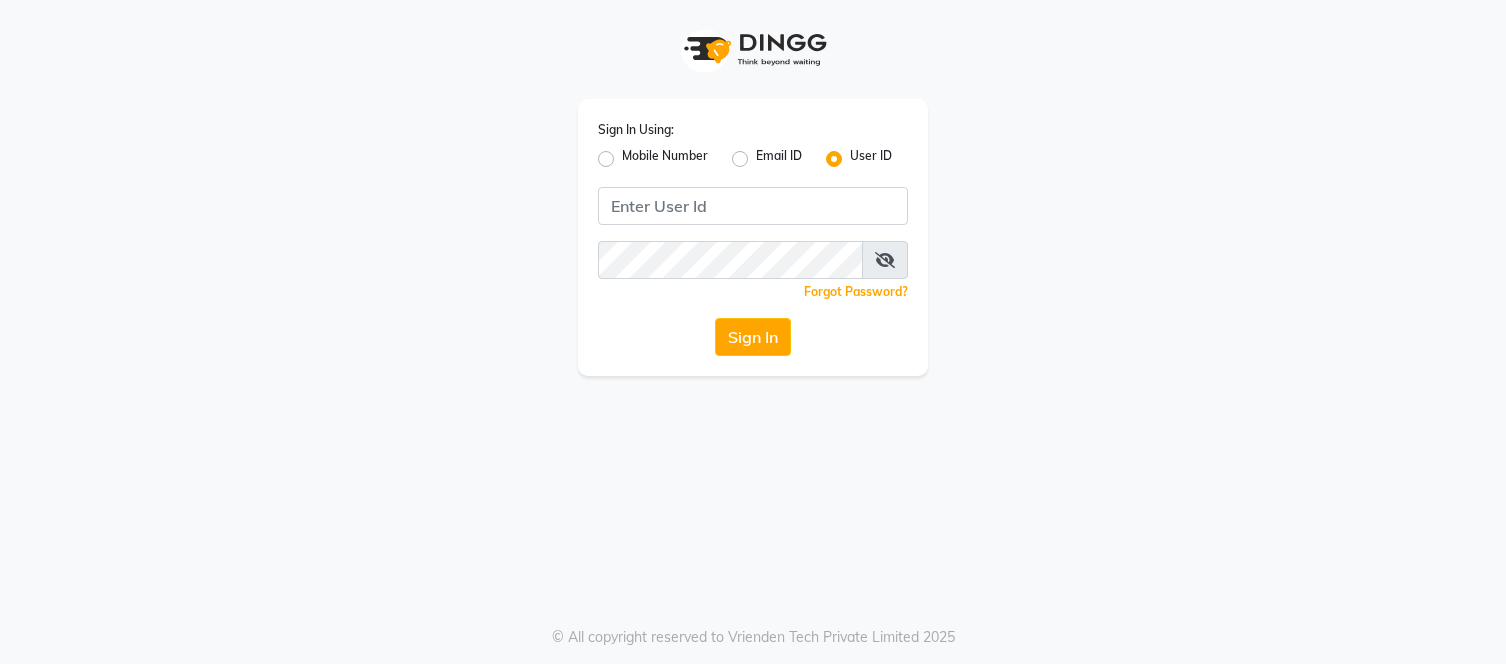 scroll, scrollTop: 0, scrollLeft: 0, axis: both 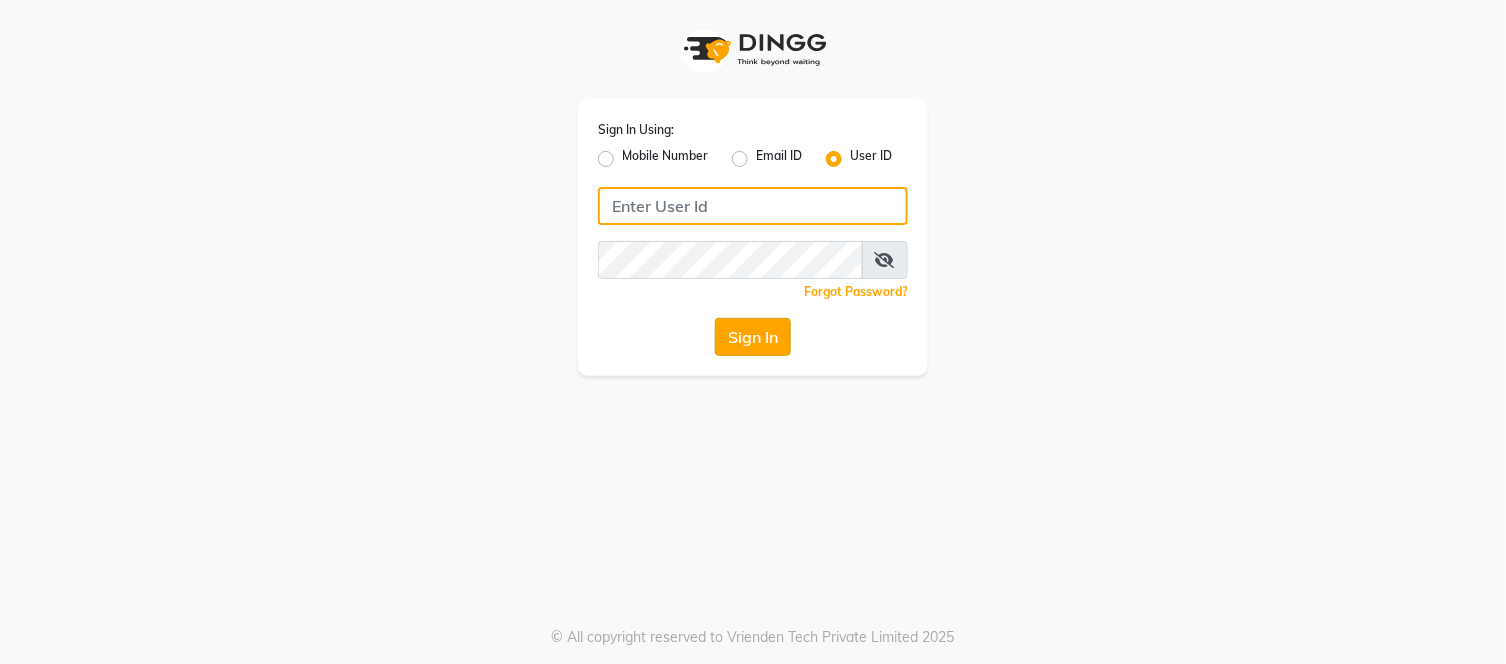 type on "[EMAIL]" 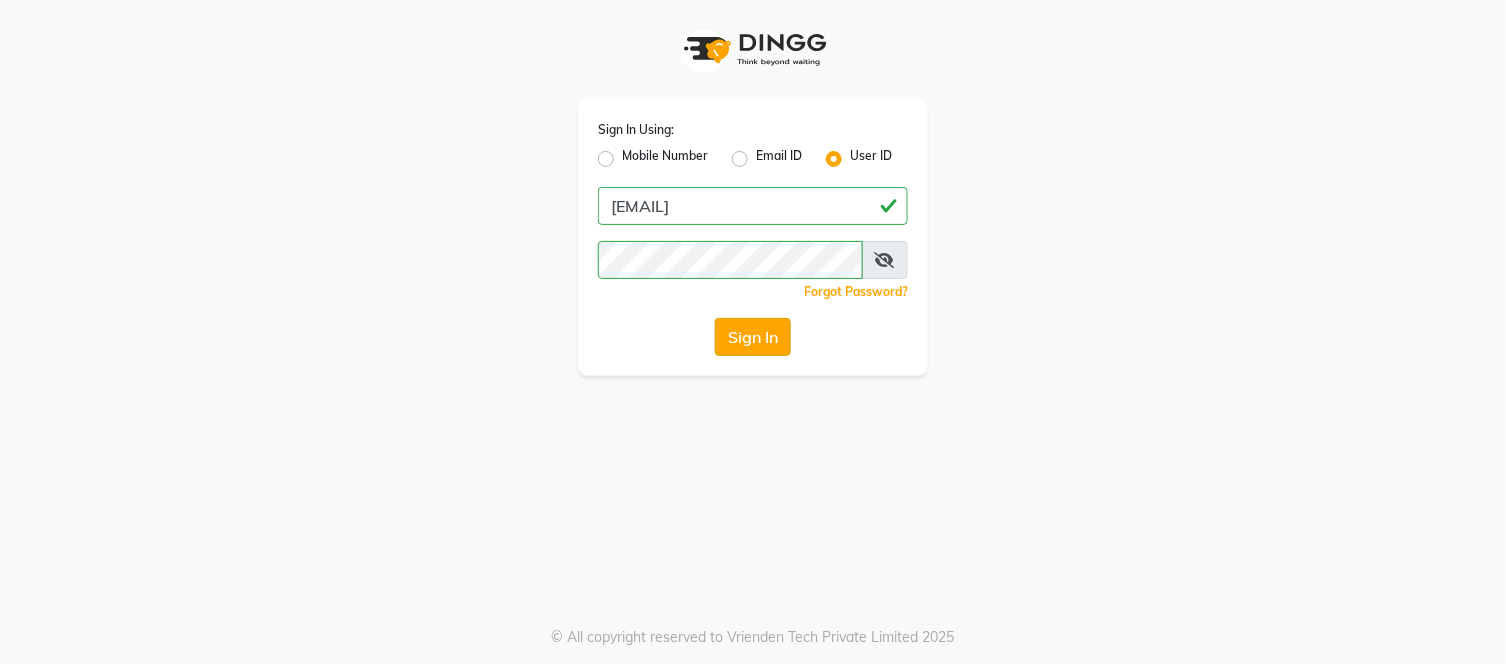 click on "Sign In" 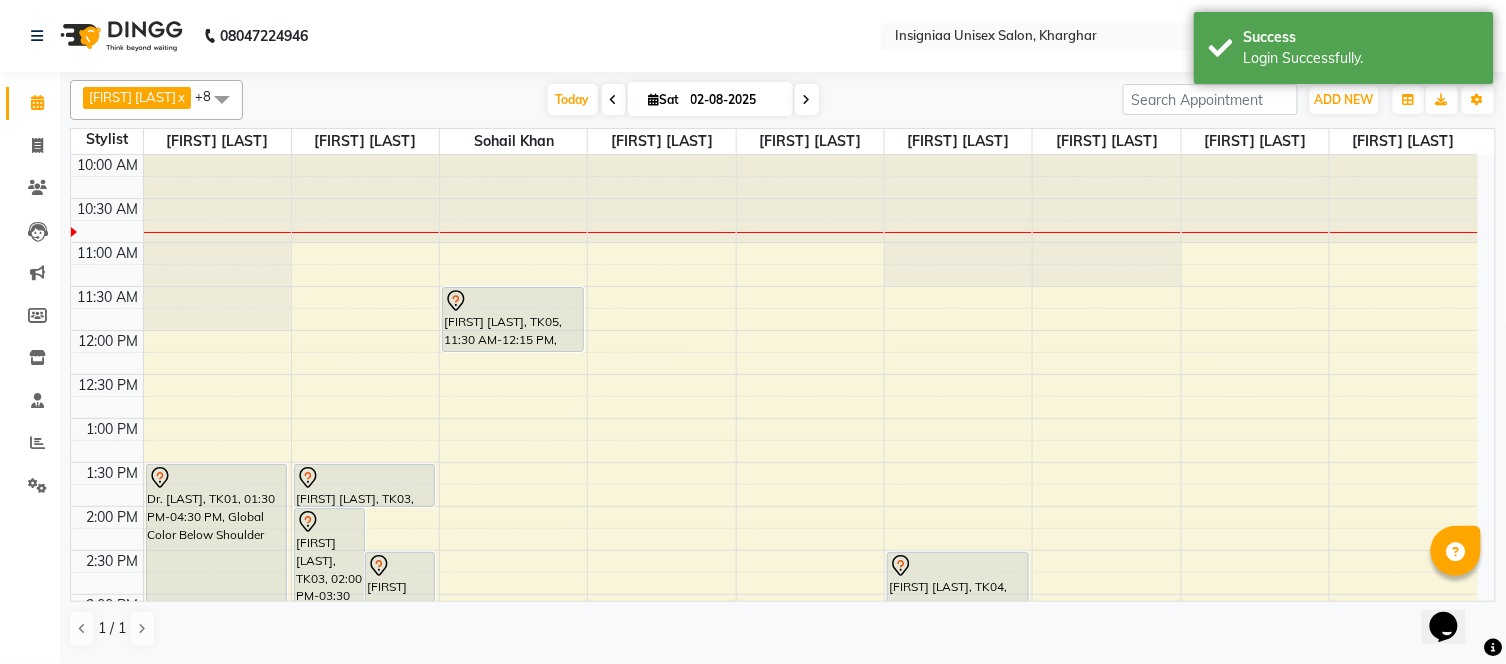 scroll, scrollTop: 0, scrollLeft: 0, axis: both 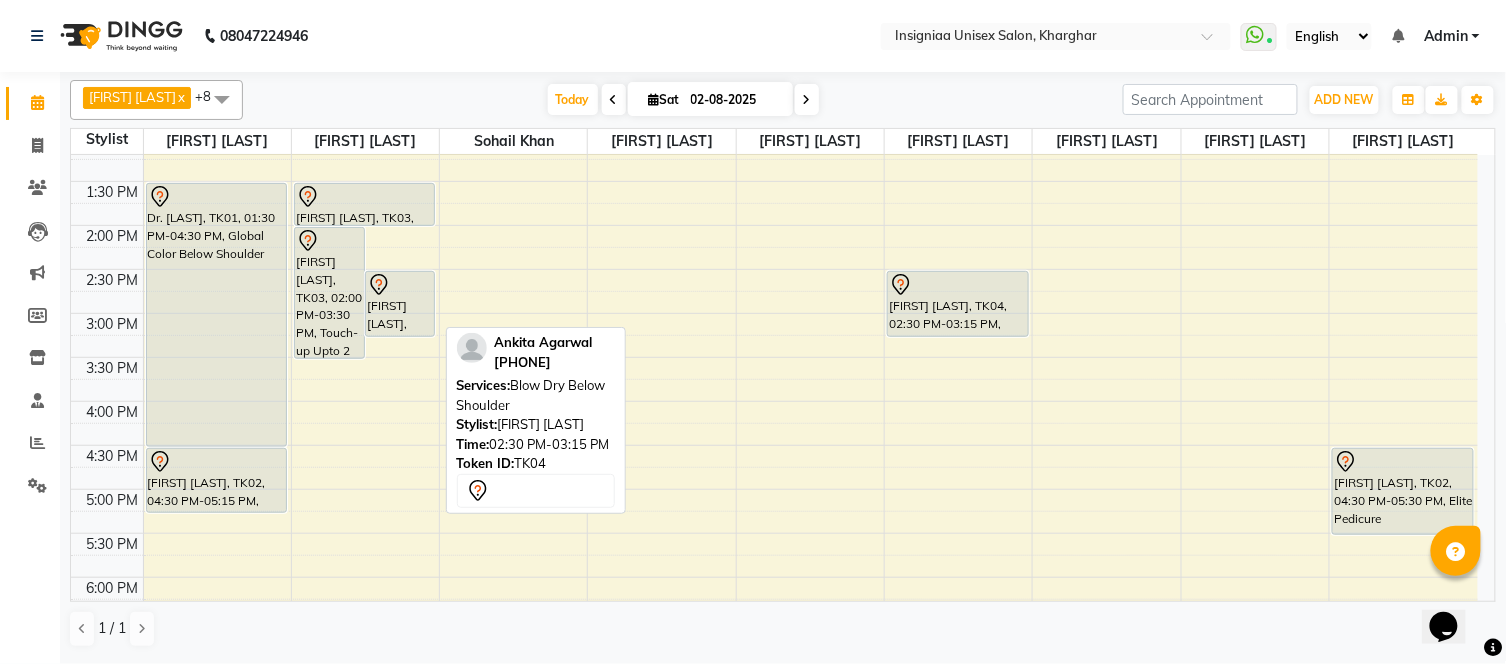 click on "[FIRST] [LAST], TK04, 02:30 PM-03:15 PM, Blow Dry Below Shoulder" at bounding box center [400, 304] 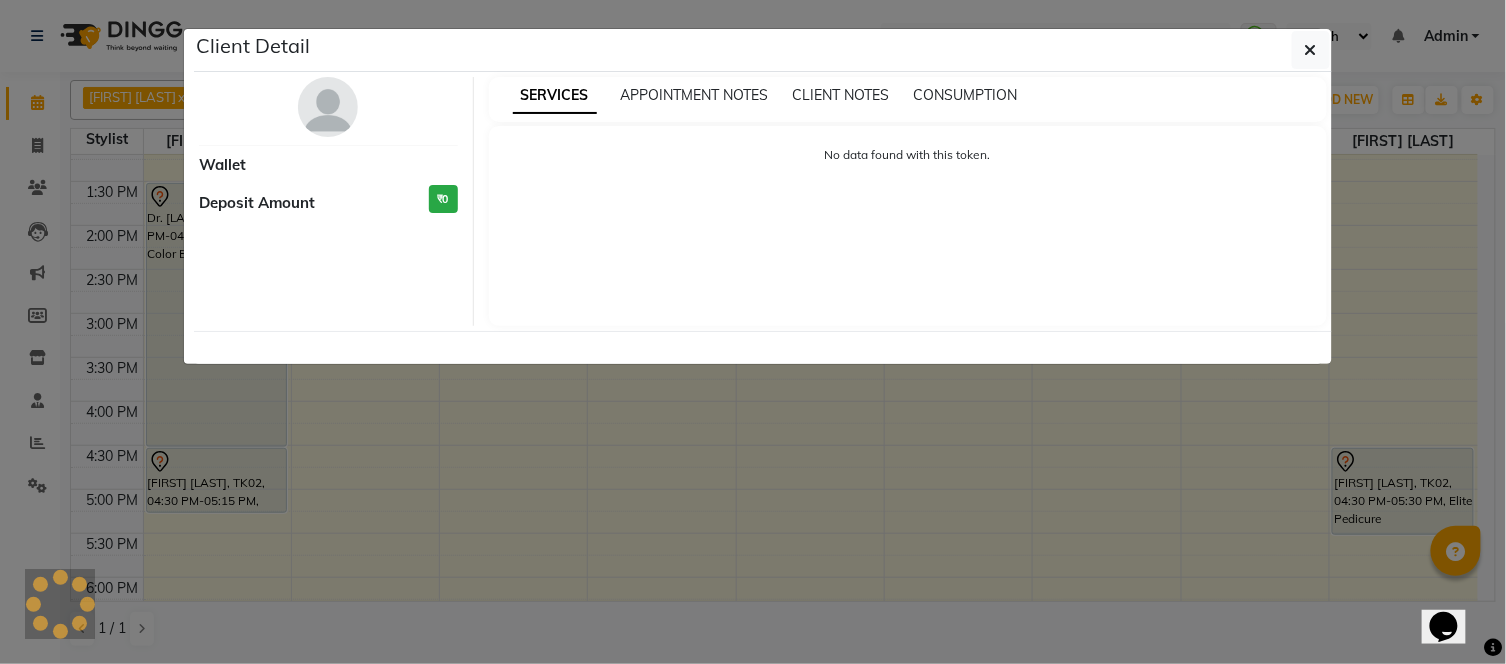 select on "7" 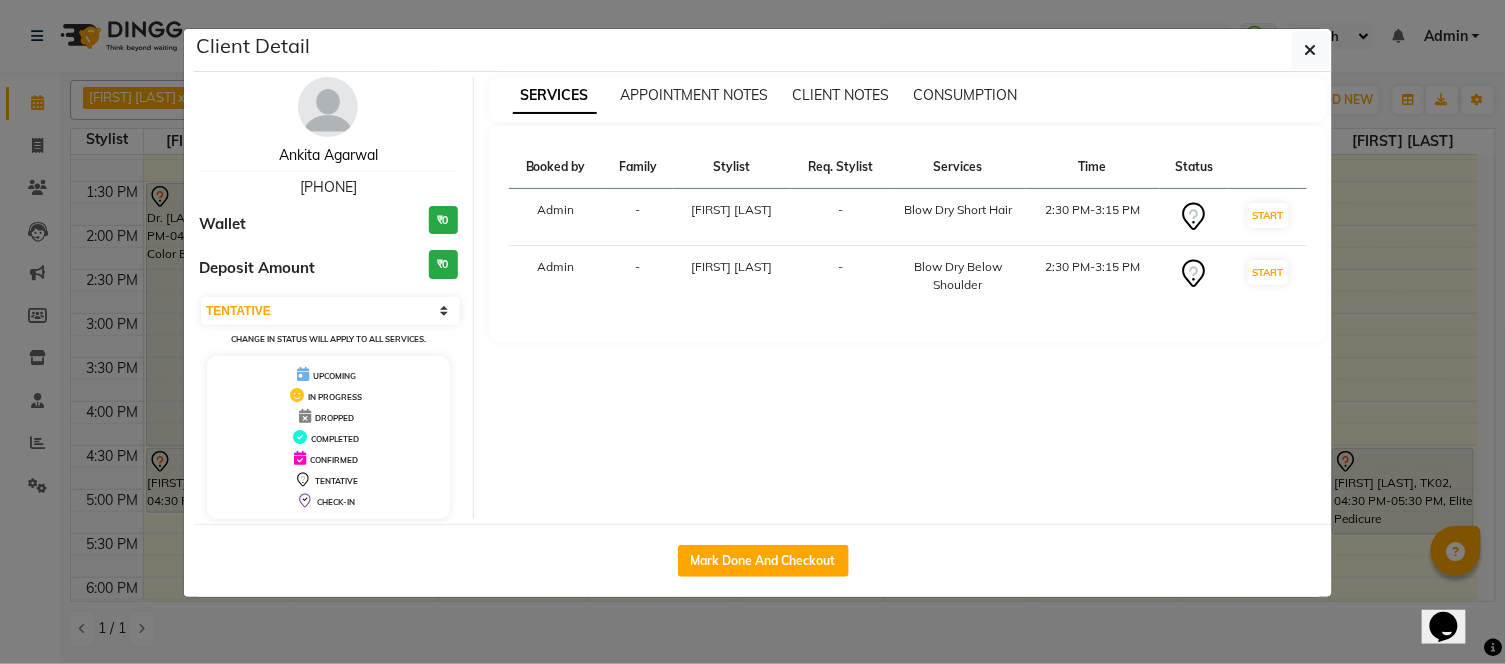 click on "Ankita Agarwal" at bounding box center (328, 155) 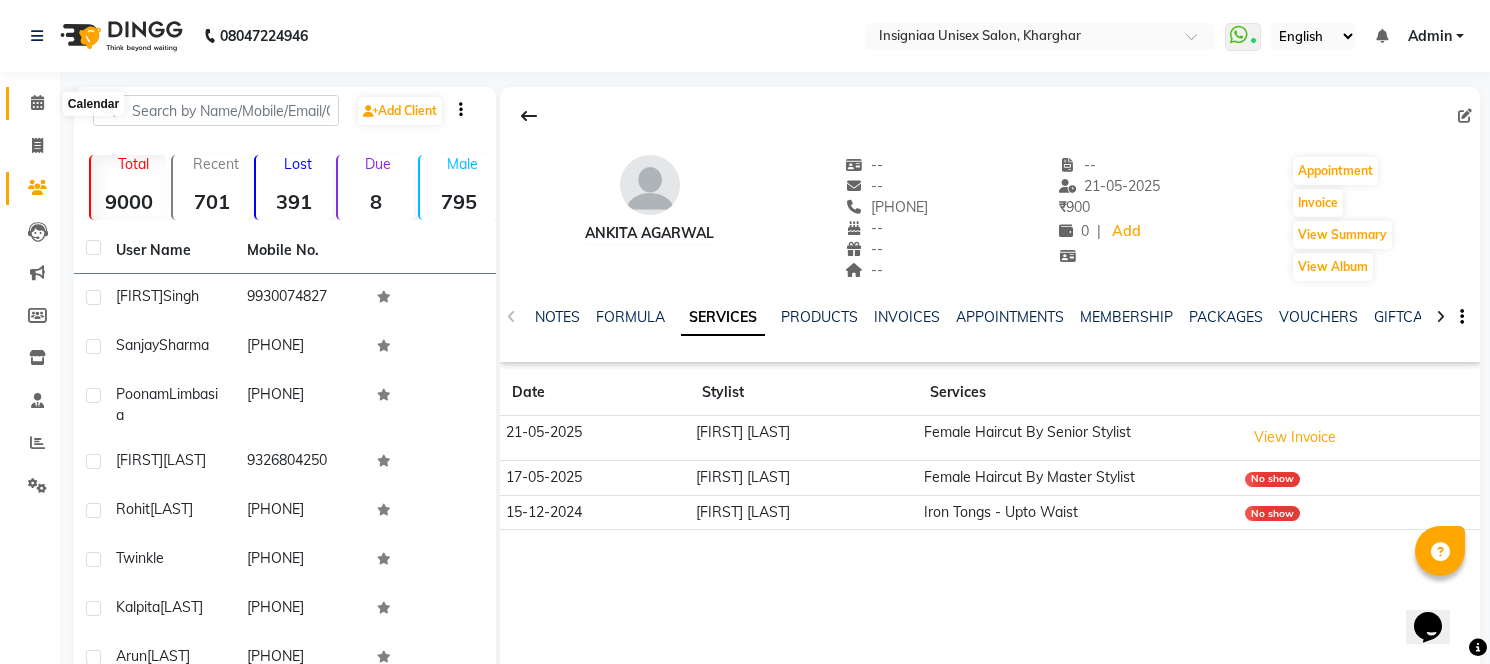 click 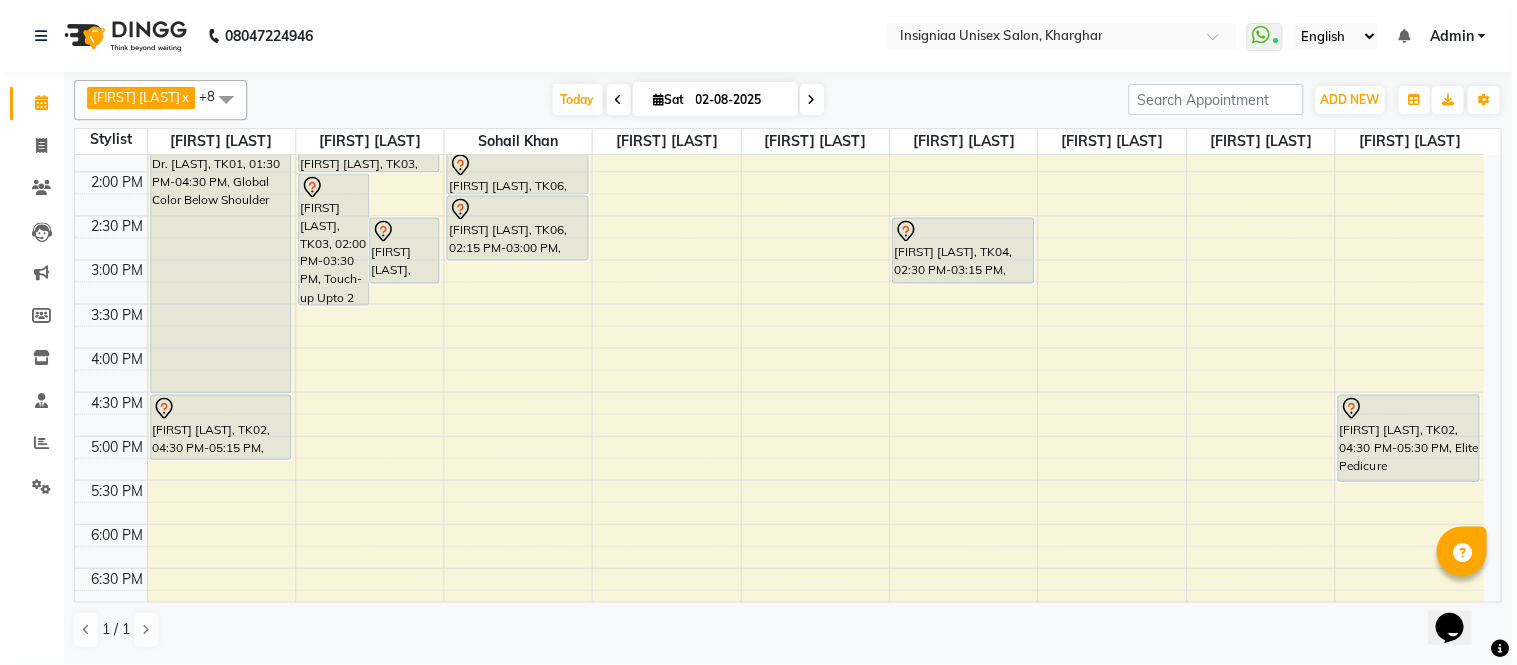 scroll, scrollTop: 281, scrollLeft: 0, axis: vertical 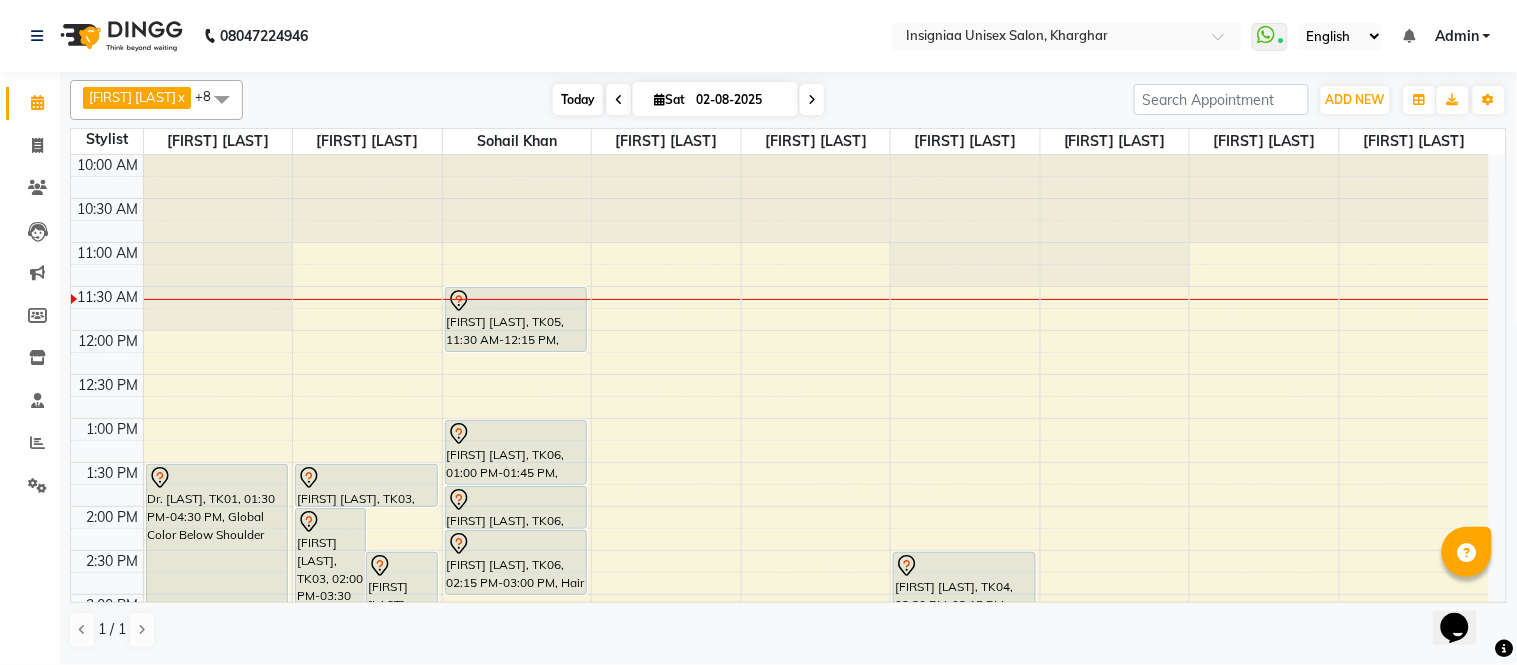 click on "Today" at bounding box center [578, 99] 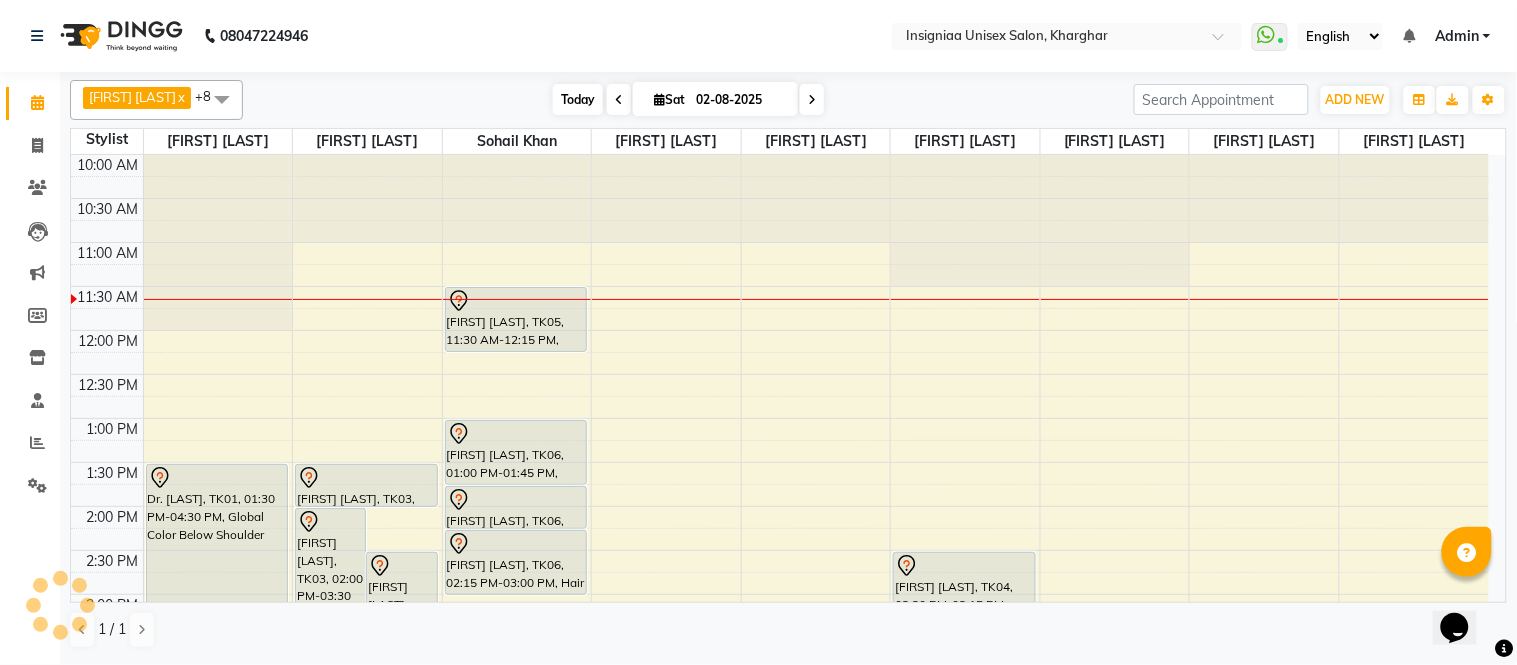 scroll, scrollTop: 88, scrollLeft: 0, axis: vertical 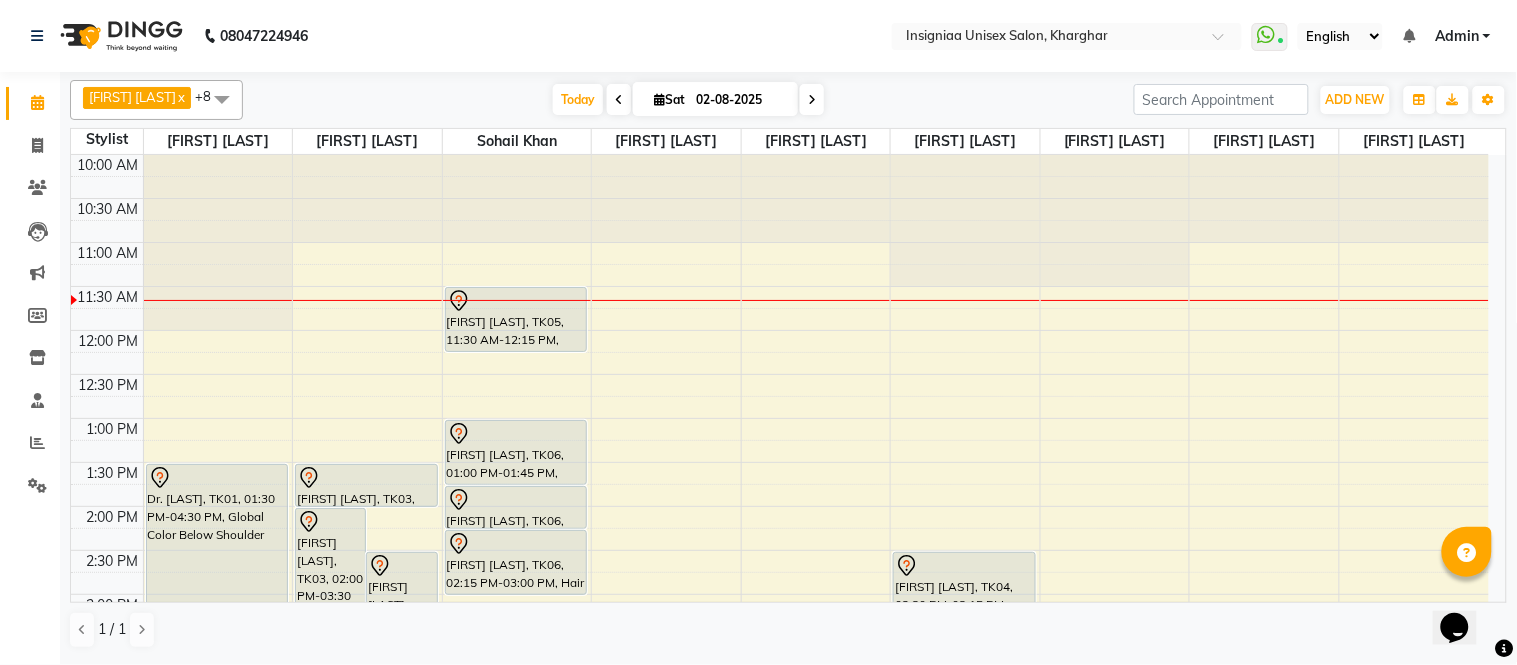 click on "Today  Sat 02-08-2025" at bounding box center [688, 100] 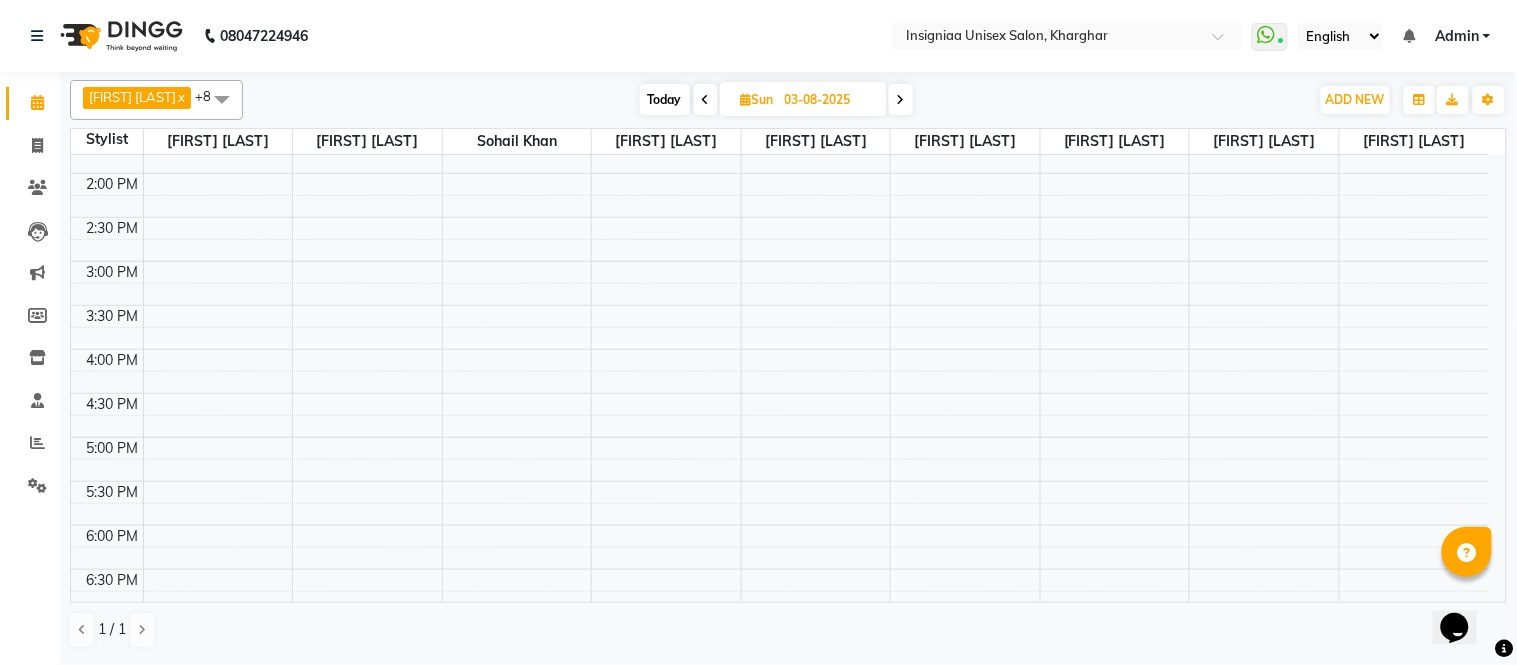 scroll, scrollTop: 444, scrollLeft: 0, axis: vertical 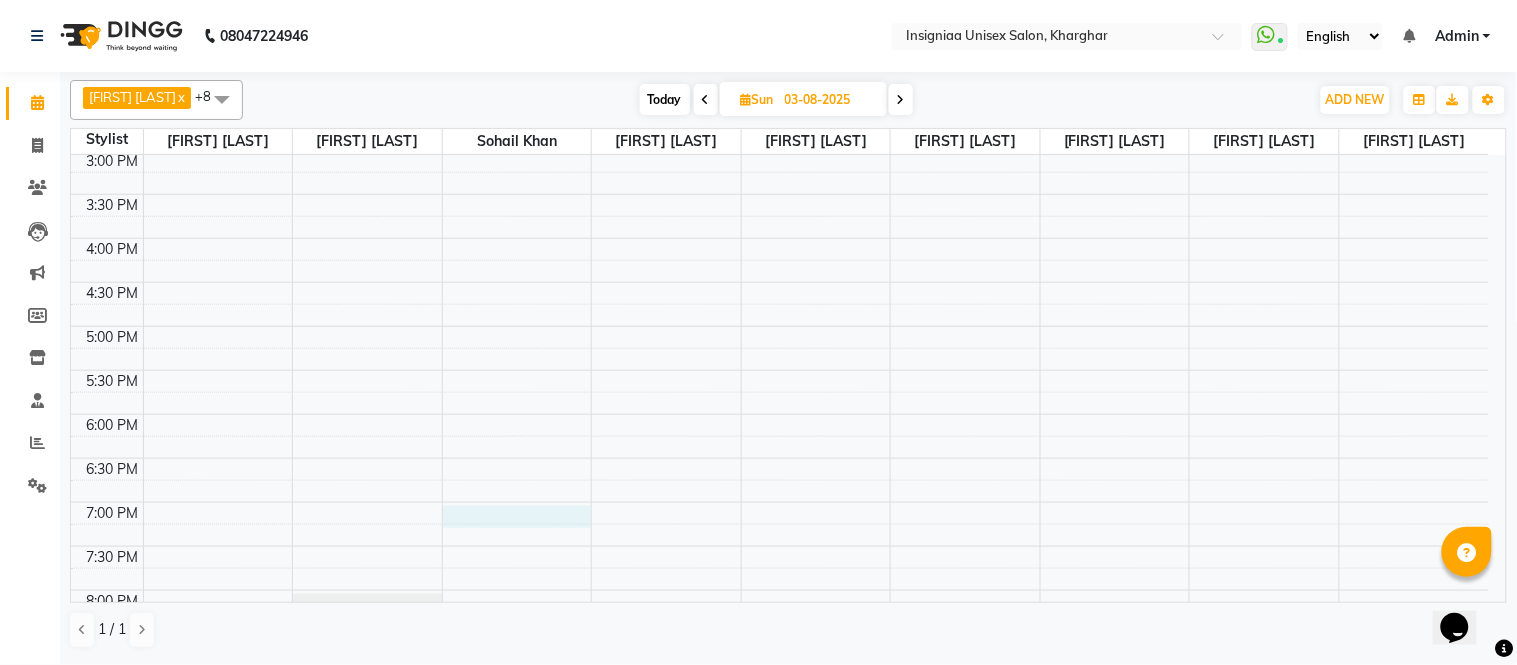click on "10:00 AM 10:30 AM 11:00 AM 11:30 AM 12:00 PM 12:30 PM 1:00 PM 1:30 PM 2:00 PM 2:30 PM 3:00 PM 3:30 PM 4:00 PM 4:30 PM 5:00 PM 5:30 PM 6:00 PM 6:30 PM 7:00 PM 7:30 PM 8:00 PM 8:30 PM 9:00 PM 9:30 PM             Raunak Singh, 11:30 AM-12:15 PM, Haircut Male             Raunak Singh, 12:15 PM-01:15 PM, Inoa/Zero Color Men             Poonam Limbasia, 11:00 AM-12:30 PM, Radiance Facial" at bounding box center (780, 238) 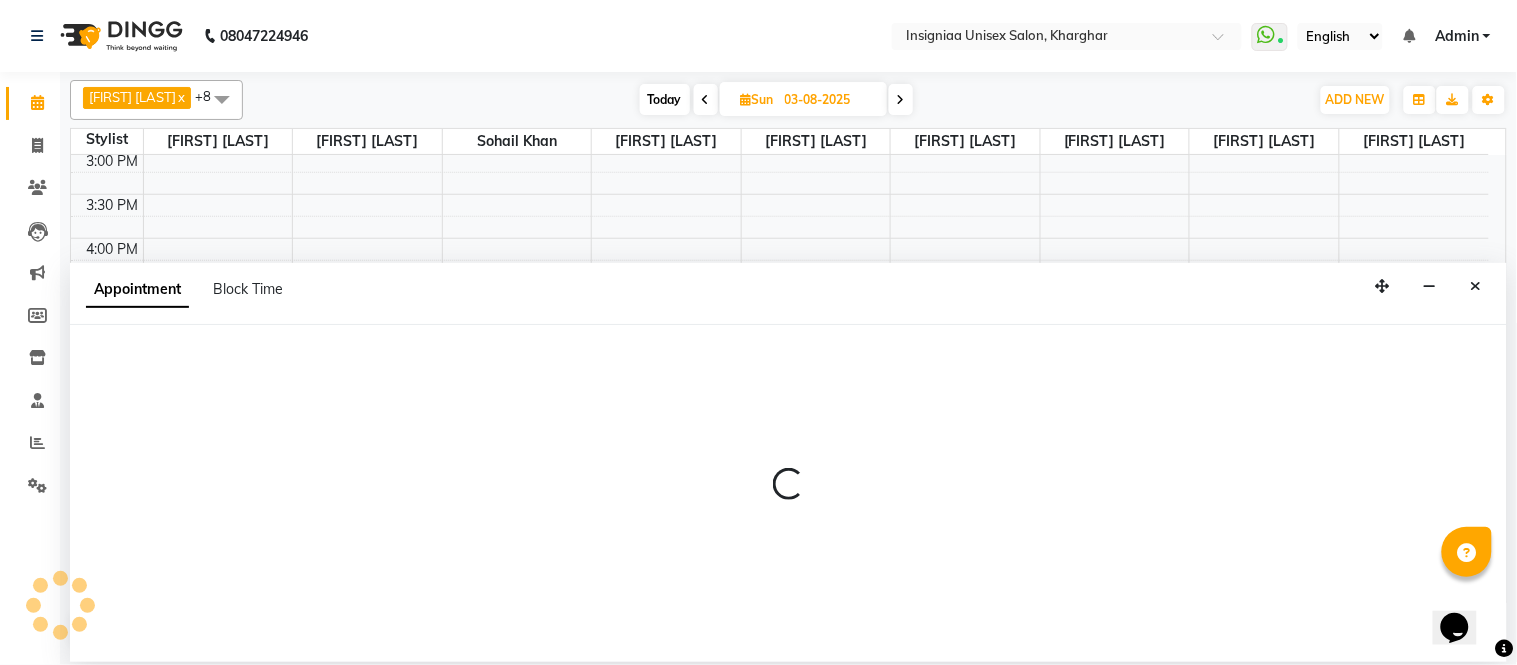 select on "58133" 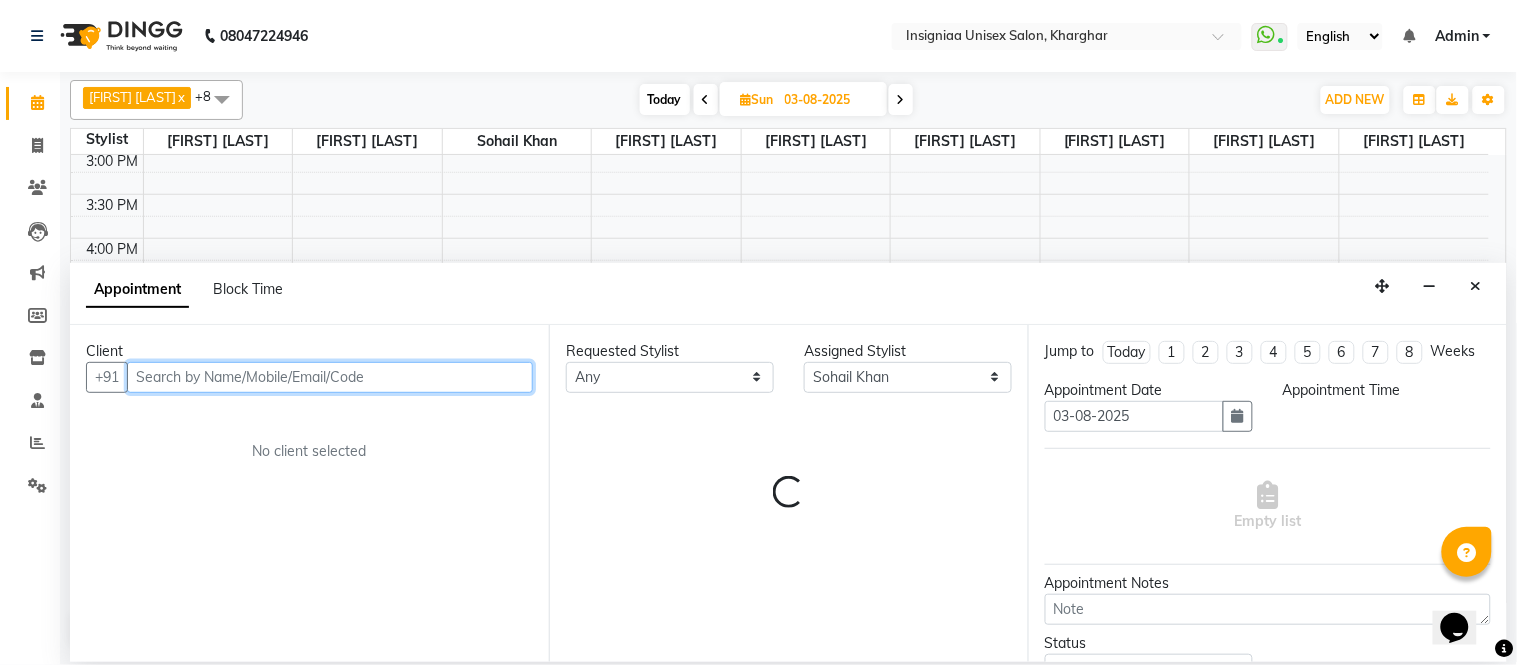 select on "1140" 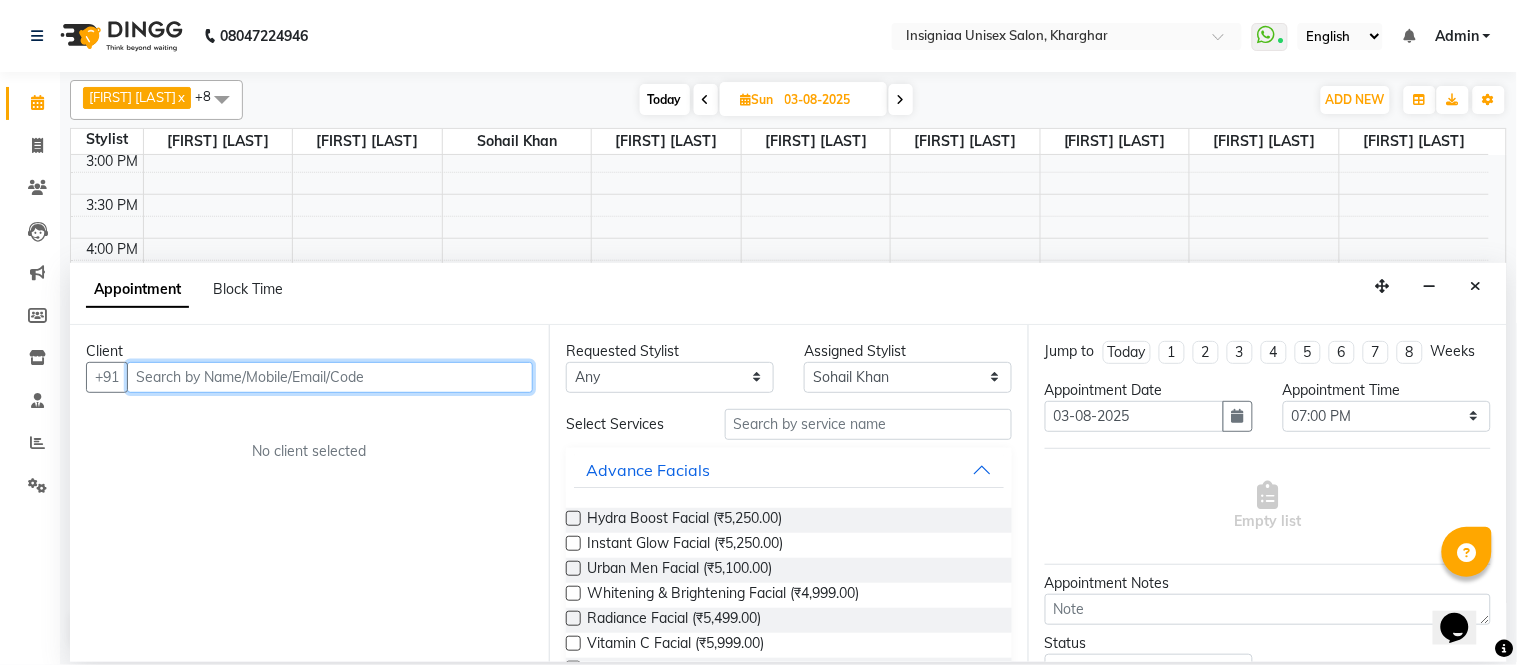 click at bounding box center [330, 377] 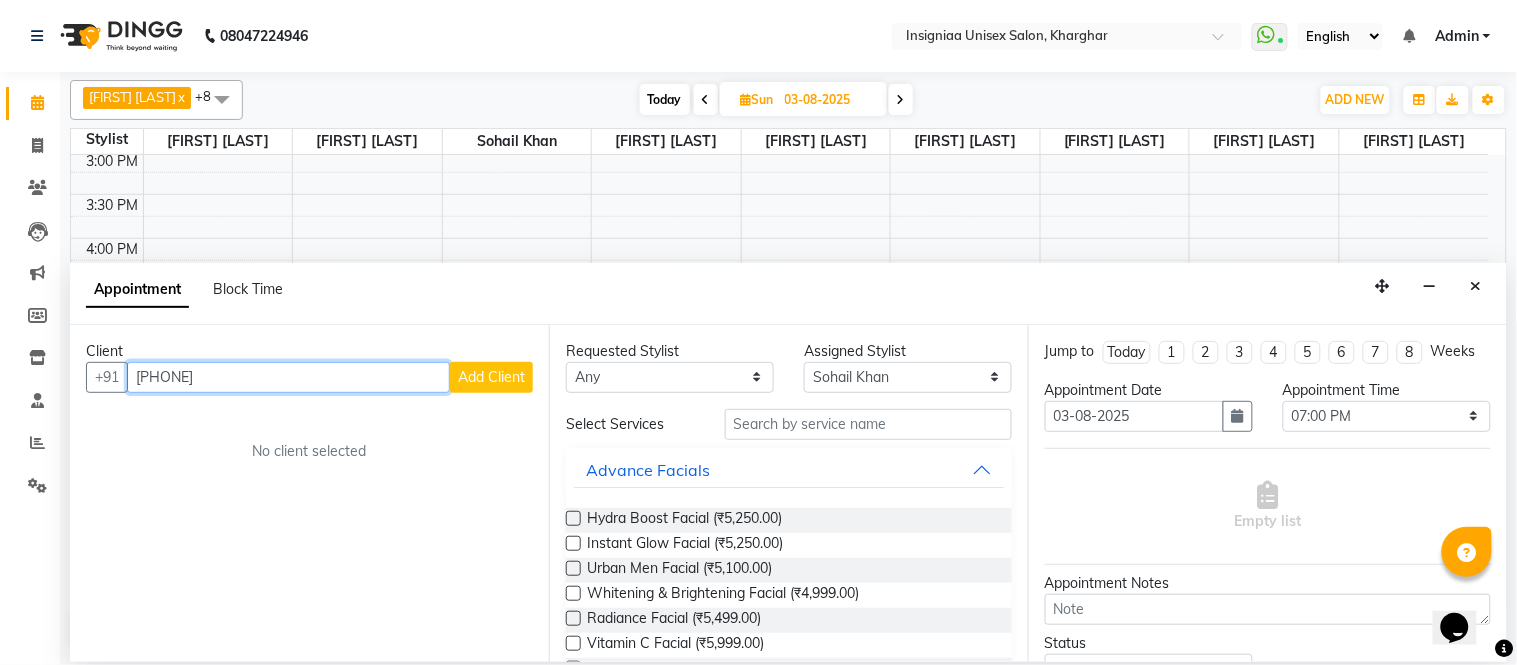 type on "9326633778" 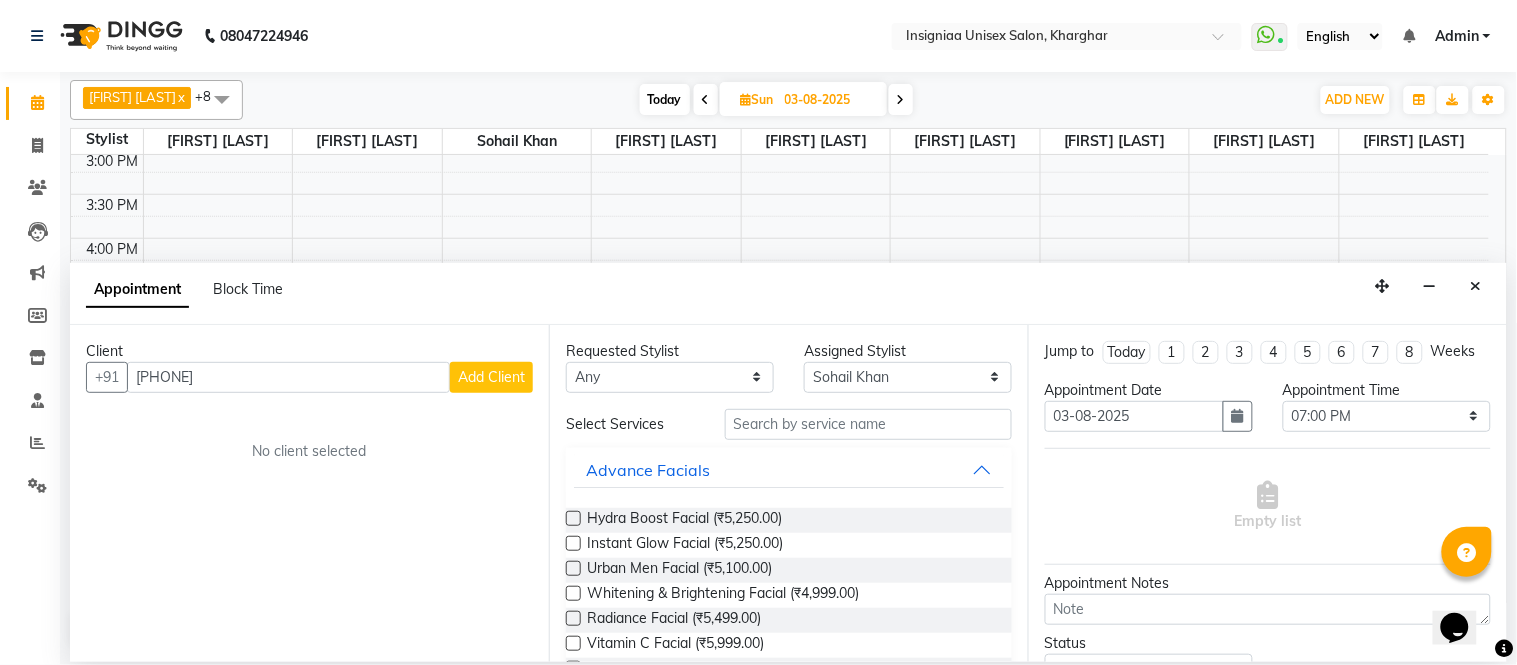 click on "Add Client" at bounding box center (491, 377) 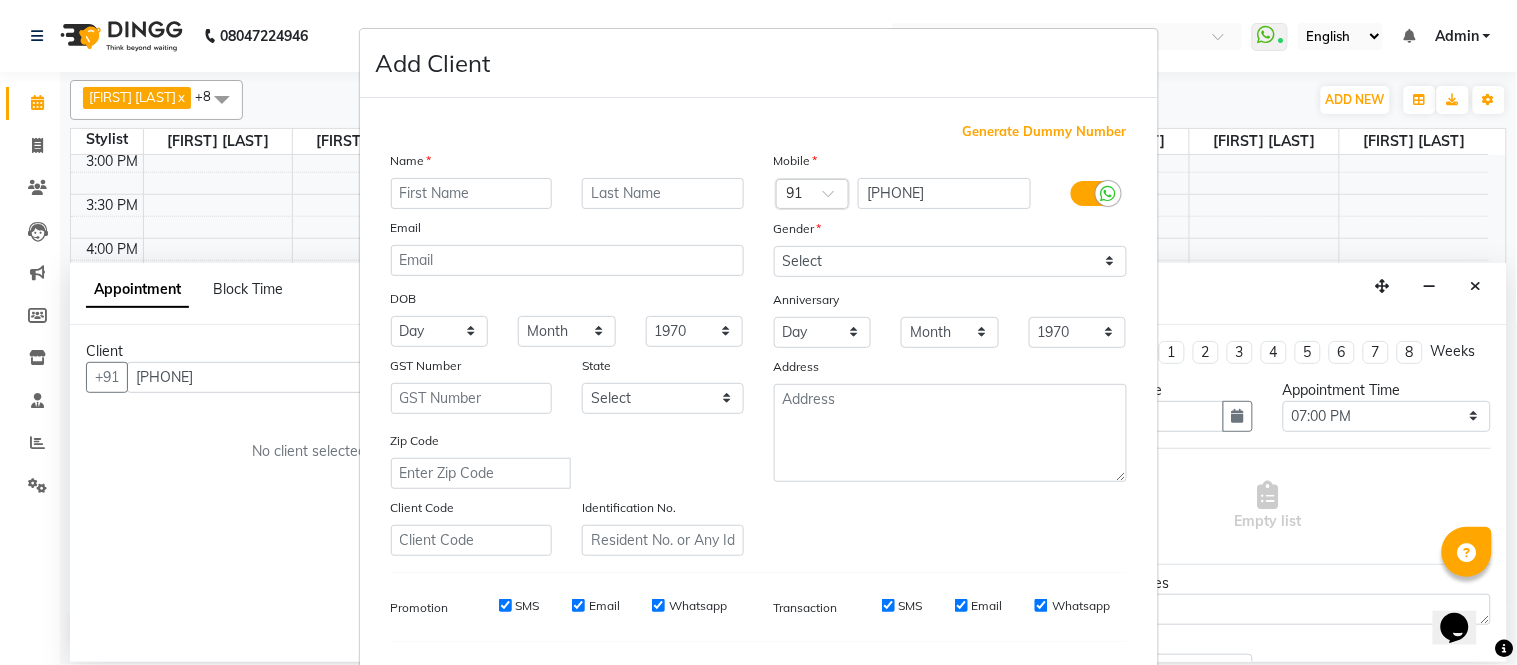 click at bounding box center [472, 193] 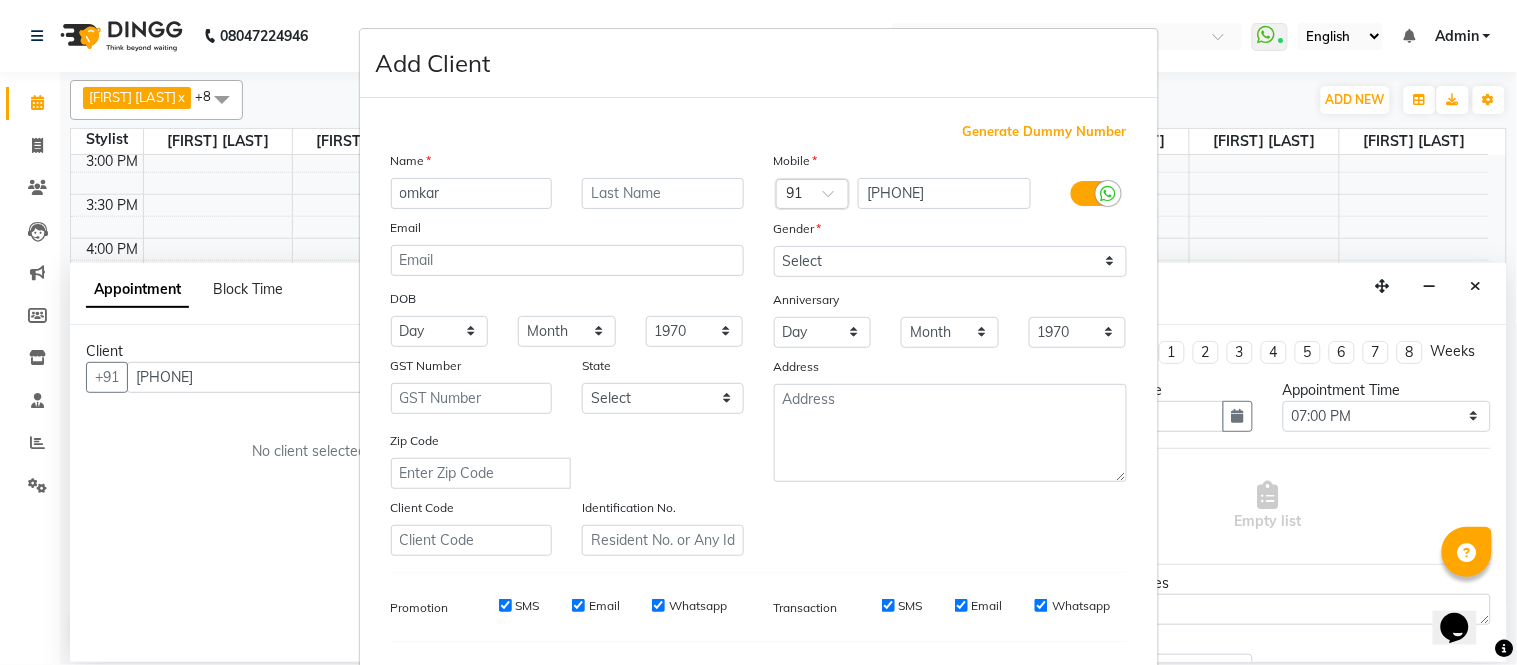 type on "omkar" 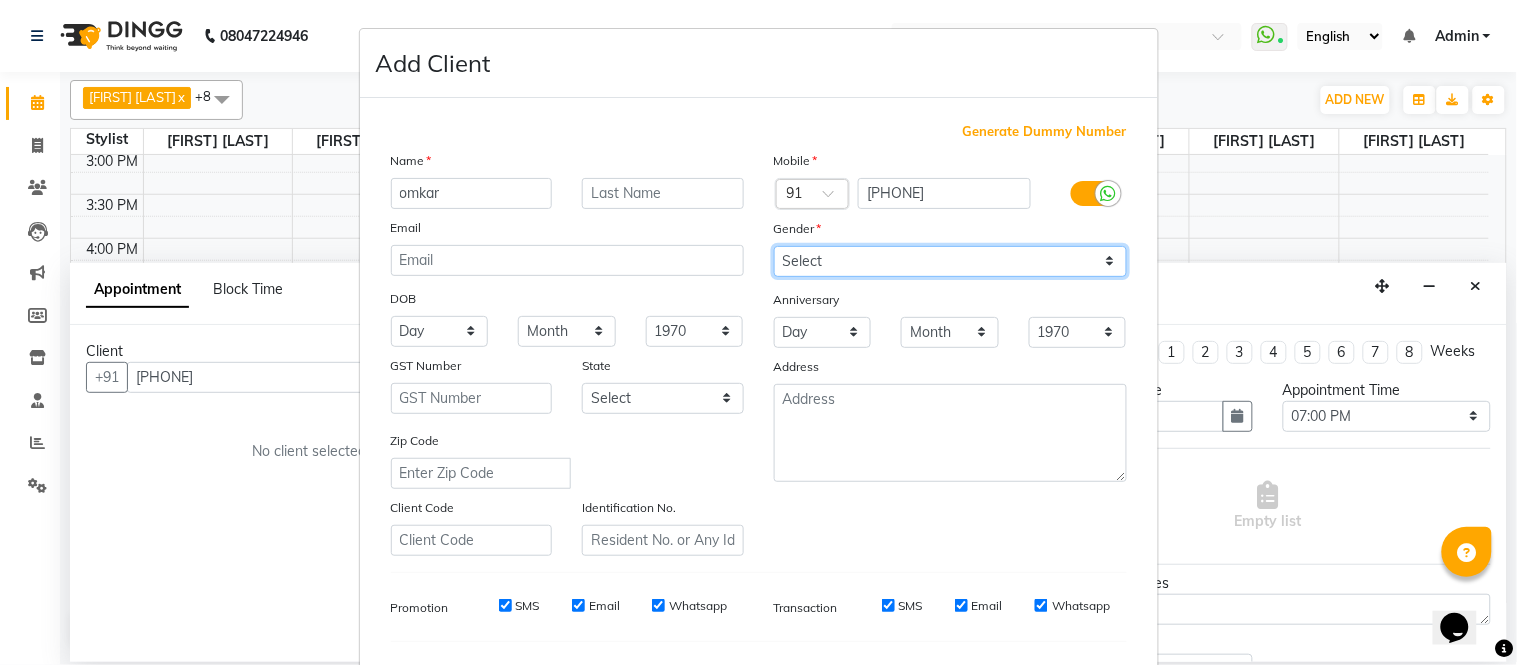 click on "Select Male Female Other Prefer Not To Say" at bounding box center (950, 261) 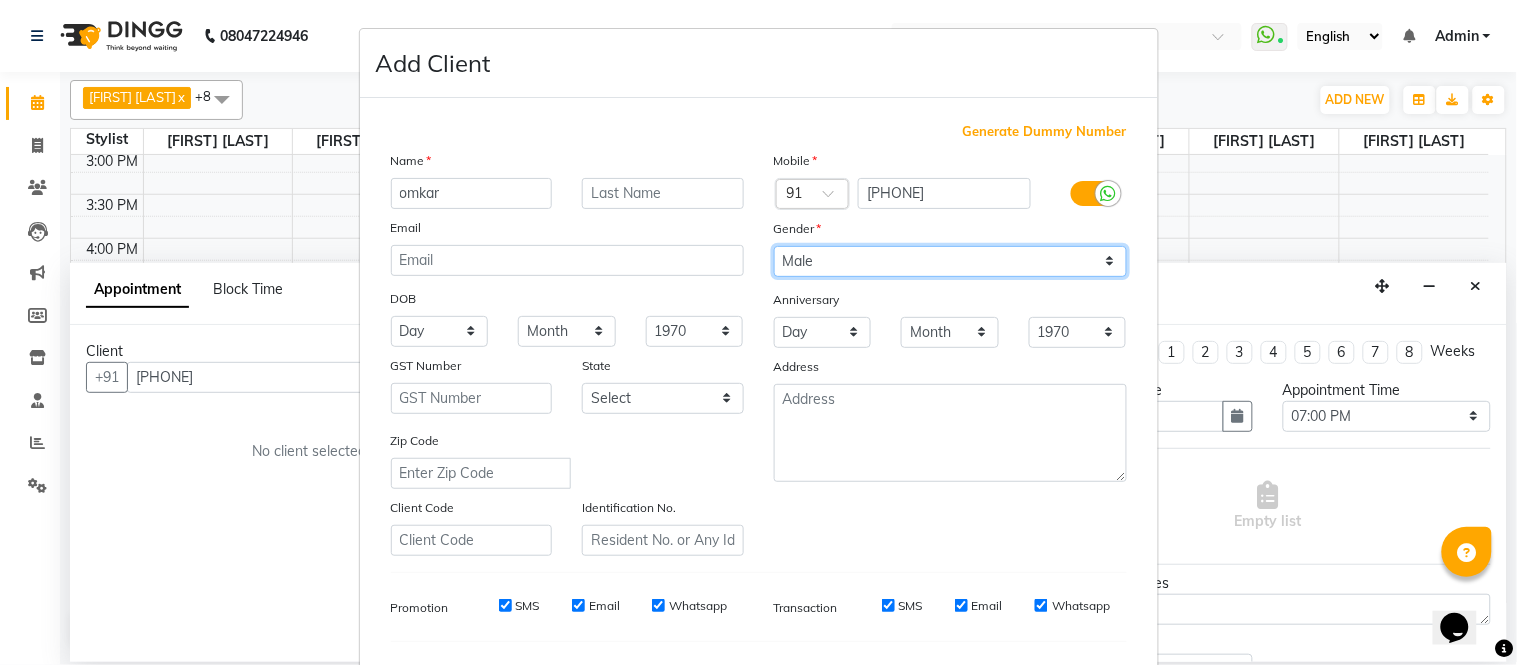 click on "Select Male Female Other Prefer Not To Say" at bounding box center (950, 261) 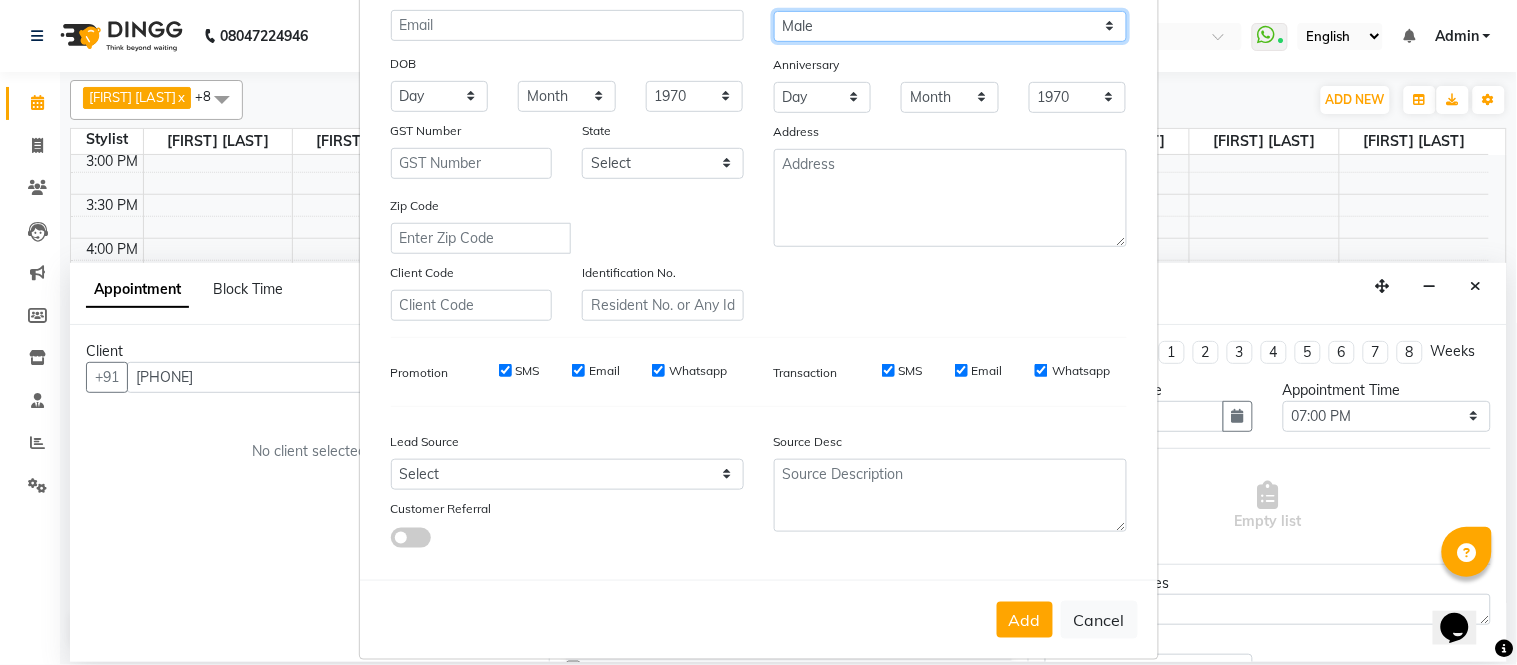 scroll, scrollTop: 258, scrollLeft: 0, axis: vertical 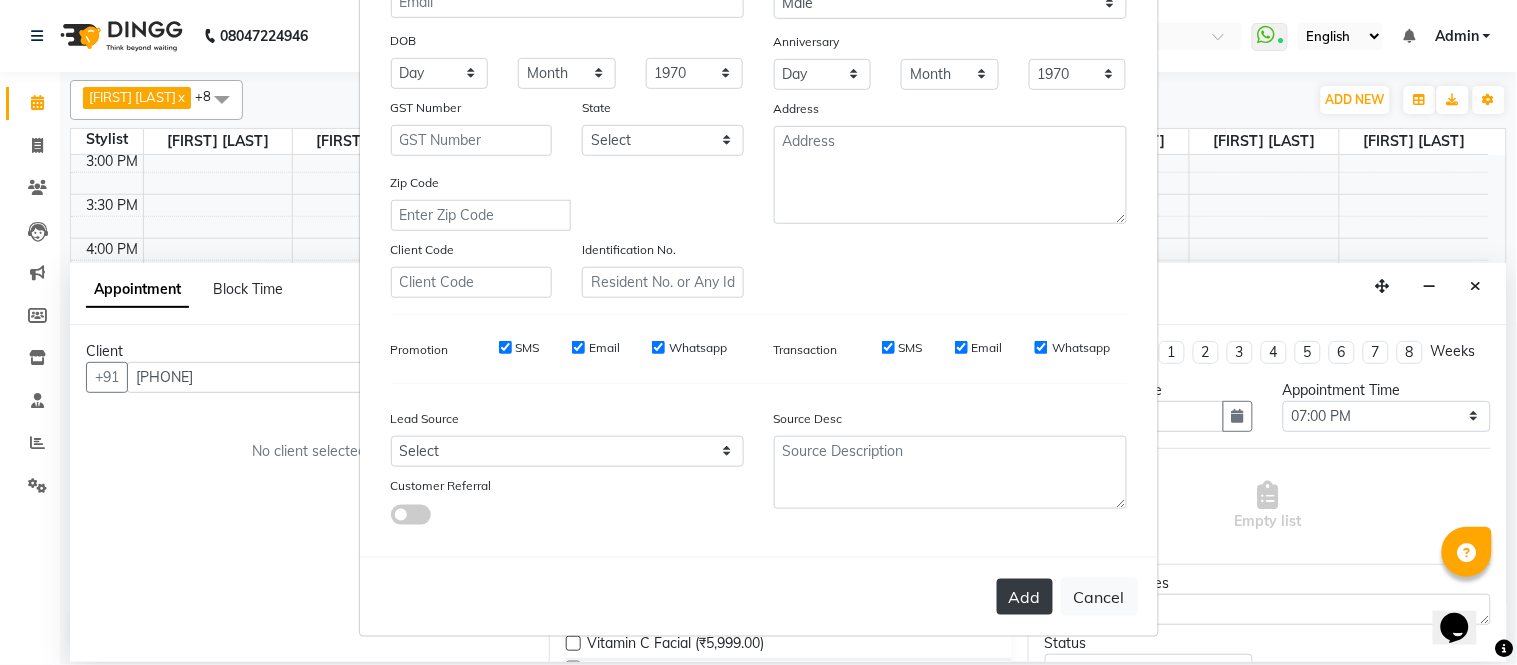 click on "Add" at bounding box center [1025, 597] 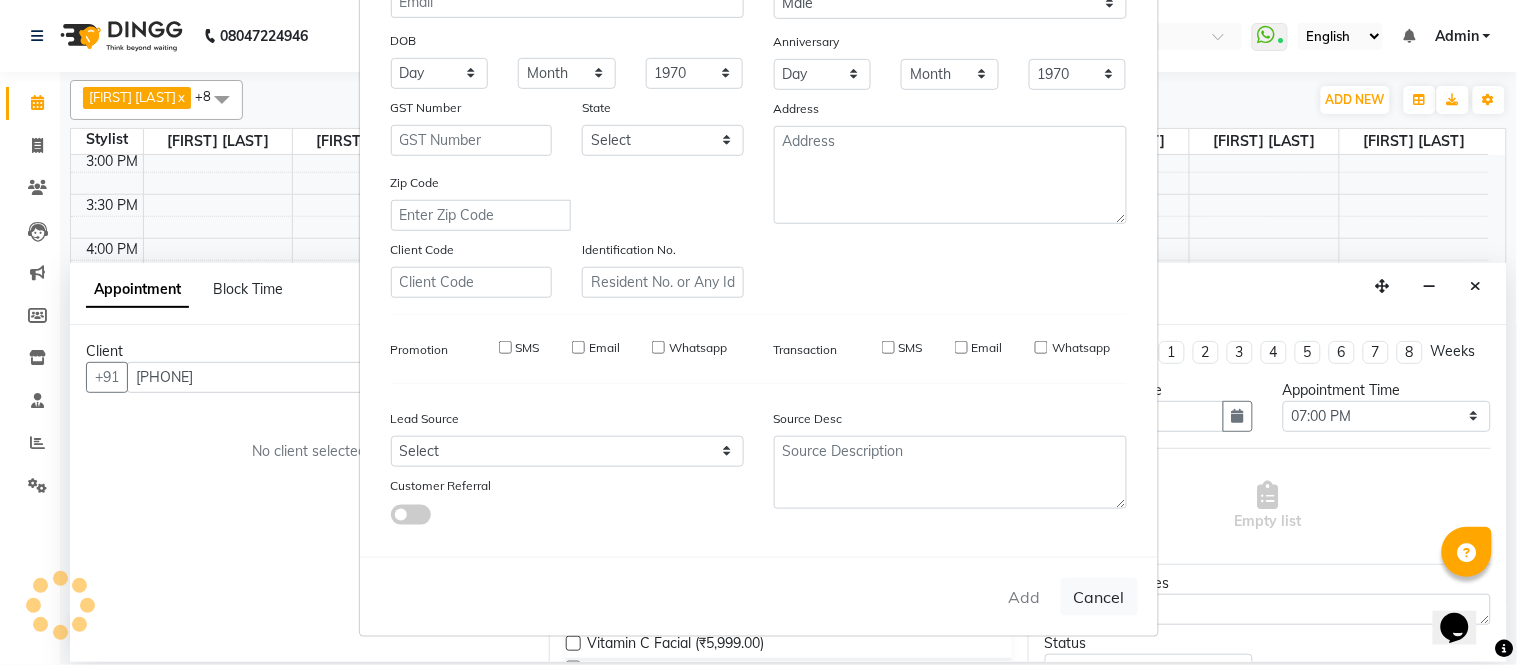 type 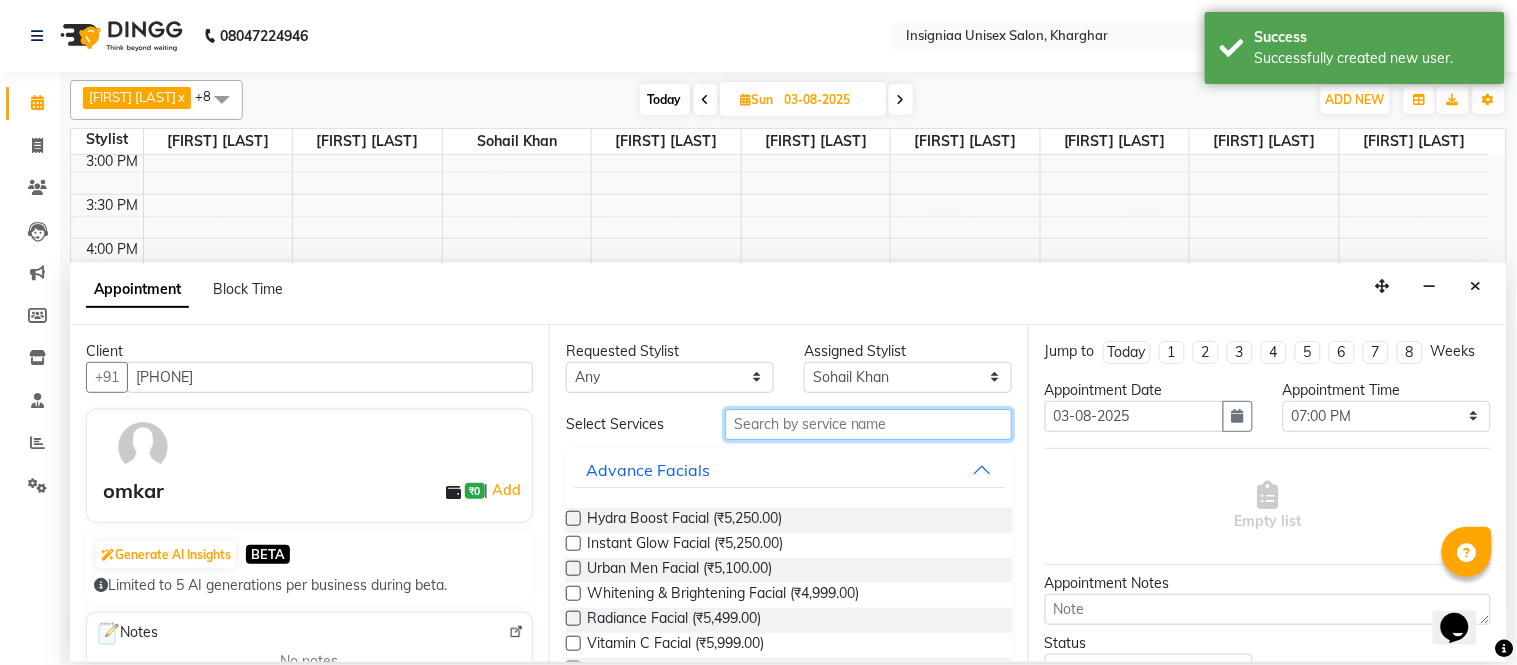 click at bounding box center (868, 424) 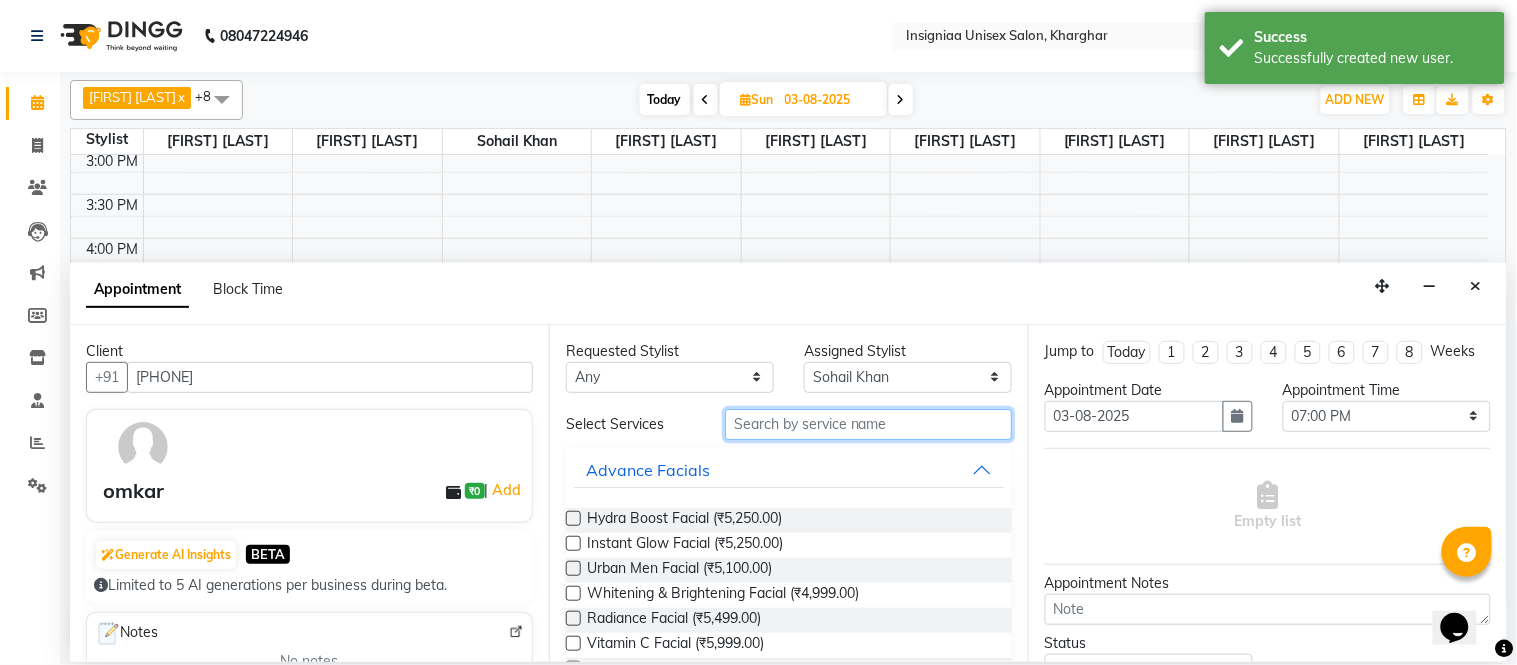 type on "j" 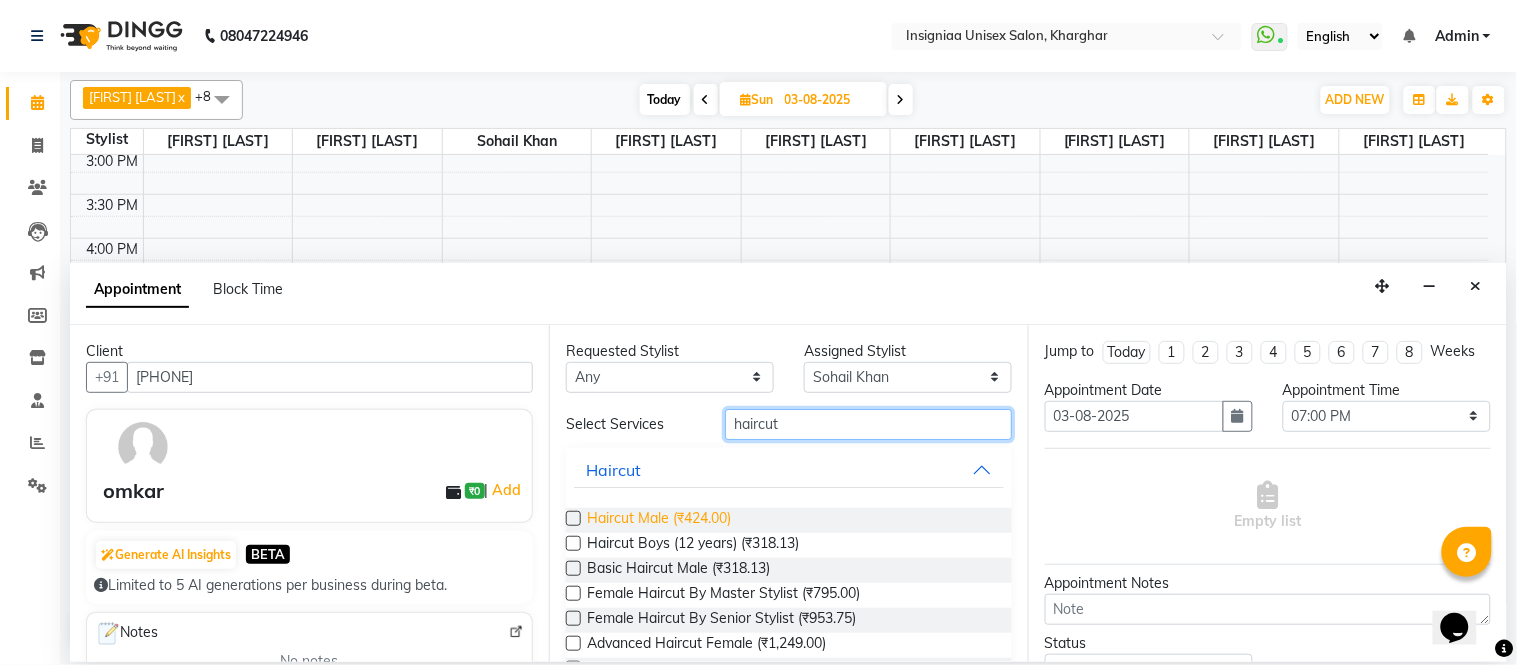 type on "haircut" 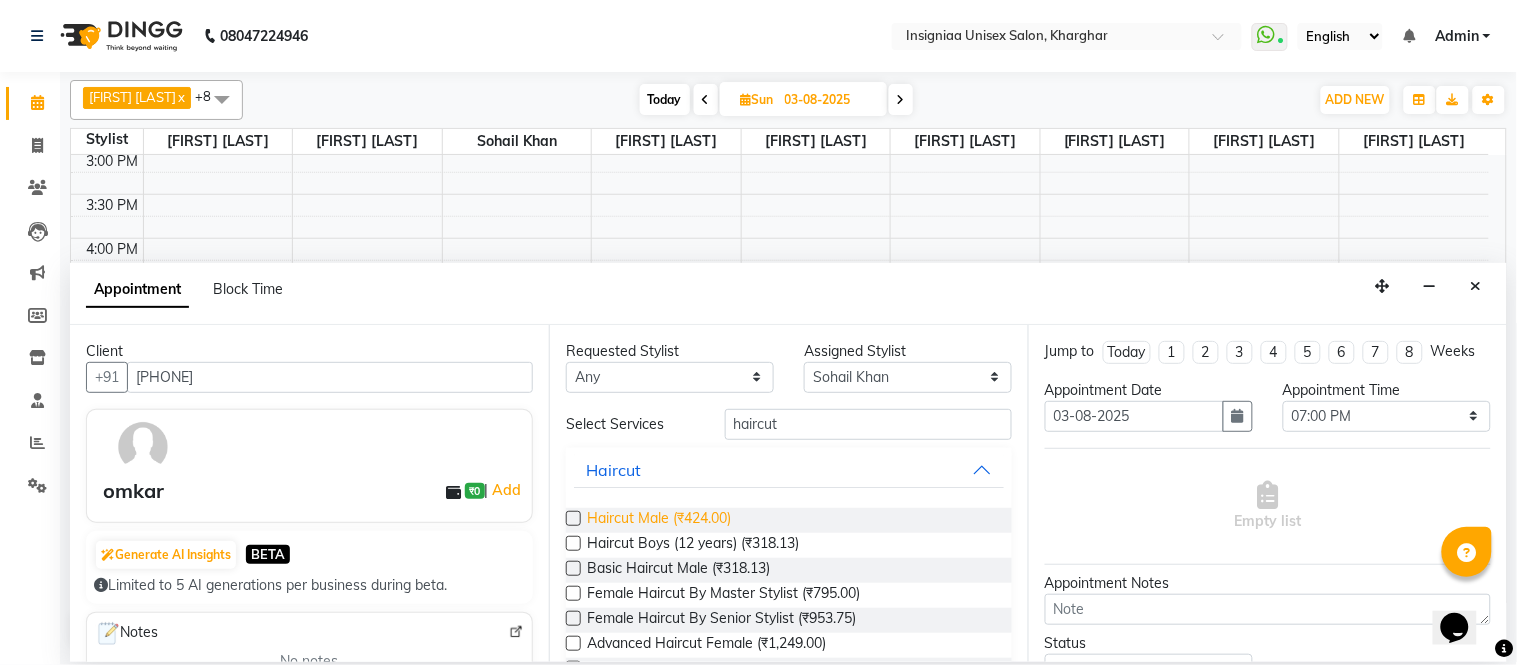 click on "Haircut Male (₹424.00)" at bounding box center [659, 520] 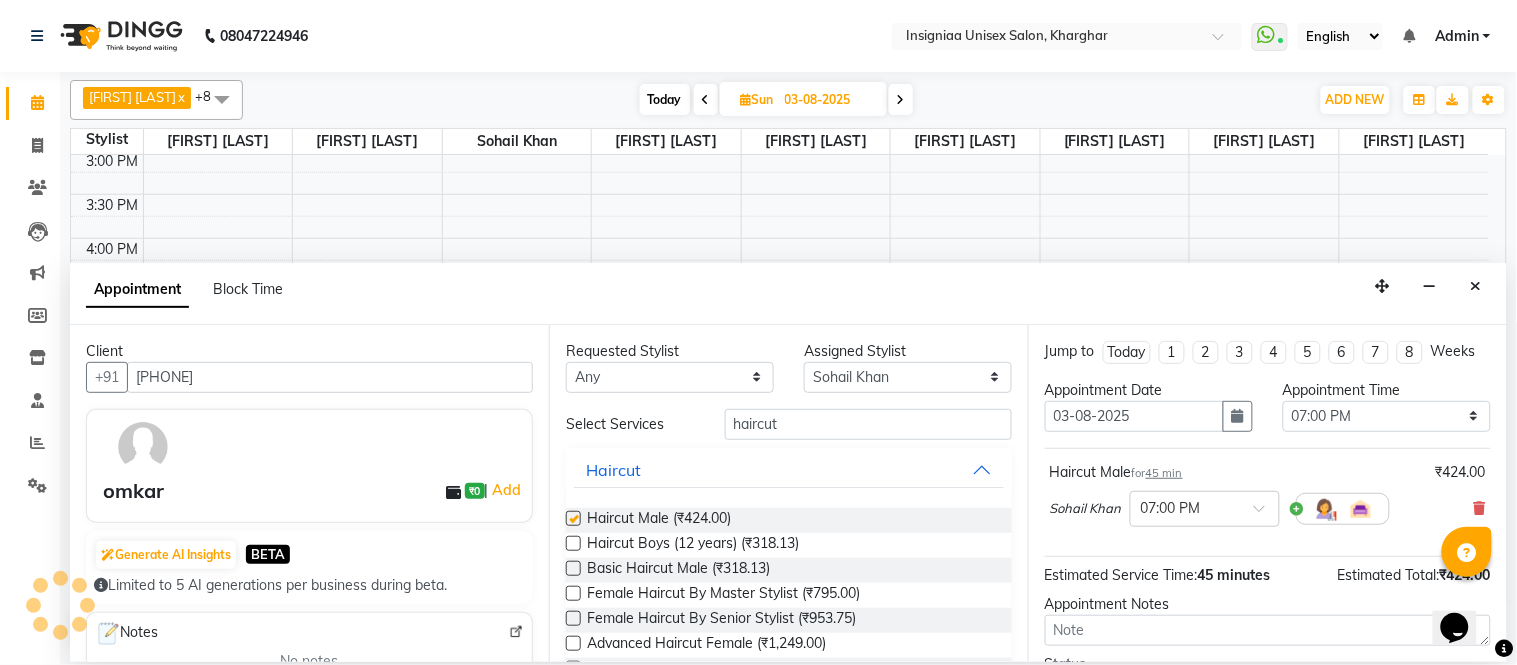 checkbox on "false" 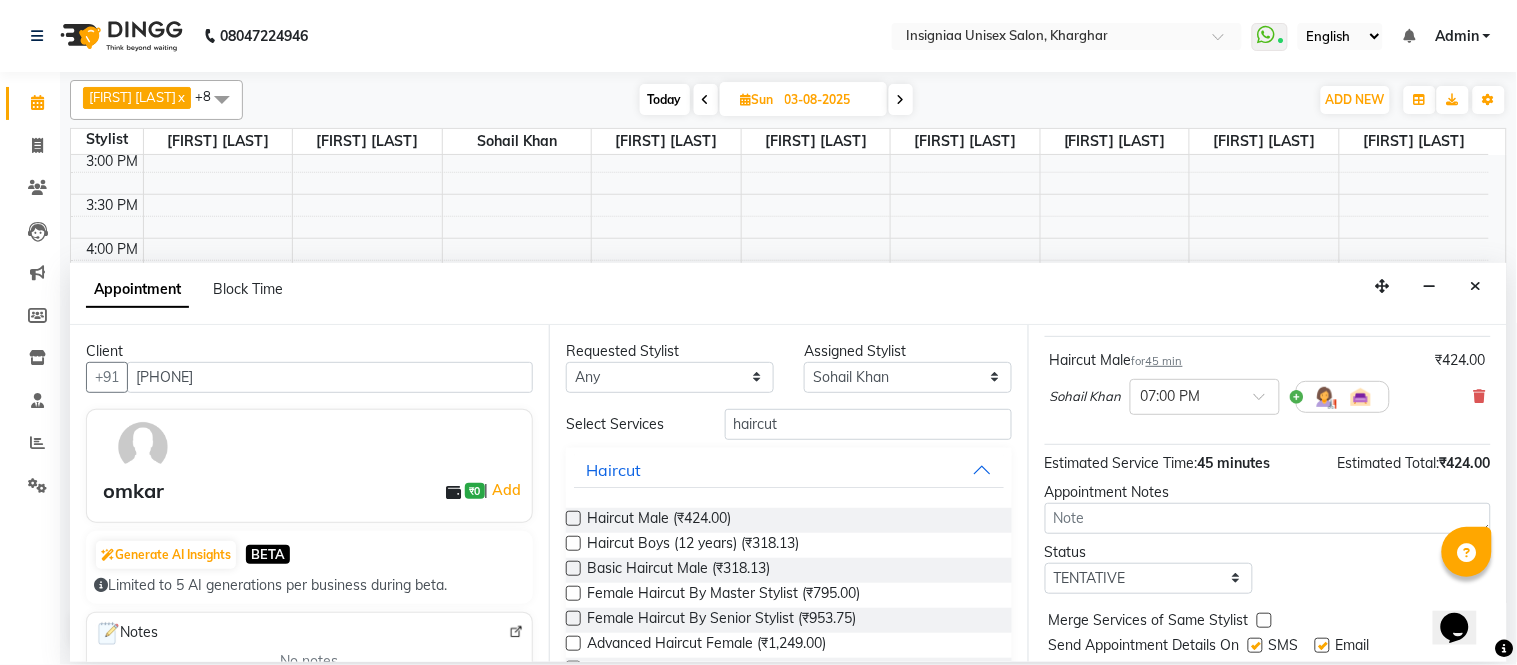 scroll, scrollTop: 188, scrollLeft: 0, axis: vertical 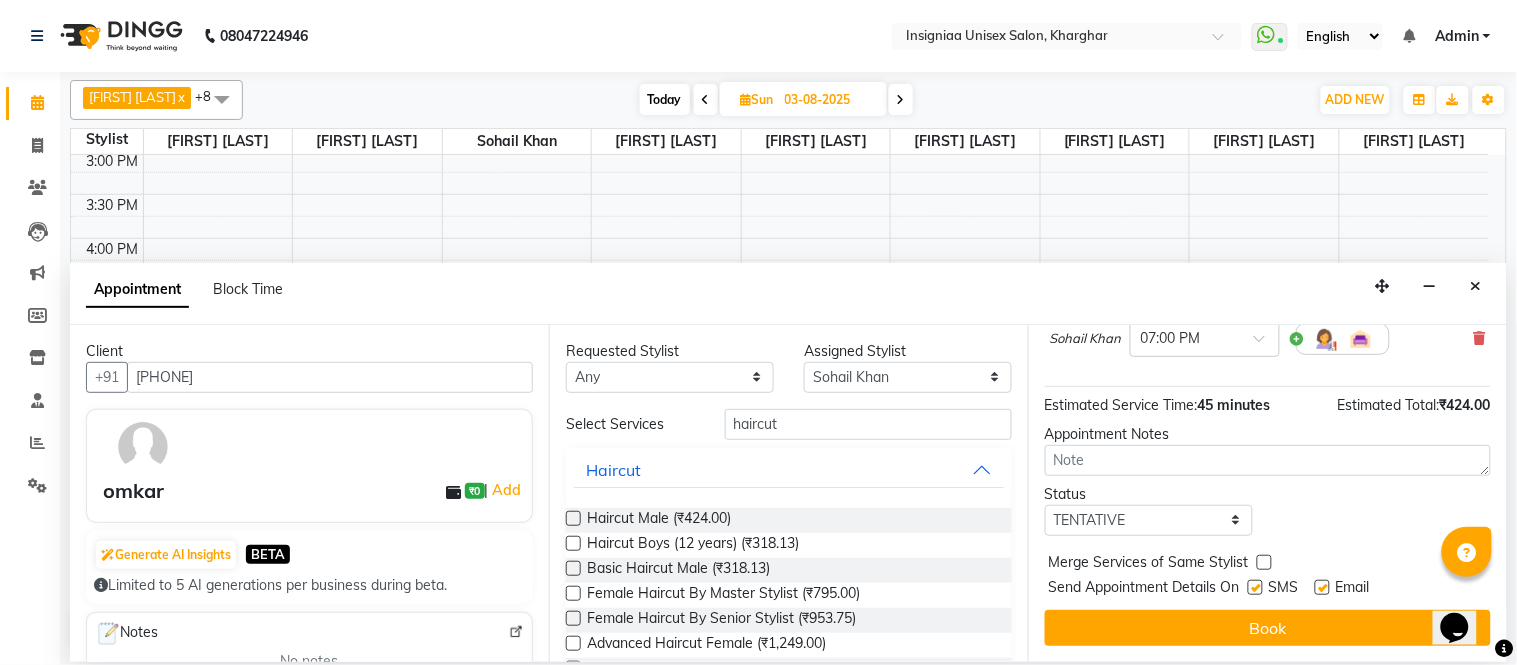 click at bounding box center (1322, 587) 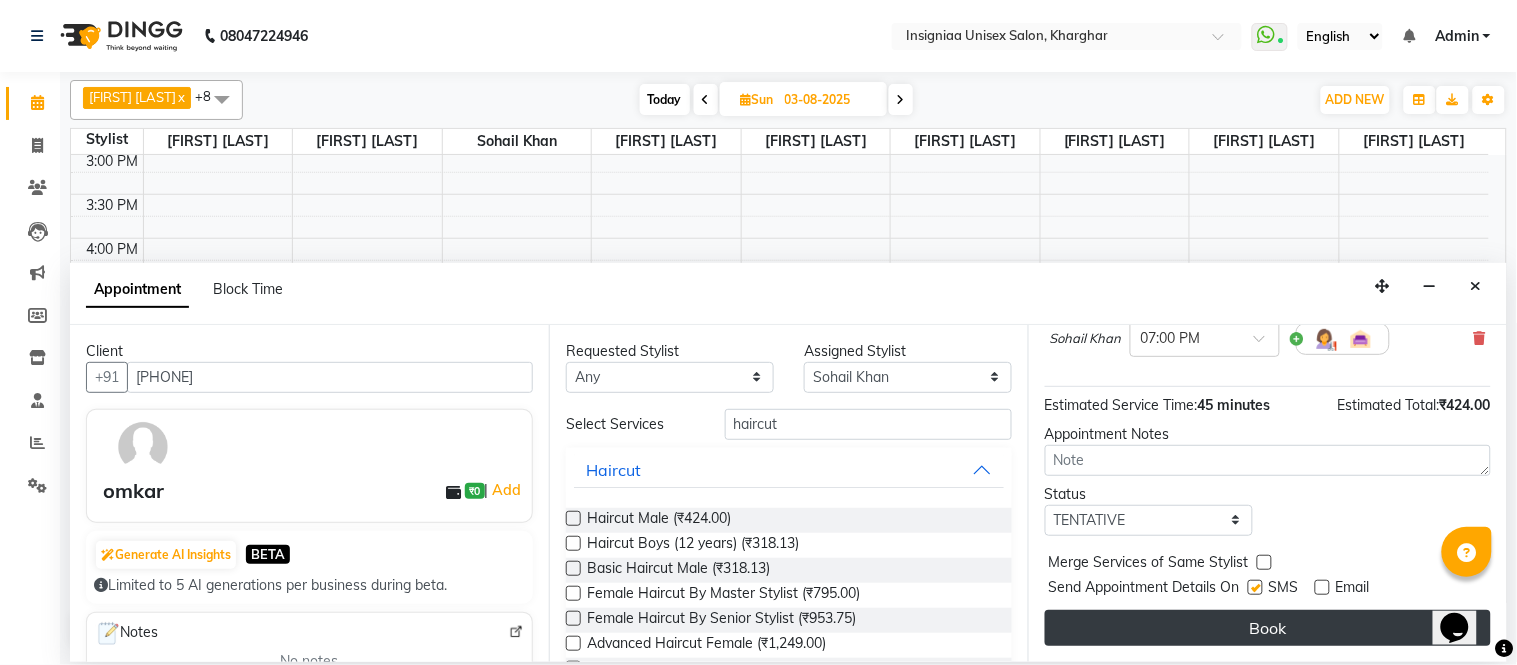 click on "Book" at bounding box center [1268, 628] 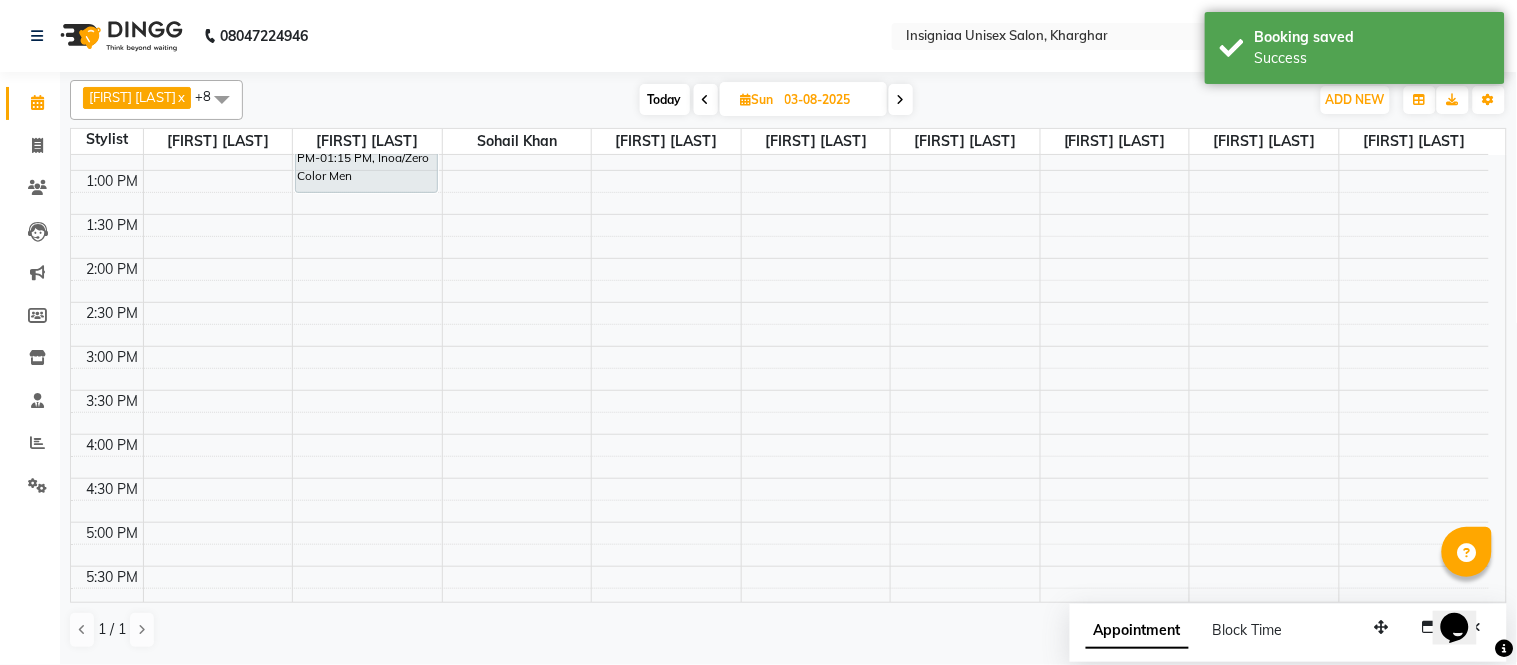 scroll, scrollTop: 333, scrollLeft: 0, axis: vertical 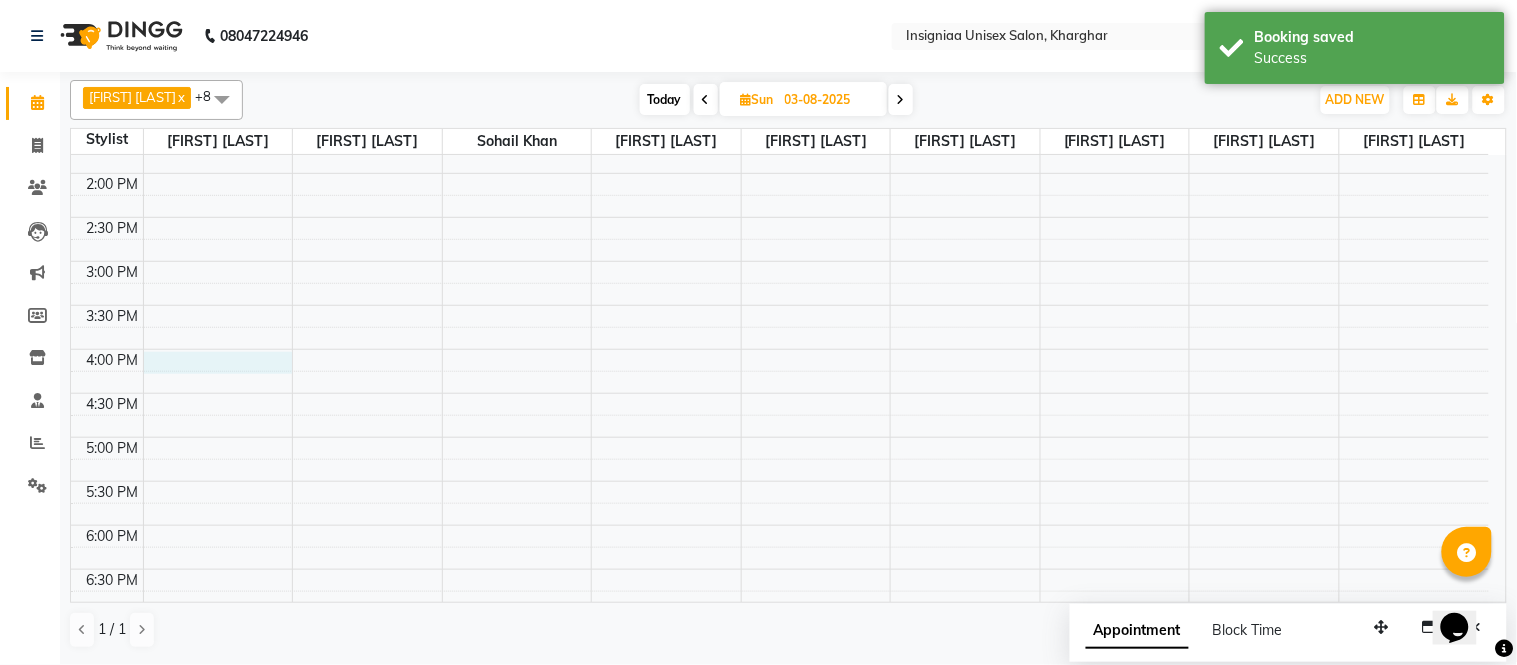 click on "10:00 AM 10:30 AM 11:00 AM 11:30 AM 12:00 PM 12:30 PM 1:00 PM 1:30 PM 2:00 PM 2:30 PM 3:00 PM 3:30 PM 4:00 PM 4:30 PM 5:00 PM 5:30 PM 6:00 PM 6:30 PM 7:00 PM 7:30 PM 8:00 PM 8:30 PM 9:00 PM 9:30 PM             Raunak Singh, 11:30 AM-12:15 PM, Haircut Male             Raunak Singh, 12:15 PM-01:15 PM, Inoa/Zero Color Men             omkar, 07:00 PM-07:45 PM, Haircut Male             Poonam Limbasia, 11:00 AM-12:30 PM, Radiance Facial" at bounding box center [780, 349] 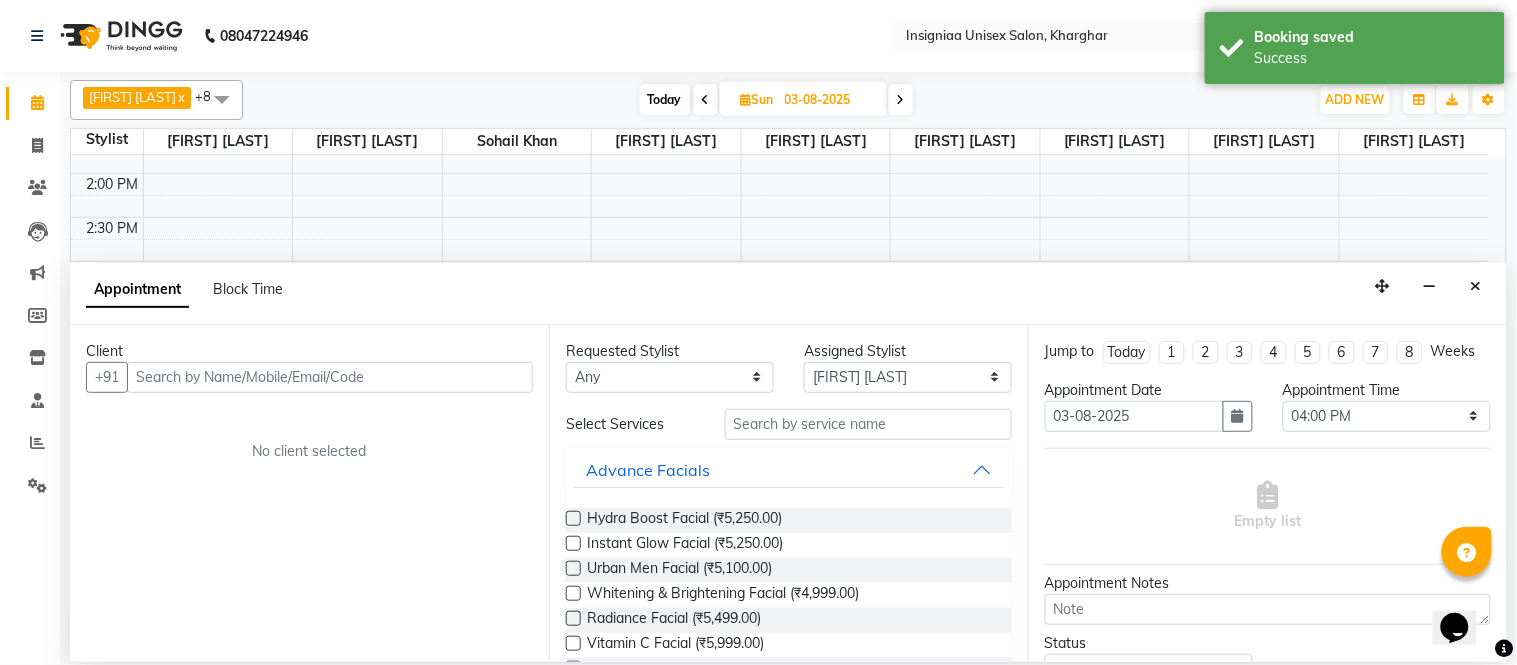 click at bounding box center (330, 377) 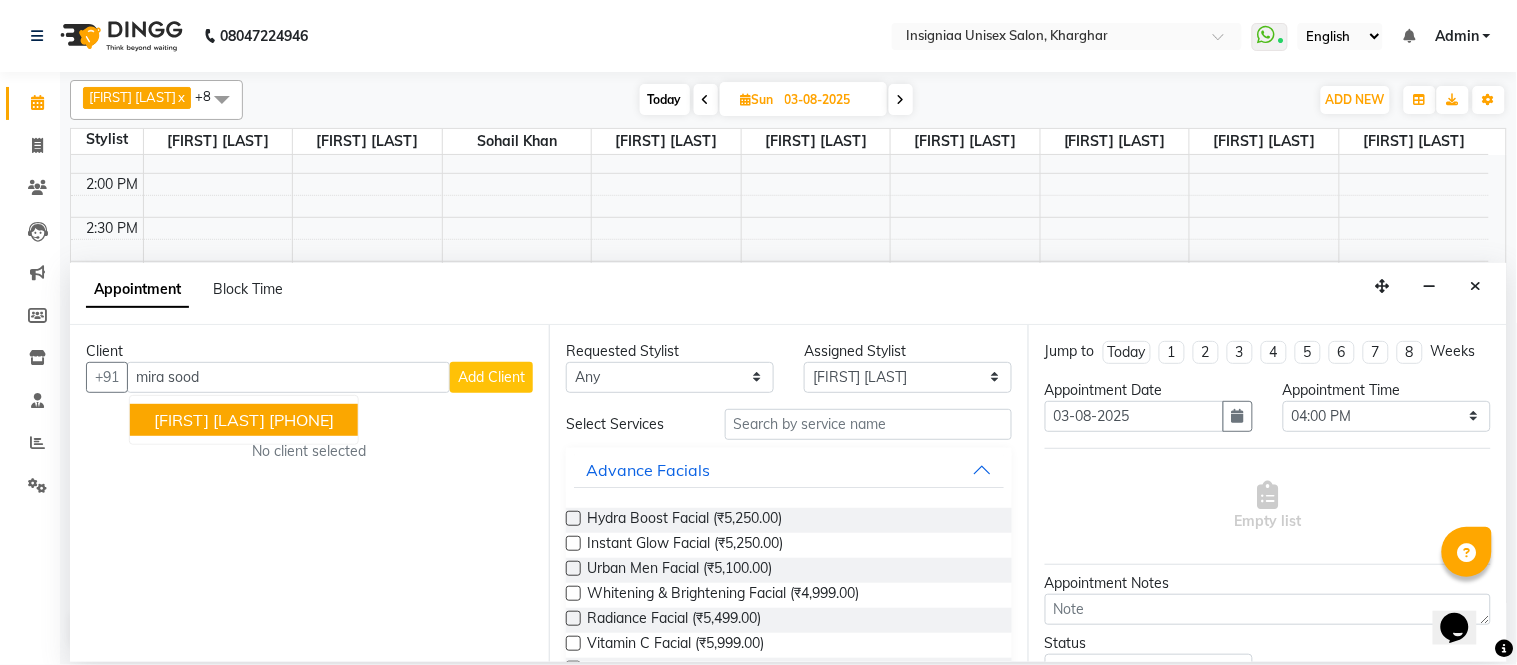 click on "9811513760" at bounding box center (301, 420) 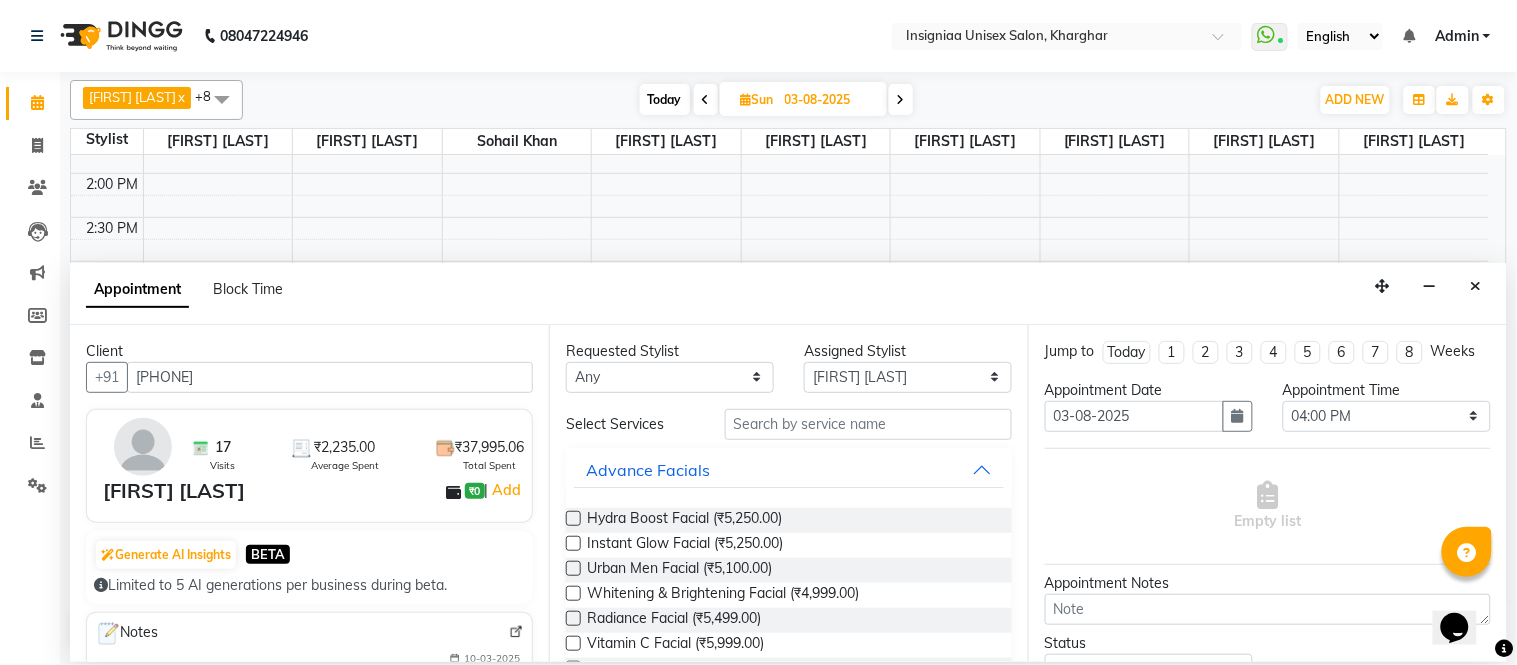 type on "9811513760" 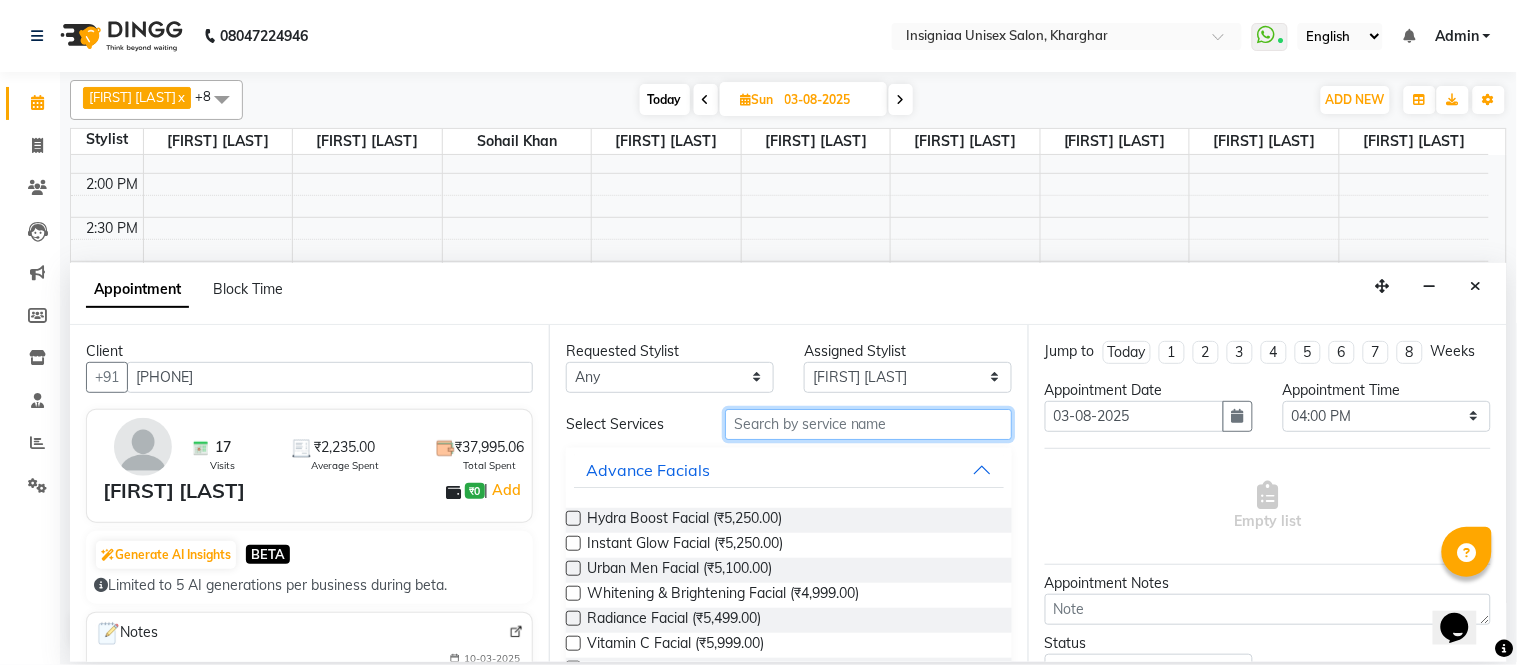 click at bounding box center (868, 424) 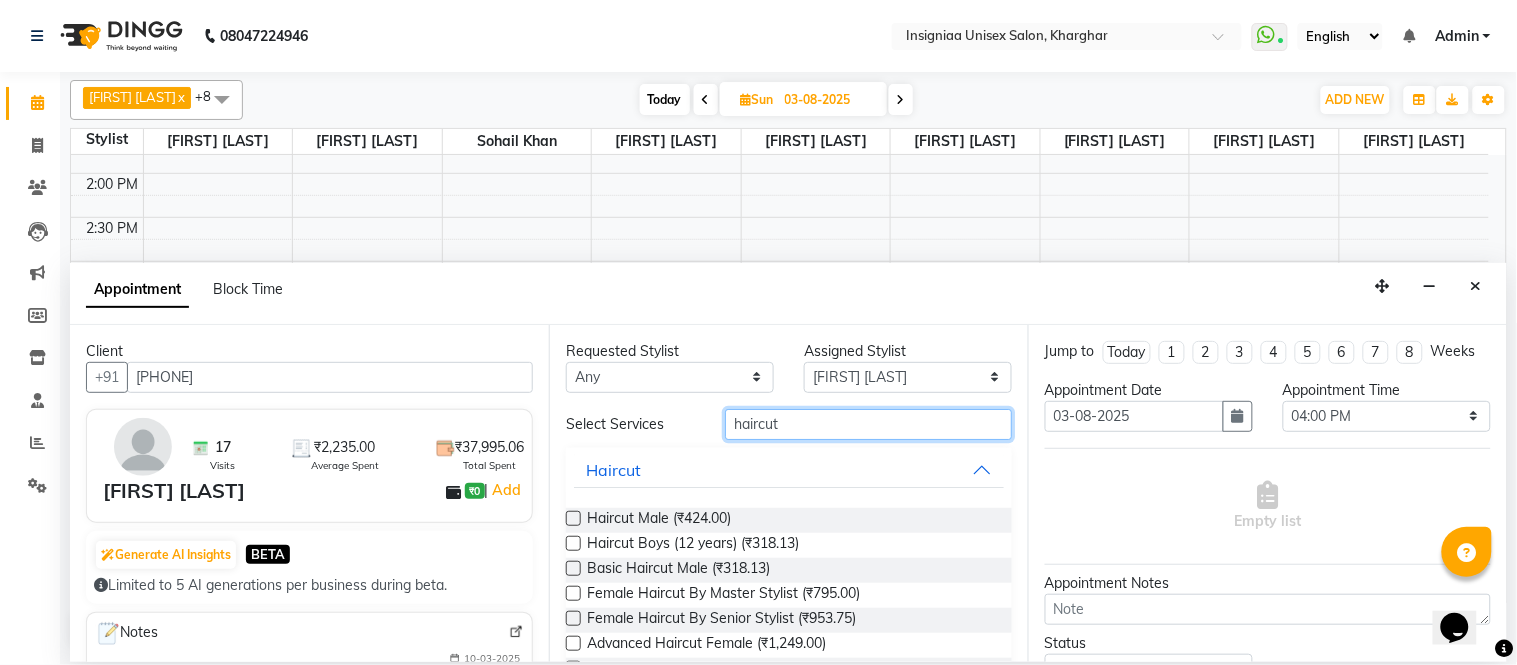 drag, startPoint x: 766, startPoint y: 424, endPoint x: 591, endPoint y: 424, distance: 175 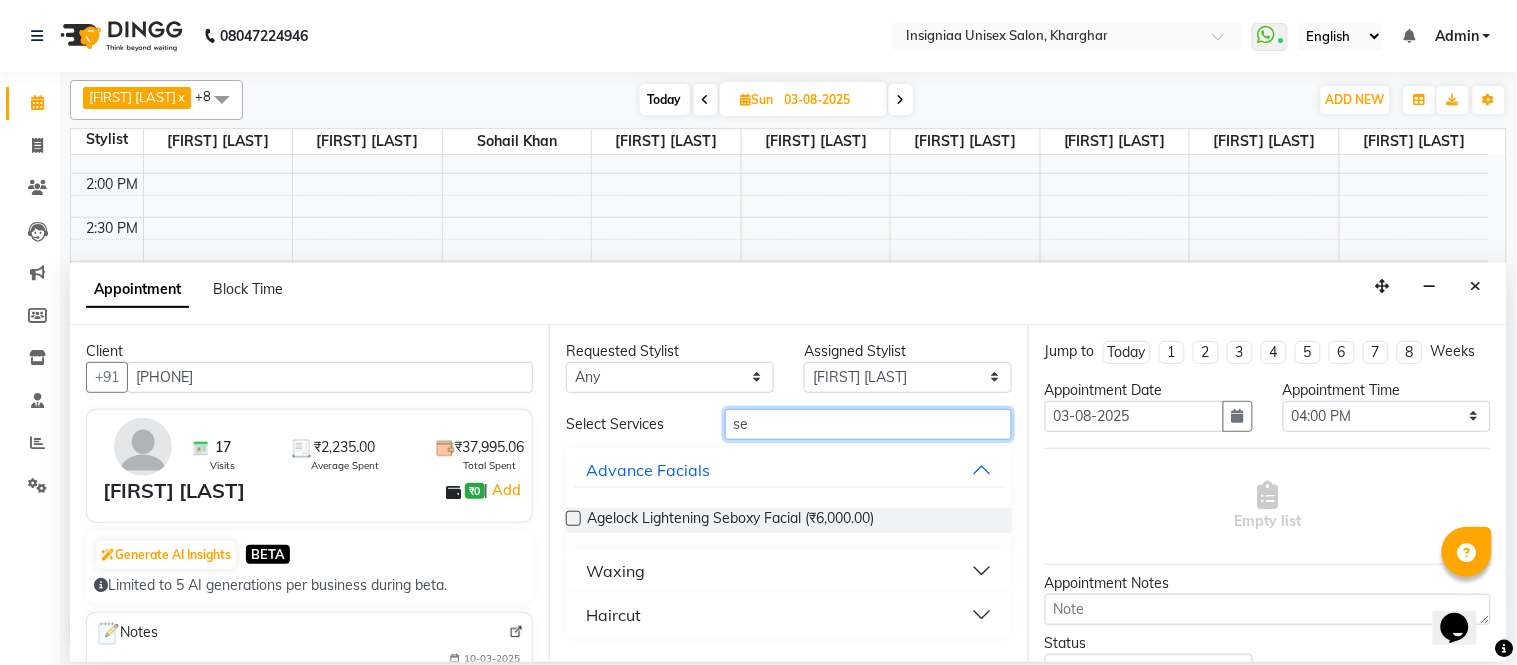 type on "s" 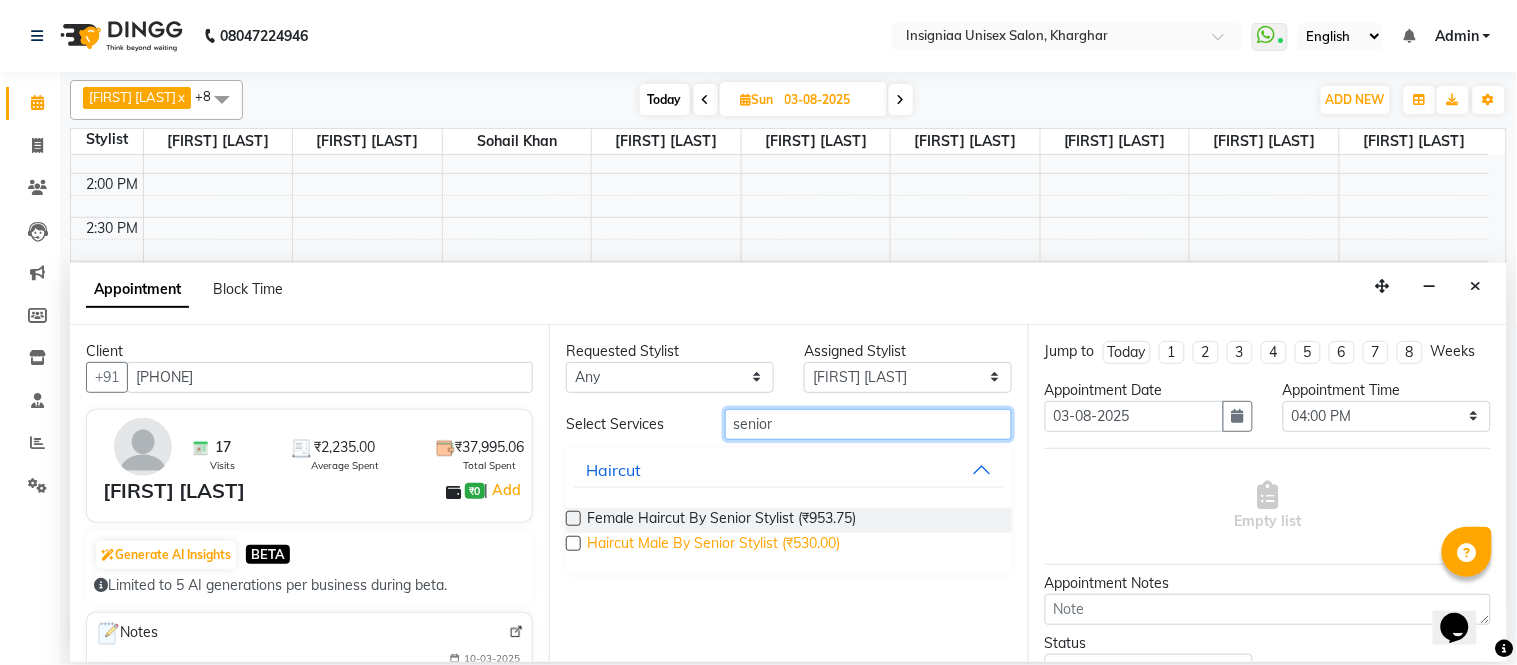type on "senior" 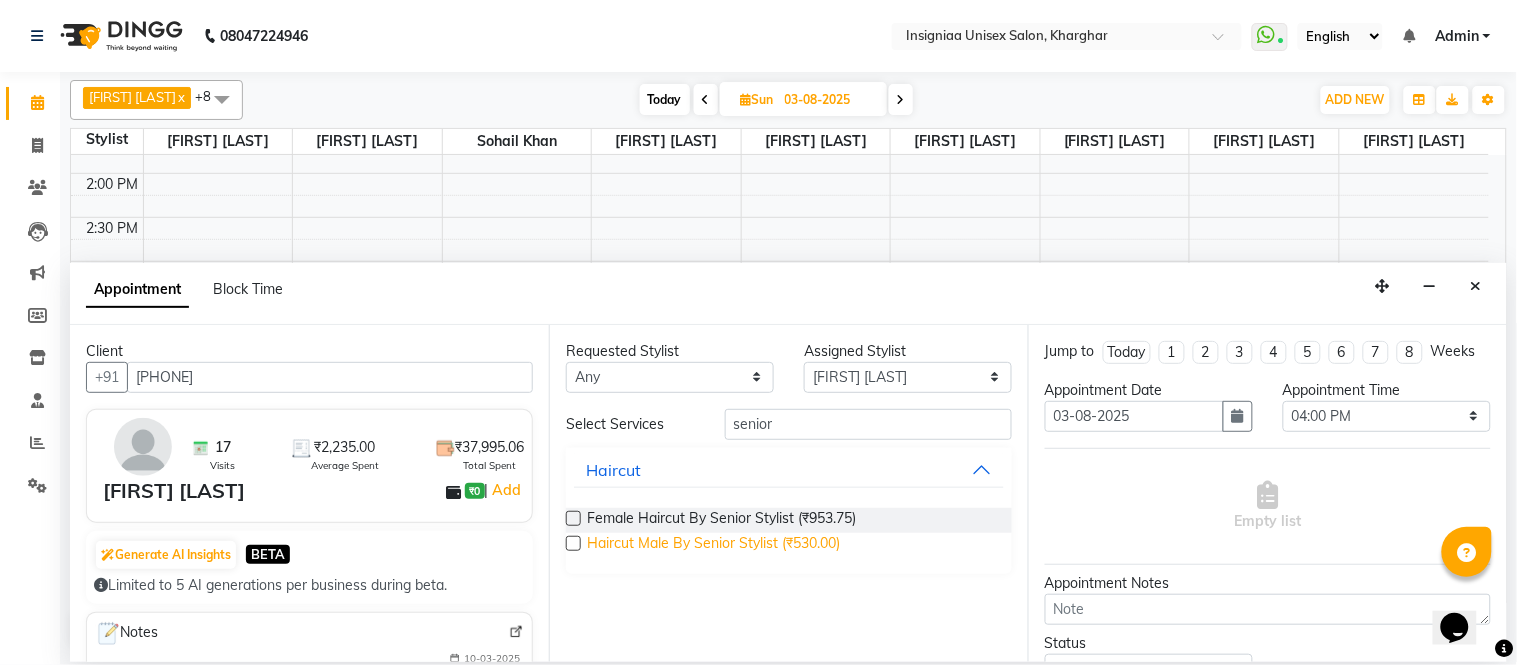click on "Haircut Male By Senior Stylist (₹530.00)" at bounding box center (713, 545) 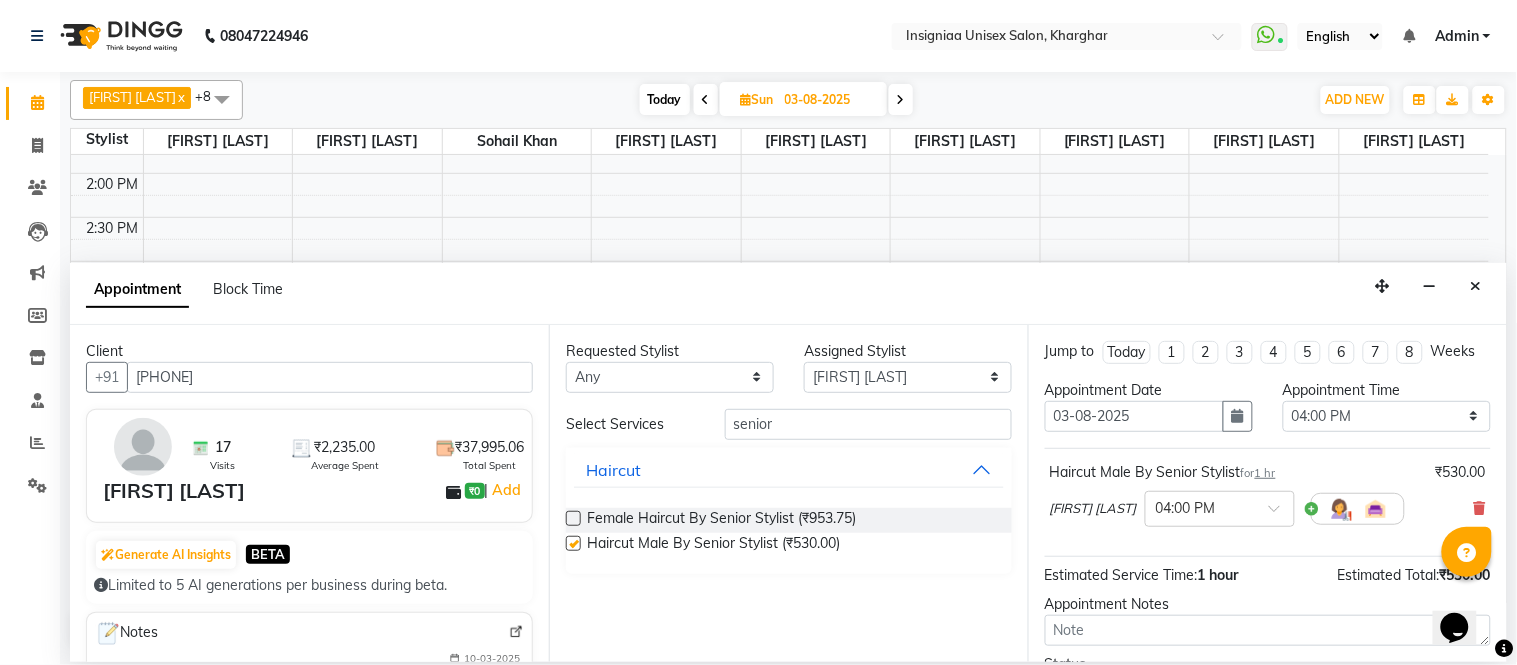 checkbox on "false" 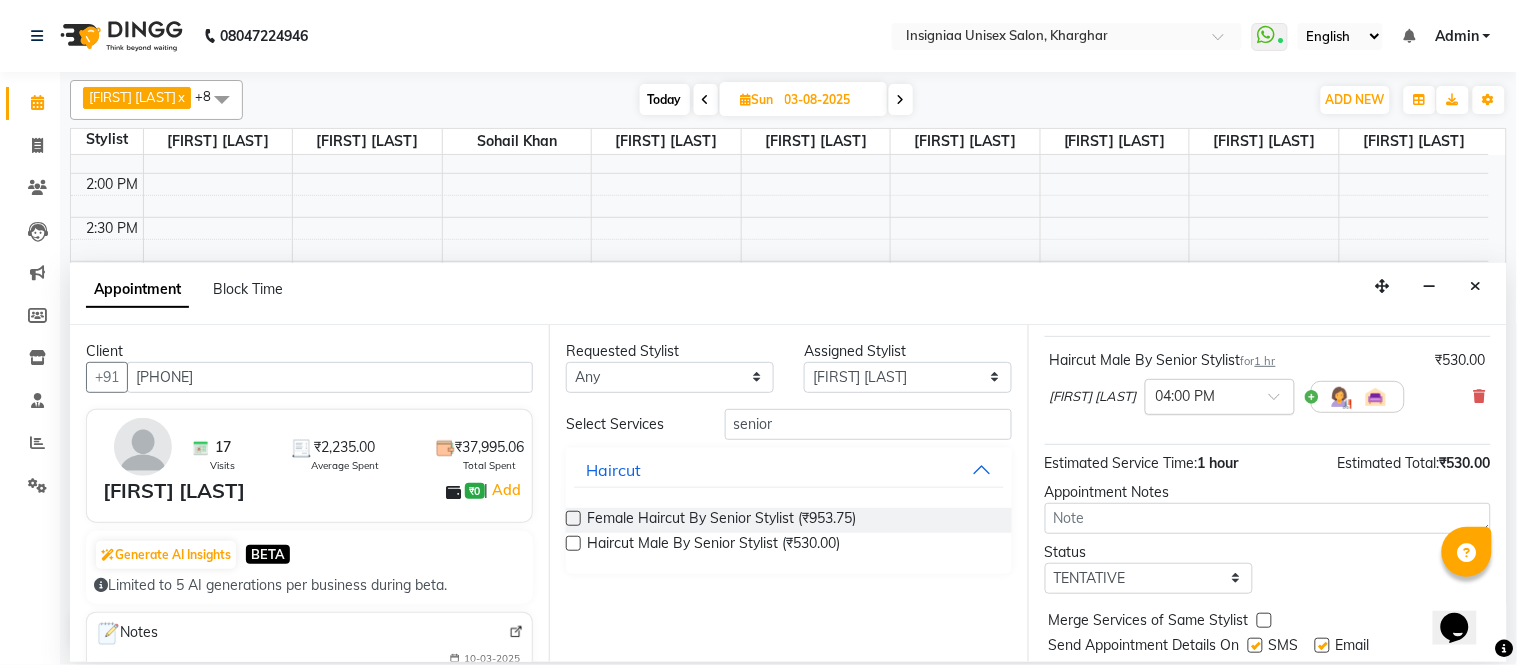 scroll, scrollTop: 188, scrollLeft: 0, axis: vertical 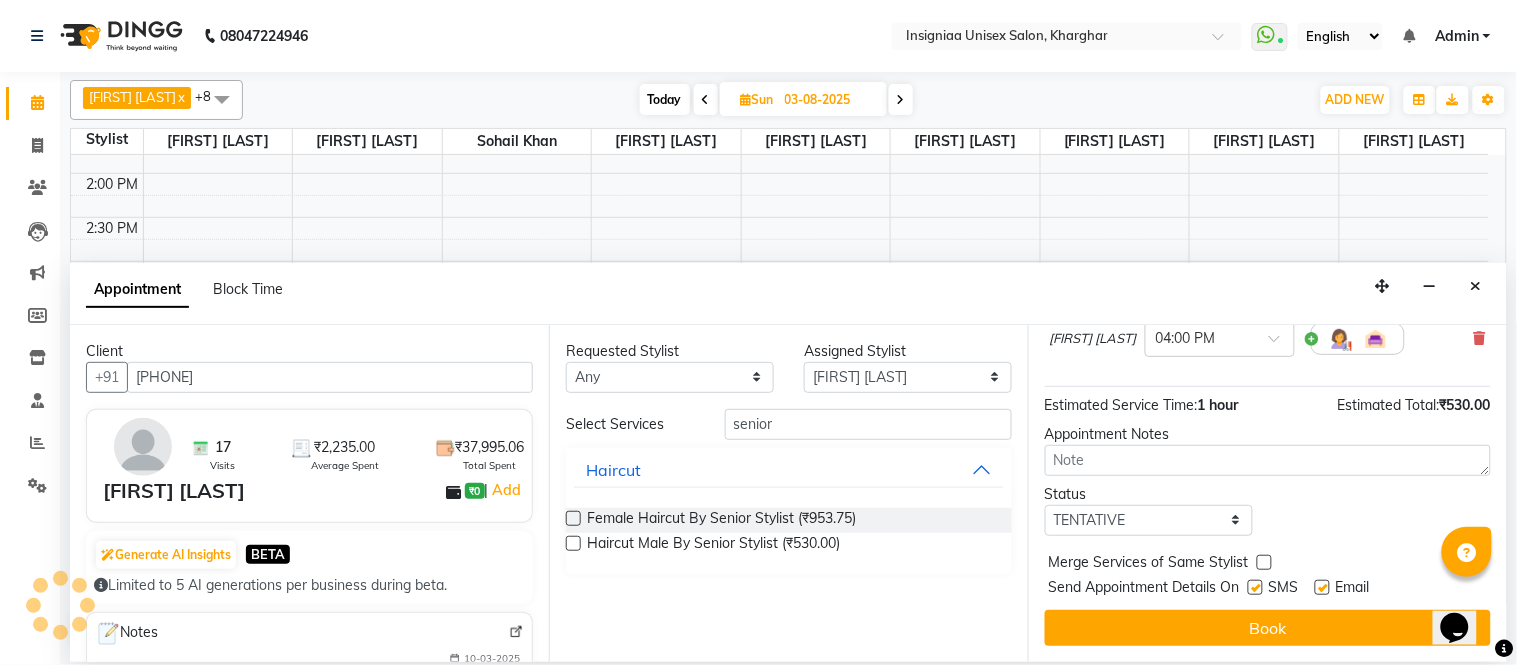 click at bounding box center (1322, 587) 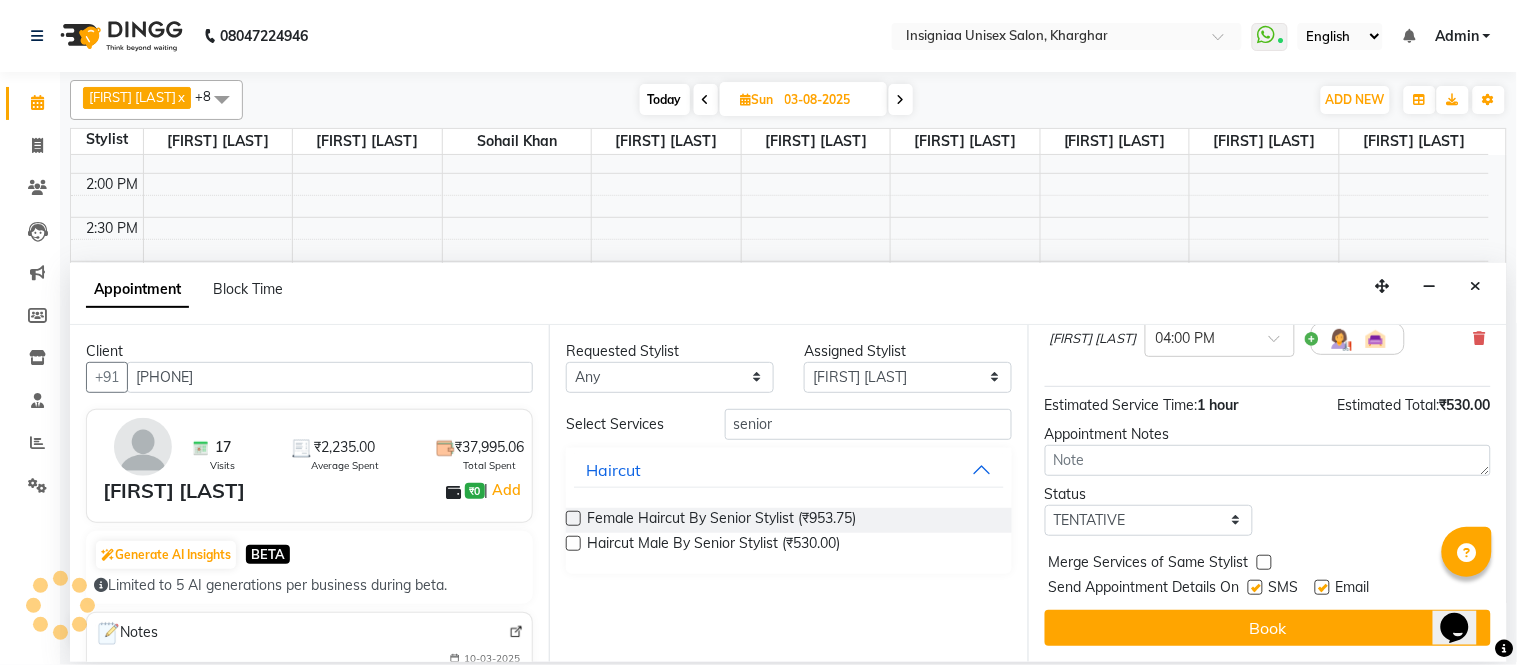 checkbox on "false" 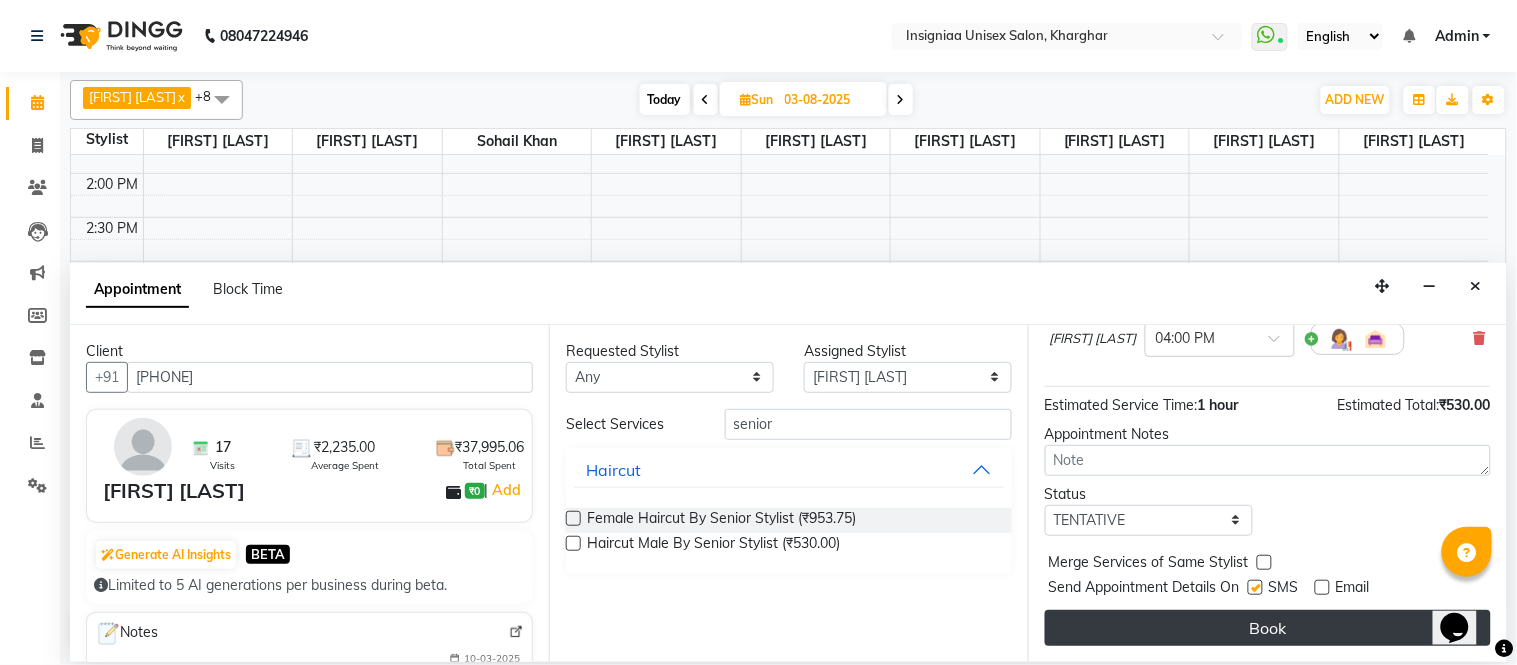 click on "Book" at bounding box center (1268, 628) 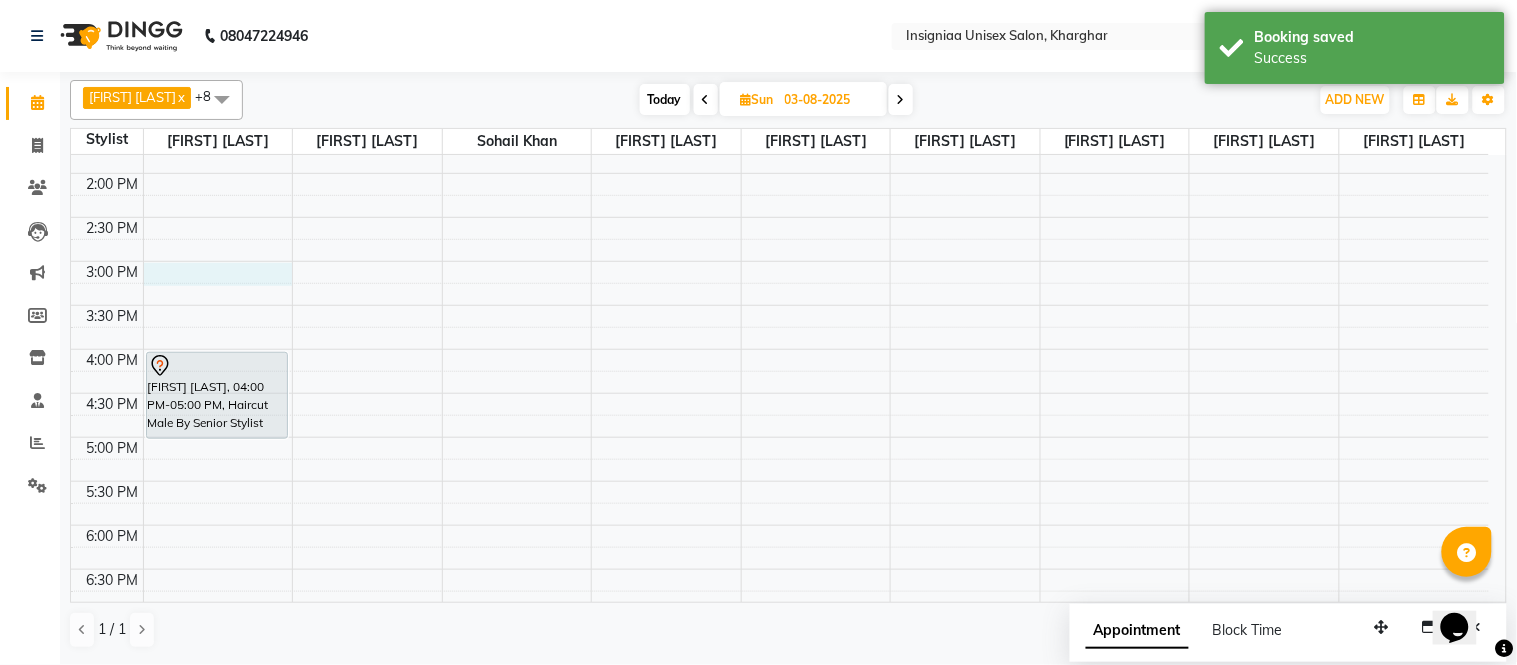 click on "10:00 AM 10:30 AM 11:00 AM 11:30 AM 12:00 PM 12:30 PM 1:00 PM 1:30 PM 2:00 PM 2:30 PM 3:00 PM 3:30 PM 4:00 PM 4:30 PM 5:00 PM 5:30 PM 6:00 PM 6:30 PM 7:00 PM 7:30 PM 8:00 PM 8:30 PM 9:00 PM 9:30 PM             Mira Sood, 04:00 PM-05:00 PM, Haircut Male By Senior Stylist             Raunak Singh, 11:30 AM-12:15 PM, Haircut Male             Raunak Singh, 12:15 PM-01:15 PM, Inoa/Zero Color Men             omkar, 07:00 PM-07:45 PM, Haircut Male             Poonam Limbasia, 11:00 AM-12:30 PM, Radiance Facial" at bounding box center (780, 349) 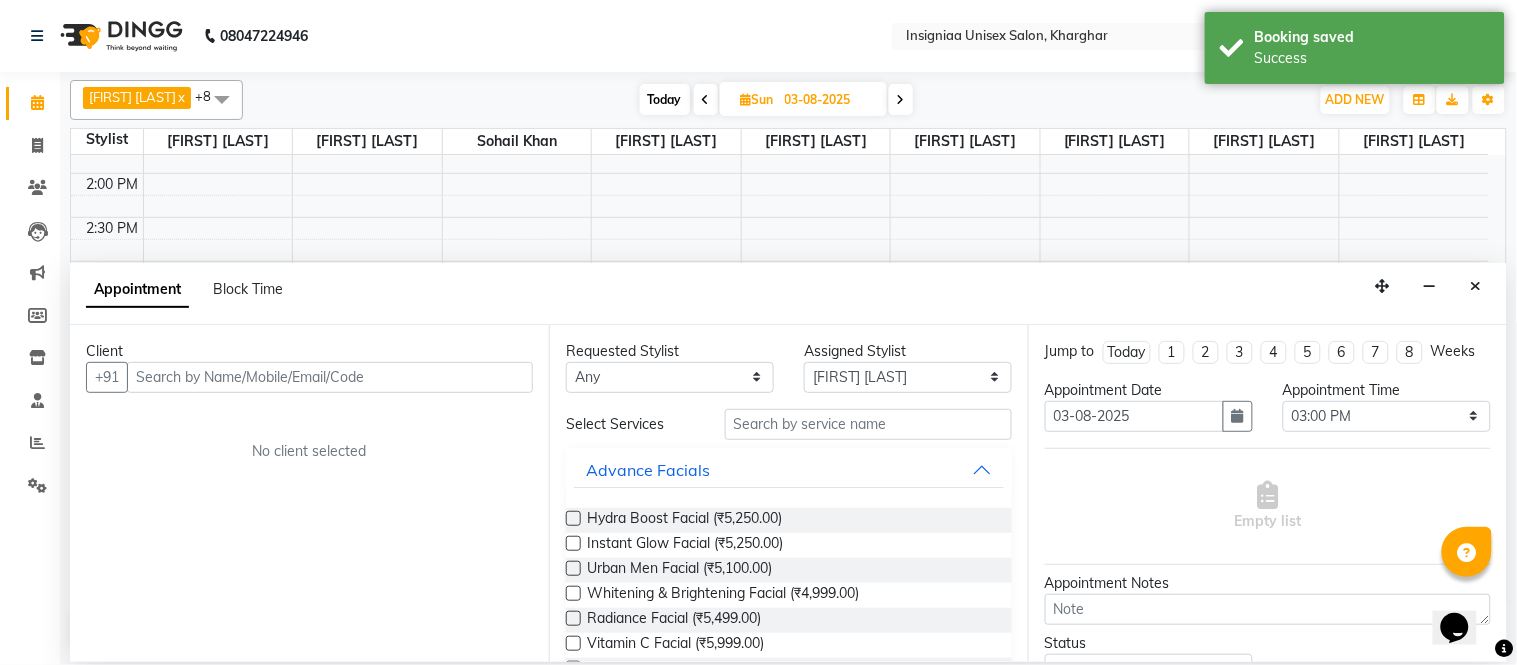 click at bounding box center [330, 377] 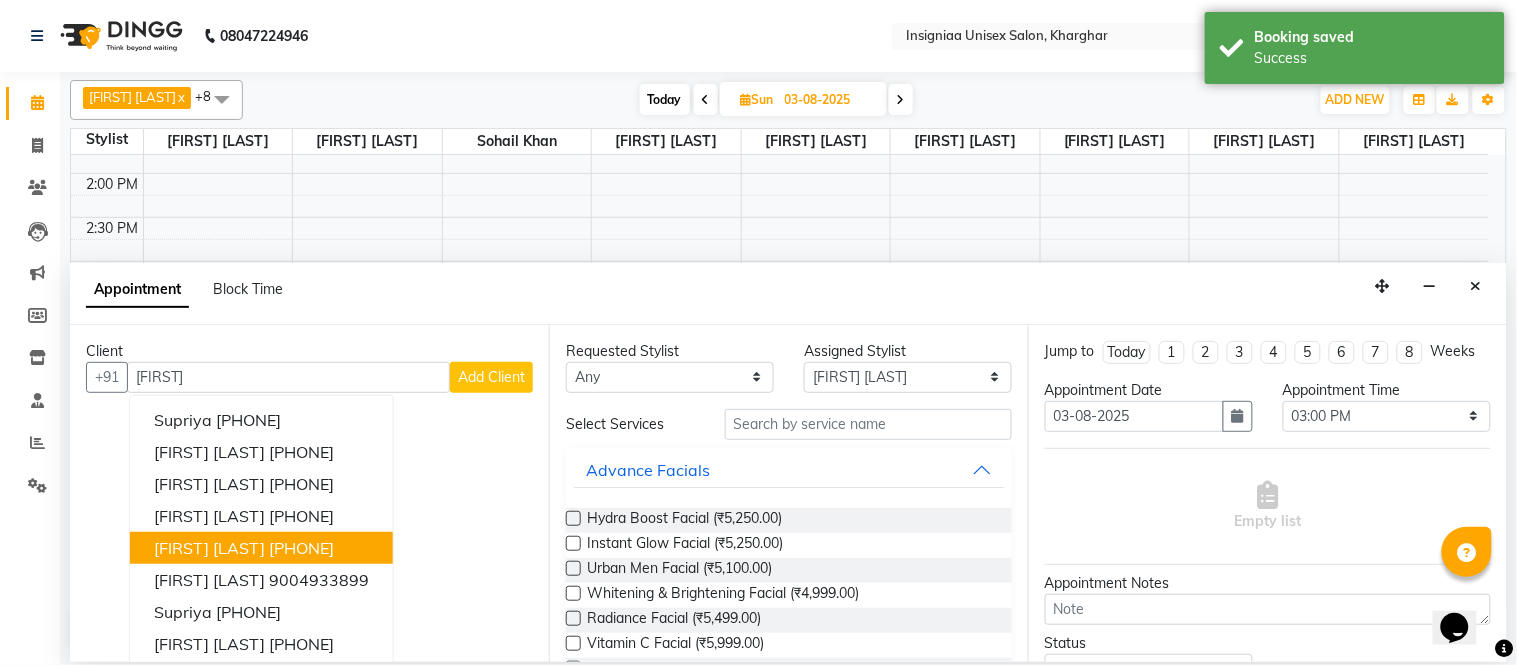 click on "Supriya Mahajan  8425983777" at bounding box center [261, 548] 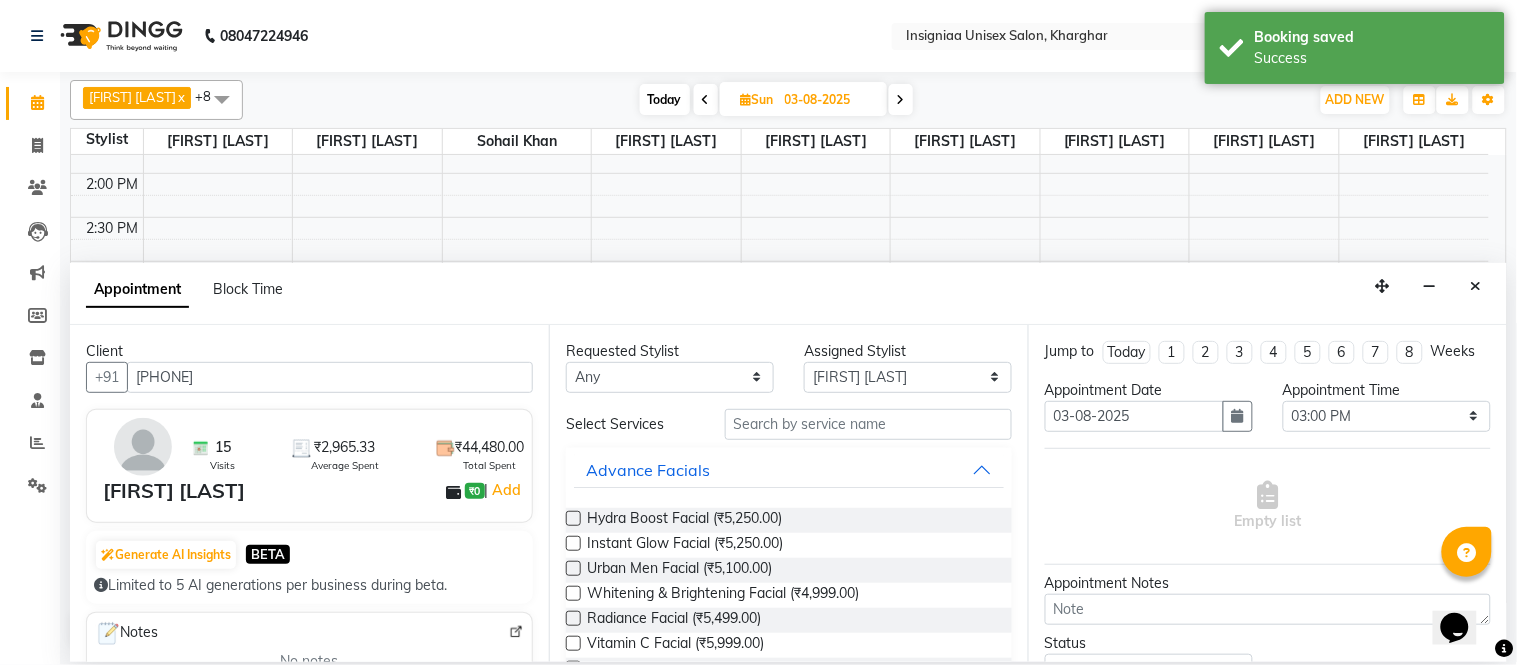 type on "8425983777" 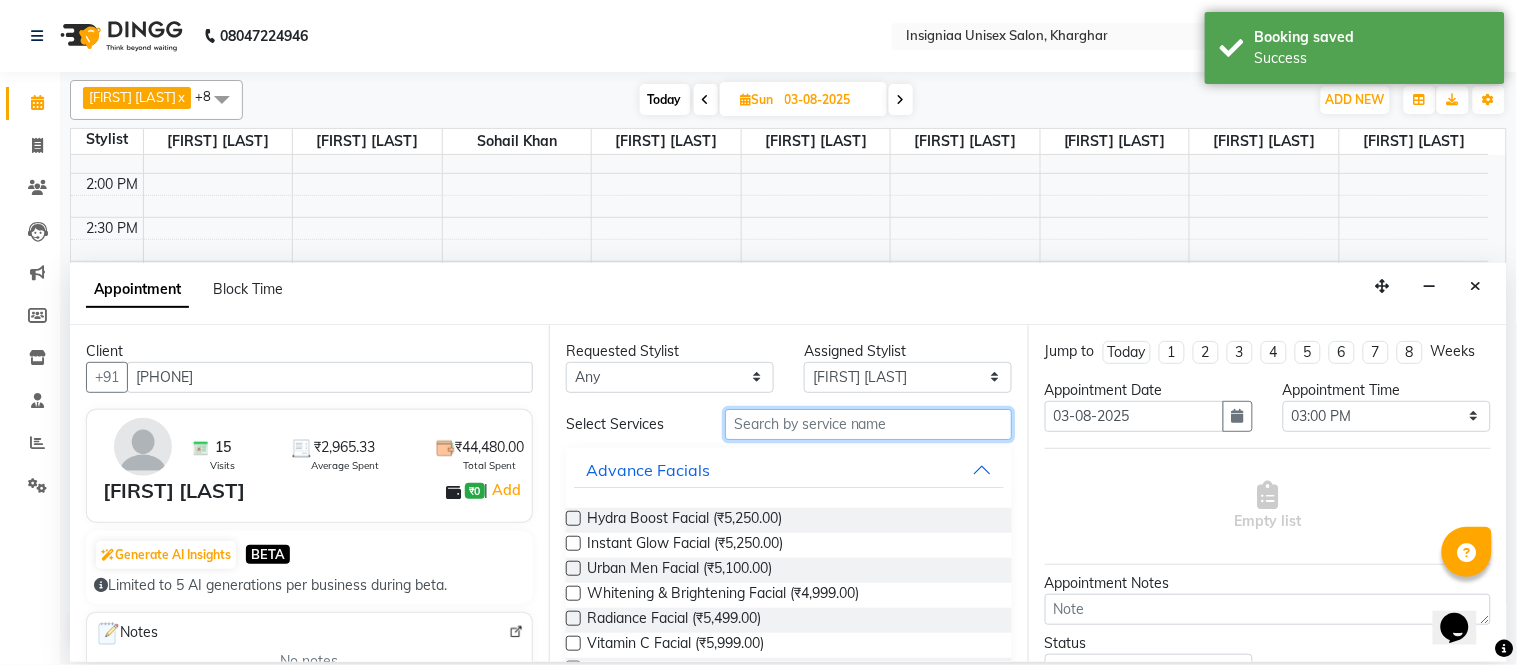 click at bounding box center (868, 424) 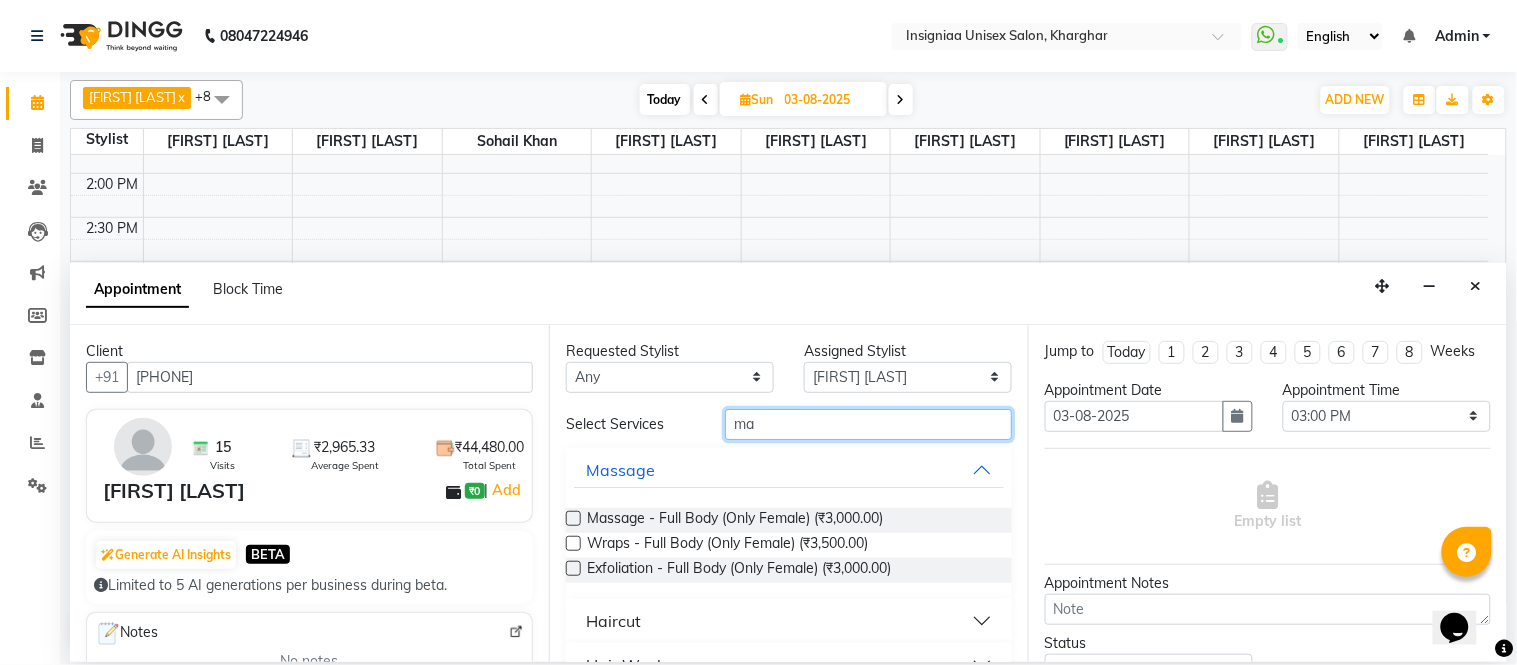 type on "m" 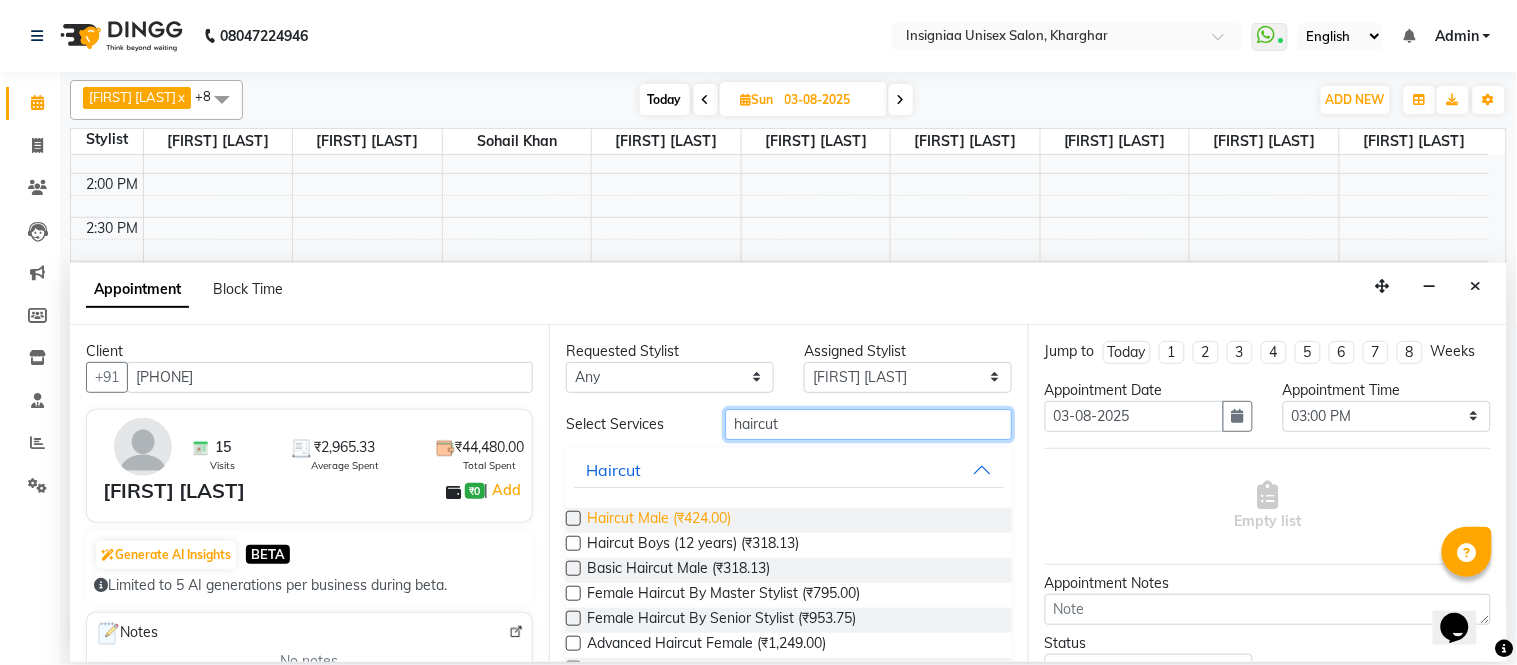type on "haircut" 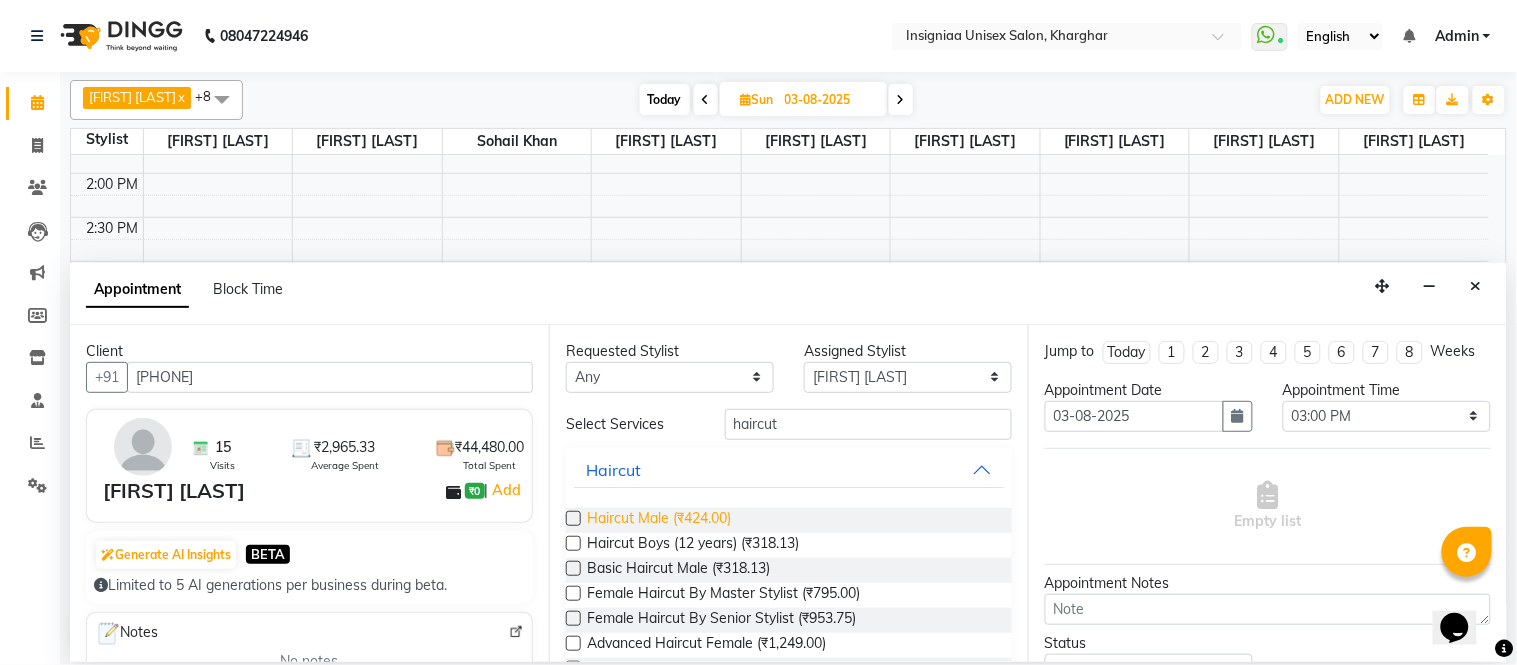 click on "Haircut Male (₹424.00)" at bounding box center [659, 520] 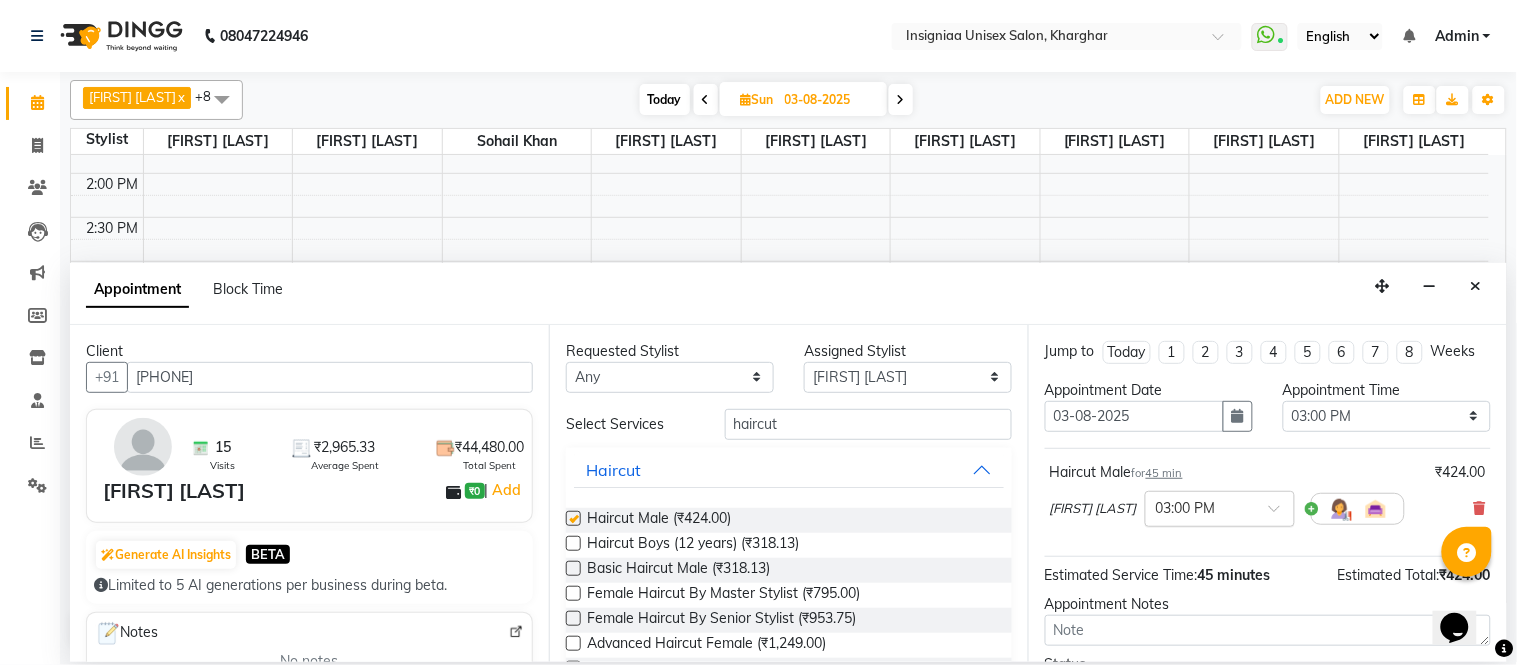 checkbox on "false" 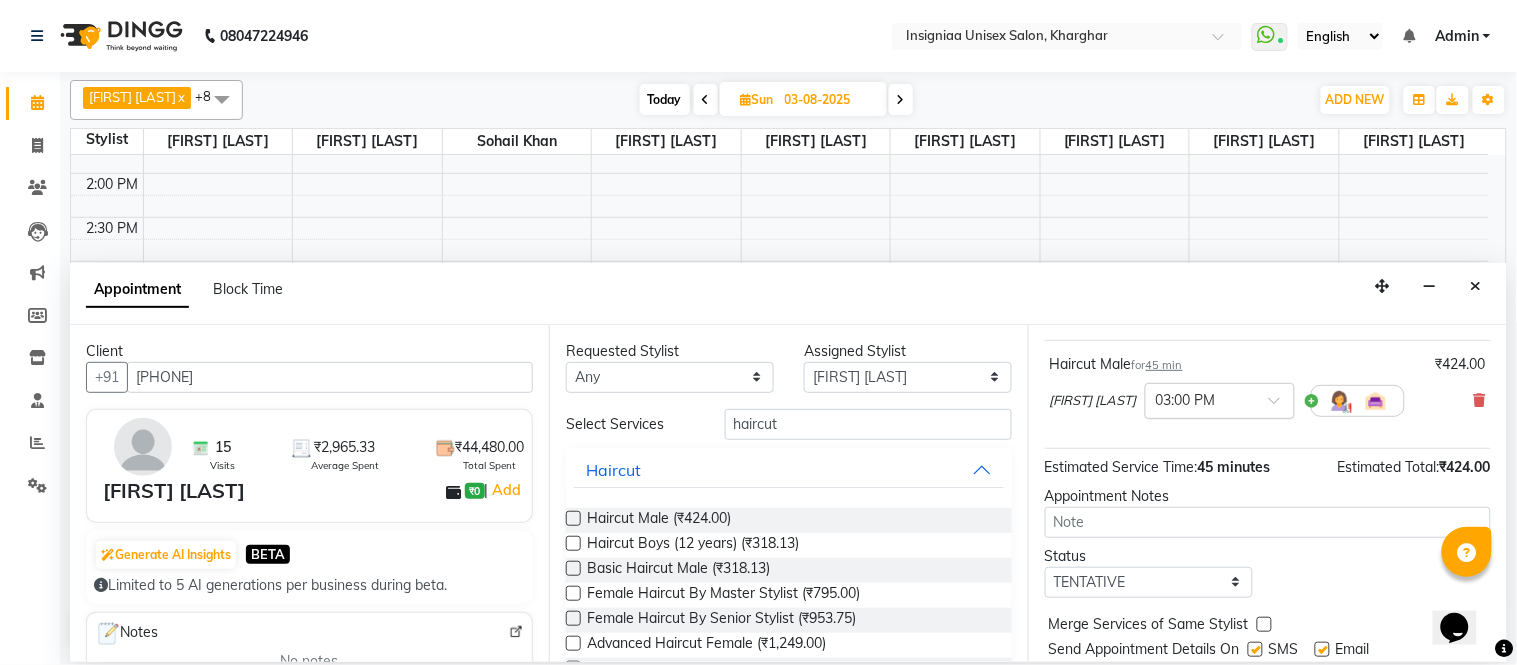 scroll, scrollTop: 188, scrollLeft: 0, axis: vertical 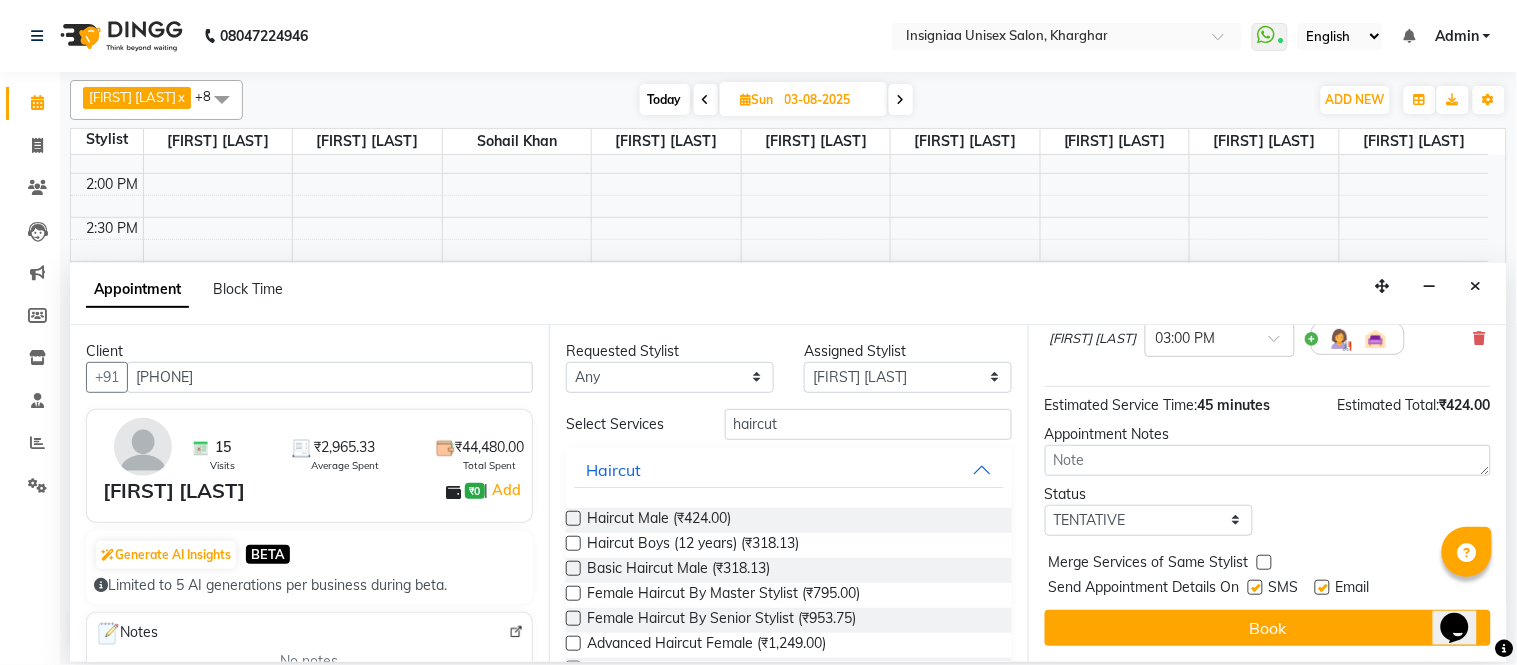 click at bounding box center [1322, 587] 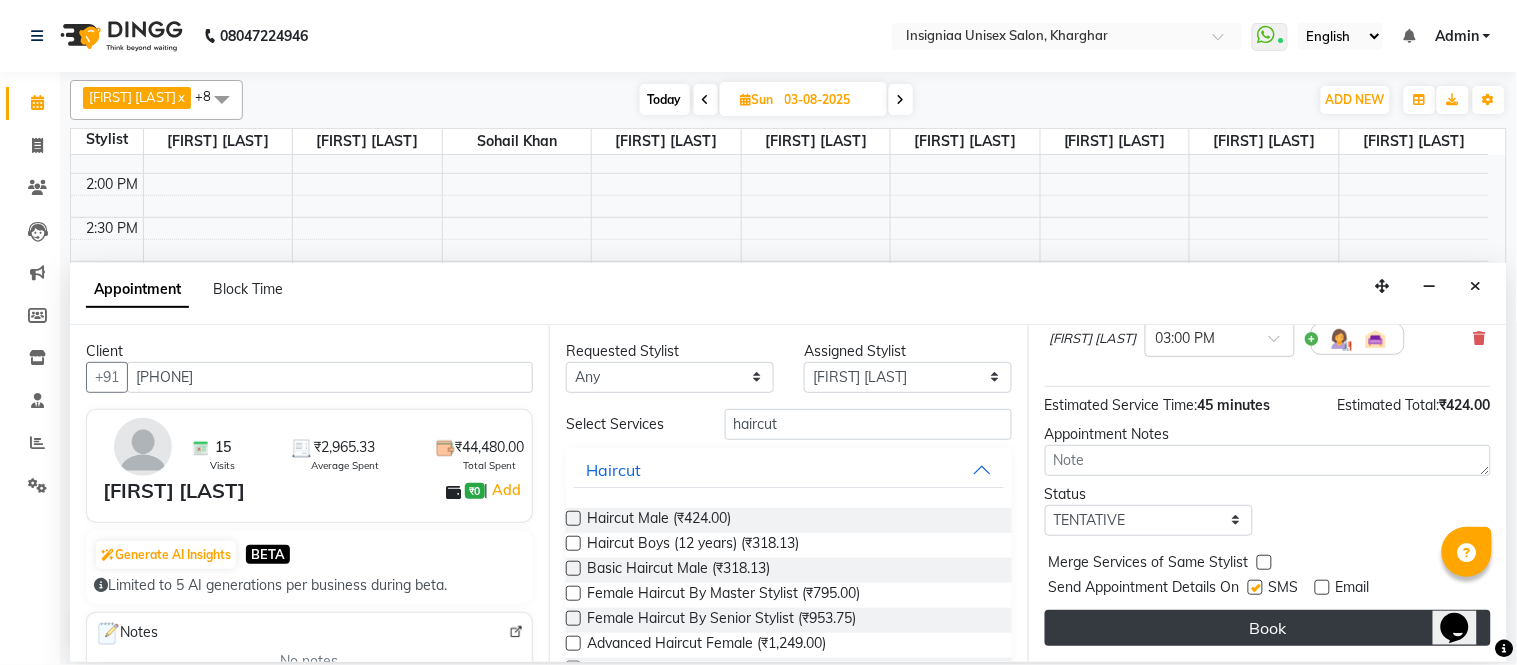 click on "Book" at bounding box center (1268, 628) 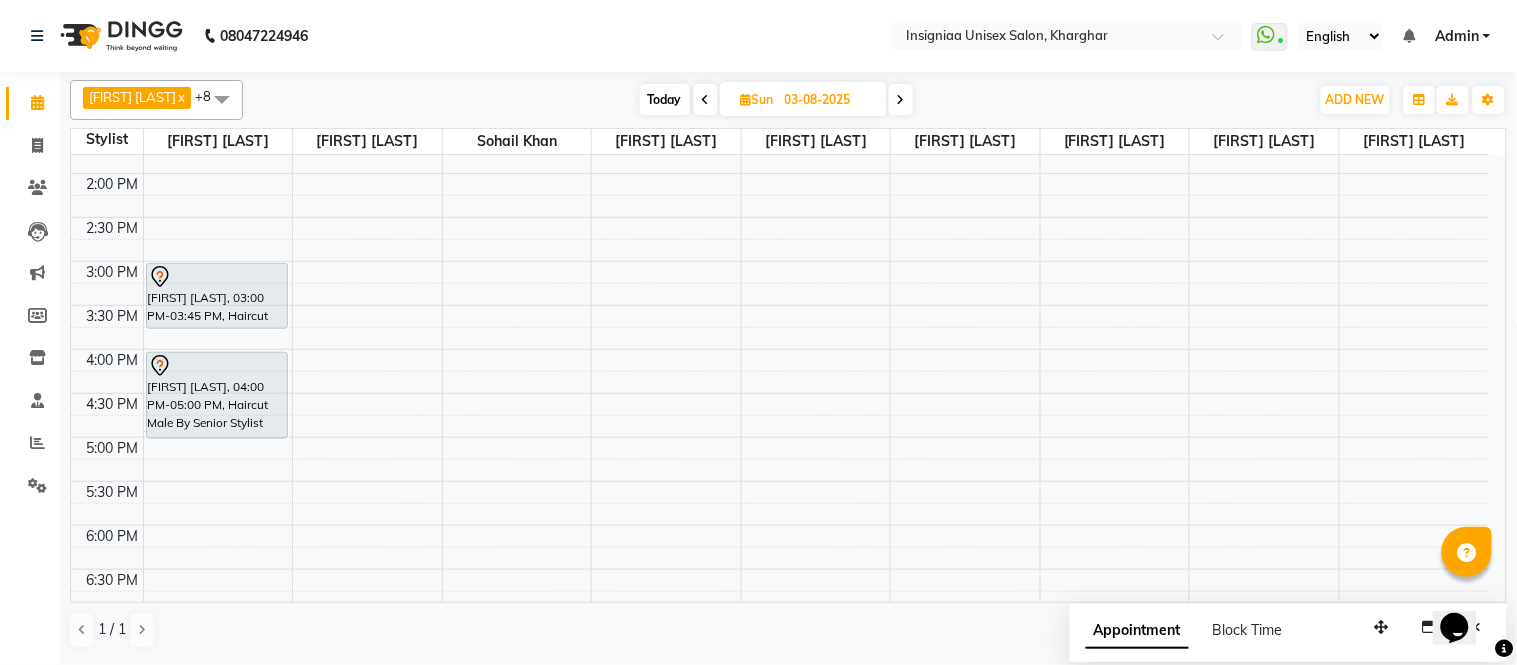 click on "Today" at bounding box center [665, 99] 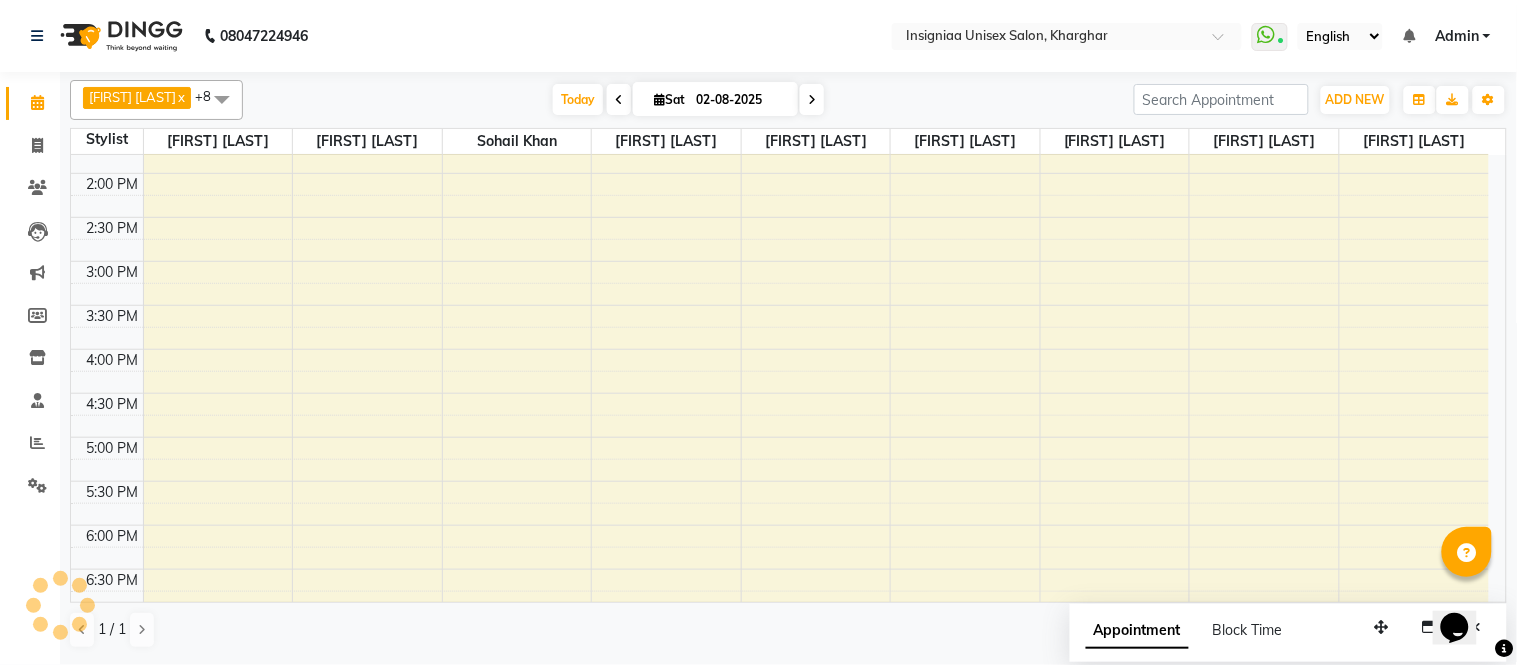 scroll, scrollTop: 88, scrollLeft: 0, axis: vertical 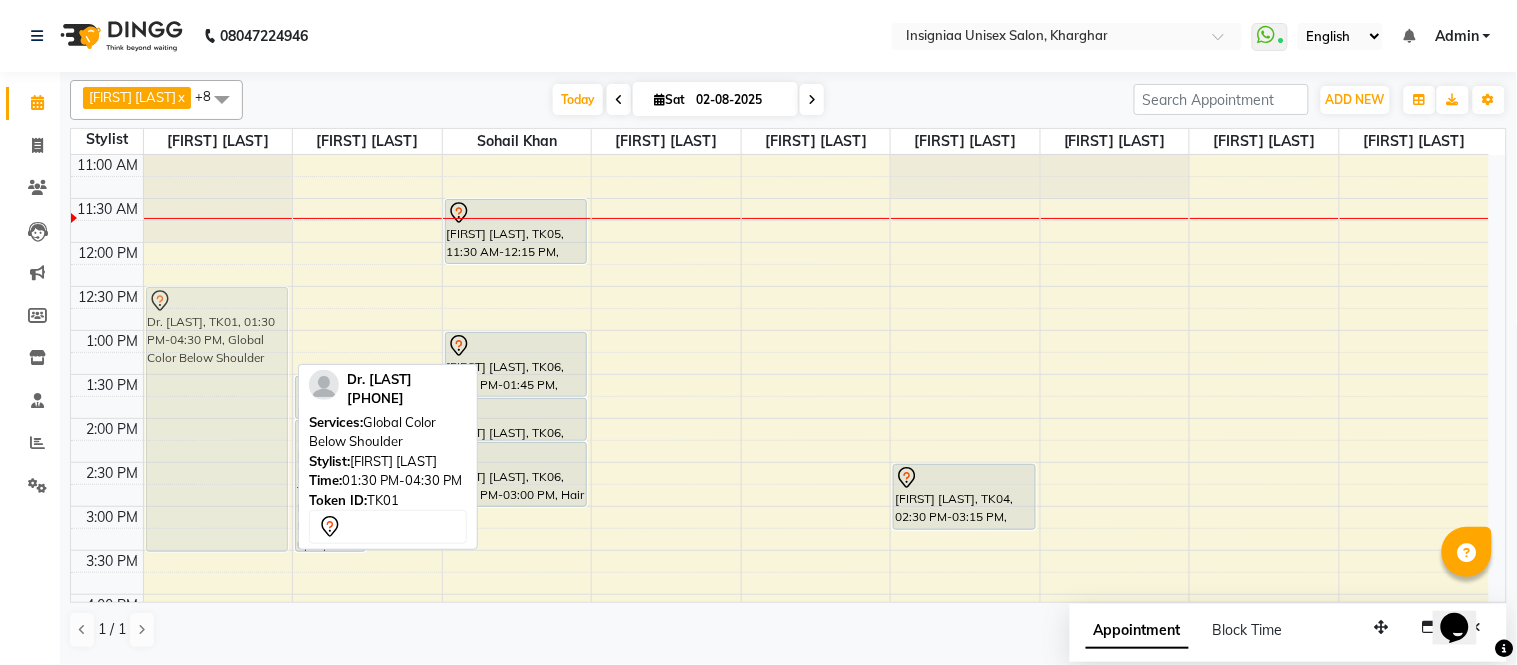 drag, startPoint x: 188, startPoint y: 431, endPoint x: 186, endPoint y: 345, distance: 86.023254 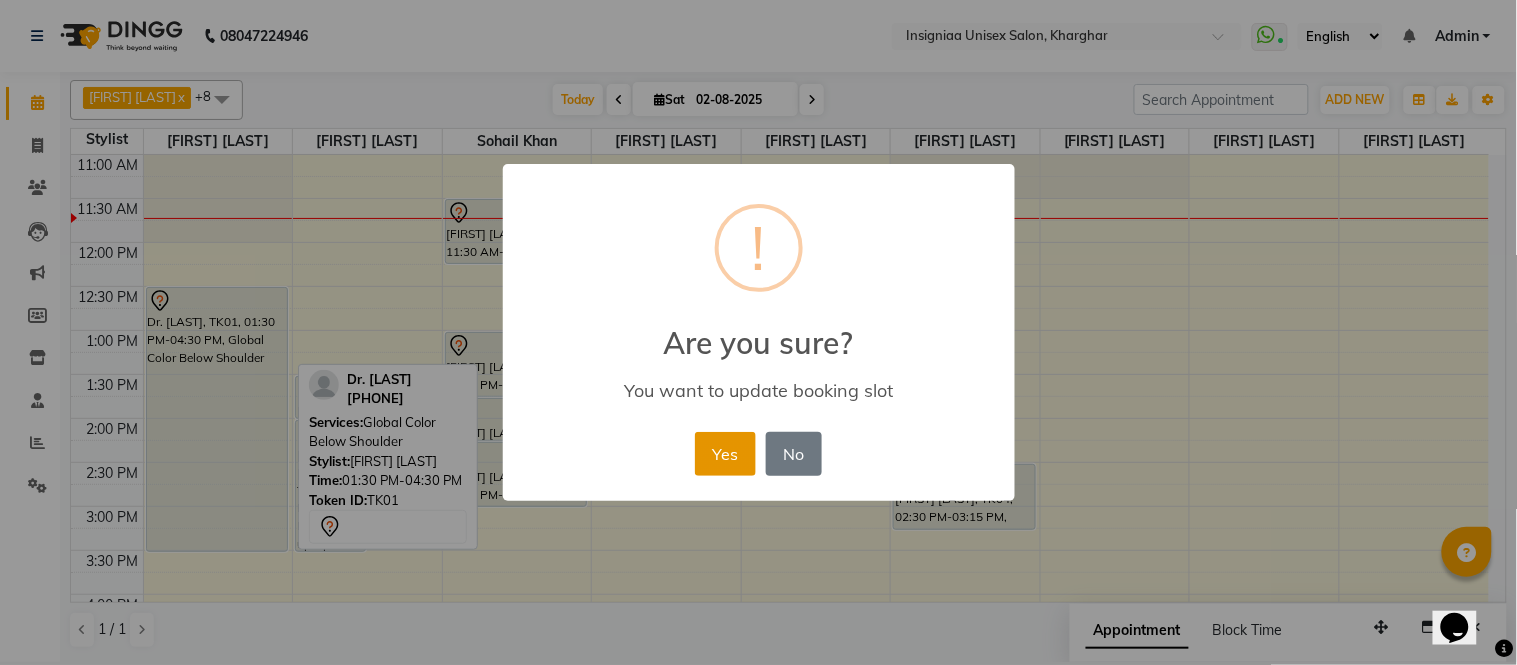 click on "Yes" at bounding box center (725, 454) 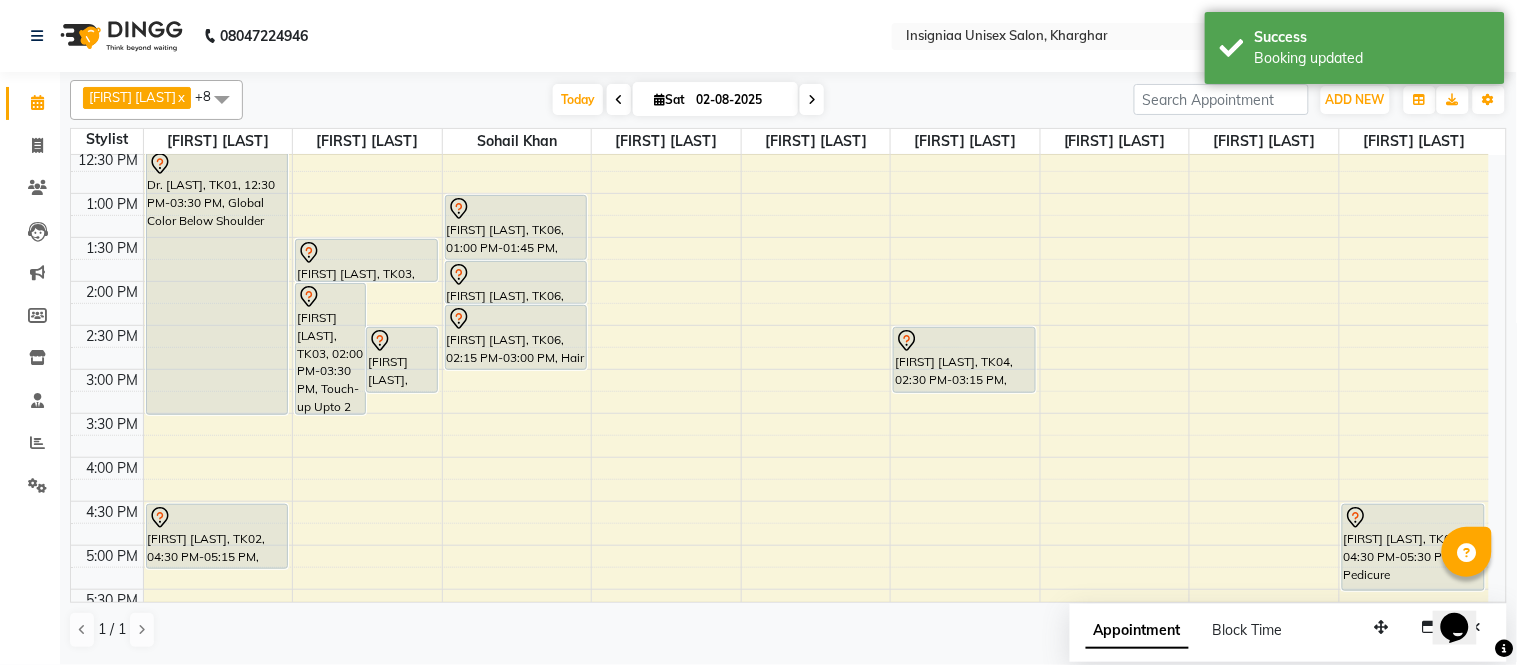 scroll, scrollTop: 311, scrollLeft: 0, axis: vertical 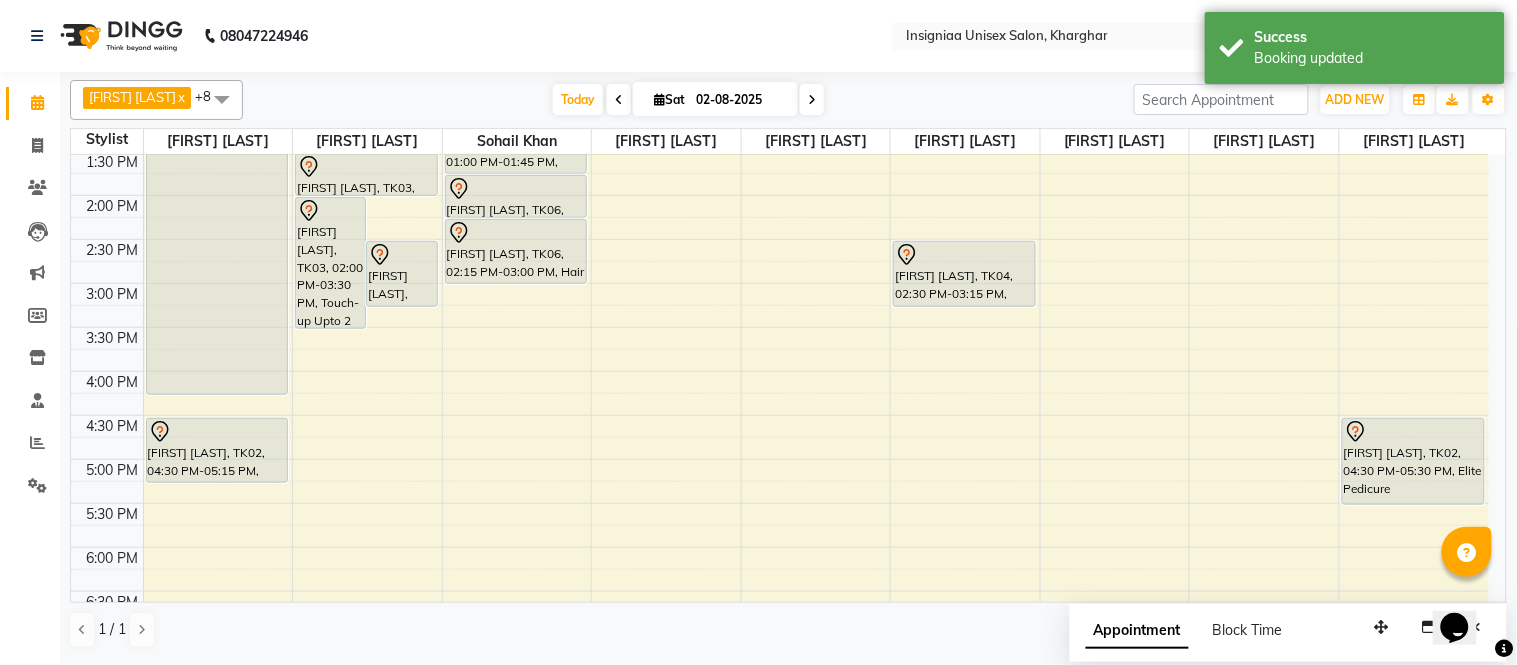 drag, startPoint x: 198, startPoint y: 327, endPoint x: 211, endPoint y: 384, distance: 58.463665 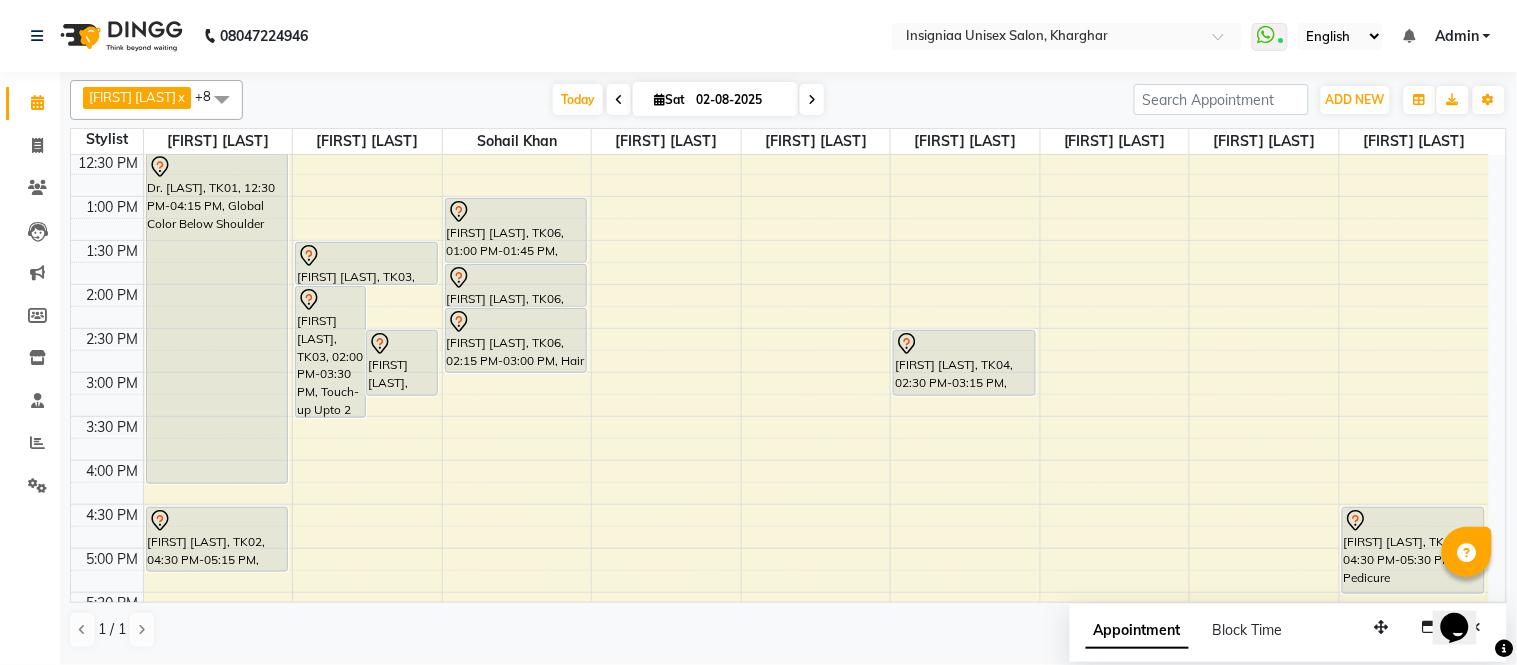 scroll, scrollTop: 111, scrollLeft: 0, axis: vertical 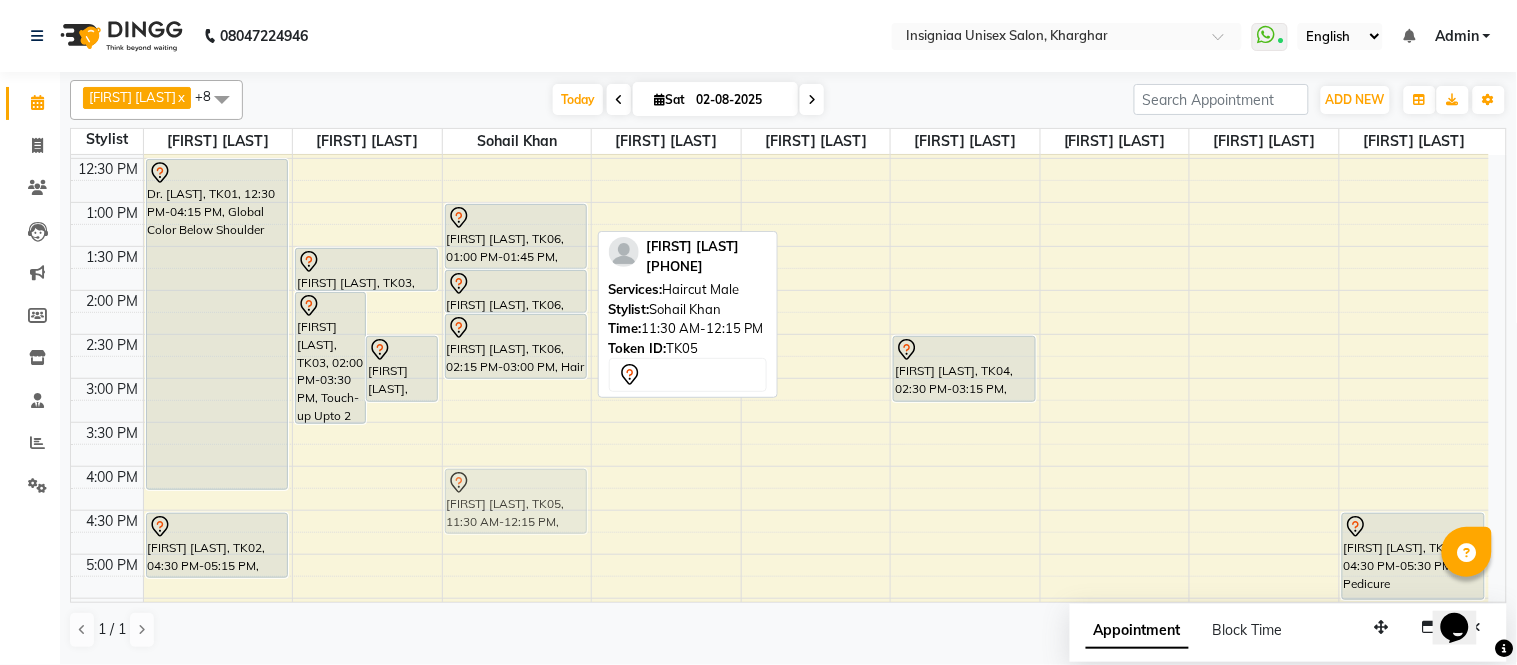 drag, startPoint x: 500, startPoint y: 183, endPoint x: 506, endPoint y: 476, distance: 293.06143 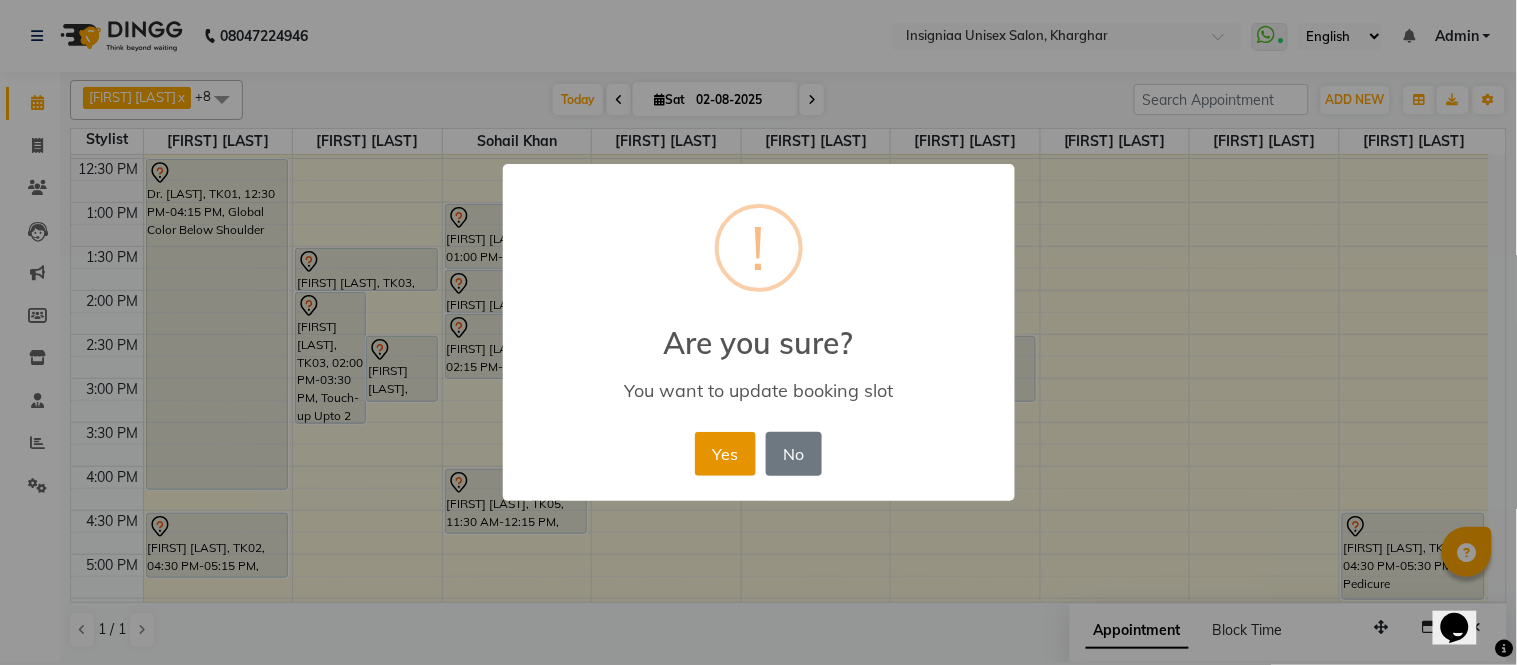 click on "Yes" at bounding box center (725, 454) 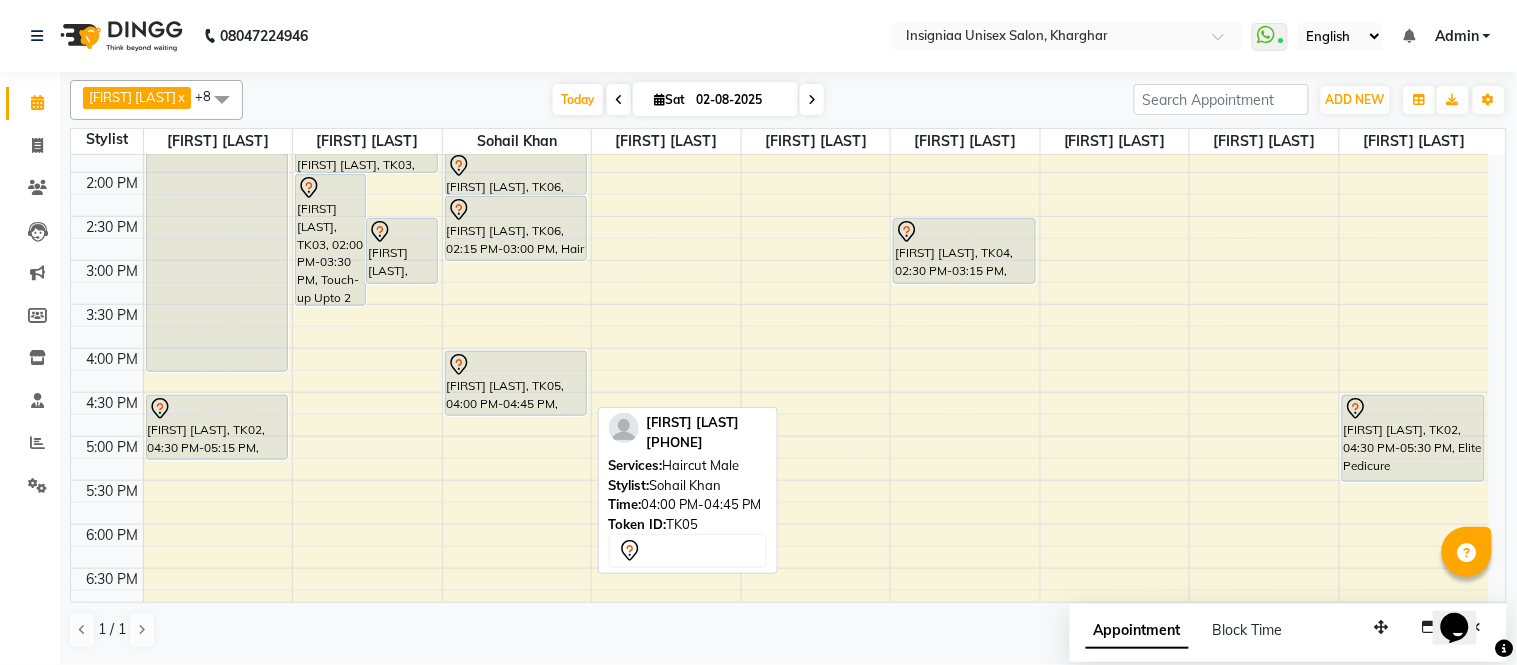 scroll, scrollTop: 333, scrollLeft: 0, axis: vertical 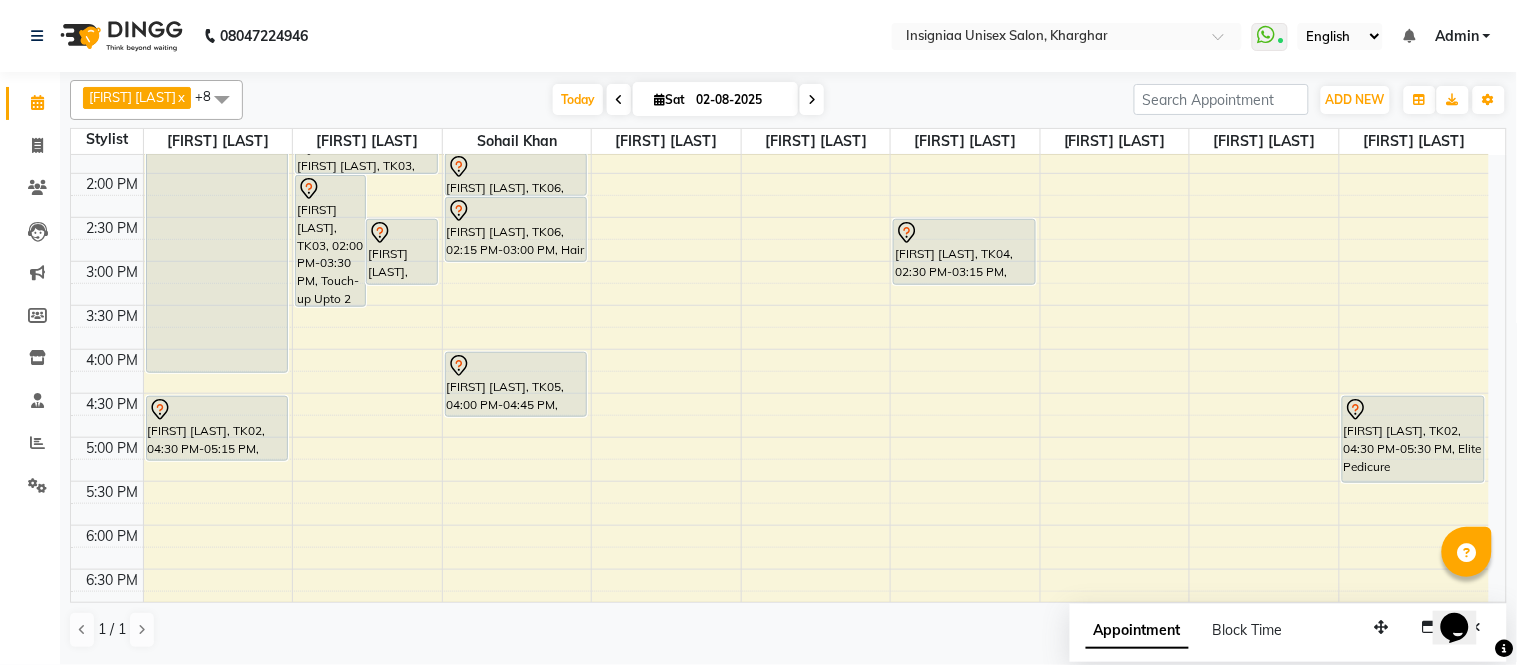 click at bounding box center [619, 100] 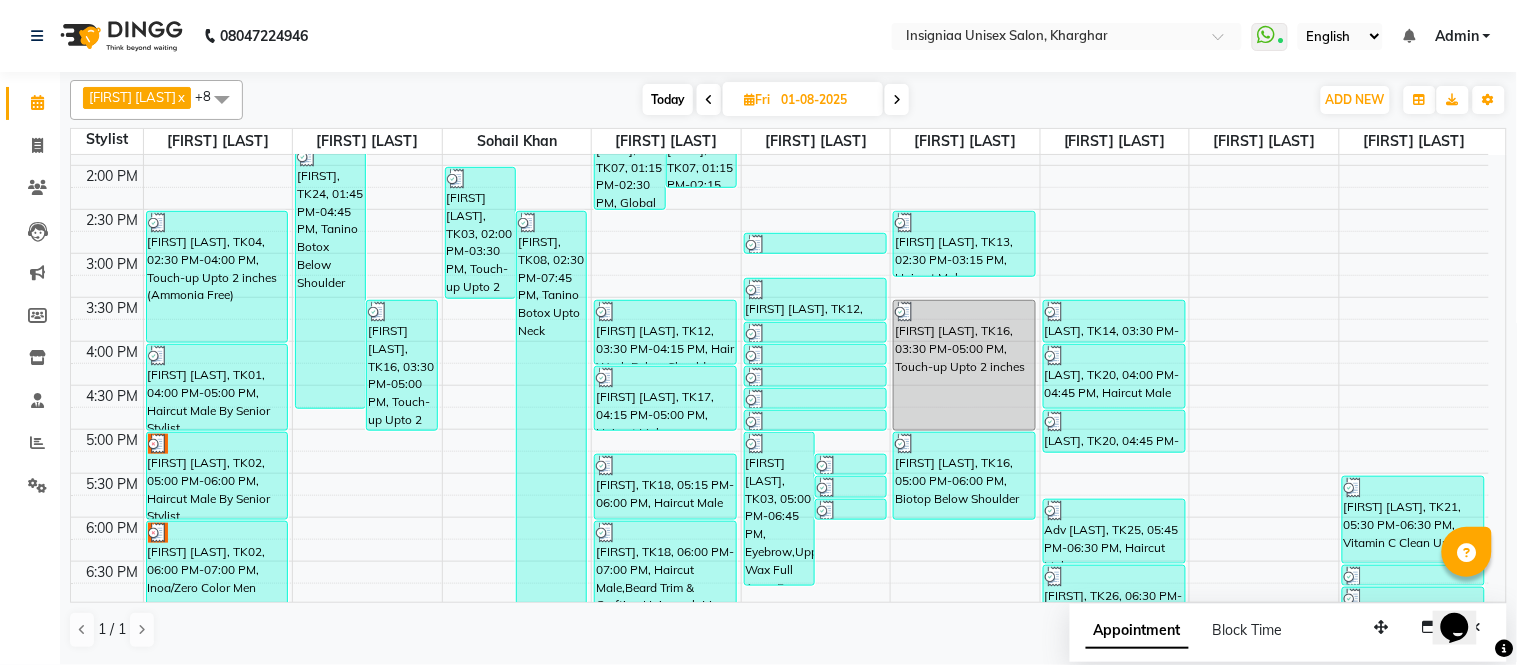 scroll, scrollTop: 391, scrollLeft: 0, axis: vertical 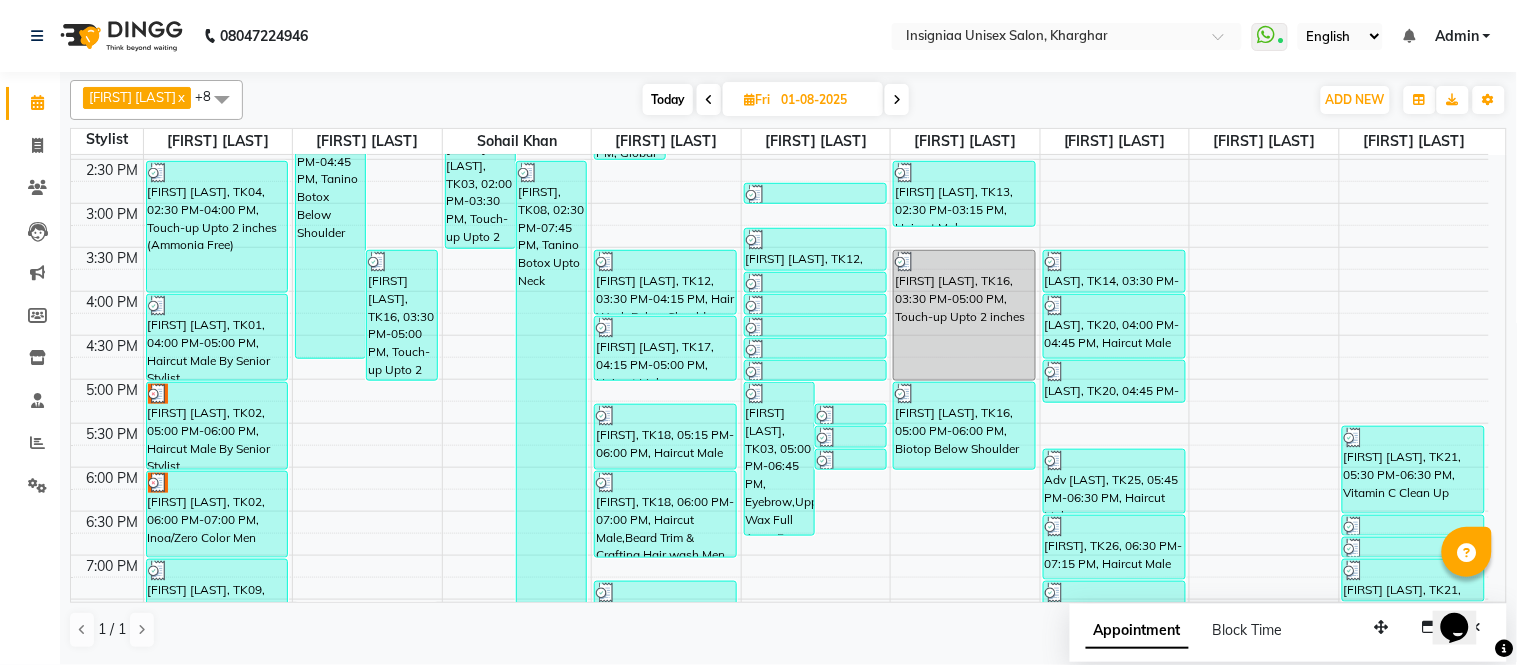 click on "Today" at bounding box center [668, 99] 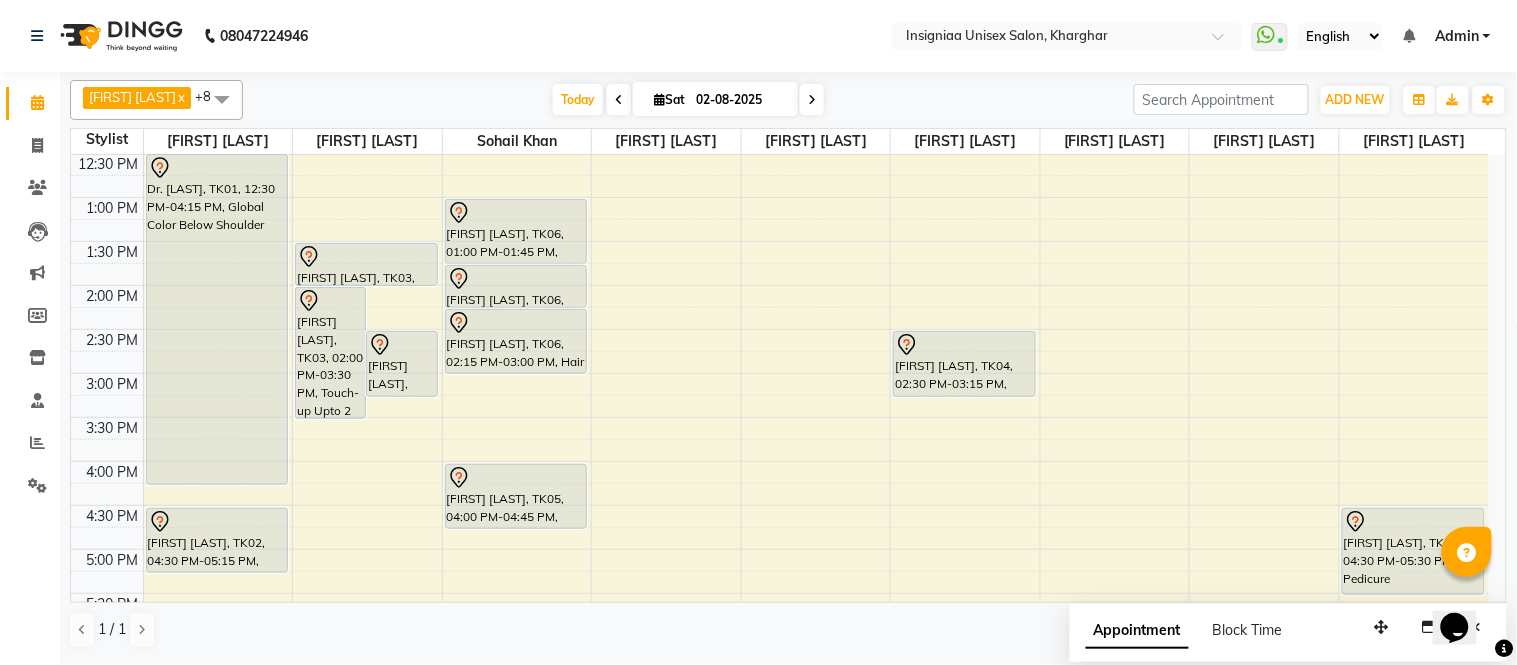 scroll, scrollTop: 222, scrollLeft: 0, axis: vertical 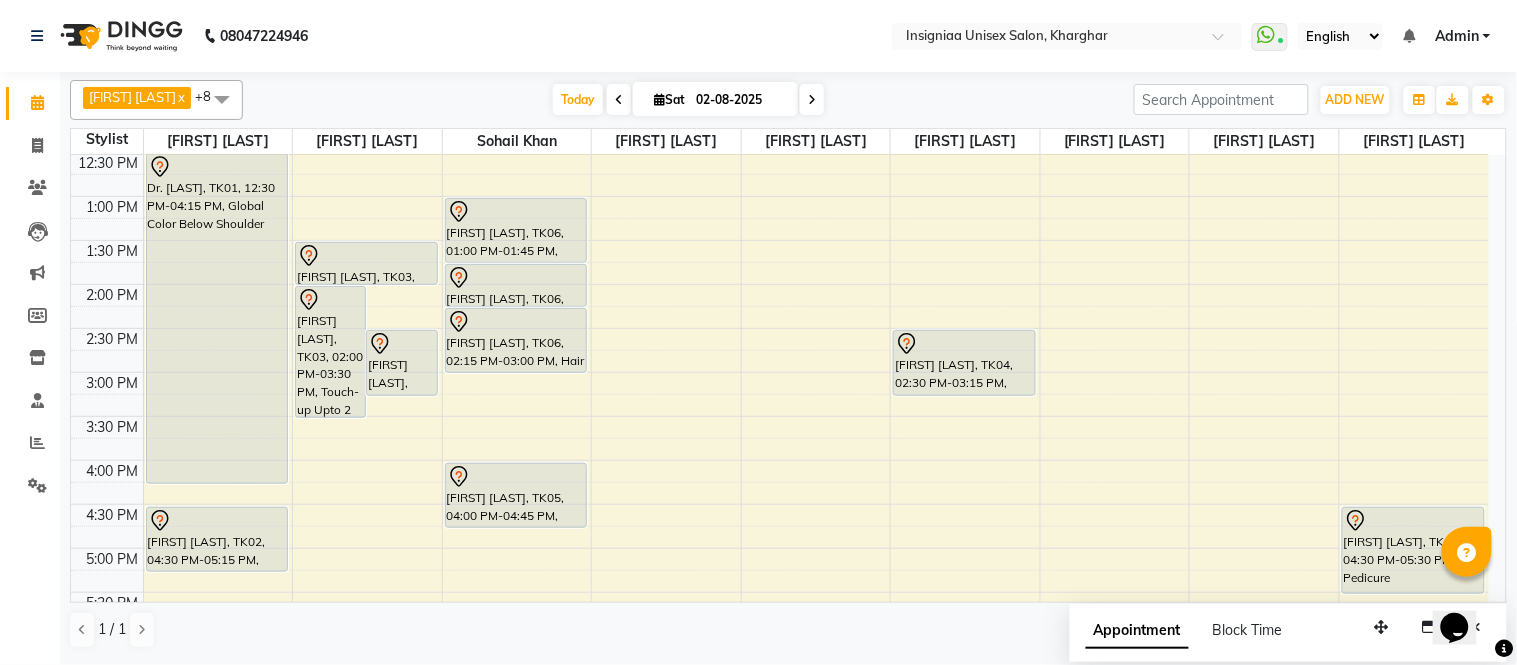 click on "08047224946 Select Location × Insigniaa Unisex Salon, Kharghar  WhatsApp Status  ✕ Status:  Connected Most Recent Message: 02-08-2025     10:51 AM Recent Service Activity: 02-08-2025     11:38 AM English ENGLISH Español العربية मराठी हिंदी ગુજરાતી தமிழ் 中文 Notifications nothing to show Admin Manage Profile Change Password Sign out  Version:3.15.11" 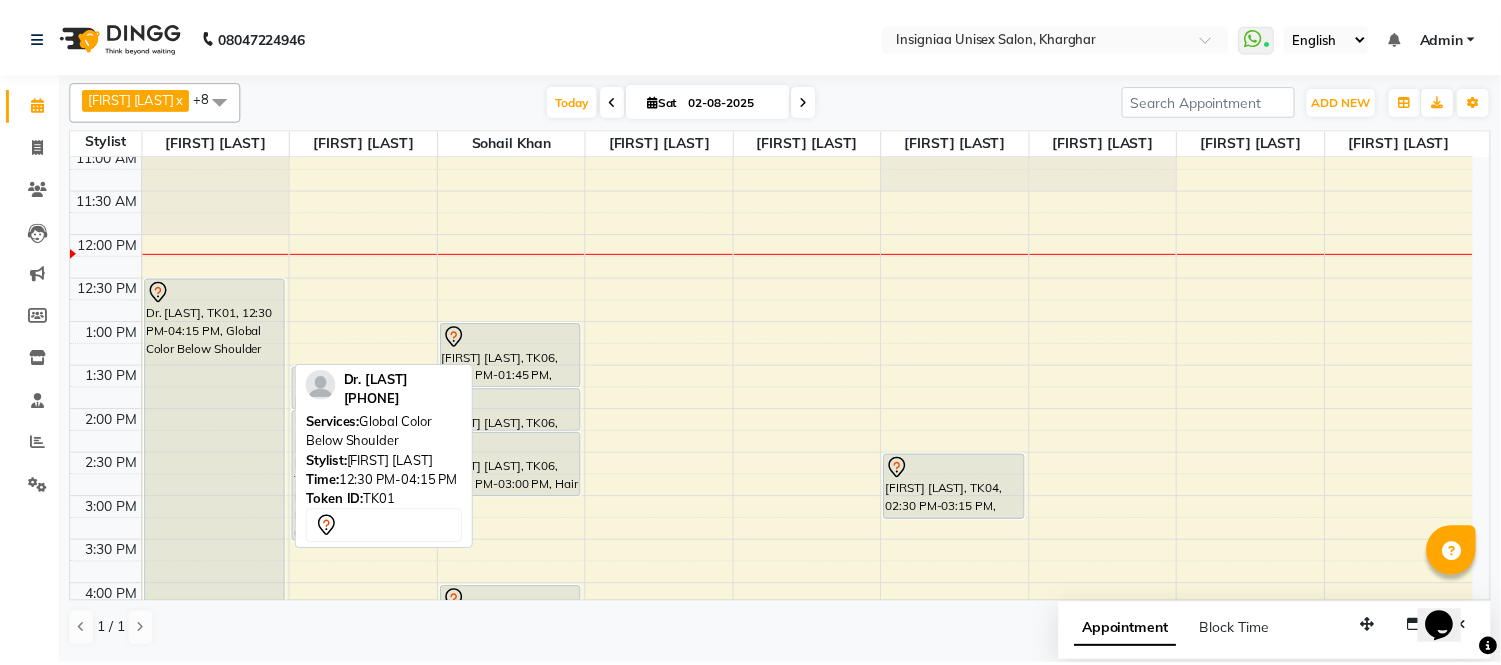 scroll, scrollTop: 111, scrollLeft: 0, axis: vertical 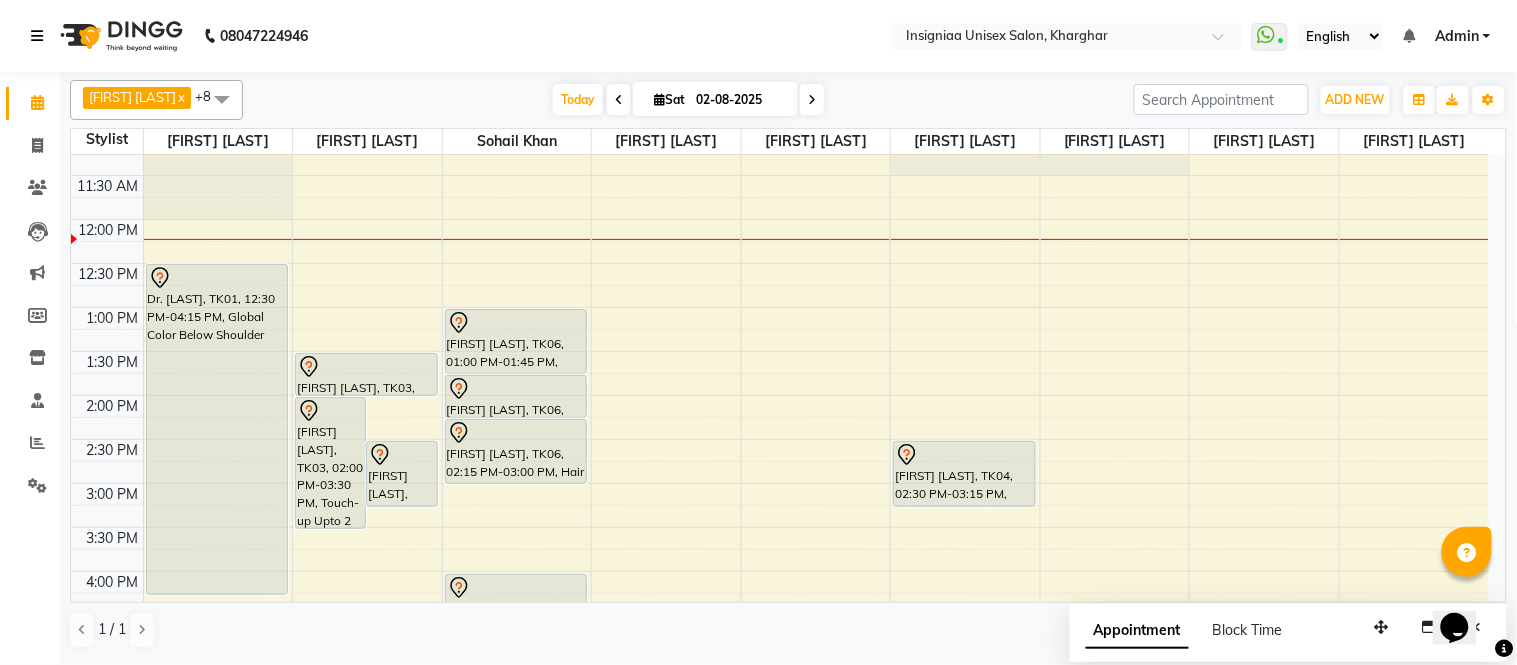 click at bounding box center (37, 36) 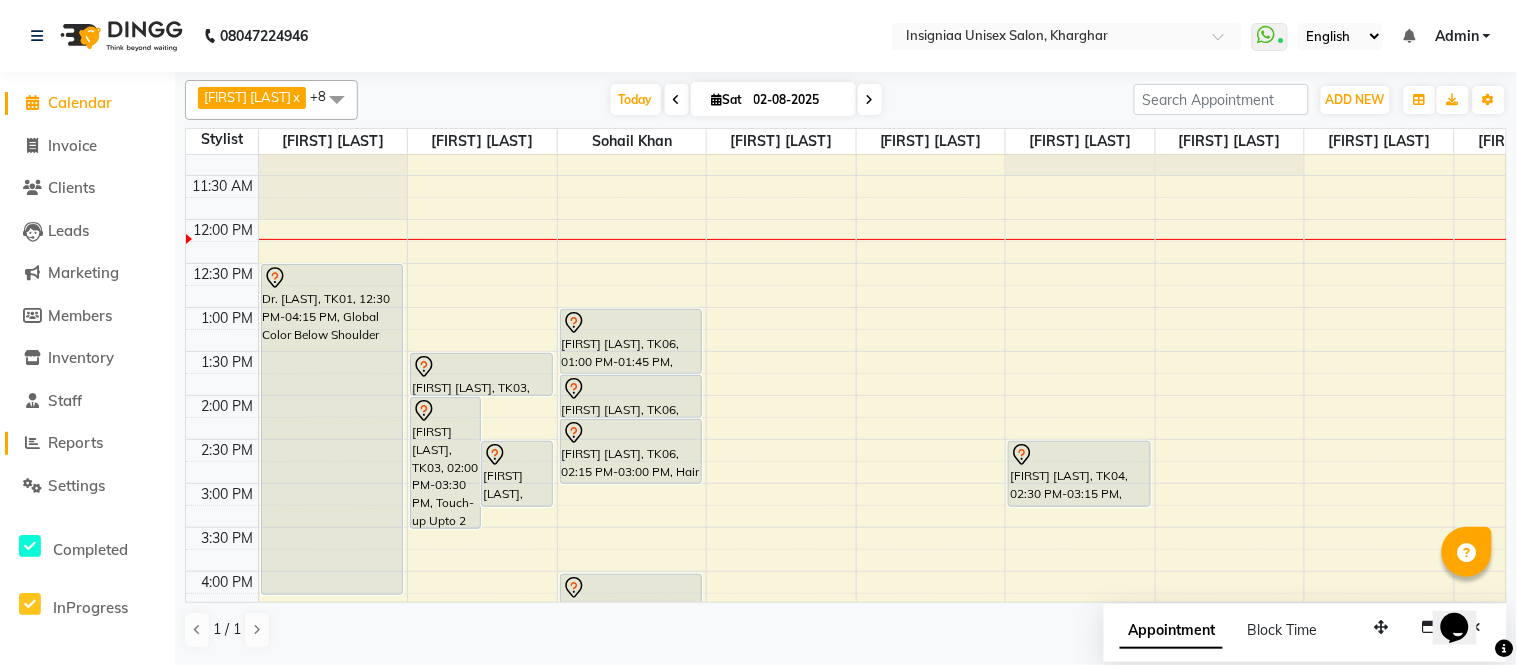 click on "Reports" 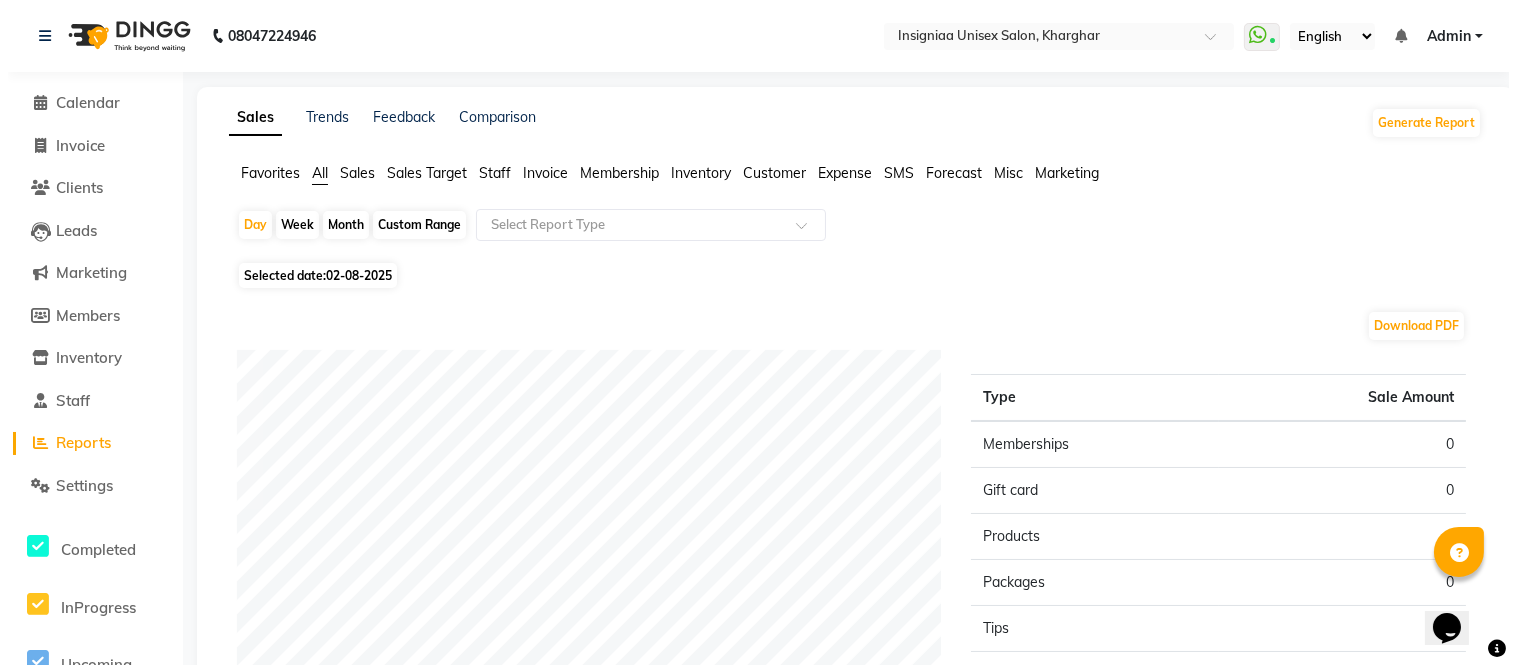 scroll, scrollTop: 0, scrollLeft: 0, axis: both 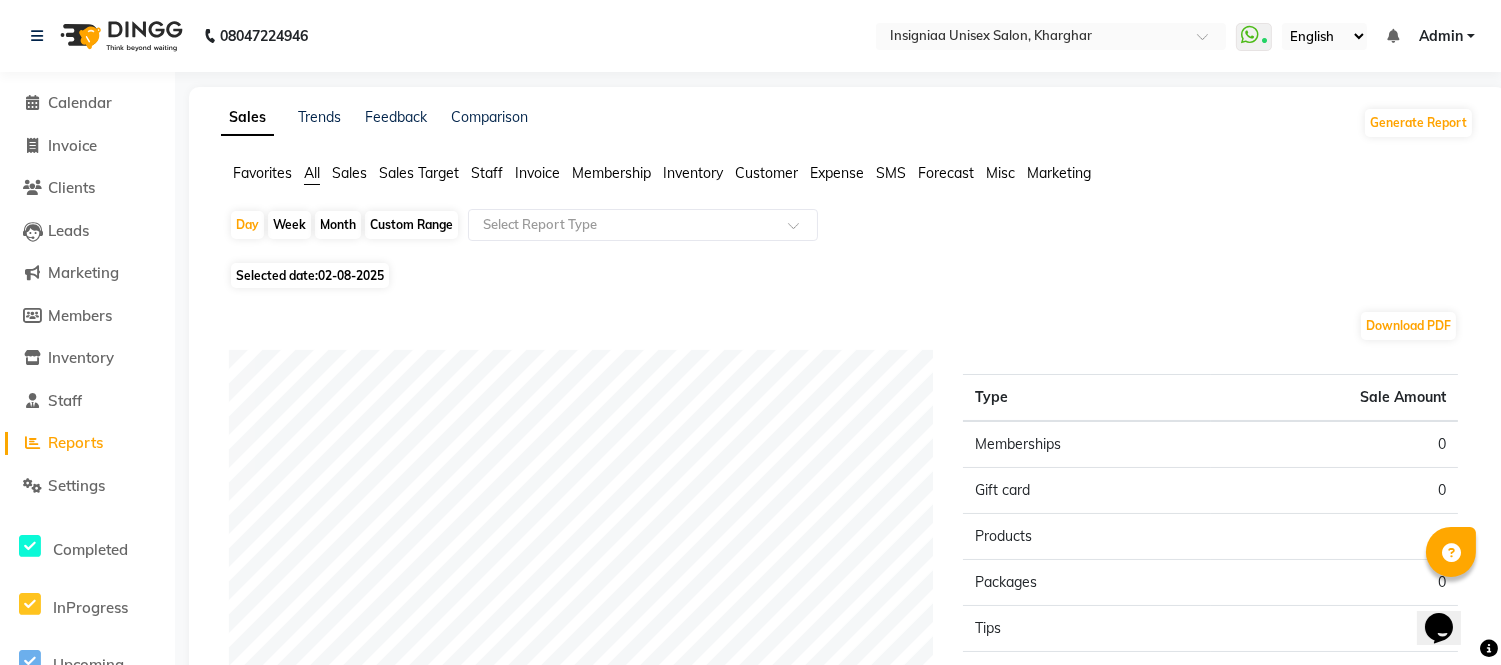 click on "Calendar" 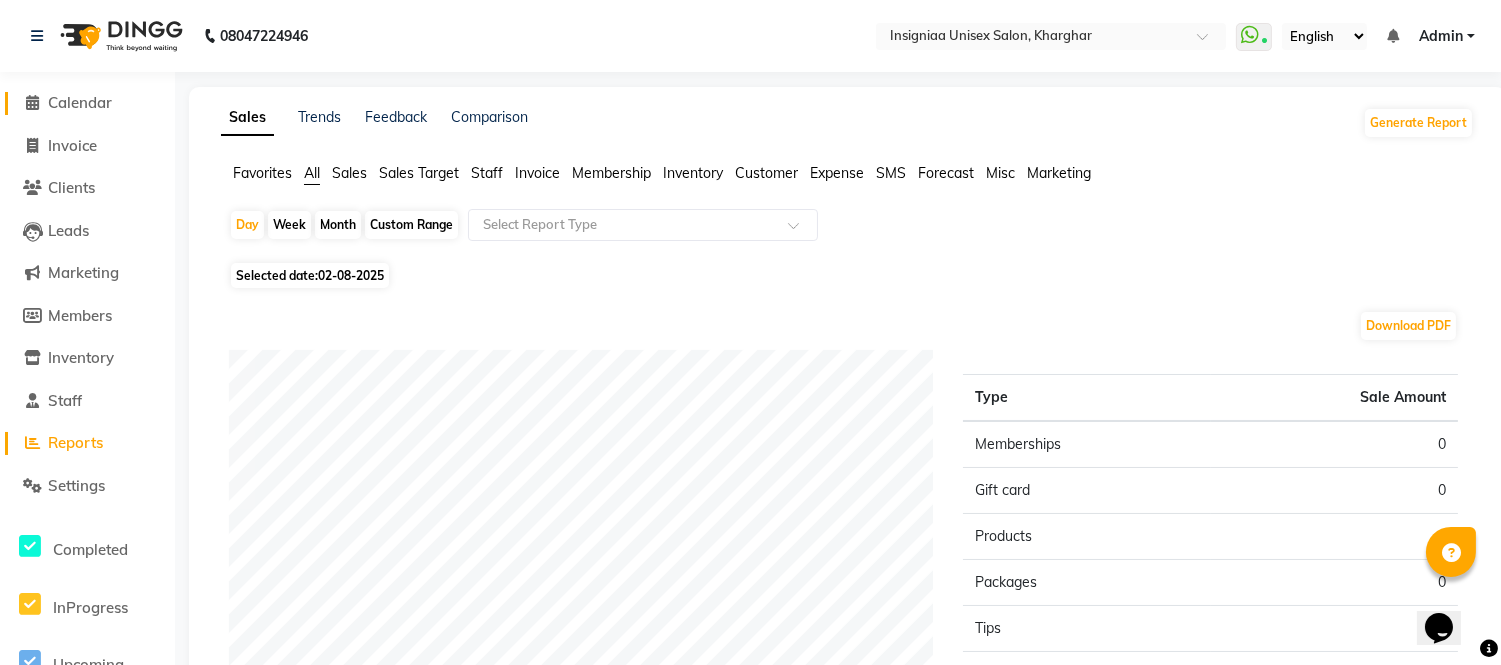 click on "Calendar" 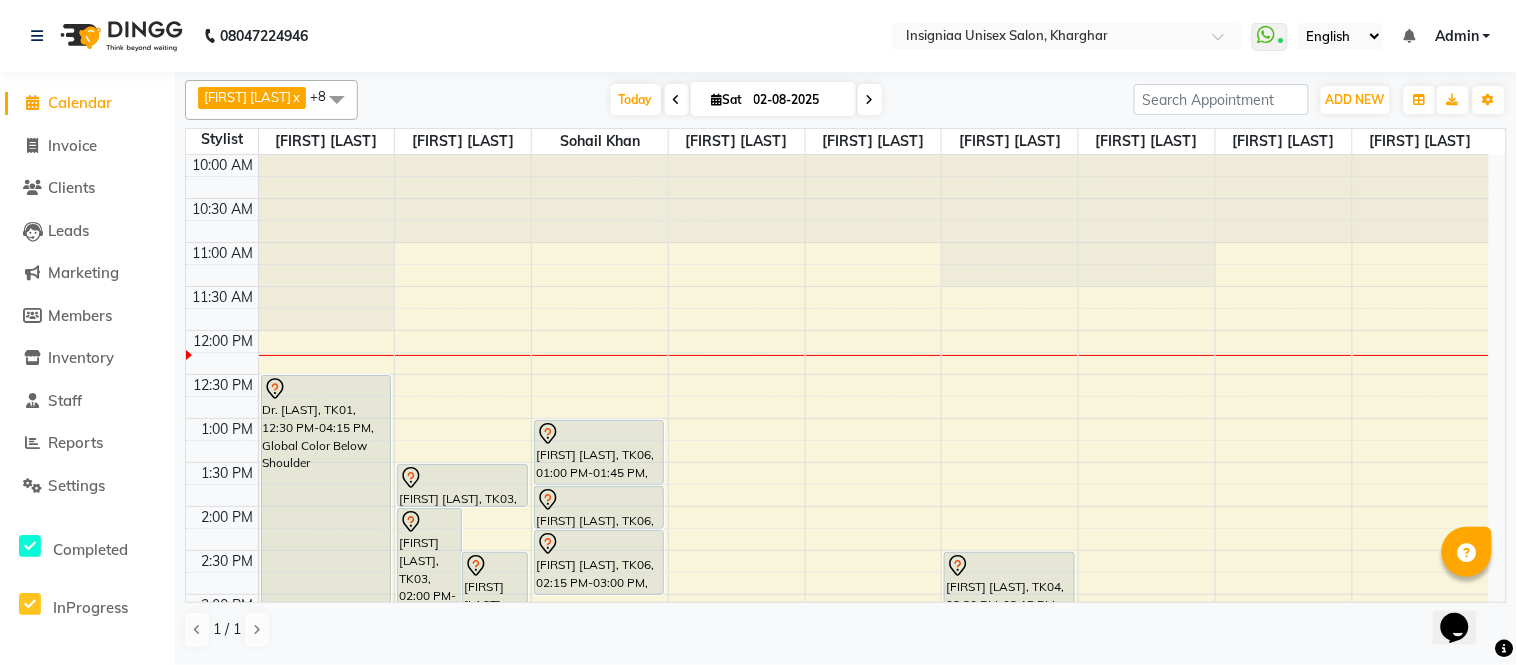 click on "10:00 AM 10:30 AM 11:00 AM 11:30 AM 12:00 PM 12:30 PM 1:00 PM 1:30 PM 2:00 PM 2:30 PM 3:00 PM 3:30 PM 4:00 PM 4:30 PM 5:00 PM 5:30 PM 6:00 PM 6:30 PM 7:00 PM 7:30 PM 8:00 PM 8:30 PM 9:00 PM 9:30 PM             Dr. Dipeeka, TK01, 12:30 PM-04:15 PM, Global Color Below Shoulder             Shweta Dahiya, TK02, 04:30 PM-05:15 PM, Haircut Boys (12 years)             Nandini Mitra, TK03, 02:00 PM-03:30 PM, Touch-up Upto 2 inches (Ammonia Free)             Ankita Agarwal, TK04, 02:30 PM-03:15 PM, Blow Dry Below Shoulder             Nandini Mitra, TK03, 01:30 PM-02:00 PM, Pre wash Female (without Conditioning)             Sanjay Sharma, TK06, 01:00 PM-01:45 PM, Haircut Male             Sanjay Sharma, TK06, 01:45 PM-02:15 PM, Beard Trim & Crafting             Sanjay Sharma, TK06, 02:15 PM-03:00 PM, Hair Spa Men             Tejas S, TK05, 04:00 PM-04:45 PM, Haircut Male             Ankita Agarwal, TK04, 02:30 PM-03:15 PM, Blow Dry Short Hair             Shweta Dahiya, TK02, 04:30 PM-05:30 PM, Elite Pedicure" at bounding box center [837, 682] 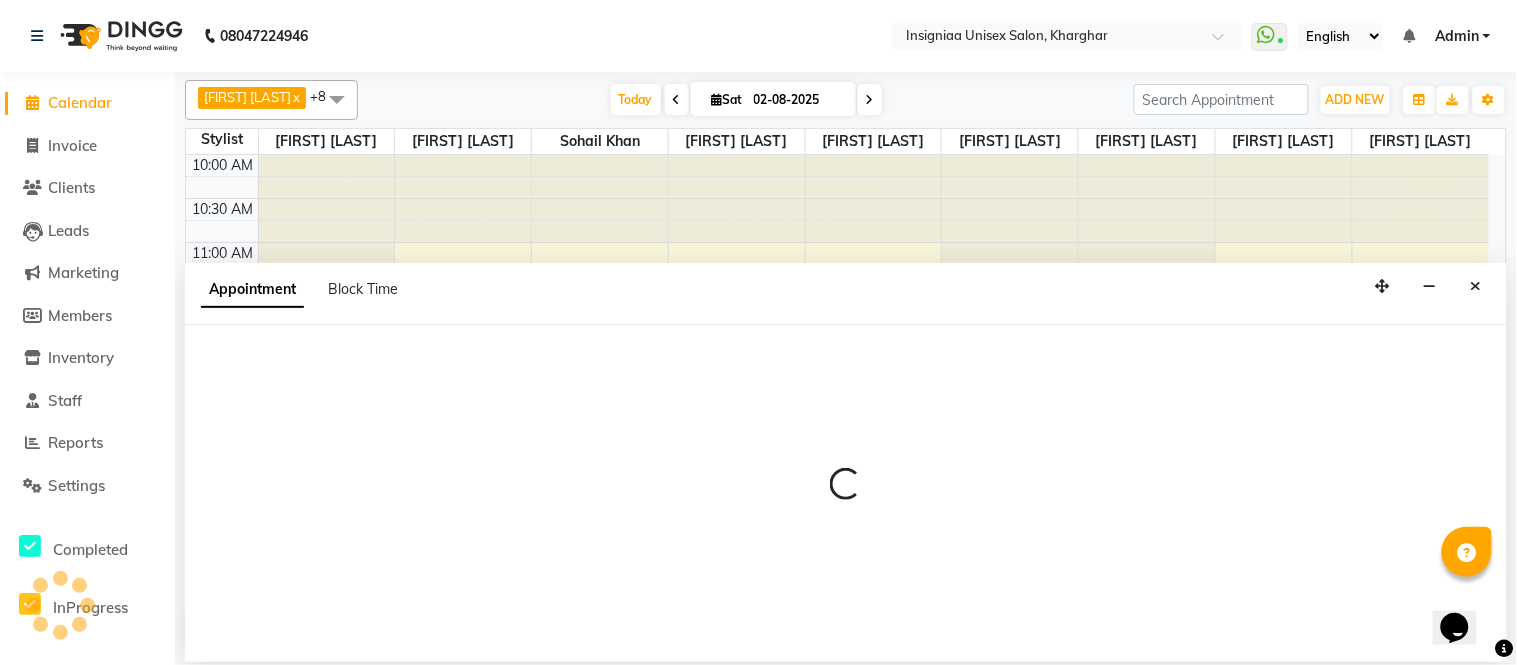 select on "58136" 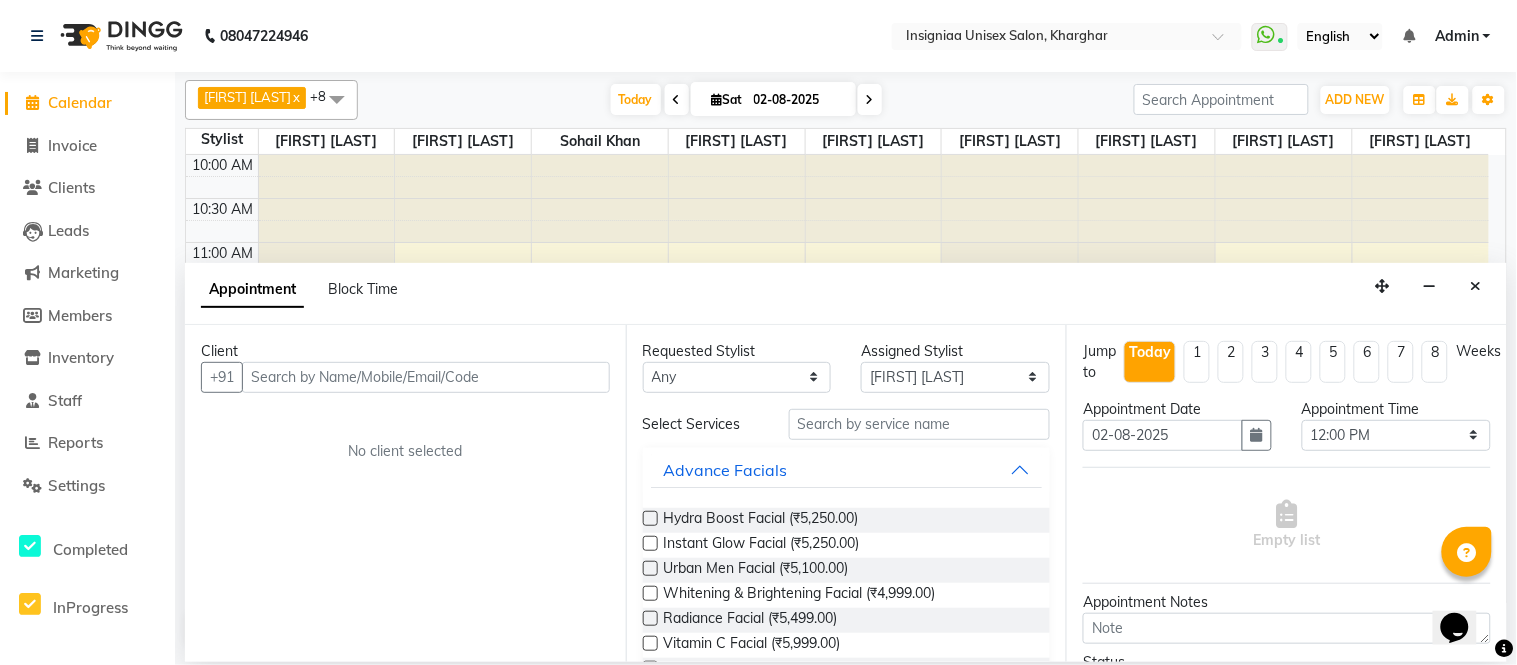 click at bounding box center (426, 377) 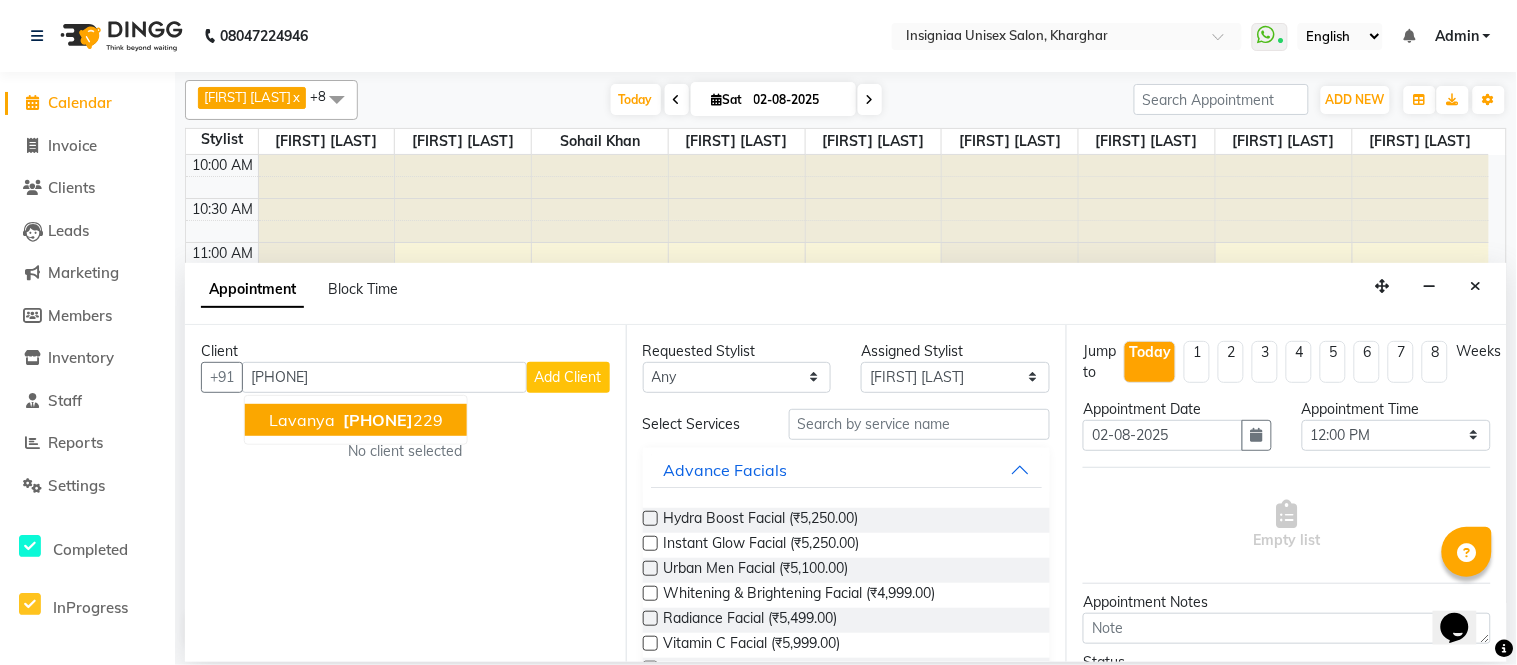 click on "Lavanya" at bounding box center (302, 420) 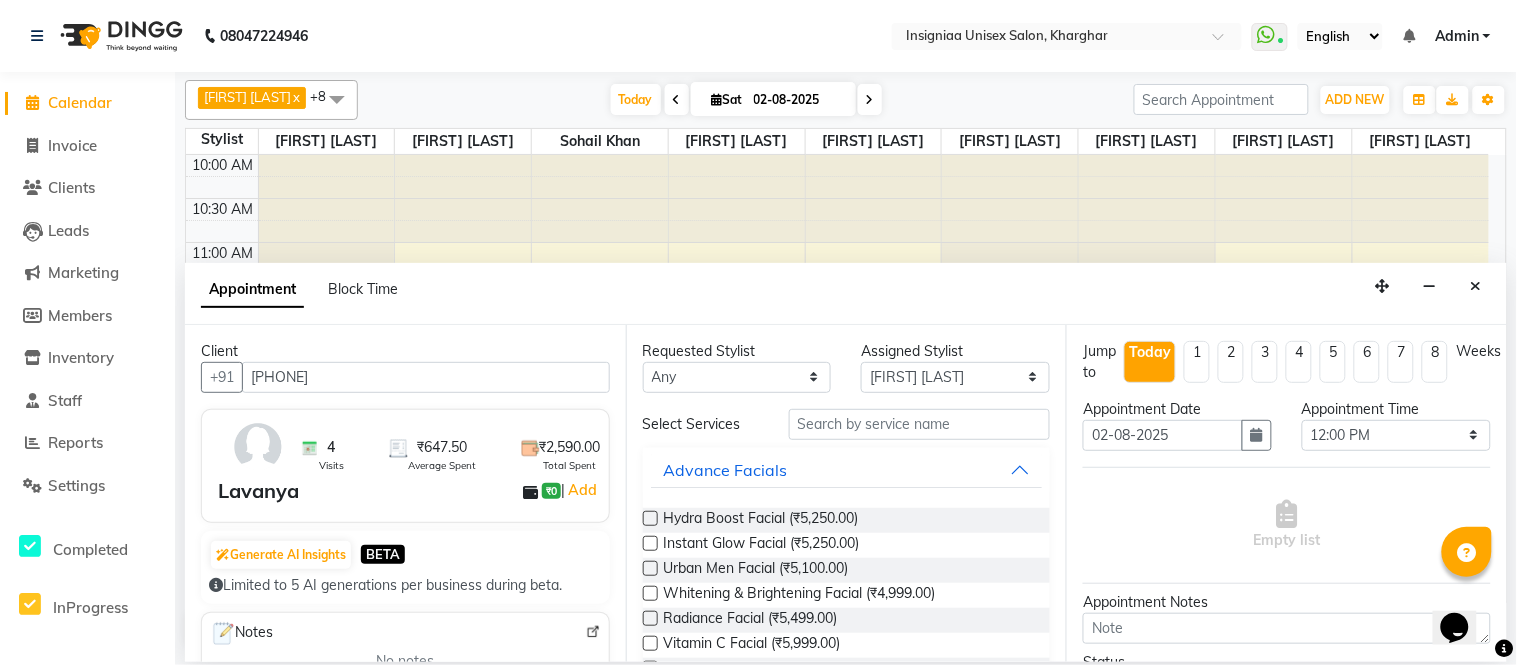 type on "9920640229" 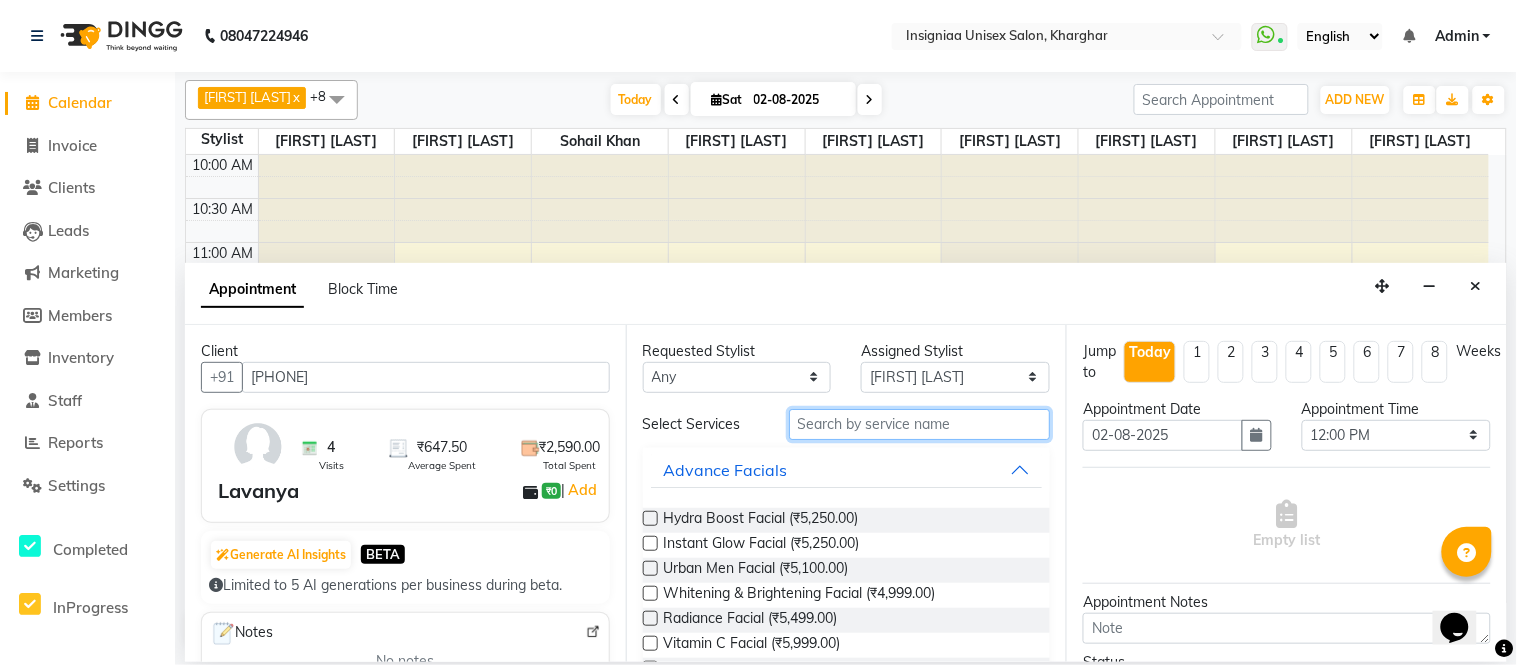 click at bounding box center [920, 424] 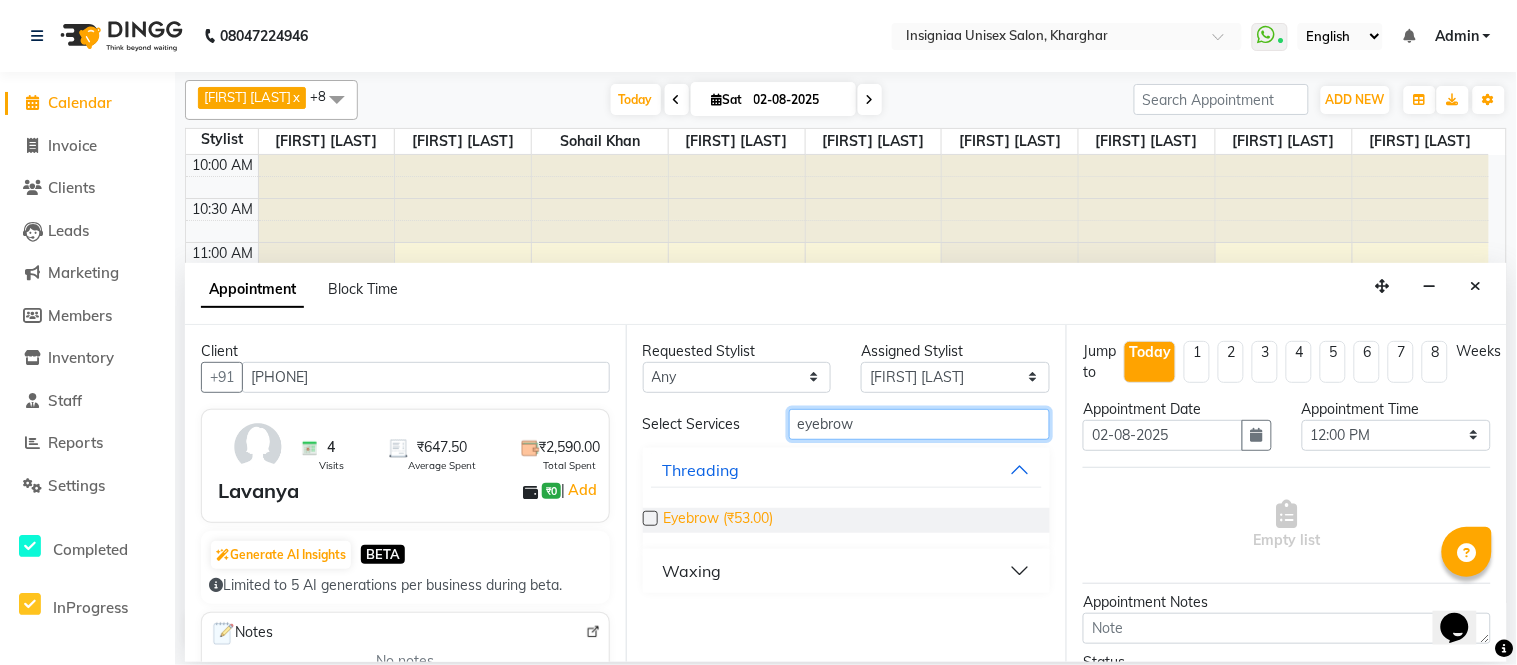 type on "eyebrow" 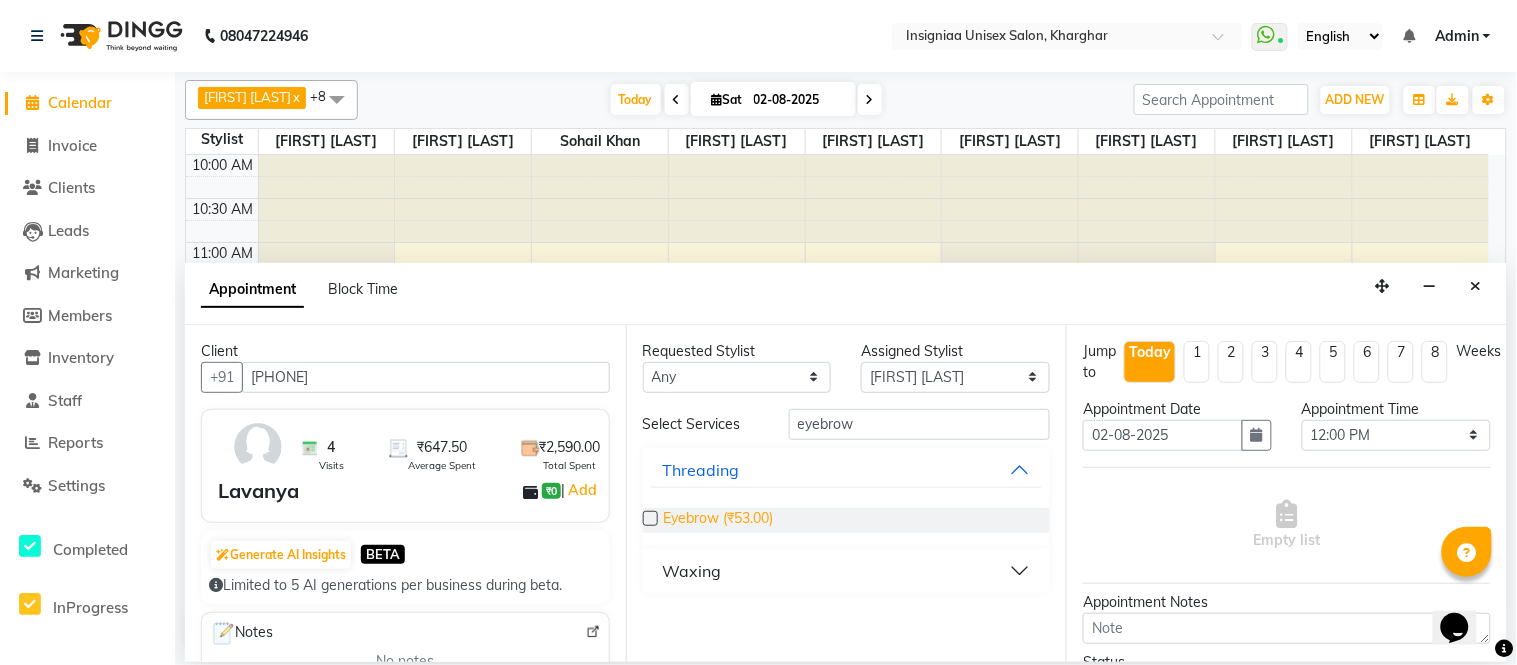 click on "Eyebrow (₹53.00)" at bounding box center [719, 520] 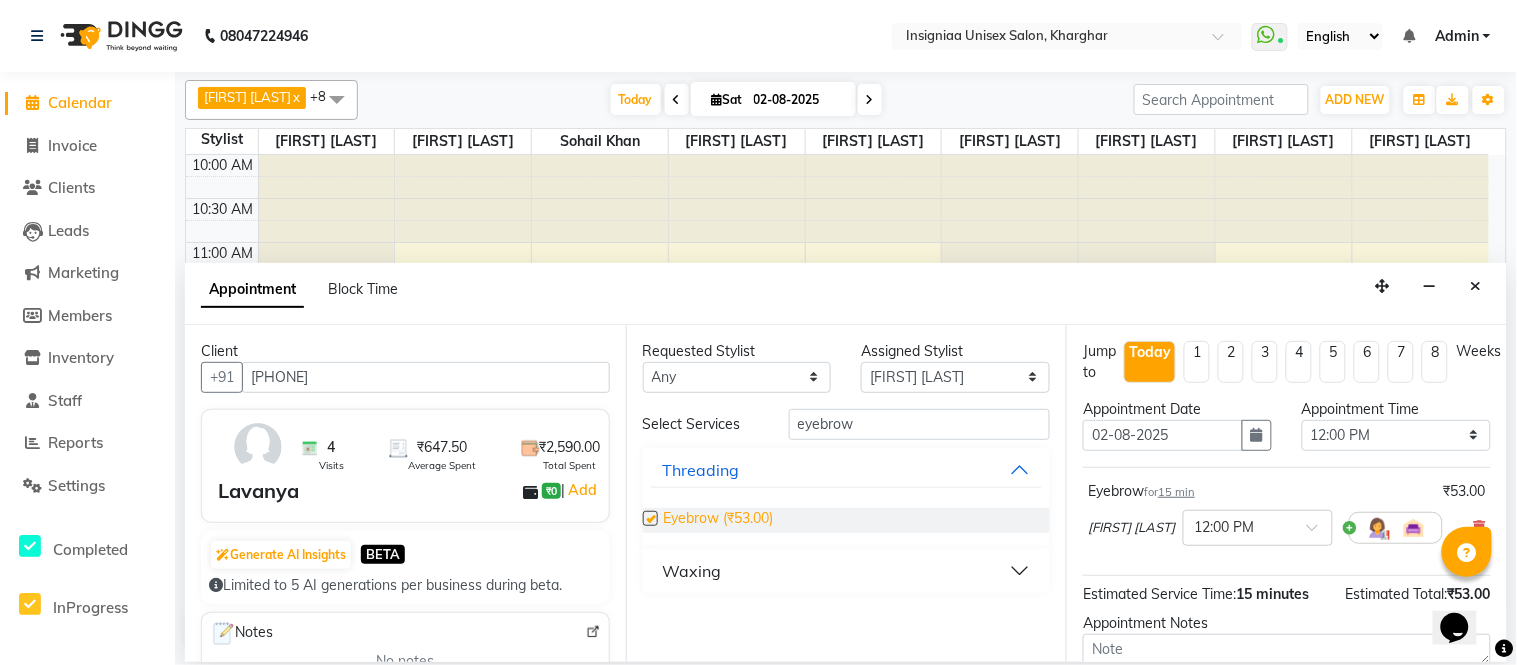 checkbox on "false" 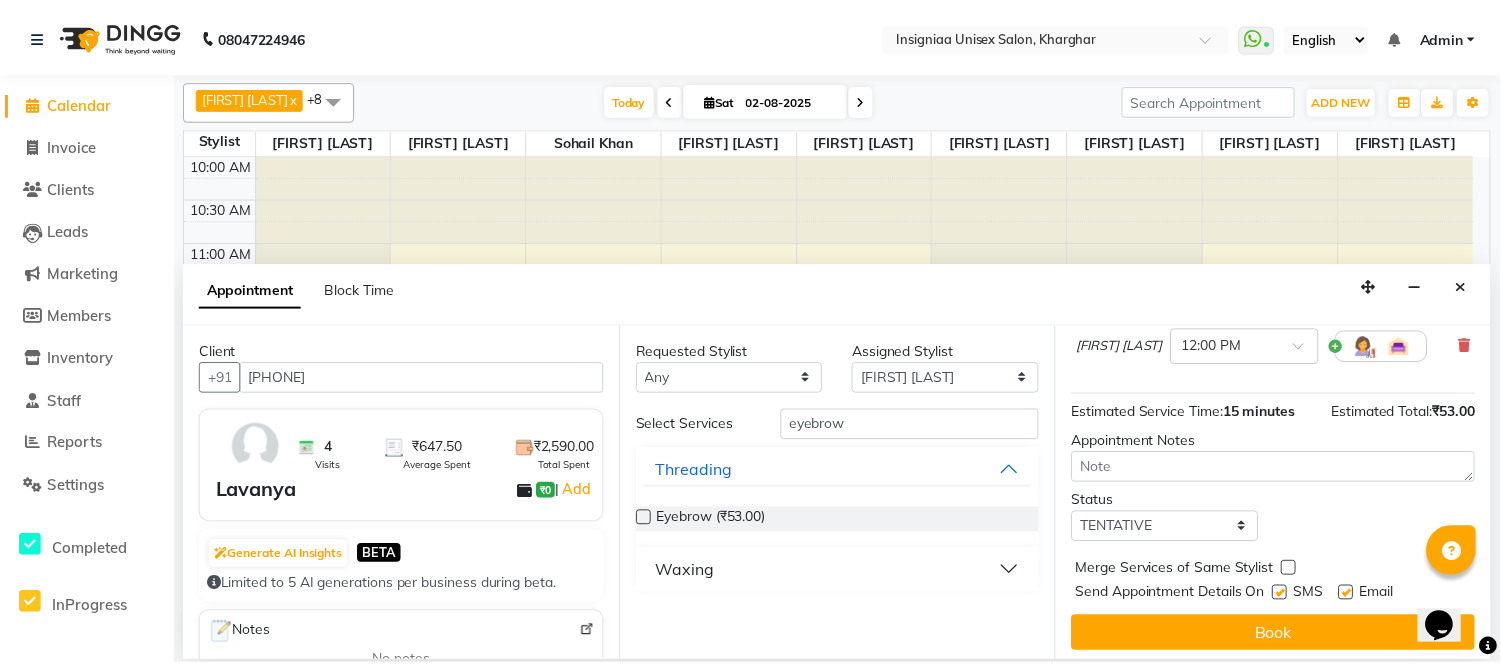 scroll, scrollTop: 188, scrollLeft: 0, axis: vertical 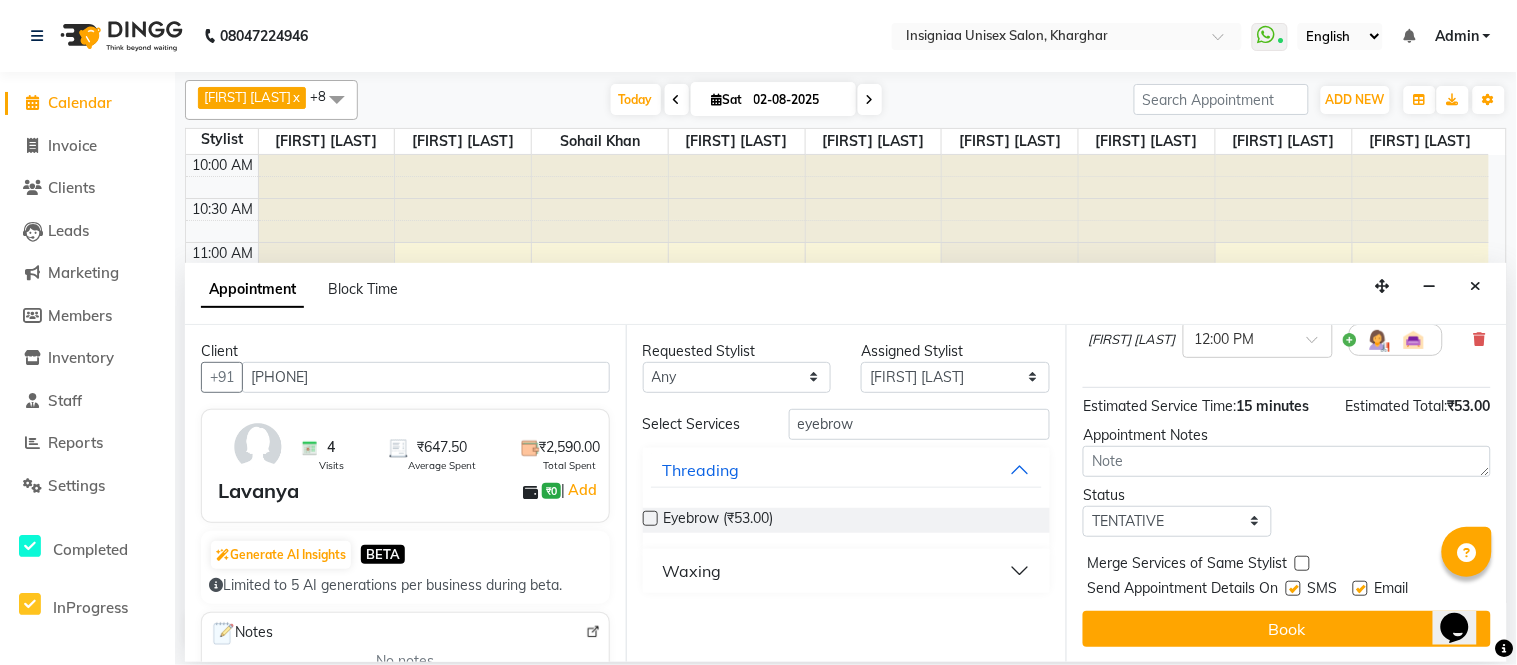 click on "Email" at bounding box center (1388, 590) 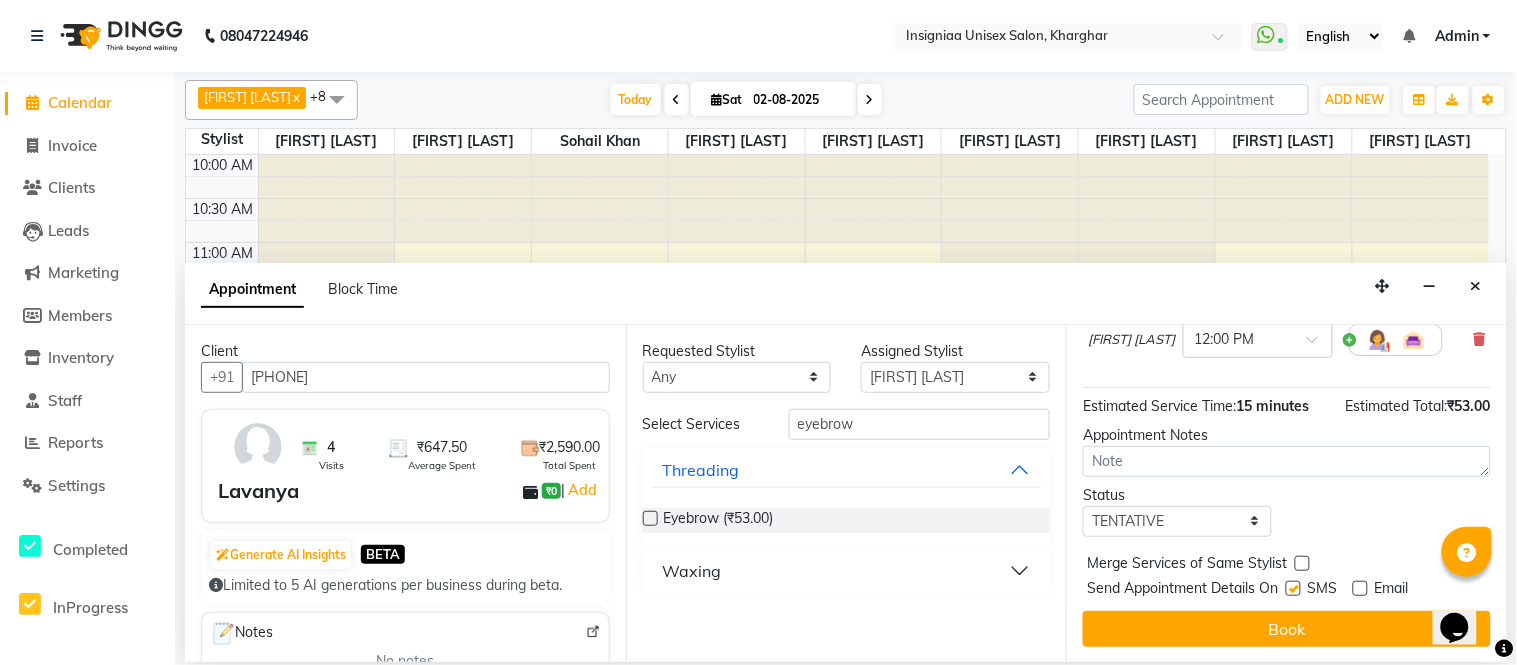 click at bounding box center [1293, 588] 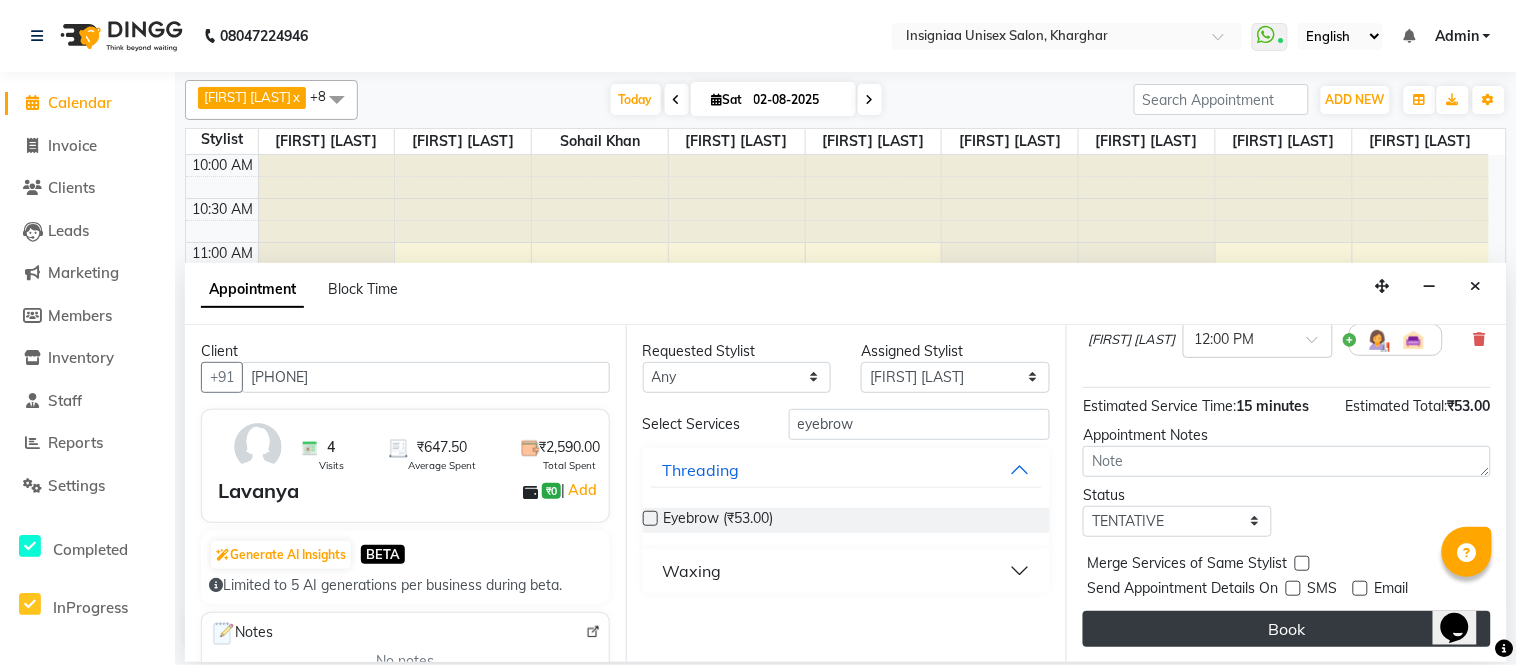 click on "Book" at bounding box center (1287, 629) 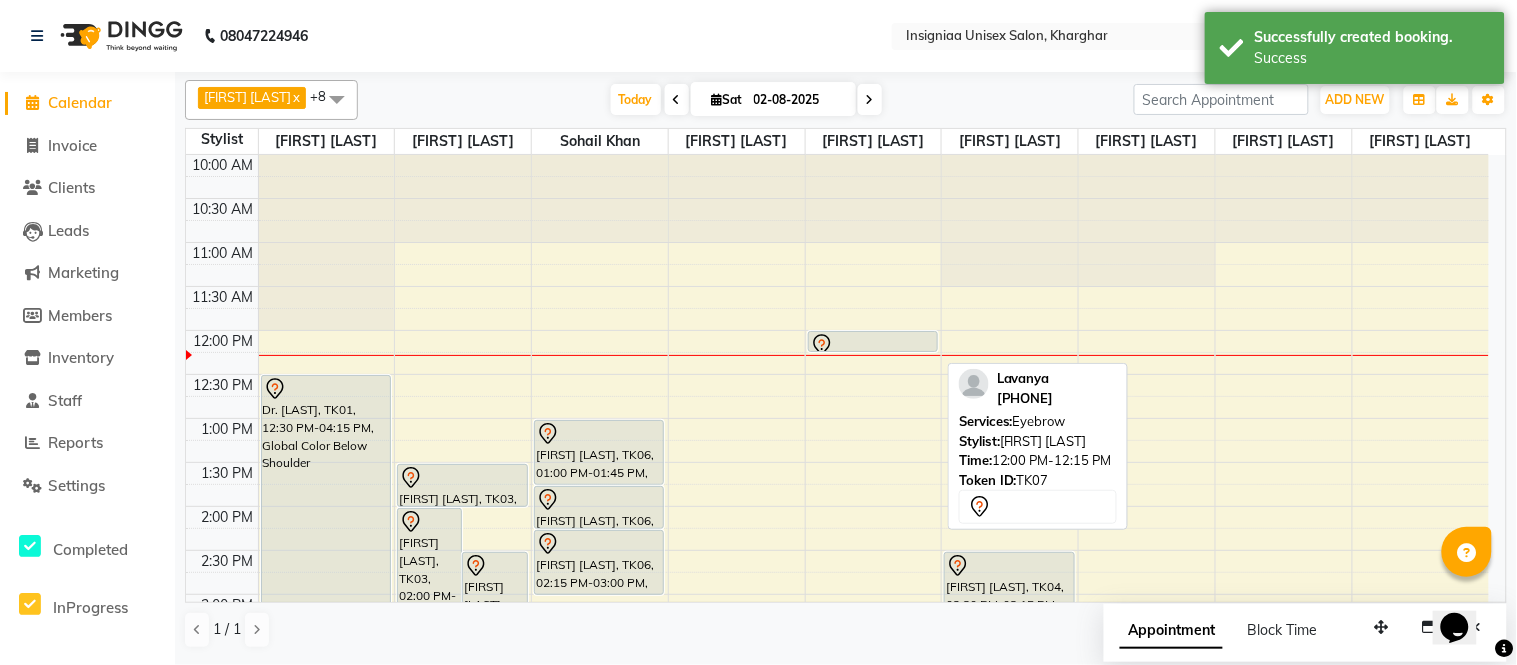 click at bounding box center [873, 345] 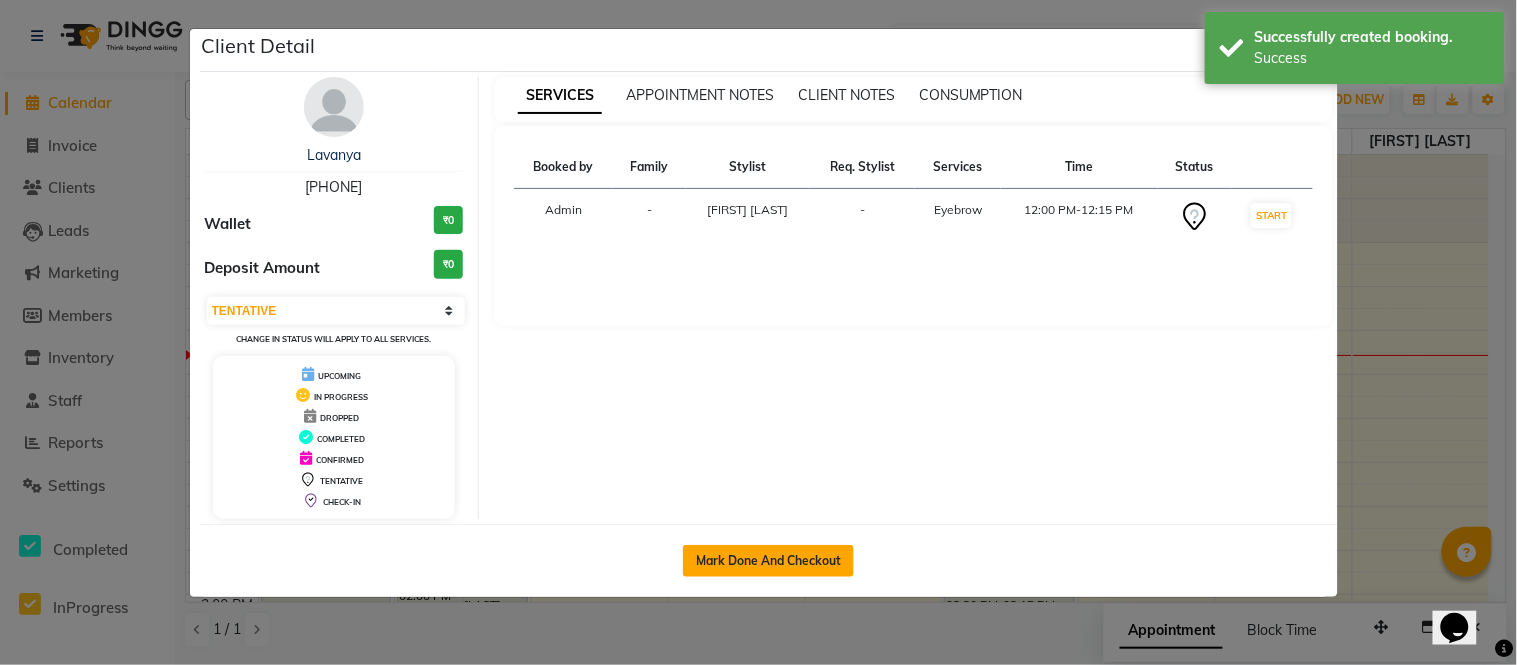 click on "Mark Done And Checkout" 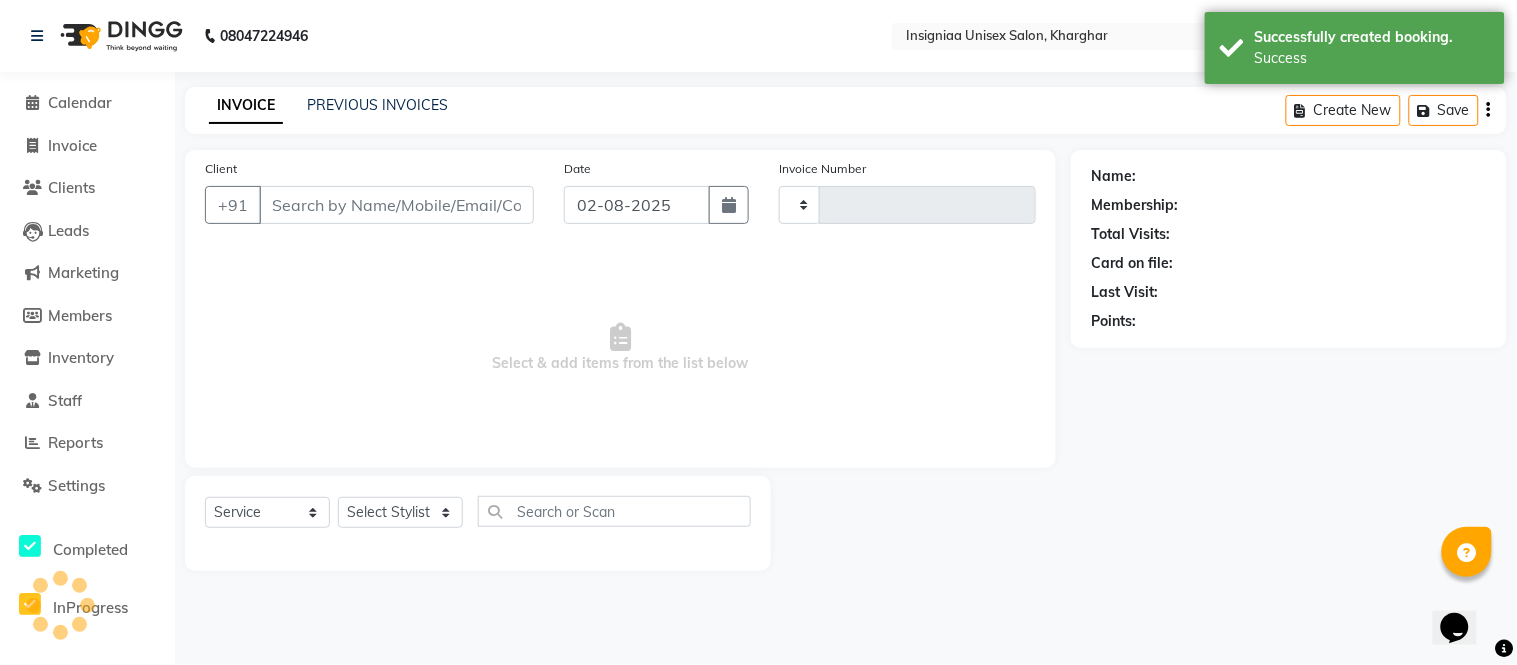 type on "2144" 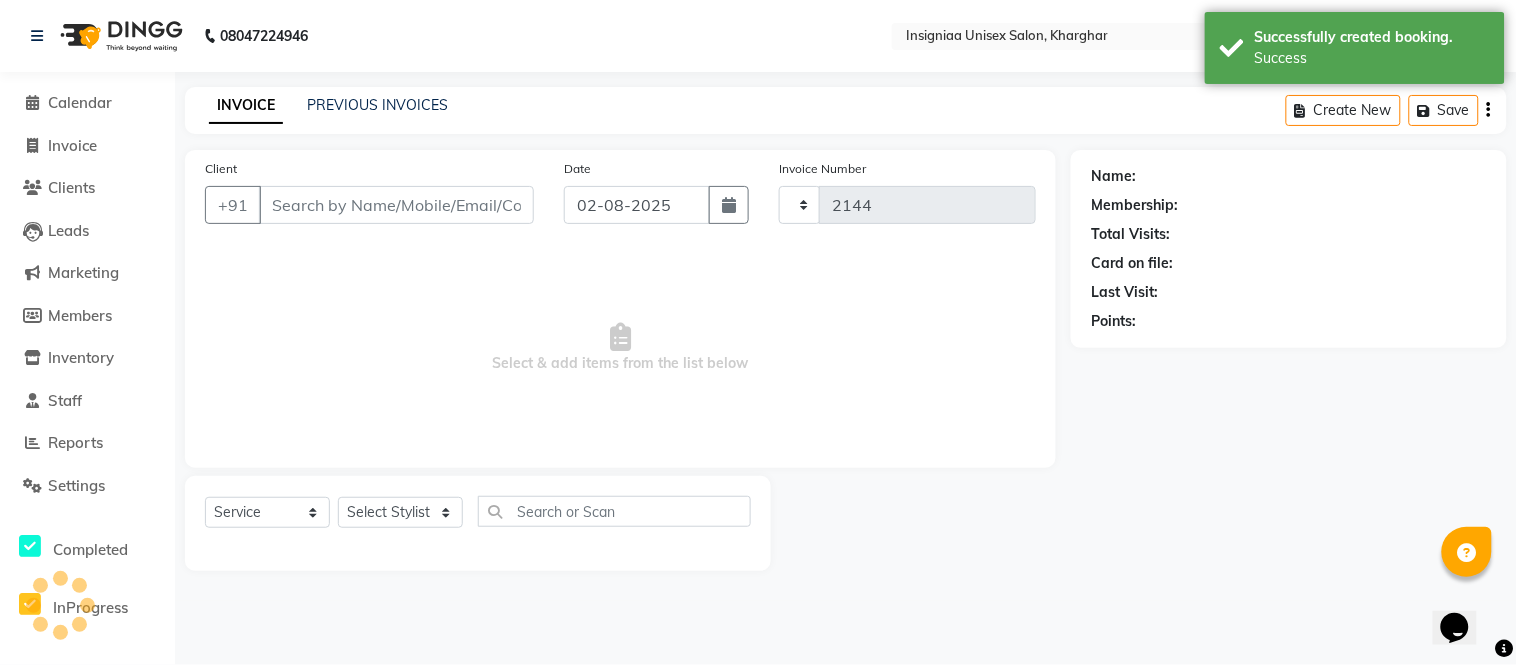 select on "6999" 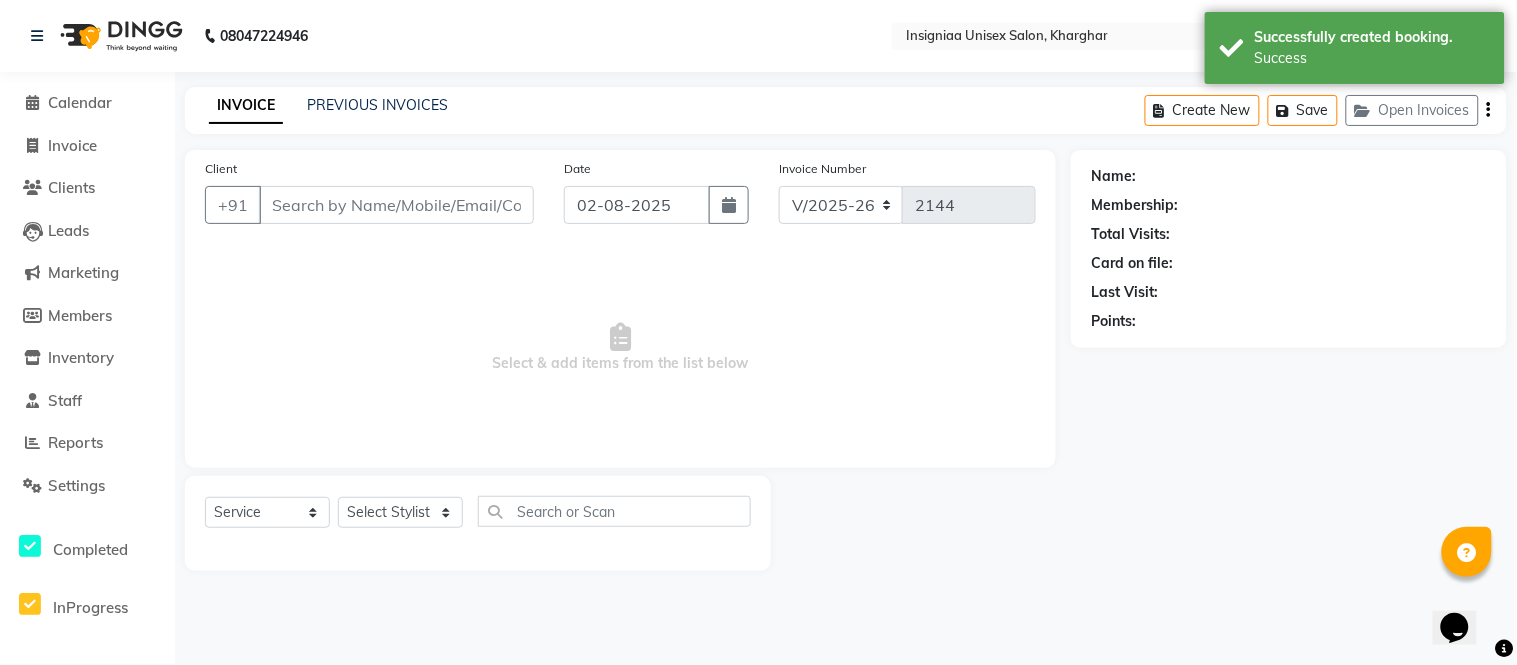 type on "9920640229" 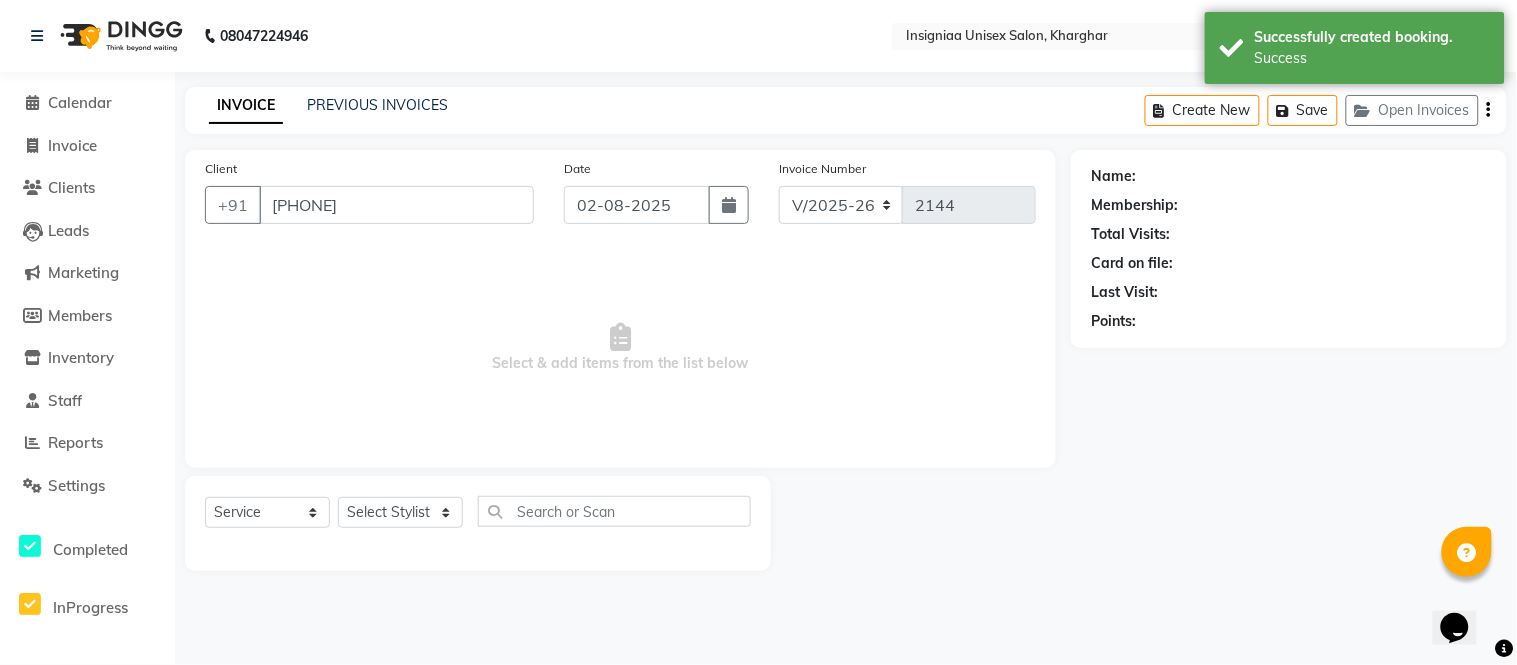 select on "58136" 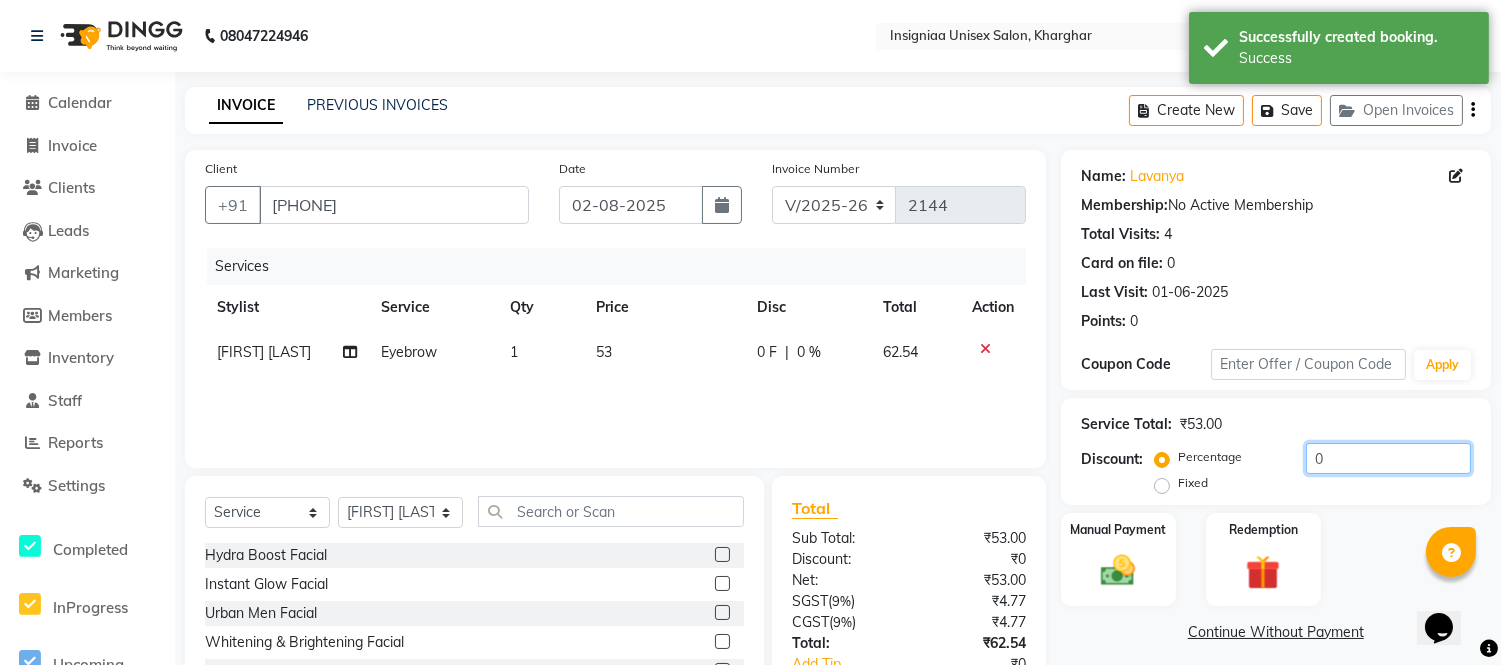 click on "0" 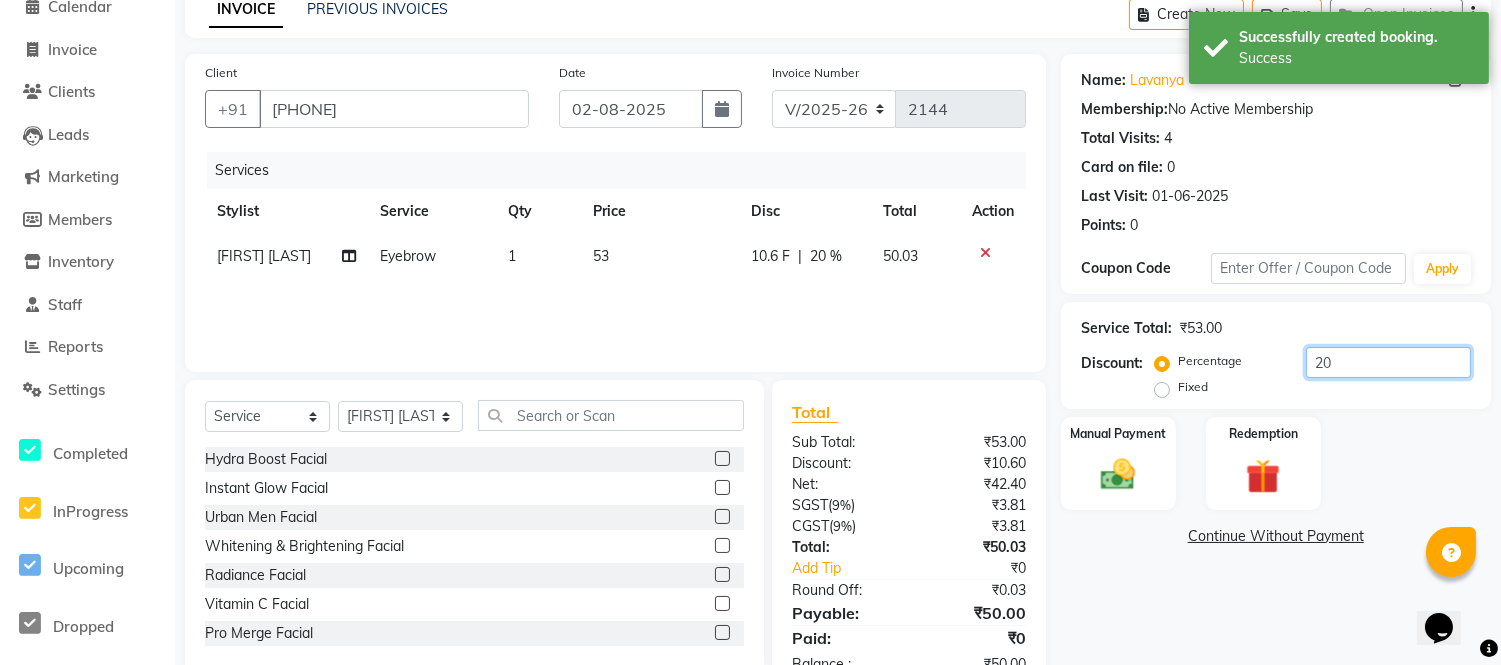scroll, scrollTop: 155, scrollLeft: 0, axis: vertical 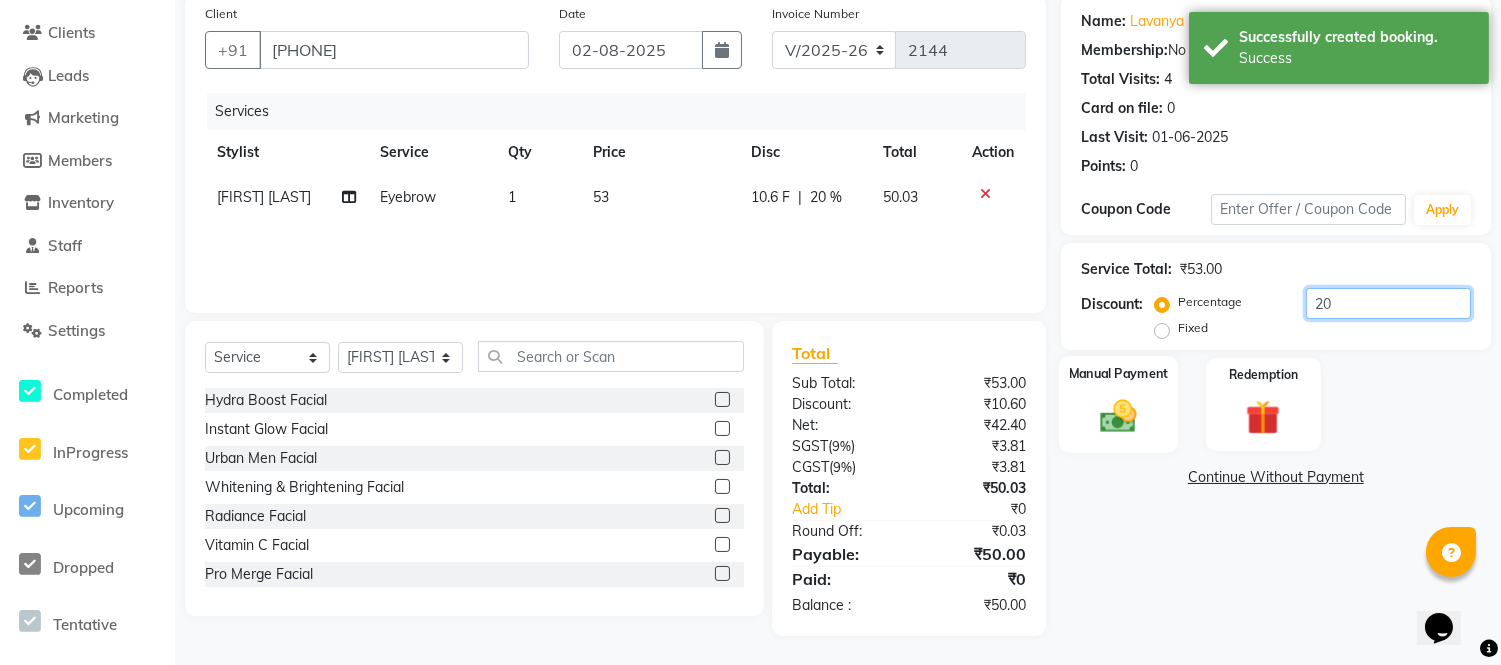 type on "20" 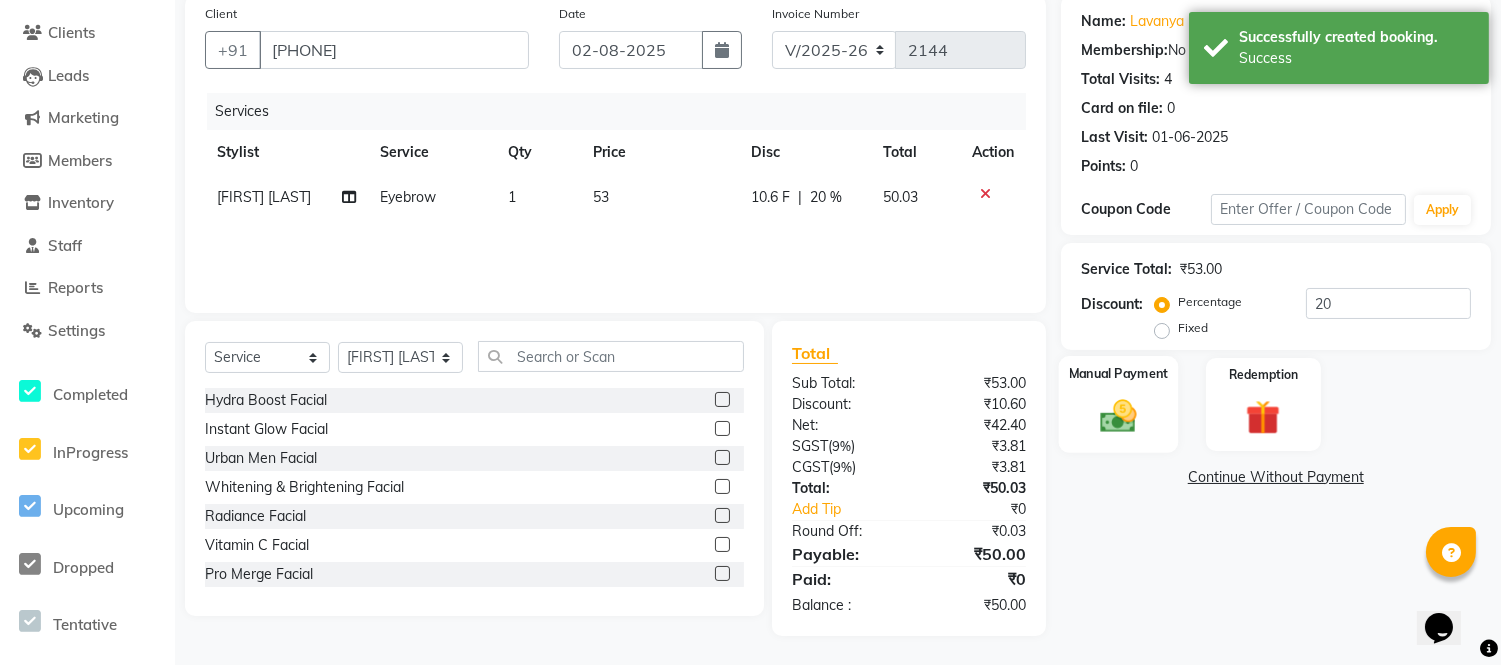 click 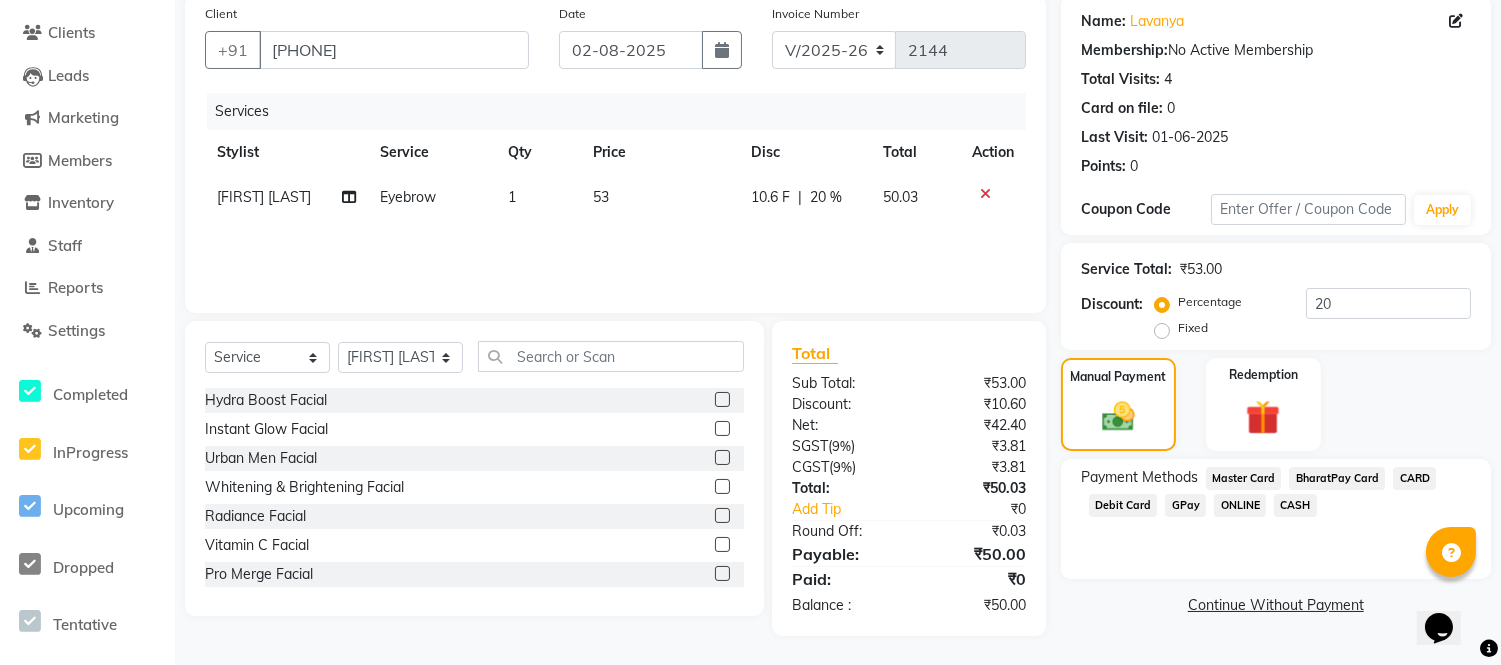 click on "CASH" 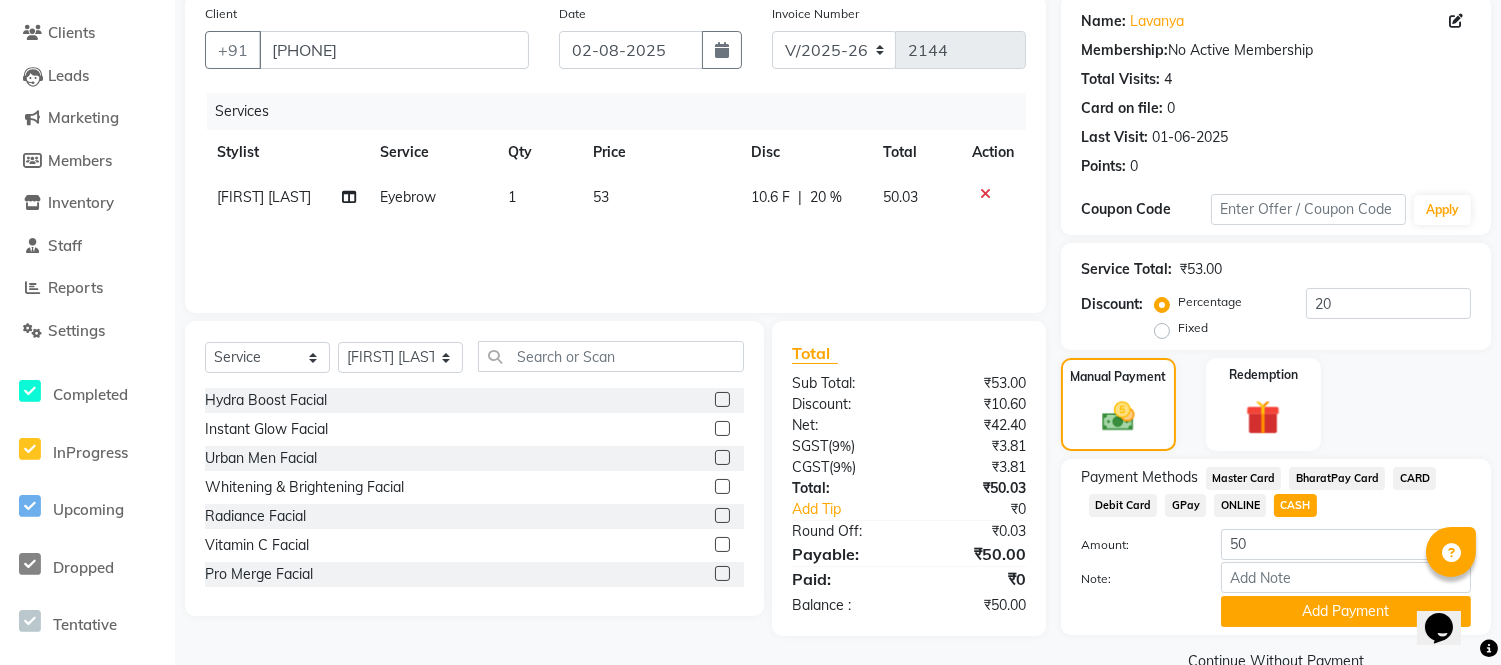 scroll, scrollTop: 196, scrollLeft: 0, axis: vertical 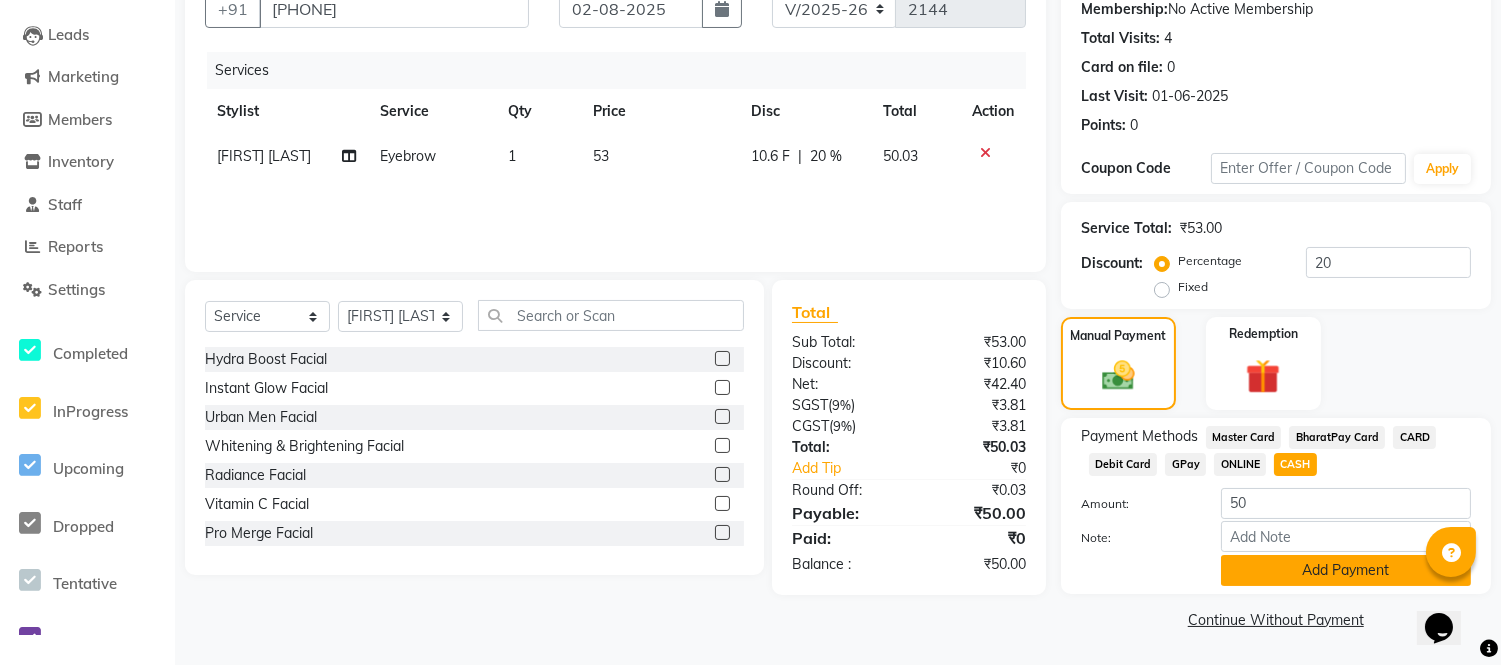 click on "Add Payment" 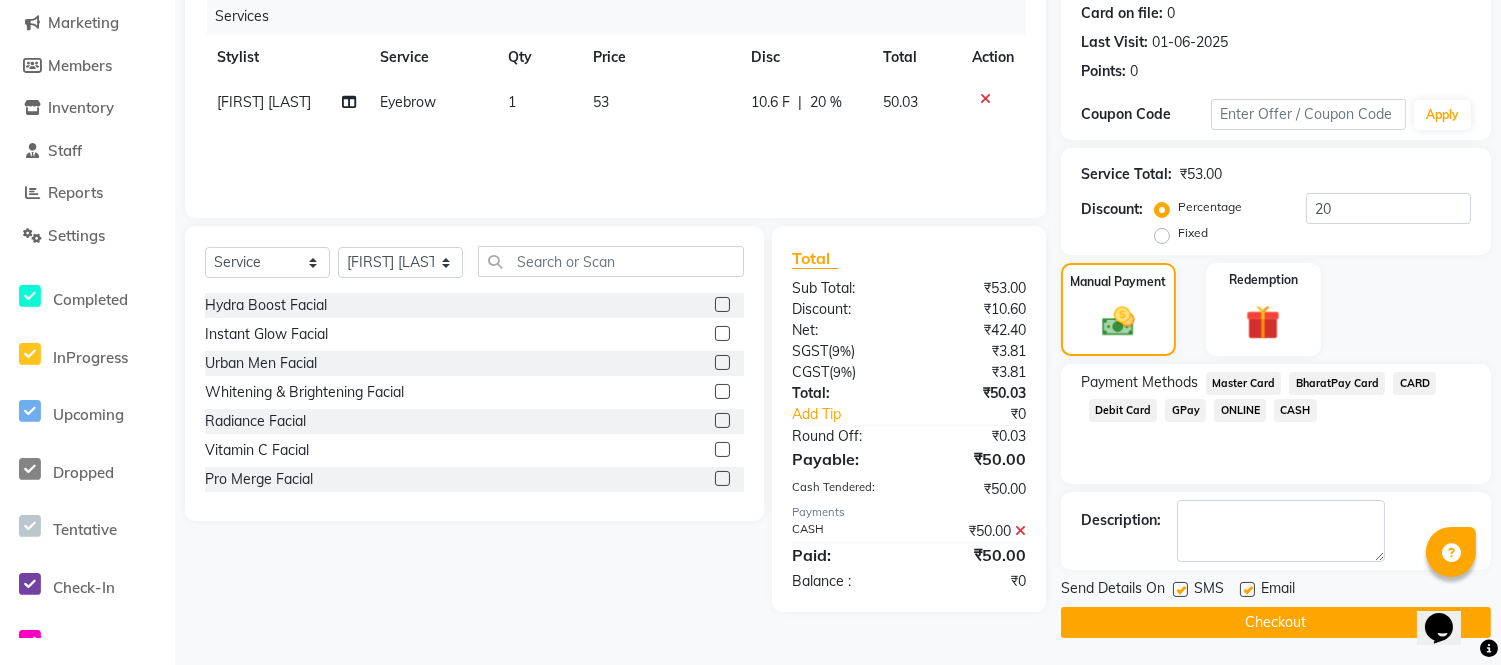 scroll, scrollTop: 252, scrollLeft: 0, axis: vertical 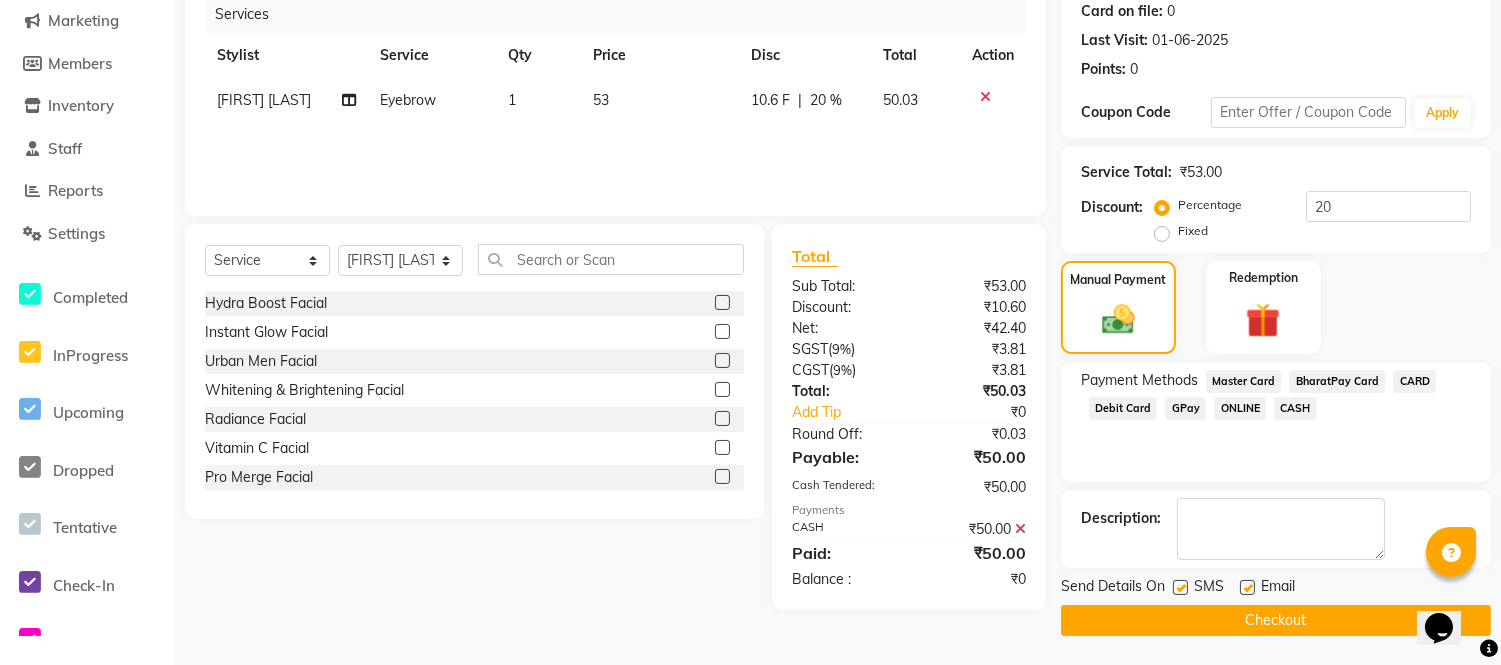 click 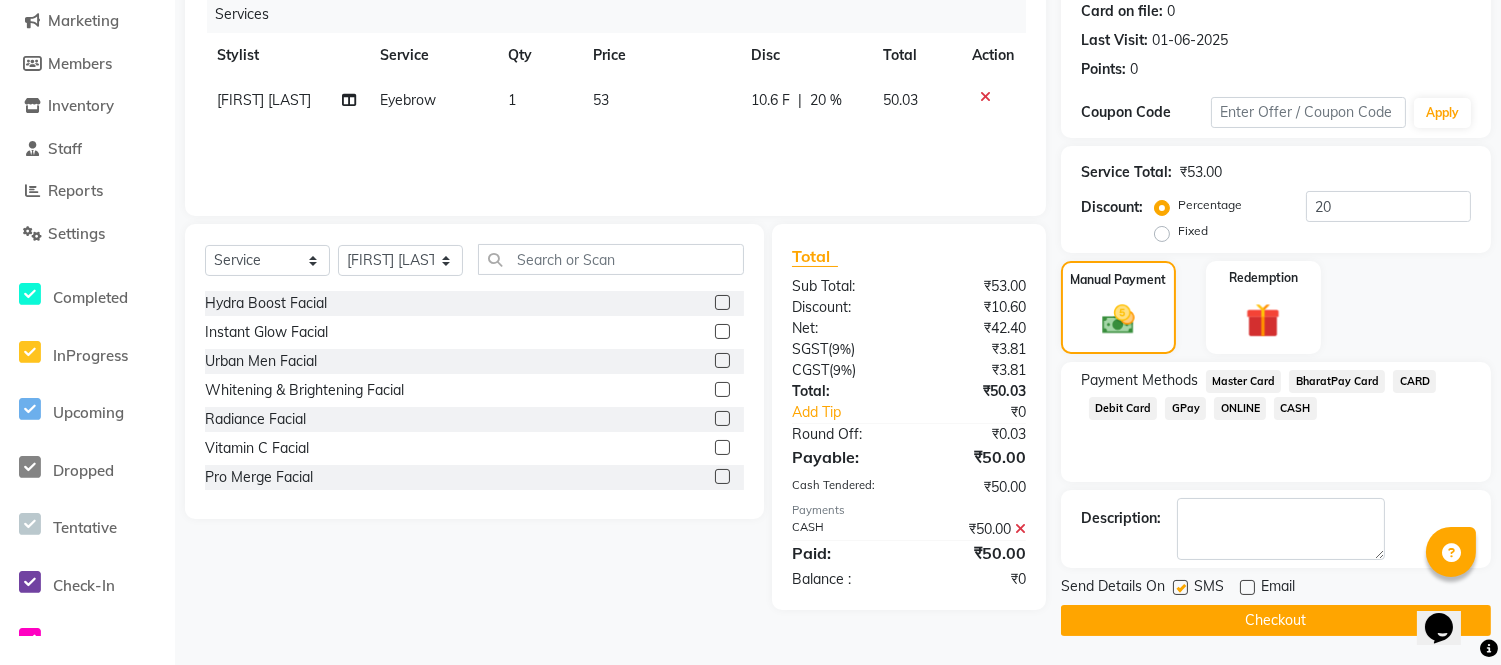click 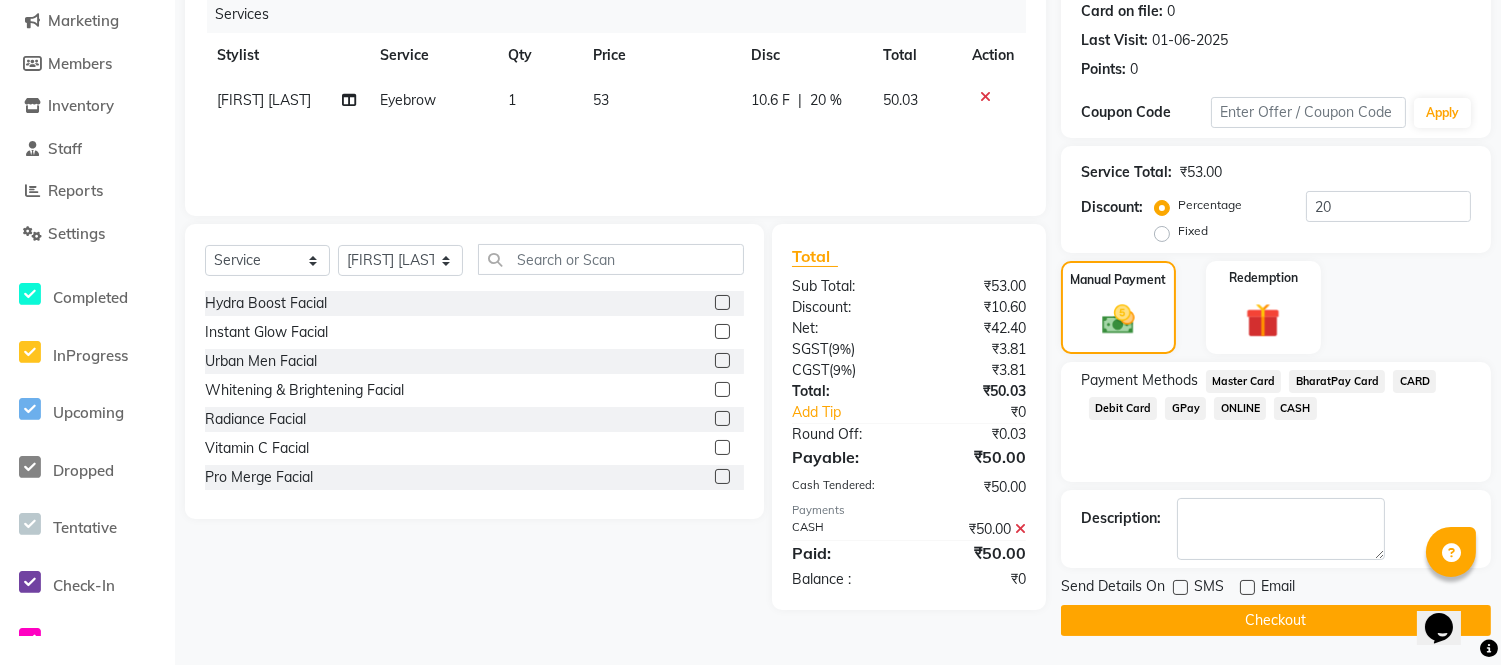 click 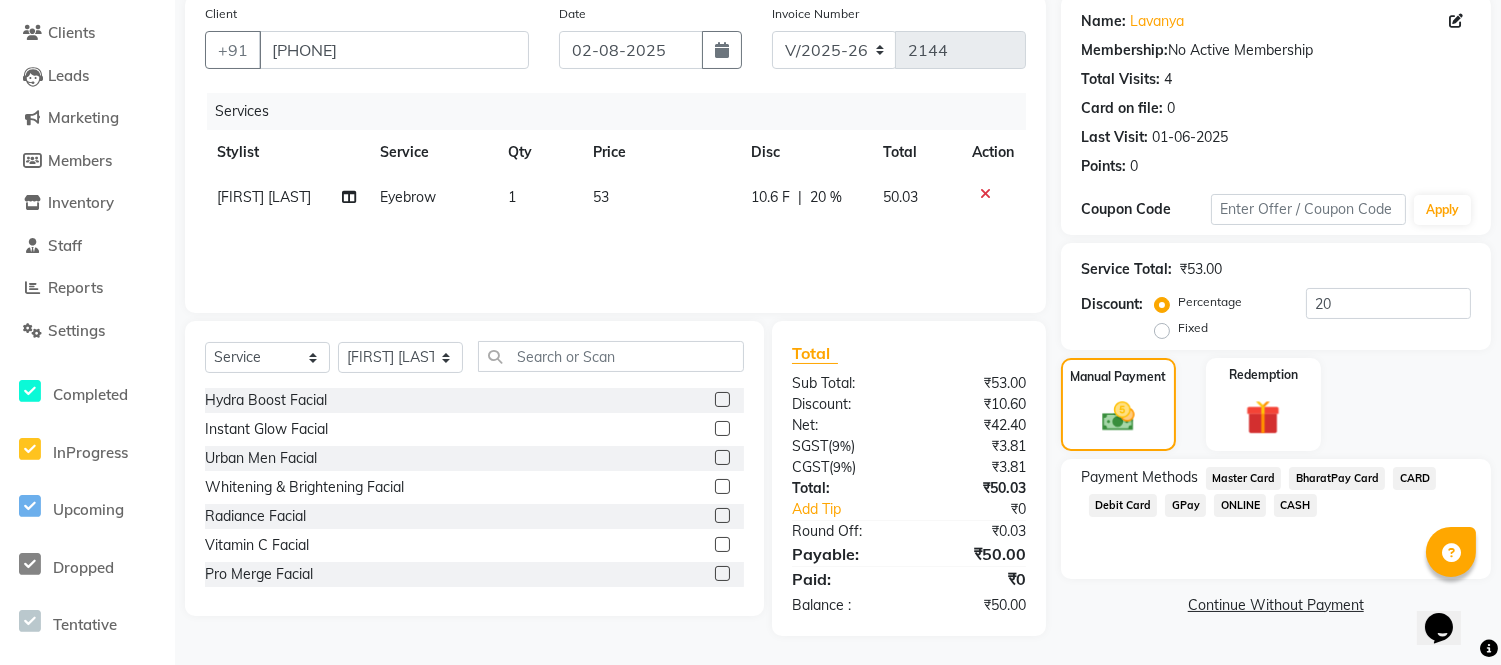 click on "GPay" 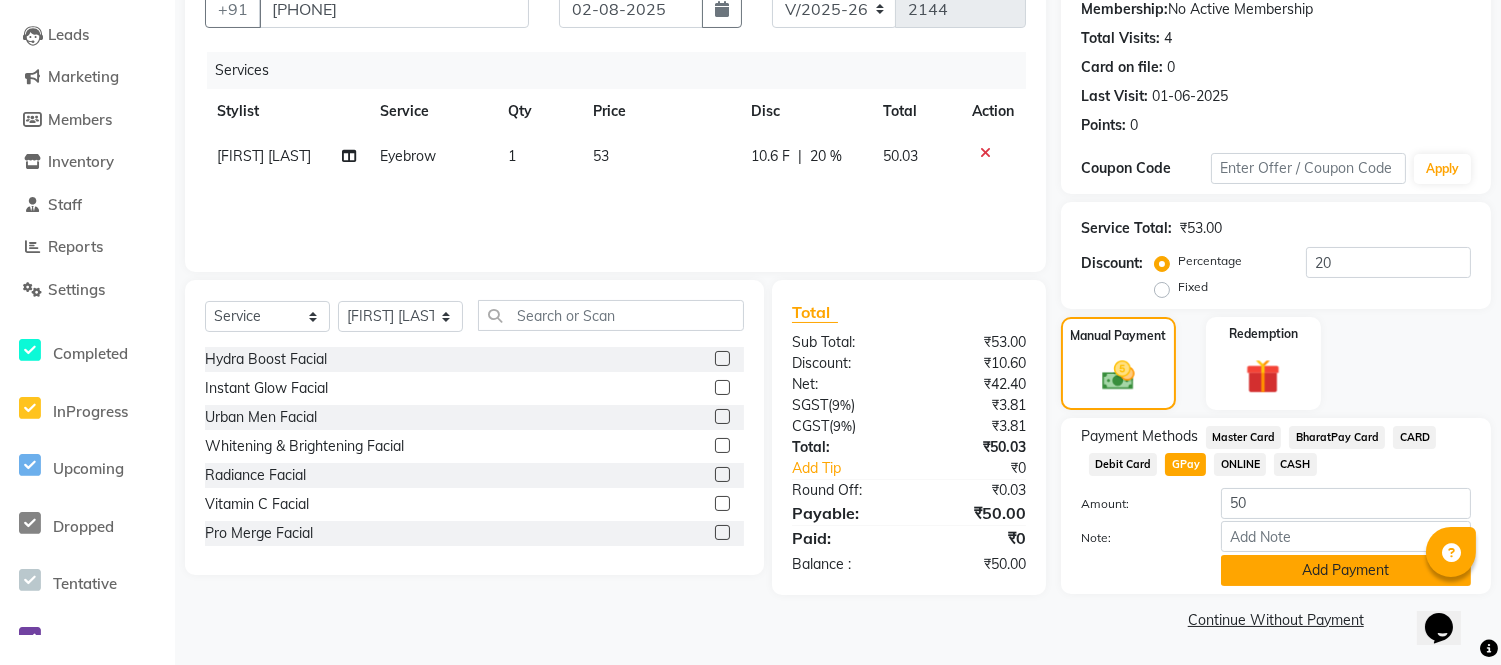 click on "Add Payment" 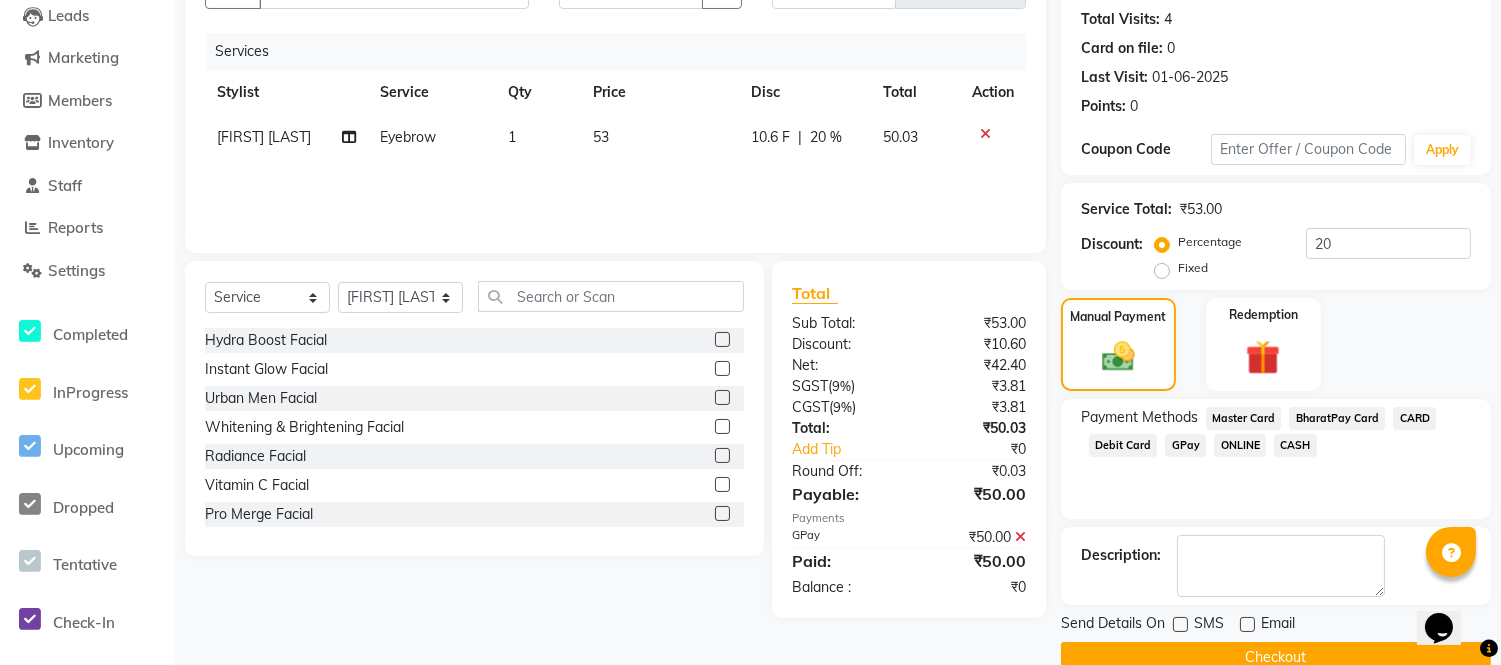 scroll, scrollTop: 252, scrollLeft: 0, axis: vertical 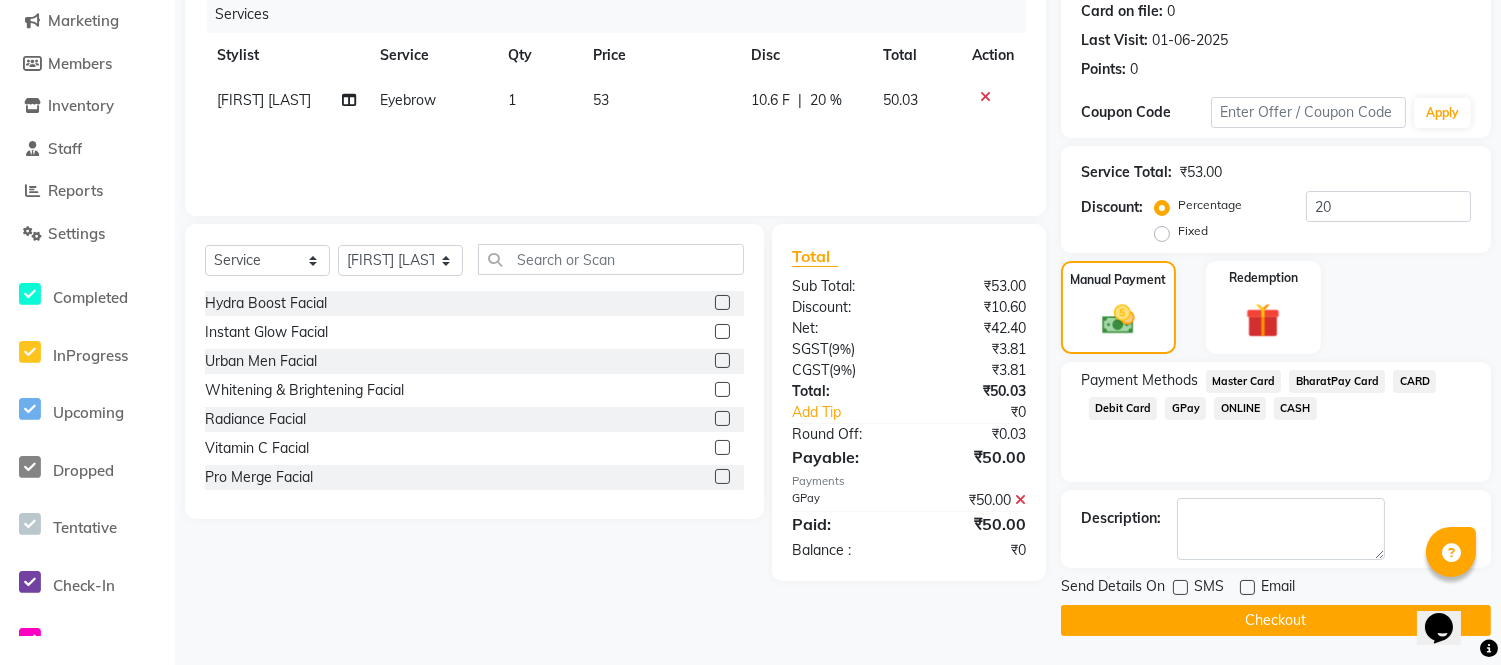 click on "Checkout" 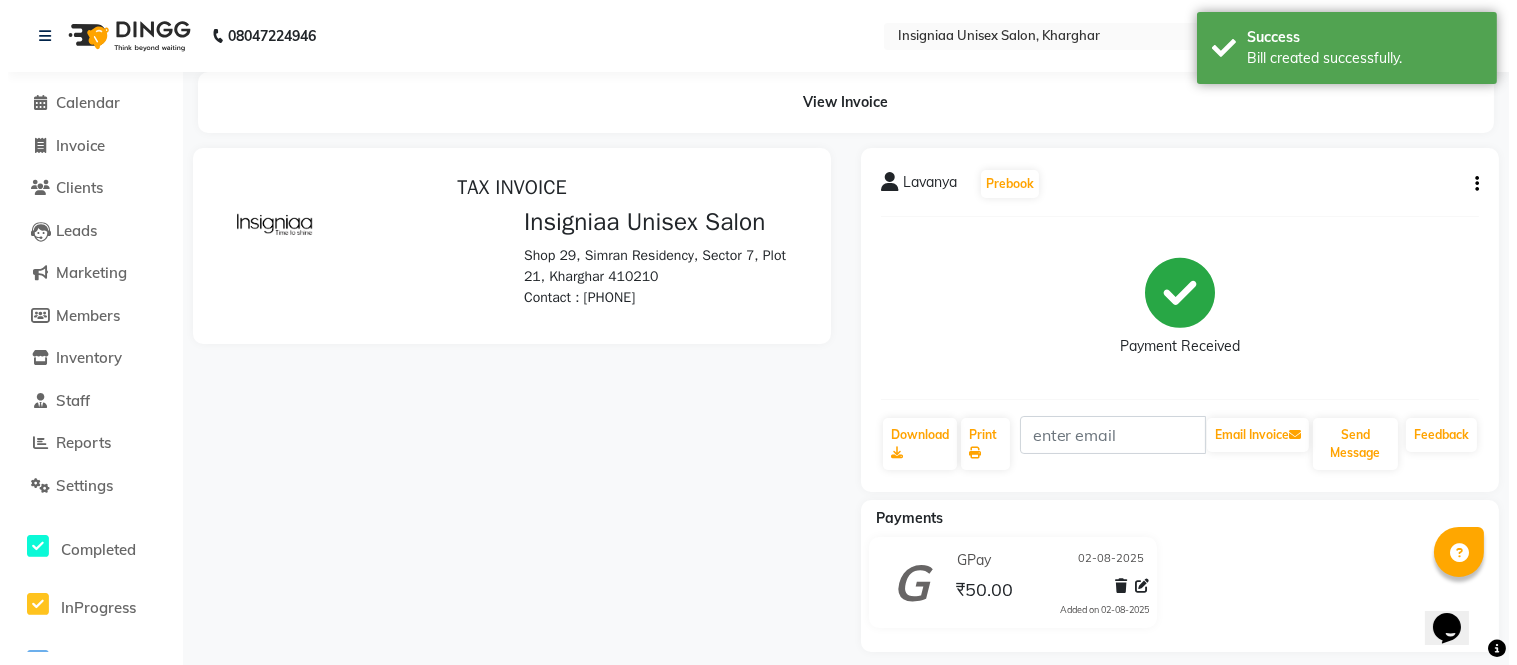 scroll, scrollTop: 0, scrollLeft: 0, axis: both 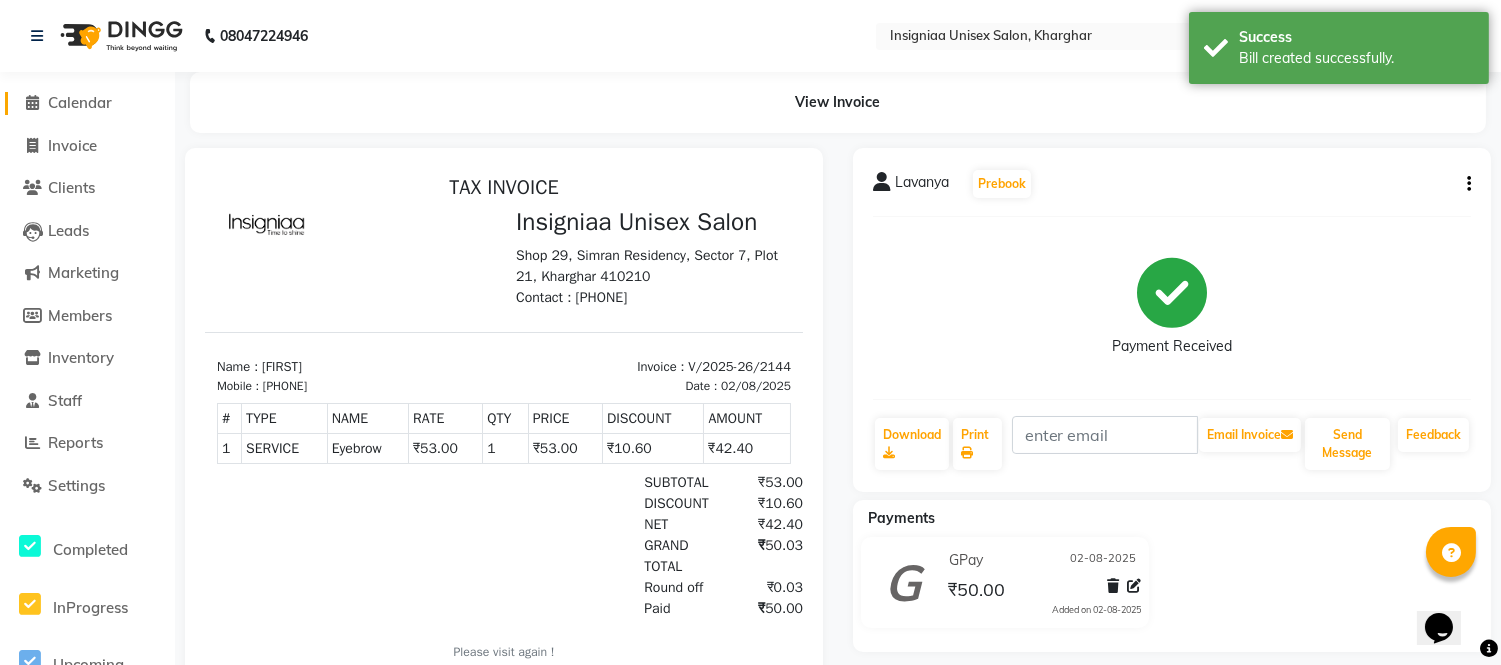 click on "Calendar" 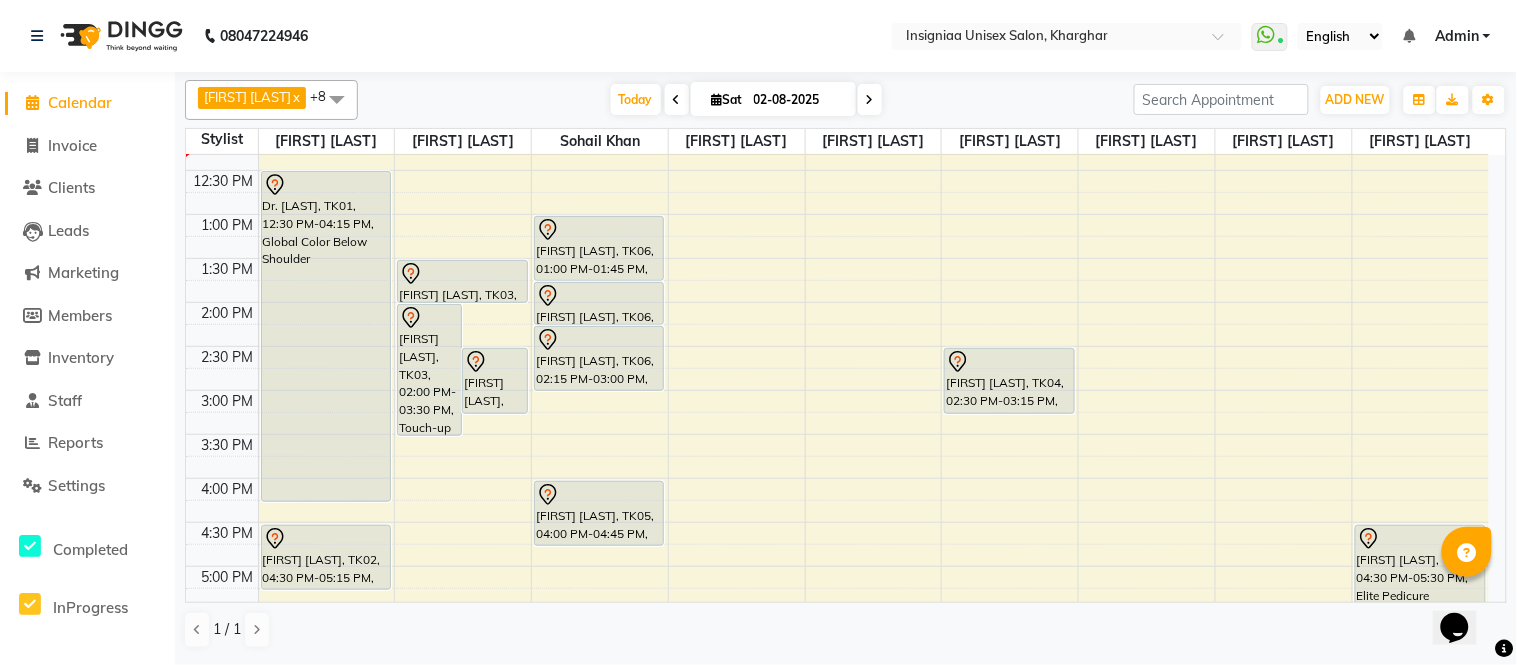 scroll, scrollTop: 444, scrollLeft: 0, axis: vertical 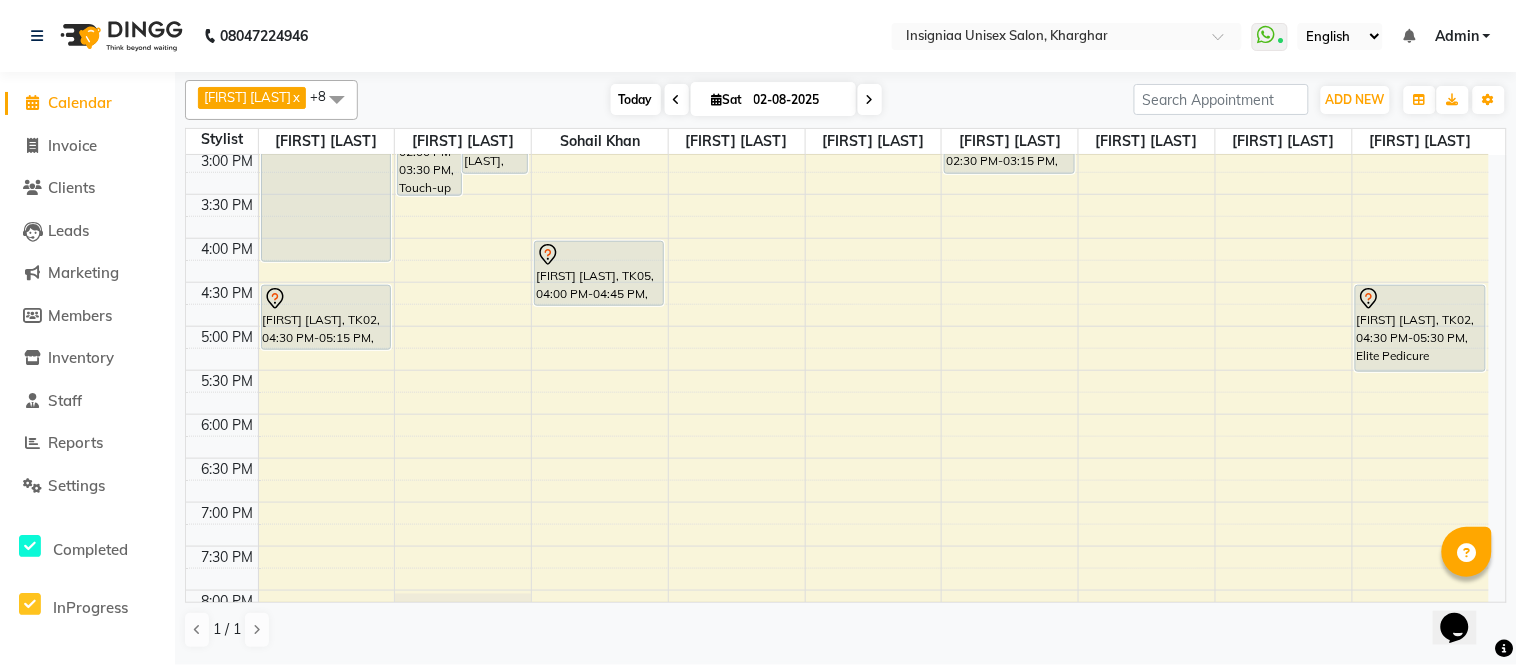 click on "Today" at bounding box center [636, 99] 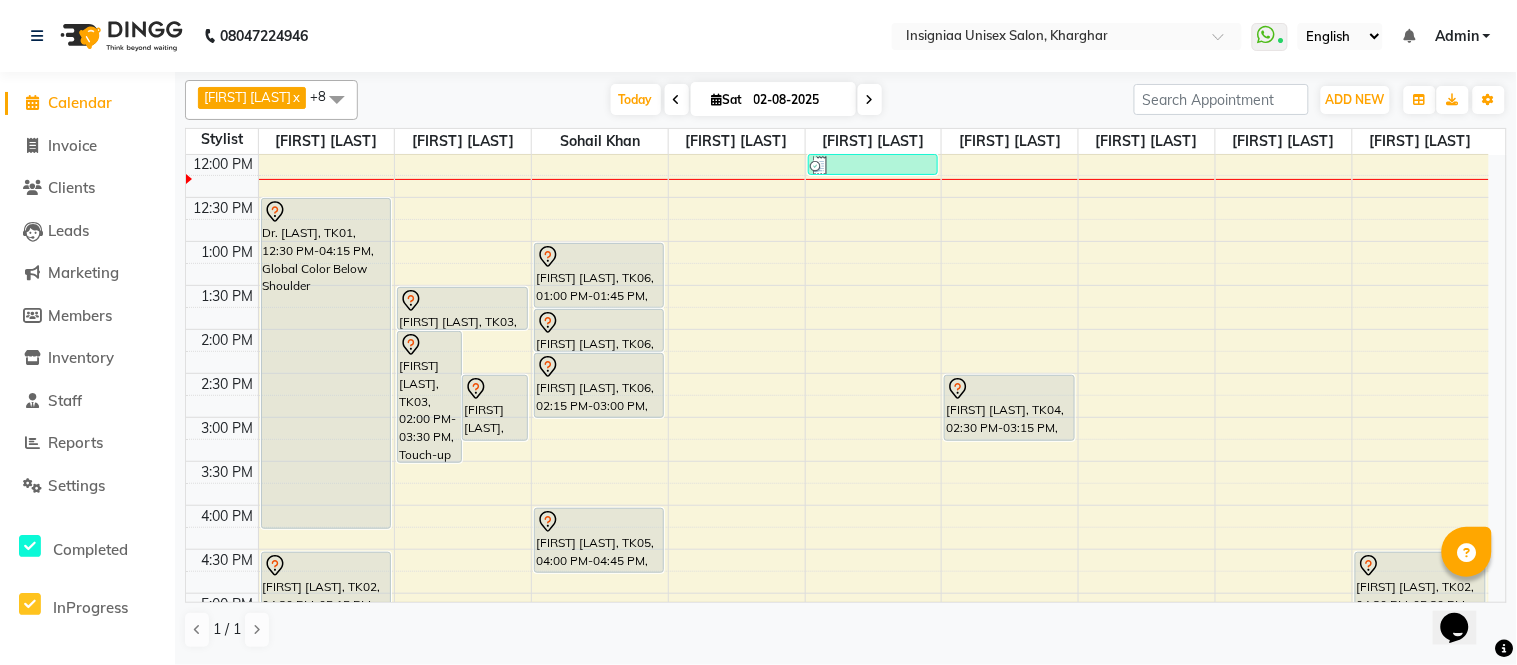 click at bounding box center [870, 100] 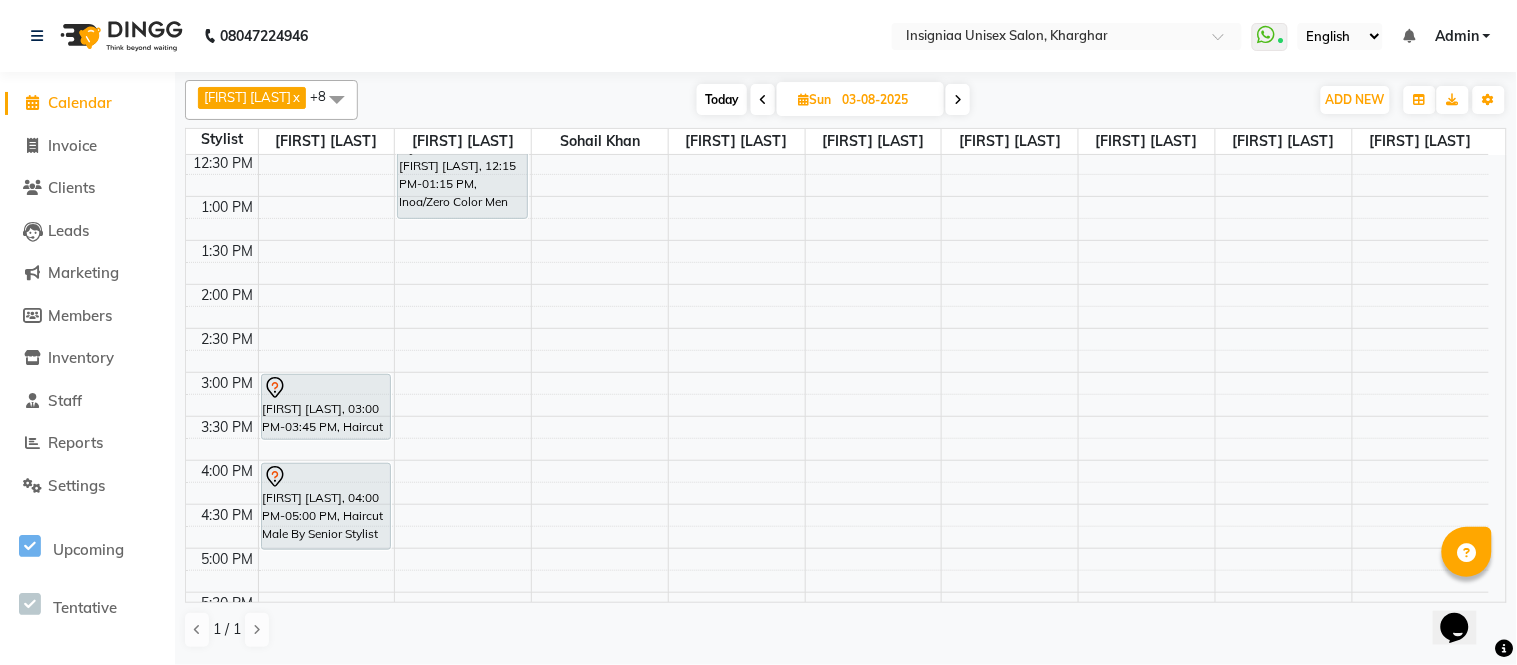 scroll, scrollTop: 0, scrollLeft: 0, axis: both 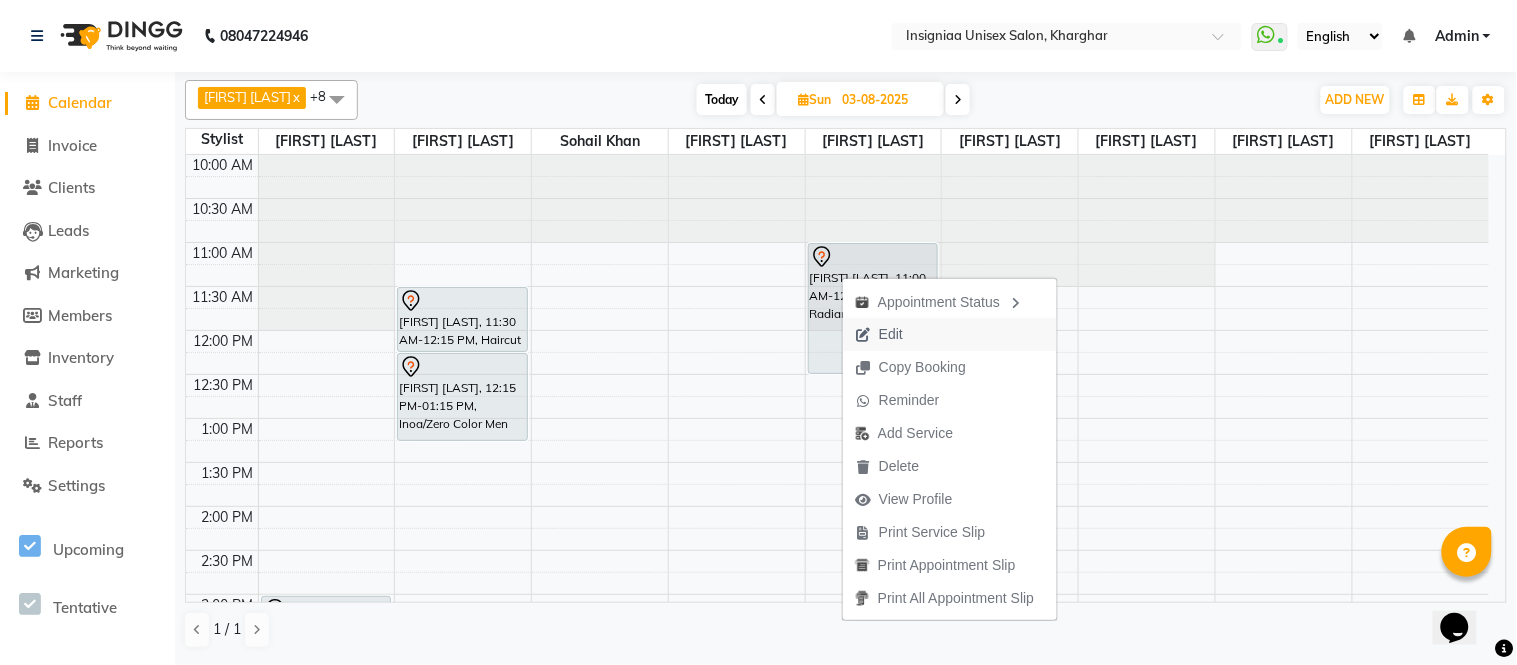 click on "Edit" at bounding box center (879, 334) 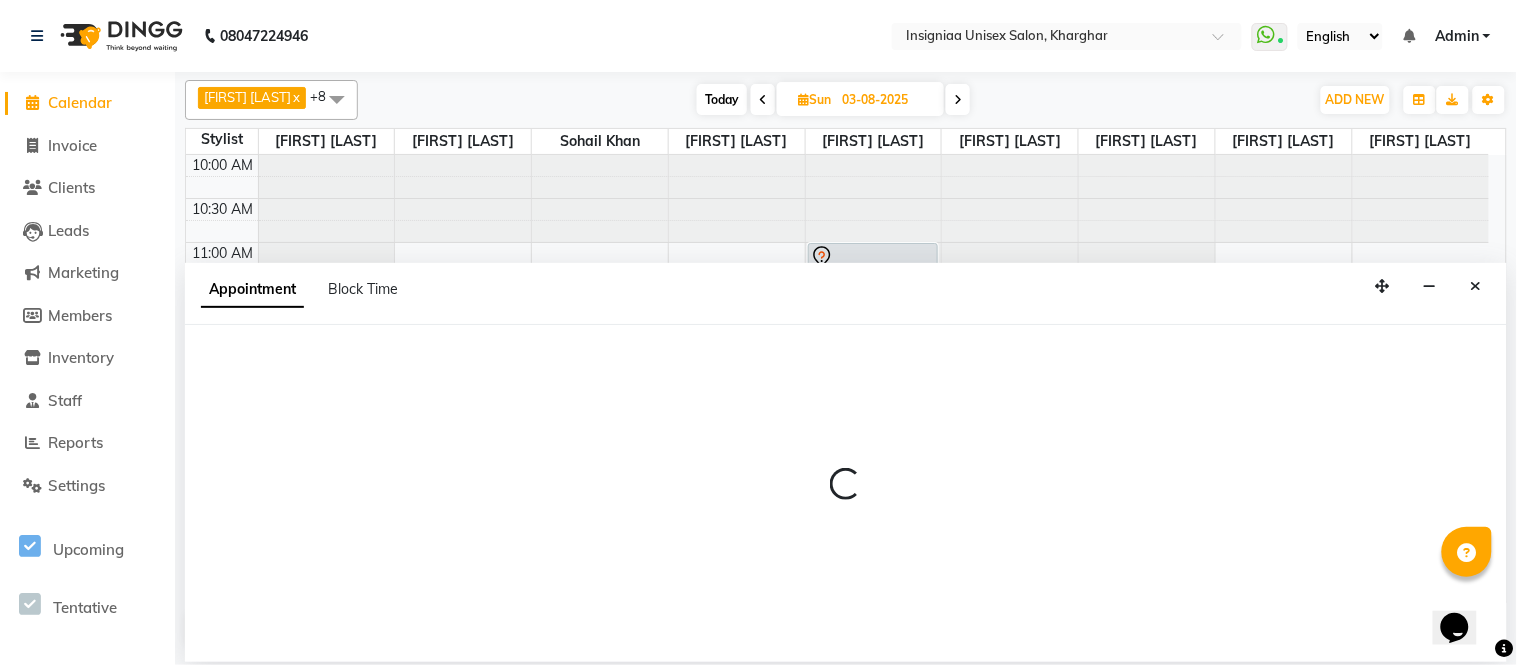 select on "tentative" 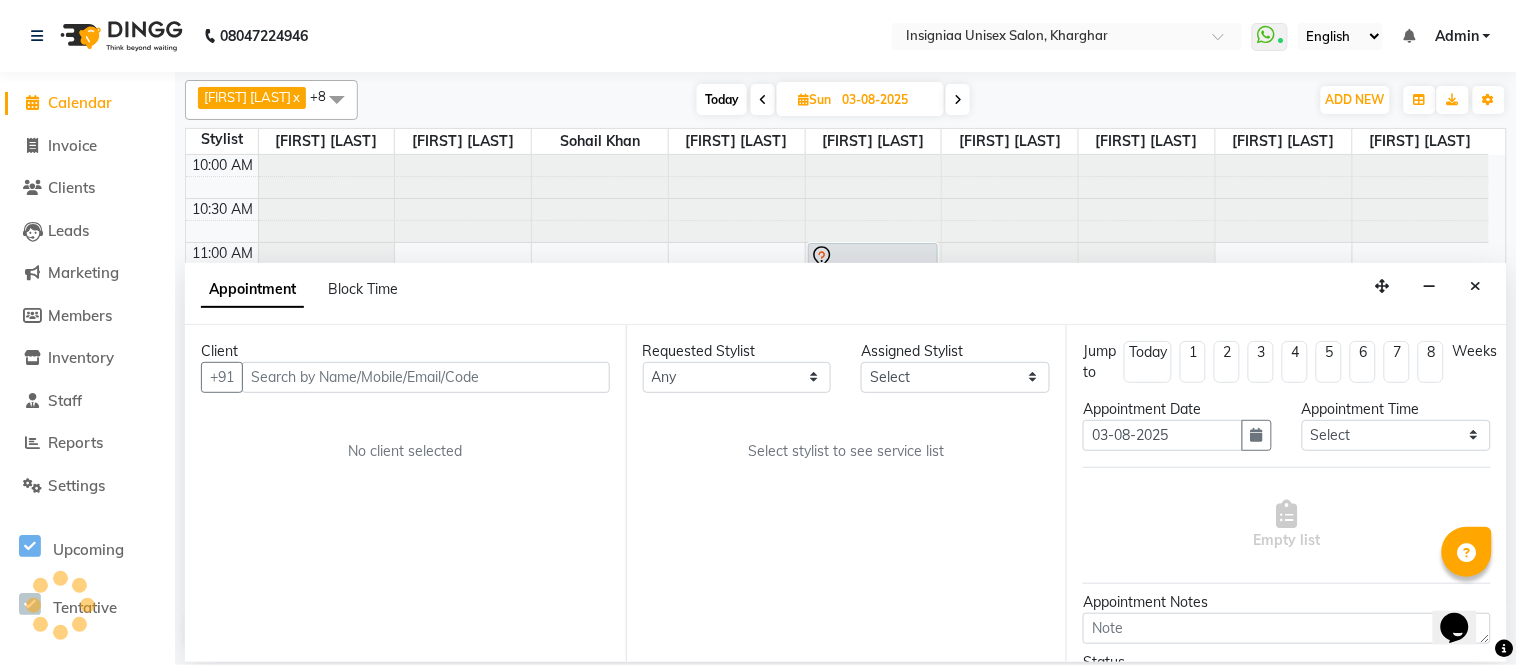 select on "58136" 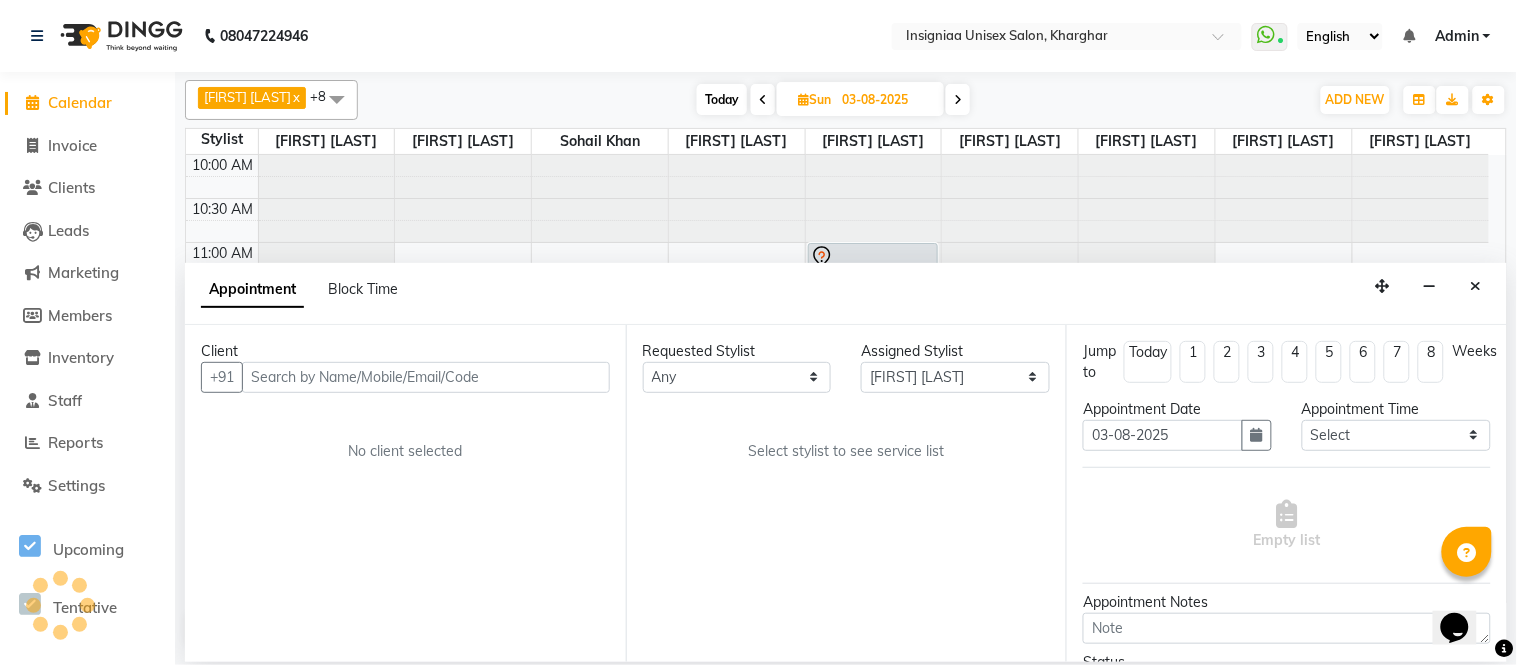 scroll, scrollTop: 177, scrollLeft: 0, axis: vertical 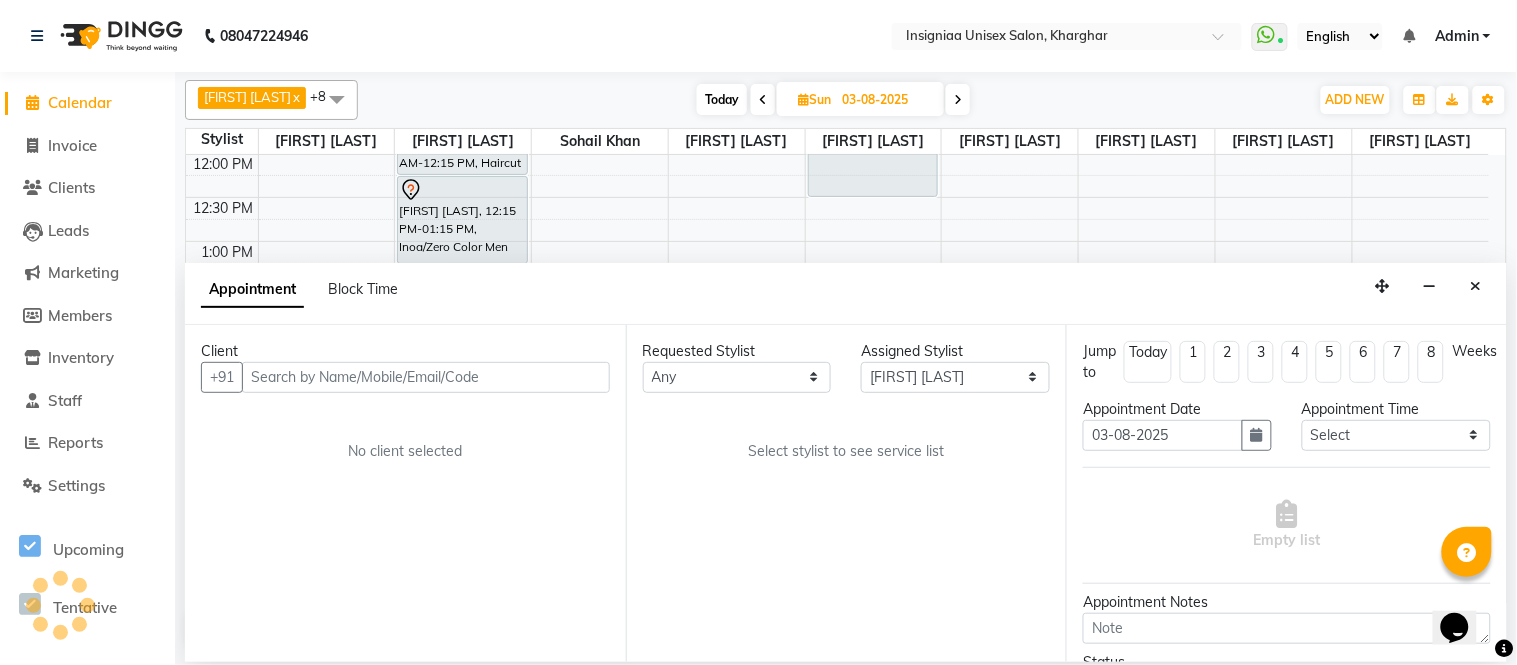 select on "3521" 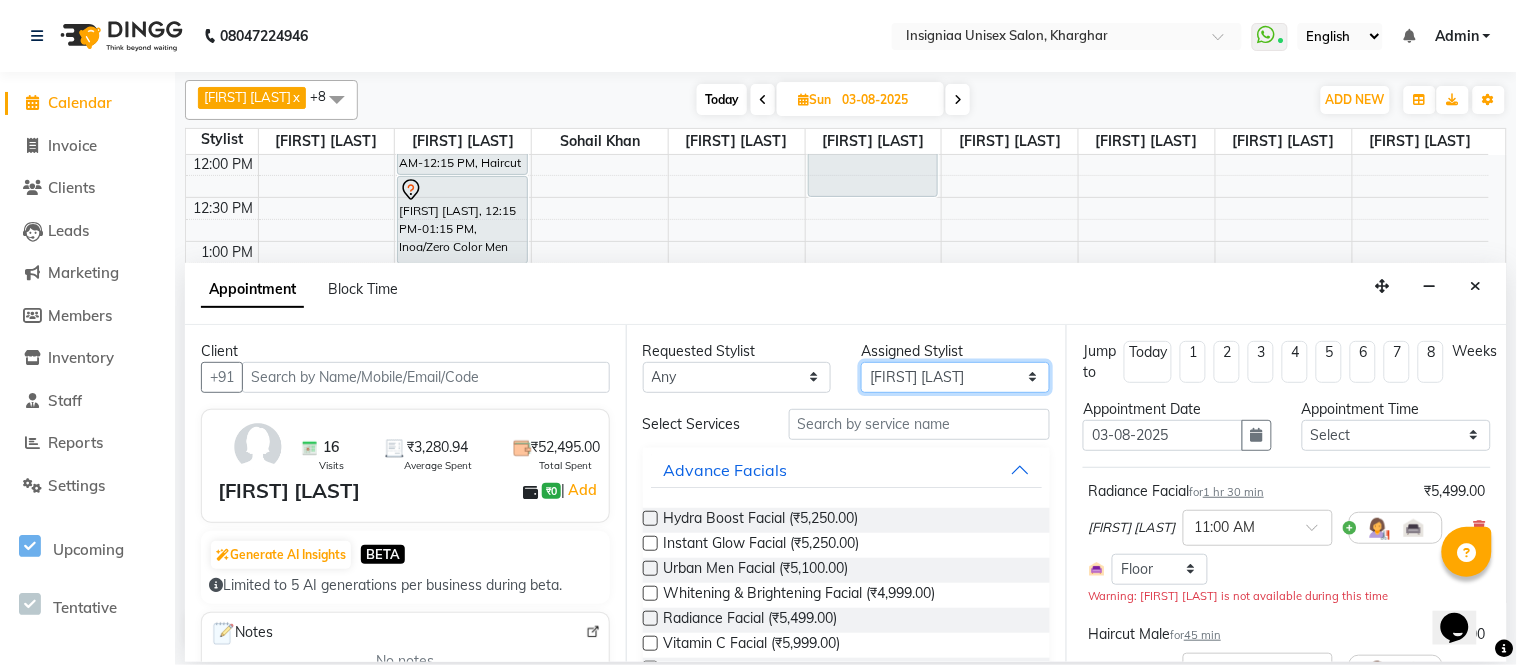click on "Select Faizan Ansari Nilam Manke Rahul Srivastav Rohini Waghmare Rupali Dhotre Sainath Shinde Shankar Kshirsagar Sohail Khan Sujeet Thakur Vijay Kharat" at bounding box center [955, 377] 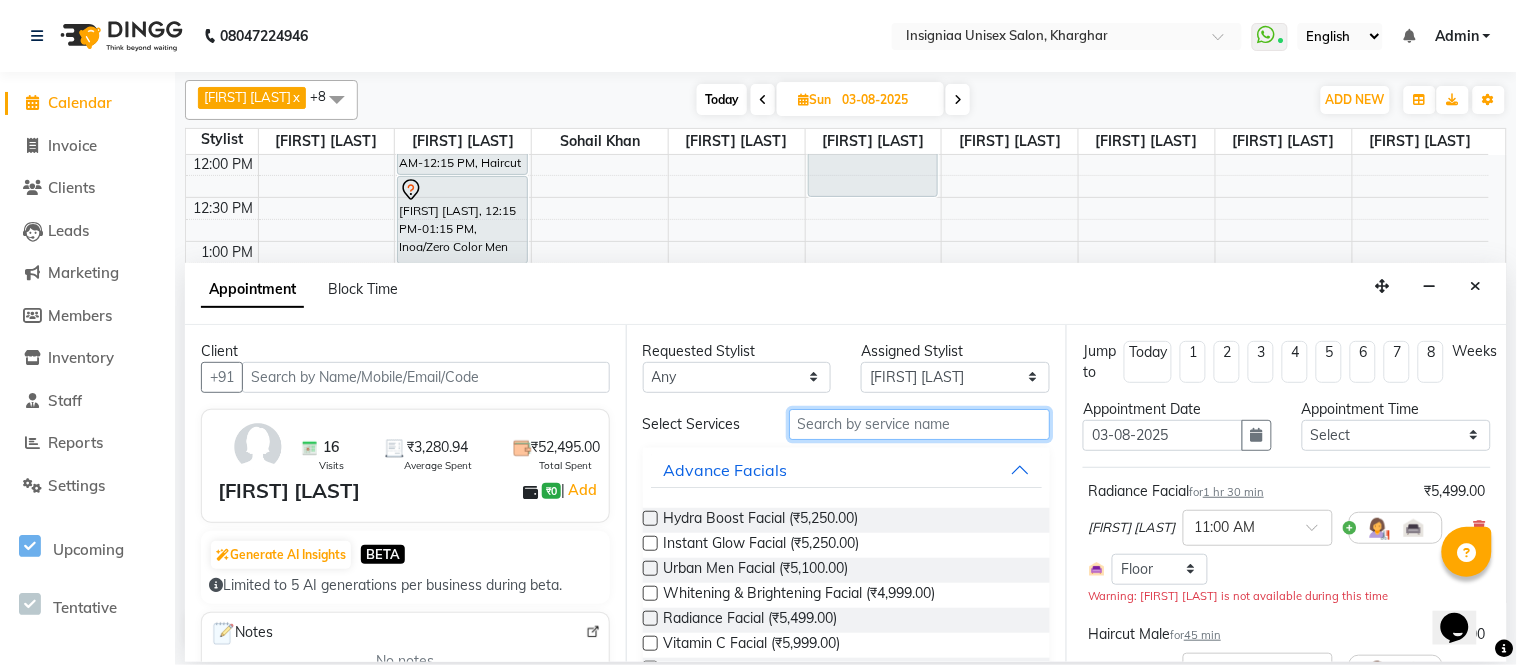 click at bounding box center [920, 424] 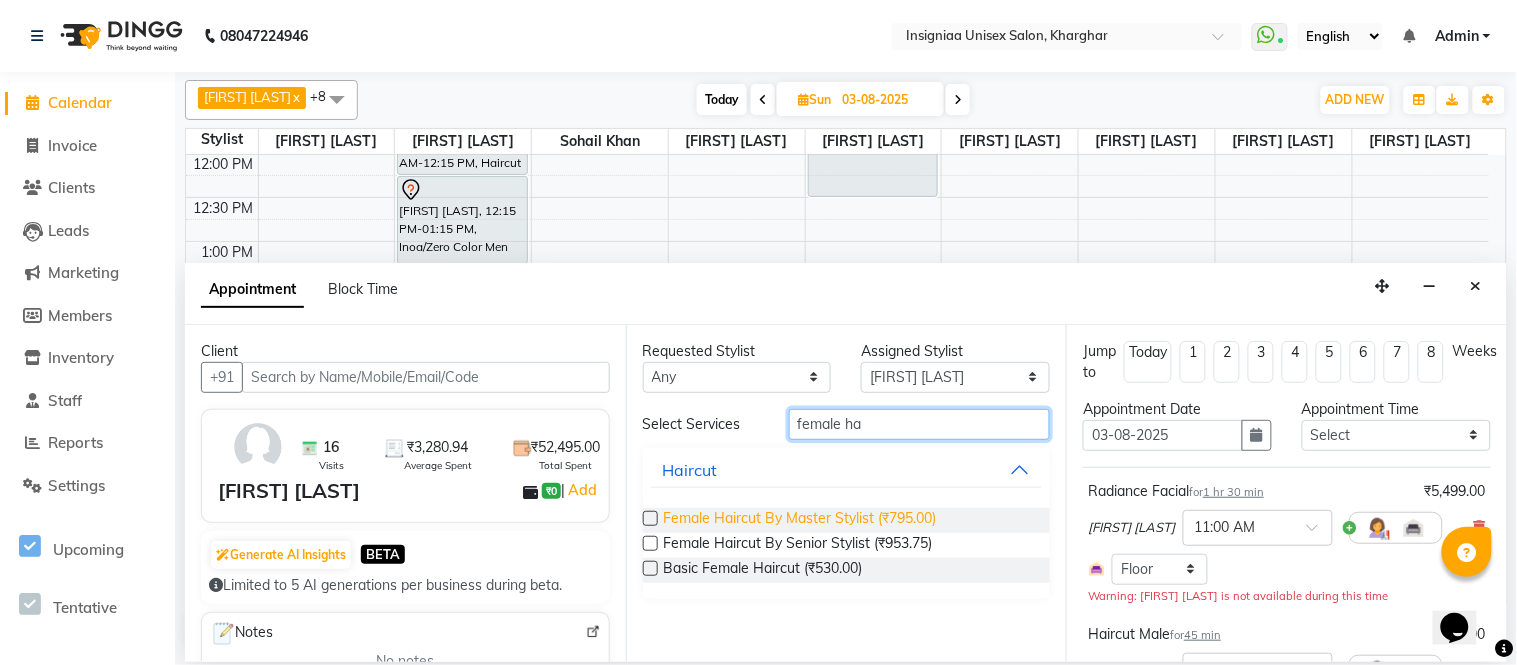 type on "female ha" 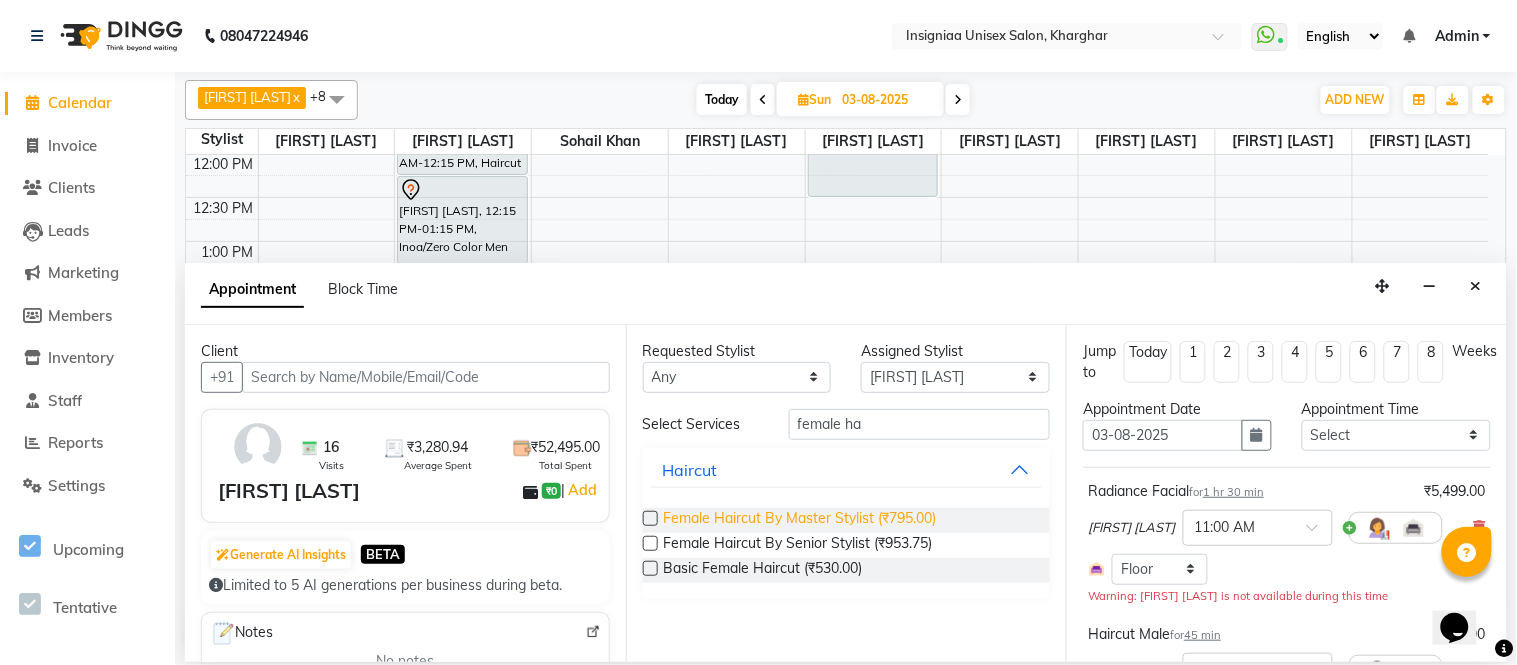 click on "Female Haircut By Master Stylist (₹795.00)" at bounding box center (800, 520) 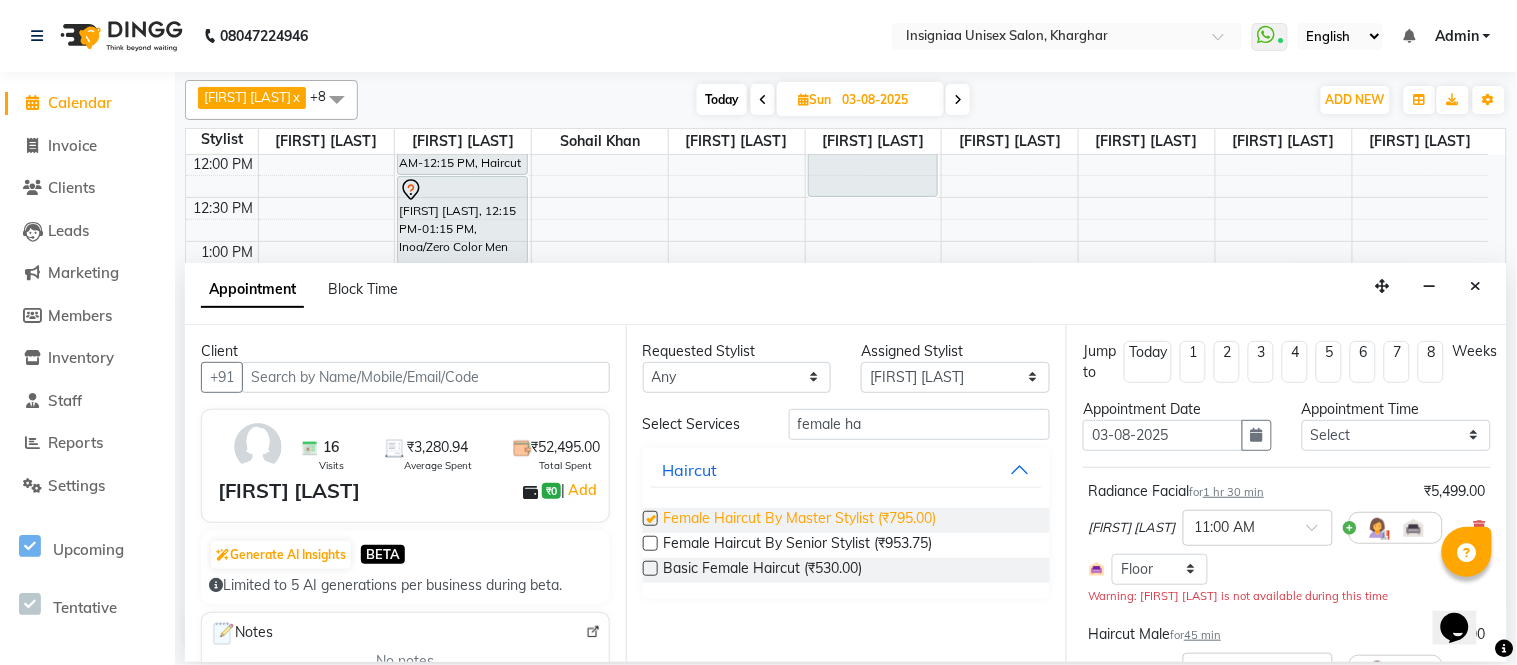 checkbox on "false" 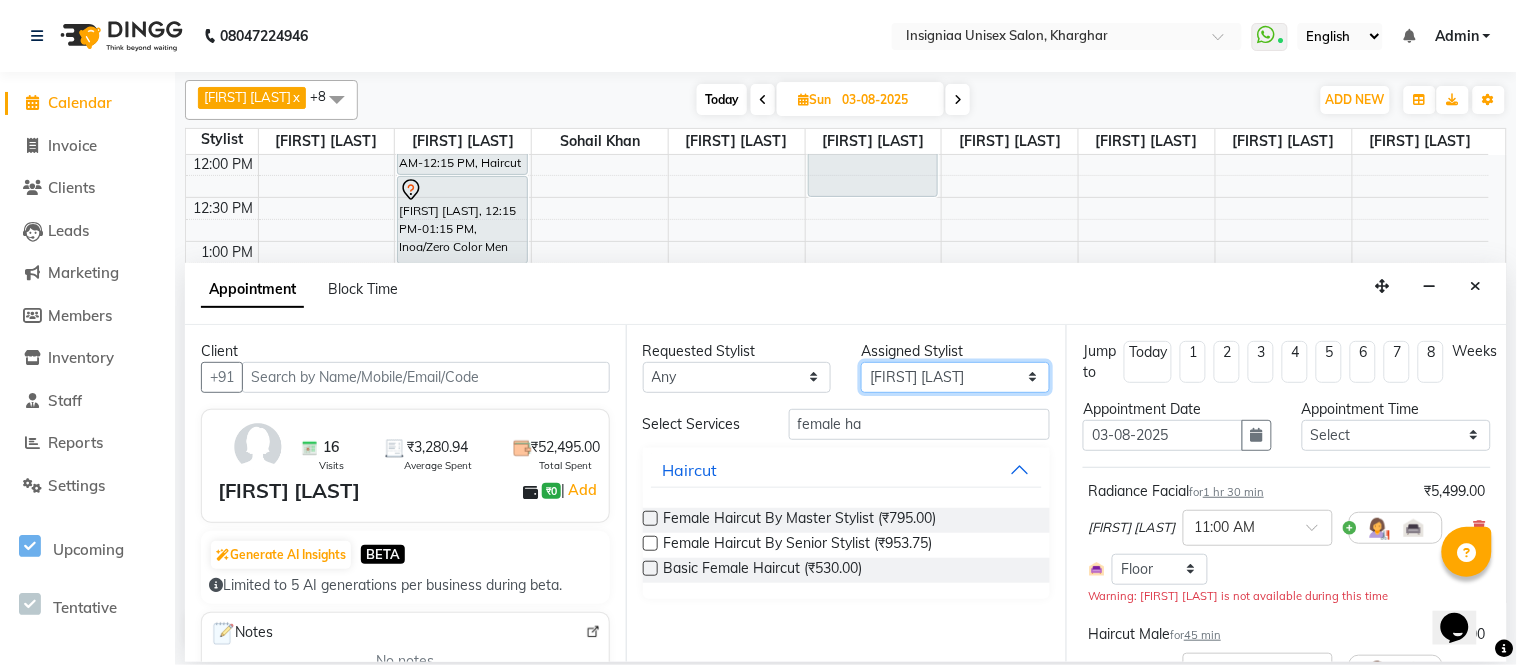 click on "Select Faizan Ansari Nilam Manke Rahul Srivastav Rohini Waghmare Rupali Dhotre Sainath Shinde Shankar Kshirsagar Sohail Khan Sujeet Thakur Vijay Kharat" at bounding box center [955, 377] 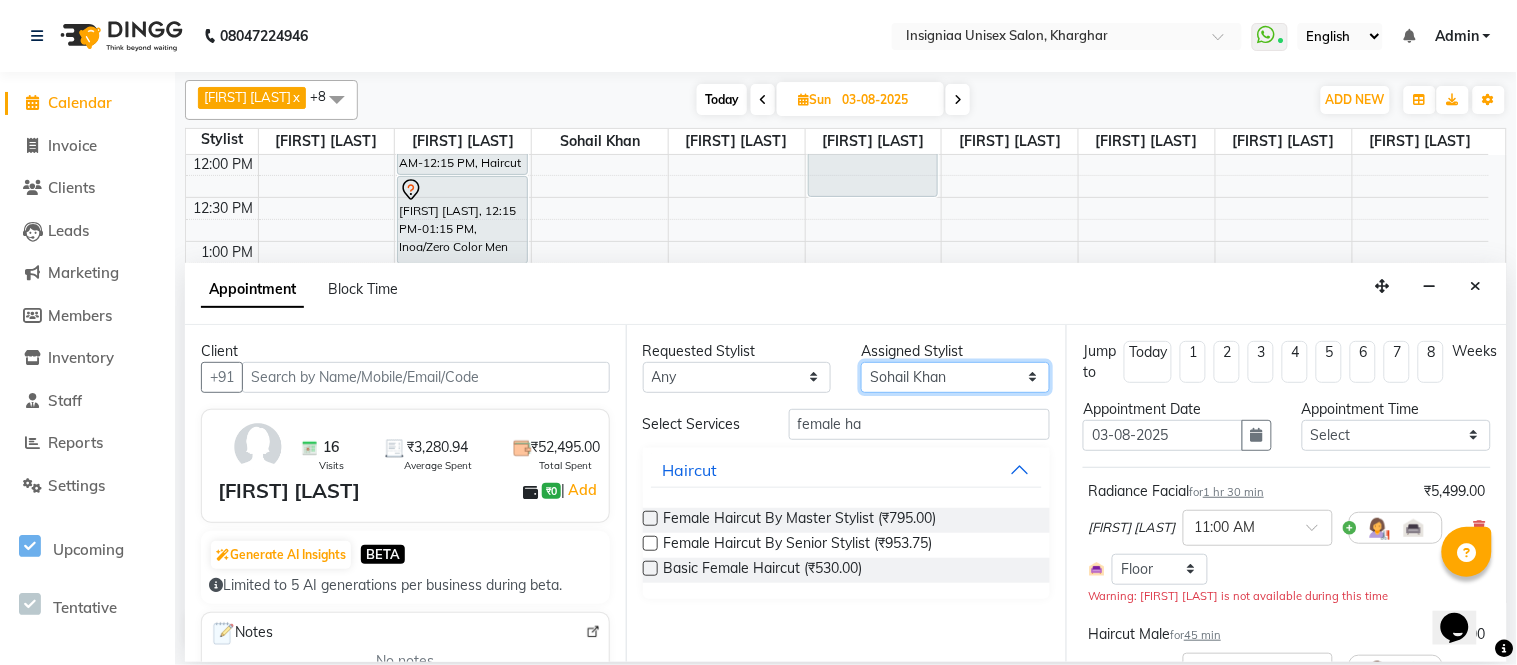 click on "Select Faizan Ansari Nilam Manke Rahul Srivastav Rohini Waghmare Rupali Dhotre Sainath Shinde Shankar Kshirsagar Sohail Khan Sujeet Thakur Vijay Kharat" at bounding box center (955, 377) 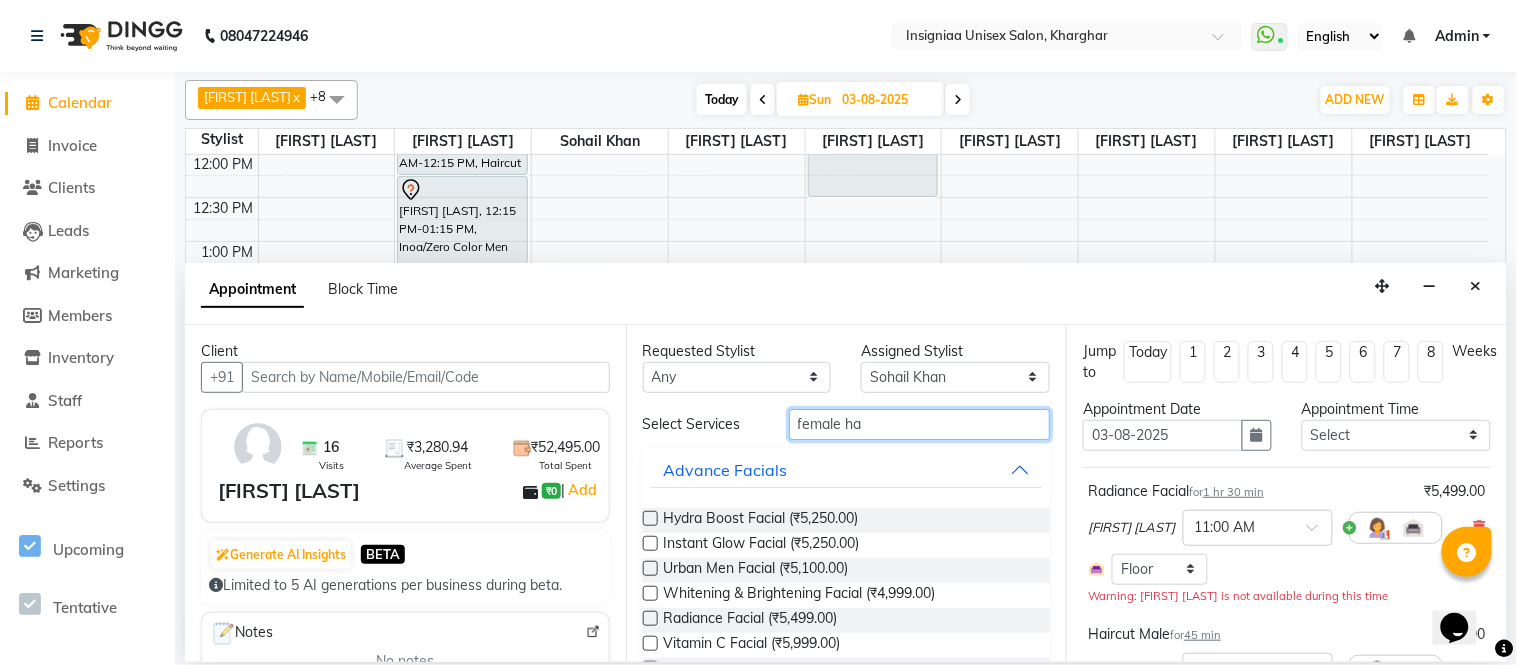drag, startPoint x: 873, startPoint y: 415, endPoint x: 746, endPoint y: 416, distance: 127.00394 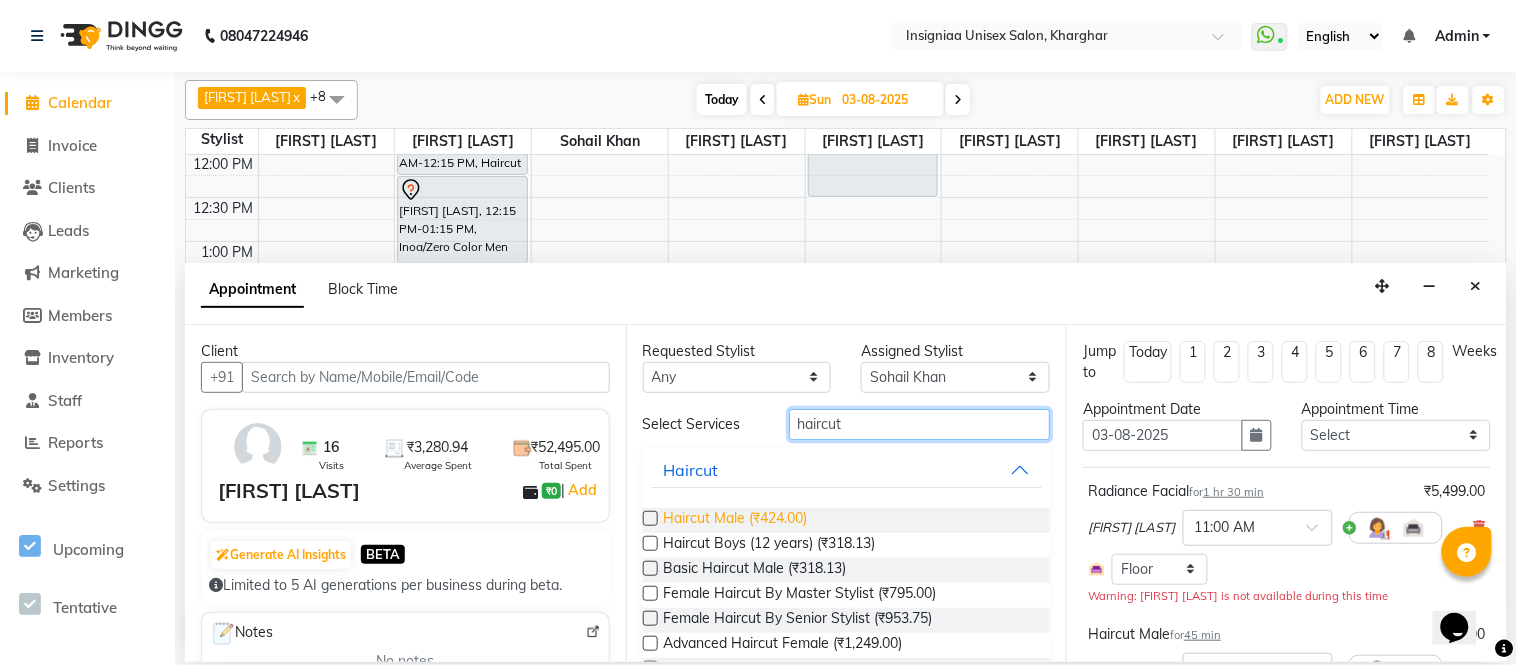 type on "haircut" 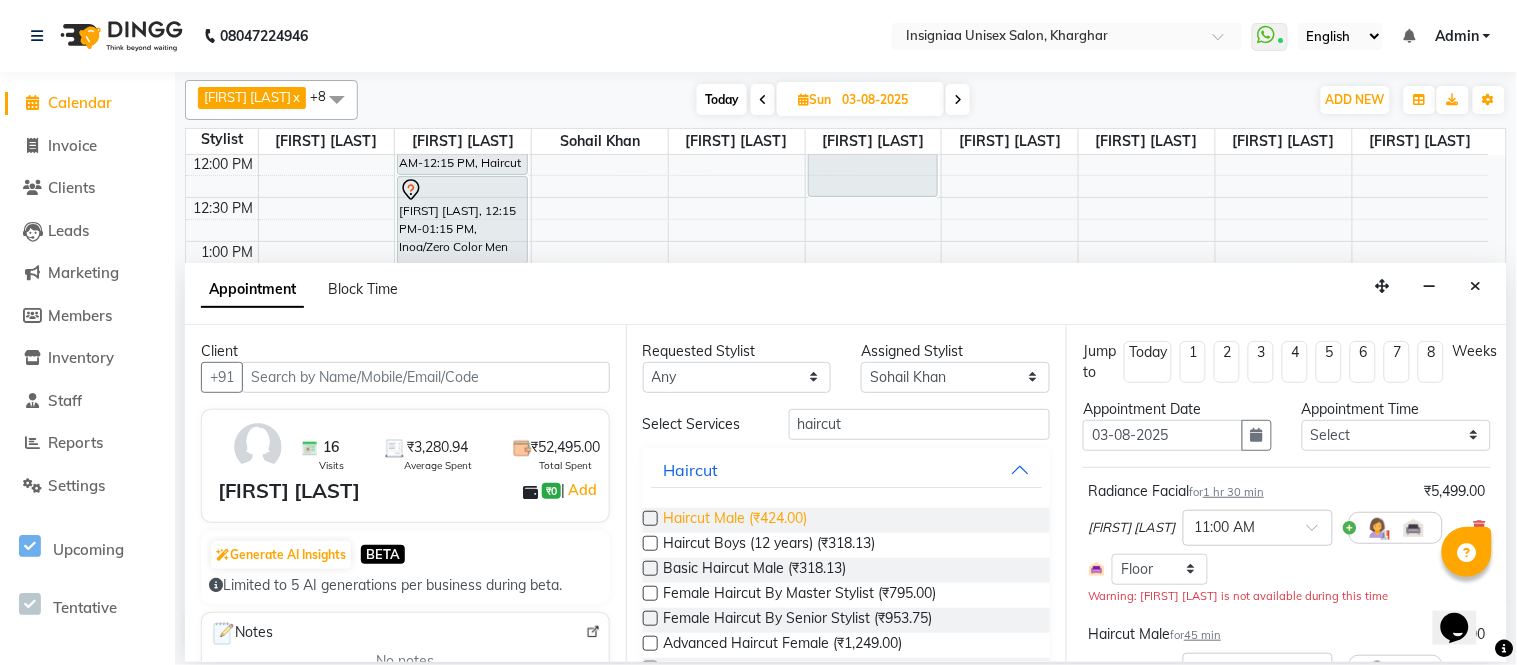 click on "Haircut Male (₹424.00)" at bounding box center (736, 520) 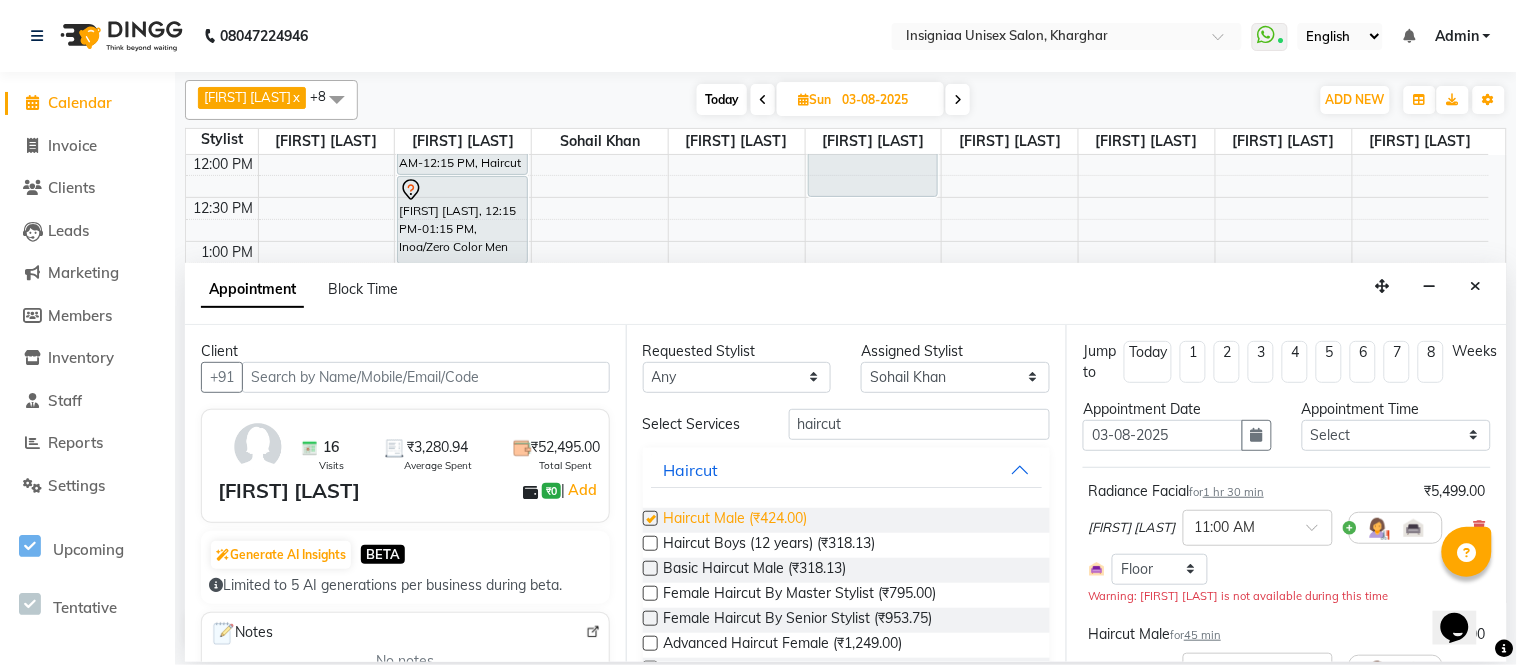 checkbox on "false" 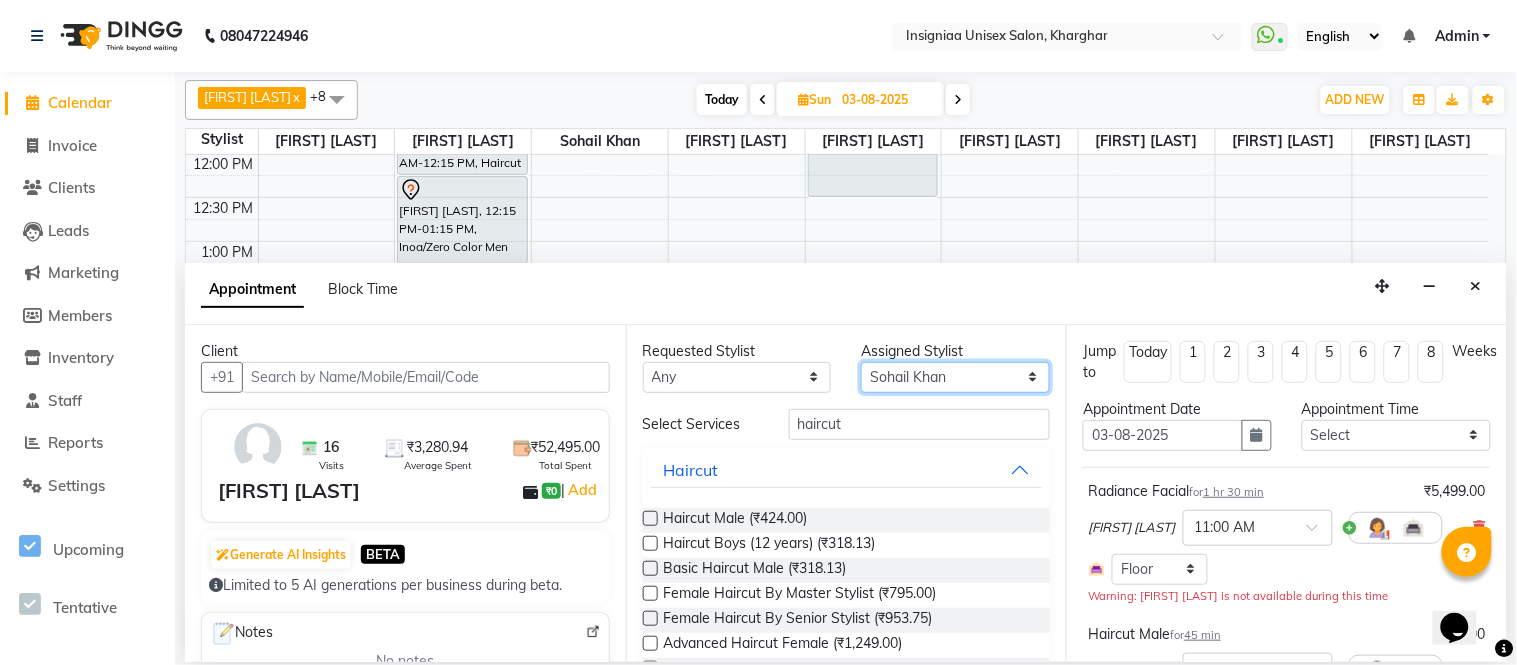 click on "Select Faizan Ansari Nilam Manke Rahul Srivastav Rohini Waghmare Rupali Dhotre Sainath Shinde Shankar Kshirsagar Sohail Khan Sujeet Thakur Vijay Kharat" at bounding box center (955, 377) 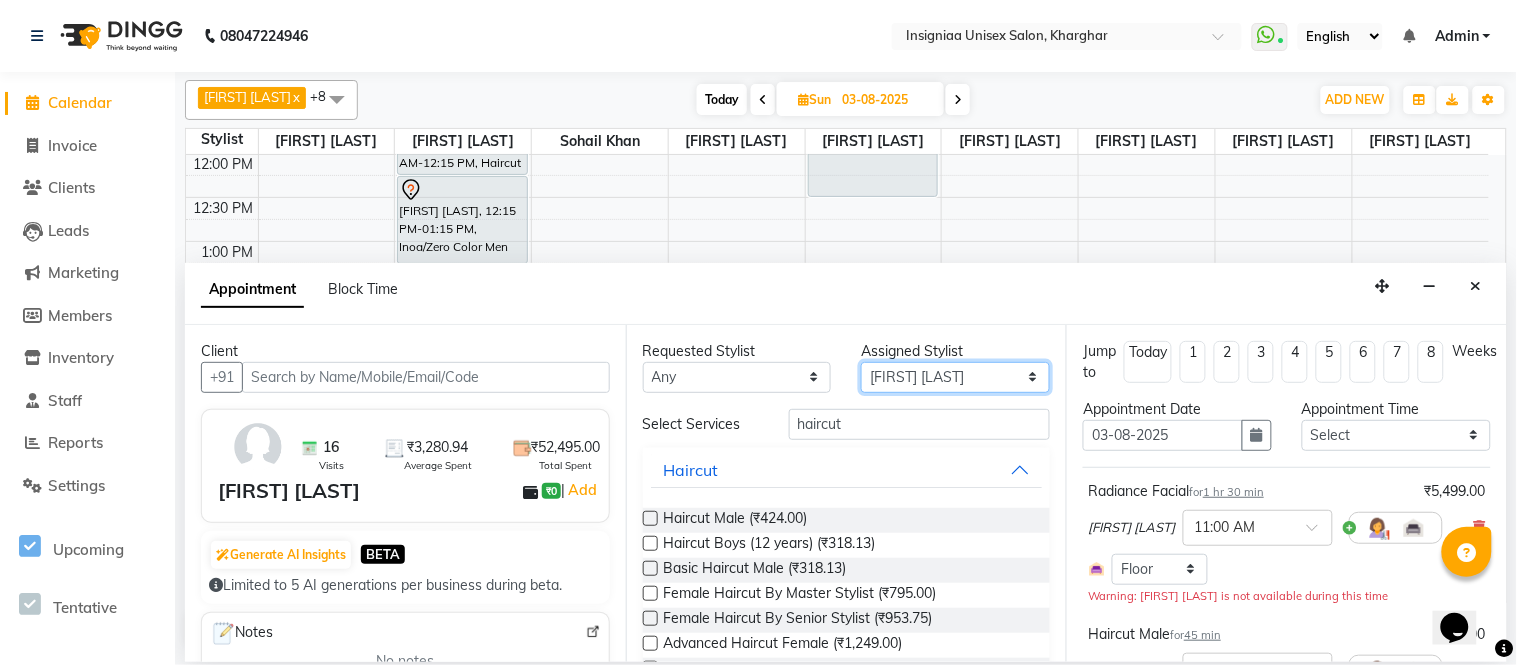 click on "Select Faizan Ansari Nilam Manke Rahul Srivastav Rohini Waghmare Rupali Dhotre Sainath Shinde Shankar Kshirsagar Sohail Khan Sujeet Thakur Vijay Kharat" at bounding box center [955, 377] 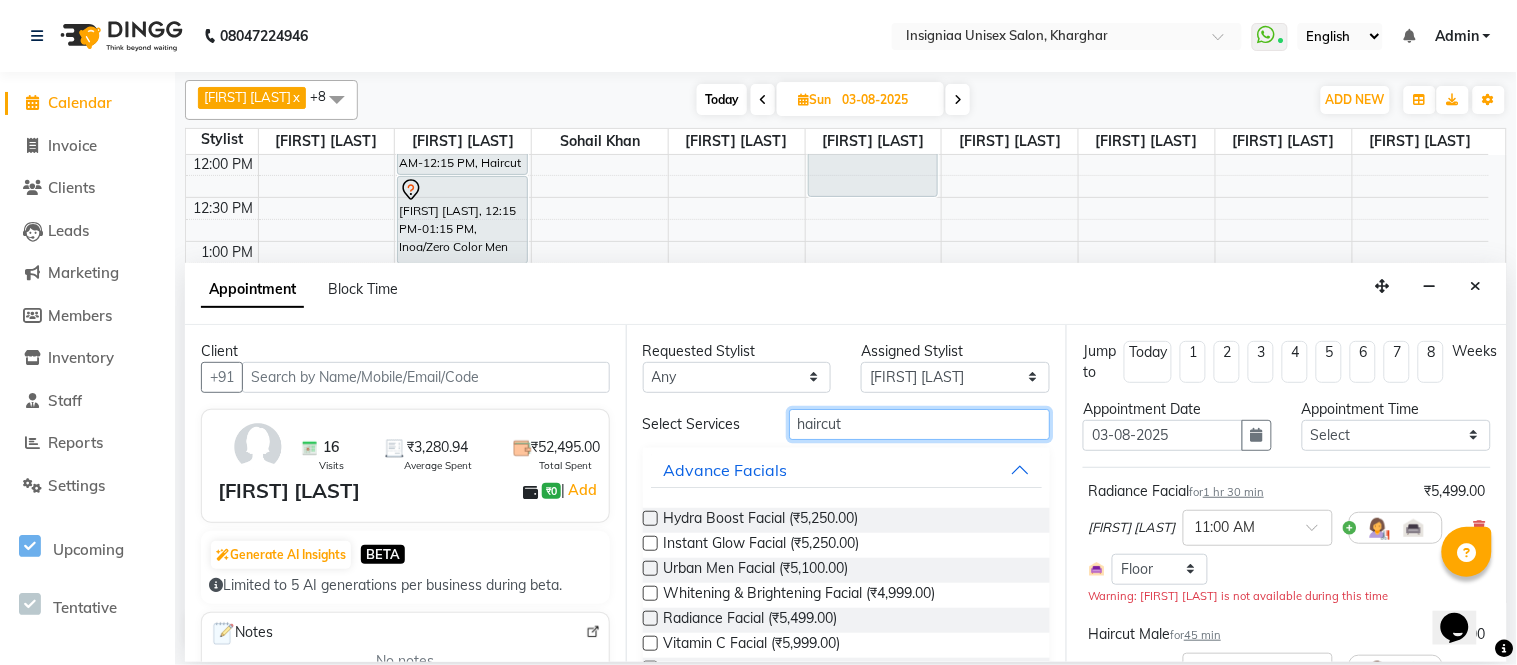 click on "haircut" at bounding box center [920, 424] 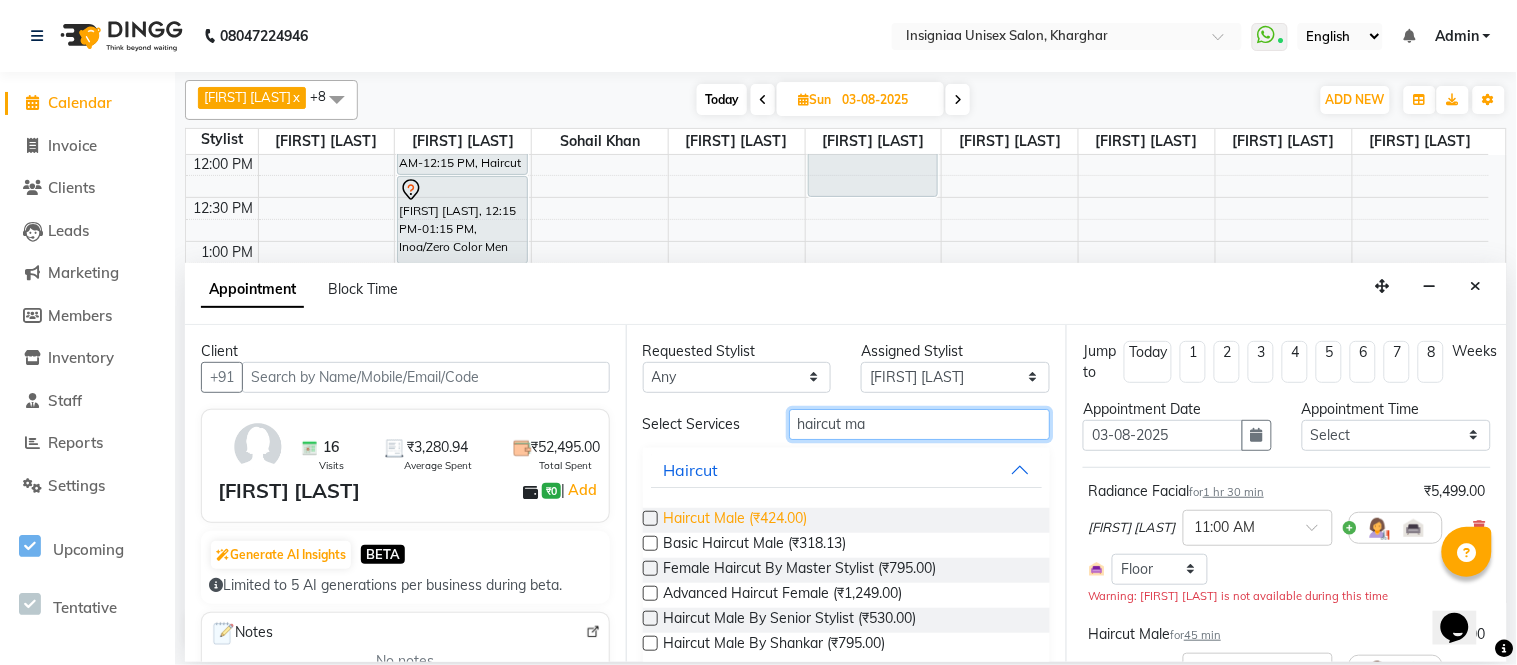 type on "haircut ma" 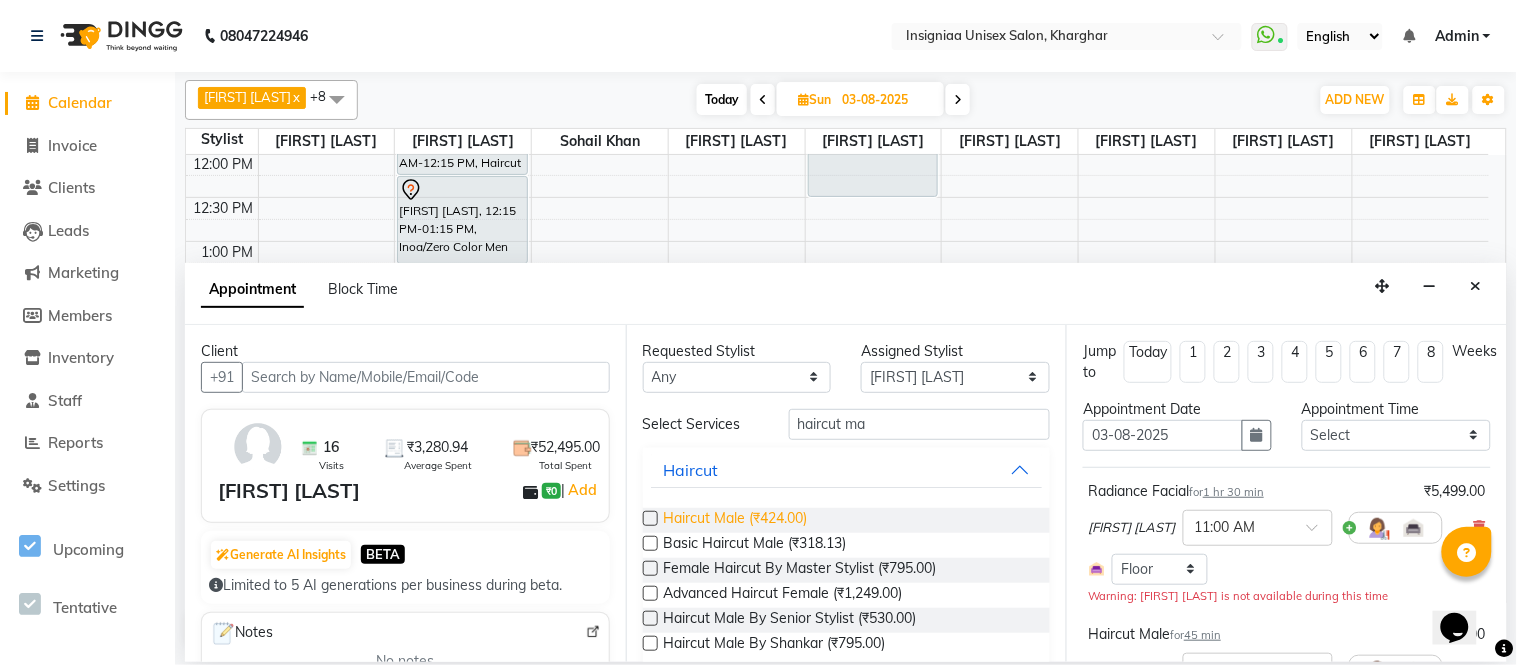 click on "Haircut Male (₹424.00)" at bounding box center [736, 520] 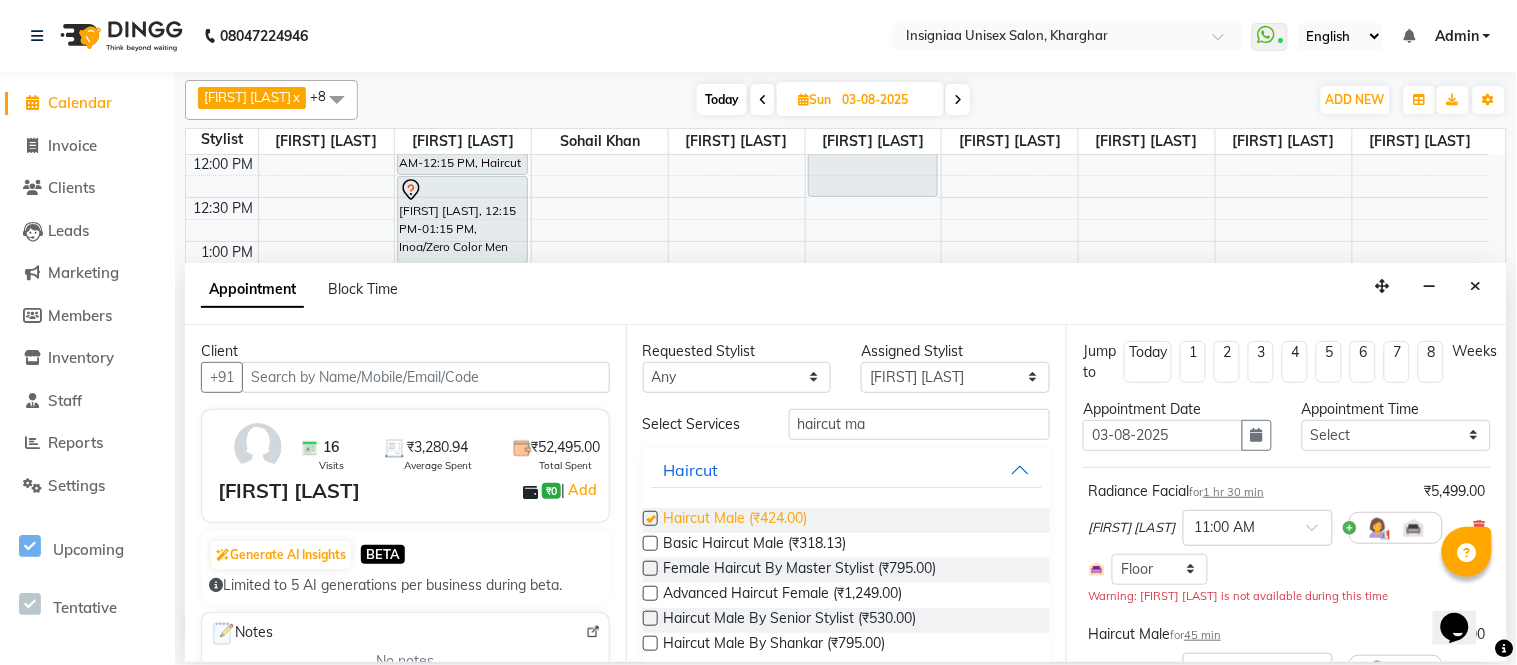 checkbox on "false" 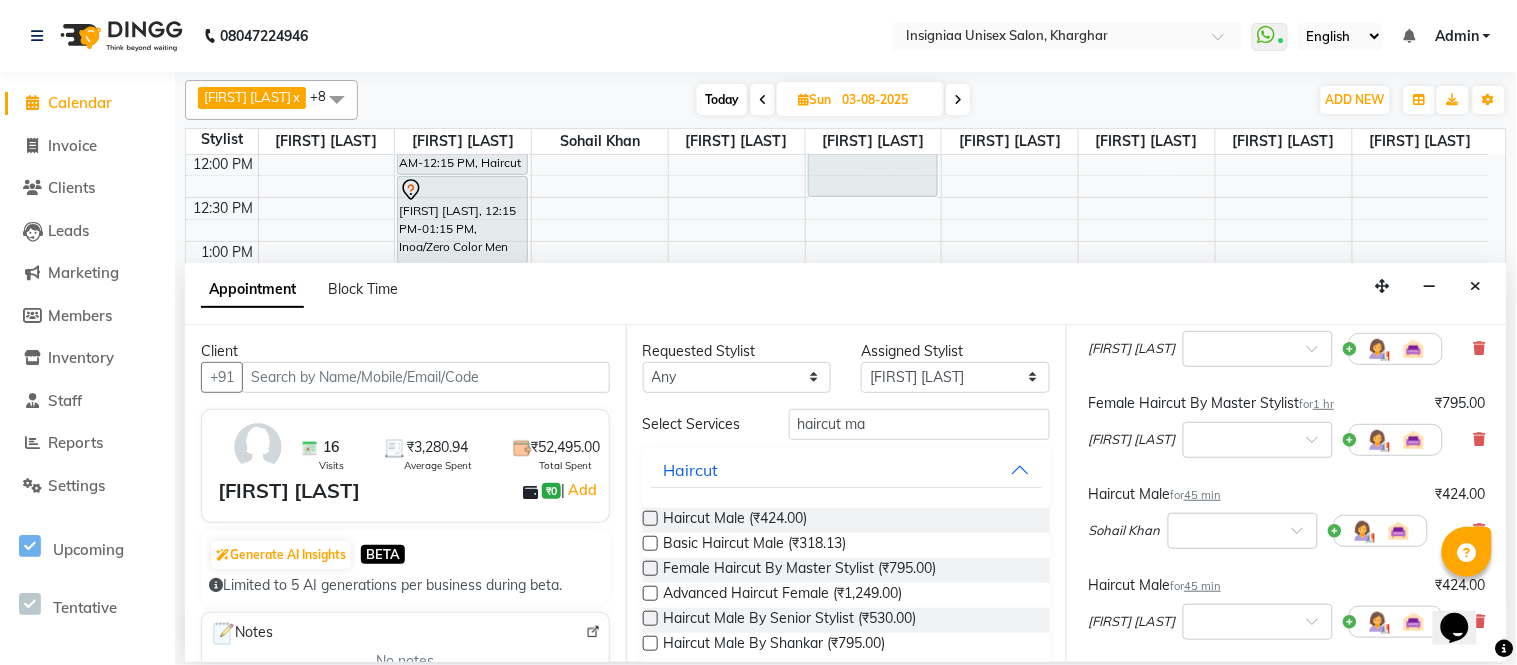 scroll, scrollTop: 688, scrollLeft: 0, axis: vertical 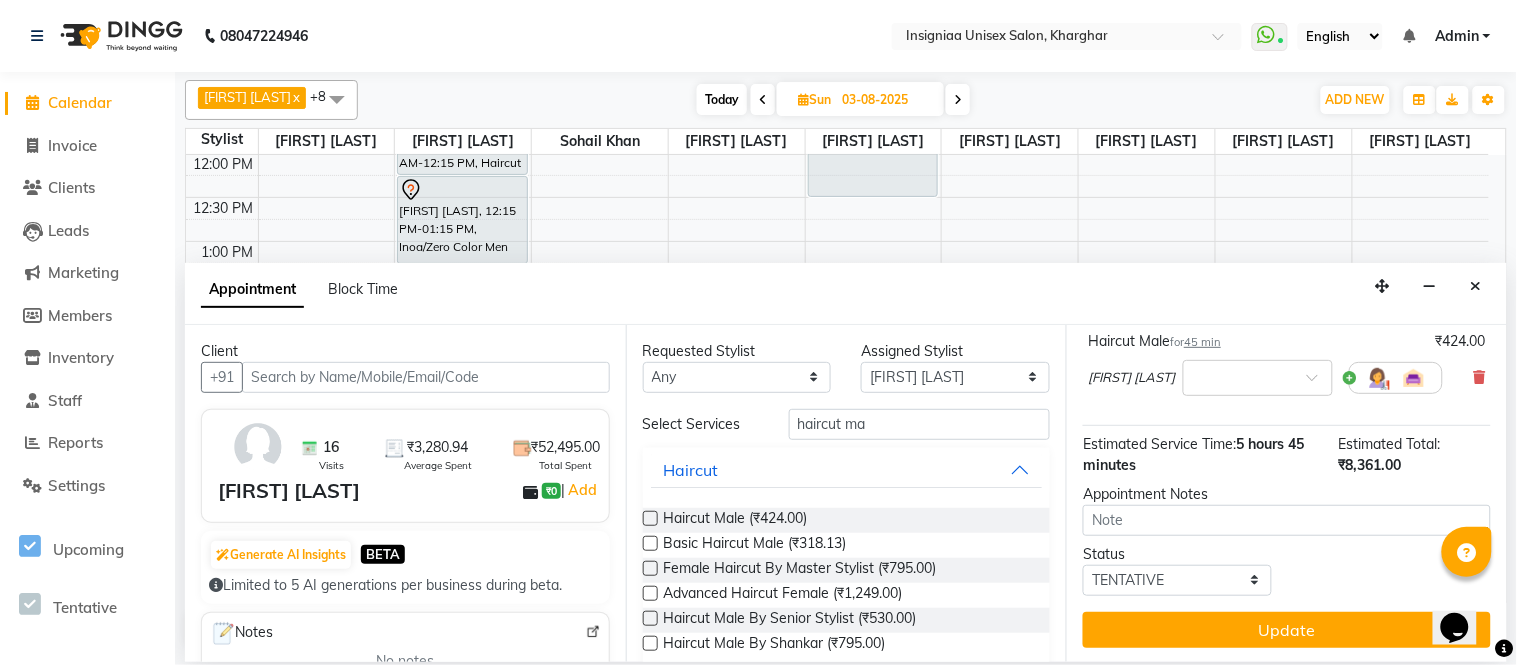 click on "Update" at bounding box center [1287, 630] 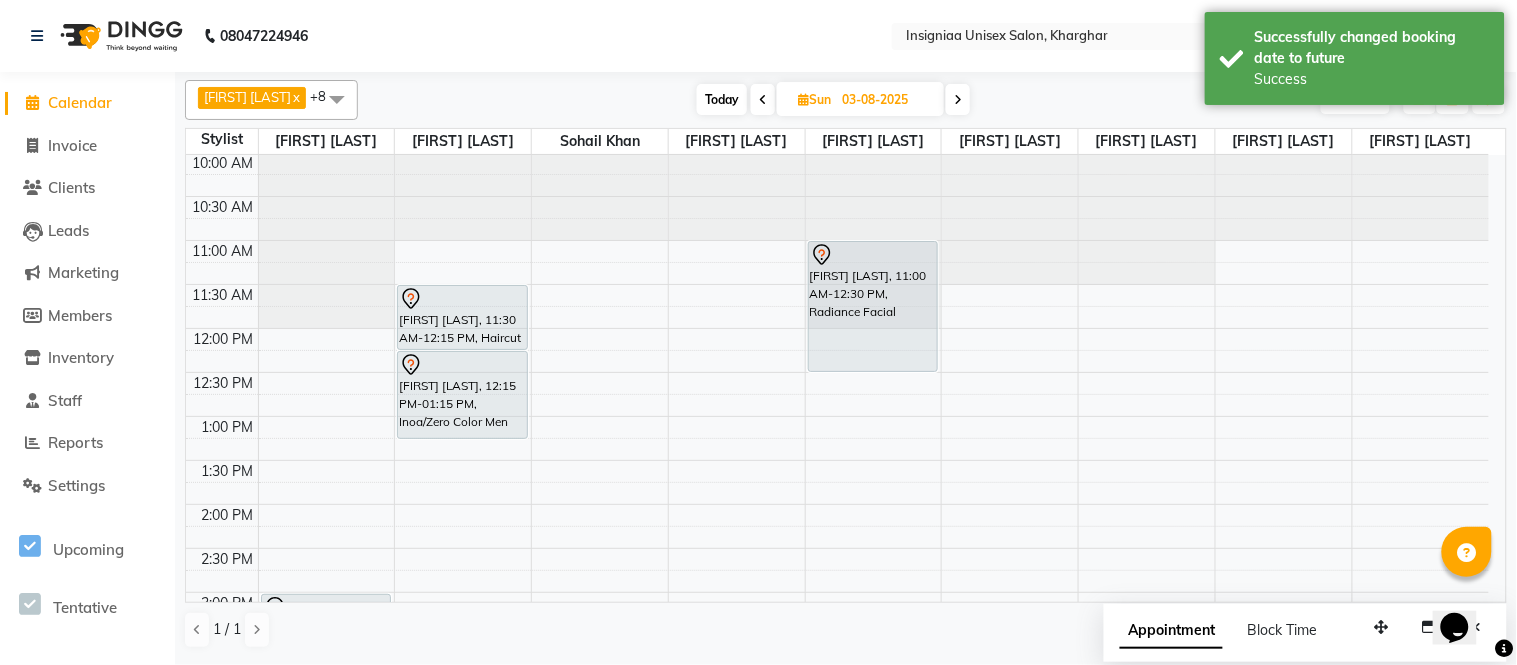 scroll, scrollTop: 0, scrollLeft: 0, axis: both 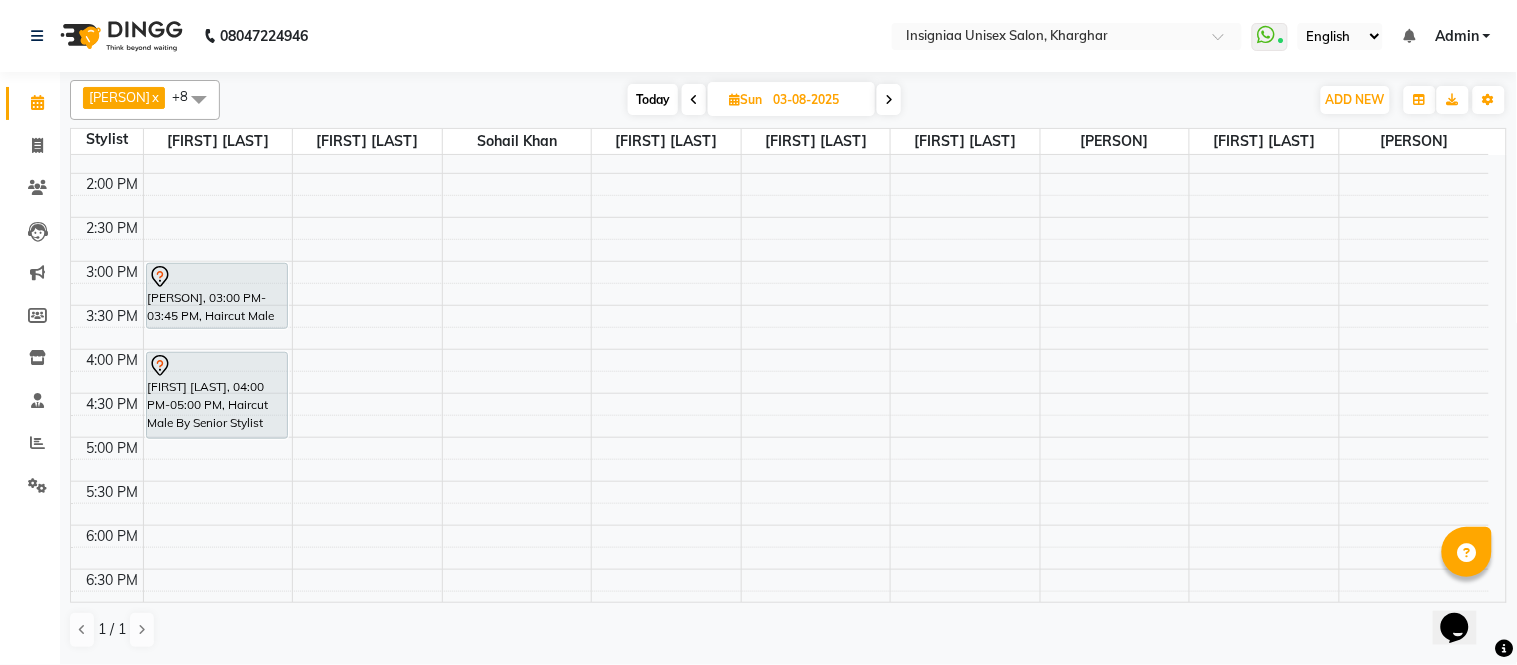 click on "Today" at bounding box center (653, 99) 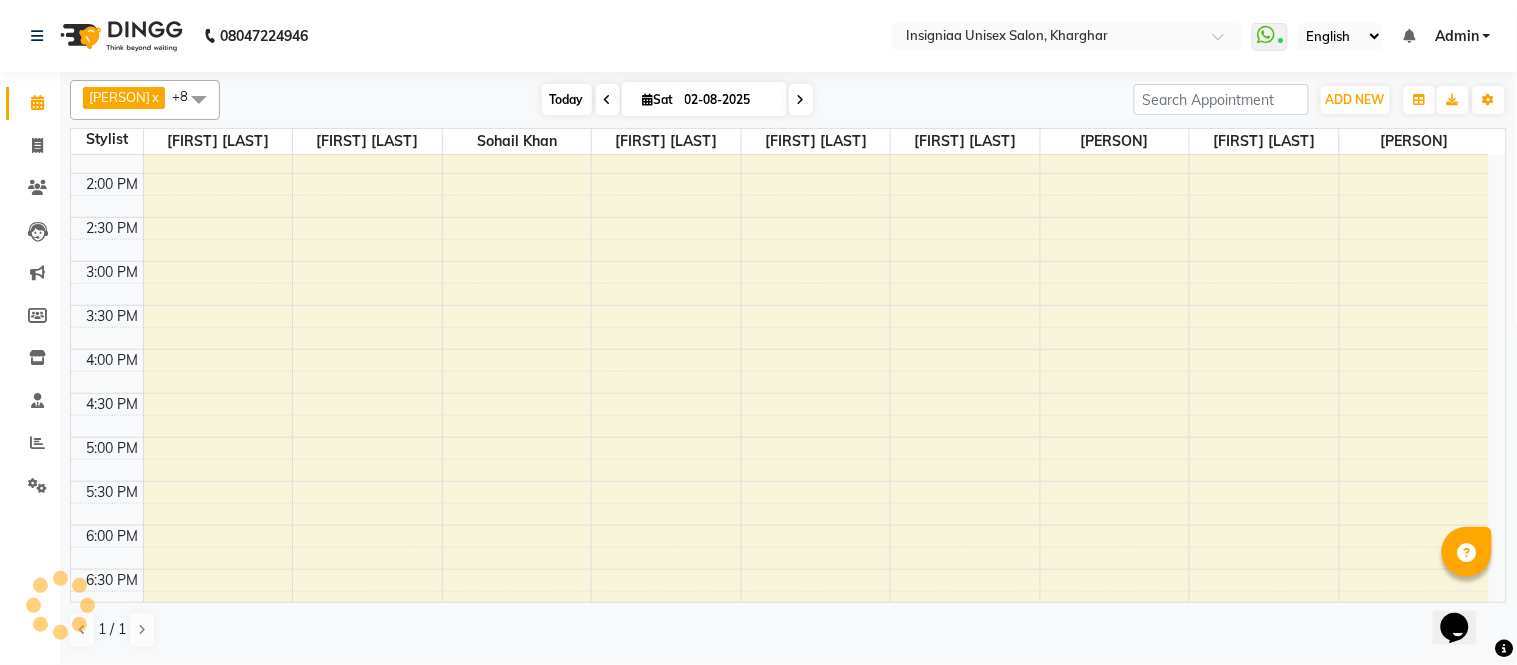 scroll, scrollTop: 177, scrollLeft: 0, axis: vertical 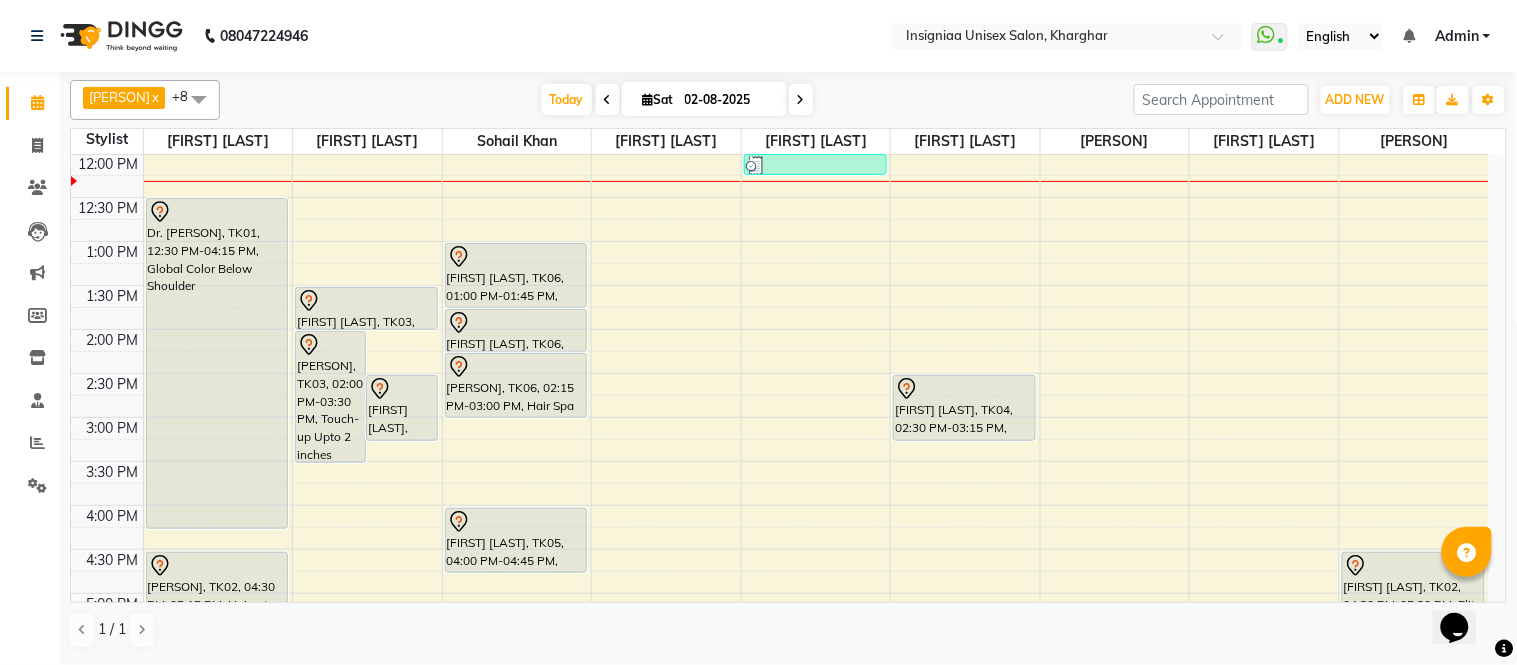 click at bounding box center [801, 100] 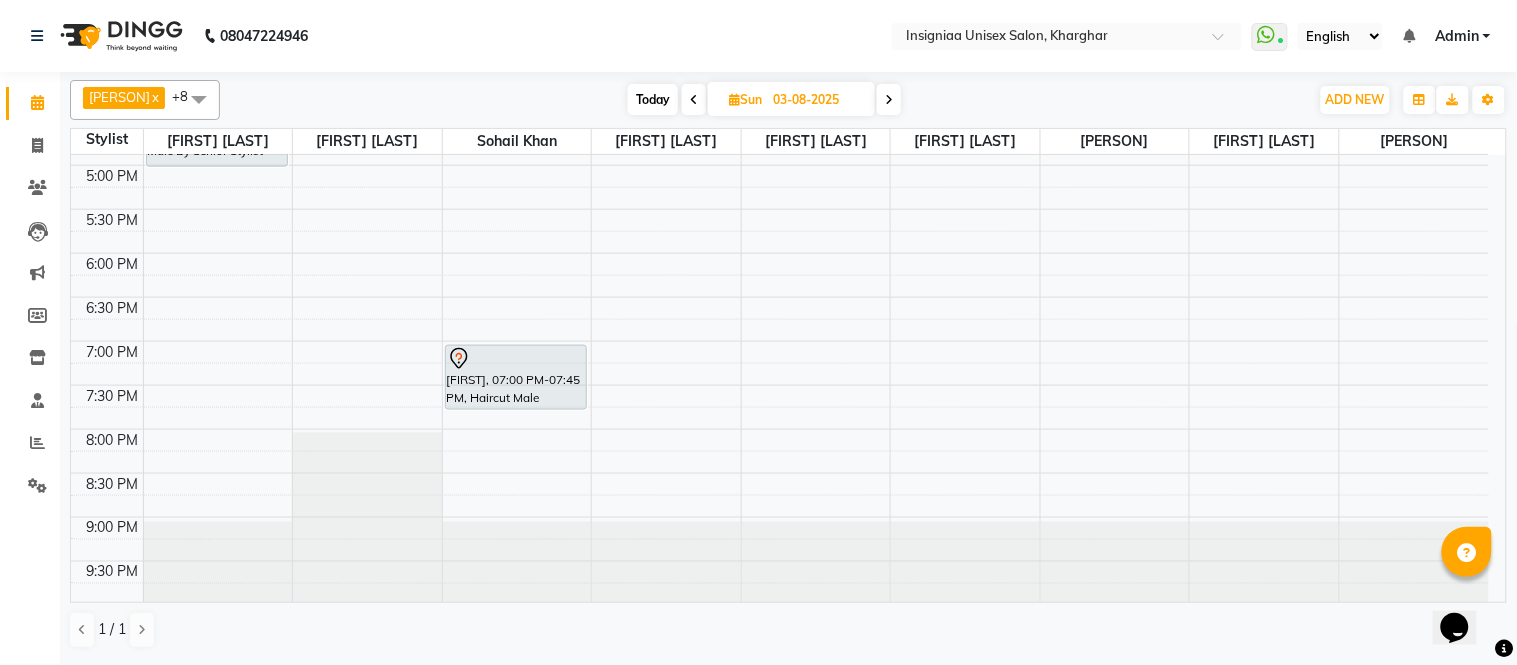 scroll, scrollTop: 613, scrollLeft: 0, axis: vertical 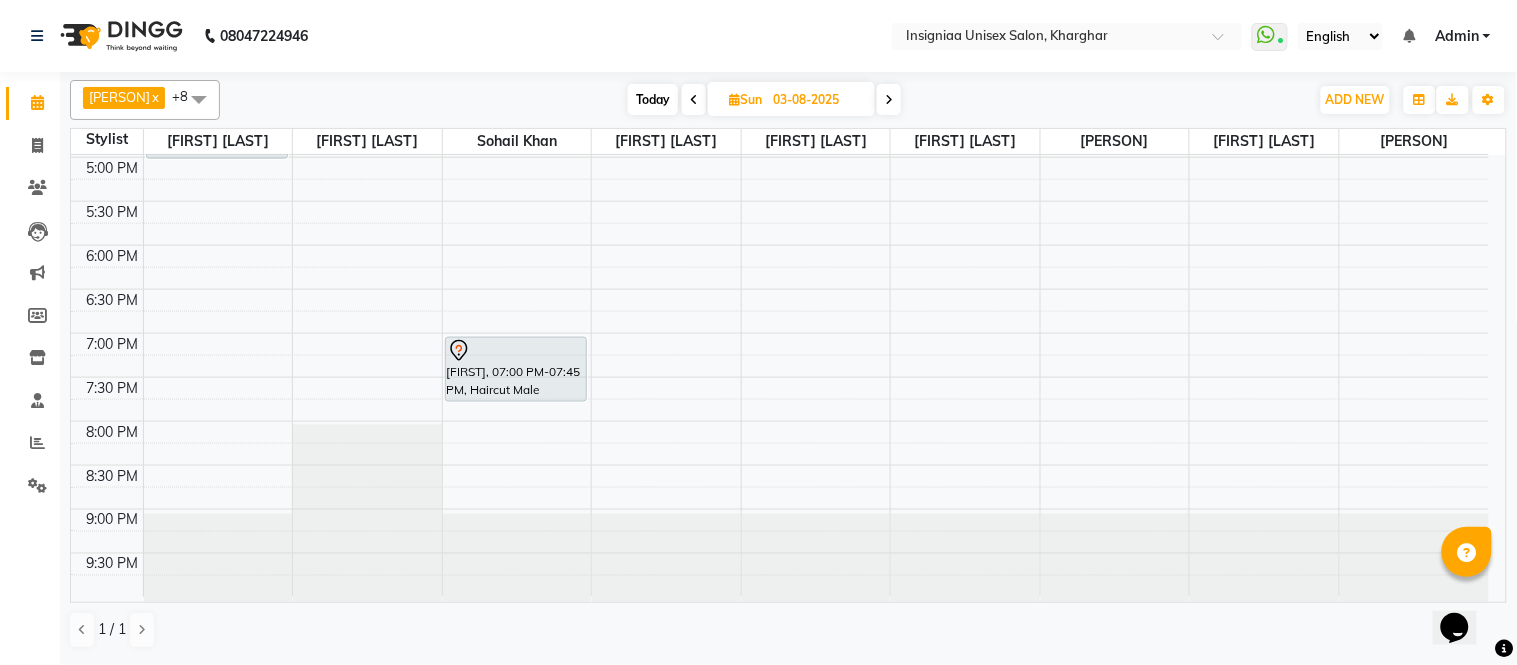 click on "Today" at bounding box center [653, 99] 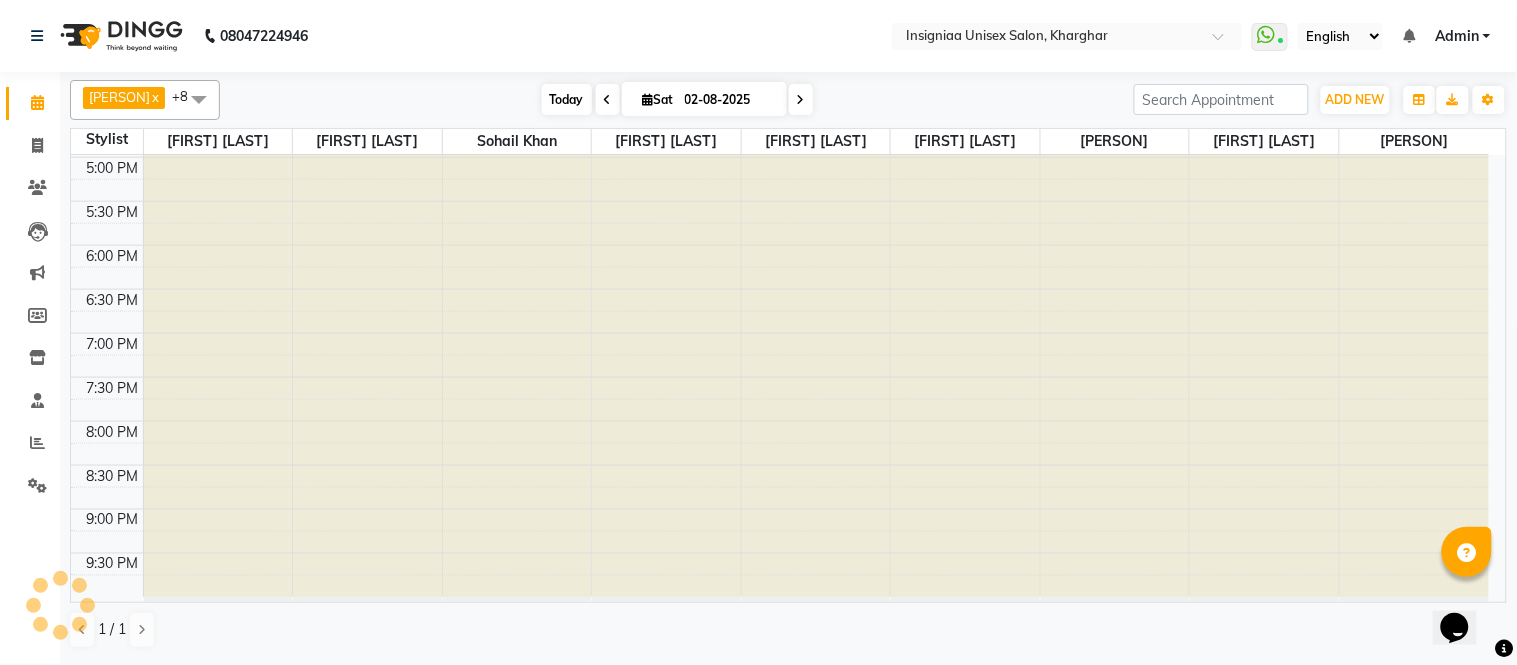 scroll, scrollTop: 177, scrollLeft: 0, axis: vertical 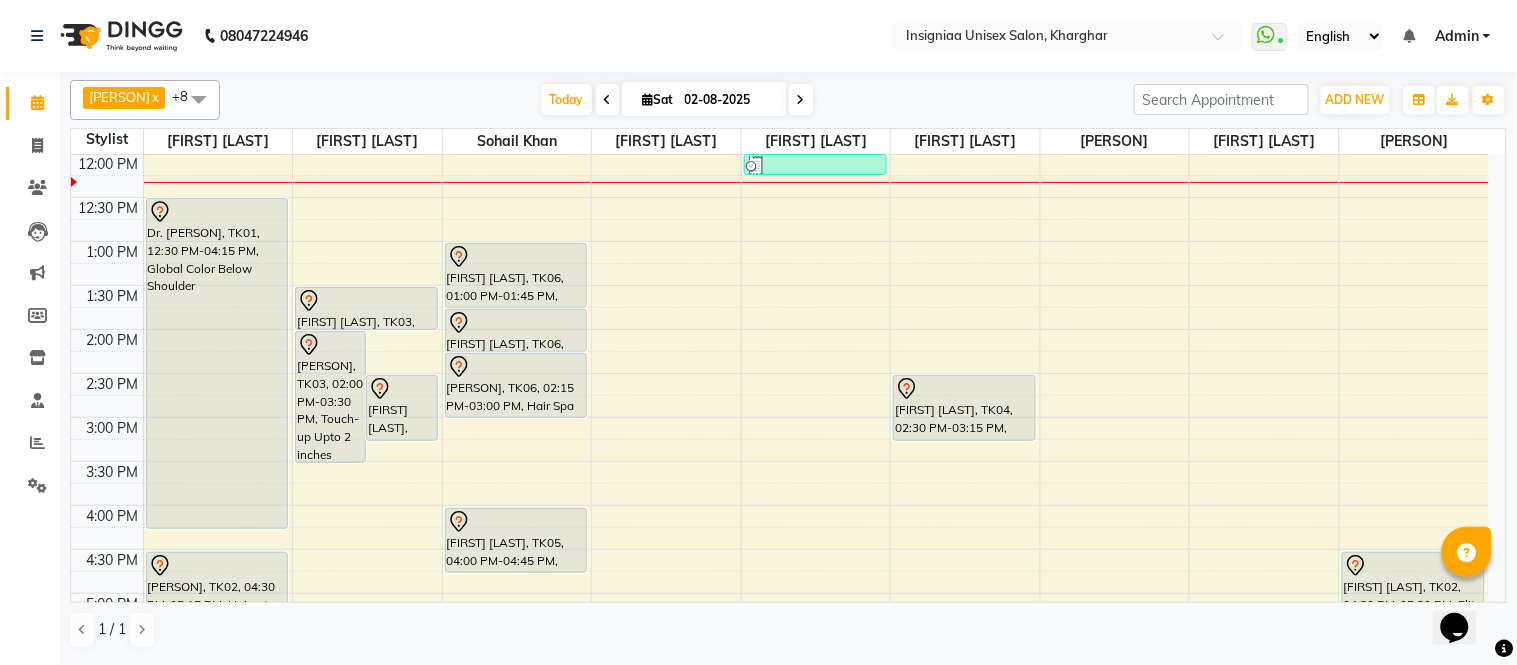 click at bounding box center (801, 99) 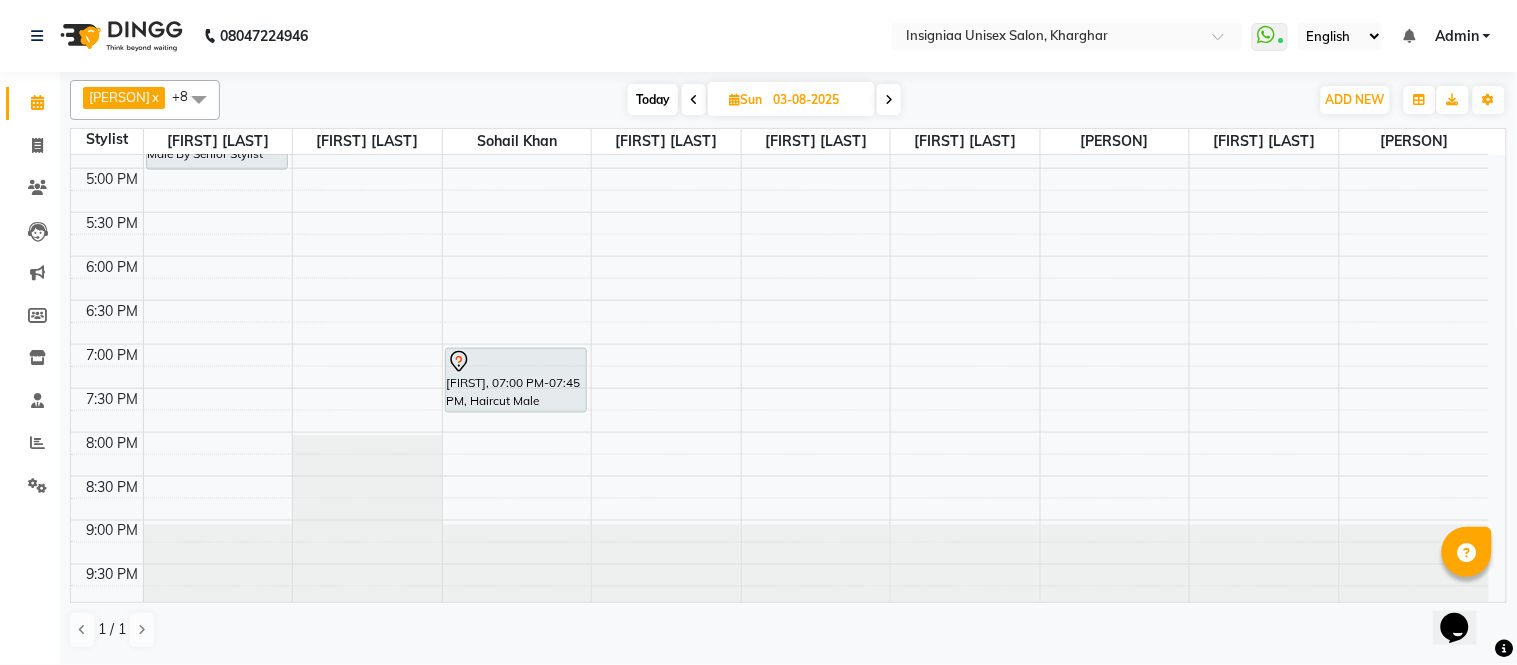 scroll, scrollTop: 613, scrollLeft: 0, axis: vertical 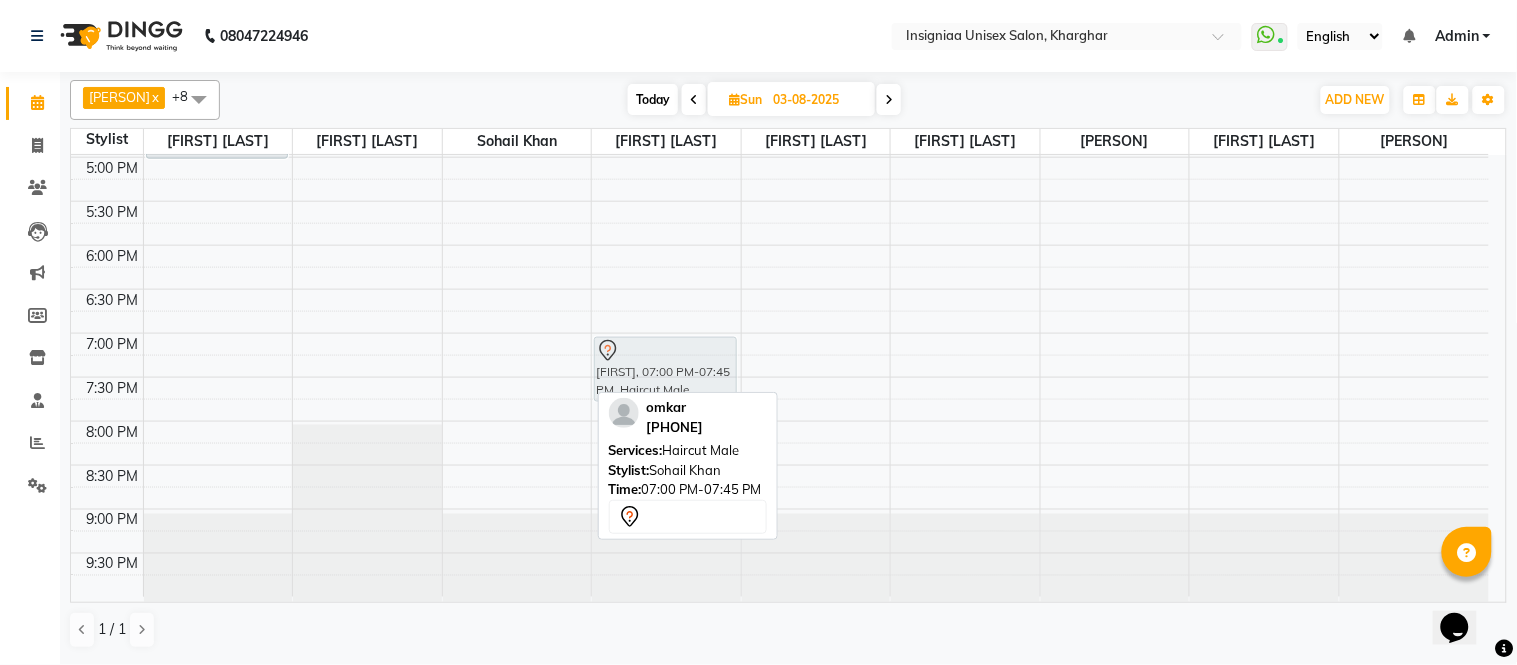 drag, startPoint x: 497, startPoint y: 348, endPoint x: 588, endPoint y: 348, distance: 91 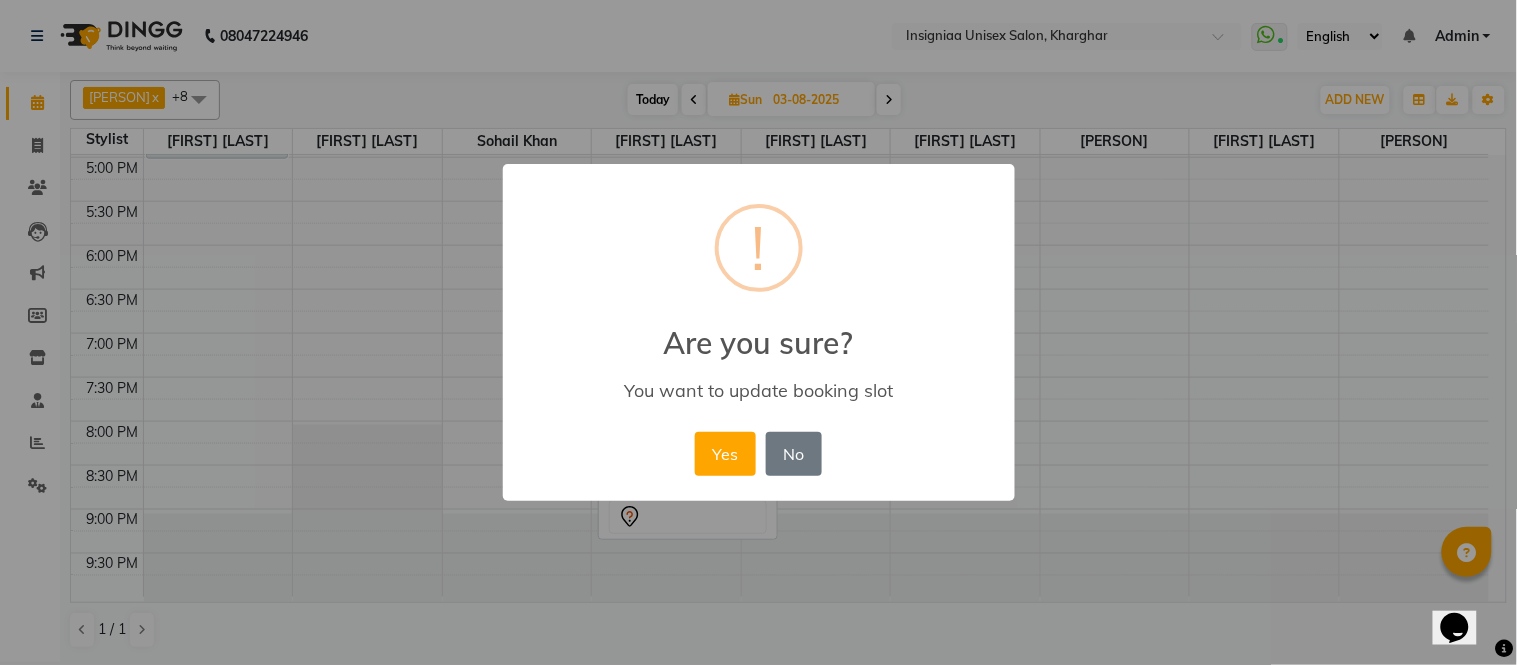 click on "Yes" at bounding box center [725, 454] 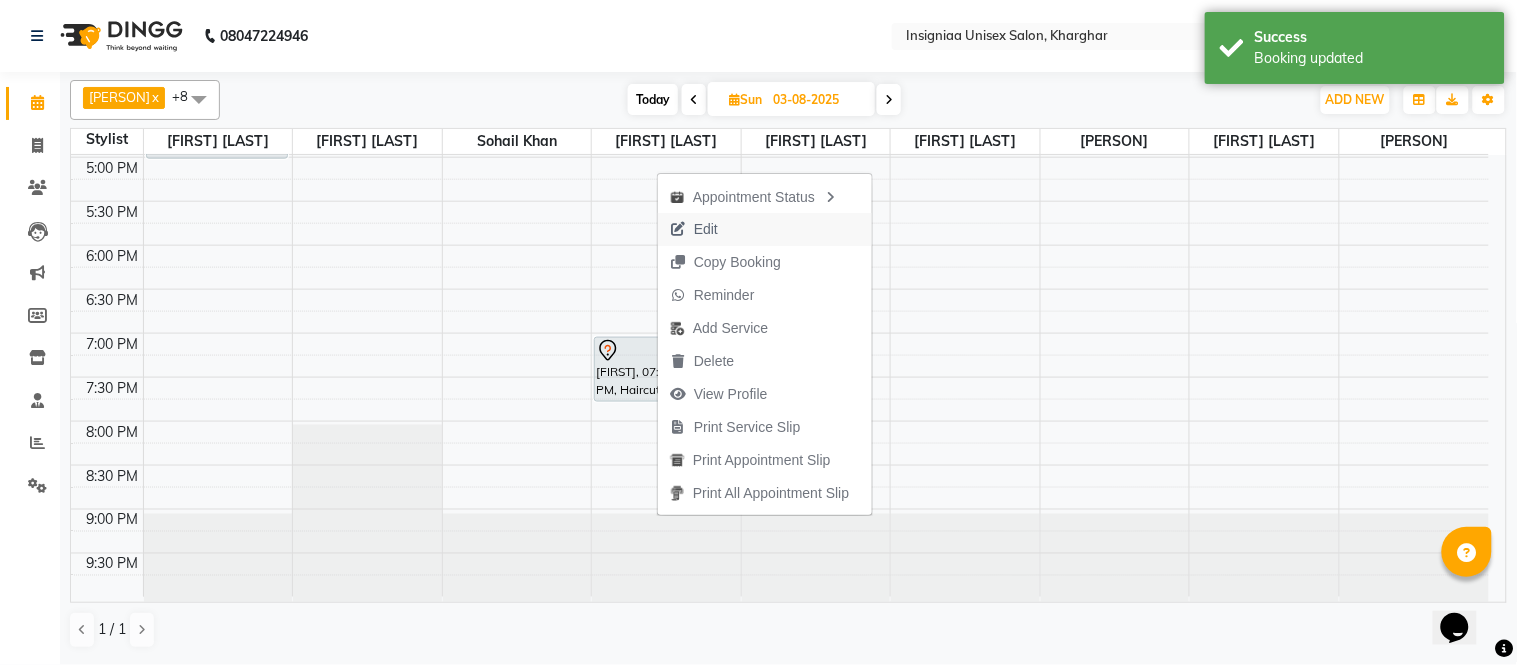 click on "Edit" at bounding box center [706, 229] 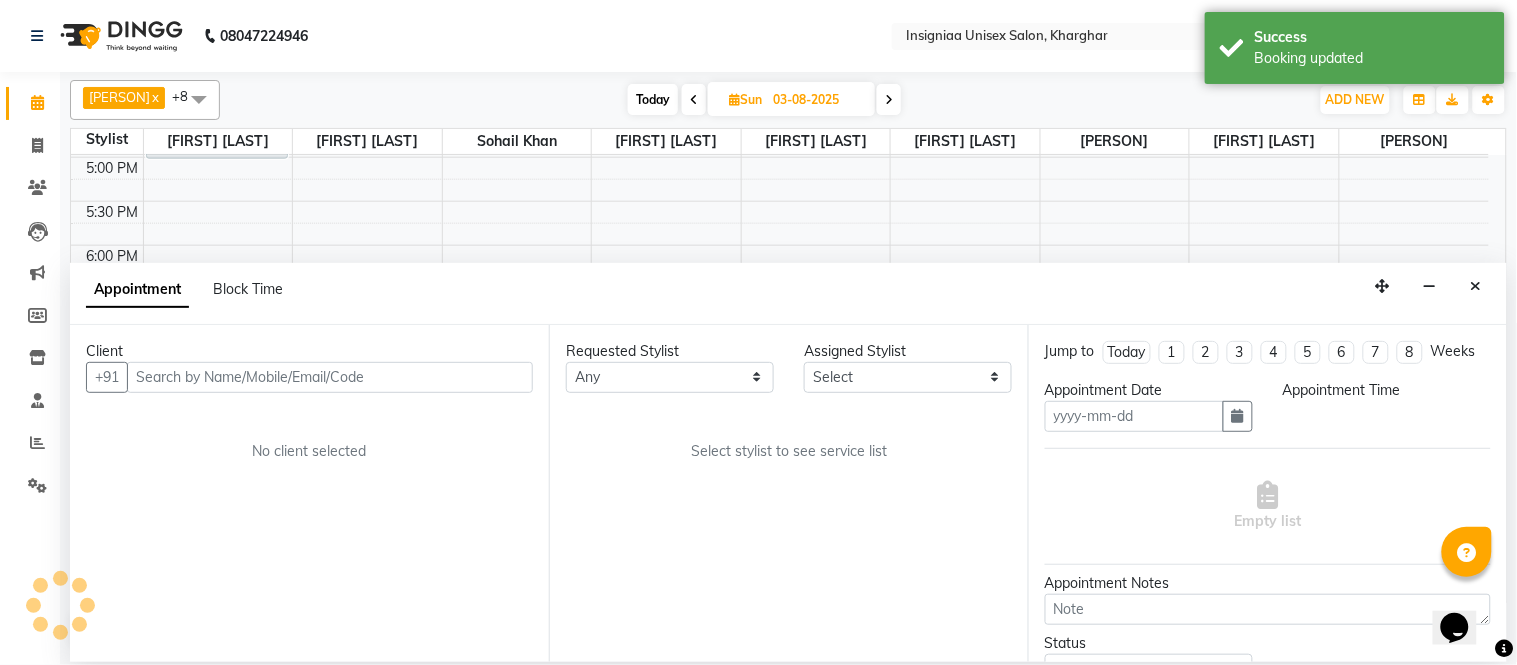 type on "03-08-2025" 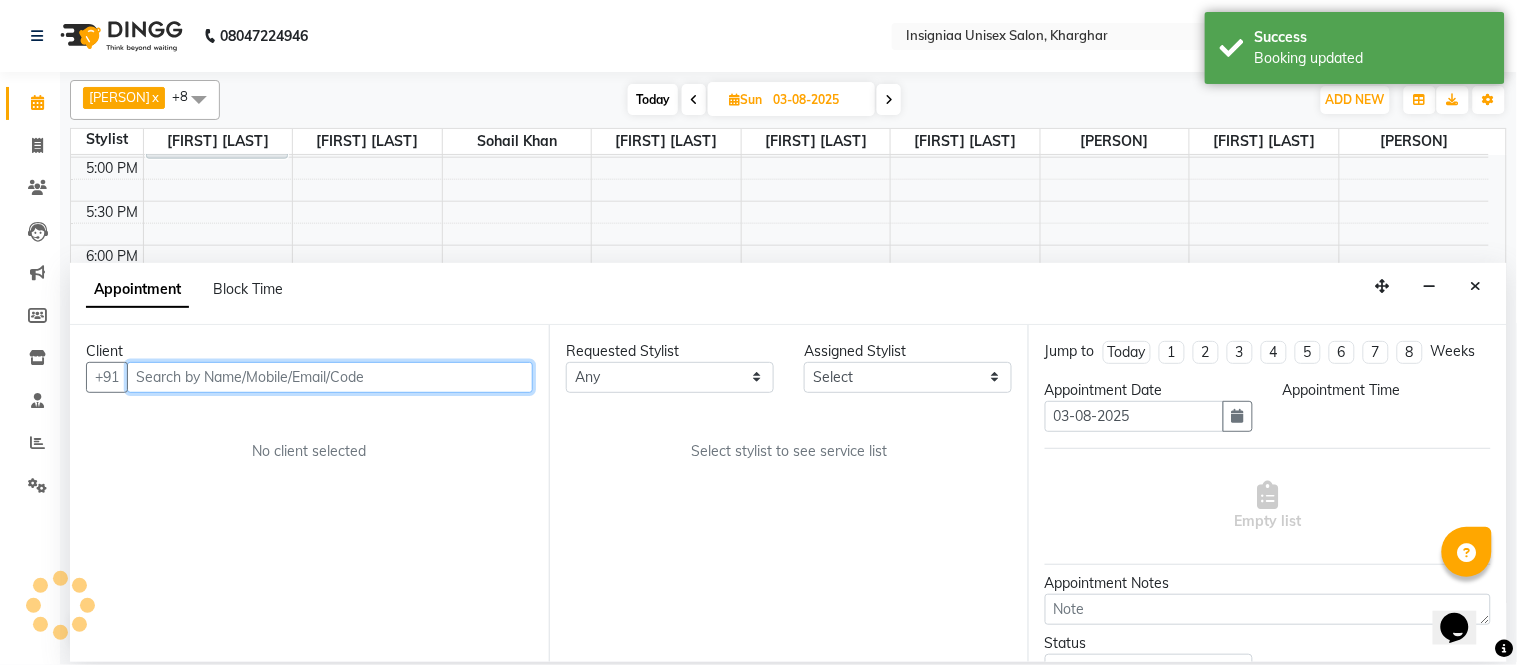 scroll, scrollTop: 177, scrollLeft: 0, axis: vertical 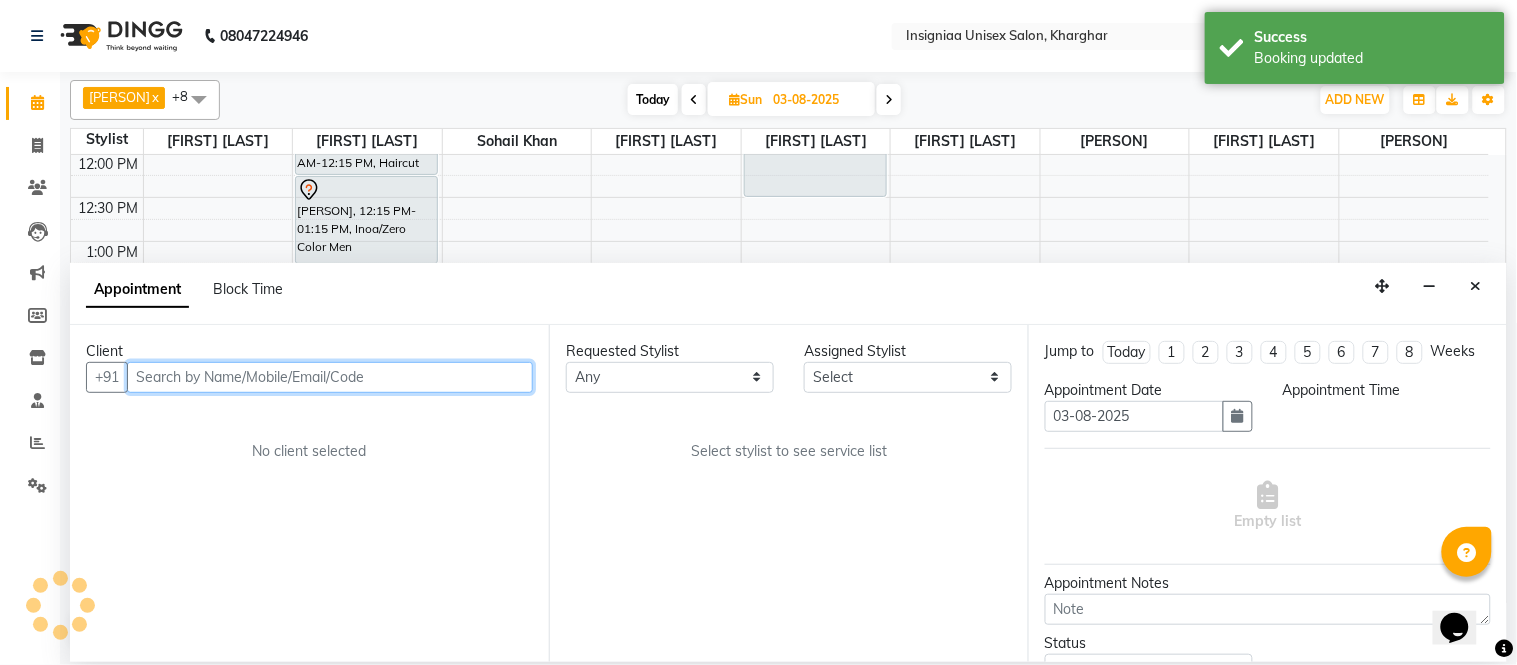 select on "58134" 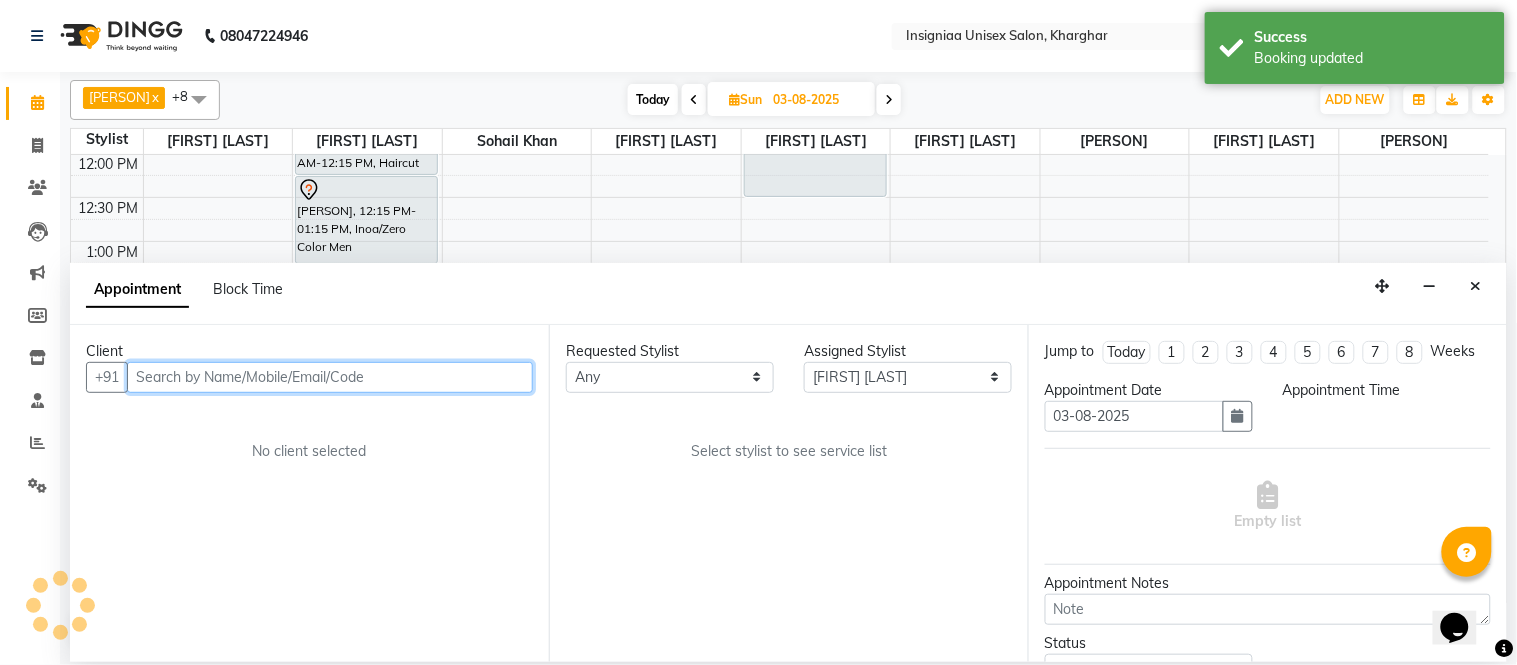 select on "1140" 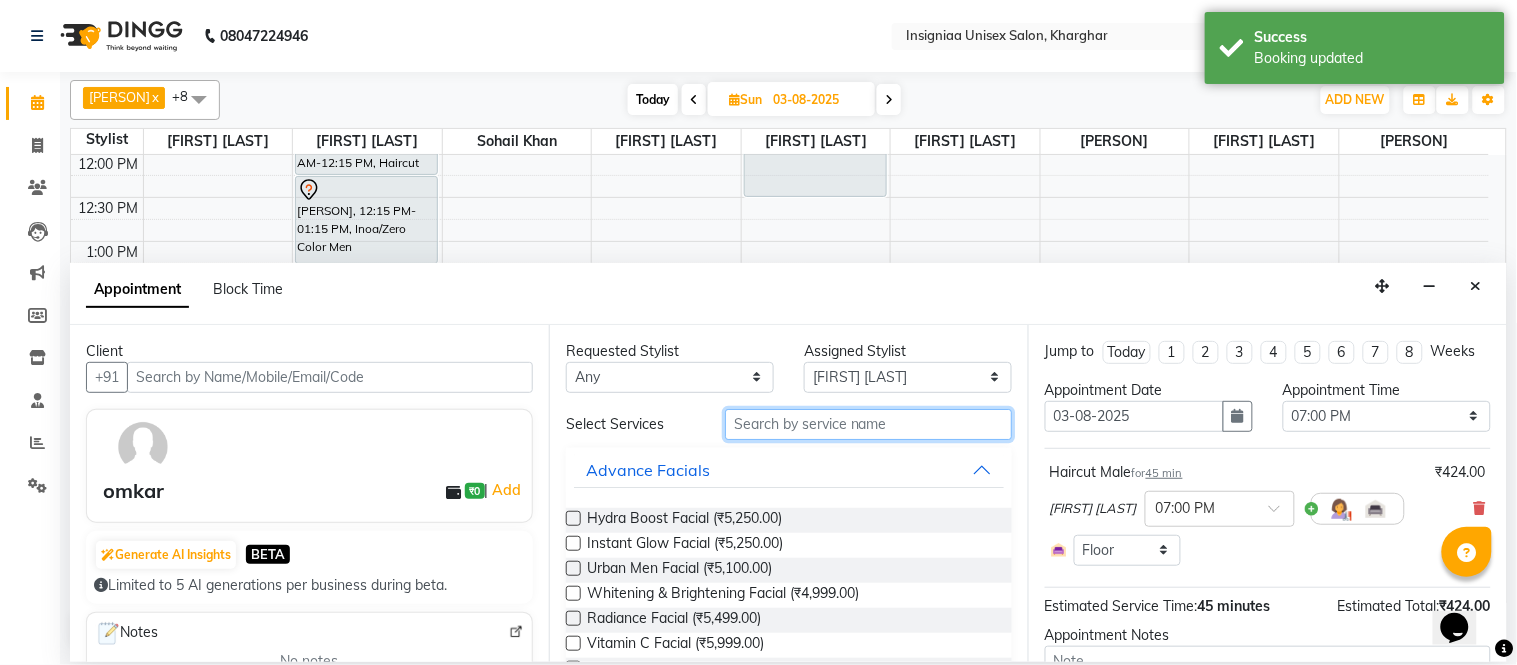 click at bounding box center (868, 424) 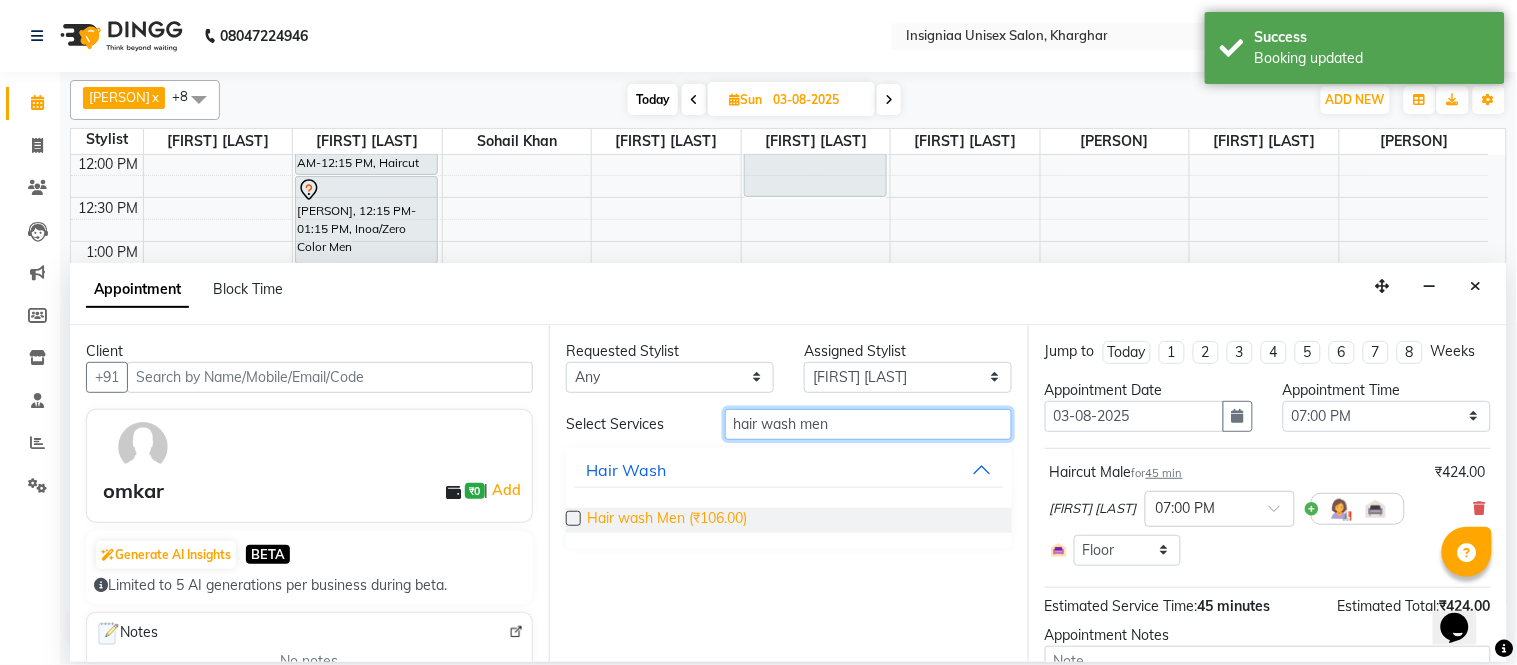 type on "hair wash men" 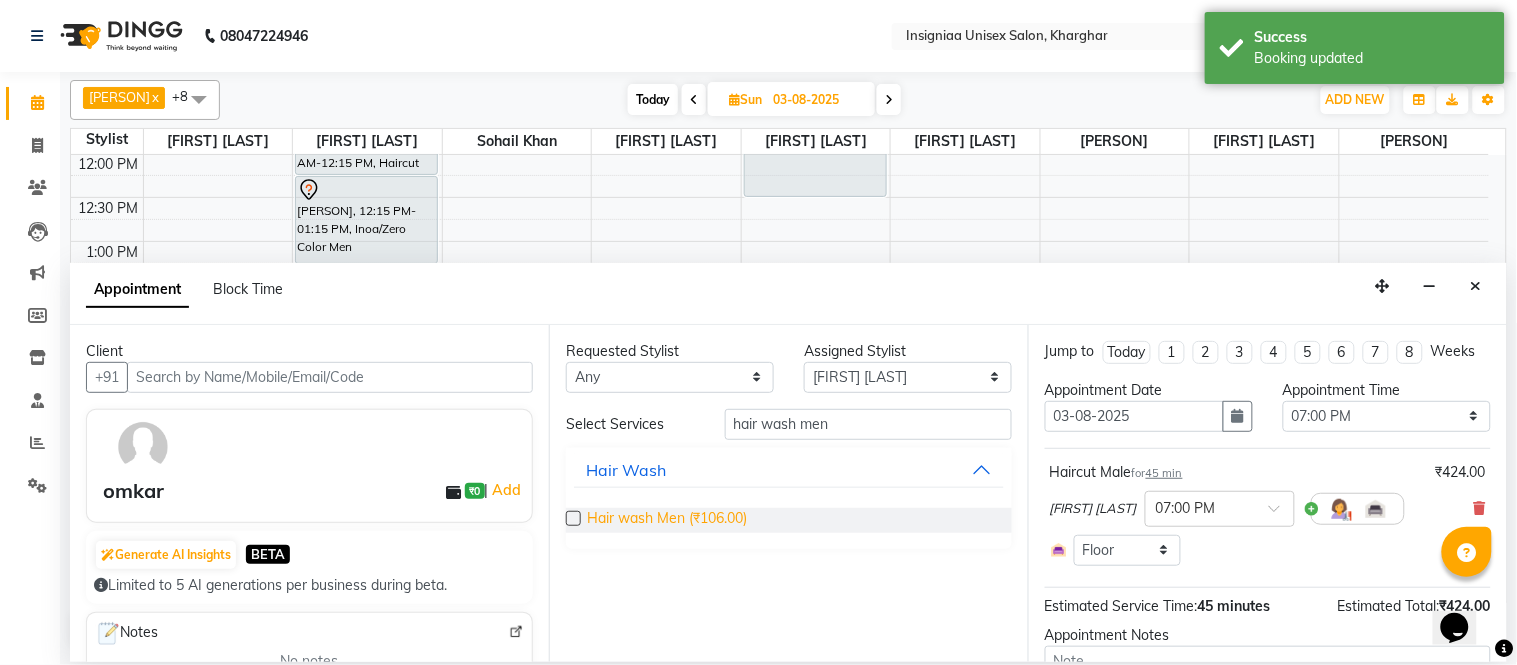 click on "Hair wash Men (₹106.00)" at bounding box center [667, 520] 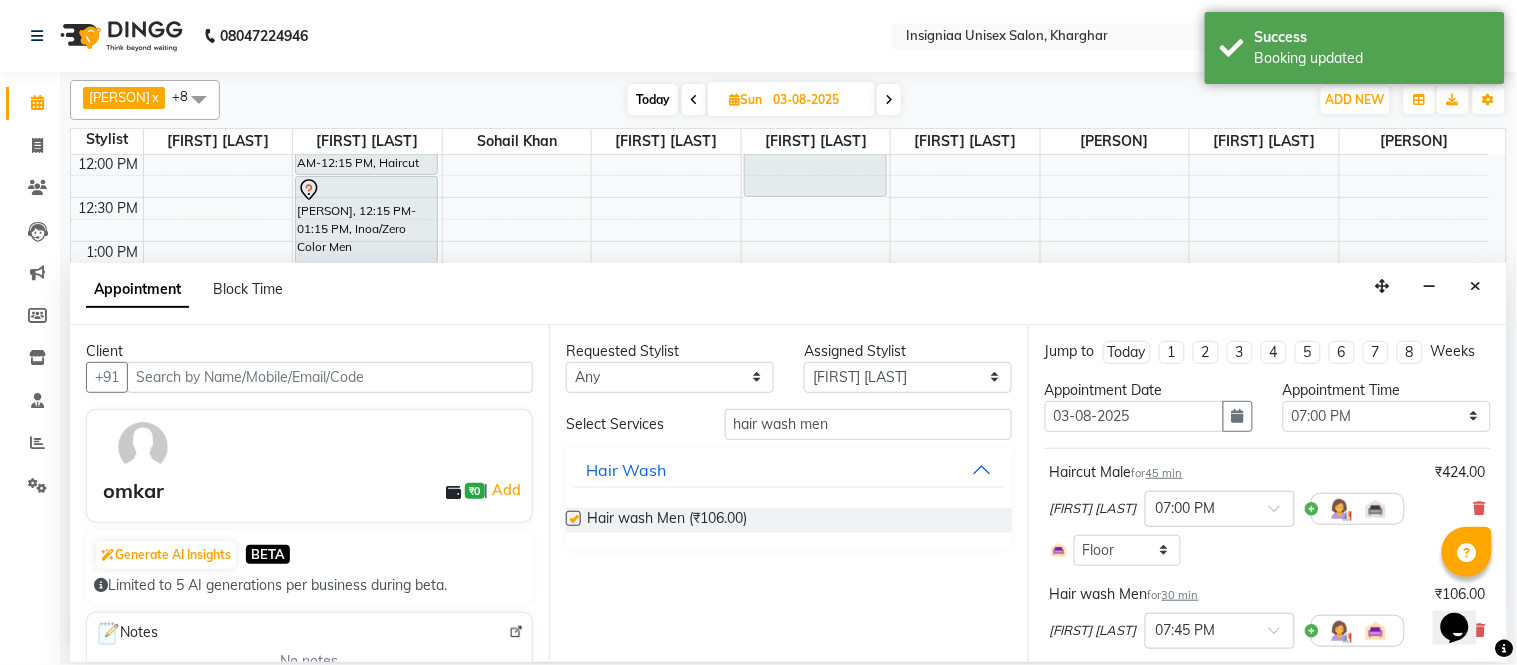checkbox on "false" 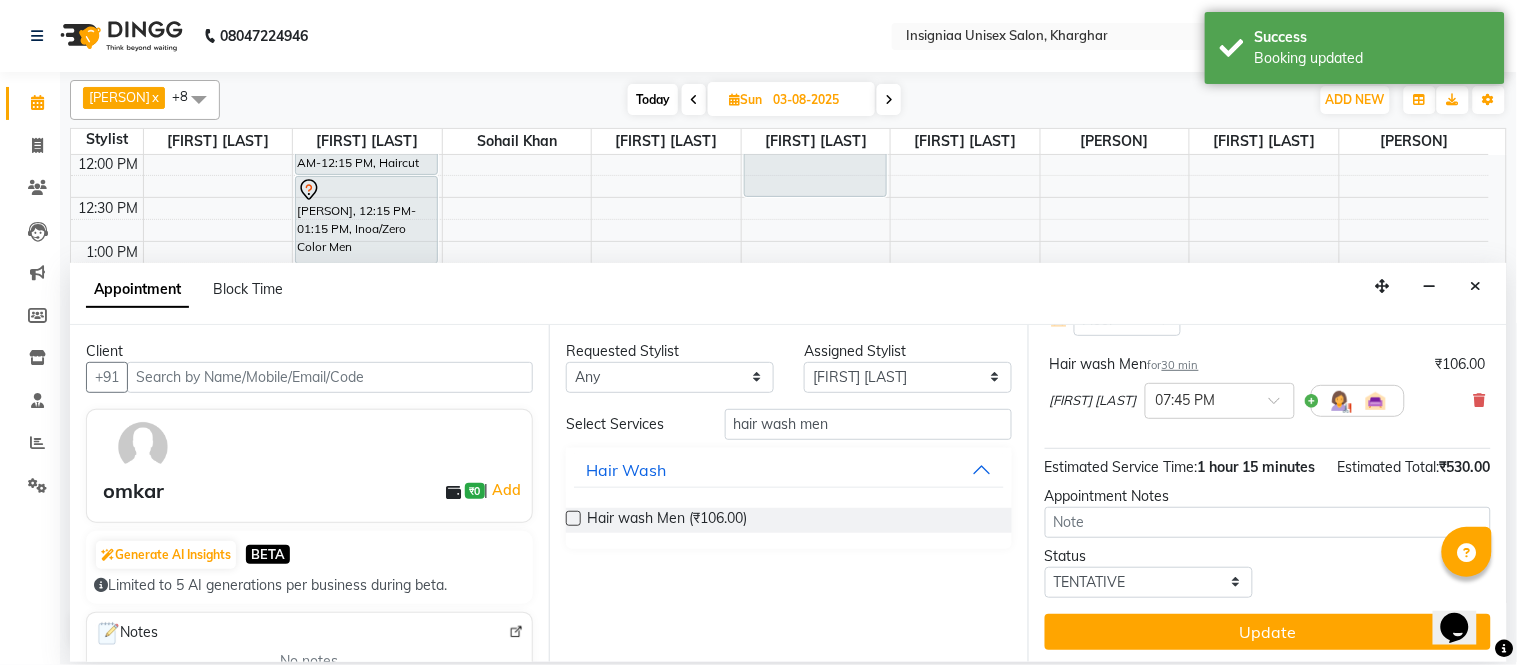 scroll, scrollTop: 273, scrollLeft: 0, axis: vertical 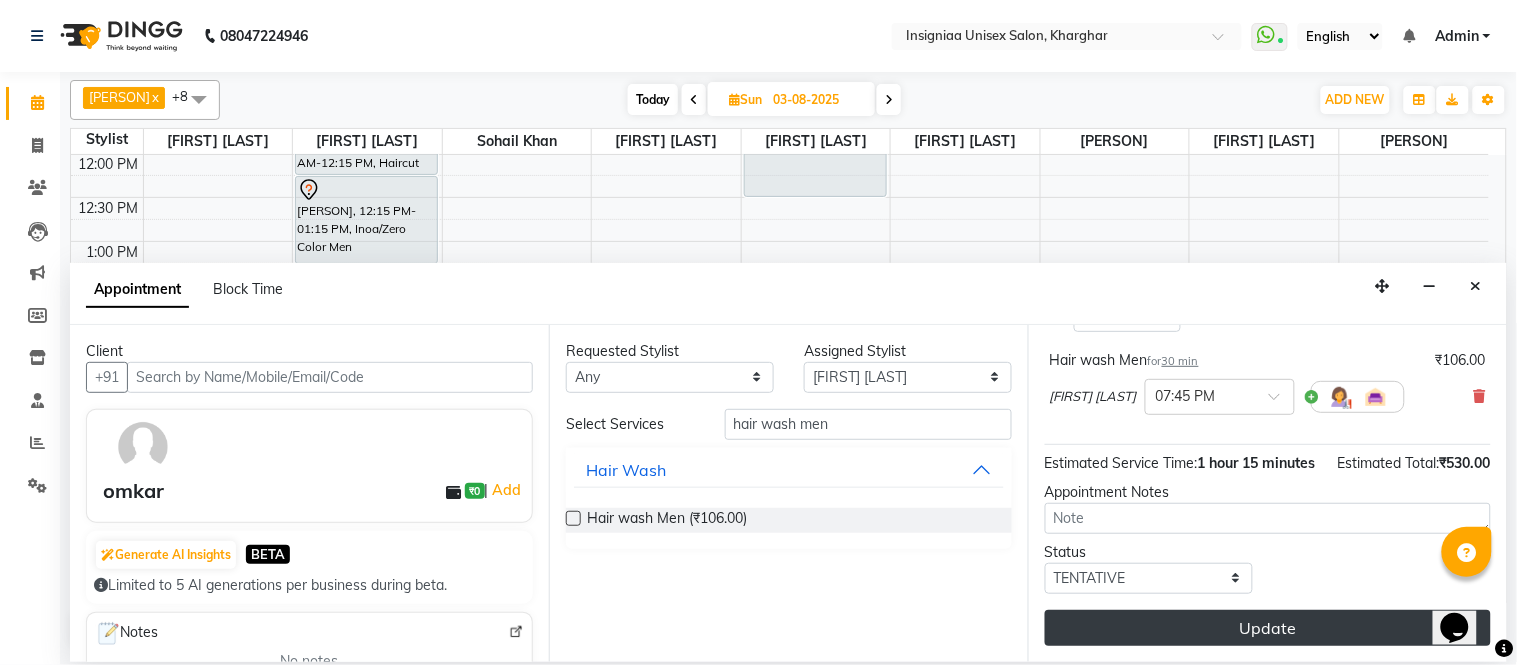 click on "Update" at bounding box center [1268, 628] 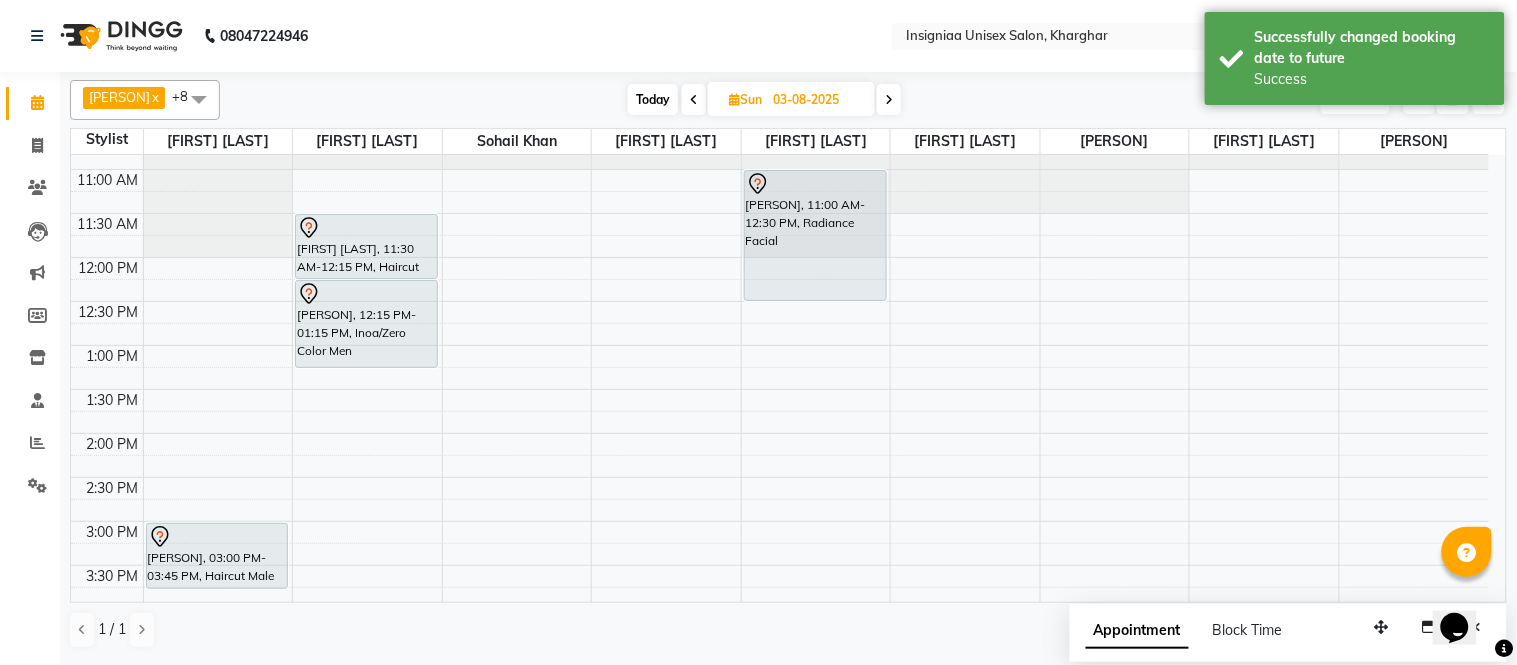 scroll, scrollTop: 111, scrollLeft: 0, axis: vertical 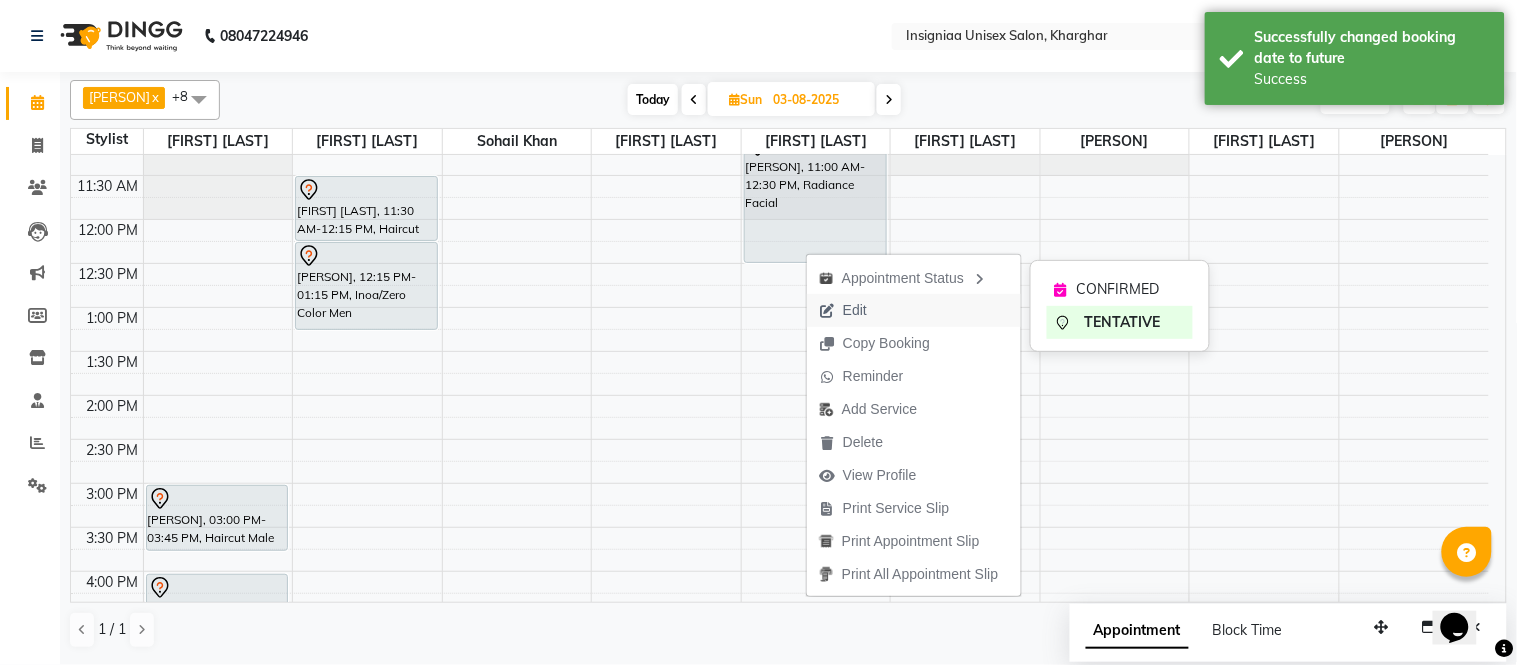 click on "Edit" at bounding box center (855, 310) 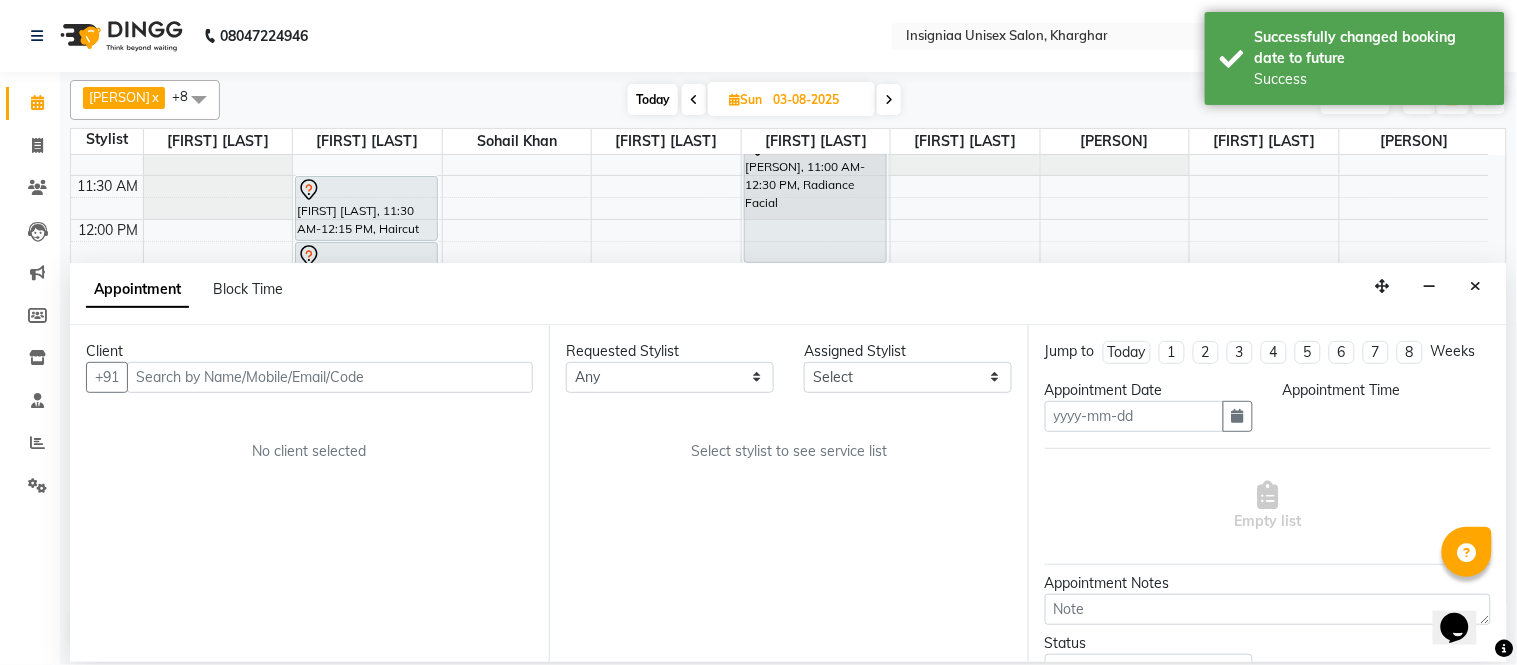 type on "03-08-2025" 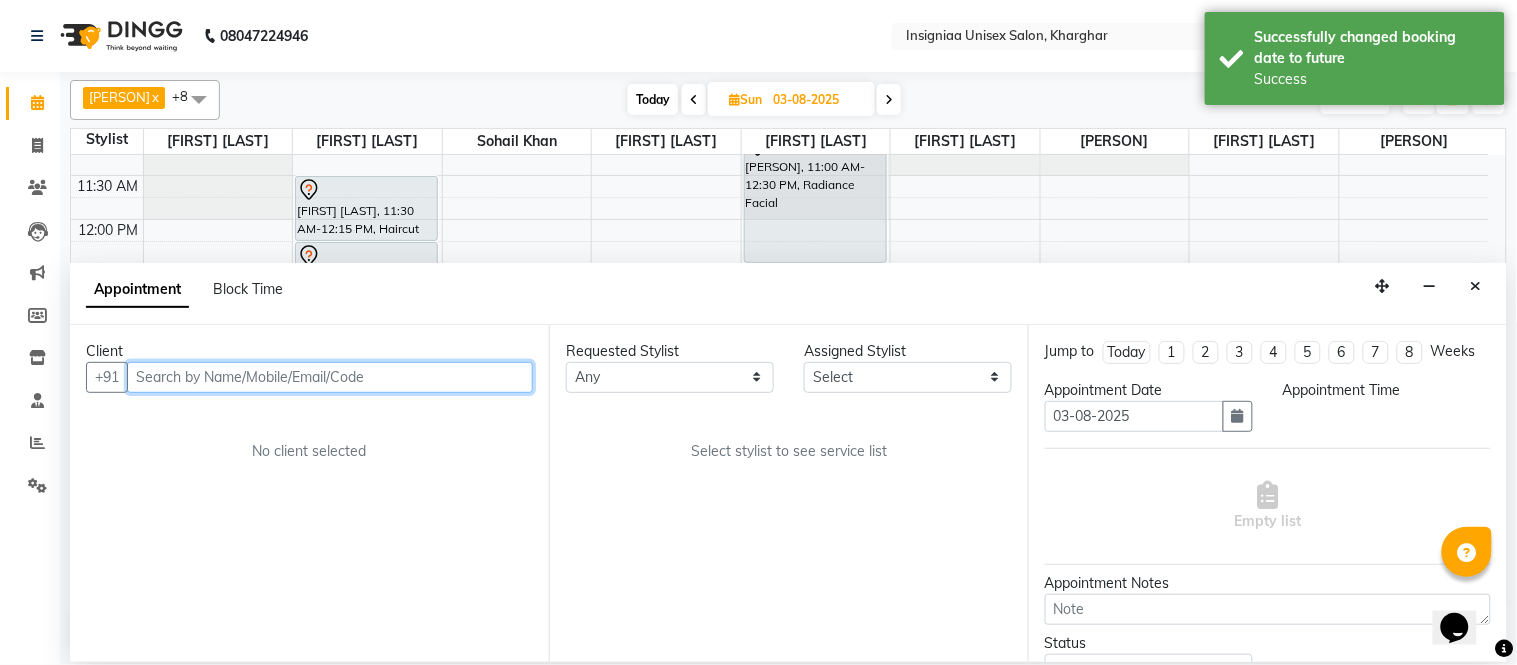 select on "58136" 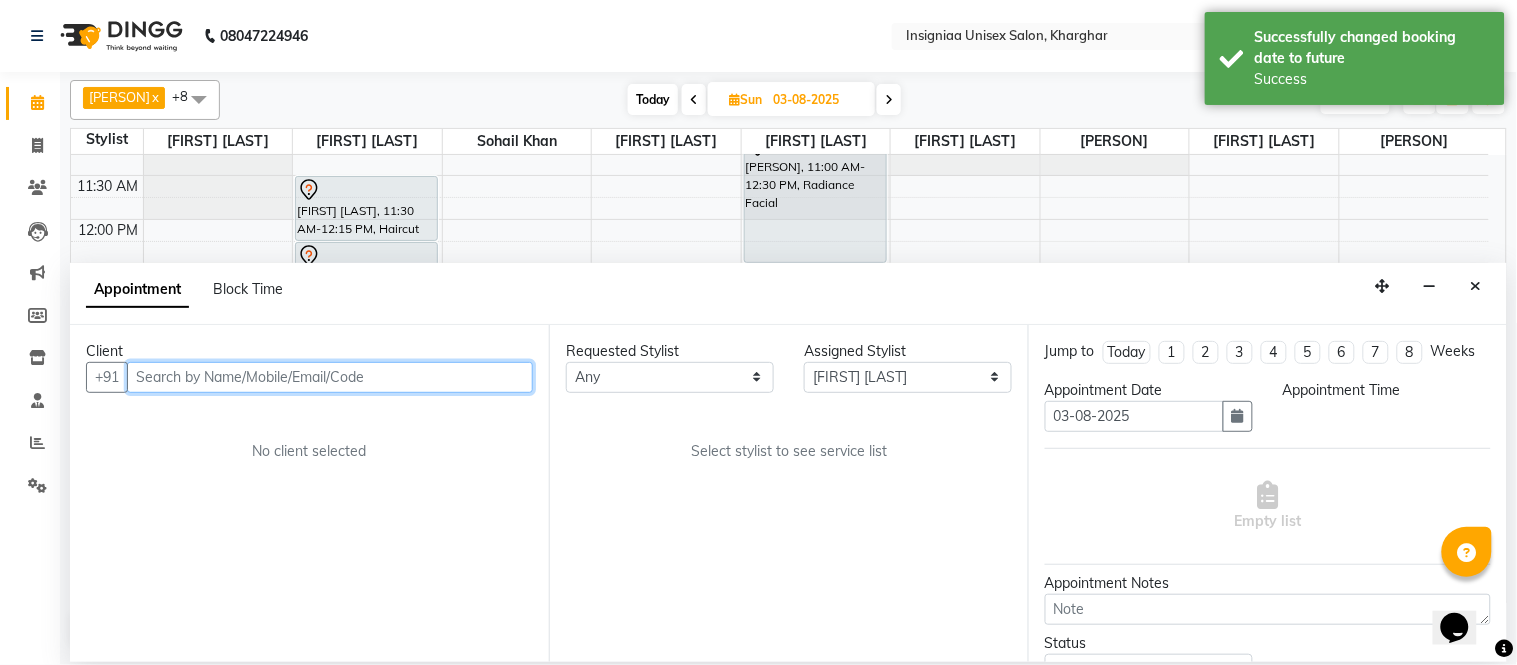 scroll, scrollTop: 0, scrollLeft: 0, axis: both 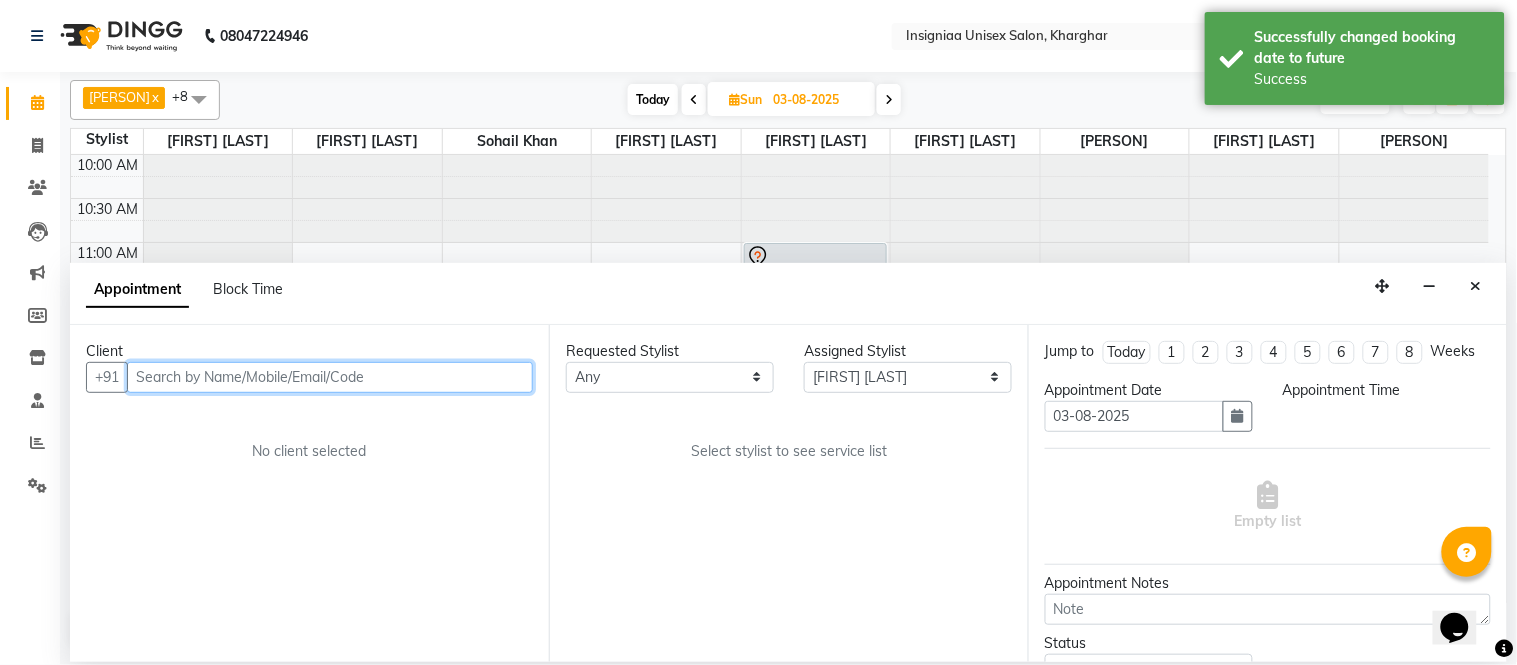 select on "3521" 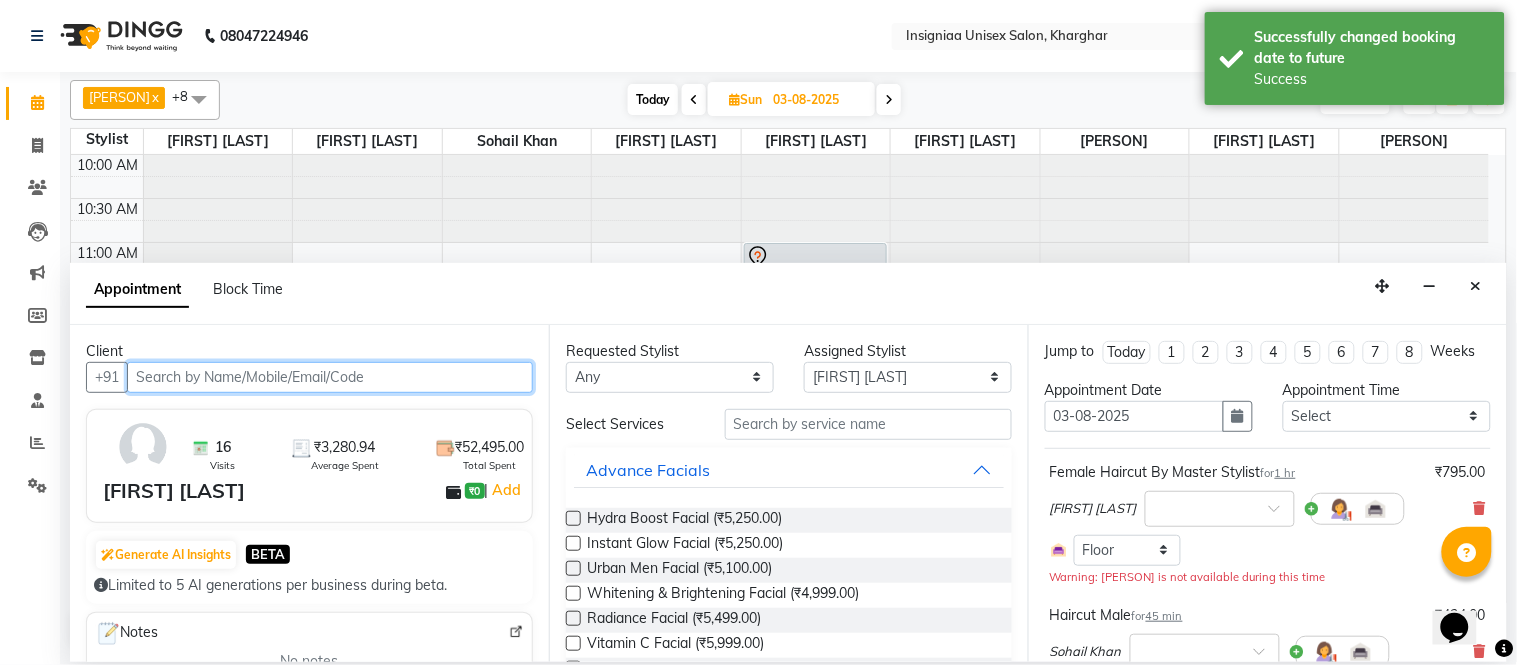 scroll, scrollTop: 177, scrollLeft: 0, axis: vertical 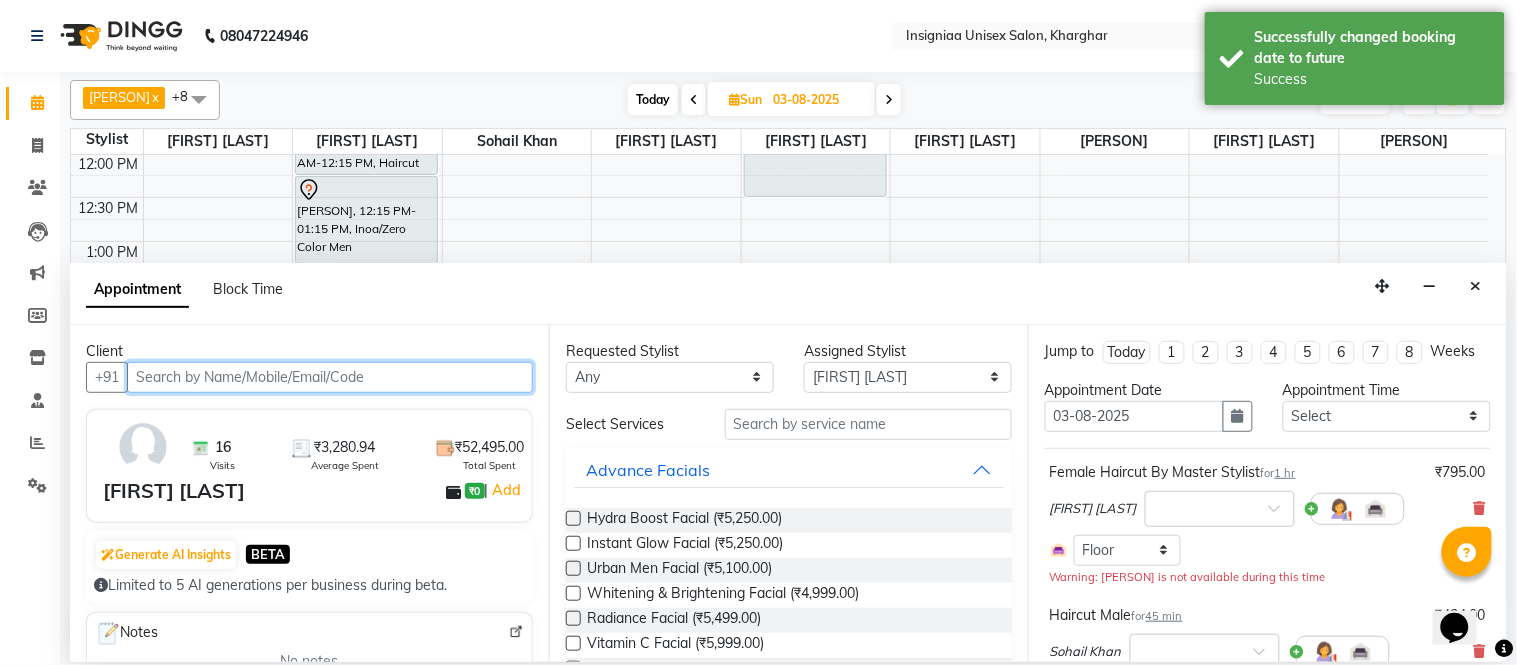 select on "3521" 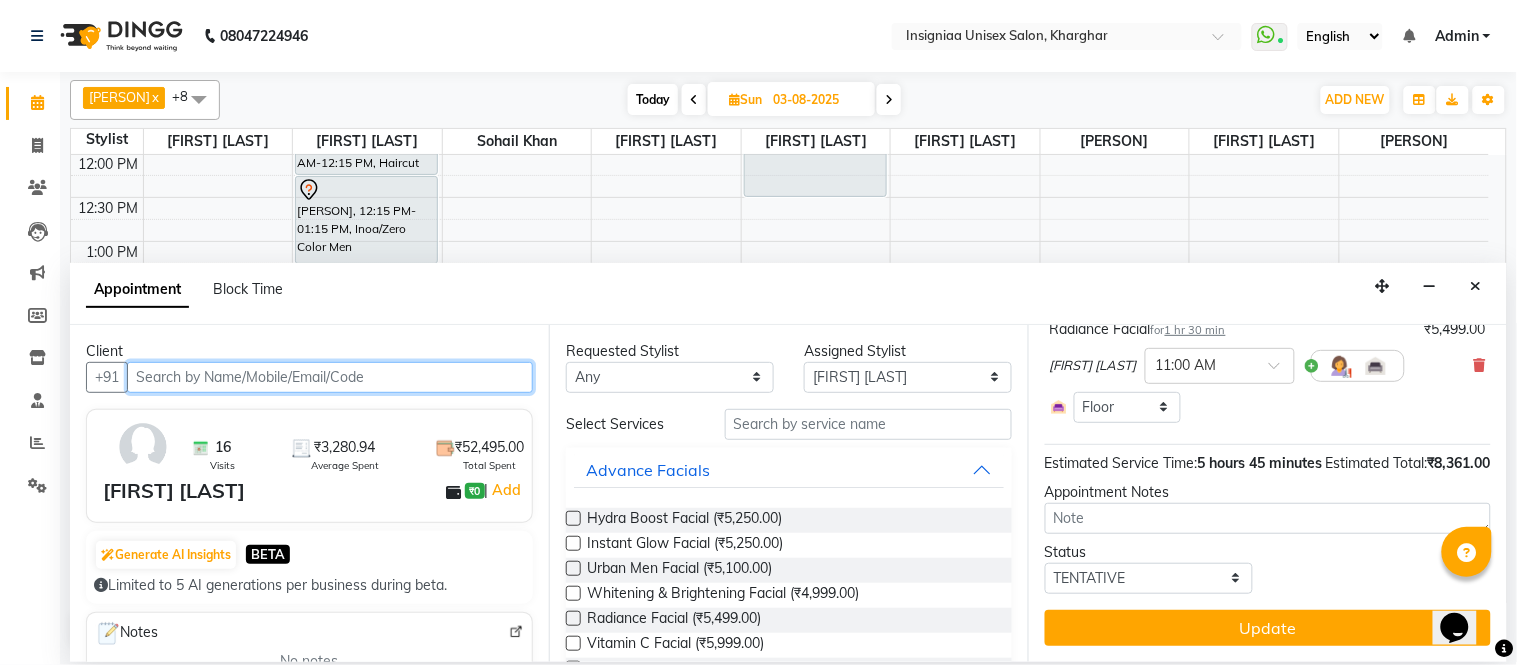 scroll, scrollTop: 813, scrollLeft: 0, axis: vertical 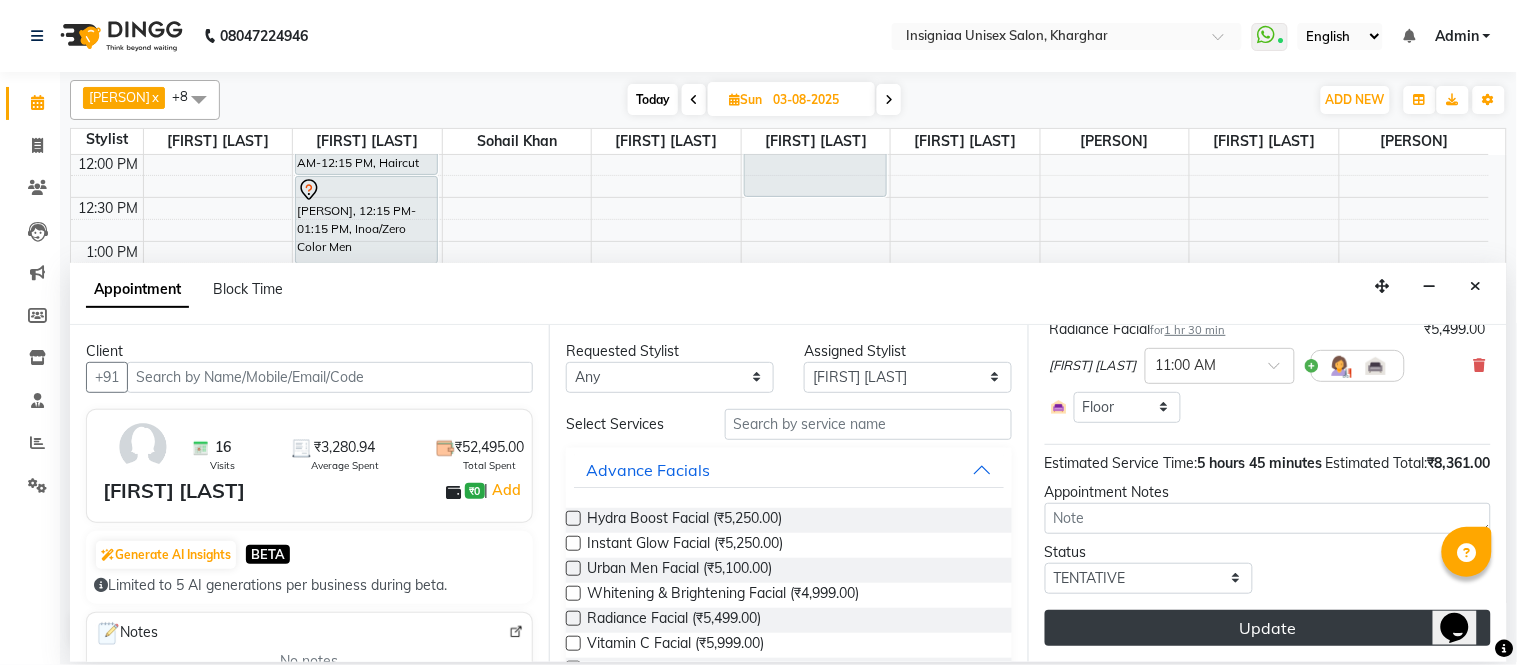click on "Update" at bounding box center [1268, 628] 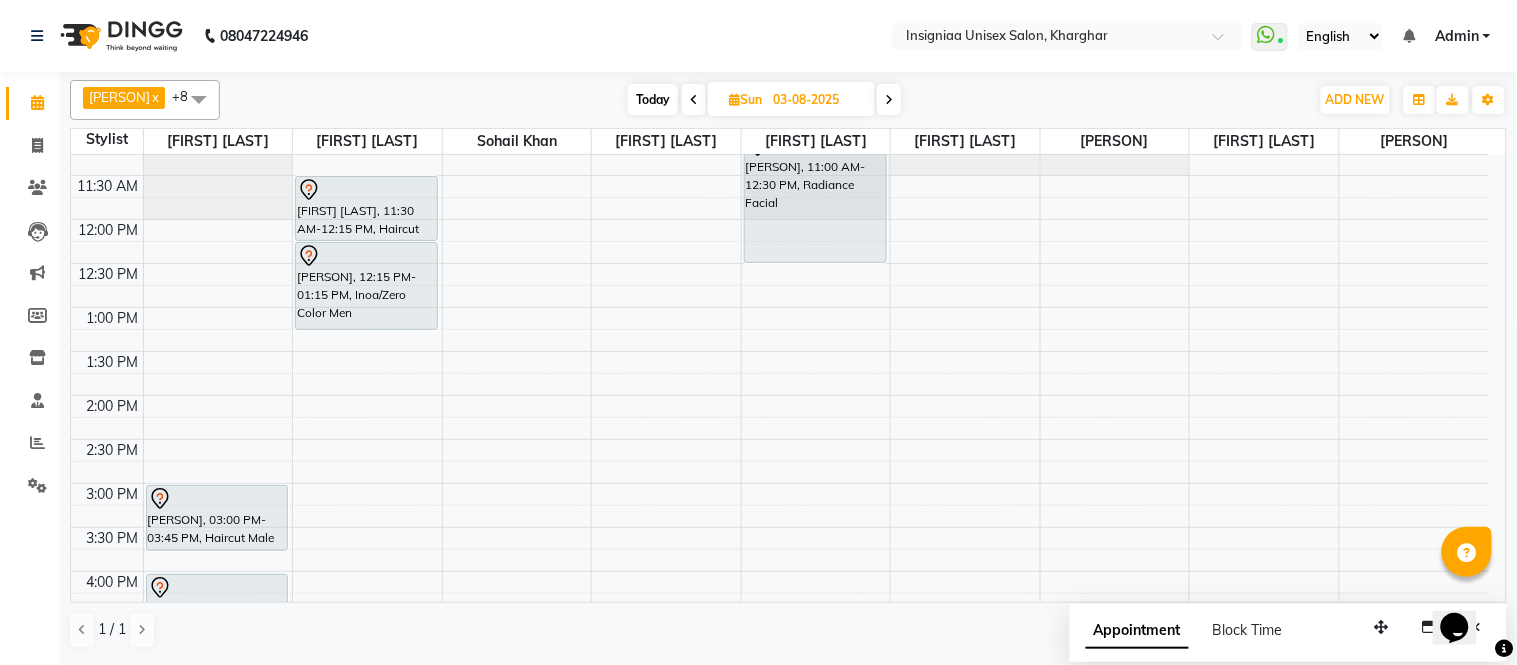 scroll, scrollTop: 0, scrollLeft: 0, axis: both 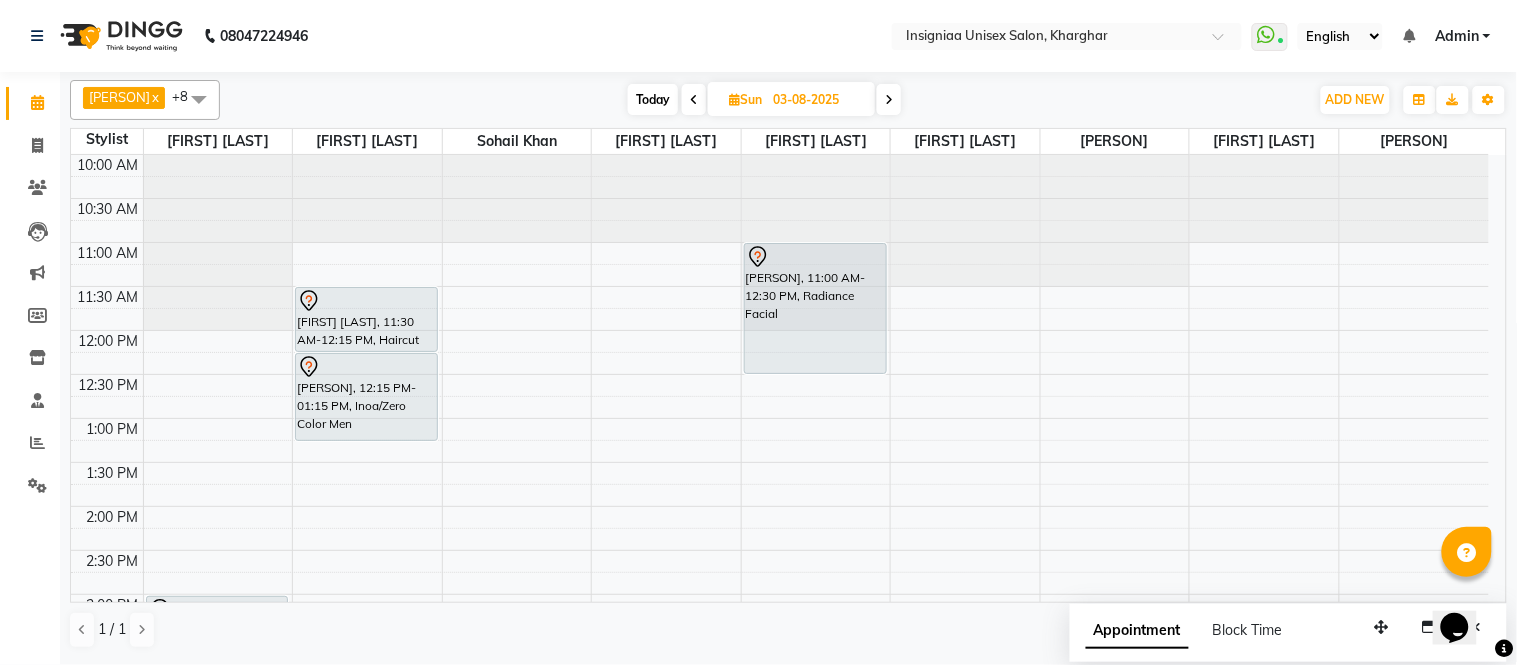click on "Today" at bounding box center (653, 99) 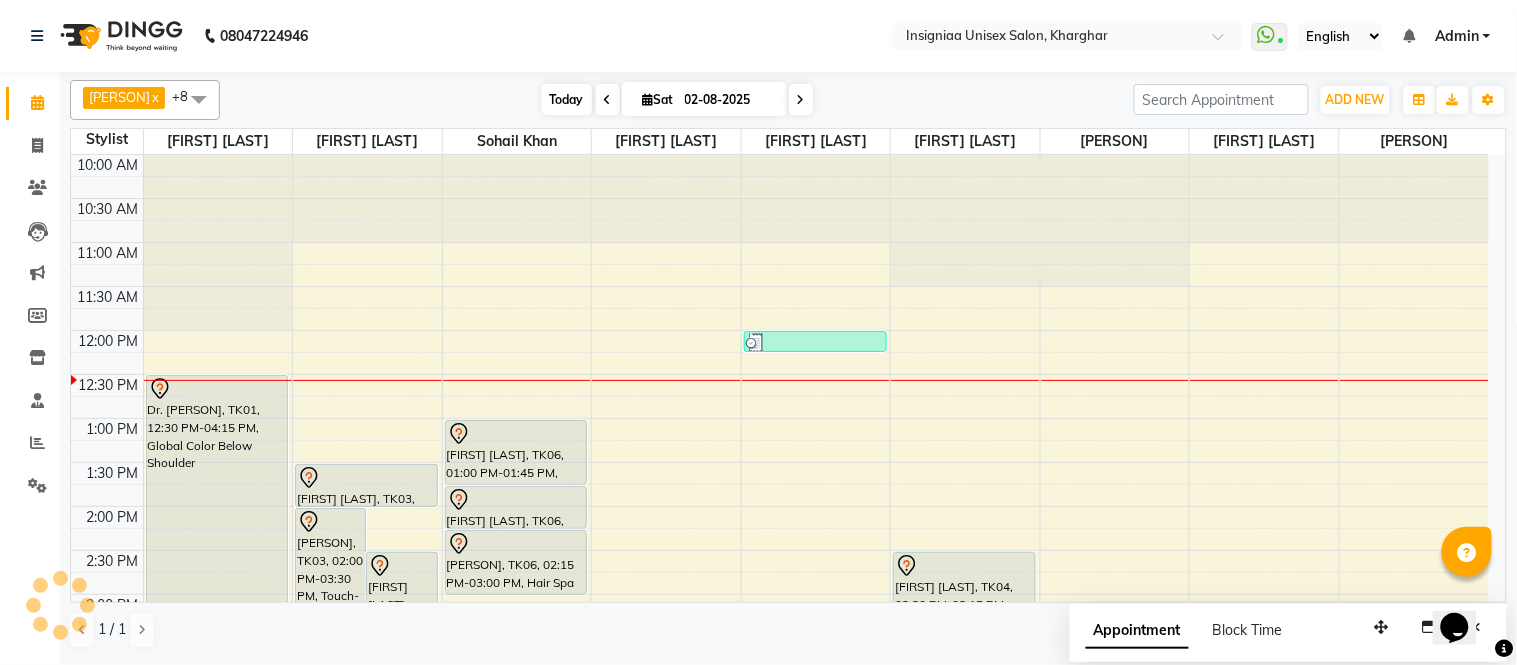 scroll, scrollTop: 177, scrollLeft: 0, axis: vertical 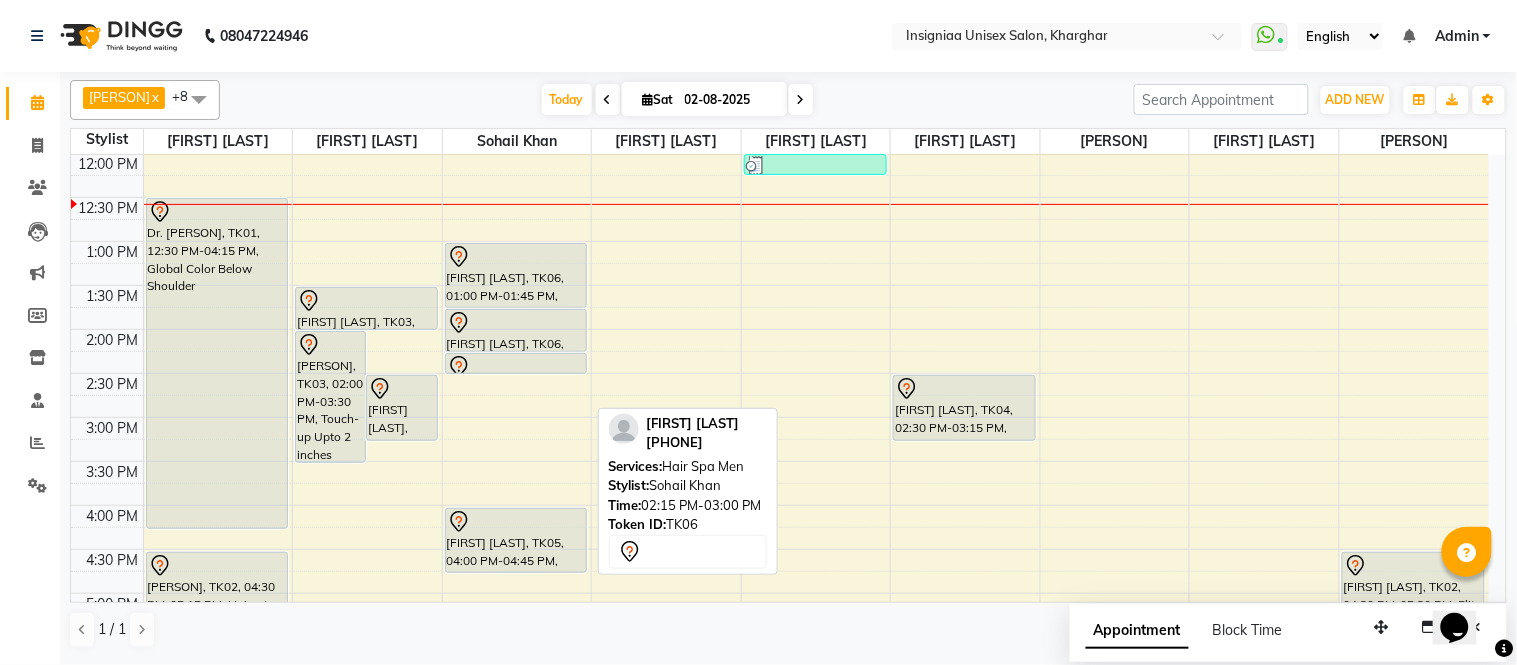drag, startPoint x: 487, startPoint y: 415, endPoint x: 484, endPoint y: 370, distance: 45.099888 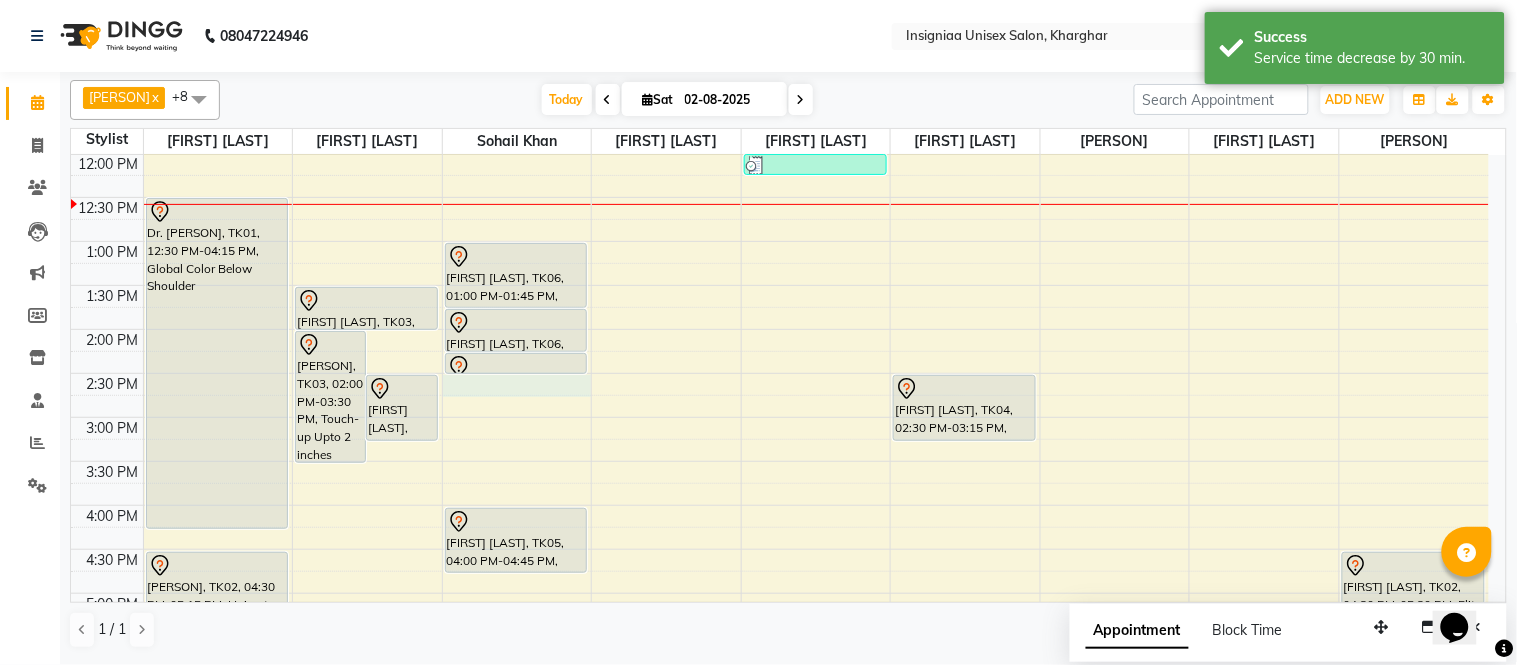 click on "10:00 AM 10:30 AM 11:00 AM 11:30 AM 12:00 PM 12:30 PM 1:00 PM 1:30 PM 2:00 PM 2:30 PM 3:00 PM 3:30 PM 4:00 PM 4:30 PM 5:00 PM 5:30 PM 6:00 PM 6:30 PM 7:00 PM 7:30 PM 8:00 PM 8:30 PM 9:00 PM 9:30 PM             Dr. Dipeeka, TK01, 12:30 PM-04:15 PM, Global Color Below Shoulder             Shweta Dahiya, TK02, 04:30 PM-05:15 PM, Haircut Boys (12 years)             Nandini Mitra, TK03, 02:00 PM-03:30 PM, Touch-up Upto 2 inches (Ammonia Free)             Ankita Agarwal, TK04, 02:30 PM-03:15 PM, Blow Dry Below Shoulder             Nandini Mitra, TK03, 01:30 PM-02:00 PM, Pre wash Female (without Conditioning)             Sanjay Sharma, TK06, 01:00 PM-01:45 PM, Haircut Male             Sanjay Sharma, TK06, 01:45 PM-02:15 PM, Beard Trim & Crafting             Sanjay Sharma, TK06, 02:15 PM-02:30 PM, Hair Spa Men             Tejas S, TK05, 04:00 PM-04:45 PM, Haircut Male     Lavanya, TK07, 12:00 PM-12:15 PM, Eyebrow             Ankita Agarwal, TK04, 02:30 PM-03:15 PM, Blow Dry Short Hair" at bounding box center (780, 505) 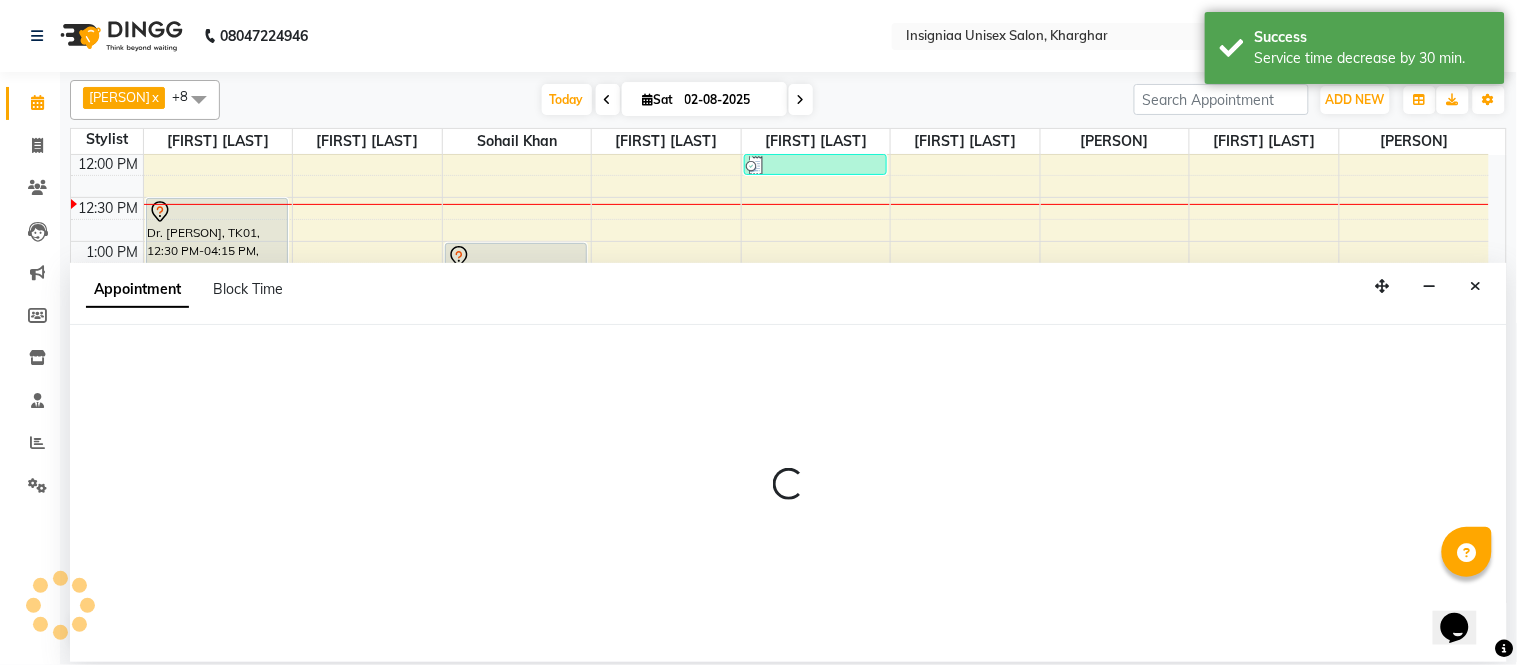select on "58133" 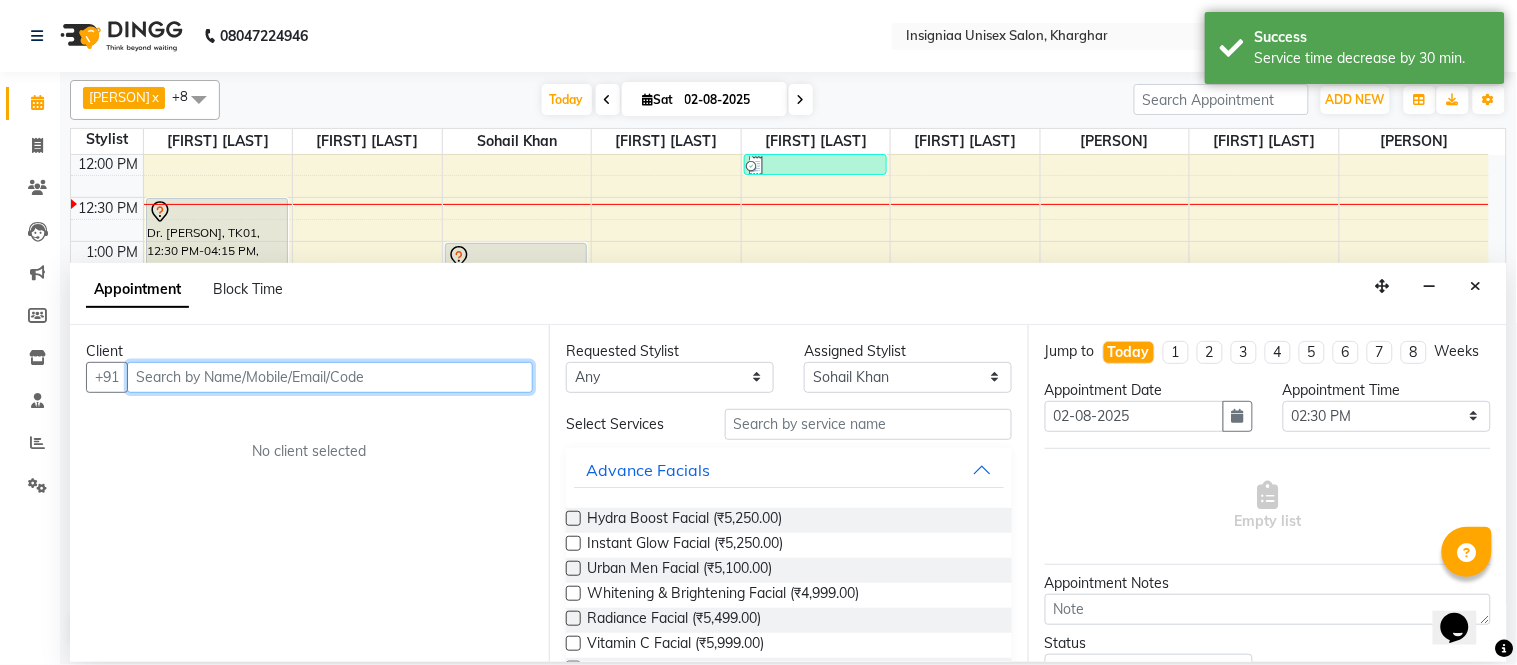 click at bounding box center [330, 377] 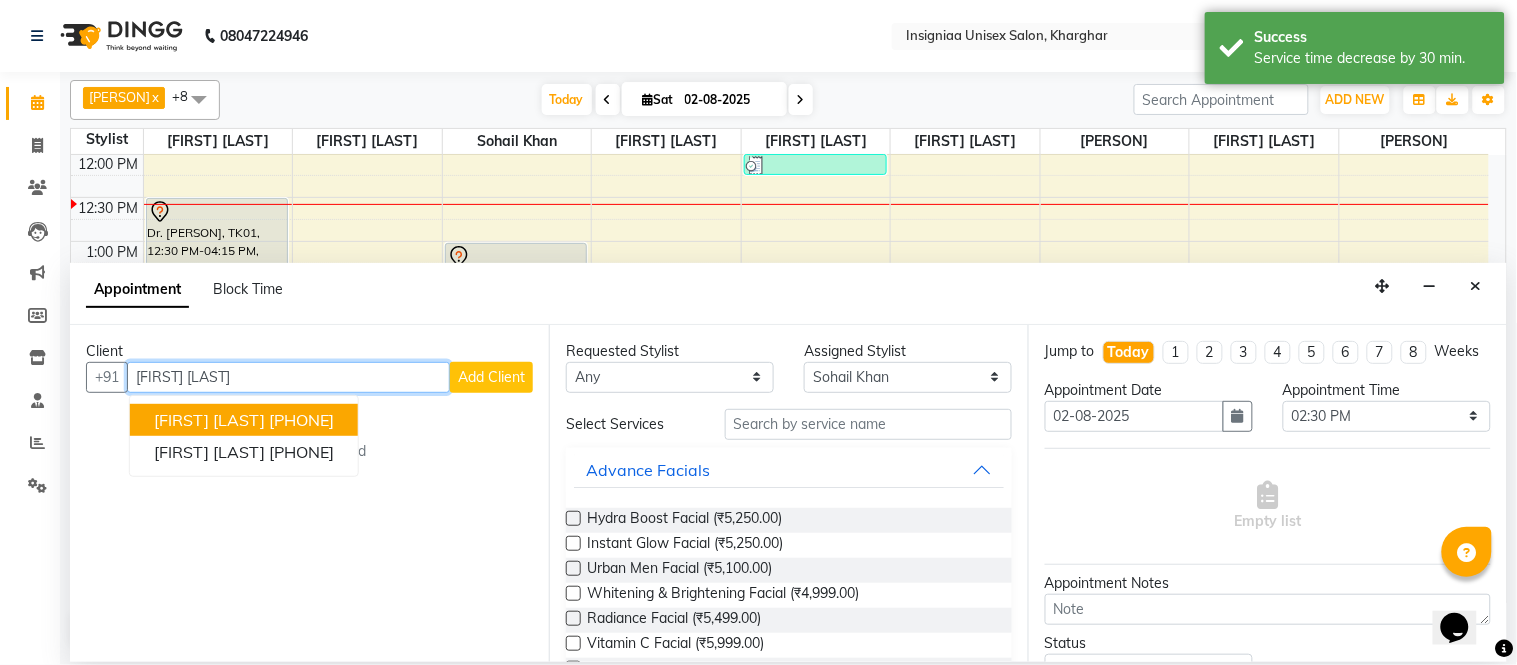 click on "Salim Kazi  9819377087" at bounding box center (244, 420) 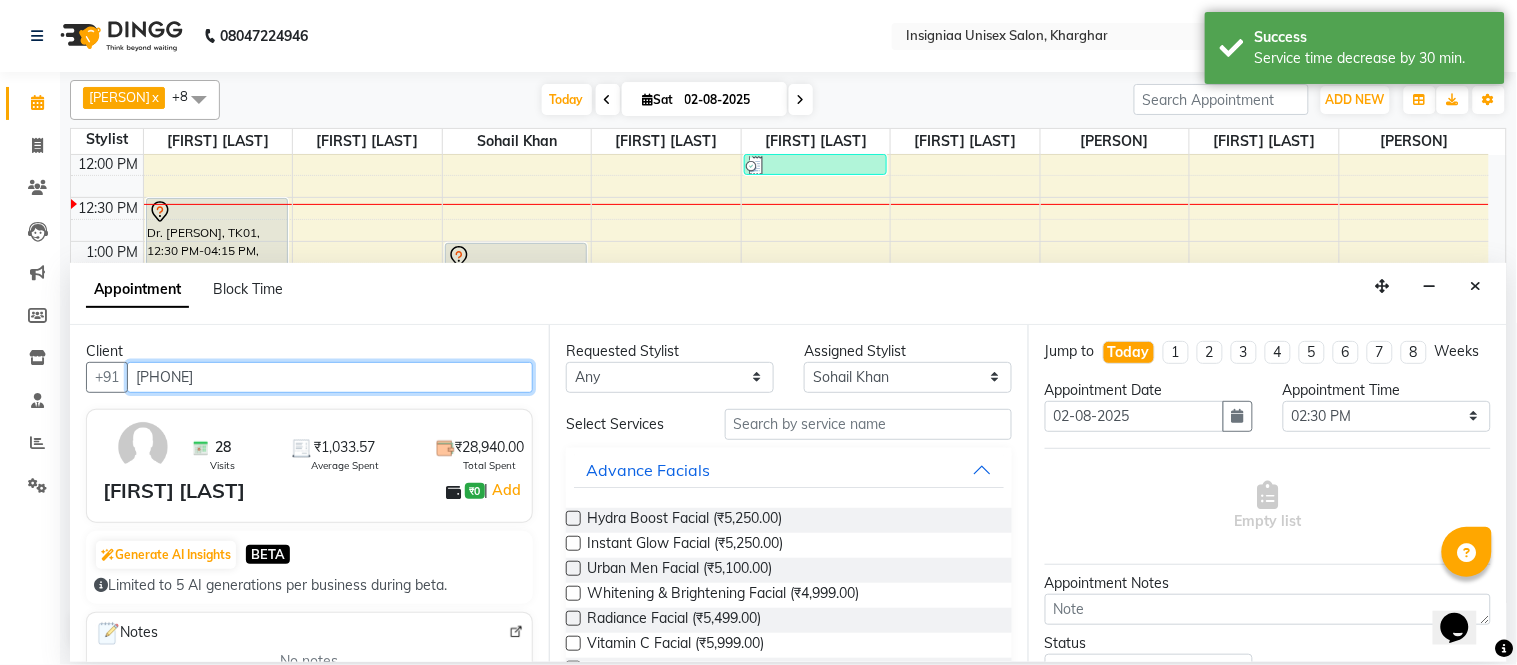 type on "9819377087" 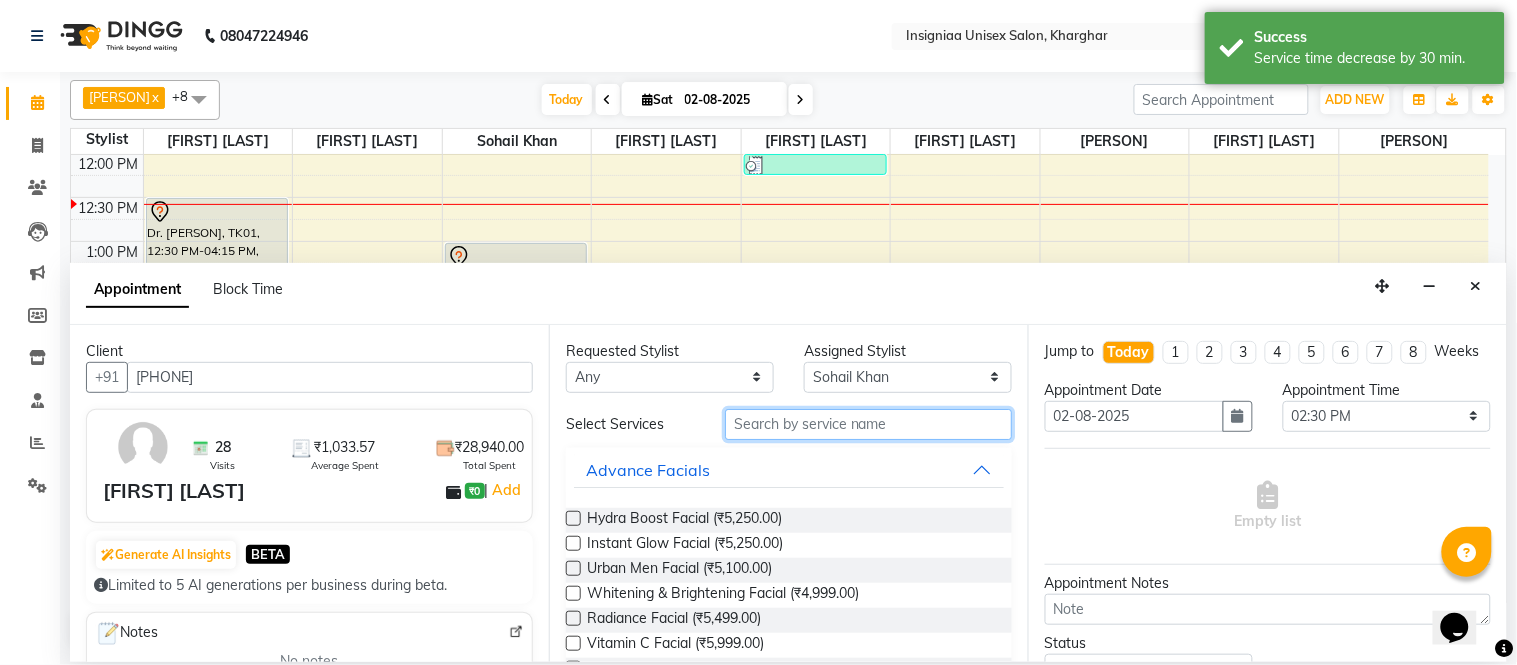 click at bounding box center (868, 424) 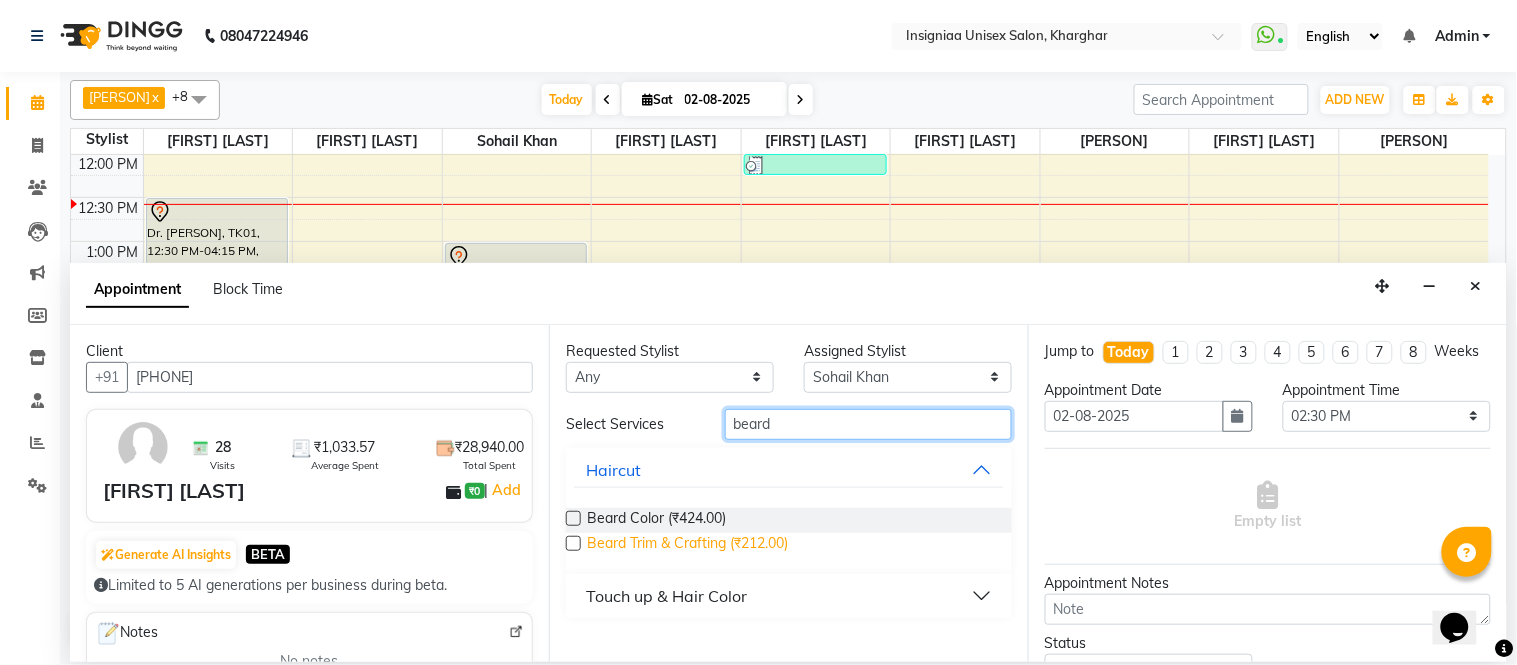 type on "beard" 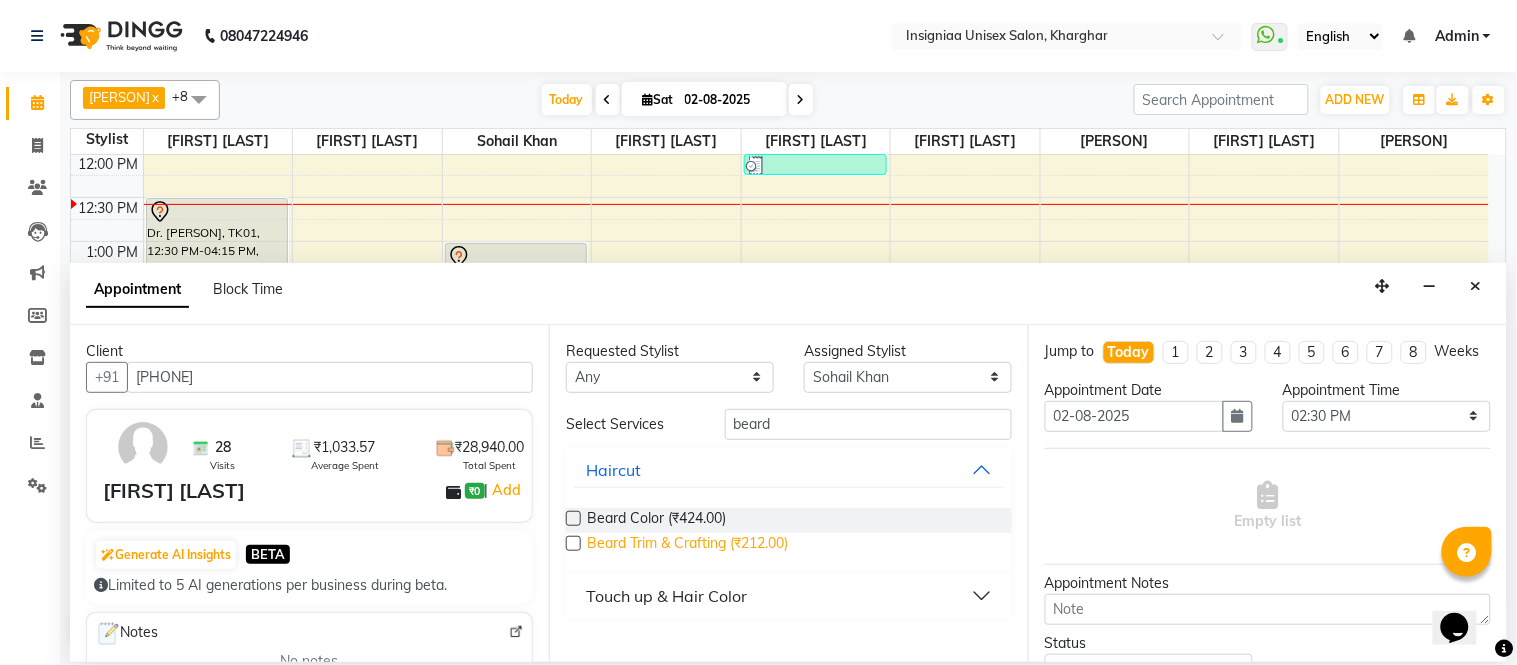 click on "Beard Trim & Crafting (₹212.00)" at bounding box center (687, 545) 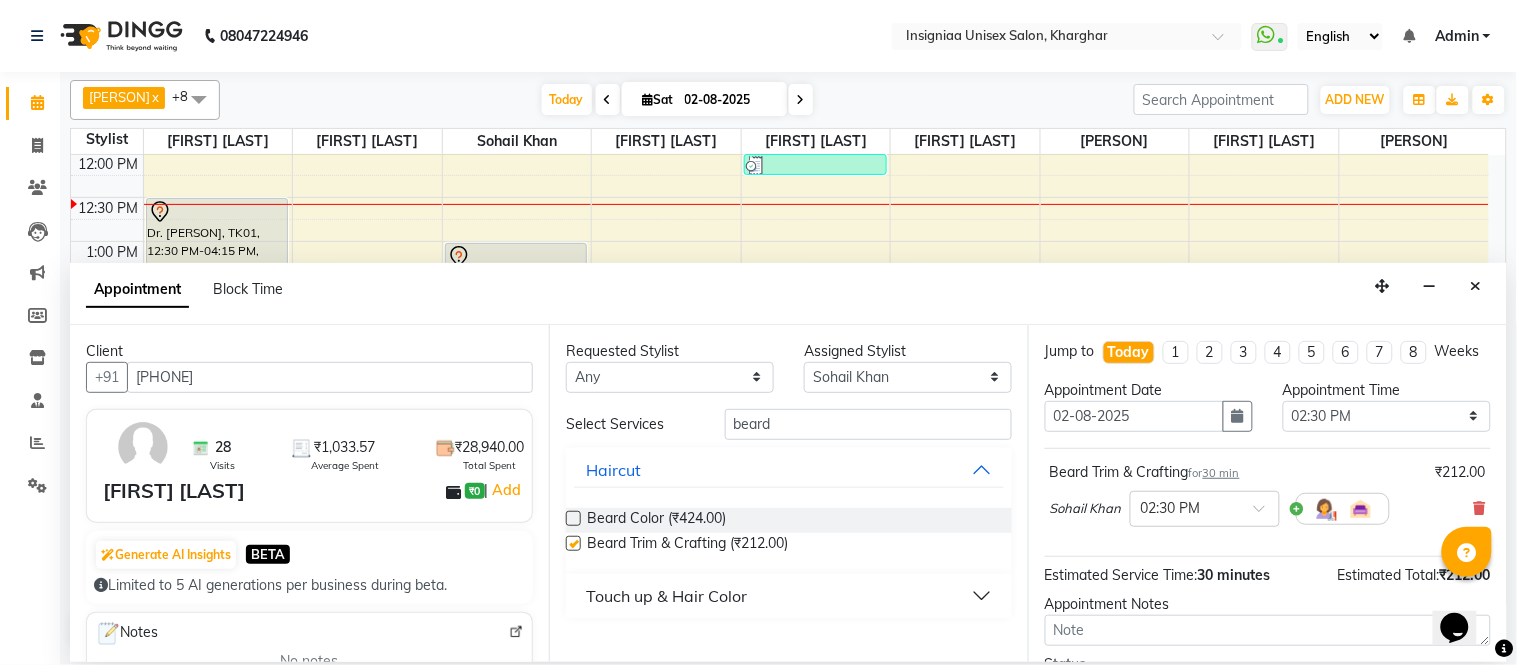 checkbox on "false" 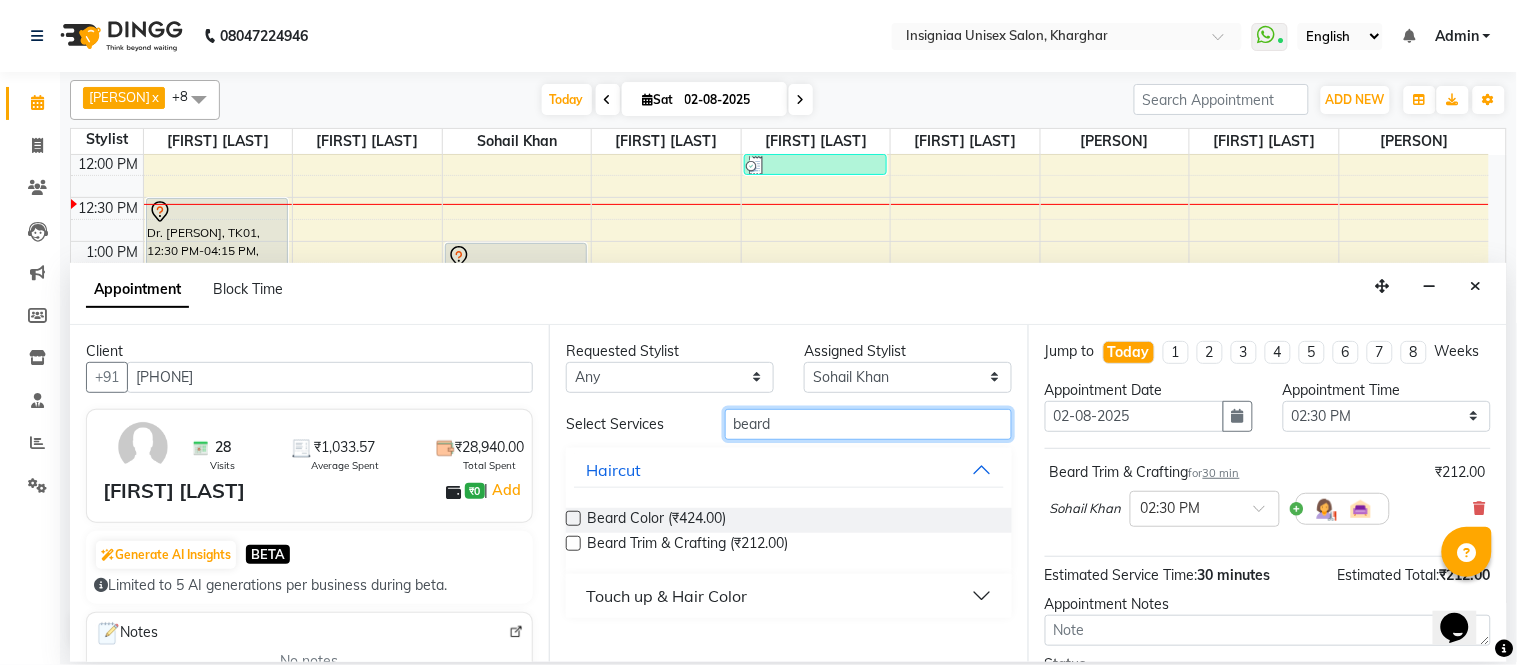 click on "beard" at bounding box center (868, 424) 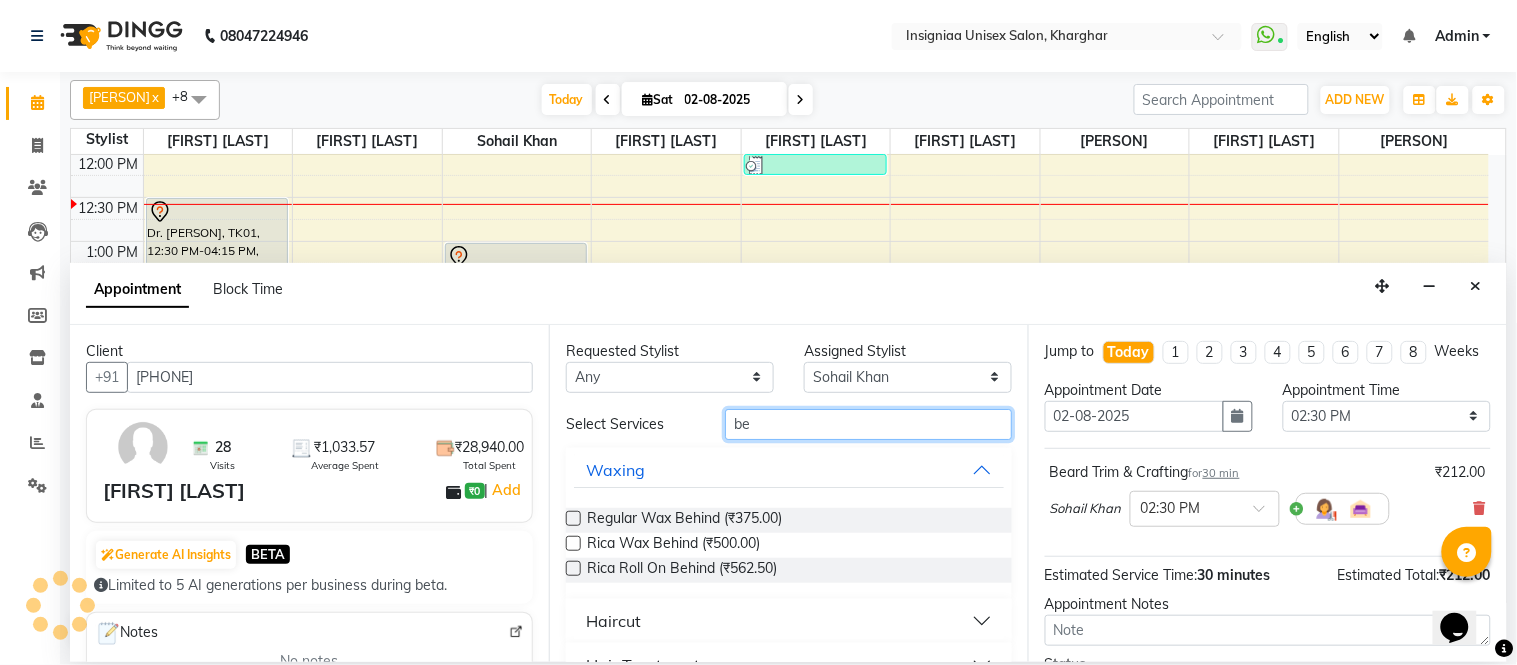 type on "b" 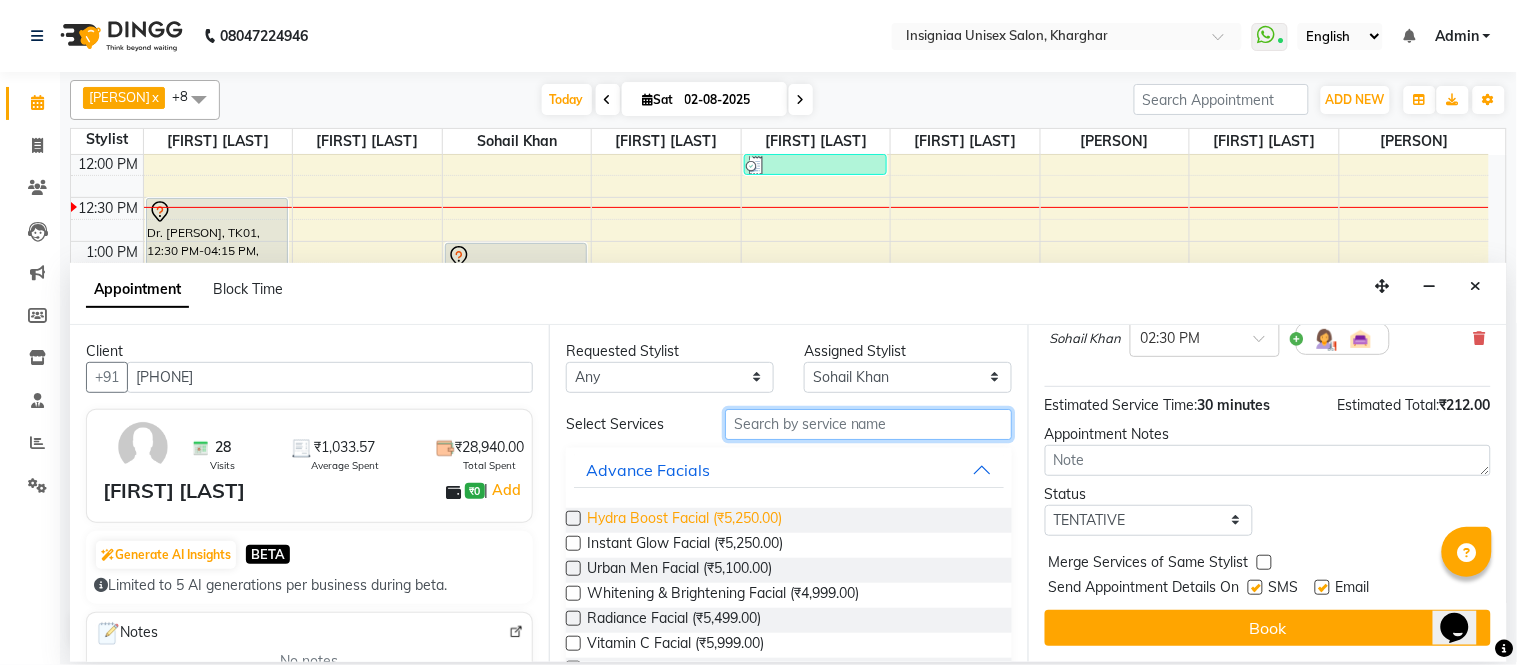 scroll, scrollTop: 188, scrollLeft: 0, axis: vertical 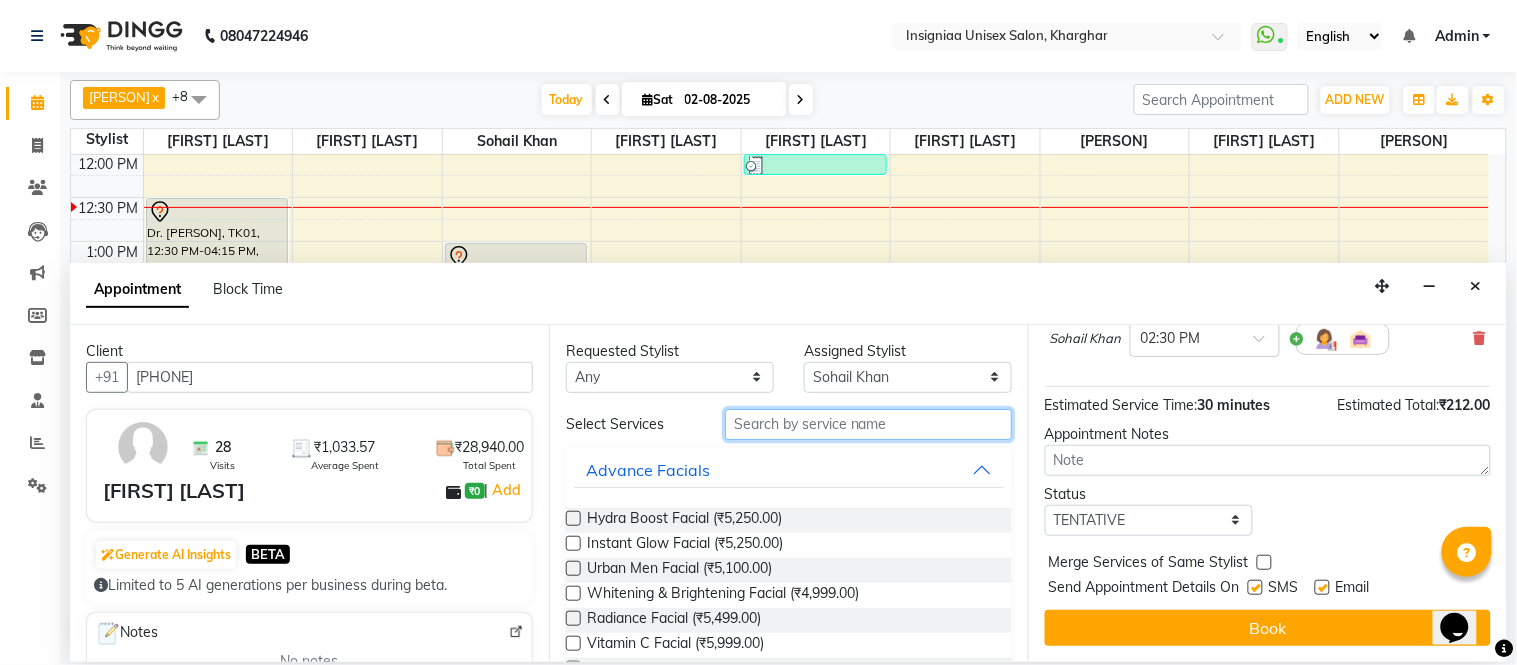 click at bounding box center (868, 424) 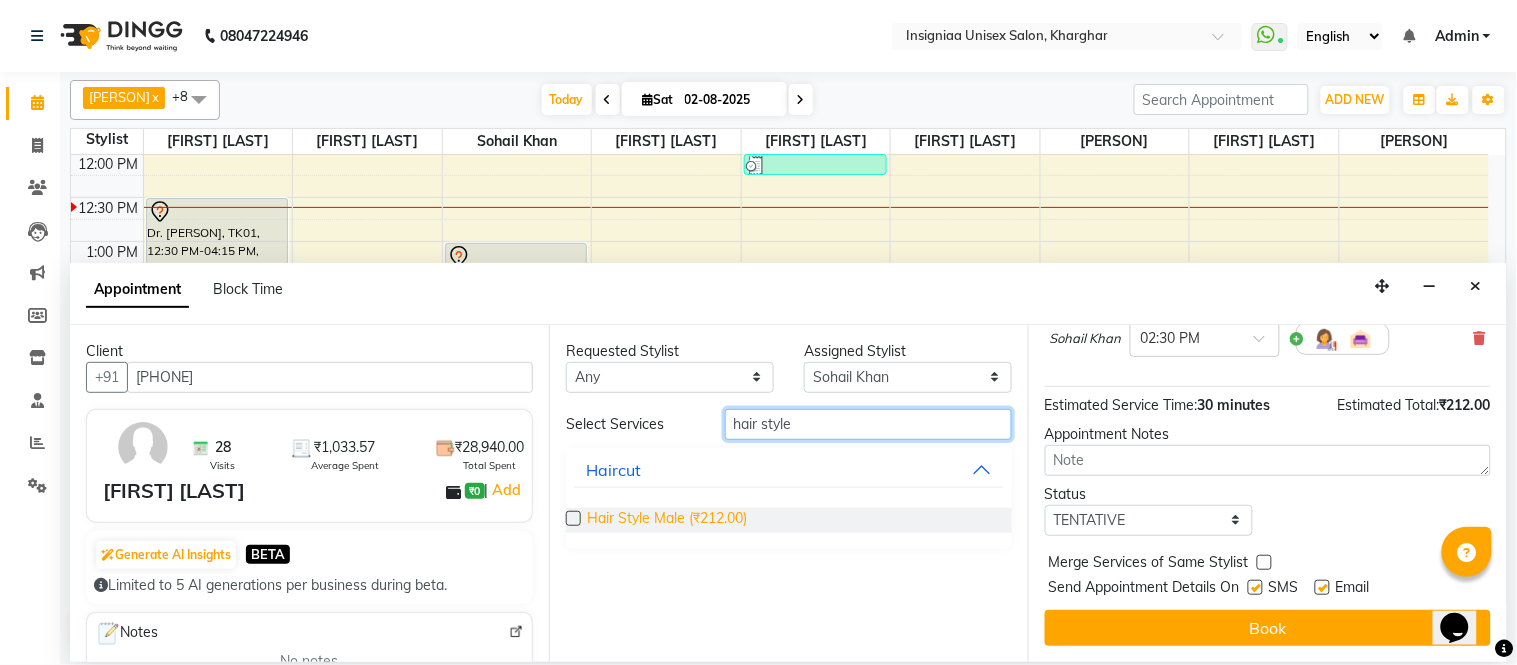 type on "hair style" 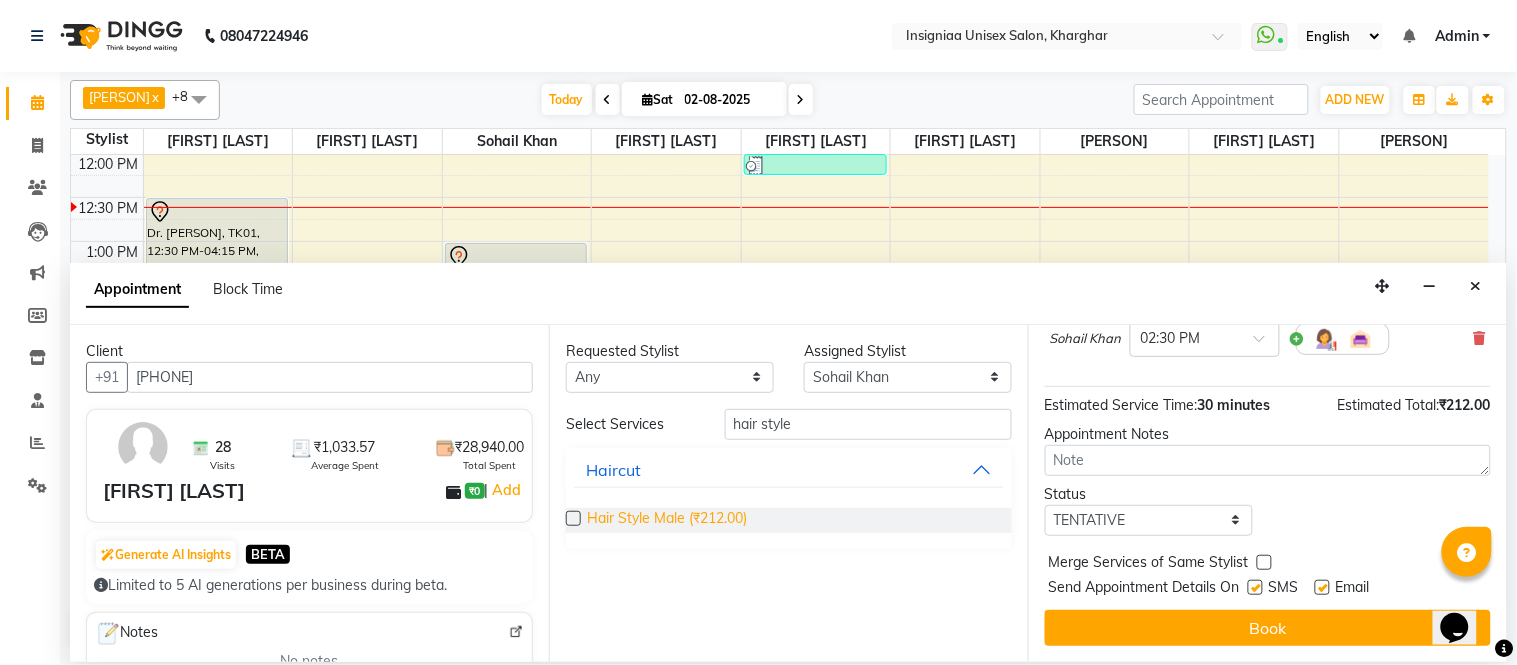 click on "Hair Style Male (₹212.00)" at bounding box center (667, 520) 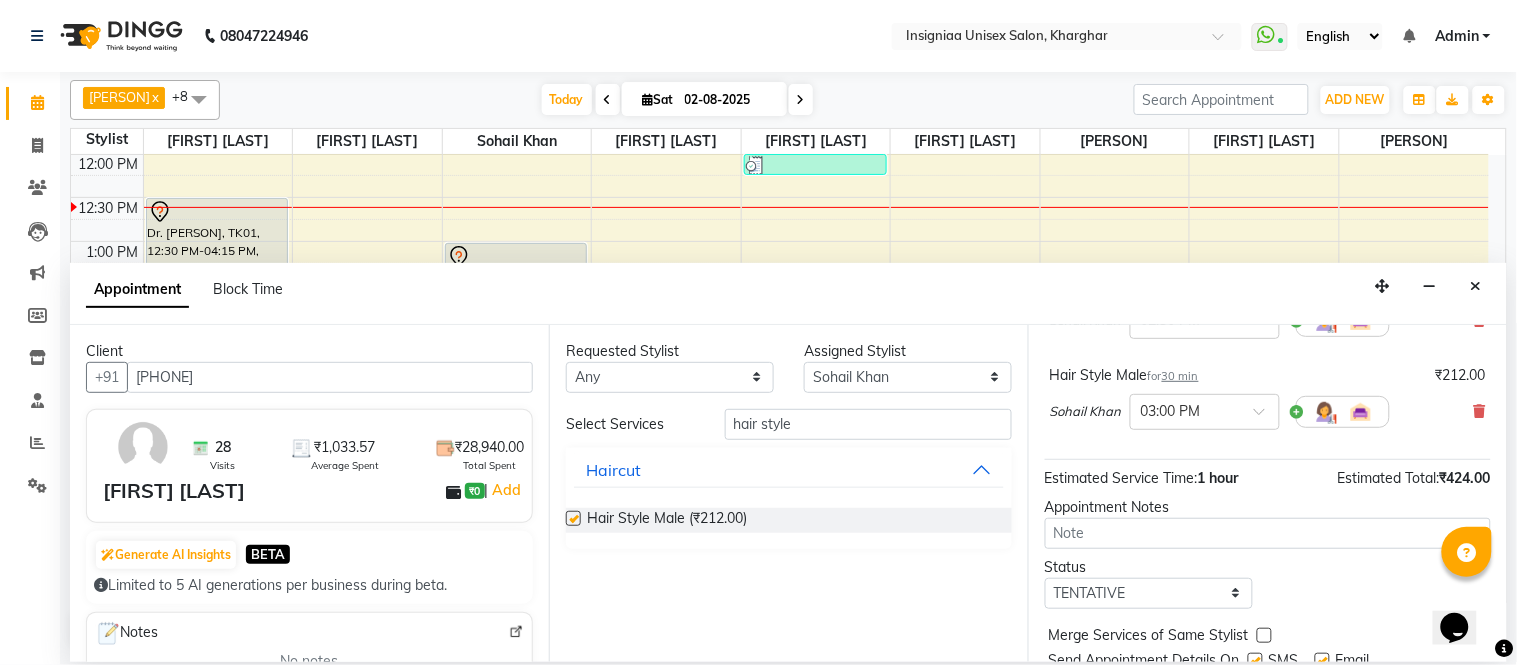 checkbox on "false" 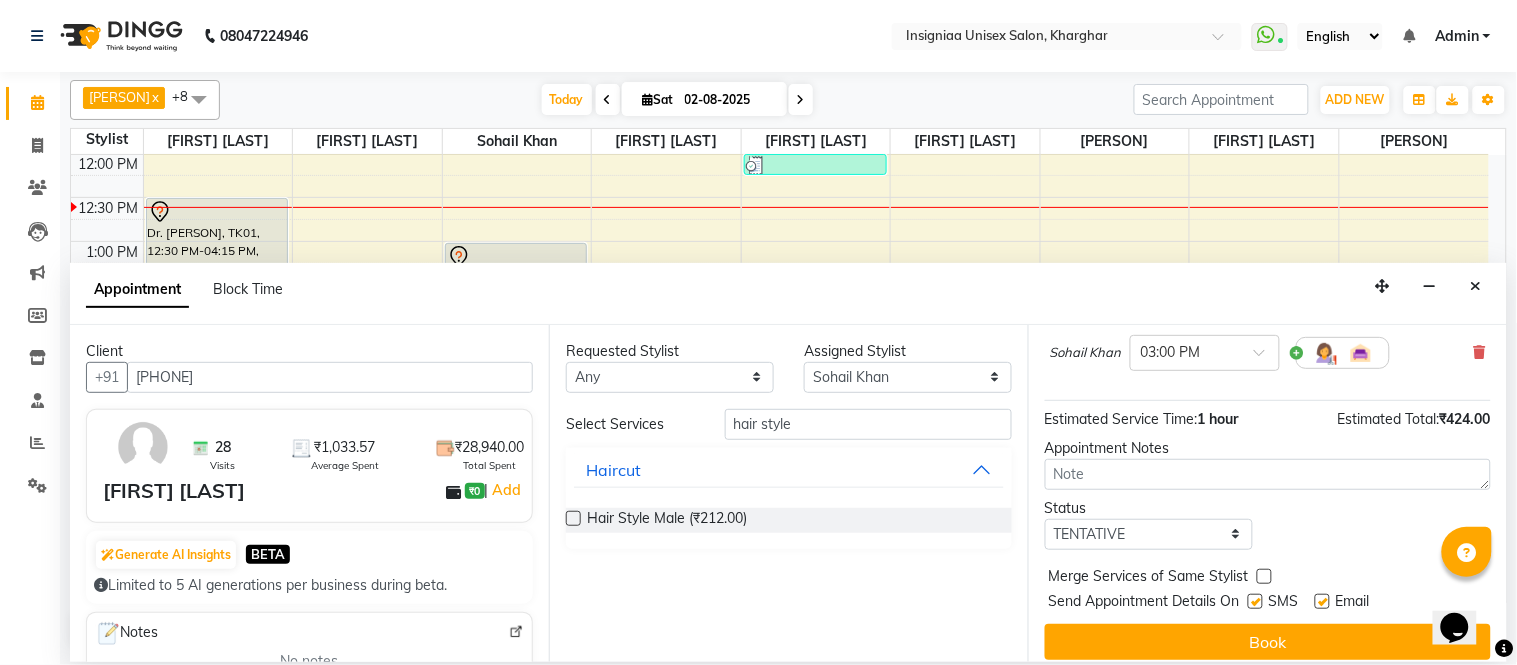 scroll, scrollTop: 280, scrollLeft: 0, axis: vertical 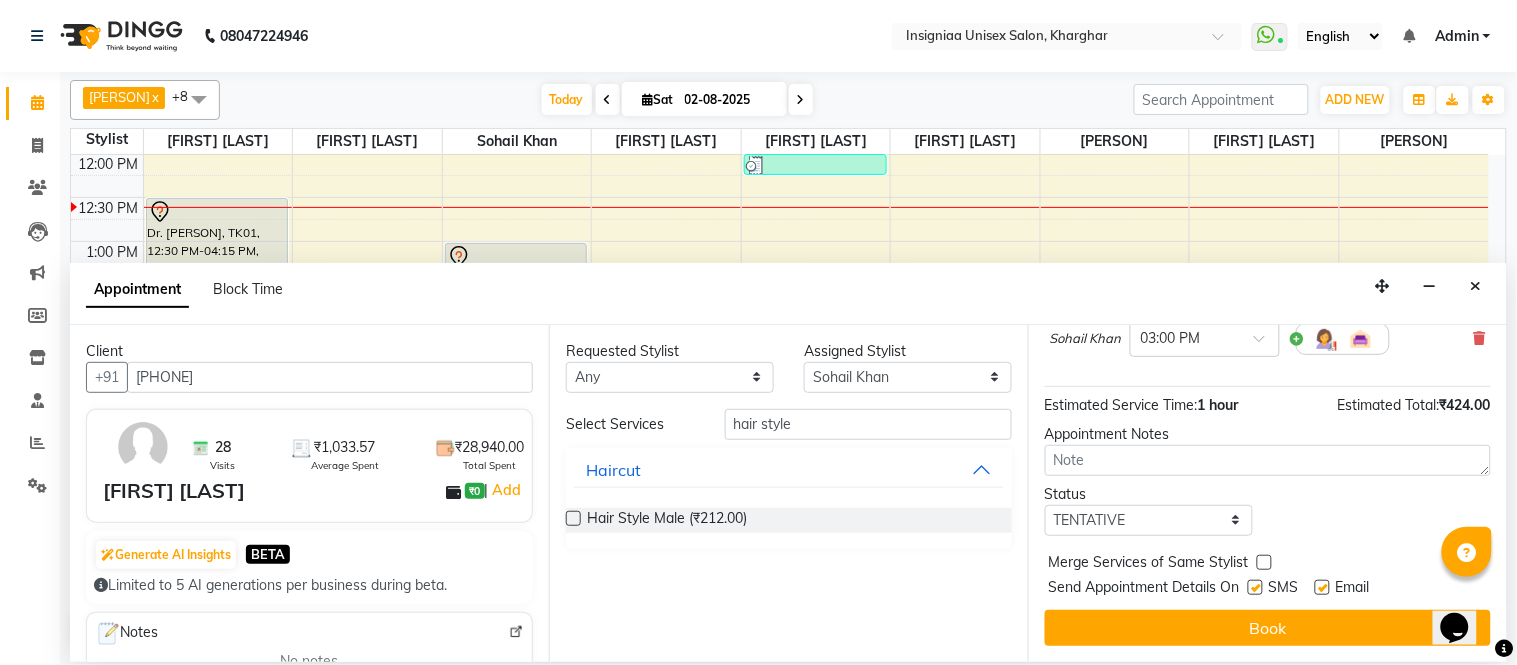 click at bounding box center (1322, 587) 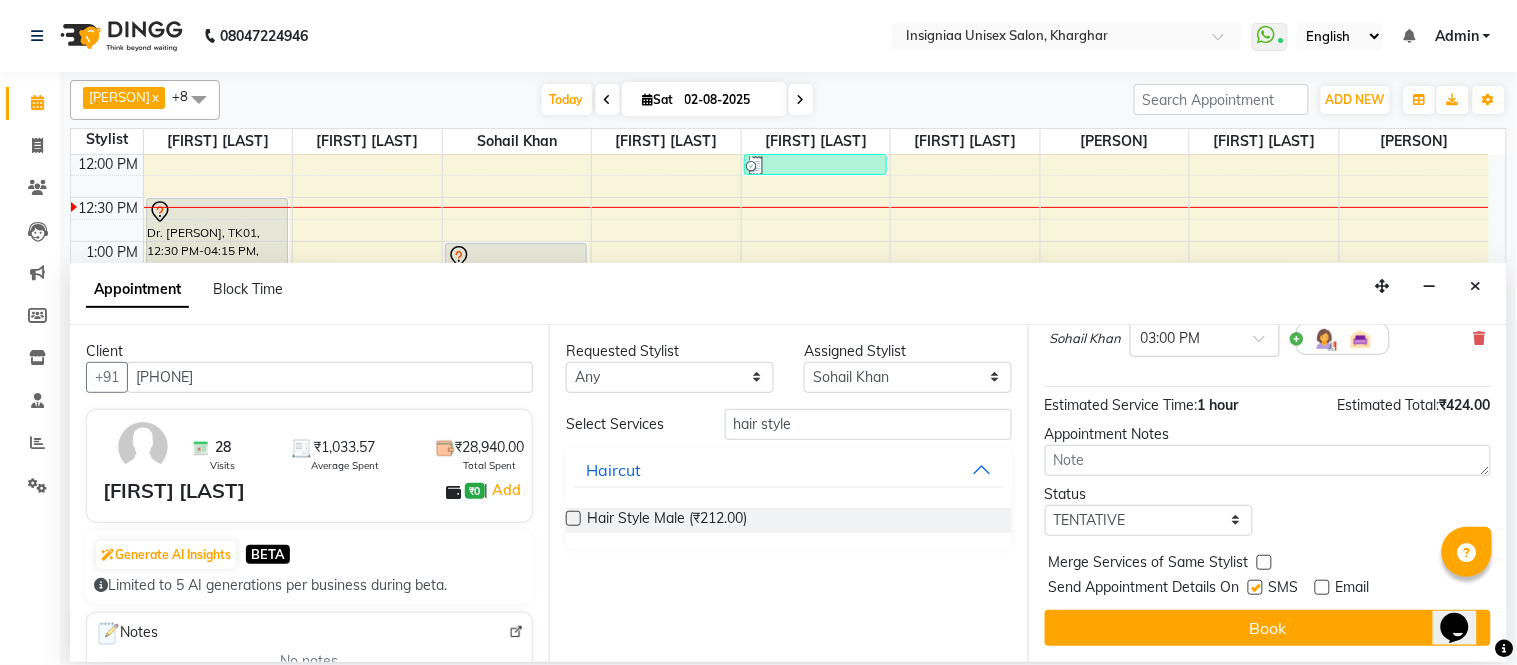click at bounding box center [1255, 587] 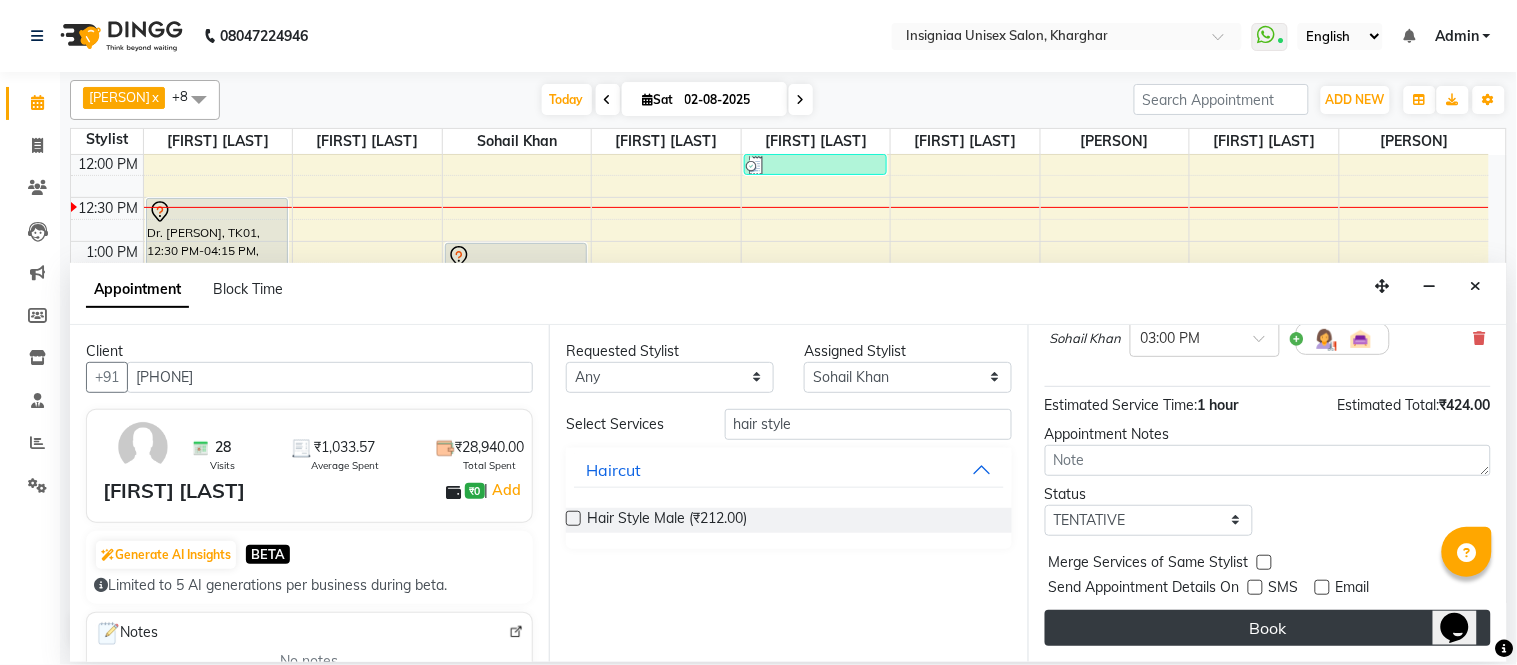 click on "Book" at bounding box center [1268, 628] 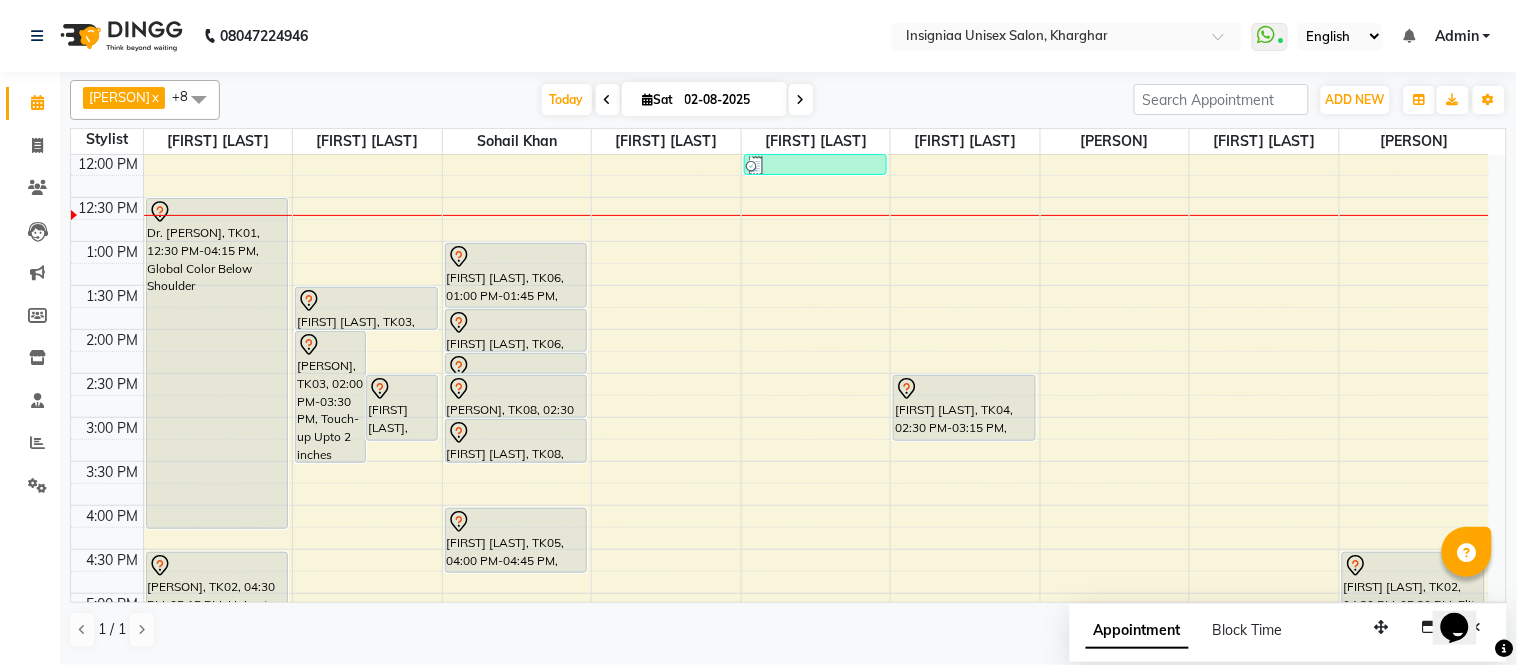 click at bounding box center (801, 99) 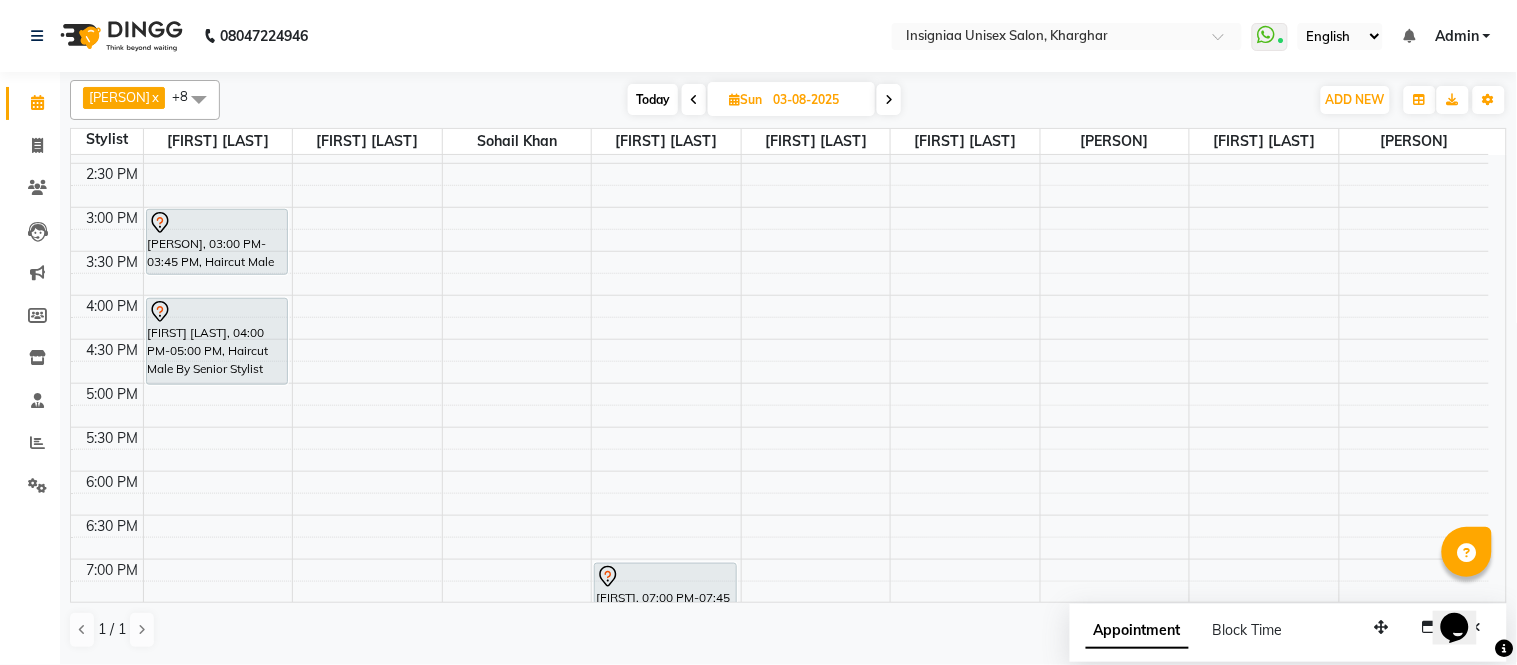 scroll, scrollTop: 444, scrollLeft: 0, axis: vertical 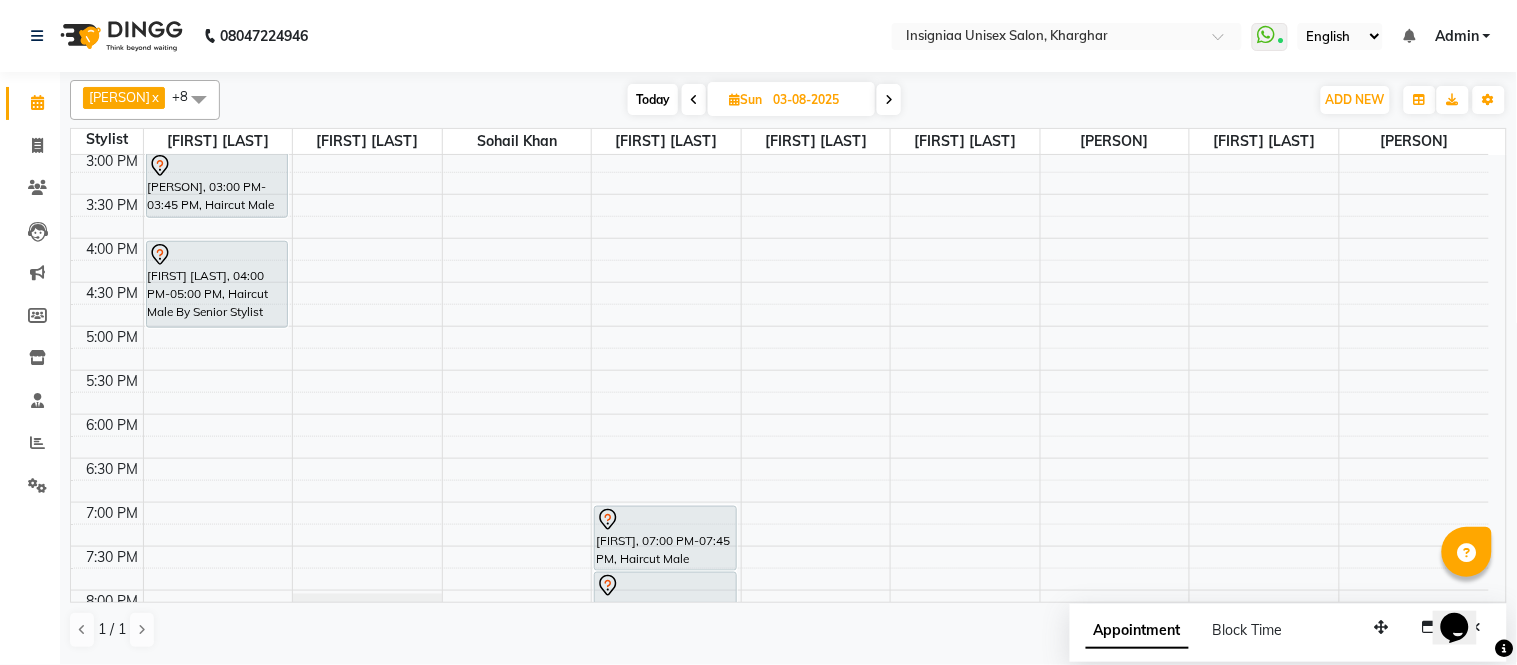 click on "10:00 AM 10:30 AM 11:00 AM 11:30 AM 12:00 PM 12:30 PM 1:00 PM 1:30 PM 2:00 PM 2:30 PM 3:00 PM 3:30 PM 4:00 PM 4:30 PM 5:00 PM 5:30 PM 6:00 PM 6:30 PM 7:00 PM 7:30 PM 8:00 PM 8:30 PM 9:00 PM 9:30 PM             Supriya Mahajan, 03:00 PM-03:45 PM, Haircut Male             Mira Sood, 04:00 PM-05:00 PM, Haircut Male By Senior Stylist             Raunak Singh, 11:30 AM-12:15 PM, Haircut Male             Raunak Singh, 12:15 PM-01:15 PM, Inoa/Zero Color Men             omkar, 07:00 PM-07:45 PM, Haircut Male             omkar, 07:45 PM-08:15 PM, Hair wash Men             Poonam Limbasia, 11:00 AM-12:30 PM, Radiance Facial" at bounding box center (780, 238) 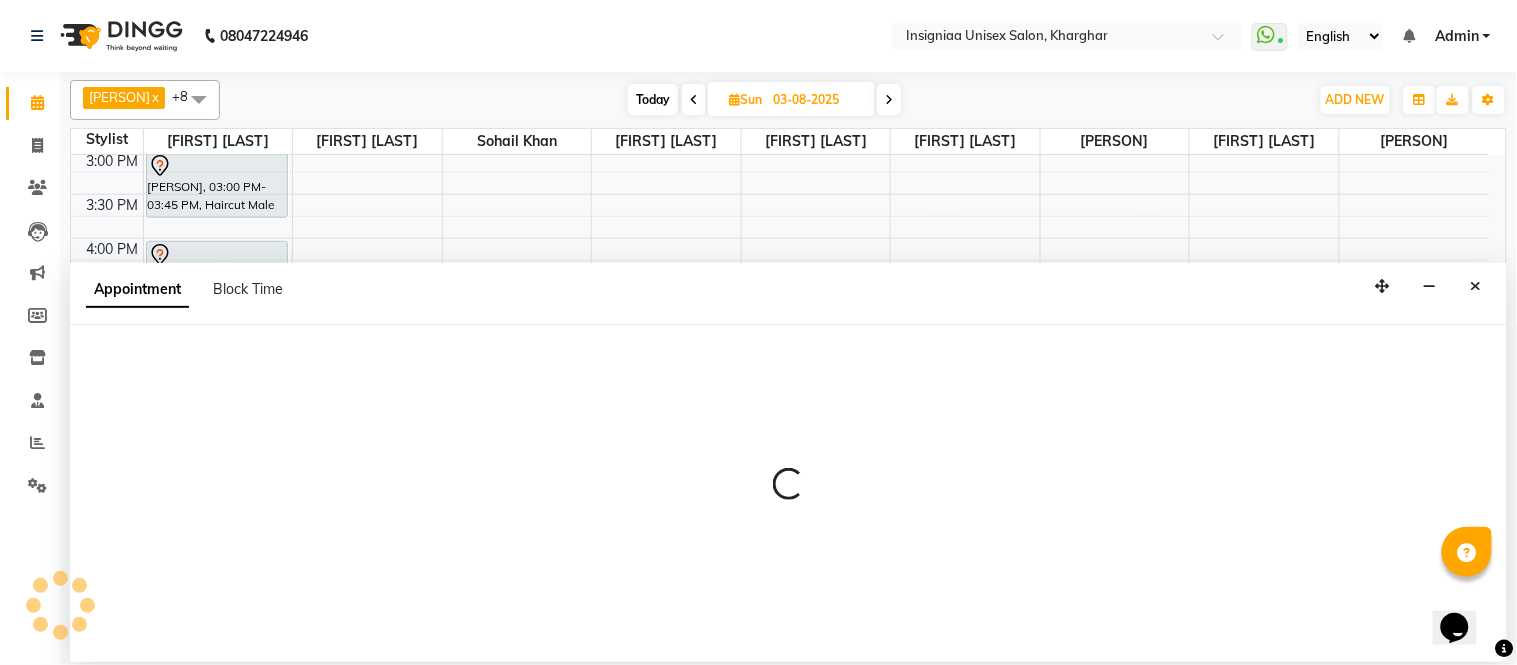 select on "58132" 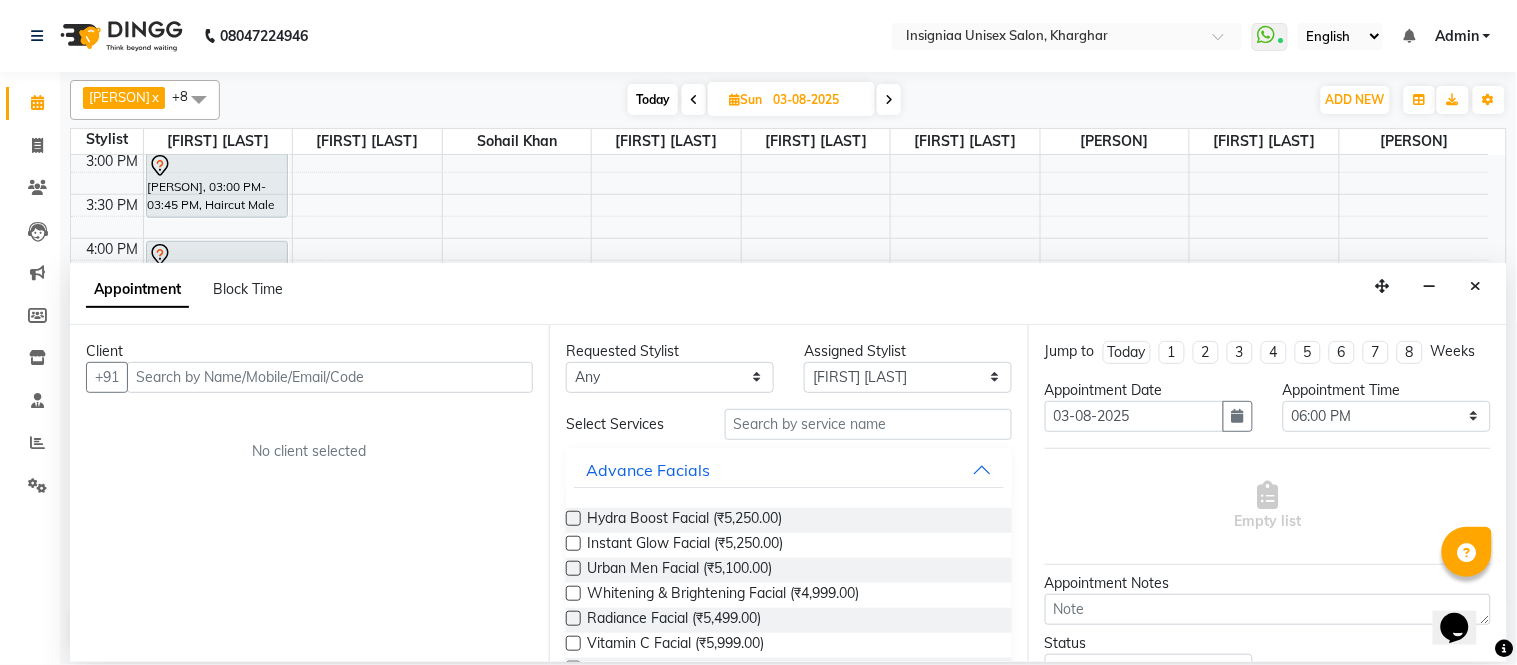 click at bounding box center (330, 377) 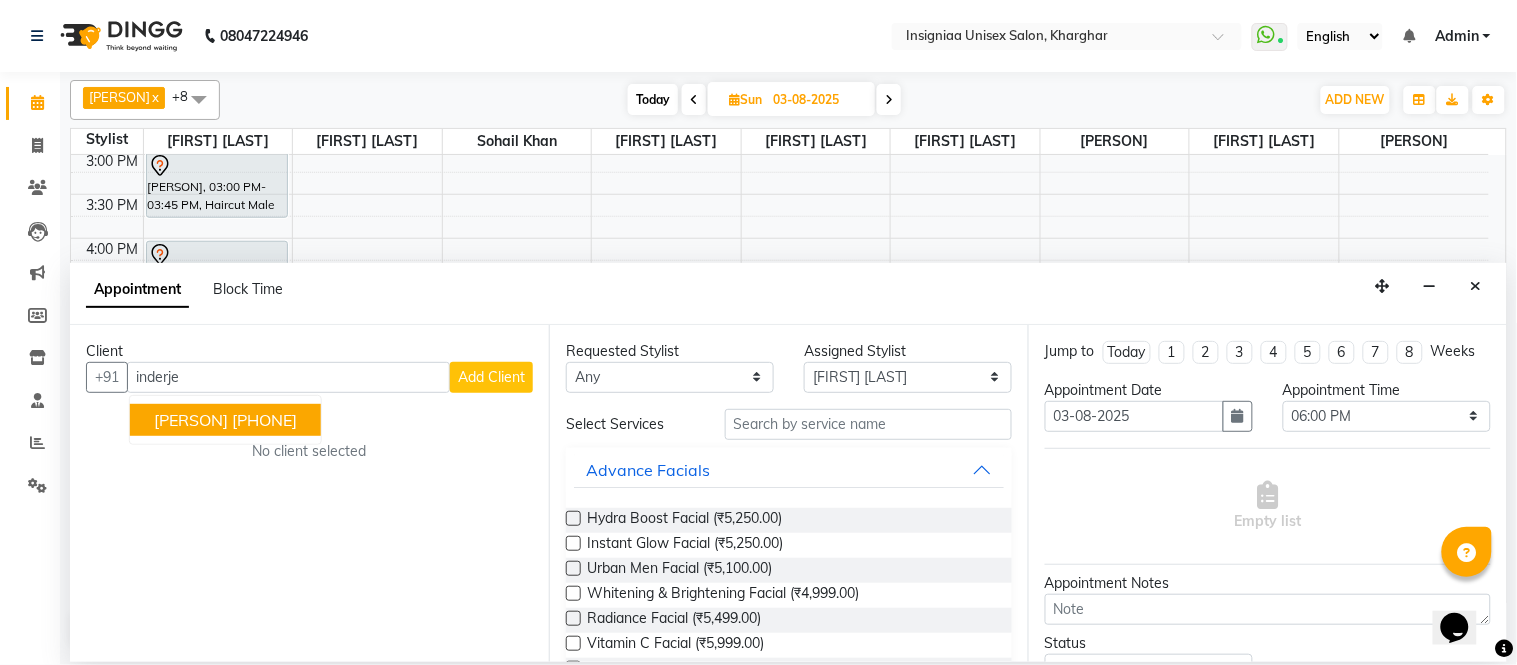 click on "9930199266" at bounding box center (264, 420) 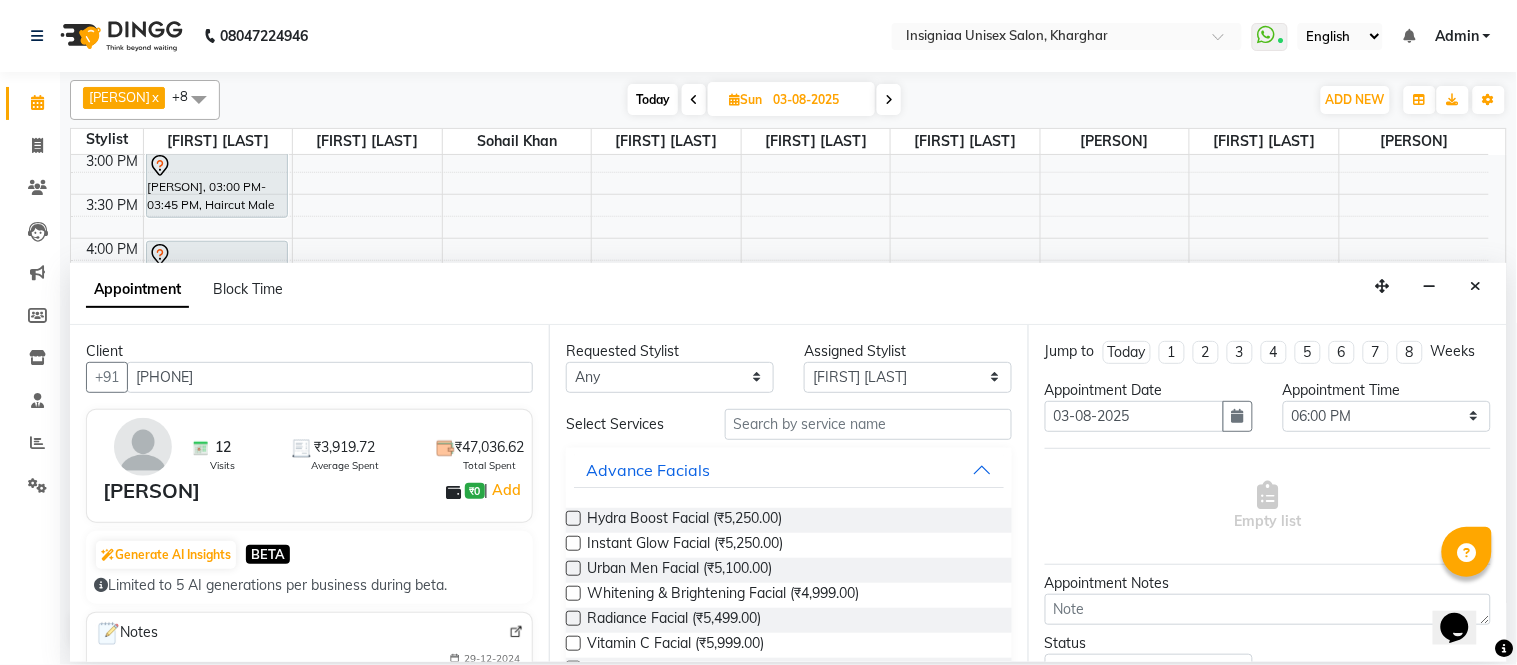 type on "9930199266" 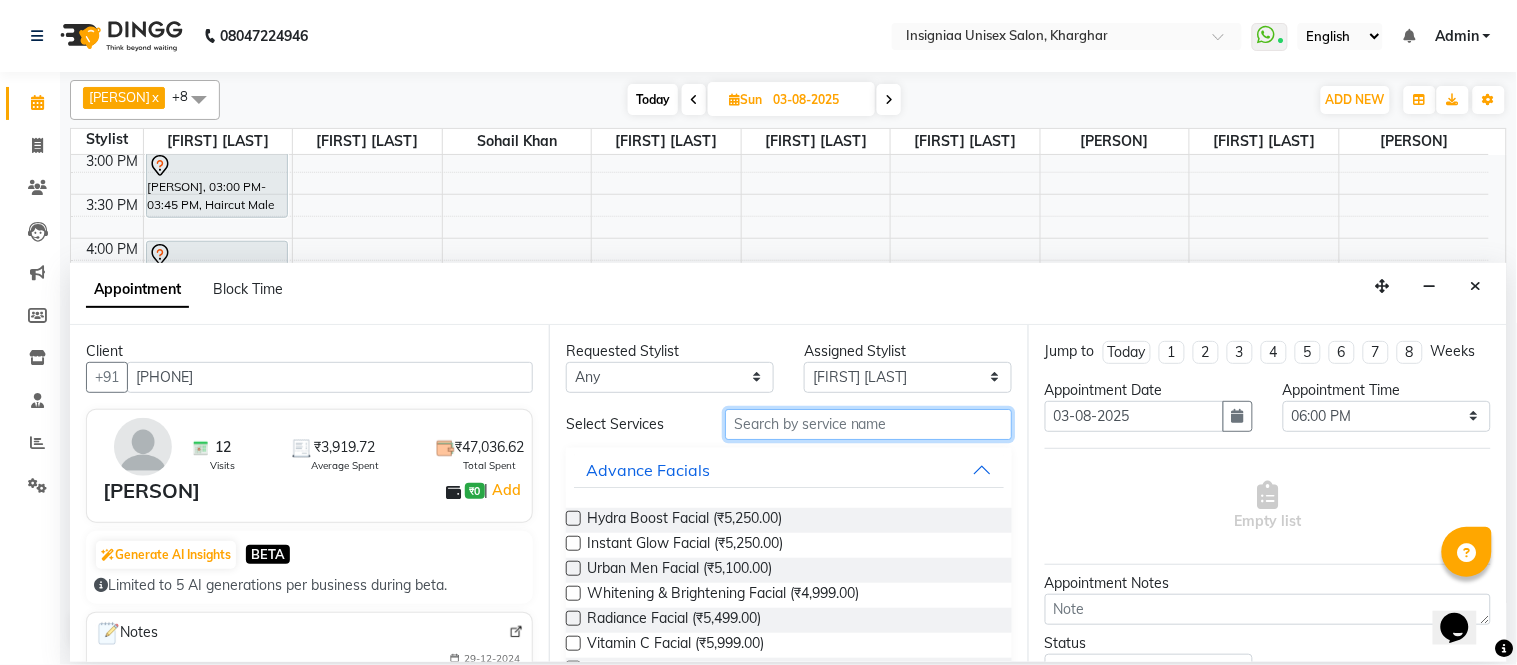 click at bounding box center (868, 424) 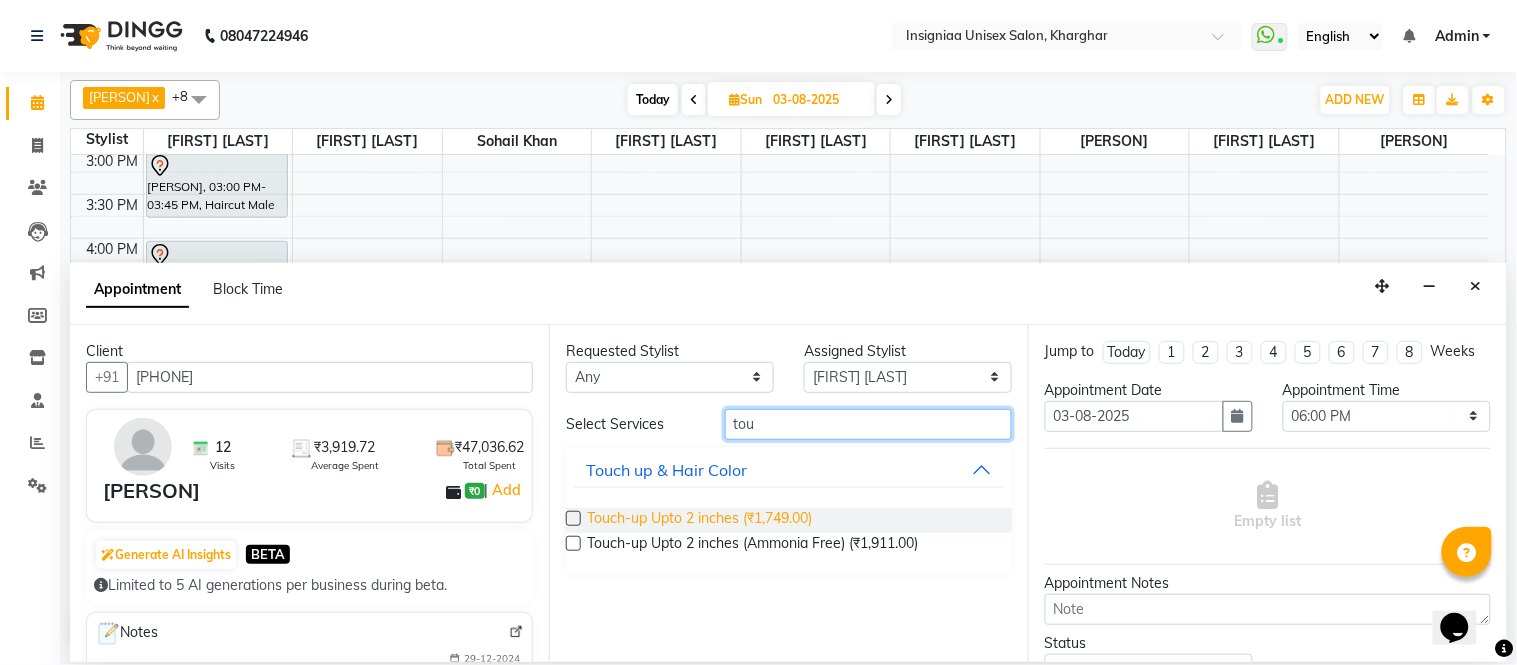 type on "tou" 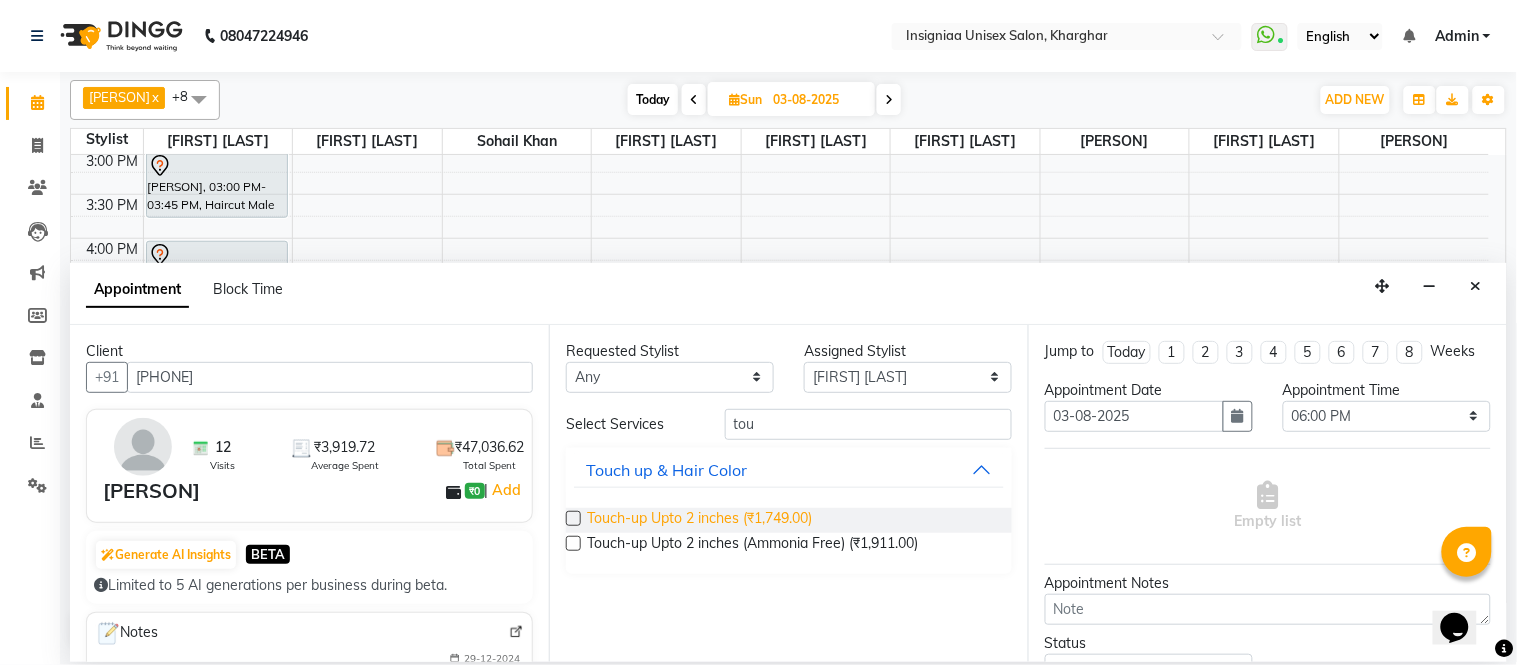 click on "Touch-up Upto 2 inches  (₹1,749.00)" at bounding box center [699, 520] 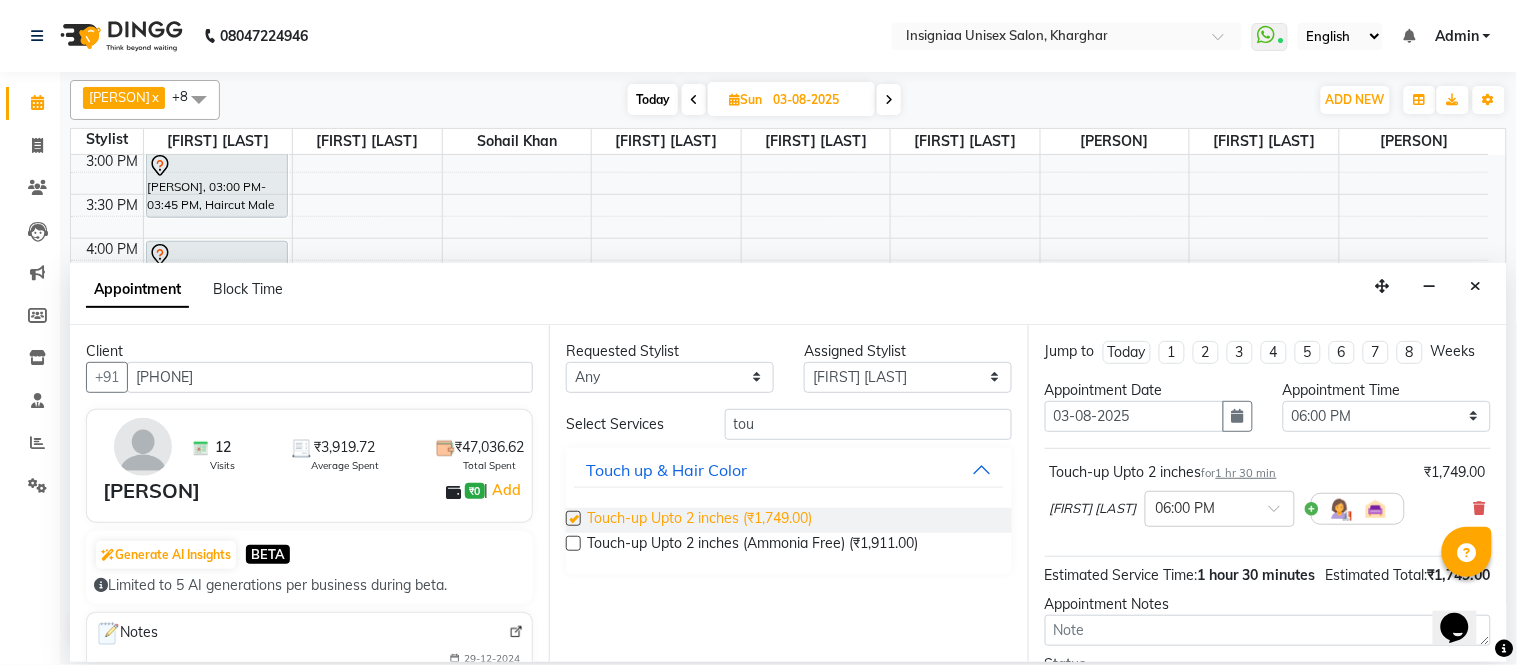checkbox on "false" 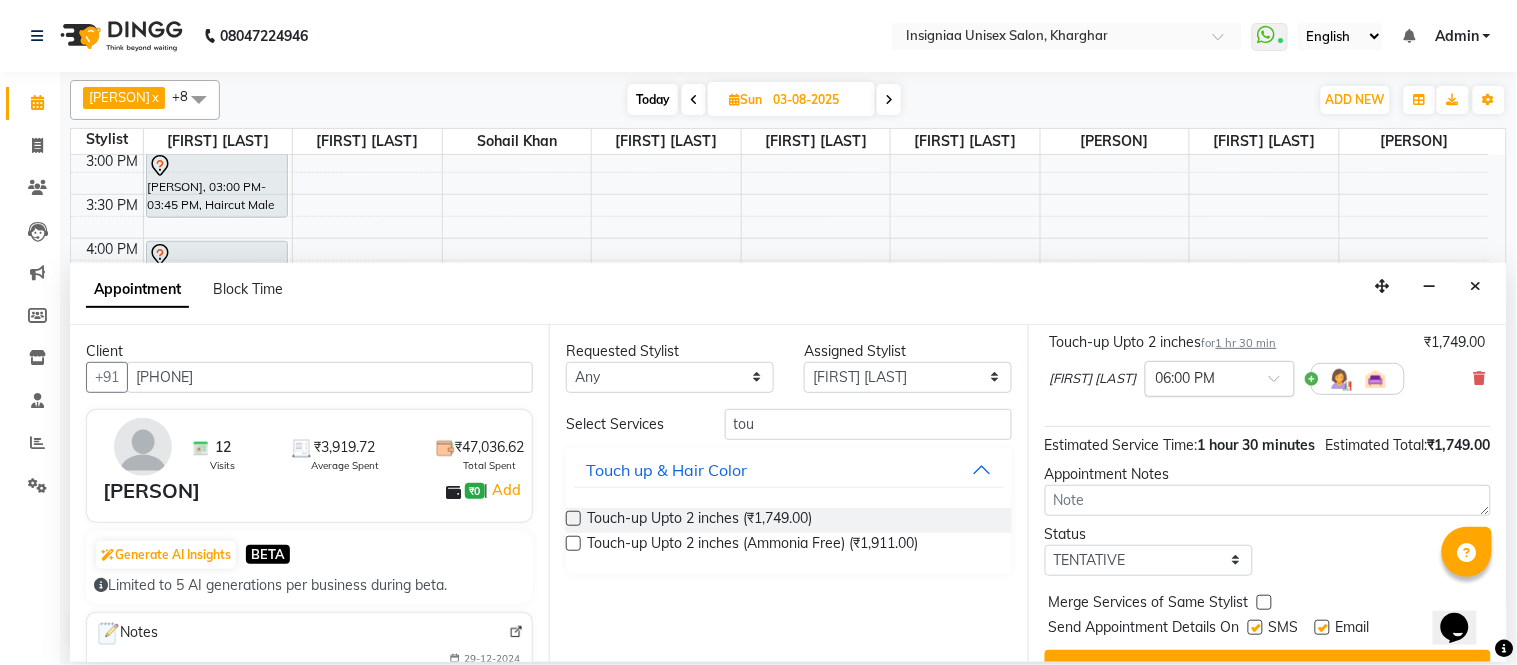 scroll, scrollTop: 210, scrollLeft: 0, axis: vertical 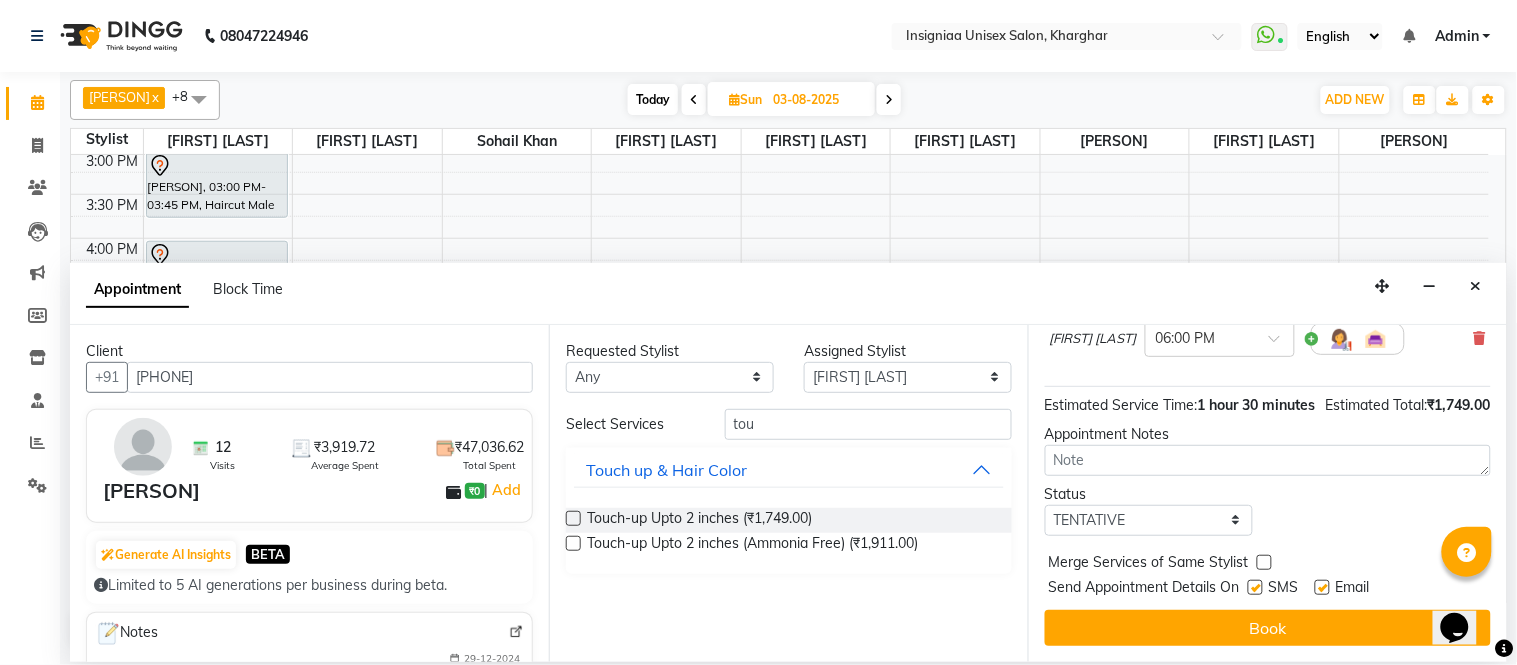 click at bounding box center [1322, 587] 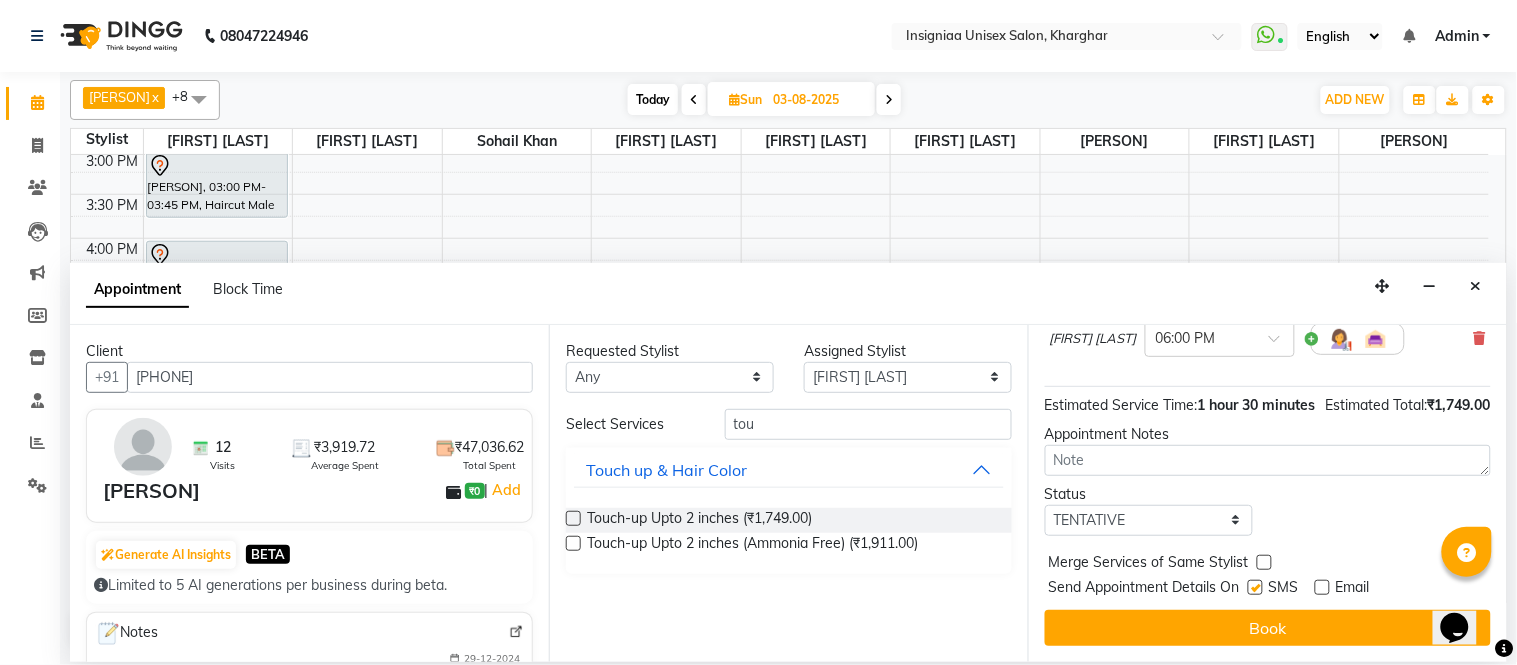 click at bounding box center [1255, 587] 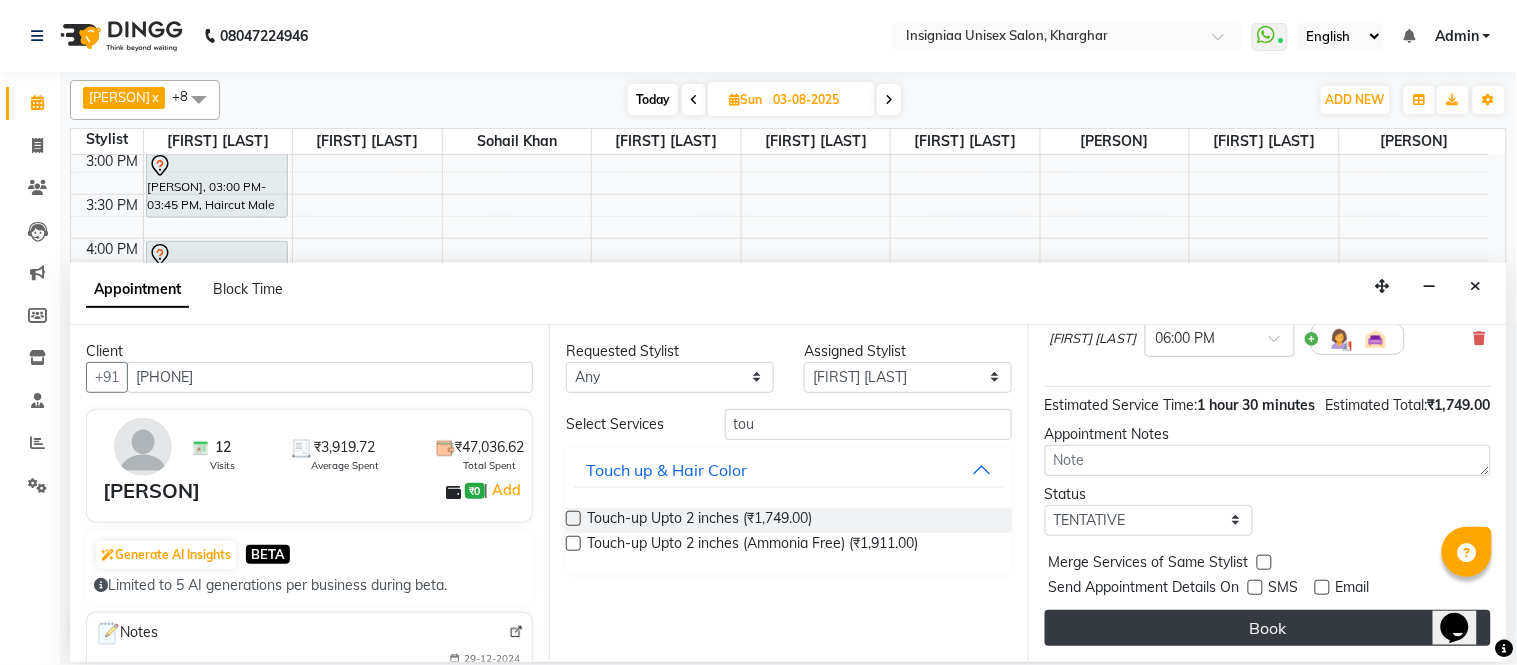 click on "Book" at bounding box center (1268, 628) 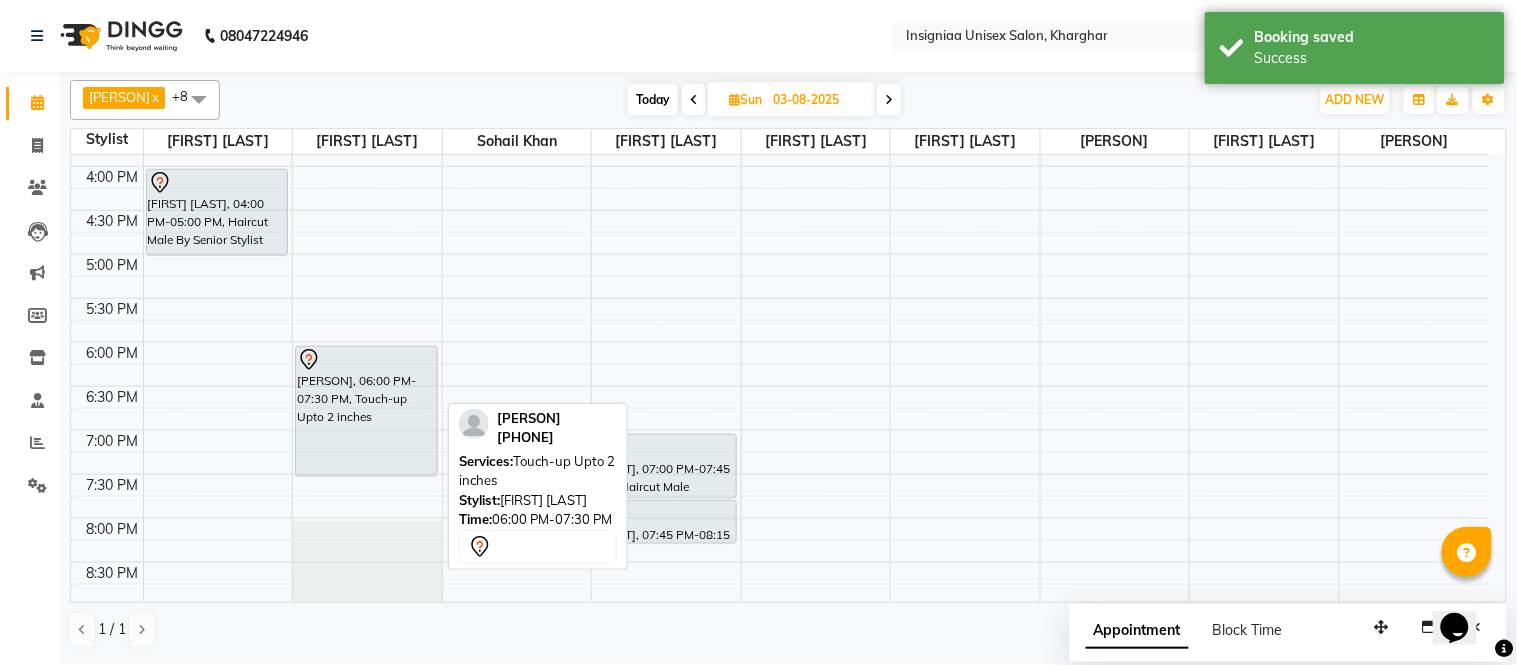 scroll, scrollTop: 555, scrollLeft: 0, axis: vertical 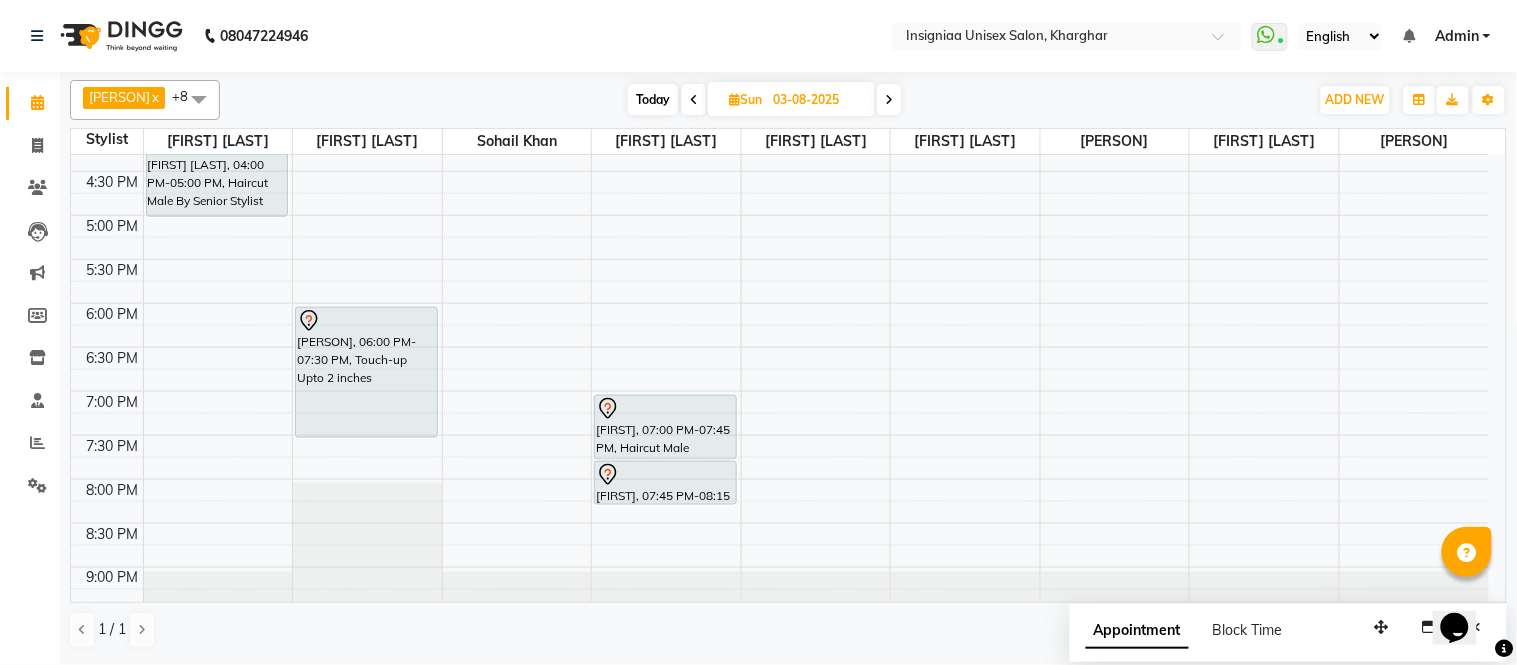 click on "Today" at bounding box center (653, 99) 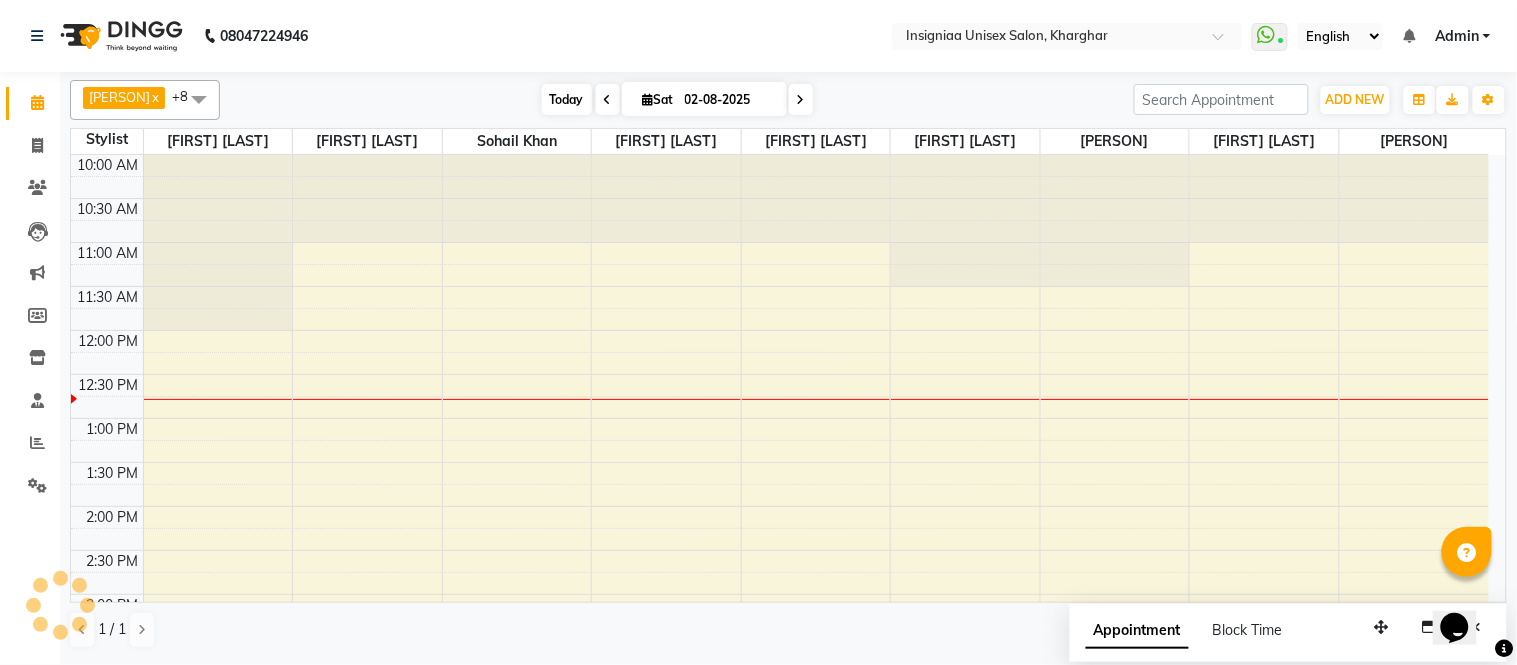 scroll, scrollTop: 177, scrollLeft: 0, axis: vertical 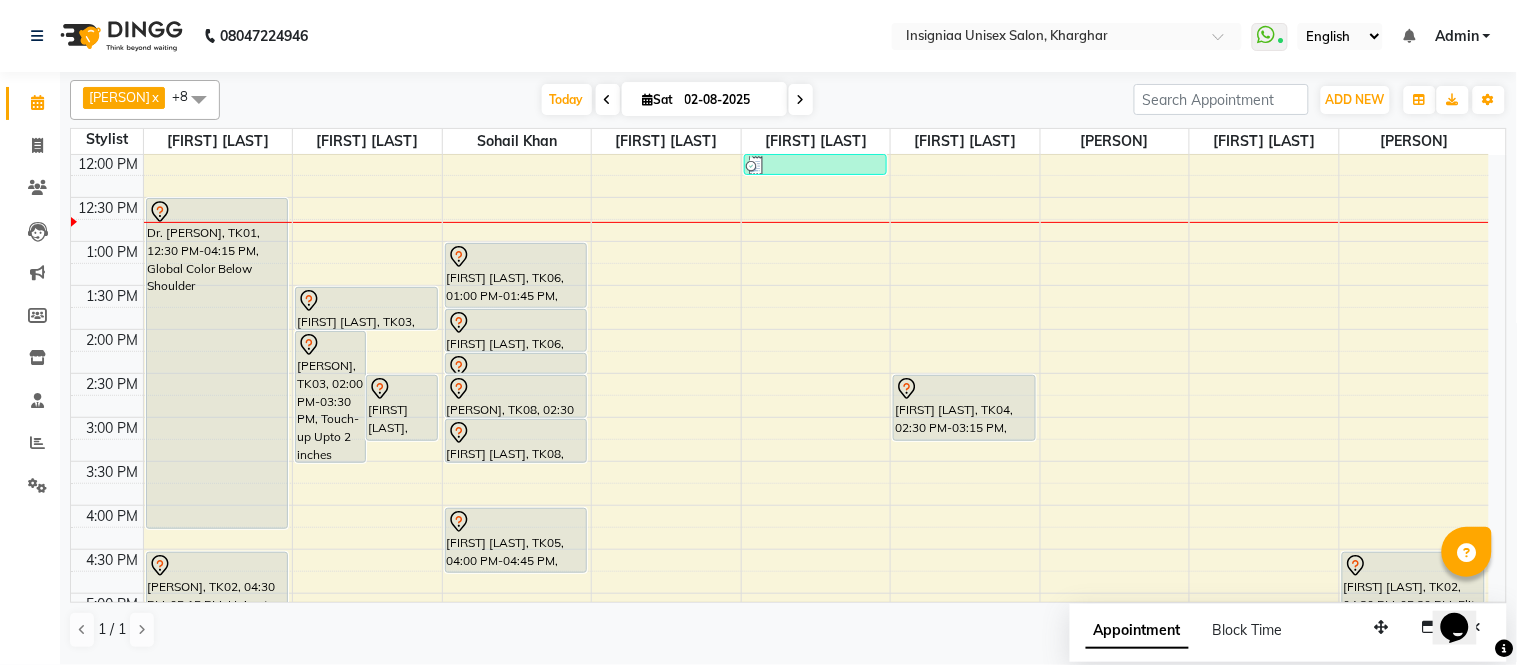click on "10:00 AM 10:30 AM 11:00 AM 11:30 AM 12:00 PM 12:30 PM 1:00 PM 1:30 PM 2:00 PM 2:30 PM 3:00 PM 3:30 PM 4:00 PM 4:30 PM 5:00 PM 5:30 PM 6:00 PM 6:30 PM 7:00 PM 7:30 PM 8:00 PM 8:30 PM 9:00 PM 9:30 PM             Dr. Dipeeka, TK01, 12:30 PM-04:15 PM, Global Color Below Shoulder             Shweta Dahiya, TK02, 04:30 PM-05:15 PM, Haircut Boys (12 years)             Nandini Mitra, TK03, 02:00 PM-03:30 PM, Touch-up Upto 2 inches (Ammonia Free)             Ankita Agarwal, TK04, 02:30 PM-03:15 PM, Blow Dry Below Shoulder             Nandini Mitra, TK03, 01:30 PM-02:00 PM, Pre wash Female (without Conditioning)             Sanjay Sharma, TK06, 01:00 PM-01:45 PM, Haircut Male             Sanjay Sharma, TK06, 01:45 PM-02:15 PM, Beard Trim & Crafting             Sanjay Sharma, TK06, 02:15 PM-02:30 PM, Hair Spa Men             Salim Kazi, TK08, 02:30 PM-03:00 PM, Beard Trim & Crafting             Salim Kazi, TK08, 03:00 PM-03:30 PM, Hair Style Male             Tejas S, TK05, 04:00 PM-04:45 PM, Haircut Male" at bounding box center [780, 505] 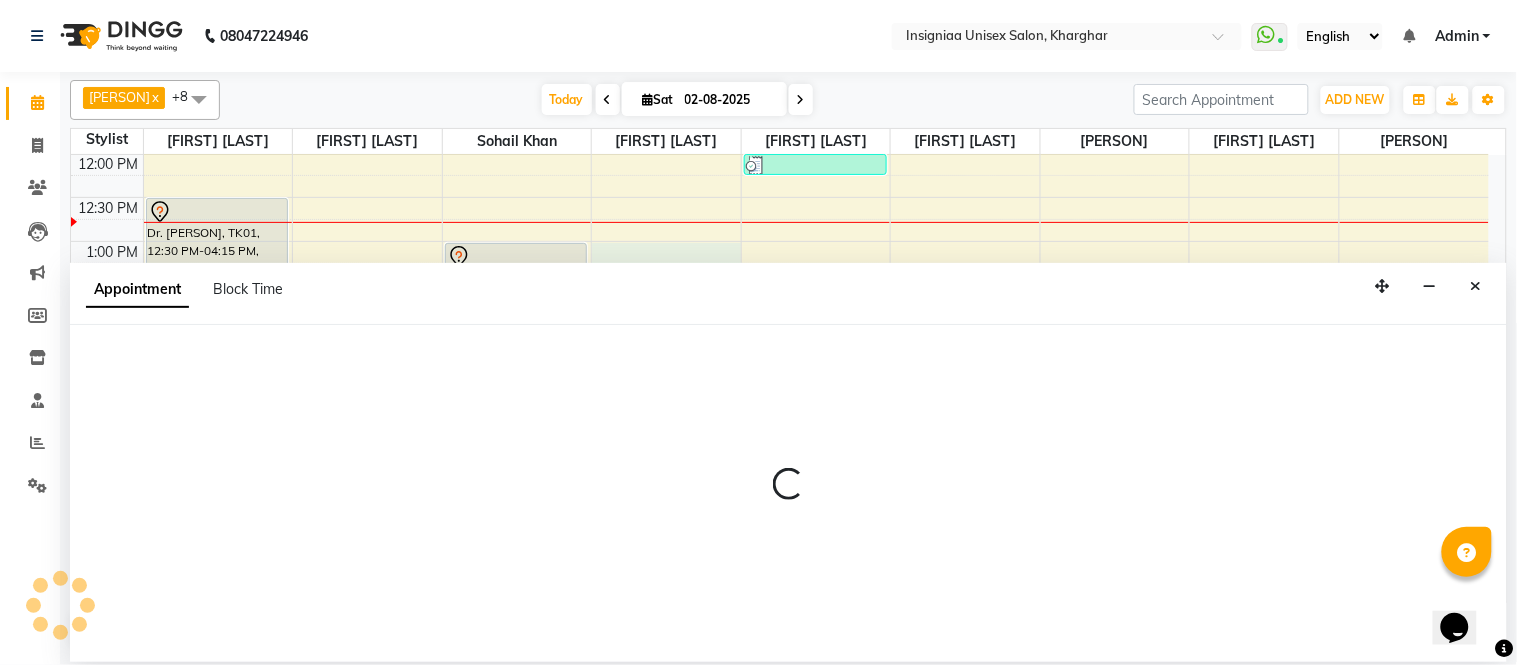 select on "58134" 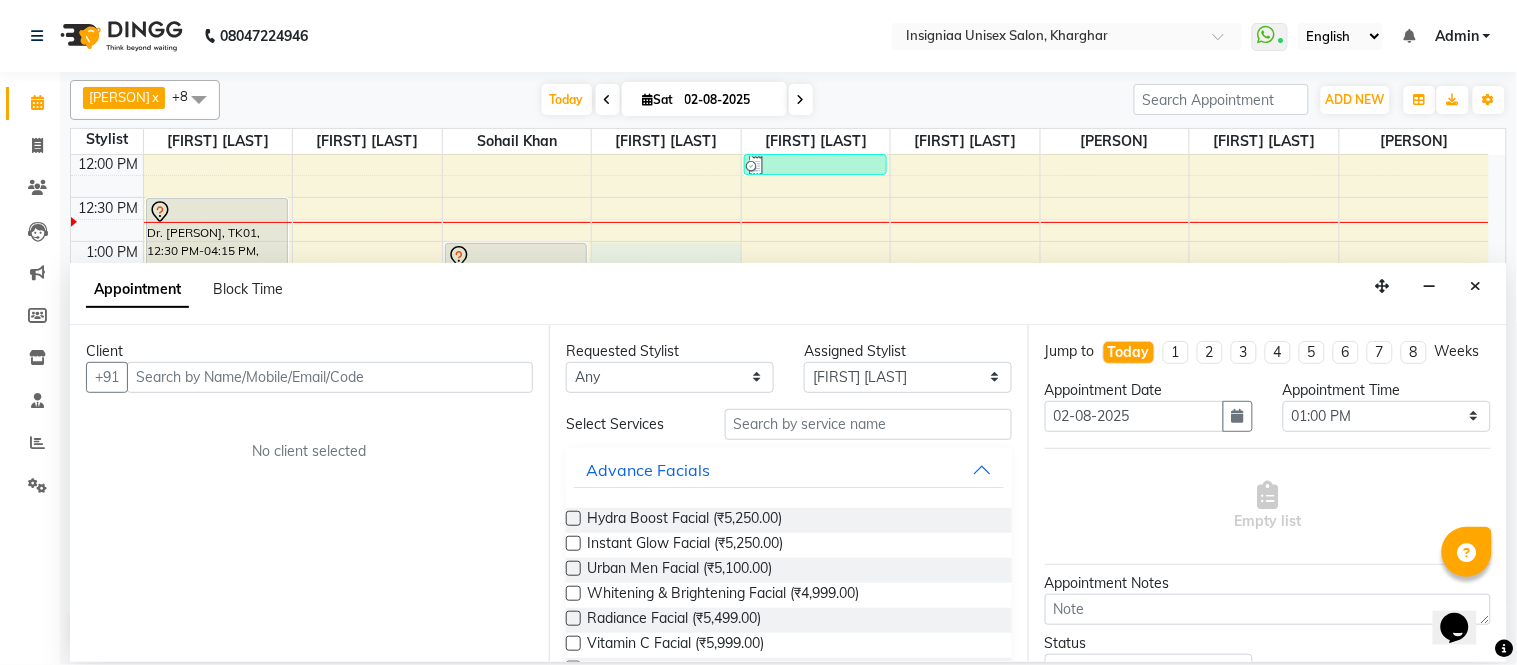click at bounding box center (330, 377) 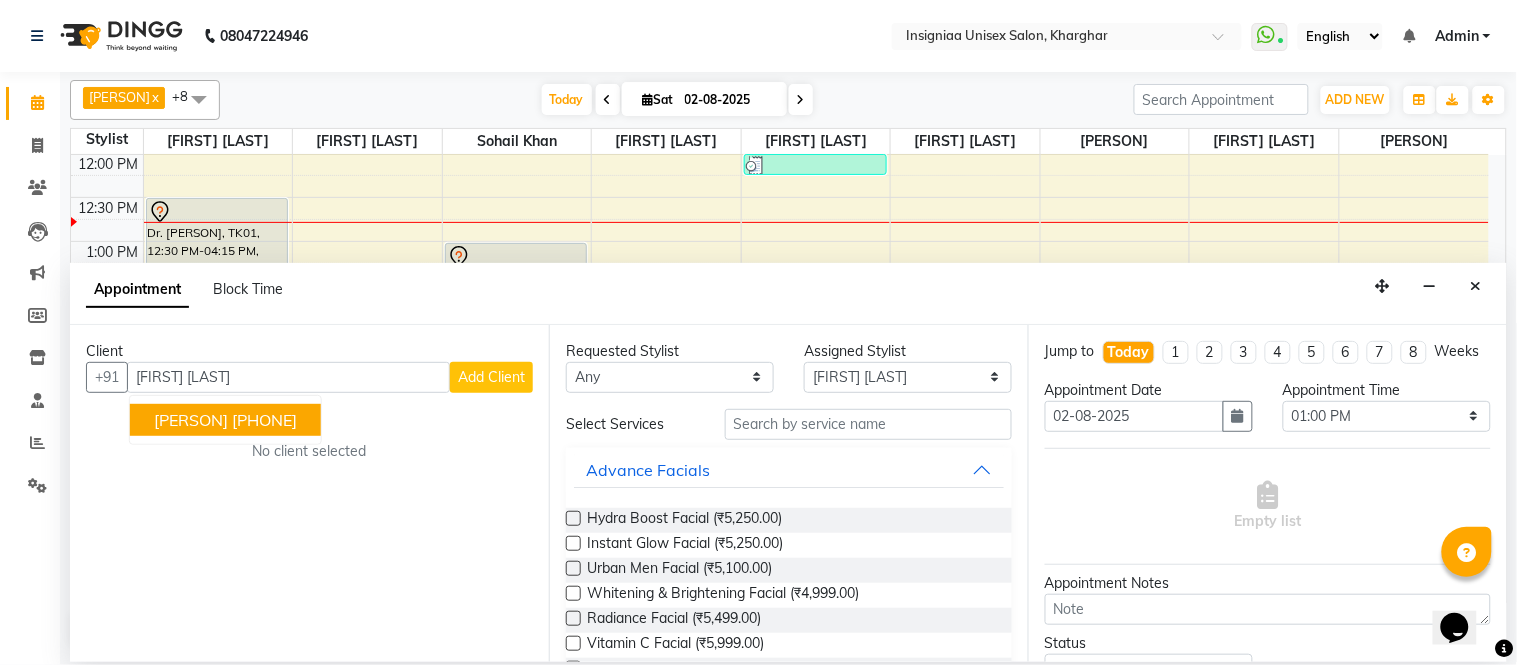 click on "9611270039" at bounding box center (264, 420) 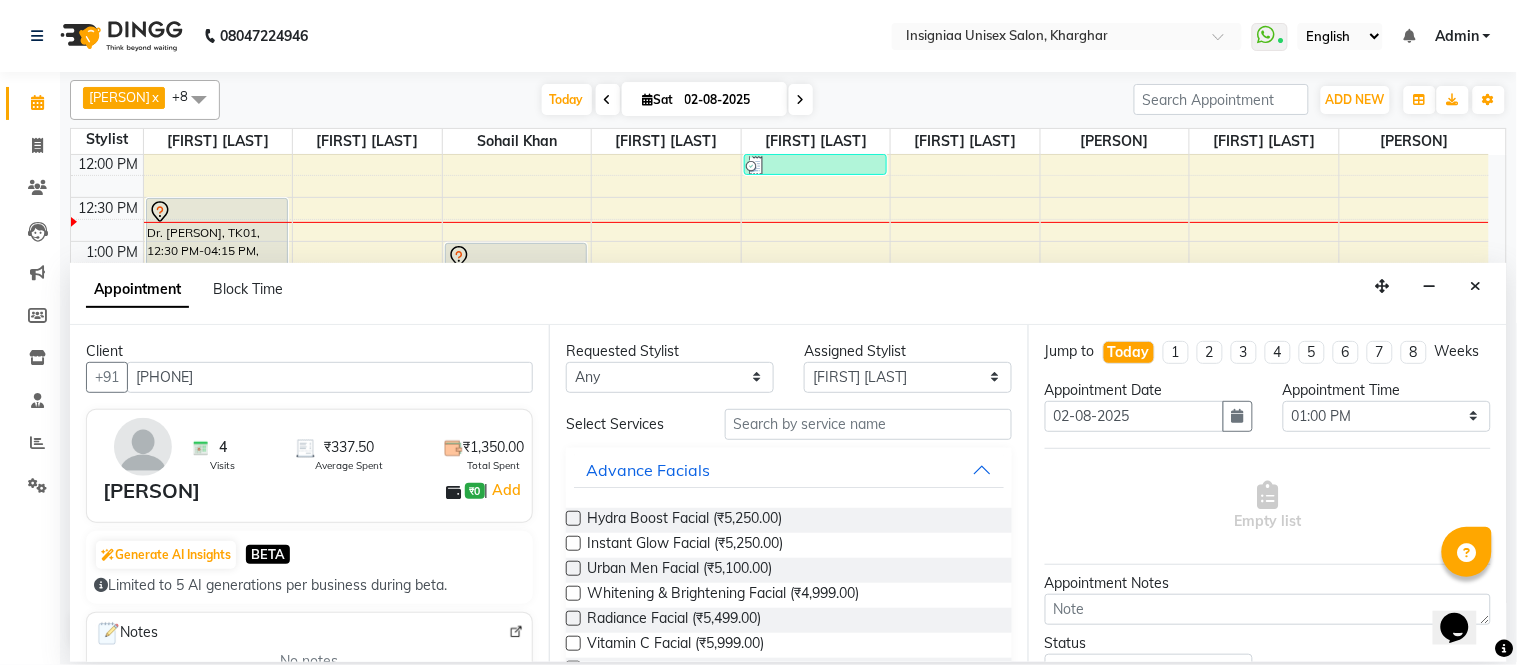 type on "9611270039" 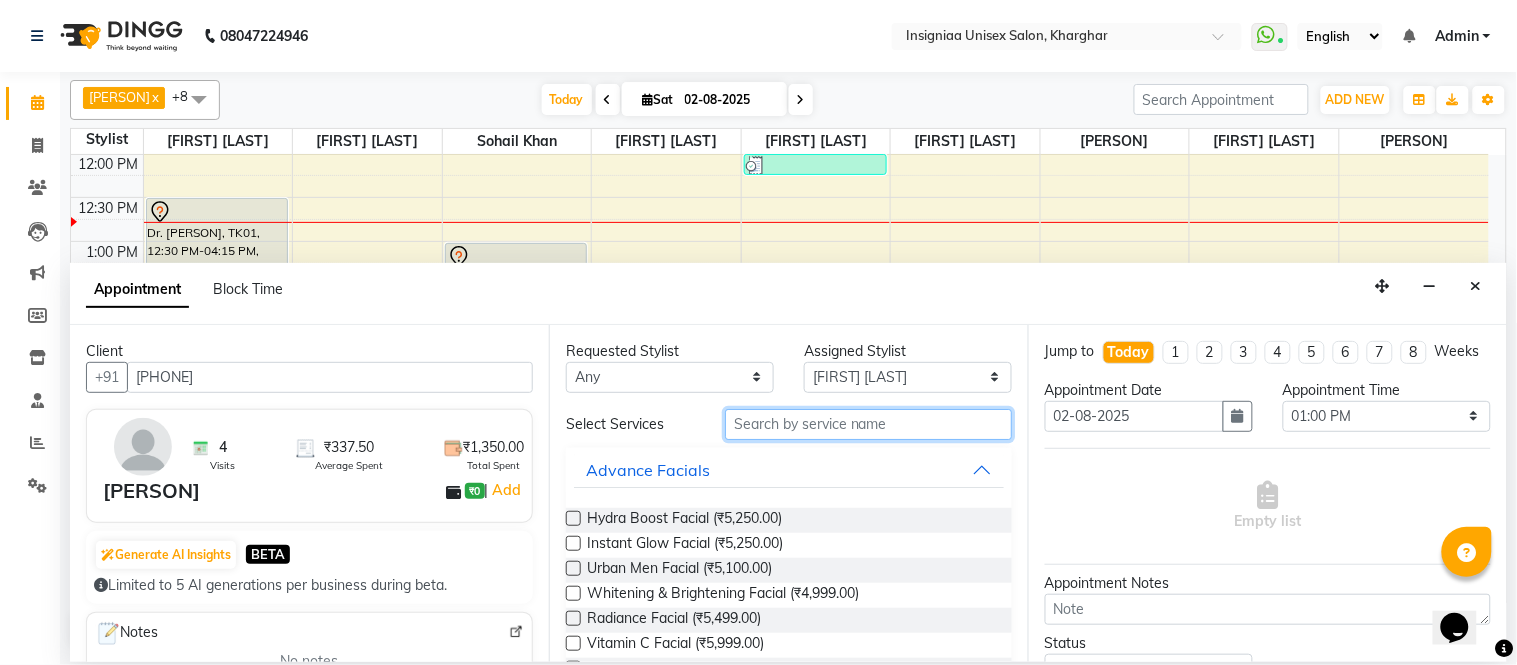 click at bounding box center [868, 424] 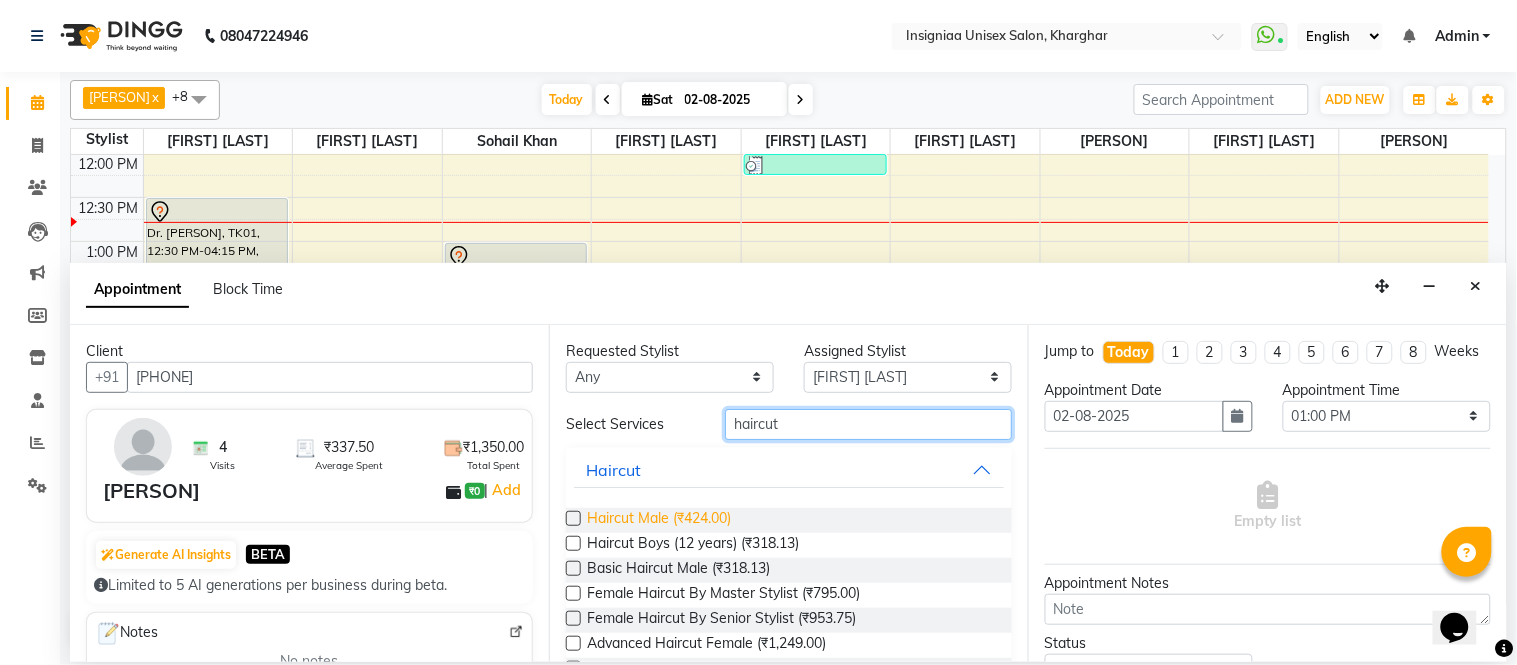 type on "haircut" 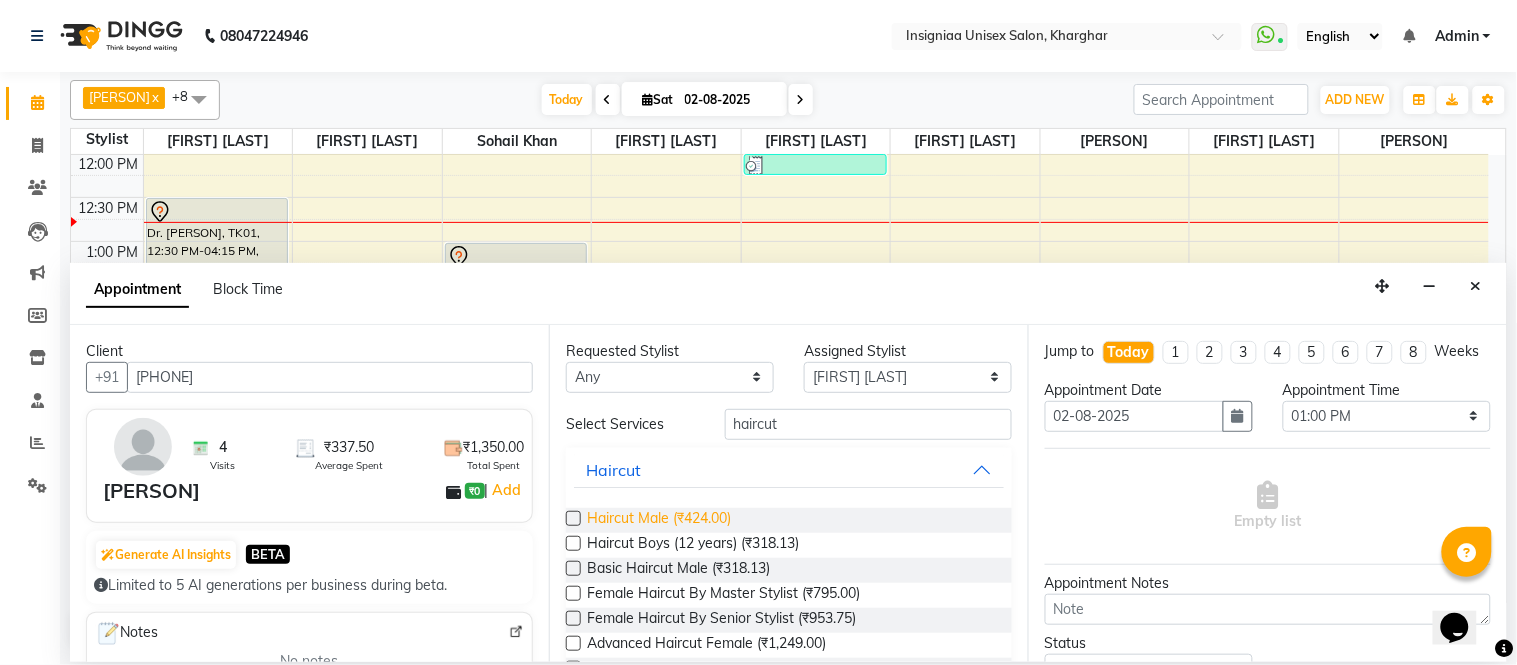 click on "Haircut Male (₹424.00)" at bounding box center (659, 520) 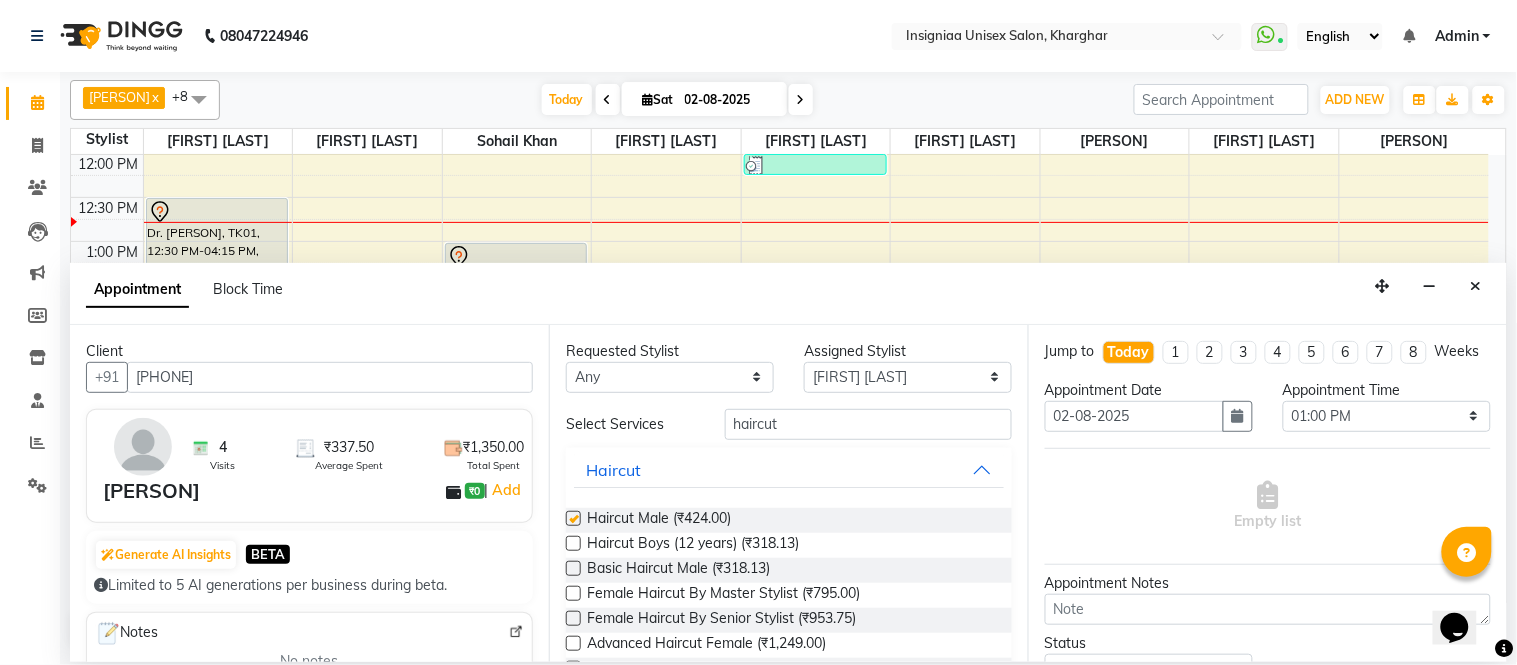 checkbox on "false" 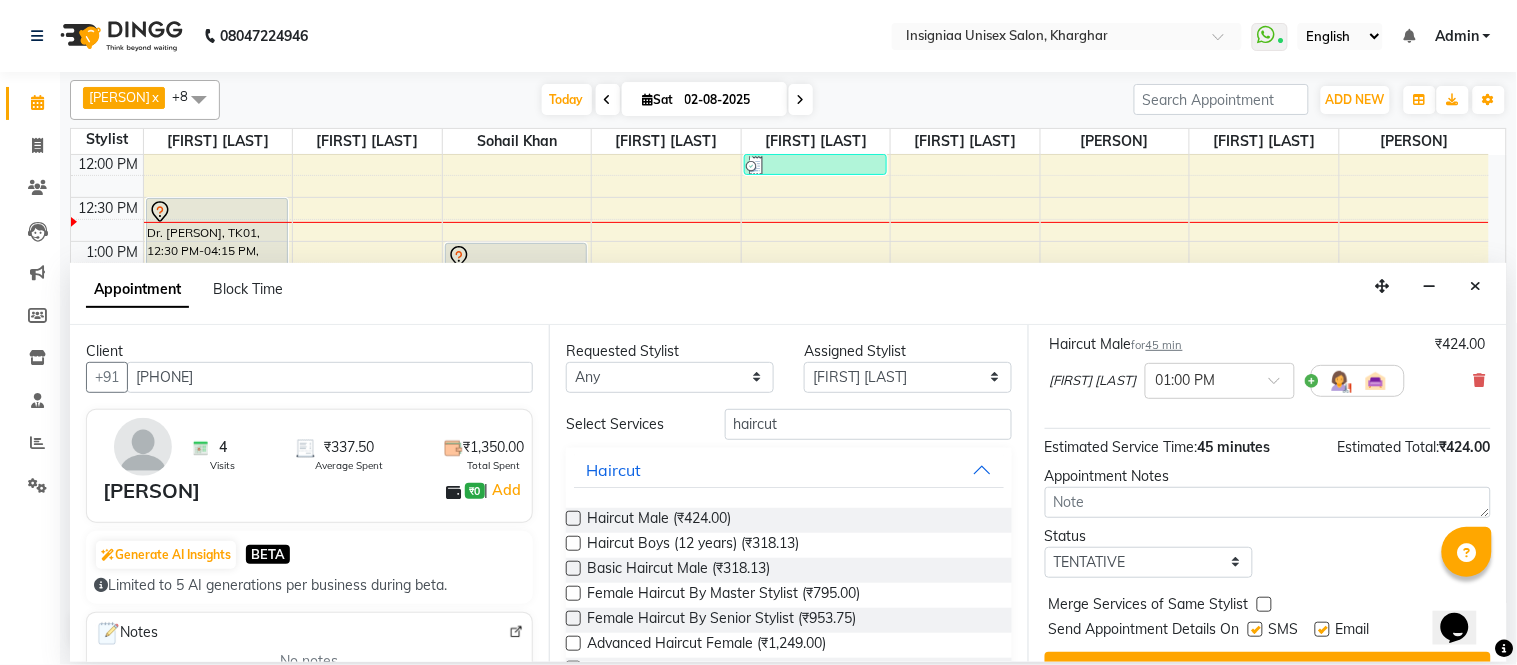 scroll, scrollTop: 188, scrollLeft: 0, axis: vertical 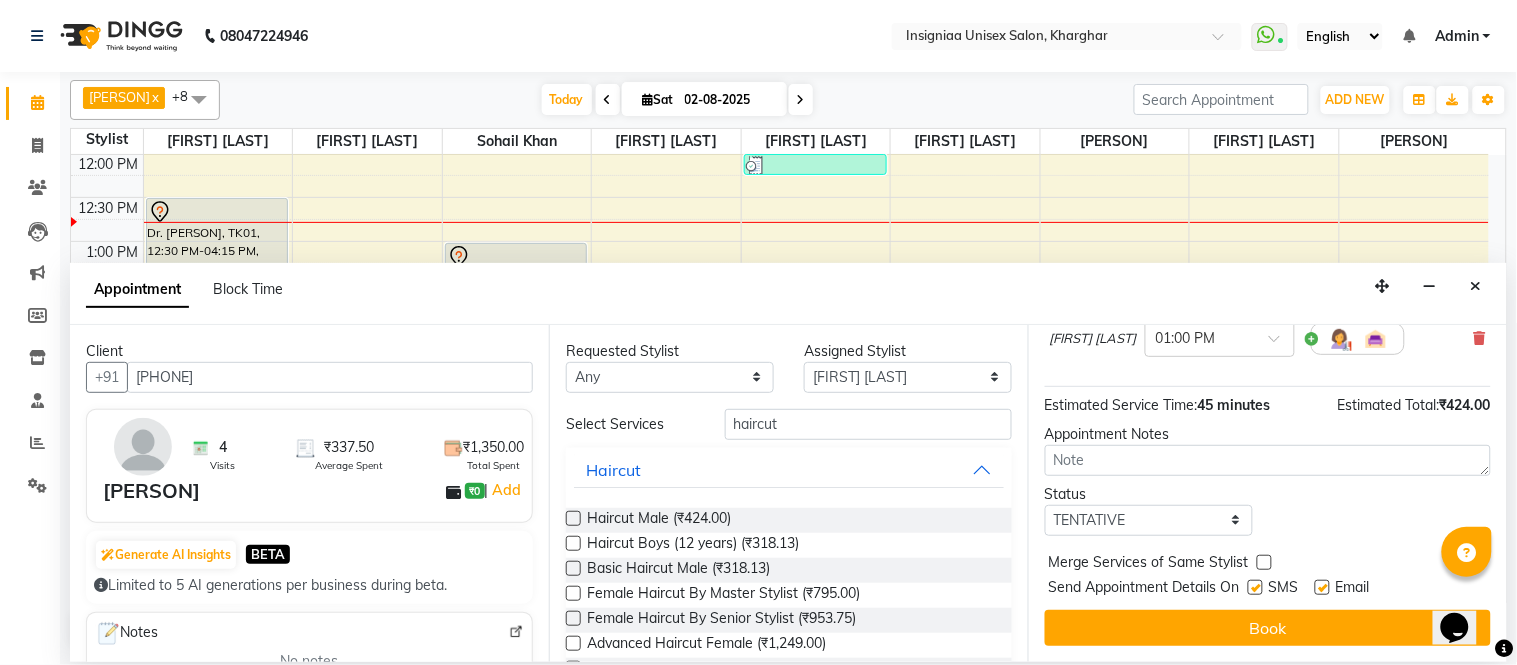 click at bounding box center (1322, 587) 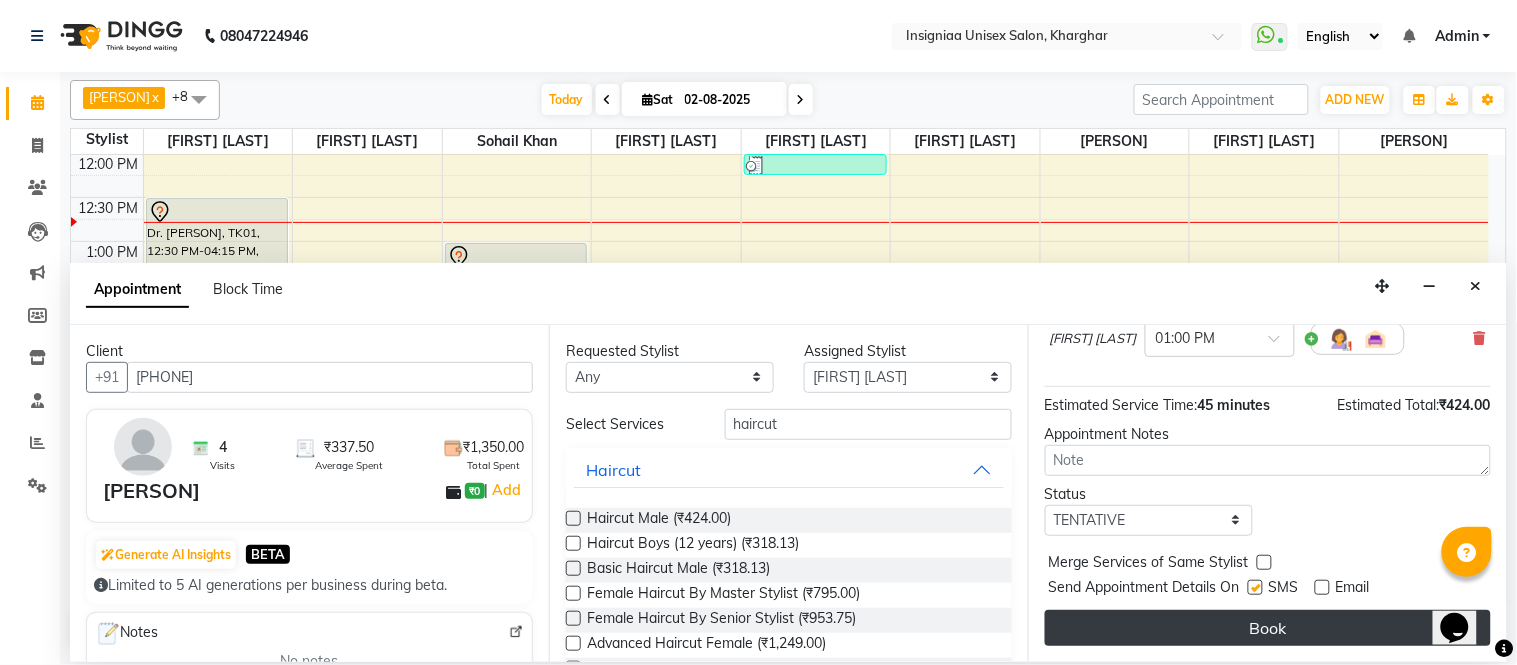 click on "Book" at bounding box center [1268, 628] 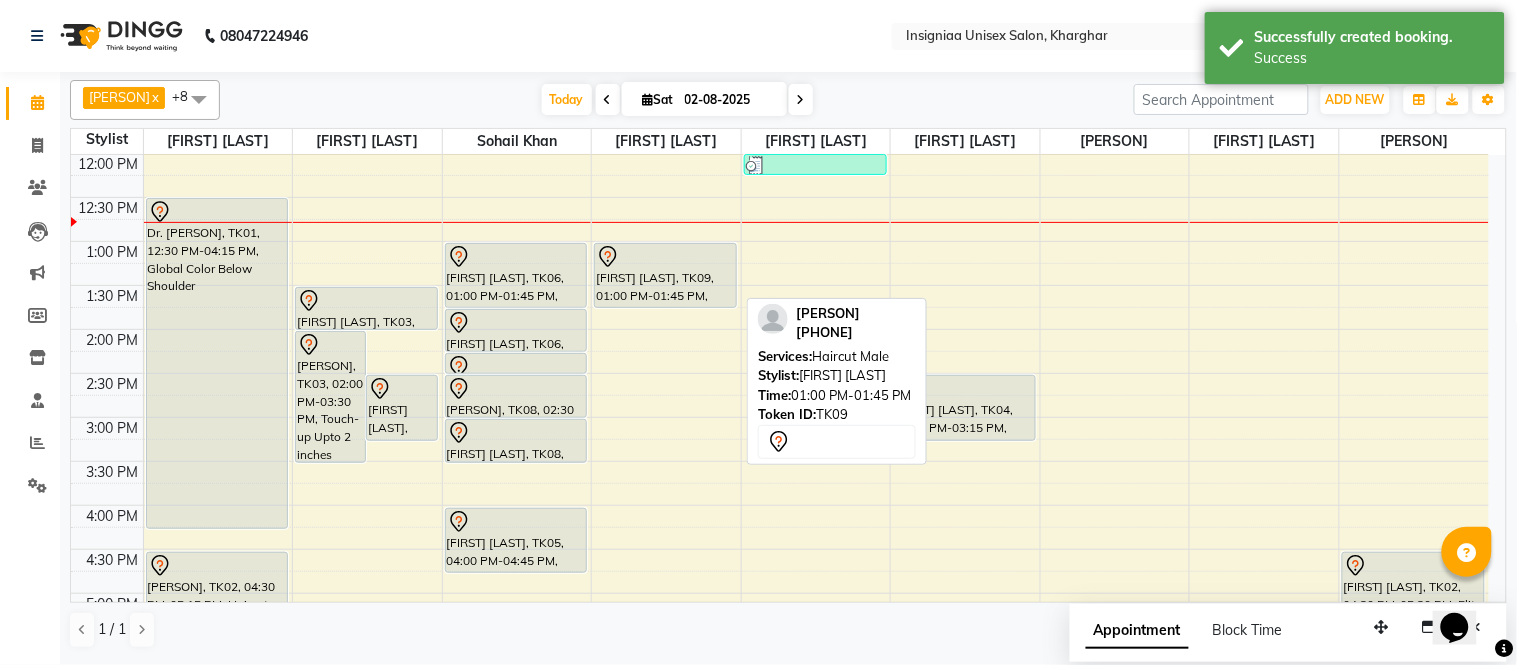 click at bounding box center (665, 257) 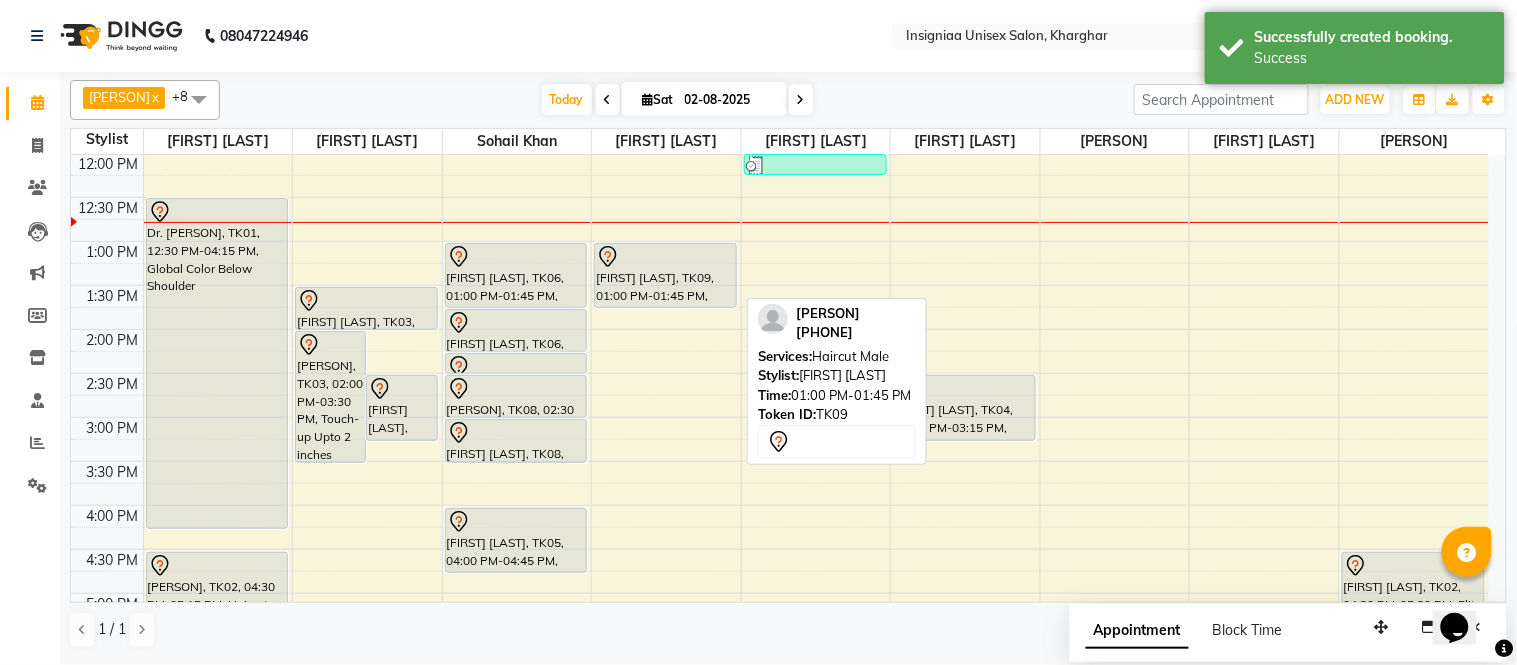 click at bounding box center [665, 257] 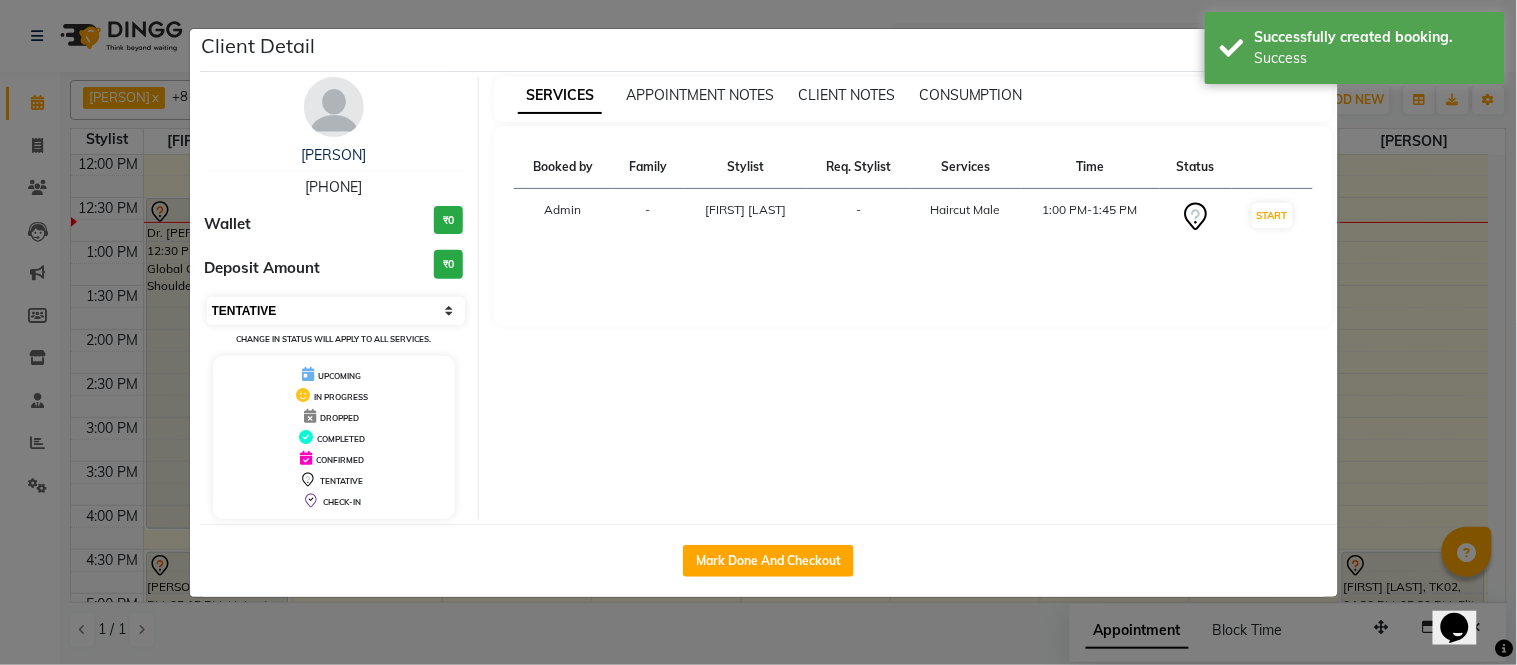 click on "Select IN SERVICE CONFIRMED TENTATIVE CHECK IN MARK DONE DROPPED UPCOMING" at bounding box center (336, 311) 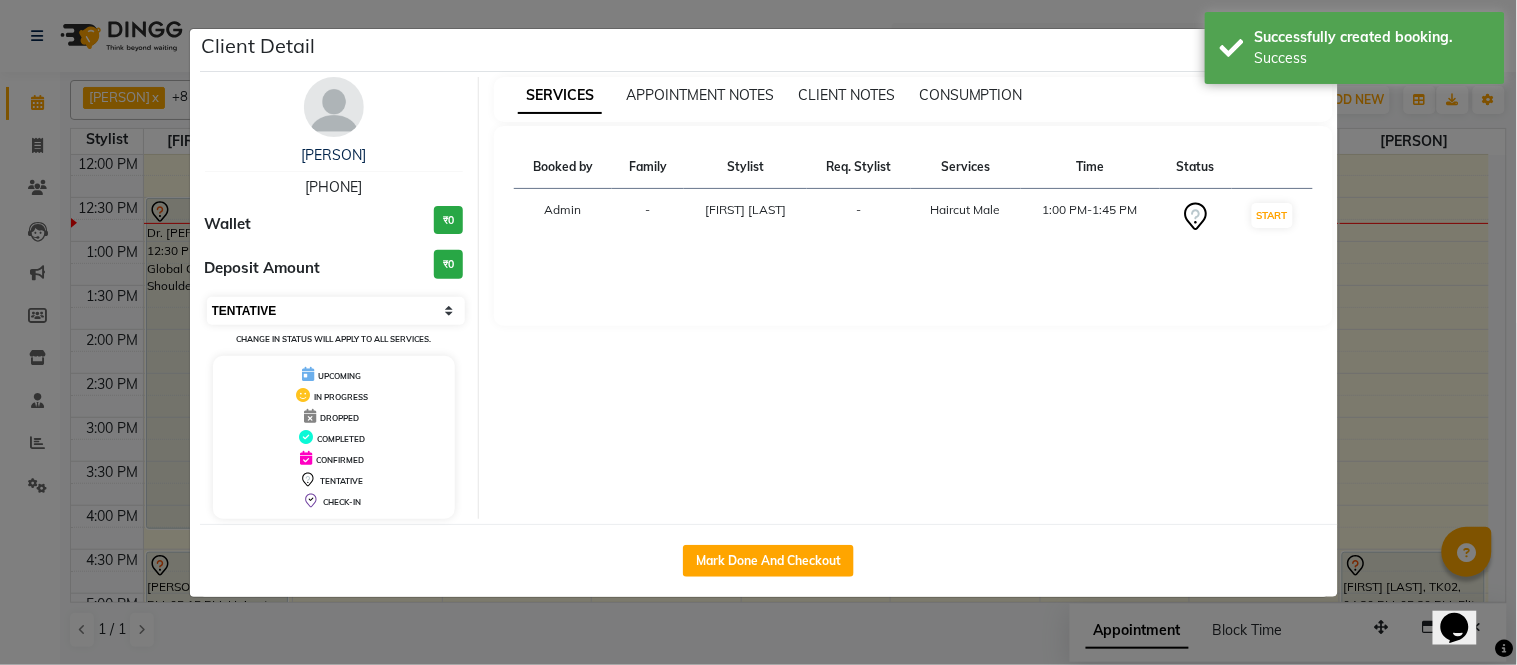 select on "6" 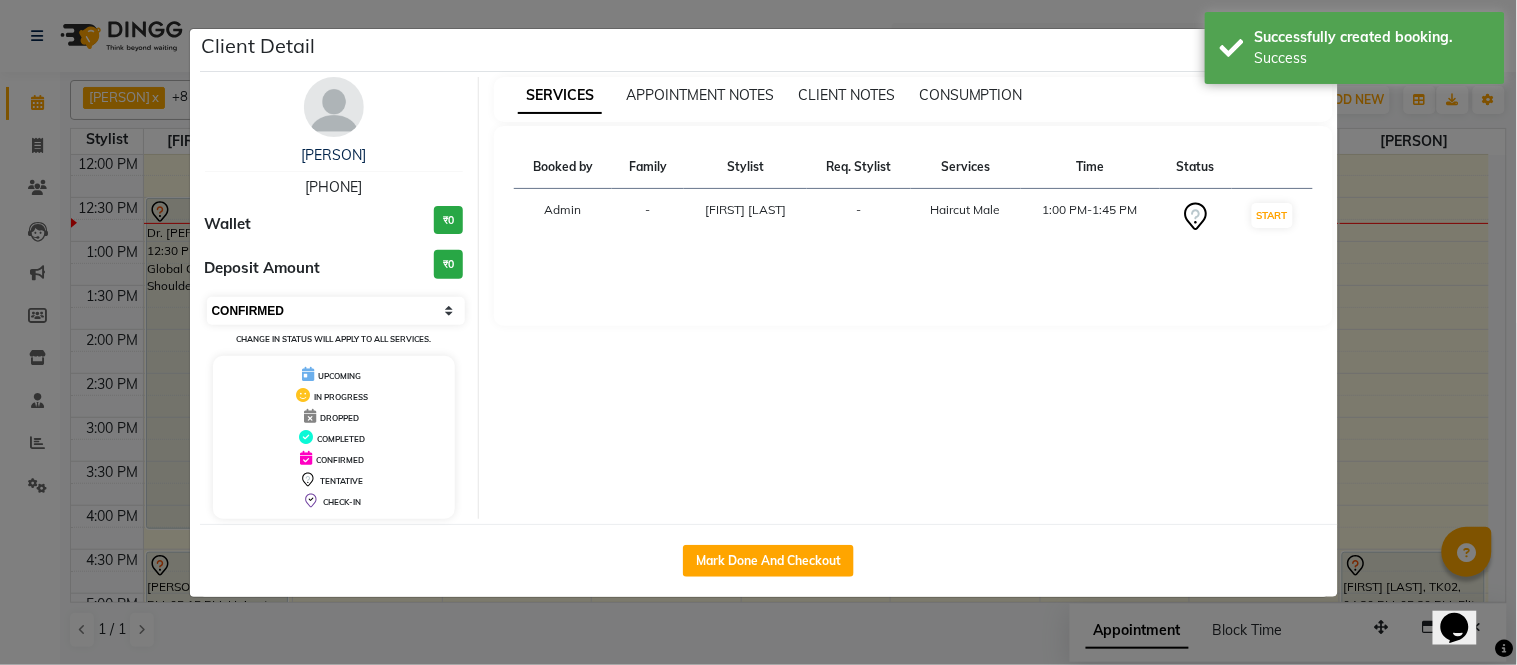 click on "Select IN SERVICE CONFIRMED TENTATIVE CHECK IN MARK DONE DROPPED UPCOMING" at bounding box center (336, 311) 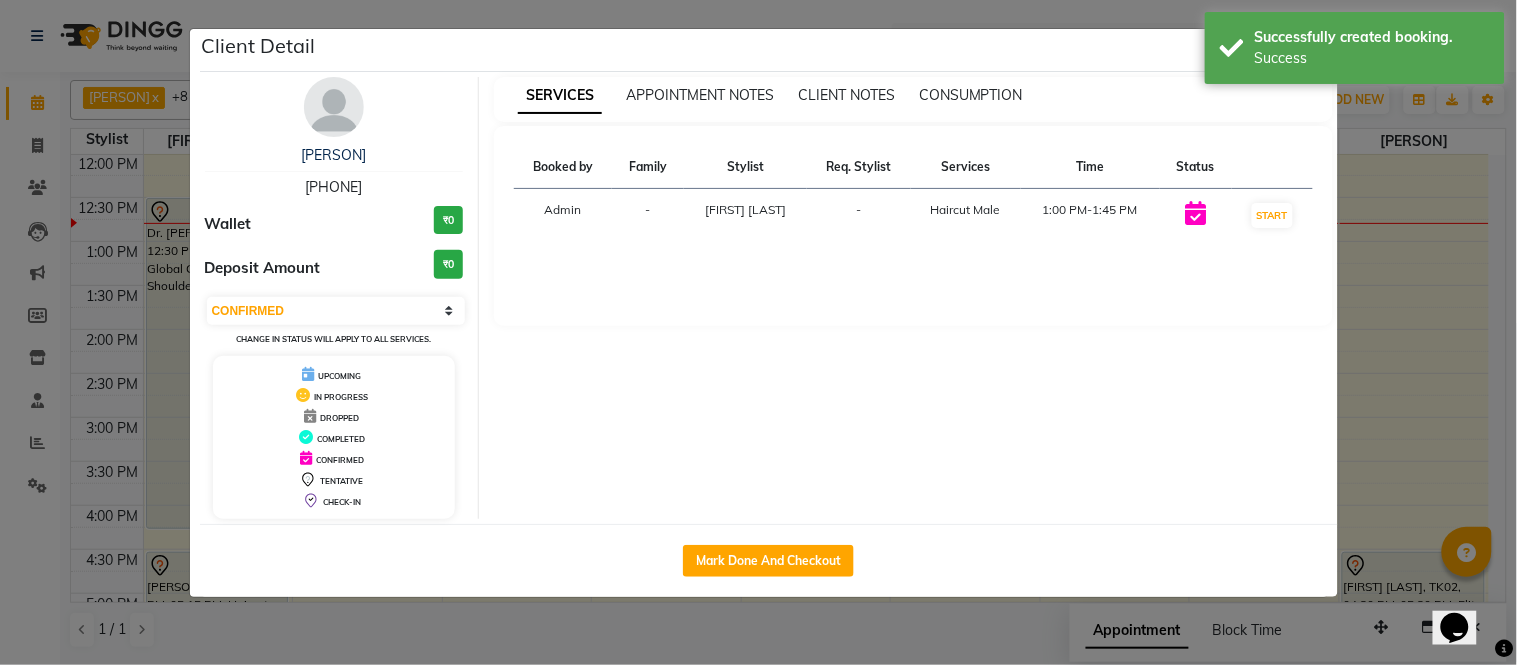 click on "Client Detail  Varun Rangaswamy   9611270039 Wallet ₹0 Deposit Amount  ₹0  Select IN SERVICE CONFIRMED TENTATIVE CHECK IN MARK DONE DROPPED UPCOMING Change in status will apply to all services. UPCOMING IN PROGRESS DROPPED COMPLETED CONFIRMED TENTATIVE CHECK-IN SERVICES APPOINTMENT NOTES CLIENT NOTES CONSUMPTION Booked by Family Stylist Req. Stylist Services Time Status  Admin  - Sujeet Thakur -  Haircut Male   1:00 PM-1:45 PM   START   Mark Done And Checkout" 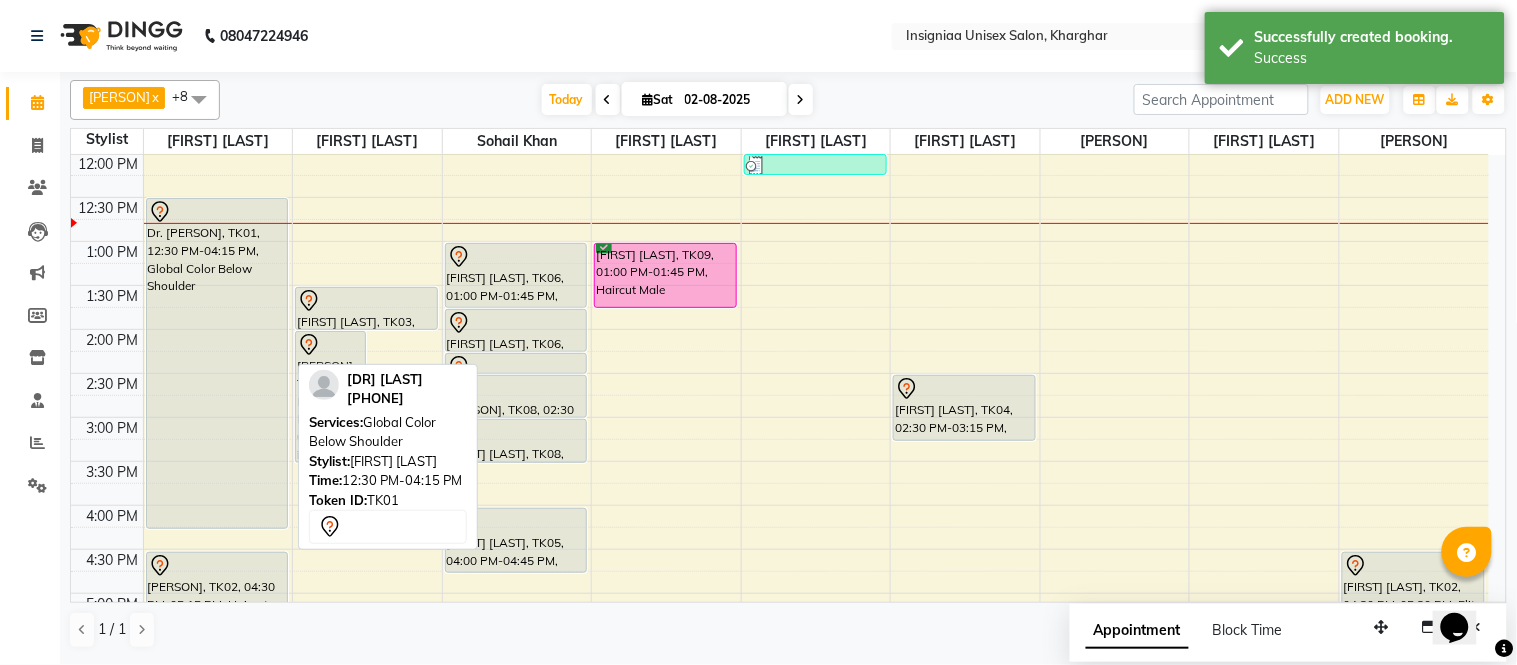 click at bounding box center [217, 212] 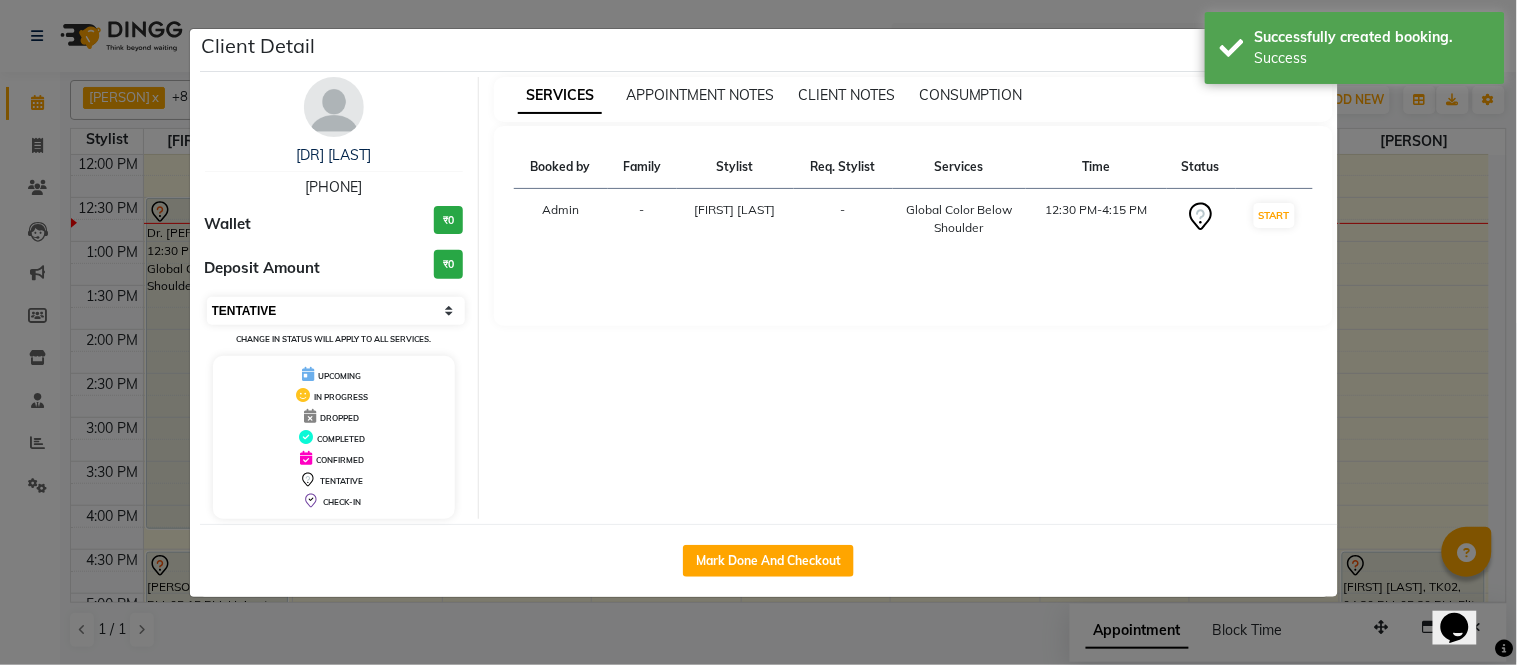 click on "Select IN SERVICE CONFIRMED TENTATIVE CHECK IN MARK DONE DROPPED UPCOMING" at bounding box center [336, 311] 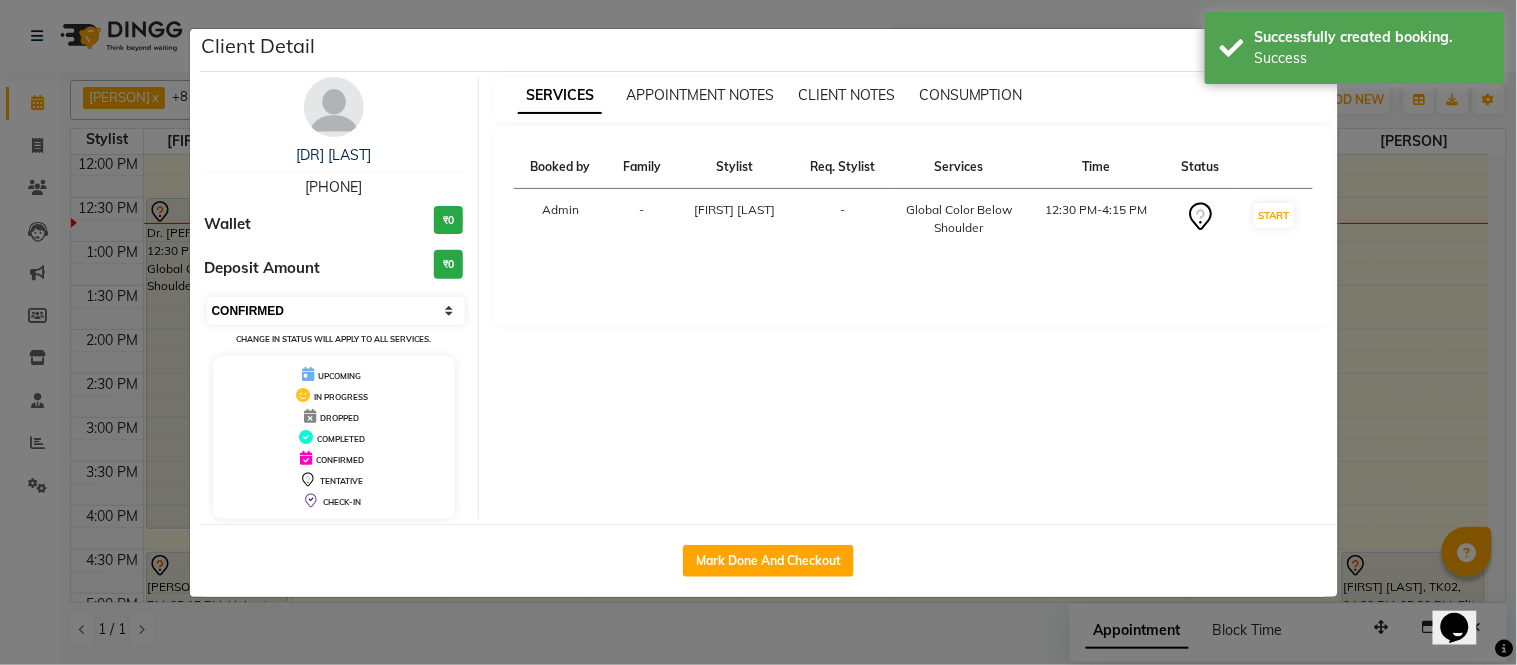 click on "Select IN SERVICE CONFIRMED TENTATIVE CHECK IN MARK DONE DROPPED UPCOMING" at bounding box center (336, 311) 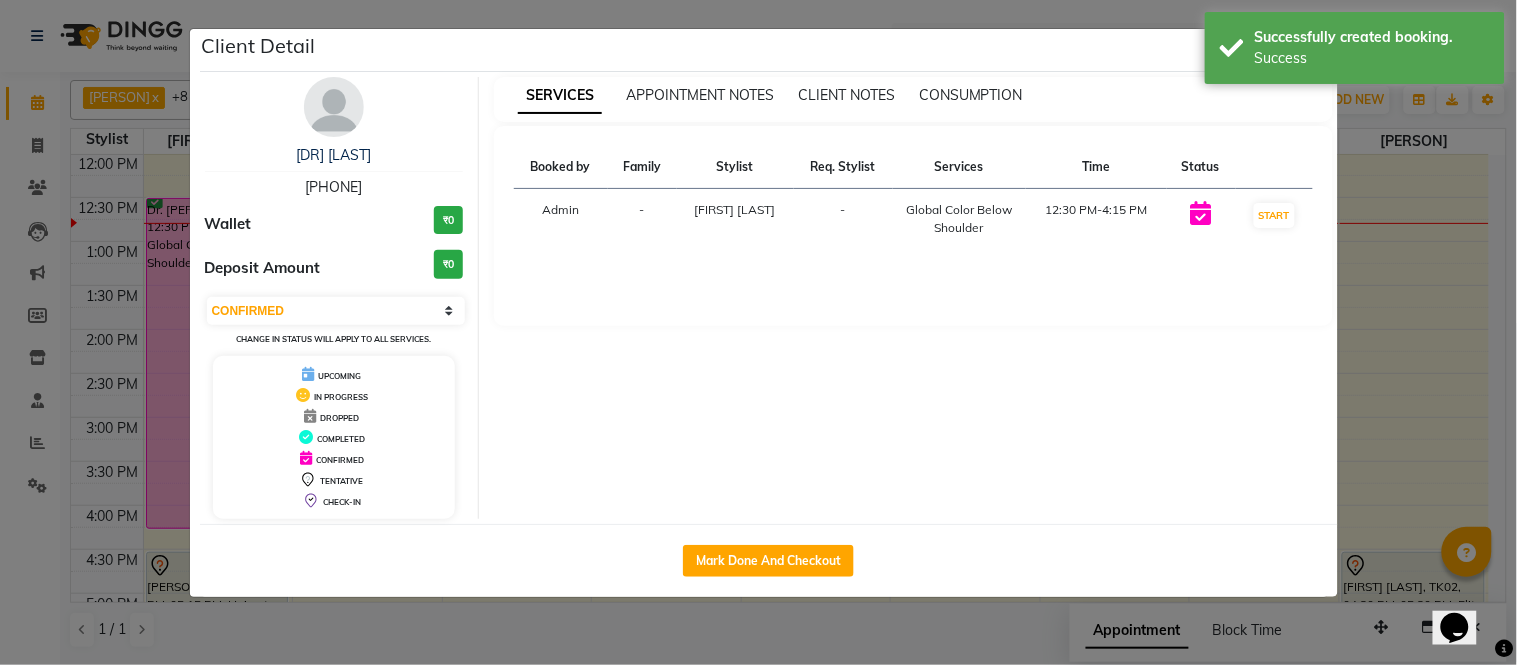 click on "Client Detail  Dr. Dipeeka   9819869990 Wallet ₹0 Deposit Amount  ₹0  Select IN SERVICE CONFIRMED TENTATIVE CHECK IN MARK DONE DROPPED UPCOMING Change in status will apply to all services. UPCOMING IN PROGRESS DROPPED COMPLETED CONFIRMED TENTATIVE CHECK-IN SERVICES APPOINTMENT NOTES CLIENT NOTES CONSUMPTION Booked by Family Stylist Req. Stylist Services Time Status  Admin  - Shankar Kshirsagar -  Global Color Below Shoulder   12:30 PM-4:15 PM   START   Mark Done And Checkout" 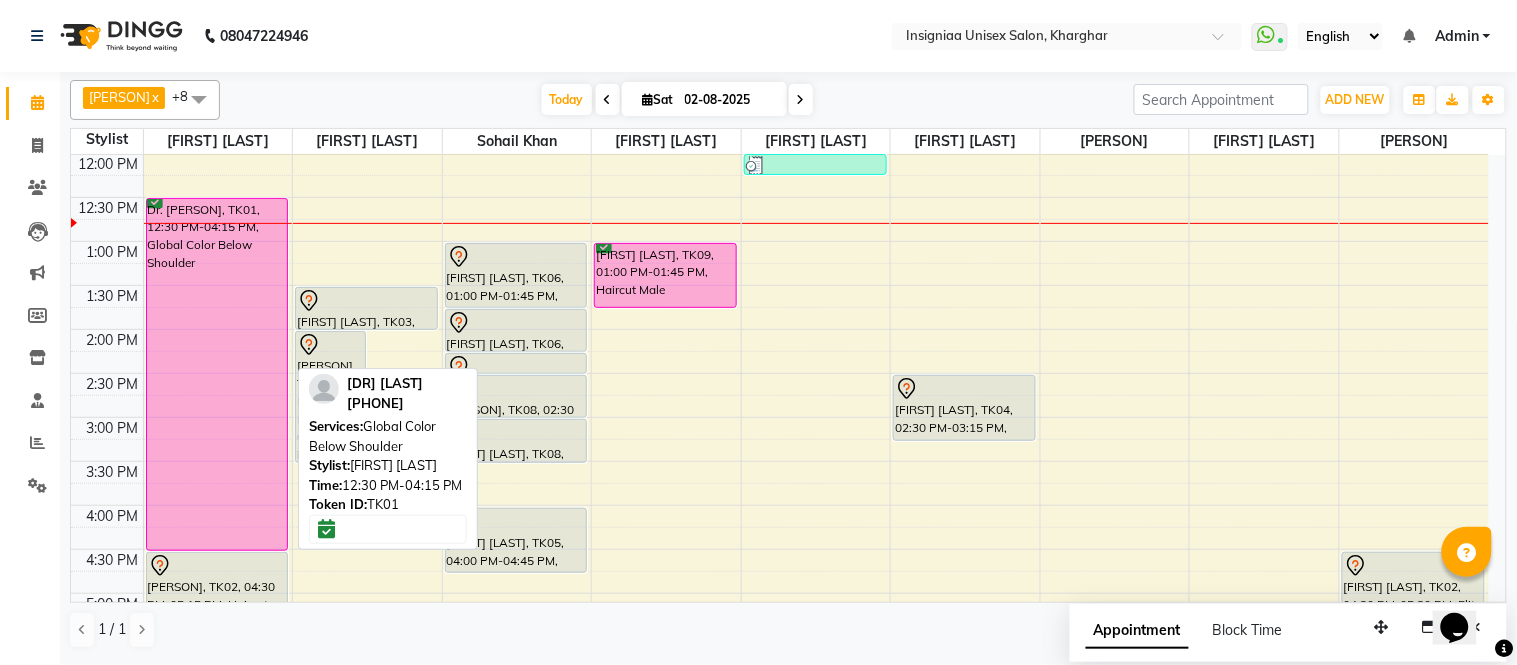 drag, startPoint x: 207, startPoint y: 524, endPoint x: 208, endPoint y: 536, distance: 12.0415945 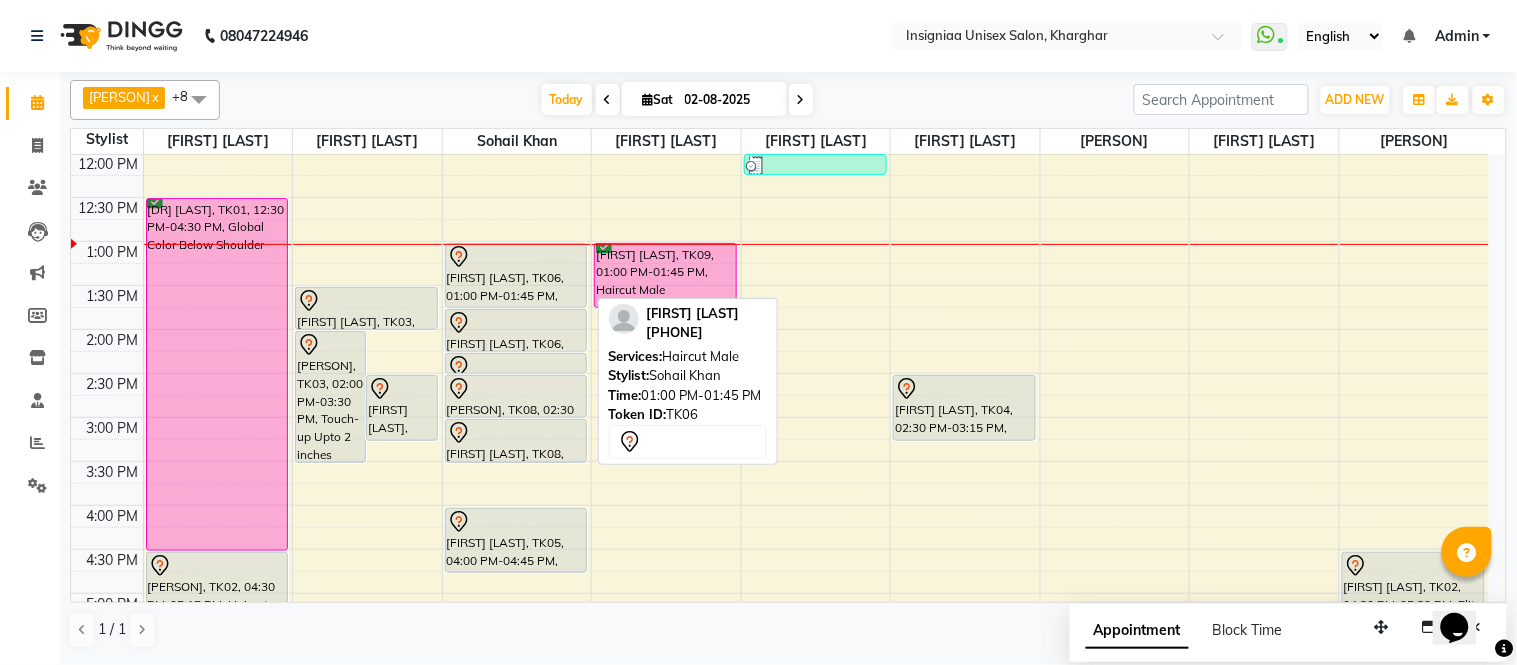 click on "[FIRST] [LAST], TK06, 01:00 PM-01:45 PM, Haircut Male" at bounding box center (516, 275) 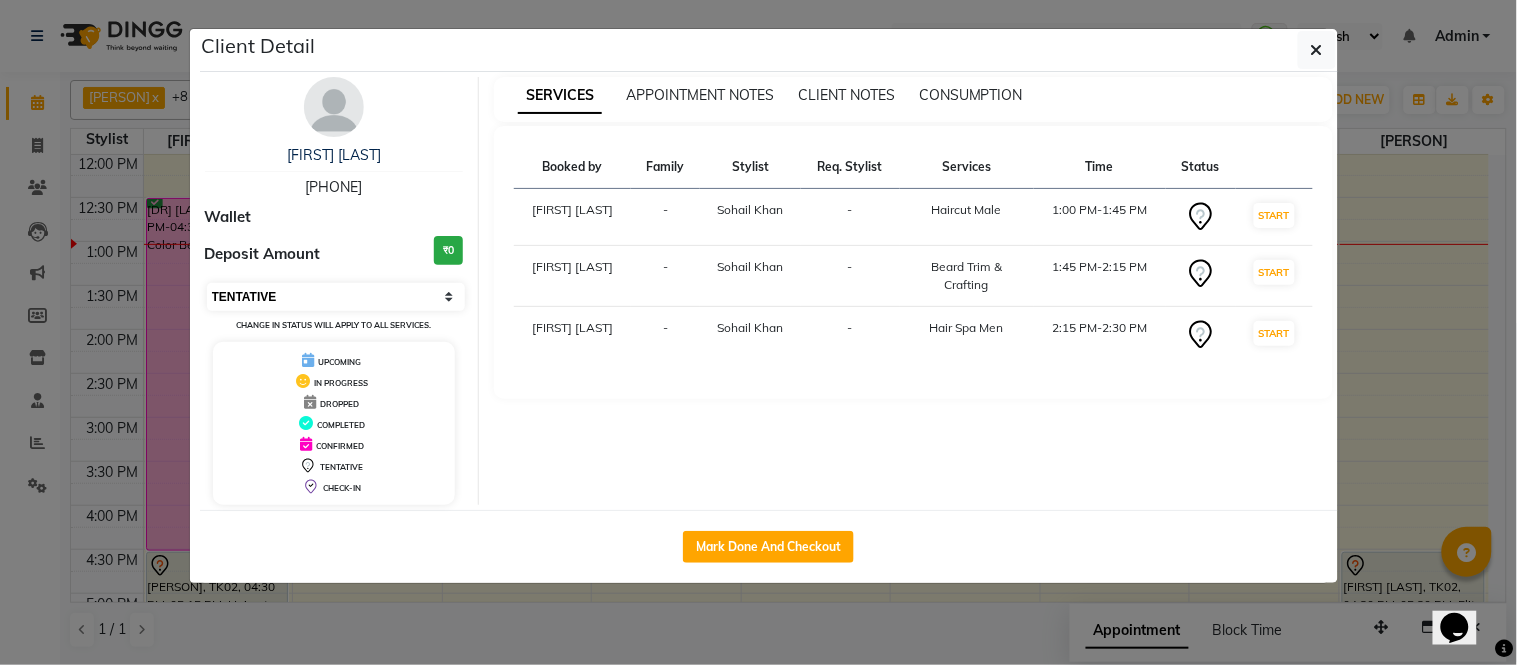click on "Select IN SERVICE CONFIRMED TENTATIVE CHECK IN MARK DONE DROPPED UPCOMING" at bounding box center [336, 297] 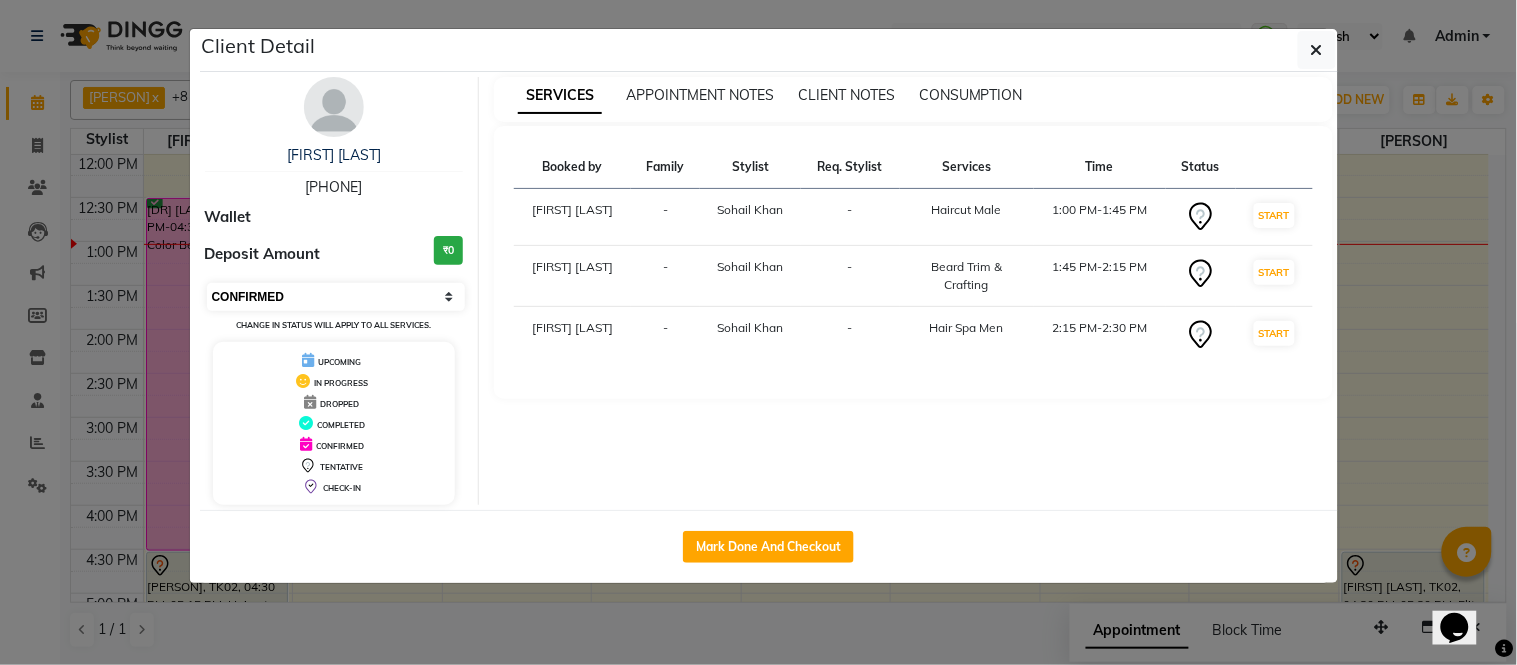 click on "Select IN SERVICE CONFIRMED TENTATIVE CHECK IN MARK DONE DROPPED UPCOMING" at bounding box center (336, 297) 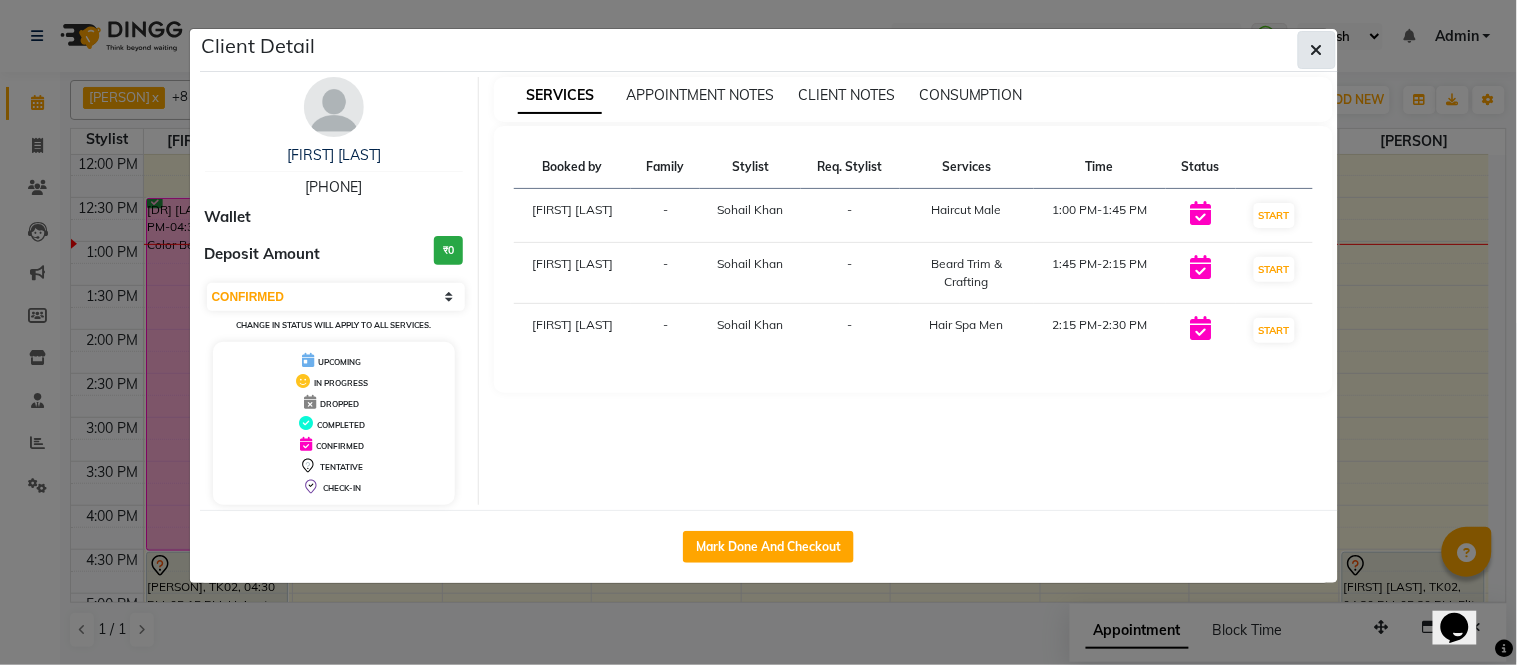 click 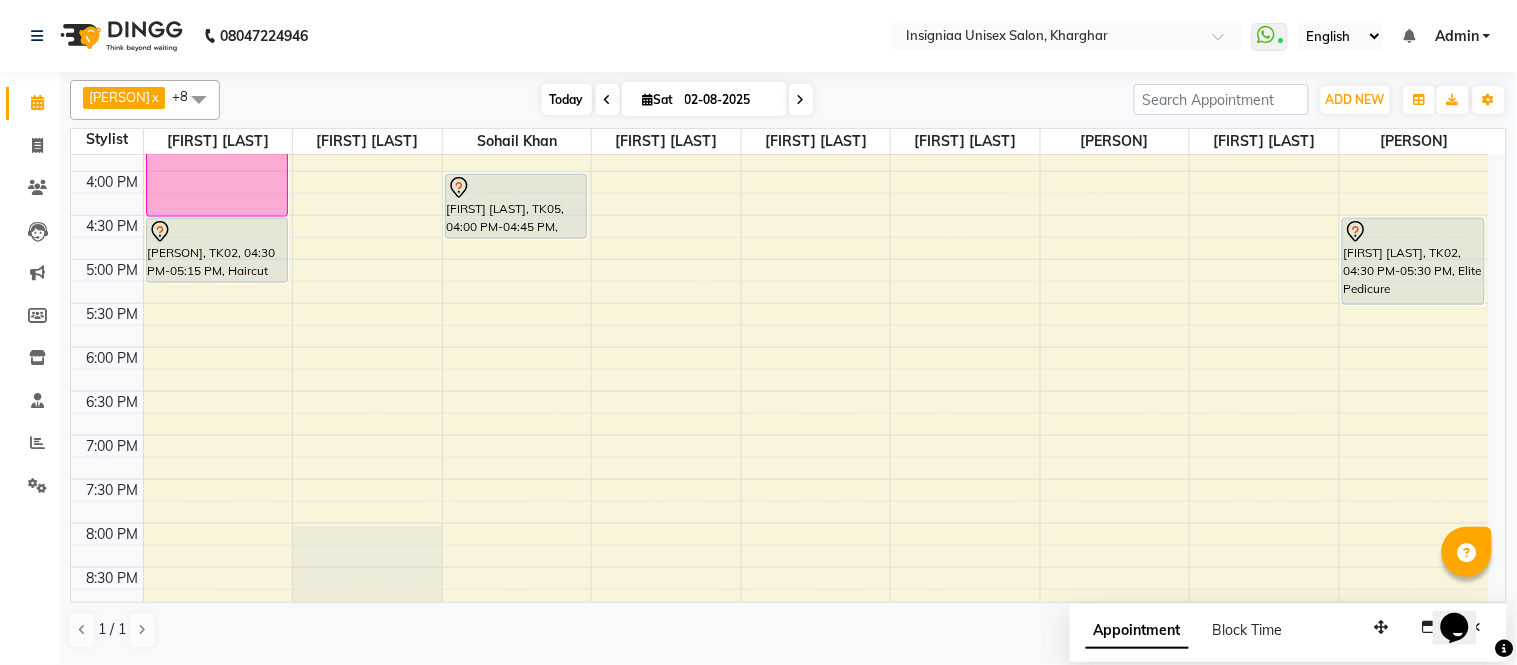 click on "Today" at bounding box center (567, 99) 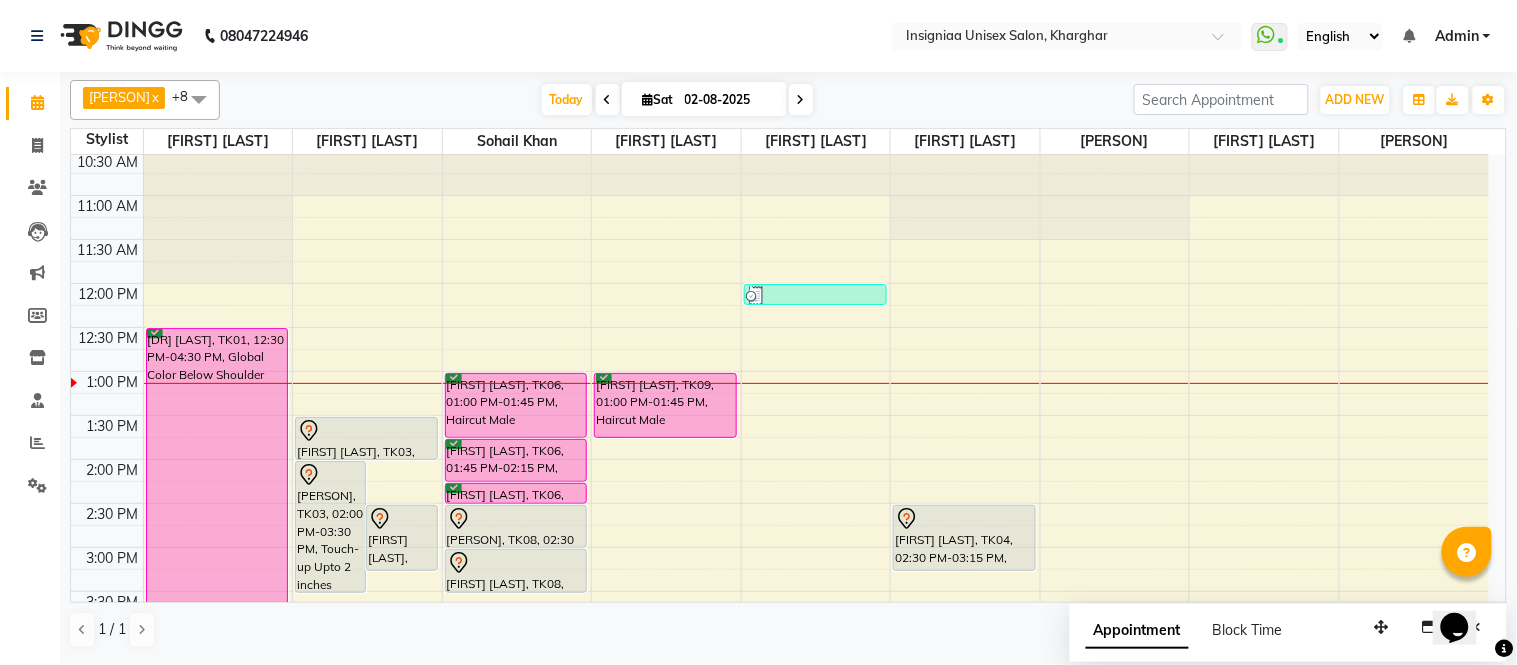 scroll, scrollTop: 0, scrollLeft: 0, axis: both 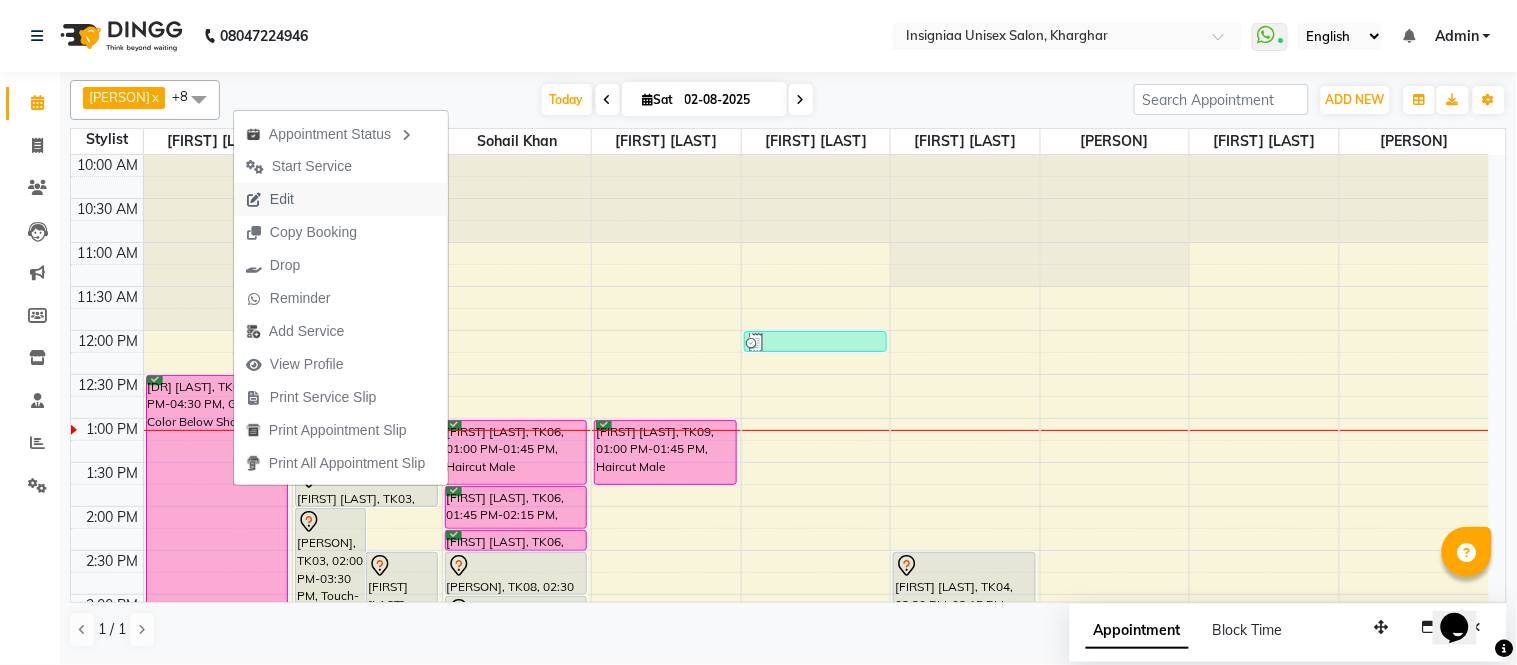 click on "Edit" at bounding box center (282, 199) 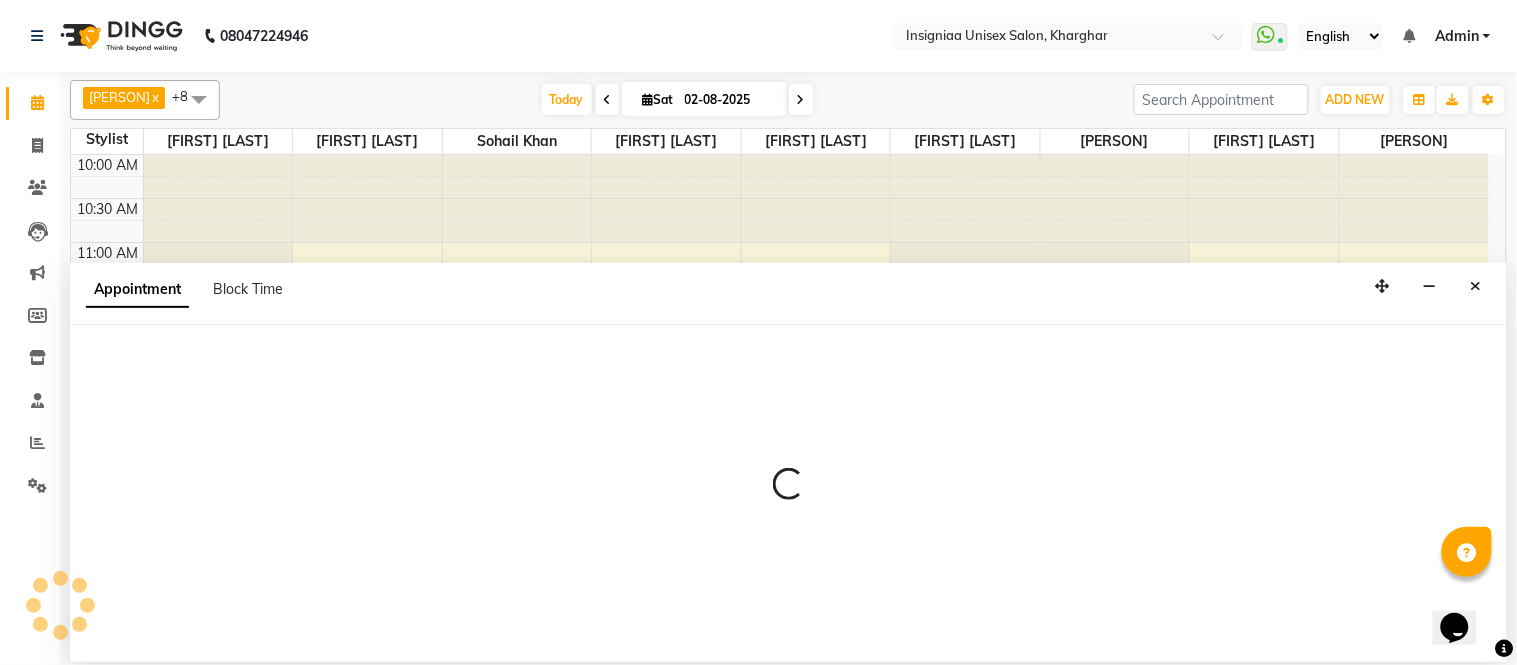 select on "tentative" 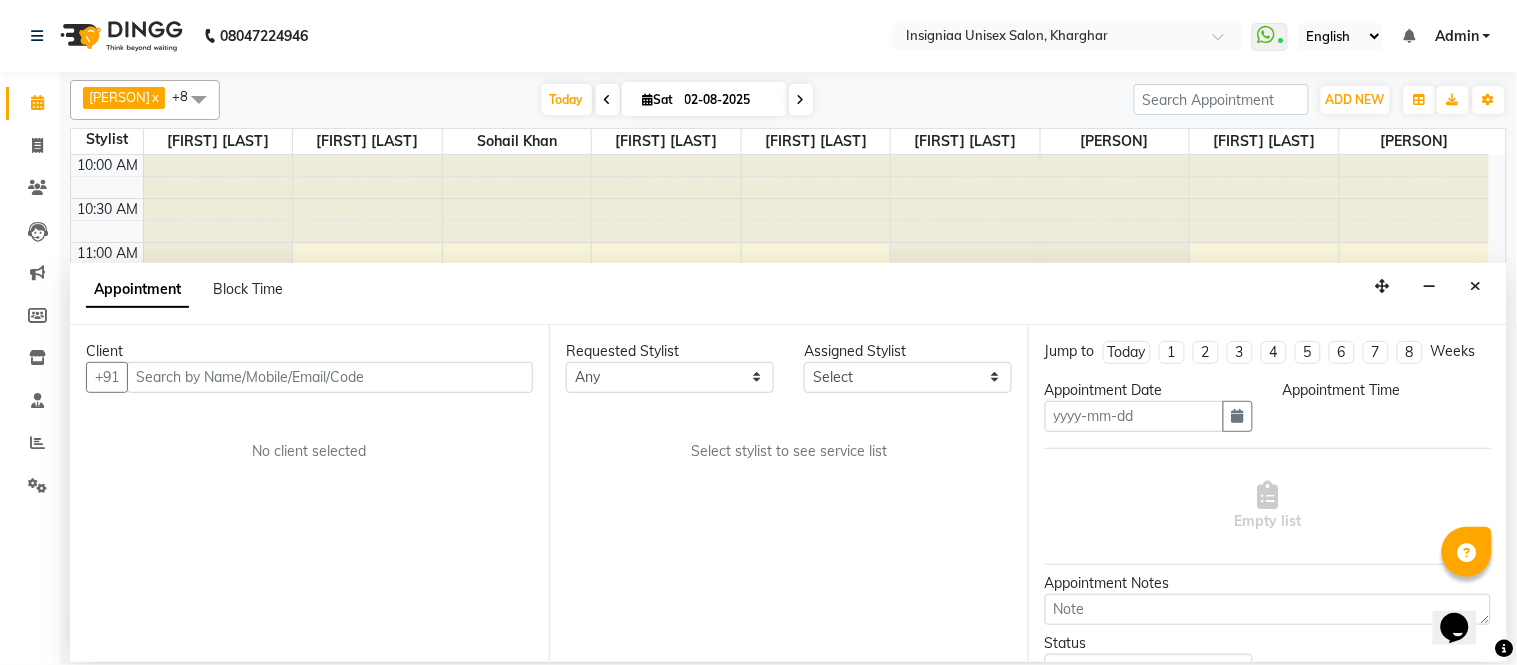type on "02-08-2025" 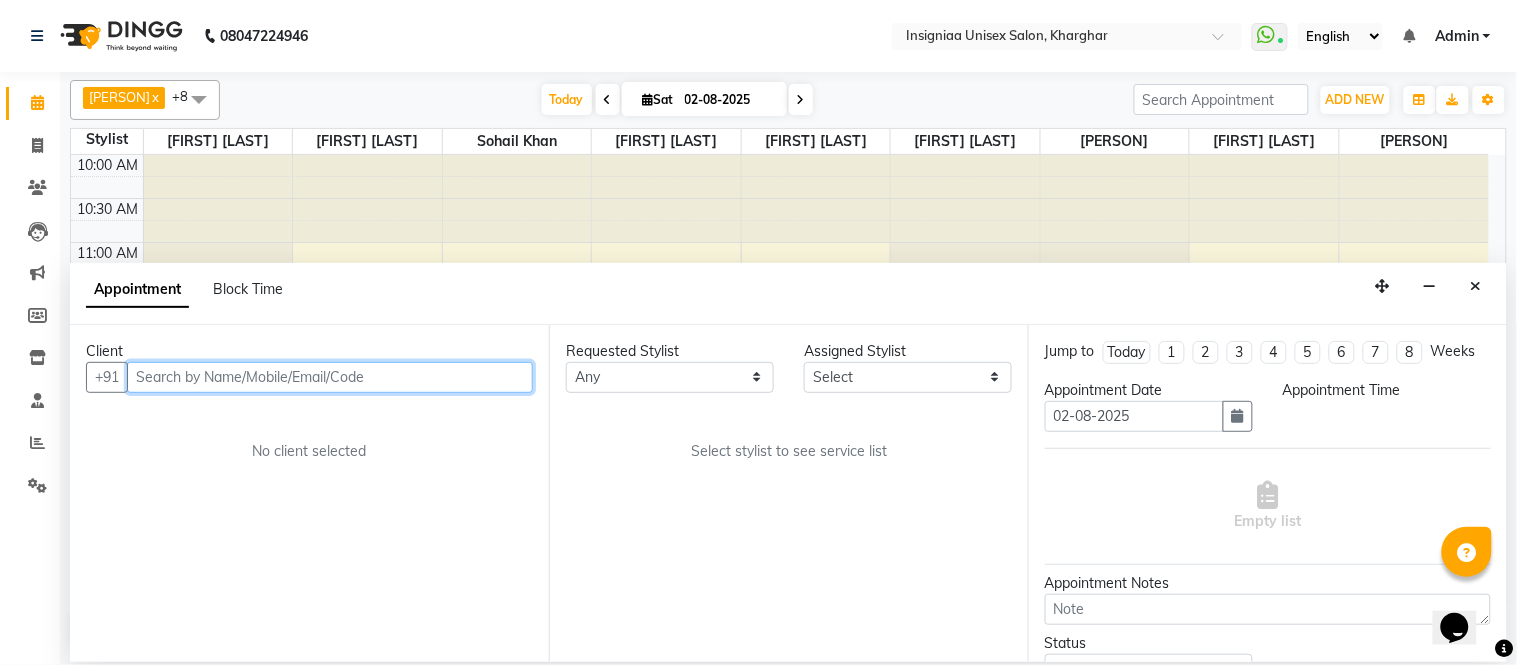 select on "confirm booking" 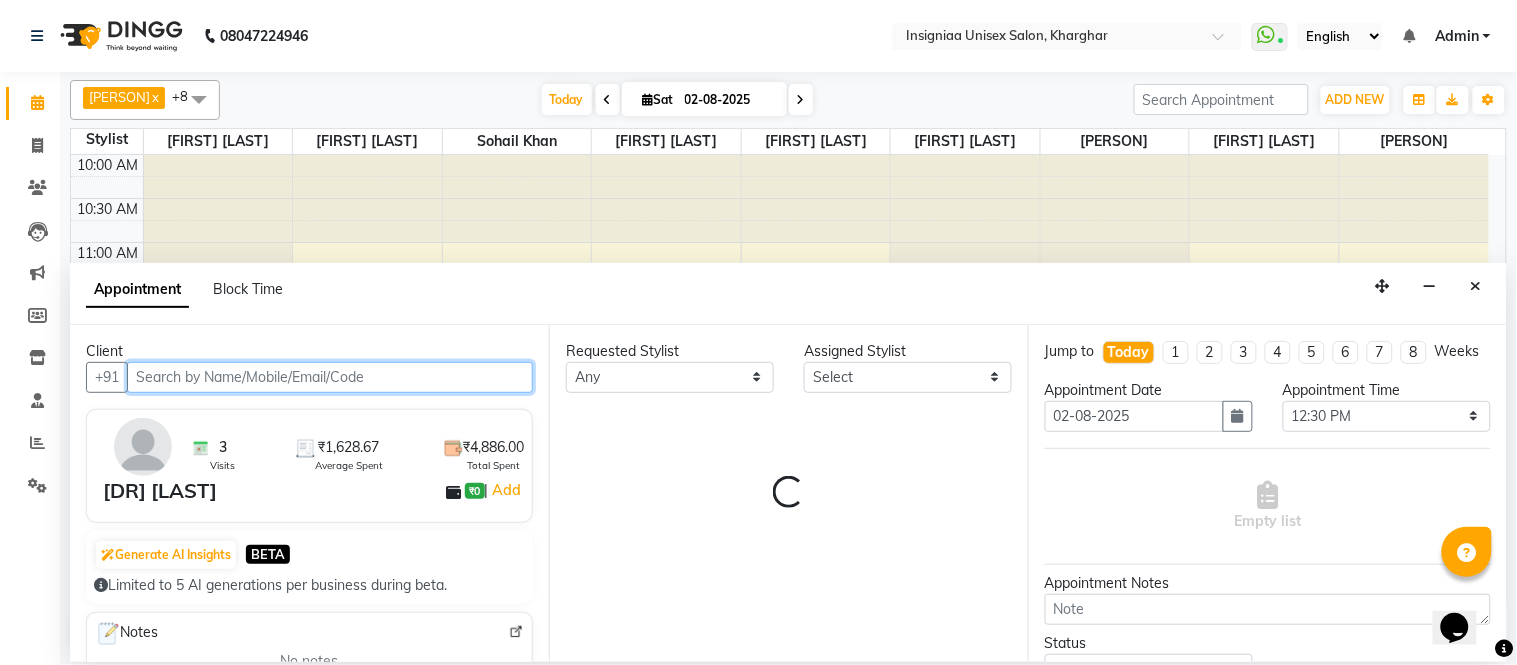 select on "58131" 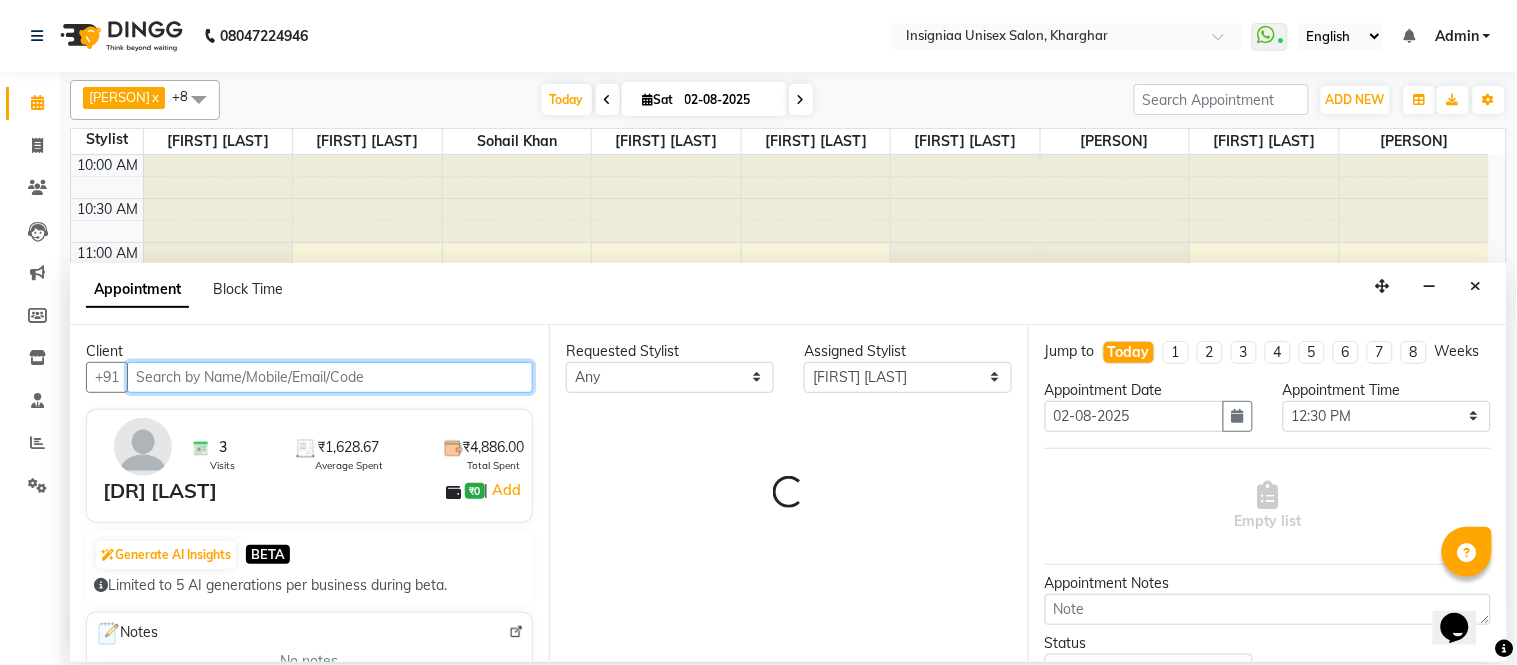 scroll, scrollTop: 265, scrollLeft: 0, axis: vertical 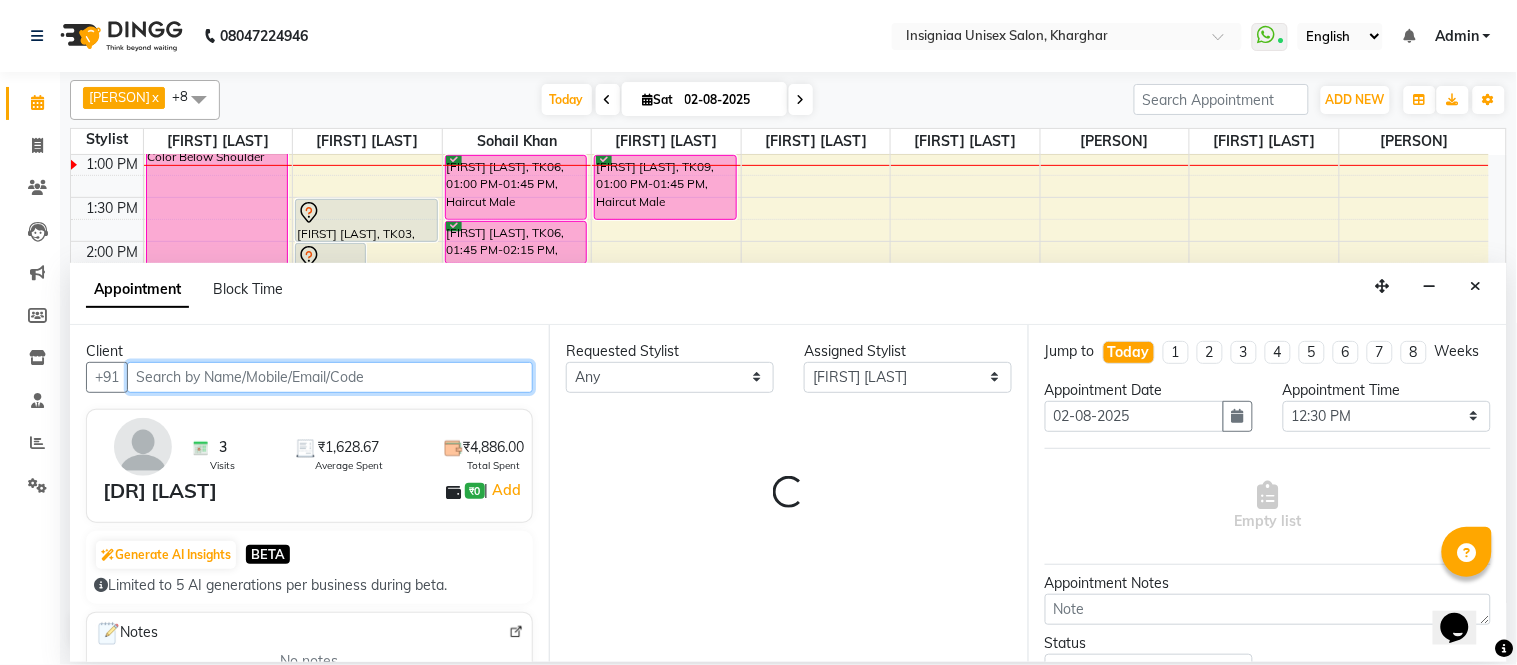 select on "3521" 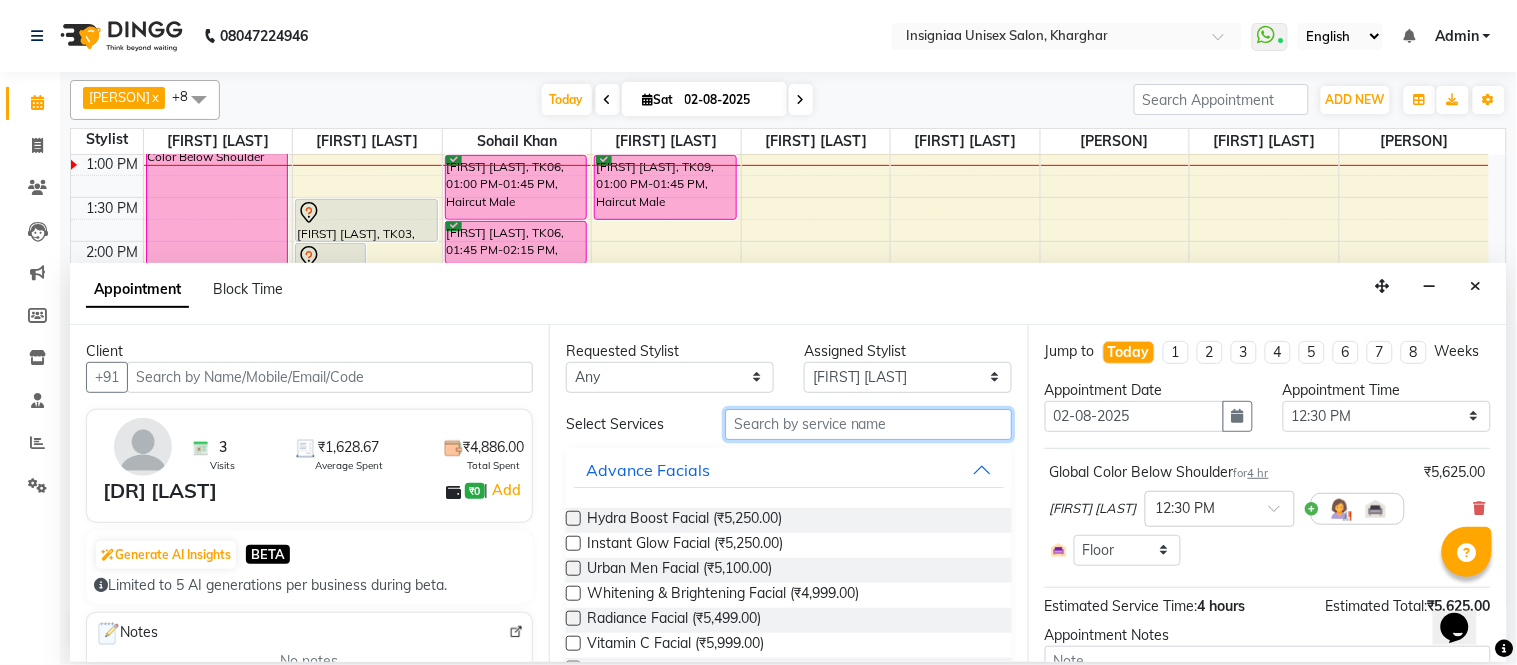 click at bounding box center (868, 424) 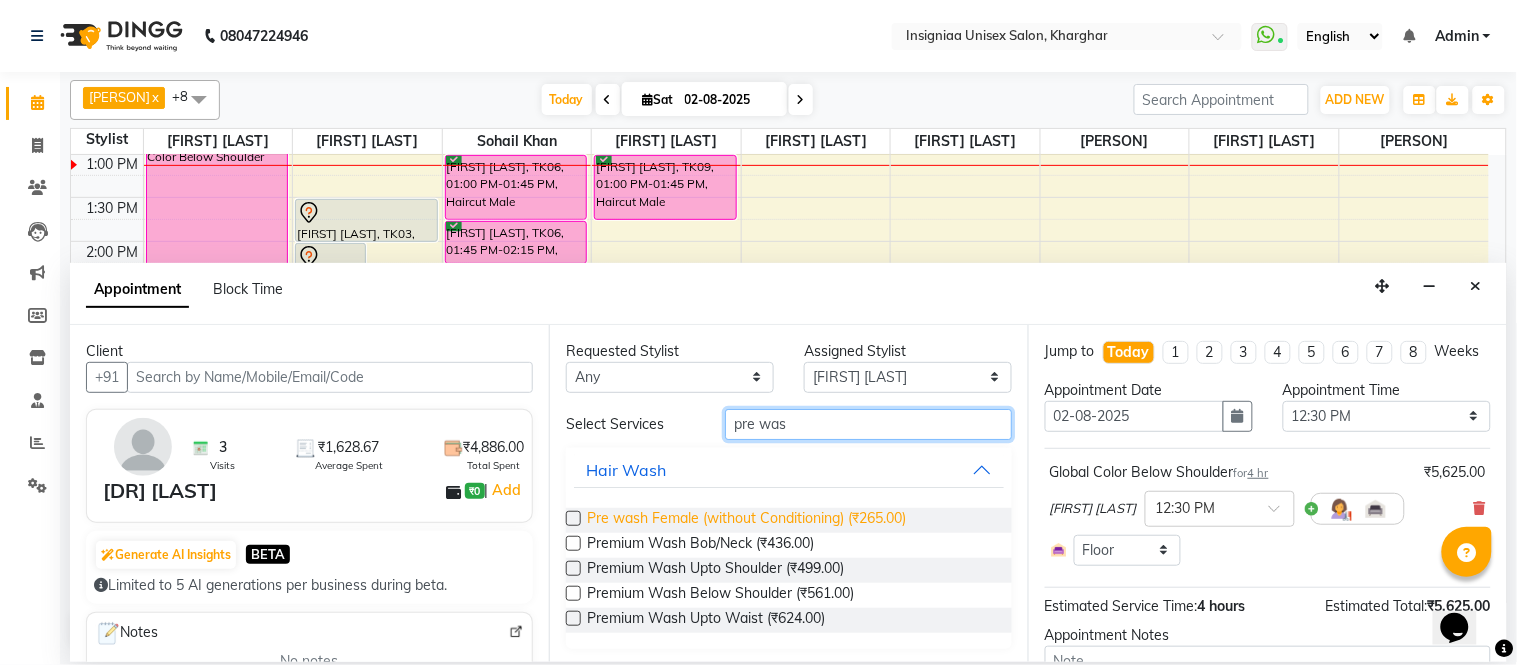 type on "pre was" 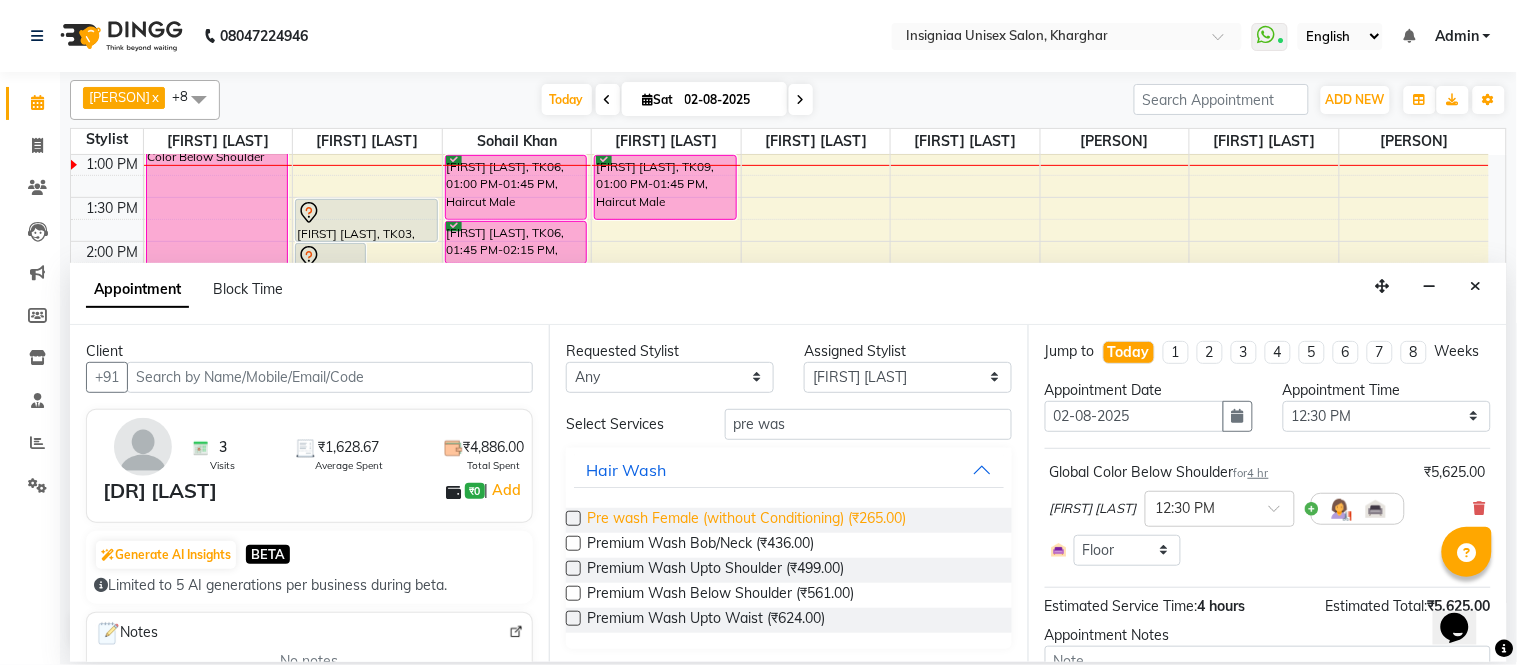 click on "Pre wash Female (without Conditioning) (₹265.00)" at bounding box center (746, 520) 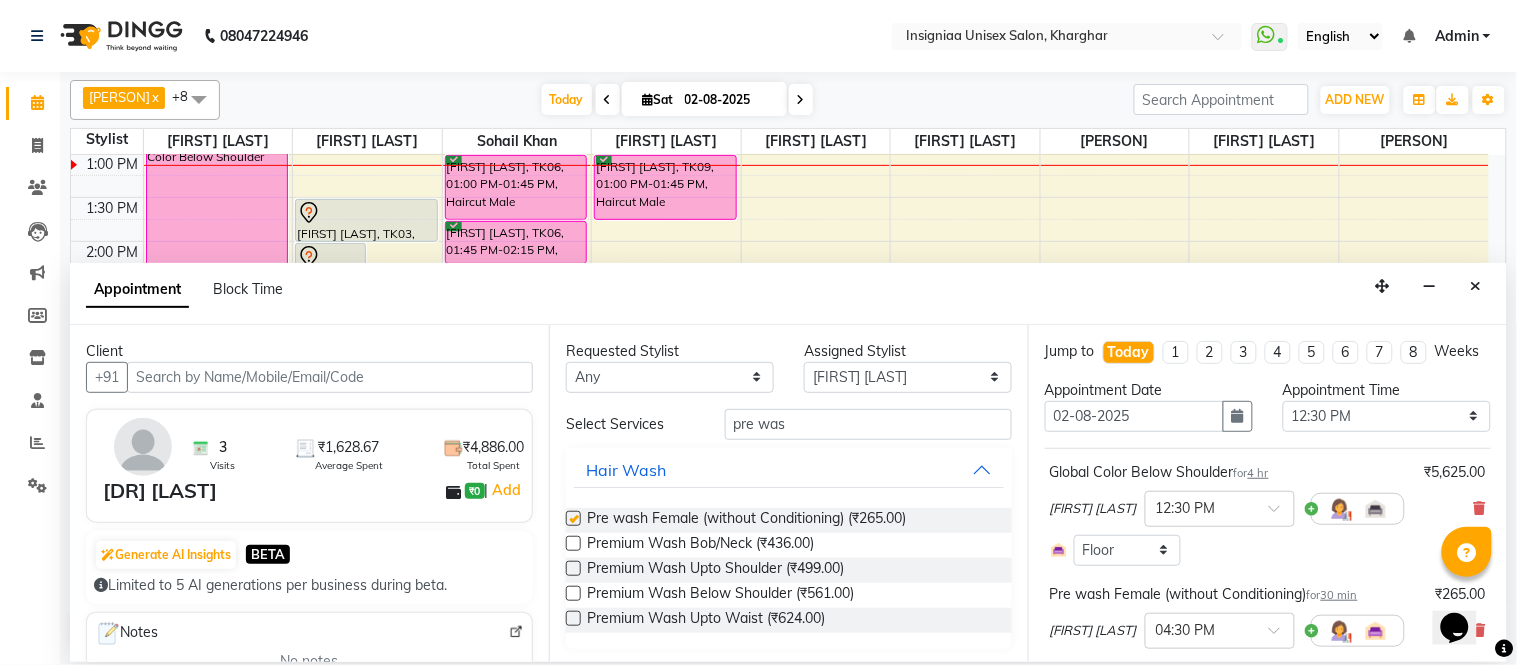 checkbox on "false" 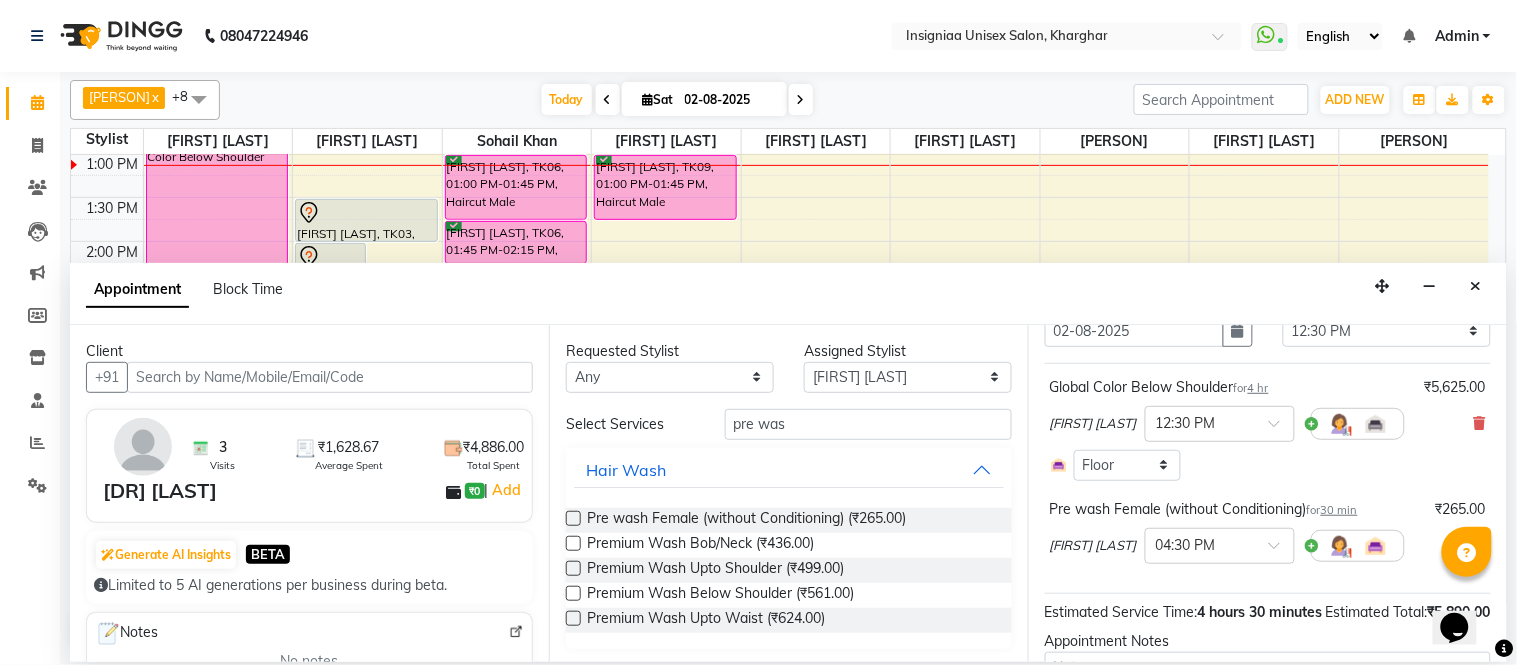 scroll, scrollTop: 273, scrollLeft: 0, axis: vertical 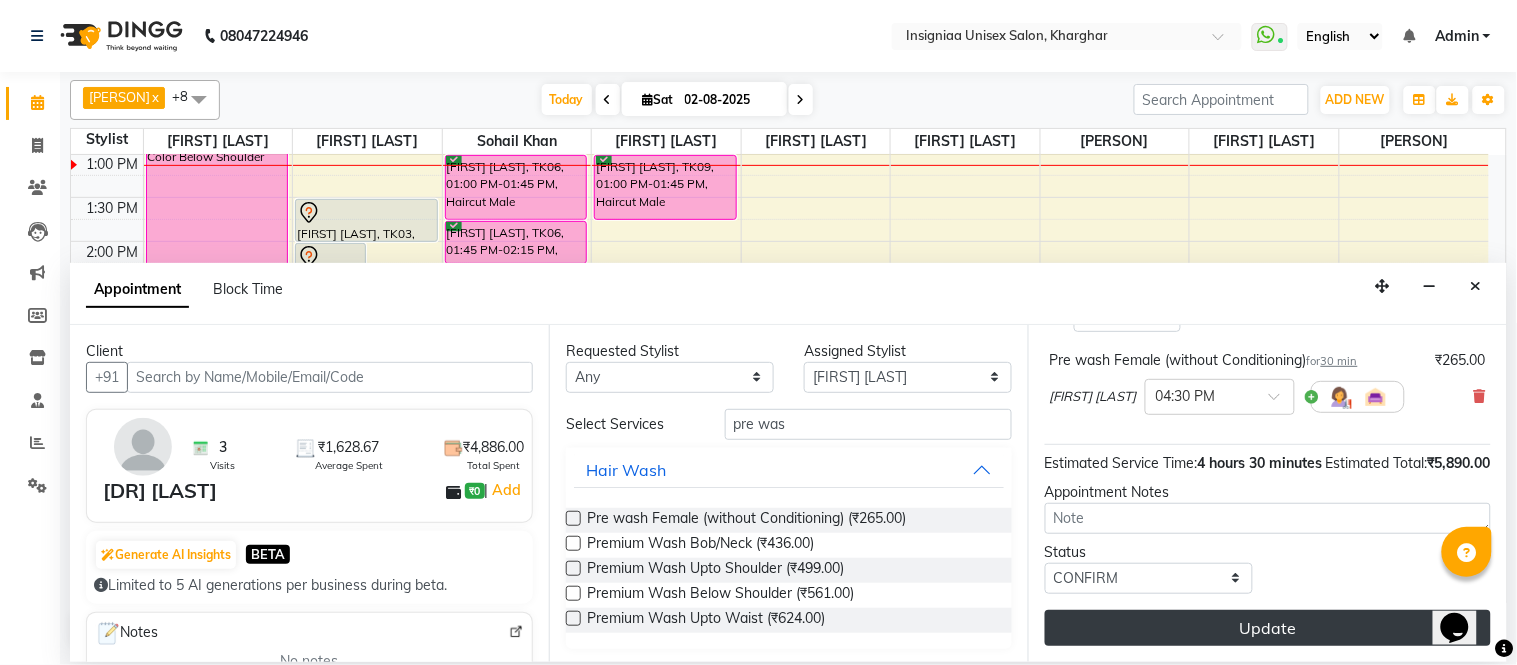 click on "Update" at bounding box center (1268, 628) 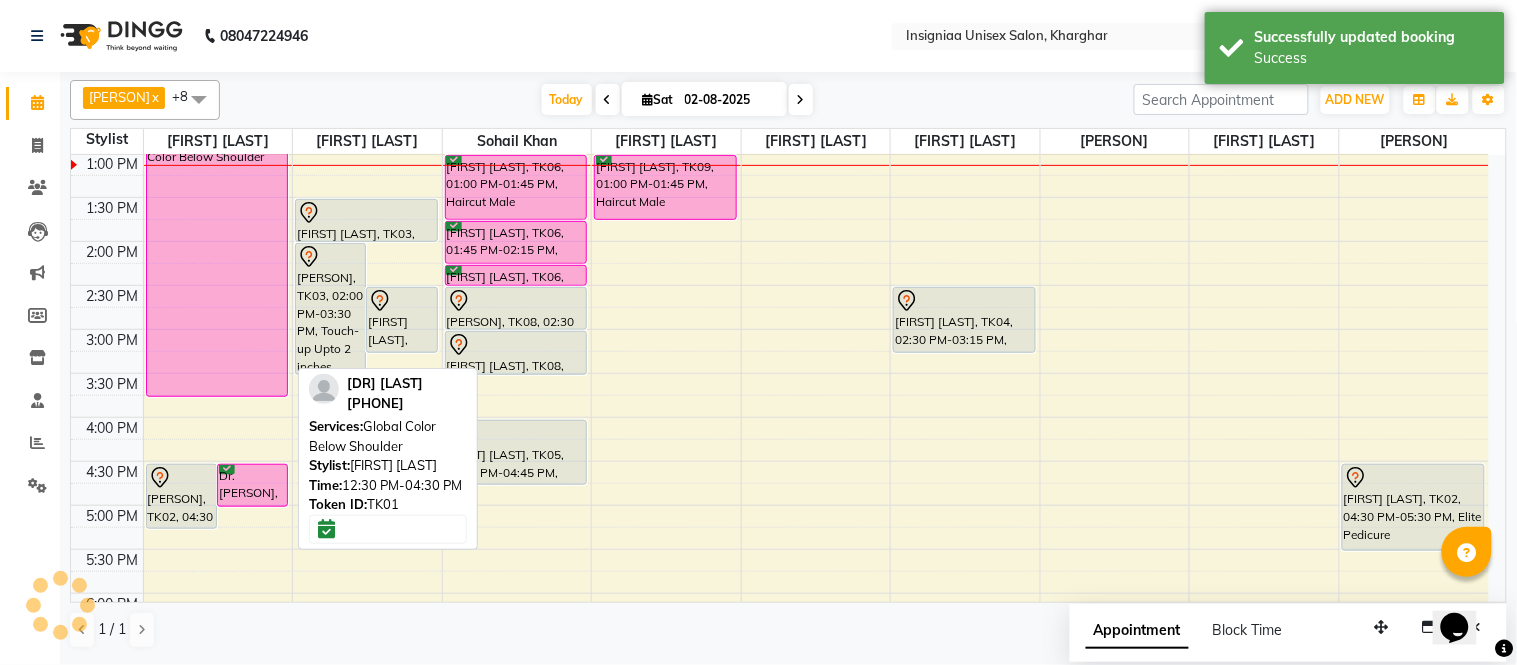 drag, startPoint x: 192, startPoint y: 458, endPoint x: 197, endPoint y: 383, distance: 75.16648 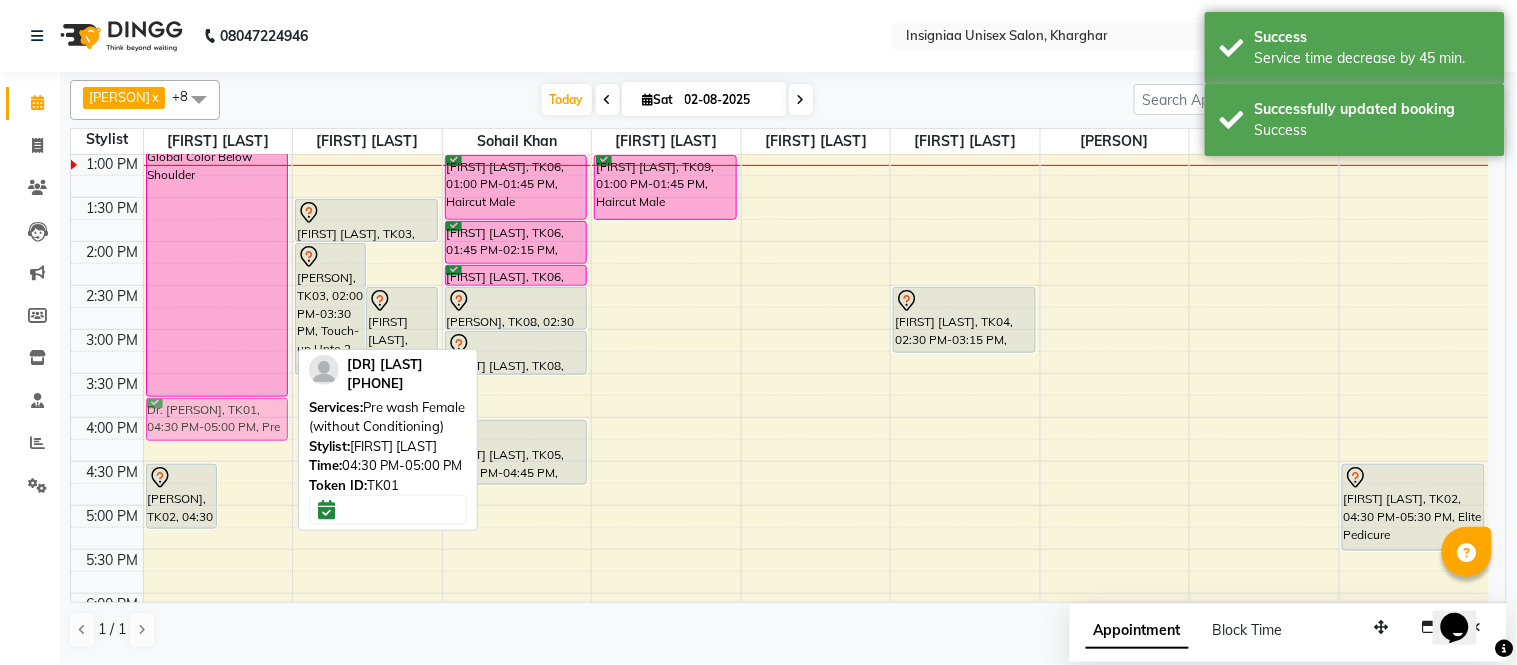 drag, startPoint x: 240, startPoint y: 474, endPoint x: 200, endPoint y: 411, distance: 74.62573 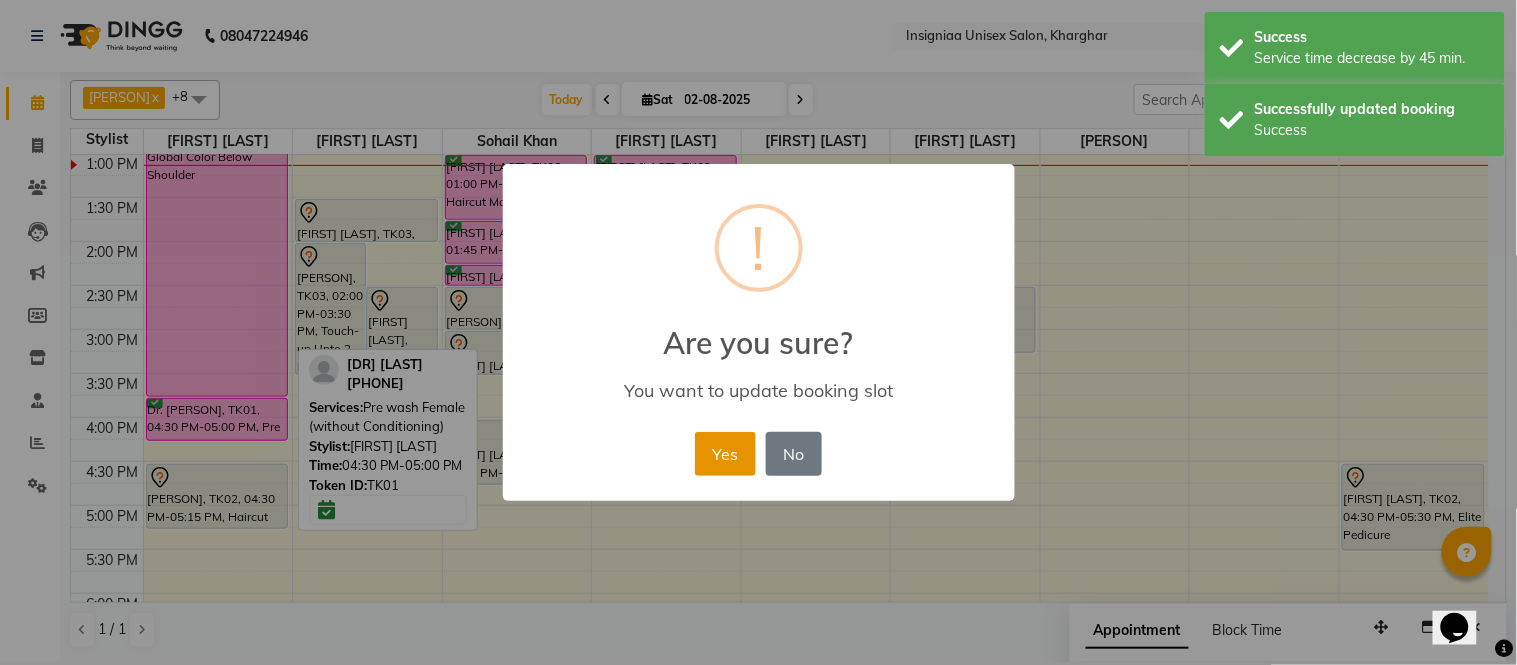 click on "Yes" at bounding box center [725, 454] 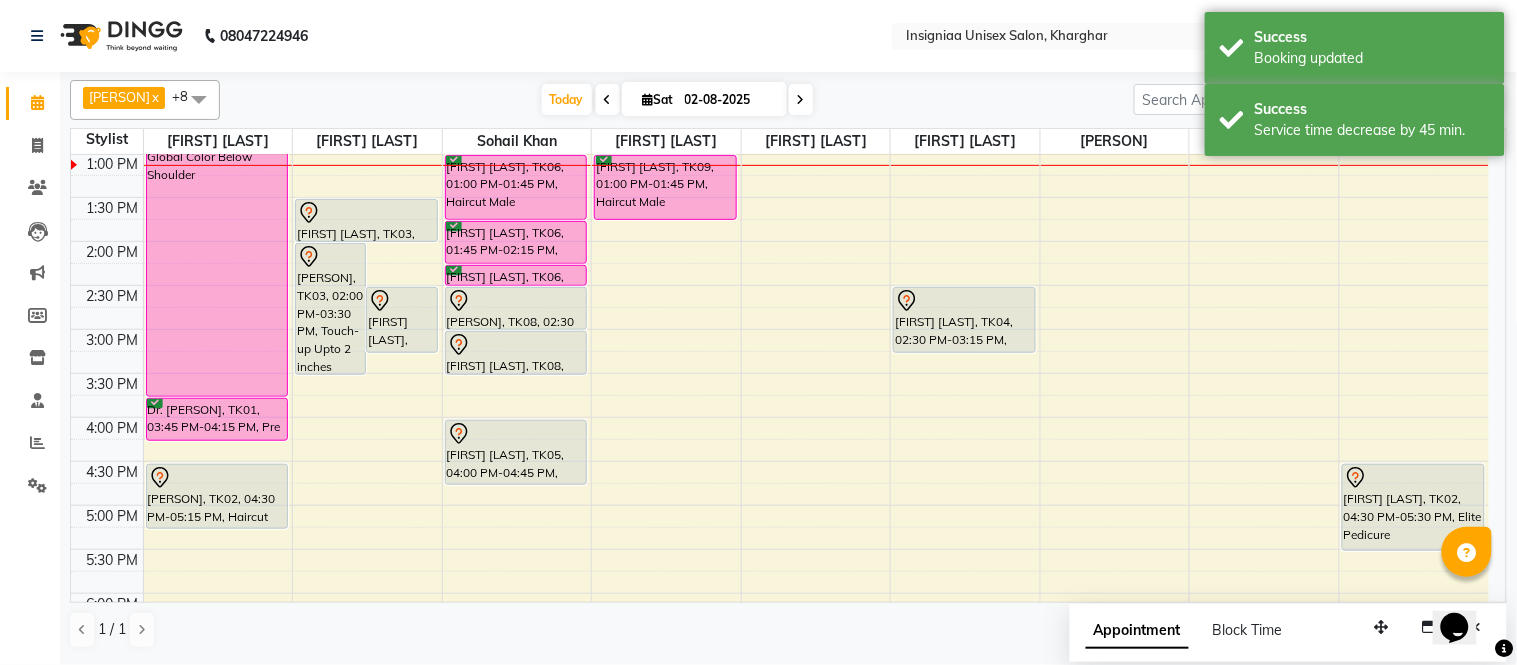 click on "08047224946 Select Location × Insigniaa Unisex Salon, Kharghar  WhatsApp Status  ✕ Status:  Connected Most Recent Message: 02-08-2025     10:51 AM Recent Service Activity: 02-08-2025     12:18 PM English ENGLISH Español العربية मराठी हिंदी ગુજરાતી தமிழ் 中文 Notifications nothing to show Admin Manage Profile Change Password Sign out  Version:3.15.11" 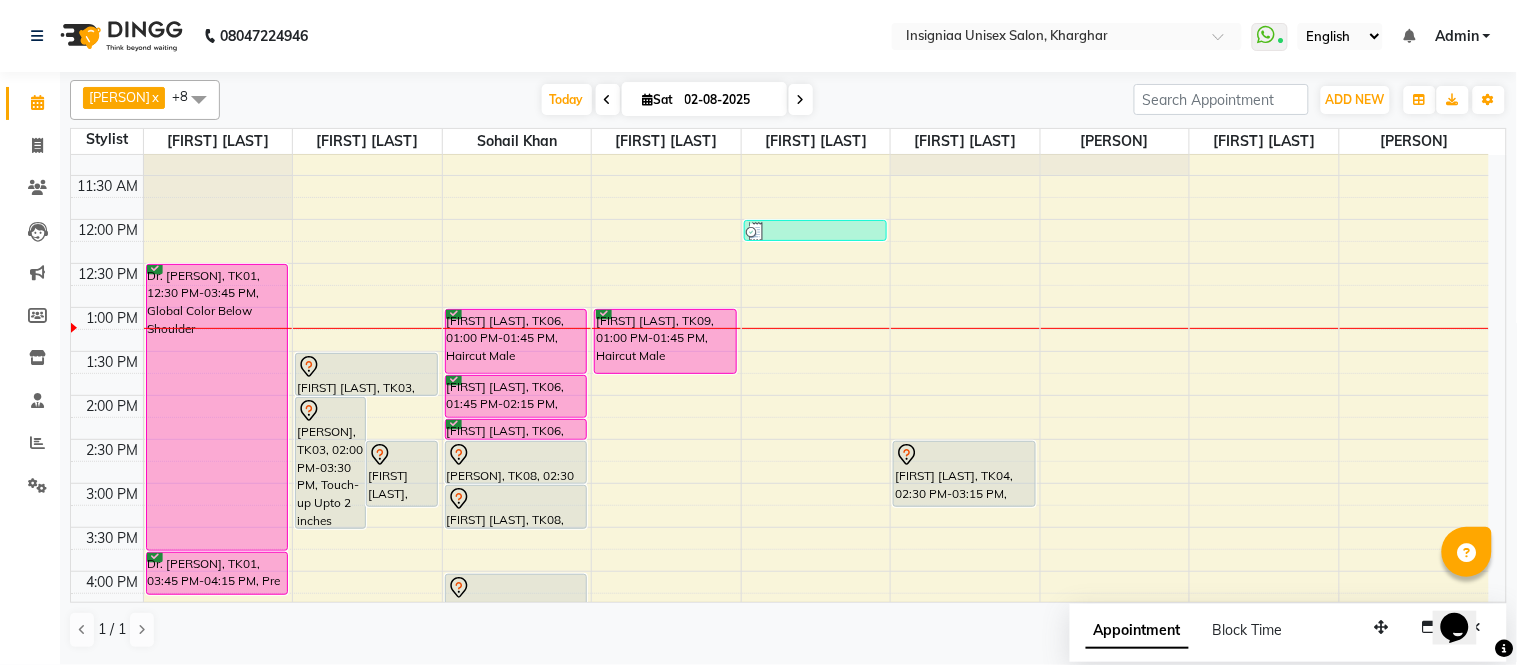 scroll, scrollTop: 222, scrollLeft: 0, axis: vertical 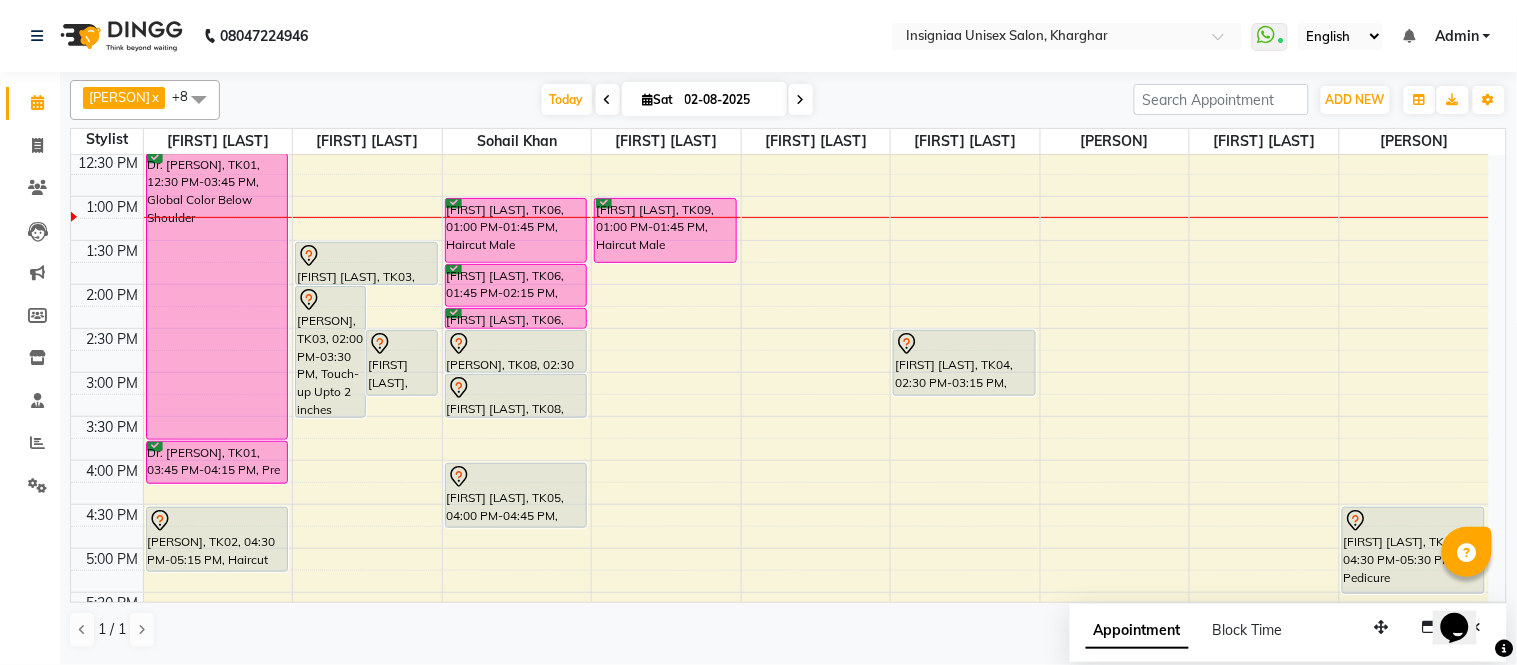 click at bounding box center (801, 99) 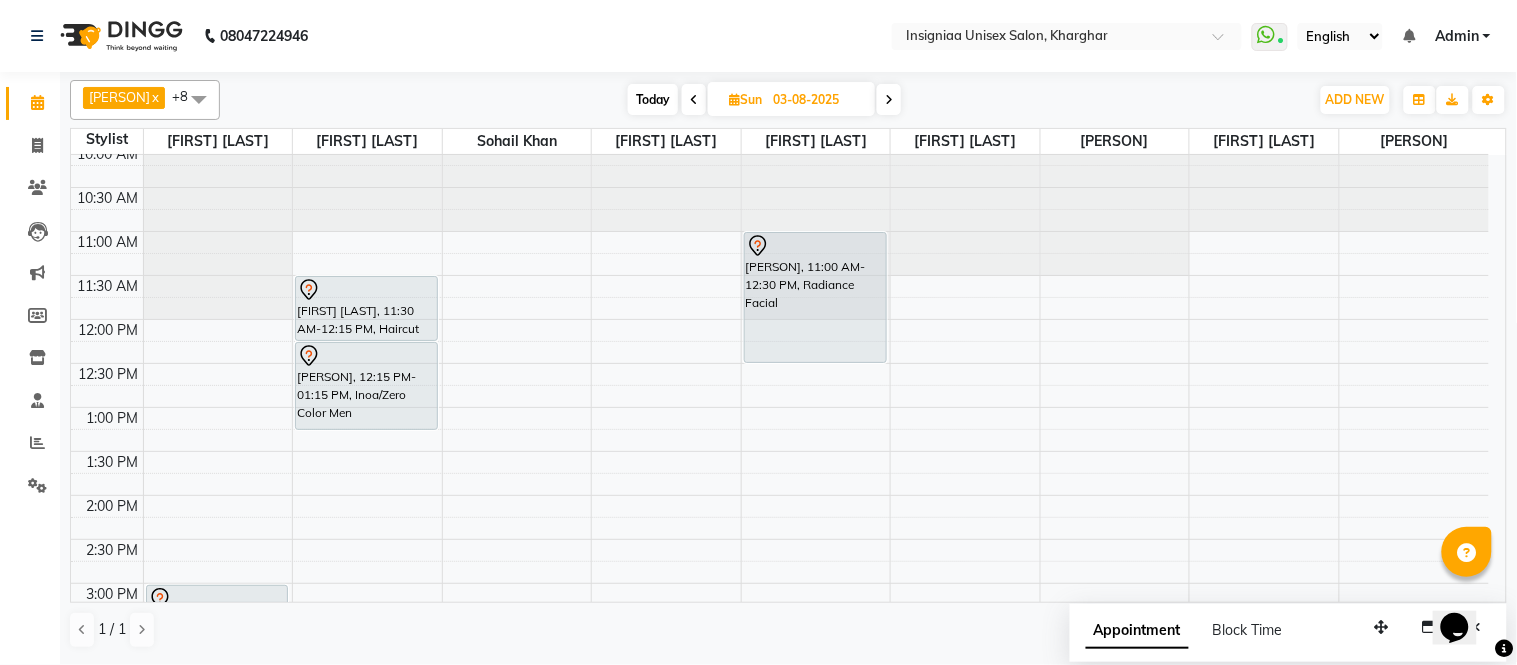 scroll, scrollTop: 0, scrollLeft: 0, axis: both 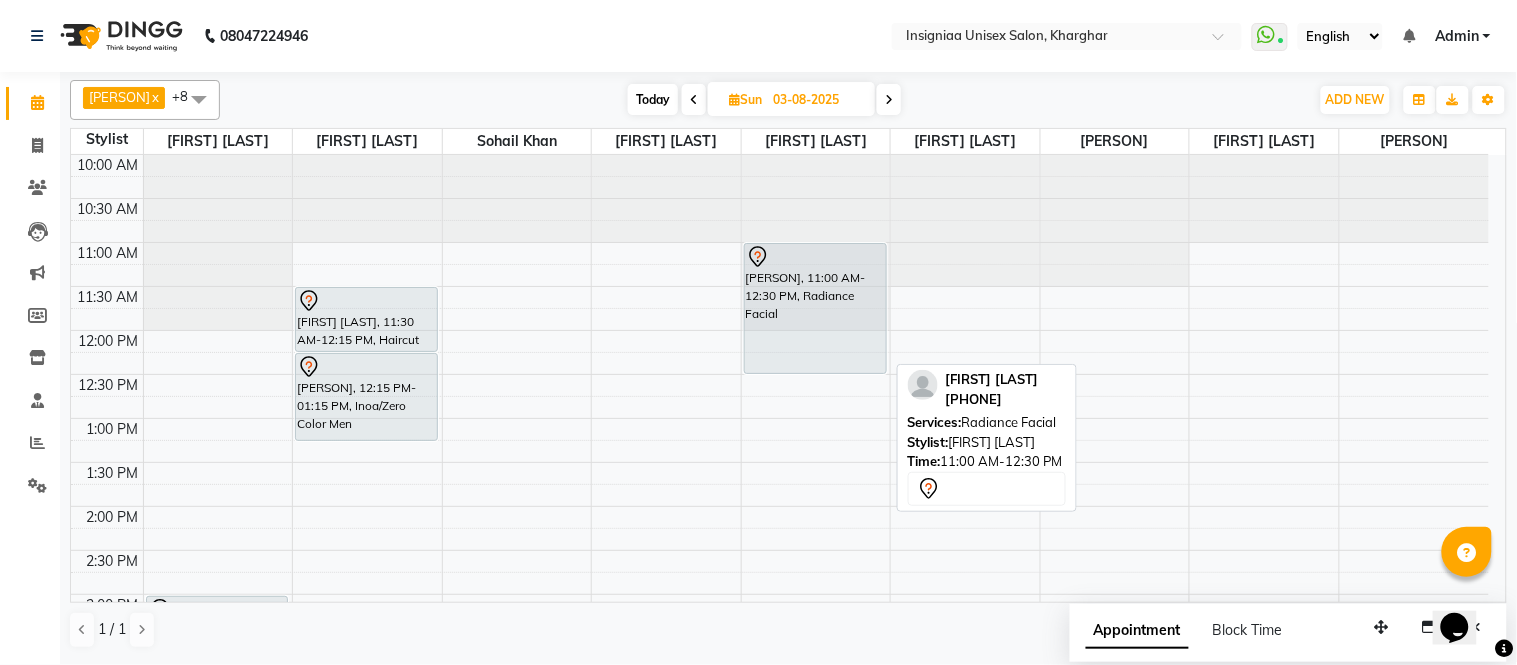 click on "Poonam Limbasia, 11:00 AM-12:30 PM, Radiance Facial" at bounding box center (815, 308) 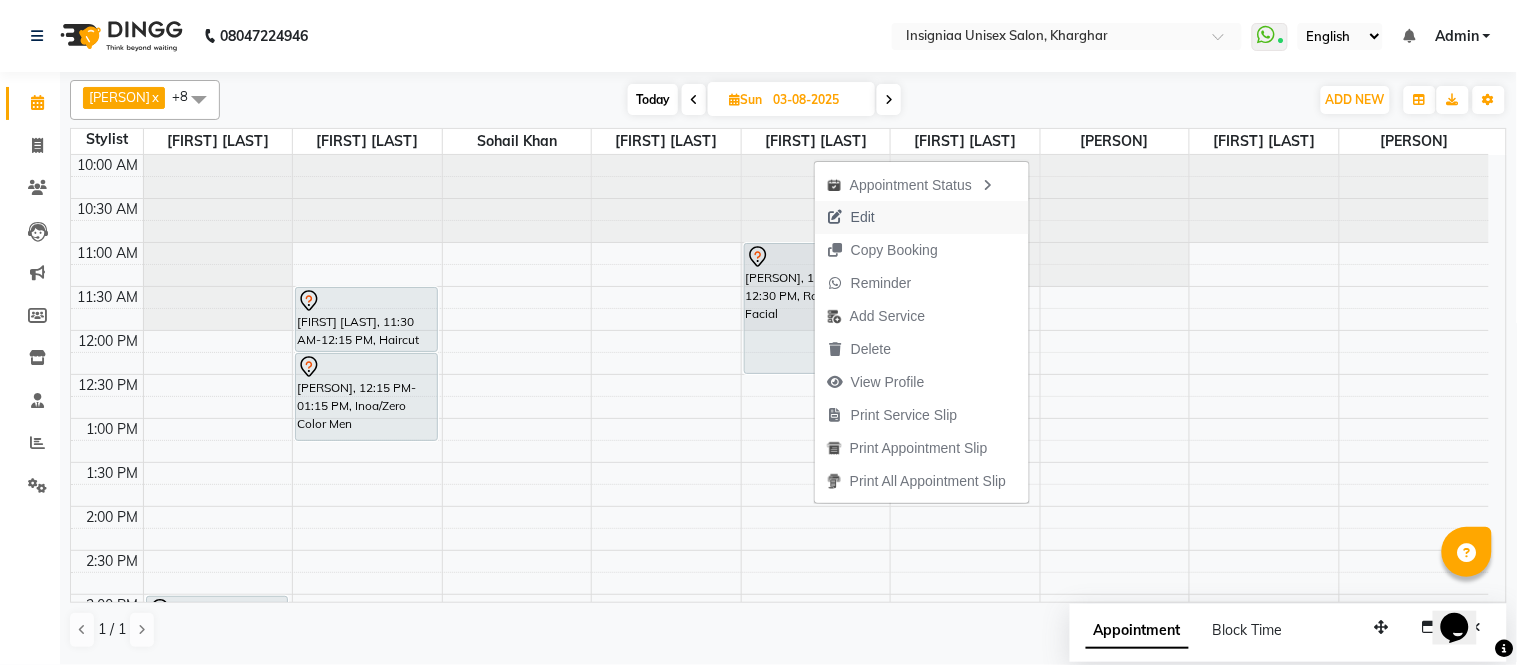 click on "Edit" at bounding box center [863, 217] 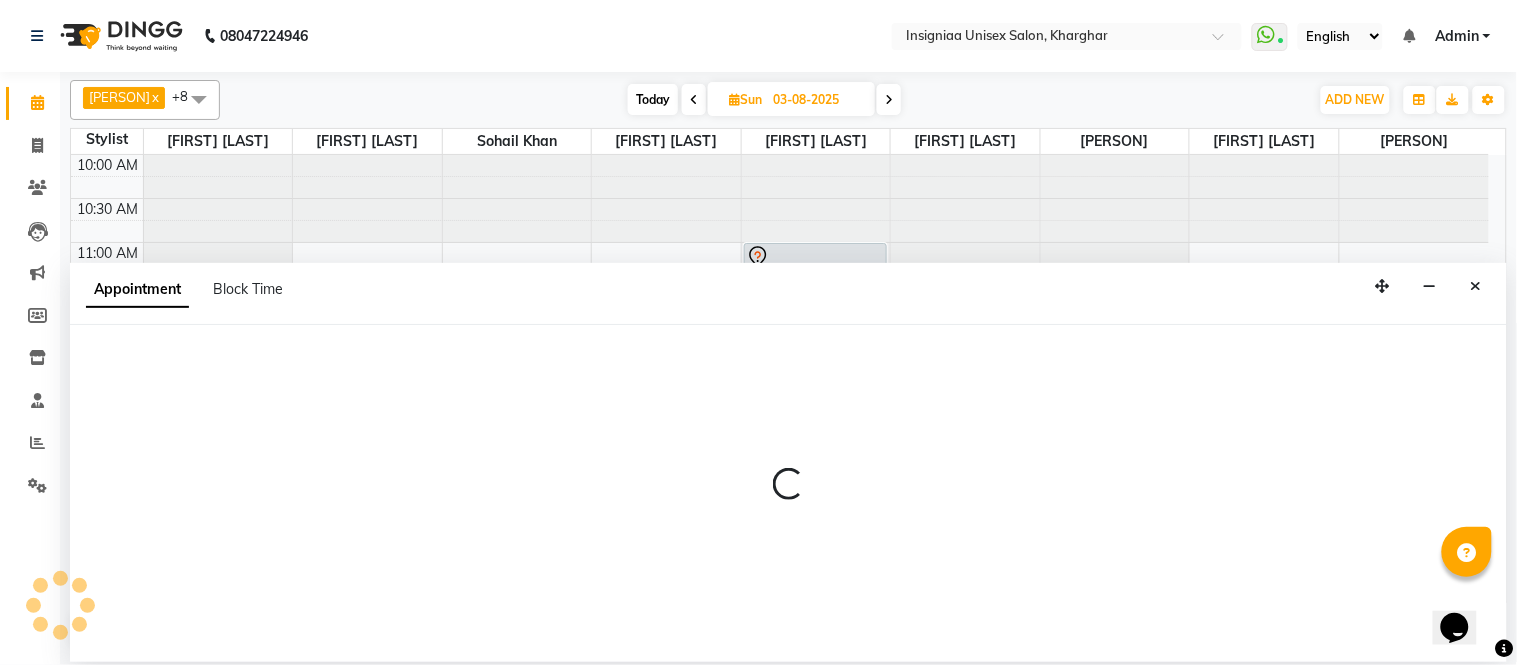 select on "tentative" 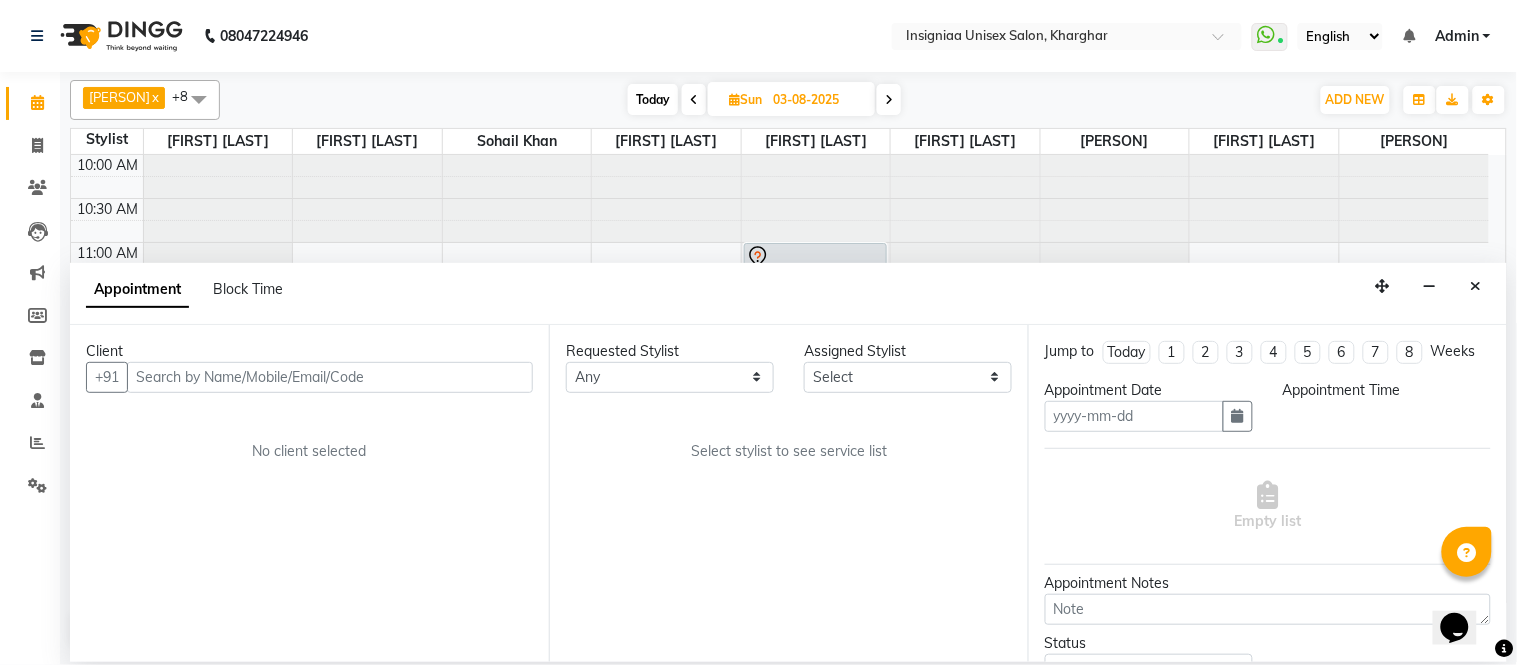 type on "03-08-2025" 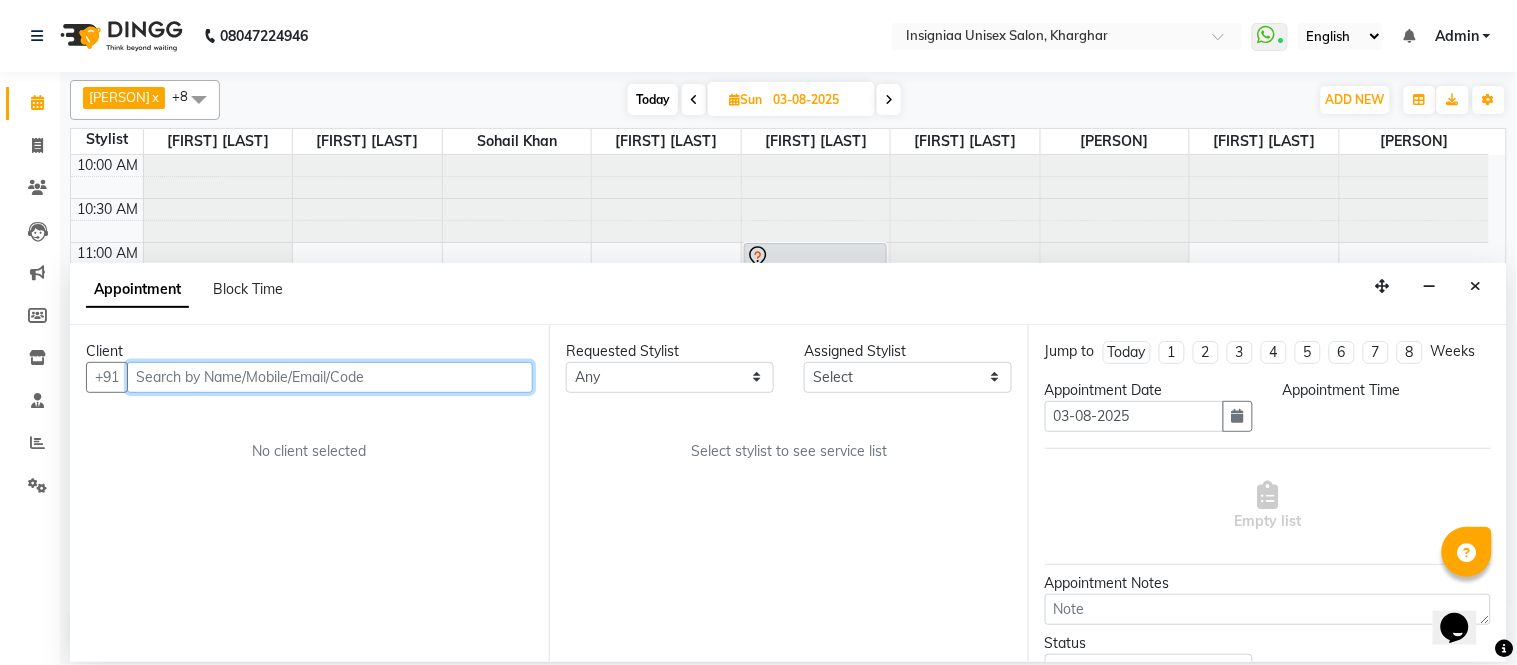 select on "58136" 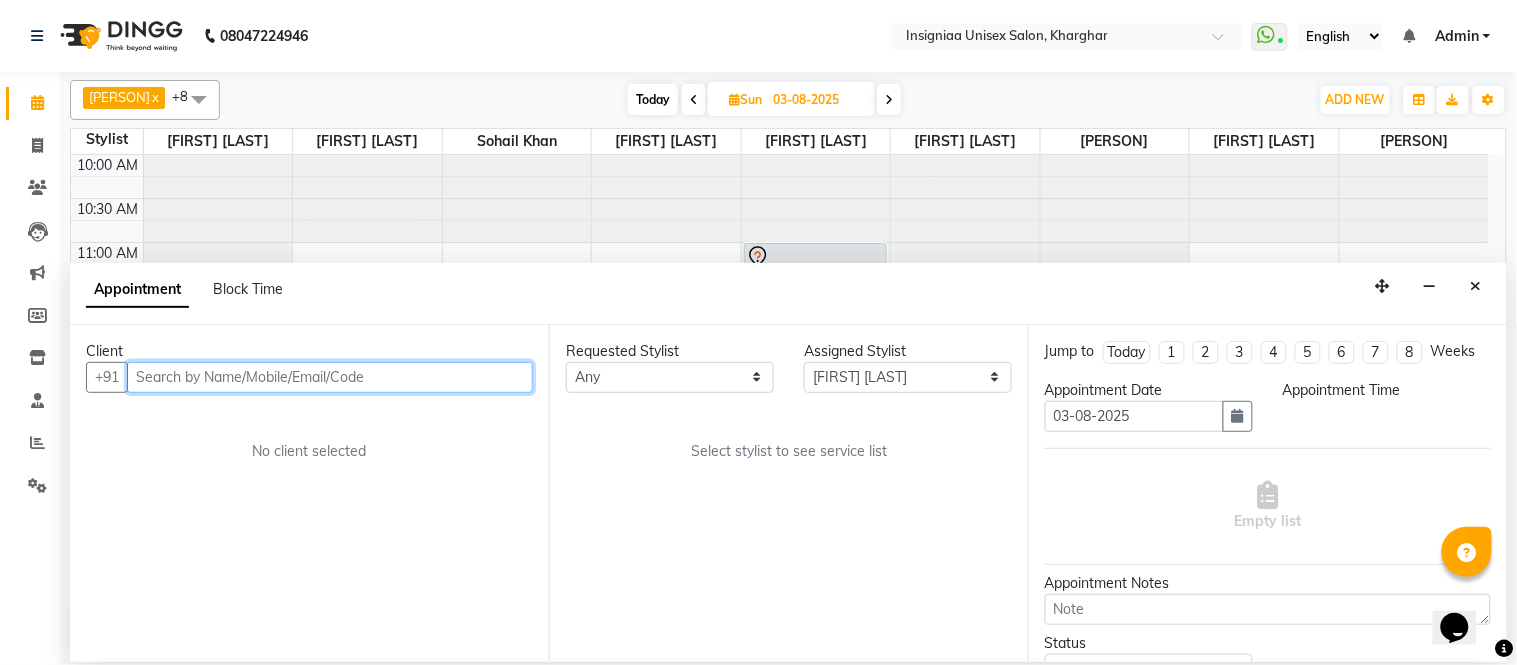 scroll, scrollTop: 265, scrollLeft: 0, axis: vertical 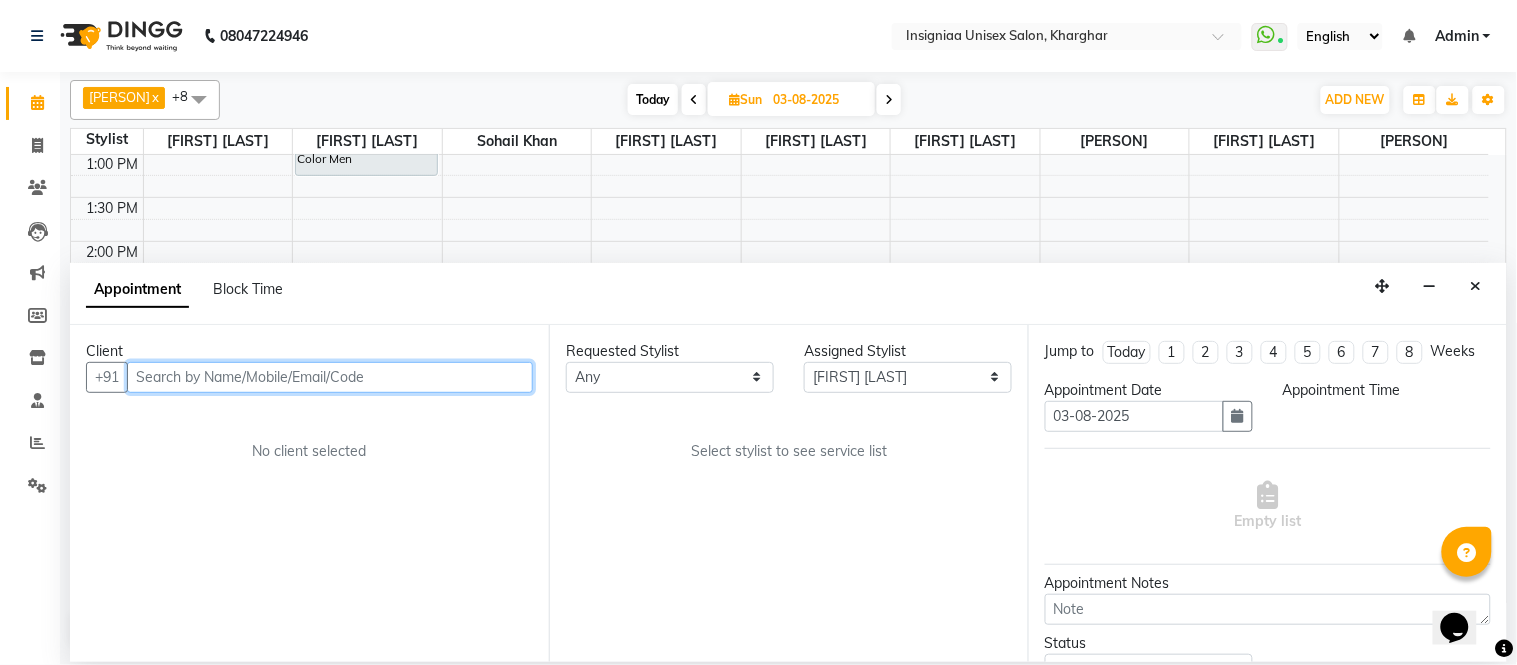select on "3521" 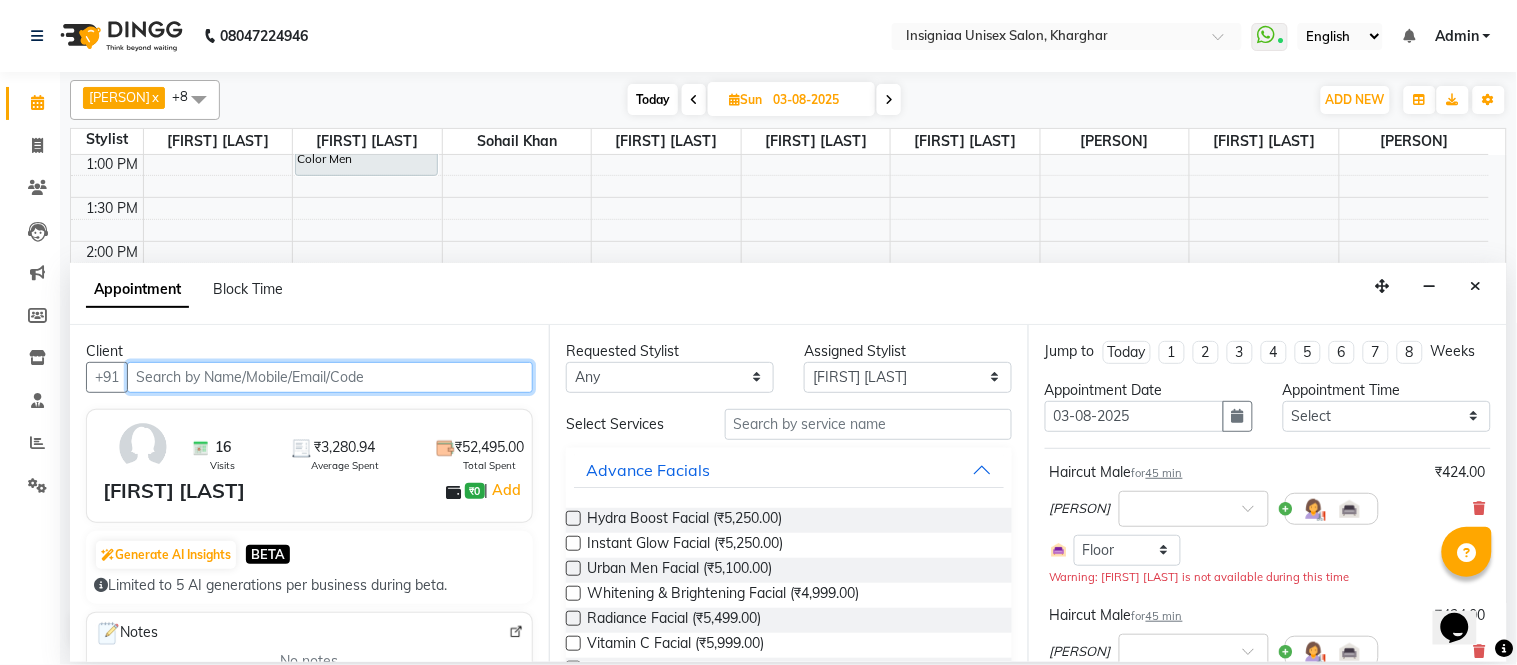 select on "3521" 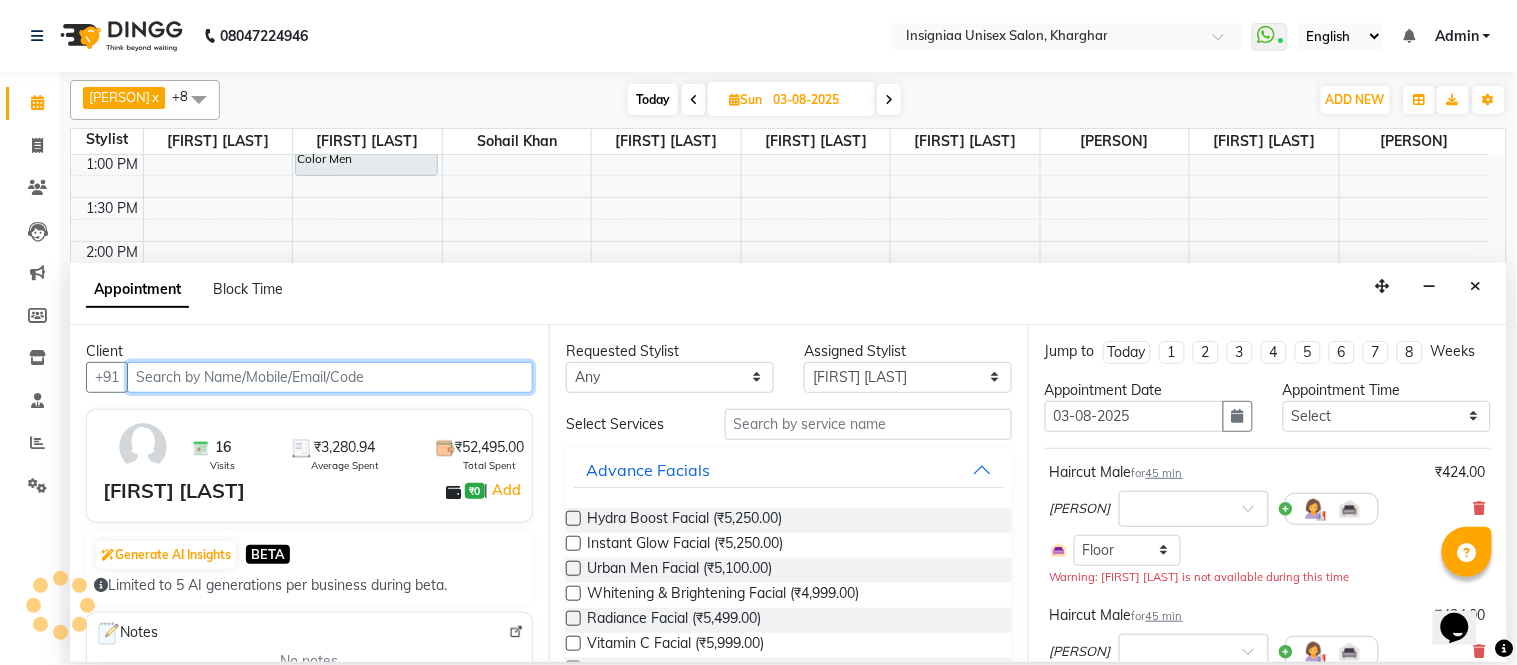 select on "3521" 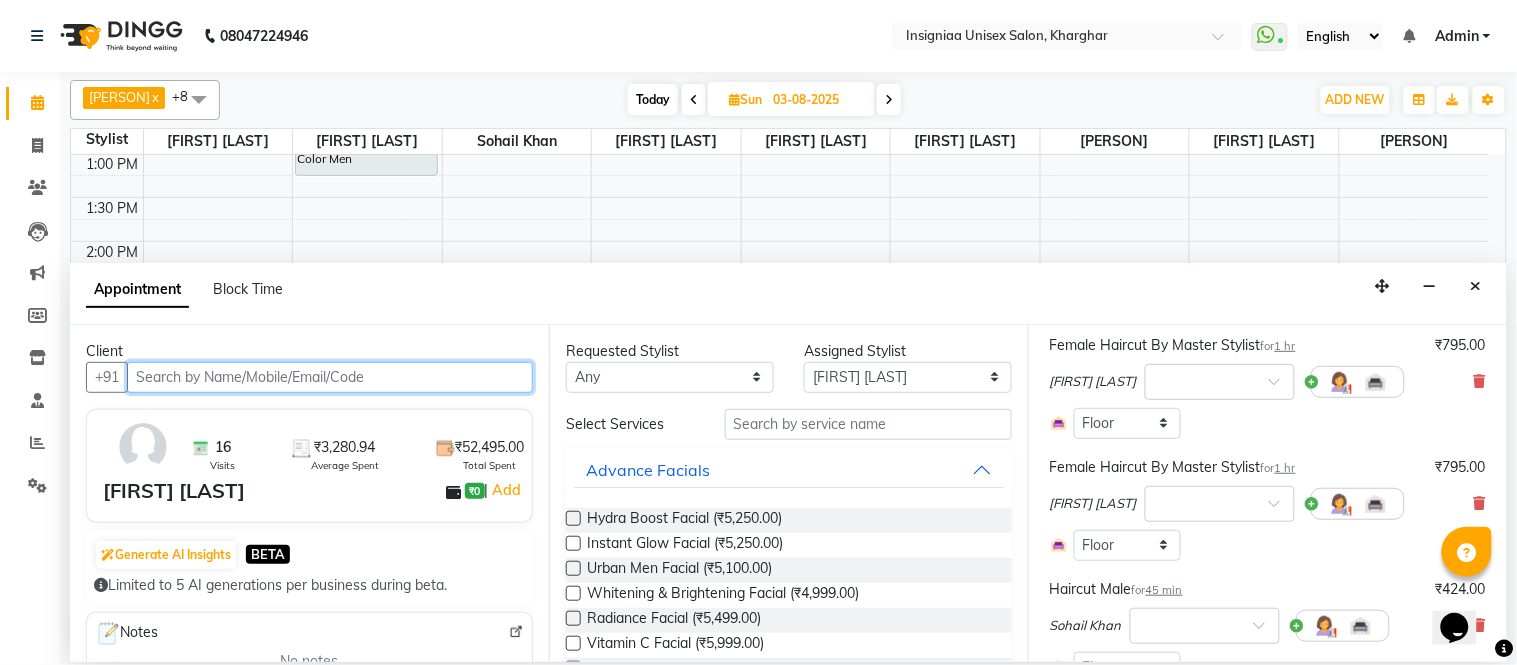 scroll, scrollTop: 444, scrollLeft: 0, axis: vertical 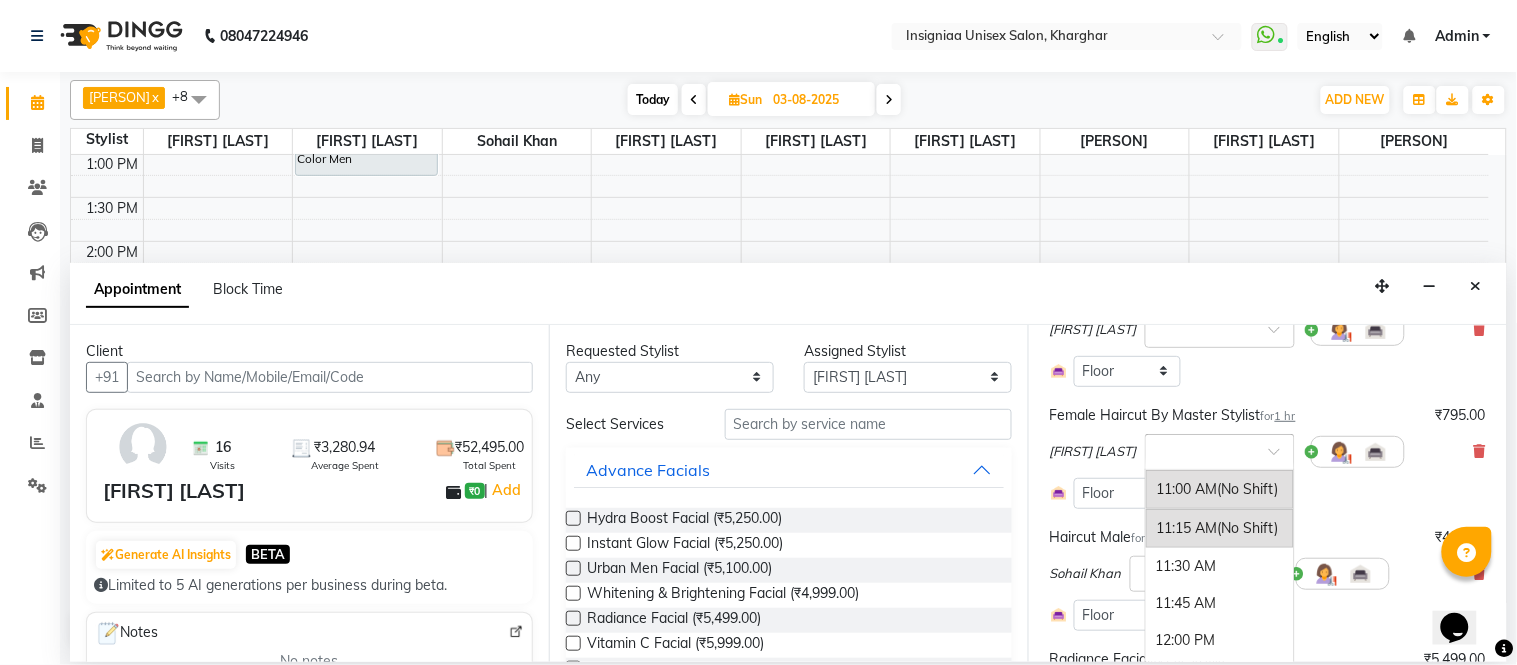 click at bounding box center [1200, 450] 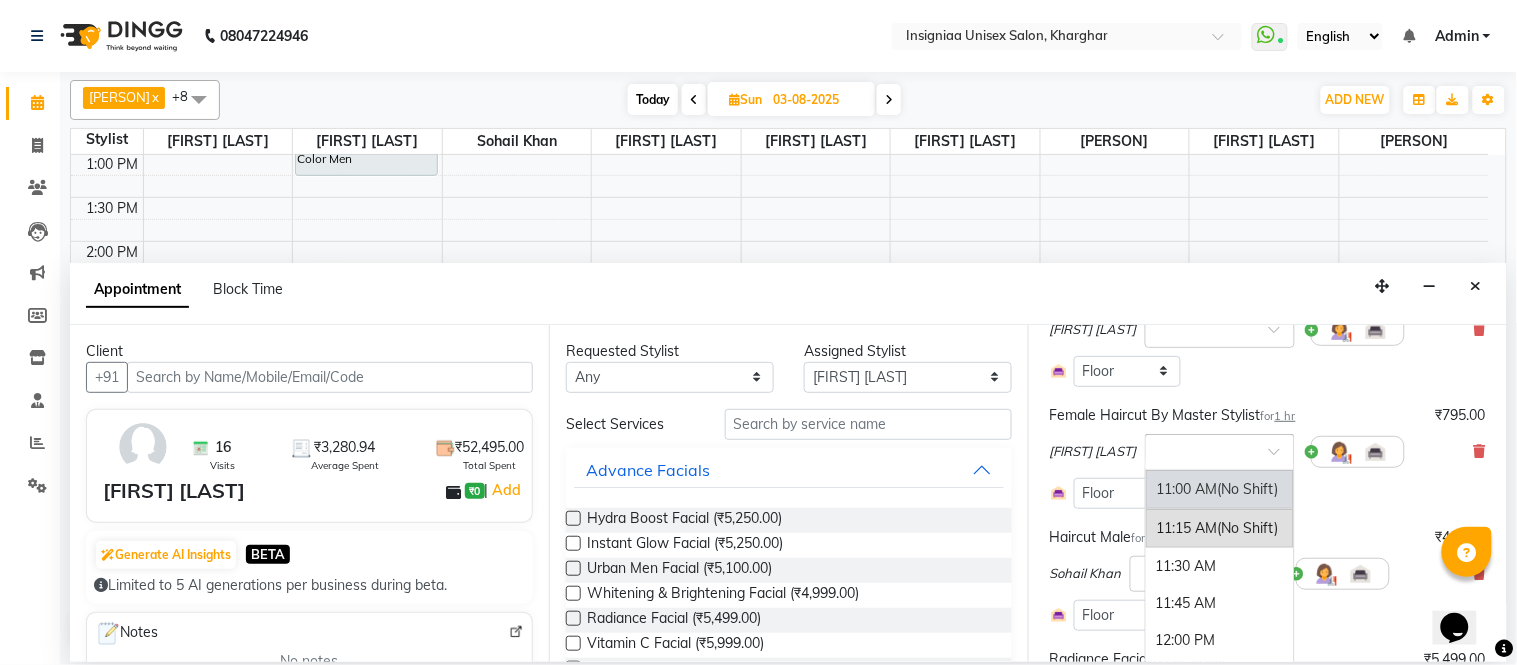 click on "11:00 AM   (No Shift)" at bounding box center [1220, 489] 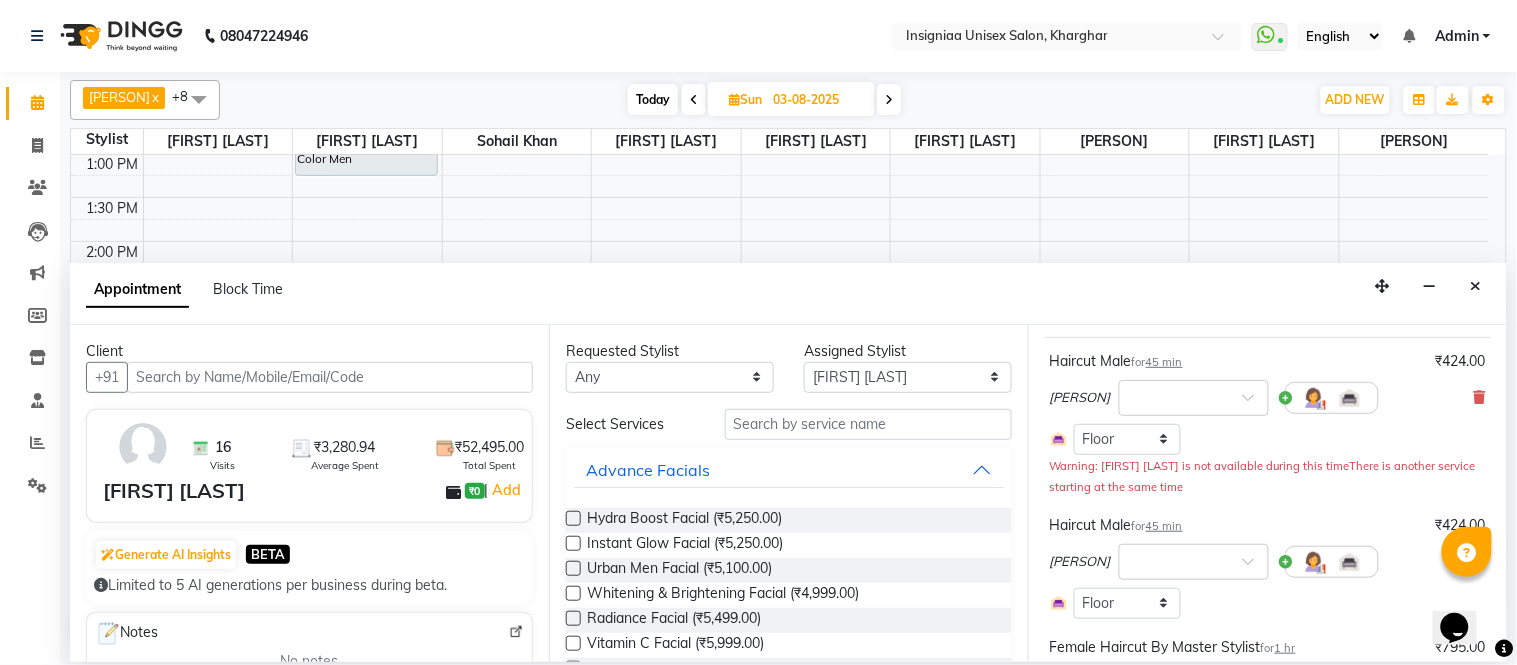 scroll, scrollTop: 0, scrollLeft: 0, axis: both 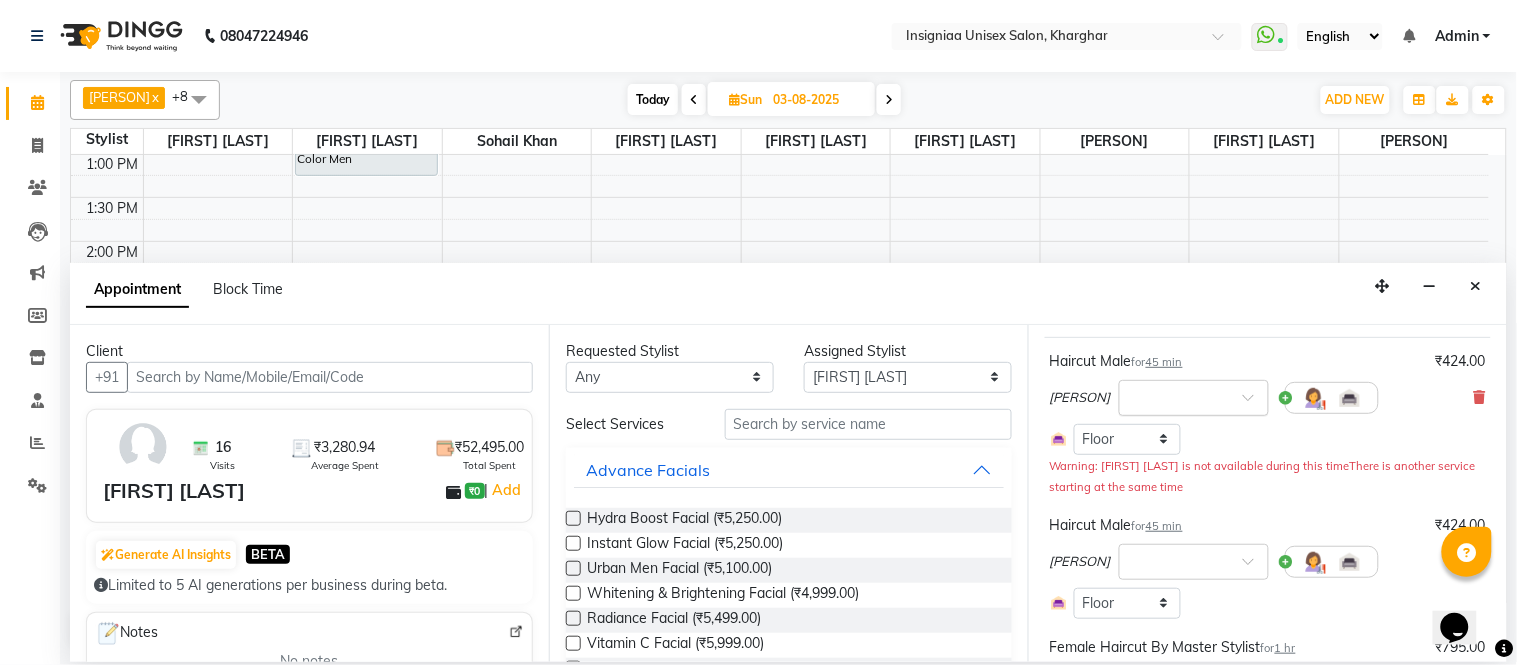 click at bounding box center [1174, 396] 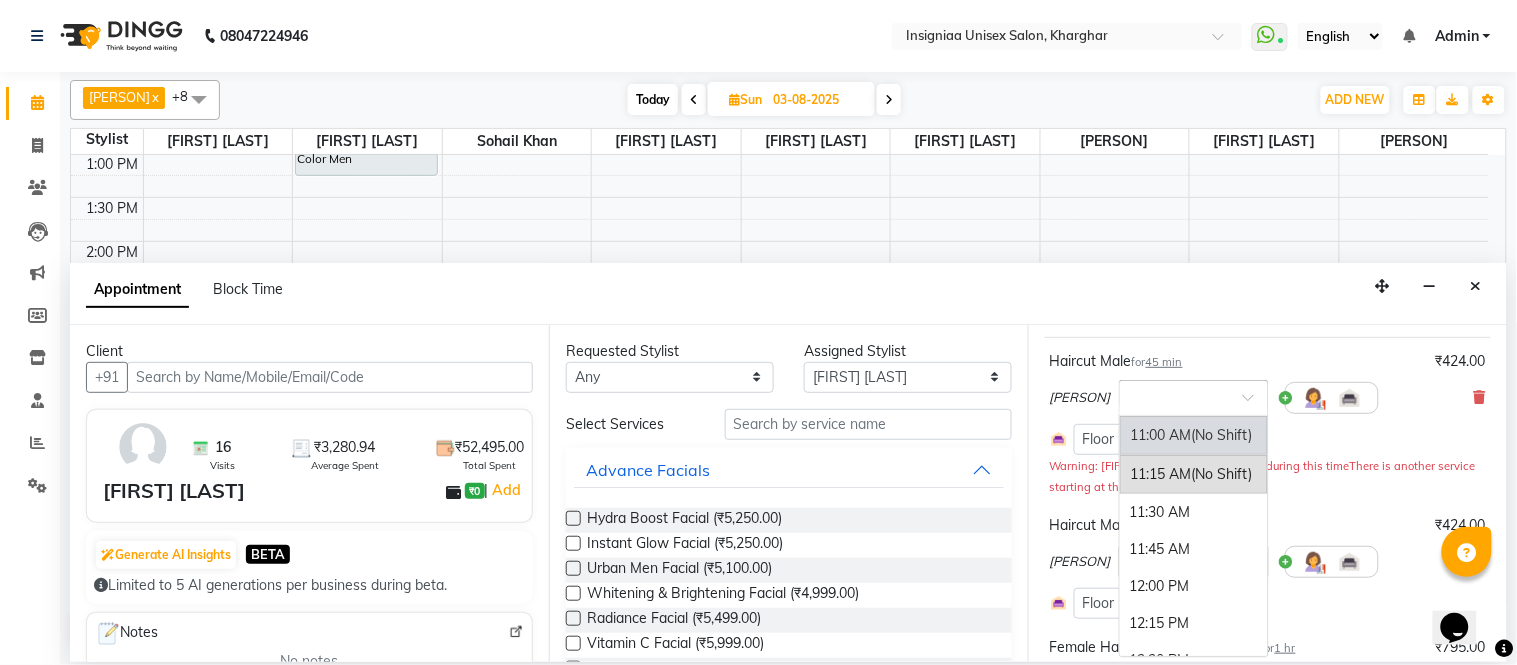 click on "(No Shift)" at bounding box center (1222, 435) 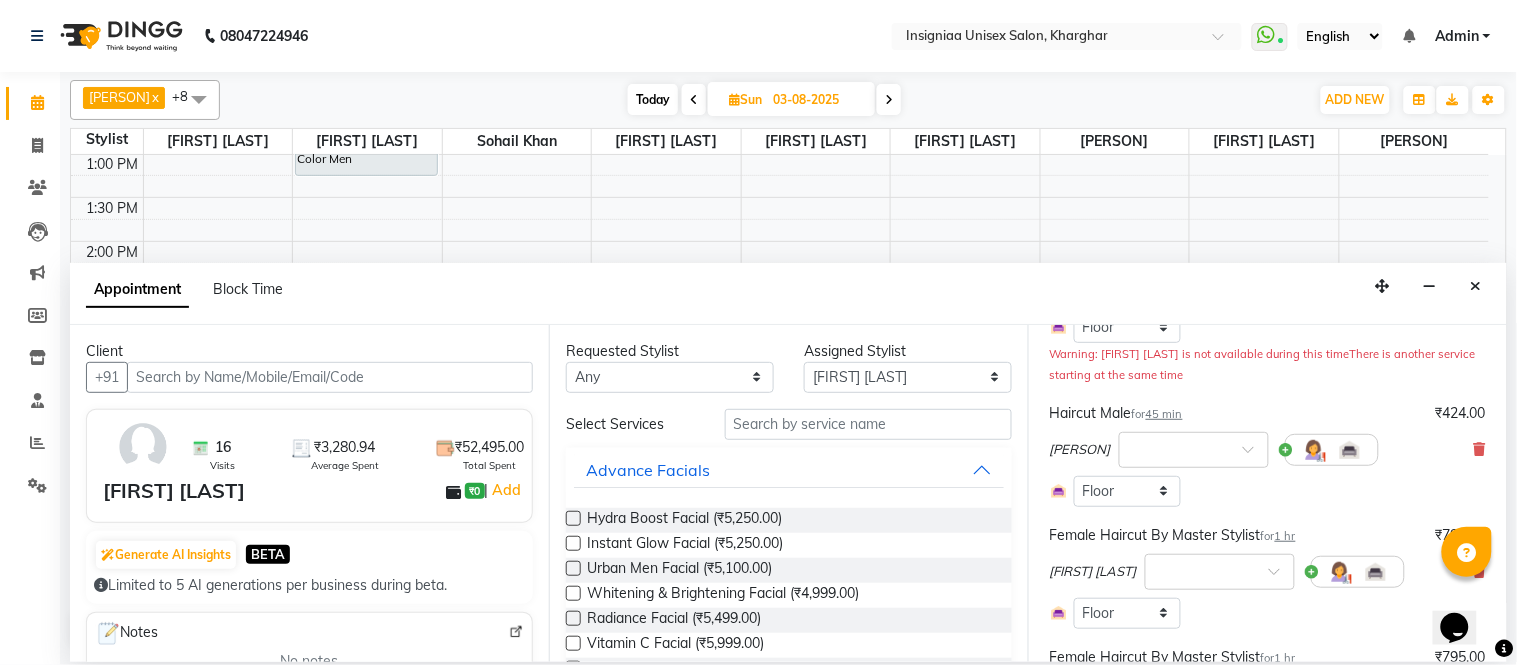 scroll, scrollTop: 222, scrollLeft: 0, axis: vertical 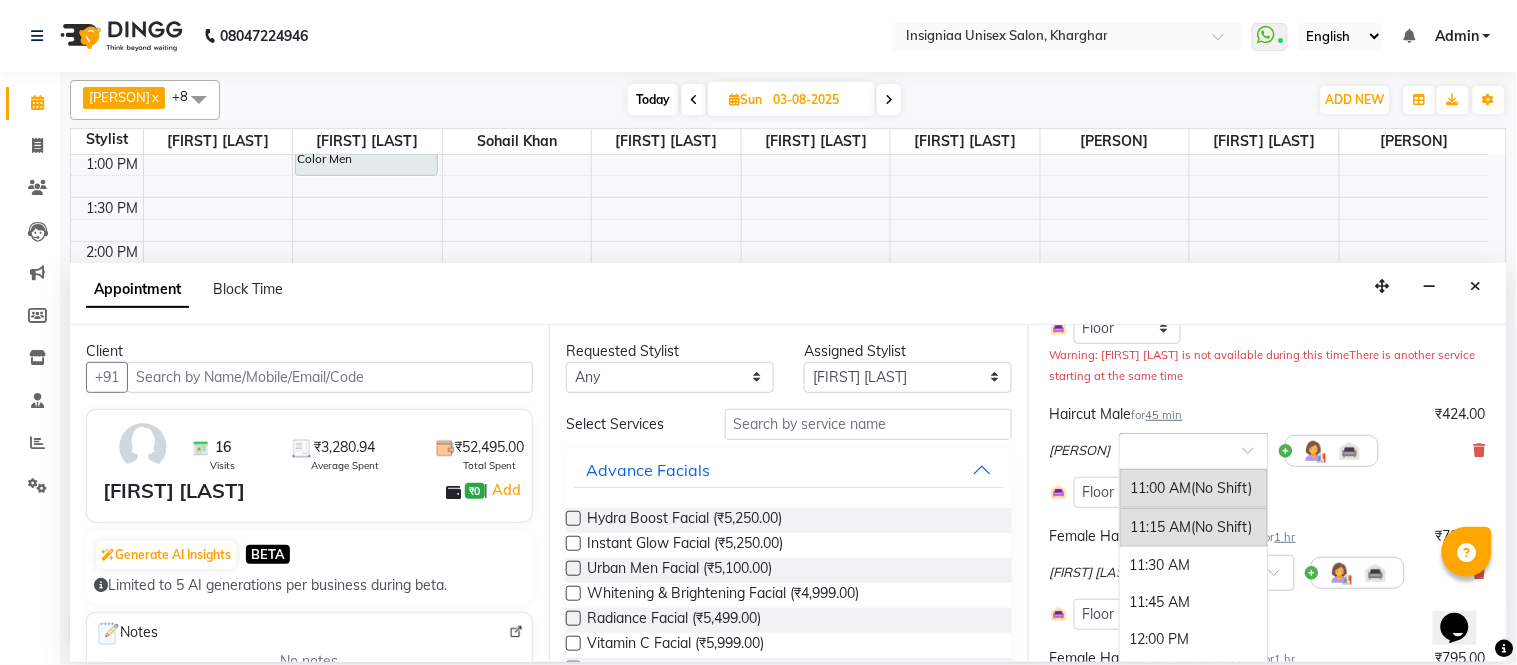 click at bounding box center [1174, 449] 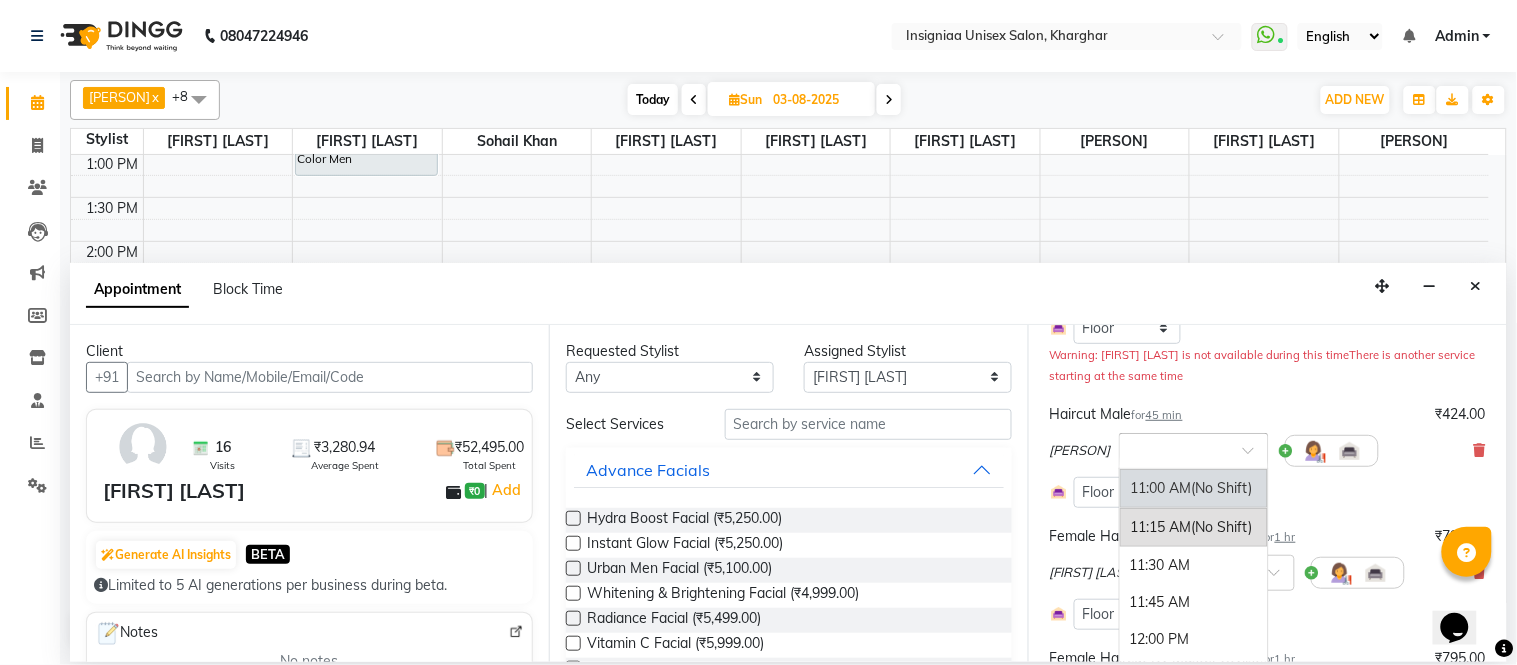 click on "11:00 AM   (No Shift)" at bounding box center (1194, 488) 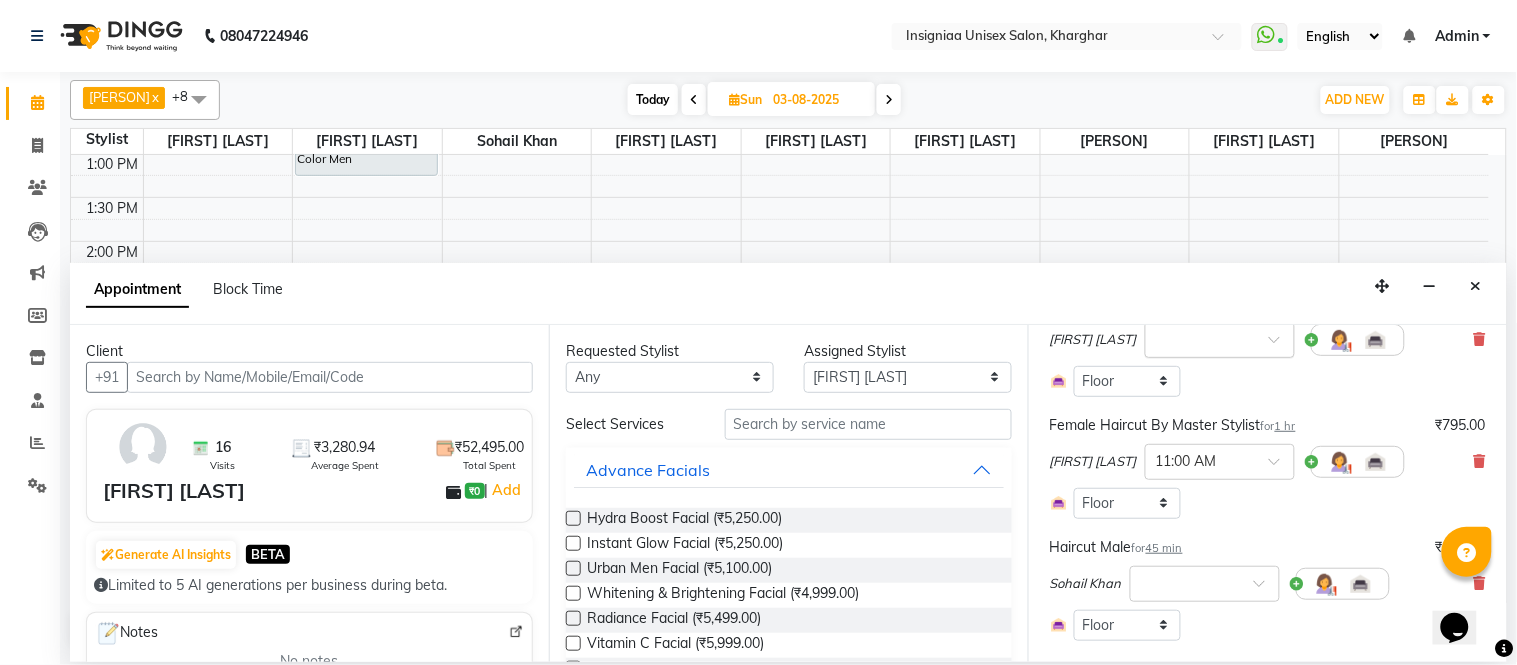 scroll, scrollTop: 555, scrollLeft: 0, axis: vertical 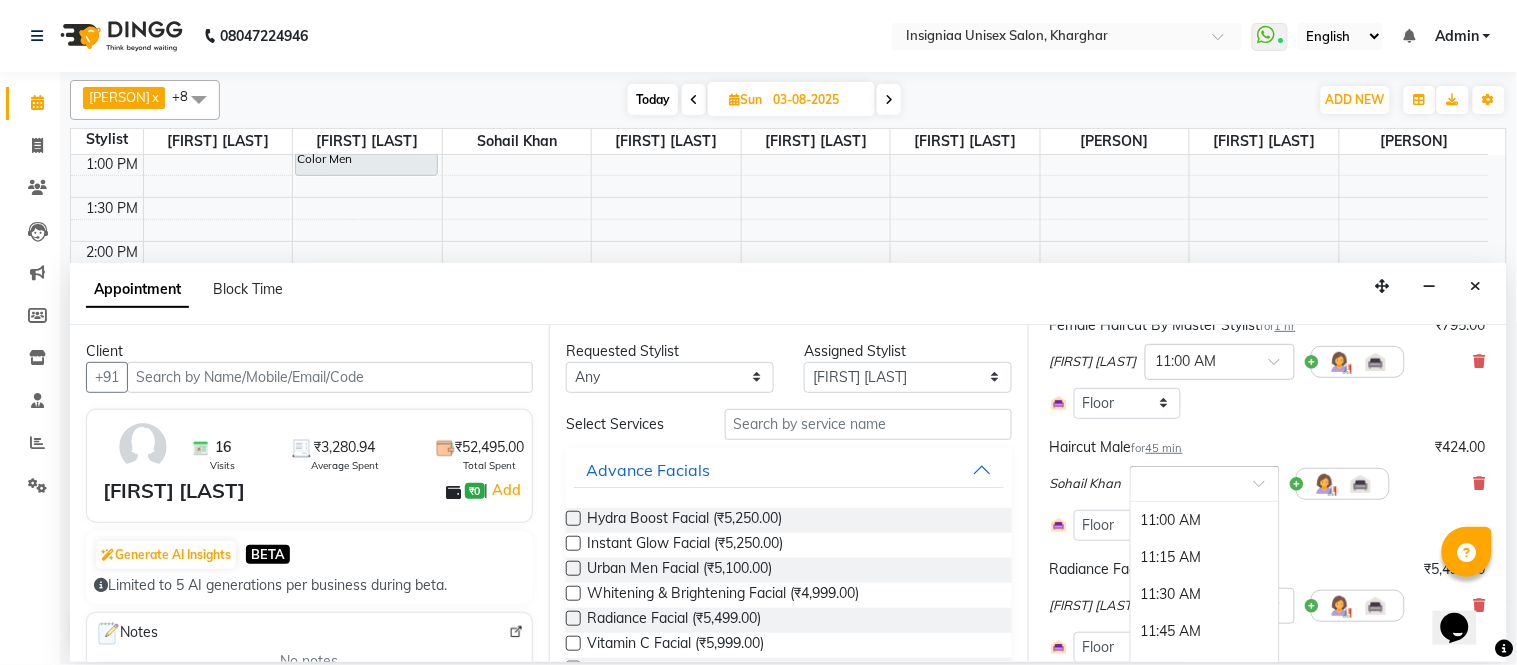 click on "×" at bounding box center (1205, 484) 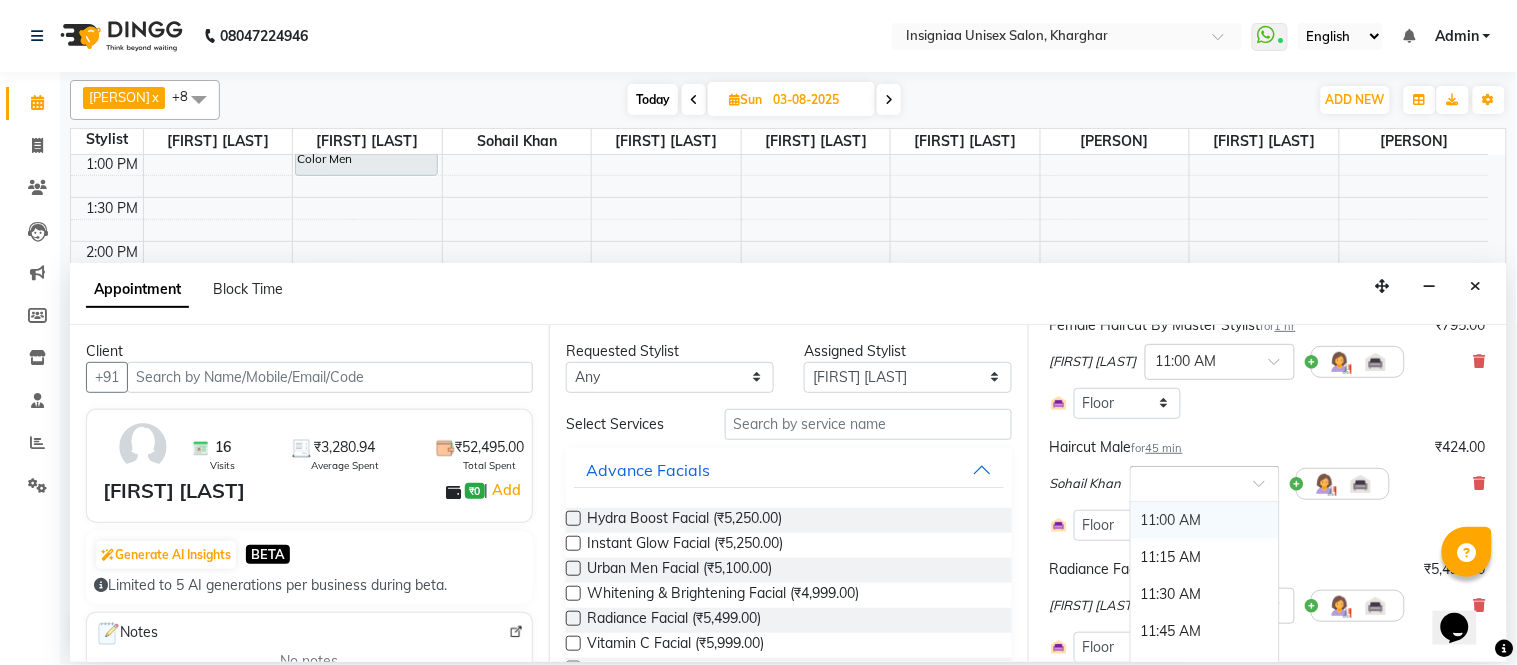 click on "11:00 AM" at bounding box center (1205, 520) 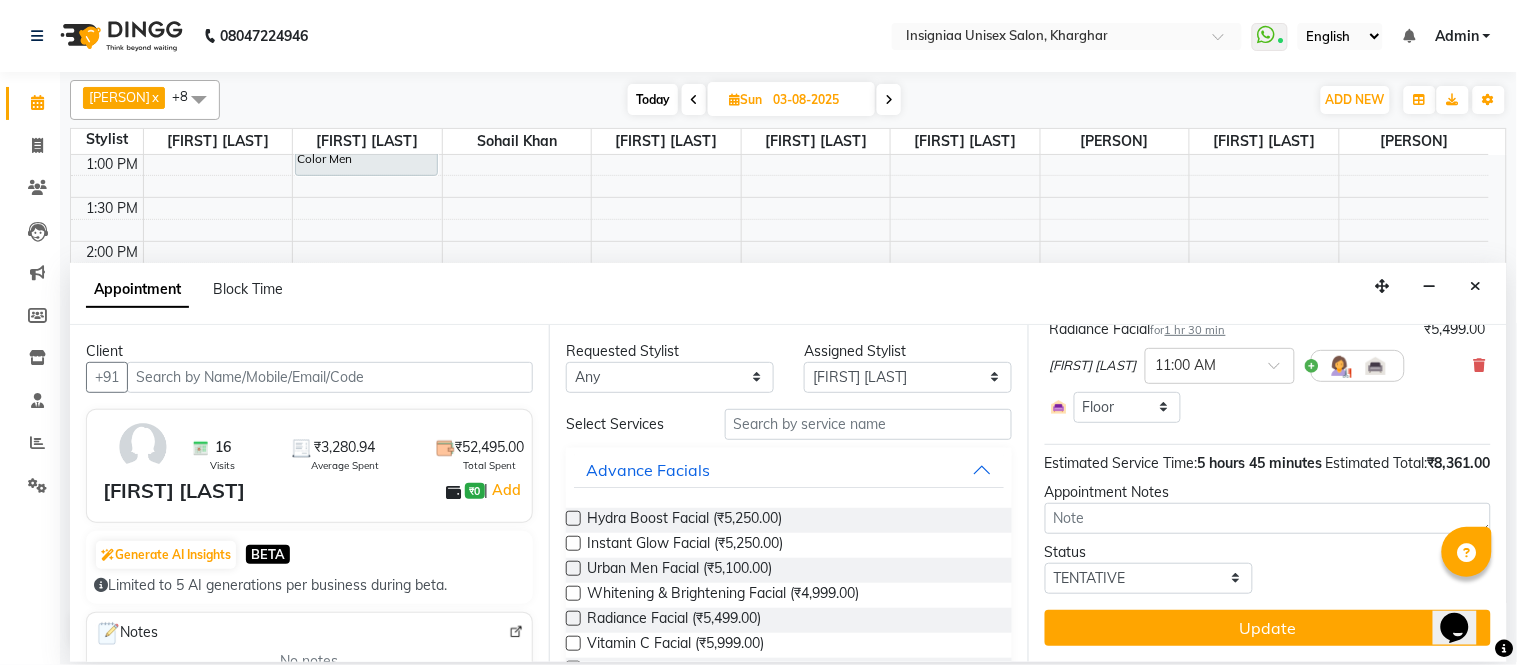 scroll, scrollTop: 834, scrollLeft: 0, axis: vertical 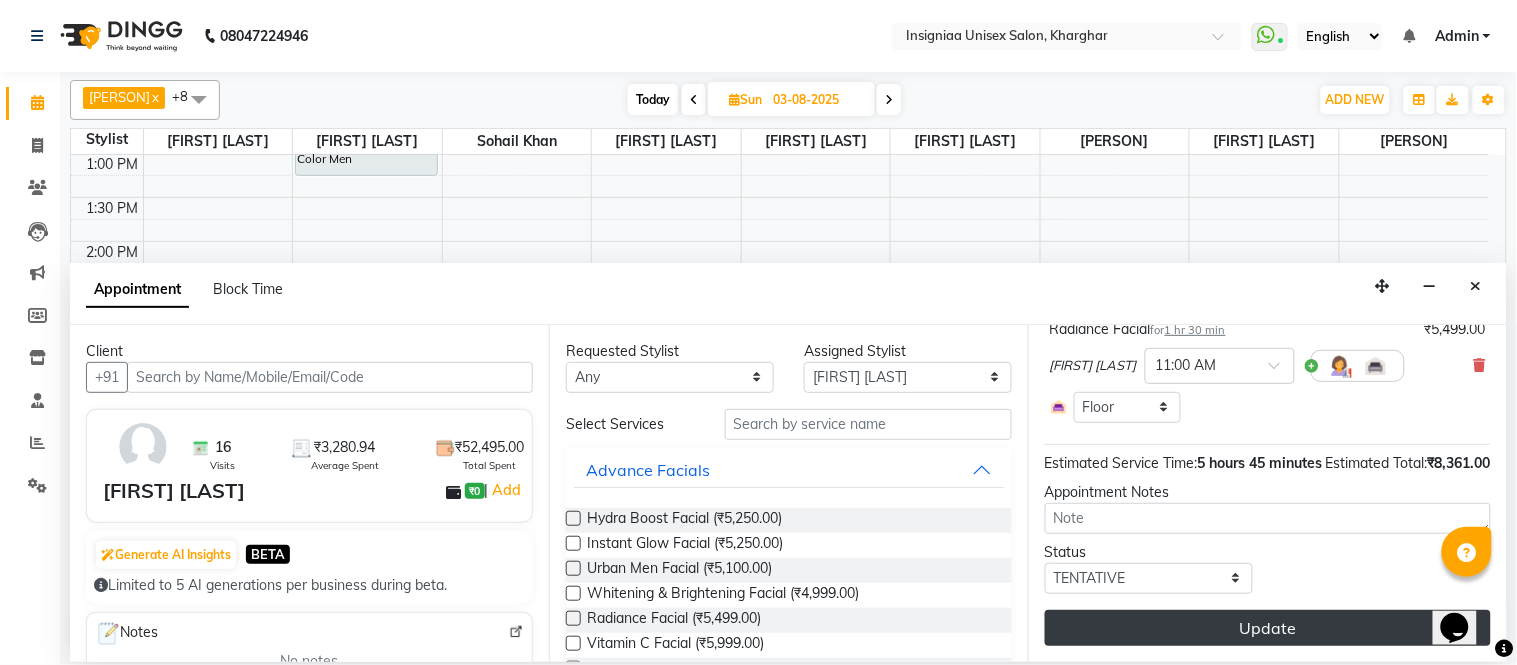 click on "Update" at bounding box center [1268, 628] 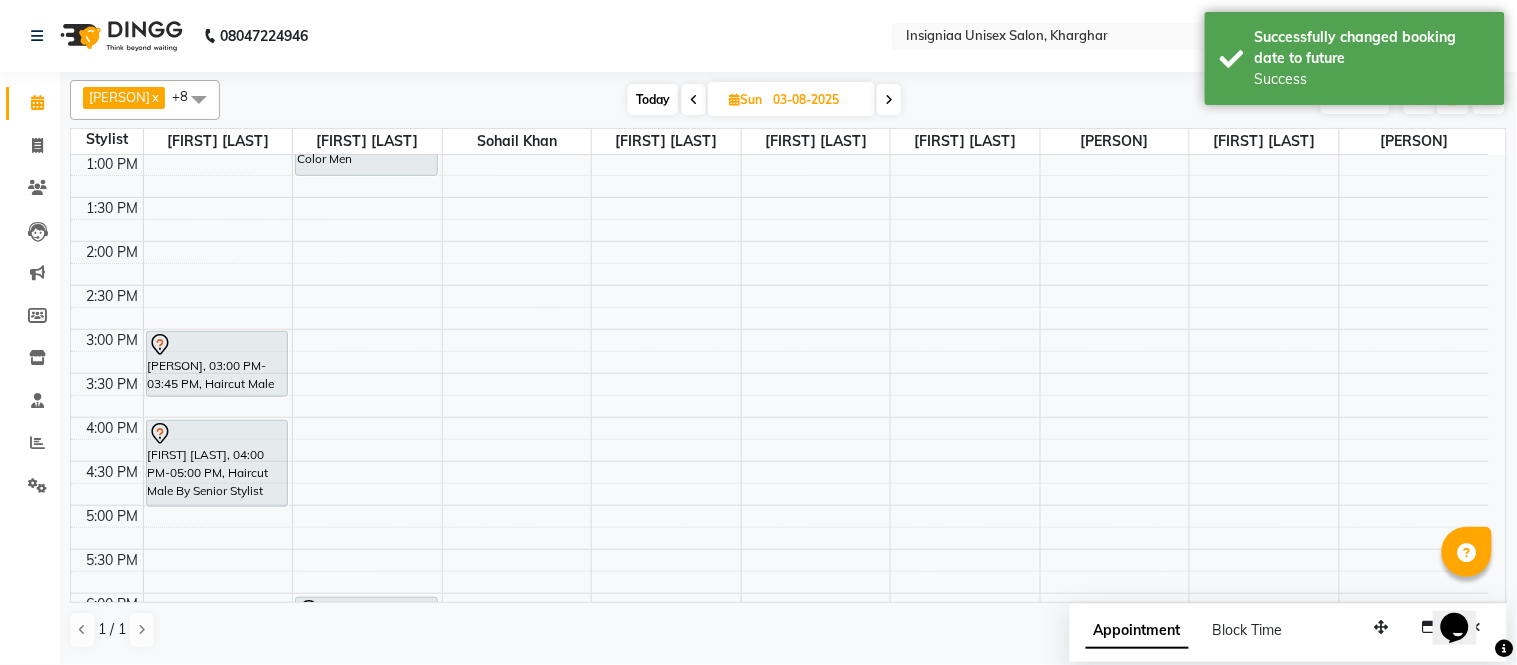 scroll, scrollTop: 0, scrollLeft: 0, axis: both 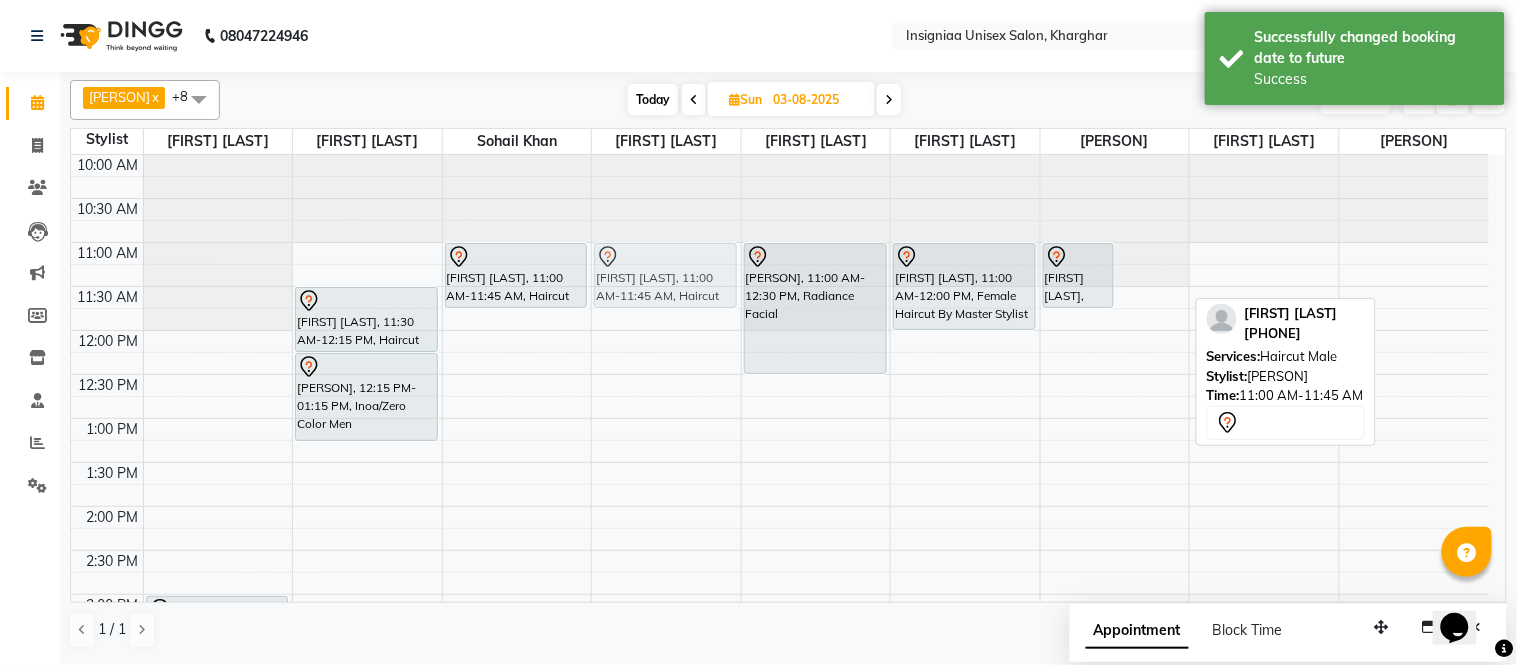 drag, startPoint x: 1142, startPoint y: 275, endPoint x: 691, endPoint y: 281, distance: 451.03992 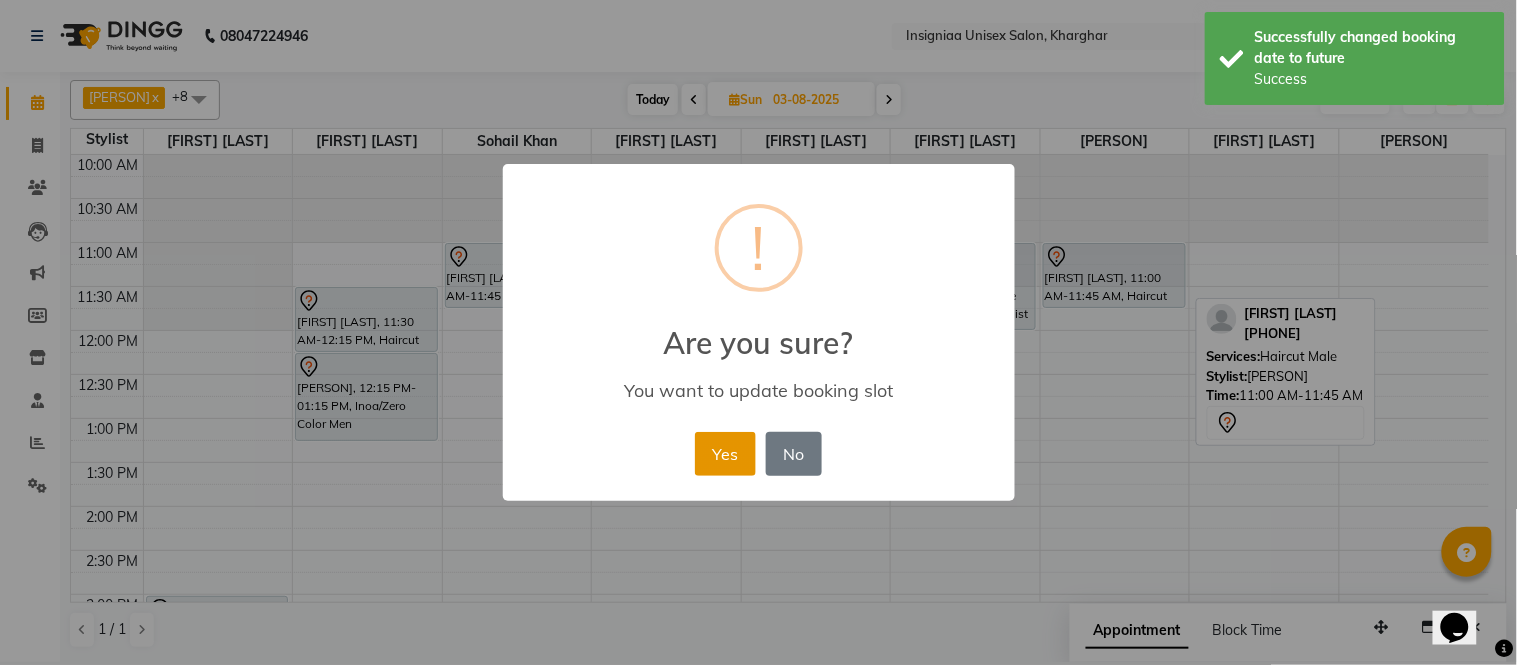 click on "Yes" at bounding box center (725, 454) 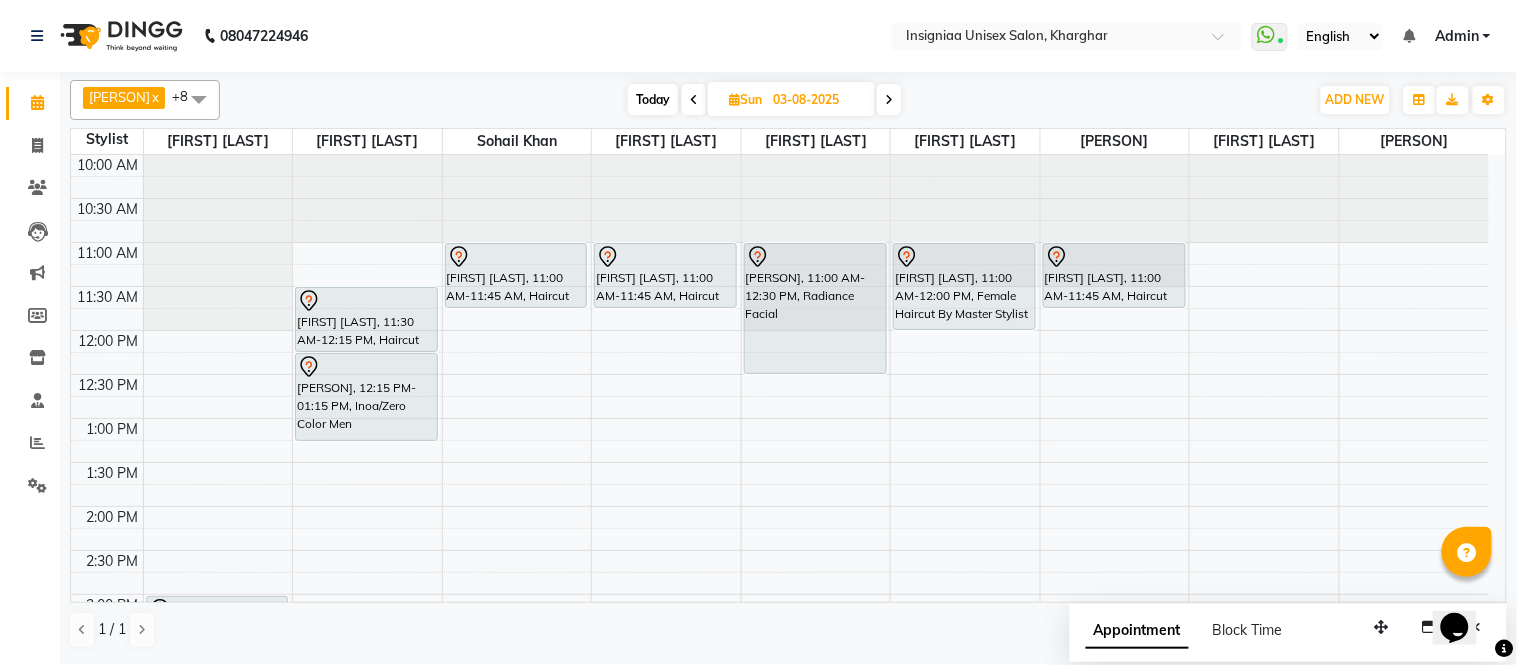 click on "Today" at bounding box center [653, 99] 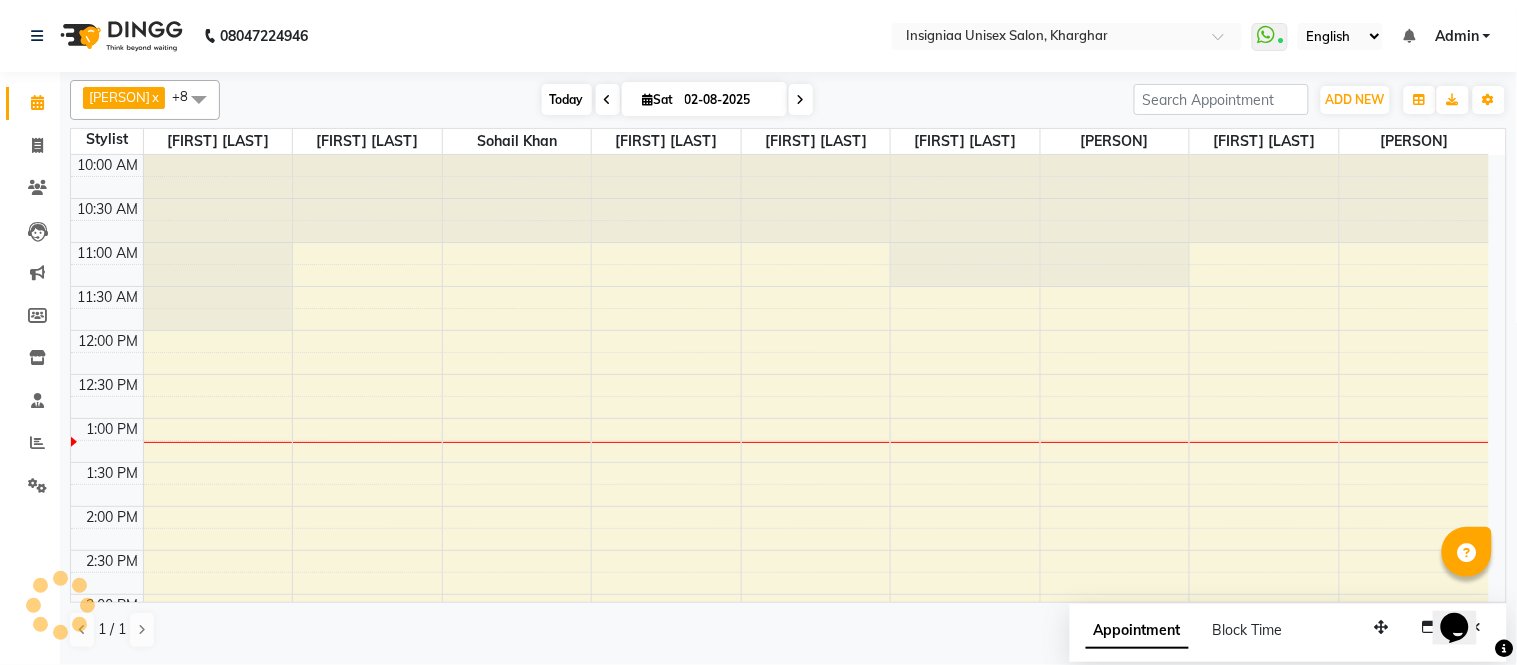 scroll, scrollTop: 265, scrollLeft: 0, axis: vertical 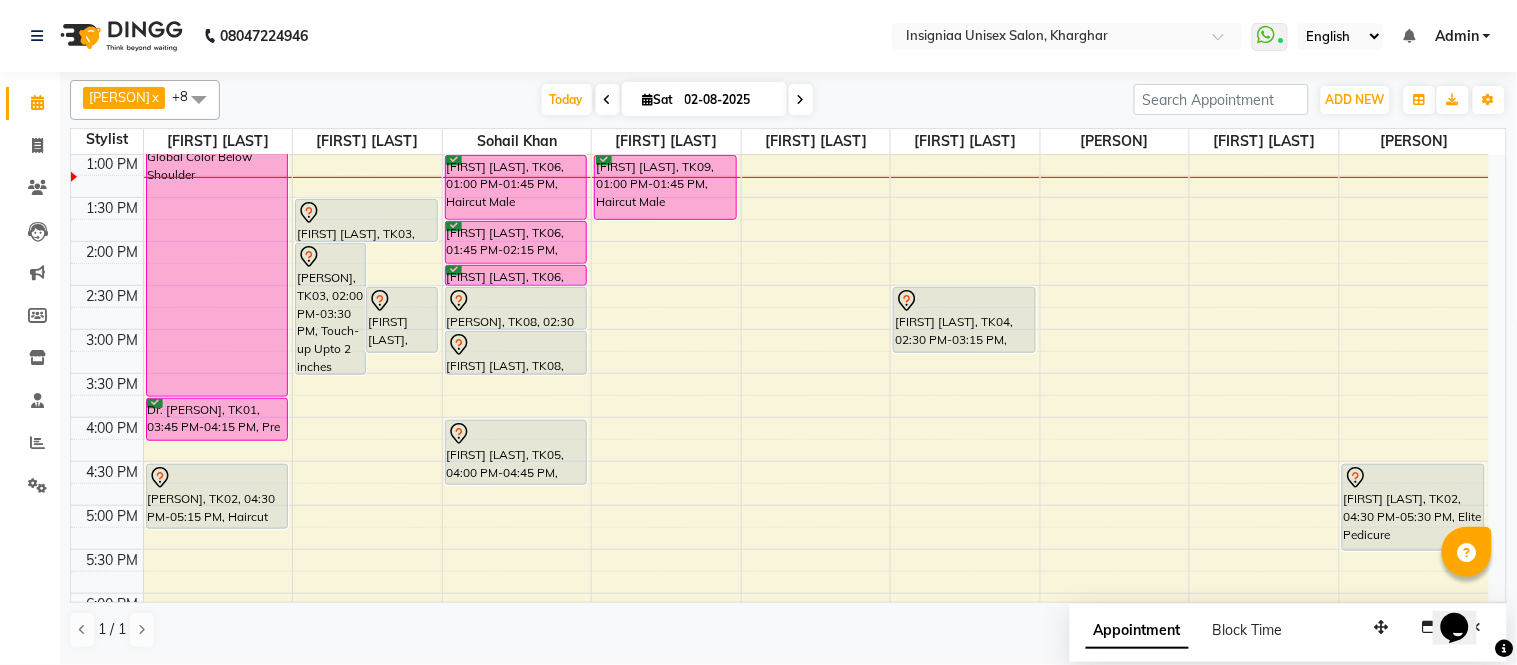 click at bounding box center [608, 100] 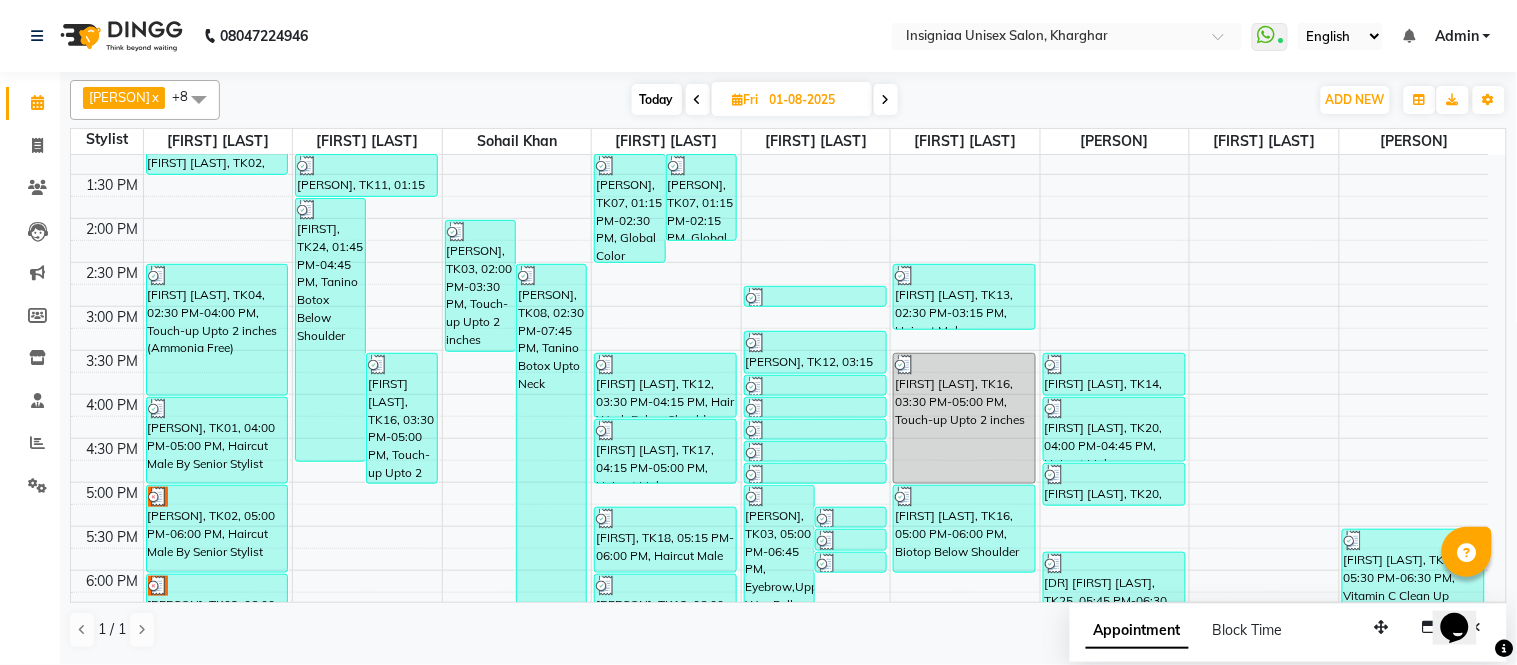 scroll, scrollTop: 222, scrollLeft: 0, axis: vertical 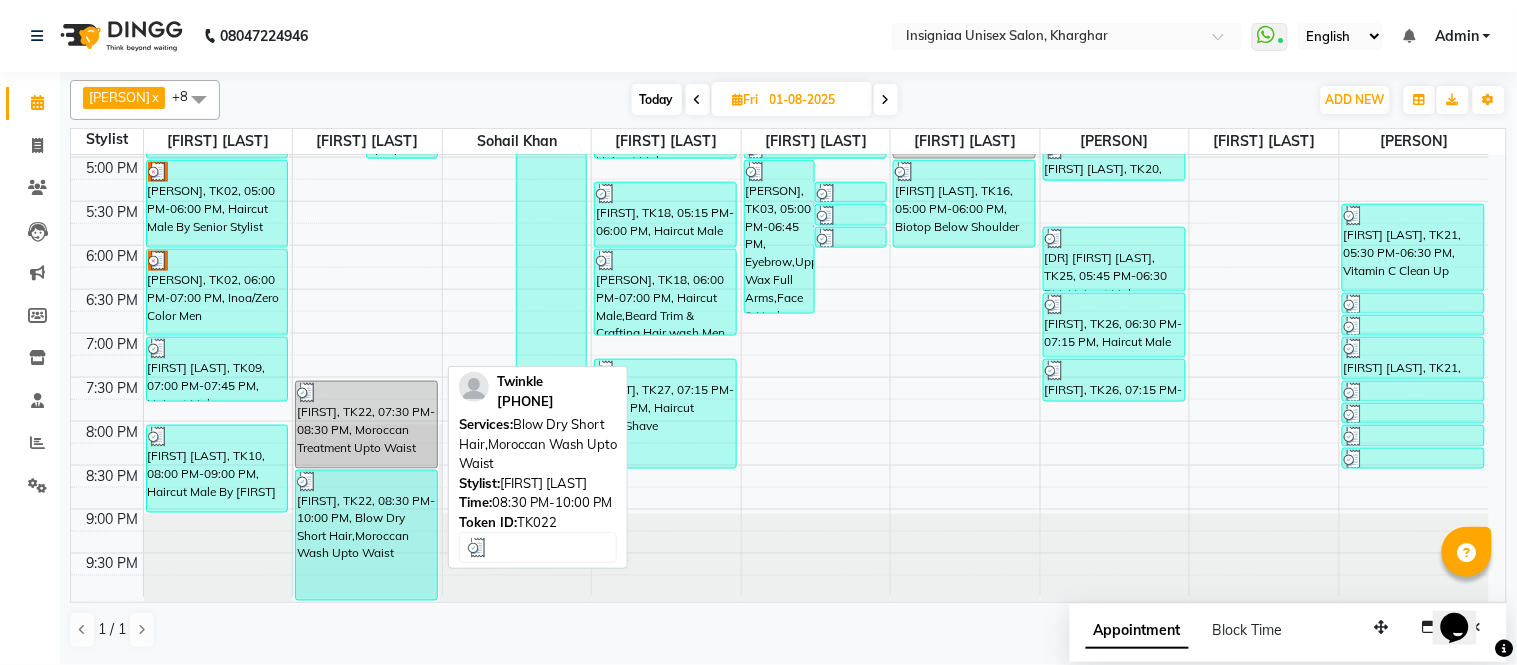 click on "Twinkle, TK22, 08:30 PM-10:00 PM, Blow Dry Short Hair,Moroccan Wash Upto Waist" at bounding box center [366, 535] 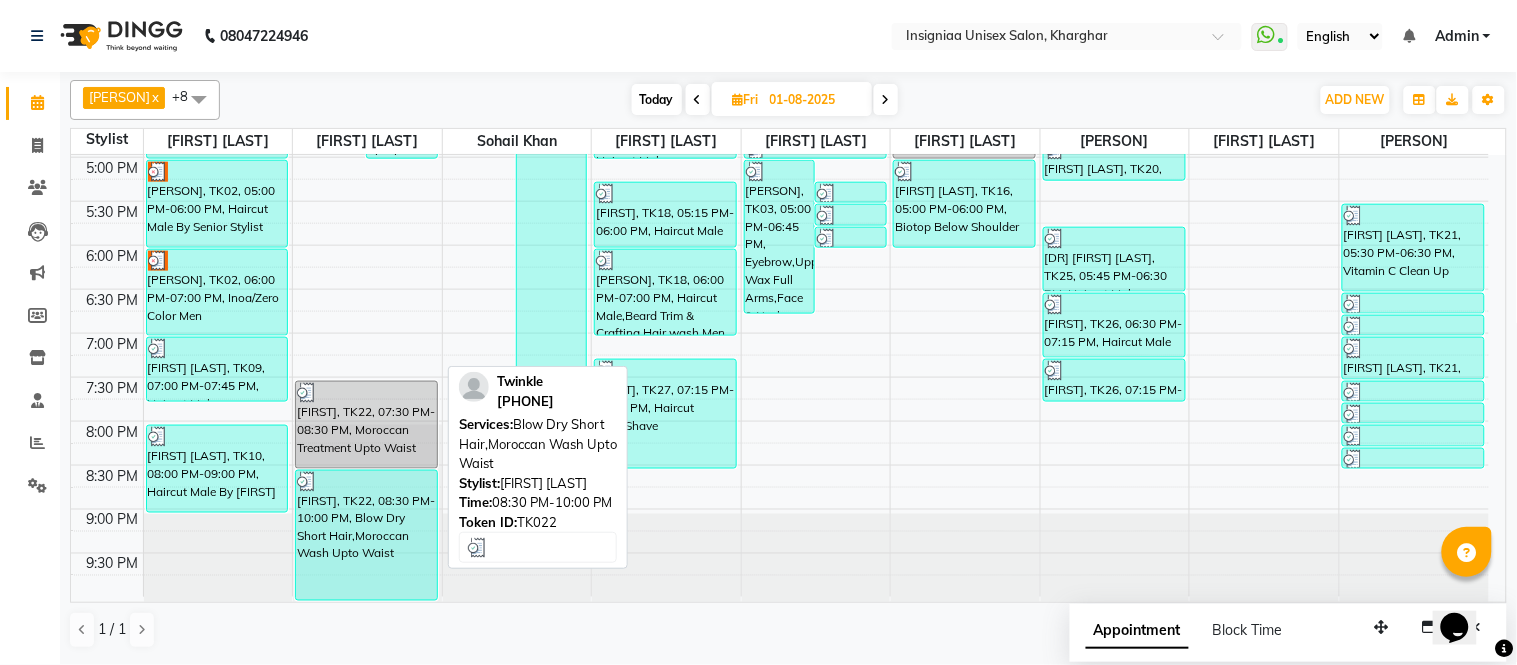 click on "Twinkle, TK22, 08:30 PM-10:00 PM, Blow Dry Short Hair,Moroccan Wash Upto Waist" at bounding box center [366, 535] 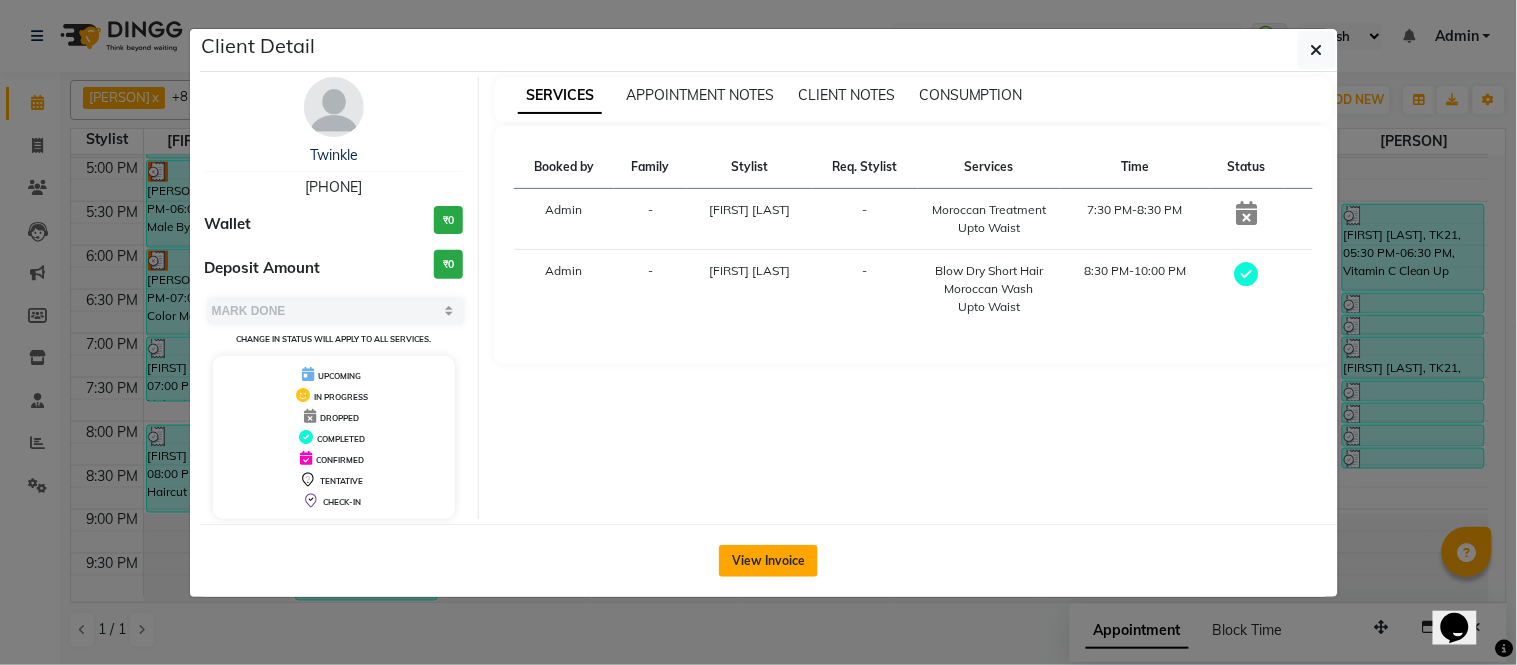 click on "View Invoice" 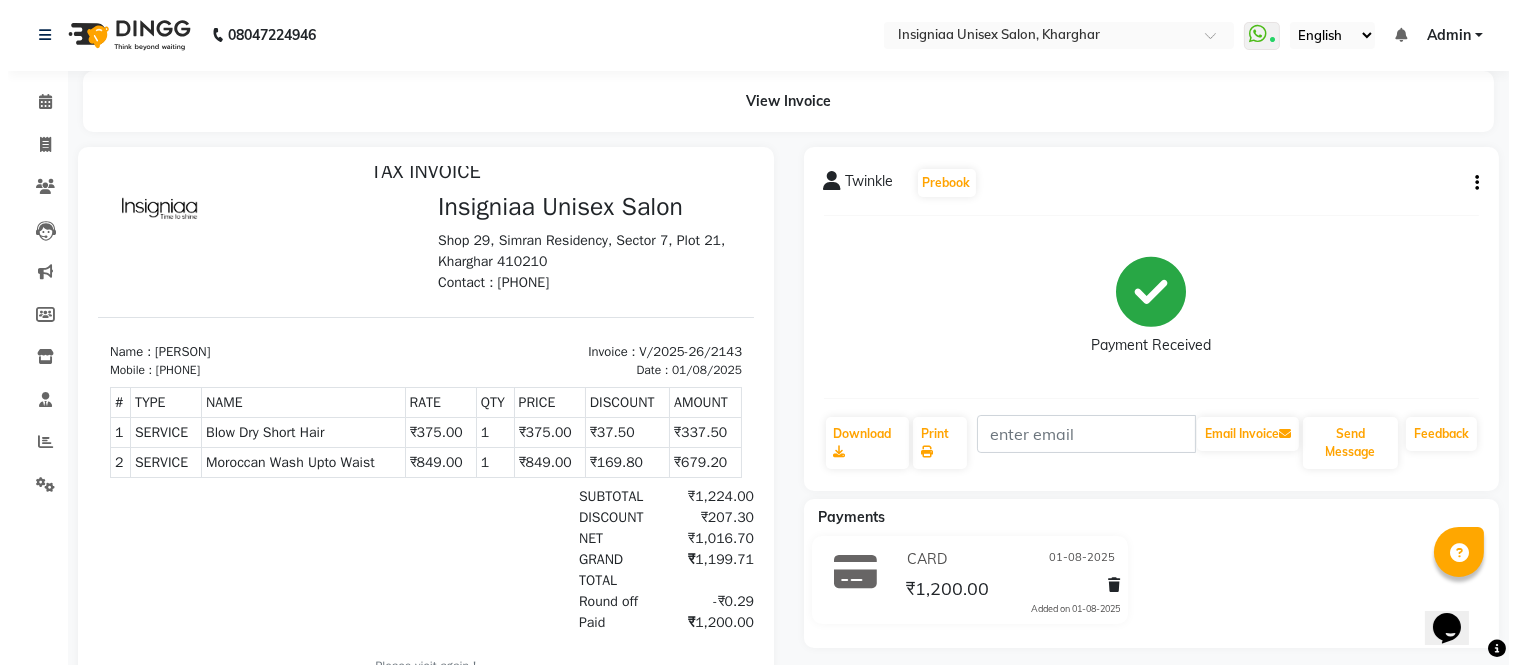 scroll, scrollTop: 0, scrollLeft: 0, axis: both 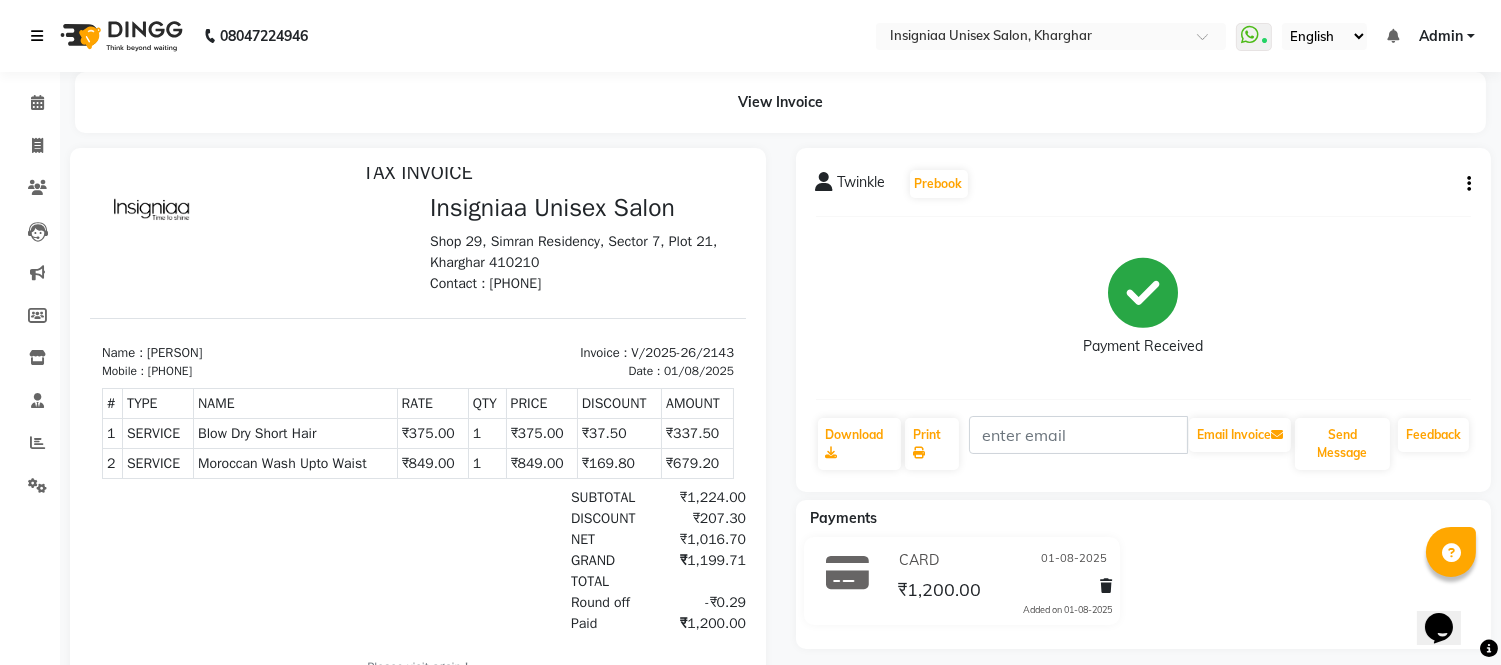 click at bounding box center [37, 36] 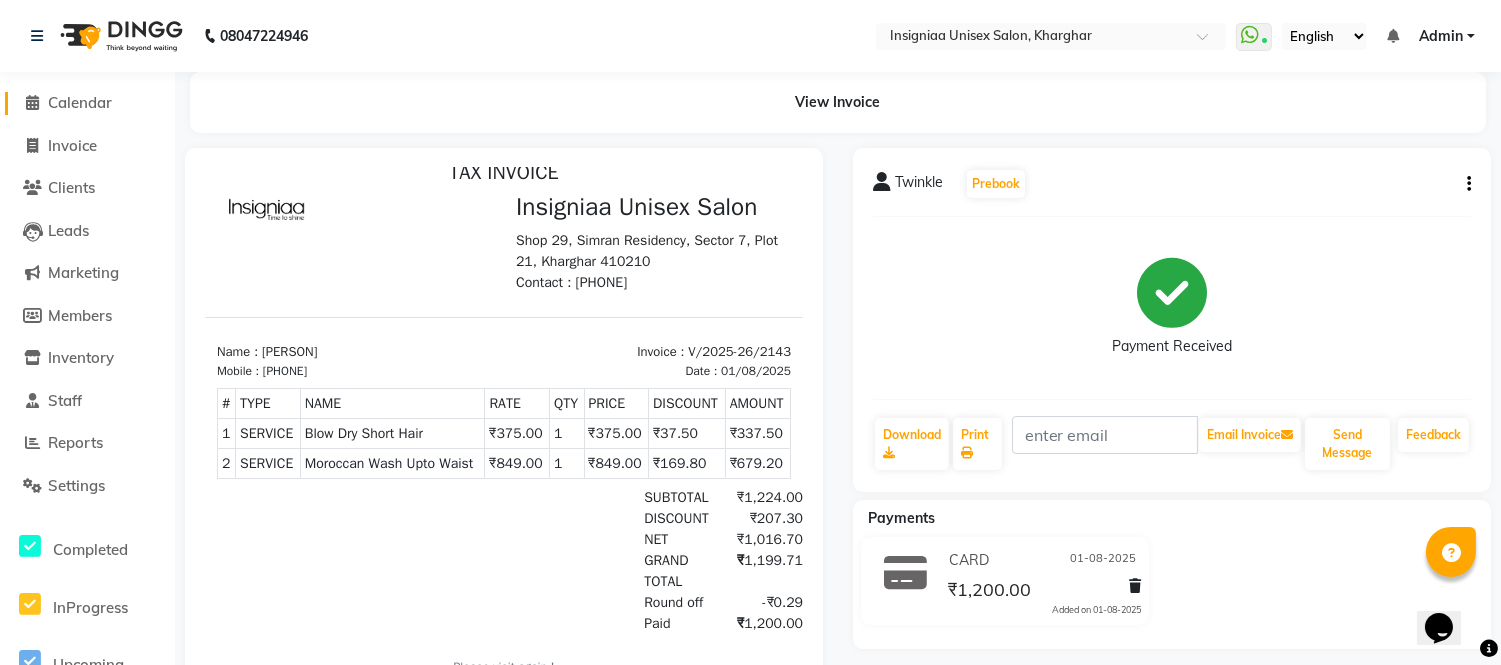 click on "Calendar" 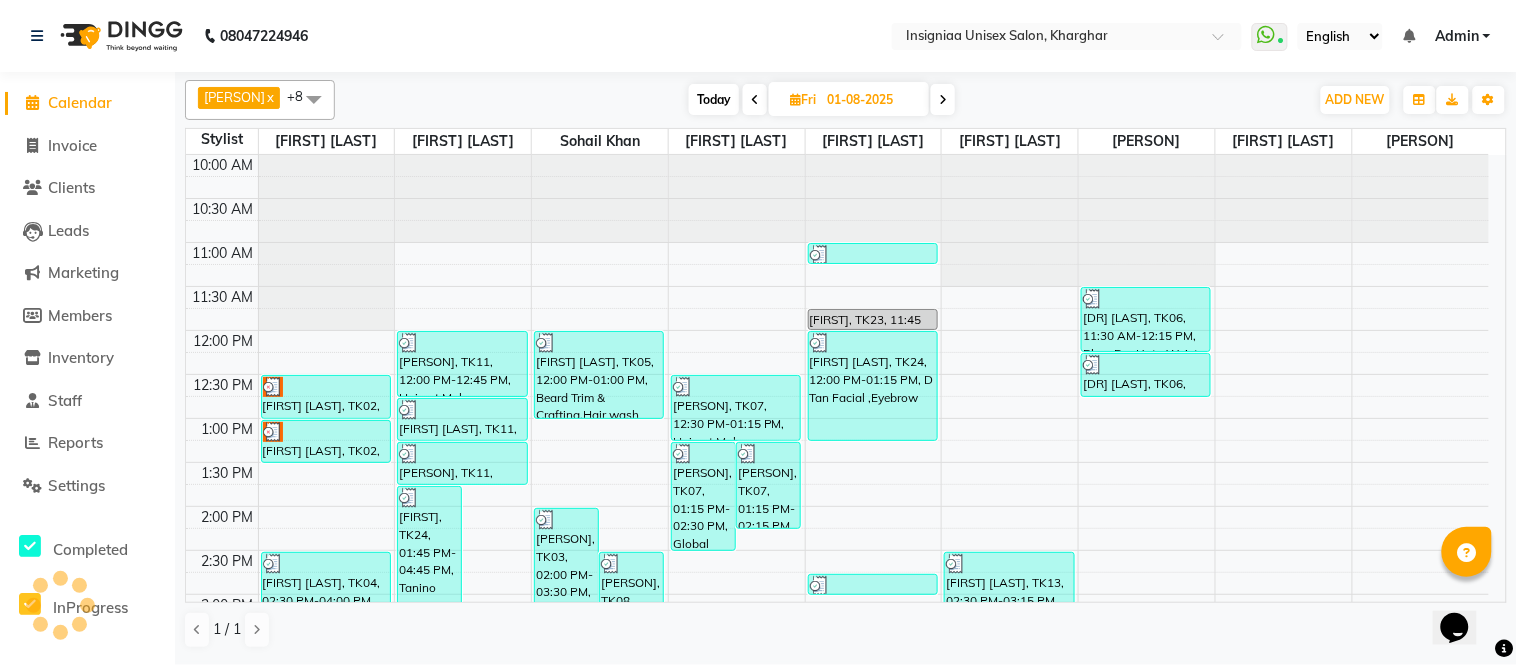 click on "Today" at bounding box center (714, 99) 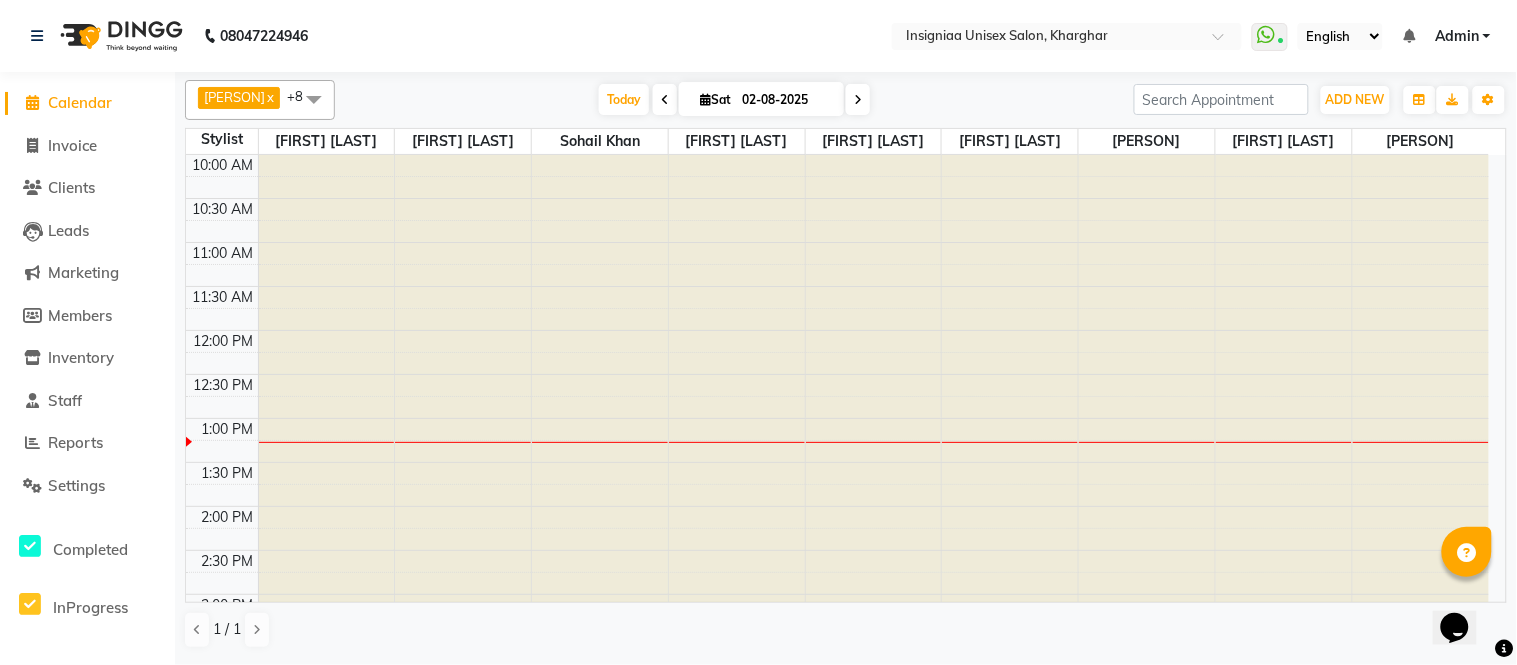 scroll, scrollTop: 265, scrollLeft: 0, axis: vertical 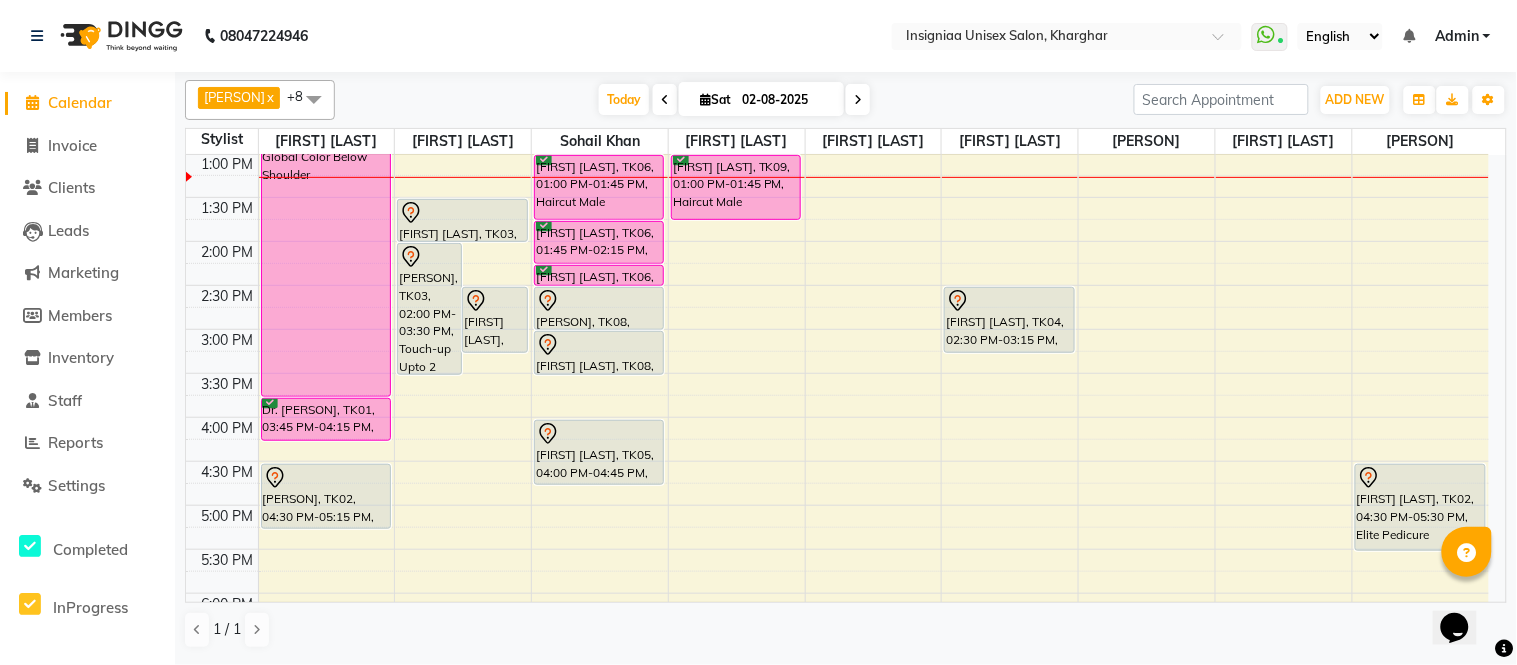 click on "Staff" 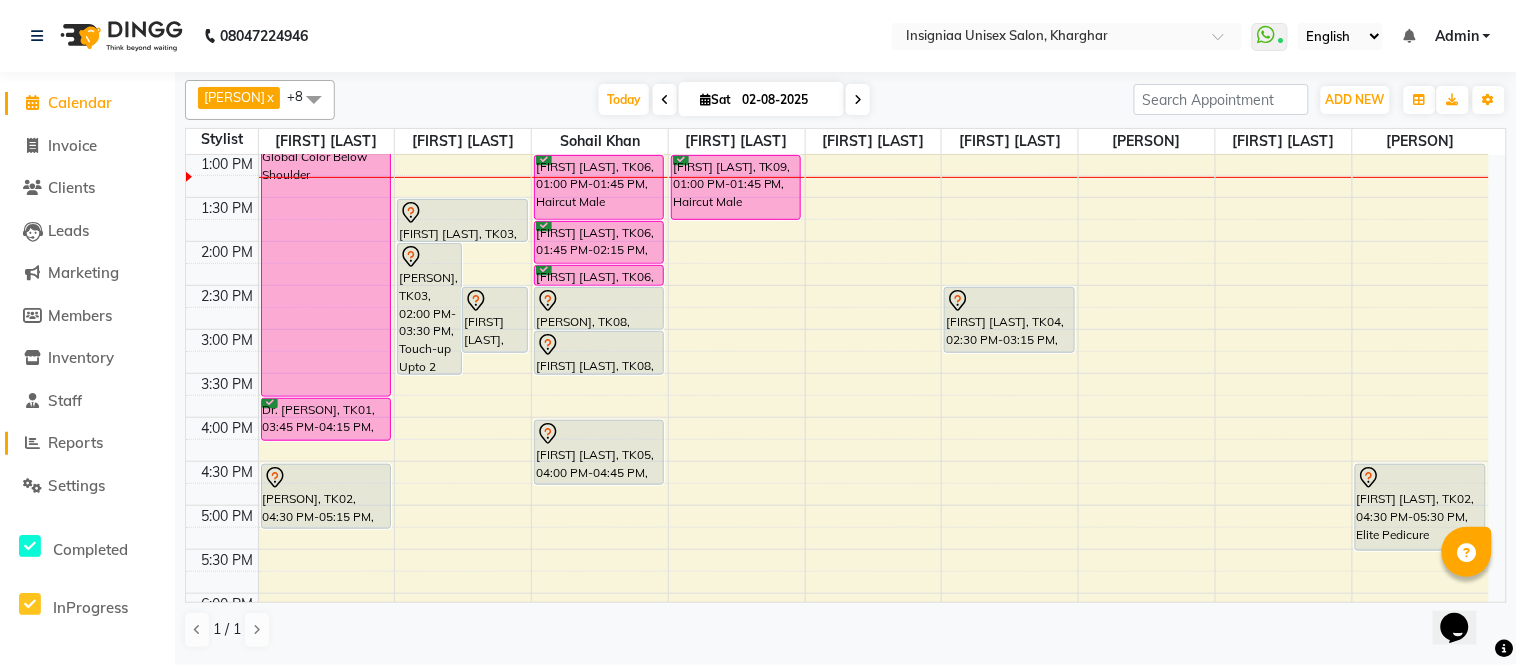 click on "Reports" 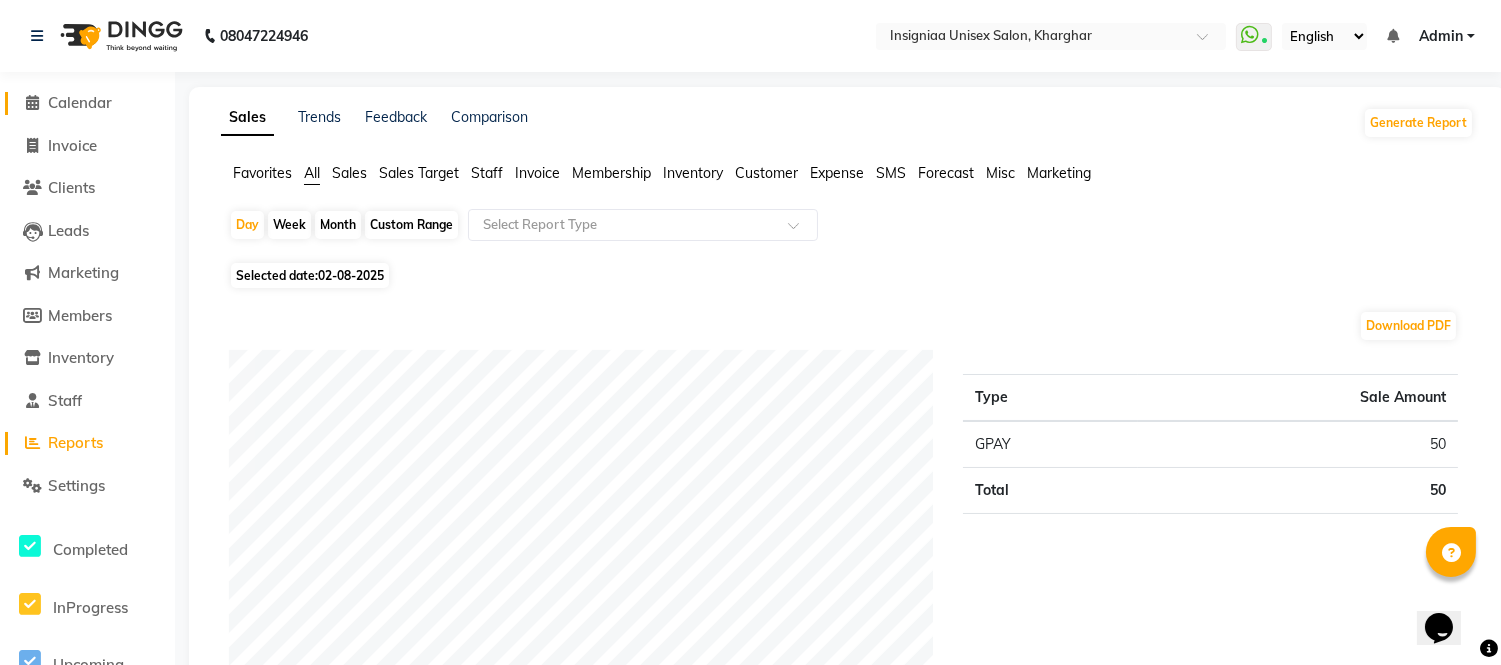 click on "Calendar" 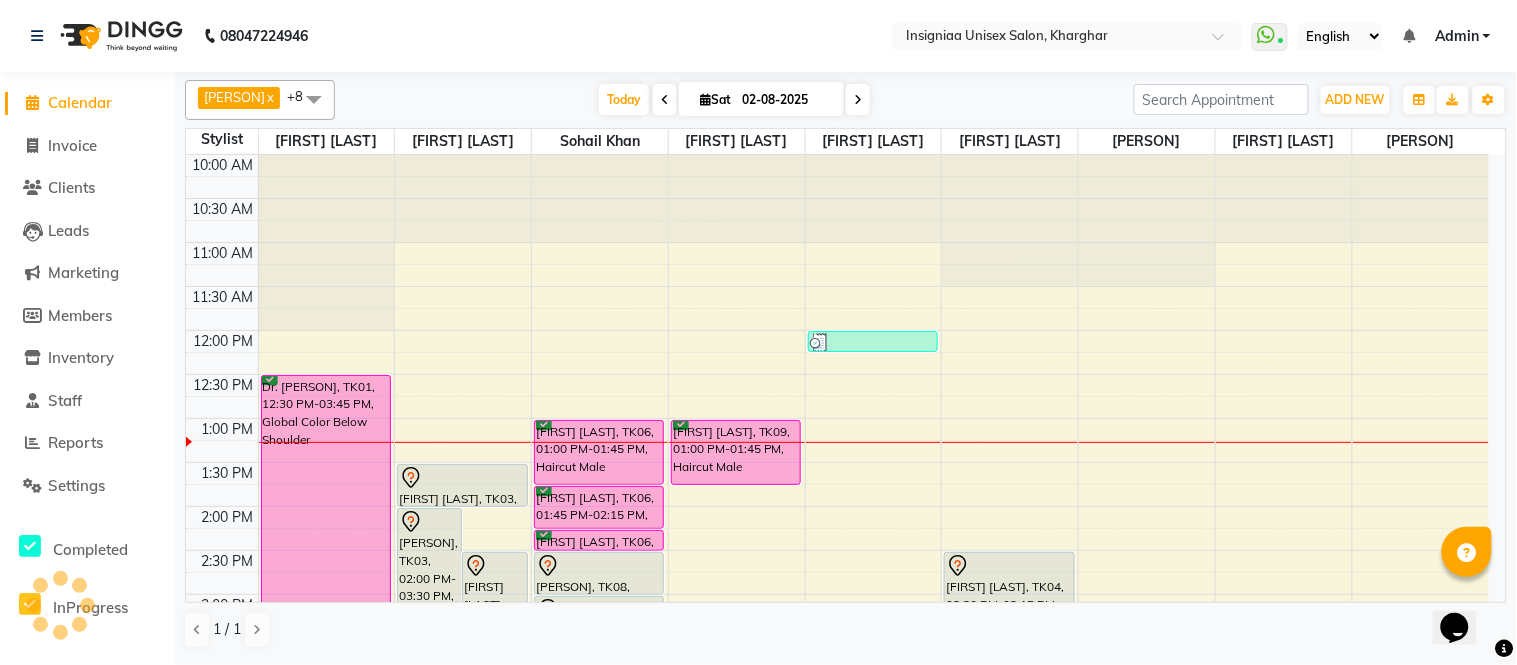 scroll, scrollTop: 265, scrollLeft: 0, axis: vertical 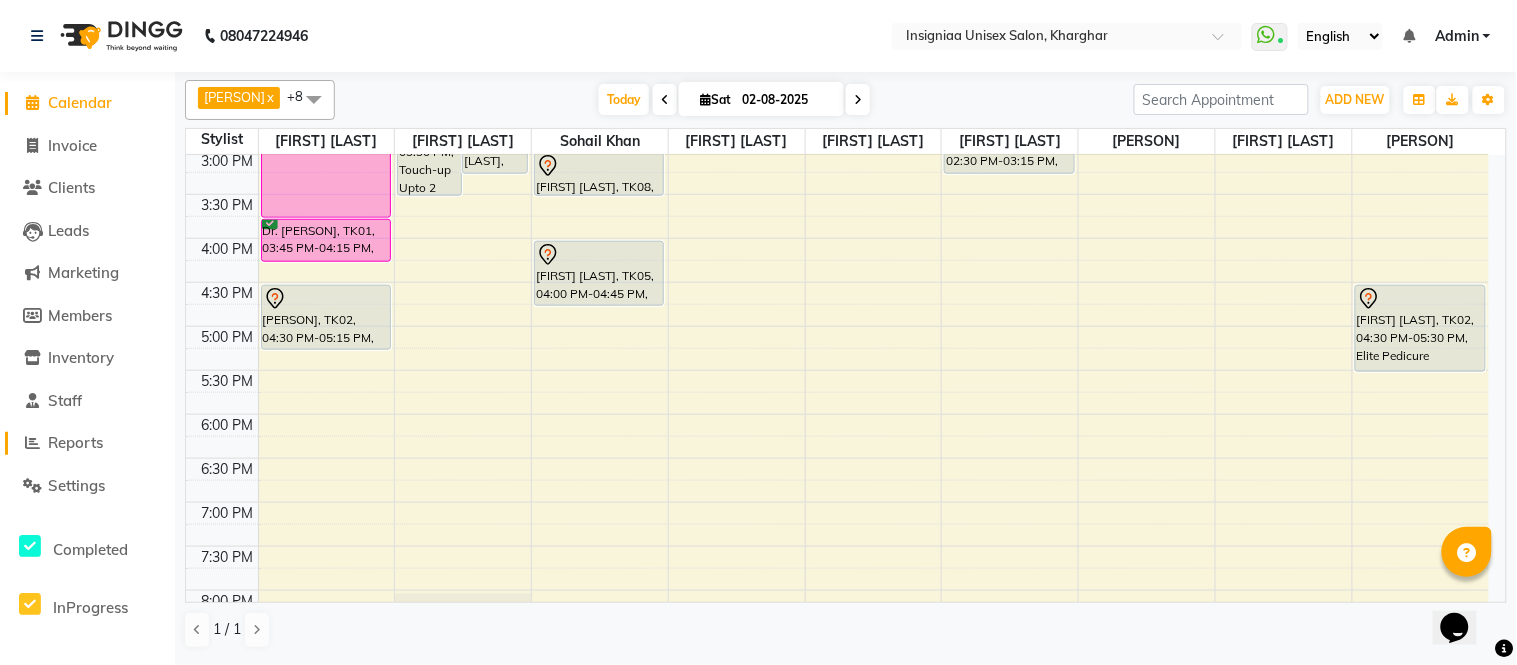 click on "Reports" 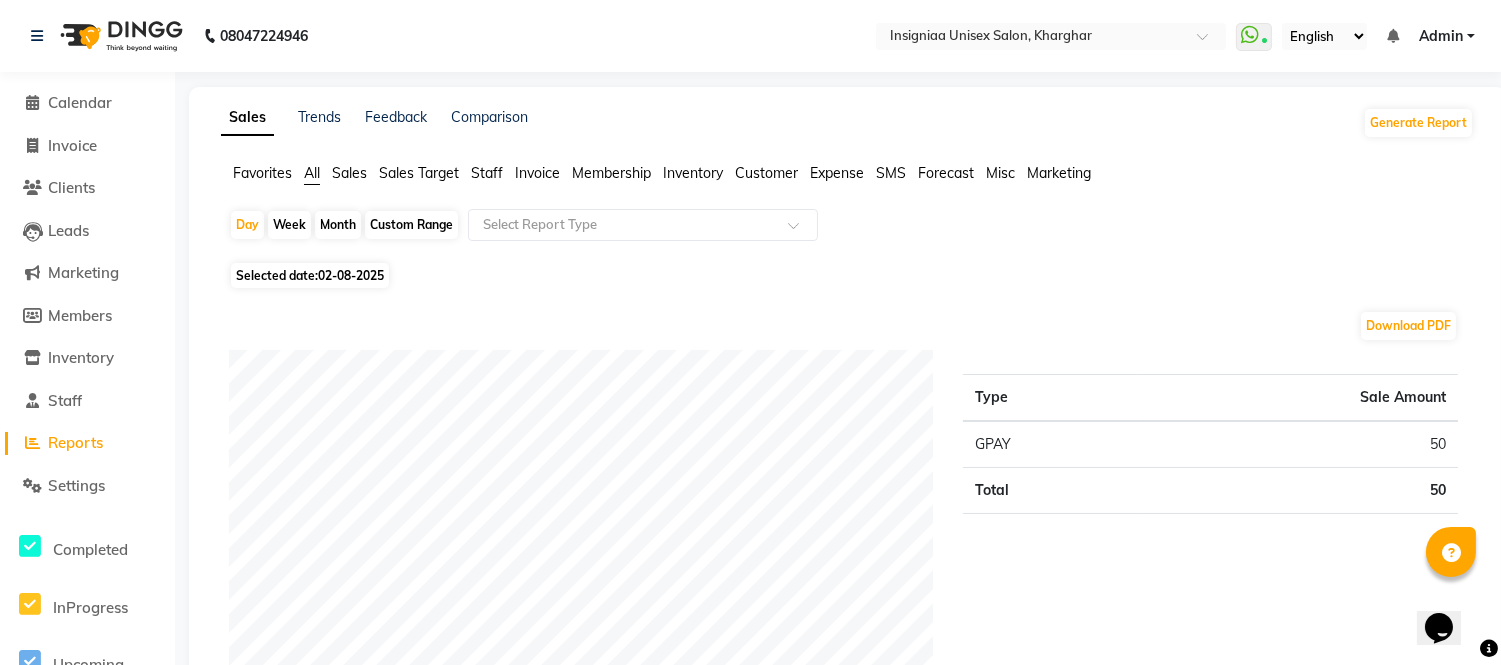 click on "Custom Range" 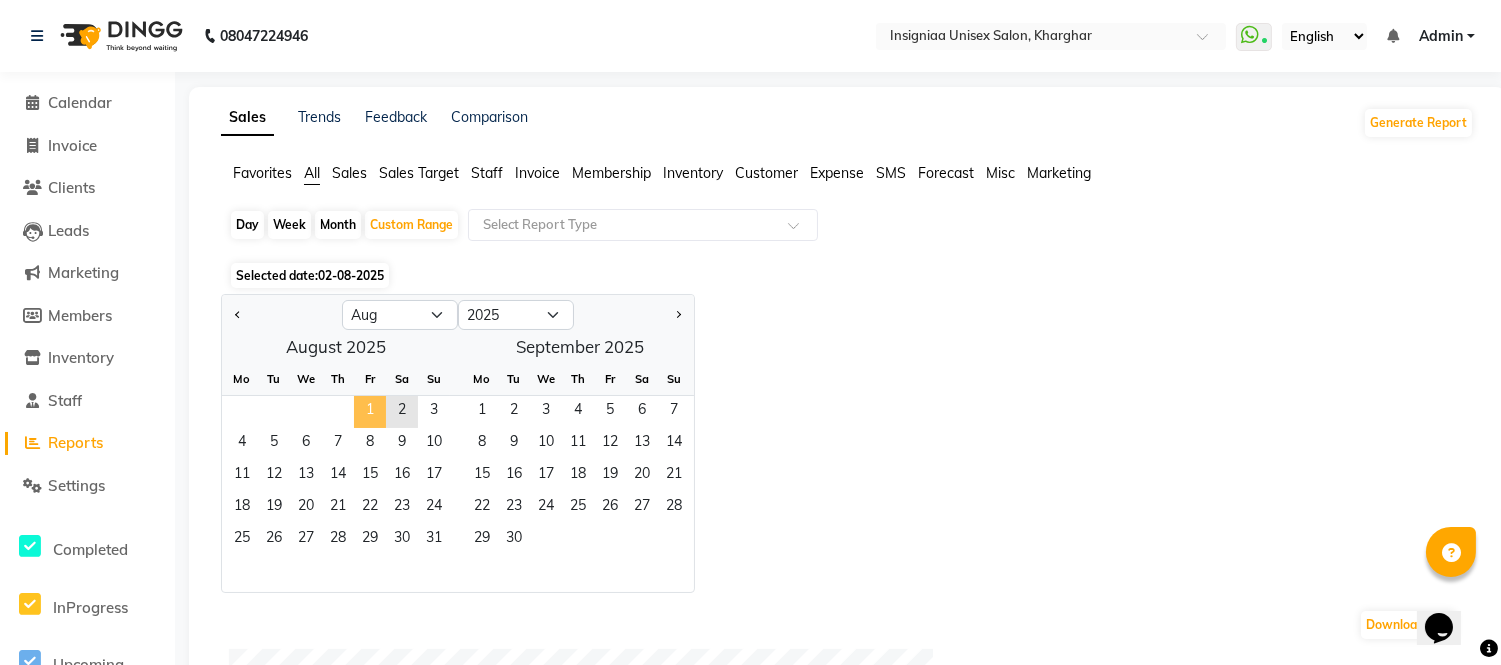 click on "1" 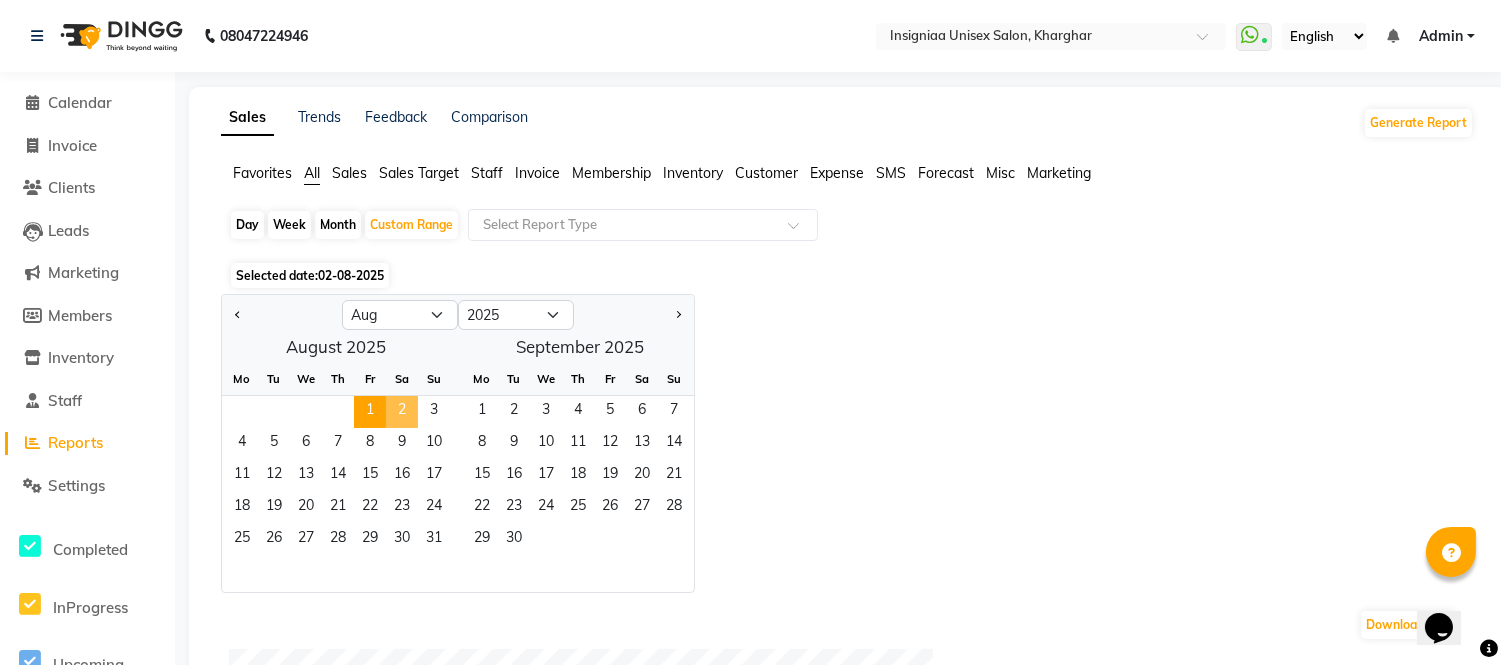 click on "2" 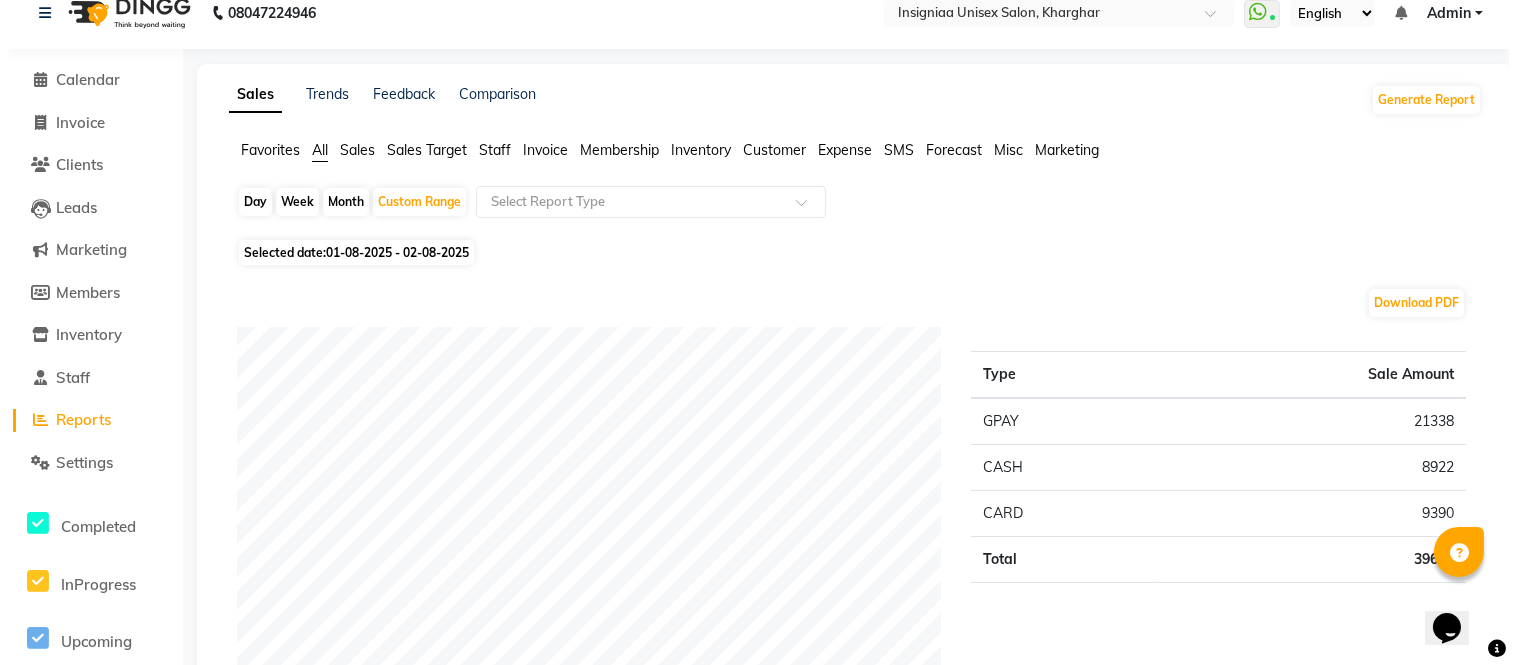 scroll, scrollTop: 0, scrollLeft: 0, axis: both 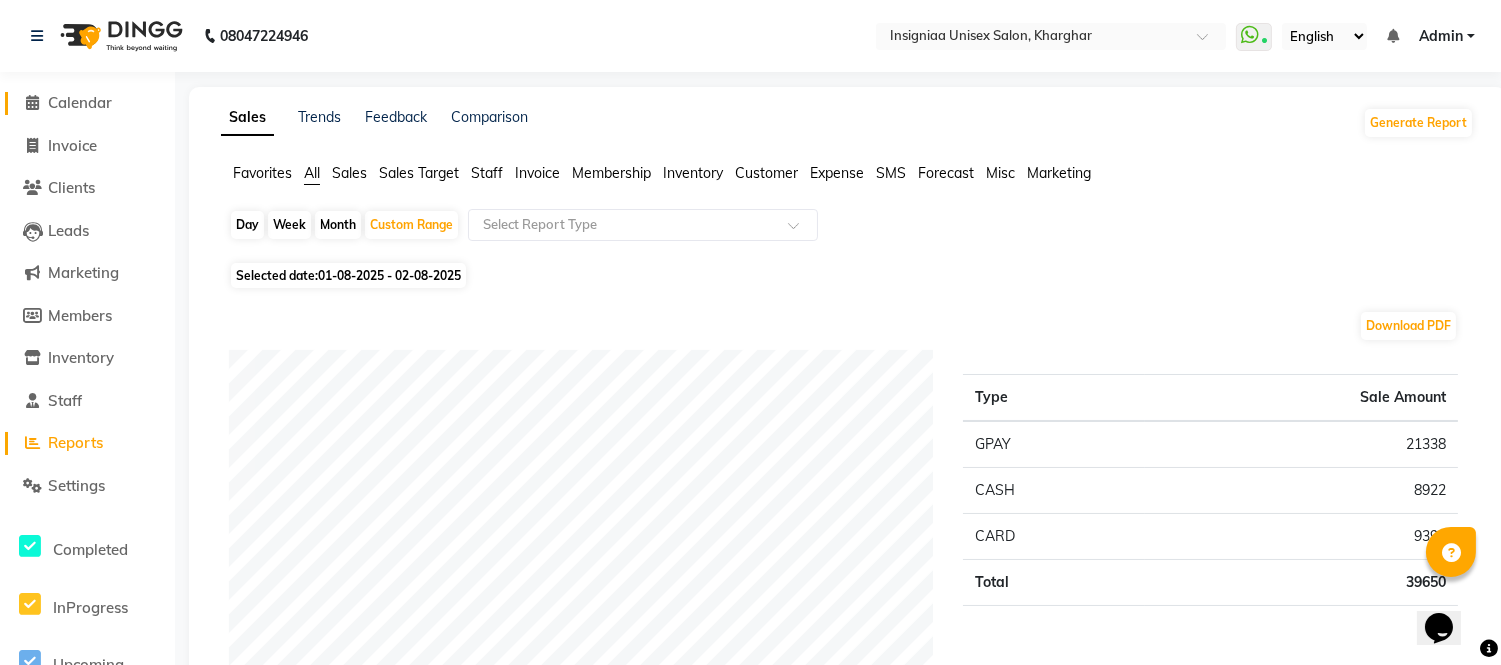 click on "Calendar" 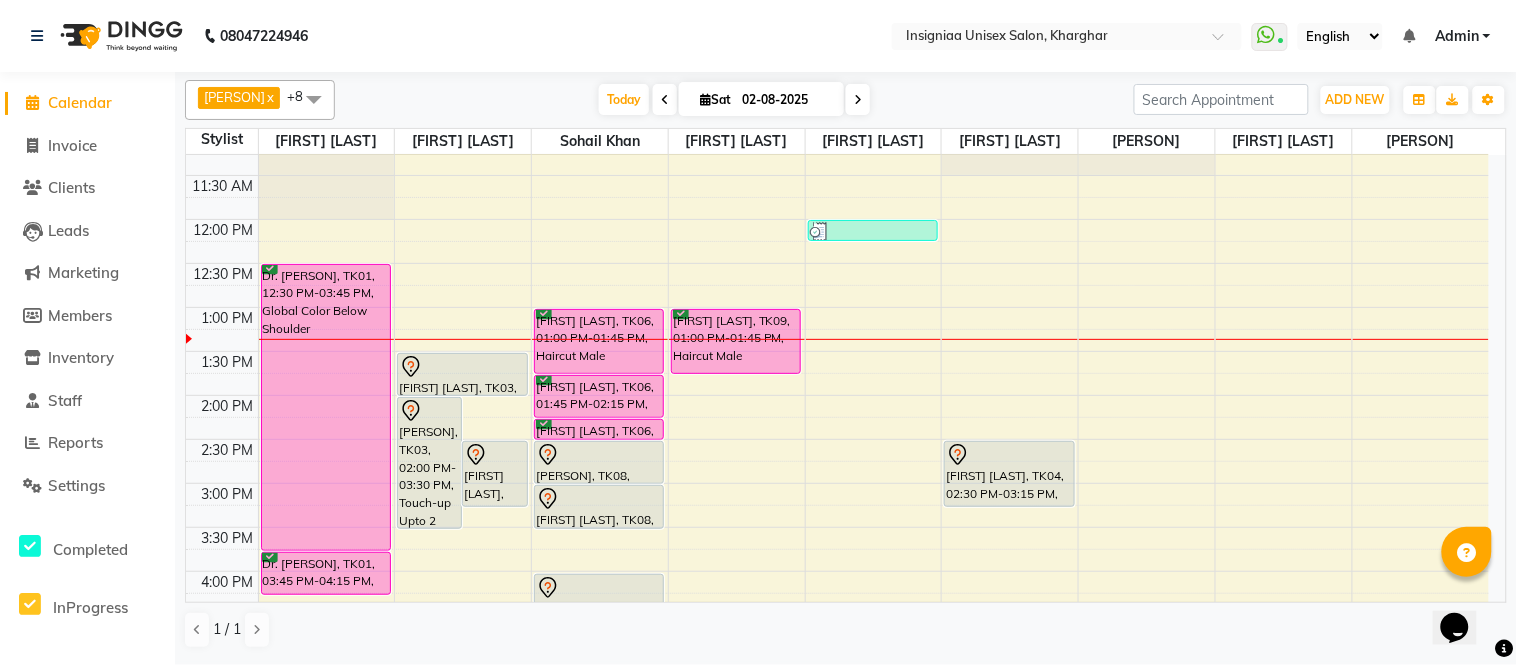 scroll, scrollTop: 222, scrollLeft: 0, axis: vertical 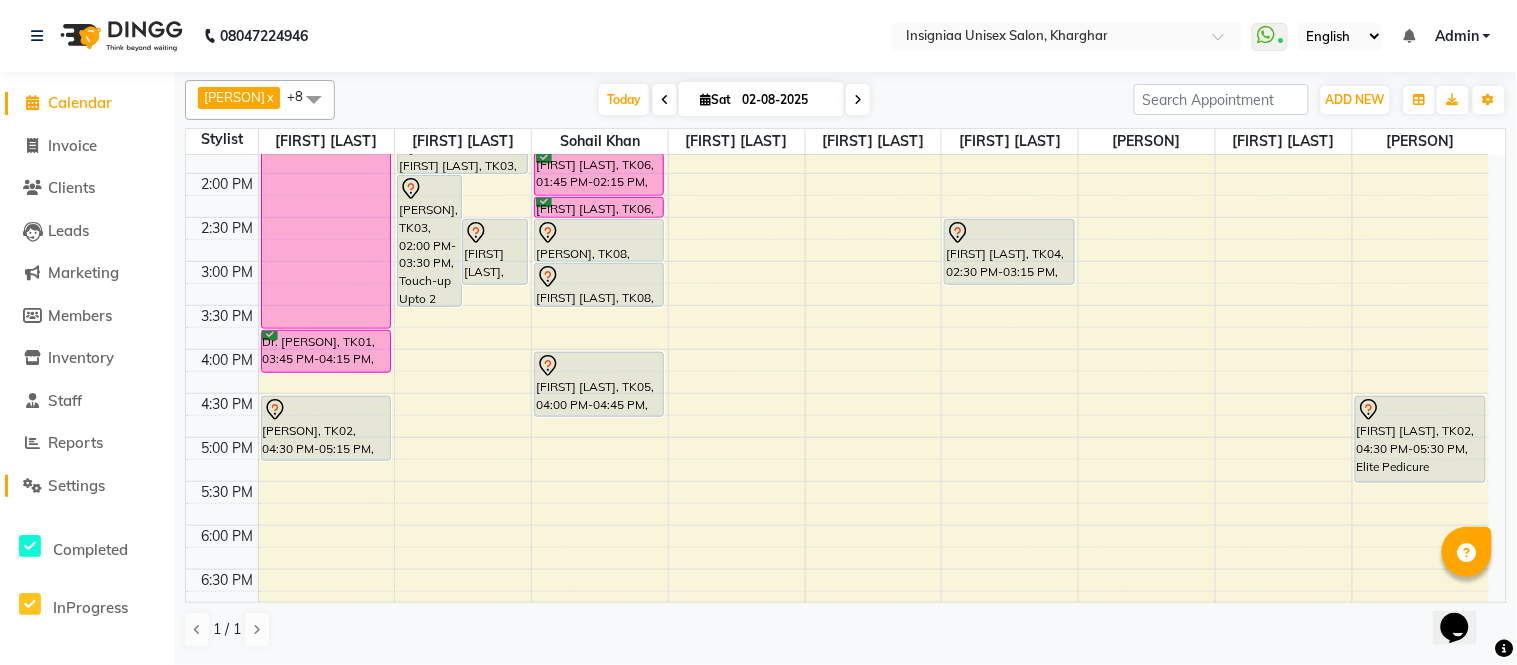 click on "Settings" 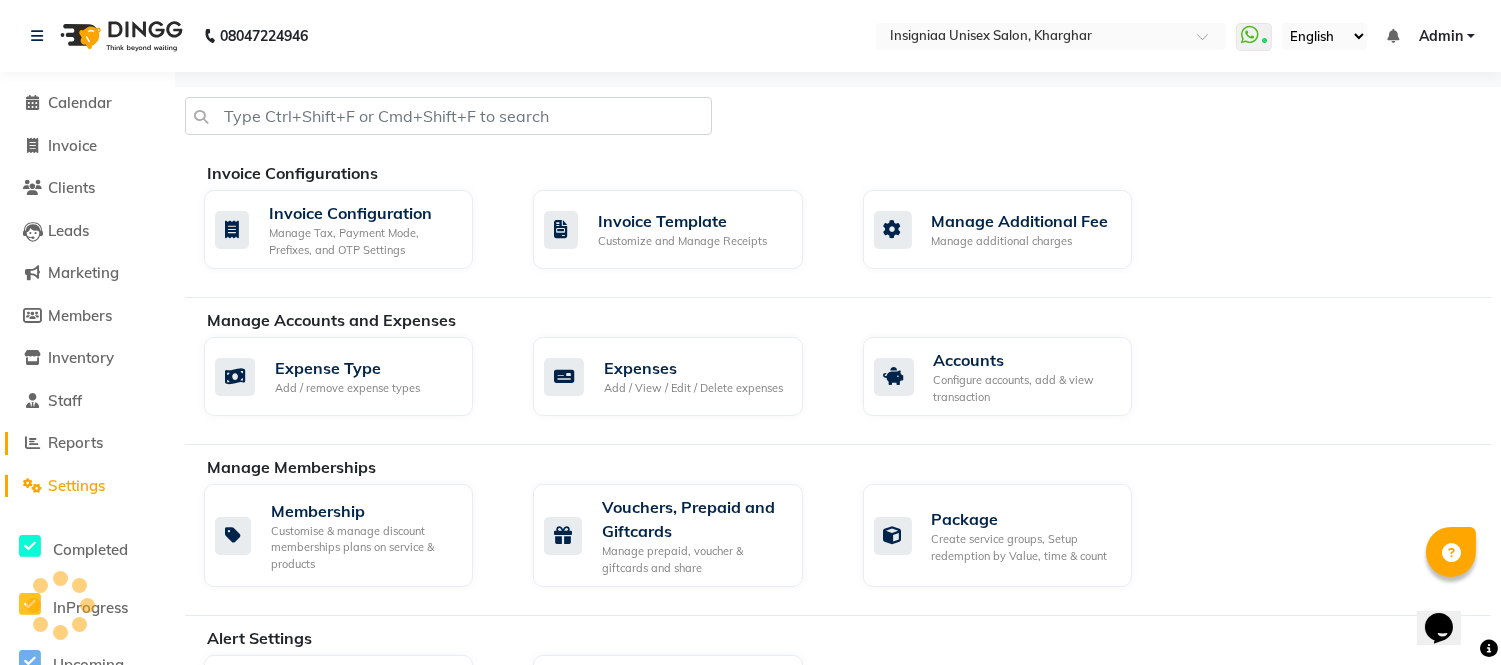 click on "Reports" 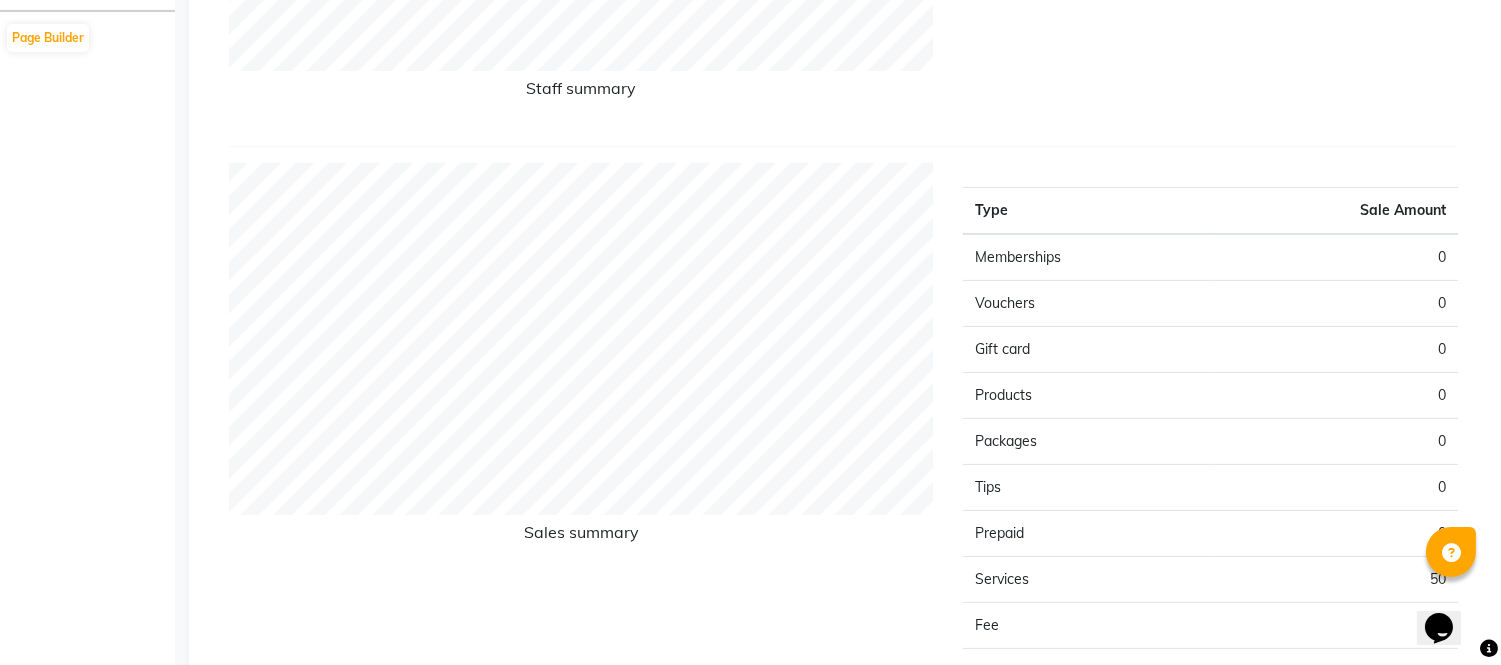scroll, scrollTop: 1111, scrollLeft: 0, axis: vertical 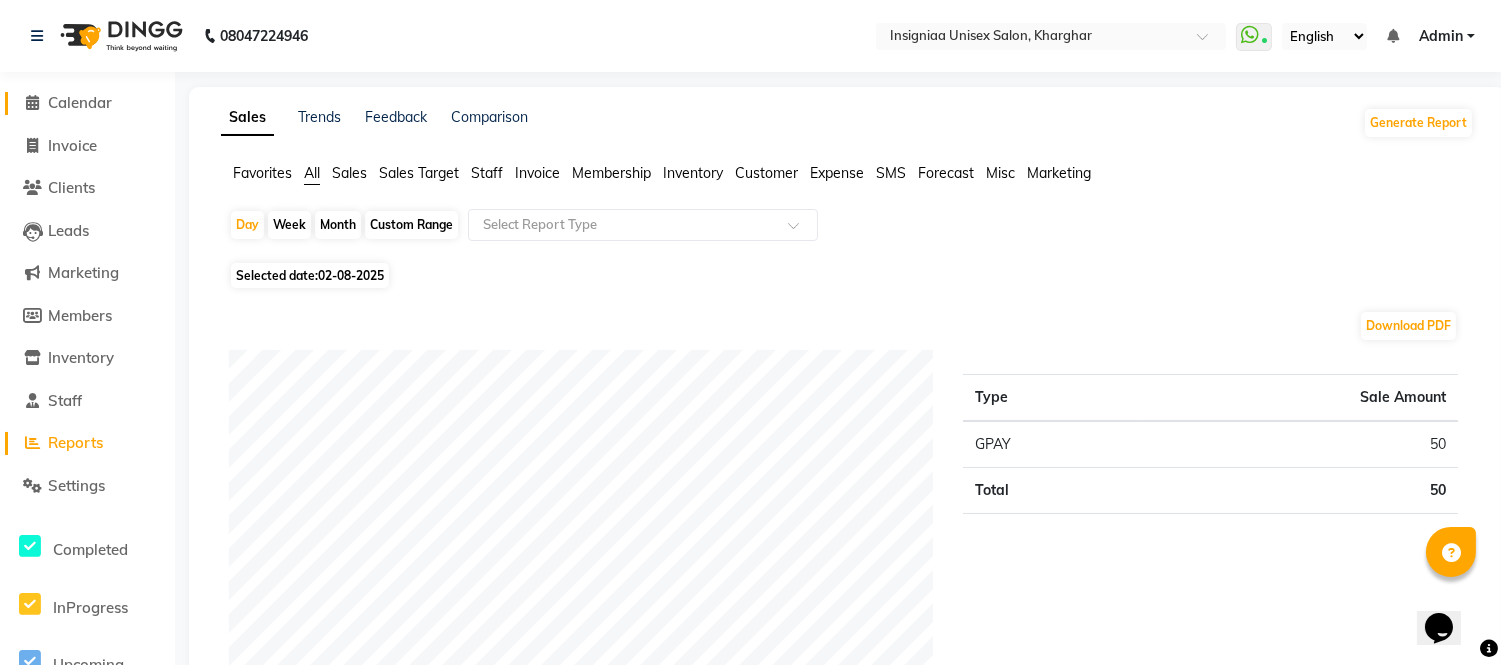 click on "Calendar" 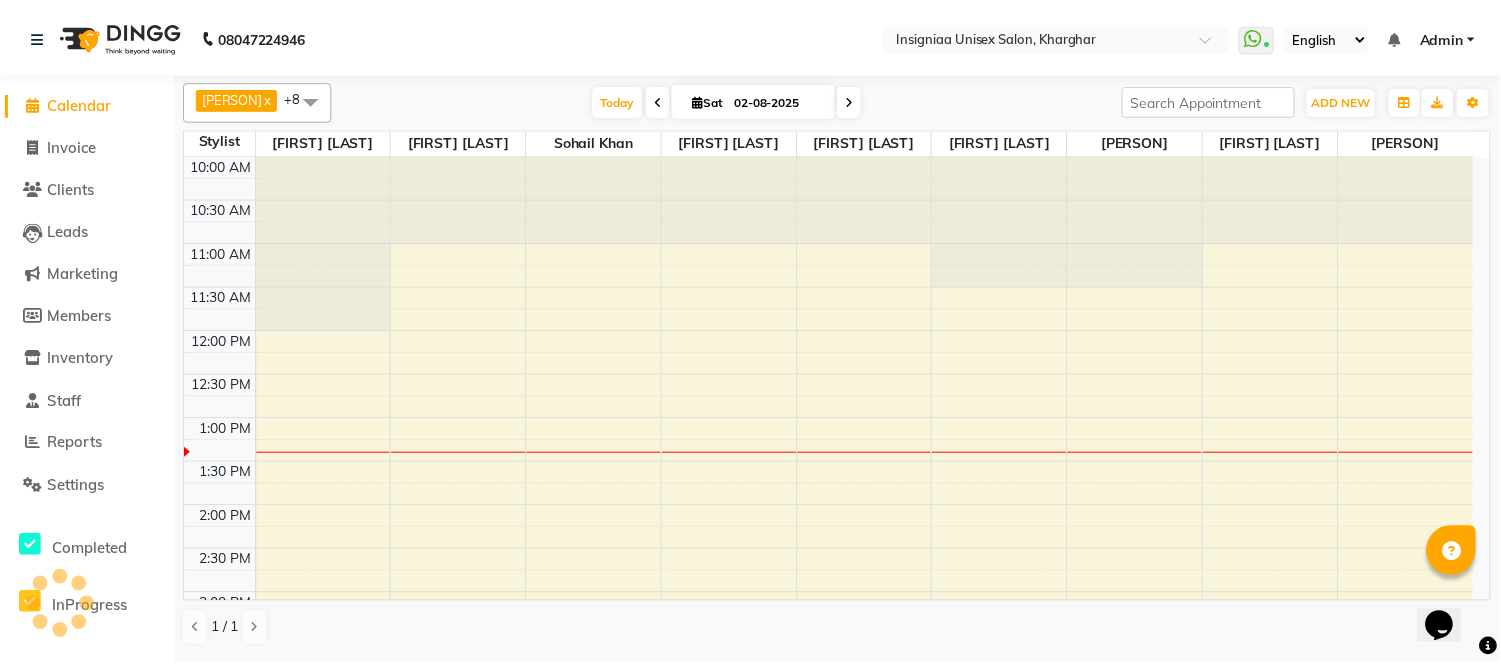 scroll, scrollTop: 265, scrollLeft: 0, axis: vertical 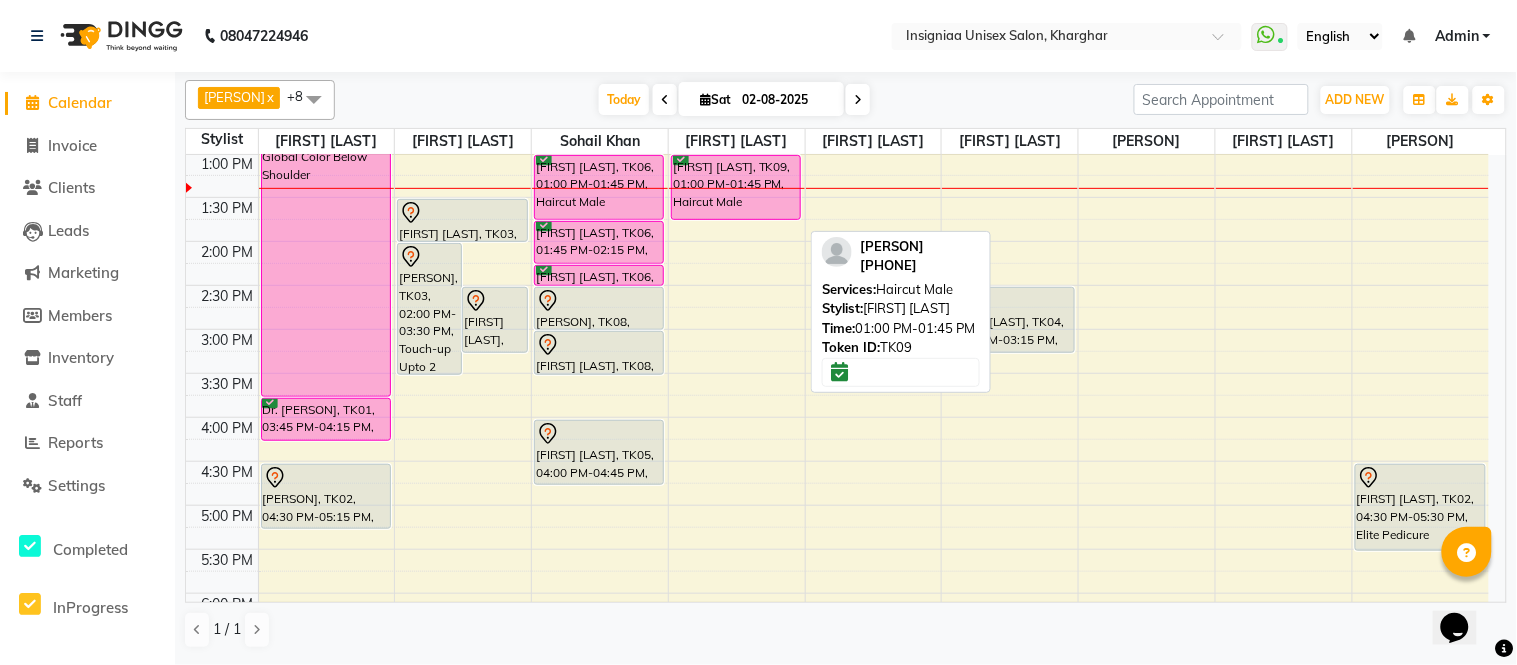 click on "[FIRST] [LAST], TK09, 01:00 PM-01:45 PM, Haircut Male" at bounding box center (736, 187) 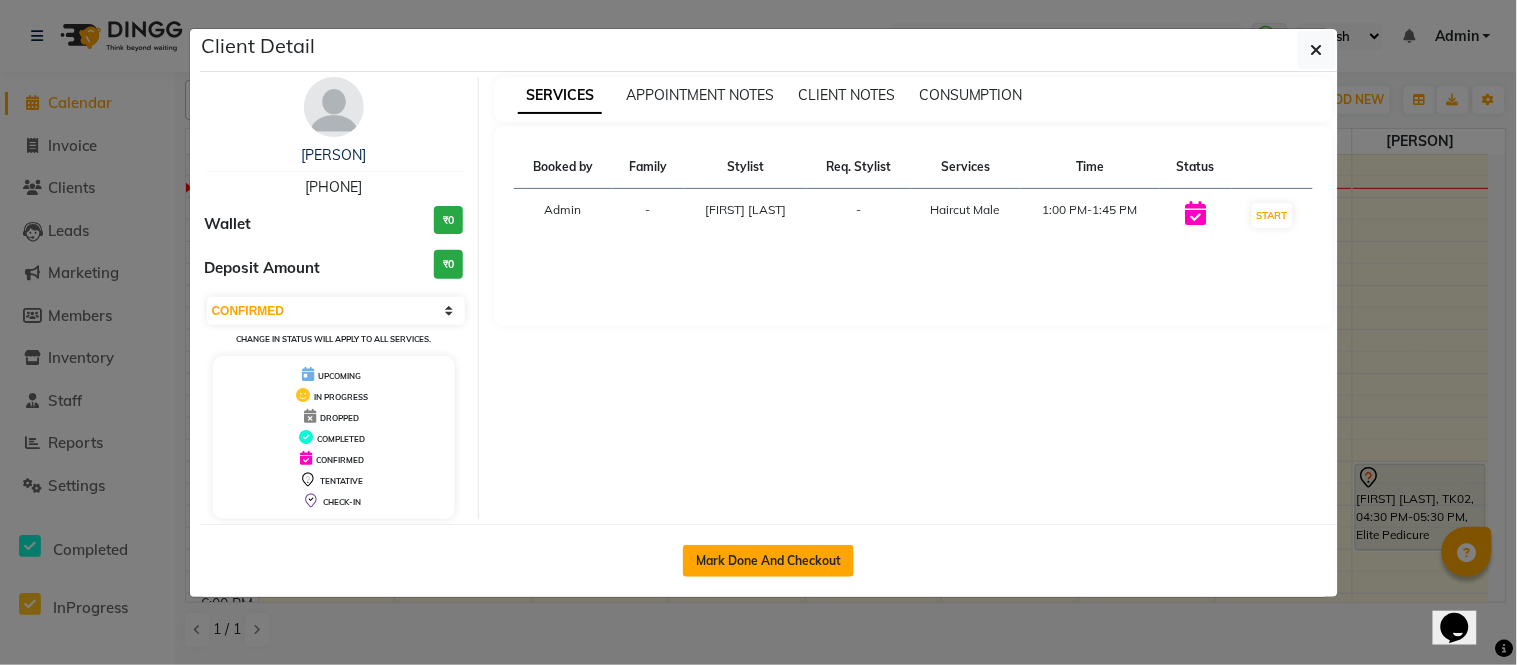 click on "Mark Done And Checkout" 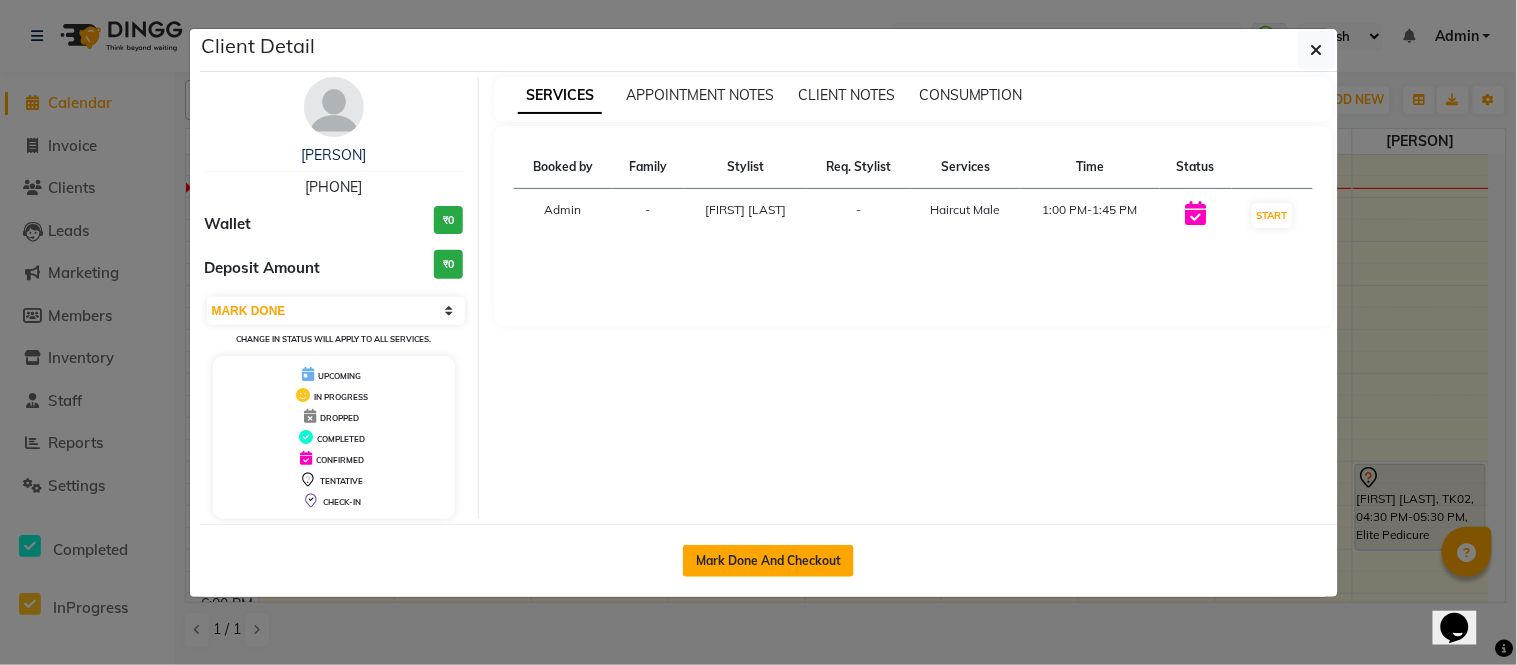 select on "6999" 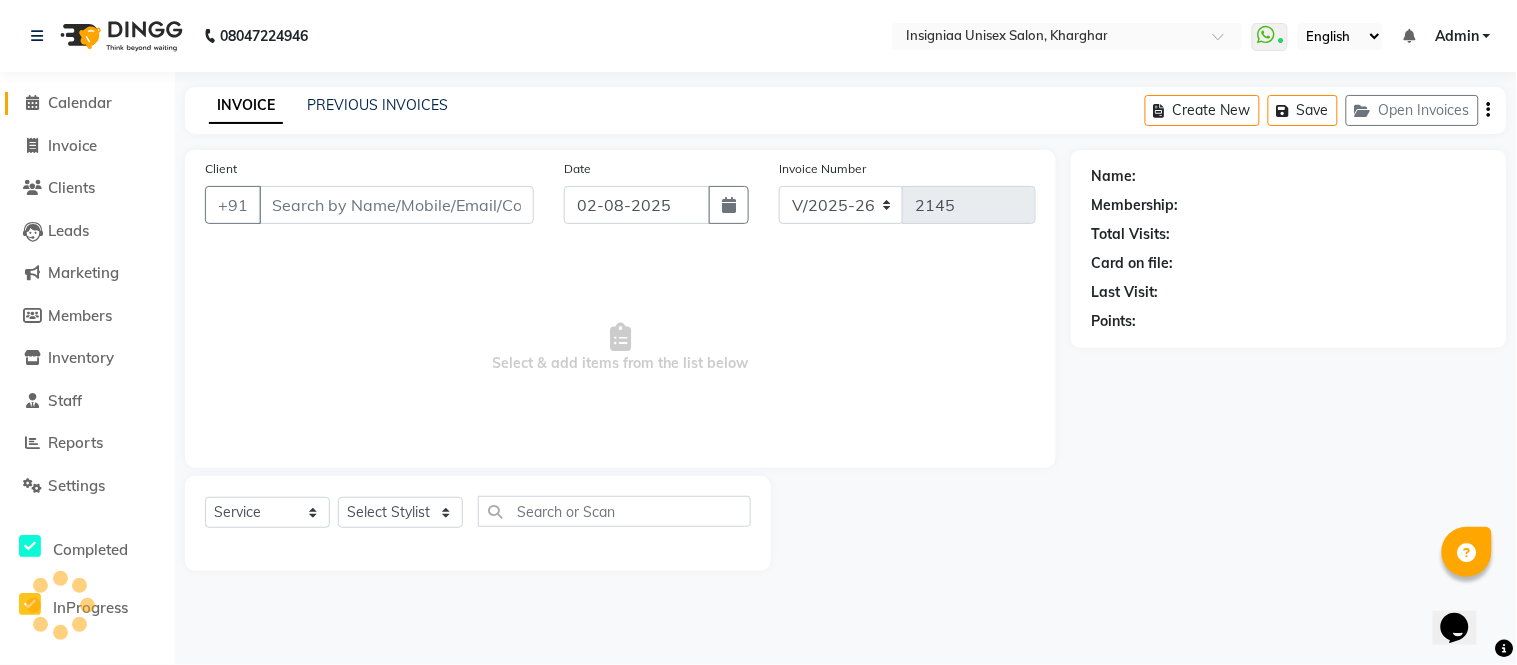 type on "9611270039" 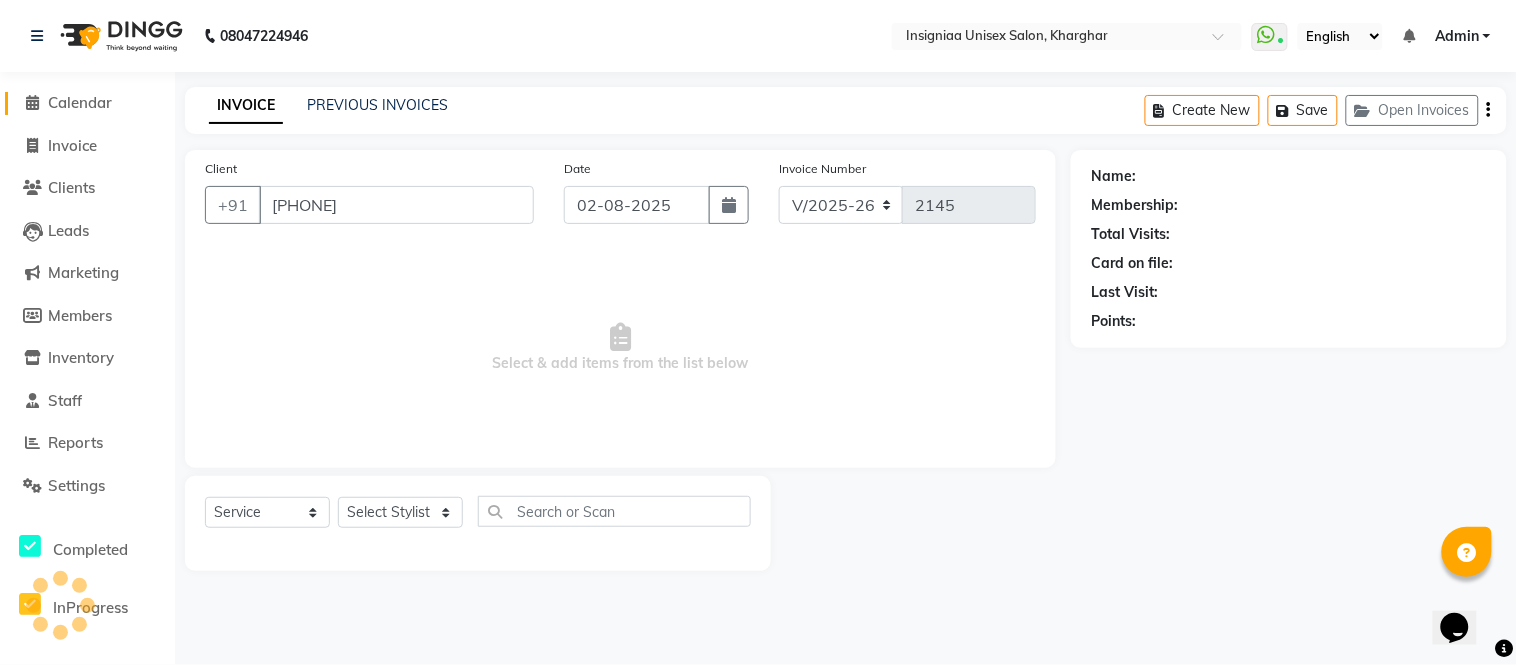 select on "58134" 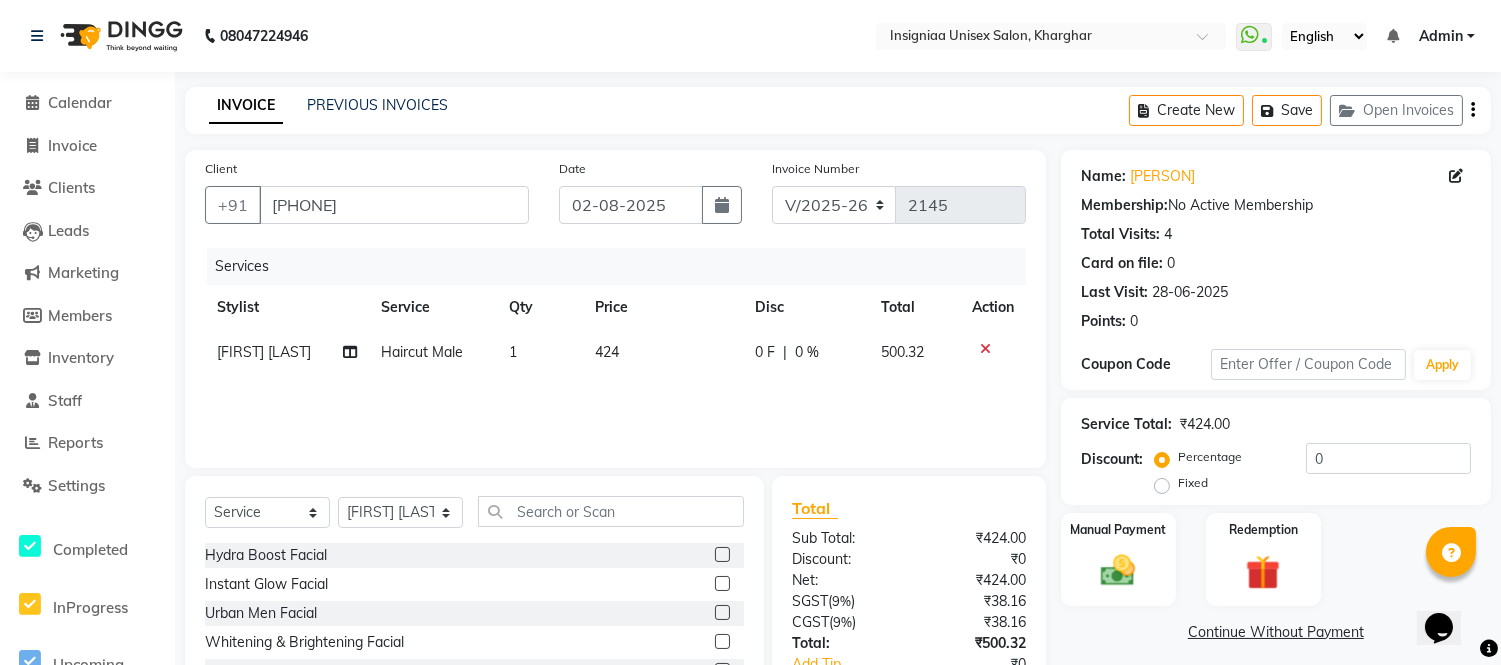 click on "Percentage   Fixed" 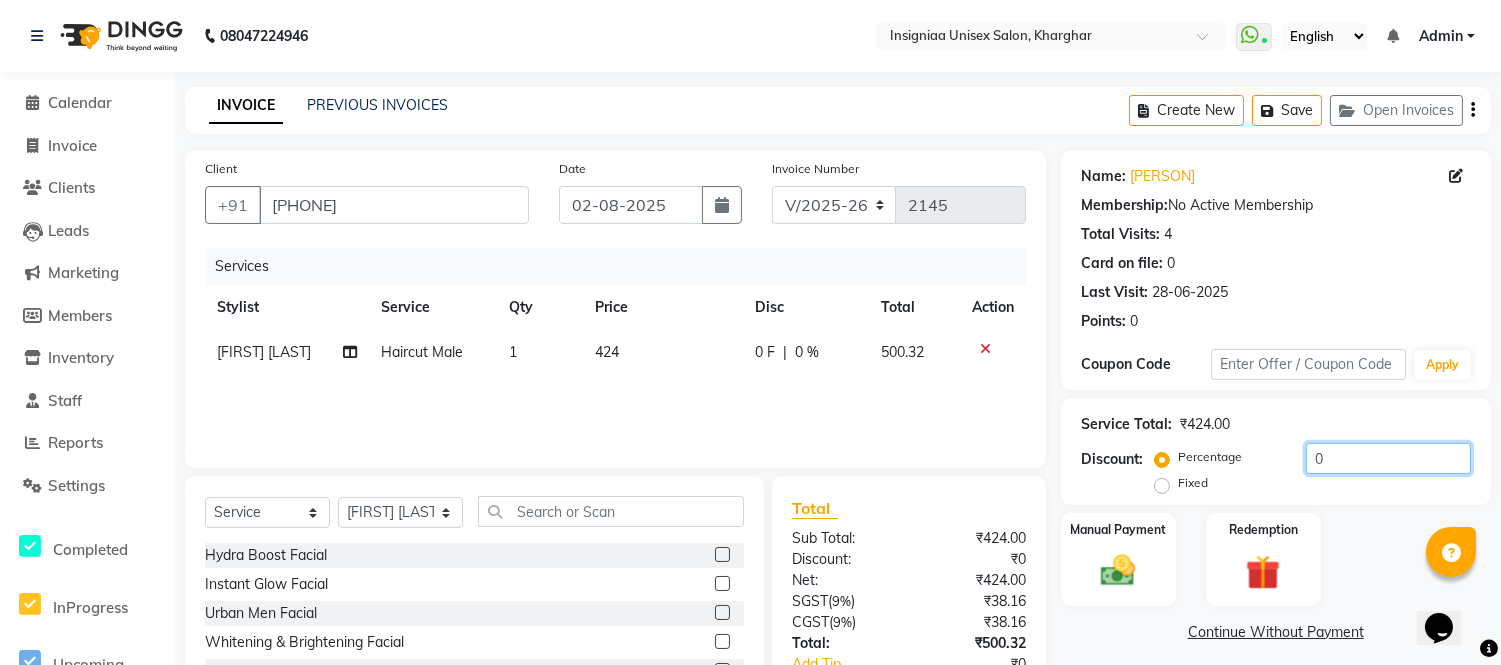click on "0" 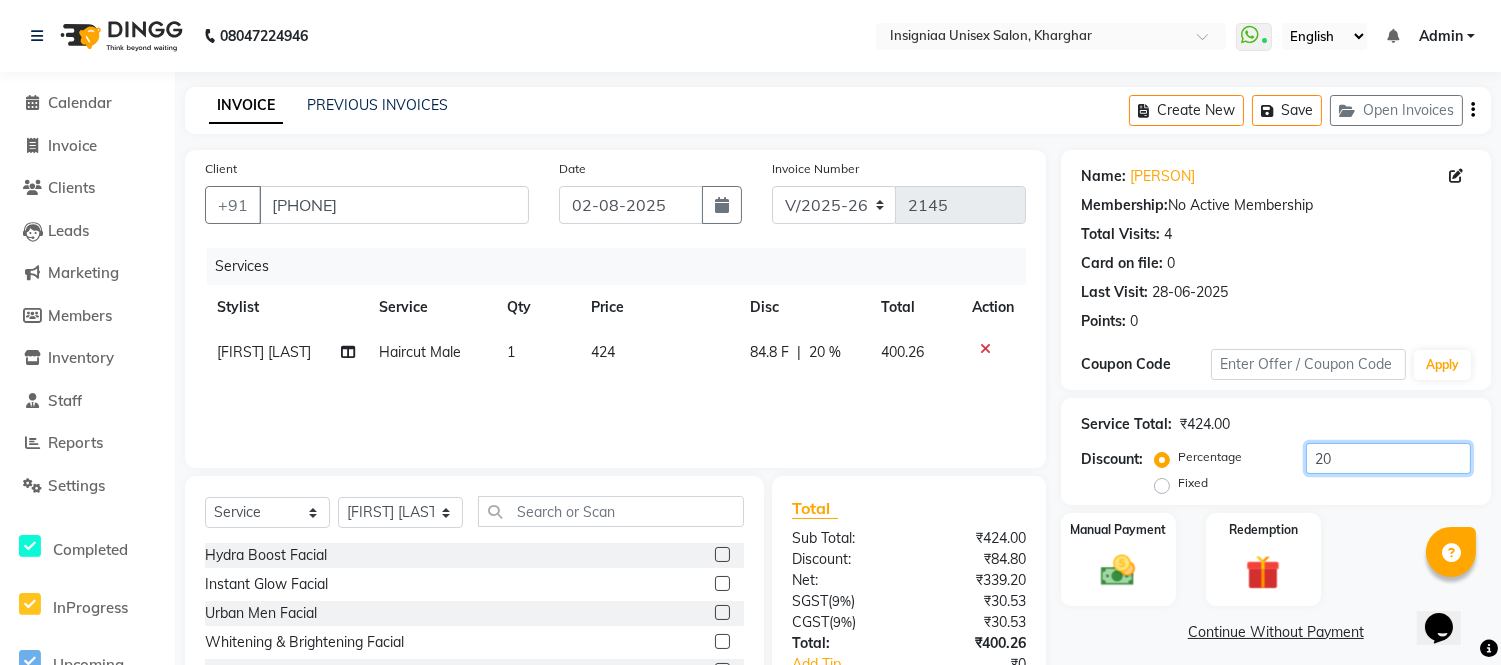 scroll, scrollTop: 155, scrollLeft: 0, axis: vertical 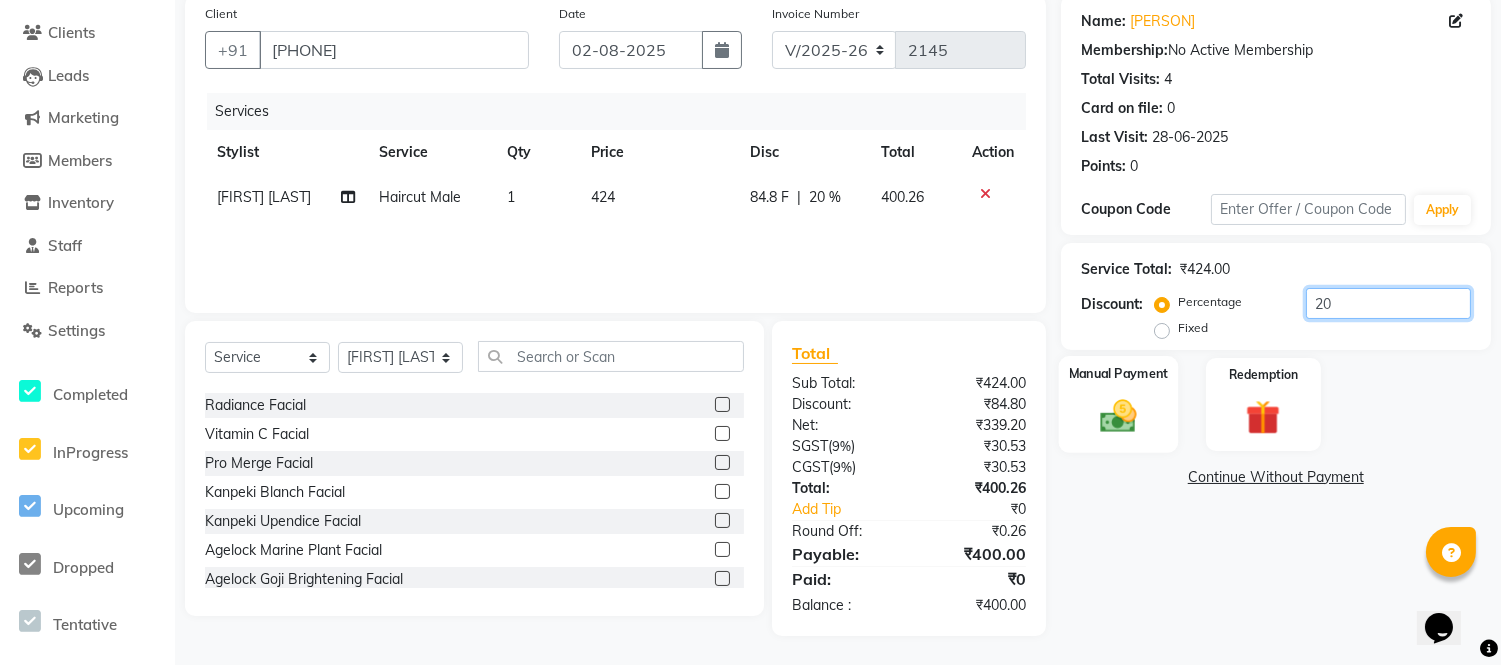 type on "20" 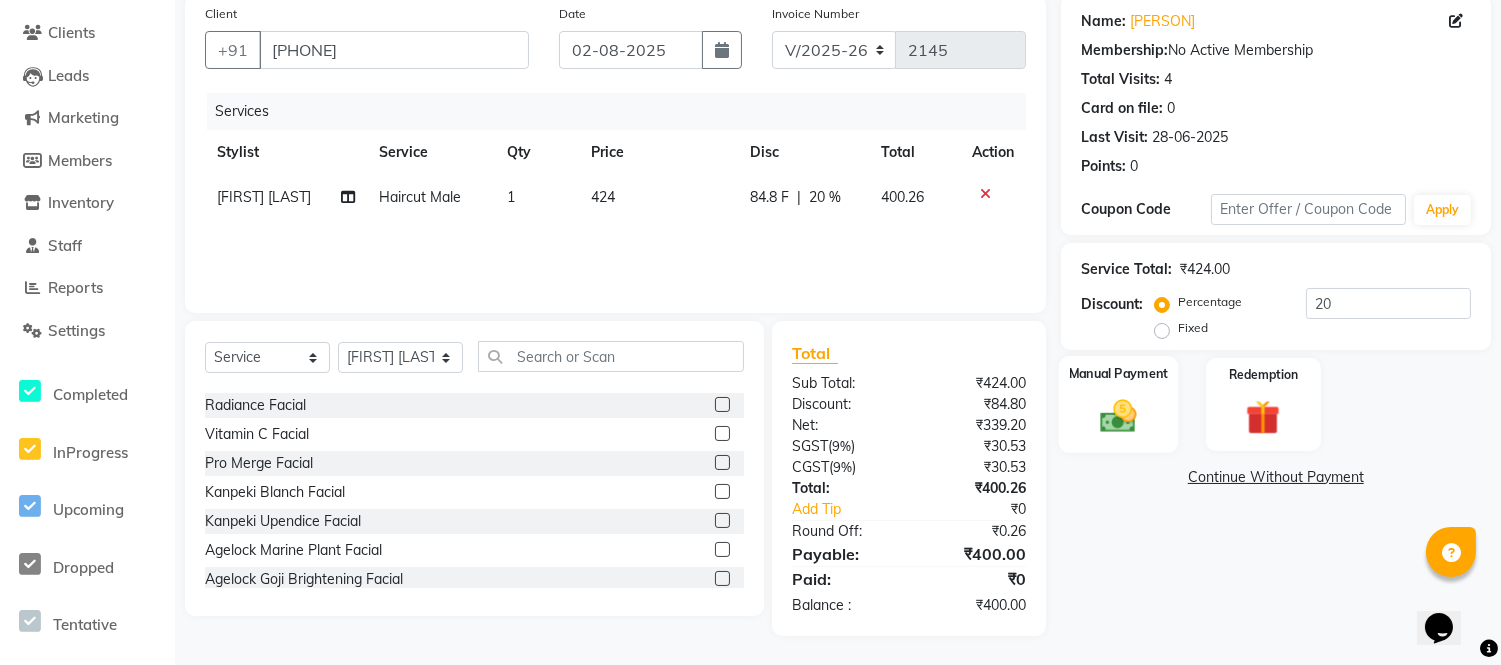 click 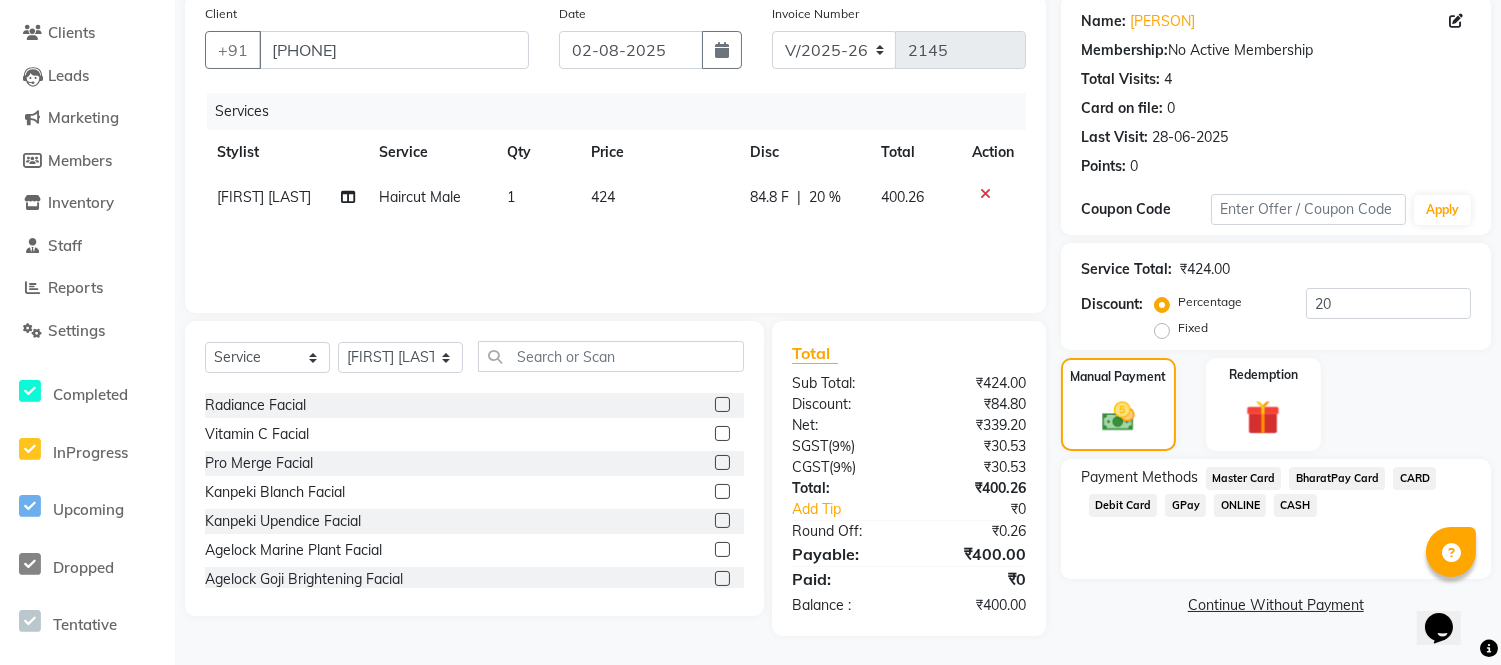 click on "CASH" 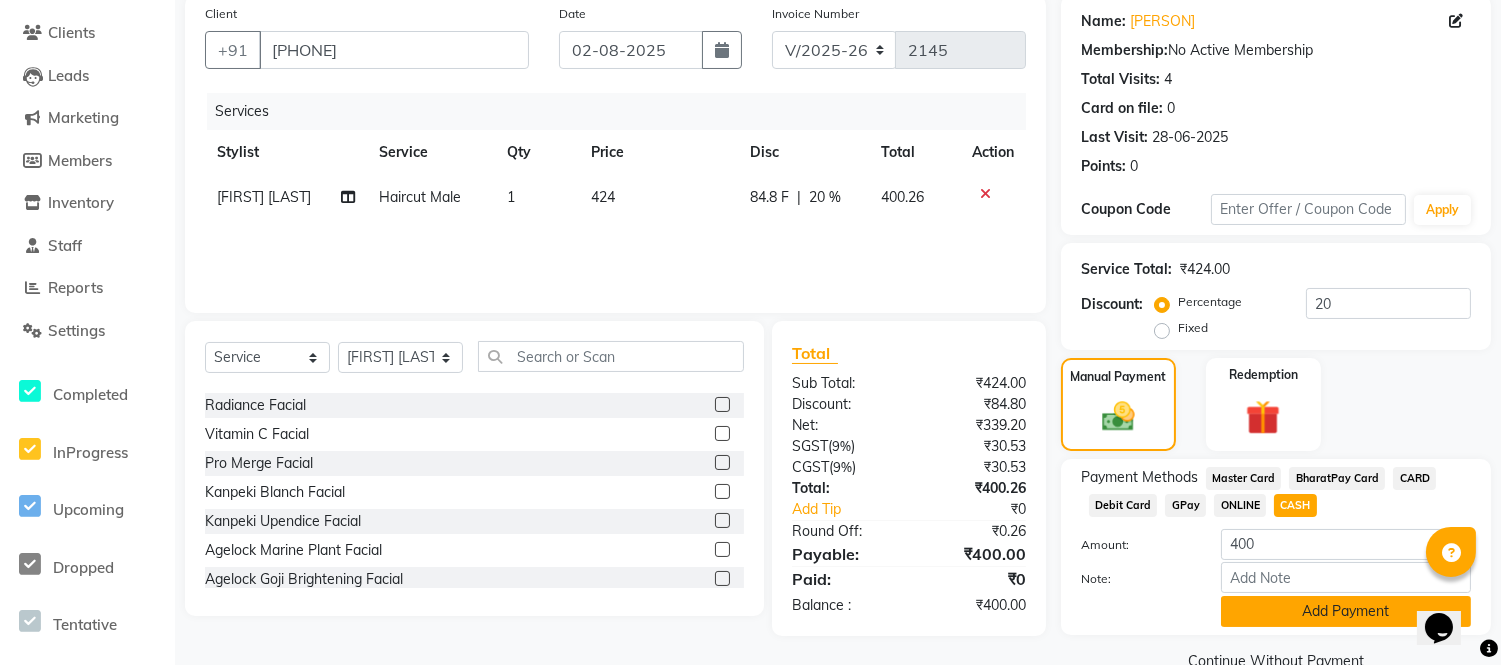 click on "Add Payment" 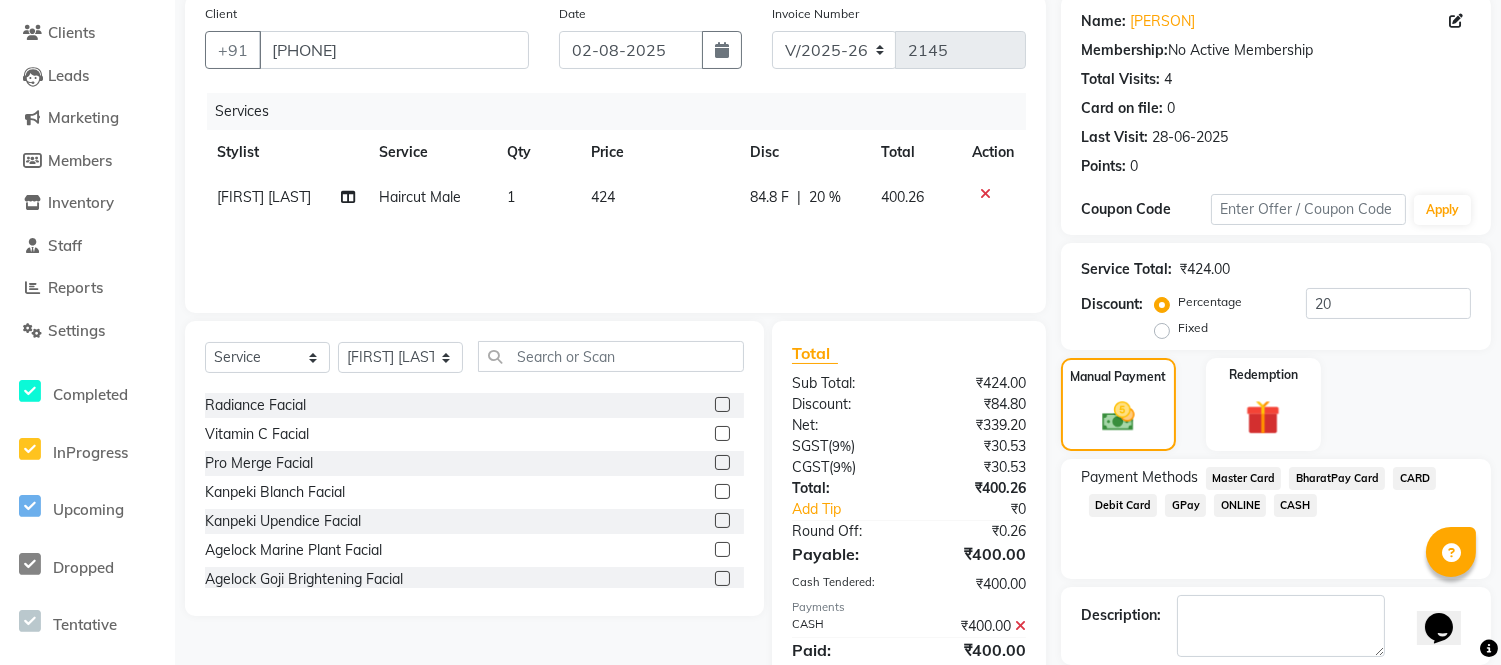 scroll, scrollTop: 252, scrollLeft: 0, axis: vertical 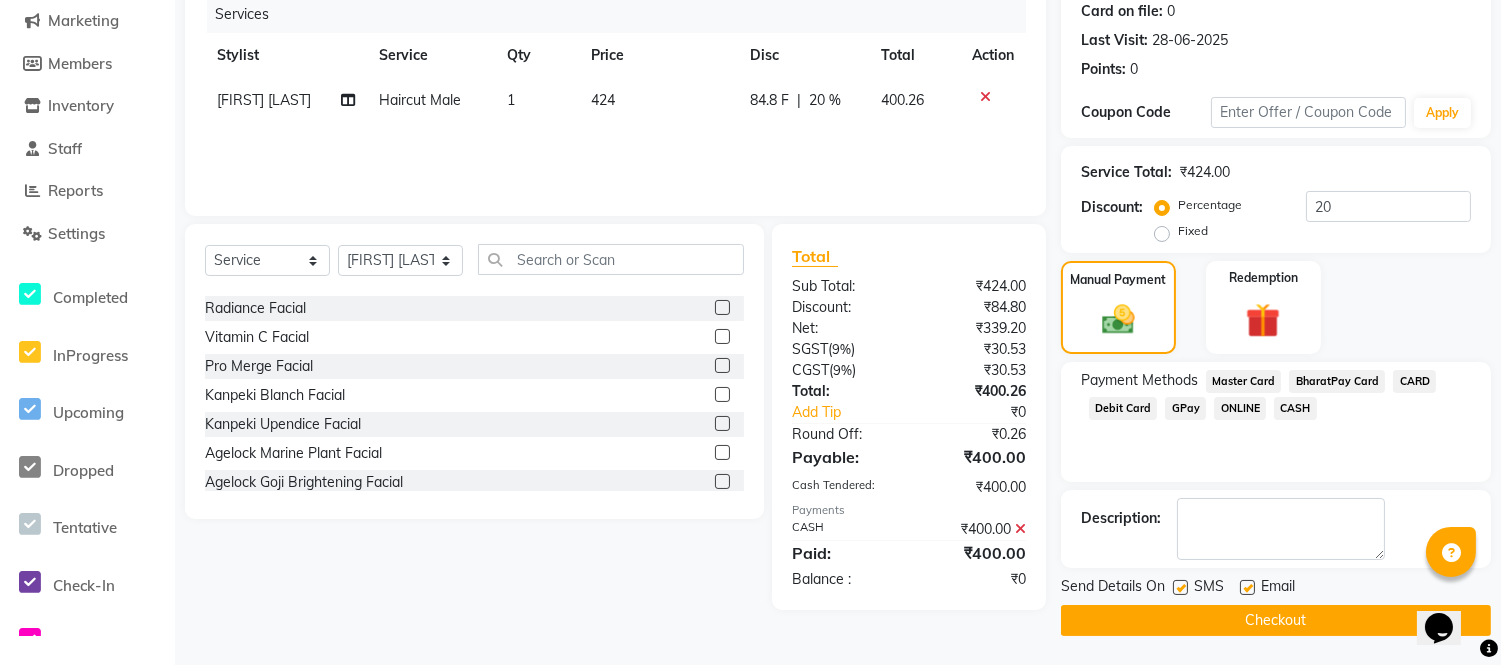 click 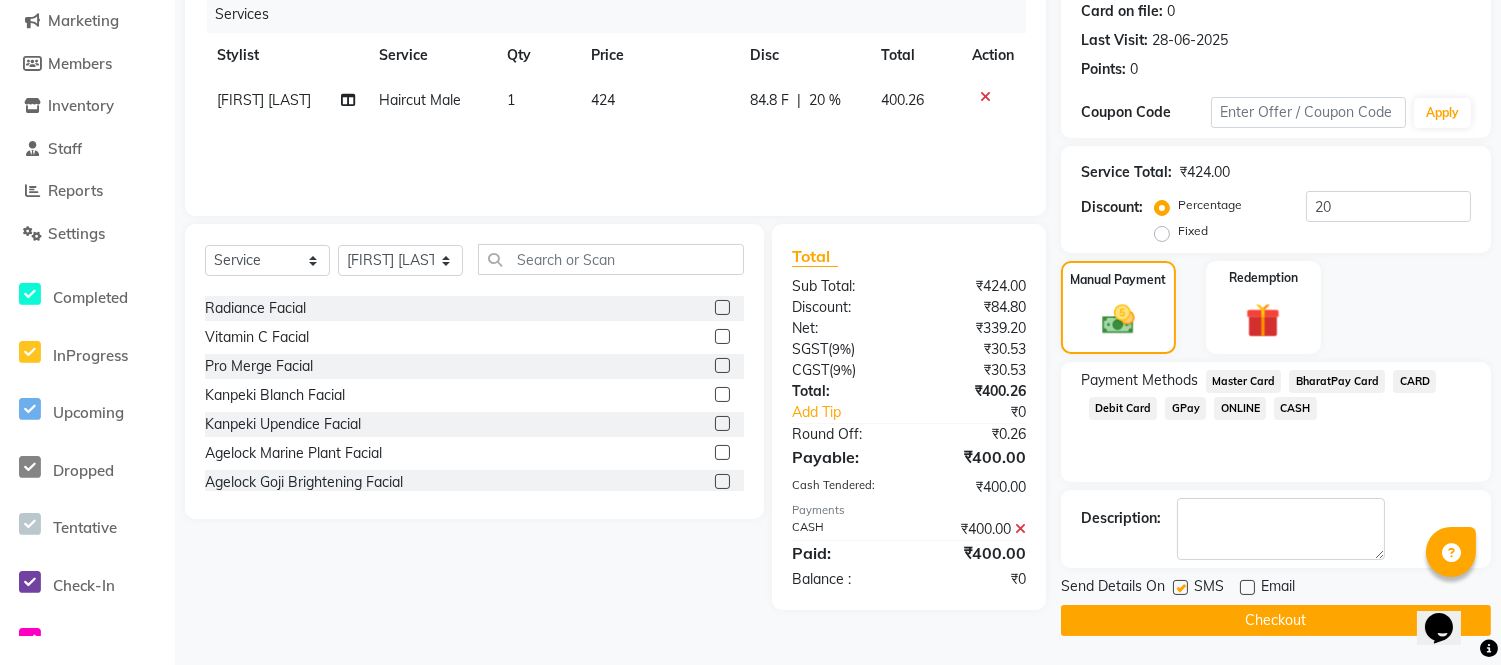 click 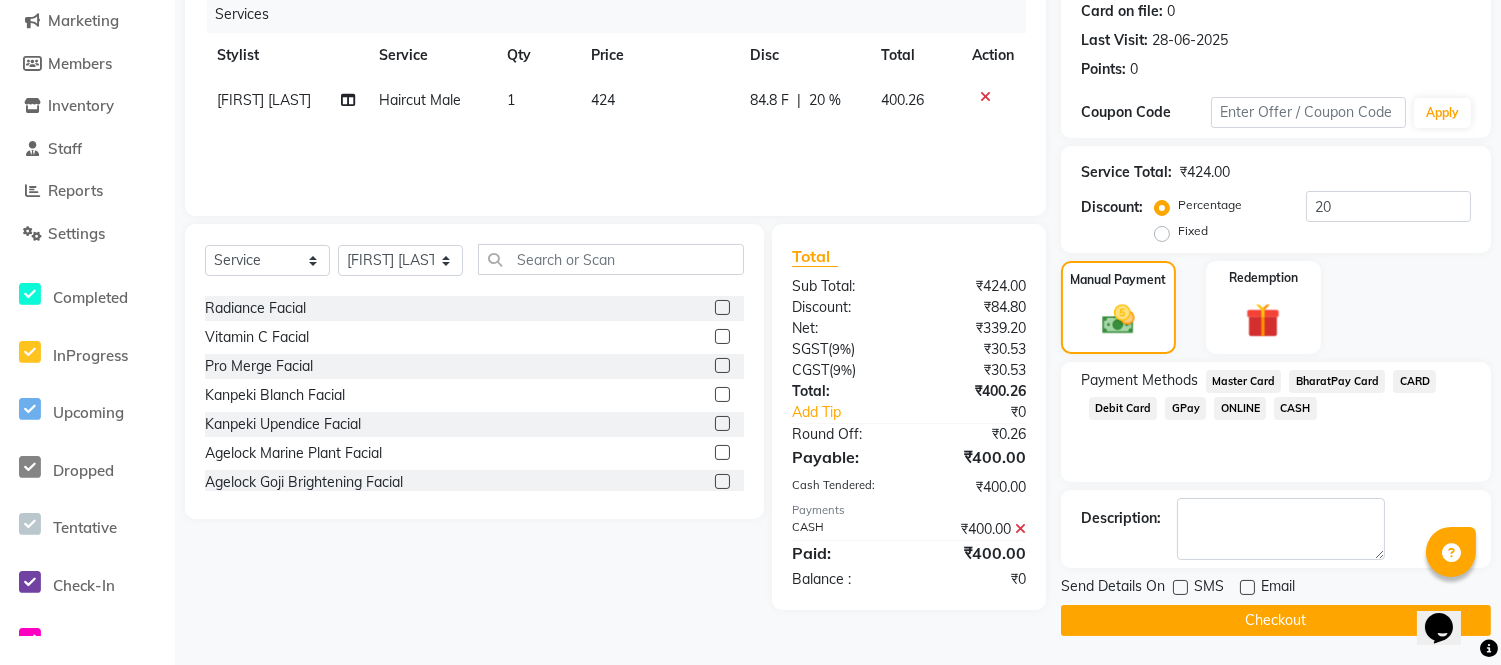 click on "Checkout" 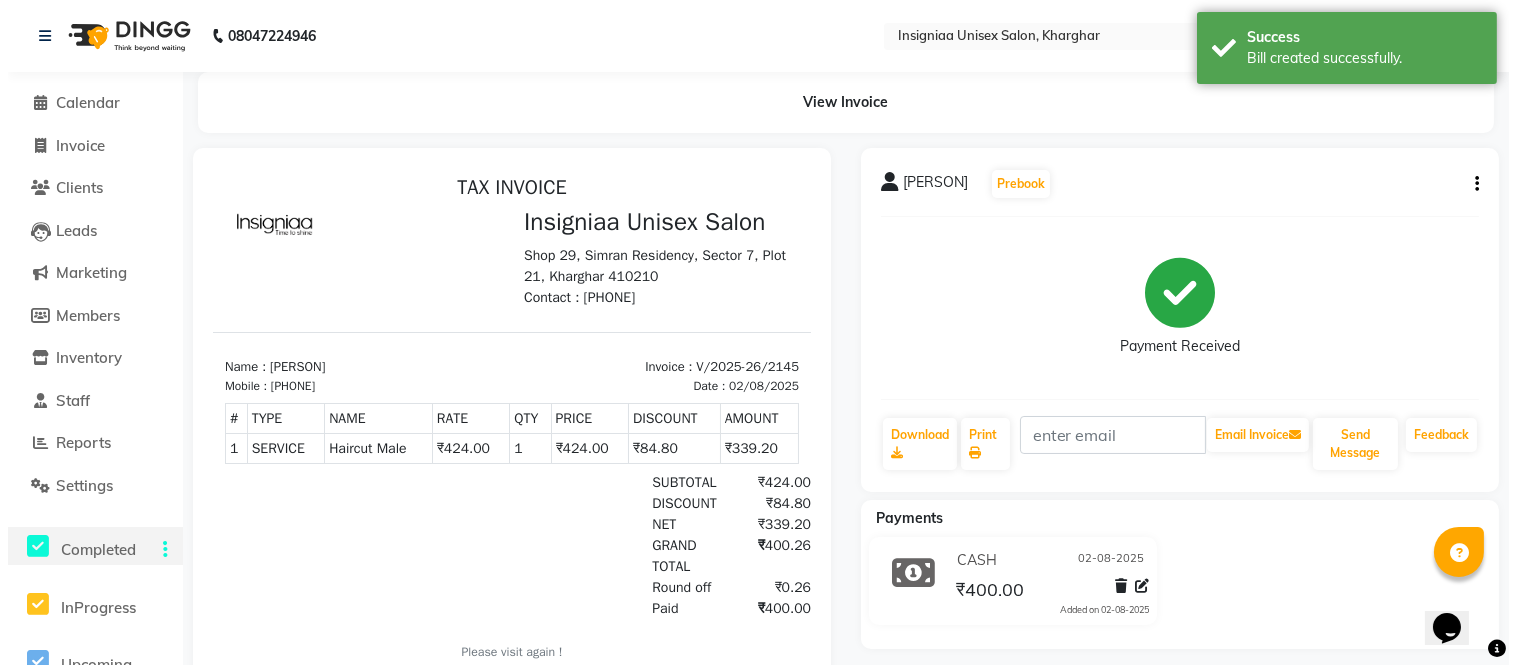 scroll, scrollTop: 0, scrollLeft: 0, axis: both 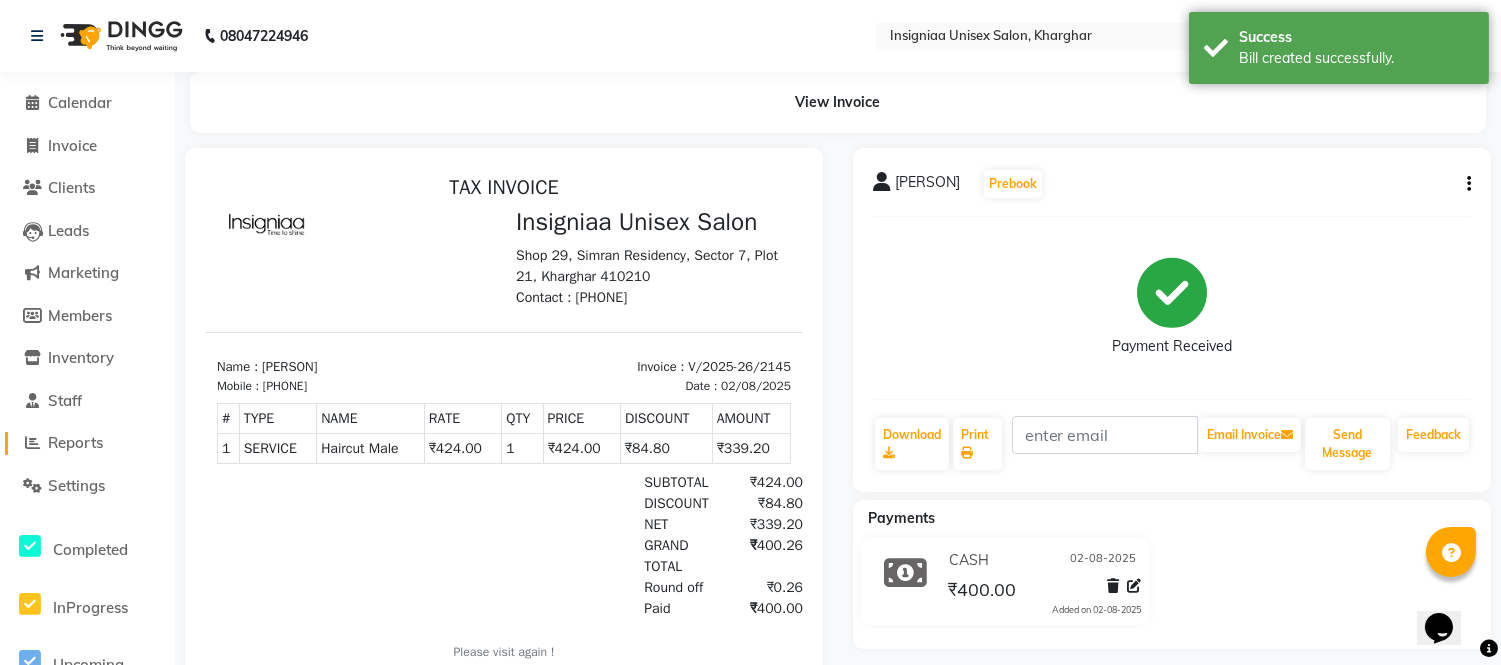 click on "Reports" 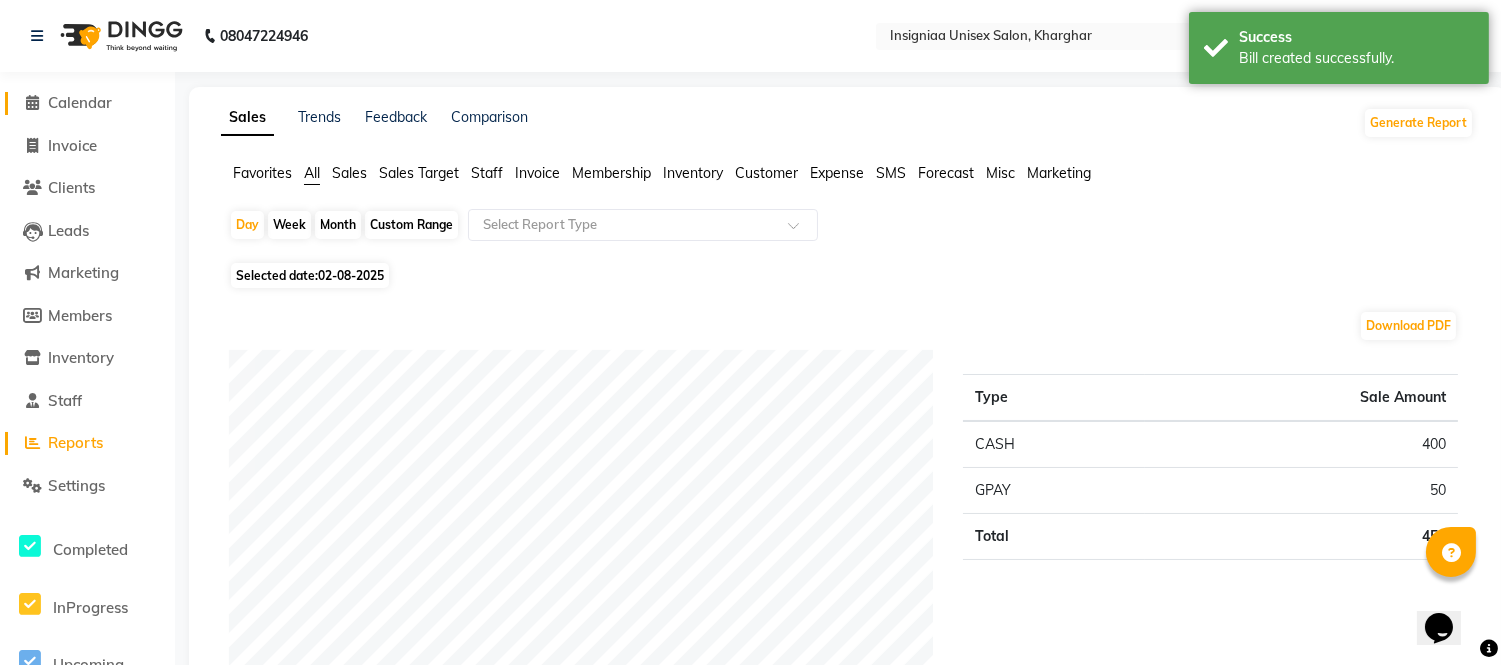 click on "Calendar" 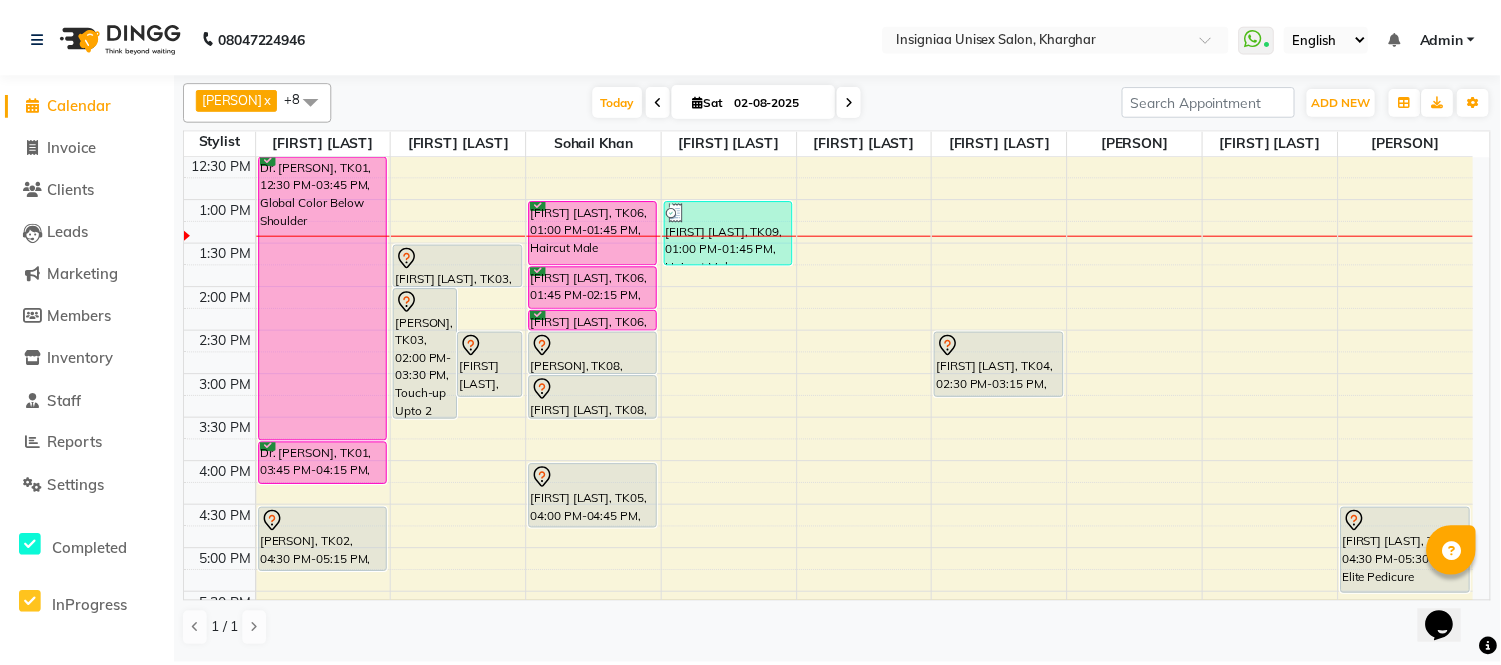 scroll, scrollTop: 222, scrollLeft: 0, axis: vertical 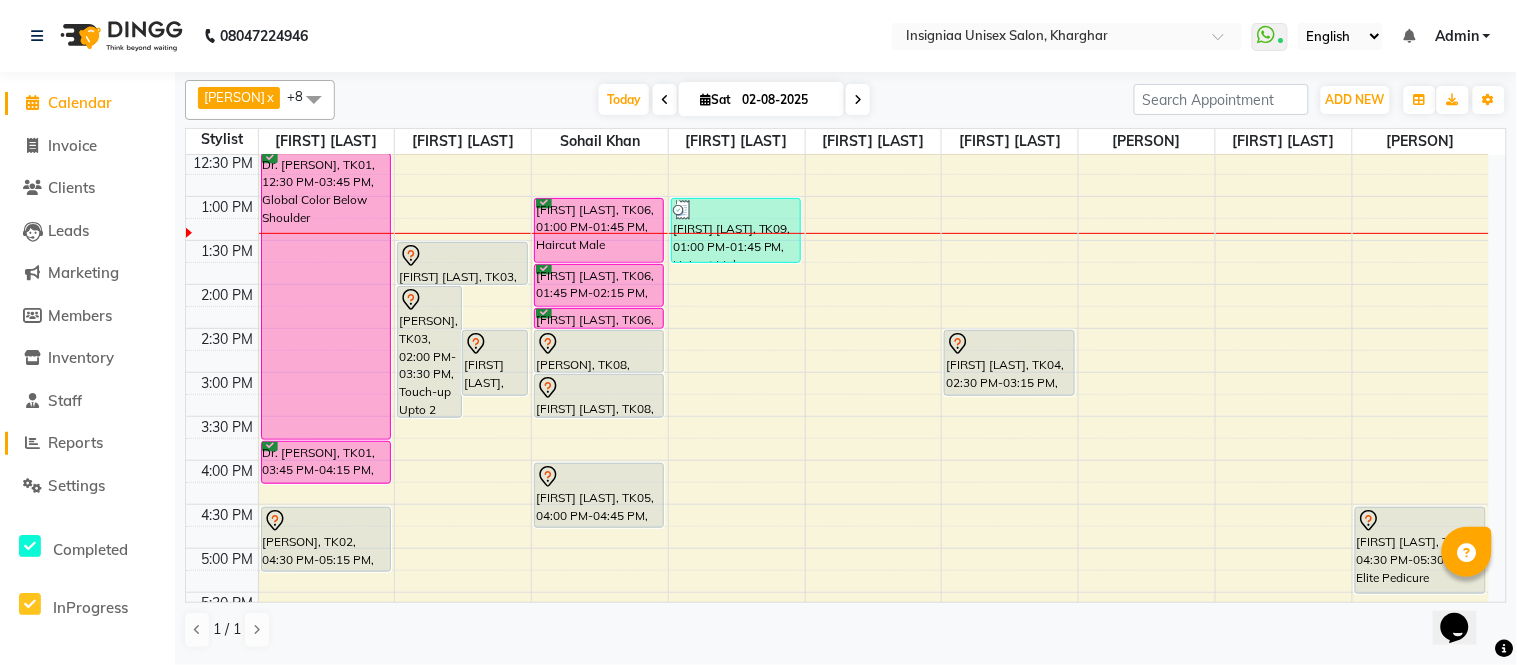 click on "Reports" 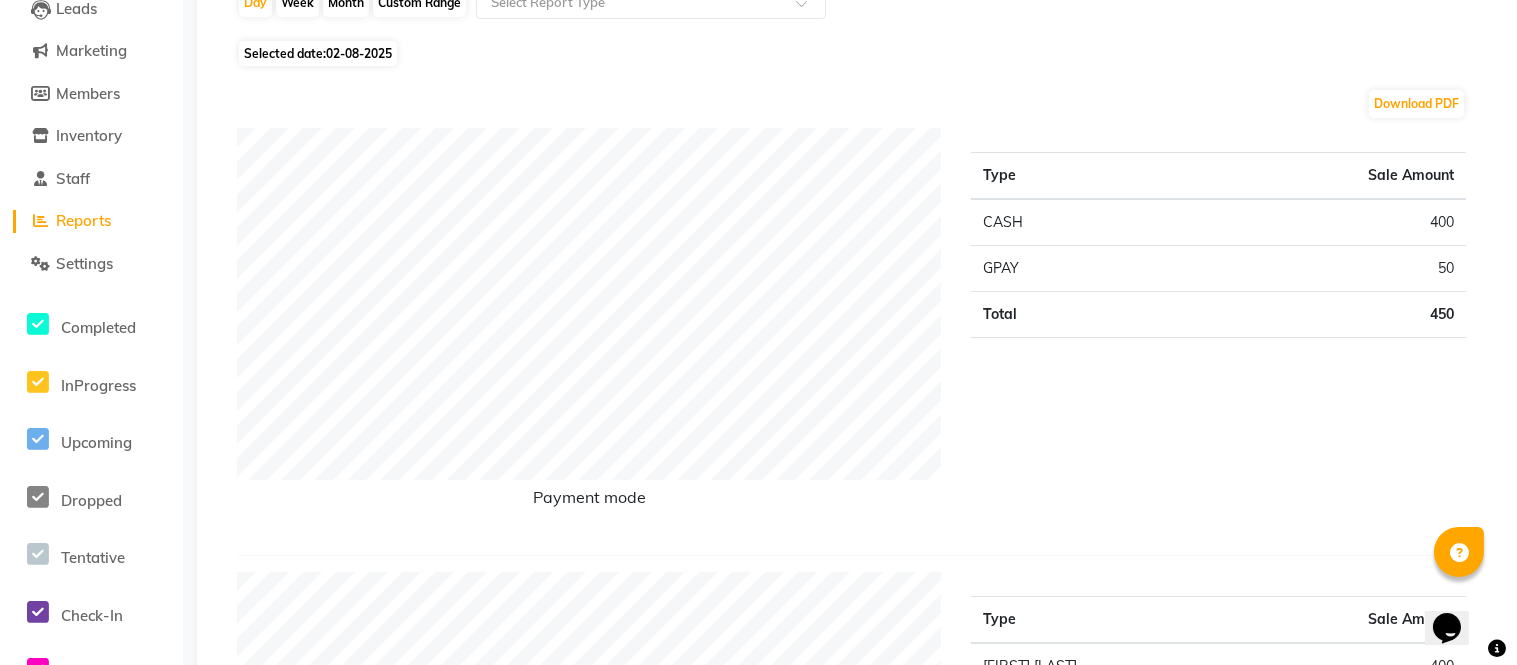 scroll, scrollTop: 0, scrollLeft: 0, axis: both 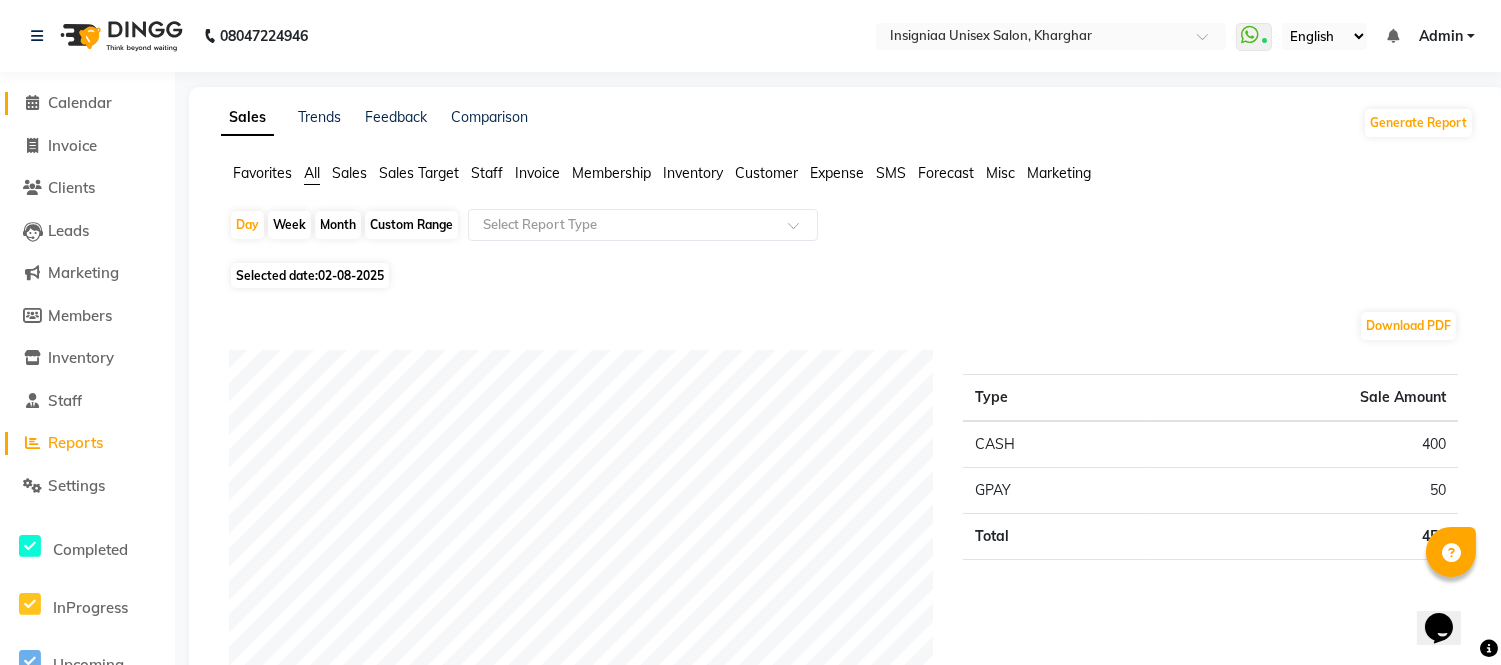 click on "Calendar" 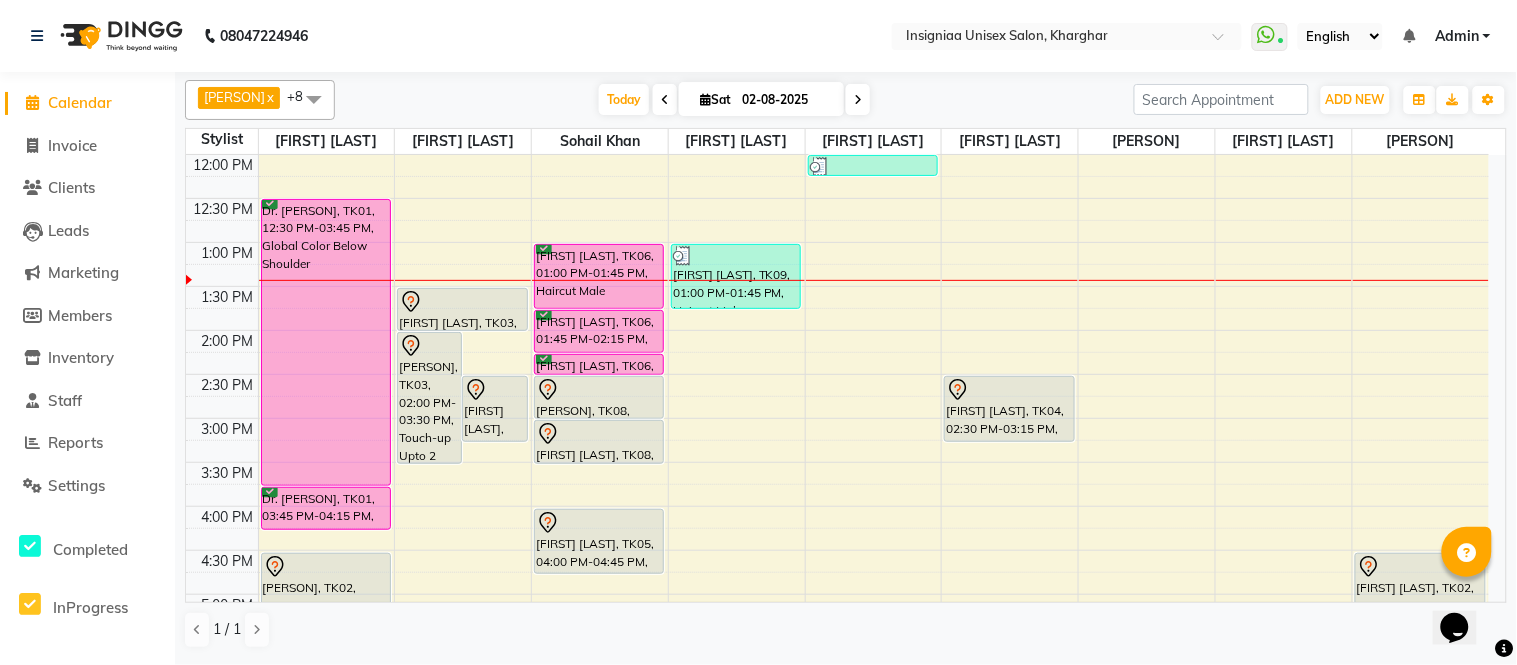 scroll, scrollTop: 0, scrollLeft: 0, axis: both 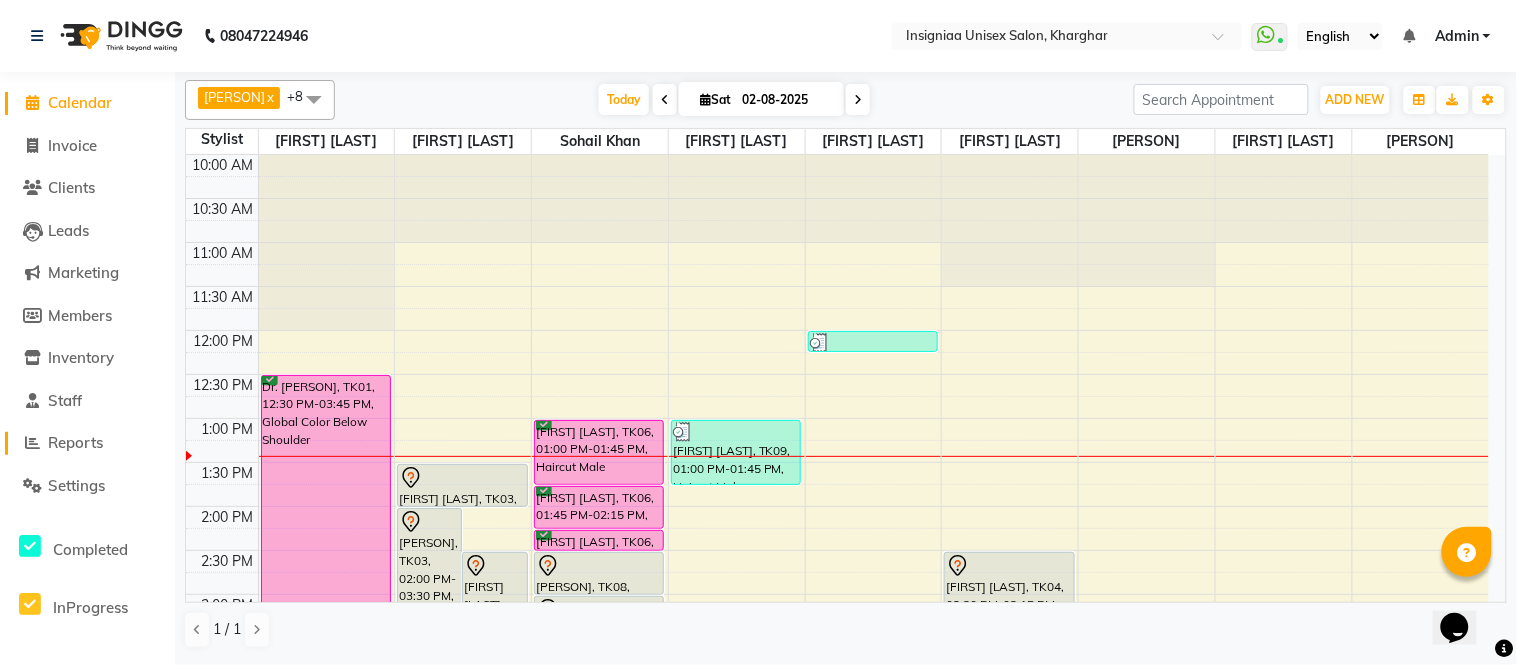 click on "Reports" 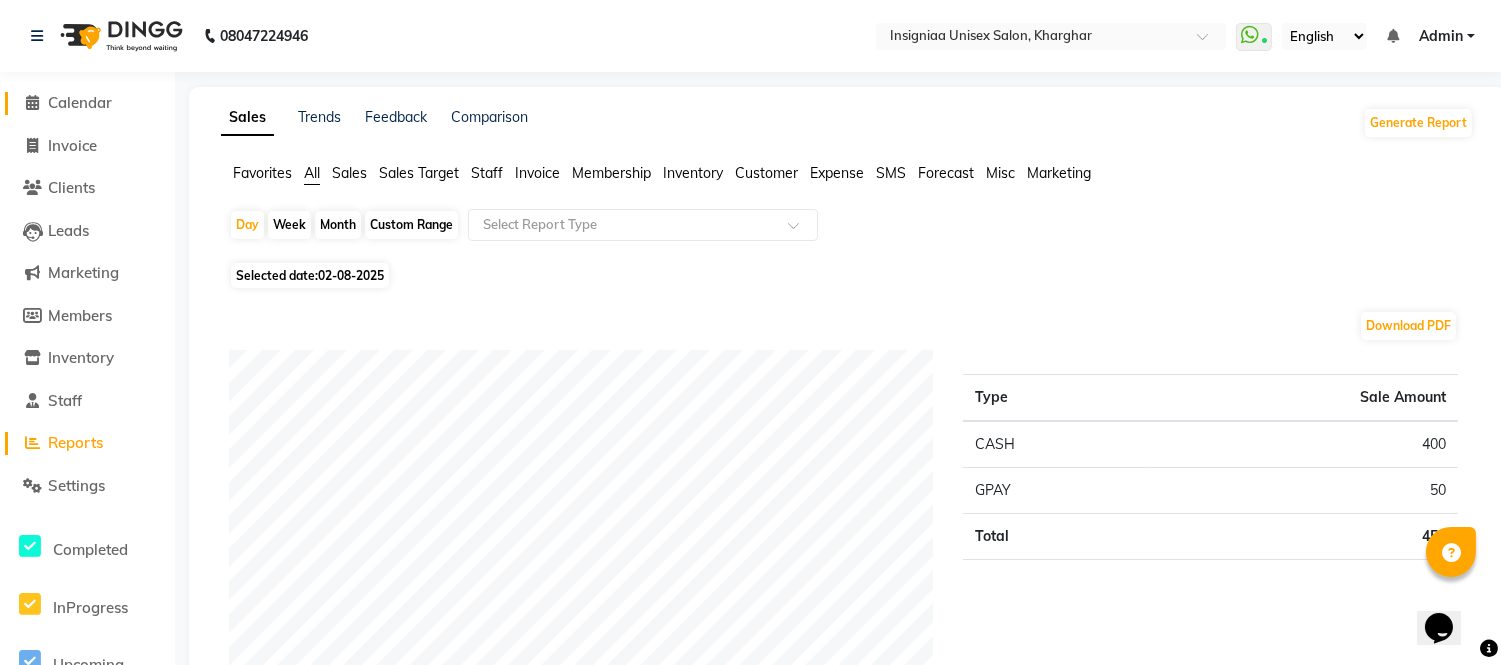 click on "Calendar" 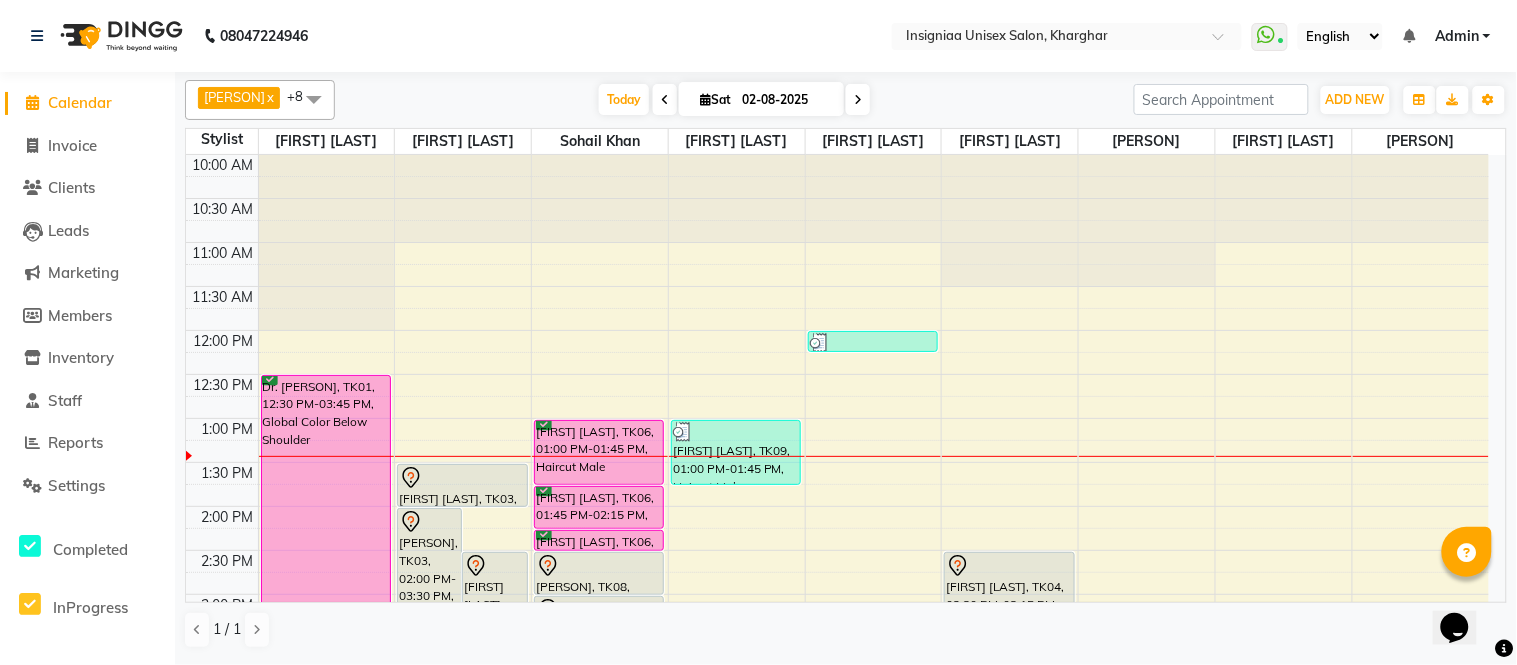click at bounding box center [858, 100] 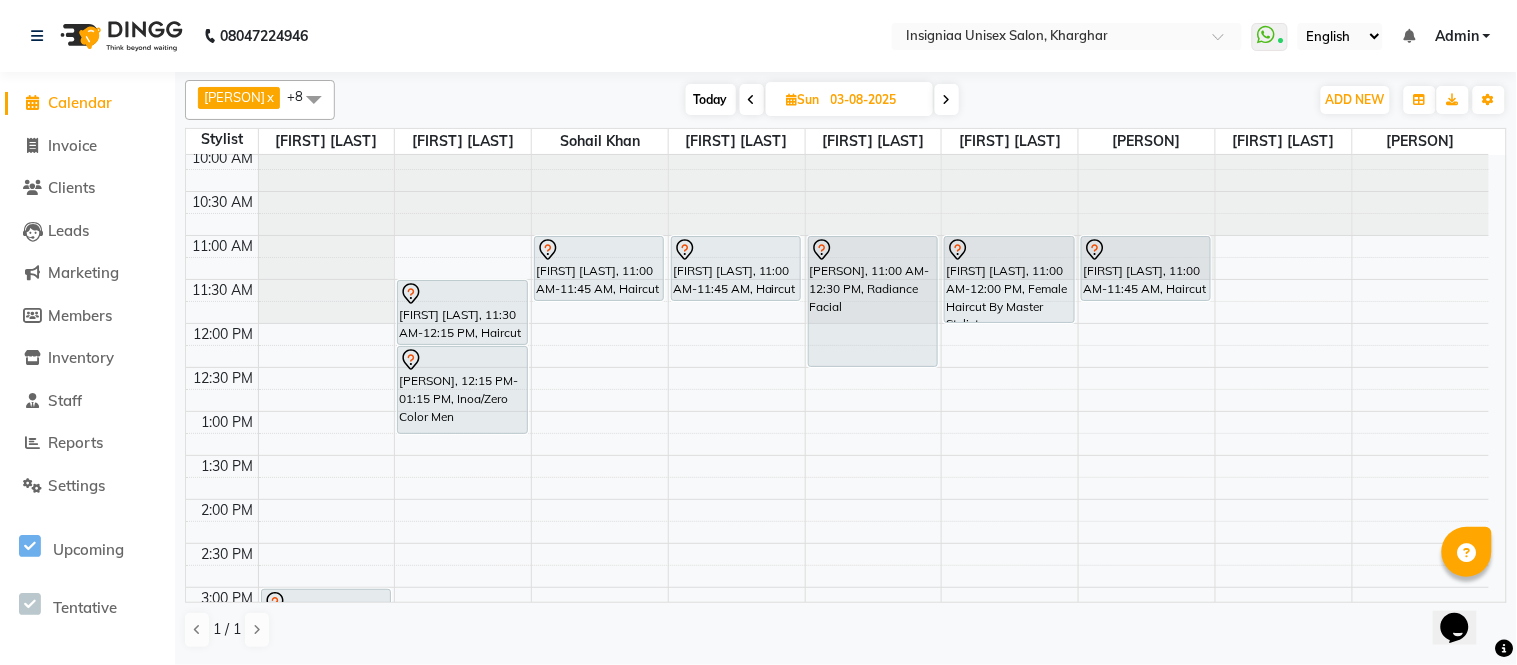 scroll, scrollTop: 0, scrollLeft: 0, axis: both 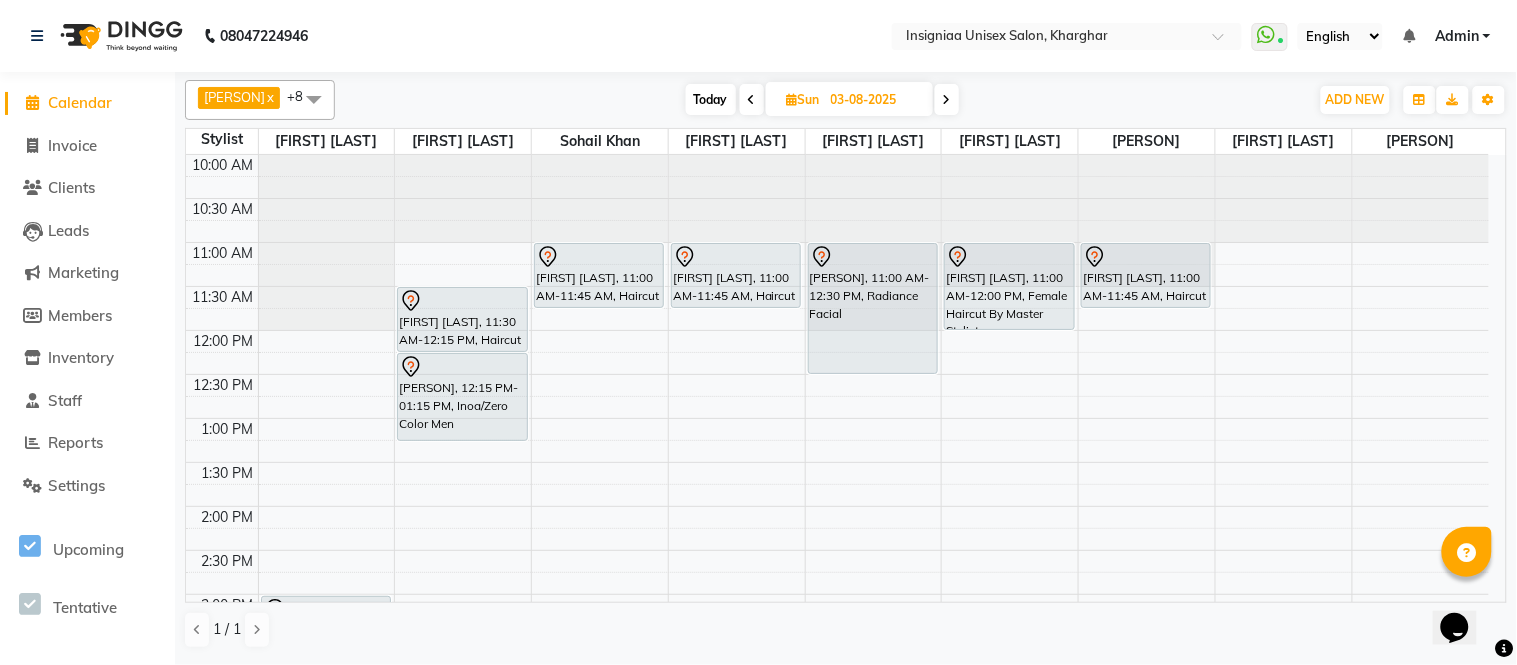 click on "Today" at bounding box center (711, 99) 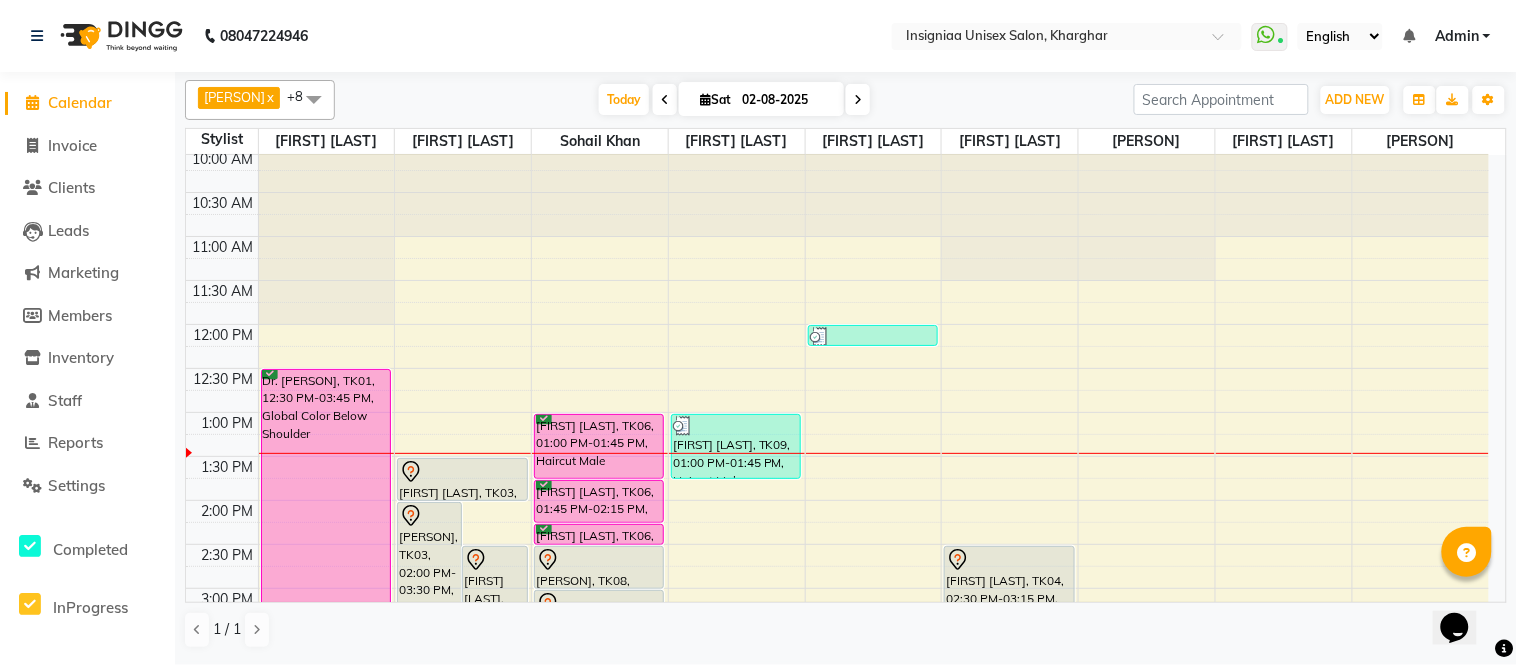 scroll, scrollTop: 0, scrollLeft: 0, axis: both 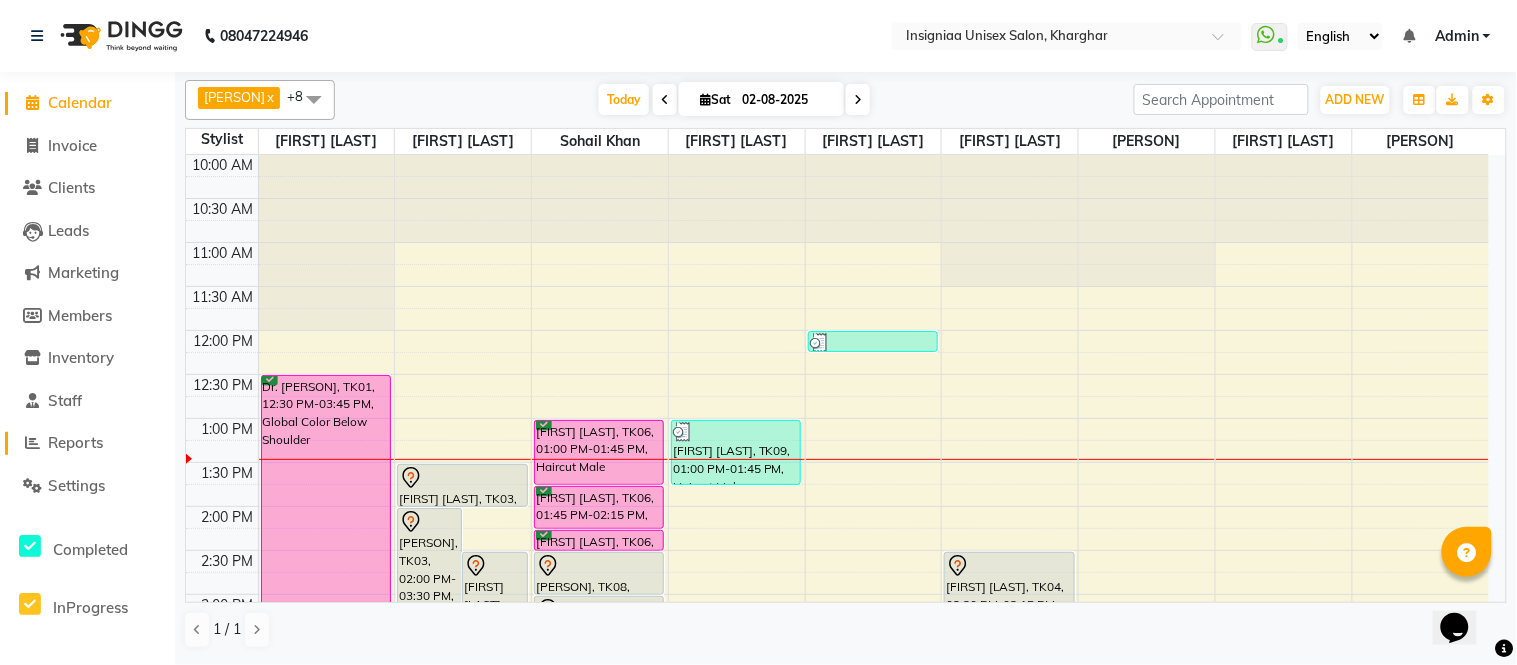 click on "Reports" 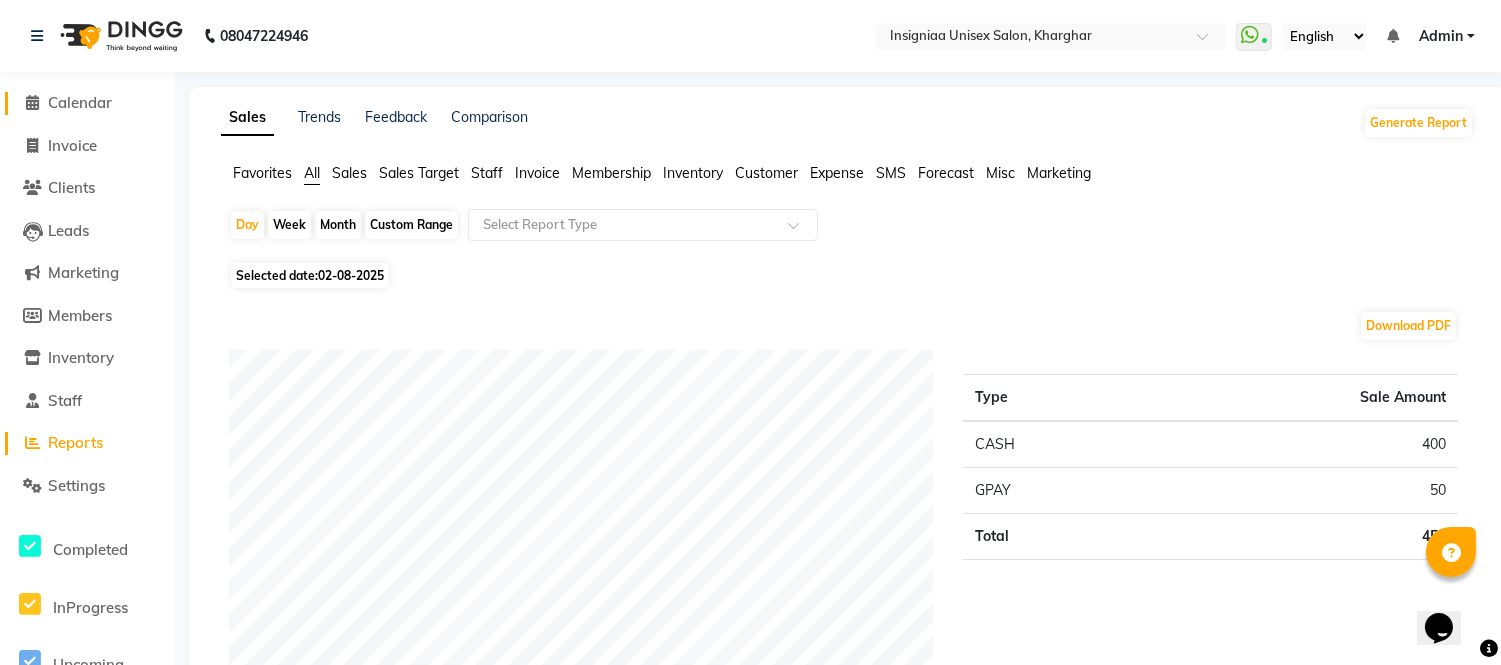 click on "Calendar" 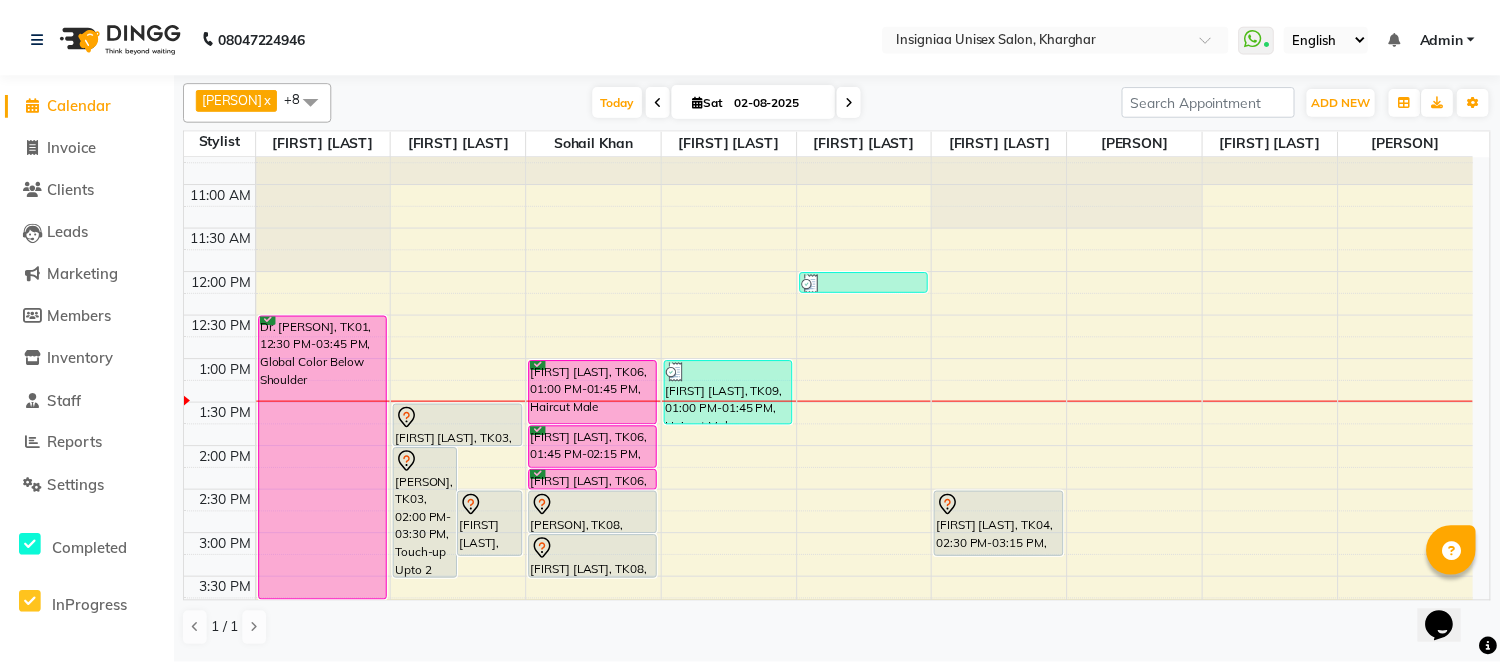 scroll, scrollTop: 111, scrollLeft: 0, axis: vertical 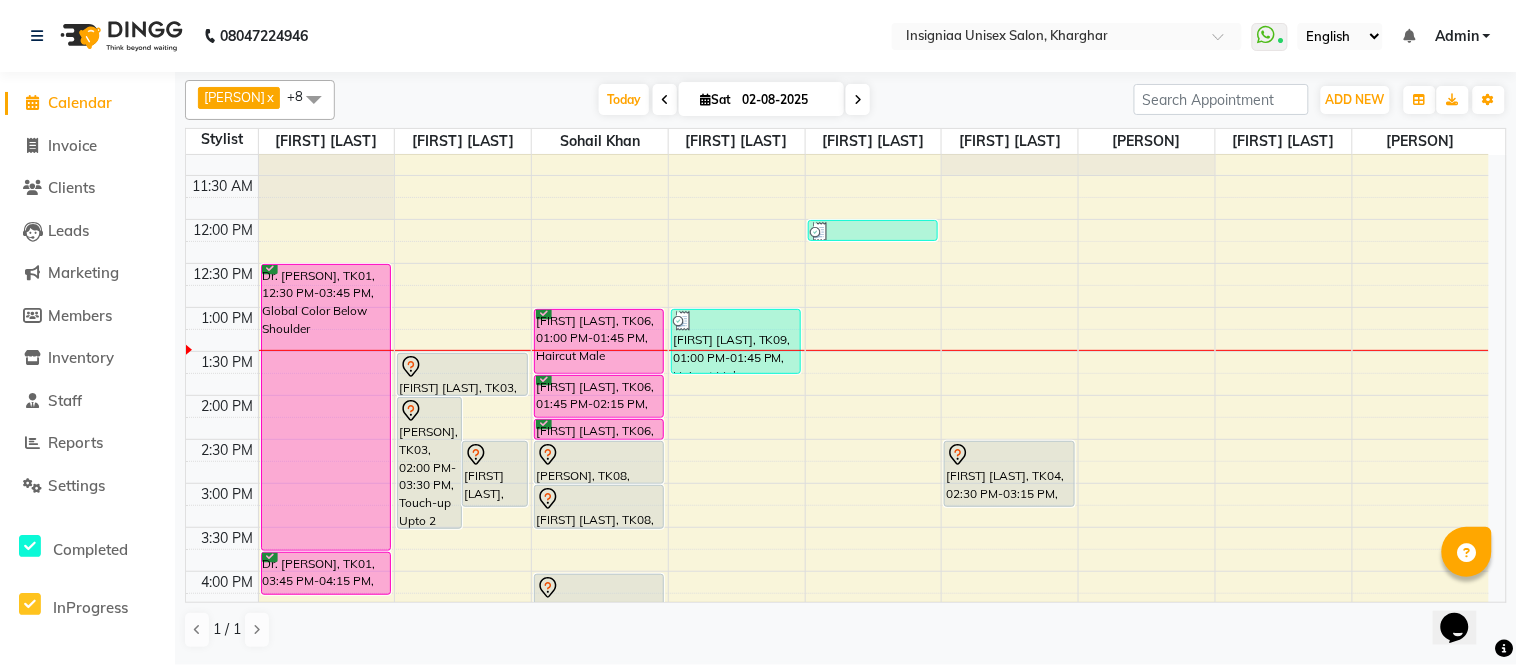 click on "Reports" 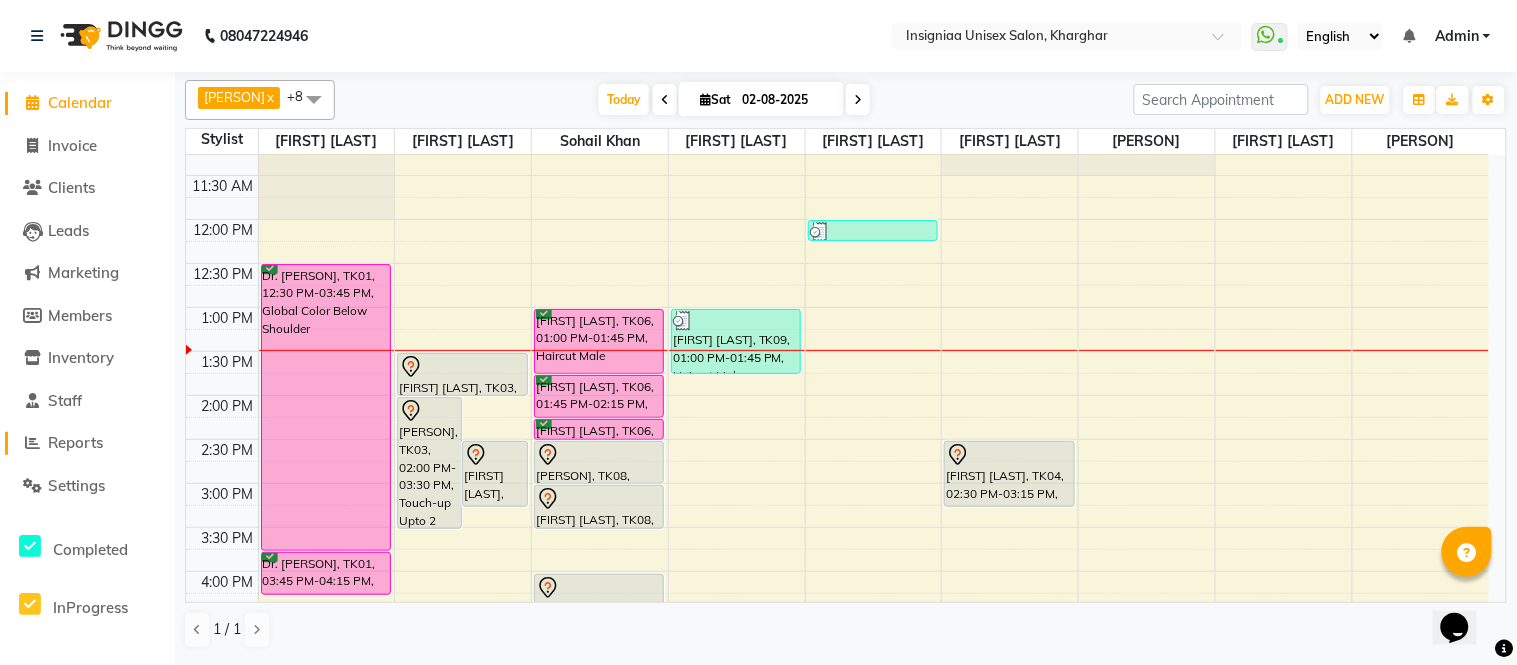 click on "Reports" 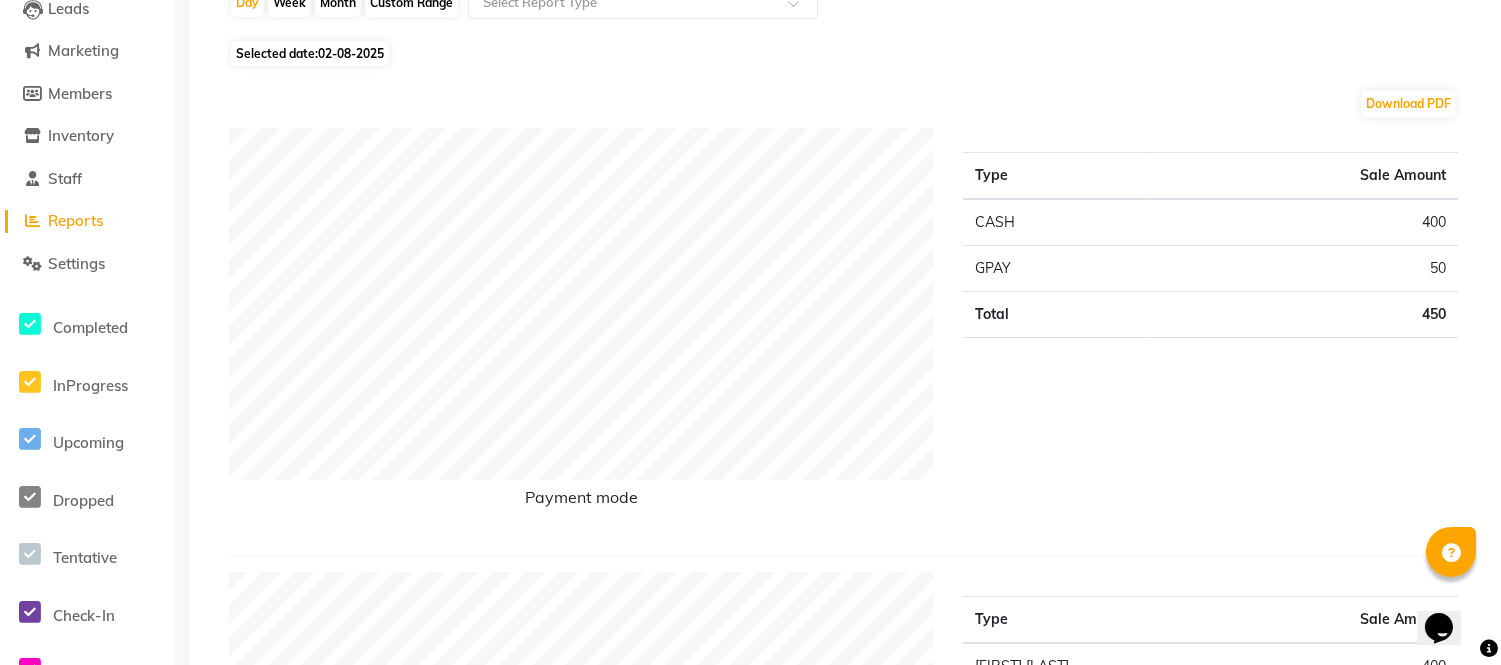 scroll, scrollTop: 0, scrollLeft: 0, axis: both 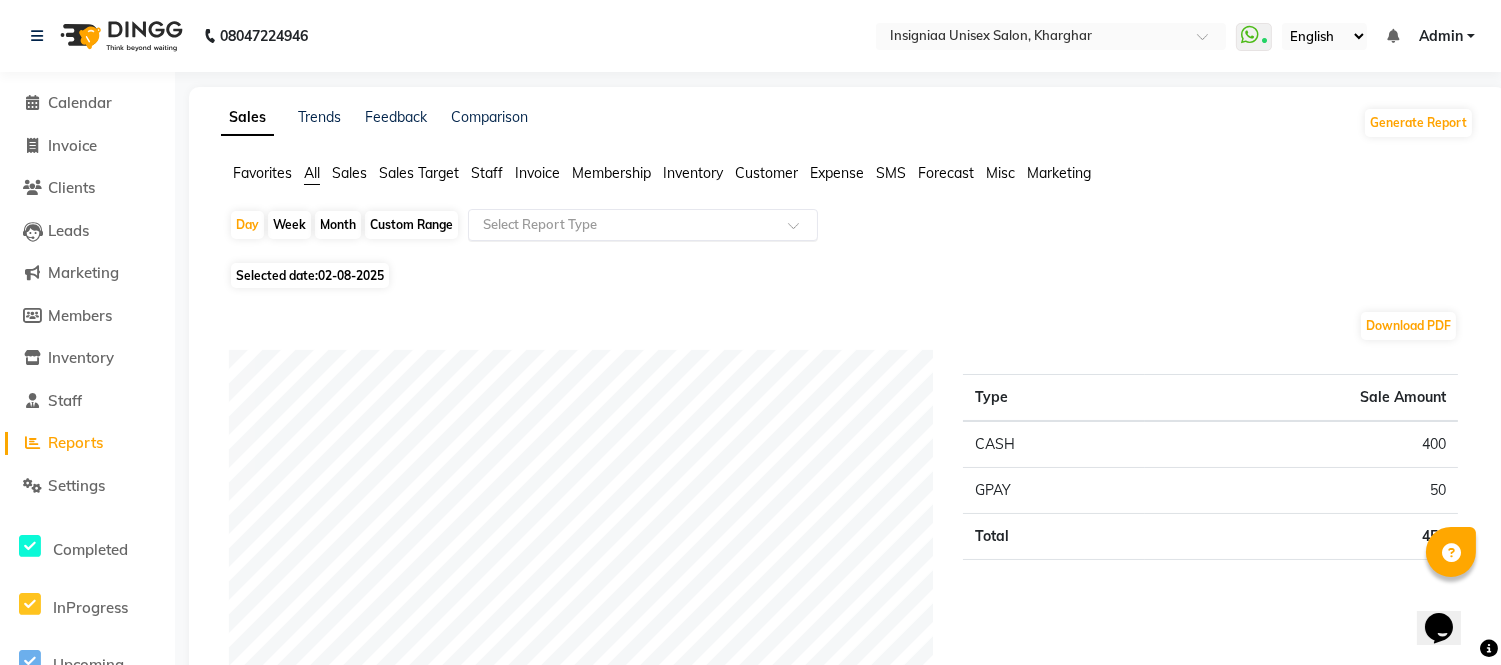 click 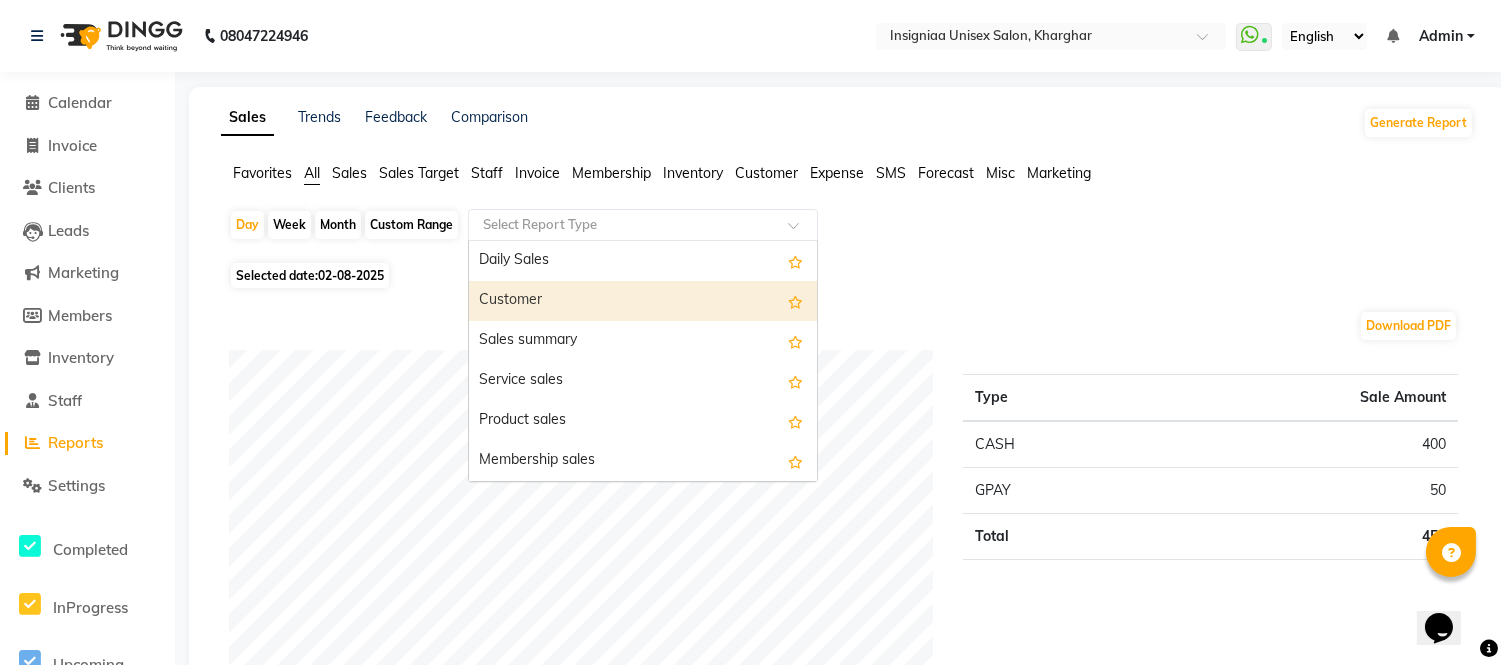 click on "Customer" at bounding box center [643, 301] 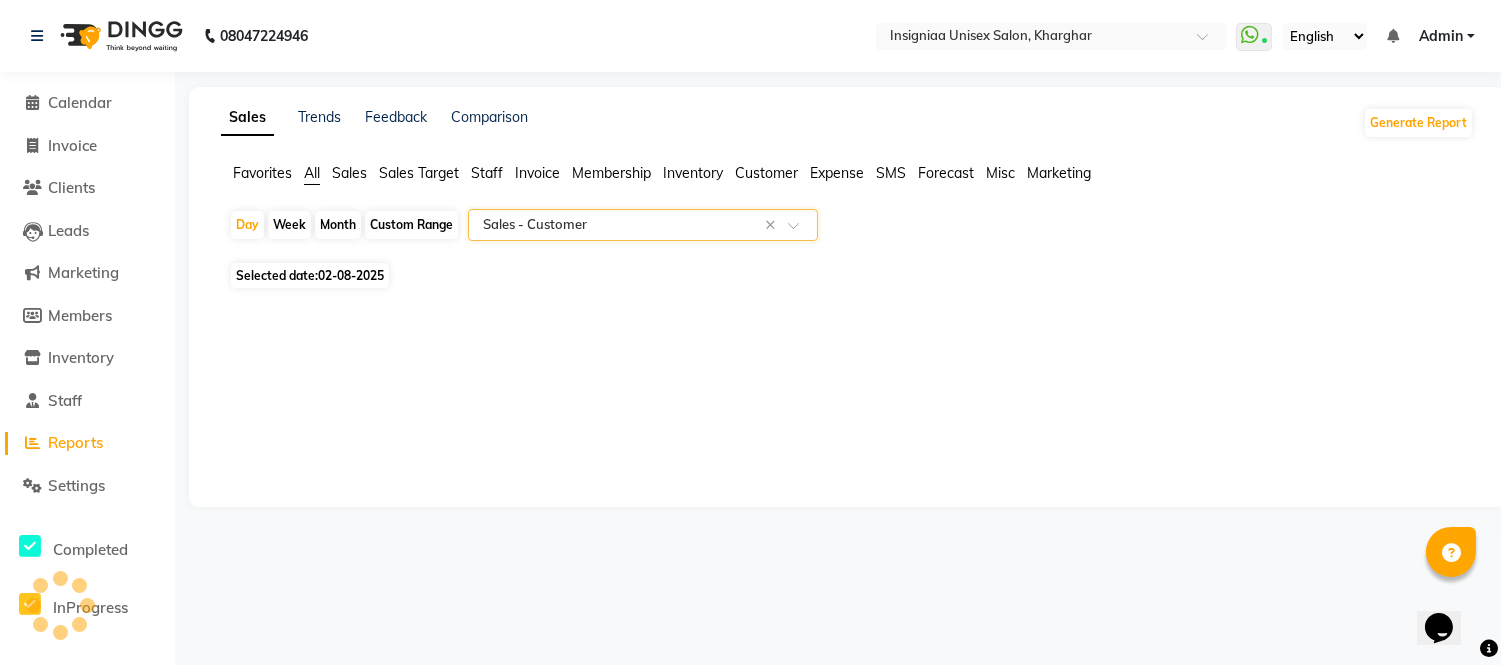 select on "full_report" 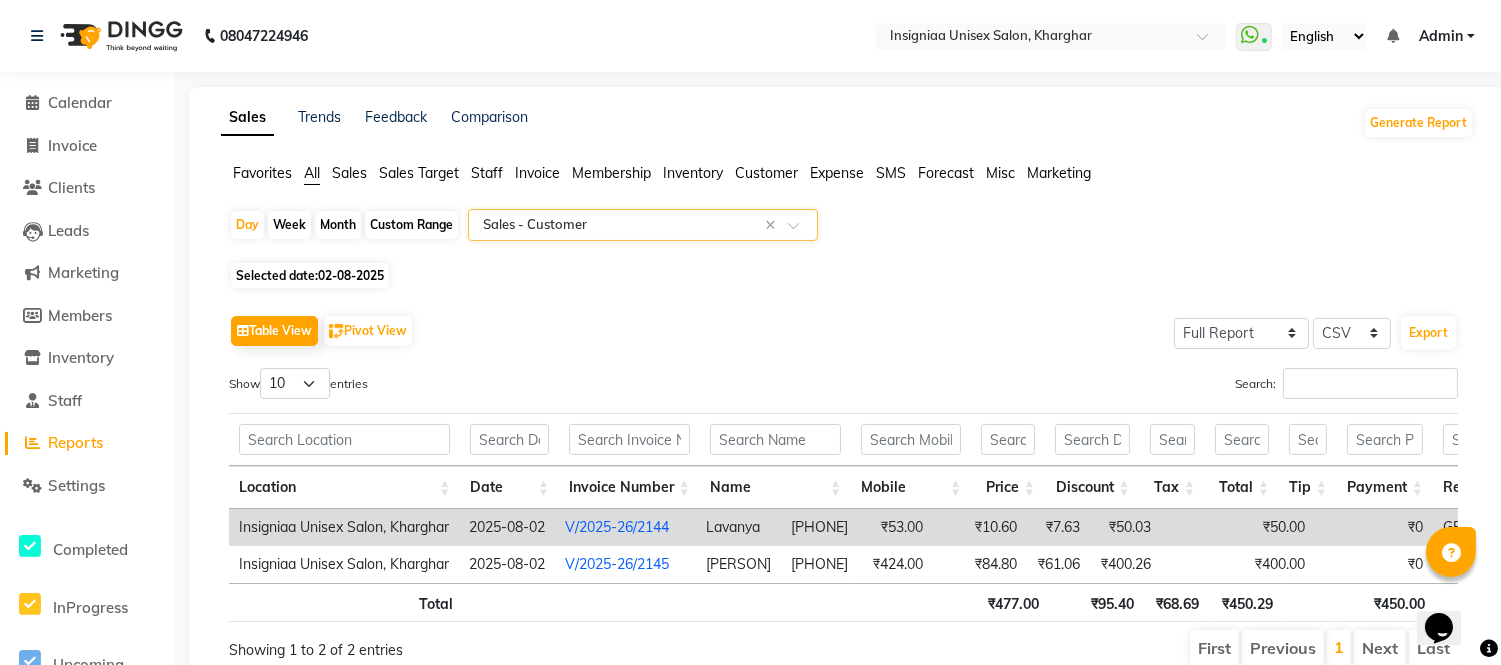 scroll, scrollTop: 103, scrollLeft: 0, axis: vertical 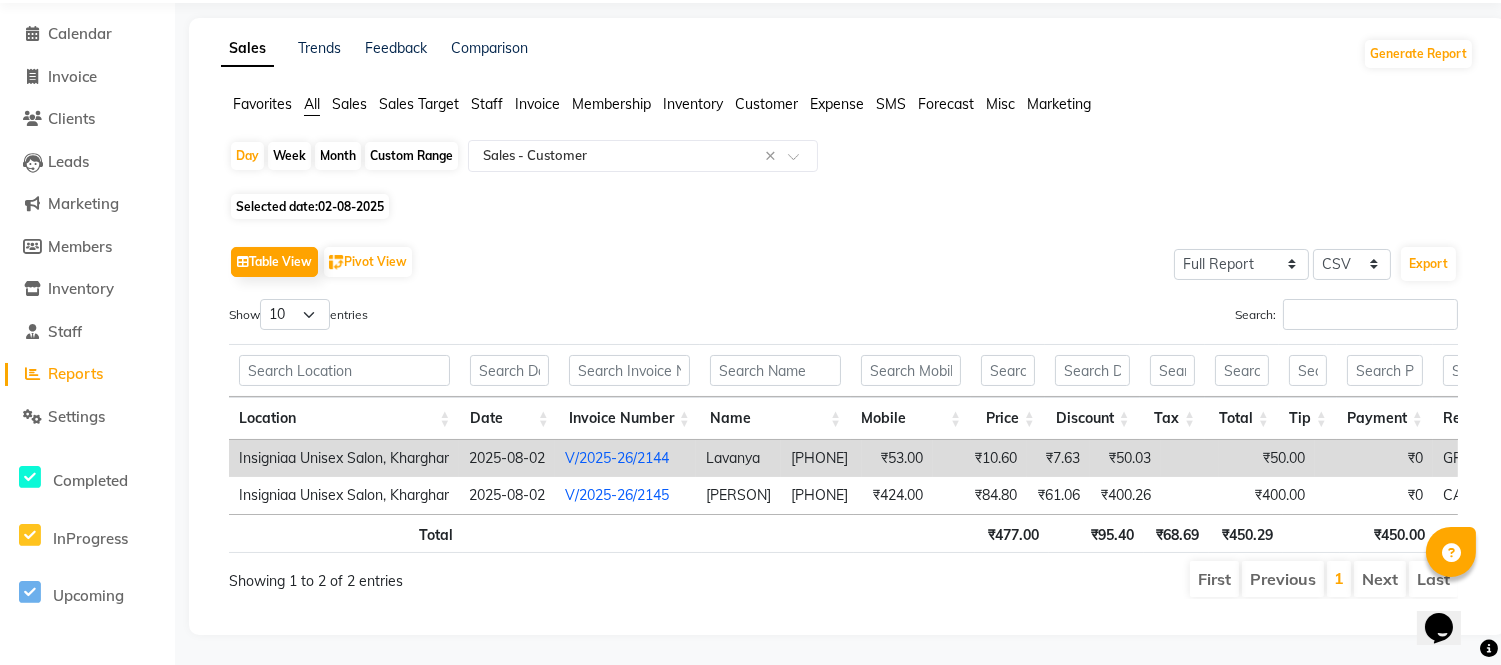 click on "Selected date:  02-08-2025" 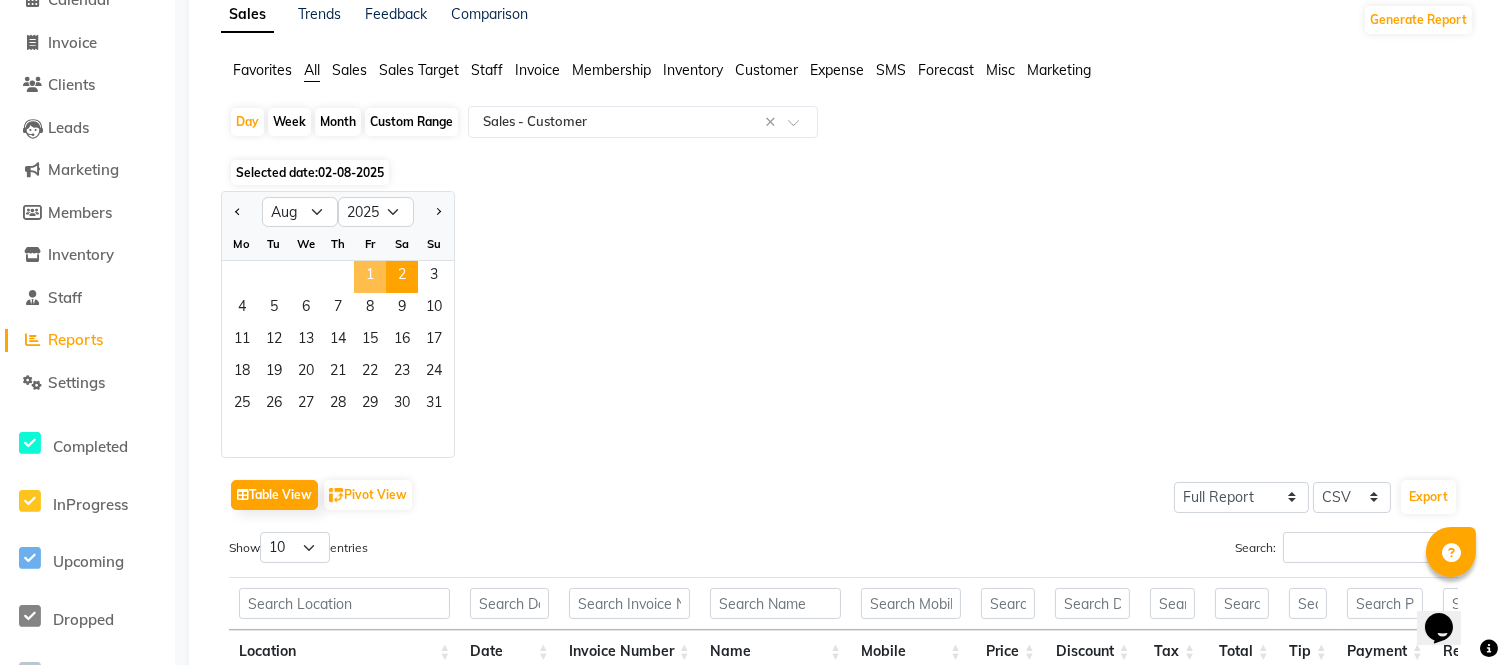 click on "1" 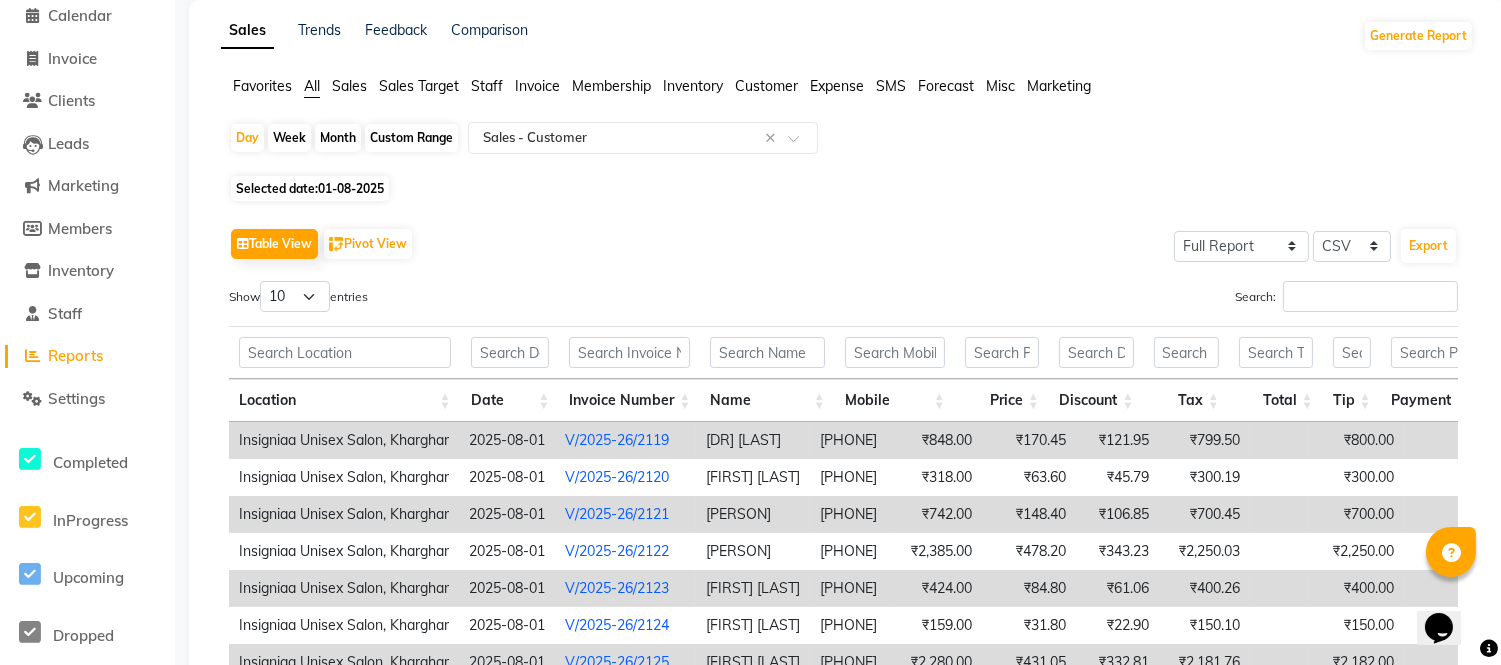 scroll, scrollTop: 0, scrollLeft: 0, axis: both 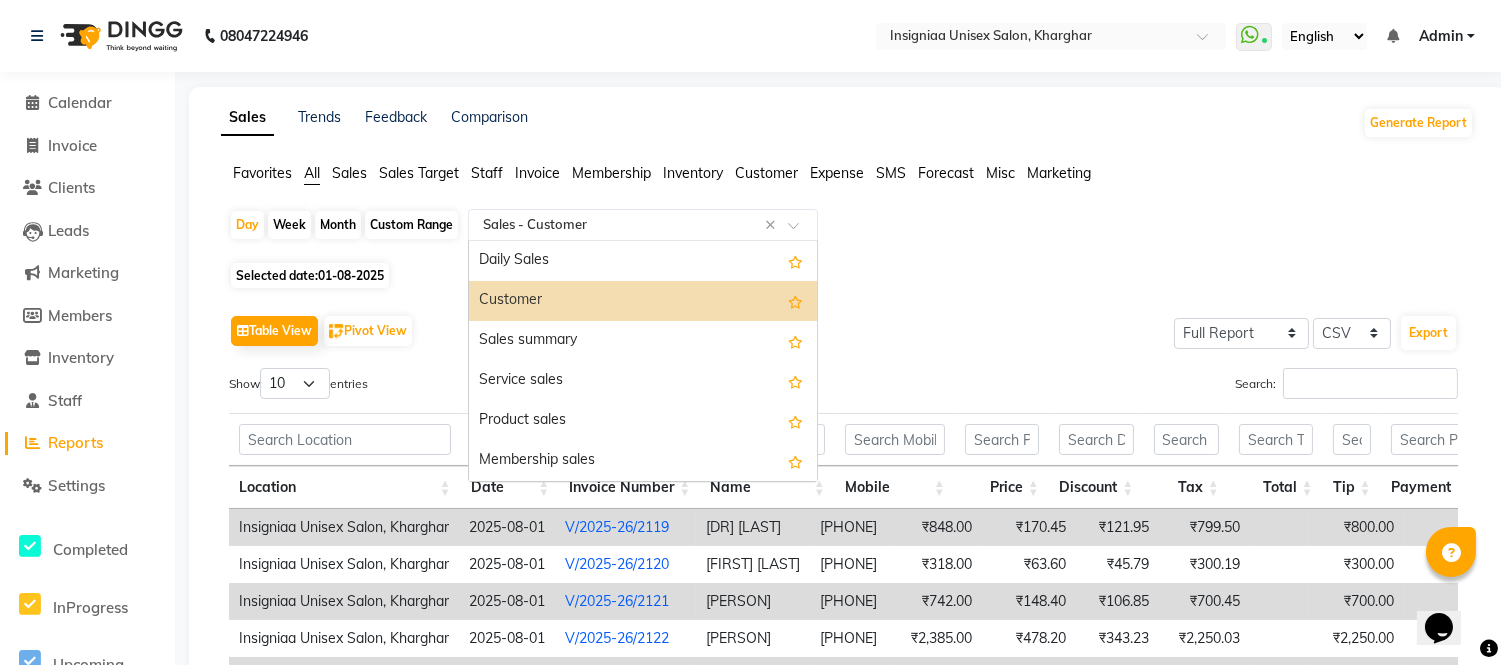 click 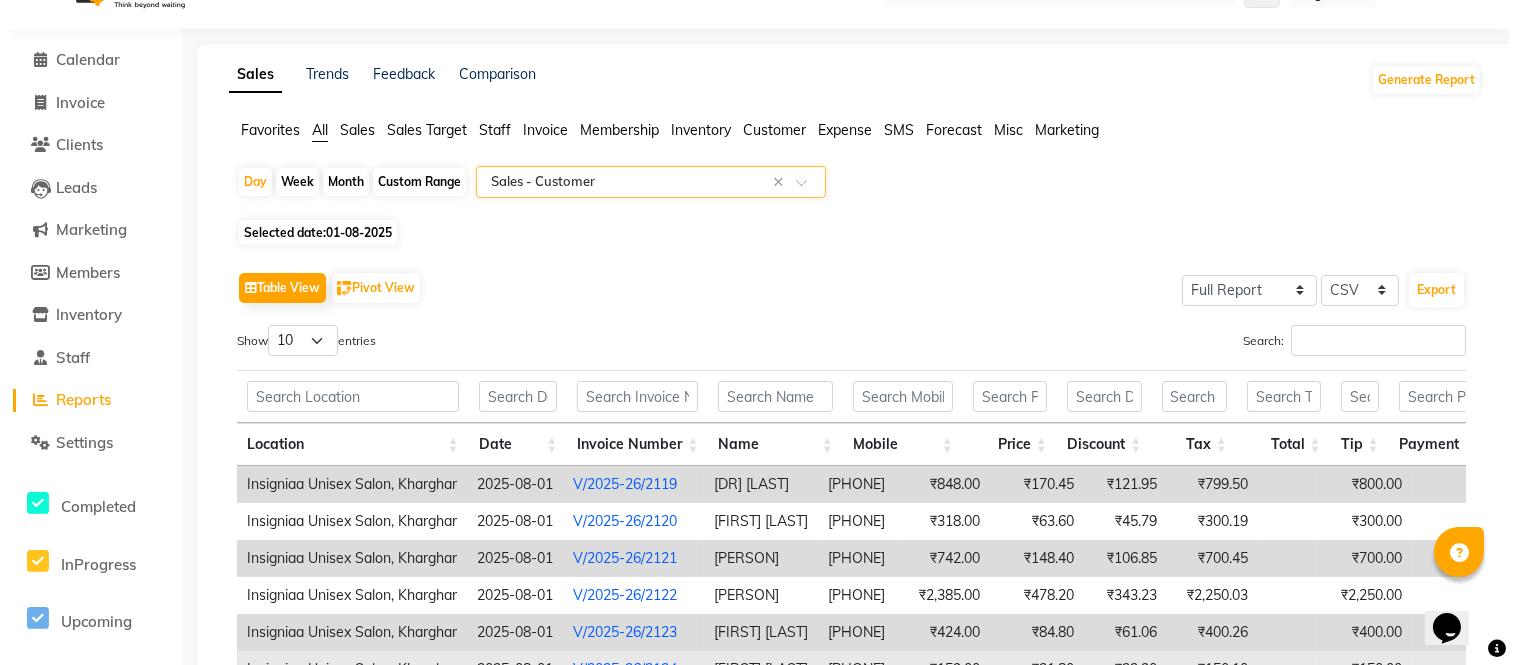scroll, scrollTop: 0, scrollLeft: 0, axis: both 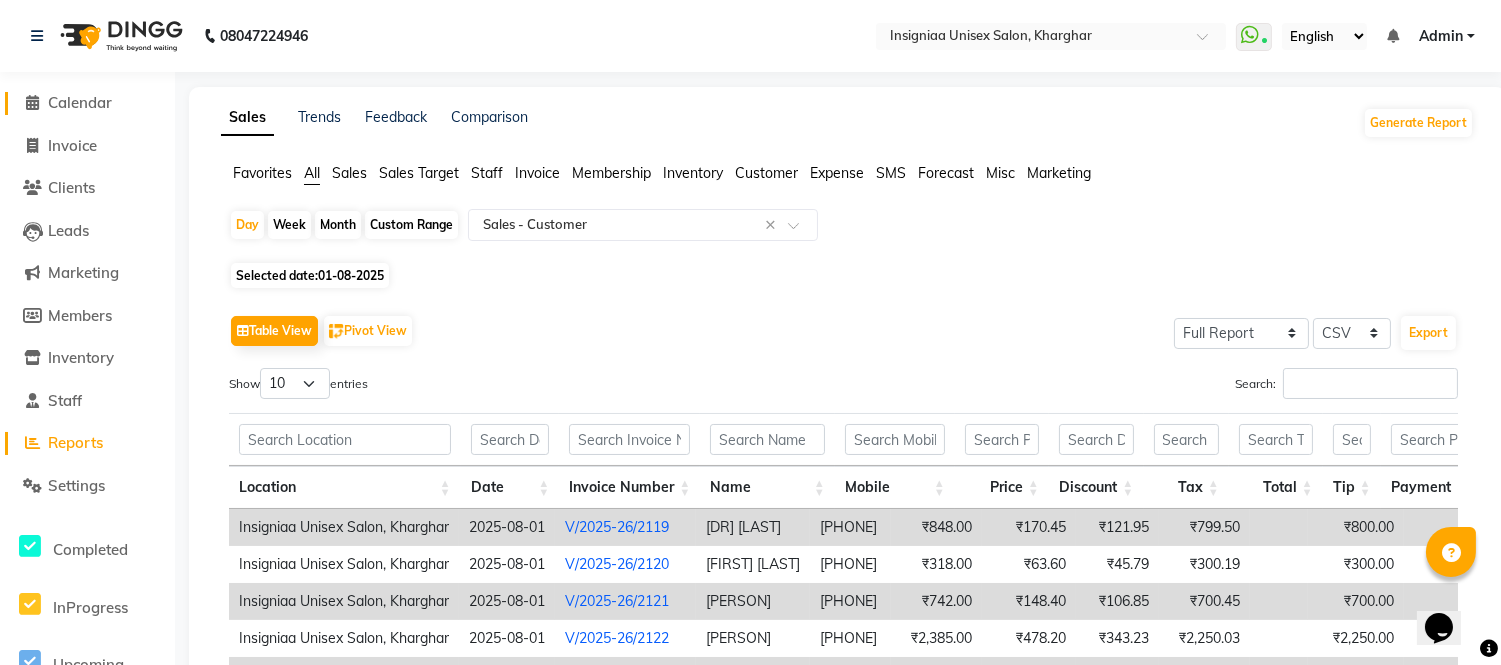 click on "Calendar" 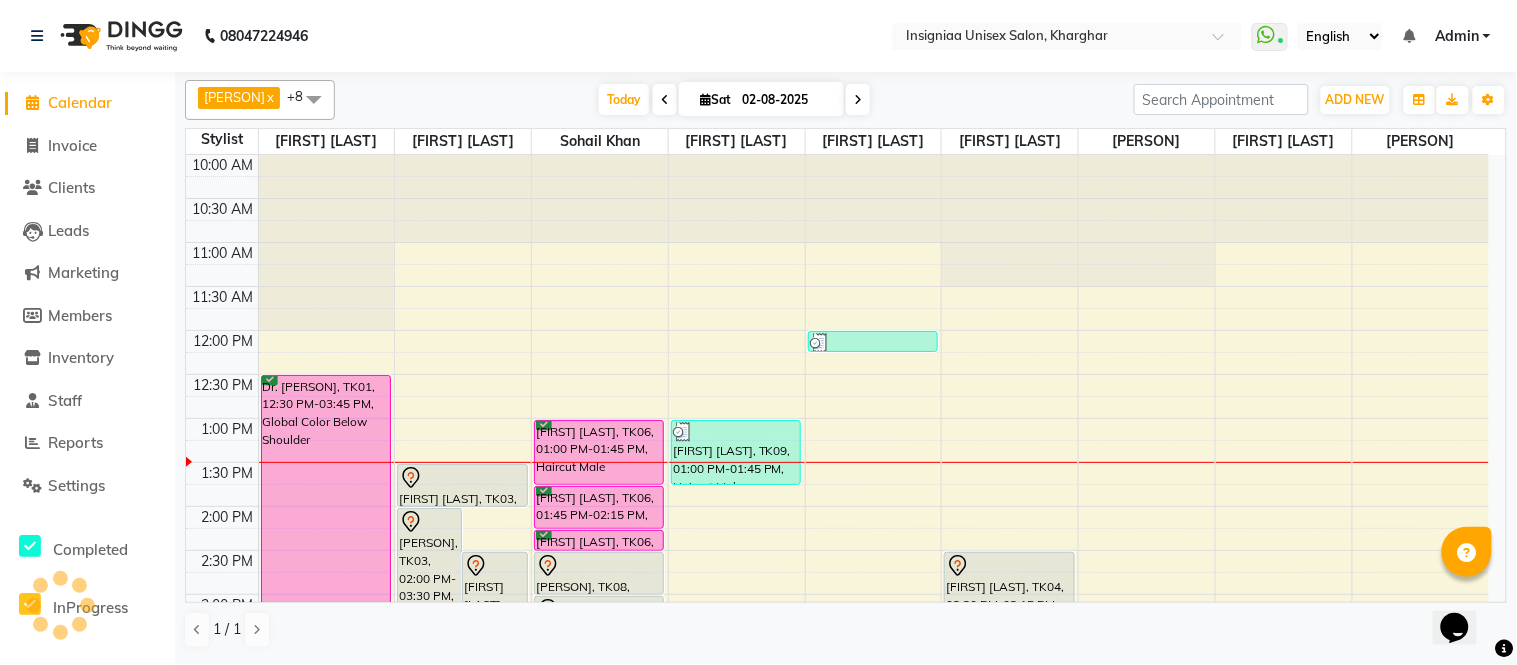 scroll, scrollTop: 0, scrollLeft: 0, axis: both 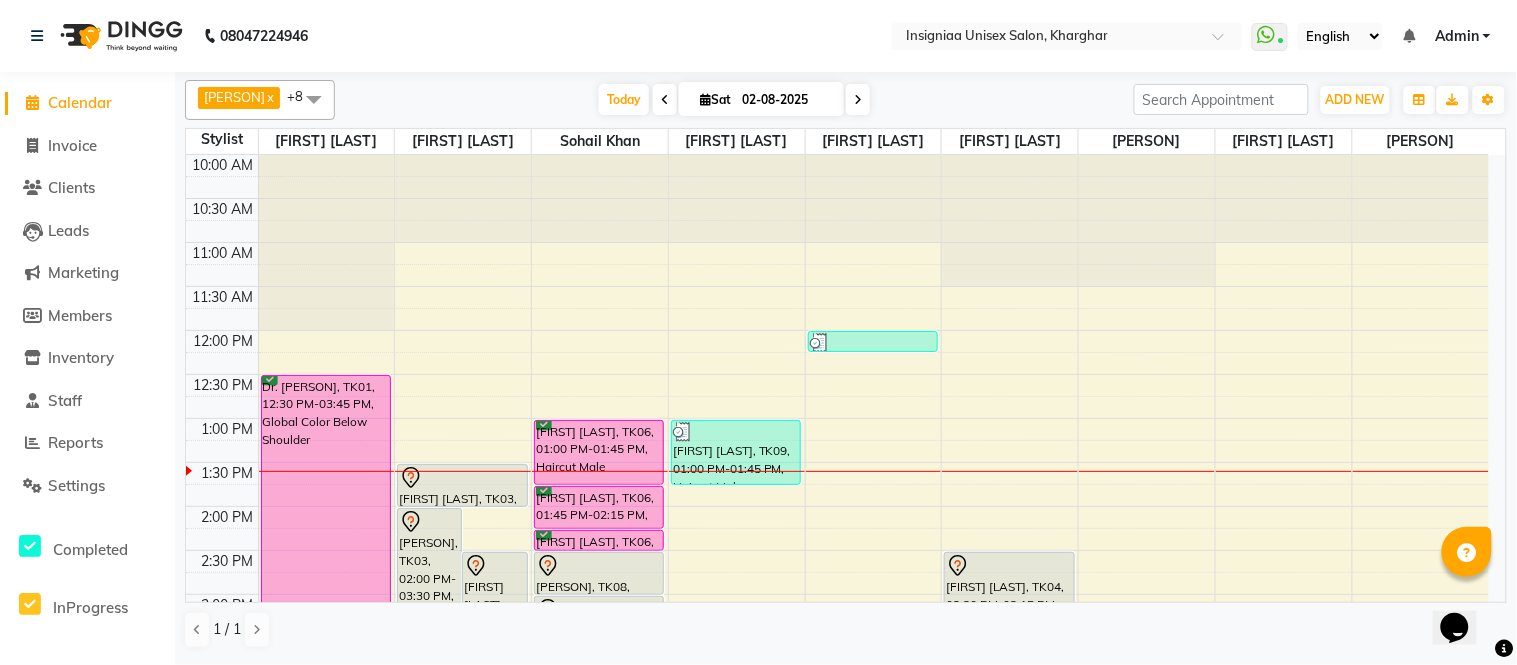 click on "Today  Sat 02-08-2025" at bounding box center (734, 100) 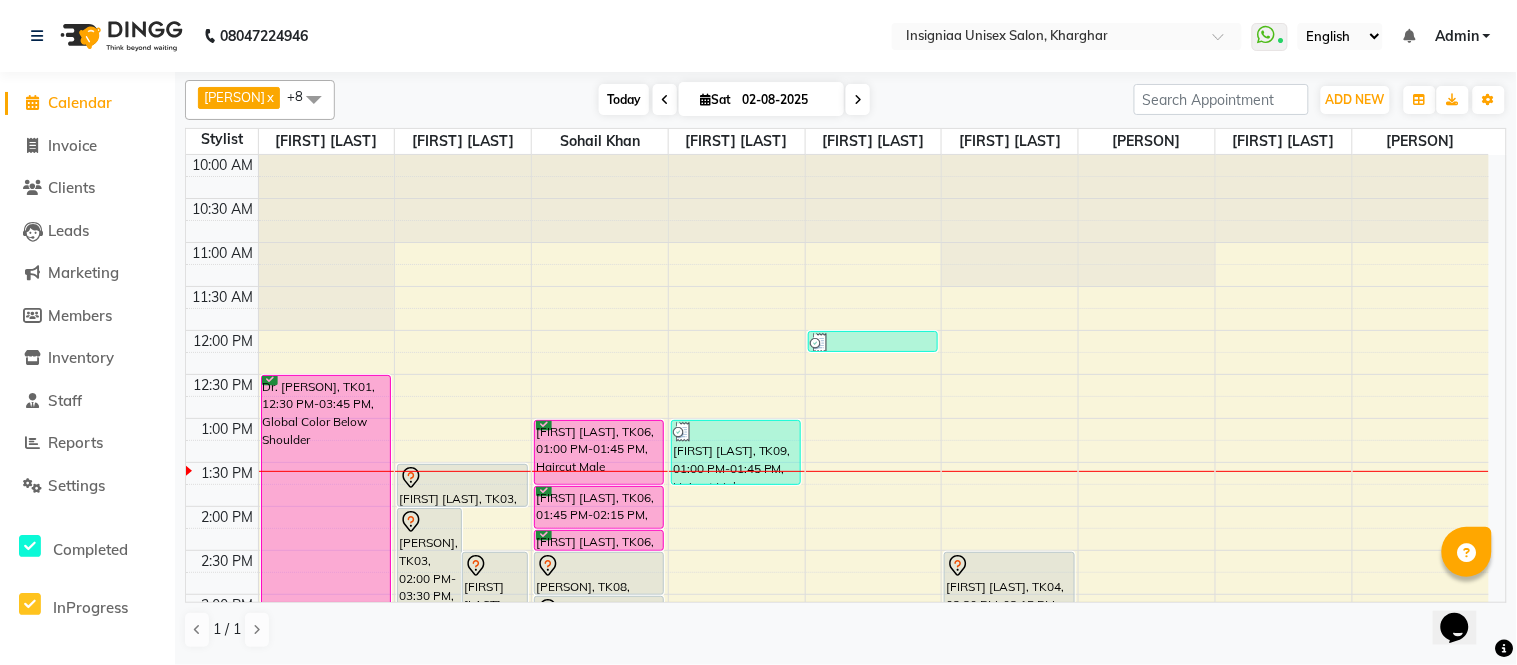 click on "Today" at bounding box center [624, 99] 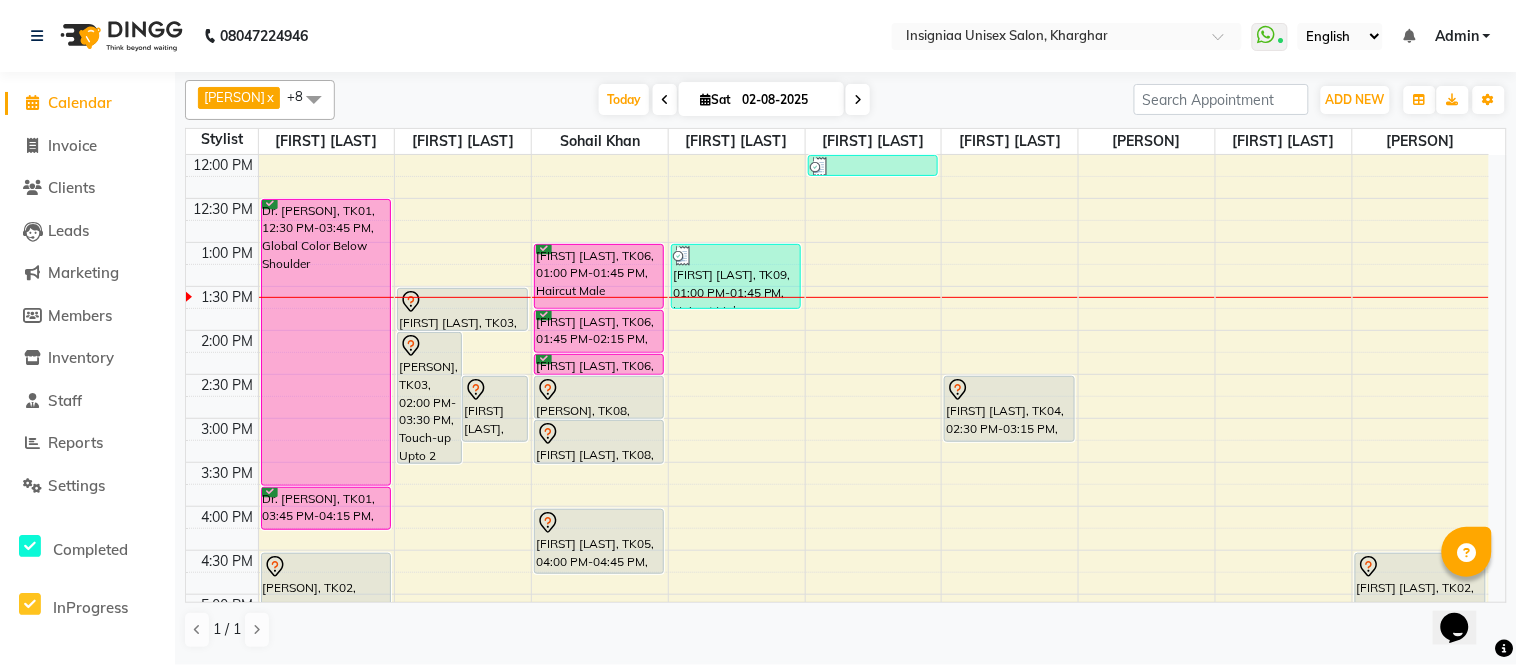 scroll, scrollTop: 154, scrollLeft: 0, axis: vertical 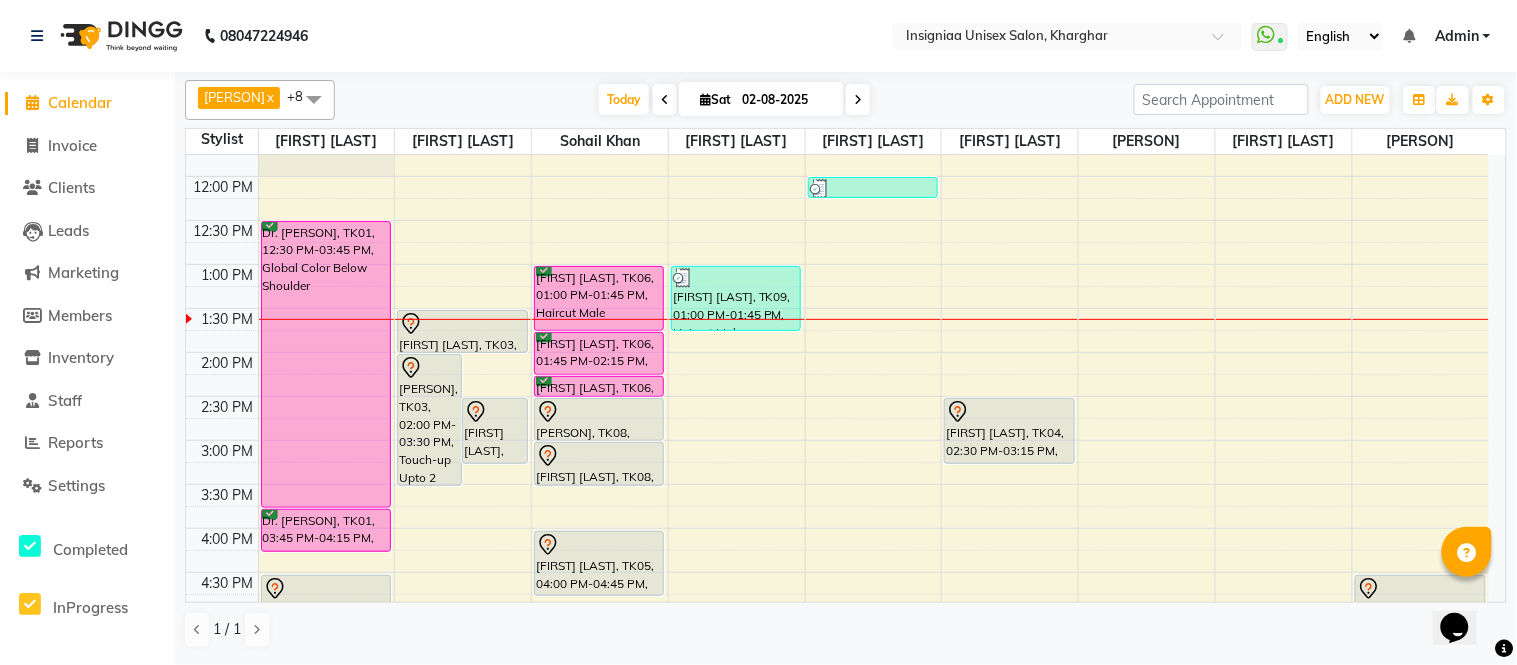 click on "08047224946 Select Location × Insigniaa Unisex Salon, Kharghar  WhatsApp Status  ✕ Status:  Connected Most Recent Message: 02-08-2025     10:51 AM Recent Service Activity: 02-08-2025     12:18 PM English ENGLISH Español العربية मराठी हिंदी ગુજરાતી தமிழ் 中文 Notifications nothing to show Admin Manage Profile Change Password Sign out  Version:3.15.11" 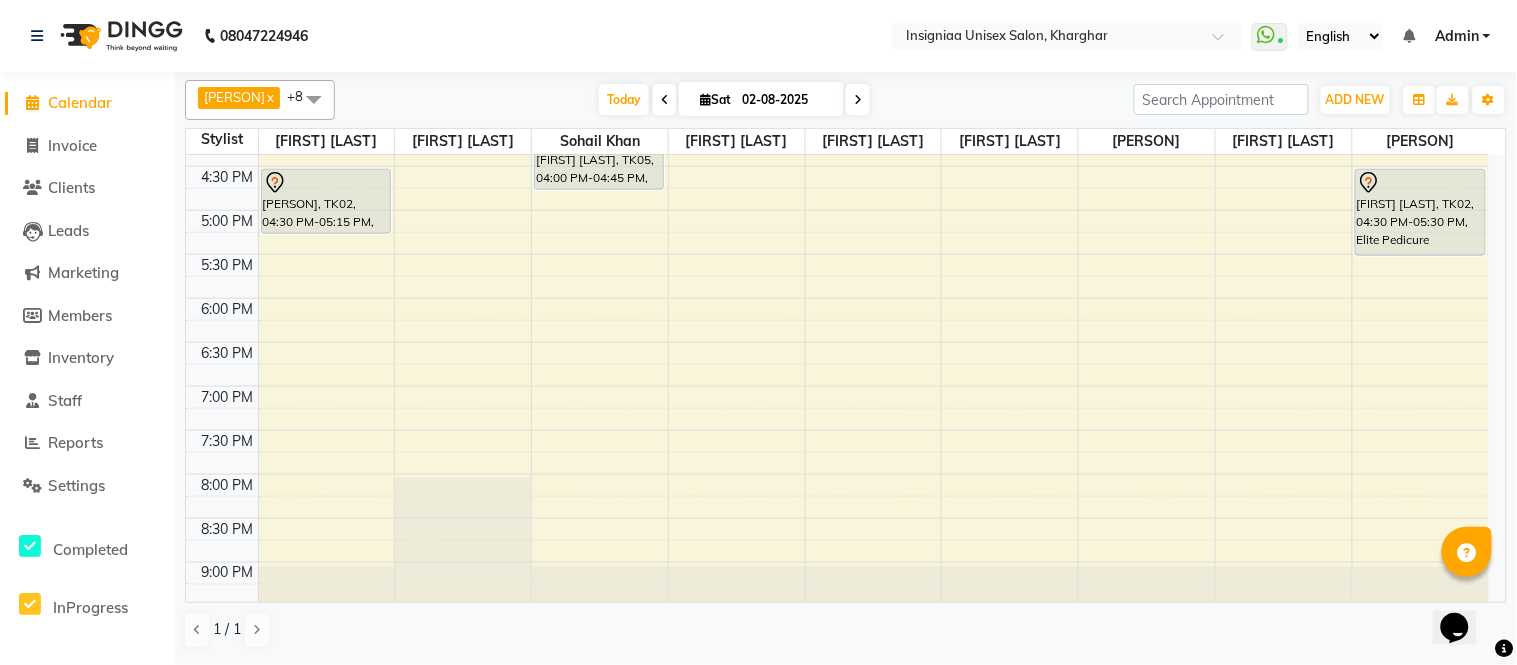 scroll, scrollTop: 598, scrollLeft: 0, axis: vertical 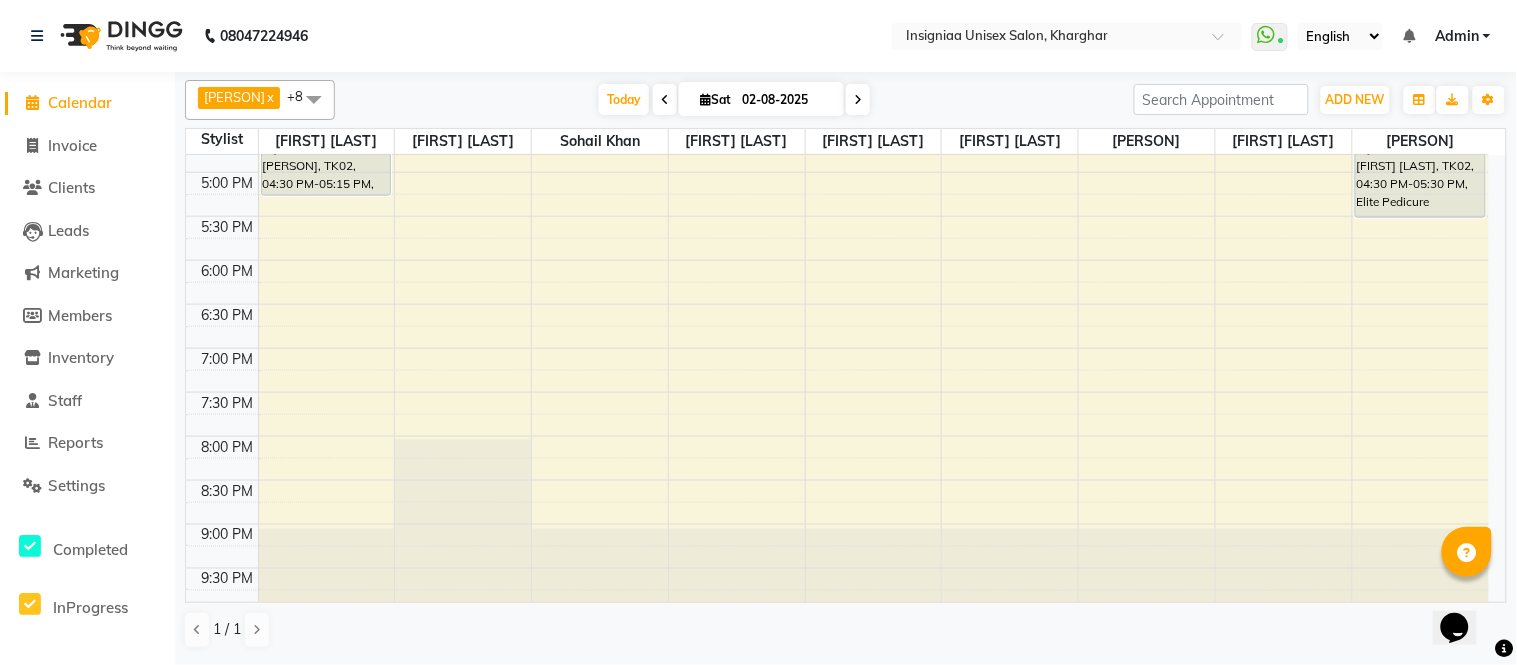 click on "10:00 AM 10:30 AM 11:00 AM 11:30 AM 12:00 PM 12:30 PM 1:00 PM 1:30 PM 2:00 PM 2:30 PM 3:00 PM 3:30 PM 4:00 PM 4:30 PM 5:00 PM 5:30 PM 6:00 PM 6:30 PM 7:00 PM 7:30 PM 8:00 PM 8:30 PM 9:00 PM 9:30 PM     Dr. Dipeeka, TK01, 12:30 PM-03:45 PM, Global Color Below Shoulder     Dr. Dipeeka, TK01, 03:45 PM-04:15 PM, Pre wash Female (without Conditioning)             Shweta Dahiya, TK02, 04:30 PM-05:15 PM, Haircut Boys (12 years)             Nandini Mitra, TK03, 02:00 PM-03:30 PM, Touch-up Upto 2 inches (Ammonia Free)             Ankita Agarwal, TK04, 02:30 PM-03:15 PM, Blow Dry Below Shoulder             Nandini Mitra, TK03, 01:30 PM-02:00 PM, Pre wash Female (without Conditioning)     Sanjay Sharma, TK06, 01:00 PM-01:45 PM, Haircut Male     Sanjay Sharma, TK06, 01:45 PM-02:15 PM, Beard Trim & Crafting     Sanjay Sharma, TK06, 02:15 PM-02:30 PM, Hair Spa Men             Salim Kazi, TK08, 02:30 PM-03:00 PM, Beard Trim & Crafting             Salim Kazi, TK08, 03:00 PM-03:30 PM, Hair Style Male" at bounding box center [837, 84] 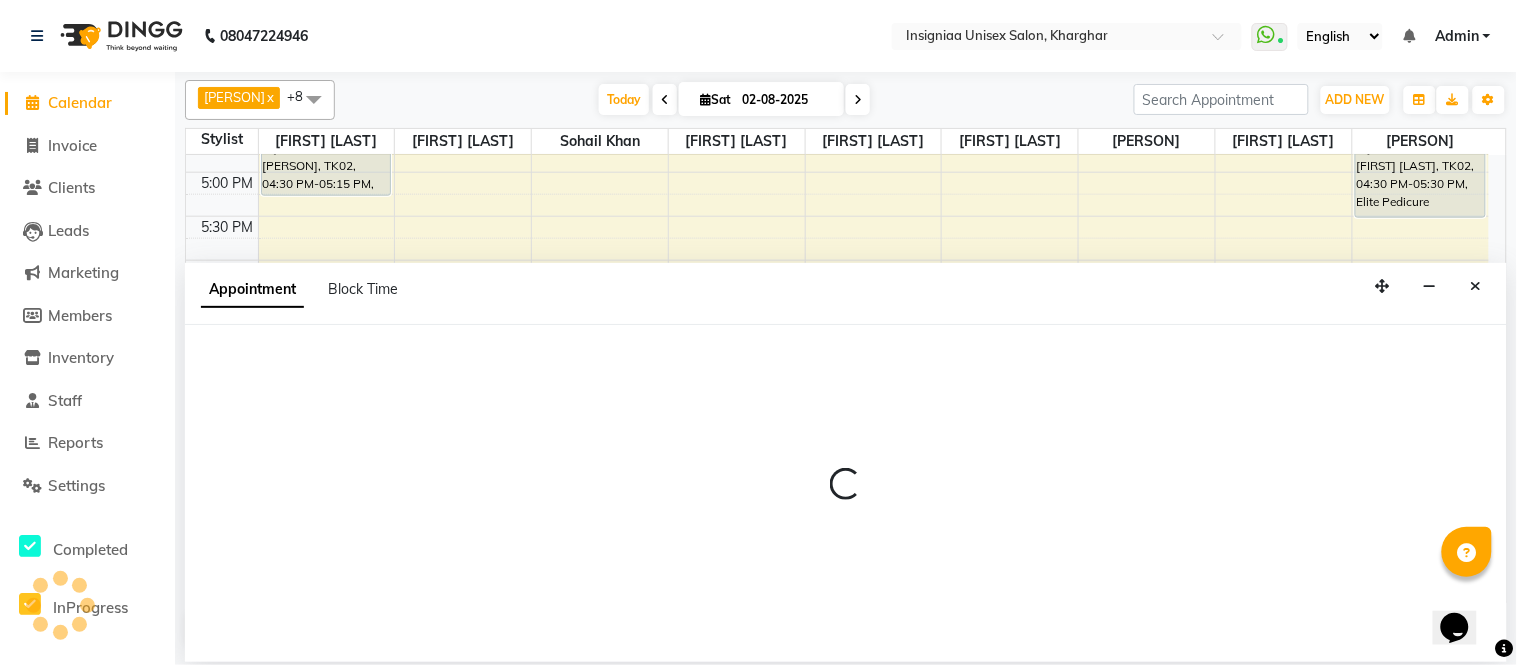 select on "58131" 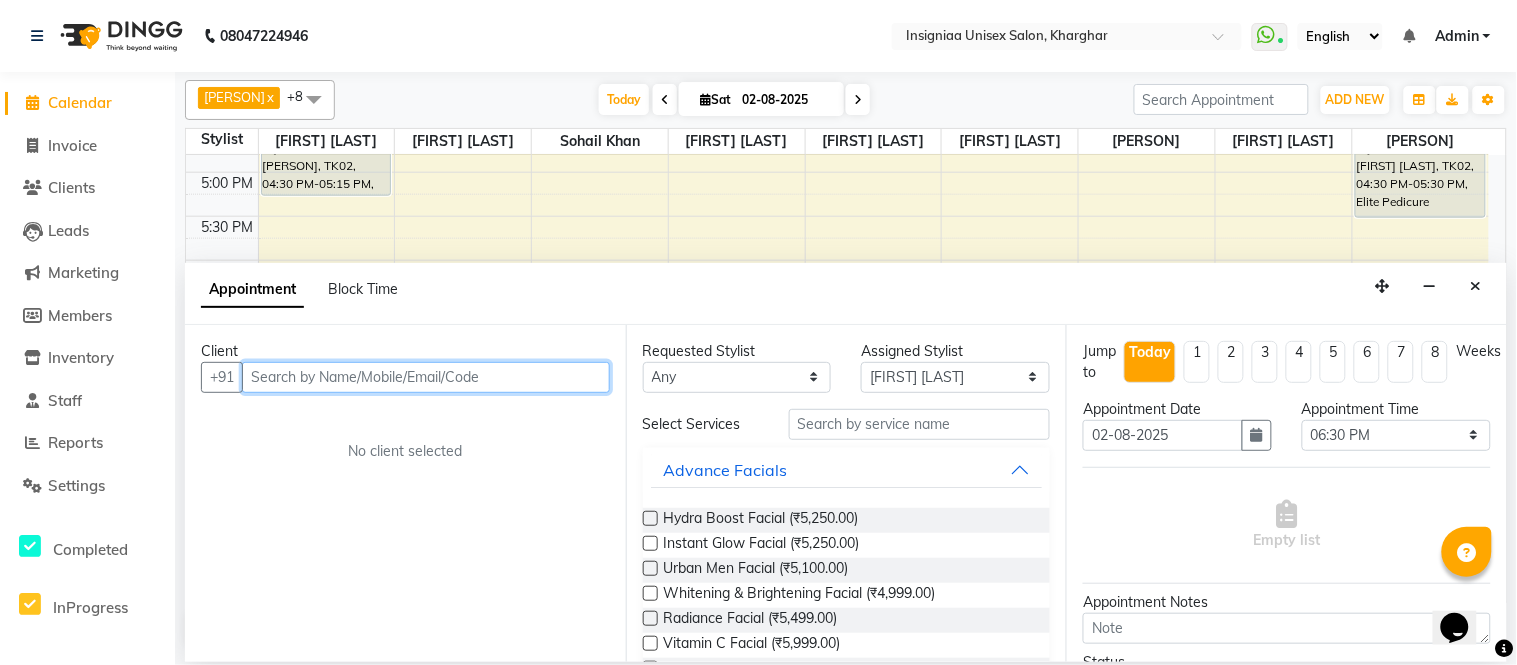 click at bounding box center [426, 377] 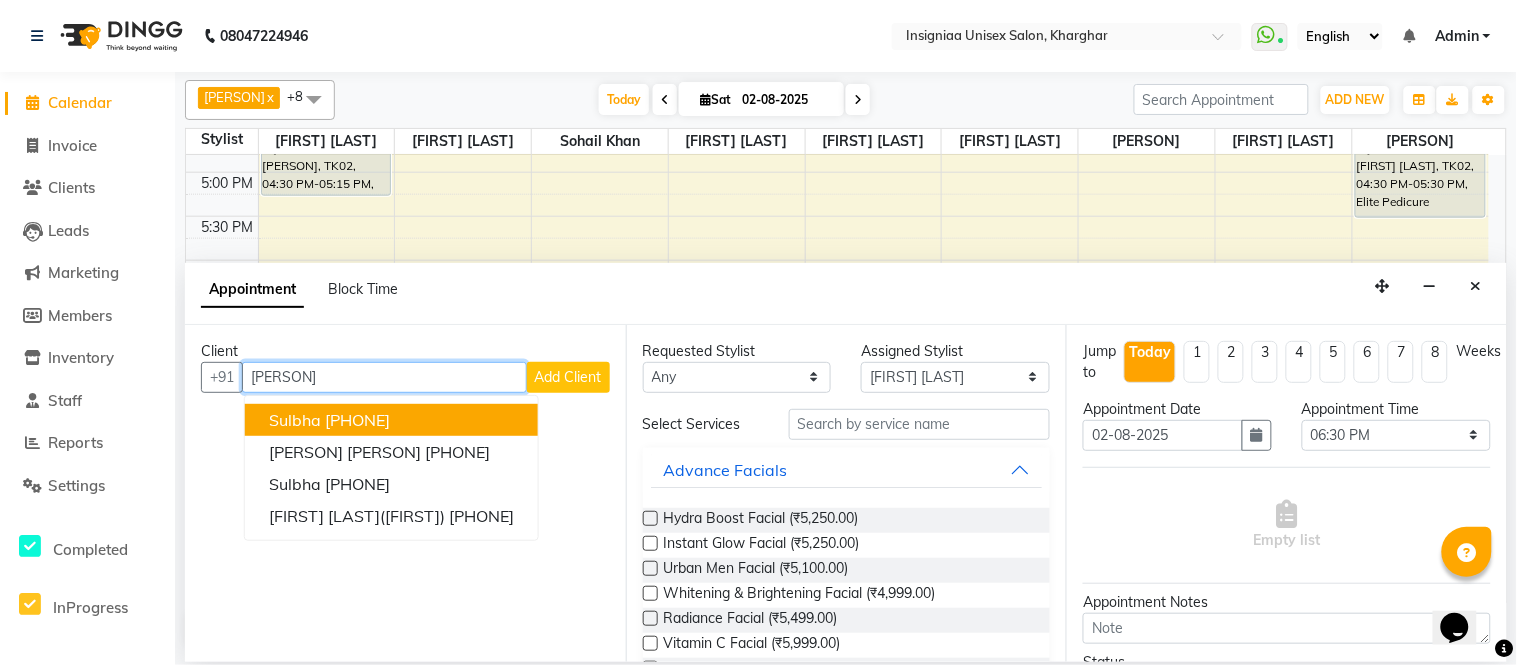 click on "8450999955" at bounding box center [357, 420] 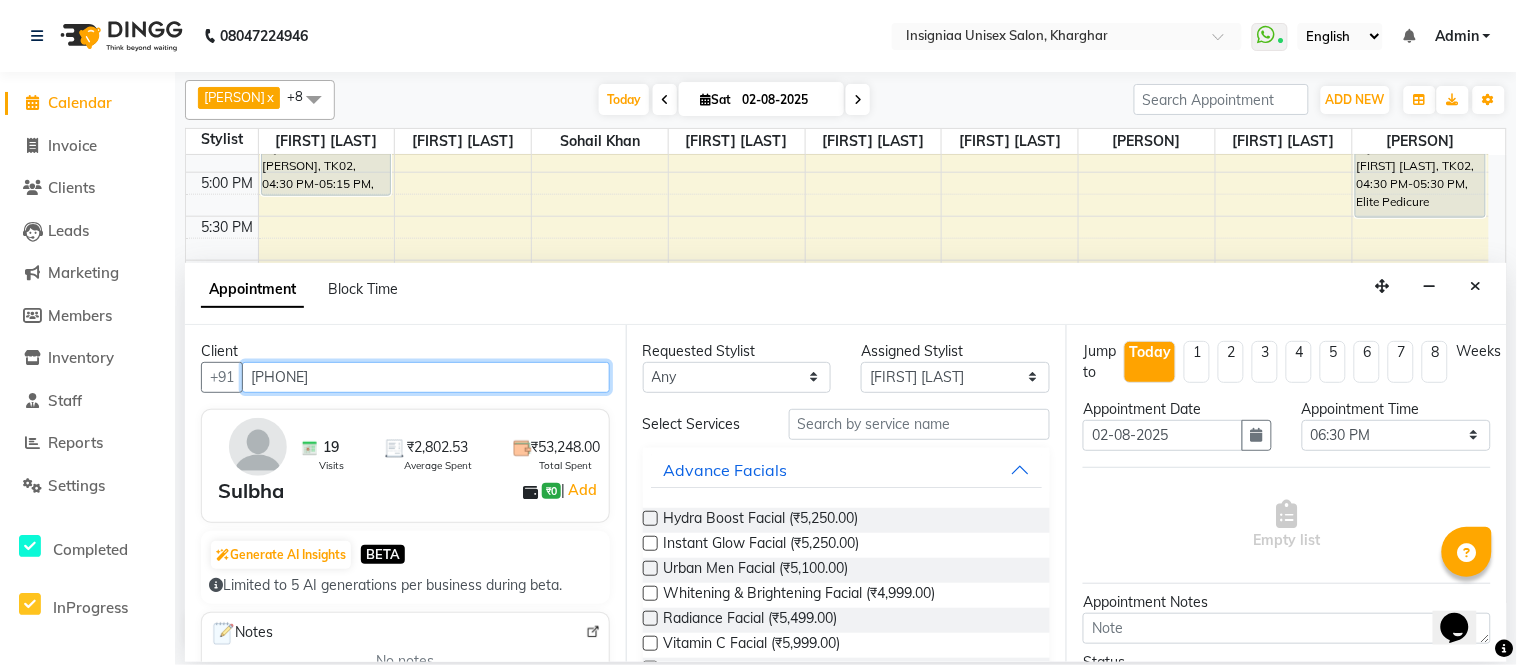 type on "8450999955" 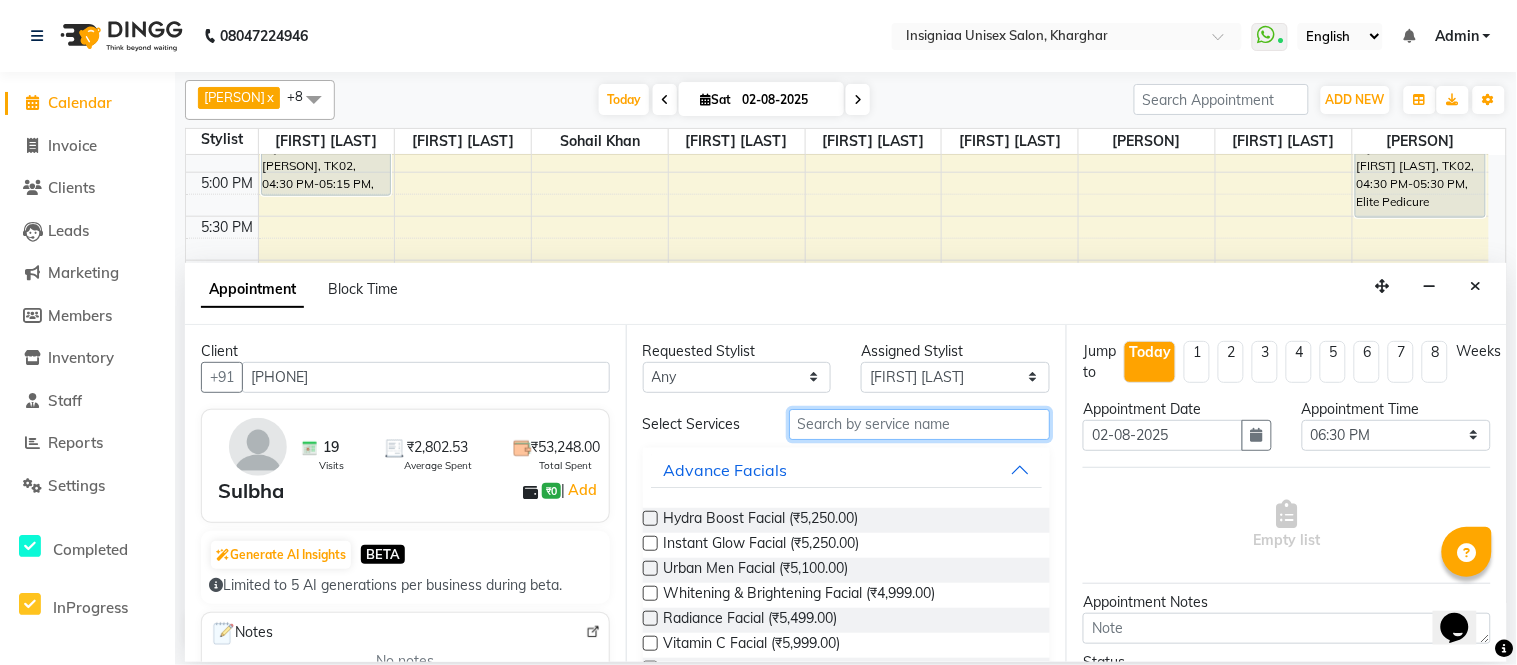 click at bounding box center (920, 424) 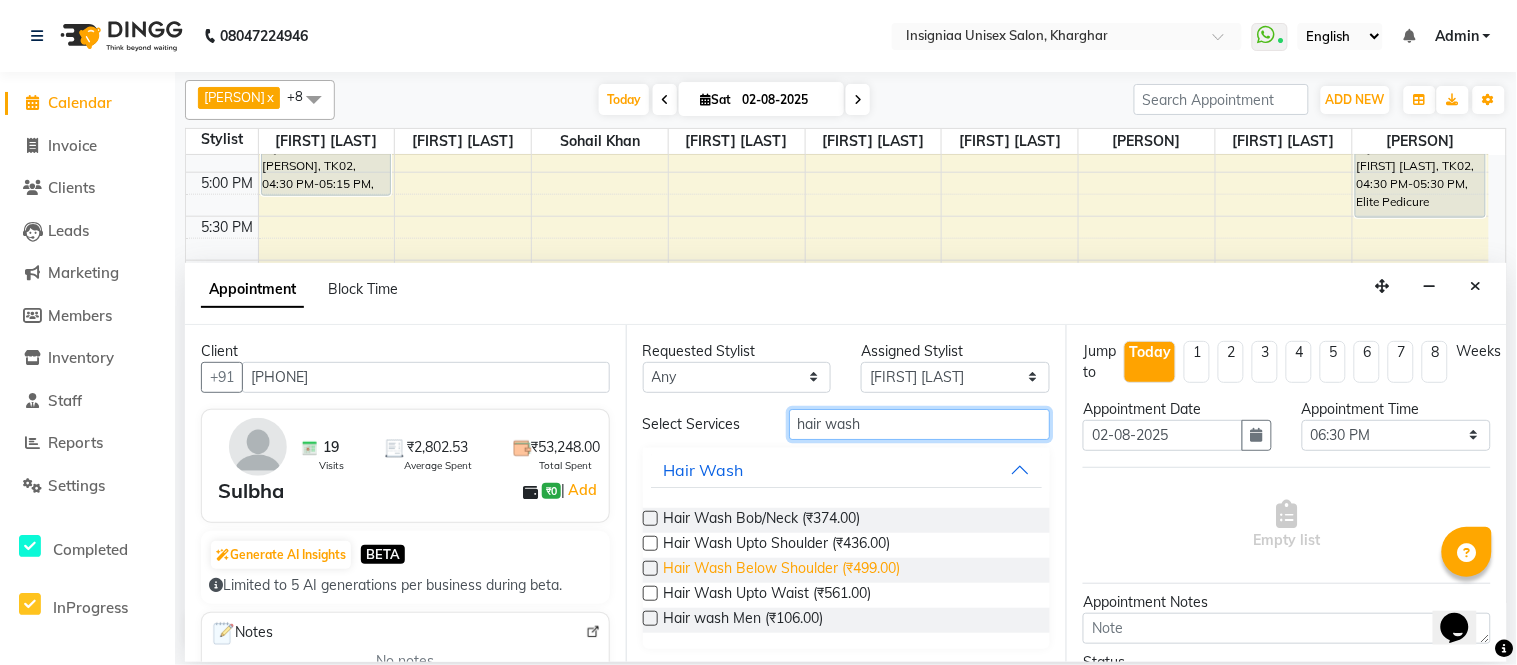 type on "hair wash" 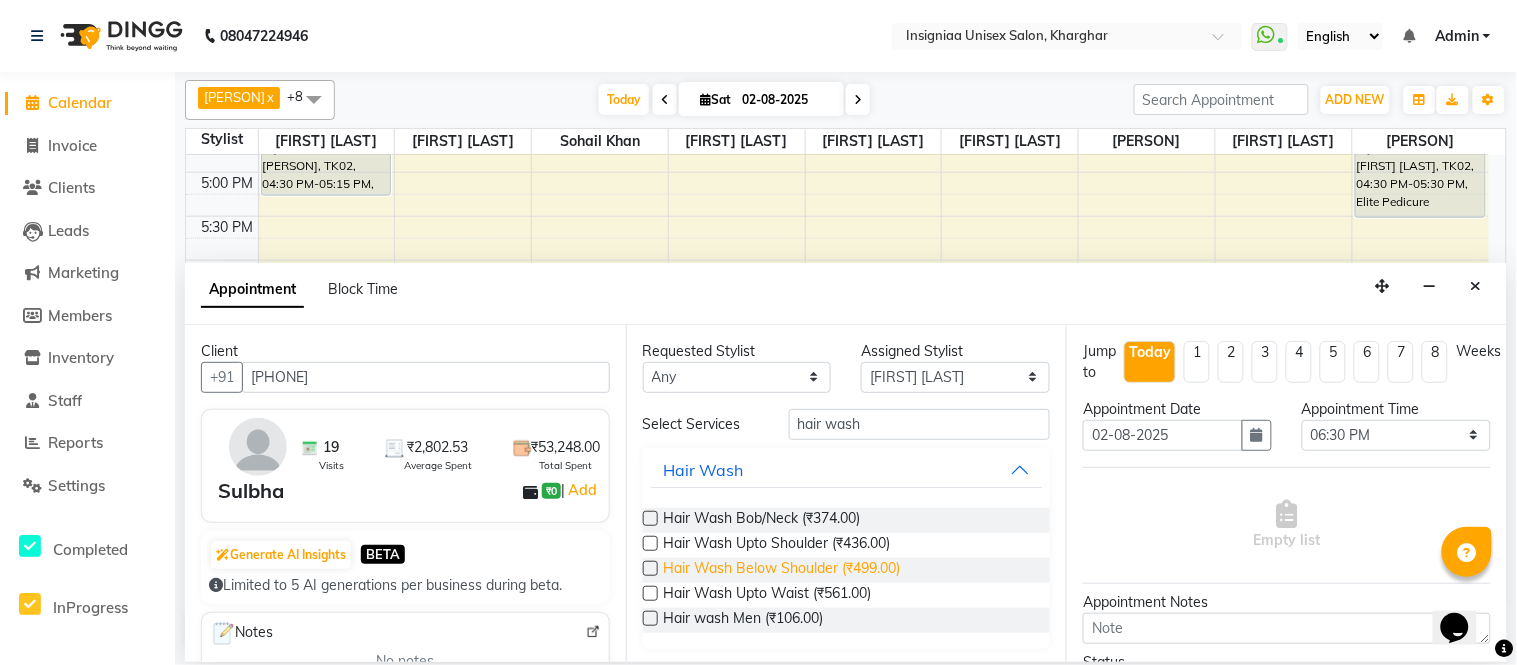 click on "Hair Wash Below Shoulder (₹499.00)" at bounding box center [782, 570] 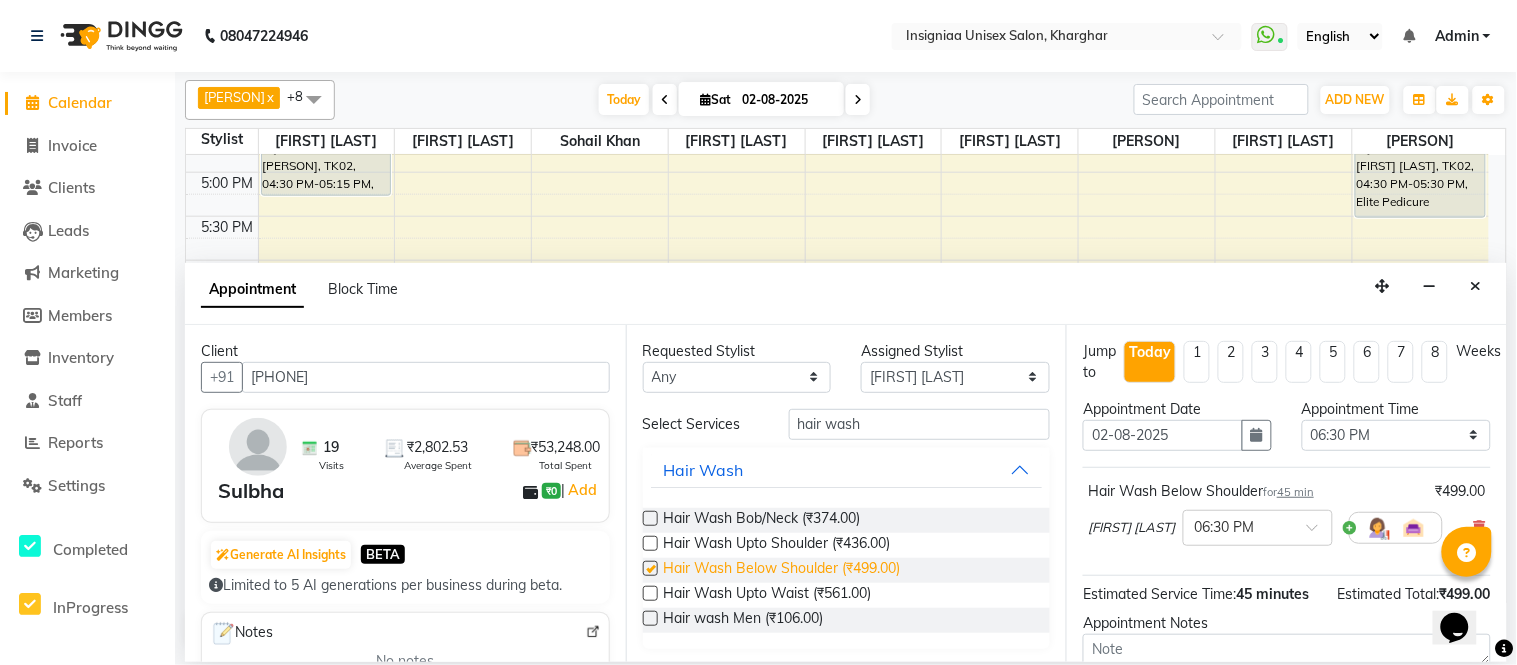 checkbox on "false" 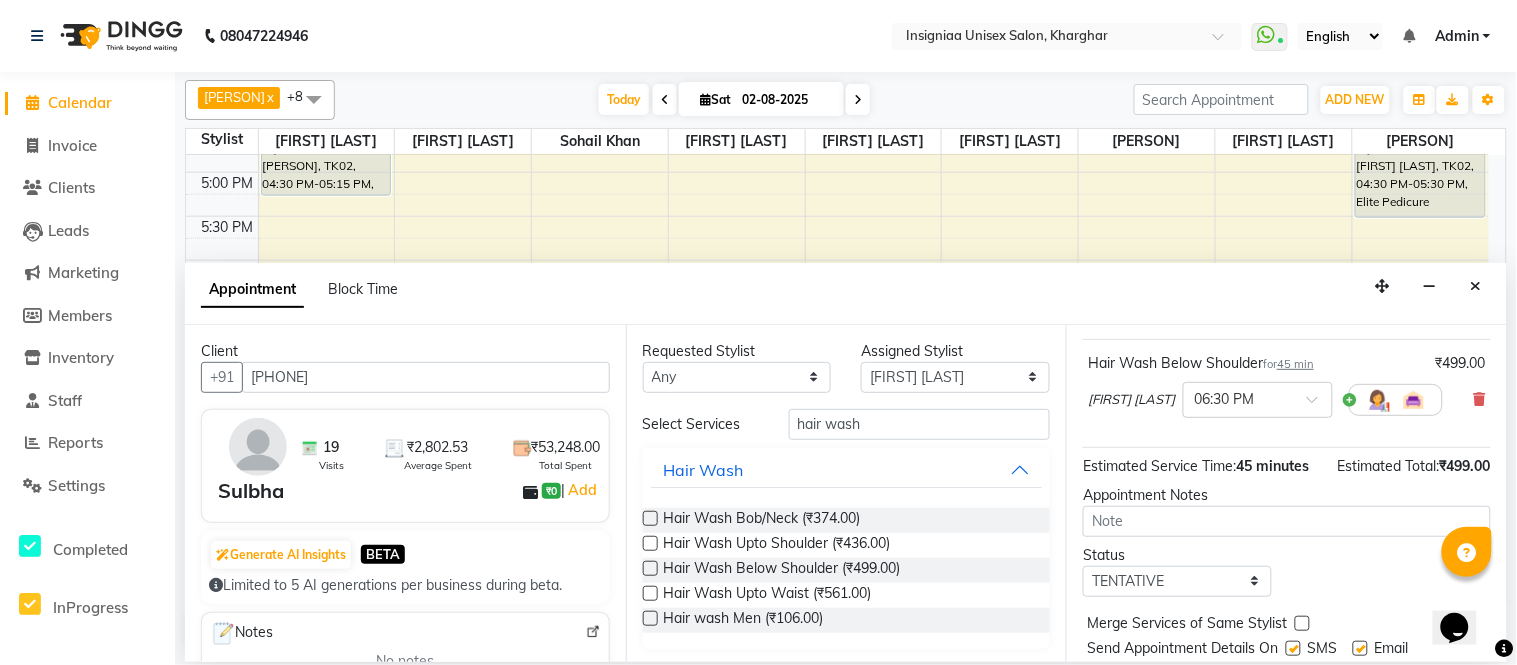 scroll, scrollTop: 212, scrollLeft: 0, axis: vertical 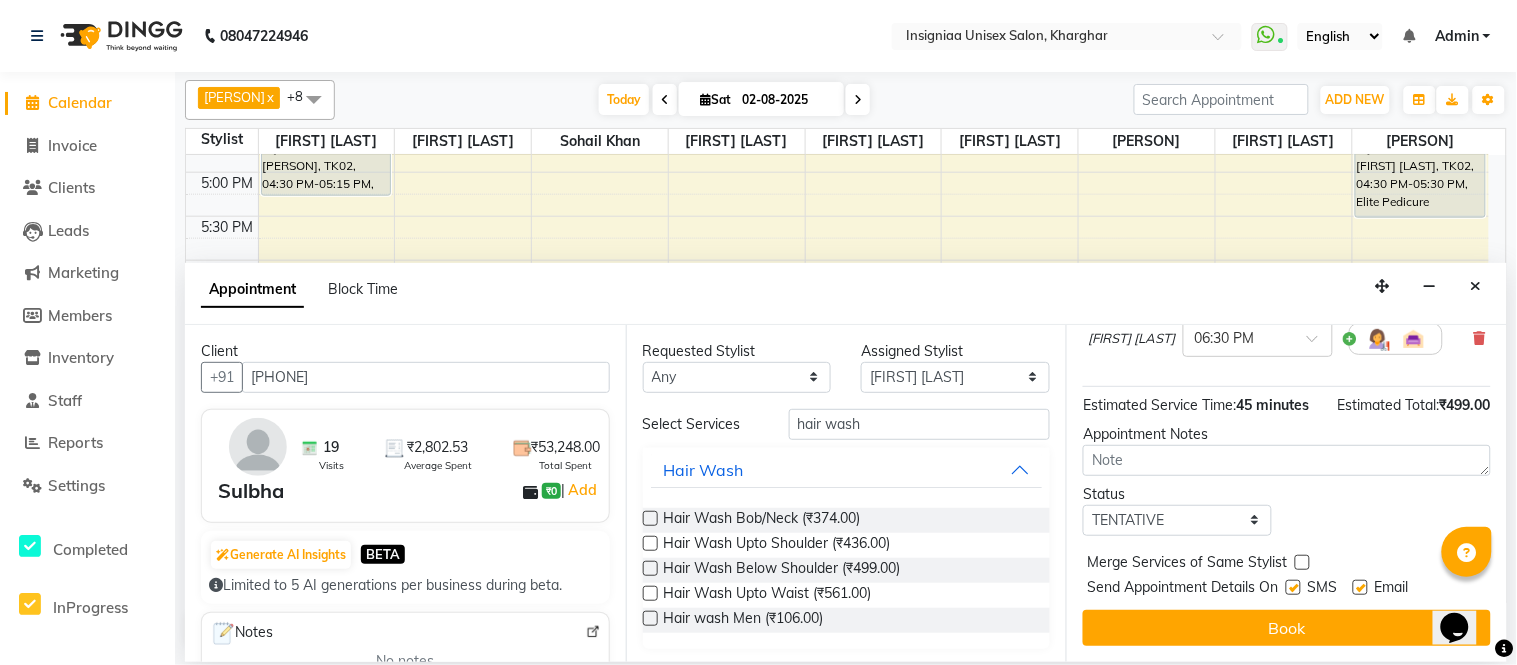 click at bounding box center [1360, 587] 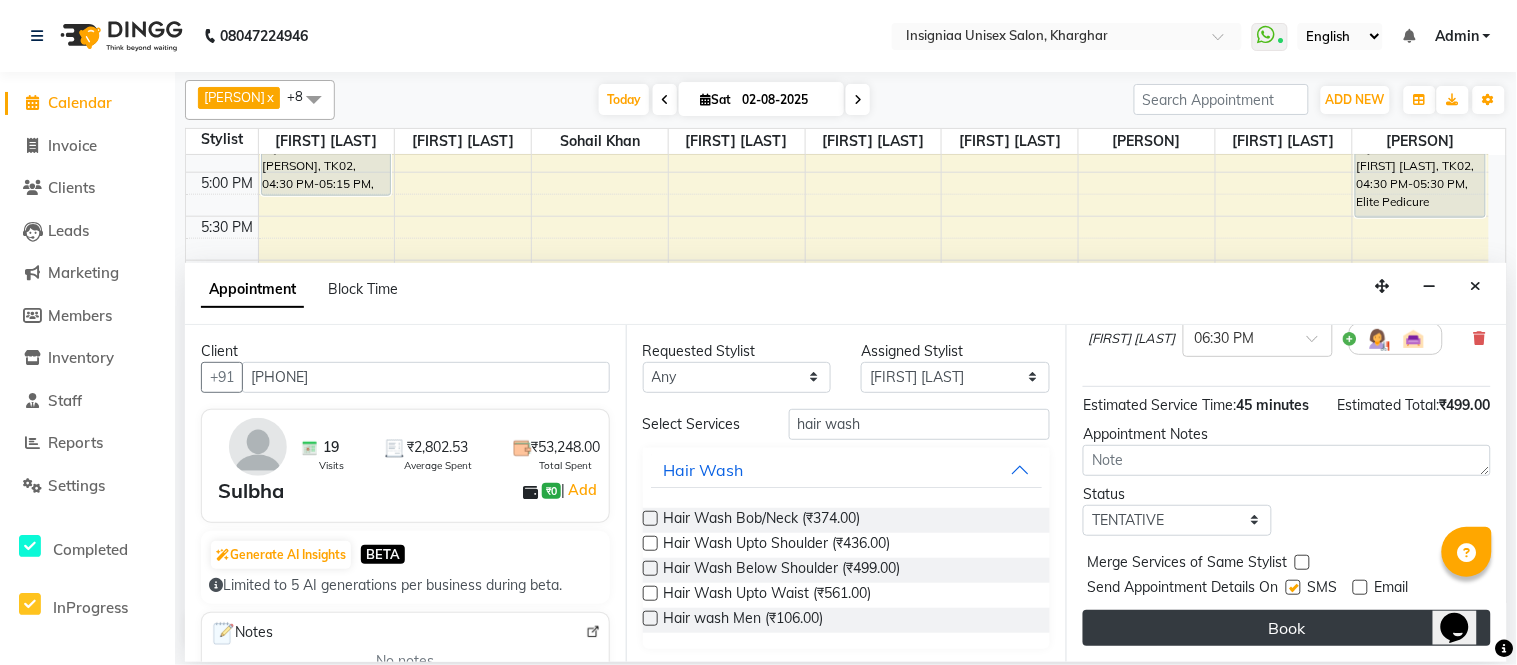 click on "Book" at bounding box center [1287, 628] 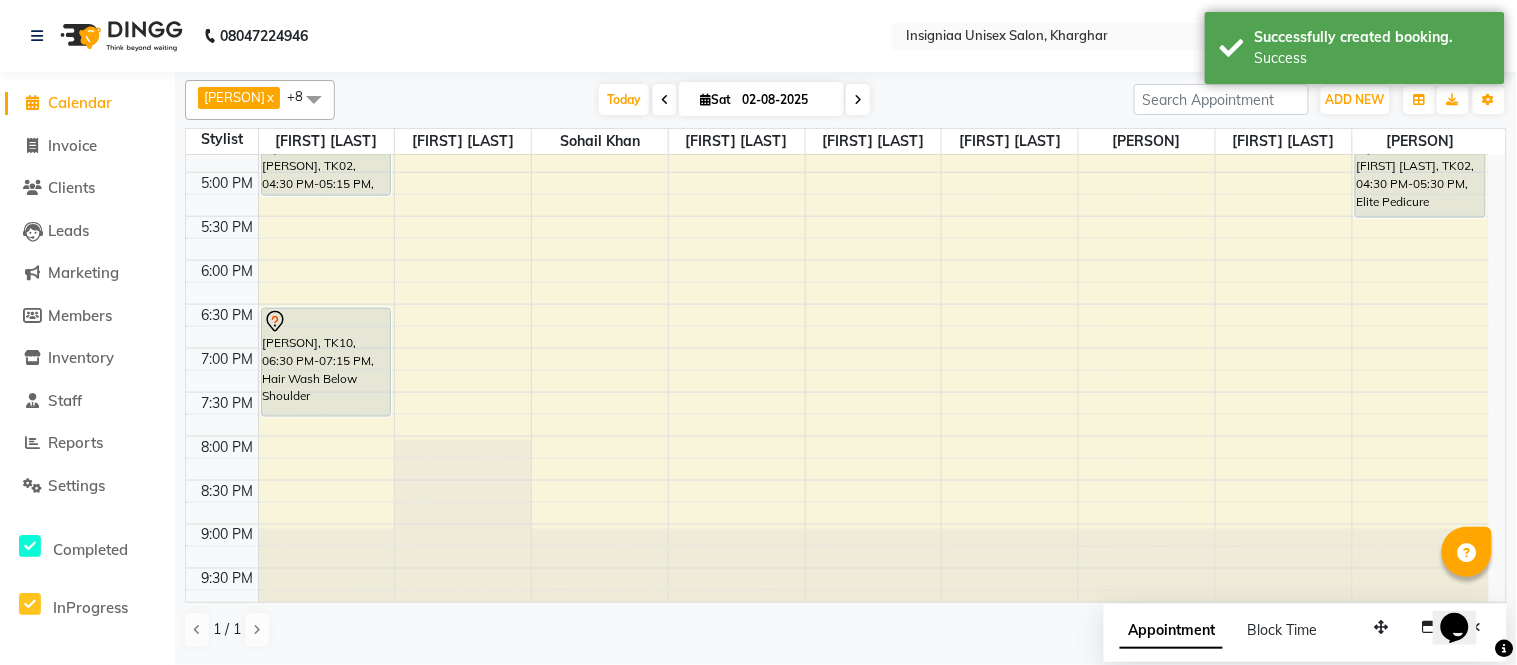 drag, startPoint x: 312, startPoint y: 390, endPoint x: 316, endPoint y: 422, distance: 32.24903 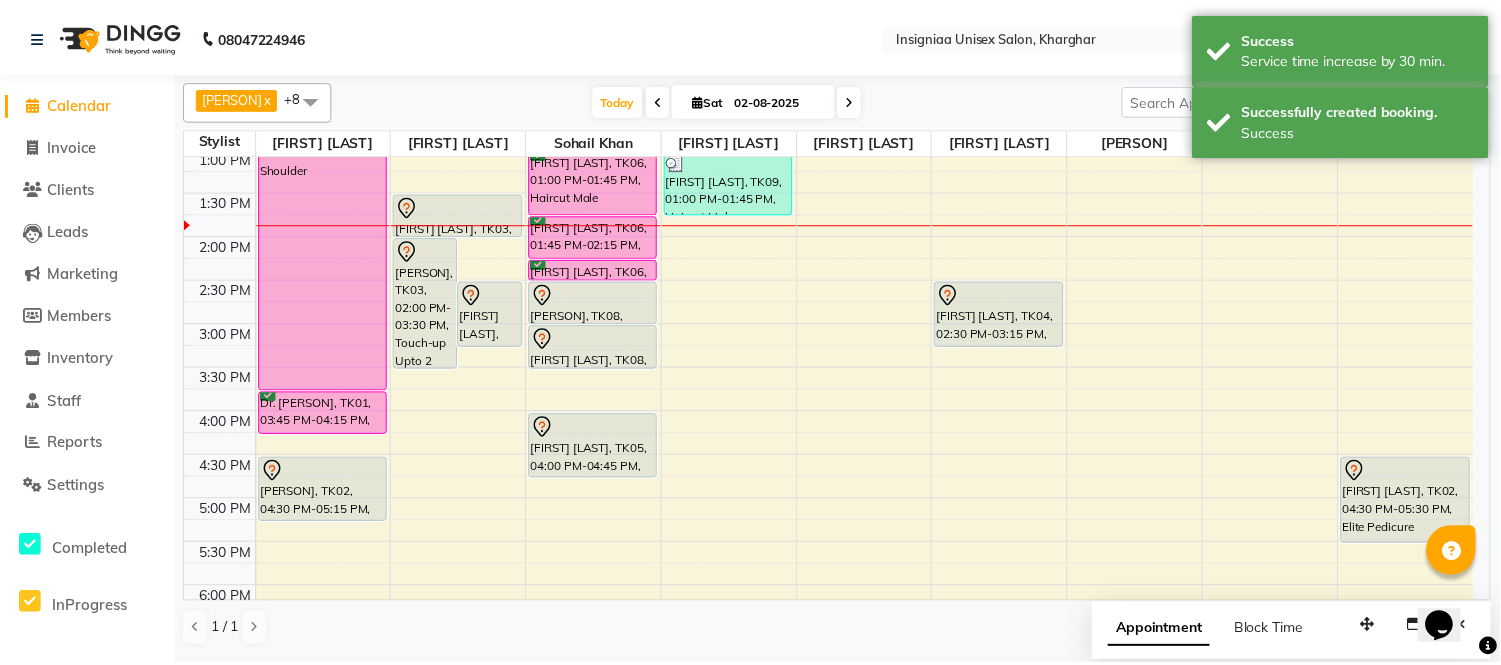 scroll, scrollTop: 161, scrollLeft: 0, axis: vertical 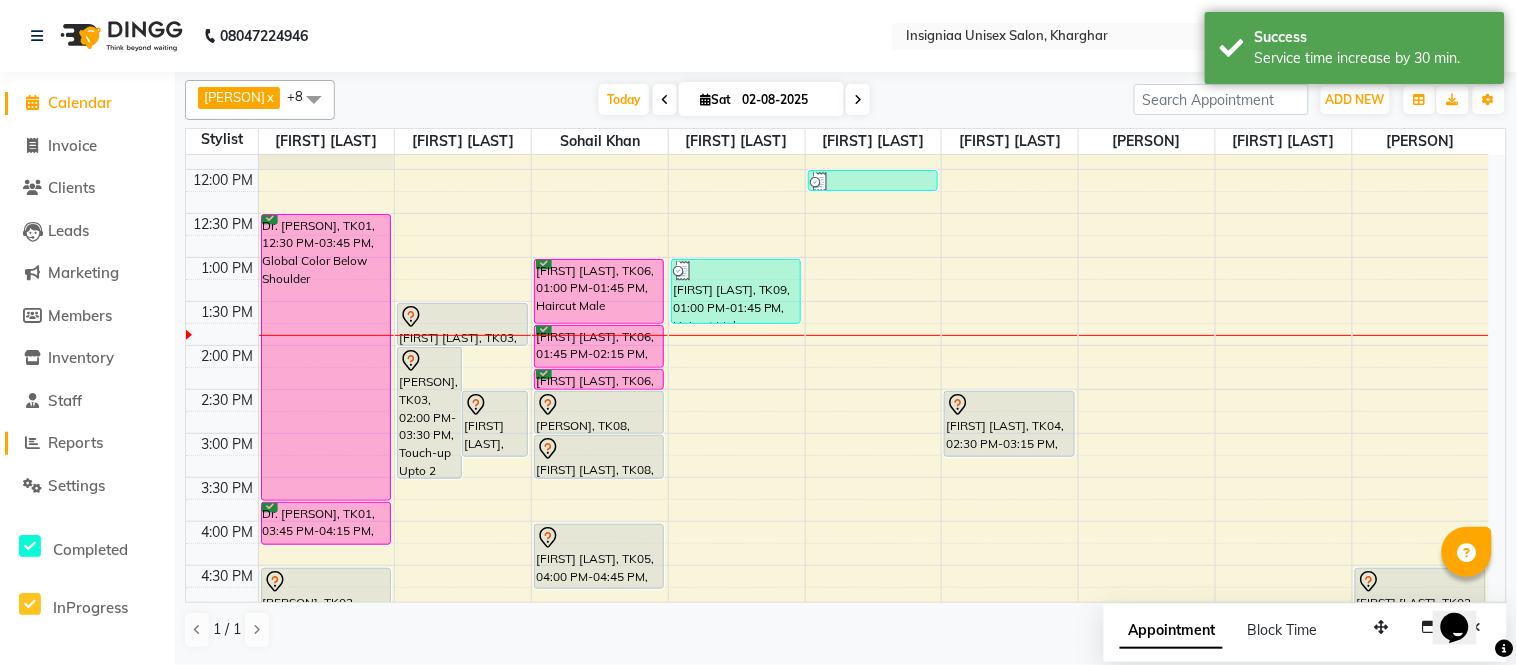 click on "Reports" 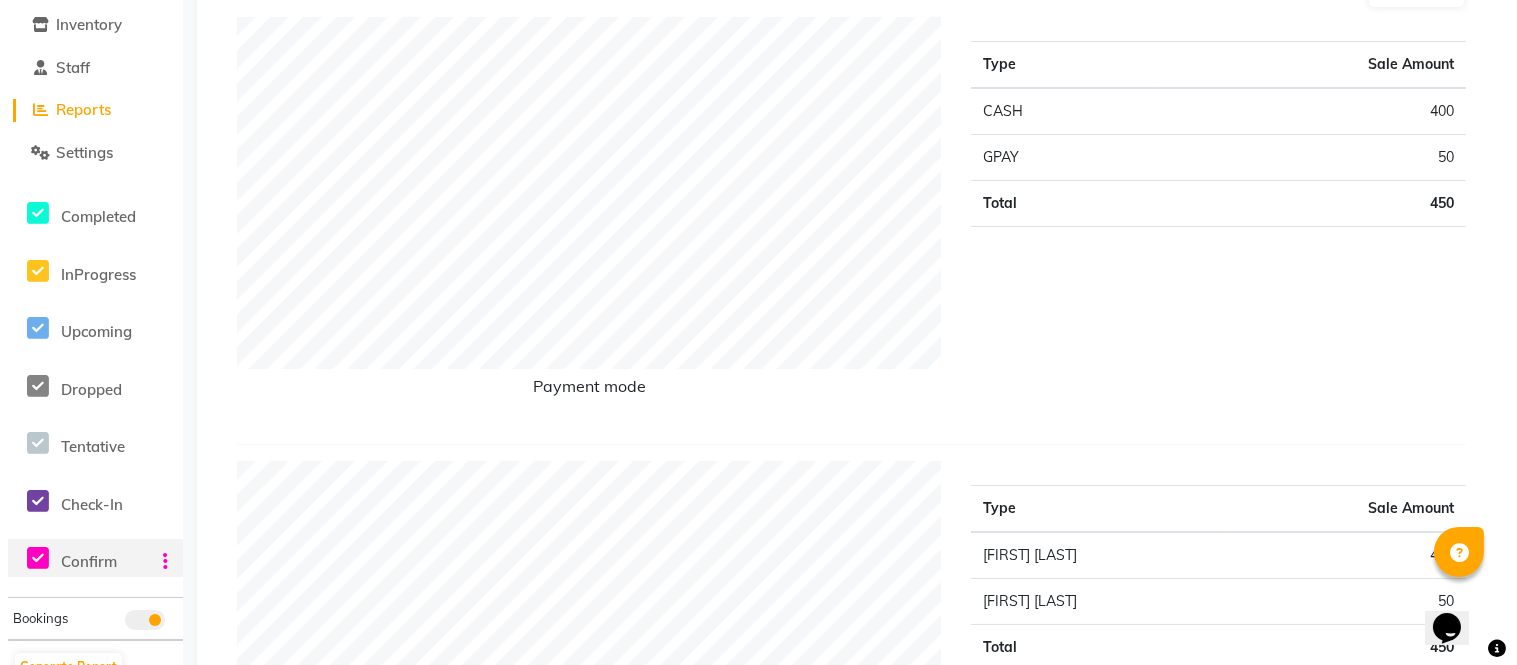 scroll, scrollTop: 0, scrollLeft: 0, axis: both 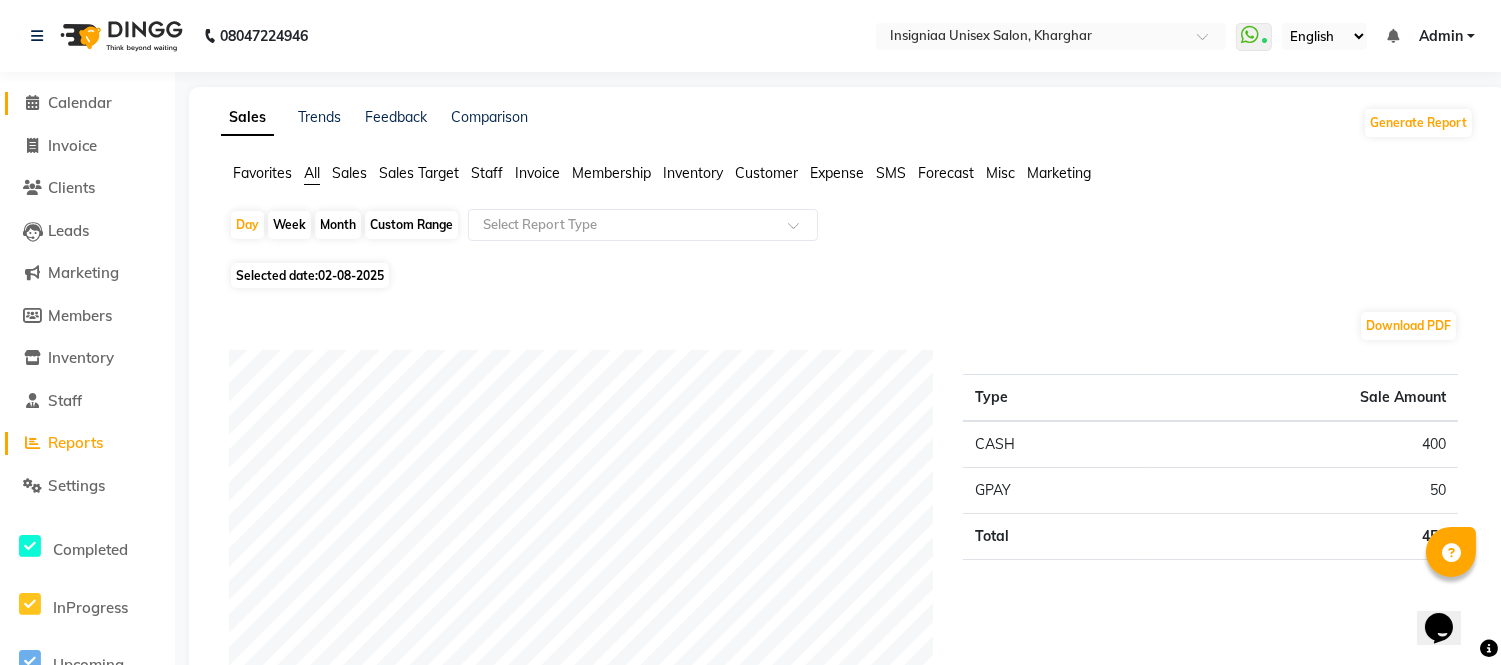 click on "Calendar" 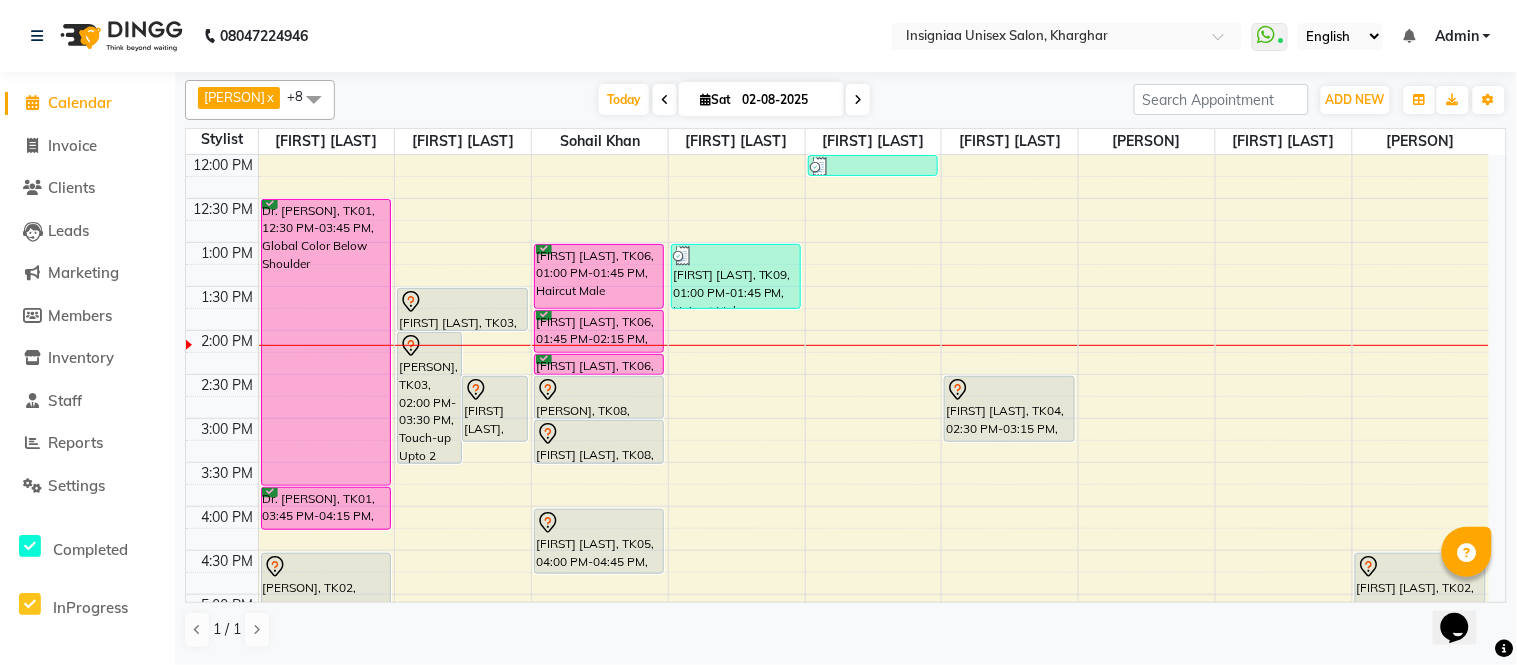 scroll, scrollTop: 0, scrollLeft: 0, axis: both 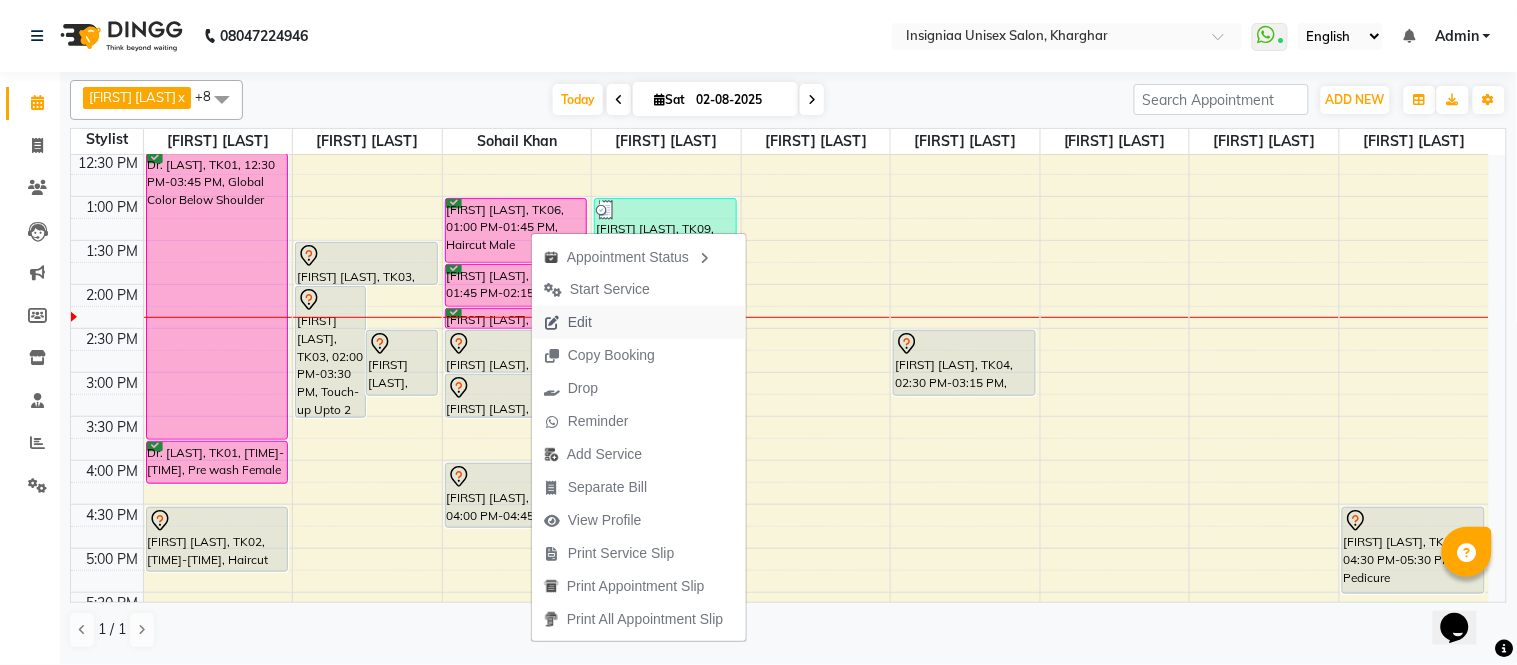 click on "Edit" at bounding box center [580, 322] 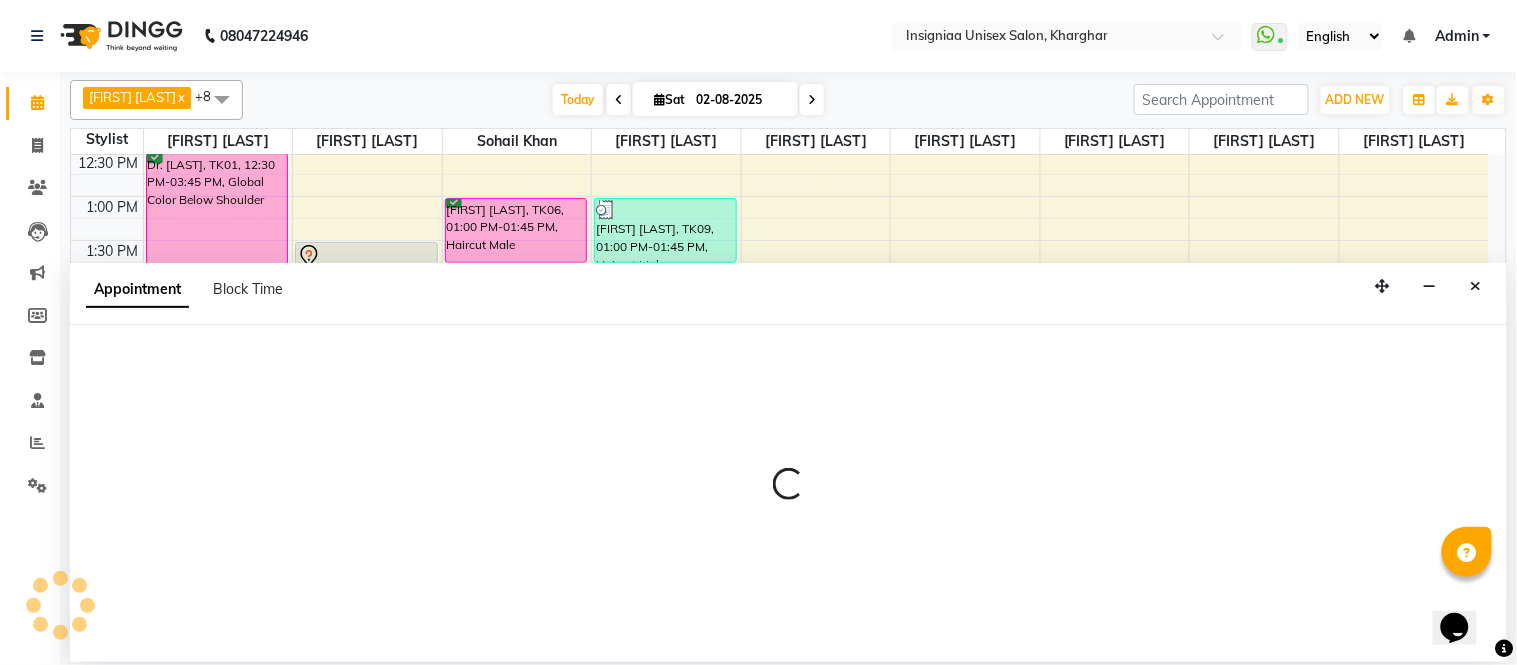 select on "confirm booking" 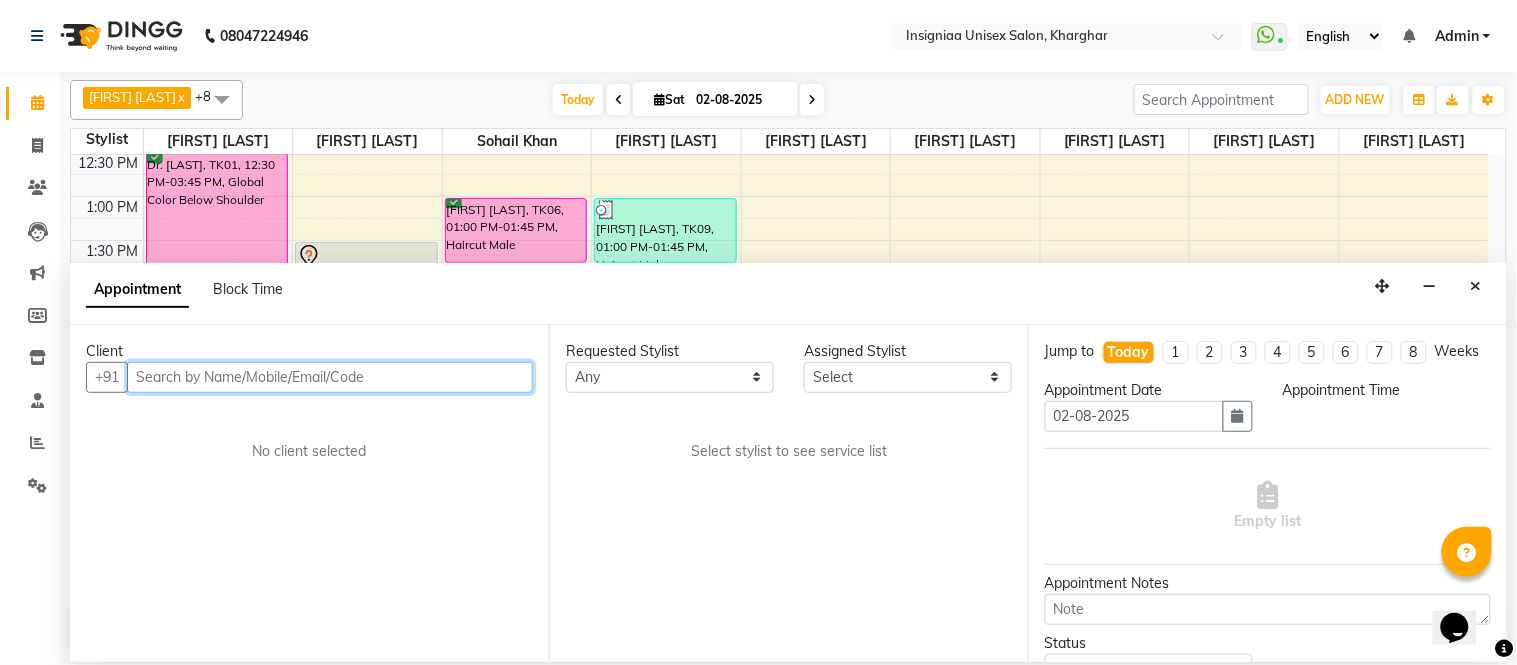 scroll, scrollTop: 355, scrollLeft: 0, axis: vertical 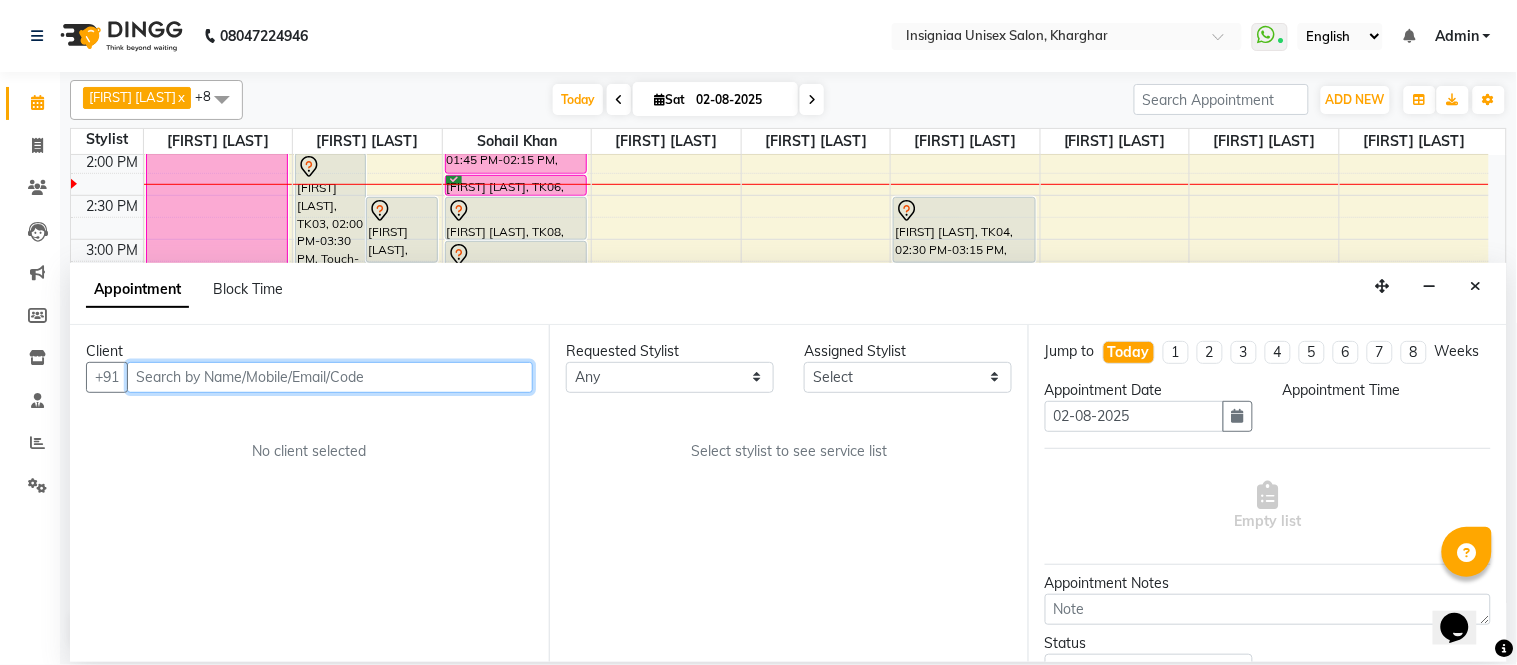 select on "58133" 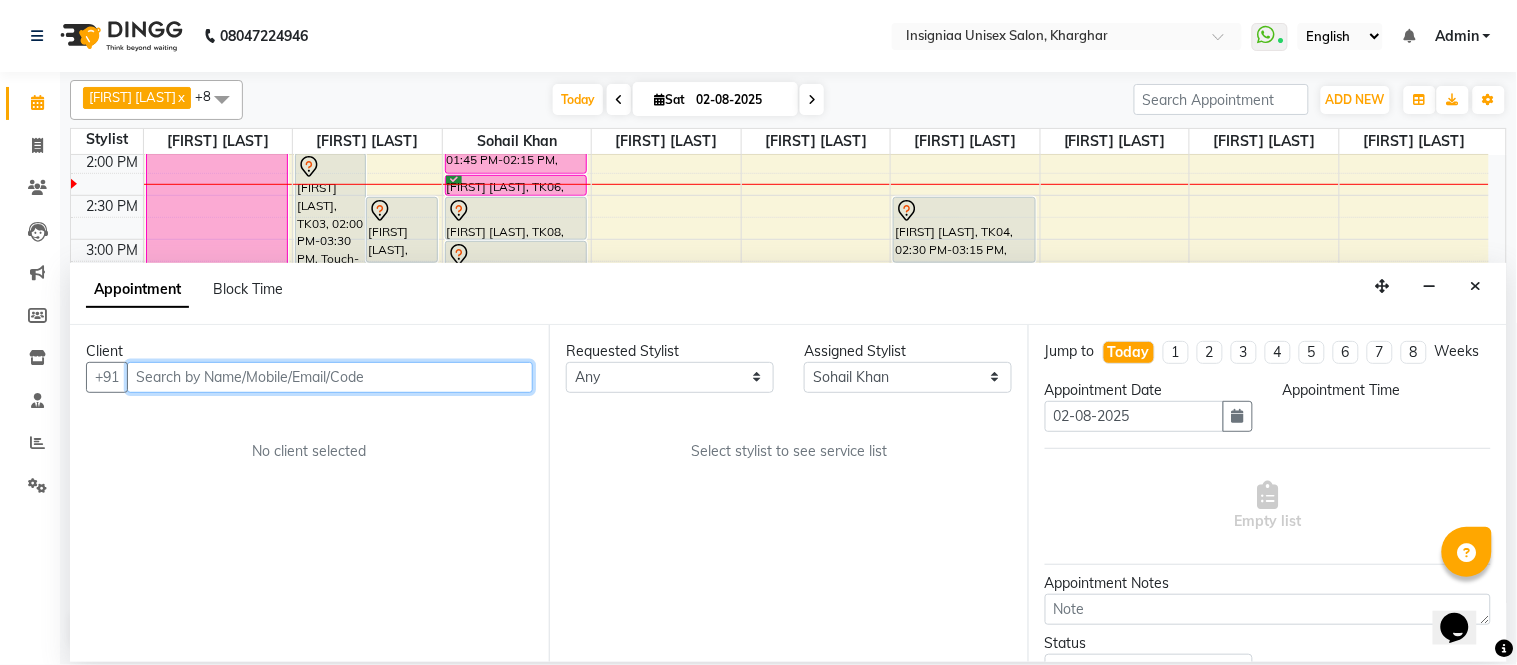 select on "780" 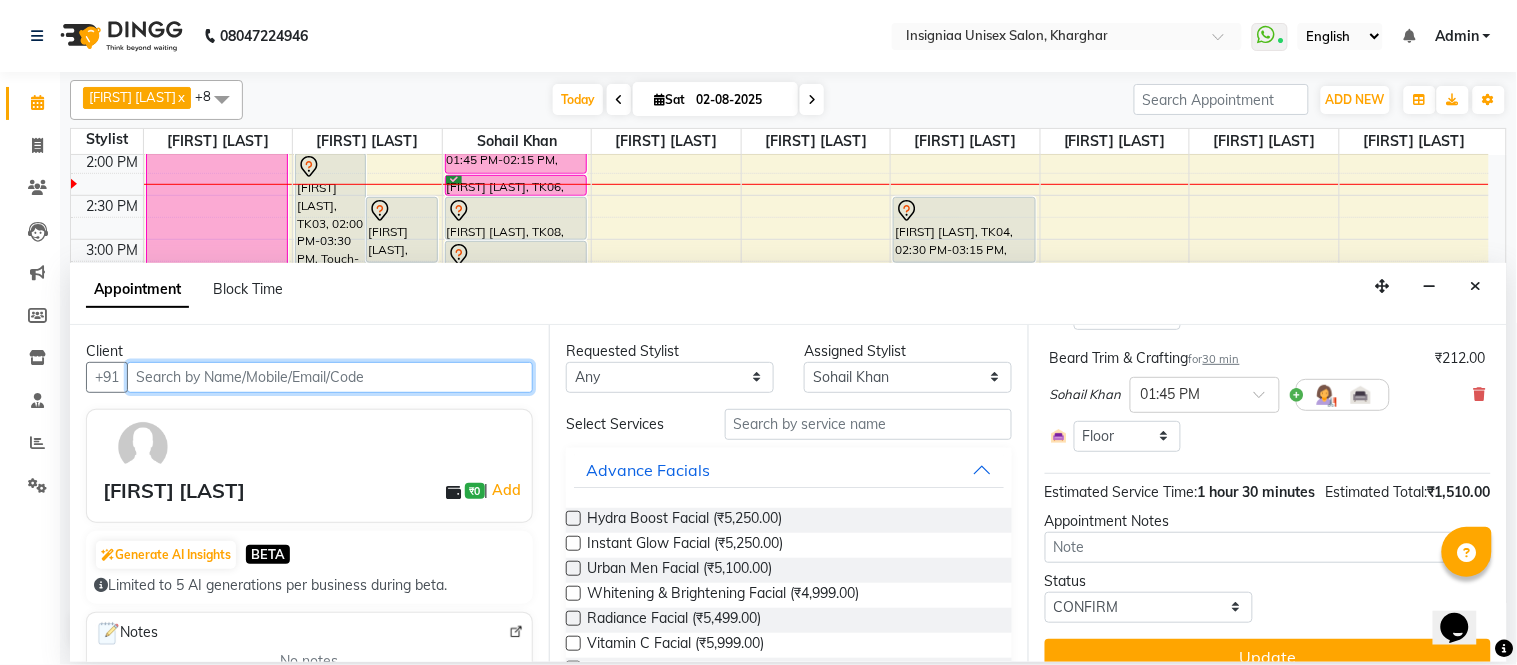 scroll, scrollTop: 315, scrollLeft: 0, axis: vertical 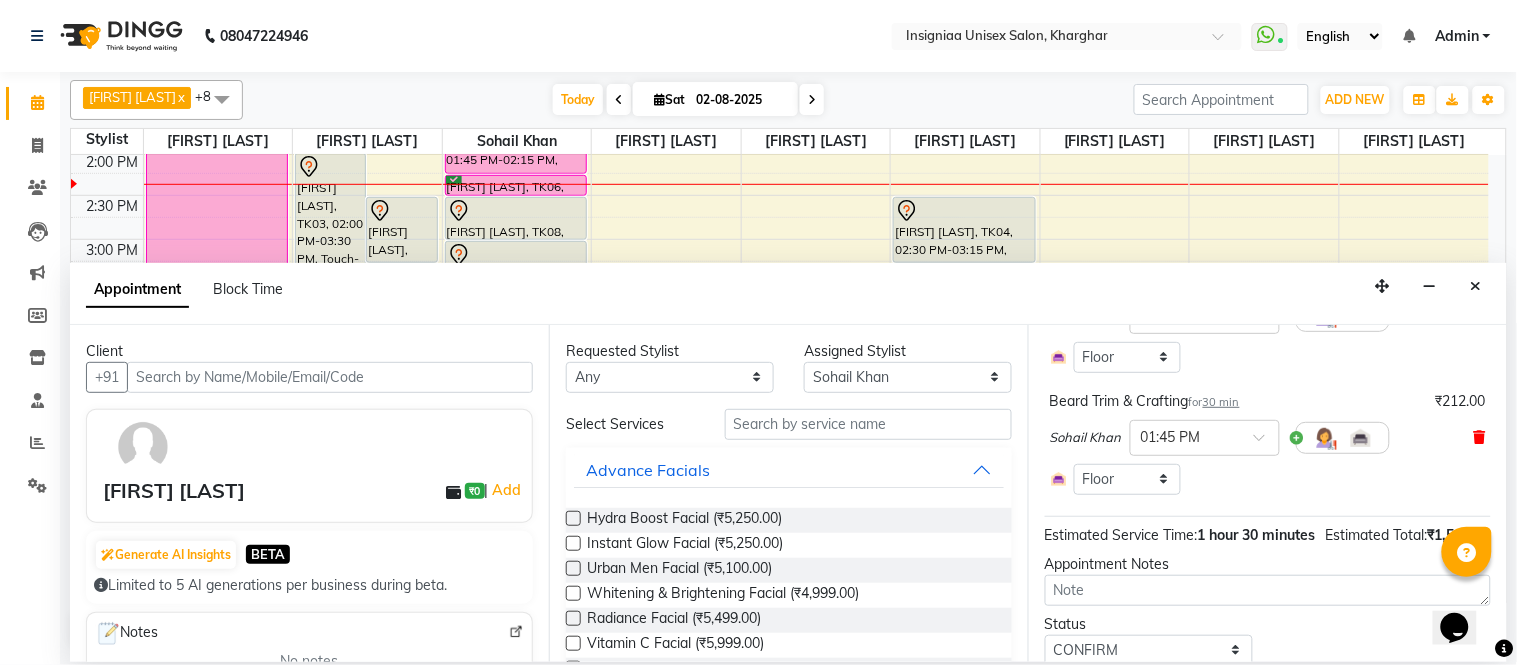 click at bounding box center (1480, 437) 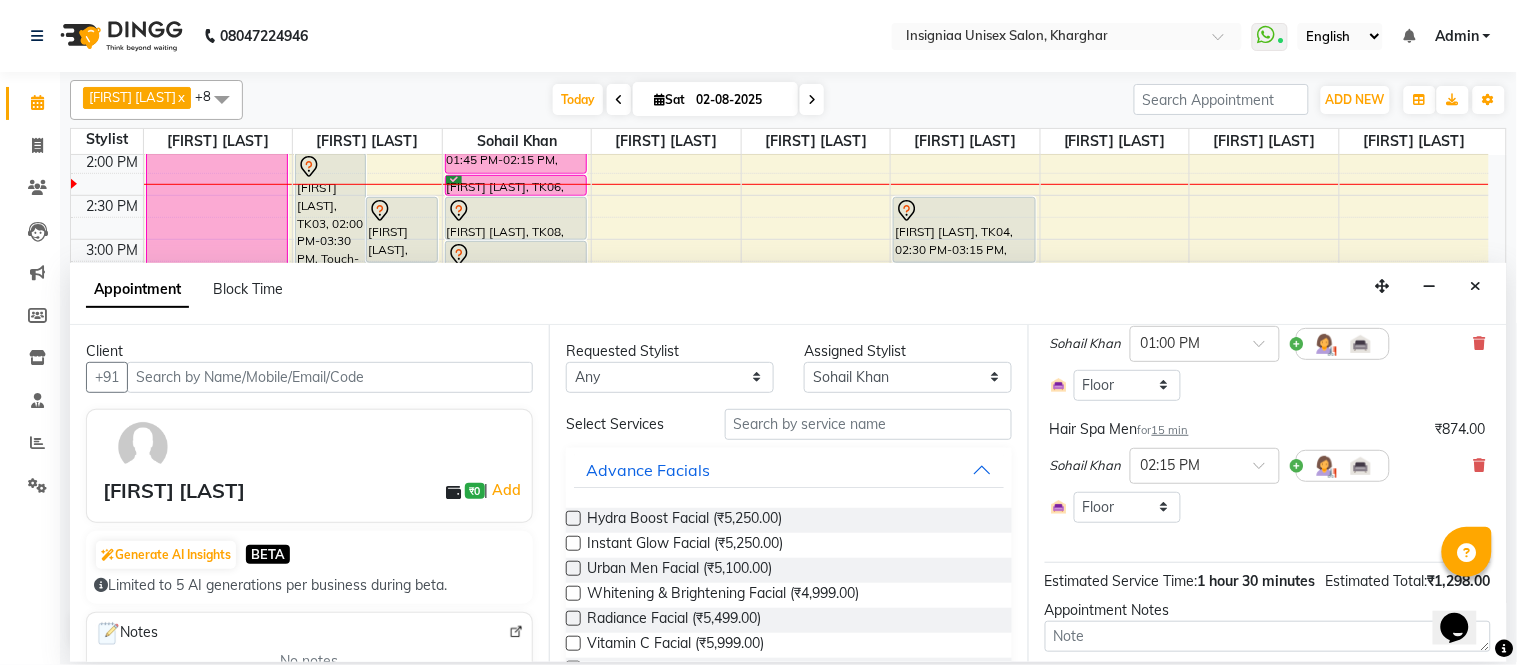 scroll, scrollTop: 204, scrollLeft: 0, axis: vertical 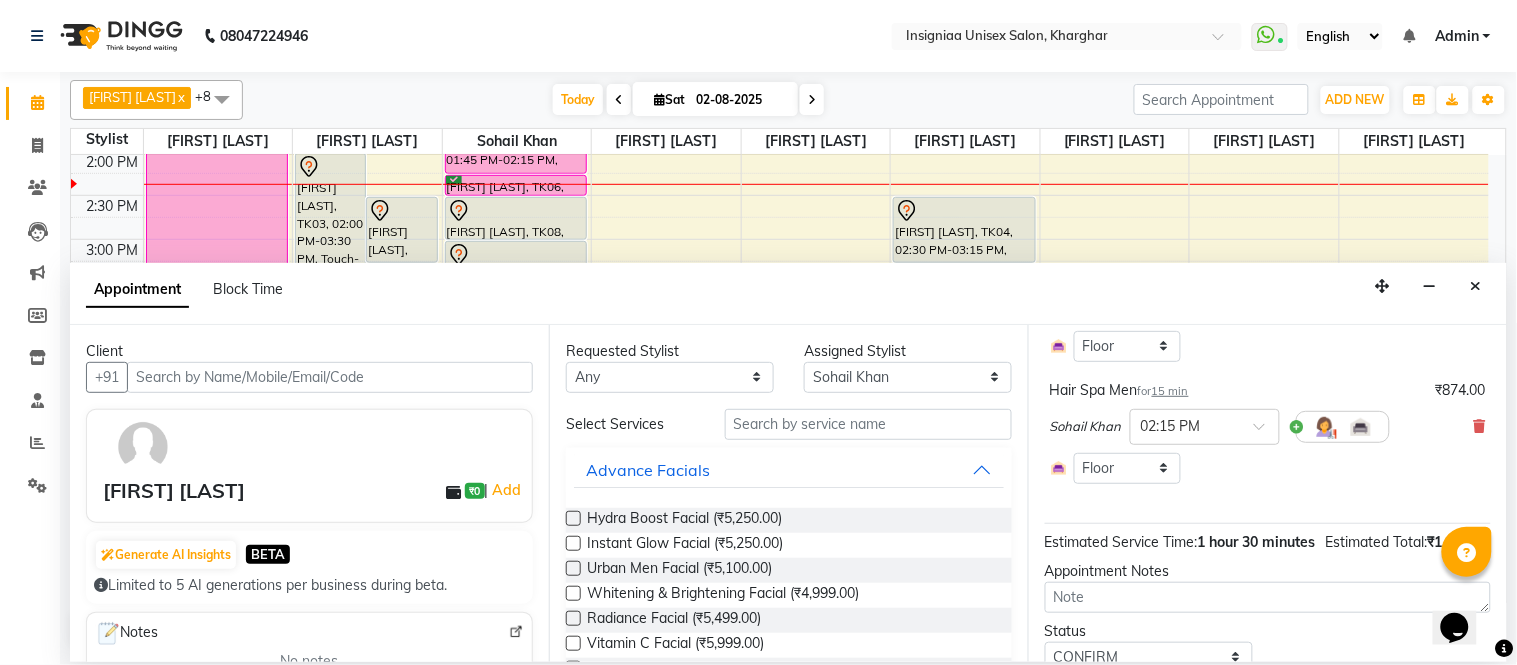 click at bounding box center [1480, 426] 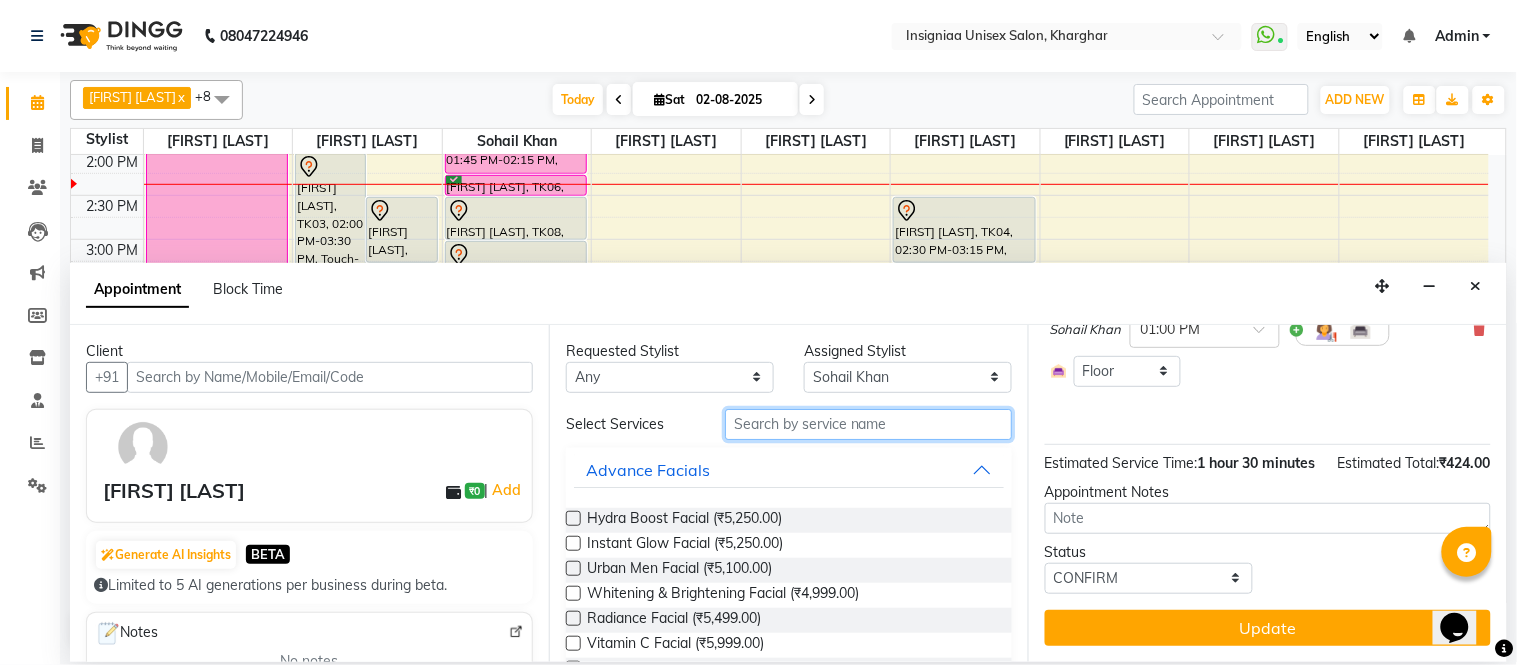 click at bounding box center (868, 424) 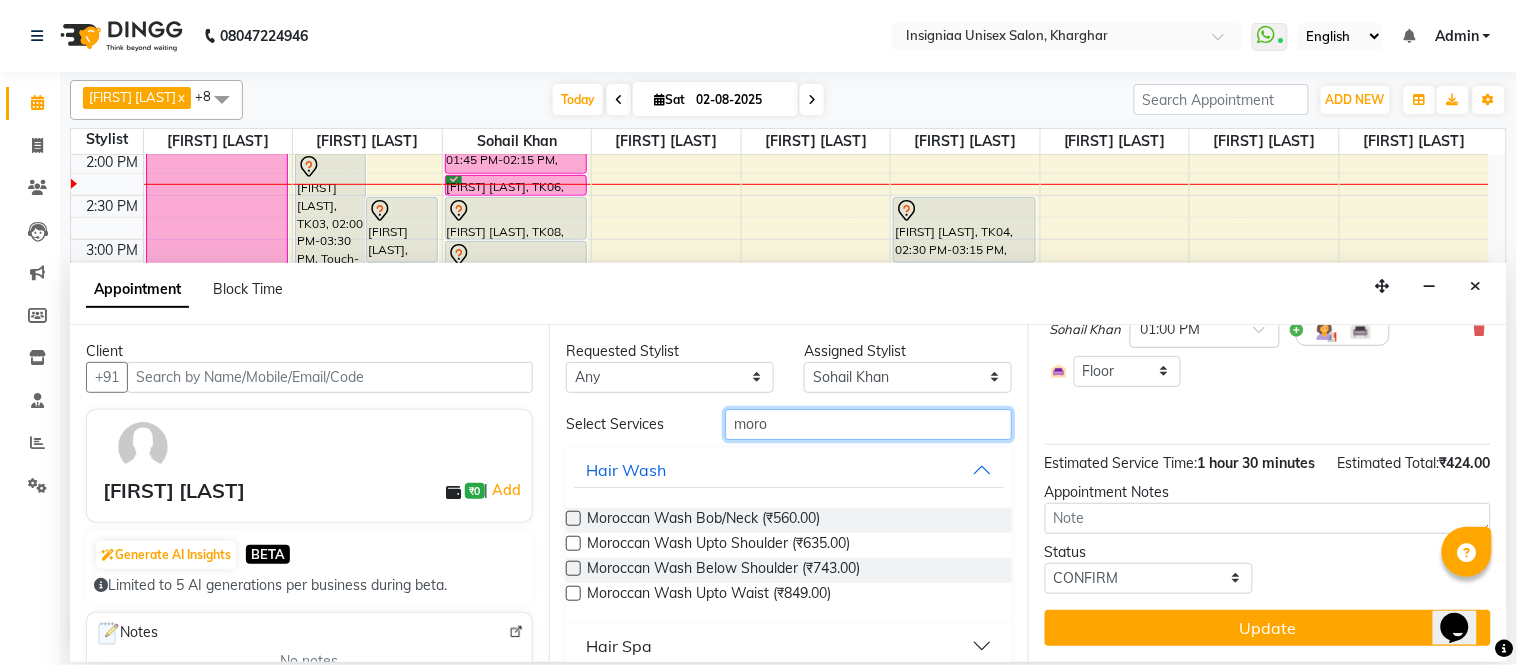 type on "moro" 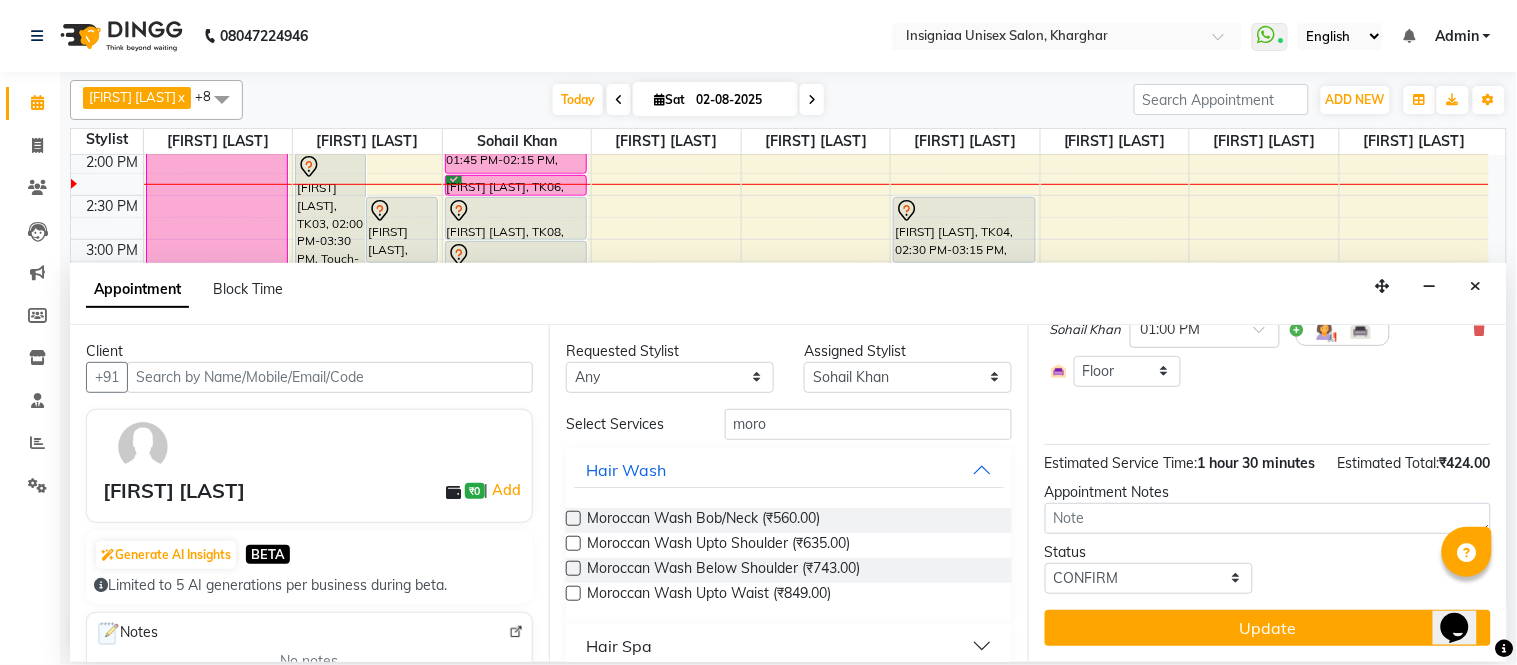 click on "Hair Spa" at bounding box center [619, 646] 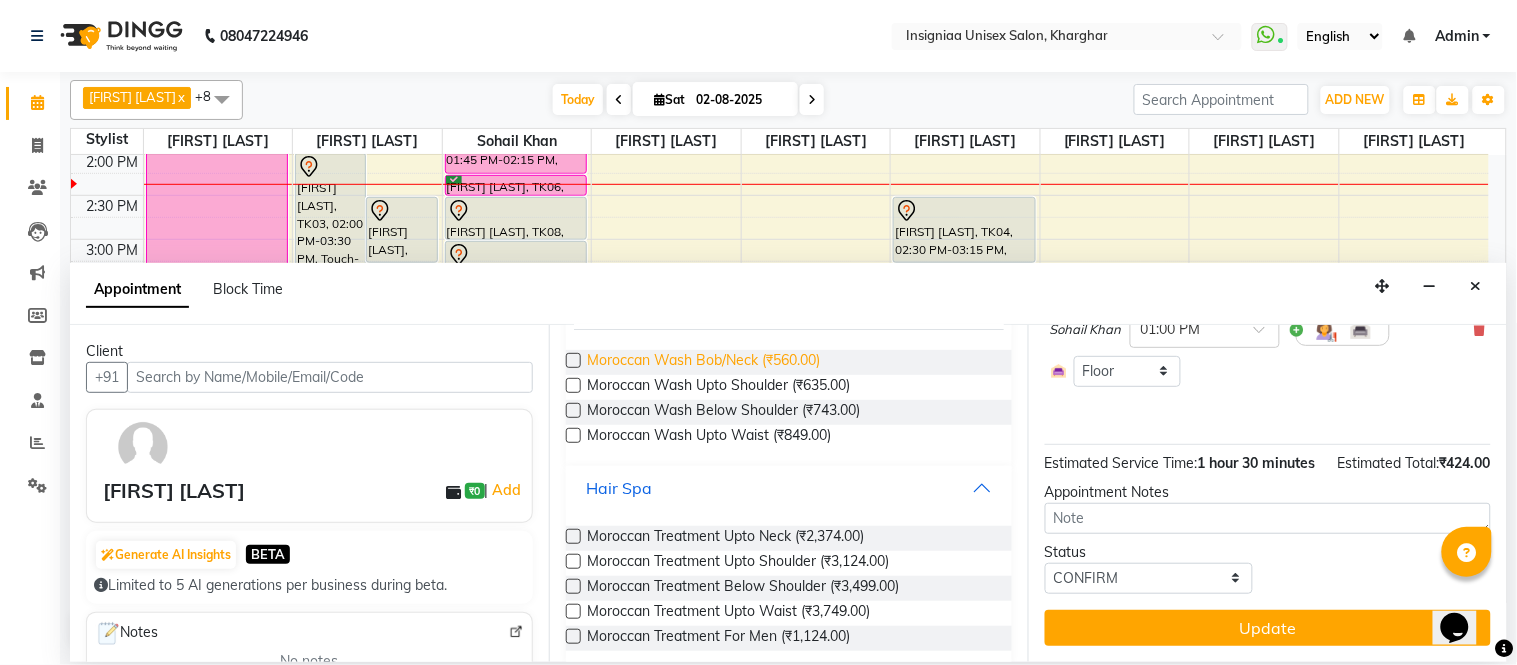 scroll, scrollTop: 177, scrollLeft: 0, axis: vertical 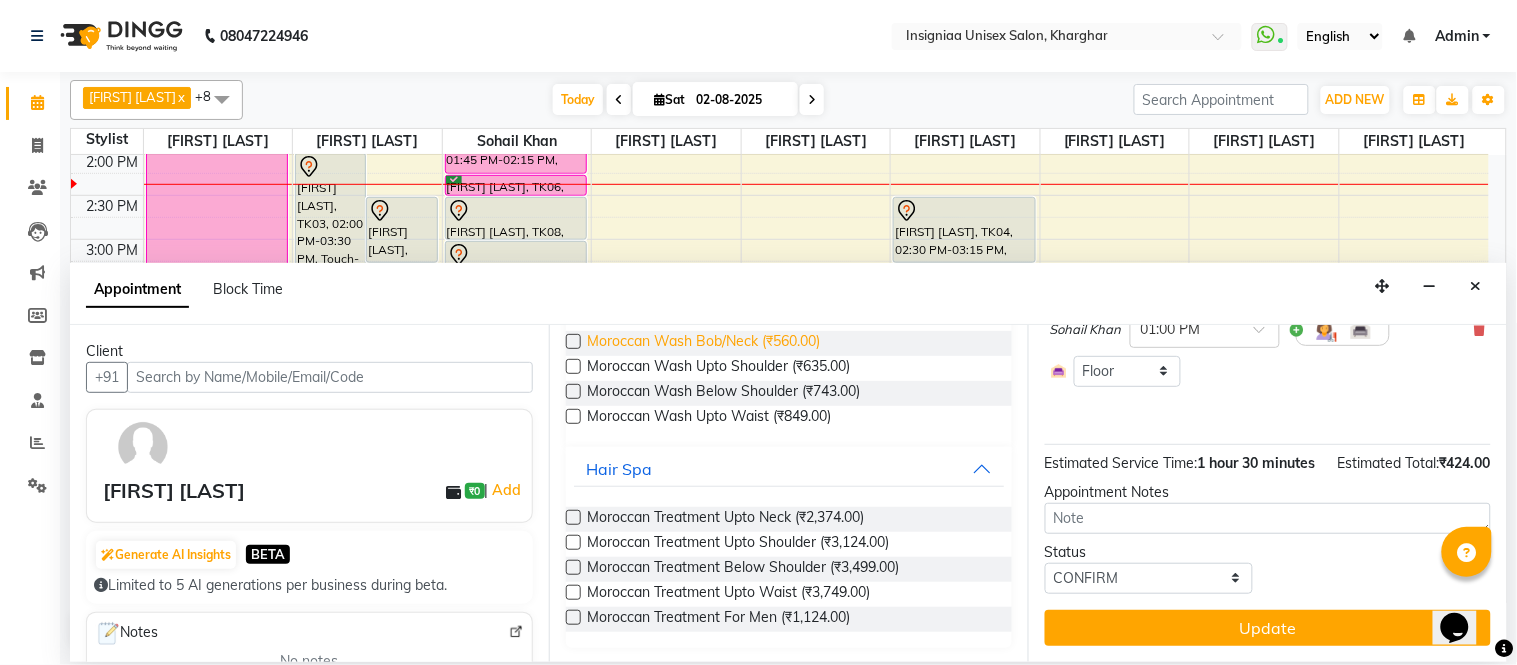 click on "Moroccan Treatment Upto Neck (₹2,374.00)" at bounding box center (725, 519) 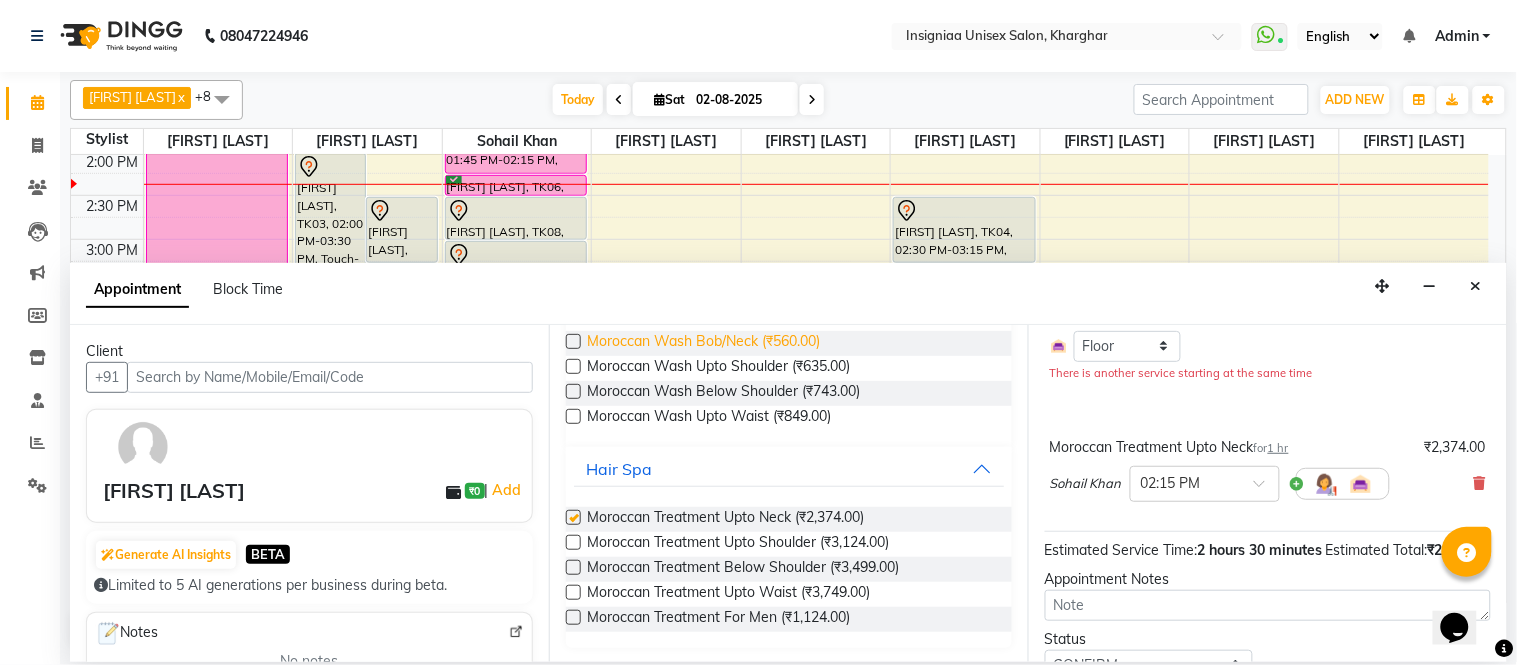 checkbox on "false" 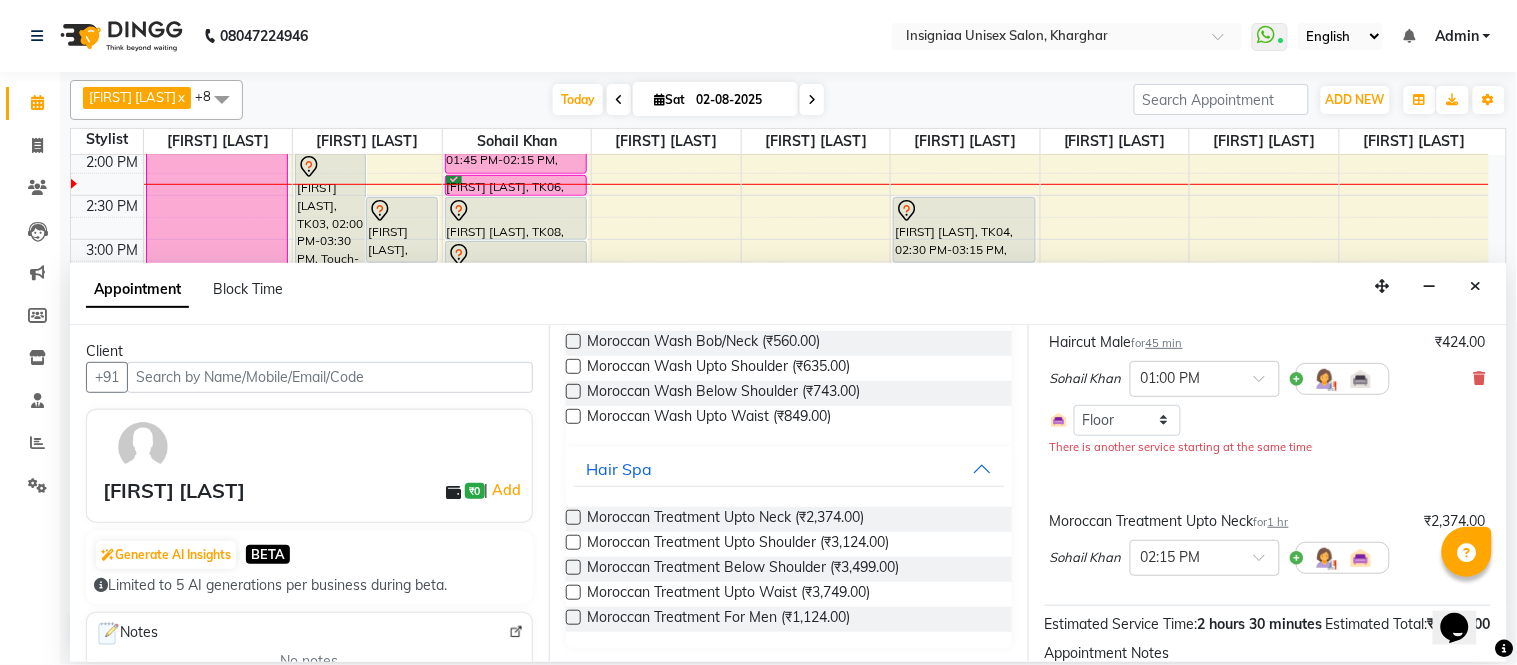 scroll, scrollTop: 111, scrollLeft: 0, axis: vertical 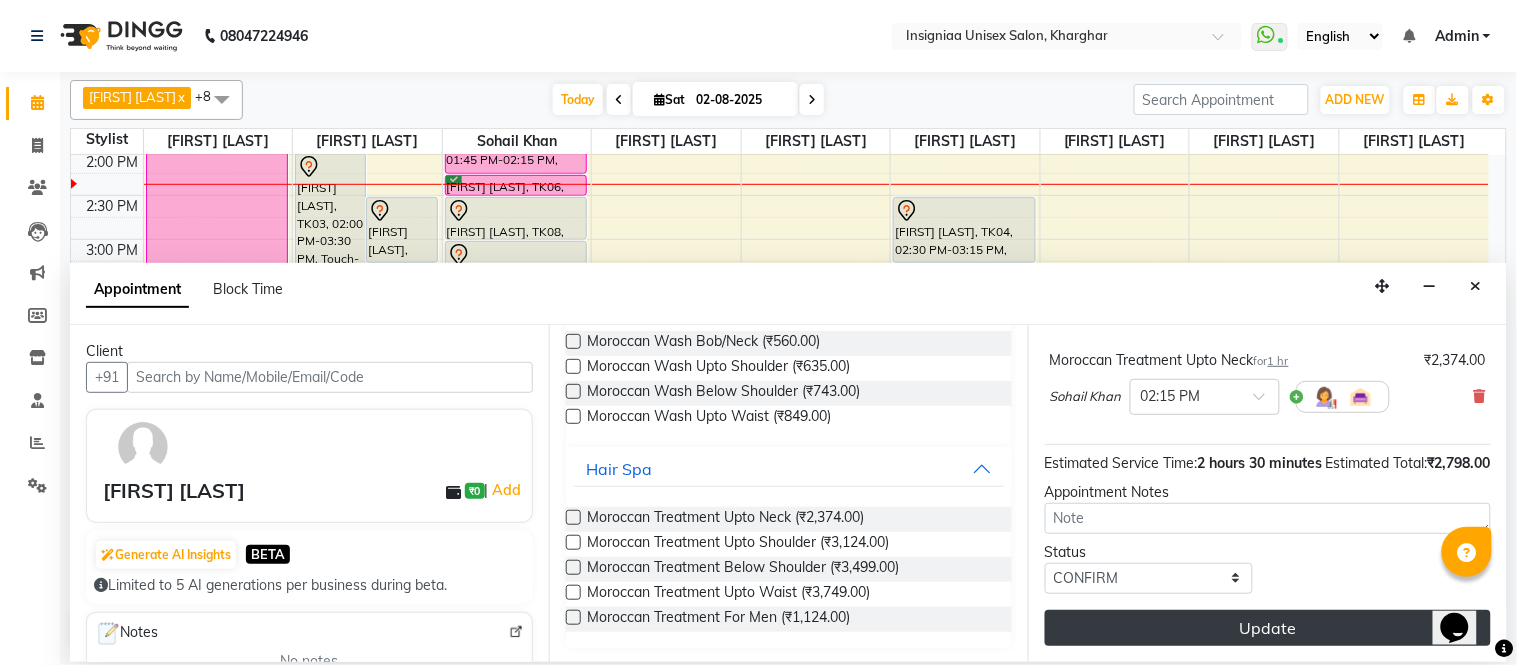 click on "Update" at bounding box center (1268, 628) 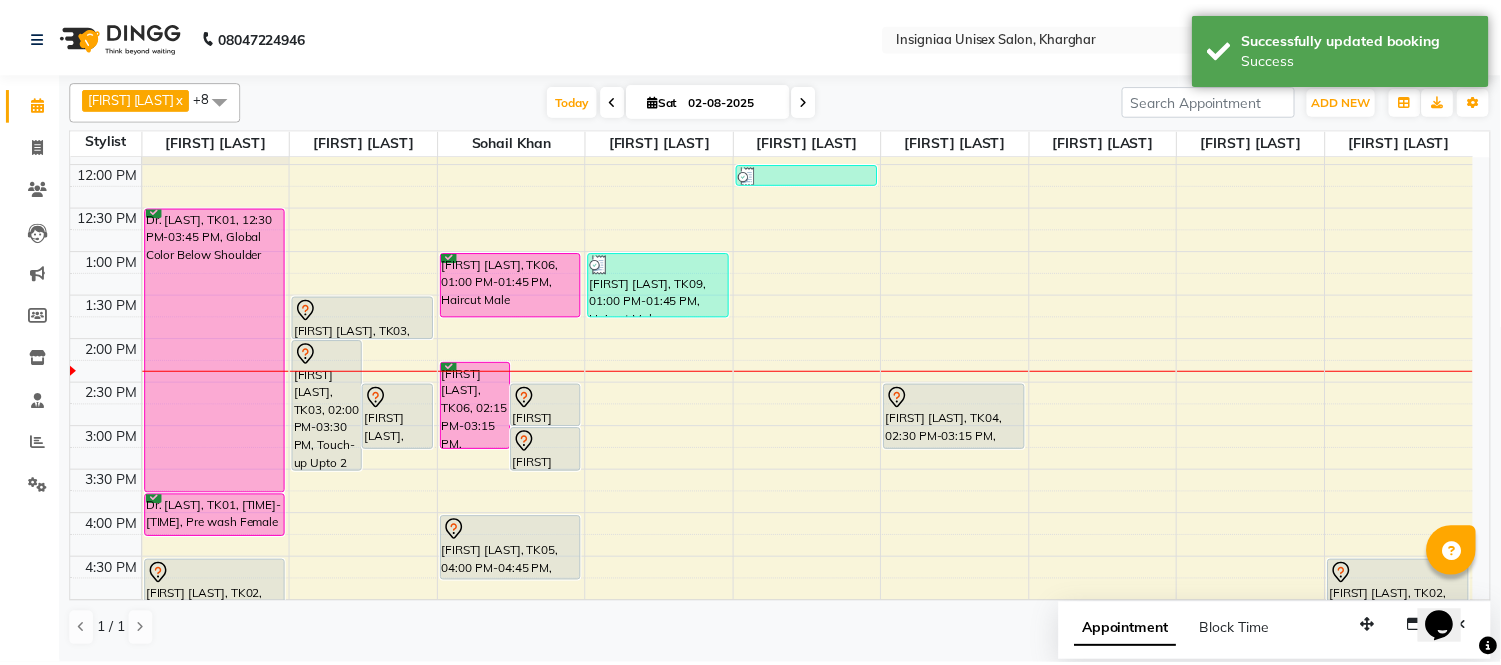 scroll, scrollTop: 57, scrollLeft: 0, axis: vertical 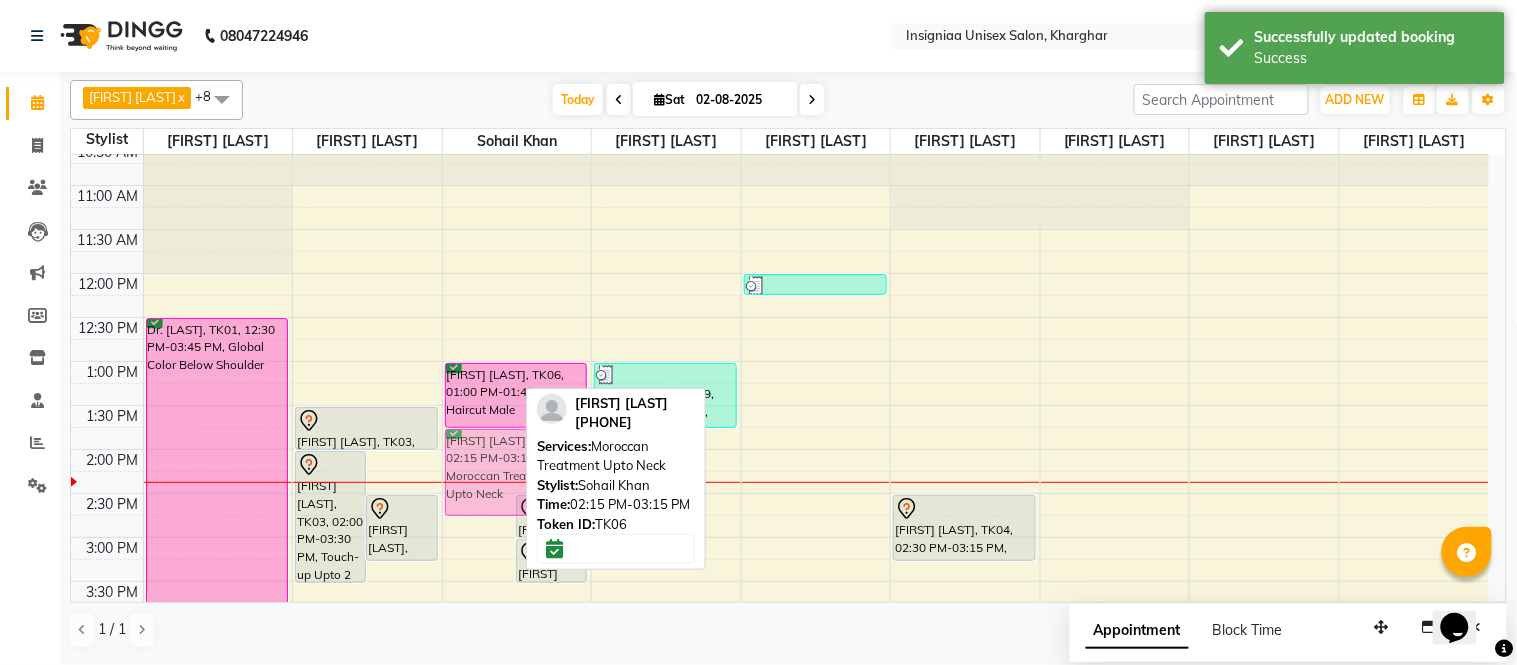 drag, startPoint x: 471, startPoint y: 504, endPoint x: 472, endPoint y: 467, distance: 37.01351 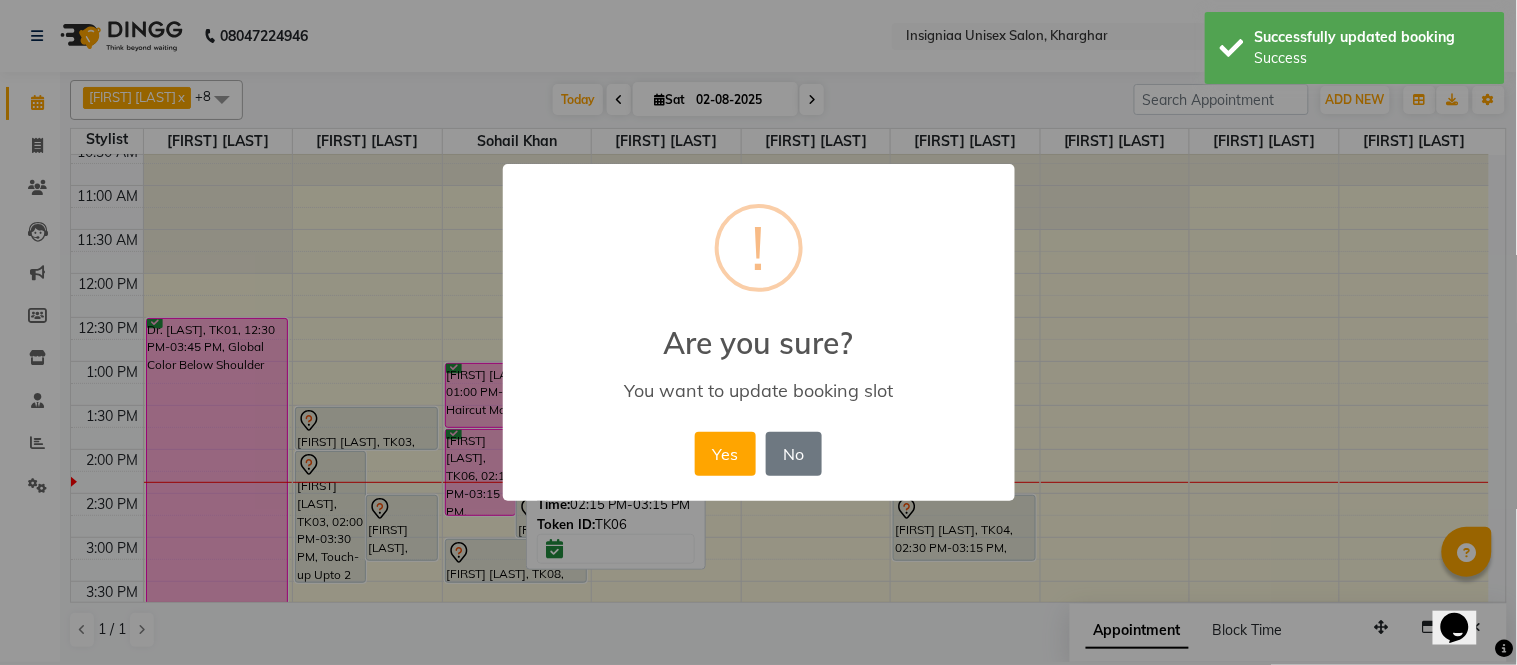 click on "Yes No No" at bounding box center (758, 454) 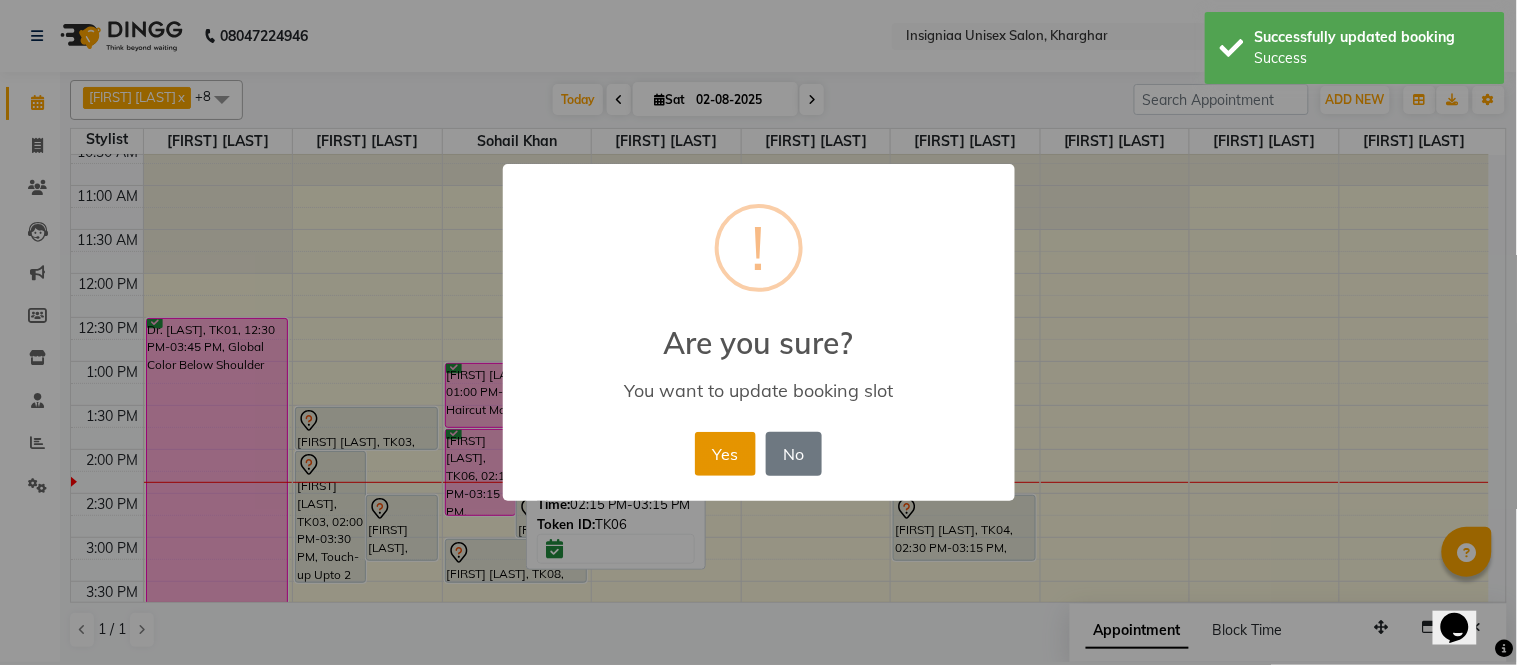 click on "Yes" at bounding box center [725, 454] 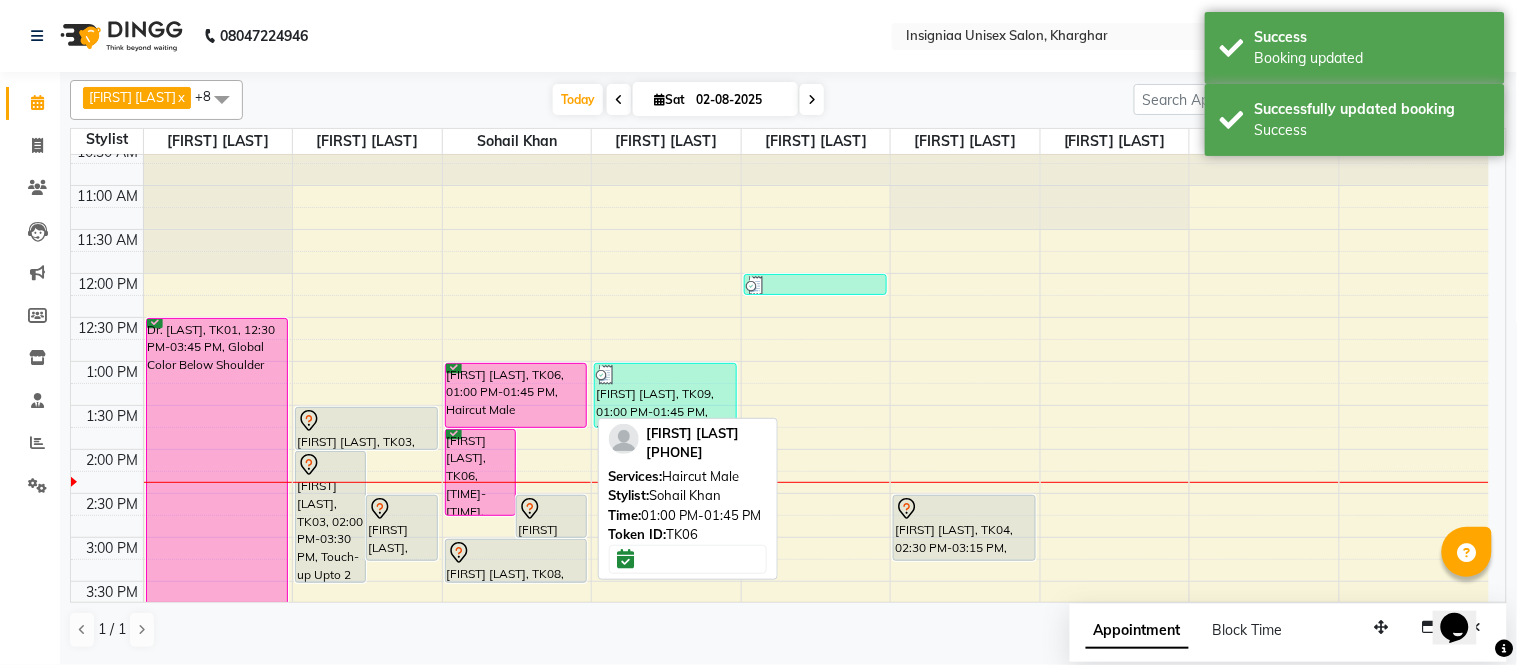 click on "[FIRST] [LAST], TK06, 01:00 PM-01:45 PM, Haircut Male" at bounding box center (516, 395) 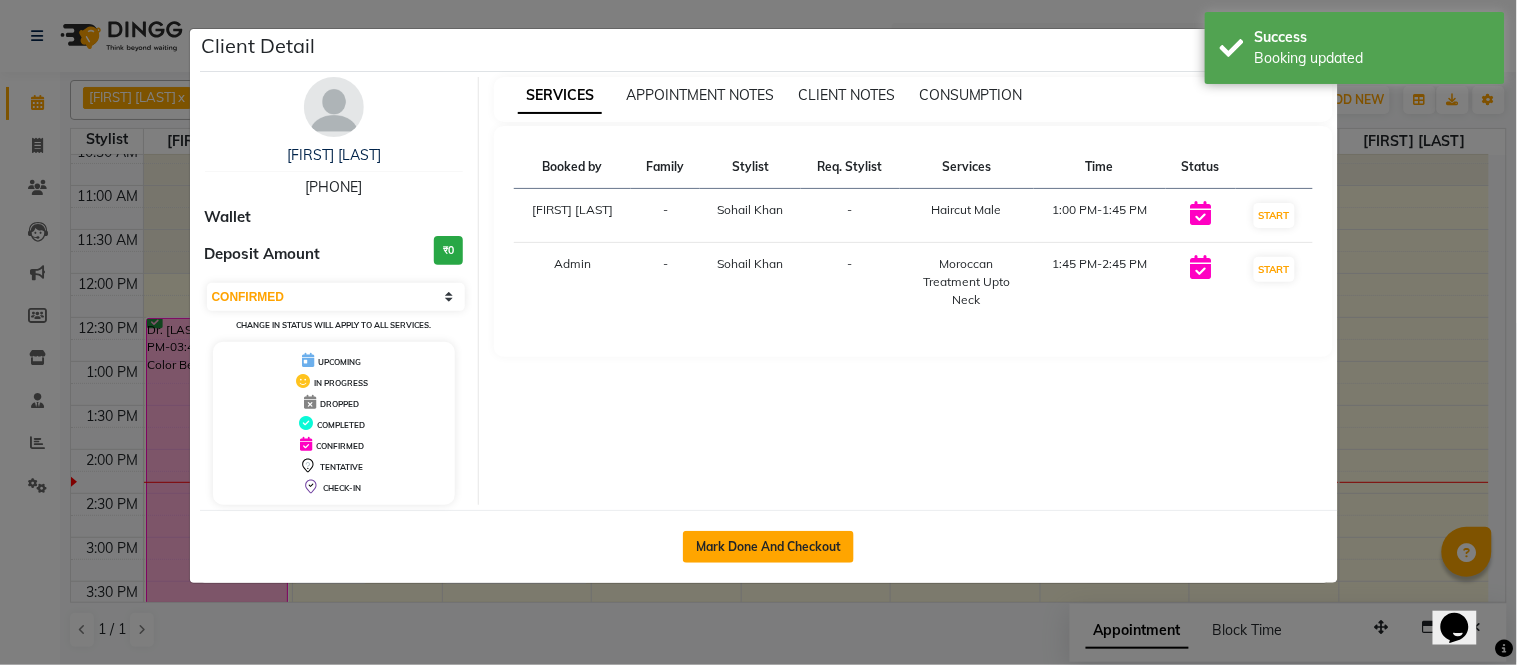 click on "Mark Done And Checkout" 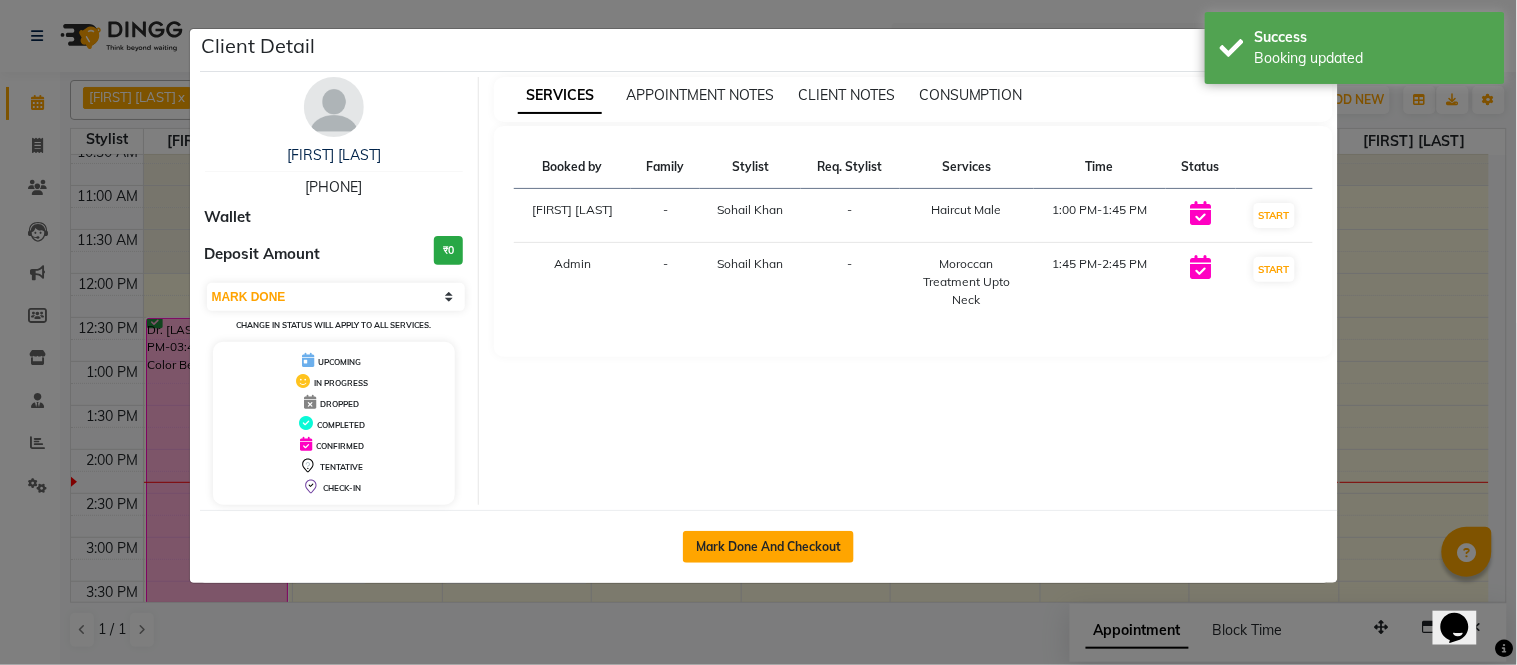 select on "6999" 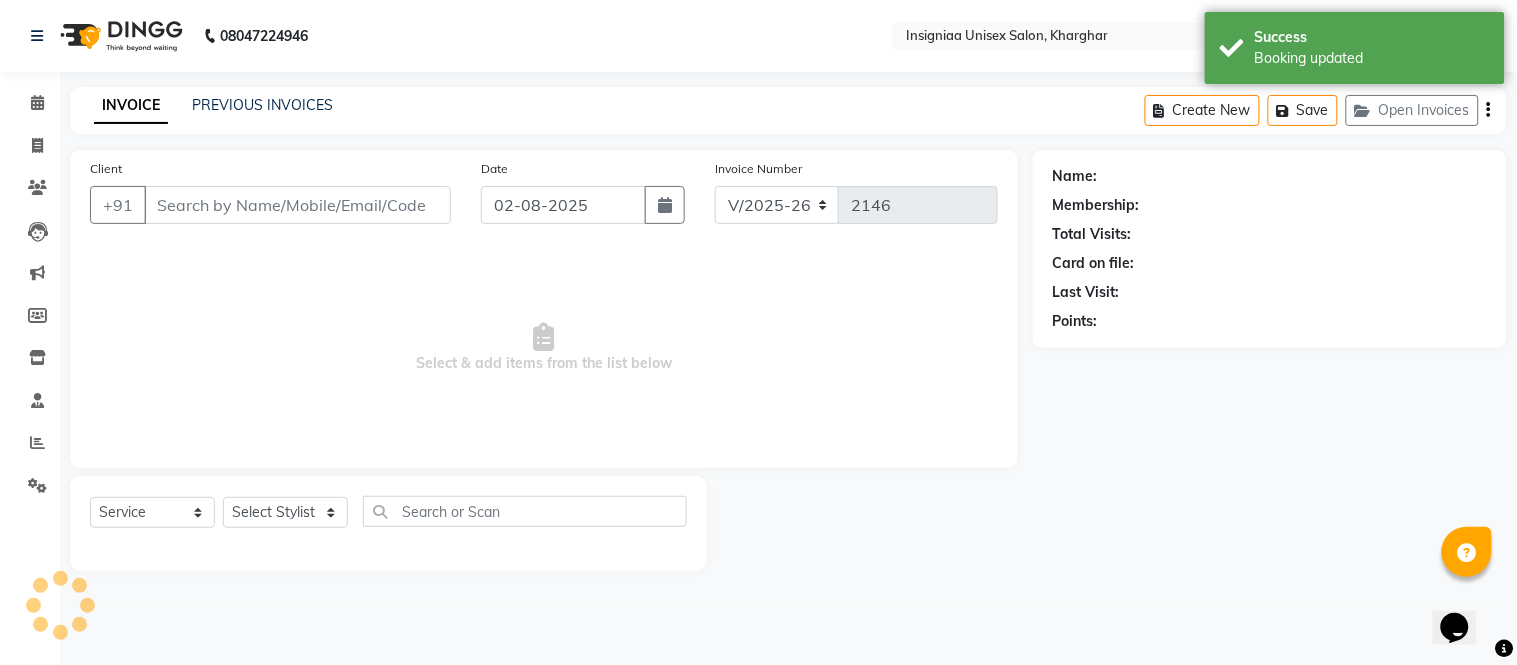 type on "9819345335" 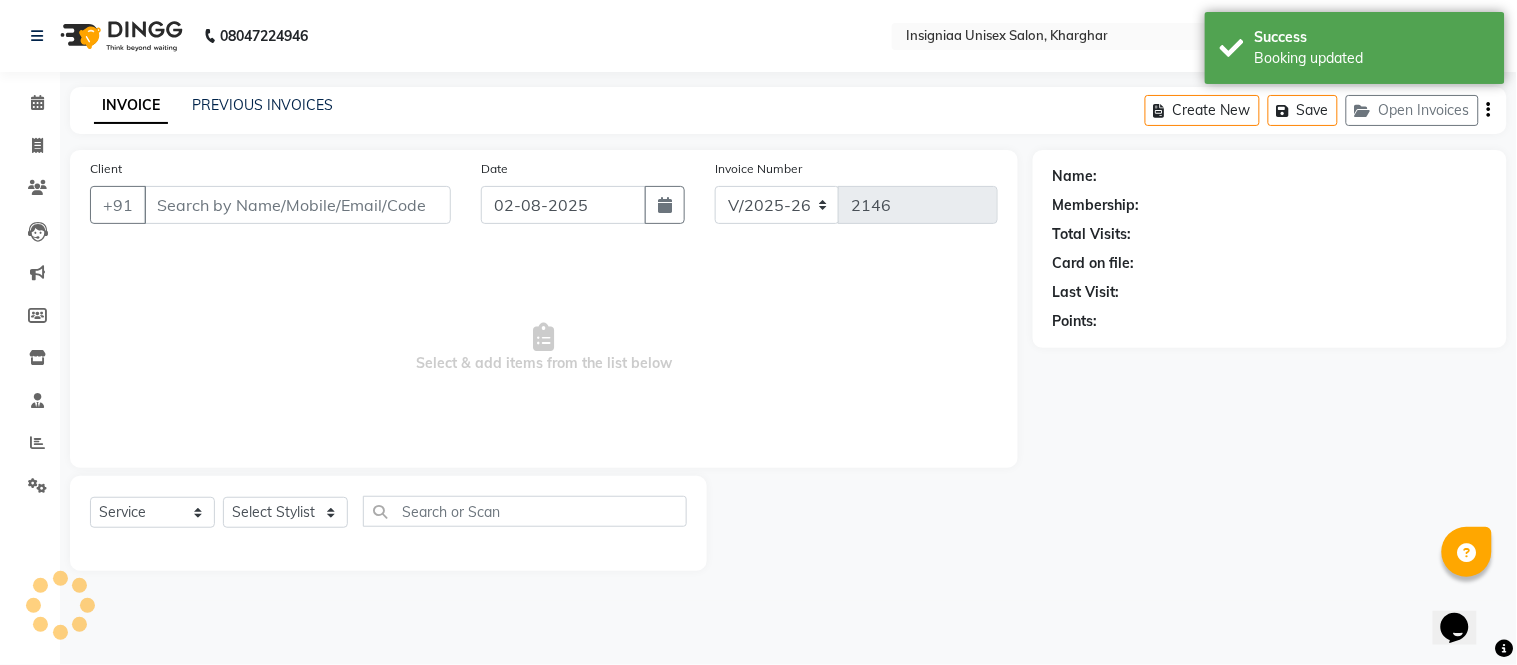 select on "58133" 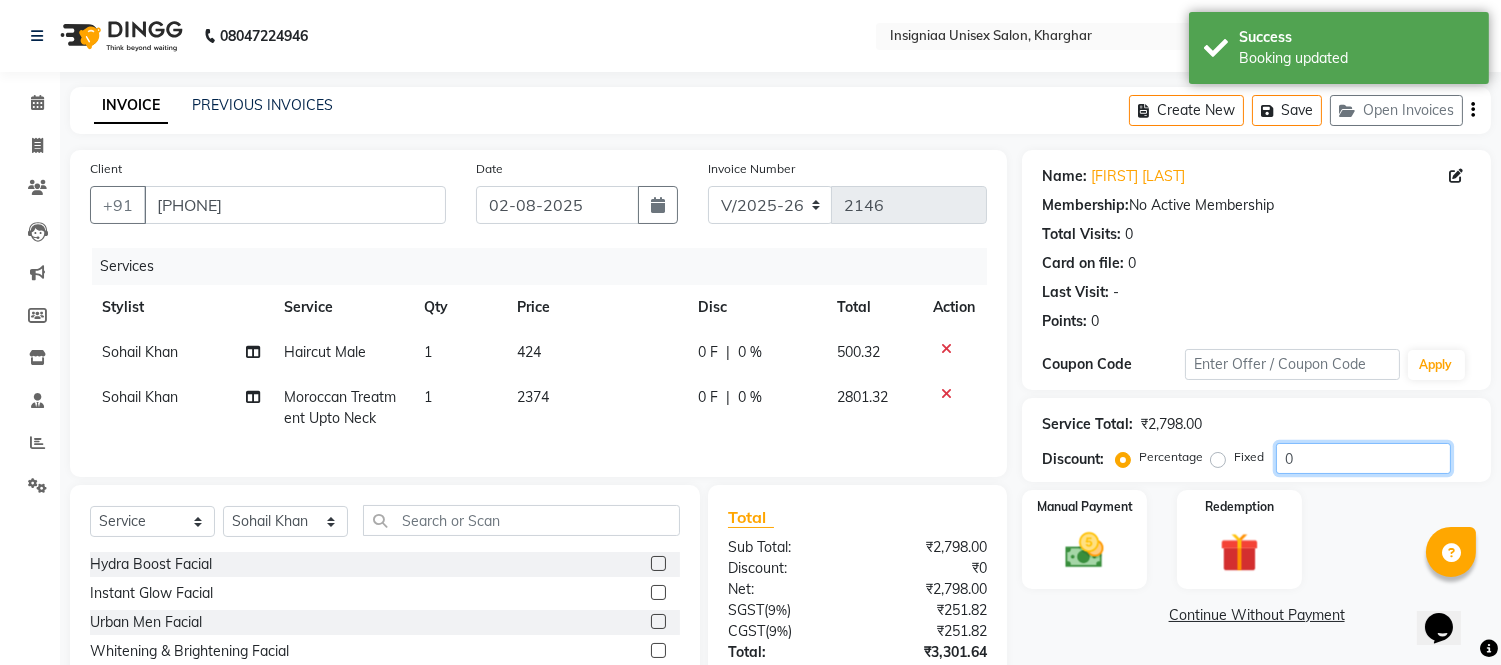 click on "0" 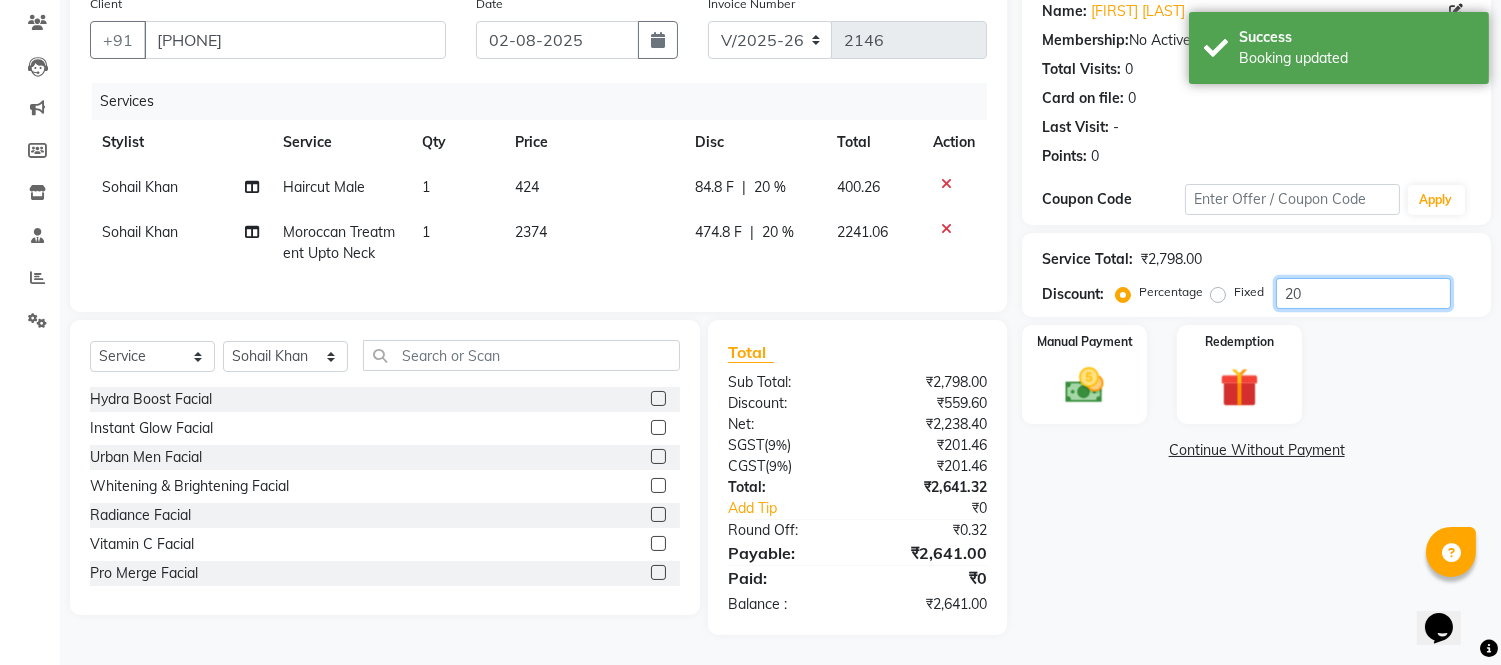 scroll, scrollTop: 181, scrollLeft: 0, axis: vertical 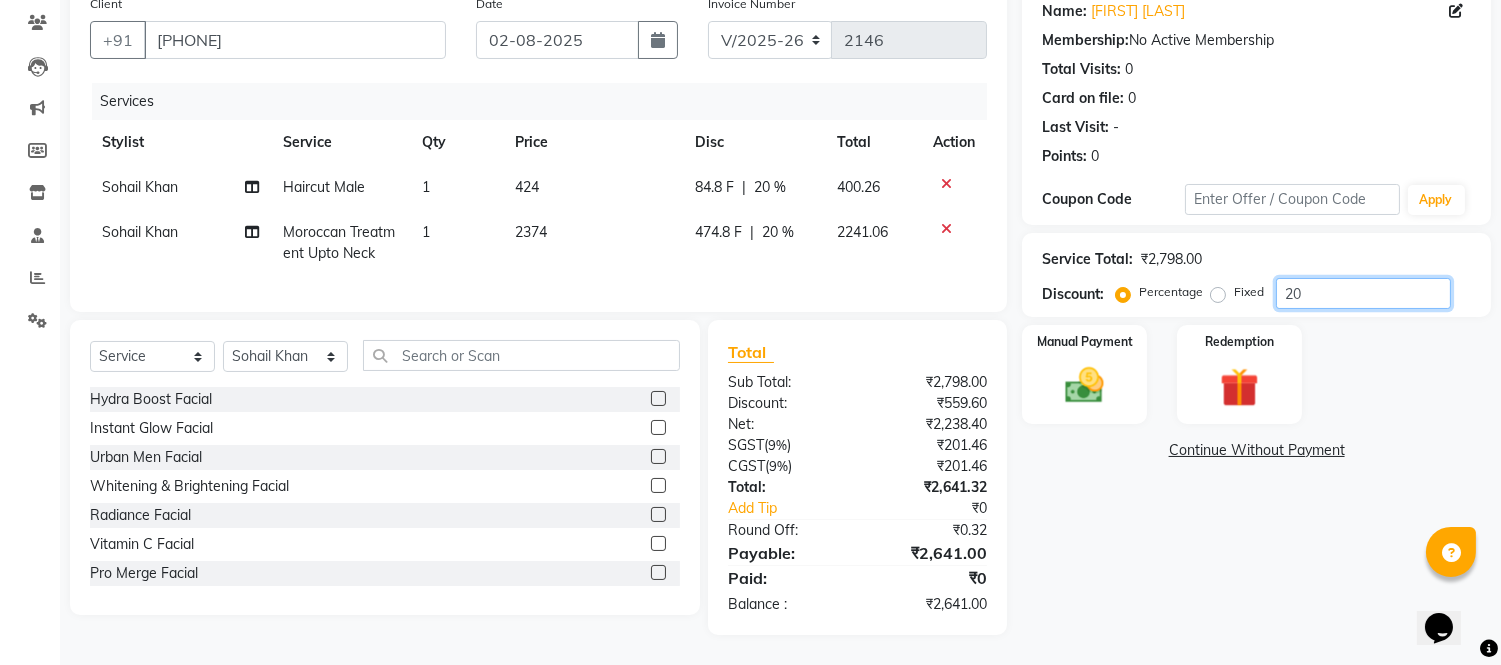 type on "20" 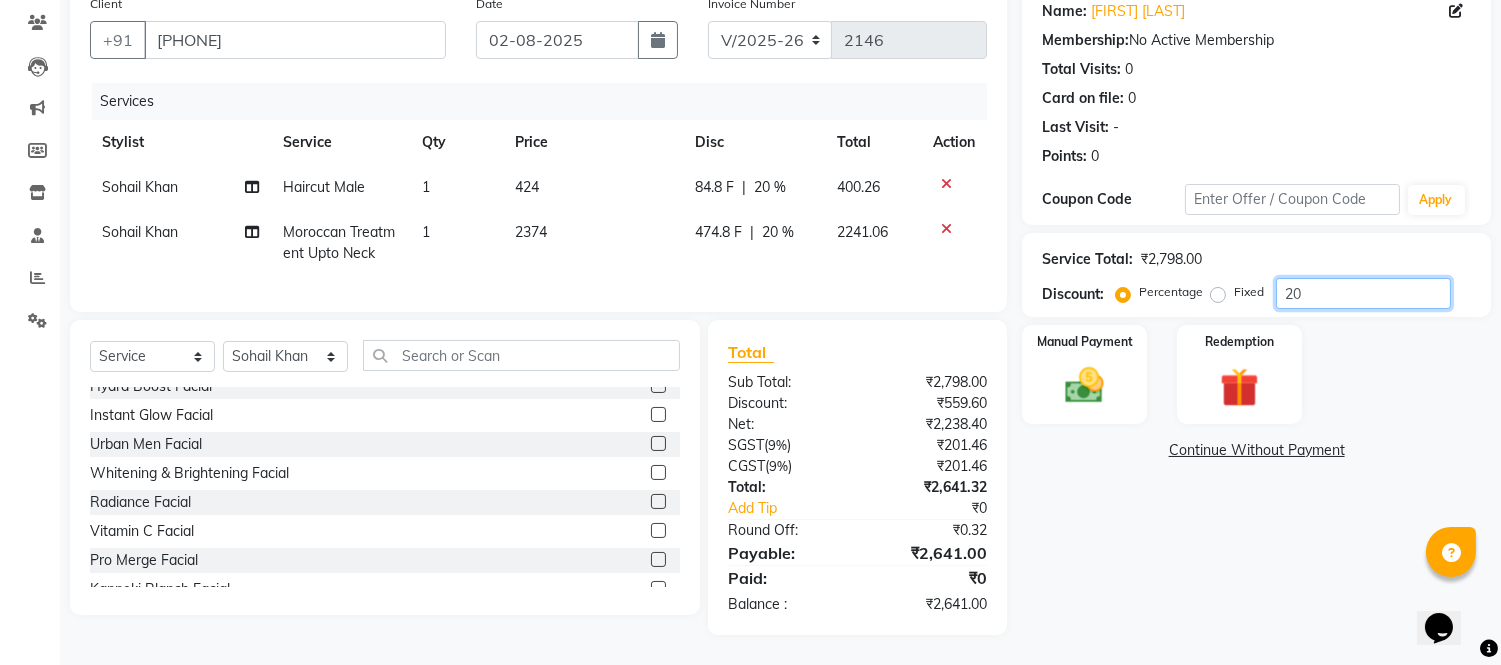 scroll, scrollTop: 0, scrollLeft: 0, axis: both 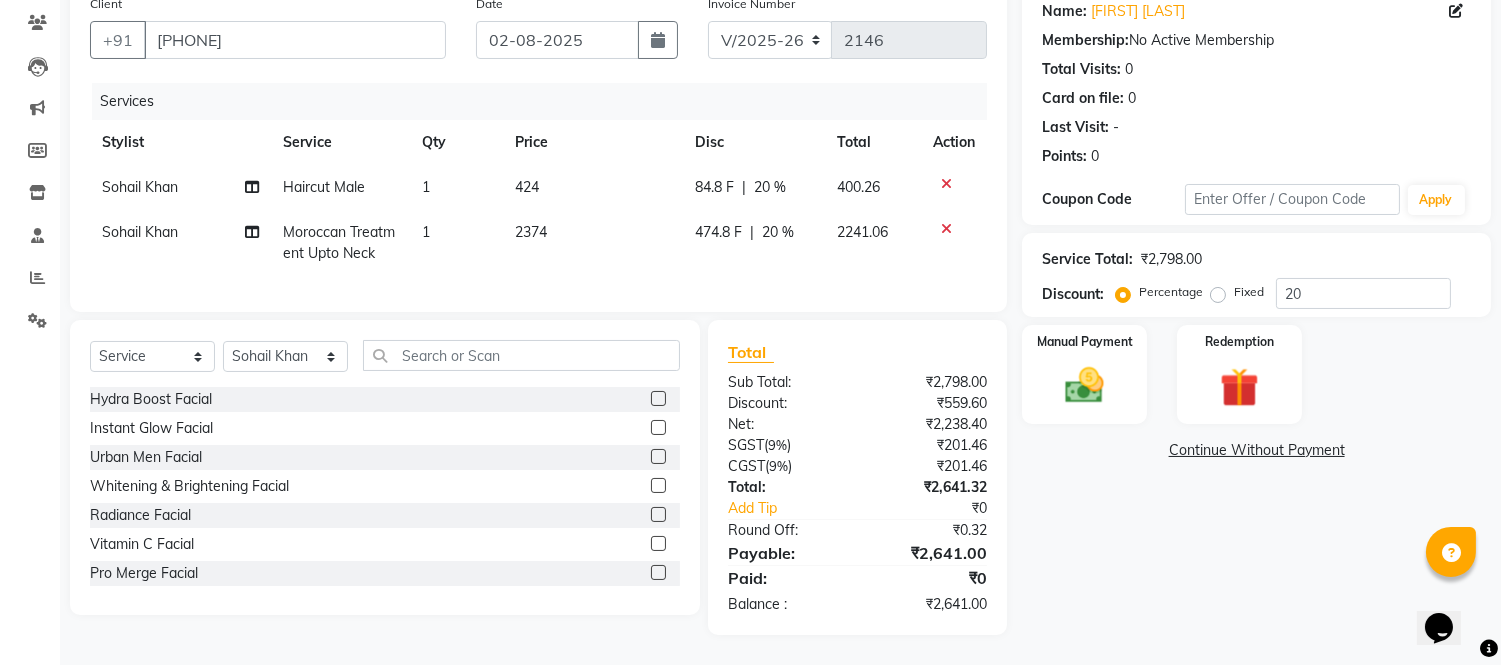 click on "Name: Sanjay Sharma Membership:  No Active Membership  Total Visits:  0 Card on file:  0 Last Visit:   - Points:   0  Coupon Code Apply Service Total:  ₹2,798.00  Discount:  Percentage   Fixed  20 Manual Payment Redemption  Continue Without Payment" 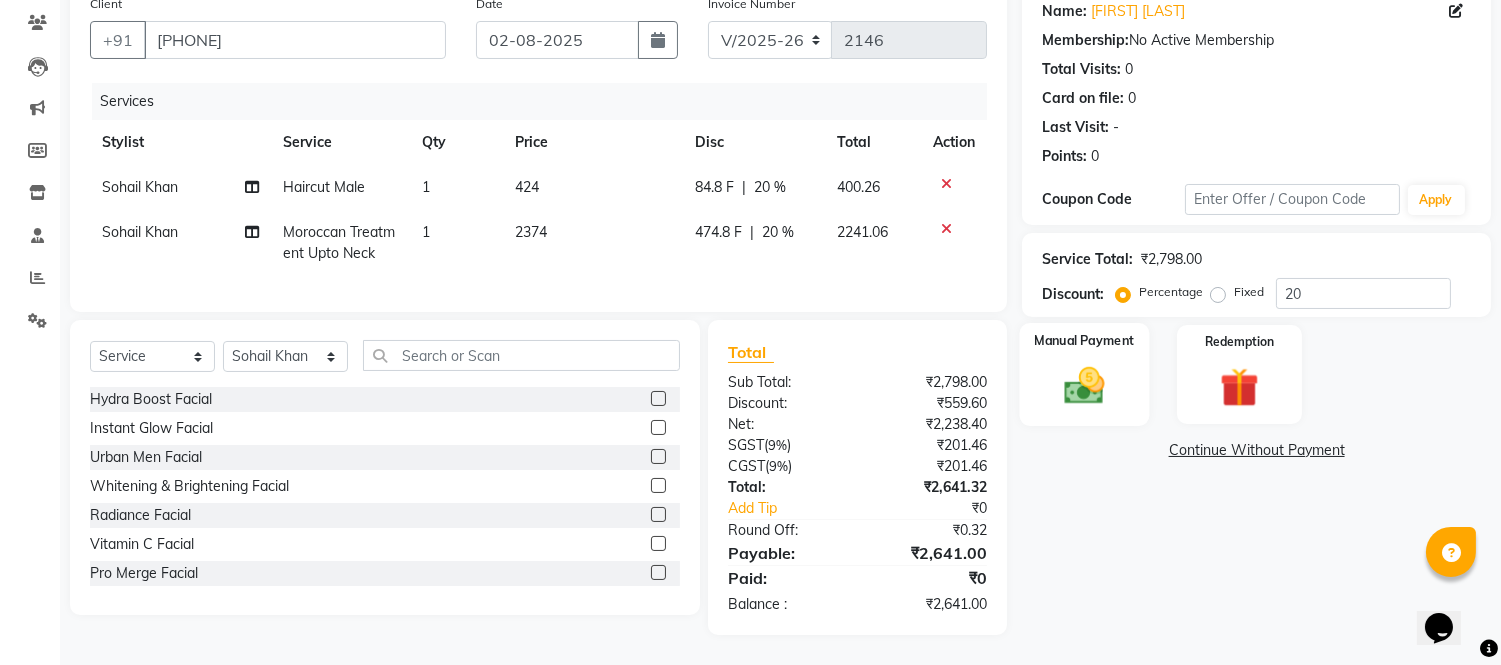 click 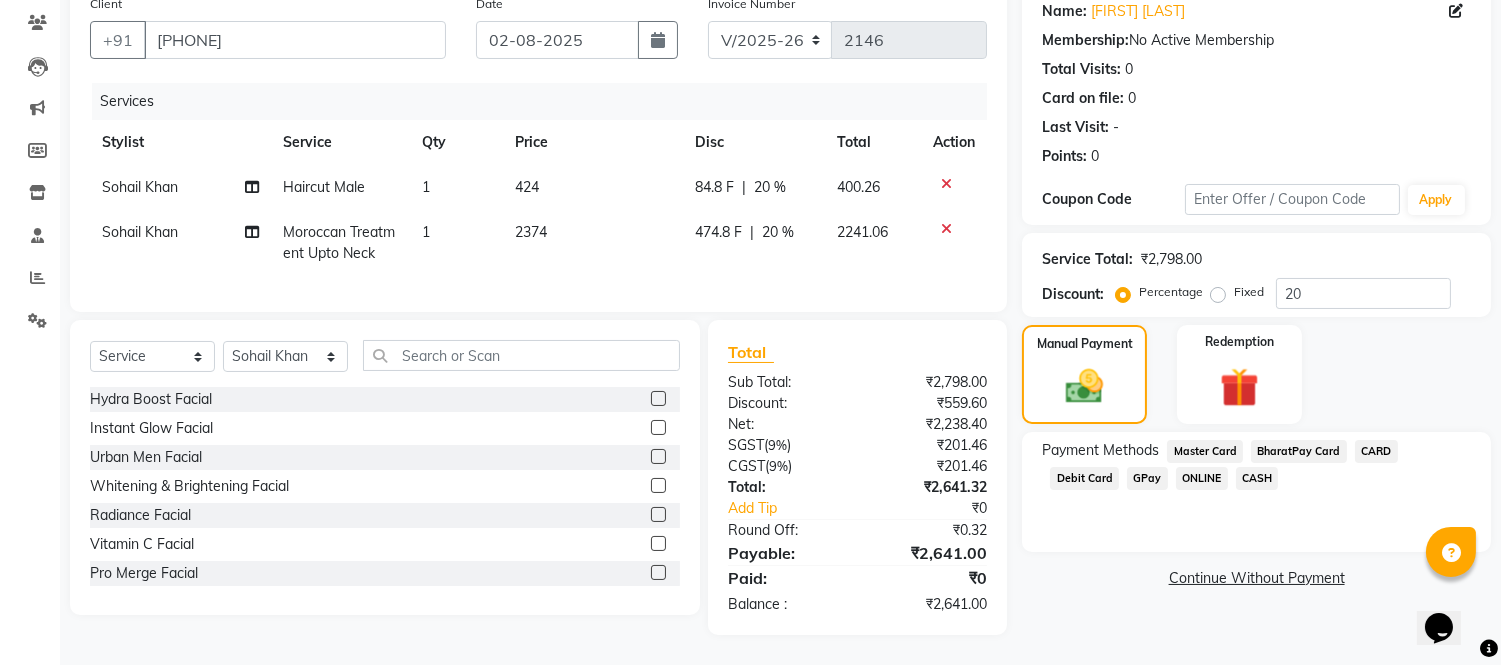 click on "GPay" 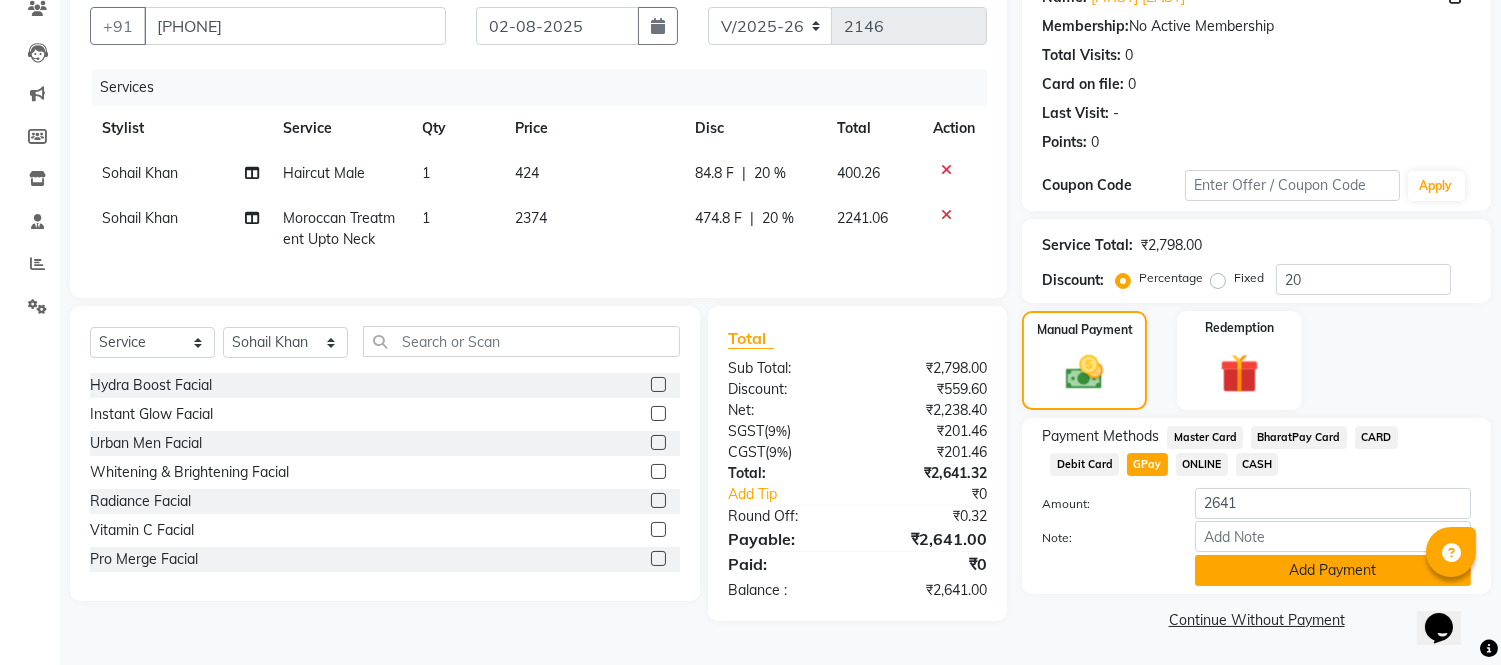 click on "Add Payment" 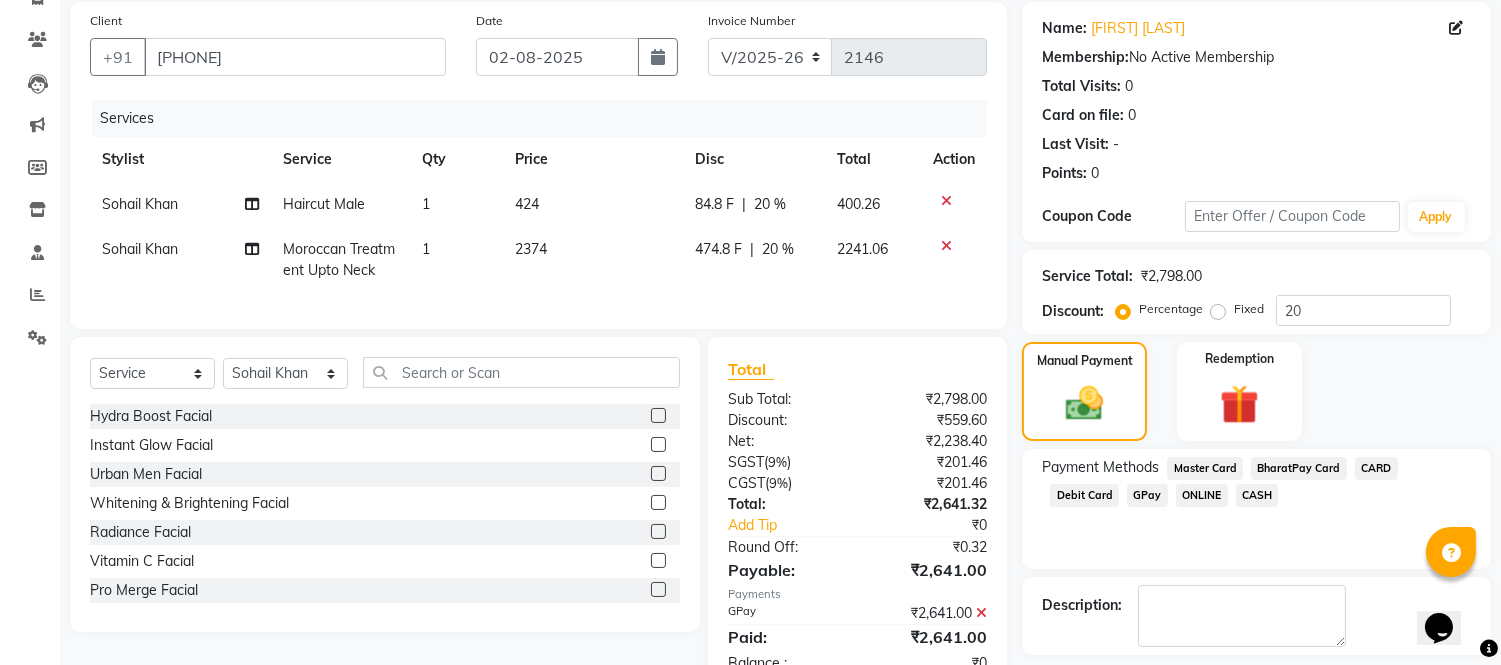 scroll, scrollTop: 234, scrollLeft: 0, axis: vertical 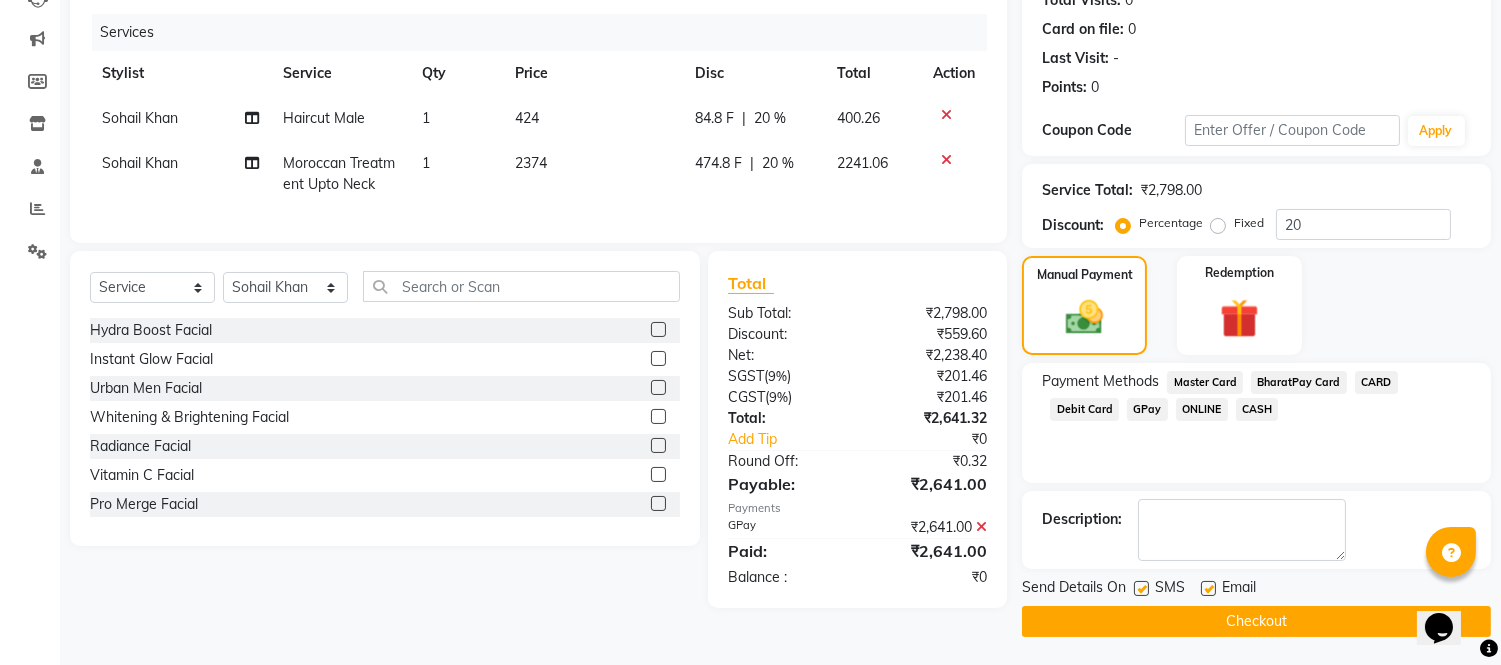 click 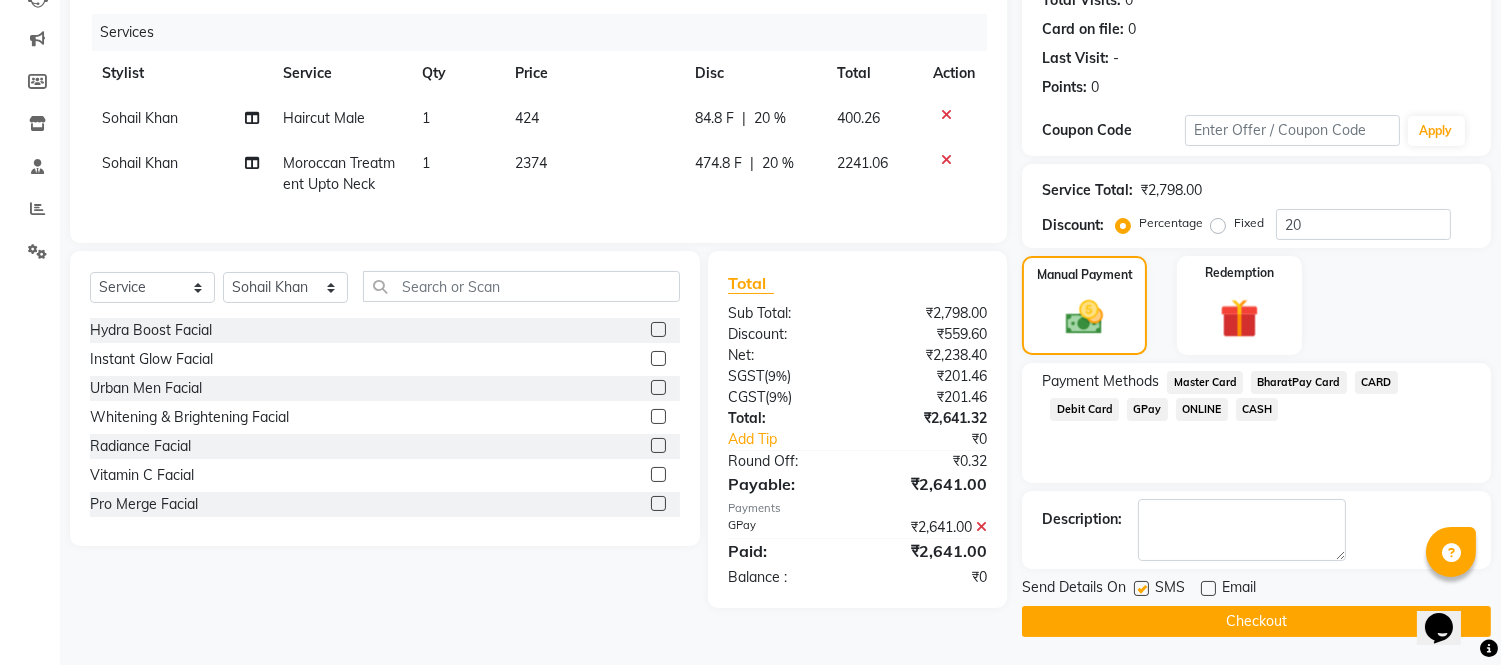 click 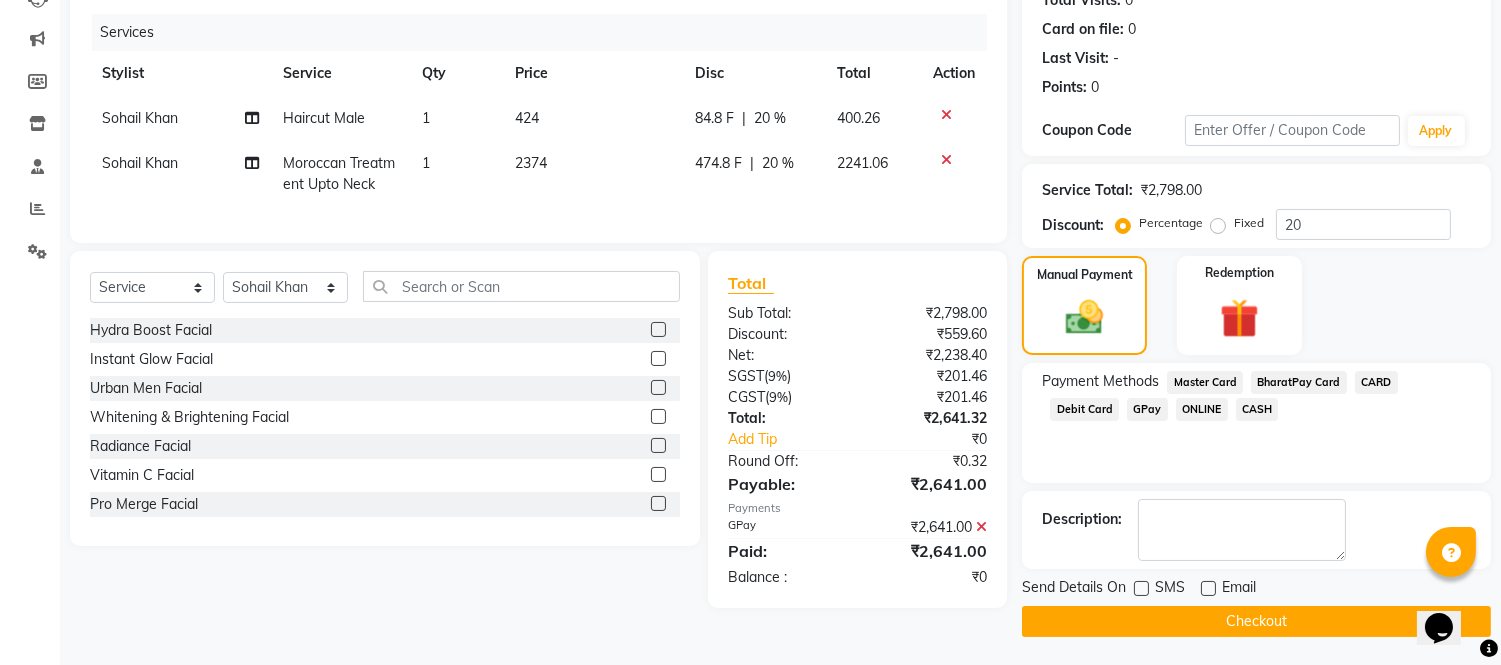 click on "Checkout" 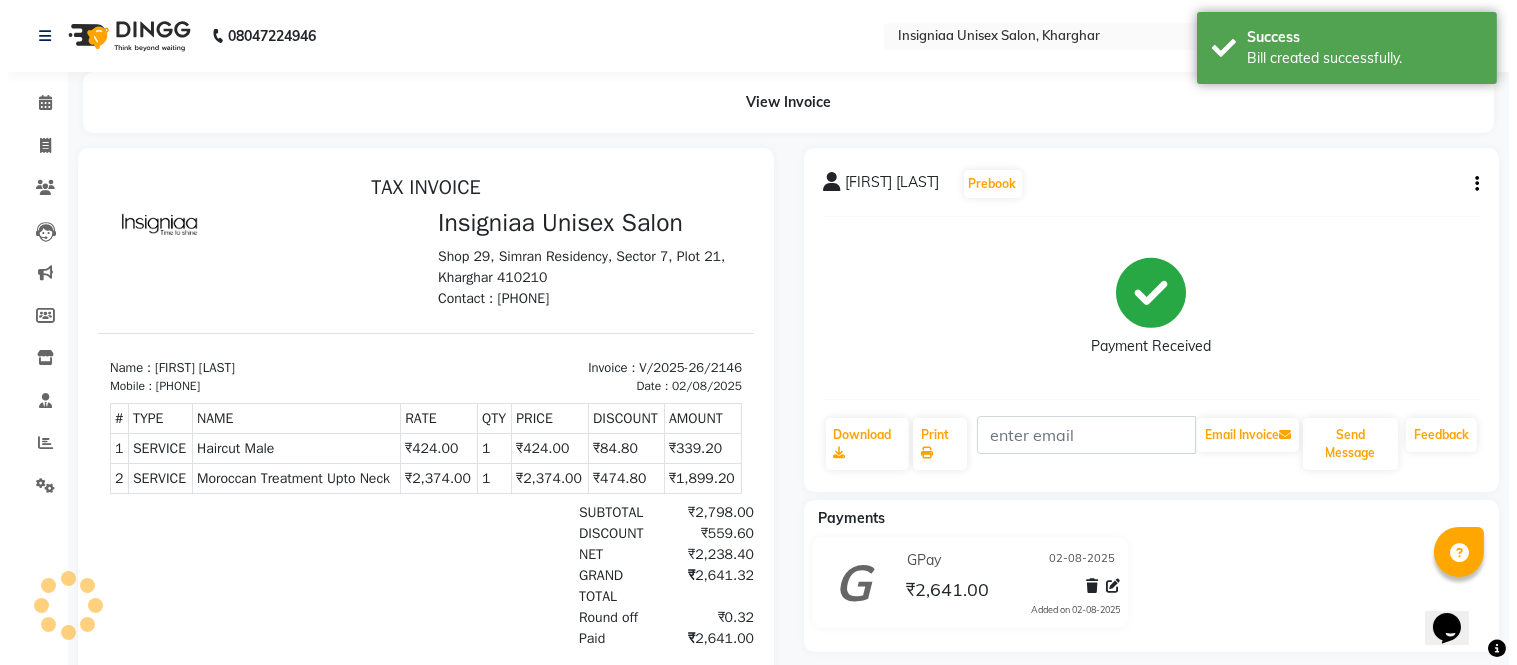 scroll, scrollTop: 0, scrollLeft: 0, axis: both 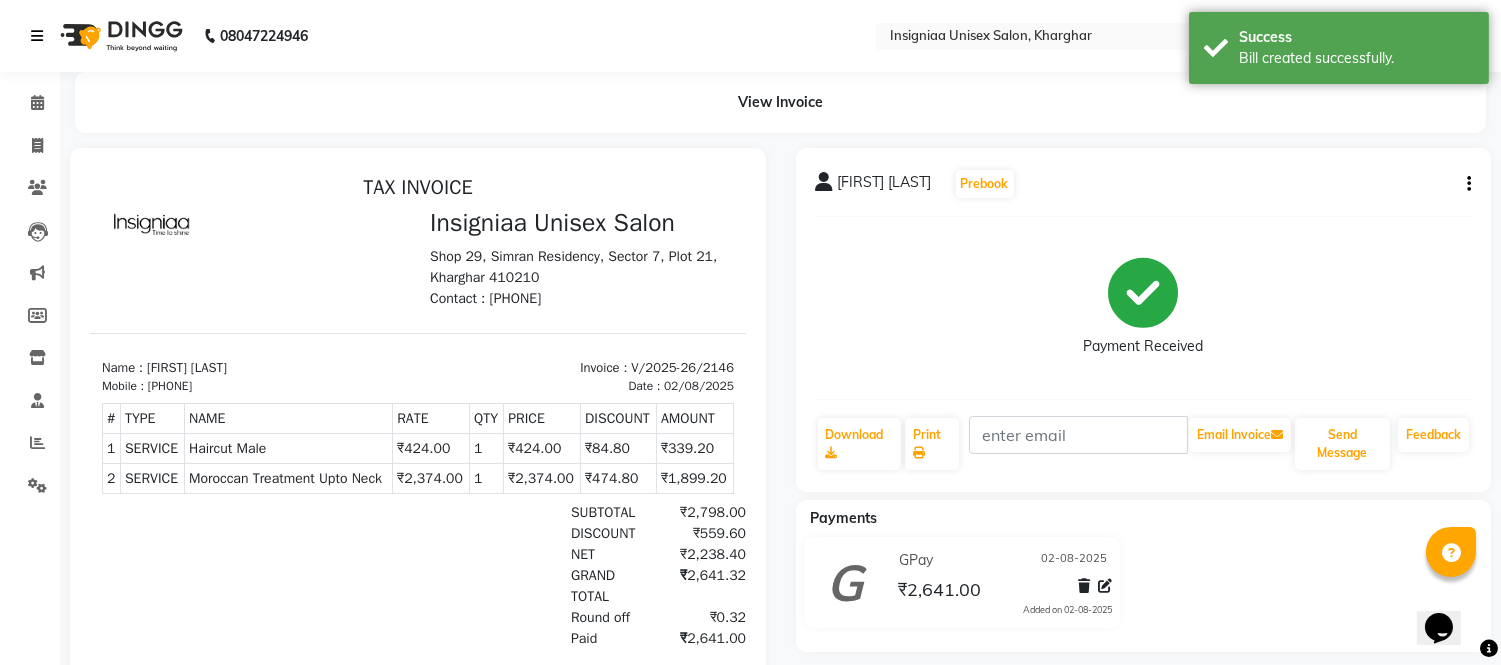 click at bounding box center (41, 36) 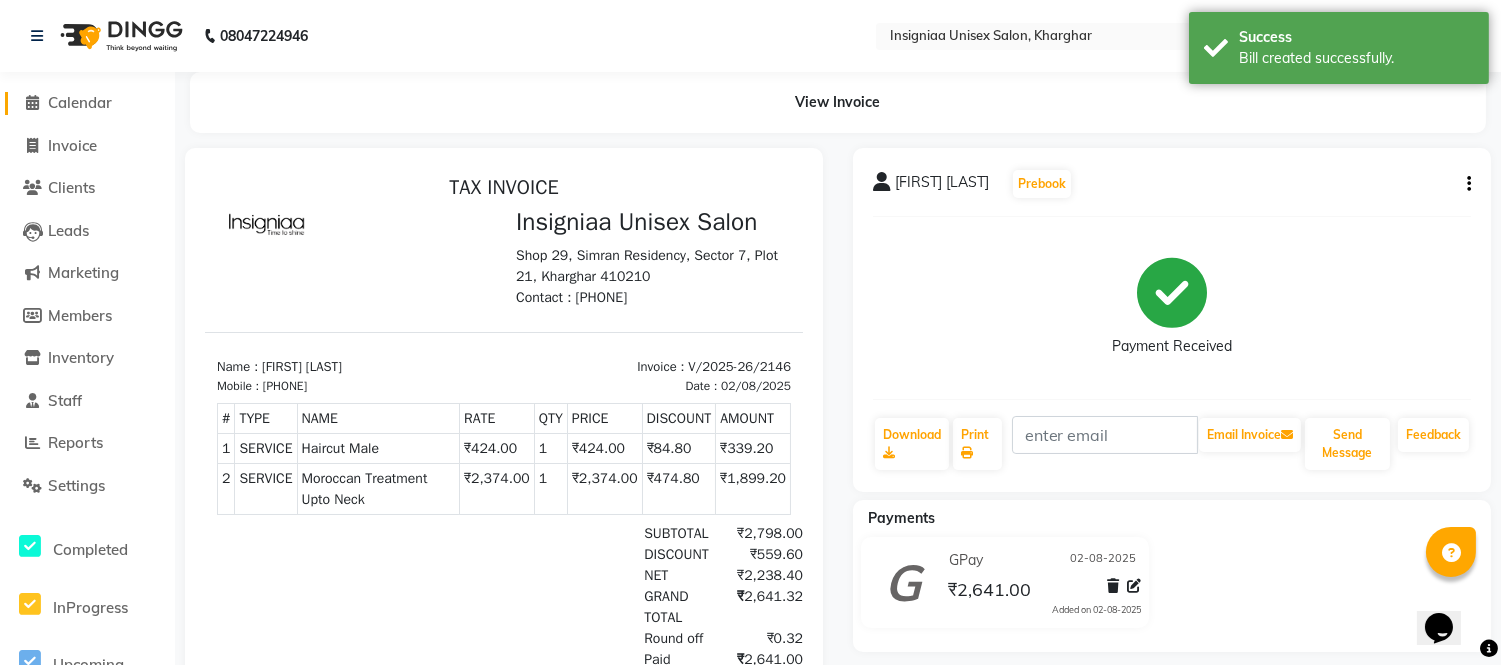 click on "Calendar" 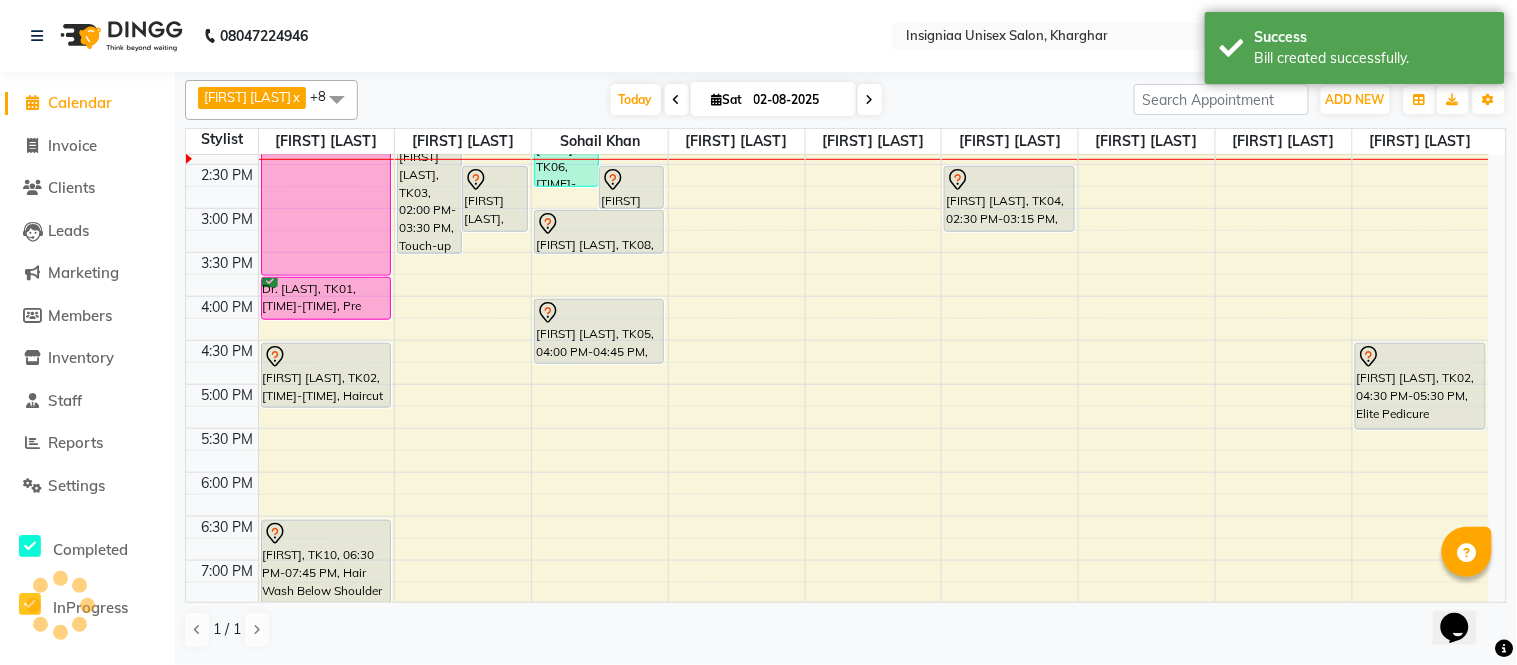 scroll, scrollTop: 244, scrollLeft: 0, axis: vertical 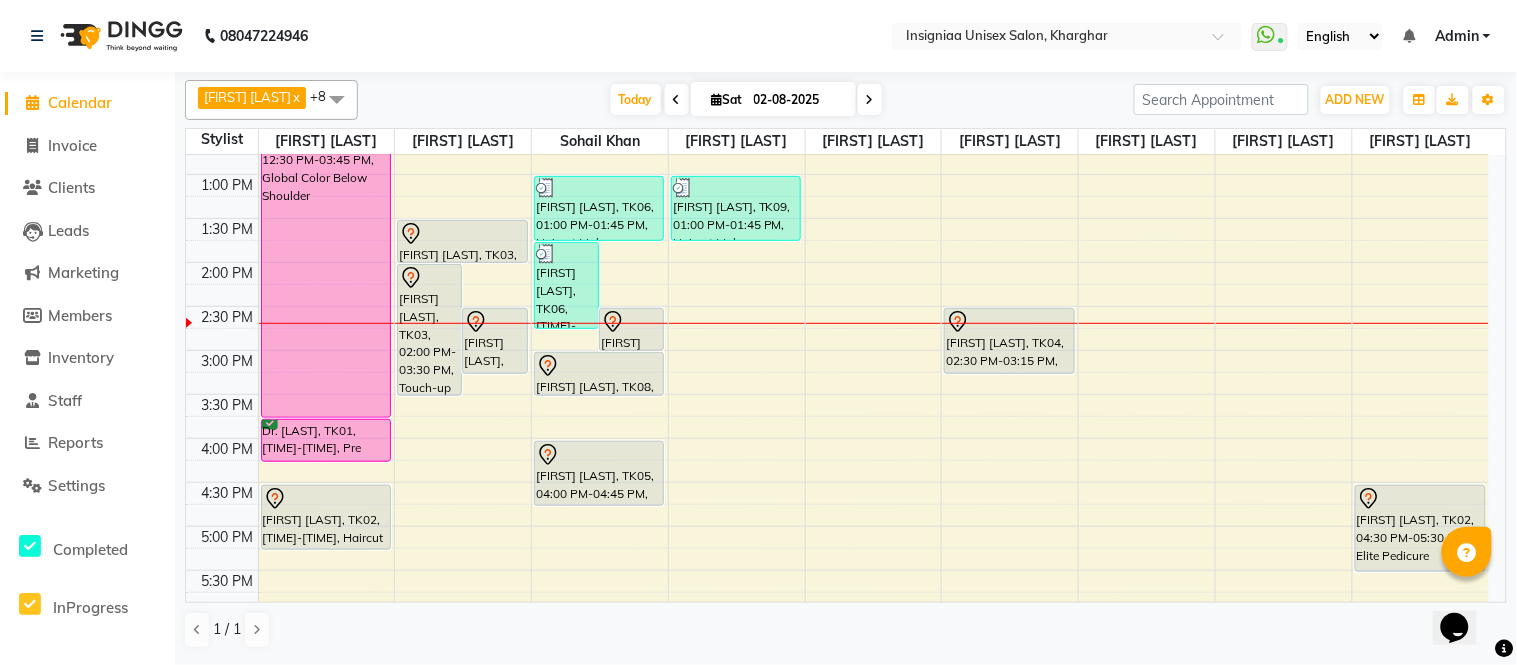 click on "10:00 AM 10:30 AM 11:00 AM 11:30 AM 12:00 PM 12:30 PM 1:00 PM 1:30 PM 2:00 PM 2:30 PM 3:00 PM 3:30 PM 4:00 PM 4:30 PM 5:00 PM 5:30 PM 6:00 PM 6:30 PM 7:00 PM 7:30 PM 8:00 PM 8:30 PM 9:00 PM 9:30 PM     Dr. Dipeeka, TK01, 12:30 PM-03:45 PM, Global Color Below Shoulder     Dr. Dipeeka, TK01, 03:45 PM-04:15 PM, Pre wash Female (without Conditioning)             Shweta Dahiya, TK02, 04:30 PM-05:15 PM, Haircut Boys (12 years)             Sulbha, TK10, 06:30 PM-07:45 PM, Hair Wash Below Shoulder             Nandini Mitra, TK03, 02:00 PM-03:30 PM, Touch-up Upto 2 inches (Ammonia Free)             Ankita Agarwal, TK04, 02:30 PM-03:15 PM, Blow Dry Below Shoulder             Nandini Mitra, TK03, 01:30 PM-02:00 PM, Pre wash Female (without Conditioning)     Sanjay Sharma, TK06, 01:45 PM-02:45 PM, Moroccan Treatment Upto Neck             Salim Kazi, TK08, 02:30 PM-03:00 PM, Beard Trim & Crafting     Sanjay Sharma, TK06, 01:00 PM-01:45 PM, Haircut Male             Salim Kazi, TK08, 03:00 PM-03:30 PM, Hair Style Male" at bounding box center [837, 438] 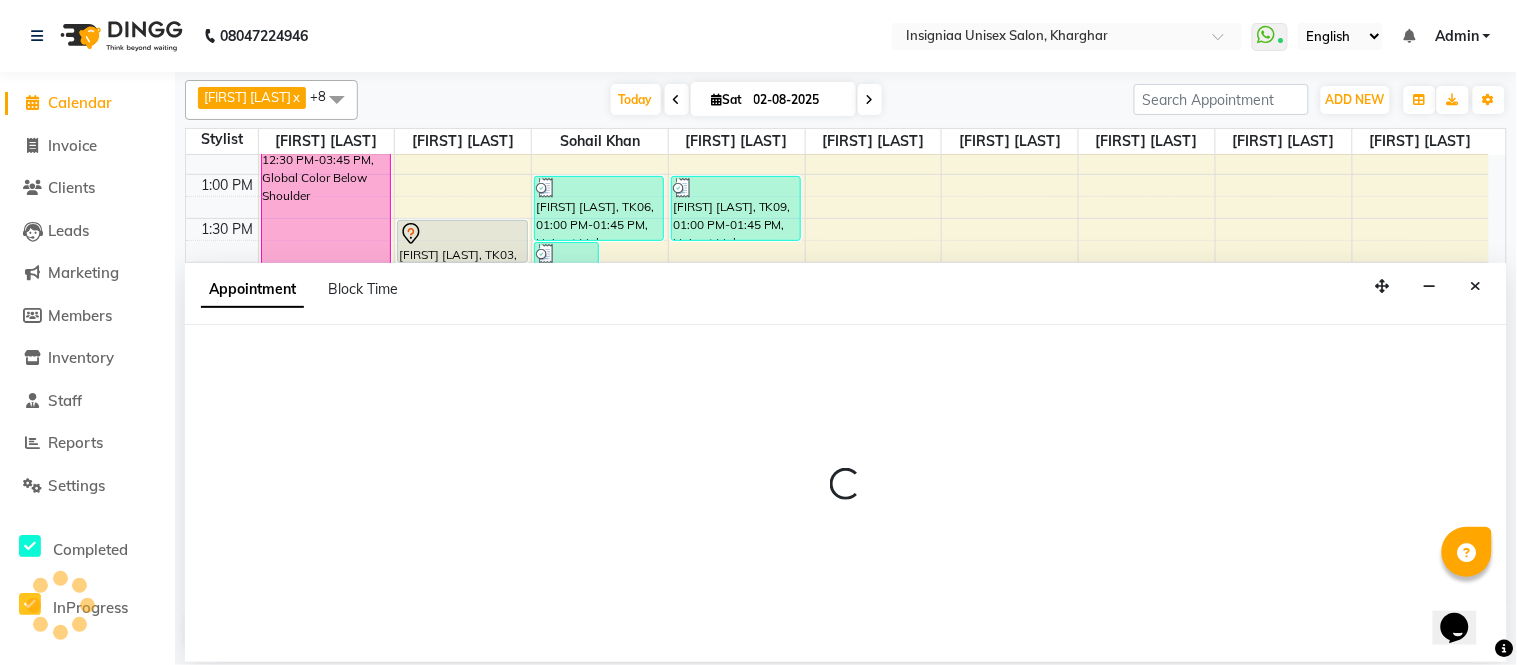 select on "67590" 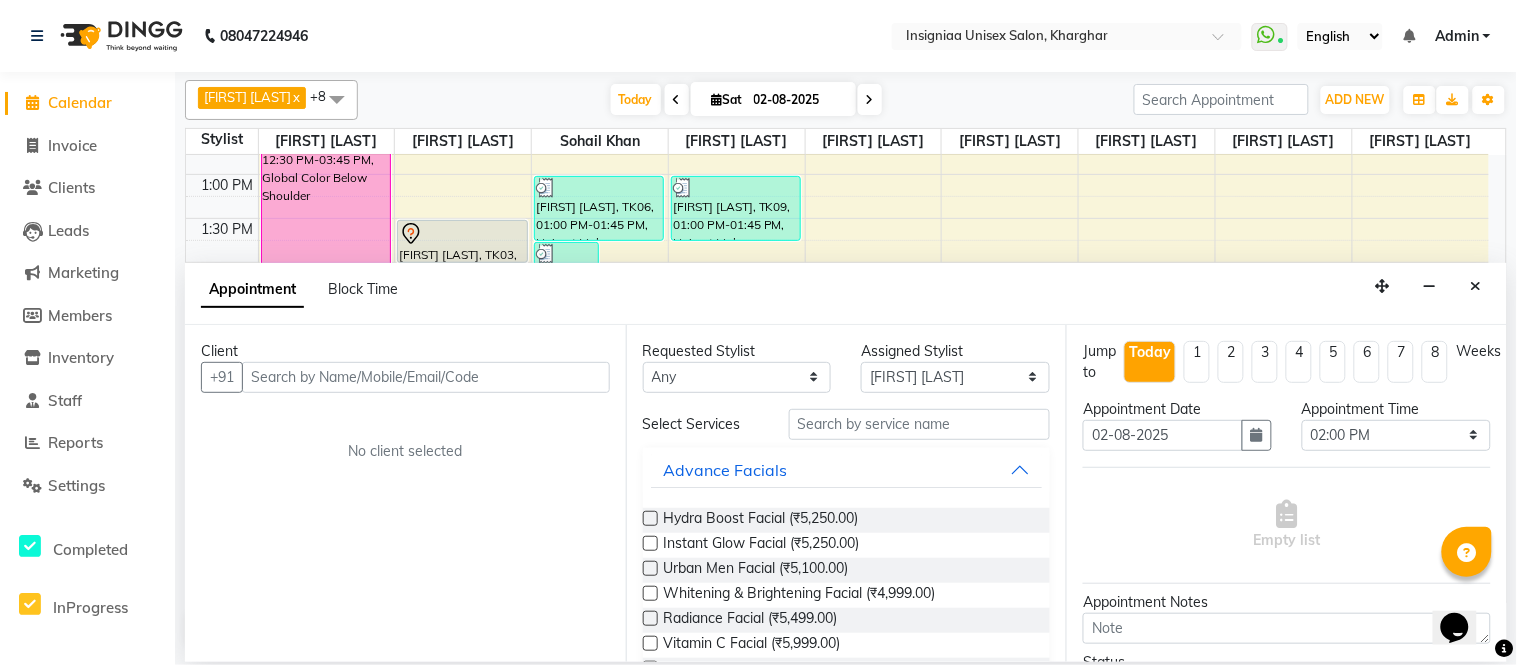 click at bounding box center [426, 377] 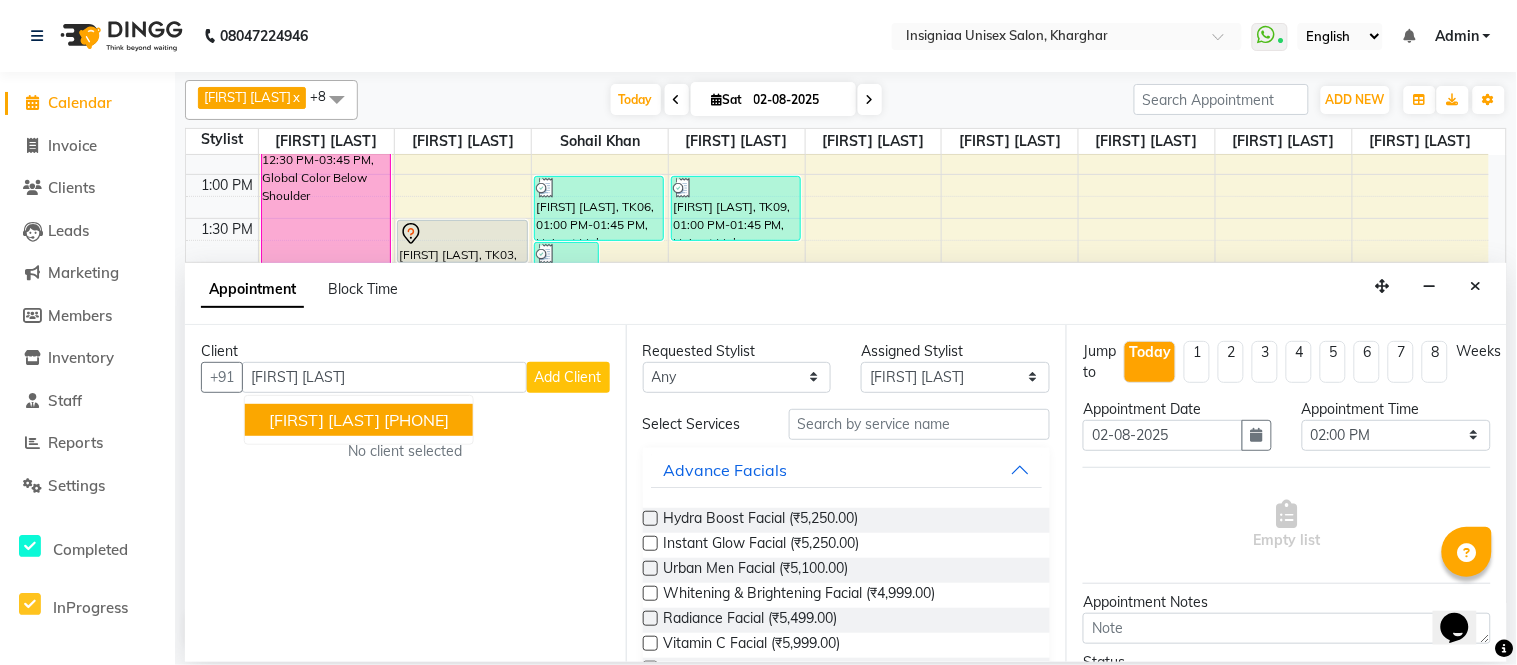 click on "9819836919" at bounding box center (416, 420) 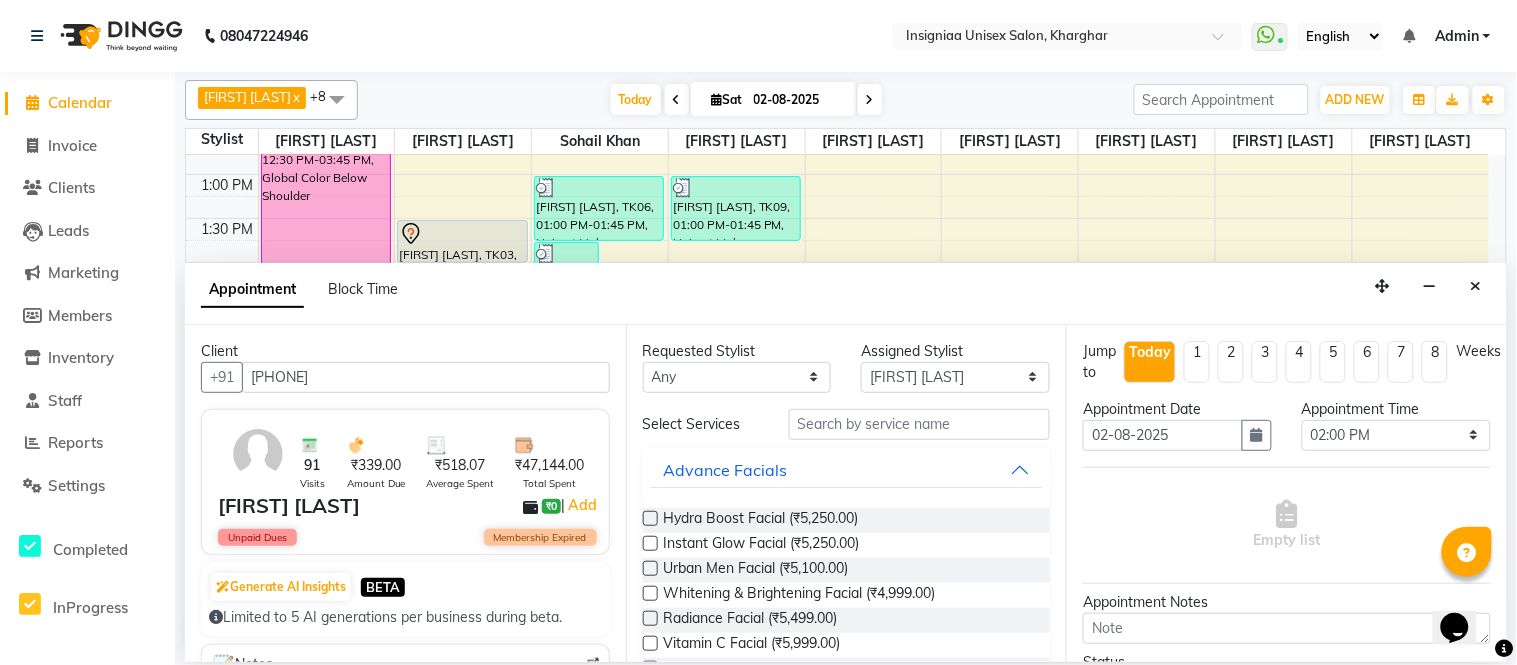 type on "9819836919" 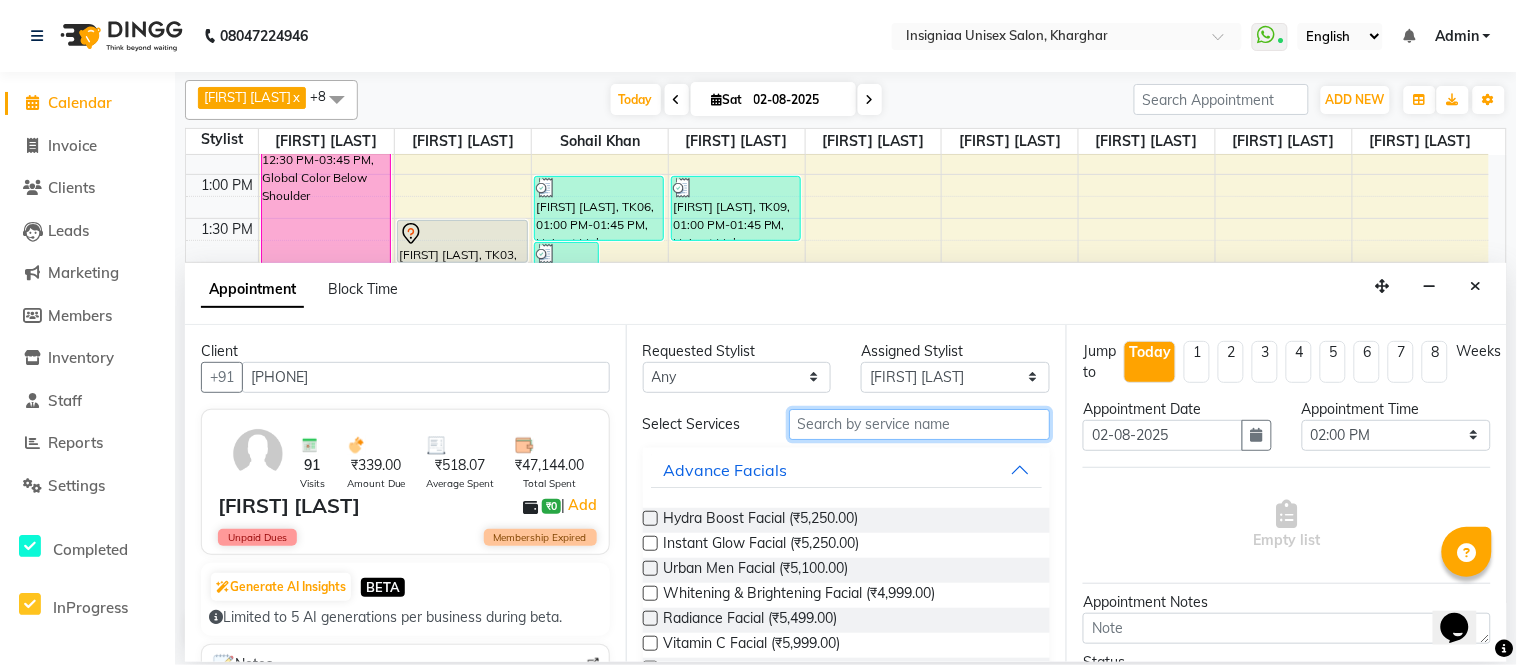 click at bounding box center [920, 424] 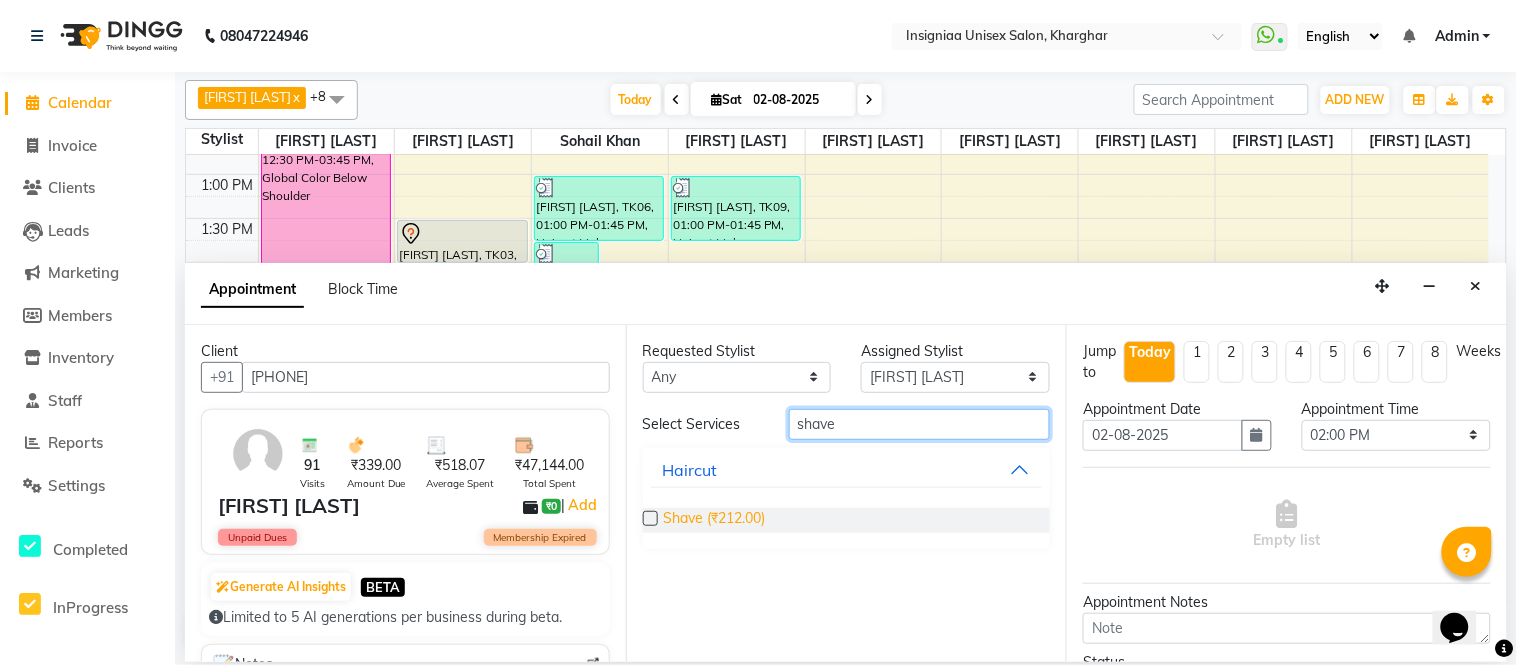 type on "shave" 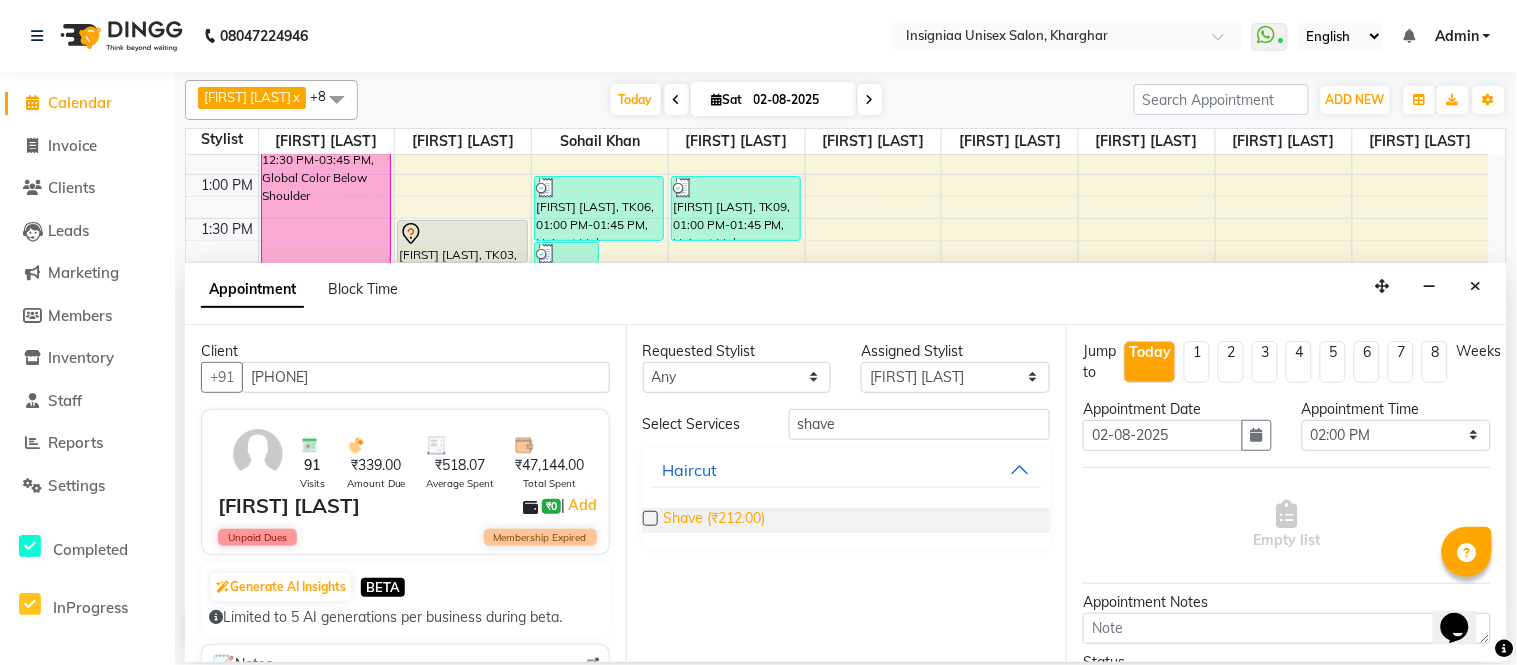 click on "Shave (₹212.00)" at bounding box center [715, 520] 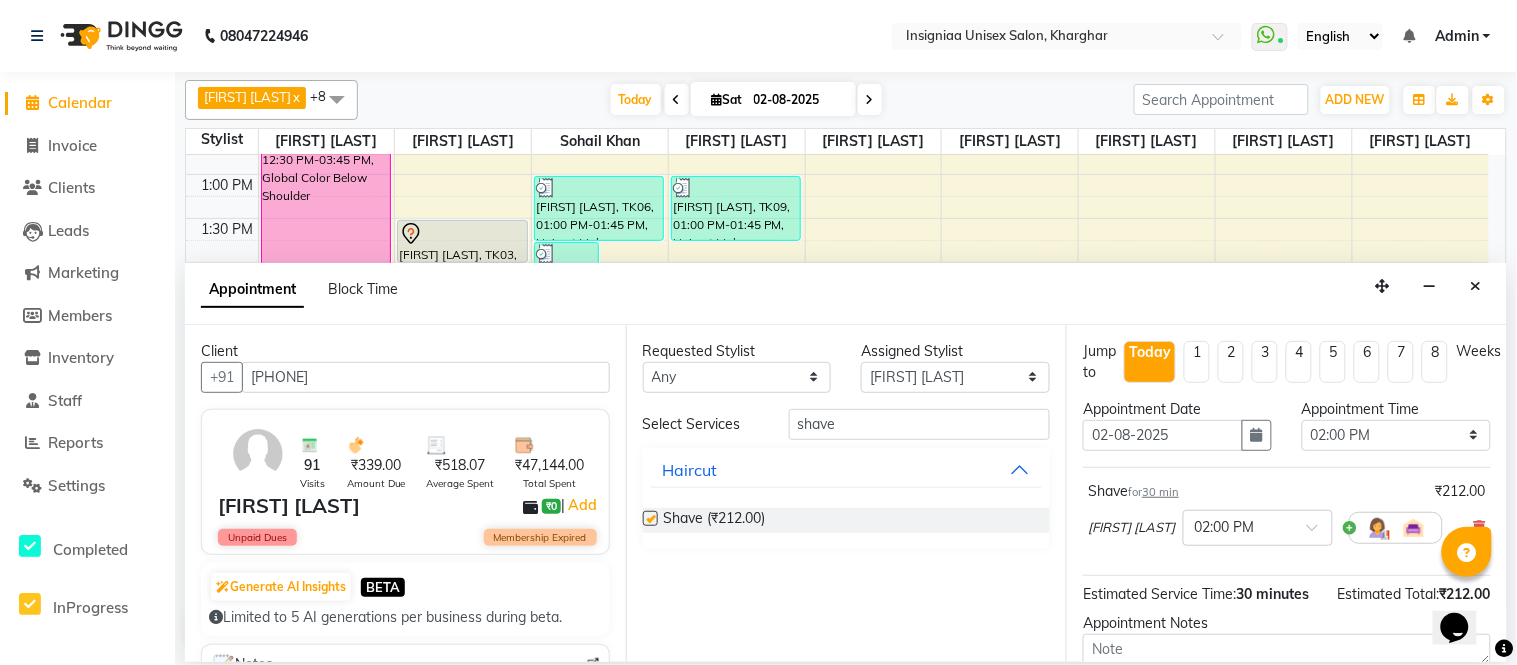 checkbox on "false" 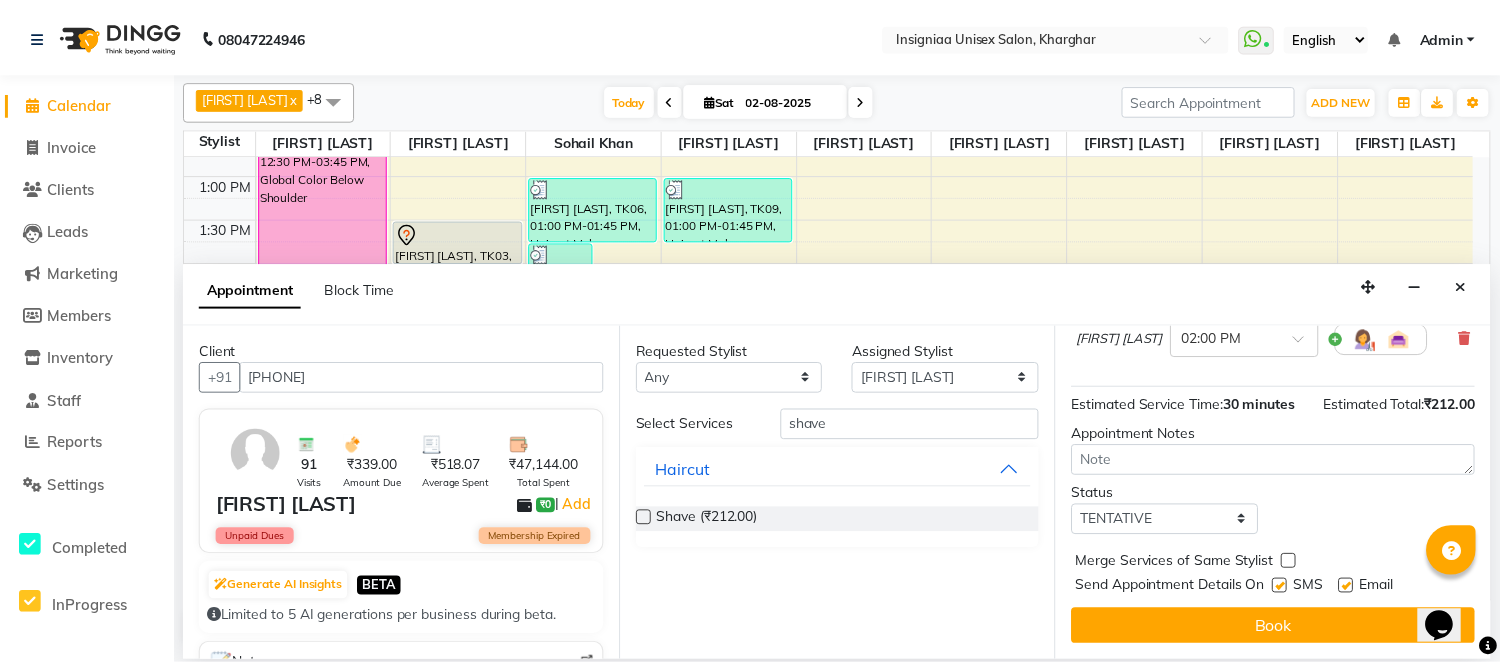 scroll, scrollTop: 210, scrollLeft: 0, axis: vertical 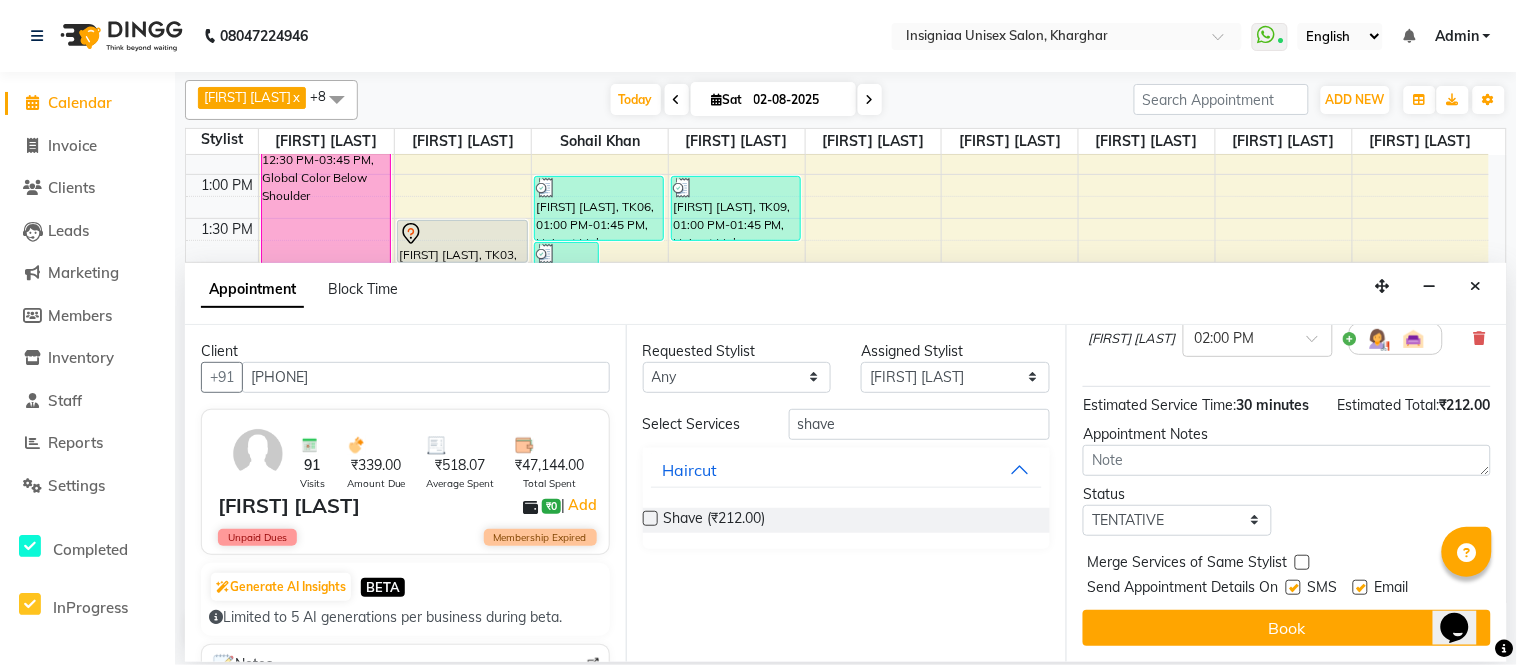 click at bounding box center (1360, 587) 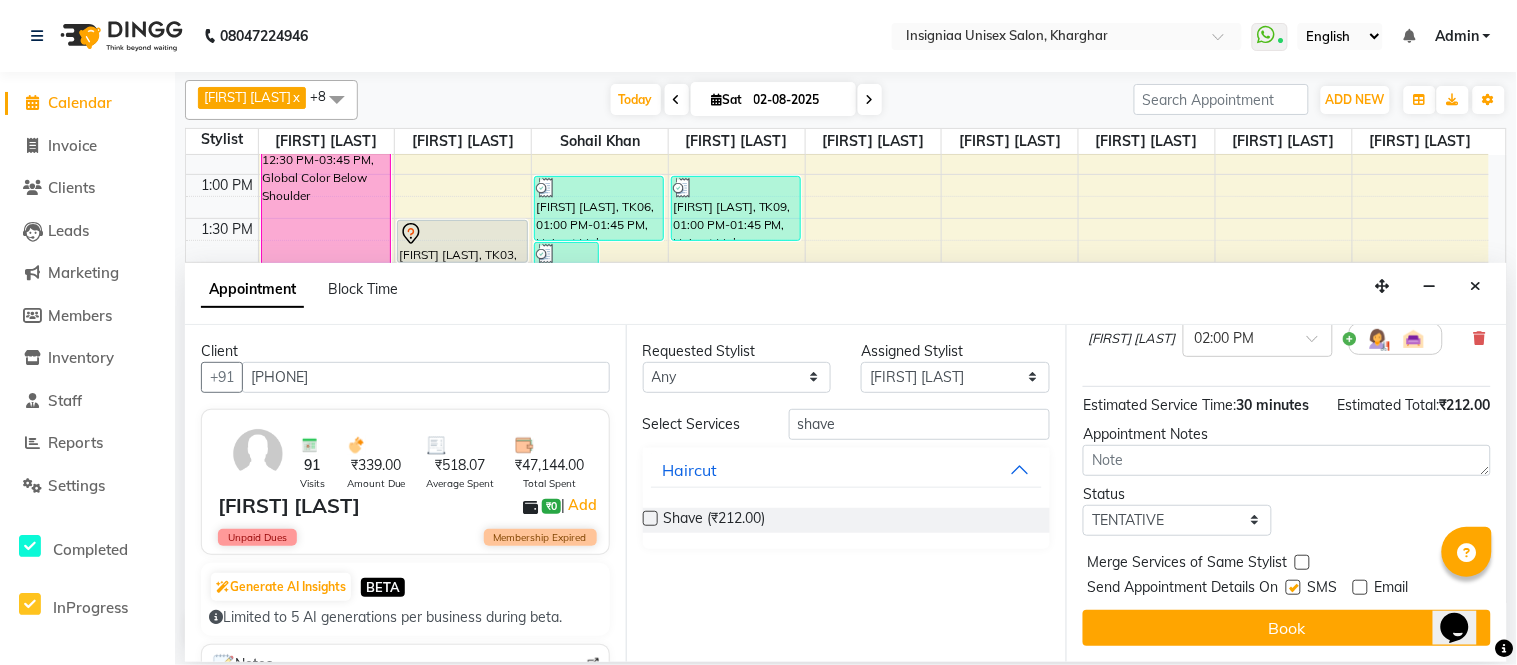 click at bounding box center (1293, 587) 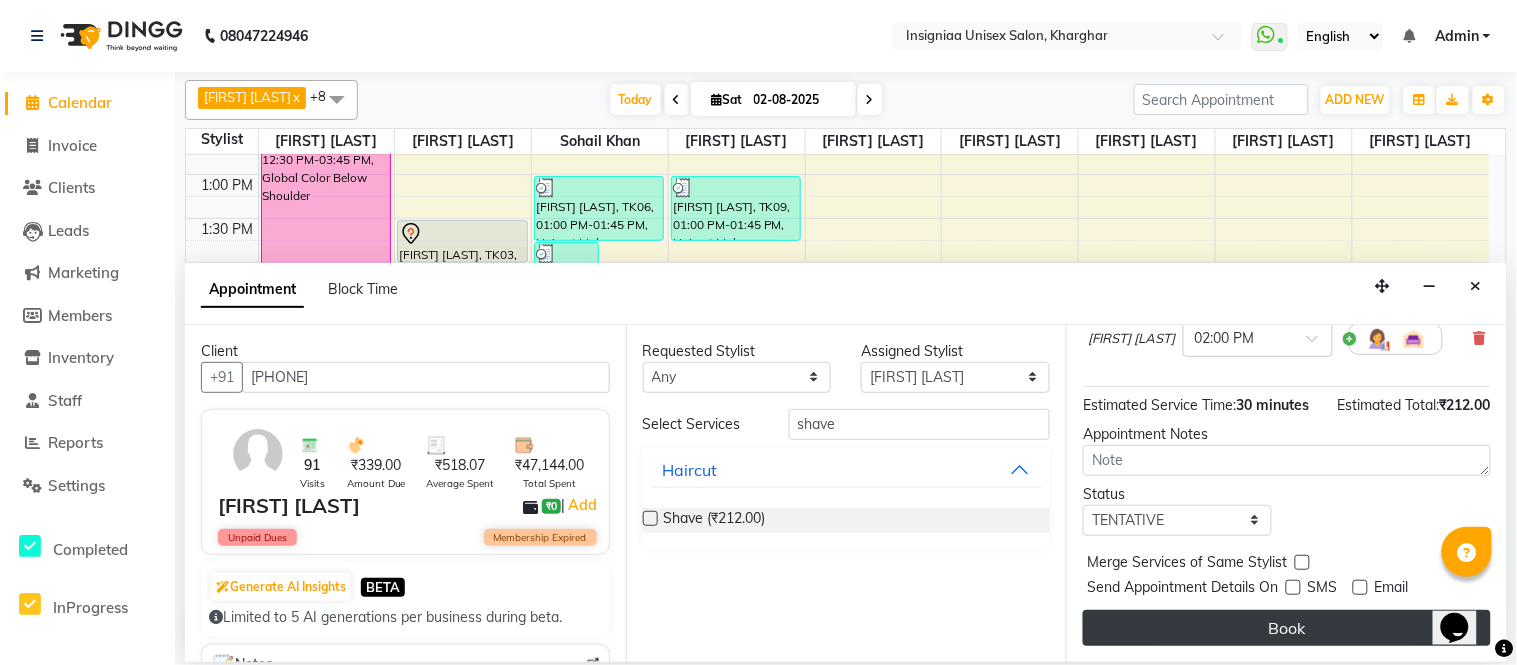 click on "Book" at bounding box center (1287, 628) 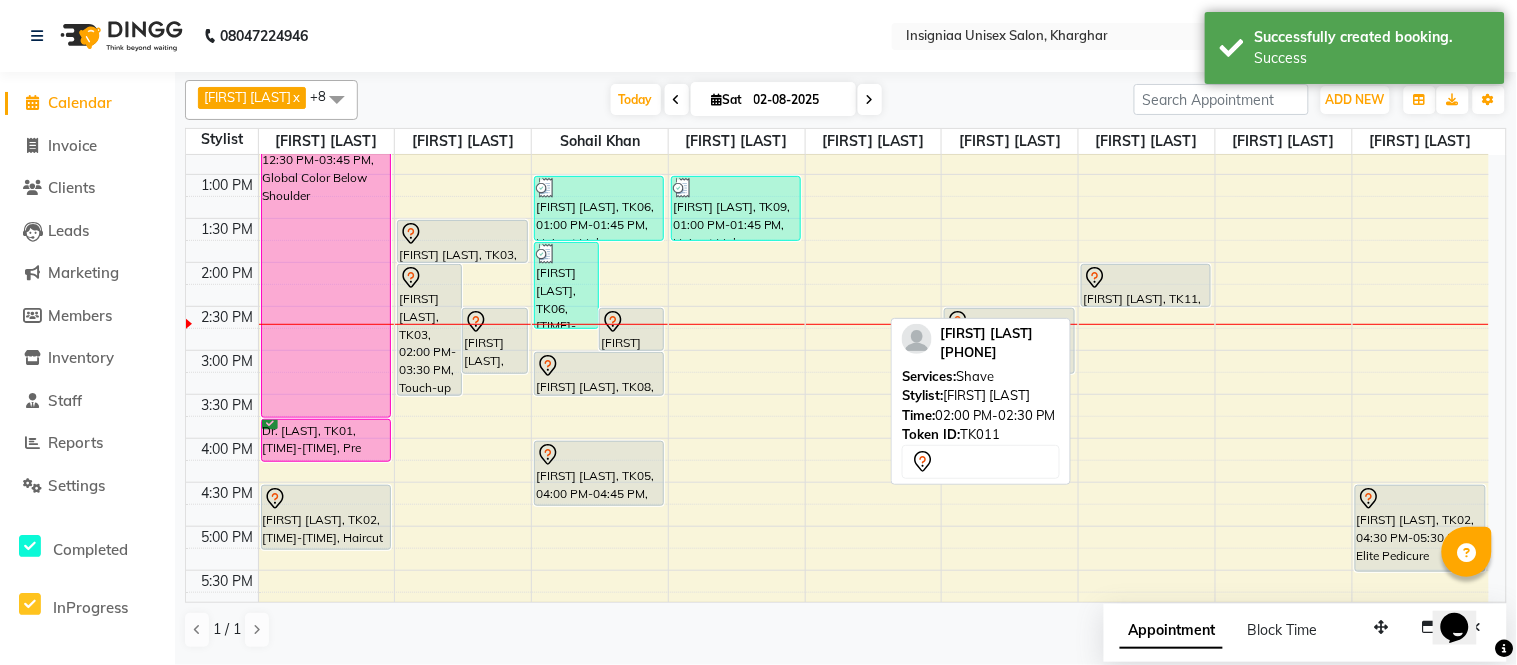click at bounding box center [1146, 278] 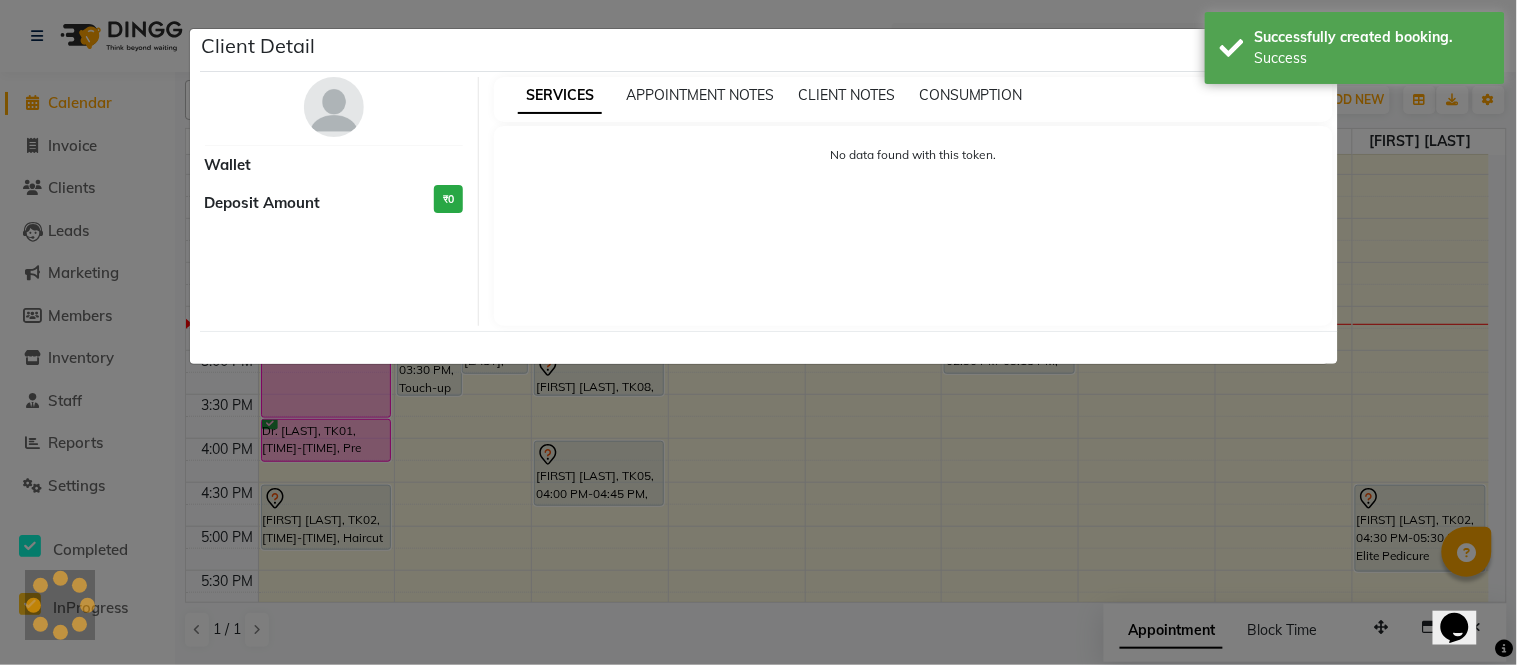 select on "7" 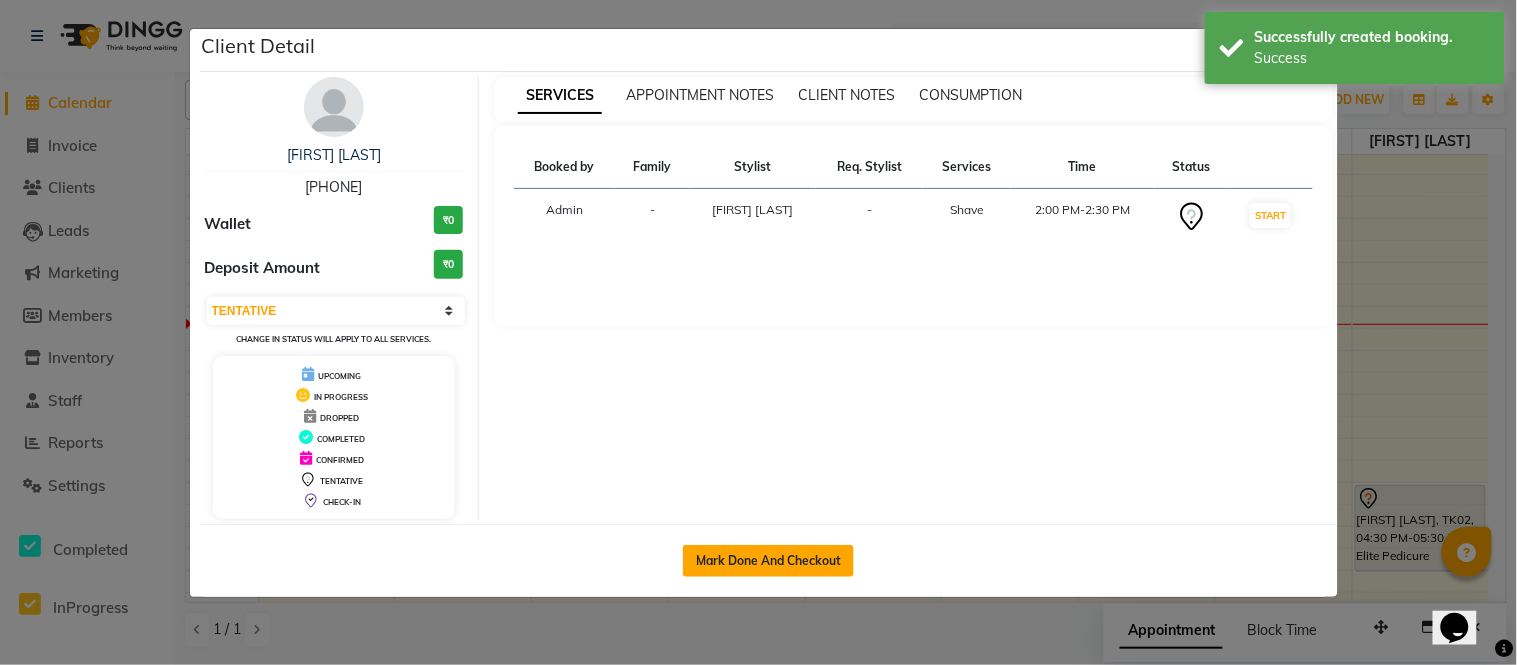 click on "Mark Done And Checkout" 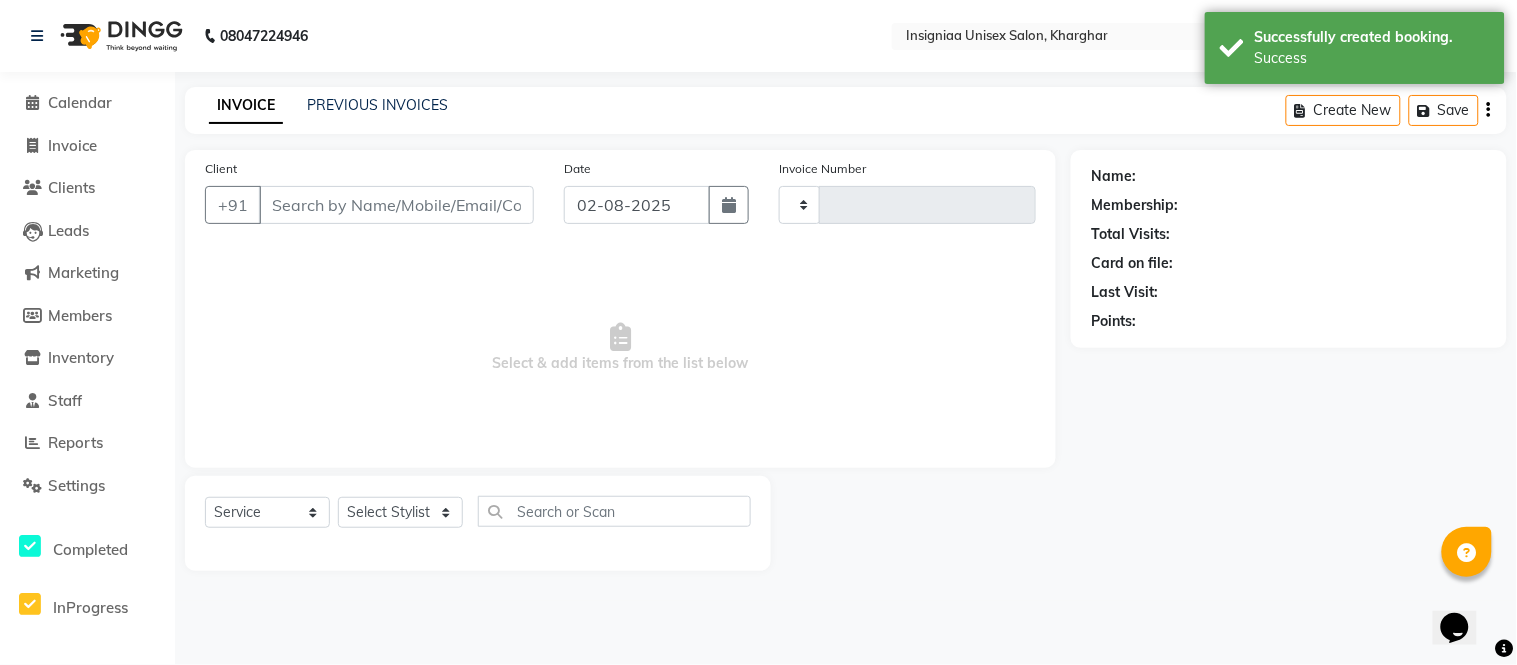 type on "2147" 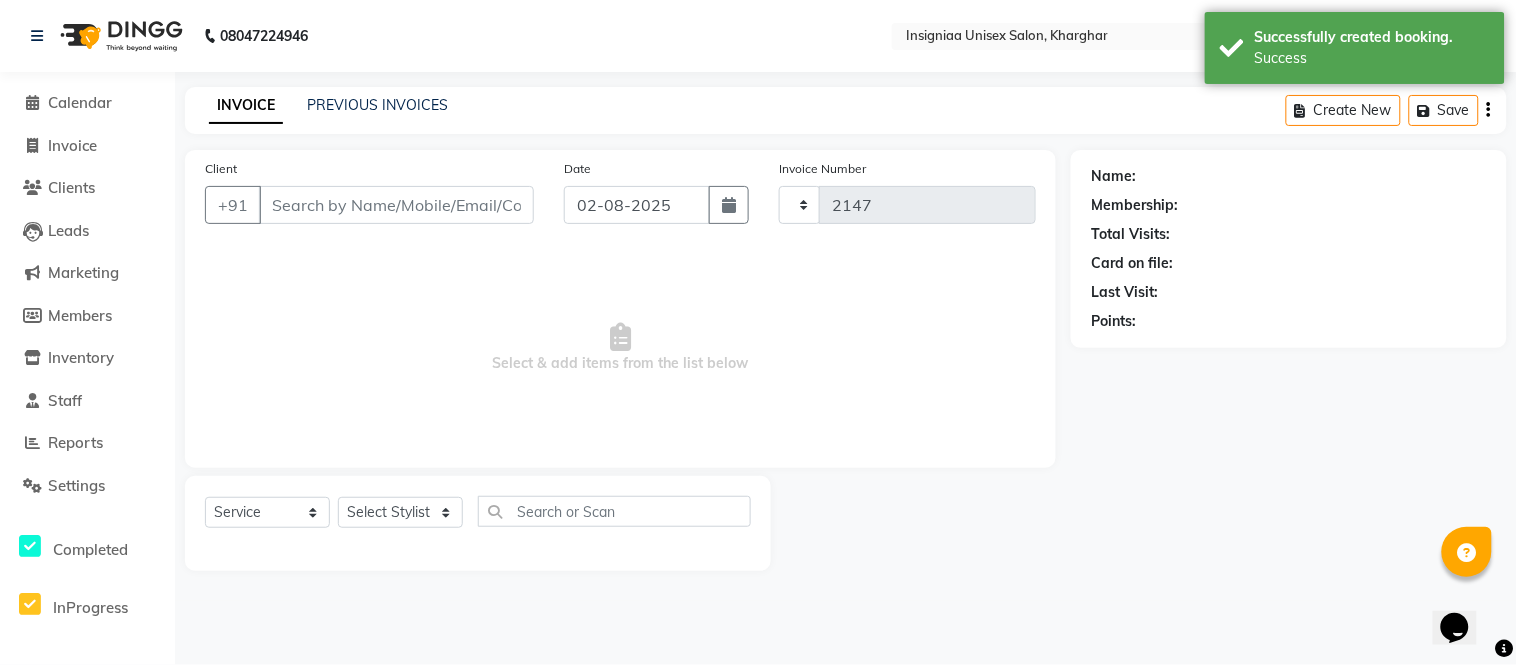select on "3" 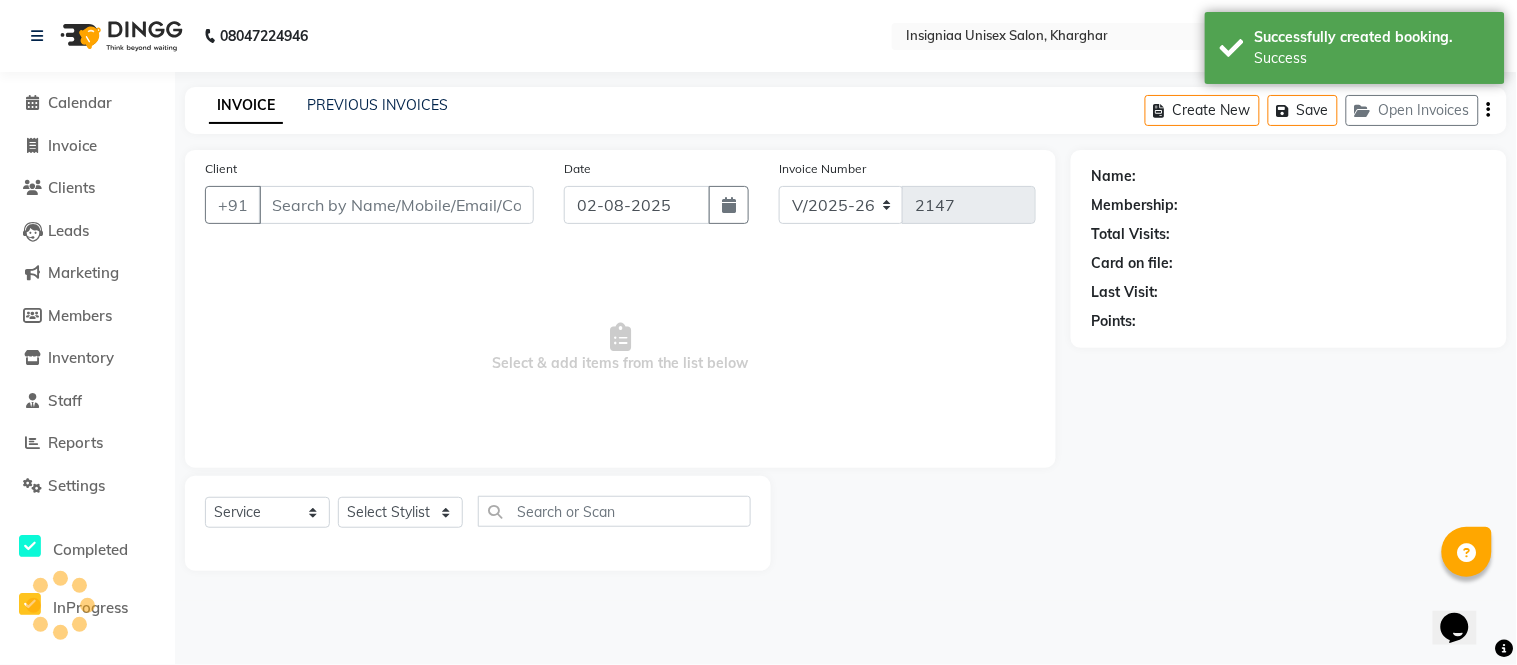 type on "9819836919" 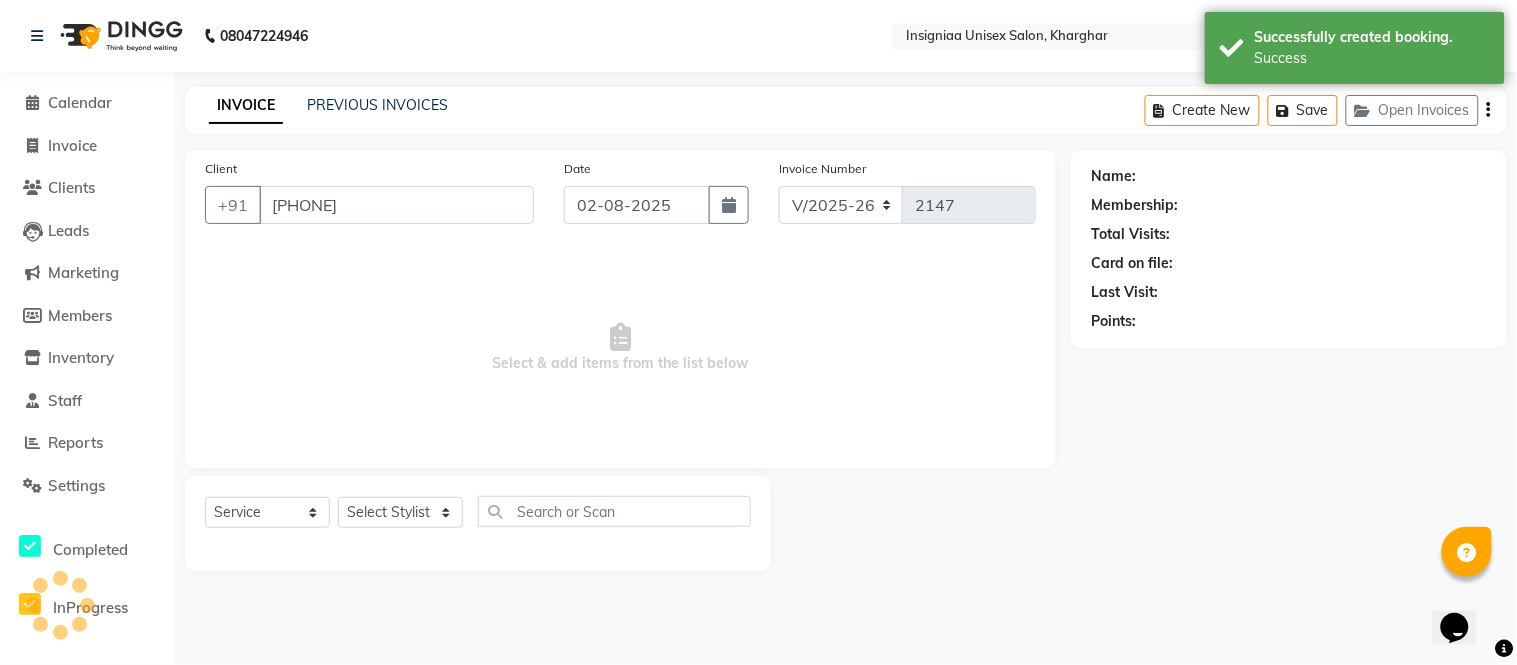 select on "67590" 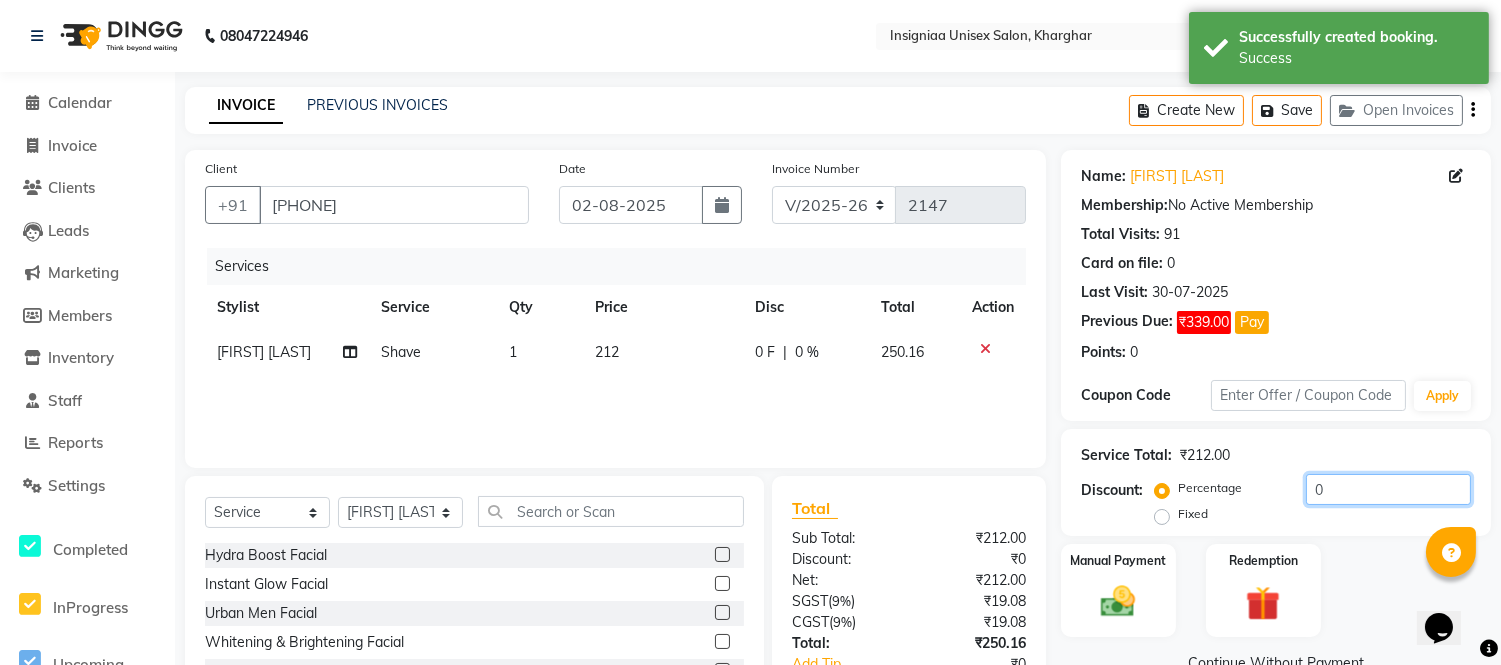 click on "0" 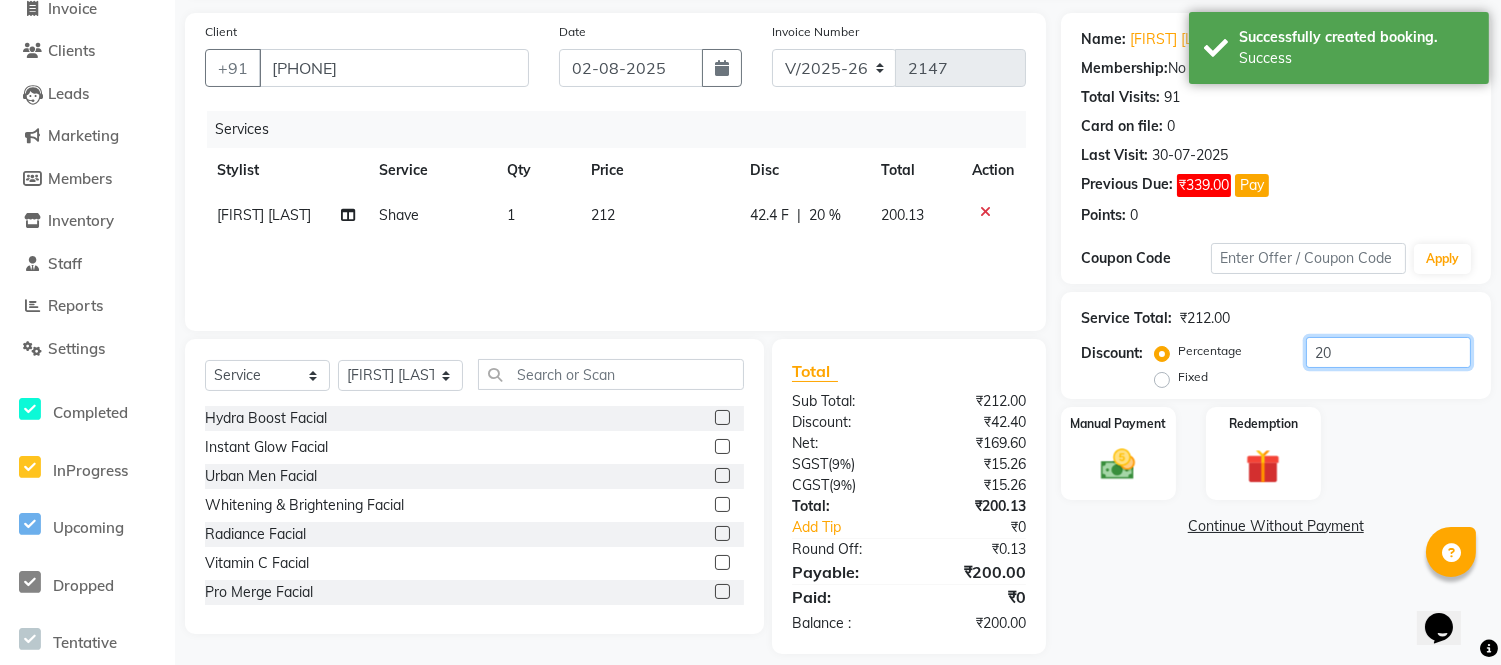 scroll, scrollTop: 155, scrollLeft: 0, axis: vertical 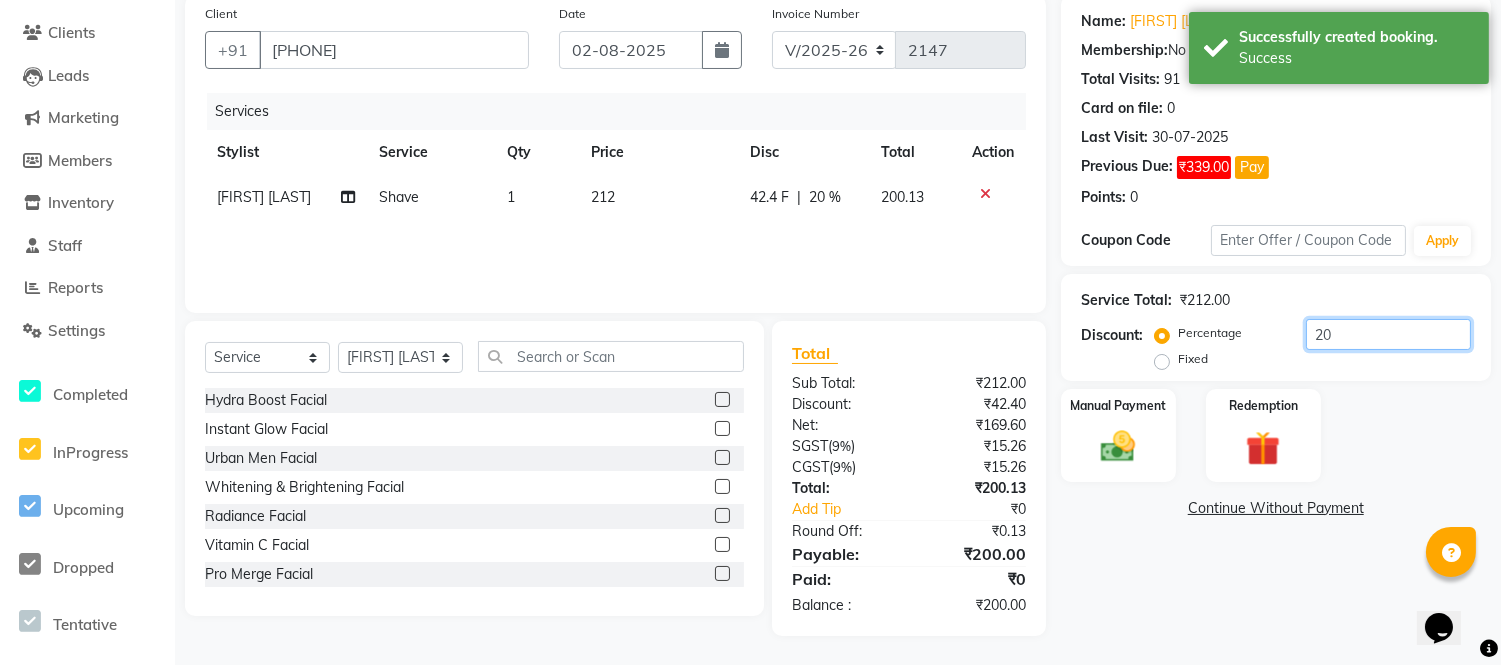 type on "20" 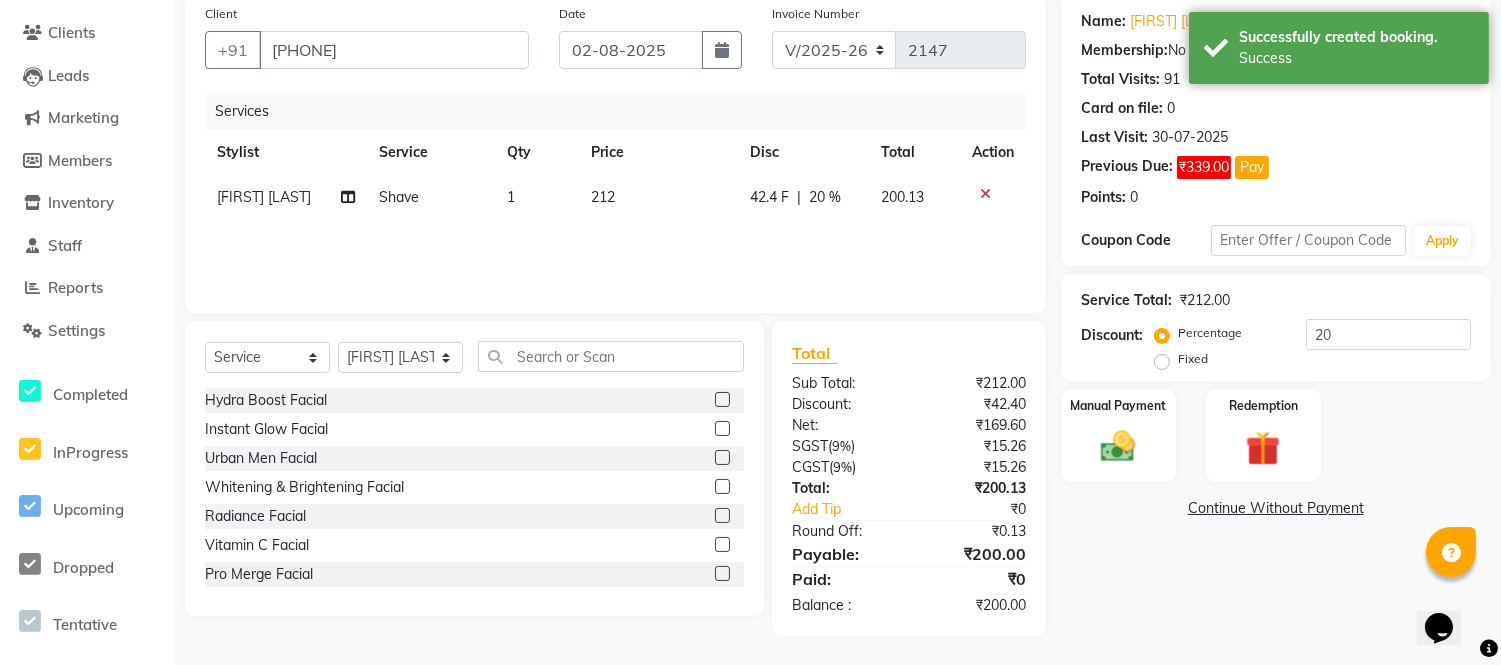 click on "212" 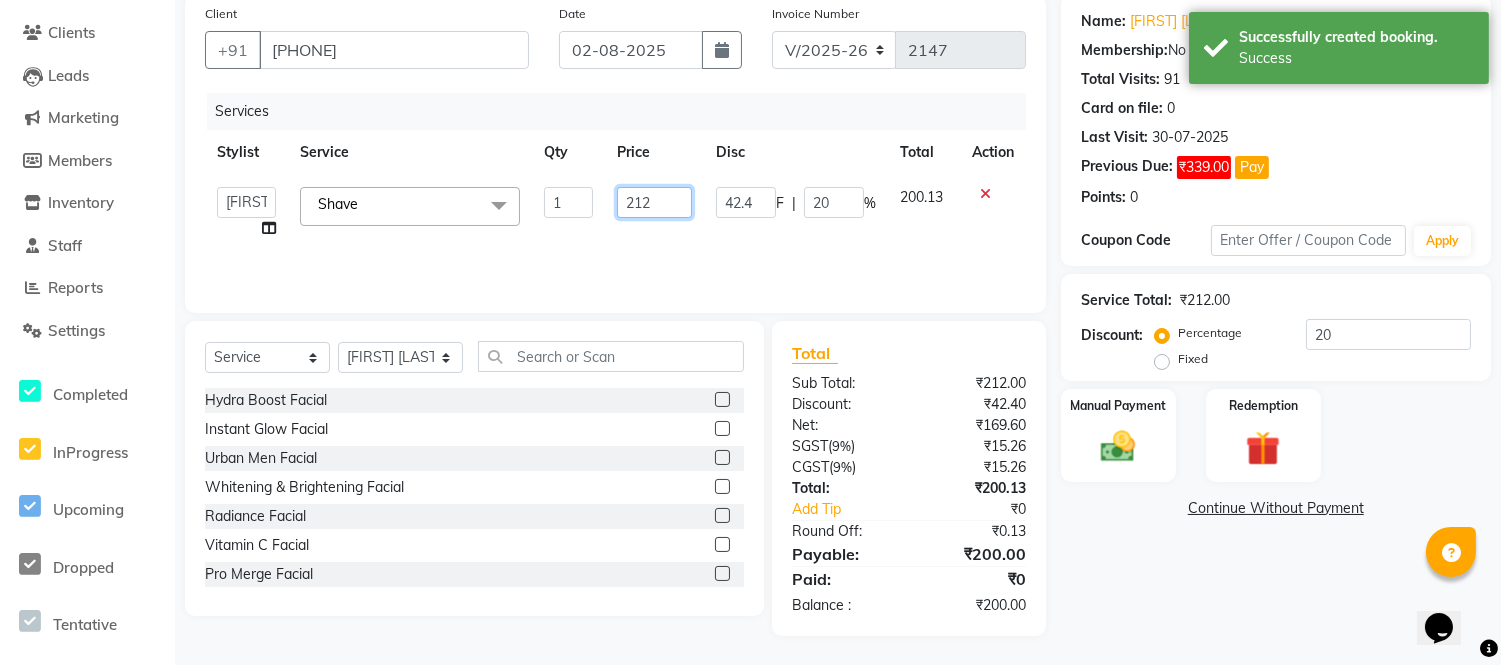 drag, startPoint x: 680, startPoint y: 200, endPoint x: 587, endPoint y: 216, distance: 94.36631 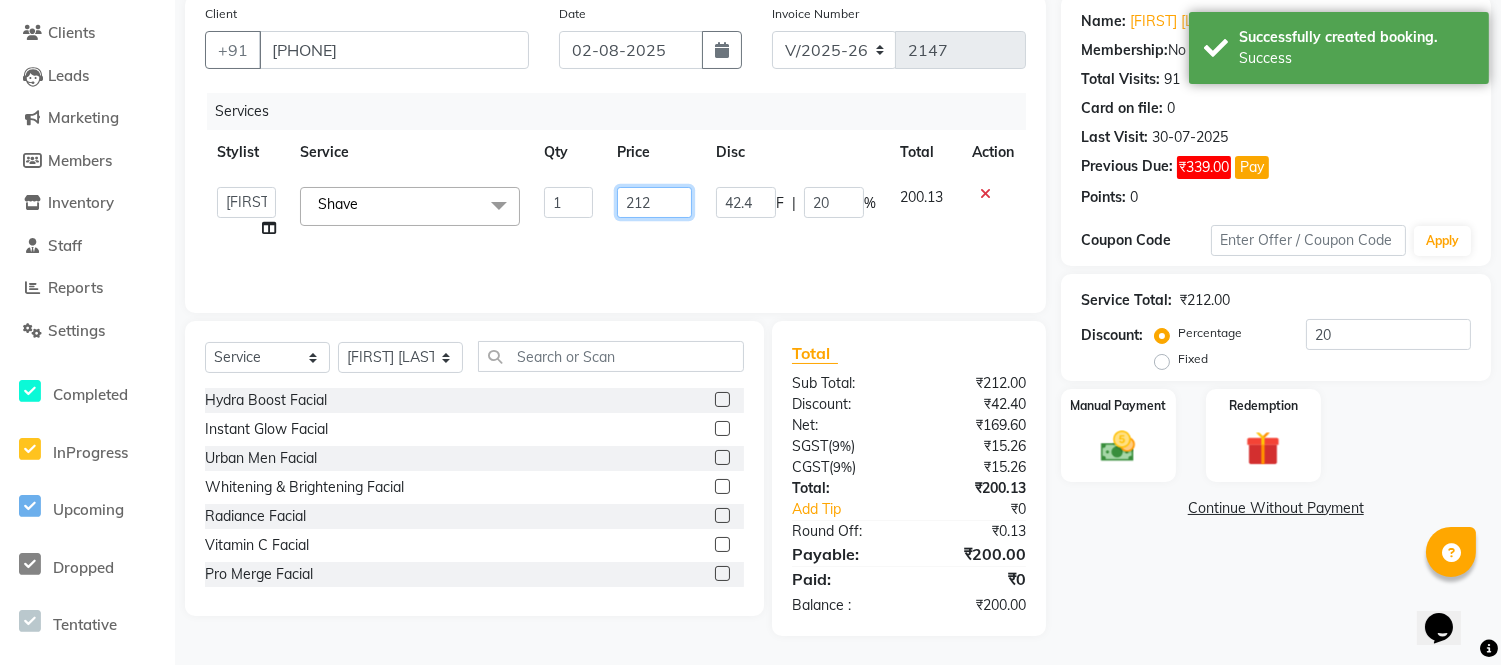 click on "Faizan Ansari   Nilam Manke   Rahul Srivastav   Rohini Waghmare   Rupali Dhotre   Sainath Shinde   Shankar Kshirsagar   Sohail Khan   Sujeet Thakur   Vijay Kharat  Shave  x Hydra Boost Facial Instant Glow Facial Urban Men Facial Whitening & Brightening Facial Radiance Facial  Vitamin C Facial Pro Merge Facial Kanpeki Blanch Facial Kanpeki Upendice Facial Agelock Marine Plant Facial Agelock Goji Brightening Facial Agelock Lightening Seboxy Facial Cut & Filing Cut & Filing With Polish Cut & Filing With French Polish Glitter nail art (per tip) Chrome nail art (per tip) Cat eye nail art (per tip) Foil nail art (per tip) Ombre nail art (per tip) Gel polish (10 tips) Gel Polish (5 tips) French Gel Polish (10 tips) French Gel Polish (5 tips) Gel Polish Removal (10 tips) Gel Polish Removal (5 tips) Gel Nail Extensions (10 tips) French Extensions (10 tips) Regular Overlay (10 tips) French Overlay (10 tips) Removal (10 tips) Regular Refills (10 tips) French Refills (10 tips) Regular Manicure Cooling Manicure Eyebrow" 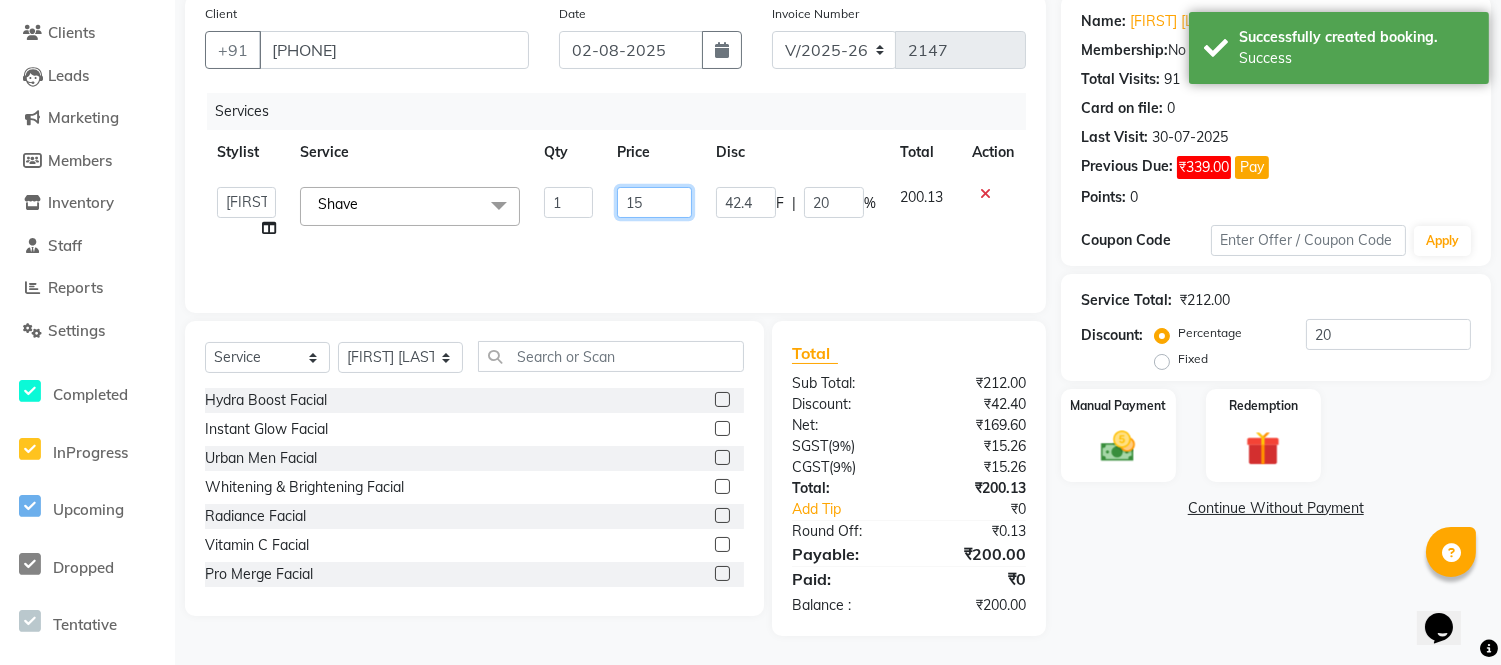 type on "159" 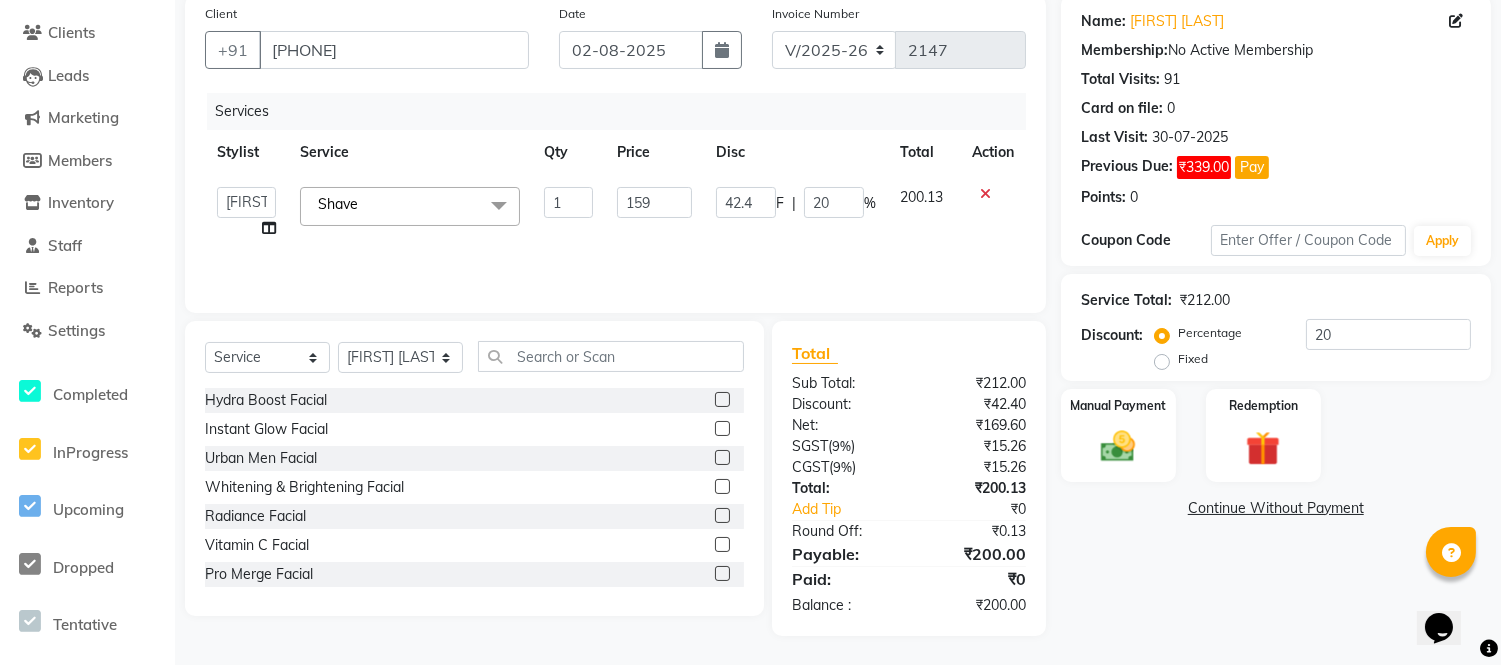 click on "Services Stylist Service Qty Price Disc Total Action  Faizan Ansari   Nilam Manke   Rahul Srivastav   Rohini Waghmare   Rupali Dhotre   Sainath Shinde   Shankar Kshirsagar   Sohail Khan   Sujeet Thakur   Vijay Kharat  Shave  x Hydra Boost Facial Instant Glow Facial Urban Men Facial Whitening & Brightening Facial Radiance Facial  Vitamin C Facial Pro Merge Facial Kanpeki Blanch Facial Kanpeki Upendice Facial Agelock Marine Plant Facial Agelock Goji Brightening Facial Agelock Lightening Seboxy Facial Cut & Filing Cut & Filing With Polish Cut & Filing With French Polish Glitter nail art (per tip) Chrome nail art (per tip) Cat eye nail art (per tip) Foil nail art (per tip) Ombre nail art (per tip) Gel polish (10 tips) Gel Polish (5 tips) French Gel Polish (10 tips) French Gel Polish (5 tips) Gel Polish Removal (10 tips) Gel Polish Removal (5 tips) Gel Nail Extensions (10 tips) French Extensions (10 tips) Regular Overlay (10 tips) French Overlay (10 tips) Removal (10 tips) Regular Refills (10 tips) Elite Manicure" 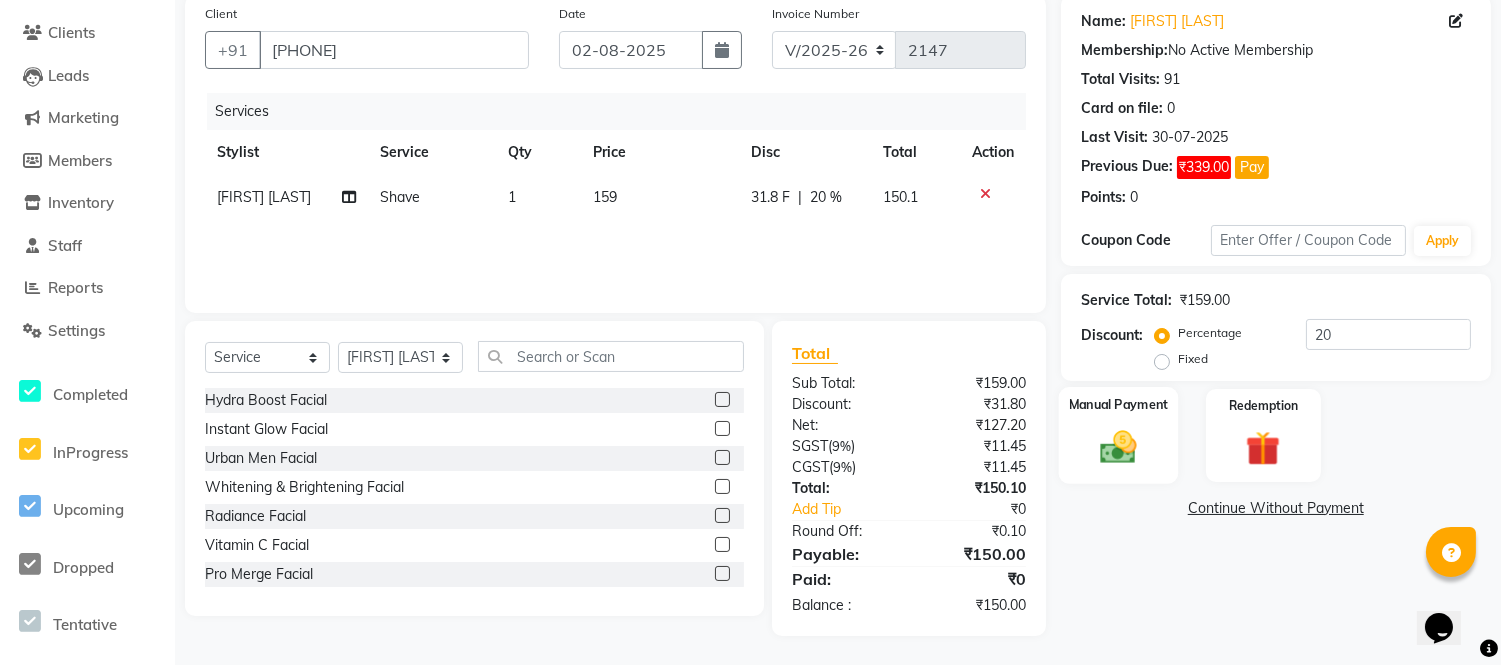 click on "Manual Payment" 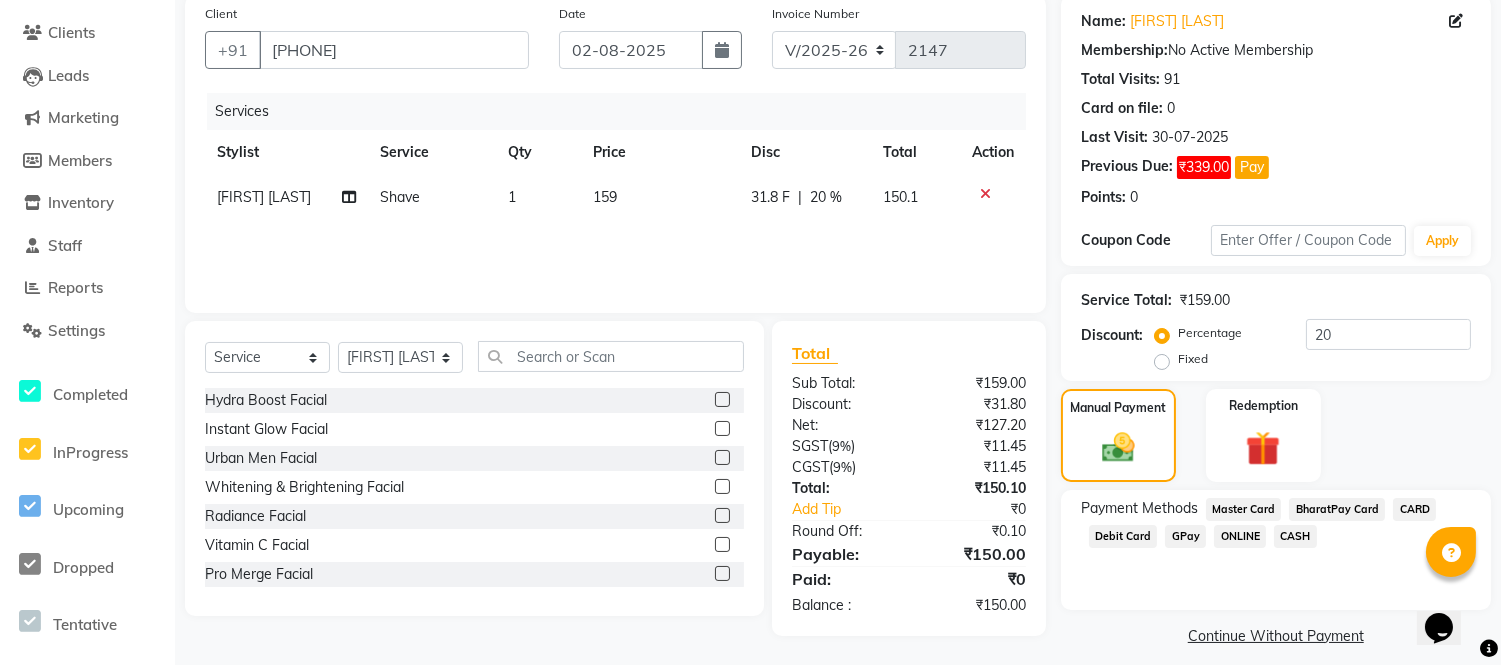click on "CASH" 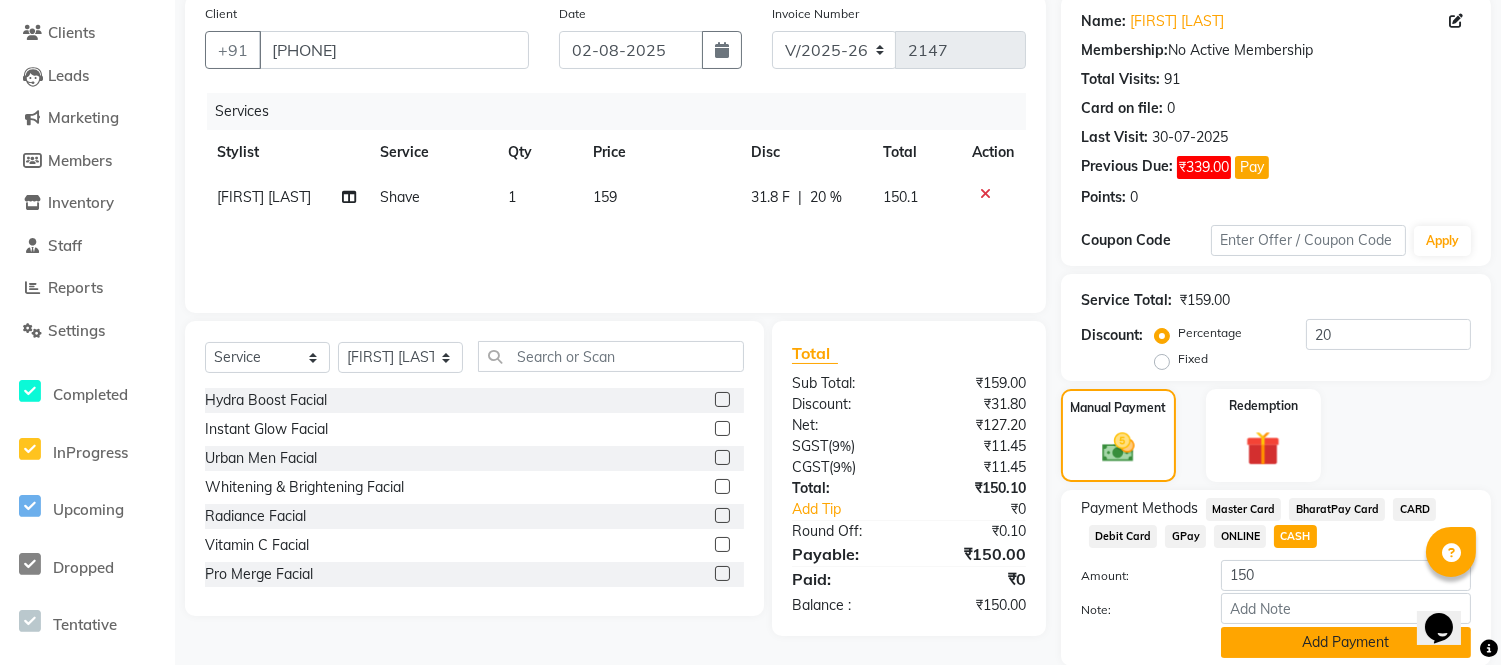 click on "Add Payment" 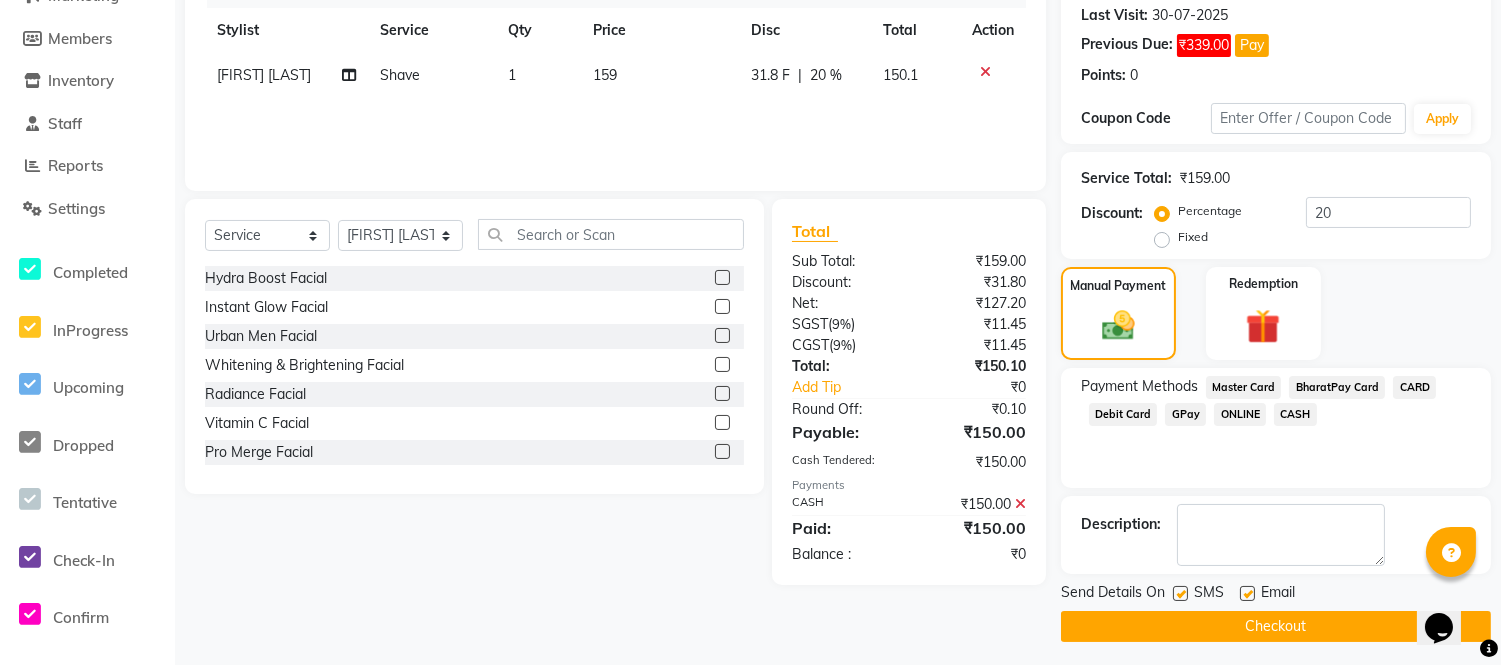 scroll, scrollTop: 283, scrollLeft: 0, axis: vertical 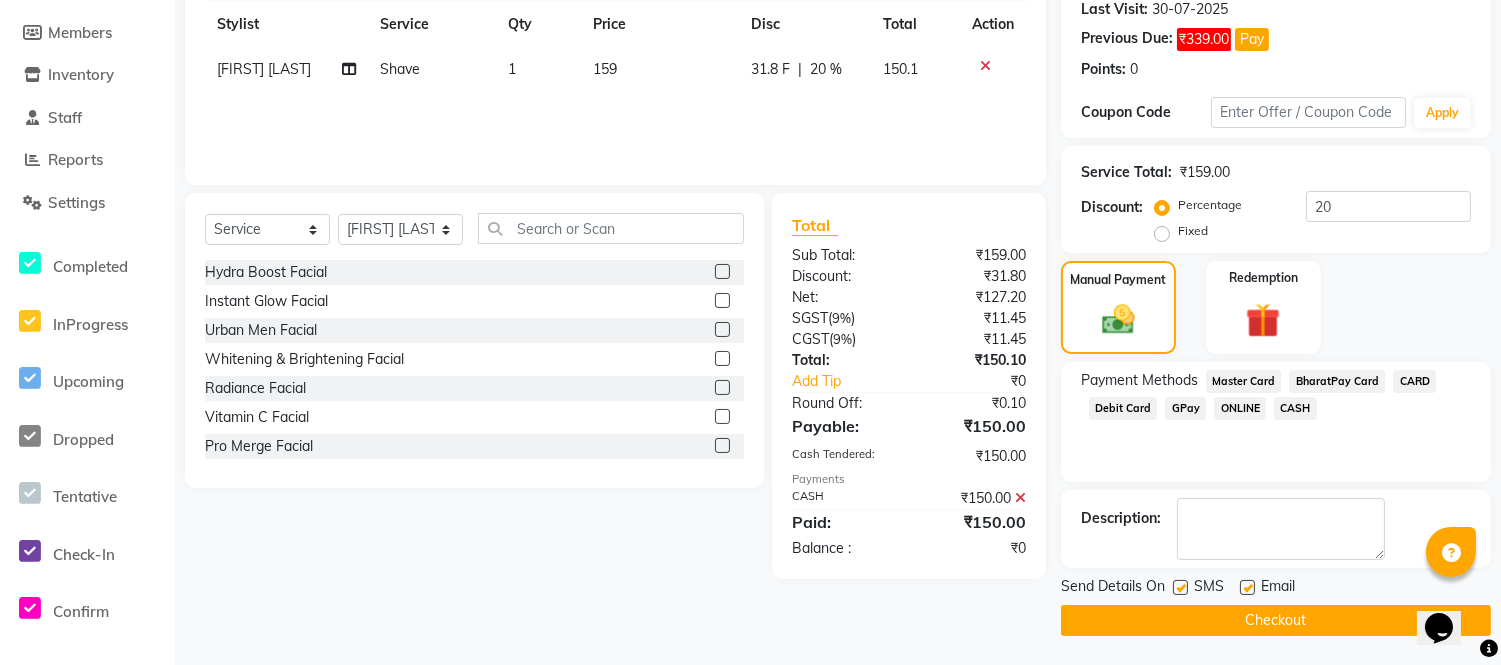 click 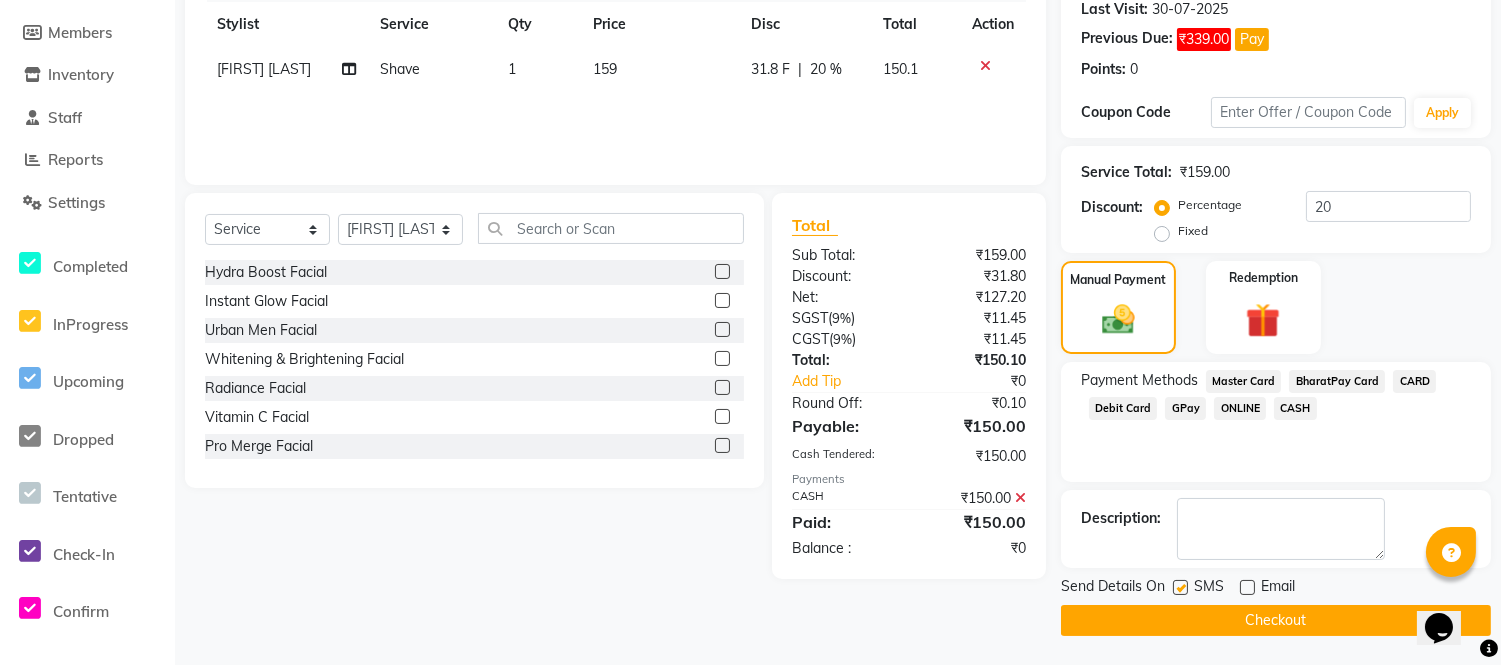 click 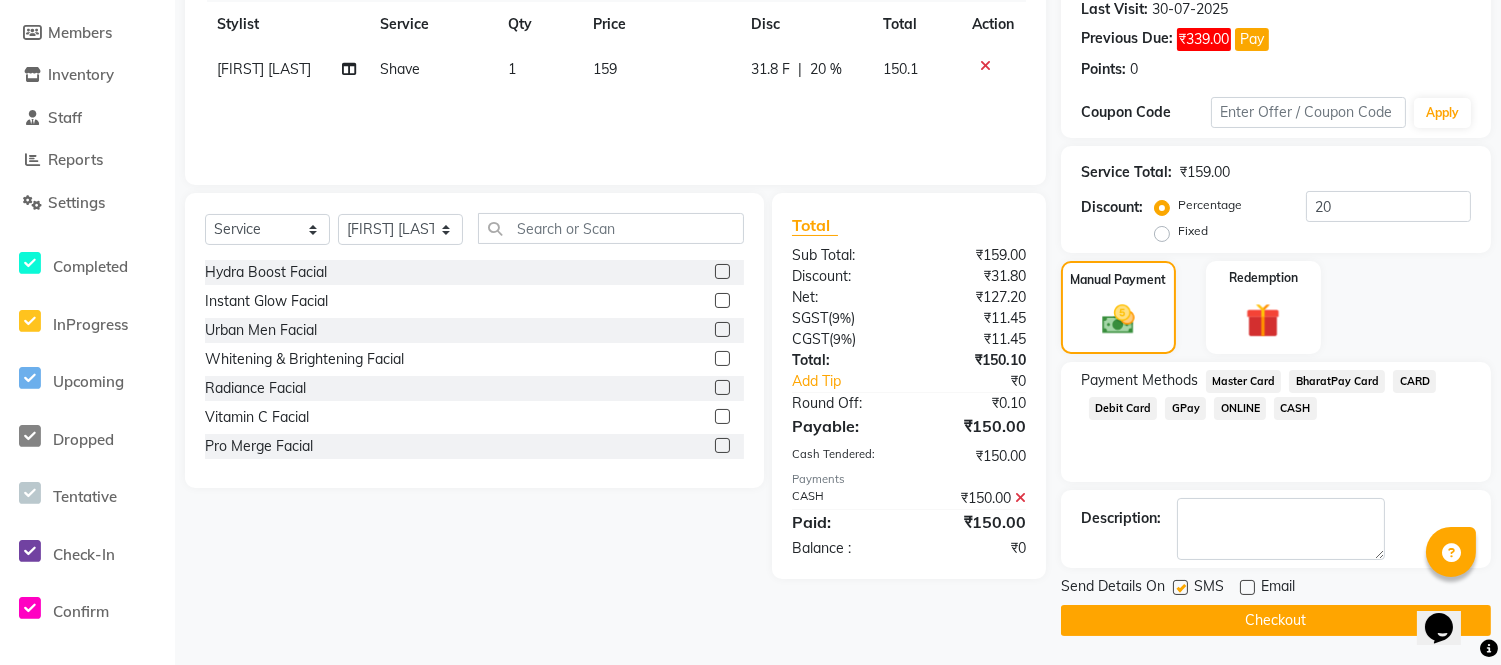 click at bounding box center (1179, 588) 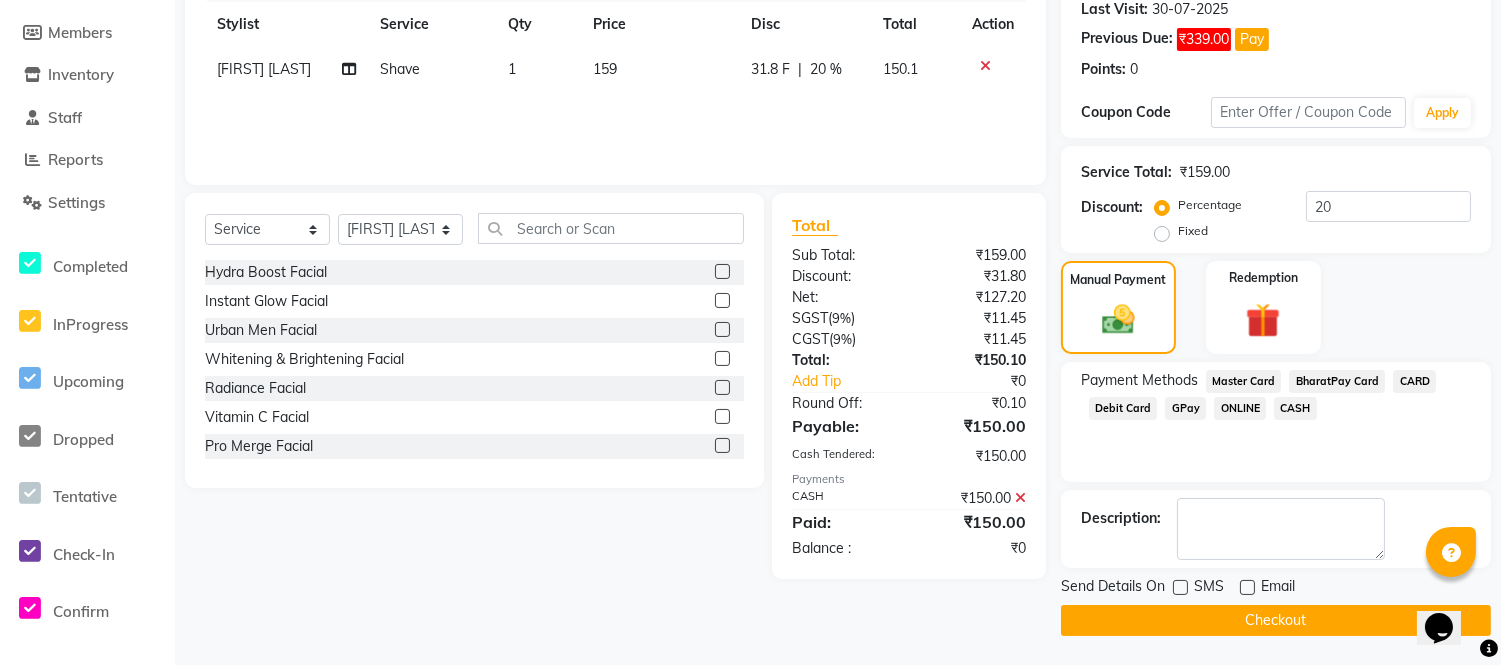 click on "Checkout" 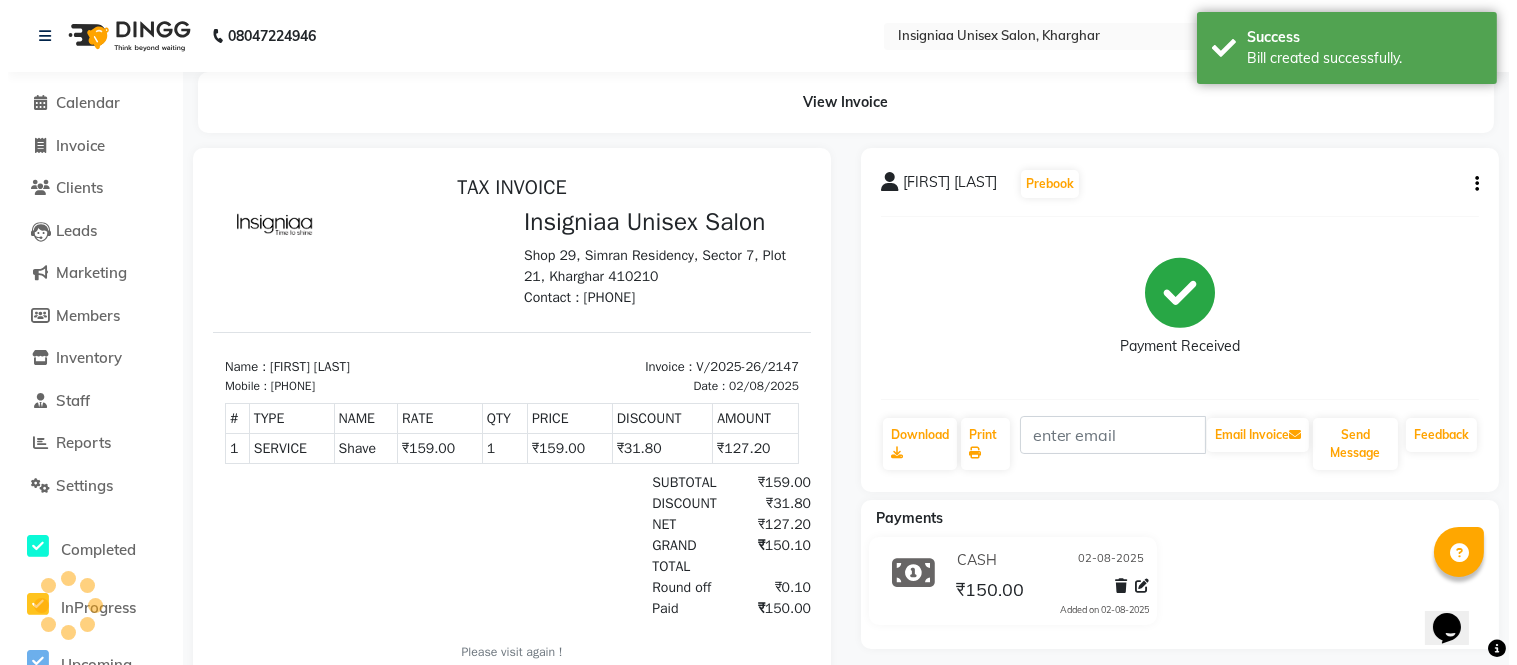 scroll, scrollTop: 0, scrollLeft: 0, axis: both 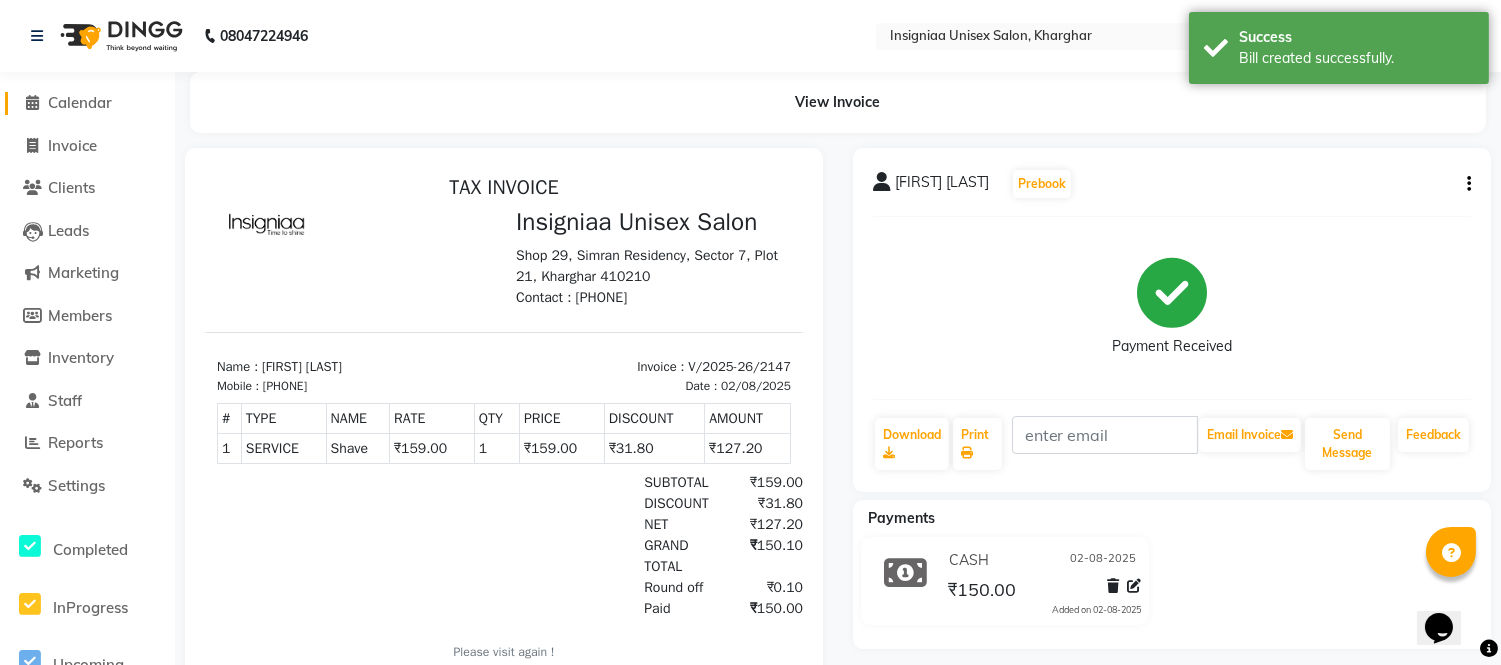 click on "Calendar" 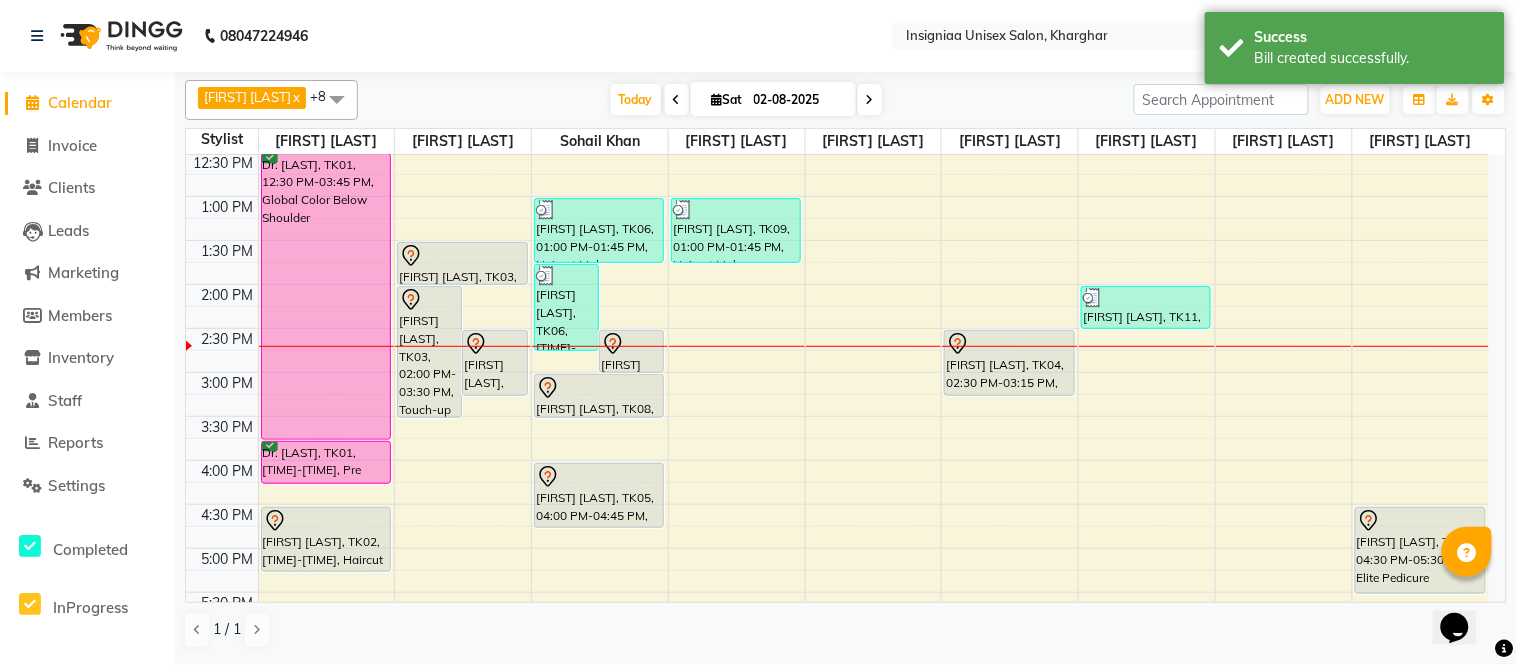 scroll, scrollTop: 333, scrollLeft: 0, axis: vertical 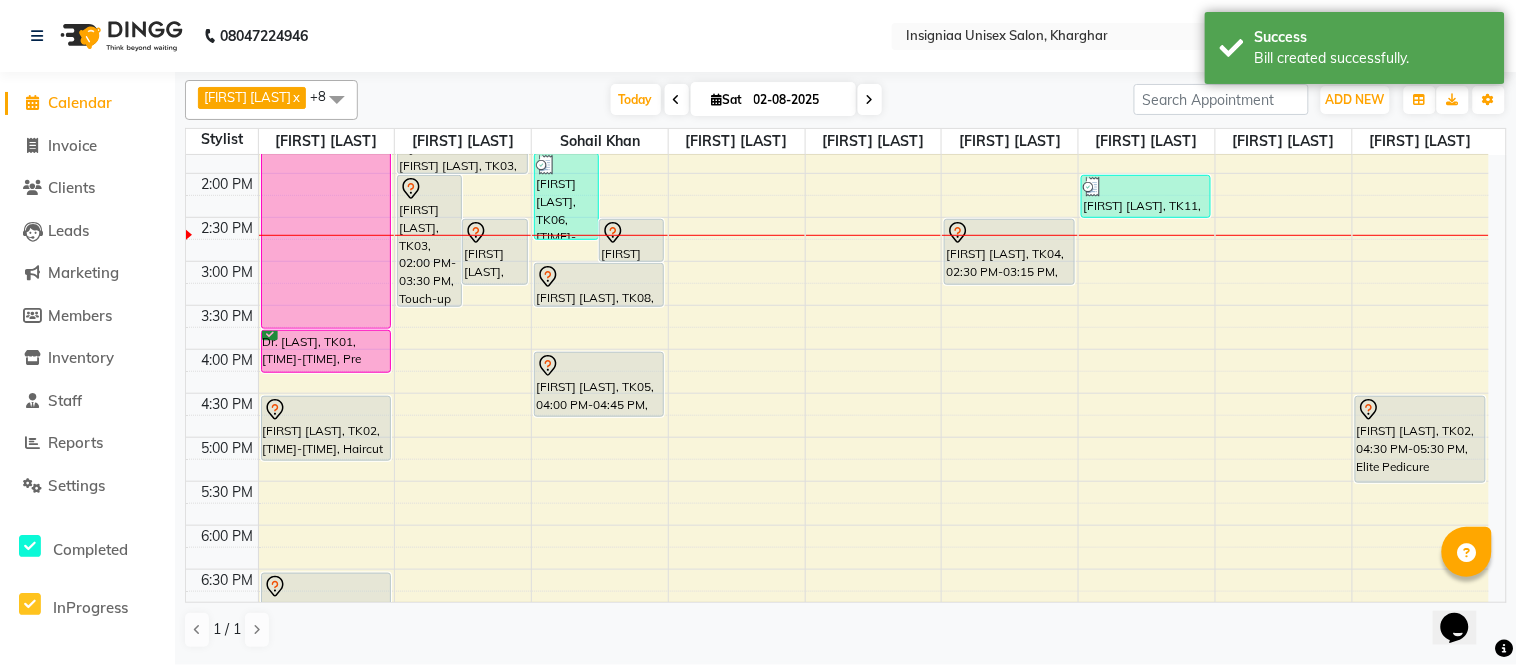 click on "08047224946 Select Location × Insigniaa Unisex Salon, Kharghar  WhatsApp Status  ✕ Status:  Connected Most Recent Message: 02-08-2025     10:51 AM Recent Service Activity: 02-08-2025     02:12 PM English ENGLISH Español العربية मराठी हिंदी ગુજરાતી தமிழ் 中文 Notifications nothing to show Admin Manage Profile Change Password Sign out  Version:3.15.11" 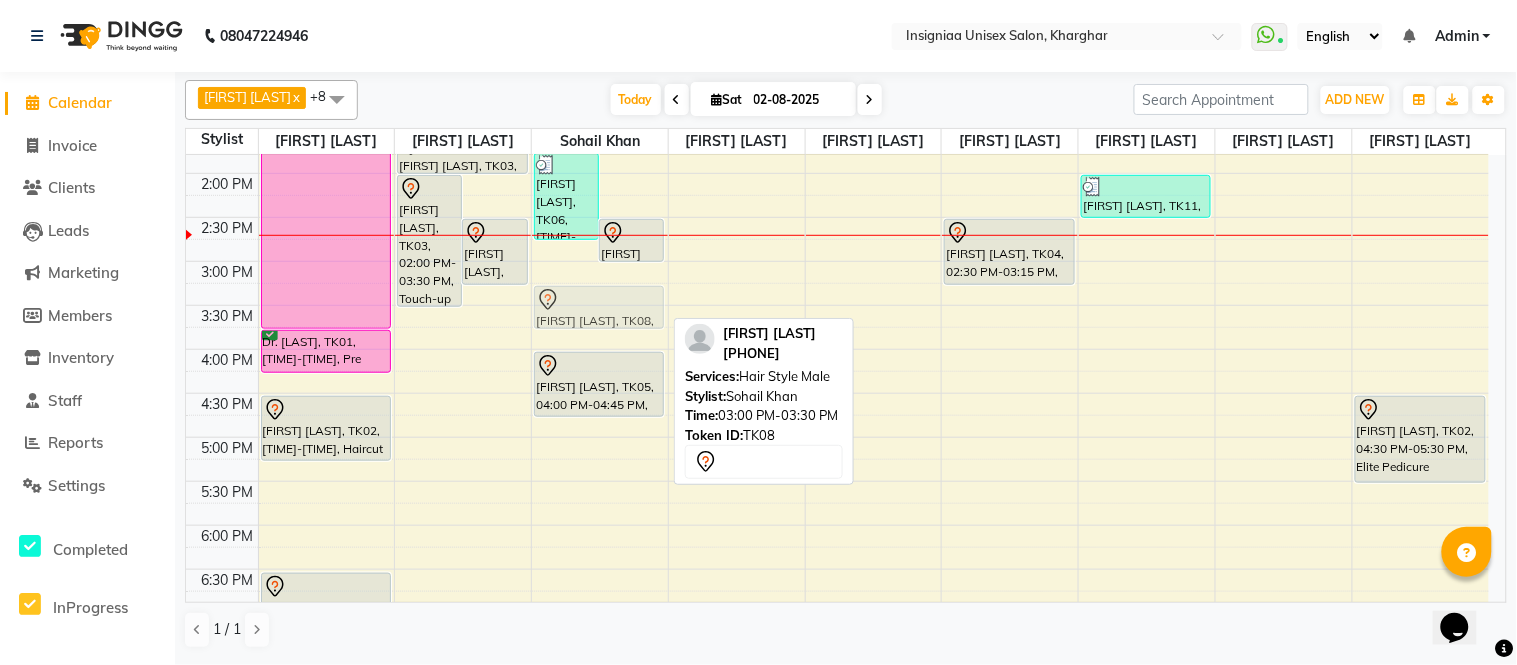 click on "Sanjay Sharma, TK06, 01:45 PM-02:45 PM, Moroccan Treatment Upto Neck             Salim Kazi, TK08, 02:30 PM-03:00 PM, Beard Trim & Crafting     Sanjay Sharma, TK06, 01:00 PM-01:45 PM, Haircut Male             Salim Kazi, TK08, 03:00 PM-03:30 PM, Hair Style Male             Tejas S, TK05, 04:00 PM-04:45 PM, Haircut Male             Salim Kazi, TK08, 03:00 PM-03:30 PM, Hair Style Male" at bounding box center (600, 349) 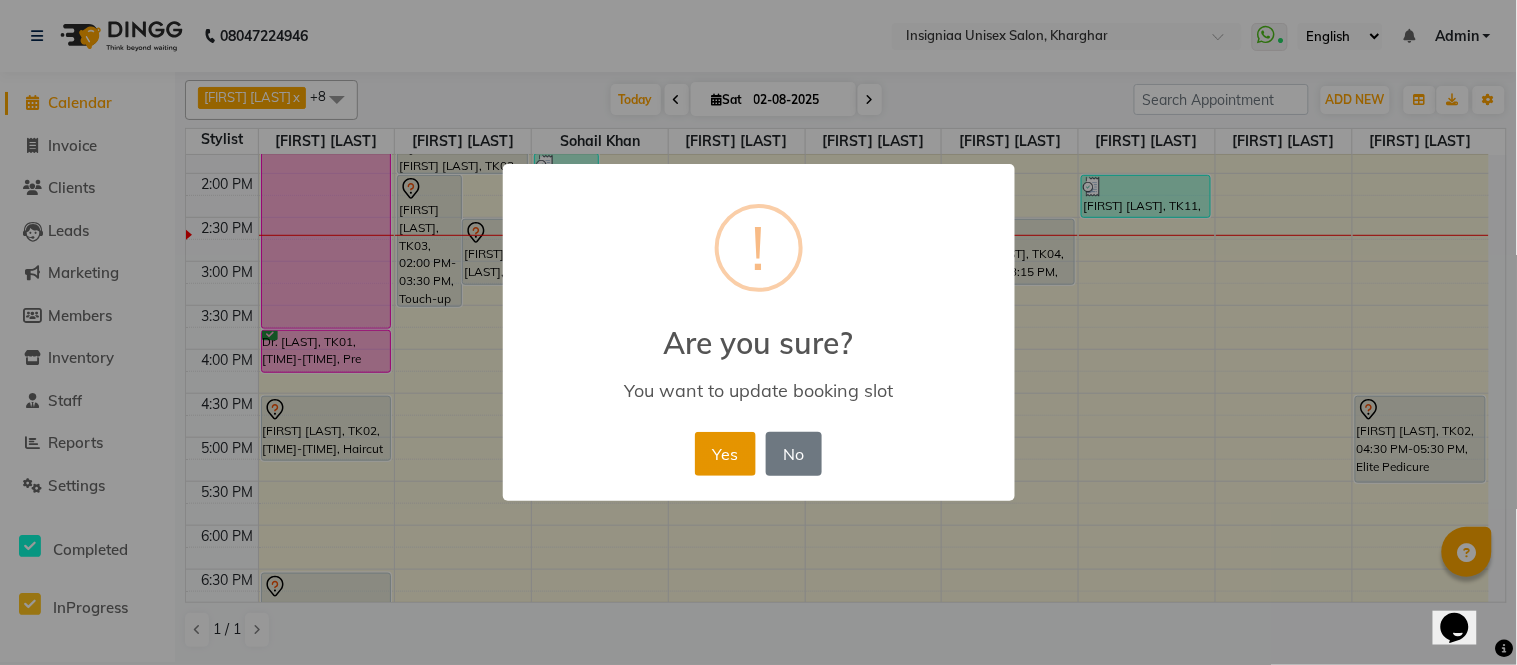 click on "Yes" at bounding box center (725, 454) 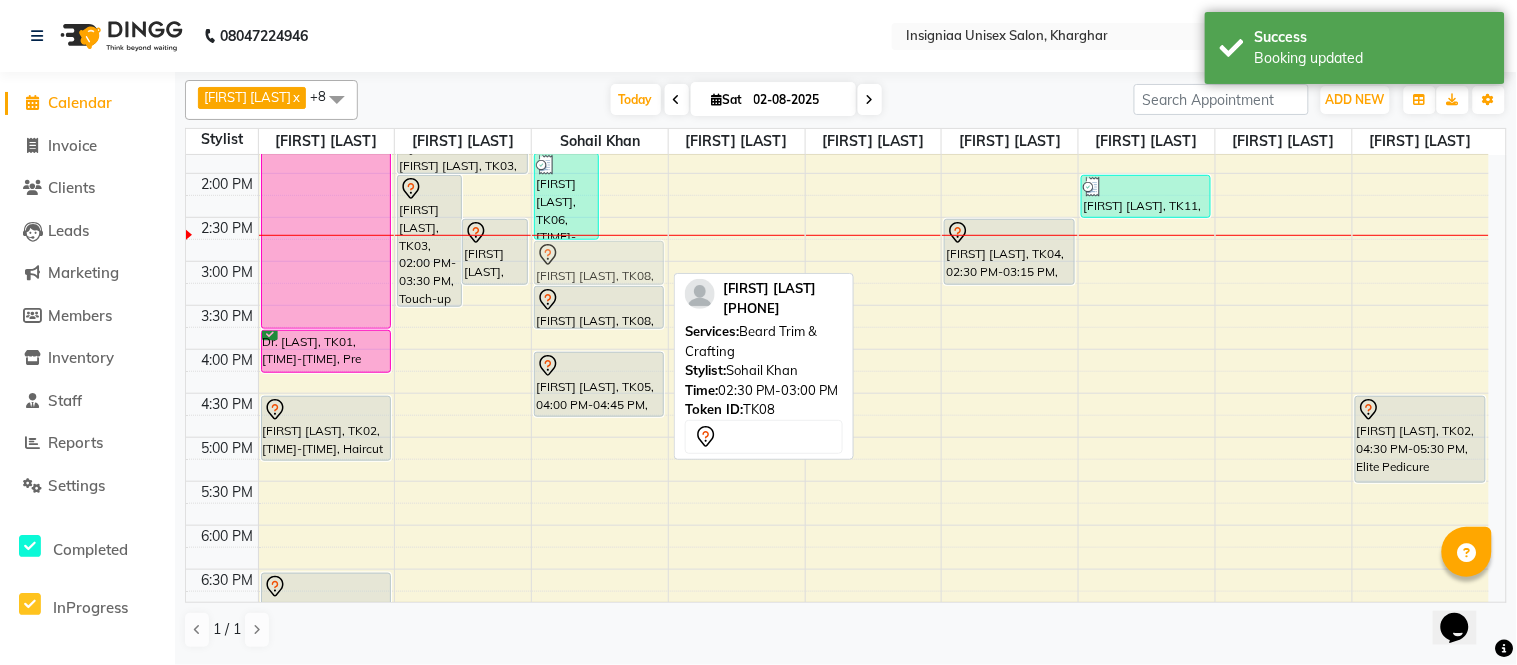 drag, startPoint x: 644, startPoint y: 268, endPoint x: 634, endPoint y: 298, distance: 31.622776 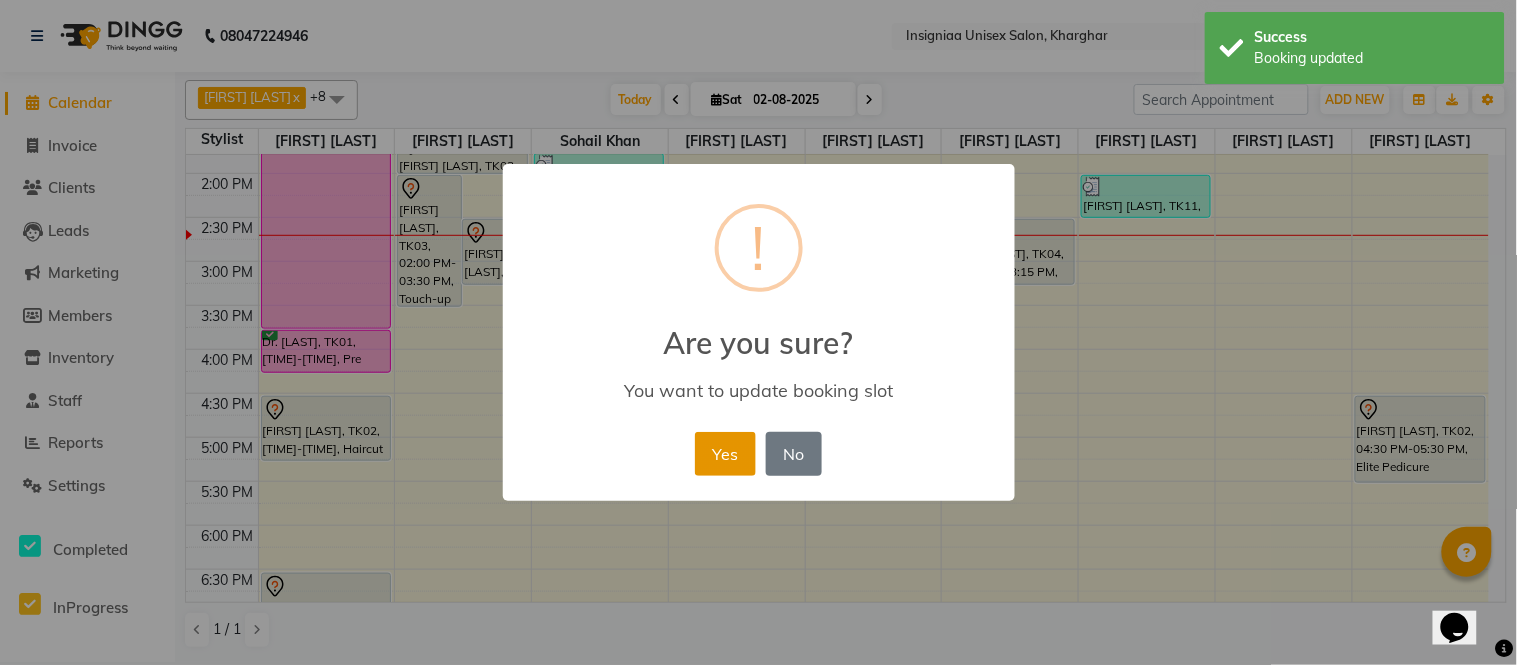 click on "Yes" at bounding box center [725, 454] 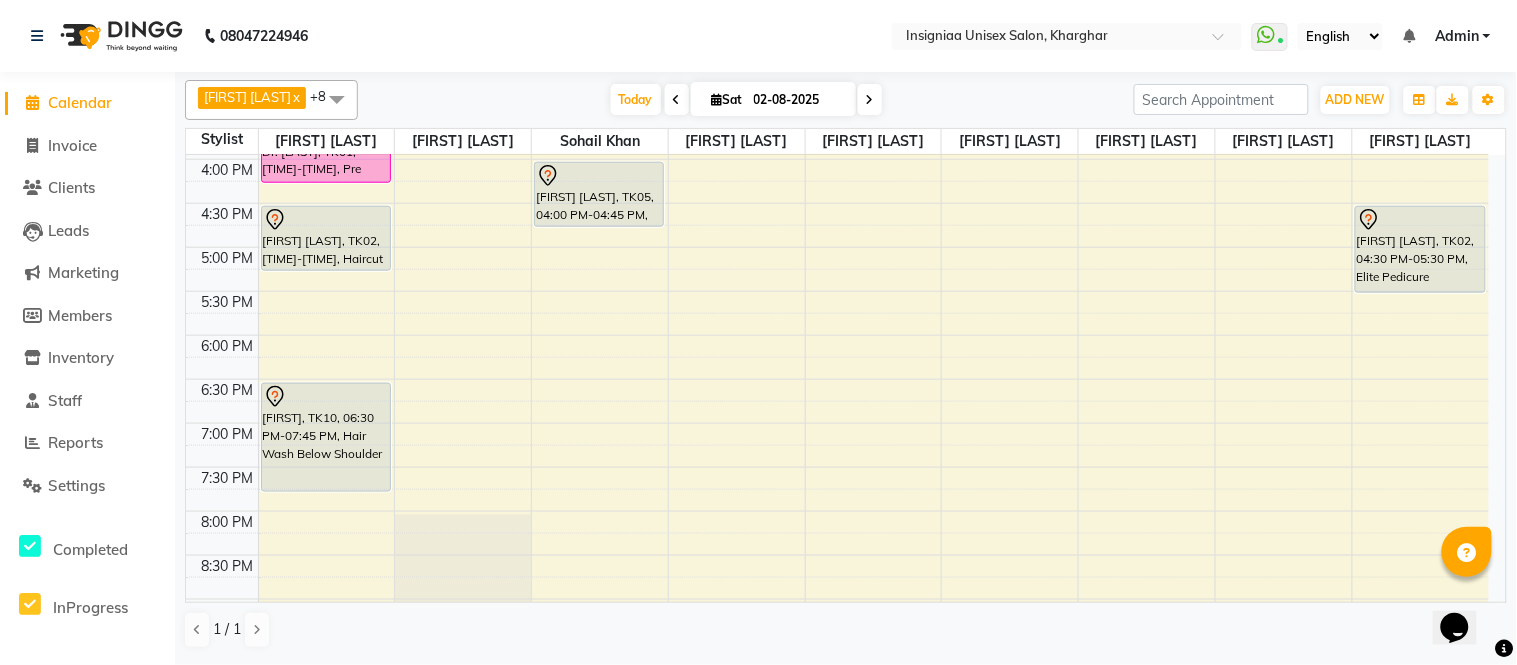 scroll, scrollTop: 301, scrollLeft: 0, axis: vertical 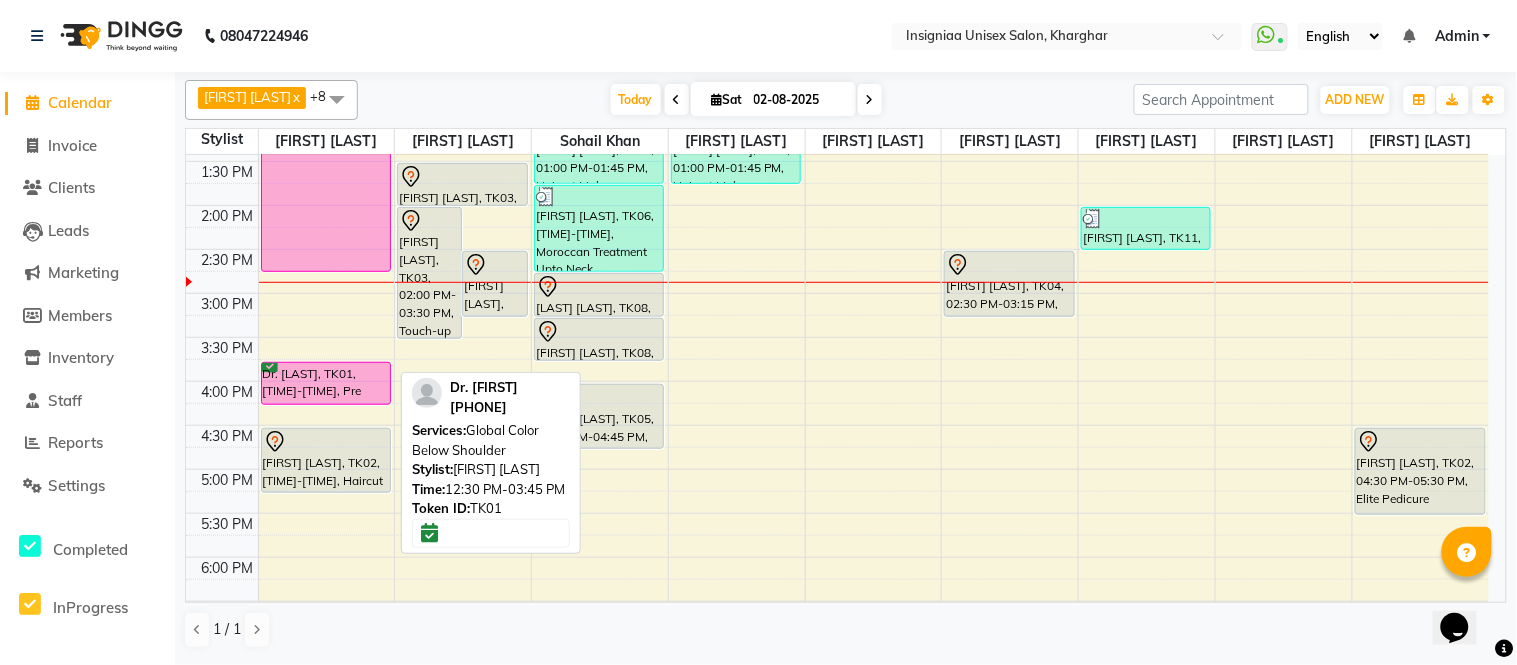 drag, startPoint x: 315, startPoint y: 376, endPoint x: 295, endPoint y: 287, distance: 91.21951 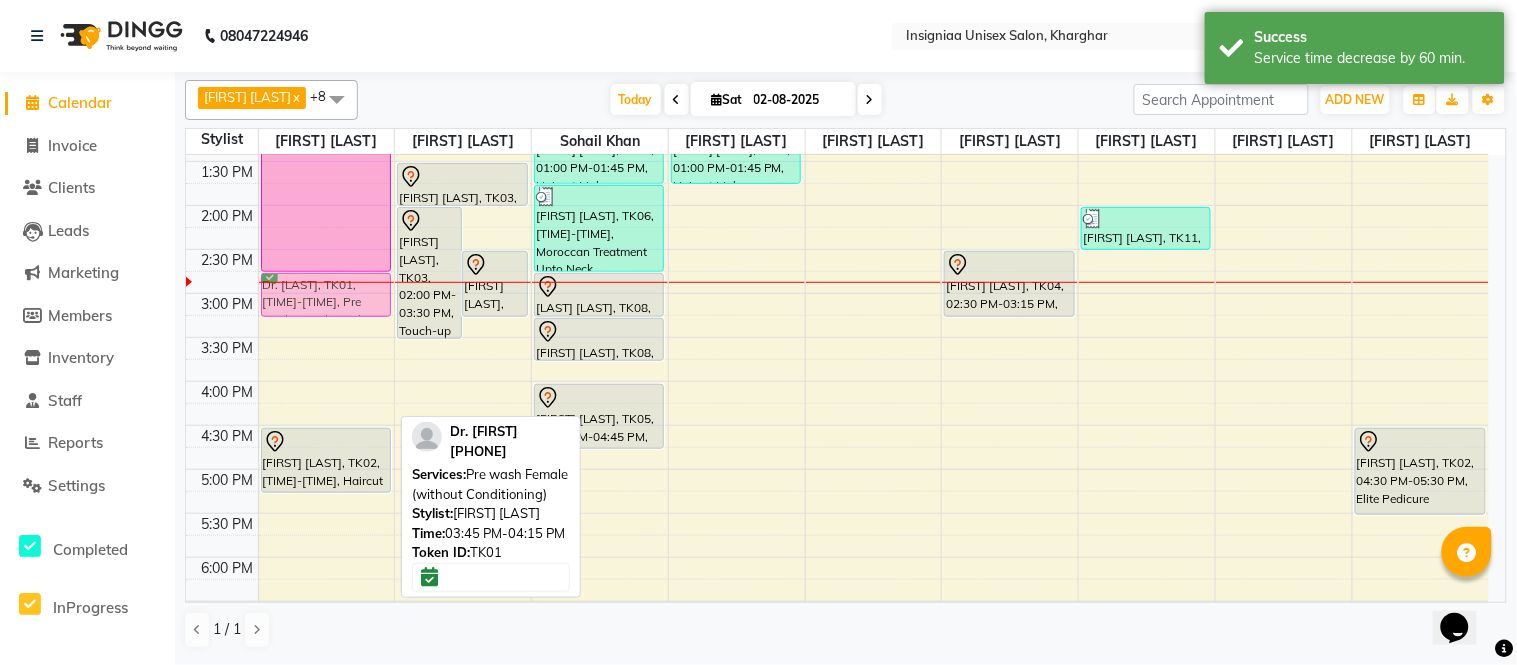 drag, startPoint x: 306, startPoint y: 397, endPoint x: 302, endPoint y: 308, distance: 89.08984 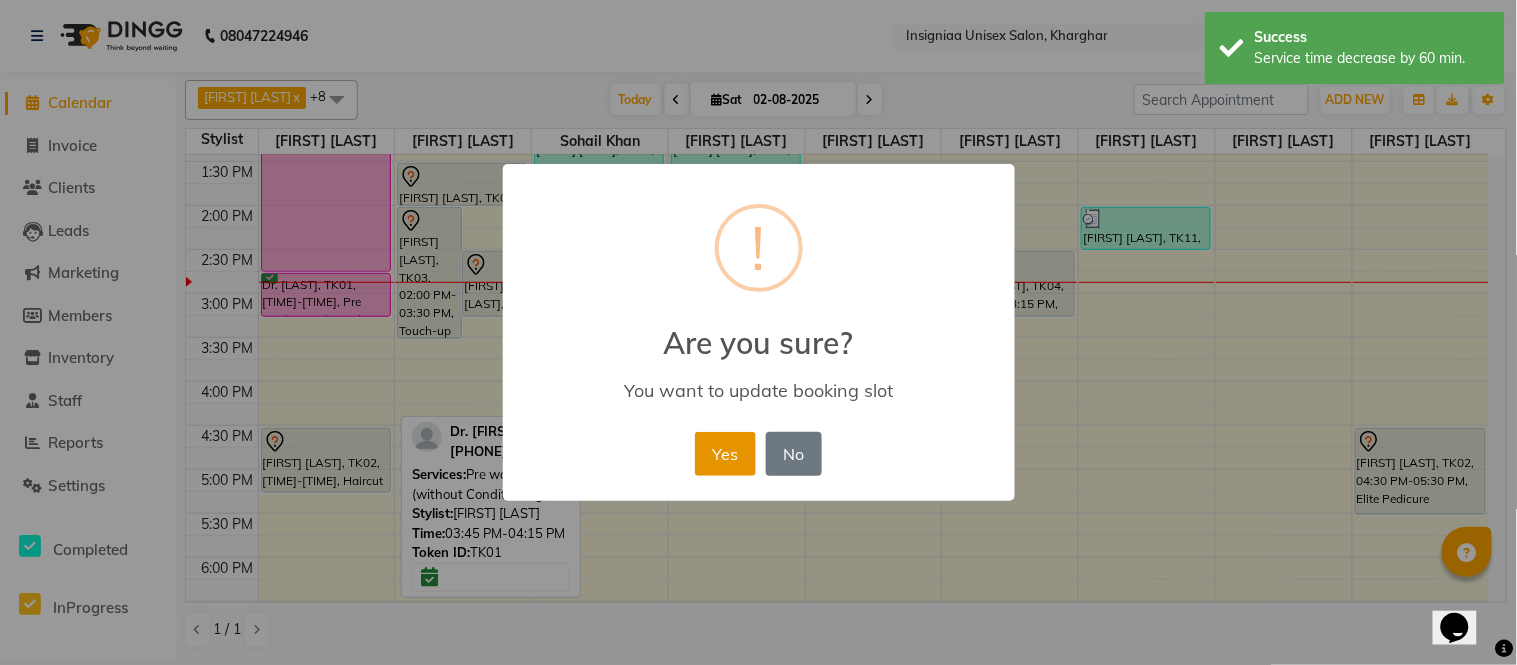 click on "Yes" at bounding box center [725, 454] 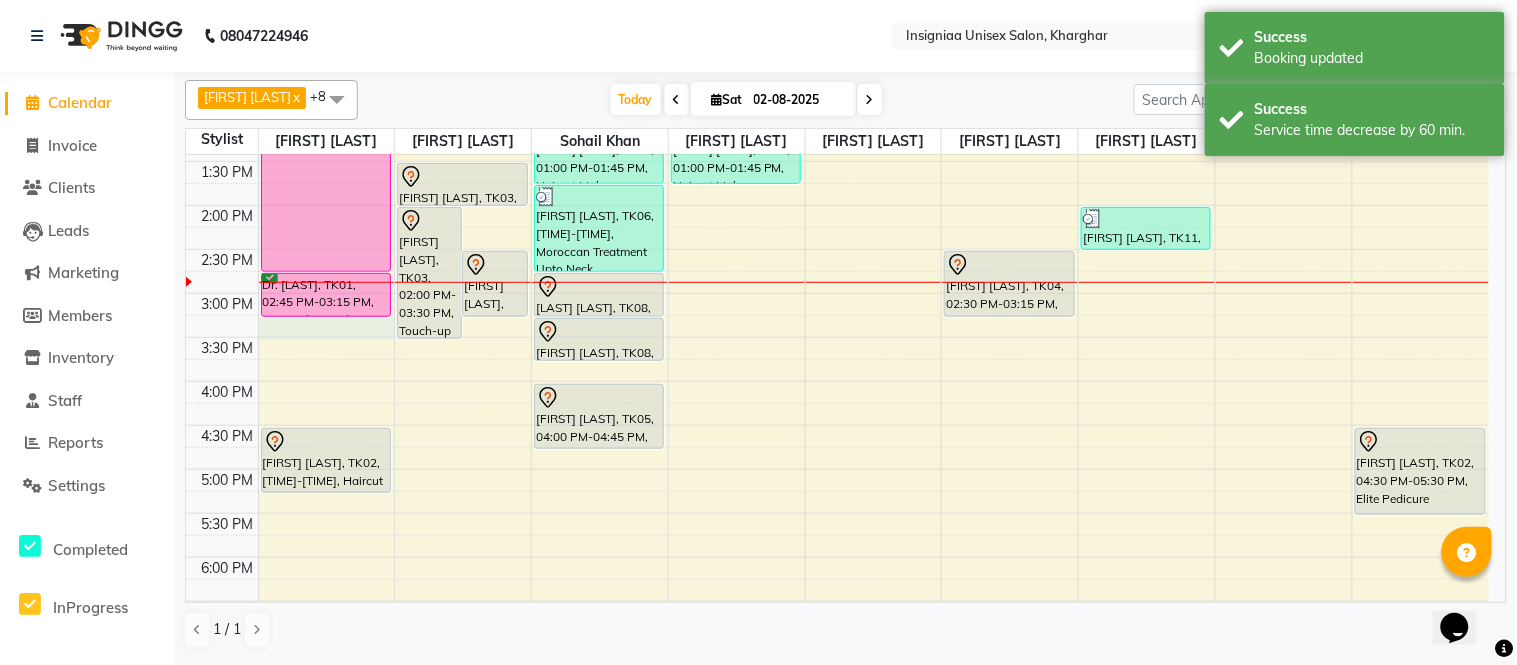 click on "10:00 AM 10:30 AM 11:00 AM 11:30 AM 12:00 PM 12:30 PM 1:00 PM 1:30 PM 2:00 PM 2:30 PM 3:00 PM 3:30 PM 4:00 PM 4:30 PM 5:00 PM 5:30 PM 6:00 PM 6:30 PM 7:00 PM 7:30 PM 8:00 PM 8:30 PM 9:00 PM 9:30 PM     Dr. Dipeeka, TK01, 12:30 PM-02:45 PM, Global Color Below Shoulder     Dr. Dipeeka, TK01, 02:45 PM-03:15 PM, Pre wash Female (without Conditioning)             Shweta Dahiya, TK02, 04:30 PM-05:15 PM, Haircut Boys (12 years)             Sulbha, TK10, 06:30 PM-07:45 PM, Hair Wash Below Shoulder             Nandini Mitra, TK03, 02:00 PM-03:30 PM, Touch-up Upto 2 inches (Ammonia Free)             Ankita Agarwal, TK04, 02:30 PM-03:15 PM, Blow Dry Below Shoulder             Nandini Mitra, TK03, 01:30 PM-02:00 PM, Pre wash Female (without Conditioning)     Sanjay Sharma, TK06, 01:00 PM-01:45 PM, Haircut Male     Sanjay Sharma, TK06, 01:45 PM-02:45 PM, Moroccan Treatment Upto Neck             Salim Kazi, TK08, 02:45 PM-03:15 PM, Beard Trim & Crafting             Salim Kazi, TK08, 03:15 PM-03:45 PM, Hair Style Male" at bounding box center [837, 381] 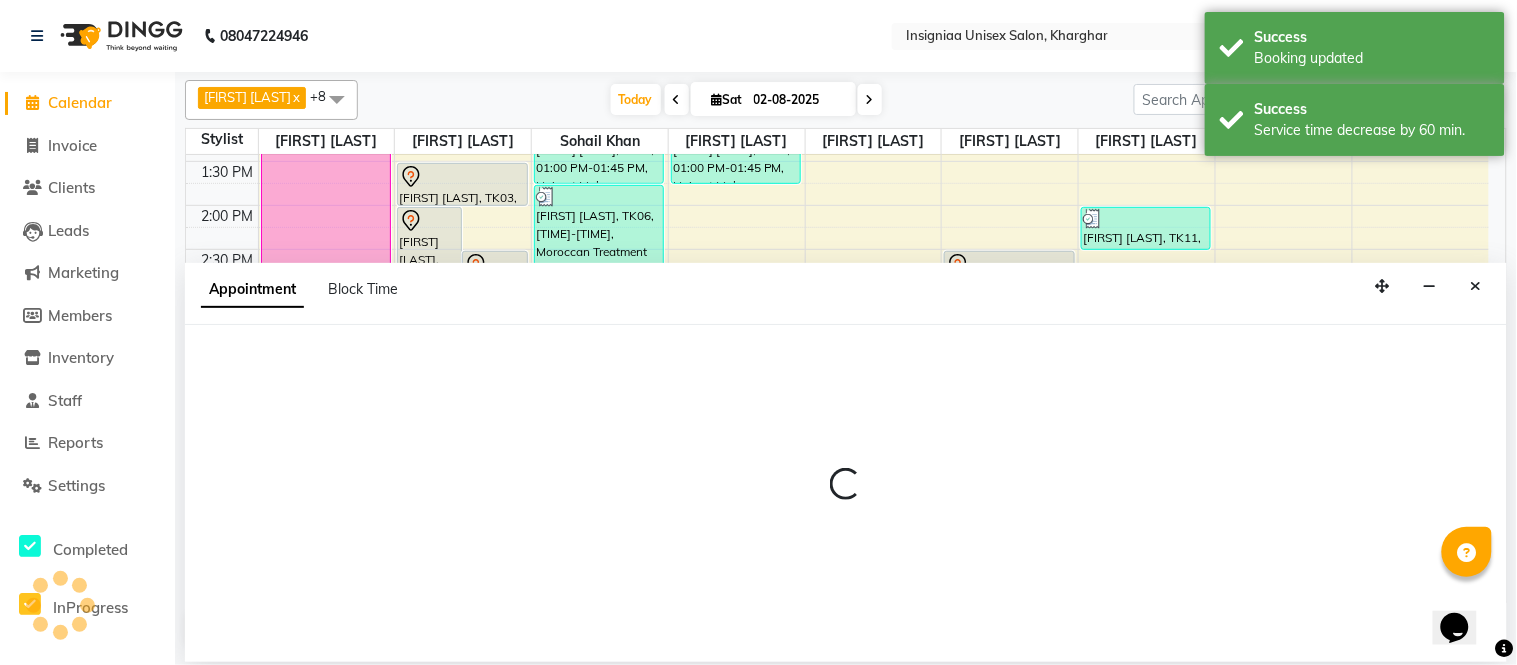 select on "58131" 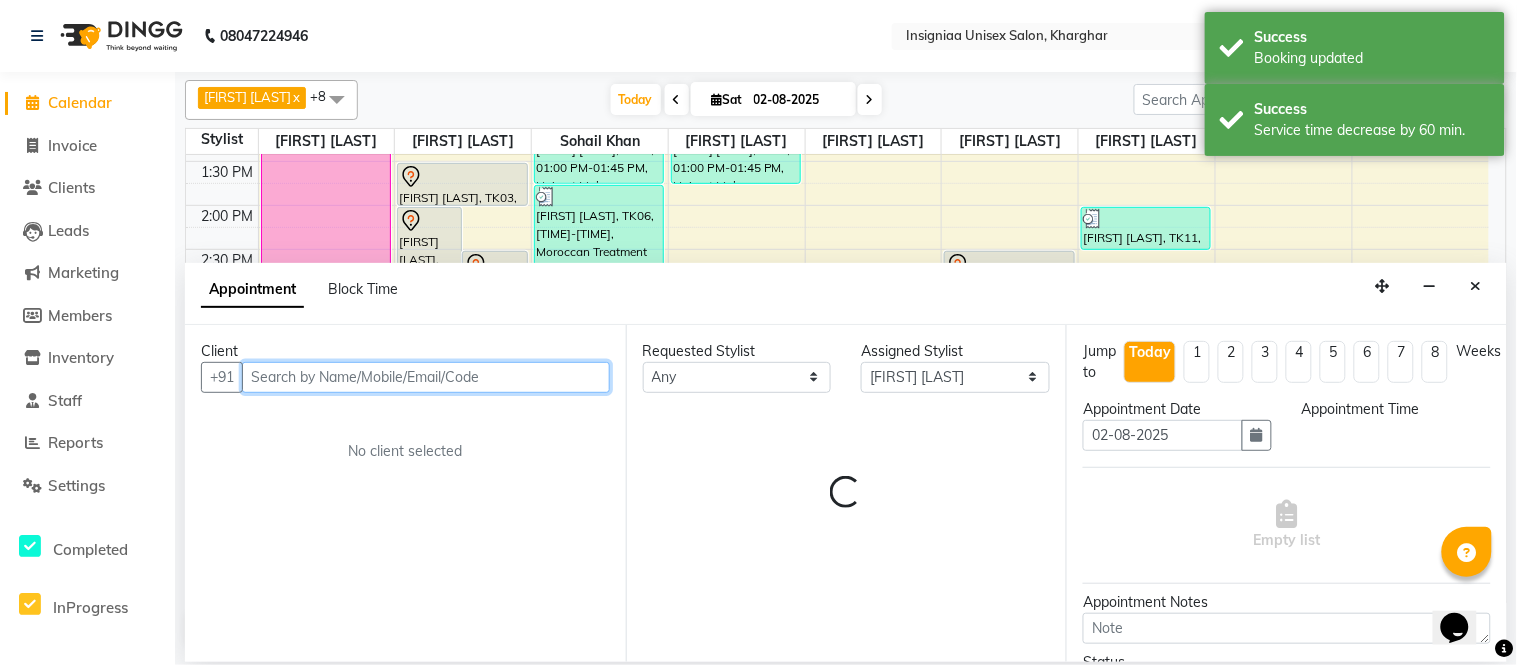 select on "915" 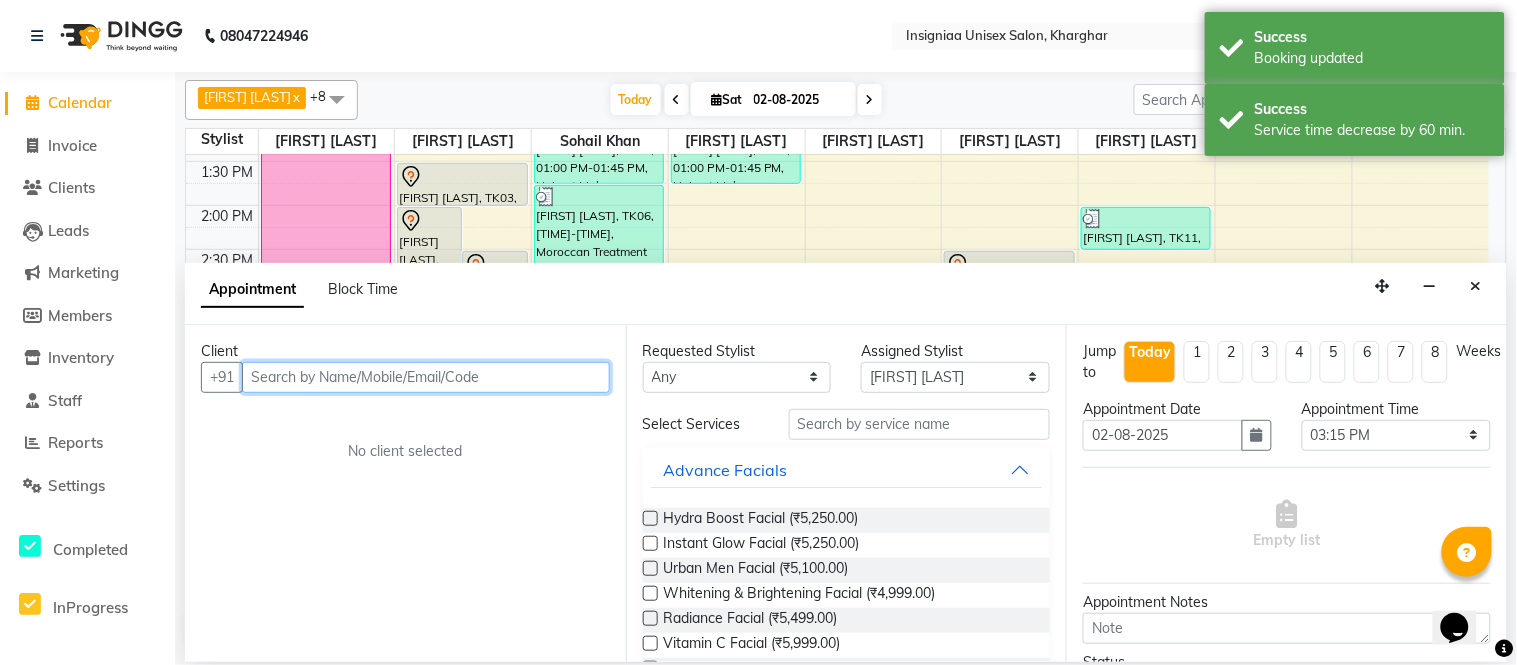 click at bounding box center [426, 377] 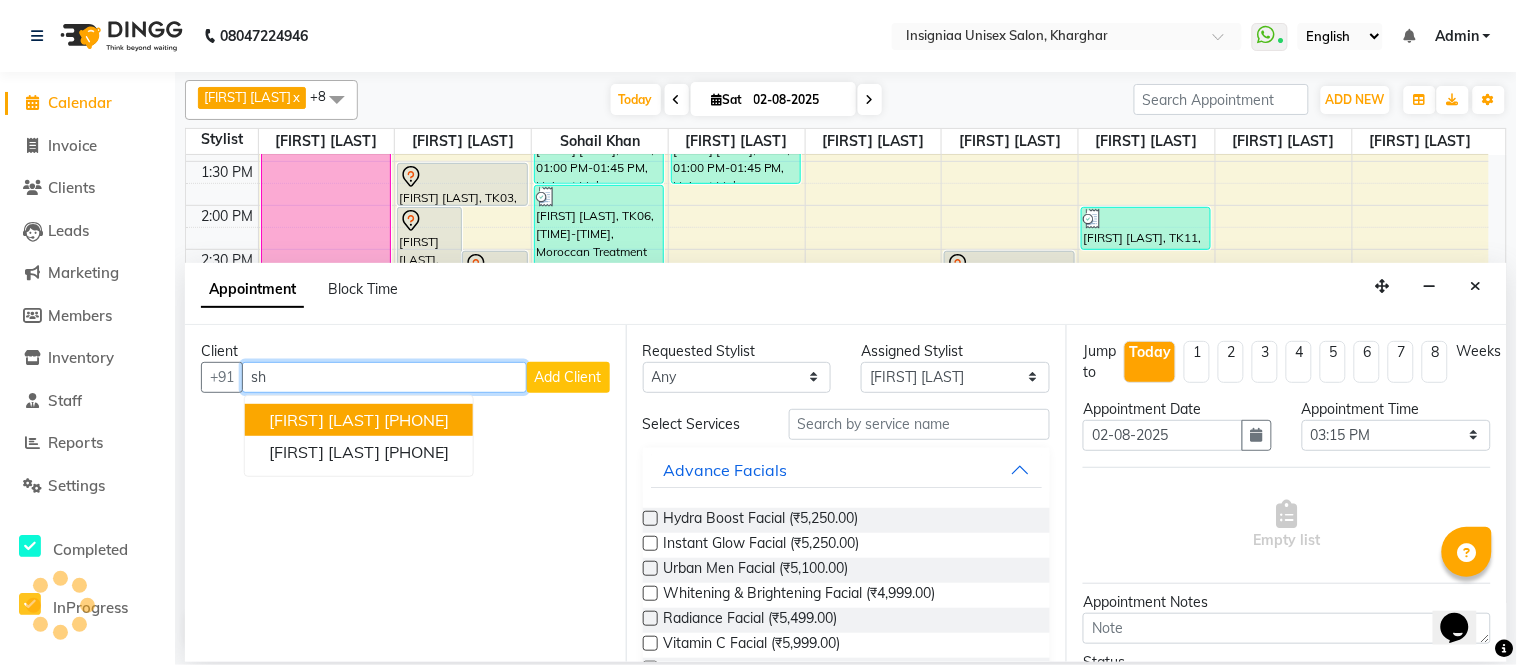 type on "s" 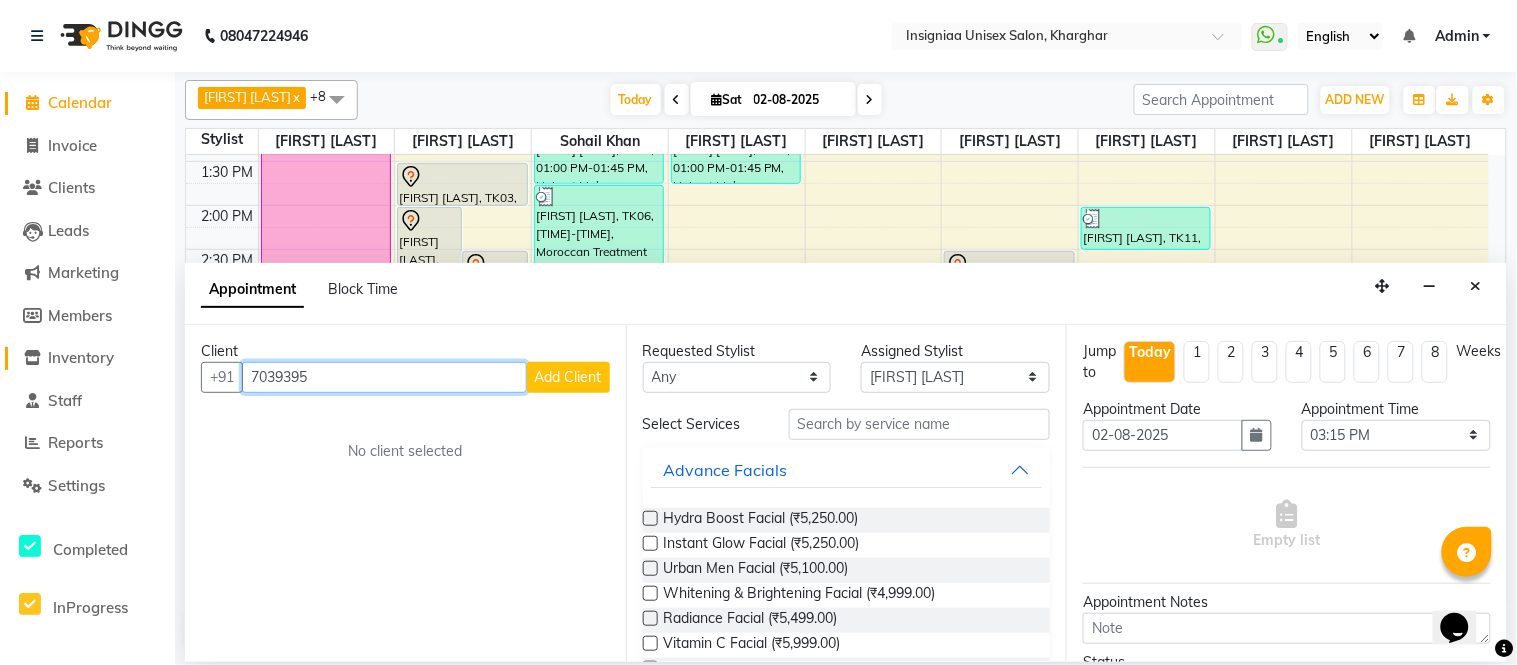 drag, startPoint x: 360, startPoint y: 376, endPoint x: 166, endPoint y: 361, distance: 194.57903 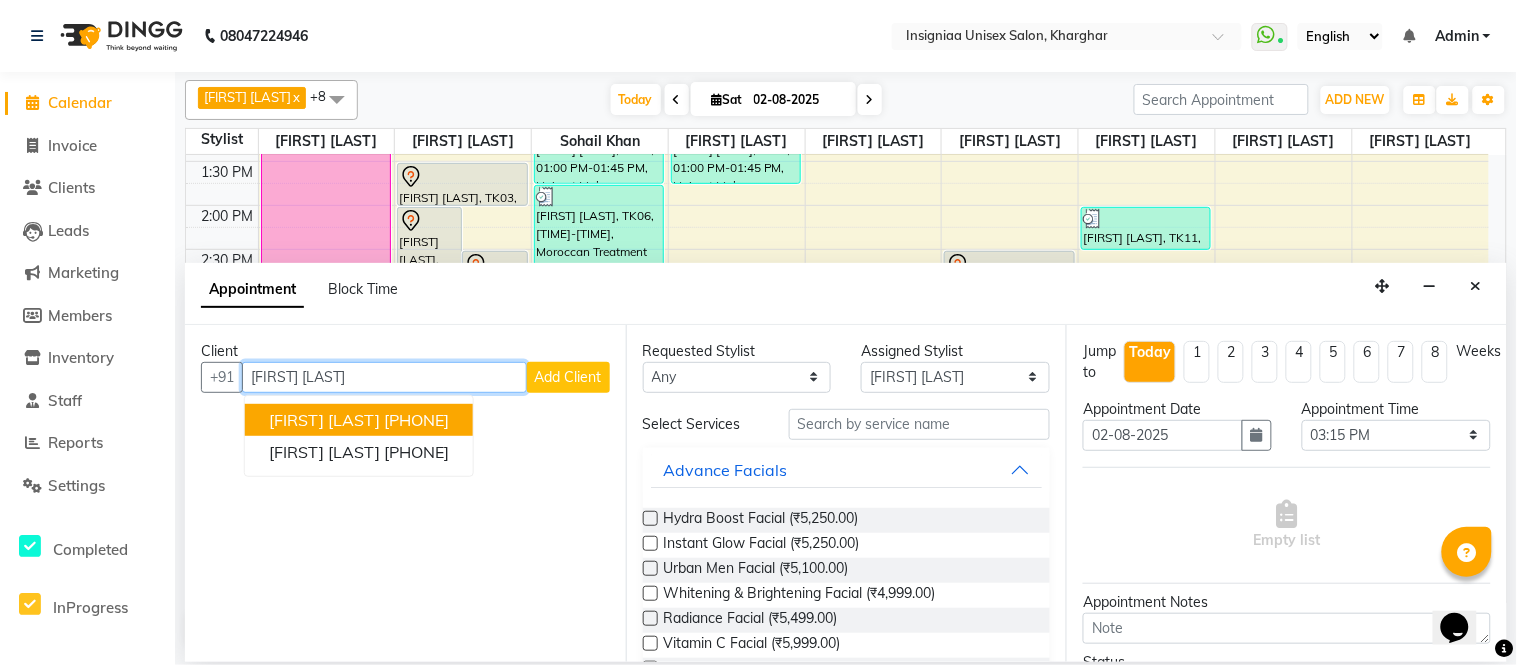 click on "Shweta Thakkar" at bounding box center [324, 420] 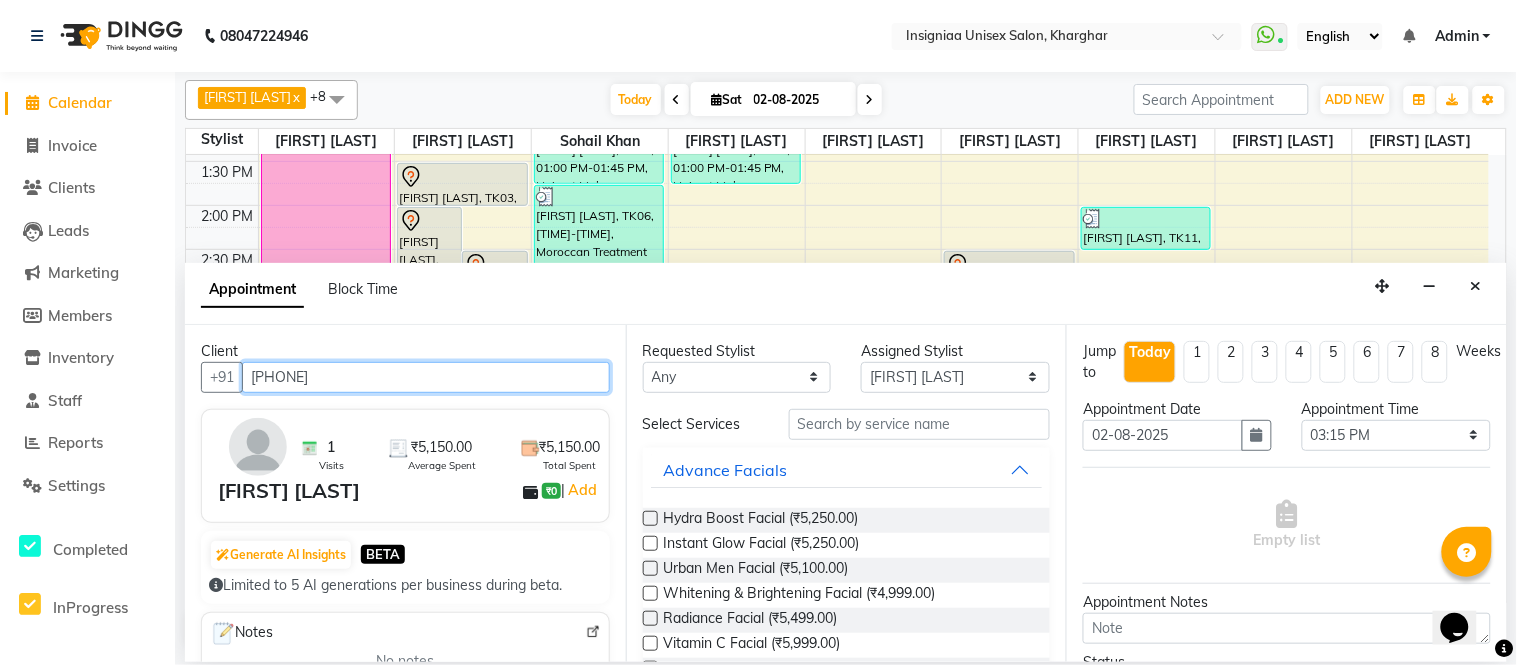 type on "7021504196" 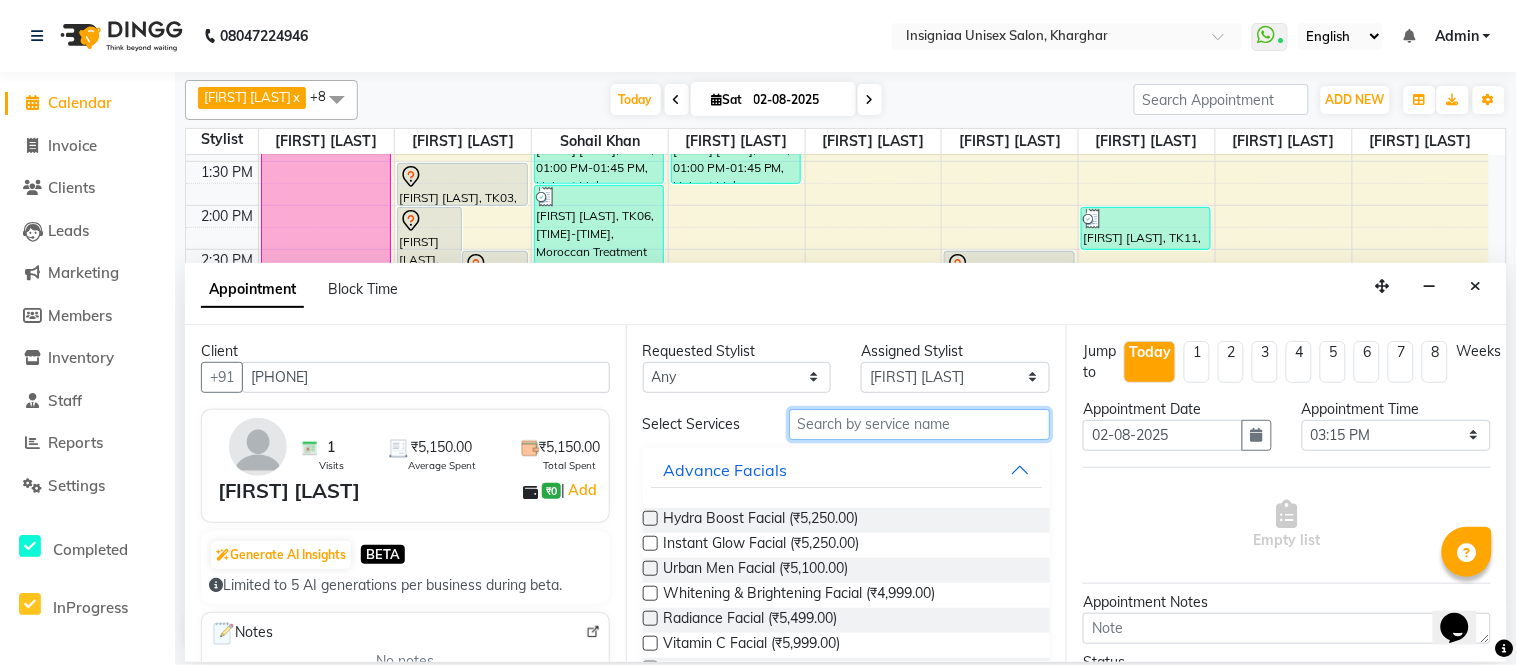 click at bounding box center (920, 424) 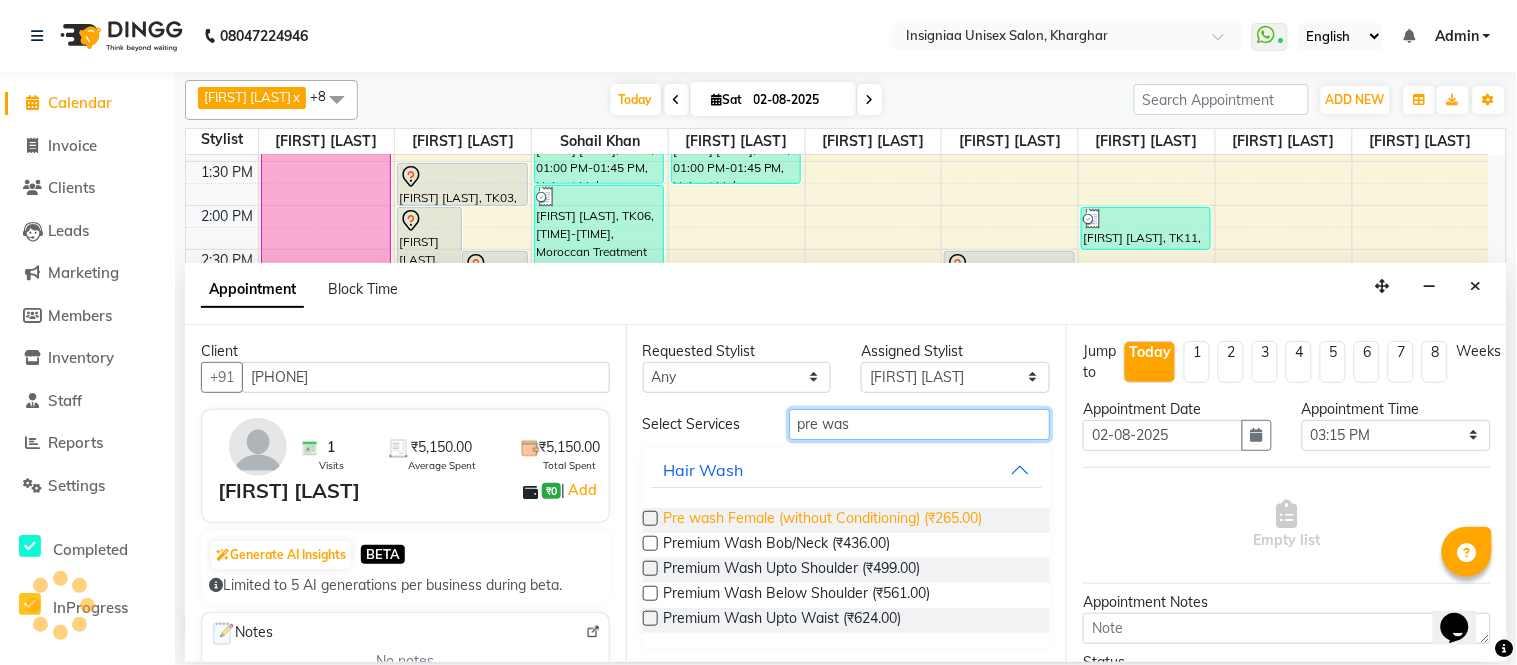 type on "pre was" 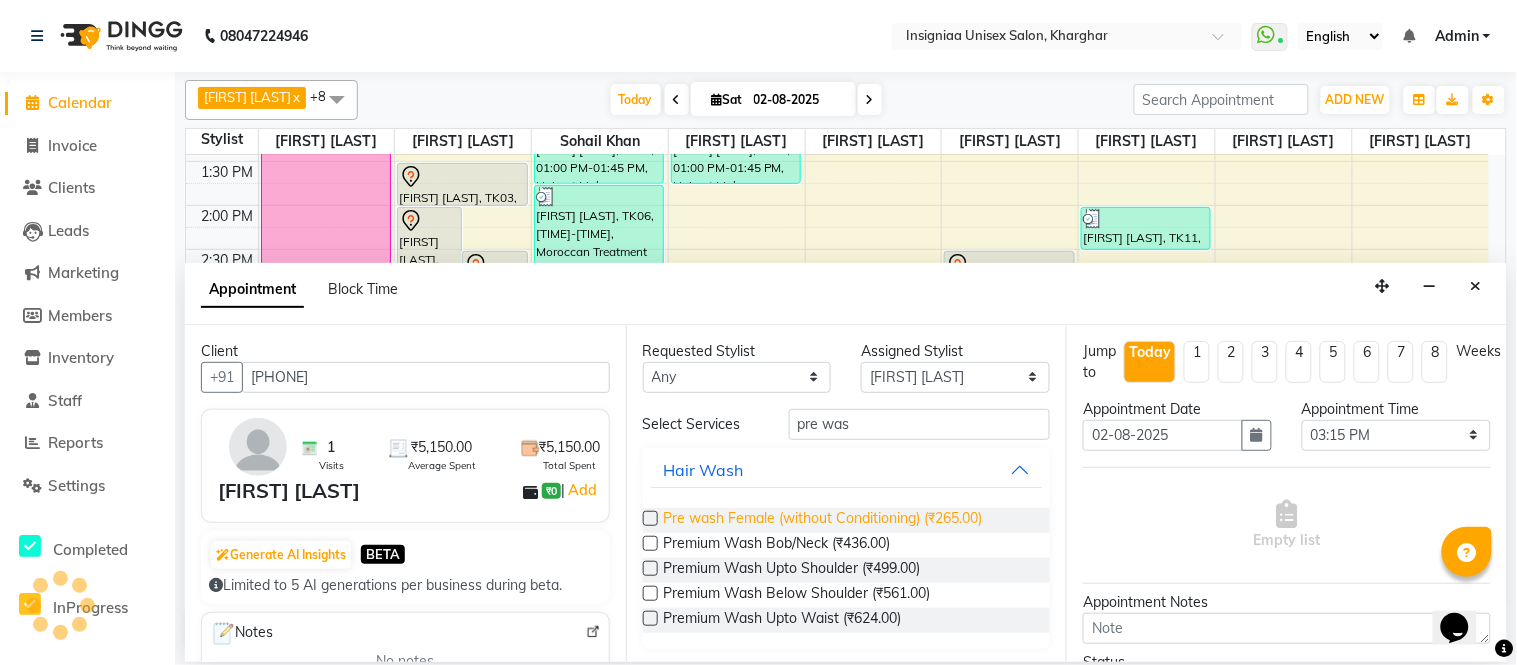 click on "Pre wash Female (without Conditioning) (₹265.00)" at bounding box center [823, 520] 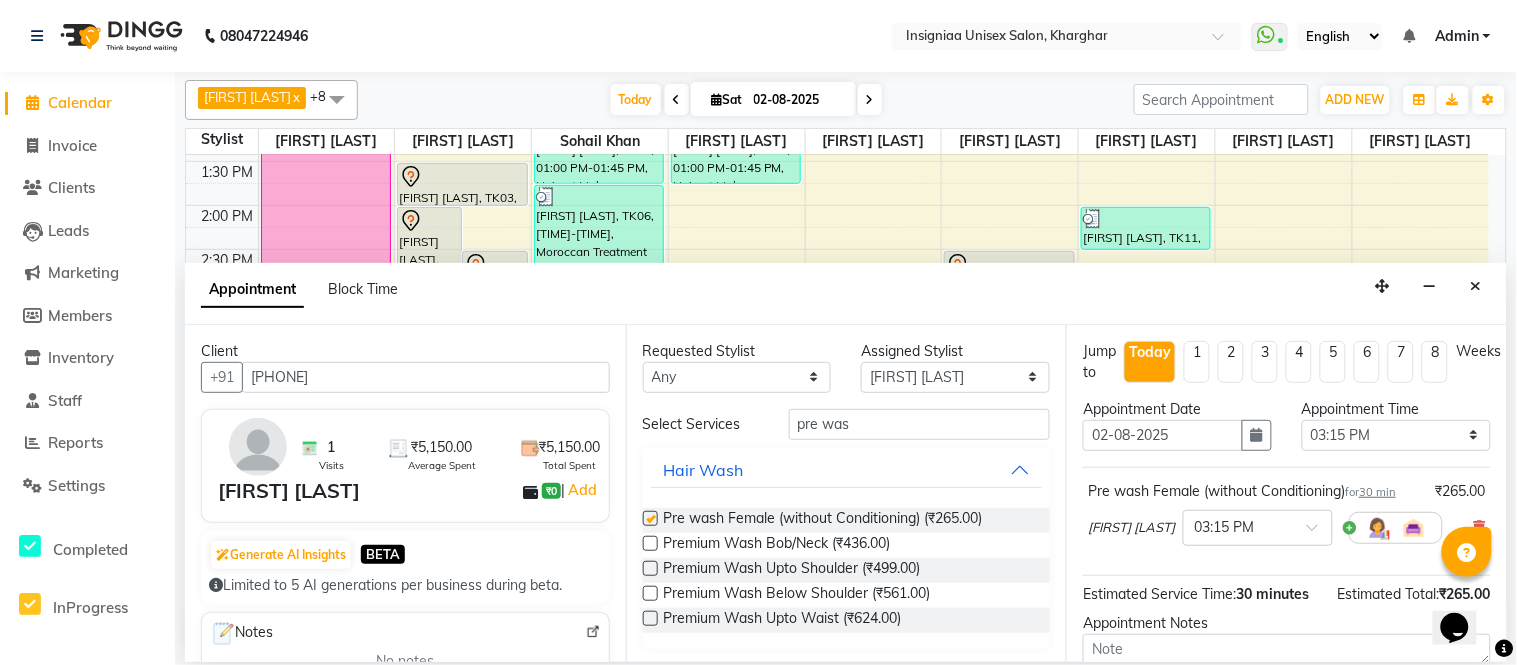checkbox on "false" 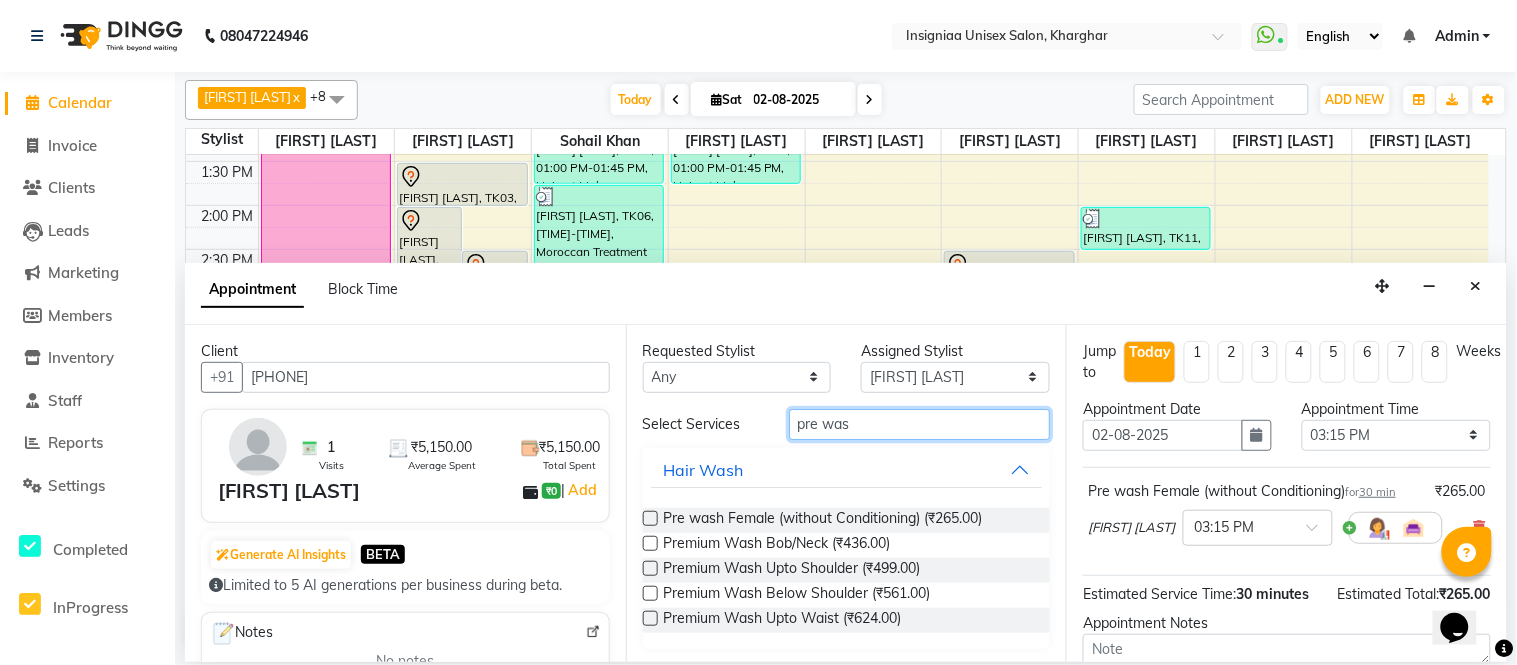 drag, startPoint x: 901, startPoint y: 416, endPoint x: 741, endPoint y: 424, distance: 160.19987 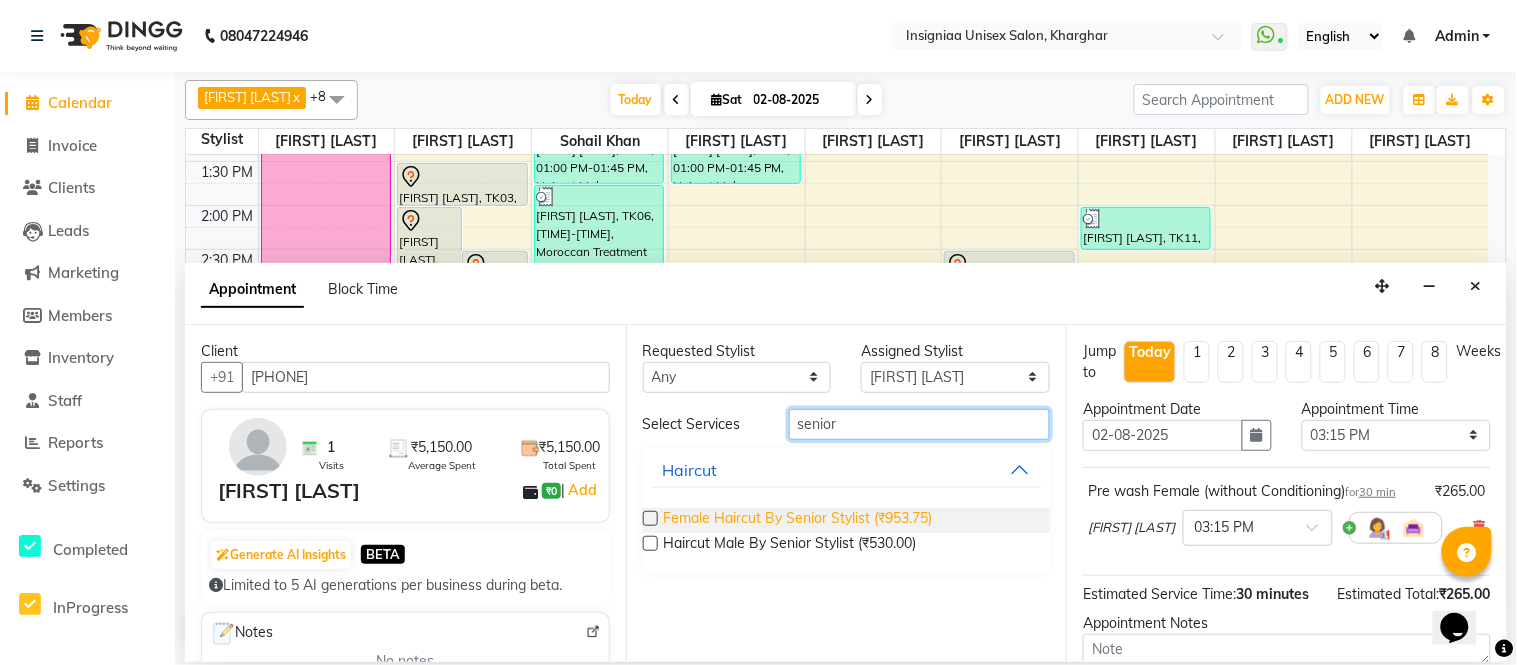 type on "senior" 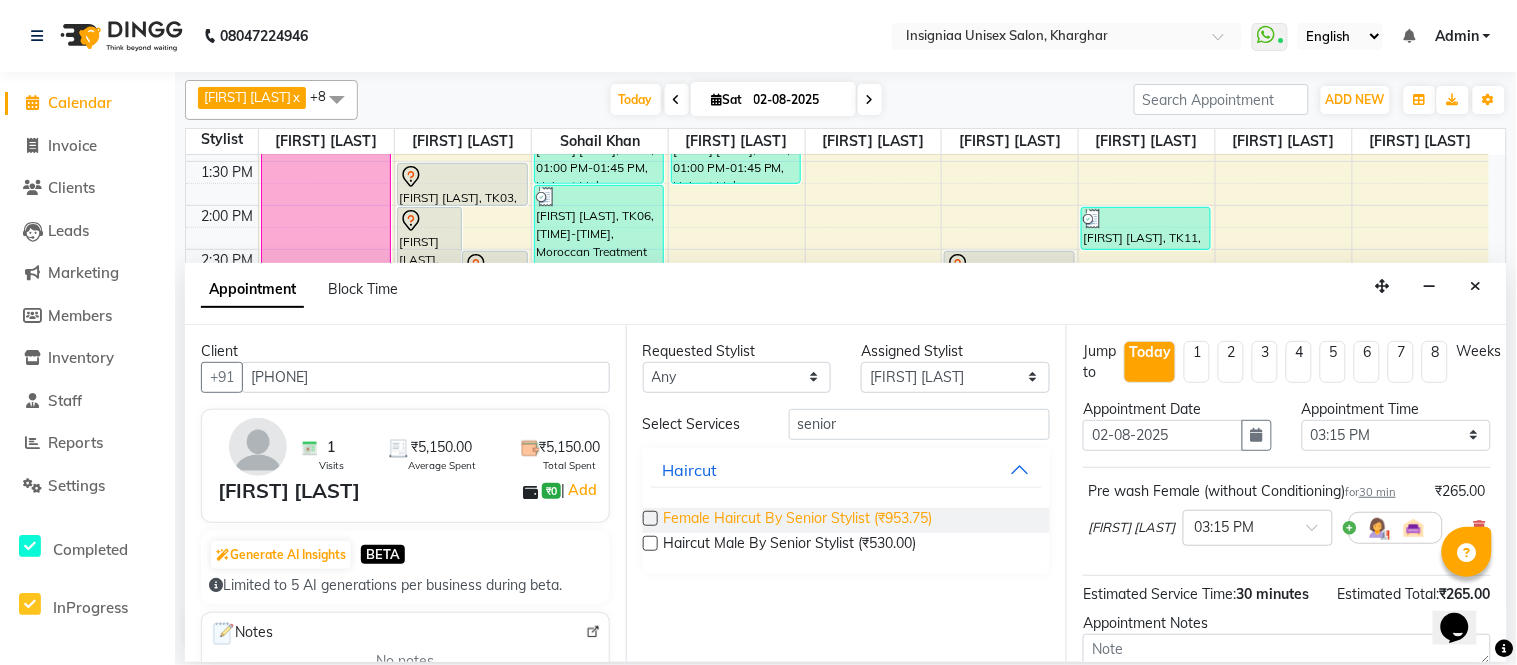 click on "Female Haircut By Senior Stylist (₹953.75)" at bounding box center (798, 520) 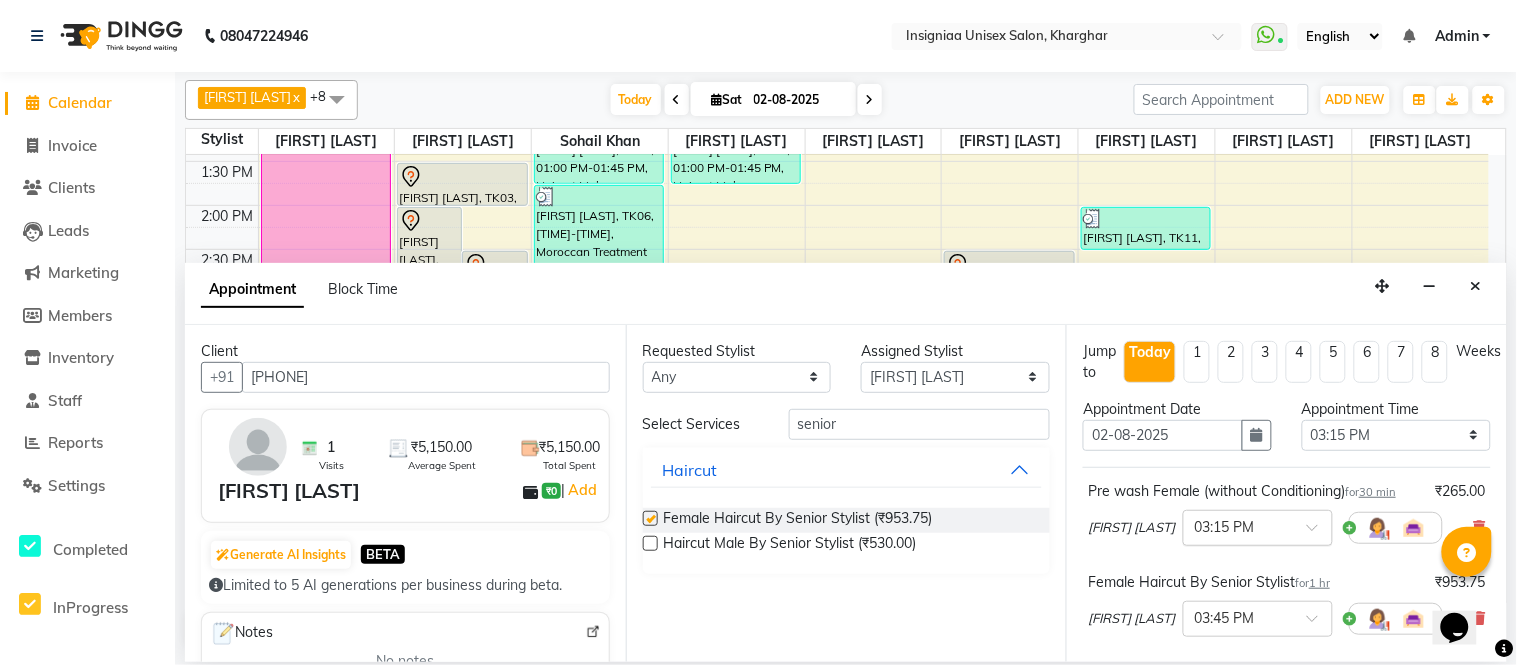 checkbox on "false" 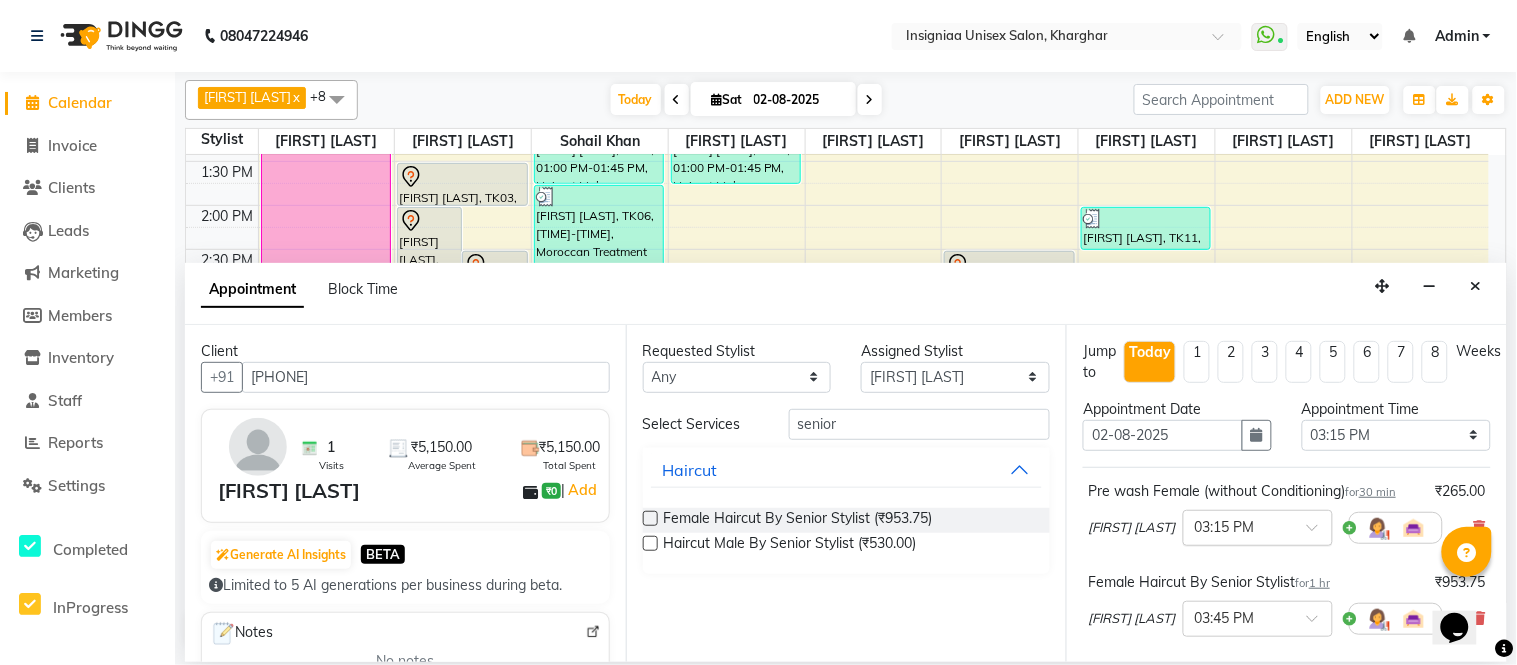 scroll, scrollTop: 306, scrollLeft: 0, axis: vertical 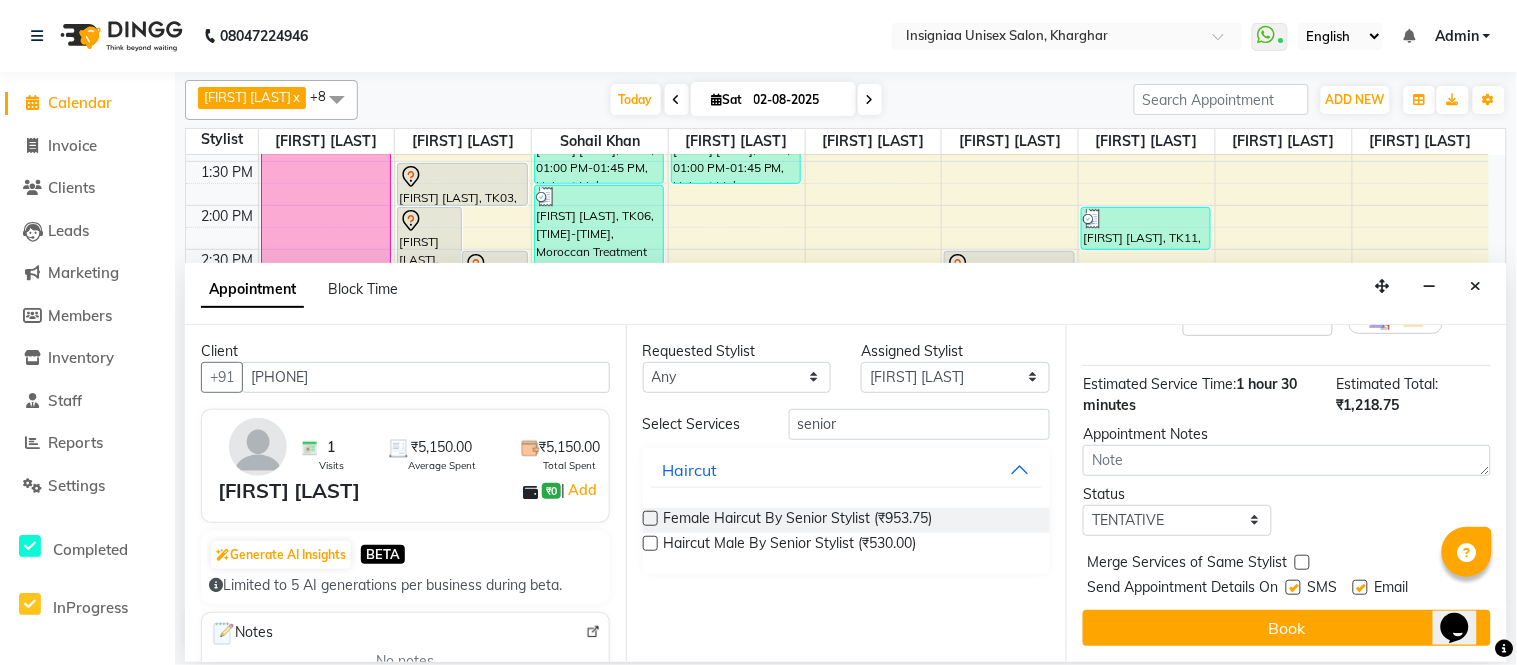 click at bounding box center [1360, 587] 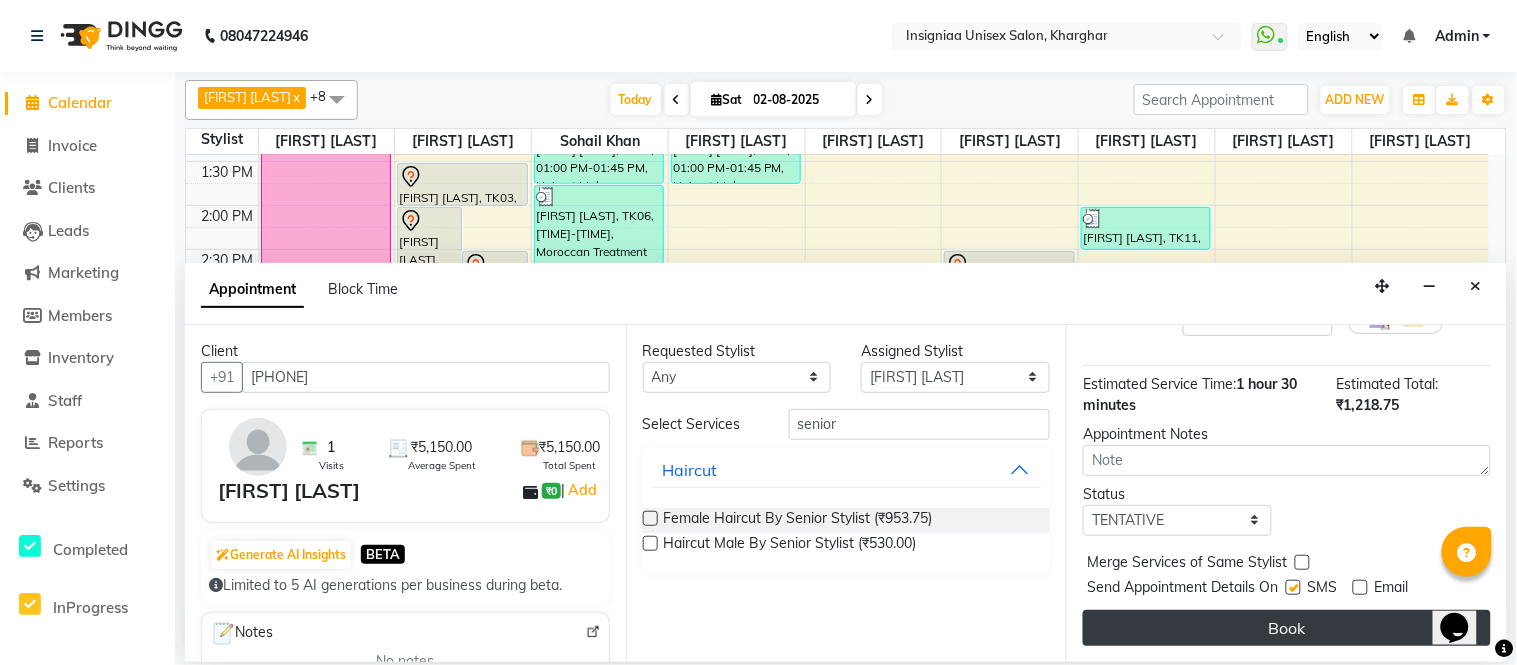 click on "Book" at bounding box center [1287, 628] 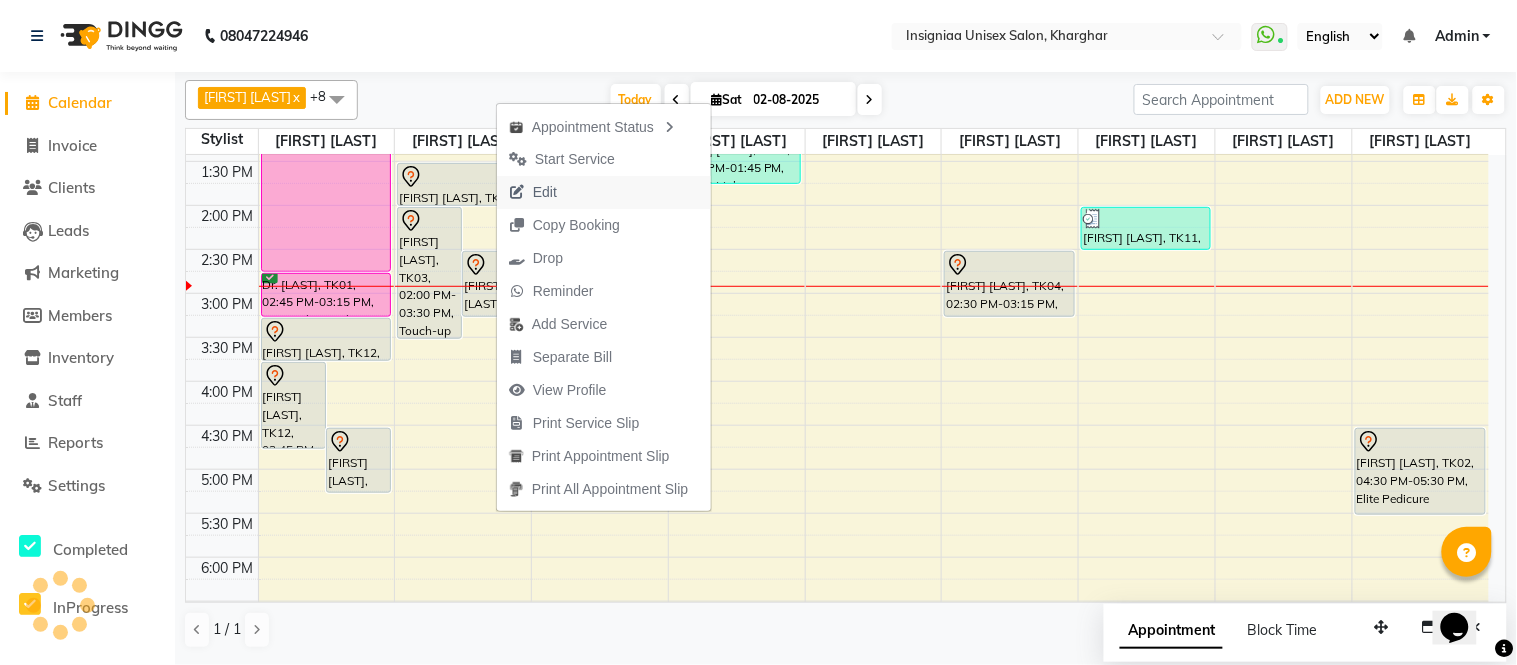 click on "Edit" at bounding box center (545, 192) 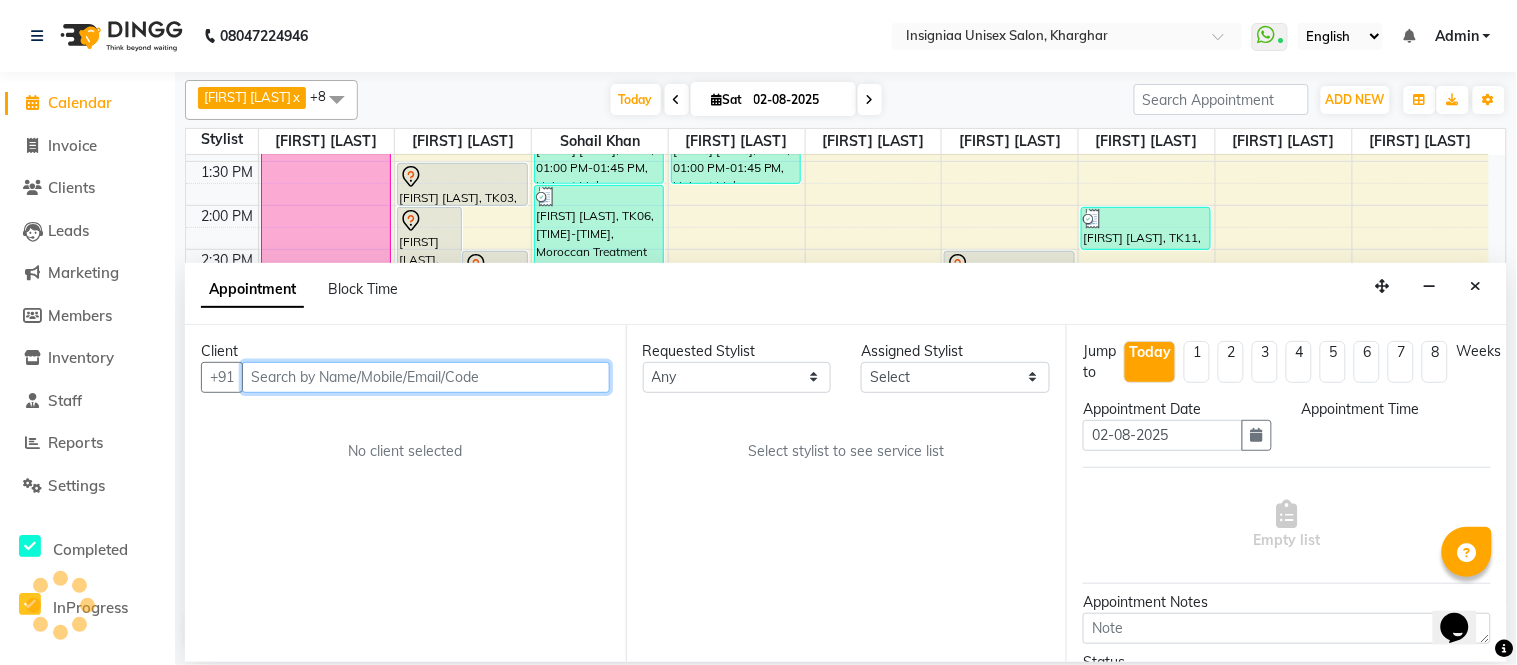 scroll, scrollTop: 355, scrollLeft: 0, axis: vertical 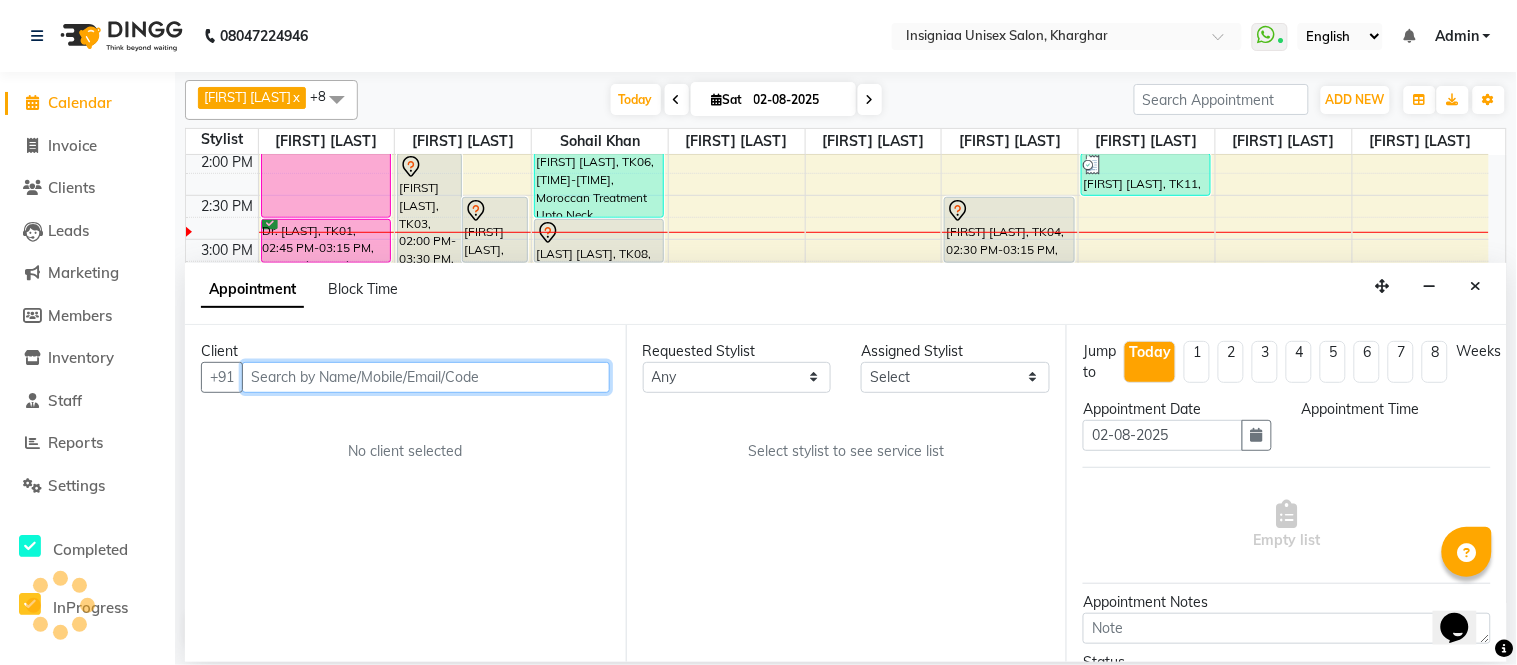 select on "58132" 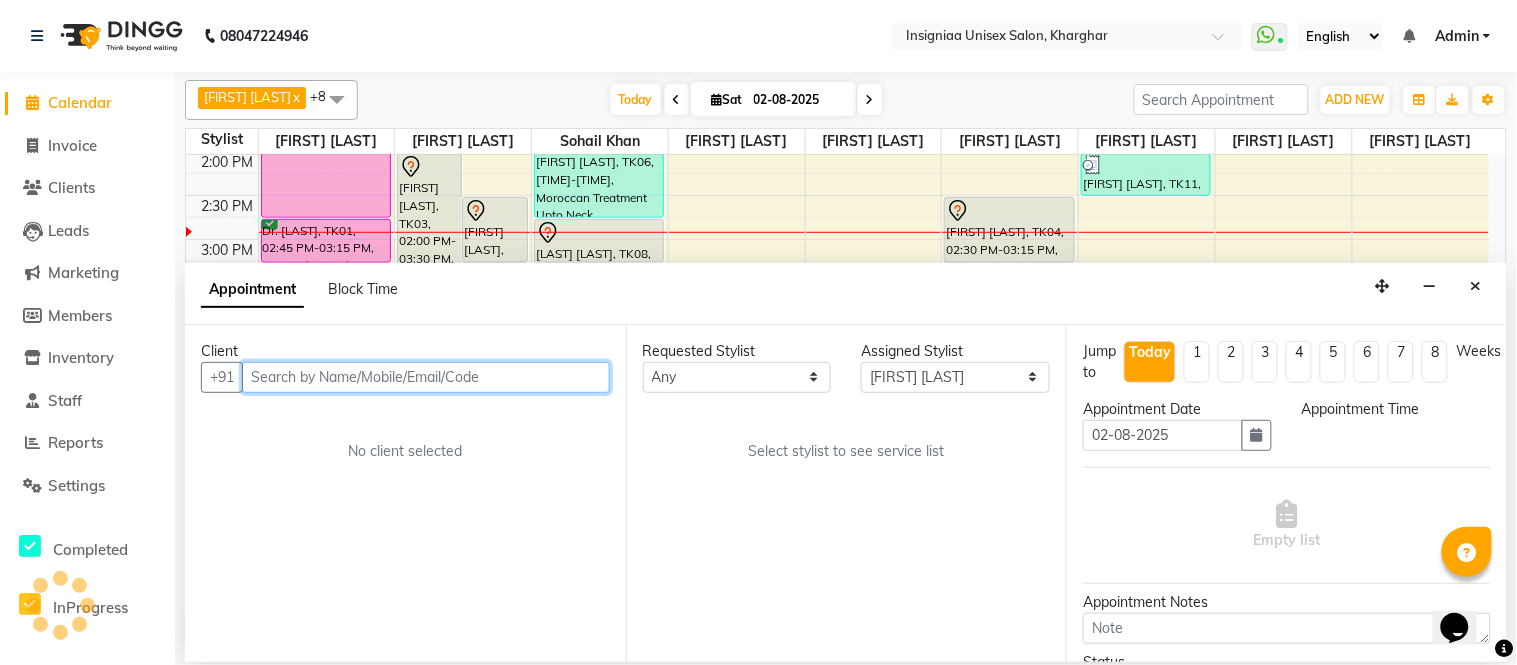 select on "870" 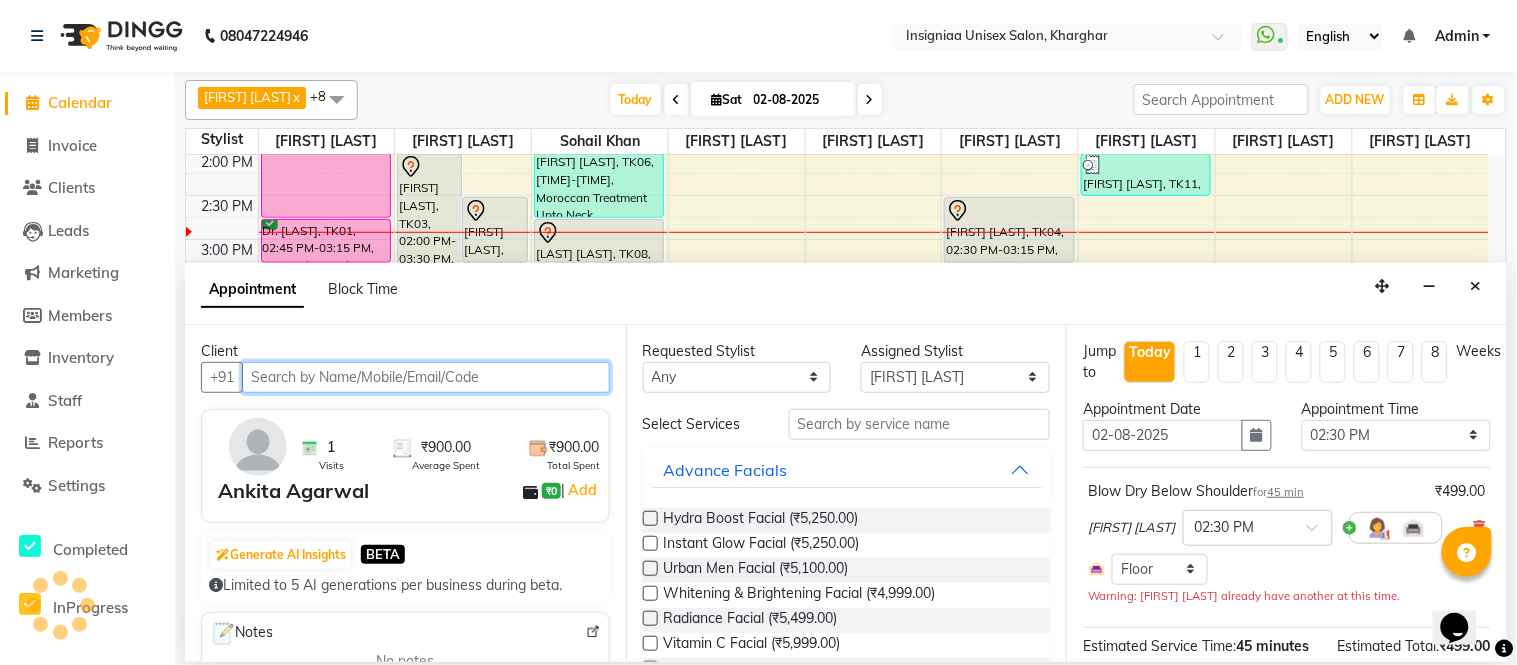 select on "3521" 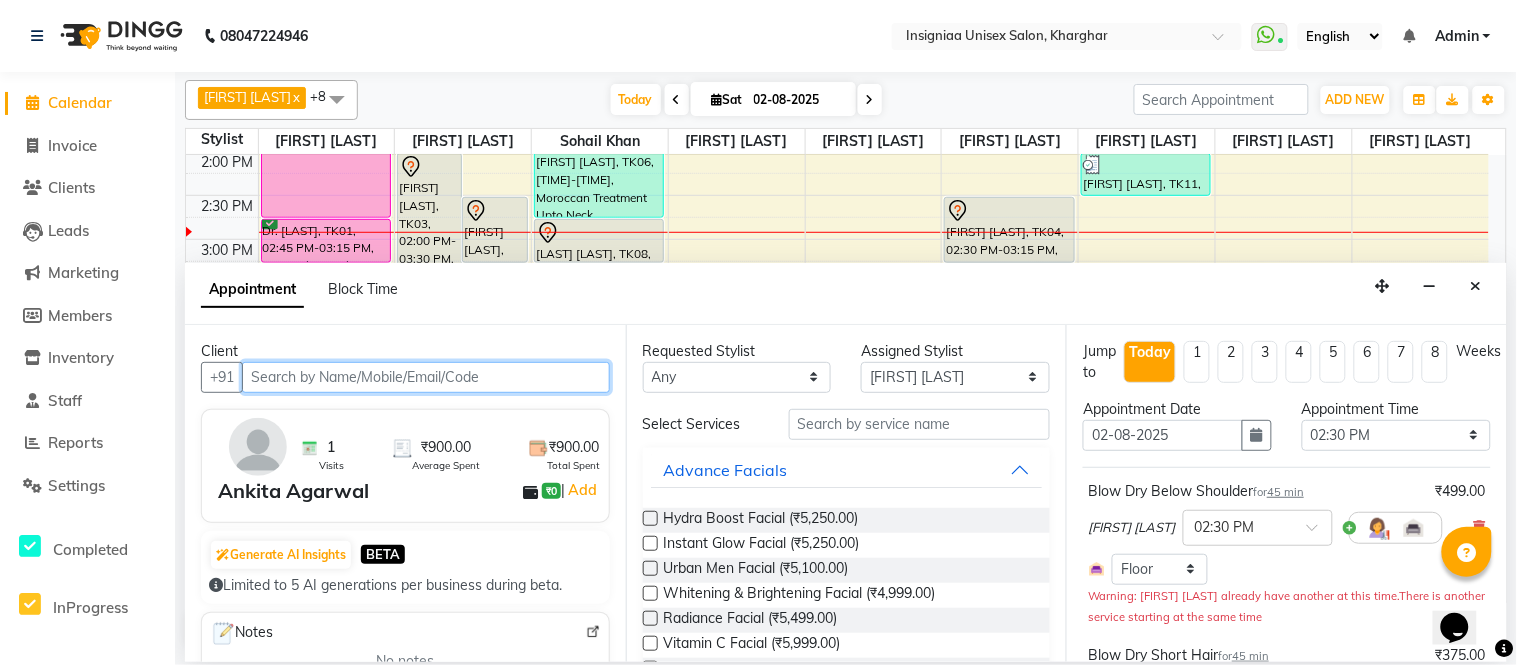 scroll, scrollTop: 111, scrollLeft: 0, axis: vertical 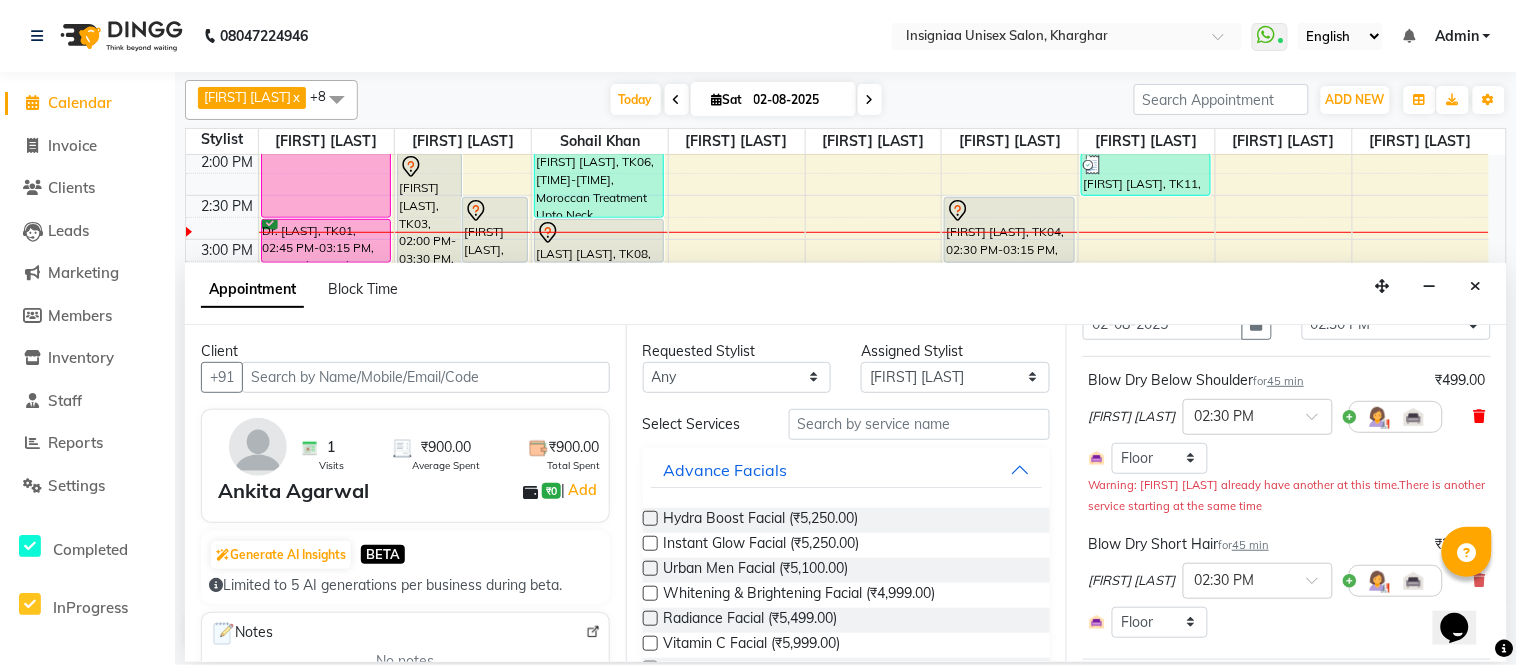 click at bounding box center [1480, 416] 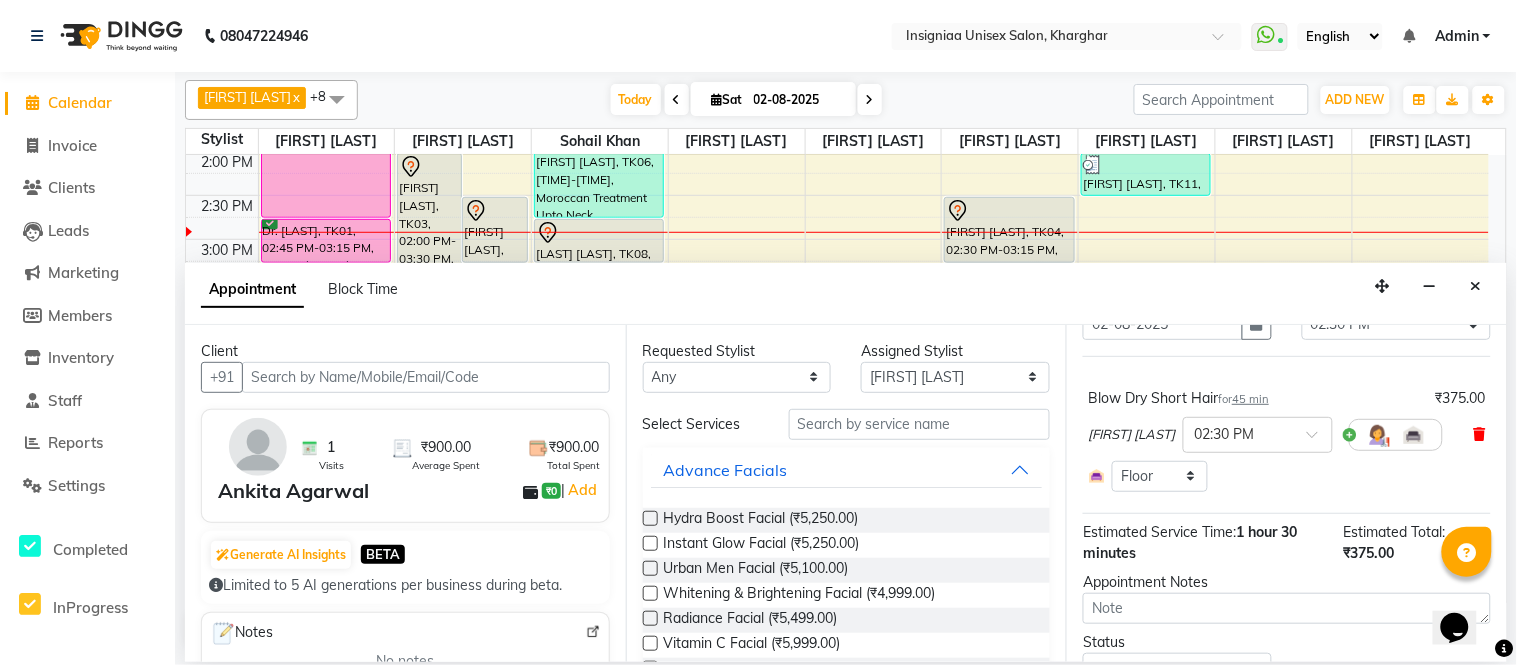 click at bounding box center (1480, 434) 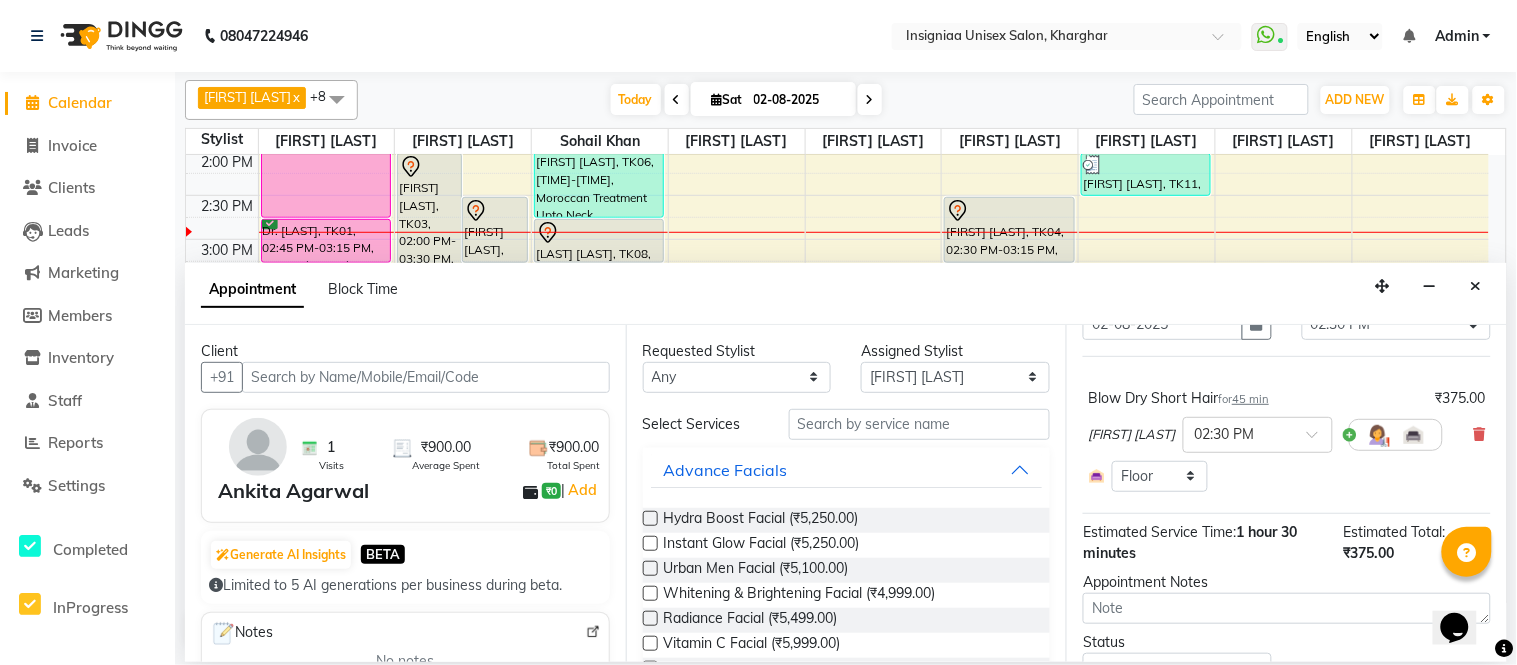 scroll, scrollTop: 96, scrollLeft: 0, axis: vertical 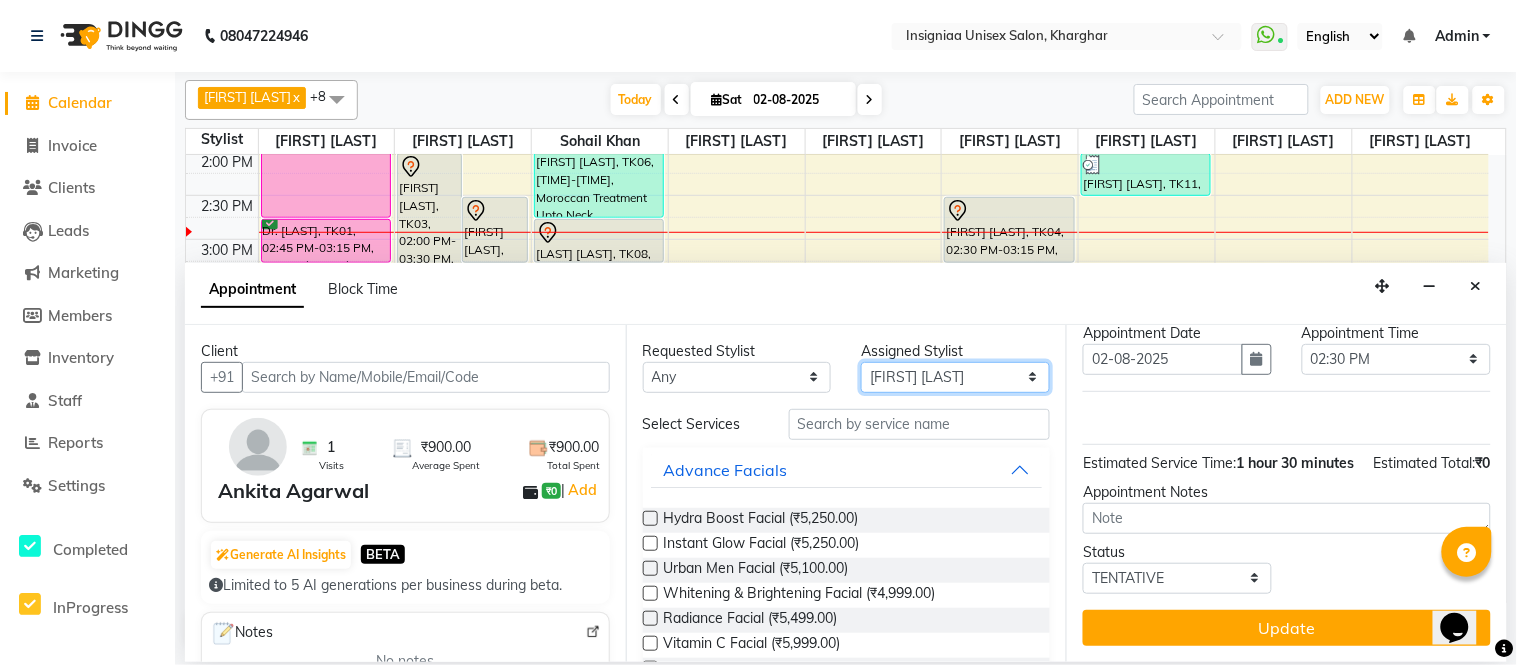 click on "Select Faizan Ansari Nilam Manke Rahul Srivastav Rohini Waghmare Rupali Dhotre Sainath Shinde Shankar Kshirsagar Sohail Khan Sujeet Thakur Vijay Kharat" at bounding box center (955, 377) 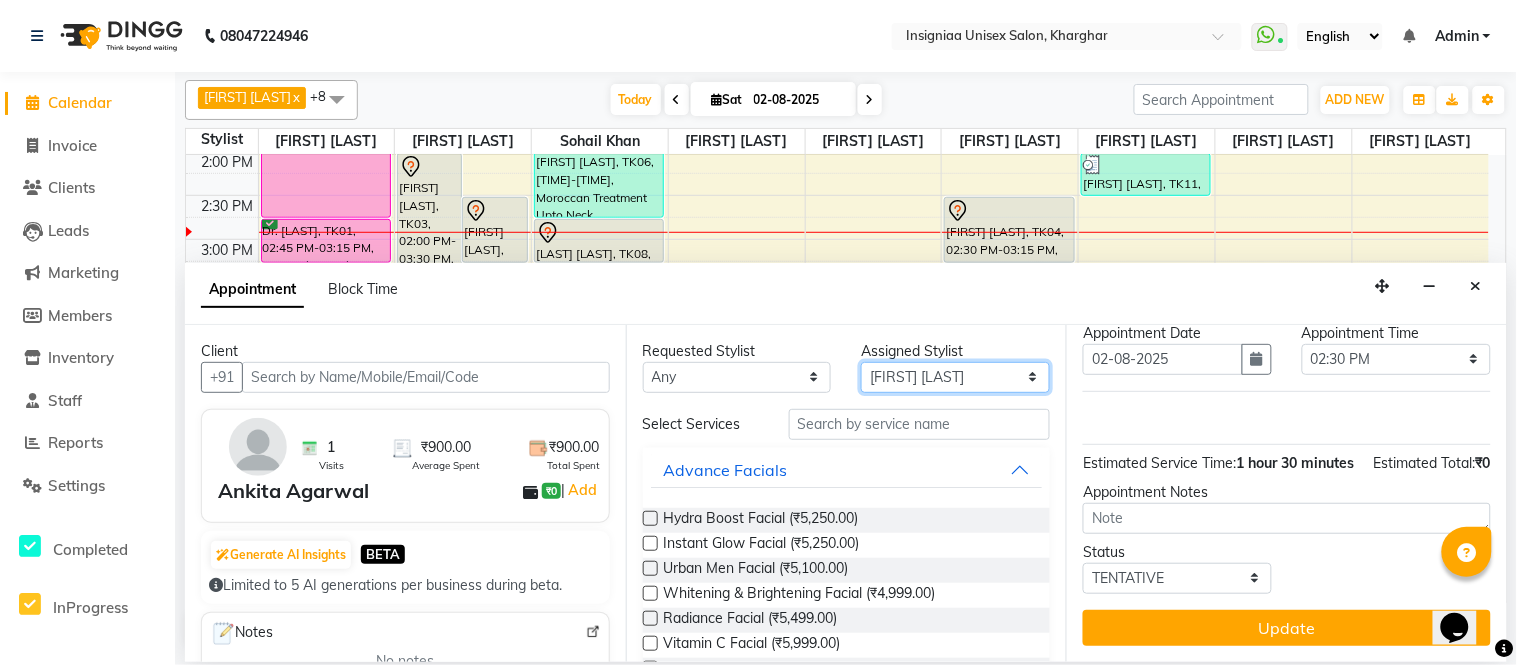 select on "58139" 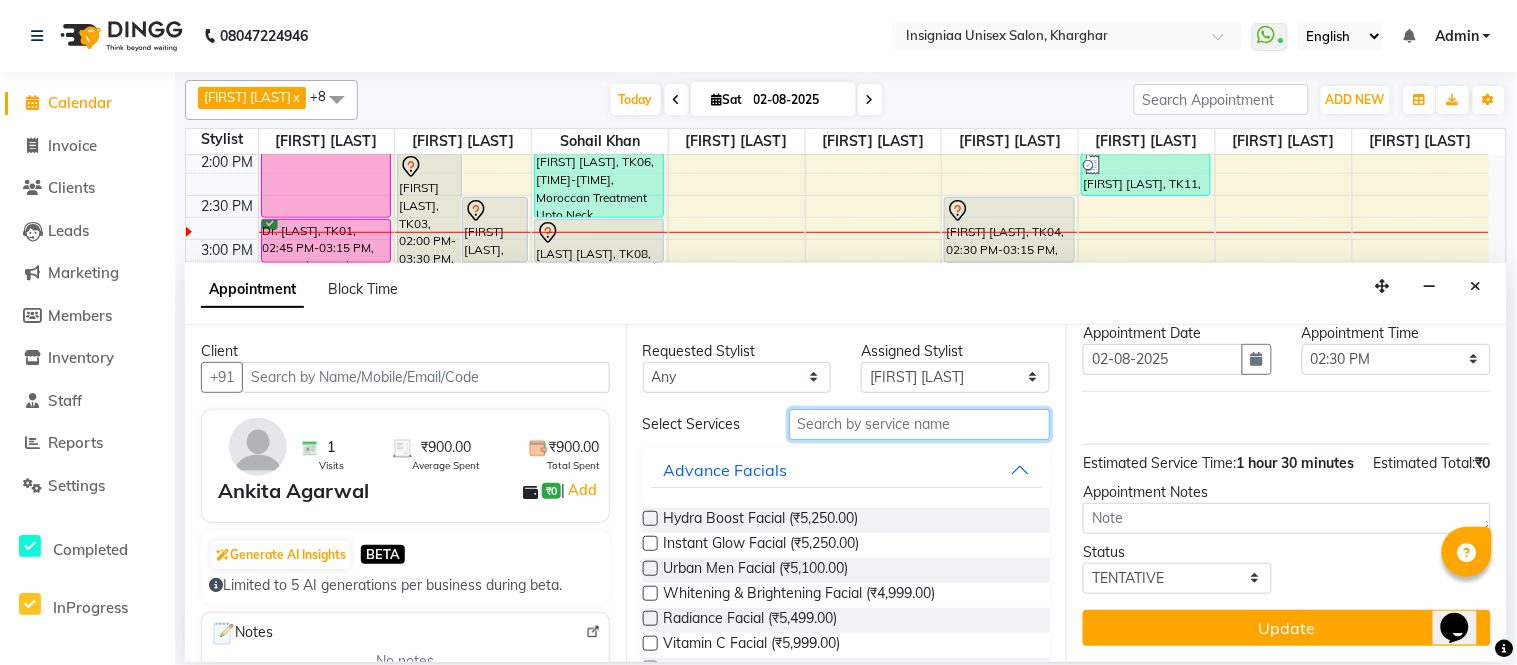 click at bounding box center (920, 424) 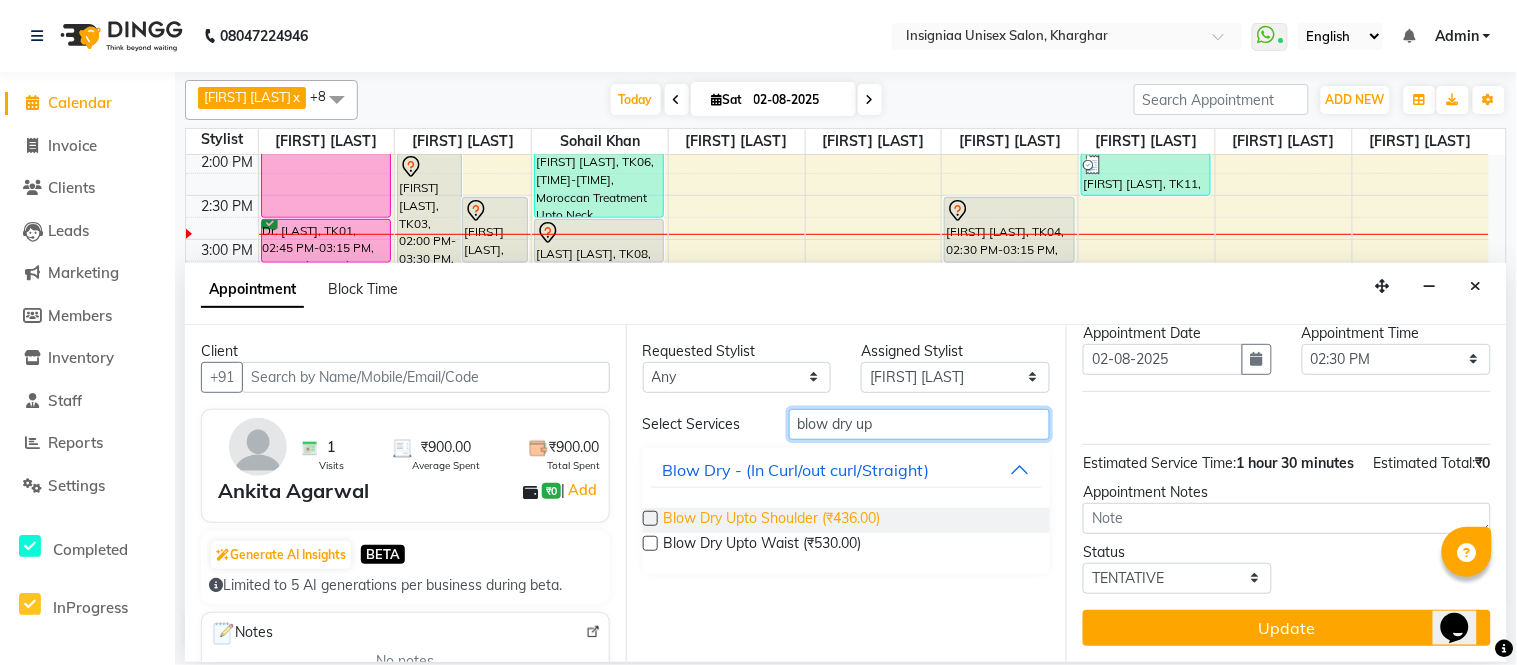 type on "blow dry up" 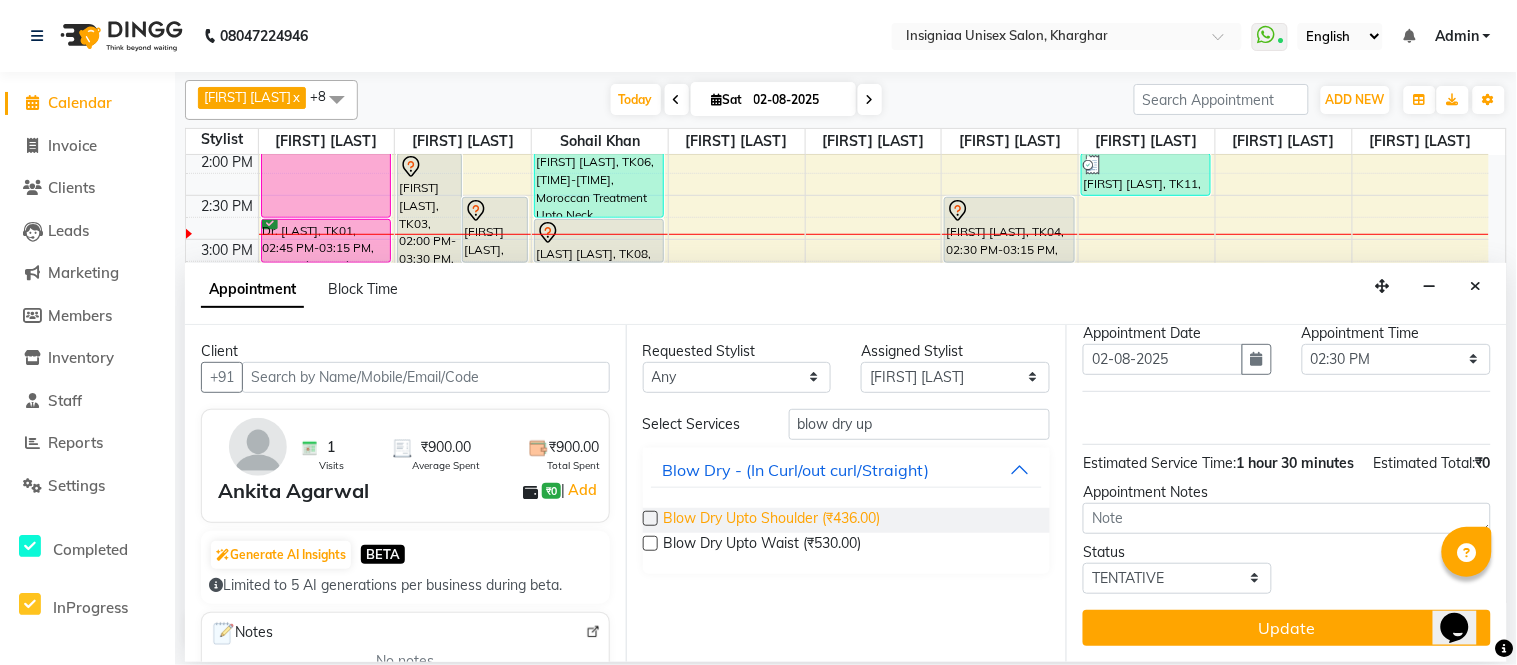 click on "Blow Dry Upto Shoulder (₹436.00)" at bounding box center (772, 520) 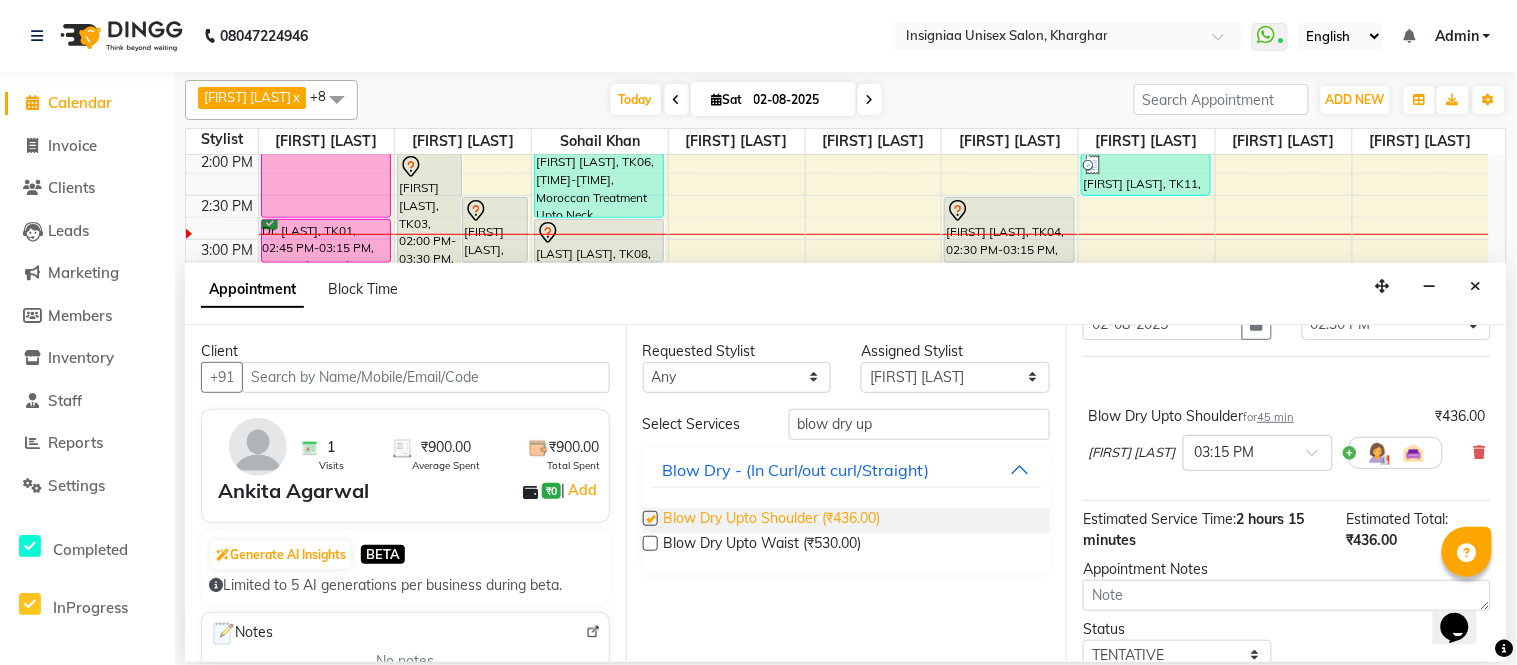 checkbox on "false" 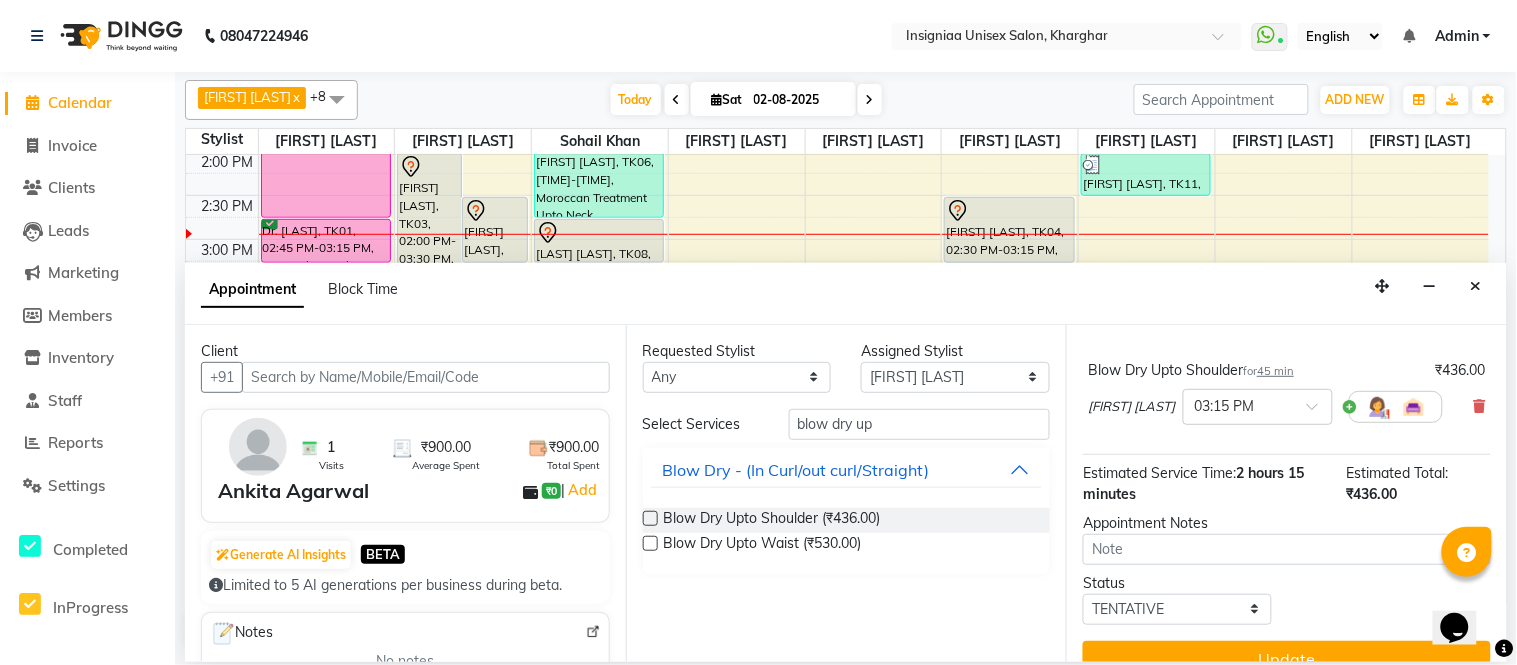 scroll, scrollTop: 187, scrollLeft: 0, axis: vertical 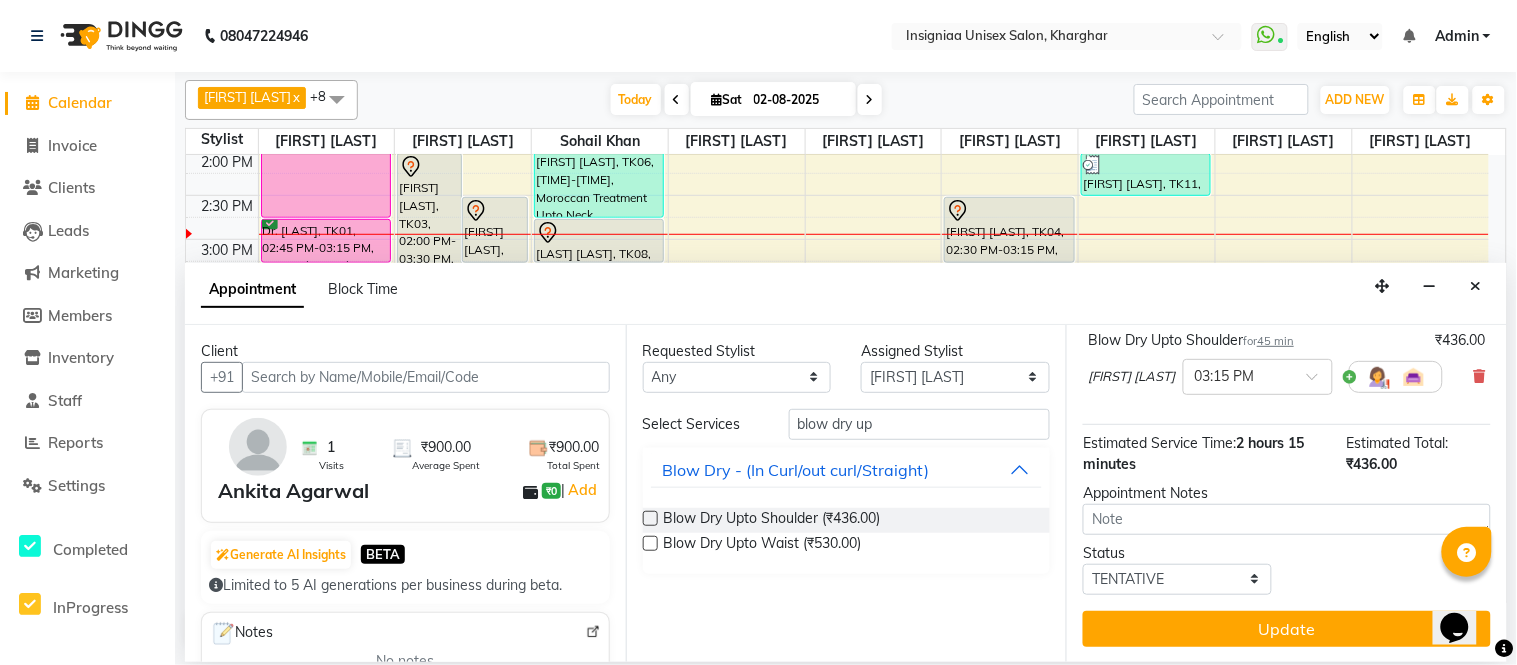drag, startPoint x: 1227, startPoint y: 645, endPoint x: 1220, endPoint y: 633, distance: 13.892444 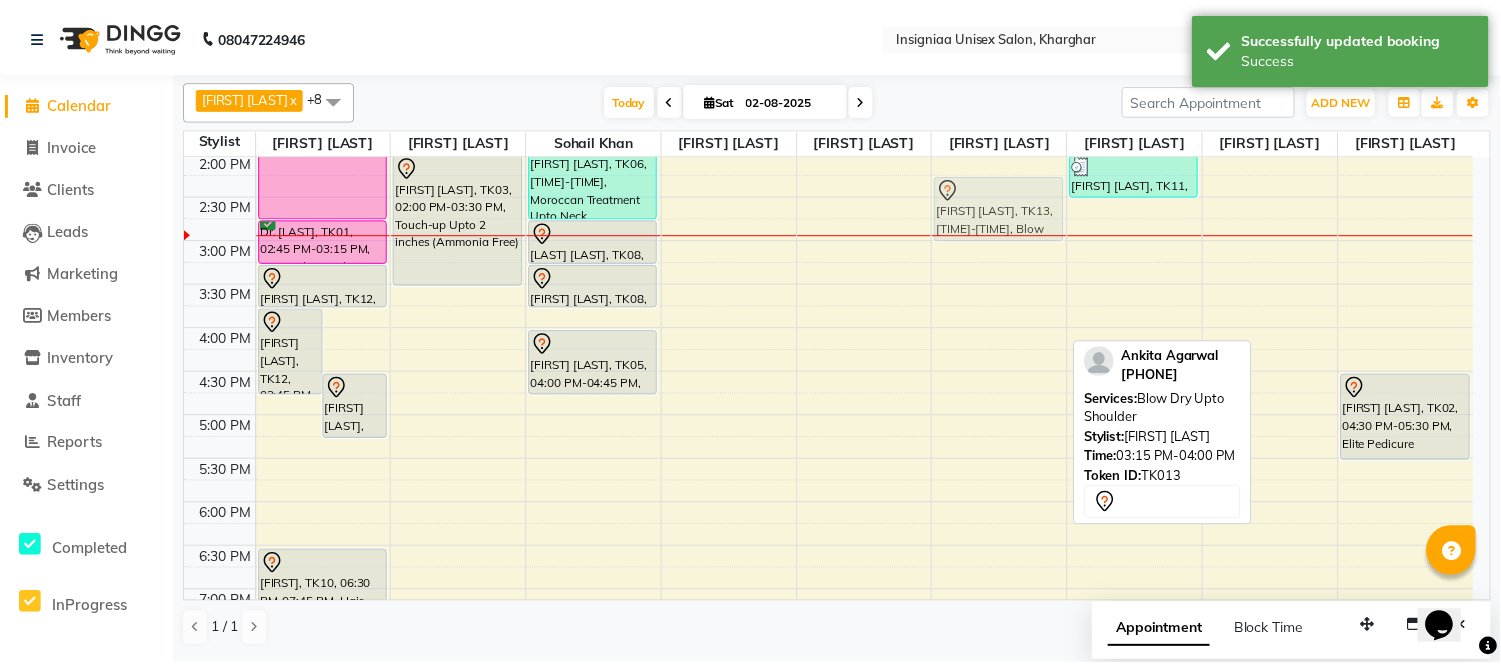 scroll, scrollTop: 354, scrollLeft: 0, axis: vertical 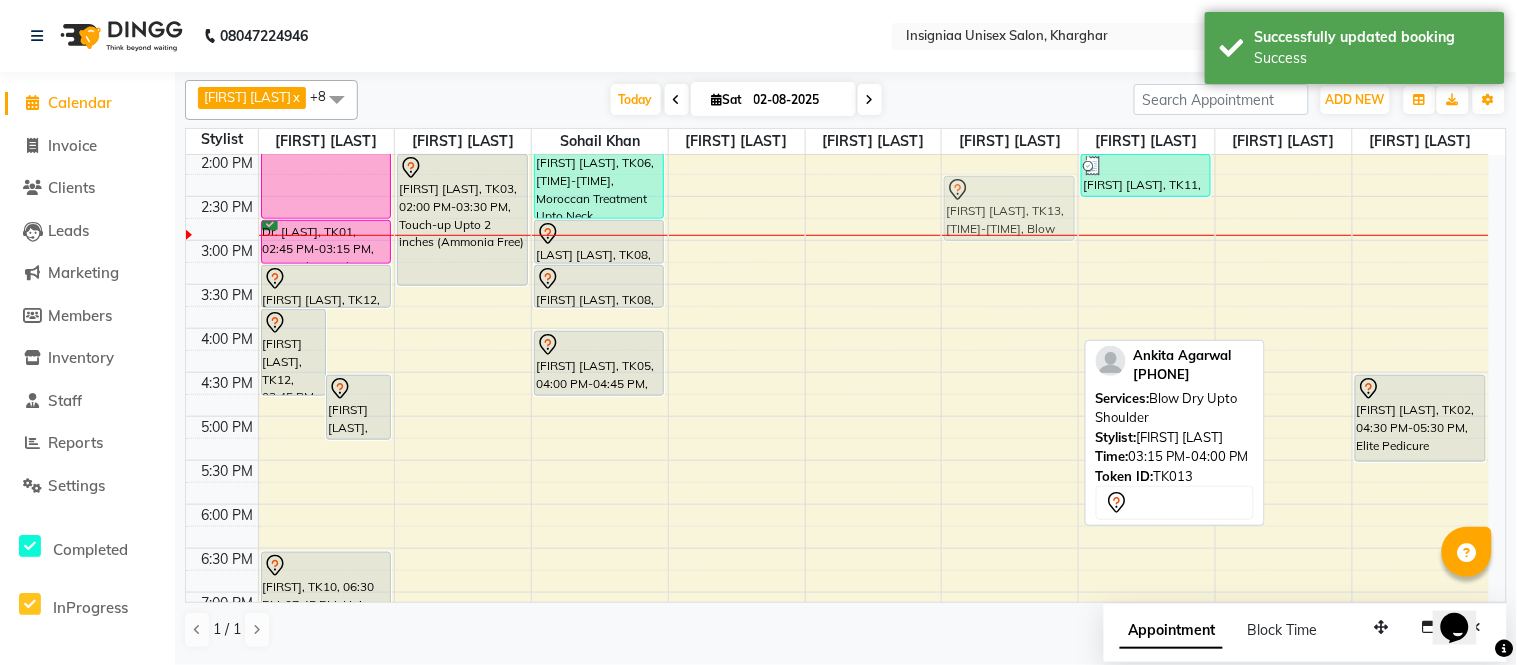 drag, startPoint x: 1002, startPoint y: 311, endPoint x: 985, endPoint y: 222, distance: 90.60905 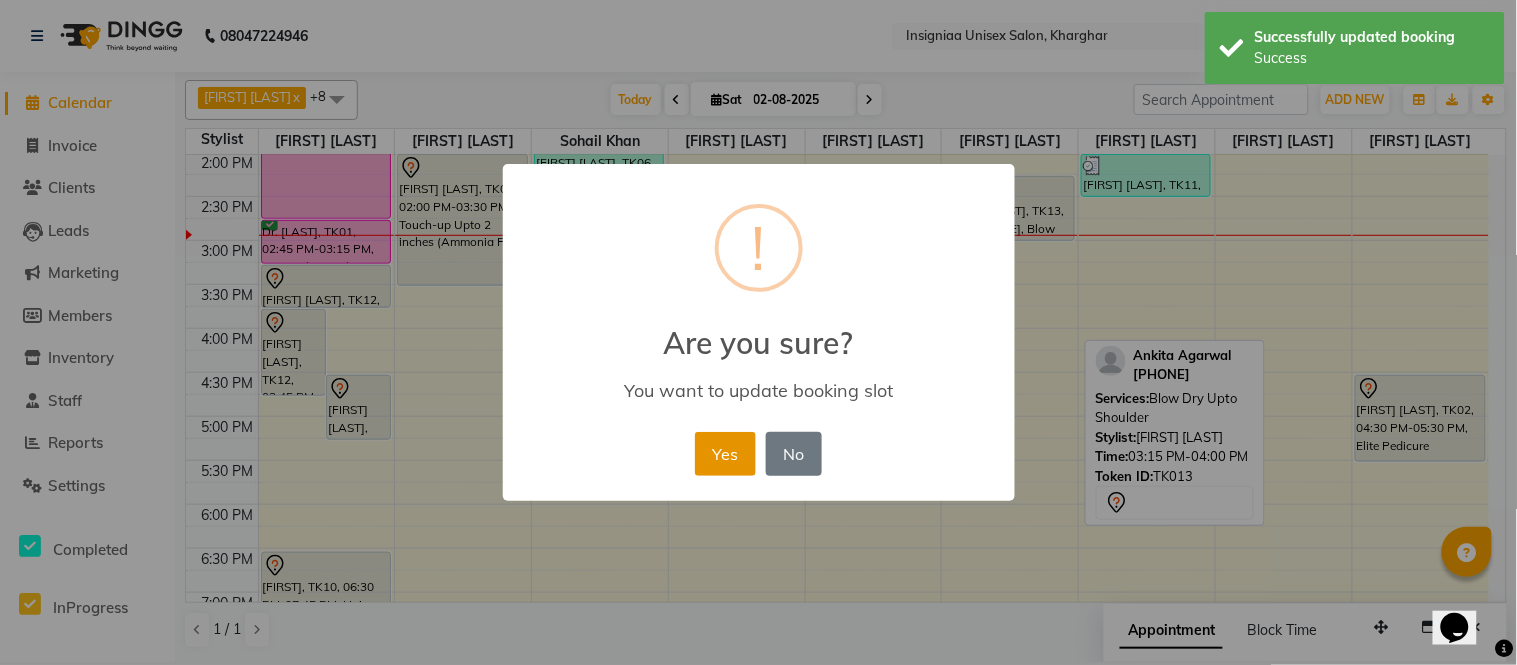 click on "Yes" at bounding box center (725, 454) 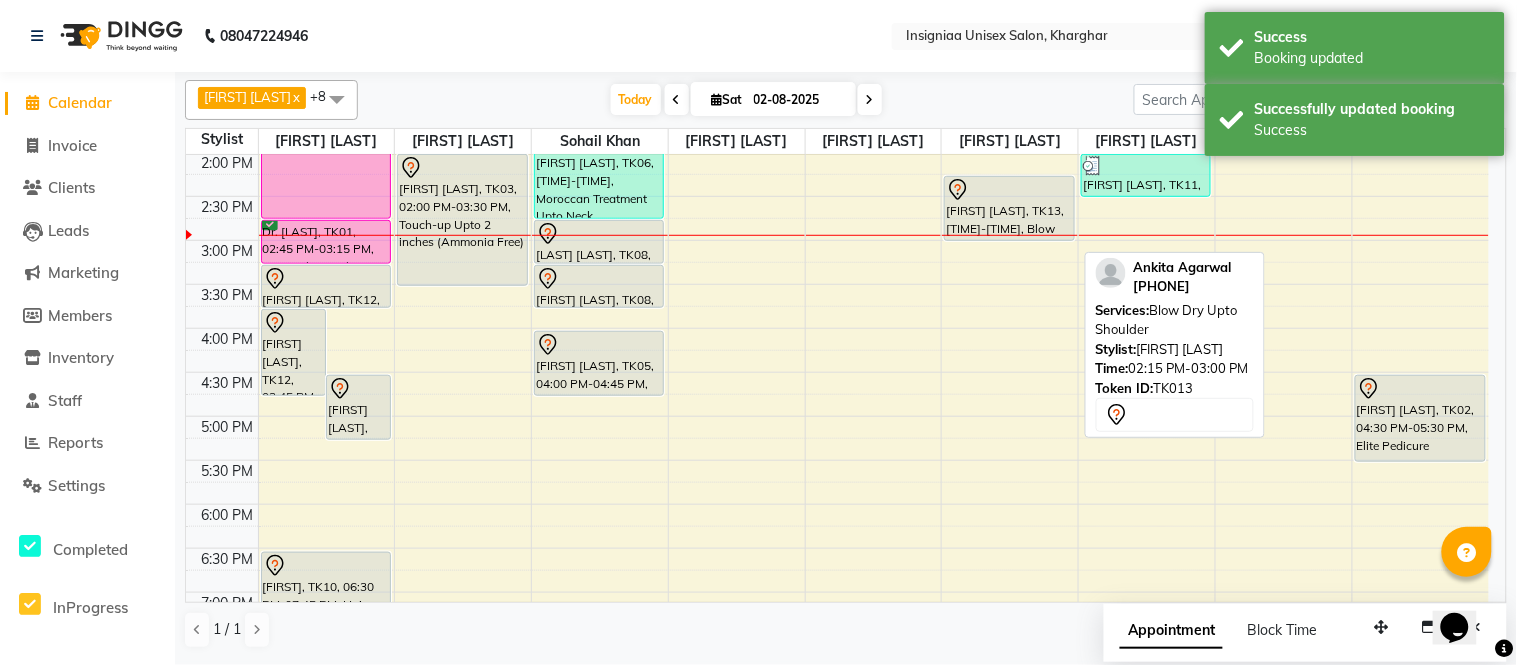 click at bounding box center [1009, 190] 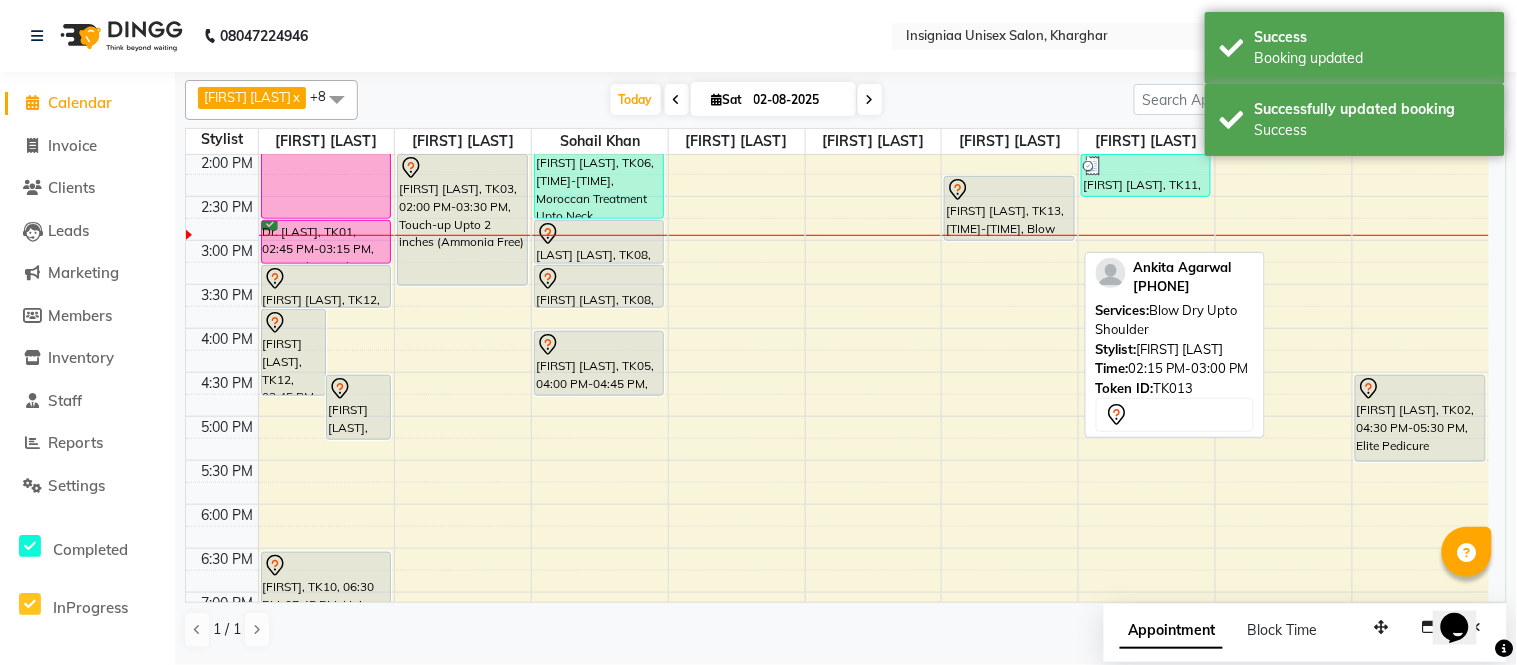 click at bounding box center [1009, 190] 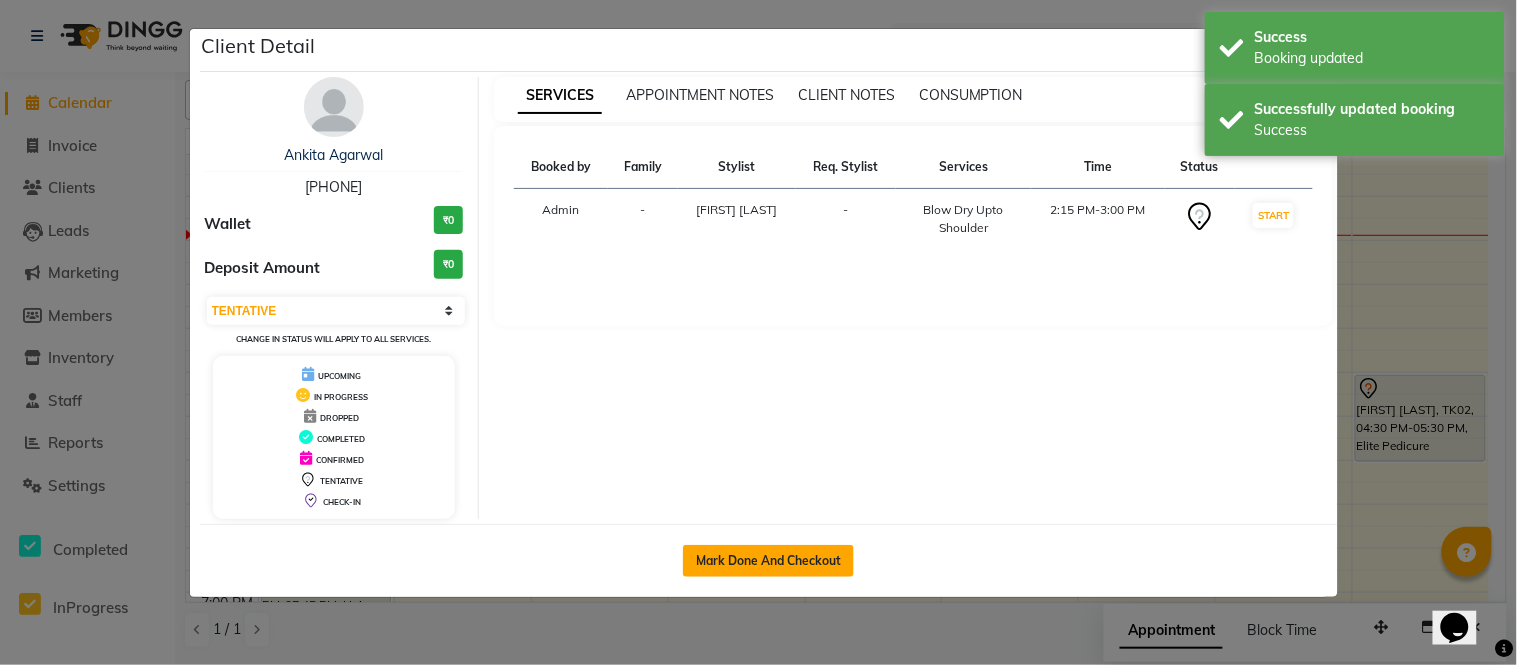 click on "Mark Done And Checkout" 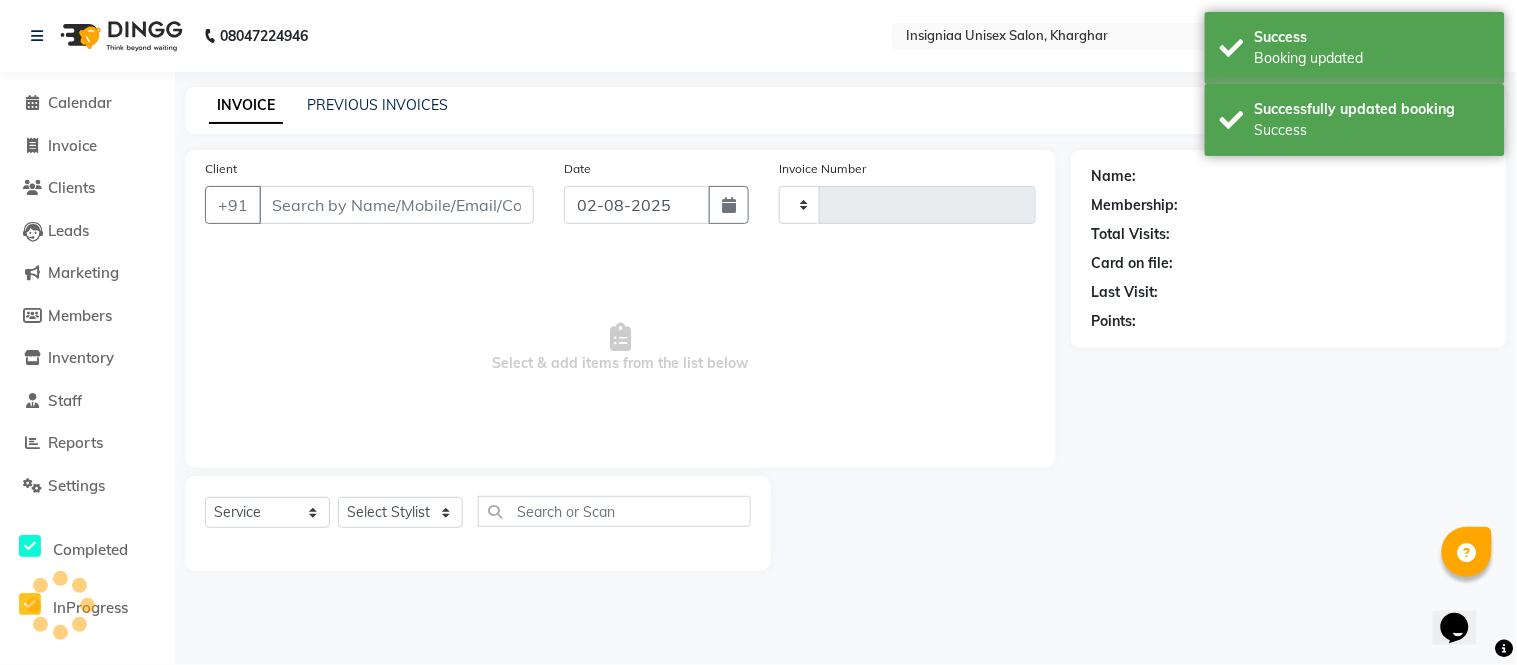 type on "2148" 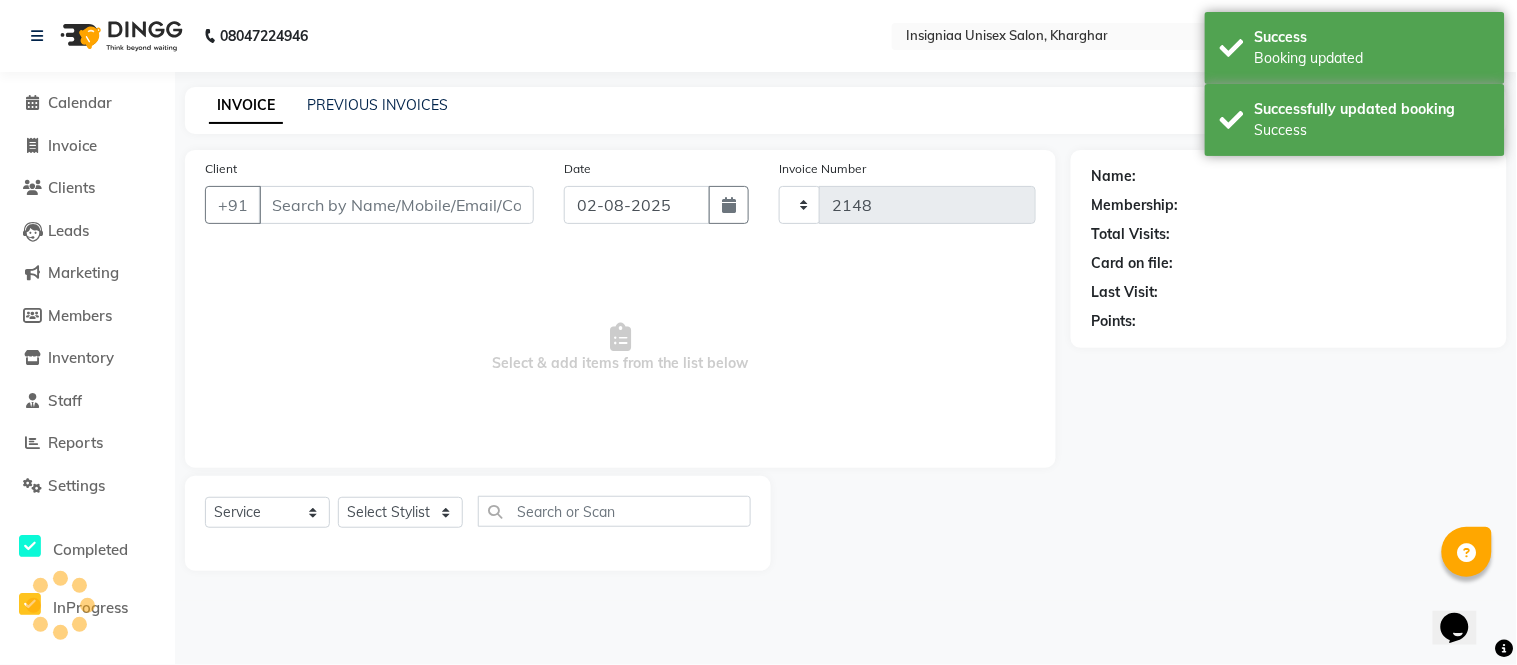 select on "3" 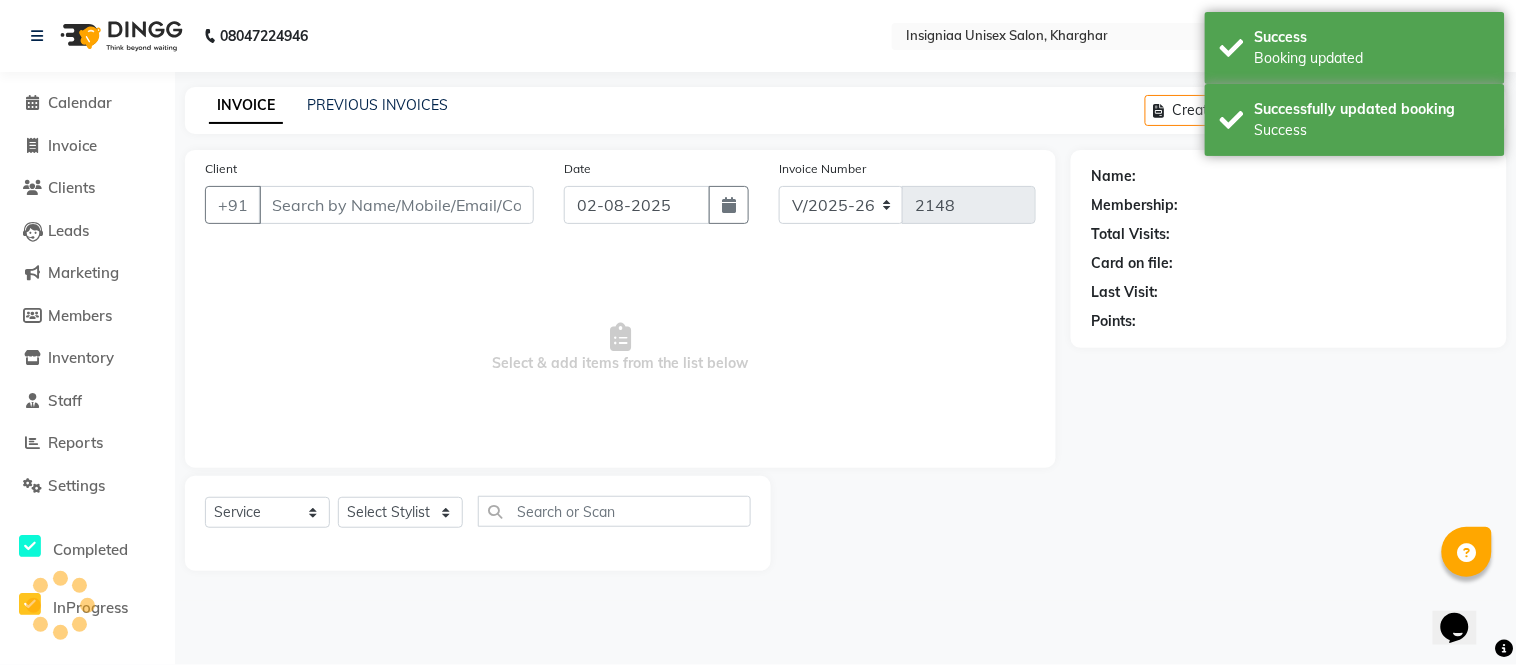 type on "7738333674" 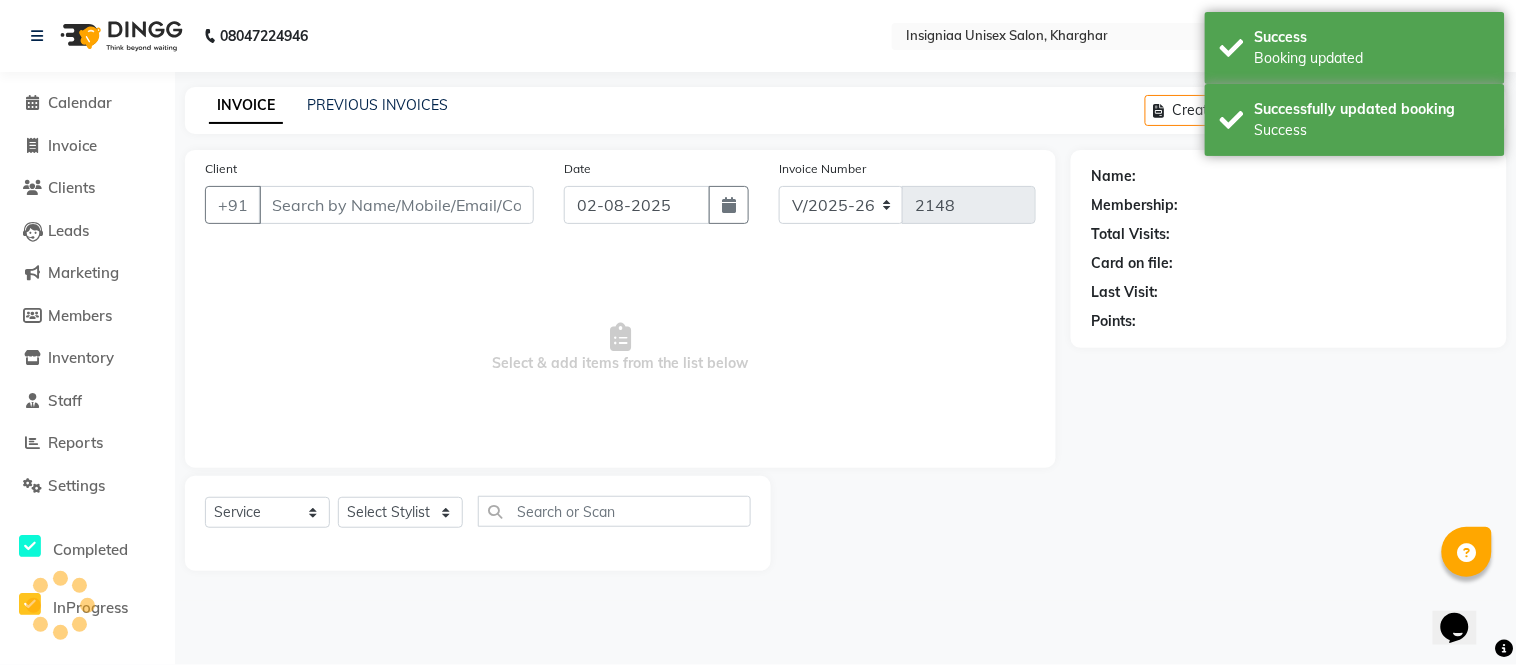 select on "58139" 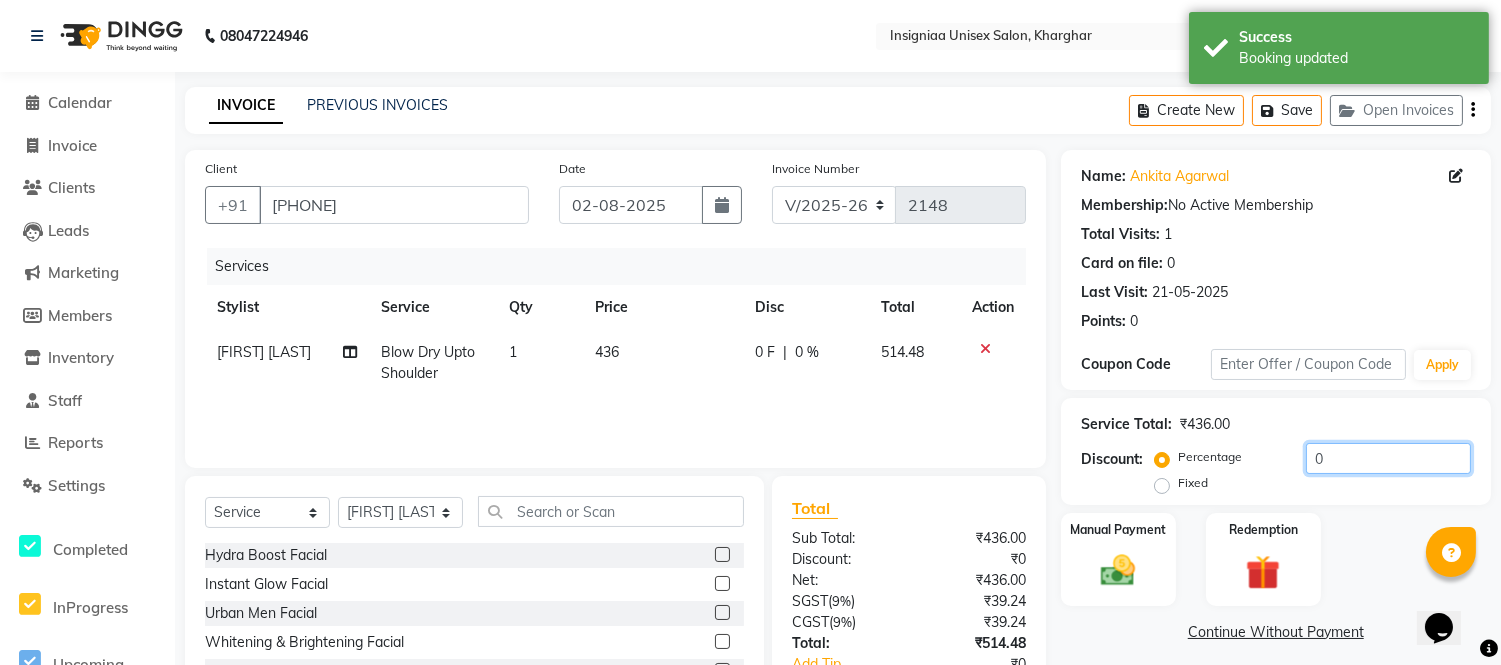 click on "0" 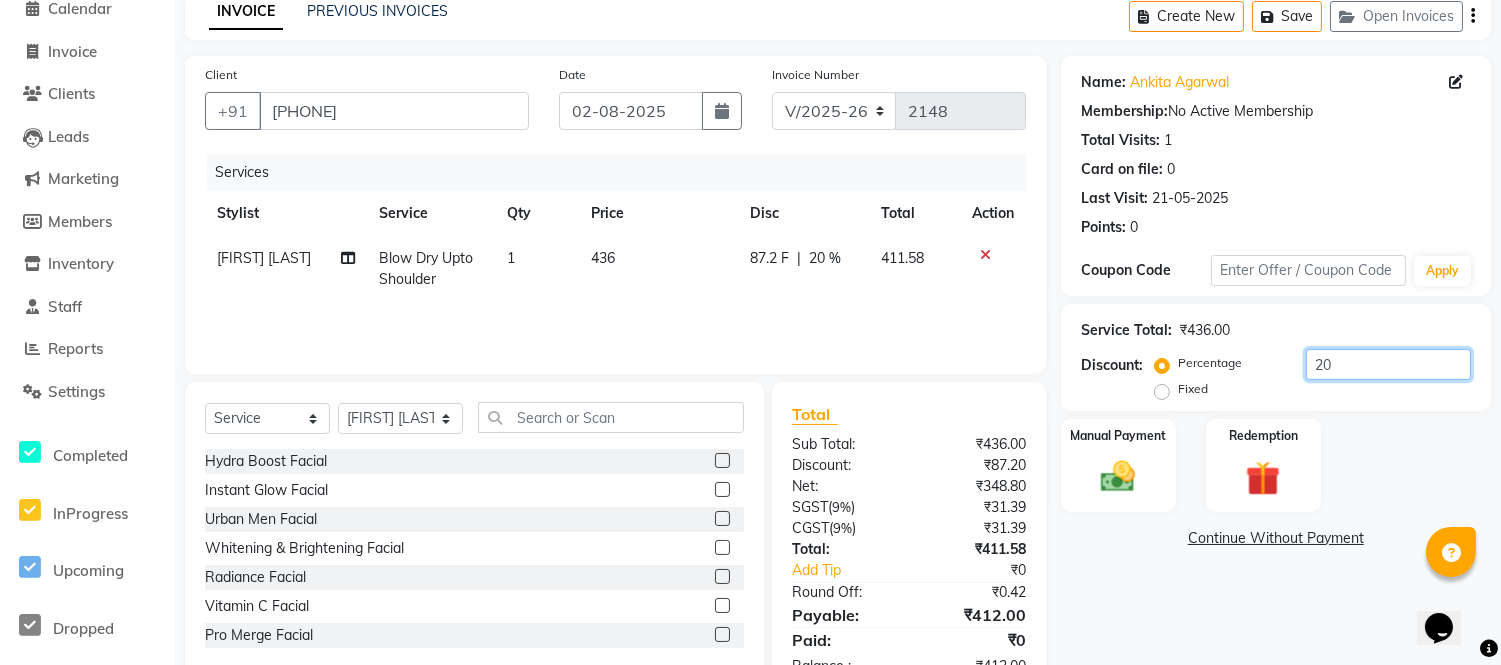 scroll, scrollTop: 155, scrollLeft: 0, axis: vertical 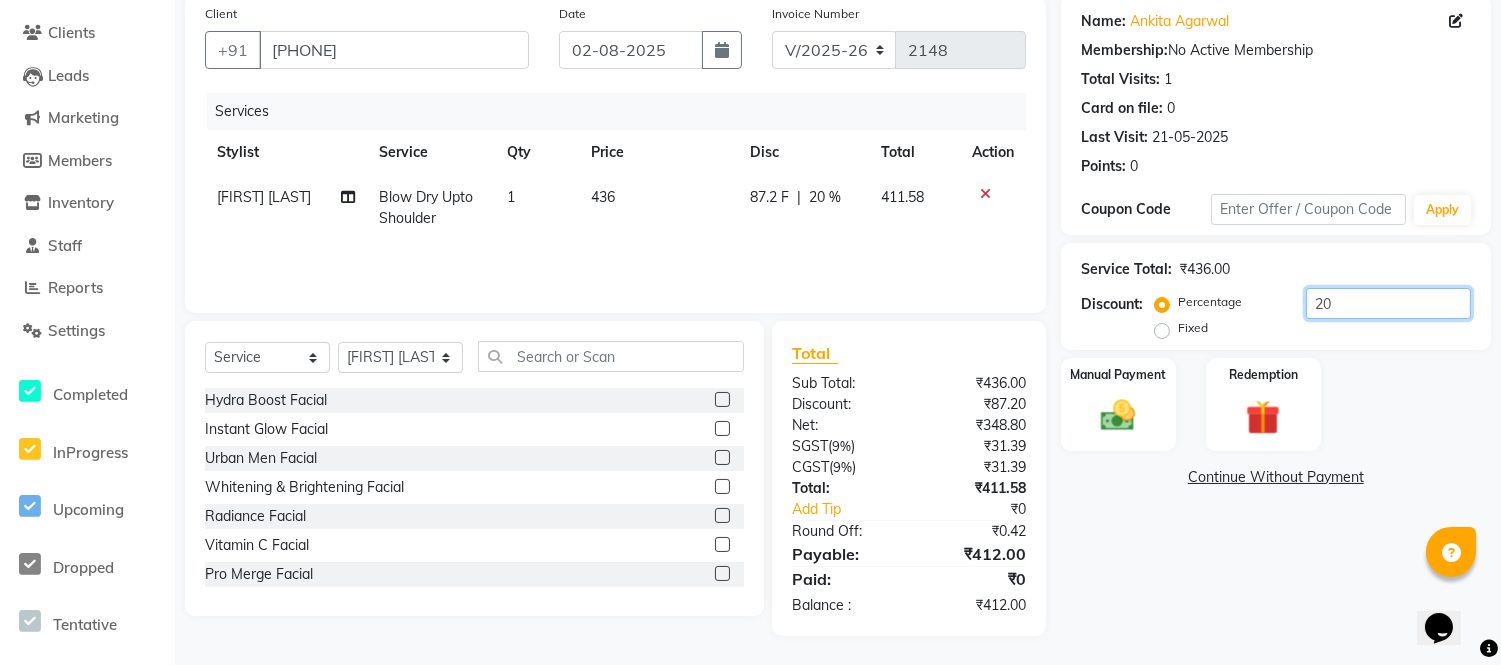 click on "20" 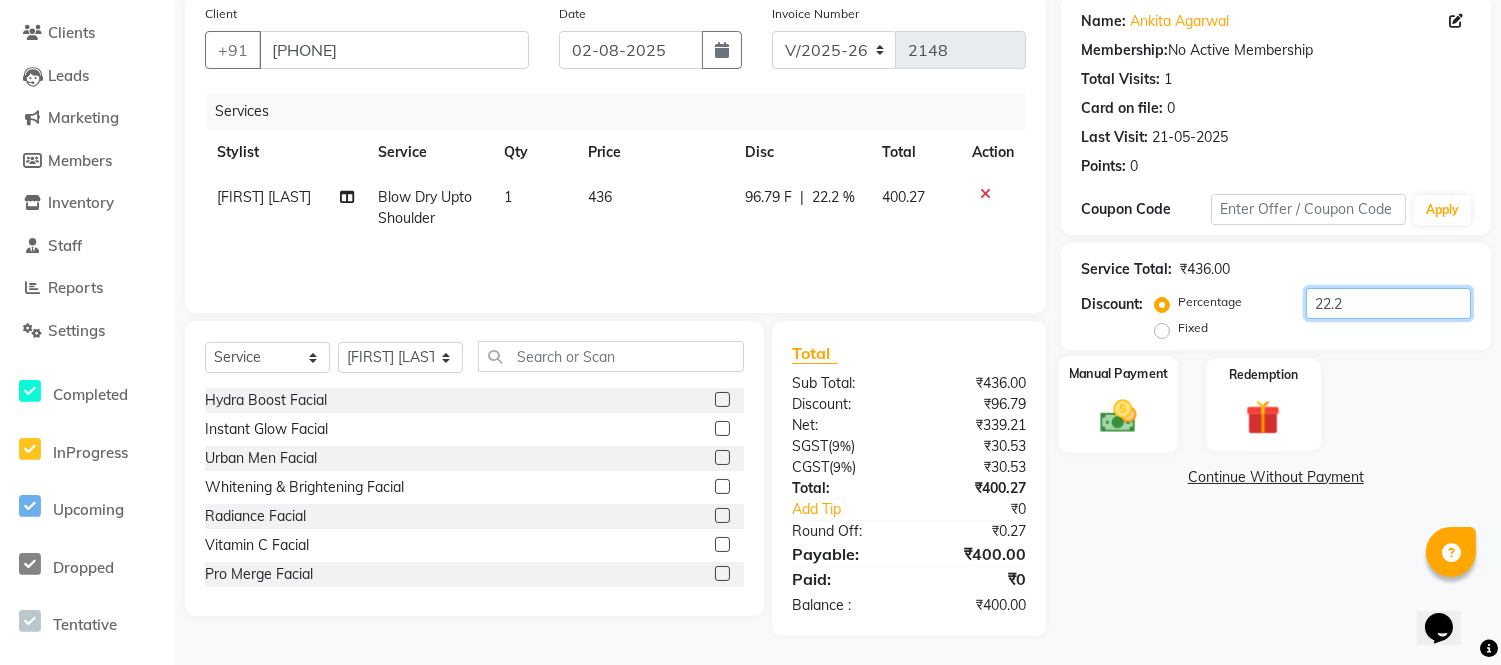 type on "22.2" 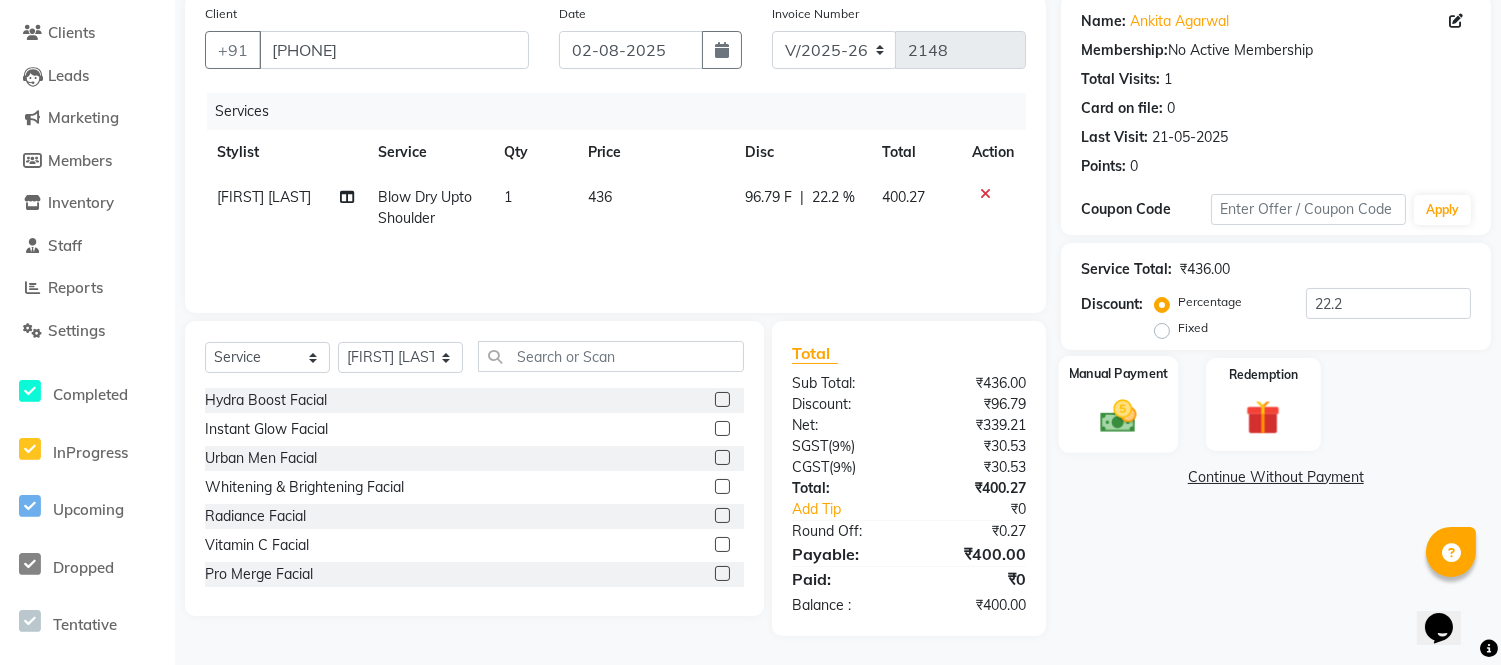 click 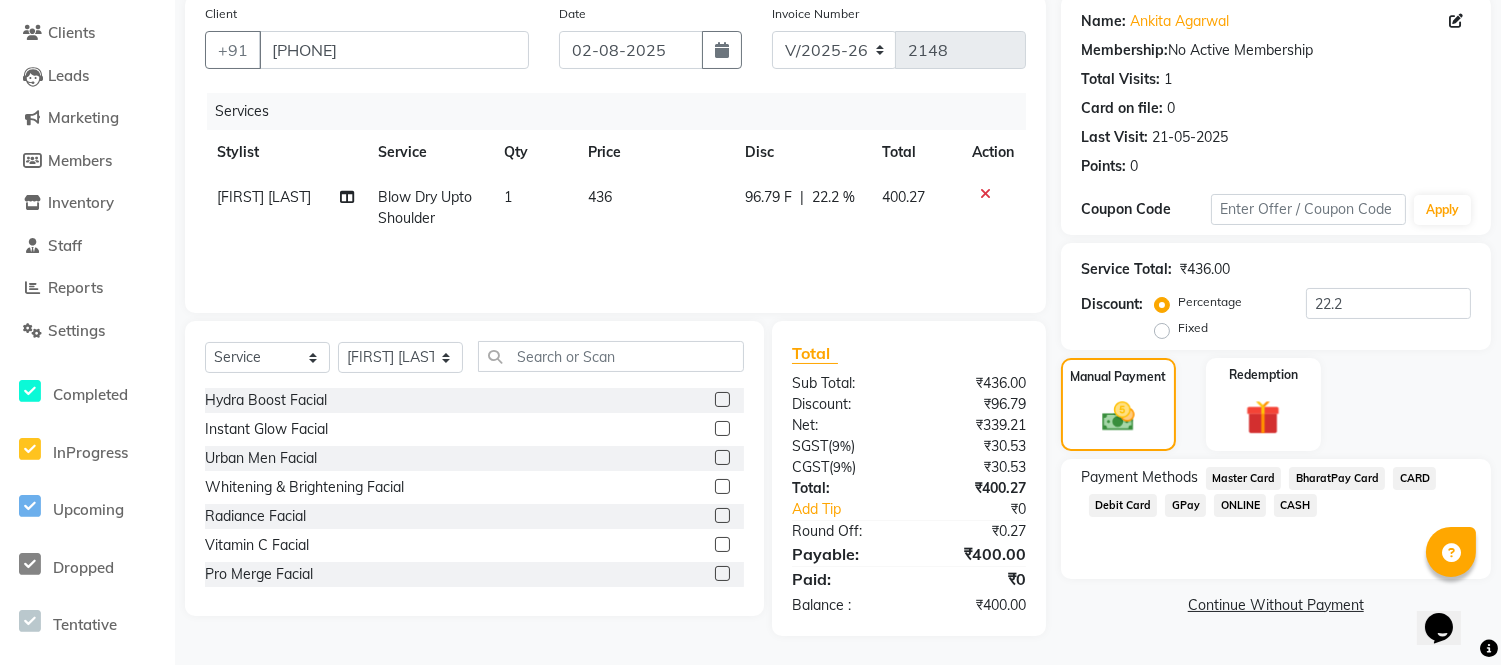 click on "CASH" 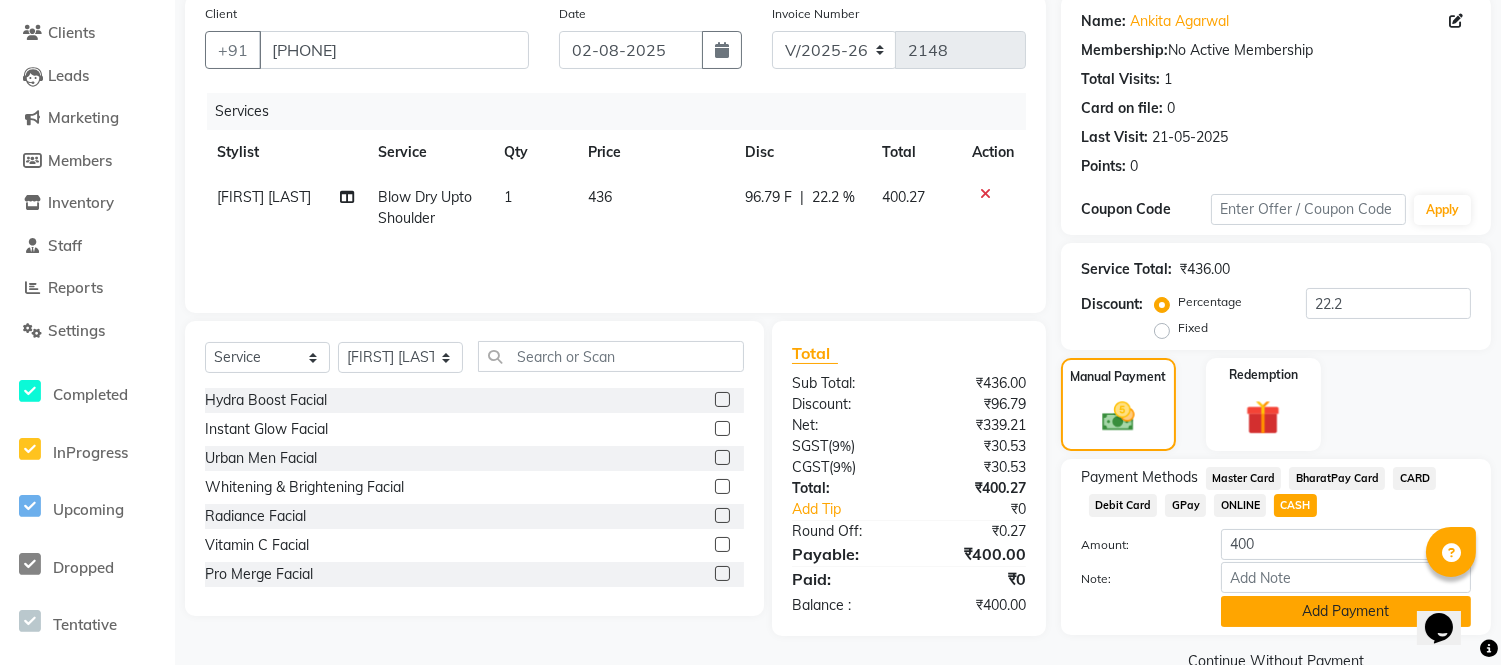click on "Add Payment" 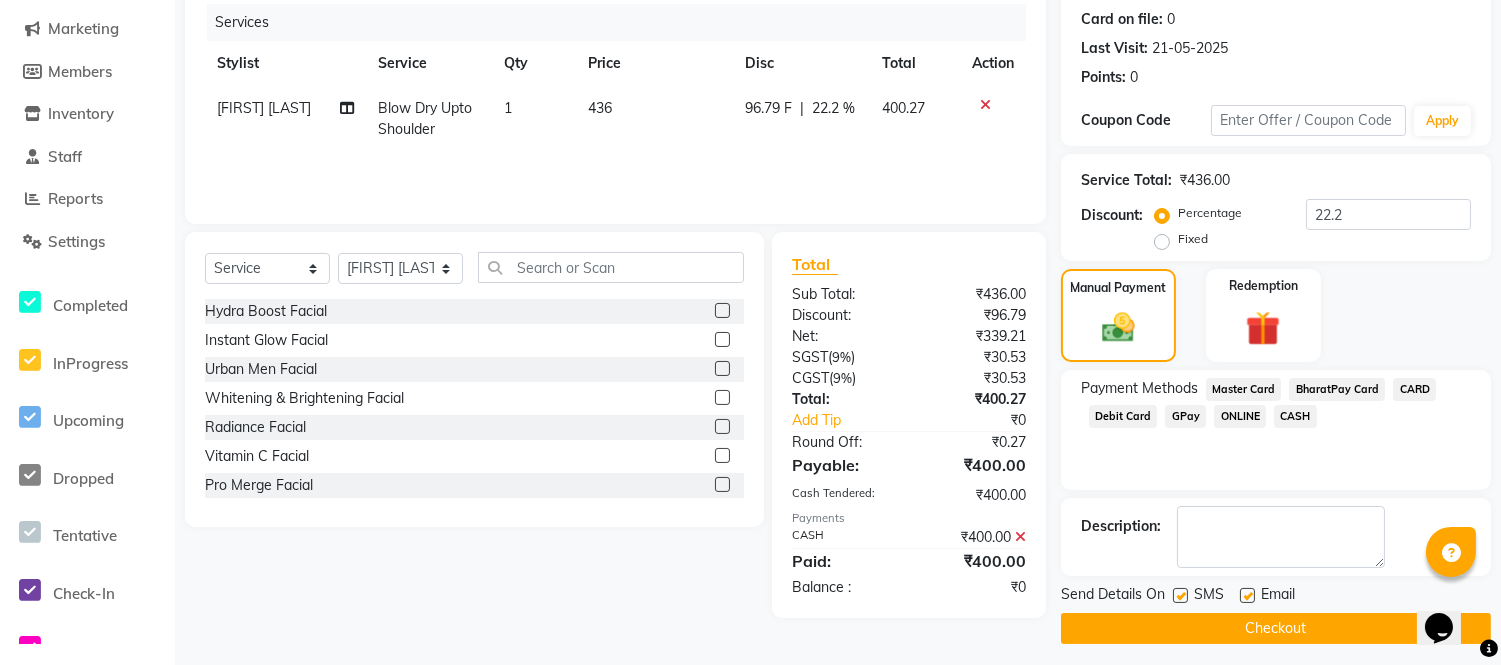 scroll, scrollTop: 252, scrollLeft: 0, axis: vertical 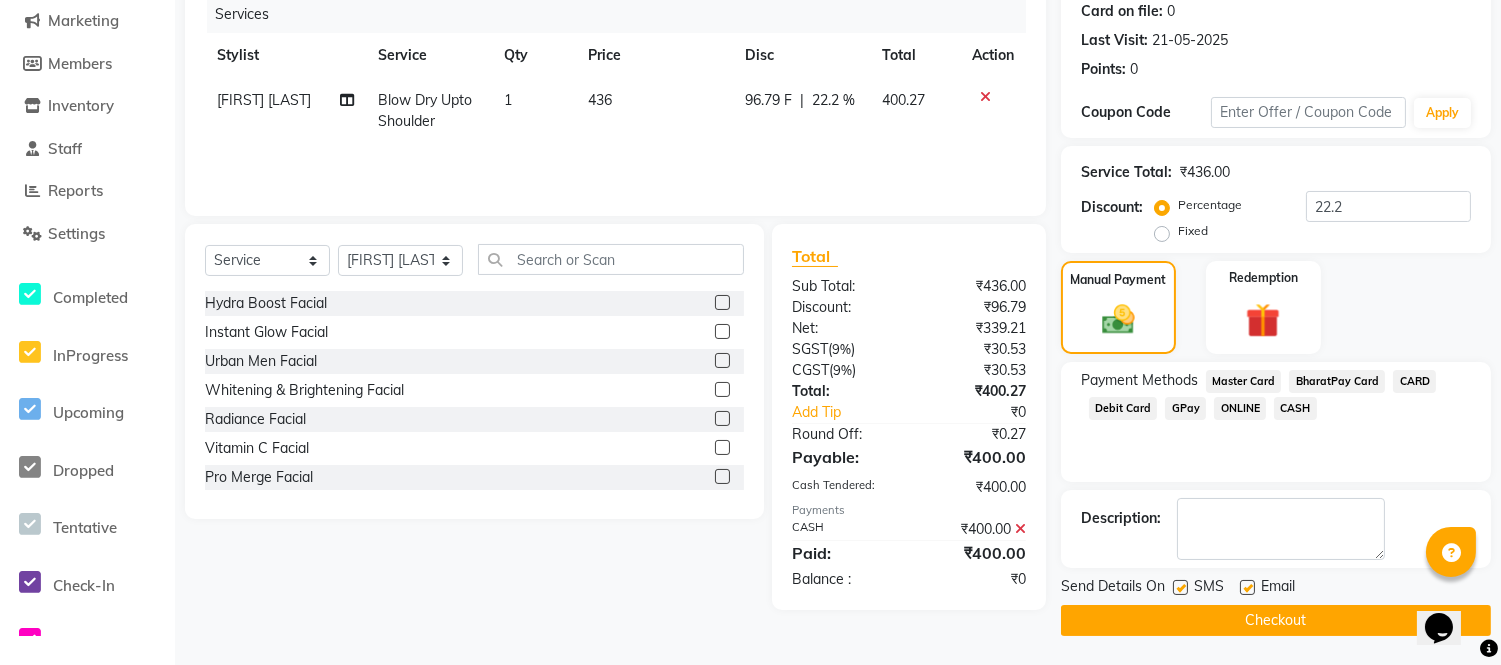 click on "Email" 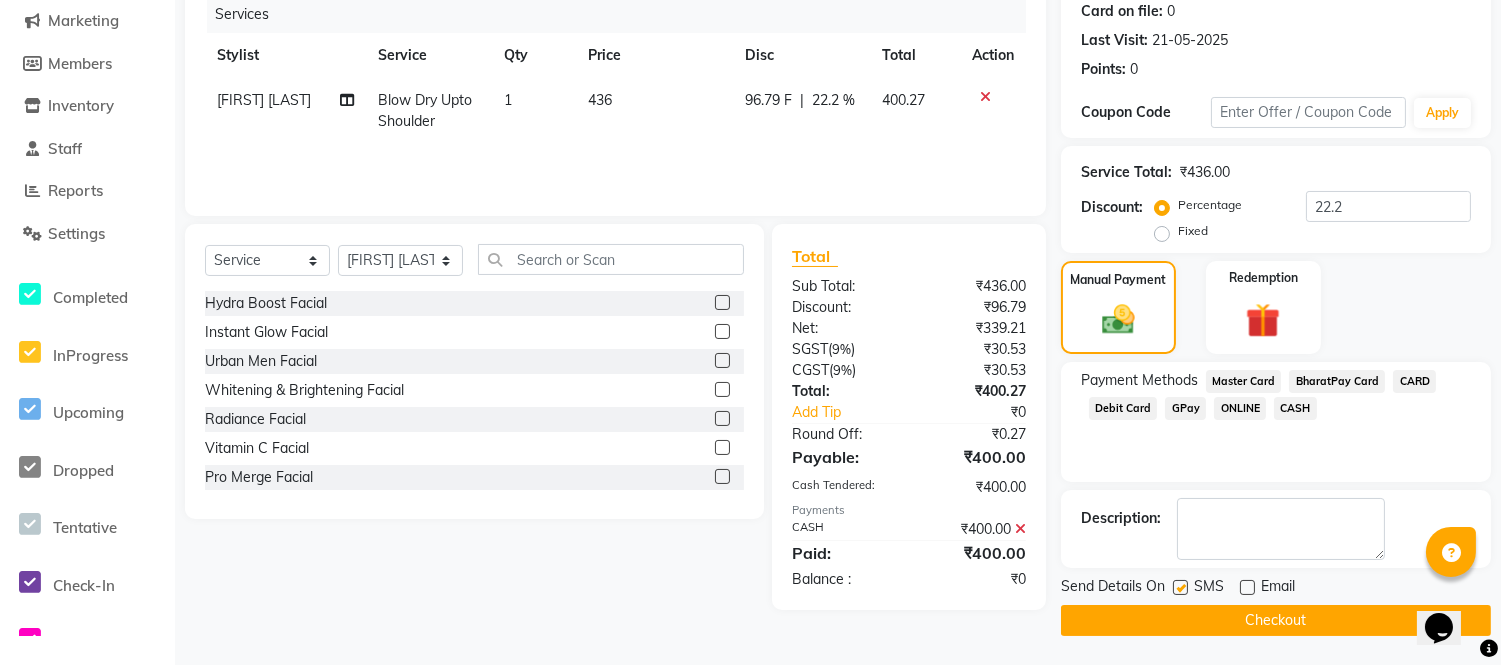 click 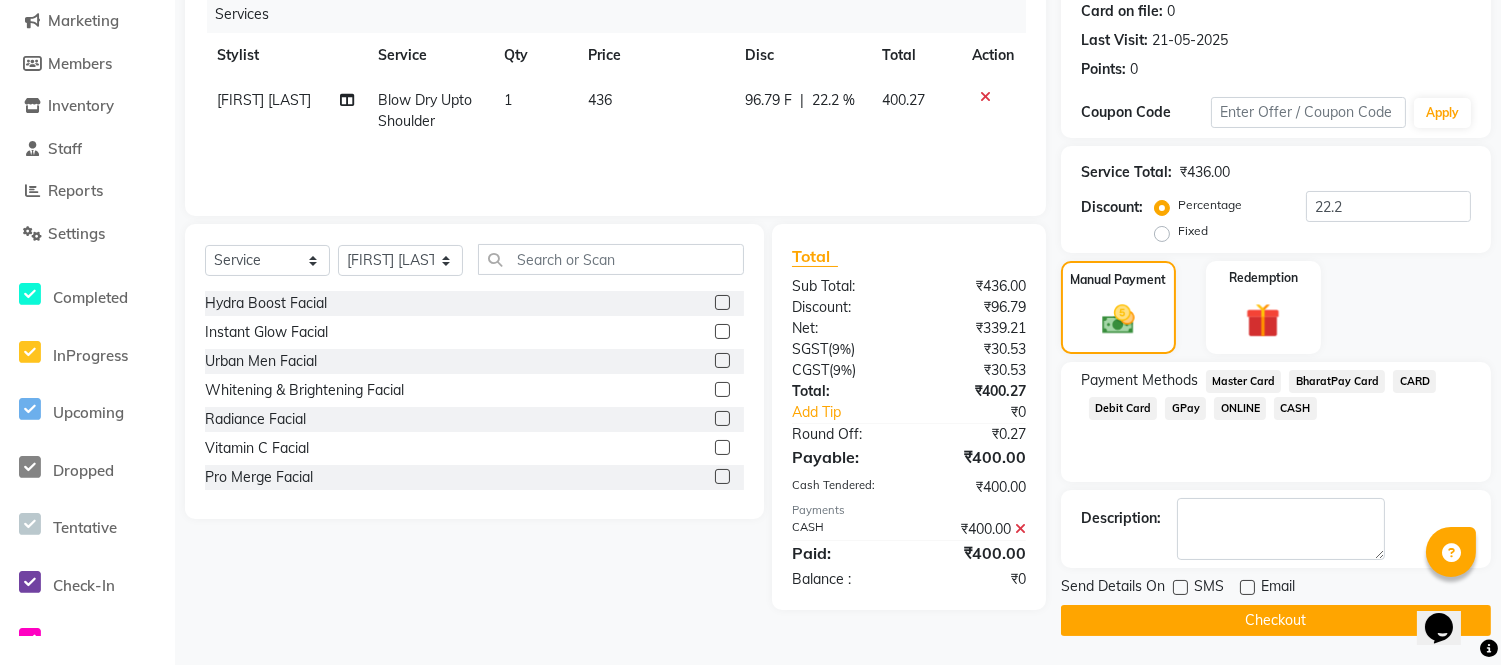 click on "Checkout" 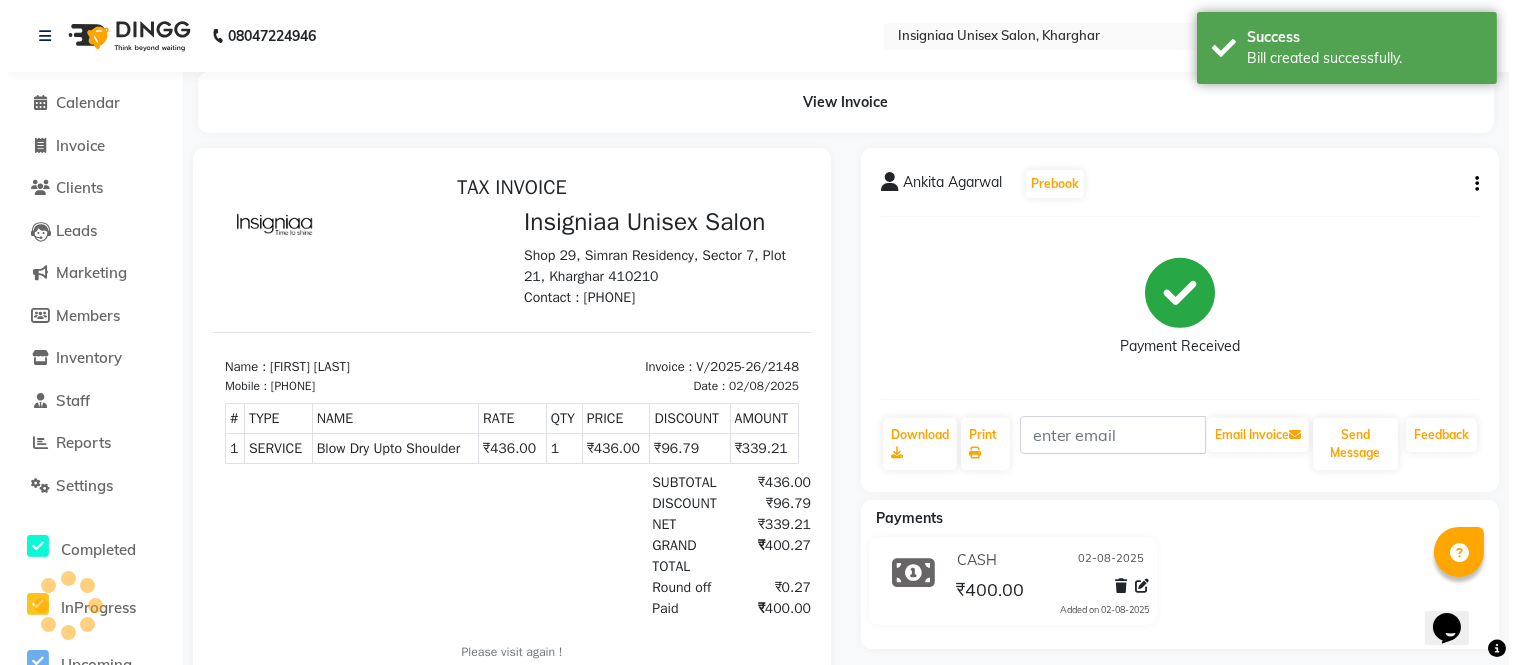 scroll, scrollTop: 0, scrollLeft: 0, axis: both 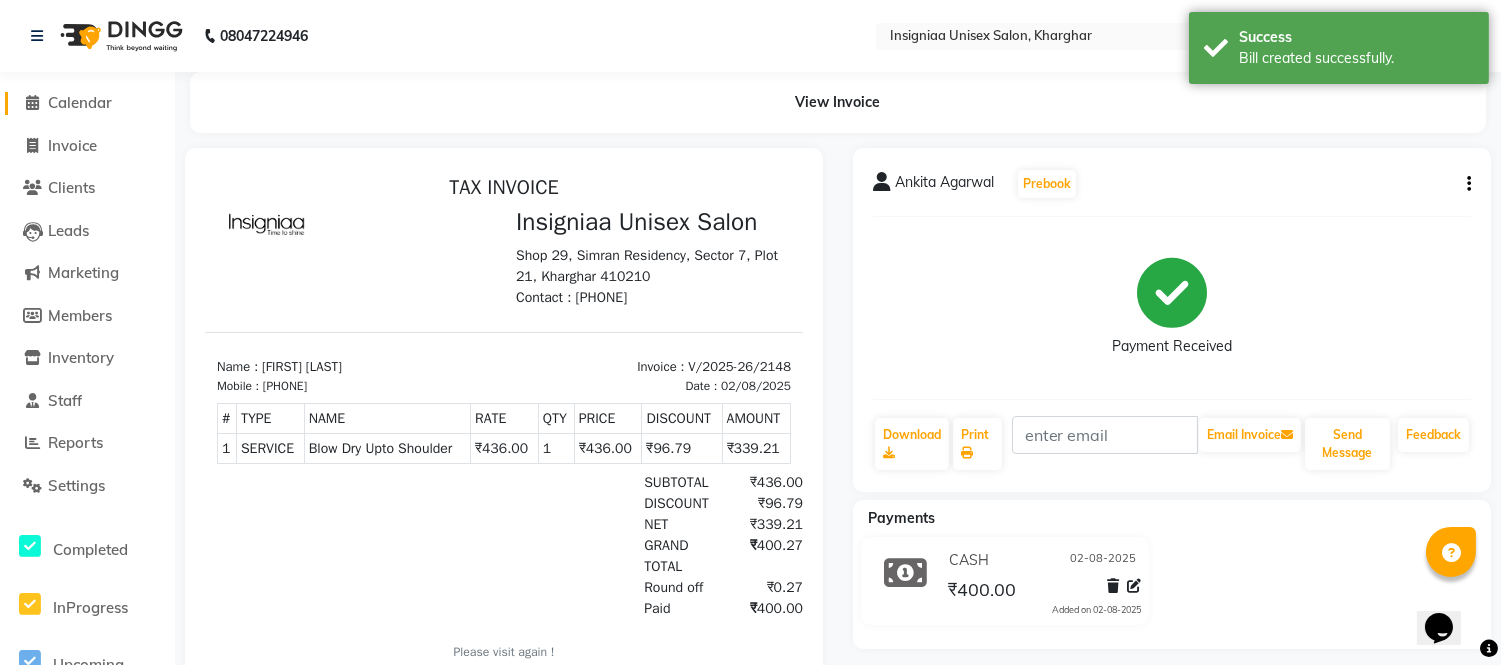 click on "Calendar" 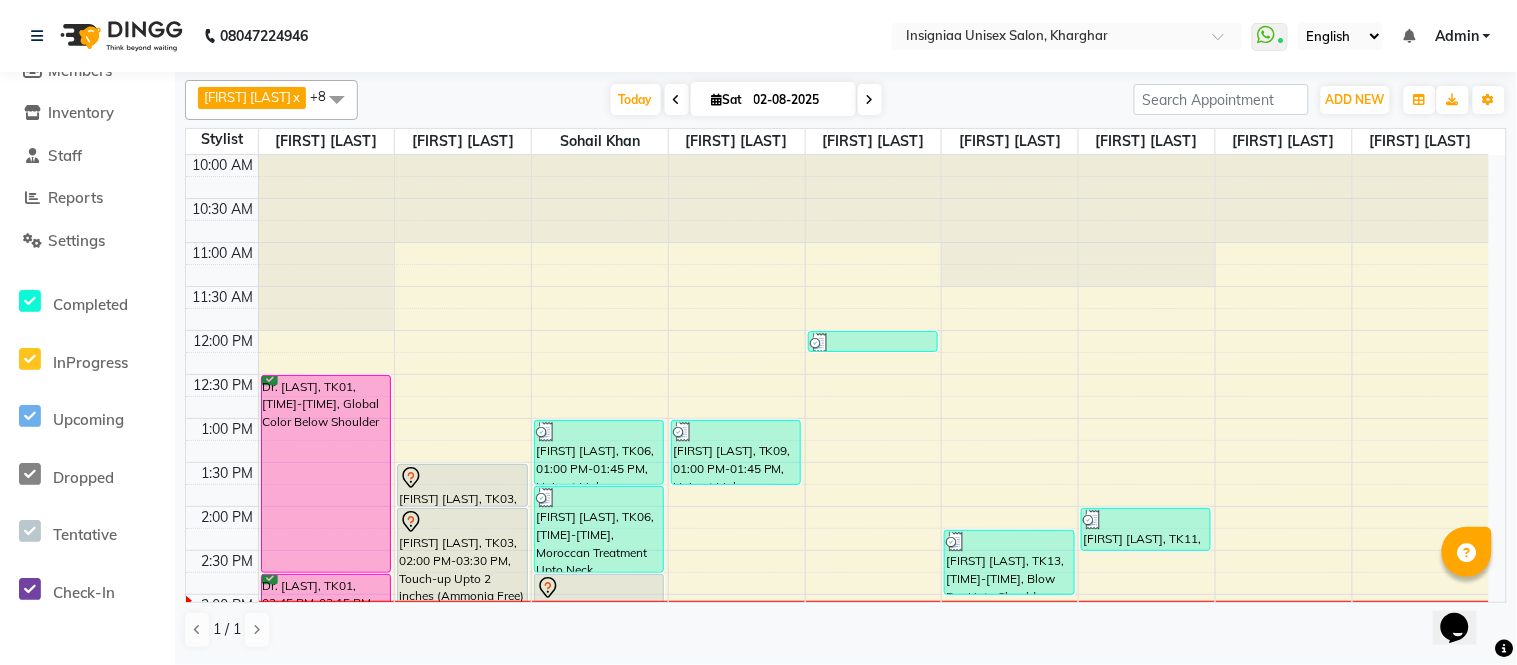 scroll, scrollTop: 514, scrollLeft: 0, axis: vertical 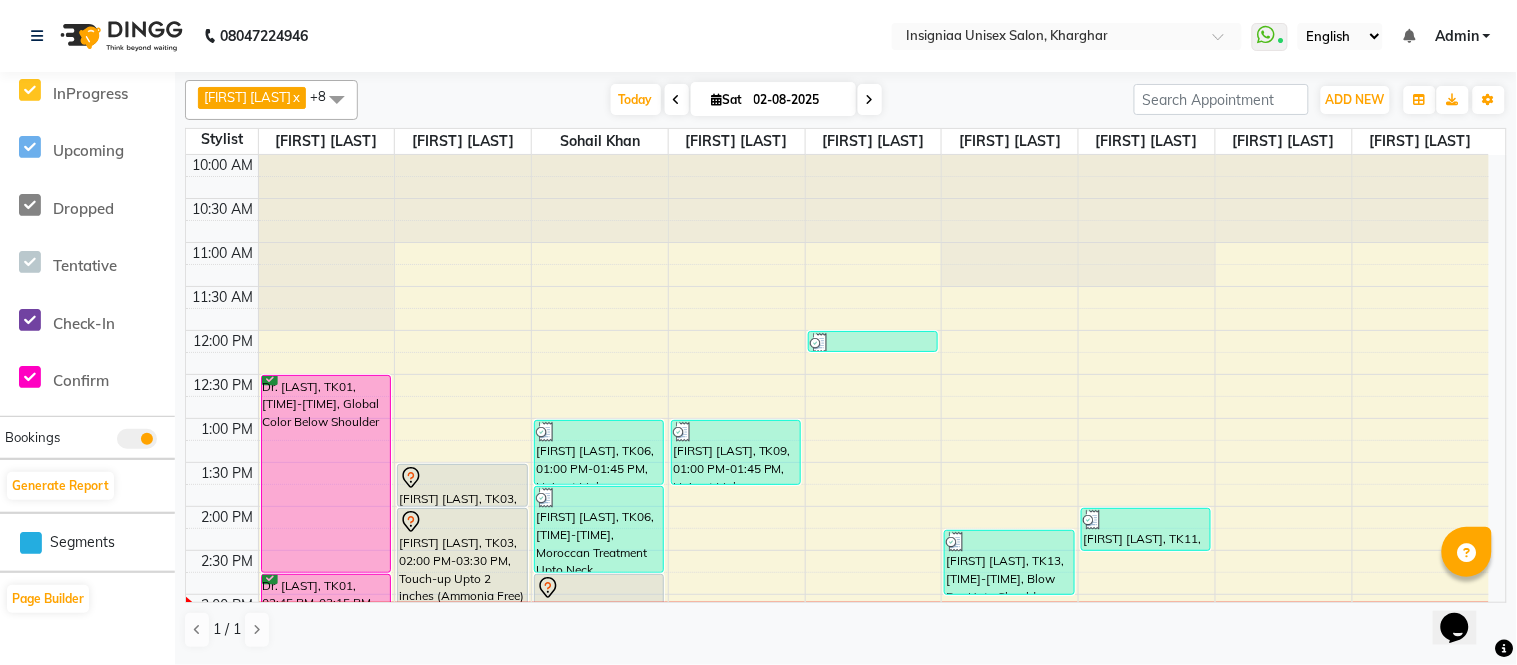 click on "08047224946 Select Location × Insigniaa Unisex Salon, Kharghar  WhatsApp Status  ✕ Status:  Connected Most Recent Message: 02-08-2025     10:51 AM Recent Service Activity: 02-08-2025     02:12 PM English ENGLISH Español العربية मराठी हिंदी ગુજરાતી தமிழ் 中文 Notifications nothing to show Admin Manage Profile Change Password Sign out  Version:3.15.11" 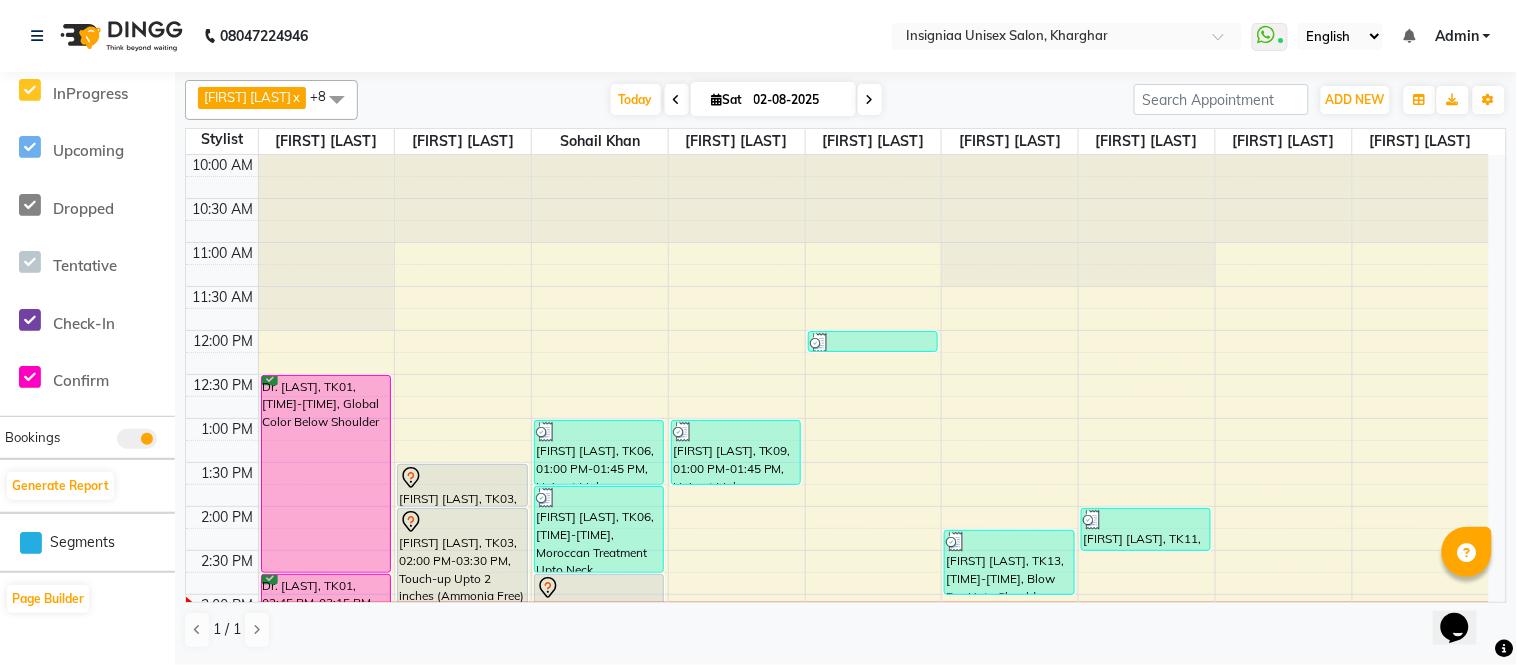 scroll, scrollTop: 222, scrollLeft: 0, axis: vertical 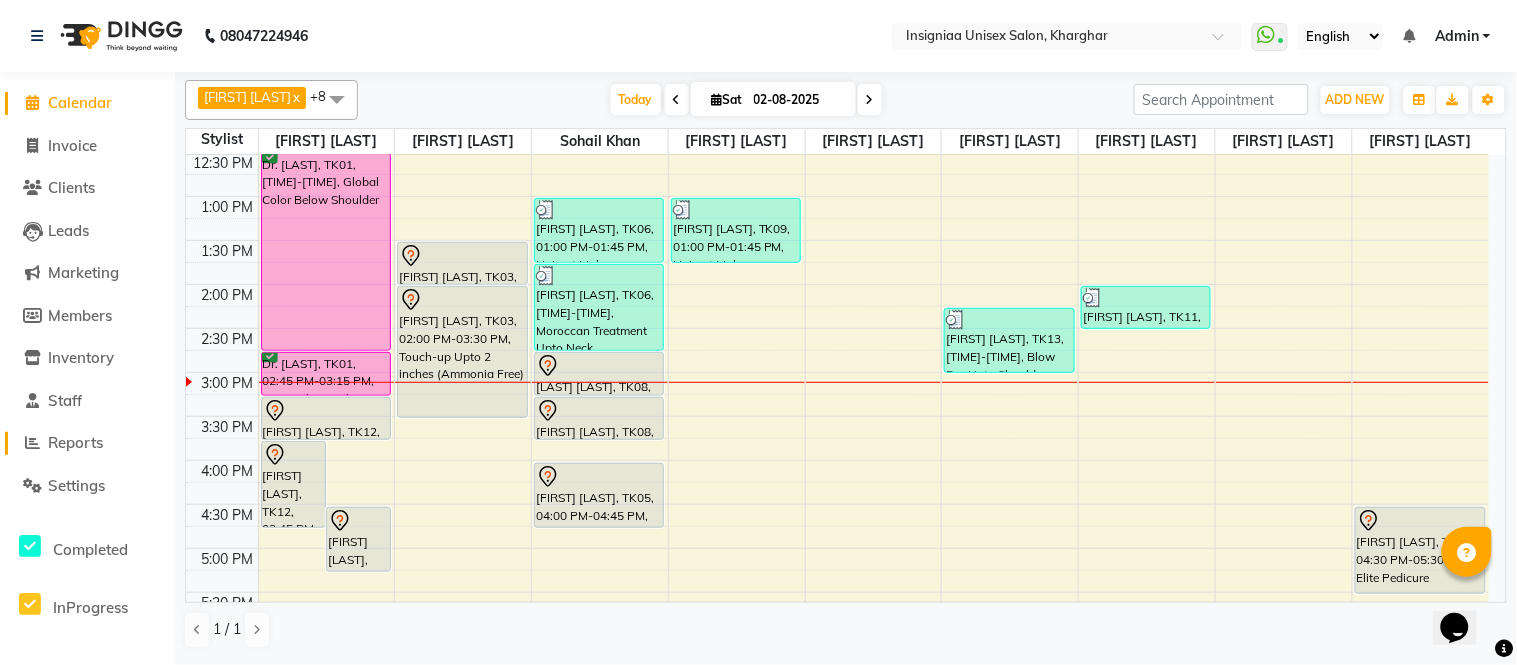 click on "Reports" 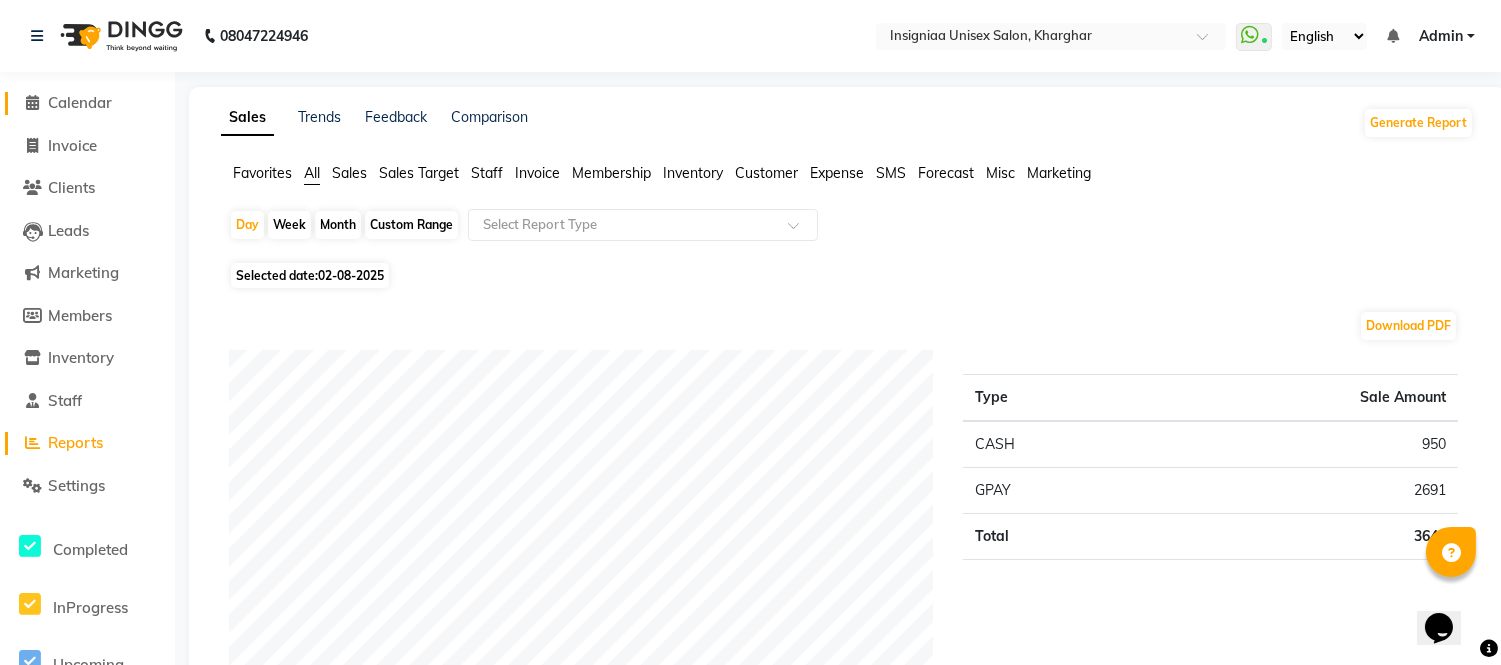 click on "Calendar" 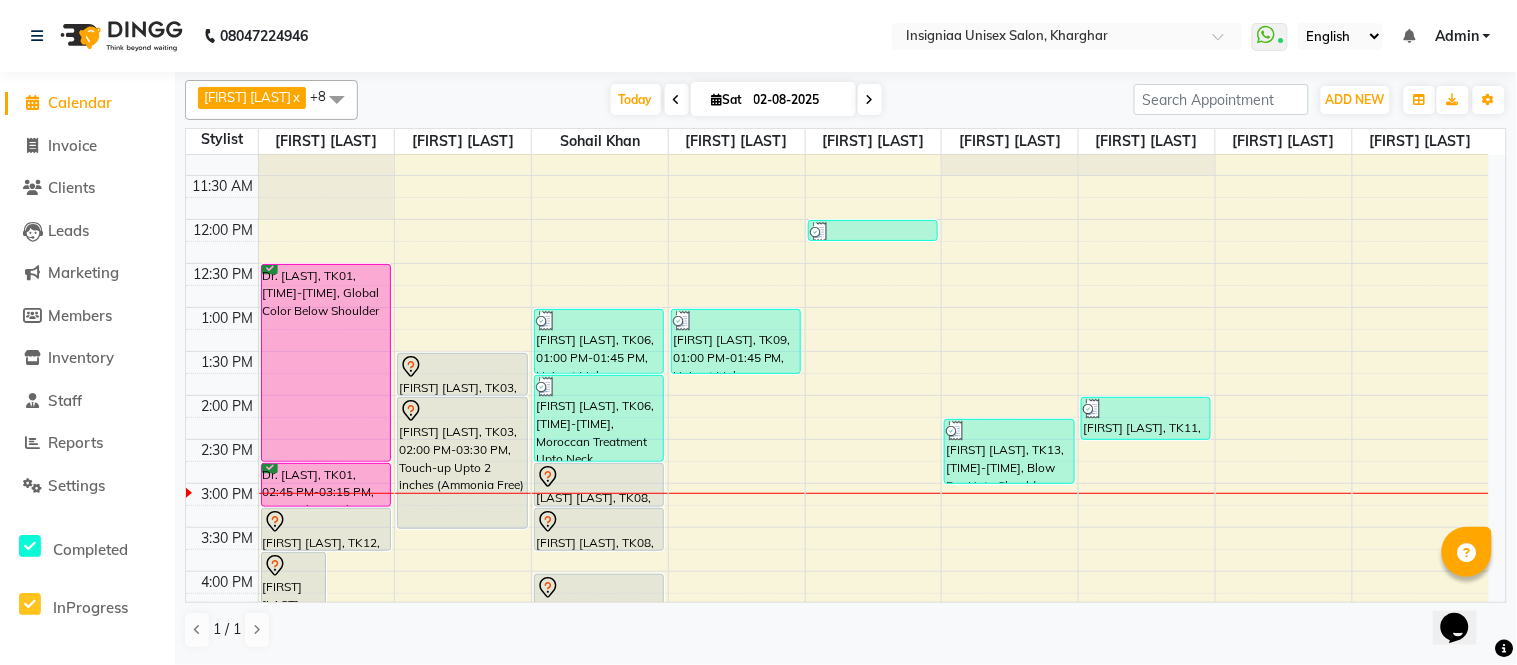 scroll, scrollTop: 333, scrollLeft: 0, axis: vertical 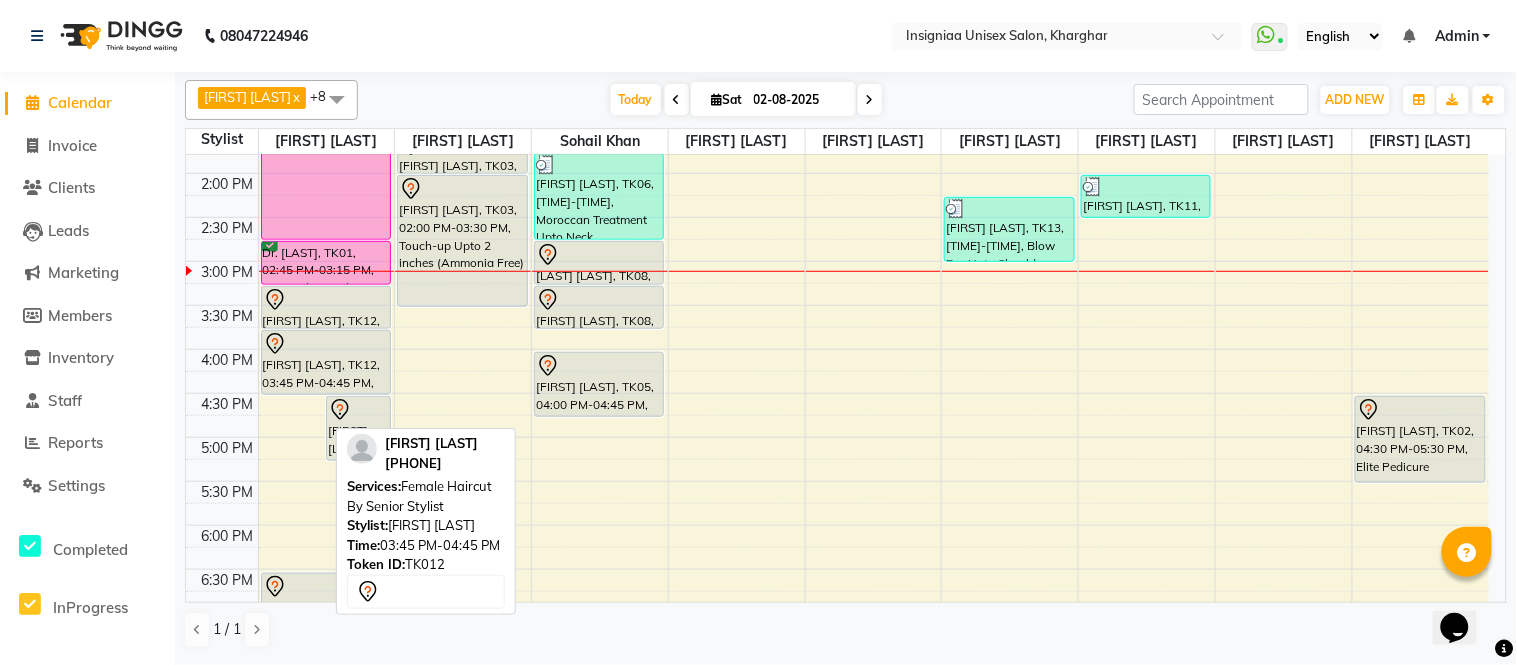 click on "Shweta Thakkar, TK12, 03:45 PM-04:45 PM, Female Haircut By Senior Stylist             Shweta Dahiya, TK02, 04:30 PM-05:15 PM, Haircut Boys (12 years)     Dr. Dipeeka, TK01, 12:30 PM-02:45 PM, Global Color Below Shoulder     Dr. Dipeeka, TK01, 02:45 PM-03:15 PM, Pre wash Female (without Conditioning)             Shweta Thakkar, TK12, 03:15 PM-03:45 PM, Pre wash Female (without Conditioning)             Sulbha, TK10, 06:30 PM-07:45 PM, Hair Wash Below Shoulder             Shweta Thakkar, TK12, 03:45 PM-04:45 PM, Female Haircut By Senior Stylist" at bounding box center (327, 349) 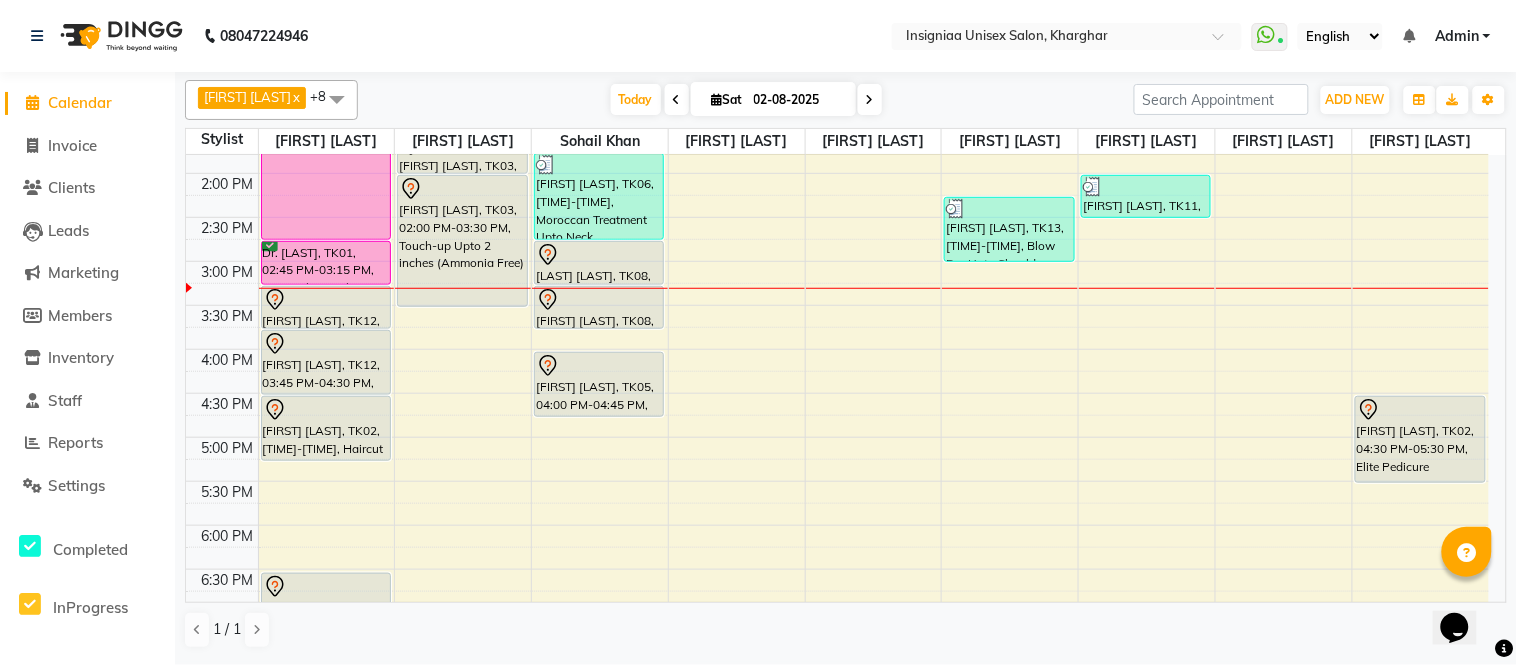 scroll, scrollTop: 514, scrollLeft: 0, axis: vertical 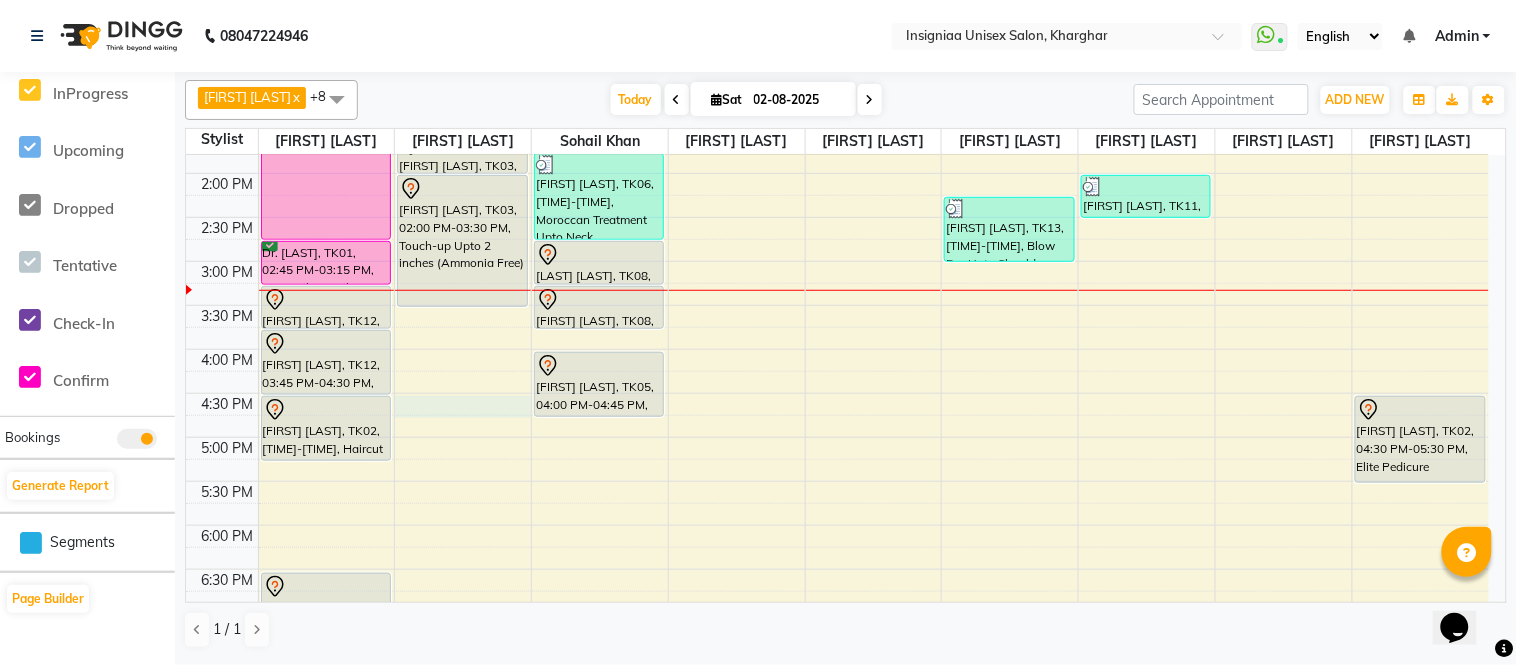 click on "10:00 AM 10:30 AM 11:00 AM 11:30 AM 12:00 PM 12:30 PM 1:00 PM 1:30 PM 2:00 PM 2:30 PM 3:00 PM 3:30 PM 4:00 PM 4:30 PM 5:00 PM 5:30 PM 6:00 PM 6:30 PM 7:00 PM 7:30 PM 8:00 PM 8:30 PM 9:00 PM 9:30 PM     Dr. Dipeeka, TK01, 12:30 PM-02:45 PM, Global Color Below Shoulder     Dr. Dipeeka, TK01, 02:45 PM-03:15 PM, Pre wash Female (without Conditioning)             Shweta Thakkar, TK12, 03:15 PM-03:45 PM, Pre wash Female (without Conditioning)             Shweta Thakkar, TK12, 03:45 PM-04:30 PM, Female Haircut By Senior Stylist             Shweta Dahiya, TK02, 04:30 PM-05:15 PM, Haircut Boys (12 years)             Sulbha, TK10, 06:30 PM-07:45 PM, Hair Wash Below Shoulder             Nandini Mitra, TK03, 01:30 PM-02:00 PM, Pre wash Female (without Conditioning)             Nandini Mitra, TK03, 02:00 PM-03:30 PM, Touch-up Upto 2 inches (Ammonia Free)     Sanjay Sharma, TK06, 01:00 PM-01:45 PM, Haircut Male     Sanjay Sharma, TK06, 01:45 PM-02:45 PM, Moroccan Treatment Upto Neck" at bounding box center [837, 349] 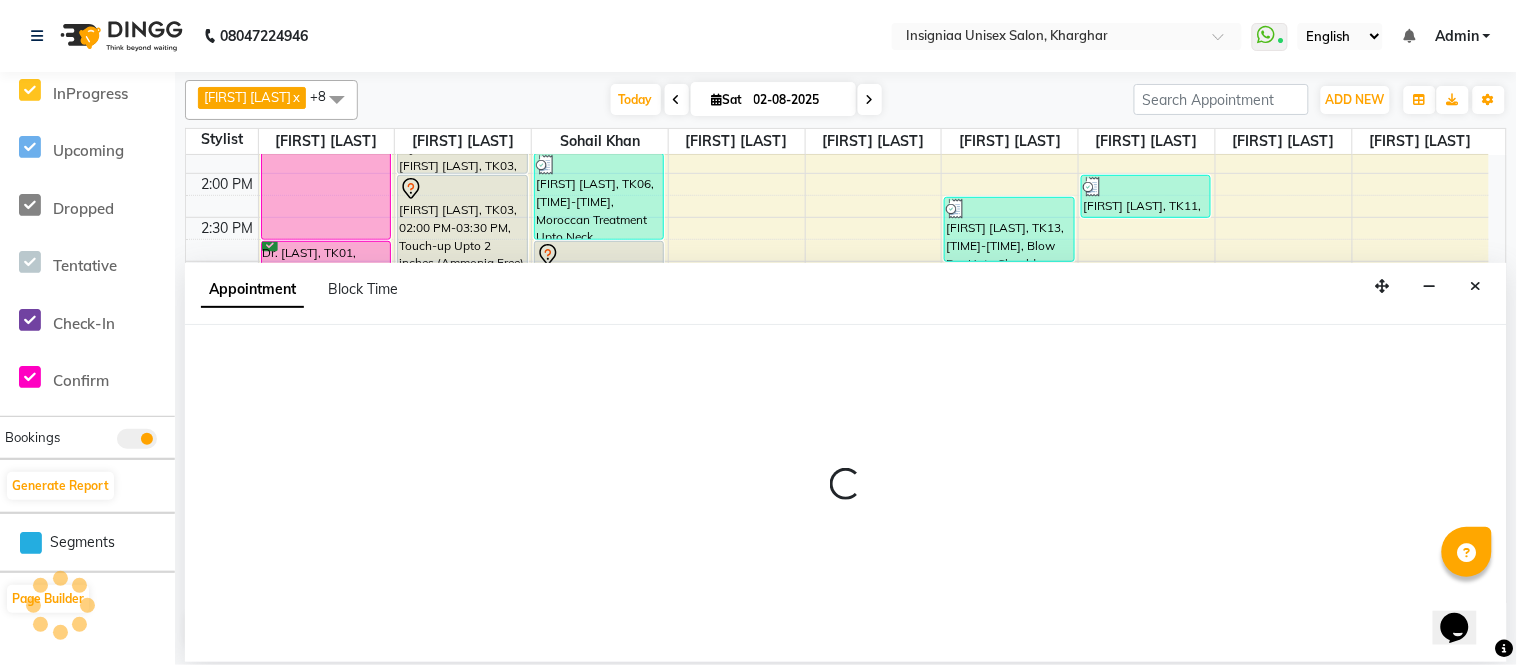 select on "58132" 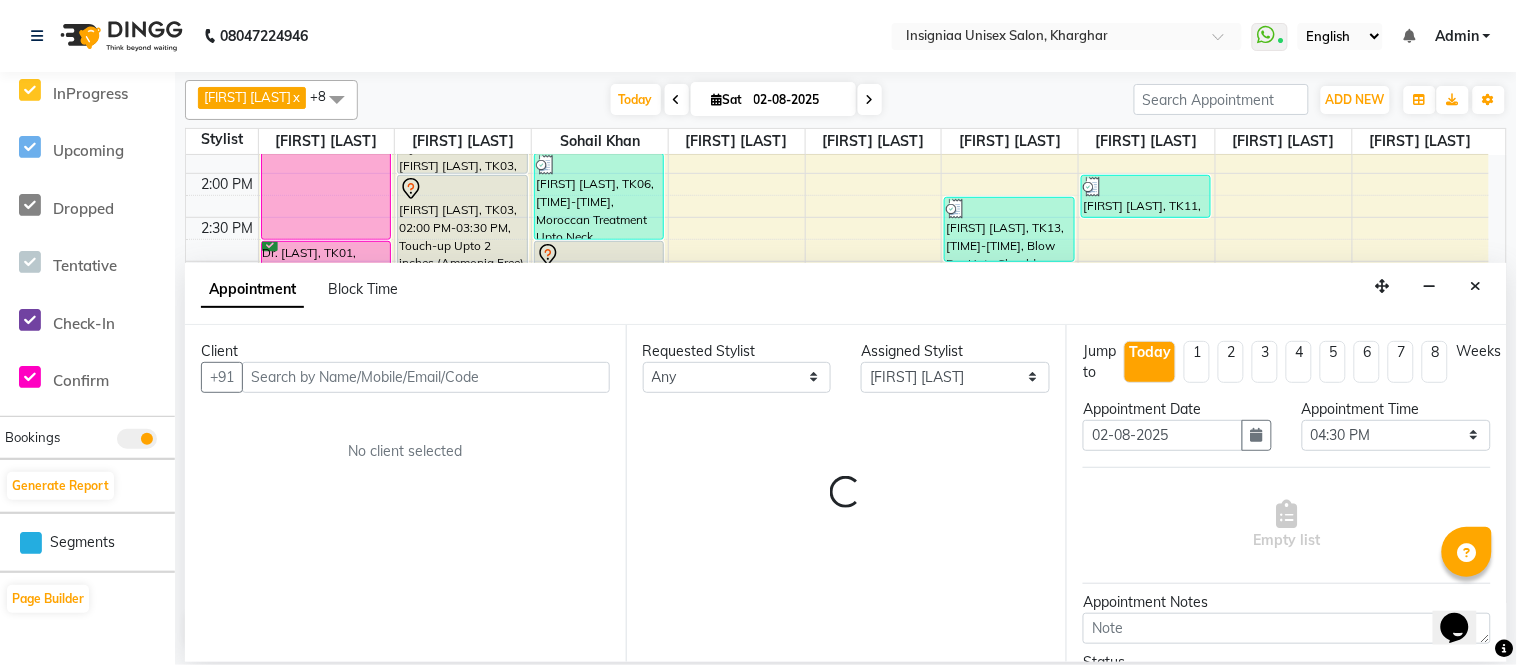 click at bounding box center (426, 377) 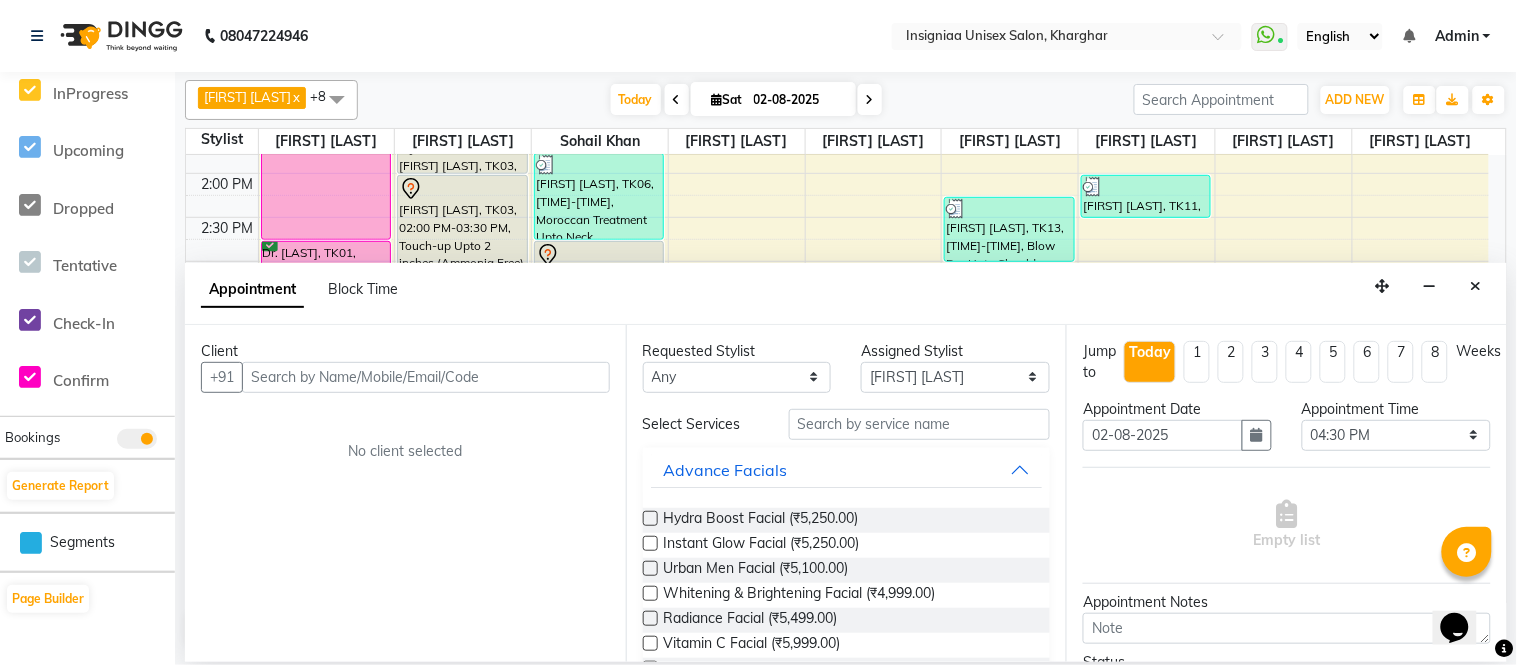 click at bounding box center [426, 377] 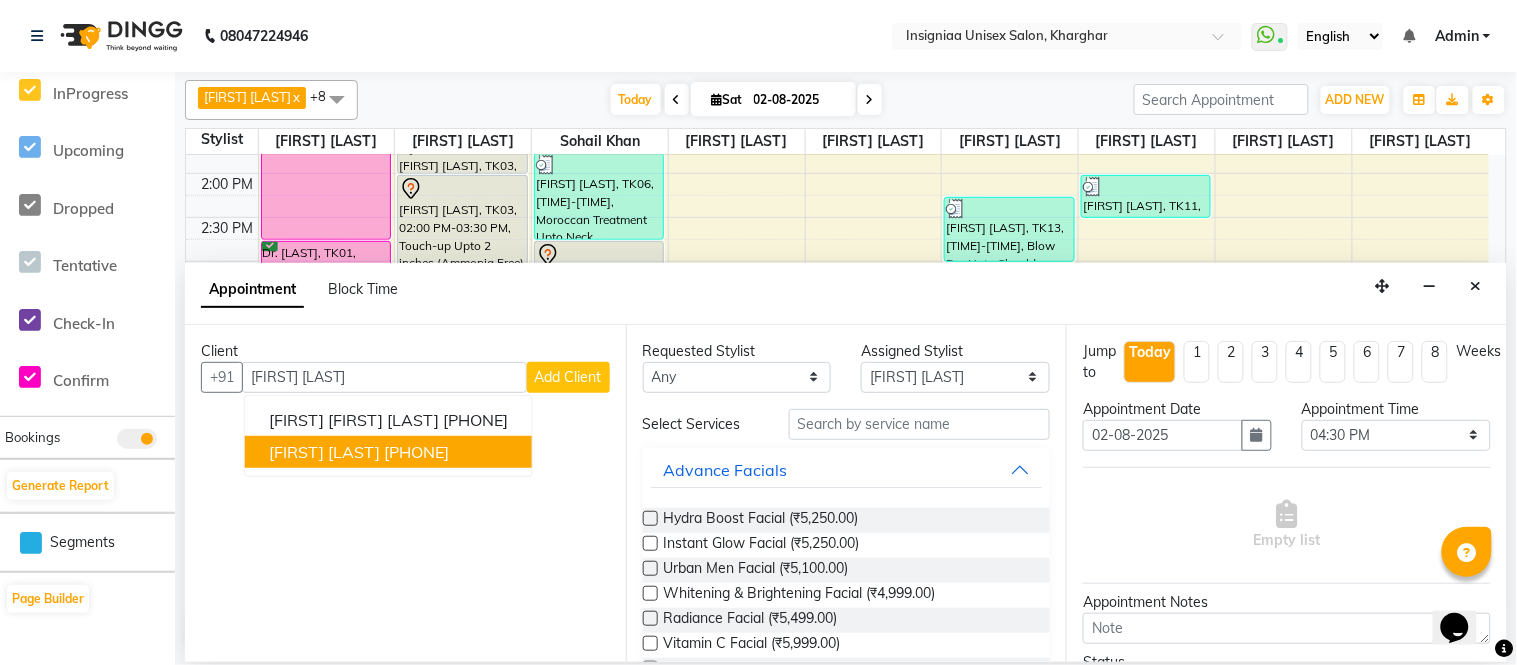 click on "8420806222" at bounding box center [416, 452] 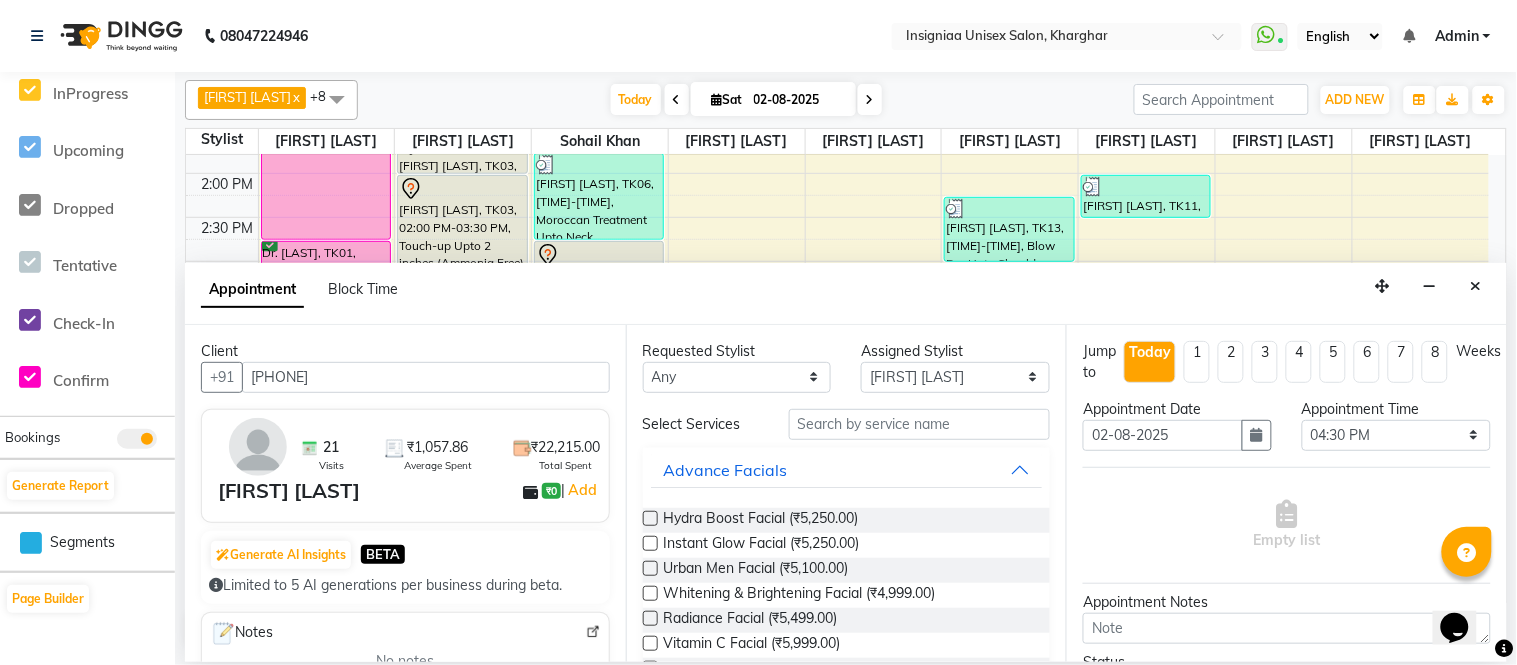 type on "8420806222" 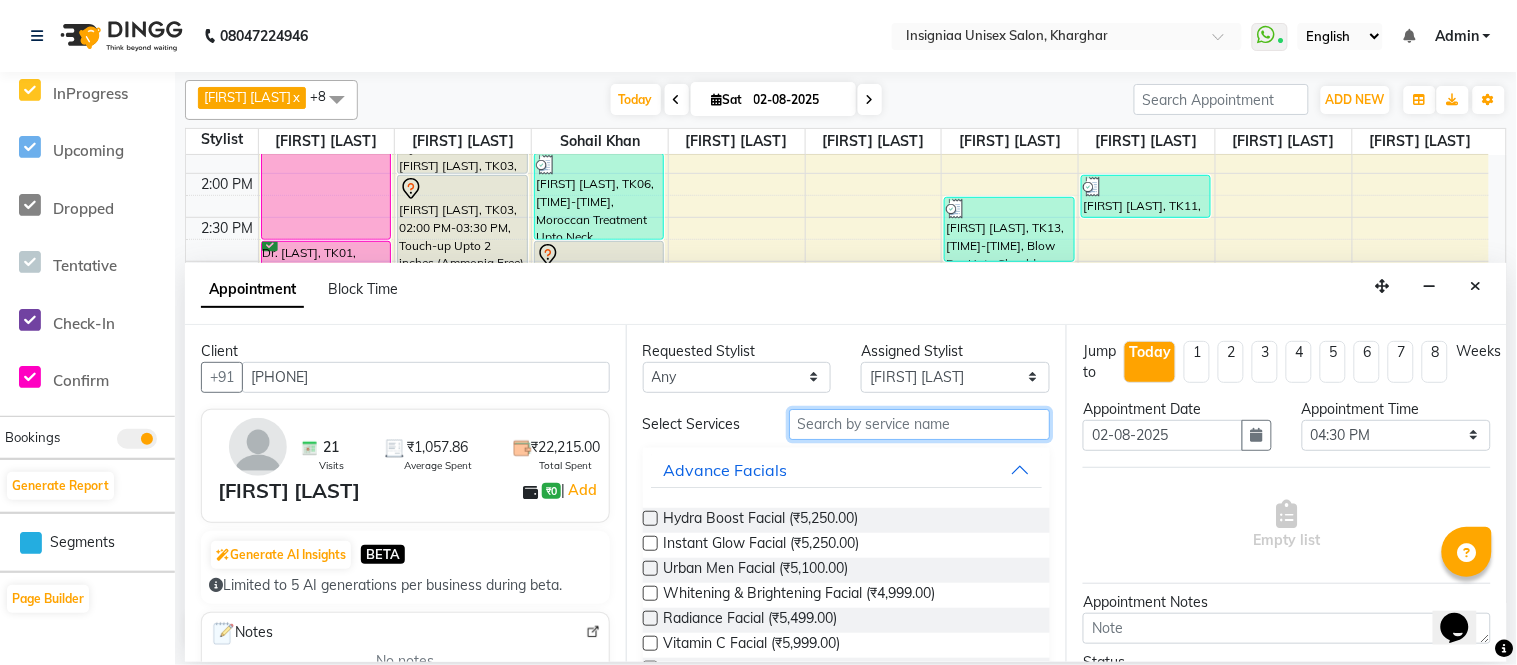 click at bounding box center [920, 424] 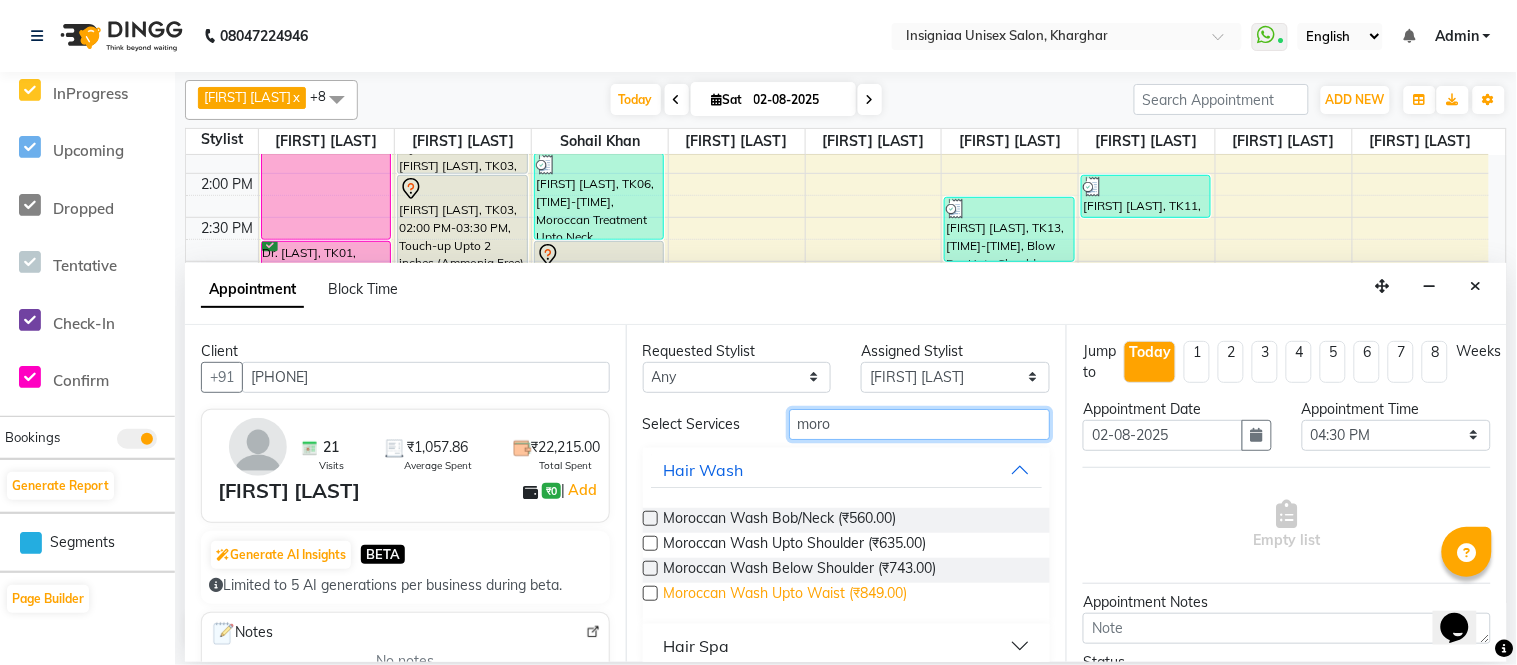type on "moro" 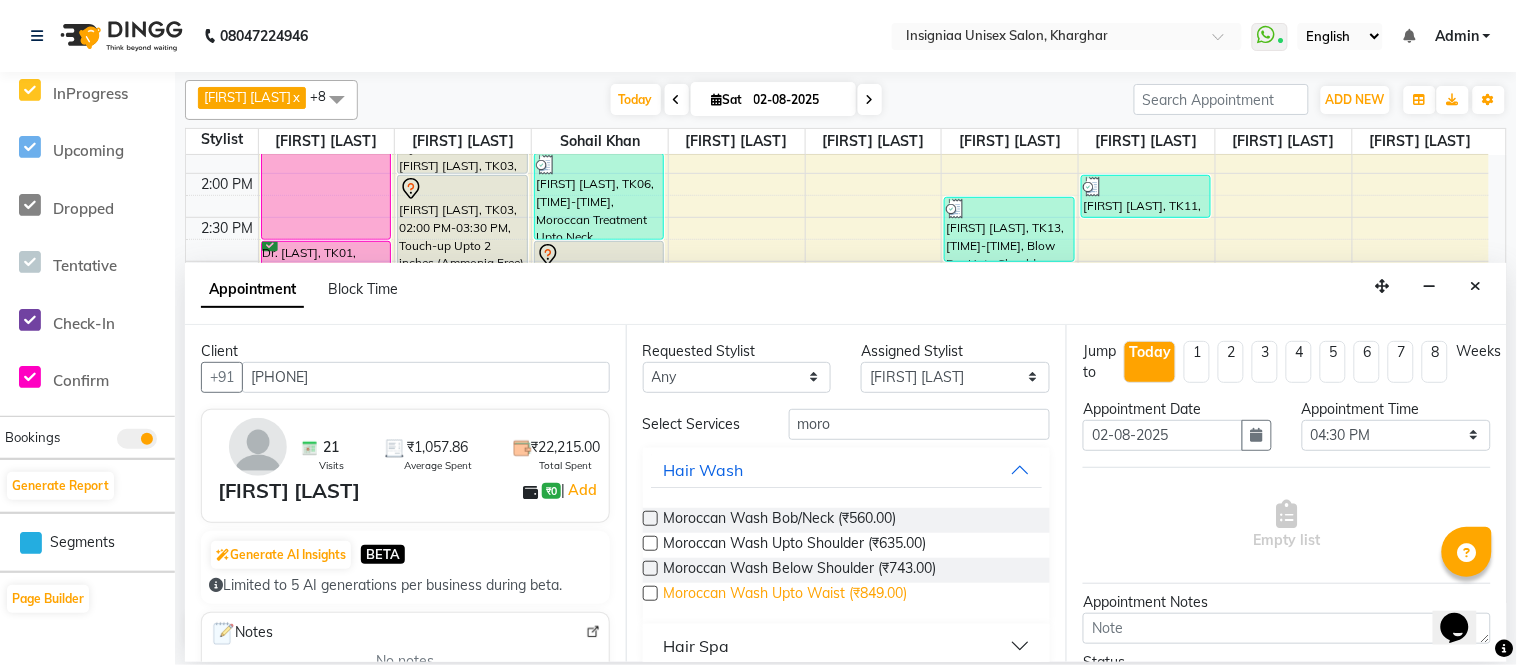 click on "Moroccan Wash Upto Waist (₹849.00)" at bounding box center [786, 595] 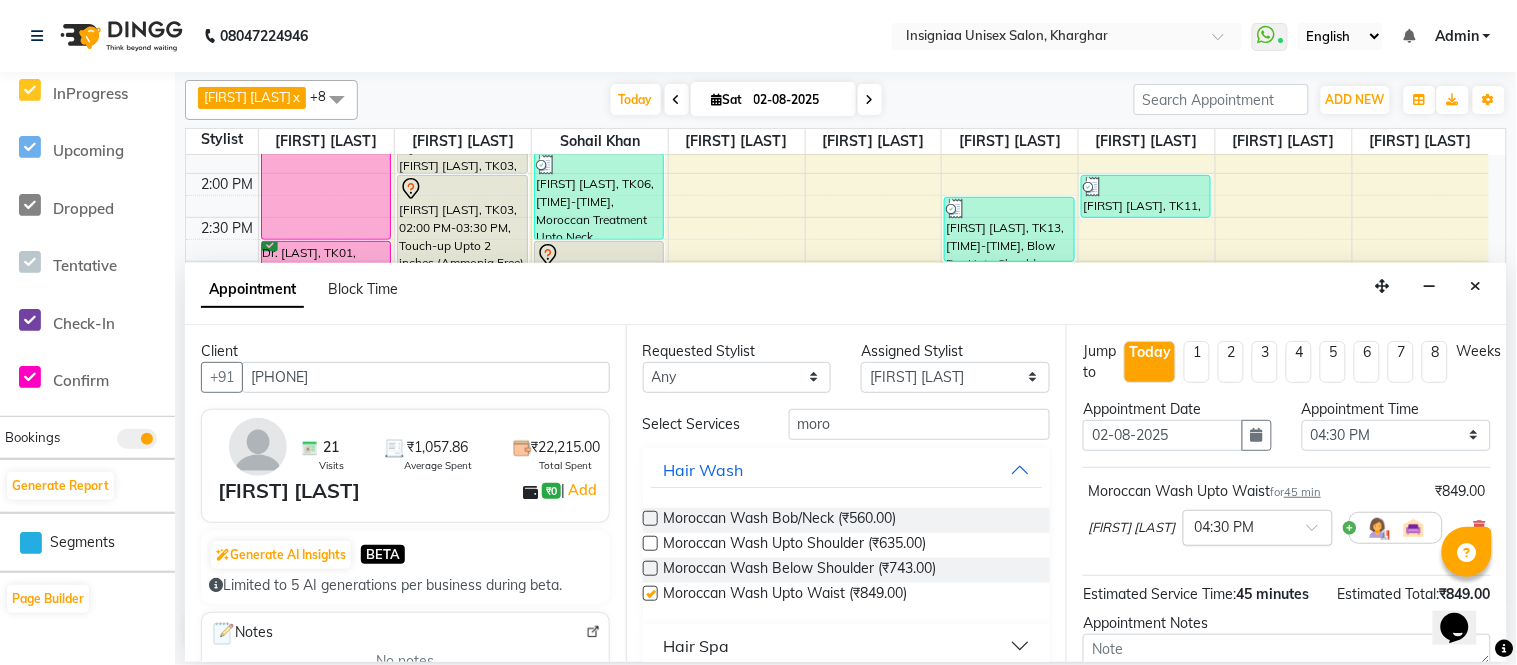 checkbox on "false" 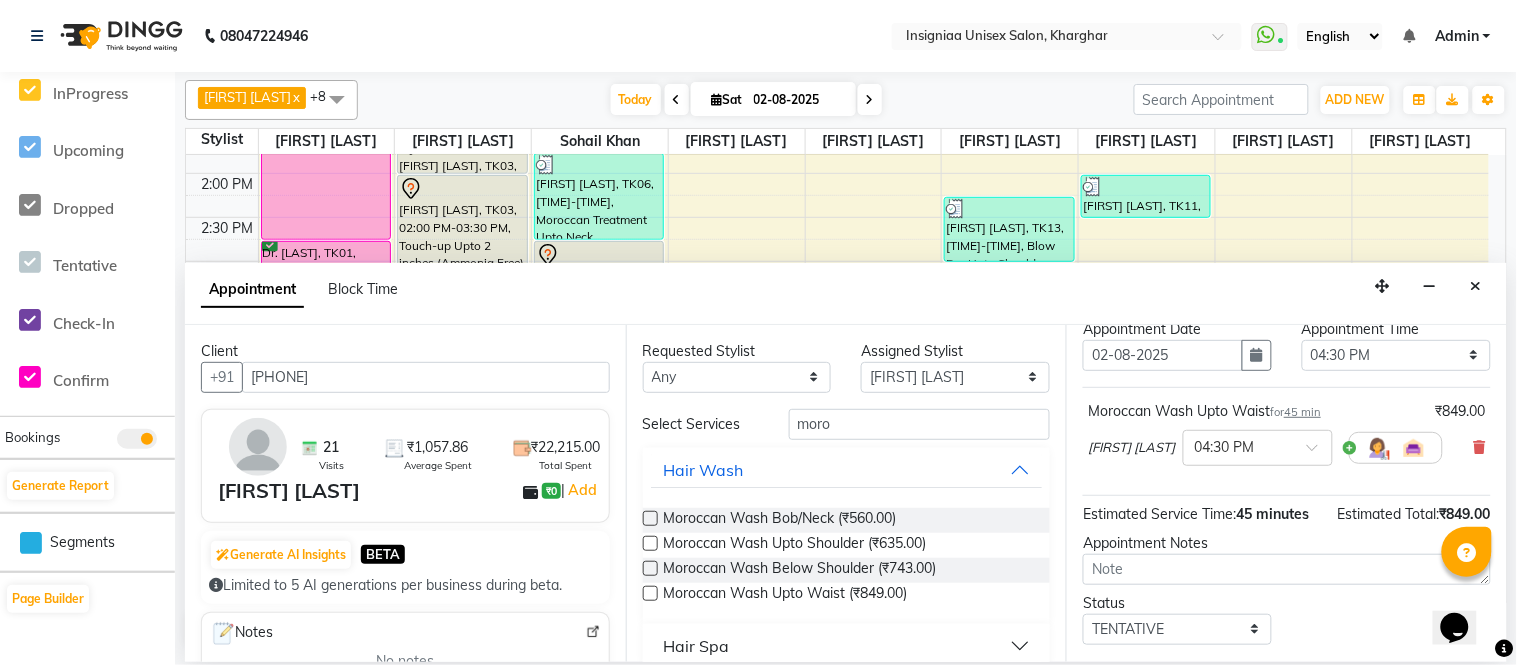 scroll, scrollTop: 212, scrollLeft: 0, axis: vertical 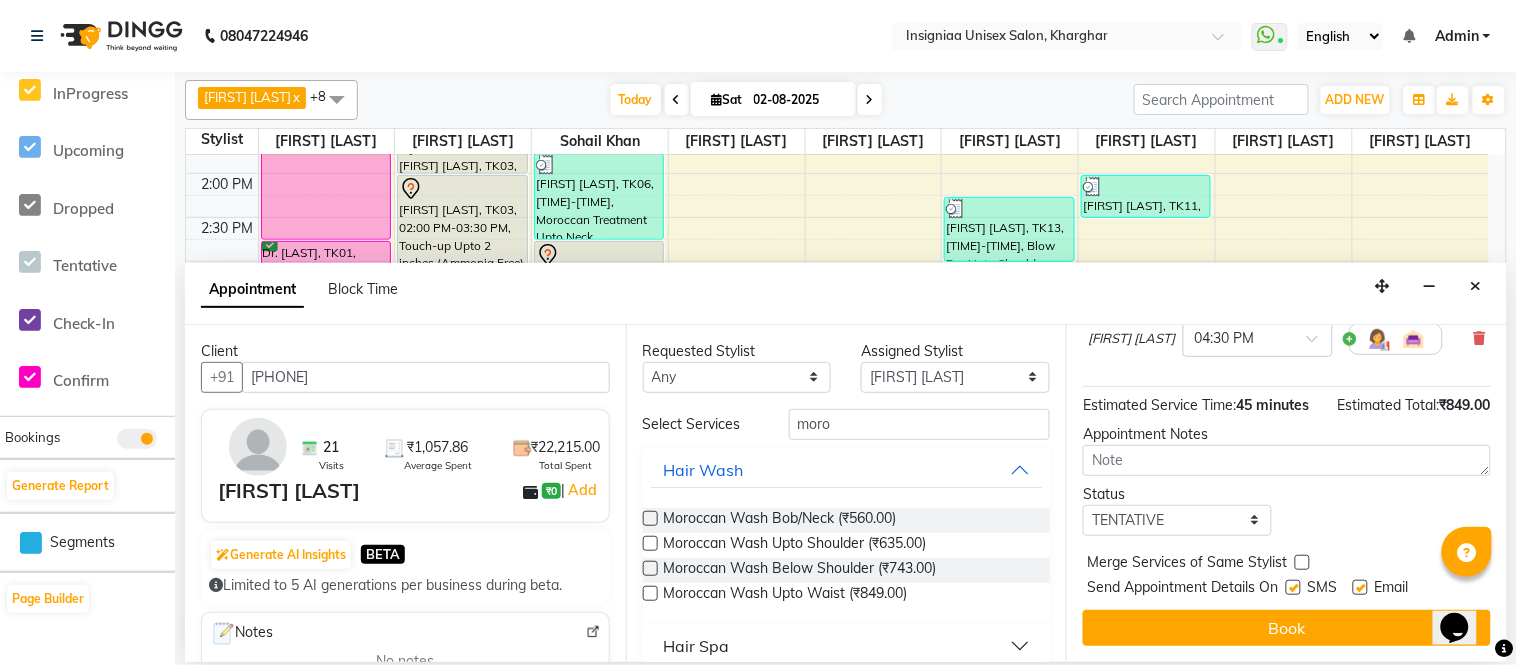 click at bounding box center (1360, 587) 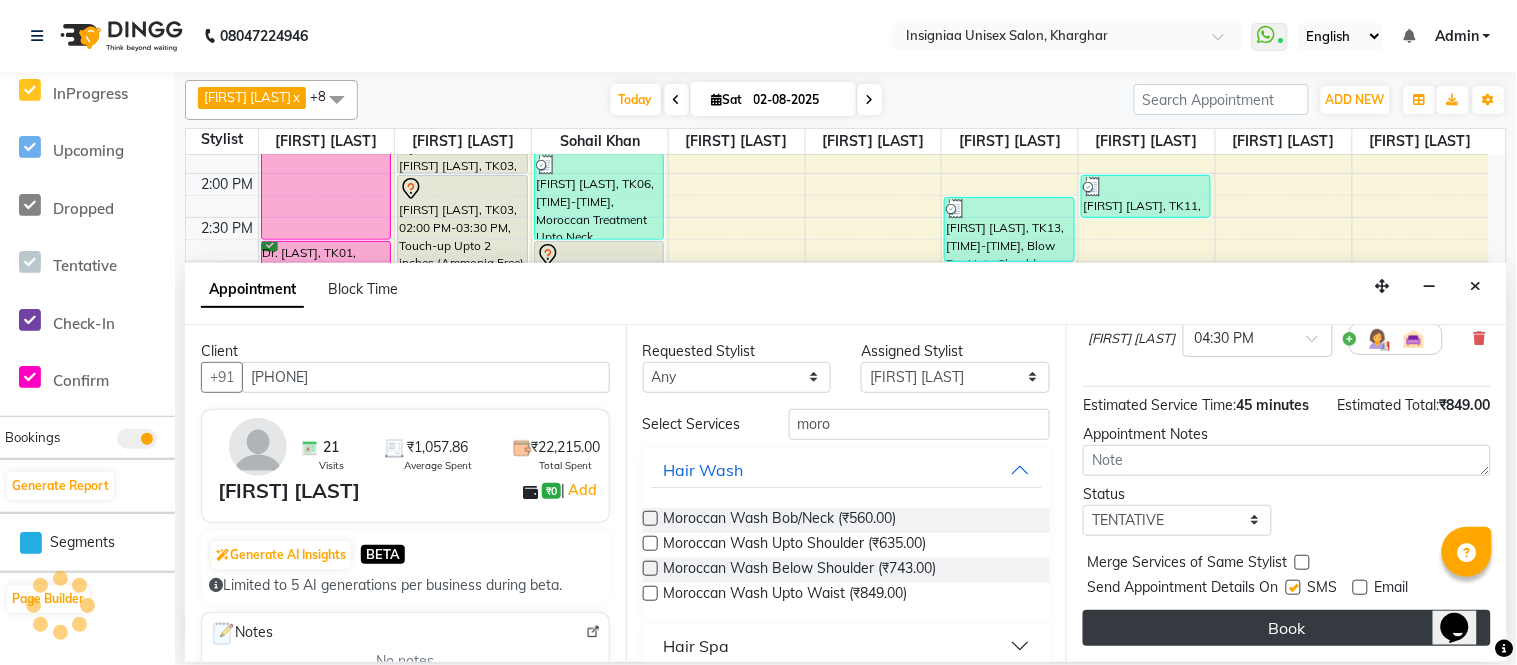 click on "Book" at bounding box center [1287, 628] 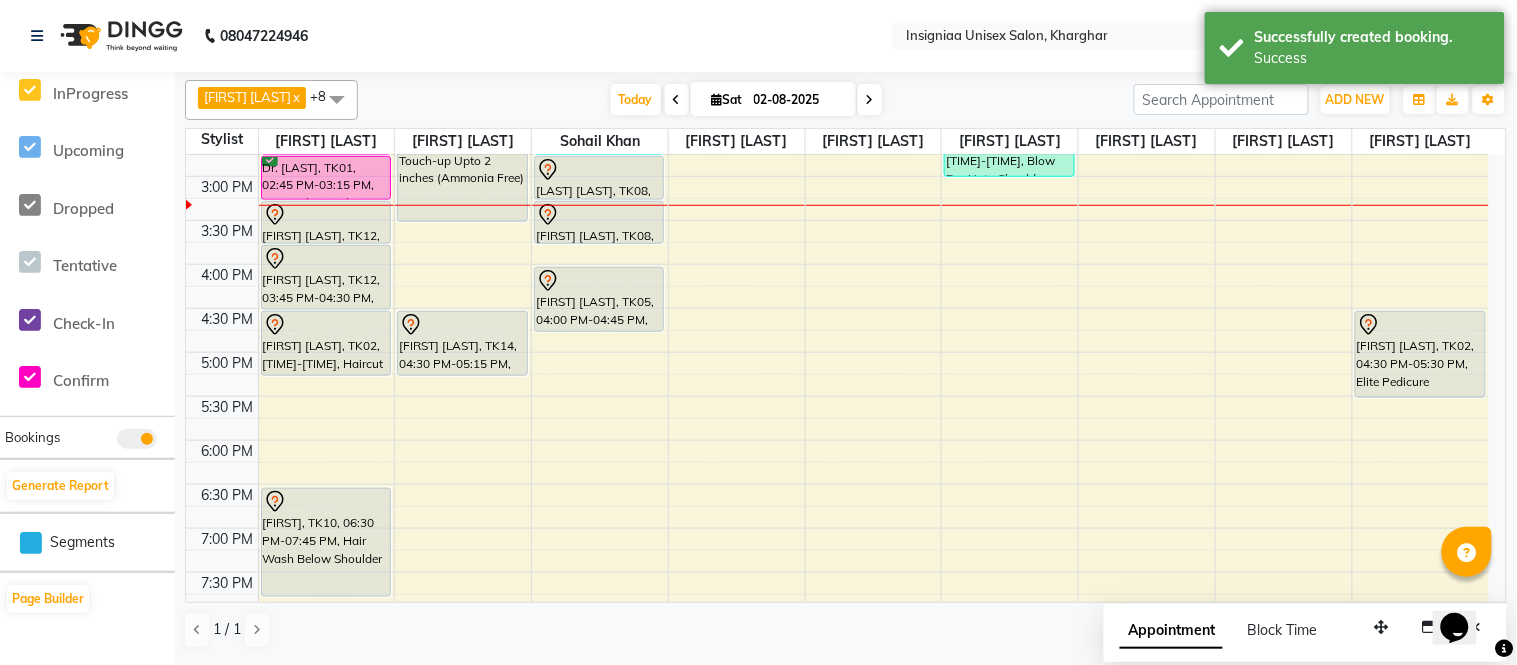 scroll, scrollTop: 523, scrollLeft: 0, axis: vertical 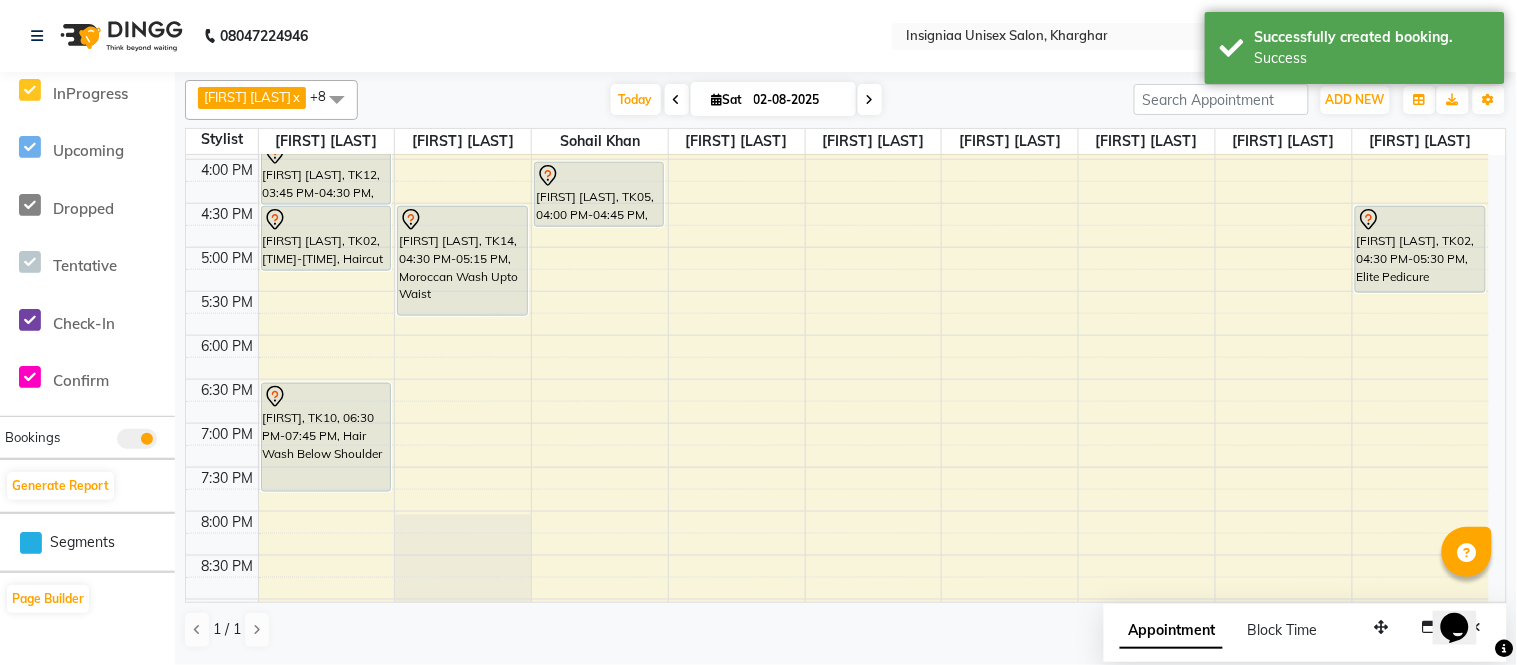 drag, startPoint x: 453, startPoint y: 286, endPoint x: 452, endPoint y: 318, distance: 32.01562 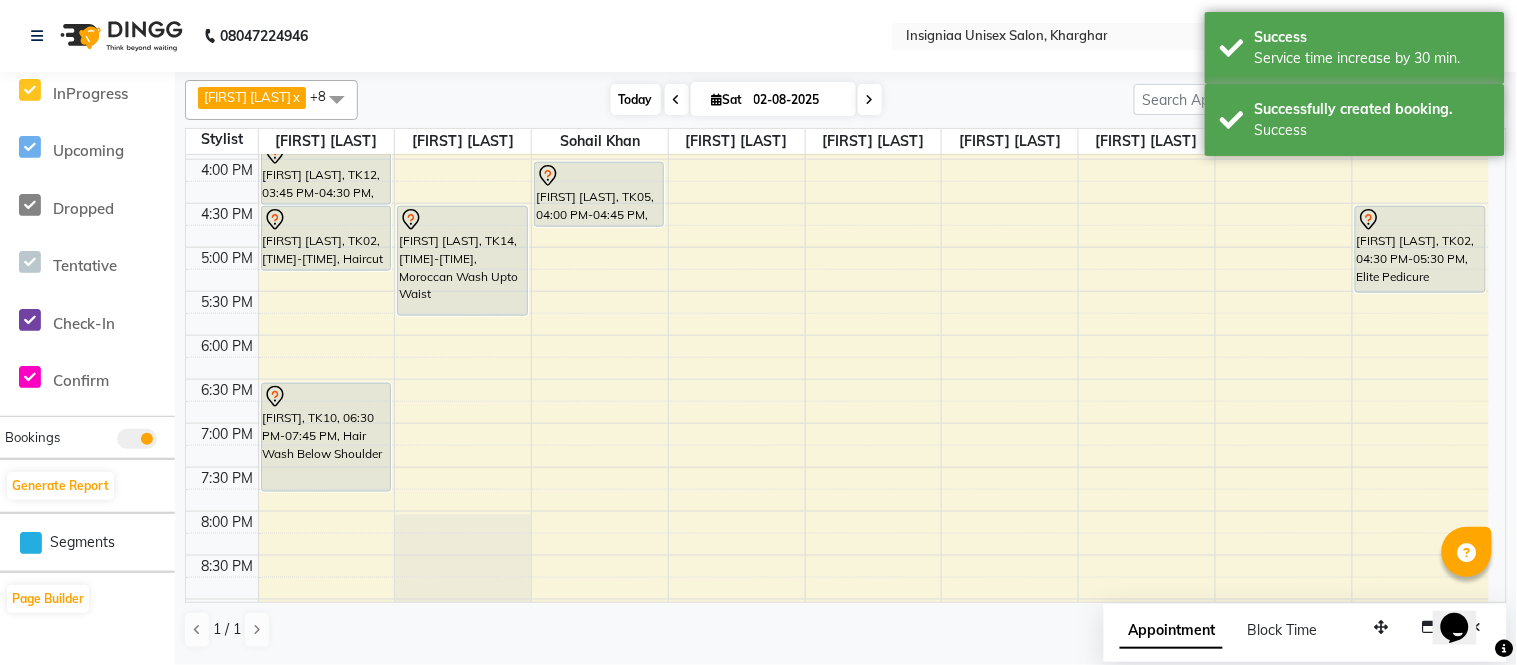 click on "Today" at bounding box center [636, 99] 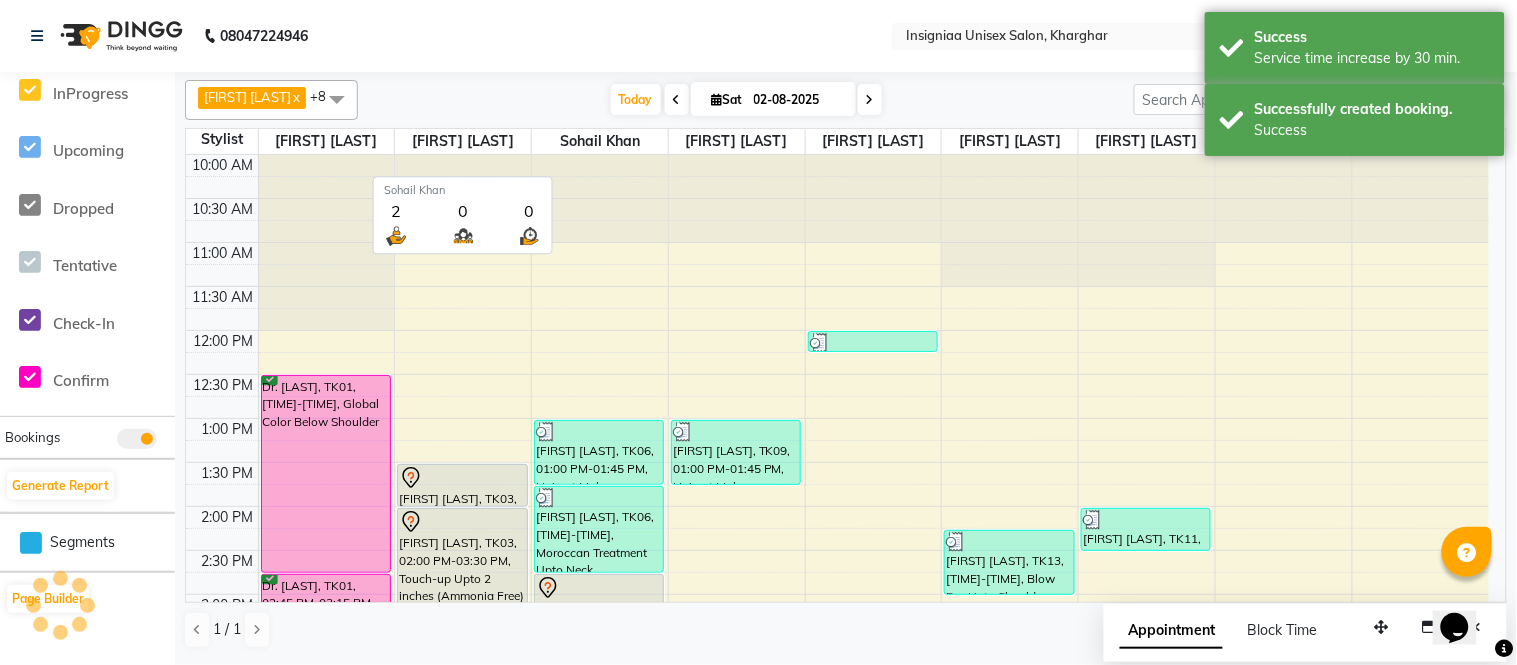 scroll, scrollTop: 443, scrollLeft: 0, axis: vertical 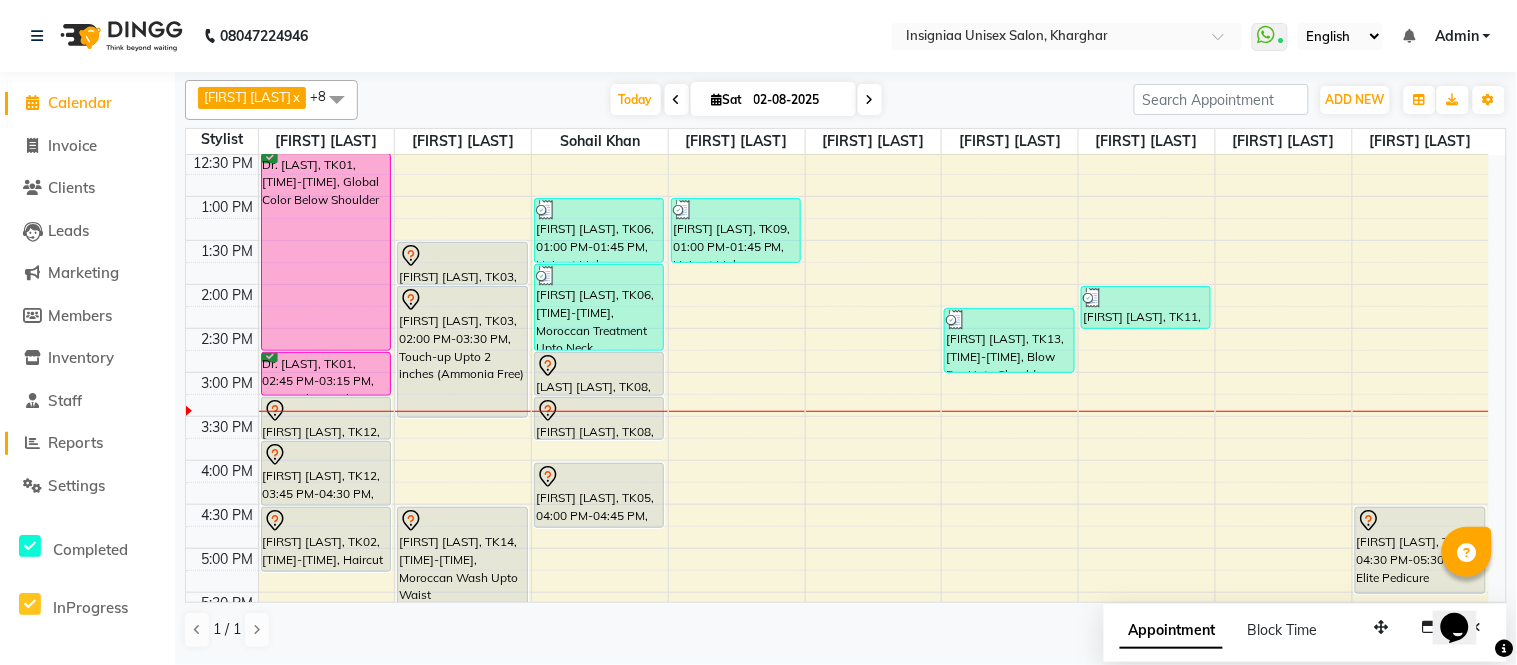 click on "Reports" 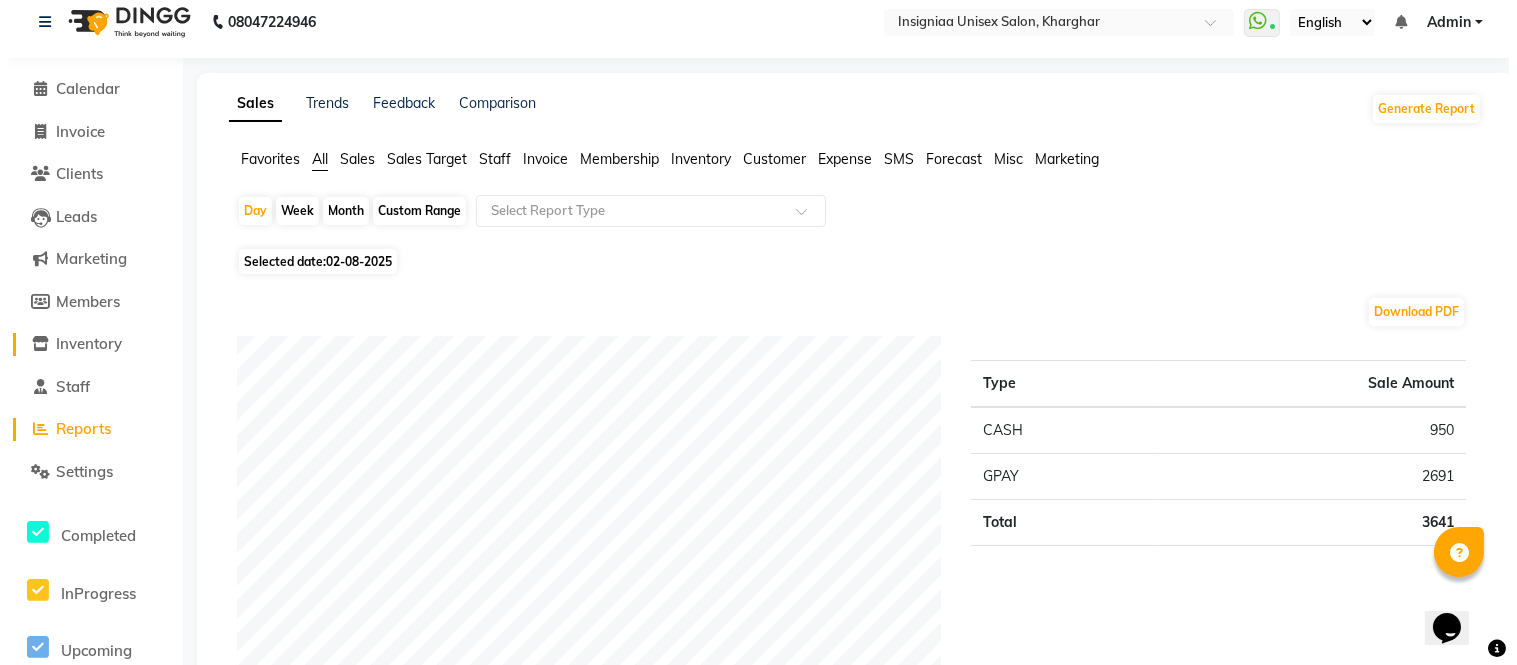scroll, scrollTop: 0, scrollLeft: 0, axis: both 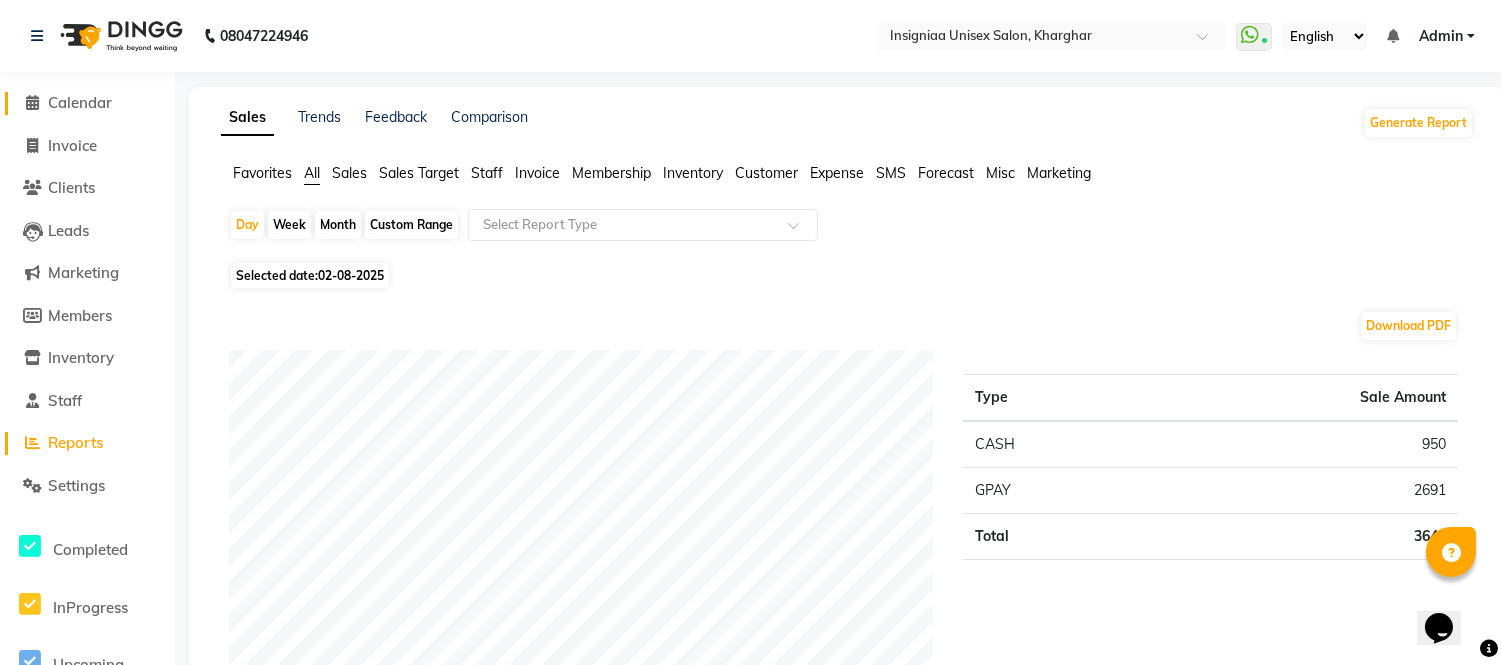 click on "Calendar" 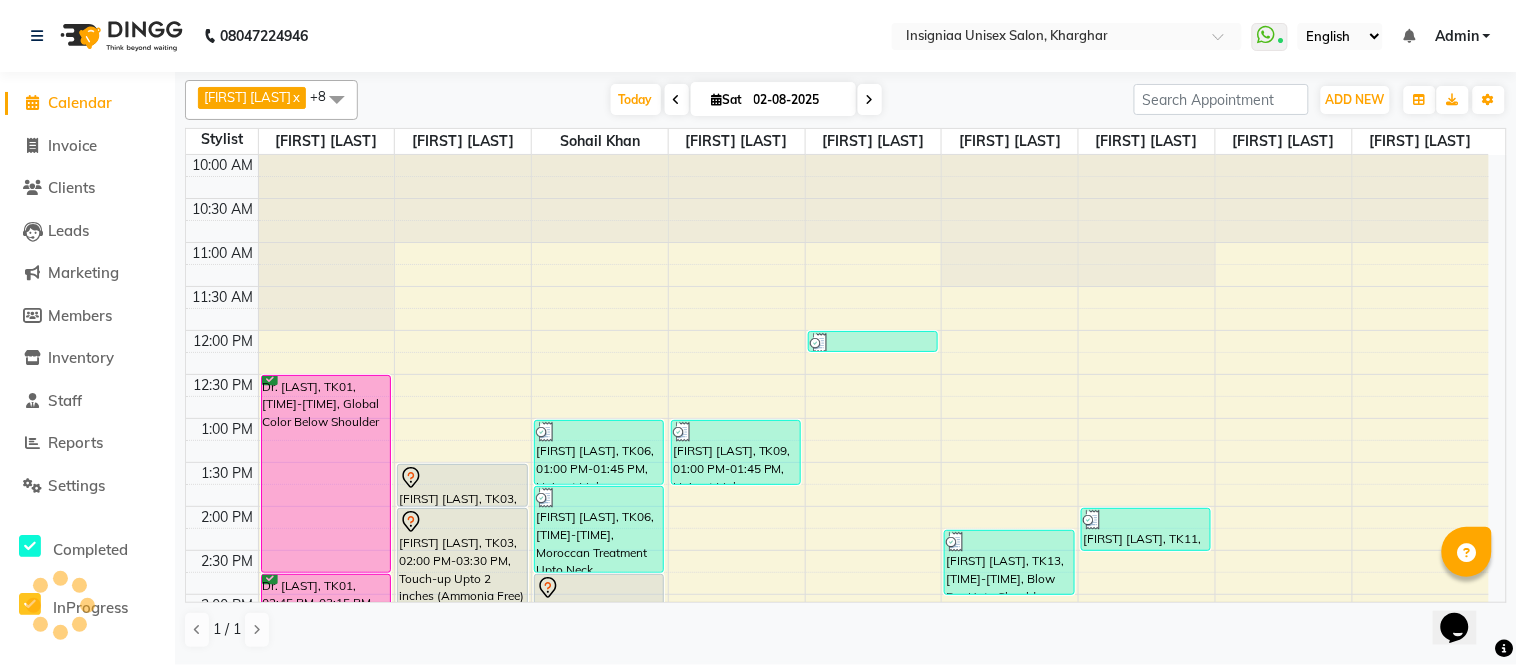 scroll, scrollTop: 0, scrollLeft: 0, axis: both 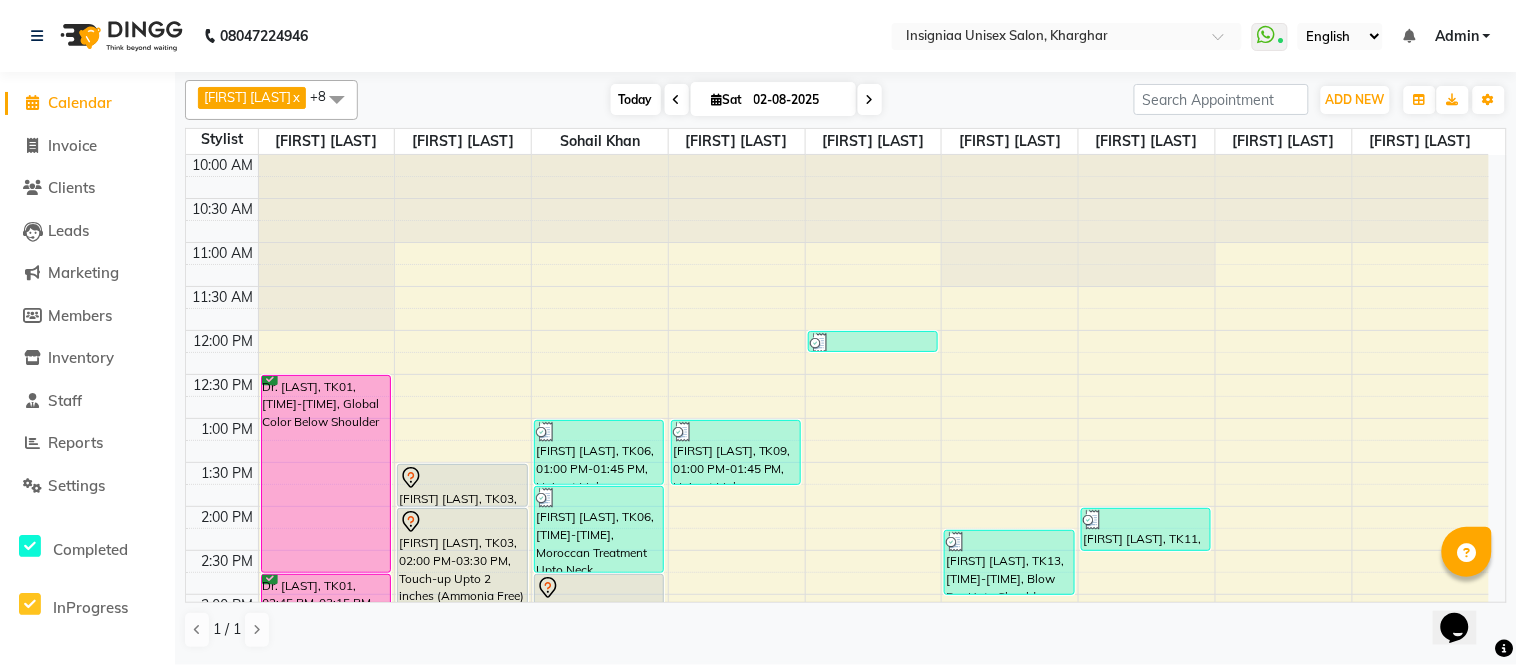 click on "Today" at bounding box center [636, 99] 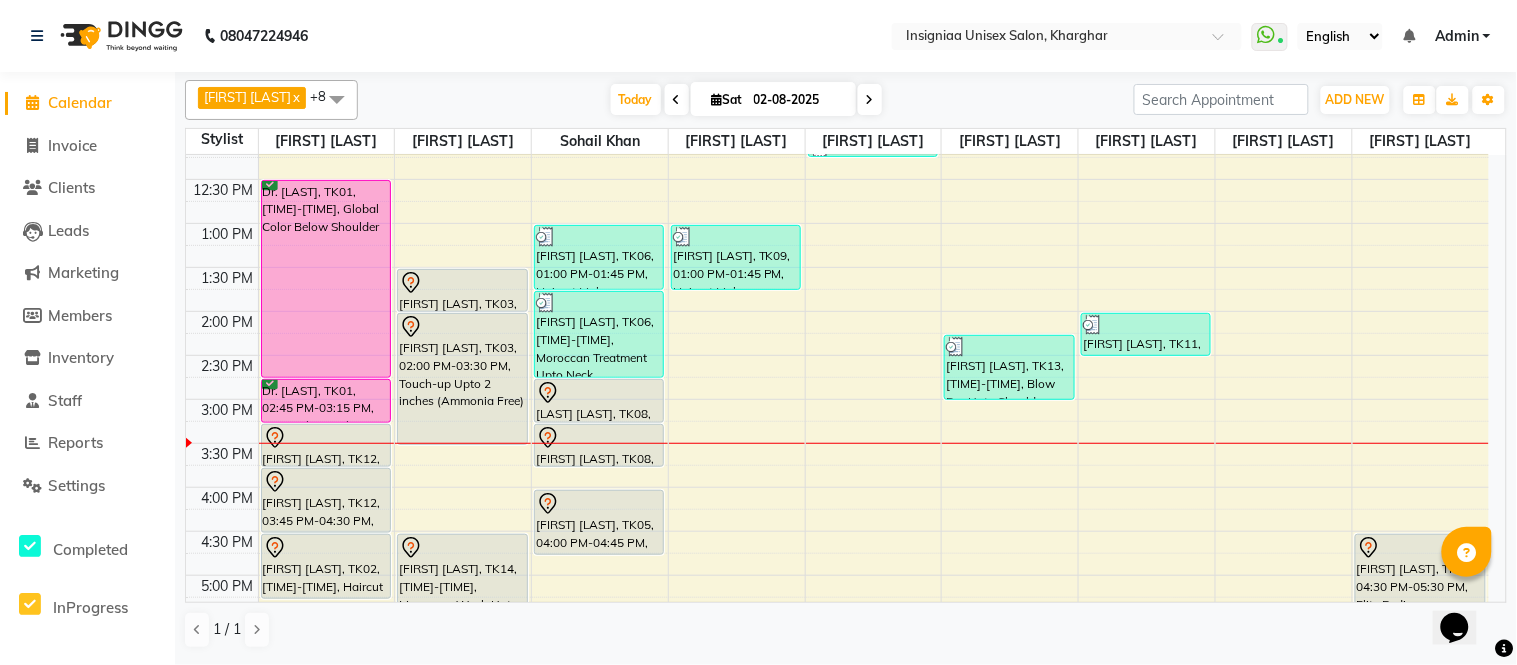 scroll, scrollTop: 190, scrollLeft: 0, axis: vertical 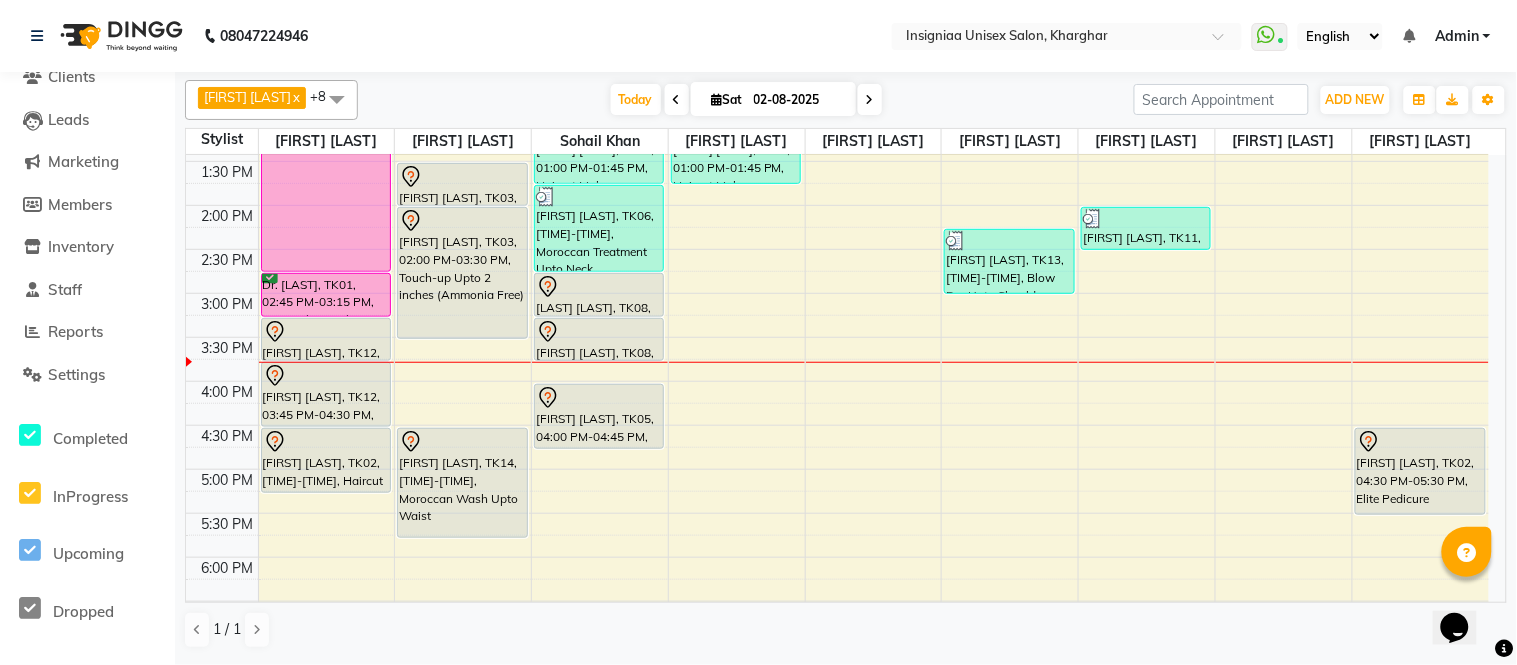 click on "10:00 AM 10:30 AM 11:00 AM 11:30 AM 12:00 PM 12:30 PM 1:00 PM 1:30 PM 2:00 PM 2:30 PM 3:00 PM 3:30 PM 4:00 PM 4:30 PM 5:00 PM 5:30 PM 6:00 PM 6:30 PM 7:00 PM 7:30 PM 8:00 PM 8:30 PM 9:00 PM 9:30 PM     Dr. Dipeeka, TK01, 12:30 PM-02:45 PM, Global Color Below Shoulder     Dr. Dipeeka, TK01, 02:45 PM-03:15 PM, Pre wash Female (without Conditioning)             Shweta Thakkar, TK12, 03:15 PM-03:45 PM, Pre wash Female (without Conditioning)             Shweta Thakkar, TK12, 03:45 PM-04:30 PM, Female Haircut By Senior Stylist             Shweta Dahiya, TK02, 04:30 PM-05:15 PM, Haircut Boys (12 years)             Sulbha, TK10, 06:30 PM-07:45 PM, Hair Wash Below Shoulder             Nandini Mitra, TK03, 01:30 PM-02:00 PM, Pre wash Female (without Conditioning)             Nandini Mitra, TK03, 02:00 PM-03:30 PM, Touch-up Upto 2 inches (Ammonia Free)             Ananya Das, TK14, 04:30 PM-05:45 PM, Moroccan Wash Upto Waist     Sanjay Sharma, TK06, 01:00 PM-01:45 PM, Haircut Male" at bounding box center [837, 381] 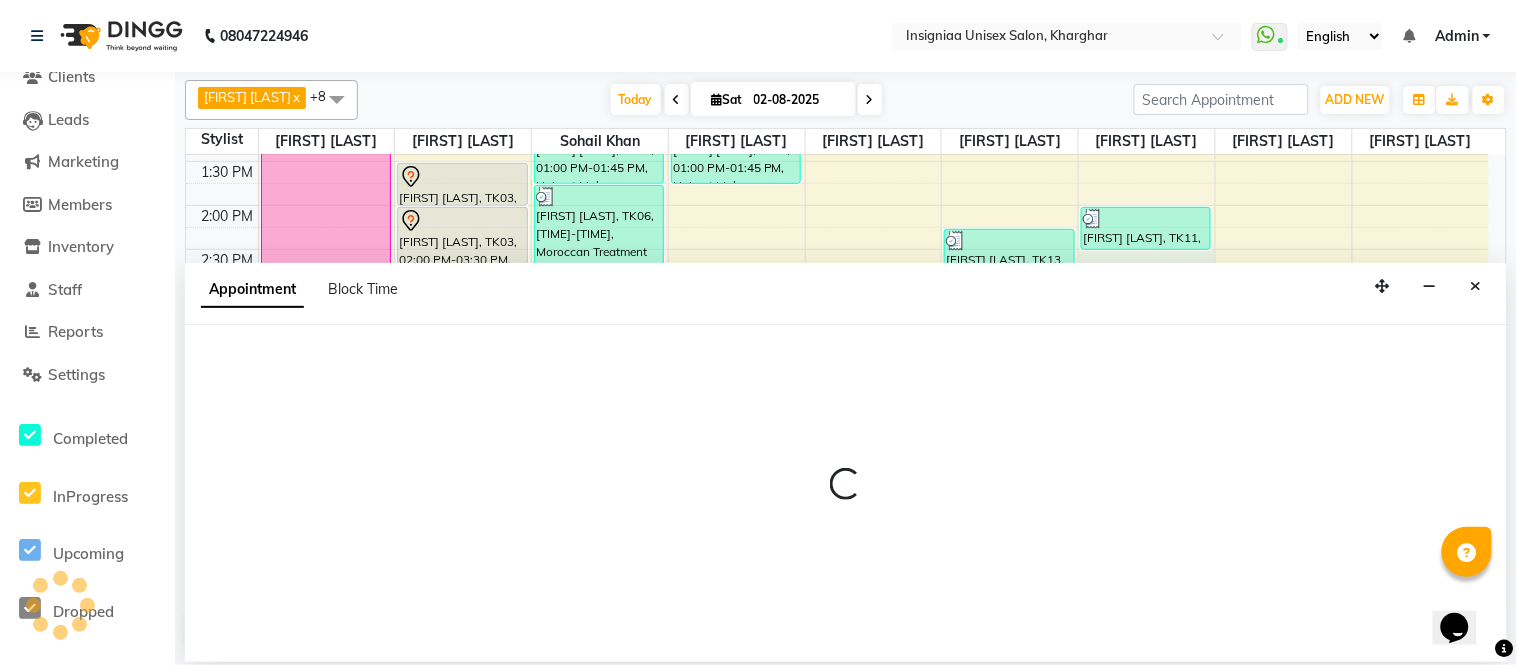 select on "67590" 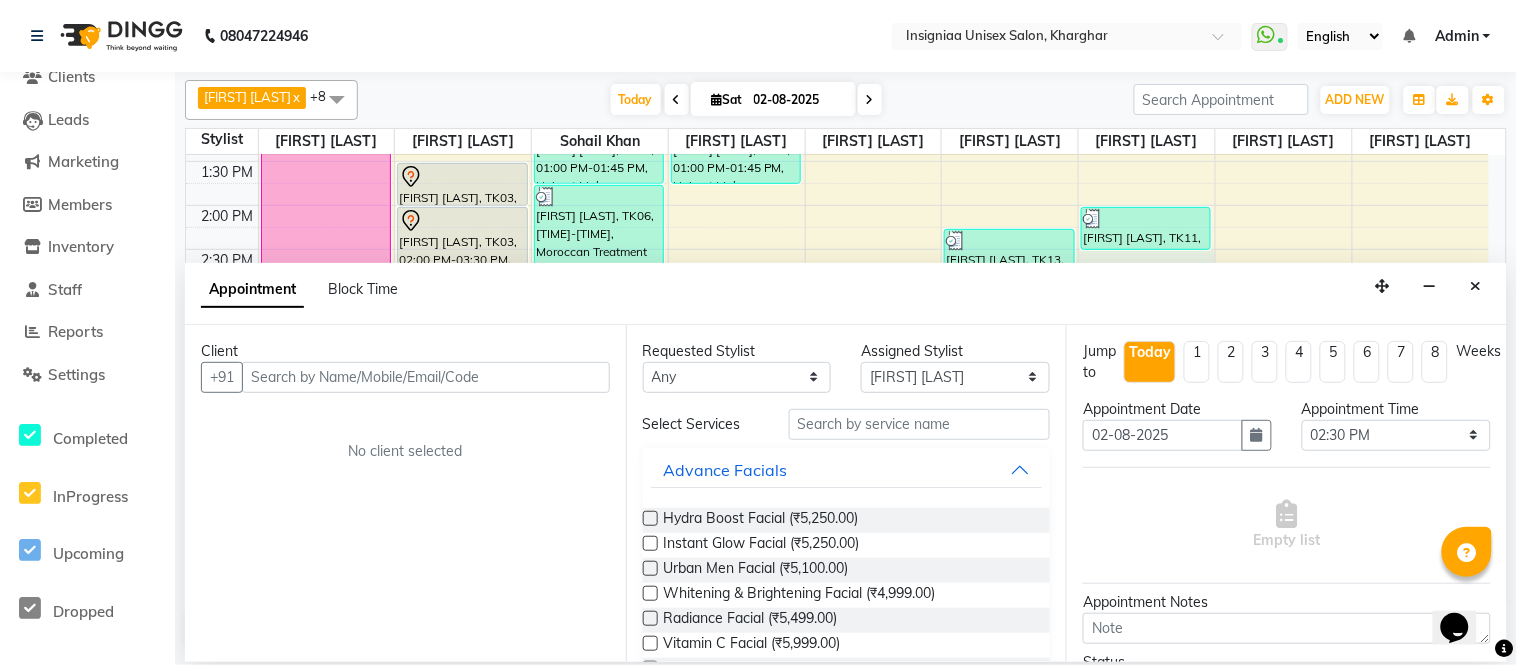 click at bounding box center [426, 377] 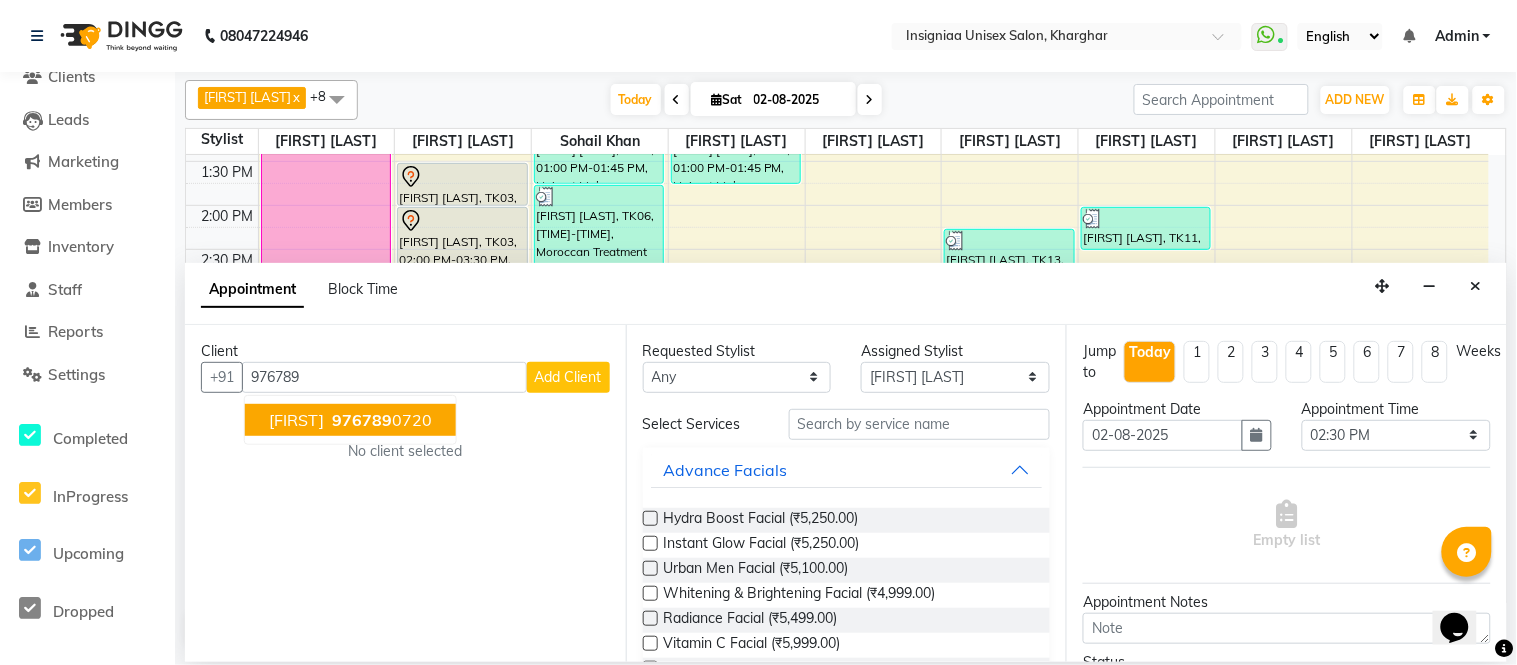 click on "976789" at bounding box center (362, 420) 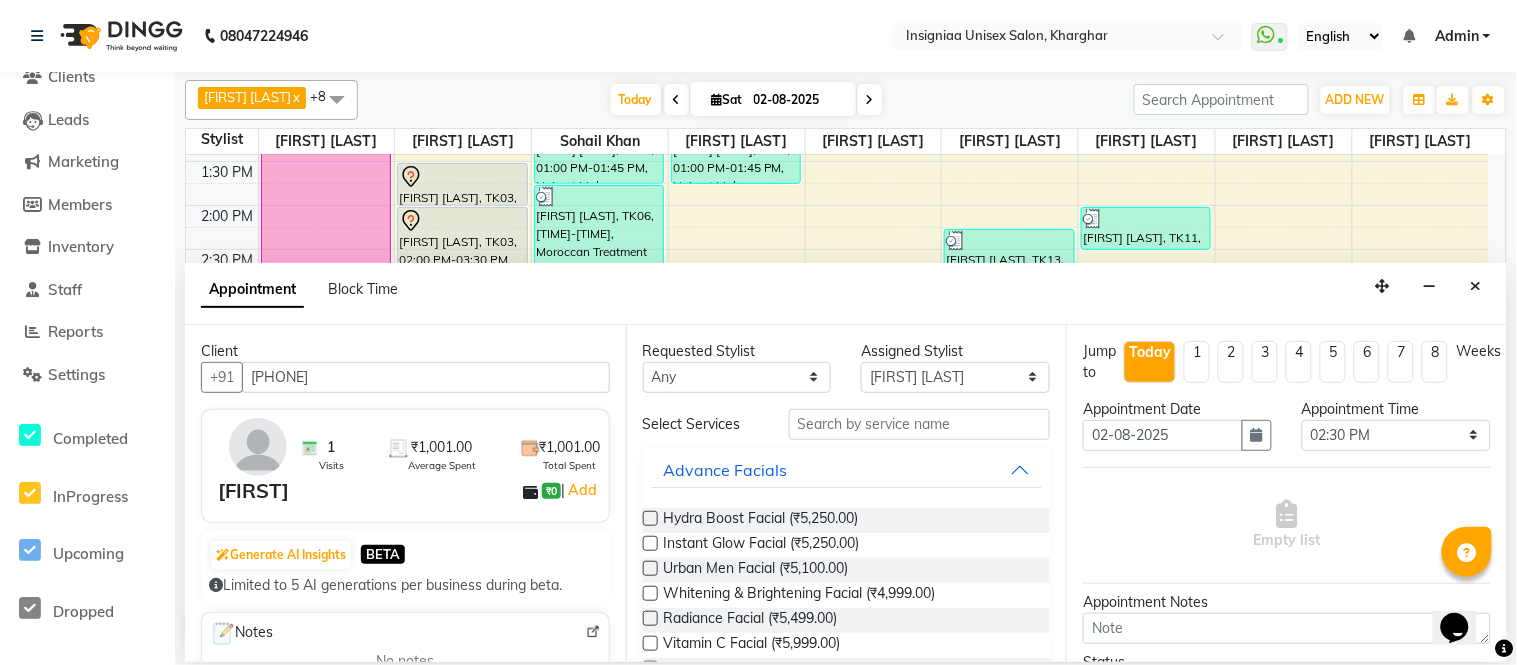 type on "9767890720" 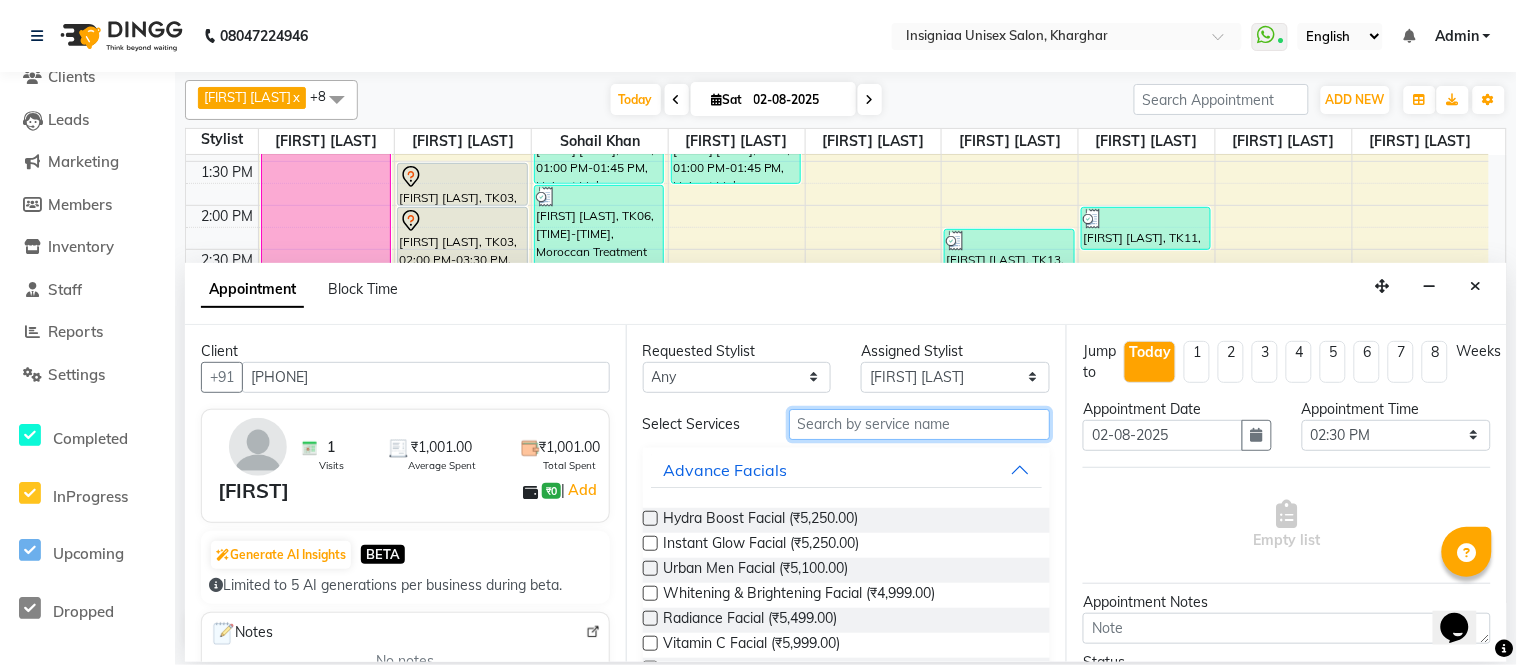 click at bounding box center (920, 424) 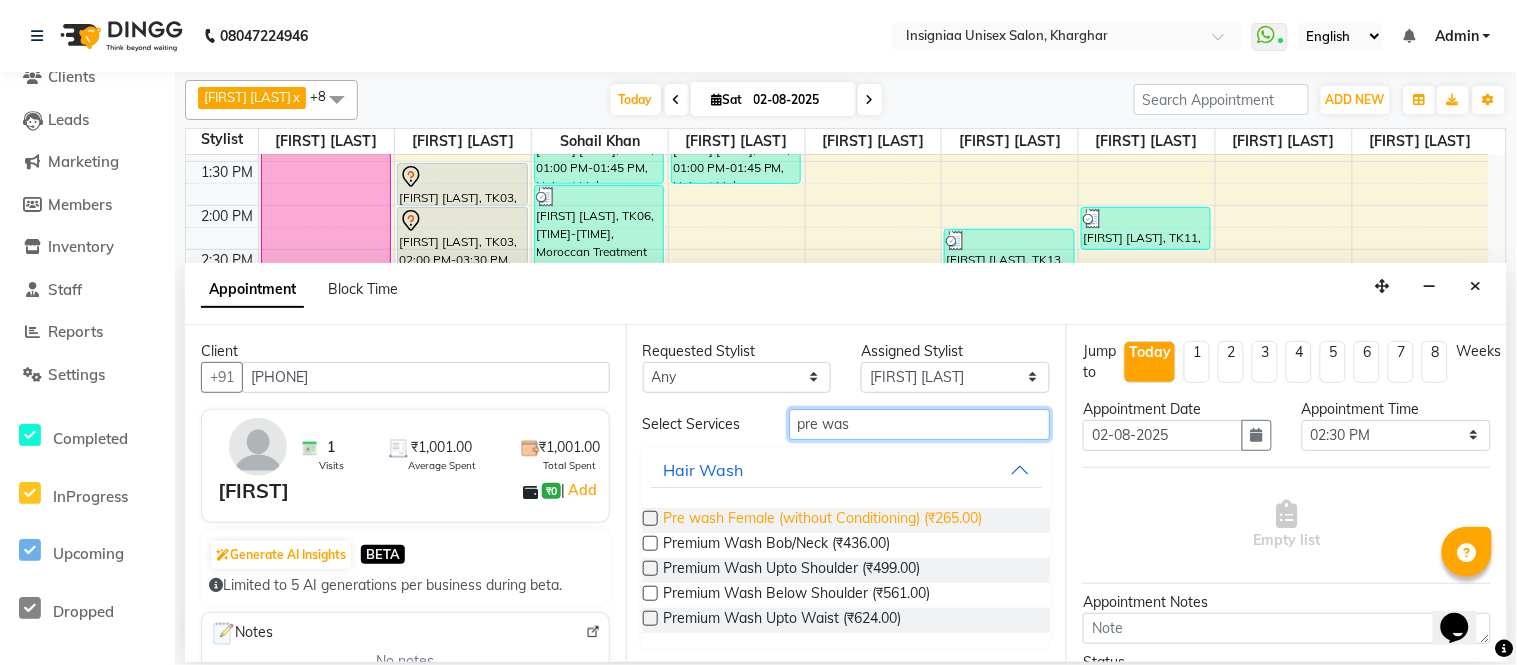 type on "pre was" 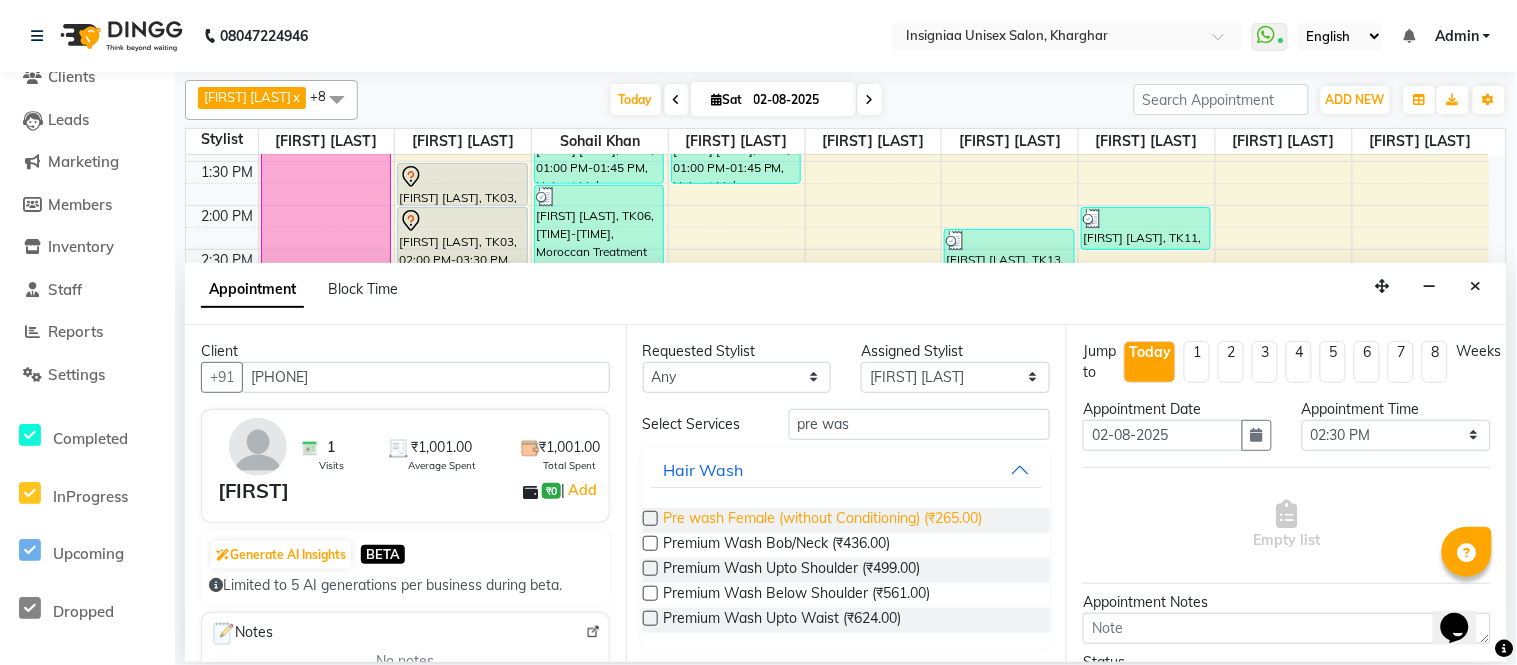 click on "Pre wash Female (without Conditioning) (₹265.00)" at bounding box center (823, 520) 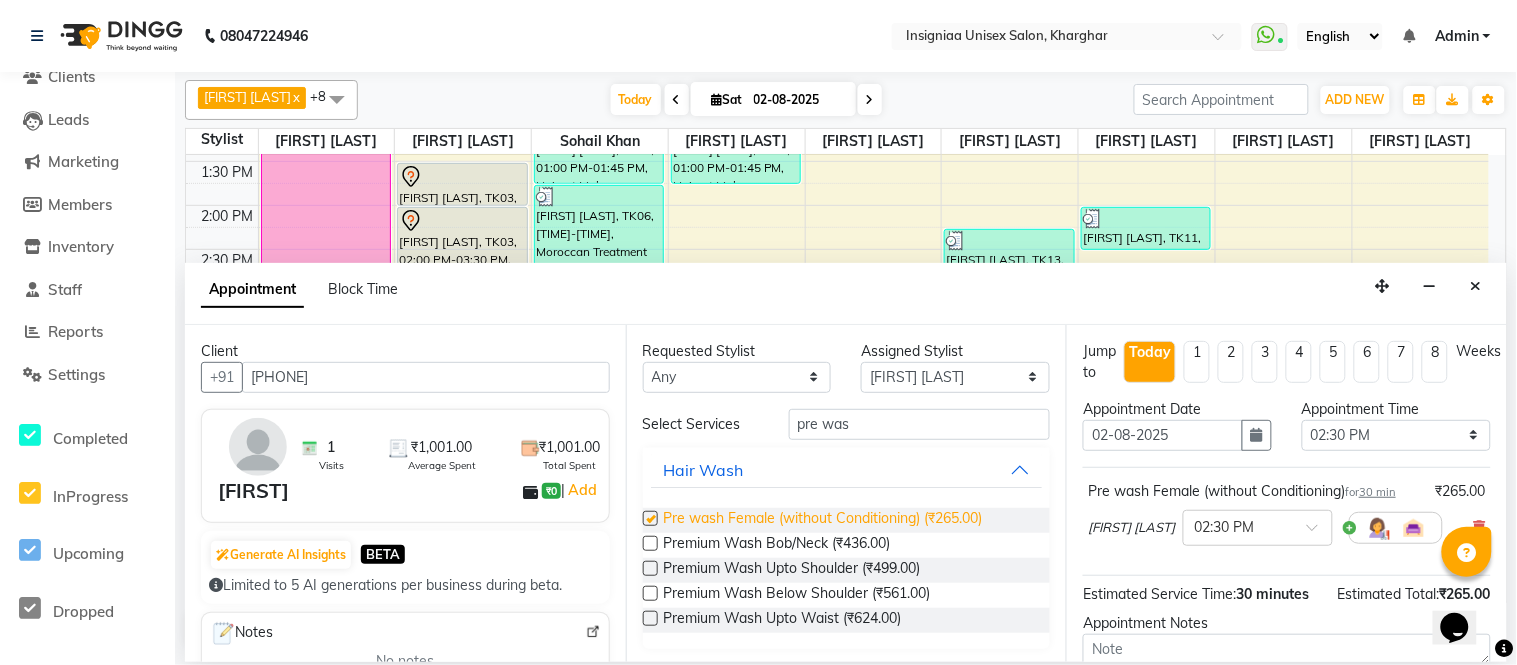 checkbox on "false" 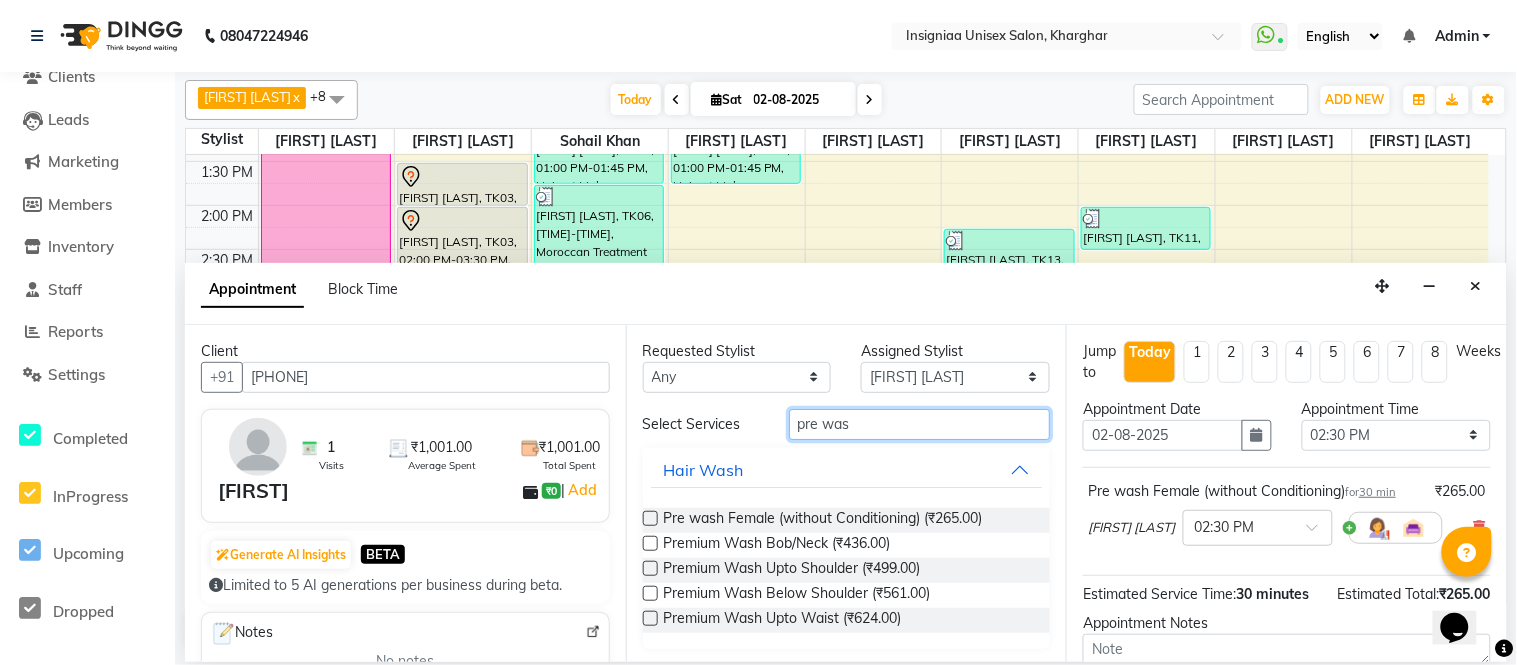 drag, startPoint x: 847, startPoint y: 425, endPoint x: 590, endPoint y: 424, distance: 257.00195 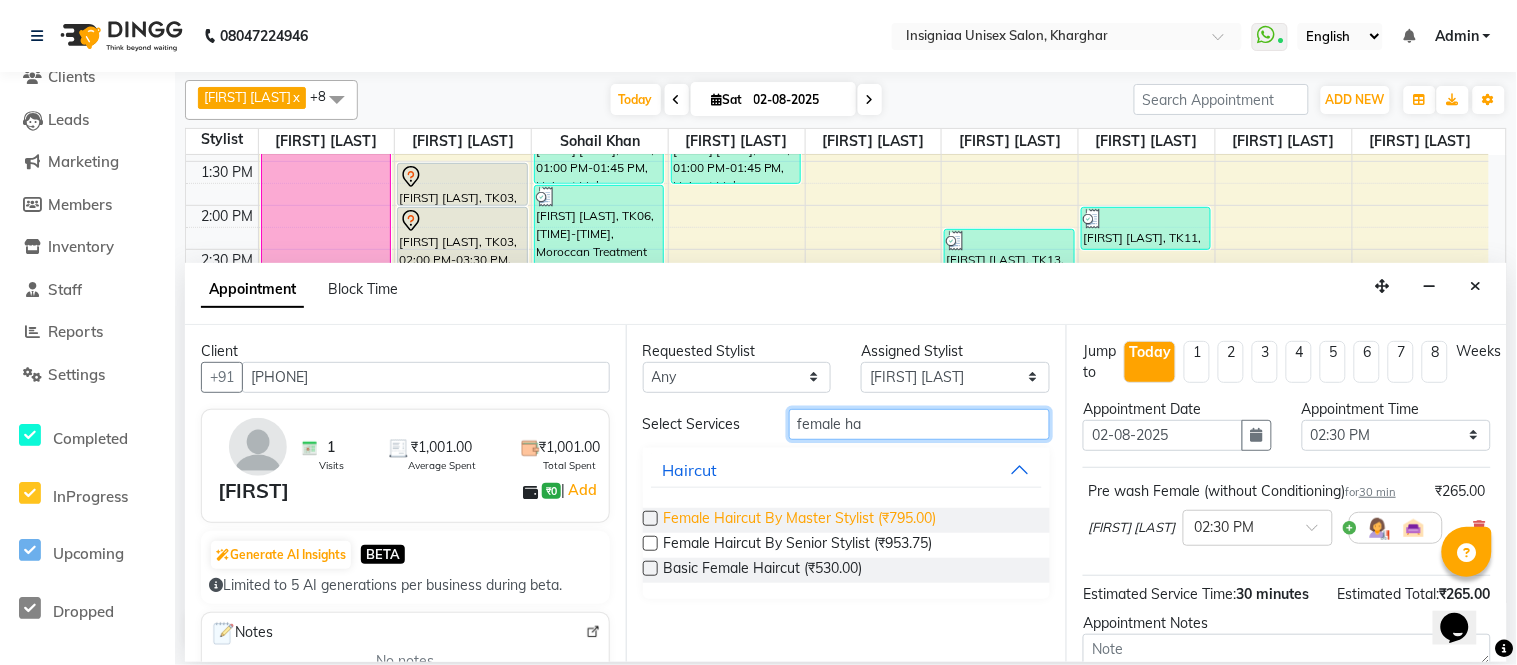 type on "female ha" 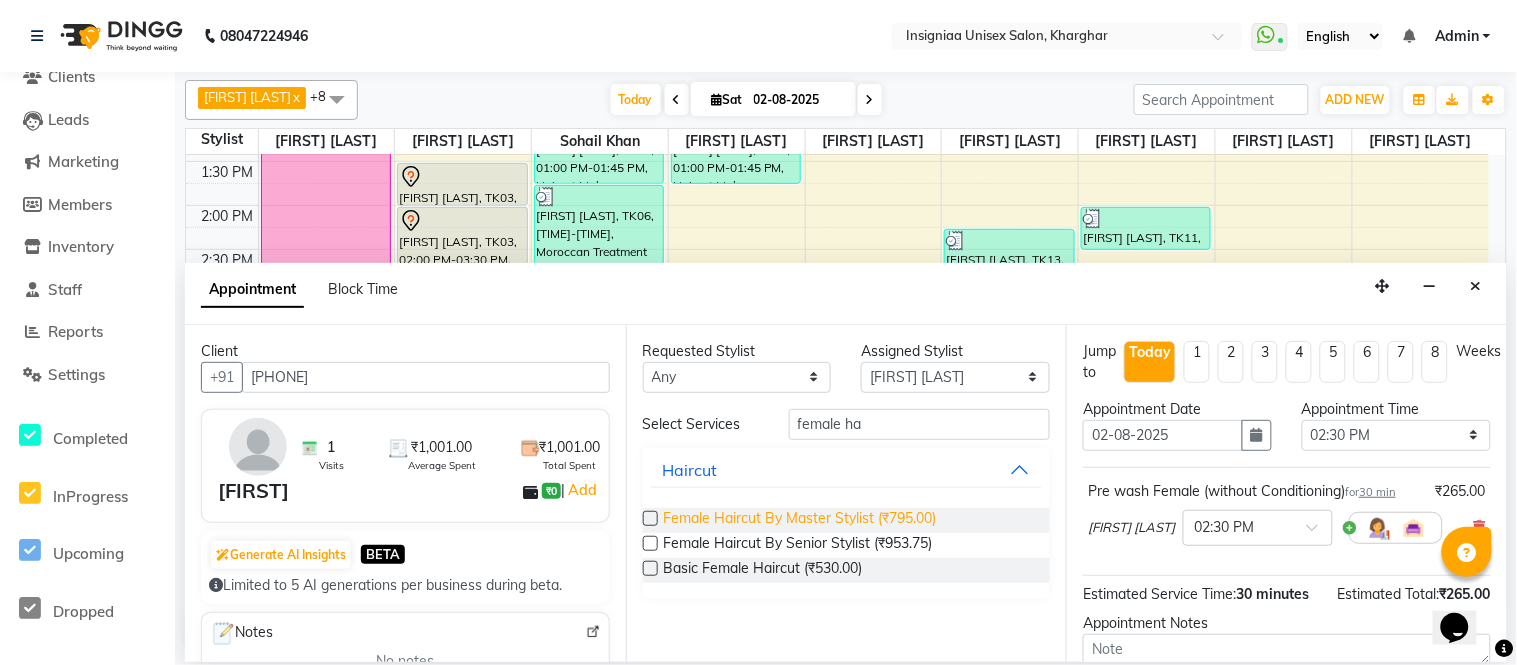 click on "Female Haircut By Master Stylist (₹795.00)" at bounding box center (800, 520) 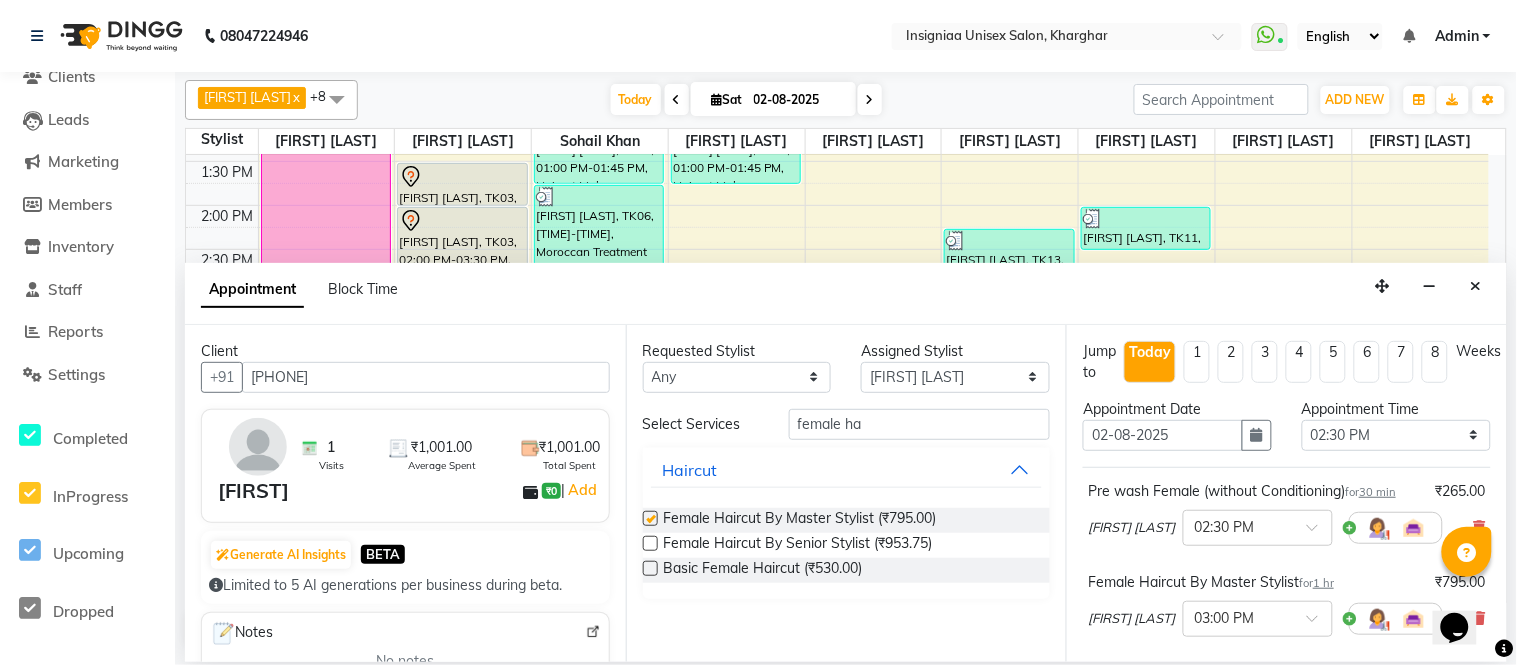 checkbox on "false" 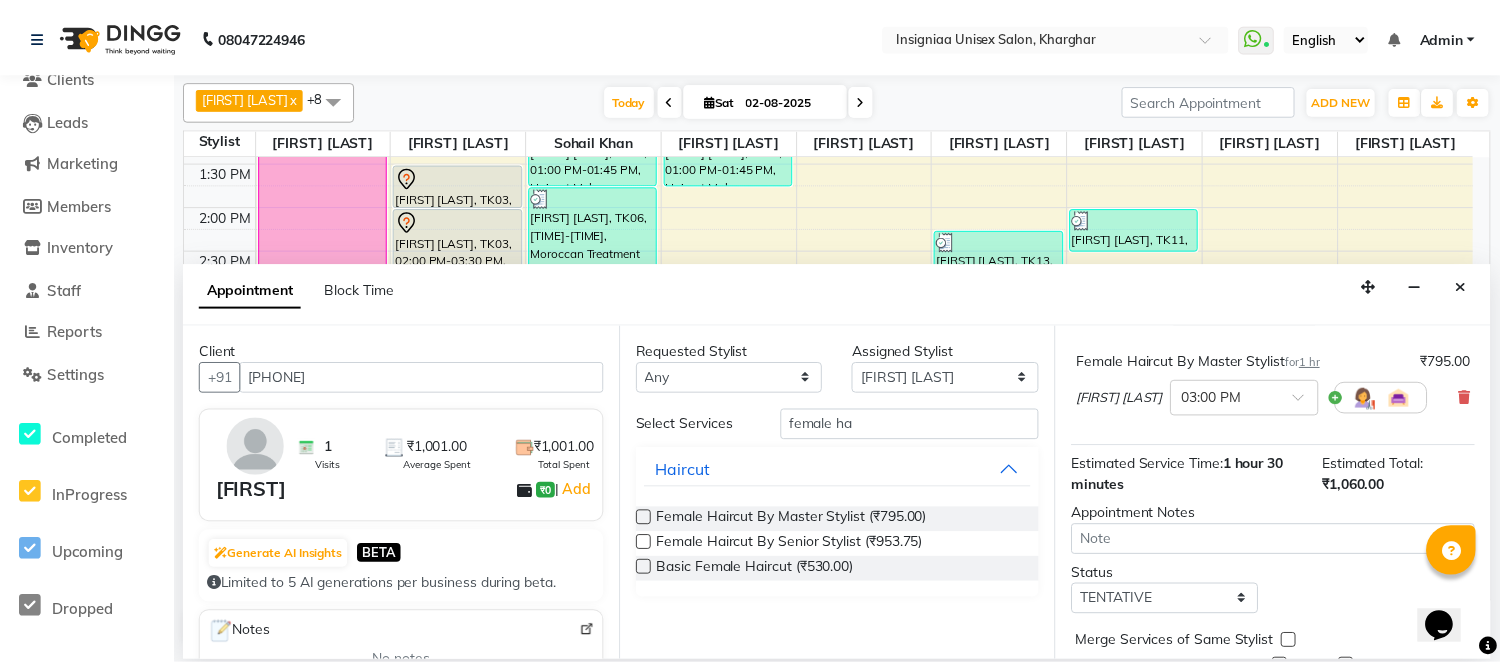 scroll, scrollTop: 300, scrollLeft: 0, axis: vertical 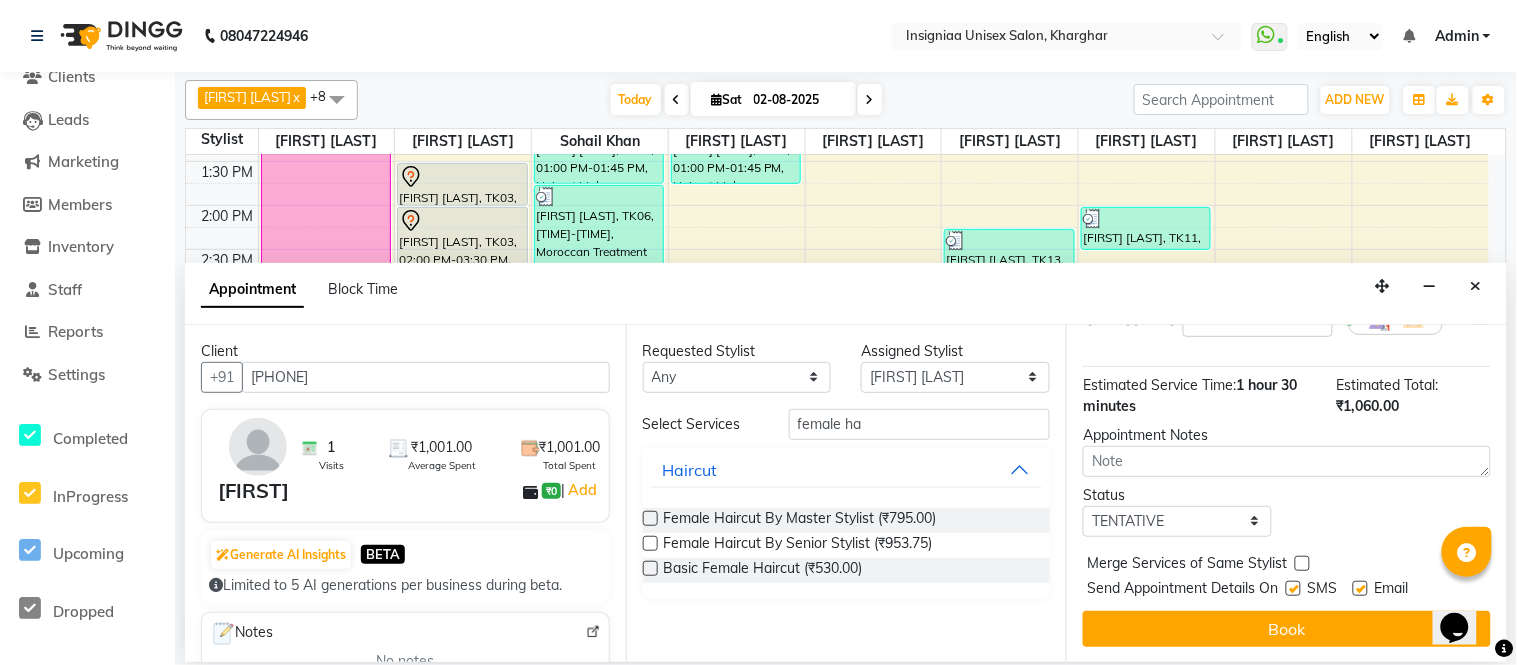 click at bounding box center [1360, 588] 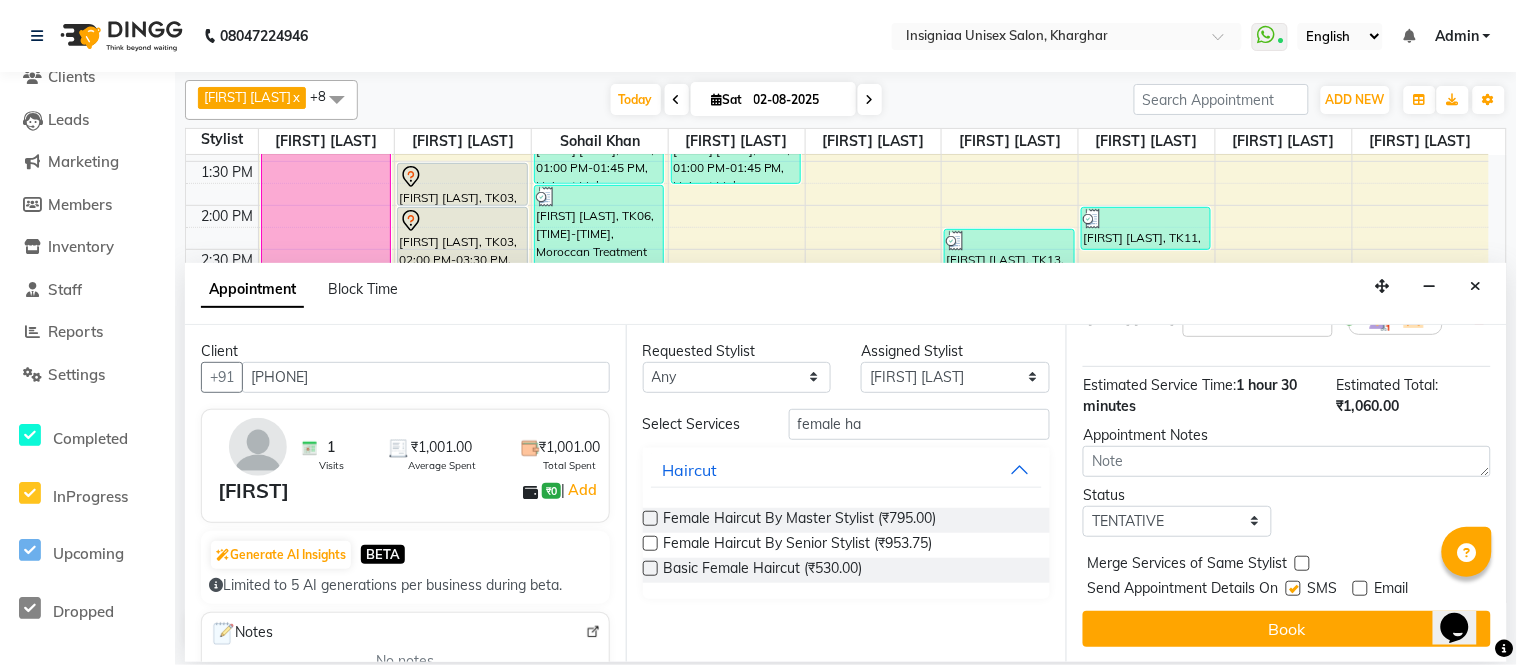 click at bounding box center [1293, 588] 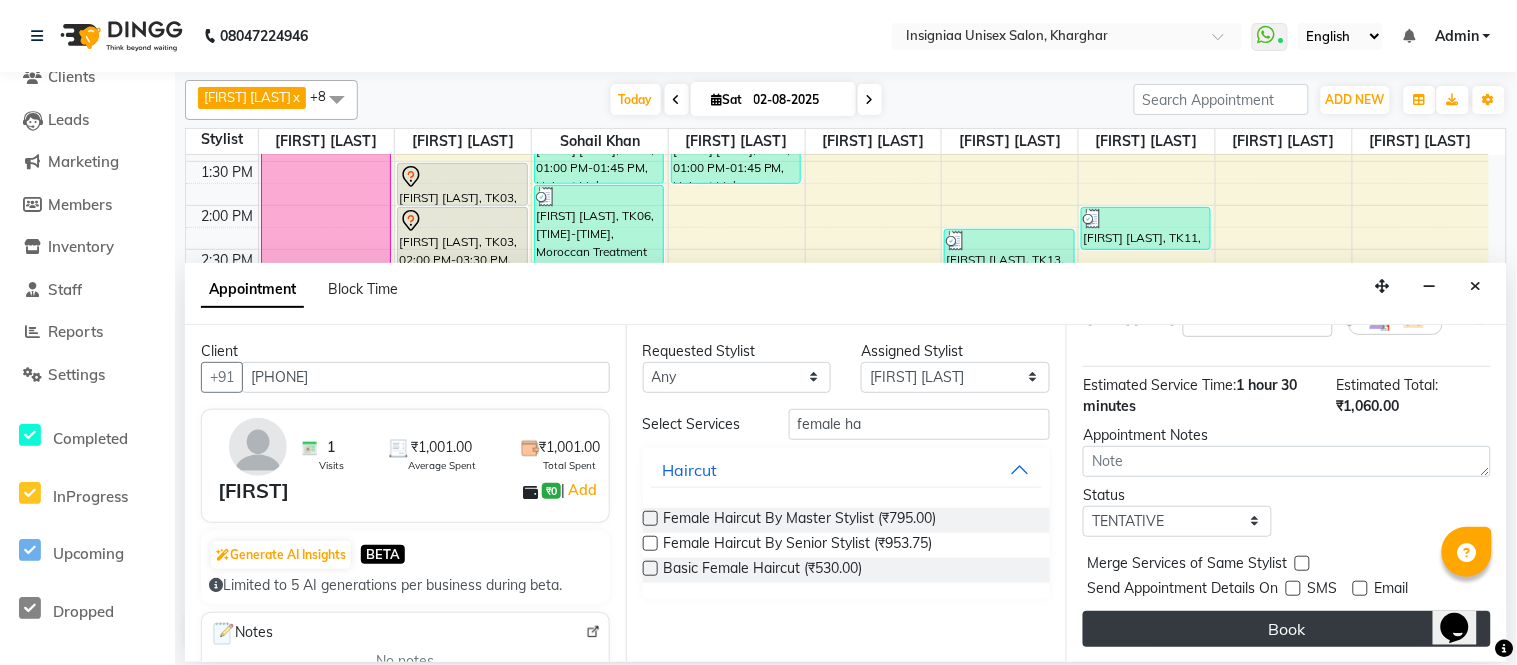 click on "Book" at bounding box center (1287, 629) 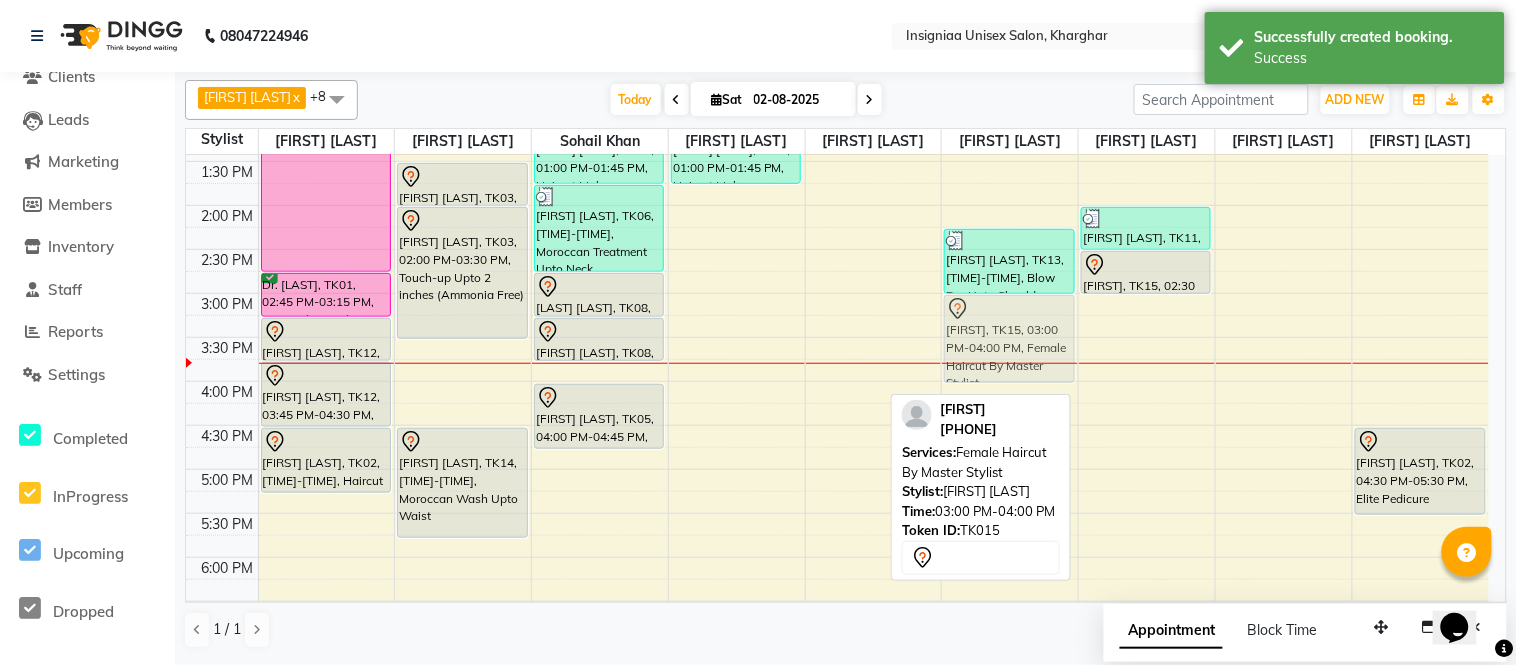 drag, startPoint x: 1144, startPoint y: 352, endPoint x: 1062, endPoint y: 352, distance: 82 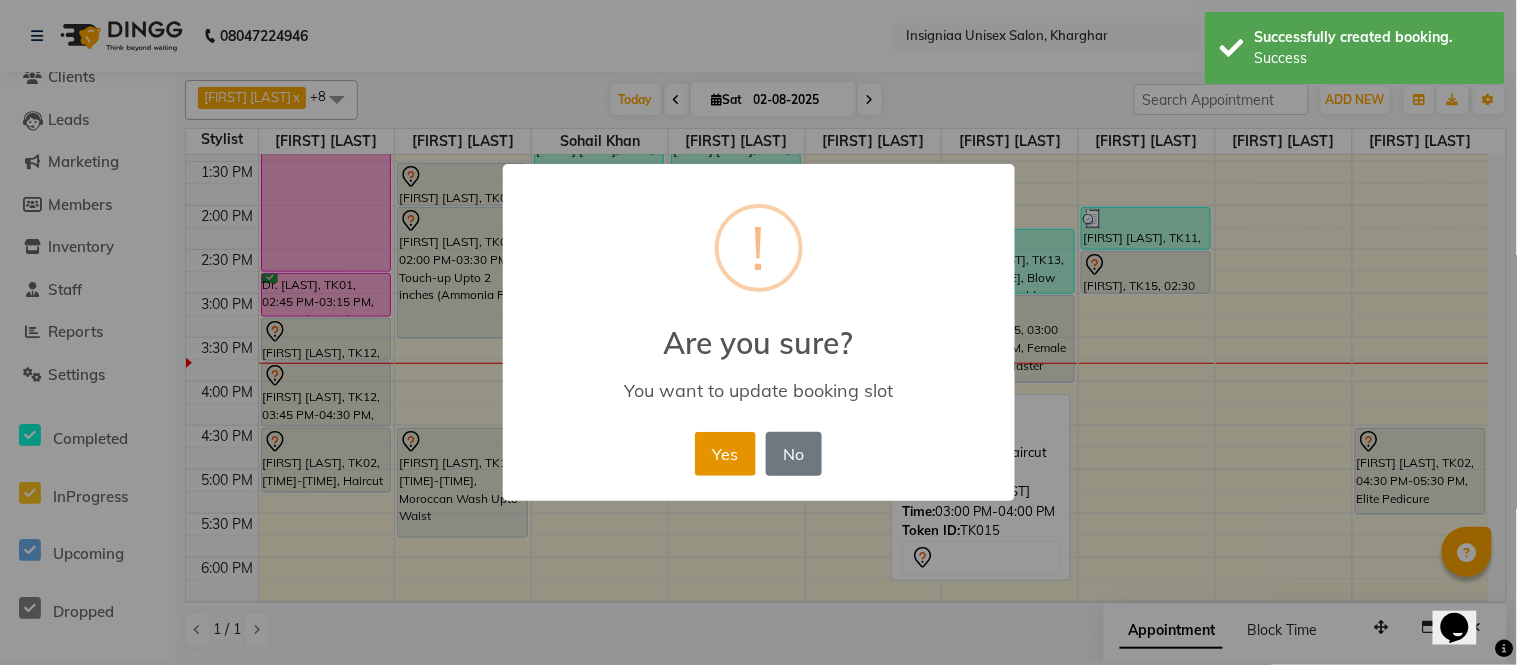 click on "Yes" at bounding box center [725, 454] 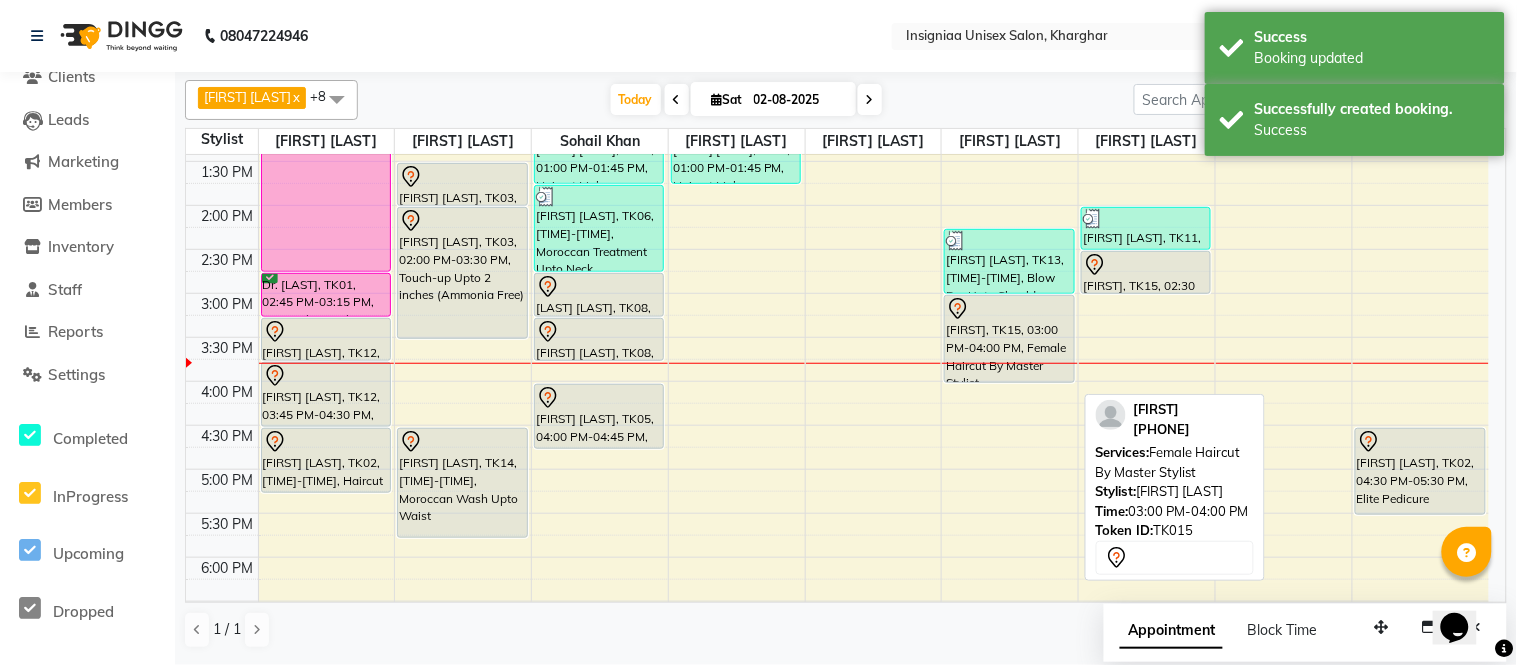 click at bounding box center (1009, 309) 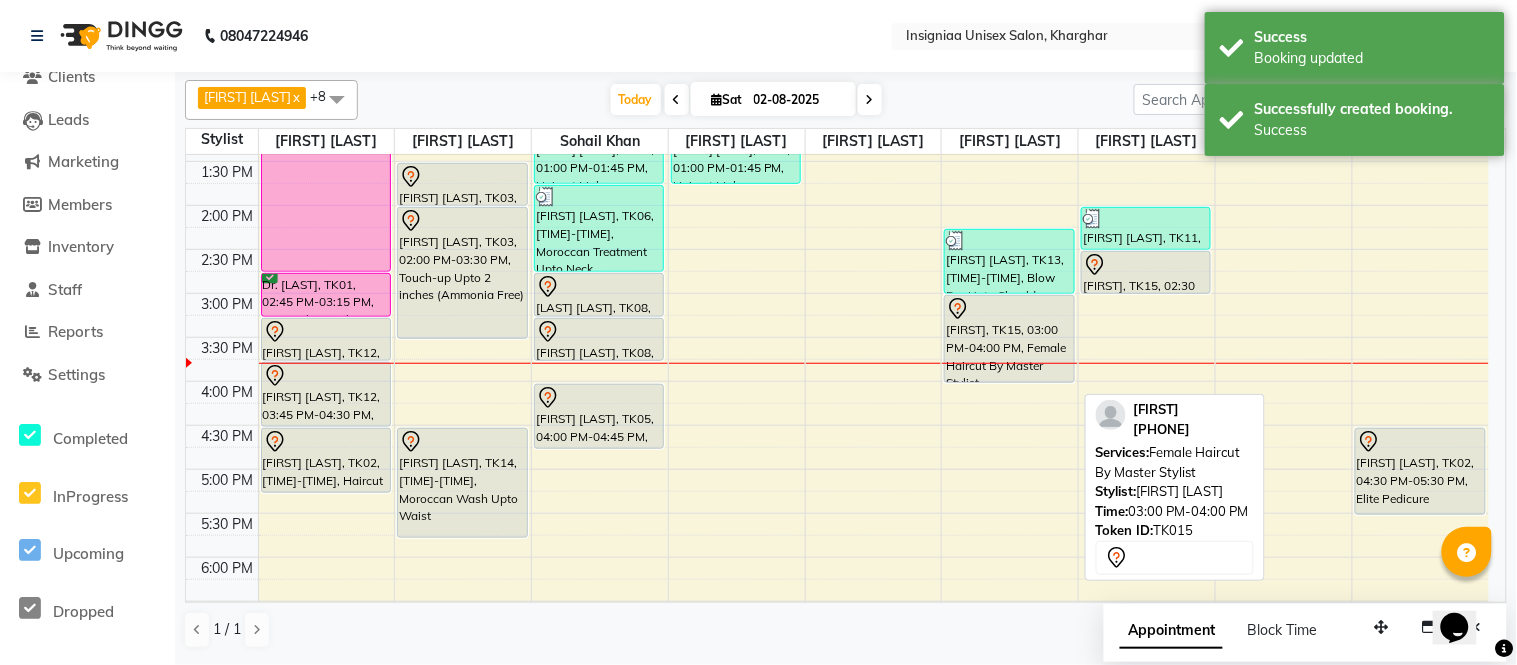 click at bounding box center (1009, 309) 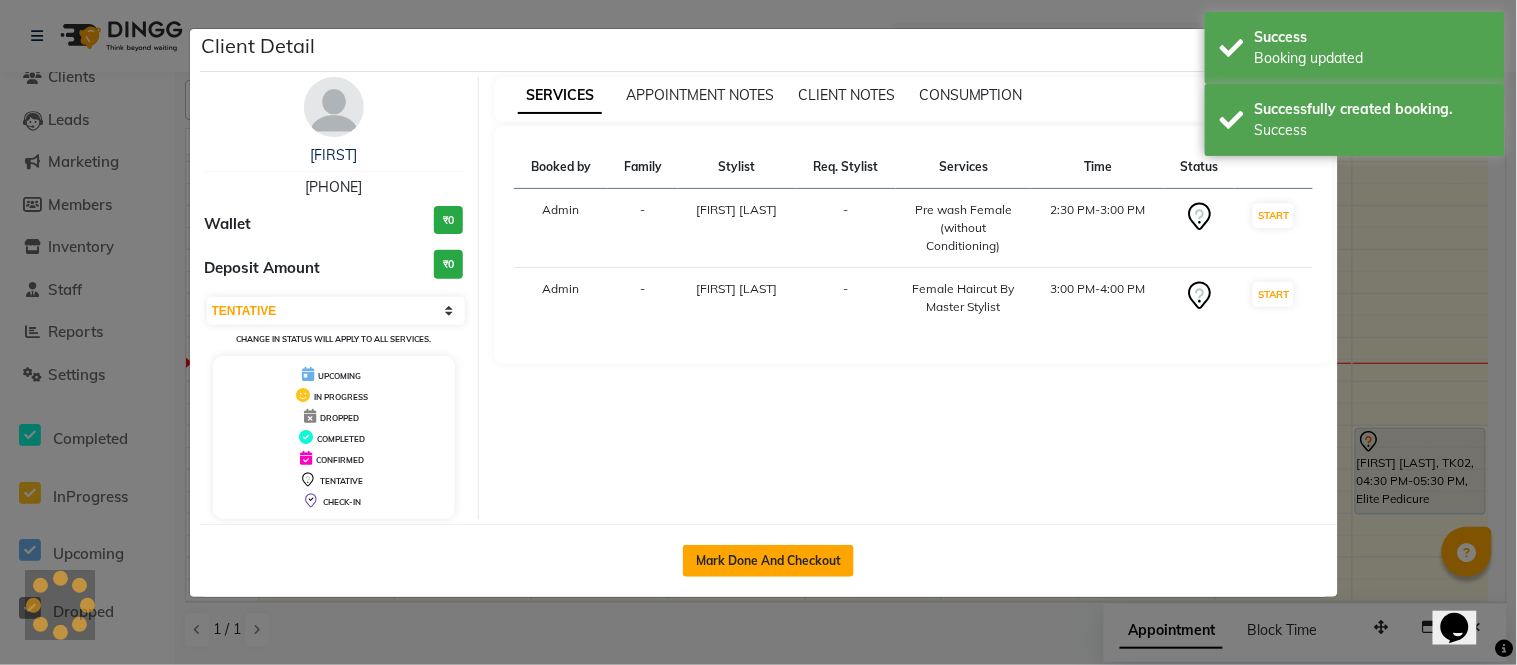 click on "Mark Done And Checkout" 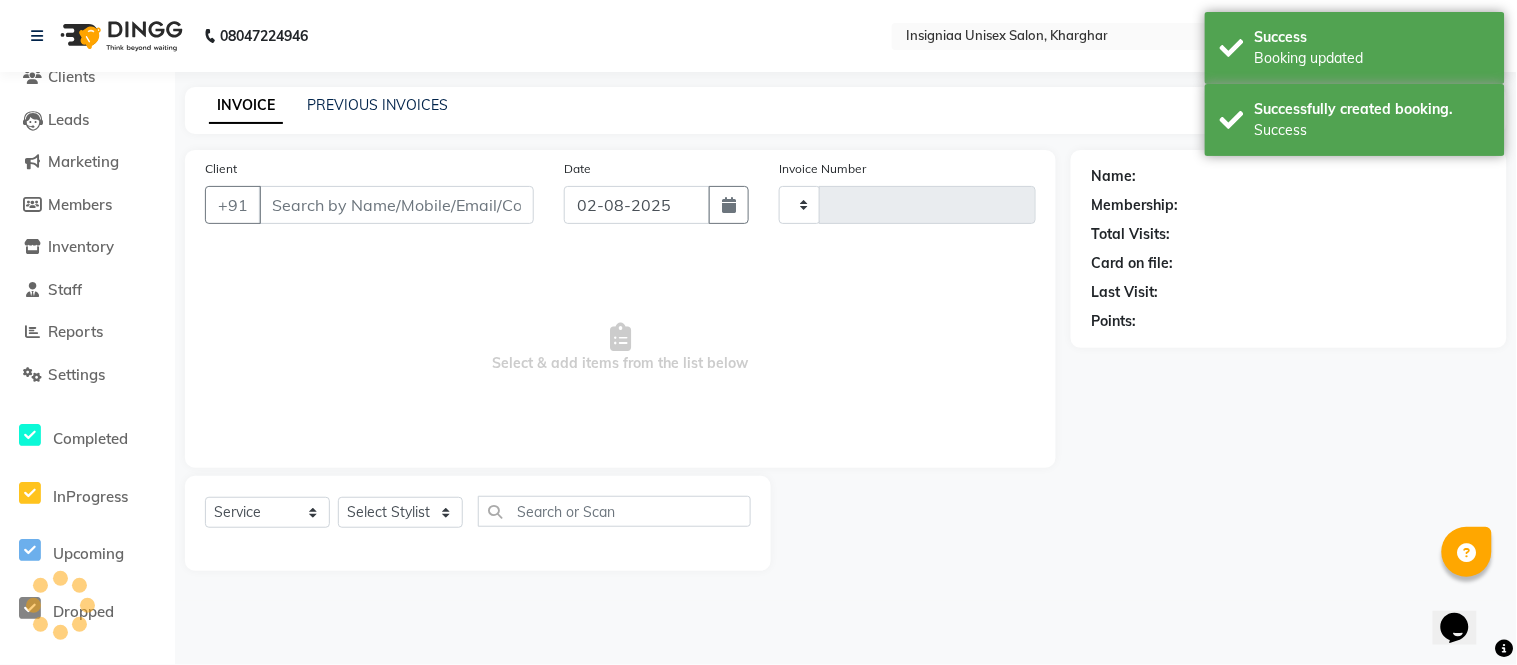 type on "2149" 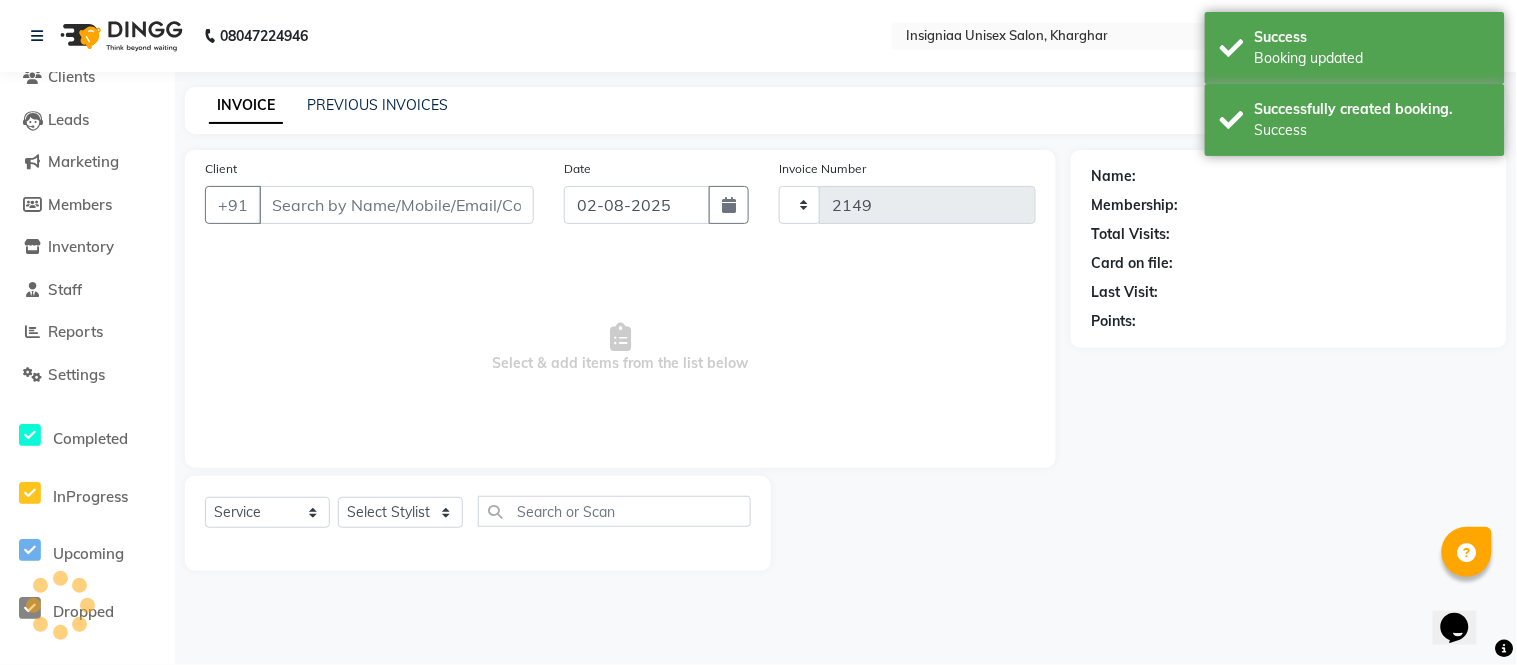 select on "6999" 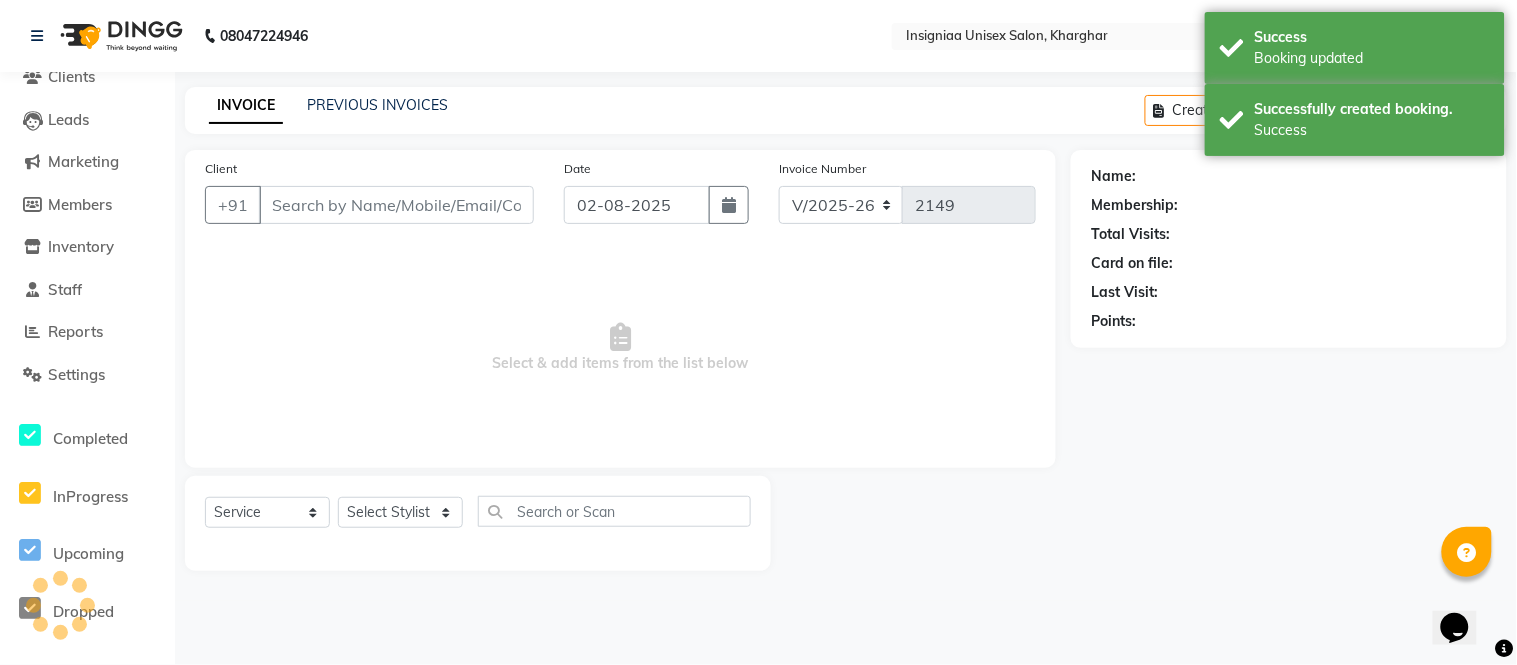 type on "9767890720" 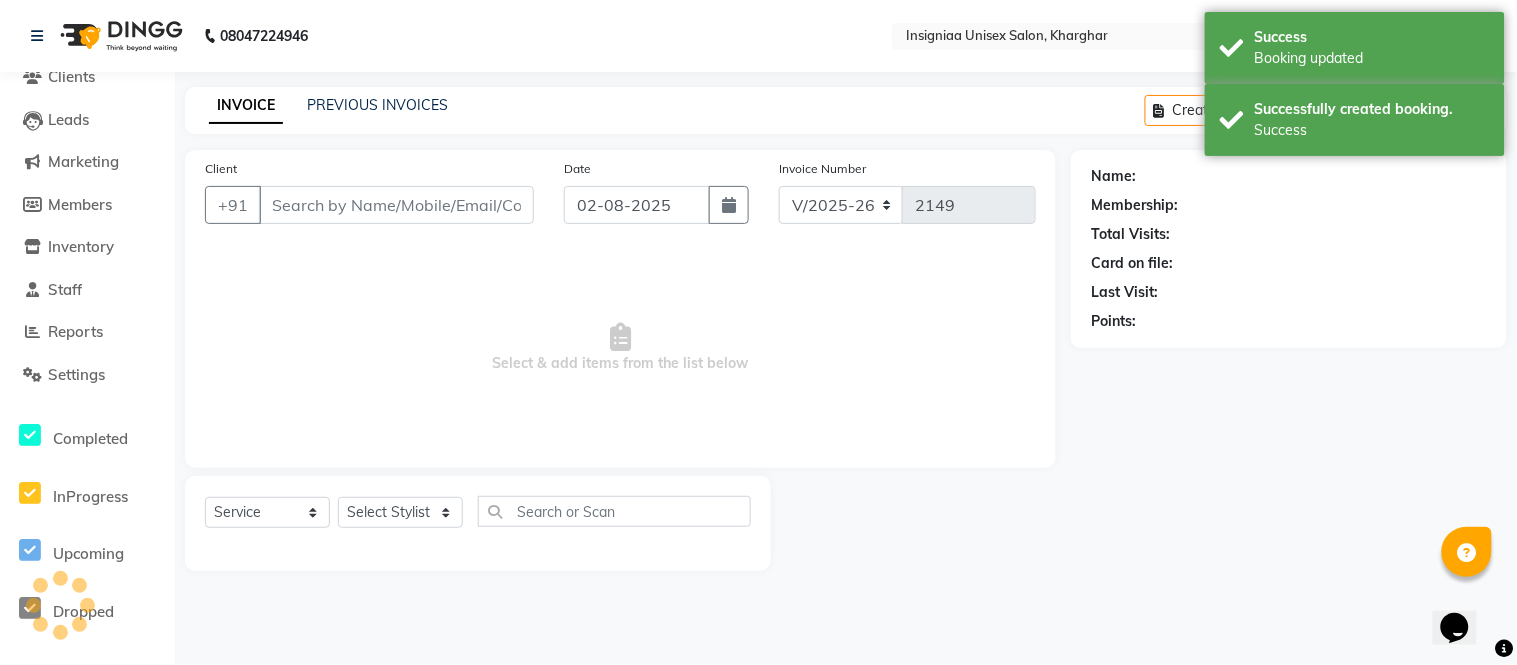 select on "67590" 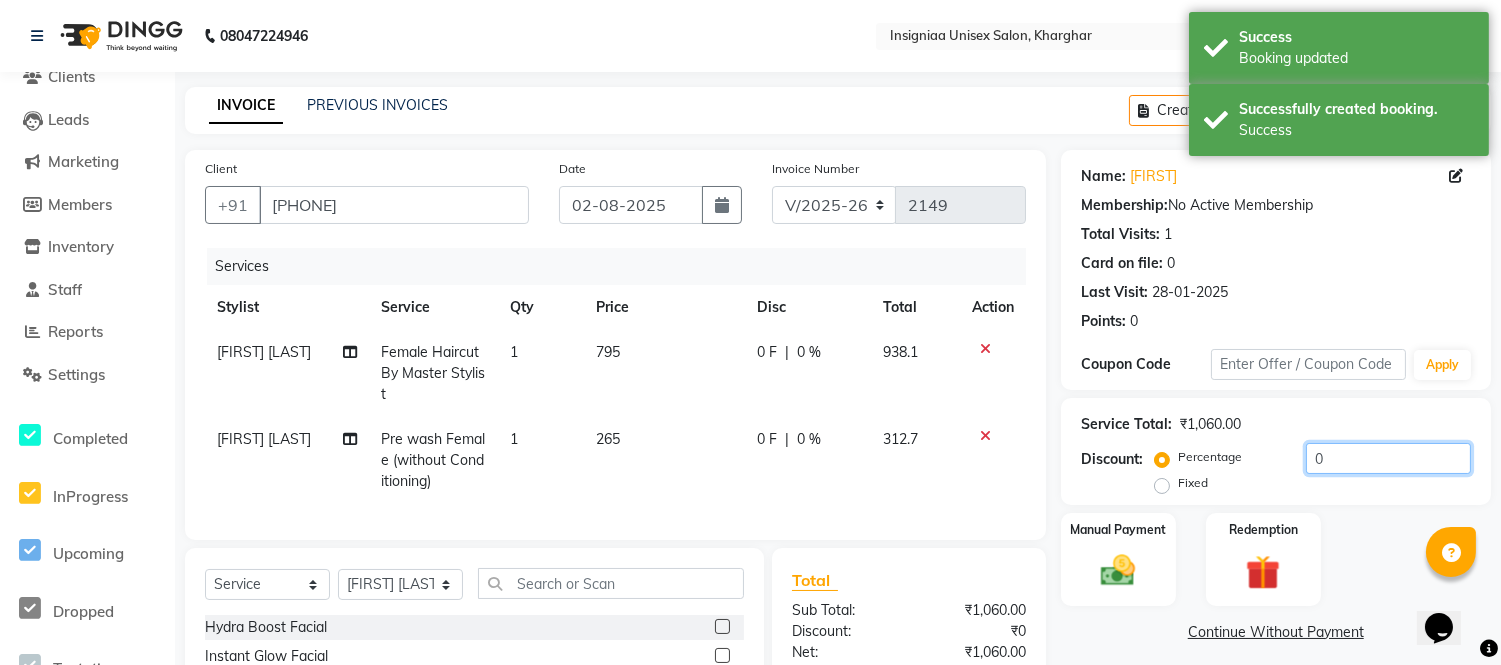 drag, startPoint x: 1307, startPoint y: 464, endPoint x: 1237, endPoint y: 610, distance: 161.91356 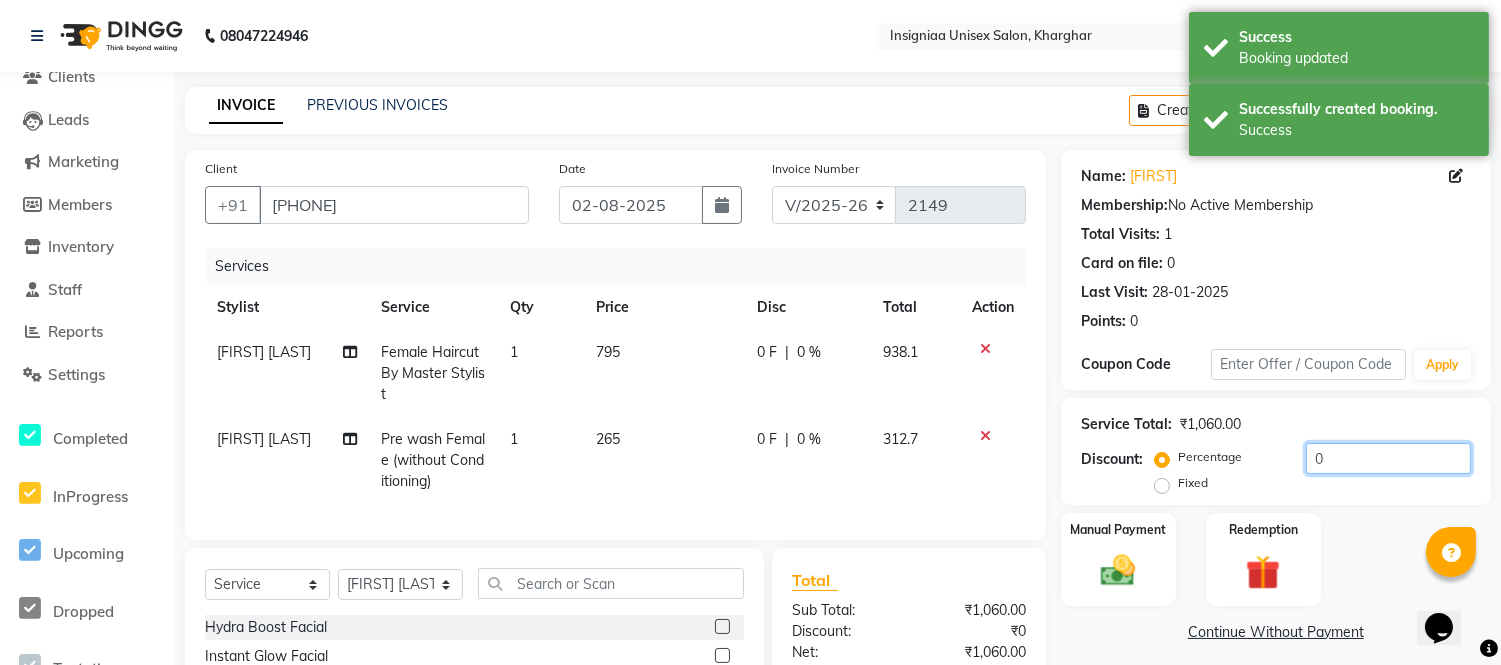 click on "0" 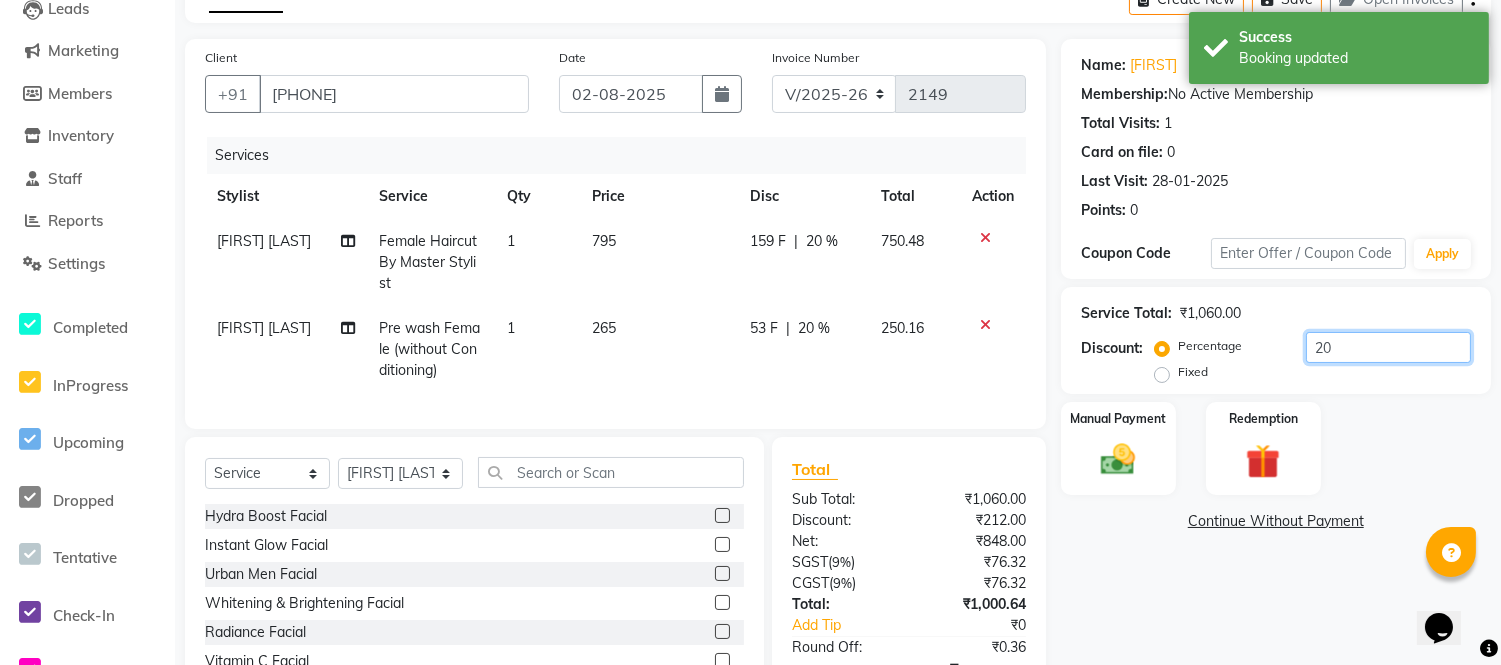 scroll, scrollTop: 244, scrollLeft: 0, axis: vertical 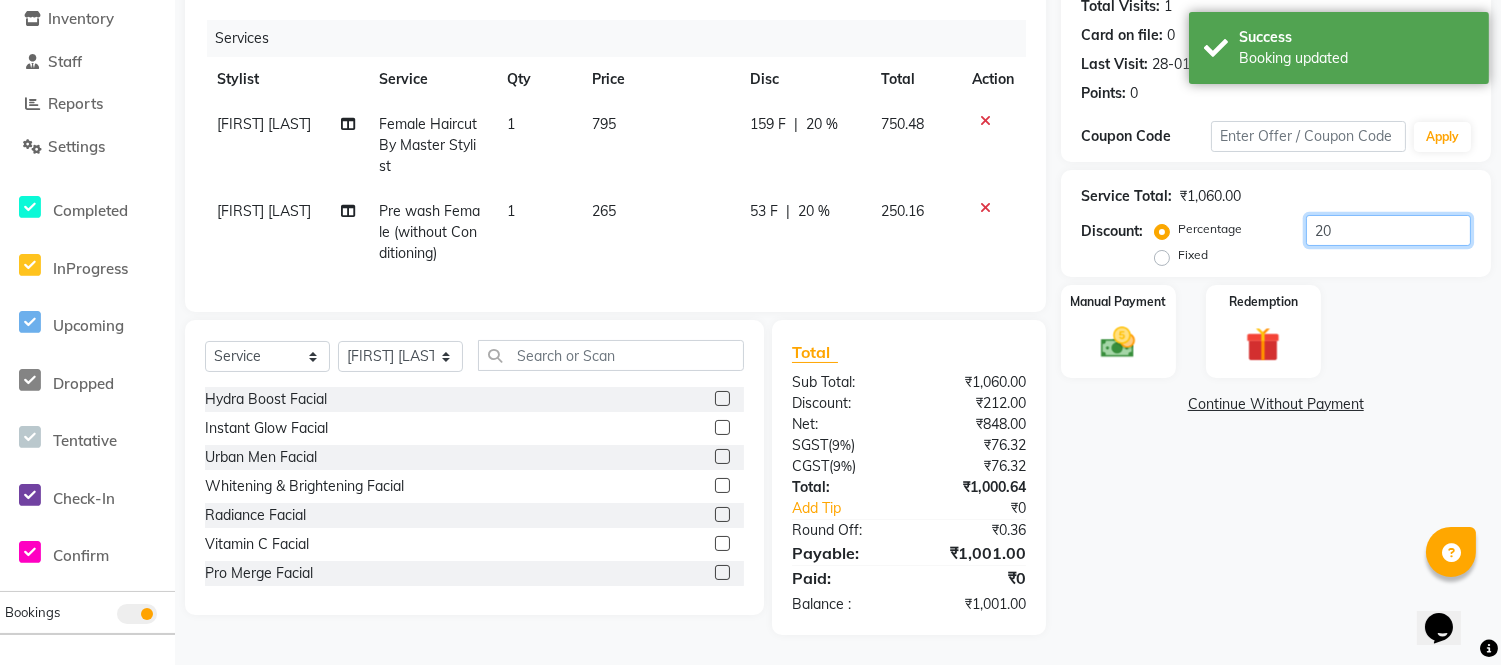 click on "20" 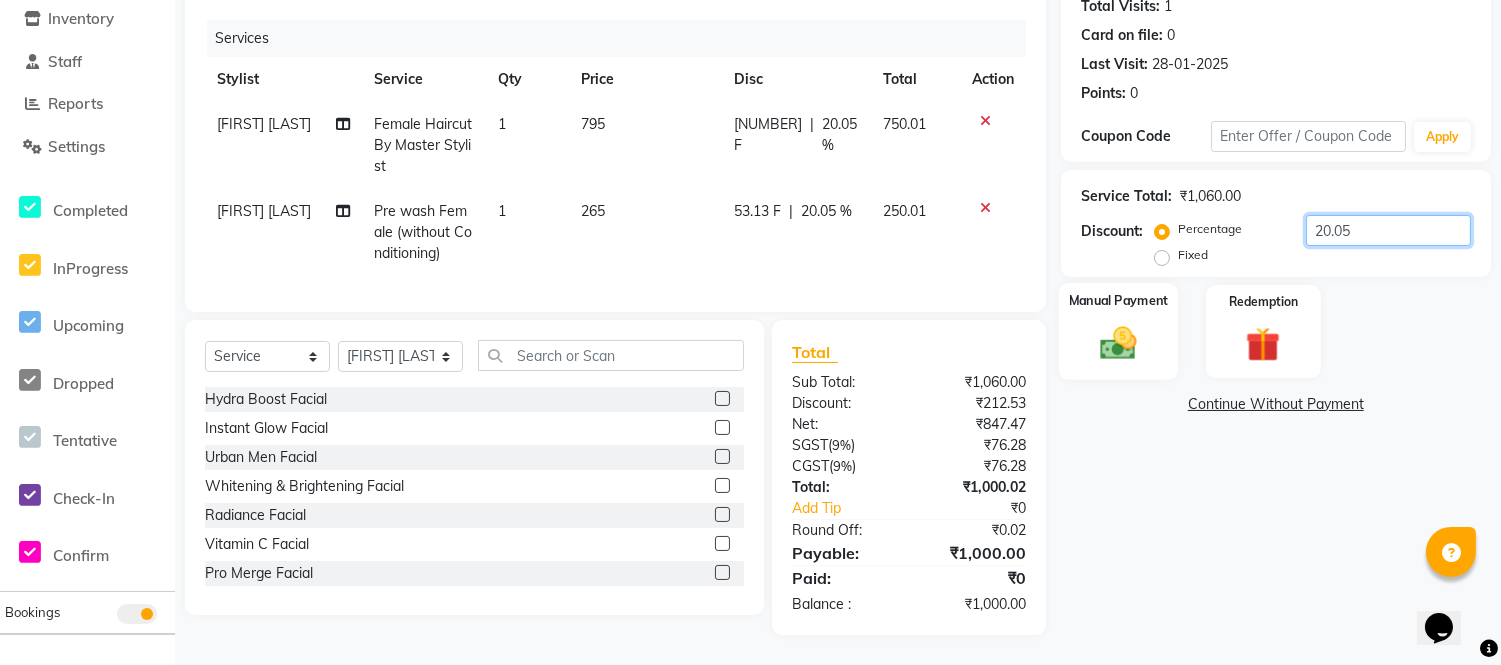 type on "20.05" 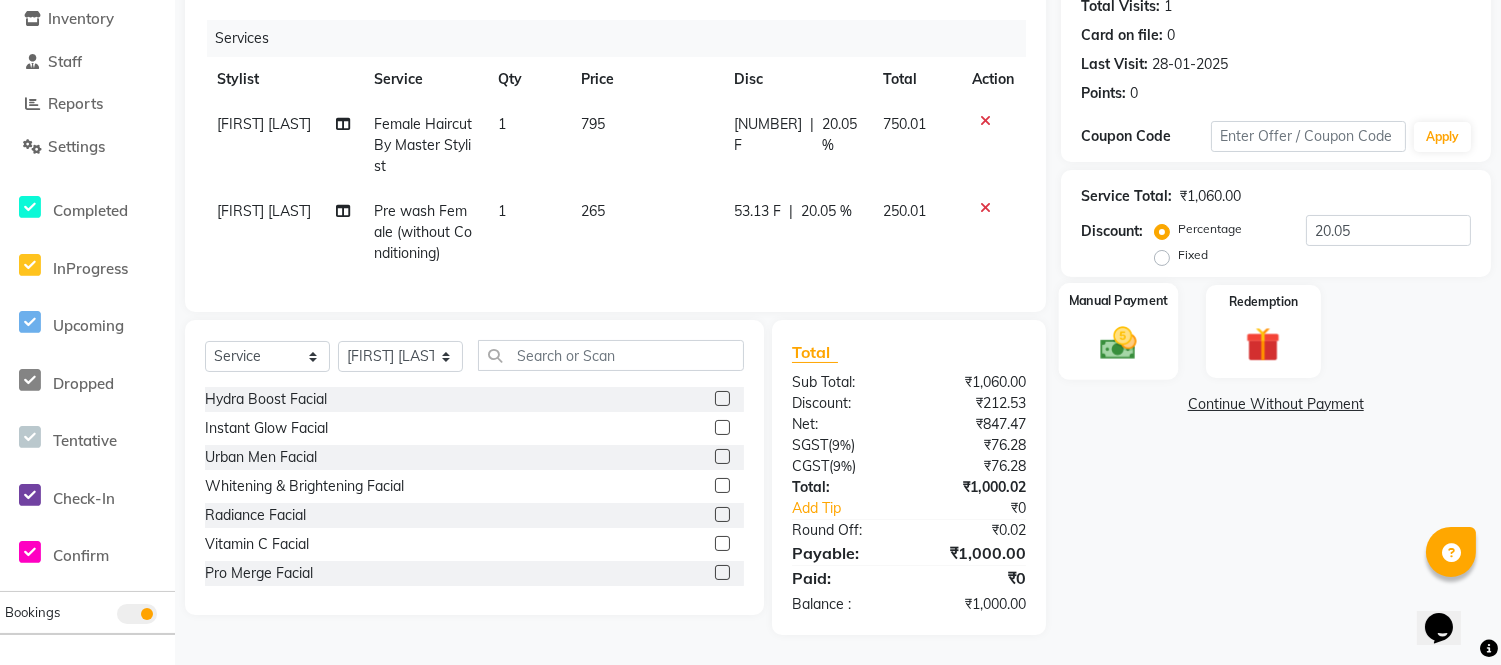 click 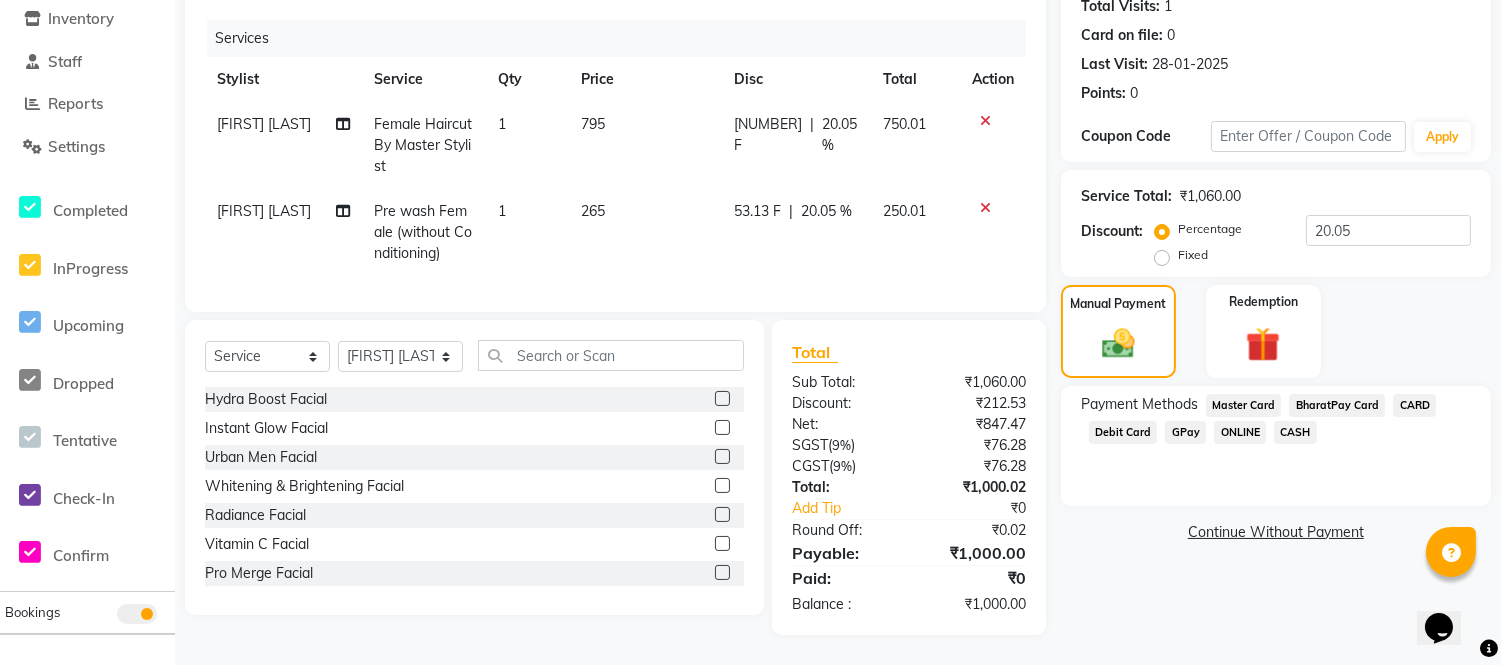 click on "GPay" 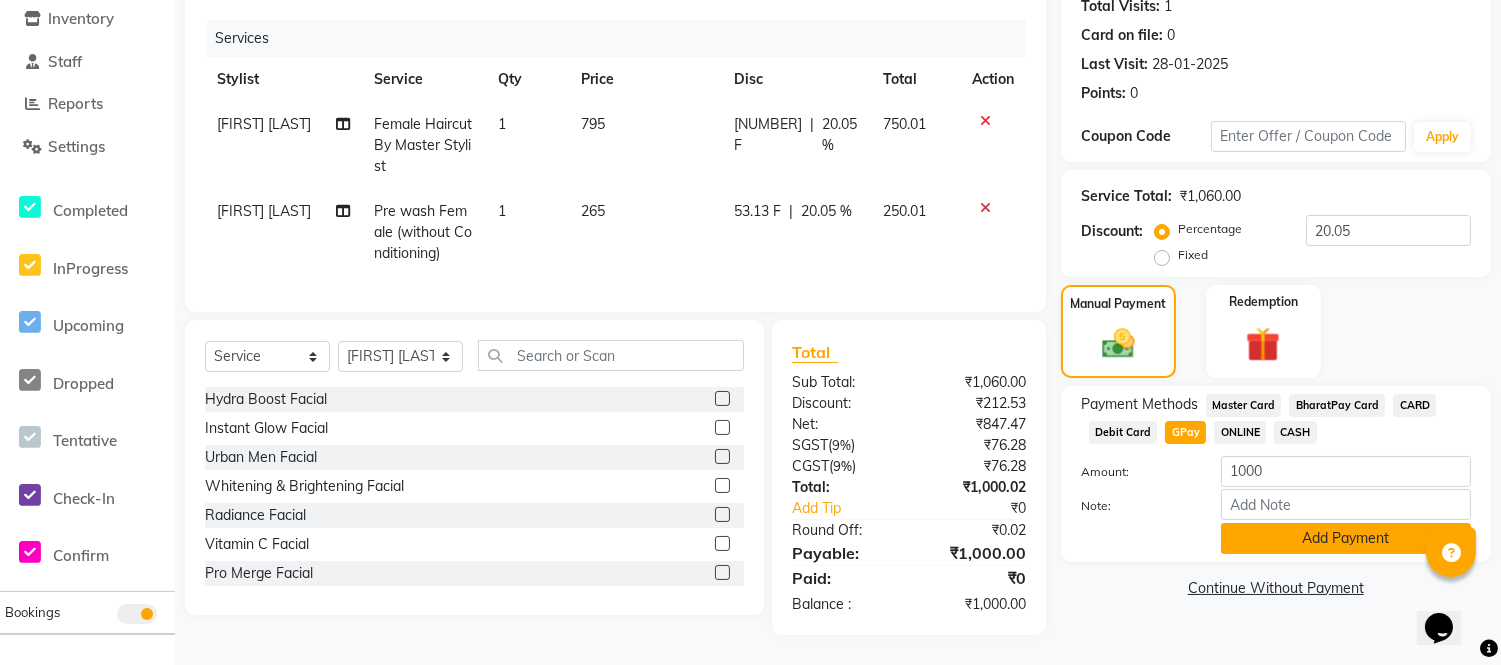 click on "Add Payment" 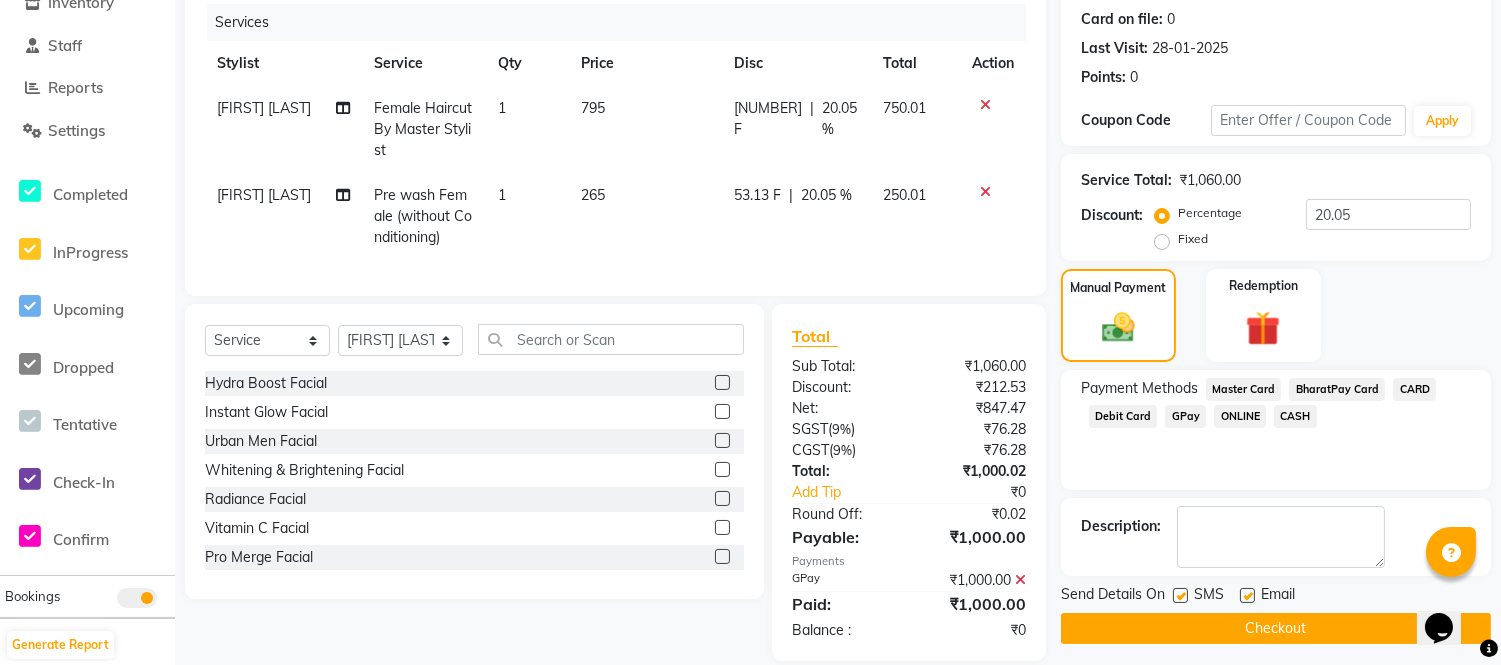 click on "Checkout" 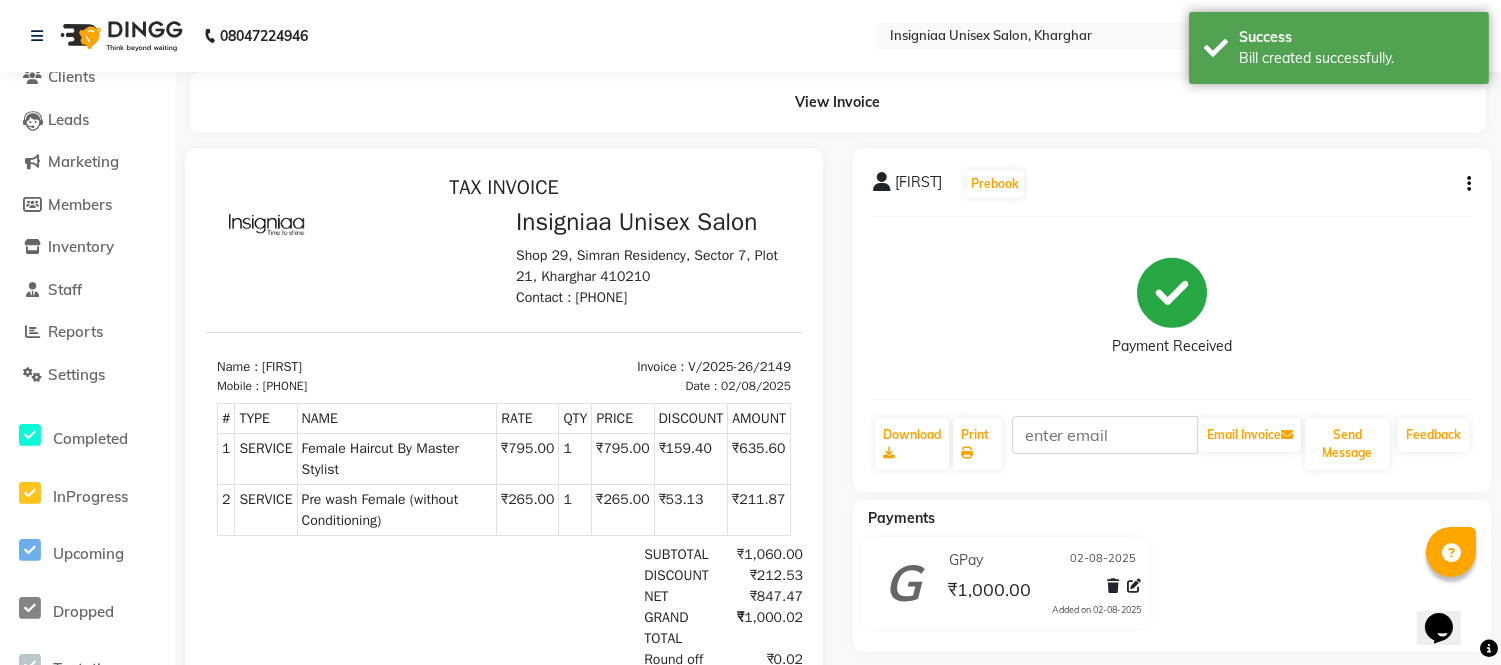 scroll, scrollTop: 0, scrollLeft: 0, axis: both 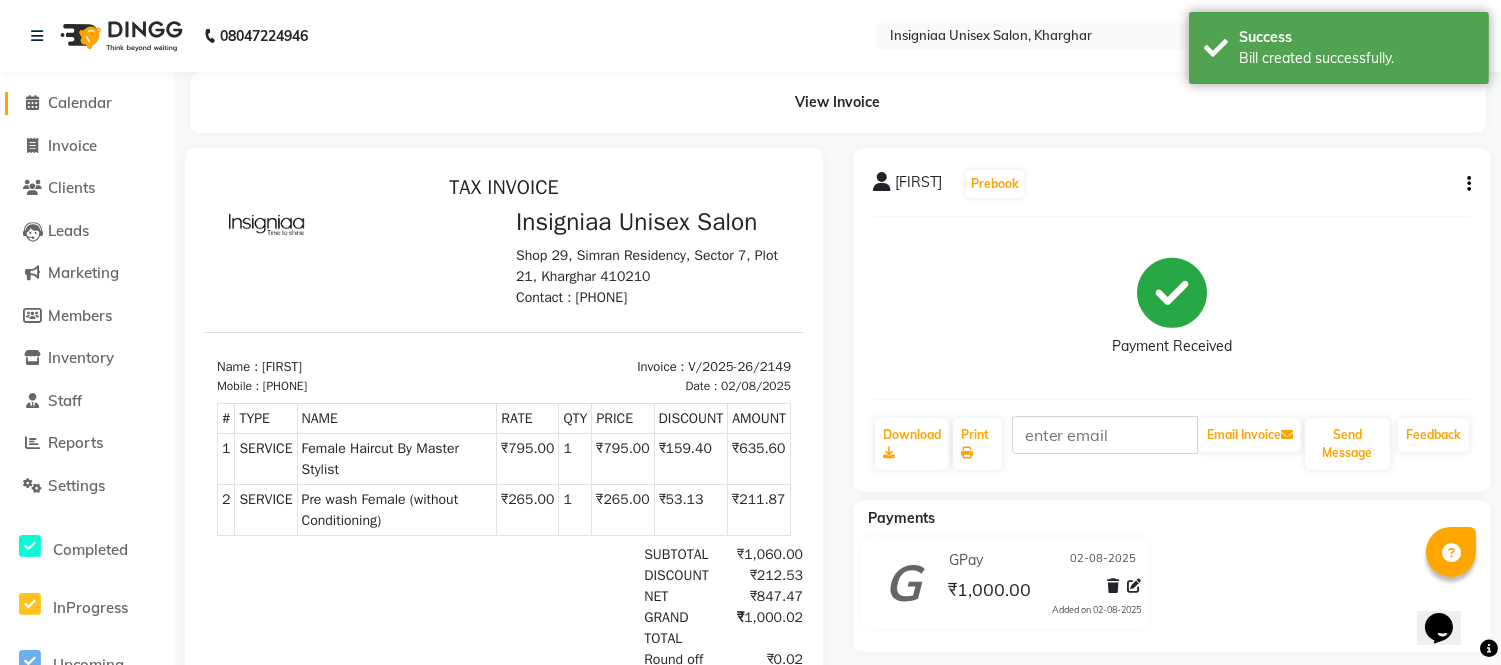 click on "Calendar" 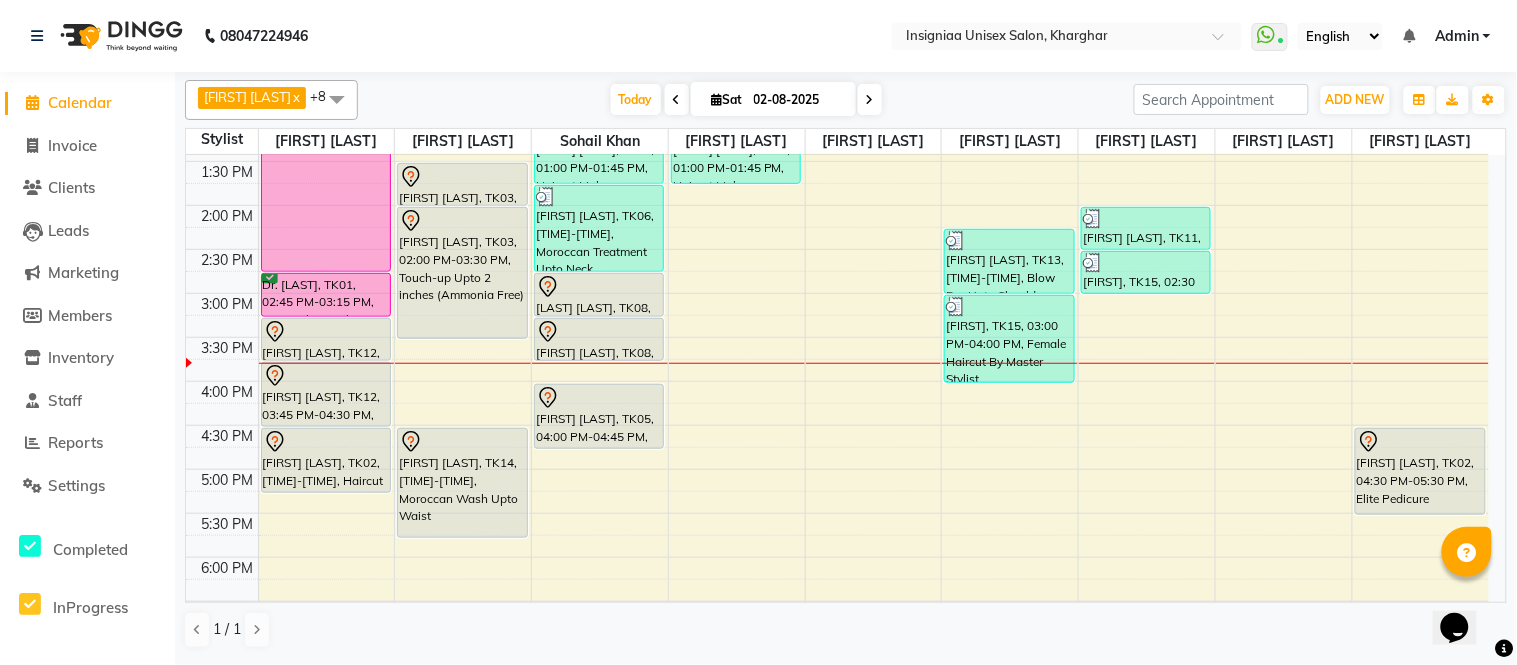 scroll, scrollTop: 78, scrollLeft: 0, axis: vertical 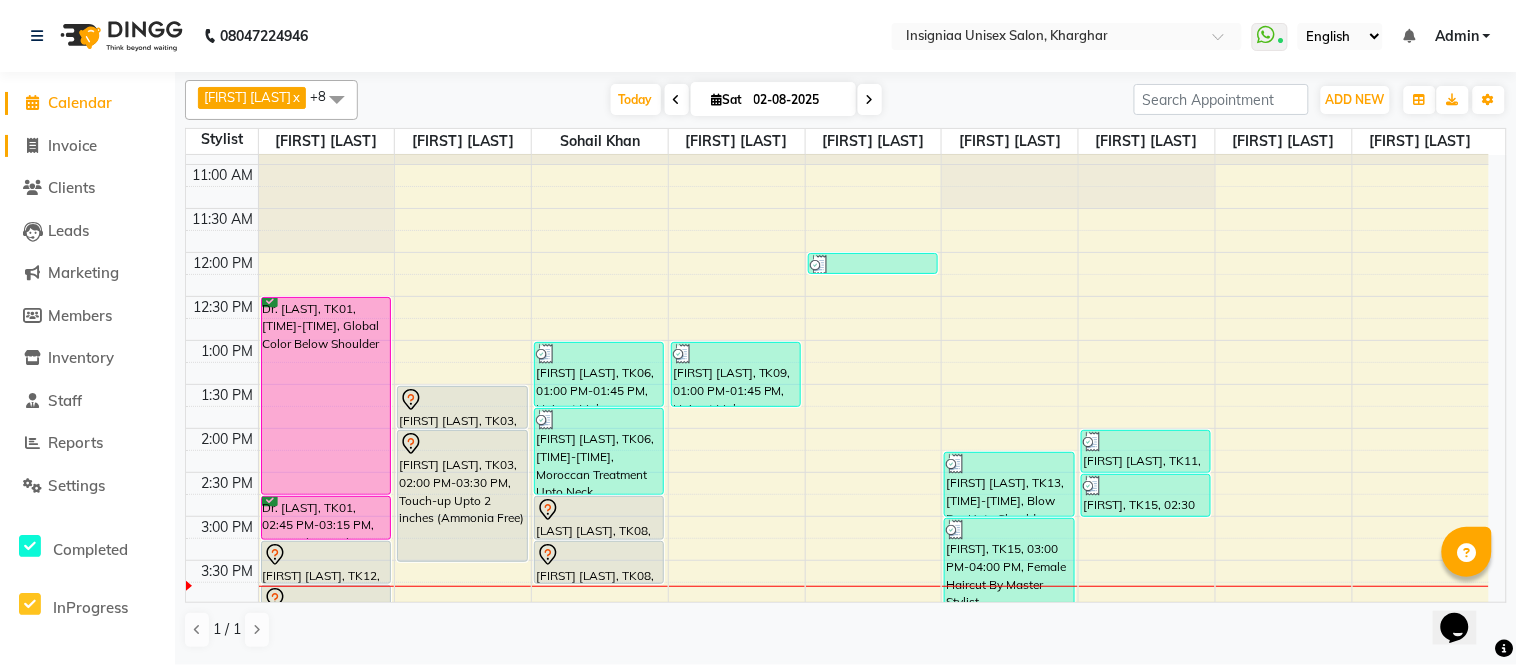 click on "Invoice" 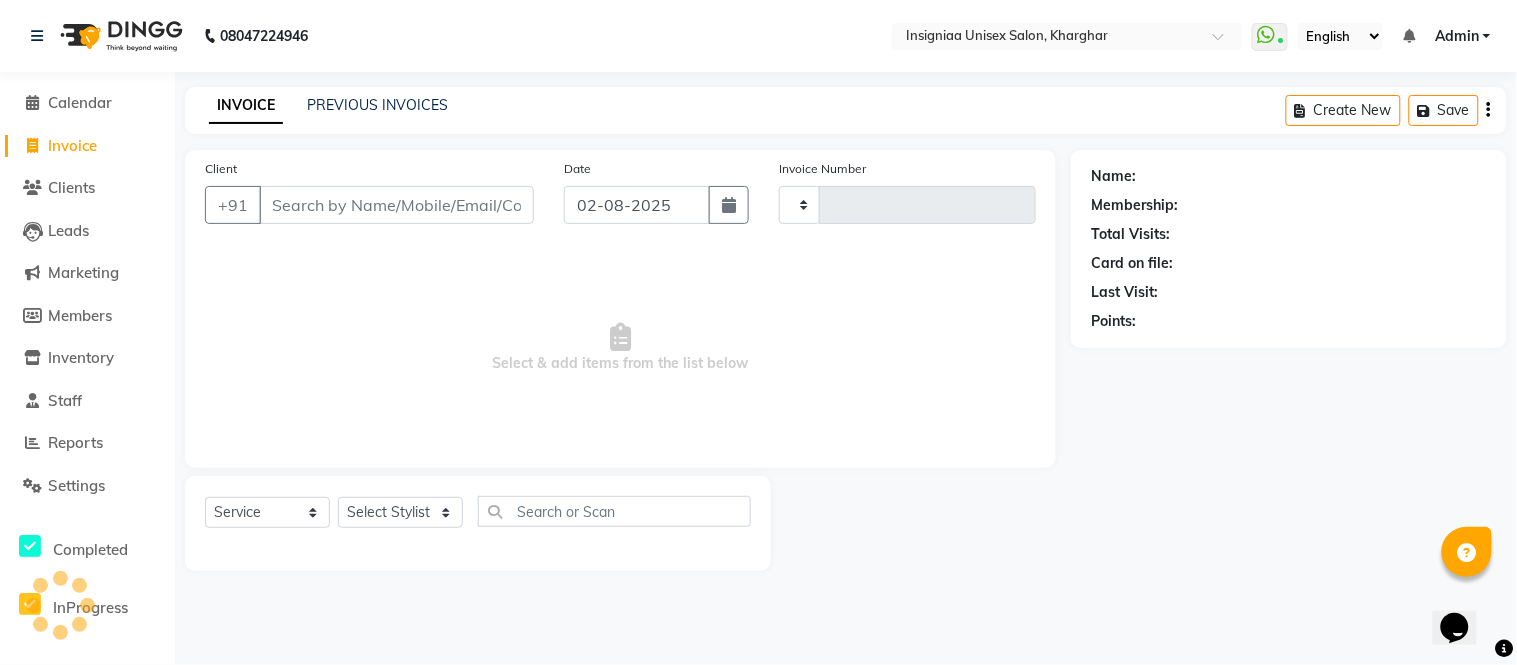 type on "2150" 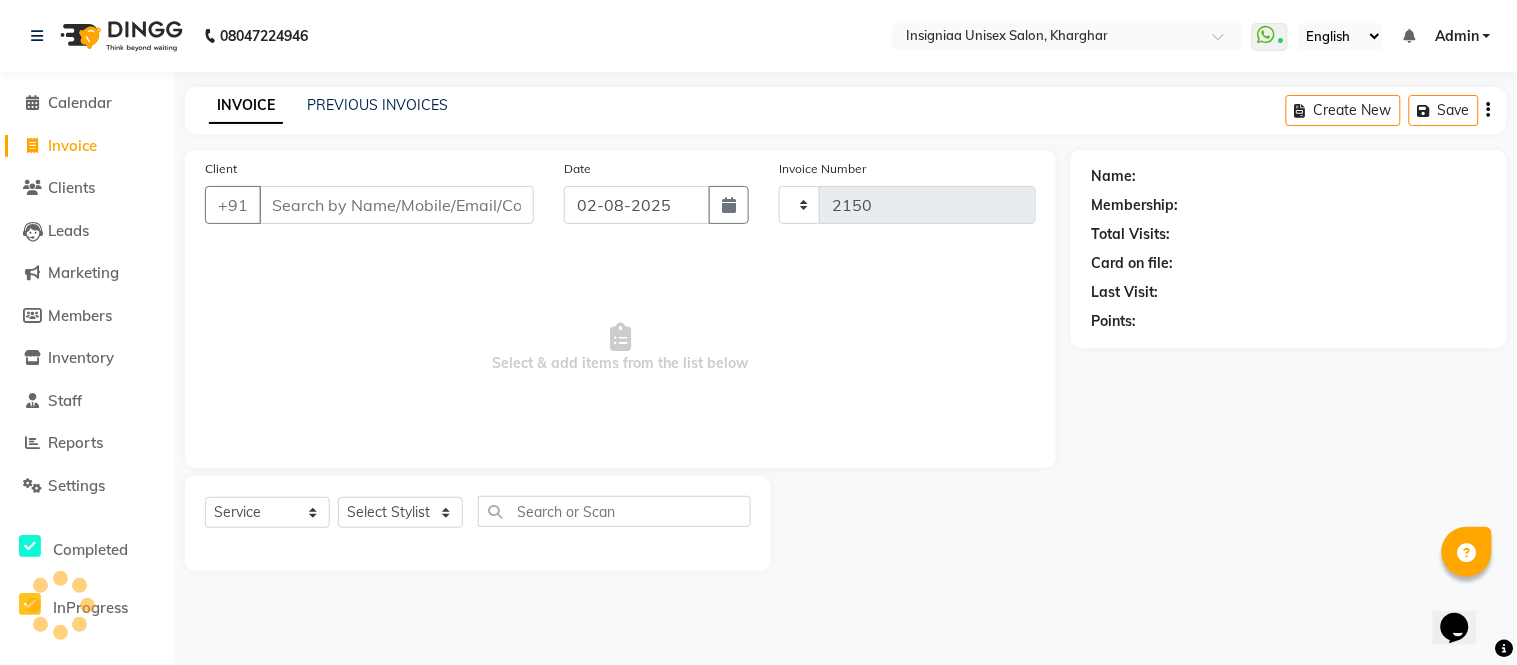 select on "6999" 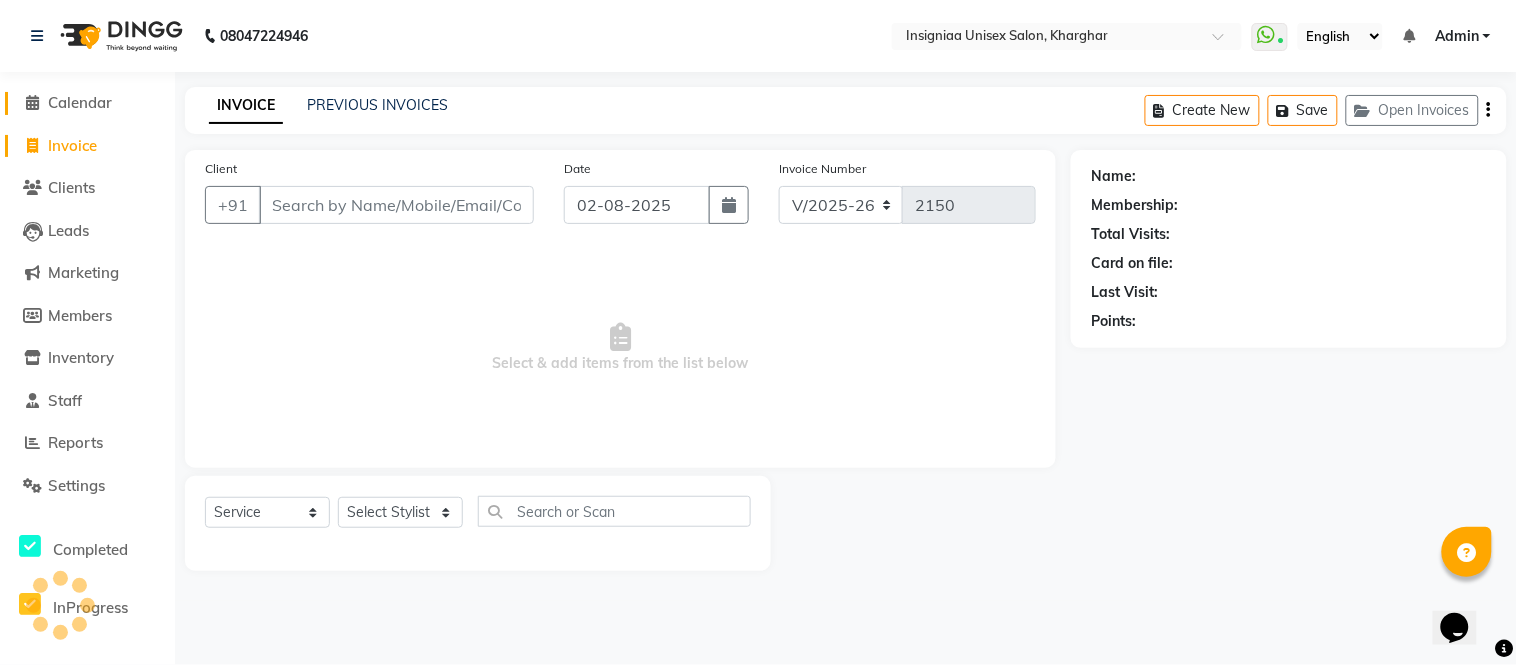 click on "Calendar" 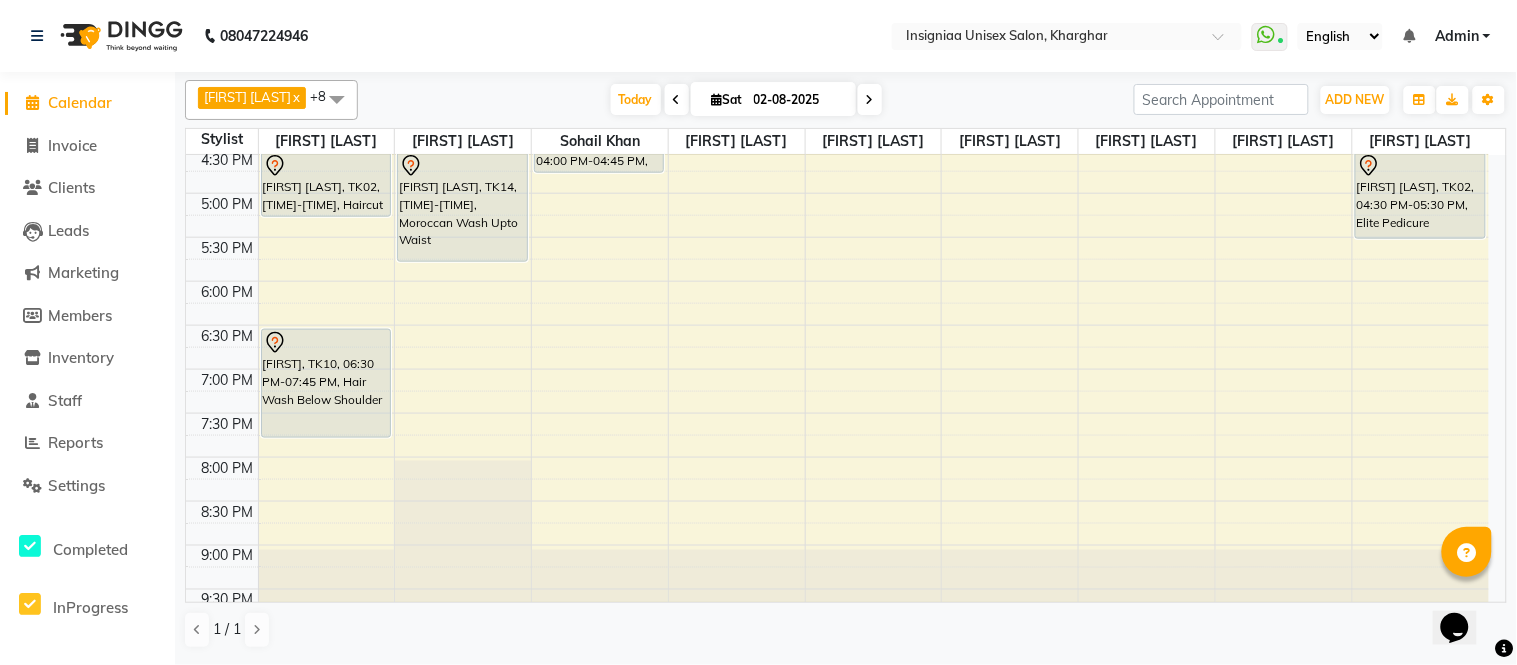 scroll, scrollTop: 523, scrollLeft: 0, axis: vertical 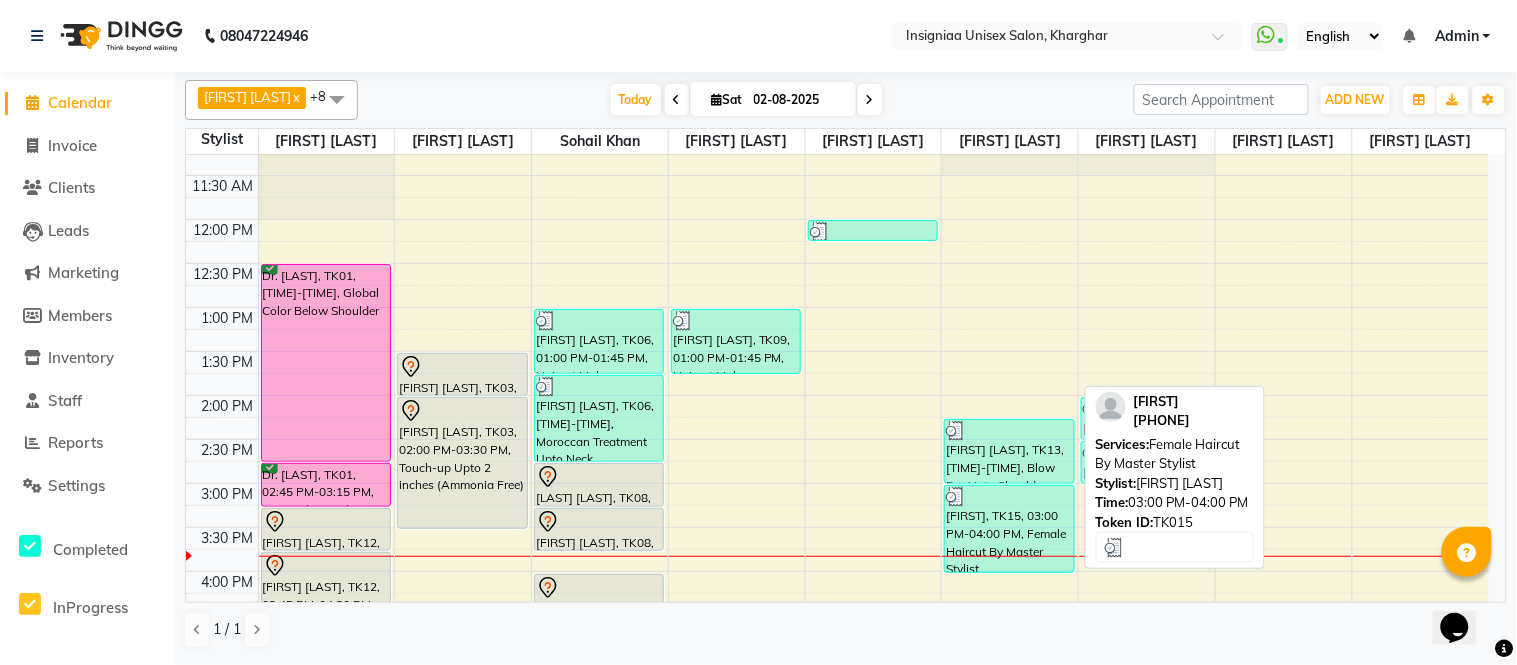 click on "[FIRST], TK15, 03:00 PM-04:00 PM, Female Haircut By Master Stylist" at bounding box center (1009, 529) 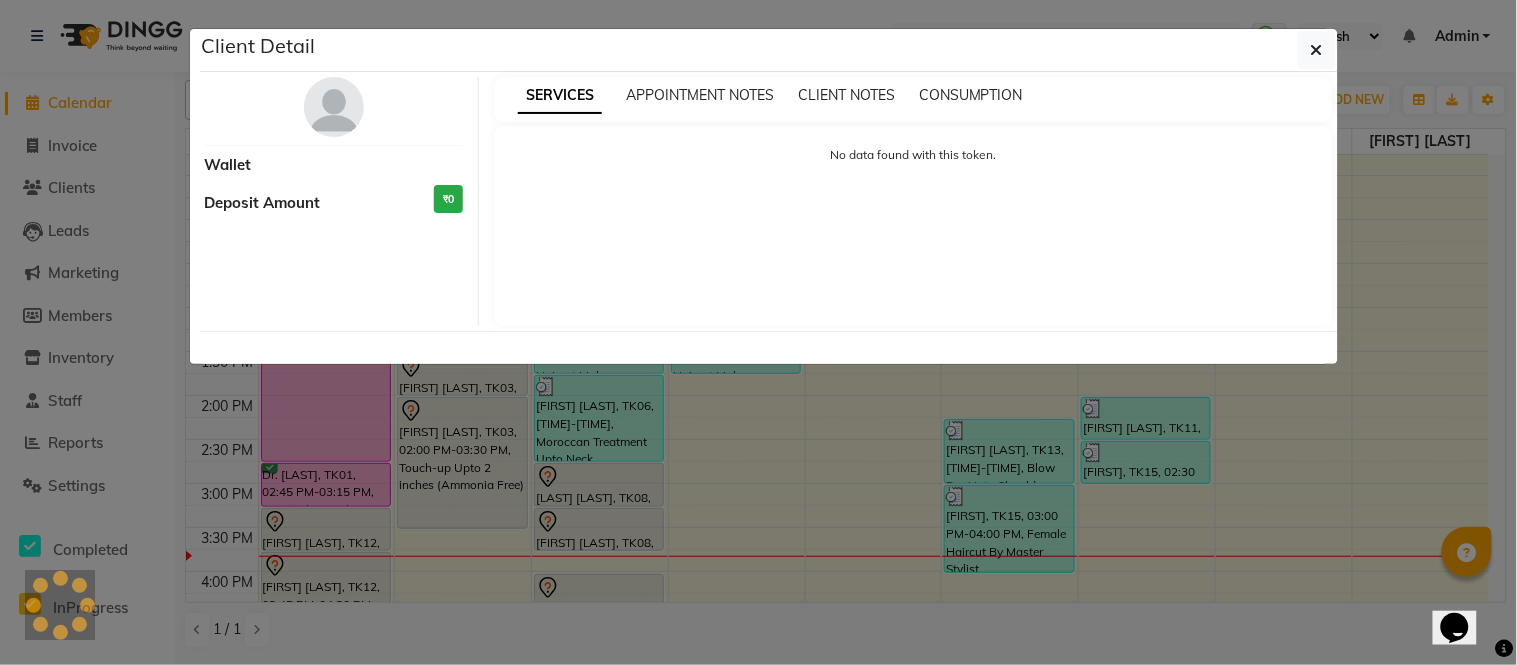 select on "3" 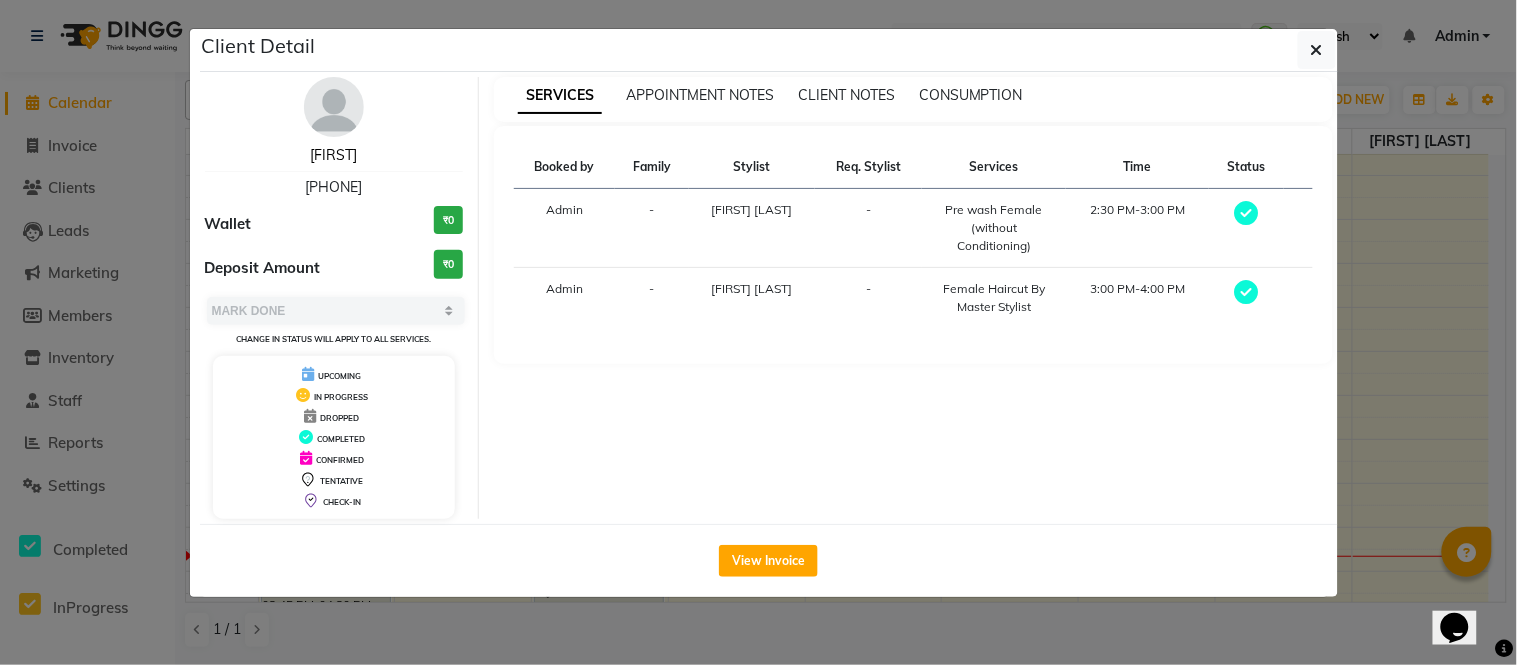 click on "BHARAGAVI" at bounding box center [333, 155] 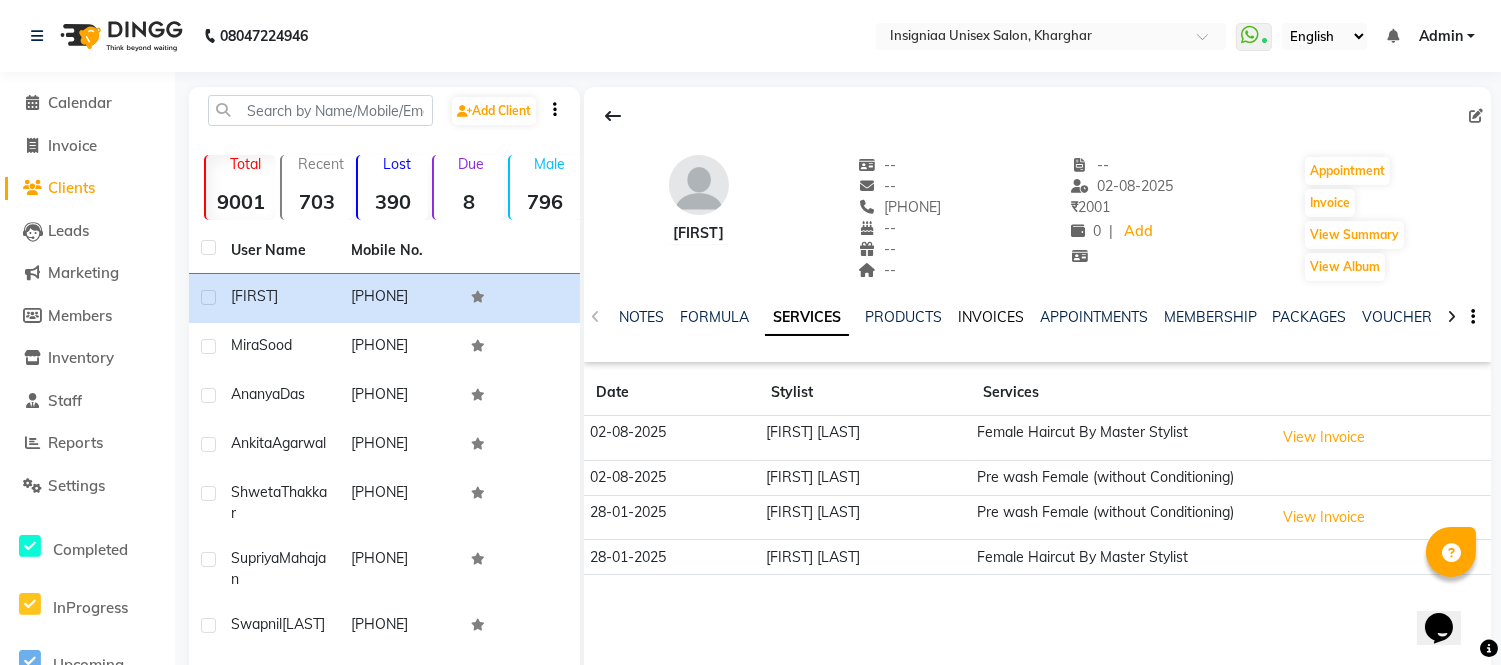 click on "INVOICES" 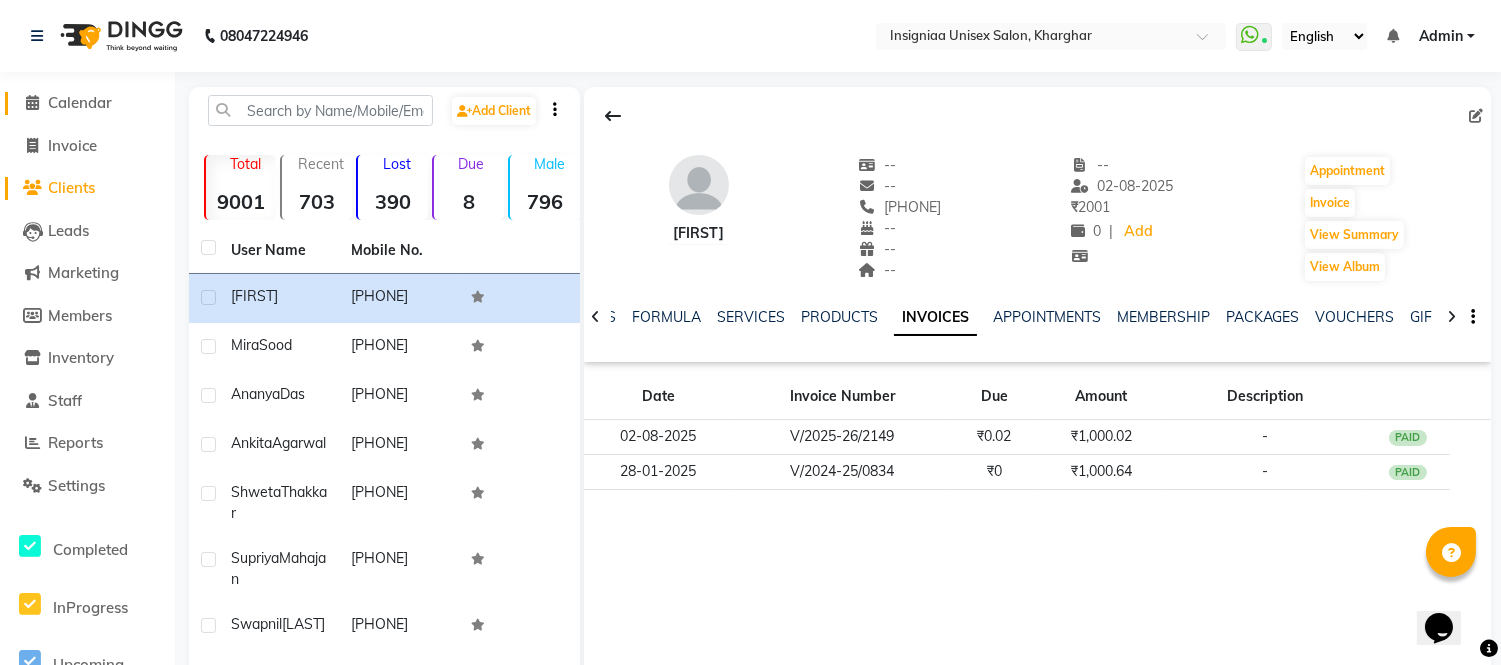click on "Calendar" 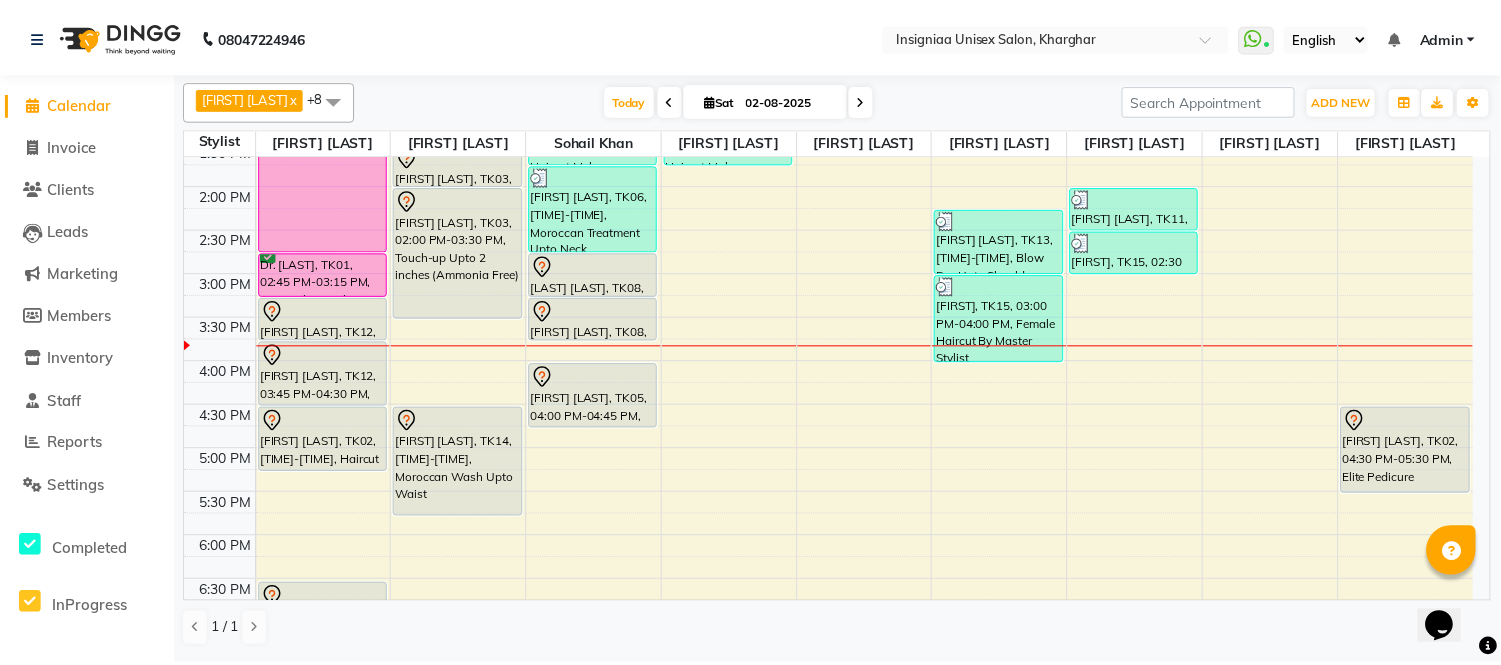 scroll, scrollTop: 333, scrollLeft: 0, axis: vertical 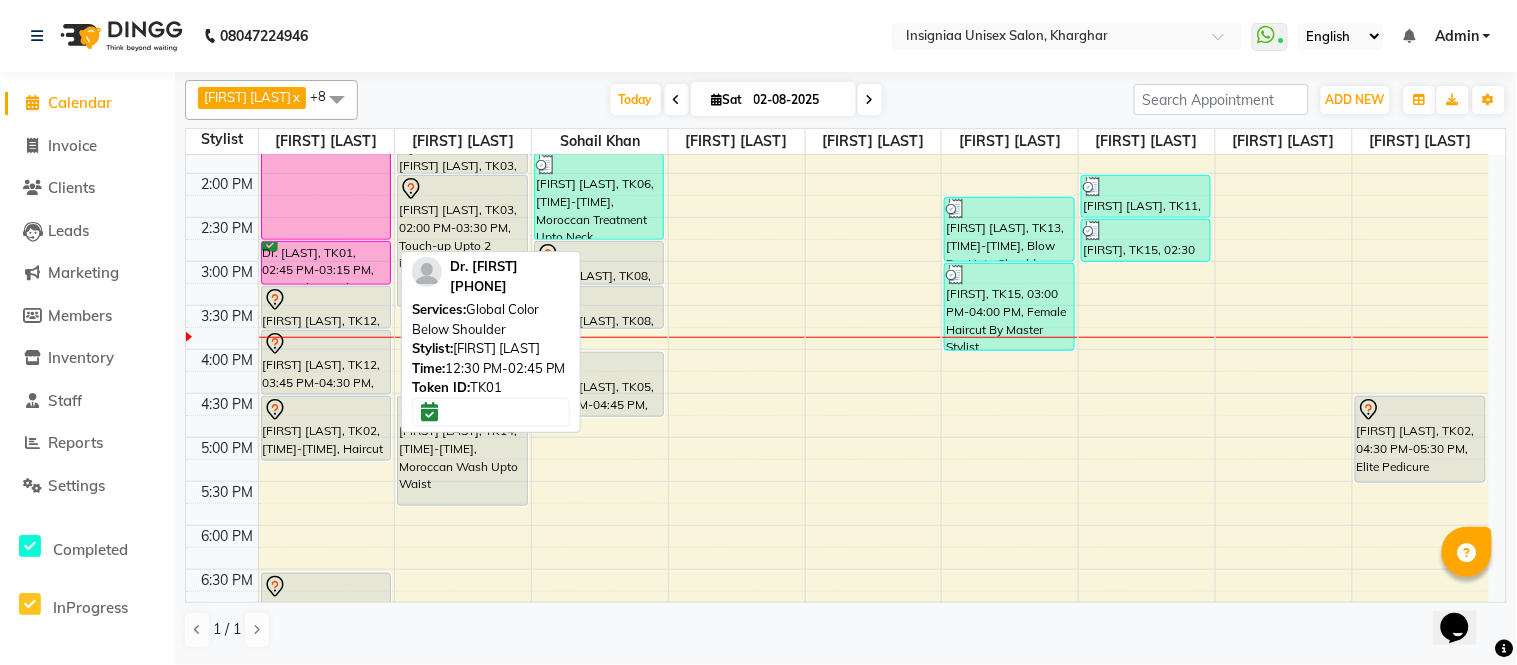 click on "Dr. [LAST], TK01, 12:30 PM-02:45 PM, Global Color Below Shoulder" at bounding box center [326, 141] 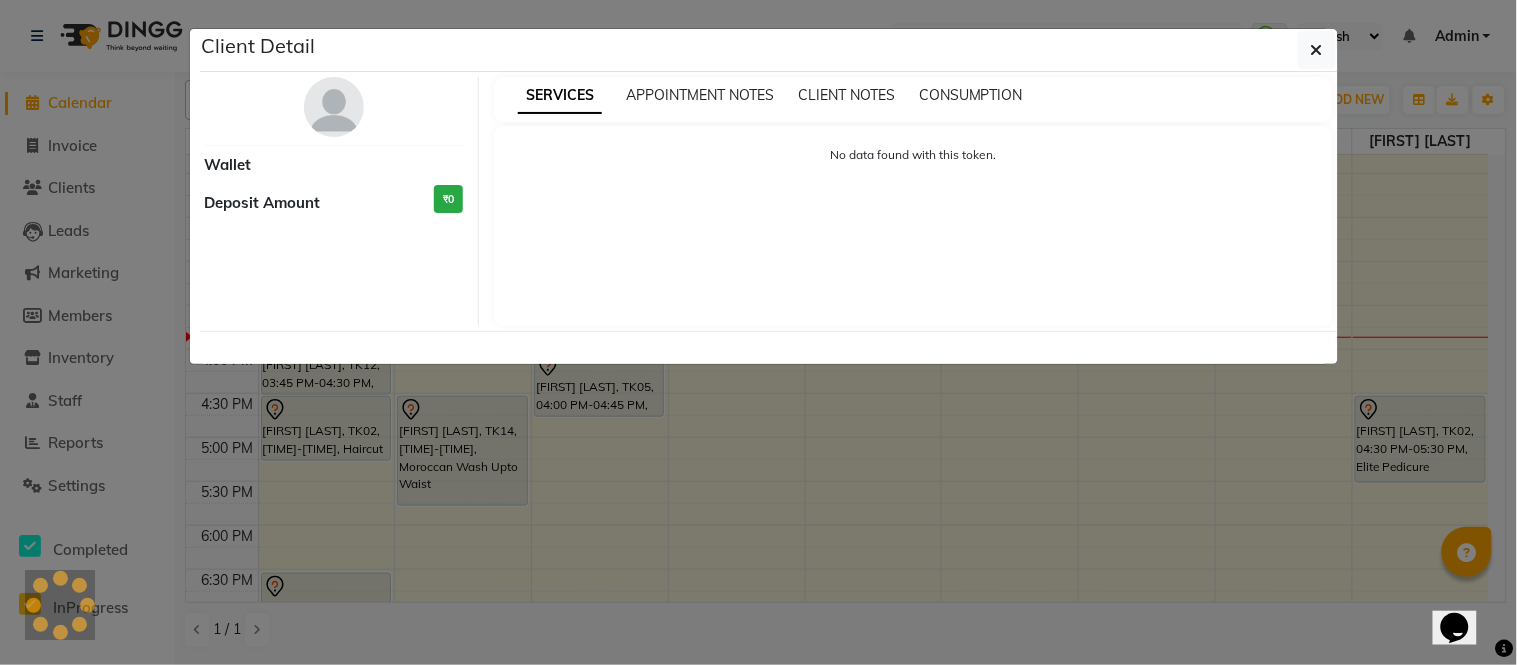 select on "6" 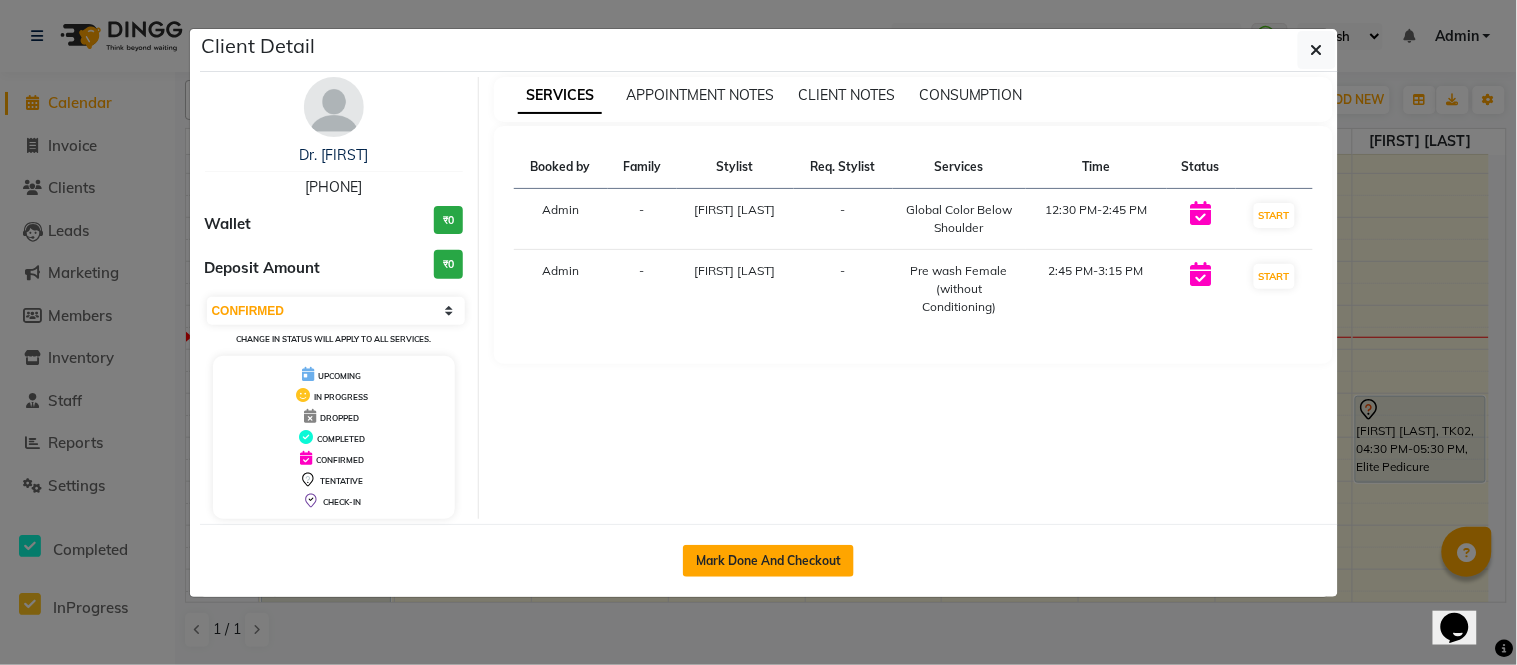 click on "Mark Done And Checkout" 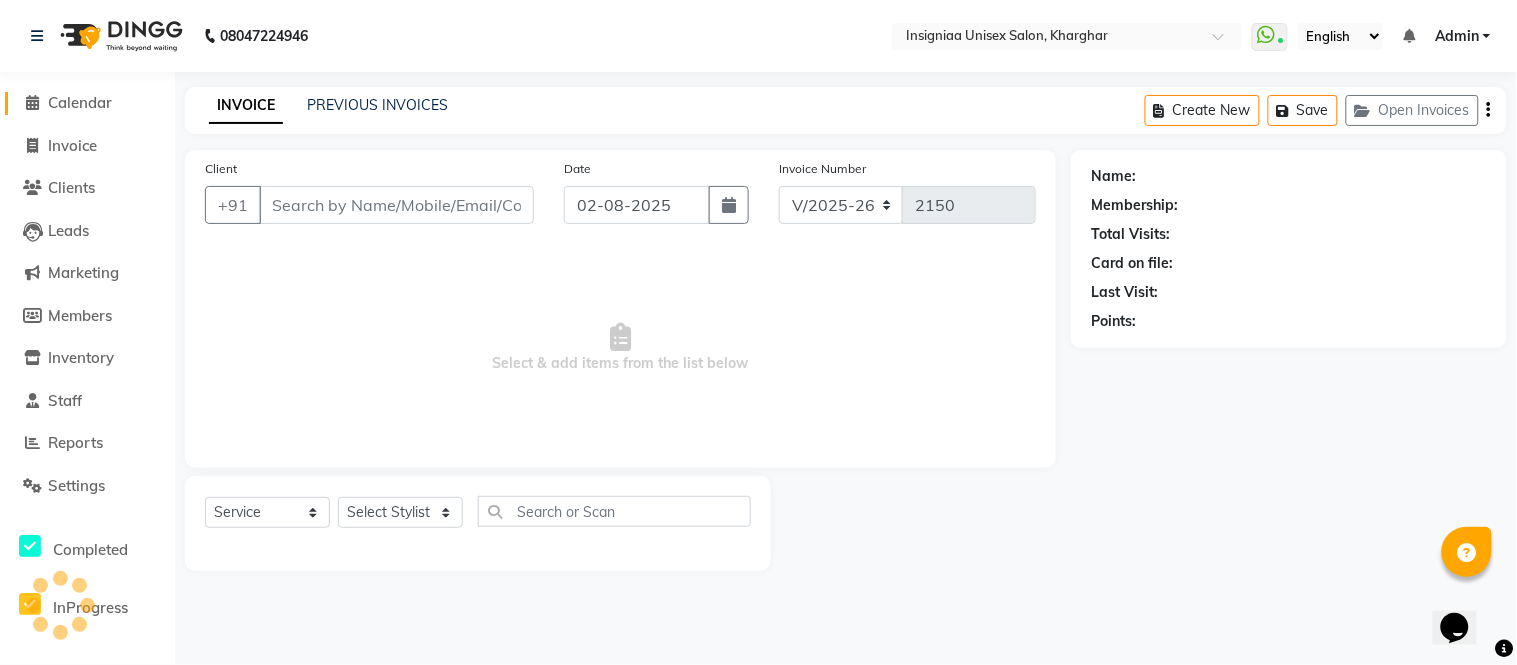 type on "9819869990" 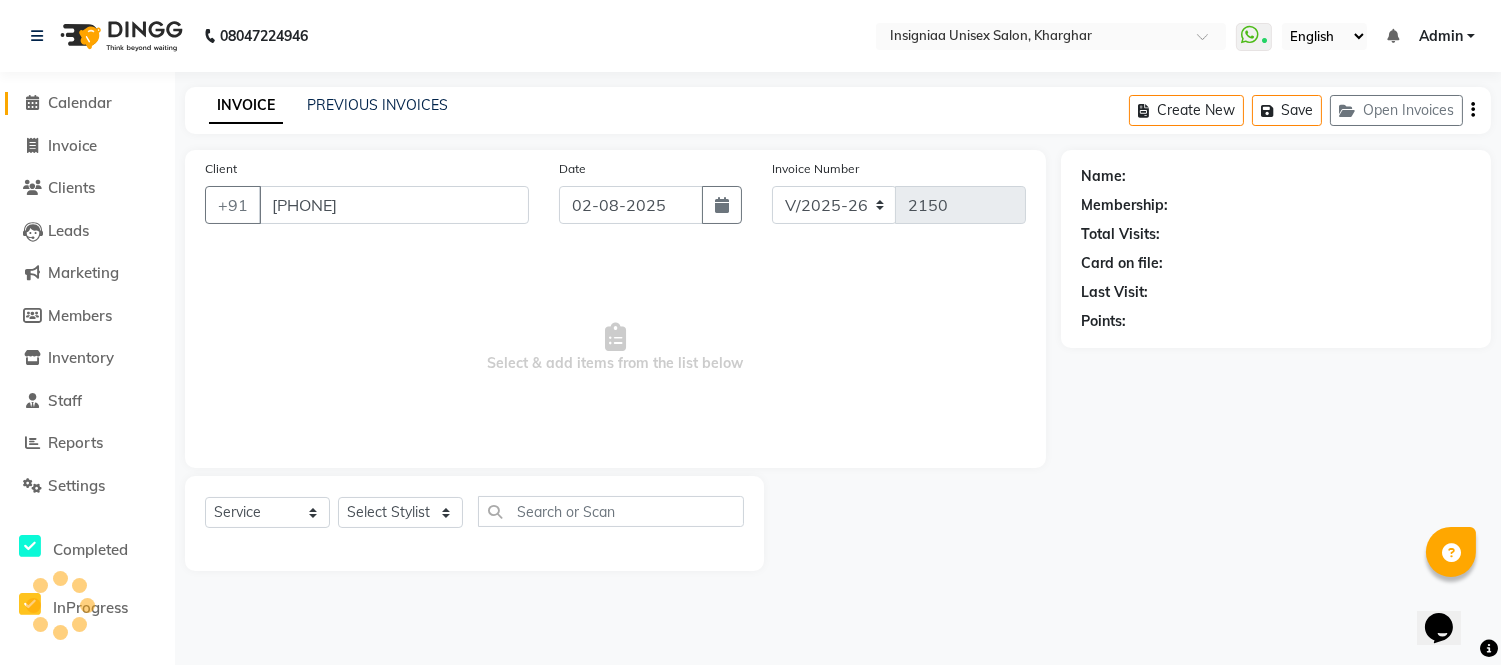 select on "58131" 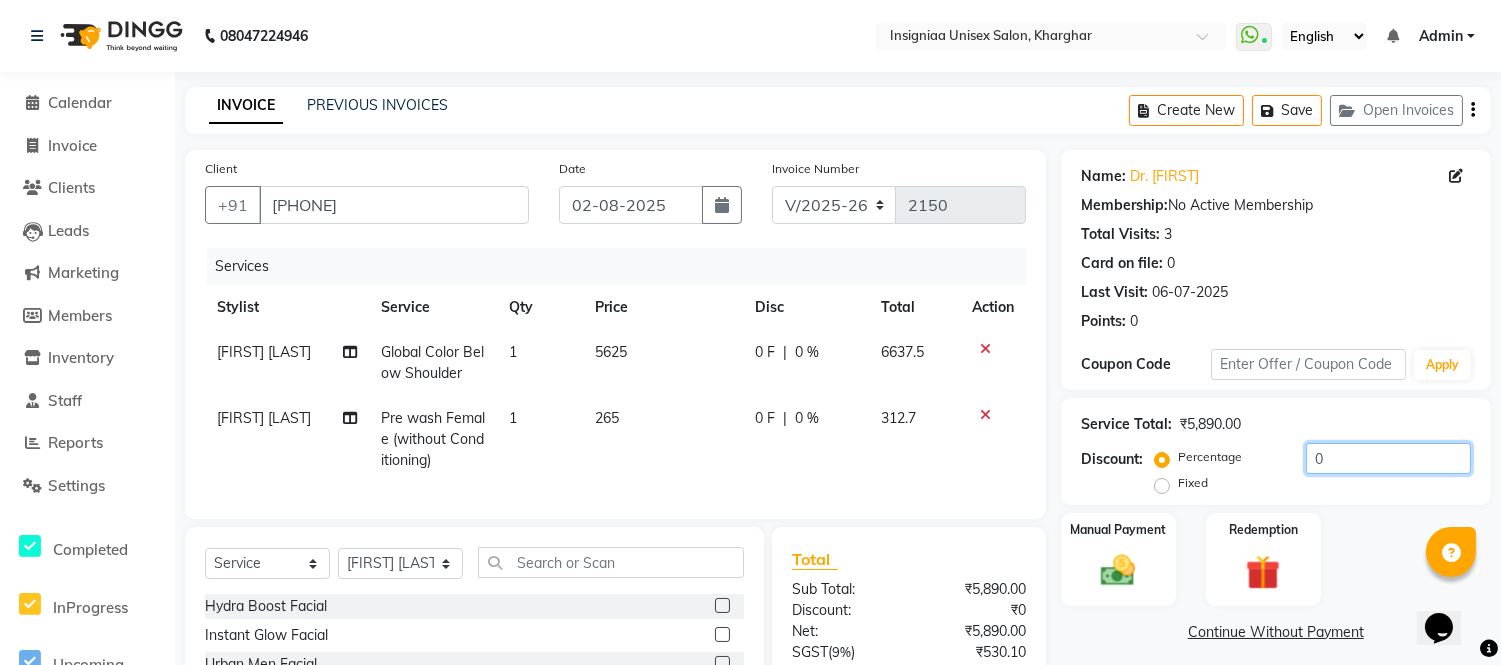 click on "0" 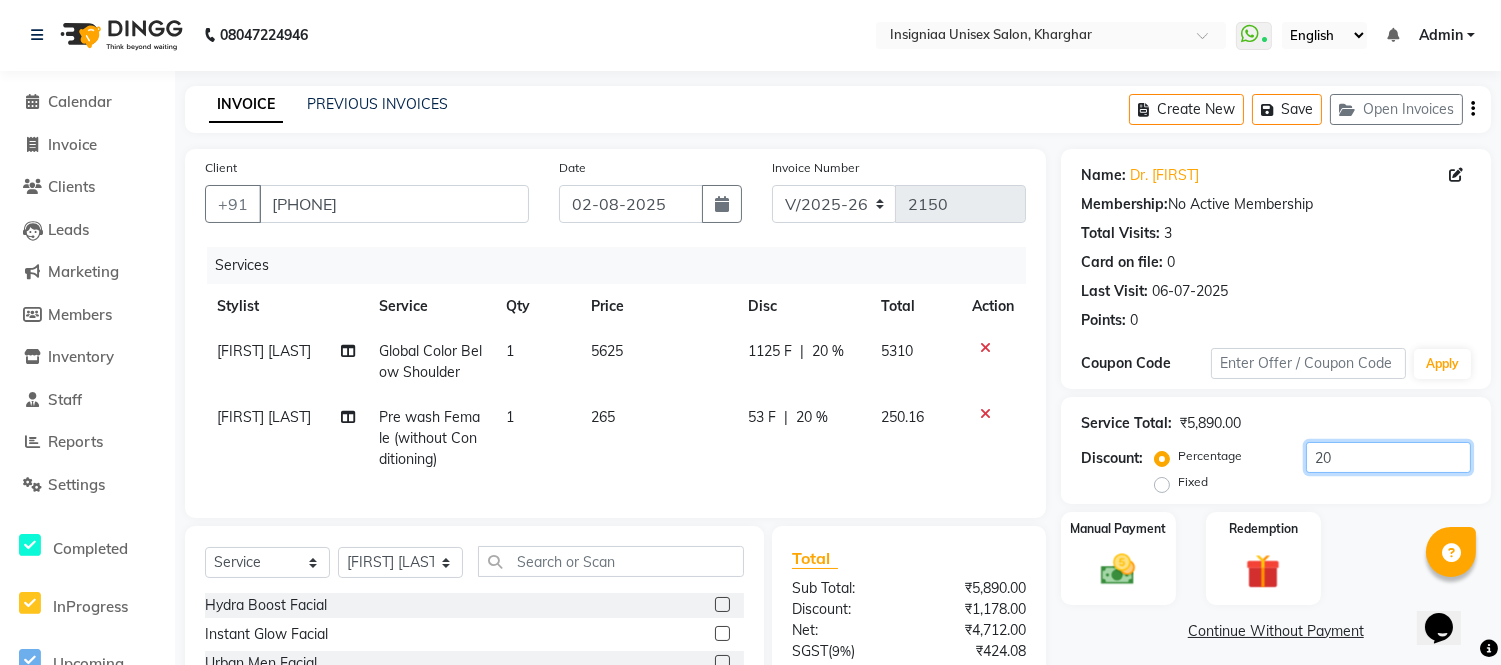scroll, scrollTop: 223, scrollLeft: 0, axis: vertical 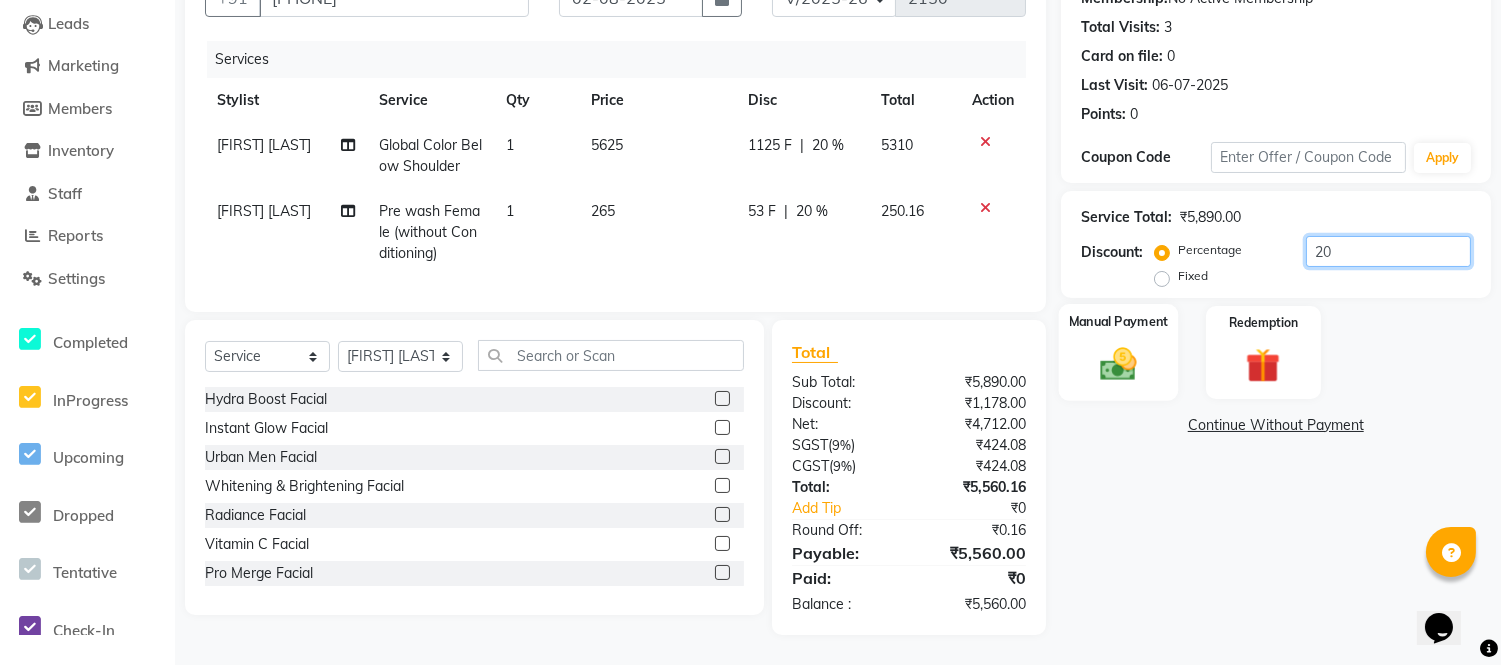 type on "20" 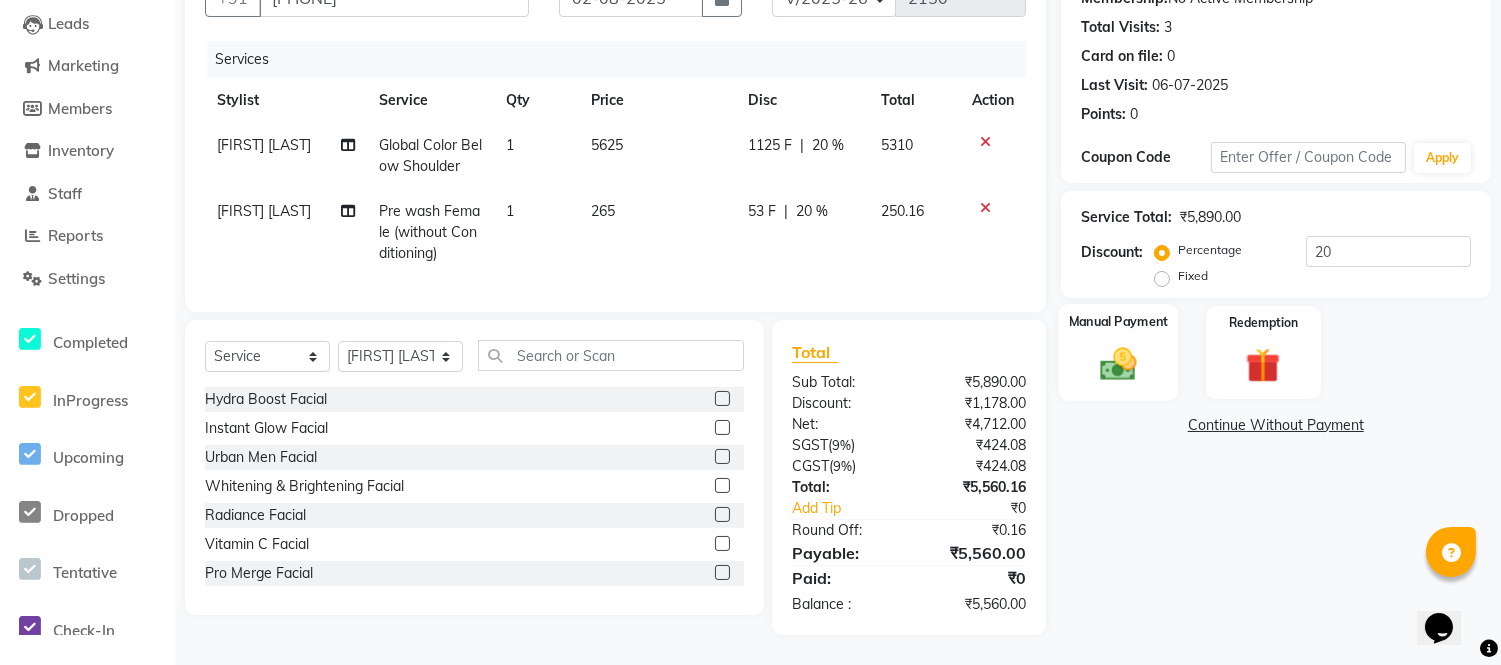 click on "Manual Payment" 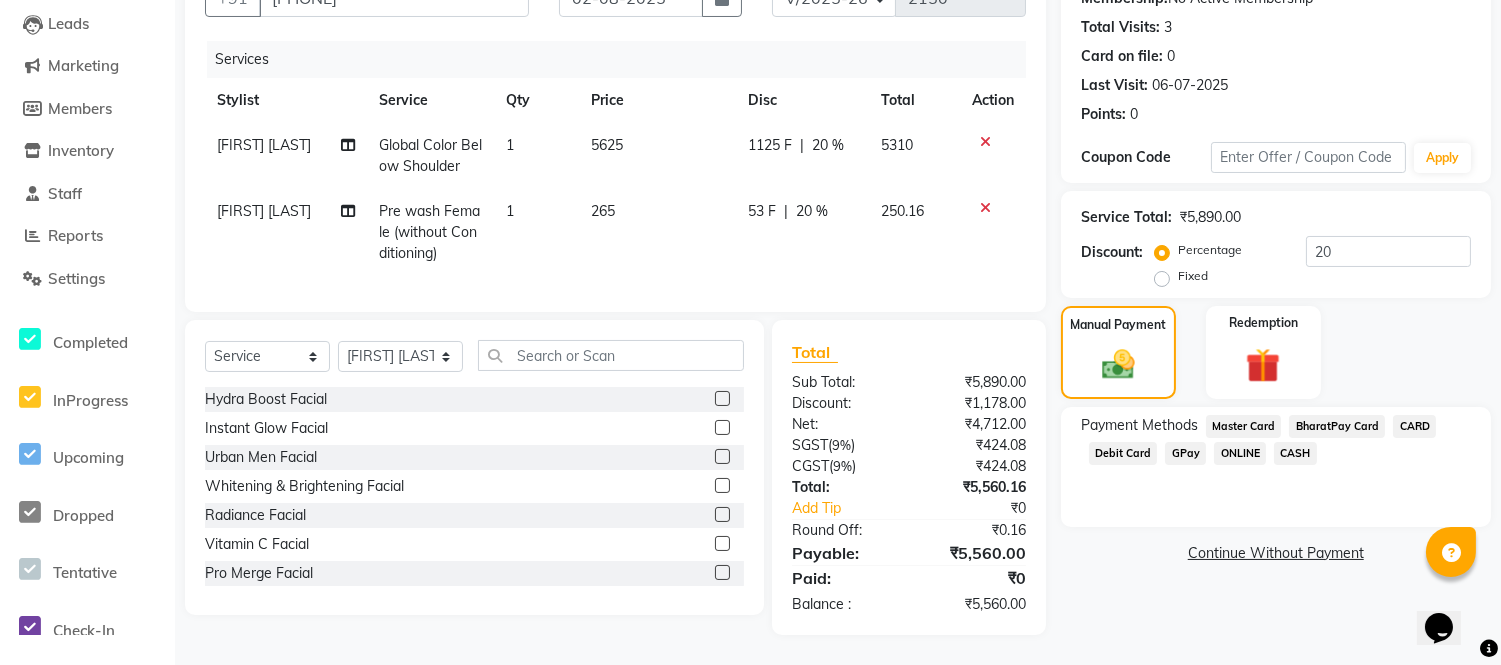 click on "CARD" 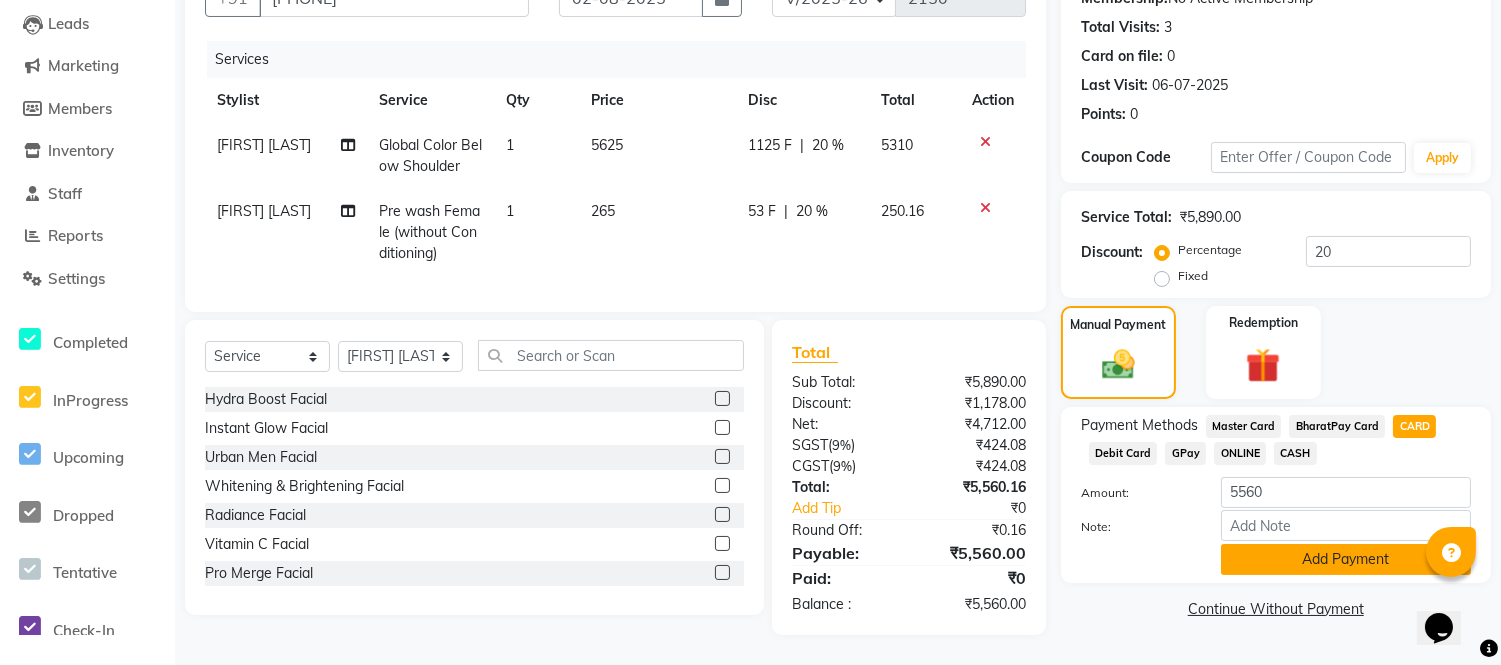 click on "Add Payment" 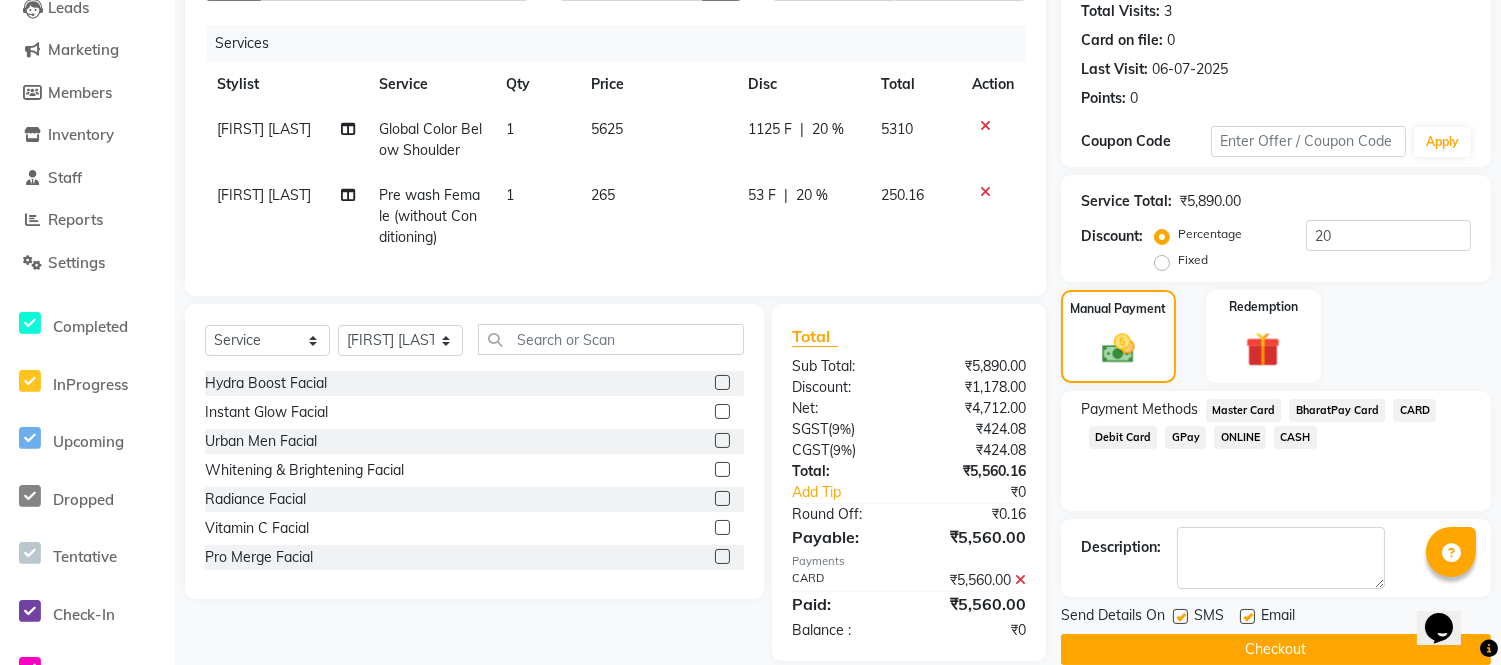 scroll, scrollTop: 265, scrollLeft: 0, axis: vertical 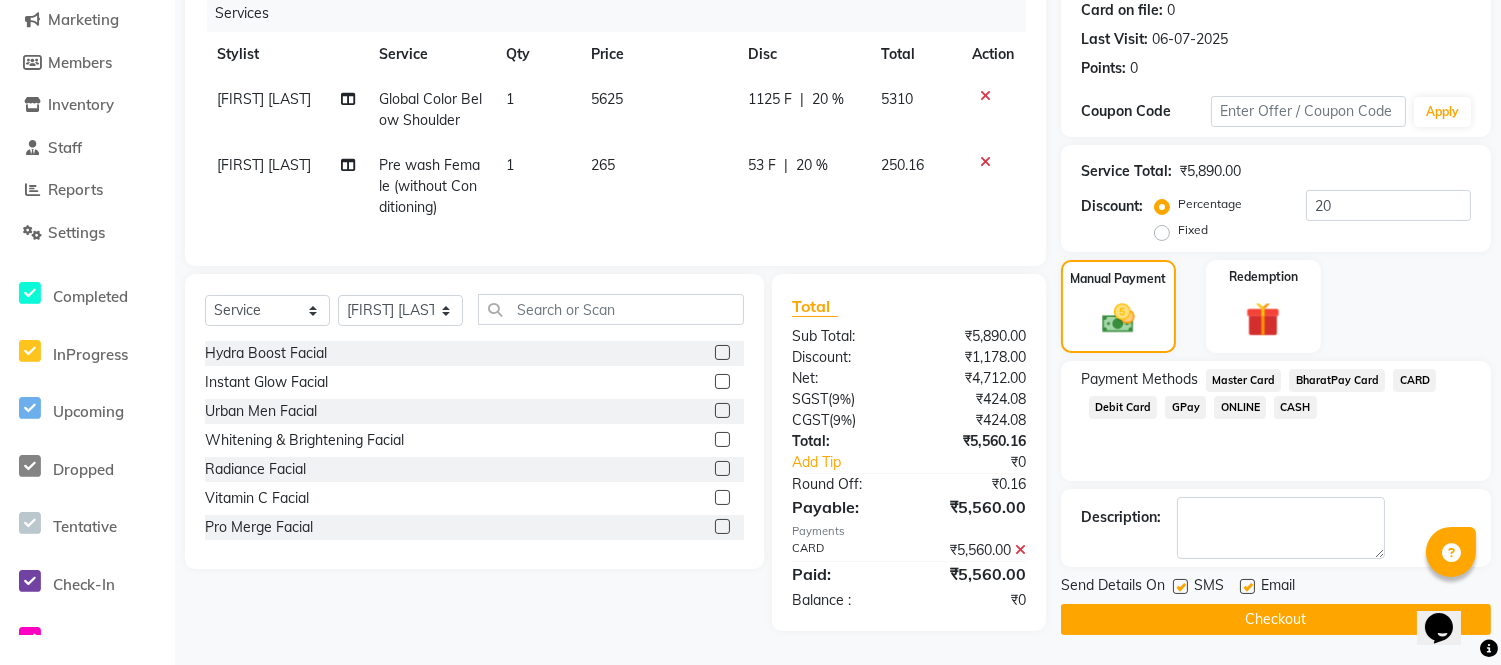 click on "Email" 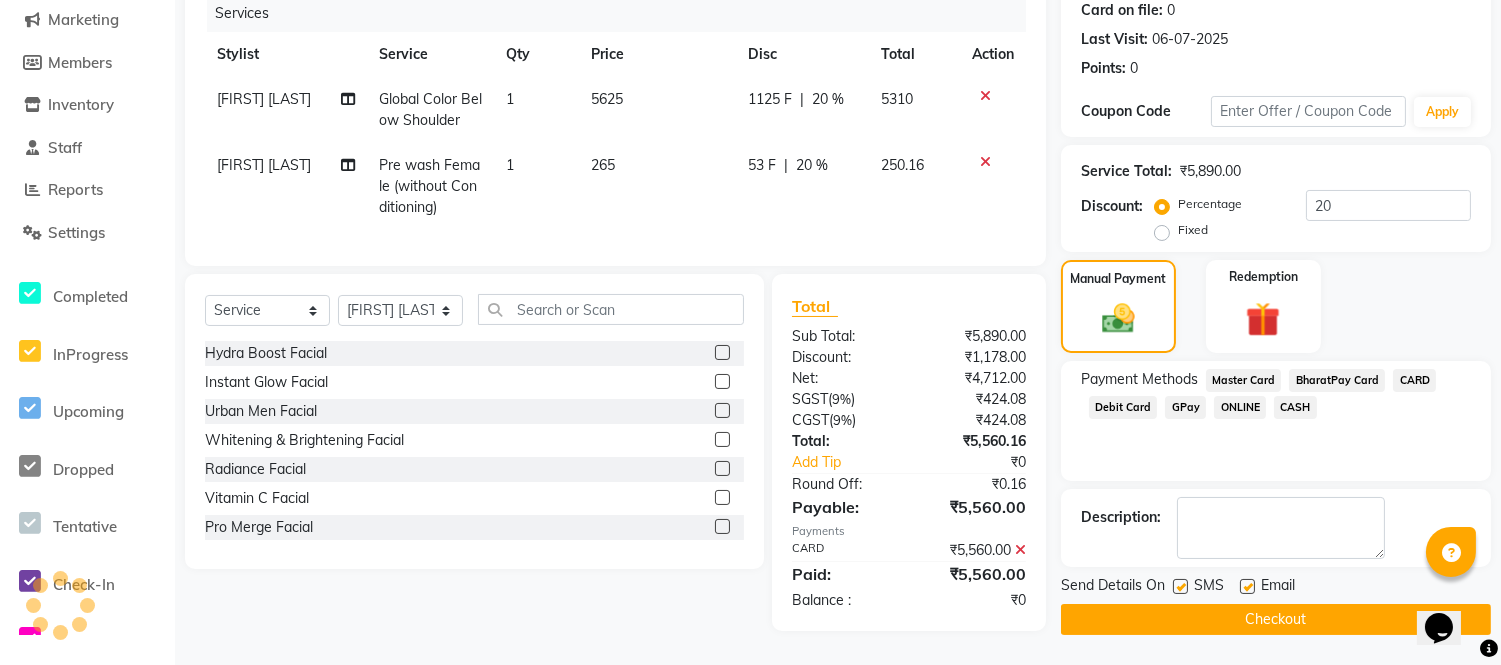 click 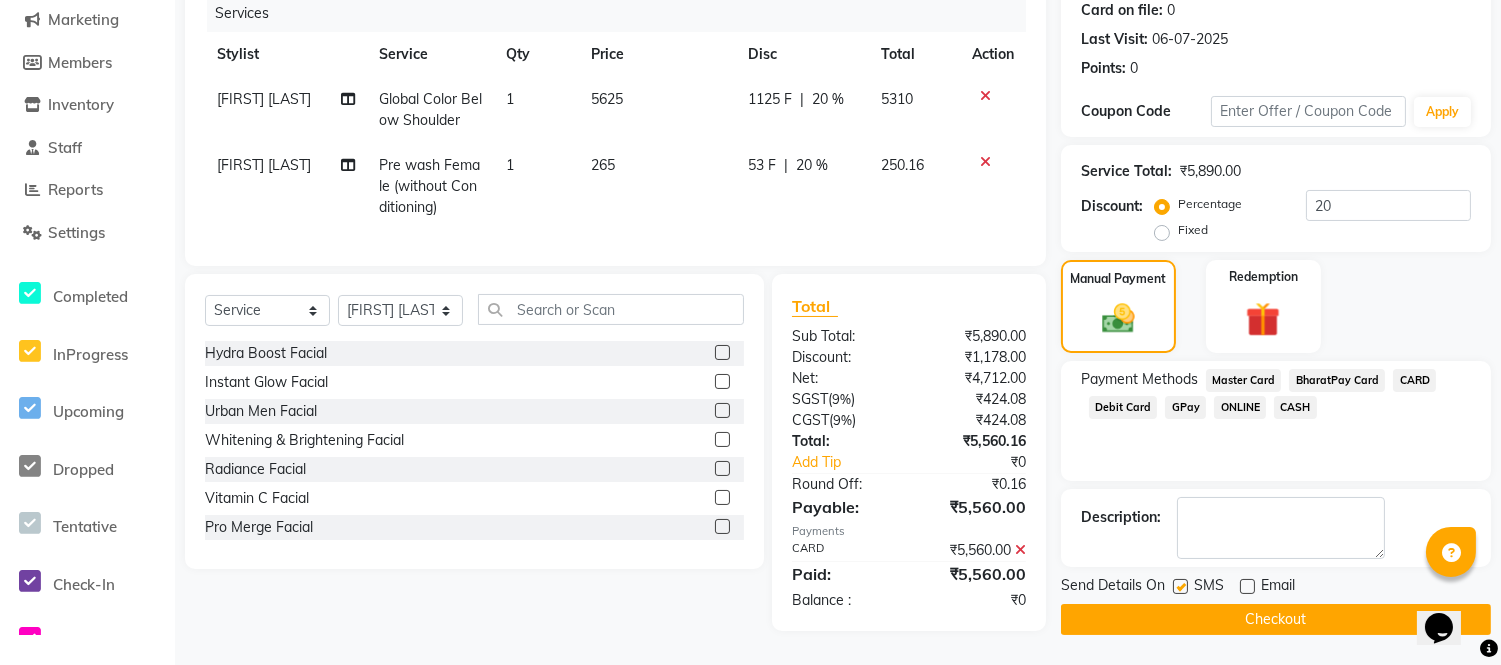 click on "Checkout" 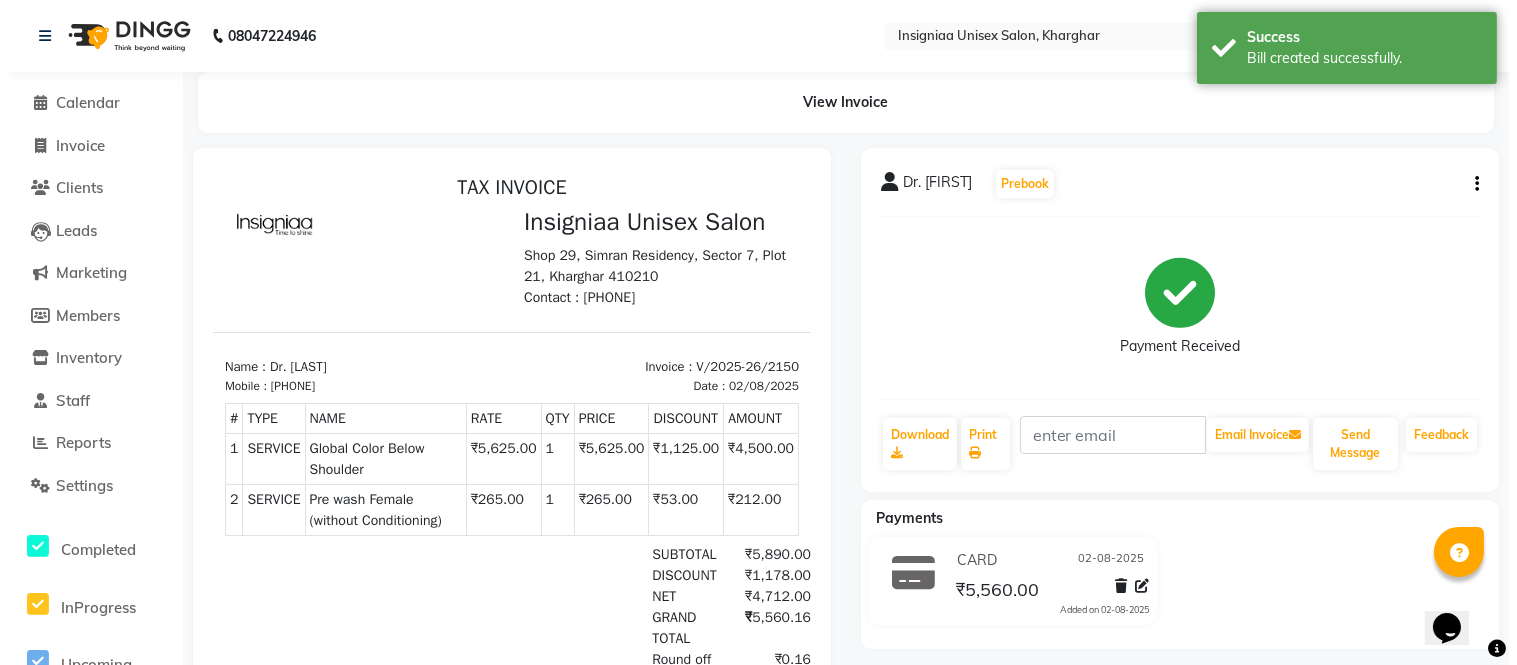 scroll, scrollTop: 0, scrollLeft: 0, axis: both 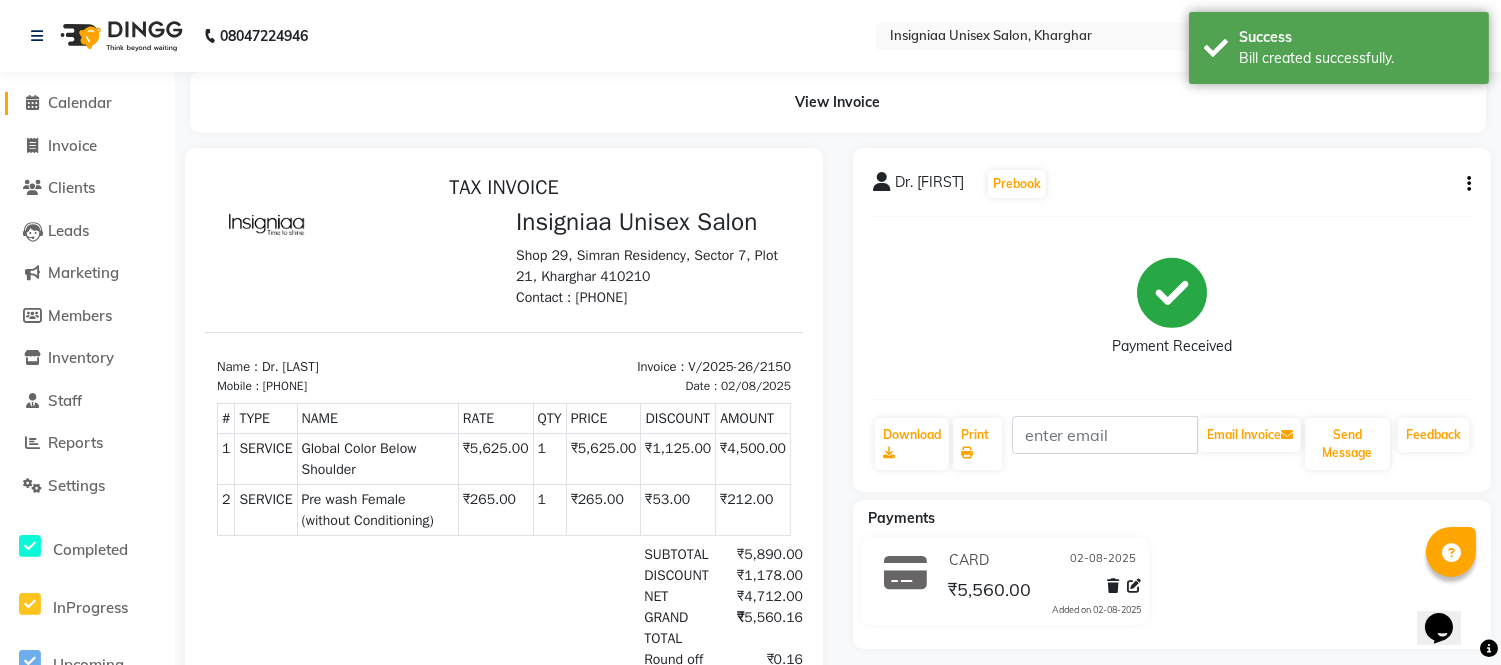click on "Calendar" 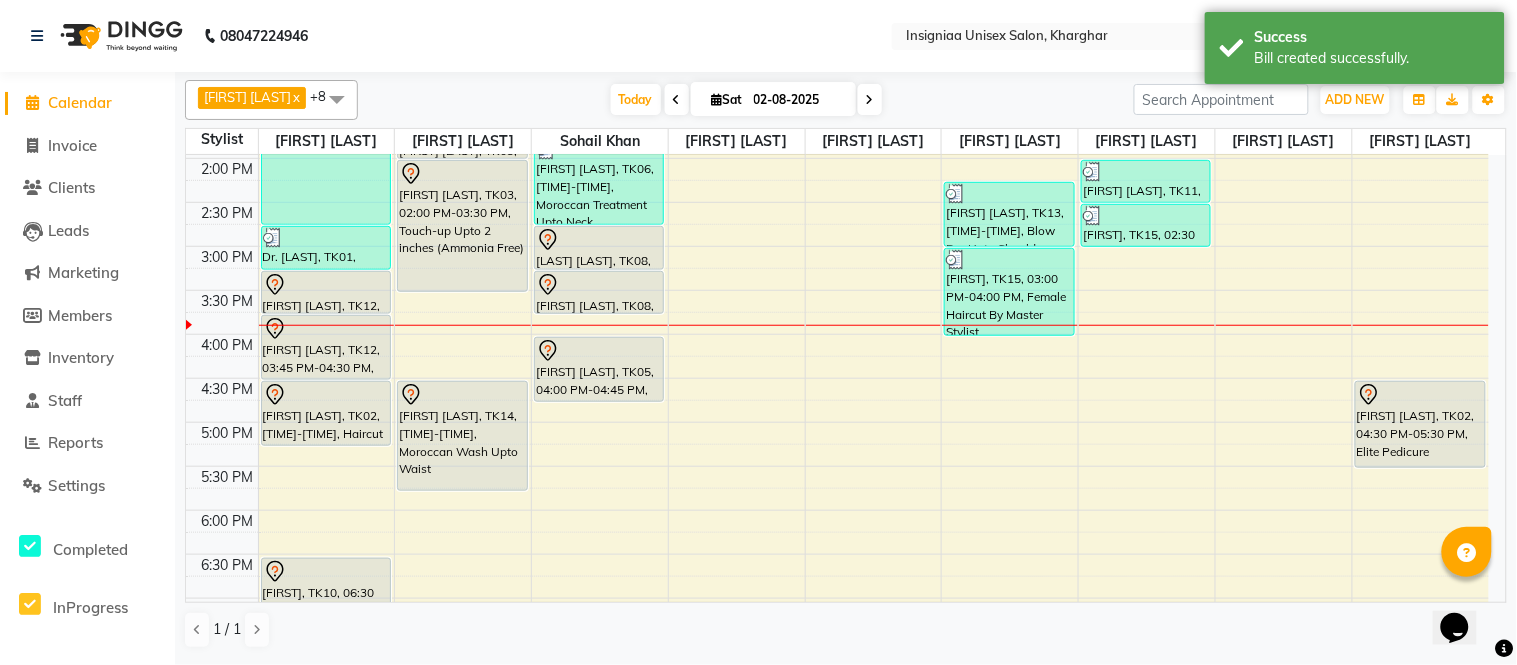 scroll, scrollTop: 221, scrollLeft: 0, axis: vertical 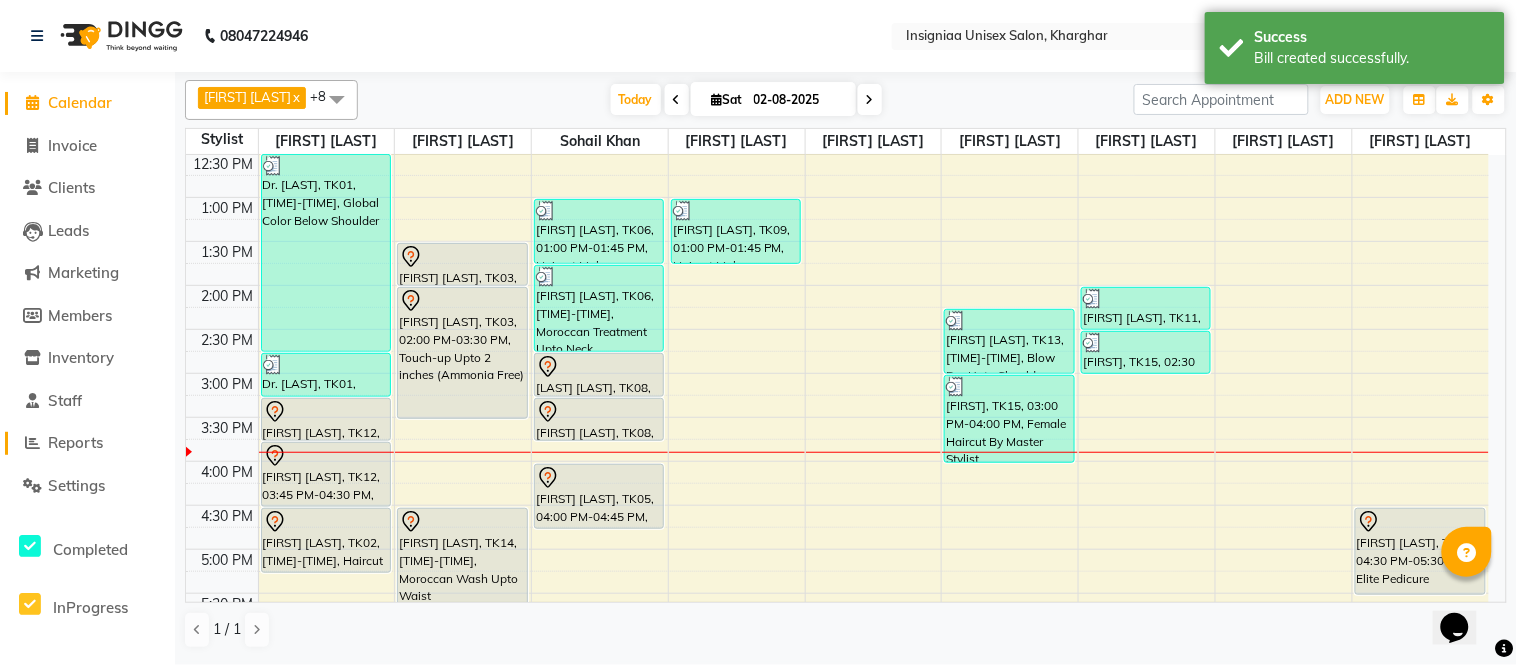 click 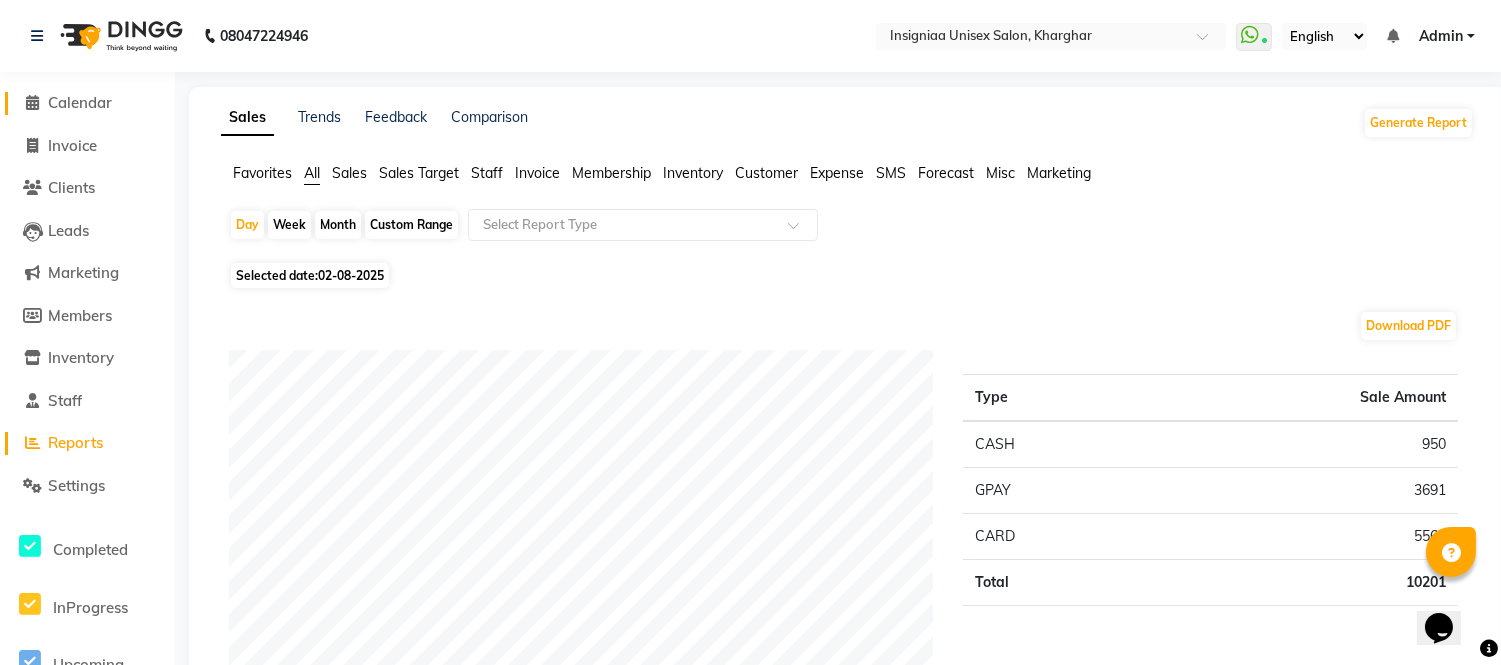 click on "Calendar" 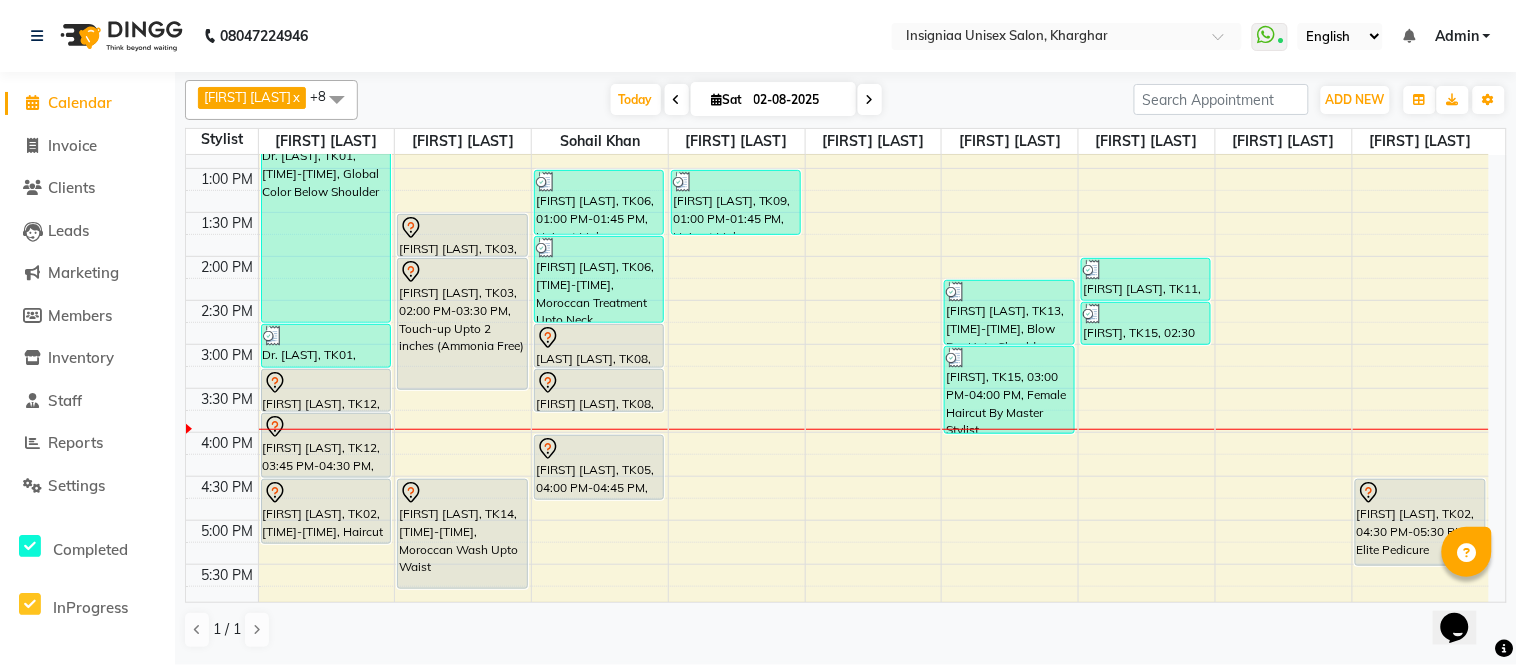 scroll, scrollTop: 301, scrollLeft: 0, axis: vertical 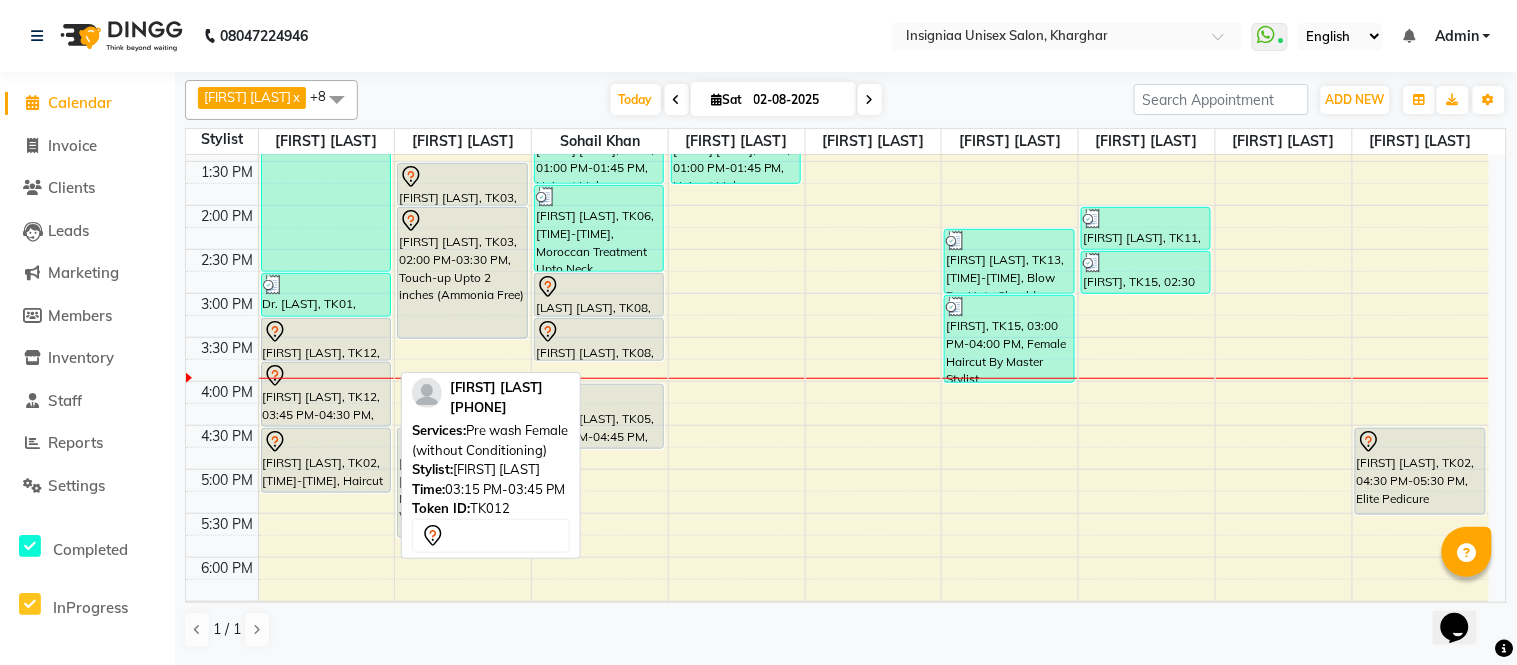 click at bounding box center (326, 332) 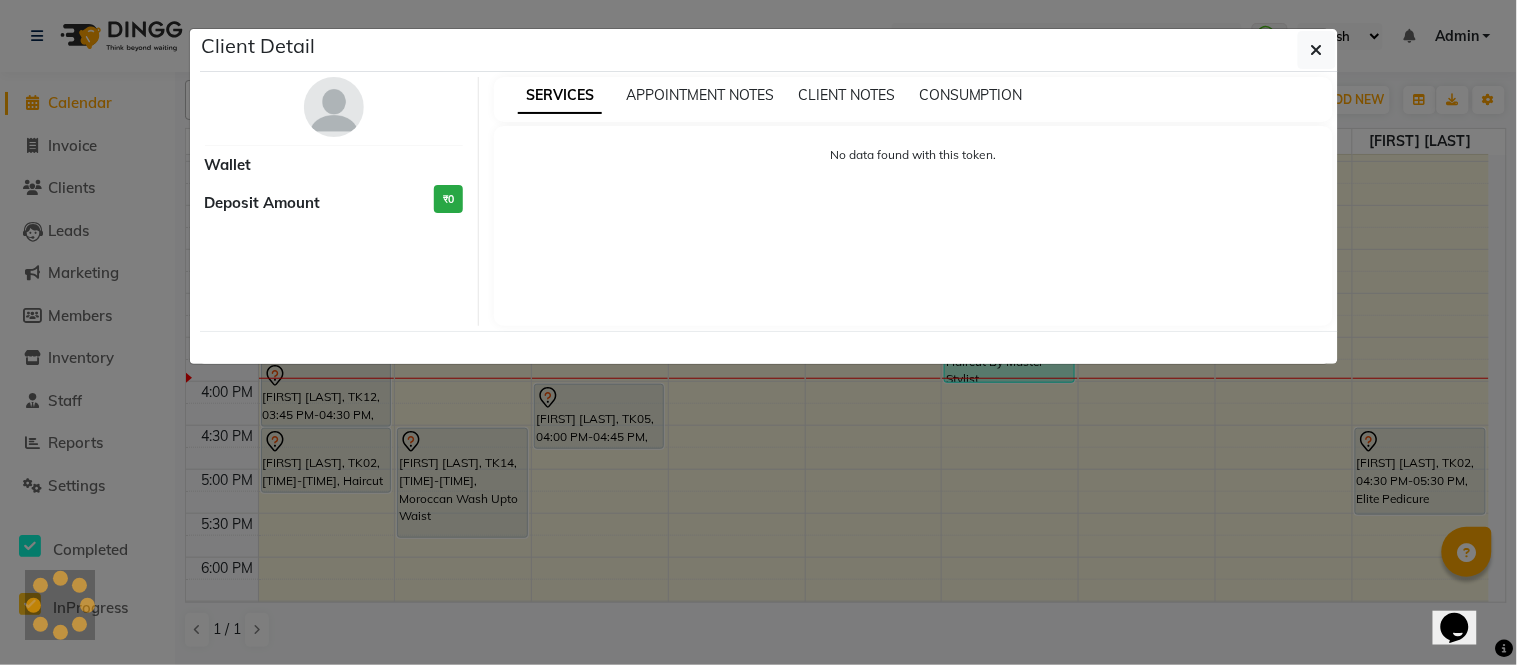 select on "7" 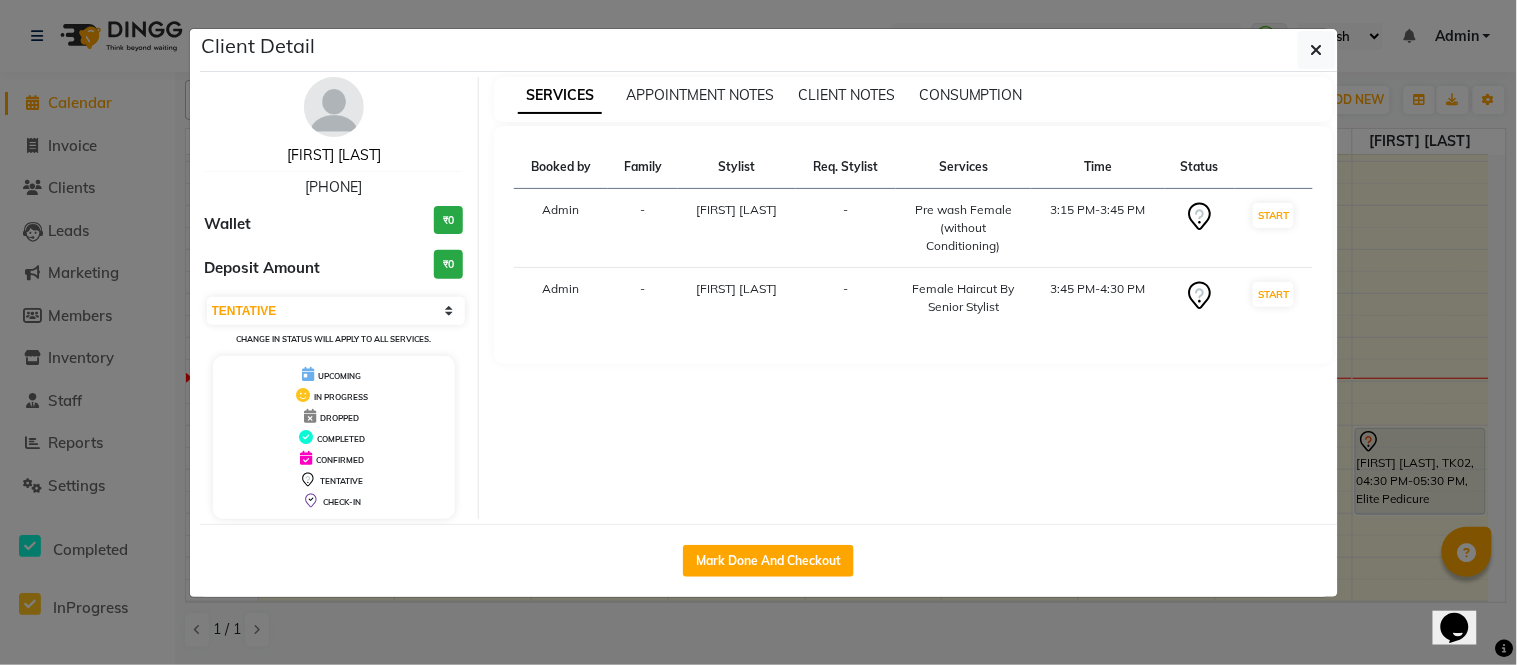 click on "Shweta Thakkar" at bounding box center (334, 155) 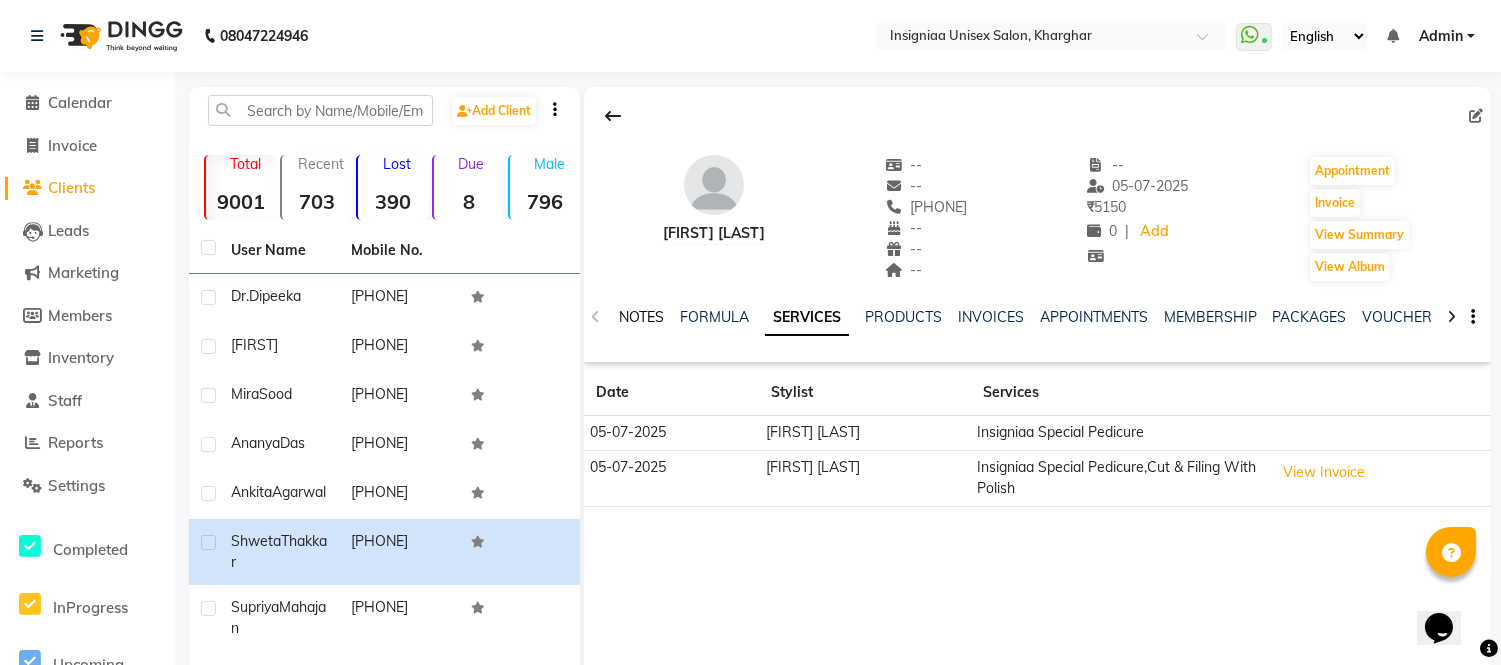 click on "NOTES" 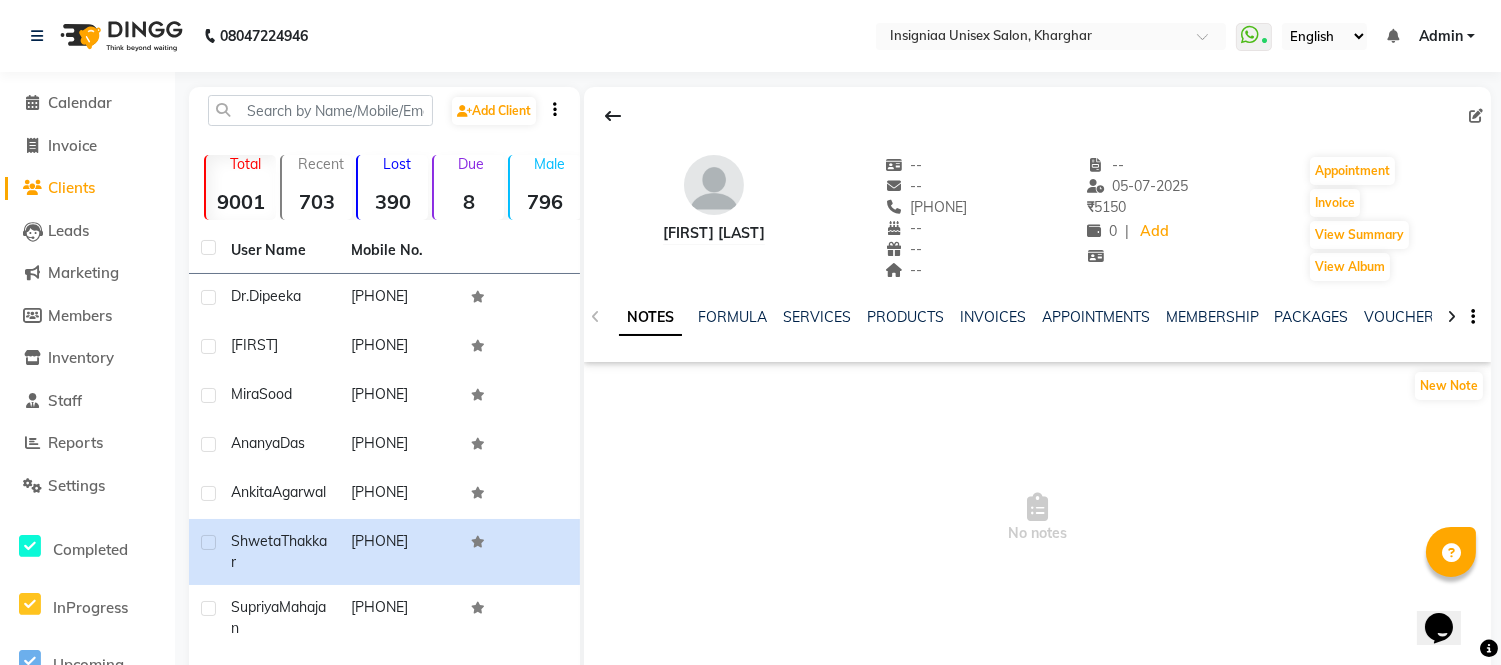 click on "Clients" 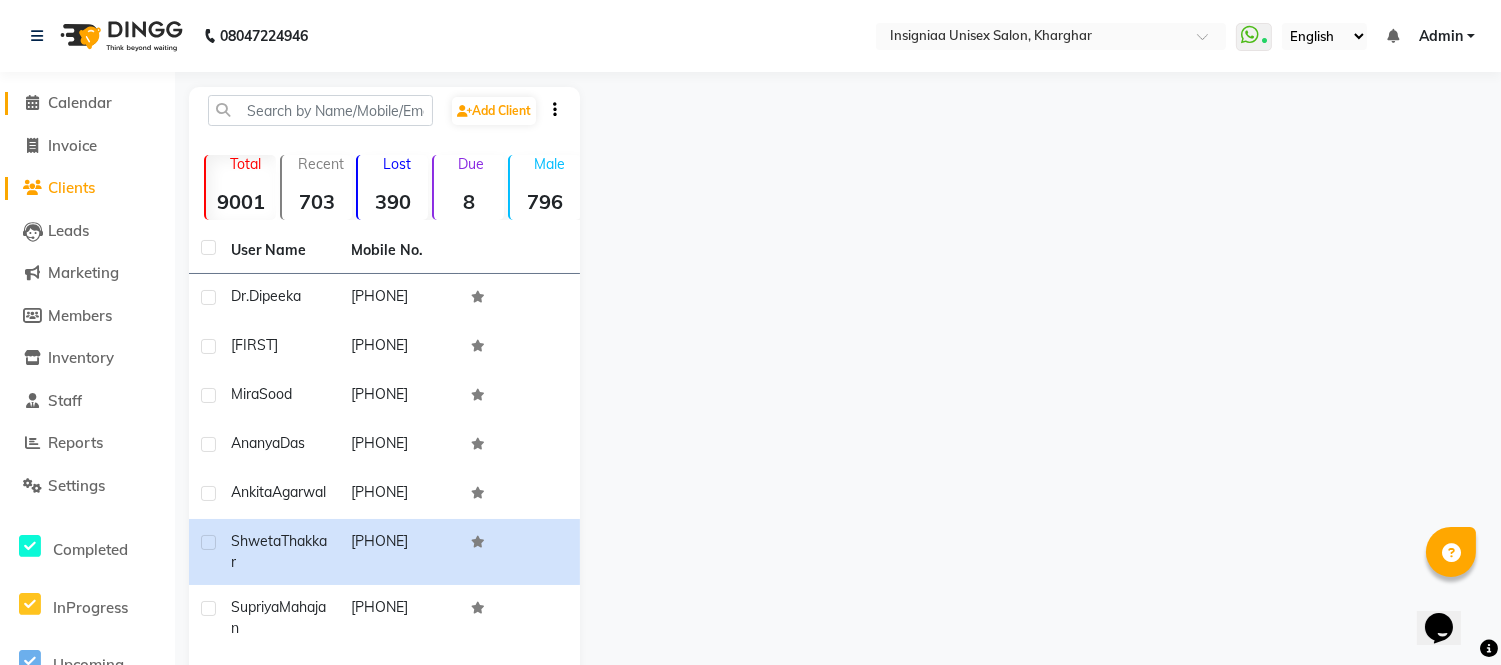 click on "Calendar" 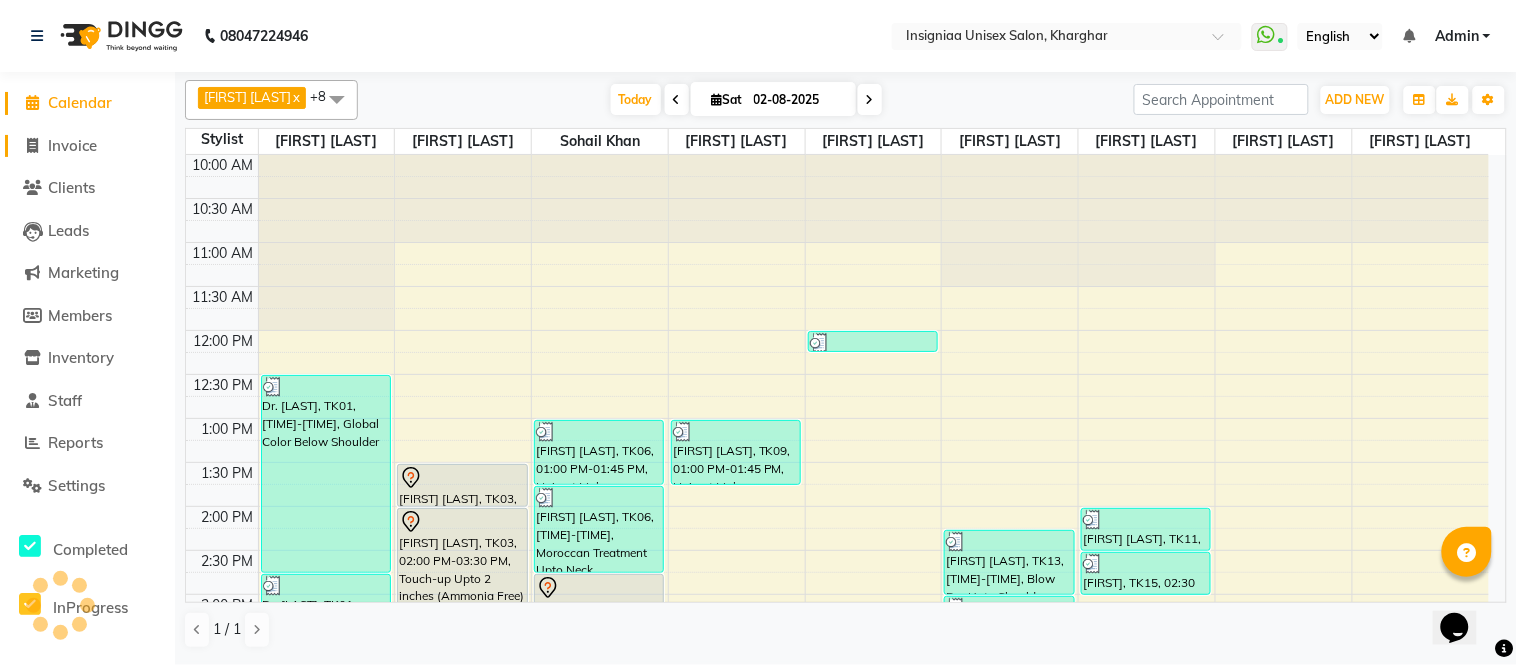 scroll, scrollTop: 443, scrollLeft: 0, axis: vertical 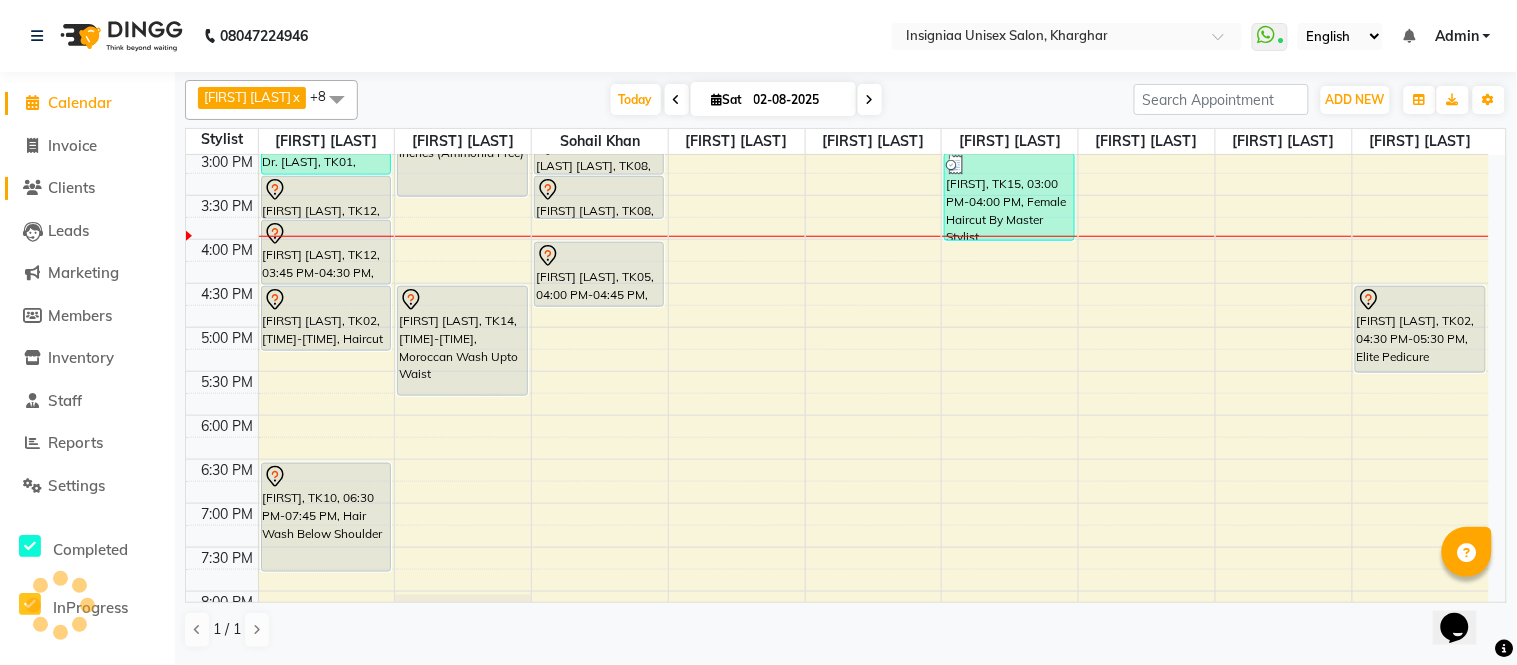 click on "Clients" 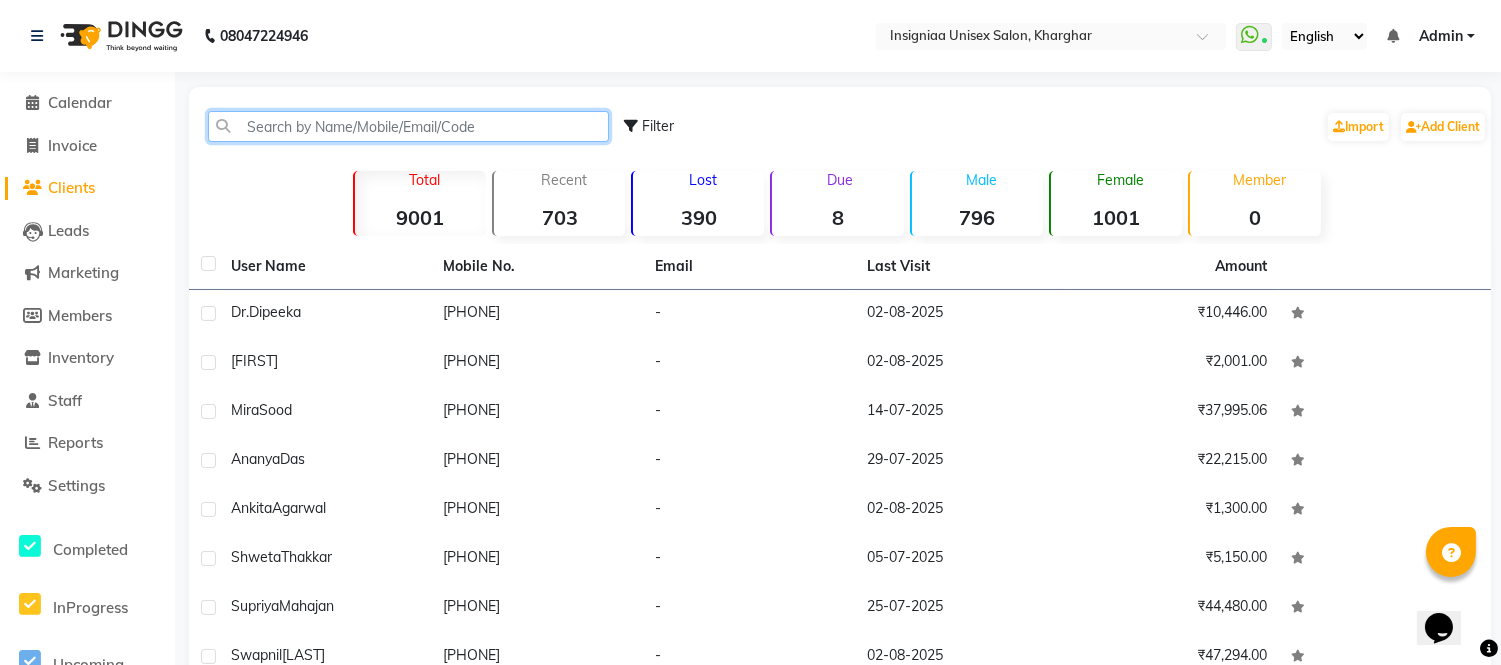 click 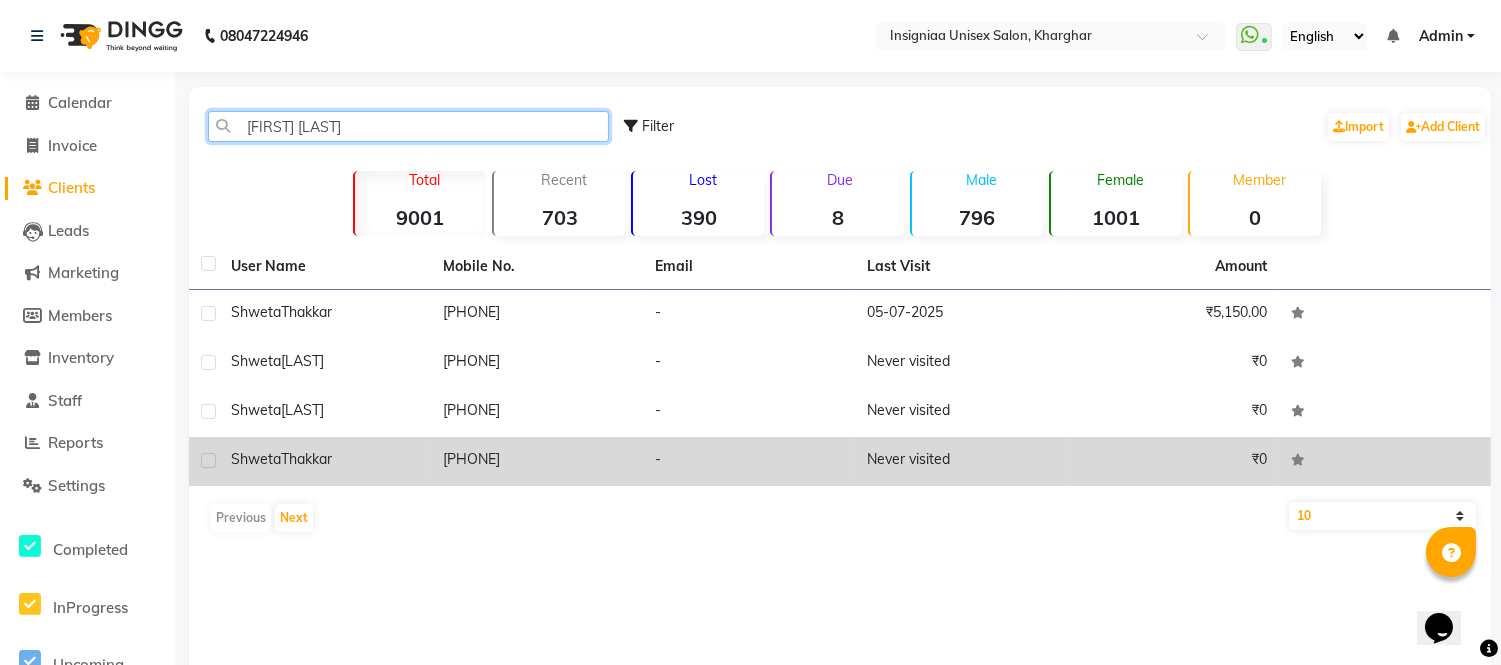 type on "shweta th" 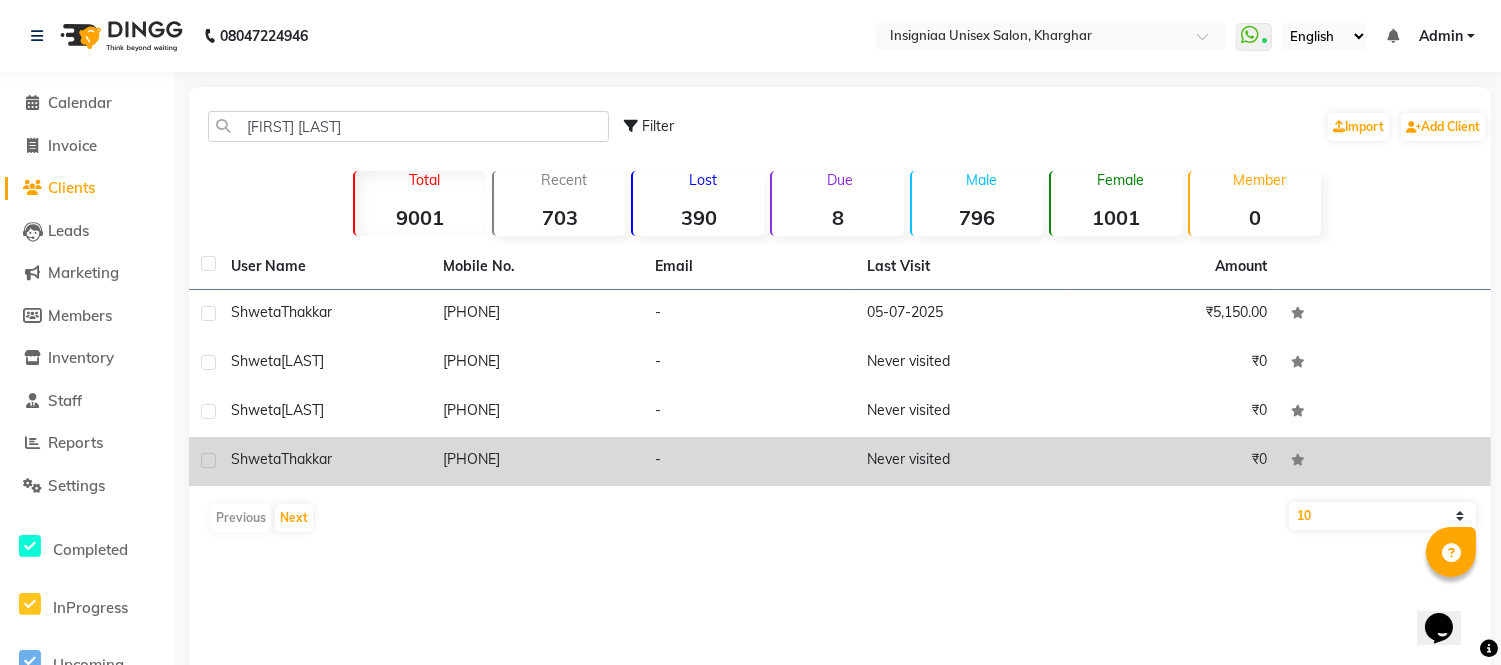 click on "Thakkar" 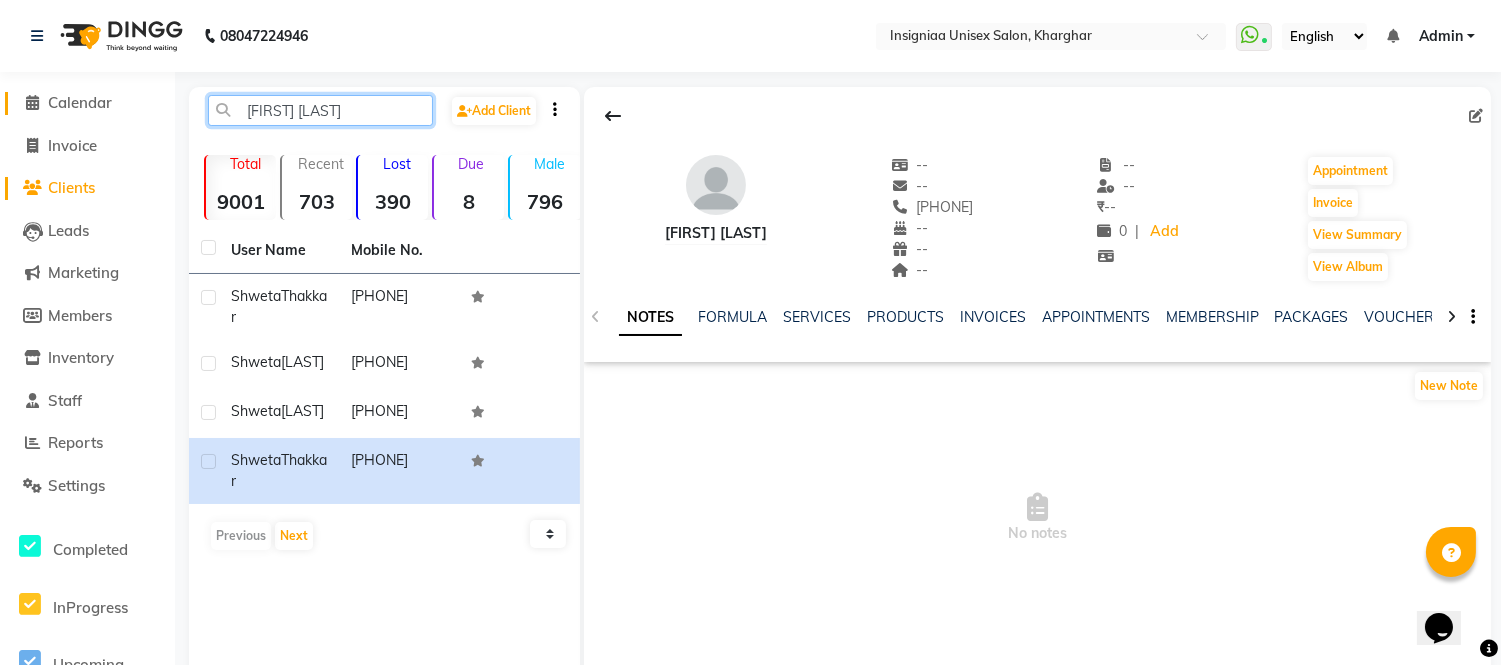drag, startPoint x: 323, startPoint y: 114, endPoint x: 118, endPoint y: 114, distance: 205 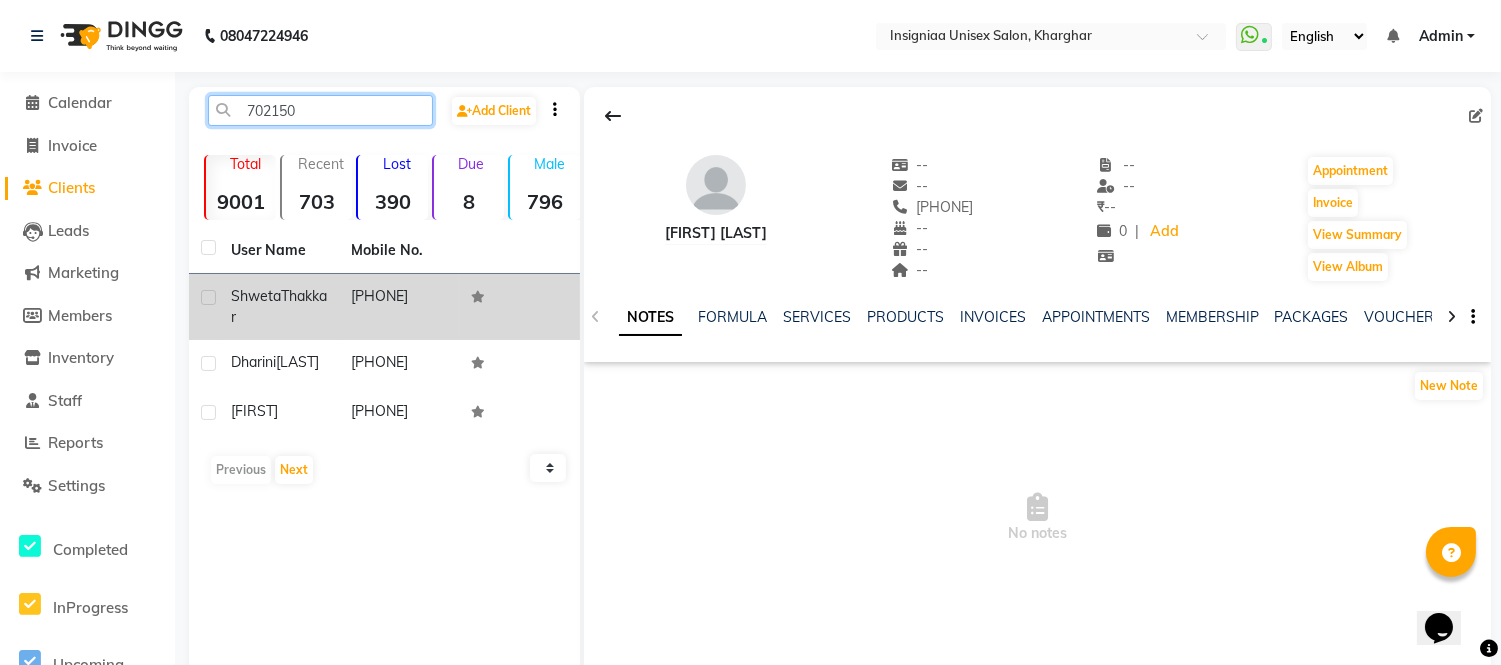 type on "702150" 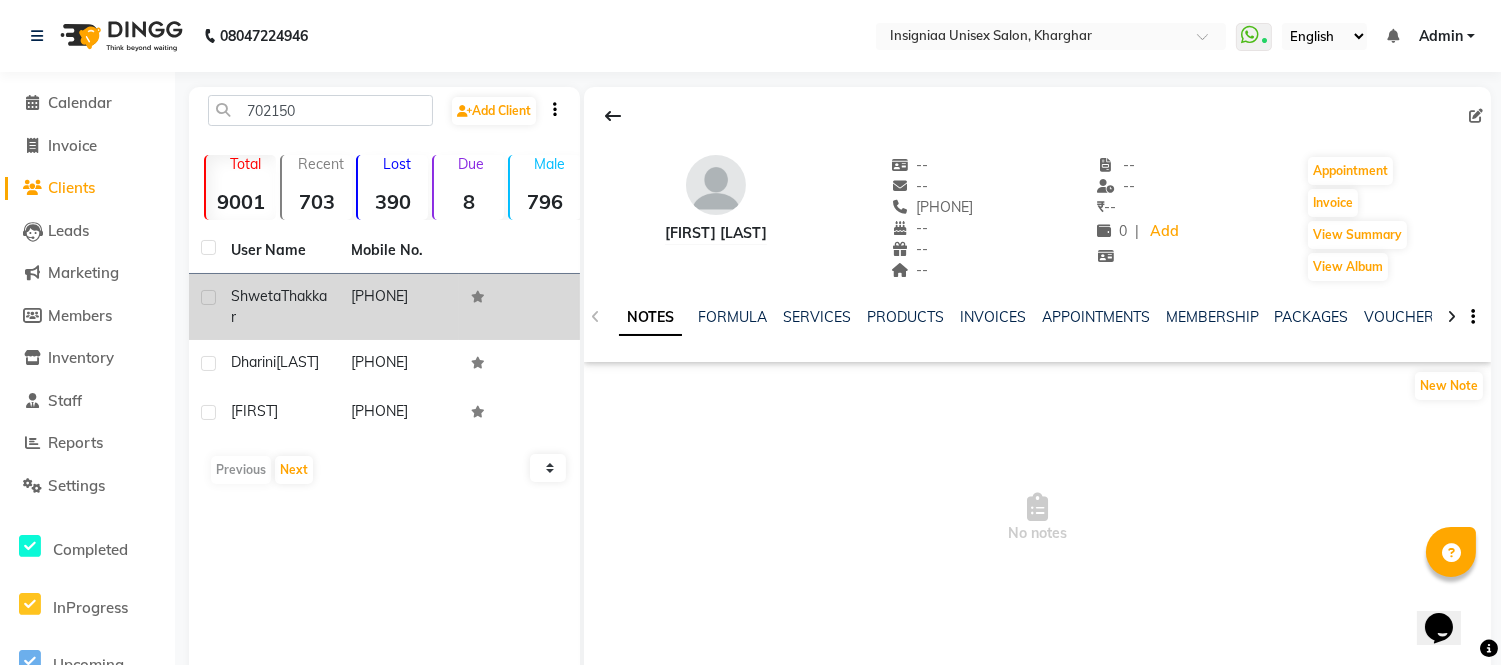 click on "Shweta  Thakkar" 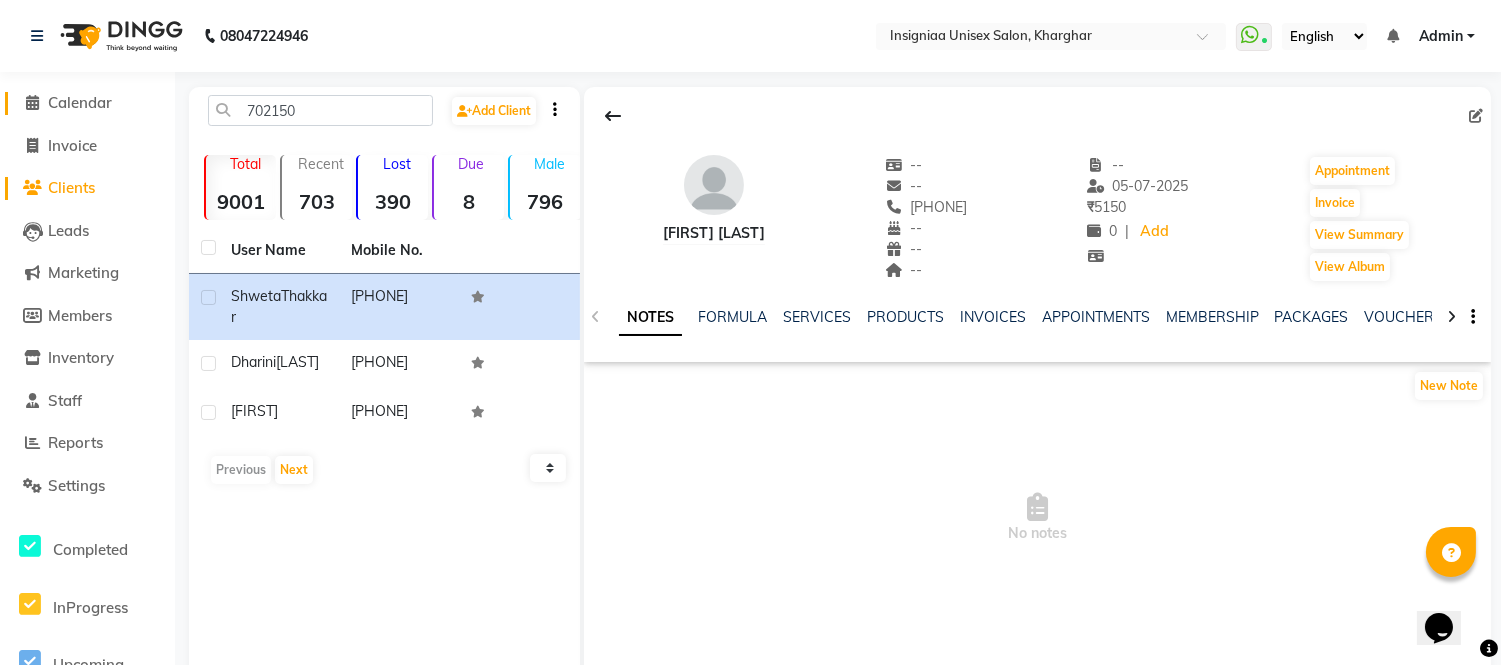 click on "Calendar" 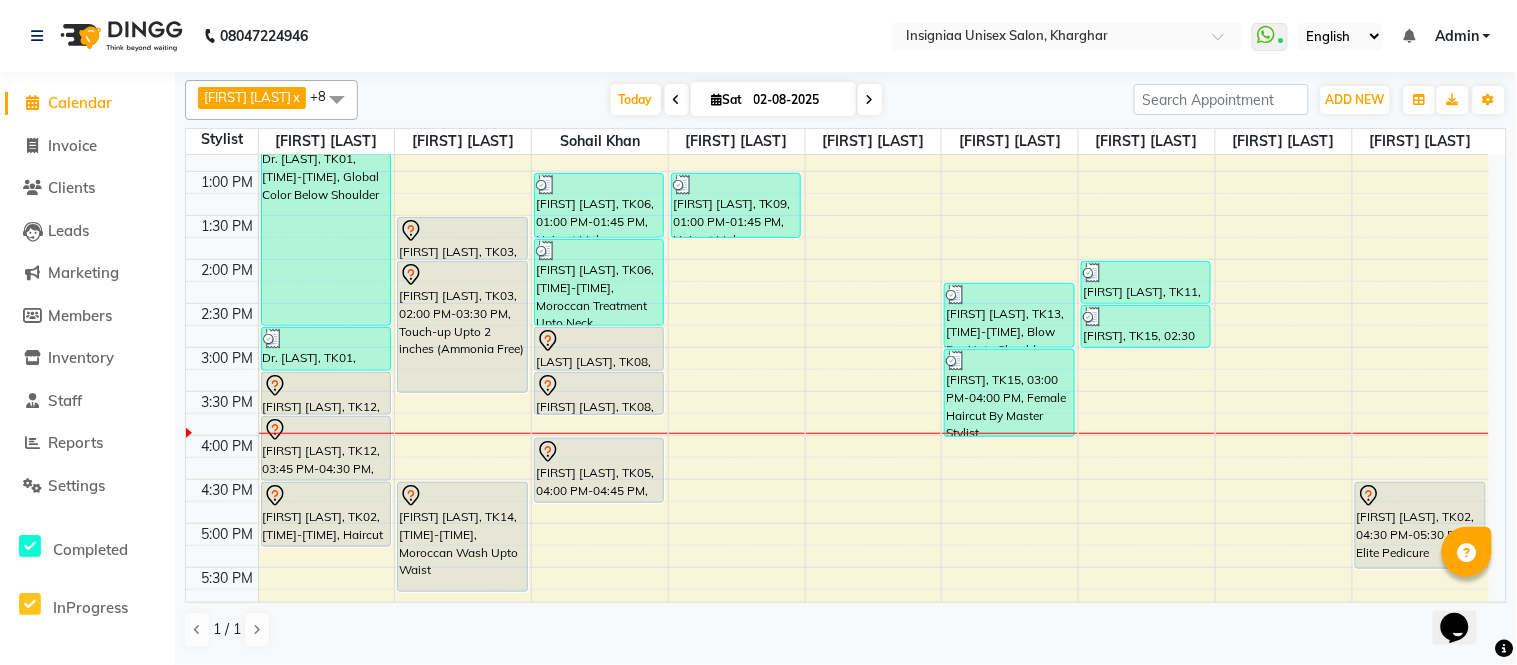 scroll, scrollTop: 111, scrollLeft: 0, axis: vertical 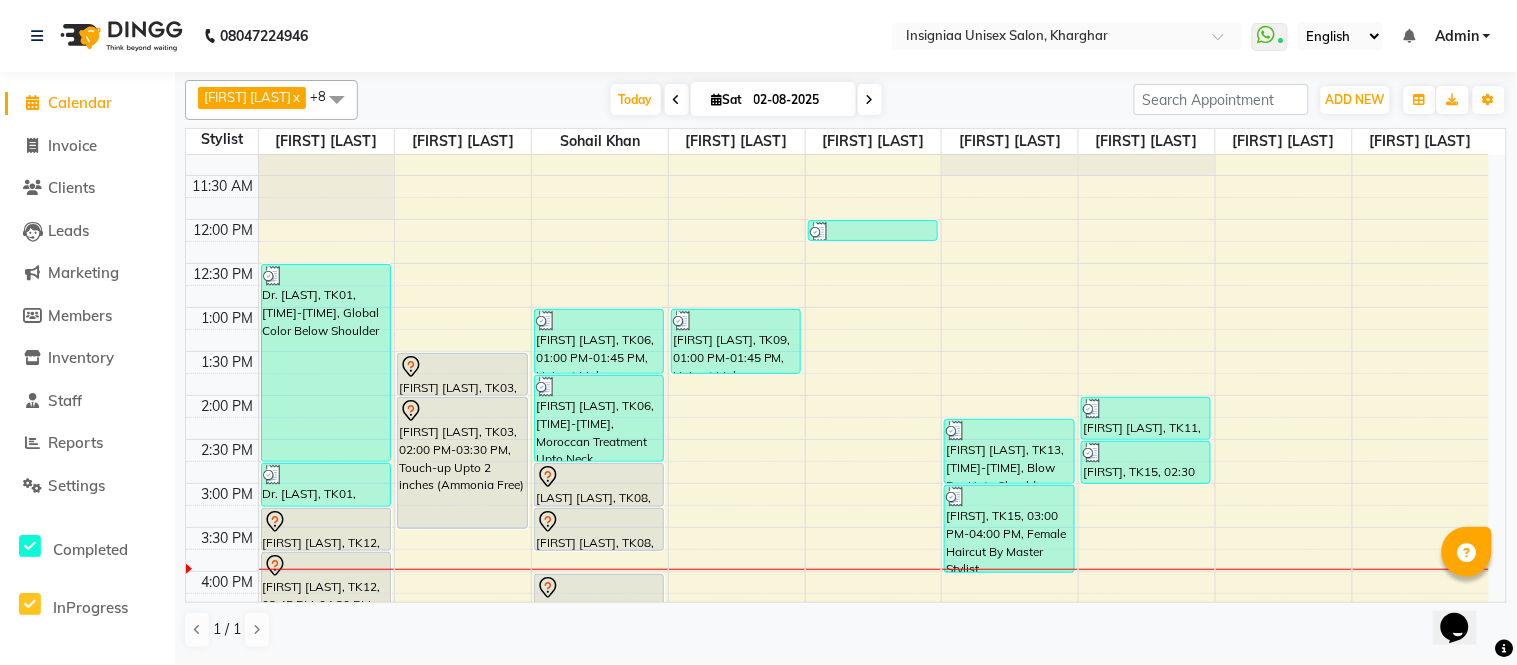 click on "Today  Sat 02-08-2025" at bounding box center (746, 100) 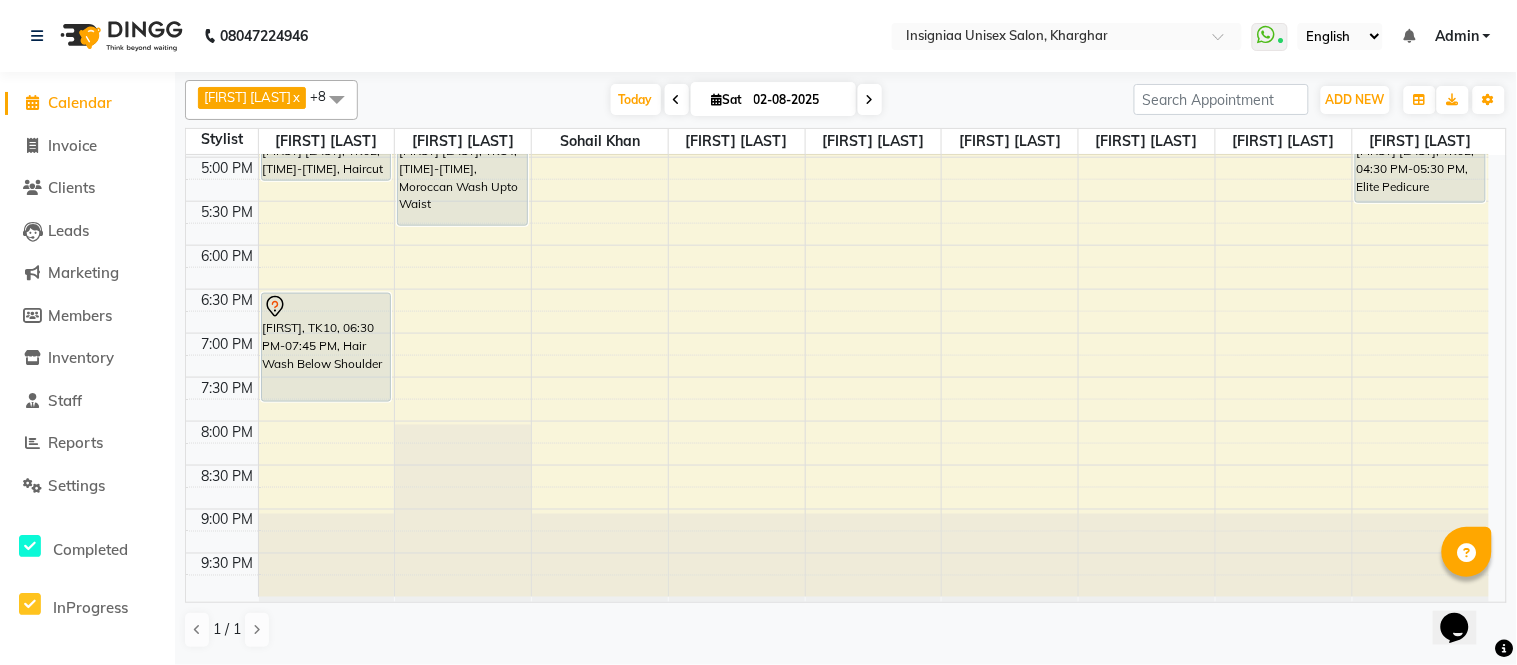 scroll, scrollTop: 634, scrollLeft: 0, axis: vertical 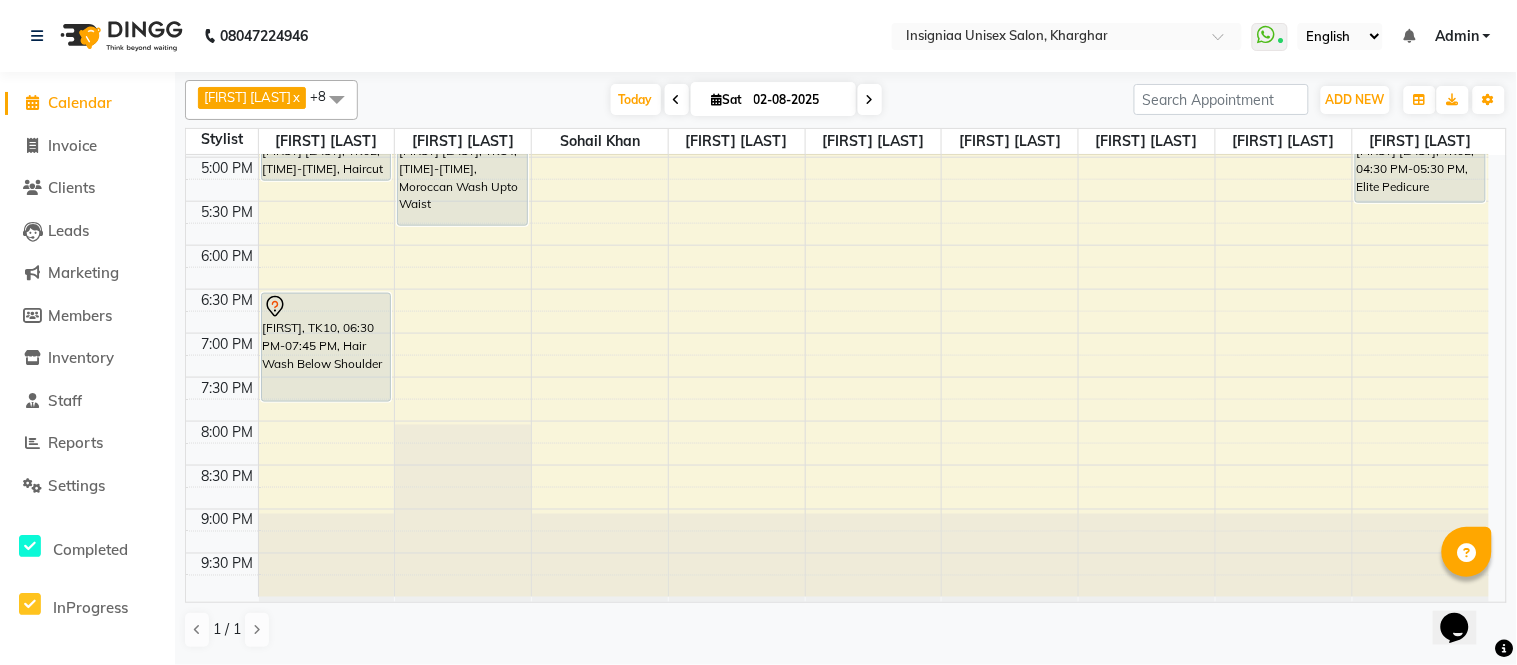click at bounding box center (870, 99) 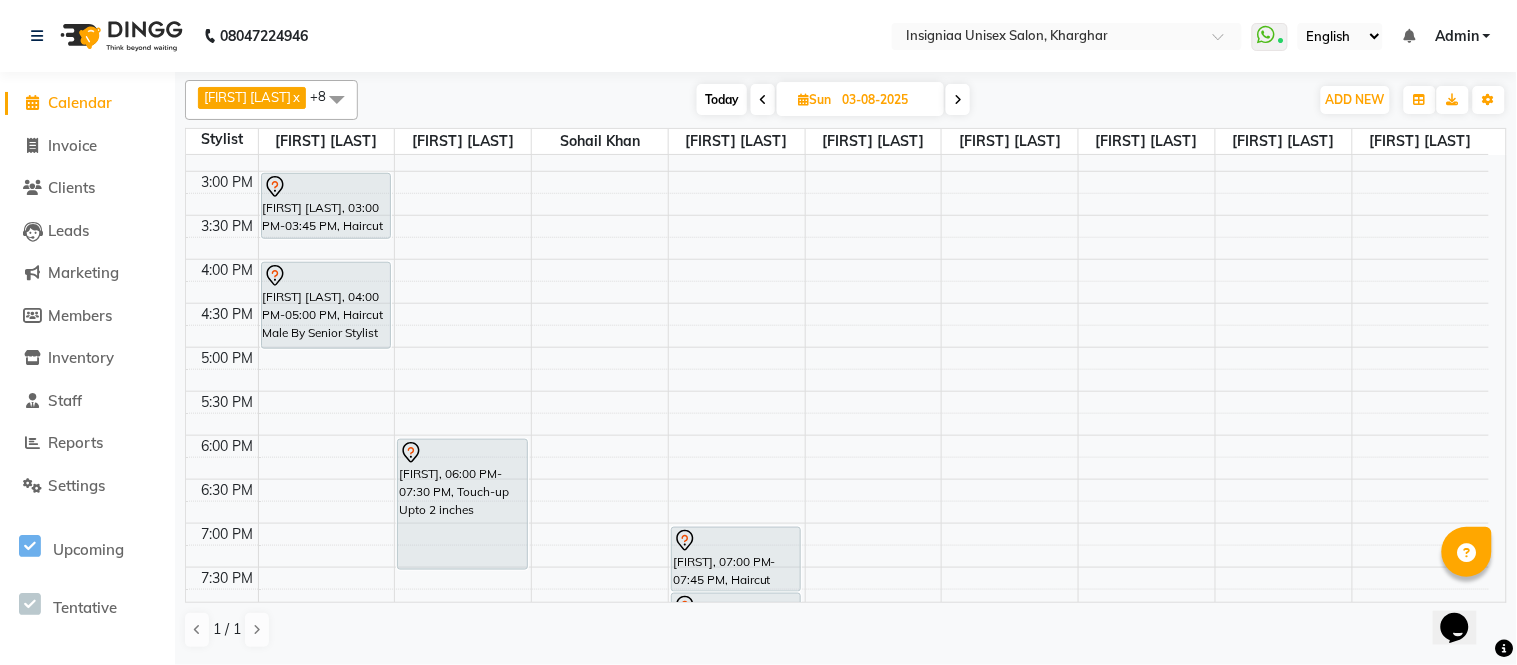scroll, scrollTop: 412, scrollLeft: 0, axis: vertical 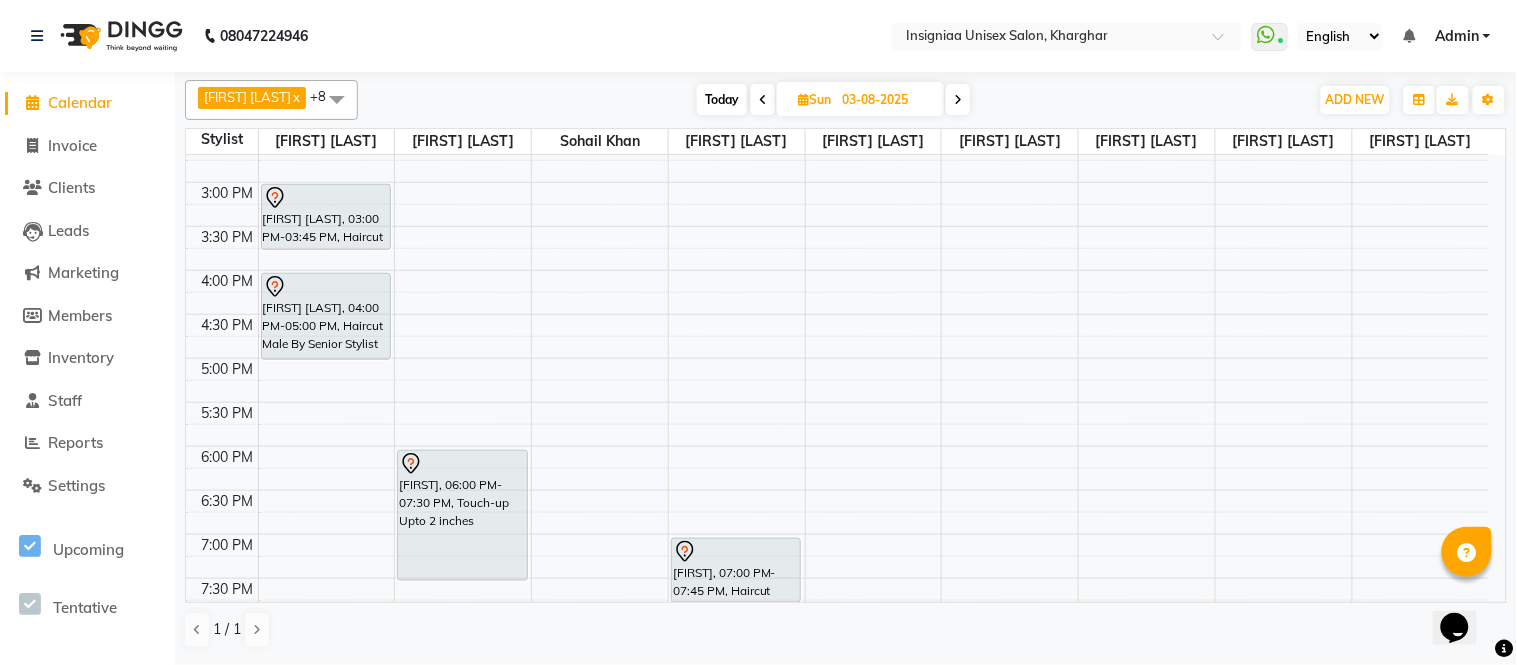 click on "10:00 AM 10:30 AM 11:00 AM 11:30 AM 12:00 PM 12:30 PM 1:00 PM 1:30 PM 2:00 PM 2:30 PM 3:00 PM 3:30 PM 4:00 PM 4:30 PM 5:00 PM 5:30 PM 6:00 PM 6:30 PM 7:00 PM 7:30 PM 8:00 PM 8:30 PM 9:00 PM 9:30 PM             Supriya Mahajan, 03:00 PM-03:45 PM, Haircut Male             Mira Sood, 04:00 PM-05:00 PM, Haircut Male By Senior Stylist             Raunak Singh, 11:30 AM-12:15 PM, Haircut Male             Raunak Singh, 12:15 PM-01:15 PM, Inoa/Zero Color Men             Inderjeet, 06:00 PM-07:30 PM, Touch-up Upto 2 inches              Poonam Limbasia, 11:00 AM-11:45 AM, Haircut Male             Poonam Limbasia, 11:00 AM-11:45 AM, Haircut Male             omkar, 07:00 PM-07:45 PM, Haircut Male             omkar, 07:45 PM-08:15 PM, Hair wash Men             Poonam Limbasia, 11:00 AM-12:30 PM, Radiance Facial              Poonam Limbasia, 11:00 AM-12:00 PM, Female Haircut By Master Stylist             Poonam Limbasia, 11:00 AM-11:45 AM, Haircut Male" at bounding box center (837, 270) 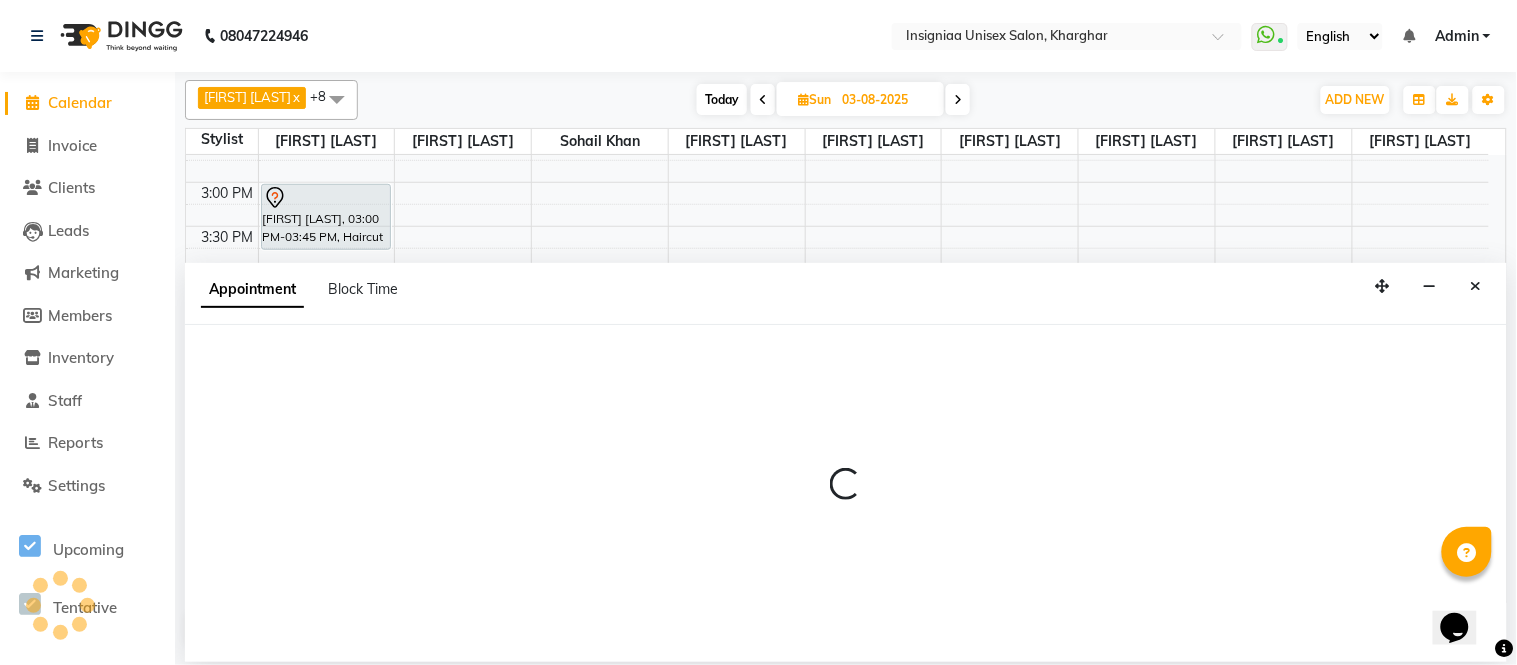 select on "58131" 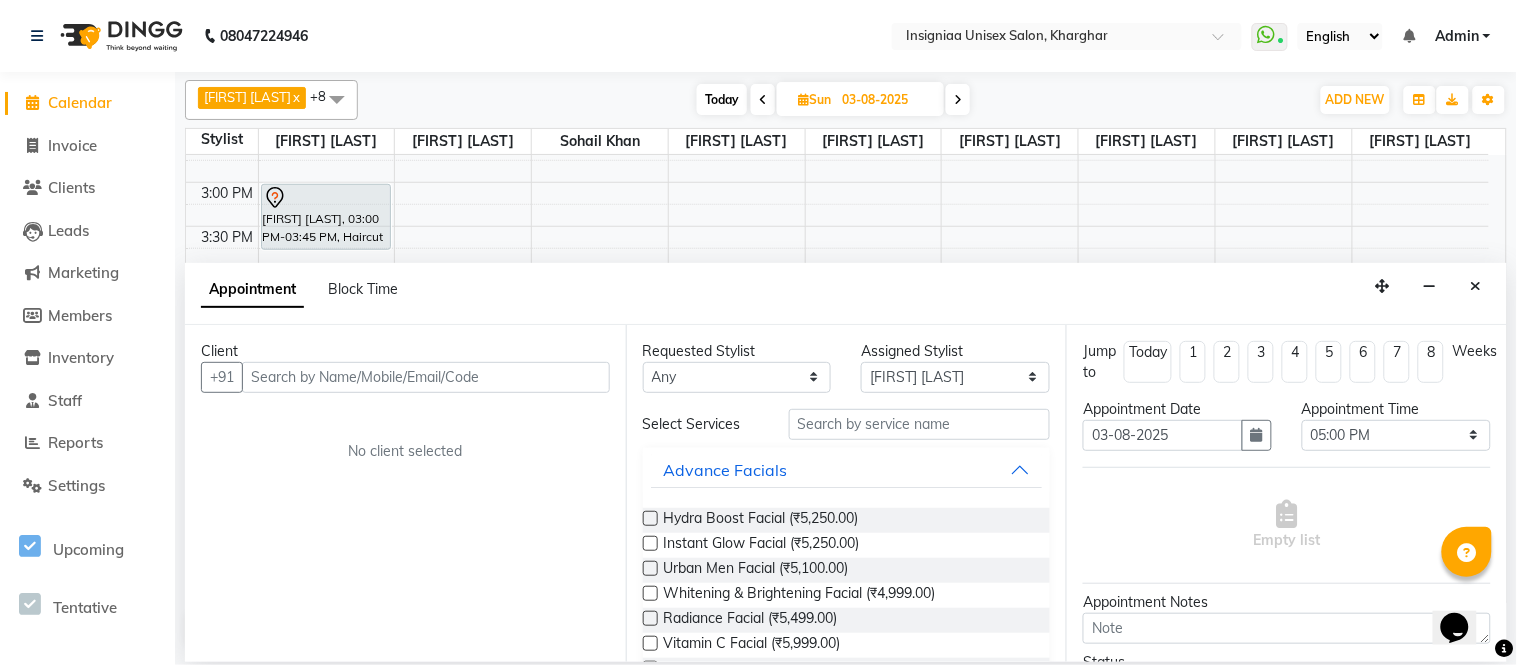 click at bounding box center (426, 377) 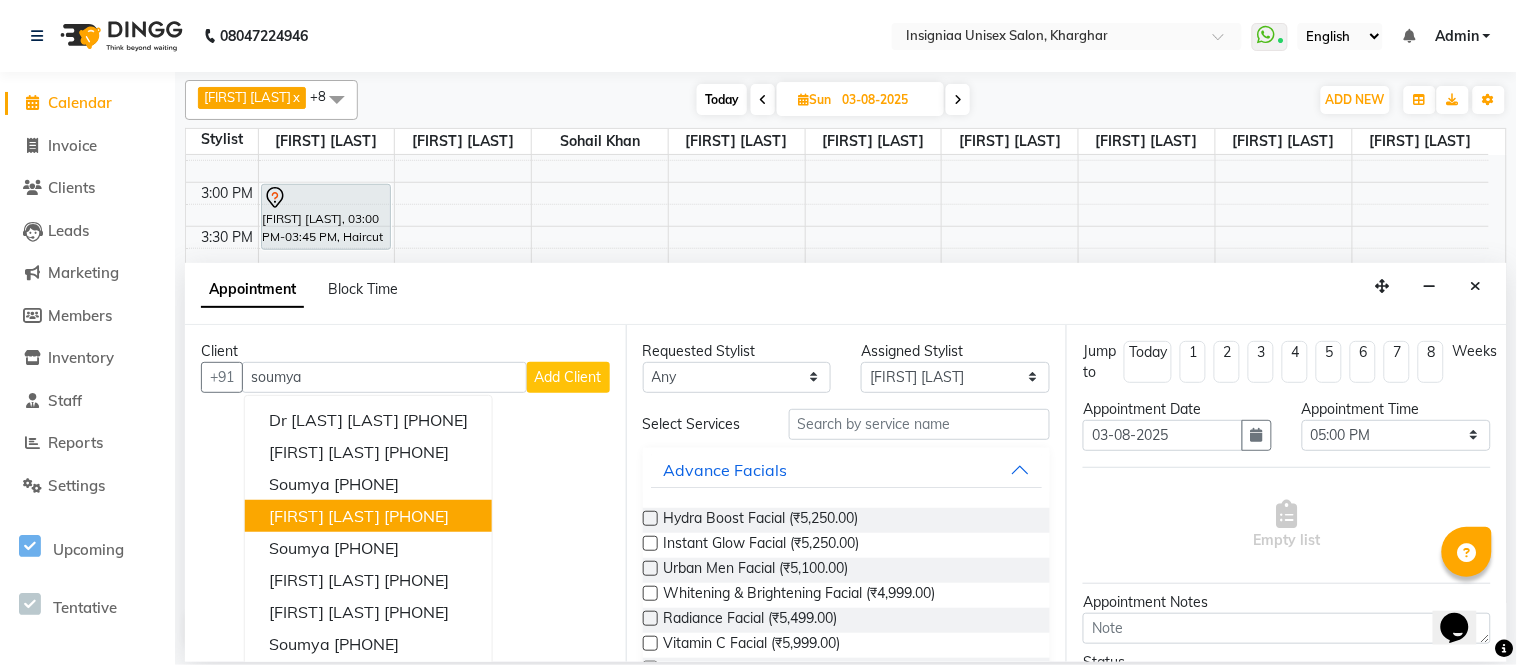 click on "Soumya Sir" at bounding box center [324, 516] 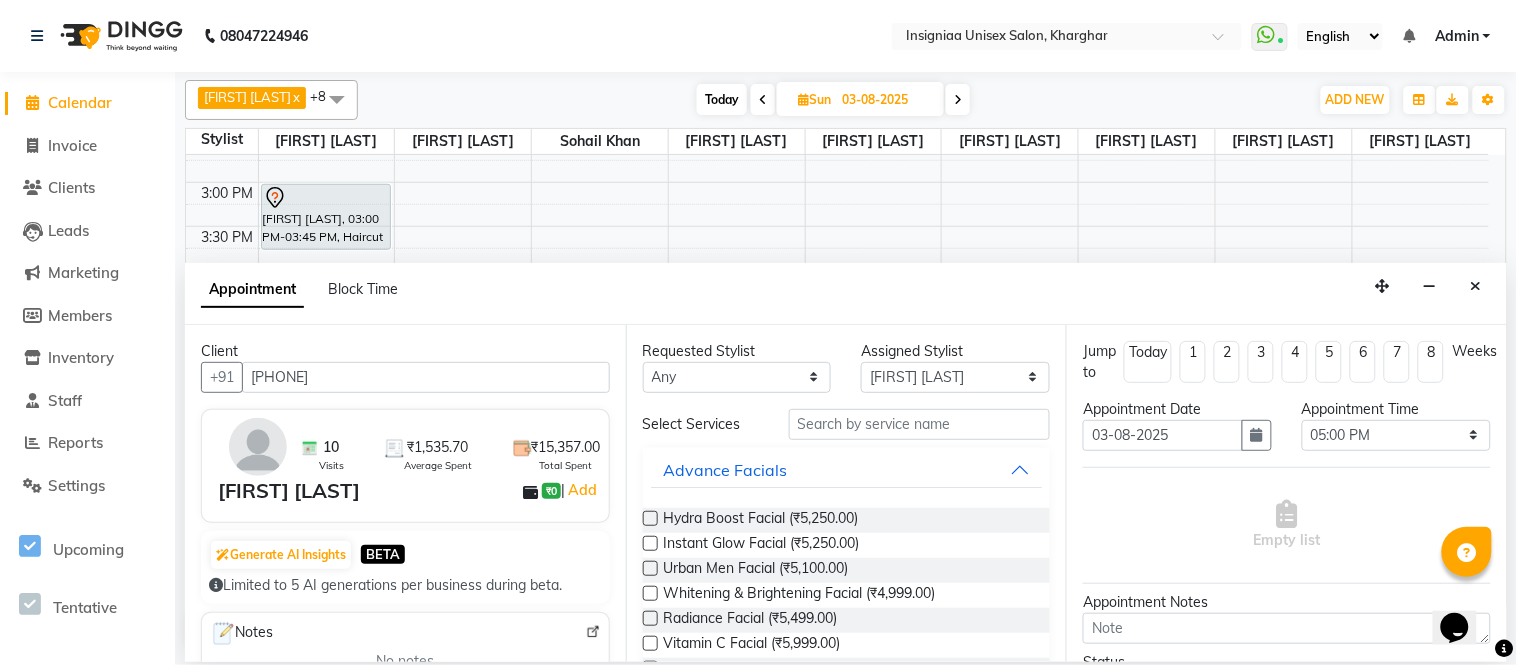 type on "9167169575" 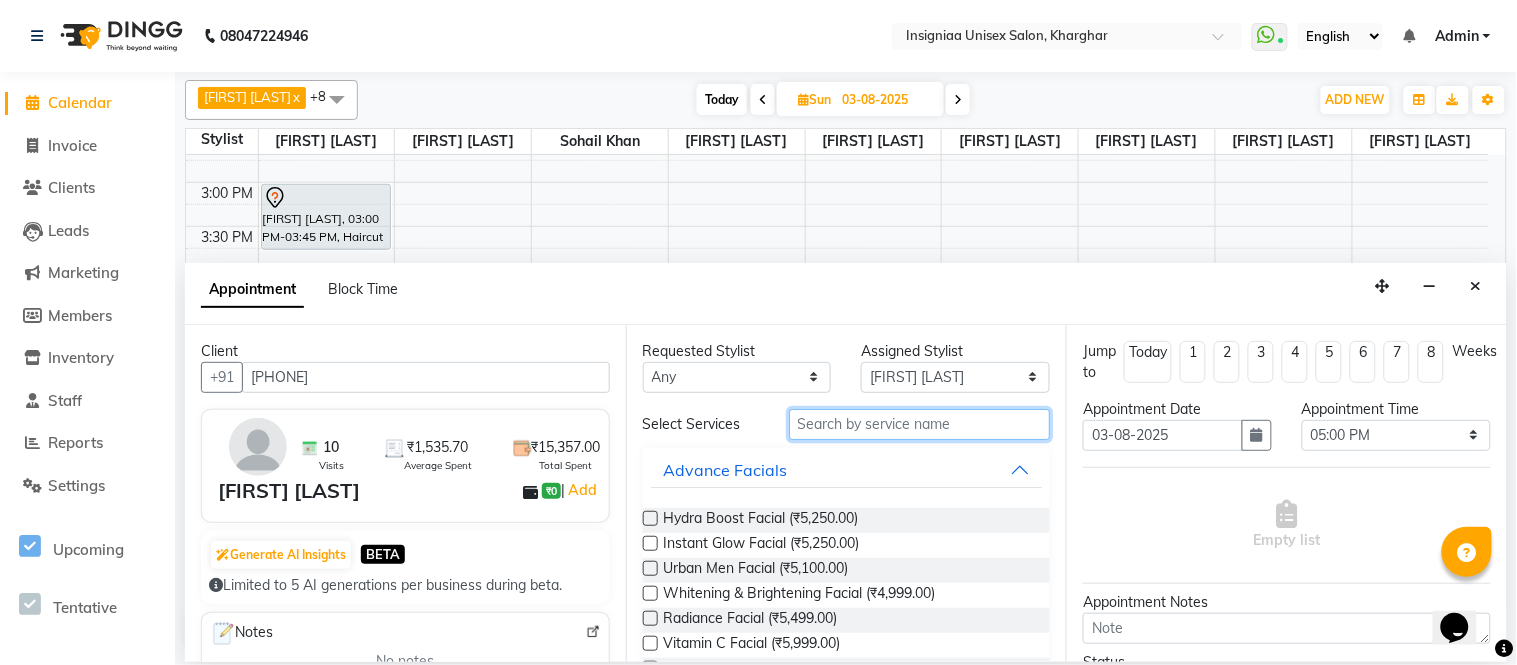 click at bounding box center [920, 424] 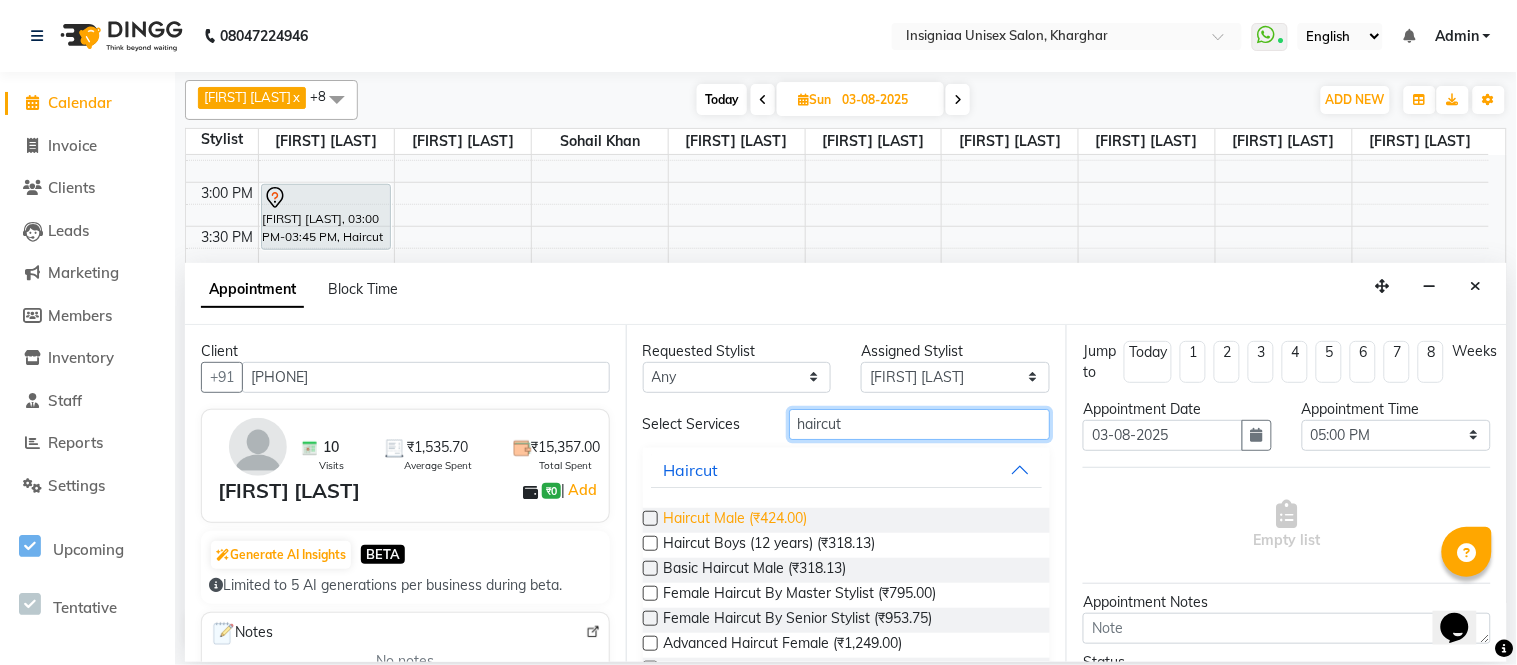 type on "haircut" 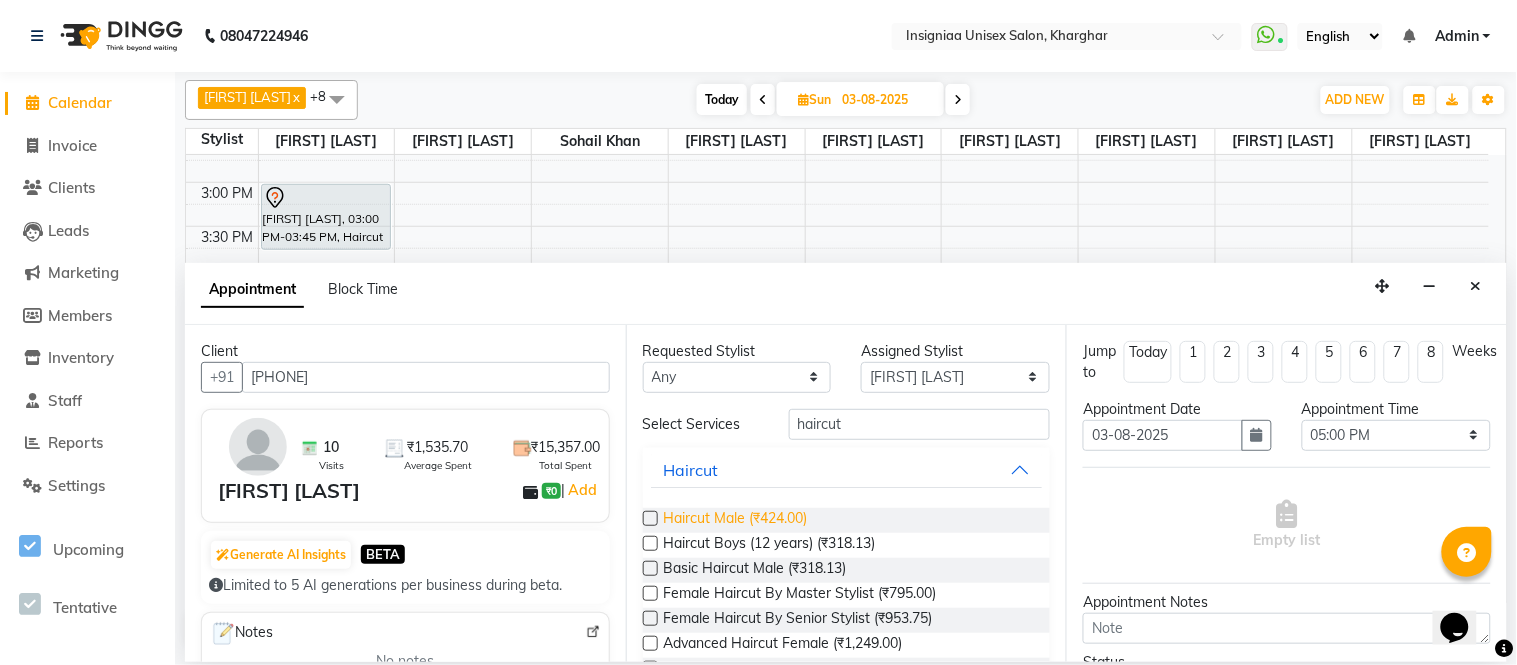click on "Haircut Male (₹424.00)" at bounding box center (736, 520) 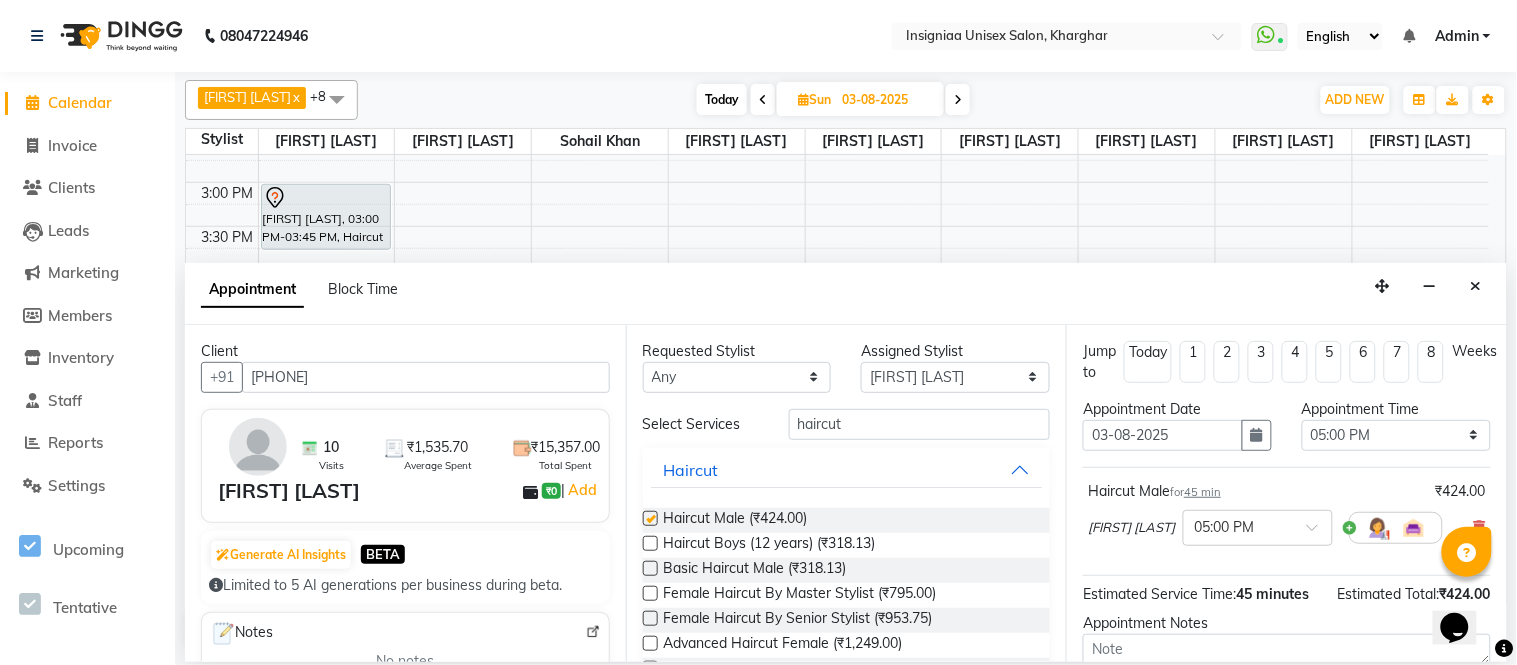 checkbox on "false" 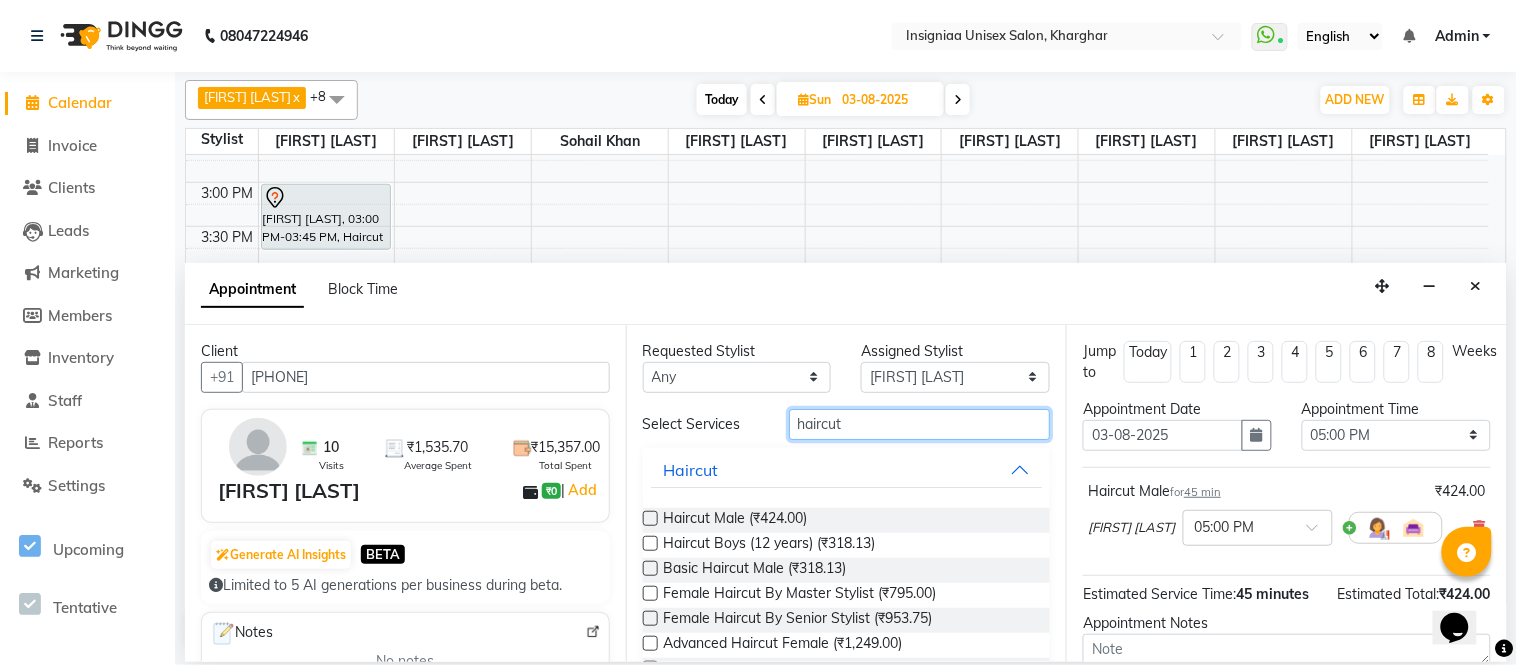 drag, startPoint x: 866, startPoint y: 428, endPoint x: 723, endPoint y: 427, distance: 143.0035 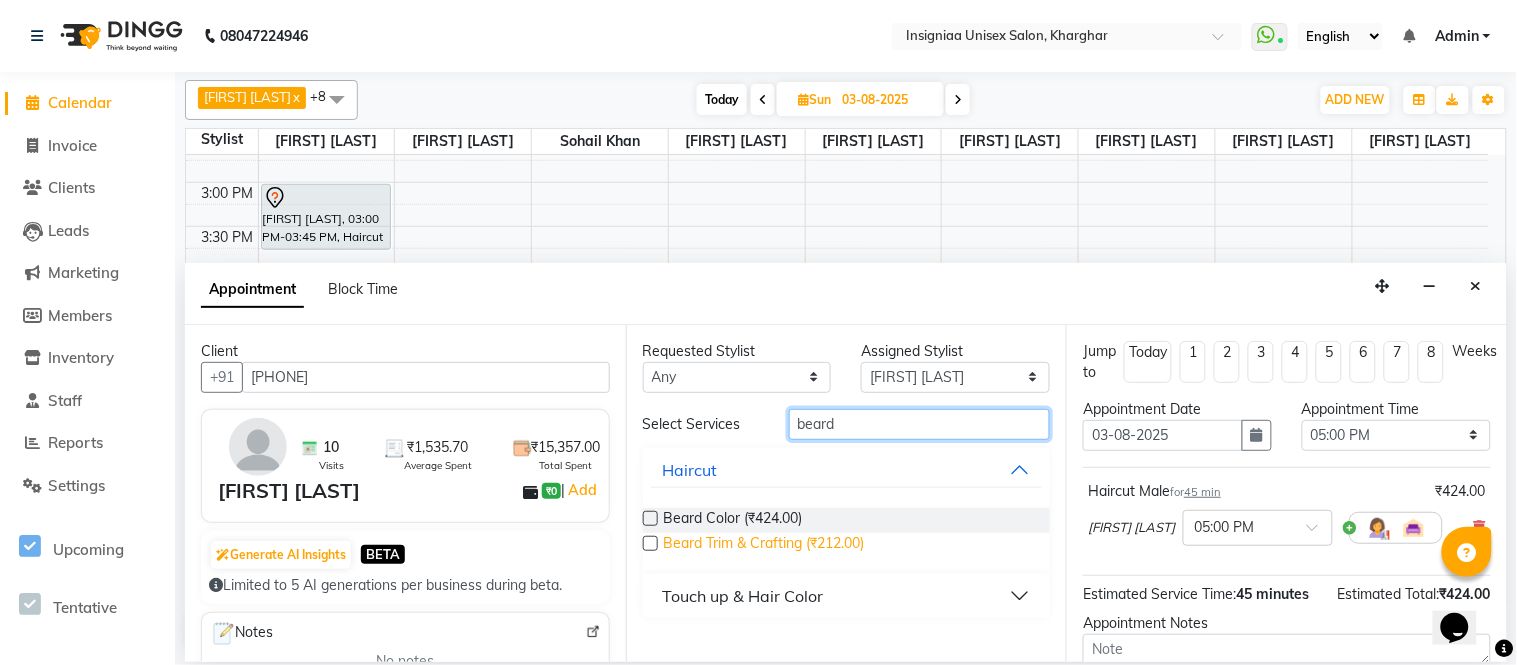 type on "beard" 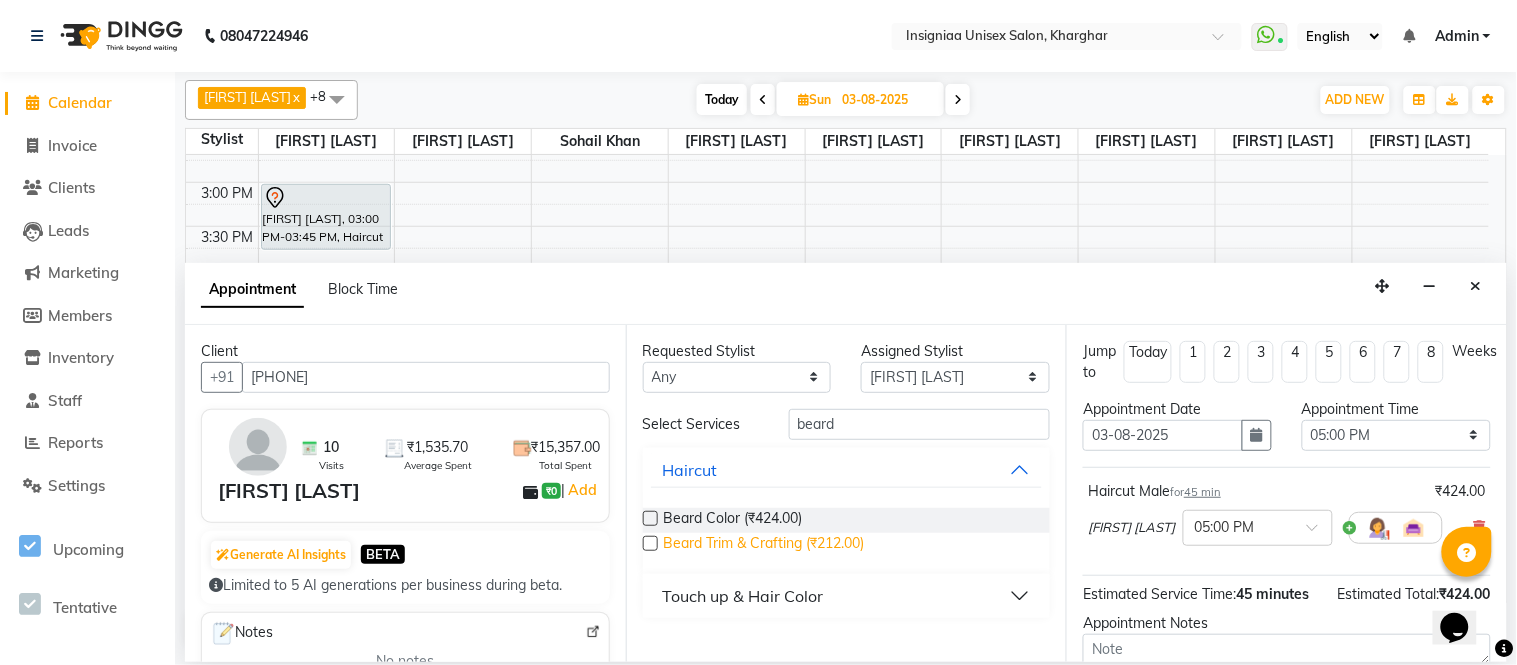 click on "Beard Trim & Crafting (₹212.00)" at bounding box center [764, 545] 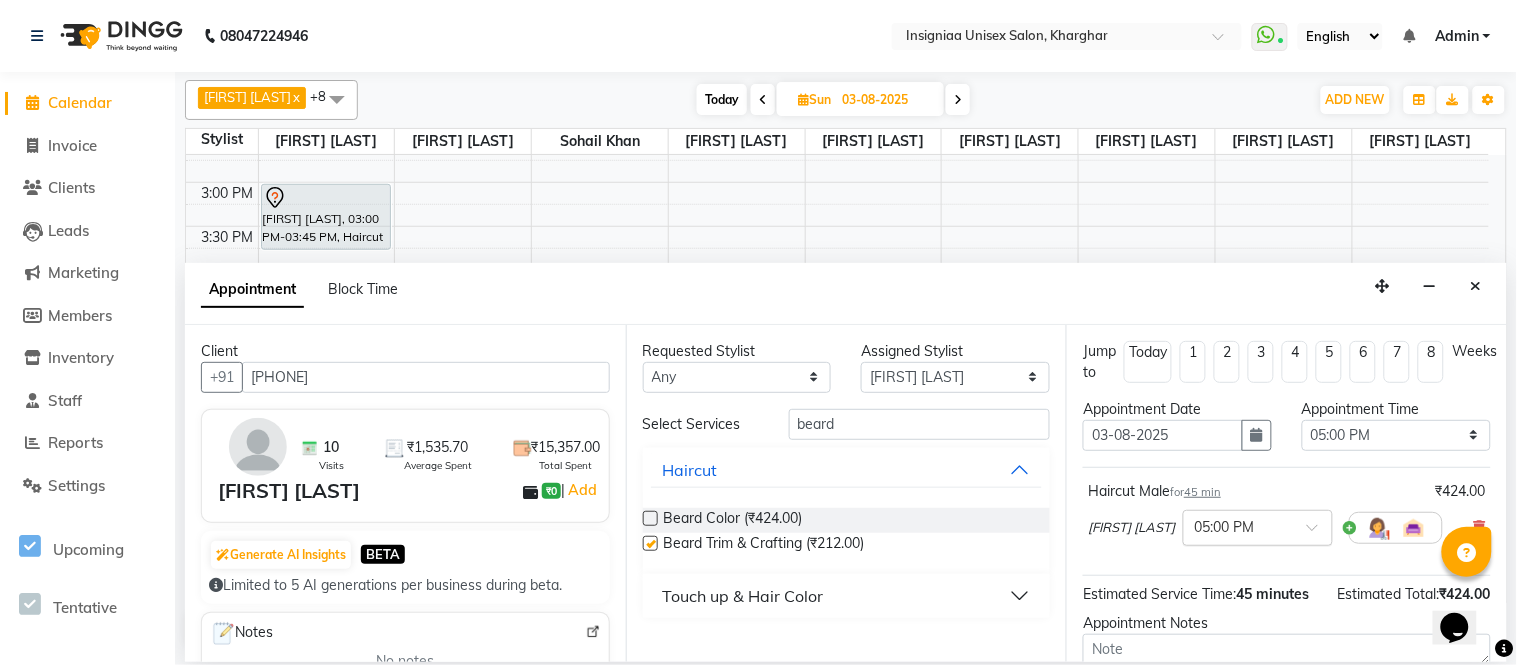 checkbox on "false" 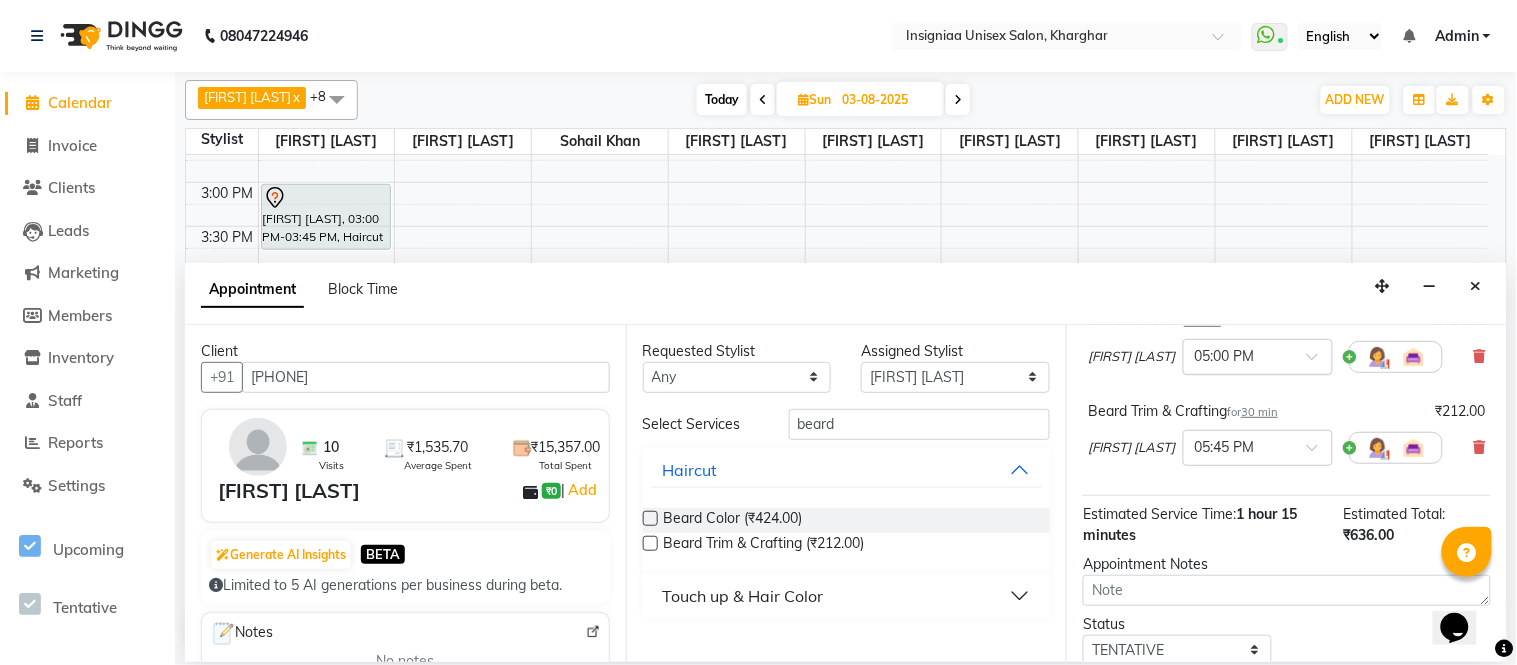 scroll, scrollTop: 306, scrollLeft: 0, axis: vertical 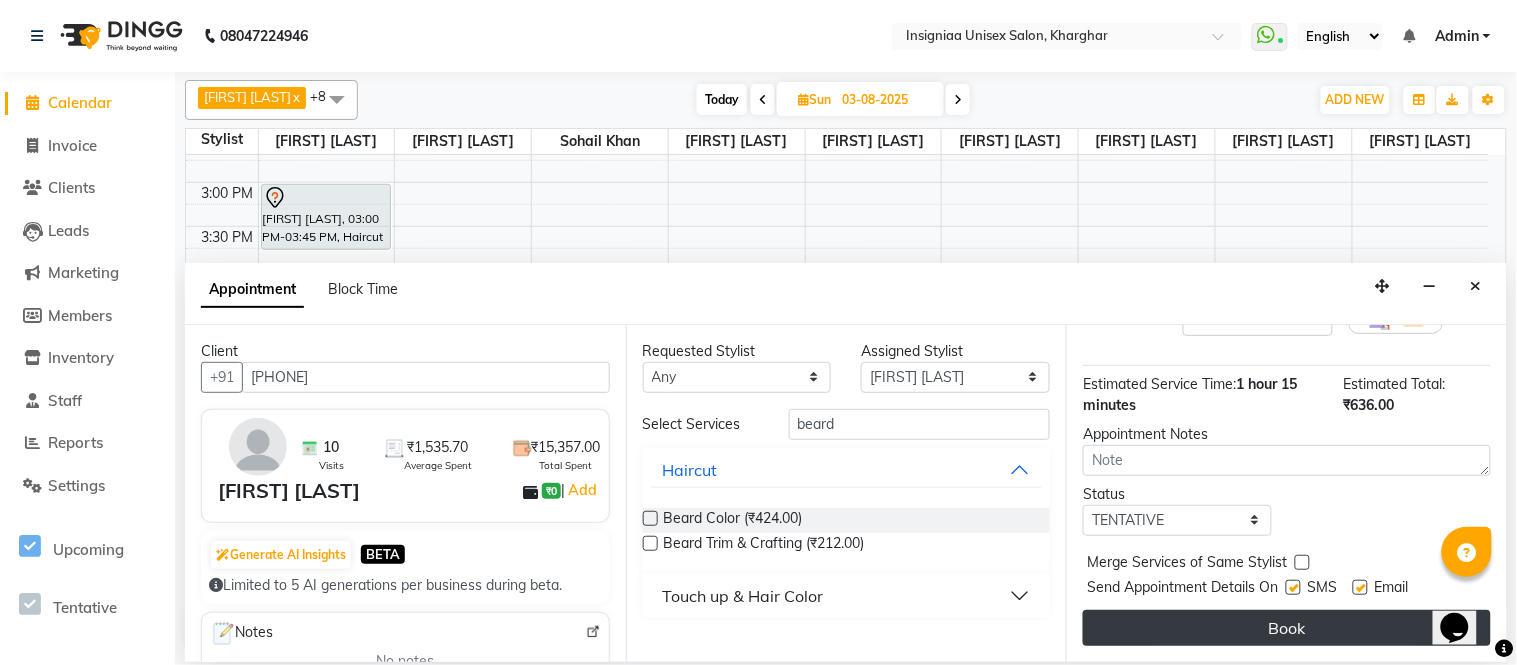 drag, startPoint x: 1368, startPoint y: 590, endPoint x: 1354, endPoint y: 613, distance: 26.925823 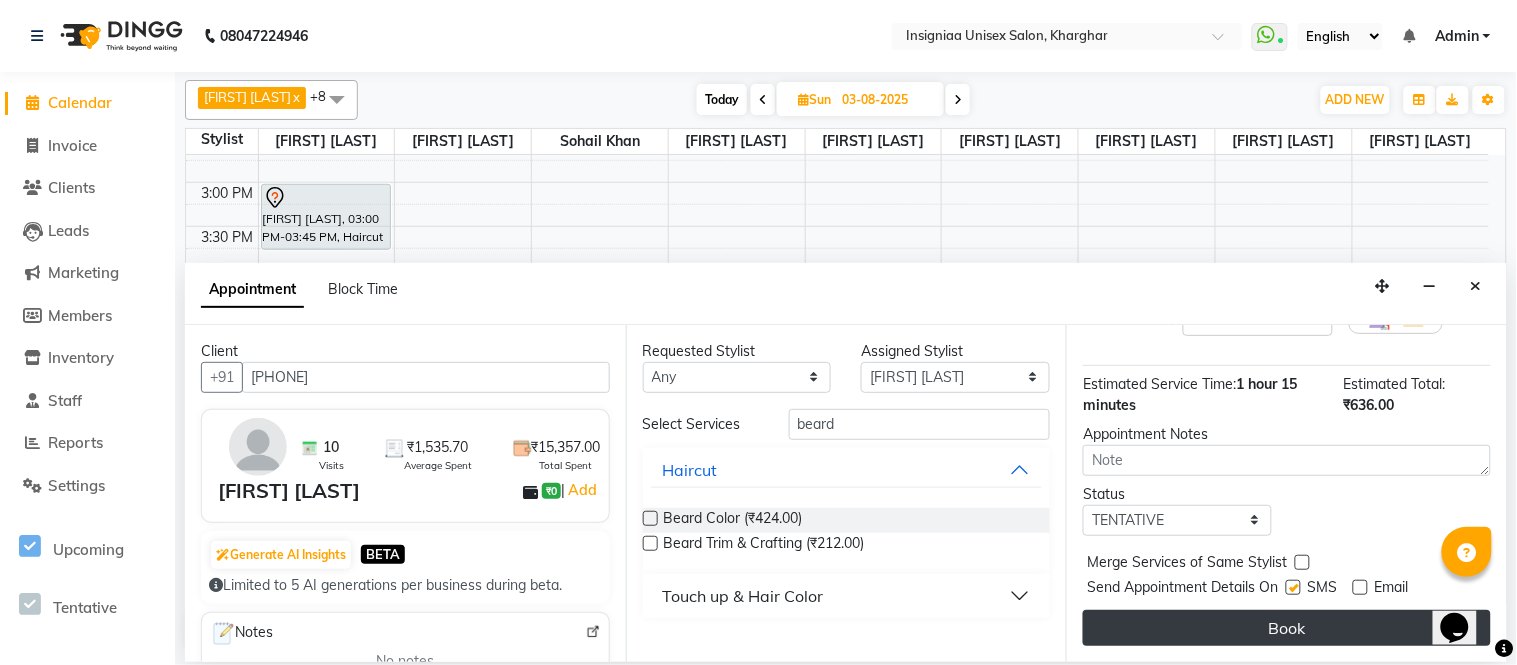 click on "Book" at bounding box center [1287, 628] 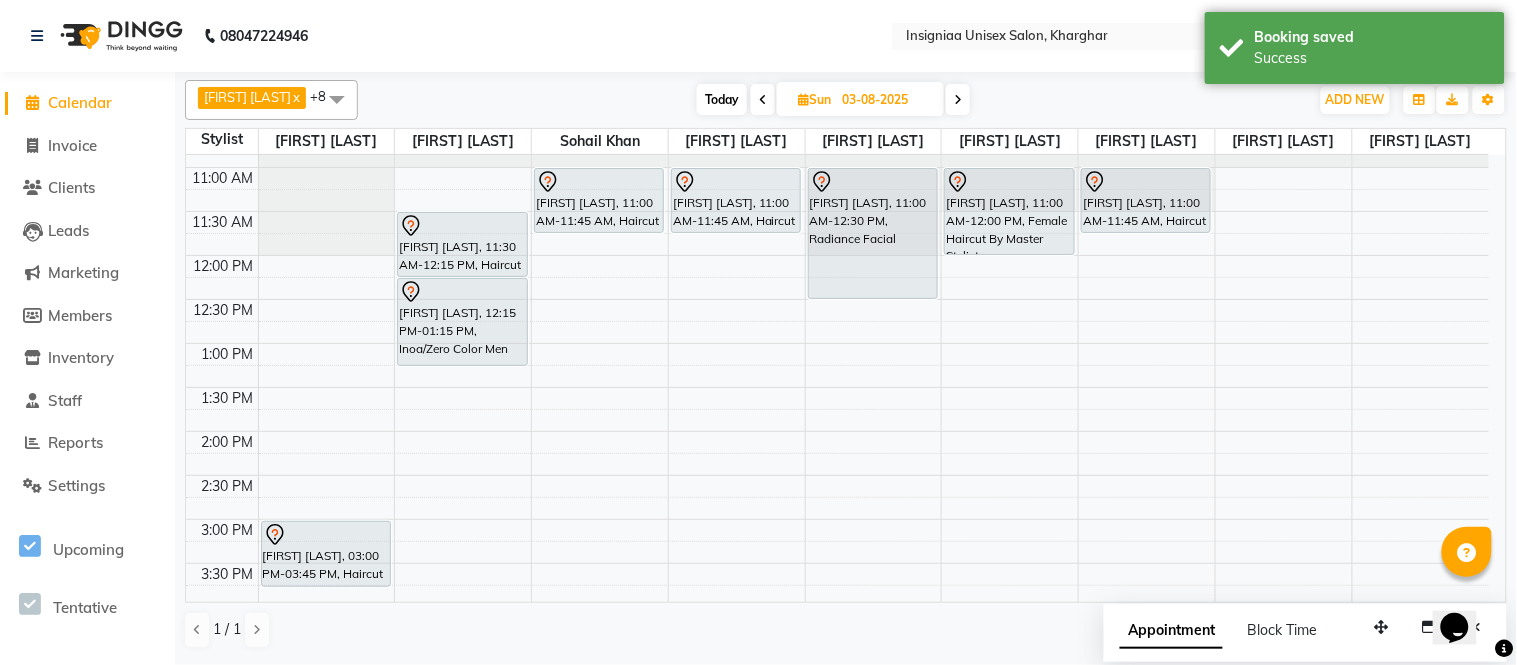scroll, scrollTop: 111, scrollLeft: 0, axis: vertical 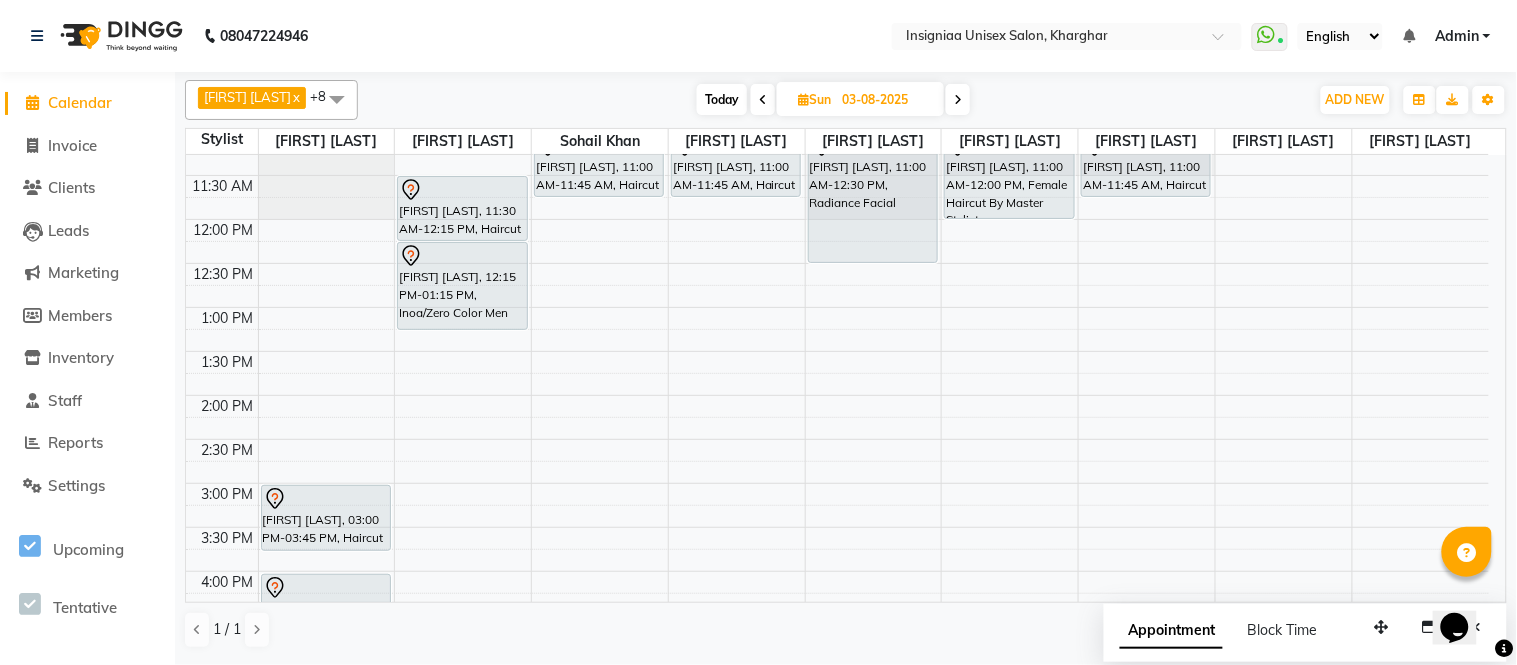click on "10:00 AM 10:30 AM 11:00 AM 11:30 AM 12:00 PM 12:30 PM 1:00 PM 1:30 PM 2:00 PM 2:30 PM 3:00 PM 3:30 PM 4:00 PM 4:30 PM 5:00 PM 5:30 PM 6:00 PM 6:30 PM 7:00 PM 7:30 PM 8:00 PM 8:30 PM 9:00 PM 9:30 PM             Supriya Mahajan, 03:00 PM-03:45 PM, Haircut Male             Mira Sood, 04:00 PM-05:00 PM, Haircut Male By Senior Stylist             Soumya Sir, 05:00 PM-05:45 PM, Haircut Male             Soumya Sir, 05:45 PM-06:15 PM, Beard Trim & Crafting             Raunak Singh, 11:30 AM-12:15 PM, Haircut Male             Raunak Singh, 12:15 PM-01:15 PM, Inoa/Zero Color Men             Inderjeet, 06:00 PM-07:30 PM, Touch-up Upto 2 inches              Poonam Limbasia, 11:00 AM-11:45 AM, Haircut Male             Poonam Limbasia, 11:00 AM-11:45 AM, Haircut Male             omkar, 07:00 PM-07:45 PM, Haircut Male             omkar, 07:45 PM-08:15 PM, Hair wash Men             Poonam Limbasia, 11:00 AM-12:30 PM, Radiance Facial              Poonam Limbasia, 11:00 AM-12:00 PM, Female Haircut By Master Stylist" at bounding box center (837, 571) 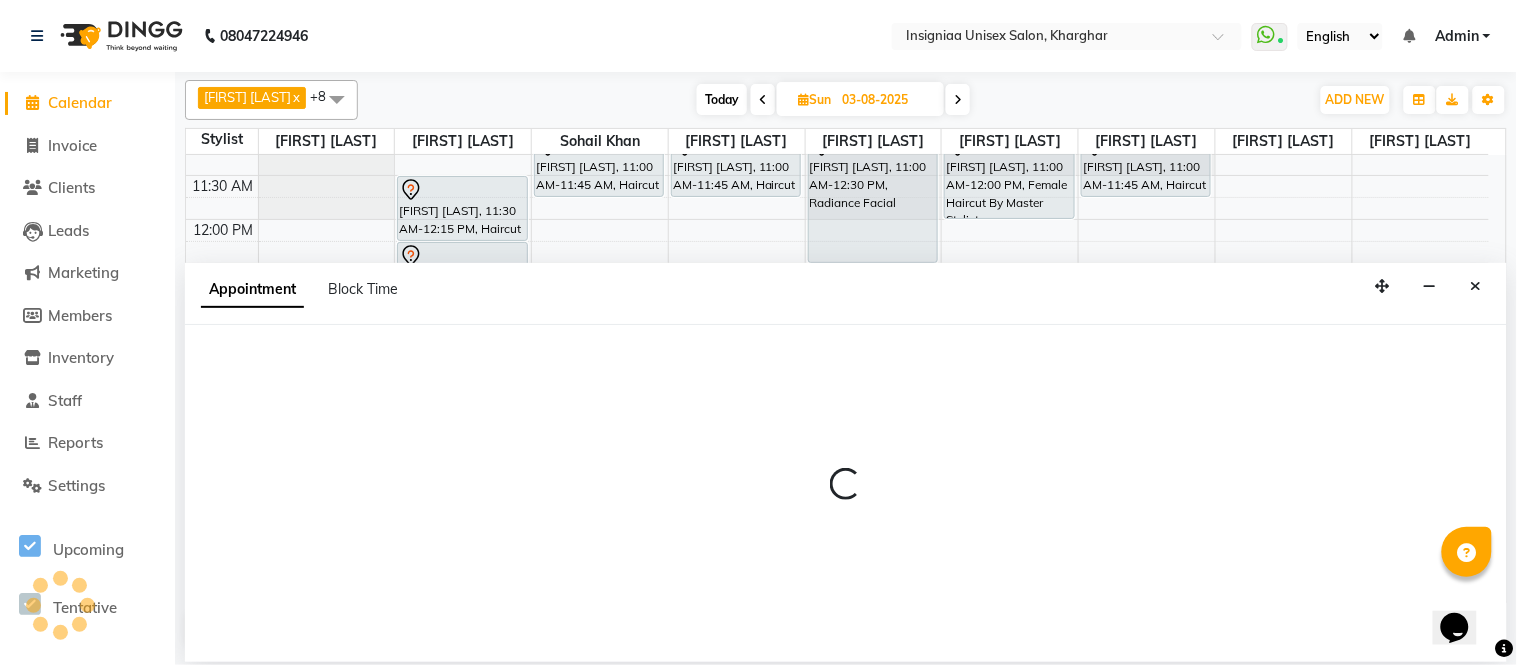 select on "58131" 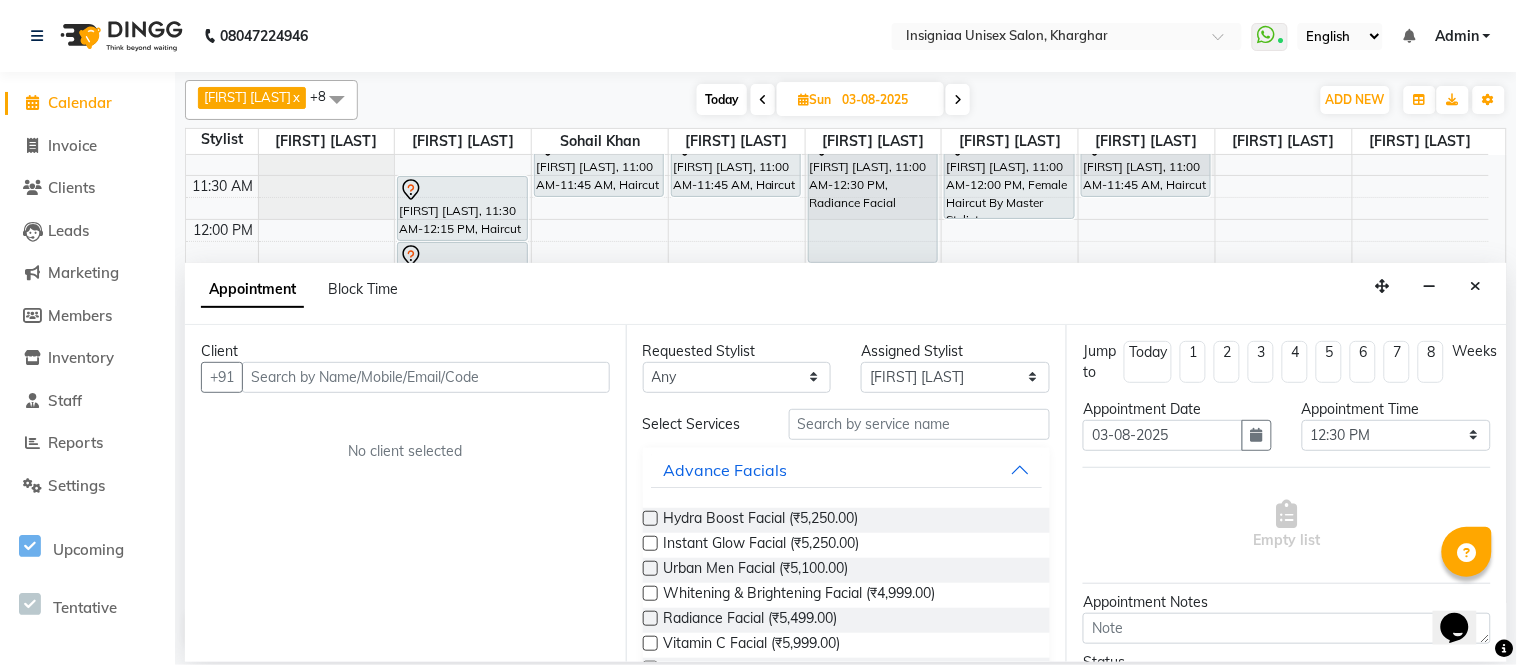 click at bounding box center (426, 377) 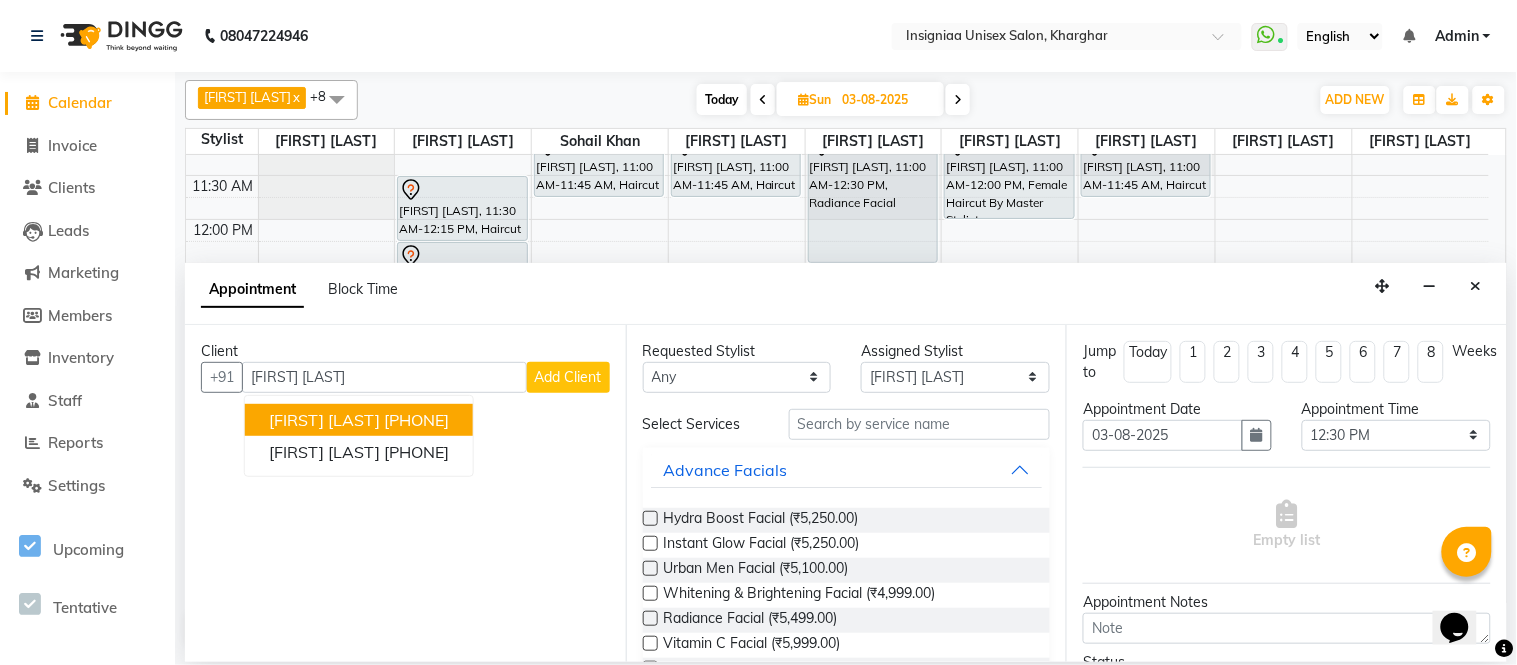 click on "7021504196" at bounding box center (416, 420) 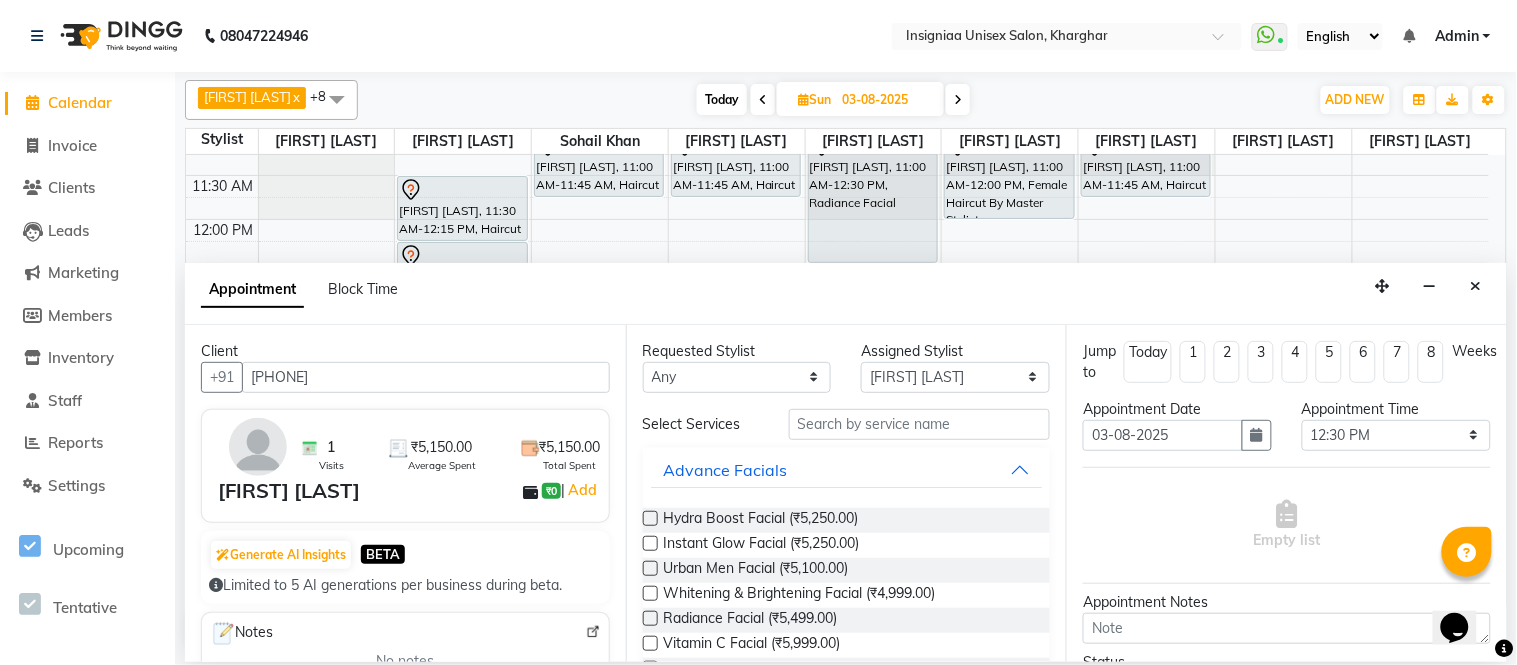 type on "7021504196" 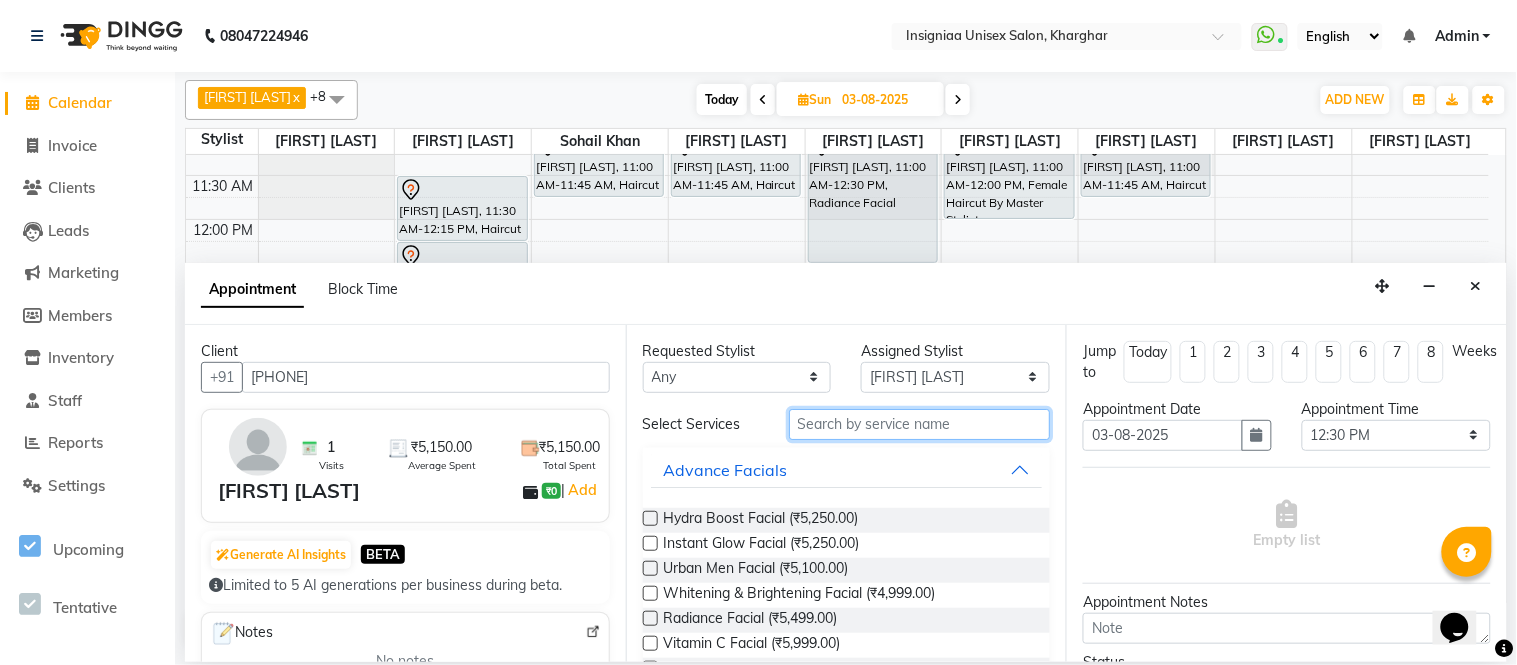 click at bounding box center (920, 424) 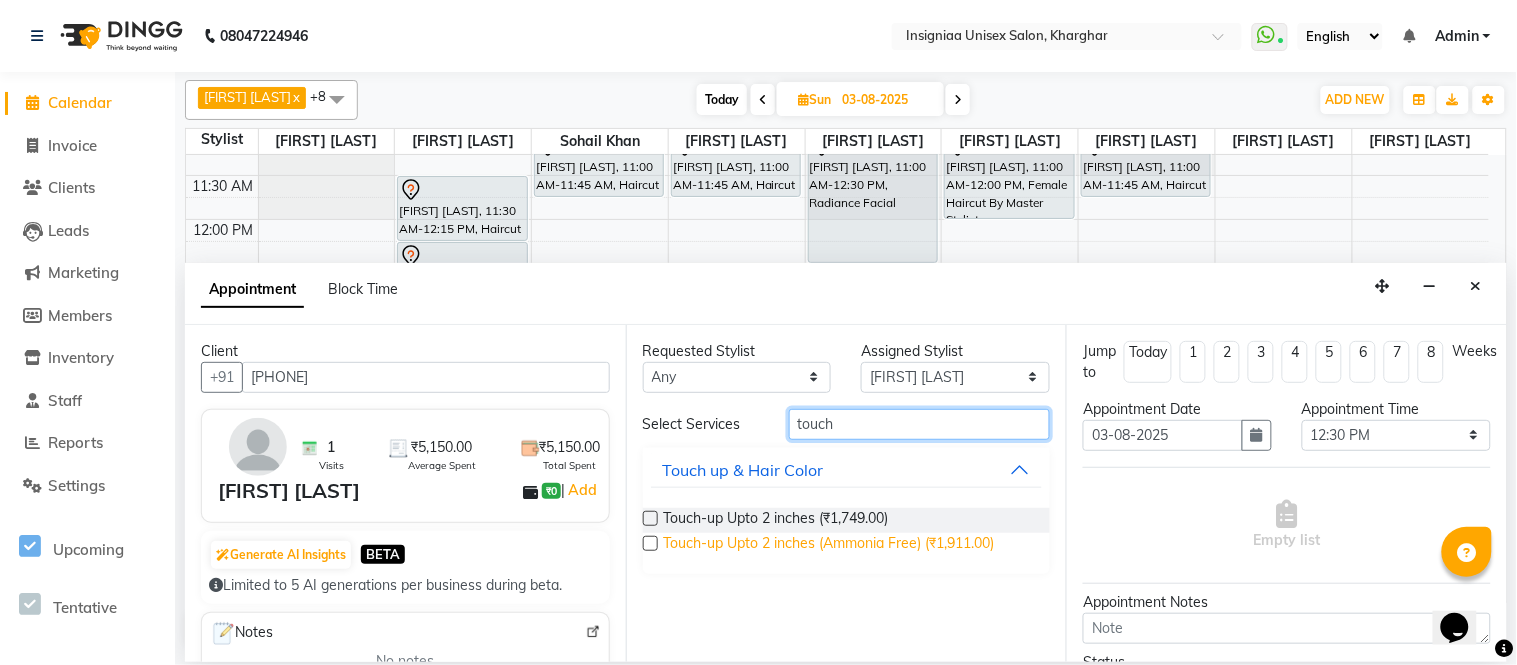 type on "touch" 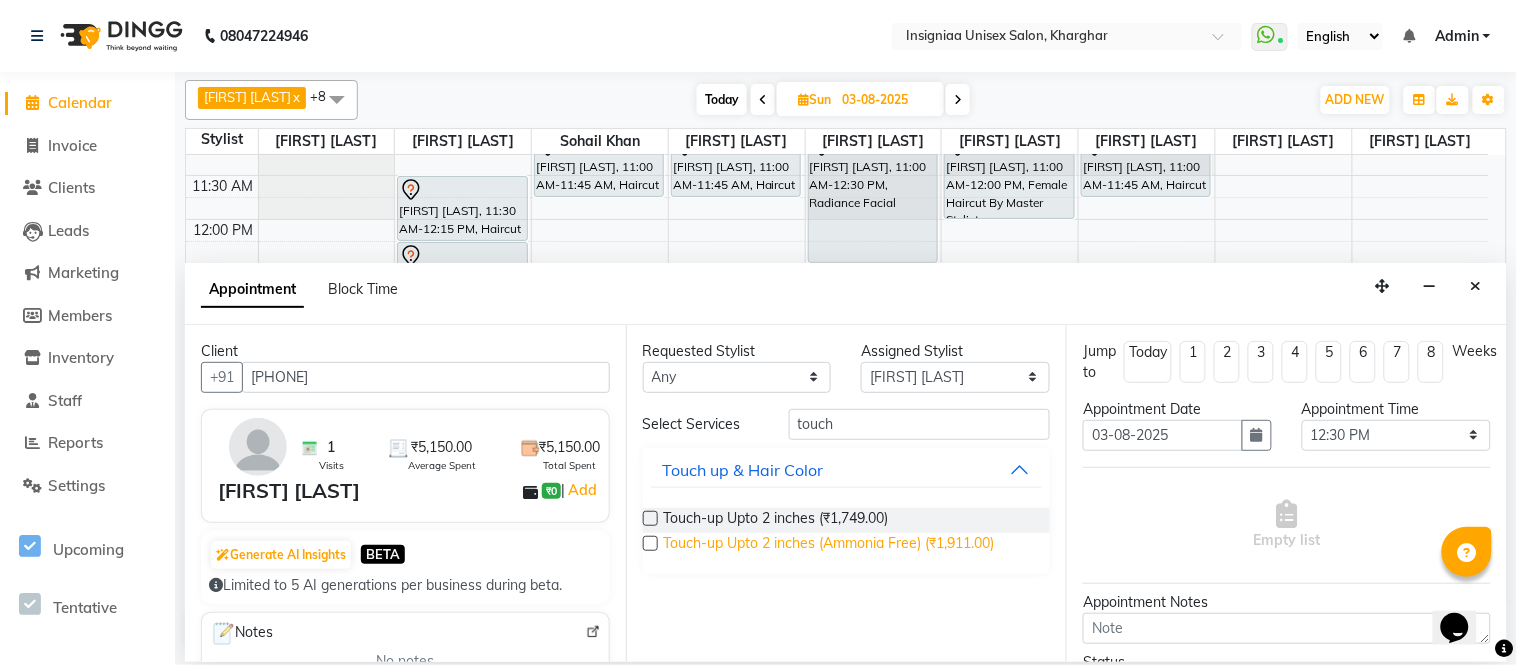 click on "Touch-up Upto 2 inches (Ammonia Free) (₹1,911.00)" at bounding box center [829, 545] 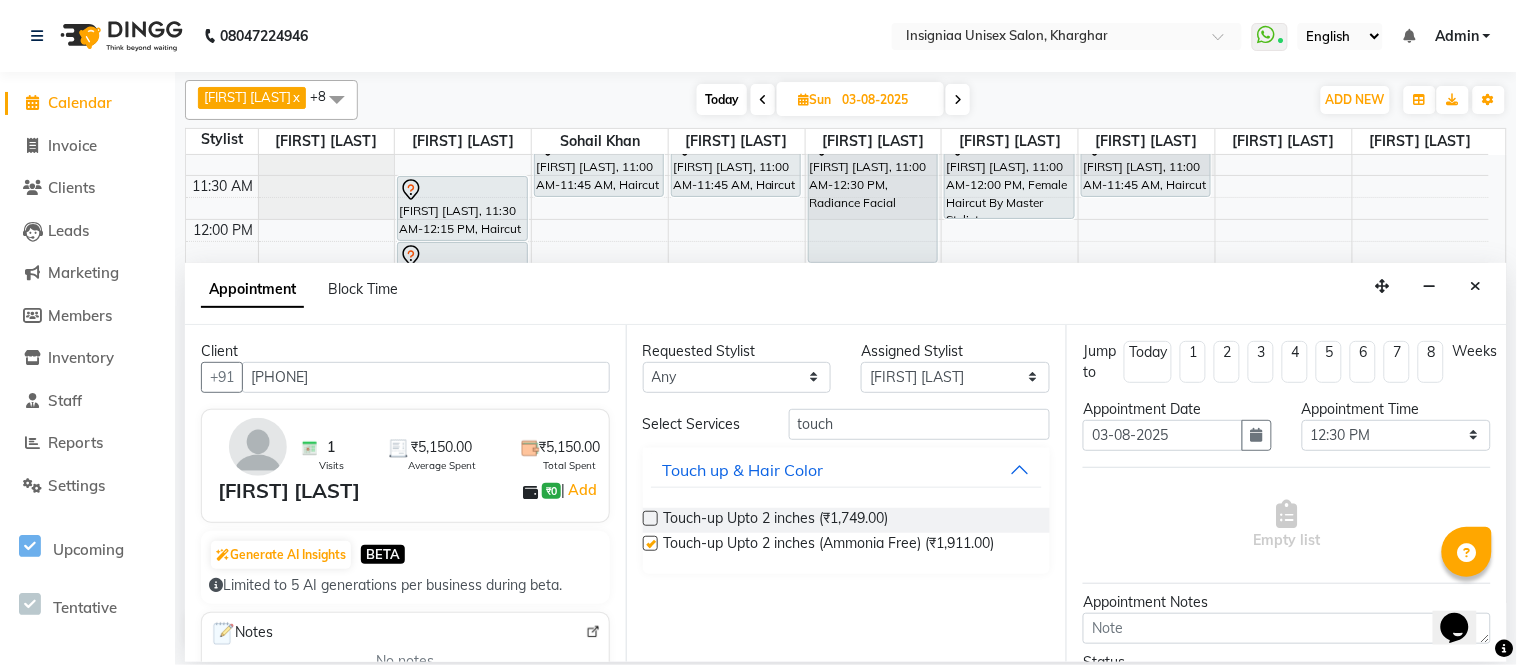 checkbox on "false" 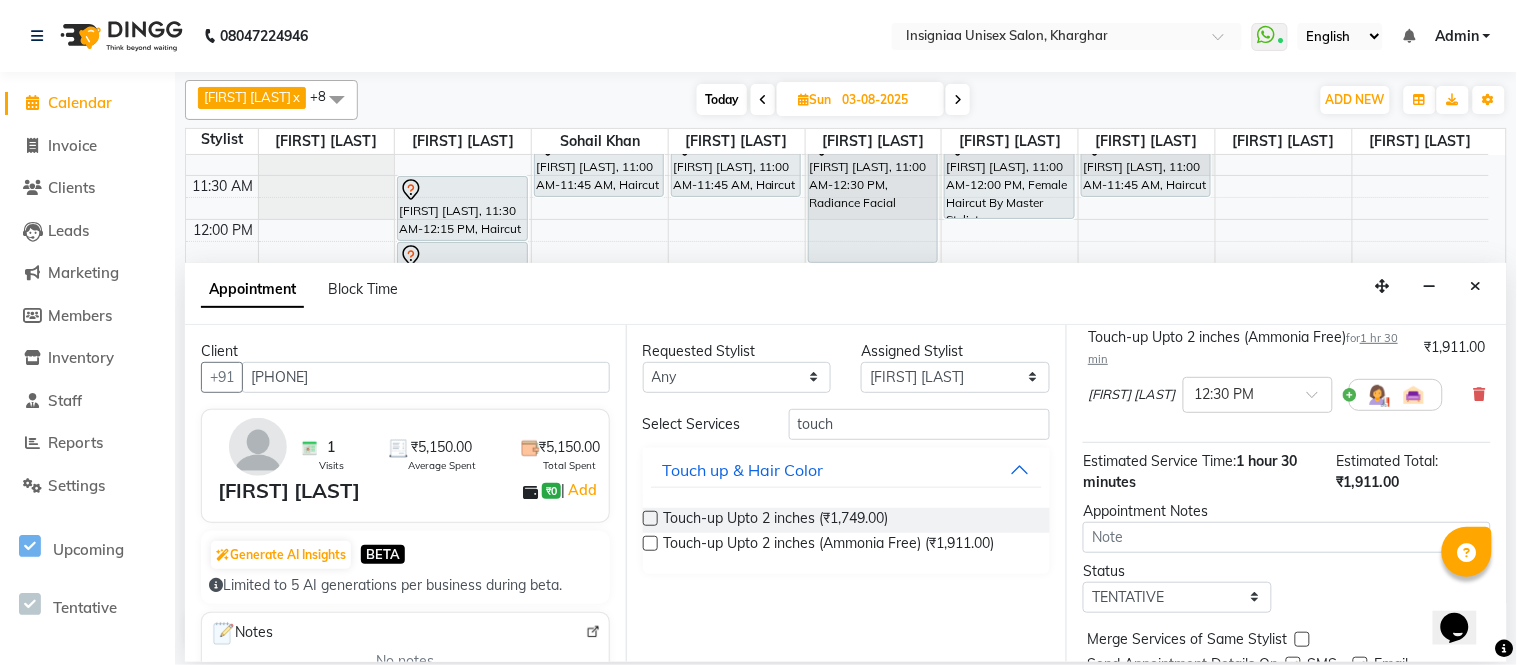 scroll, scrollTop: 233, scrollLeft: 0, axis: vertical 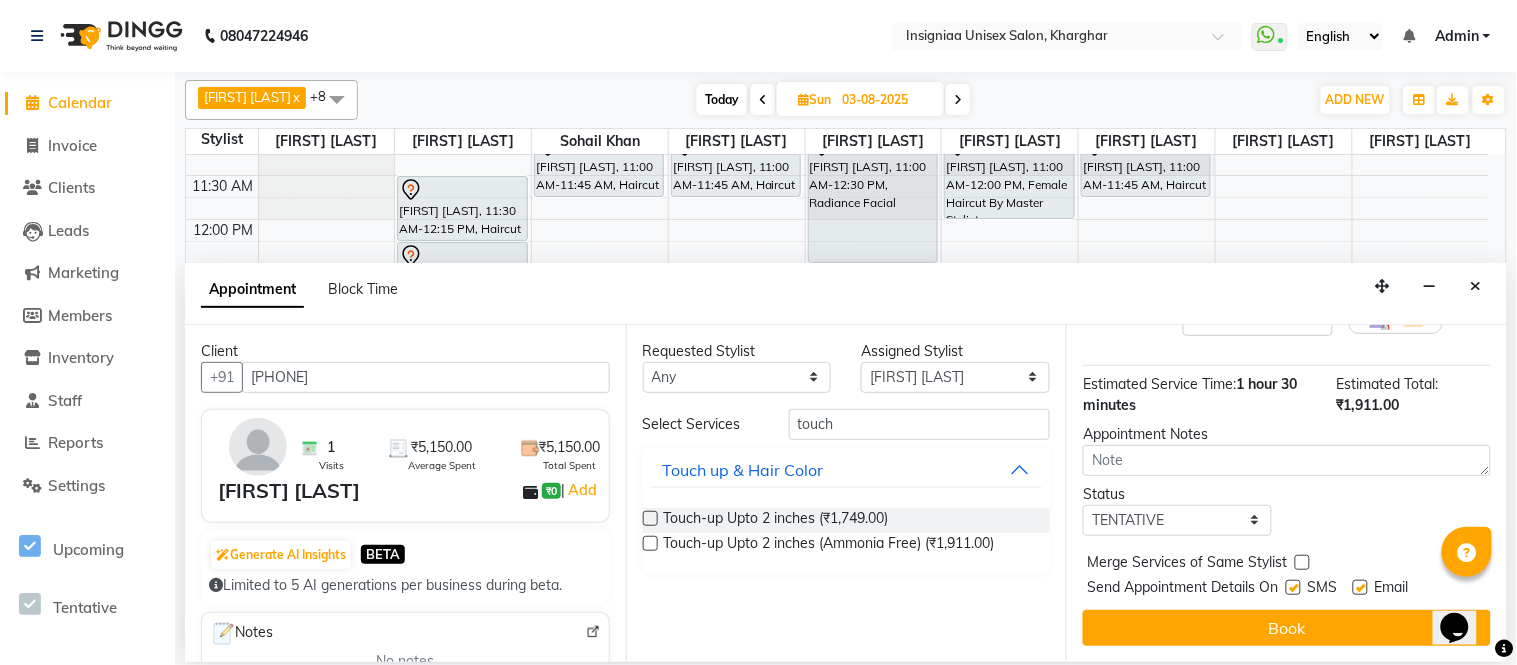 click at bounding box center (1360, 587) 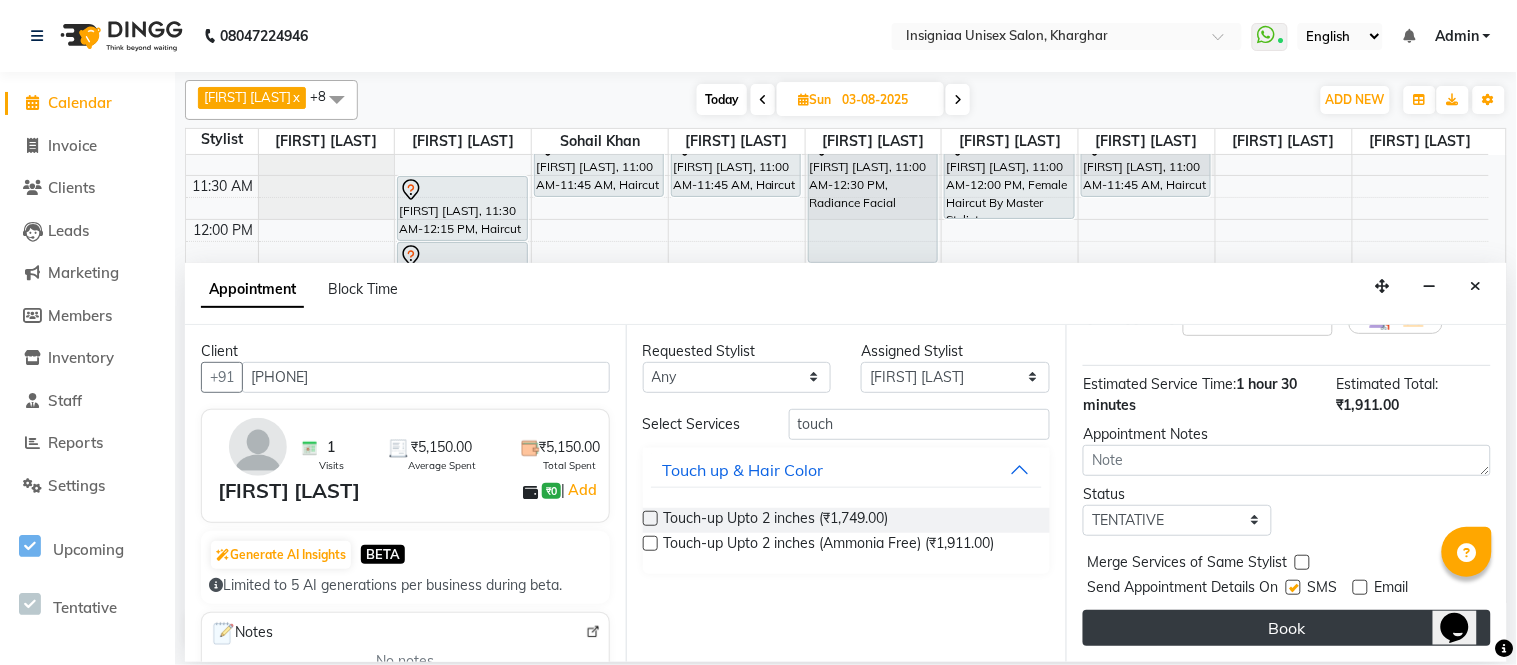 click on "Book" at bounding box center [1287, 628] 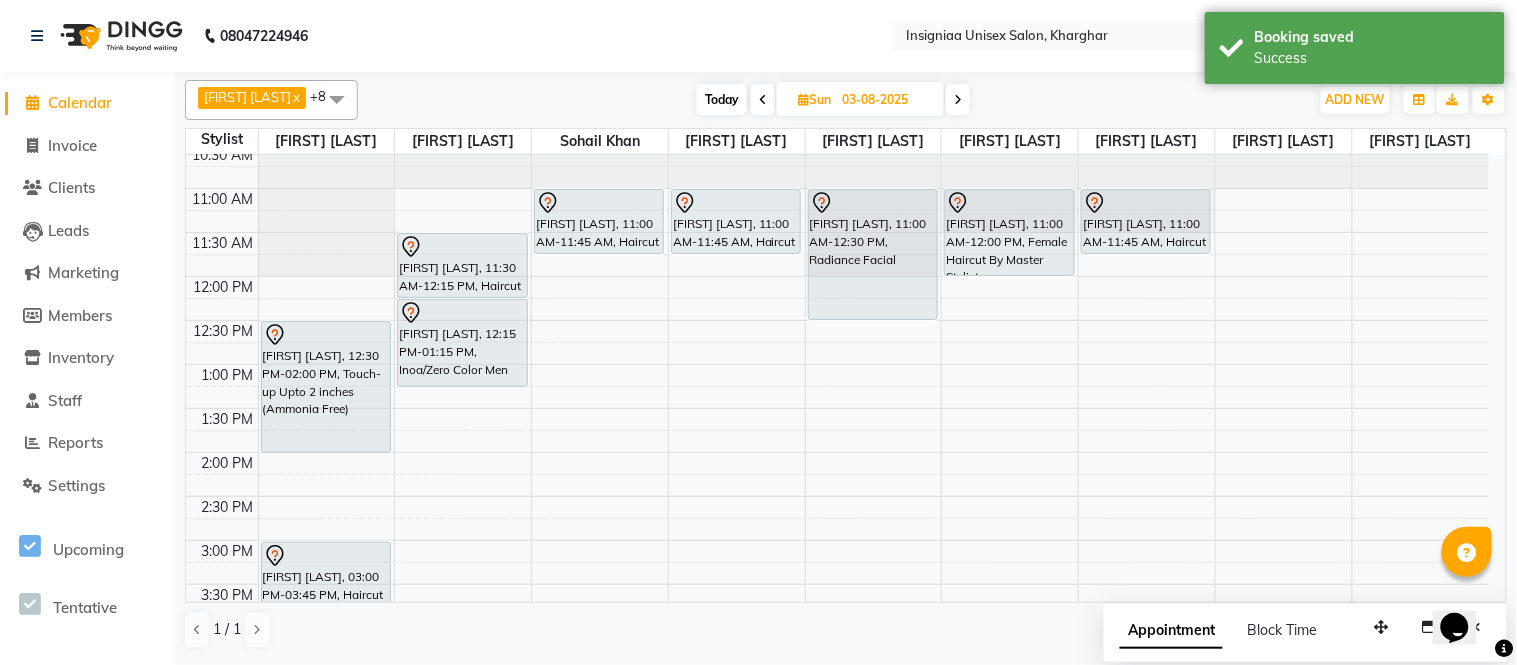 scroll, scrollTop: 0, scrollLeft: 0, axis: both 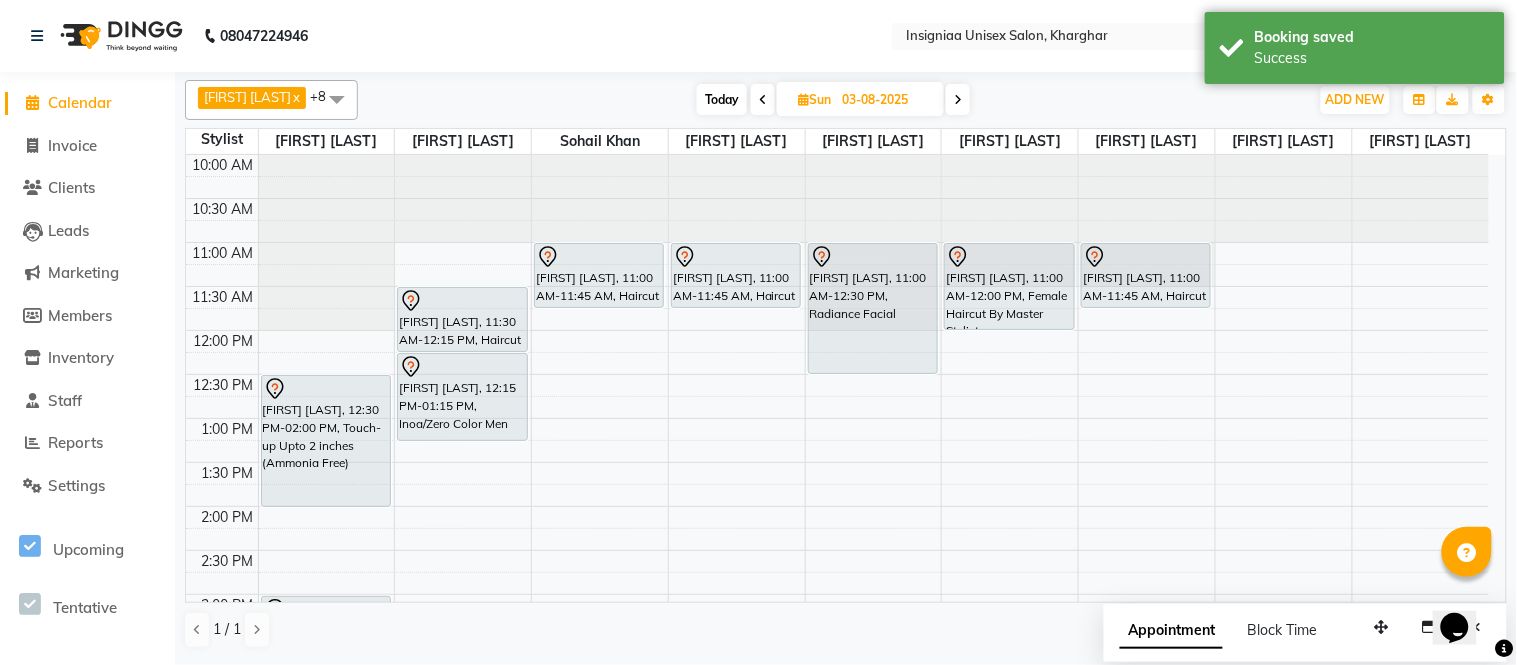 click on "Today" at bounding box center [722, 99] 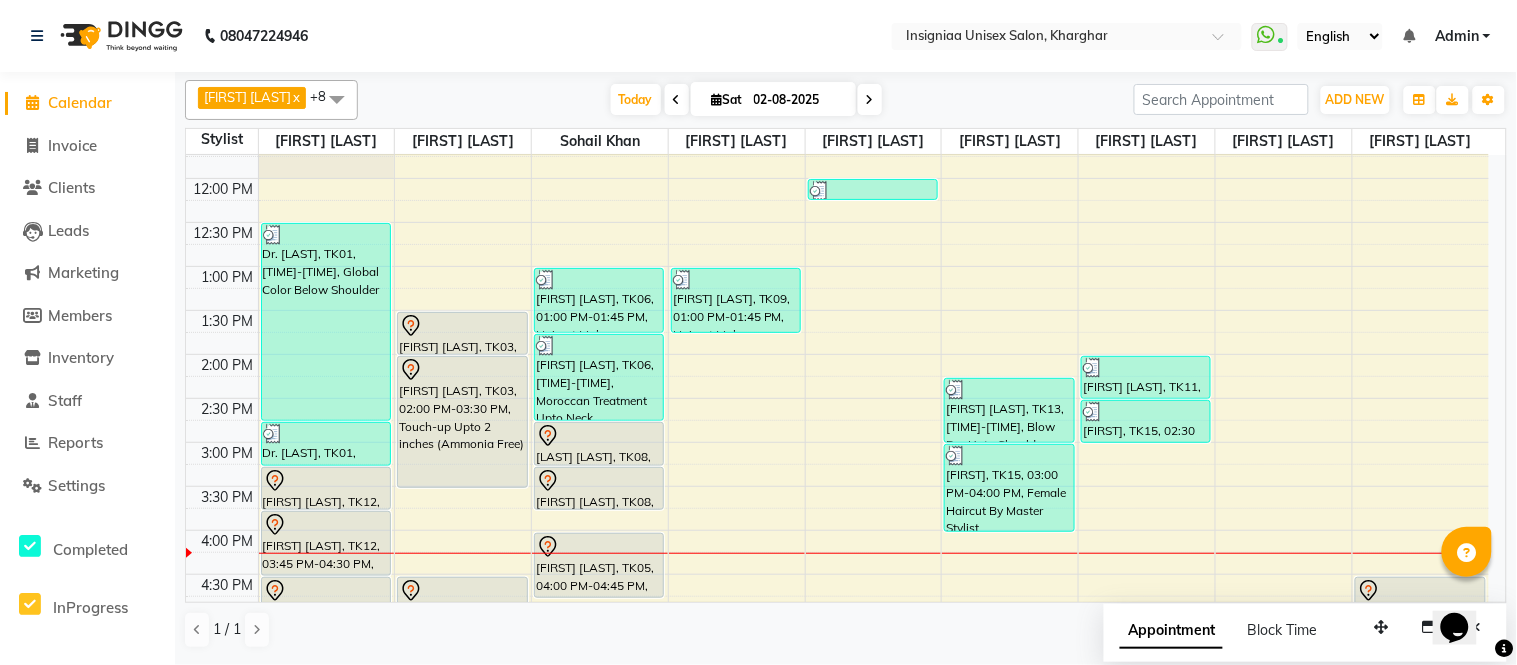scroll, scrollTop: 190, scrollLeft: 0, axis: vertical 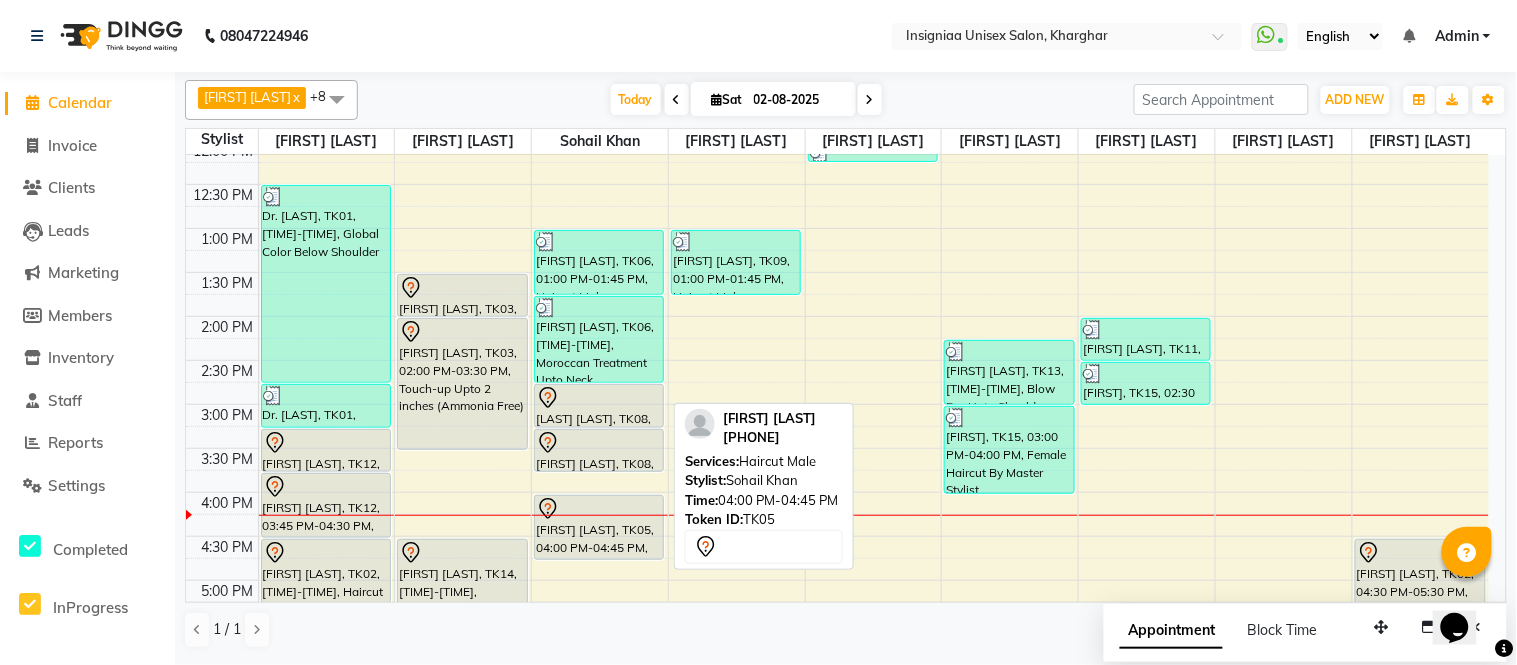 click at bounding box center [599, 509] 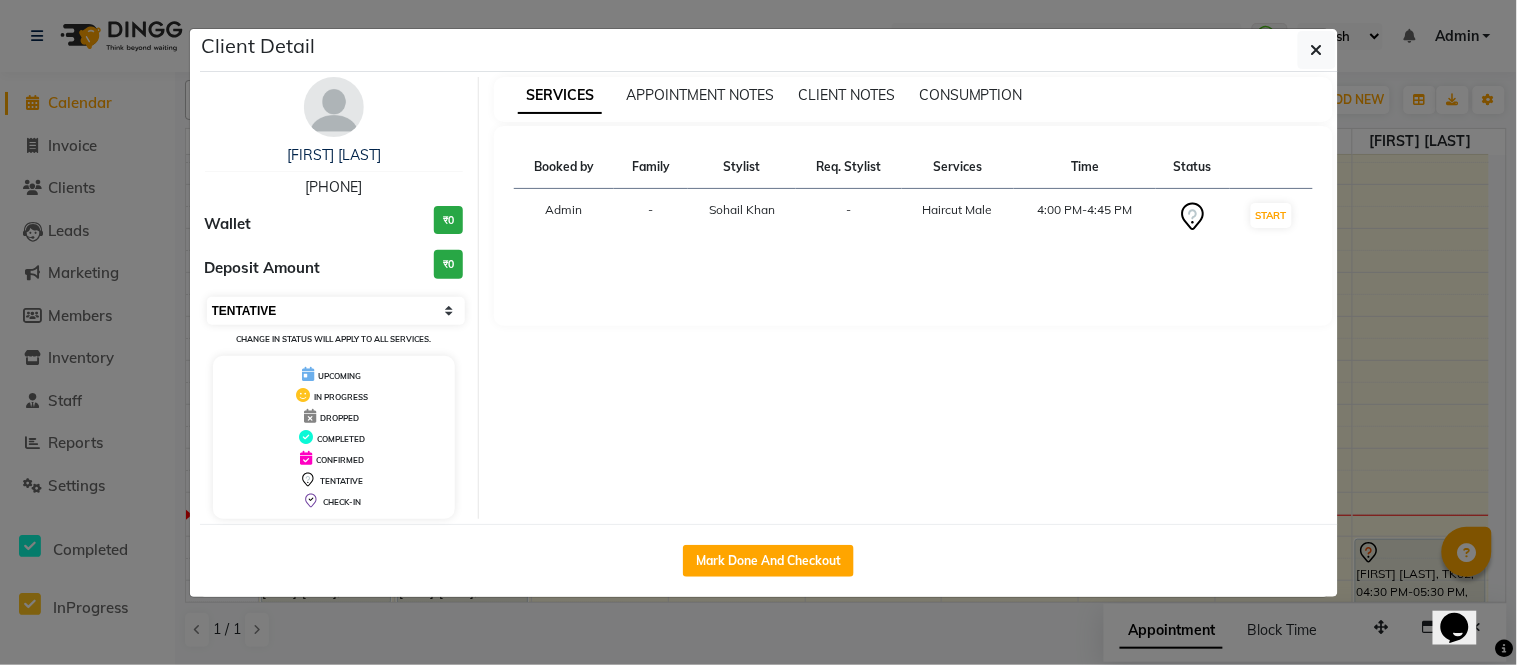 click on "Select IN SERVICE CONFIRMED TENTATIVE CHECK IN MARK DONE DROPPED UPCOMING" at bounding box center (336, 311) 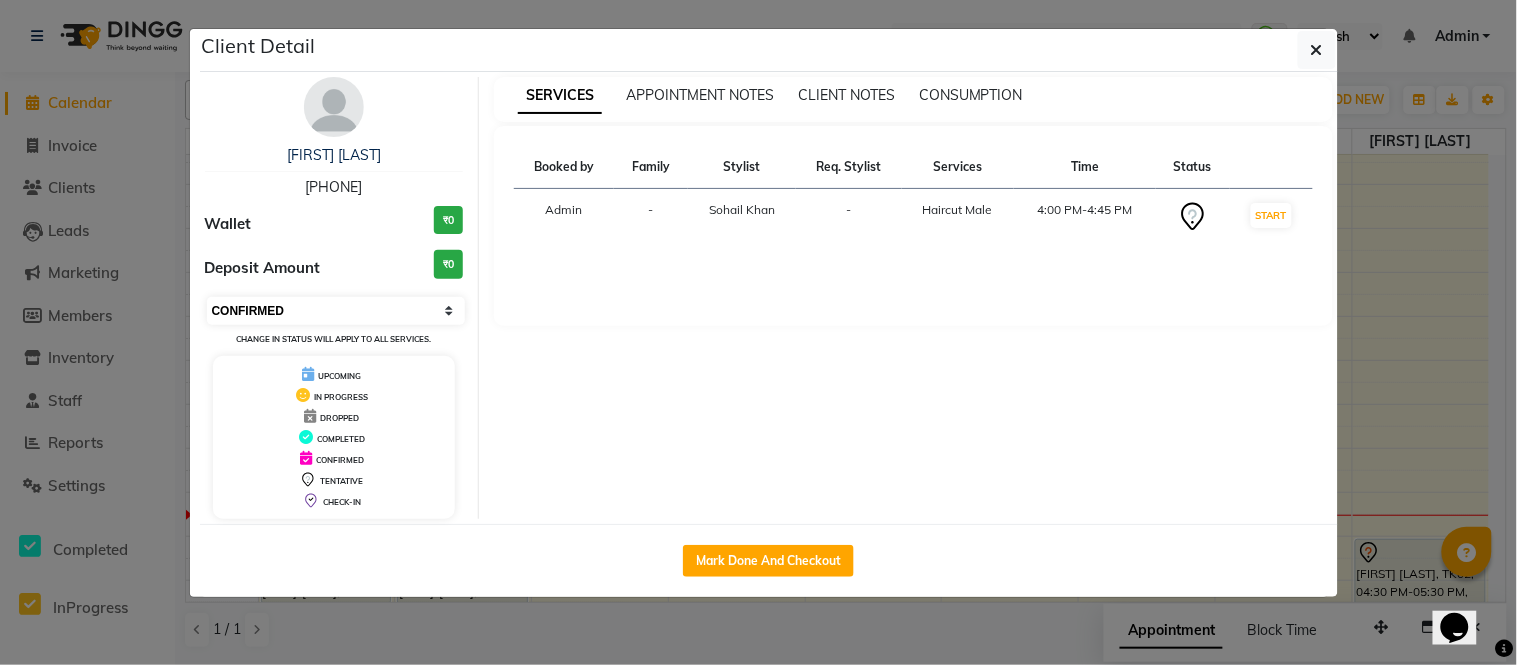 click on "Select IN SERVICE CONFIRMED TENTATIVE CHECK IN MARK DONE DROPPED UPCOMING" at bounding box center [336, 311] 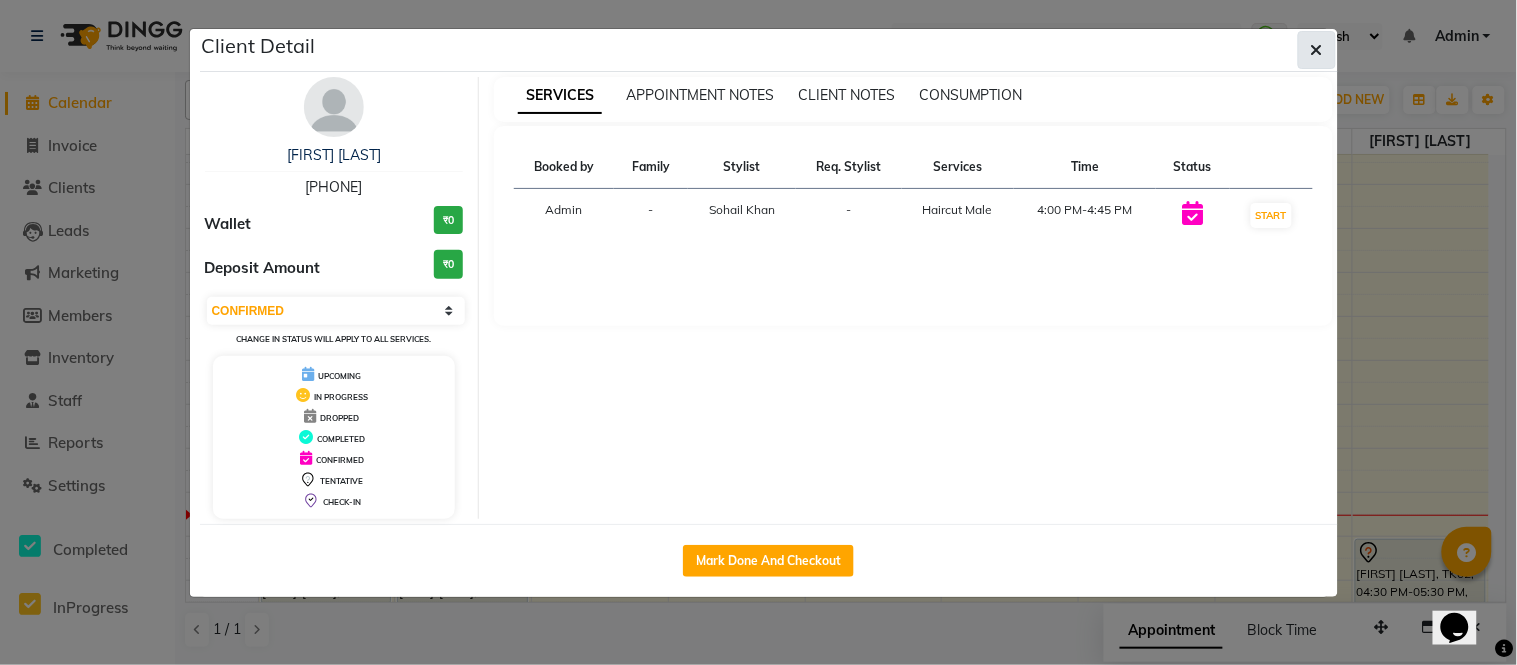 click 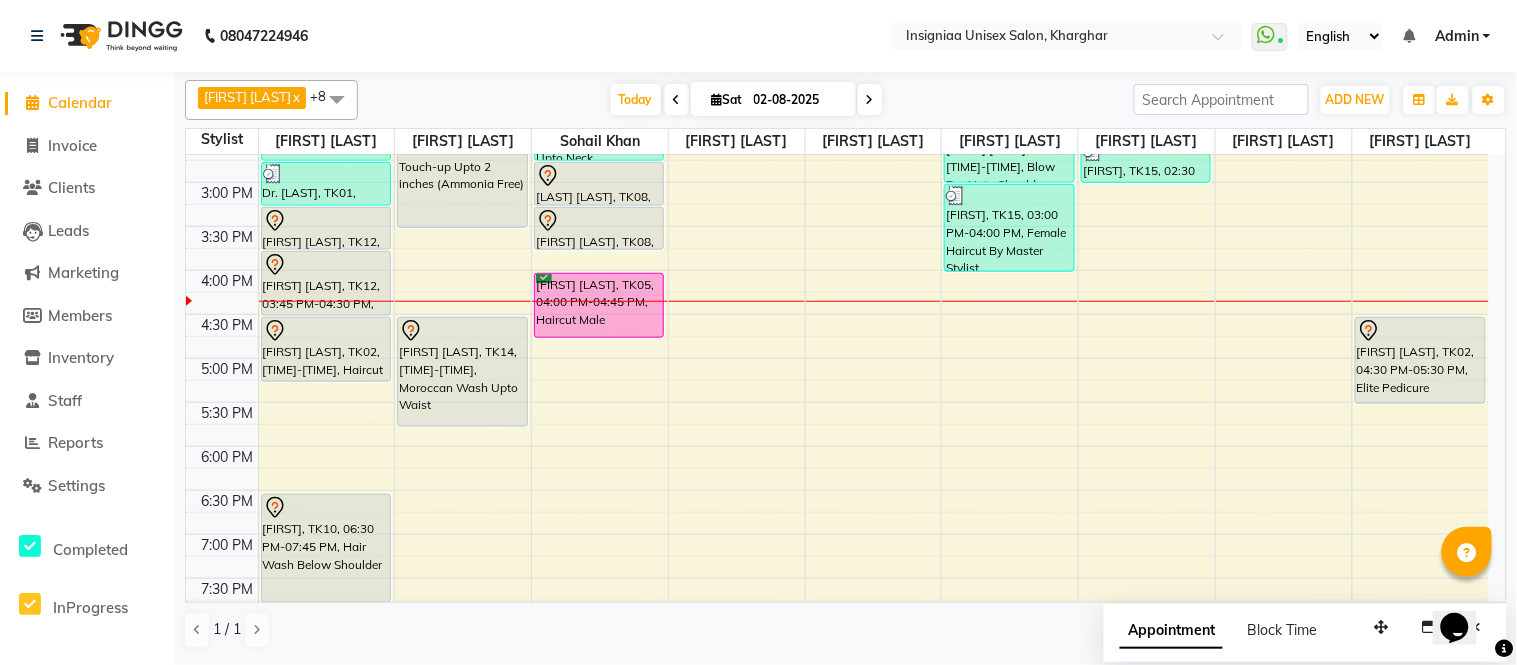 scroll, scrollTop: 301, scrollLeft: 0, axis: vertical 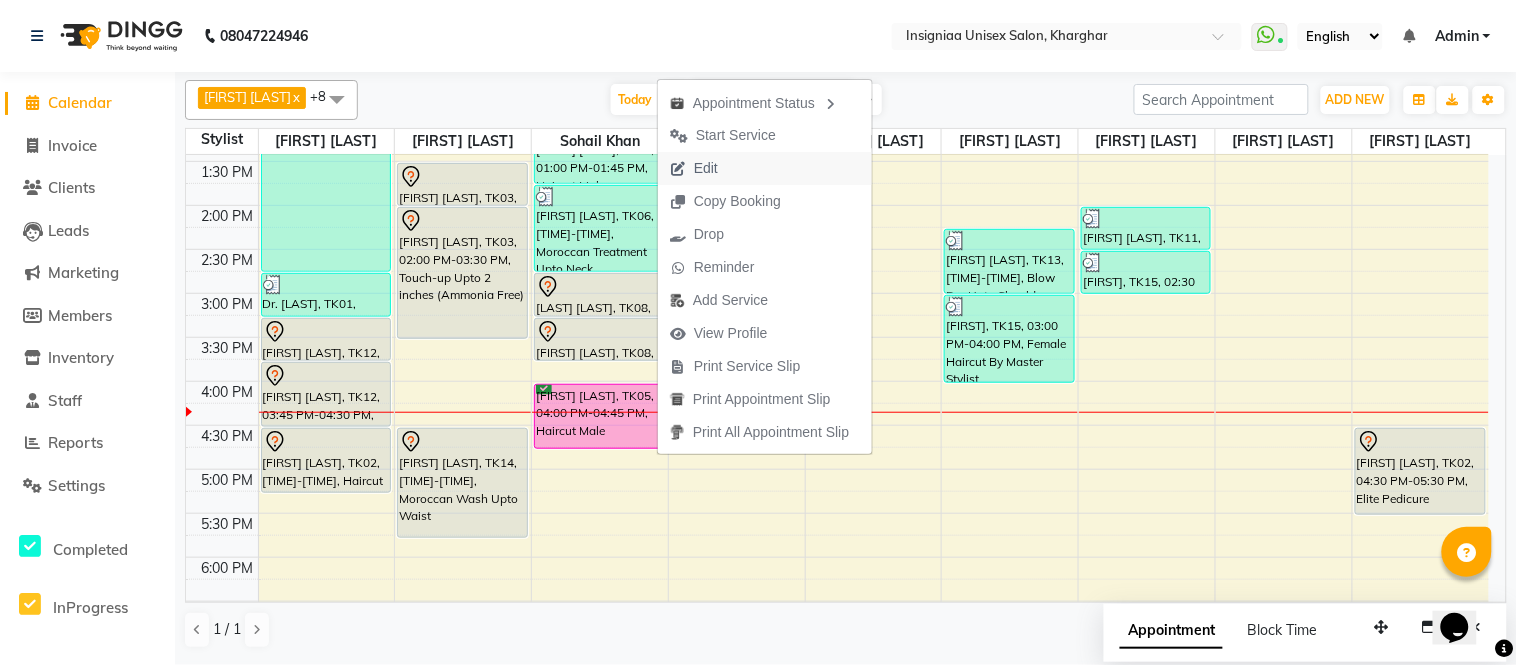 click on "Edit" at bounding box center (765, 168) 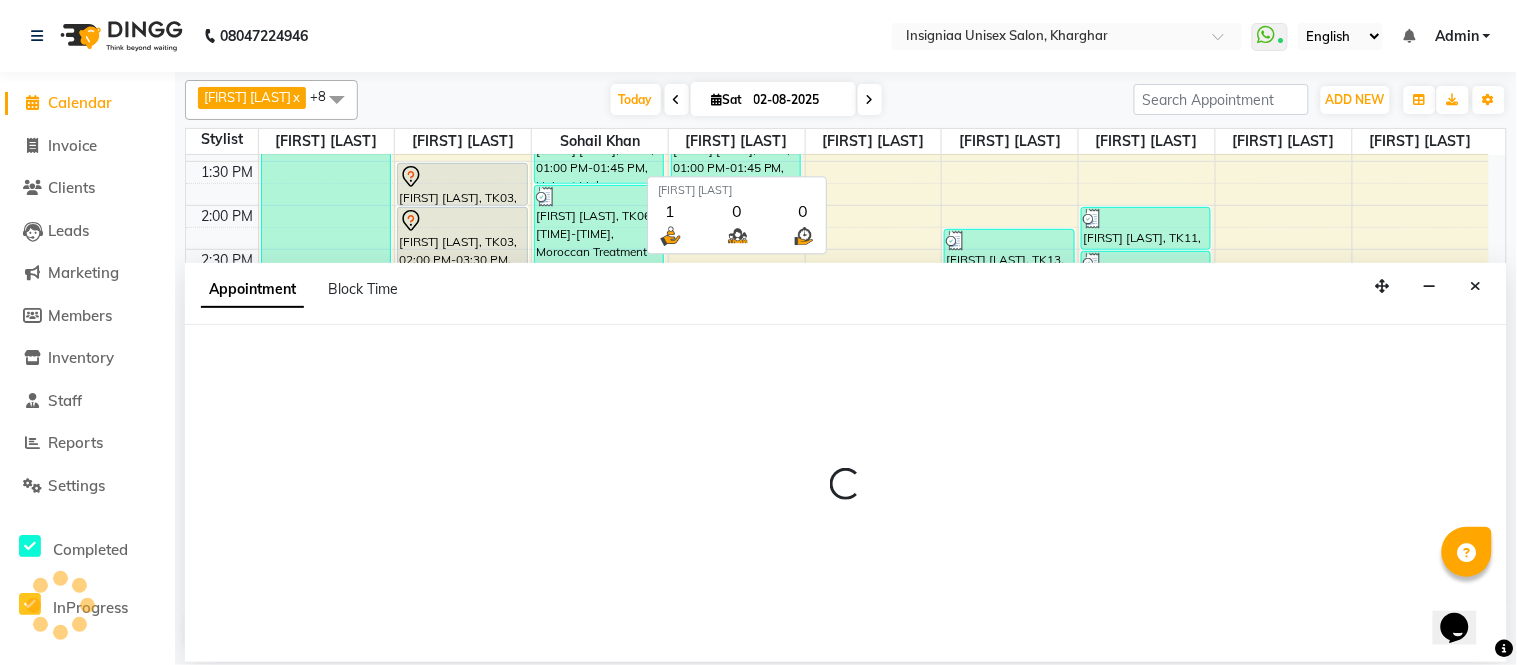 select on "tentative" 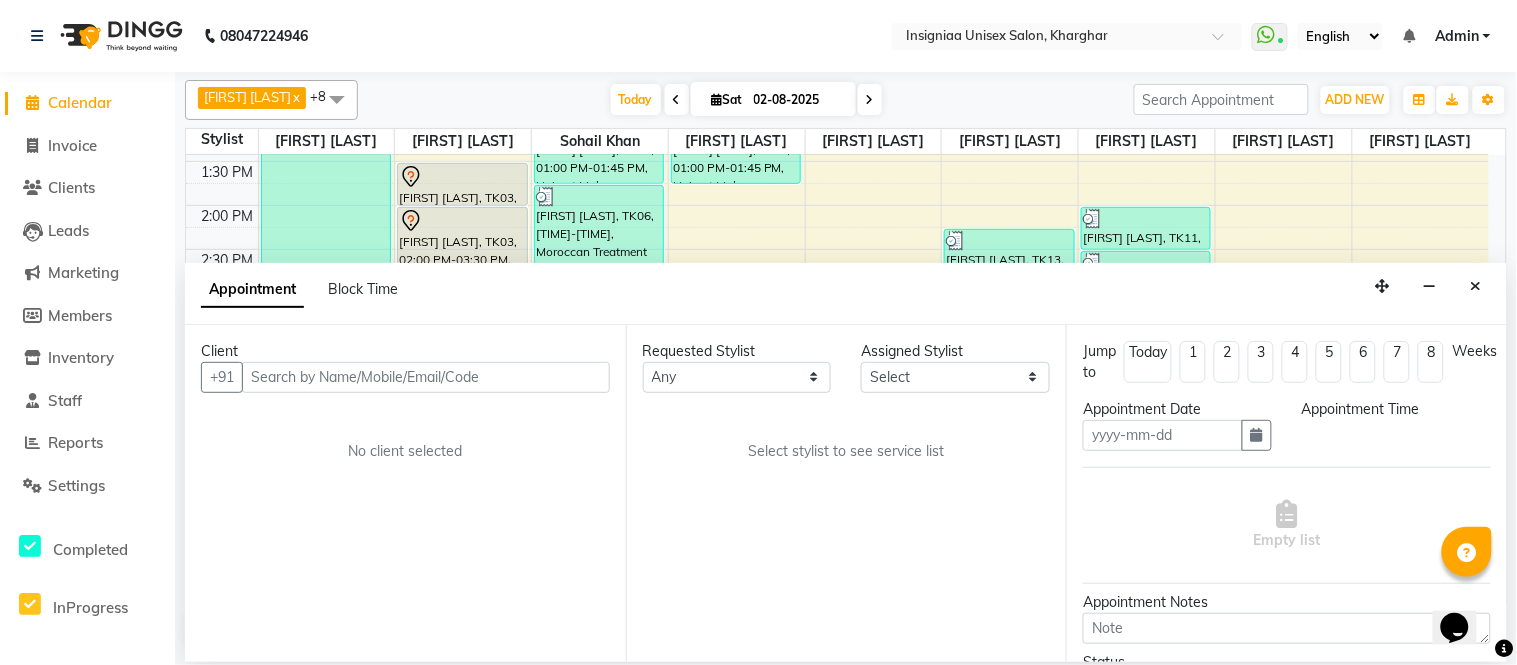 type on "02-08-2025" 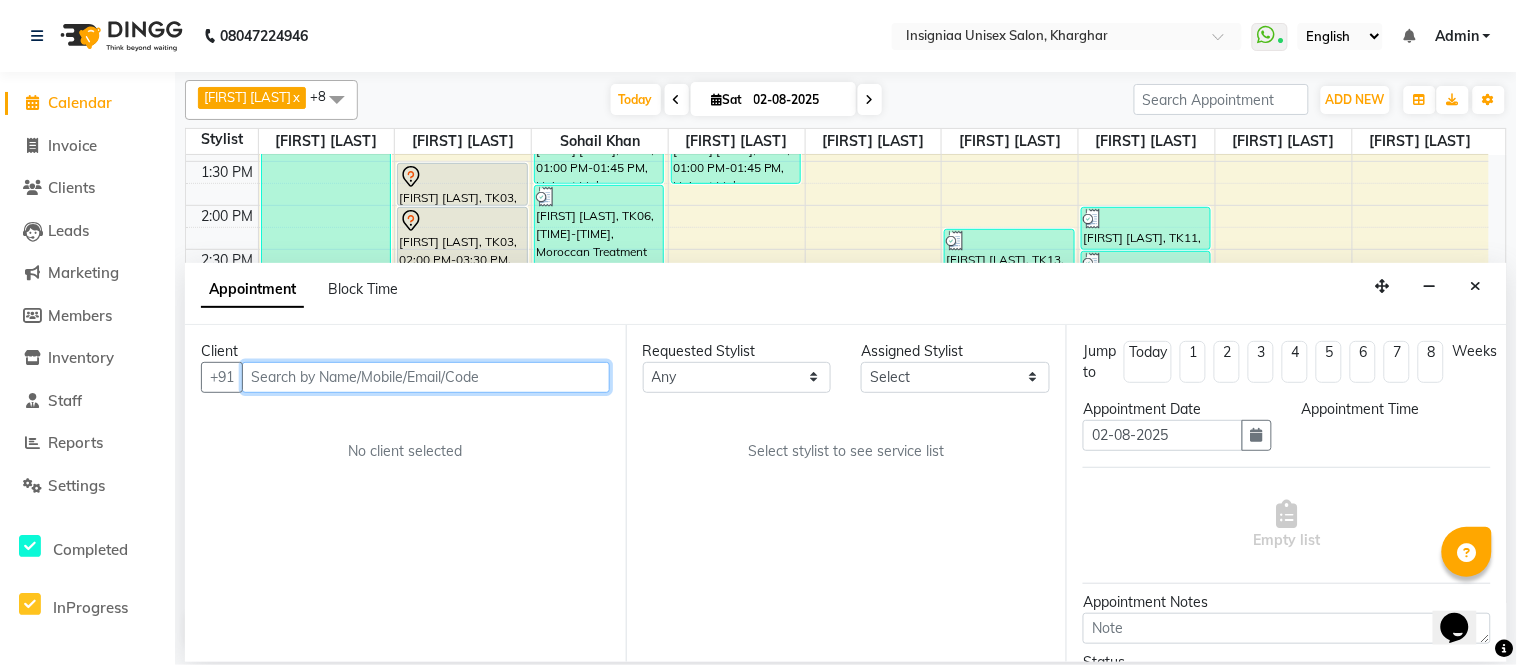 select on "58133" 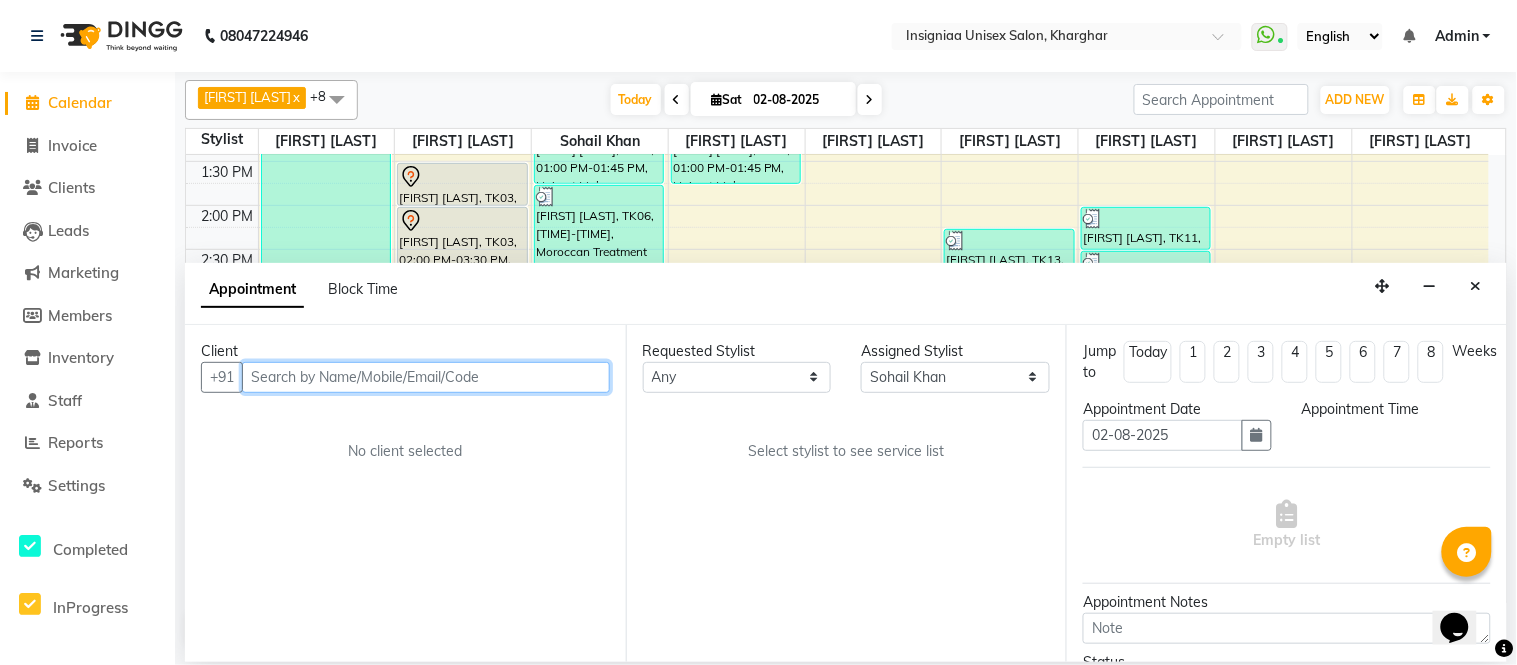 scroll, scrollTop: 531, scrollLeft: 0, axis: vertical 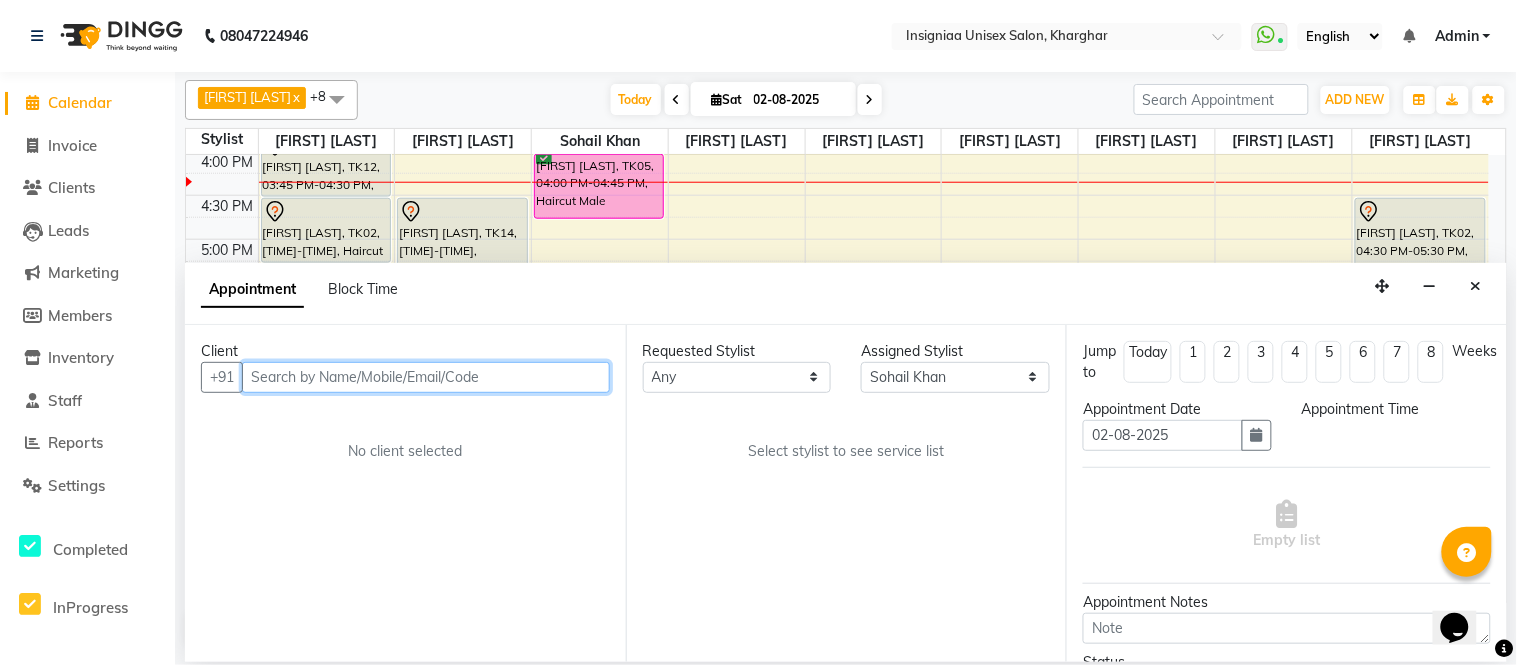select on "confirm booking" 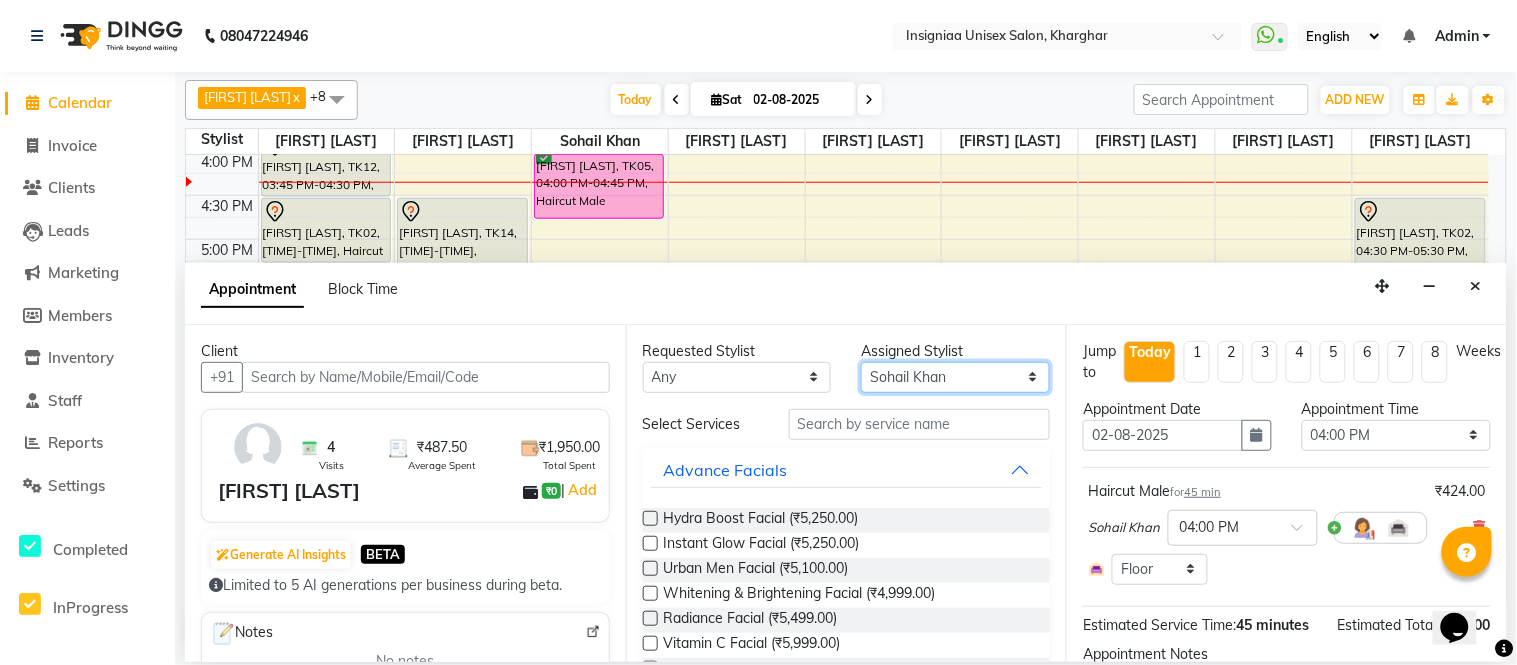 click on "Select Faizan Ansari Nilam Manke Rahul Srivastav Rohini Waghmare Rupali Dhotre Sainath Shinde Shankar Kshirsagar Sohail Khan Sujeet Thakur Vijay Kharat" at bounding box center [955, 377] 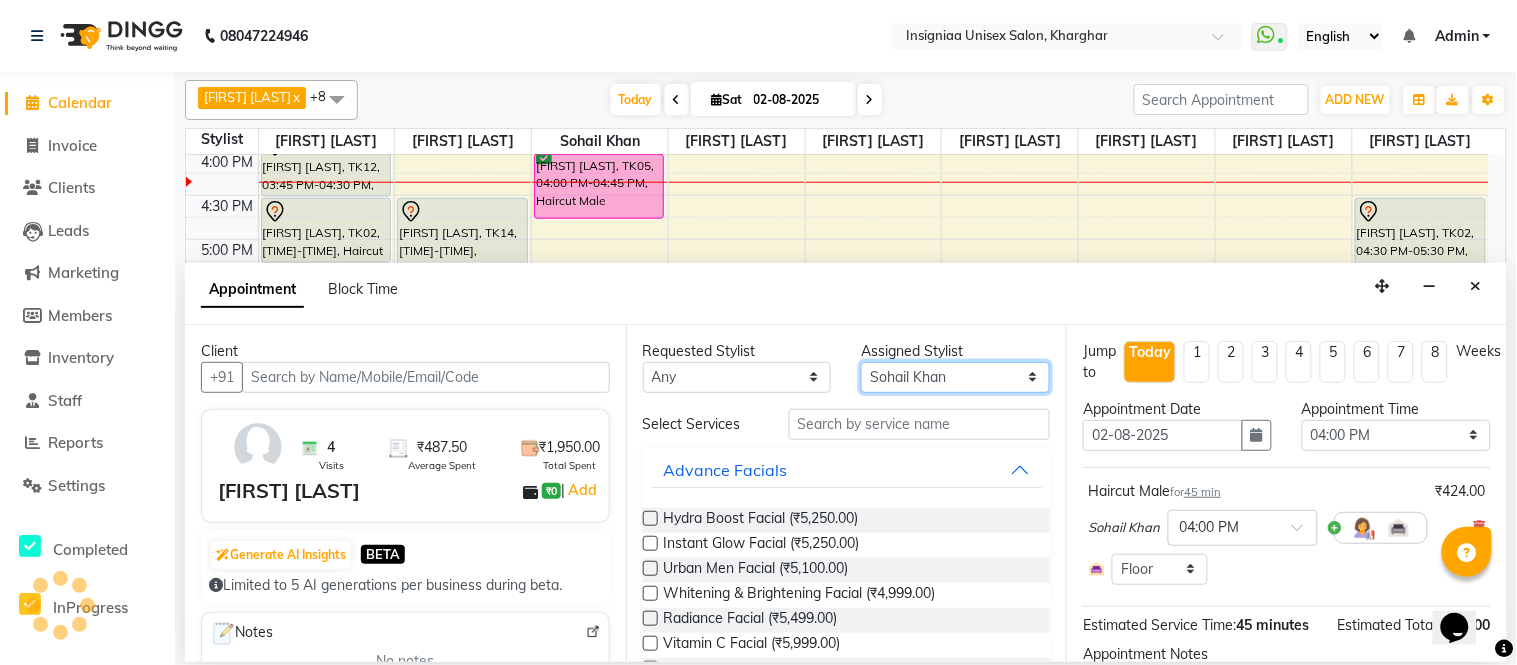 select on "58139" 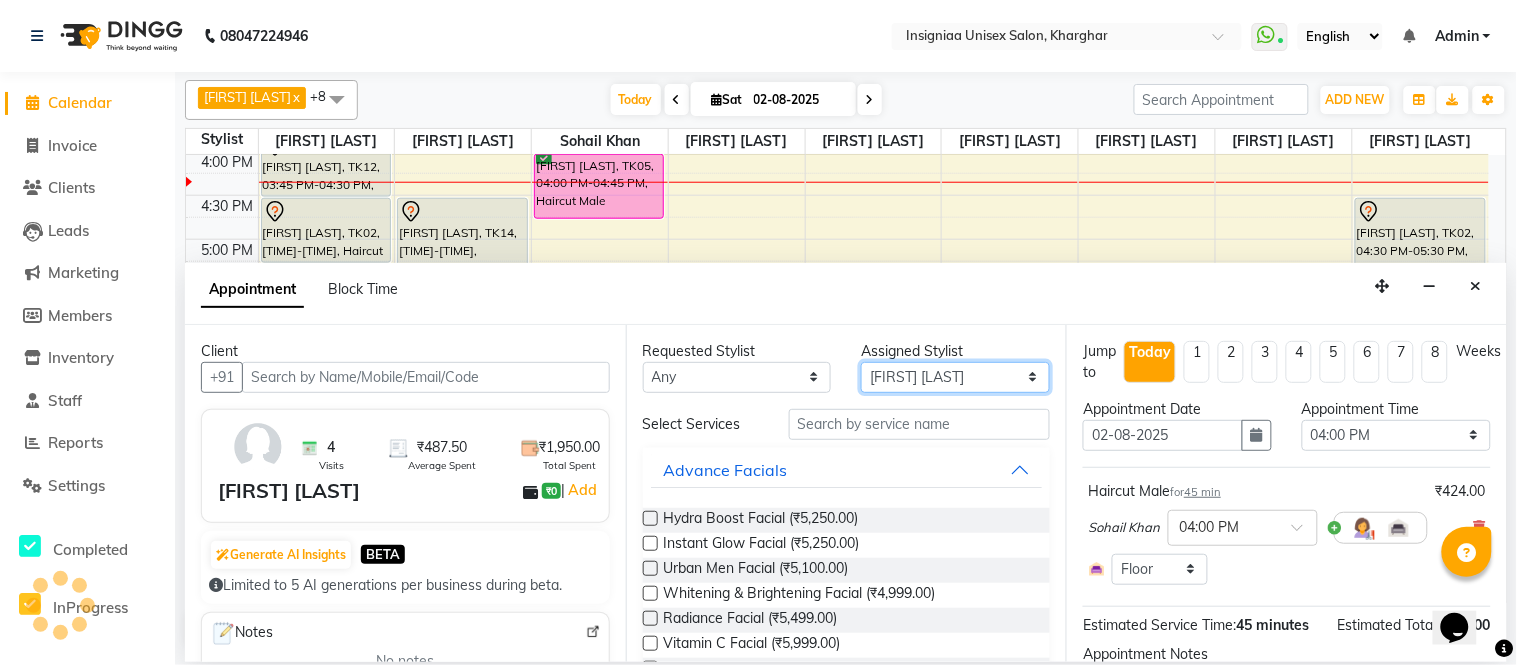 click on "Select Faizan Ansari Nilam Manke Rahul Srivastav Rohini Waghmare Rupali Dhotre Sainath Shinde Shankar Kshirsagar Sohail Khan Sujeet Thakur Vijay Kharat" at bounding box center [955, 377] 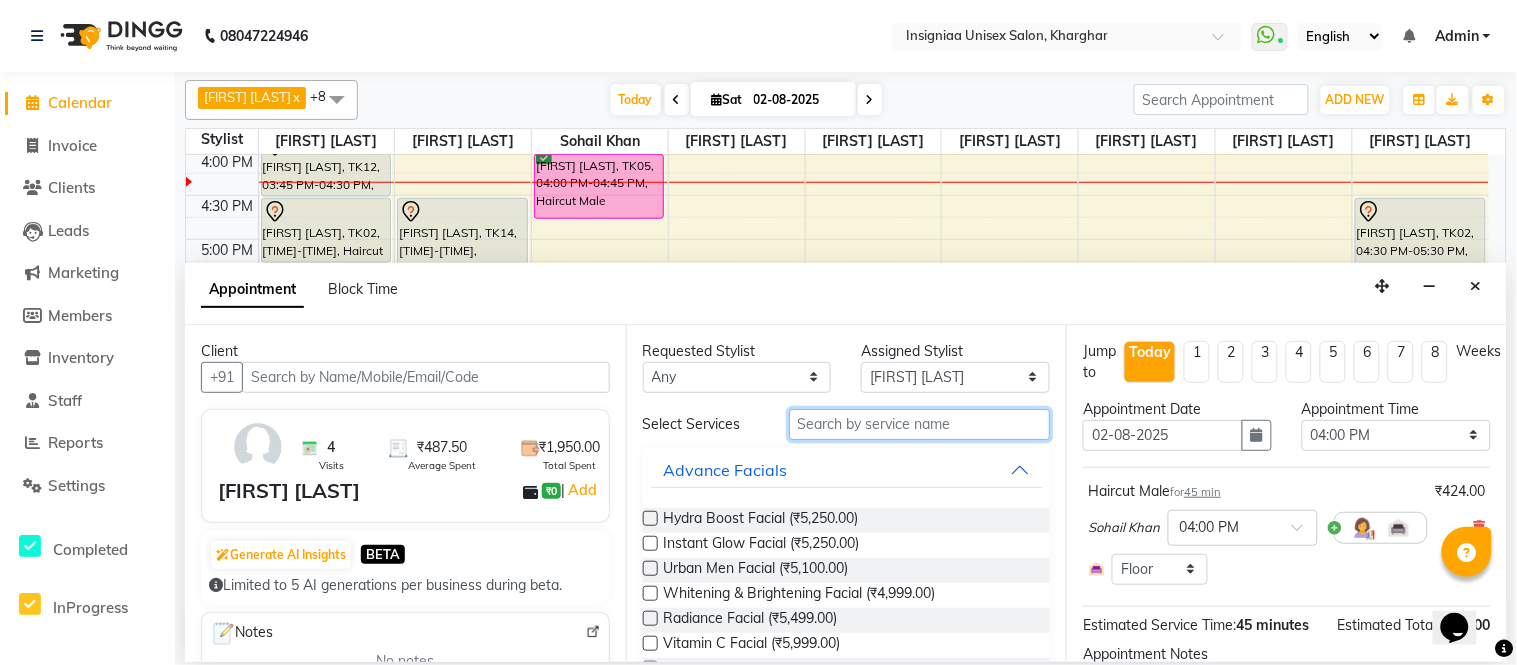 click at bounding box center [920, 424] 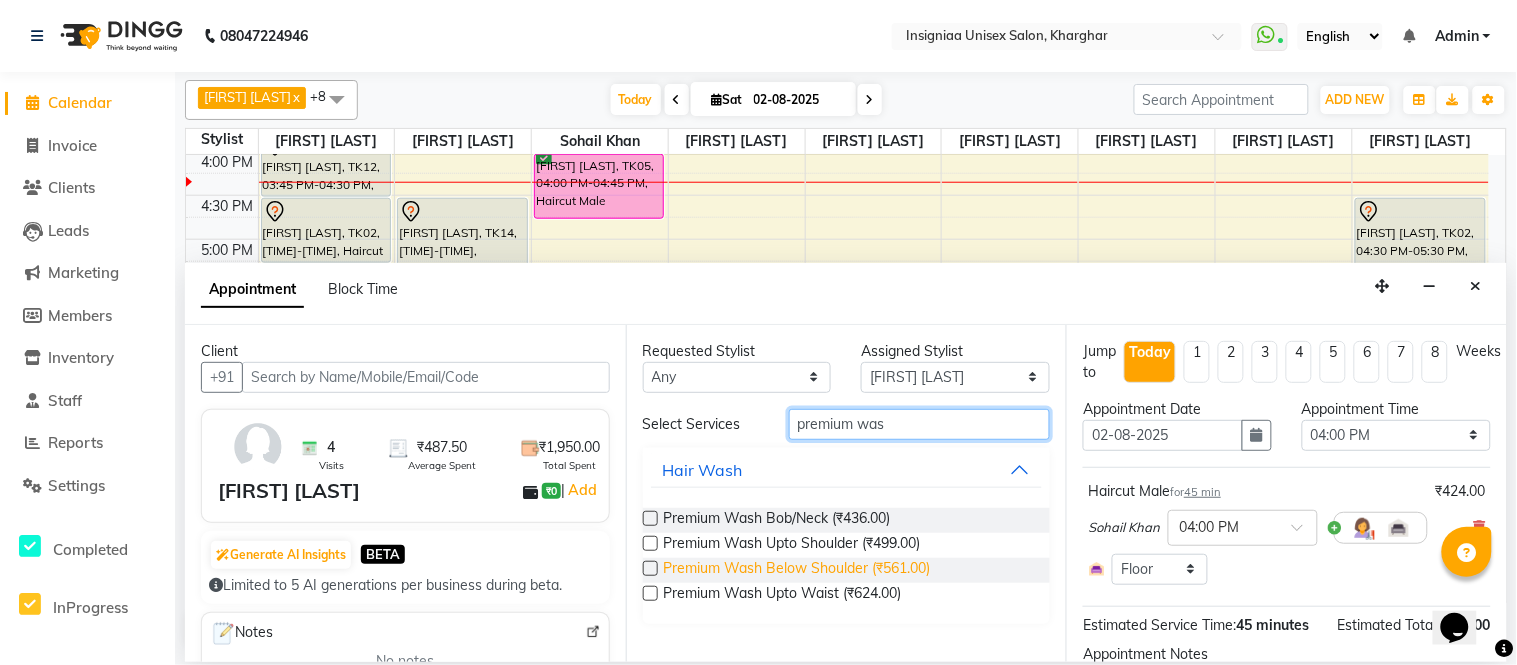 type on "premium was" 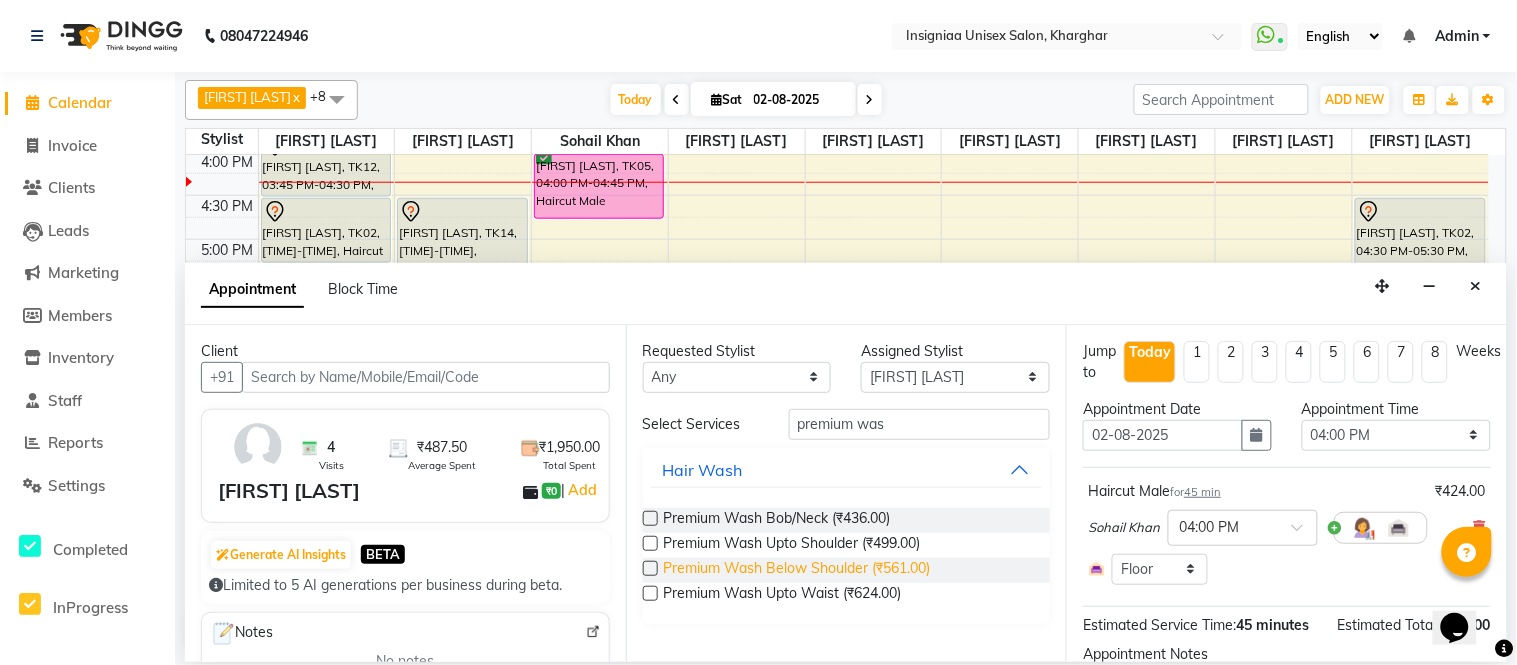 click on "Premium Wash Below Shoulder (₹561.00)" at bounding box center [797, 570] 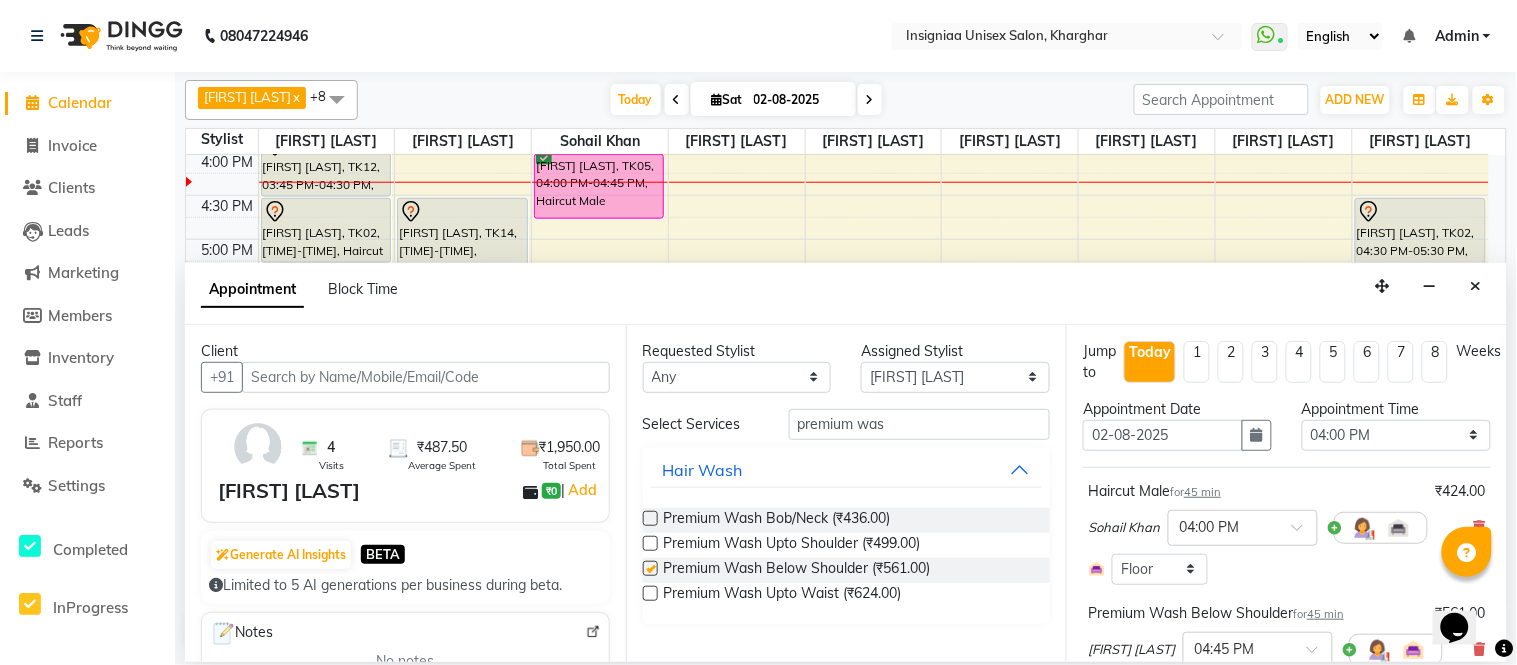 checkbox on "false" 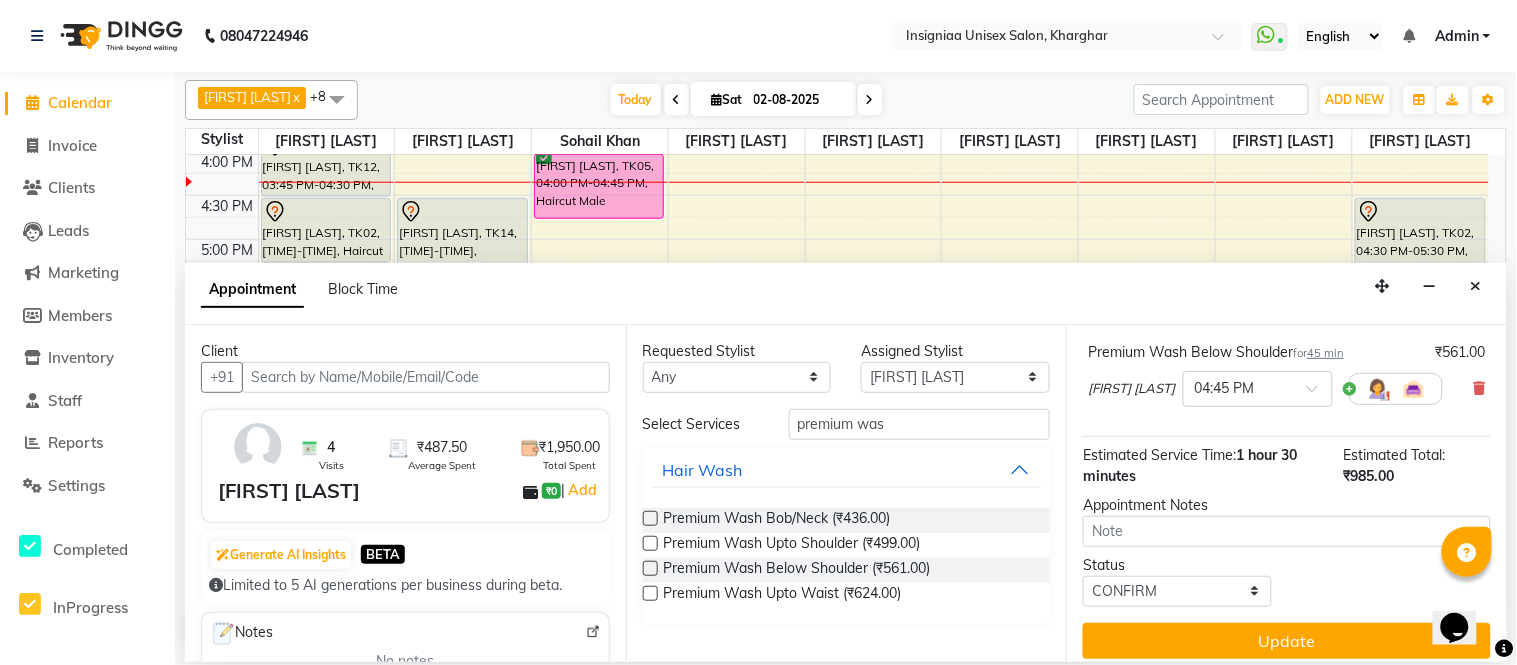 scroll, scrollTop: 273, scrollLeft: 0, axis: vertical 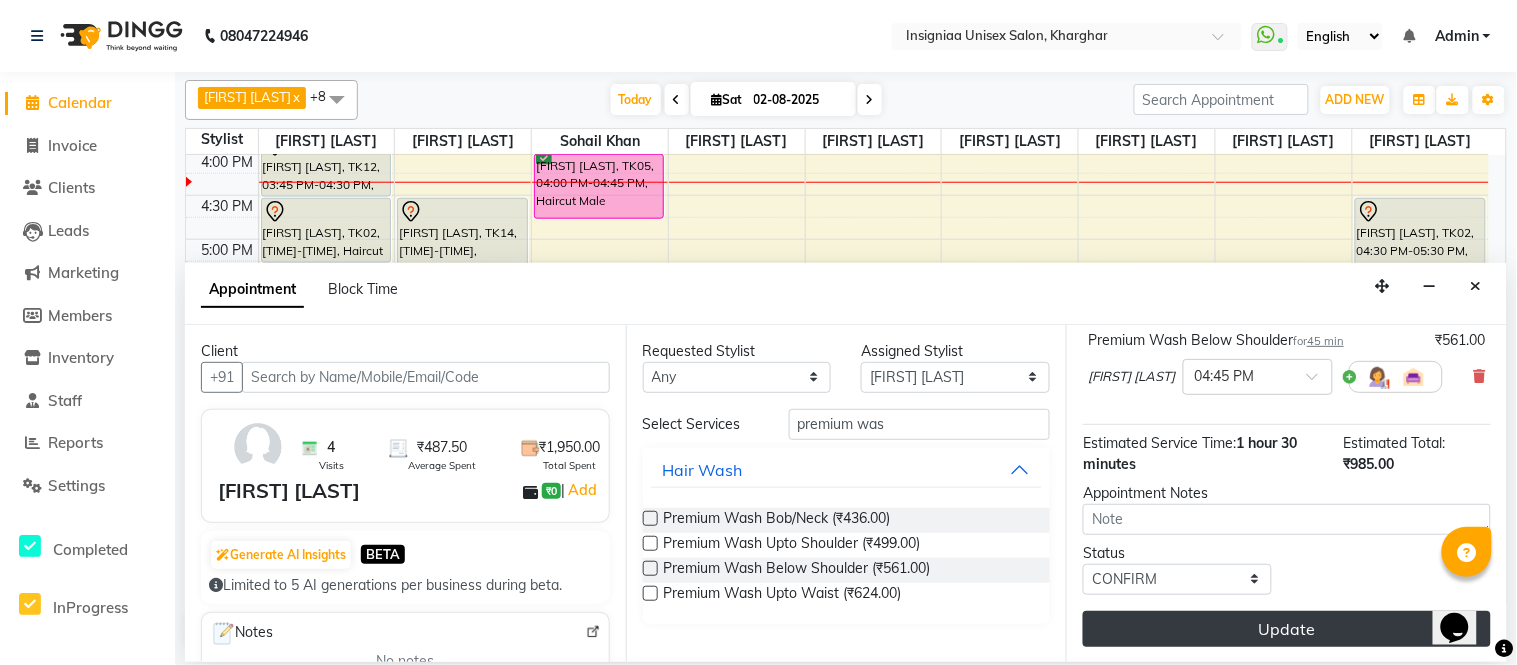 click on "Update" at bounding box center (1287, 629) 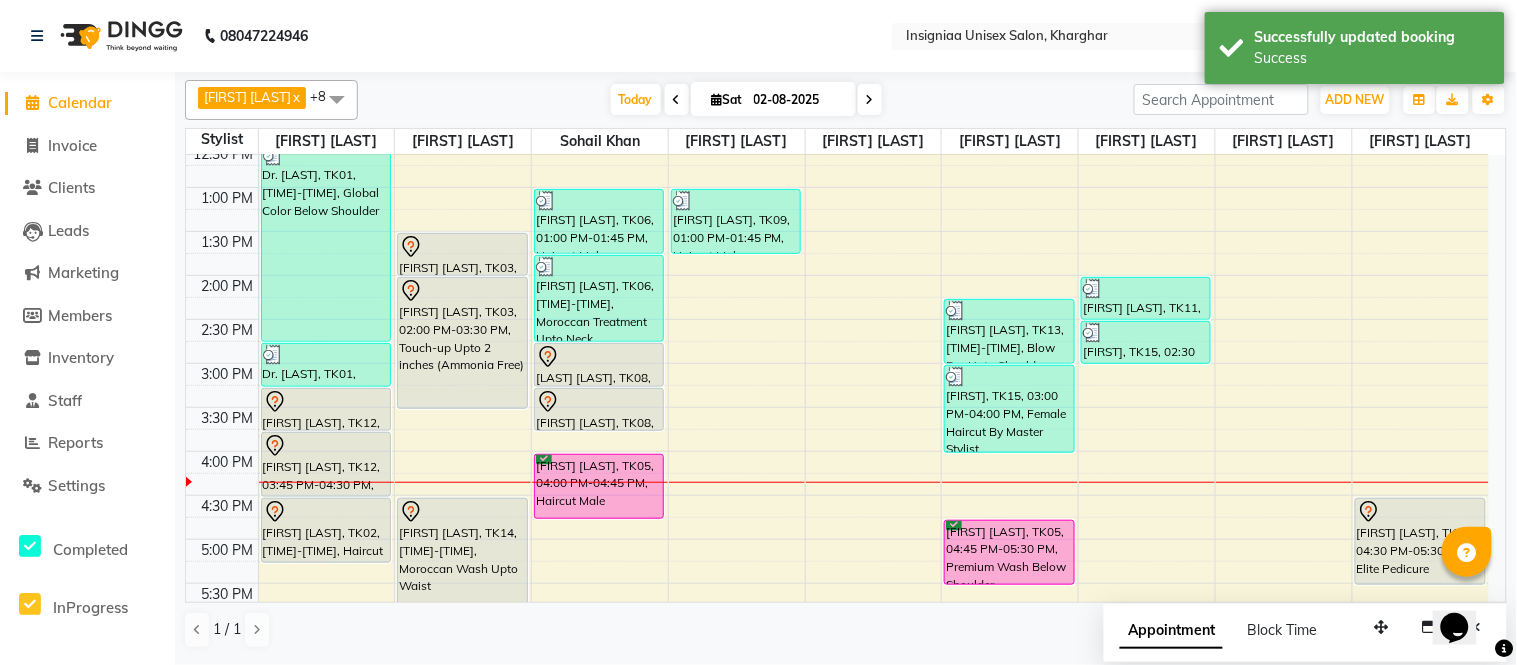 scroll, scrollTop: 197, scrollLeft: 0, axis: vertical 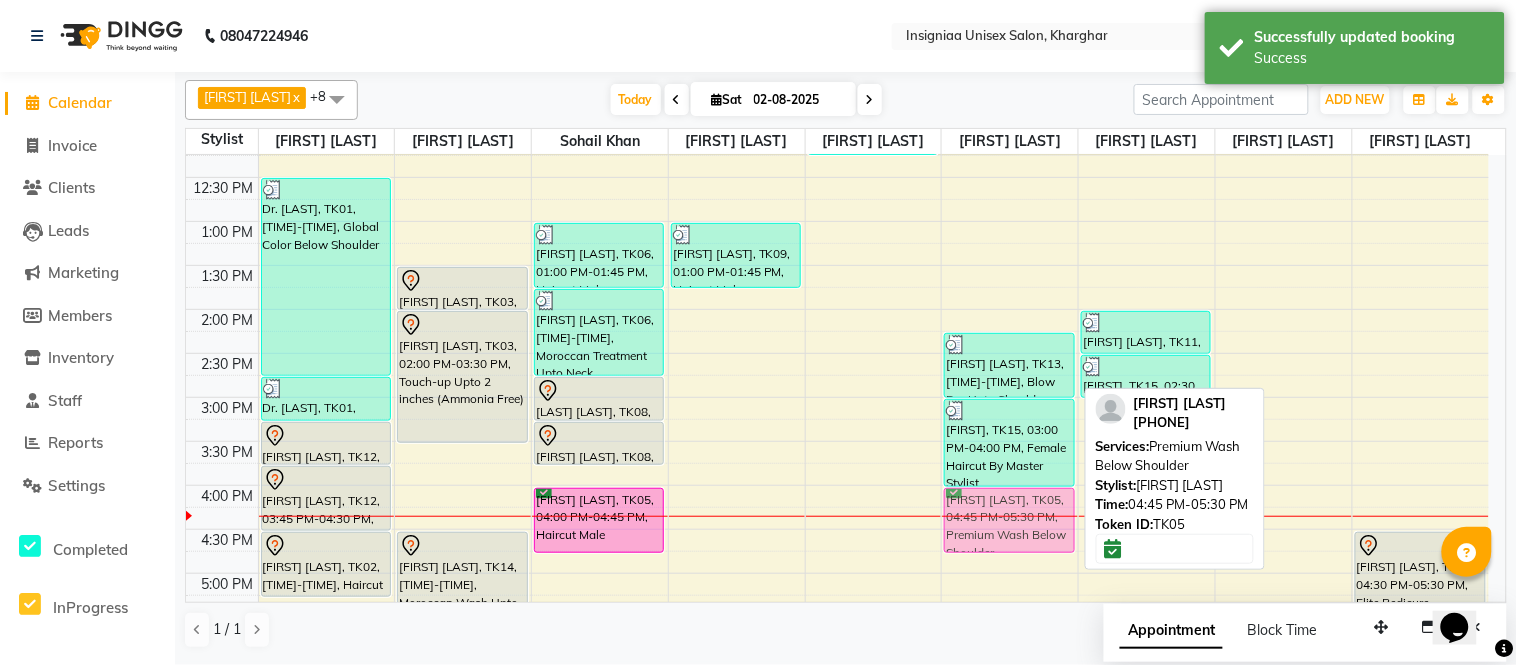drag, startPoint x: 1002, startPoint y: 590, endPoint x: 1001, endPoint y: 534, distance: 56.008926 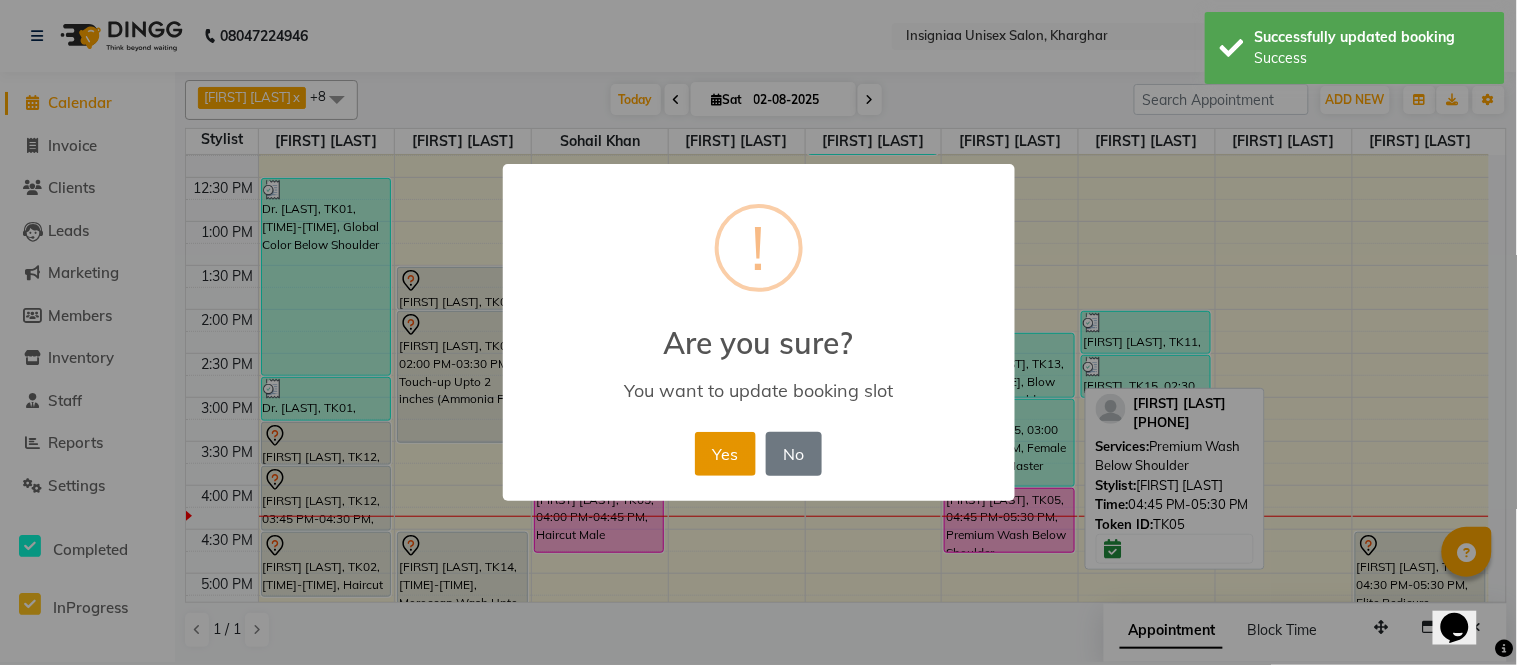 click on "Yes" at bounding box center (725, 454) 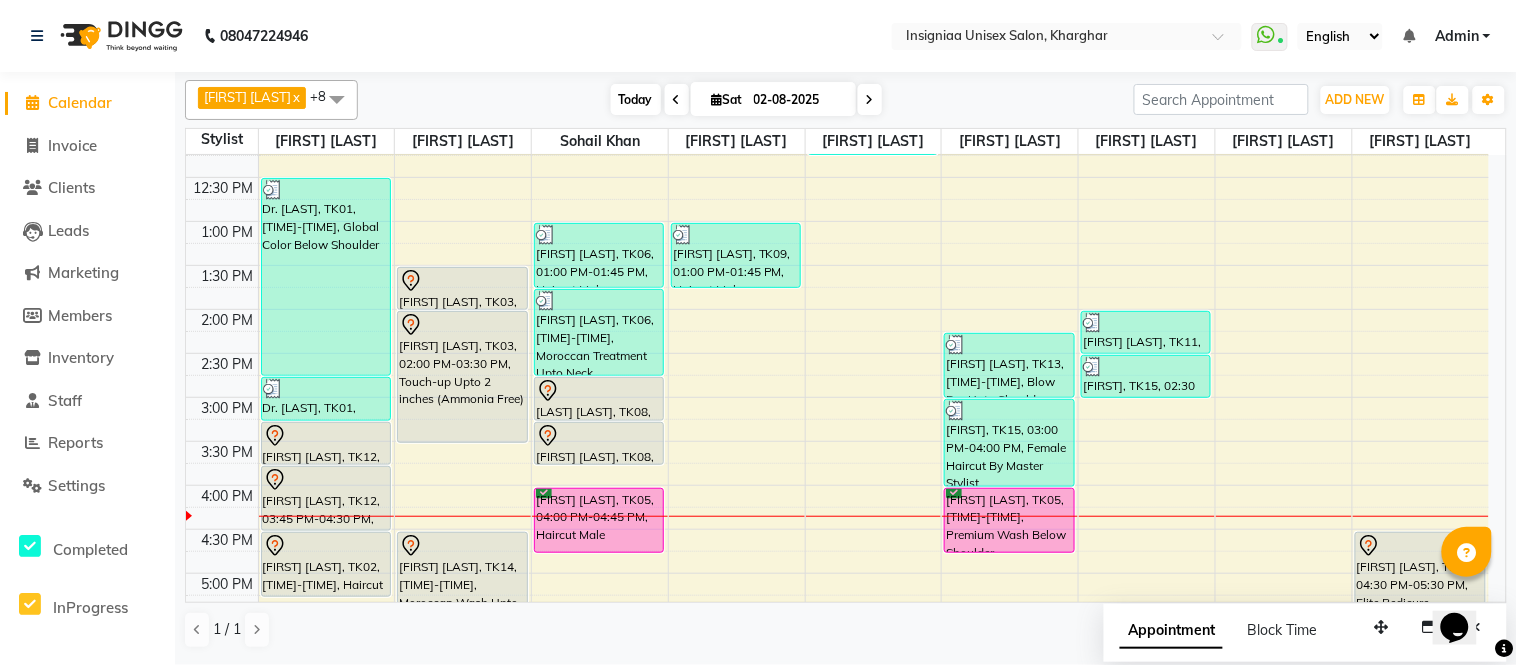 click on "Today" at bounding box center [636, 99] 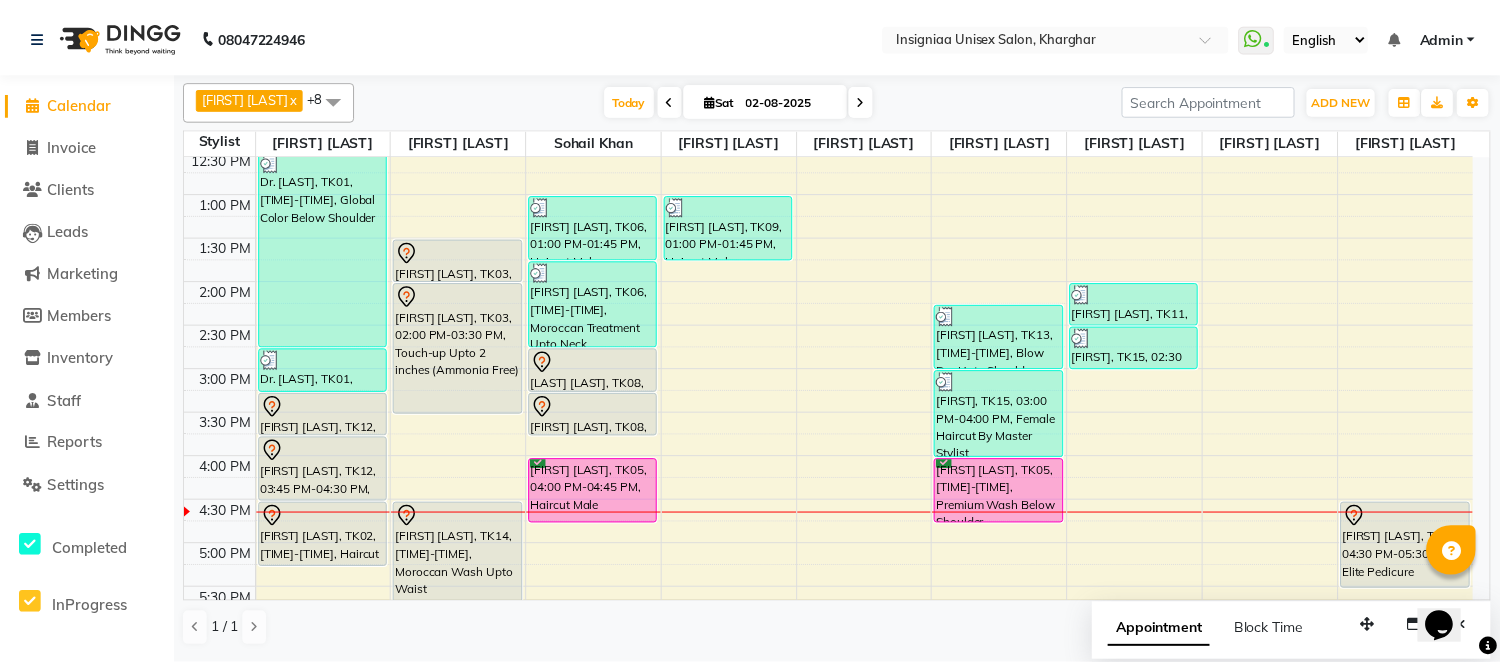 scroll, scrollTop: 222, scrollLeft: 0, axis: vertical 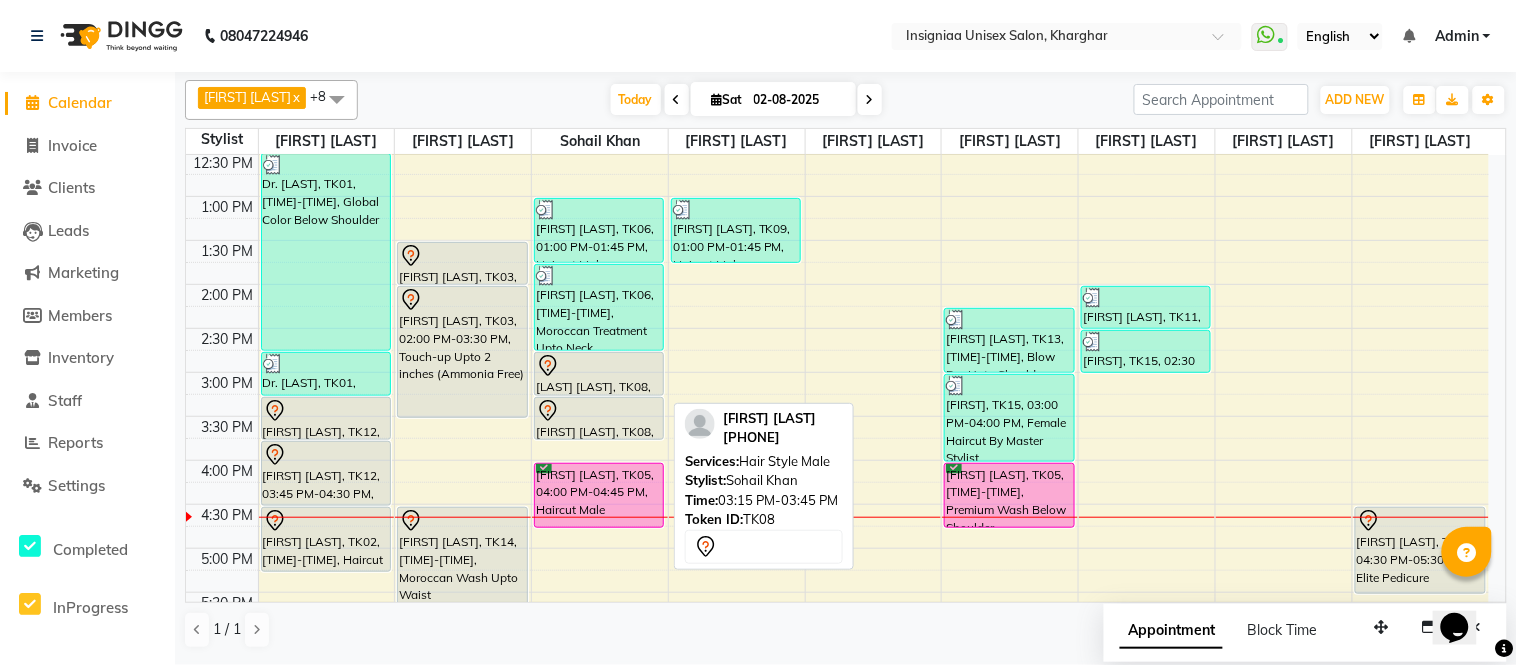 click at bounding box center (599, 411) 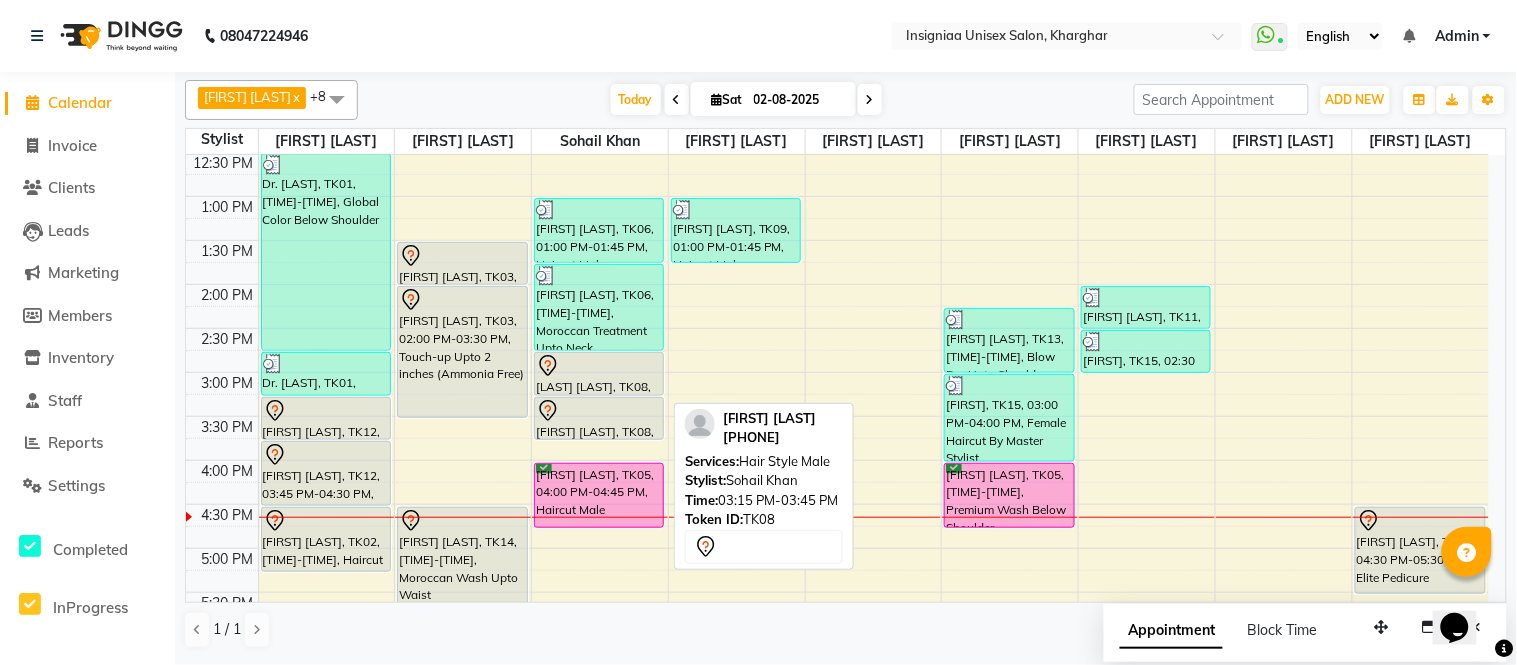 click at bounding box center (599, 411) 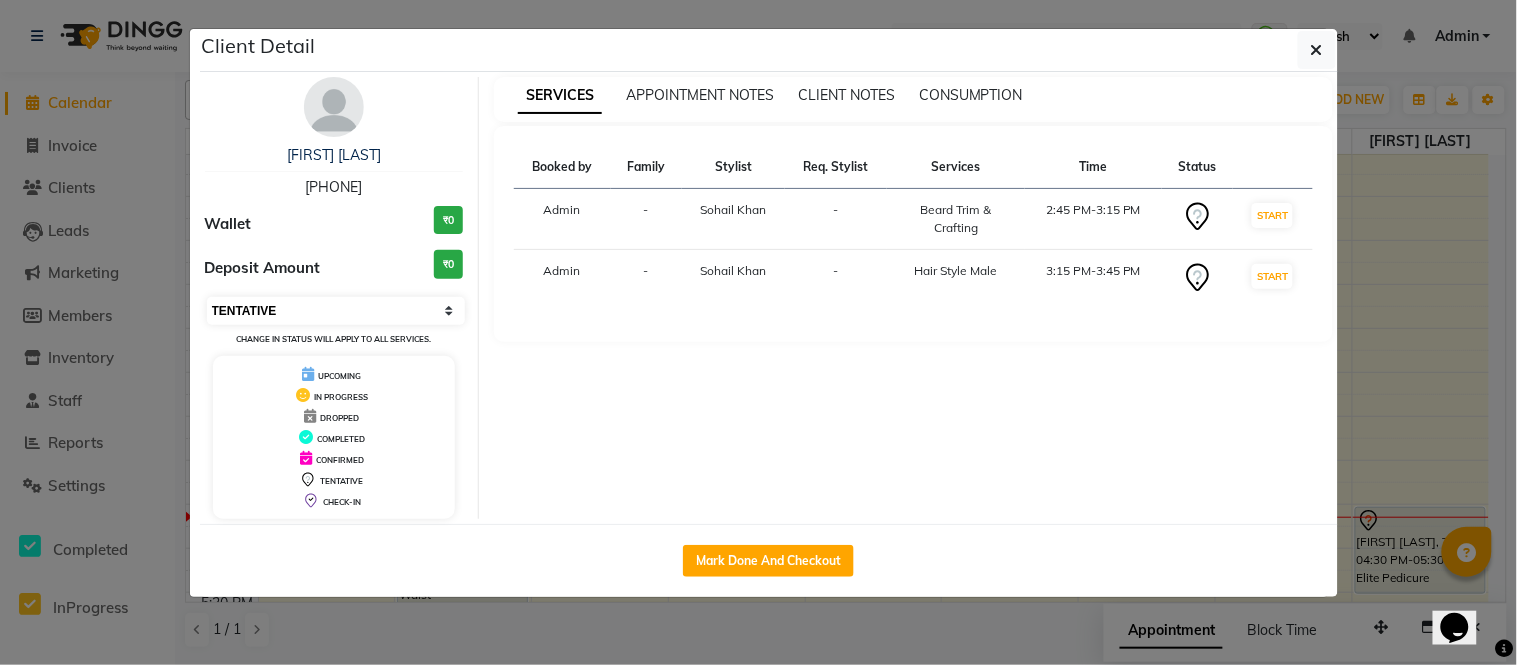 click on "Select IN SERVICE CONFIRMED TENTATIVE CHECK IN MARK DONE DROPPED UPCOMING" at bounding box center (336, 311) 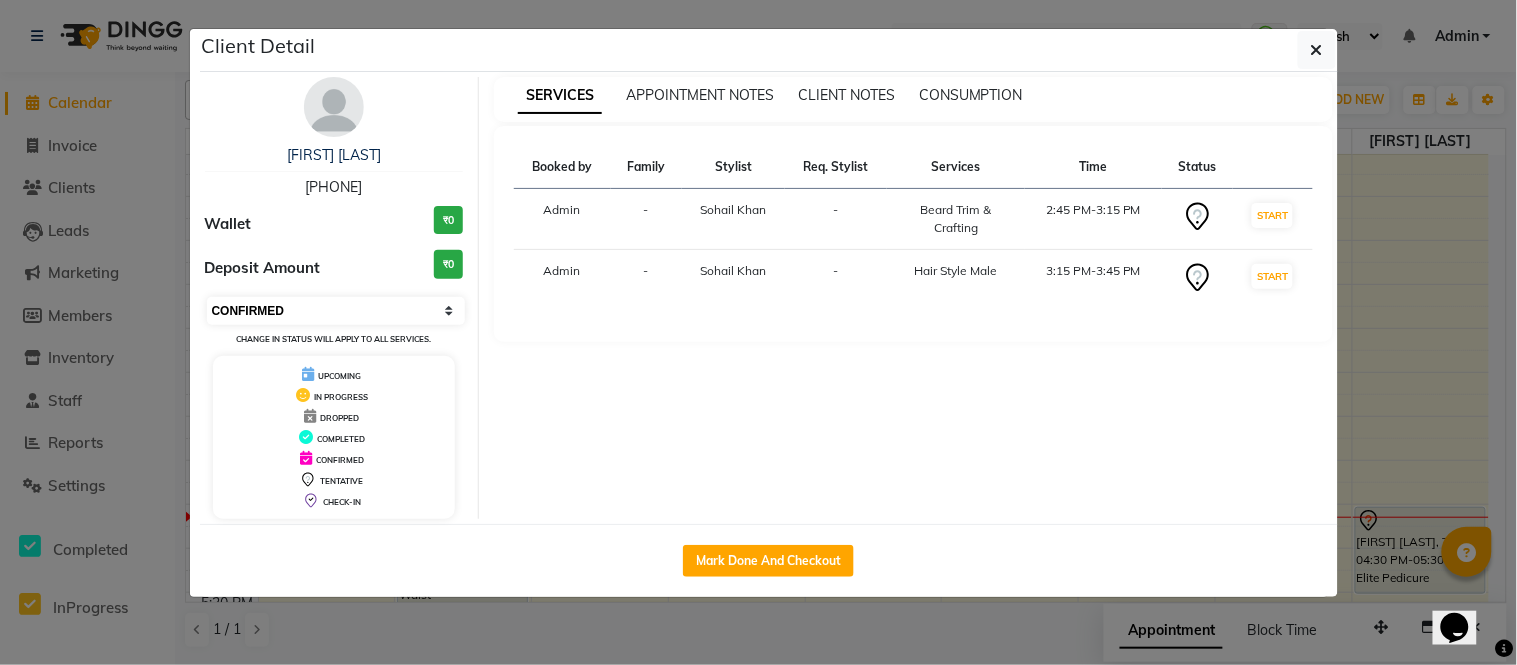 click on "Select IN SERVICE CONFIRMED TENTATIVE CHECK IN MARK DONE DROPPED UPCOMING" at bounding box center [336, 311] 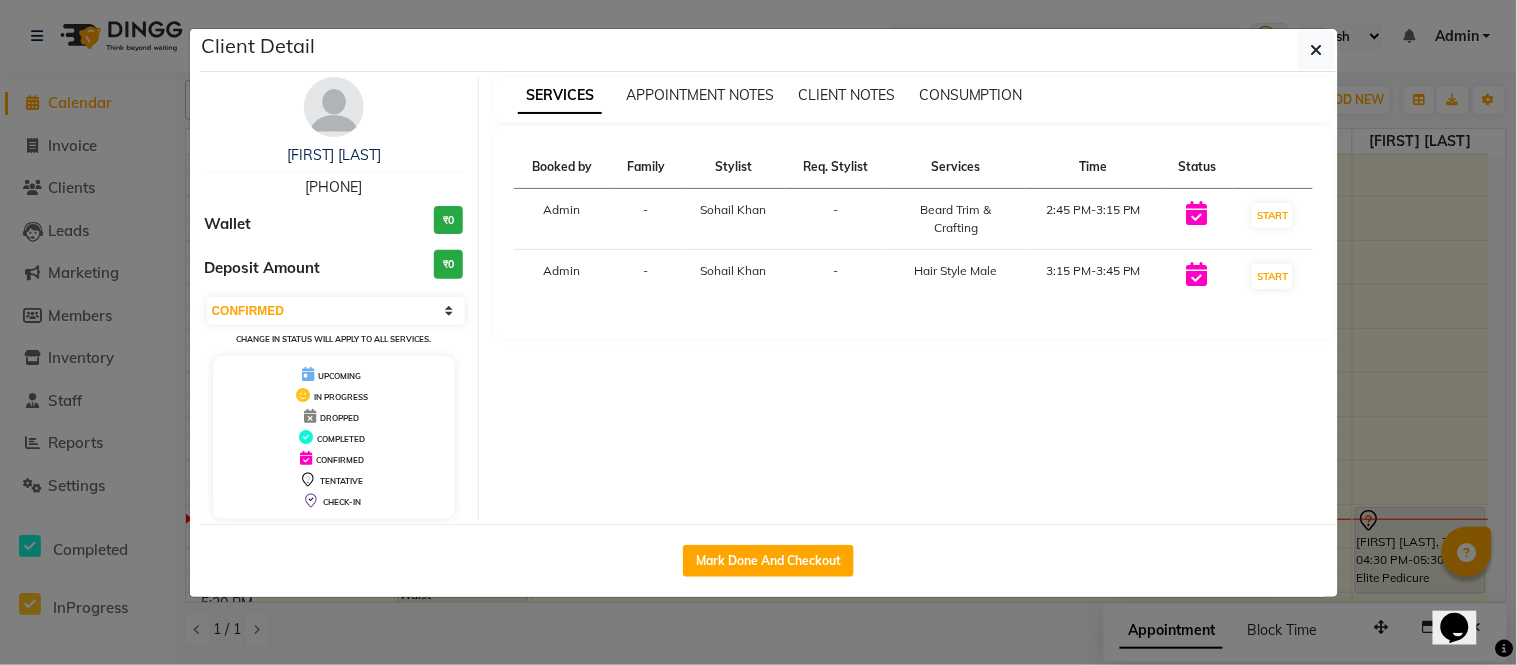click 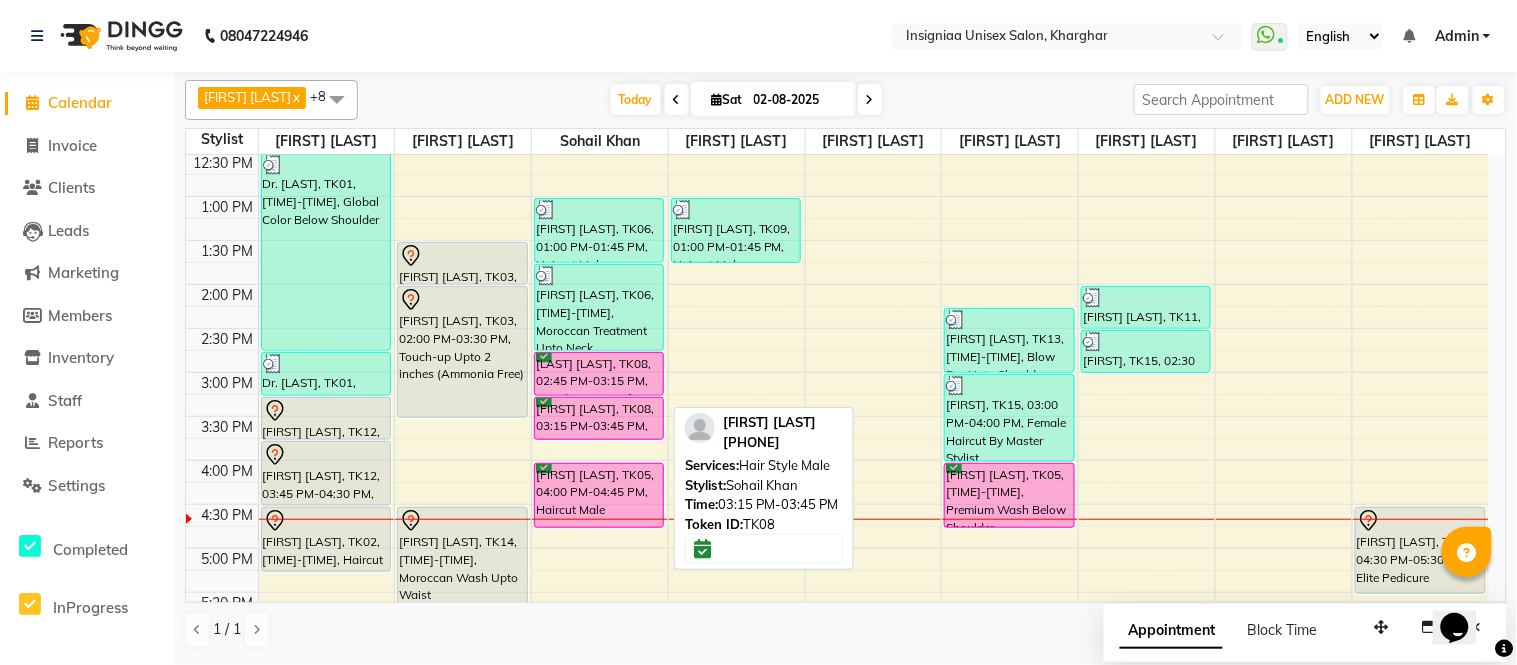 click on "Salim Kazi, TK08, 03:15 PM-03:45 PM, Hair Style Male" at bounding box center (599, 418) 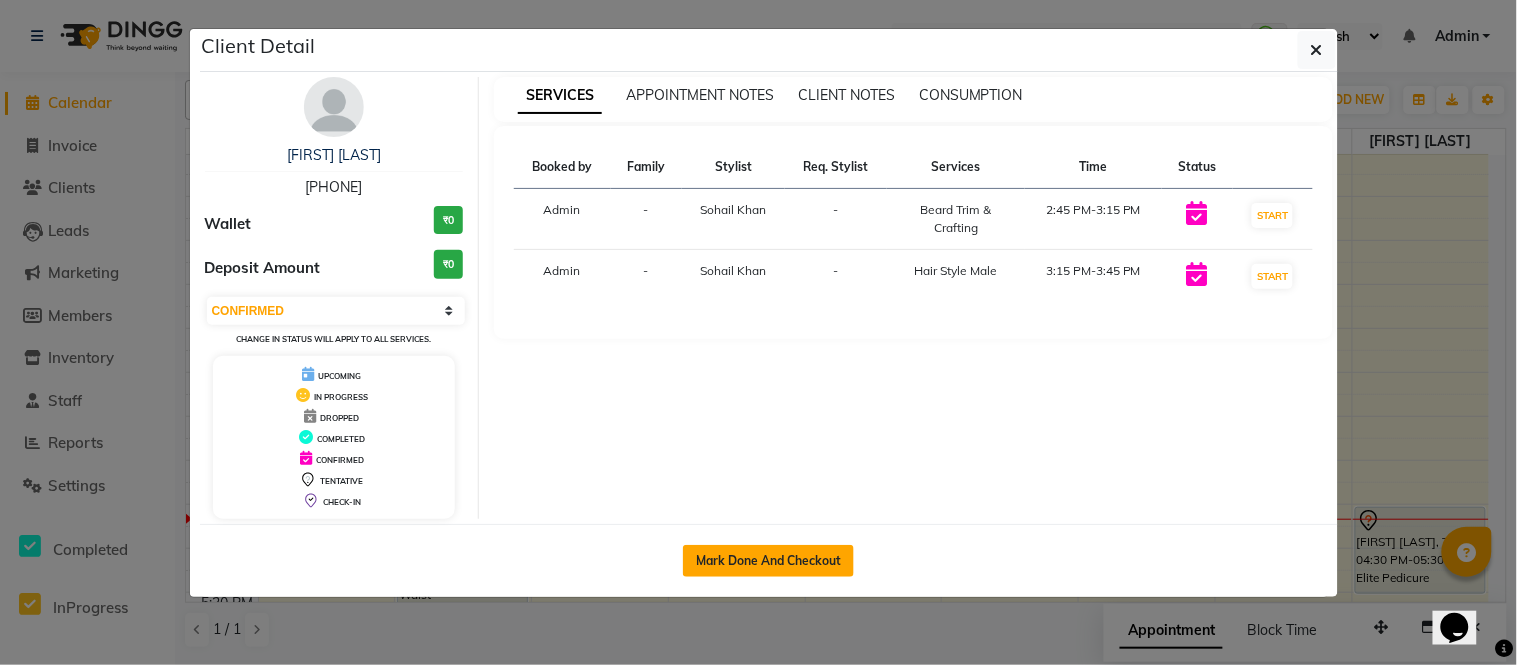 click on "Mark Done And Checkout" 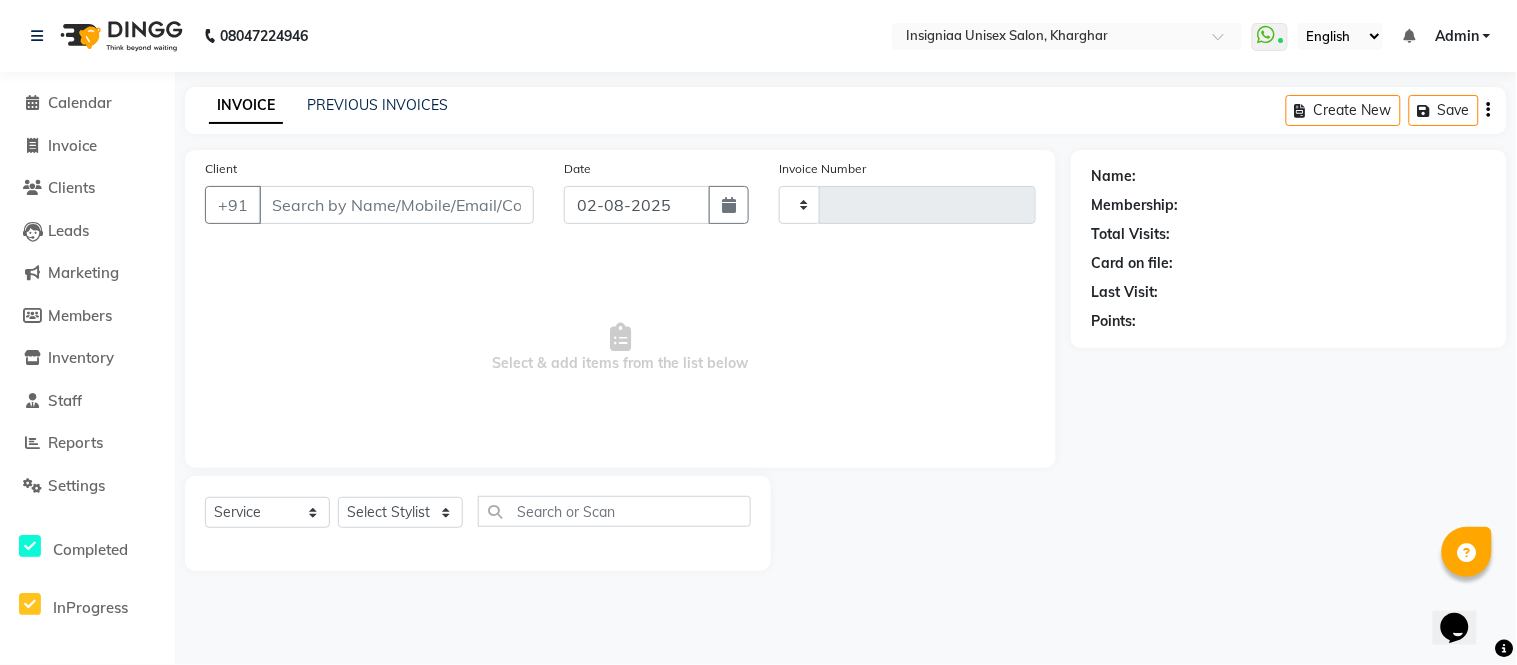type on "2151" 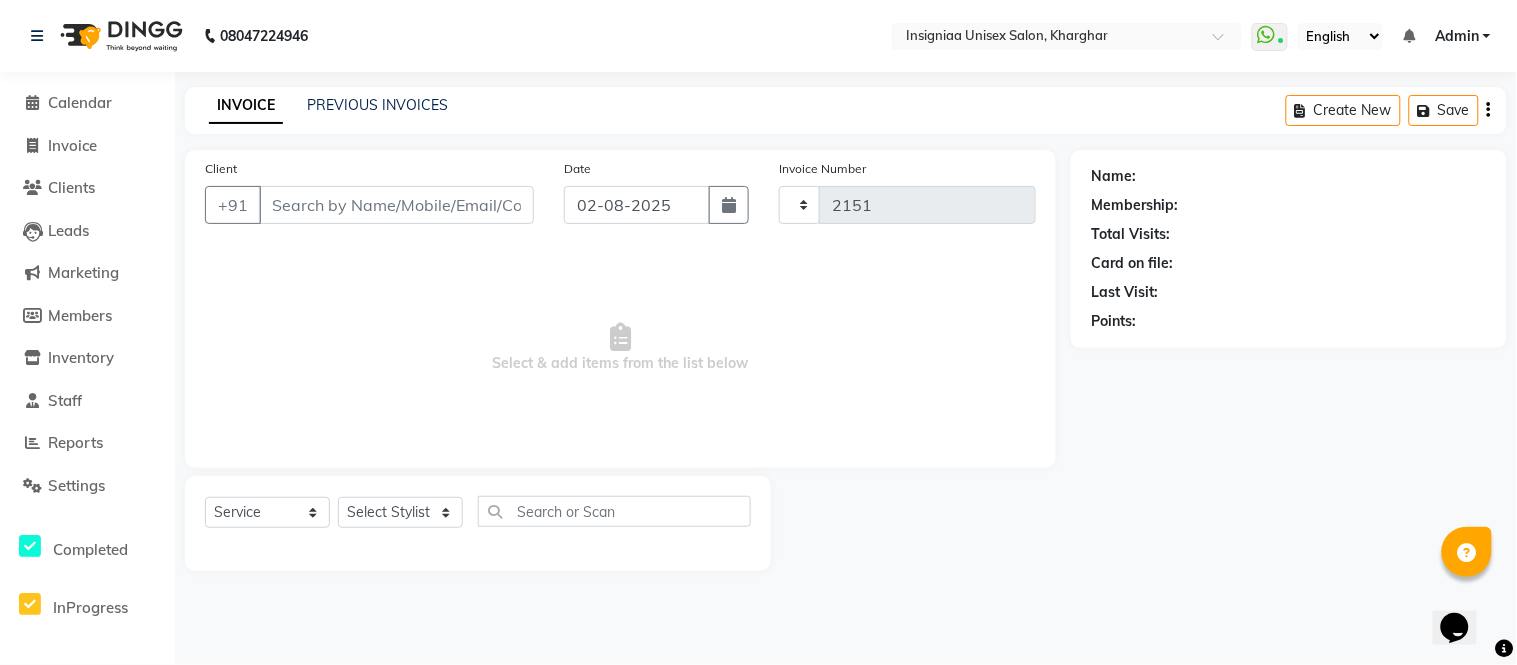 select on "6999" 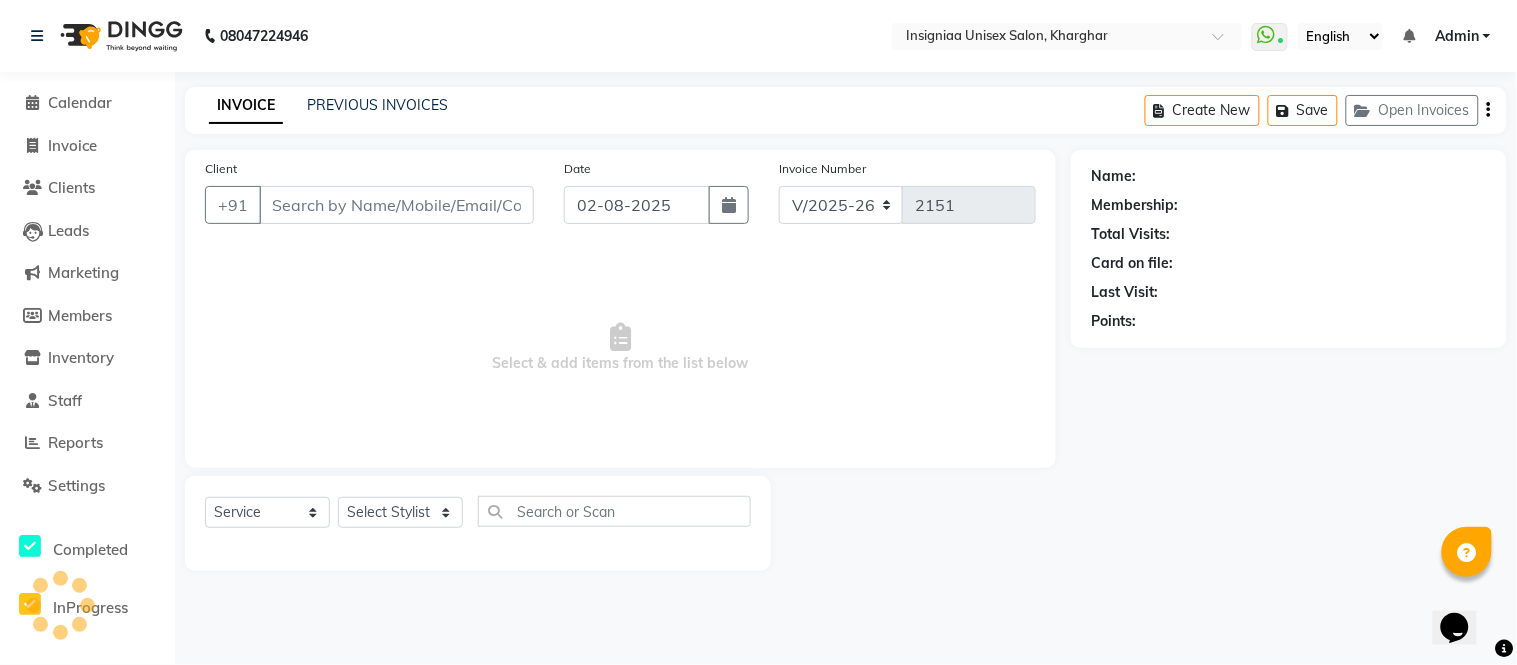 type on "[PHONE]" 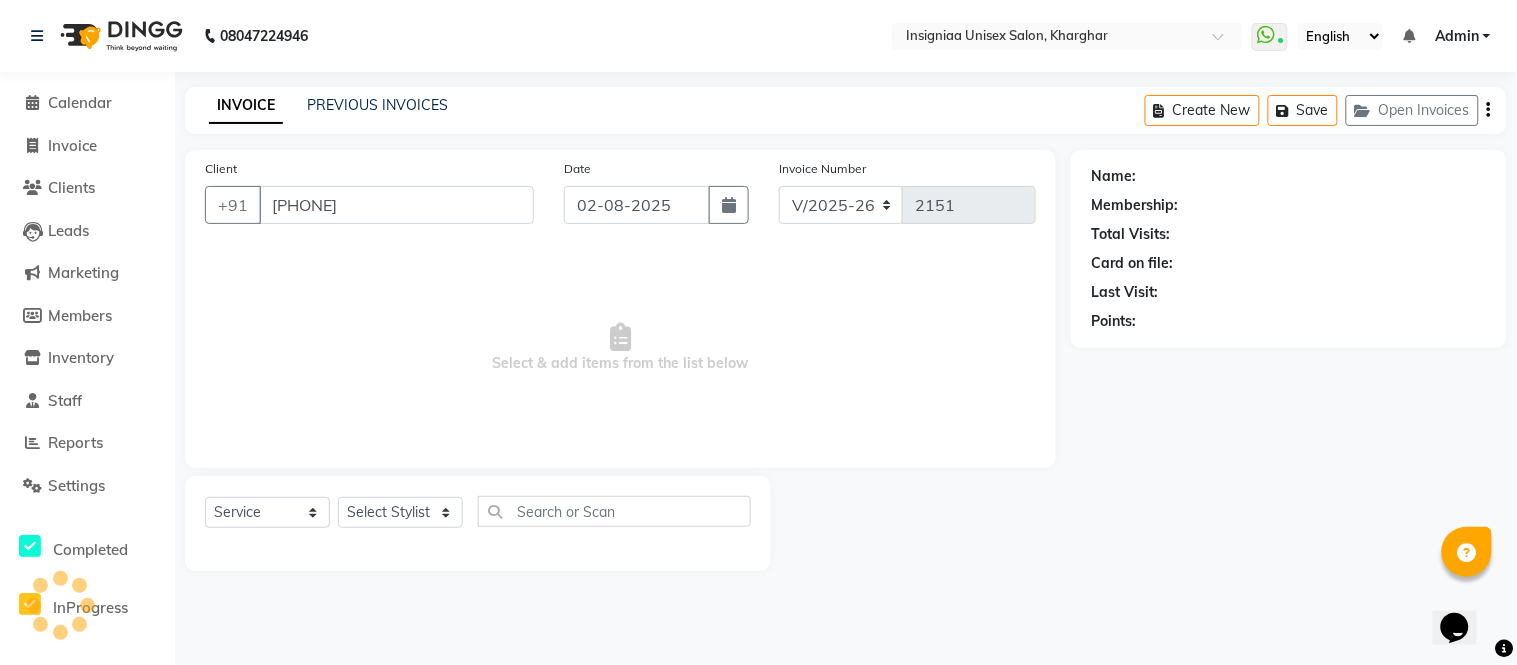 select on "58133" 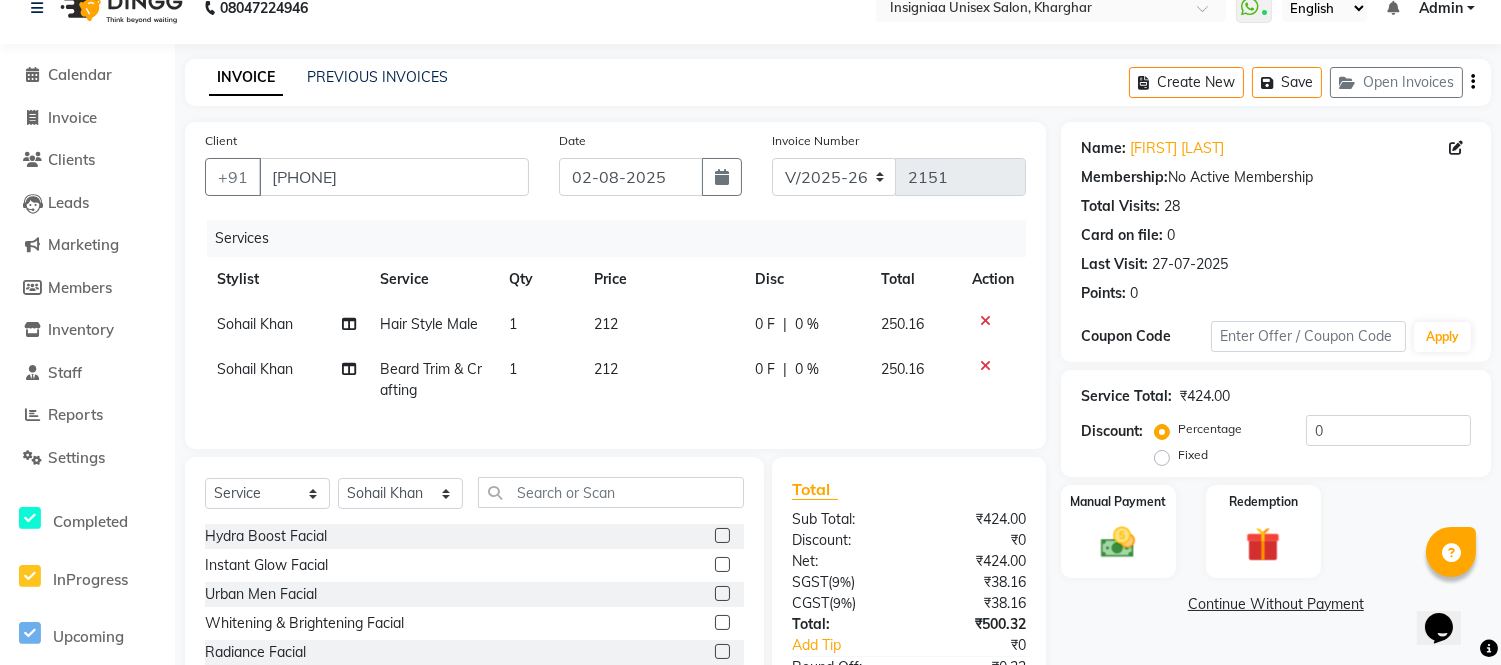 scroll, scrollTop: 111, scrollLeft: 0, axis: vertical 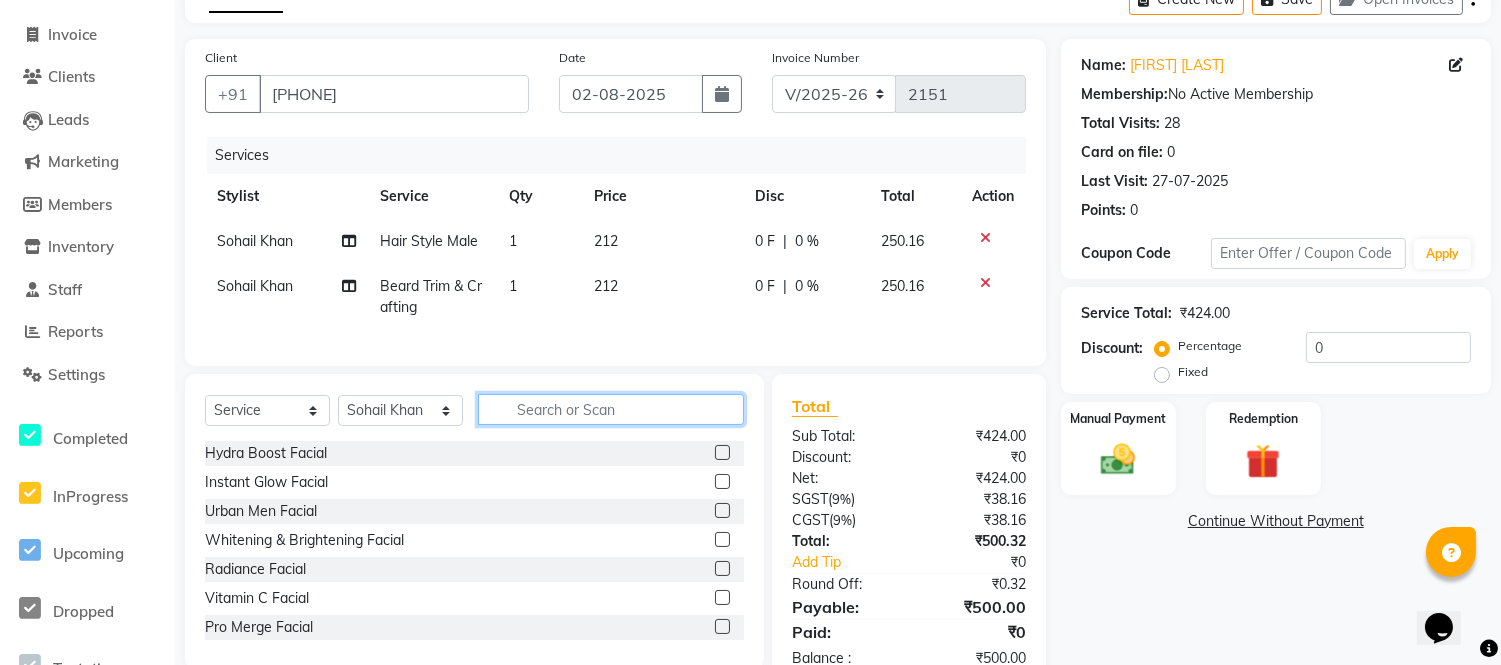 click 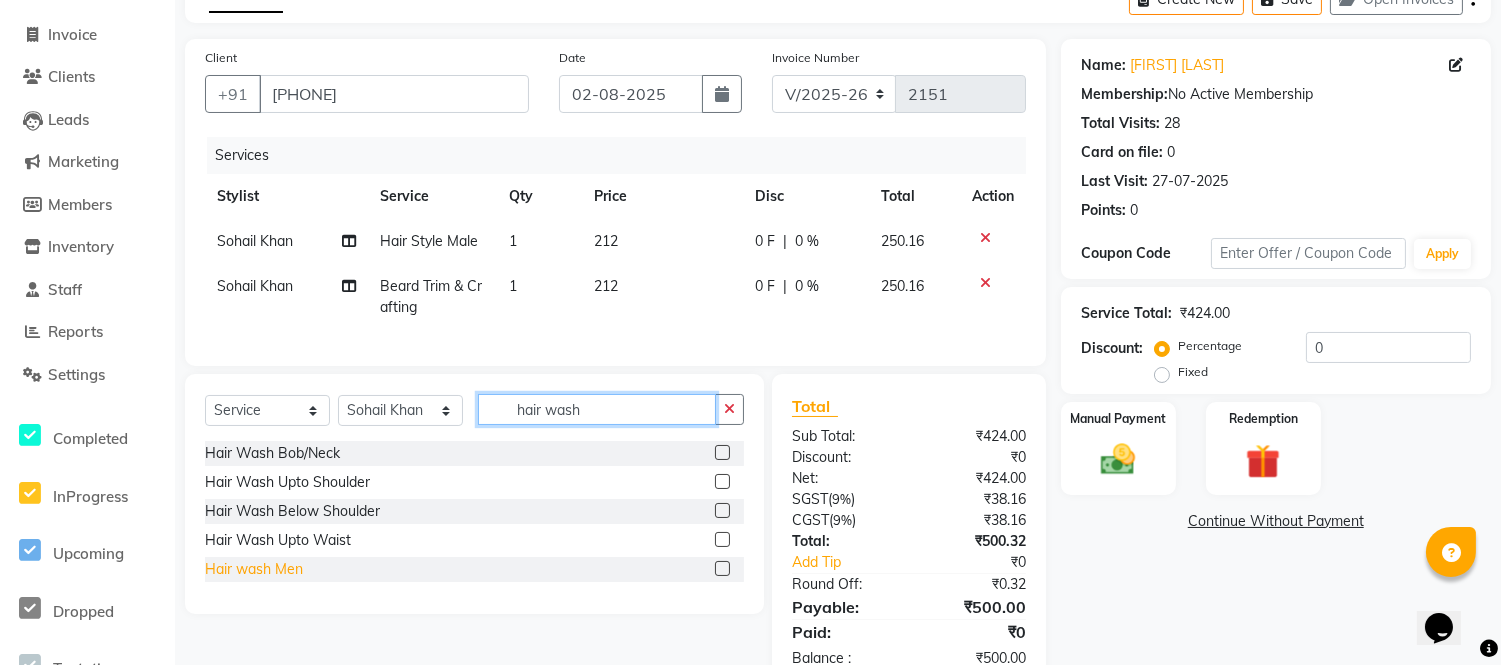 type on "hair wash" 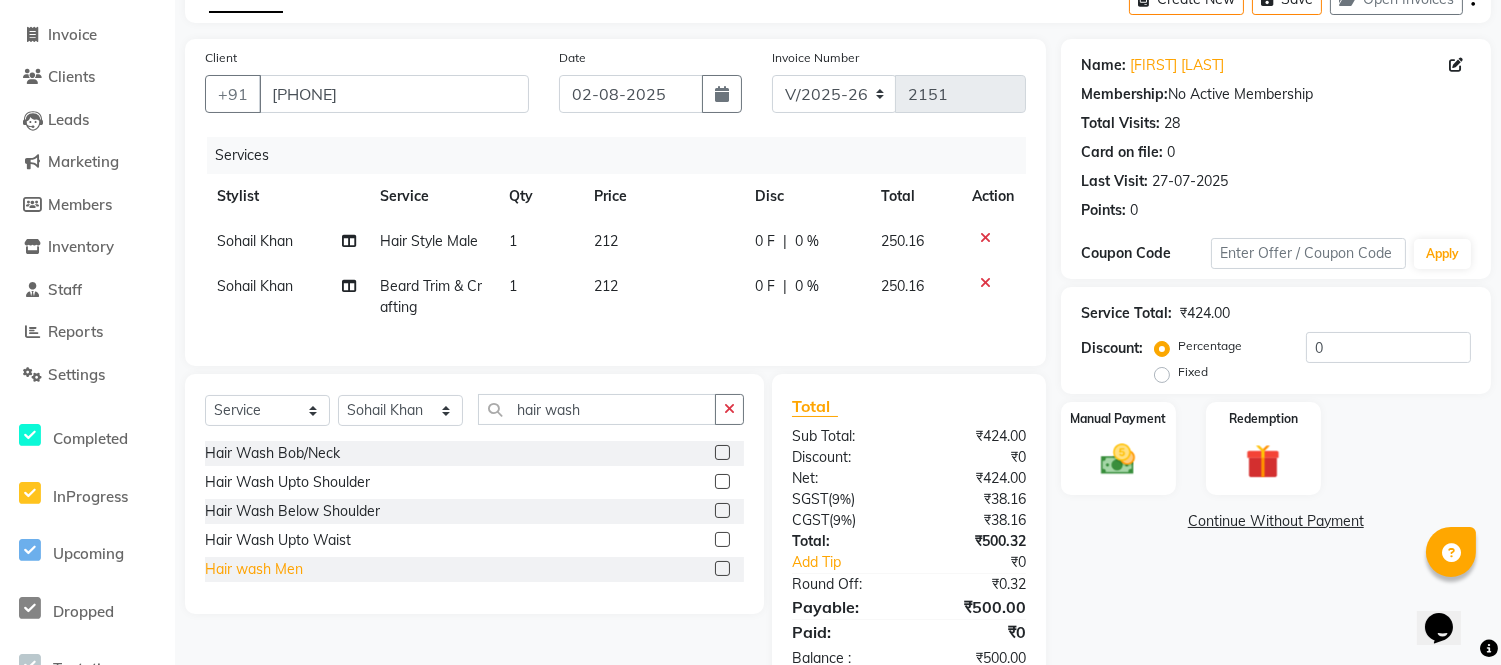 click on "Hair wash Men" 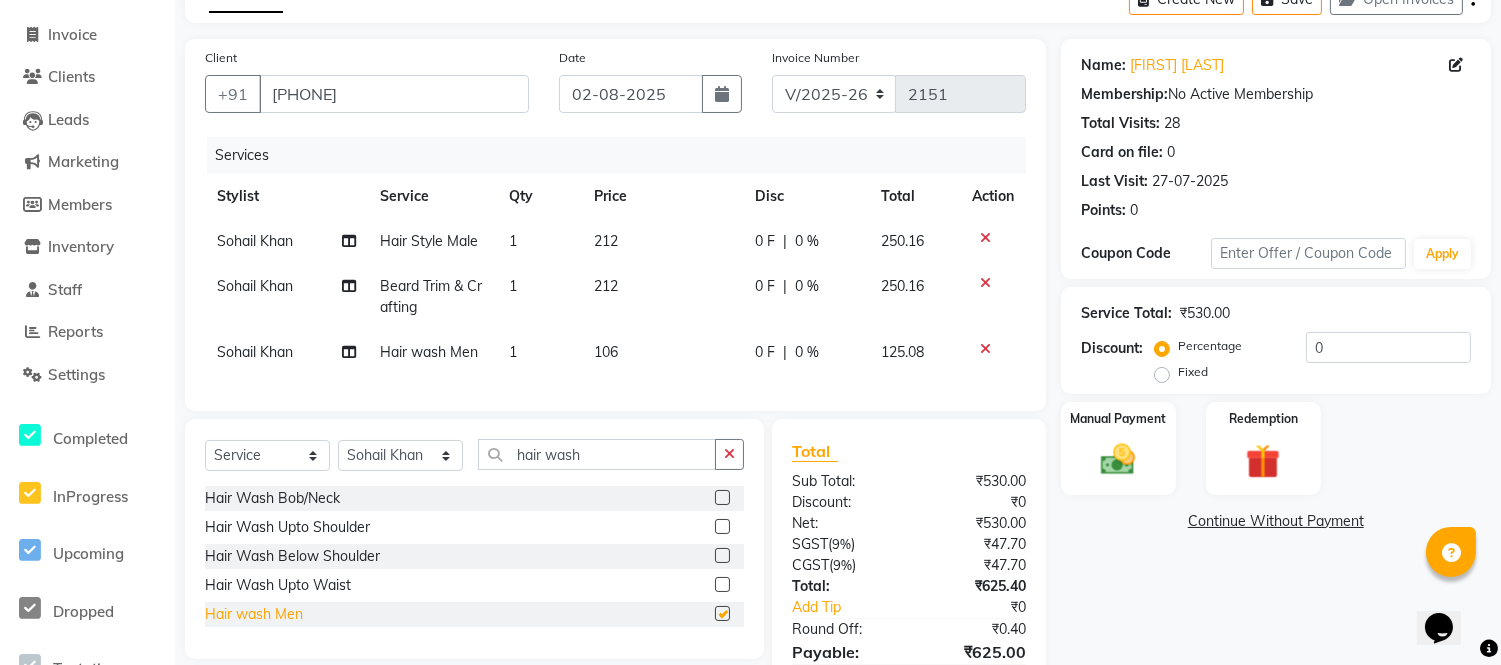checkbox on "false" 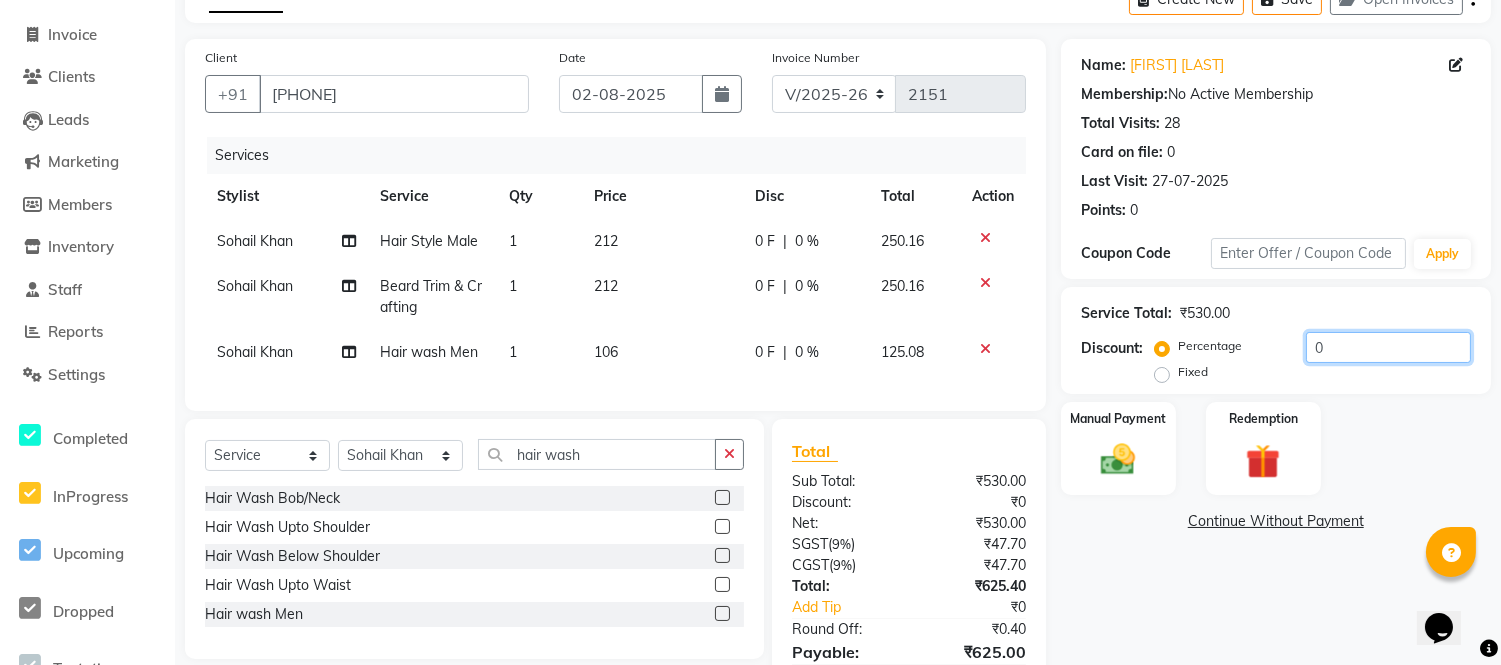 click on "0" 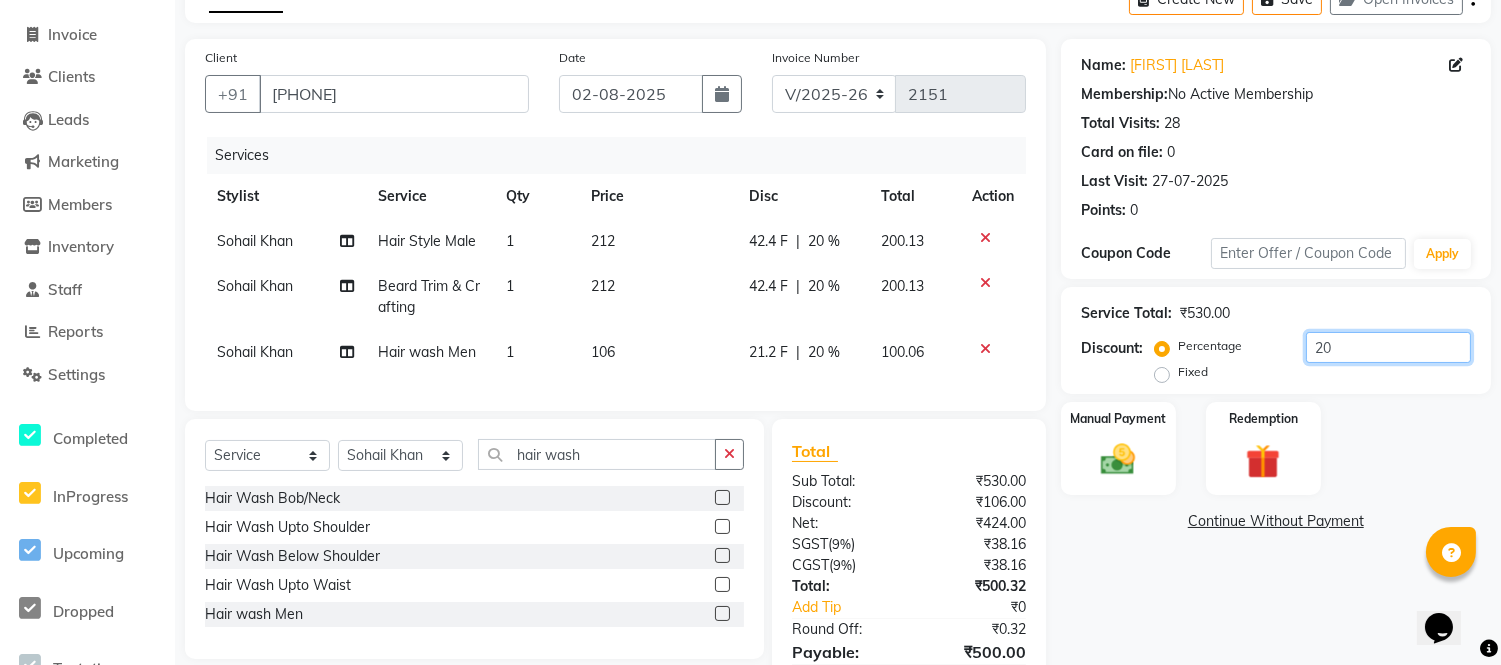 type on "20" 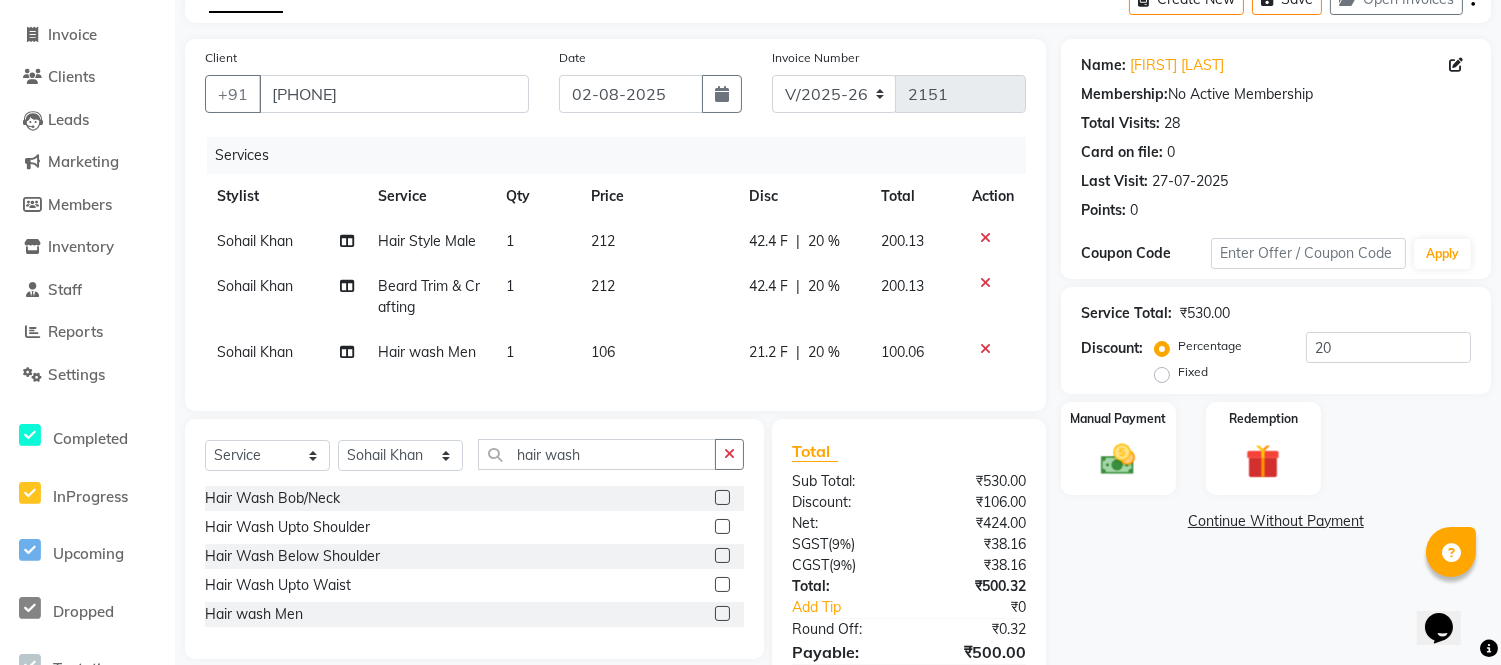click on "Hair Style Male" 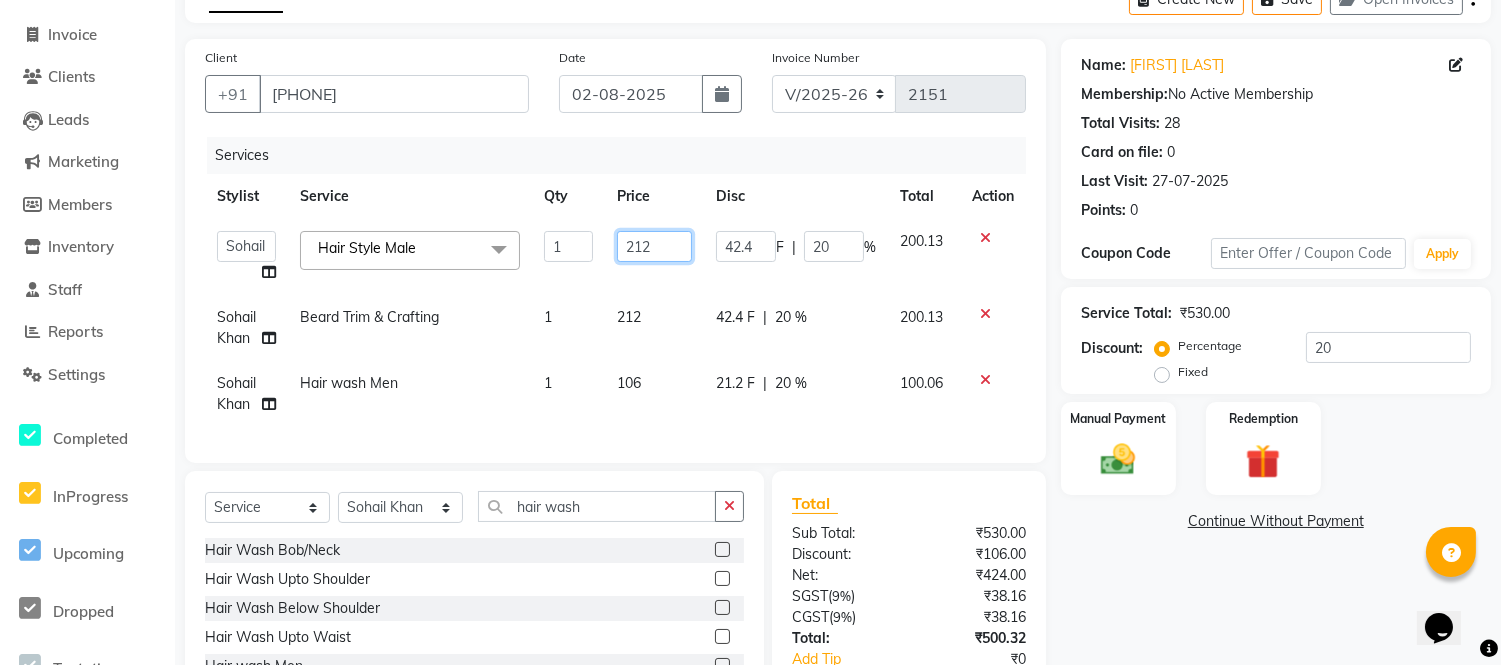 drag, startPoint x: 675, startPoint y: 252, endPoint x: 523, endPoint y: 246, distance: 152.11838 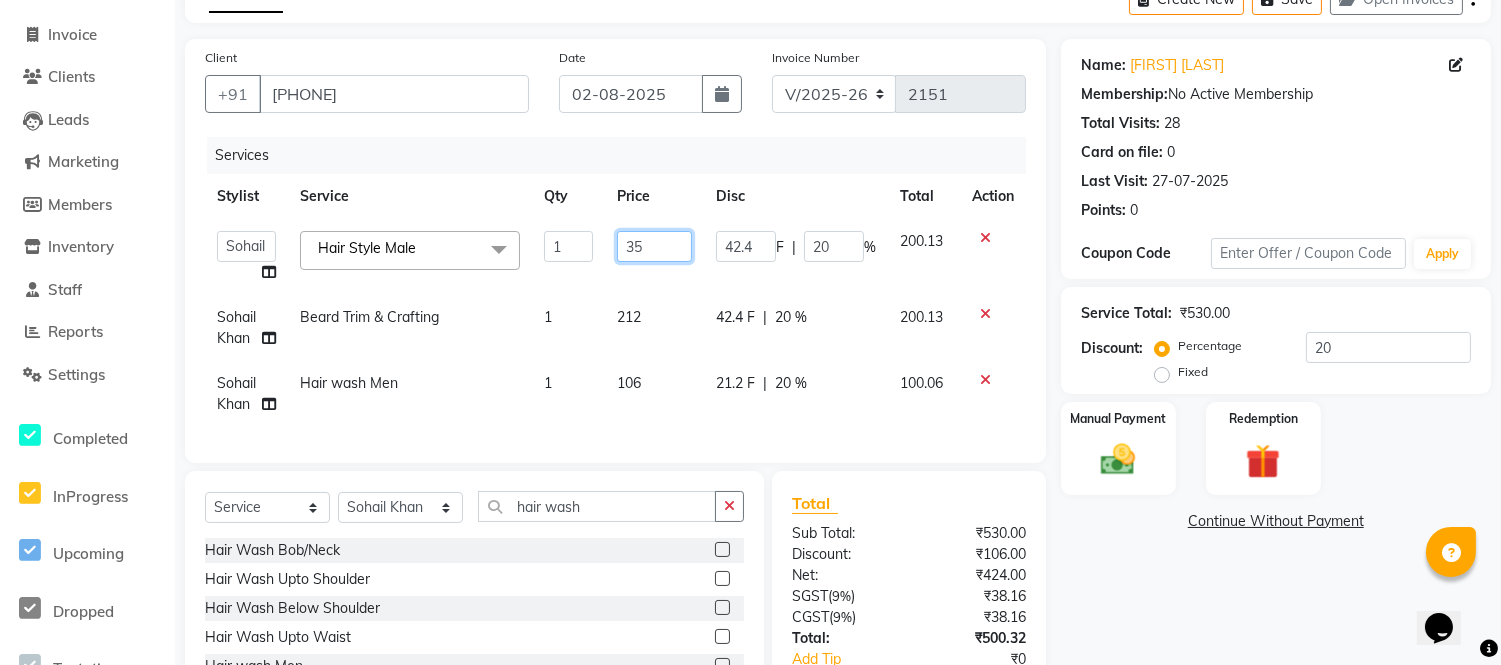 type on "350" 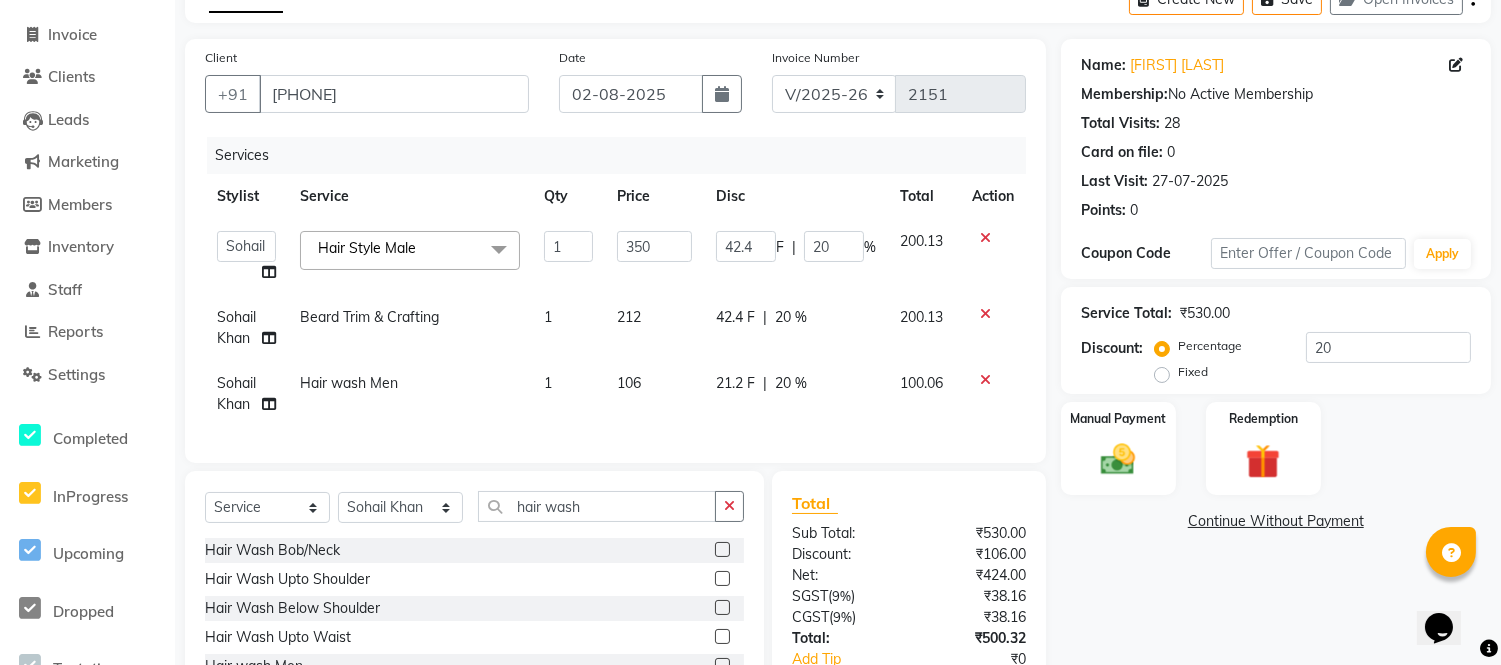 click on "Disc" 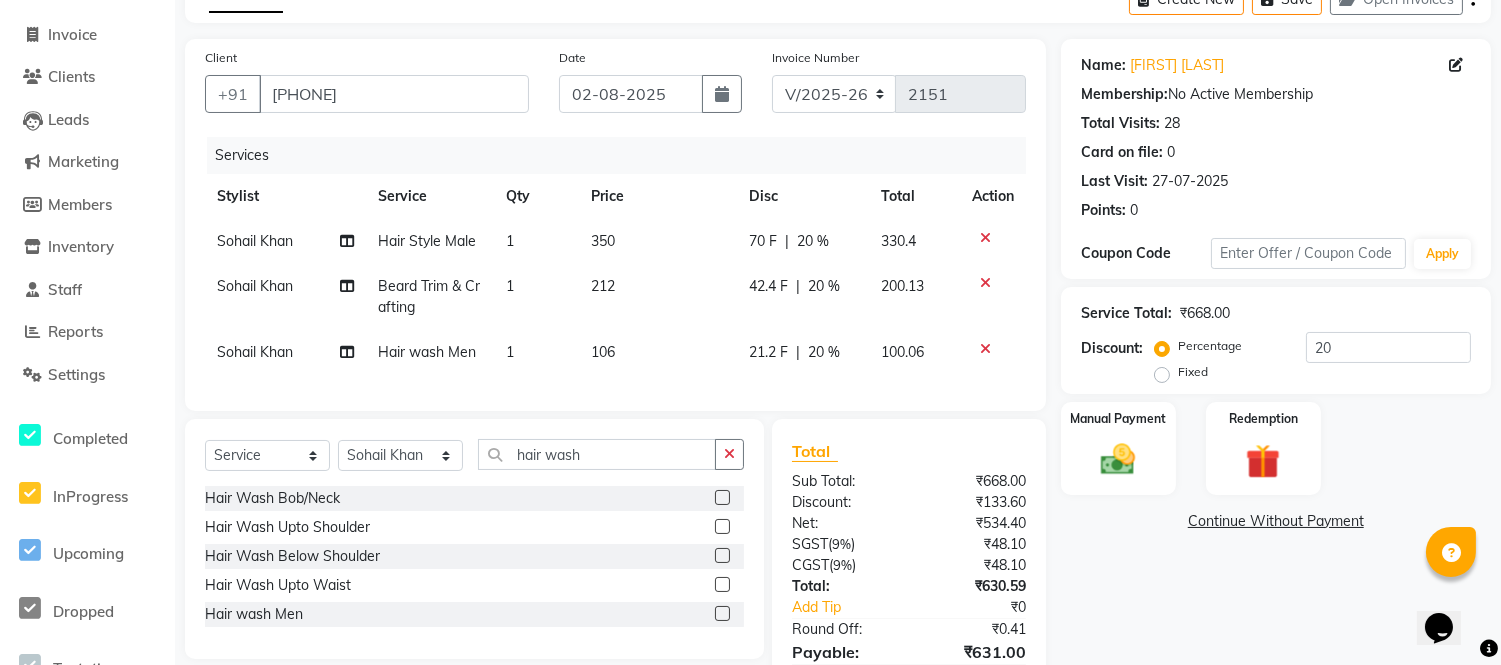 click on "20 %" 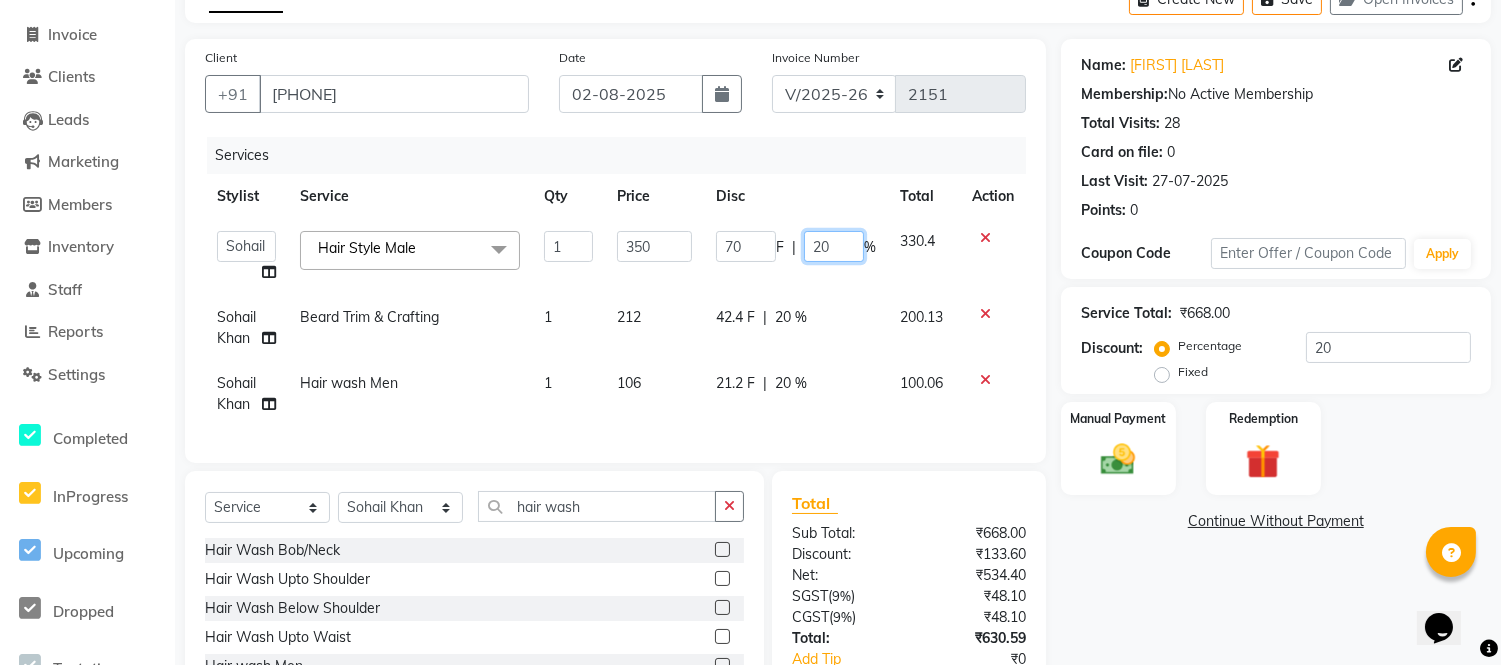 drag, startPoint x: 833, startPoint y: 251, endPoint x: 746, endPoint y: 248, distance: 87.05171 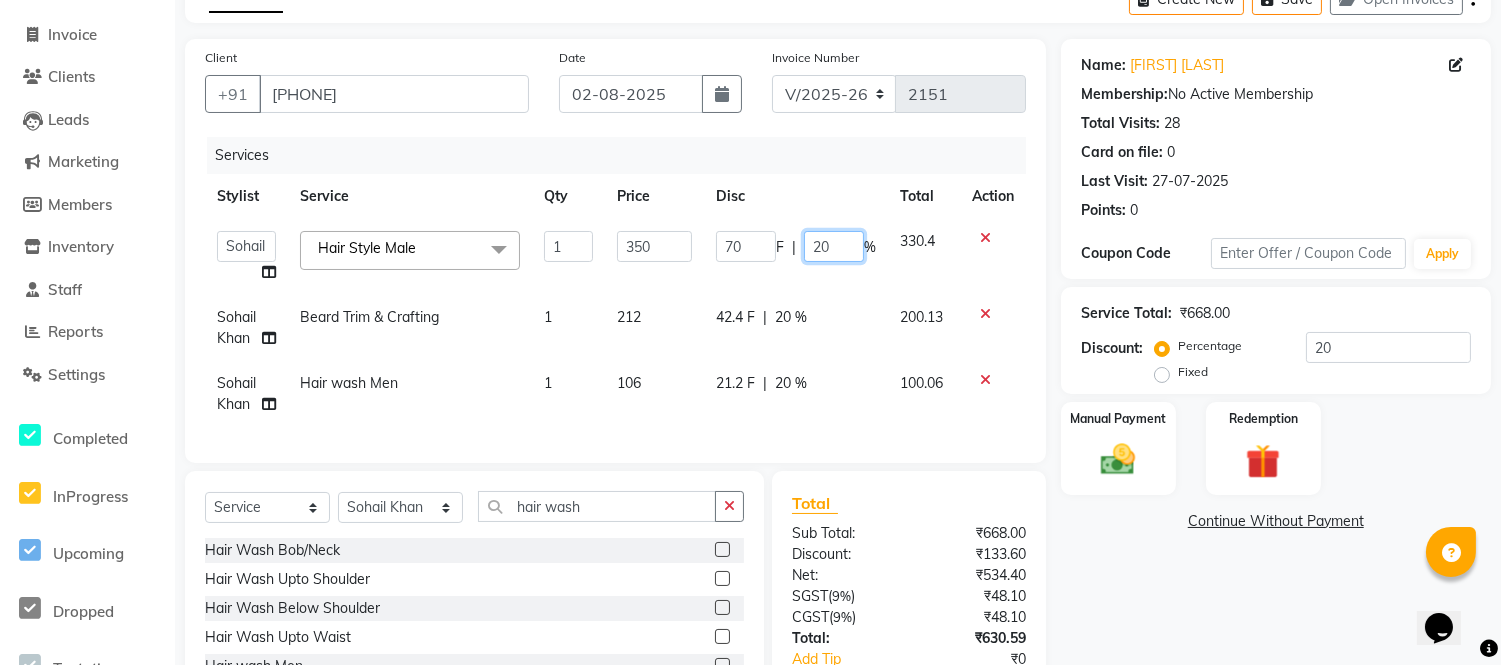type on "0" 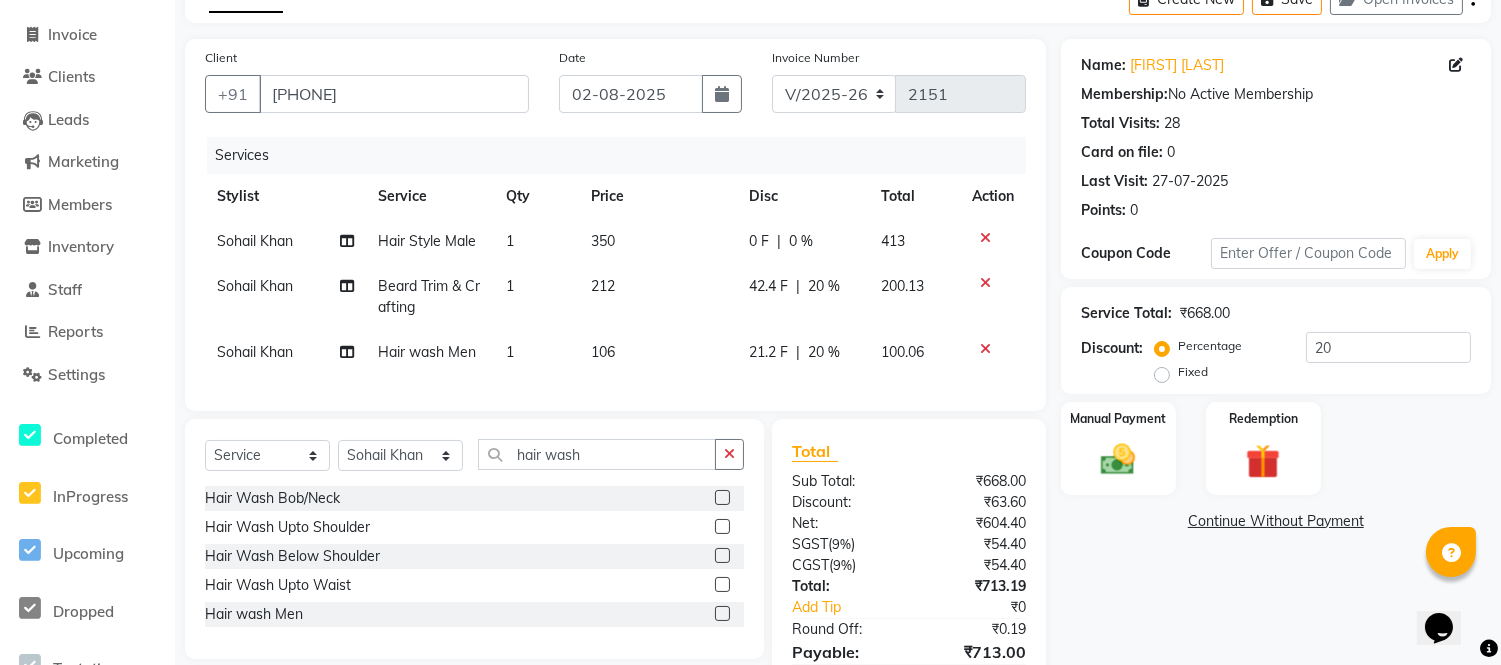 click on "Disc" 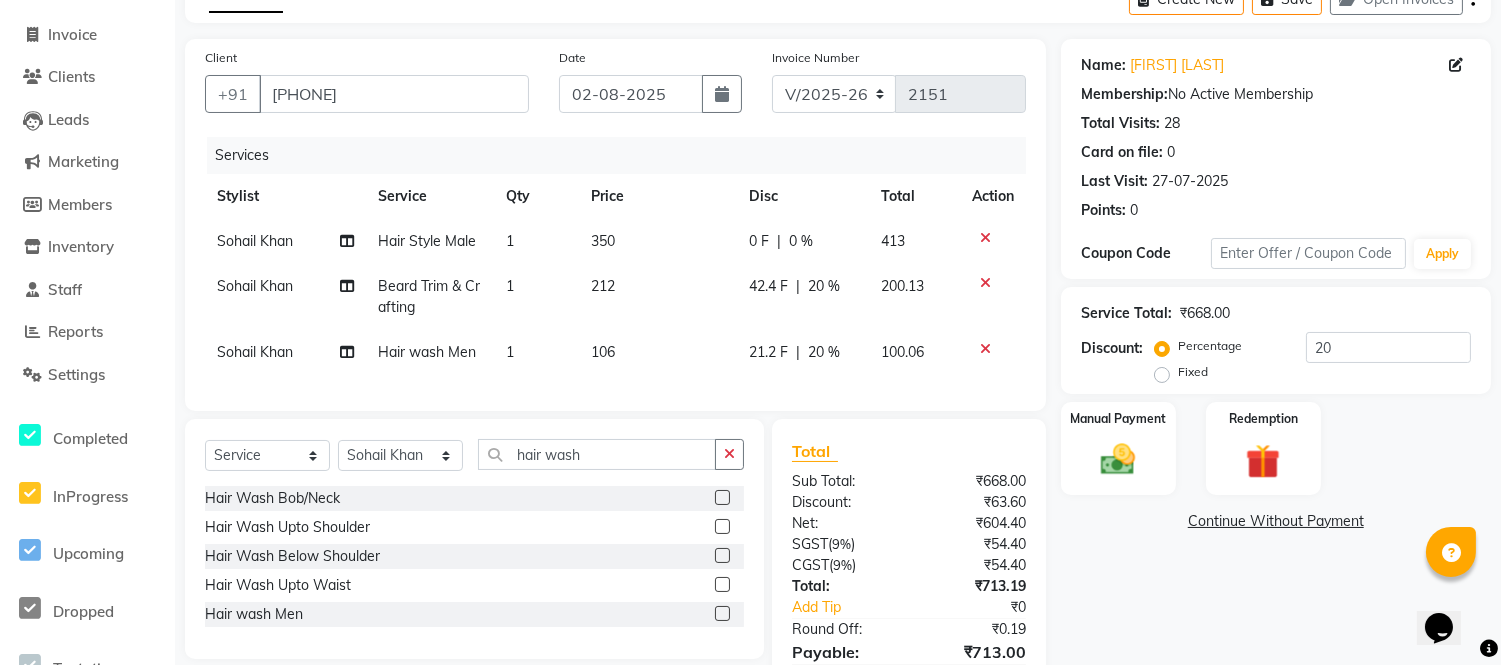 select on "58133" 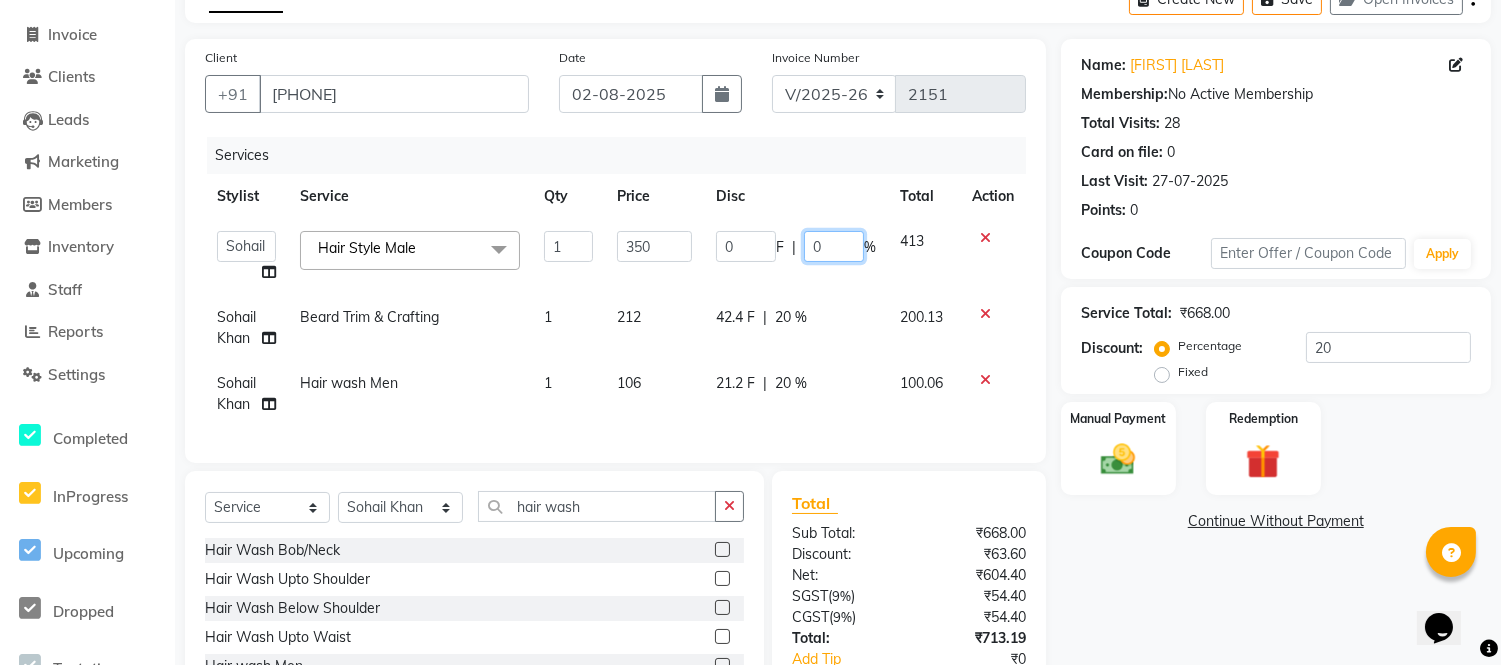 click on "0" 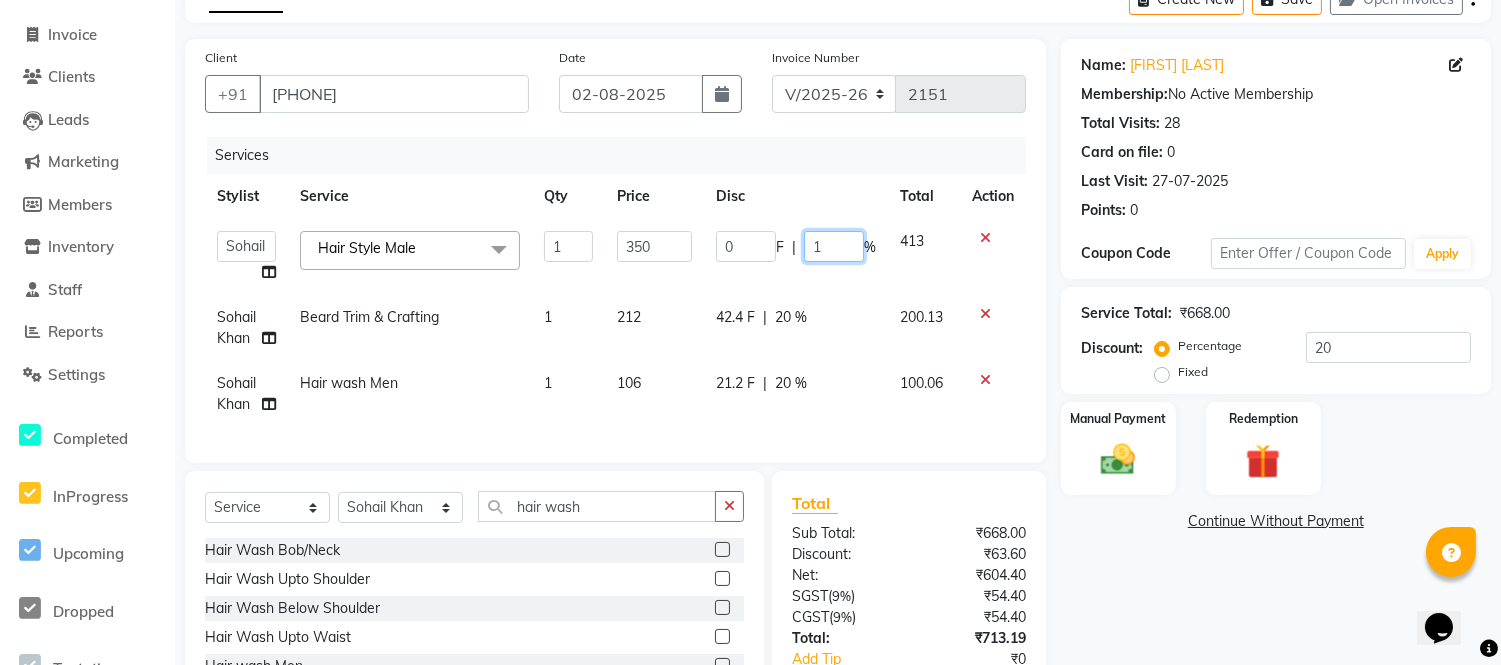 type on "18" 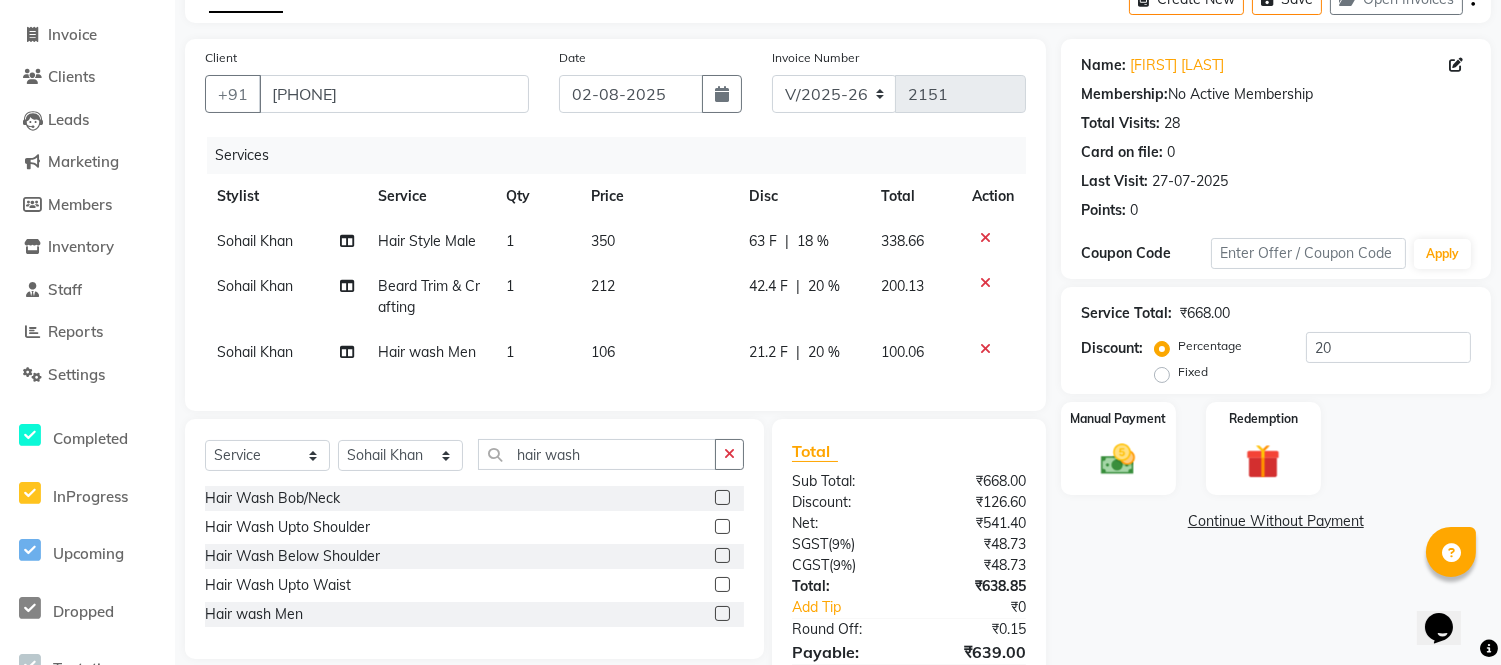 click on "Disc" 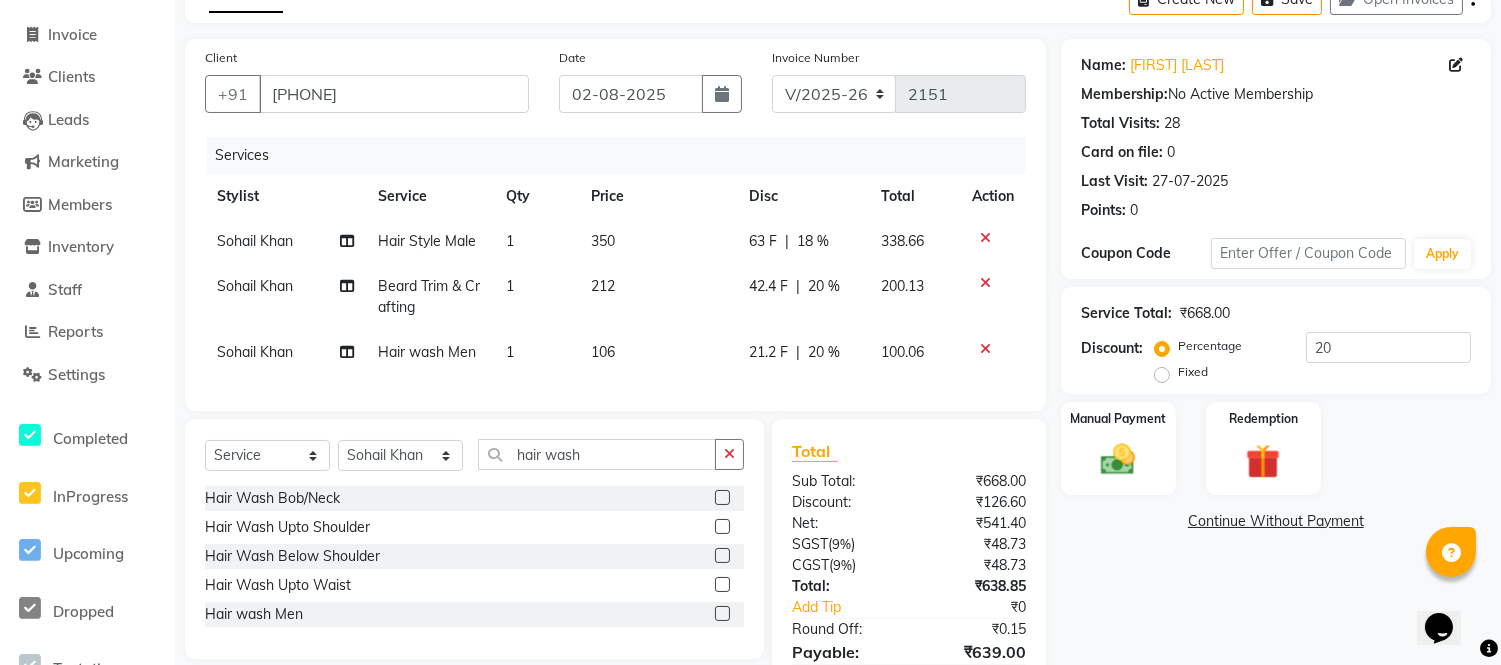 scroll, scrollTop: 226, scrollLeft: 0, axis: vertical 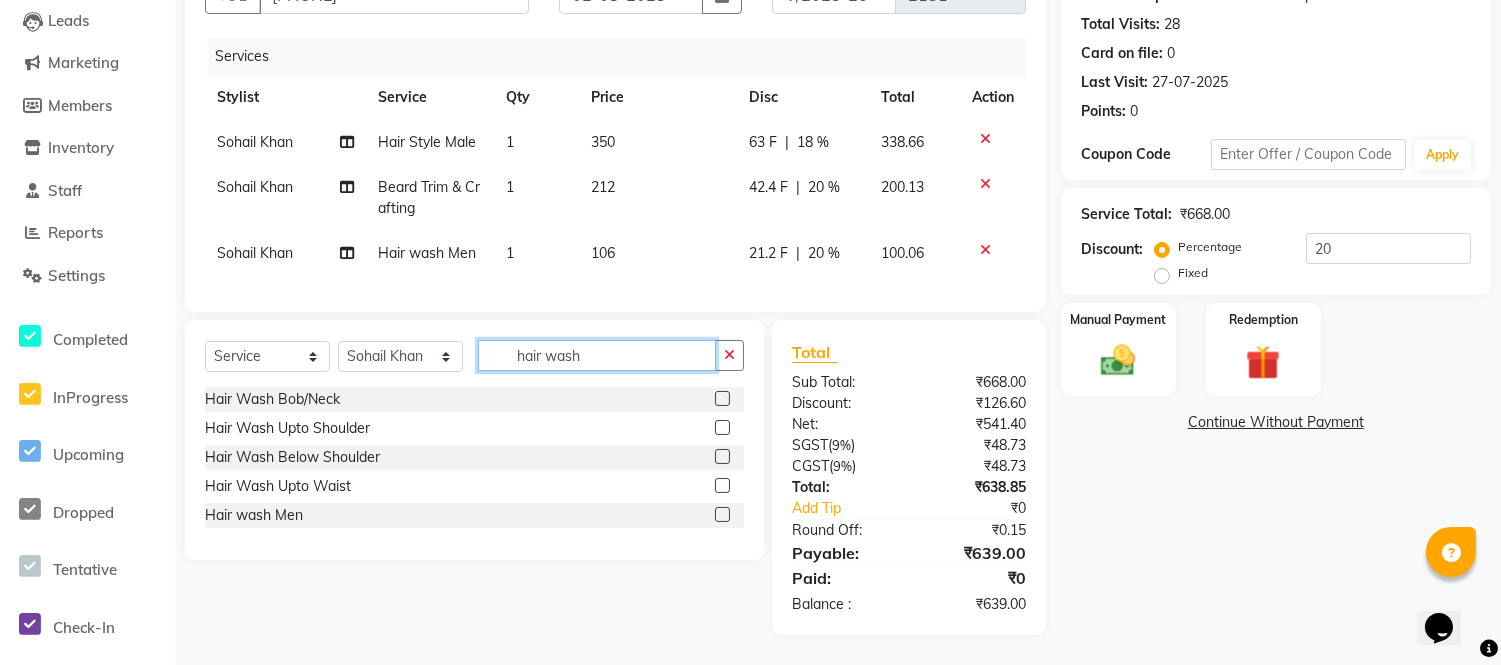 click on "hair wash" 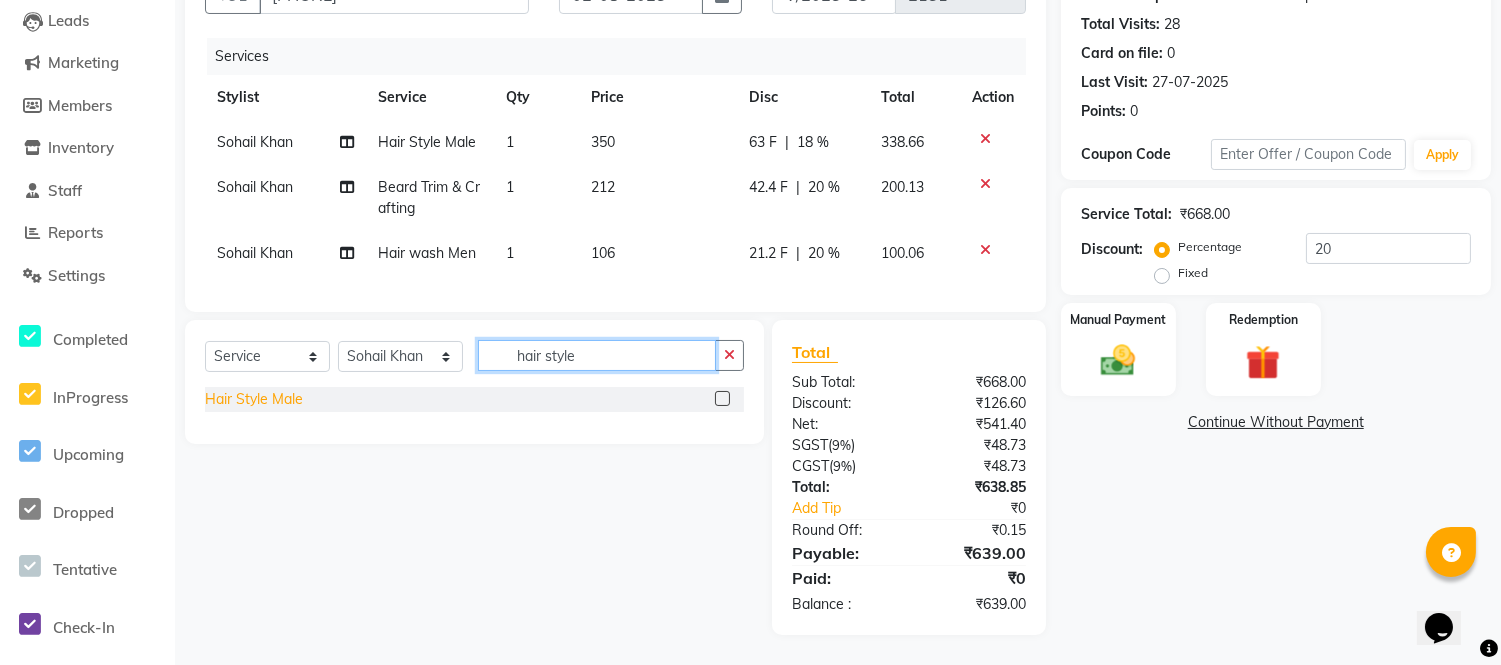 type on "hair style" 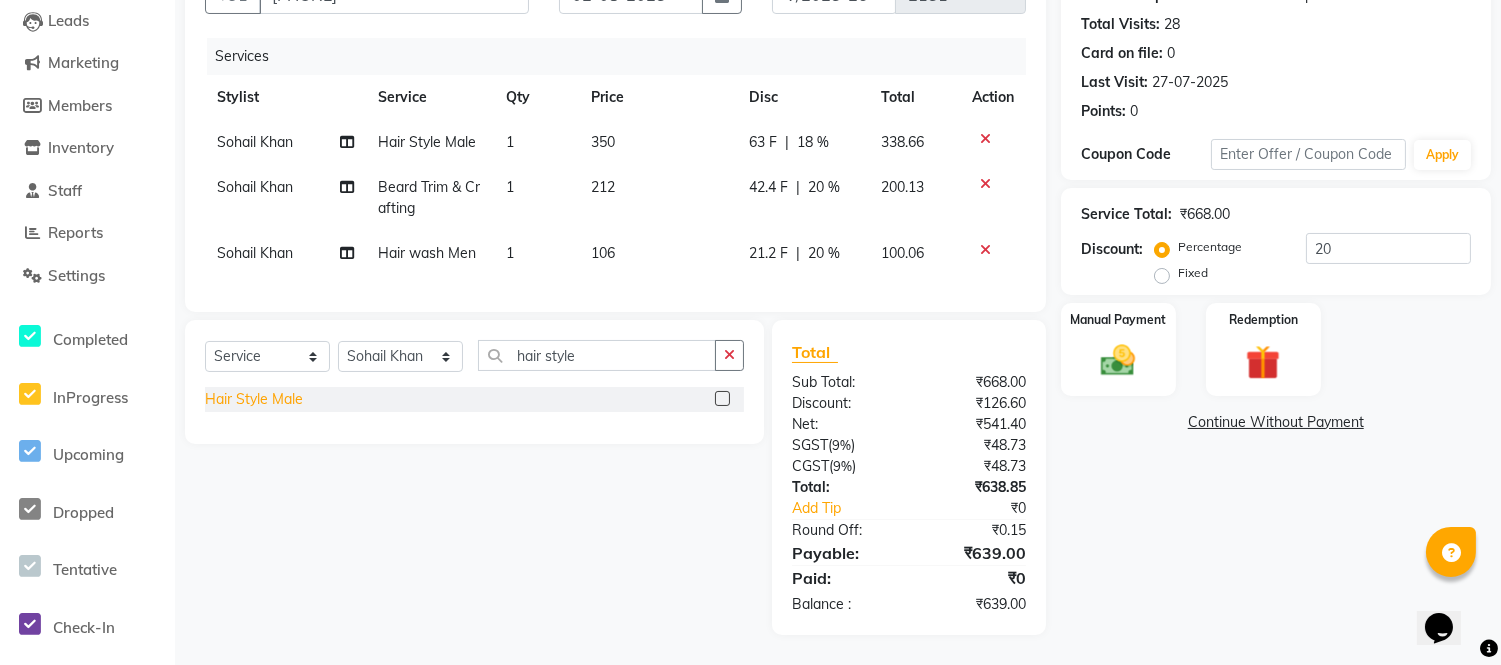 click on "Hair Style Male" 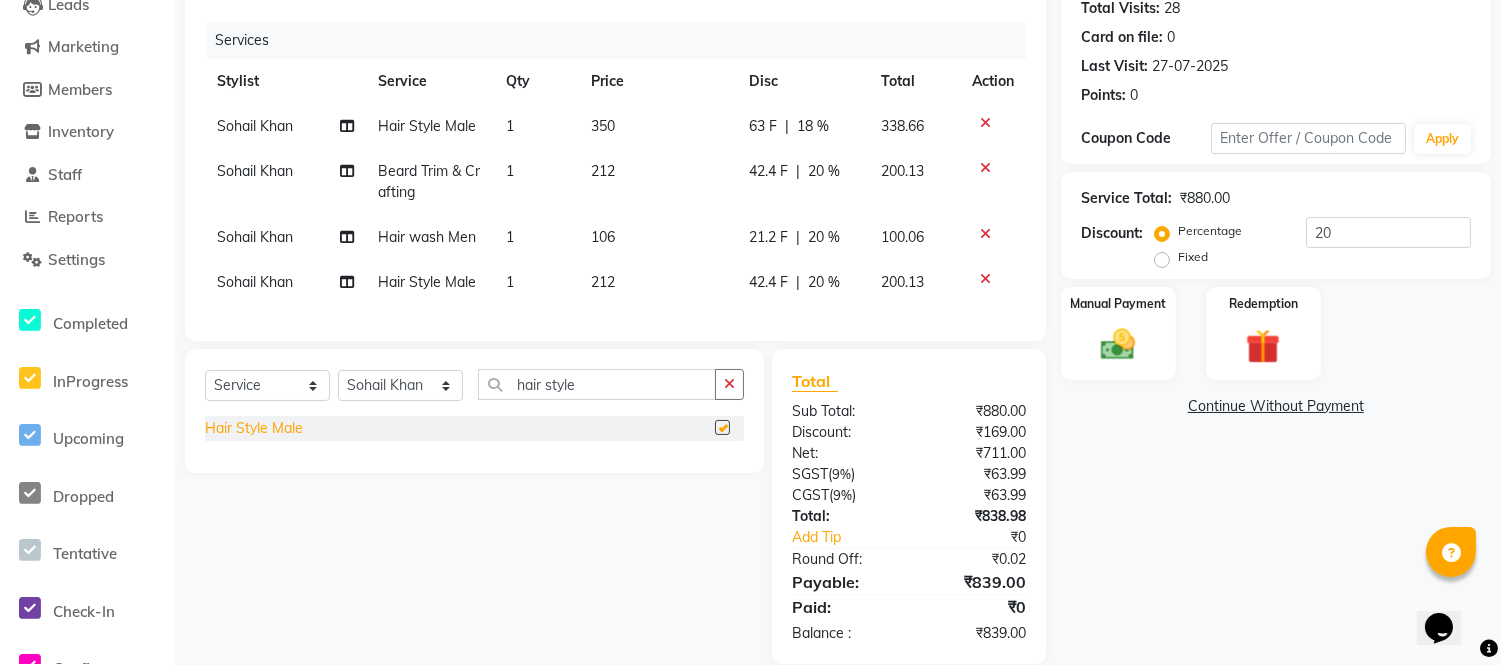 checkbox on "false" 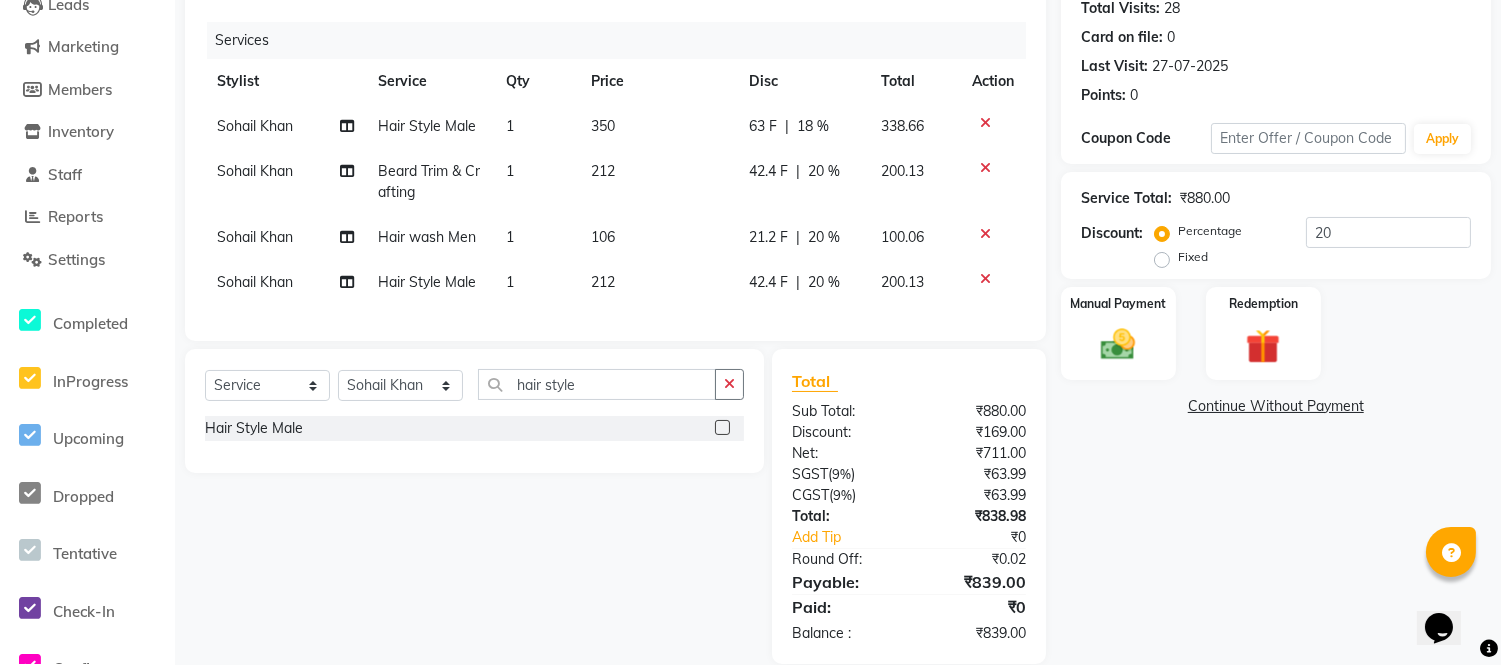 click on "18 %" 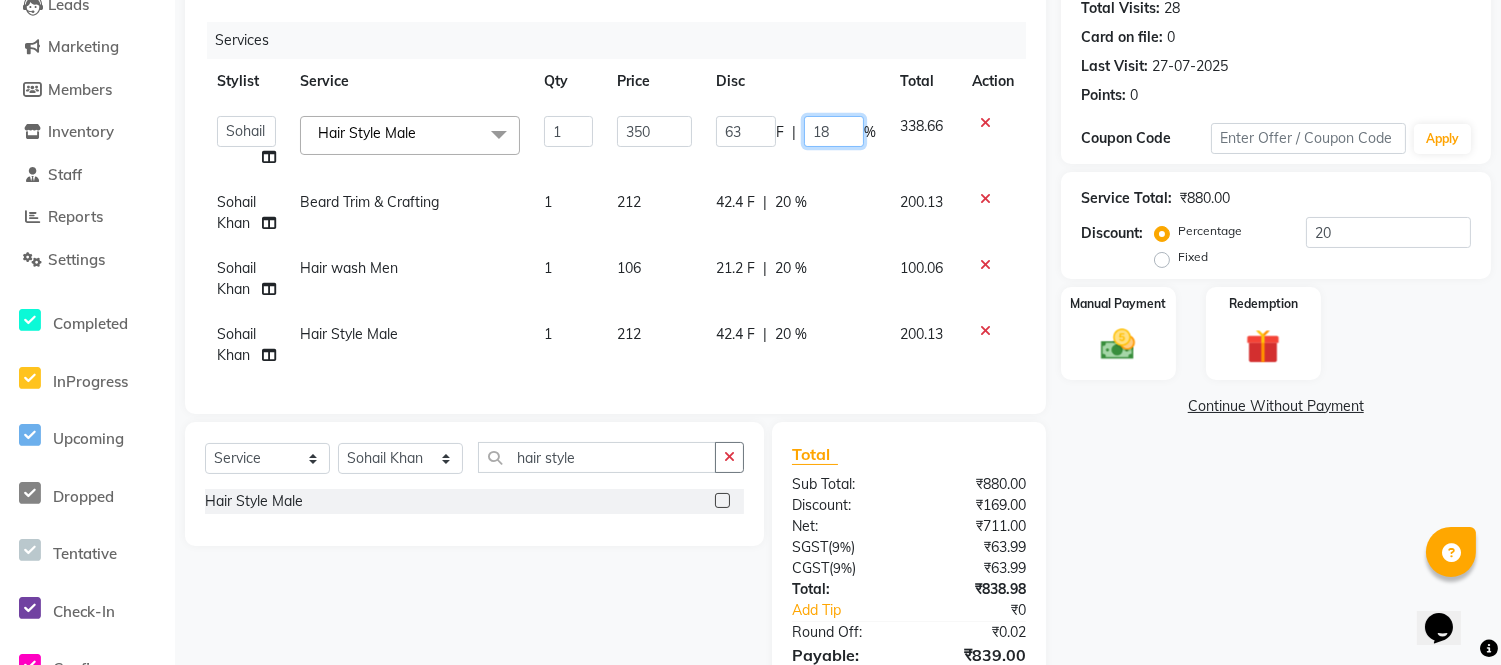 click on "18" 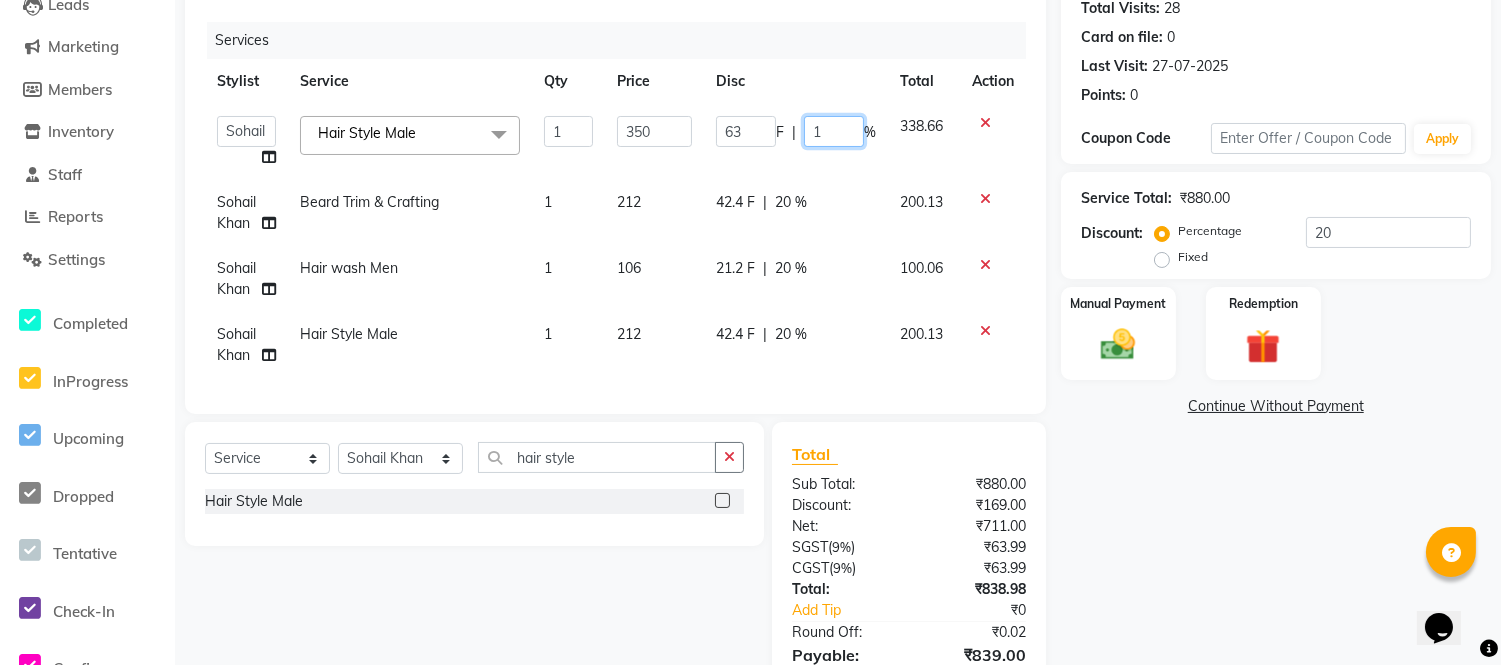 type on "16" 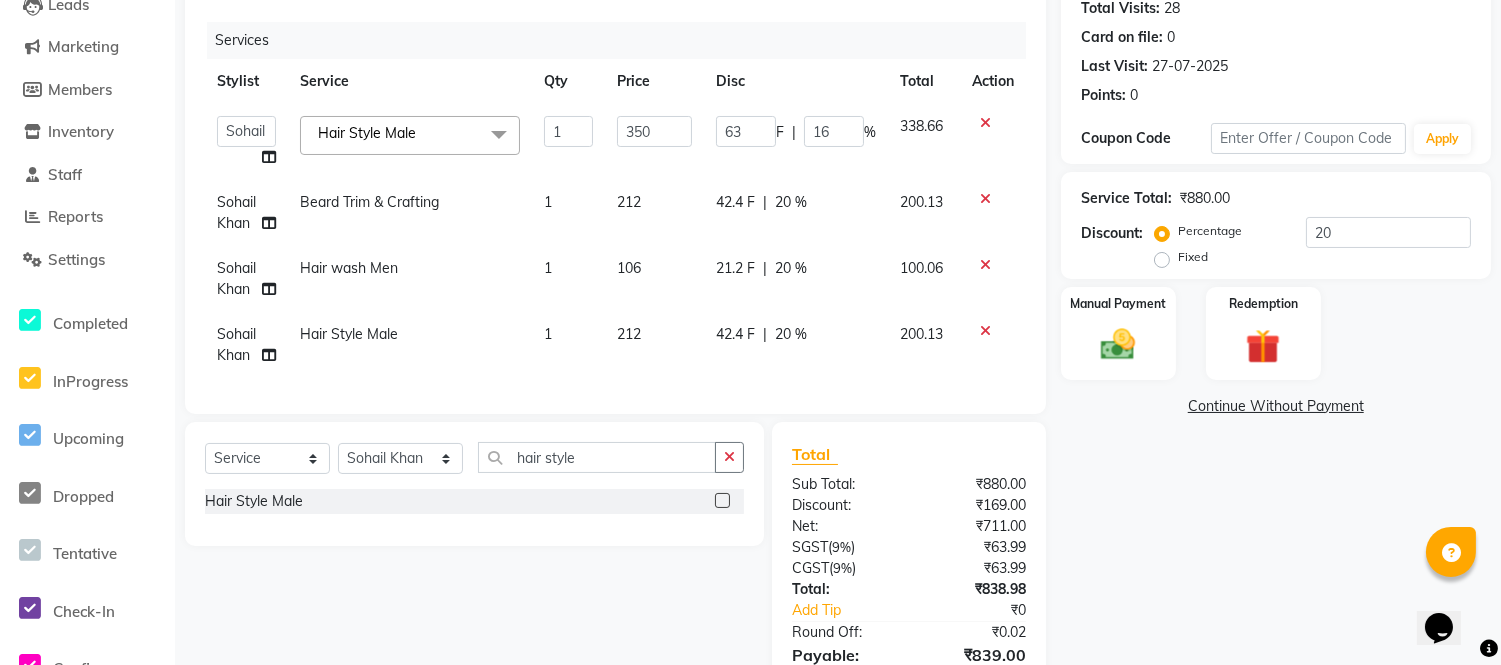 click on "Faizan Ansari   Nilam Manke   Rahul Srivastav   Rohini Waghmare   Rupali Dhotre   Sainath Shinde   Shankar Kshirsagar   Sohail Khan   Sujeet Thakur   Vijay Kharat  Hair Style Male  x Hydra Boost Facial Instant Glow Facial Urban Men Facial Whitening & Brightening Facial Radiance Facial  Vitamin C Facial Pro Merge Facial Kanpeki Blanch Facial Kanpeki Upendice Facial Agelock Marine Plant Facial Agelock Goji Brightening Facial Agelock Lightening Seboxy Facial Cut & Filing Cut & Filing With Polish Cut & Filing With French Polish Glitter nail art (per tip) Chrome nail art (per tip) Cat eye nail art (per tip) Foil nail art (per tip) Ombre nail art (per tip) Gel polish (10 tips) Gel Polish (5 tips) French Gel Polish (10 tips) French Gel Polish (5 tips) Gel Polish Removal (10 tips) Gel Polish Removal (5 tips) Gel Nail Extensions (10 tips) French Extensions (10 tips) Regular Overlay (10 tips) French Overlay (10 tips) Removal (10 tips) Regular Refills (10 tips) French Refills (10 tips) Regular Manicure Elite Manicure" 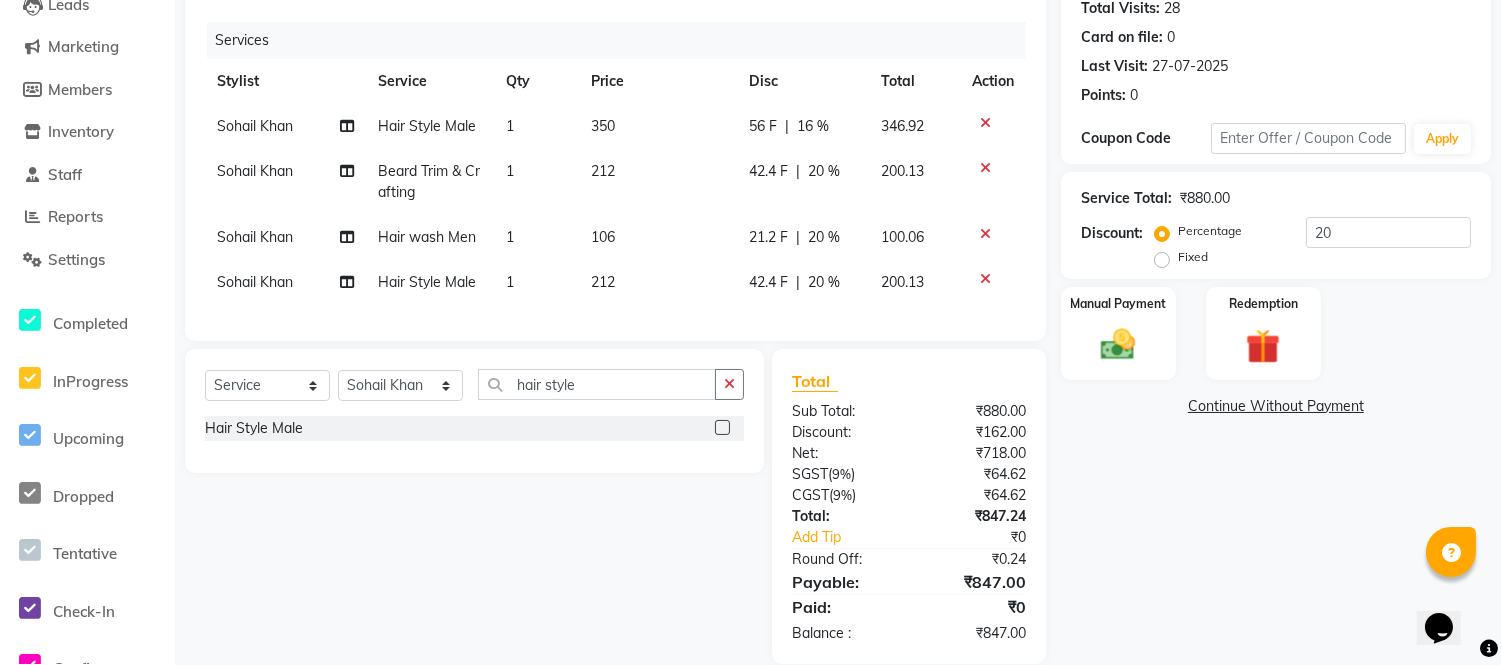 click on "16 %" 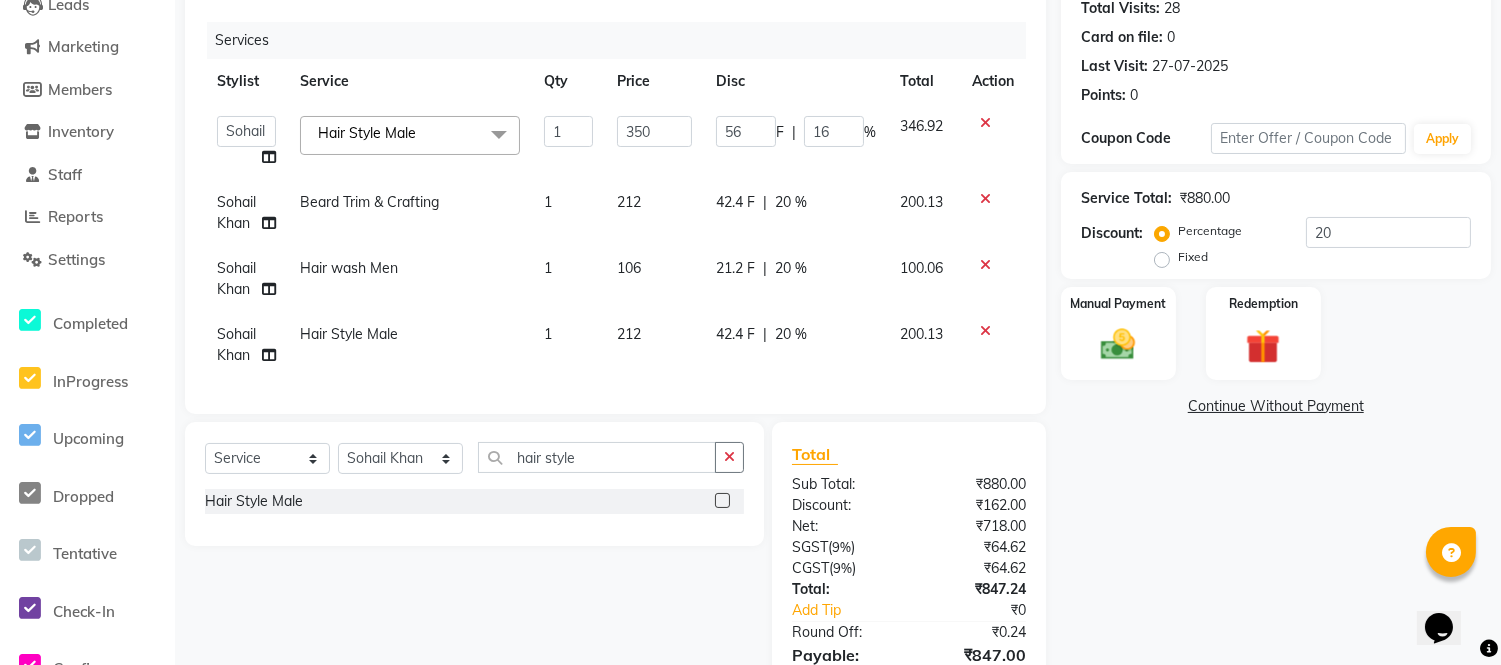 click on "56 F | 16 %" 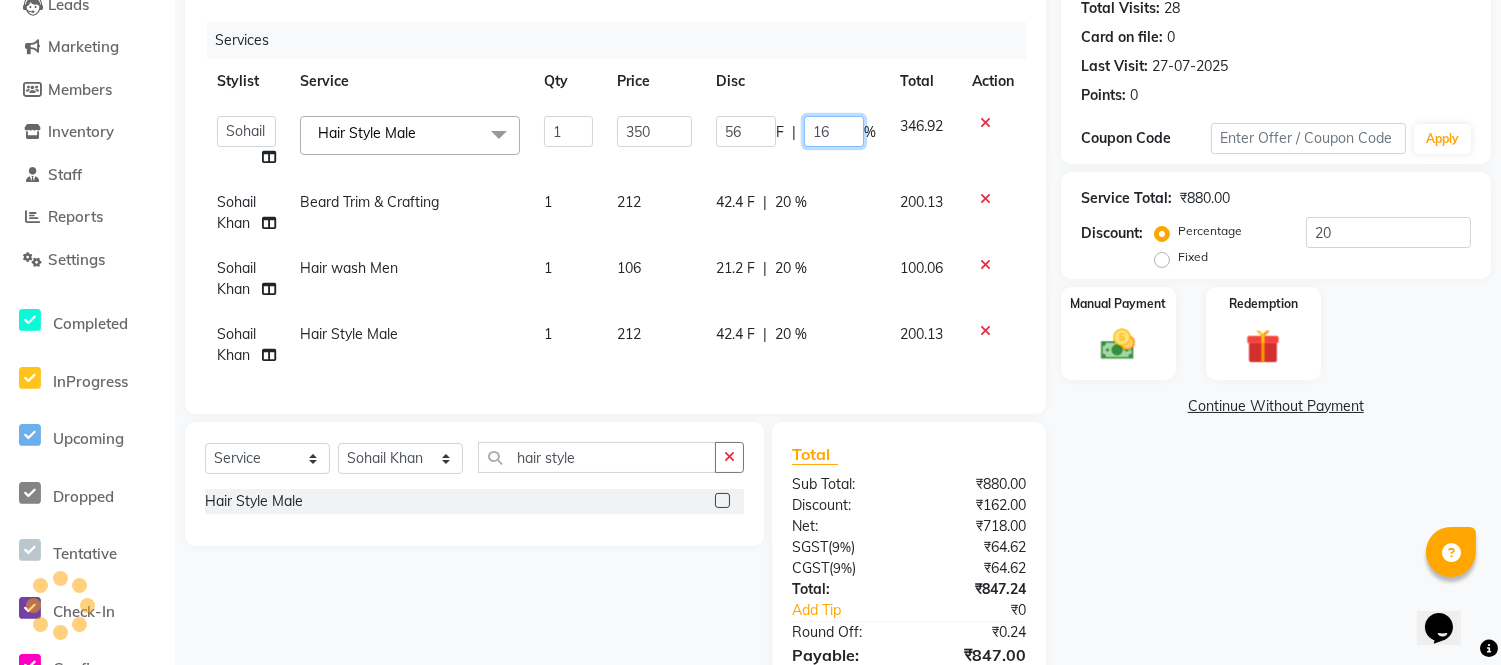 click on "16" 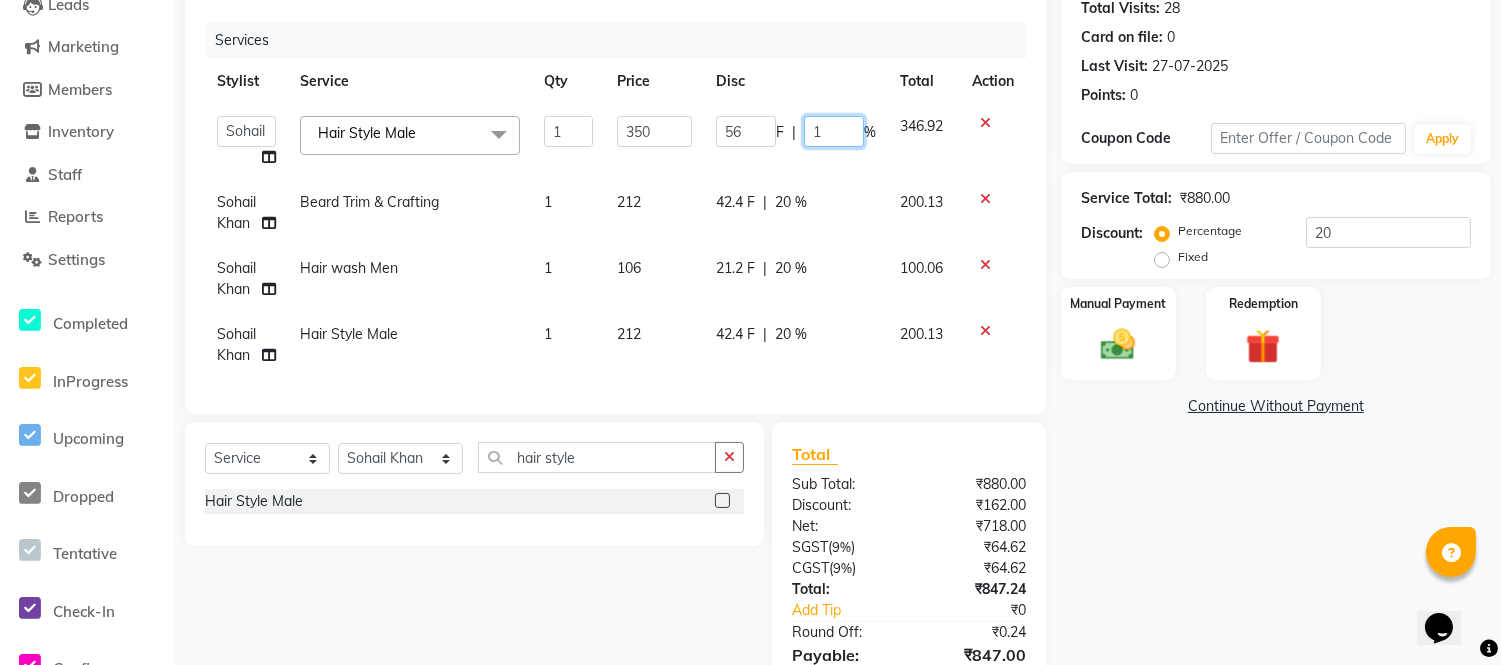 type on "15" 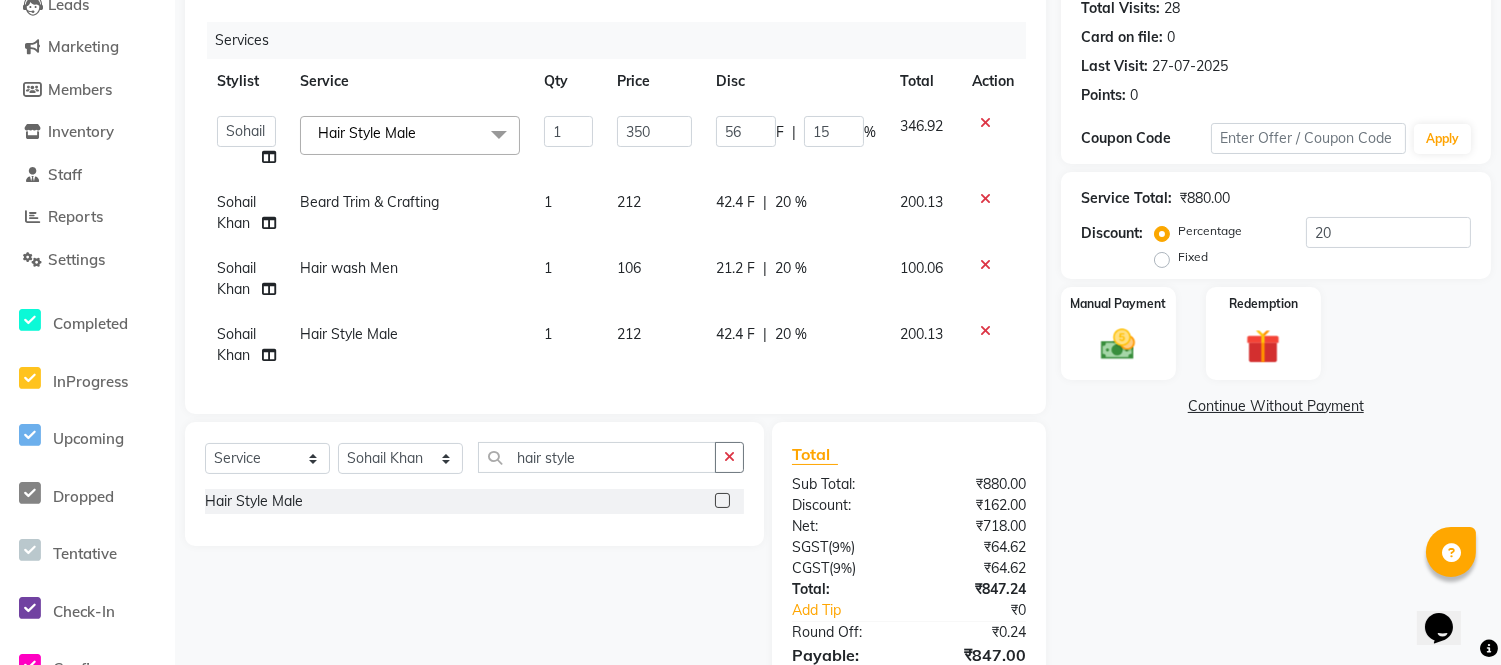 click on "Services" 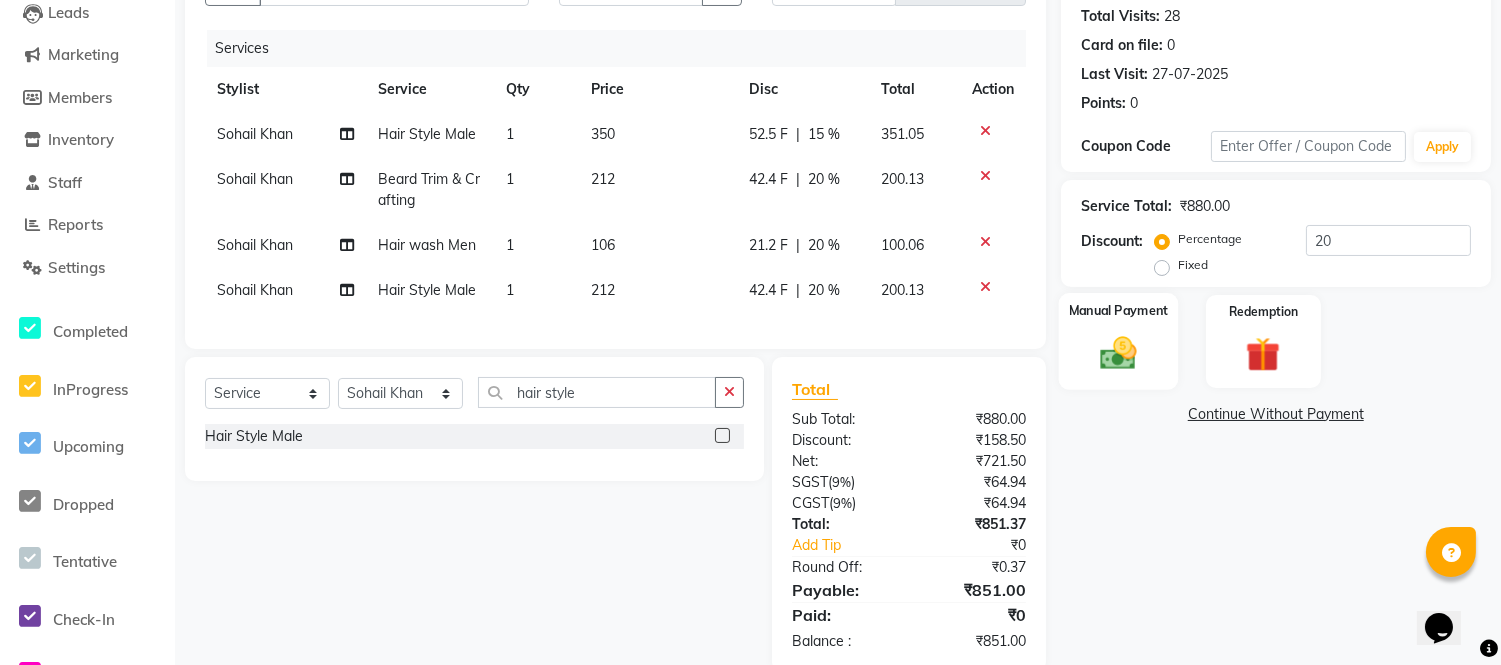 scroll, scrollTop: 160, scrollLeft: 0, axis: vertical 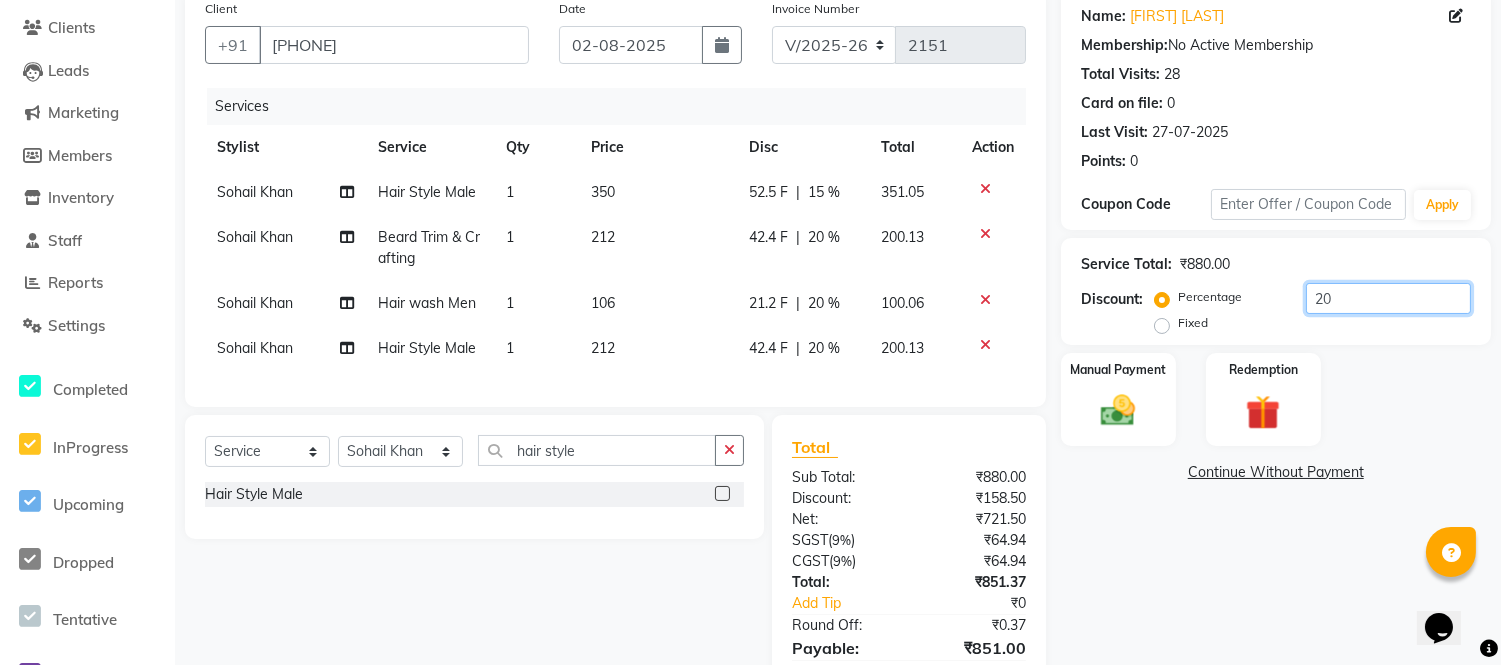 click on "20" 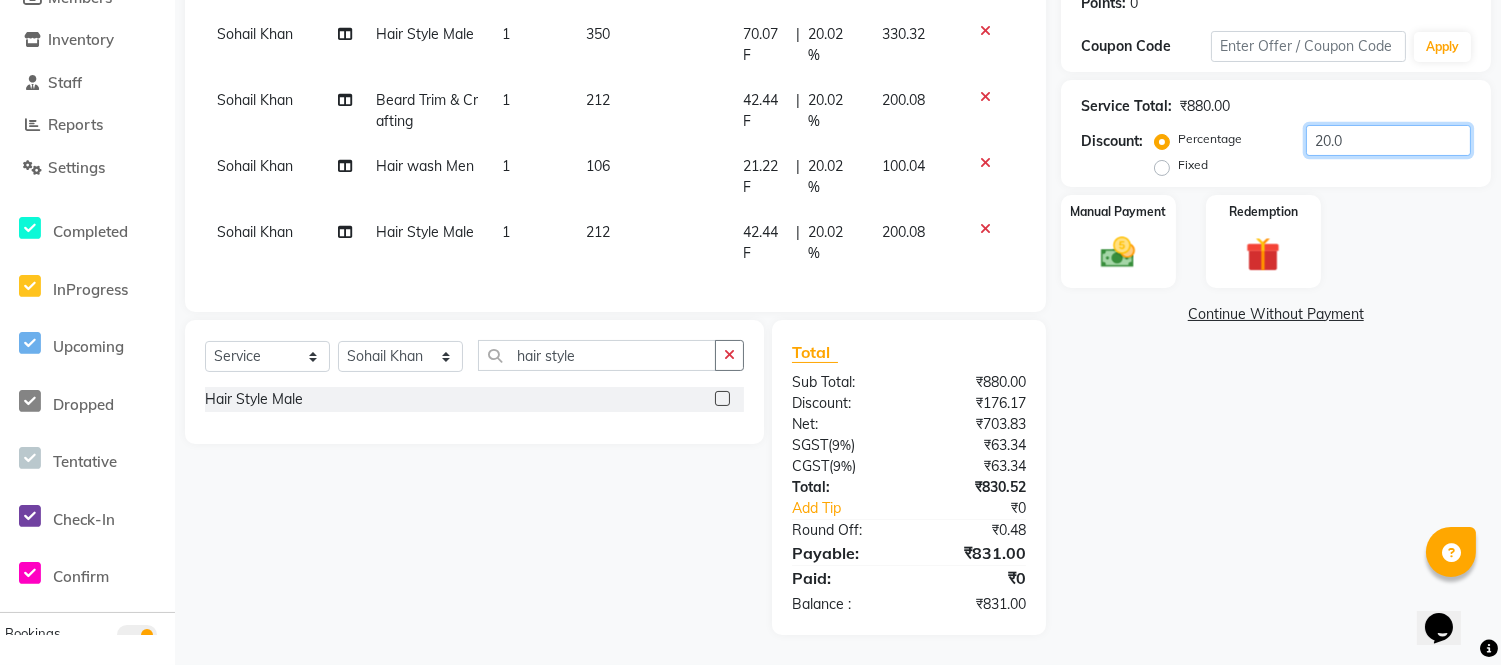 scroll, scrollTop: 271, scrollLeft: 0, axis: vertical 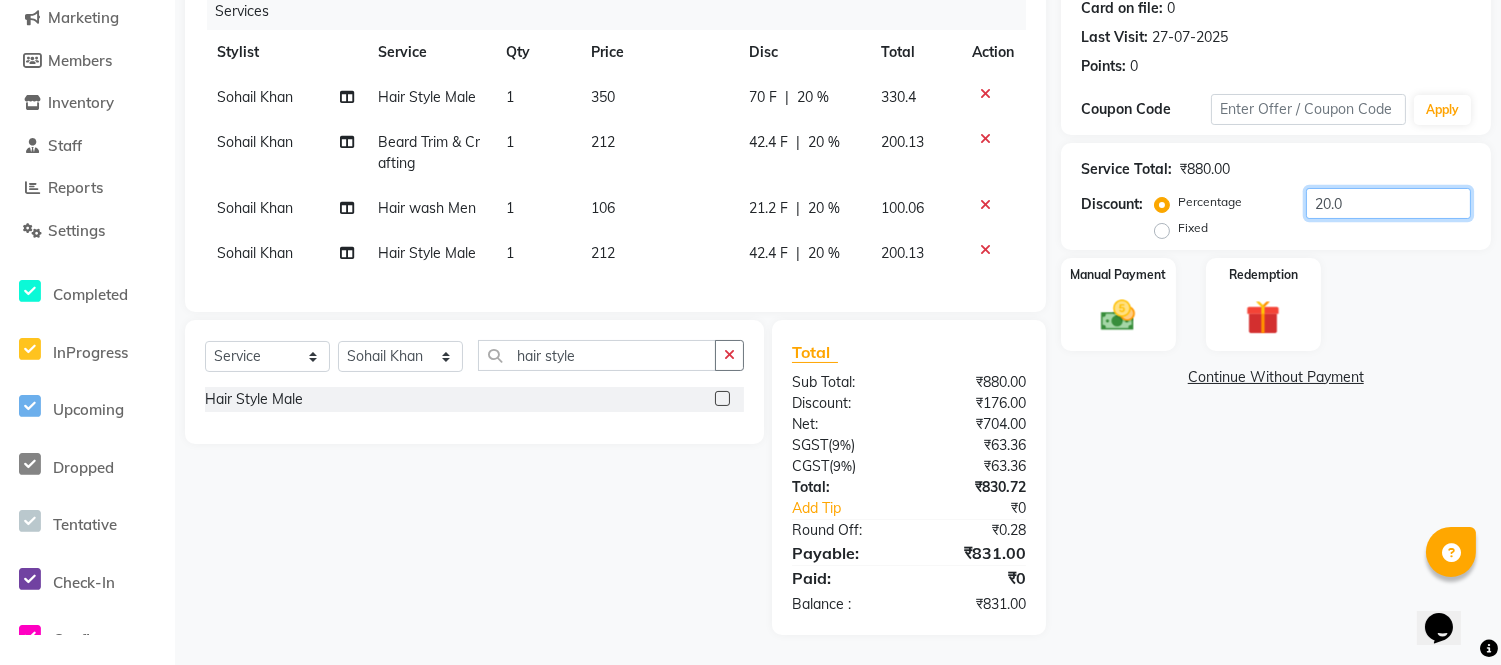 type on "20" 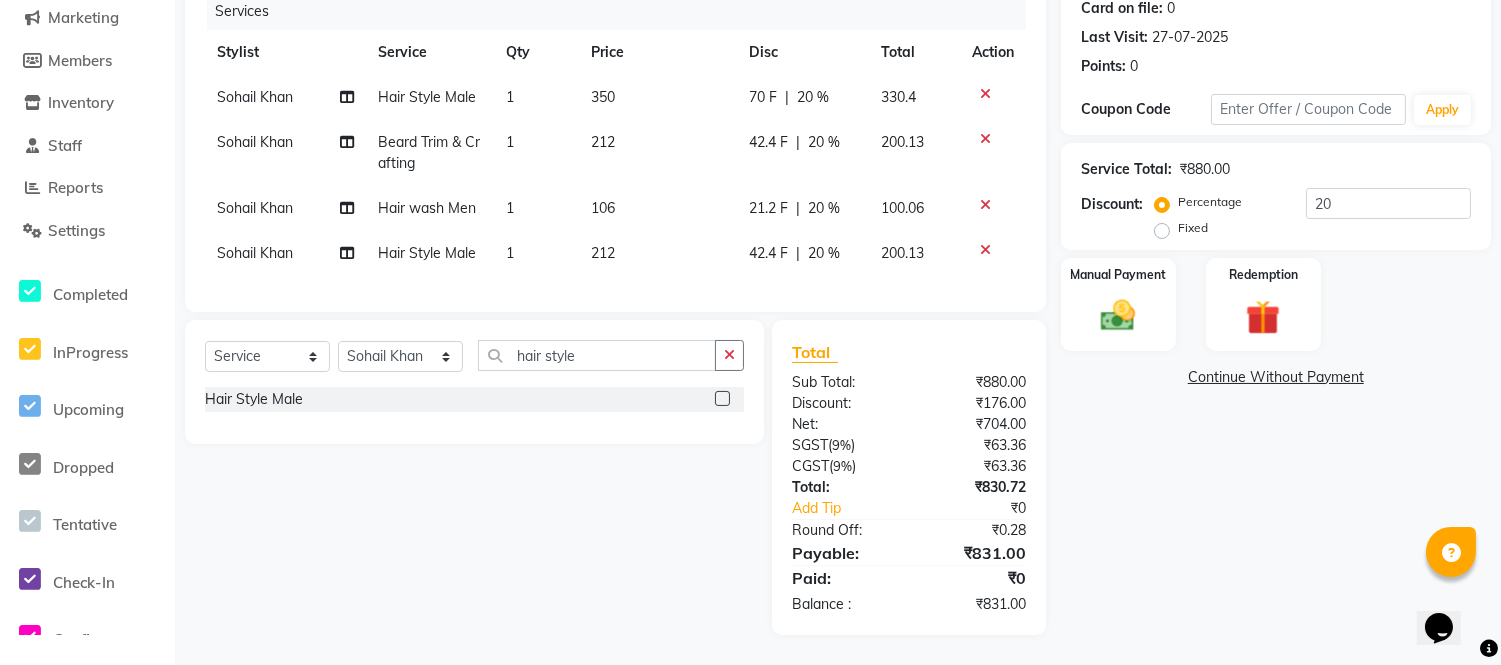 click on "Name: Salim Kazi Membership:  No Active Membership  Total Visits:  28 Card on file:  0 Last Visit:   27-07-2025 Points:   0  Coupon Code Apply Service Total:  ₹880.00  Discount:  Percentage   Fixed  20 Manual Payment Redemption  Continue Without Payment" 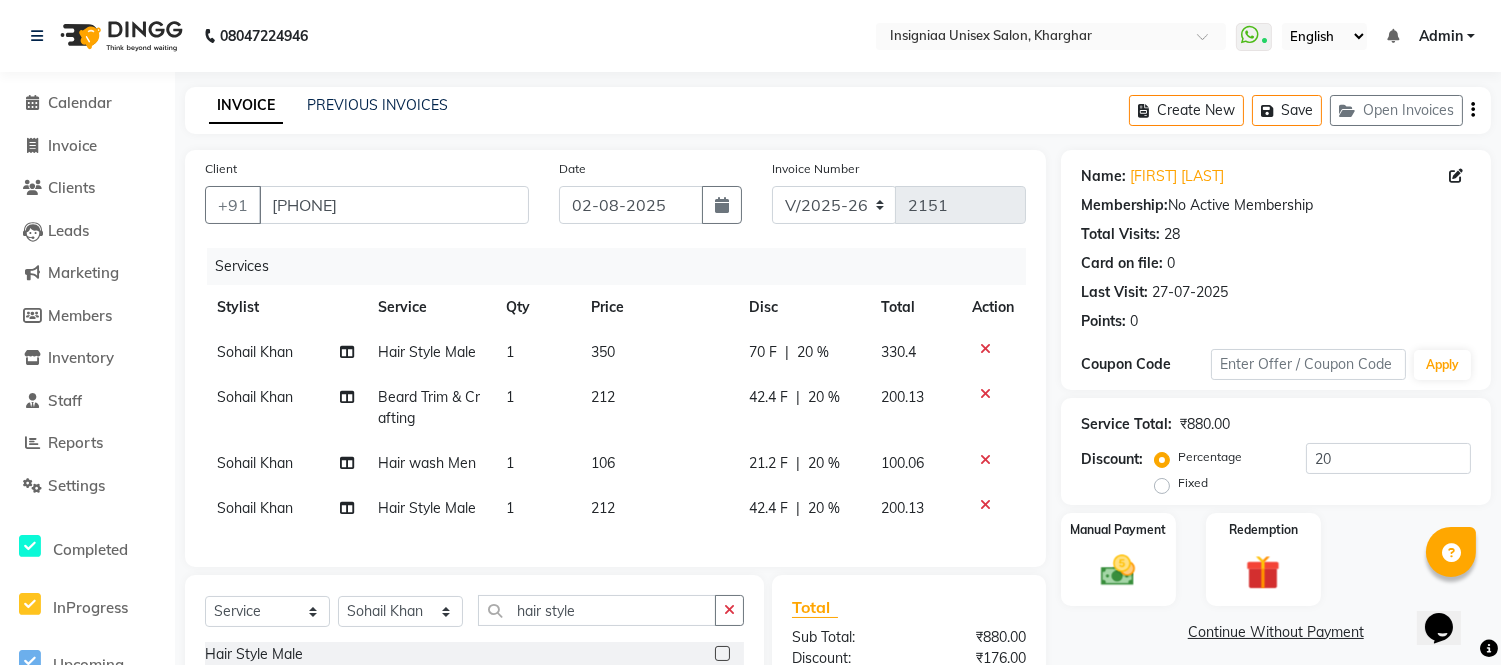 click on "20 %" 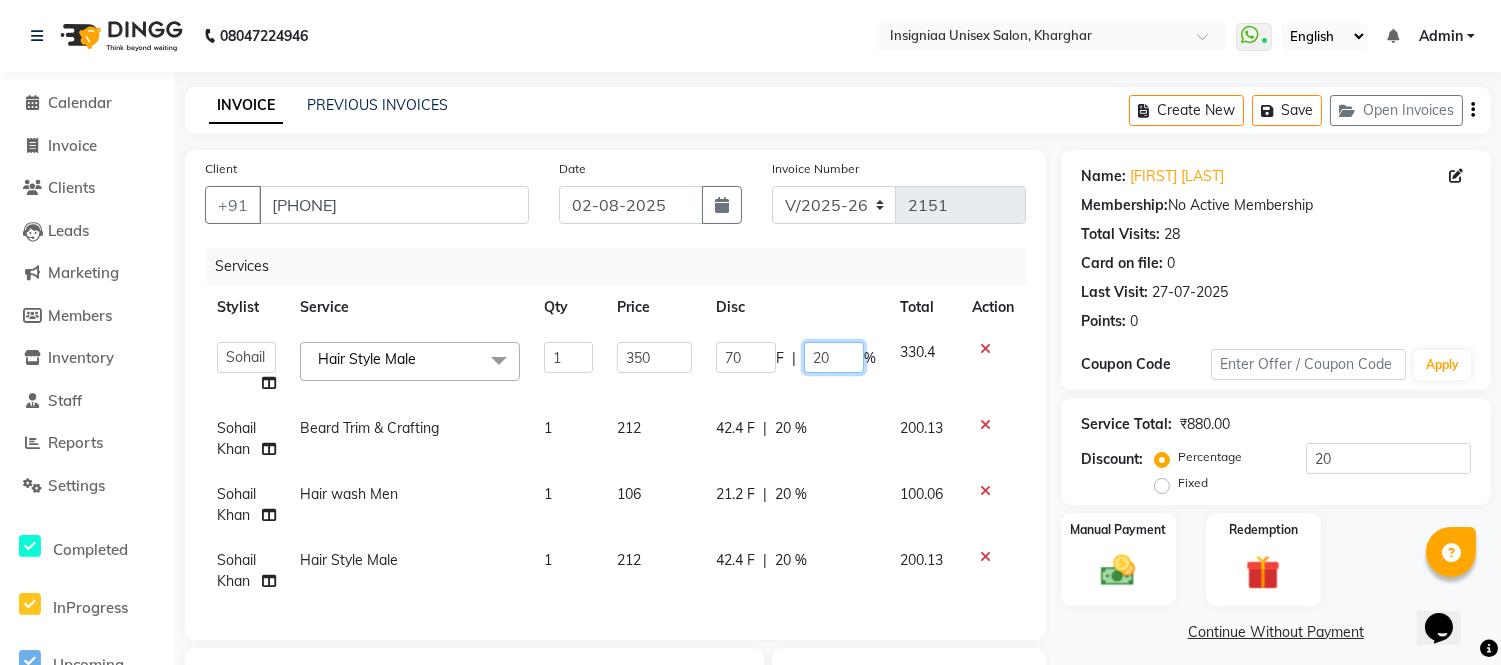 drag, startPoint x: 828, startPoint y: 364, endPoint x: 771, endPoint y: 364, distance: 57 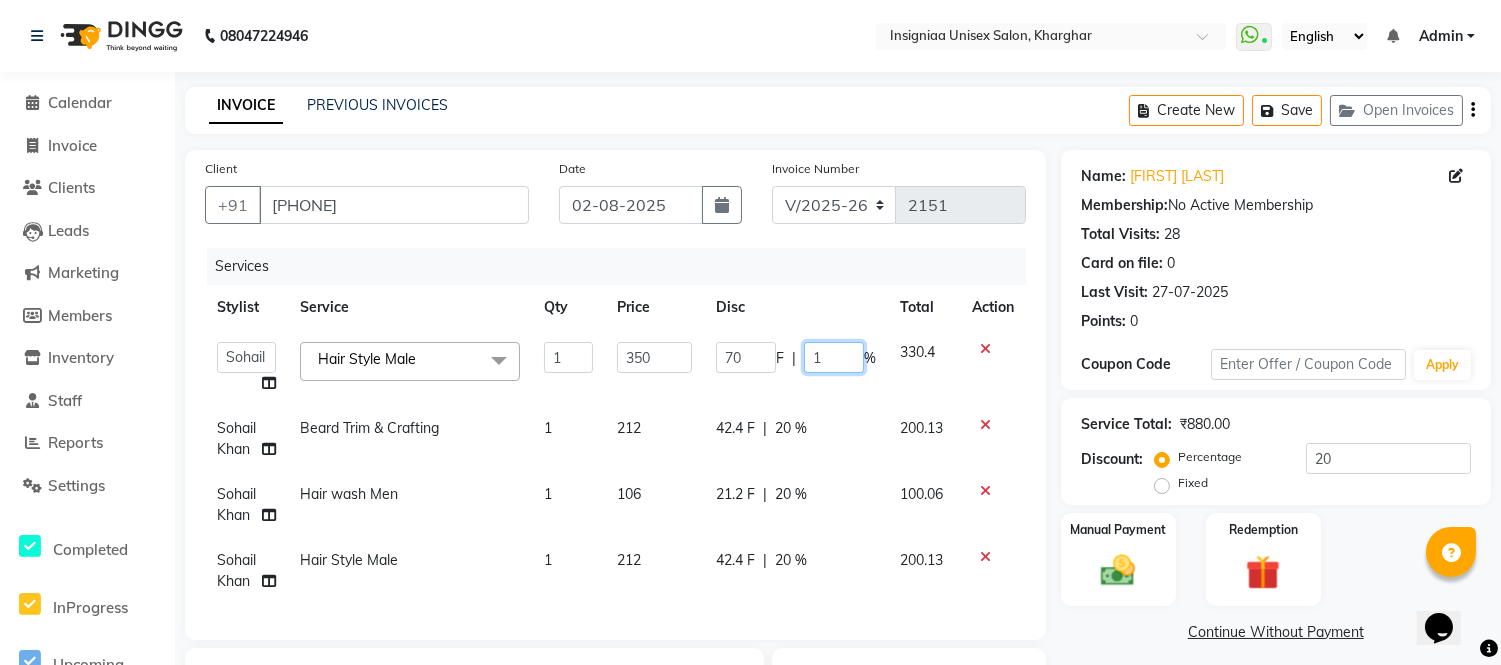 type on "15" 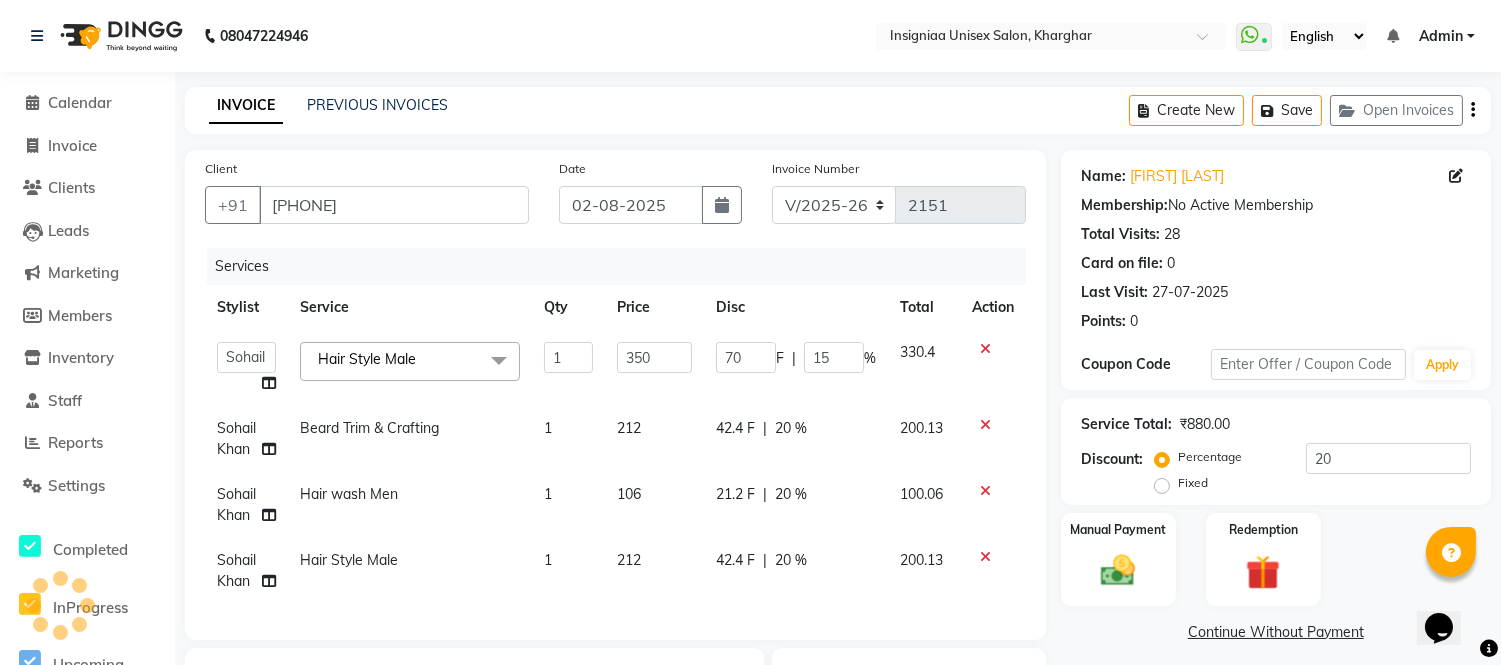 click on "Services" 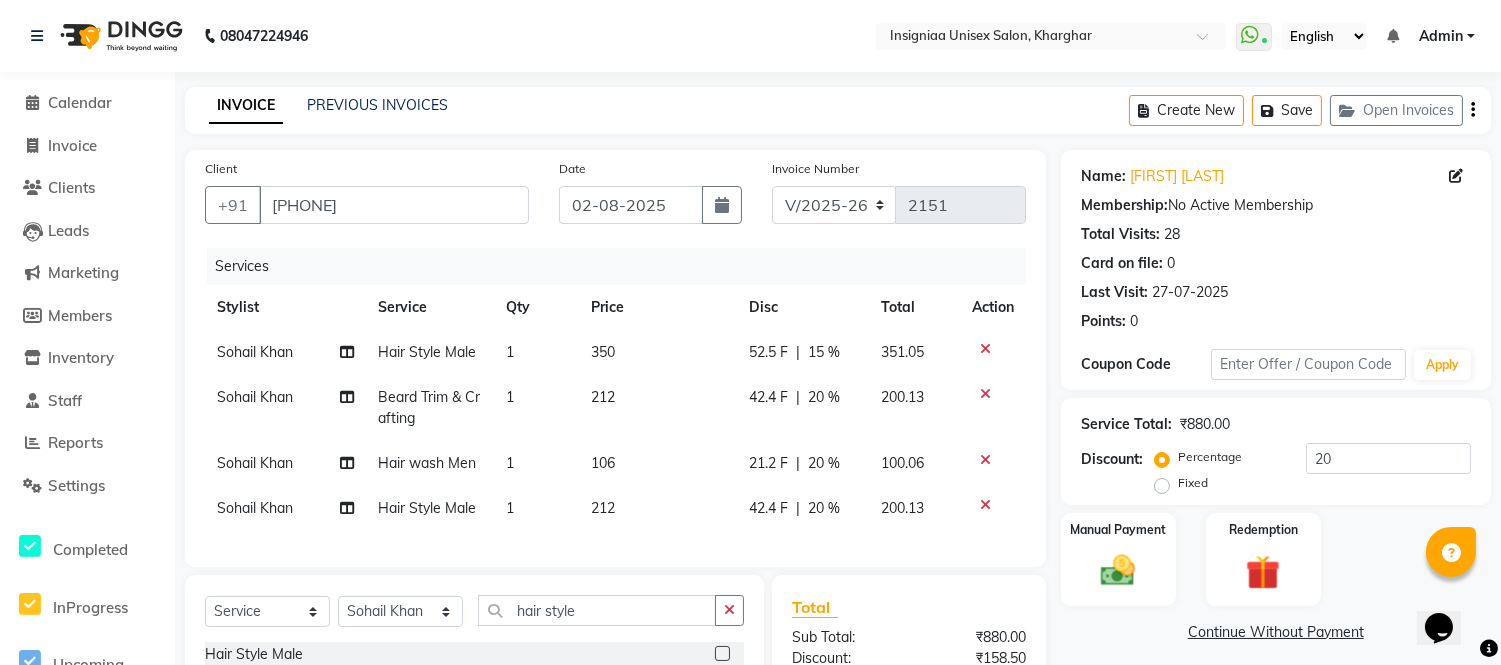 scroll, scrollTop: 271, scrollLeft: 0, axis: vertical 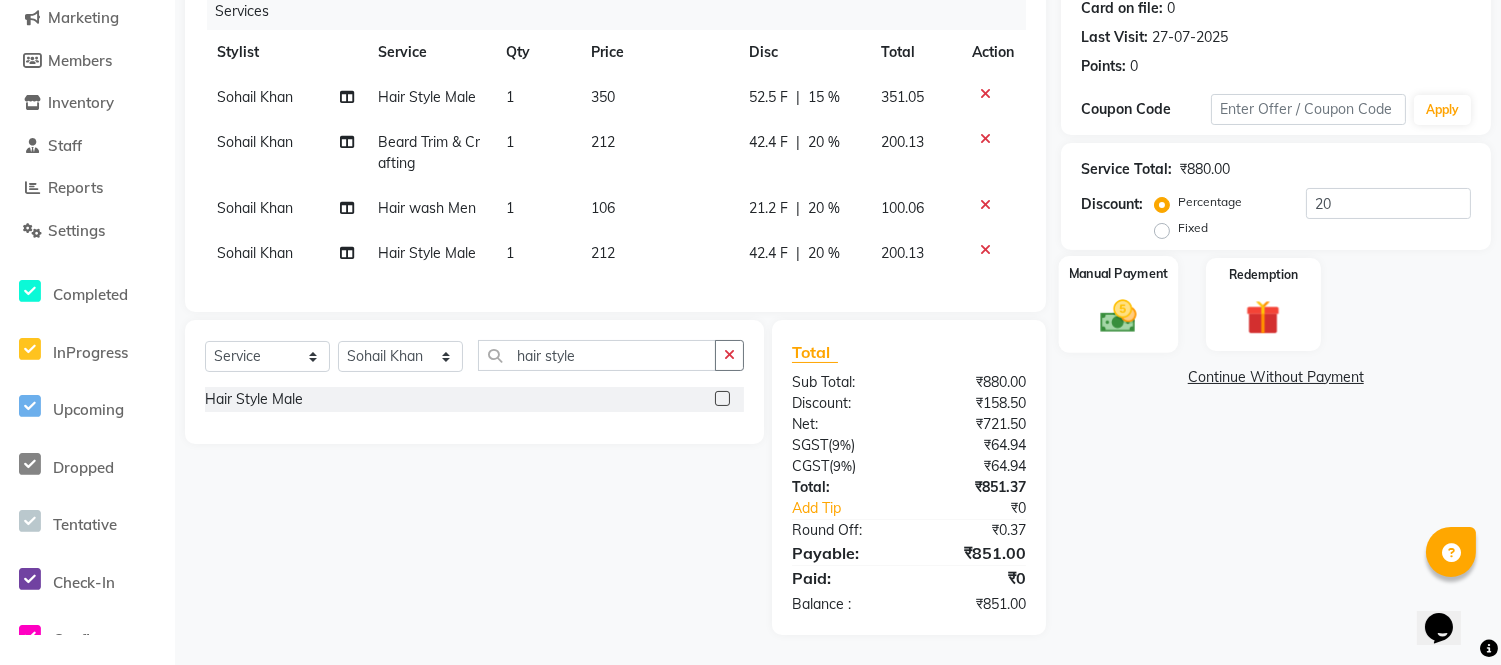 click on "Manual Payment" 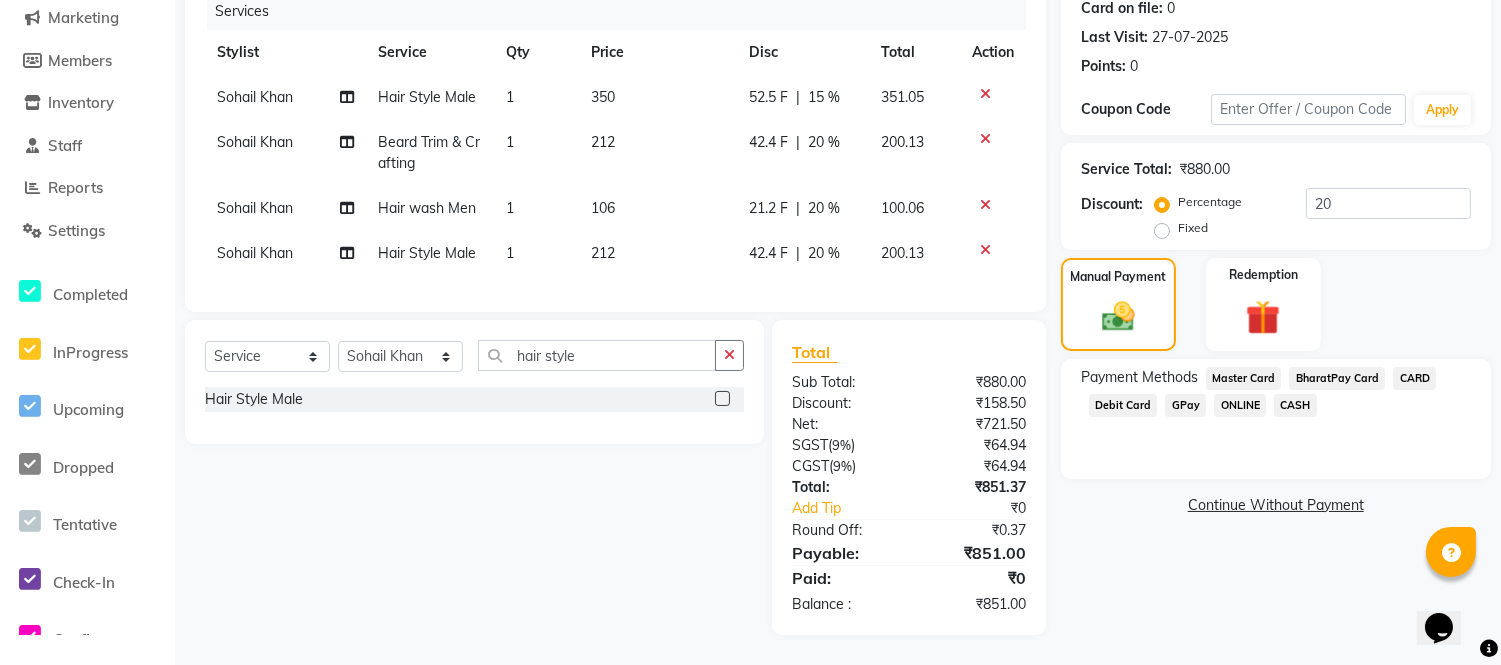 click on "CARD" 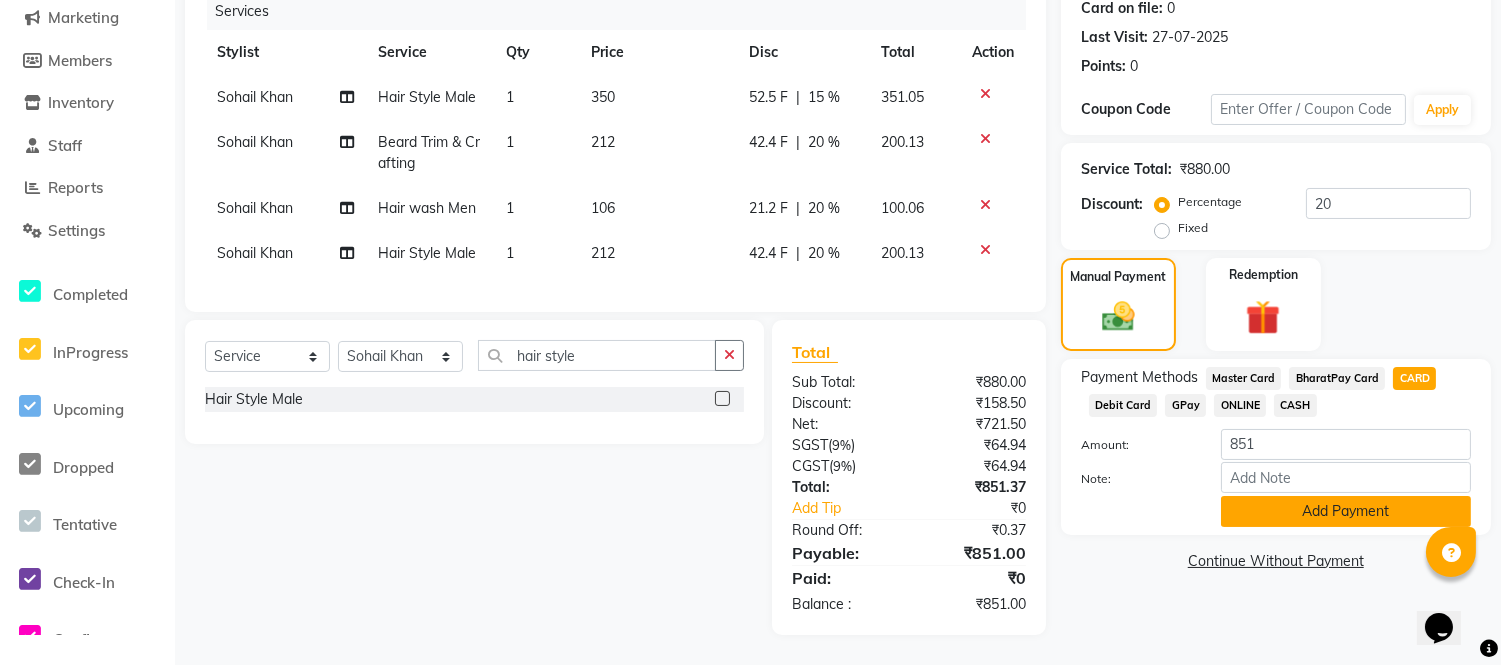 click on "Add Payment" 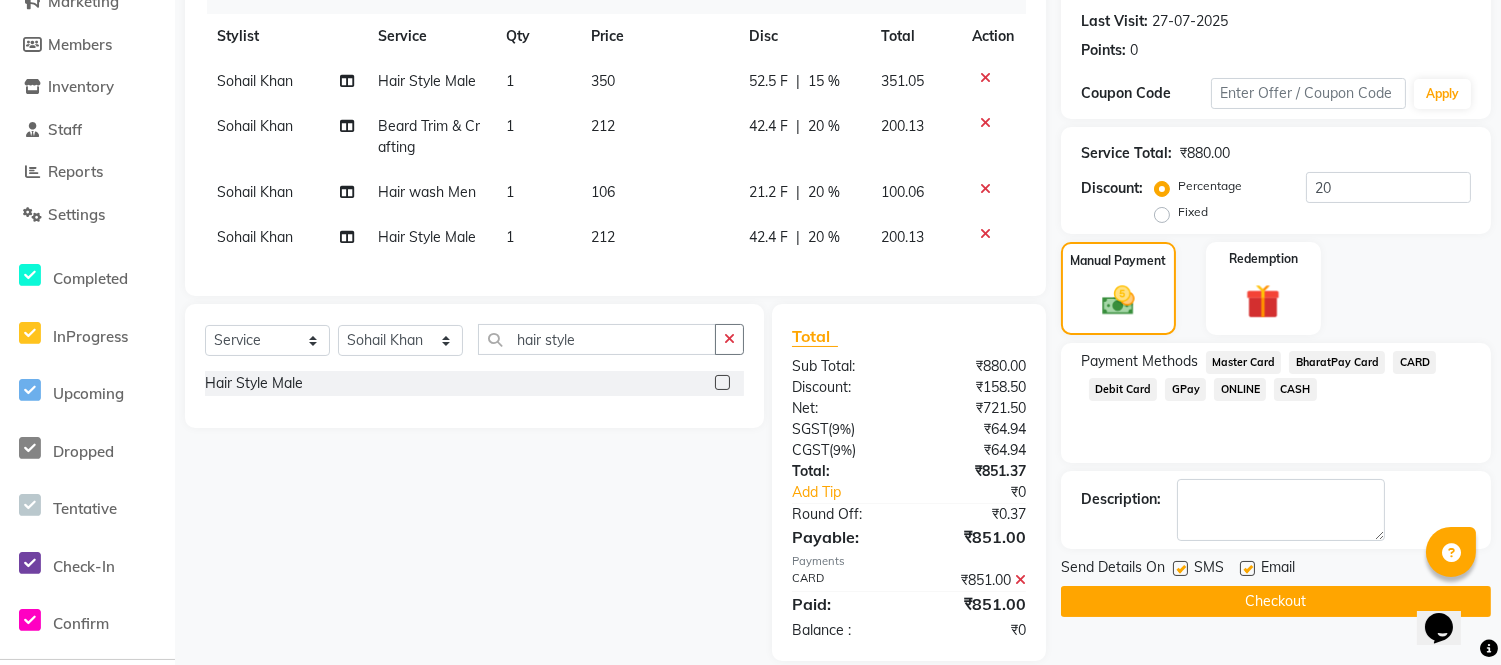 scroll, scrollTop: 313, scrollLeft: 0, axis: vertical 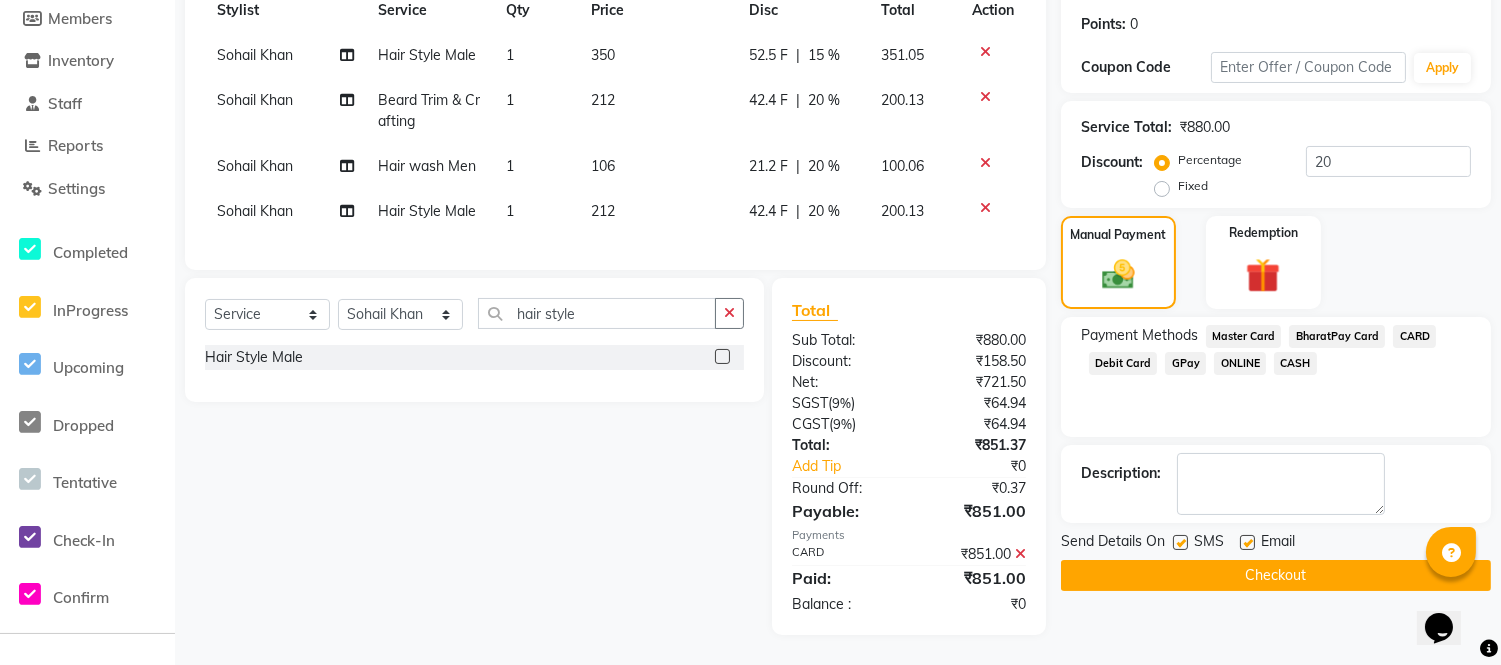 click 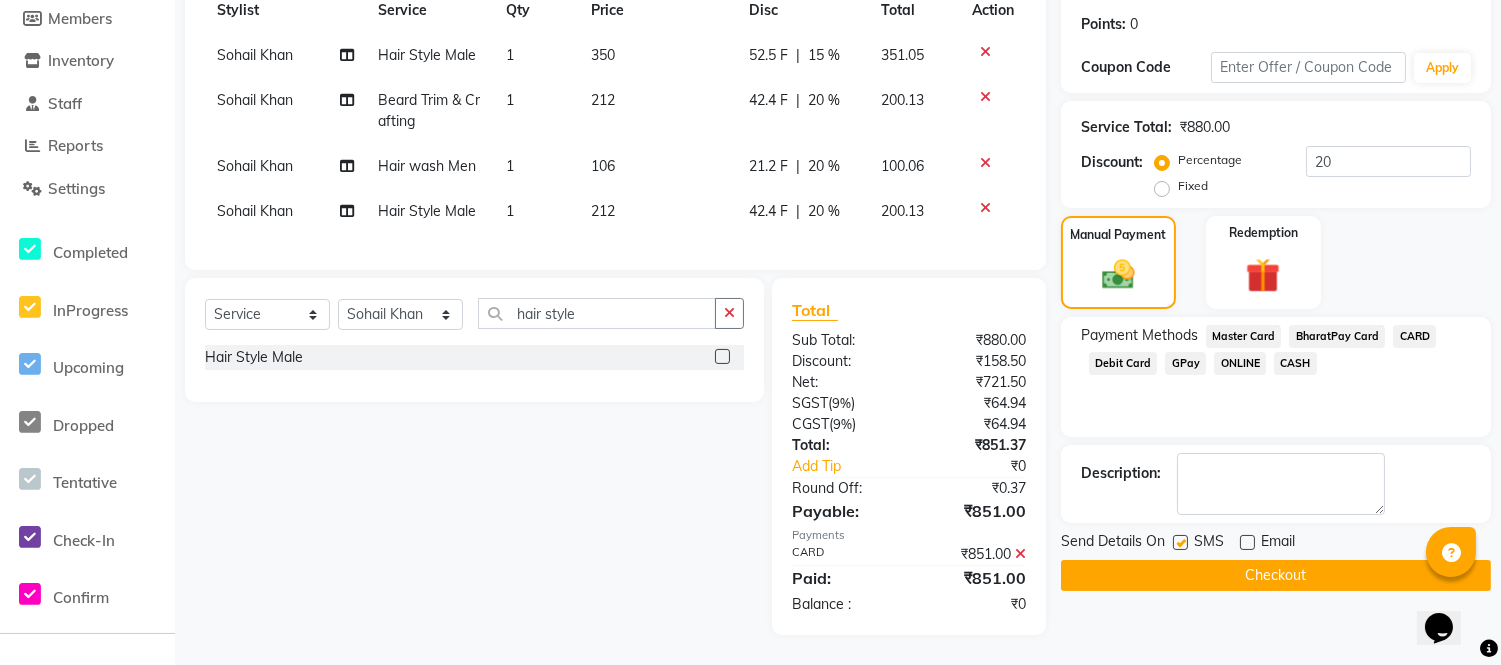 drag, startPoint x: 1177, startPoint y: 527, endPoint x: 1185, endPoint y: 553, distance: 27.202942 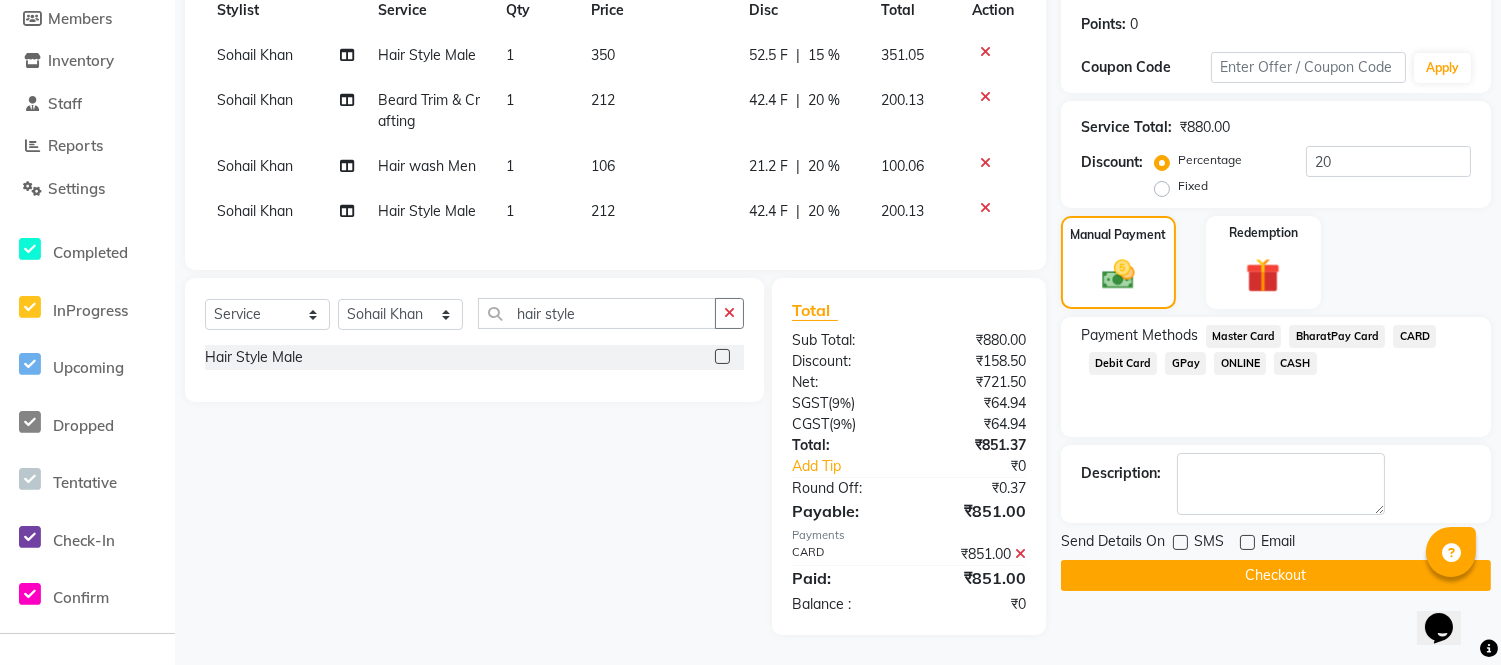 click on "Checkout" 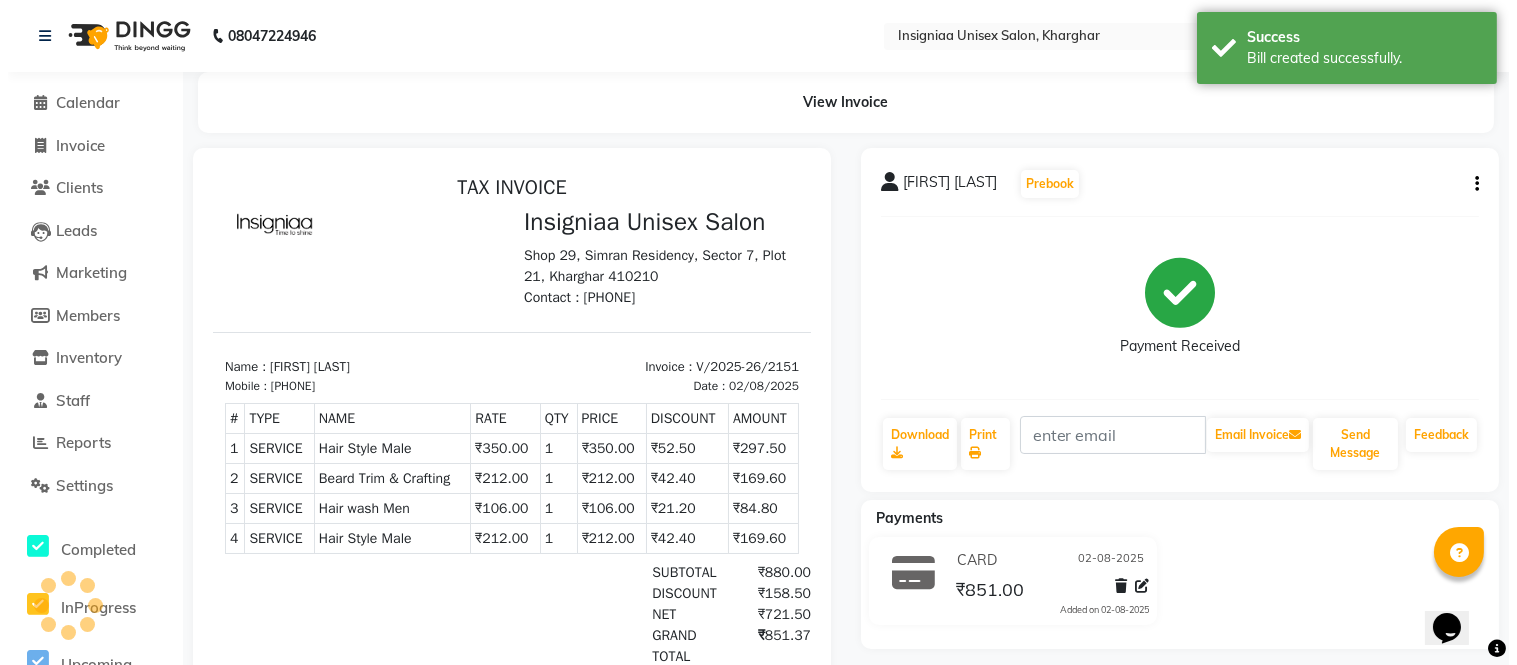 scroll, scrollTop: 0, scrollLeft: 0, axis: both 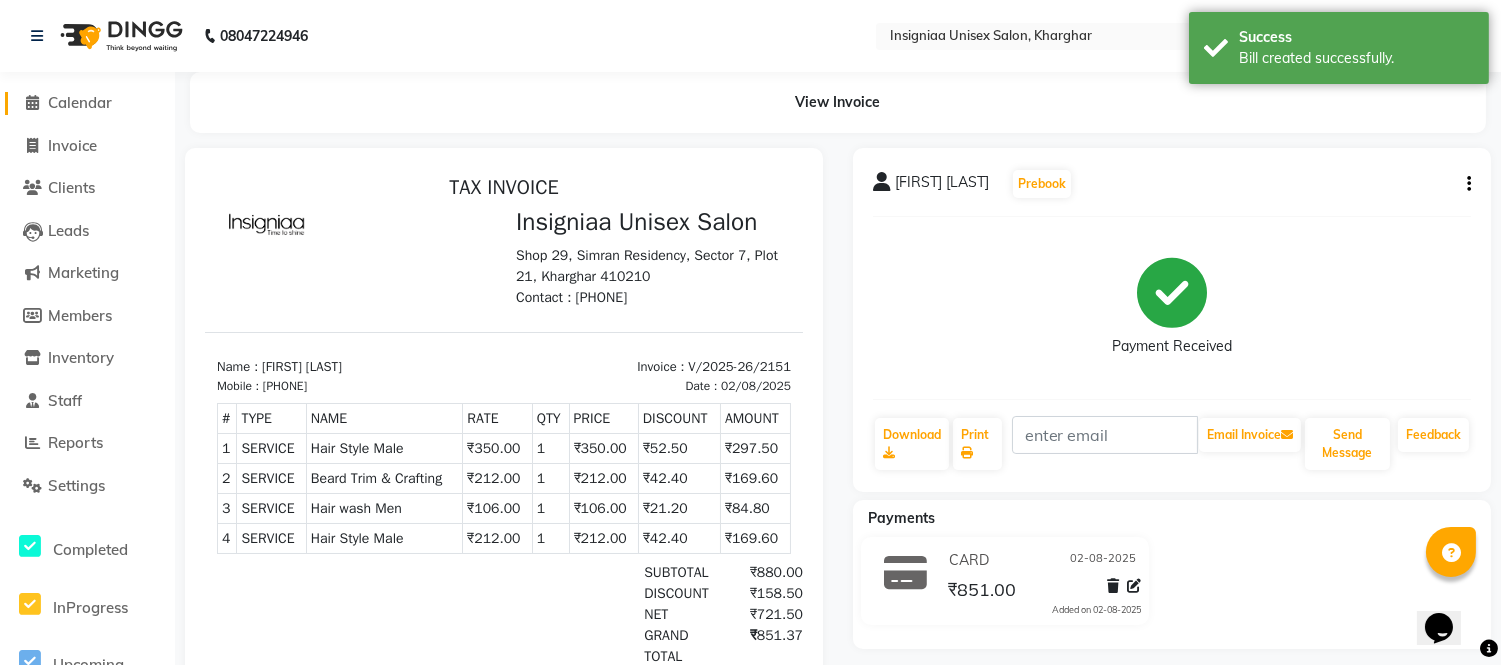 click on "Calendar" 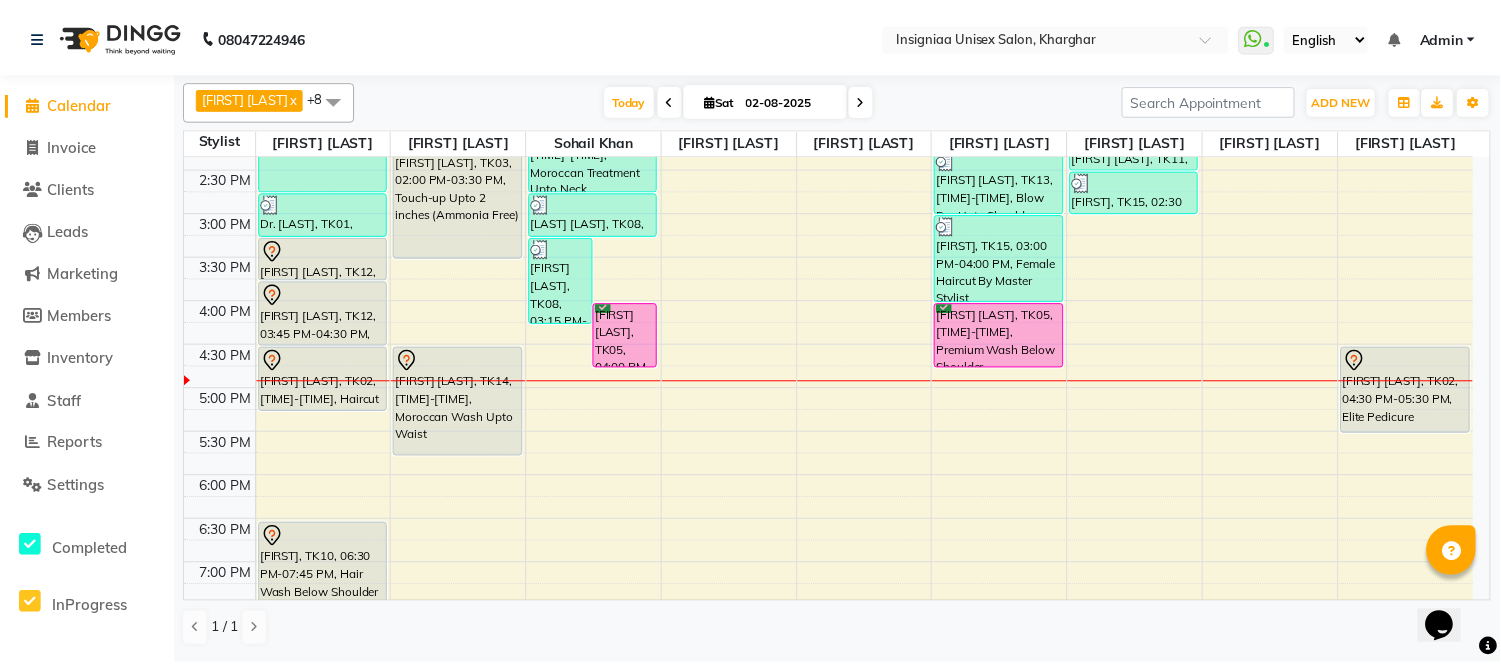 scroll, scrollTop: 333, scrollLeft: 0, axis: vertical 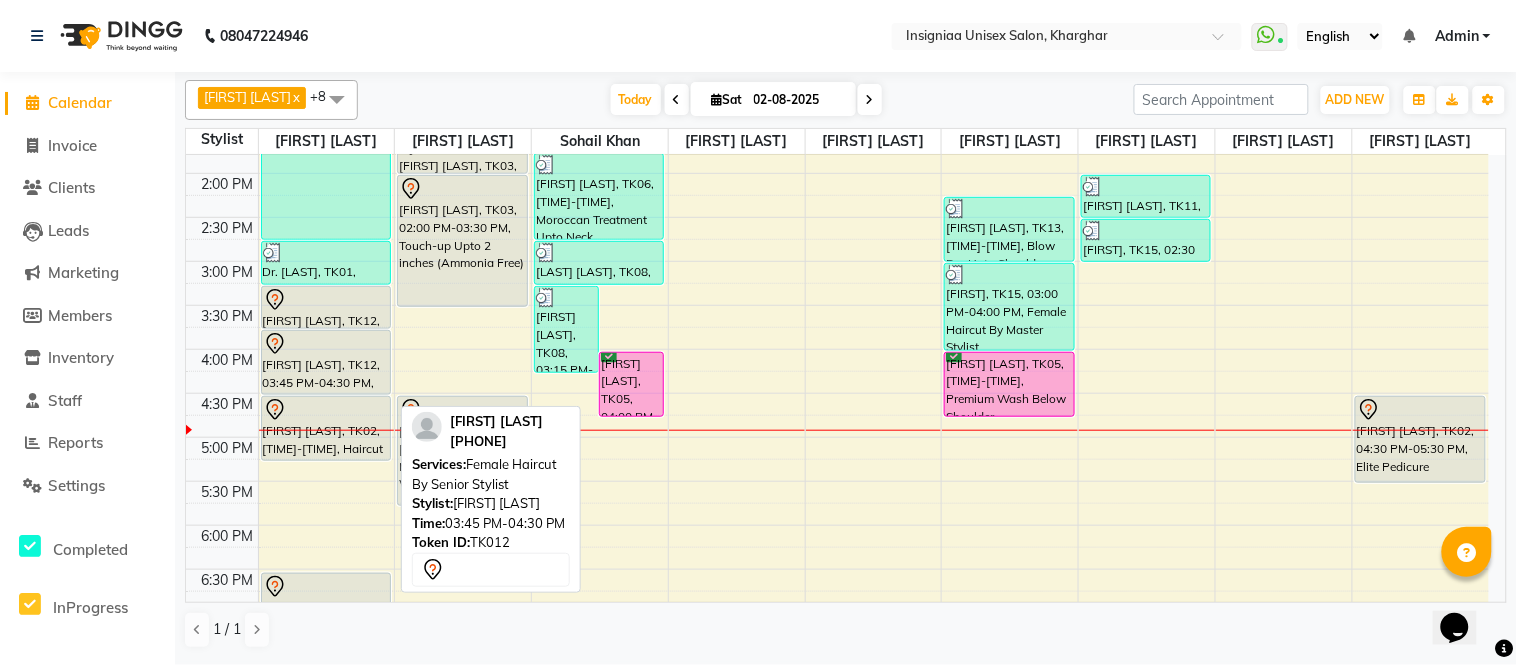 click on "[FIRST] [LAST], TK12, 03:45 PM-04:30 PM, Female Haircut By Senior Stylist" at bounding box center (326, 362) 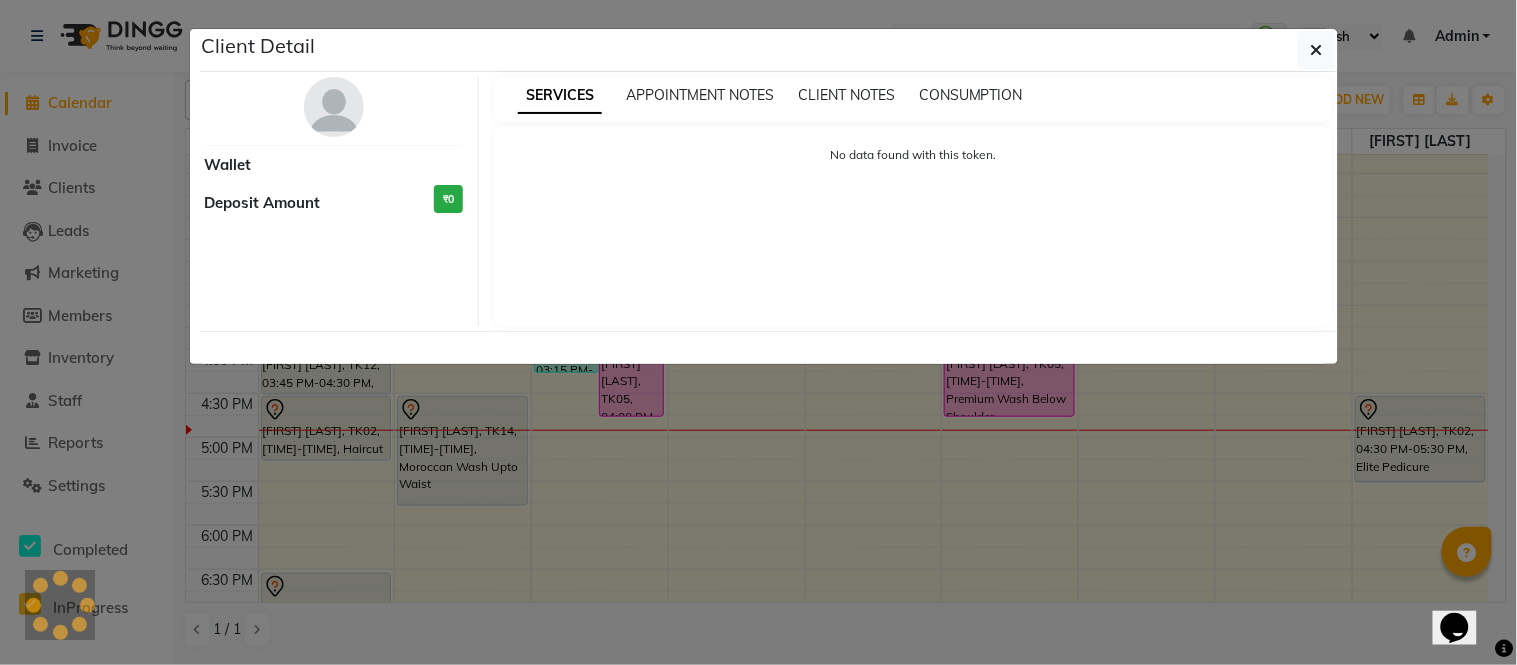select on "7" 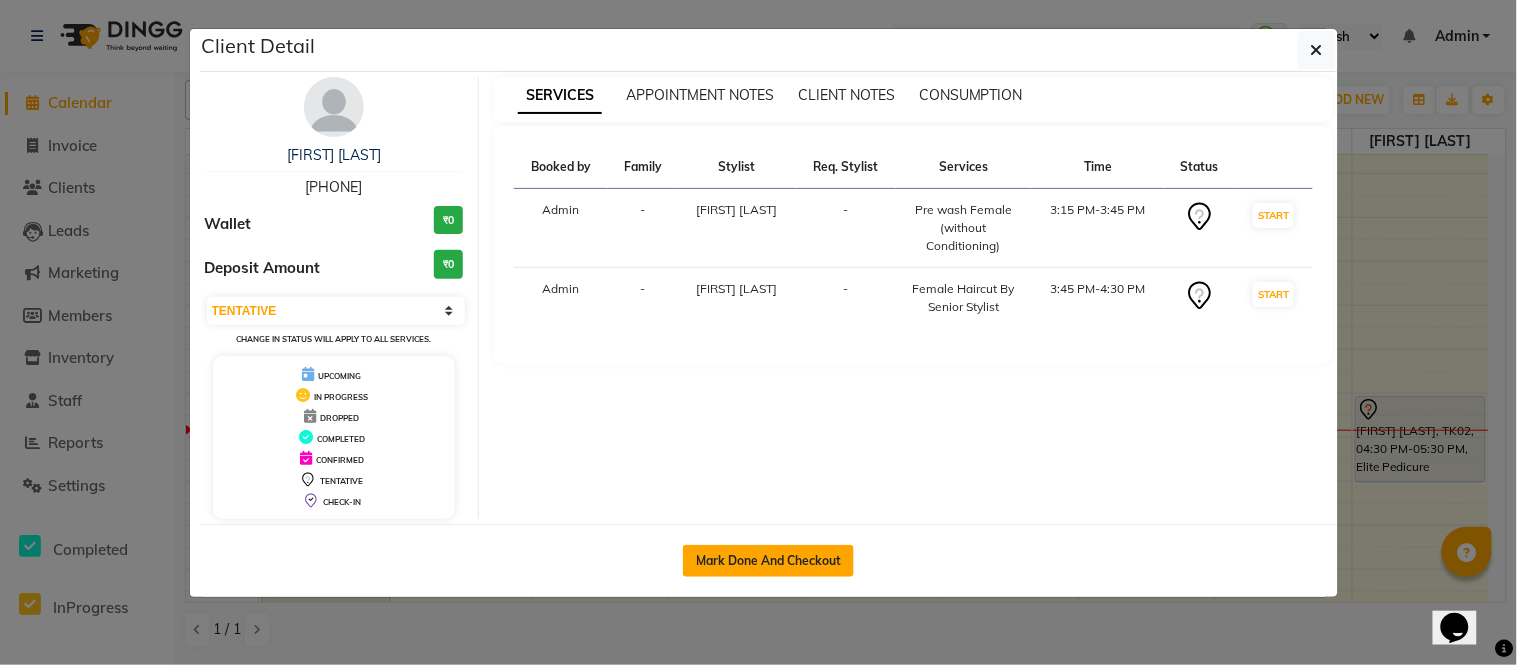 click on "Mark Done And Checkout" 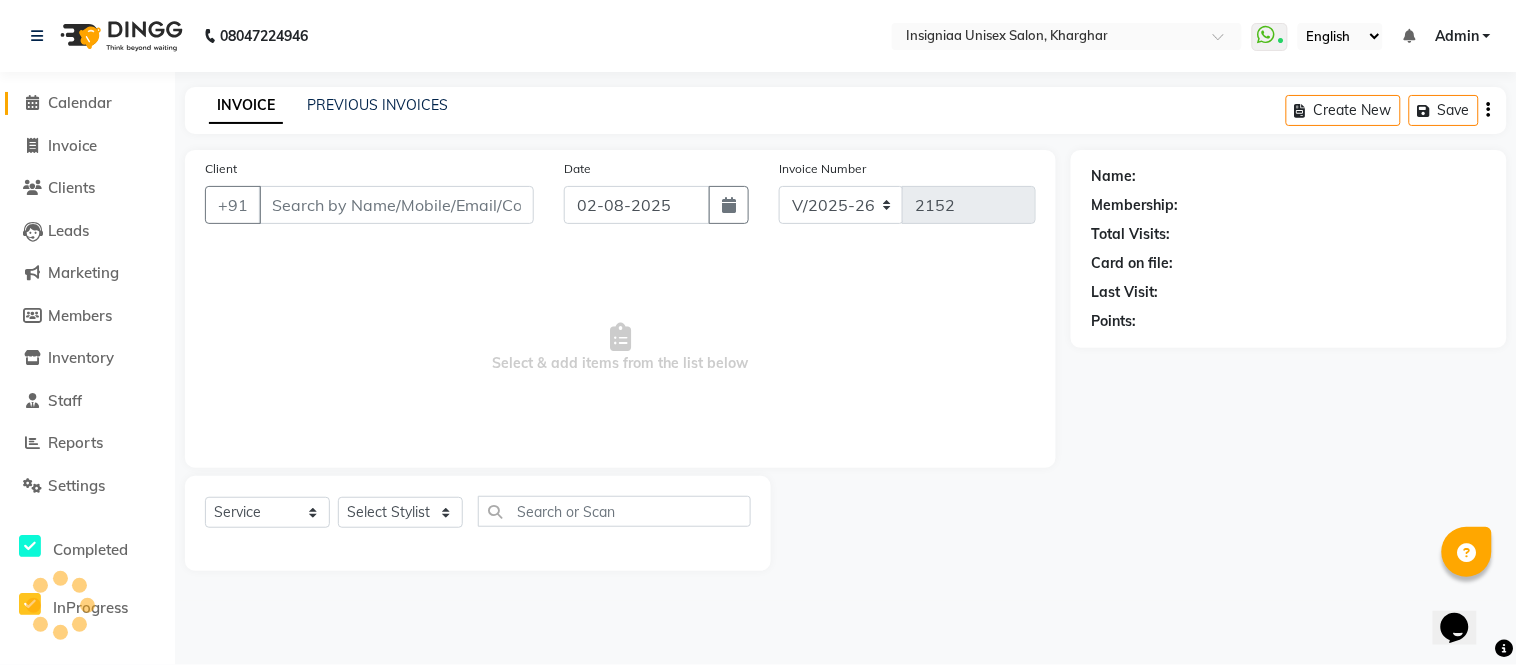 select on "3" 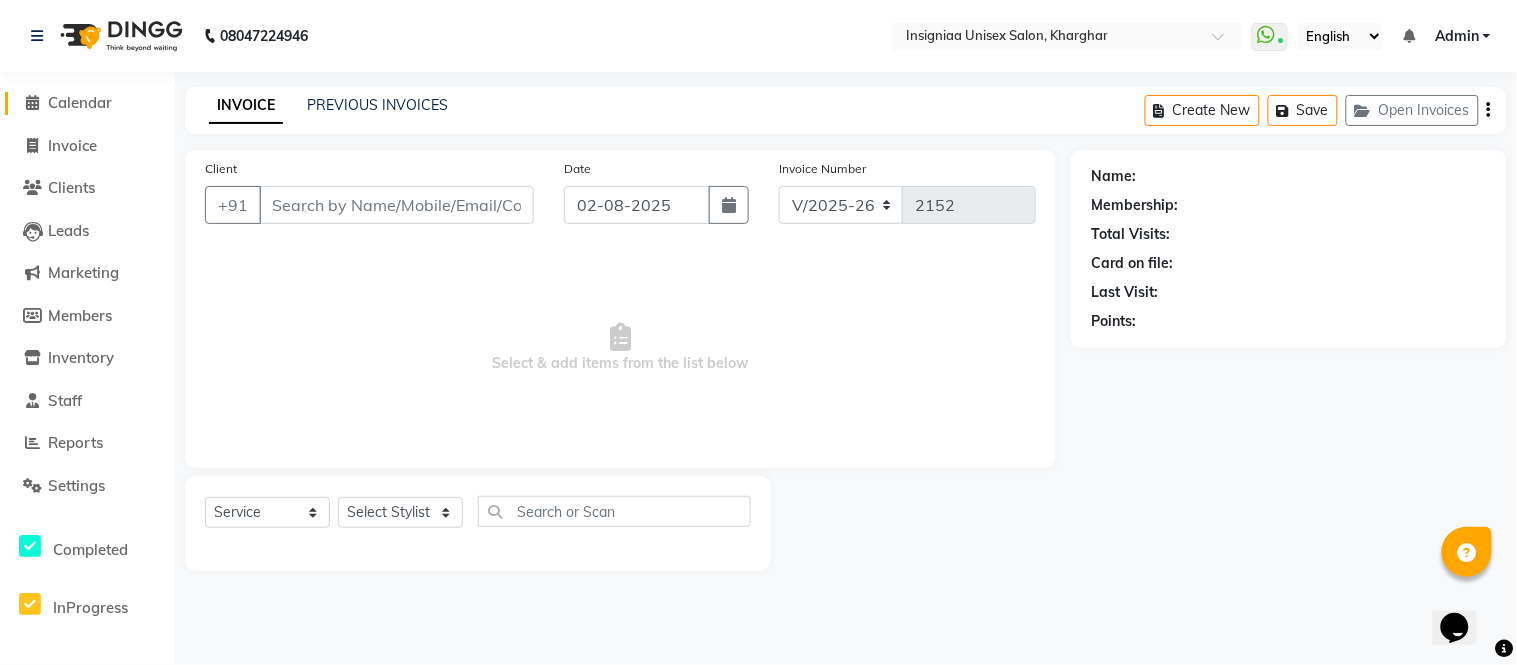 type on "7021504196" 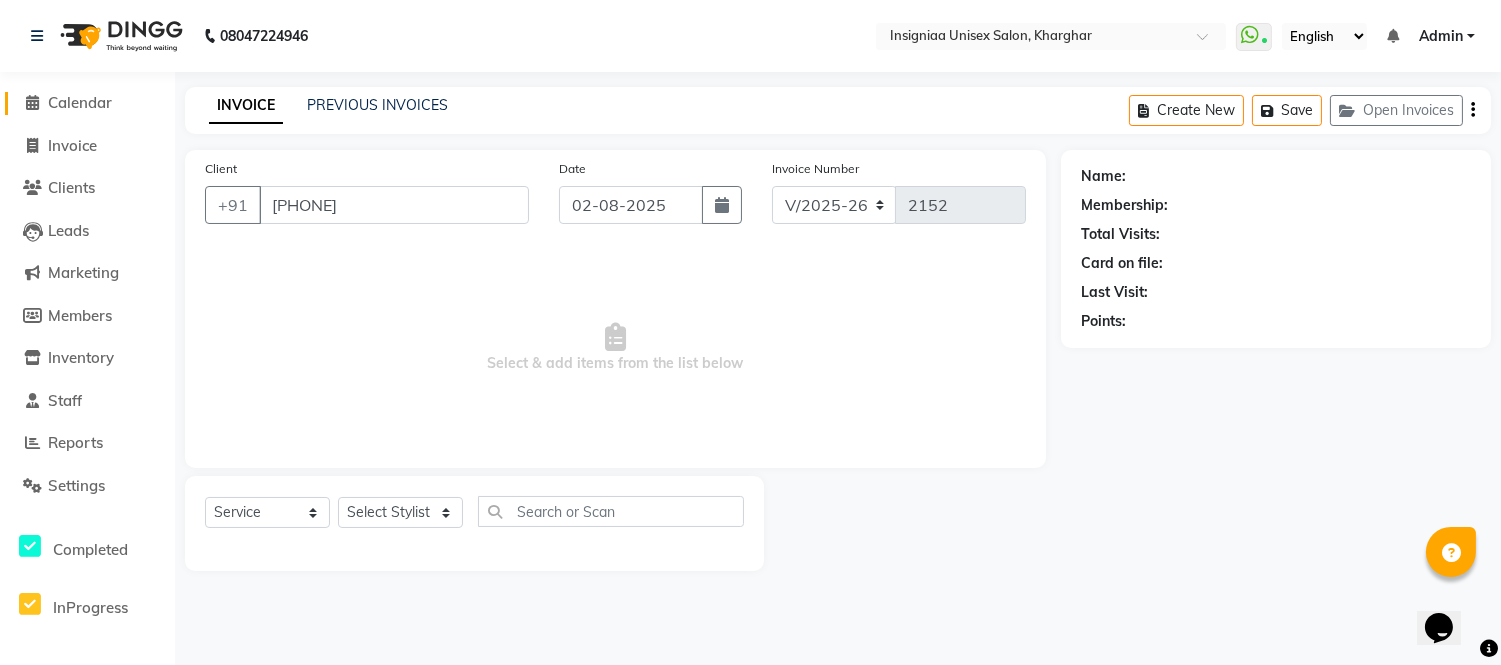 select on "58131" 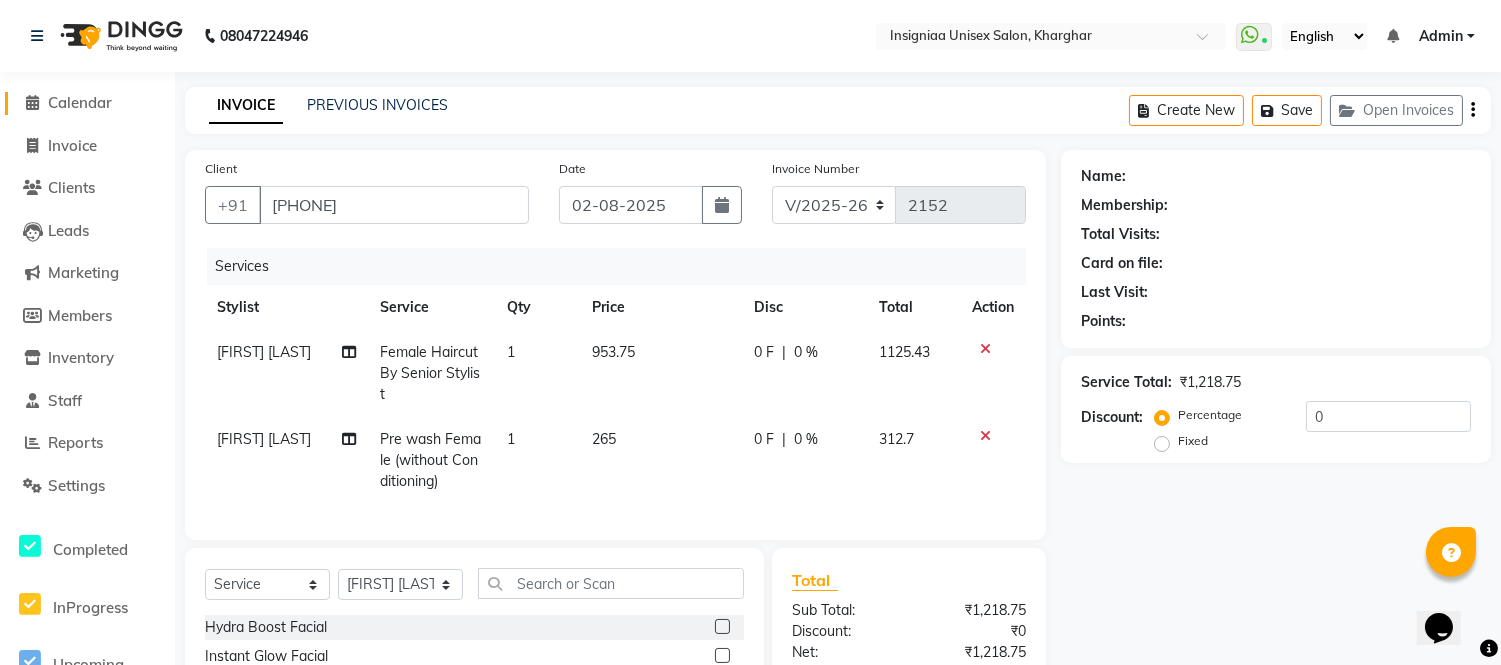 scroll, scrollTop: 111, scrollLeft: 0, axis: vertical 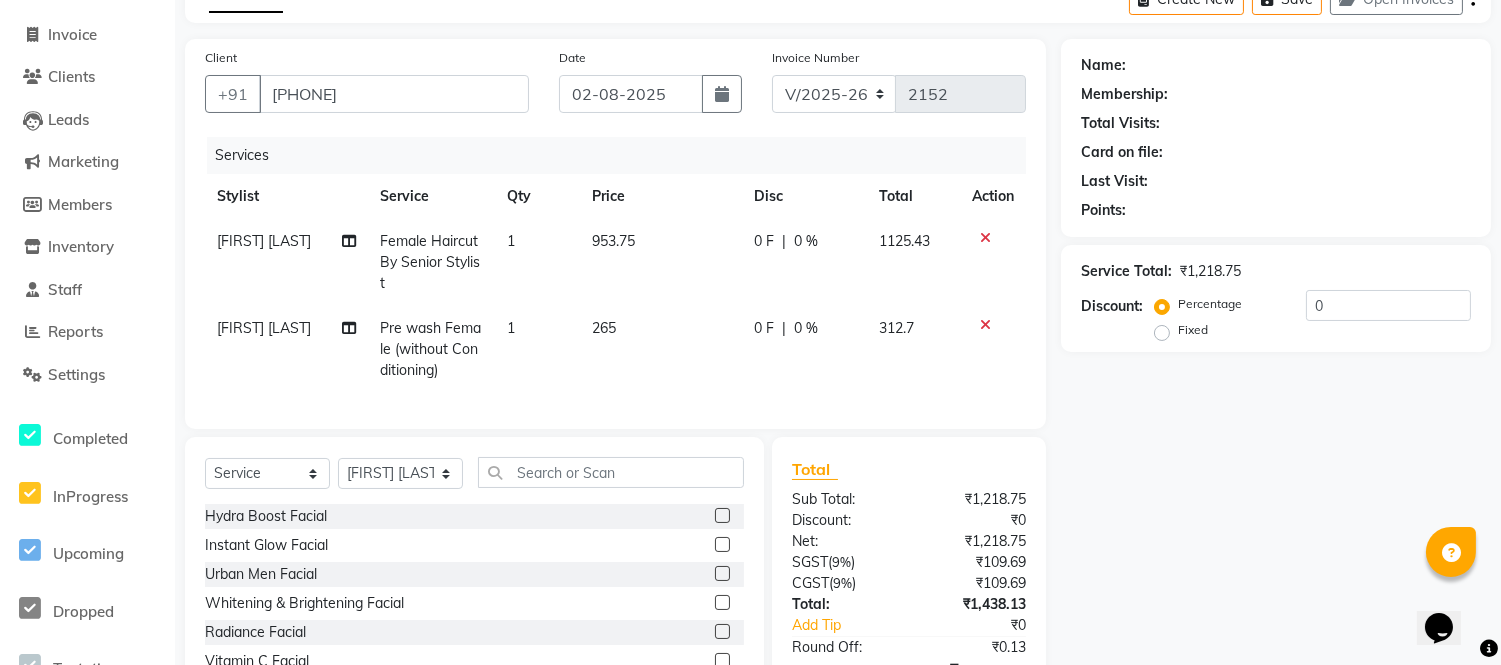 click on "Service Total:  ₹1,218.75" 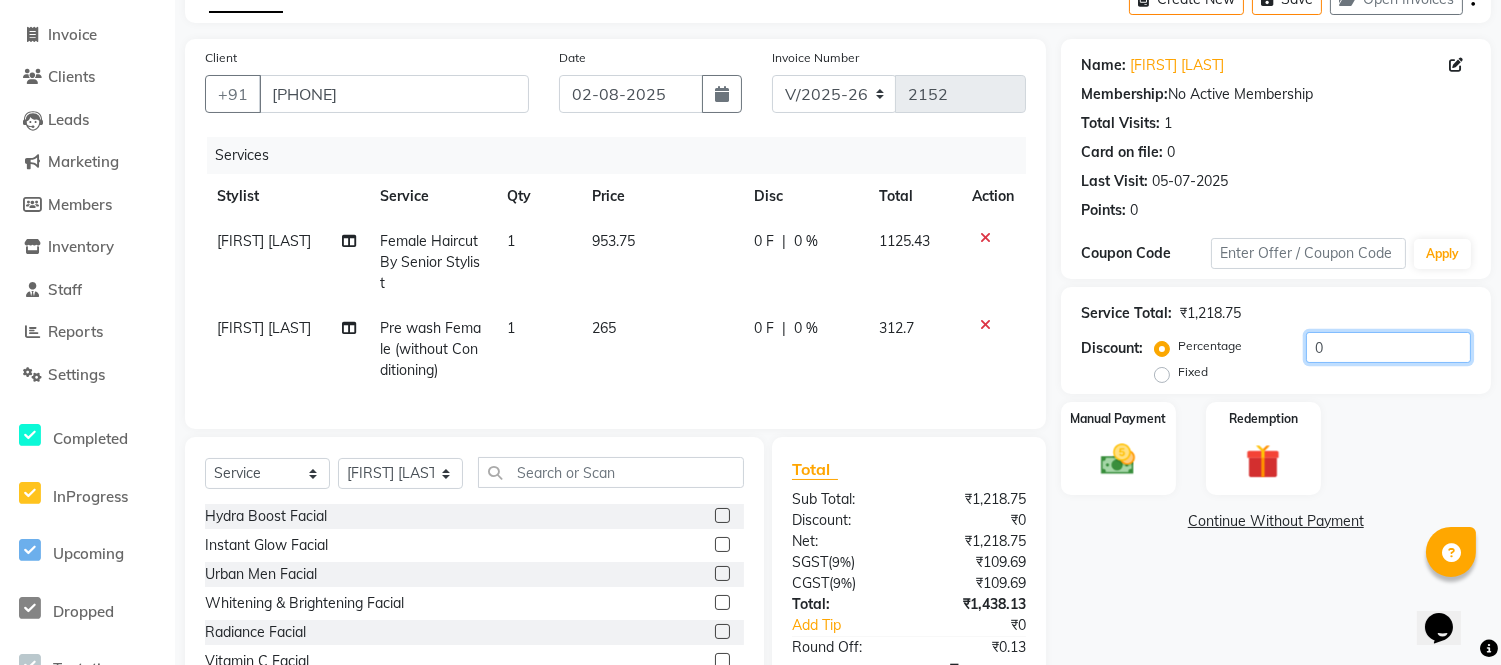 click on "0" 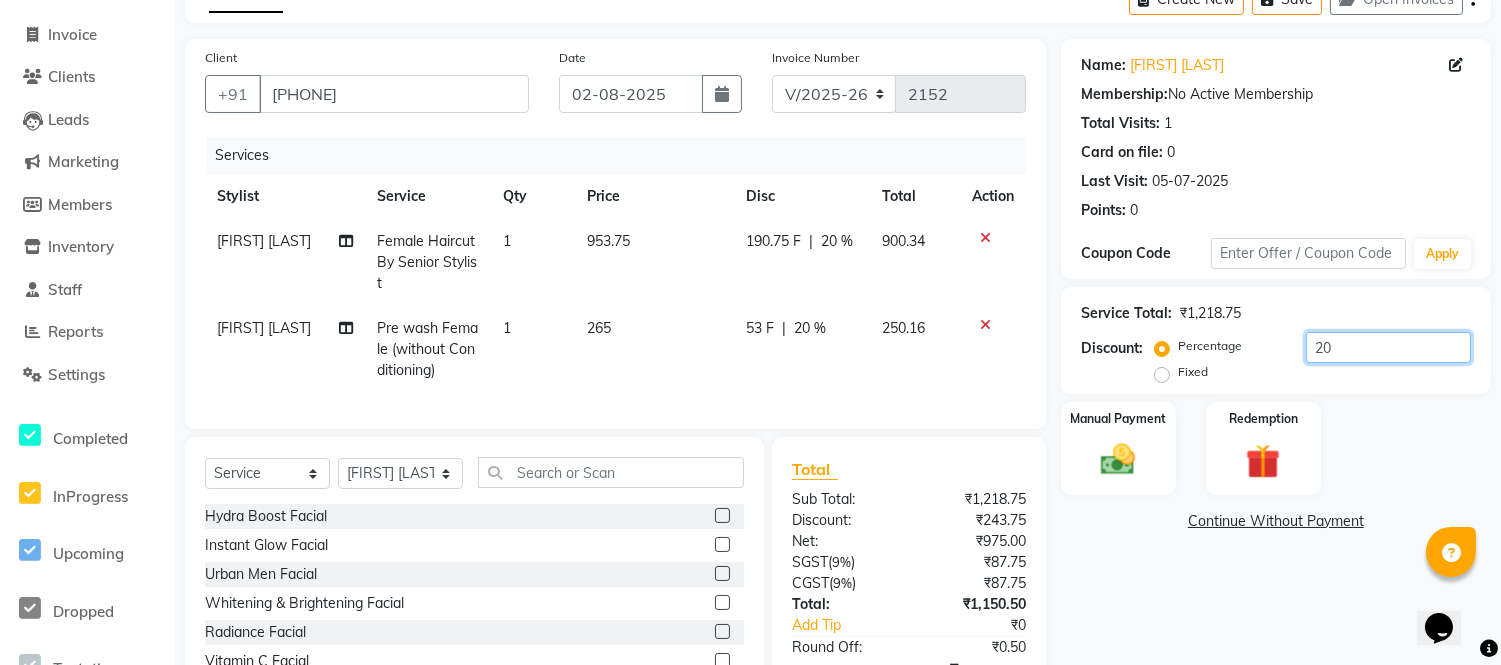 scroll, scrollTop: 133, scrollLeft: 0, axis: vertical 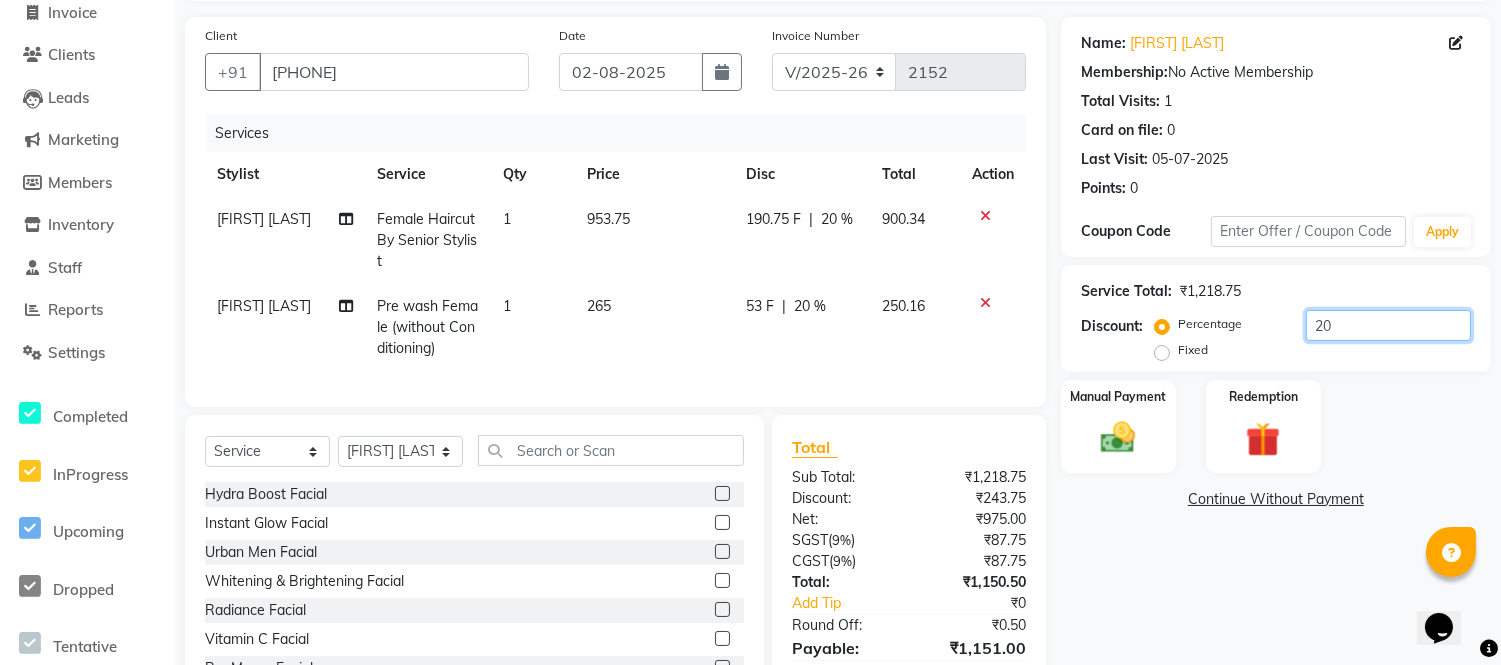 type on "20" 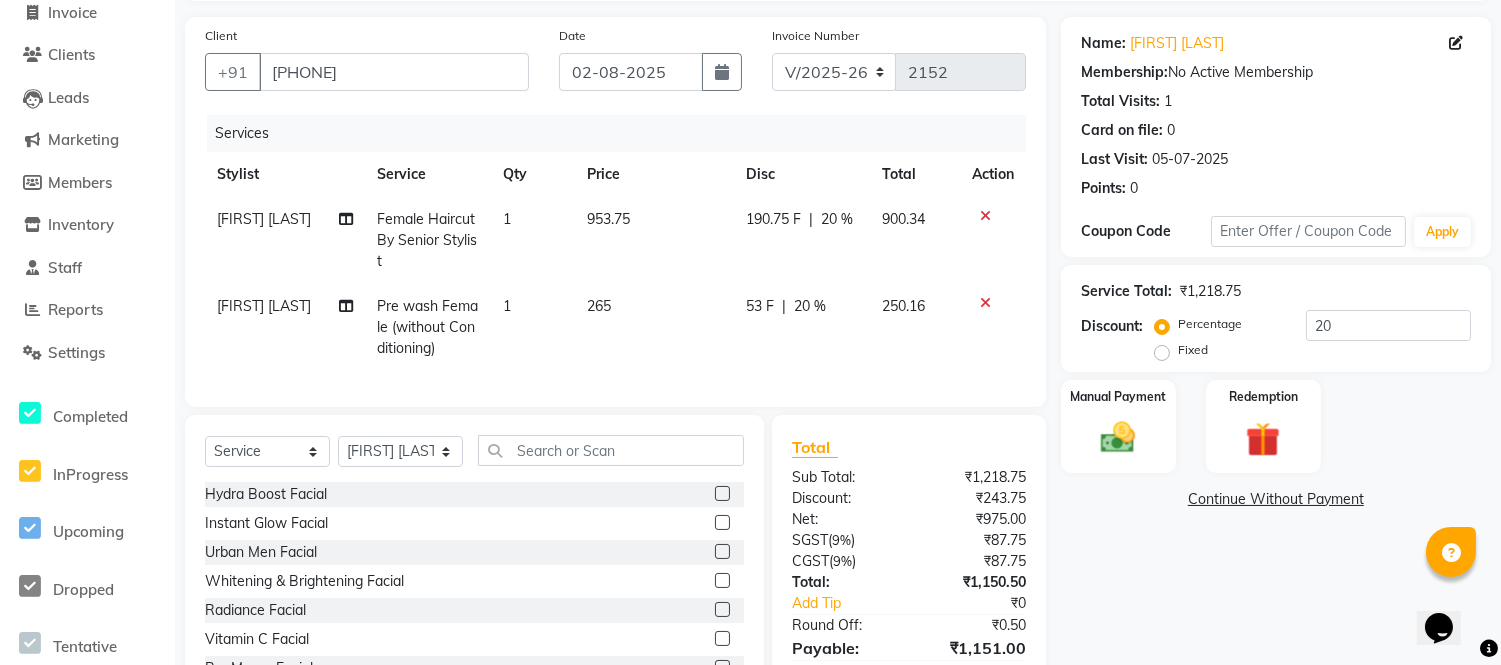 click on "20 %" 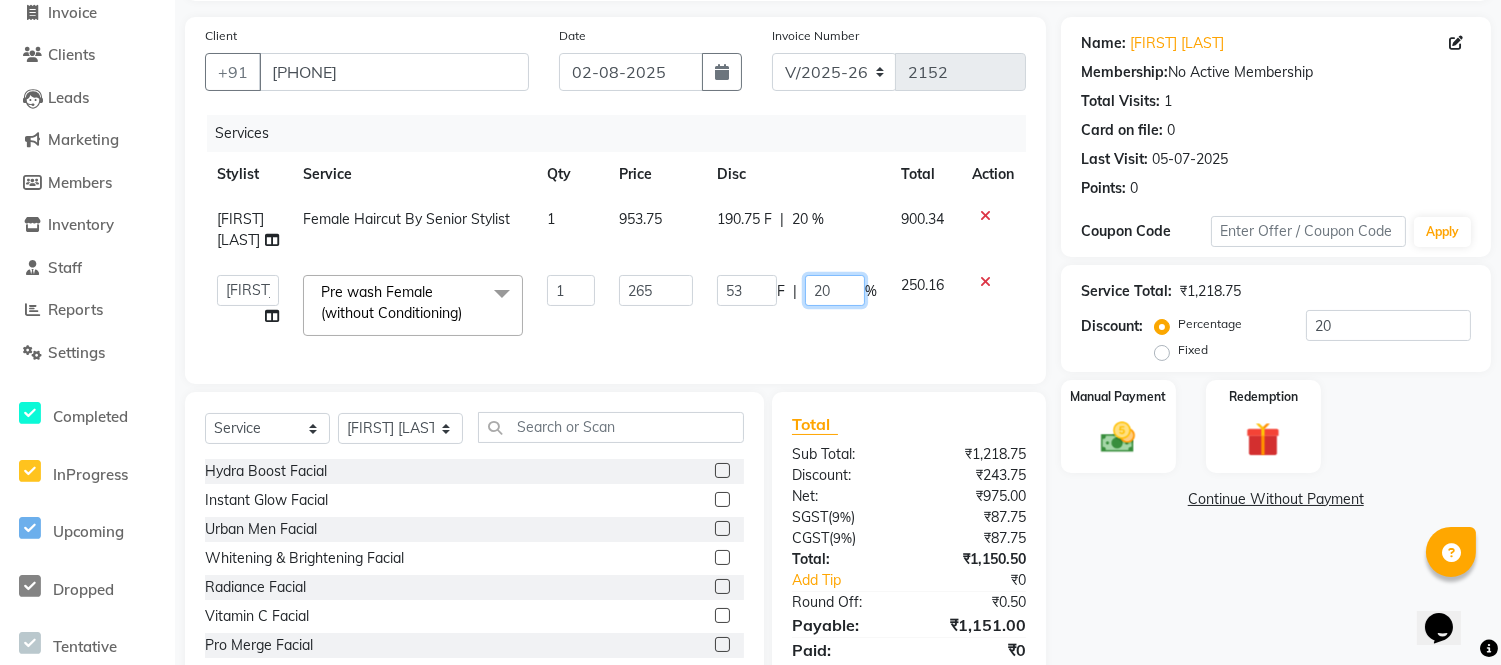 drag, startPoint x: 826, startPoint y: 314, endPoint x: 797, endPoint y: 307, distance: 29.832869 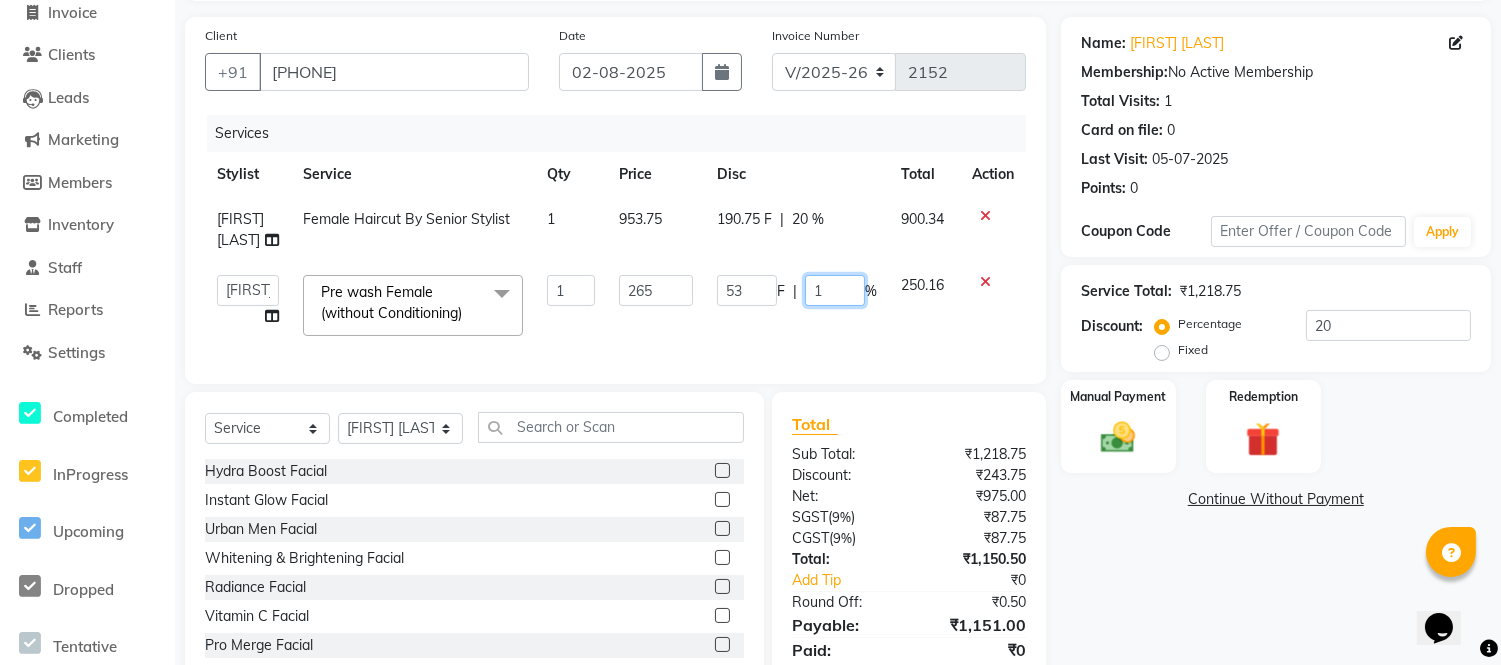 type on "15" 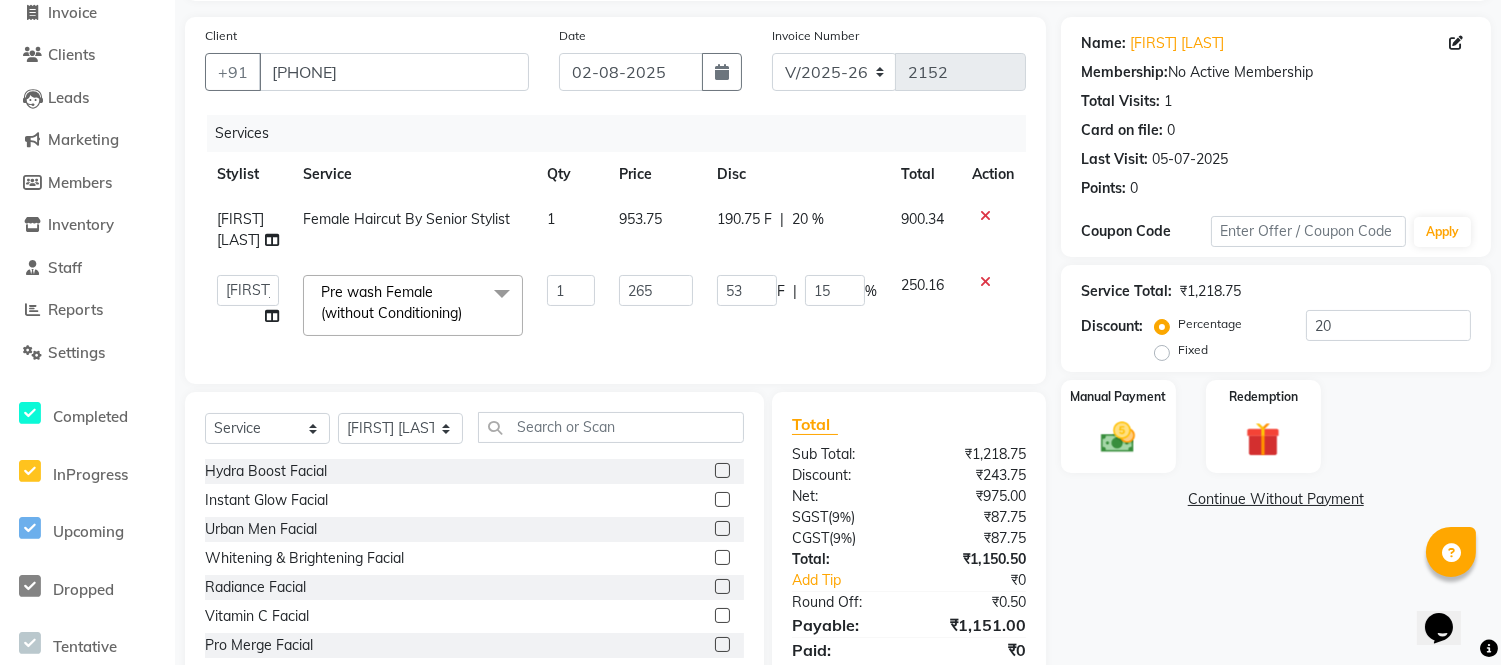 click on "190.75 F | 20 %" 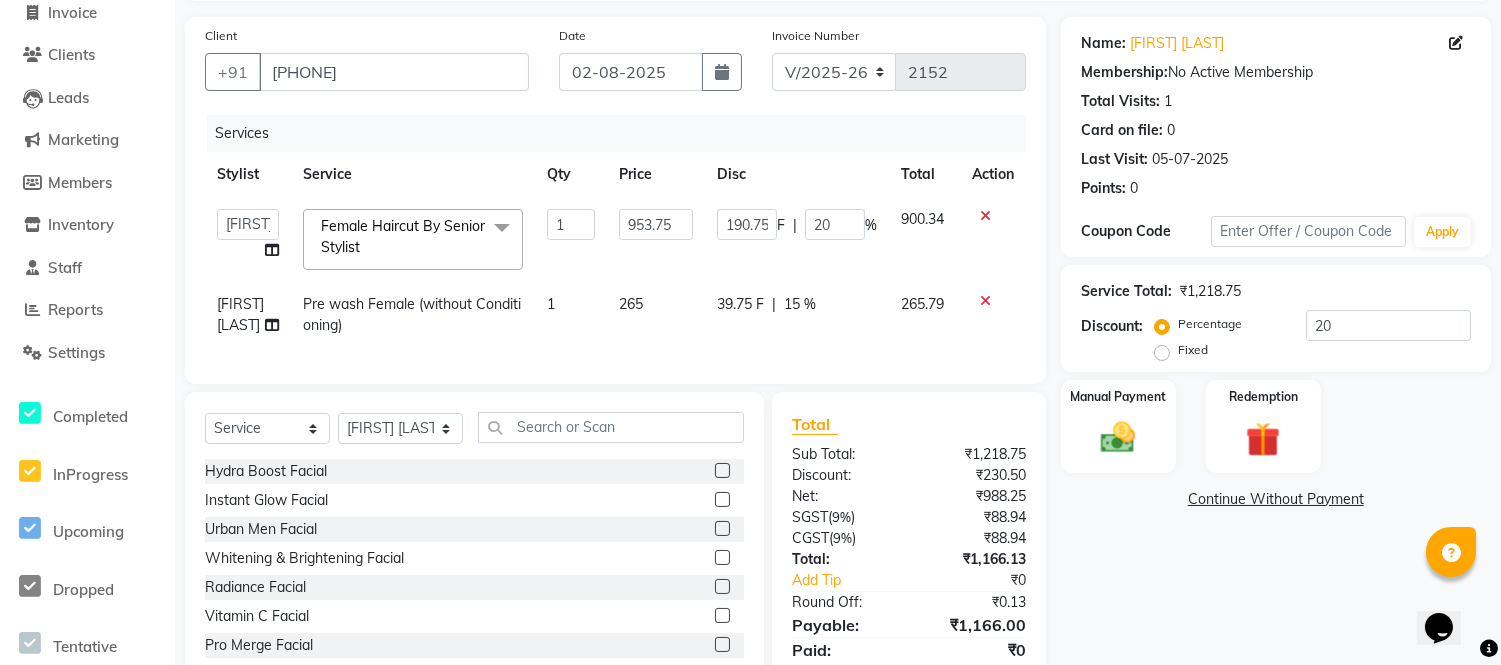 click on "15 %" 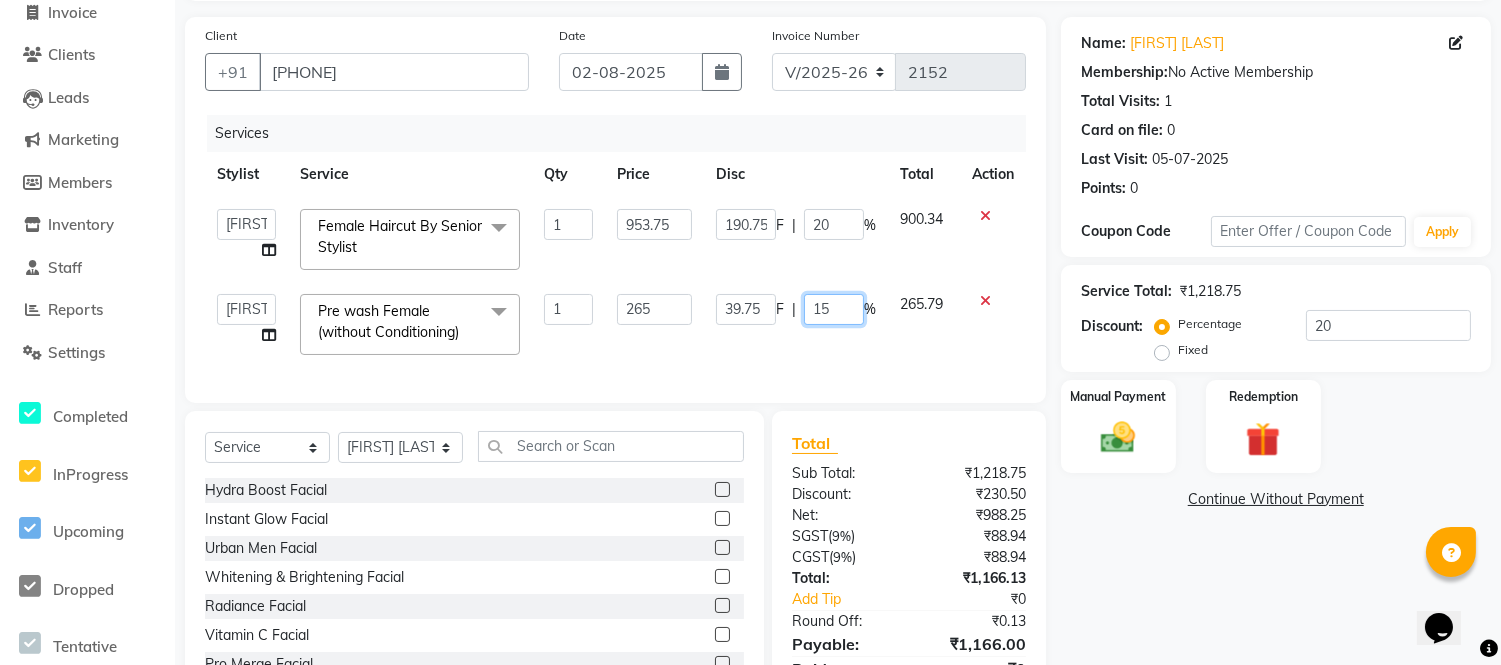 click on "15" 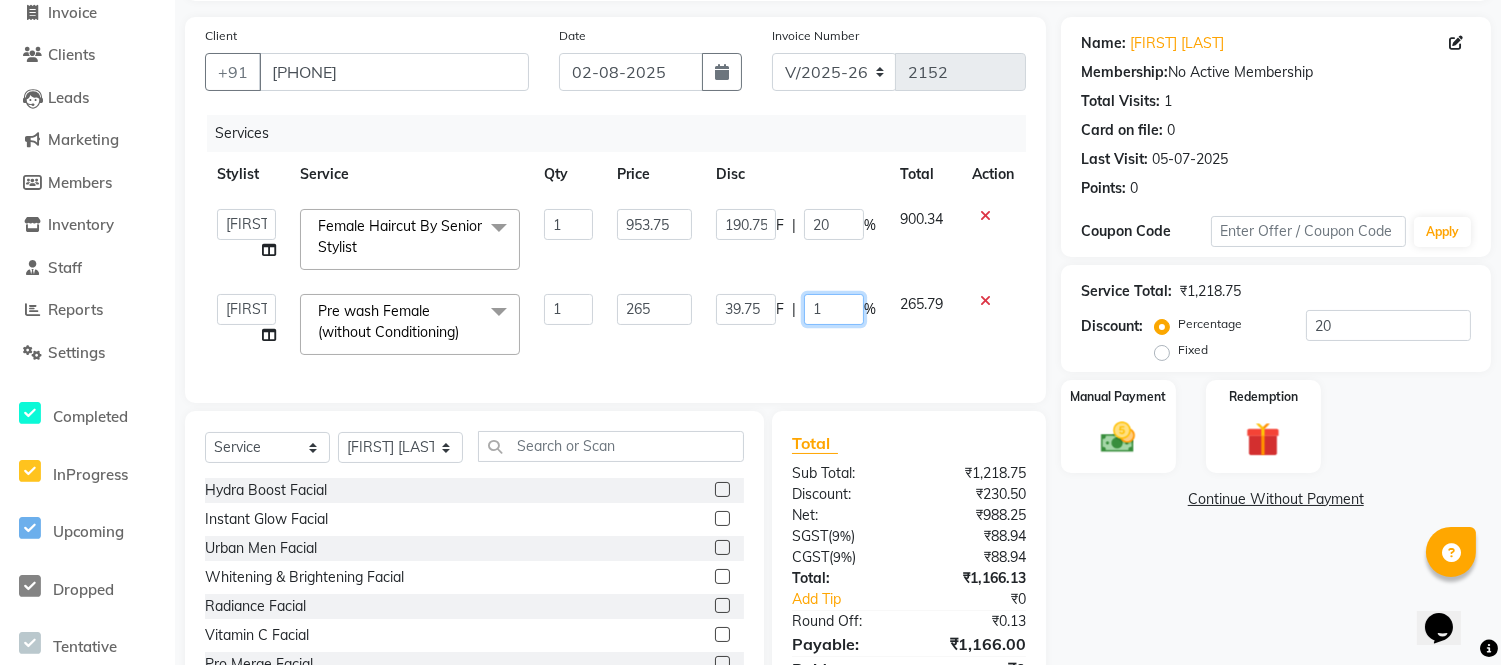 type on "12" 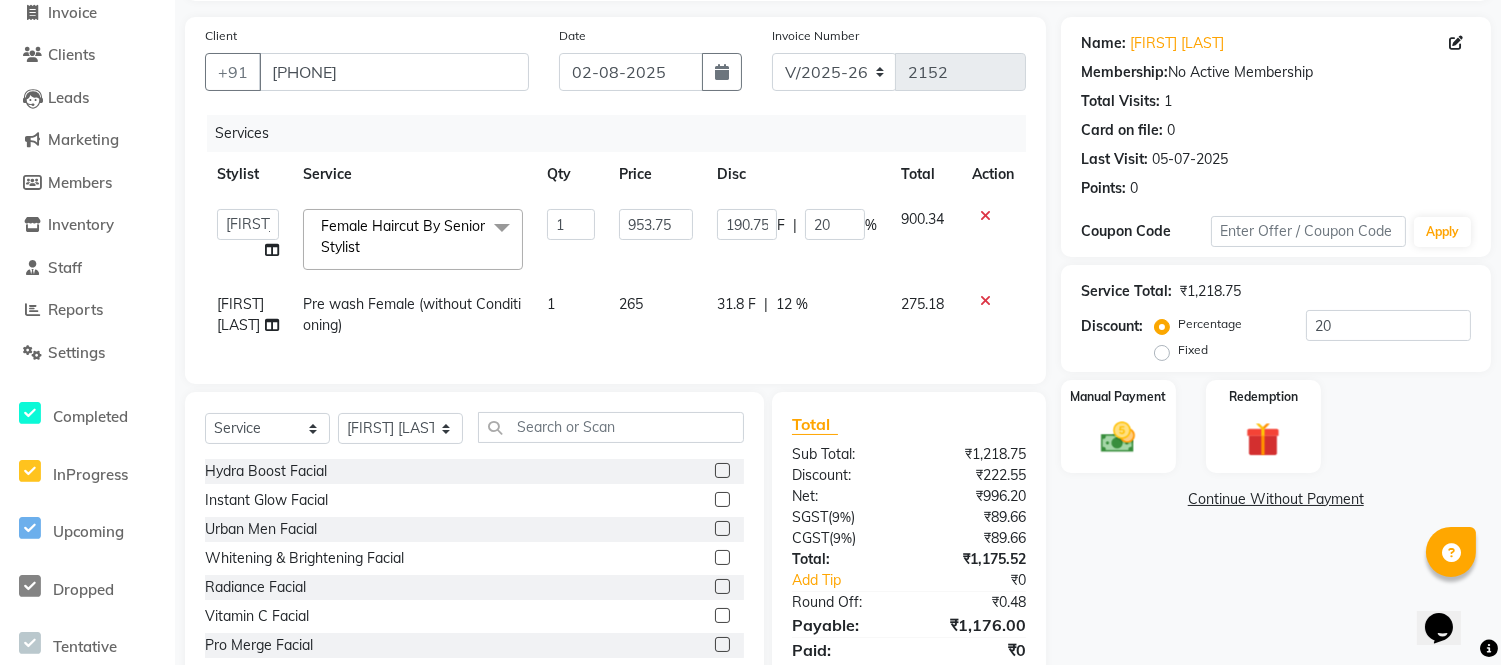 click on "190.75 F | 20 %" 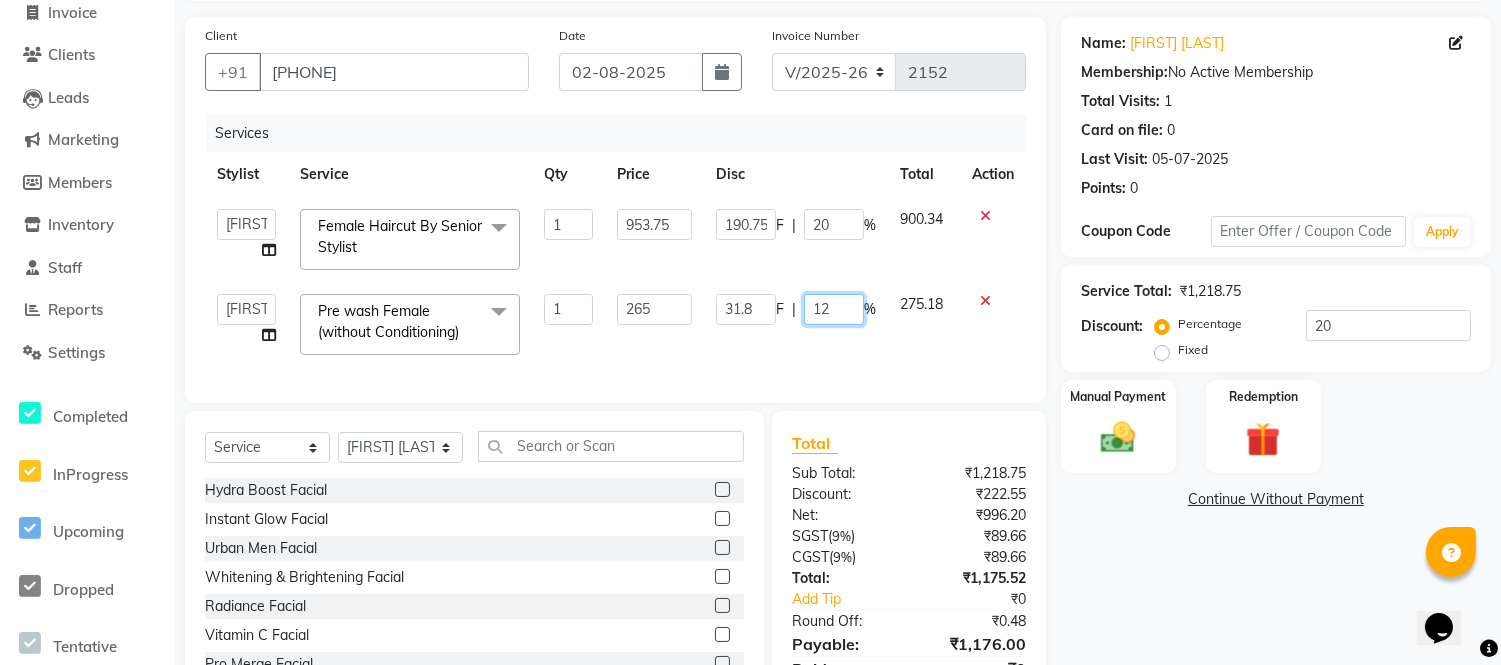 drag, startPoint x: 814, startPoint y: 313, endPoint x: 788, endPoint y: 313, distance: 26 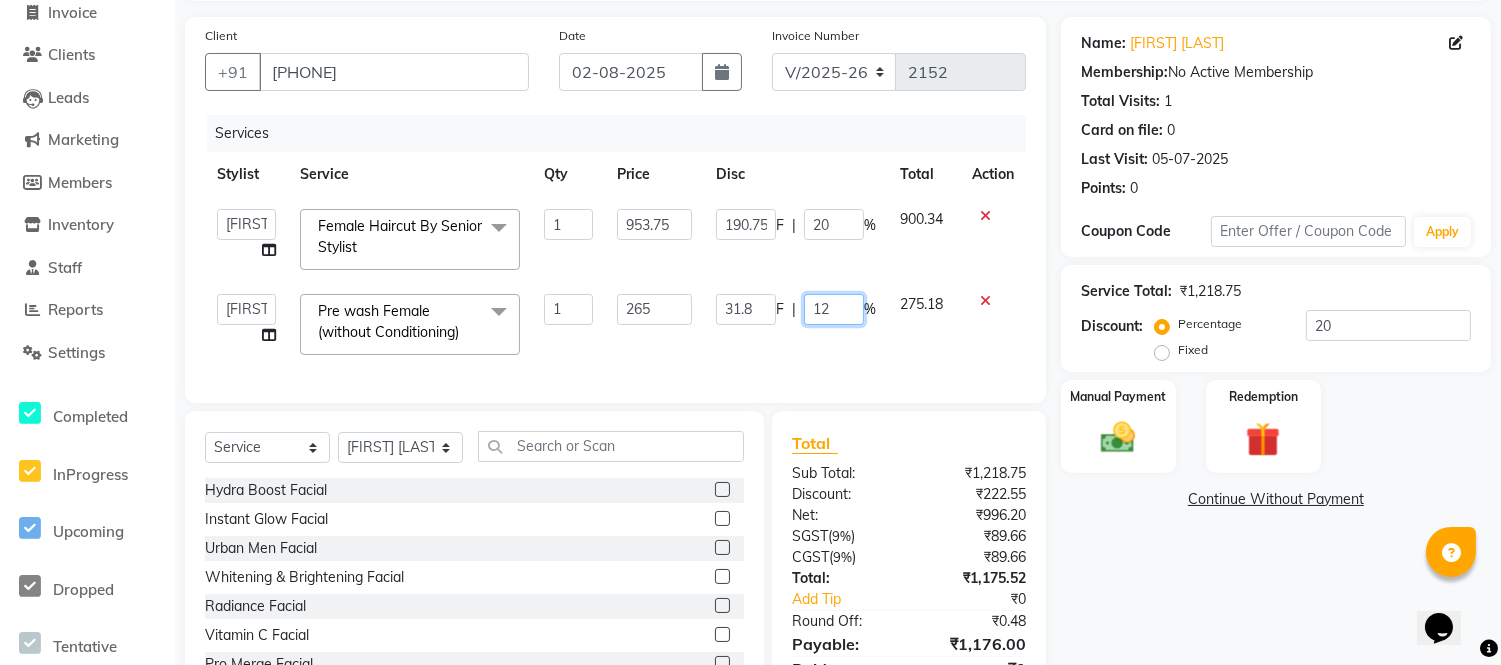 click on "31.8 F | 12 %" 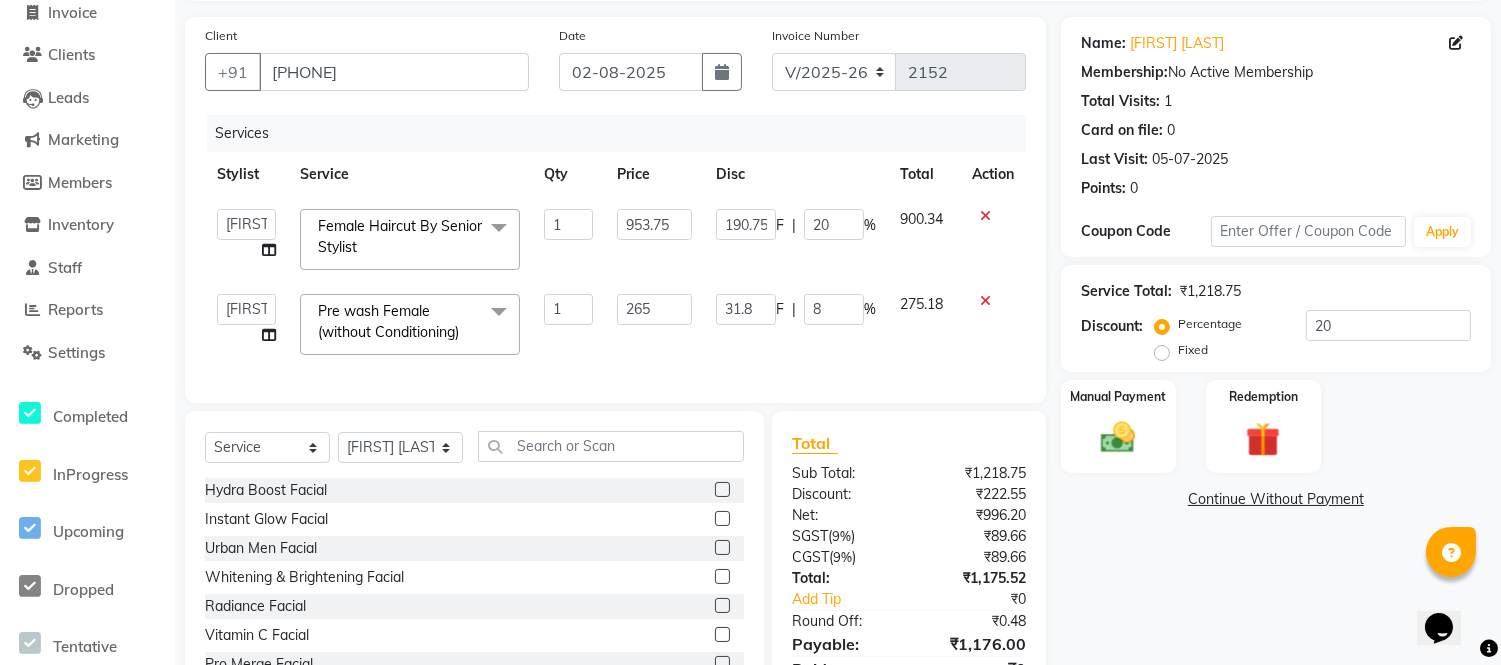 click on "190.75 F | 20 %" 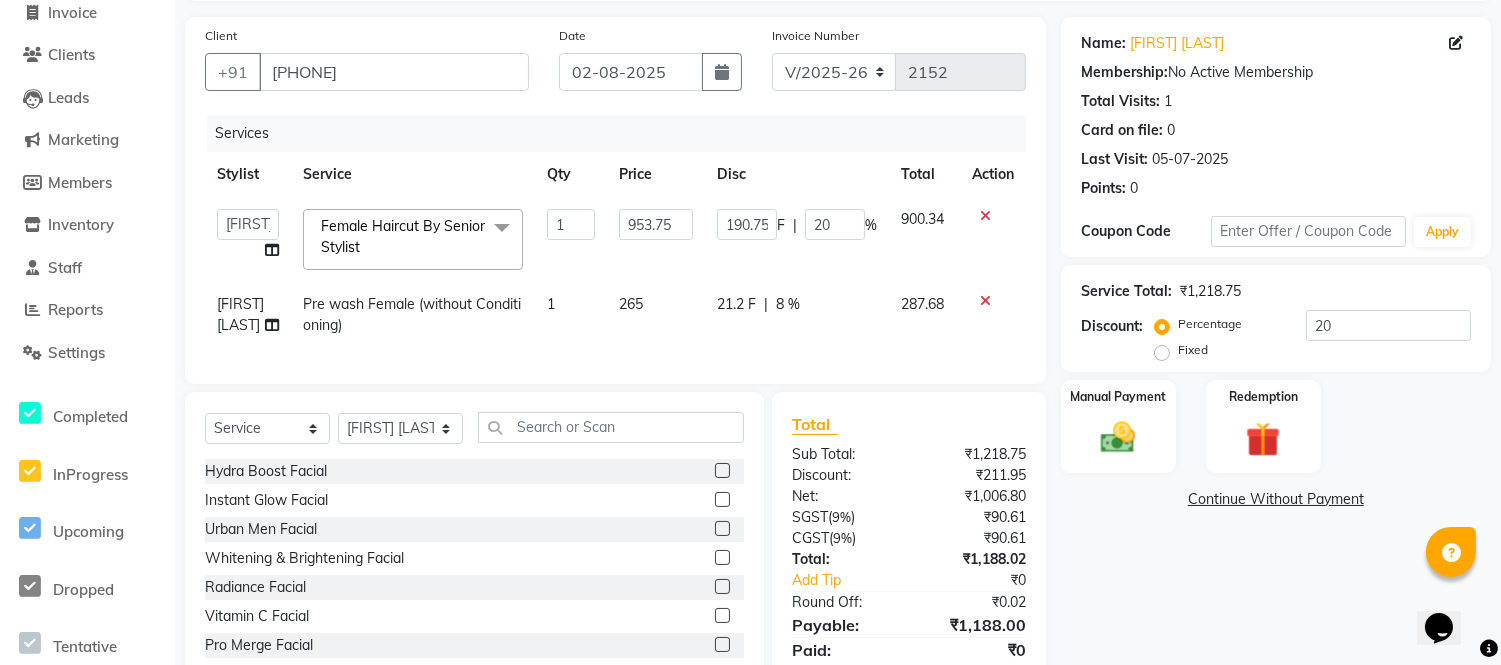 click on "8 %" 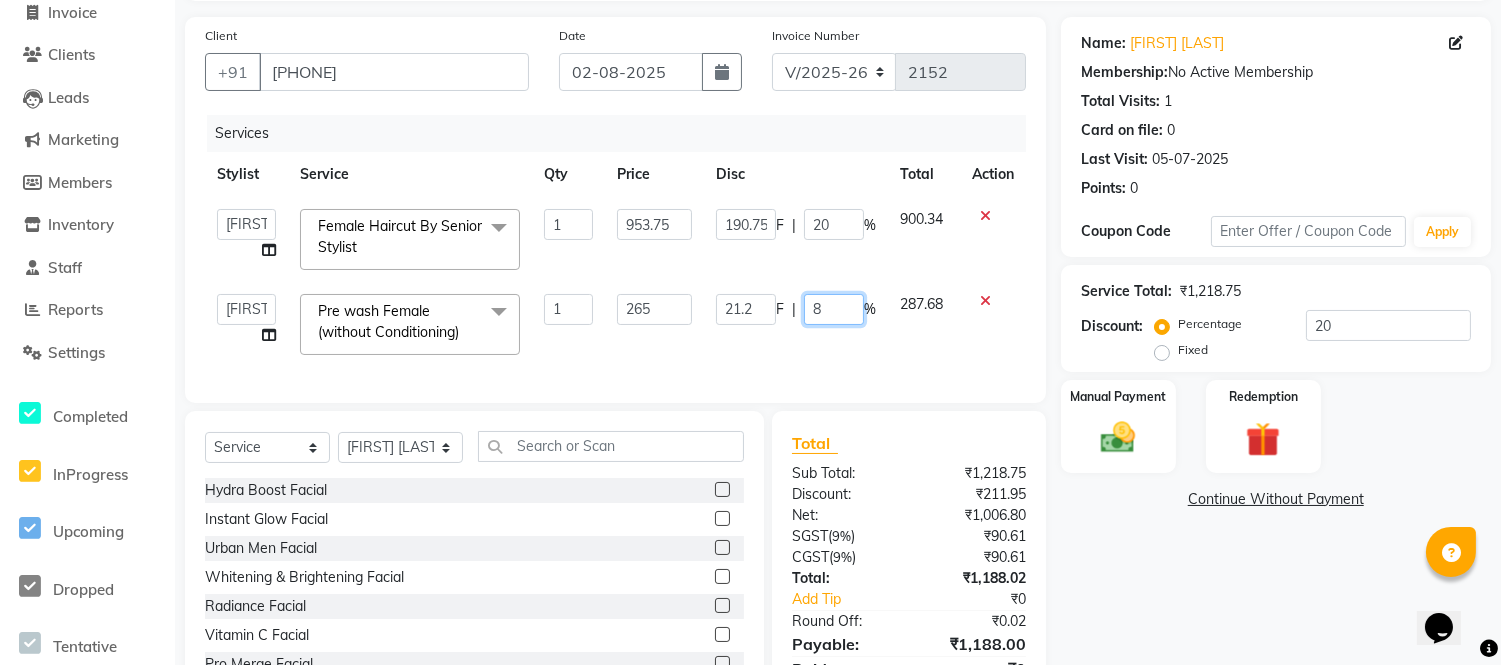 drag, startPoint x: 827, startPoint y: 311, endPoint x: 776, endPoint y: 305, distance: 51.351727 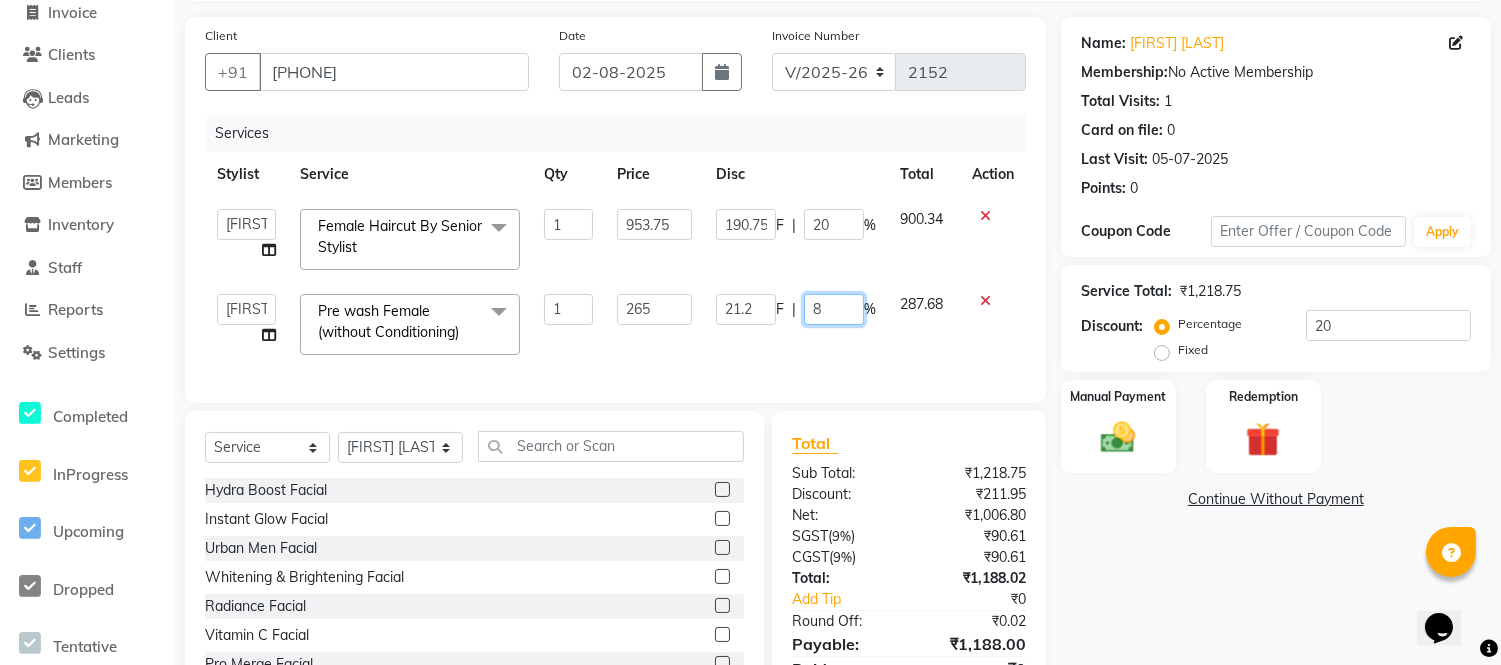 click on "21.2 F | 8 %" 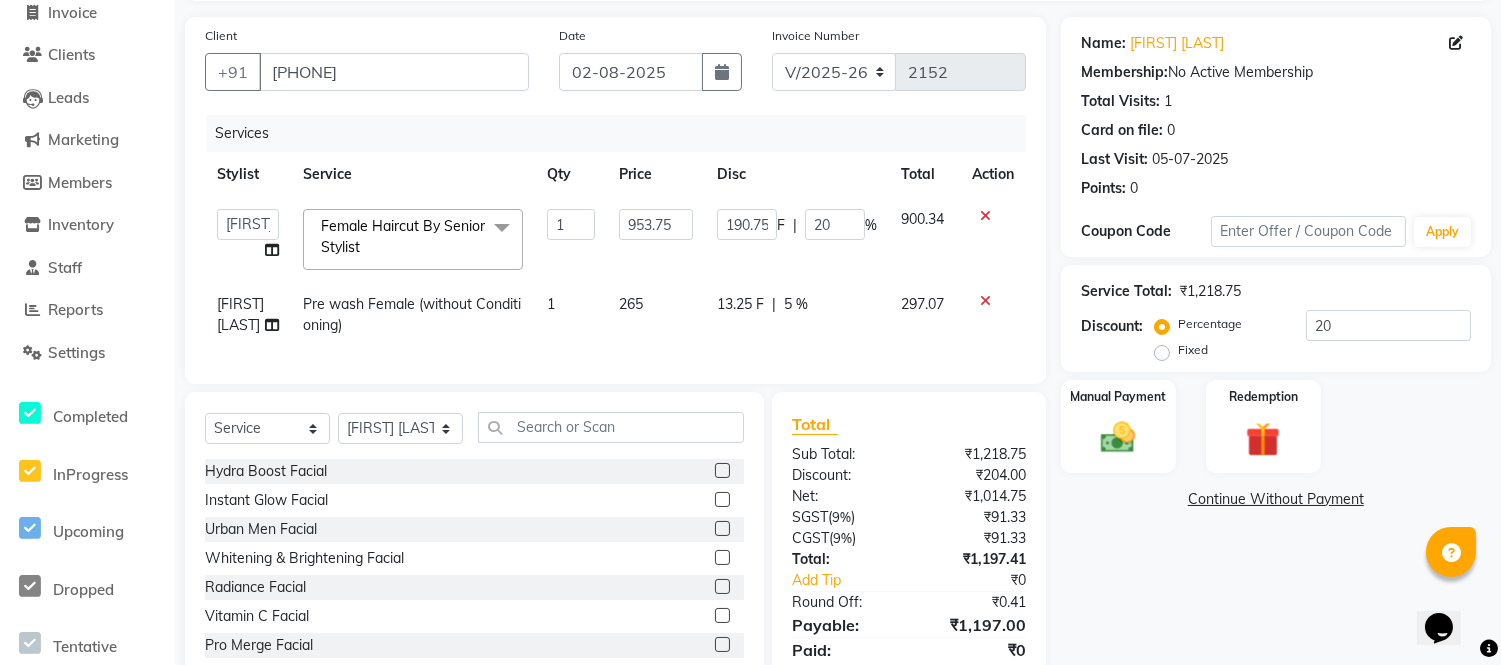 click on "190.75 F | 20 %" 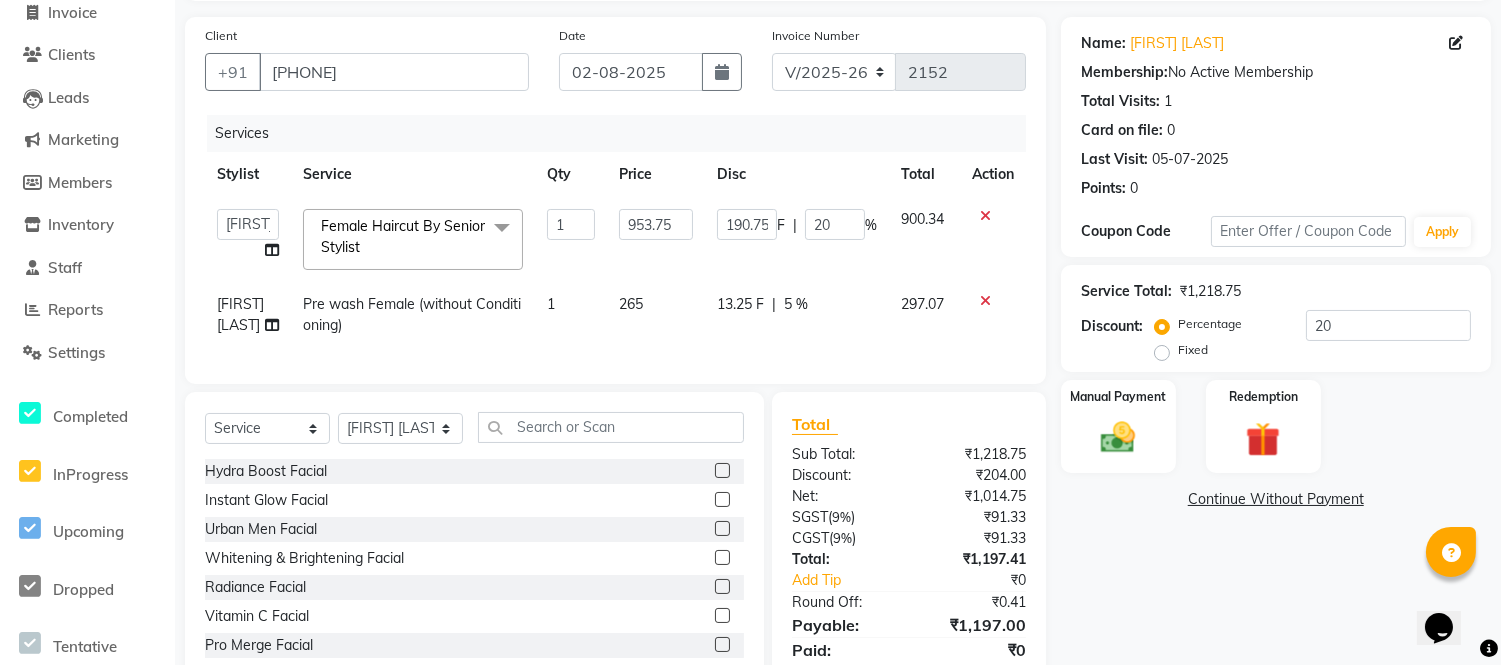 scroll, scrollTop: 242, scrollLeft: 0, axis: vertical 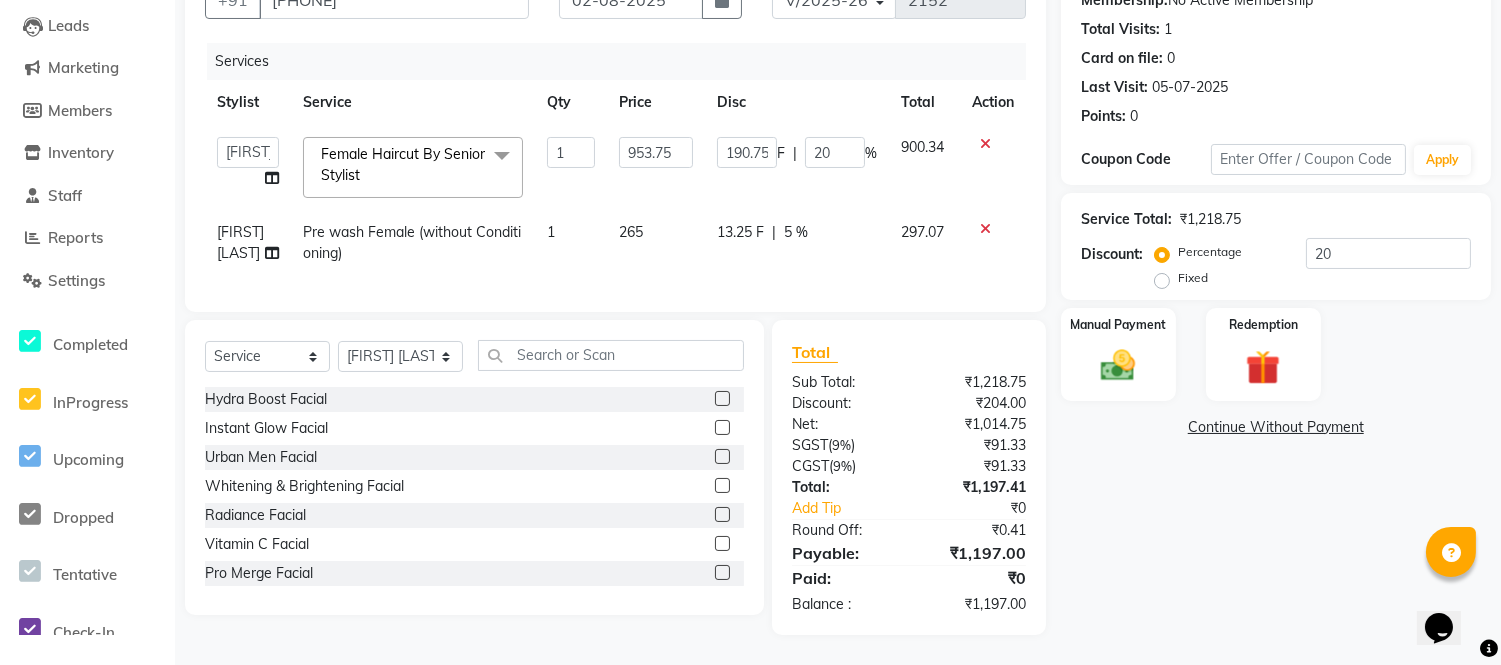 click on "5 %" 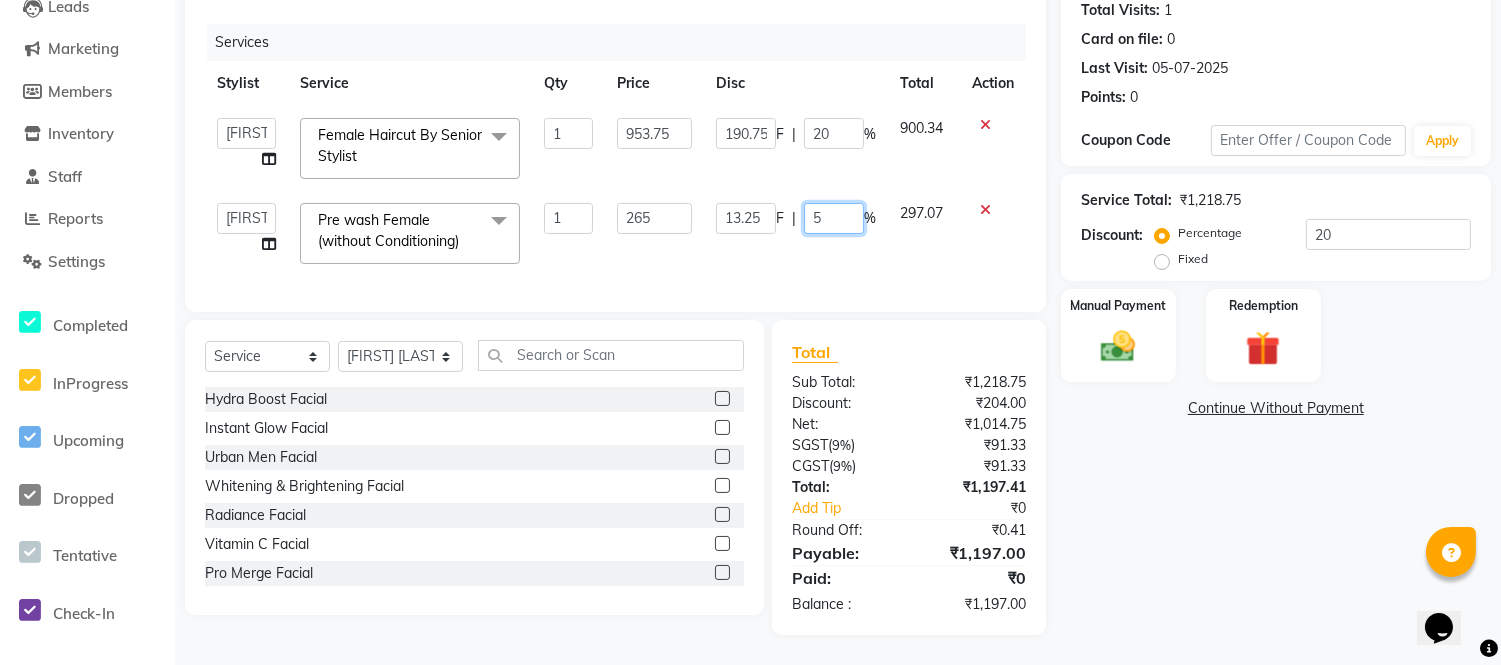 drag, startPoint x: 821, startPoint y: 207, endPoint x: 795, endPoint y: 207, distance: 26 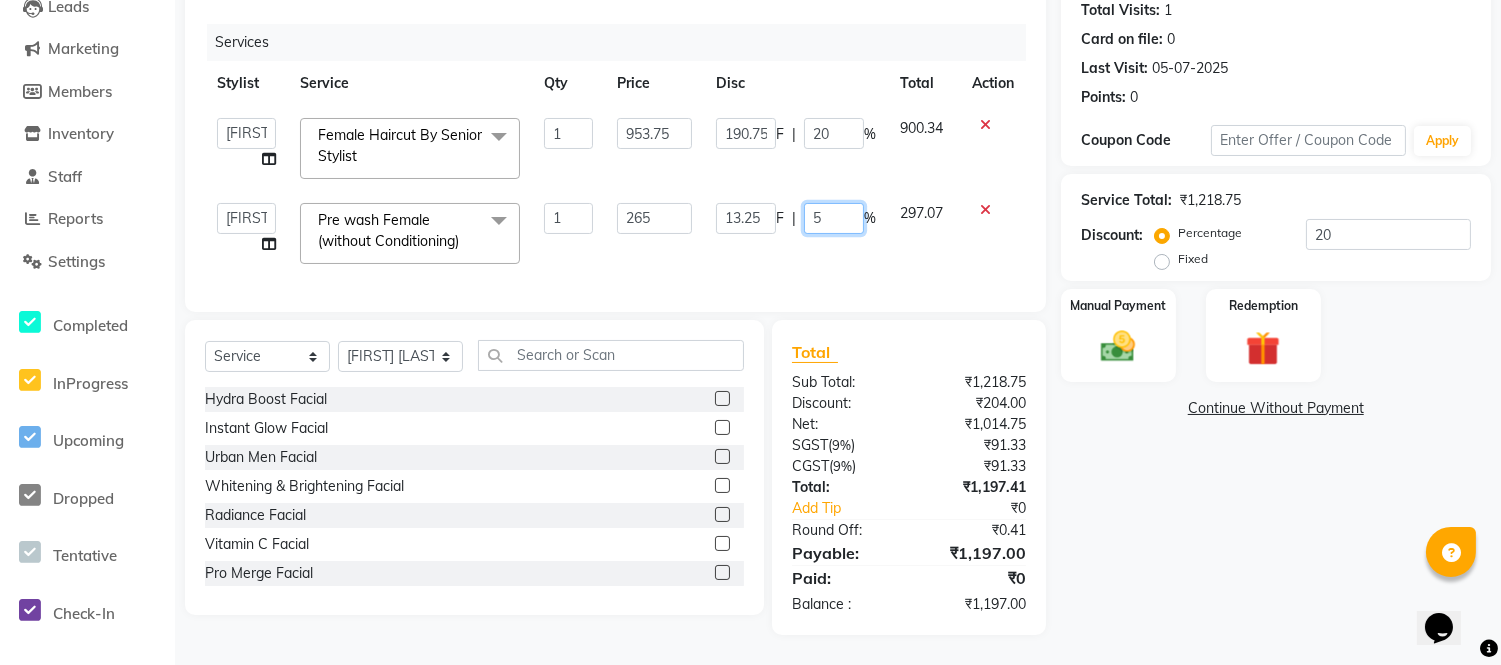 click on "13.25 F | 5 %" 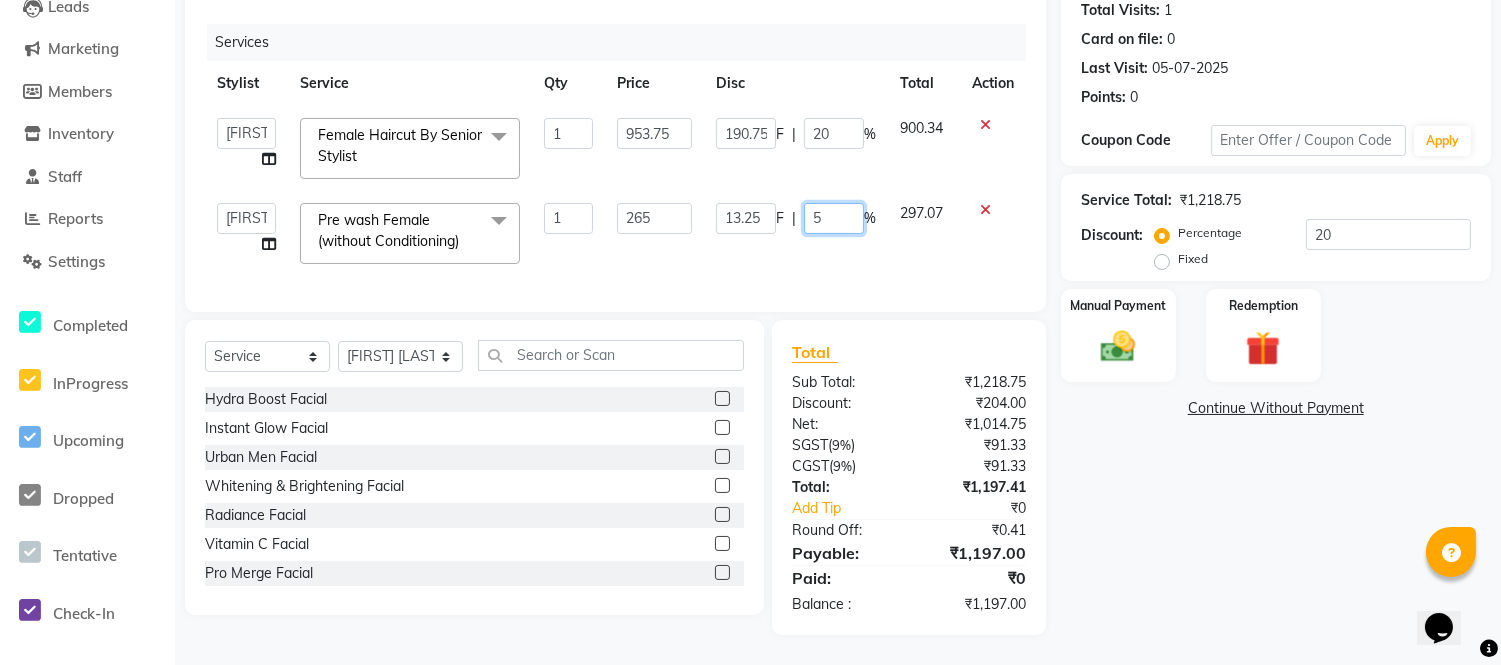 type on "4" 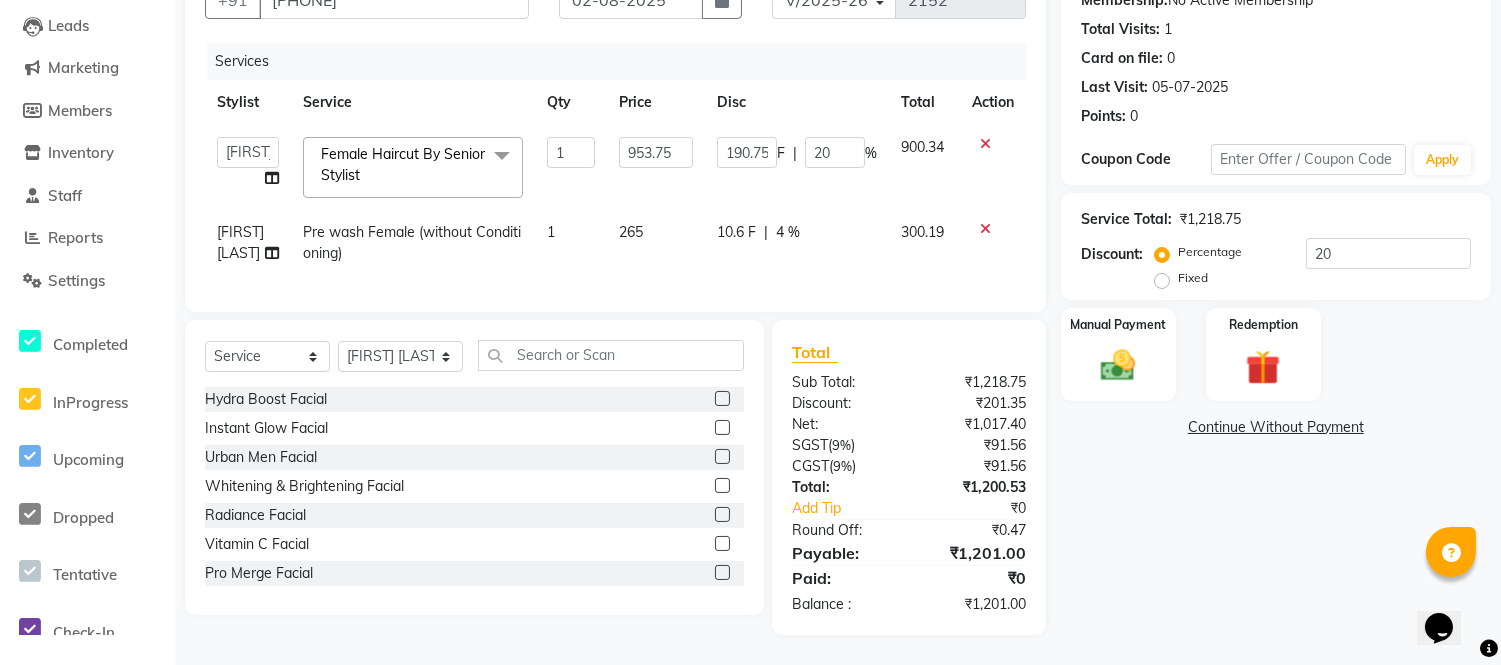 click on "190.75 F | 20 %" 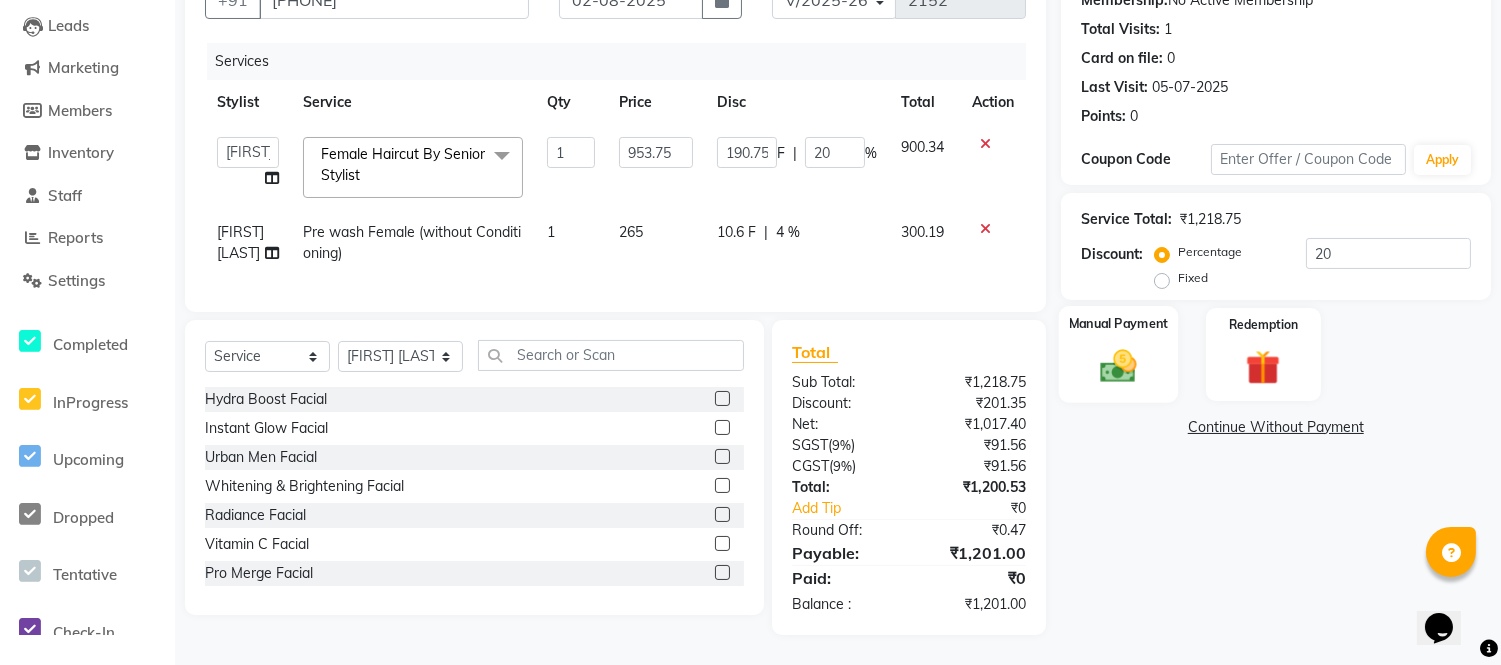 click 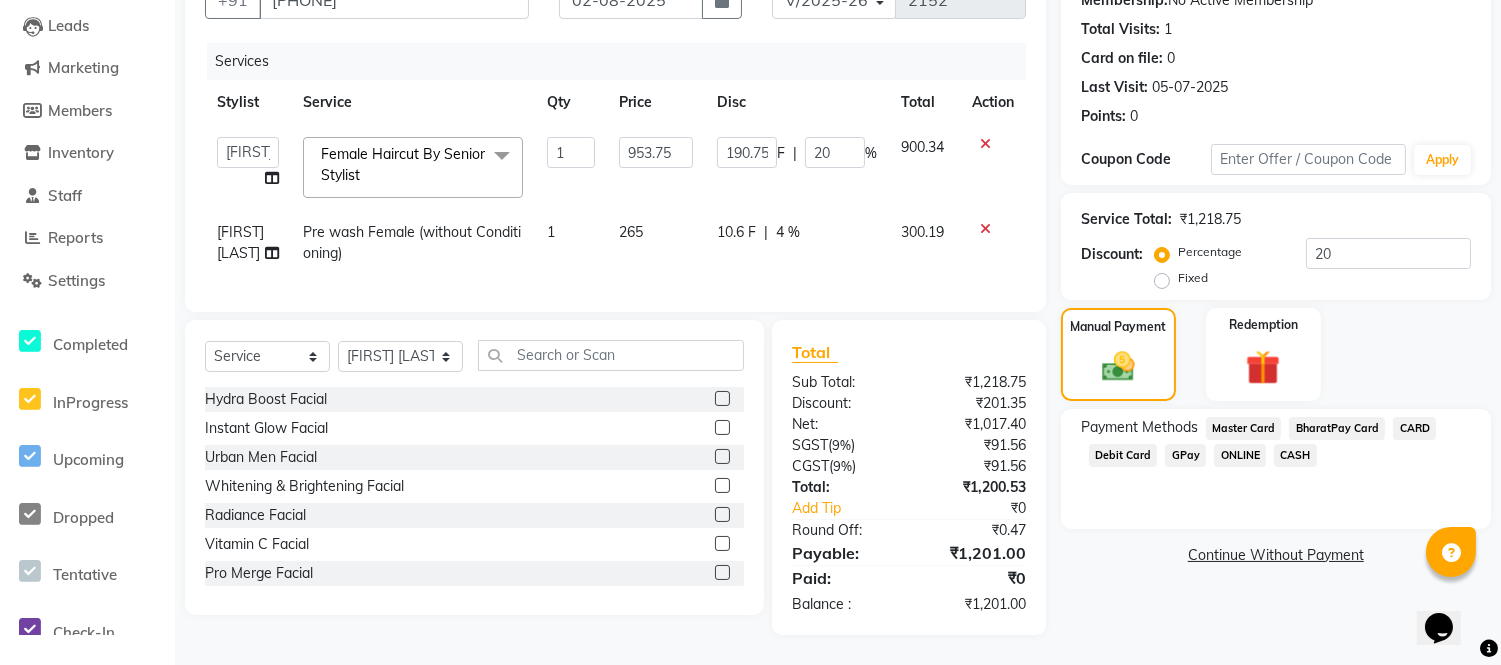click on "GPay" 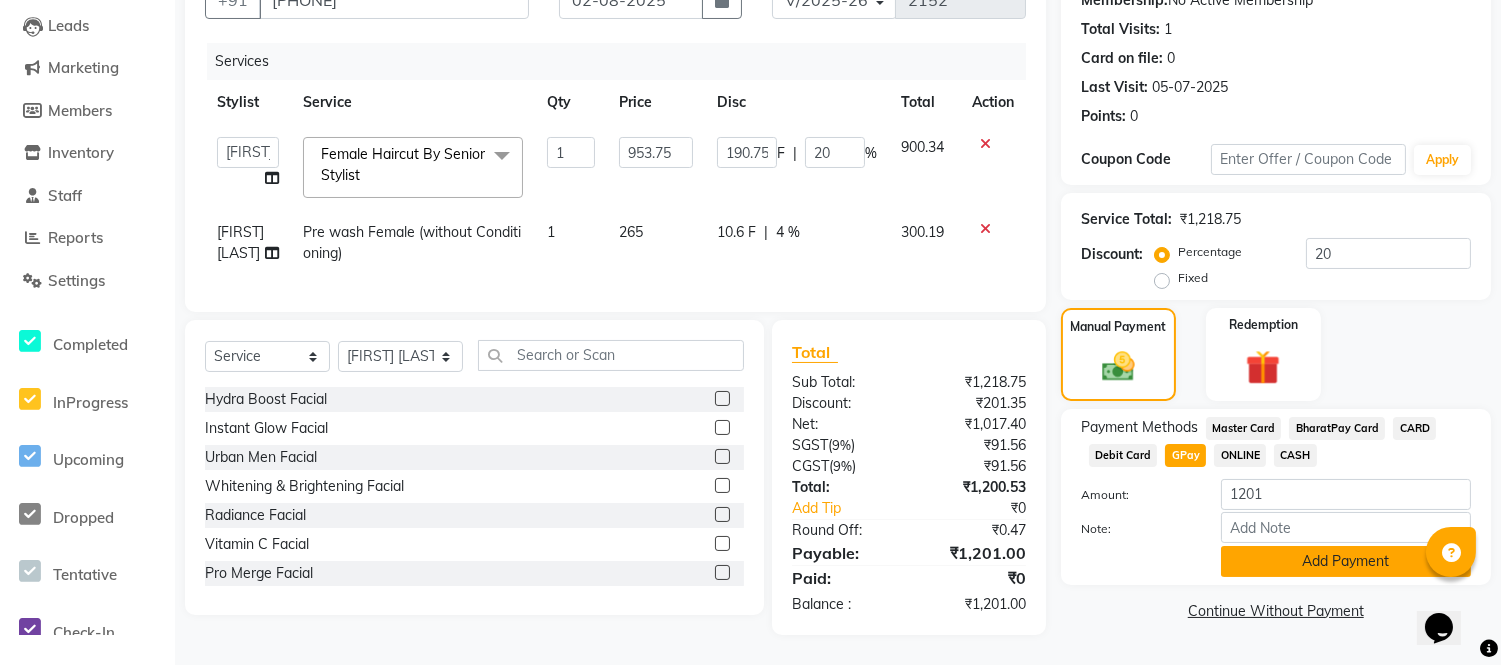 click on "Add Payment" 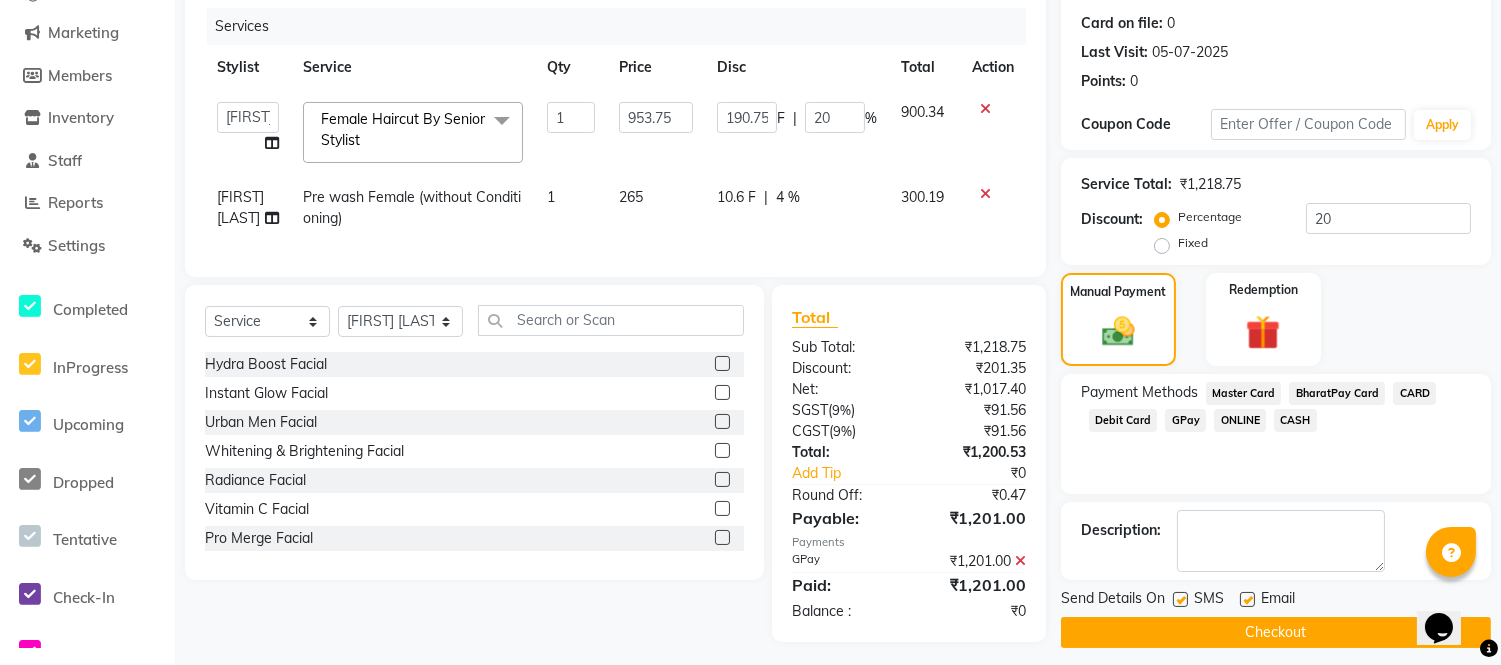 scroll, scrollTop: 284, scrollLeft: 0, axis: vertical 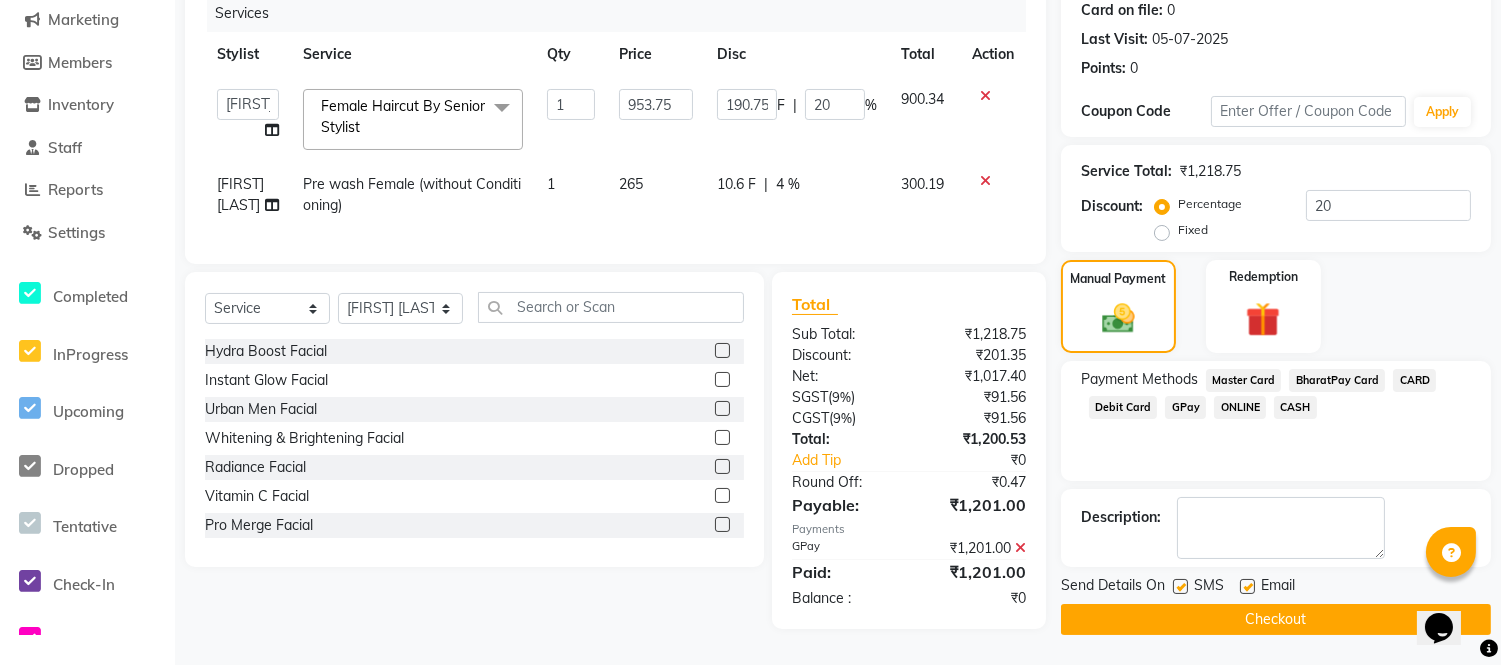 click 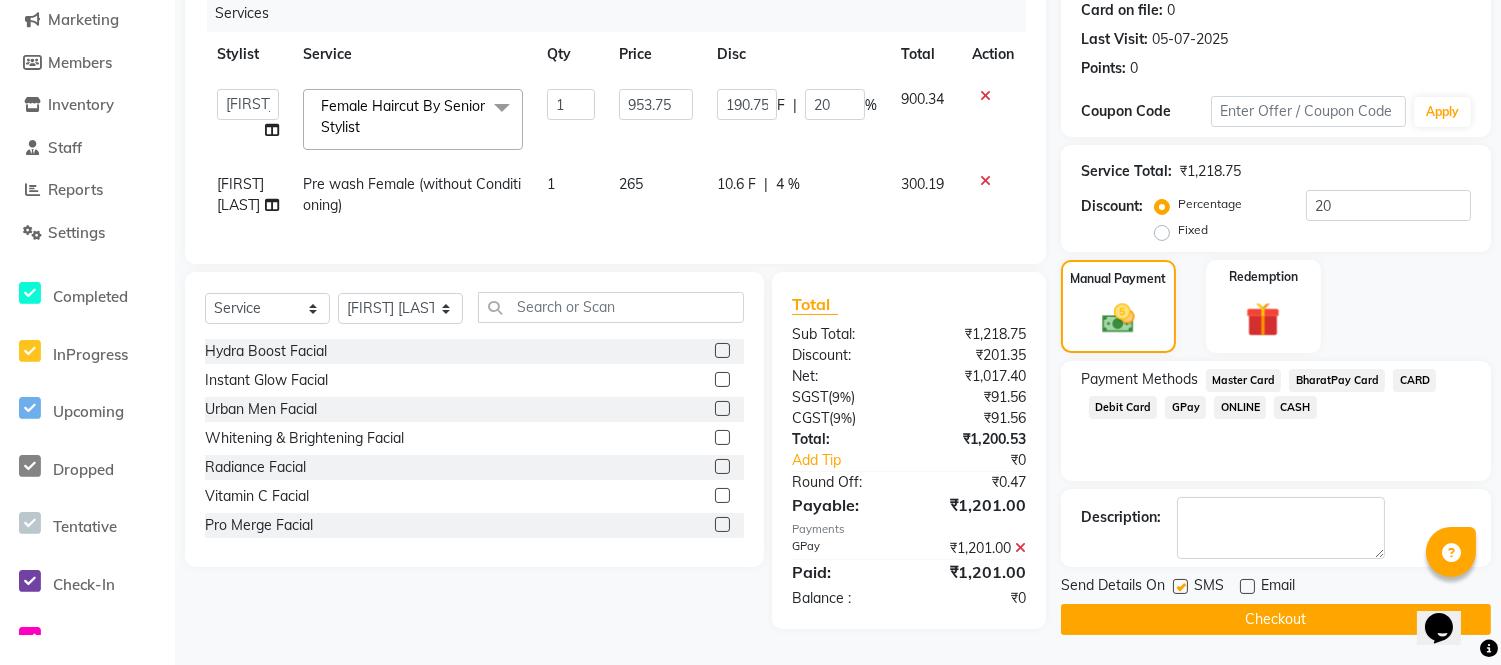 click 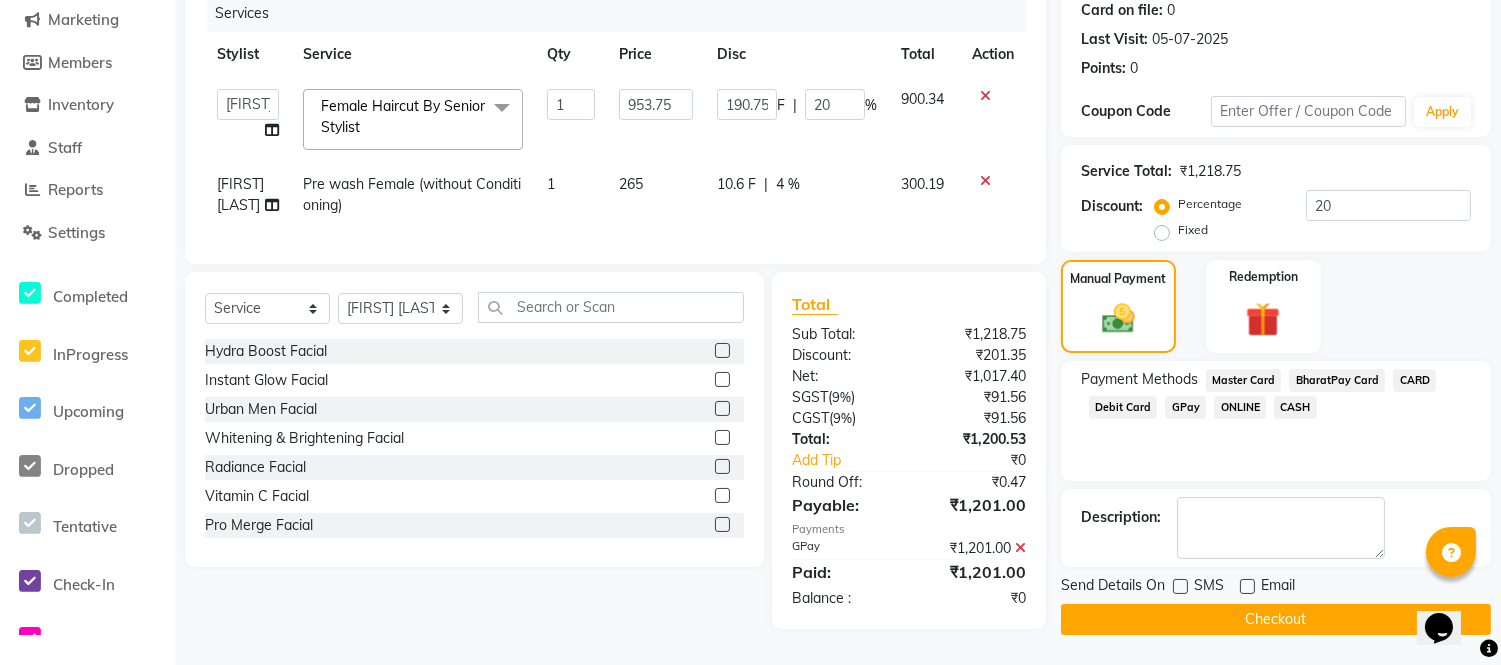 click on "Checkout" 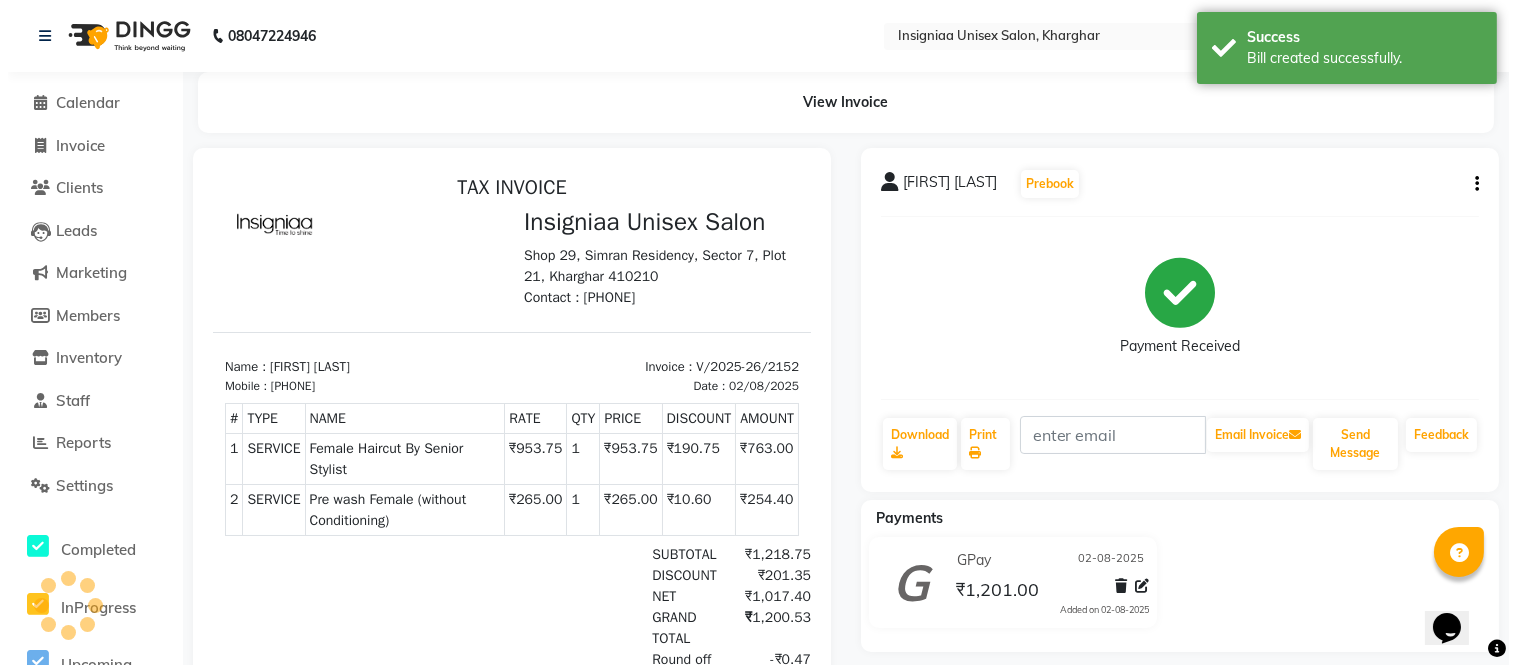 scroll, scrollTop: 0, scrollLeft: 0, axis: both 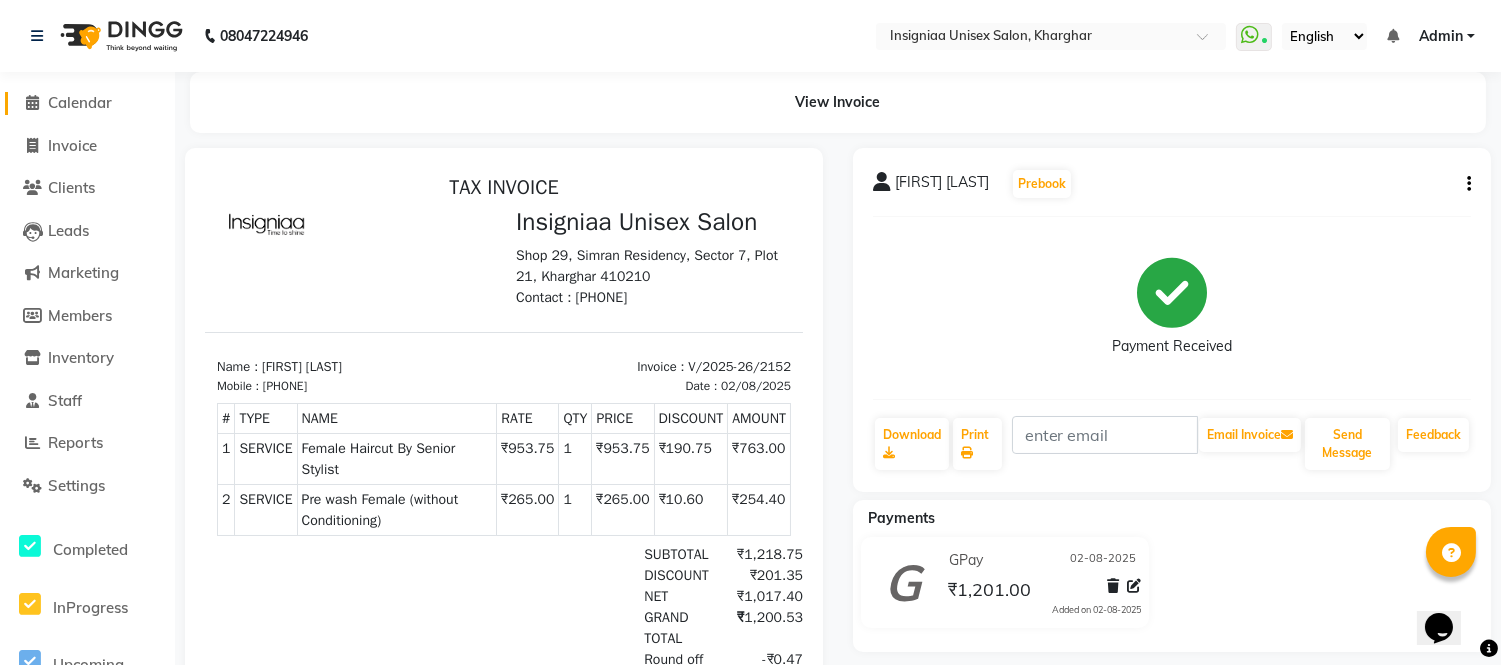 click on "Calendar" 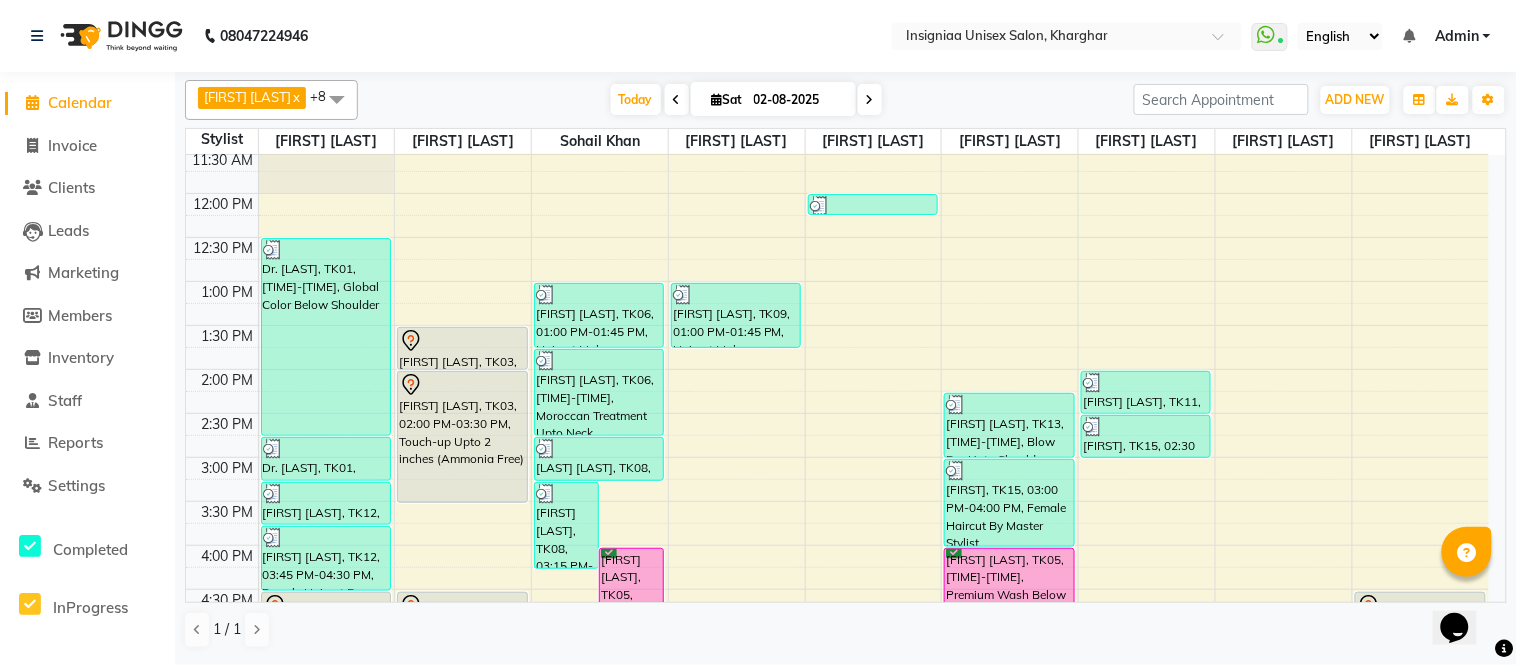 scroll, scrollTop: 222, scrollLeft: 0, axis: vertical 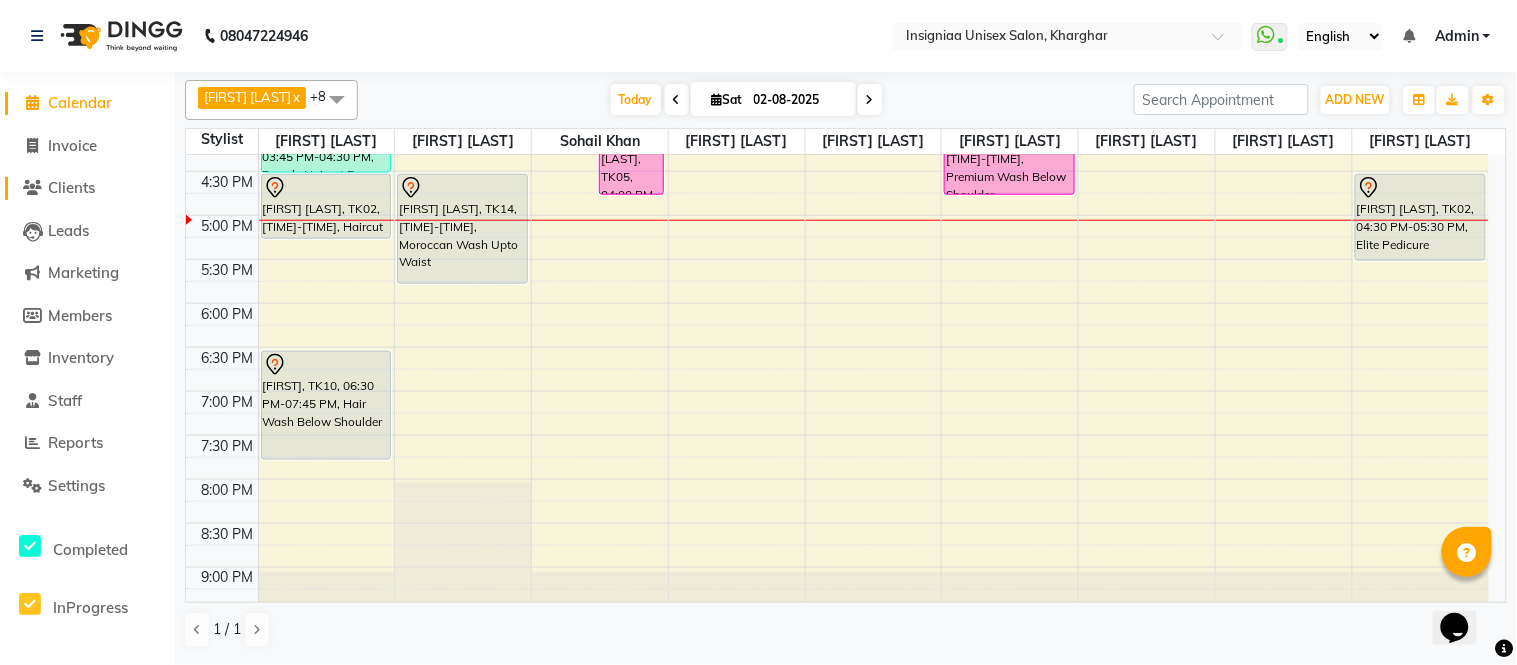 click on "Clients" 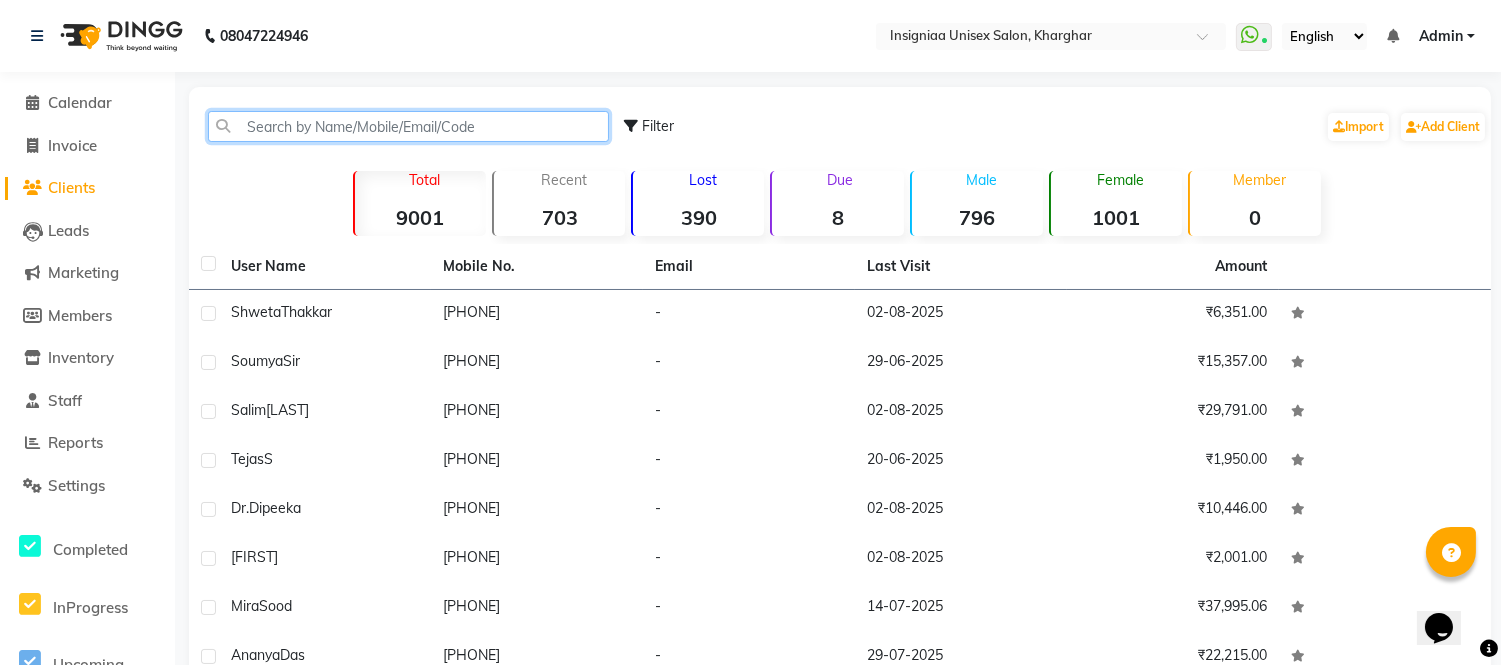 click 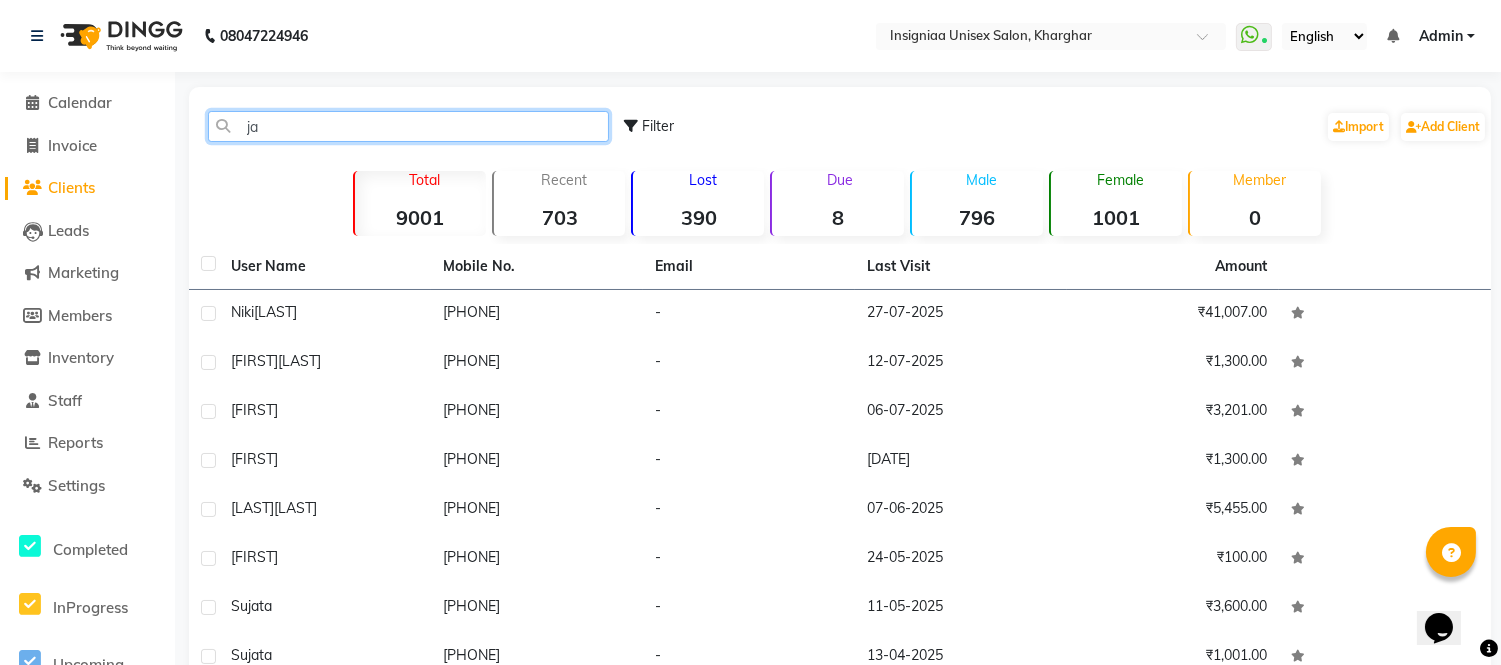 type on "j" 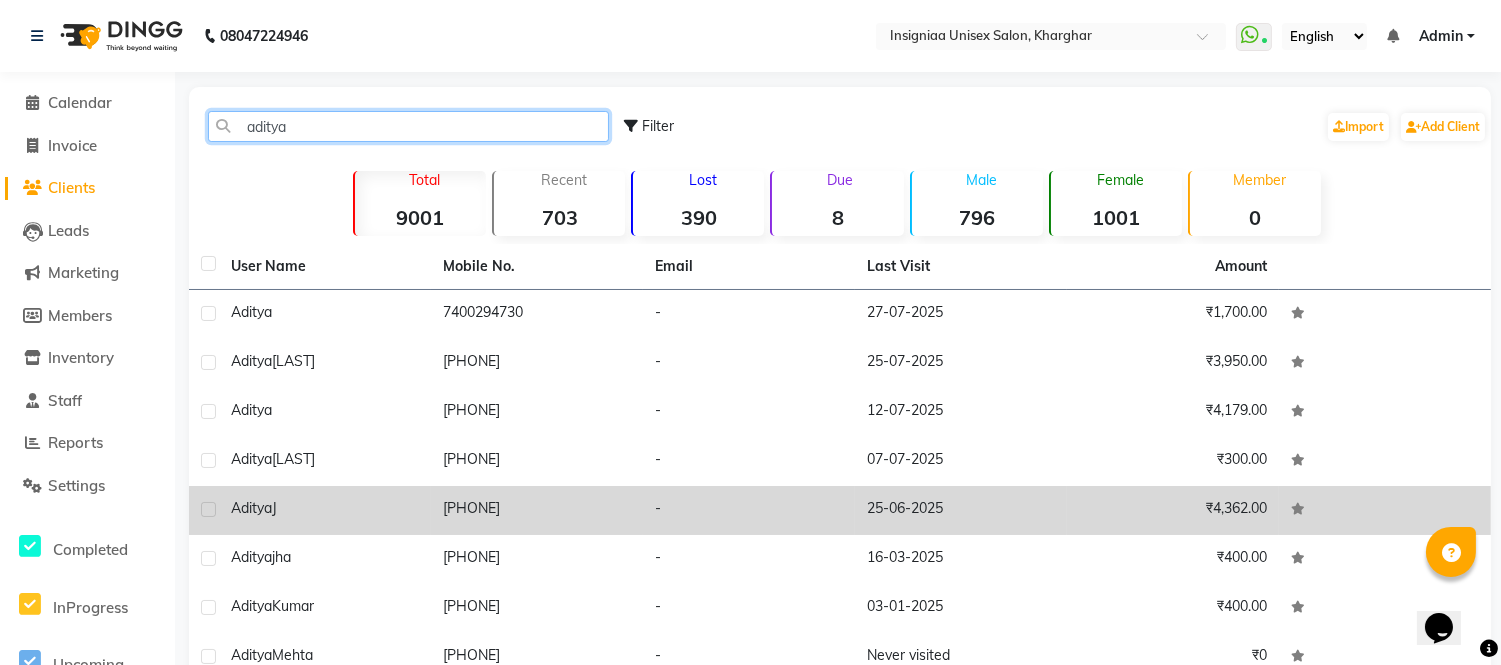 type on "aditya" 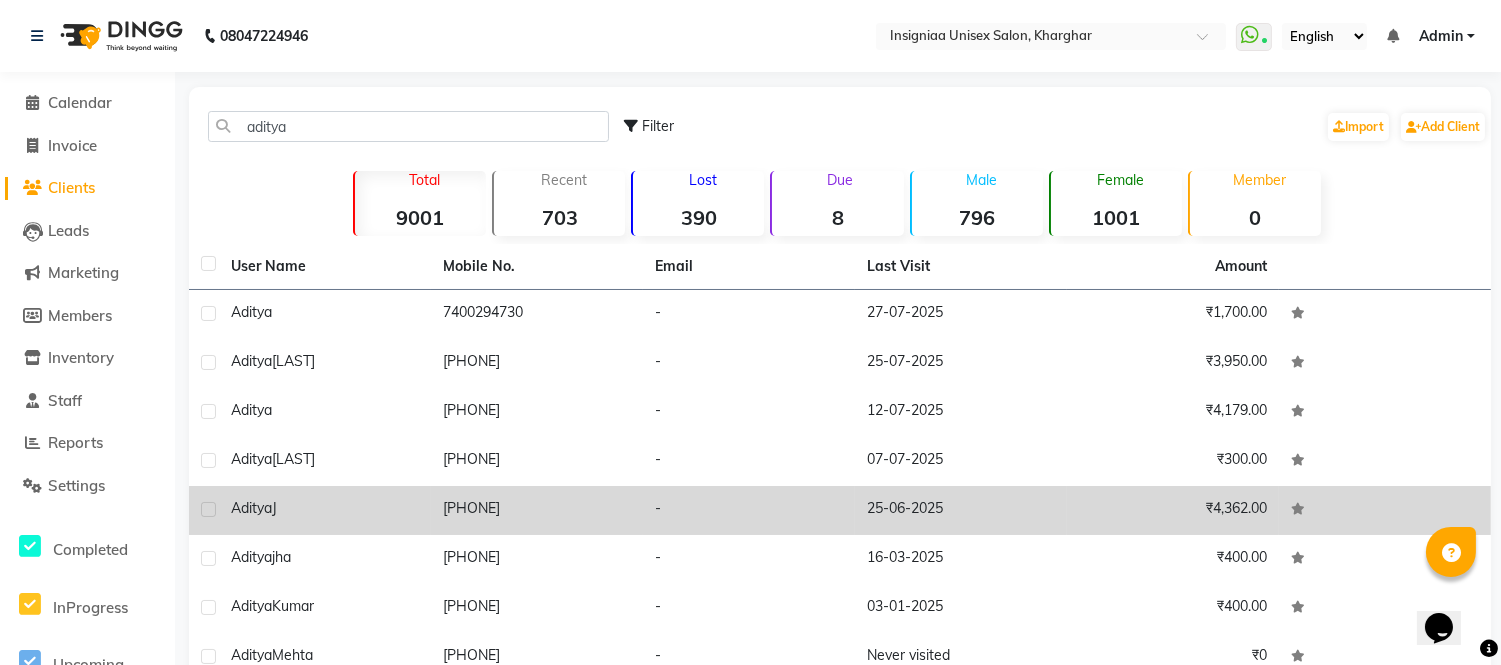 click on "aditya" 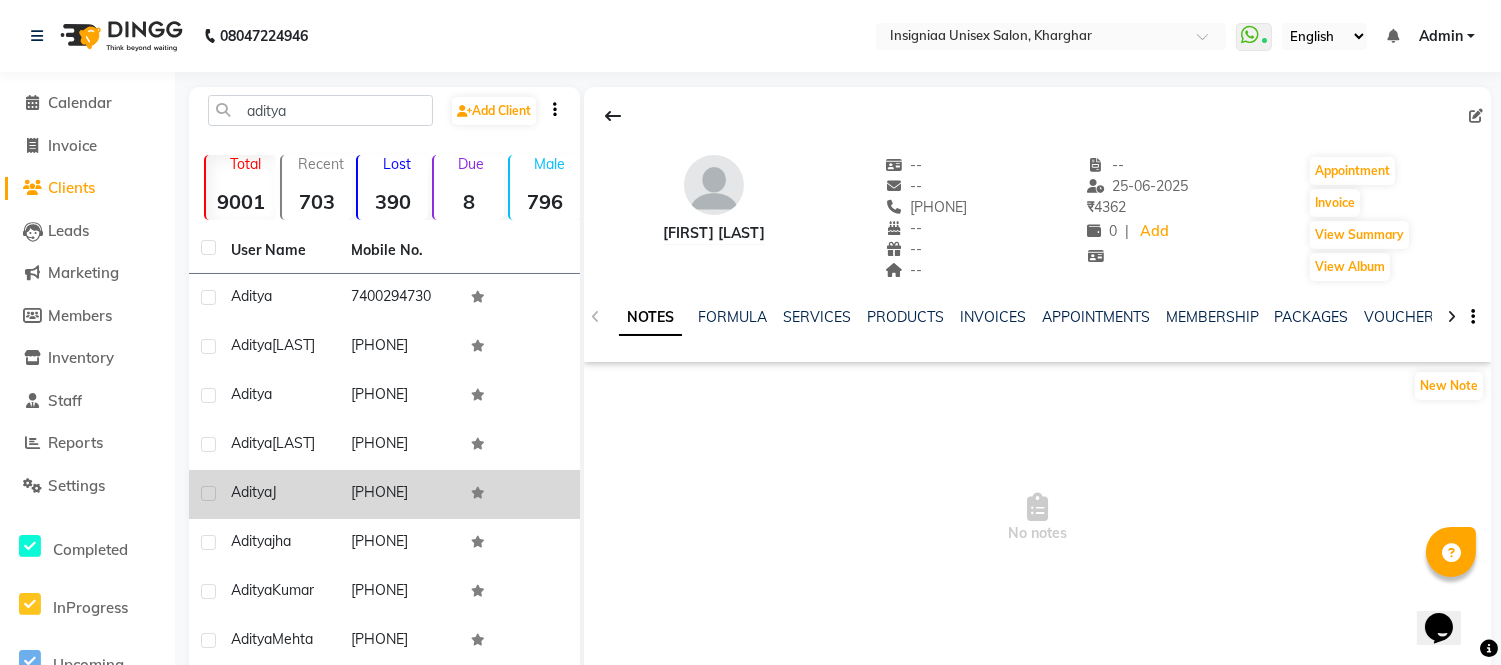 click on "aditya  J" 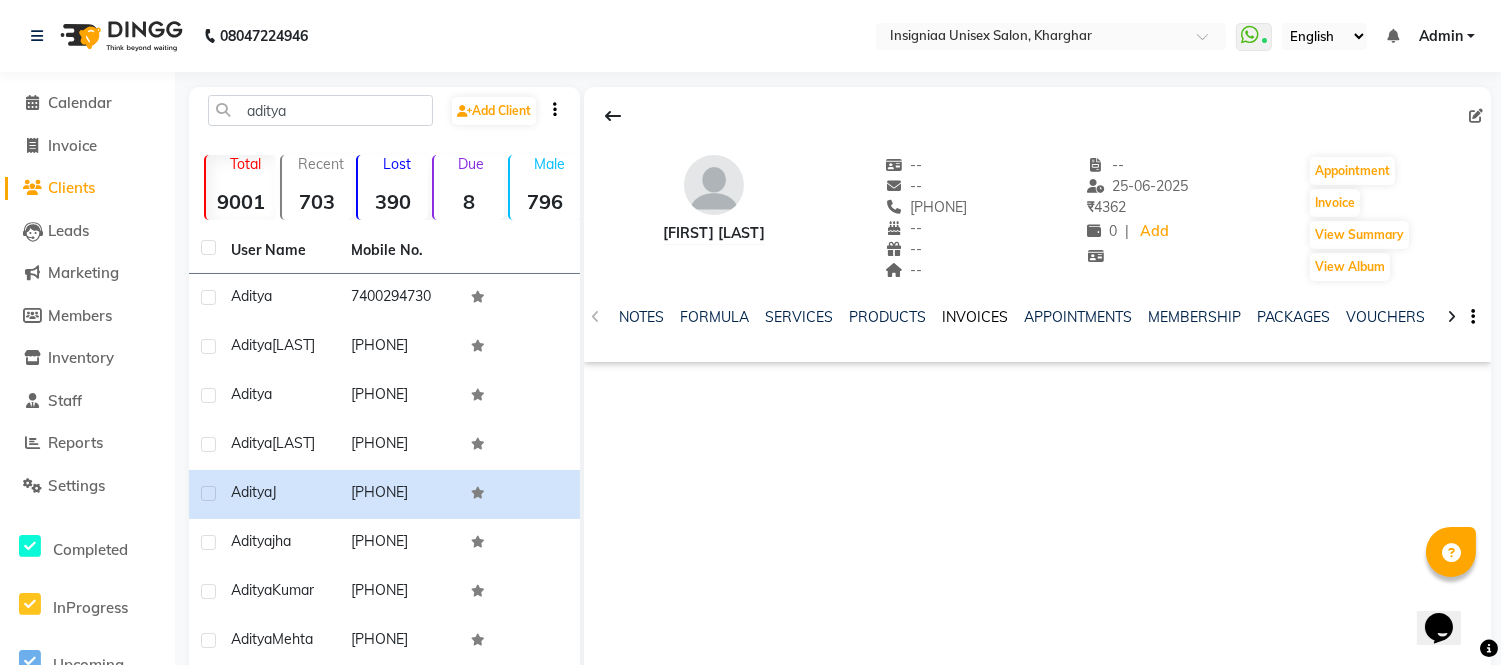 click on "INVOICES" 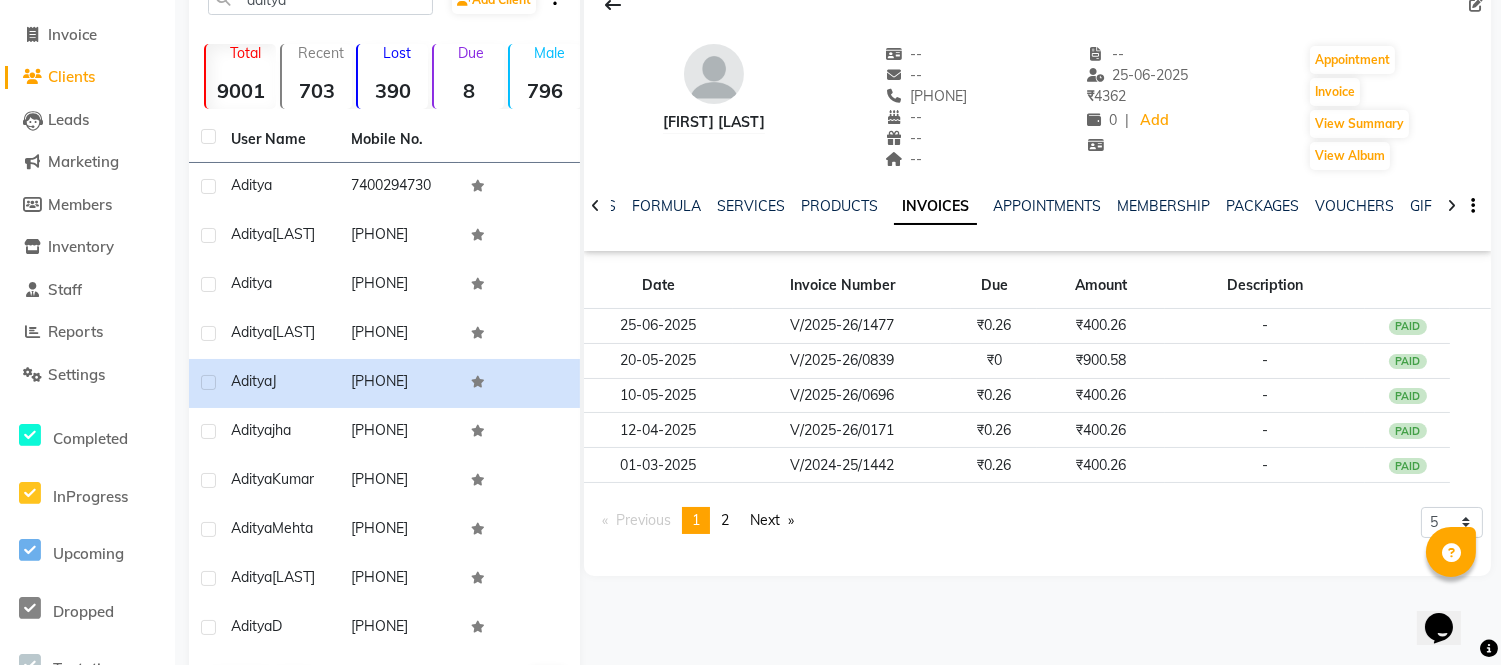 scroll, scrollTop: 90, scrollLeft: 0, axis: vertical 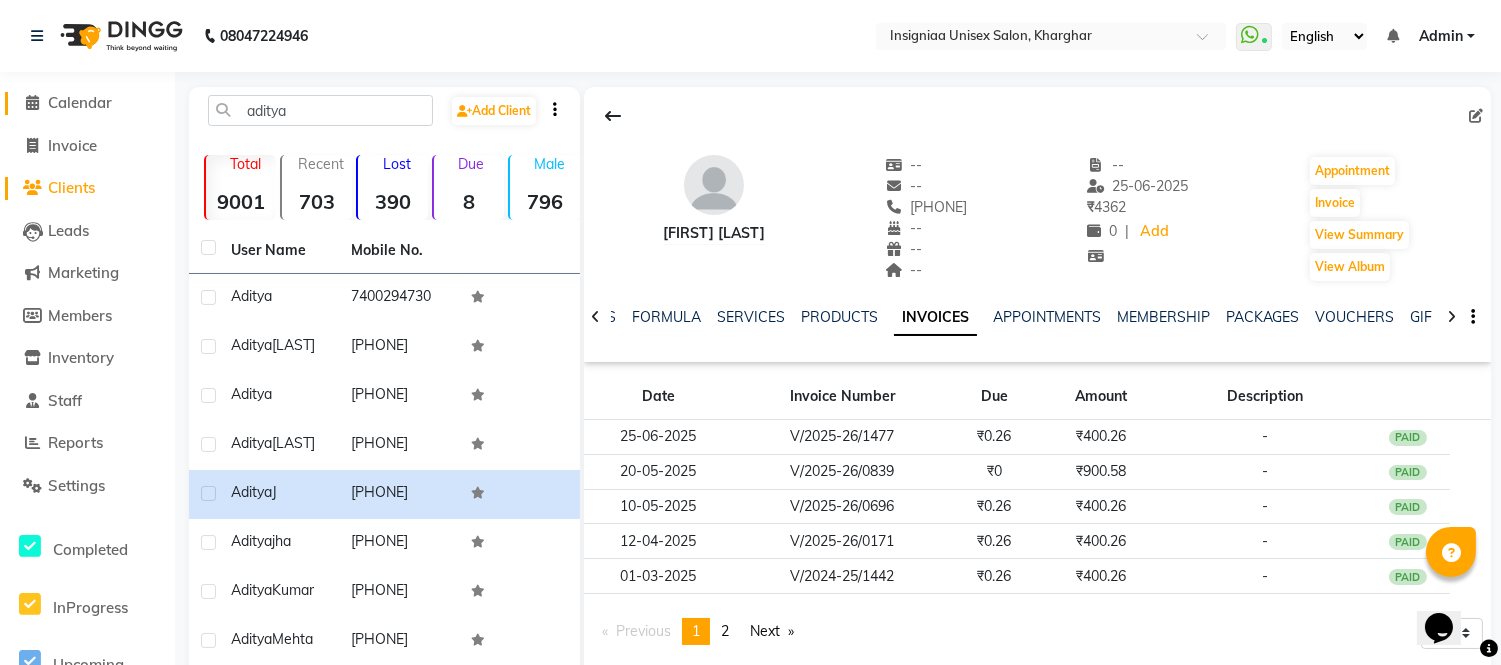 click on "Calendar" 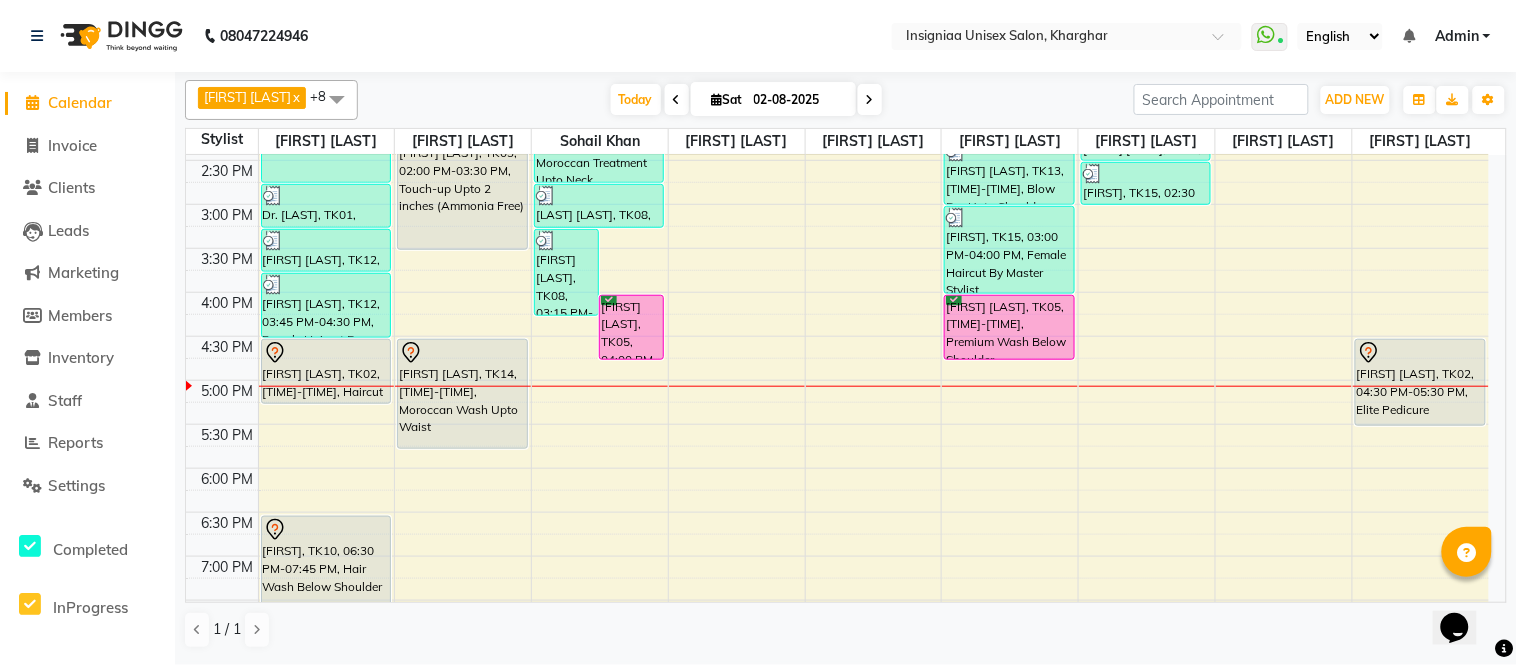 scroll, scrollTop: 444, scrollLeft: 0, axis: vertical 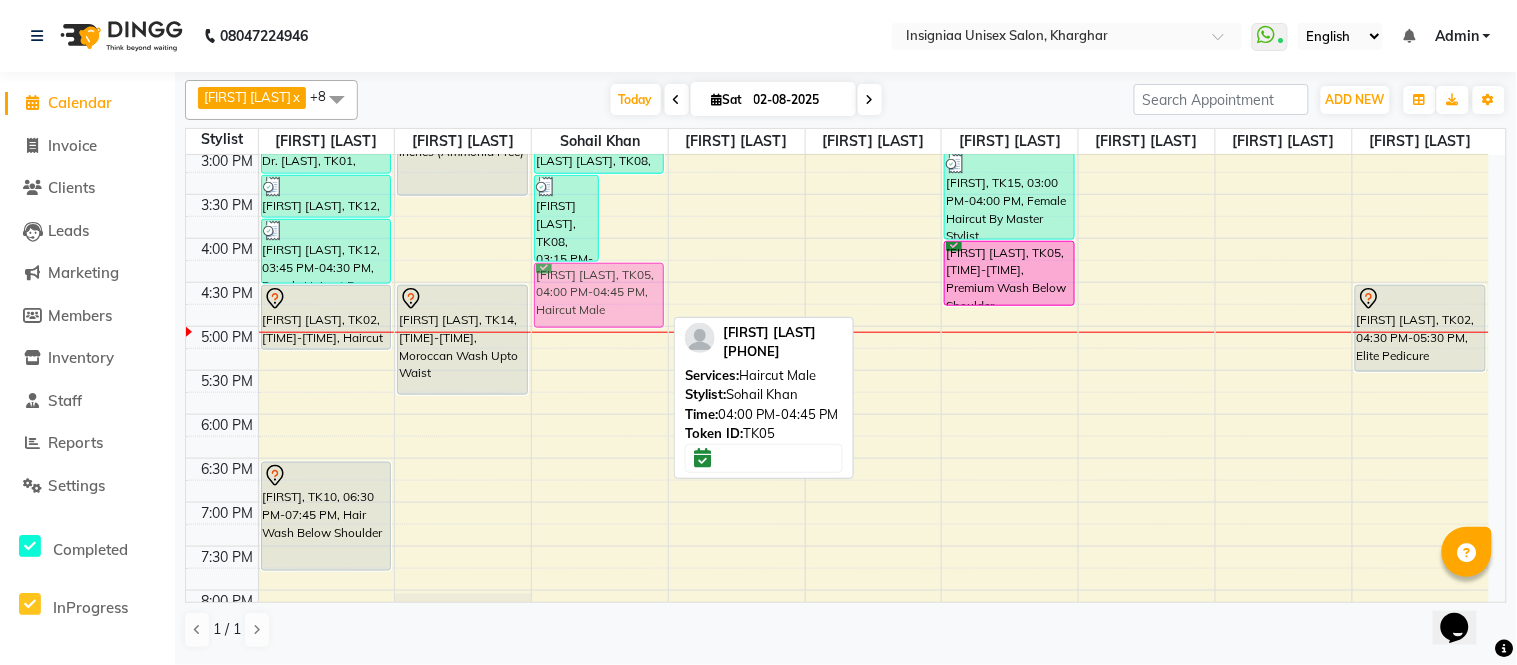 click on "Salim Kazi, TK08, 03:15 PM-04:15 PM, Hair Style Male,Beard Trim & Crafting,Hair wash Men,Hair Style Male     Tejas S, TK05, 04:00 PM-04:45 PM, Haircut Male     Sanjay Sharma, TK06, 01:00 PM-01:45 PM, Haircut Male     Sanjay Sharma, TK06, 01:45 PM-02:45 PM, Moroccan Treatment Upto Neck     Salim Kazi, TK08, 02:45 PM-03:15 PM, Beard Trim & Crafting     Tejas S, TK05, 04:00 PM-04:45 PM, Haircut Male" at bounding box center (600, 238) 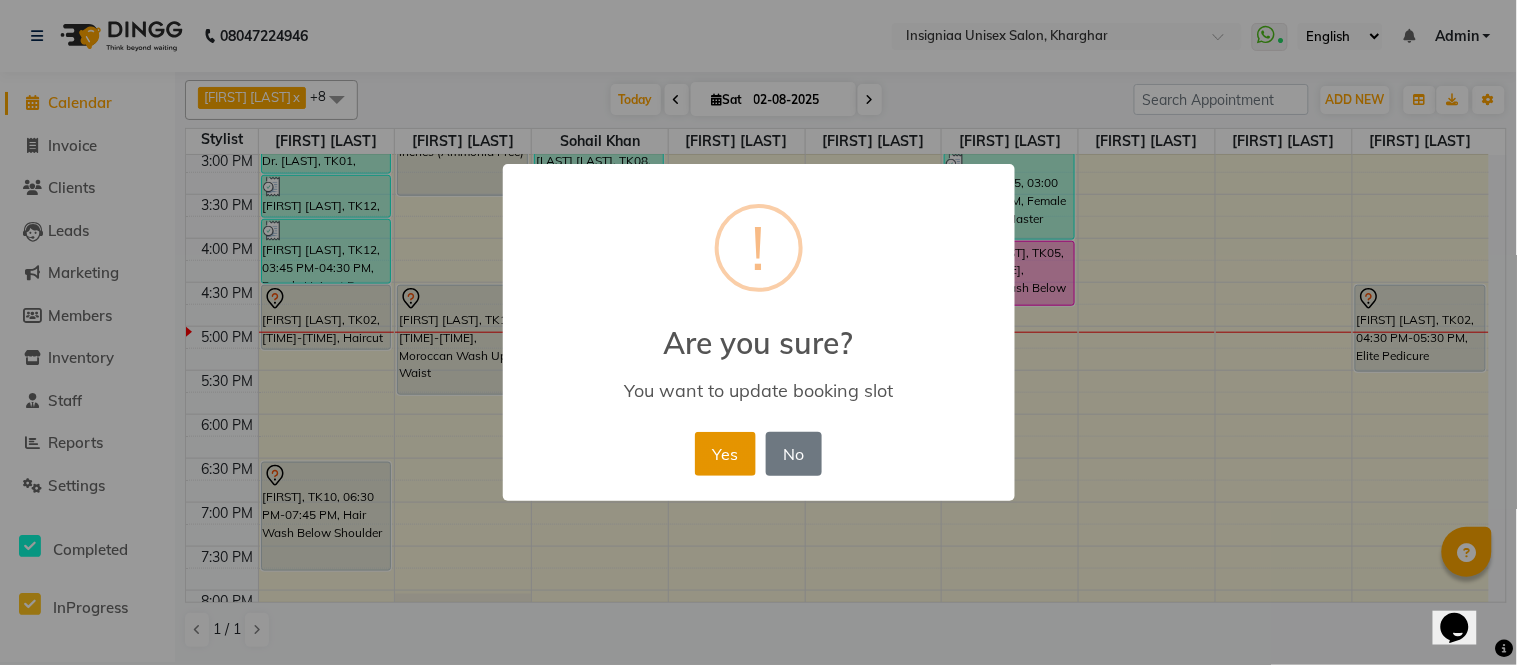 click on "Yes" at bounding box center (725, 454) 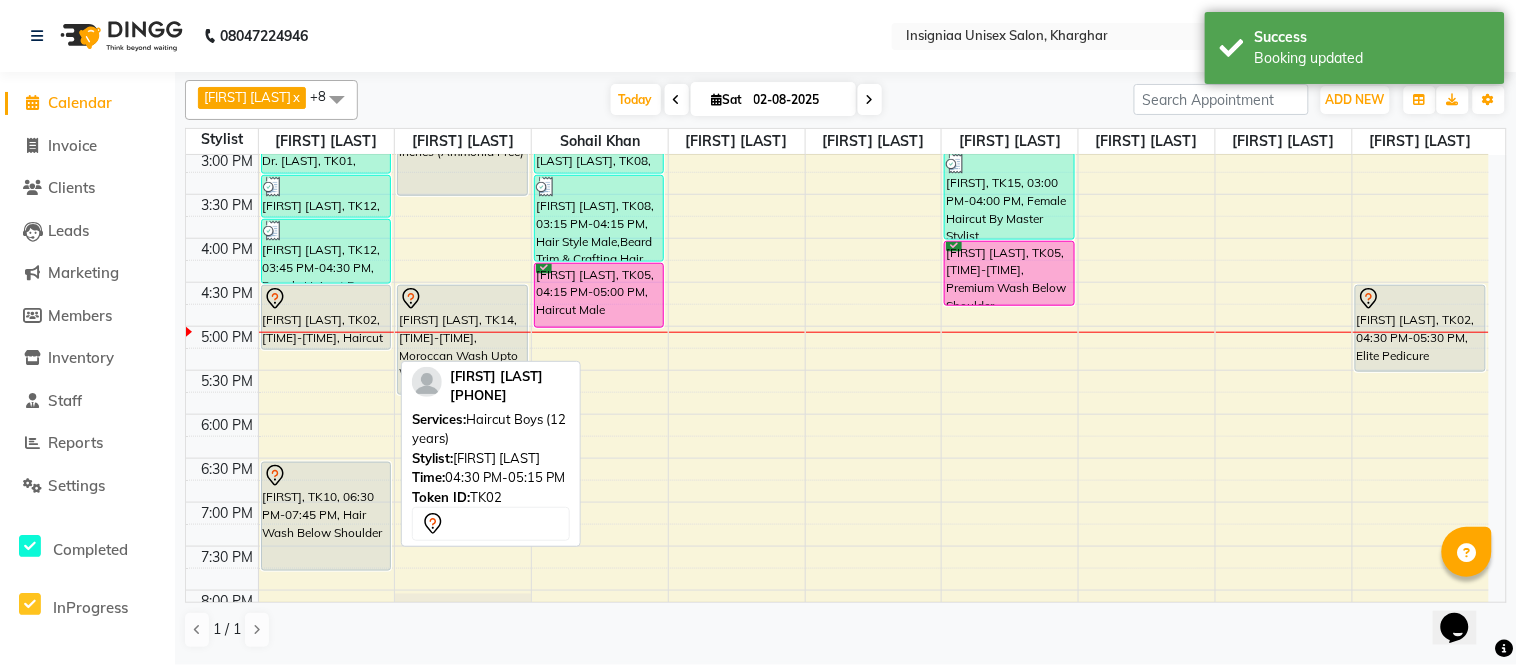 click at bounding box center (326, 299) 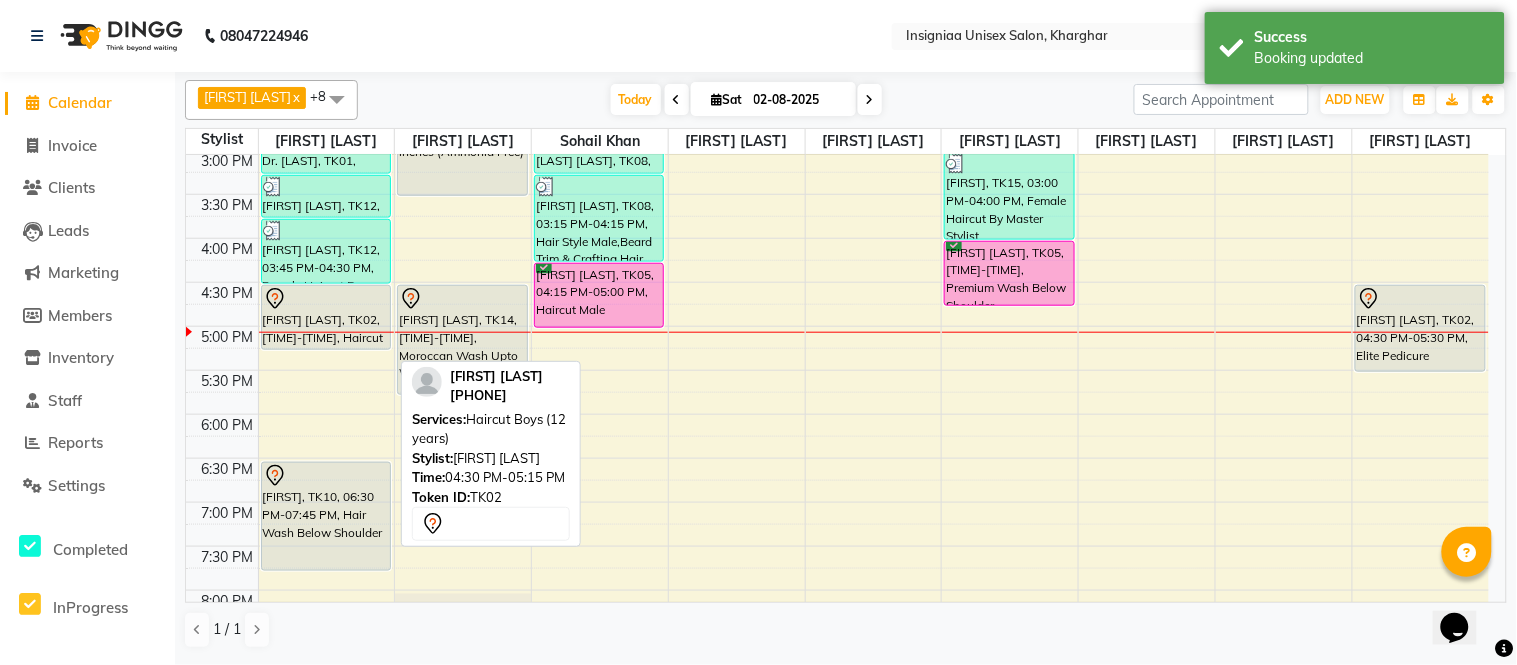 click at bounding box center (326, 299) 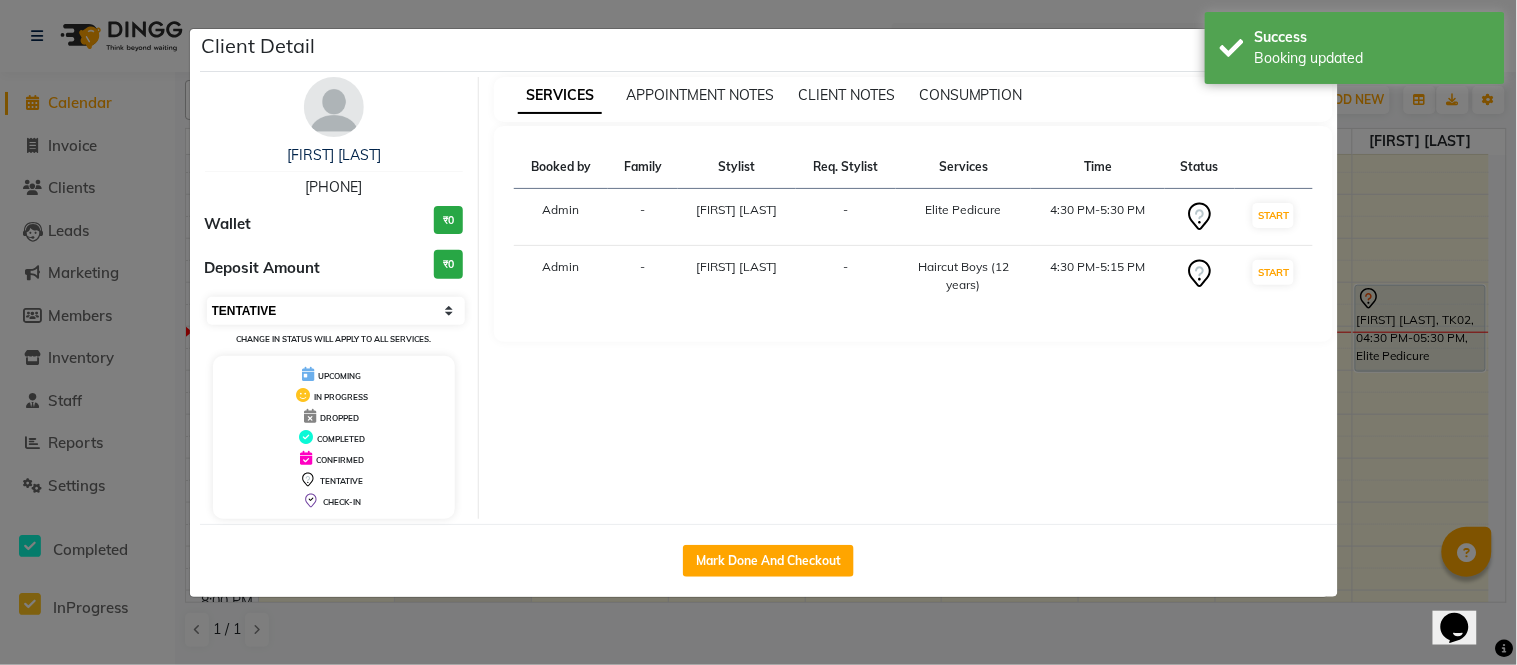 click on "Select IN SERVICE CONFIRMED TENTATIVE CHECK IN MARK DONE DROPPED UPCOMING" at bounding box center [336, 311] 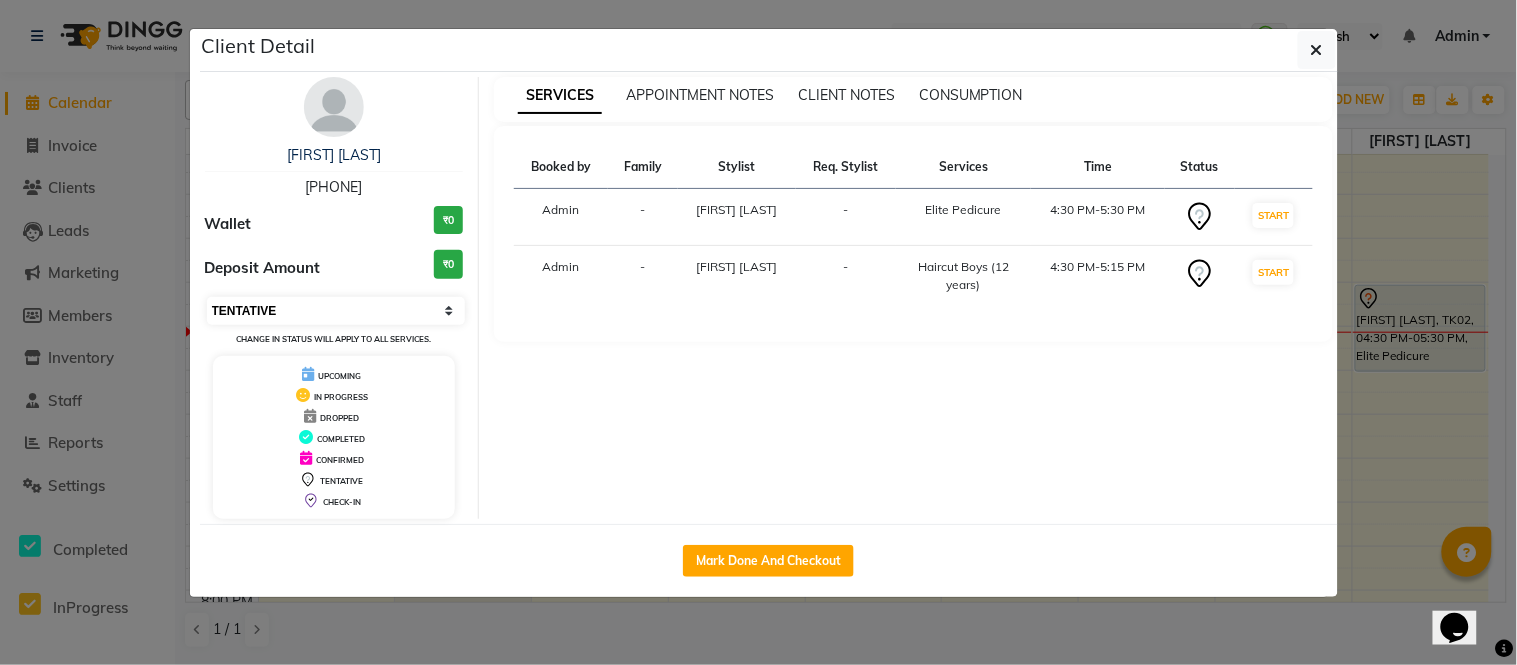 select on "6" 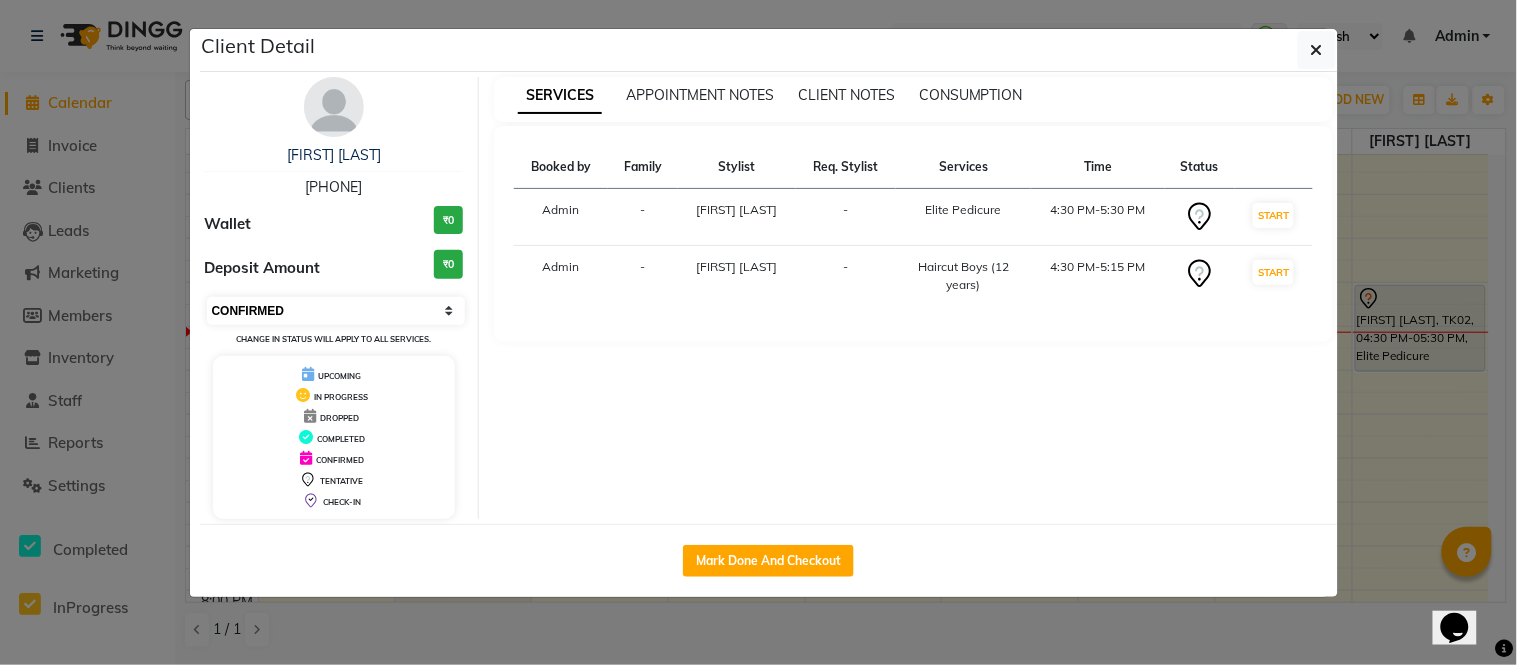 click on "Select IN SERVICE CONFIRMED TENTATIVE CHECK IN MARK DONE DROPPED UPCOMING" at bounding box center (336, 311) 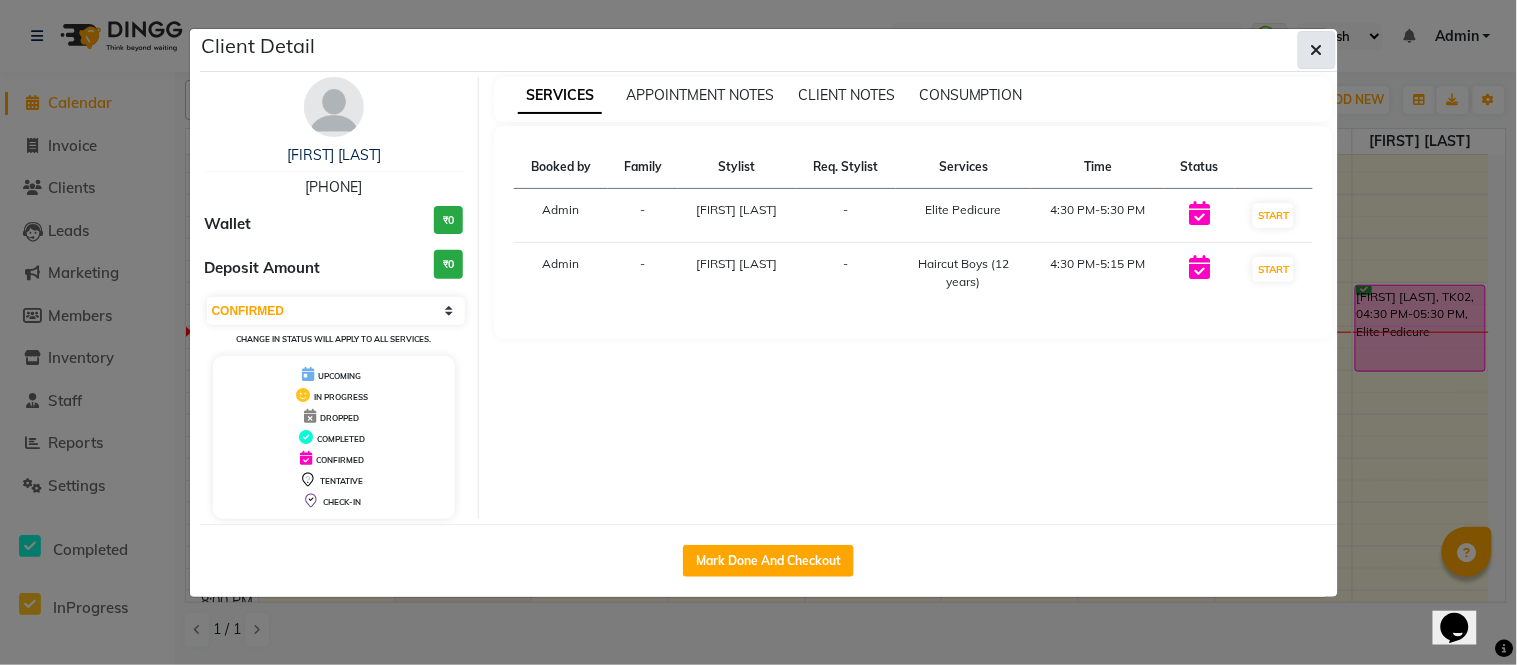 click 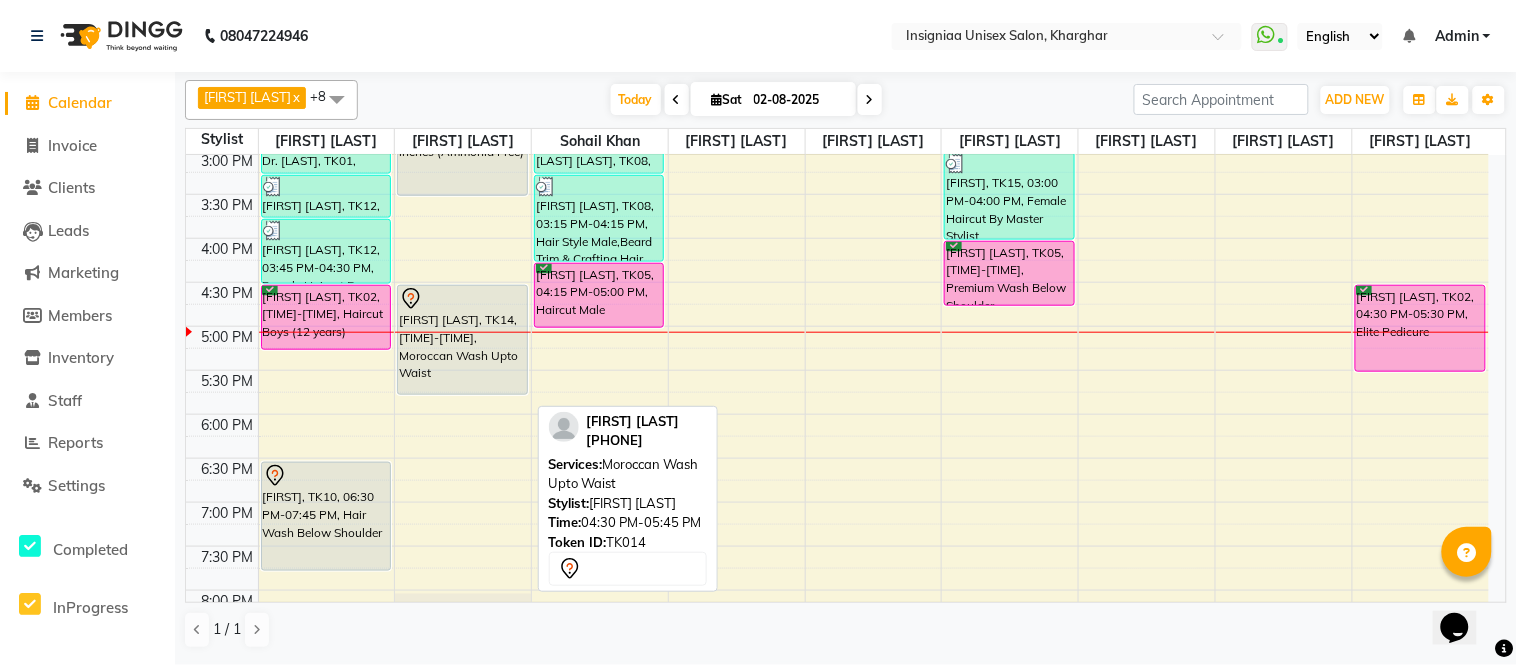 click at bounding box center [462, 299] 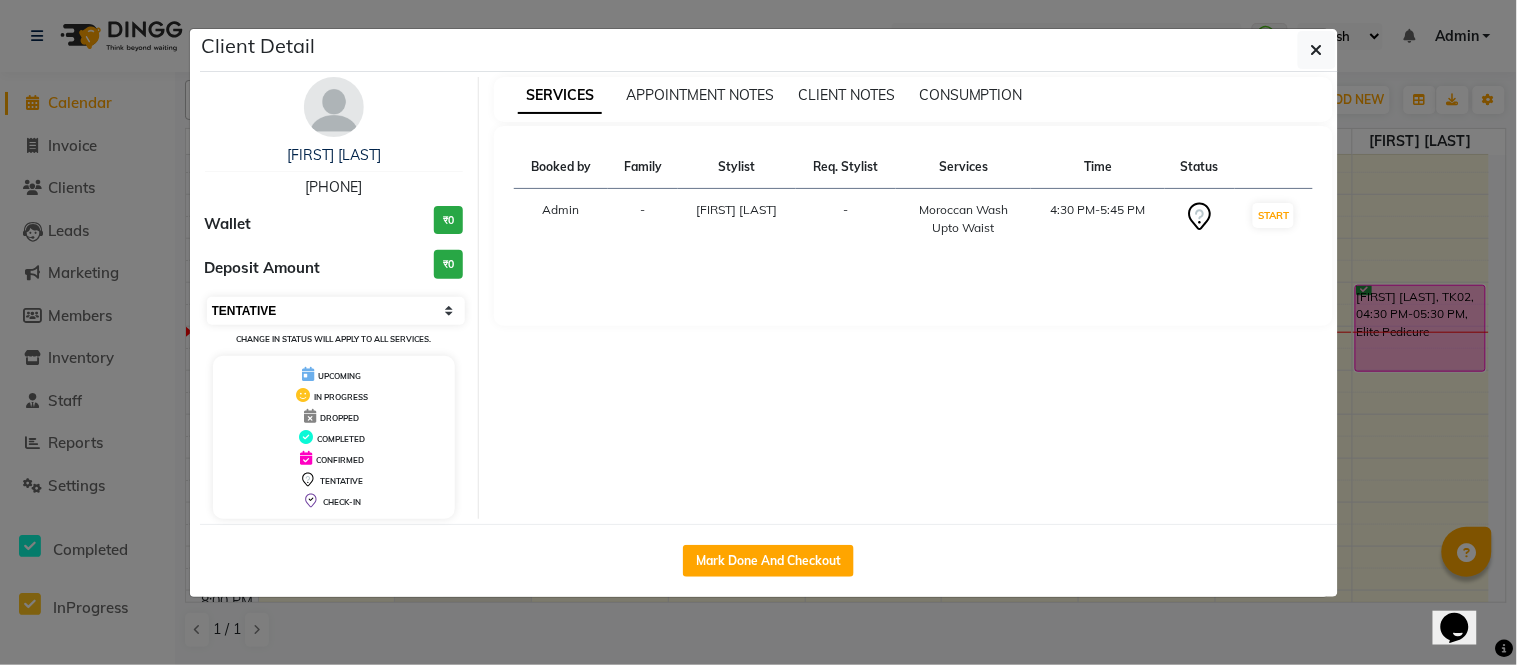 click on "Select IN SERVICE CONFIRMED TENTATIVE CHECK IN MARK DONE DROPPED UPCOMING" at bounding box center [336, 311] 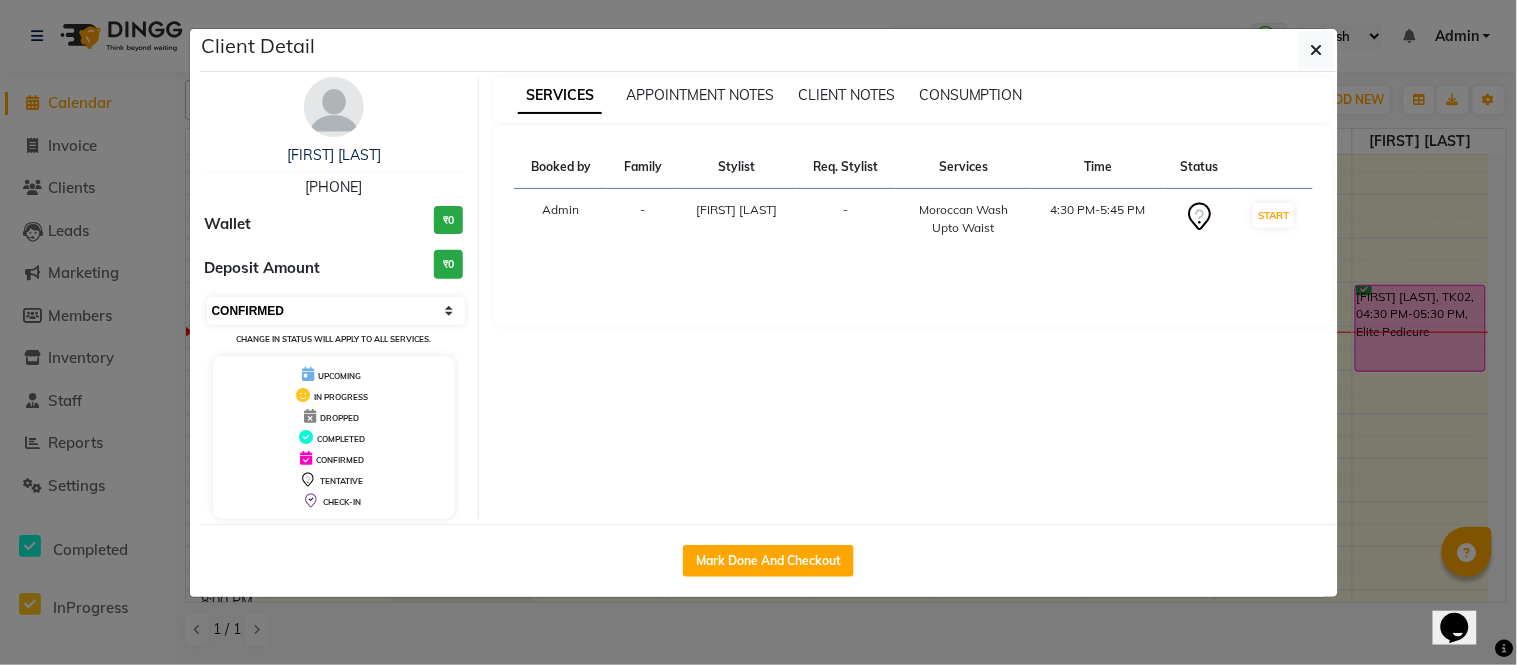 click on "Select IN SERVICE CONFIRMED TENTATIVE CHECK IN MARK DONE DROPPED UPCOMING" at bounding box center [336, 311] 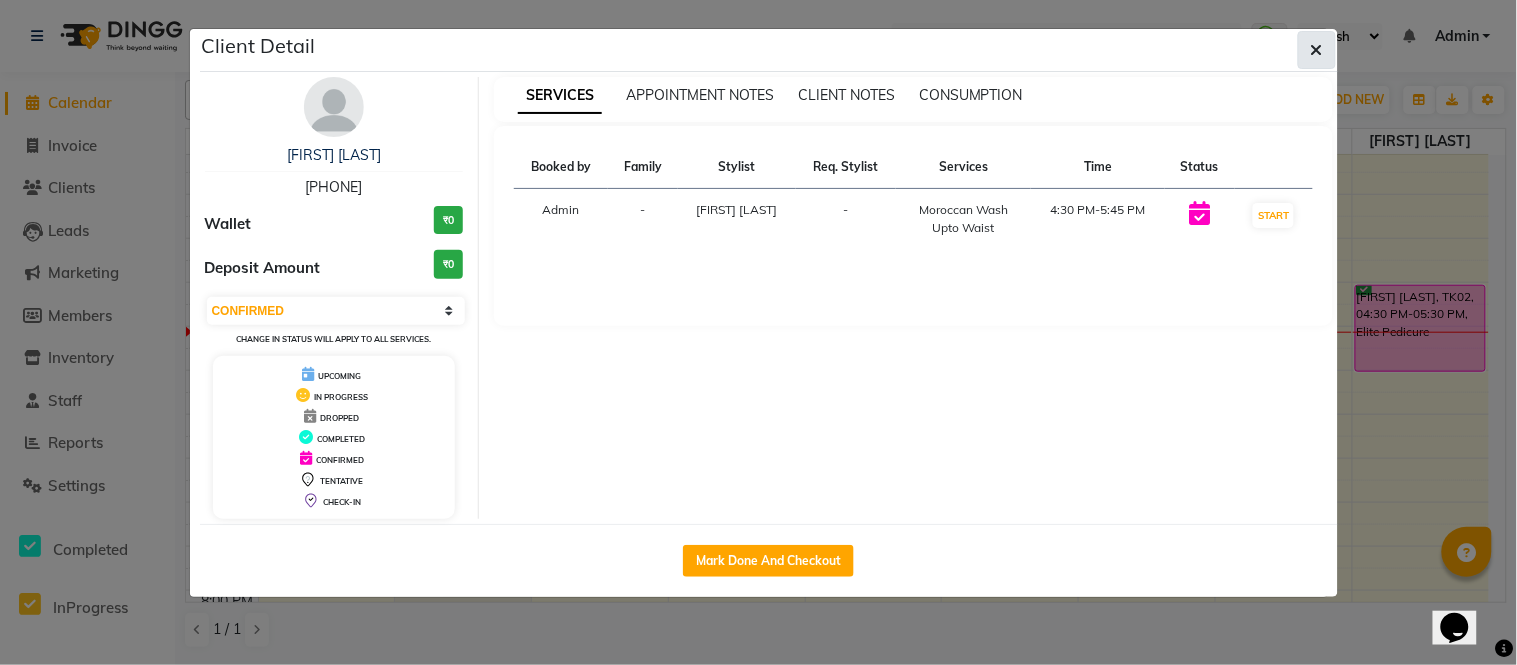 click 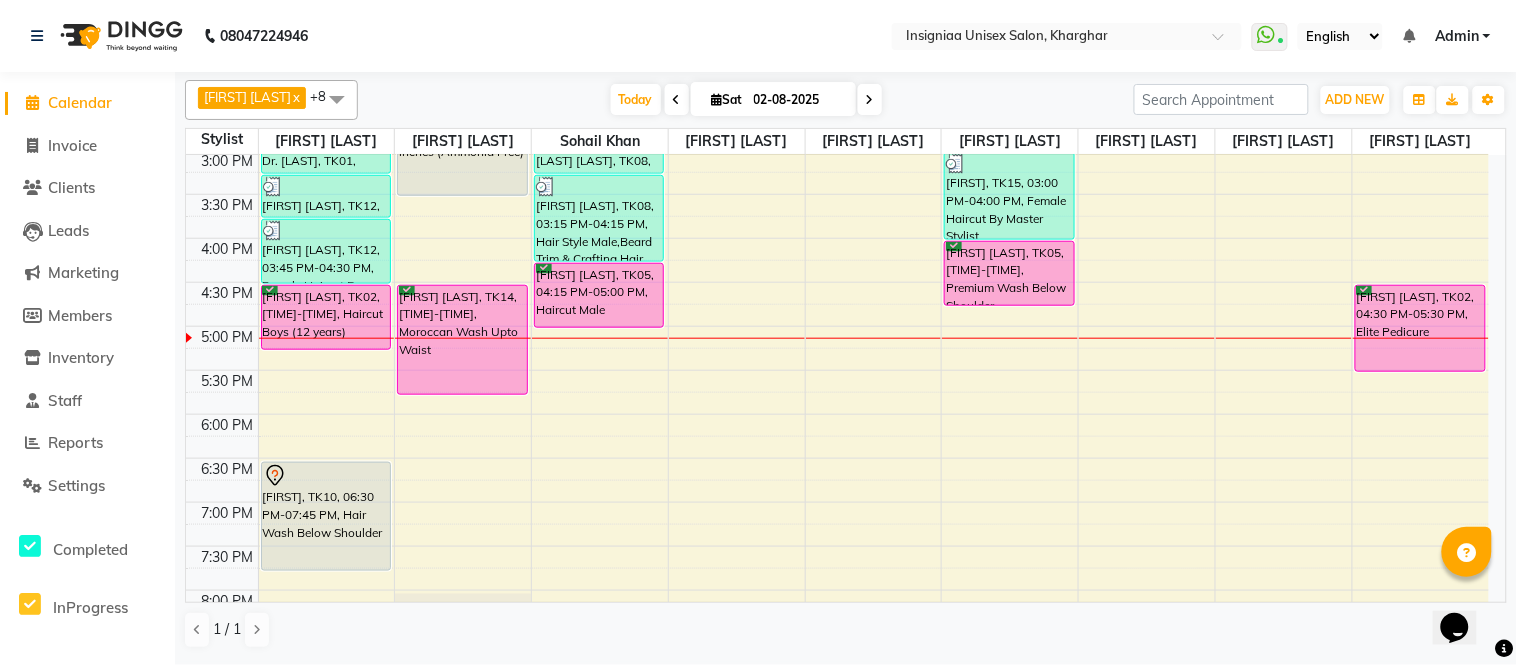 click on "10:00 AM 10:30 AM 11:00 AM 11:30 AM 12:00 PM 12:30 PM 1:00 PM 1:30 PM 2:00 PM 2:30 PM 3:00 PM 3:30 PM 4:00 PM 4:30 PM 5:00 PM 5:30 PM 6:00 PM 6:30 PM 7:00 PM 7:30 PM 8:00 PM 8:30 PM 9:00 PM 9:30 PM     Dr. Dipeeka, TK01, 12:30 PM-02:45 PM, Global Color Below Shoulder     Dr. Dipeeka, TK01, 02:45 PM-03:15 PM, Pre wash Female (without Conditioning)     Shweta Thakkar, TK12, 03:15 PM-03:45 PM, Pre wash Female (without Conditioning)     Shweta Thakkar, TK12, 03:45 PM-04:30 PM, Female Haircut By Senior Stylist     Shweta Dahiya, TK02, 04:30 PM-05:15 PM, Haircut Boys (12 years)             Sulbha, TK10, 06:30 PM-07:45 PM, Hair Wash Below Shoulder             Nandini Mitra, TK03, 01:30 PM-02:00 PM, Pre wash Female (without Conditioning)             Nandini Mitra, TK03, 02:00 PM-03:30 PM, Touch-up Upto 2 inches (Ammonia Free)     Ananya Das, TK14, 04:30 PM-05:45 PM, Moroccan Wash Upto Waist     Sanjay Sharma, TK06, 01:00 PM-01:45 PM, Haircut Male         Salim Kazi, TK08, 02:45 PM-03:15 PM, Beard Trim & Crafting" at bounding box center [837, 238] 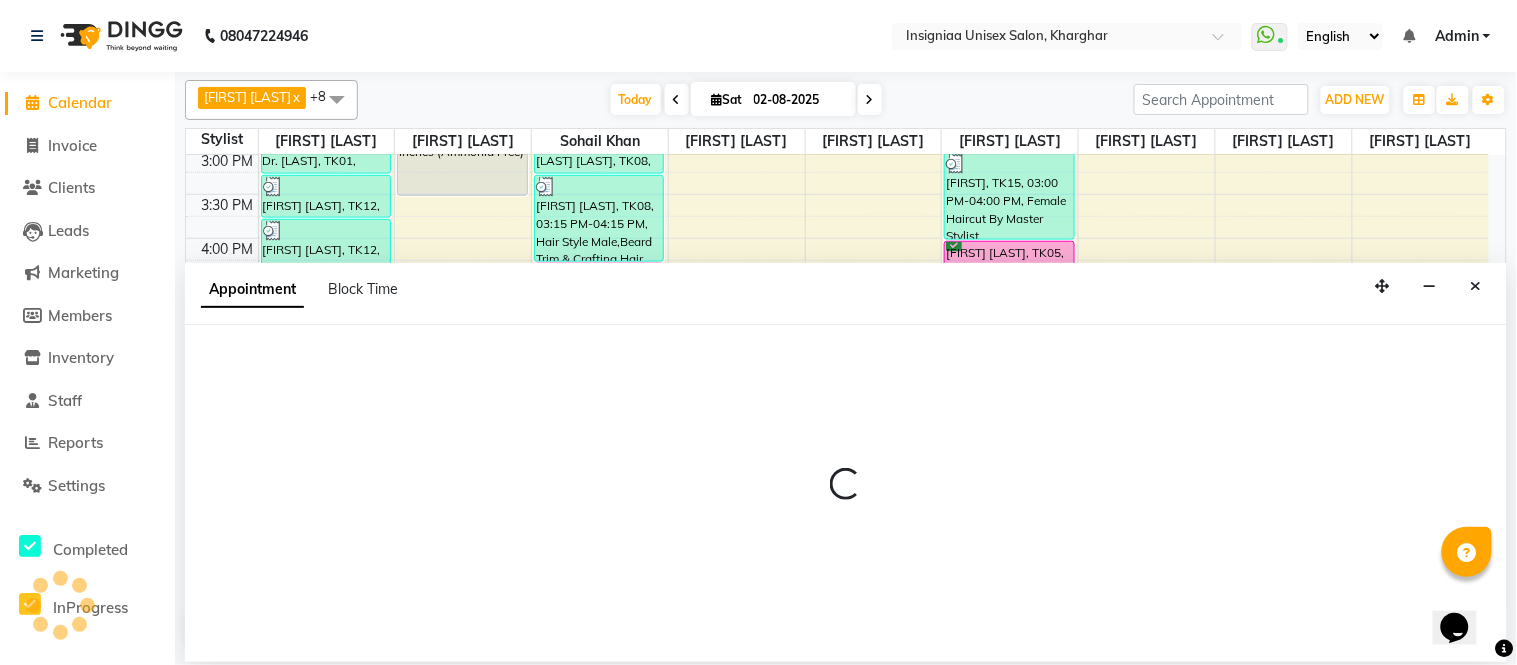 select on "58133" 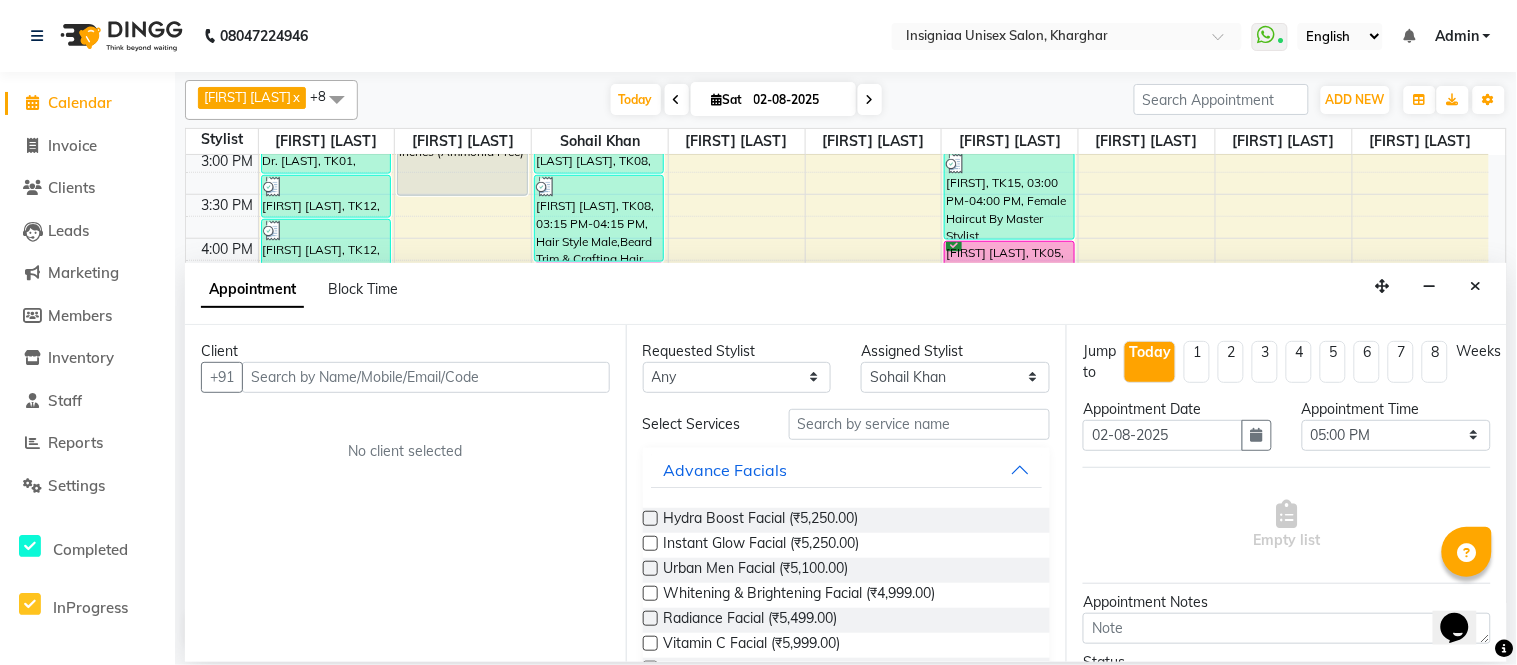 click at bounding box center [426, 377] 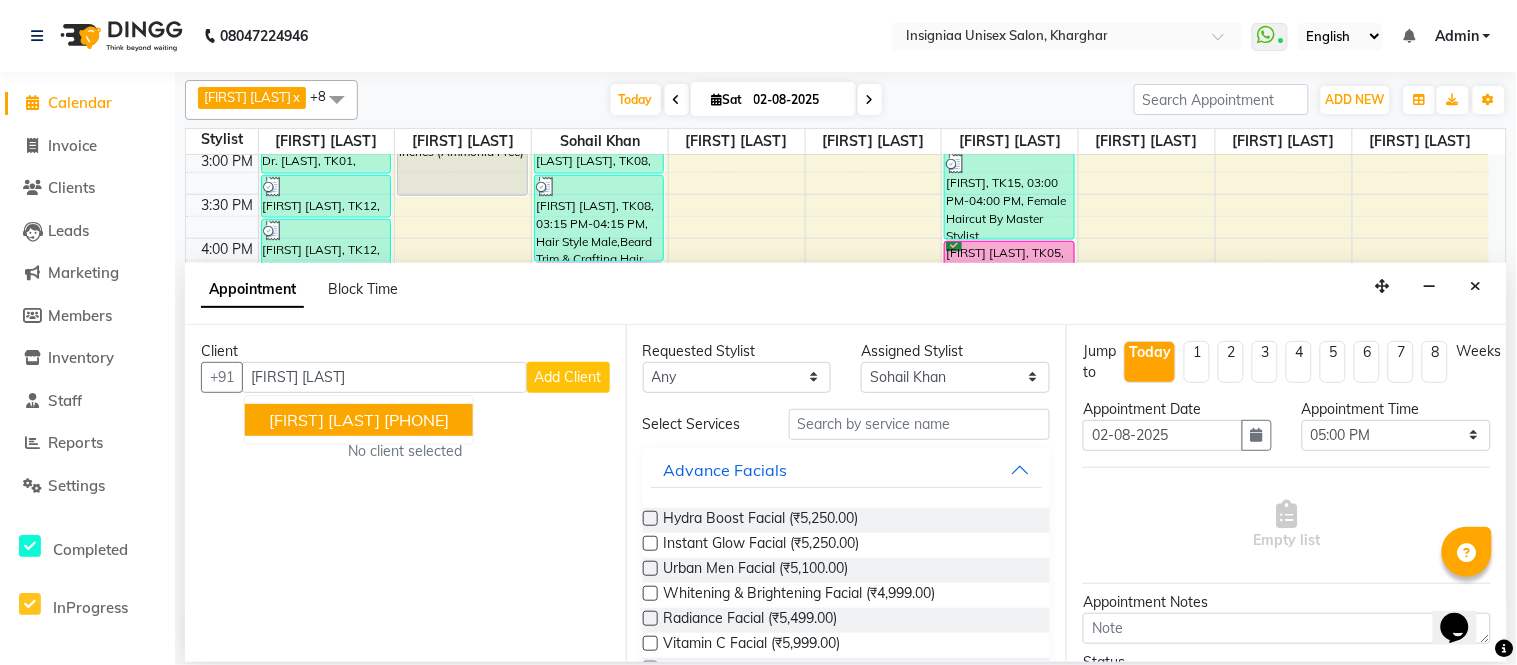 click on "9619541608" at bounding box center [416, 420] 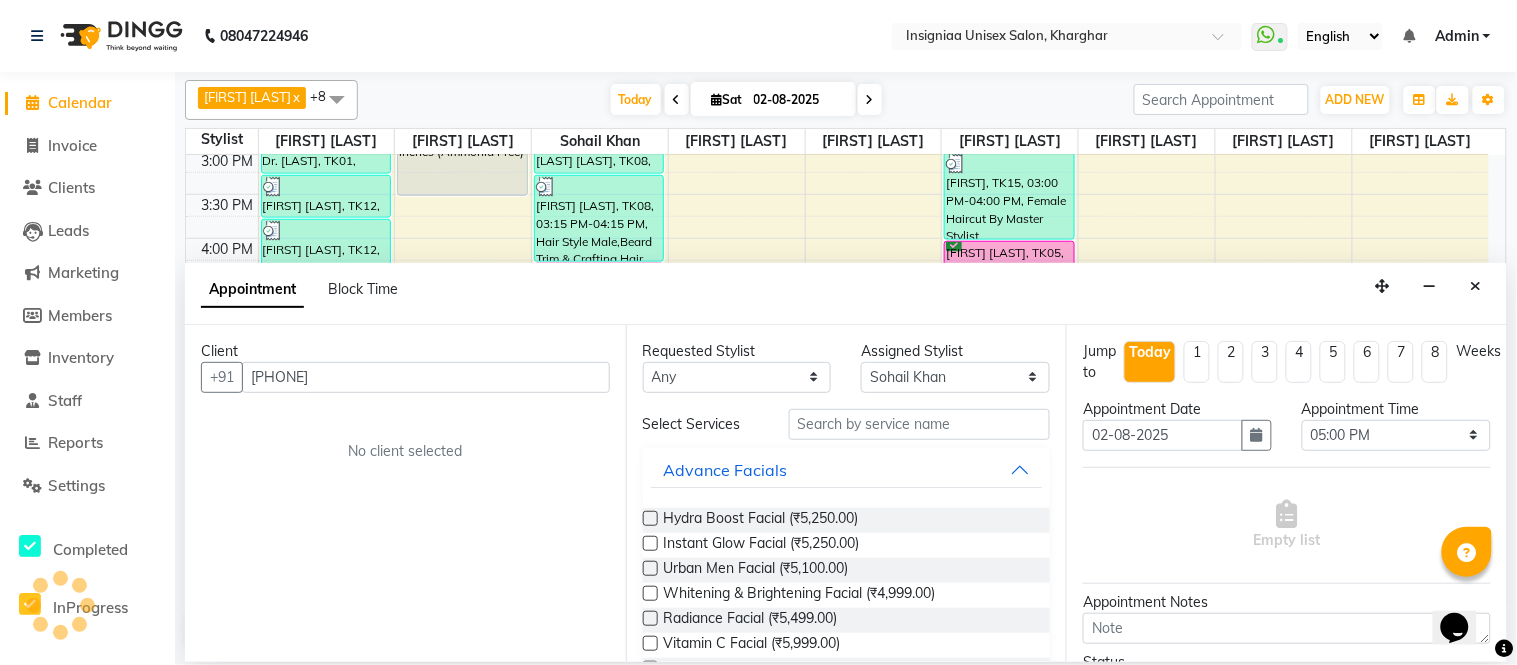 type on "9619541608" 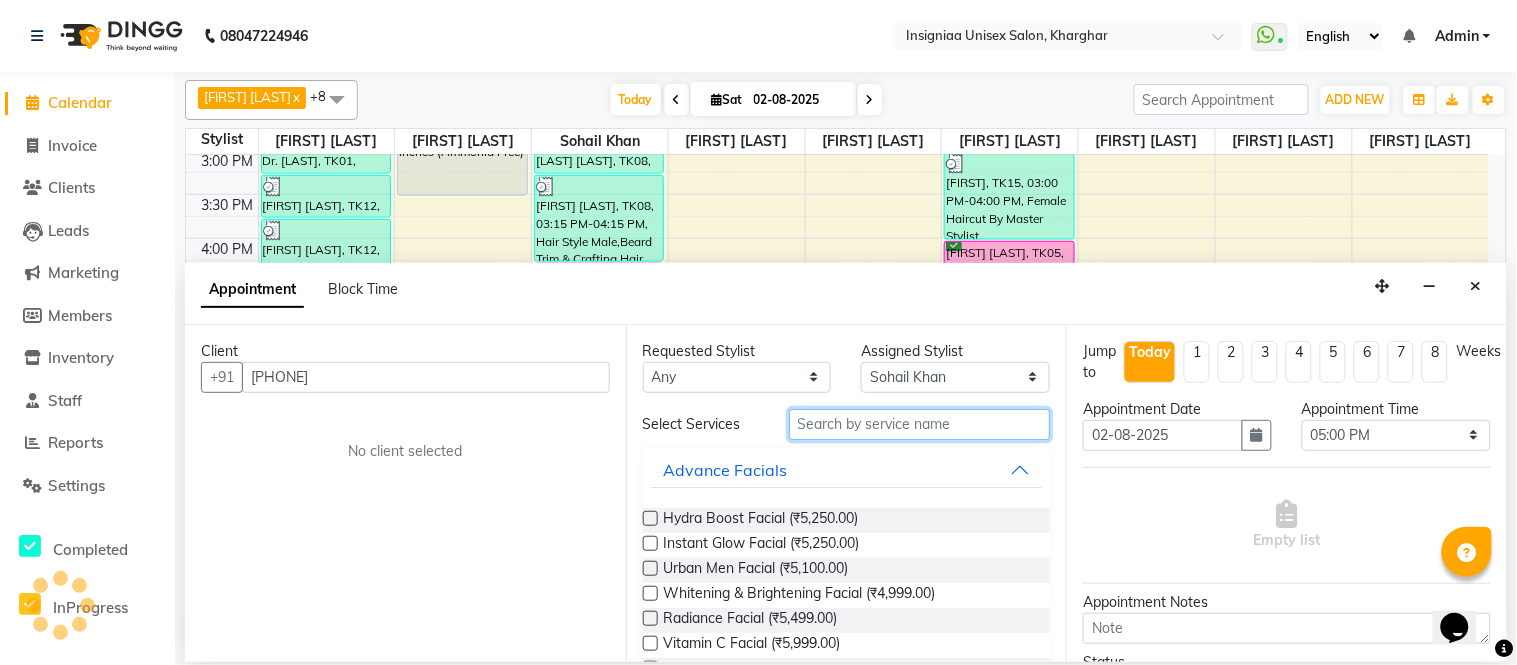 click at bounding box center (920, 424) 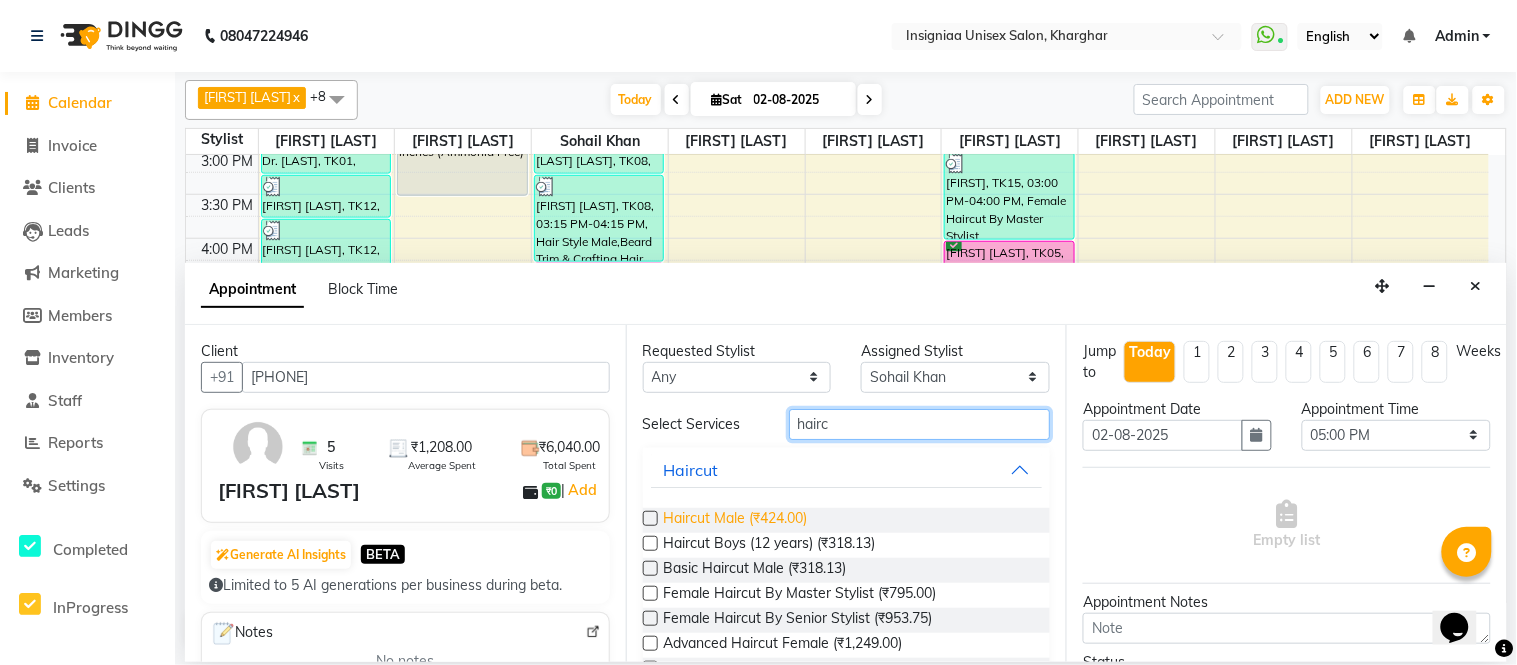 type on "hairc" 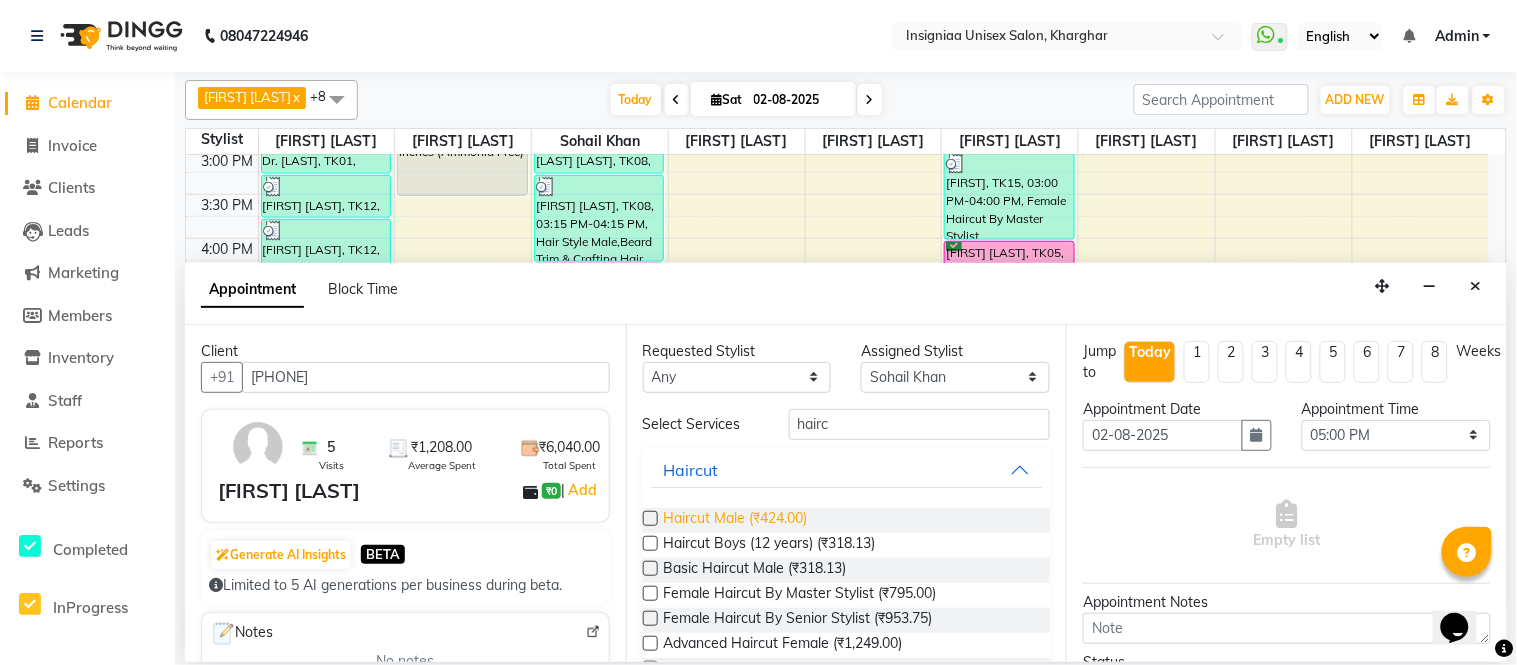 click on "Haircut Male (₹424.00)" at bounding box center [736, 520] 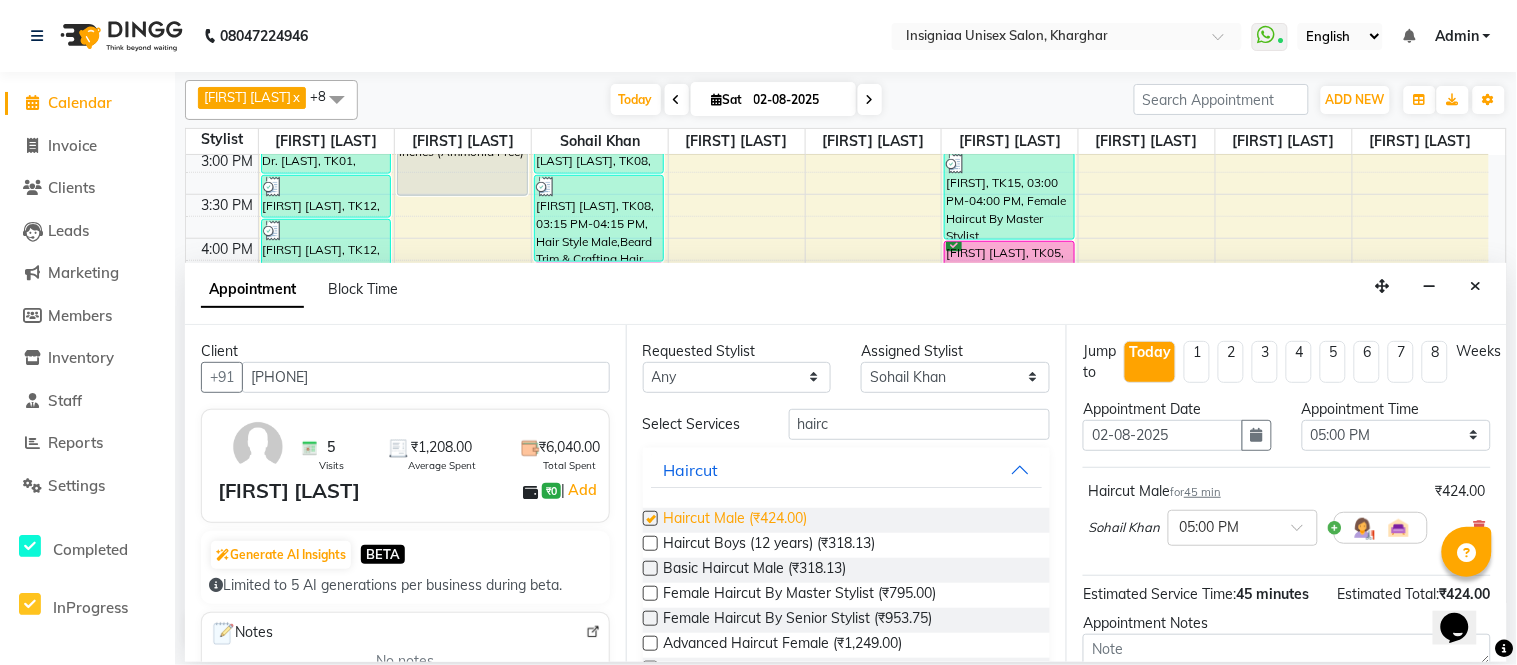 checkbox on "false" 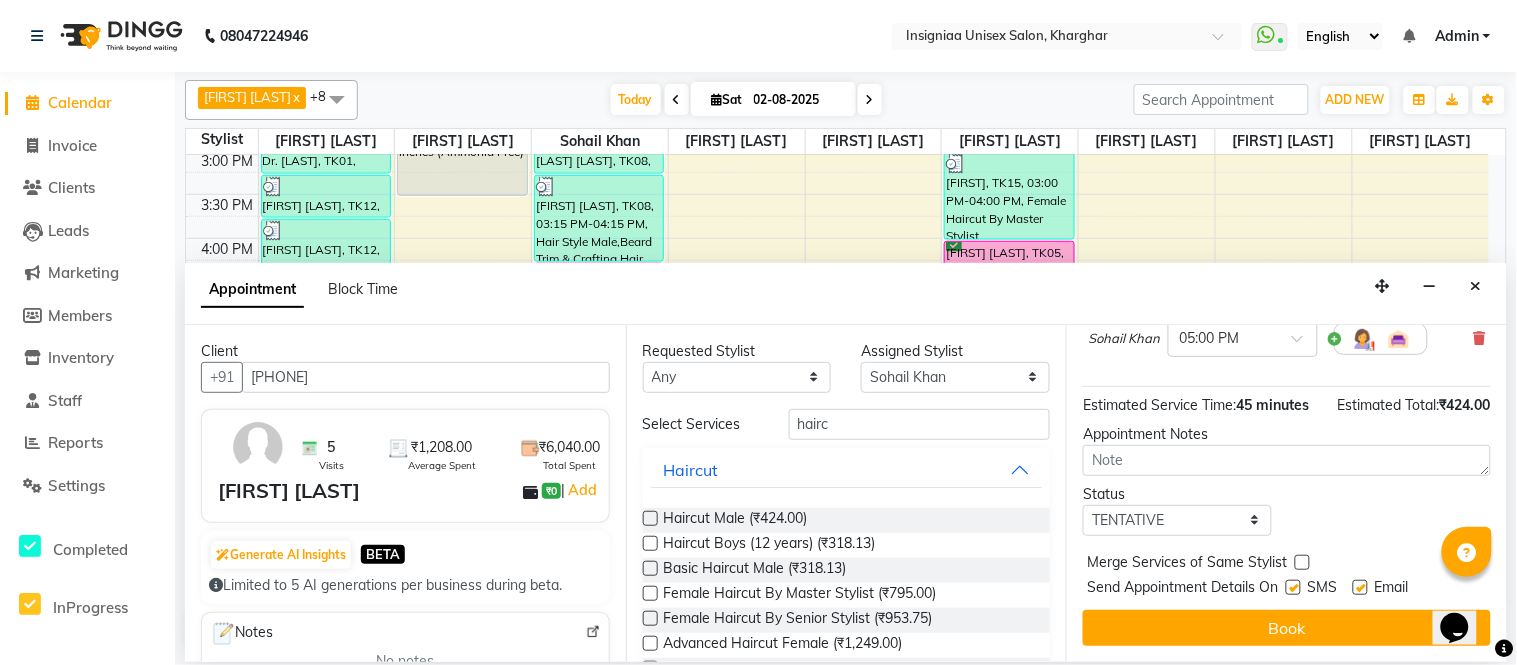 scroll, scrollTop: 210, scrollLeft: 0, axis: vertical 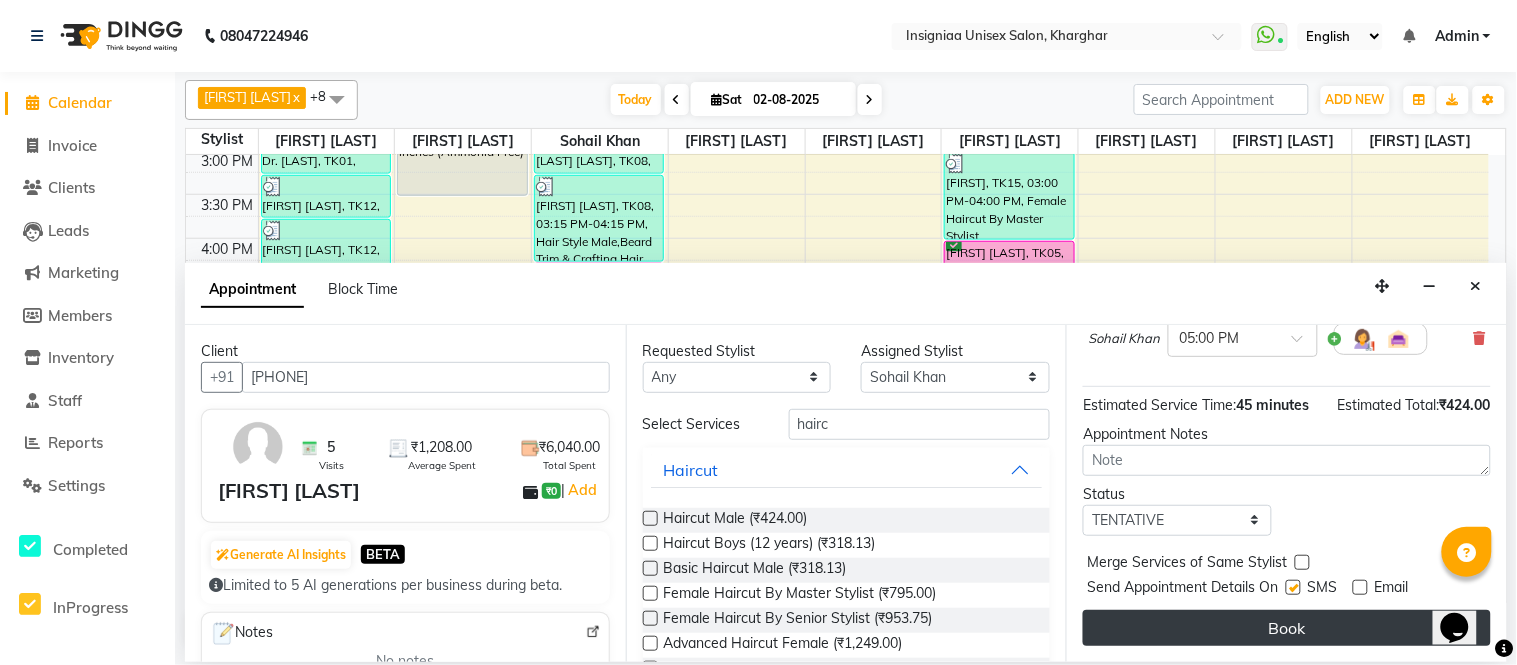 drag, startPoint x: 1293, startPoint y: 585, endPoint x: 1295, endPoint y: 634, distance: 49.0408 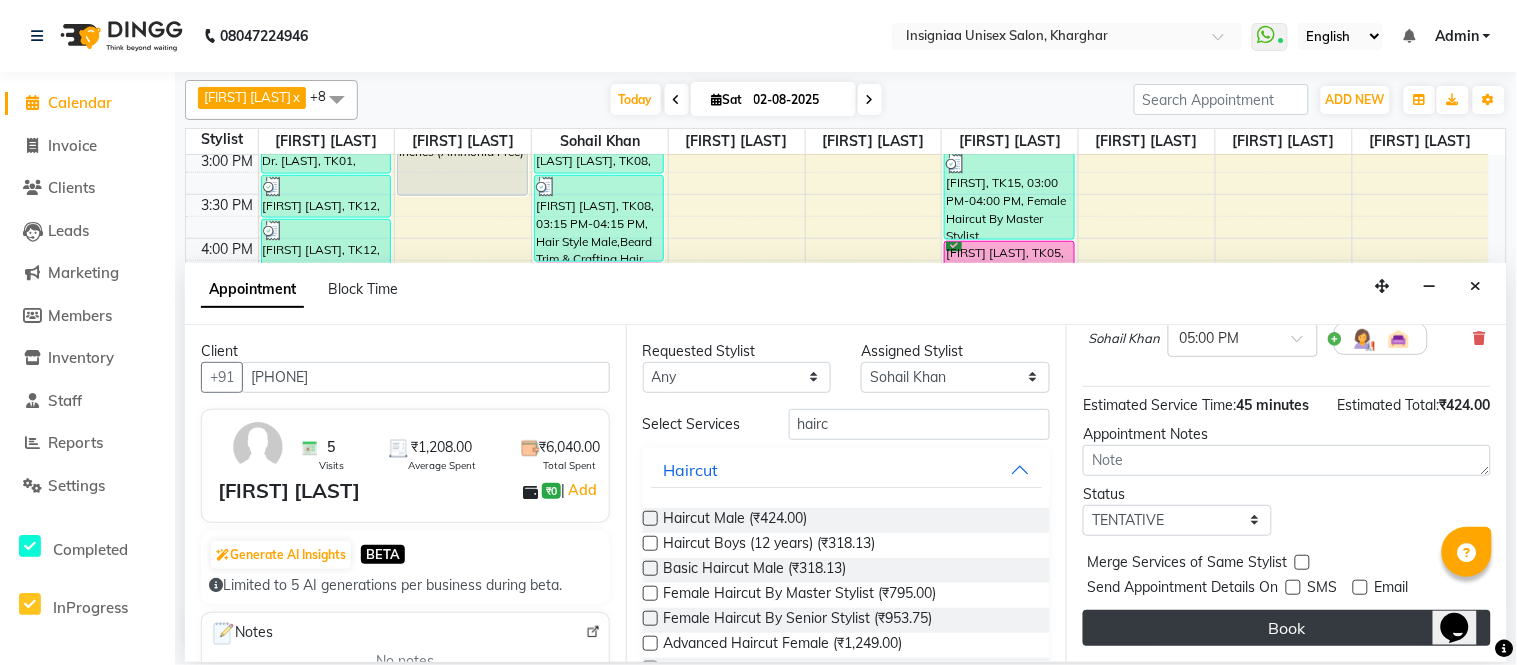 click on "Book" at bounding box center [1287, 628] 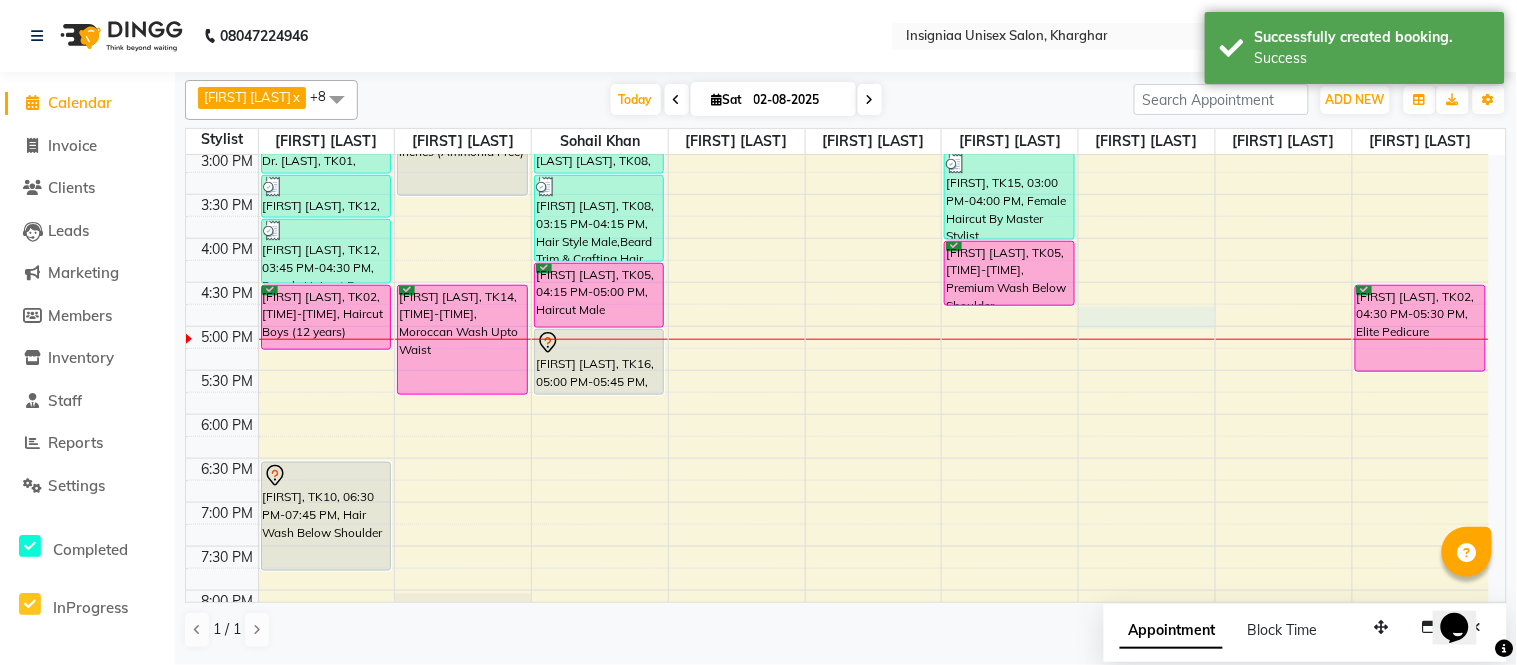 click on "10:00 AM 10:30 AM 11:00 AM 11:30 AM 12:00 PM 12:30 PM 1:00 PM 1:30 PM 2:00 PM 2:30 PM 3:00 PM 3:30 PM 4:00 PM 4:30 PM 5:00 PM 5:30 PM 6:00 PM 6:30 PM 7:00 PM 7:30 PM 8:00 PM 8:30 PM 9:00 PM 9:30 PM     Dr. Dipeeka, TK01, 12:30 PM-02:45 PM, Global Color Below Shoulder     Dr. Dipeeka, TK01, 02:45 PM-03:15 PM, Pre wash Female (without Conditioning)     Shweta Thakkar, TK12, 03:15 PM-03:45 PM, Pre wash Female (without Conditioning)     Shweta Thakkar, TK12, 03:45 PM-04:30 PM, Female Haircut By Senior Stylist     Shweta Dahiya, TK02, 04:30 PM-05:15 PM, Haircut Boys (12 years)             Sulbha, TK10, 06:30 PM-07:45 PM, Hair Wash Below Shoulder             Nandini Mitra, TK03, 01:30 PM-02:00 PM, Pre wash Female (without Conditioning)             Nandini Mitra, TK03, 02:00 PM-03:30 PM, Touch-up Upto 2 inches (Ammonia Free)     Ananya Das, TK14, 04:30 PM-05:45 PM, Moroccan Wash Upto Waist     Sanjay Sharma, TK06, 01:00 PM-01:45 PM, Haircut Male         Salim Kazi, TK08, 02:45 PM-03:15 PM, Beard Trim & Crafting" at bounding box center [837, 238] 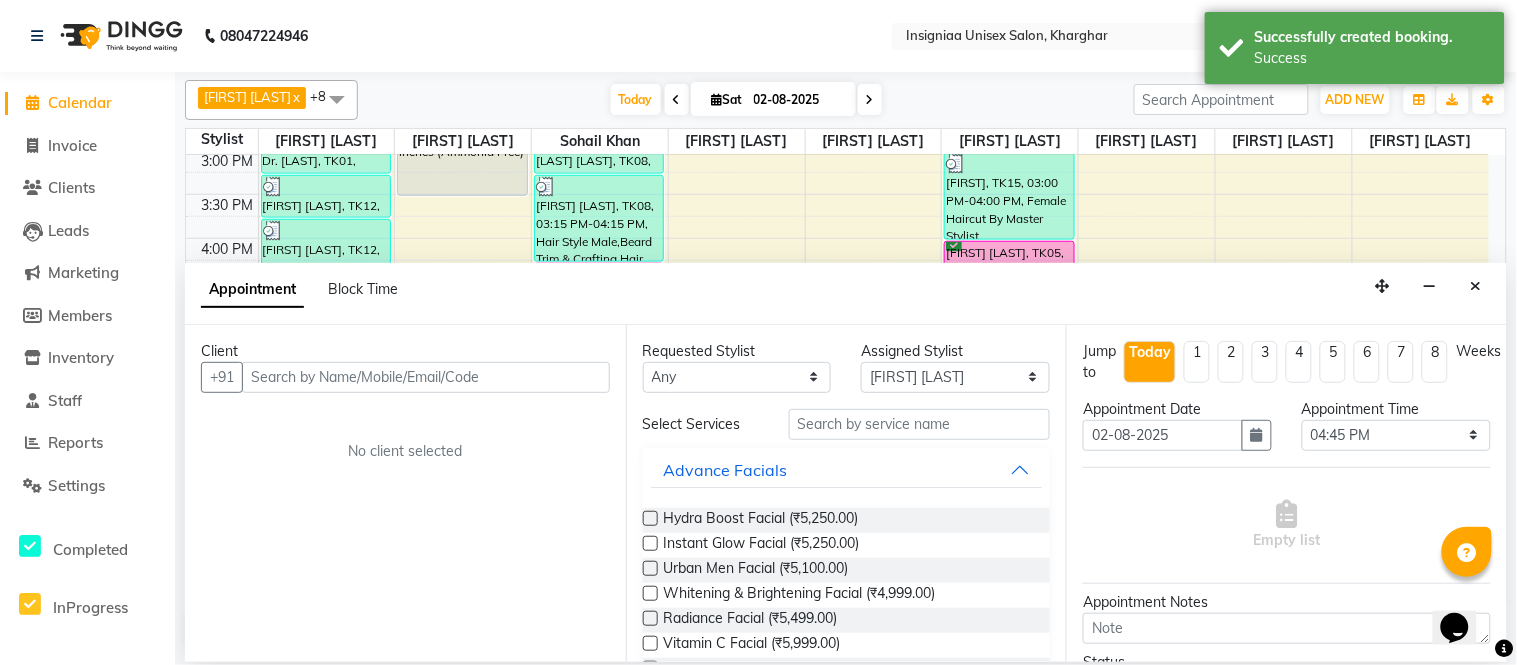 click at bounding box center [426, 377] 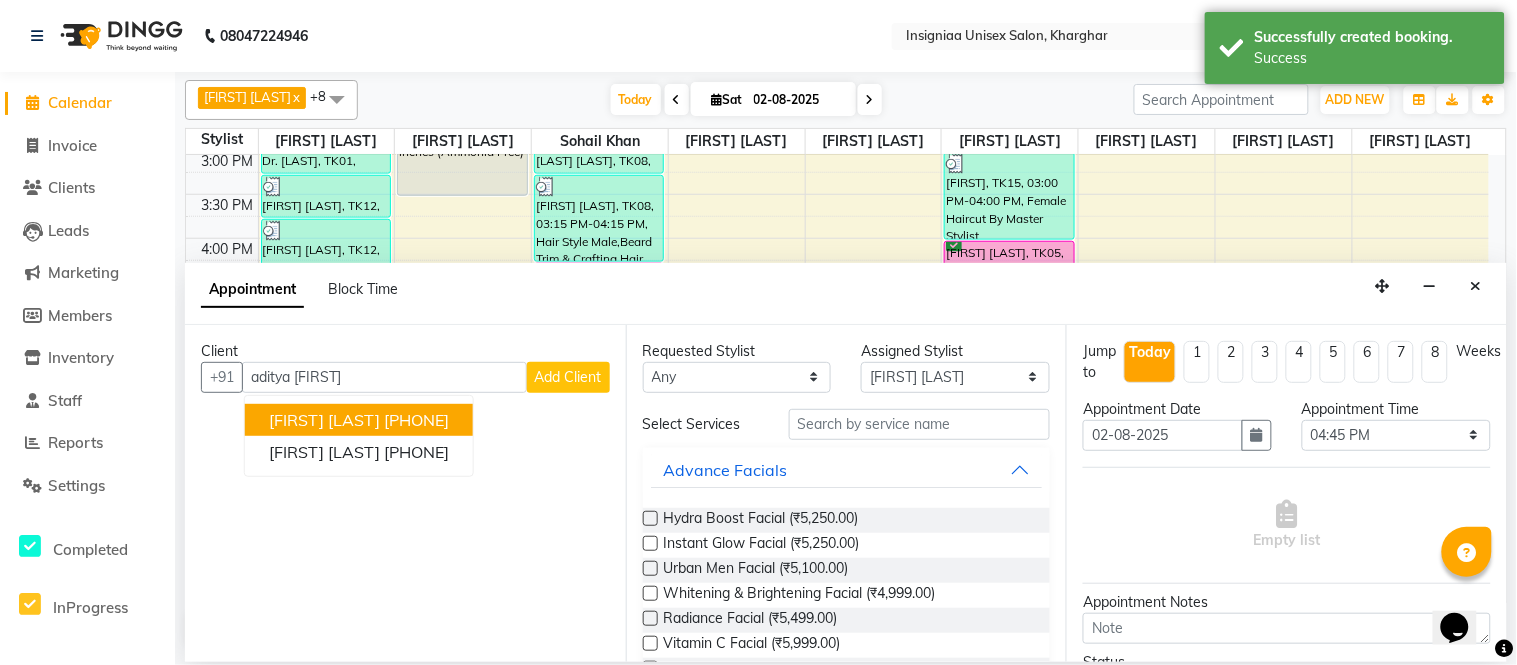 click on "9930923699" at bounding box center [416, 420] 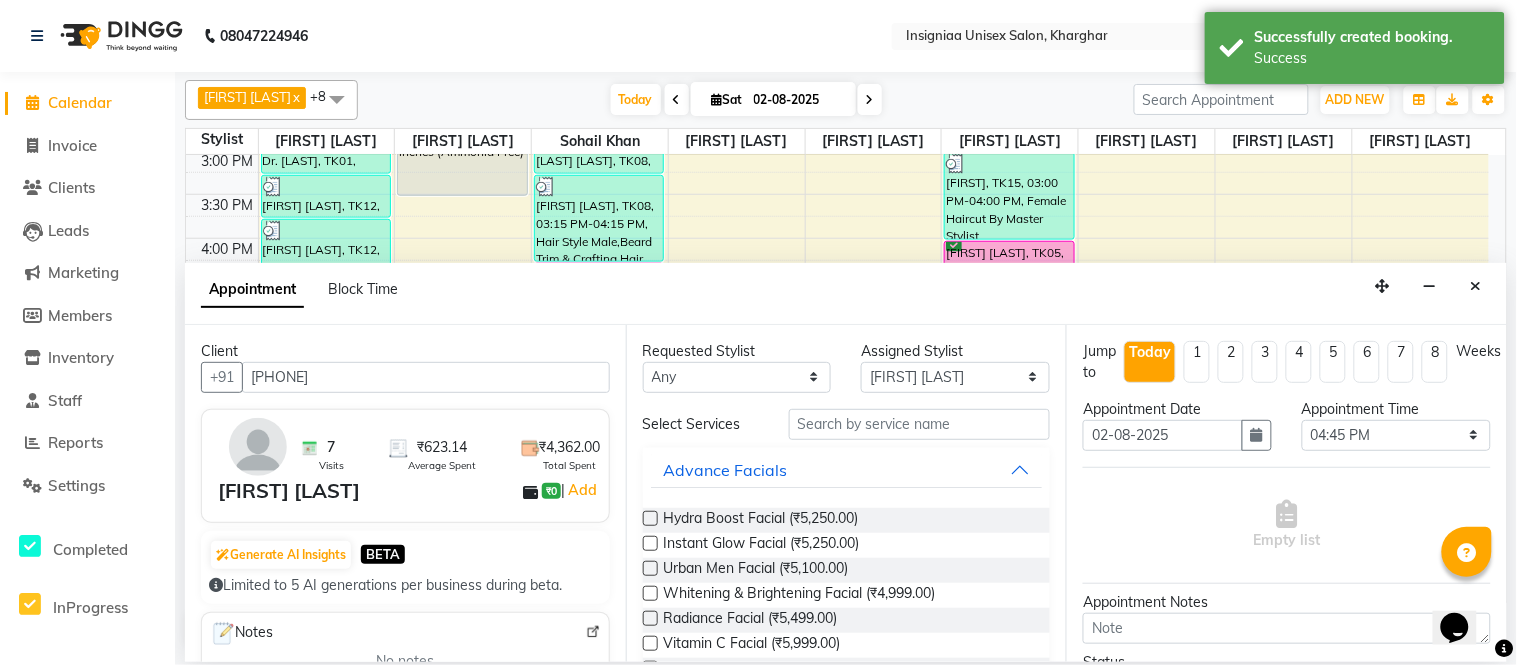 type on "9930923699" 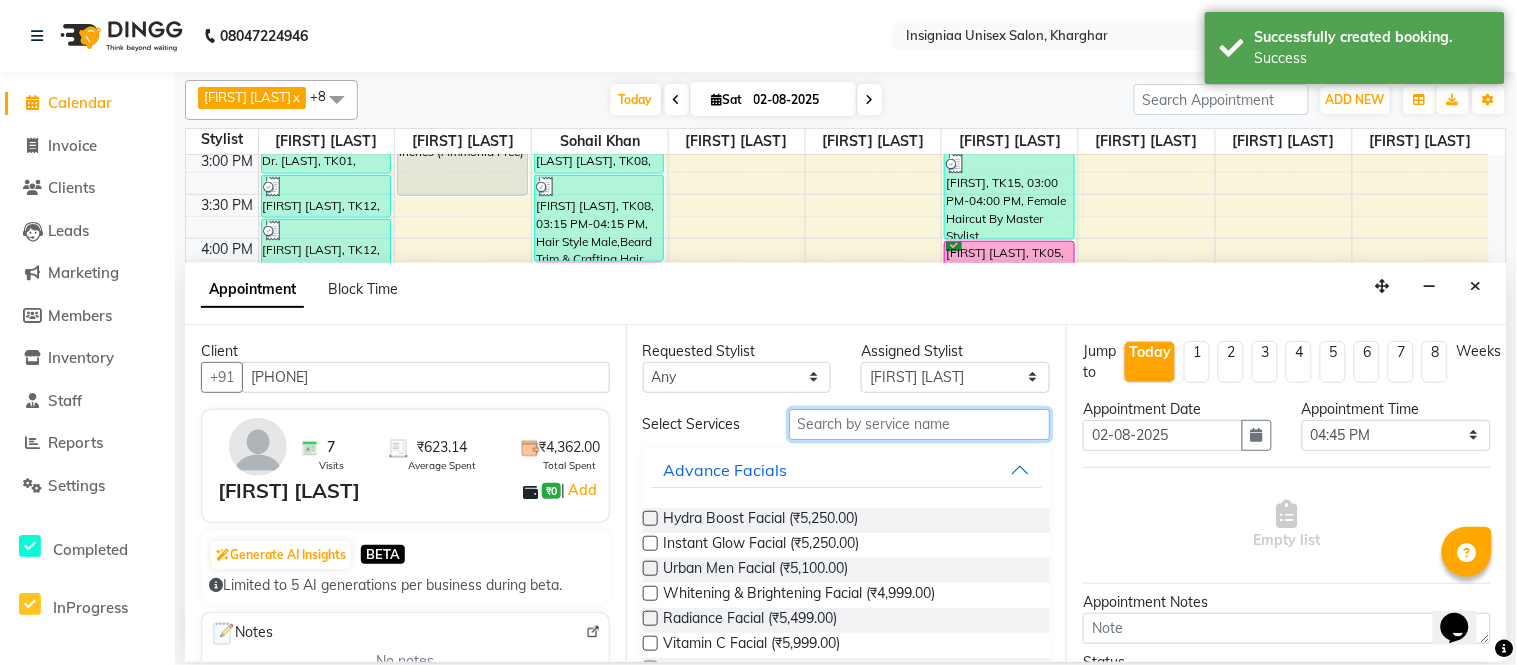 click at bounding box center (920, 424) 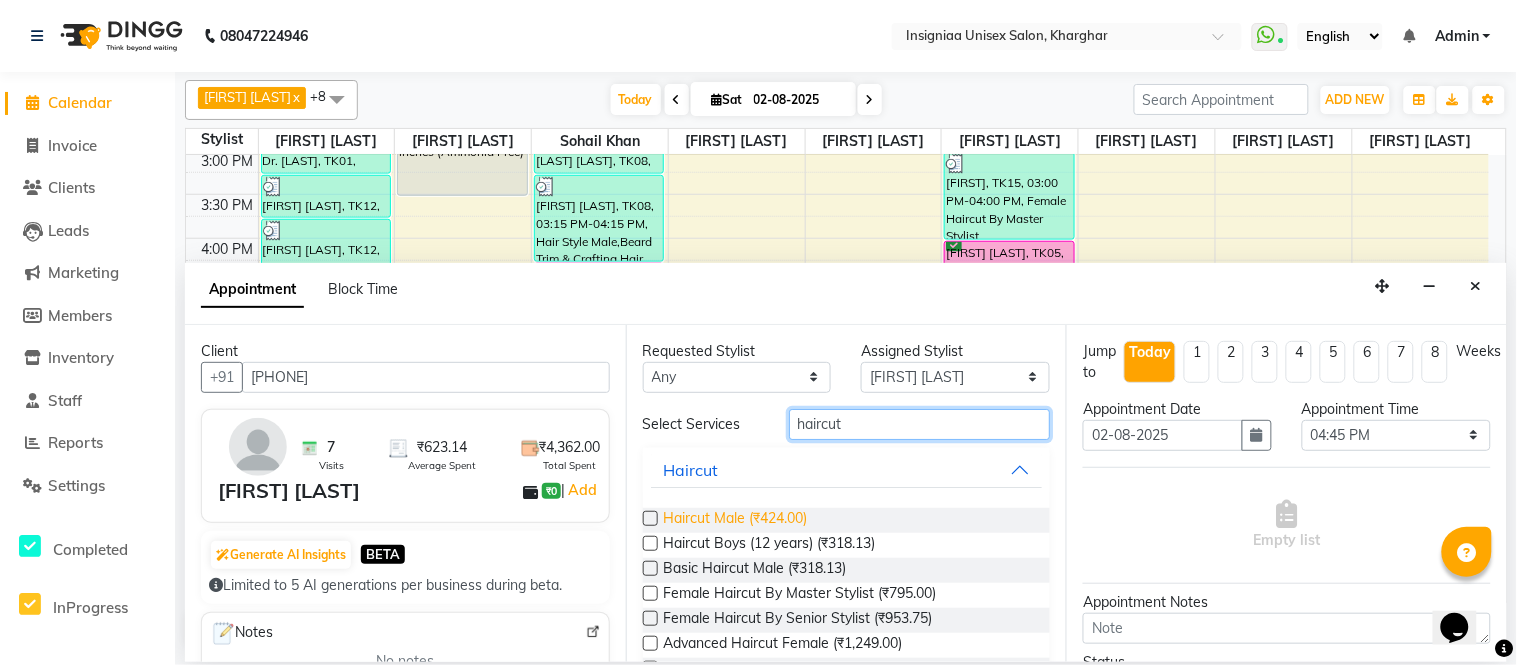 type on "haircut" 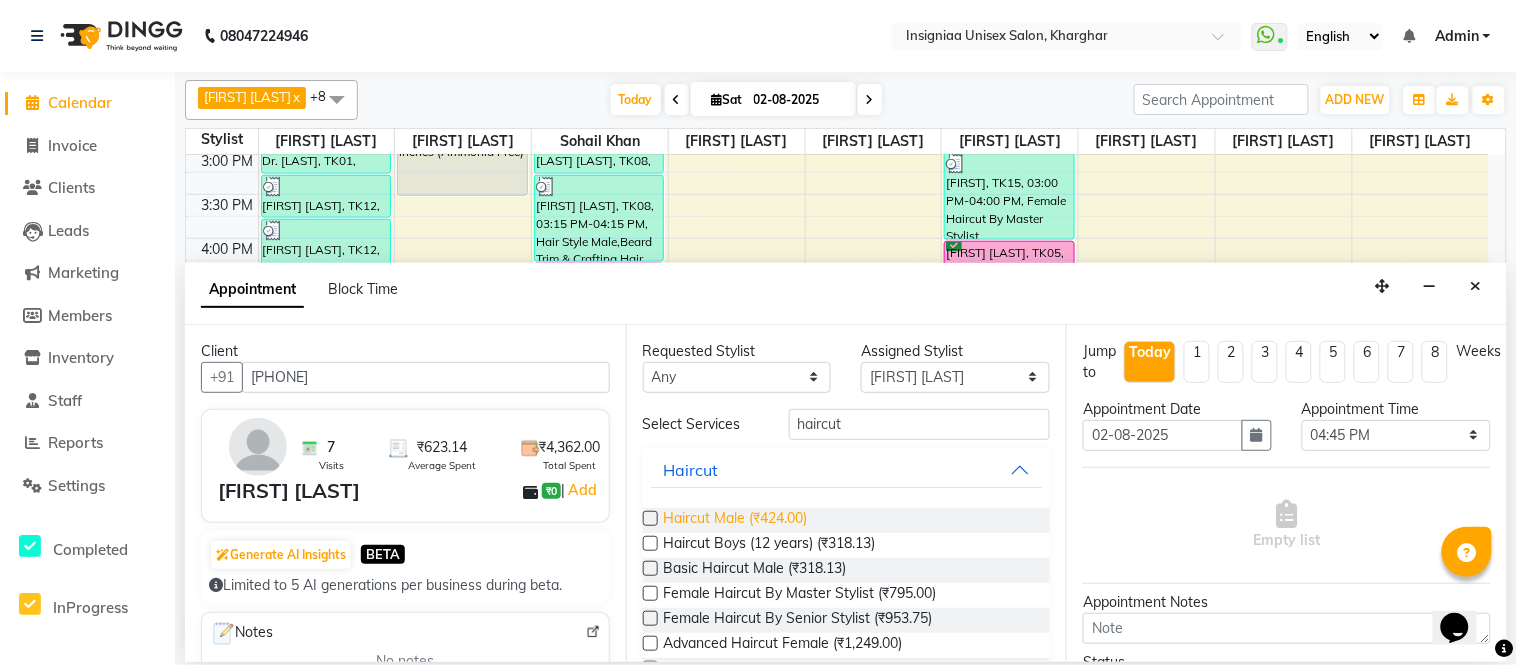 click on "Haircut Male (₹424.00)" at bounding box center [736, 520] 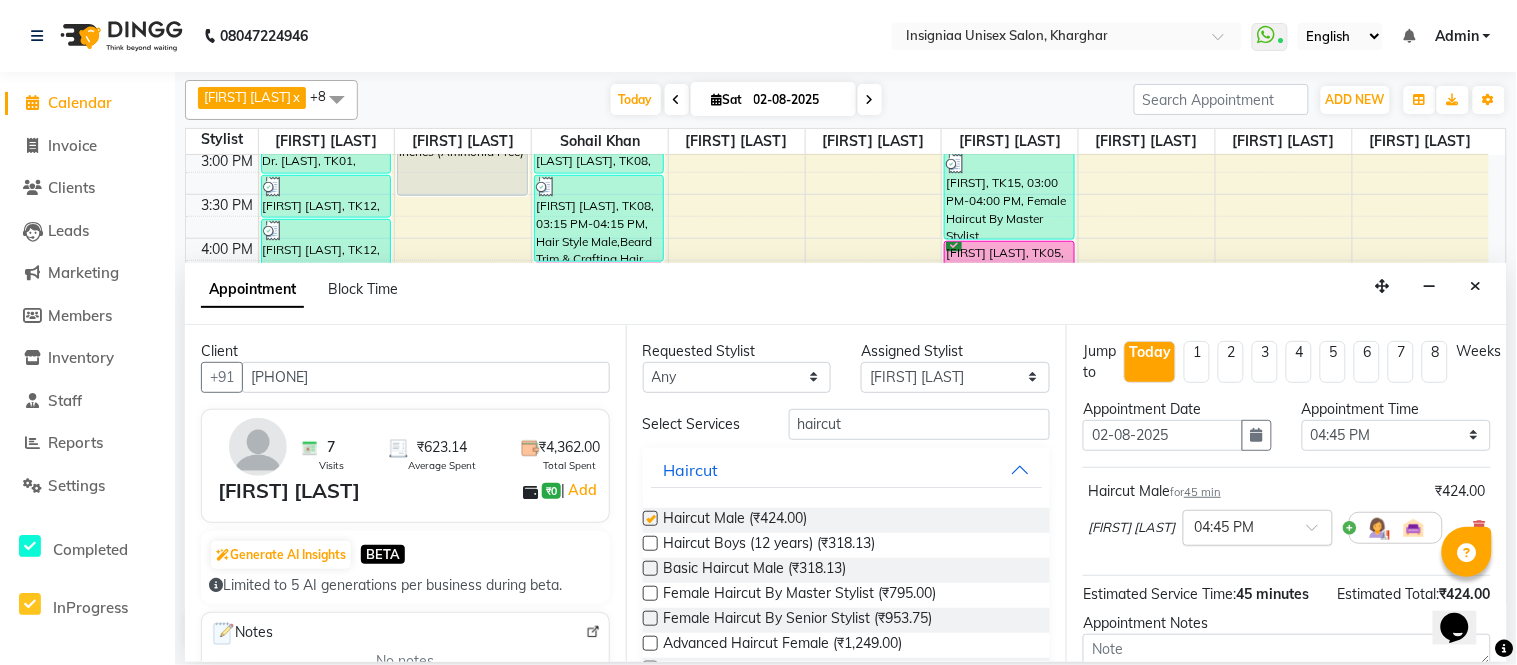checkbox on "false" 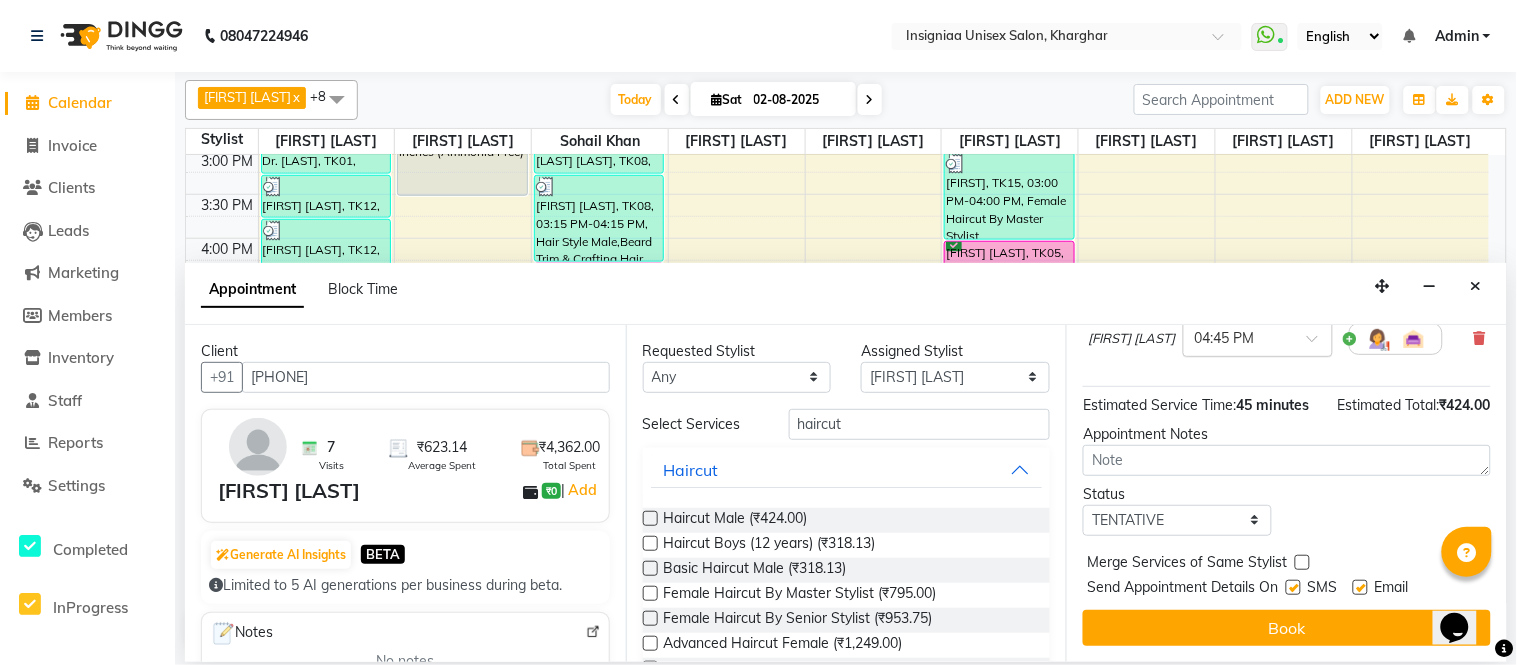 scroll, scrollTop: 210, scrollLeft: 0, axis: vertical 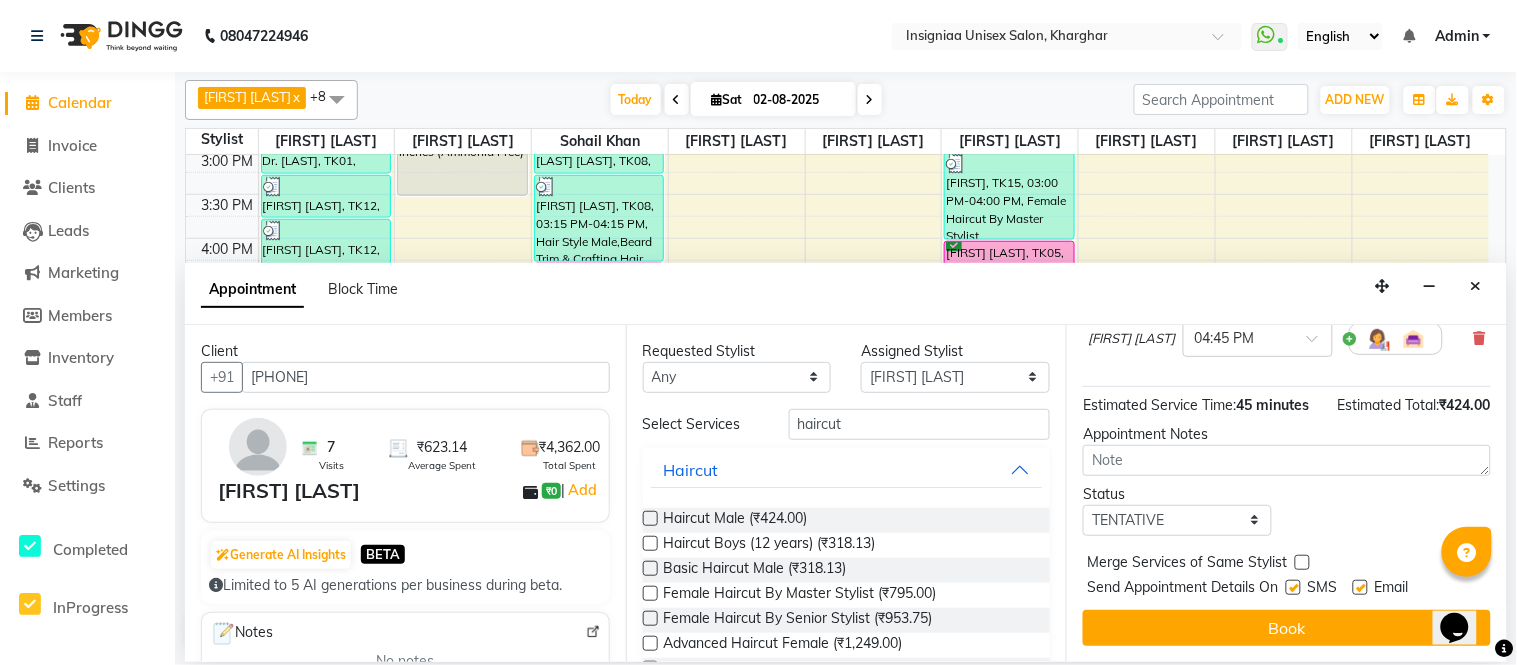 click at bounding box center (1360, 587) 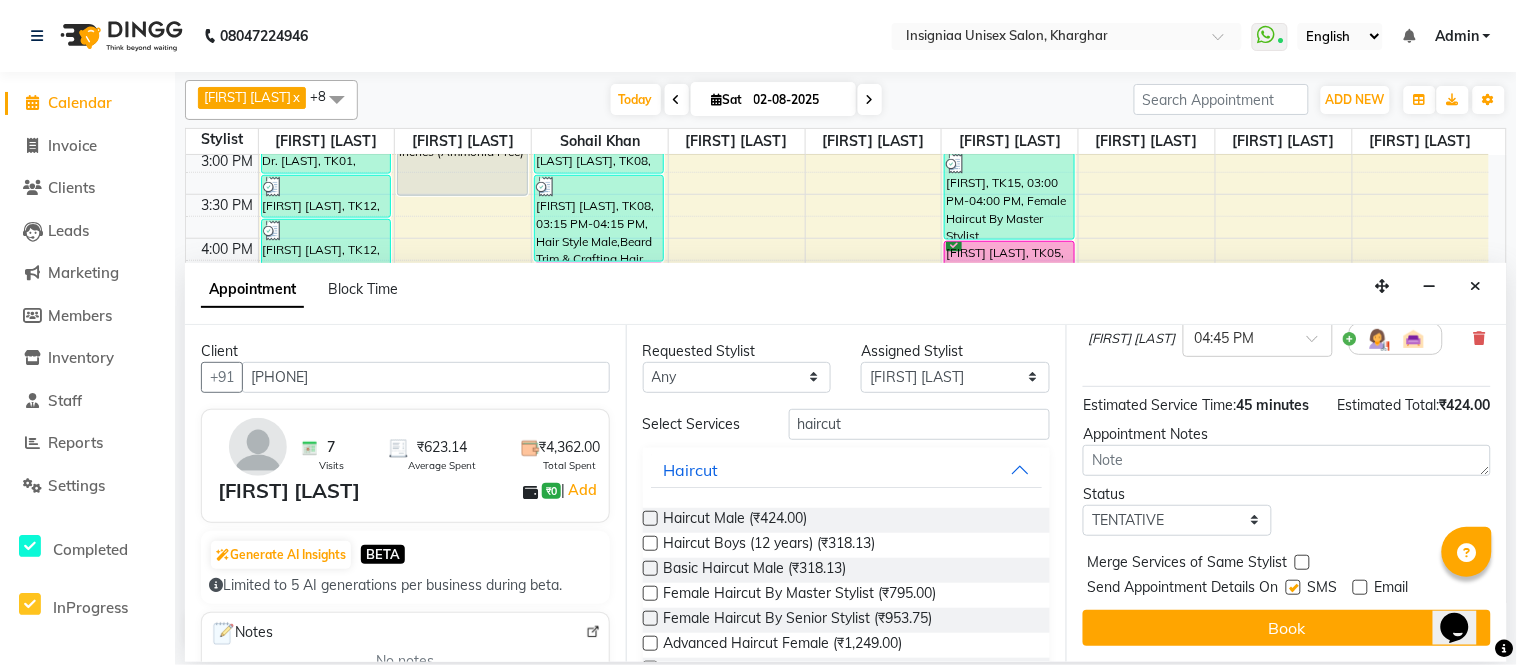 click at bounding box center (1293, 587) 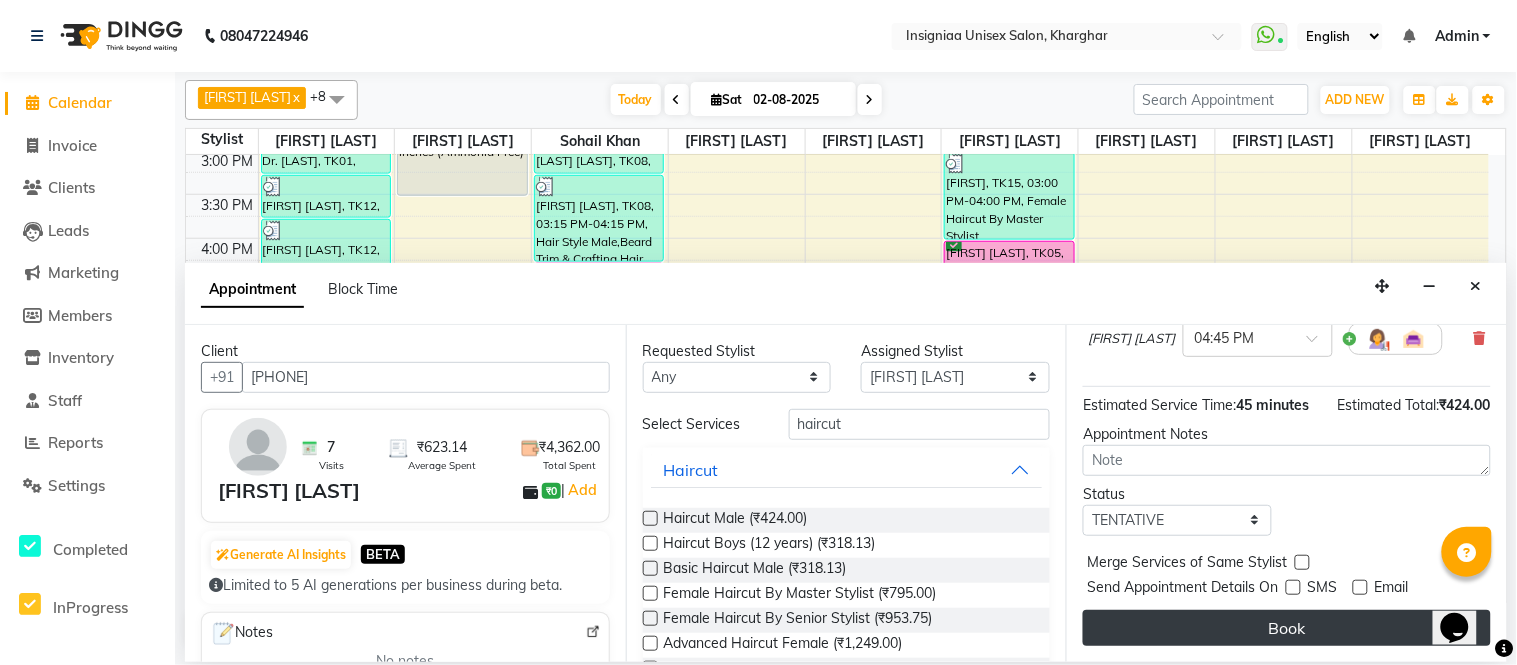click on "Book" at bounding box center (1287, 628) 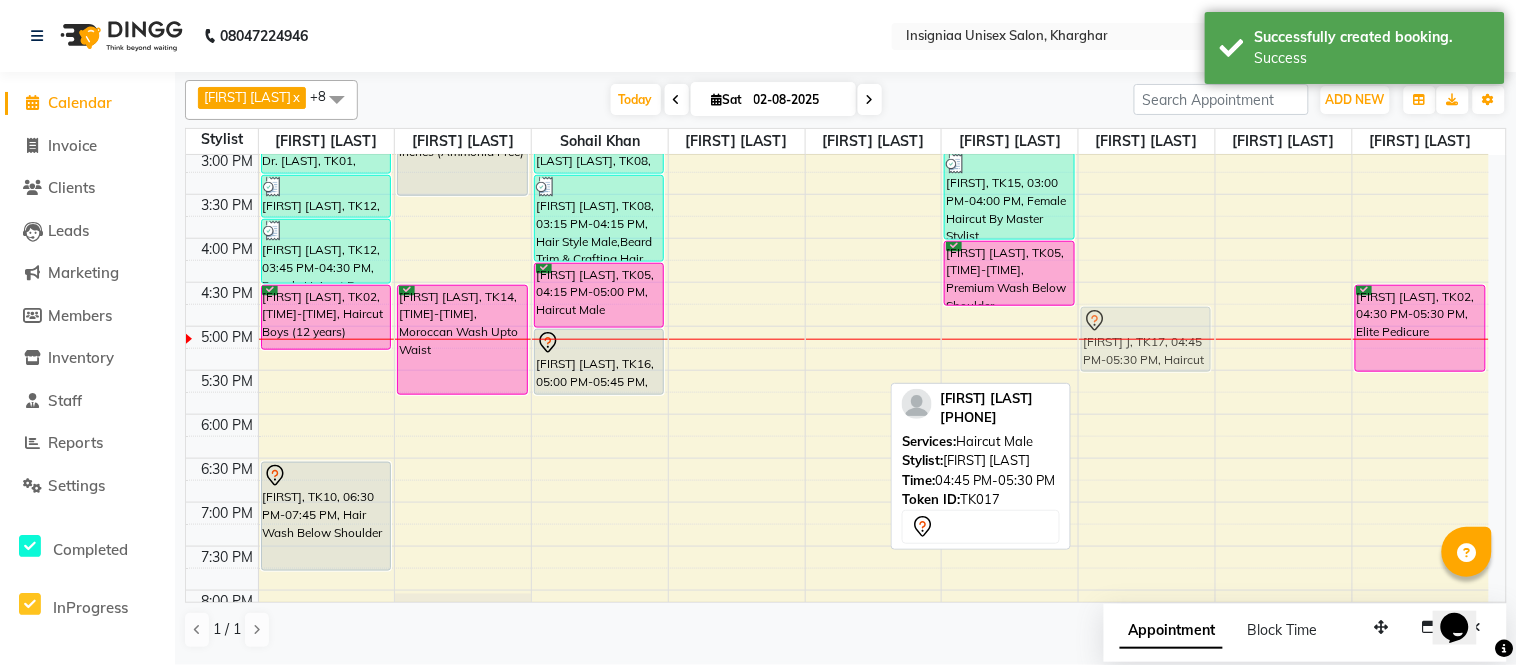 drag, startPoint x: 1157, startPoint y: 346, endPoint x: 1153, endPoint y: 356, distance: 10.770329 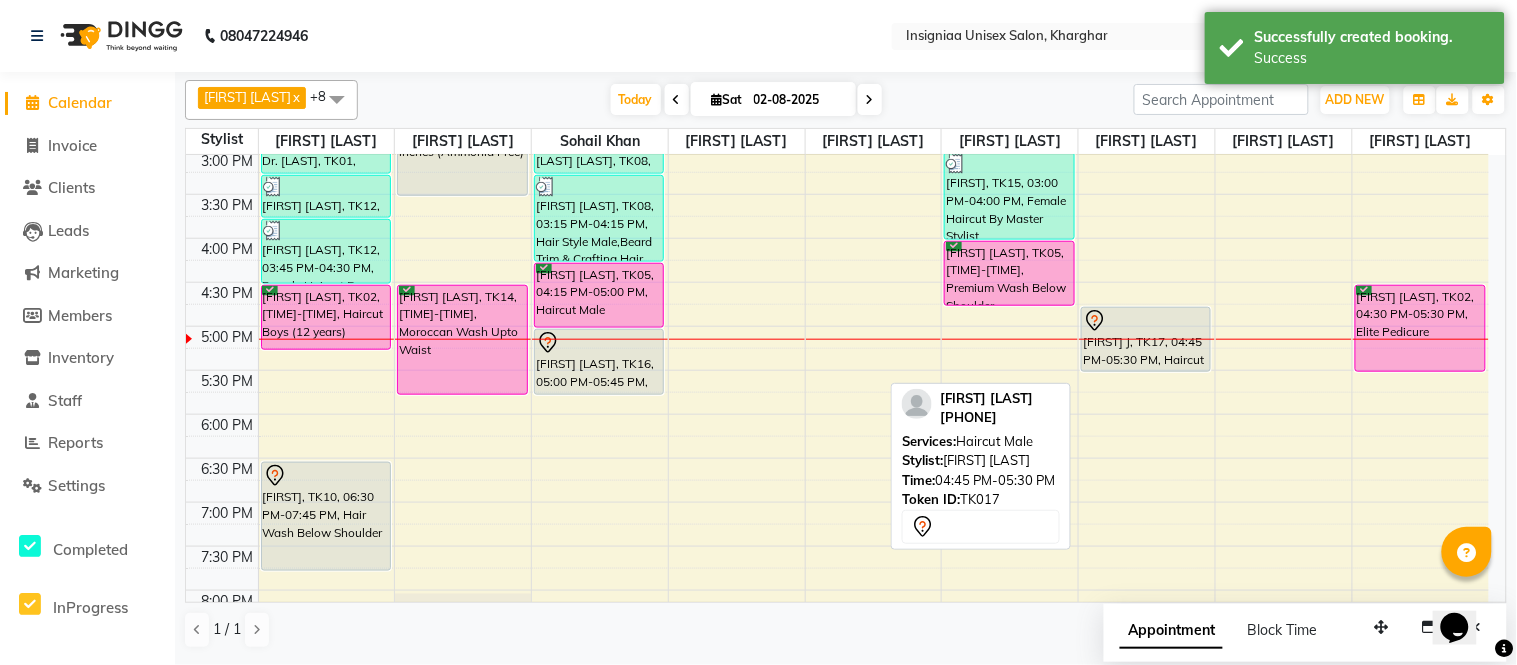 click at bounding box center (1146, 321) 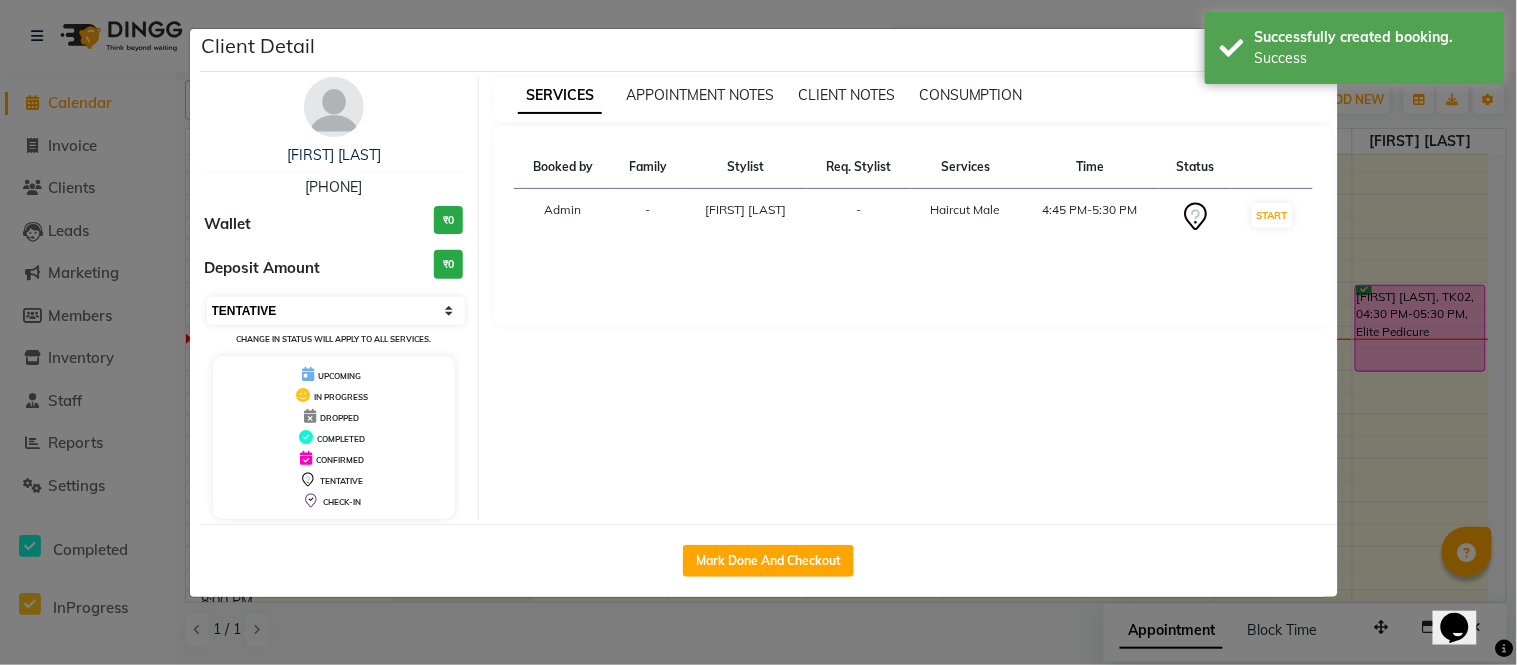 click on "Select IN SERVICE CONFIRMED TENTATIVE CHECK IN MARK DONE DROPPED UPCOMING" at bounding box center [336, 311] 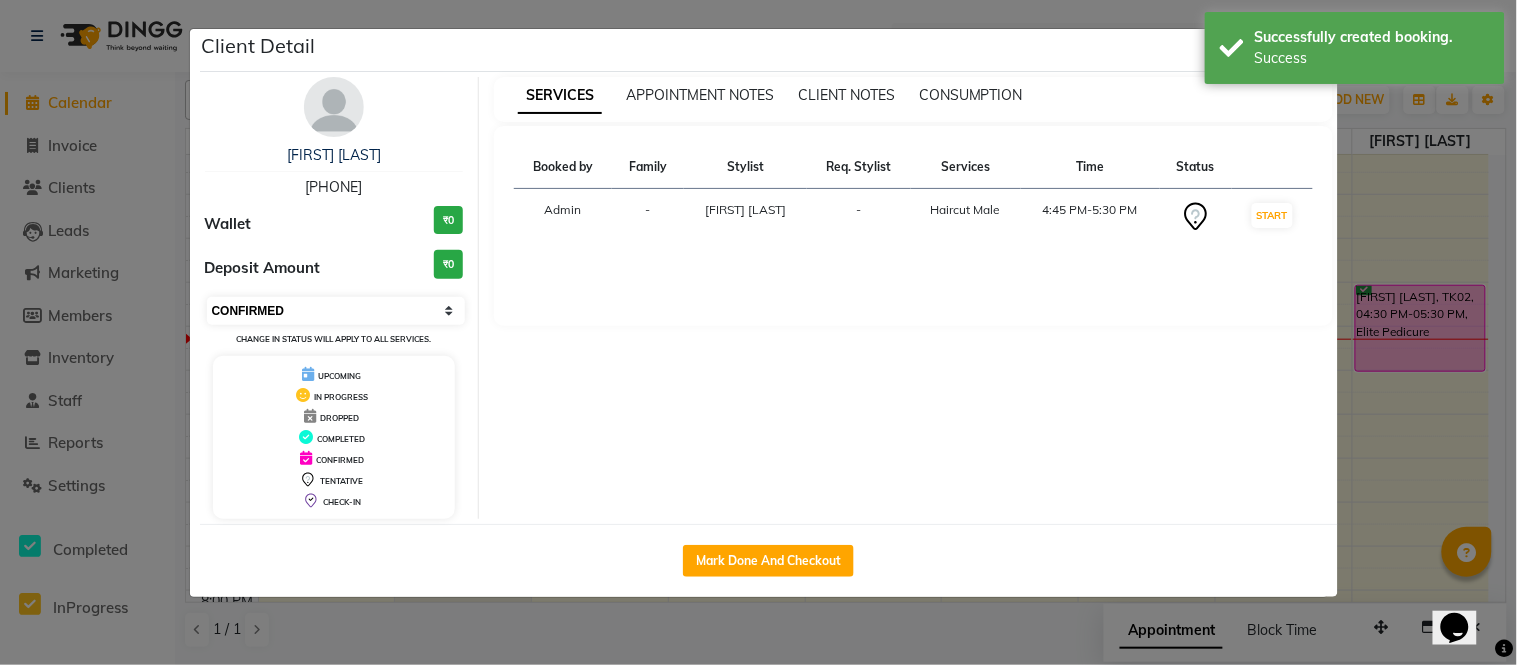 click on "Select IN SERVICE CONFIRMED TENTATIVE CHECK IN MARK DONE DROPPED UPCOMING" at bounding box center (336, 311) 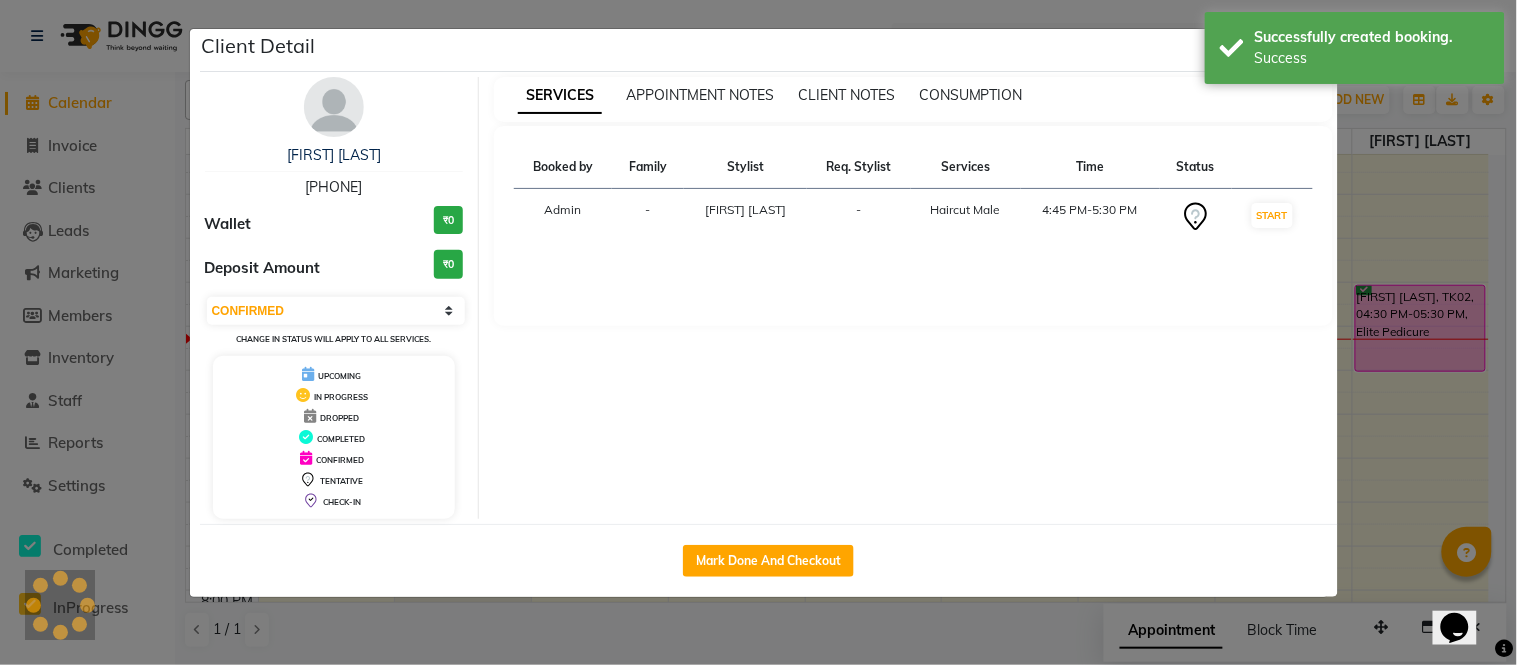 click on "Client Detail  aditya J   9930923699 Wallet ₹0 Deposit Amount  ₹0  Select IN SERVICE CONFIRMED TENTATIVE CHECK IN MARK DONE DROPPED UPCOMING Change in status will apply to all services. UPCOMING IN PROGRESS DROPPED COMPLETED CONFIRMED TENTATIVE CHECK-IN SERVICES APPOINTMENT NOTES CLIENT NOTES CONSUMPTION Booked by Family Stylist Req. Stylist Services Time Status  Admin  - Faizan Ansari -  Haircut Male   4:45 PM-5:30 PM   START   Mark Done And Checkout" 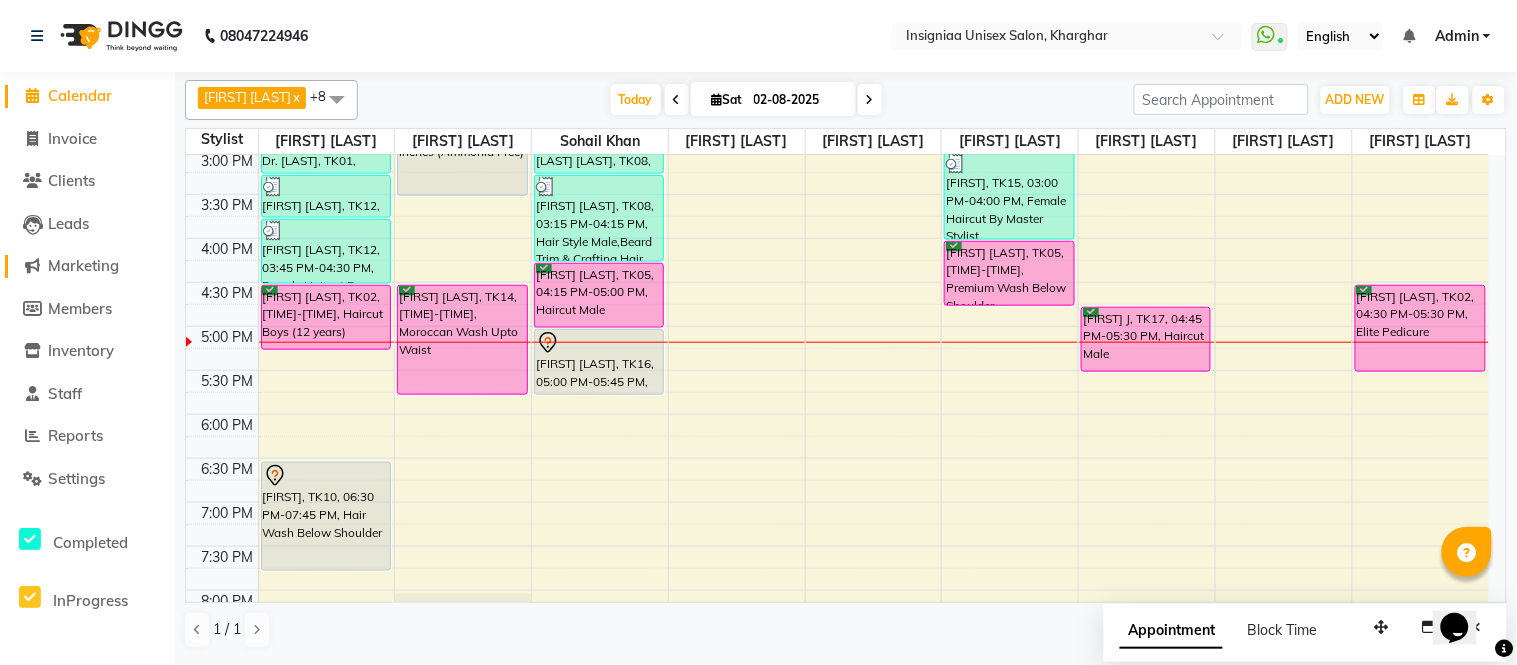 scroll, scrollTop: 0, scrollLeft: 0, axis: both 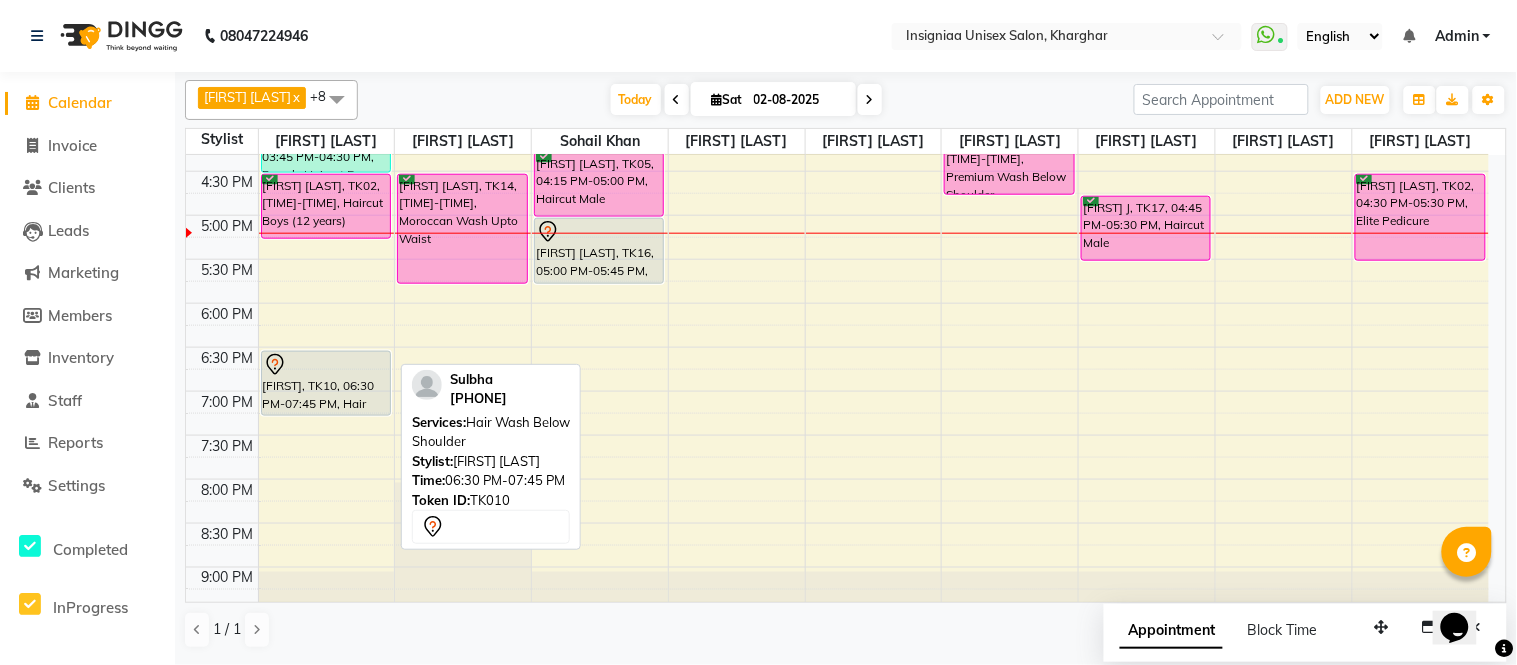drag, startPoint x: 344, startPoint y: 477, endPoint x: 337, endPoint y: 434, distance: 43.56604 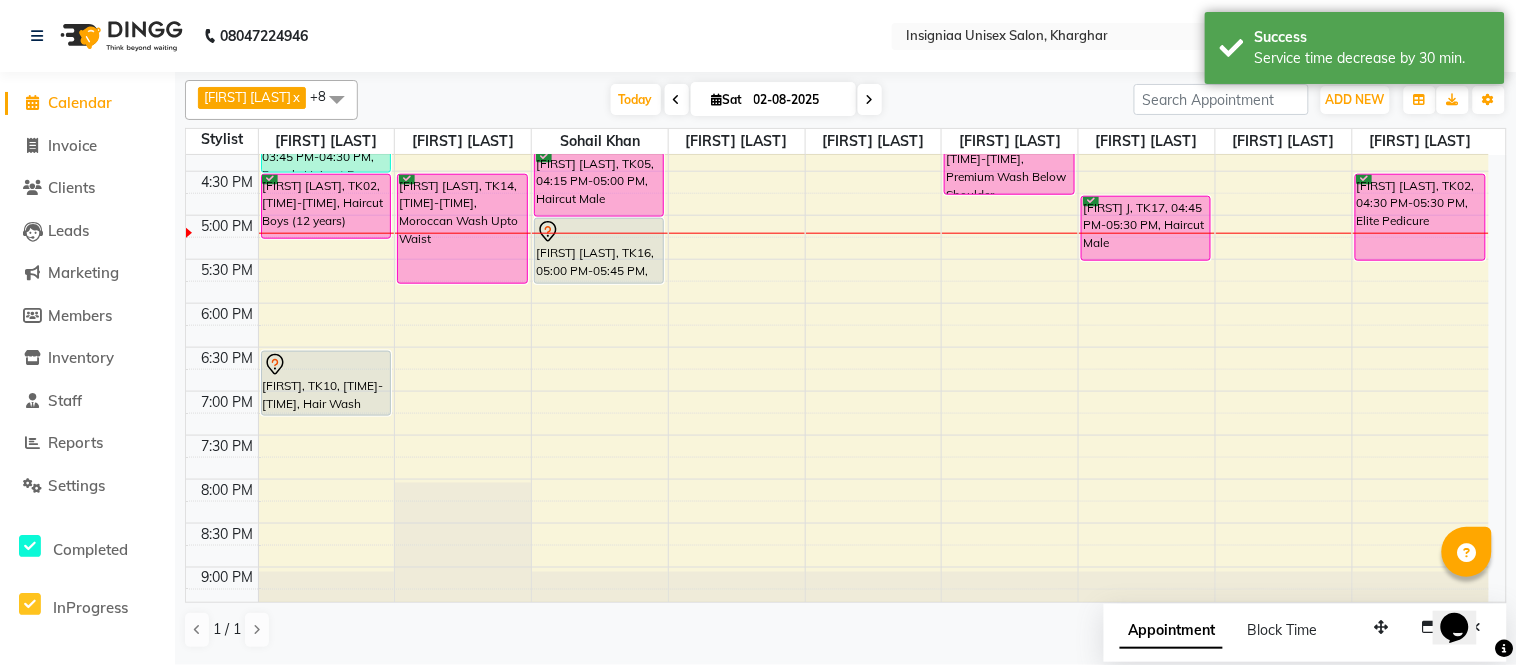 click on "10:00 AM 10:30 AM 11:00 AM 11:30 AM 12:00 PM 12:30 PM 1:00 PM 1:30 PM 2:00 PM 2:30 PM 3:00 PM 3:30 PM 4:00 PM 4:30 PM 5:00 PM 5:30 PM 6:00 PM 6:30 PM 7:00 PM 7:30 PM 8:00 PM 8:30 PM 9:00 PM 9:30 PM     Dr. Dipeeka, TK01, 12:30 PM-02:45 PM, Global Color Below Shoulder     Dr. Dipeeka, TK01, 02:45 PM-03:15 PM, Pre wash Female (without Conditioning)     Shweta Thakkar, TK12, 03:15 PM-03:45 PM, Pre wash Female (without Conditioning)     Shweta Thakkar, TK12, 03:45 PM-04:30 PM, Female Haircut By Senior Stylist     Shweta Dahiya, TK02, 04:30 PM-05:15 PM, Haircut Boys (12 years)             Sulbha, TK10, 06:30 PM-07:15 PM, Hair Wash Below Shoulder             Nandini Mitra, TK03, 01:30 PM-02:00 PM, Pre wash Female (without Conditioning)             Nandini Mitra, TK03, 02:00 PM-03:30 PM, Touch-up Upto 2 inches (Ammonia Free)     Ananya Das, TK14, 04:30 PM-05:45 PM, Moroccan Wash Upto Waist     Sanjay Sharma, TK06, 01:00 PM-01:45 PM, Haircut Male         Salim Kazi, TK08, 02:45 PM-03:15 PM, Beard Trim & Crafting" at bounding box center (837, 127) 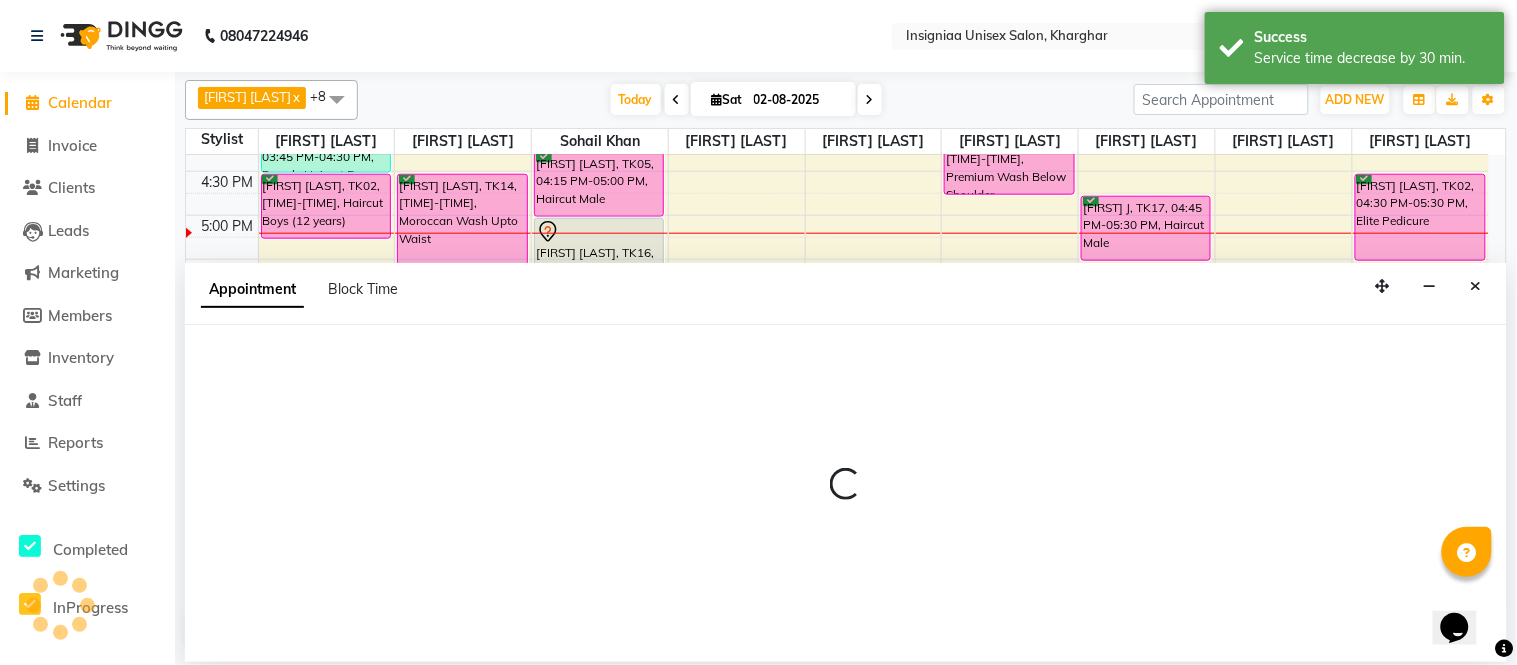 select on "58131" 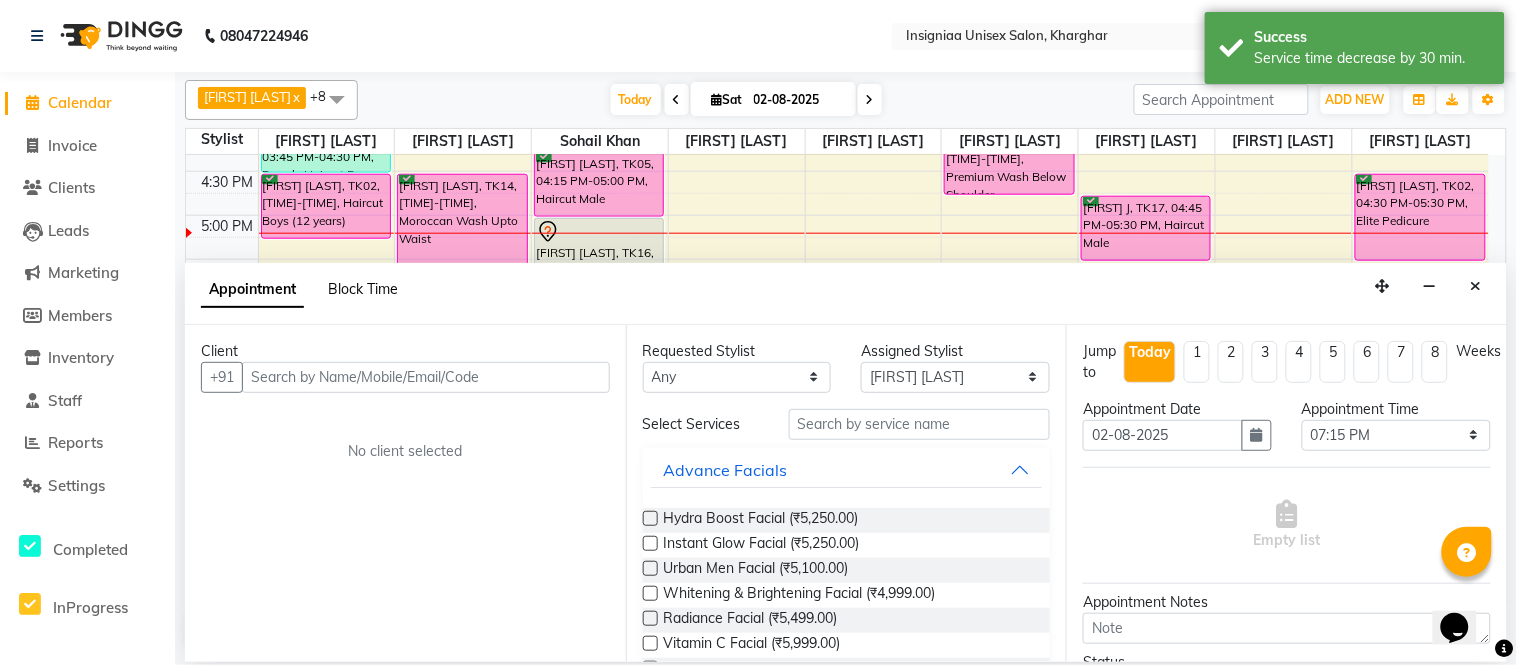 click on "Block Time" at bounding box center (363, 289) 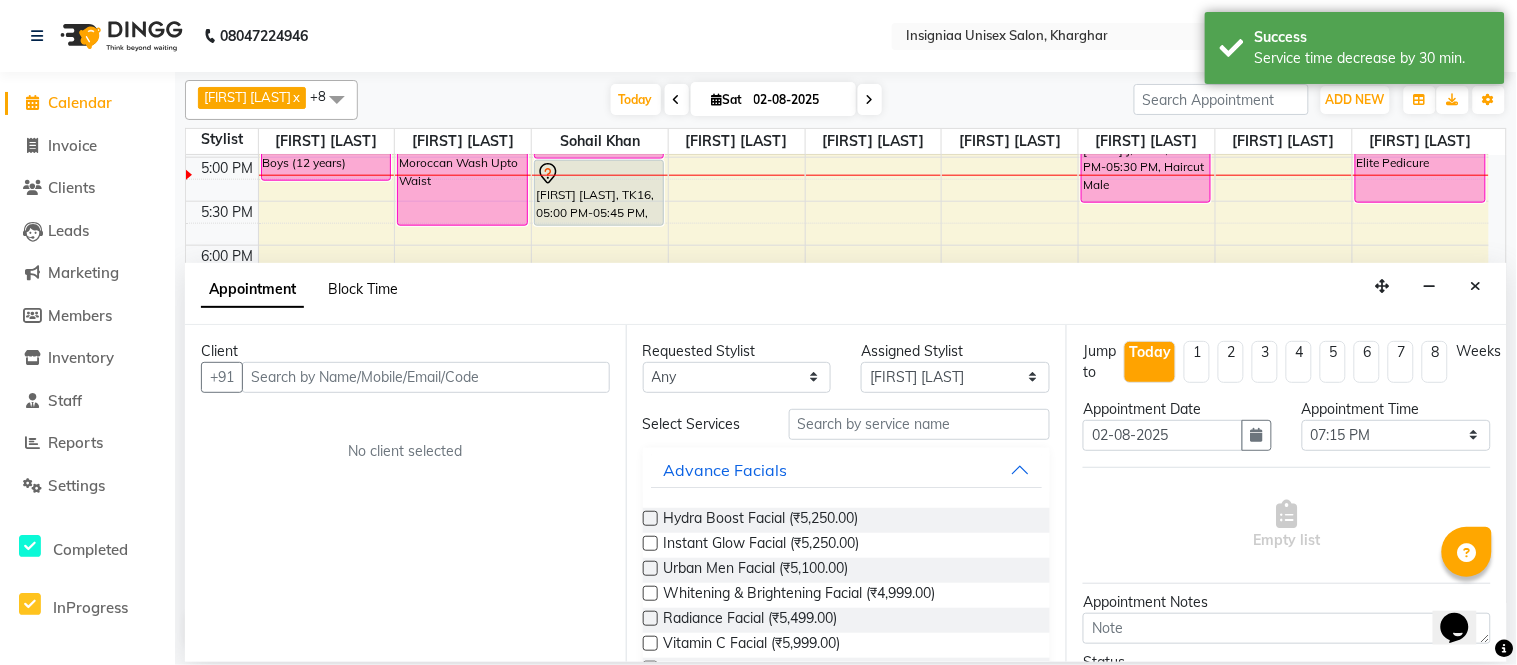 type 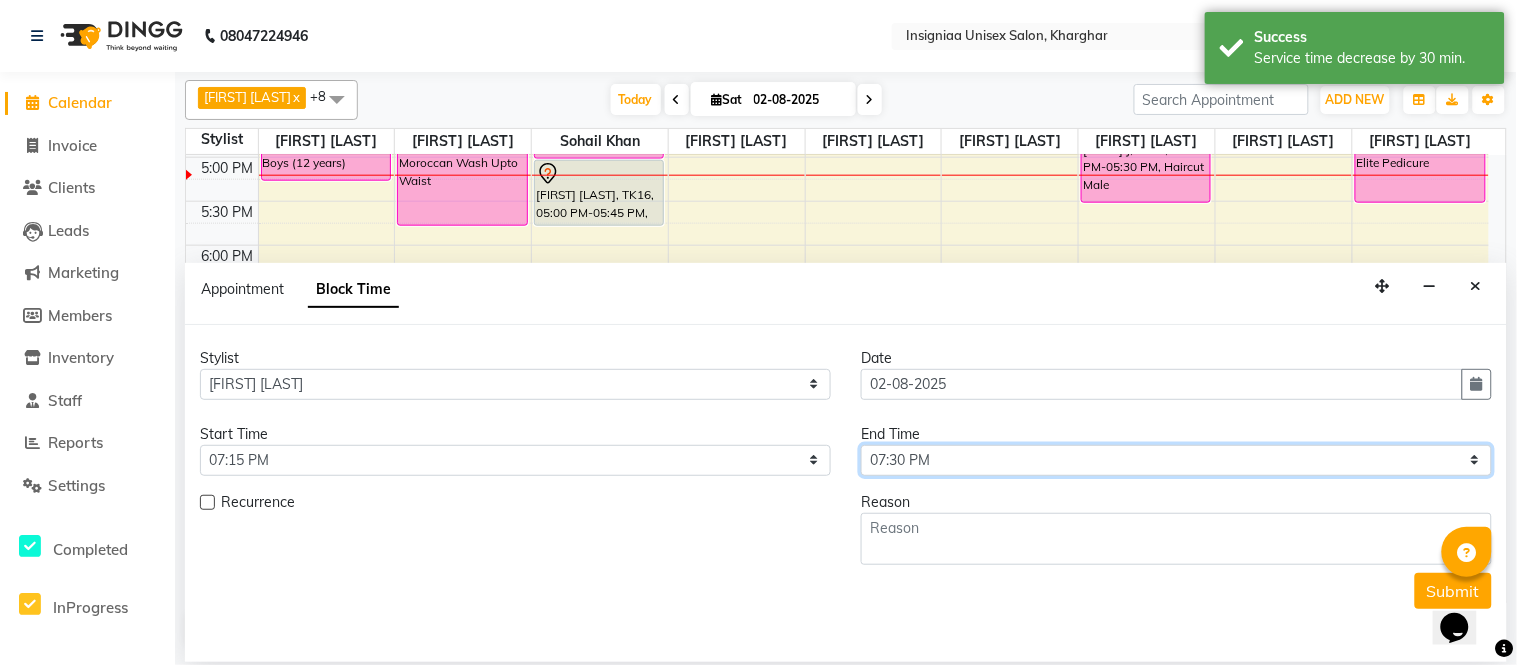 click on "Select 11:00 AM 11:15 AM 11:30 AM 11:45 AM 12:00 PM 12:15 PM 12:30 PM 12:45 PM 01:00 PM 01:15 PM 01:30 PM 01:45 PM 02:00 PM 02:15 PM 02:30 PM 02:45 PM 03:00 PM 03:15 PM 03:30 PM 03:45 PM 04:00 PM 04:15 PM 04:30 PM 04:45 PM 05:00 PM 05:15 PM 05:30 PM 05:45 PM 06:00 PM 06:15 PM 06:30 PM 06:45 PM 07:00 PM 07:15 PM 07:30 PM 07:45 PM 08:00 PM 08:15 PM 08:30 PM 08:45 PM 09:00 PM" at bounding box center (1176, 460) 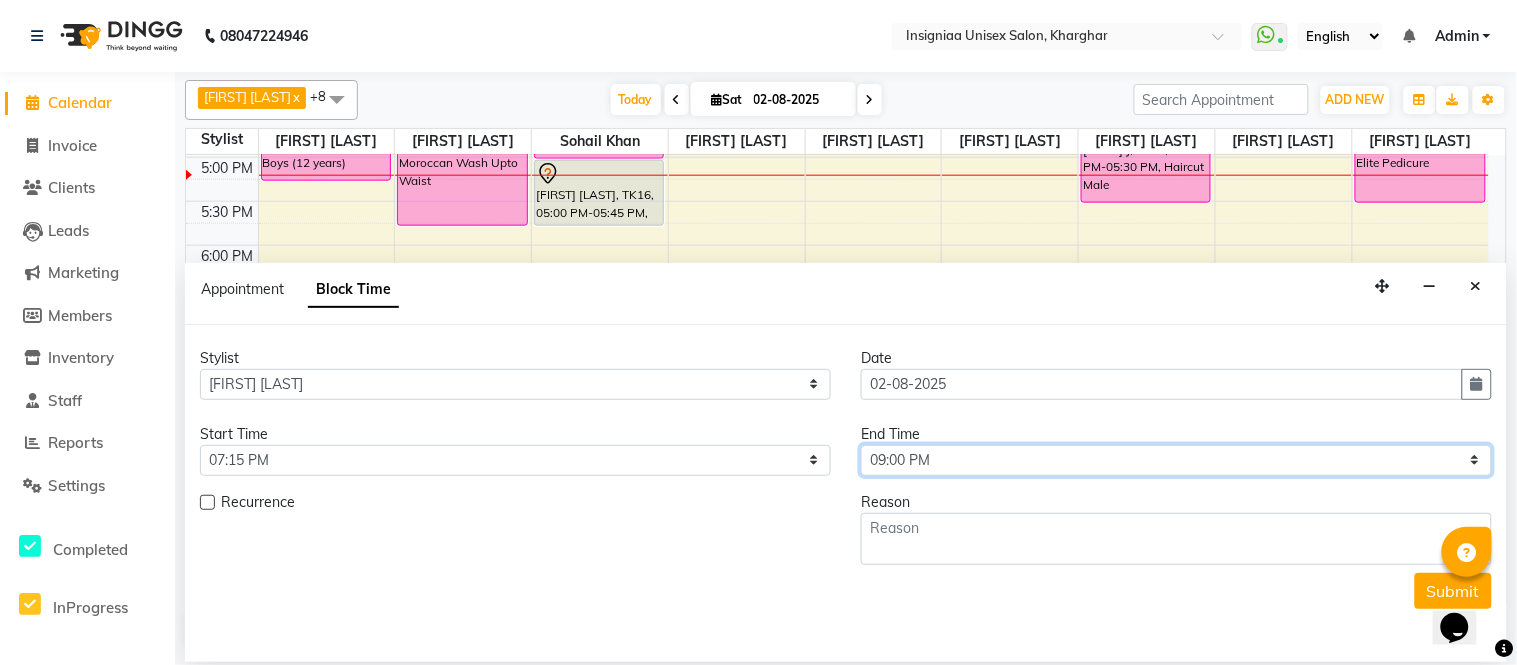 click on "Select 11:00 AM 11:15 AM 11:30 AM 11:45 AM 12:00 PM 12:15 PM 12:30 PM 12:45 PM 01:00 PM 01:15 PM 01:30 PM 01:45 PM 02:00 PM 02:15 PM 02:30 PM 02:45 PM 03:00 PM 03:15 PM 03:30 PM 03:45 PM 04:00 PM 04:15 PM 04:30 PM 04:45 PM 05:00 PM 05:15 PM 05:30 PM 05:45 PM 06:00 PM 06:15 PM 06:30 PM 06:45 PM 07:00 PM 07:15 PM 07:30 PM 07:45 PM 08:00 PM 08:15 PM 08:30 PM 08:45 PM 09:00 PM" at bounding box center [1176, 460] 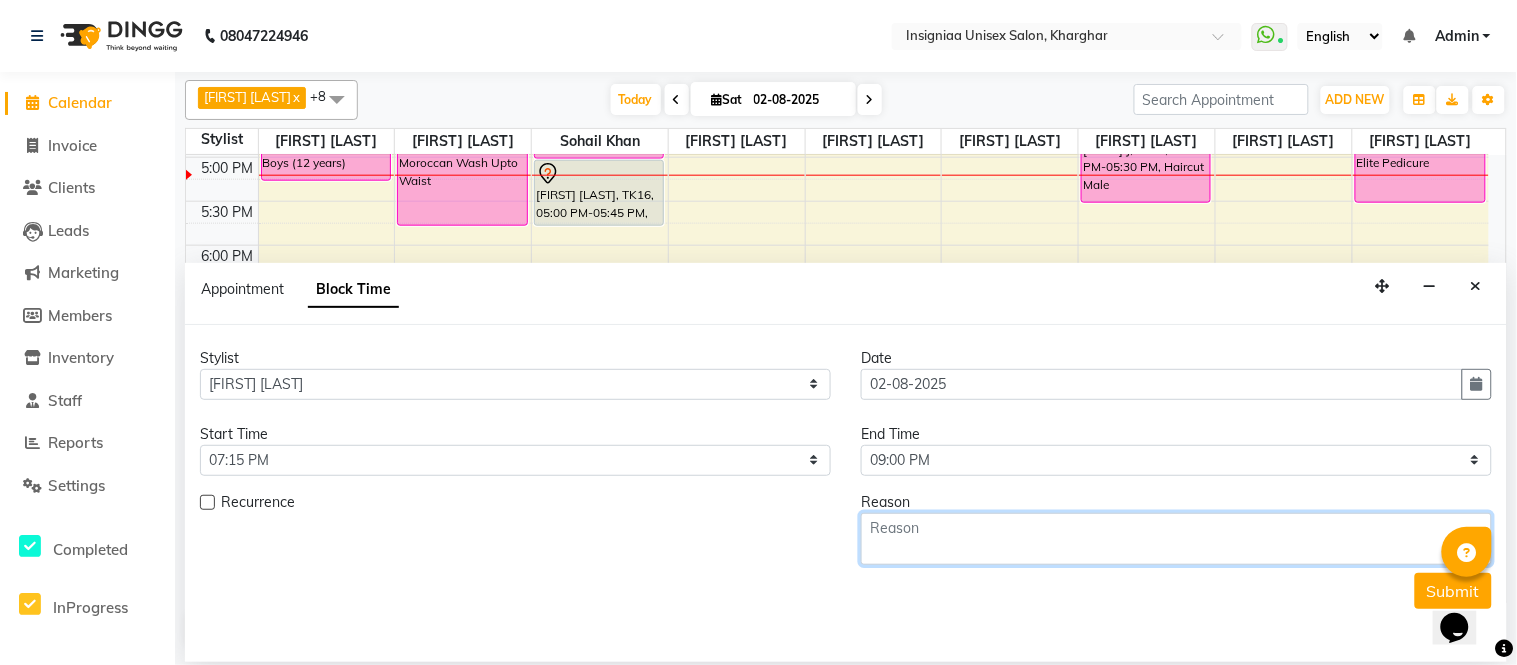click at bounding box center [1176, 539] 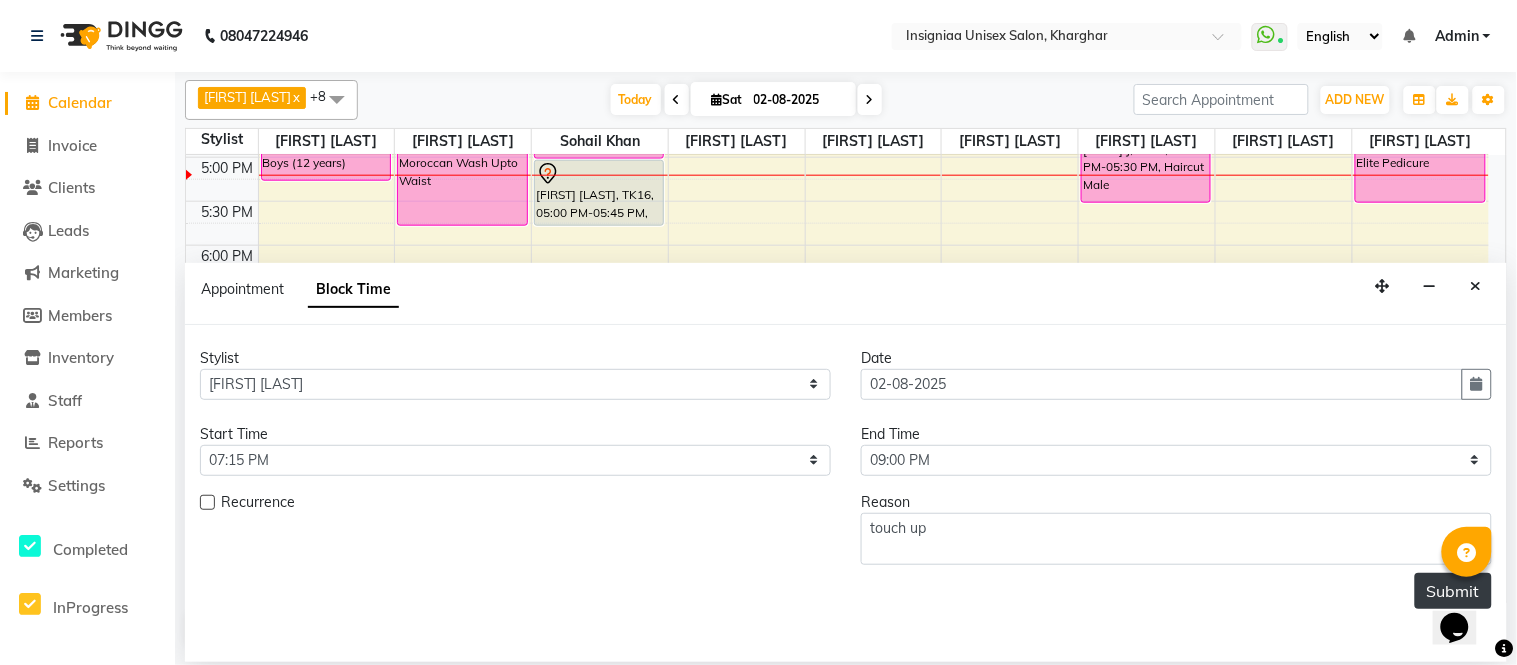 click on "Submit" at bounding box center (1453, 591) 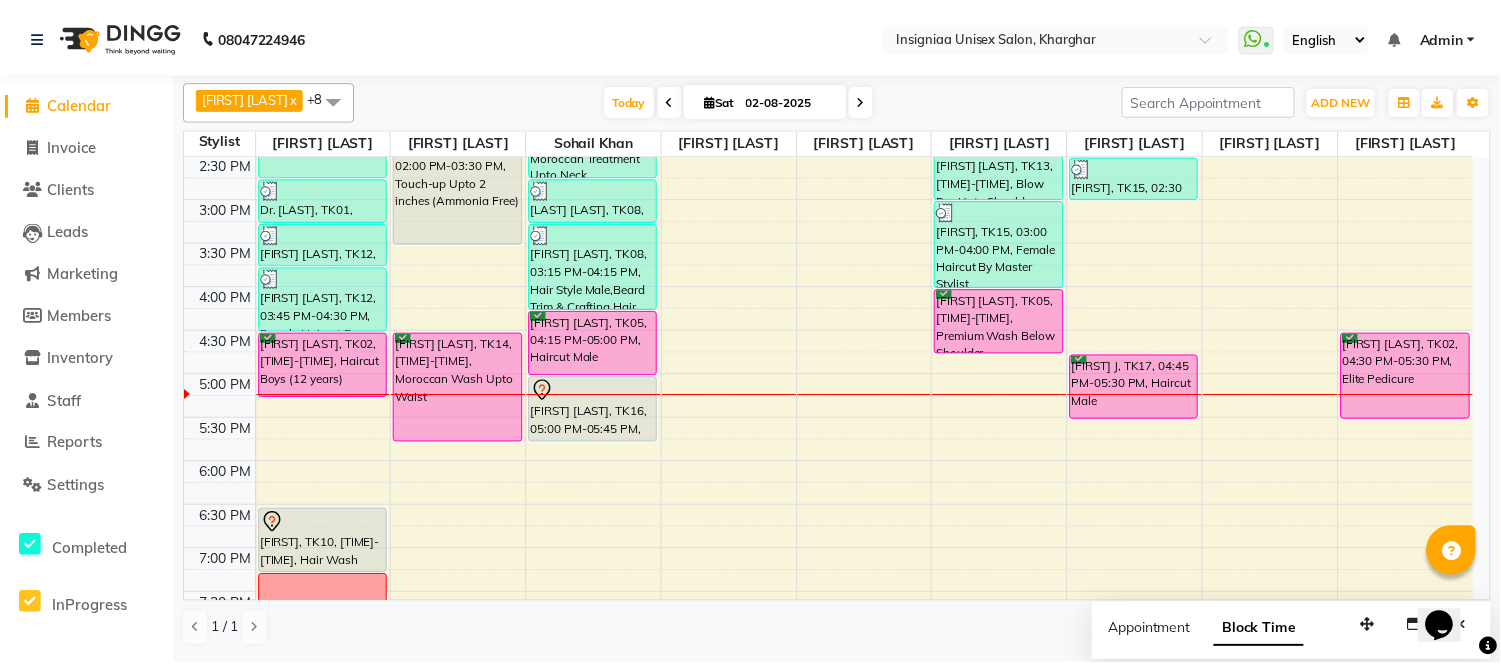 scroll, scrollTop: 508, scrollLeft: 0, axis: vertical 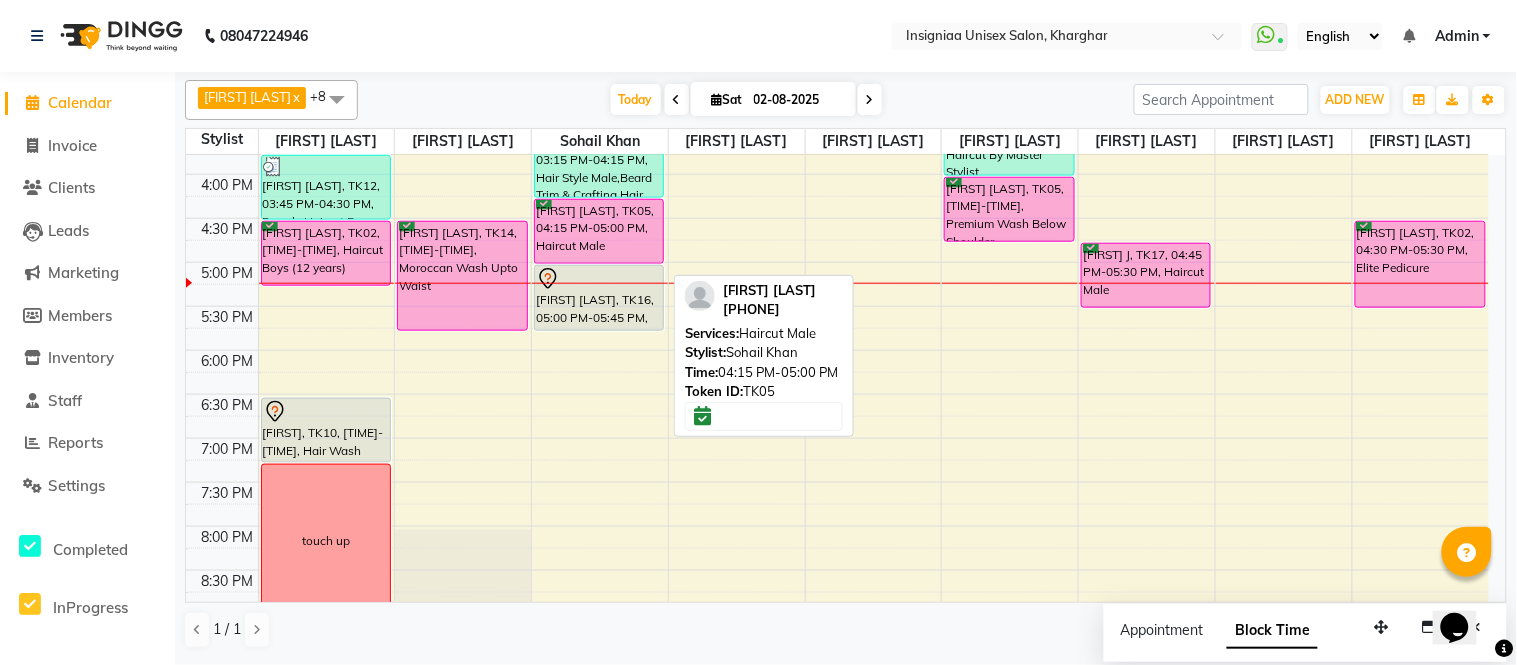 click on "[FIRST] S, TK05, 04:15 PM-05:00 PM, Haircut Male" at bounding box center (599, 231) 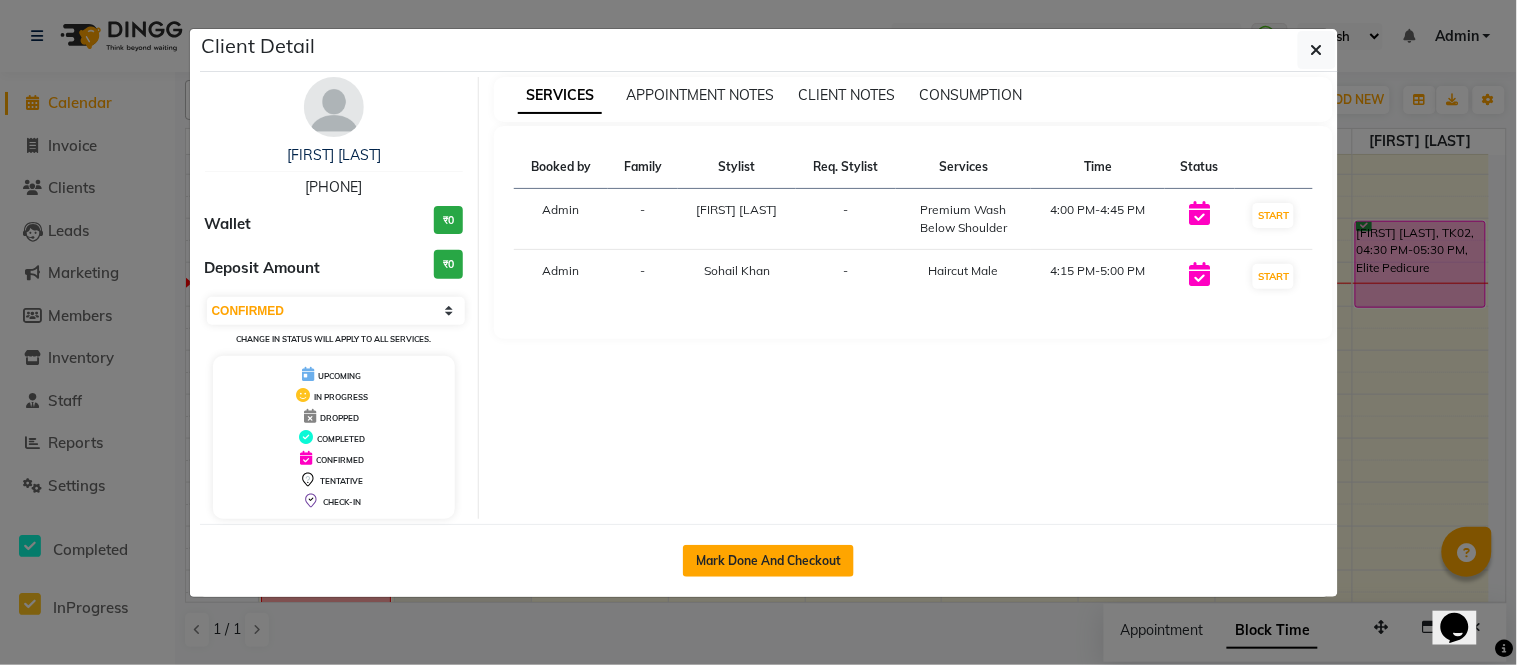 click on "Mark Done And Checkout" 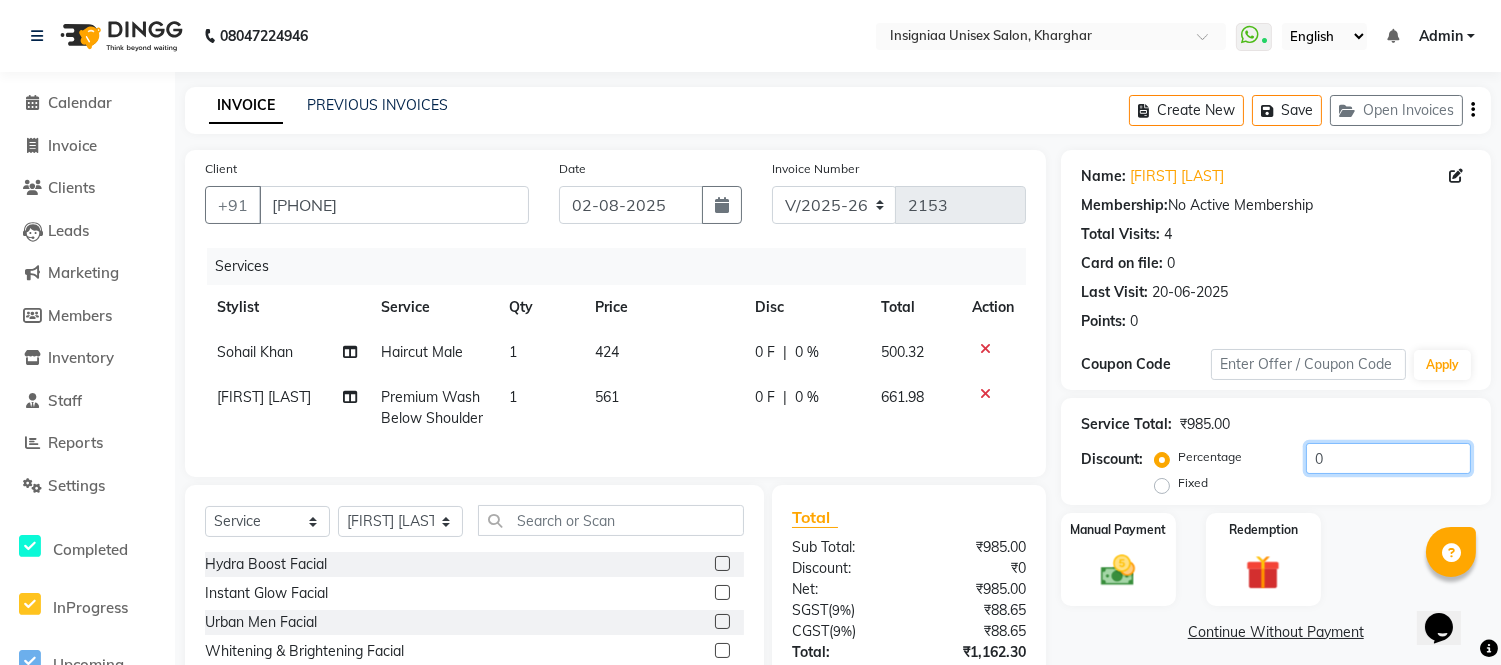 click on "0" 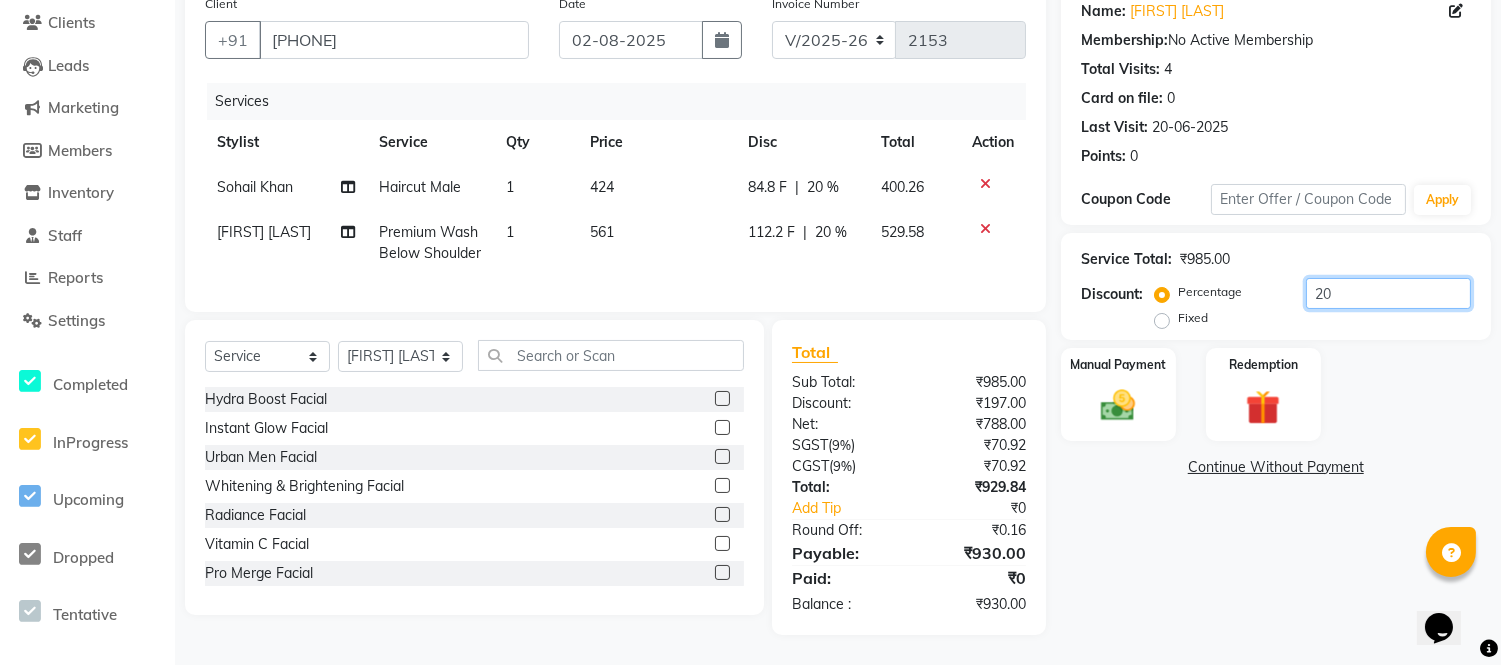 scroll, scrollTop: 0, scrollLeft: 0, axis: both 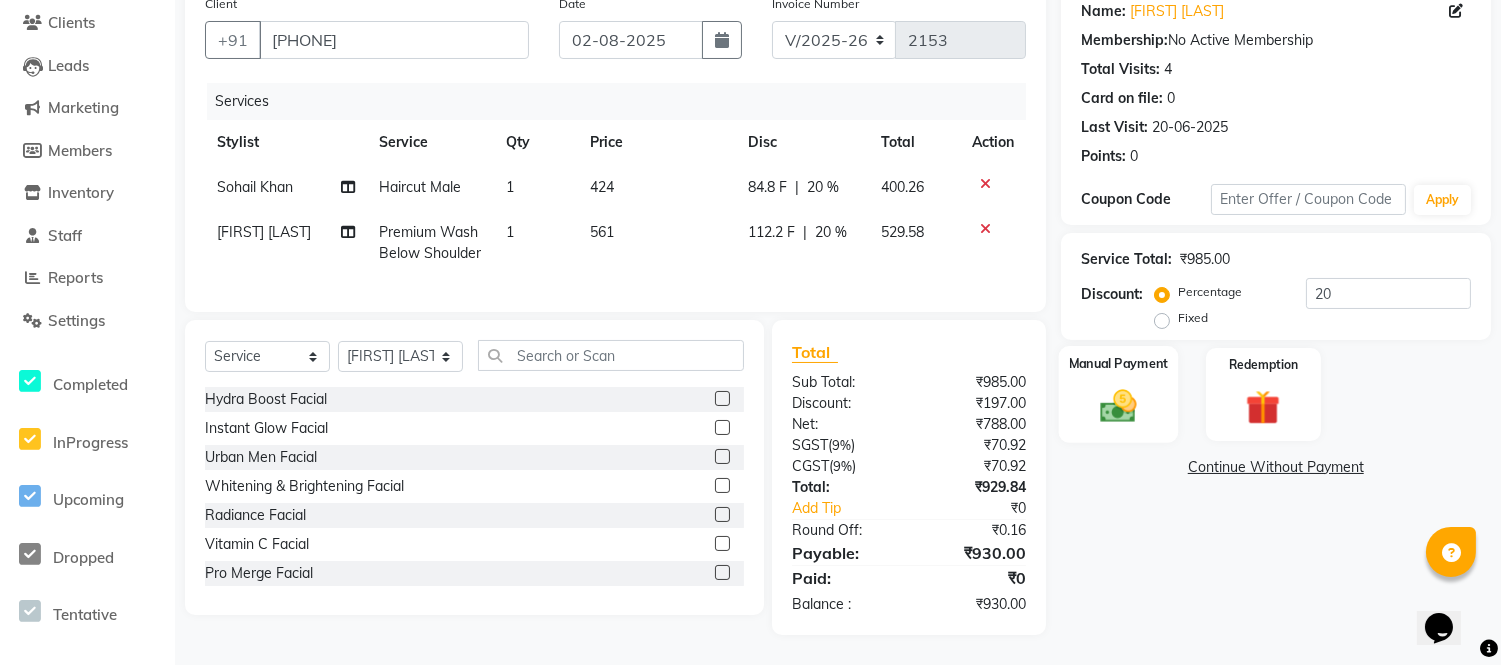 click 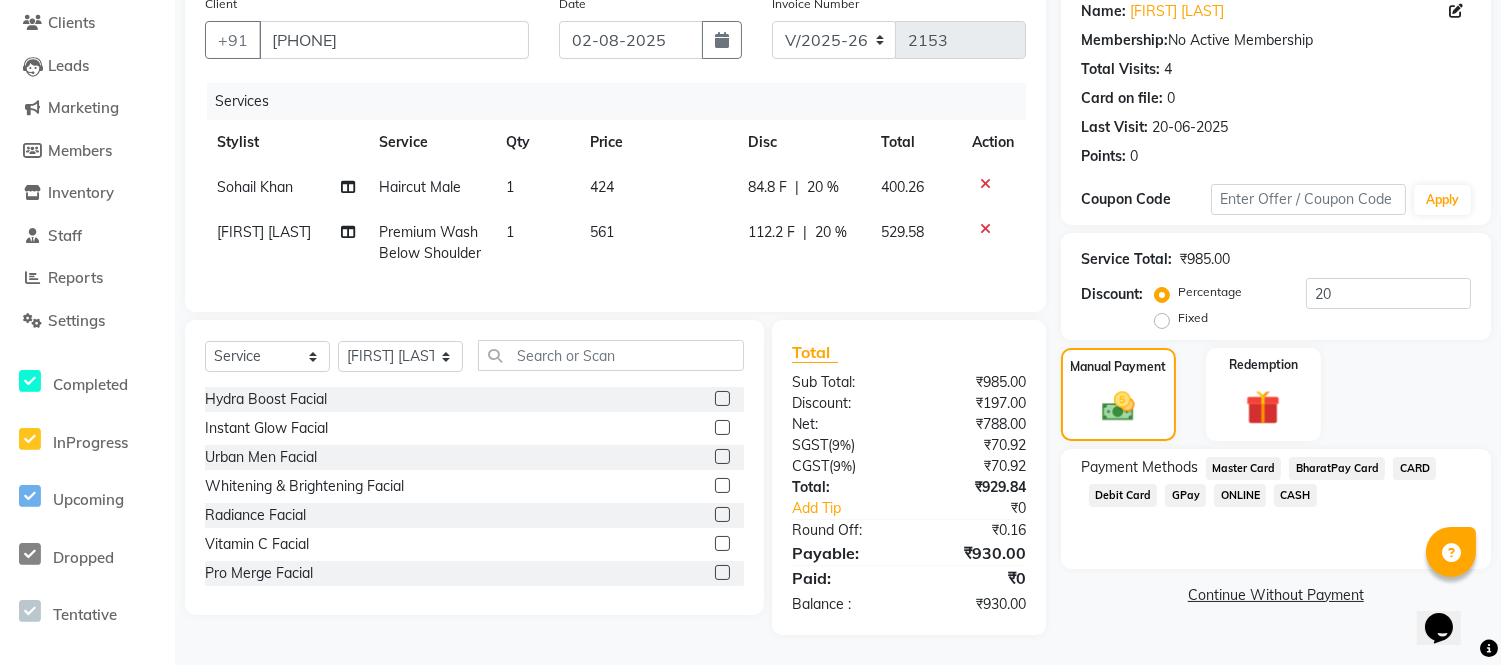 click on "CASH" 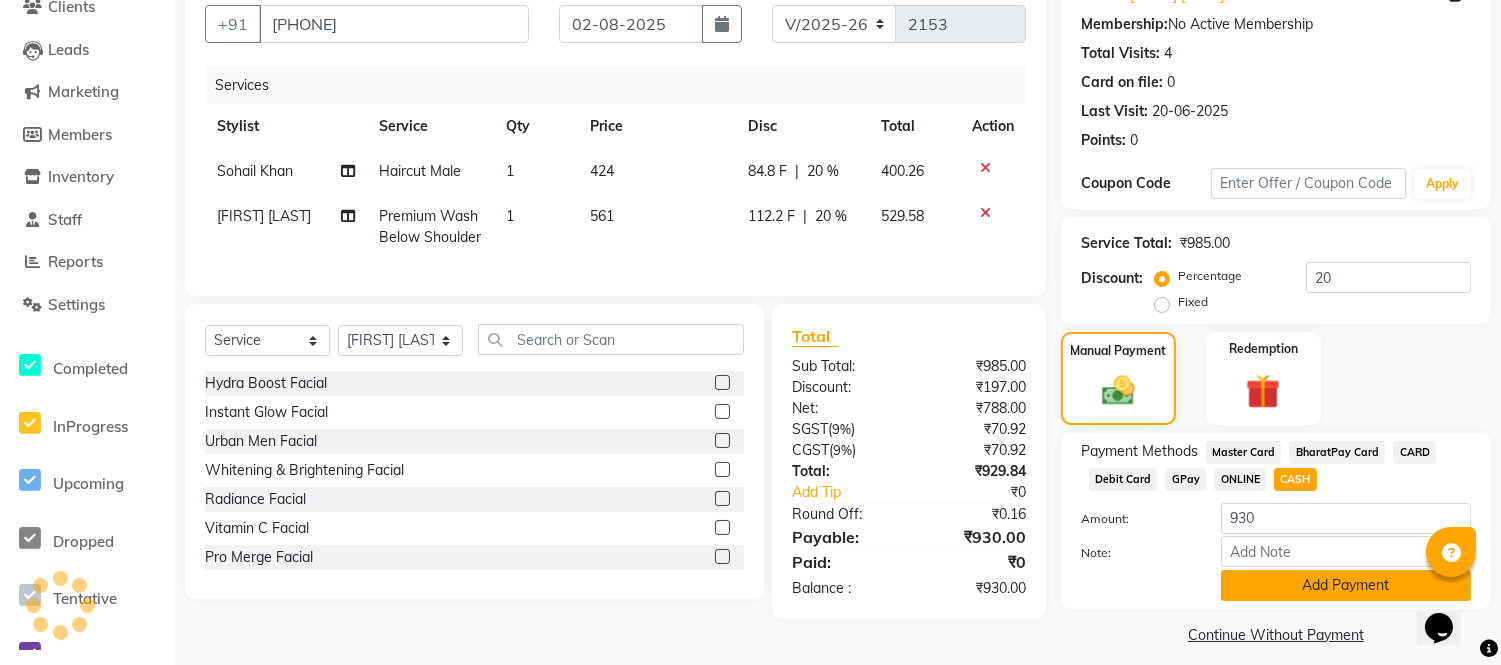 click on "Add Payment" 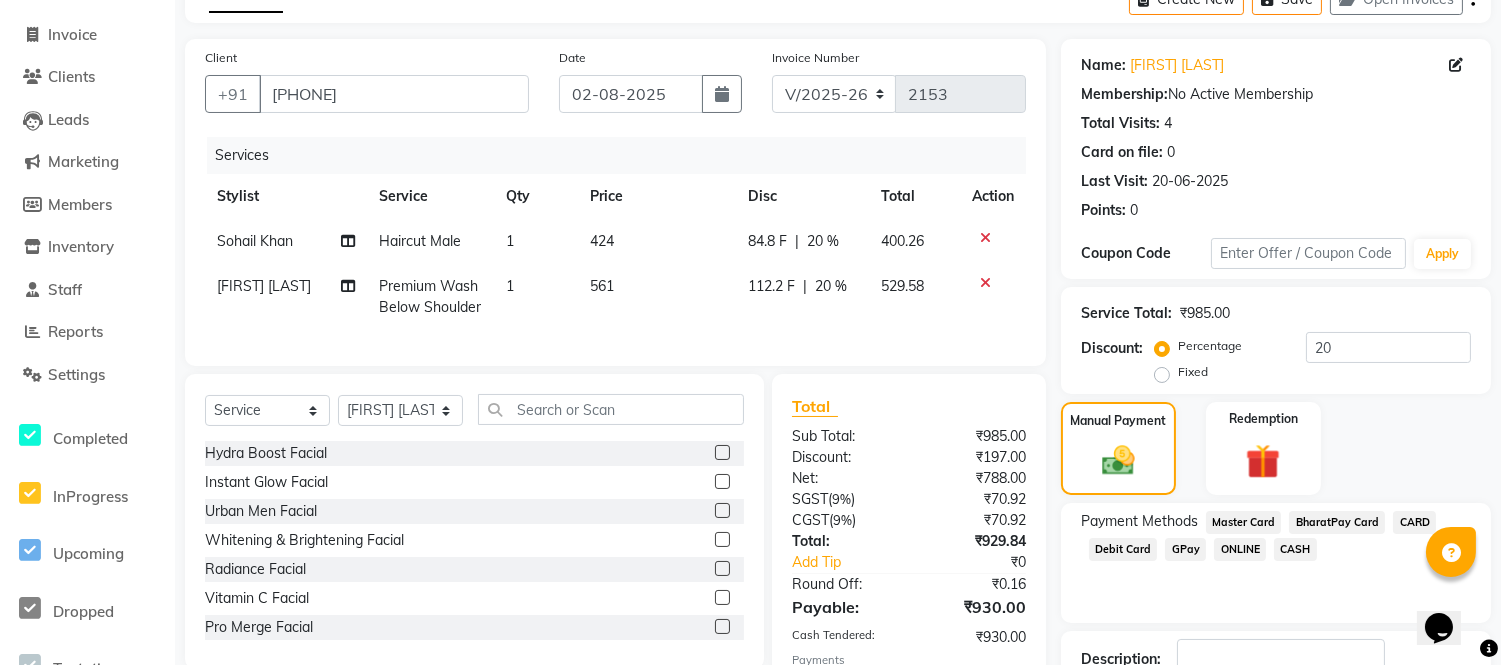 scroll, scrollTop: 252, scrollLeft: 0, axis: vertical 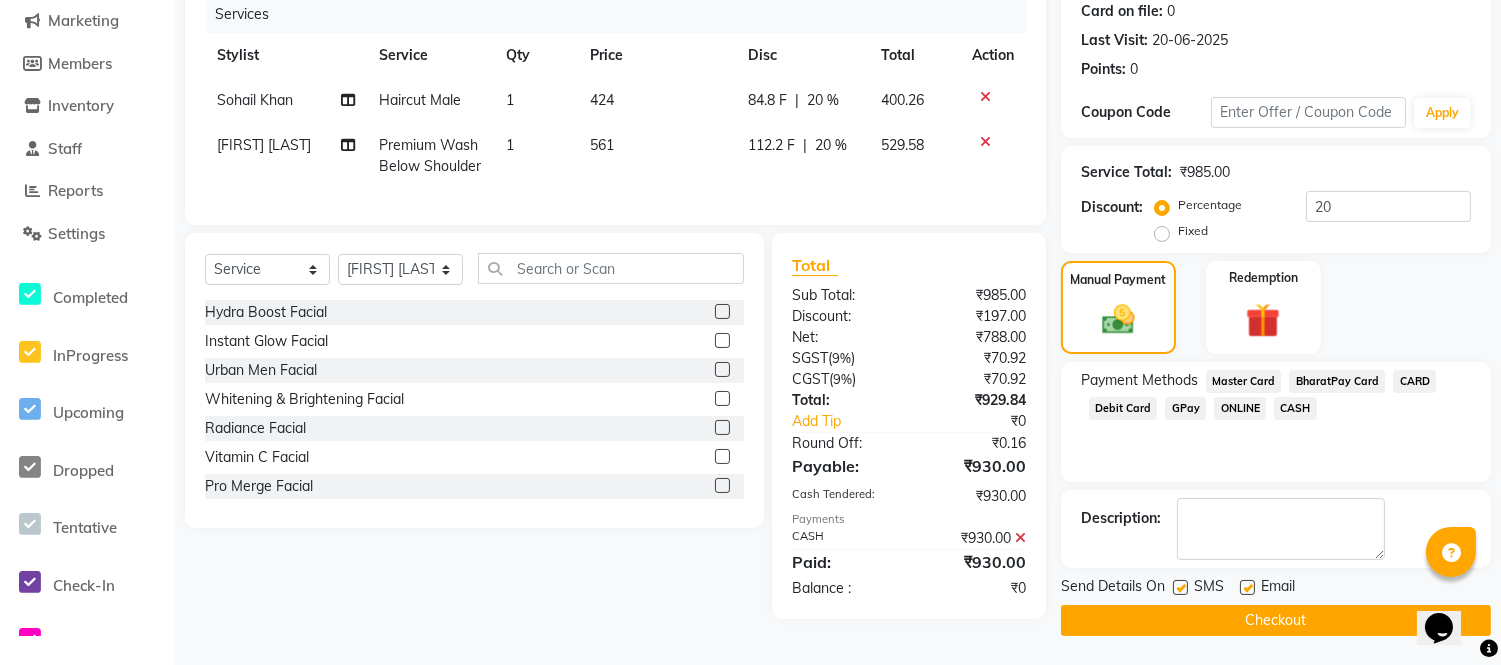 click 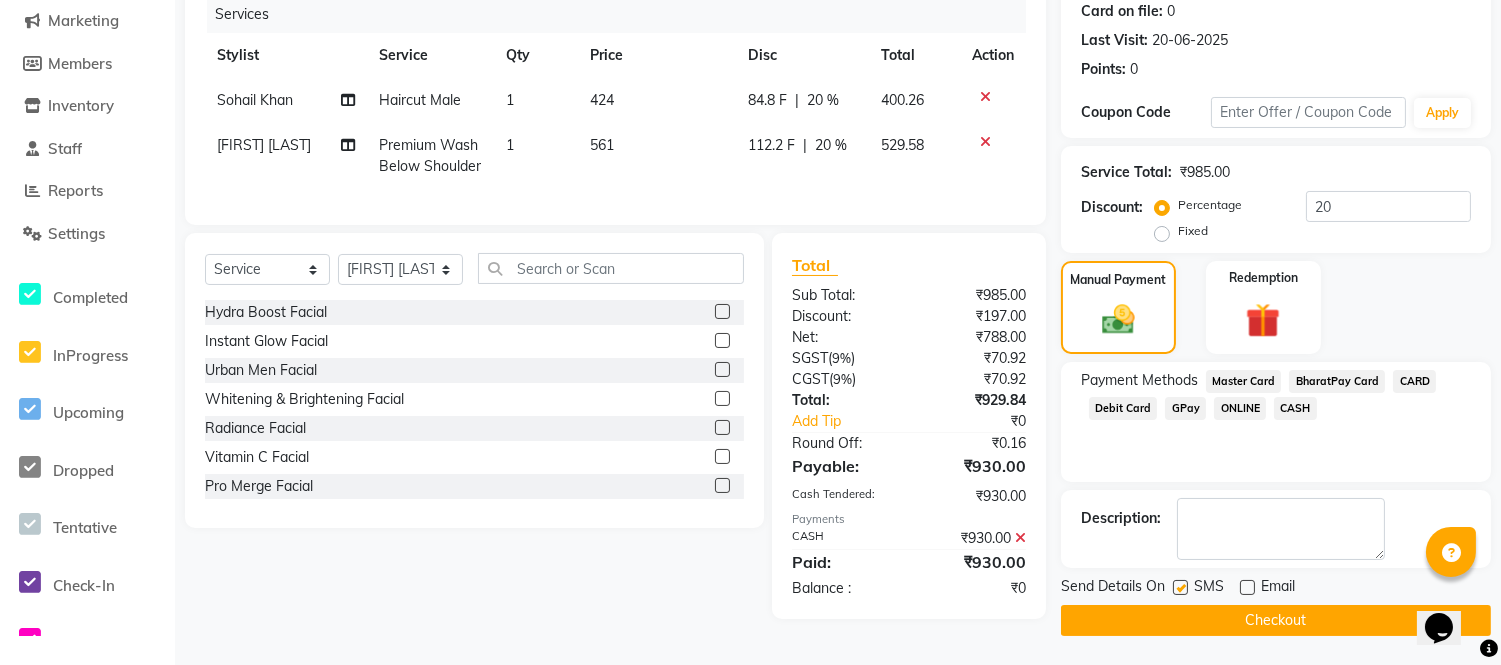 click on "Checkout" 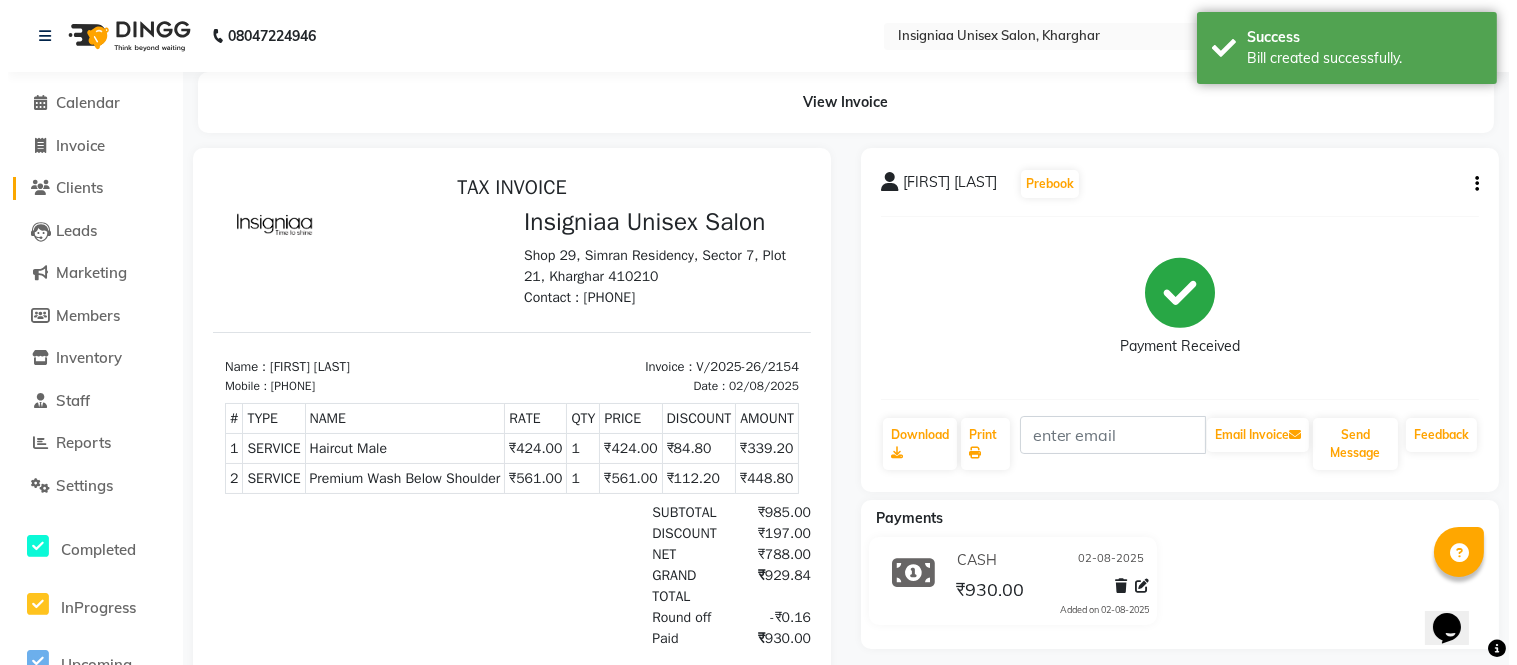 scroll, scrollTop: 0, scrollLeft: 0, axis: both 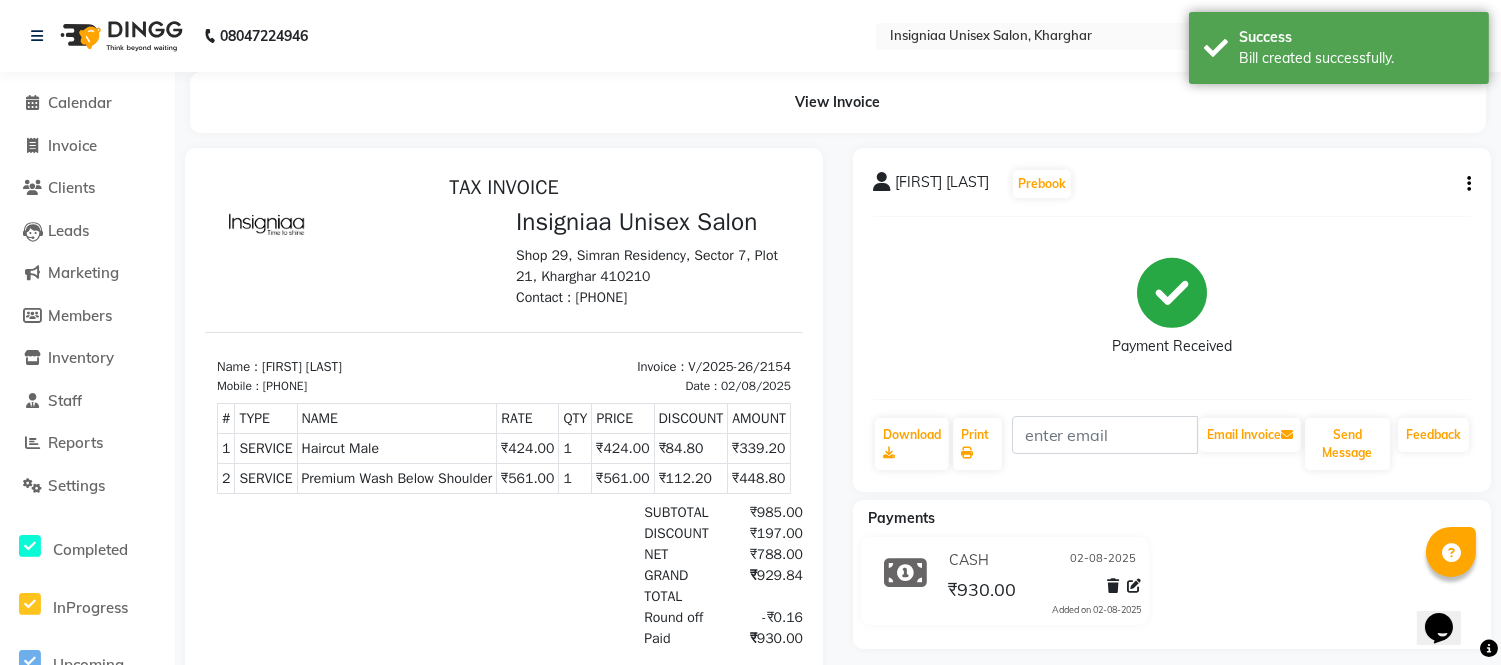 click on "Calendar" 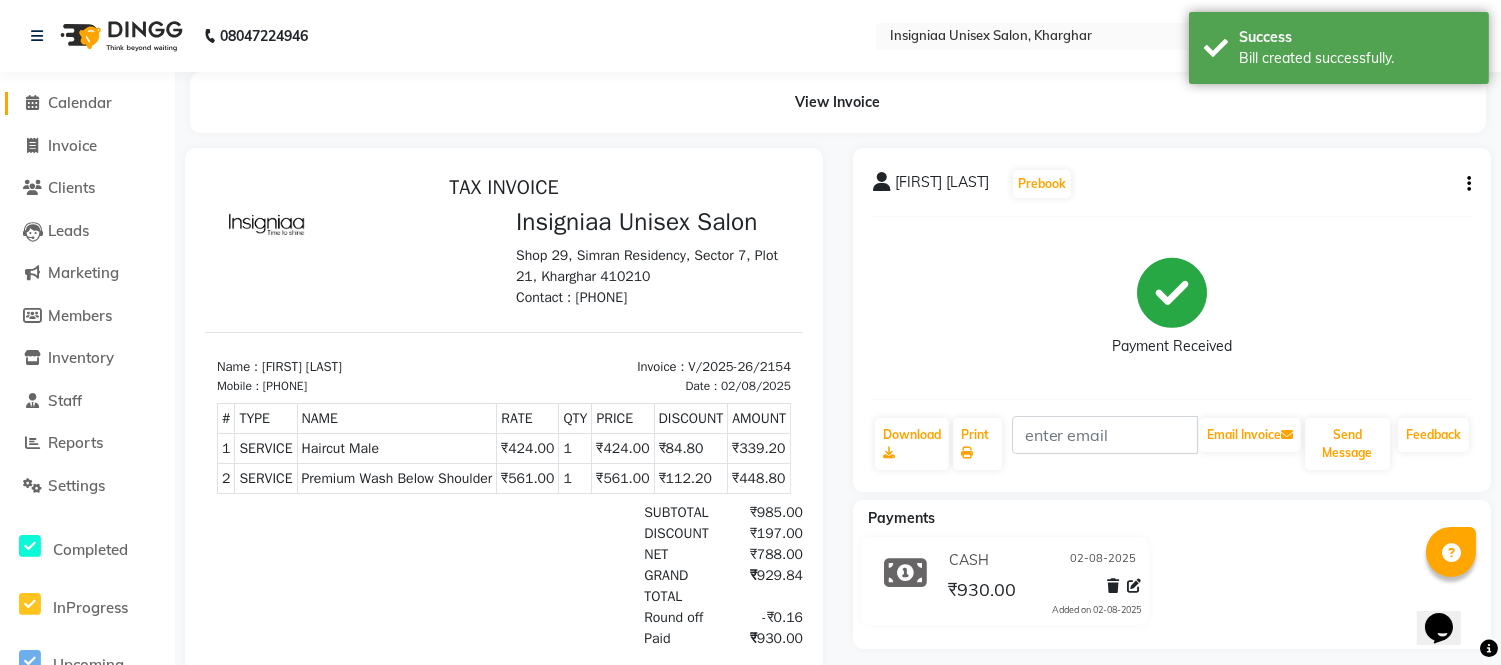 click on "Calendar" 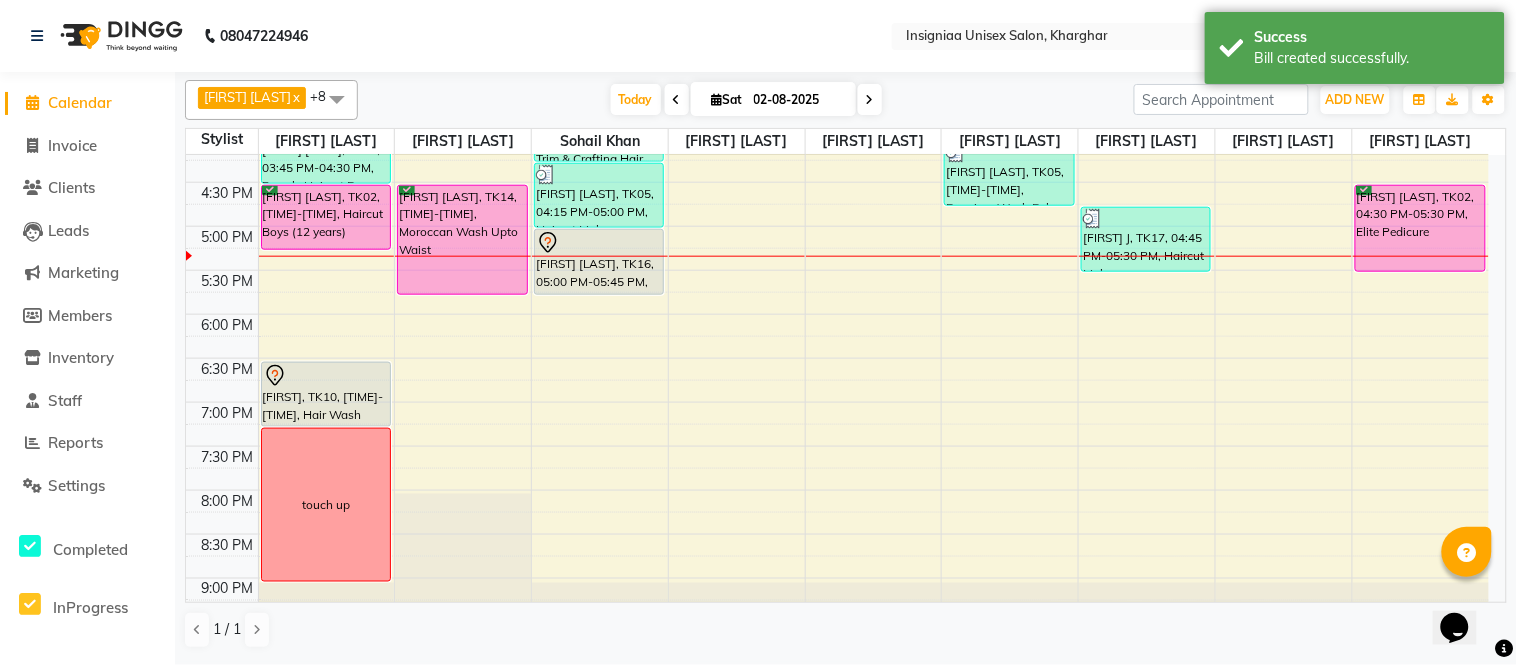 scroll, scrollTop: 634, scrollLeft: 0, axis: vertical 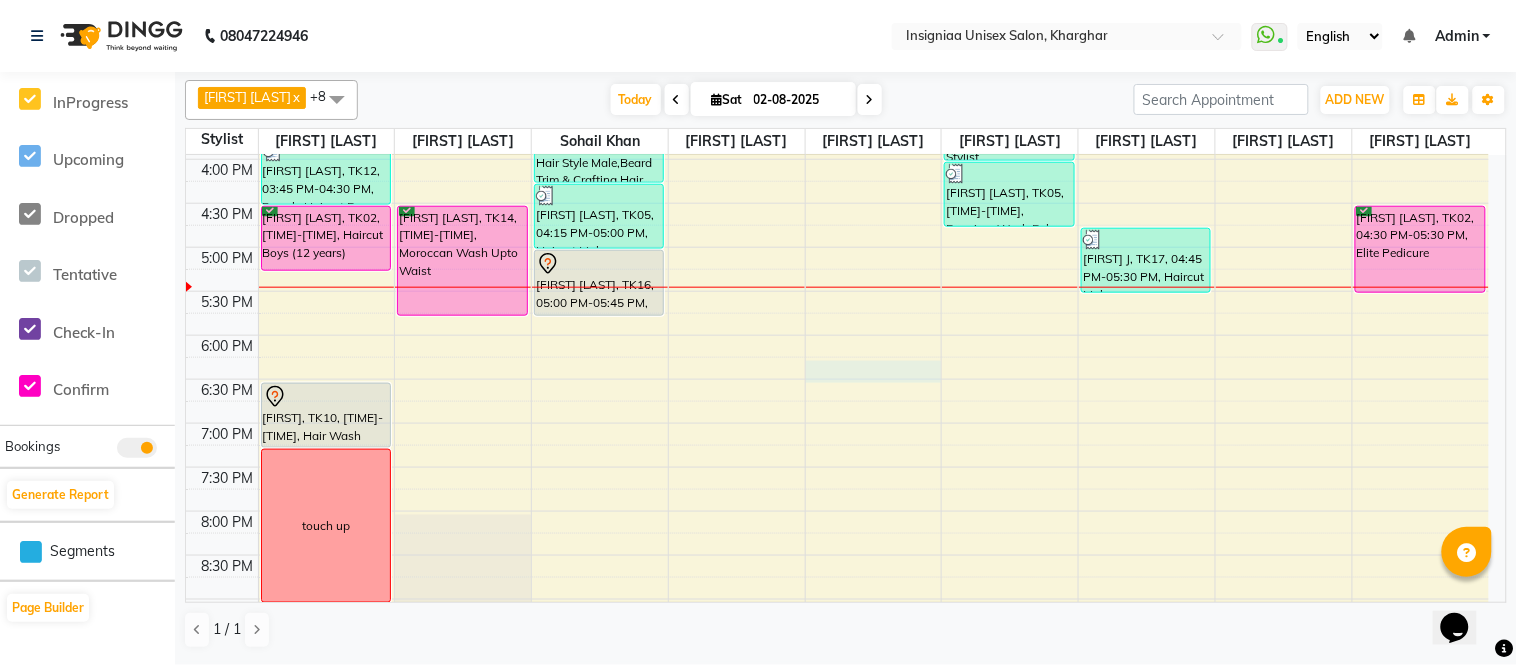 click on "10:00 AM 10:30 AM 11:00 AM 11:30 AM 12:00 PM 12:30 PM 1:00 PM 1:30 PM 2:00 PM 2:30 PM 3:00 PM 3:30 PM 4:00 PM 4:30 PM 5:00 PM 5:30 PM 6:00 PM 6:30 PM 7:00 PM 7:30 PM 8:00 PM 8:30 PM 9:00 PM 9:30 PM     Dr. Dipeeka, TK01, 12:30 PM-02:45 PM, Global Color Below Shoulder     Dr. Dipeeka, TK01, 02:45 PM-03:15 PM, Pre wash Female (without Conditioning)     Shweta Thakkar, TK12, 03:15 PM-03:45 PM, Pre wash Female (without Conditioning)     Shweta Thakkar, TK12, 03:45 PM-04:30 PM, Female Haircut By Senior Stylist     Shweta Dahiya, TK02, 04:30 PM-05:15 PM, Haircut Boys (12 years)             Sulbha, TK10, 06:30 PM-07:15 PM, Hair Wash Below Shoulder  touch up              Nandini Mitra, TK03, 01:30 PM-02:00 PM, Pre wash Female (without Conditioning)             Nandini Mitra, TK03, 02:00 PM-03:30 PM, Touch-up Upto 2 inches (Ammonia Free)     Ananya Das, TK14, 04:30 PM-05:45 PM, Moroccan Wash Upto Waist     Sanjay Sharma, TK06, 01:00 PM-01:45 PM, Haircut Male" at bounding box center (837, 159) 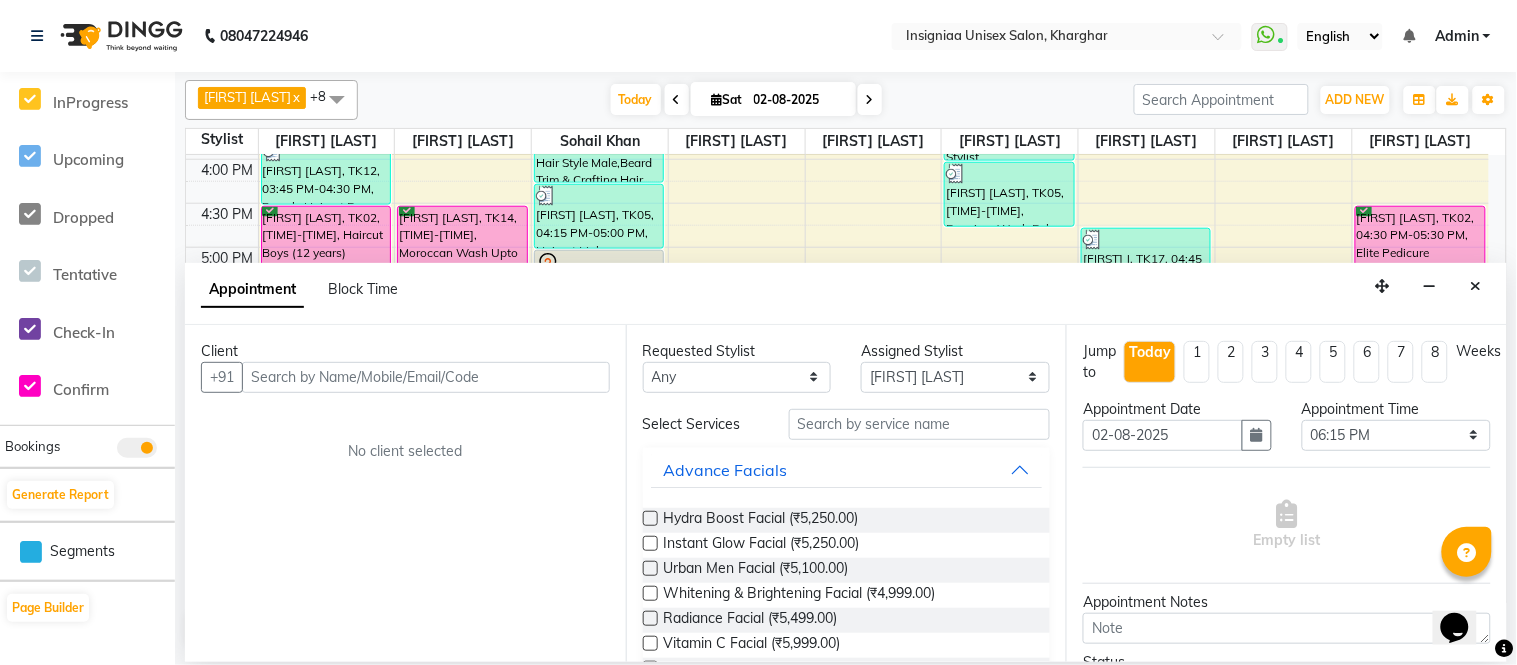 click at bounding box center (426, 377) 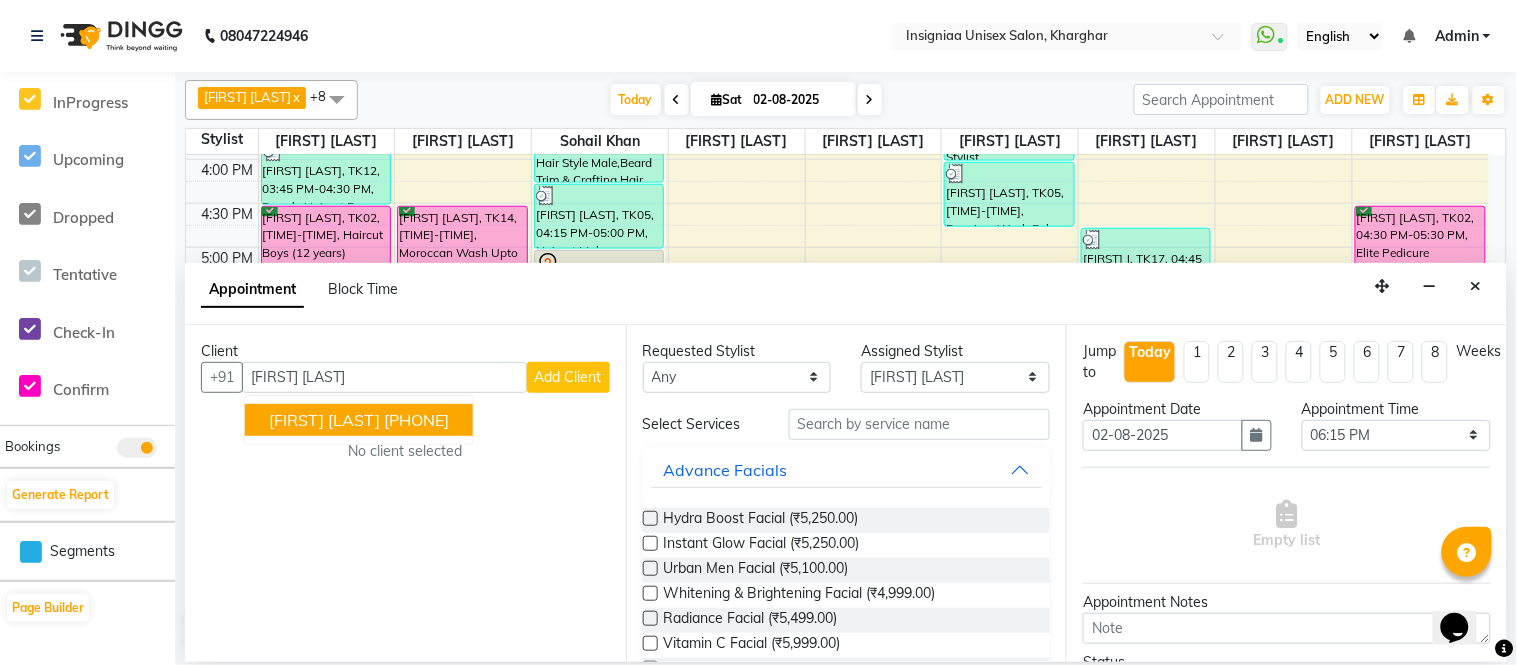click on "9892144010" at bounding box center (416, 420) 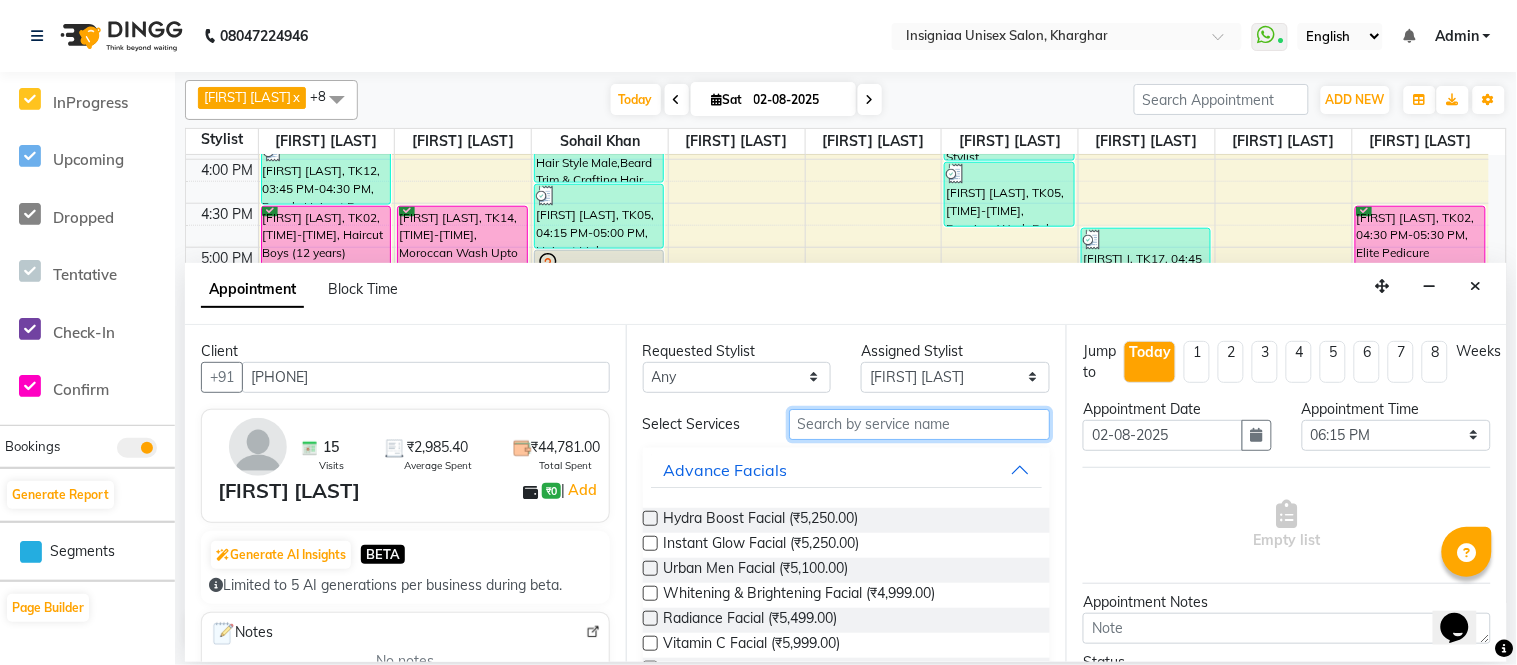click at bounding box center [920, 424] 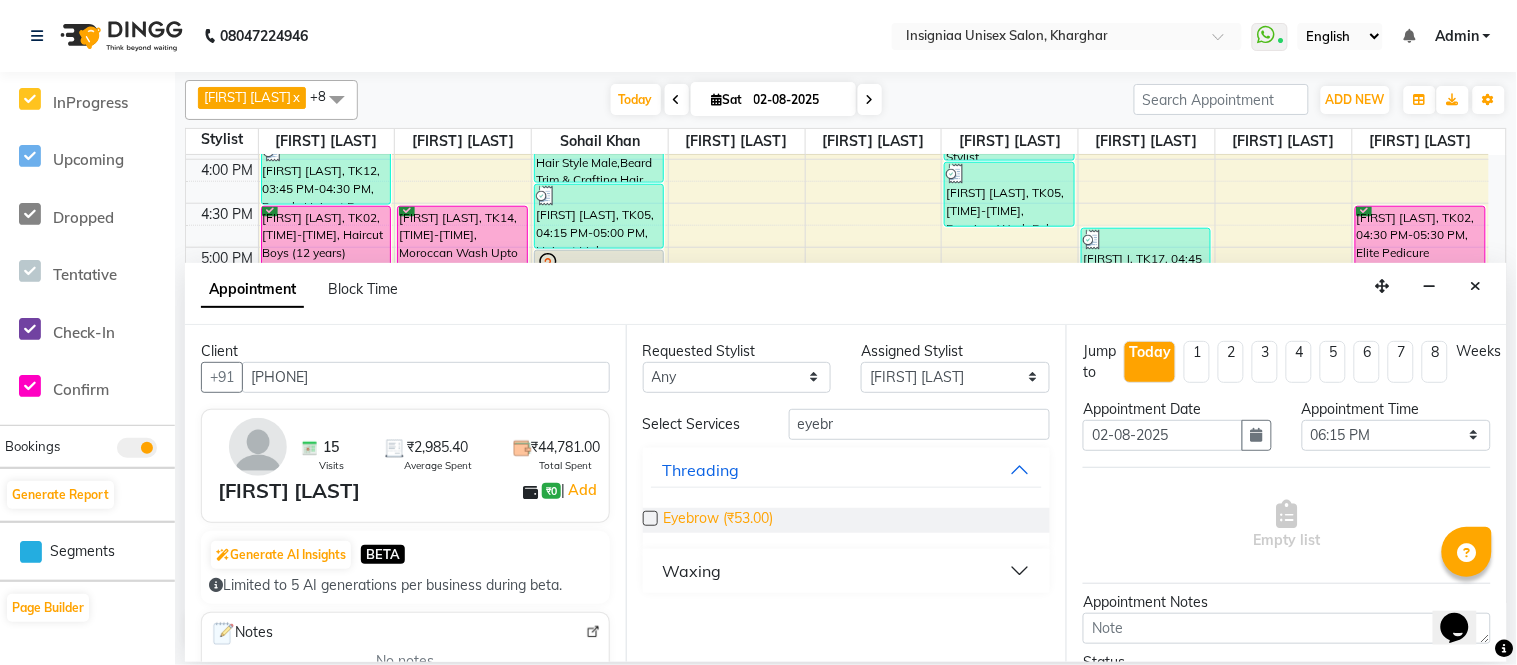 click on "Eyebrow (₹53.00)" at bounding box center [719, 520] 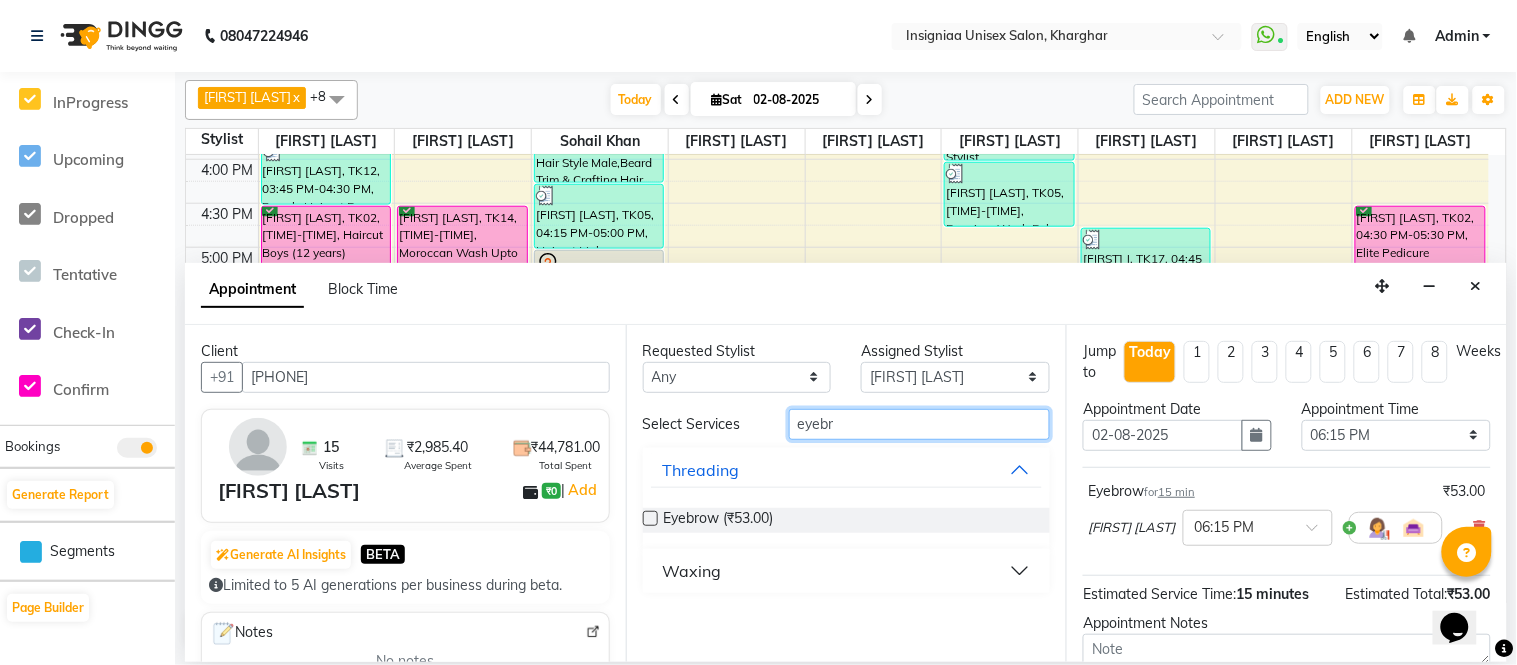 drag, startPoint x: 861, startPoint y: 420, endPoint x: 694, endPoint y: 420, distance: 167 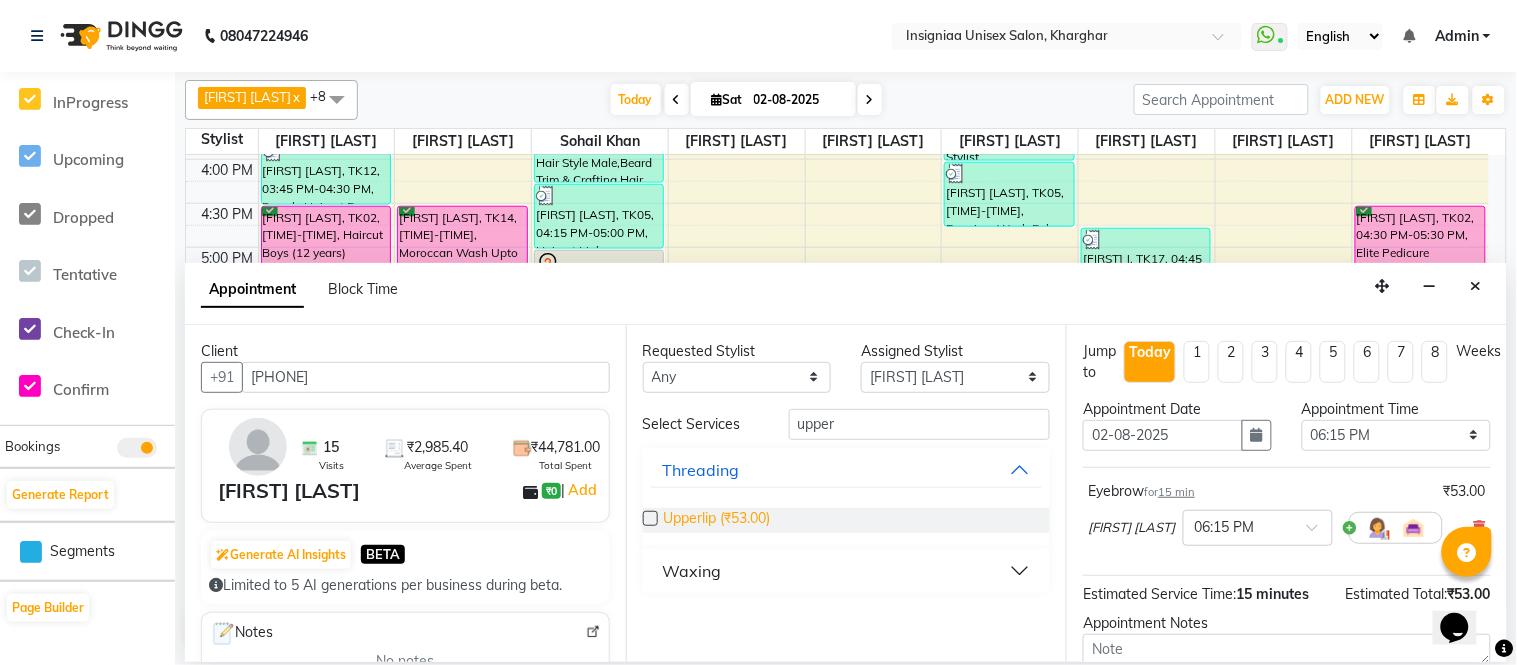 click on "Upperlip (₹53.00)" at bounding box center (717, 520) 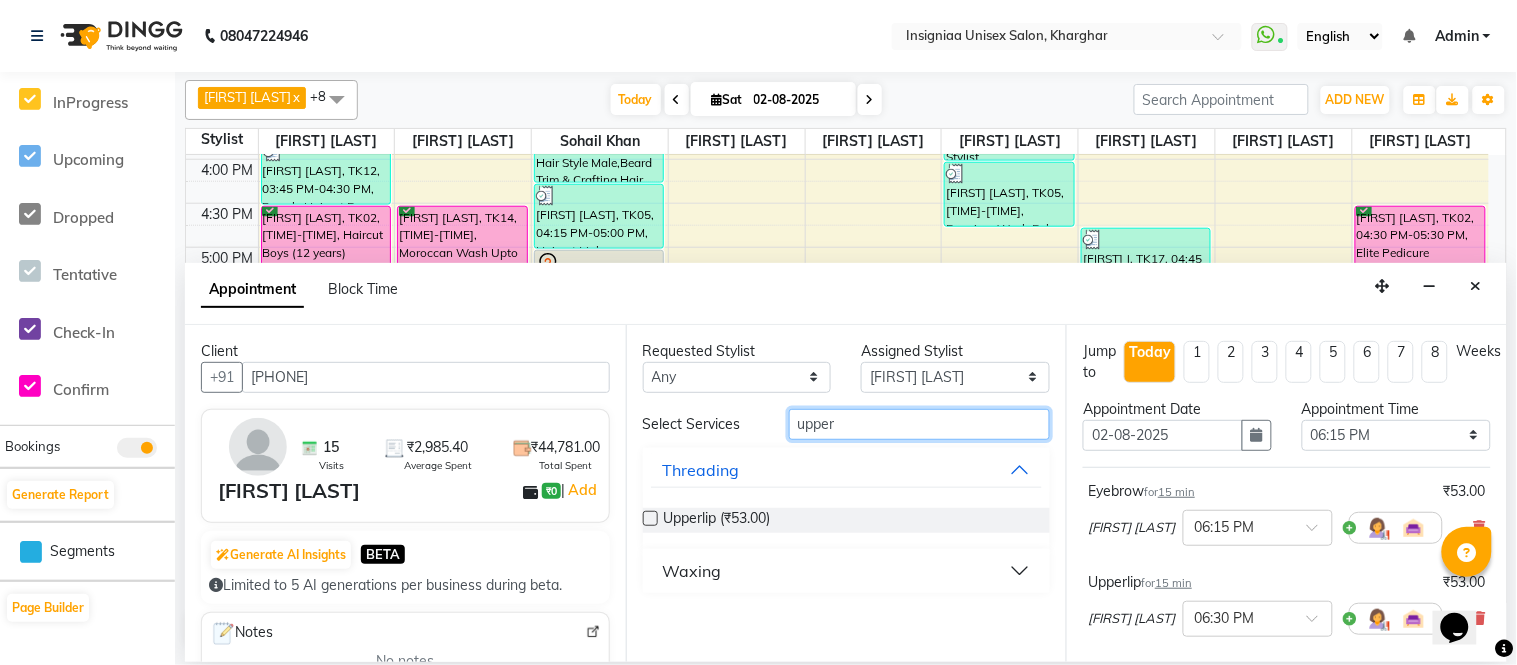 drag, startPoint x: 863, startPoint y: 424, endPoint x: 676, endPoint y: 453, distance: 189.2353 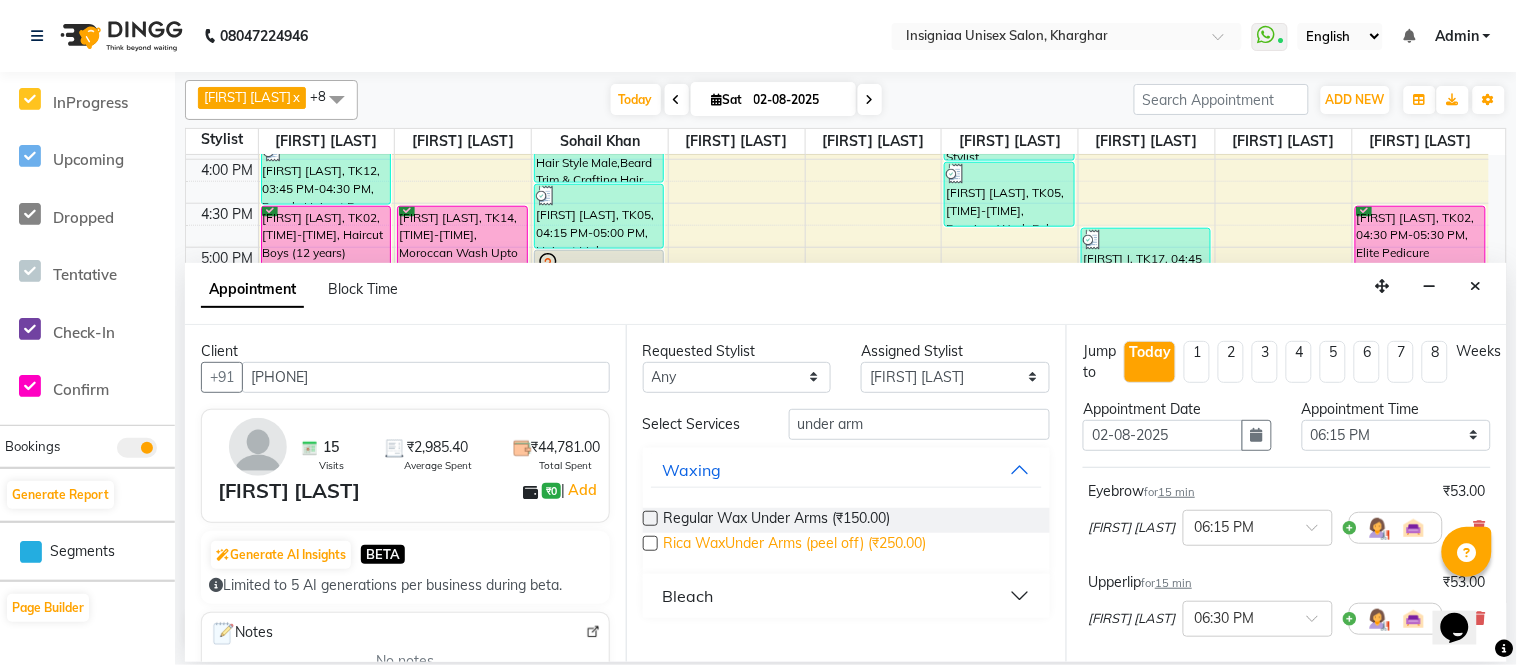 click on "Rica WaxUnder Arms (peel off) (₹250.00)" at bounding box center [795, 545] 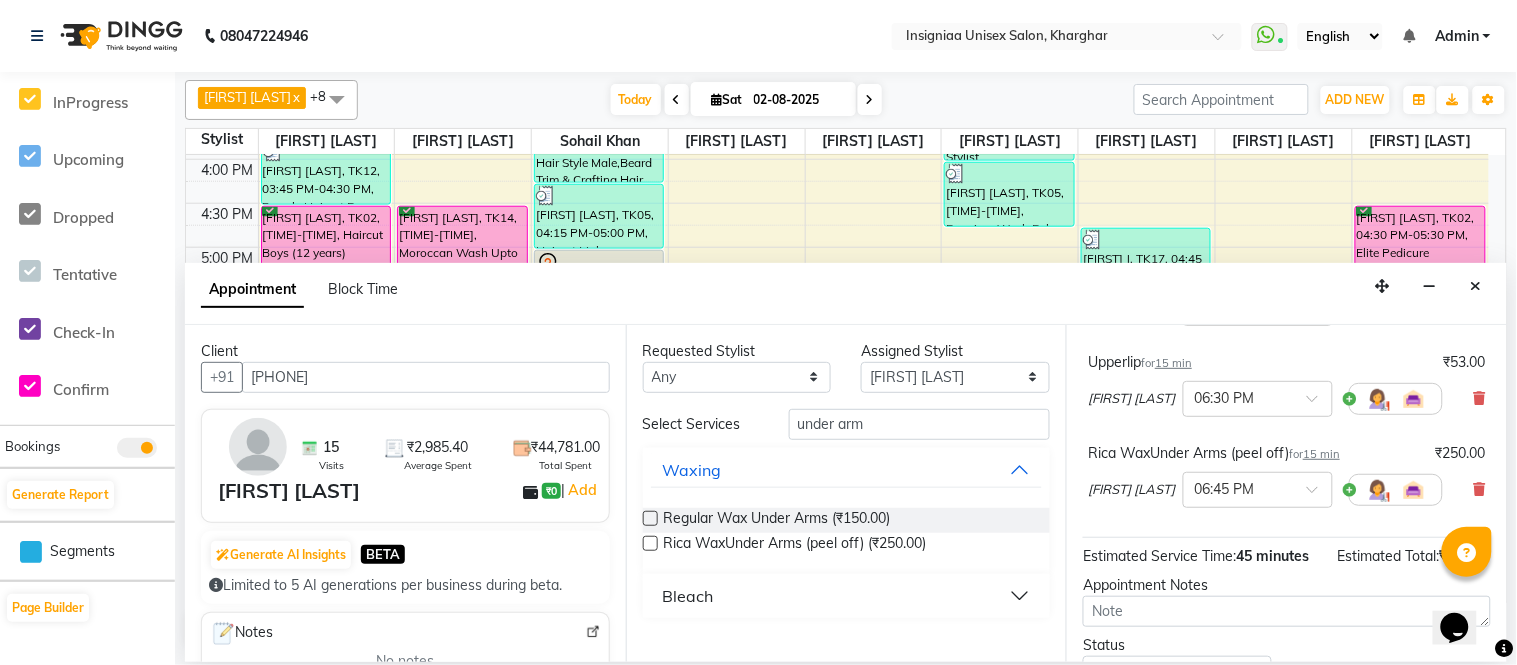 scroll, scrollTop: 391, scrollLeft: 0, axis: vertical 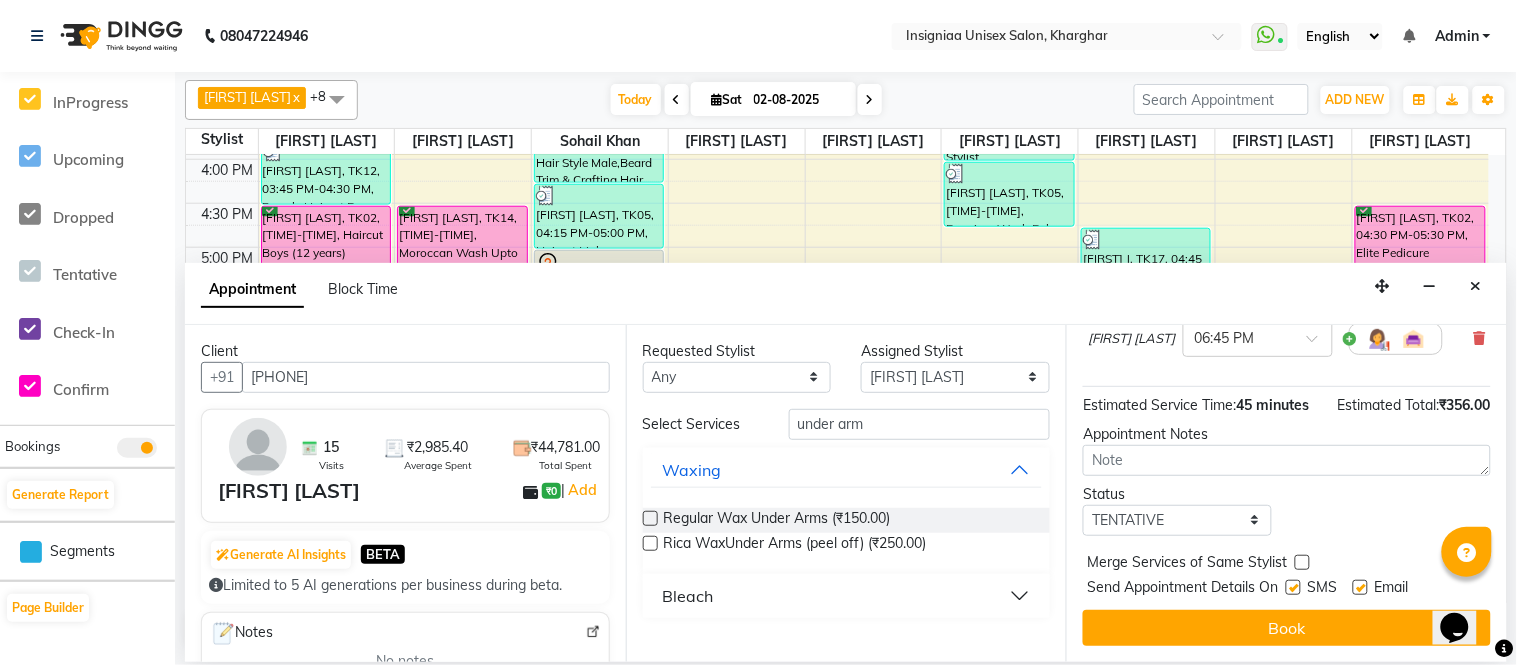 click at bounding box center [1360, 587] 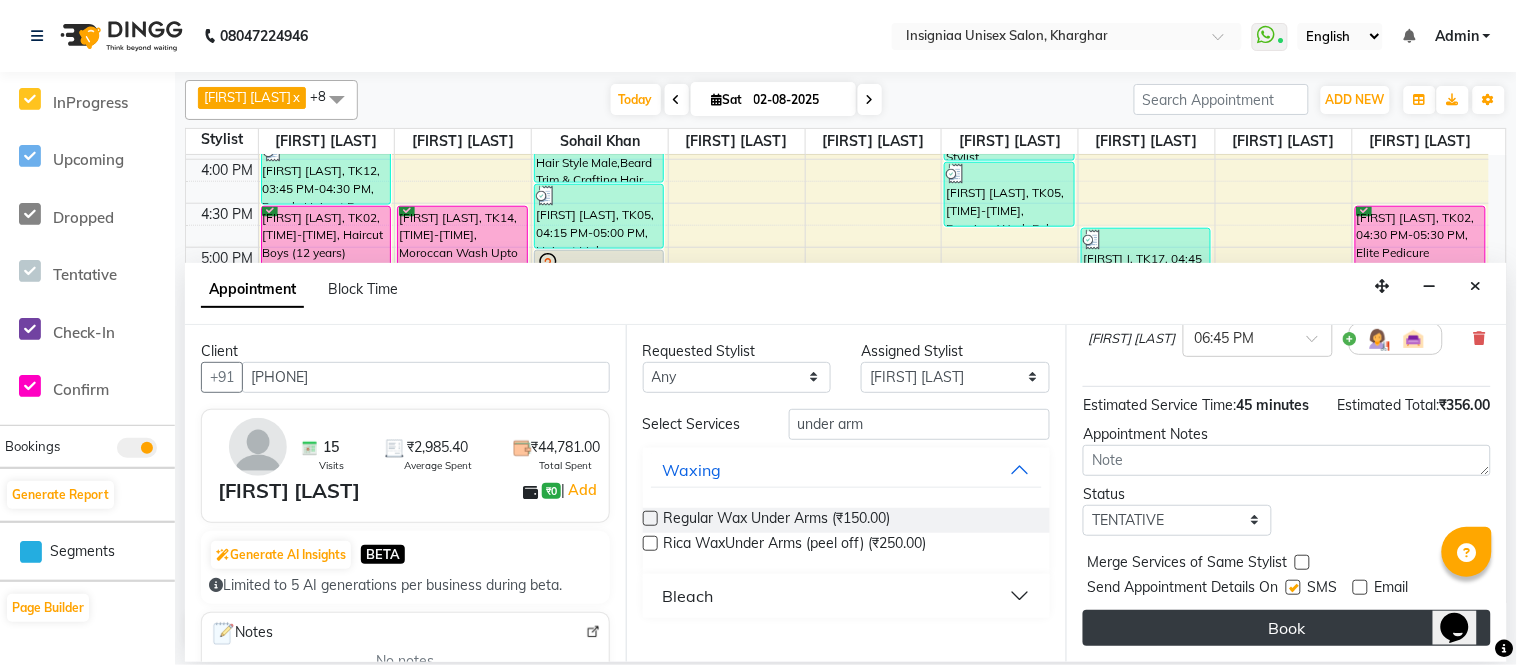 click on "Book" at bounding box center [1287, 628] 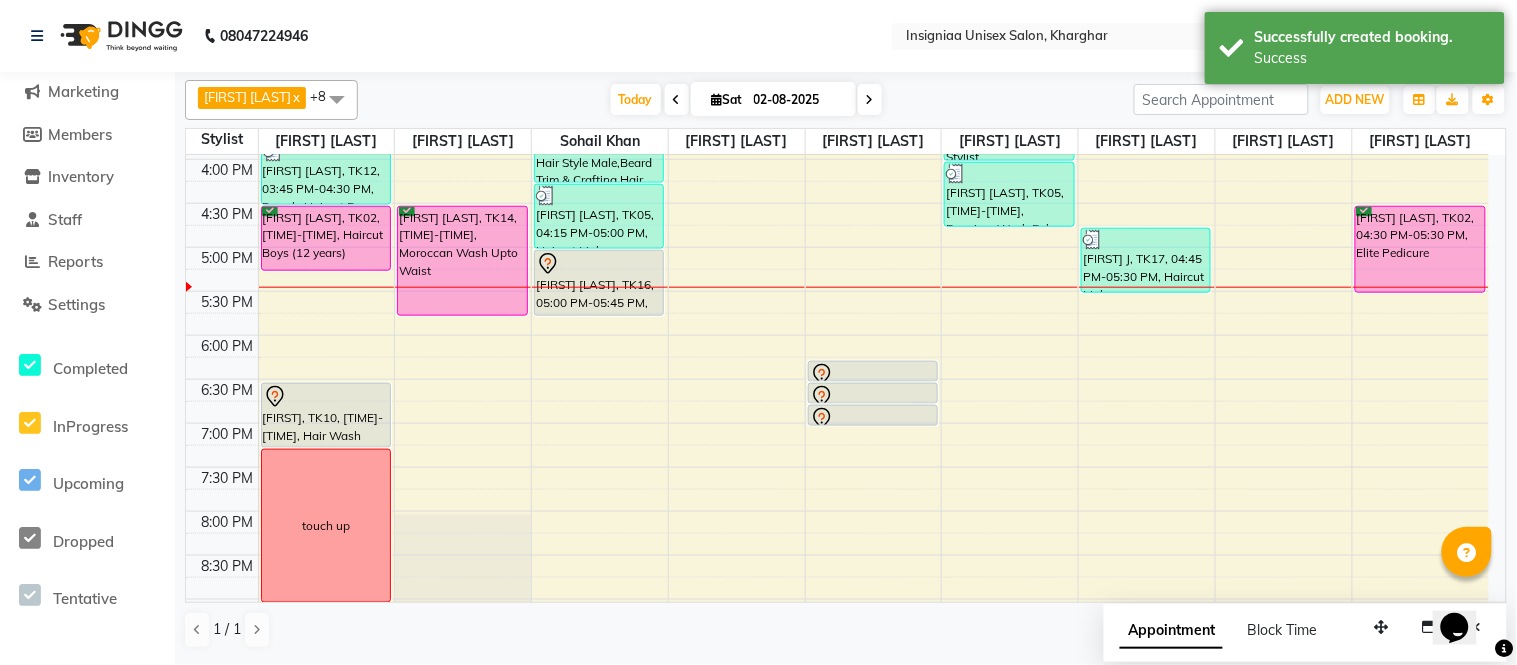 scroll, scrollTop: 172, scrollLeft: 0, axis: vertical 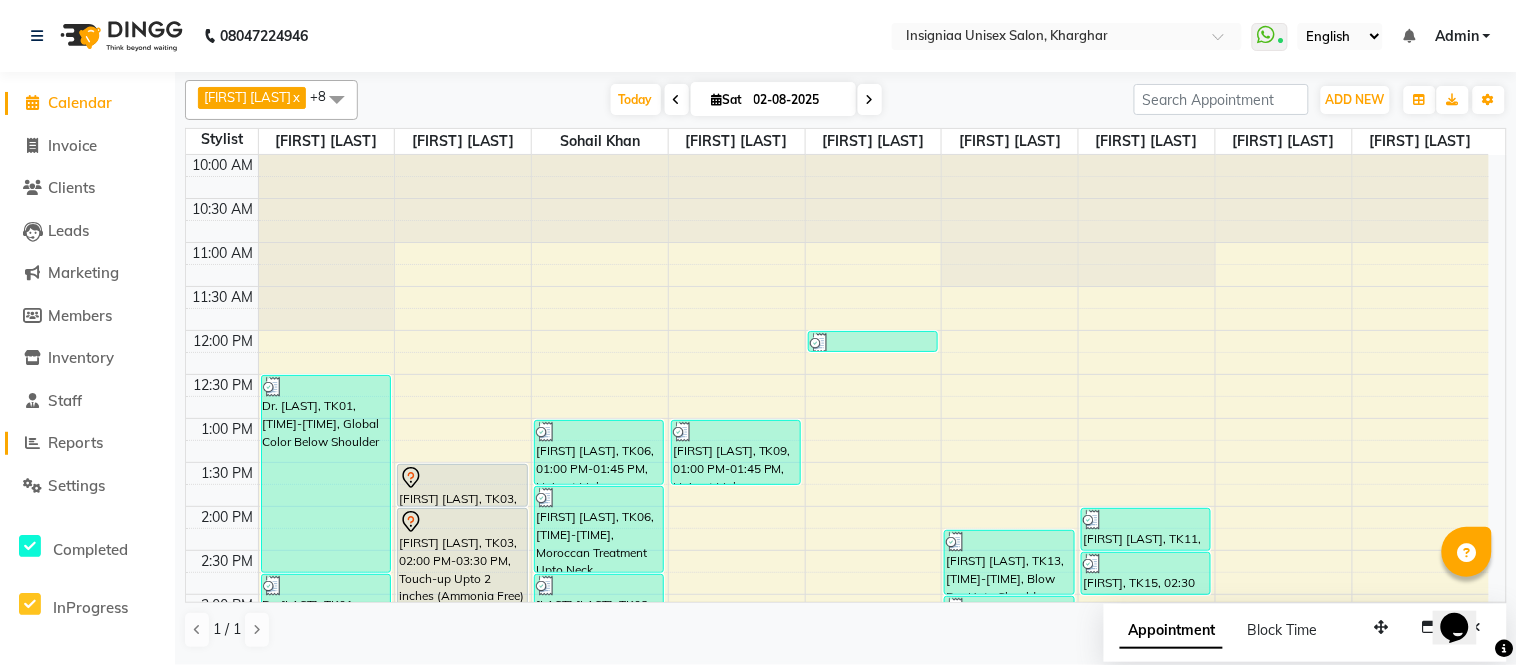click on "Reports" 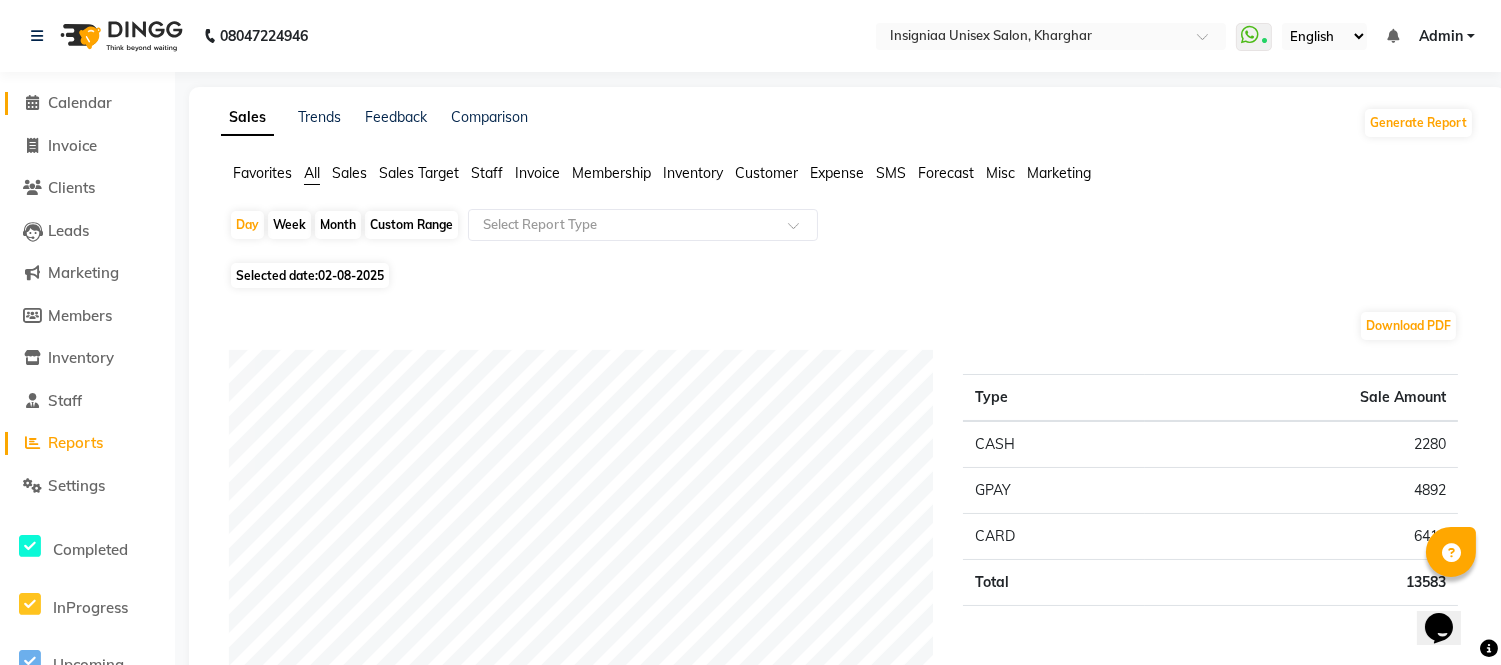 click on "Calendar" 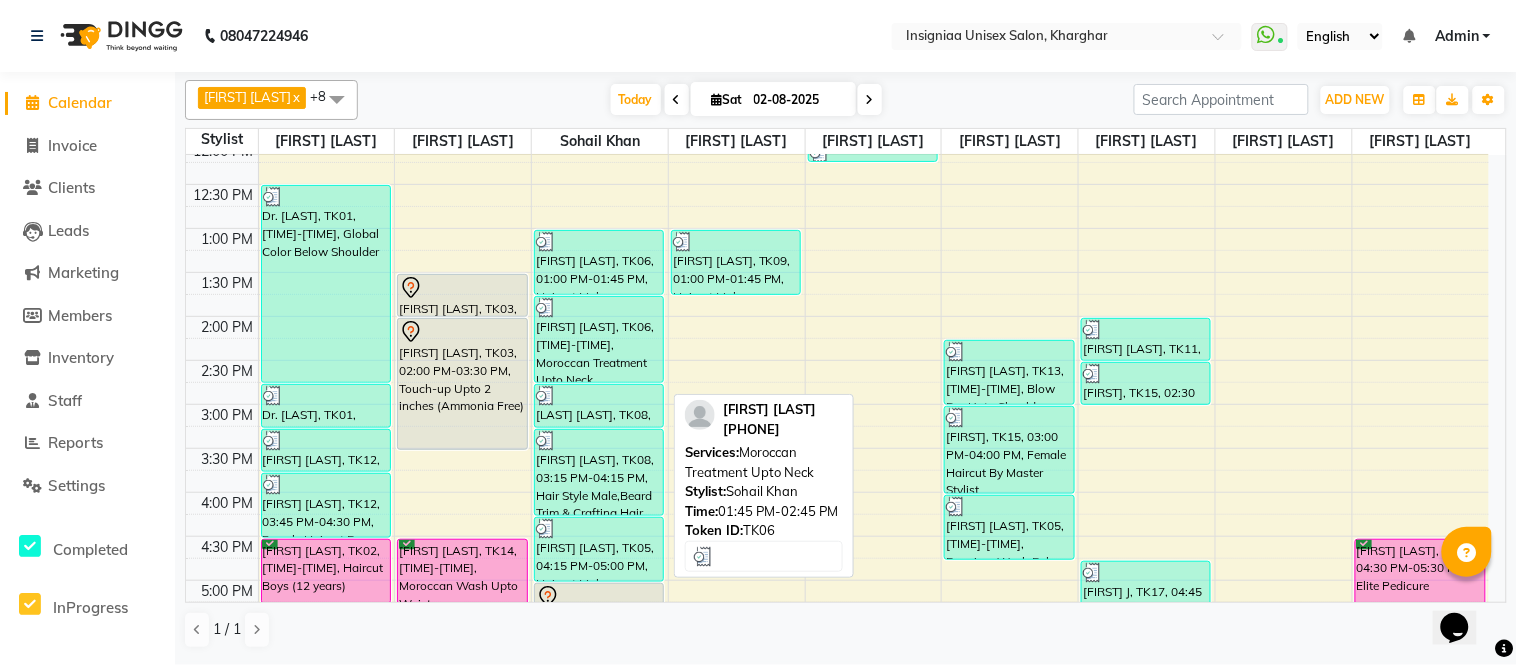 scroll, scrollTop: 412, scrollLeft: 0, axis: vertical 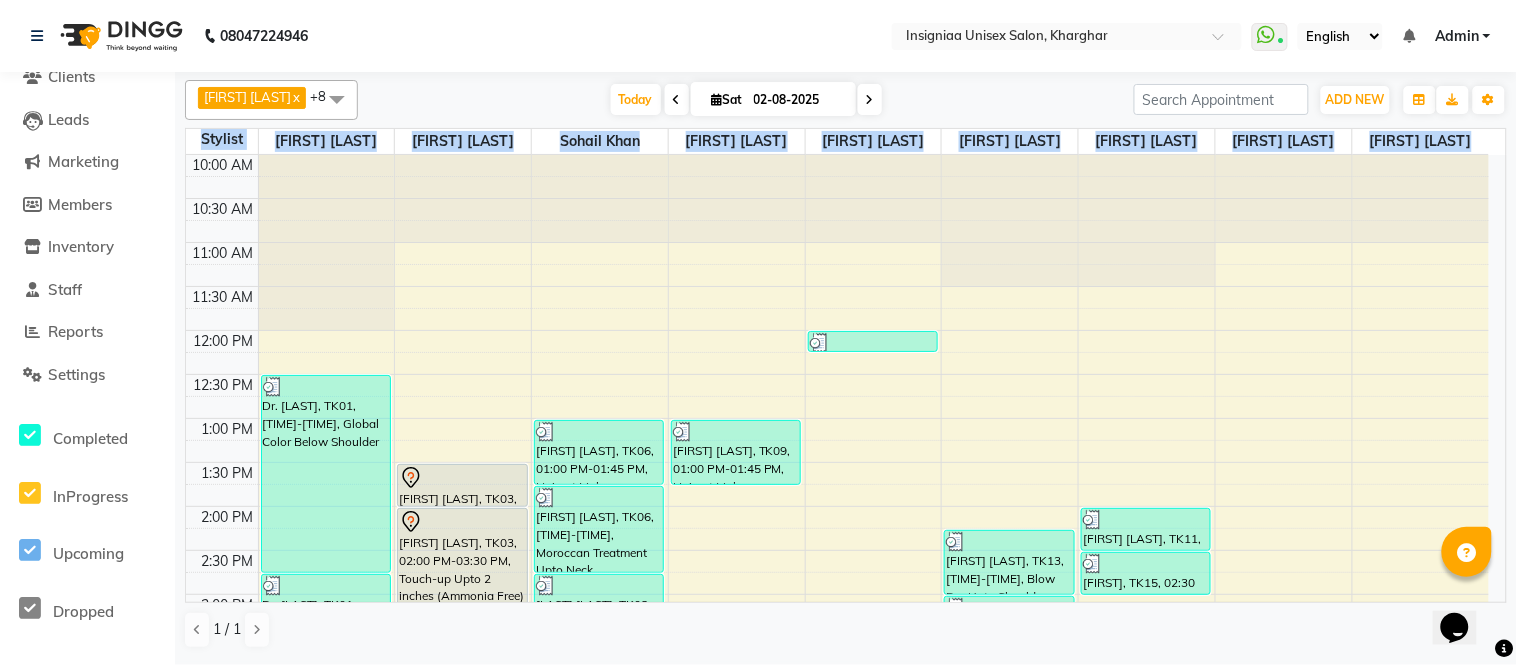 drag, startPoint x: 1505, startPoint y: 378, endPoint x: 1484, endPoint y: 163, distance: 216.02315 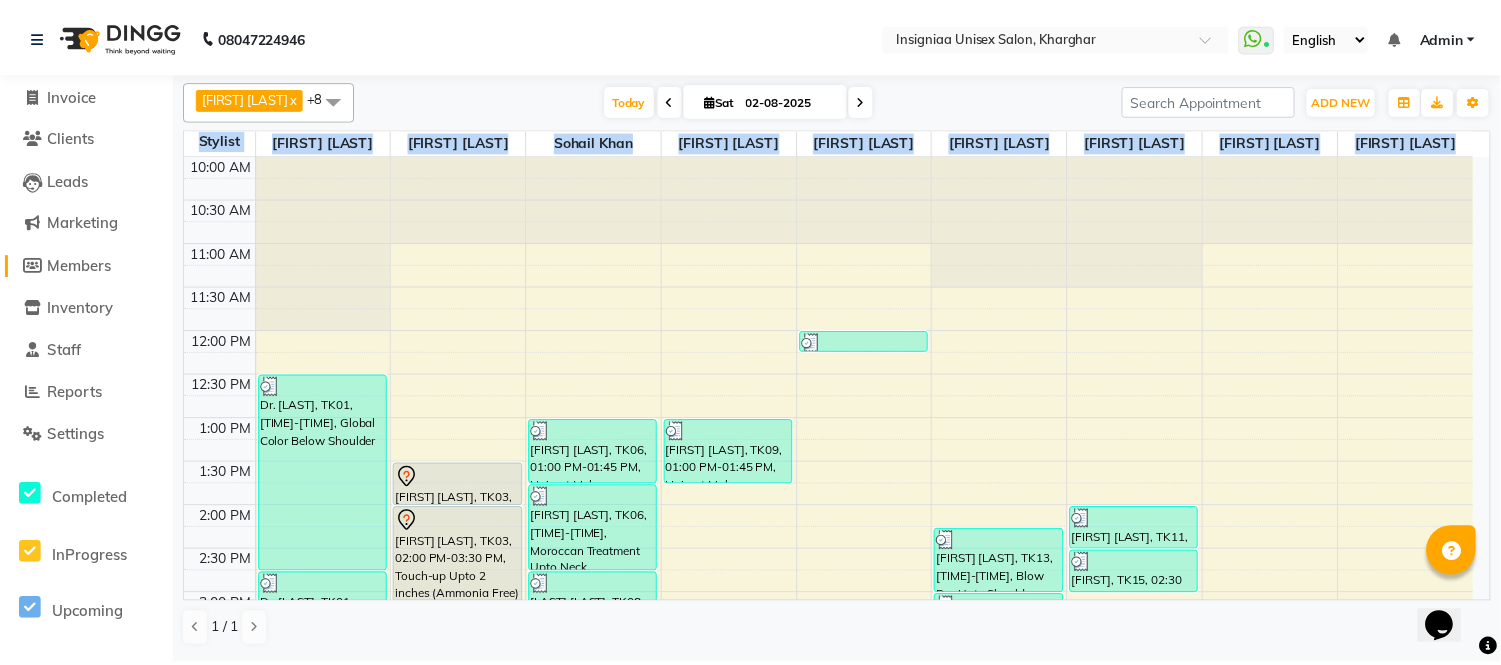 scroll, scrollTop: 0, scrollLeft: 0, axis: both 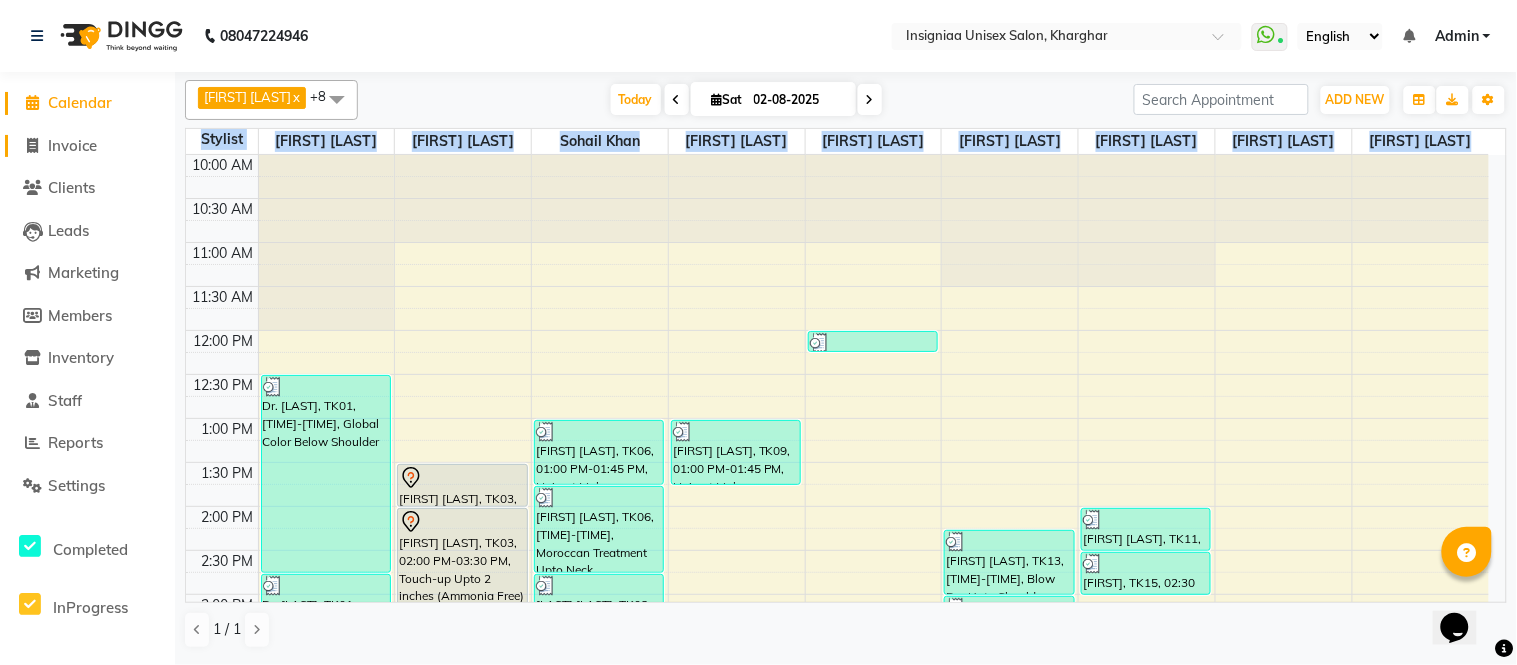 click on "Invoice" 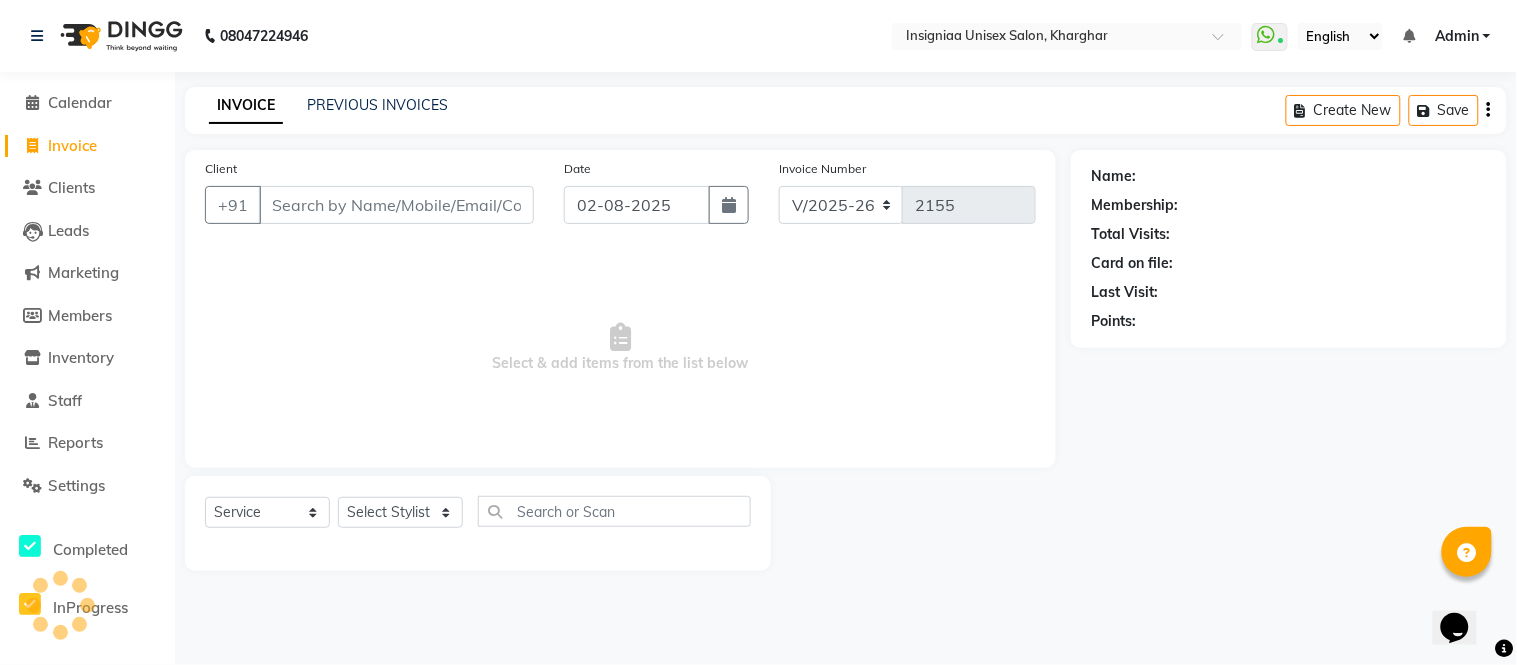 click on "Client" at bounding box center (396, 205) 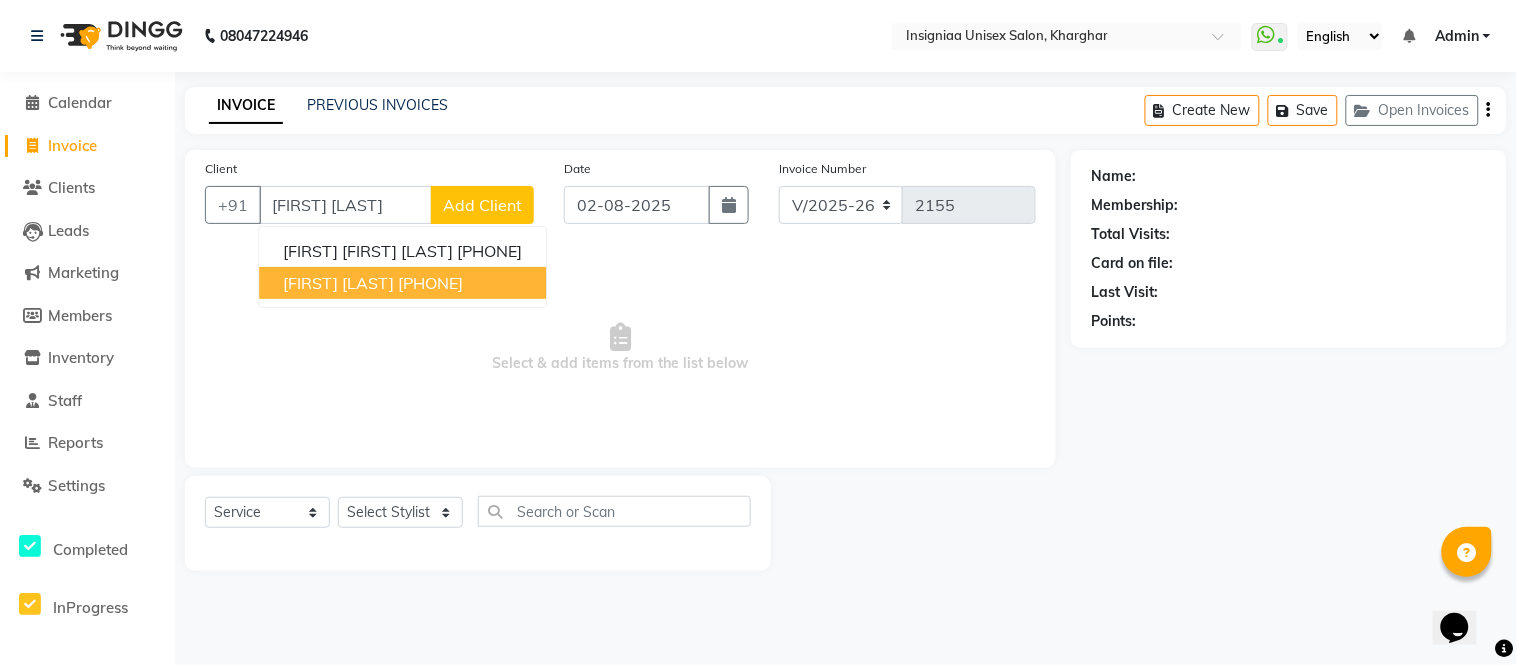 click on "Ananya Das  8420806222" at bounding box center [402, 283] 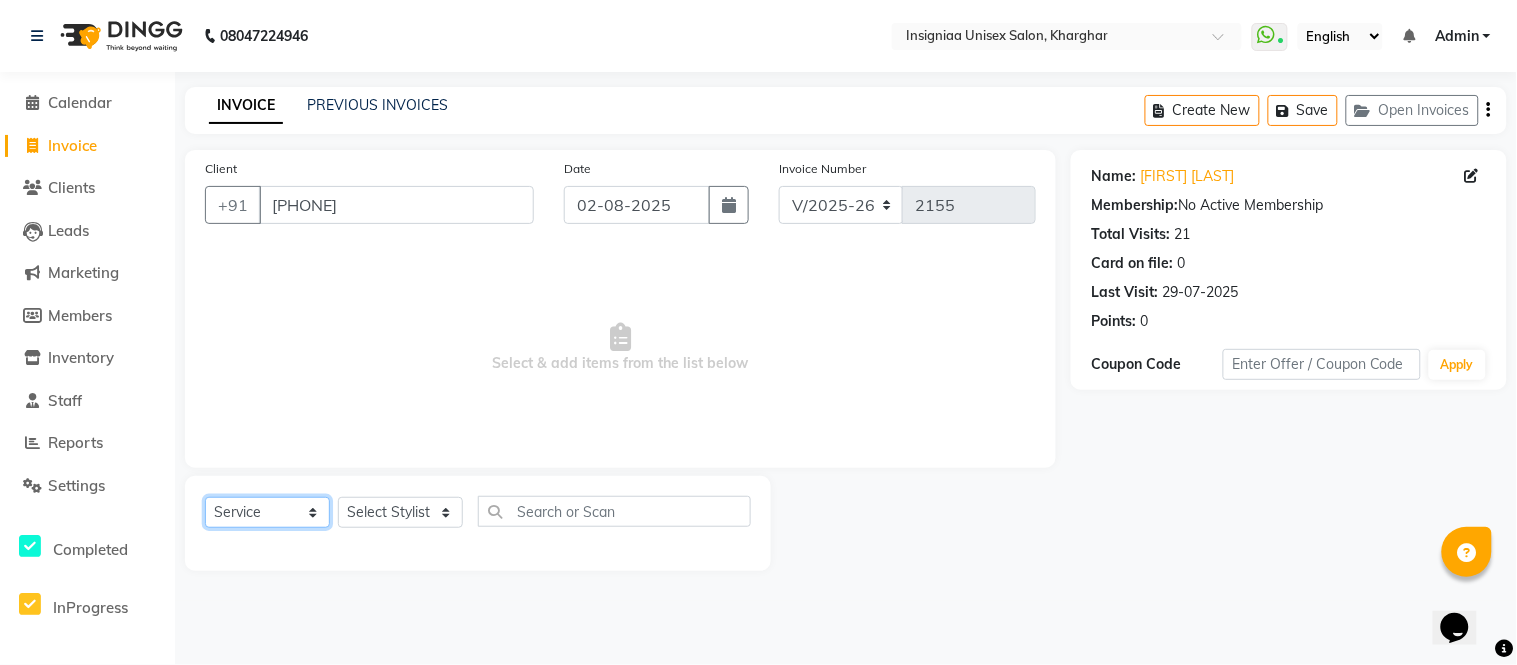 click on "Select  Service  Product  Membership  Package Voucher Prepaid Gift Card" 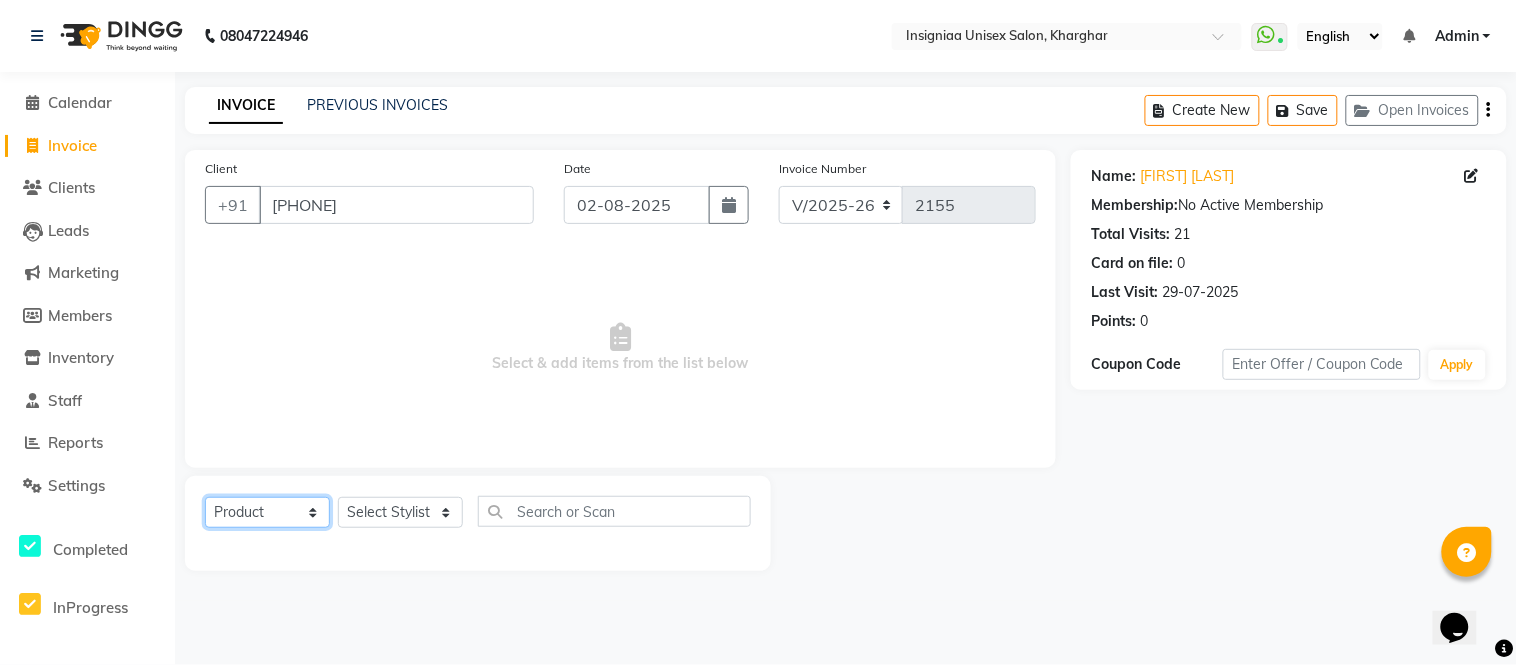 click on "Select  Service  Product  Membership  Package Voucher Prepaid Gift Card" 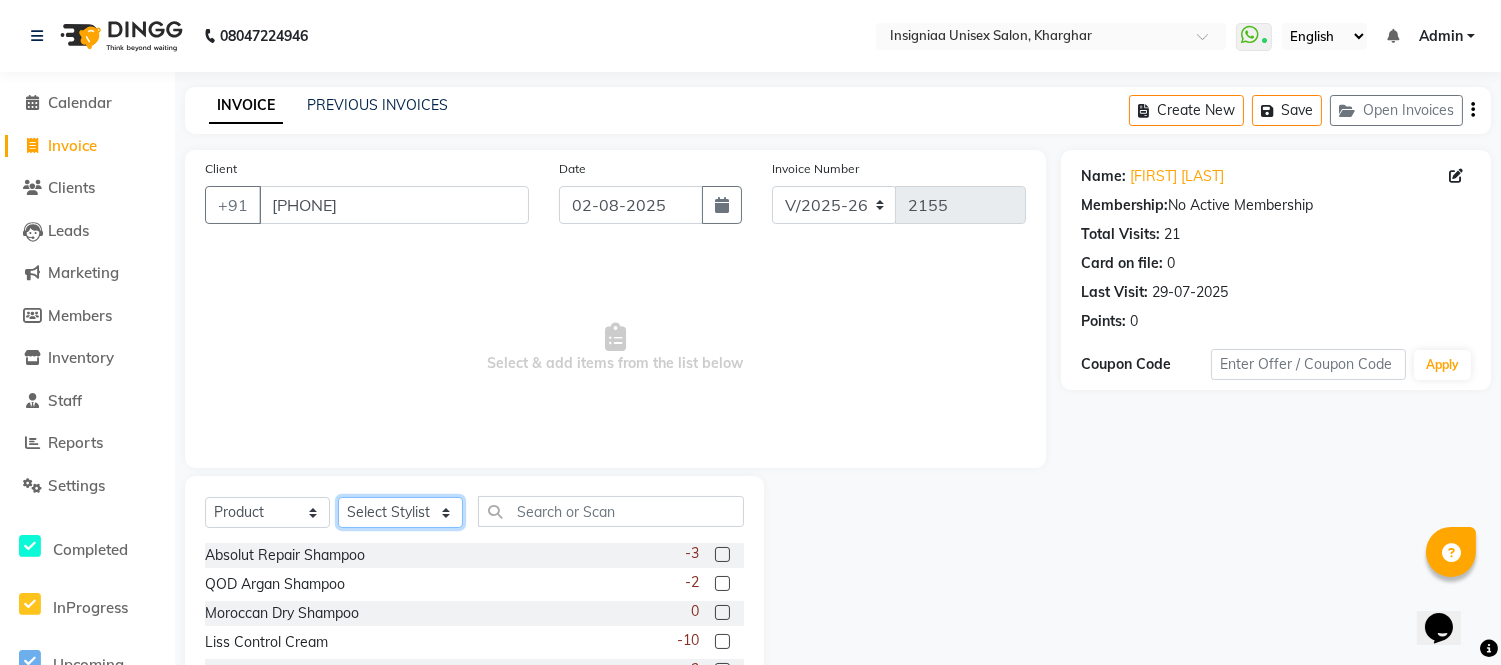 click on "Select Stylist Faizan Ansari Nilam Manke Rahul Srivastav Rohini Waghmare Rupali Dhotre Sainath Shinde Shankar Kshirsagar Sohail Khan Sujeet Thakur Vijay Kharat" 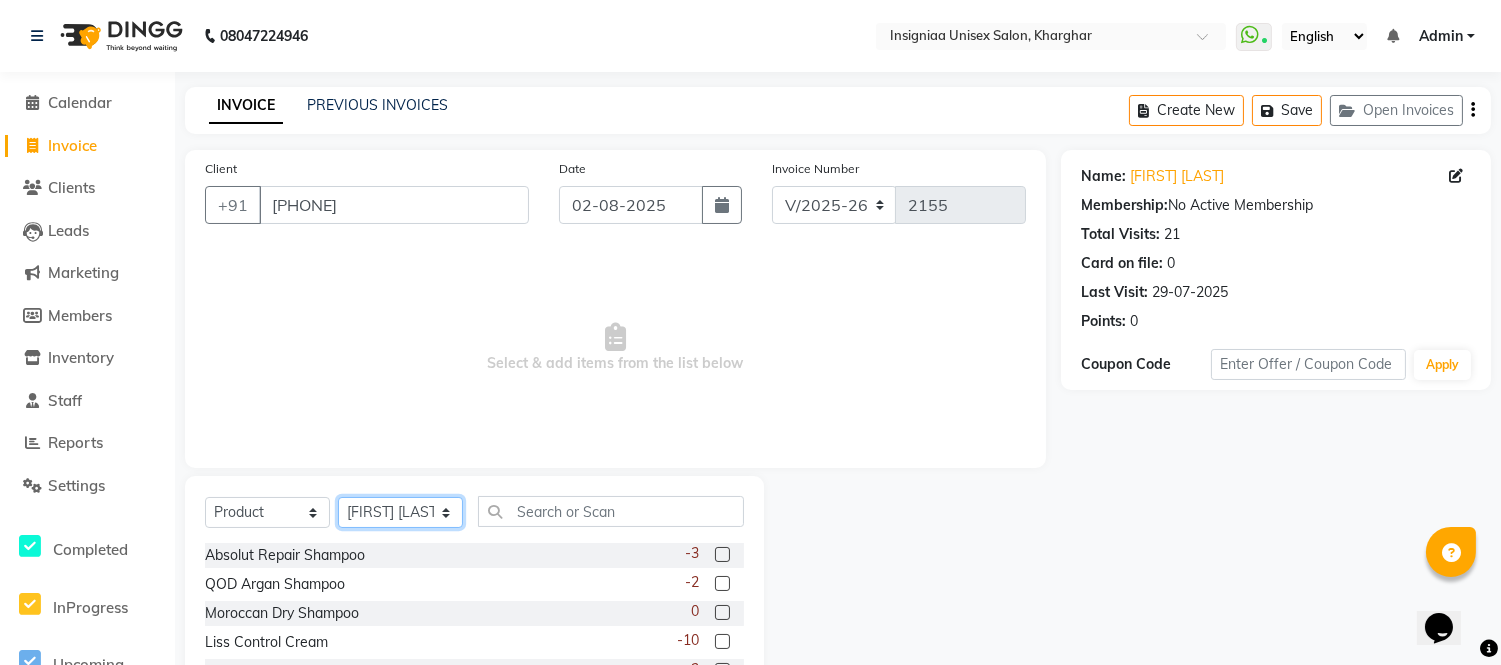 click on "Select Stylist Faizan Ansari Nilam Manke Rahul Srivastav Rohini Waghmare Rupali Dhotre Sainath Shinde Shankar Kshirsagar Sohail Khan Sujeet Thakur Vijay Kharat" 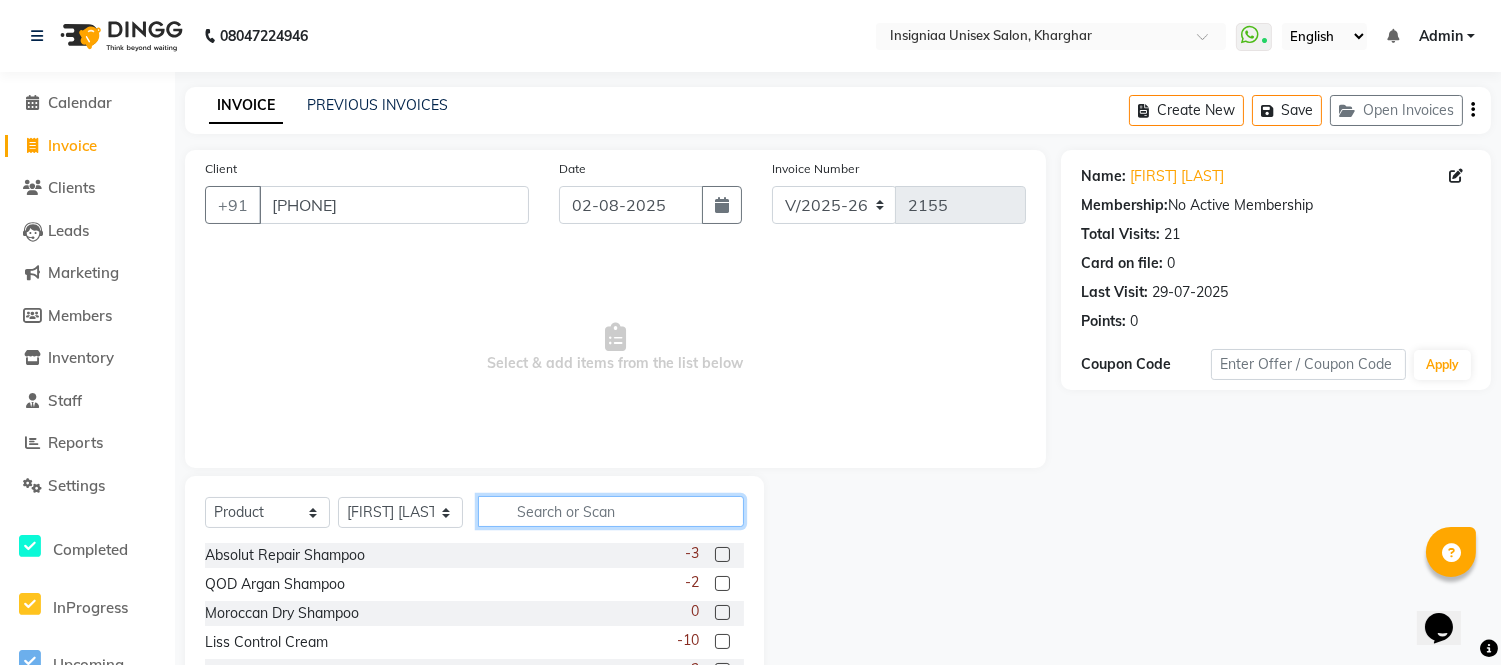 click 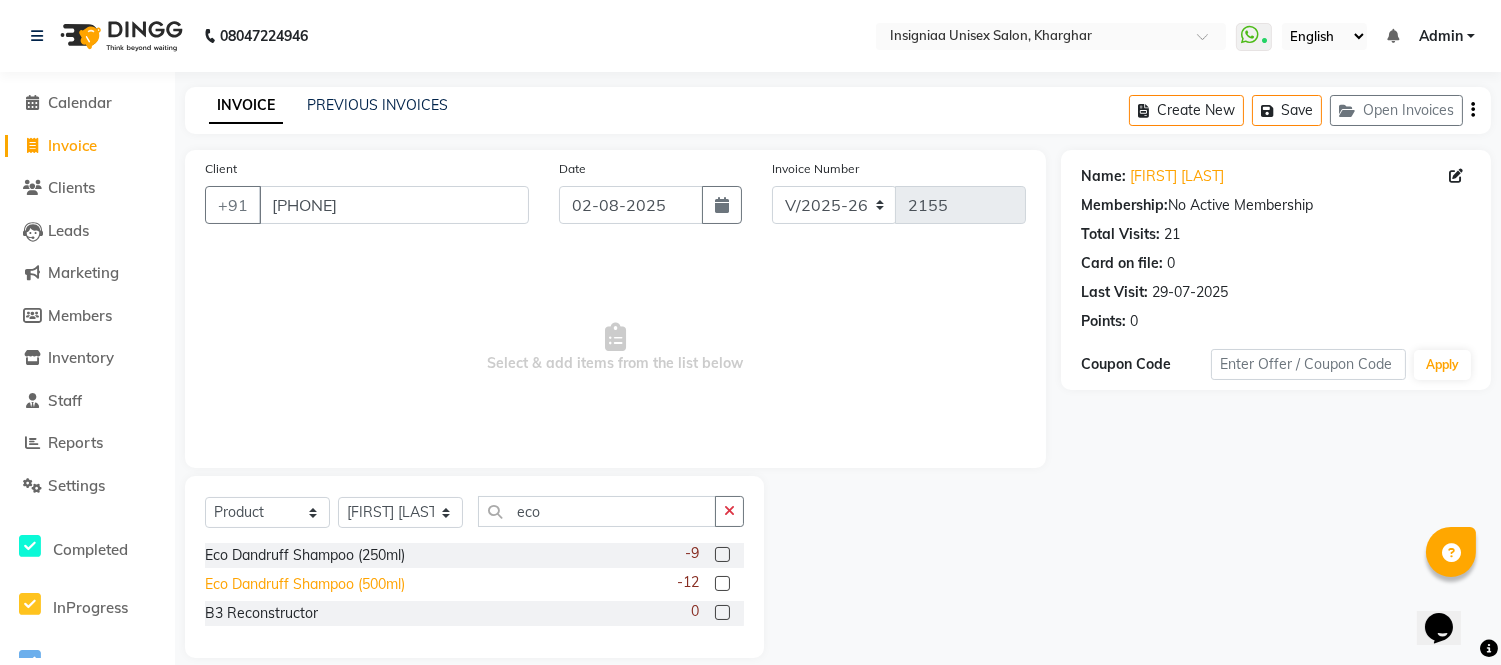 click on "Eco Dandruff Shampoo (500ml)" 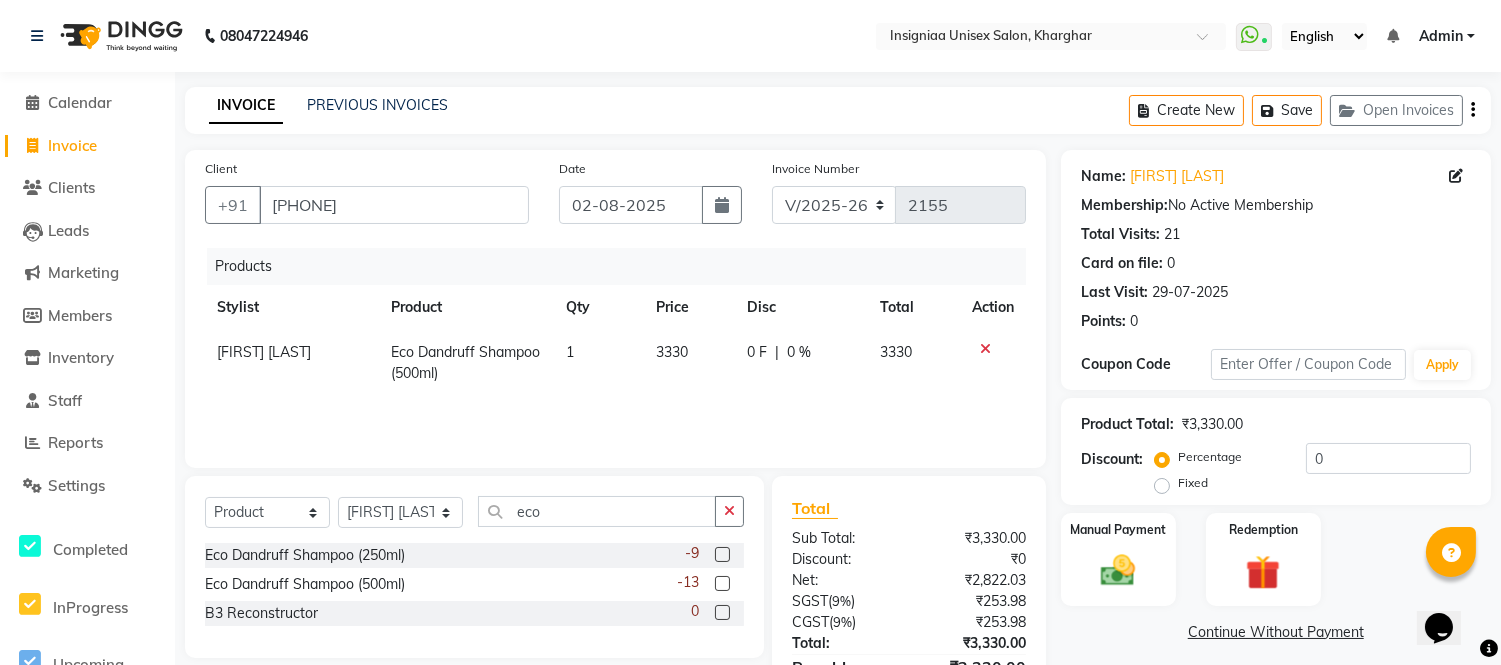 scroll, scrollTop: 113, scrollLeft: 0, axis: vertical 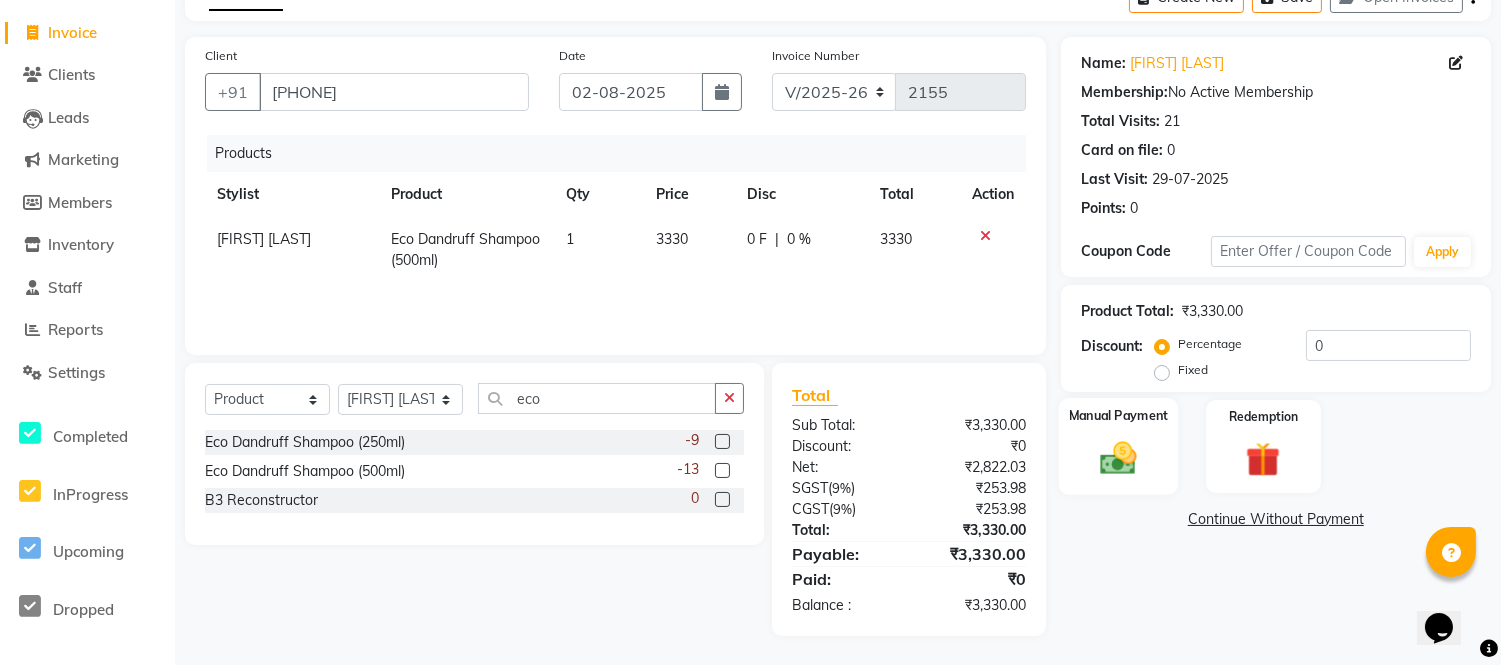 click 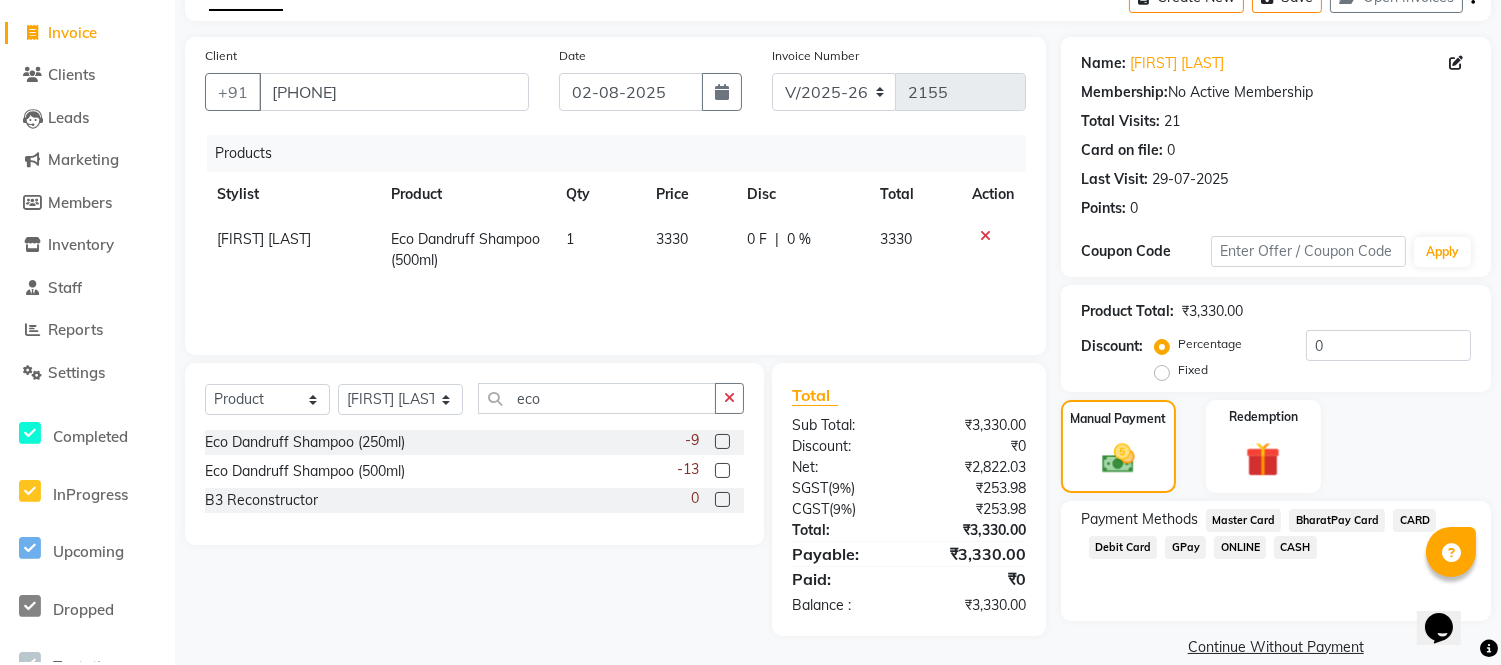 click on "GPay" 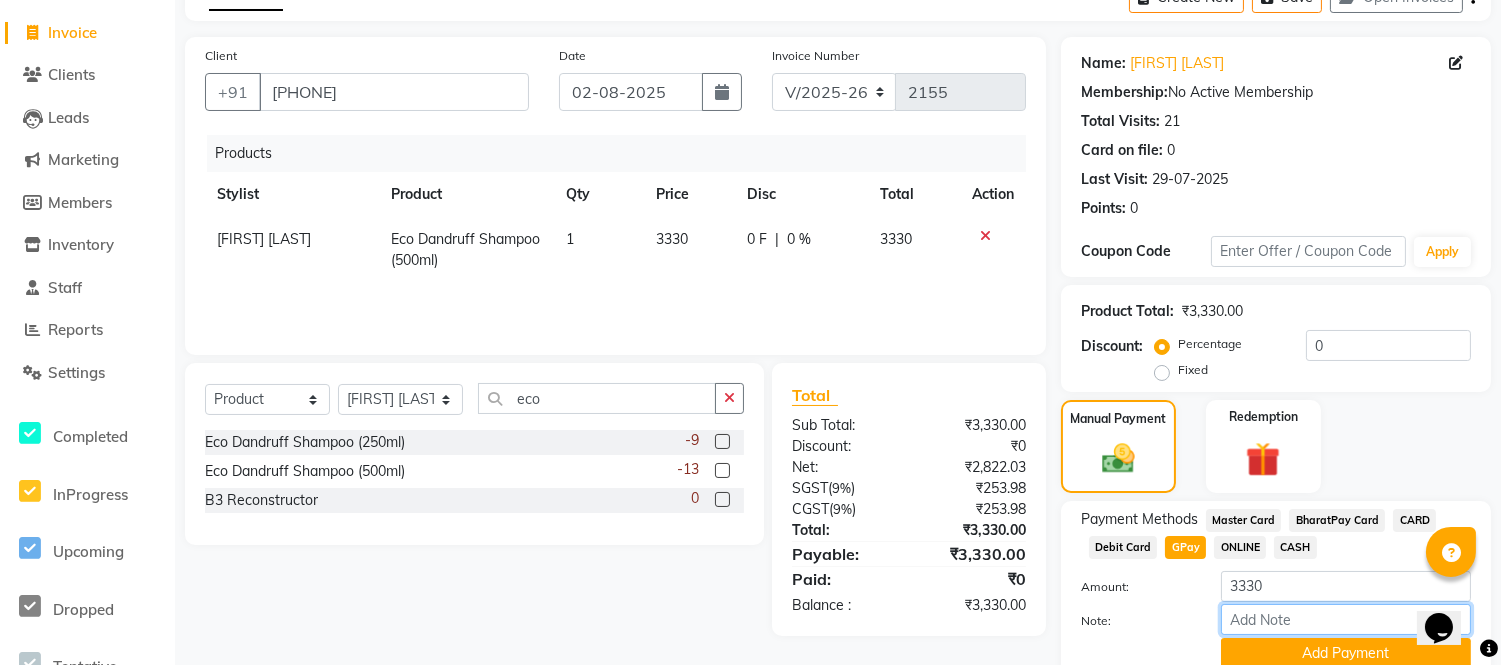 click on "Note:" at bounding box center (1346, 619) 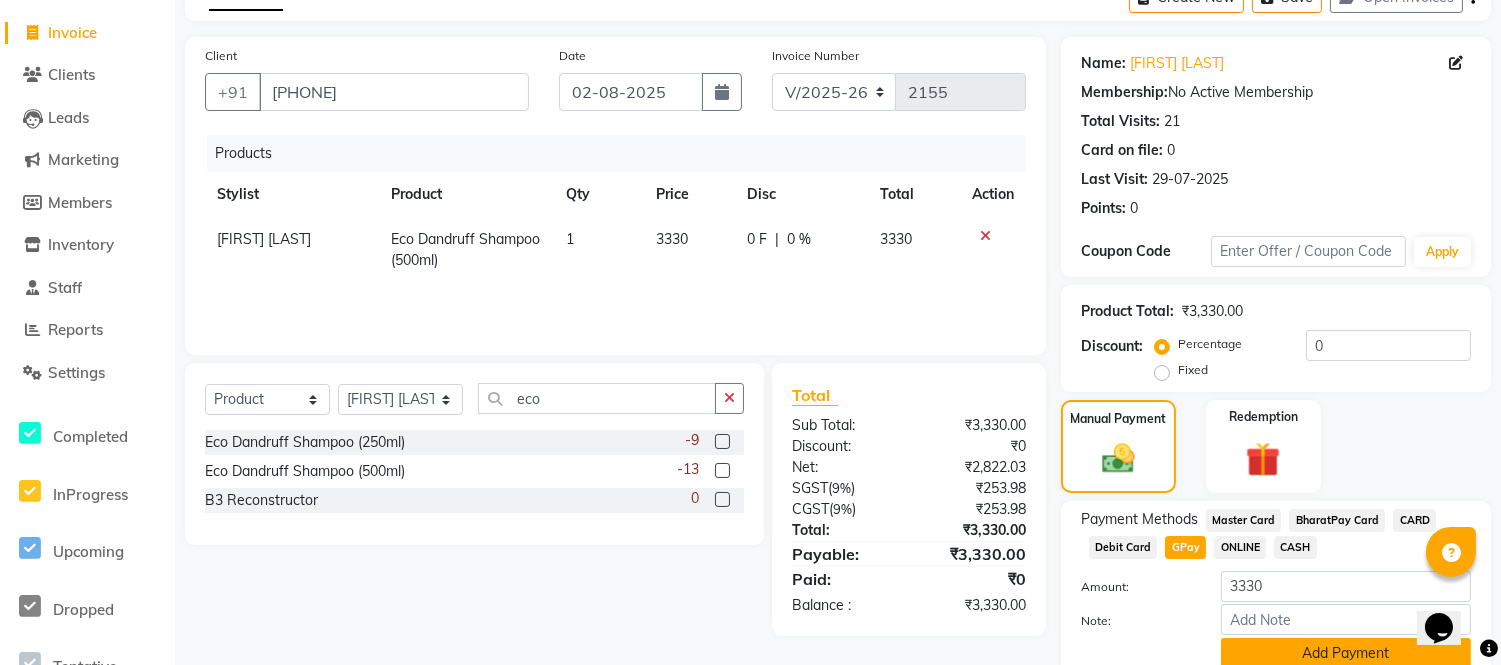 click on "Add Payment" 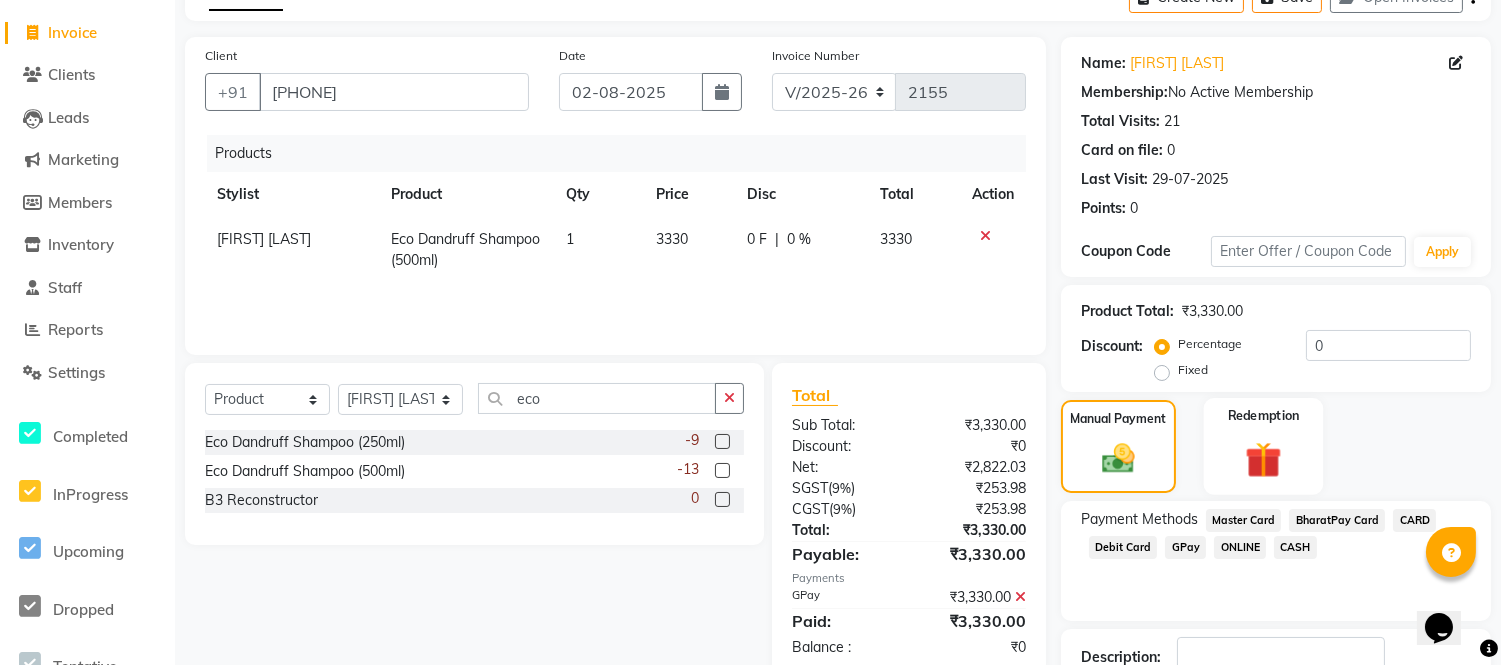 scroll, scrollTop: 252, scrollLeft: 0, axis: vertical 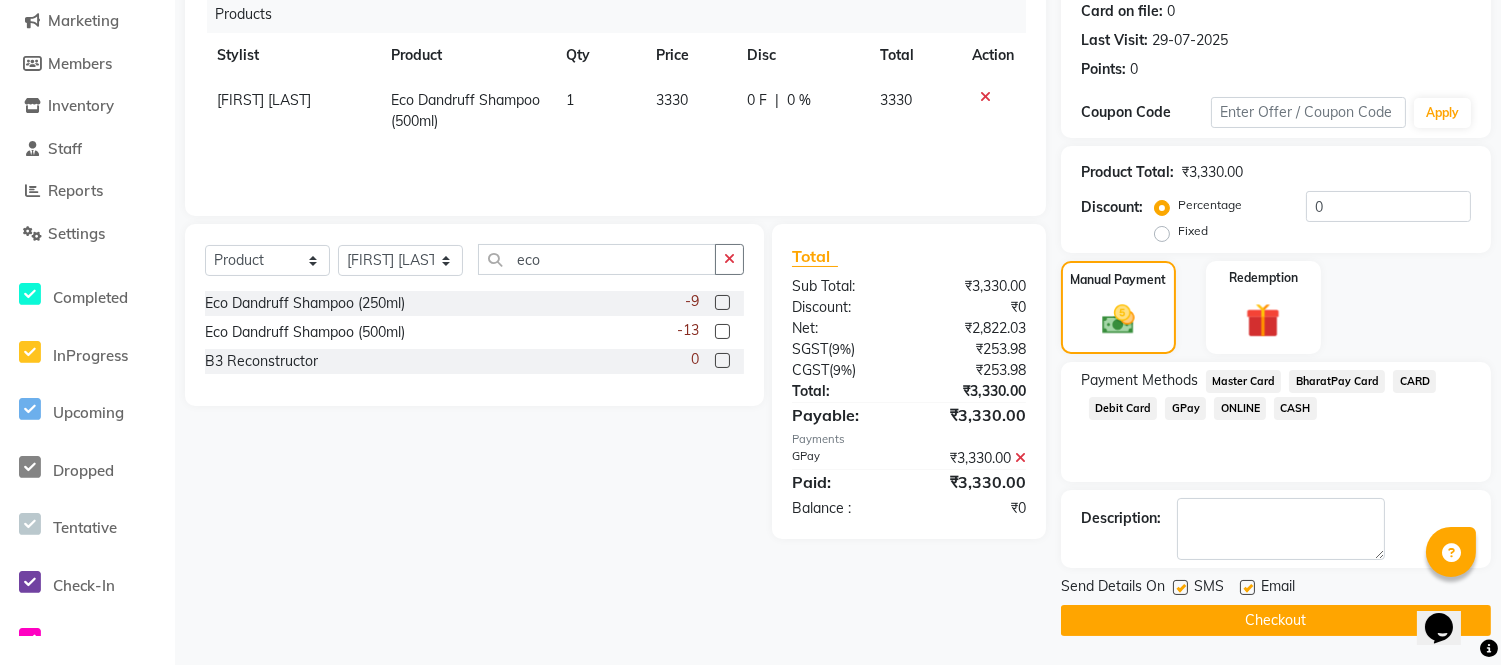 click 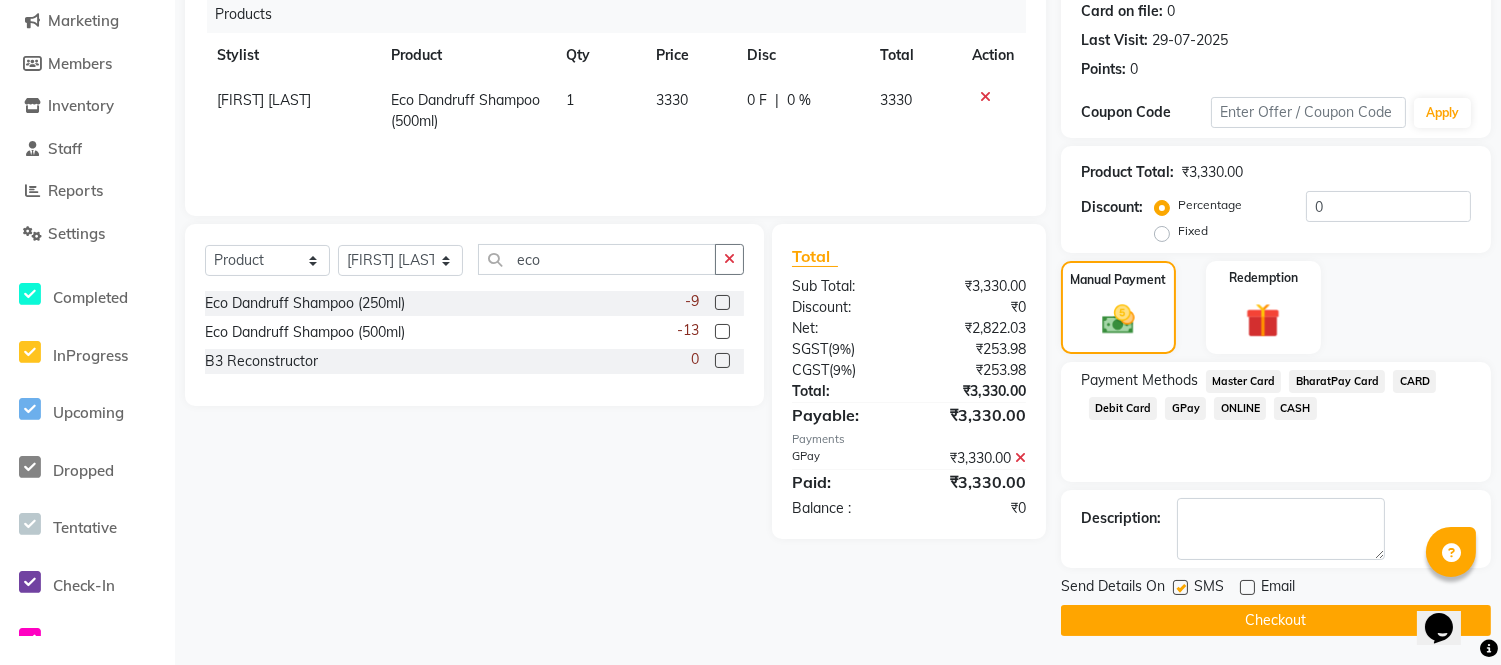 click 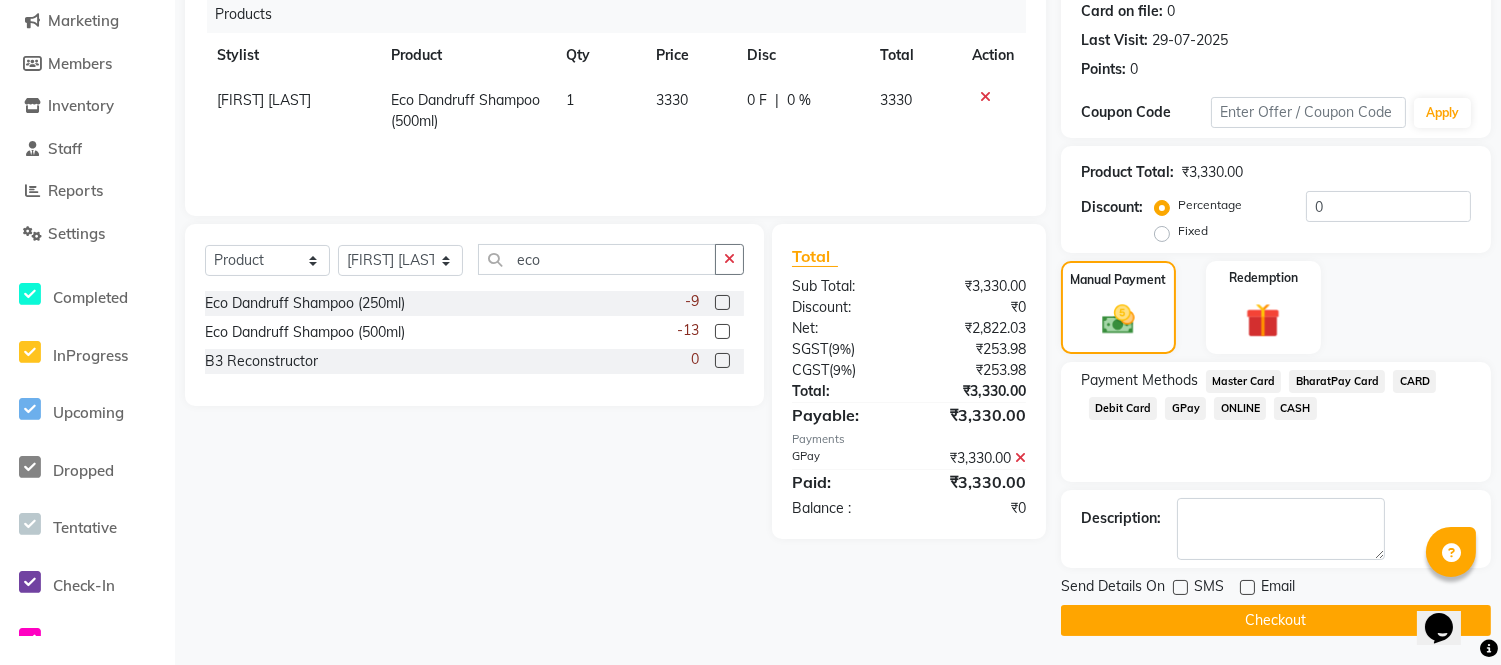 click on "Checkout" 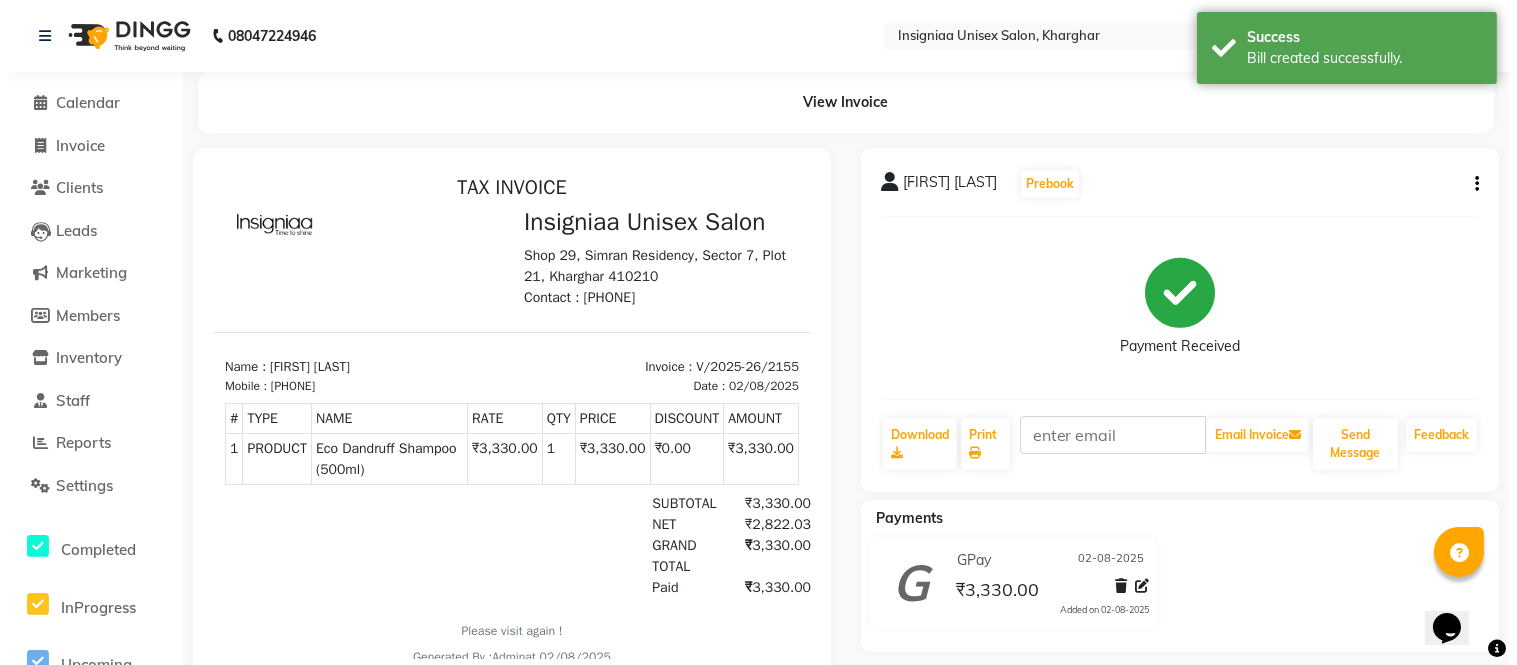 scroll, scrollTop: 0, scrollLeft: 0, axis: both 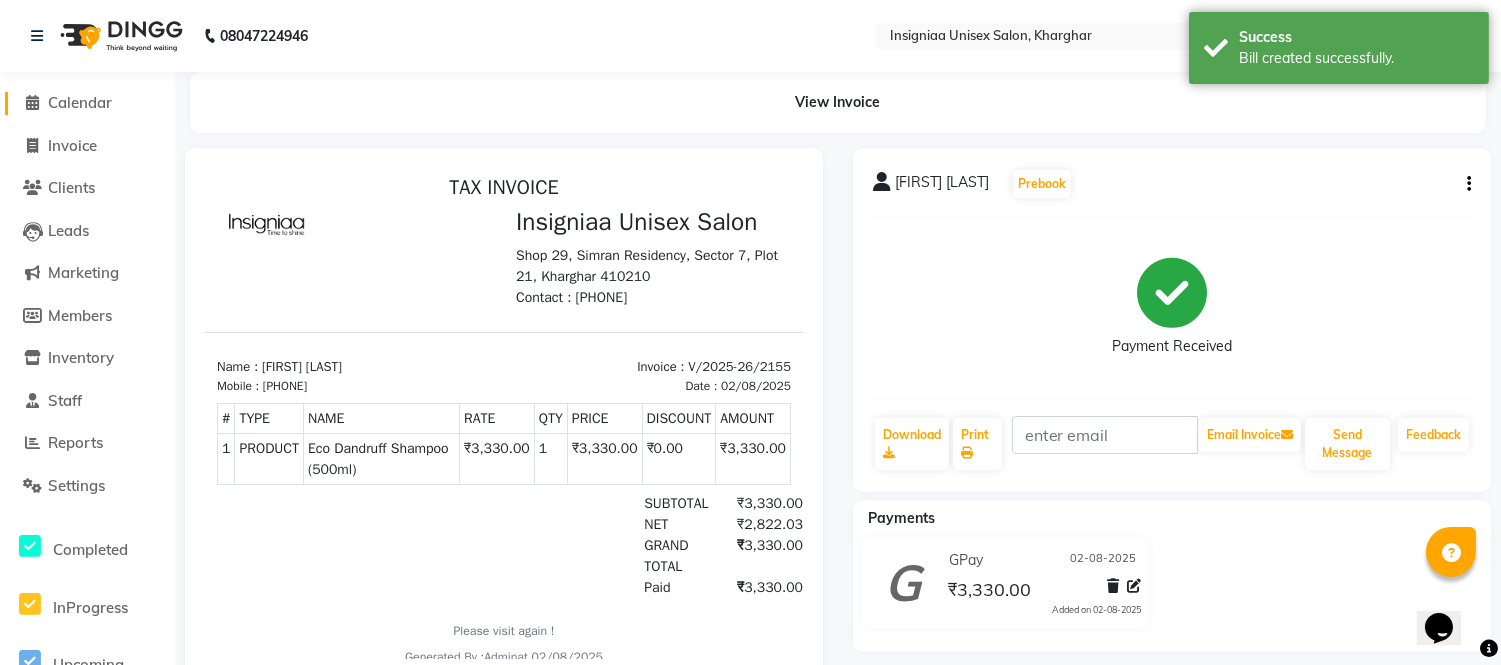 click on "Calendar" 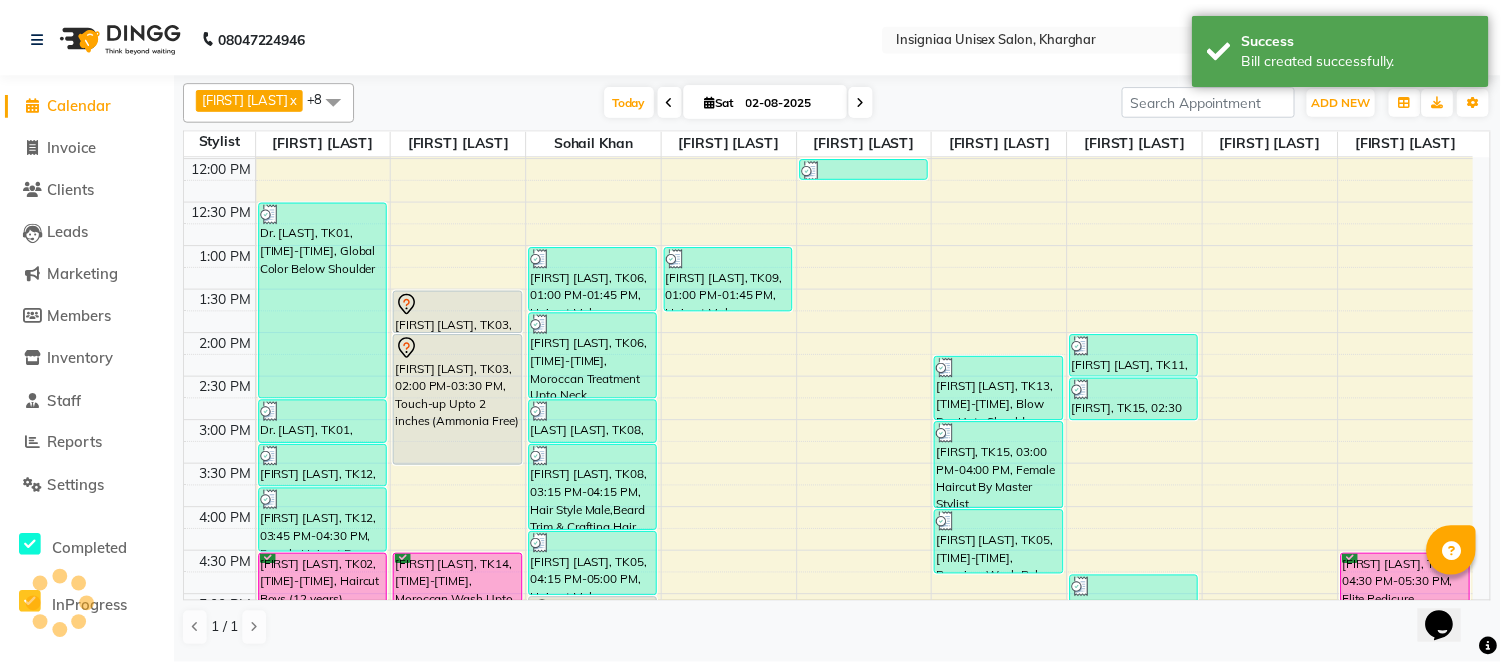 scroll, scrollTop: 444, scrollLeft: 0, axis: vertical 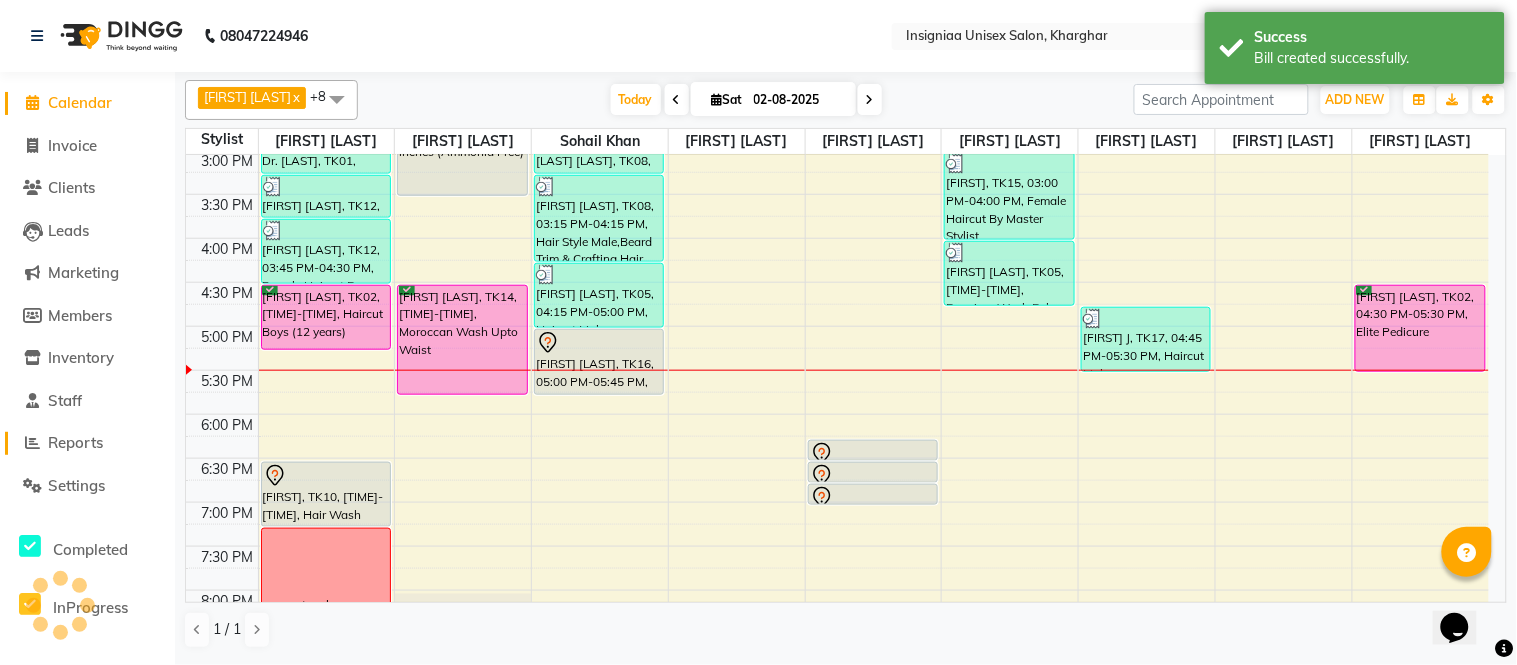click on "Reports" 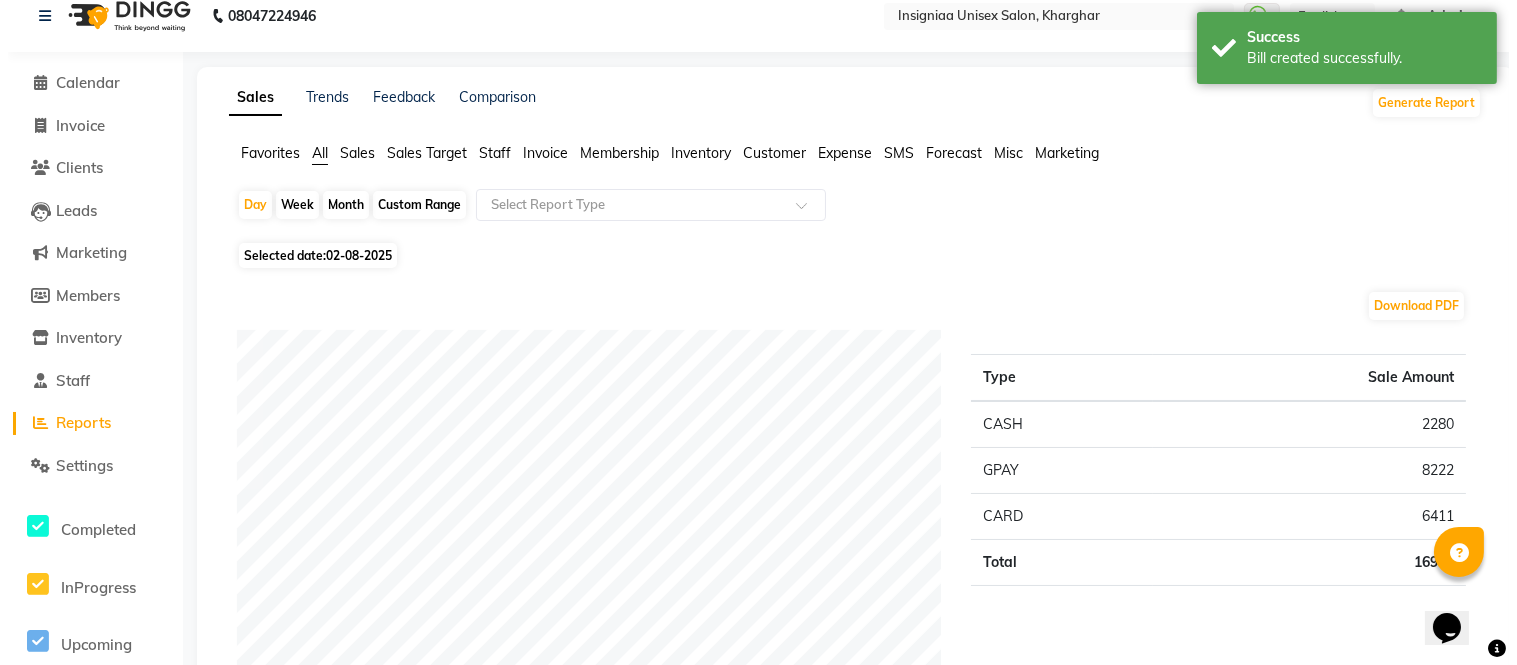 scroll, scrollTop: 0, scrollLeft: 0, axis: both 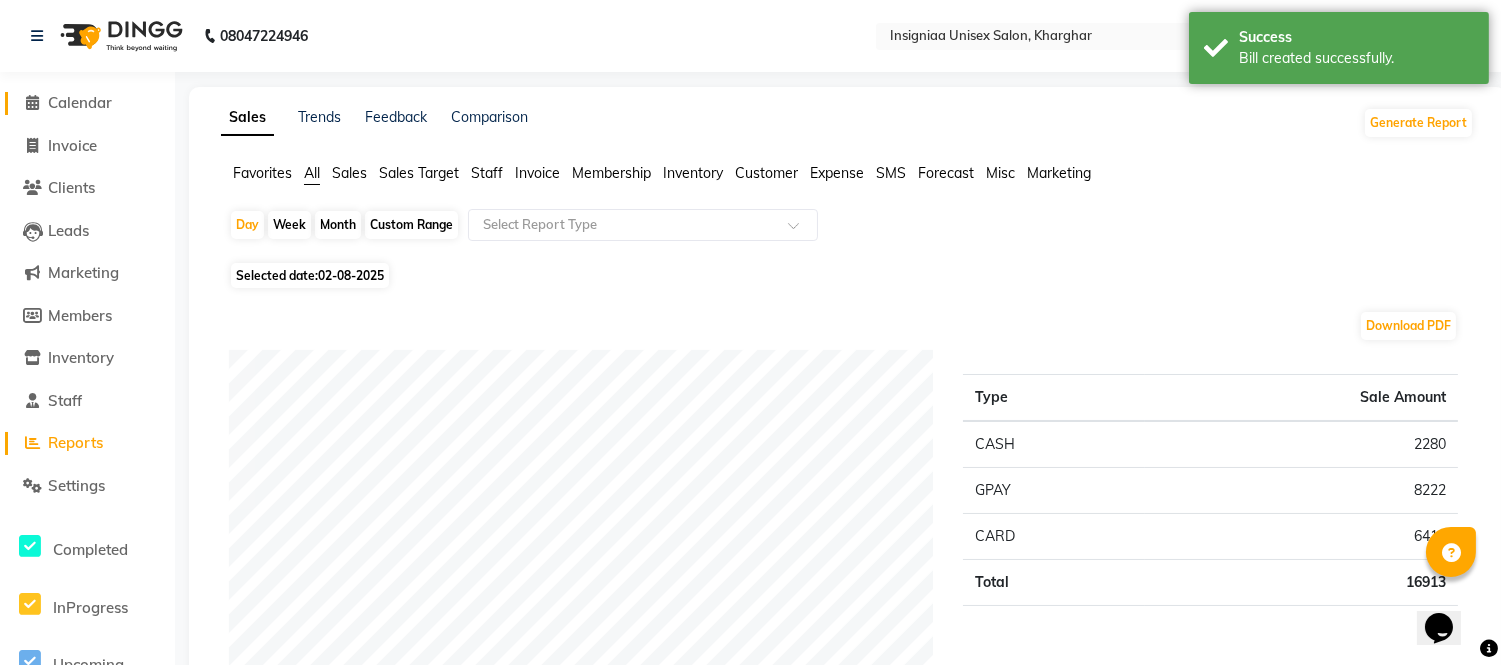 click on "Calendar" 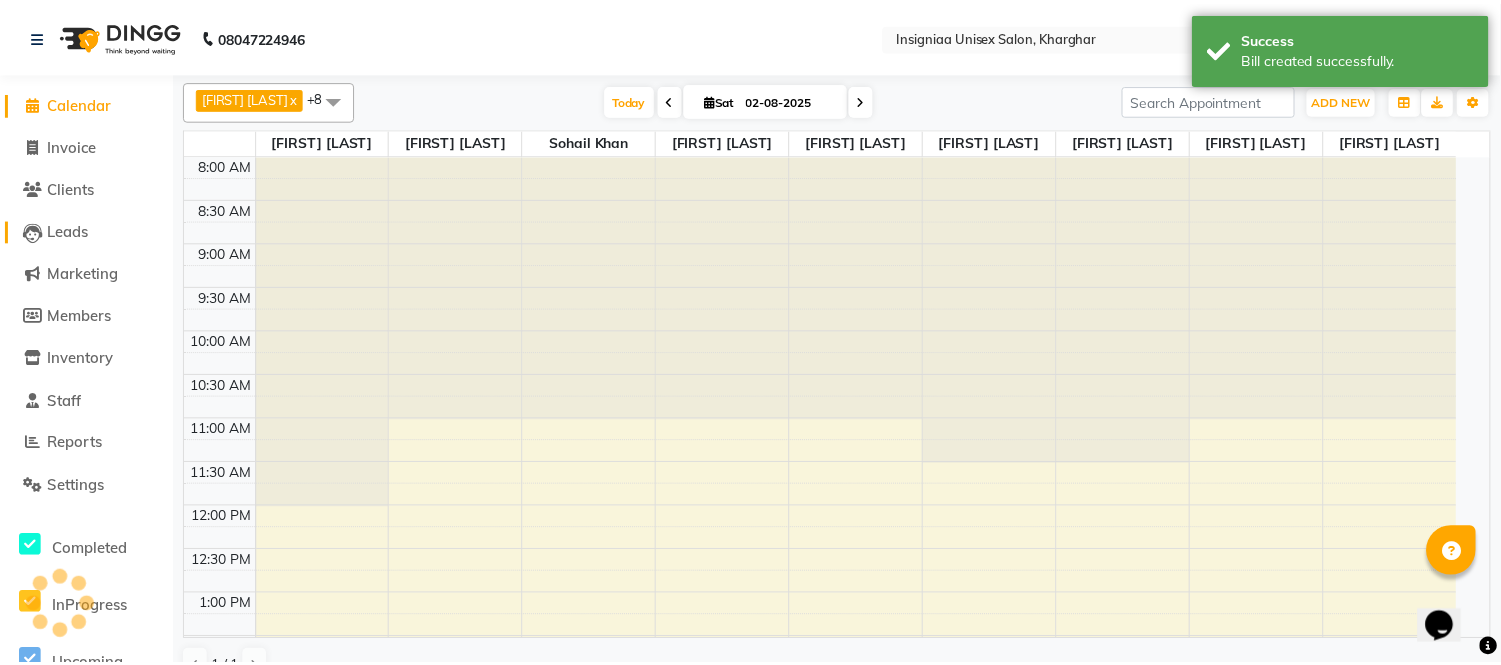 scroll, scrollTop: 0, scrollLeft: 0, axis: both 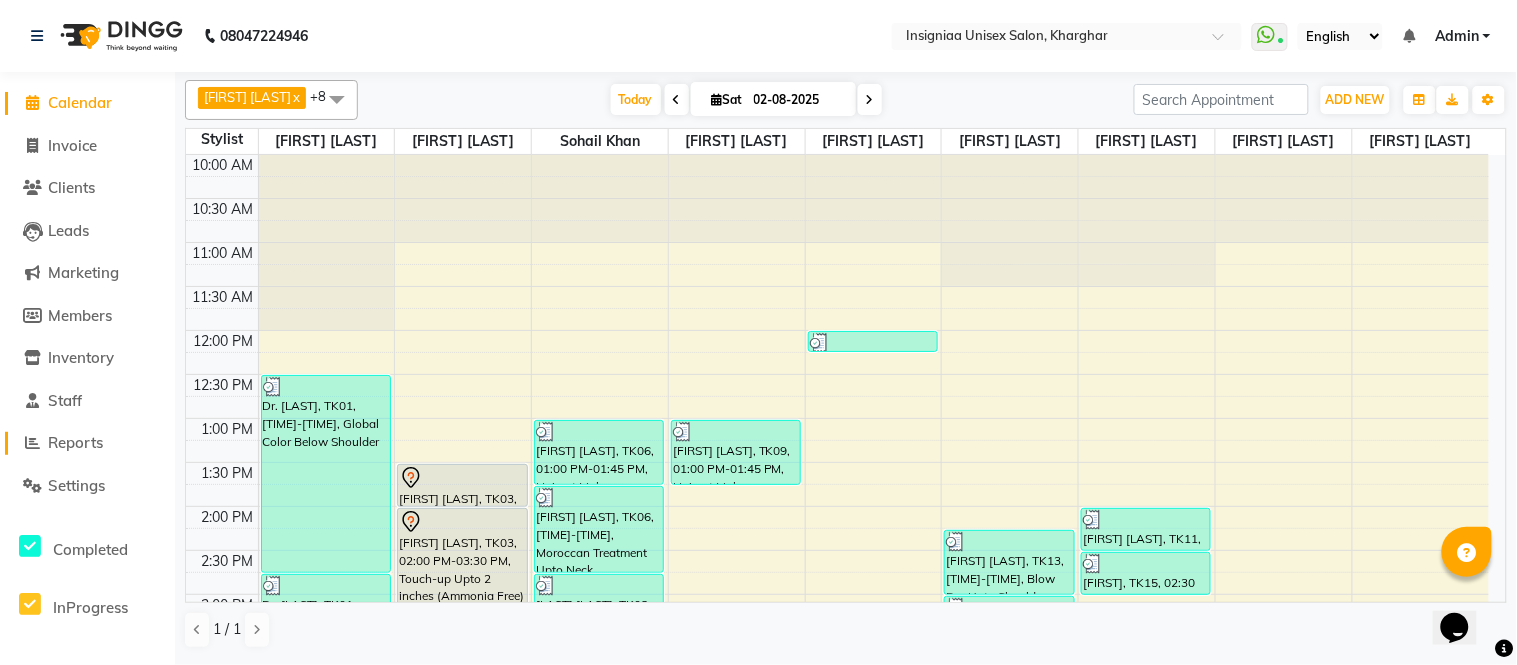 click on "Reports" 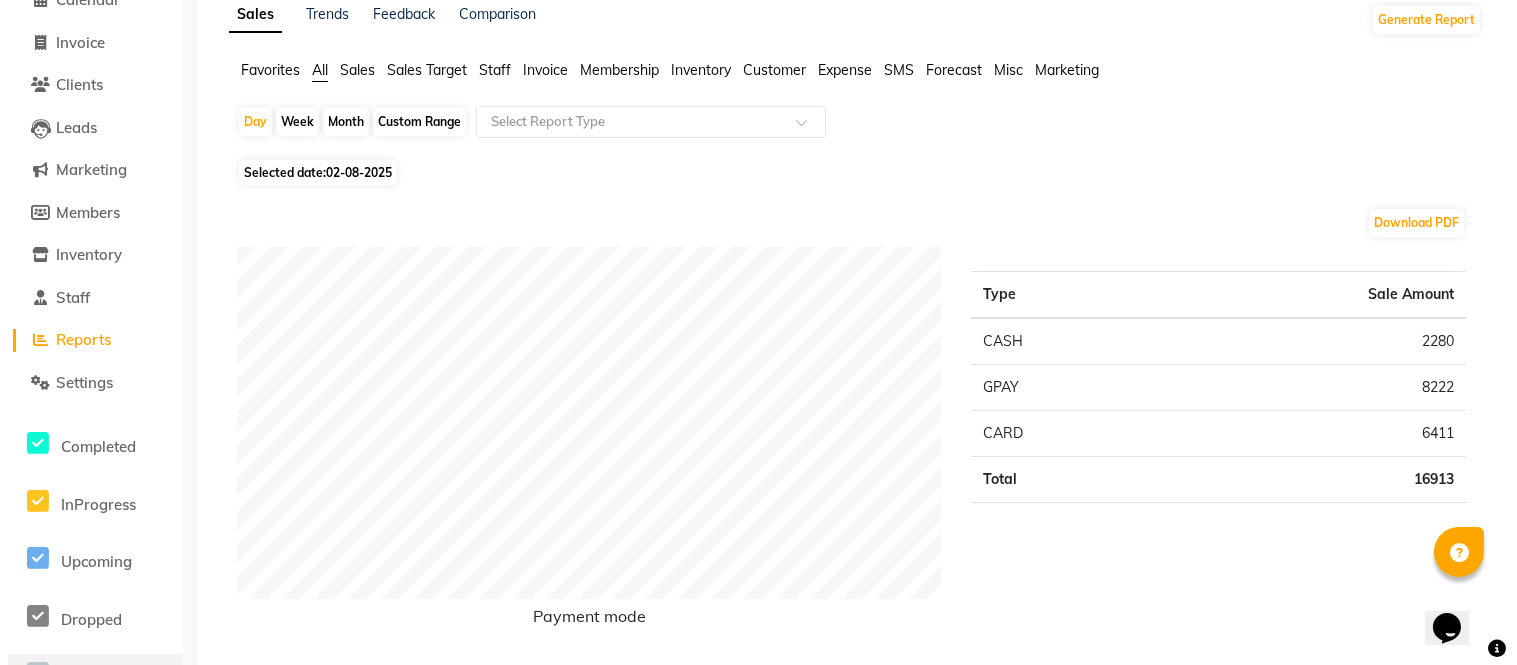 scroll, scrollTop: 0, scrollLeft: 0, axis: both 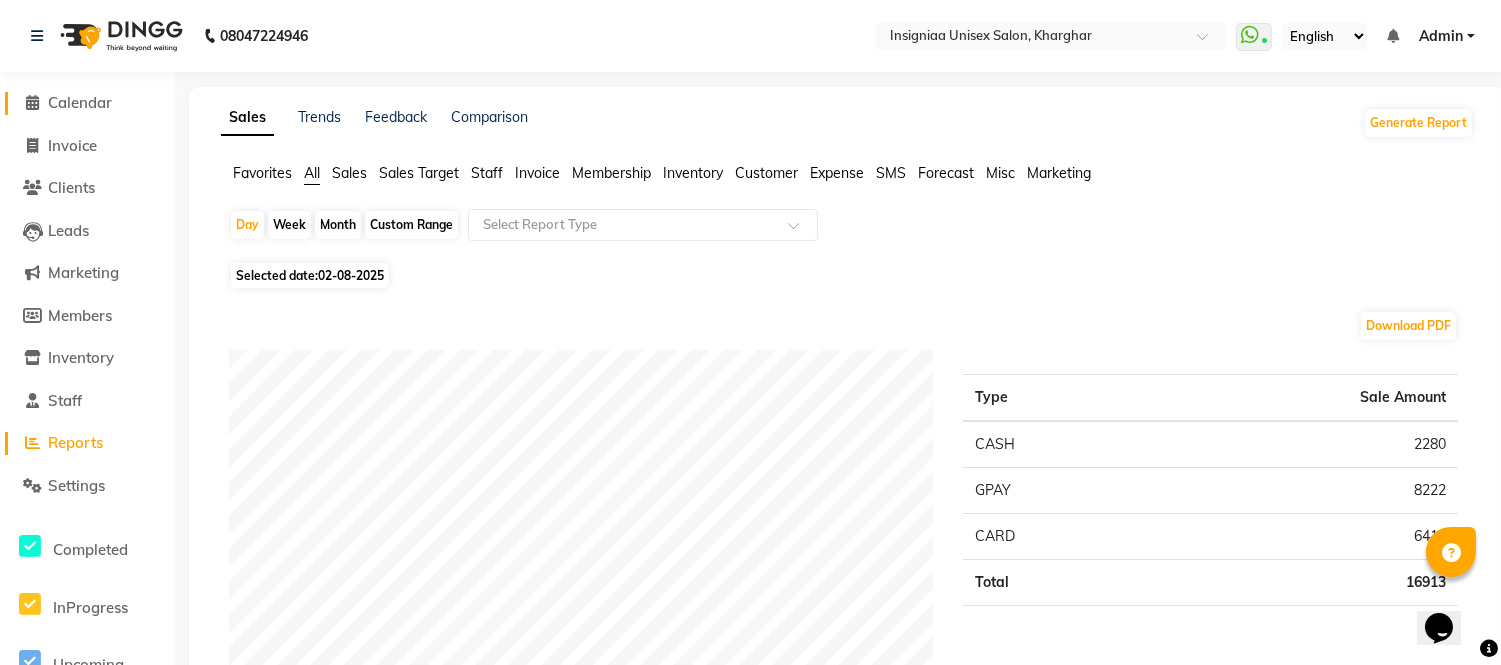 click on "Calendar" 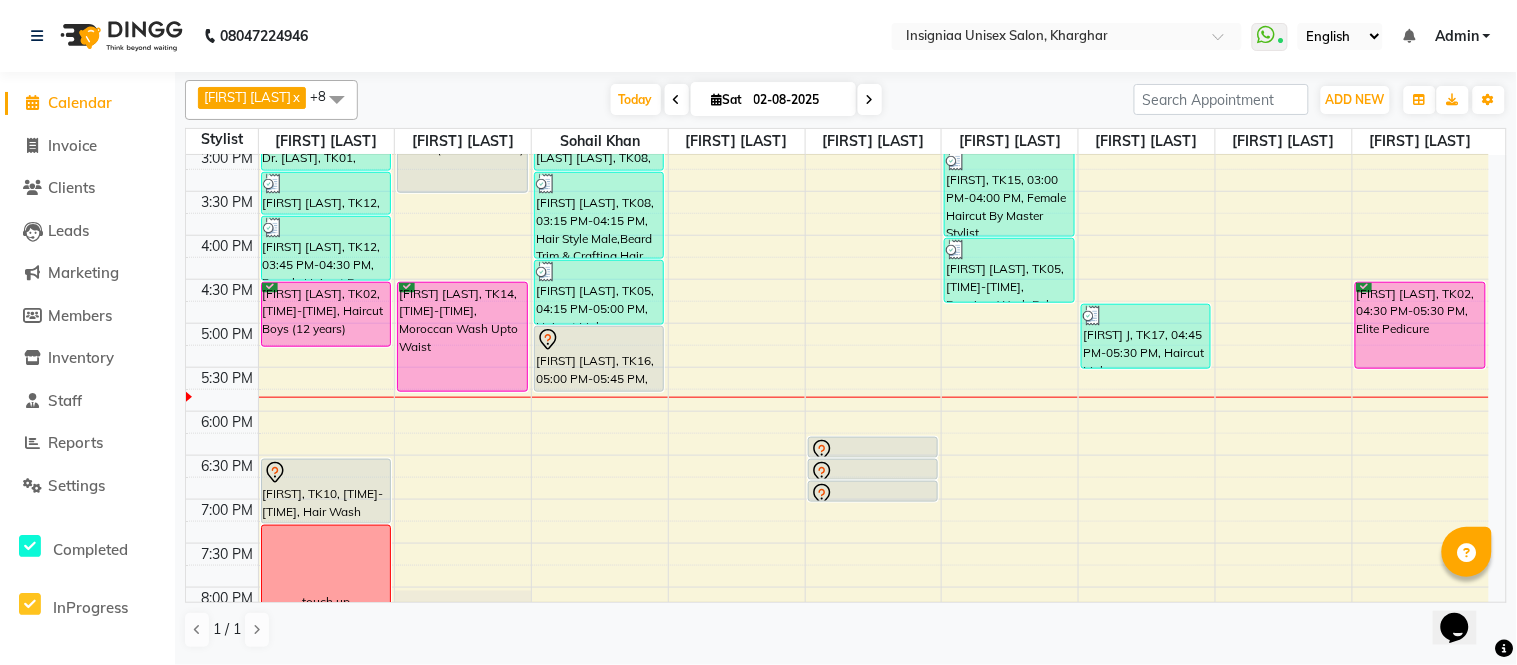 scroll, scrollTop: 444, scrollLeft: 0, axis: vertical 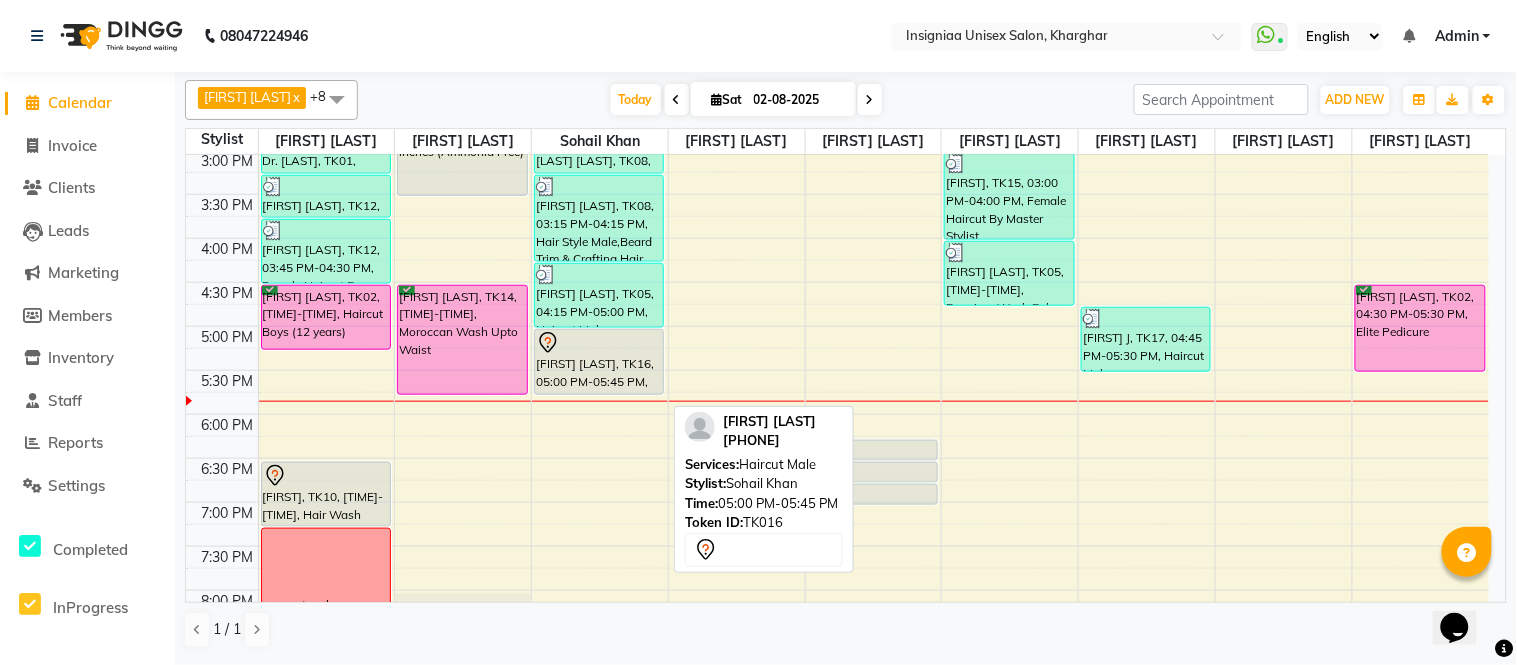 click at bounding box center (599, 343) 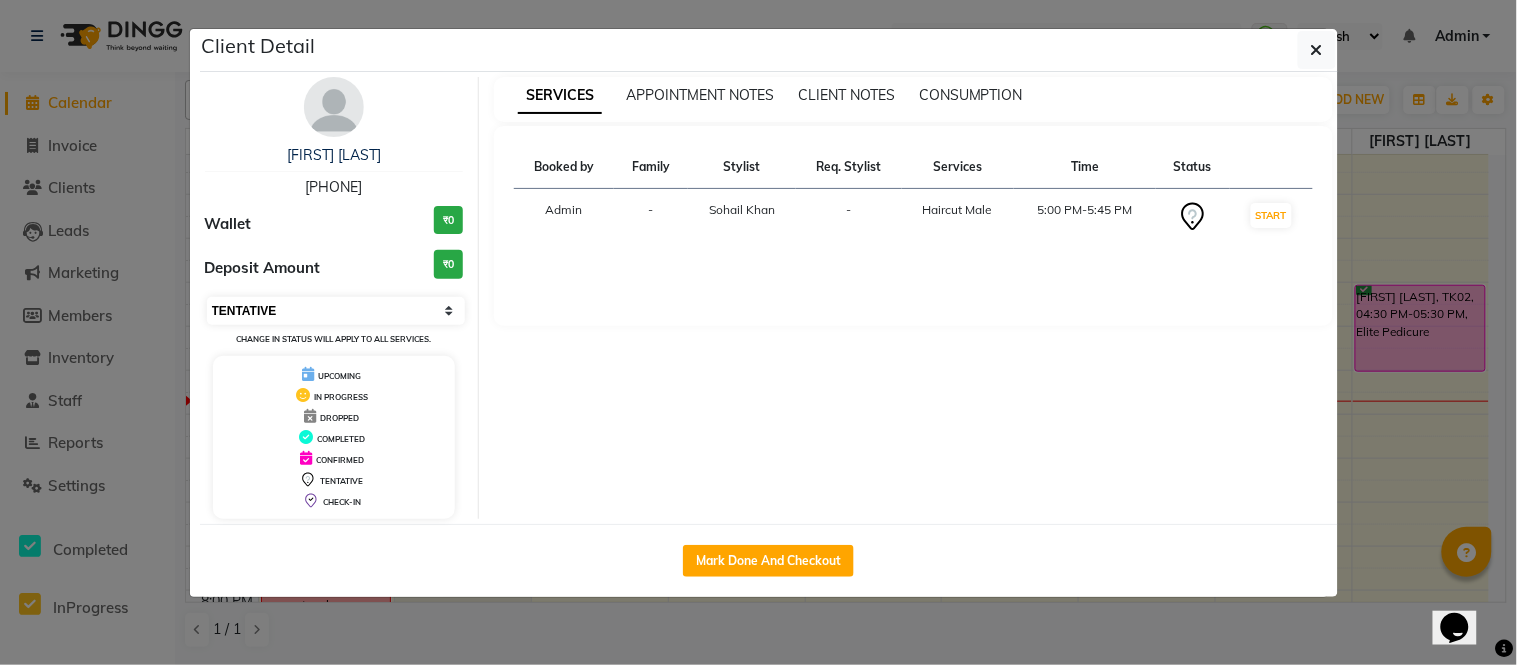 click on "Select IN SERVICE CONFIRMED TENTATIVE CHECK IN MARK DONE DROPPED UPCOMING" at bounding box center (336, 311) 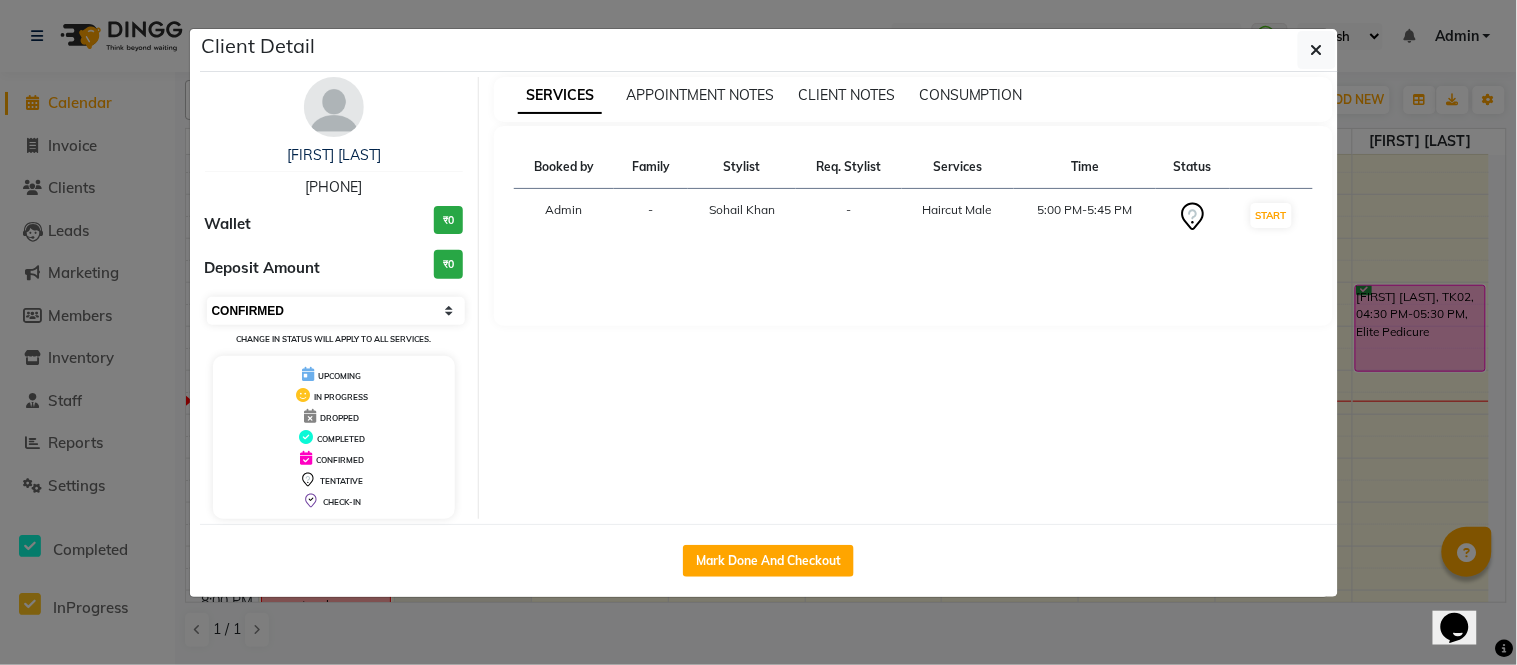 click on "Select IN SERVICE CONFIRMED TENTATIVE CHECK IN MARK DONE DROPPED UPCOMING" at bounding box center (336, 311) 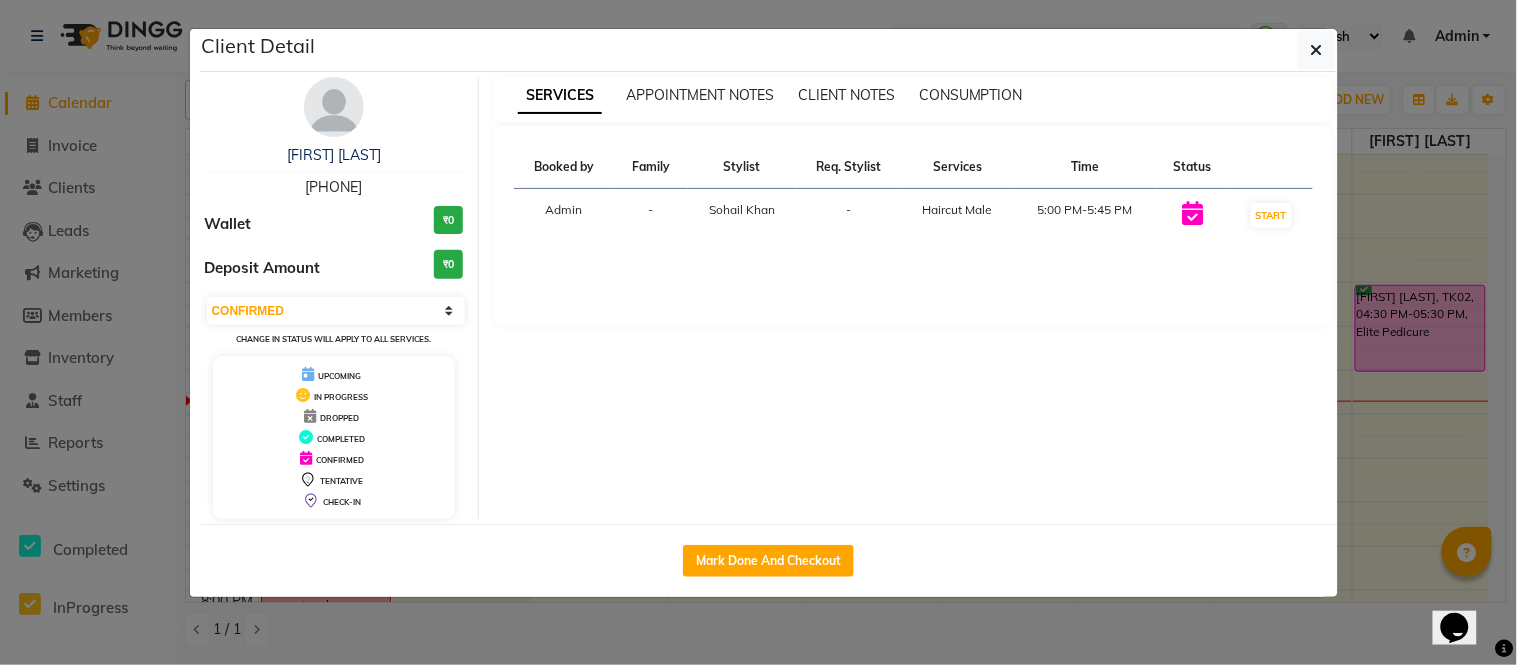 click on "Client Detail  Harsh G   9619541608 Wallet ₹0 Deposit Amount  ₹0  Select IN SERVICE CONFIRMED TENTATIVE CHECK IN MARK DONE DROPPED UPCOMING Change in status will apply to all services. UPCOMING IN PROGRESS DROPPED COMPLETED CONFIRMED TENTATIVE CHECK-IN SERVICES APPOINTMENT NOTES CLIENT NOTES CONSUMPTION Booked by Family Stylist Req. Stylist Services Time Status  Admin  - Sohail Khan -  Haircut Male   5:00 PM-5:45 PM   START   Mark Done And Checkout" 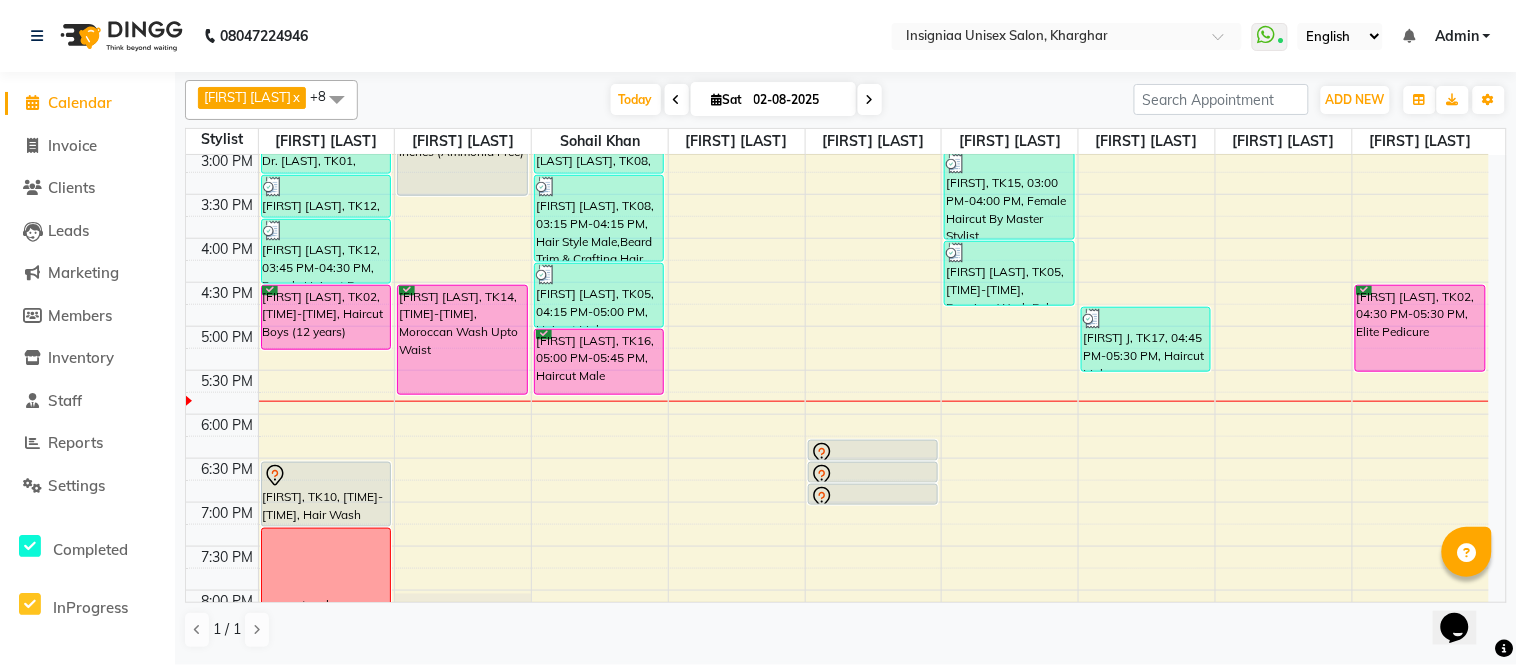 click on "08047224946 Select Location × Insigniaa Unisex Salon, Kharghar  WhatsApp Status  ✕ Status:  Connected Most Recent Message: 02-08-2025     10:51 AM Recent Service Activity: 02-08-2025     02:12 PM English ENGLISH Español العربية मराठी हिंदी ગુજરાતી தமிழ் 中文 Notifications nothing to show Admin Manage Profile Change Password Sign out  Version:3.15.11" 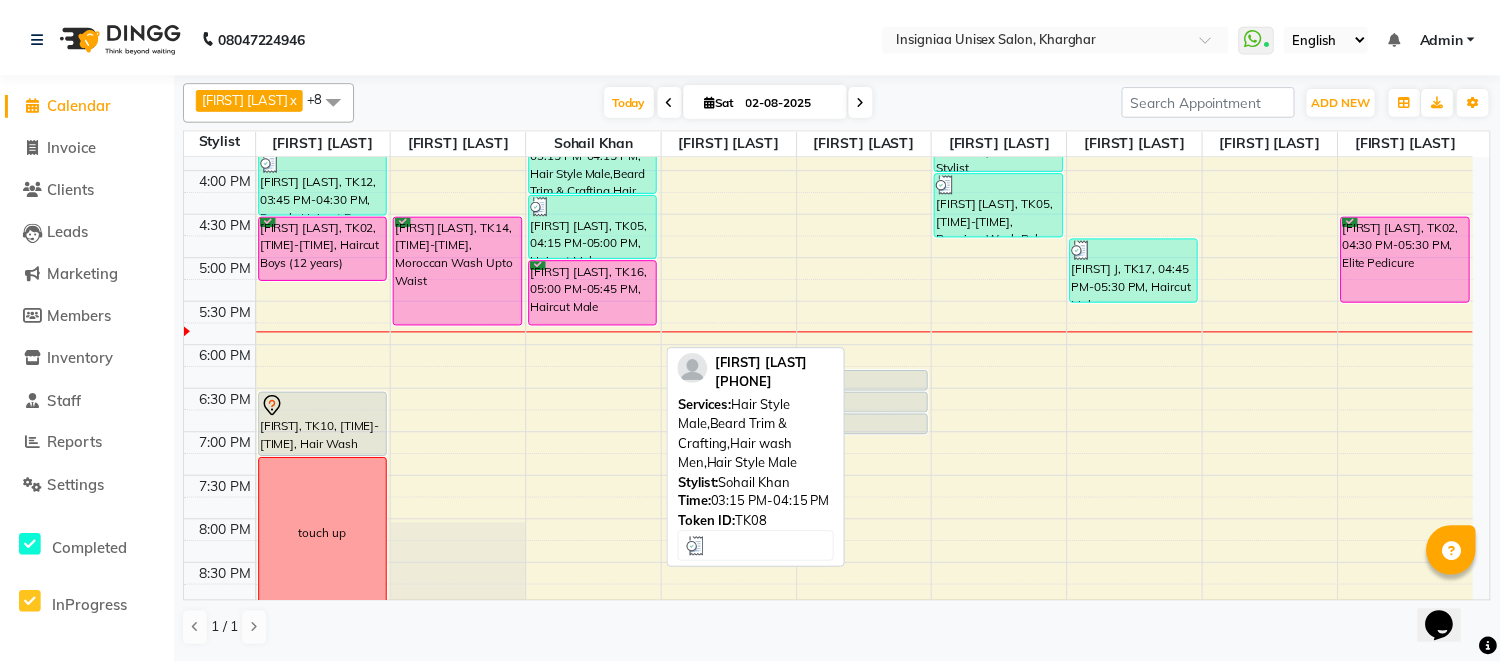 scroll, scrollTop: 523, scrollLeft: 0, axis: vertical 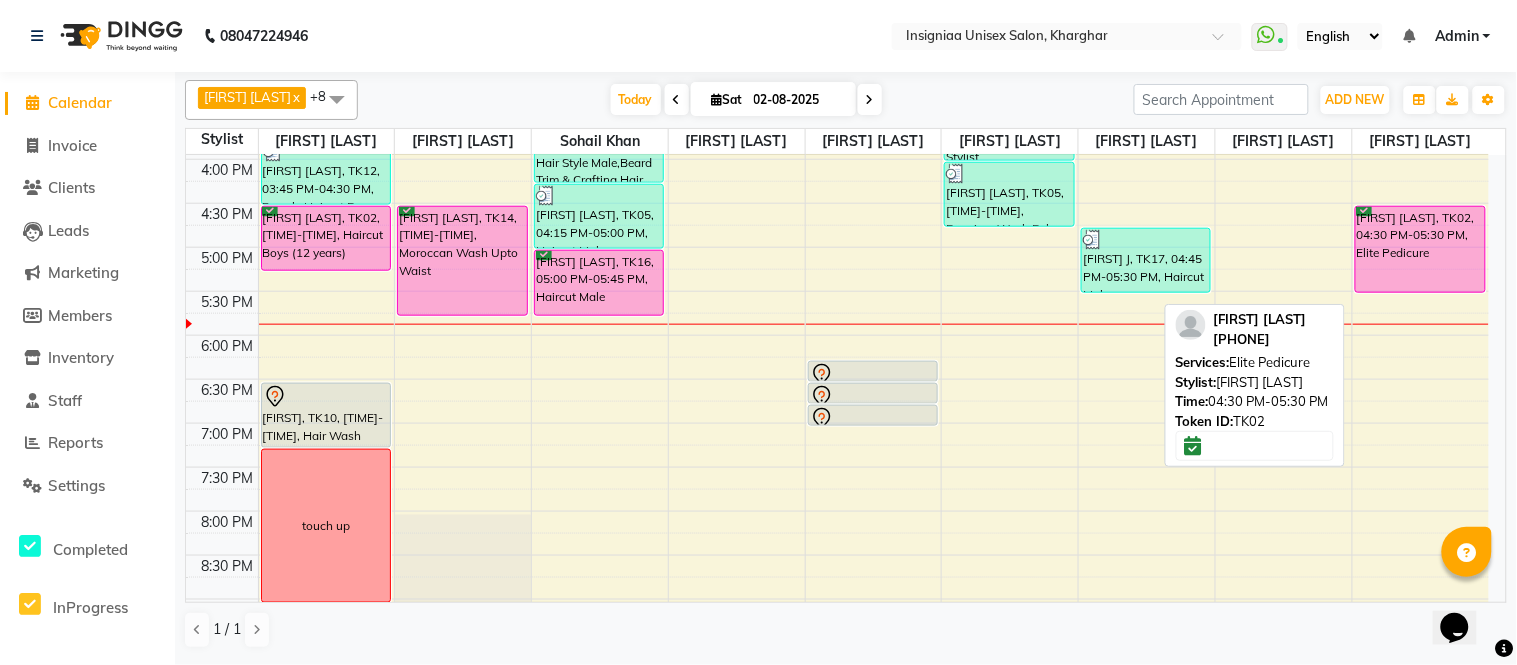 click on "[FIRST] [LAST], TK02, 04:30 PM-05:30 PM, Elite Pedicure" at bounding box center (1420, 249) 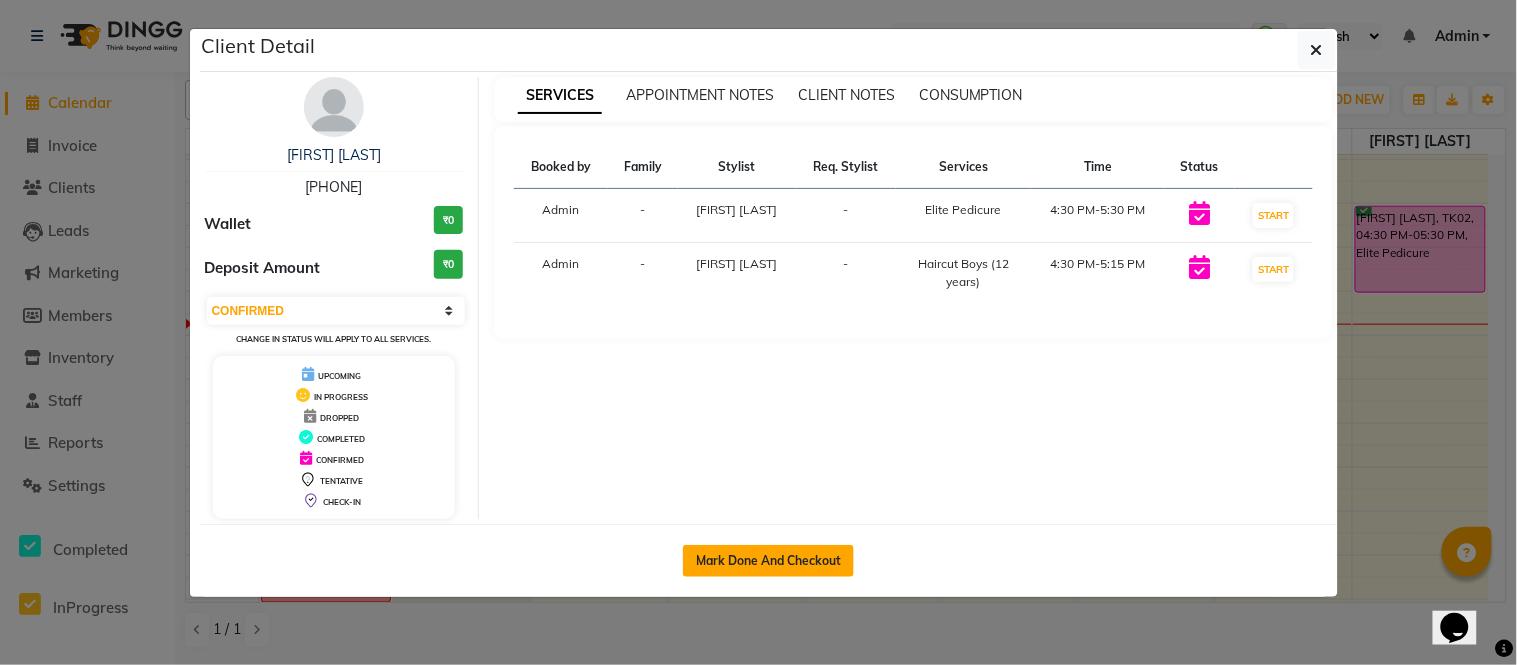 click on "Mark Done And Checkout" 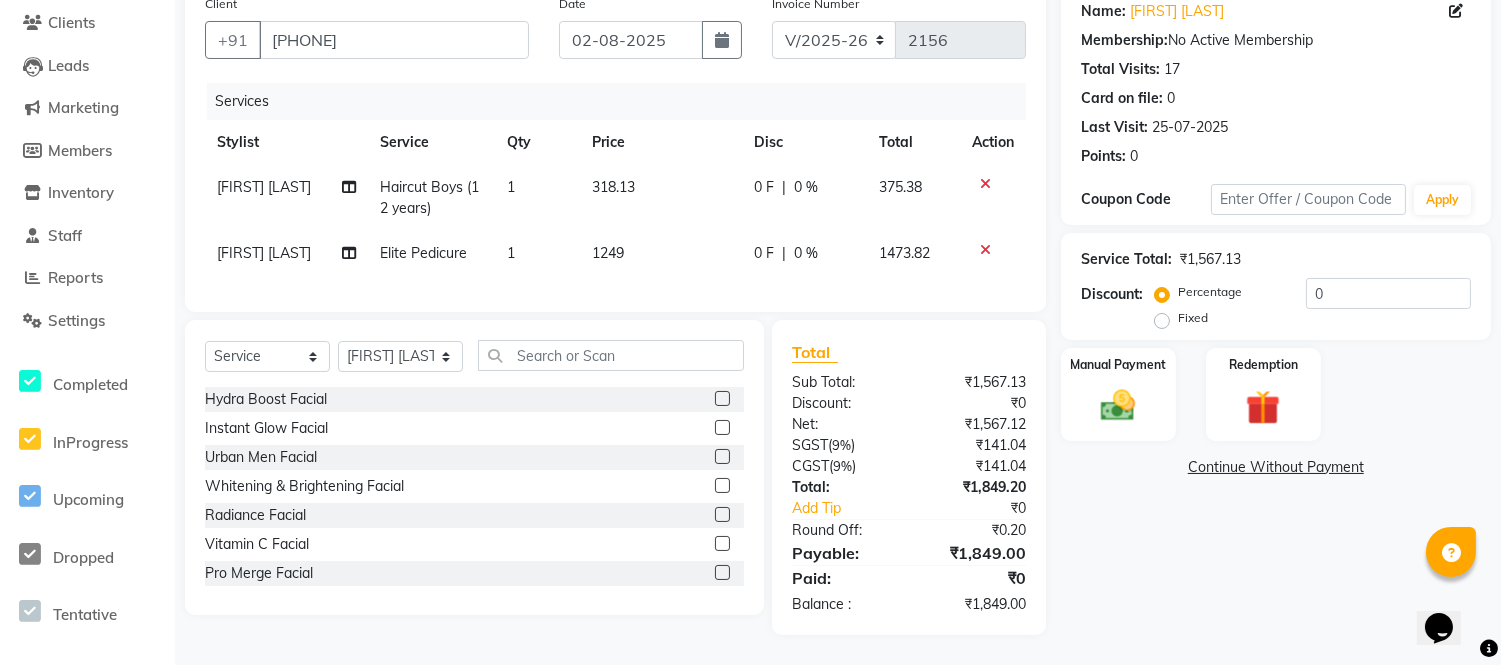 scroll, scrollTop: 70, scrollLeft: 0, axis: vertical 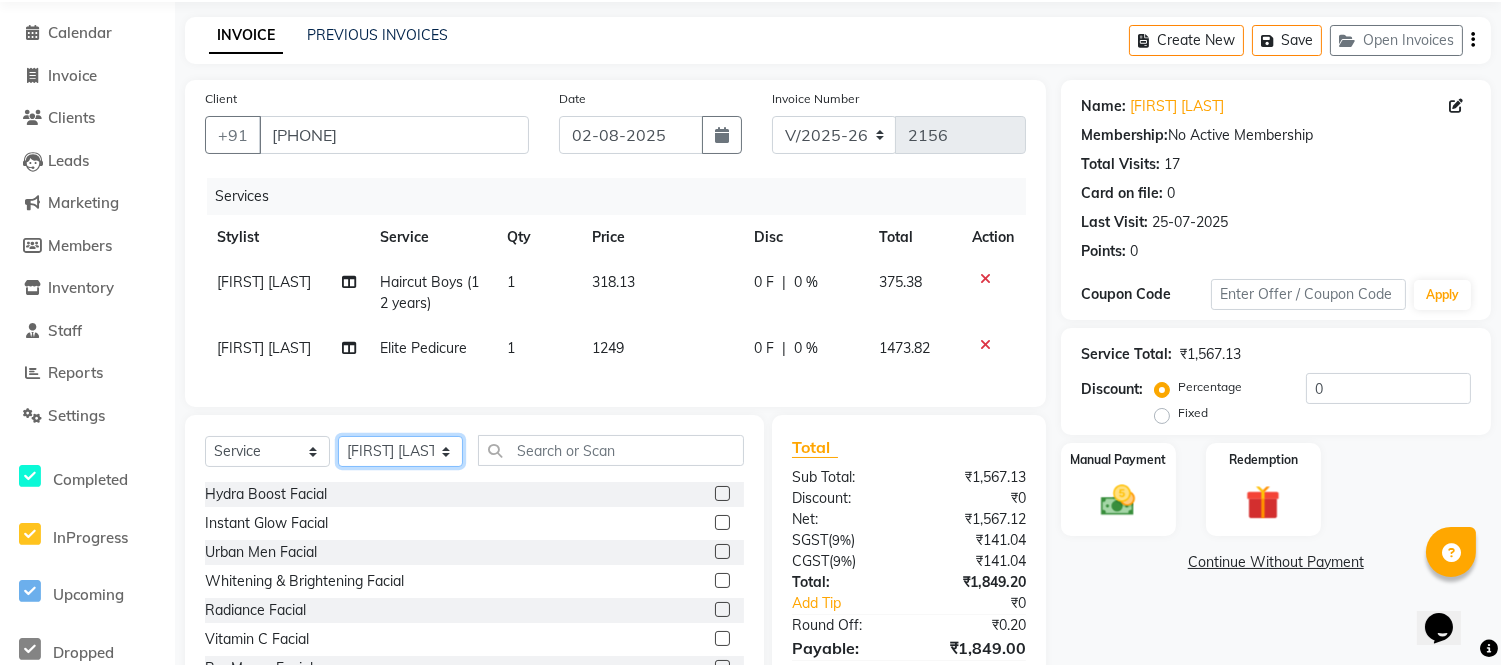 click on "Select Stylist Faizan Ansari Nilam Manke Rahul Srivastav Rohini Waghmare Rupali Dhotre Sainath Shinde Shankar Kshirsagar Sohail Khan Sujeet Thakur Vijay Kharat" 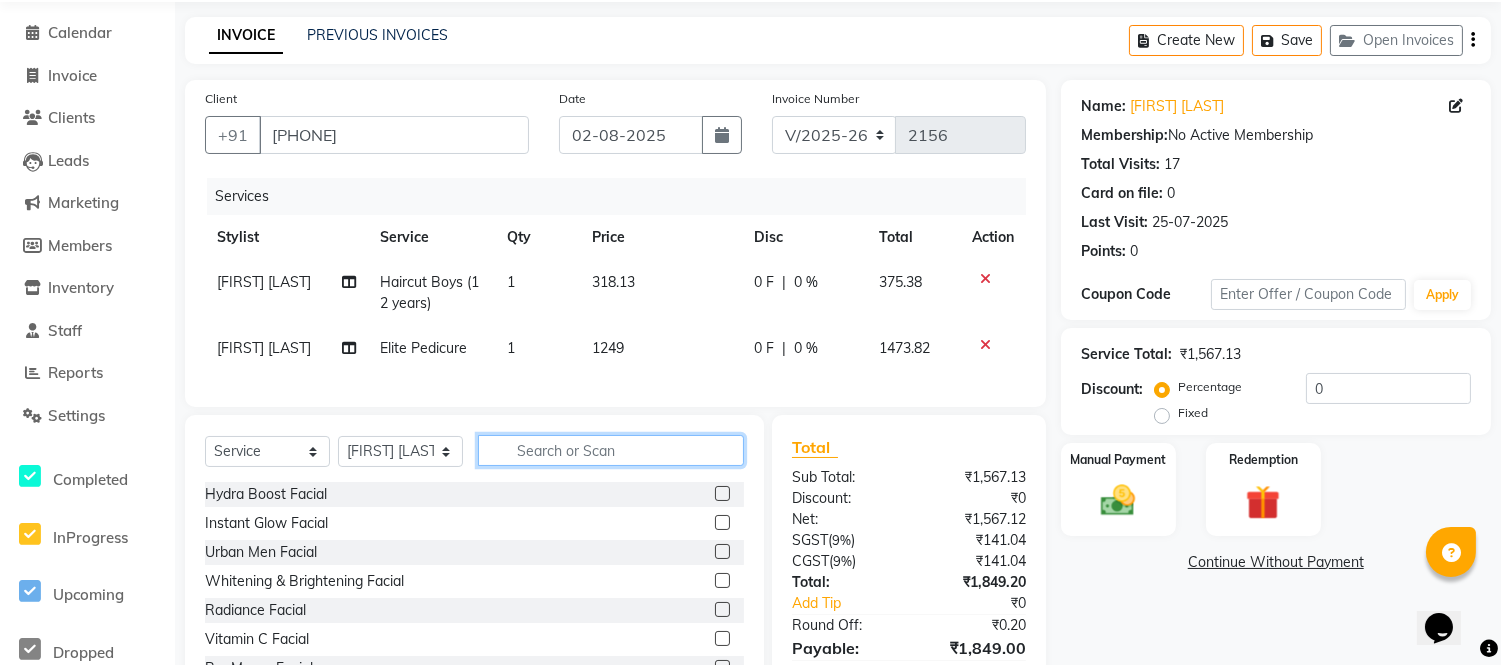 click 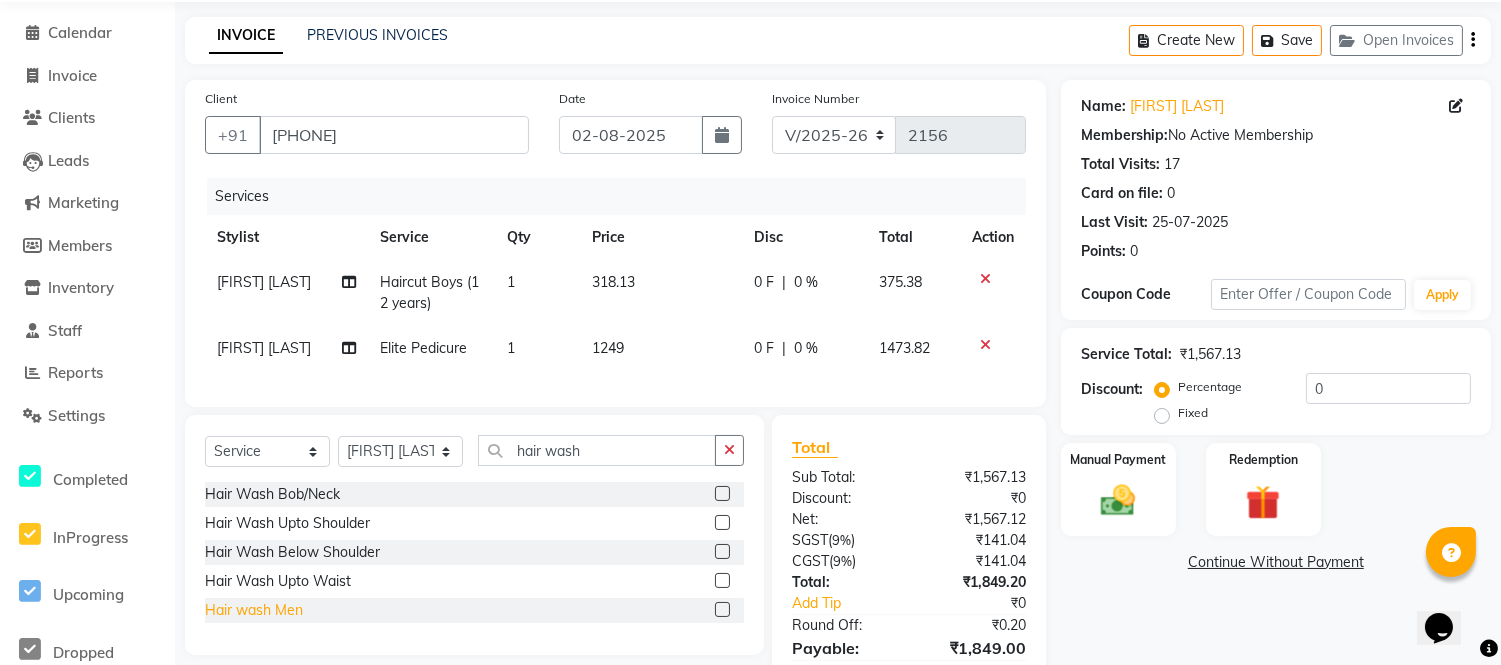 click on "Hair wash Men" 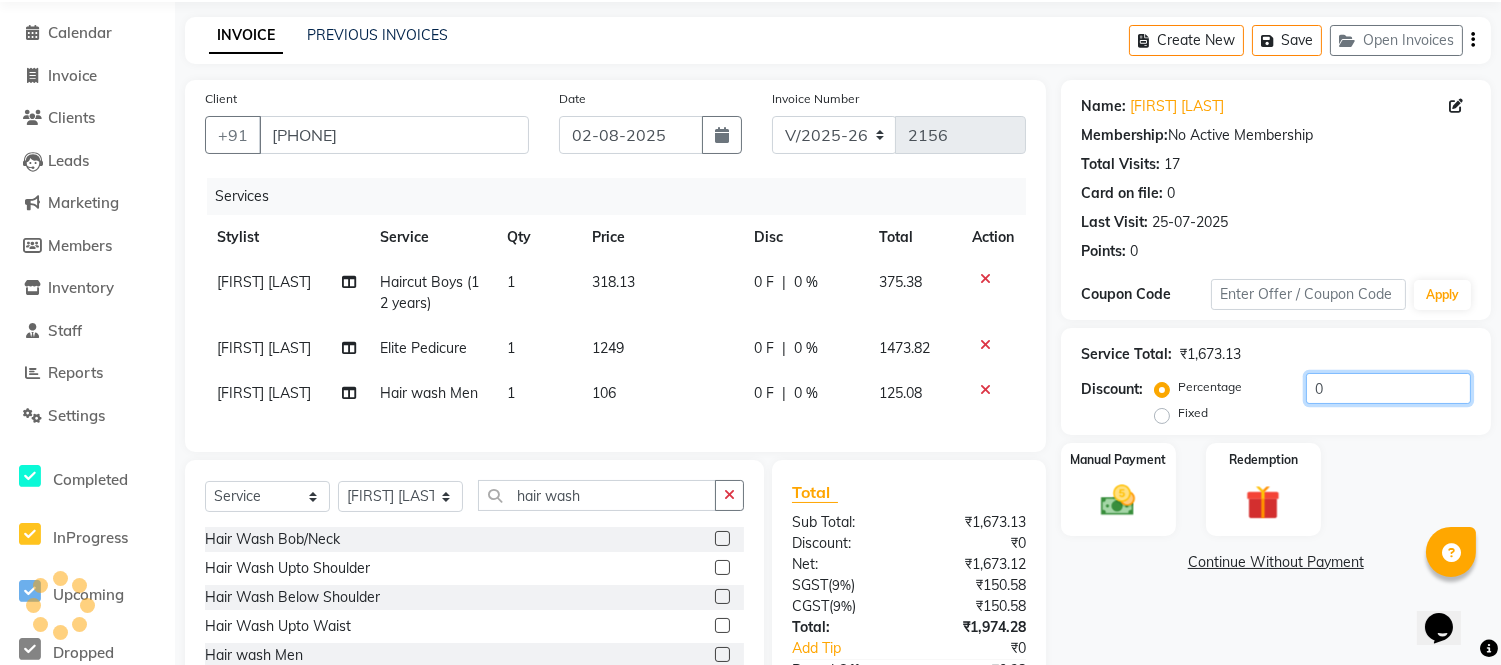 click on "0" 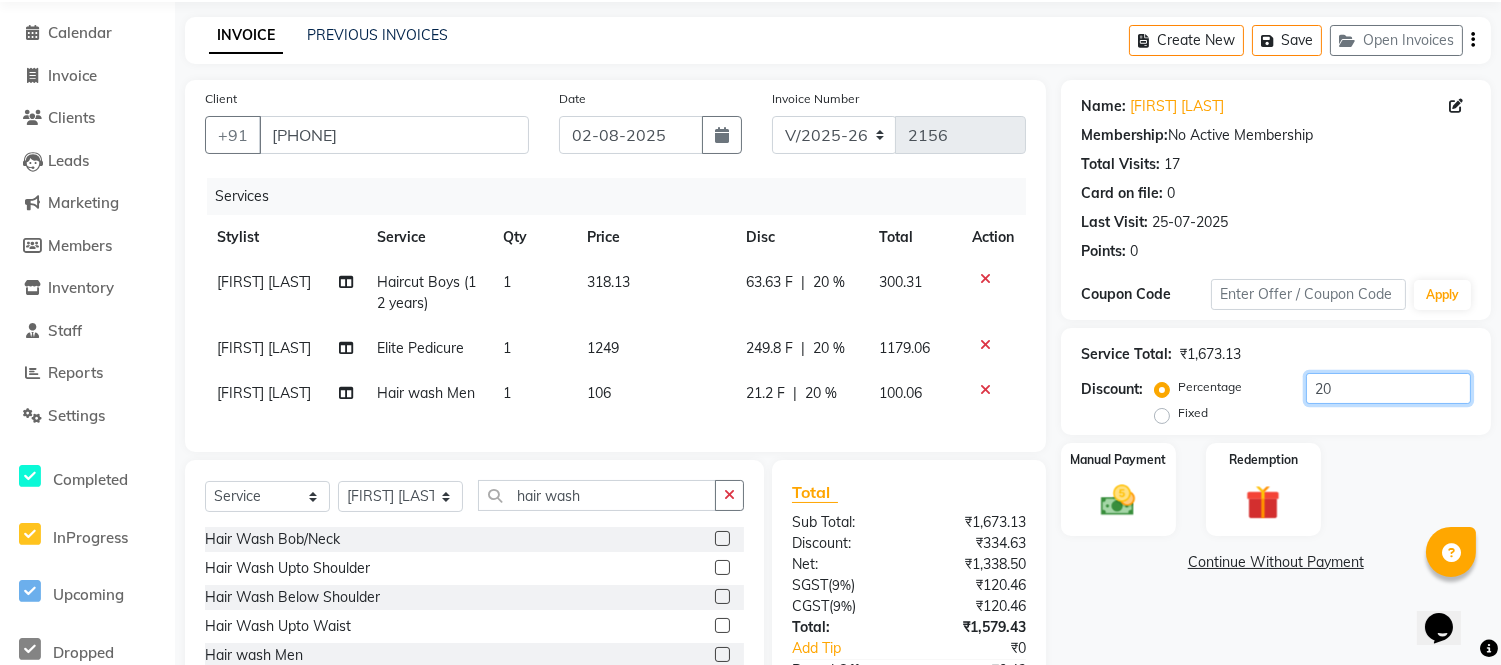 scroll, scrollTop: 226, scrollLeft: 0, axis: vertical 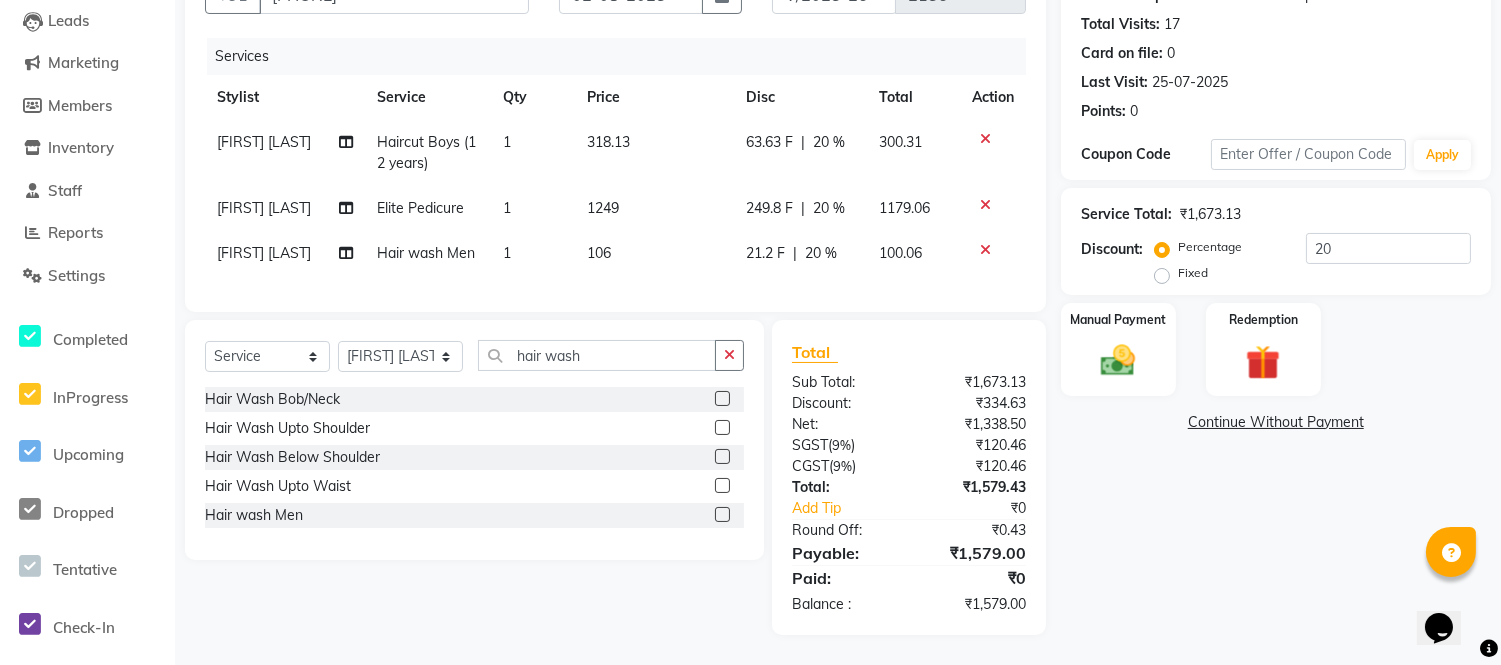 click on "20 %" 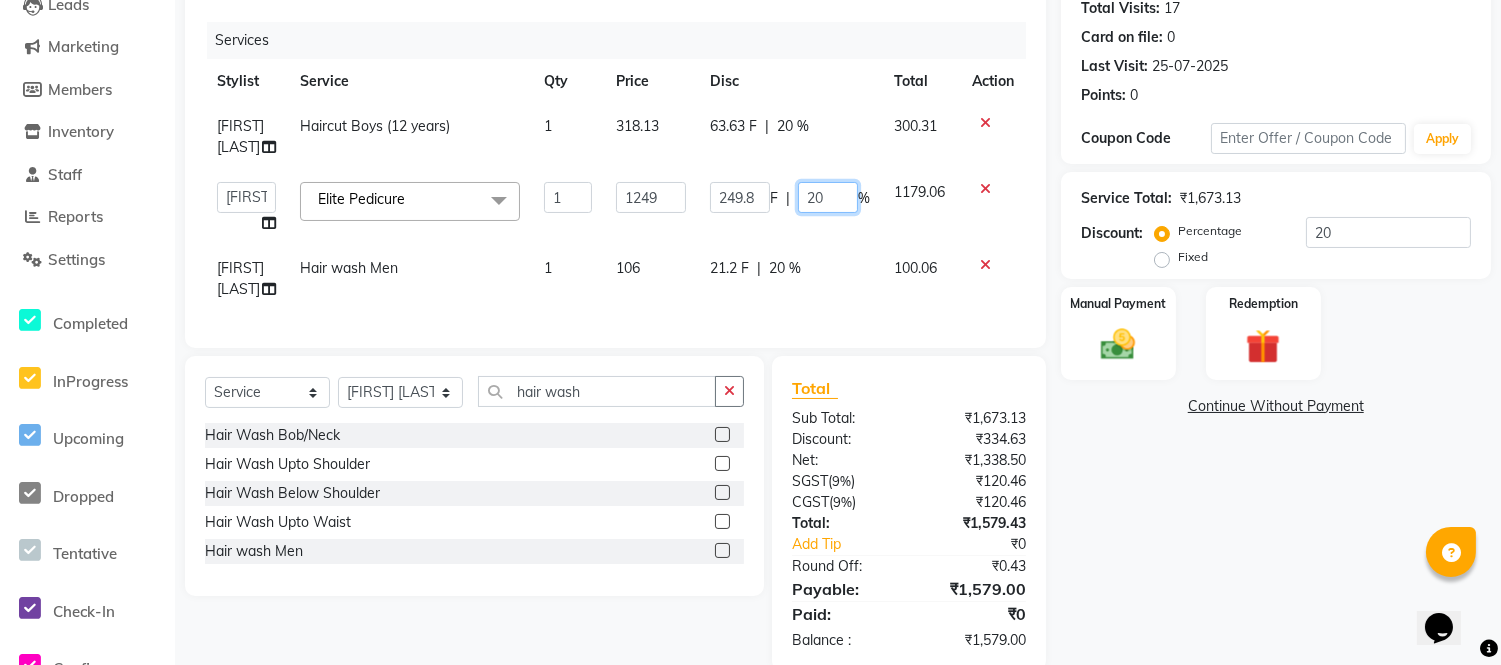 drag, startPoint x: 851, startPoint y: 221, endPoint x: 786, endPoint y: 223, distance: 65.03076 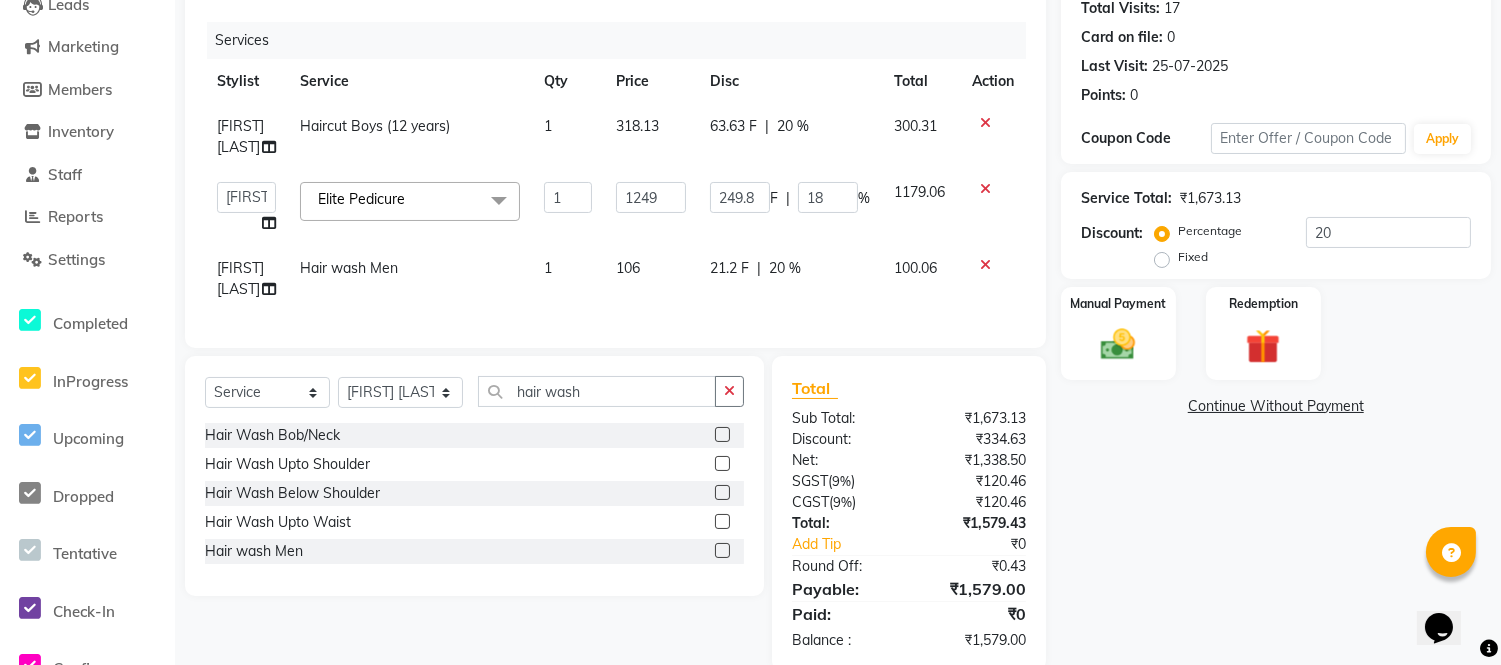 click on "Shankar Kshirsagar Haircut Boys (12 years) 1 318.13 63.63 F | 20 % 300.31  Faizan Ansari   Nilam Manke   Rahul Srivastav   Rohini Waghmare   Rupali Dhotre   Sainath Shinde   Shankar Kshirsagar   Sohail Khan   Sujeet Thakur   Vijay Kharat  Elite Pedicure  x Hydra Boost Facial Instant Glow Facial Urban Men Facial Whitening & Brightening Facial Radiance Facial  Vitamin C Facial Pro Merge Facial Kanpeki Blanch Facial Kanpeki Upendice Facial Agelock Marine Plant Facial Agelock Goji Brightening Facial Agelock Lightening Seboxy Facial Cut & Filing Cut & Filing With Polish Cut & Filing With French Polish Glitter nail art (per tip) Chrome nail art (per tip) Cat eye nail art (per tip) Foil nail art (per tip) Ombre nail art (per tip) Gel polish (10 tips) Gel Polish (5 tips) French Gel Polish (10 tips) French Gel Polish (5 tips) Gel Polish Removal (10 tips) Gel Polish Removal (5 tips) Gel Nail Extensions (10 tips) French Extensions (10 tips) Regular Overlay (10 tips) French Overlay (10 tips) Removal (10 tips) Eyebrow 1" 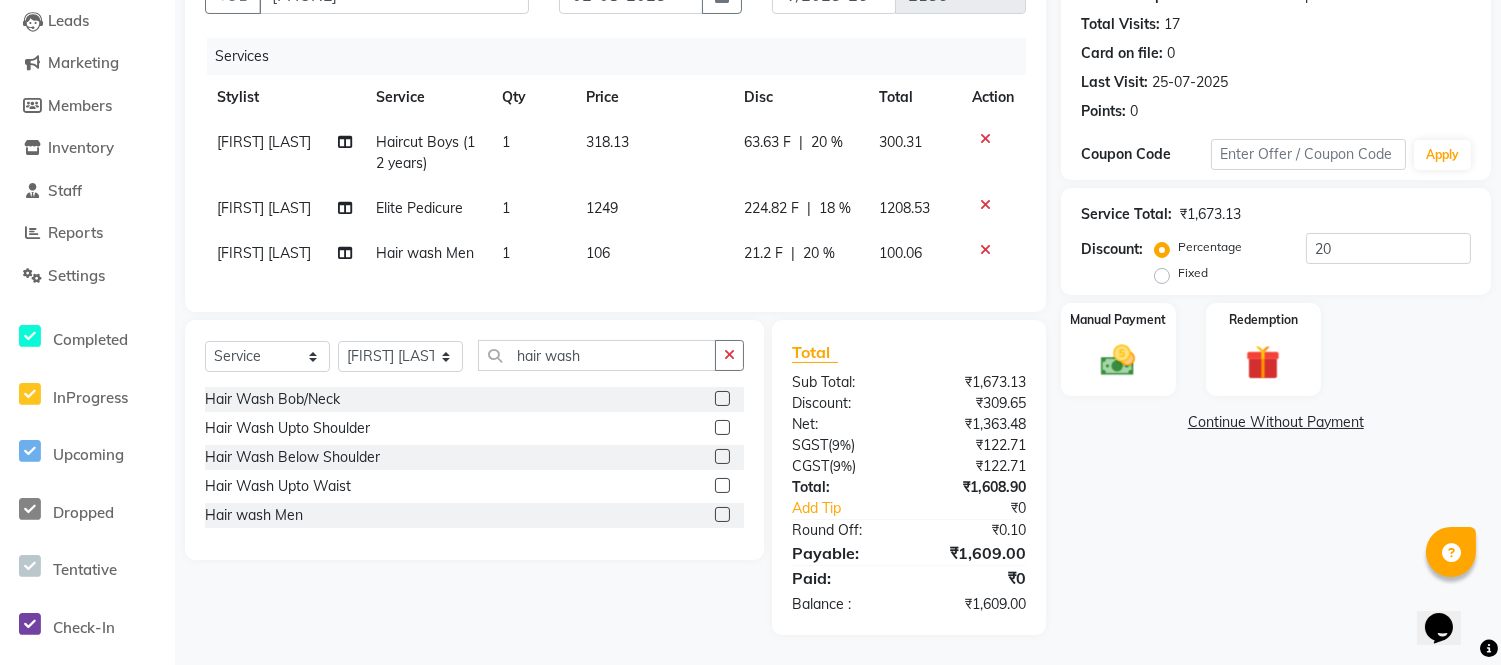 click on "18 %" 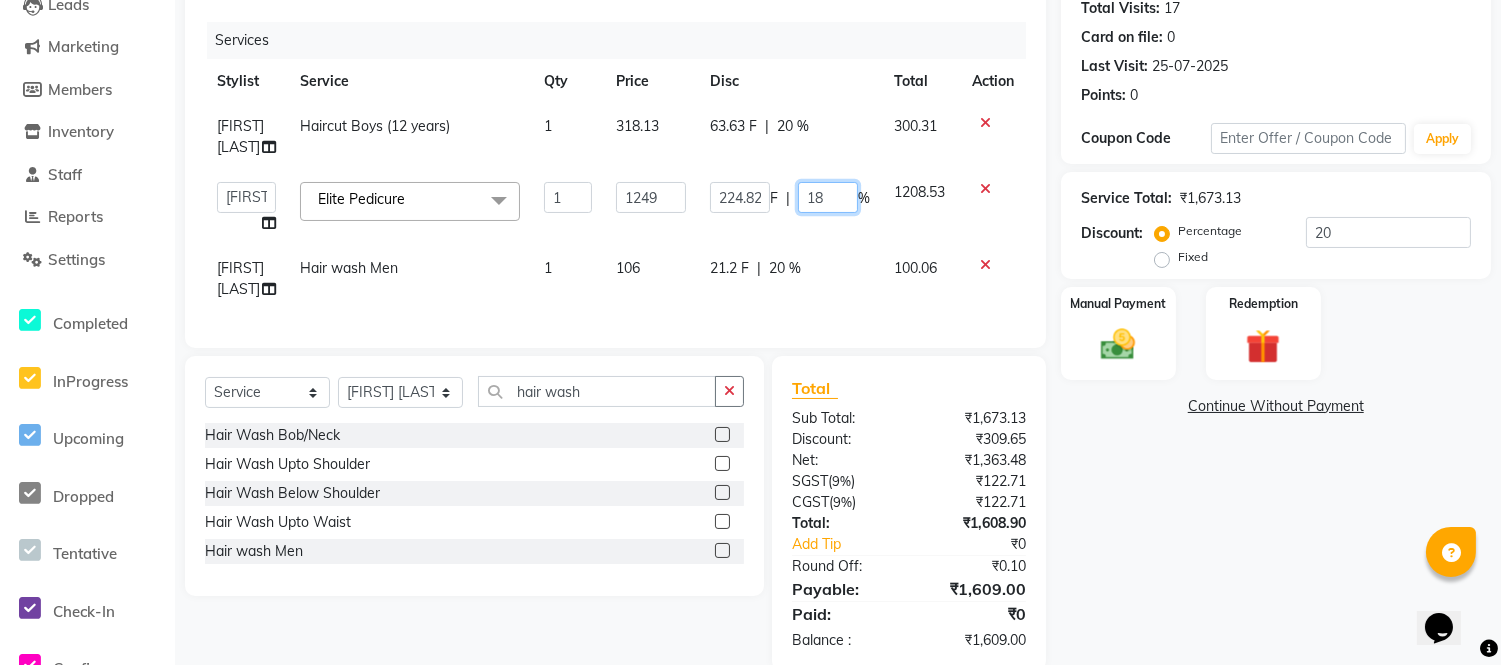 click on "18" 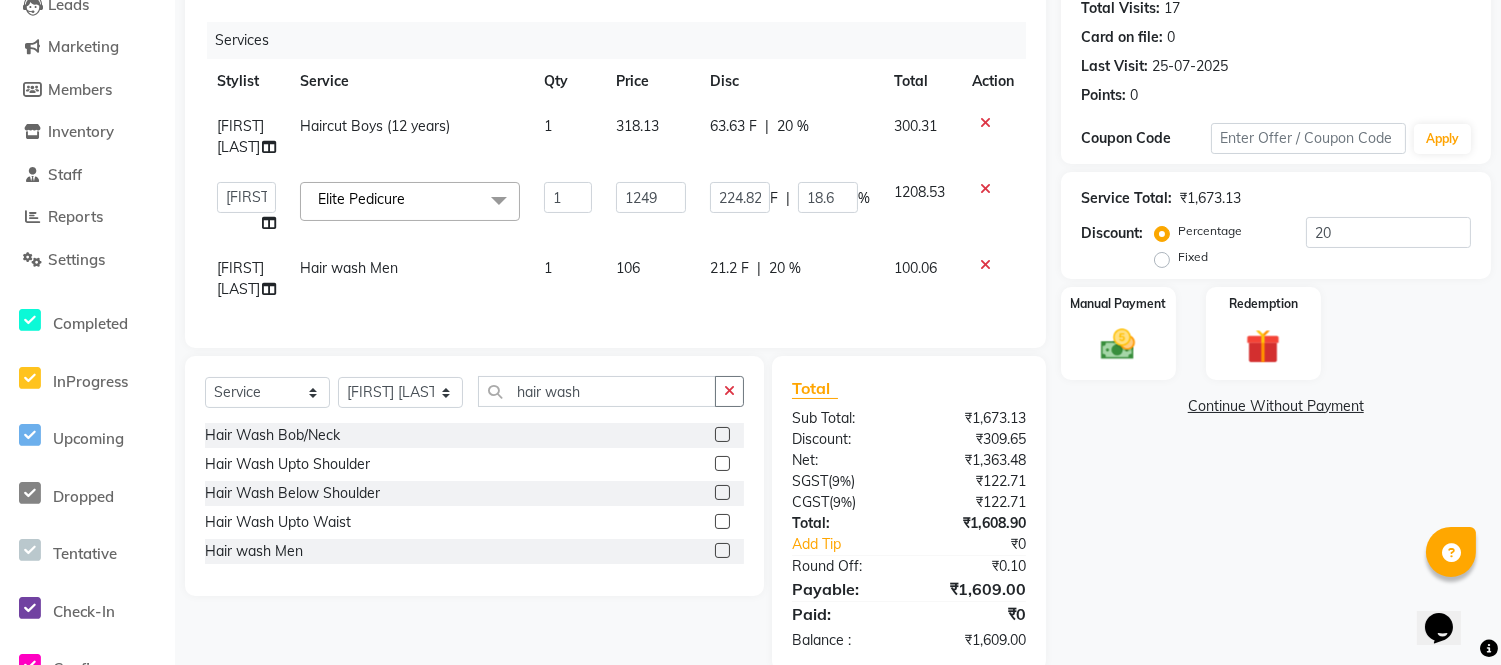 click on "Shankar Kshirsagar Haircut Boys (12 years) 1 318.13 63.63 F | 20 % 300.31  Faizan Ansari   Nilam Manke   Rahul Srivastav   Rohini Waghmare   Rupali Dhotre   Sainath Shinde   Shankar Kshirsagar   Sohail Khan   Sujeet Thakur   Vijay Kharat  Elite Pedicure  x Hydra Boost Facial Instant Glow Facial Urban Men Facial Whitening & Brightening Facial Radiance Facial  Vitamin C Facial Pro Merge Facial Kanpeki Blanch Facial Kanpeki Upendice Facial Agelock Marine Plant Facial Agelock Goji Brightening Facial Agelock Lightening Seboxy Facial Cut & Filing Cut & Filing With Polish Cut & Filing With French Polish Glitter nail art (per tip) Chrome nail art (per tip) Cat eye nail art (per tip) Foil nail art (per tip) Ombre nail art (per tip) Gel polish (10 tips) Gel Polish (5 tips) French Gel Polish (10 tips) French Gel Polish (5 tips) Gel Polish Removal (10 tips) Gel Polish Removal (5 tips) Gel Nail Extensions (10 tips) French Extensions (10 tips) Regular Overlay (10 tips) French Overlay (10 tips) Removal (10 tips) Eyebrow 1" 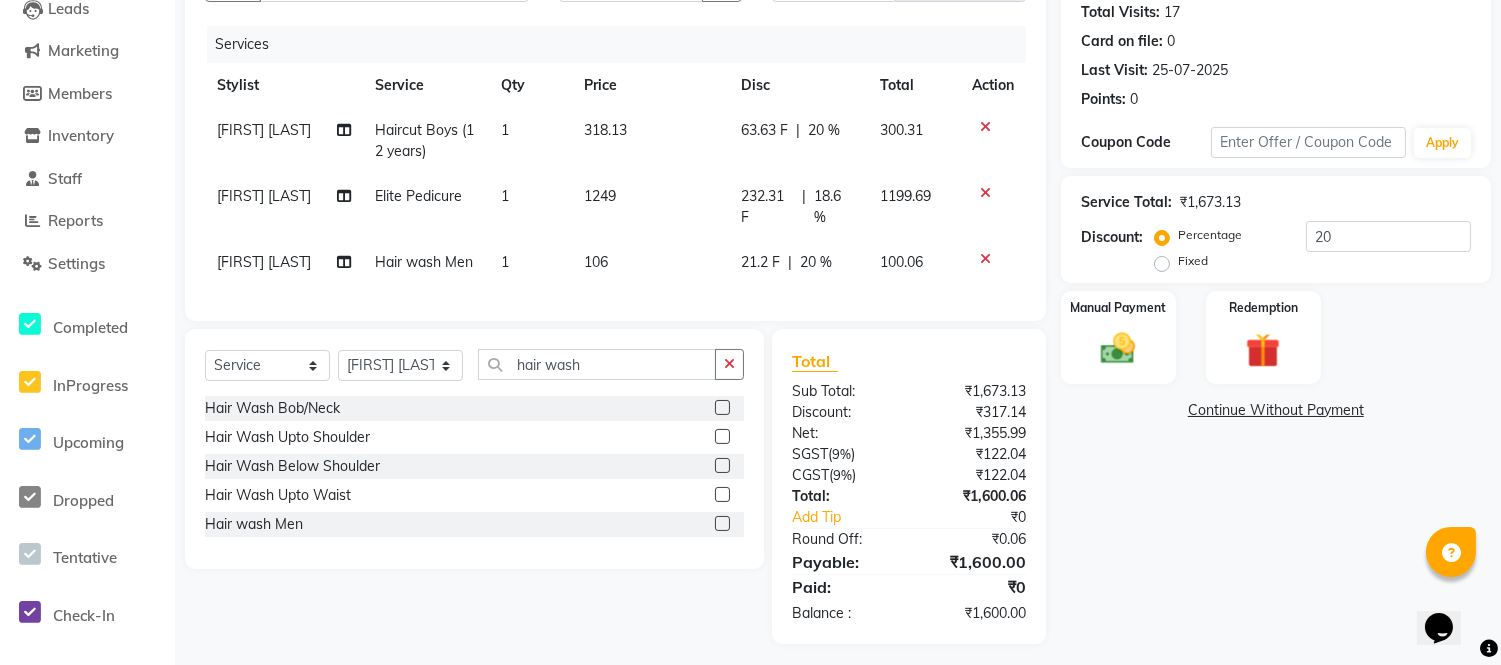 scroll, scrollTop: 136, scrollLeft: 0, axis: vertical 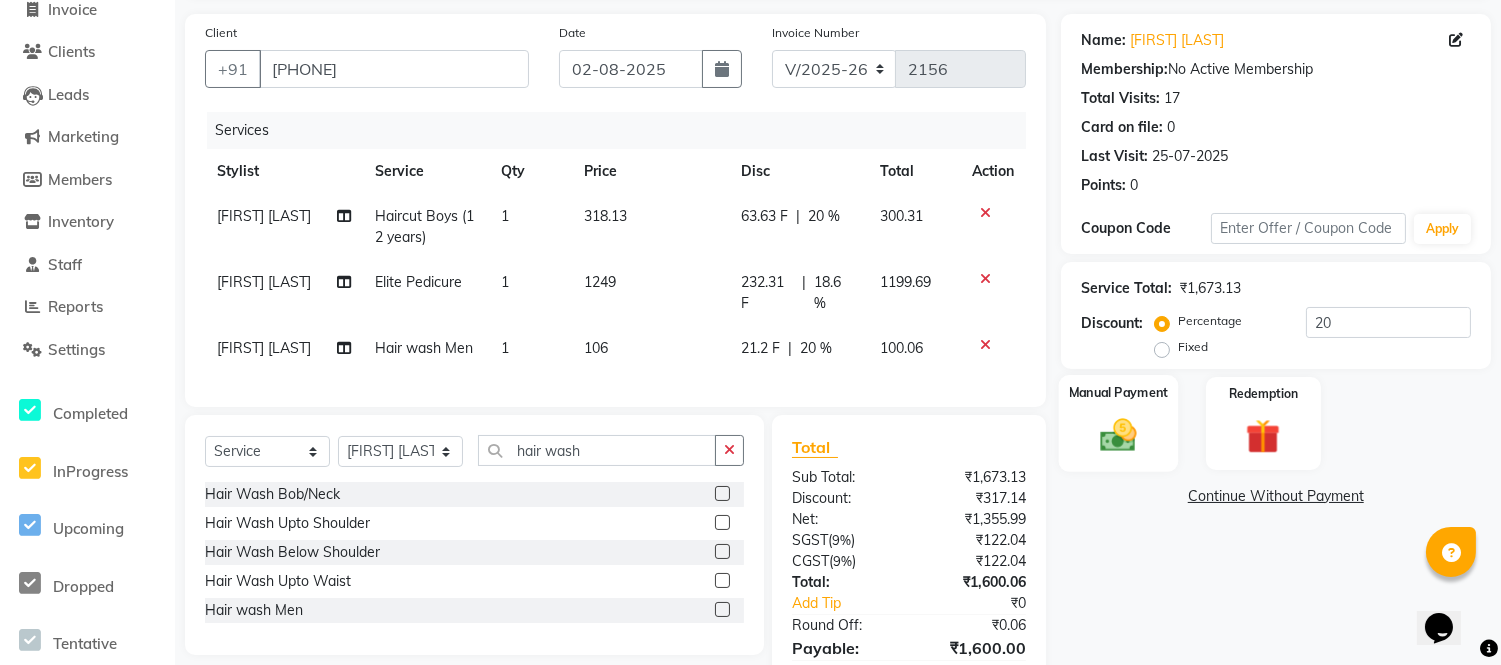 click 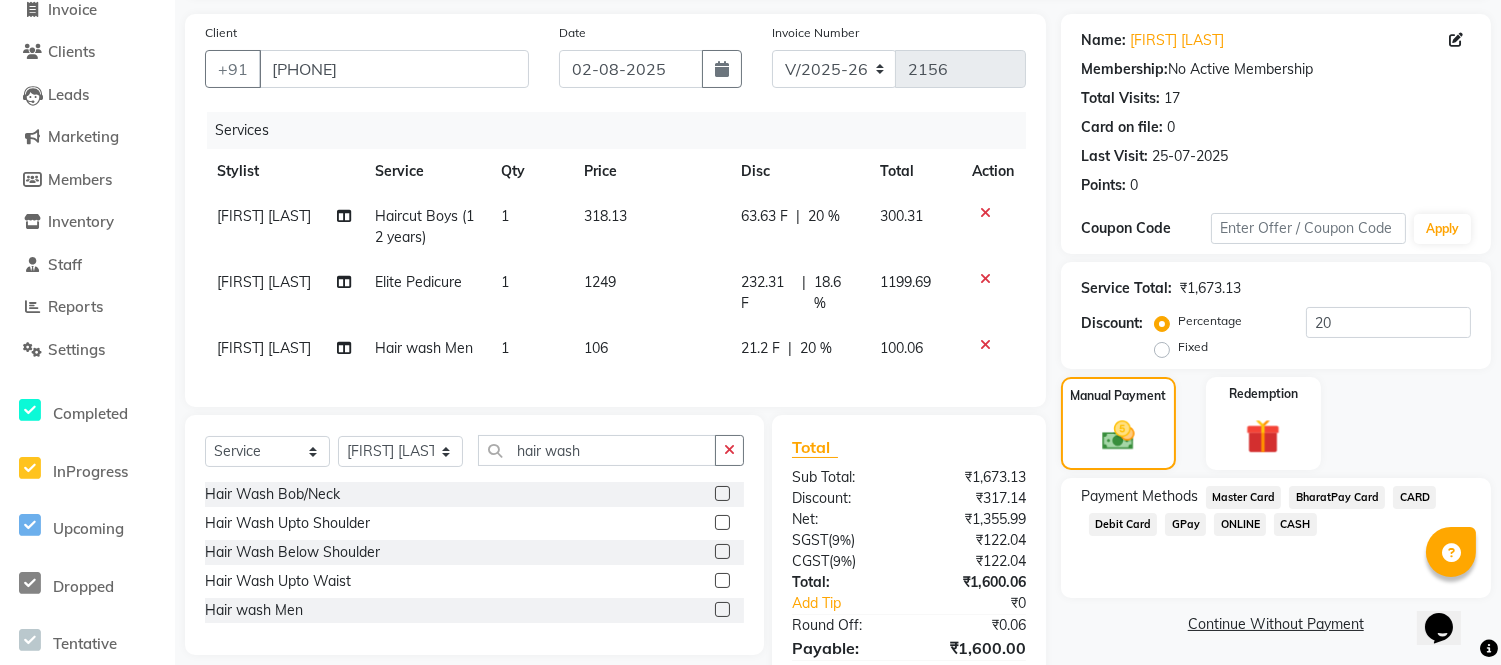 click on "CARD" 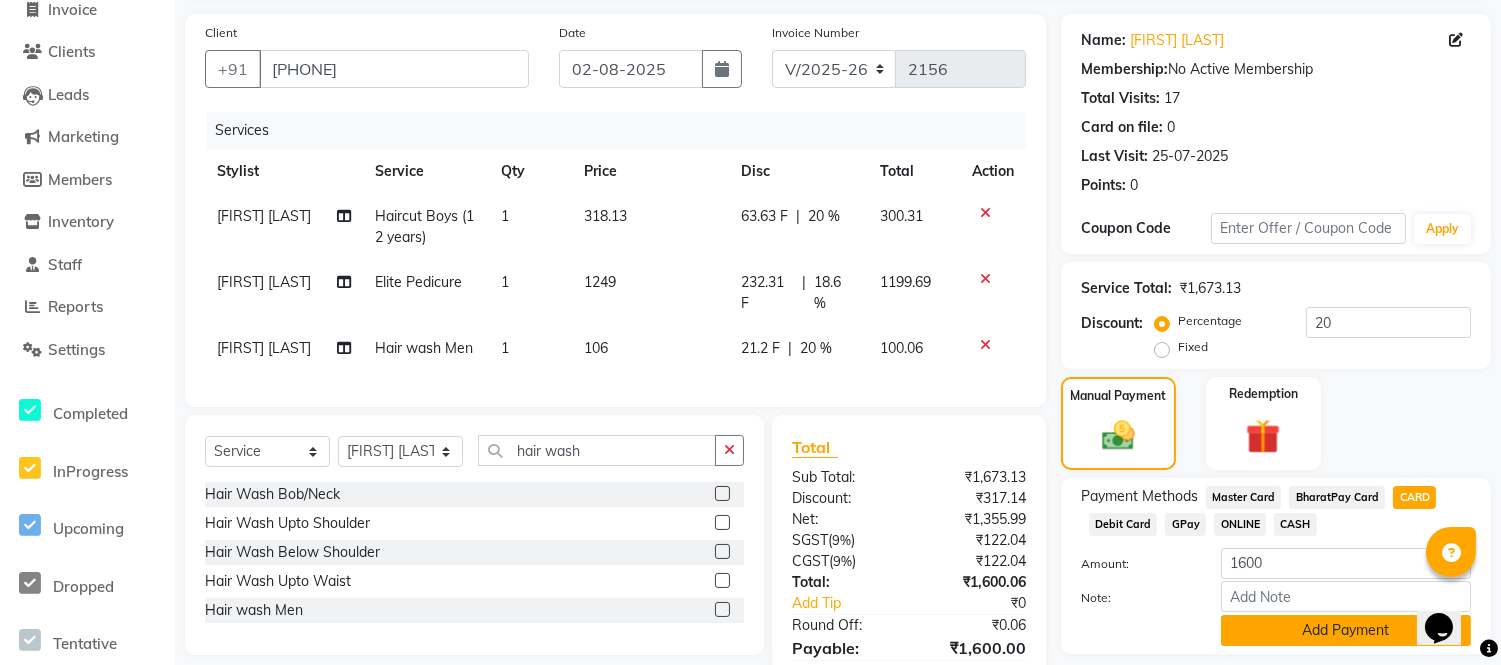 click on "Add Payment" 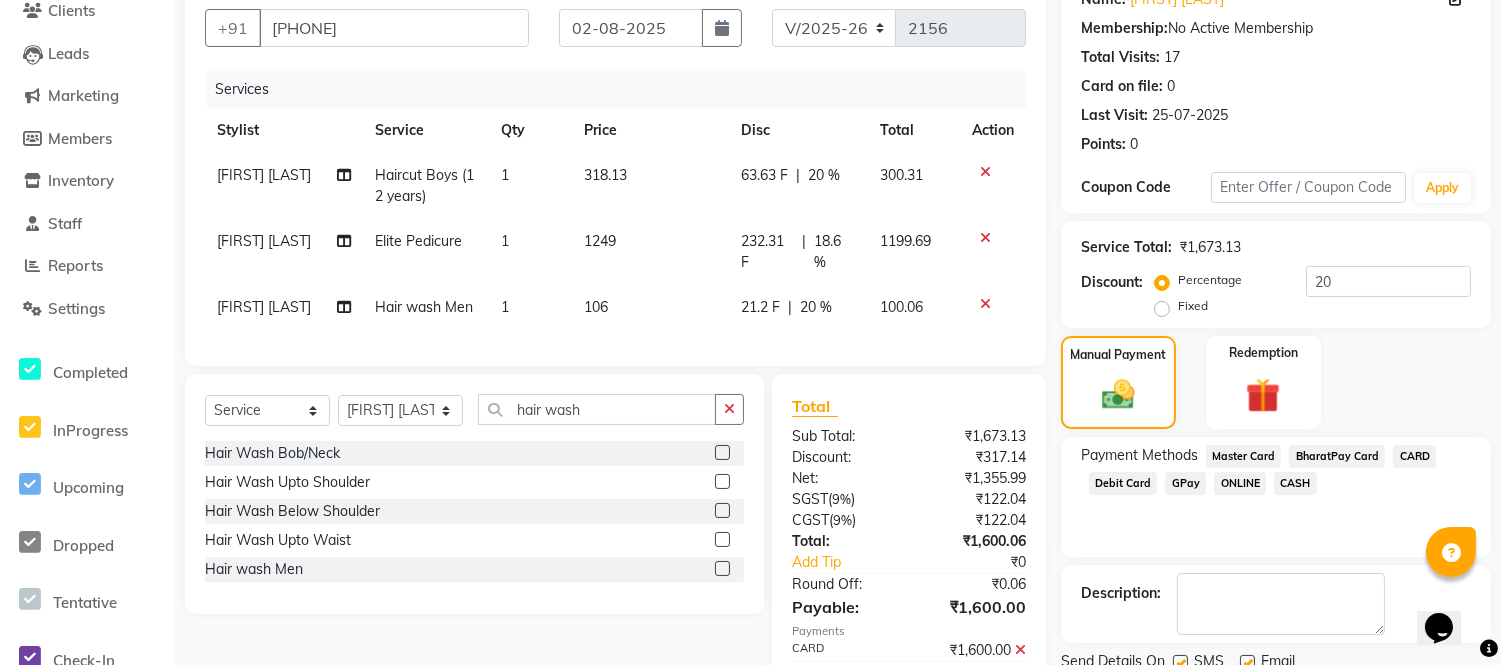 scroll, scrollTop: 288, scrollLeft: 0, axis: vertical 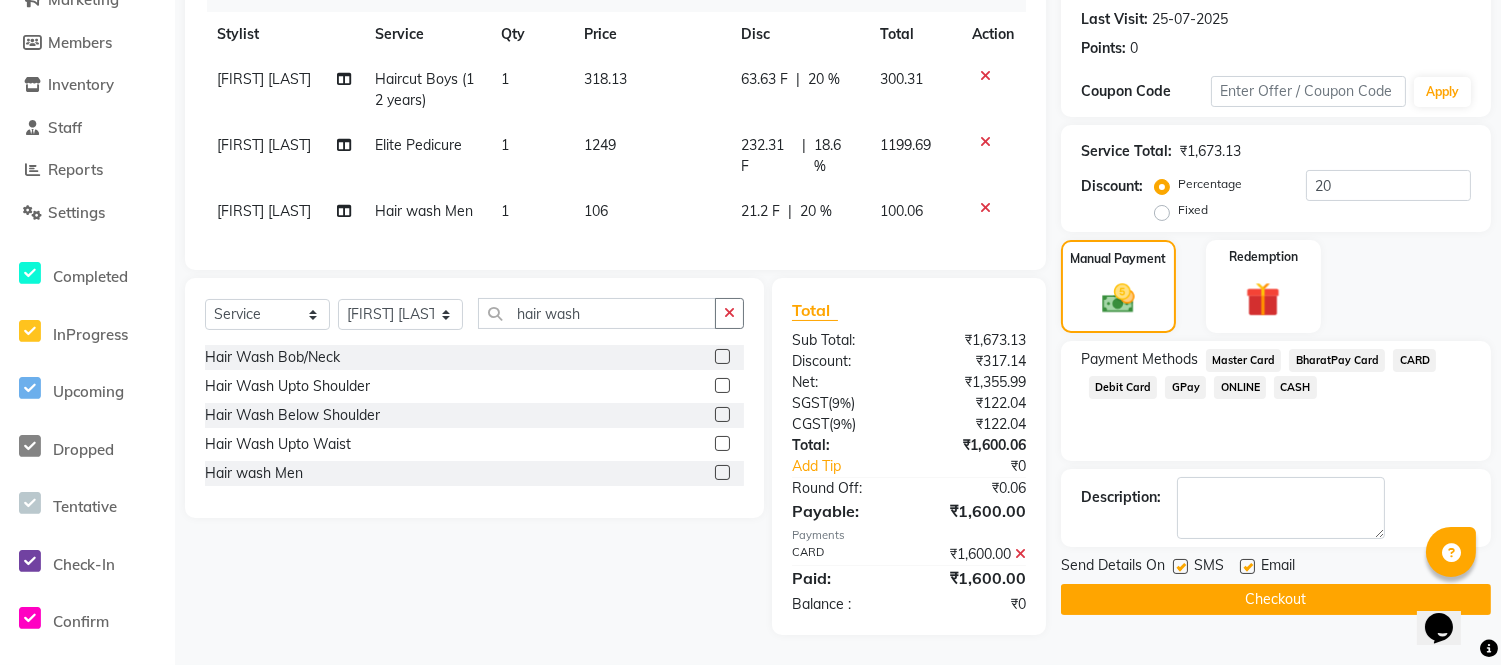 click 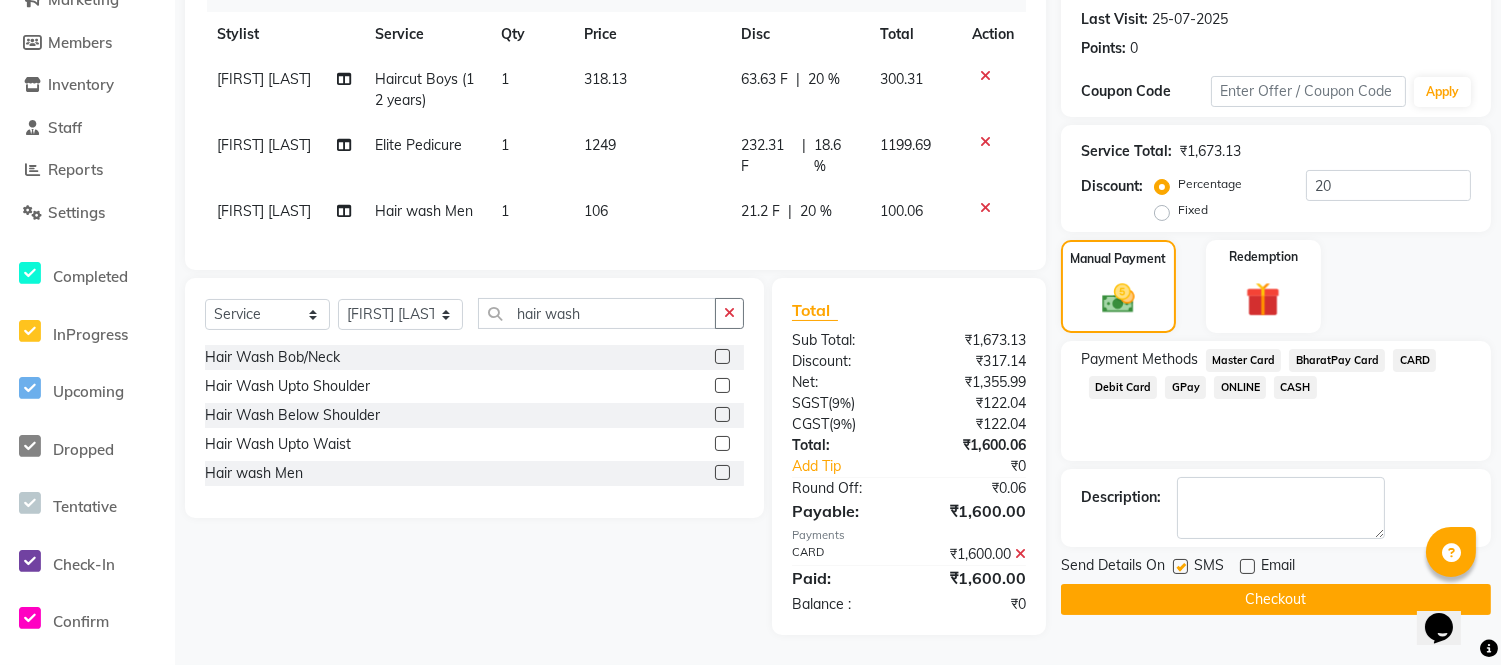 click 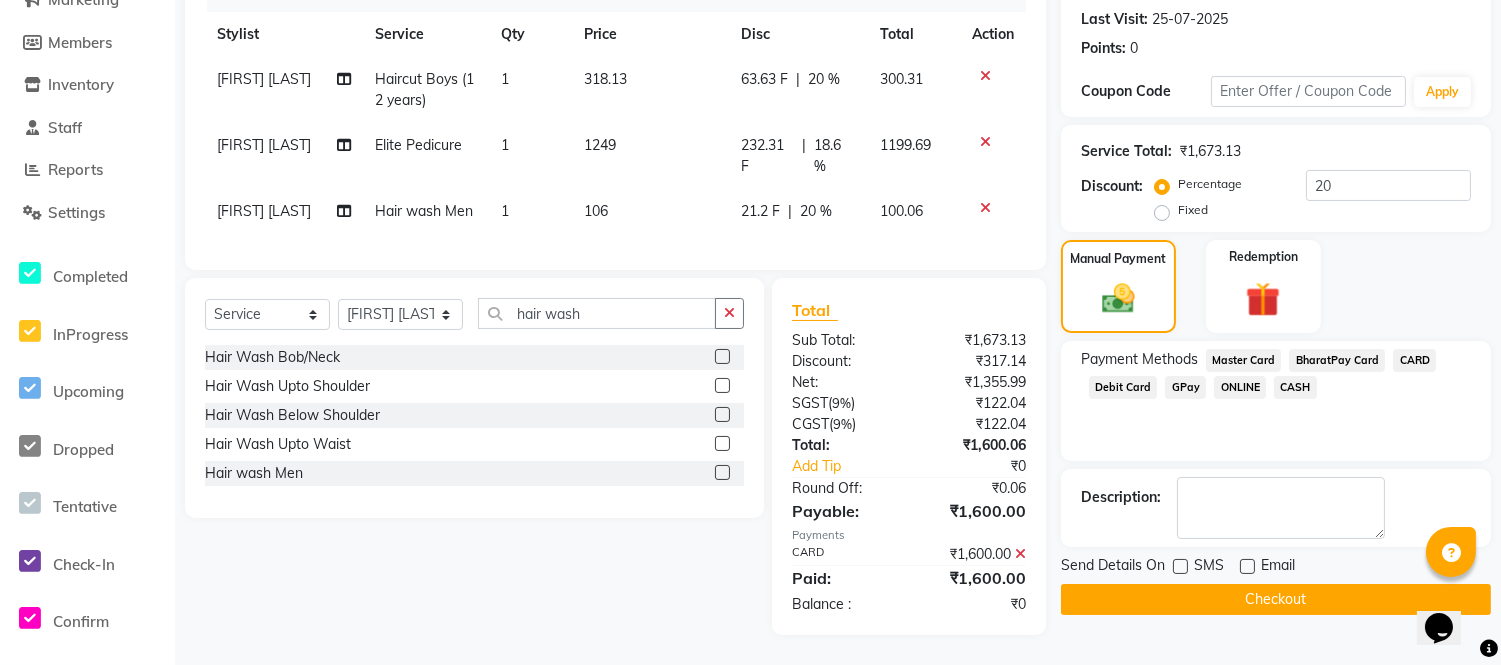 click on "Checkout" 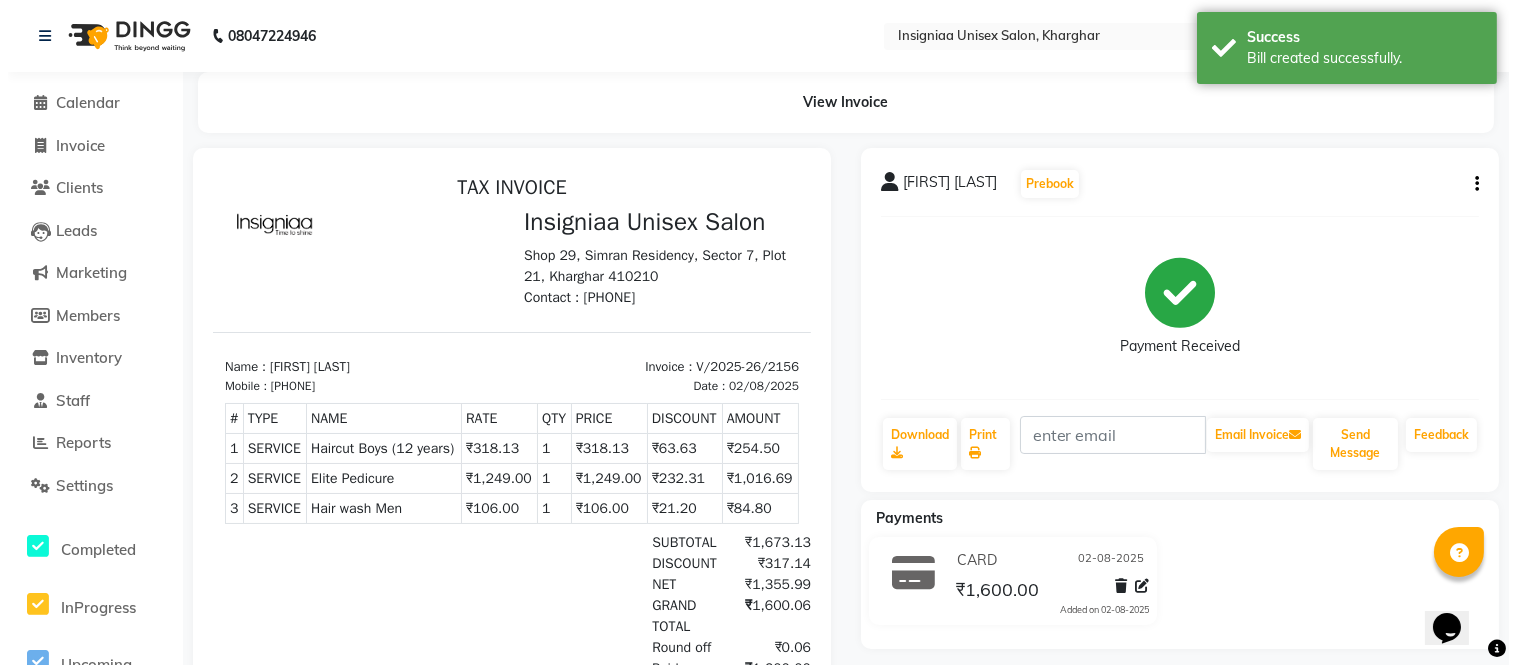 scroll, scrollTop: 0, scrollLeft: 0, axis: both 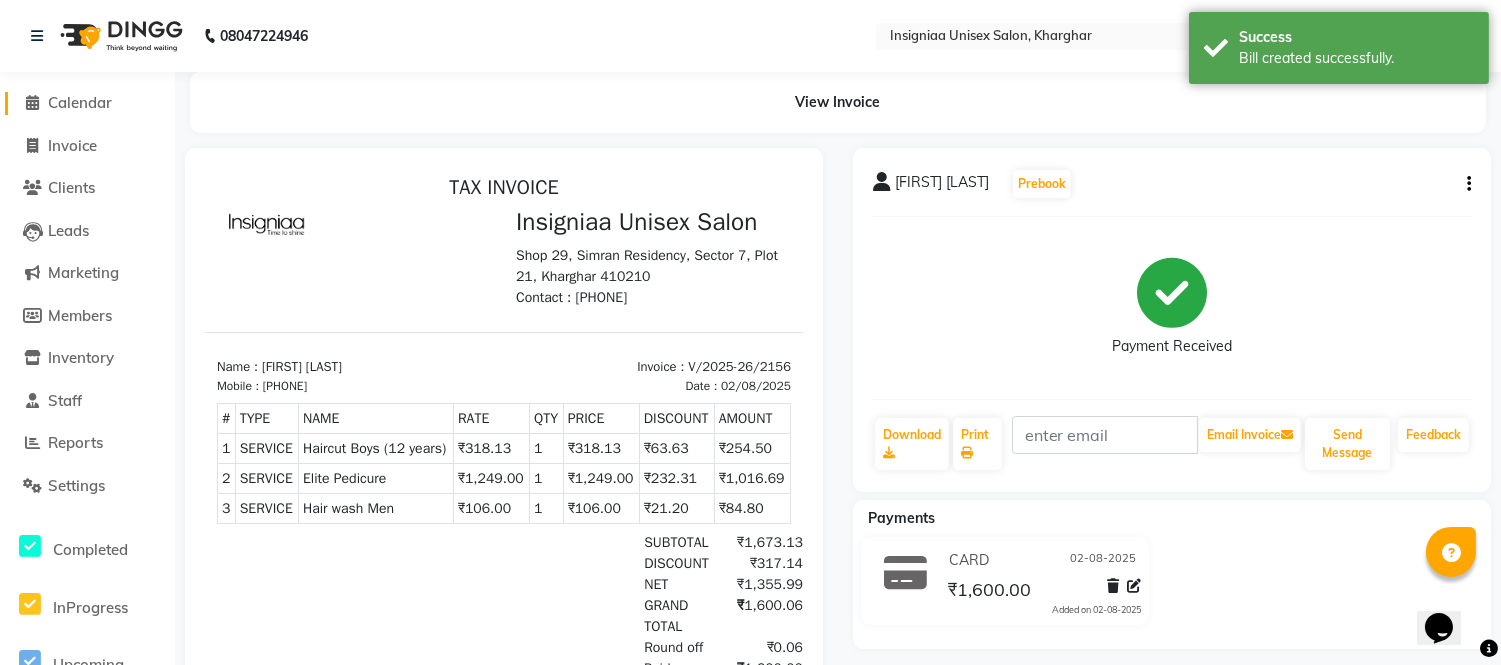 click on "Calendar" 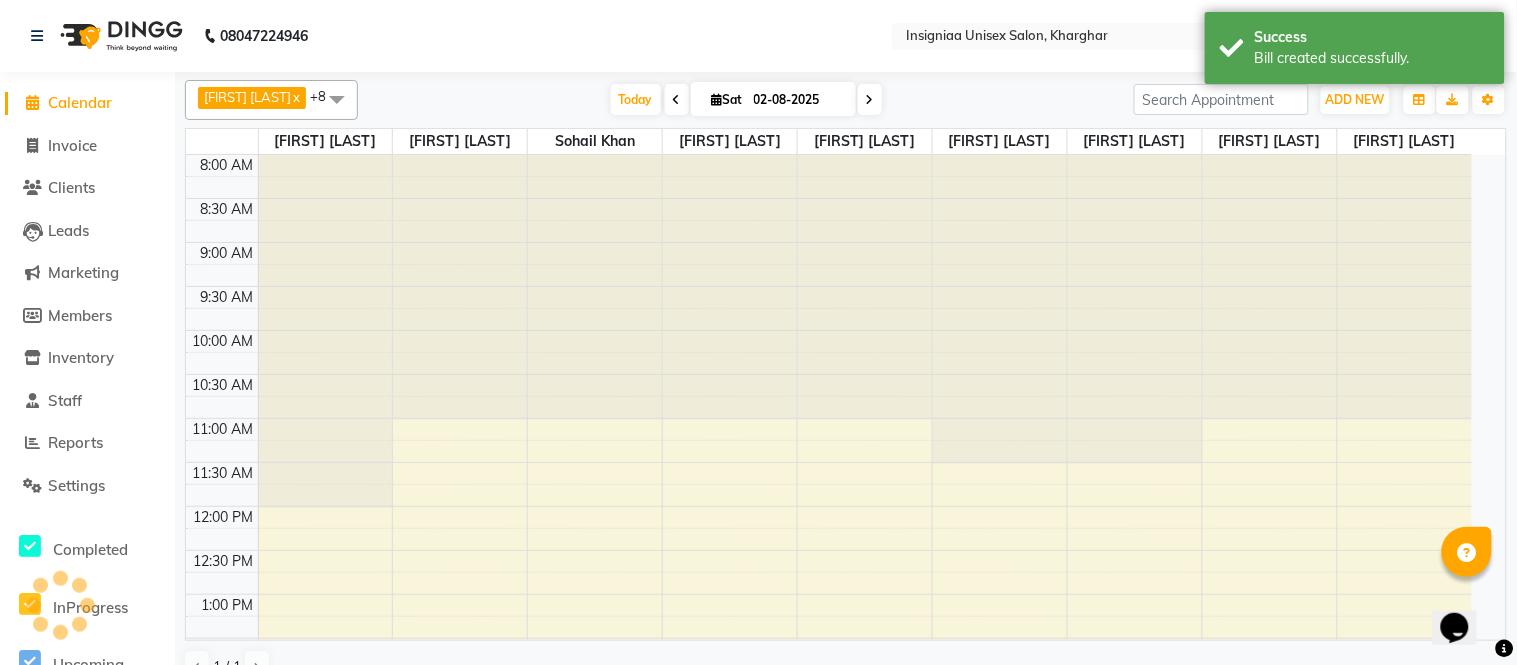 scroll, scrollTop: 0, scrollLeft: 0, axis: both 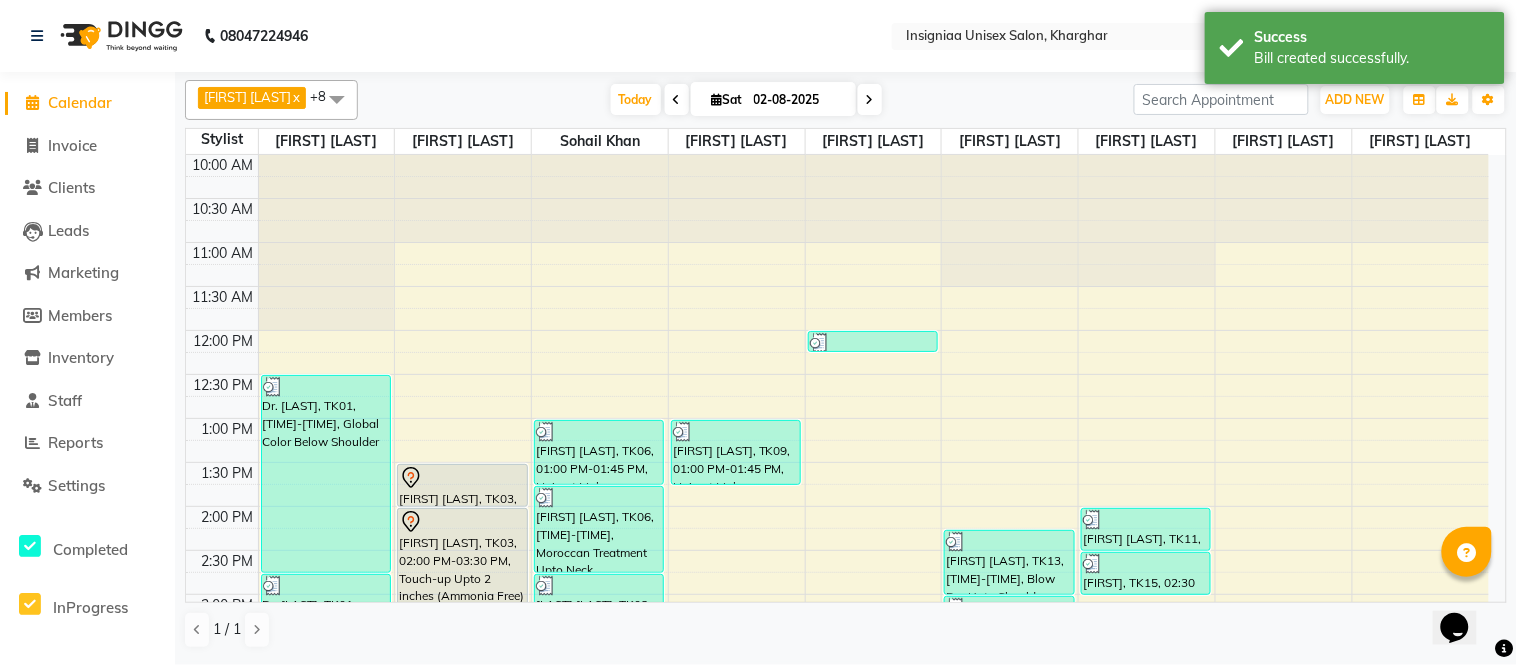 drag, startPoint x: 856, startPoint y: 96, endPoint x: 853, endPoint y: 121, distance: 25.179358 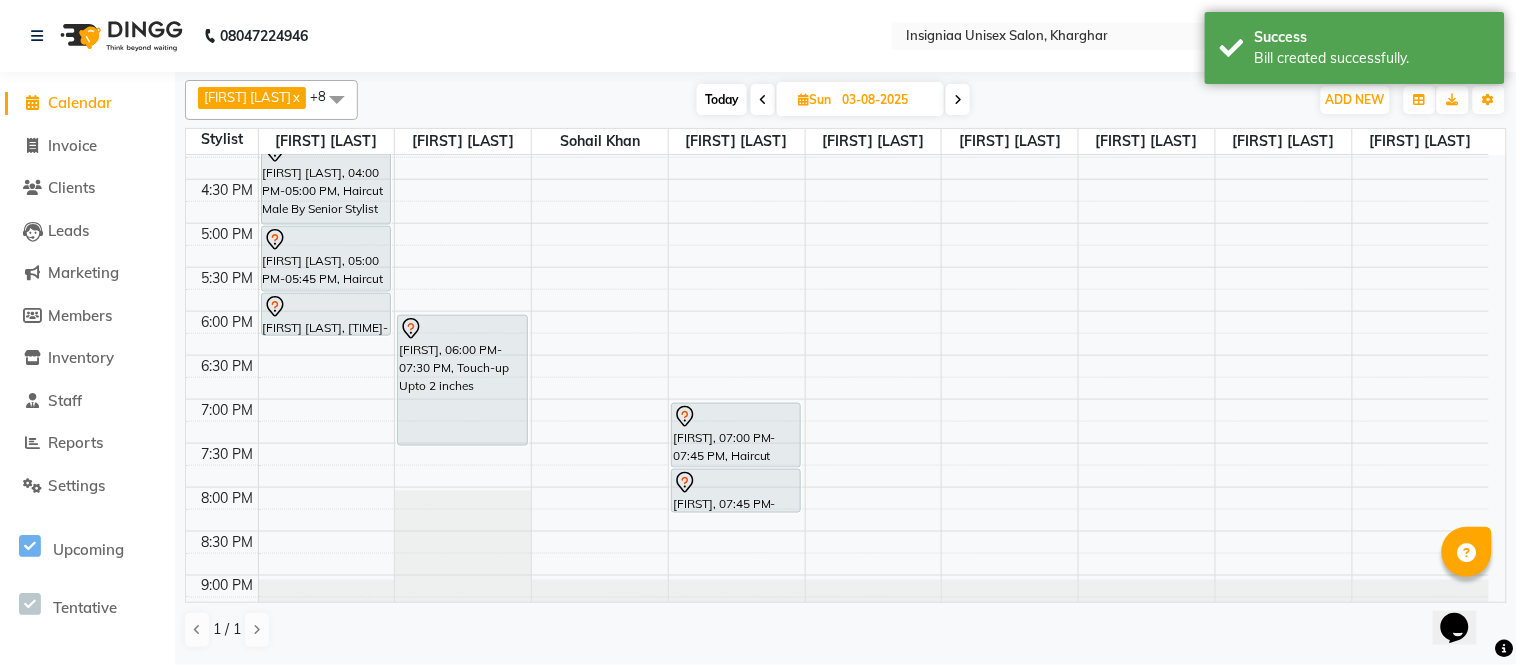 scroll, scrollTop: 508, scrollLeft: 0, axis: vertical 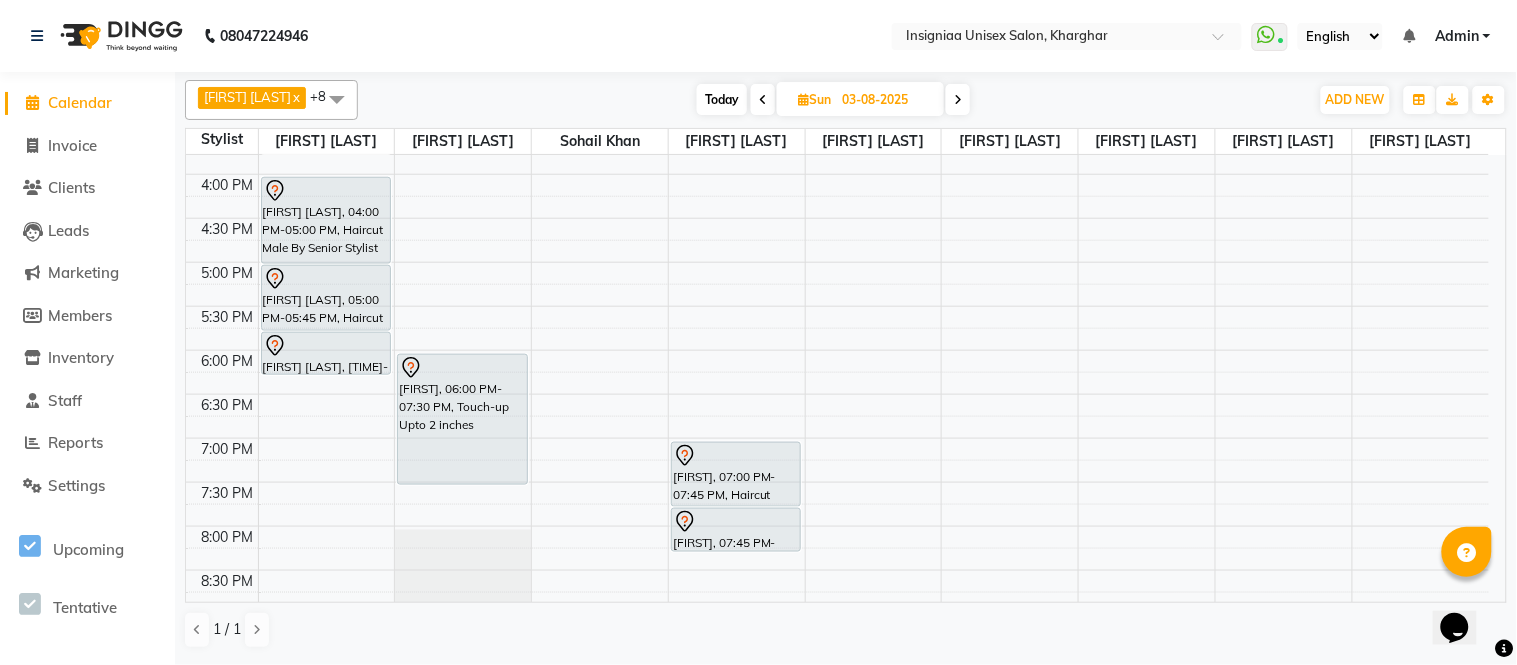 click on "Today" at bounding box center (722, 99) 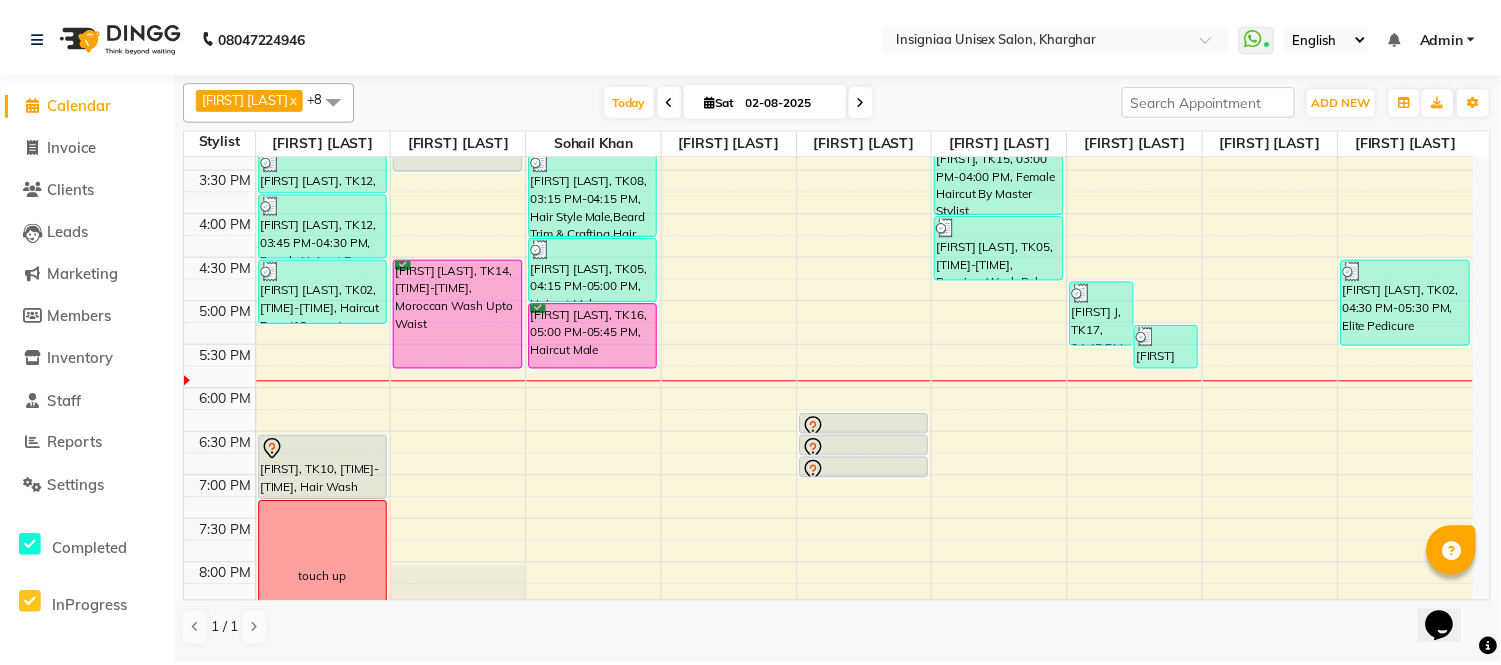 scroll, scrollTop: 508, scrollLeft: 0, axis: vertical 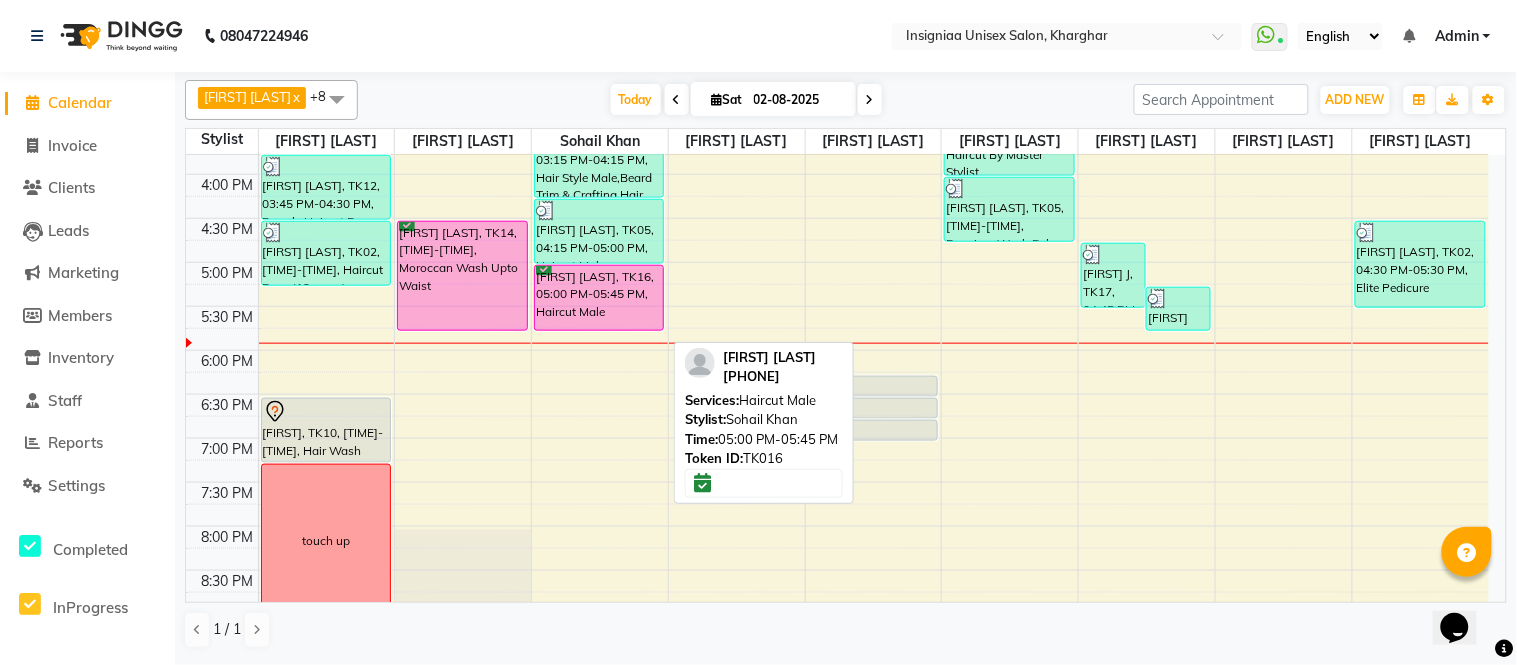 click on "Harsh G, TK16, 05:00 PM-05:45 PM, Haircut Male" at bounding box center [599, 298] 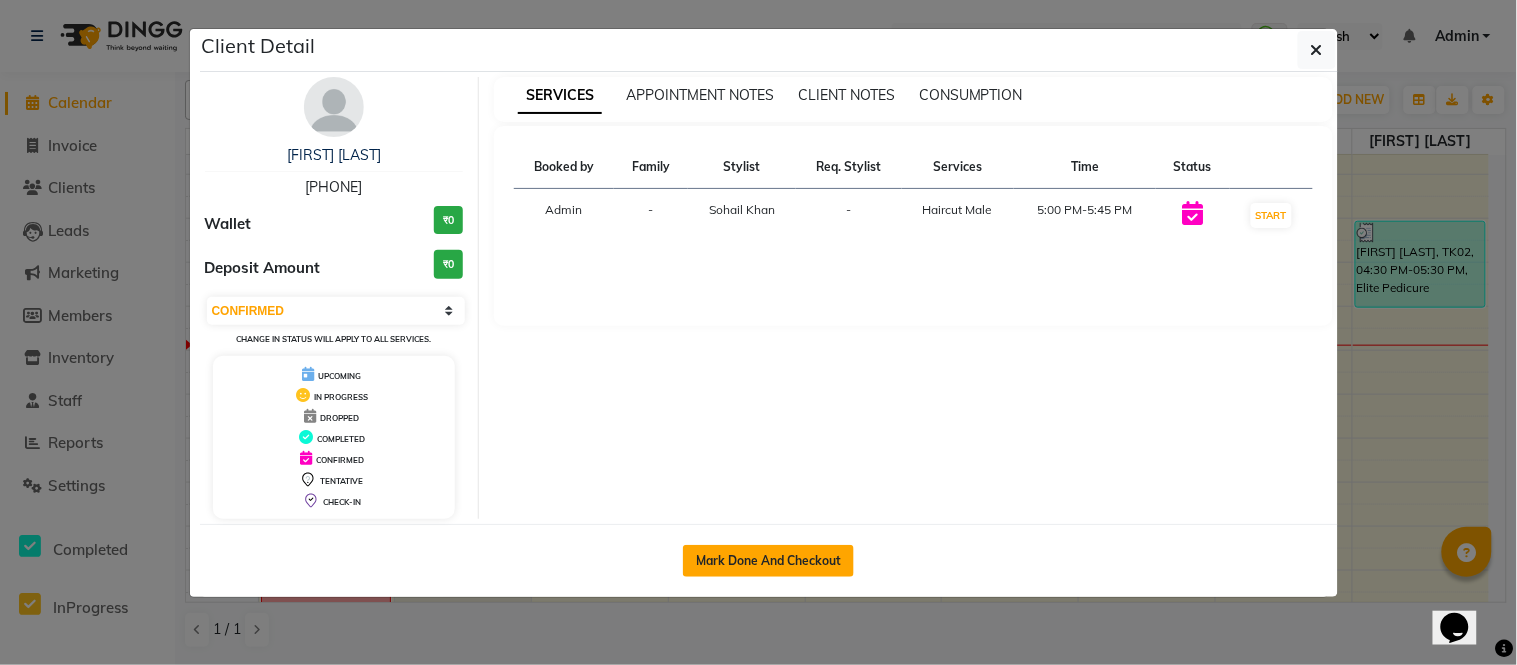 click on "Mark Done And Checkout" 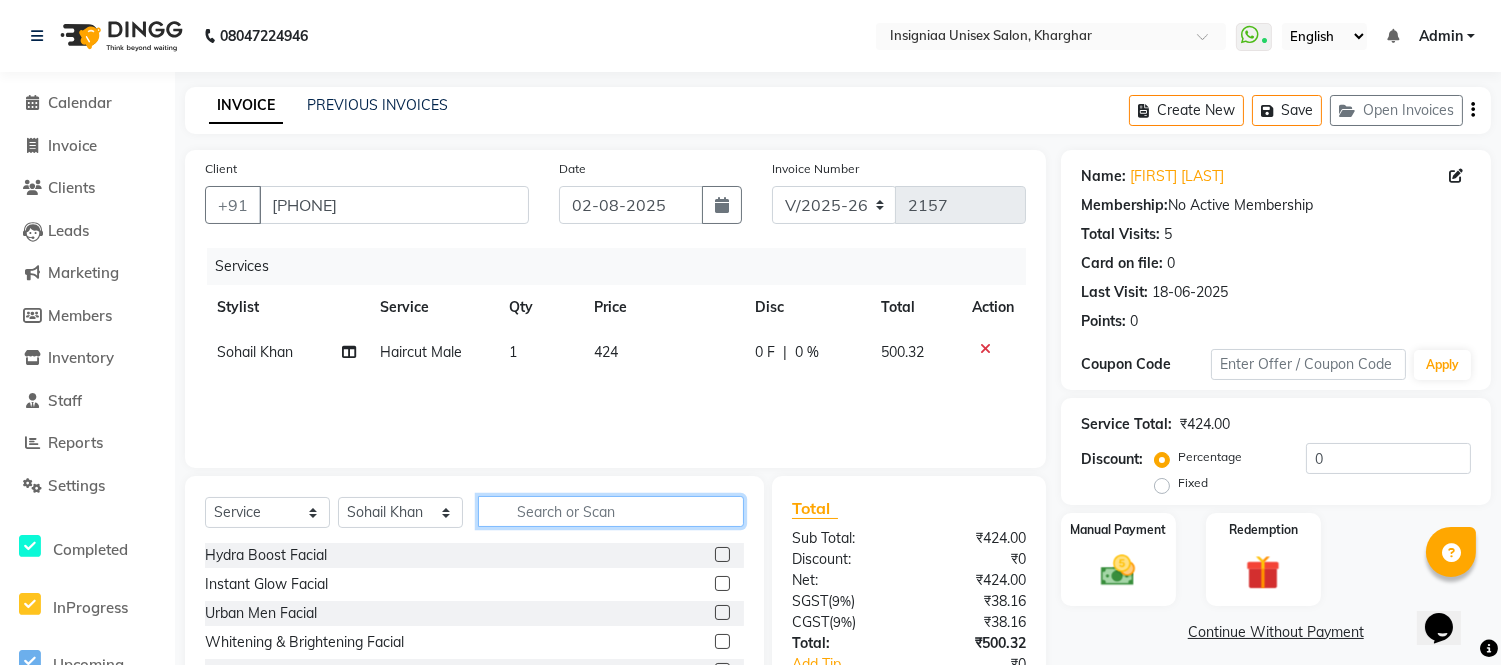 click 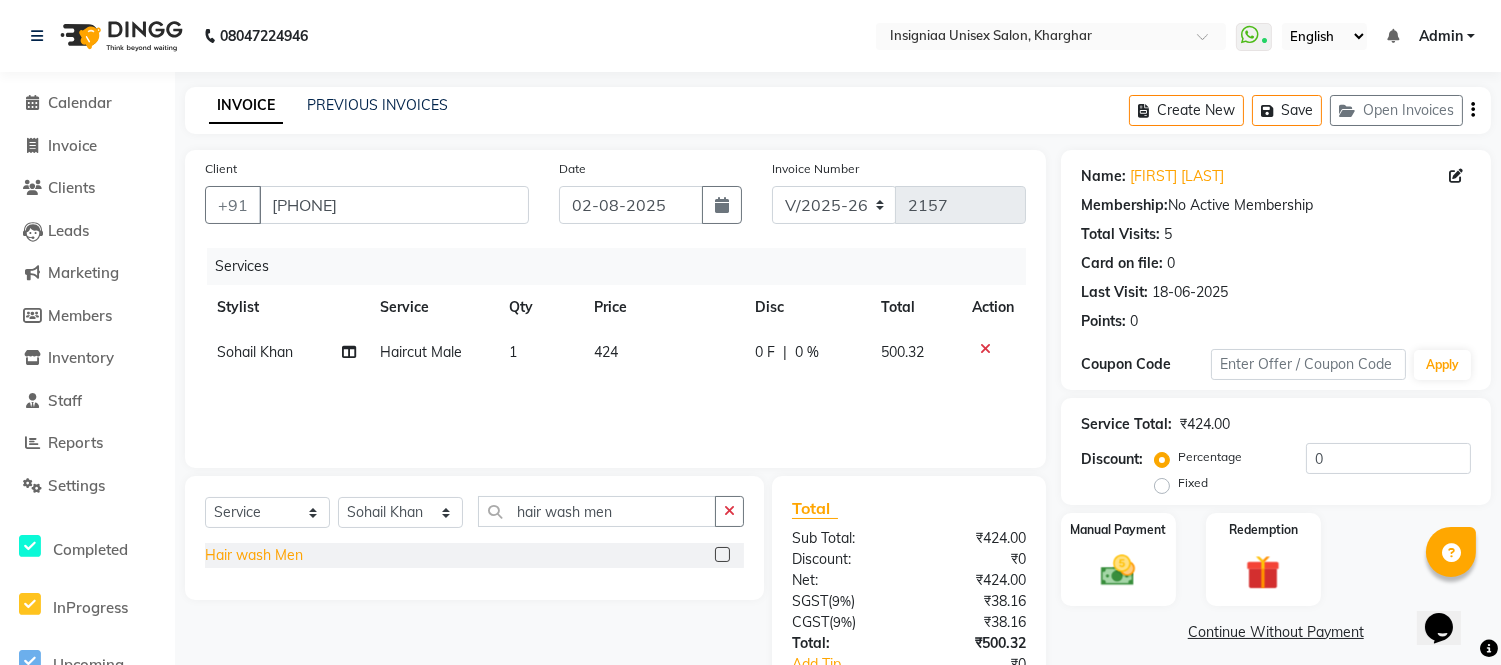 click on "Hair wash Men" 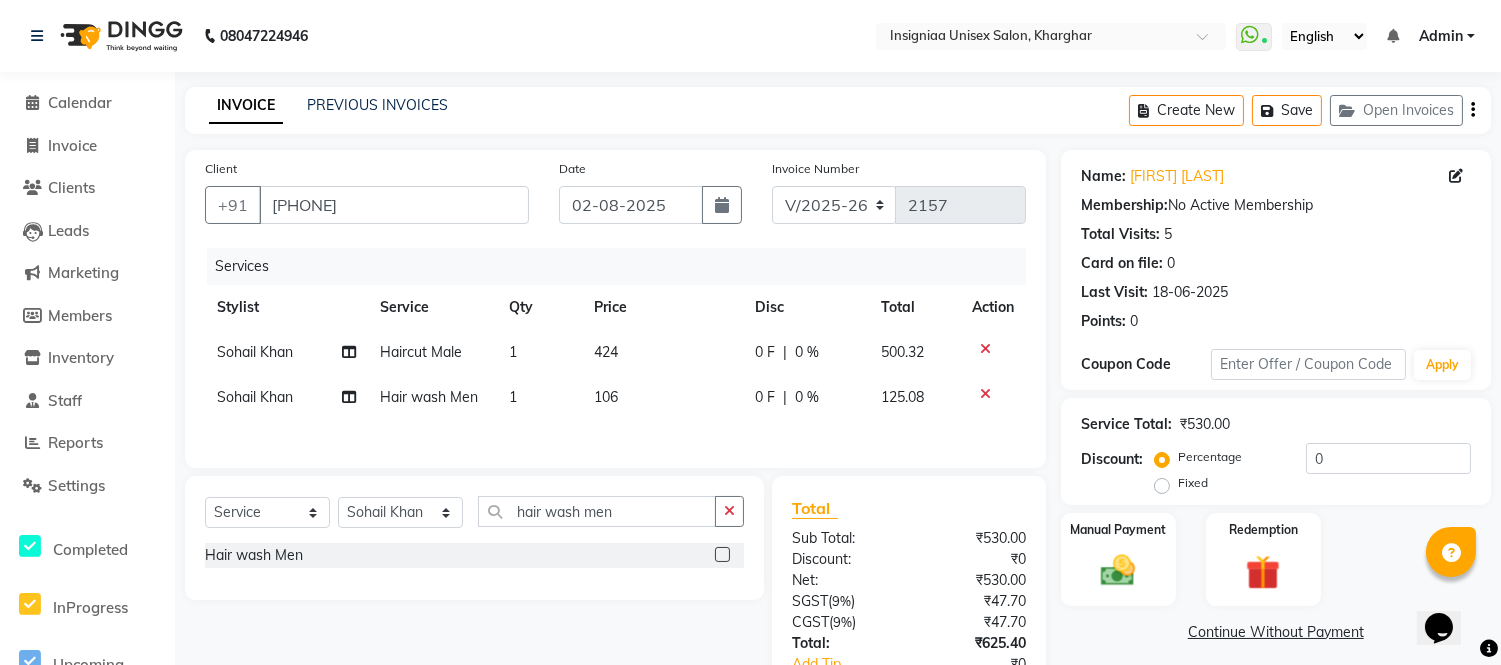 click on "Percentage   Fixed" 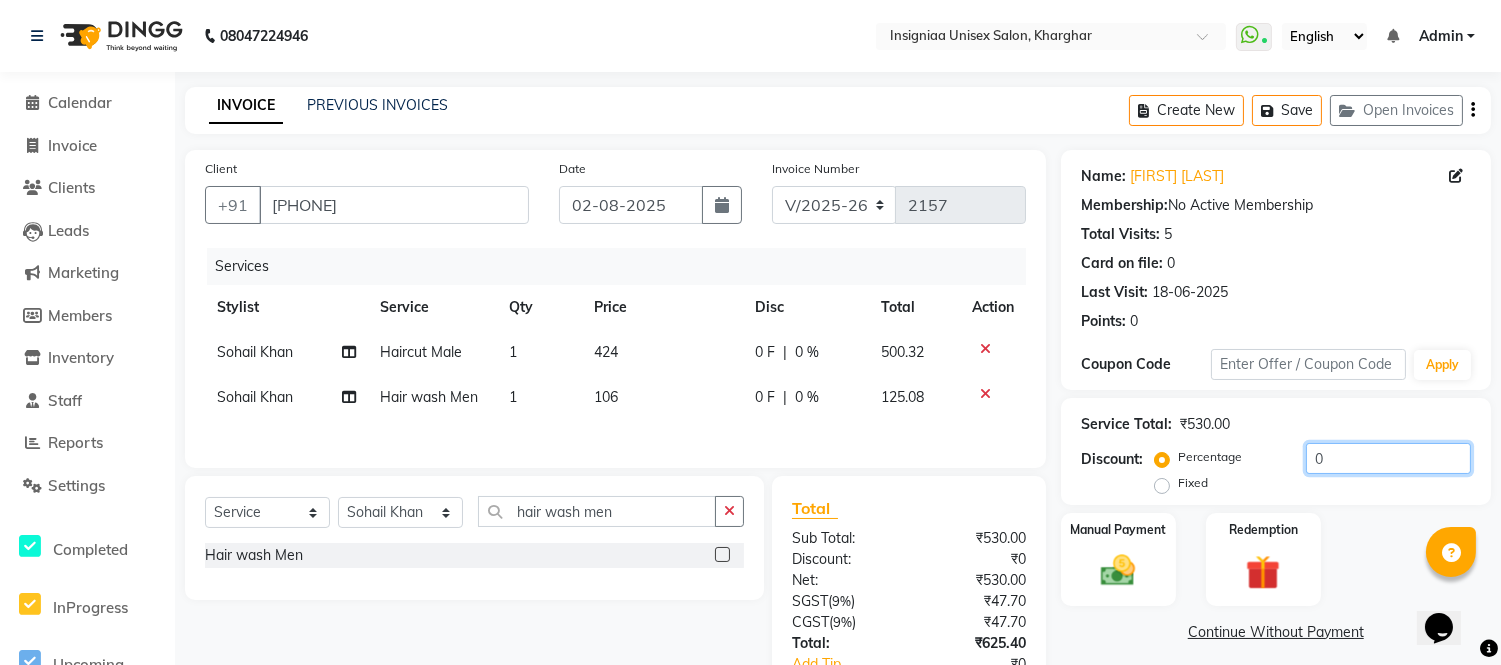 click on "0" 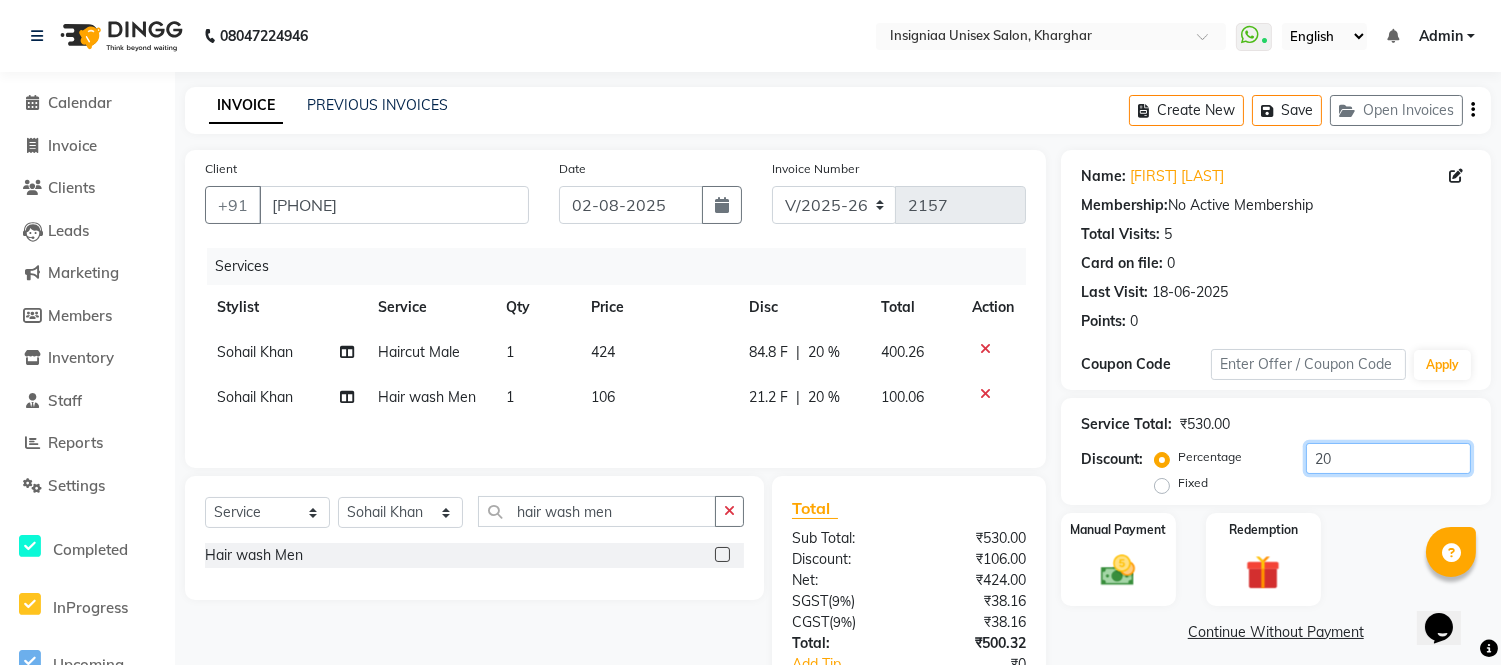 scroll, scrollTop: 160, scrollLeft: 0, axis: vertical 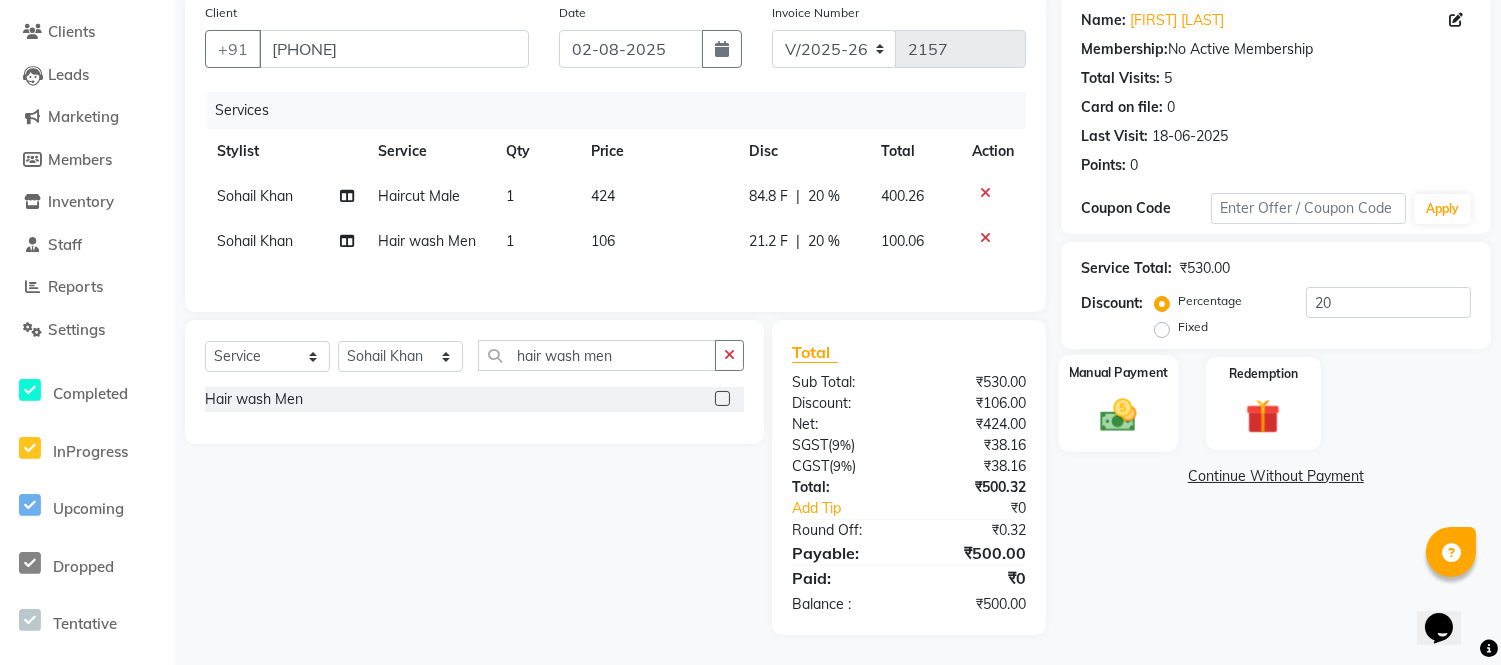 click 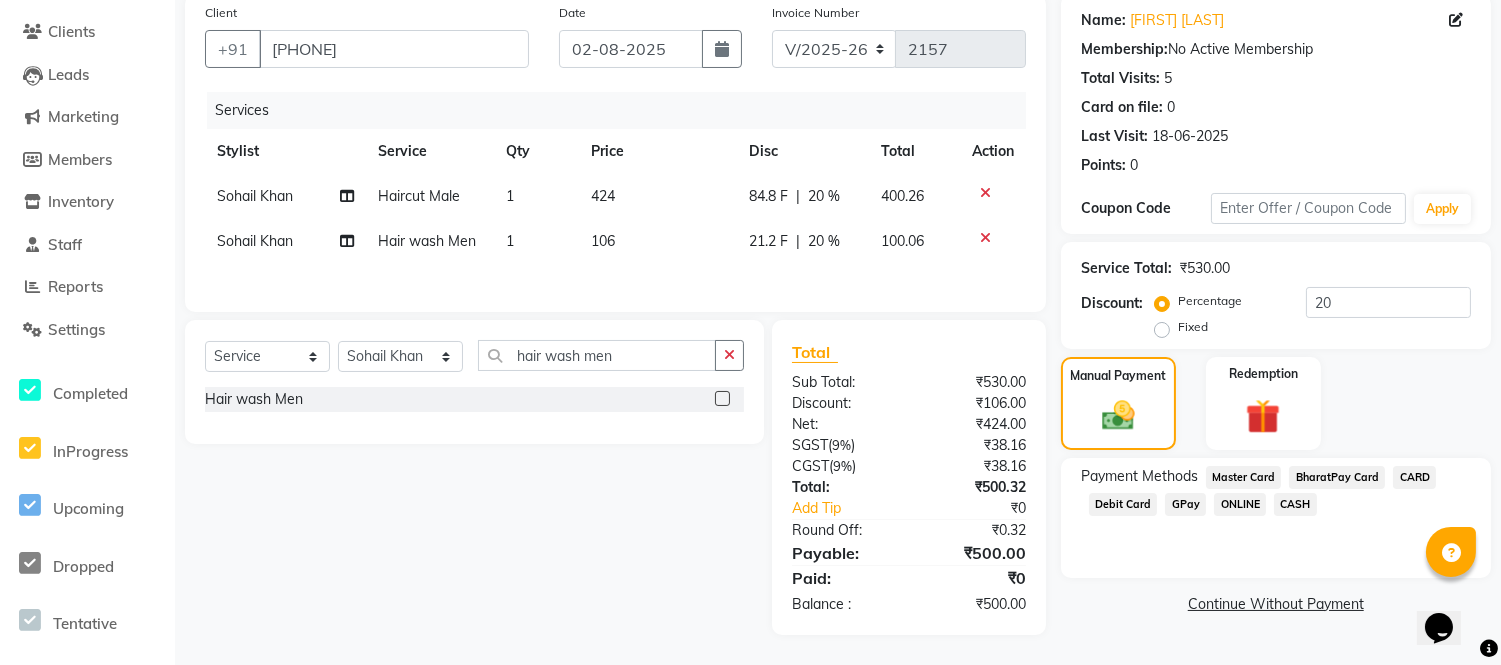 click on "GPay" 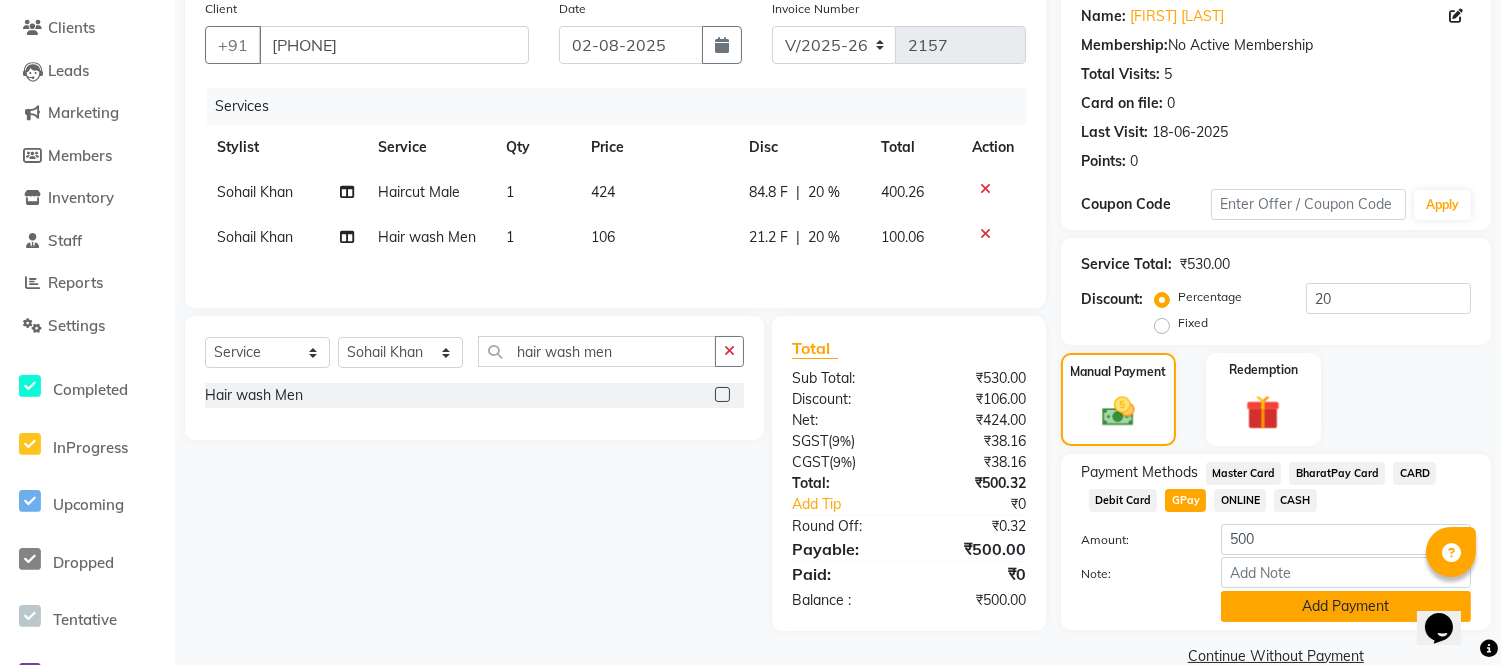 click on "Add Payment" 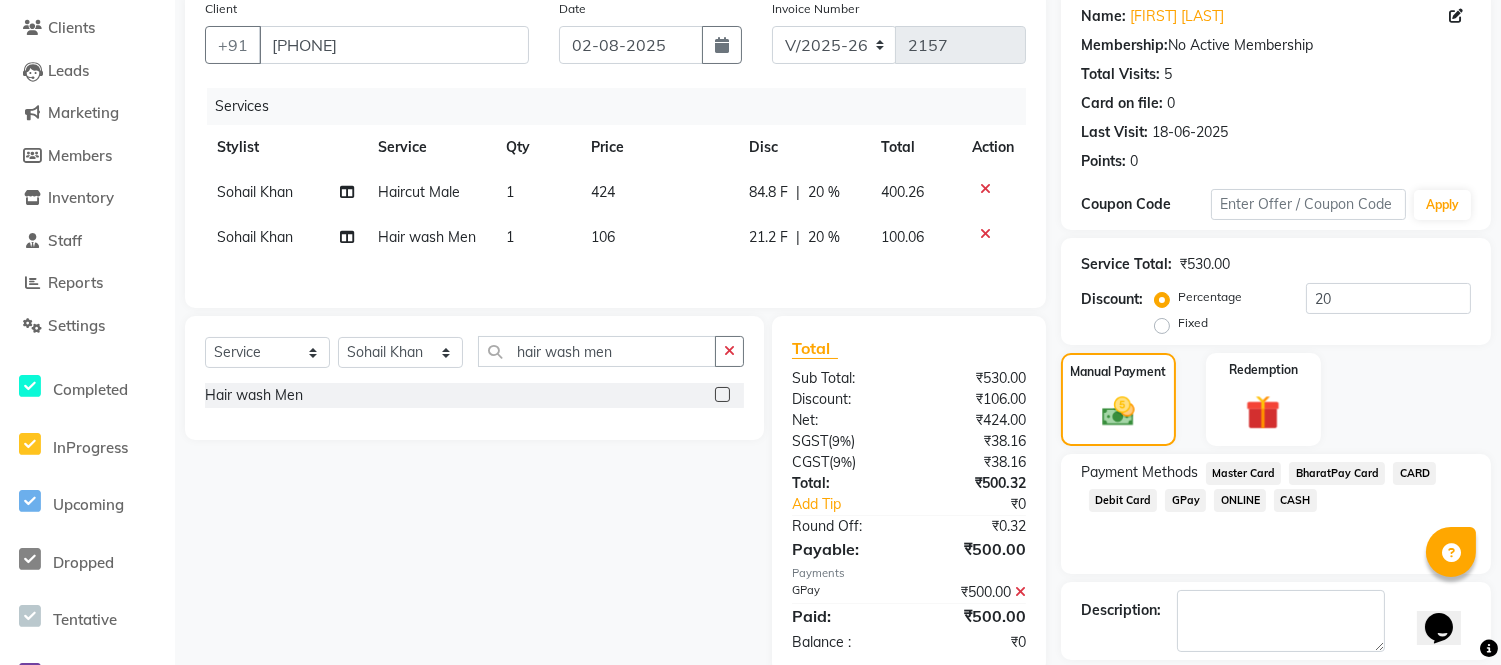 scroll, scrollTop: 252, scrollLeft: 0, axis: vertical 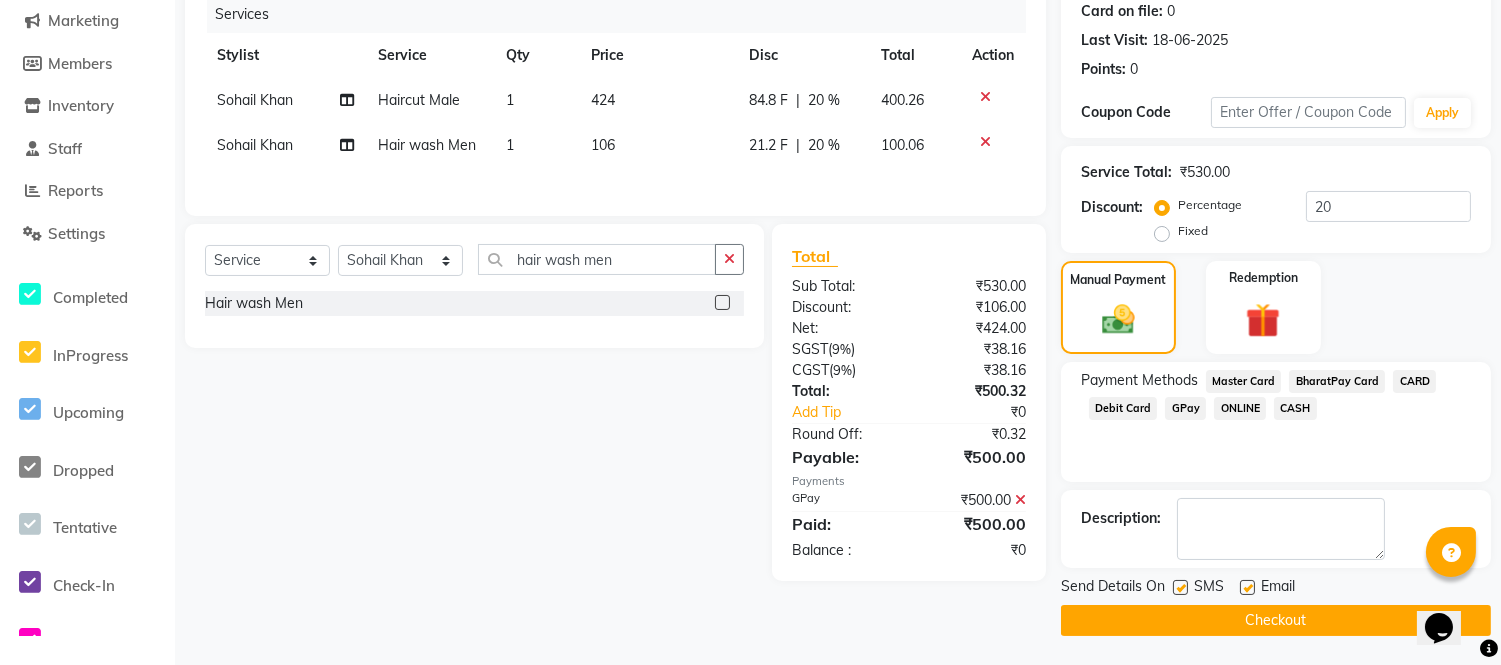 click 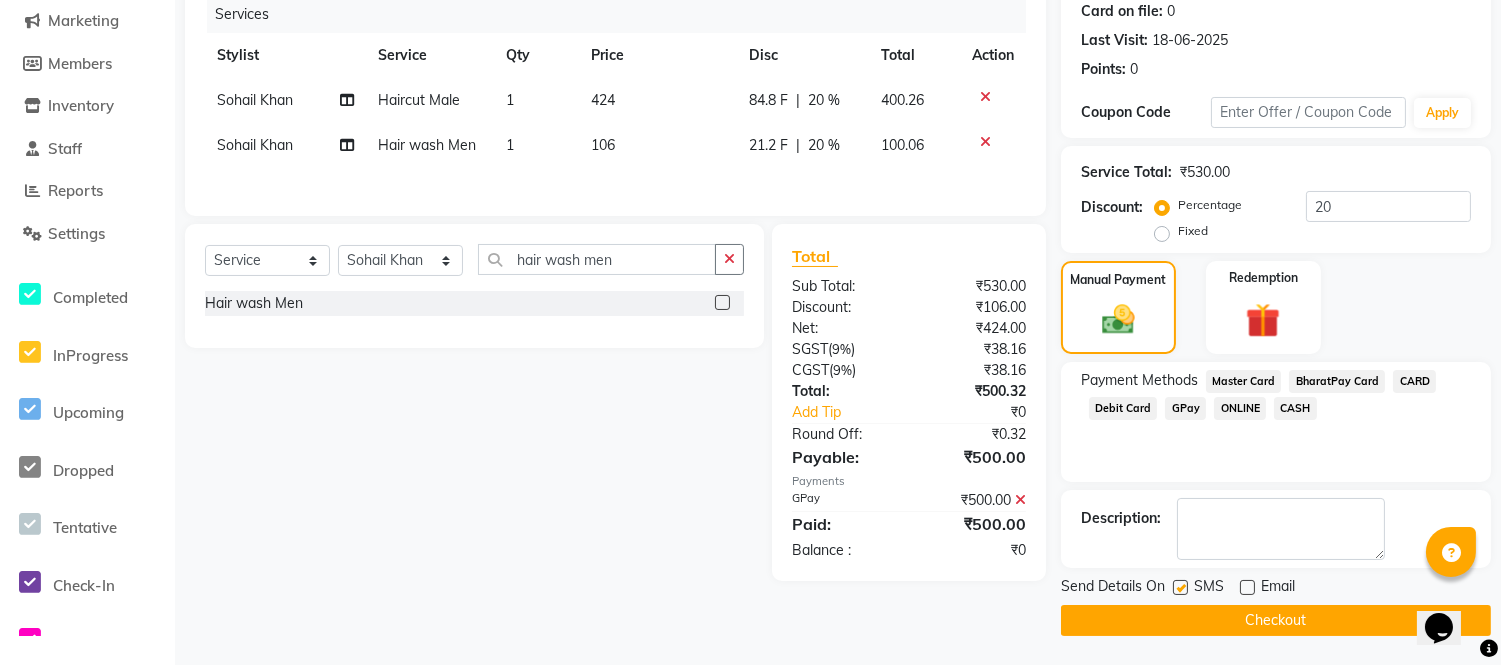 click 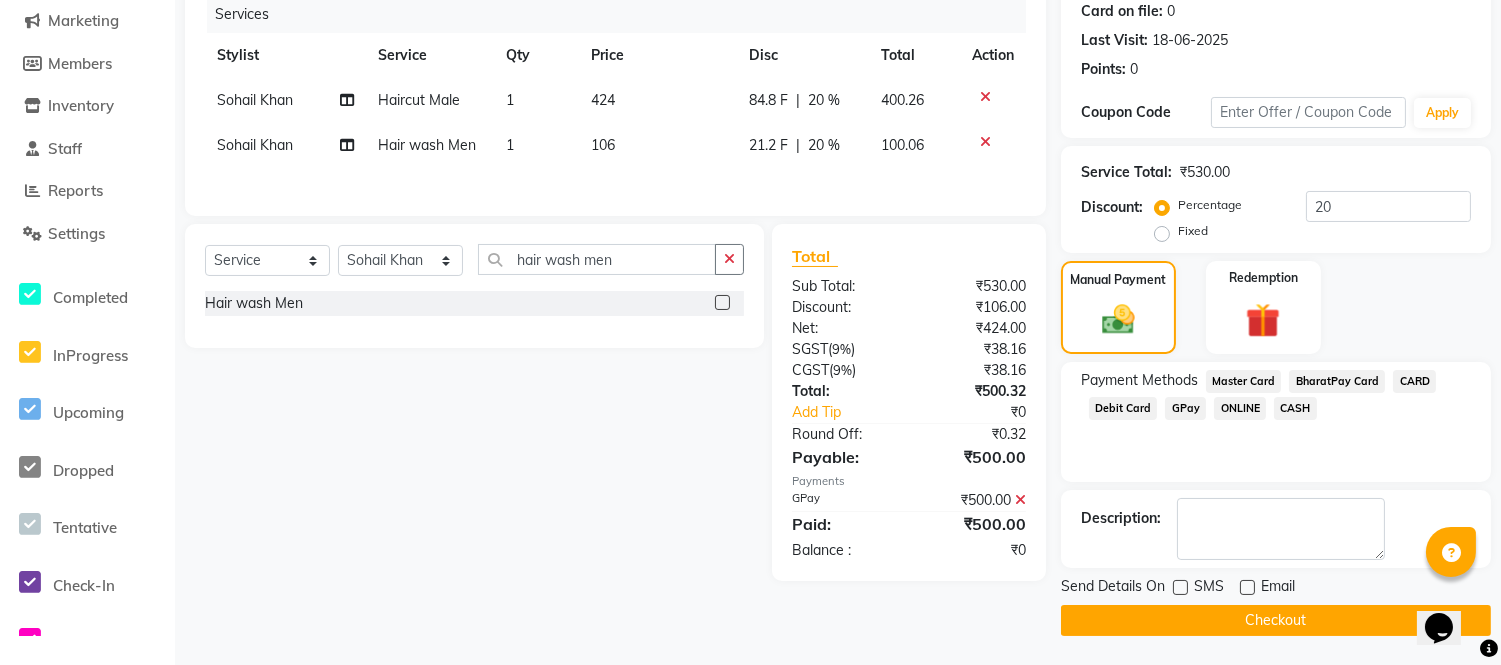 click on "Checkout" 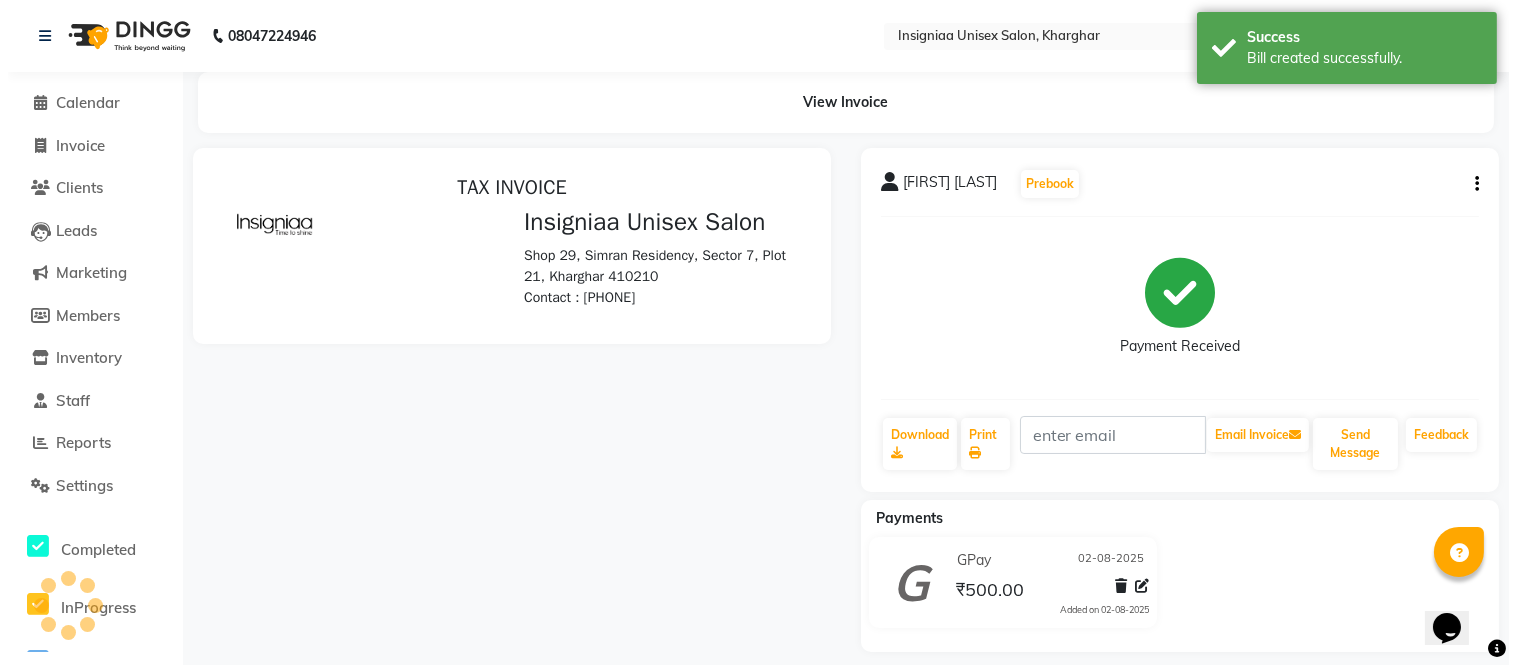 scroll, scrollTop: 0, scrollLeft: 0, axis: both 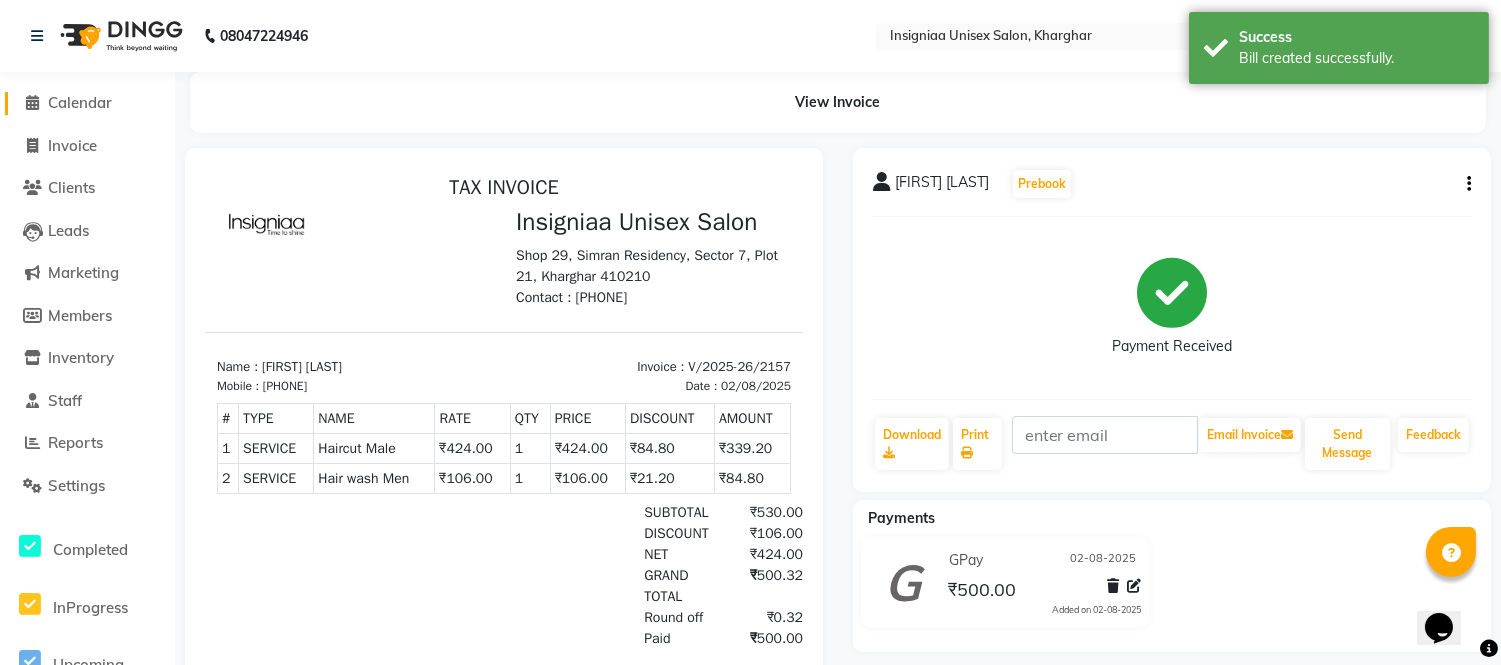 click on "Calendar" 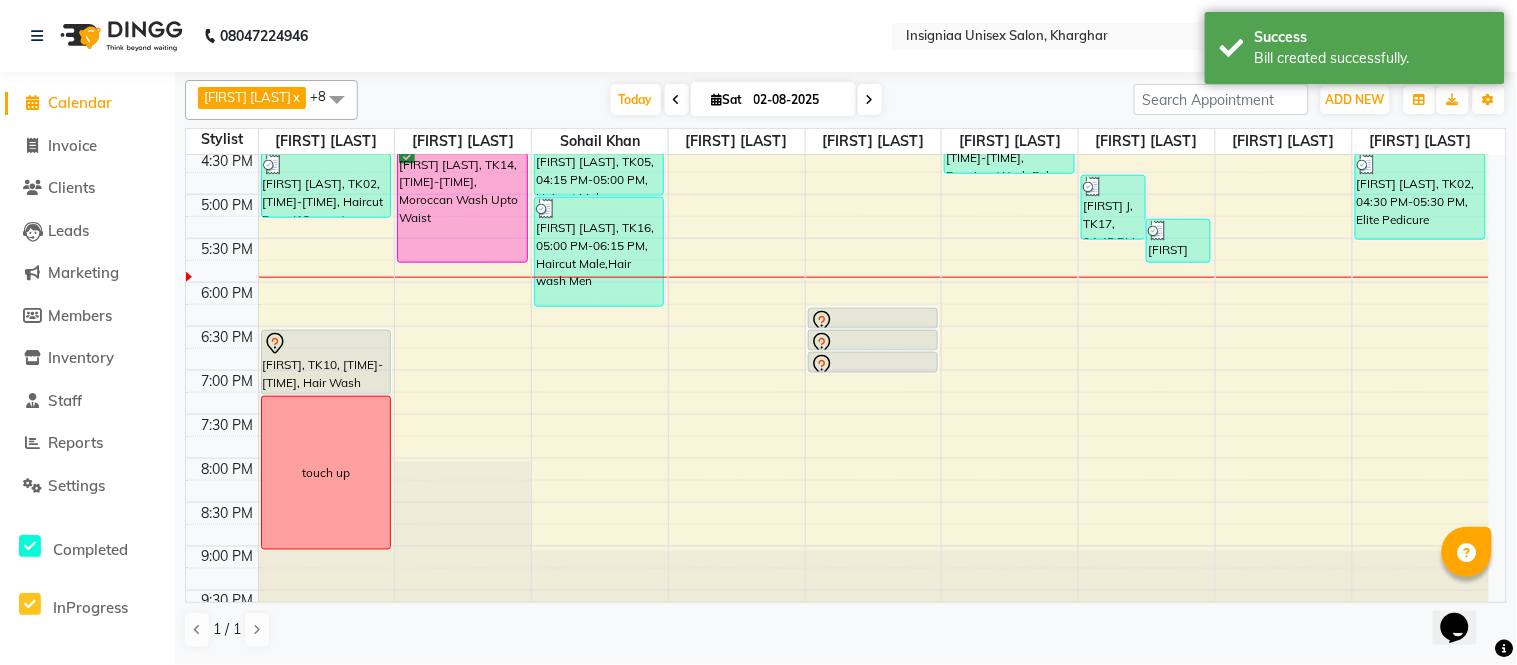 scroll, scrollTop: 523, scrollLeft: 0, axis: vertical 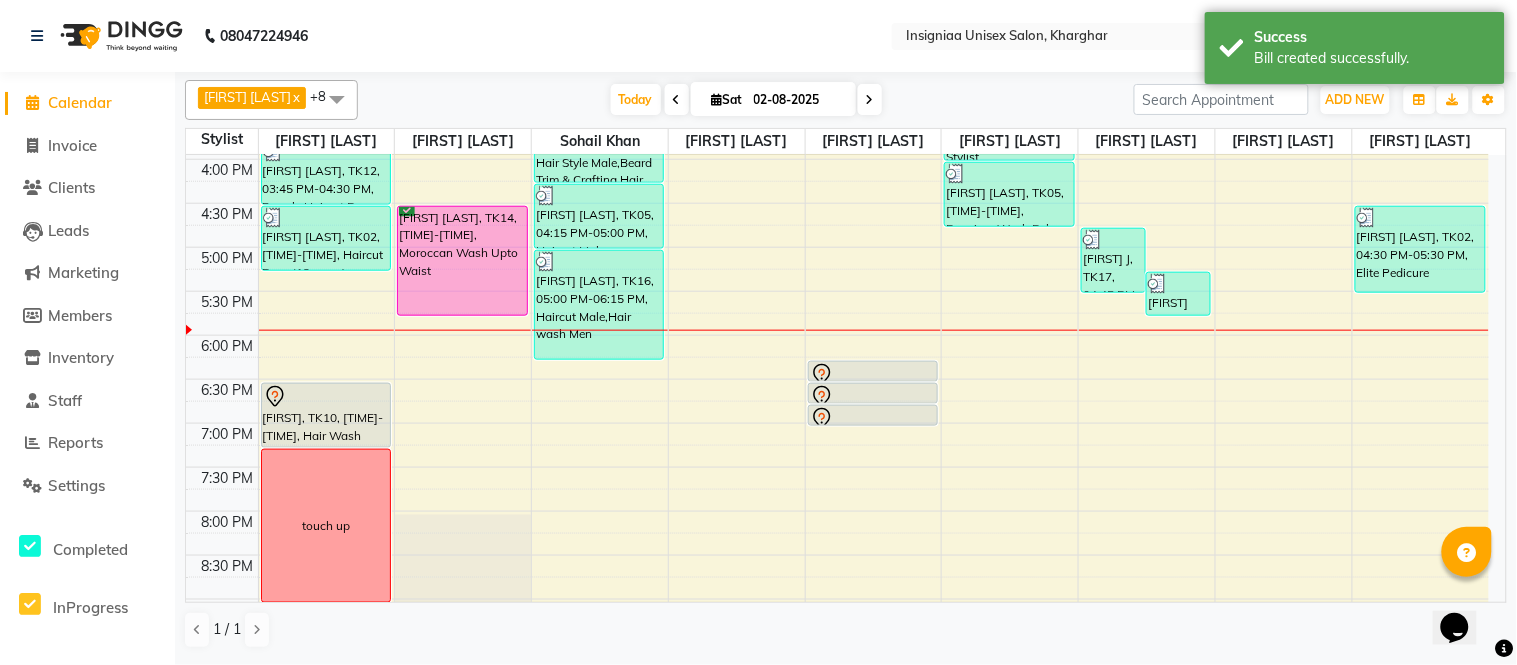 click on "10:00 AM 10:30 AM 11:00 AM 11:30 AM 12:00 PM 12:30 PM 1:00 PM 1:30 PM 2:00 PM 2:30 PM 3:00 PM 3:30 PM 4:00 PM 4:30 PM 5:00 PM 5:30 PM 6:00 PM 6:30 PM 7:00 PM 7:30 PM 8:00 PM 8:30 PM 9:00 PM 9:30 PM     Dr. Dipeeka, TK01, 12:30 PM-02:45 PM, Global Color Below Shoulder     Dr. Dipeeka, TK01, 02:45 PM-03:15 PM, Pre wash Female (without Conditioning)     Shweta Thakkar, TK12, 03:15 PM-03:45 PM, Pre wash Female (without Conditioning)     Shweta Thakkar, TK12, 03:45 PM-04:30 PM, Female Haircut By Senior Stylist     Shweta Dahiya, TK02, 04:30 PM-05:15 PM, Haircut Boys (12 years)             Sulbha, TK10, 06:30 PM-07:15 PM, Hair Wash Below Shoulder  touch up              Nandini Mitra, TK03, 01:30 PM-02:00 PM, Pre wash Female (without Conditioning)             Nandini Mitra, TK03, 02:00 PM-03:30 PM, Touch-up Upto 2 inches (Ammonia Free)     Ananya Das, TK14, 04:30 PM-05:45 PM, Moroccan Wash Upto Waist     Sanjay Sharma, TK06, 01:00 PM-01:45 PM, Haircut Male" at bounding box center (837, 159) 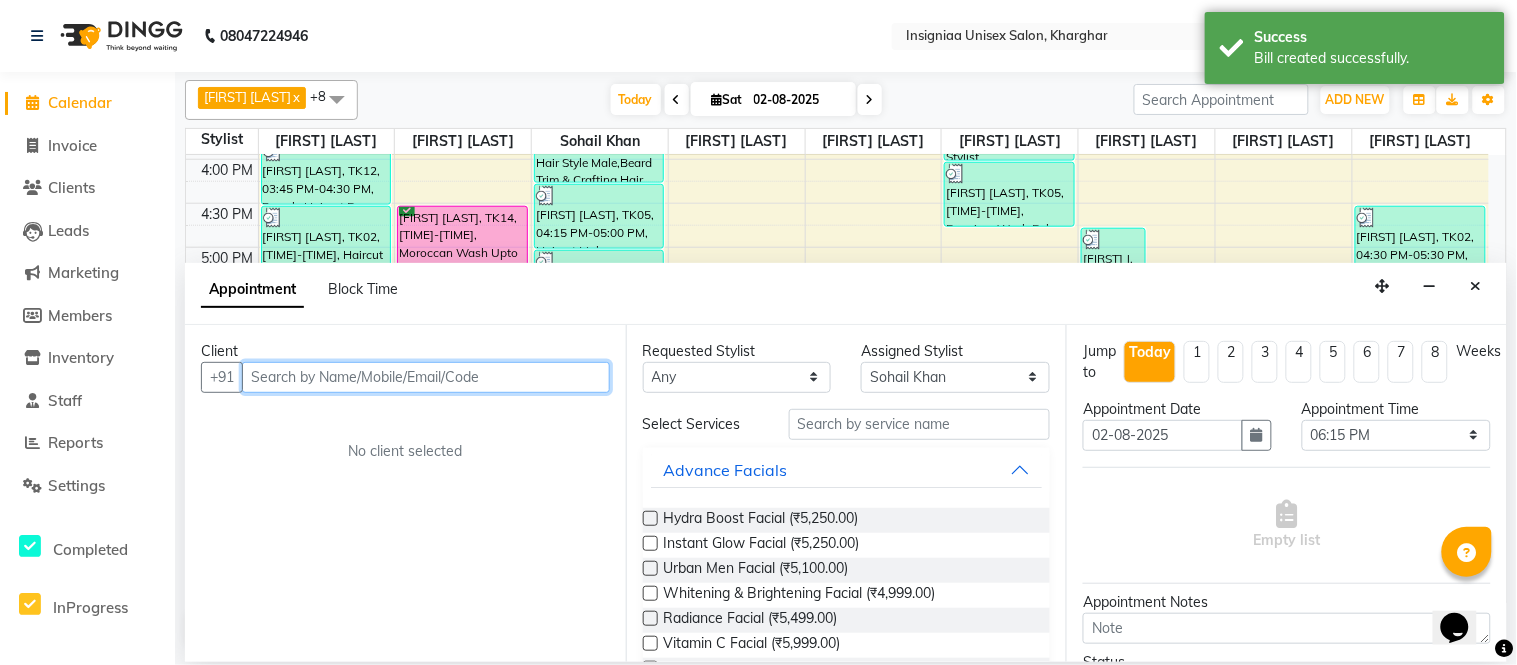 click at bounding box center (426, 377) 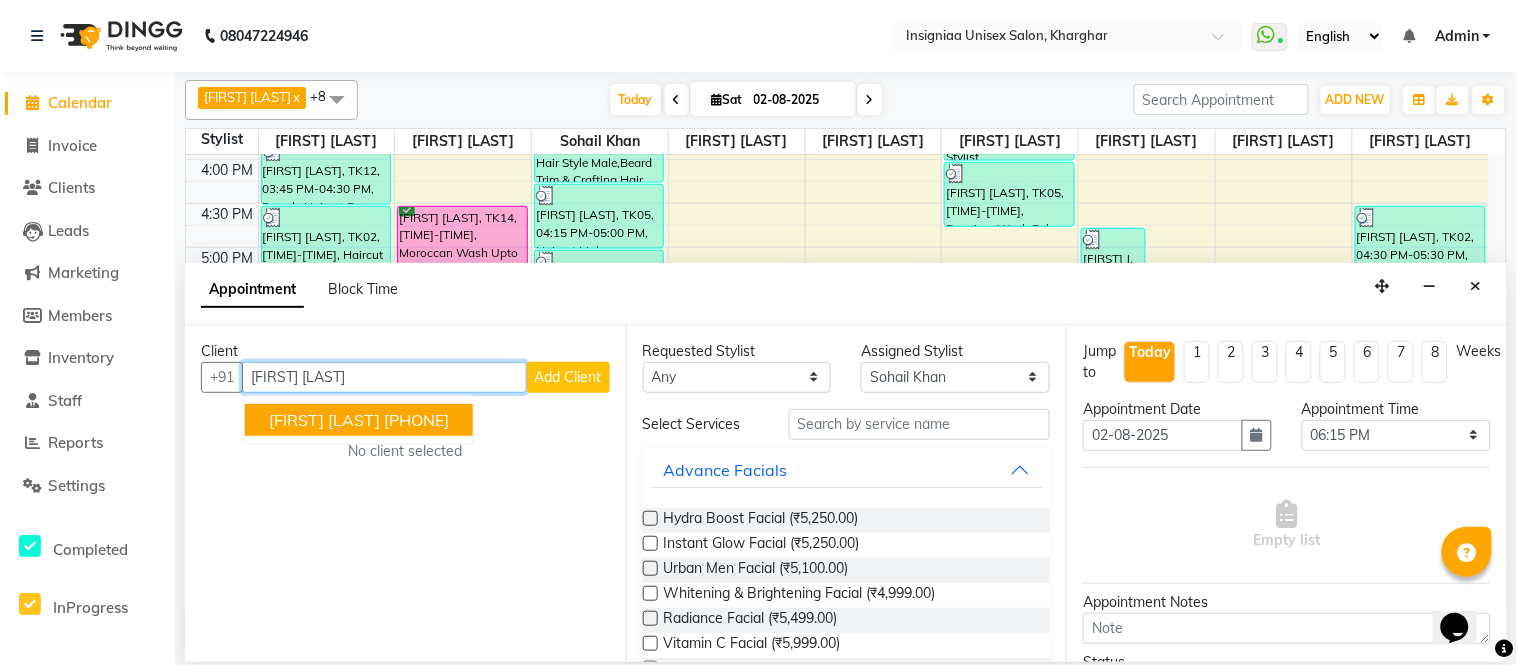 click on "9987991360" at bounding box center (416, 420) 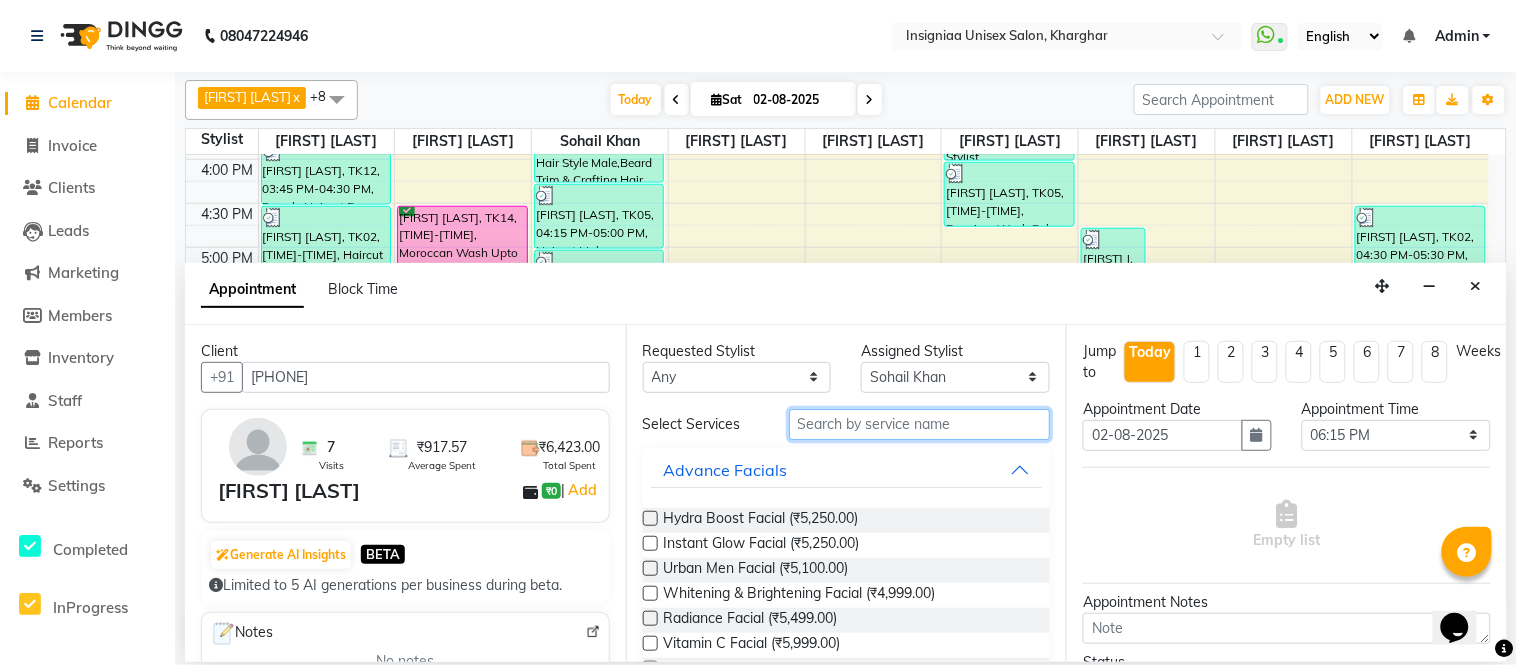 click at bounding box center [920, 424] 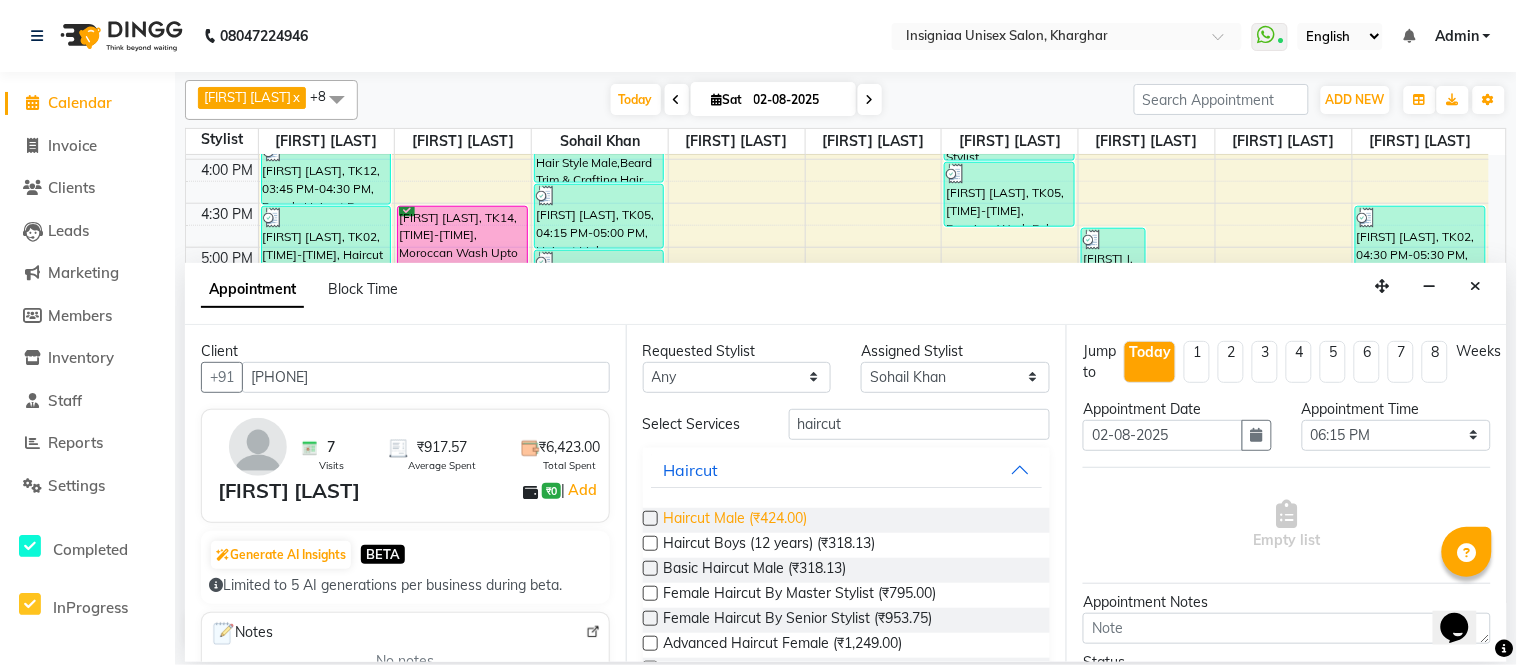 click on "Haircut Male (₹424.00)" at bounding box center [736, 520] 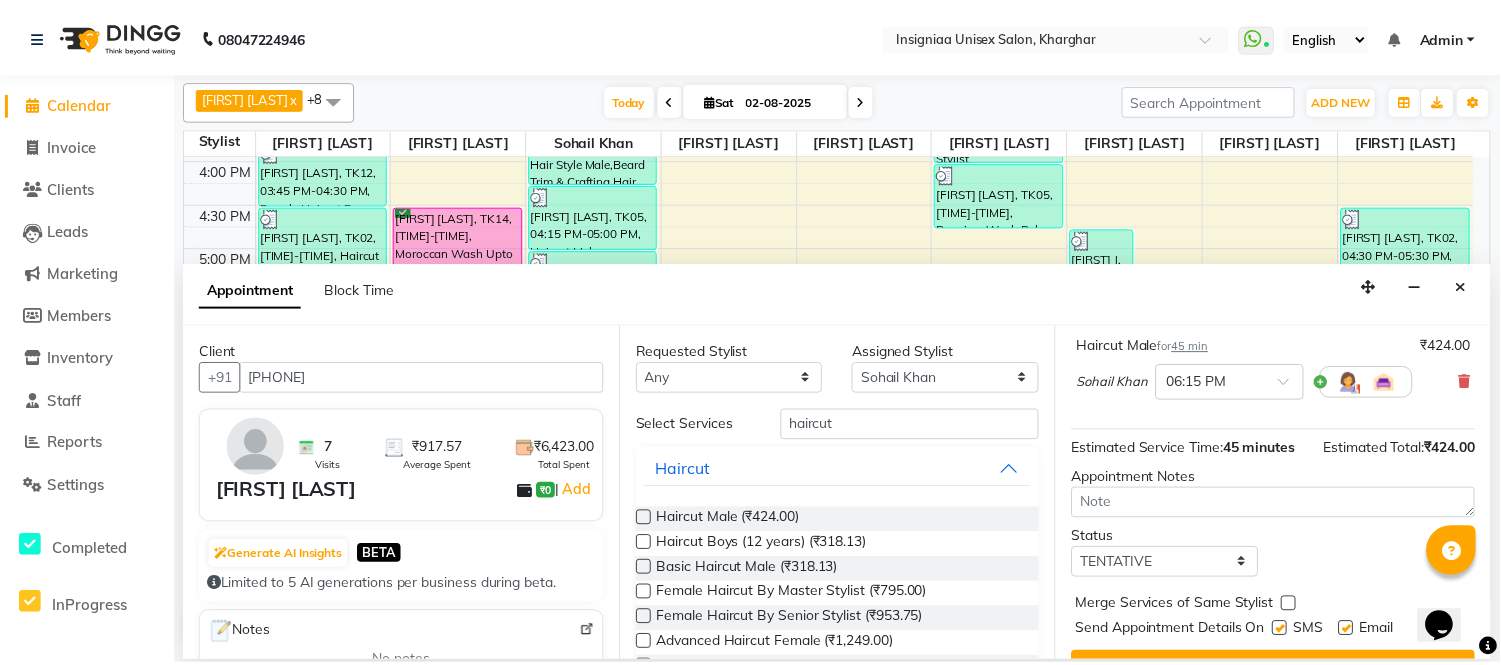 scroll, scrollTop: 210, scrollLeft: 0, axis: vertical 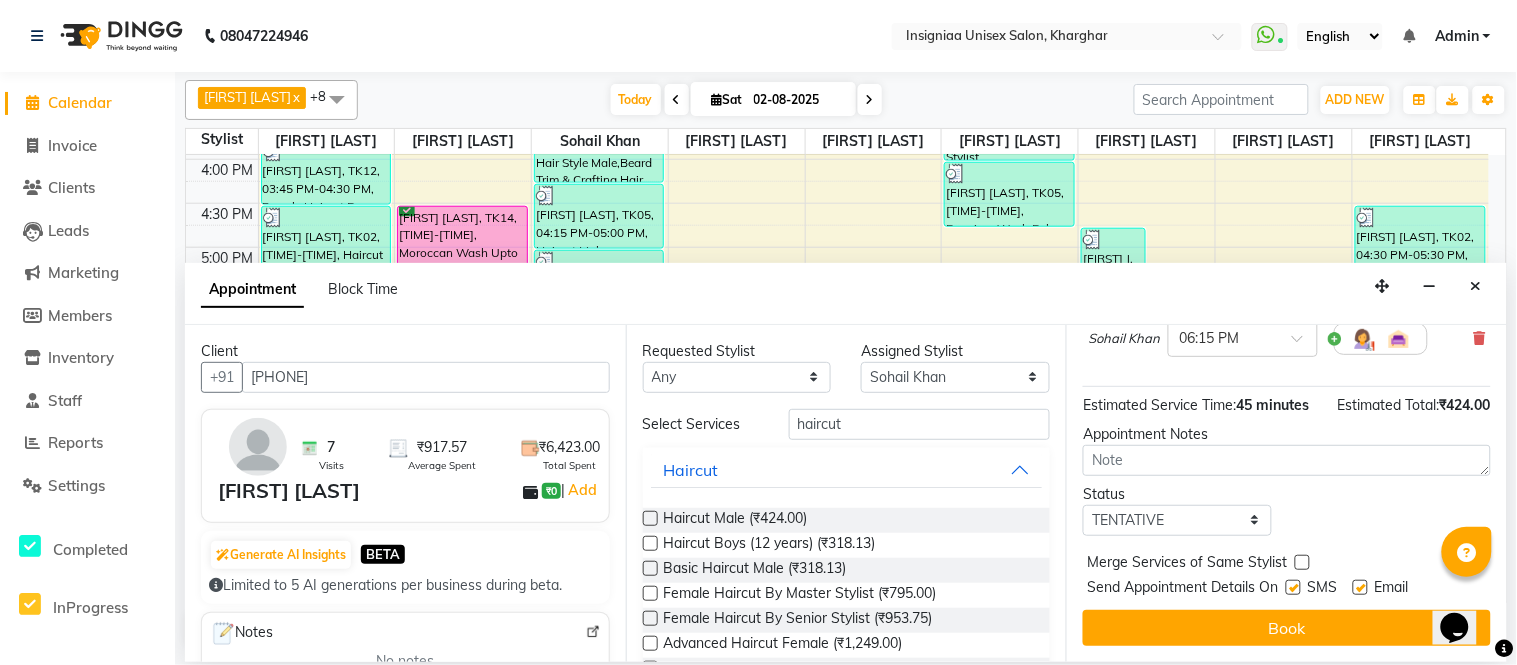 click at bounding box center [1360, 587] 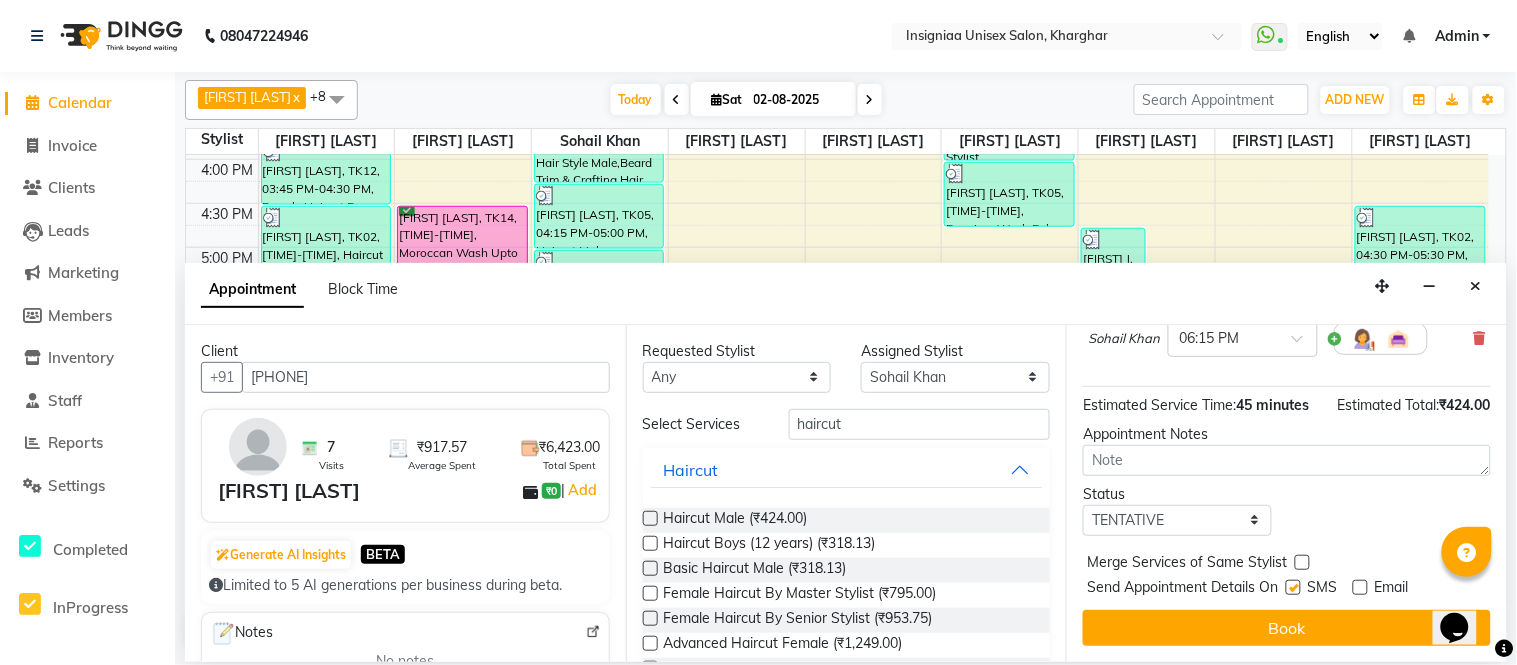 click at bounding box center [1293, 587] 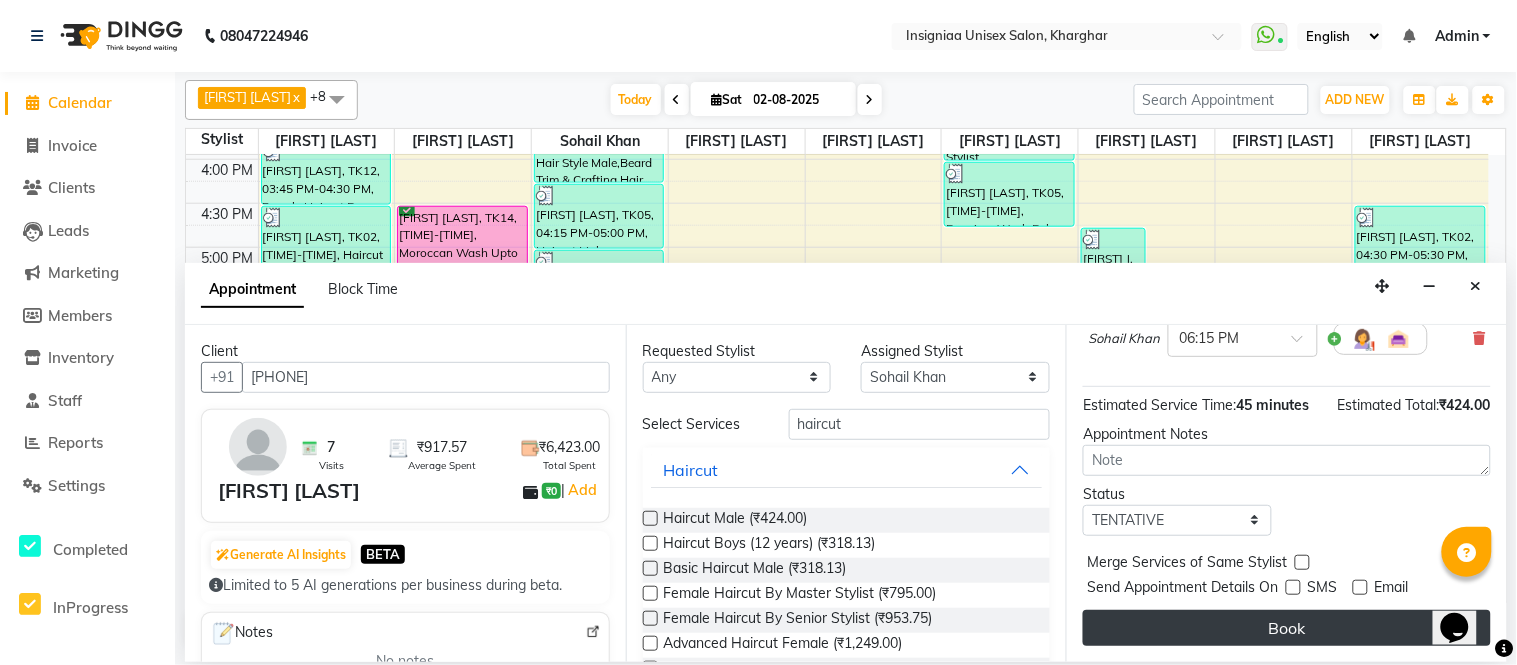 click on "Book" at bounding box center (1287, 628) 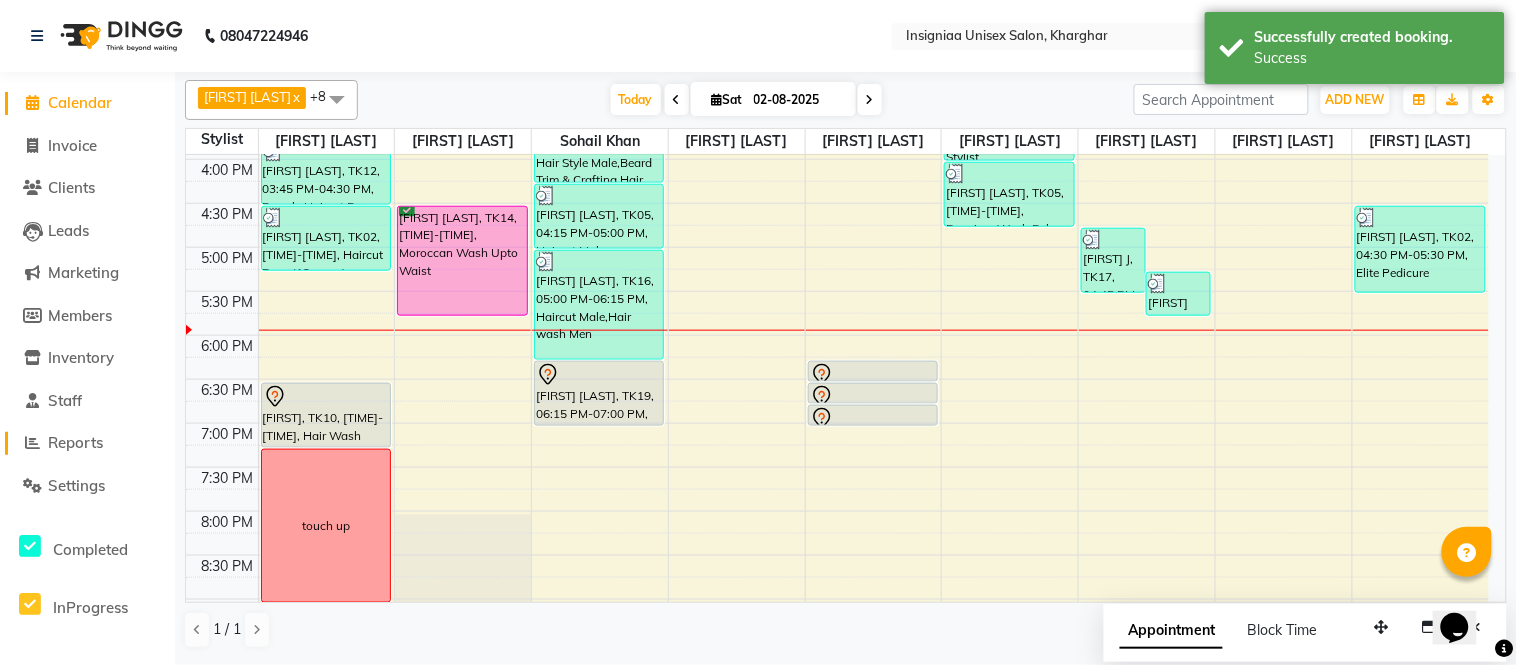 click on "Reports" 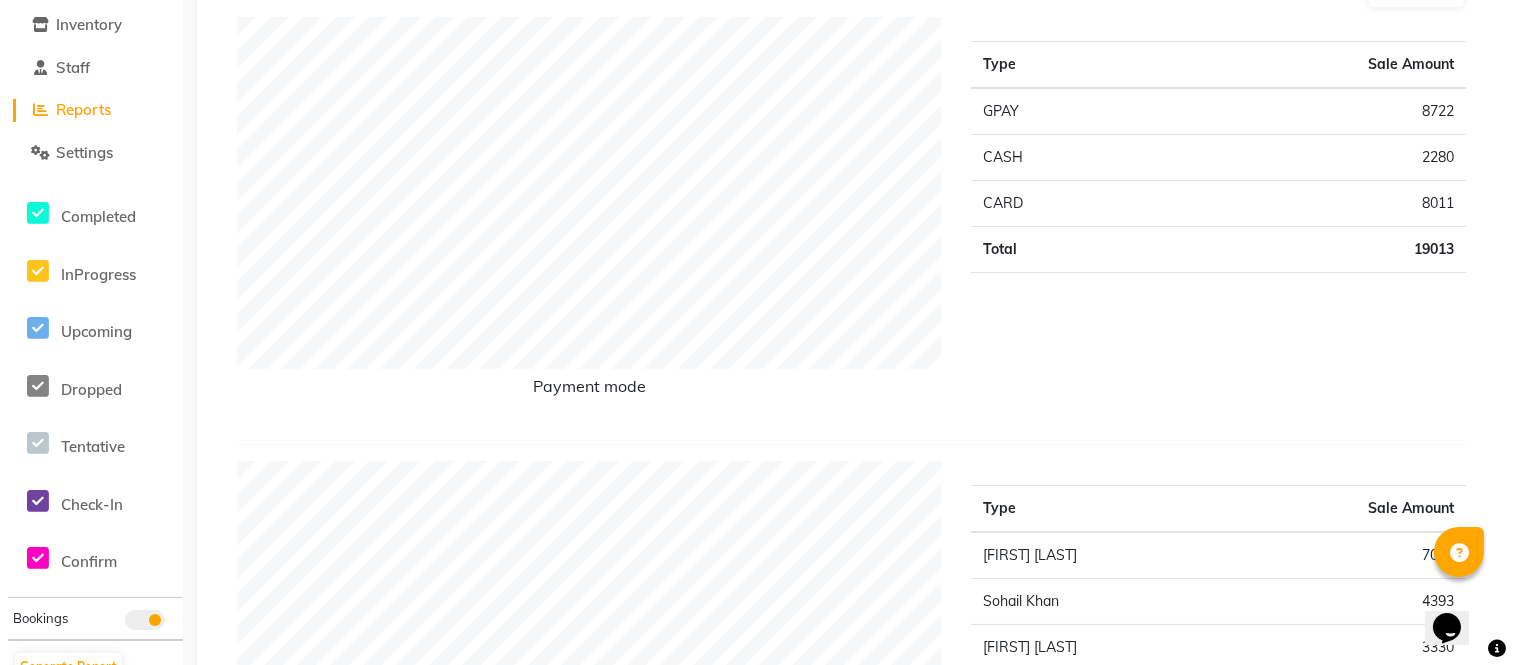 scroll, scrollTop: 0, scrollLeft: 0, axis: both 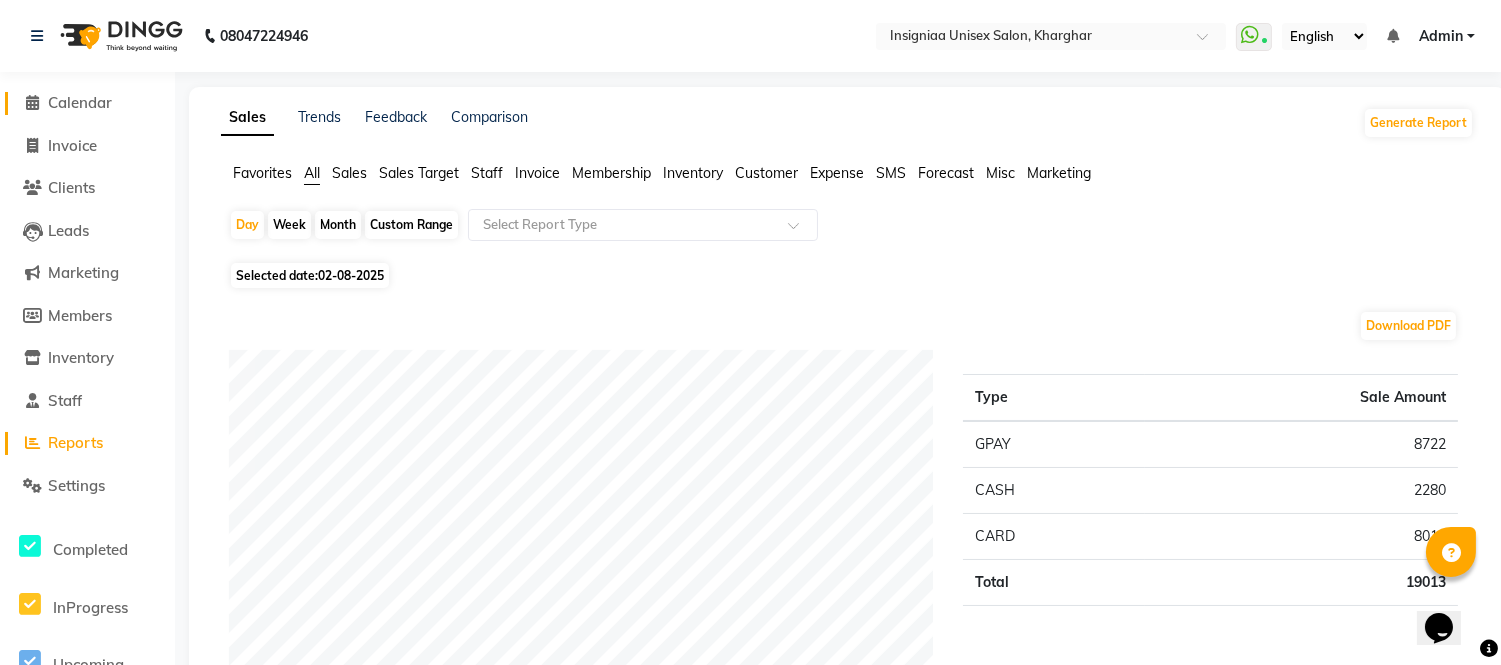 click on "Calendar" 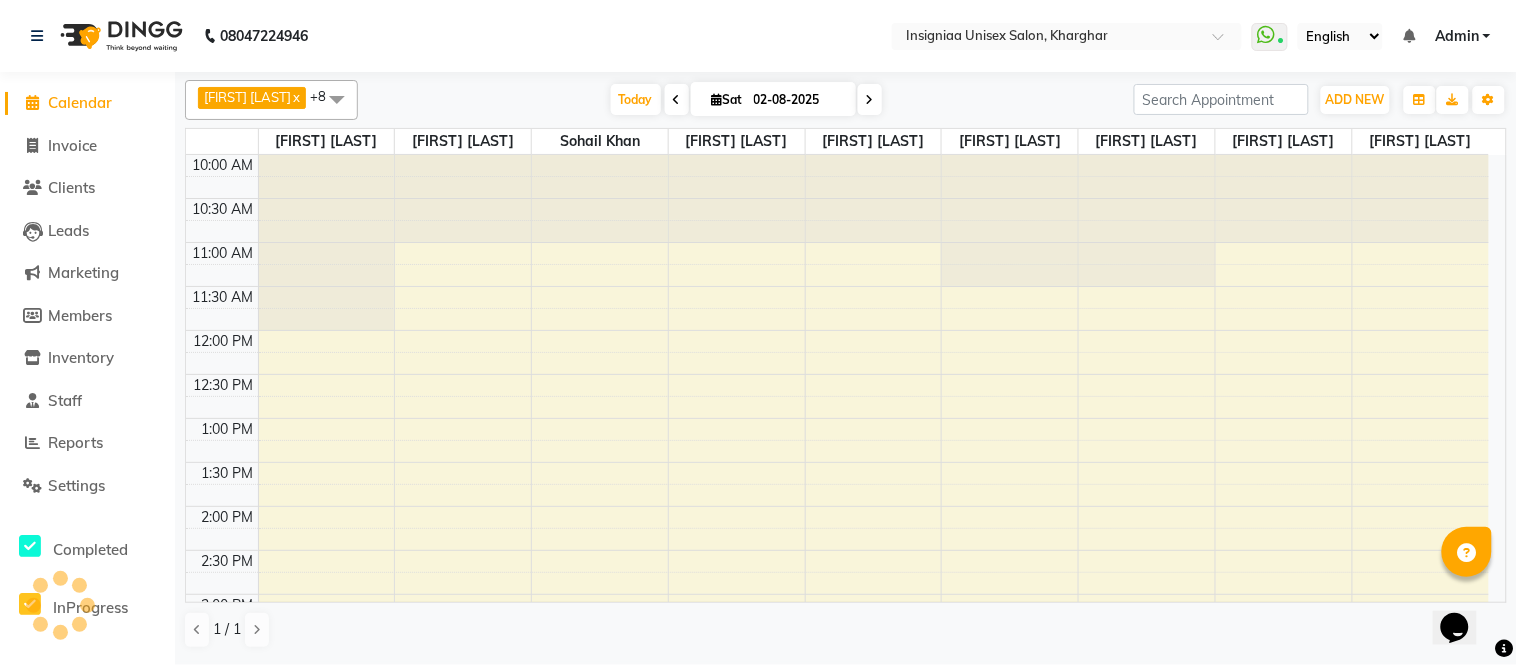 scroll, scrollTop: 596, scrollLeft: 0, axis: vertical 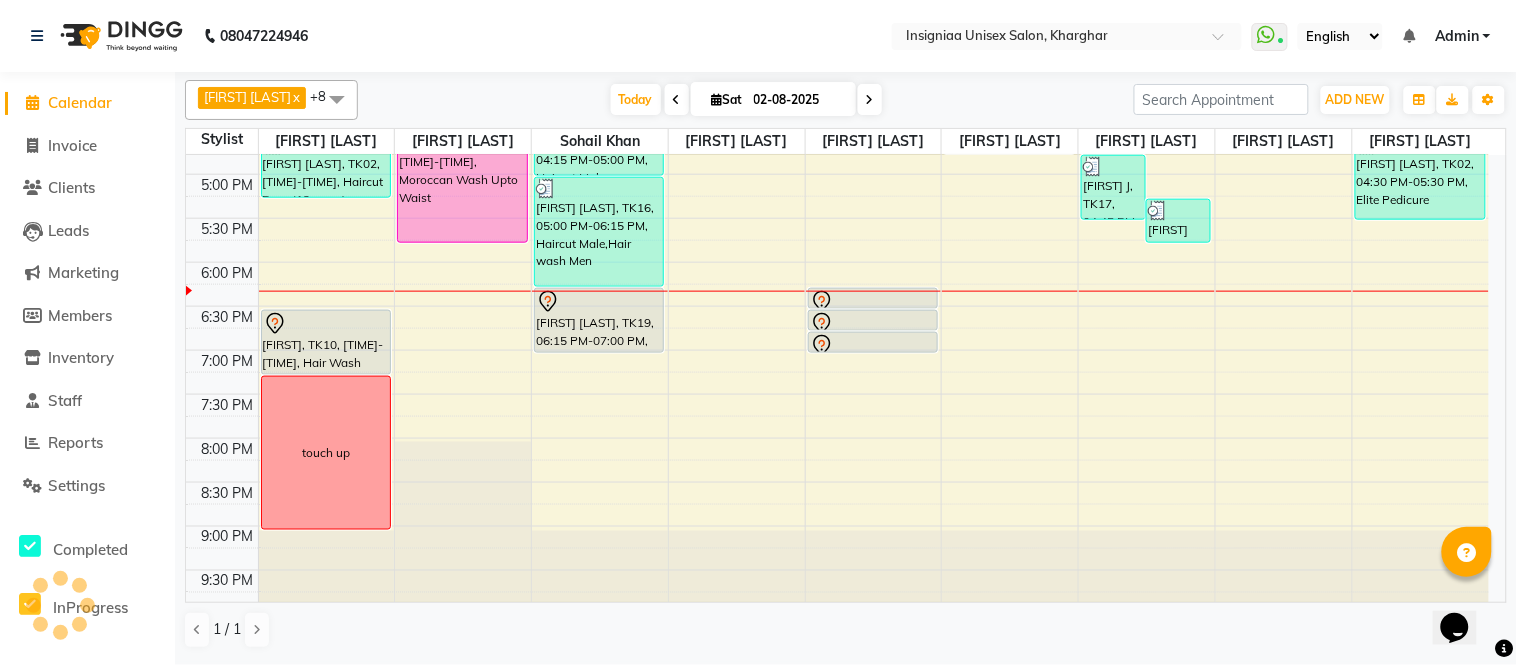 click on "10:00 AM 10:30 AM 11:00 AM 11:30 AM 12:00 PM 12:30 PM 1:00 PM 1:30 PM 2:00 PM 2:30 PM 3:00 PM 3:30 PM 4:00 PM 4:30 PM 5:00 PM 5:30 PM 6:00 PM 6:30 PM 7:00 PM 7:30 PM 8:00 PM 8:30 PM 9:00 PM 9:30 PM     Dr. Dipeeka, TK01, 12:30 PM-02:45 PM, Global Color Below Shoulder     Dr. Dipeeka, TK01, 02:45 PM-03:15 PM, Pre wash Female (without Conditioning)     Shweta Thakkar, TK12, 03:15 PM-03:45 PM, Pre wash Female (without Conditioning)     Shweta Thakkar, TK12, 03:45 PM-04:30 PM, Female Haircut By Senior Stylist     Shweta Dahiya, TK02, 04:30 PM-05:15 PM, Haircut Boys (12 years)             Sulbha, TK10, 06:30 PM-07:15 PM, Hair Wash Below Shoulder  touch up              Nandini Mitra, TK03, 01:30 PM-02:00 PM, Pre wash Female (without Conditioning)             Nandini Mitra, TK03, 02:00 PM-03:30 PM, Touch-up Upto 2 inches (Ammonia Free)     Ananya Das, TK14, 04:30 PM-05:45 PM, Moroccan Wash Upto Waist     Sanjay Sharma, TK06, 01:00 PM-01:45 PM, Haircut Male" at bounding box center [837, 86] 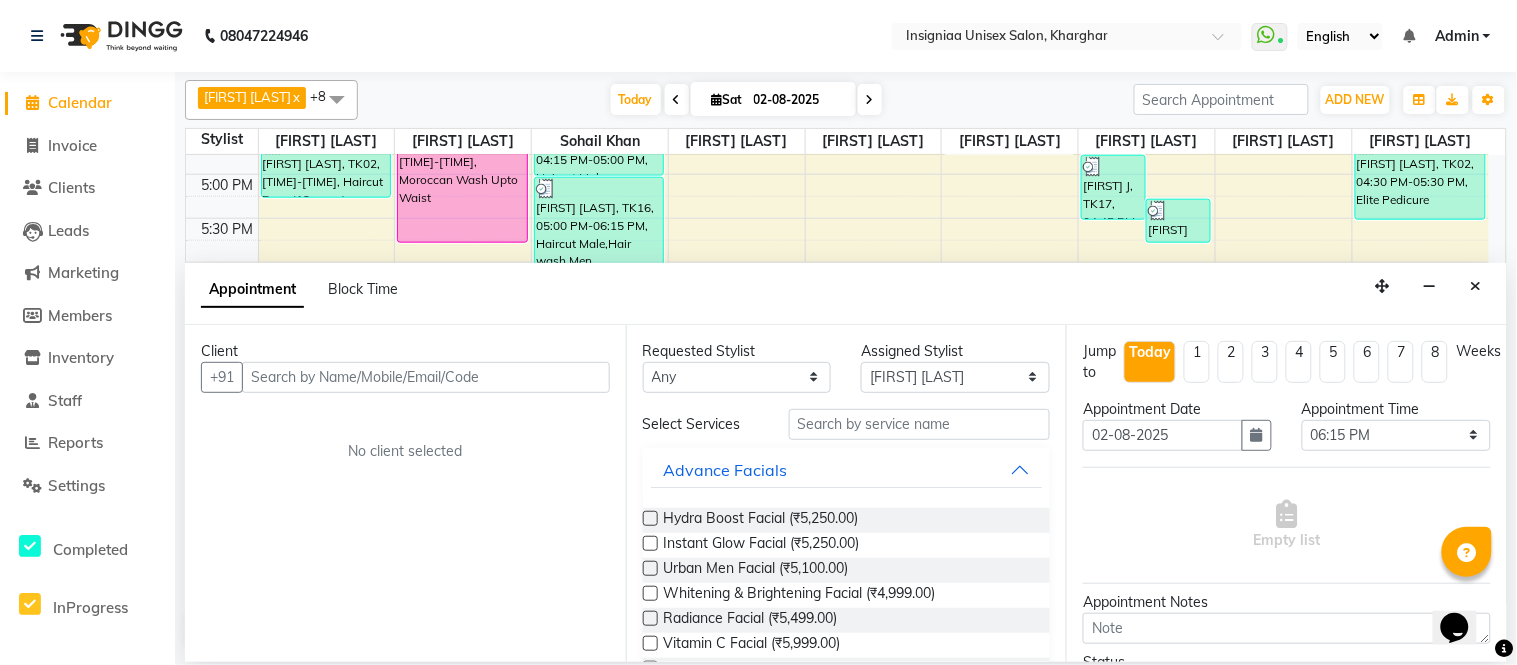 click at bounding box center [426, 377] 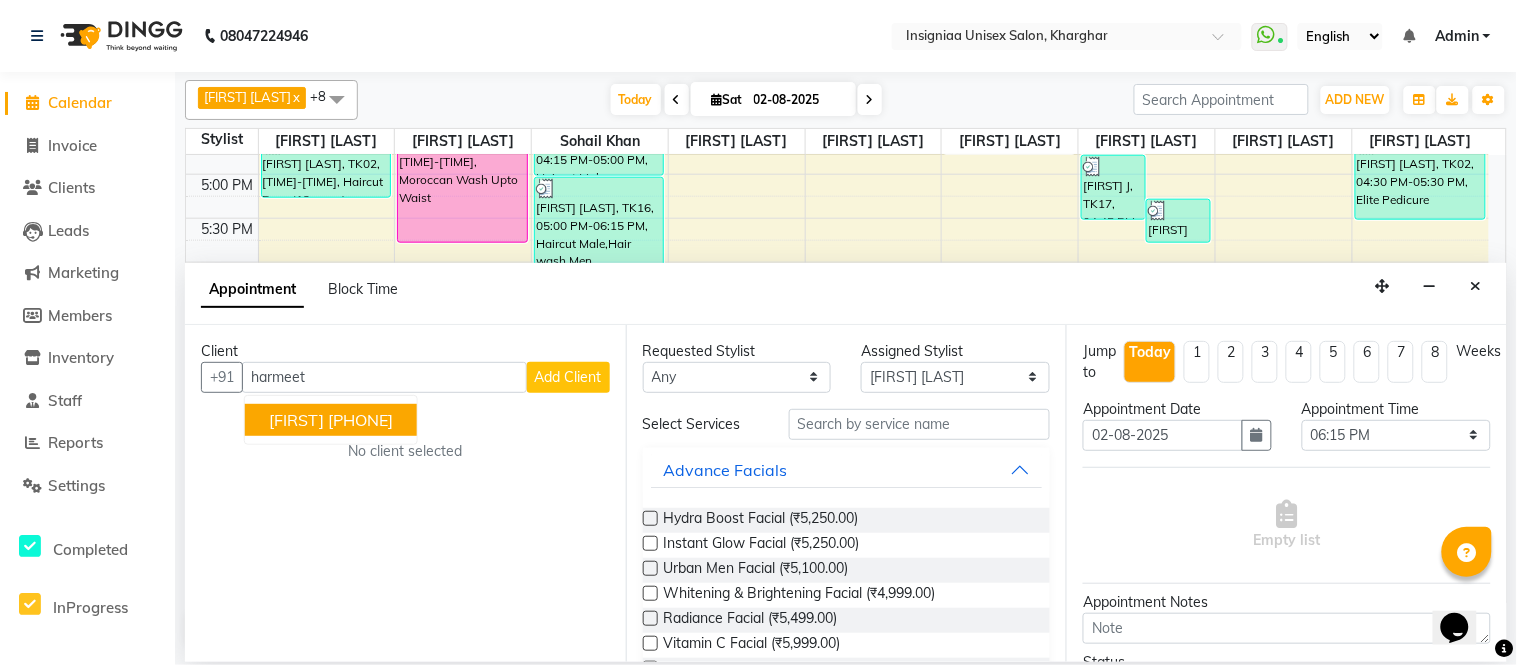 click on "9967106116" at bounding box center (360, 420) 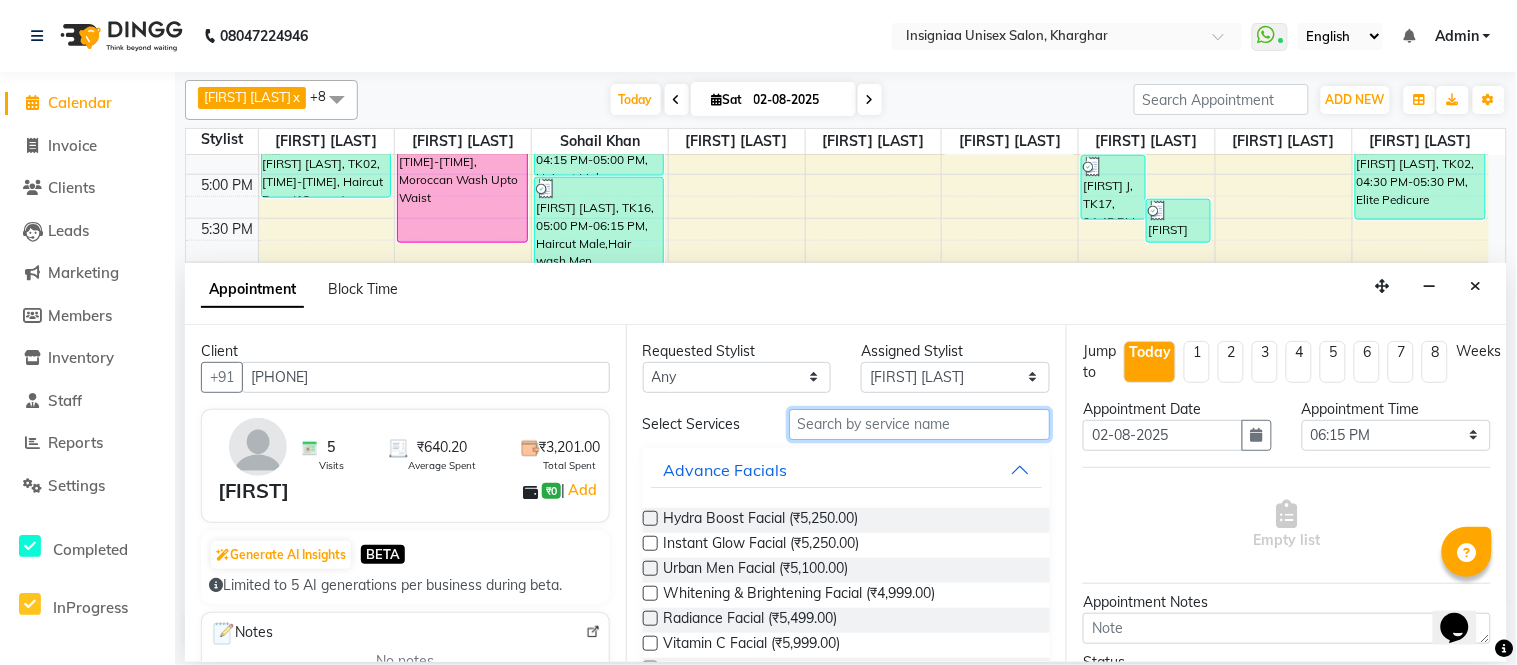 click at bounding box center [920, 424] 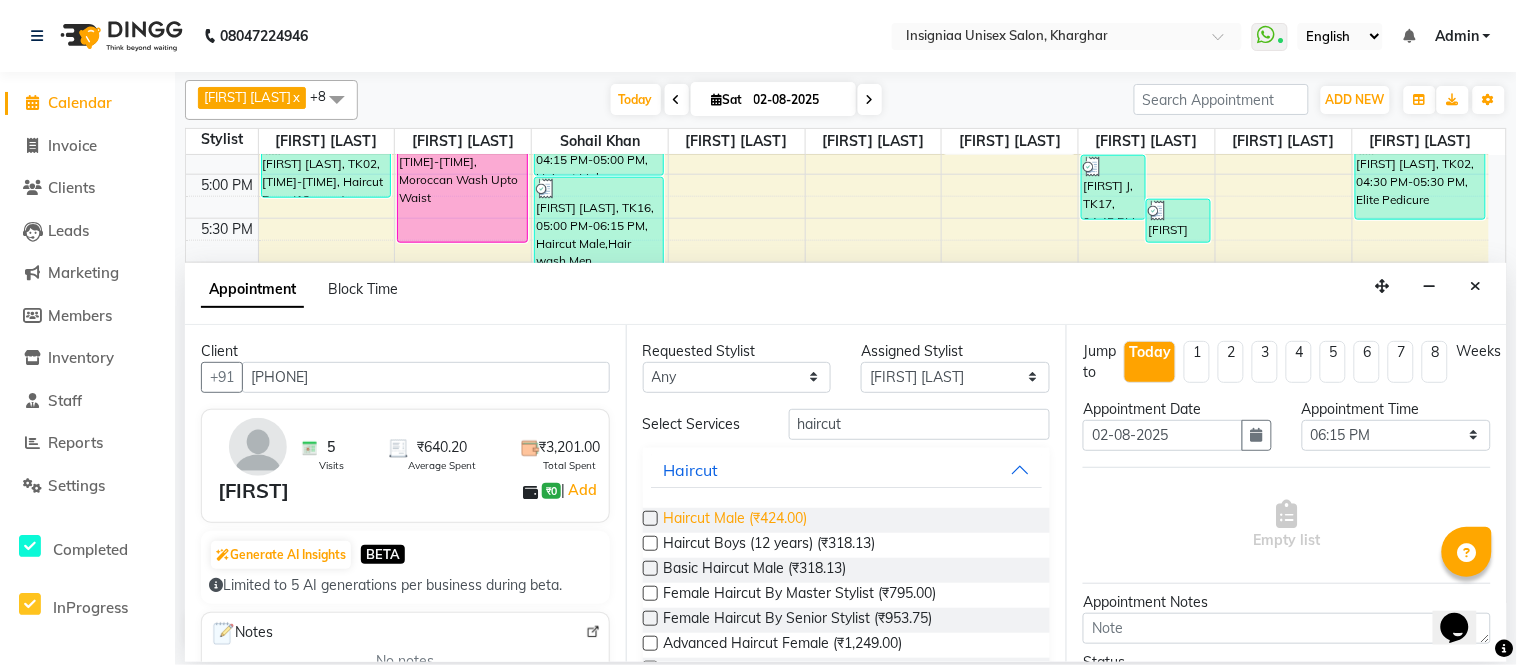 click on "Haircut Male (₹424.00)" at bounding box center (736, 520) 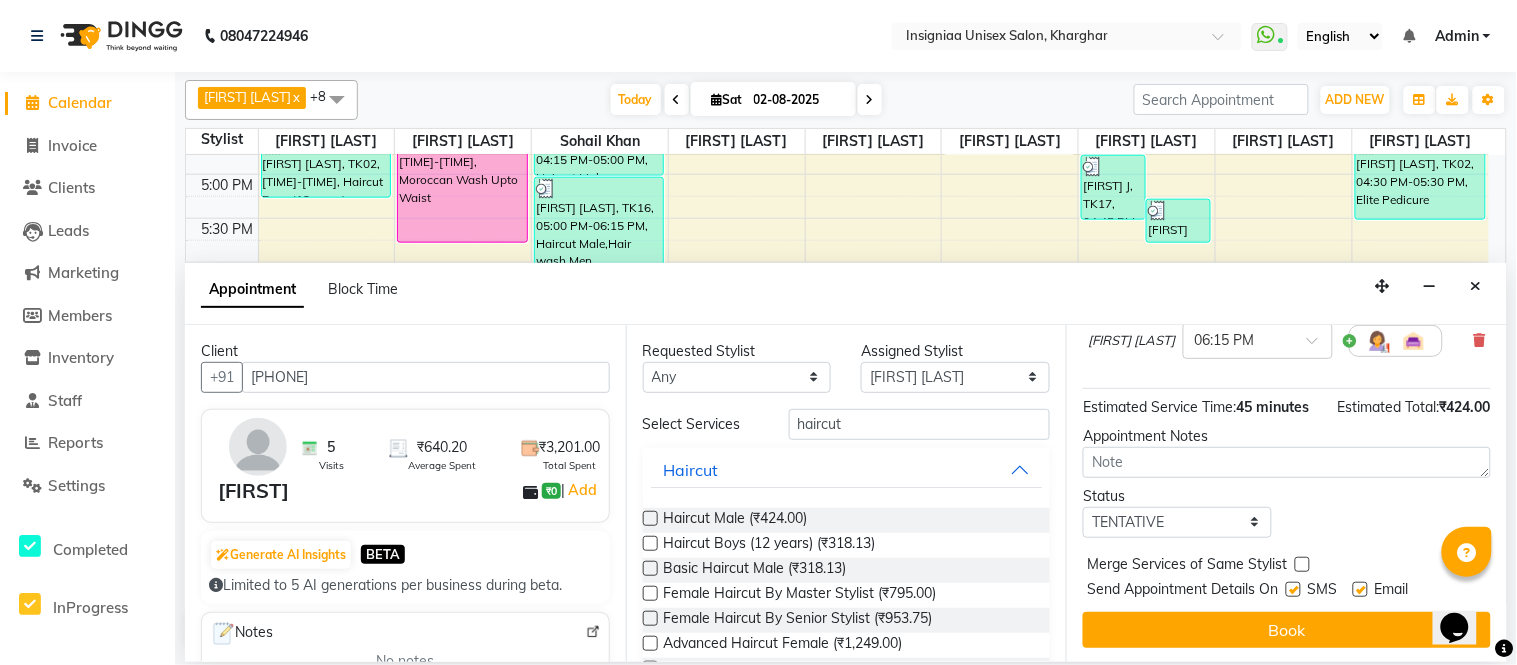 scroll, scrollTop: 210, scrollLeft: 0, axis: vertical 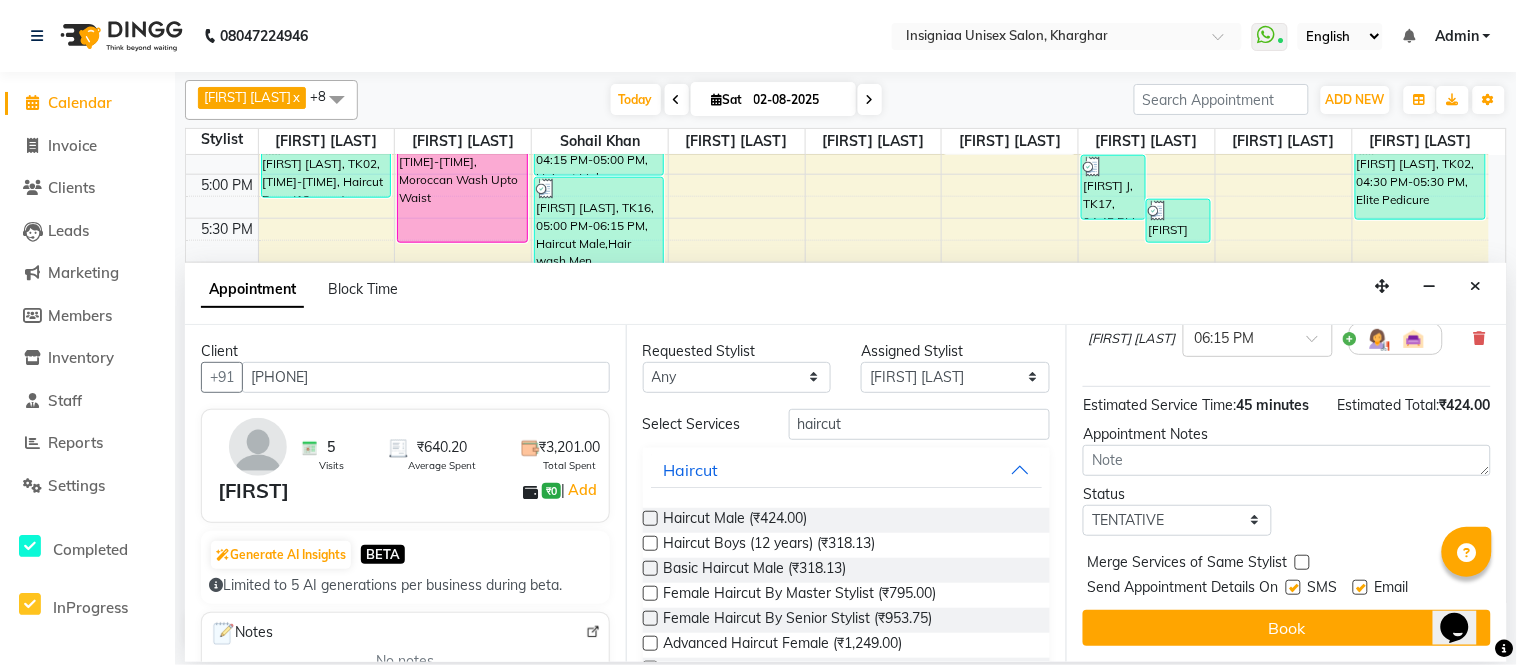 click at bounding box center [1360, 587] 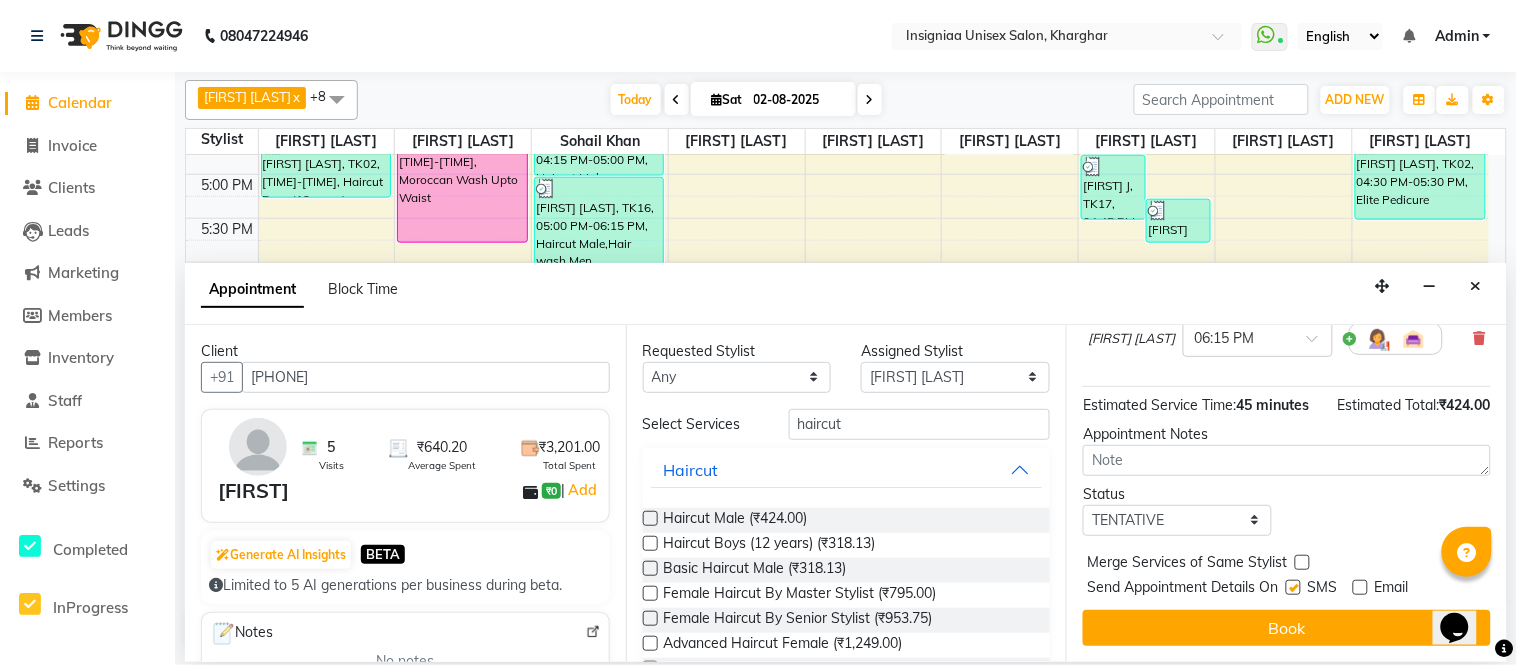 click at bounding box center (1293, 587) 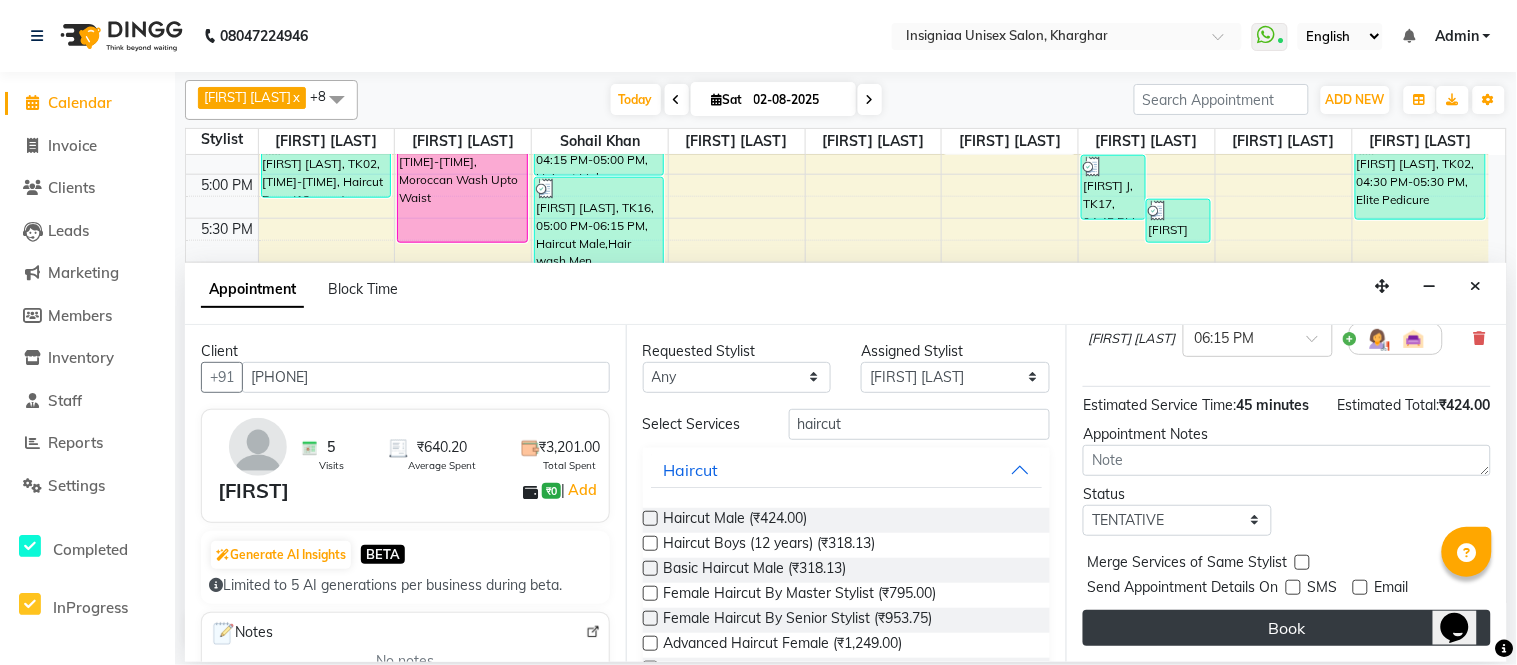 click on "Book" at bounding box center [1287, 628] 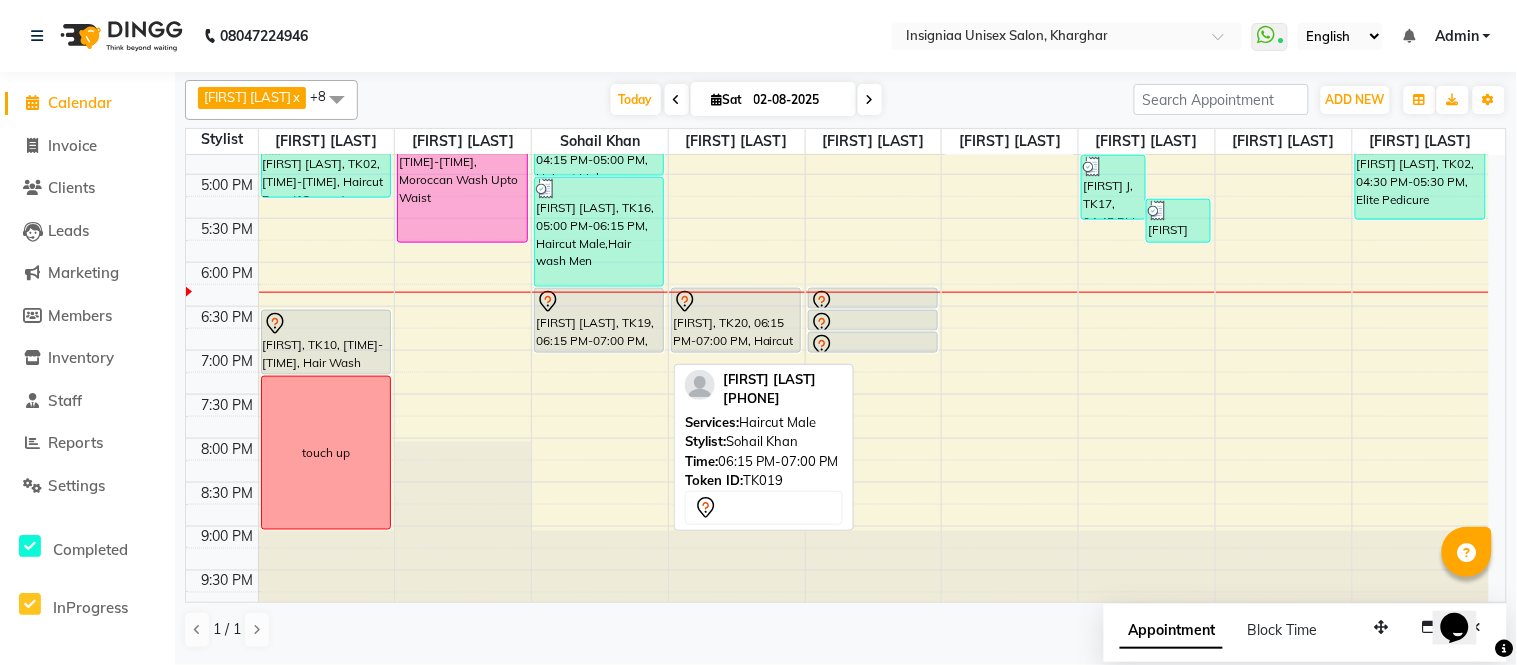 click at bounding box center (599, 302) 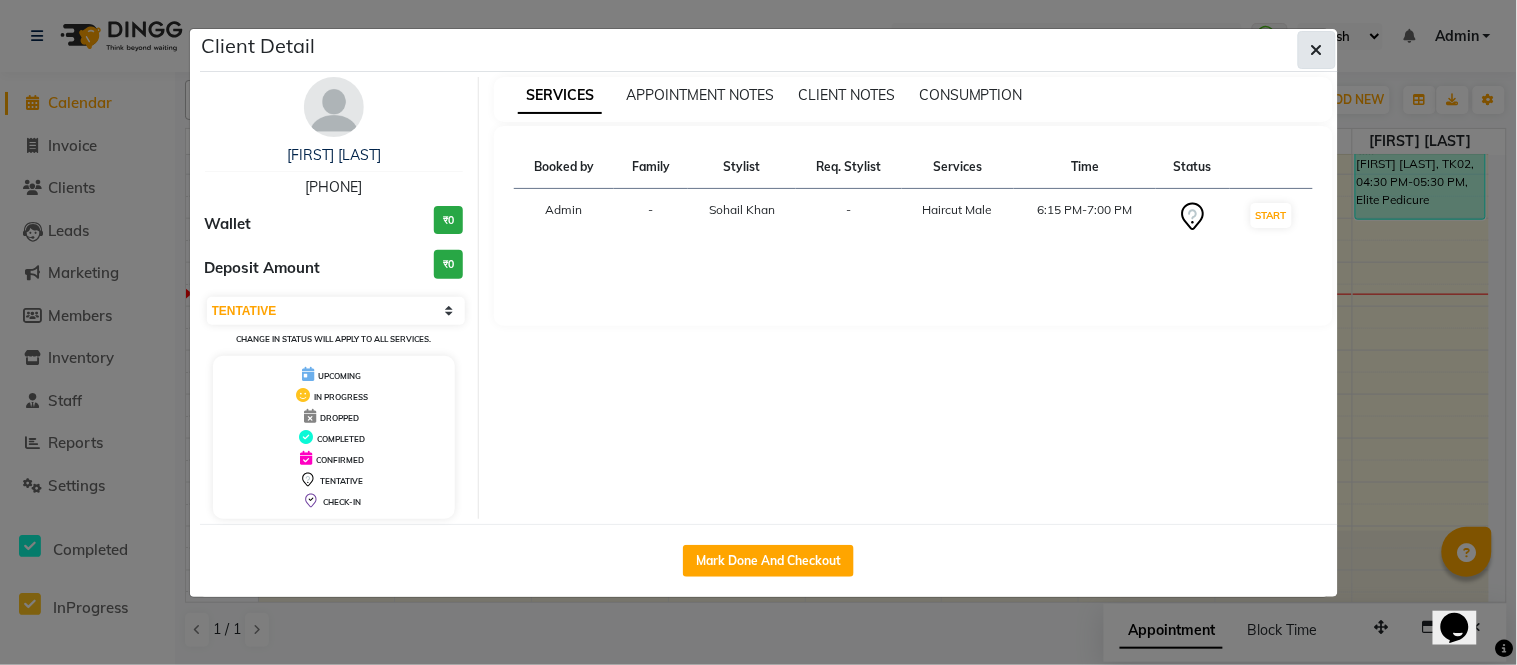 click 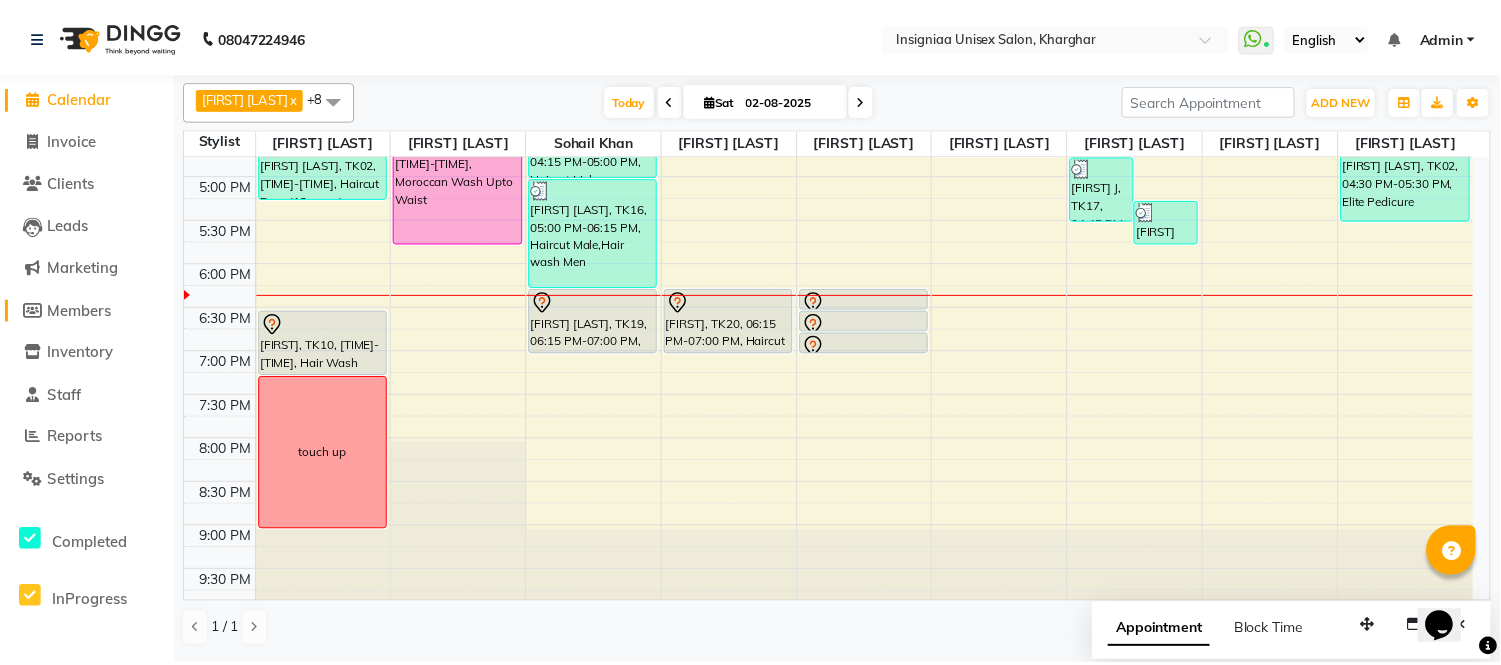 scroll, scrollTop: 0, scrollLeft: 0, axis: both 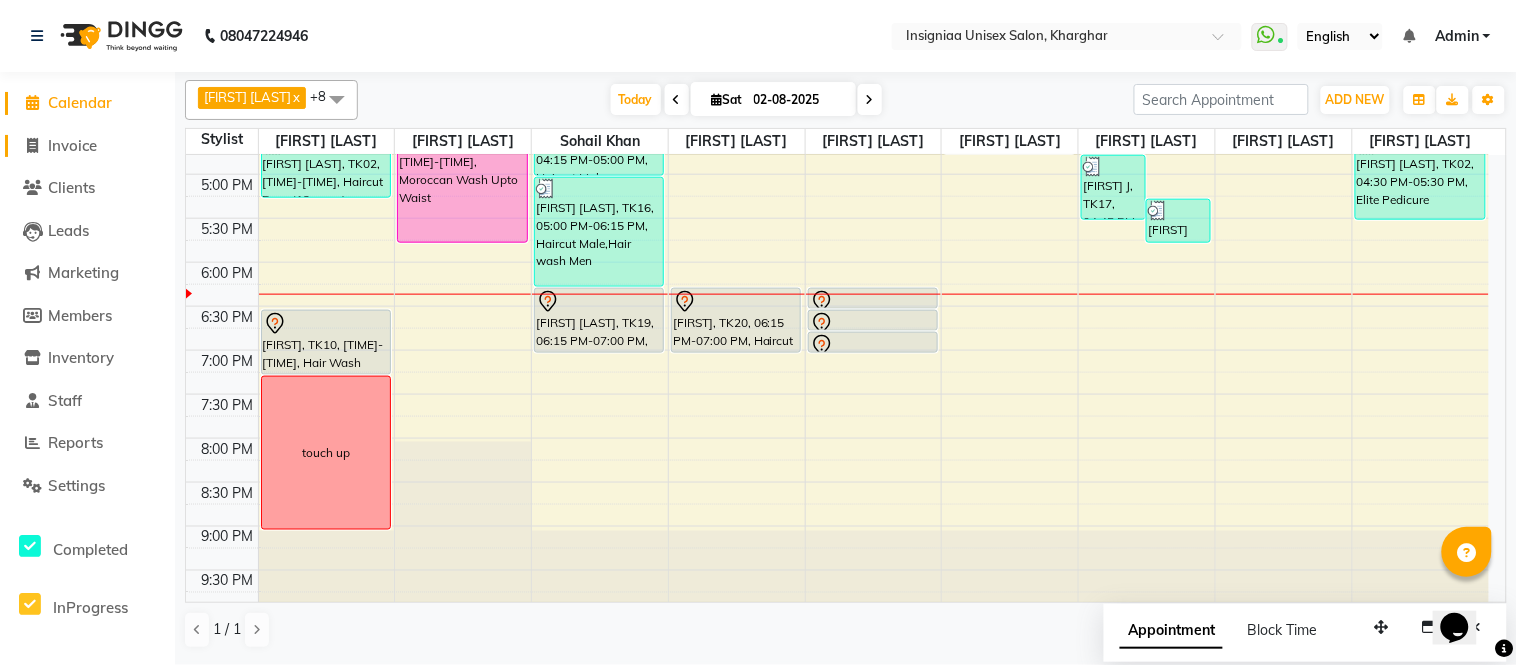 click on "Invoice" 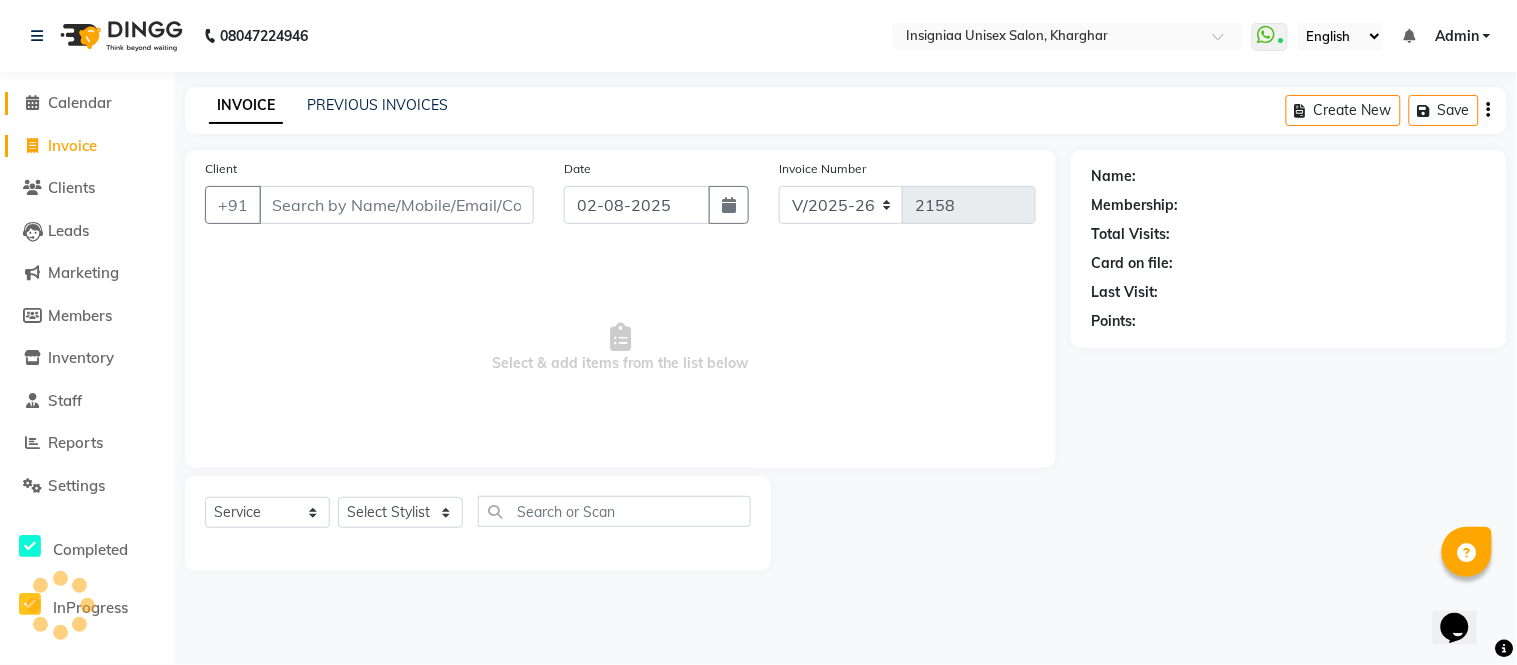 click on "Calendar" 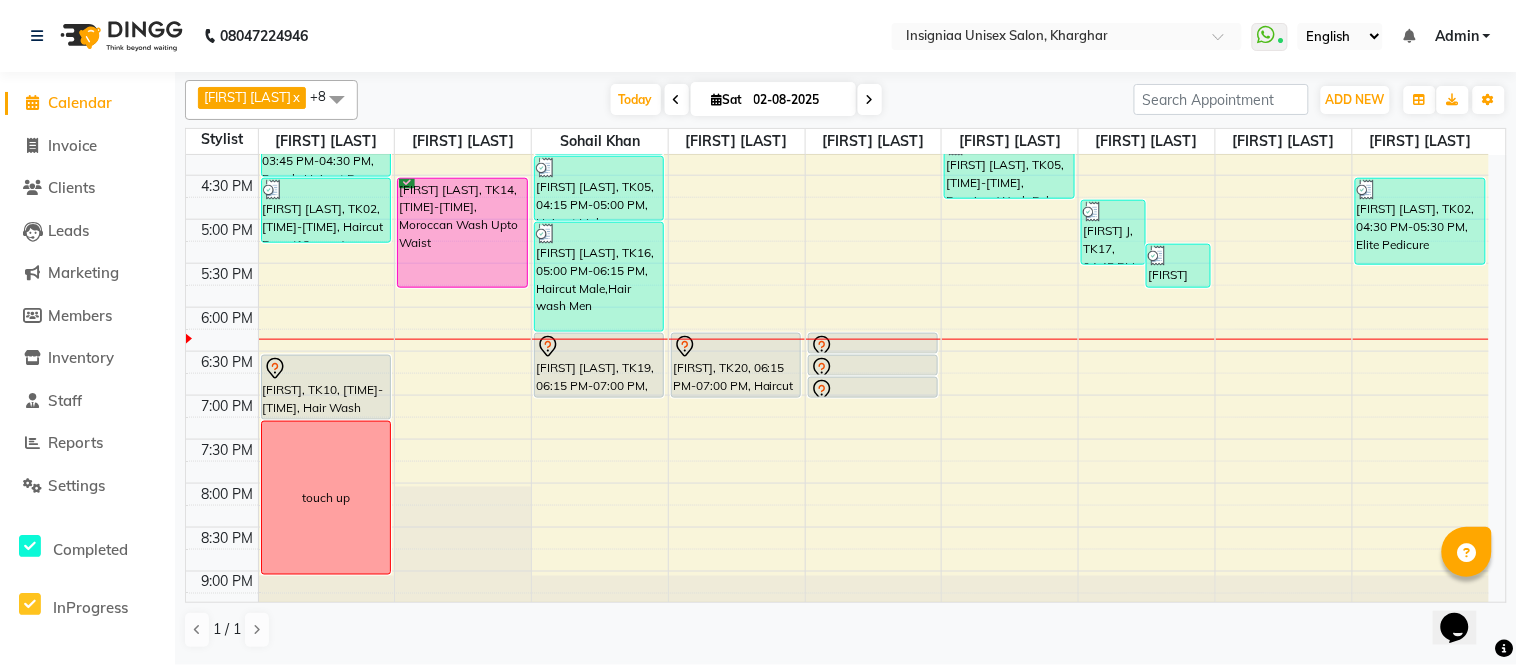 scroll, scrollTop: 555, scrollLeft: 0, axis: vertical 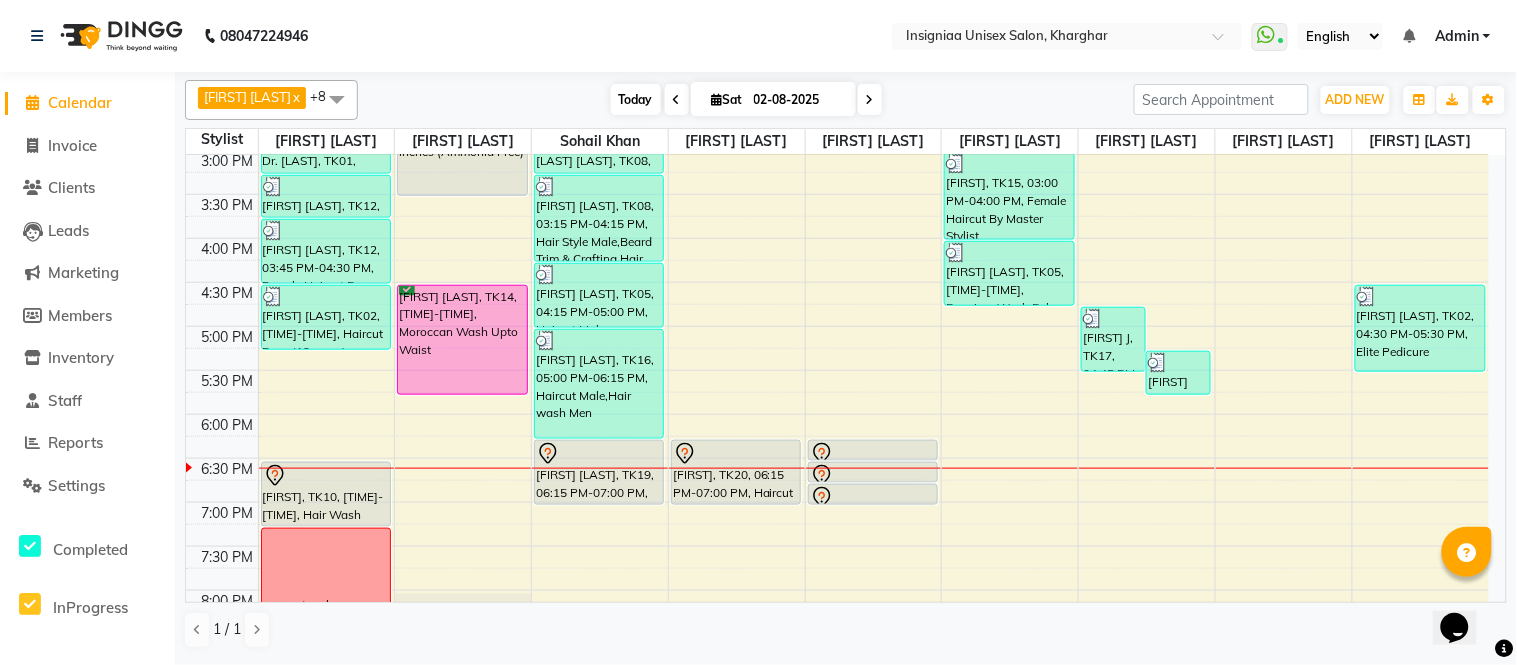 click on "Today" at bounding box center (636, 99) 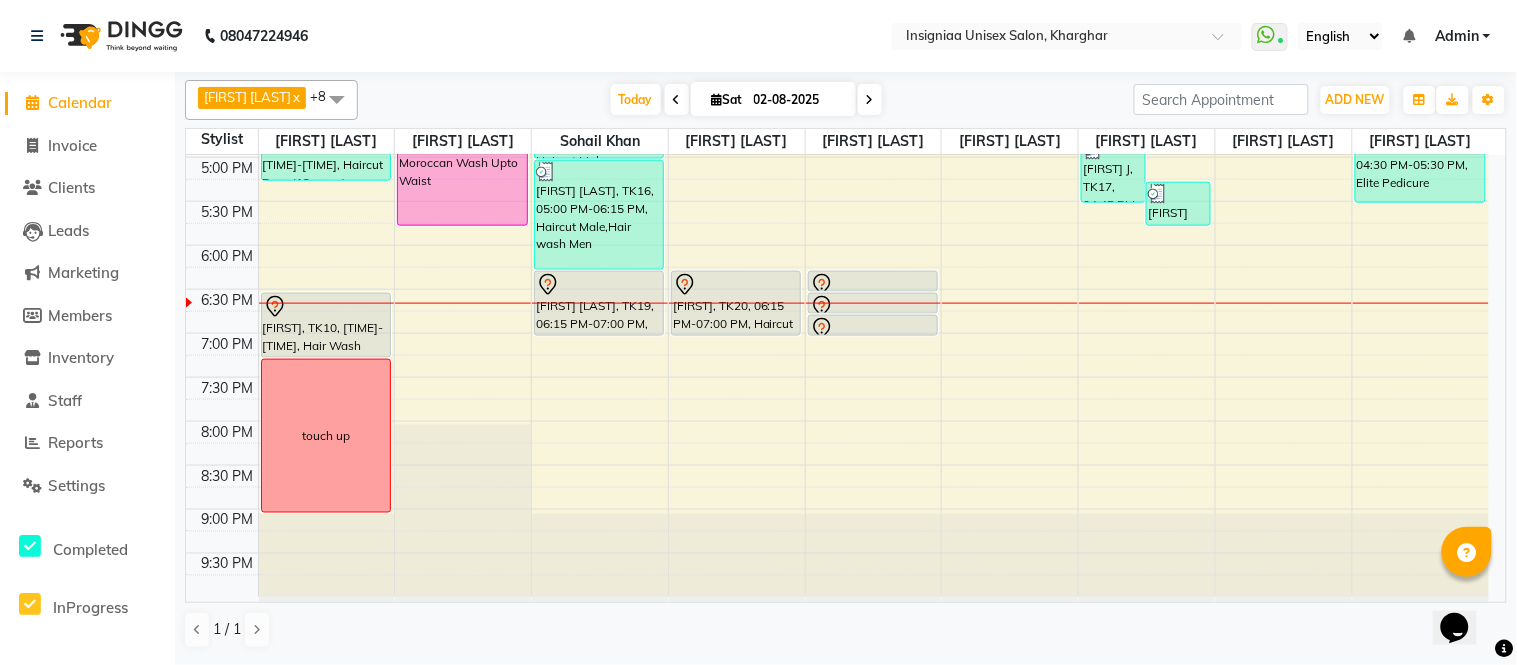 click at bounding box center (870, 99) 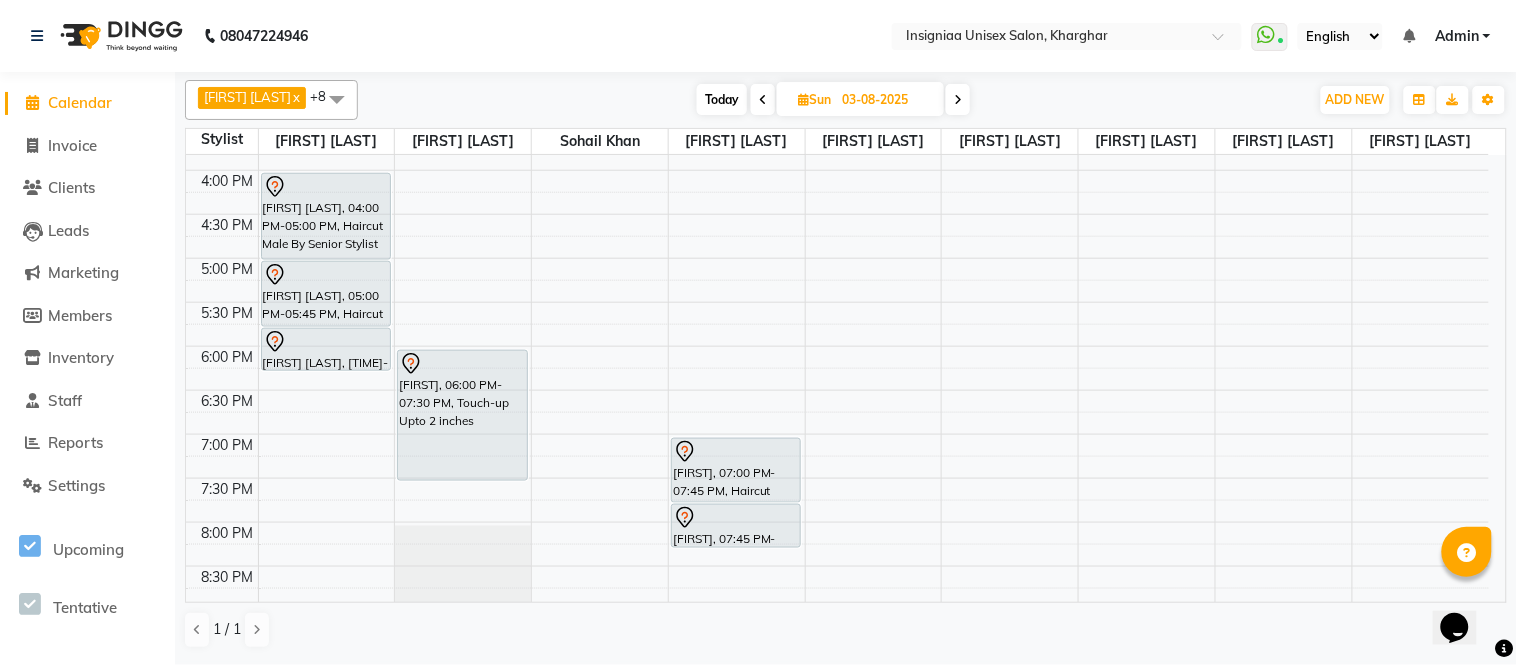 scroll, scrollTop: 523, scrollLeft: 0, axis: vertical 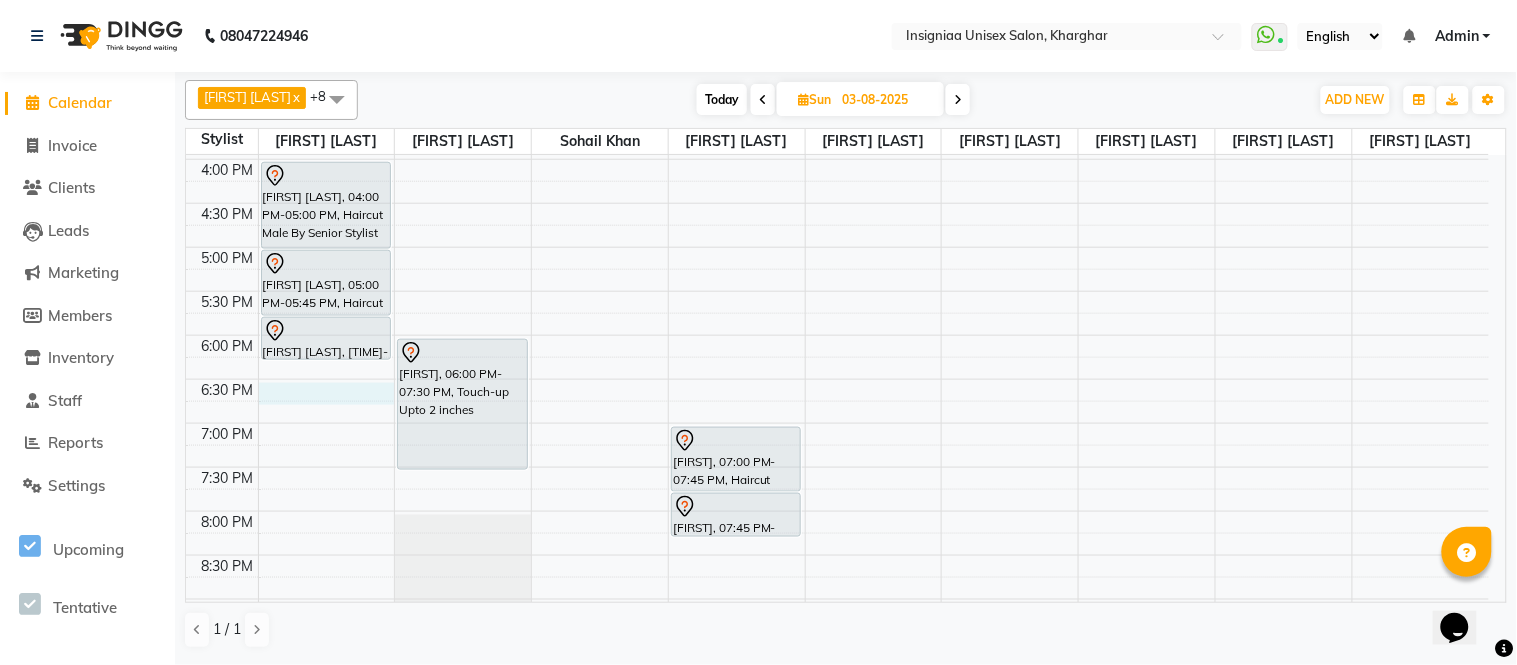 click on "10:00 AM 10:30 AM 11:00 AM 11:30 AM 12:00 PM 12:30 PM 1:00 PM 1:30 PM 2:00 PM 2:30 PM 3:00 PM 3:30 PM 4:00 PM 4:30 PM 5:00 PM 5:30 PM 6:00 PM 6:30 PM 7:00 PM 7:30 PM 8:00 PM 8:30 PM 9:00 PM 9:30 PM             Shweta Thakkar, 12:30 PM-02:00 PM, Touch-up Upto 2 inches (Ammonia Free)             Supriya Mahajan, 03:00 PM-03:45 PM, Haircut Male             Mira Sood, 04:00 PM-05:00 PM, Haircut Male By Senior Stylist             Soumya Sir, 05:00 PM-05:45 PM, Haircut Male             Soumya Sir, 05:45 PM-06:15 PM, Beard Trim & Crafting             Raunak Singh, 11:30 AM-12:15 PM, Haircut Male             Raunak Singh, 12:15 PM-01:15 PM, Inoa/Zero Color Men             Inderjeet, 06:00 PM-07:30 PM, Touch-up Upto 2 inches              Poonam Limbasia, 11:00 AM-11:45 AM, Haircut Male             Poonam Limbasia, 11:00 AM-11:45 AM, Haircut Male             omkar, 07:00 PM-07:45 PM, Haircut Male             omkar, 07:45 PM-08:15 PM, Hair wash Men             Poonam Limbasia, 11:00 AM-12:30 PM, Radiance Facial" at bounding box center (837, 159) 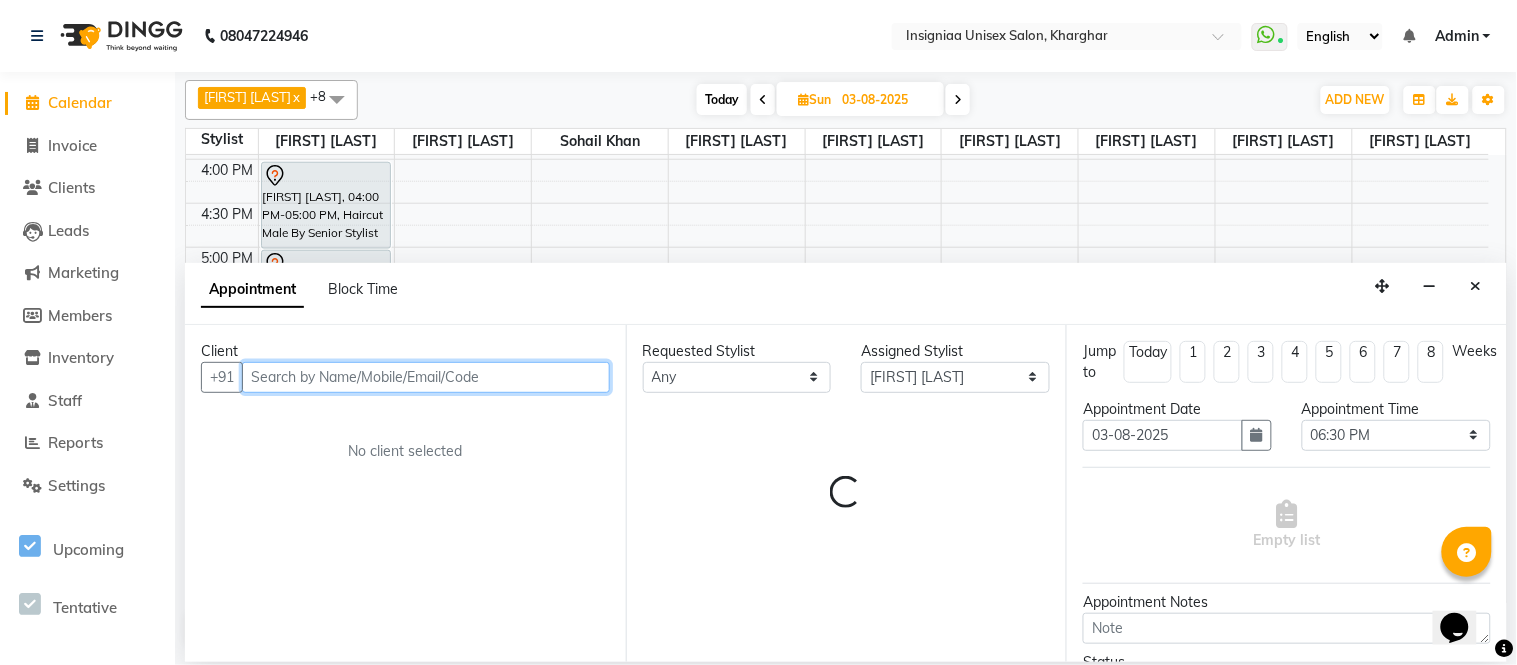 click at bounding box center (426, 377) 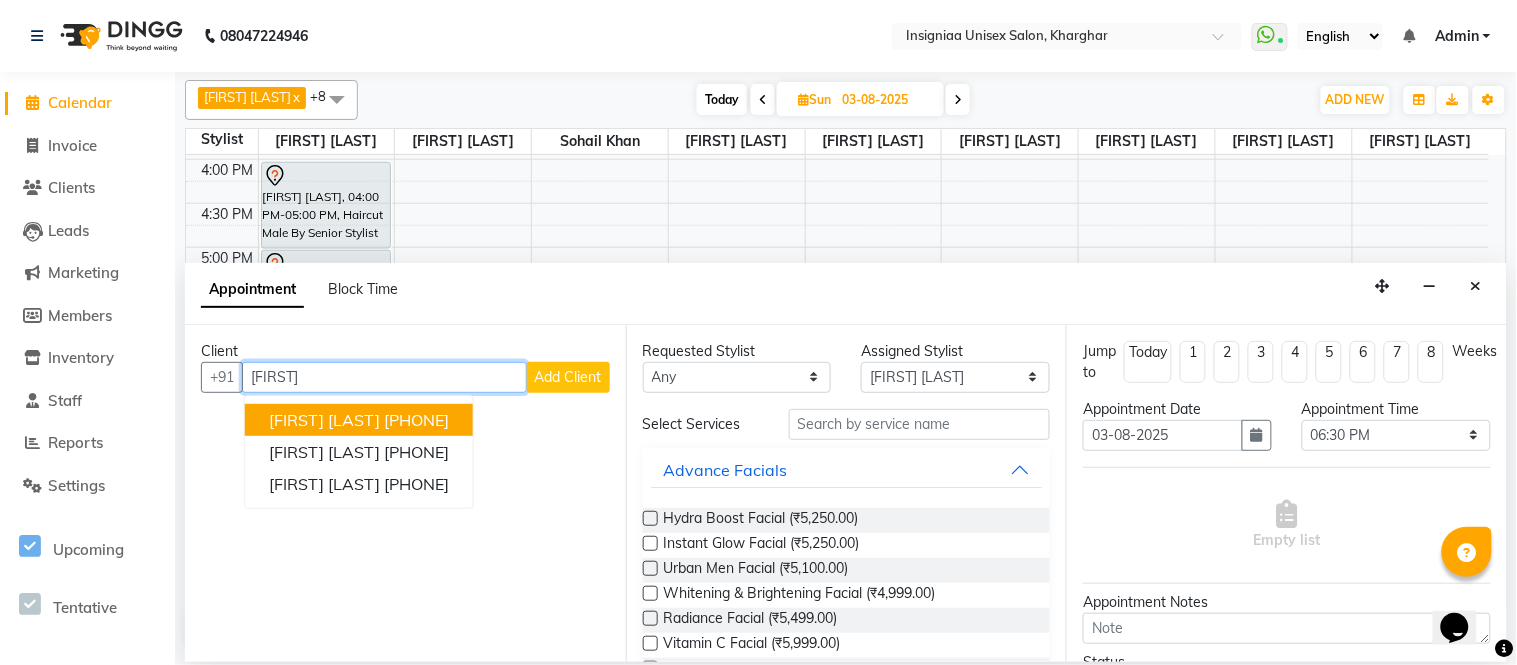 click on "Kulwinder Singh" at bounding box center [324, 420] 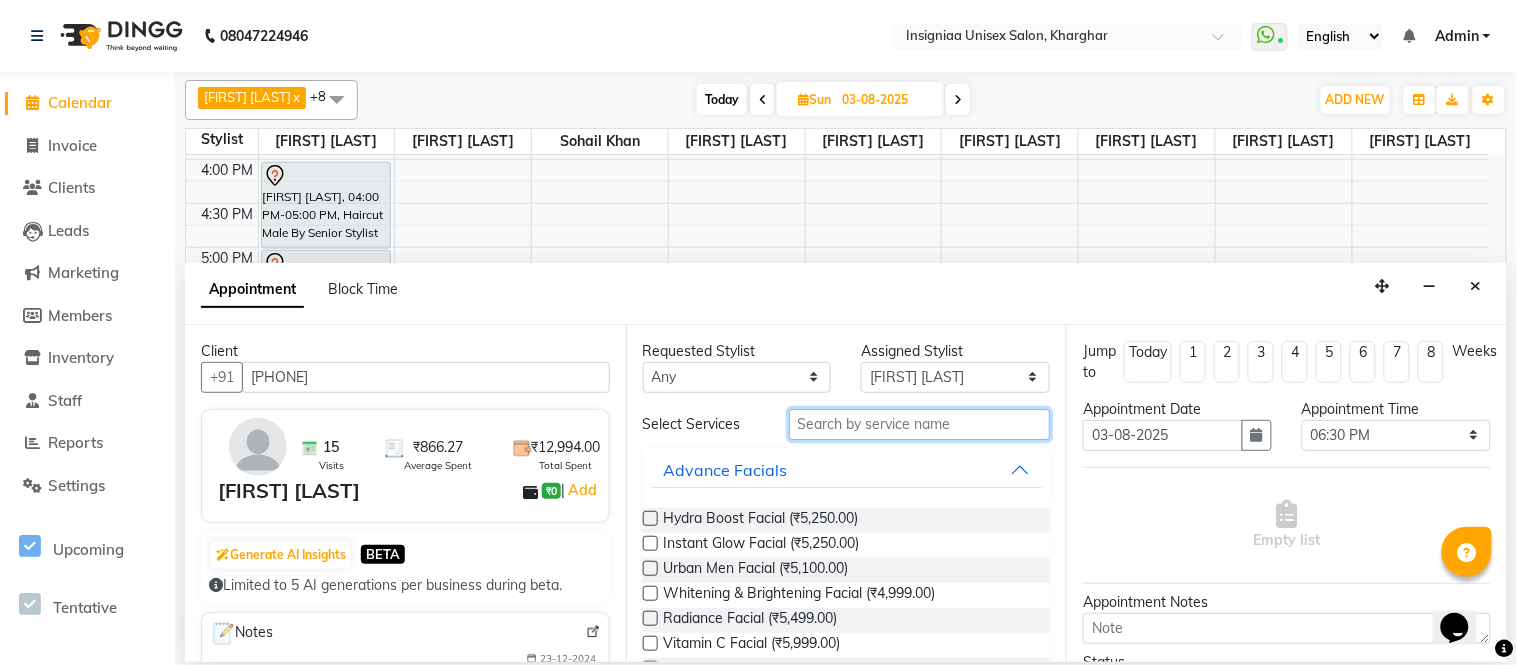 click at bounding box center [920, 424] 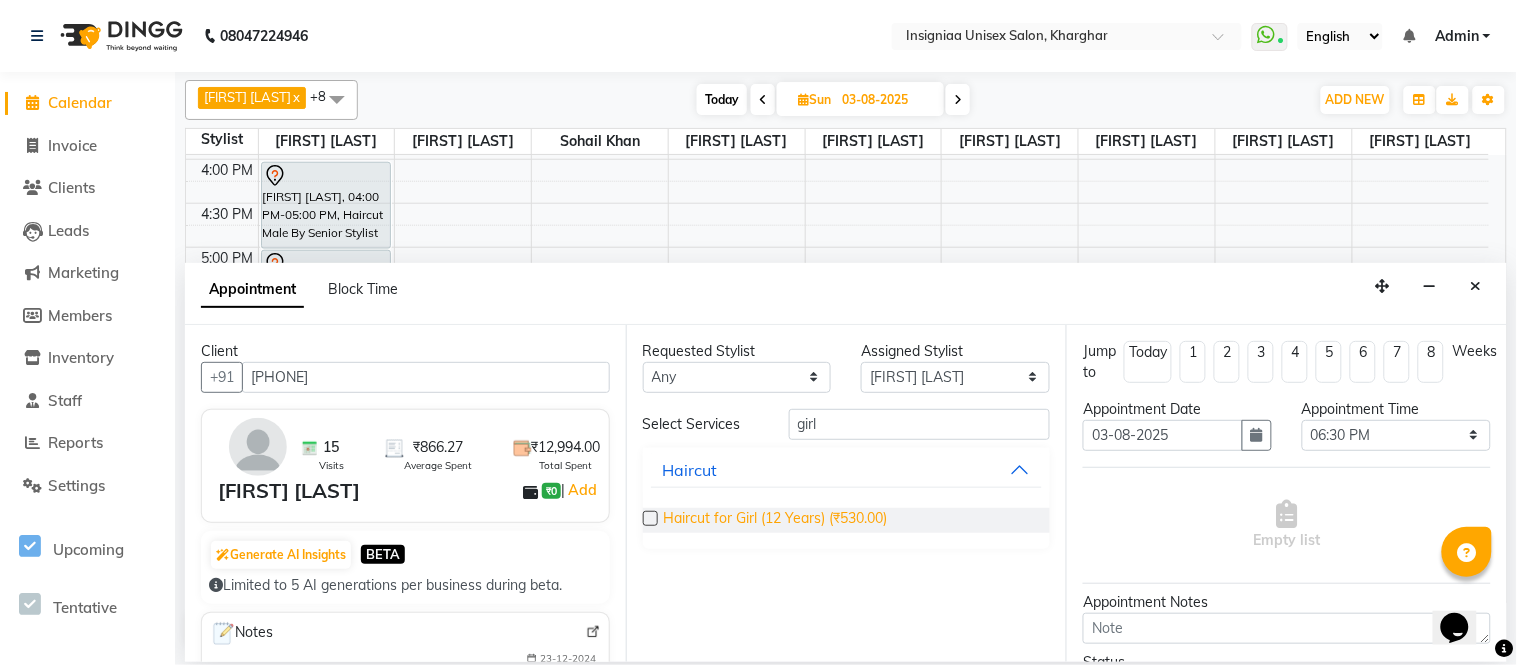 click on "Haircut for Girl (12 Years) (₹530.00)" at bounding box center (776, 520) 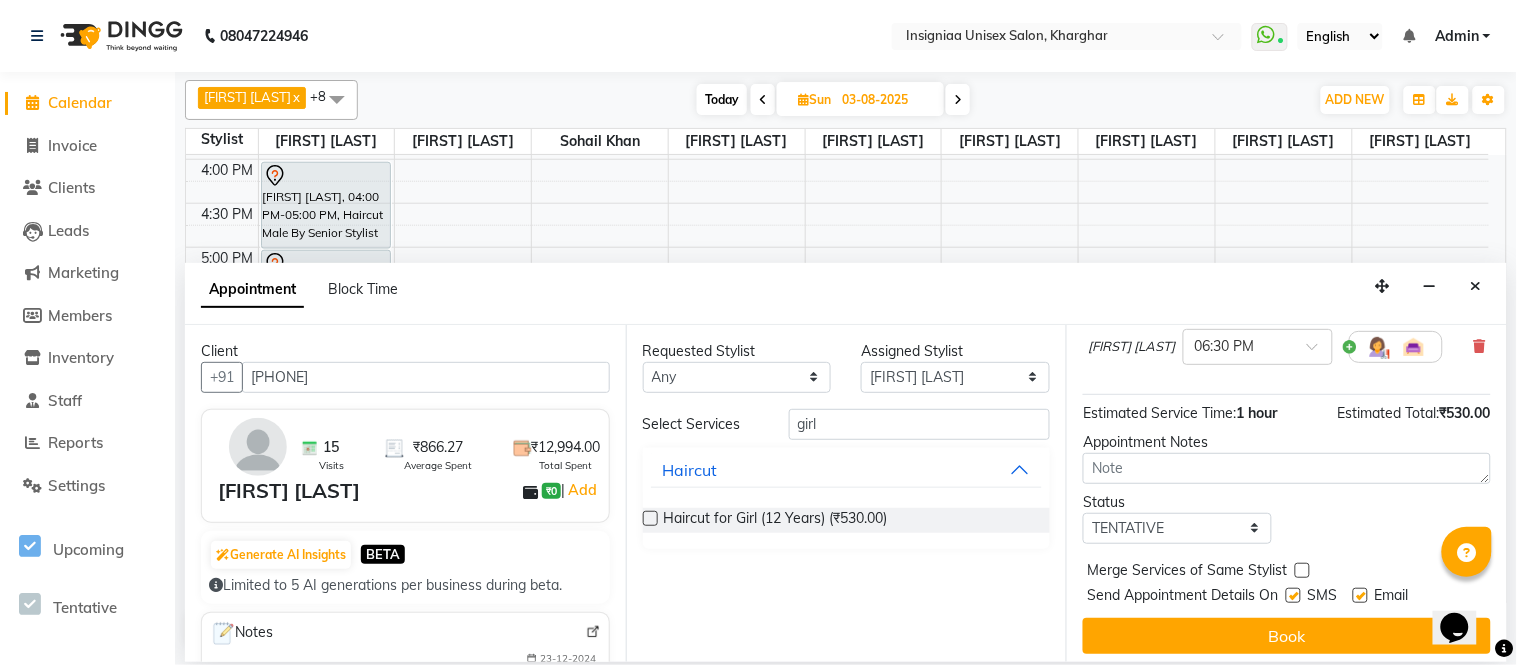 scroll, scrollTop: 191, scrollLeft: 0, axis: vertical 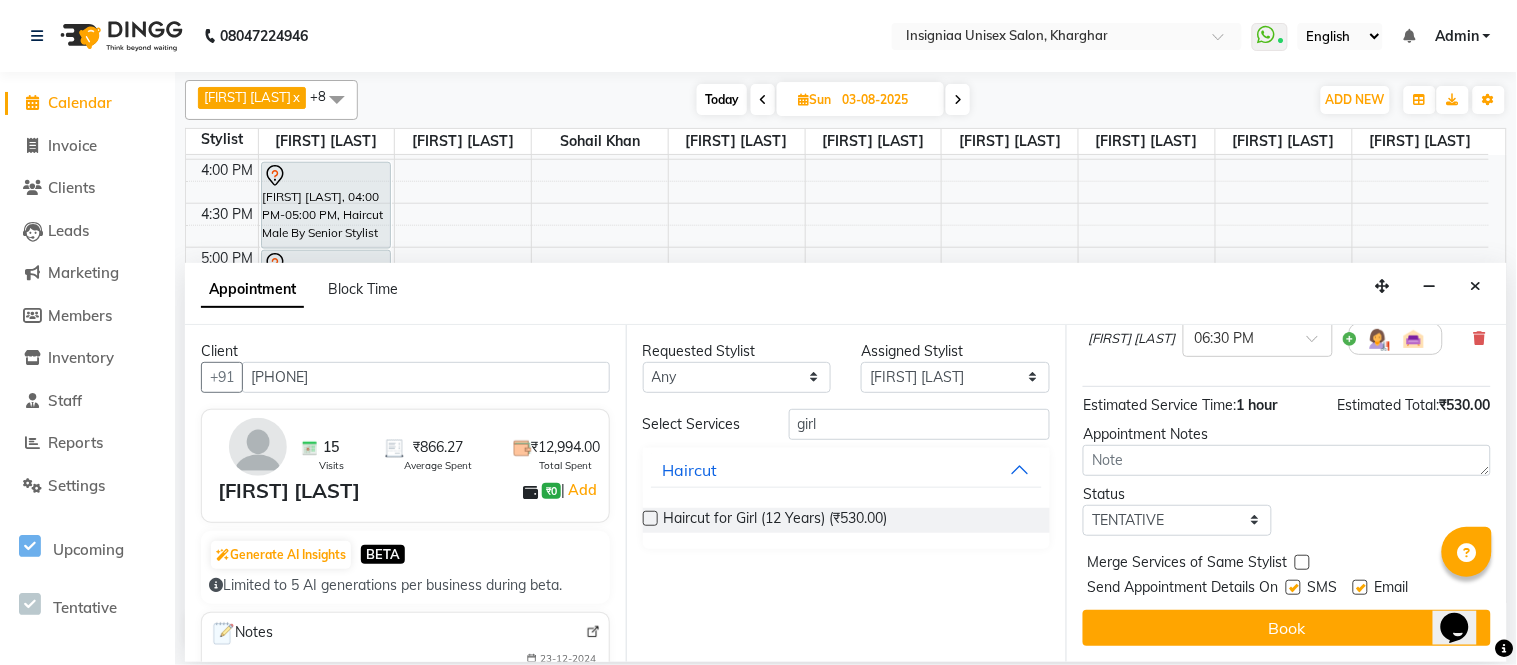 click at bounding box center [1360, 587] 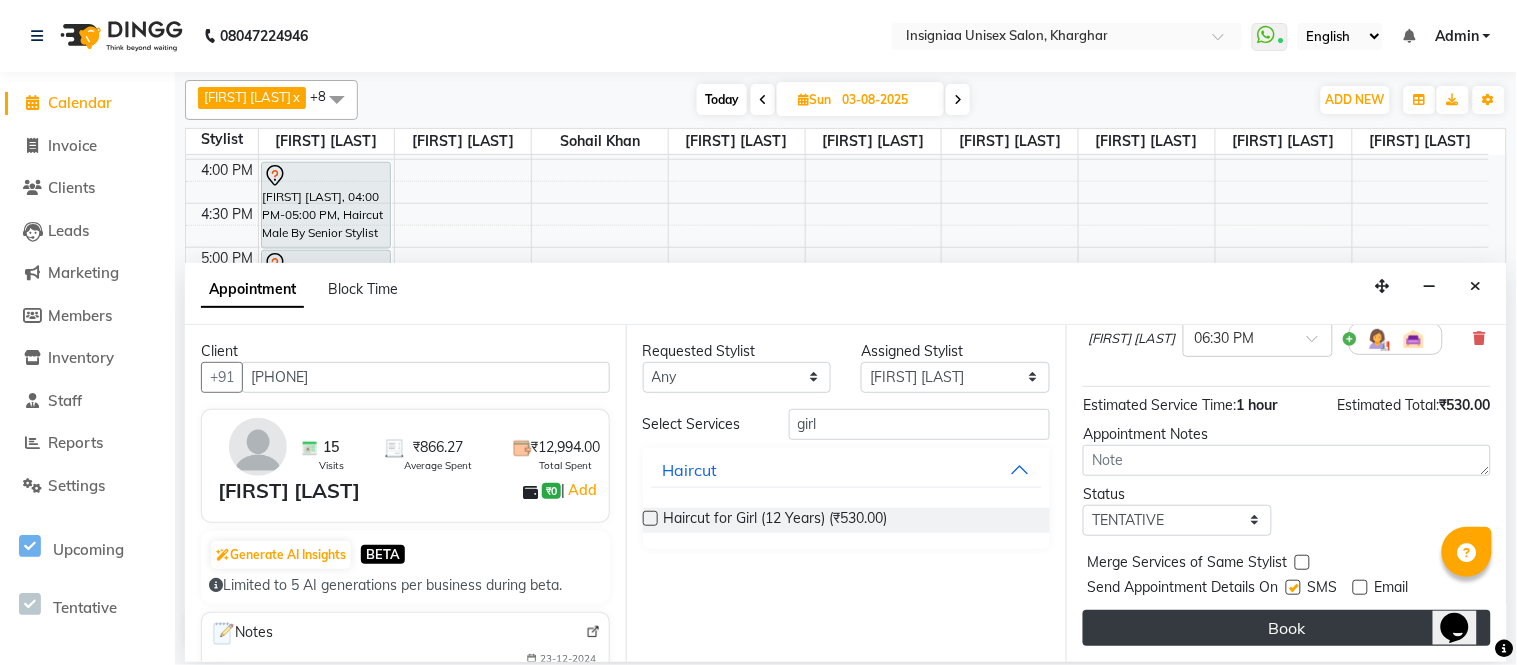 click on "Book" at bounding box center (1287, 628) 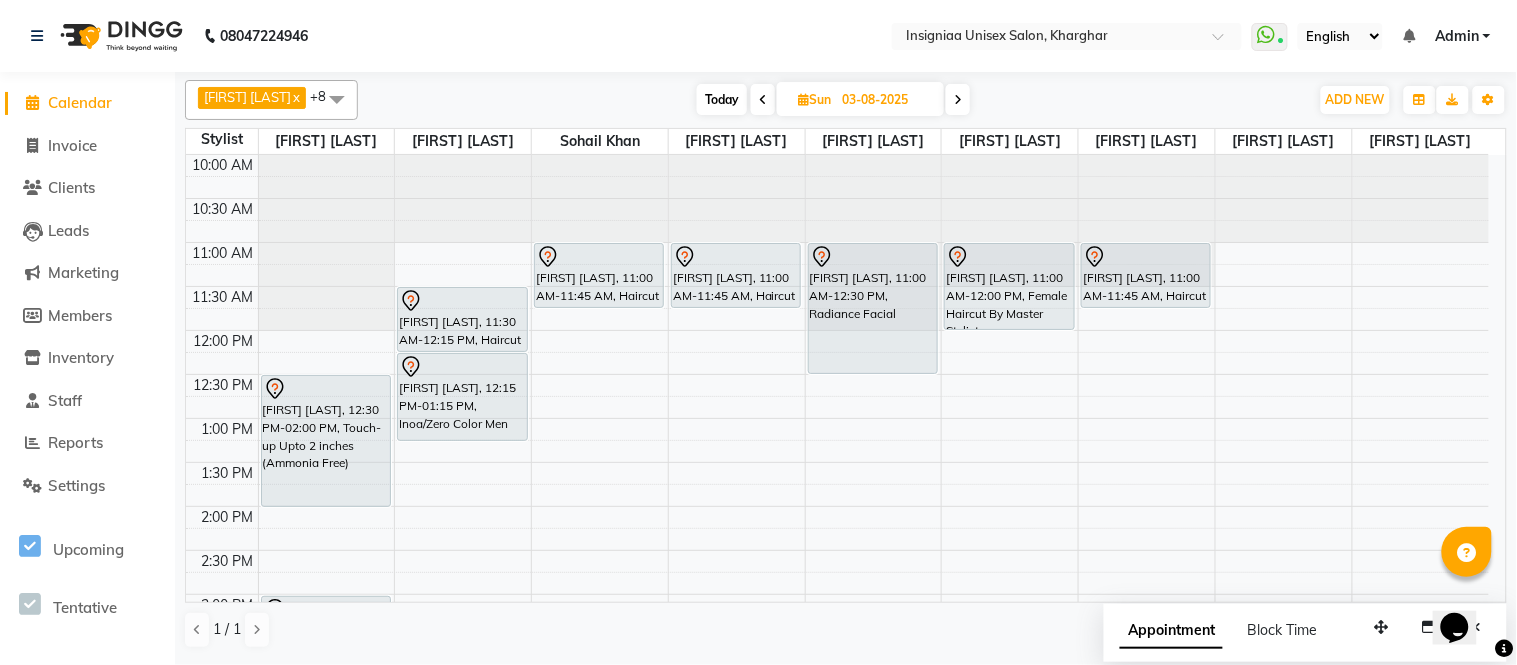 scroll, scrollTop: 222, scrollLeft: 0, axis: vertical 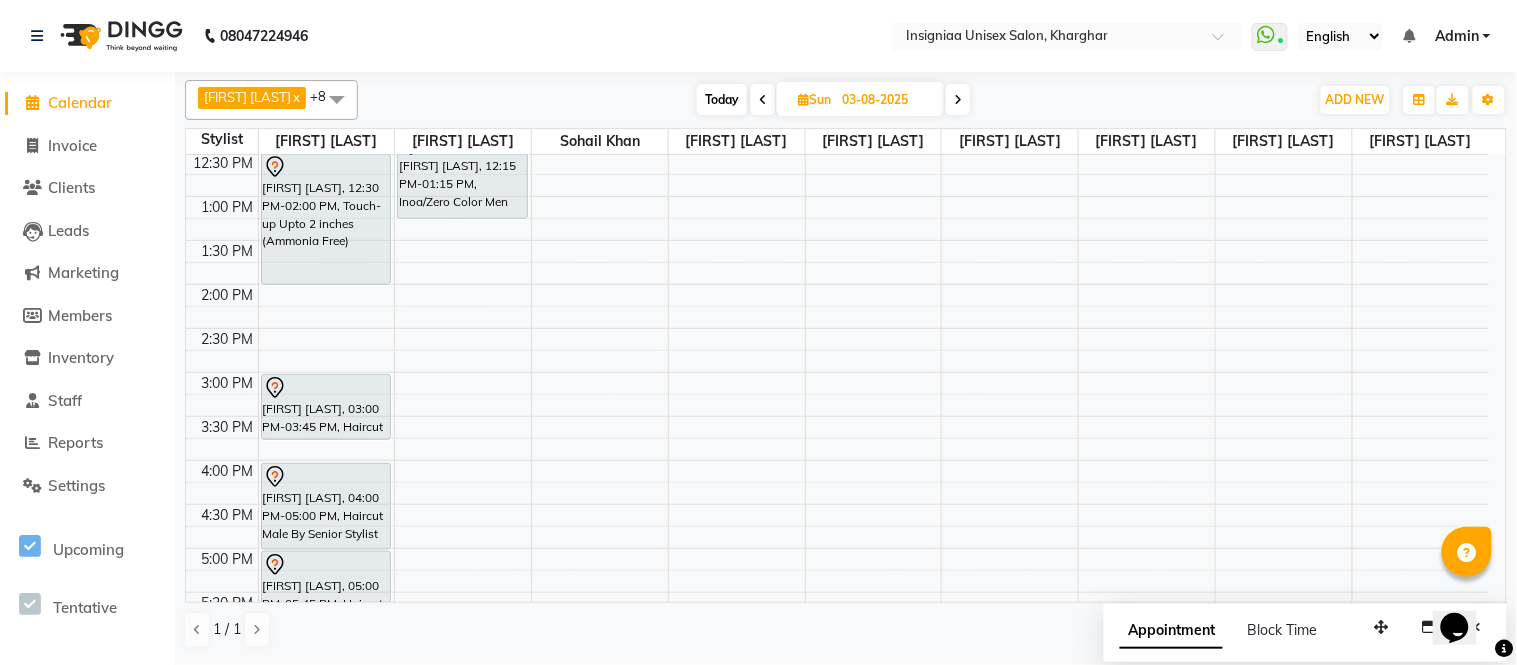 click on "Today" at bounding box center [722, 99] 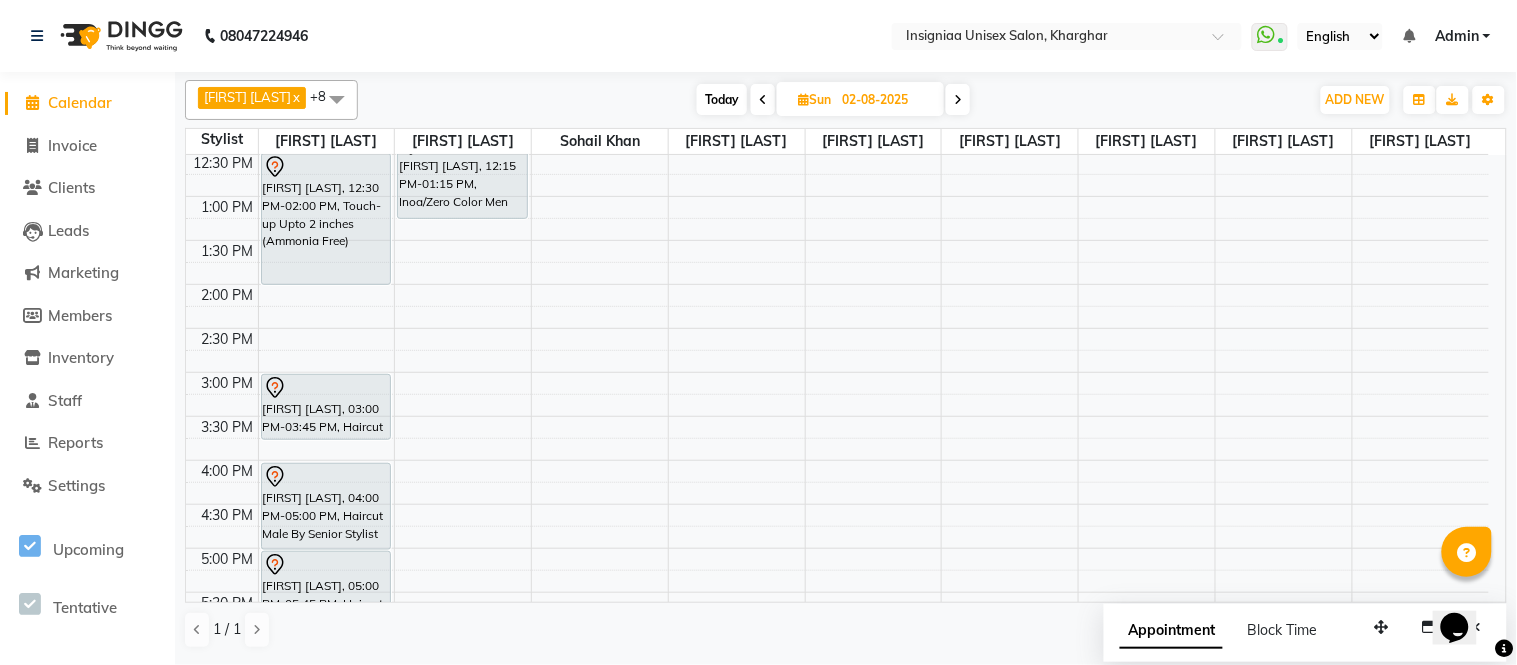scroll, scrollTop: 634, scrollLeft: 0, axis: vertical 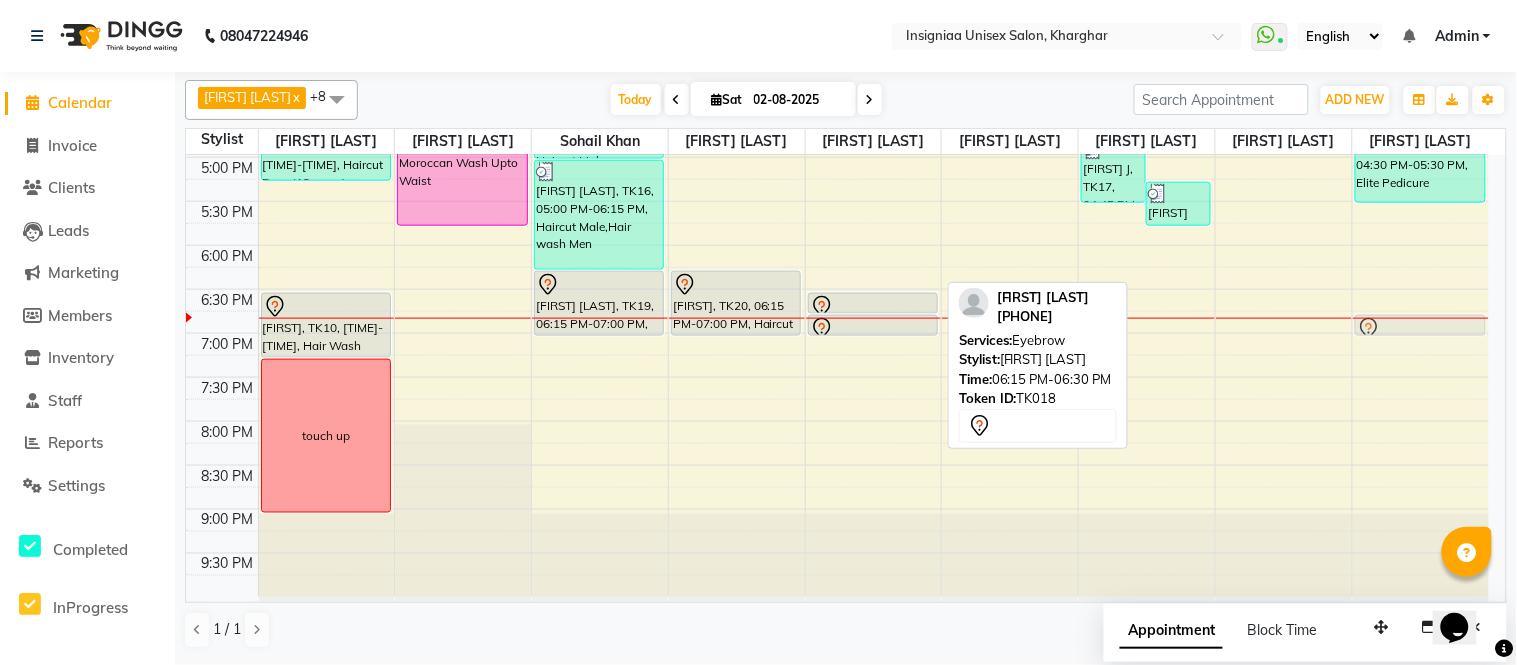 drag, startPoint x: 872, startPoint y: 282, endPoint x: 1408, endPoint y: 336, distance: 538.71326 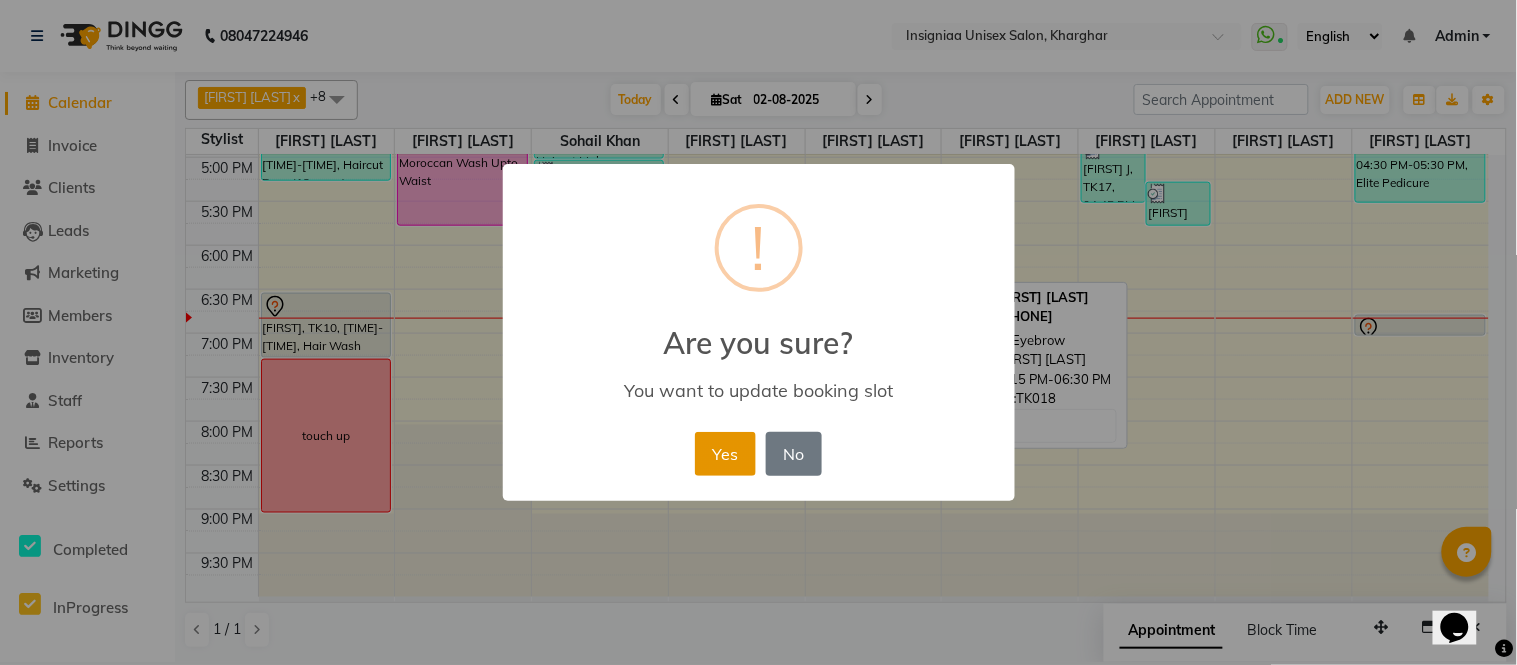 click on "Yes" at bounding box center [725, 454] 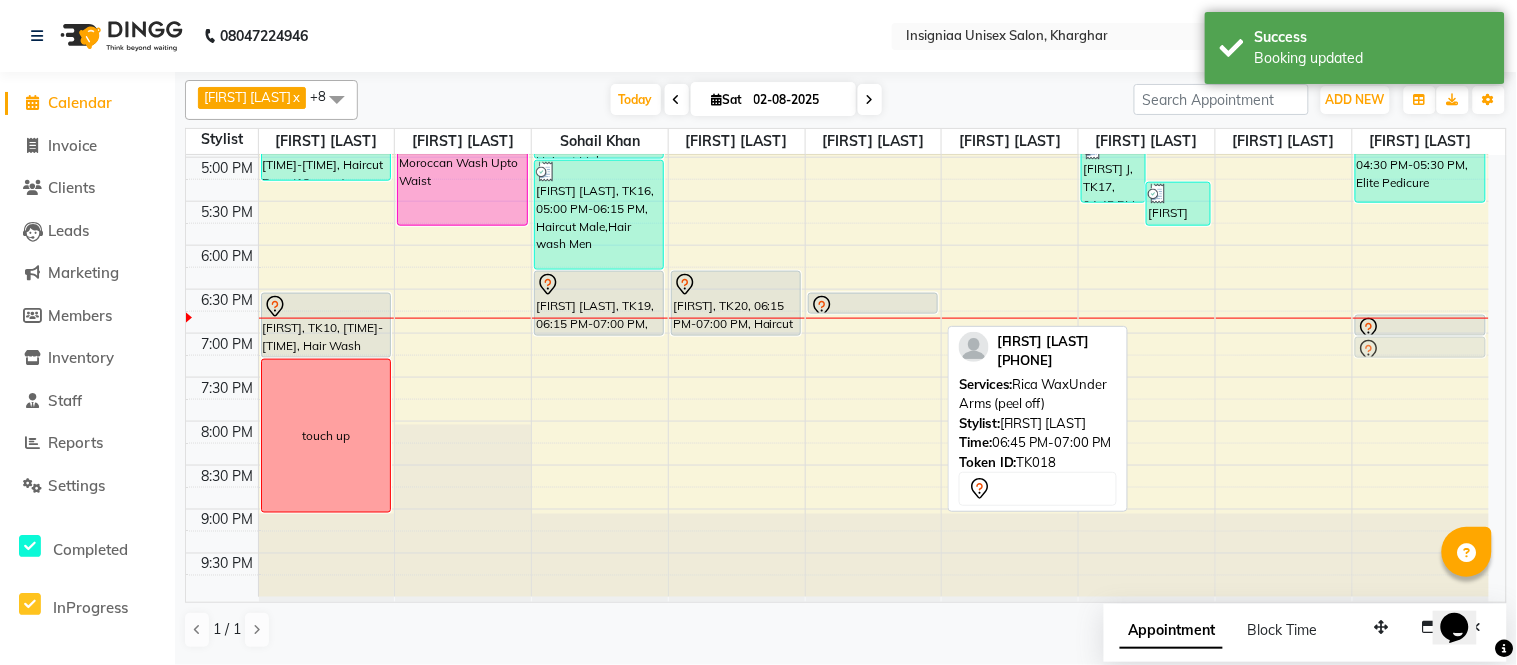 drag, startPoint x: 893, startPoint y: 328, endPoint x: 1401, endPoint y: 350, distance: 508.47617 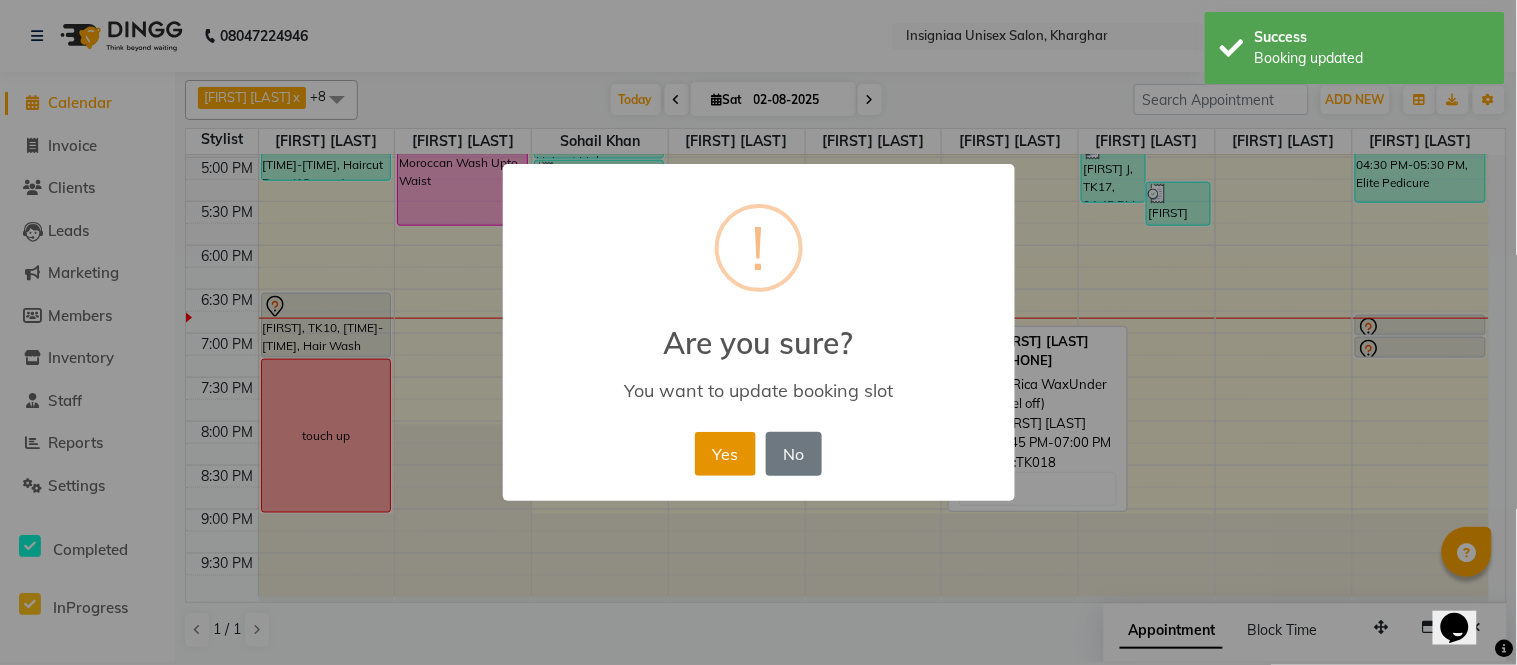 click on "Yes" at bounding box center [725, 454] 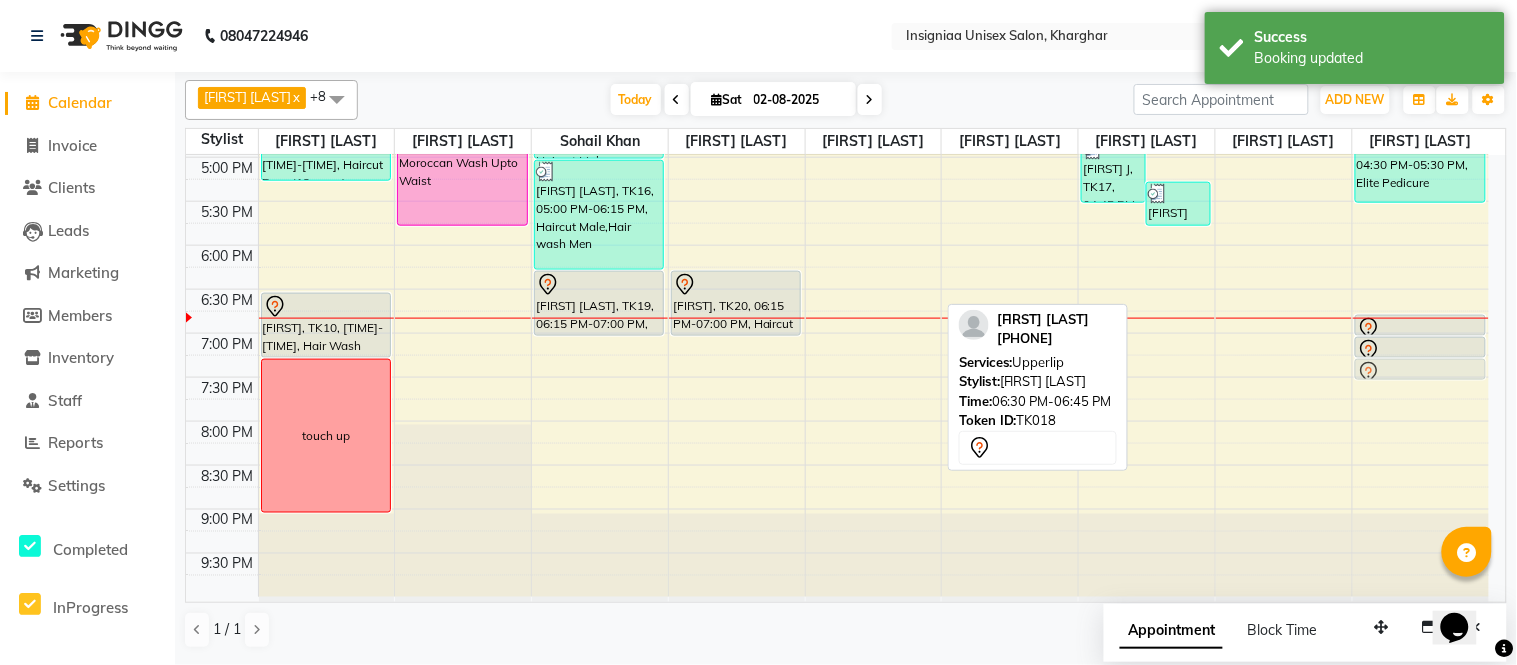 drag, startPoint x: 843, startPoint y: 300, endPoint x: 1405, endPoint y: 367, distance: 565.9797 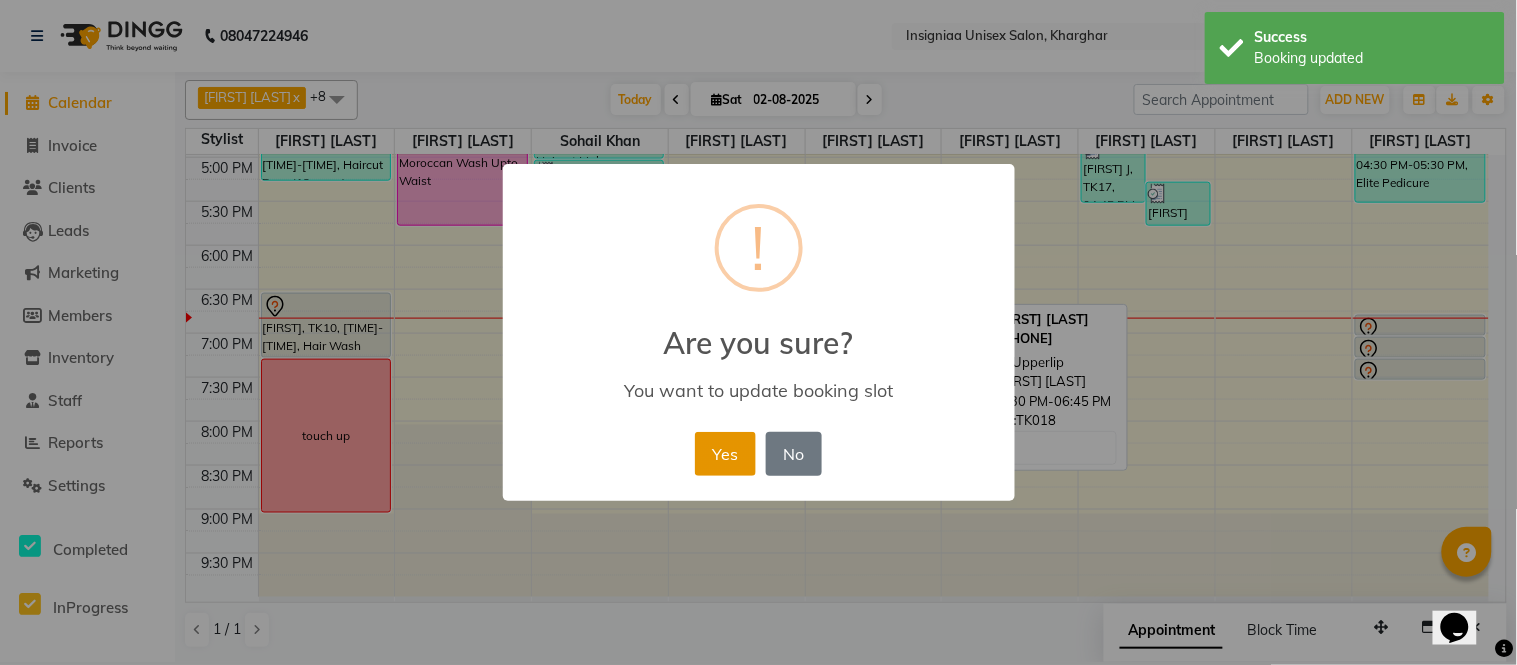 click on "Yes" at bounding box center (725, 454) 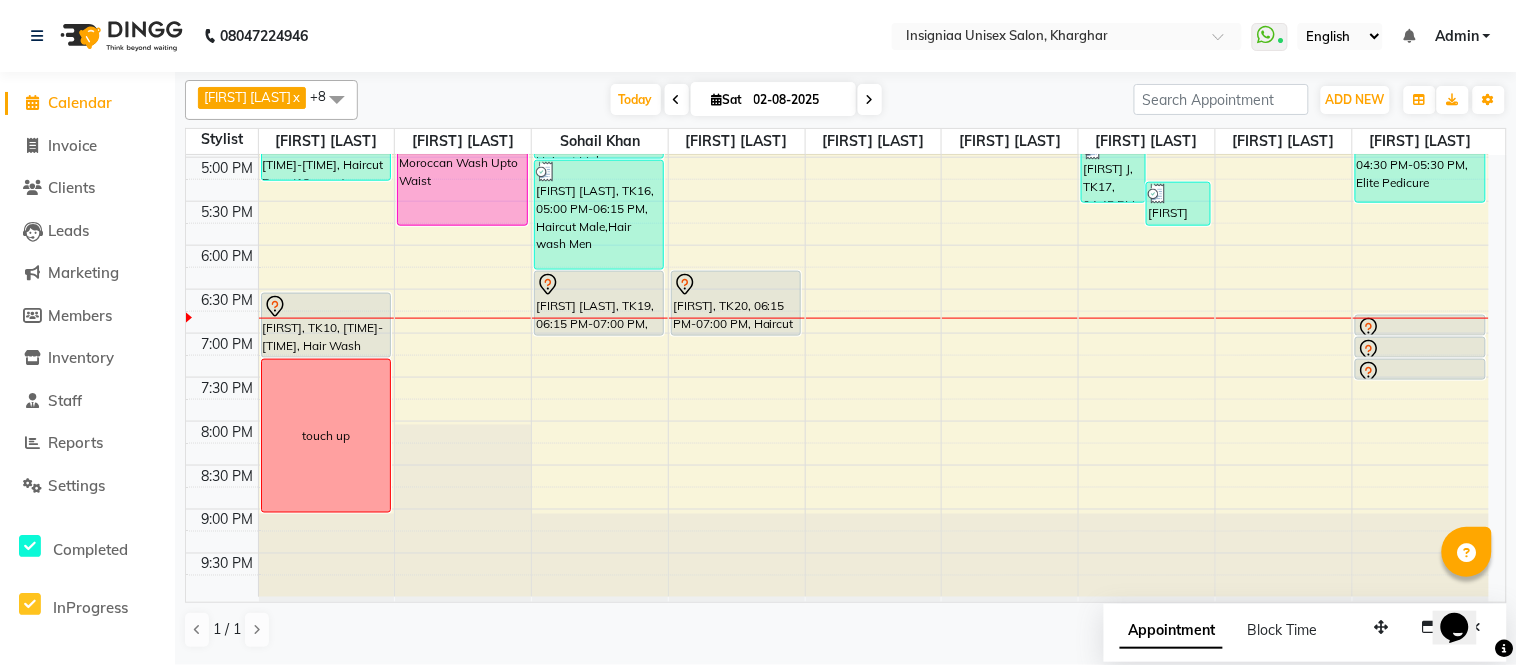 click on "10:00 AM 10:30 AM 11:00 AM 11:30 AM 12:00 PM 12:30 PM 1:00 PM 1:30 PM 2:00 PM 2:30 PM 3:00 PM 3:30 PM 4:00 PM 4:30 PM 5:00 PM 5:30 PM 6:00 PM 6:30 PM 7:00 PM 7:30 PM 8:00 PM 8:30 PM 9:00 PM 9:30 PM     Dr. Dipeeka, TK01, 12:30 PM-02:45 PM, Global Color Below Shoulder     Dr. Dipeeka, TK01, 02:45 PM-03:15 PM, Pre wash Female (without Conditioning)     Shweta Thakkar, TK12, 03:15 PM-03:45 PM, Pre wash Female (without Conditioning)     Shweta Thakkar, TK12, 03:45 PM-04:30 PM, Female Haircut By Senior Stylist     Shweta Dahiya, TK02, 04:30 PM-05:15 PM, Haircut Boys (12 years)             Sulbha, TK10, 06:30 PM-07:15 PM, Hair Wash Below Shoulder  touch up              Nandini Mitra, TK03, 01:30 PM-02:00 PM, Pre wash Female (without Conditioning)             Nandini Mitra, TK03, 02:00 PM-03:30 PM, Touch-up Upto 2 inches (Ammonia Free)     Ananya Das, TK14, 04:30 PM-05:45 PM, Moroccan Wash Upto Waist     Sanjay Sharma, TK06, 01:00 PM-01:45 PM, Haircut Male" at bounding box center [837, 69] 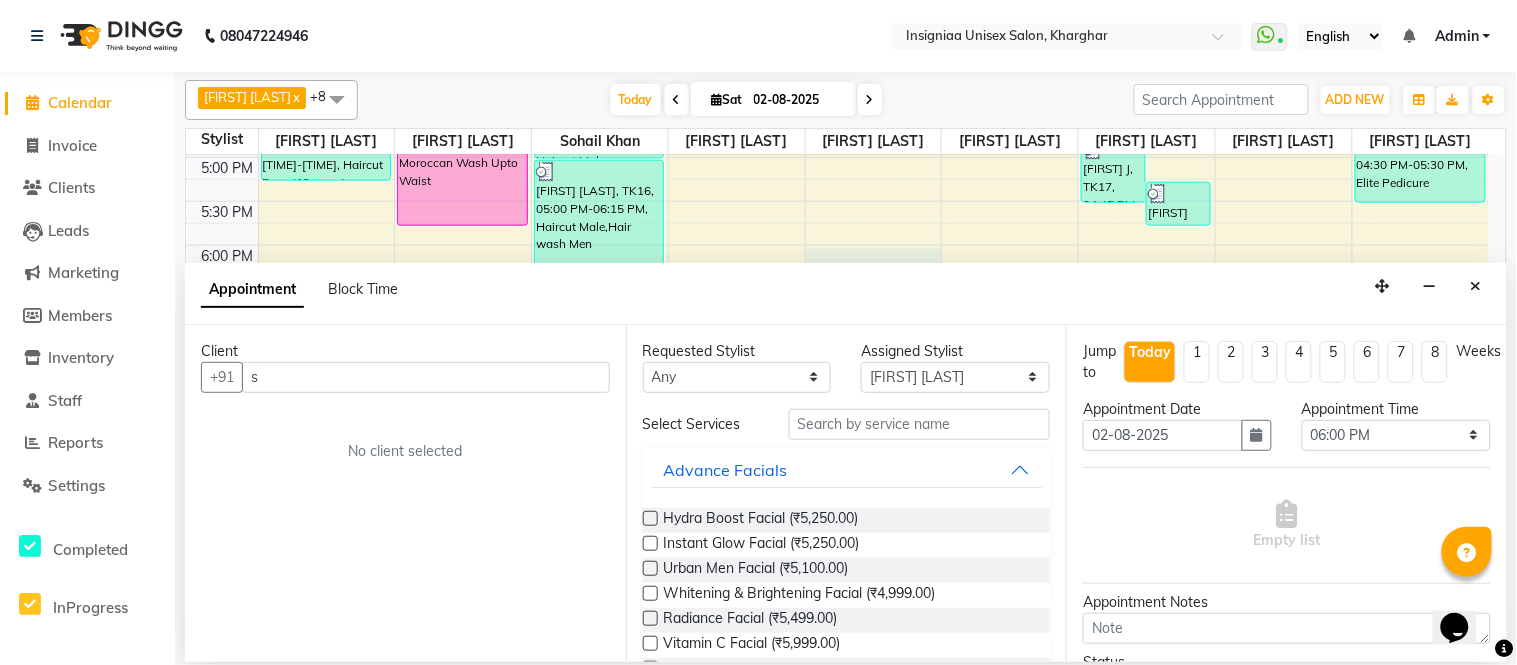 click on "s" at bounding box center (426, 377) 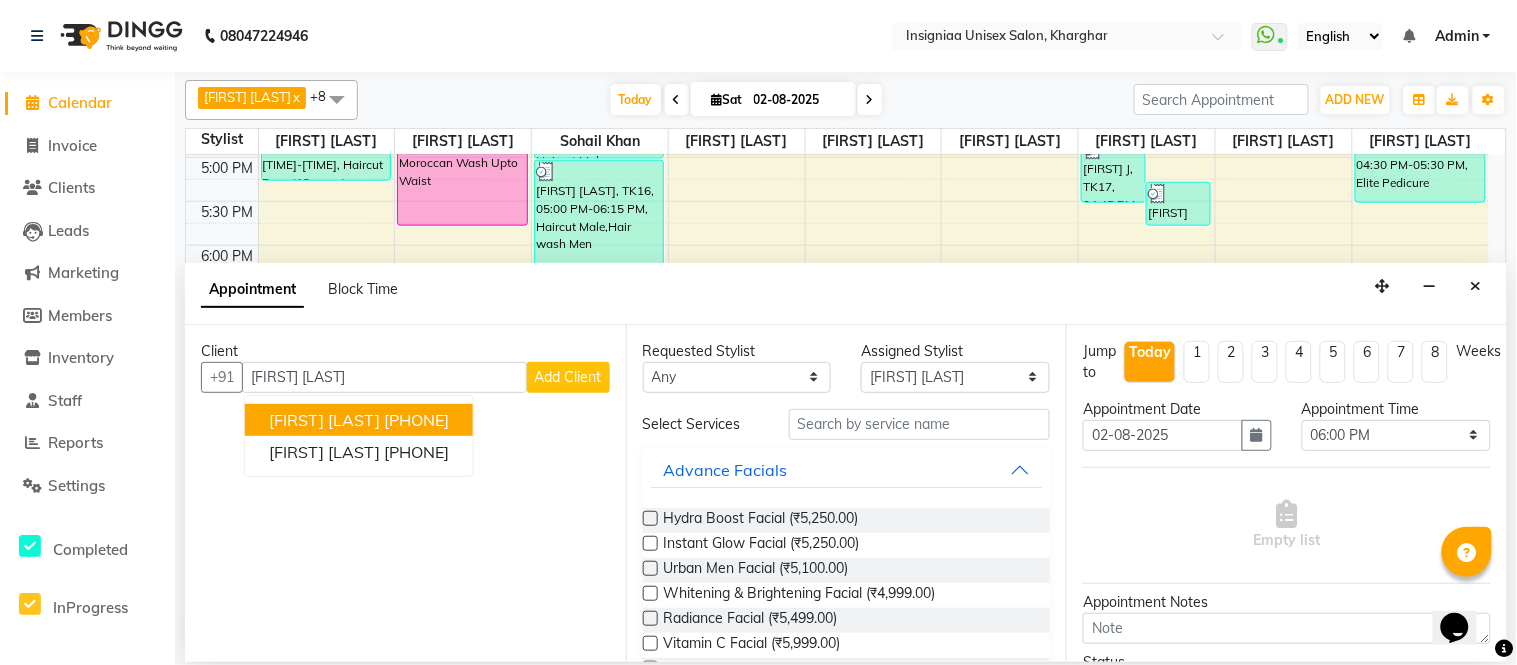 click on "7019540785" at bounding box center [416, 420] 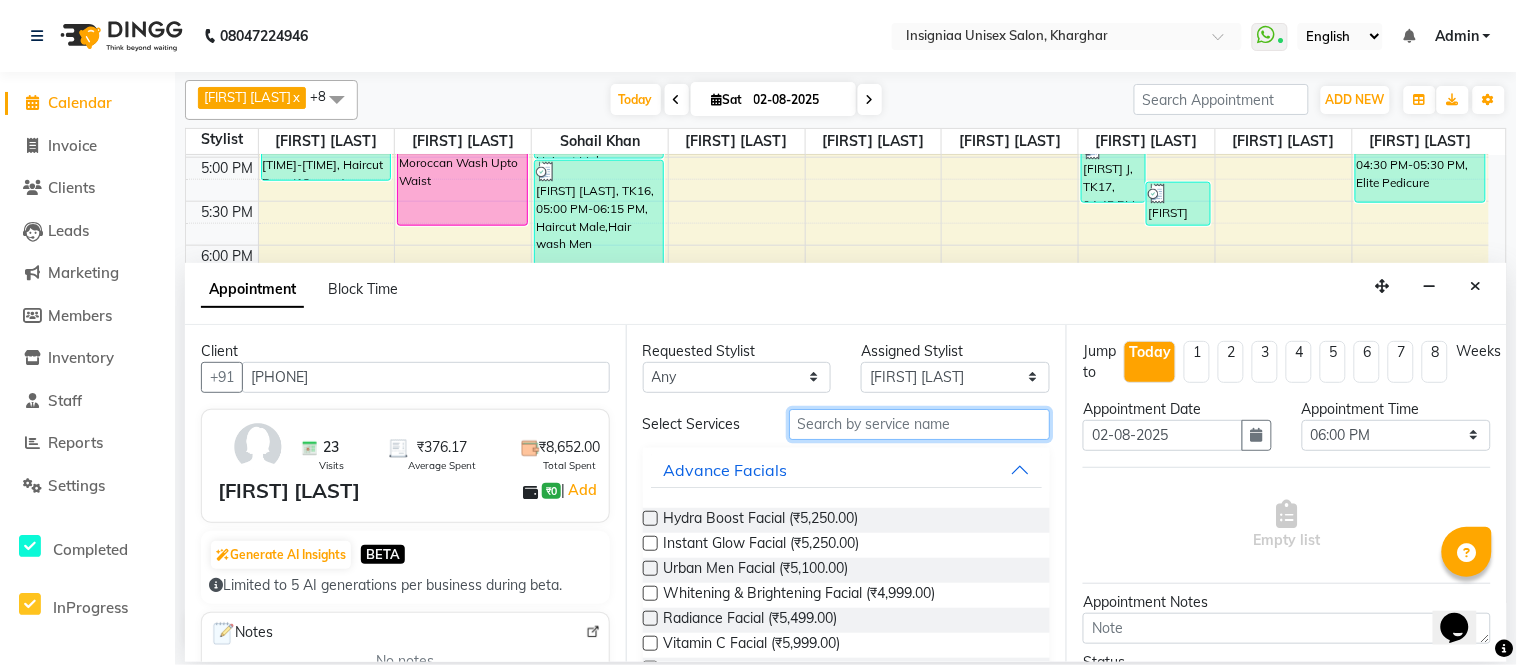 click at bounding box center (920, 424) 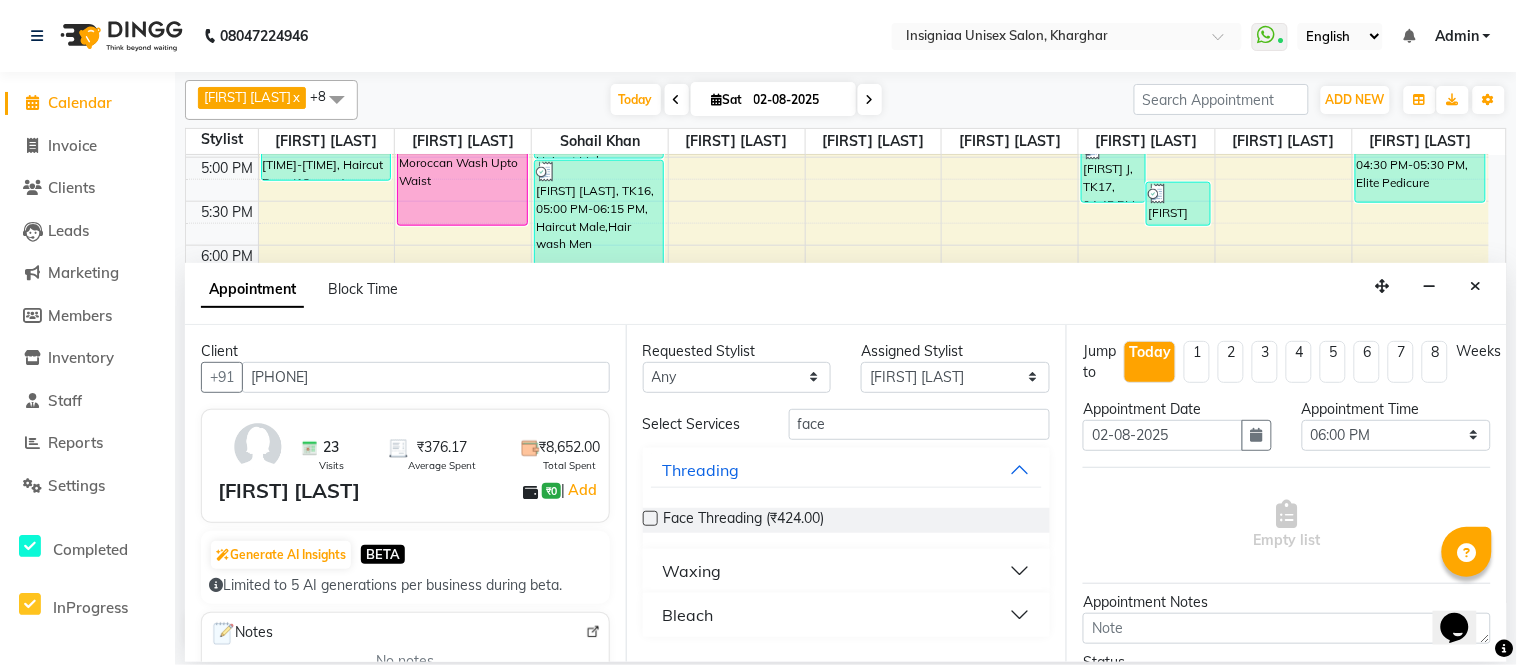 click on "Waxing" at bounding box center (847, 571) 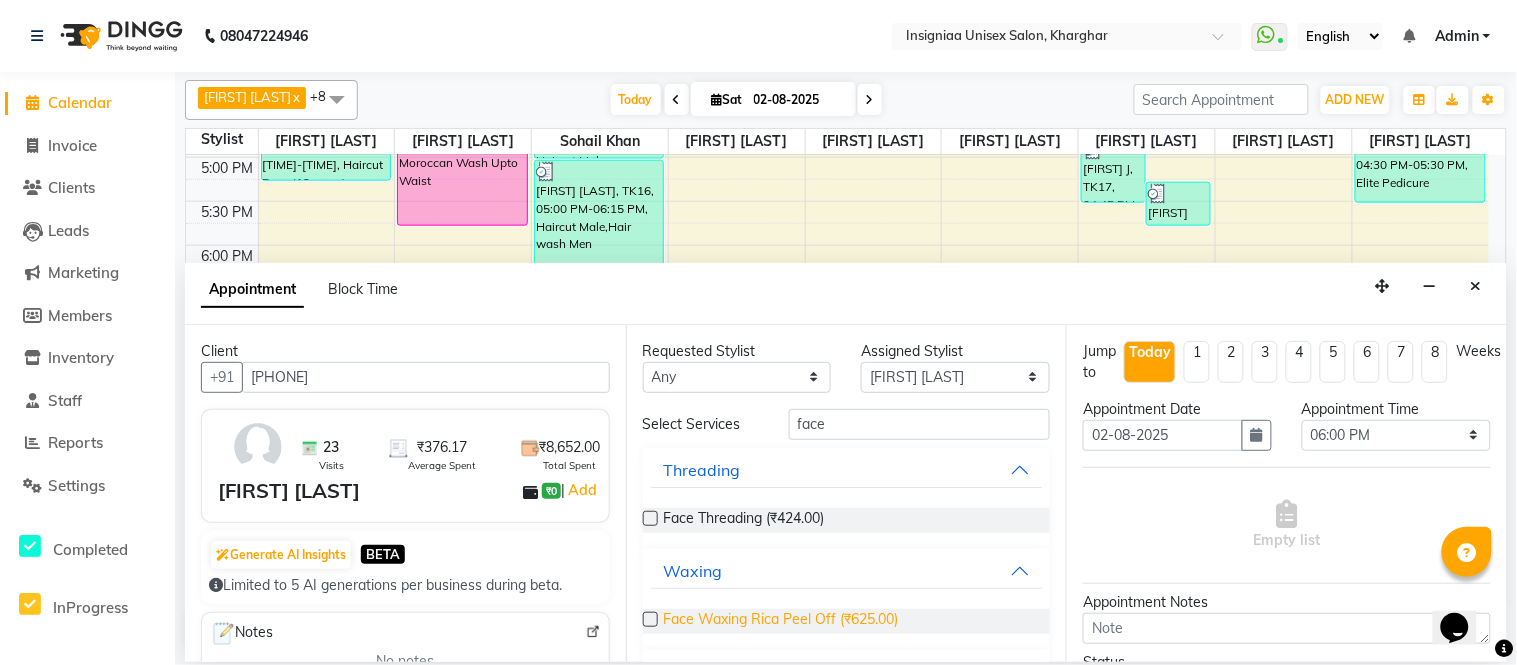 click on "Face Waxing Rica Peel Off (₹625.00)" at bounding box center (781, 621) 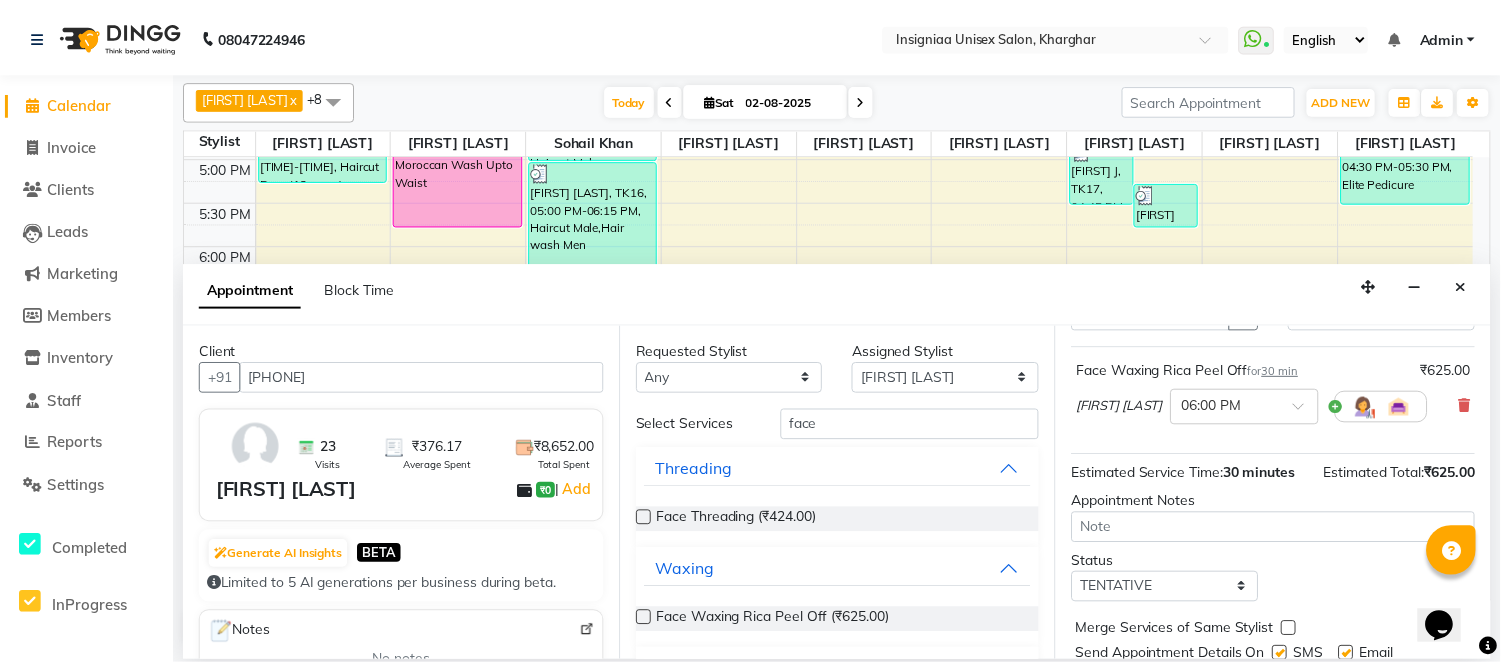 scroll, scrollTop: 210, scrollLeft: 0, axis: vertical 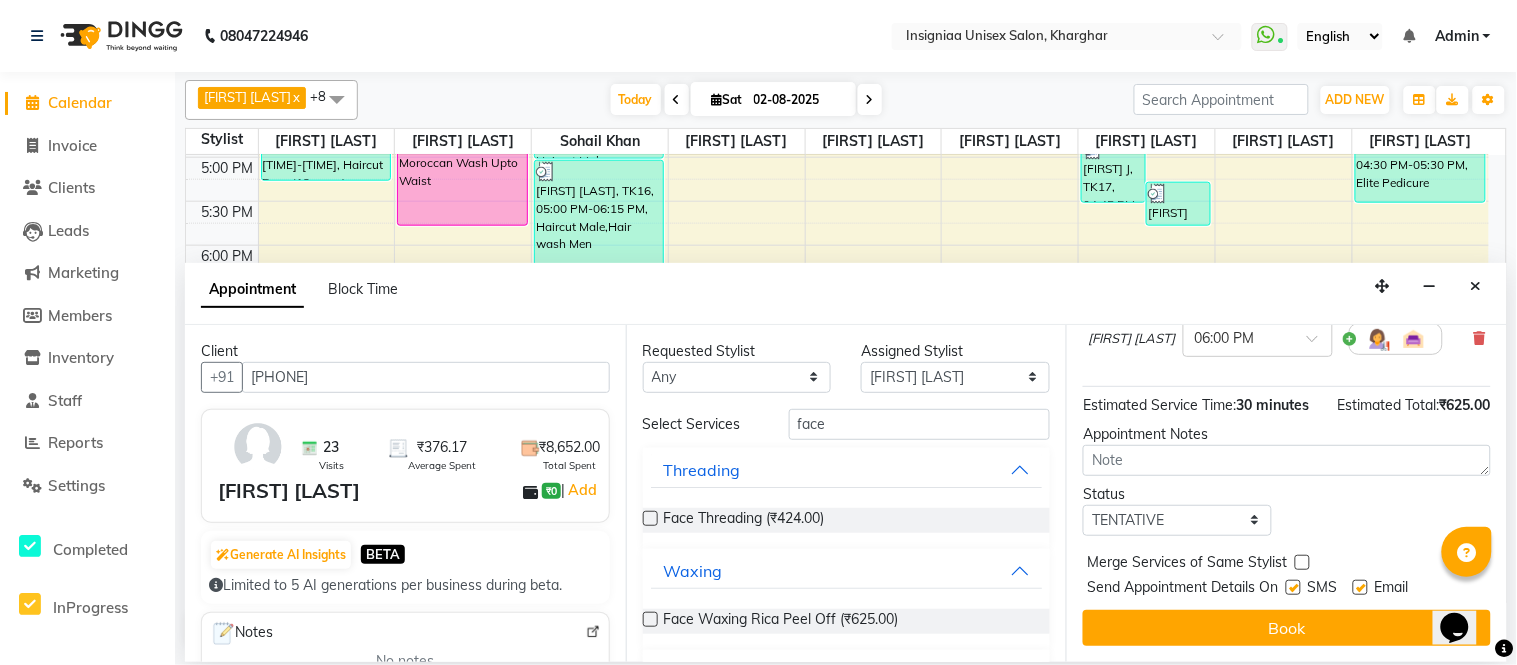 click at bounding box center [1360, 587] 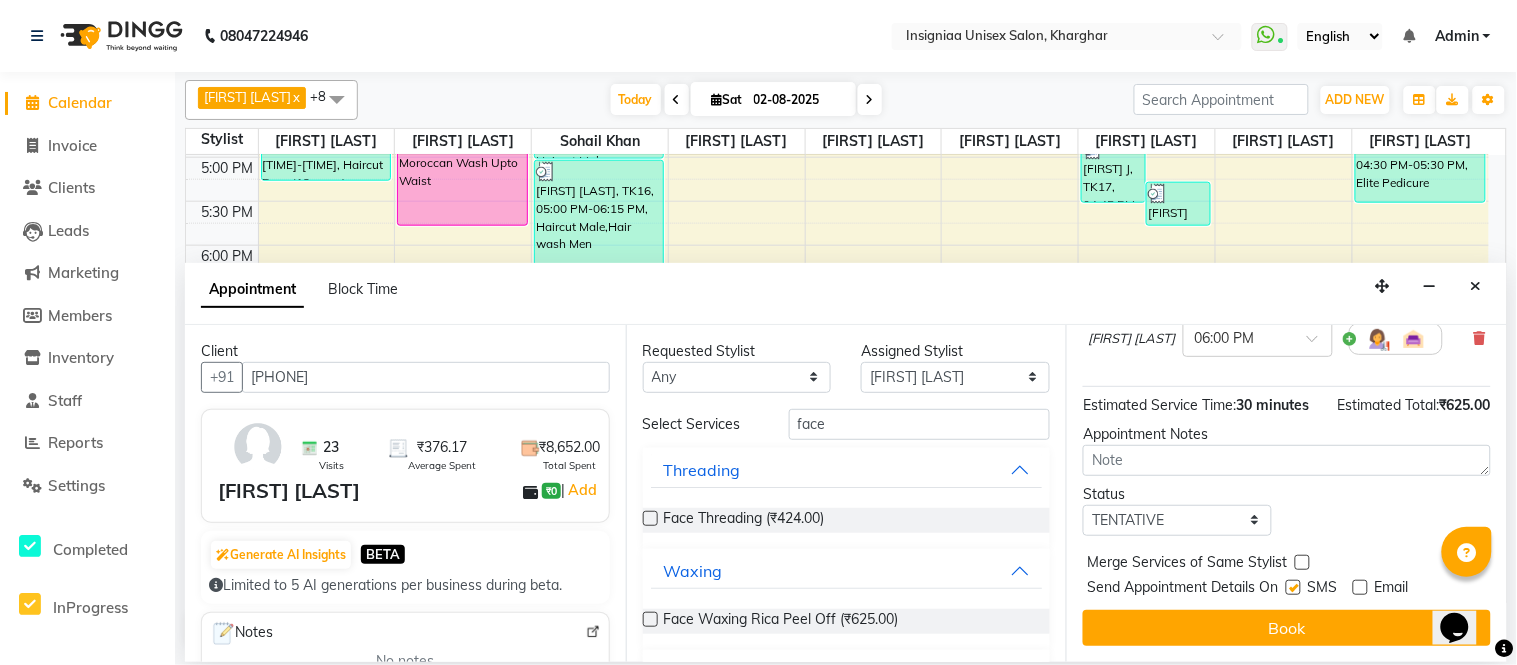click at bounding box center (1293, 587) 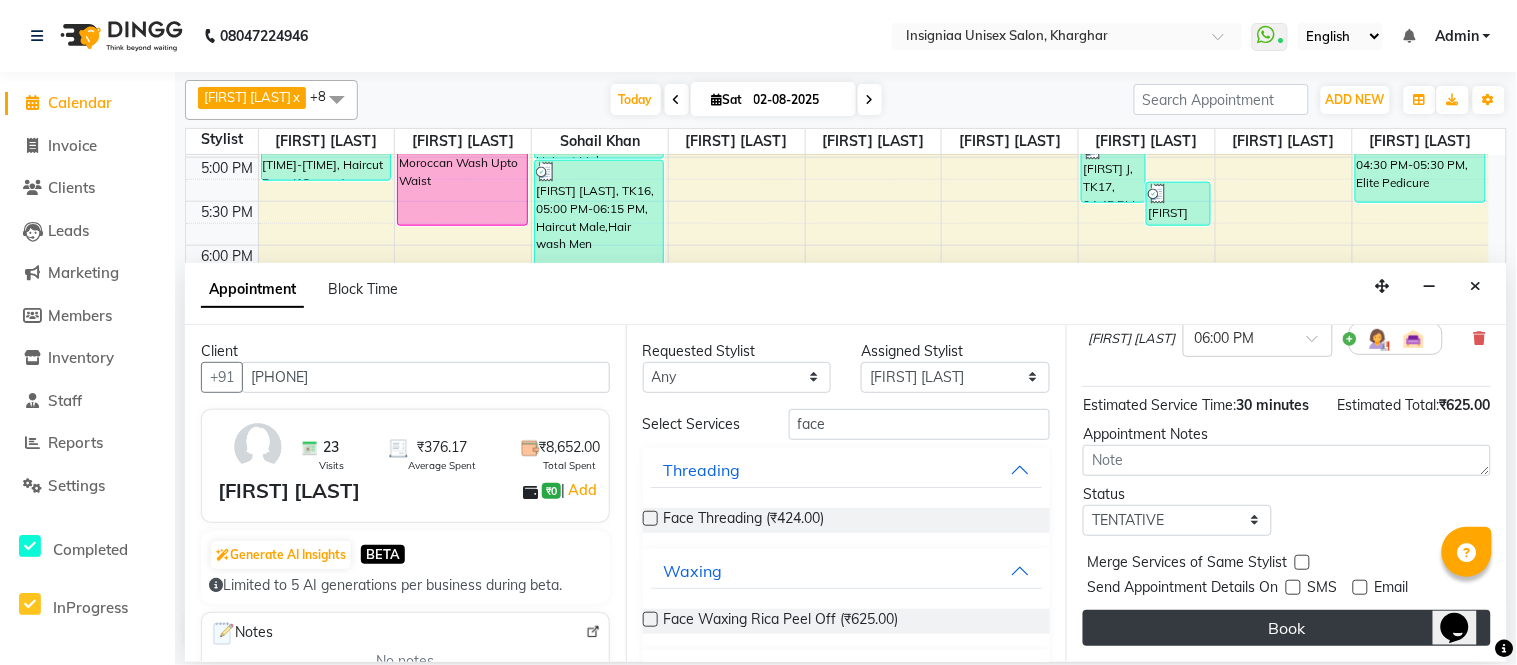 click on "Book" at bounding box center (1287, 628) 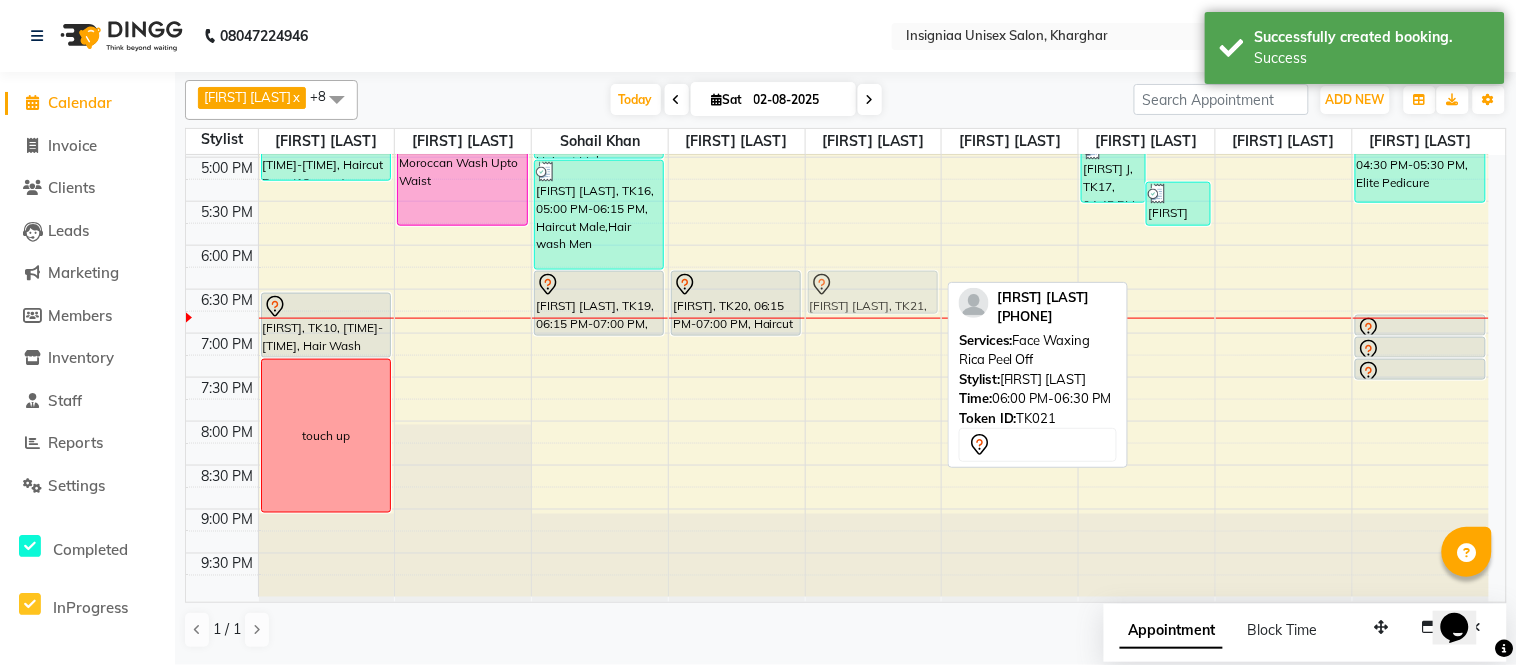 drag, startPoint x: 846, startPoint y: 266, endPoint x: 851, endPoint y: 290, distance: 24.5153 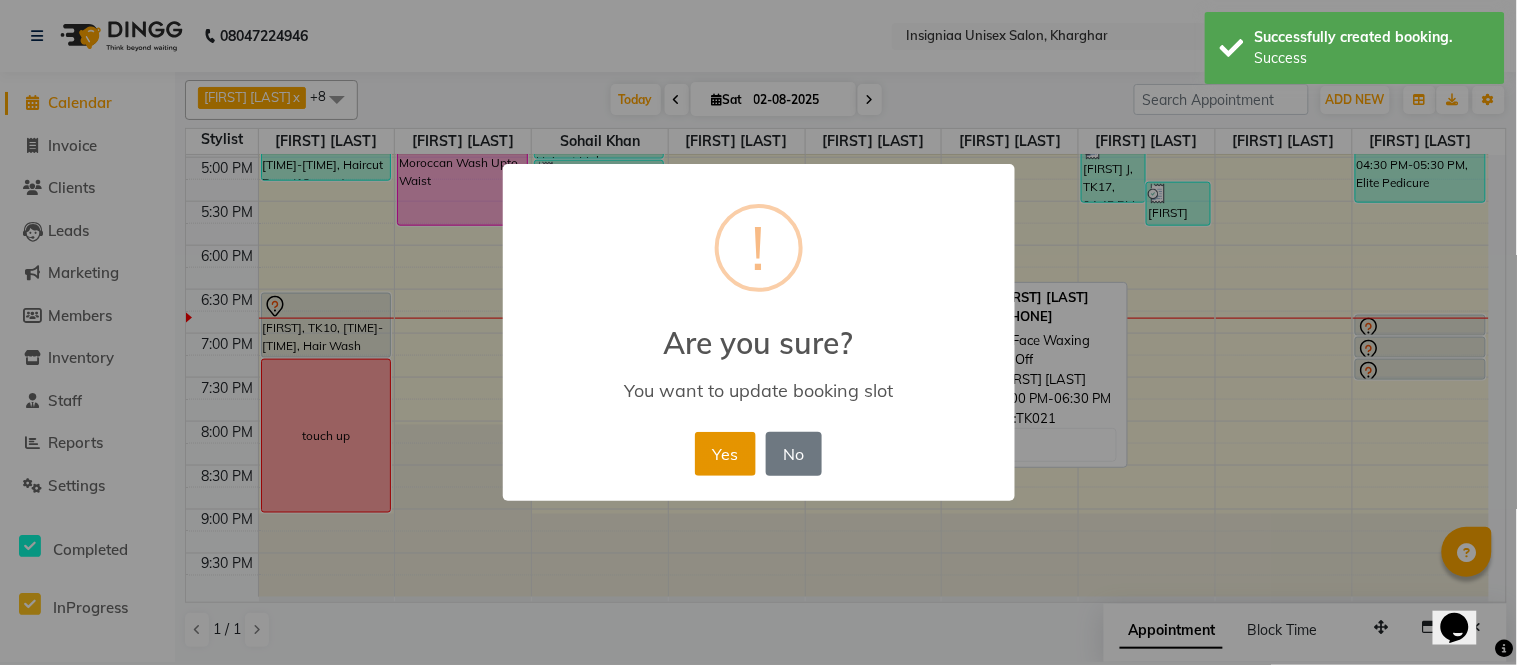 click on "Yes" at bounding box center [725, 454] 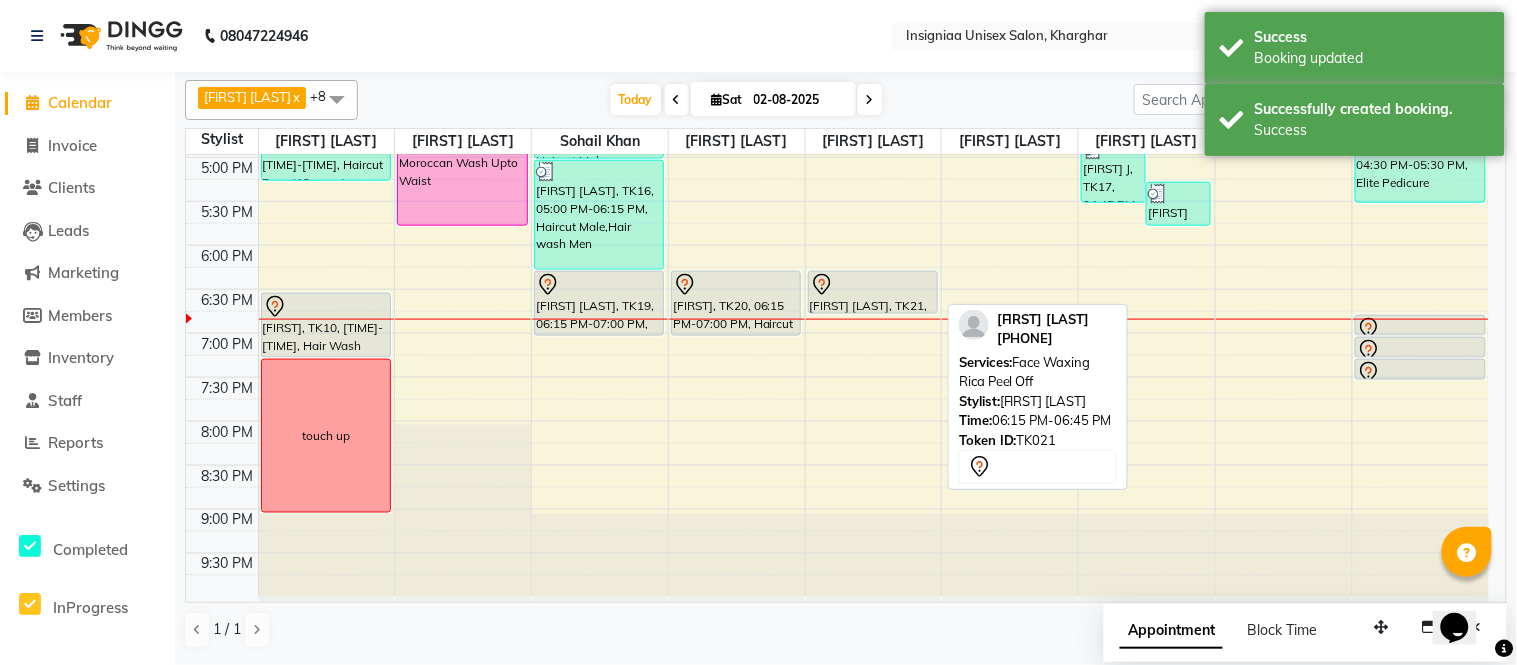 click at bounding box center [873, 285] 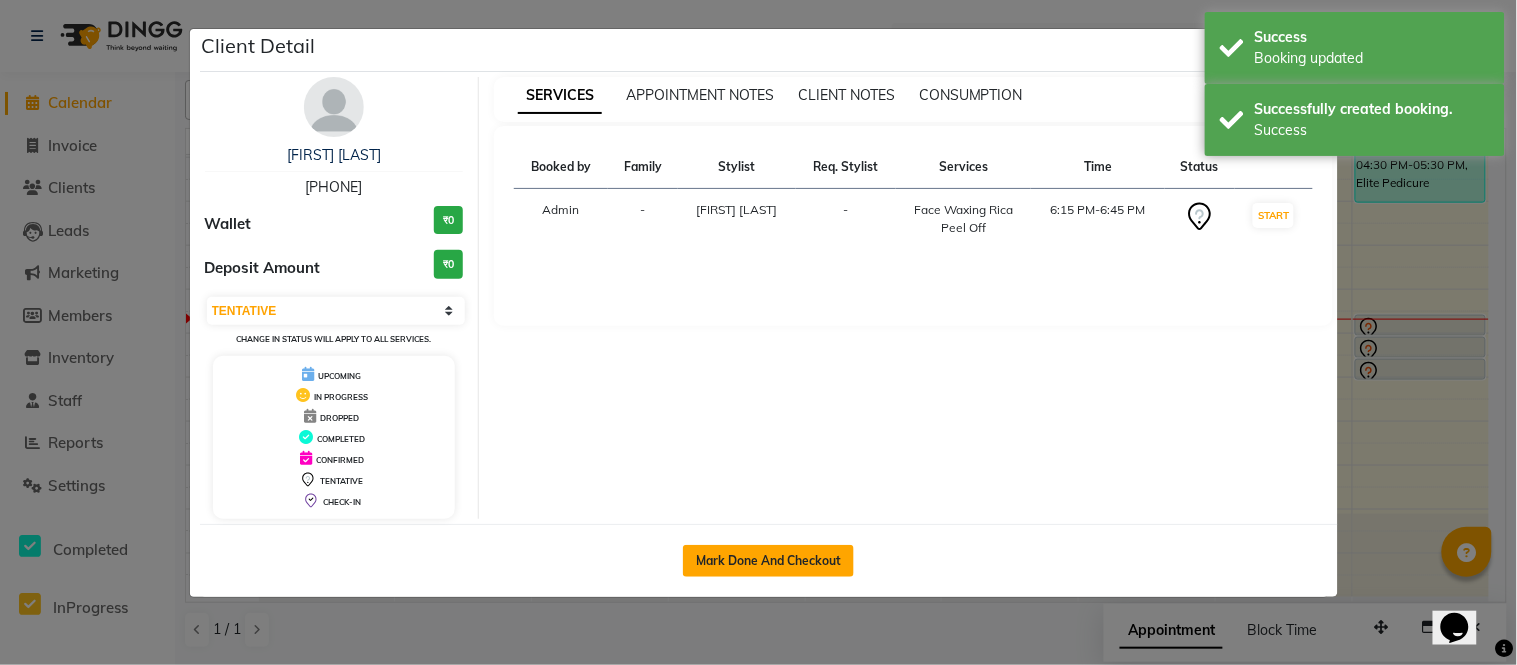 click on "Mark Done And Checkout" 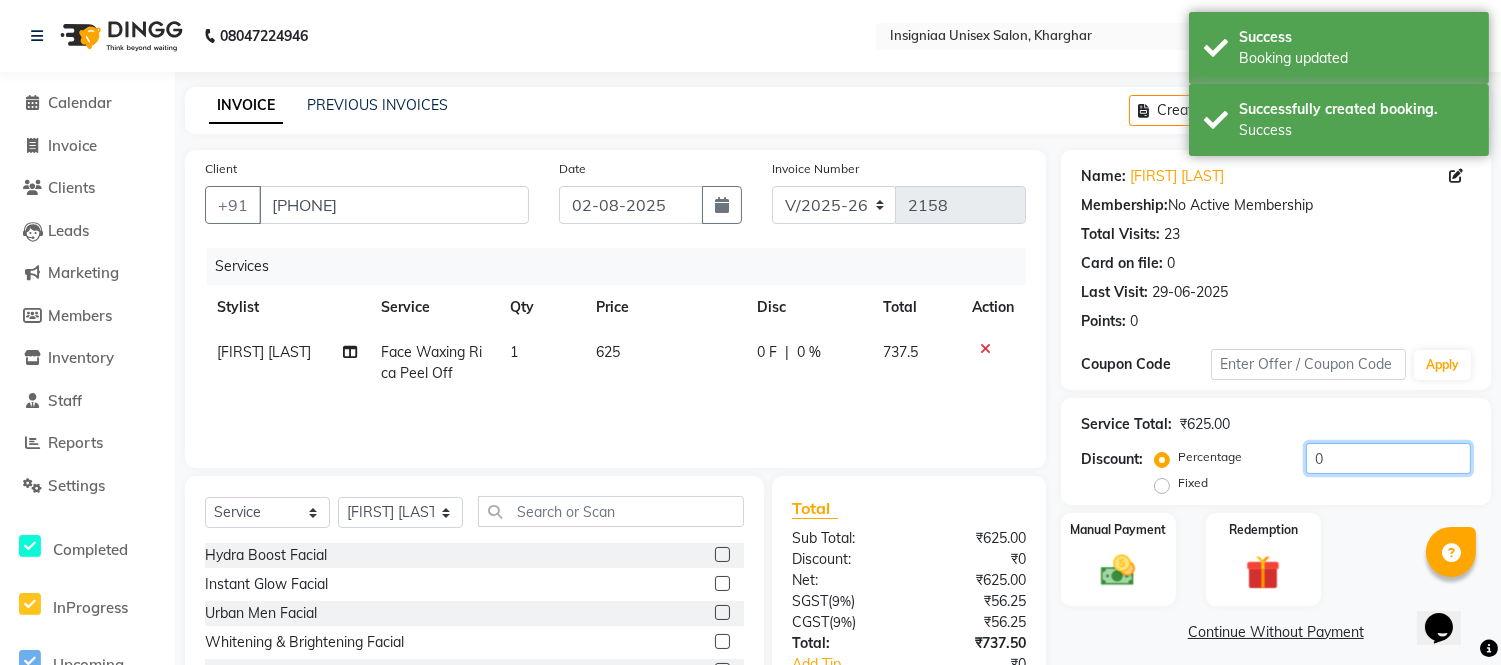 click on "0" 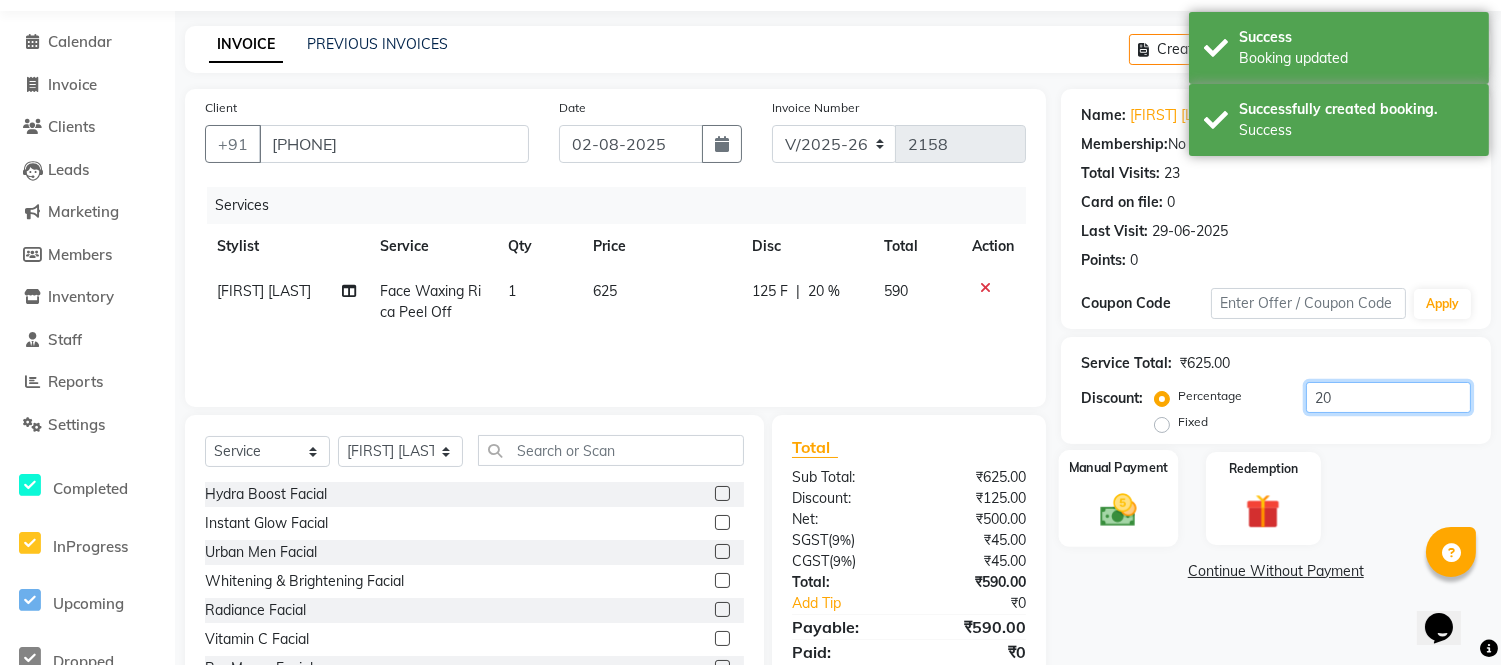 scroll, scrollTop: 135, scrollLeft: 0, axis: vertical 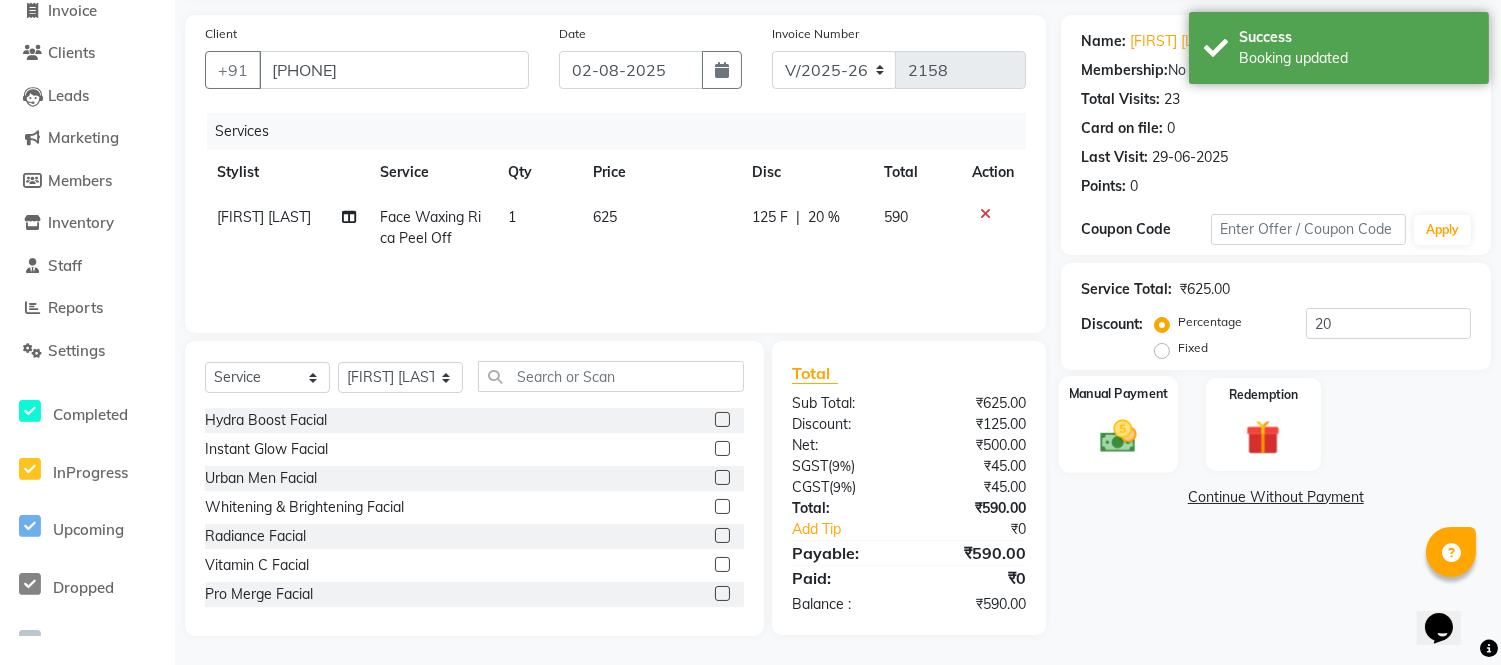 click 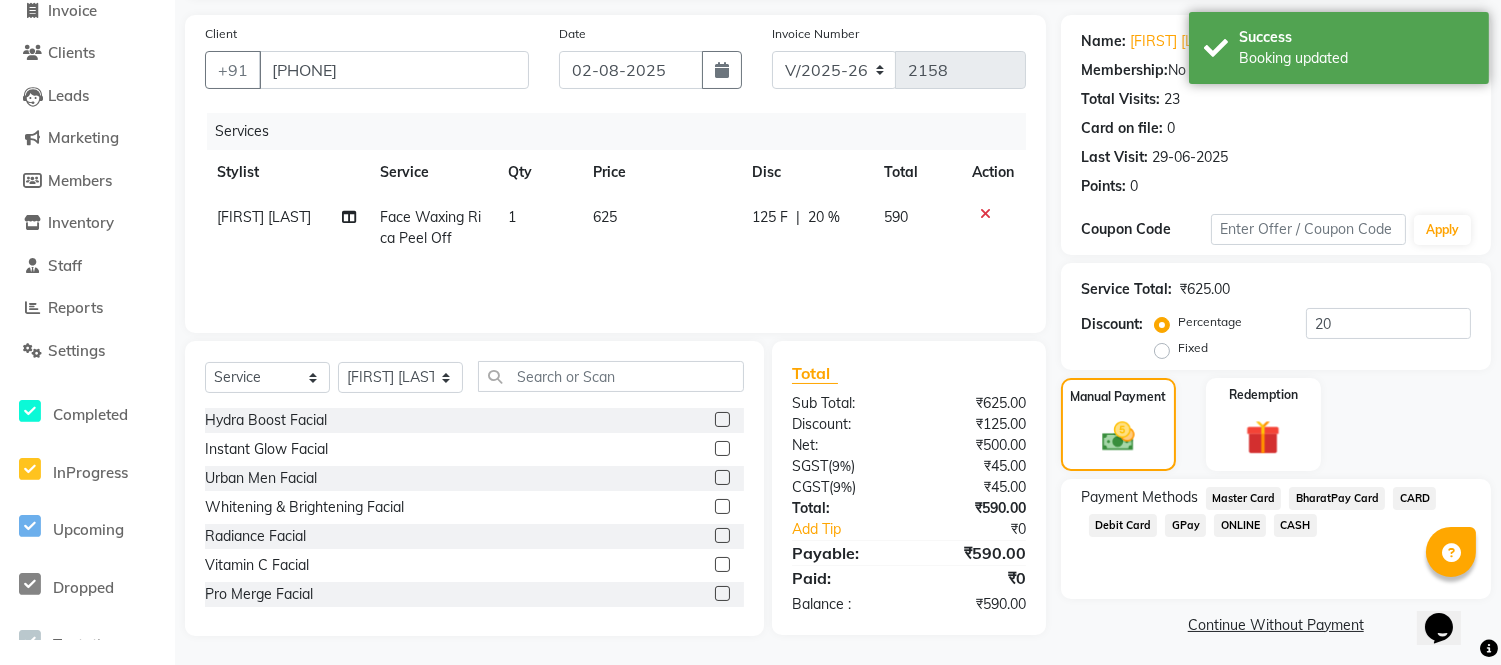 click on "GPay" 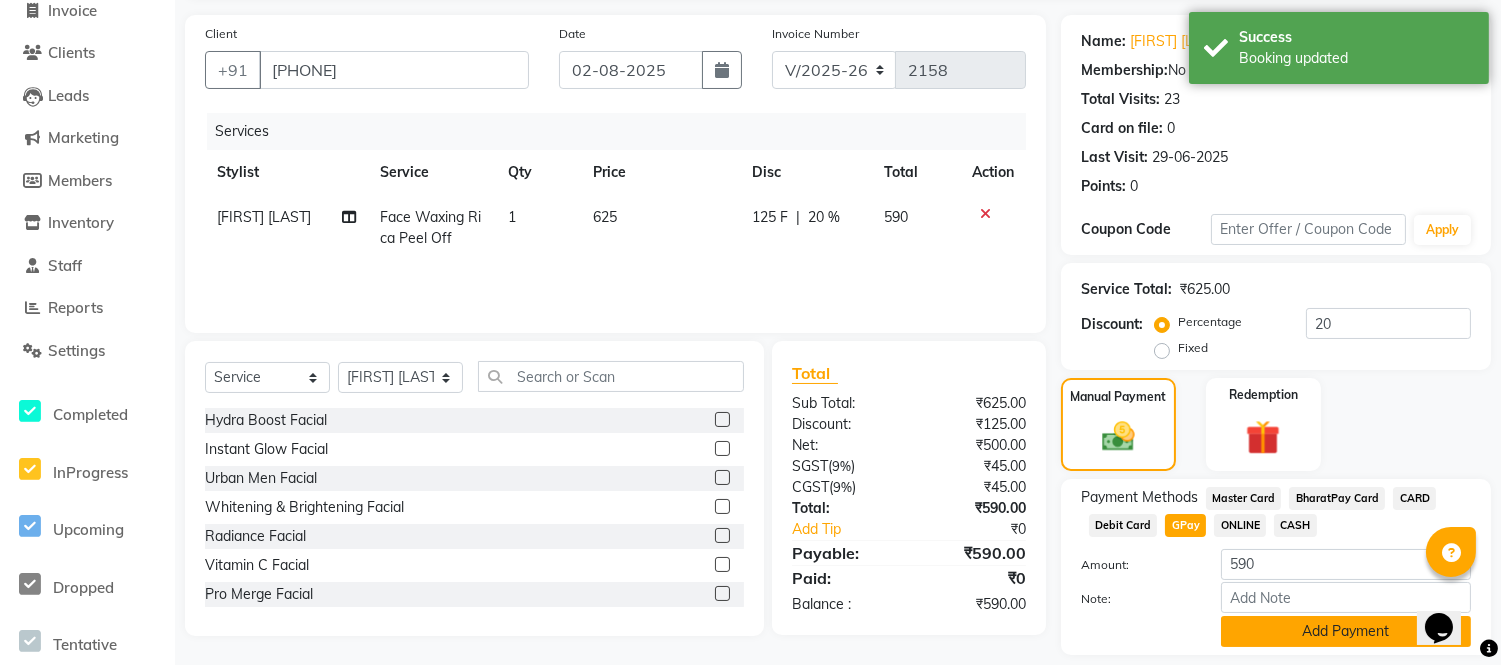 click on "Add Payment" 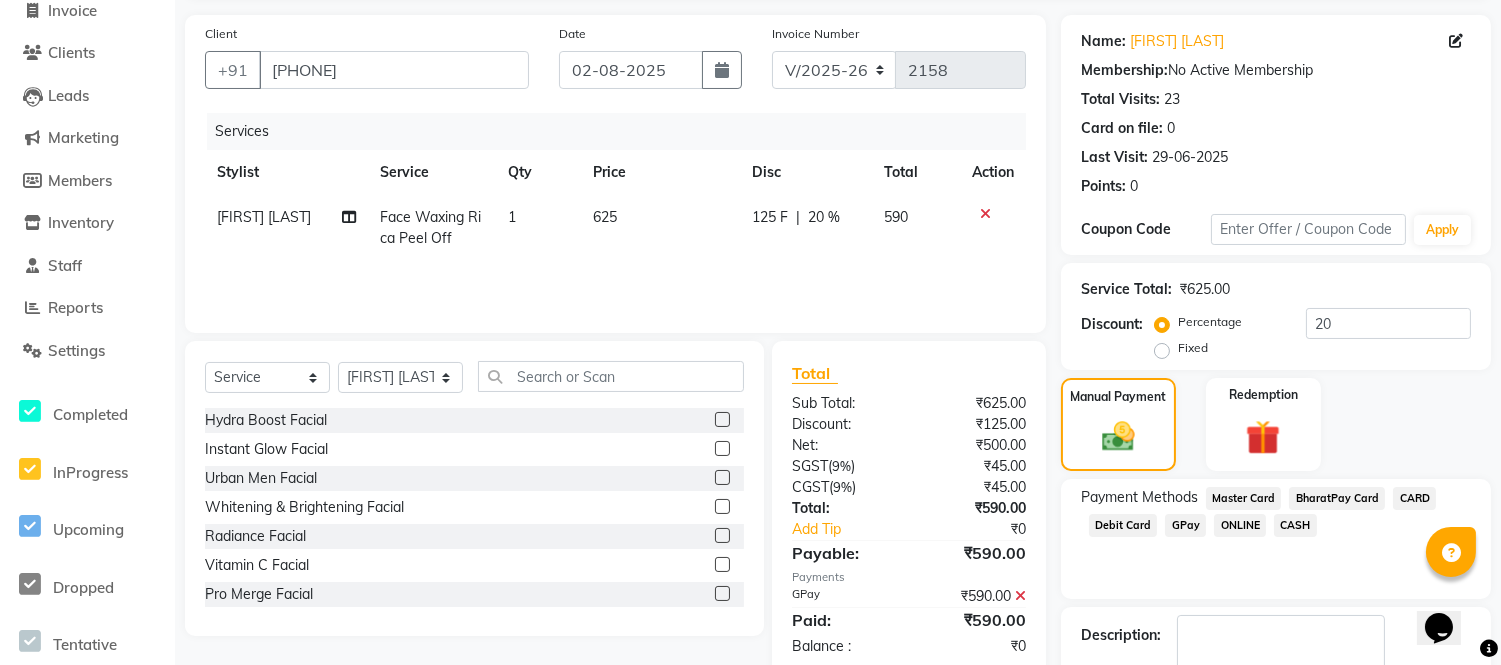 scroll, scrollTop: 252, scrollLeft: 0, axis: vertical 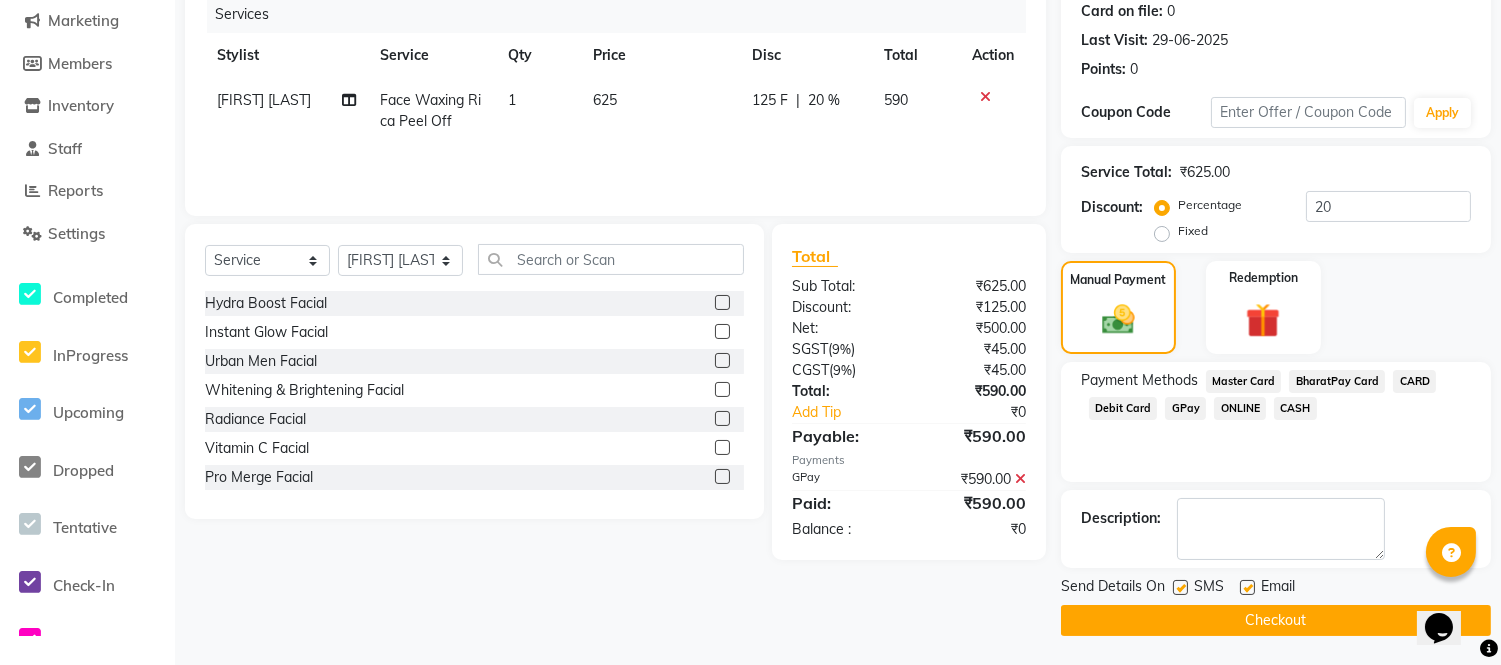 click 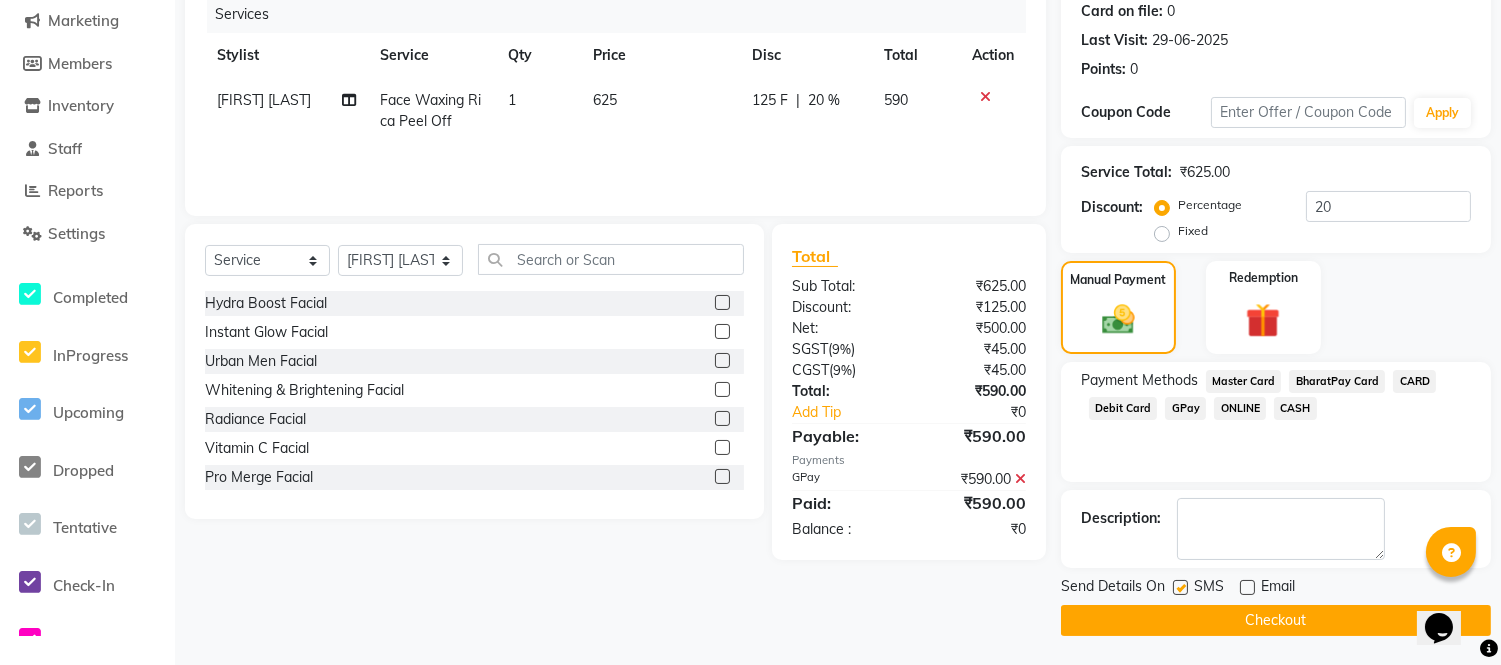 click 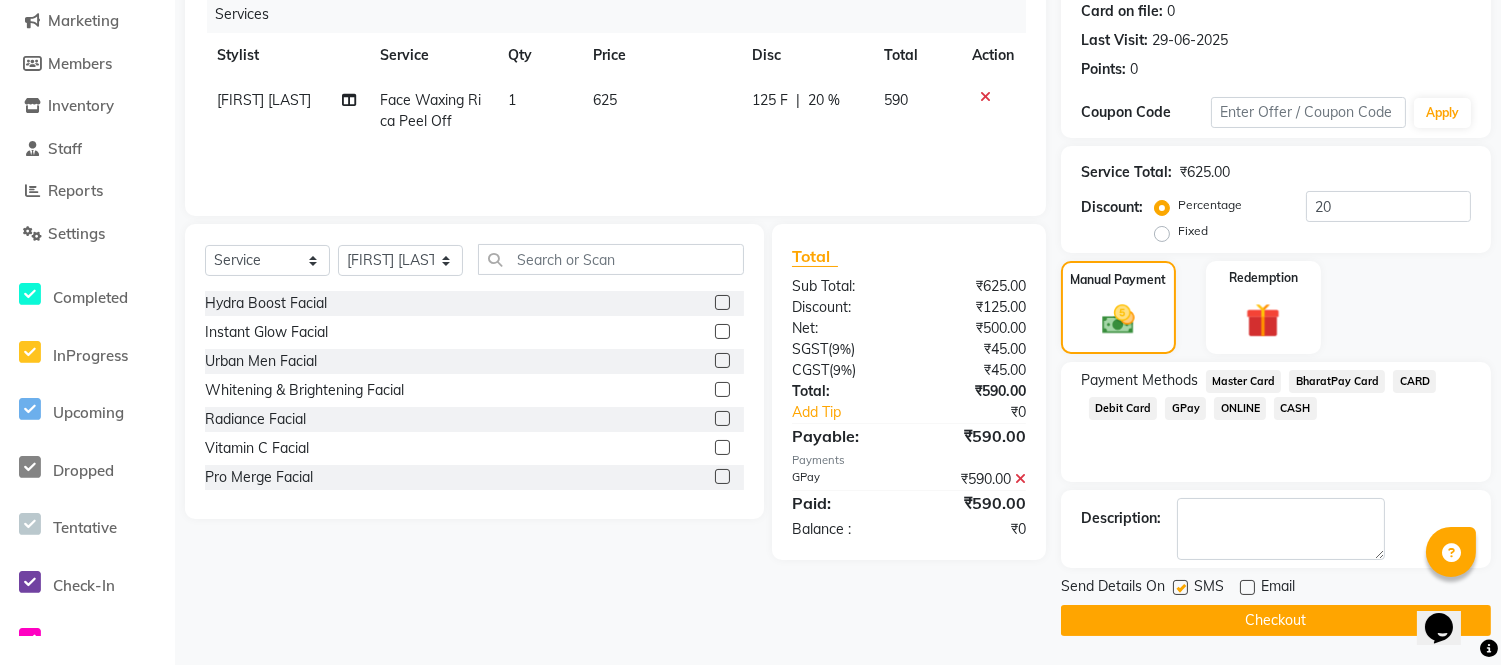click at bounding box center [1179, 588] 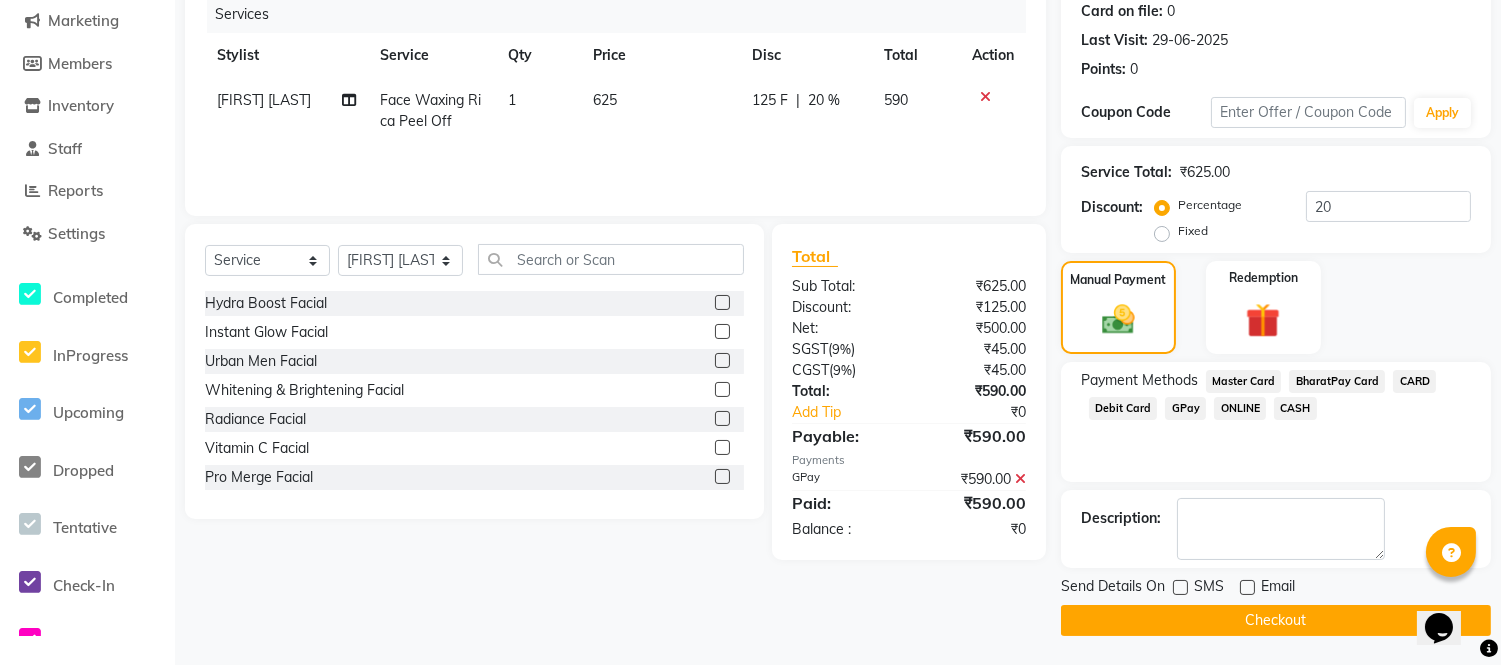 click on "Checkout" 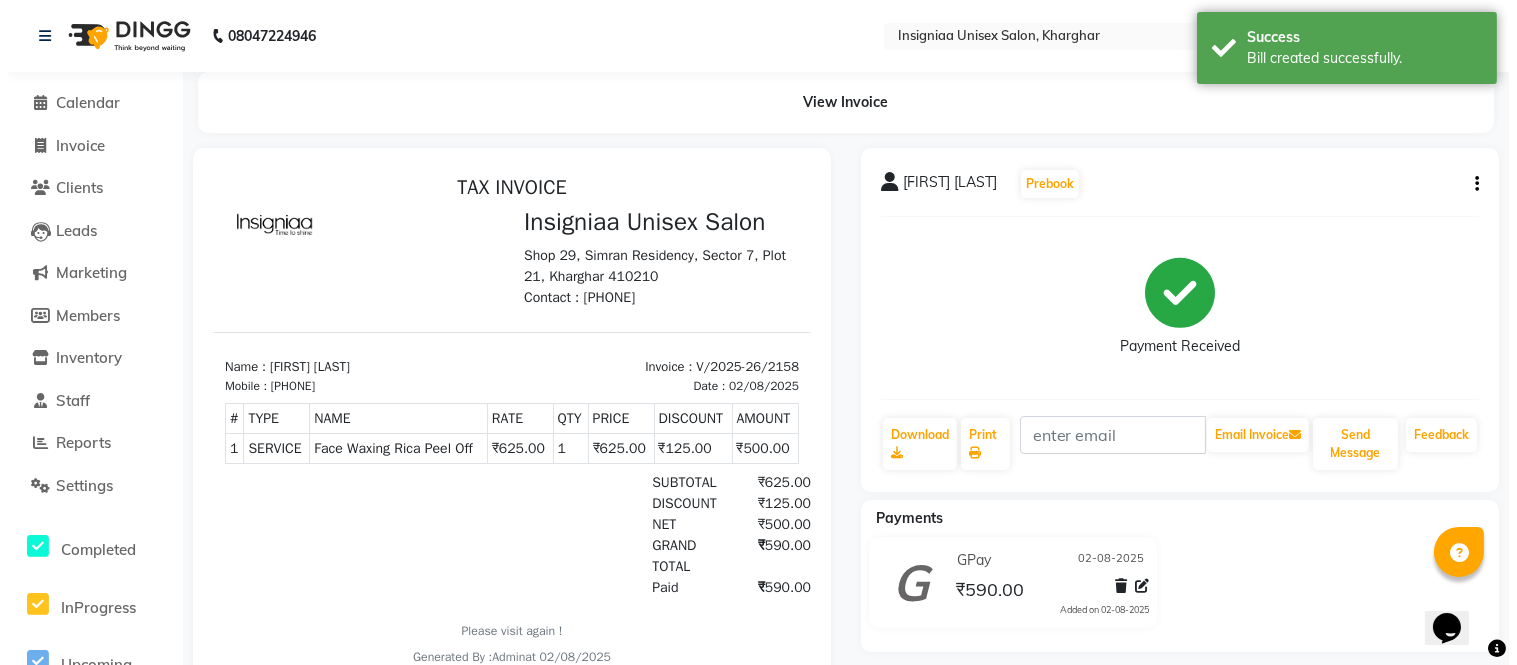 scroll, scrollTop: 0, scrollLeft: 0, axis: both 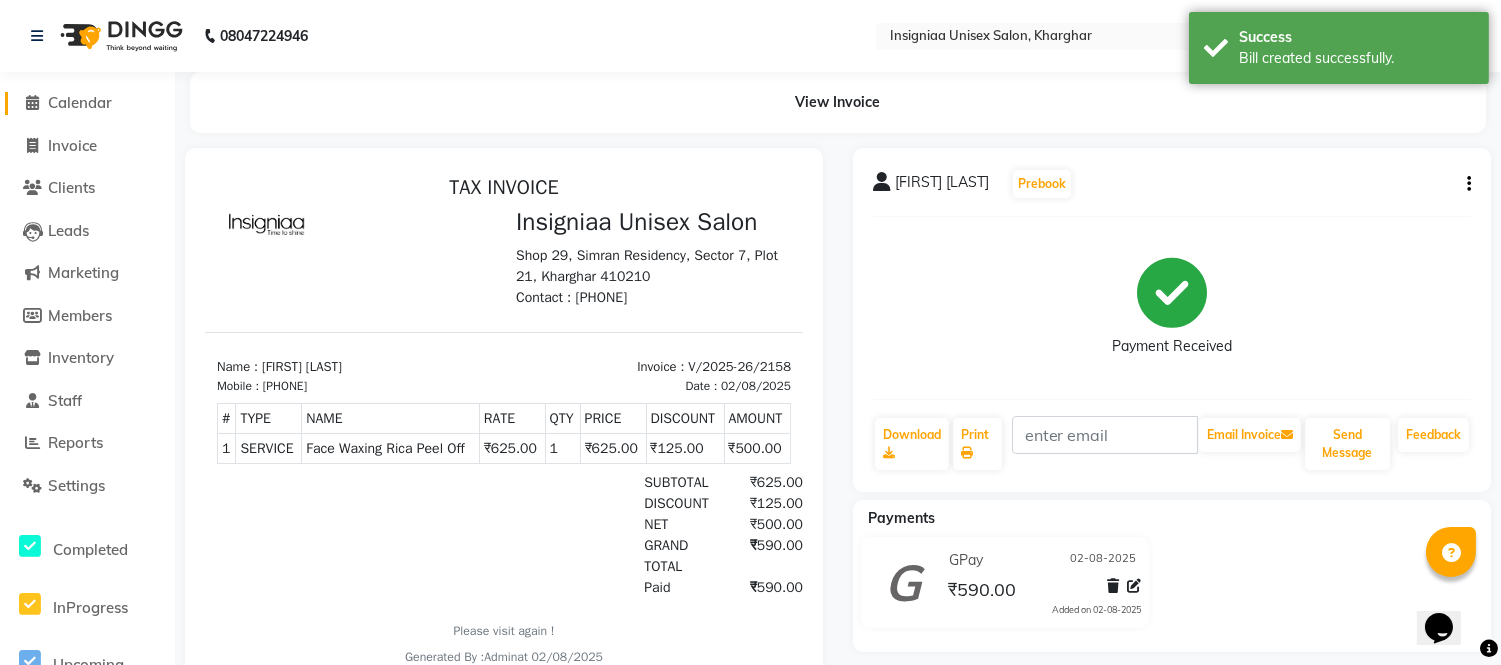 click on "Calendar" 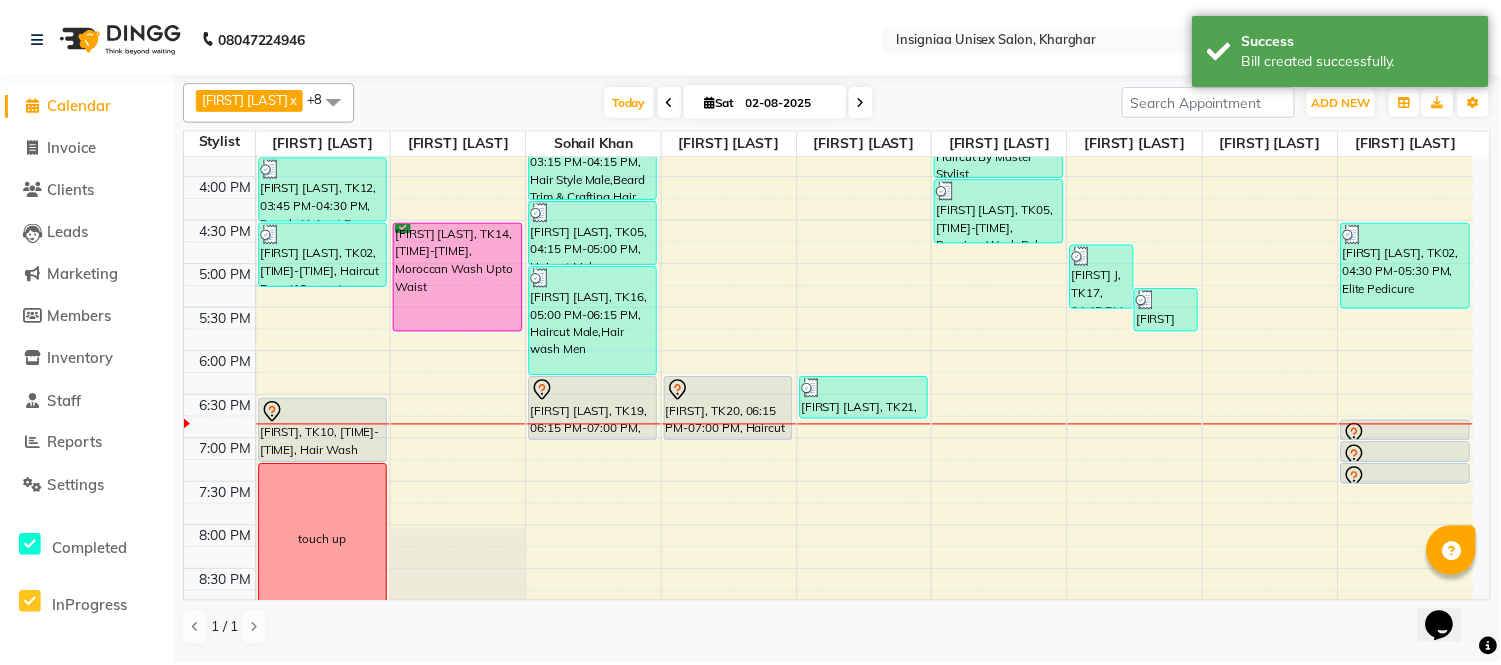 scroll, scrollTop: 634, scrollLeft: 0, axis: vertical 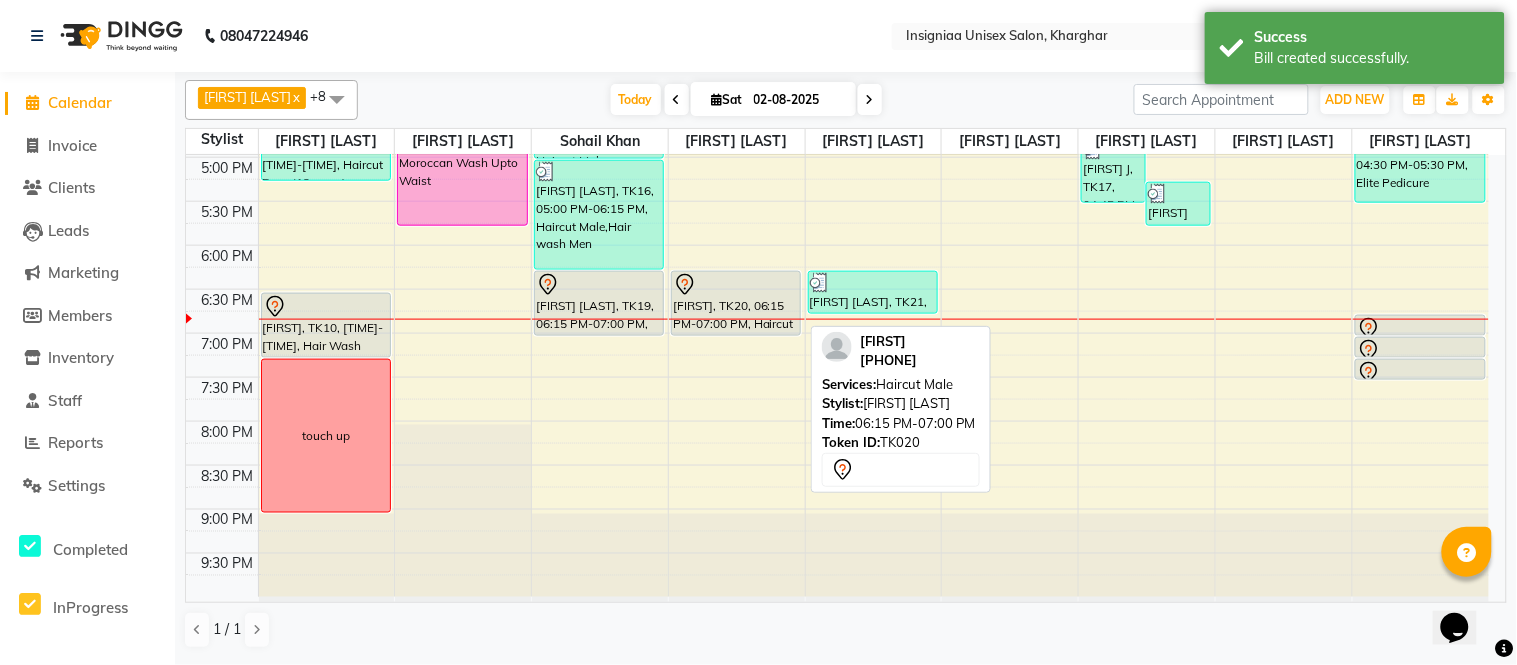 click on "[FIRST], TK20, 06:15 PM-07:00 PM, Haircut Male" at bounding box center (736, 303) 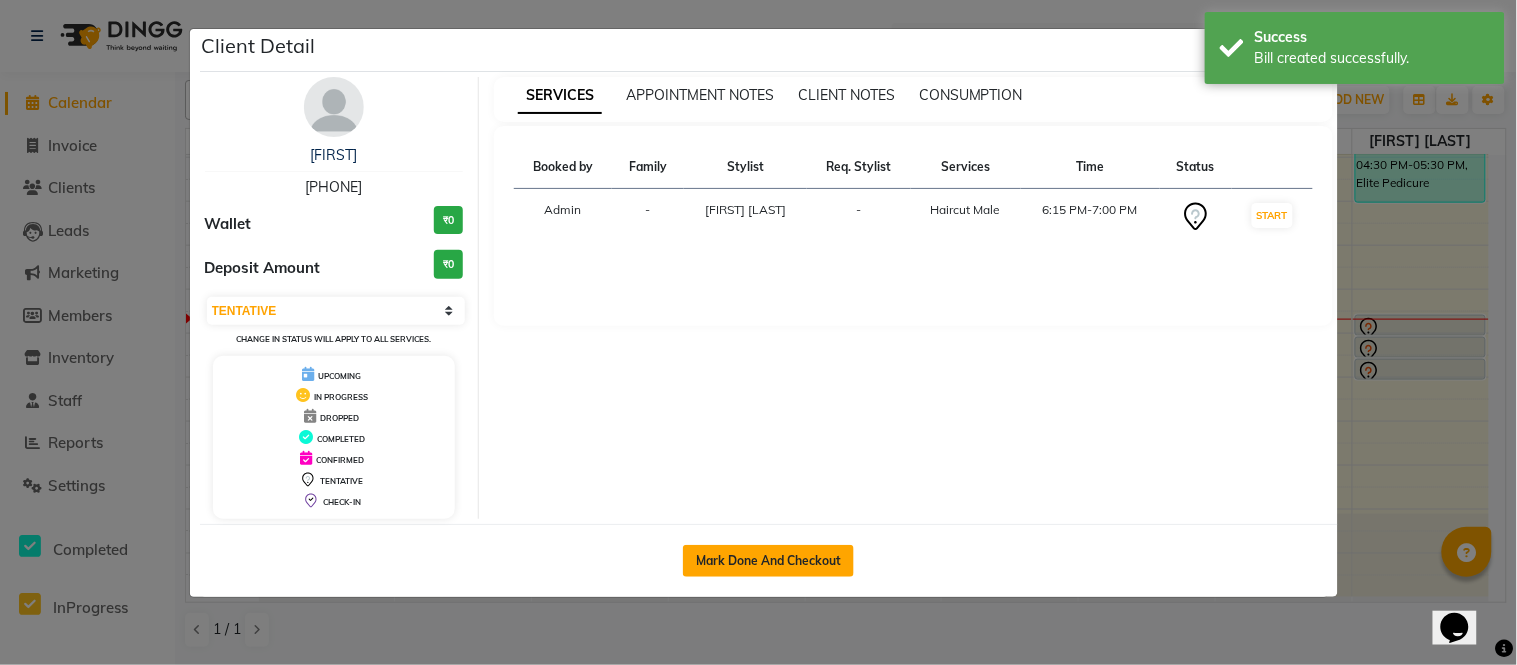 click on "Mark Done And Checkout" 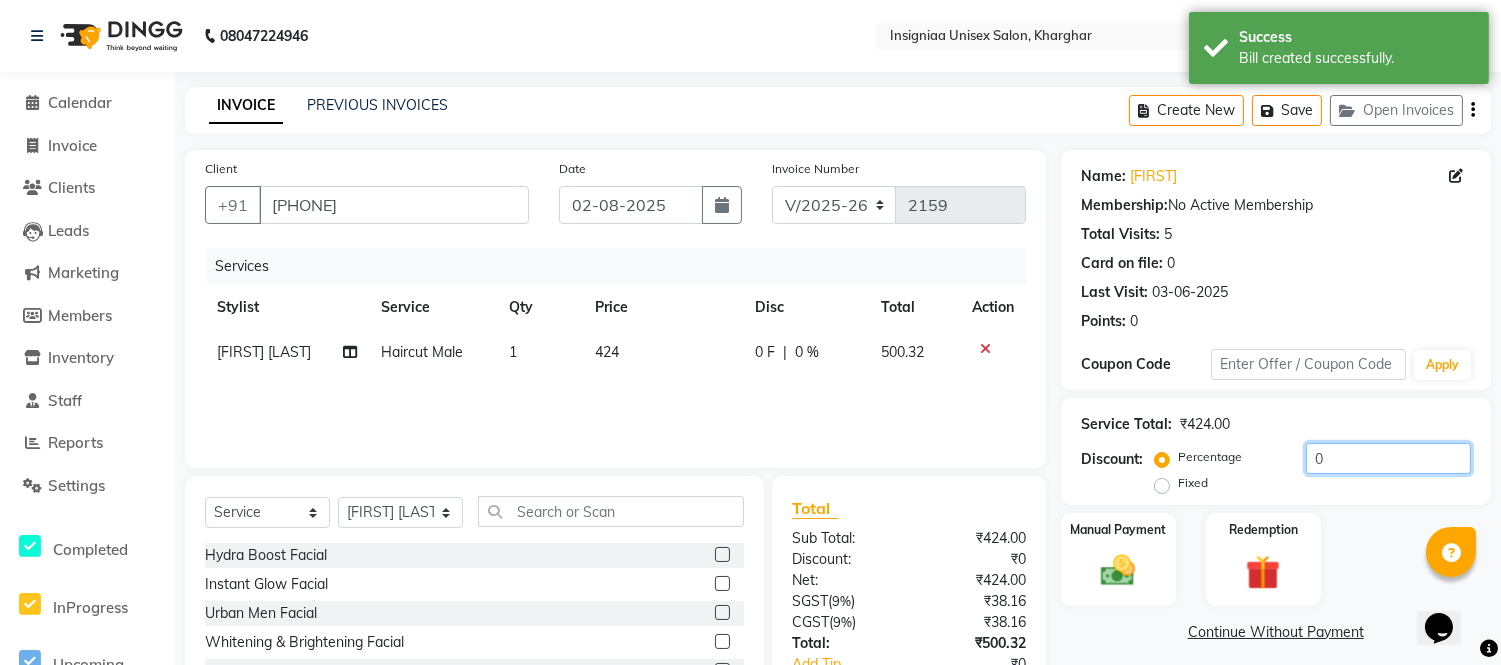 click on "0" 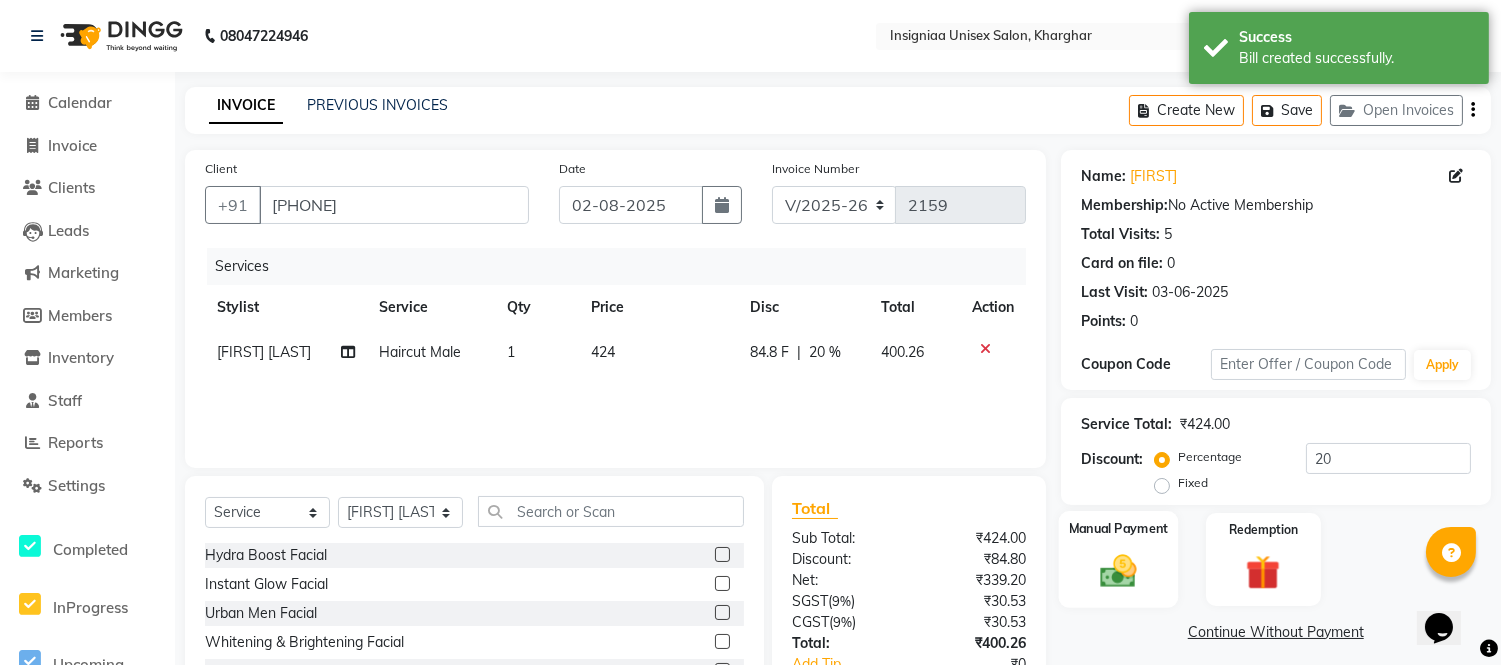 click 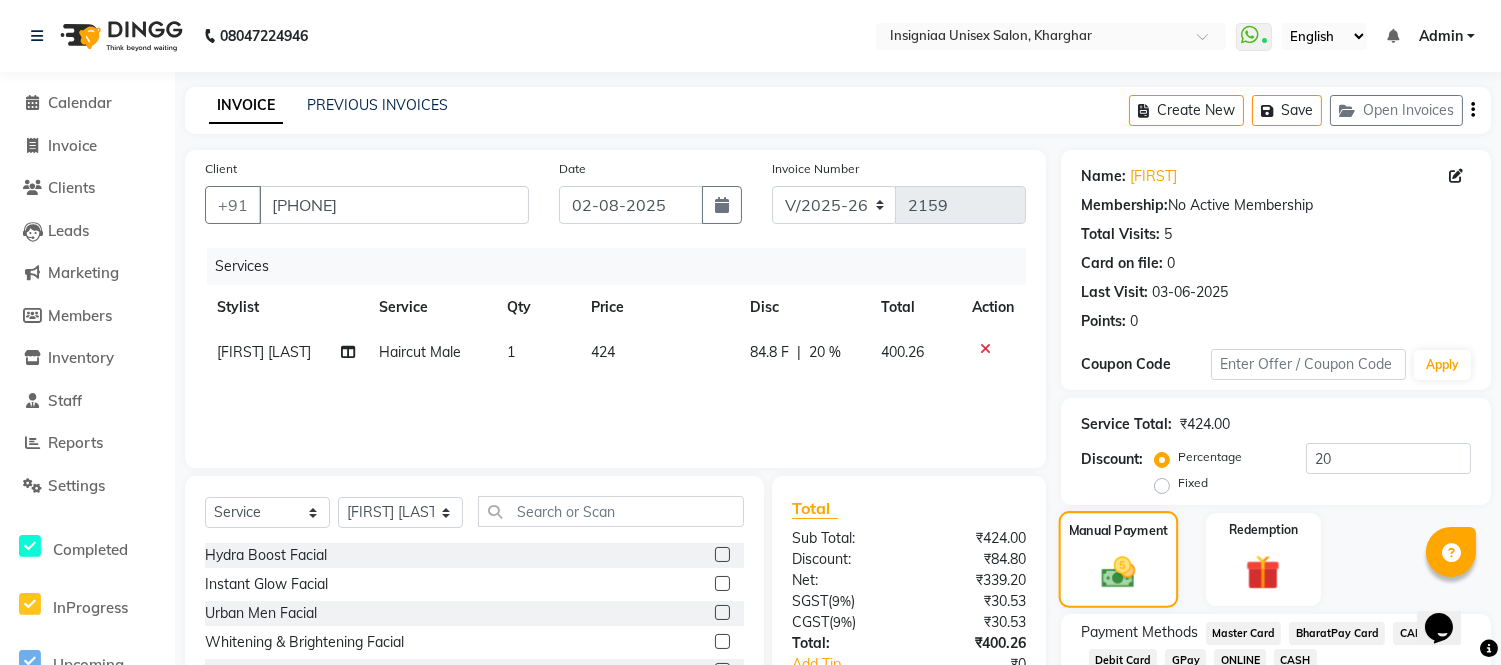 scroll, scrollTop: 155, scrollLeft: 0, axis: vertical 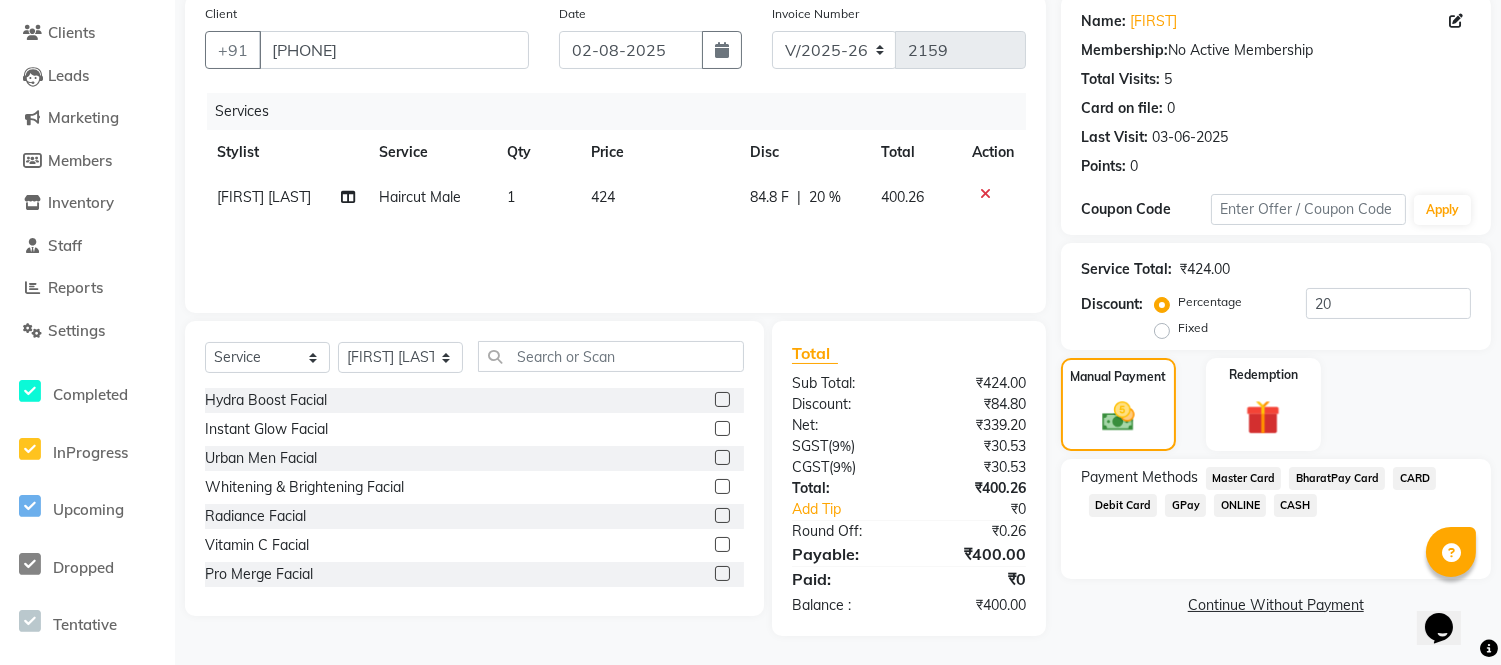 click on "GPay" 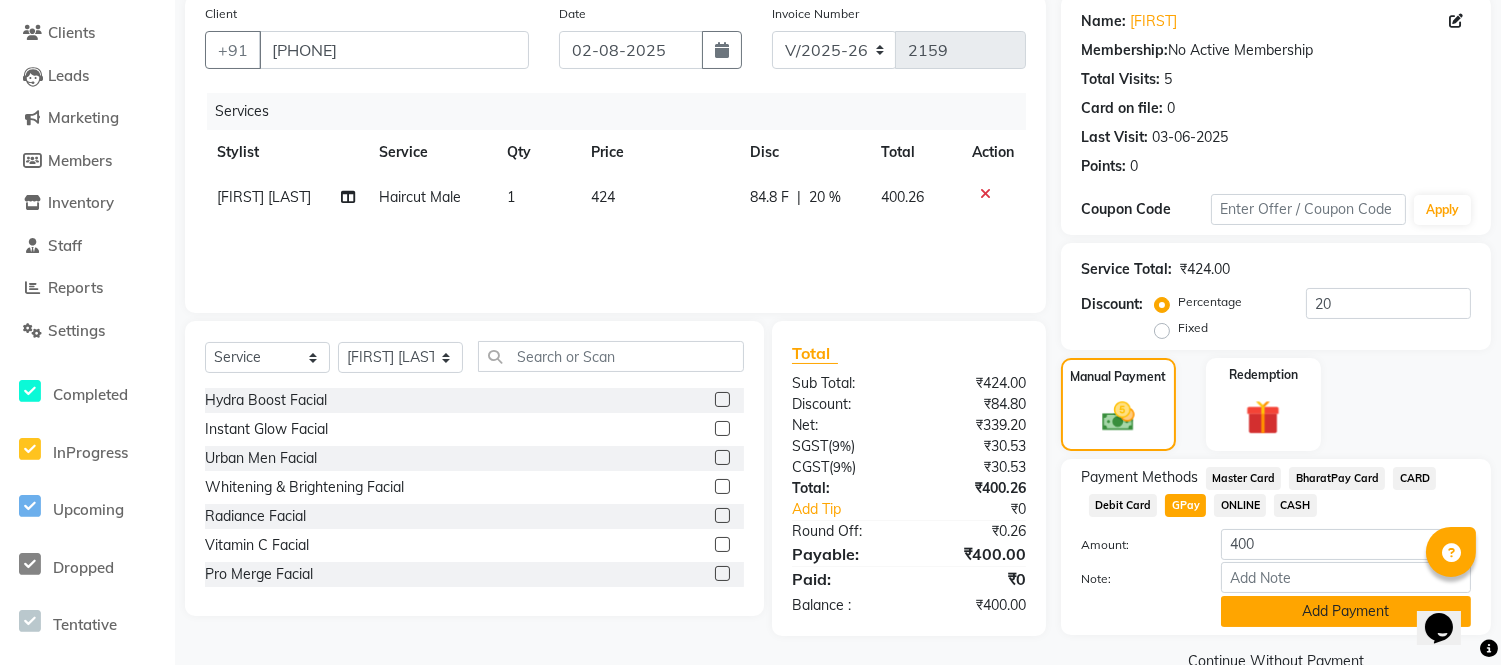 click on "Add Payment" 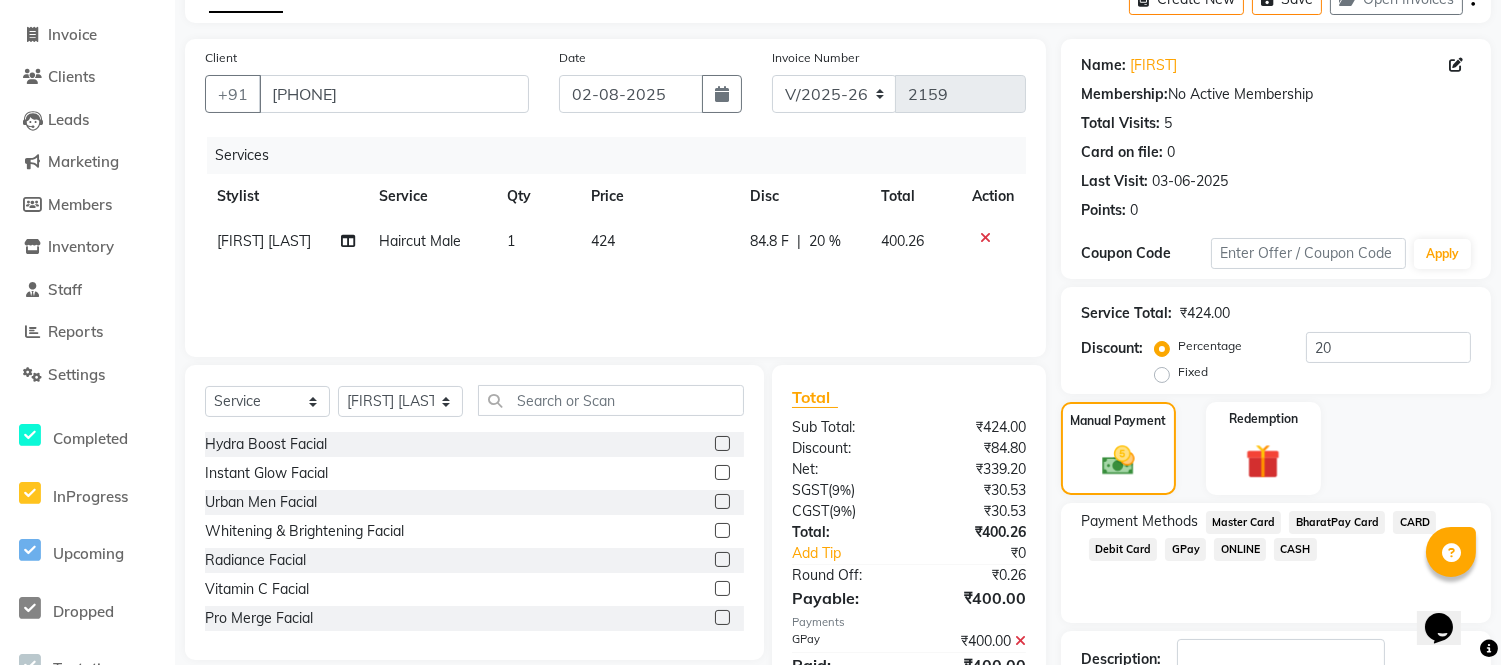scroll, scrollTop: 252, scrollLeft: 0, axis: vertical 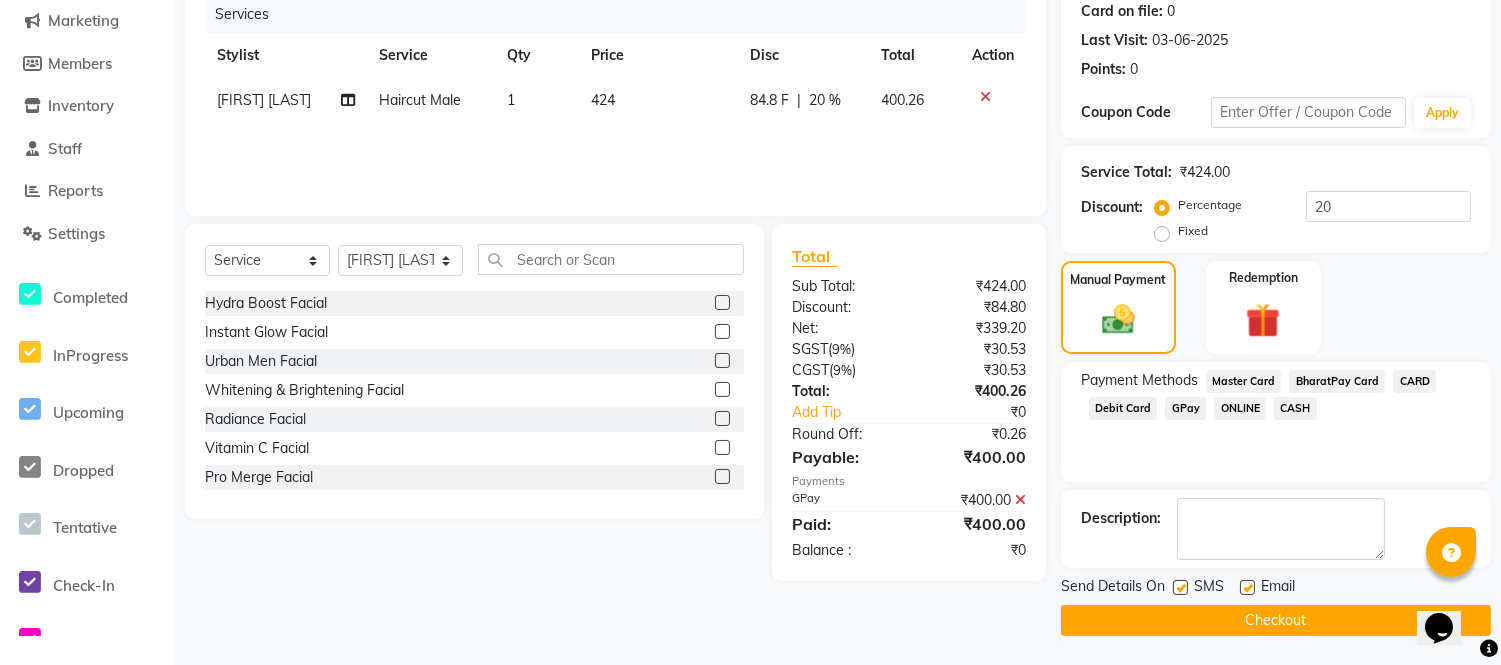 click 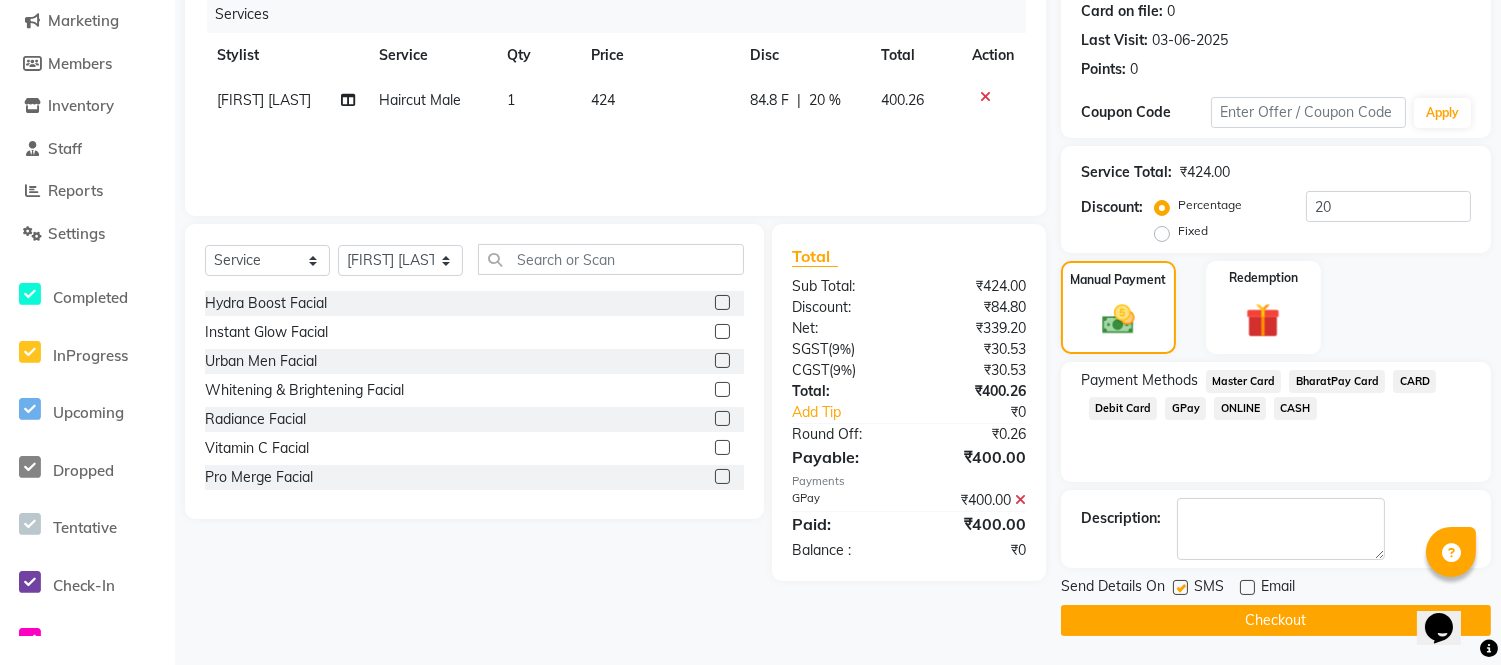 drag, startPoint x: 1183, startPoint y: 590, endPoint x: 1190, endPoint y: 621, distance: 31.780497 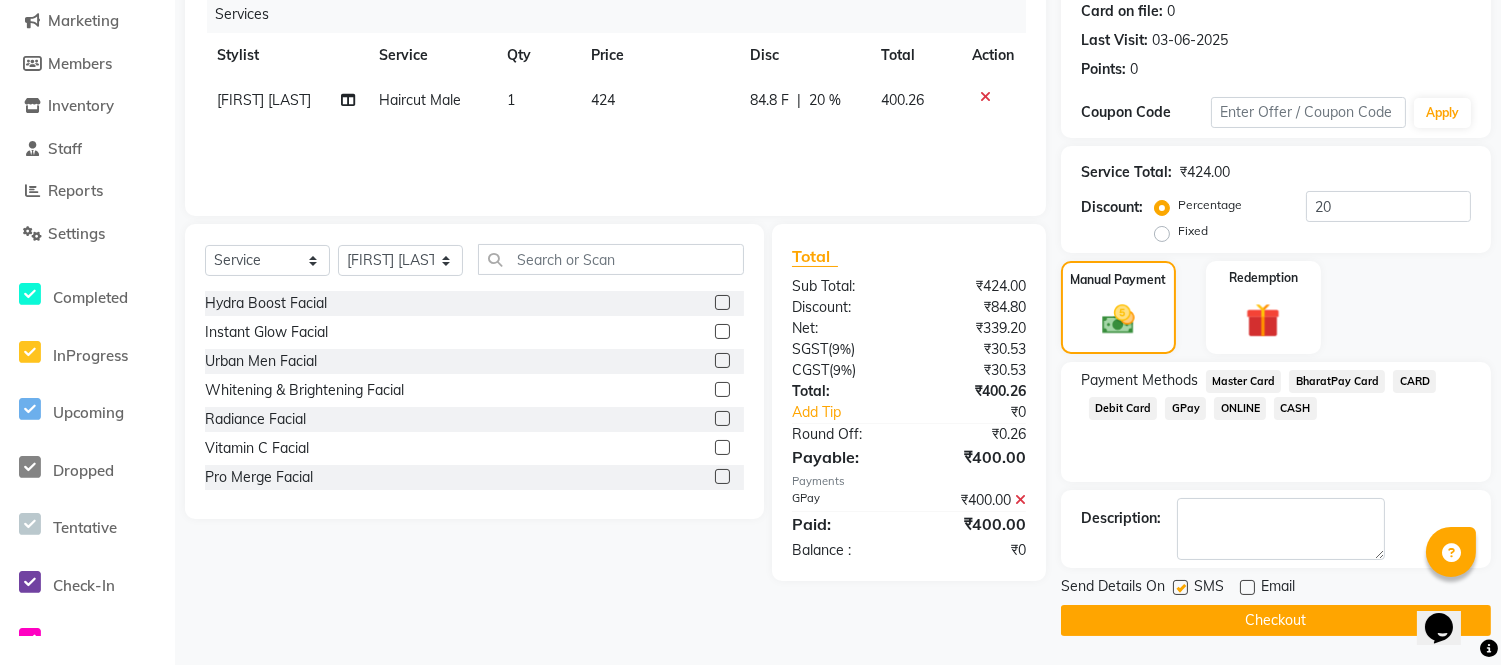 click 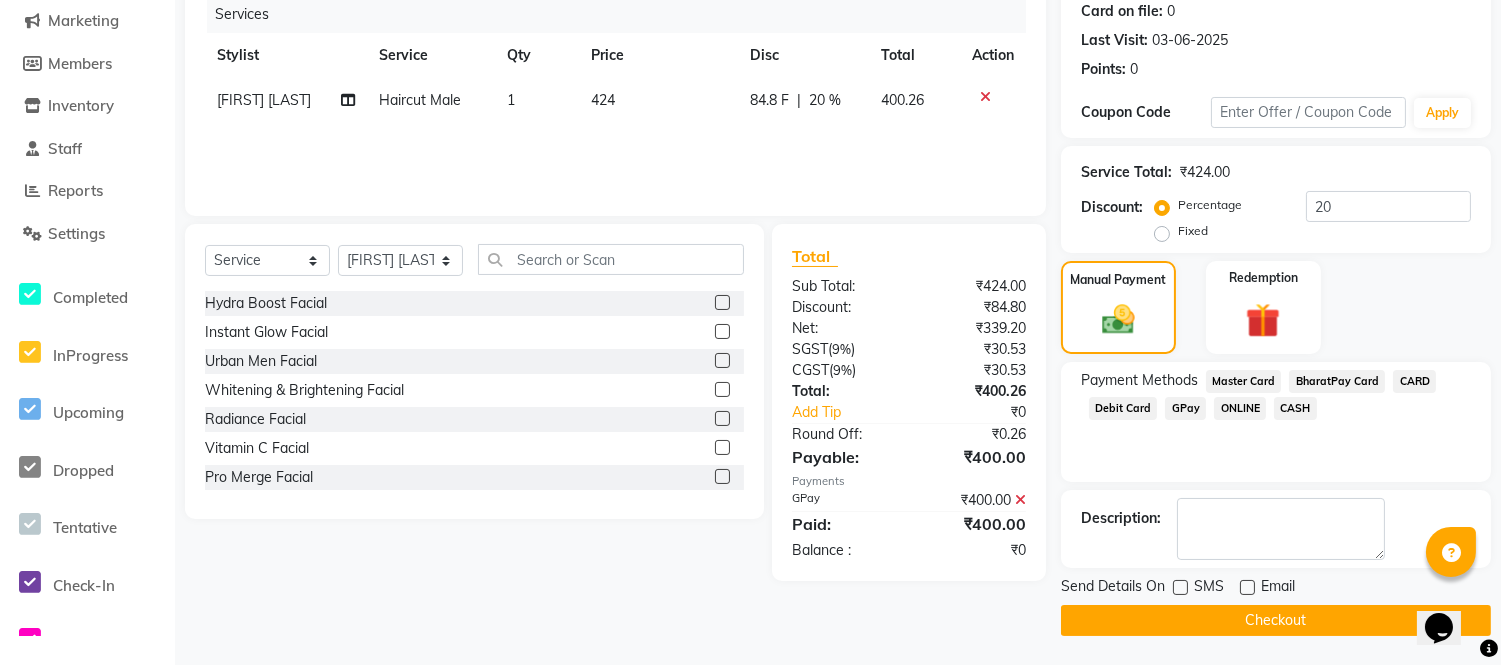 click on "Checkout" 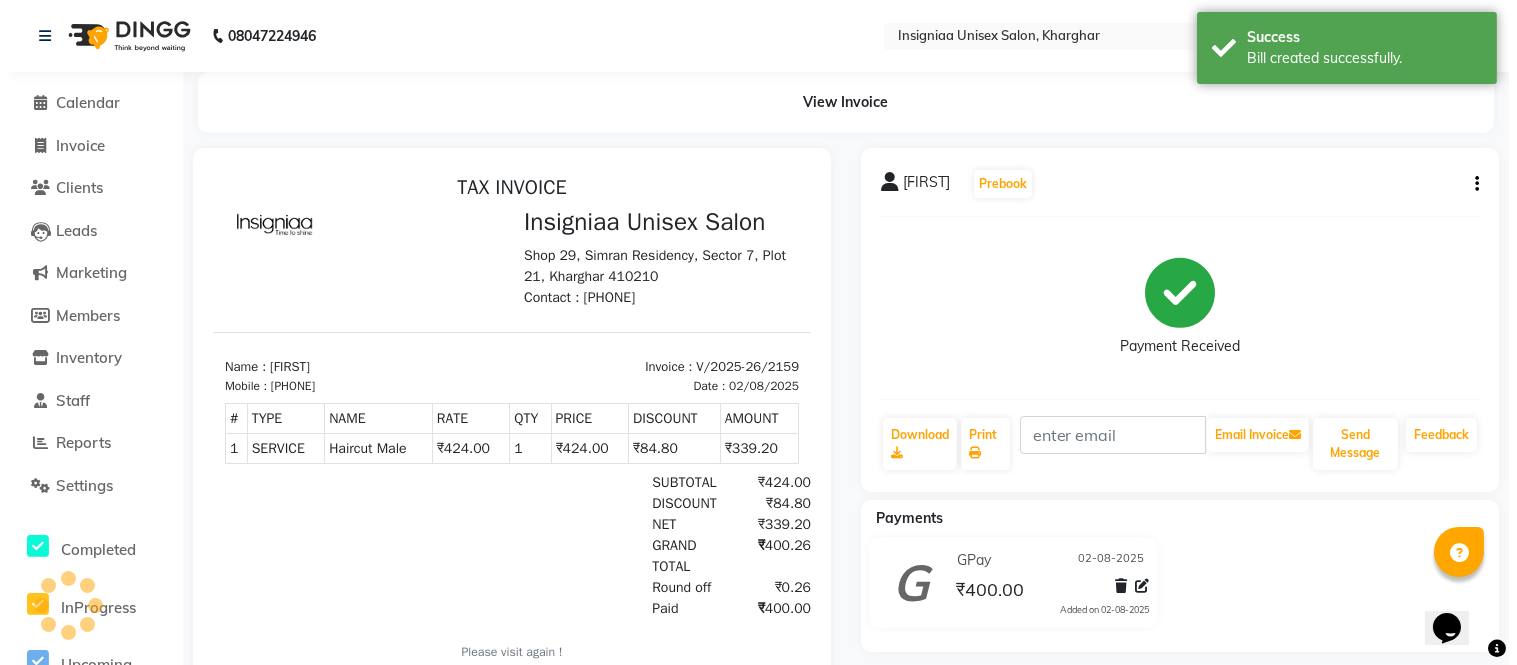 scroll, scrollTop: 0, scrollLeft: 0, axis: both 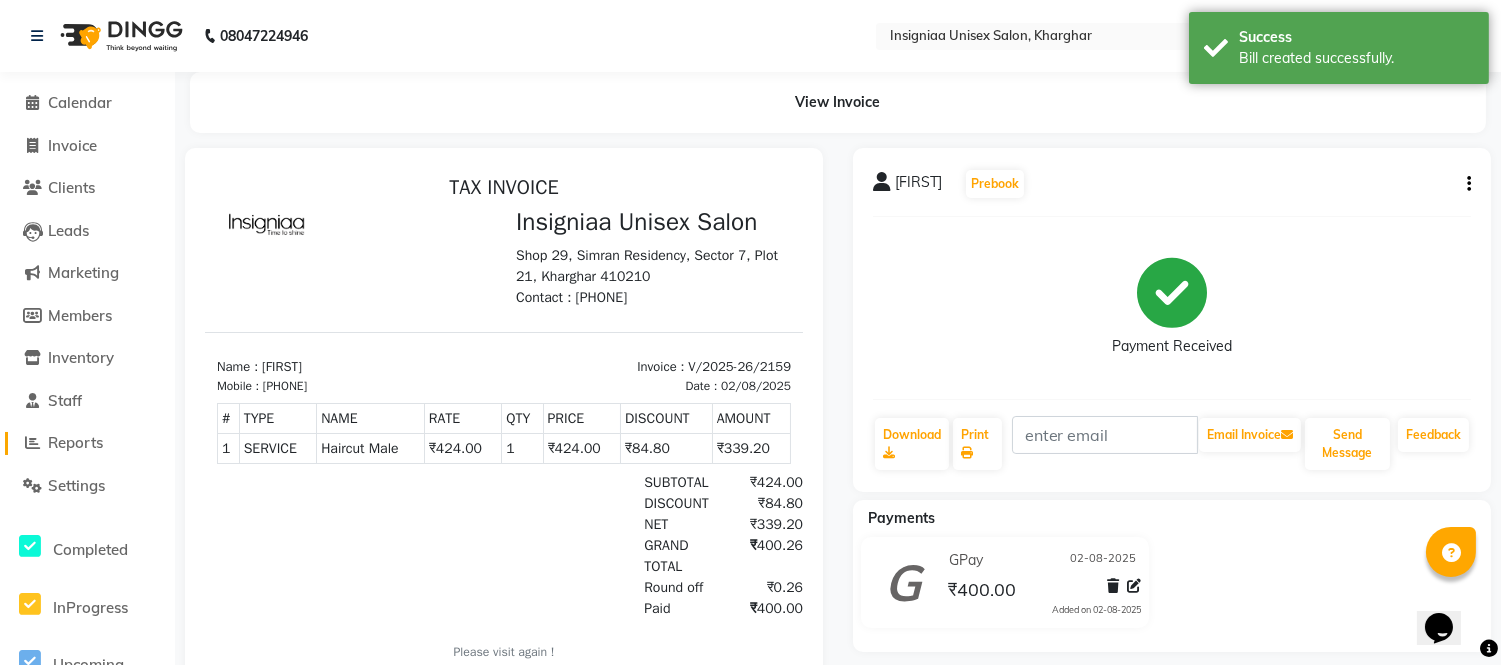 click on "Reports" 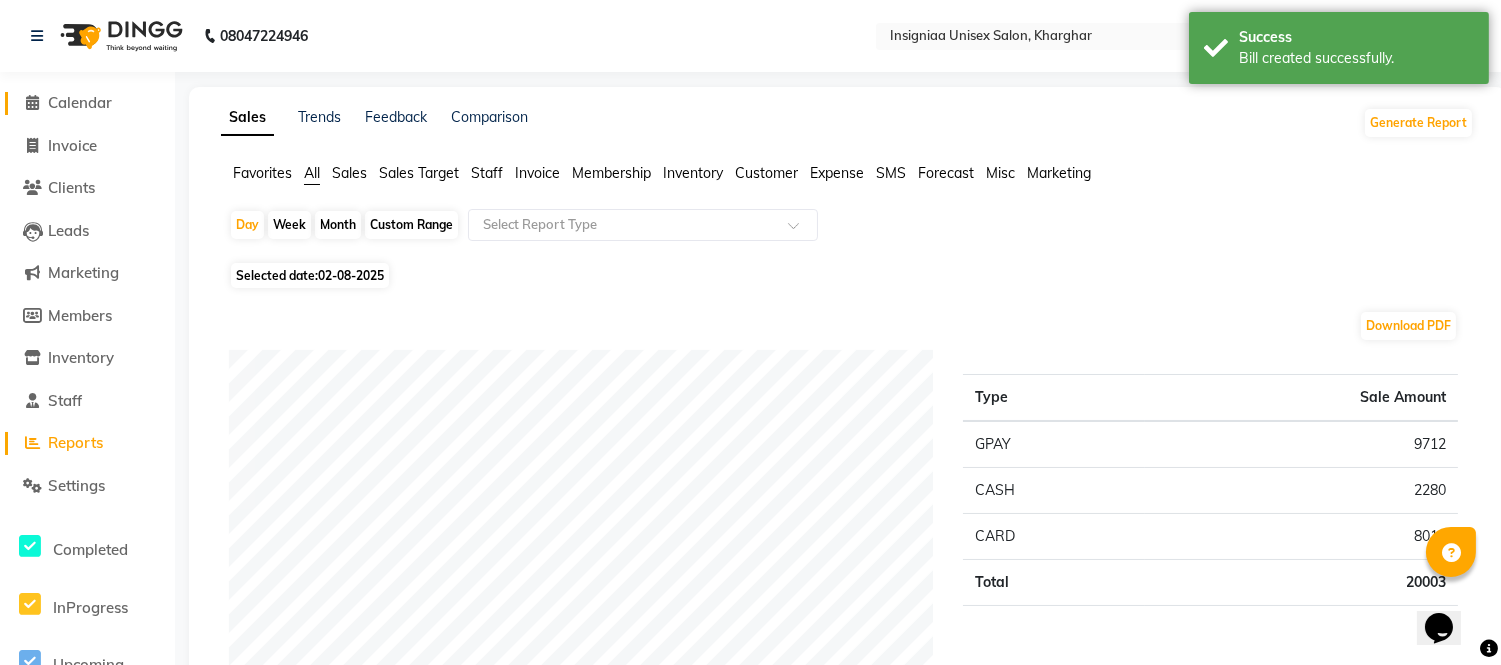 click on "Calendar" 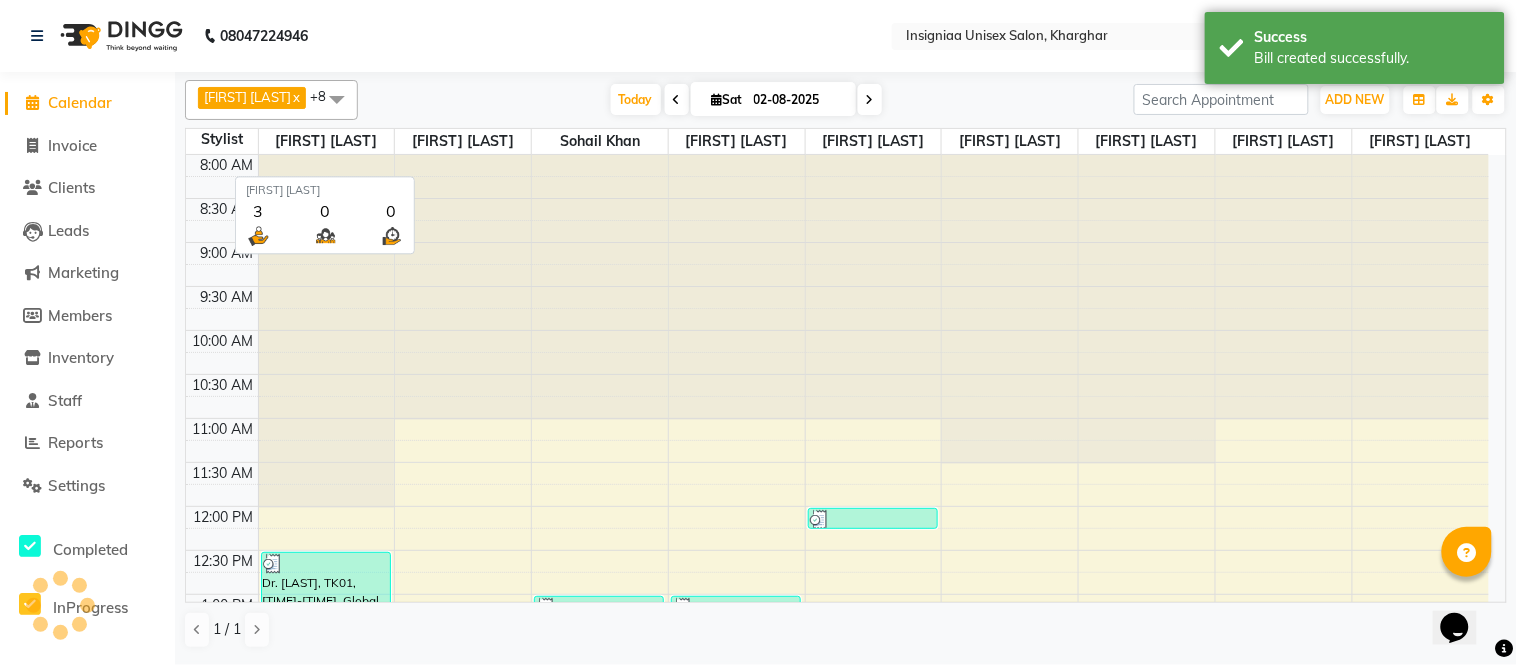 scroll, scrollTop: 0, scrollLeft: 0, axis: both 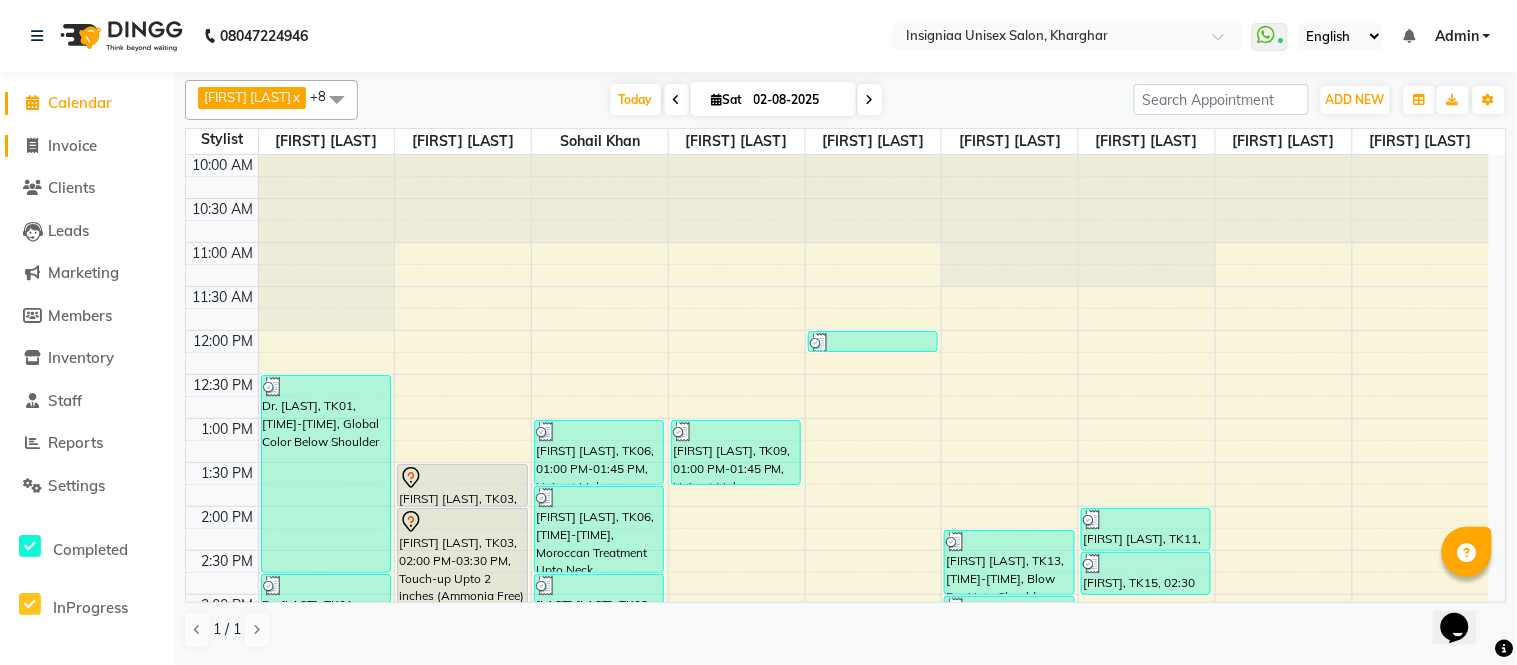 click on "Invoice" 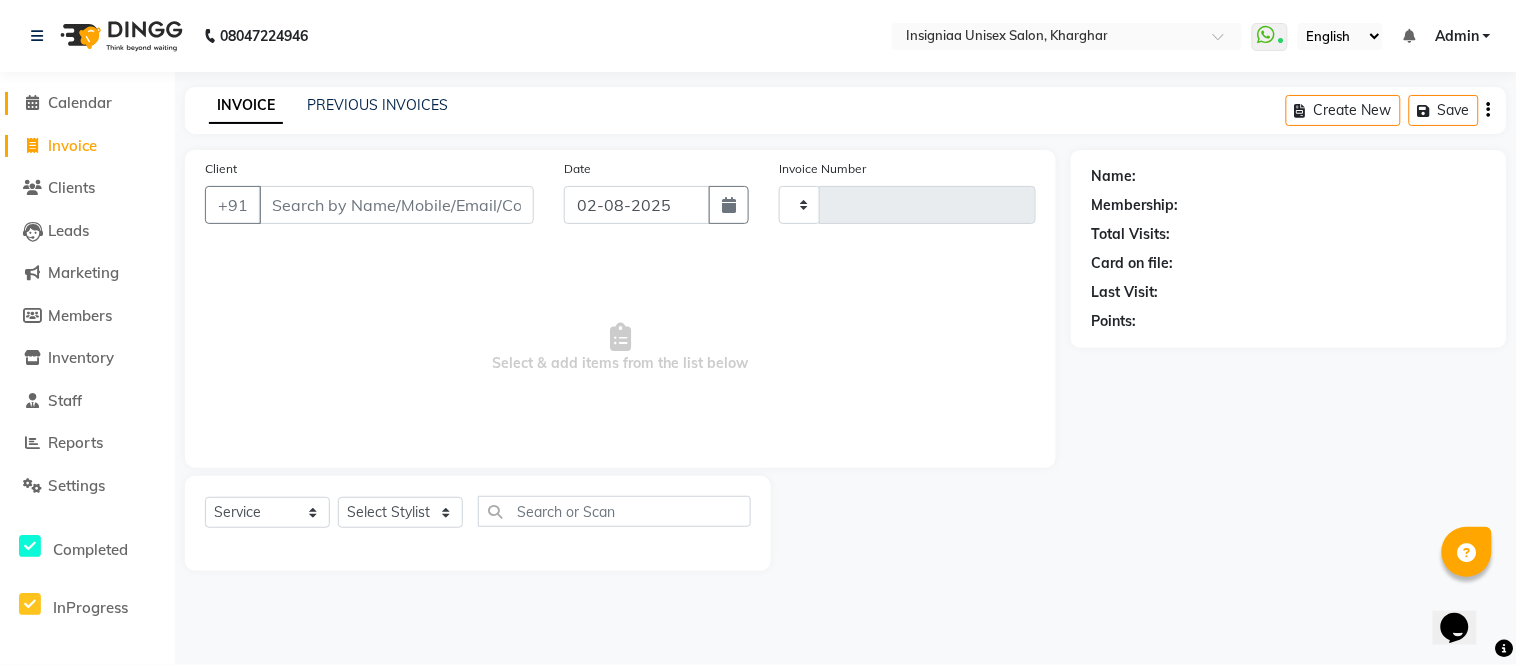 click on "Calendar" 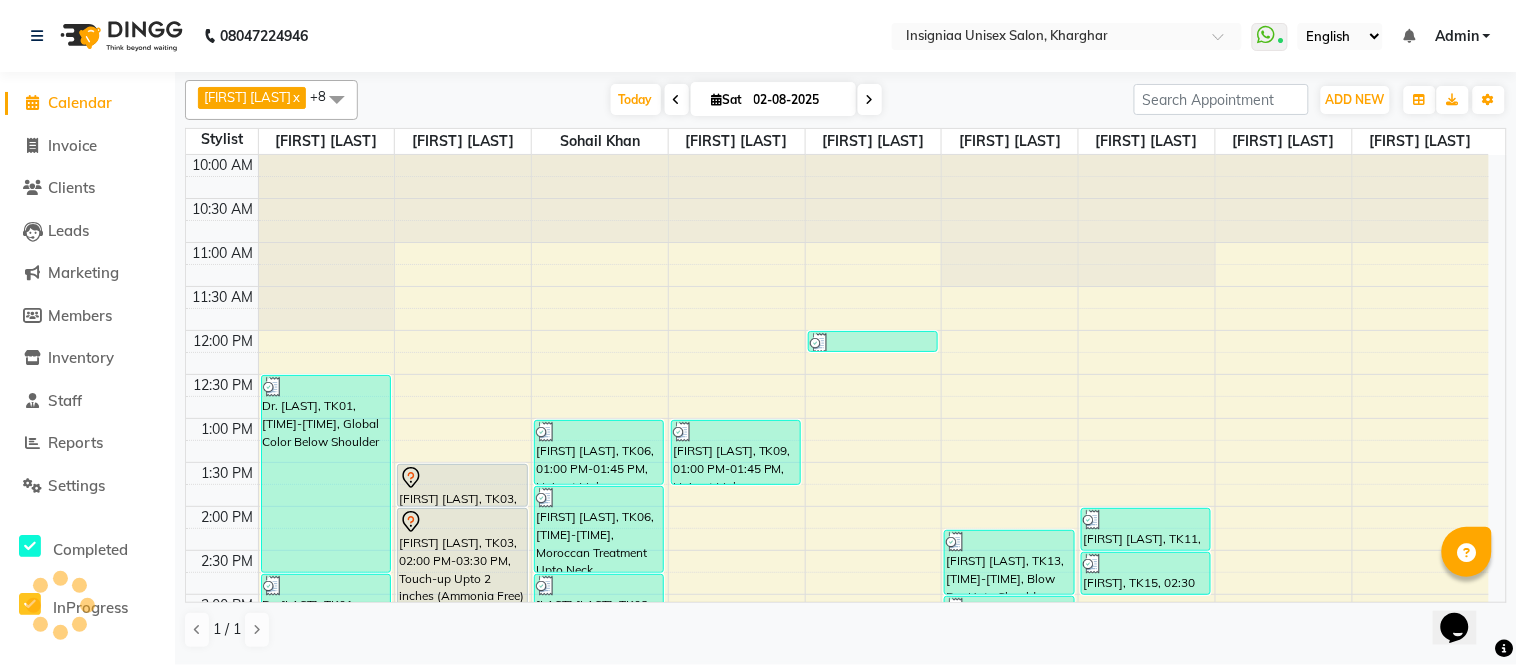 scroll, scrollTop: 0, scrollLeft: 0, axis: both 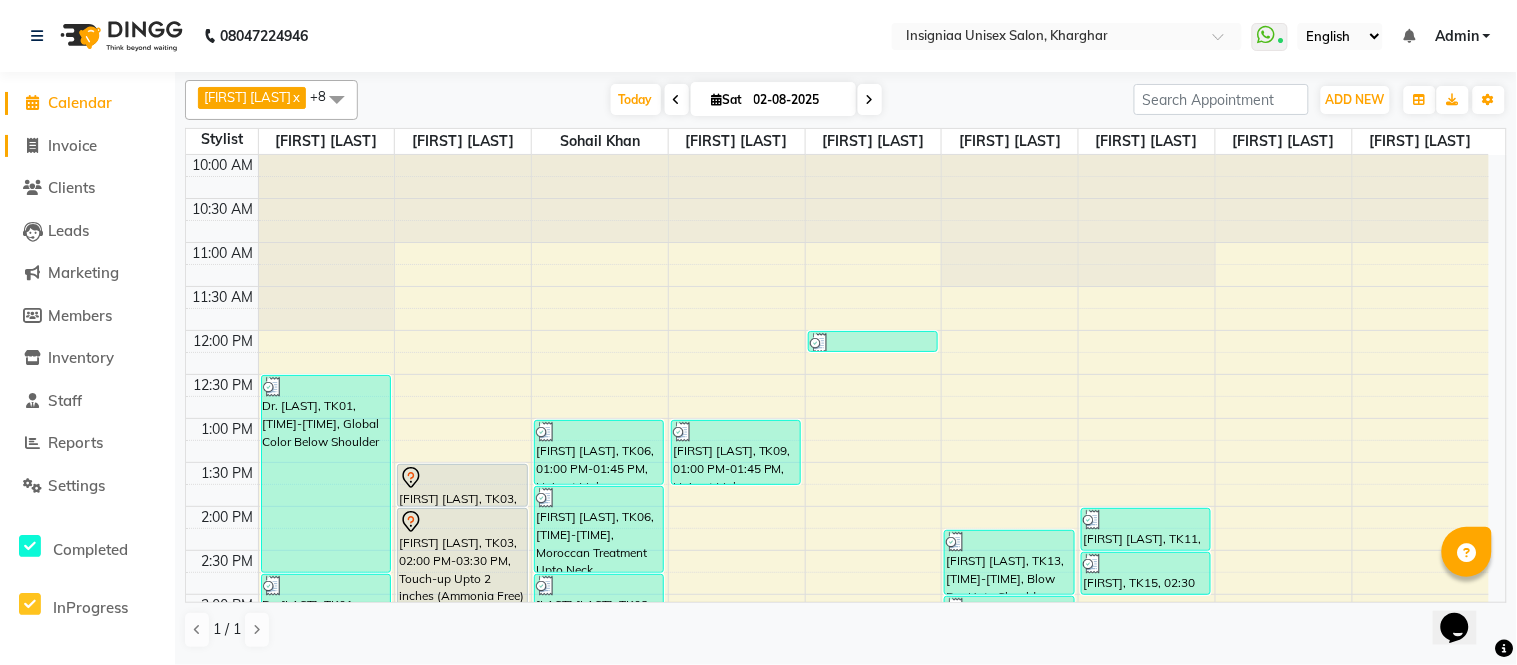 click on "Invoice" 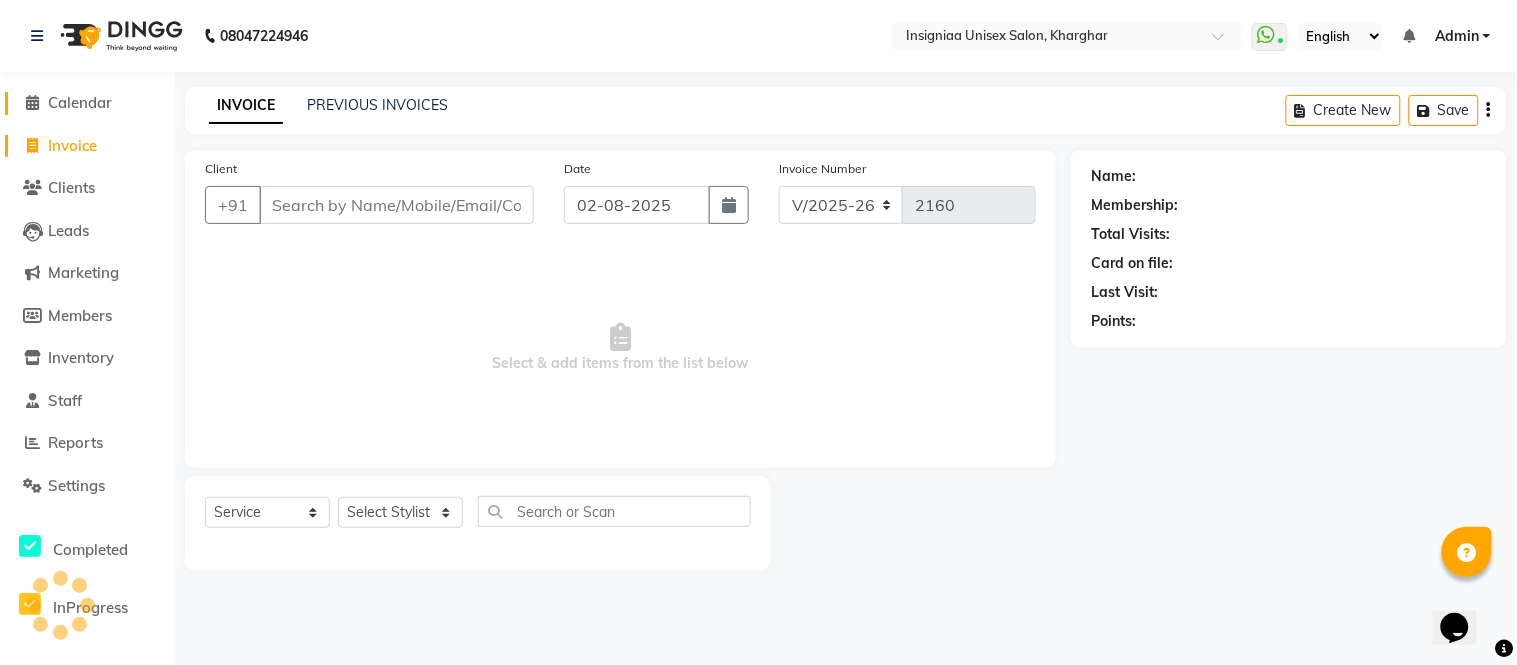 click on "Calendar" 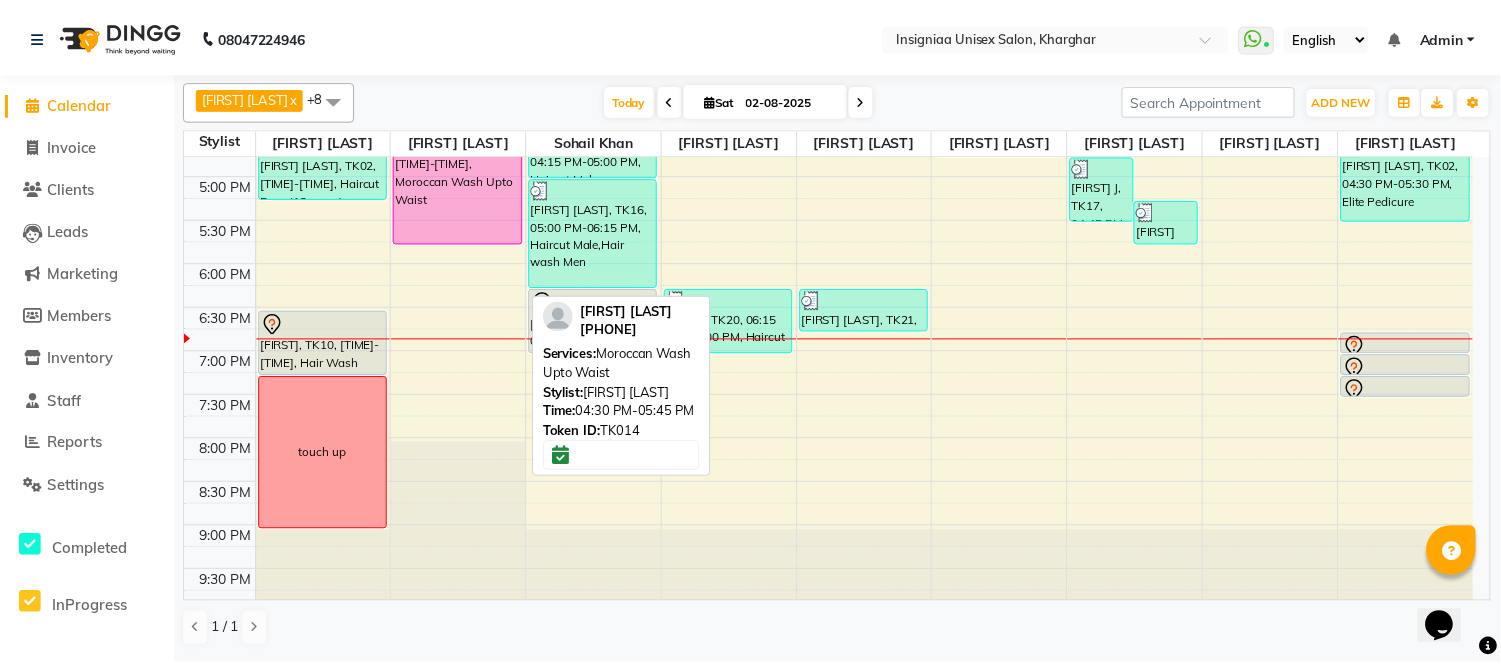 scroll, scrollTop: 634, scrollLeft: 0, axis: vertical 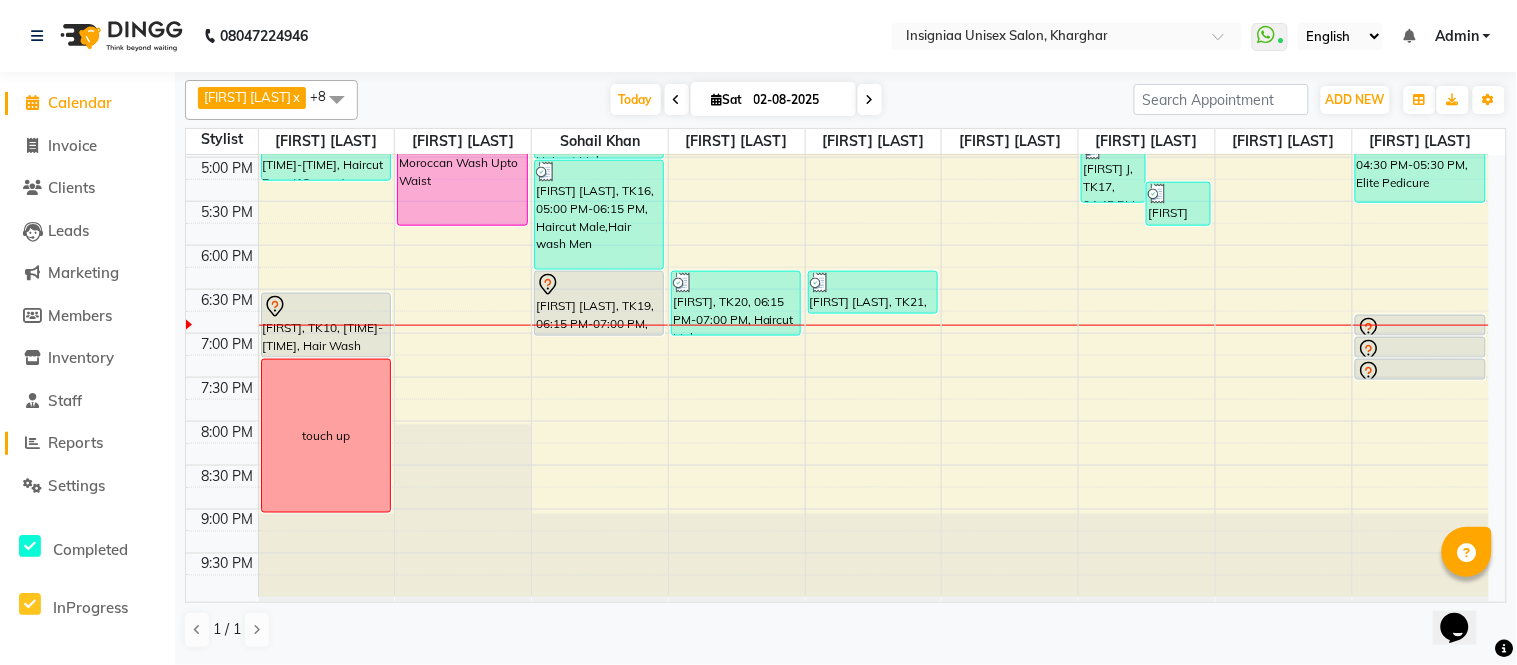 click on "Reports" 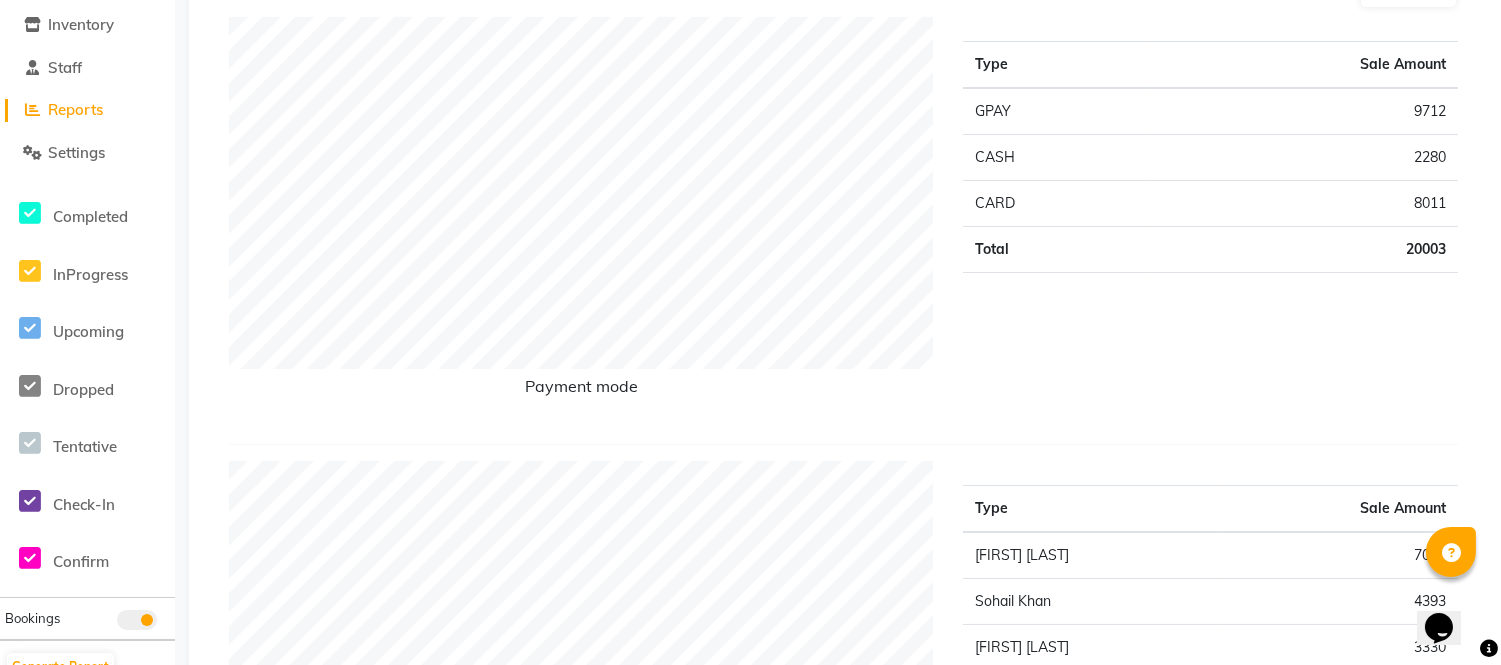 scroll, scrollTop: 555, scrollLeft: 0, axis: vertical 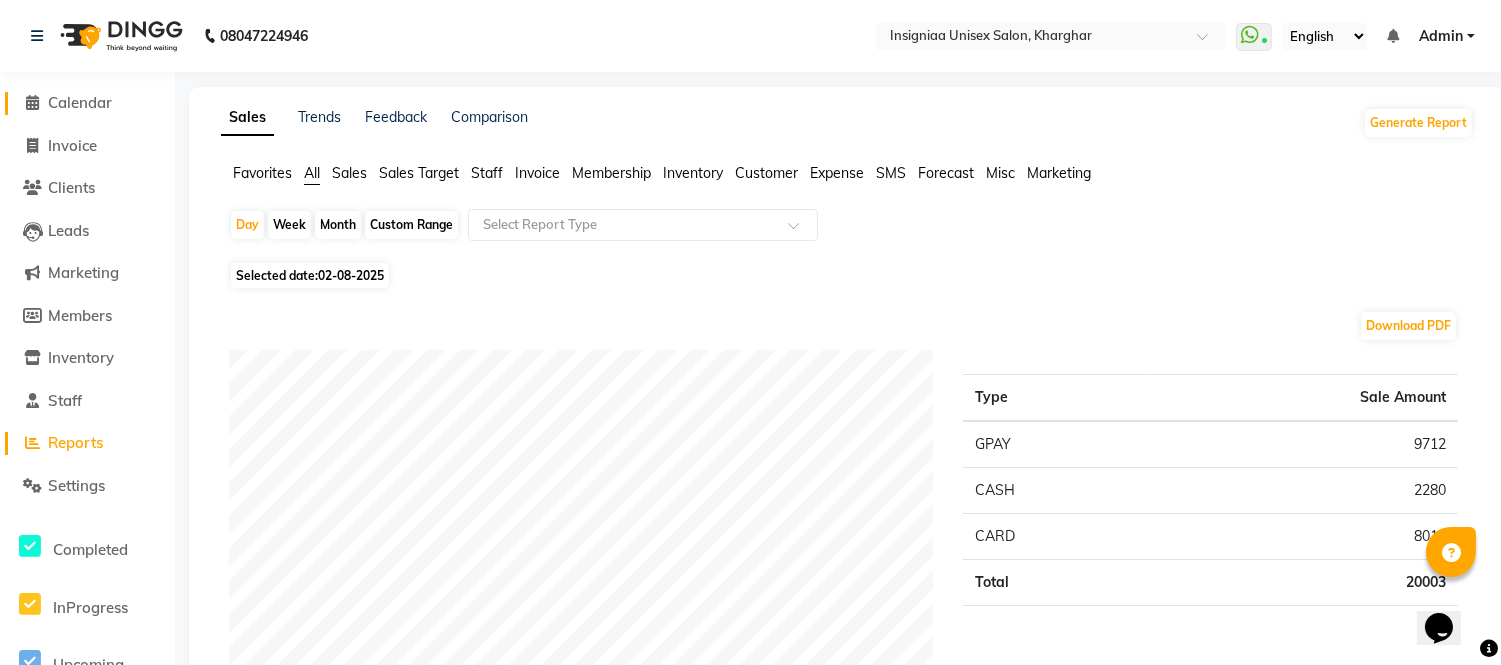 click on "Calendar" 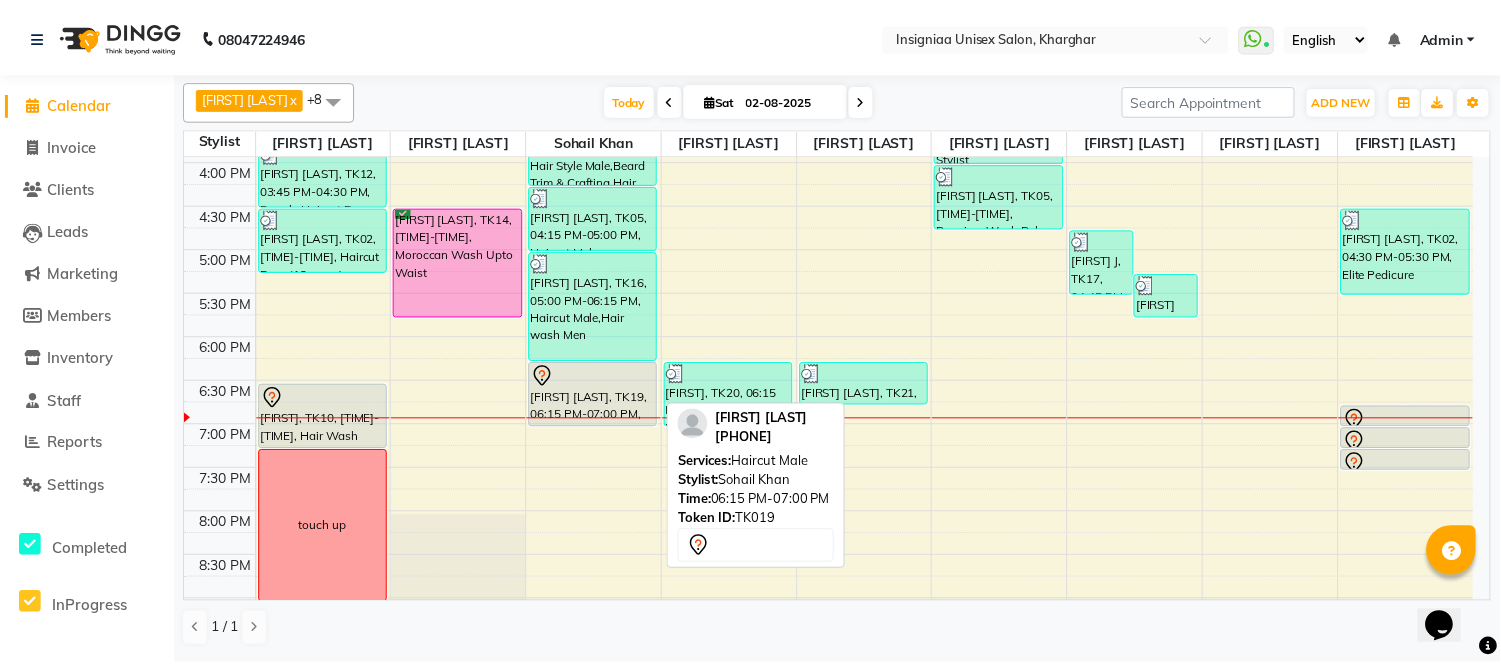 scroll, scrollTop: 523, scrollLeft: 0, axis: vertical 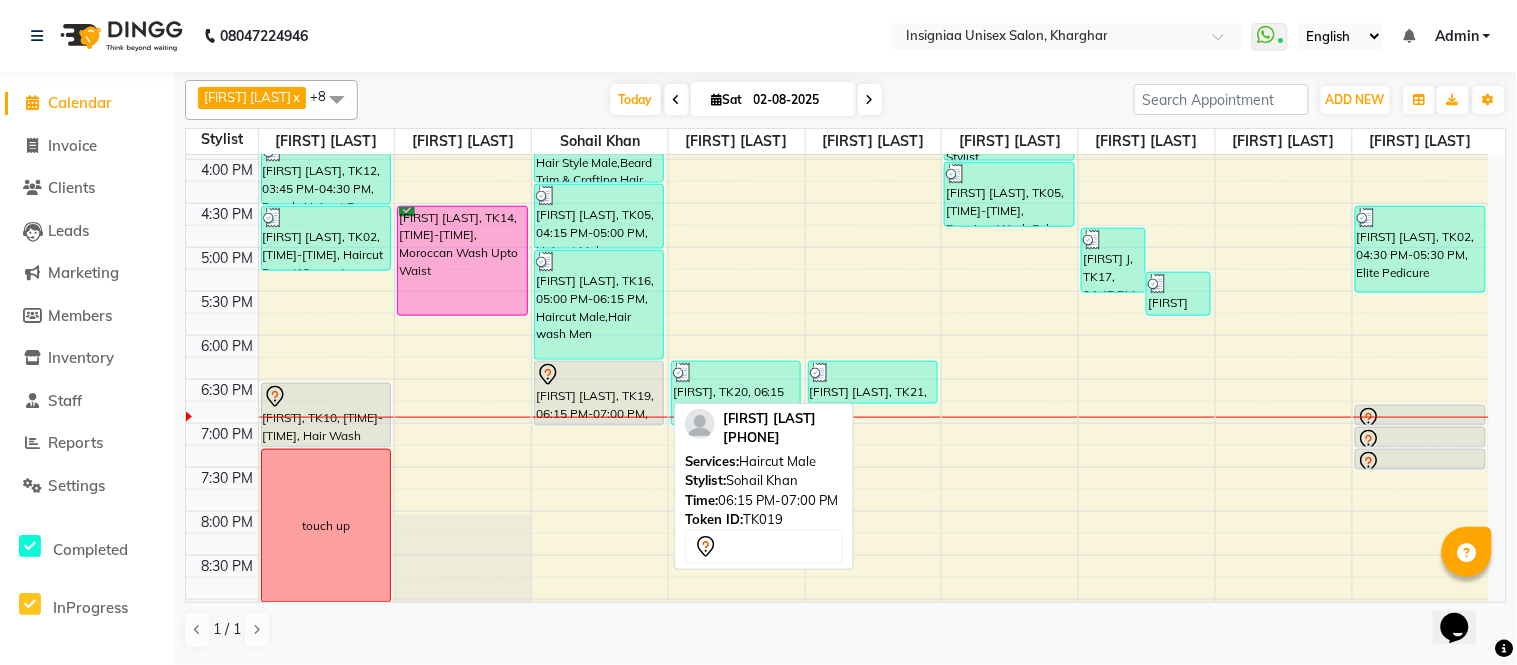 click at bounding box center [599, 375] 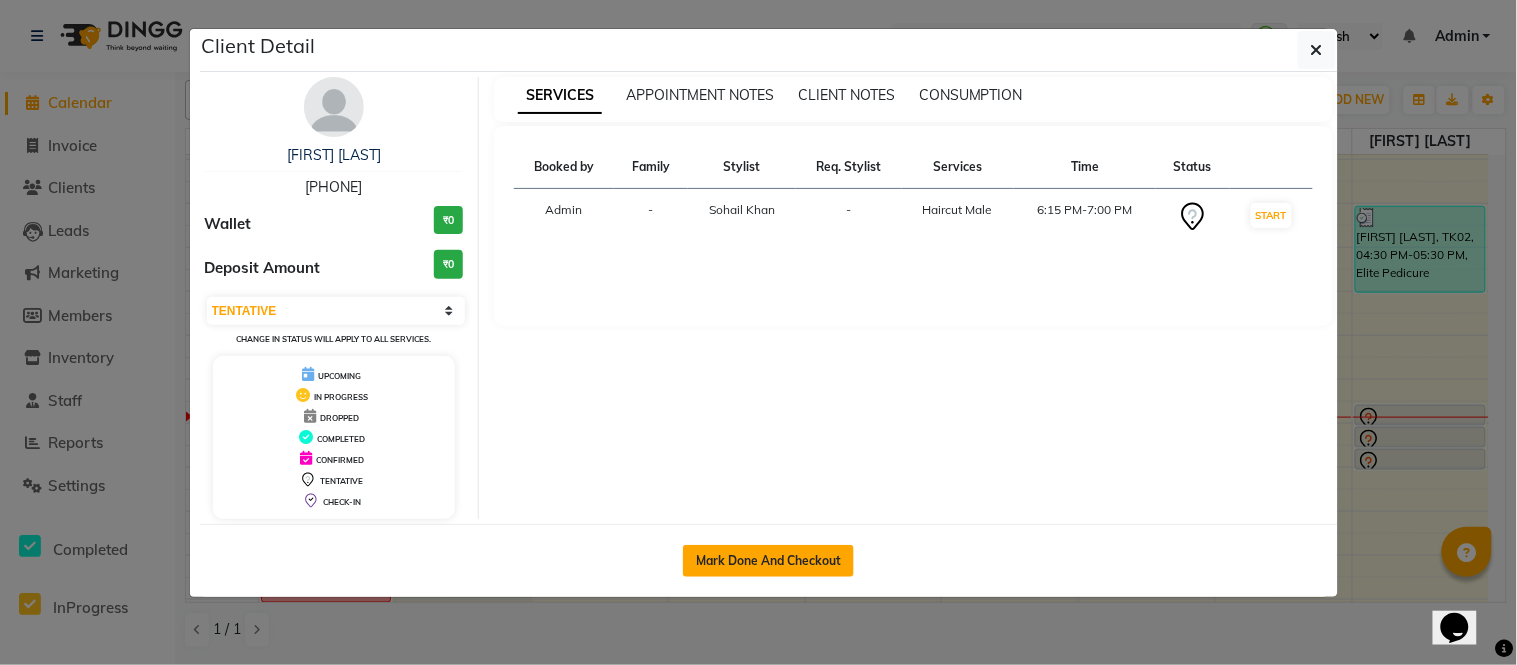 click on "Mark Done And Checkout" 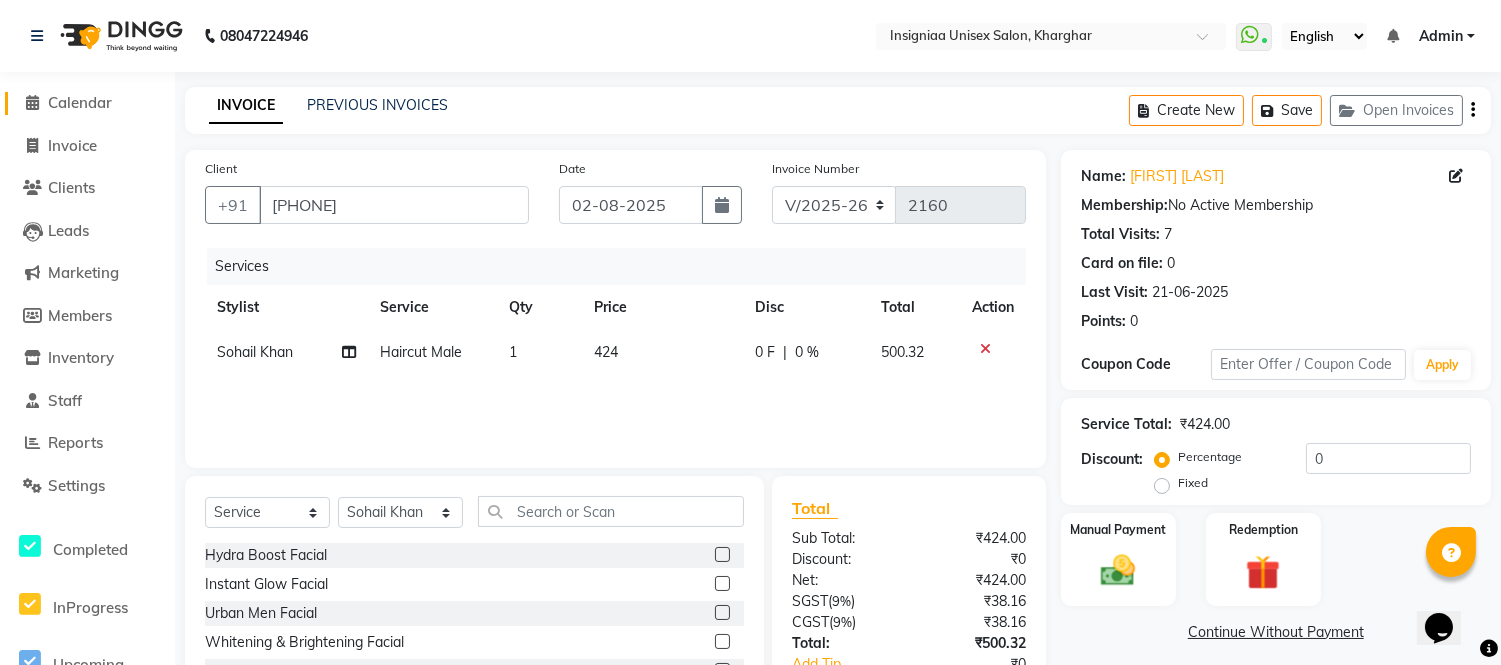 scroll, scrollTop: 155, scrollLeft: 0, axis: vertical 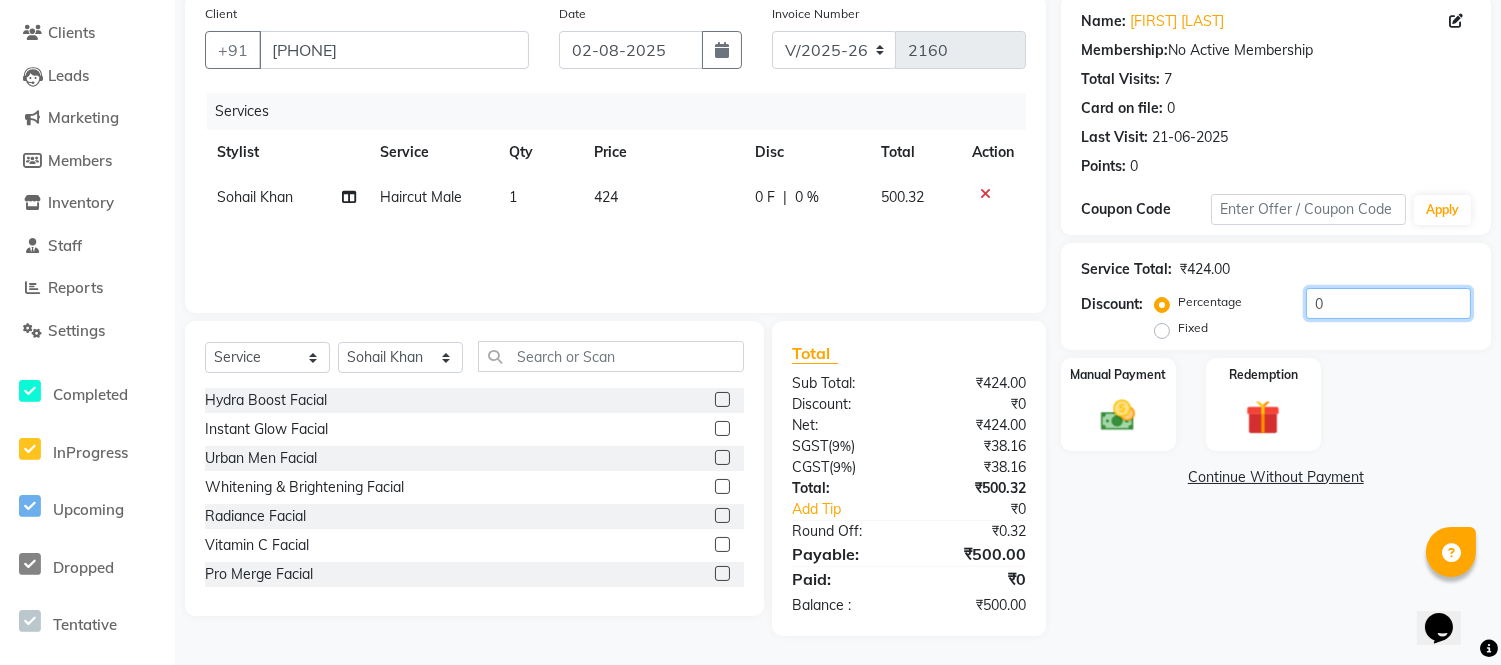 click on "0" 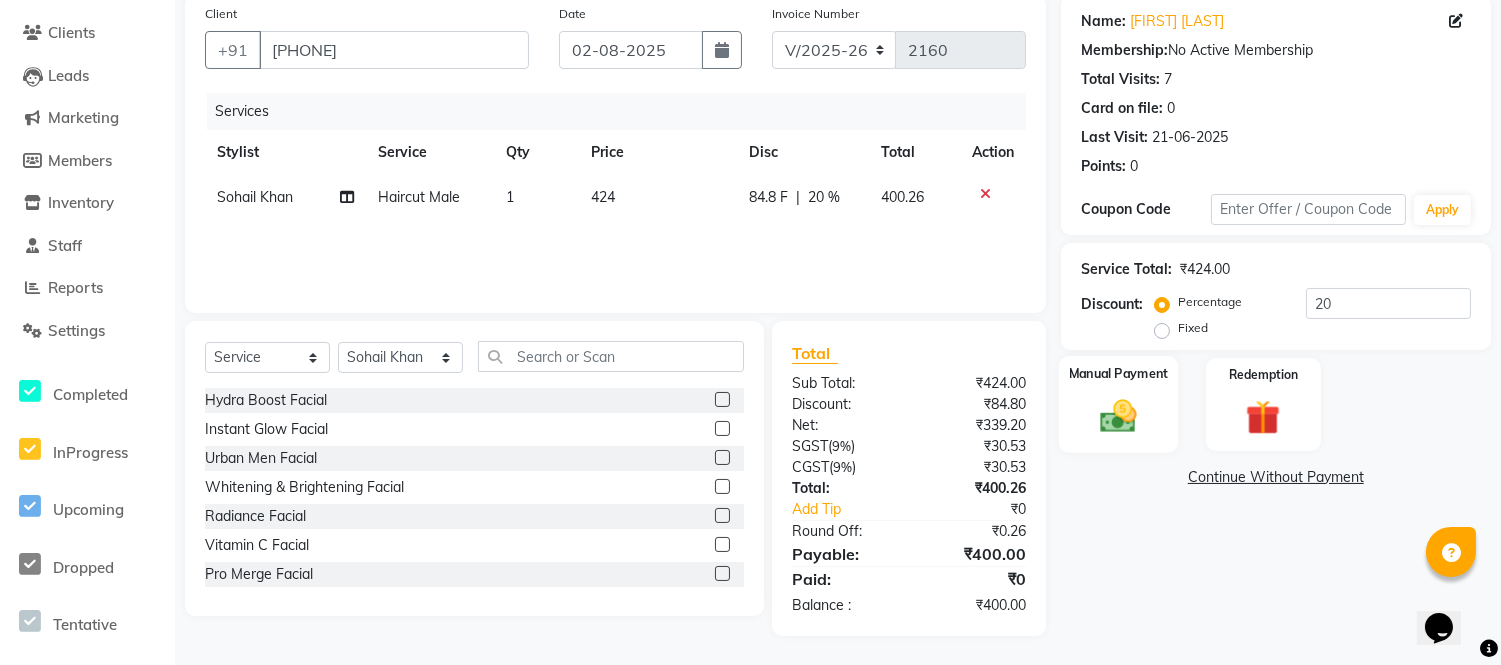 click on "Manual Payment" 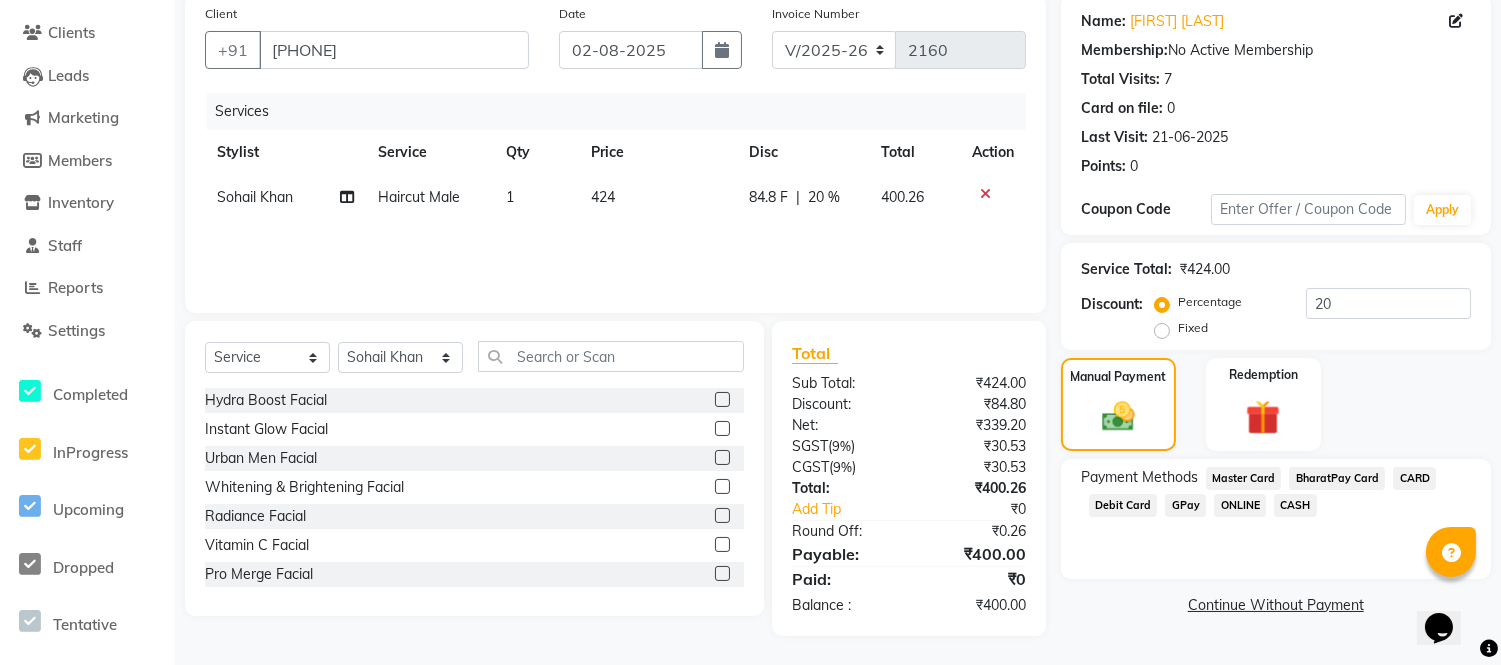 click on "CASH" 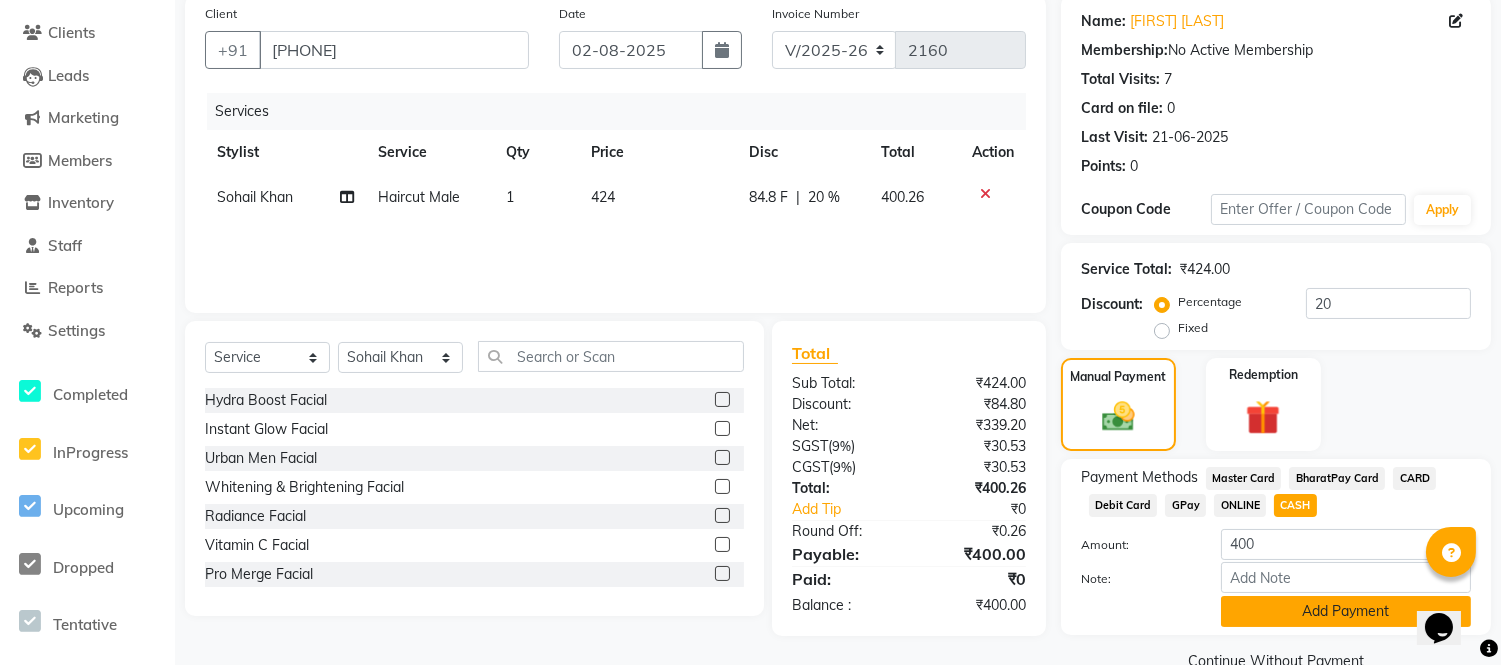 click on "Add Payment" 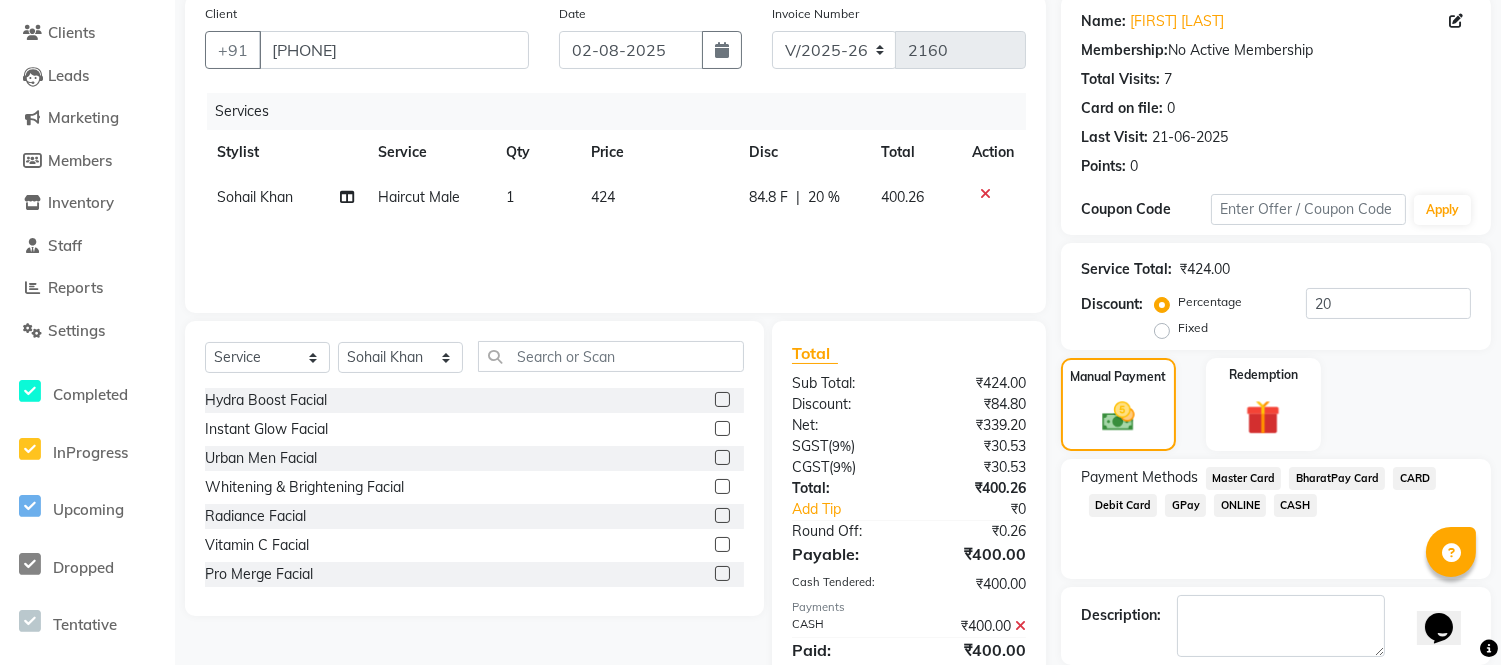 scroll, scrollTop: 252, scrollLeft: 0, axis: vertical 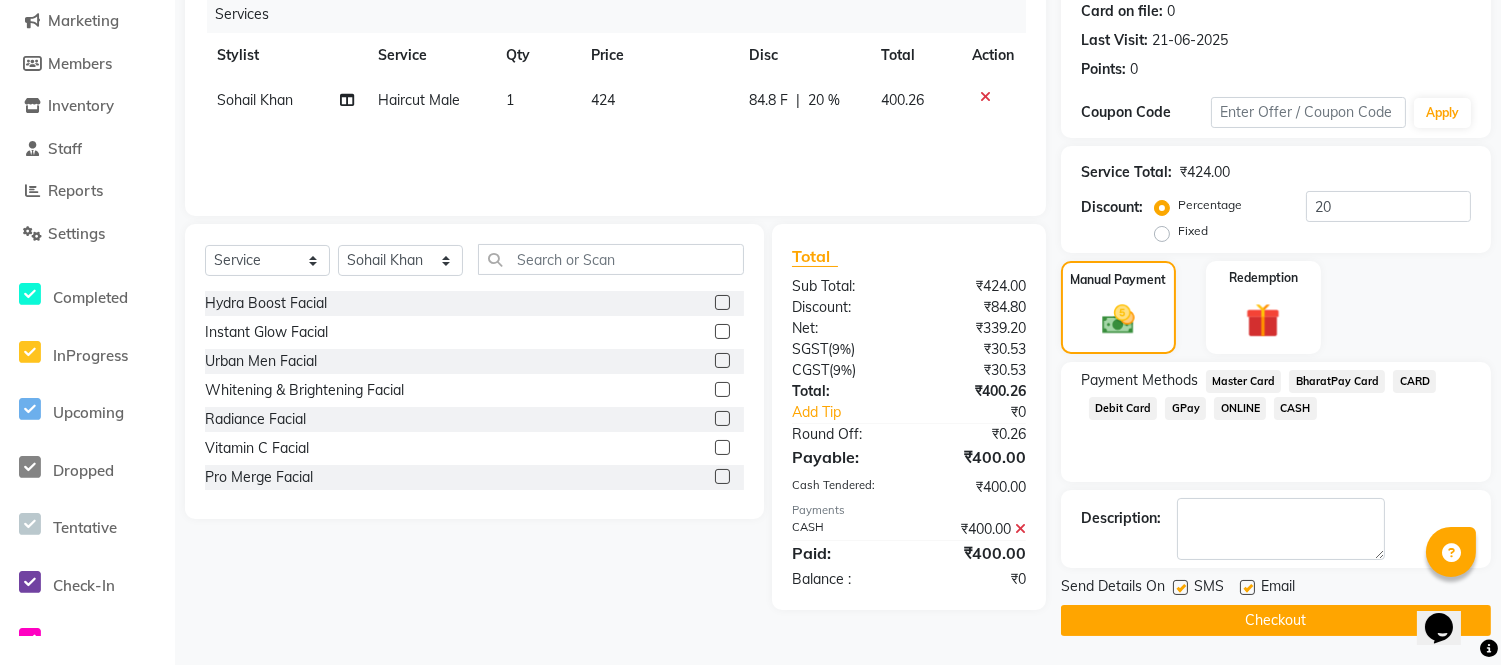 click 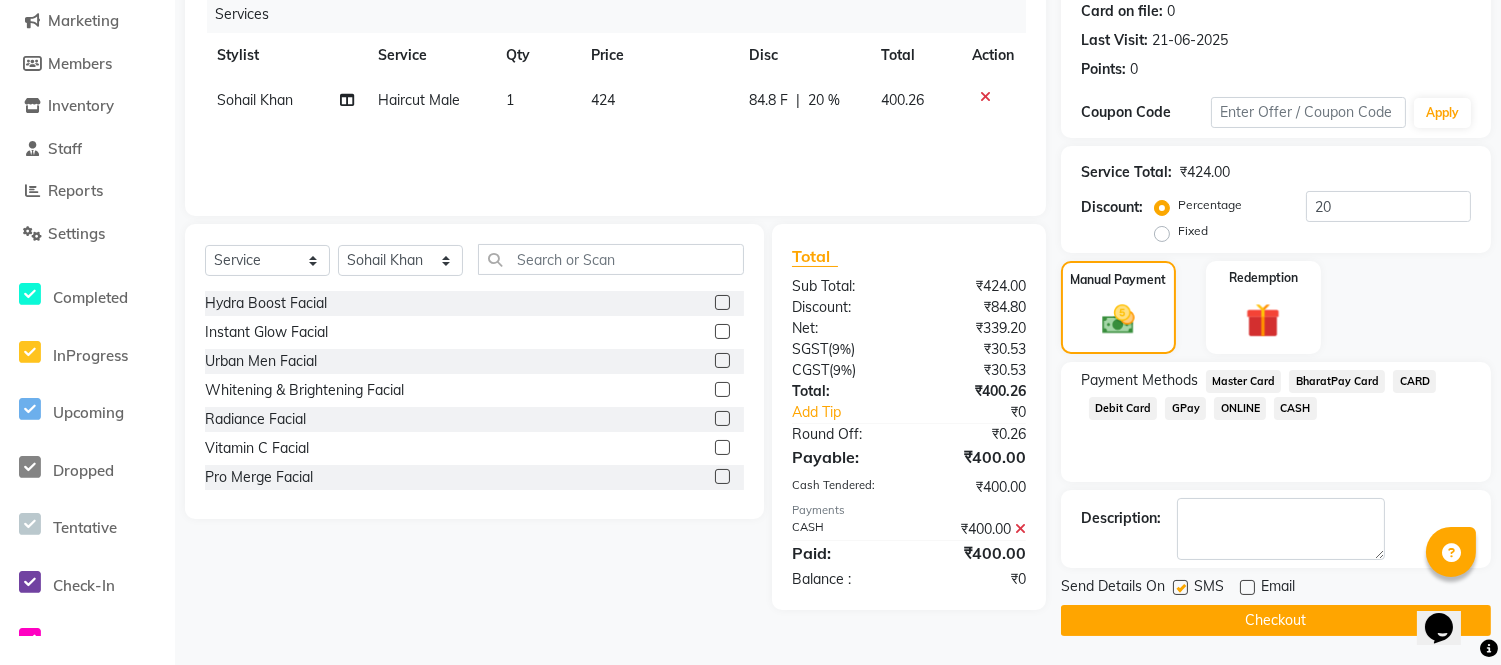 click 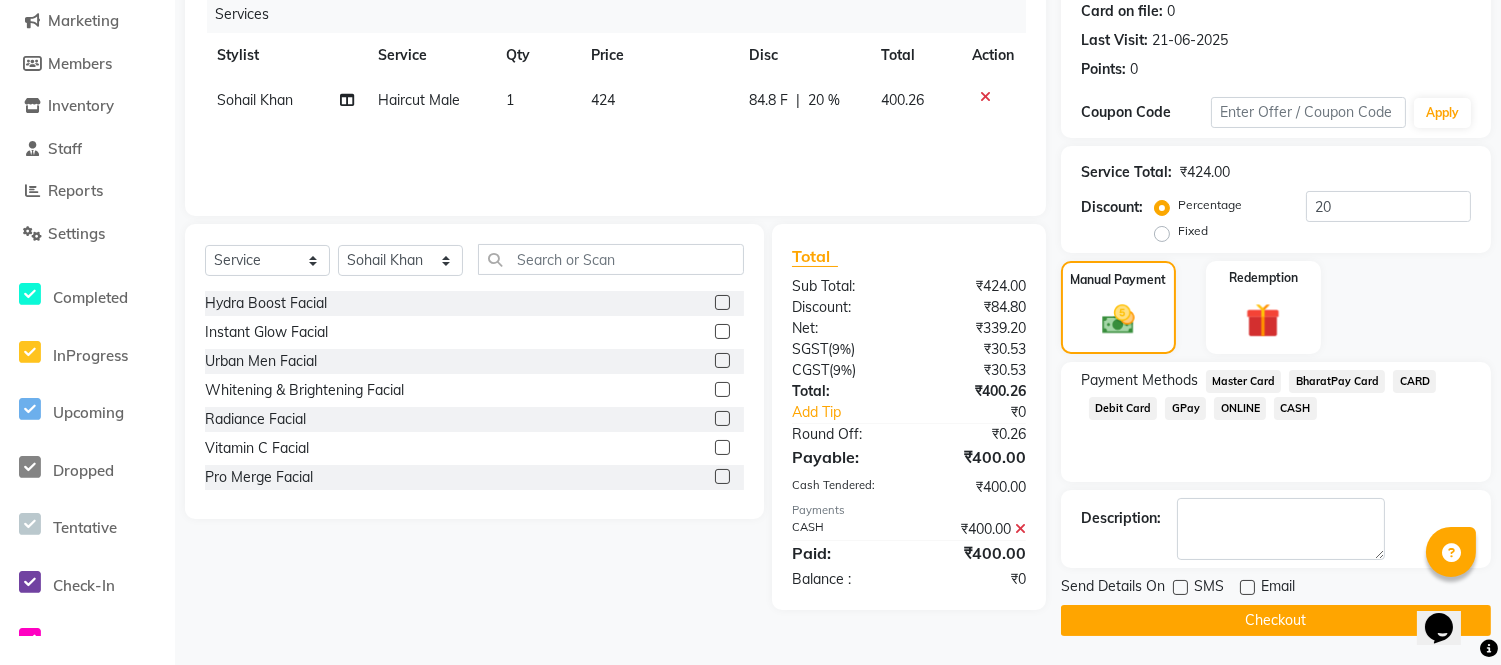 click on "Checkout" 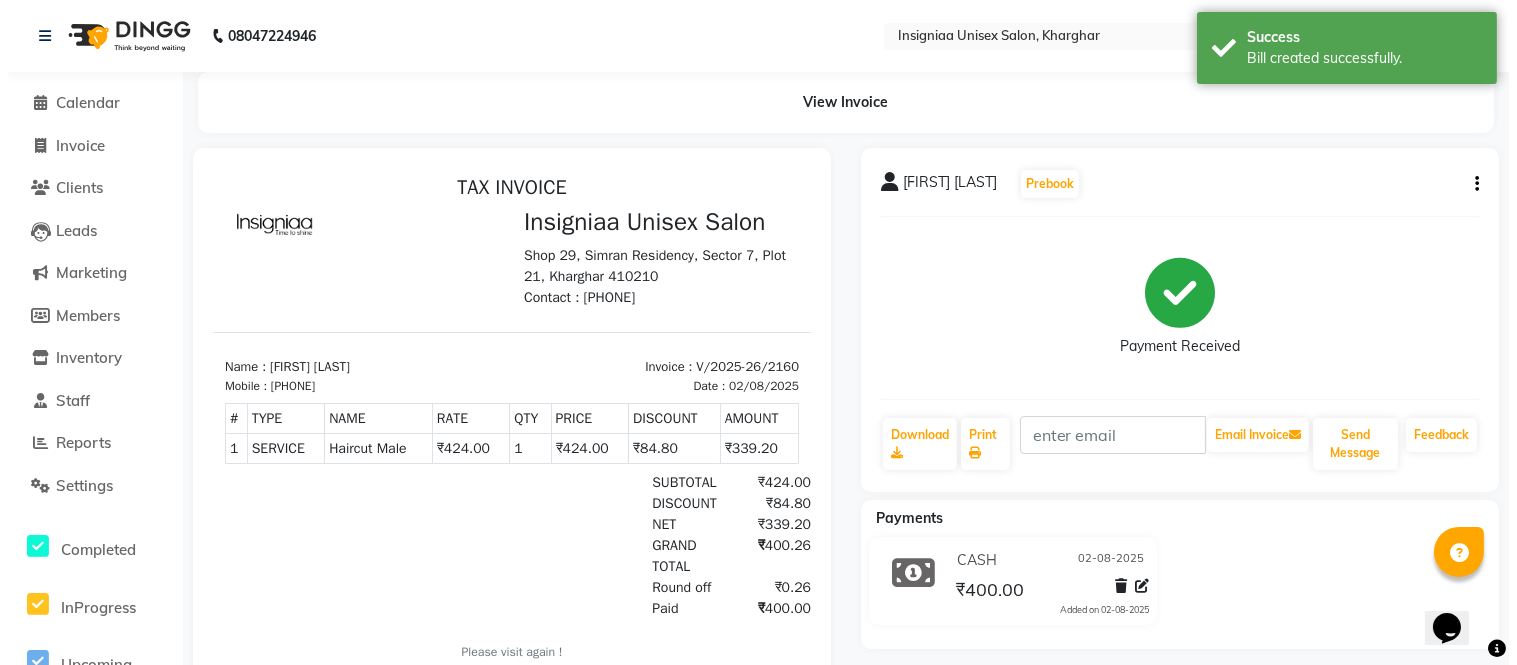 scroll, scrollTop: 0, scrollLeft: 0, axis: both 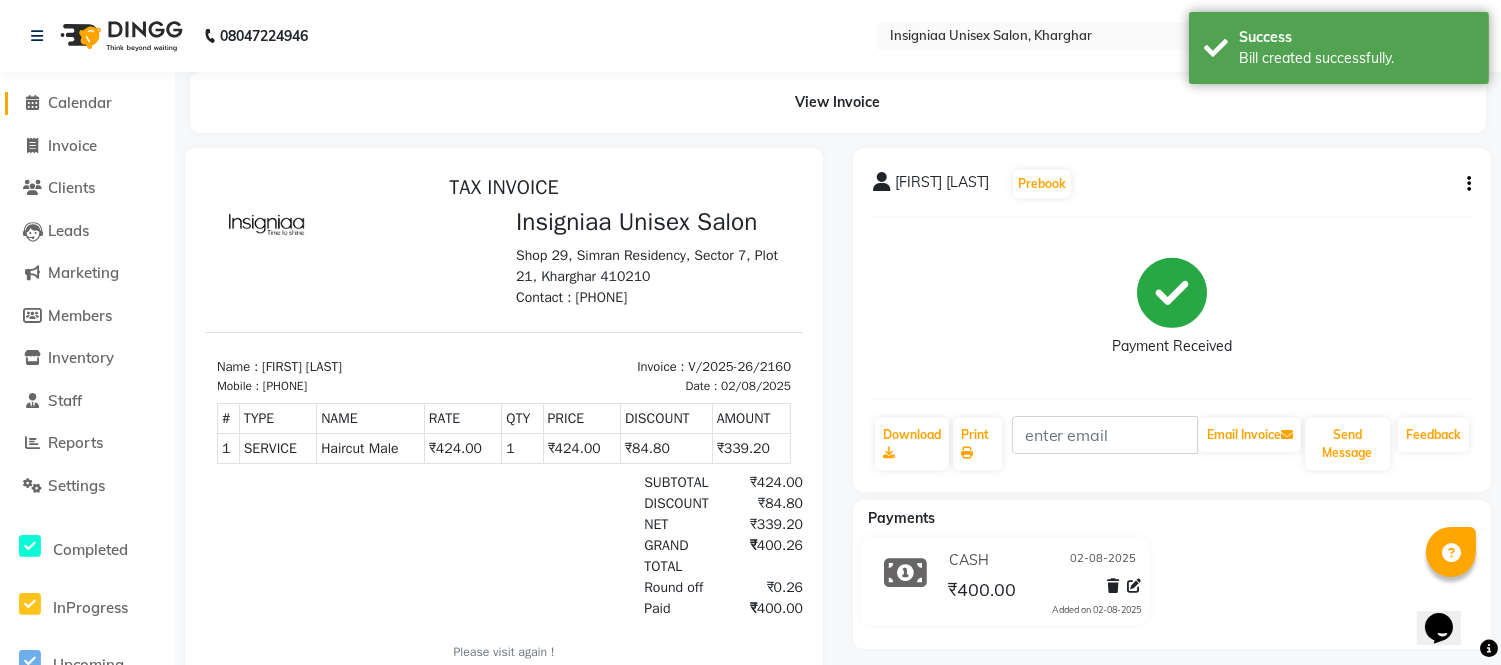 click on "Calendar" 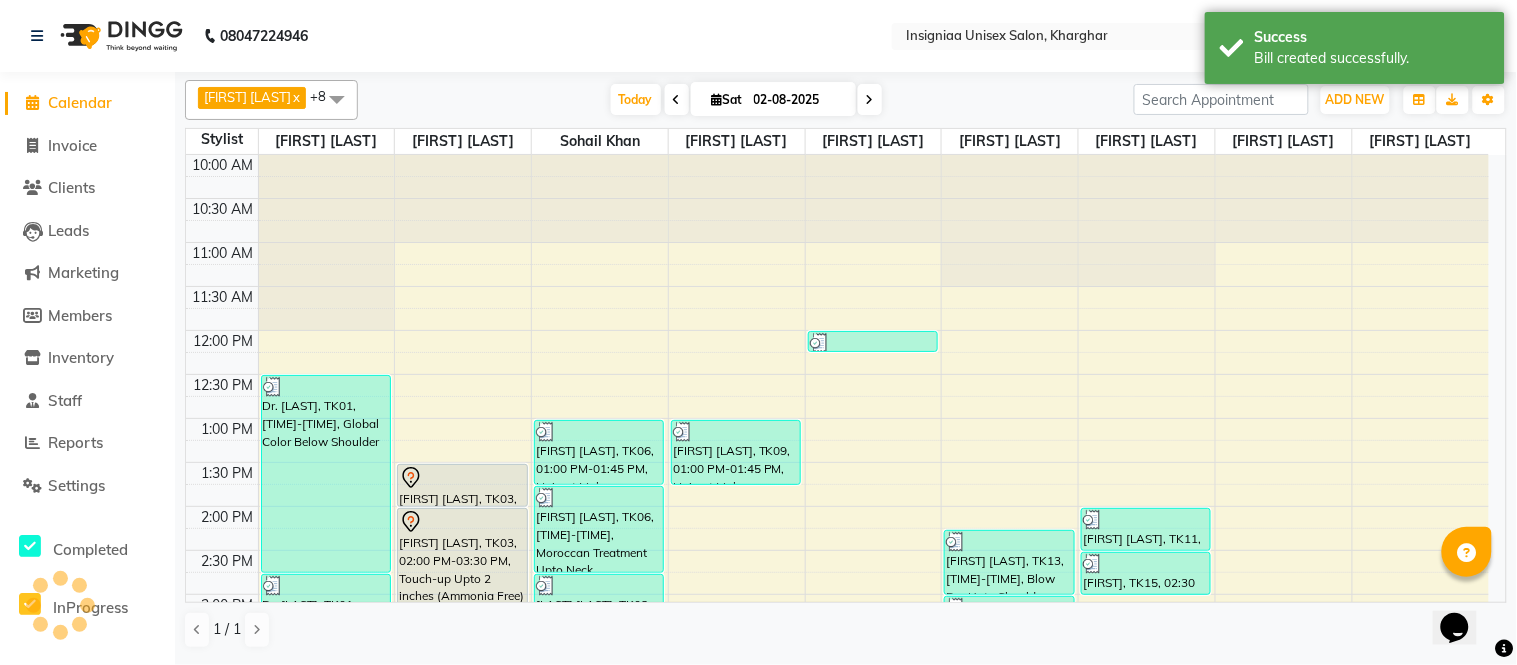 scroll, scrollTop: 596, scrollLeft: 0, axis: vertical 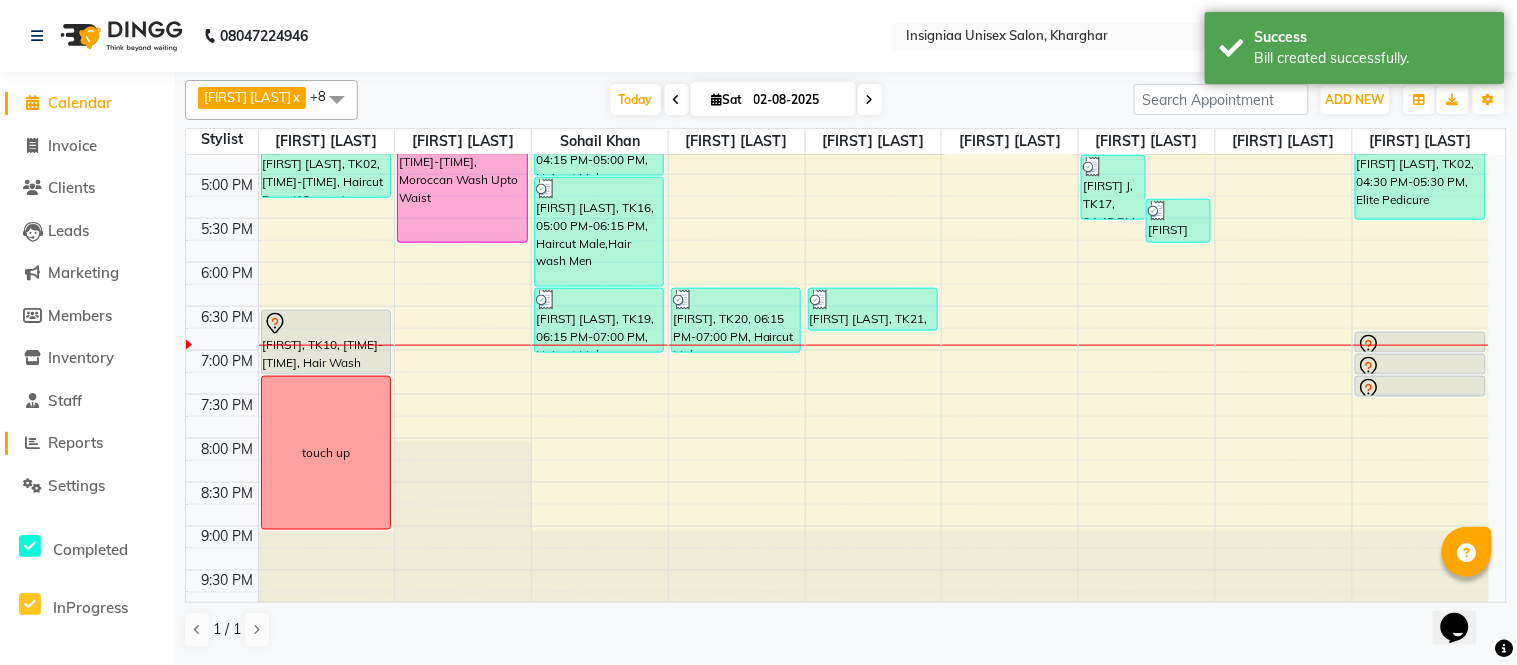 click on "Reports" 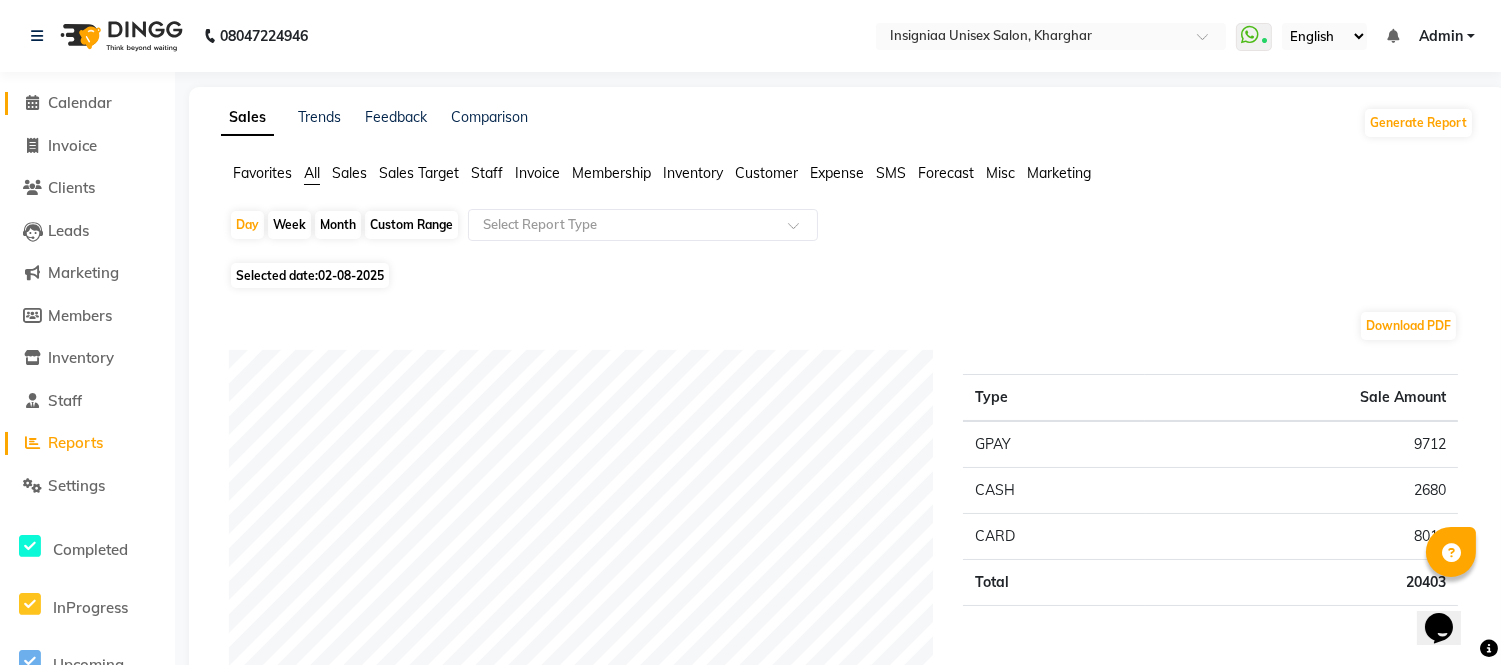 click on "Calendar" 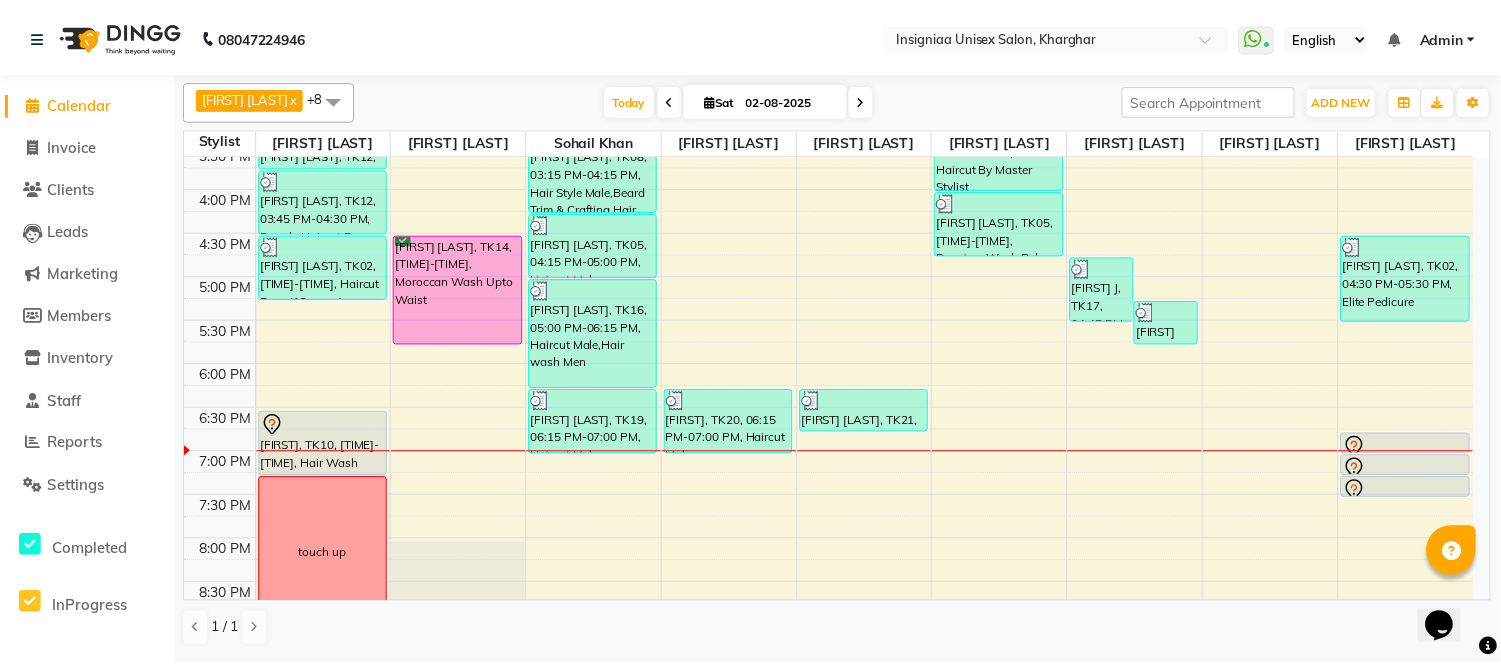 scroll, scrollTop: 555, scrollLeft: 0, axis: vertical 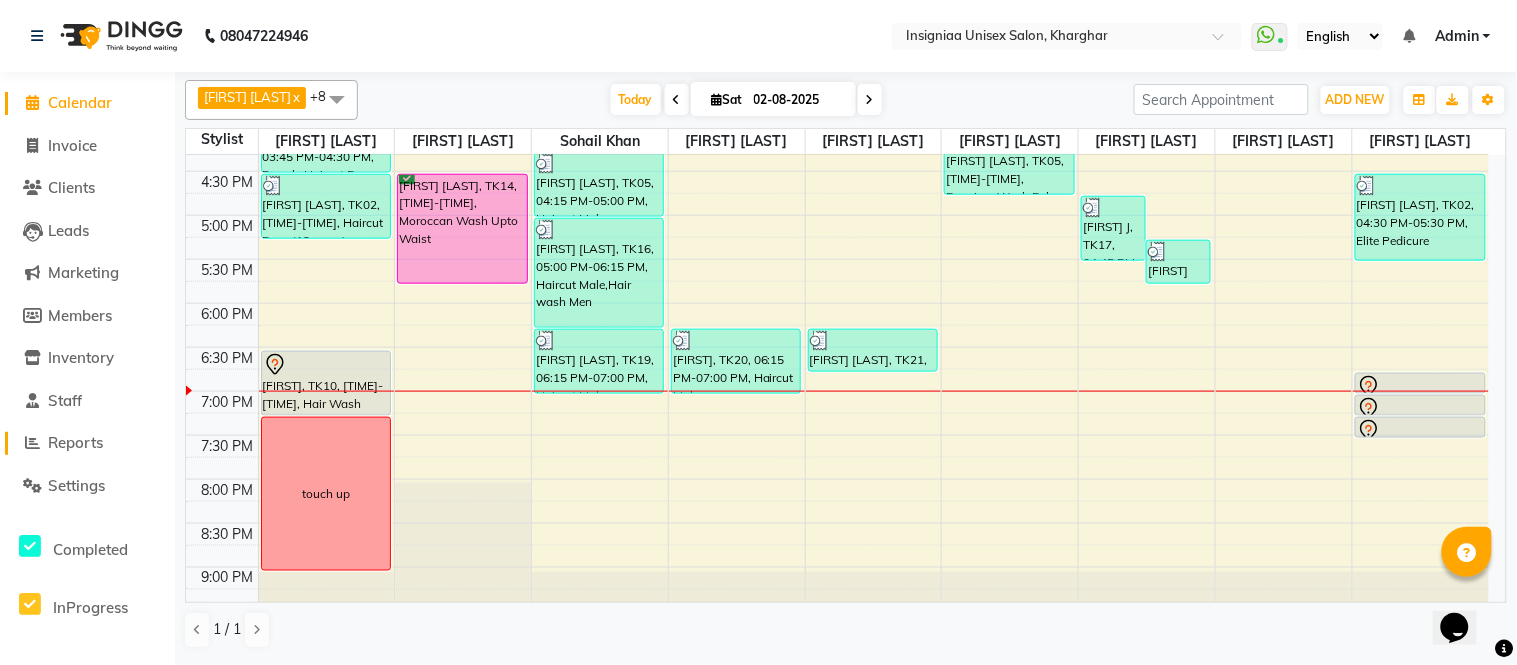 click on "Reports" 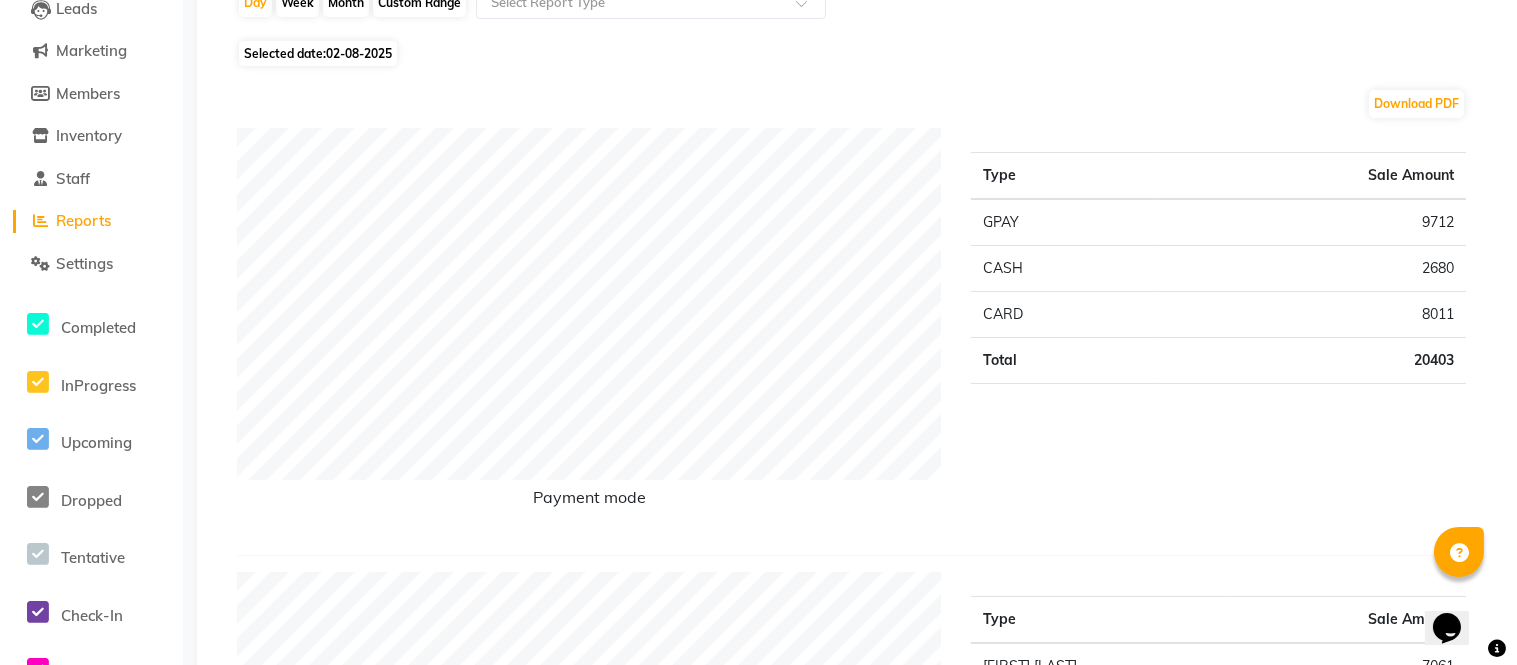 scroll, scrollTop: 0, scrollLeft: 0, axis: both 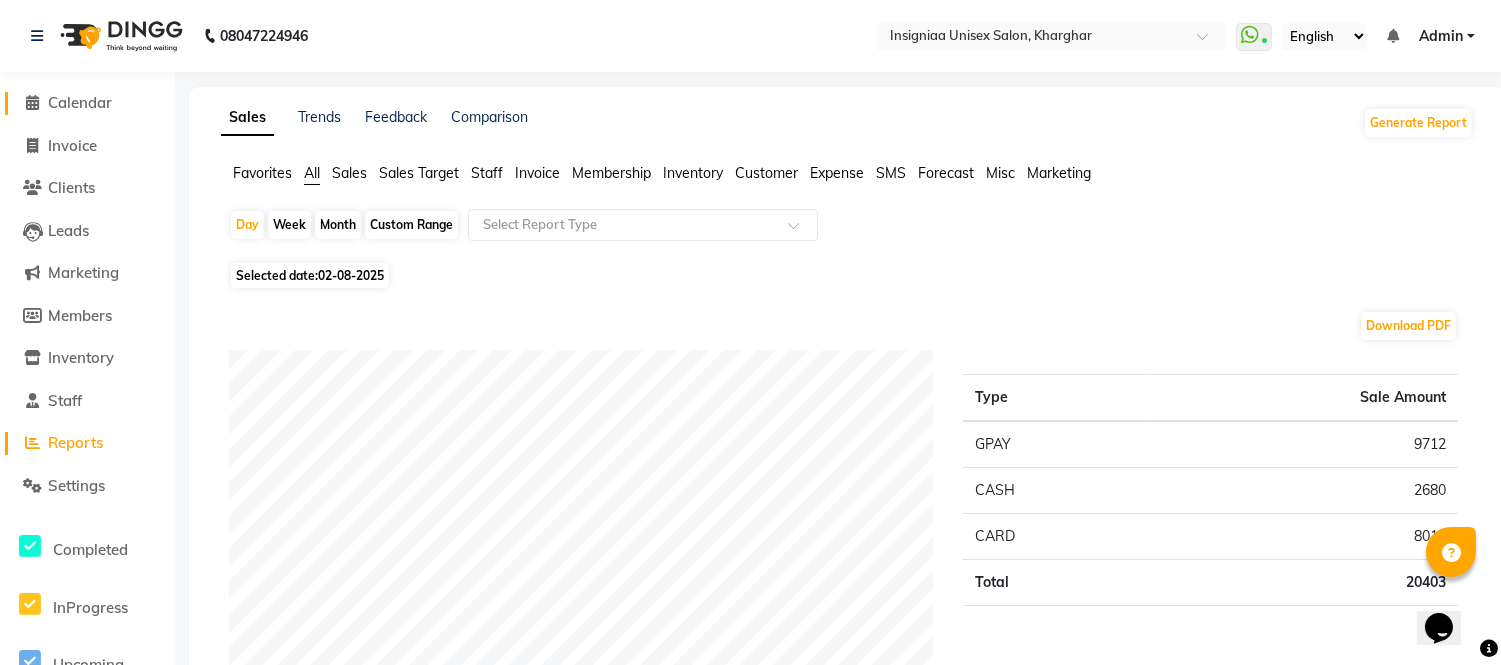 click on "Calendar" 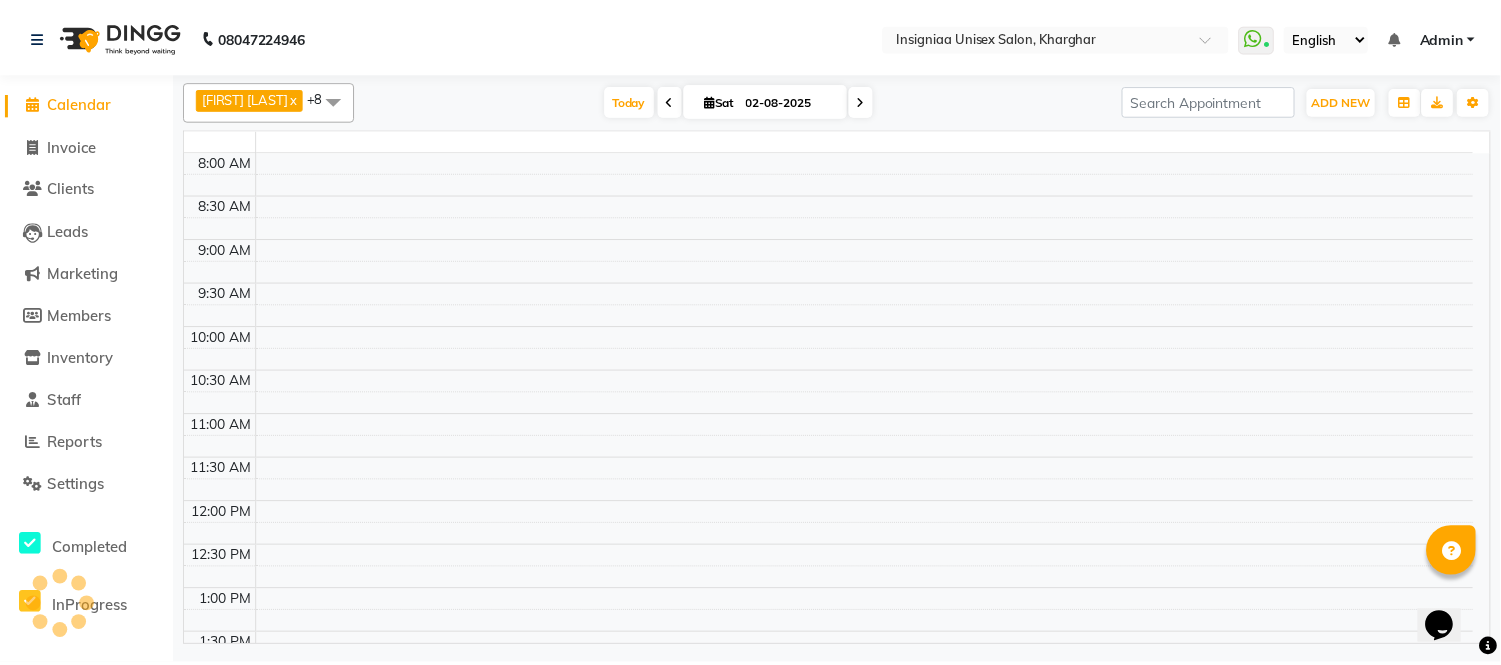 scroll, scrollTop: 596, scrollLeft: 0, axis: vertical 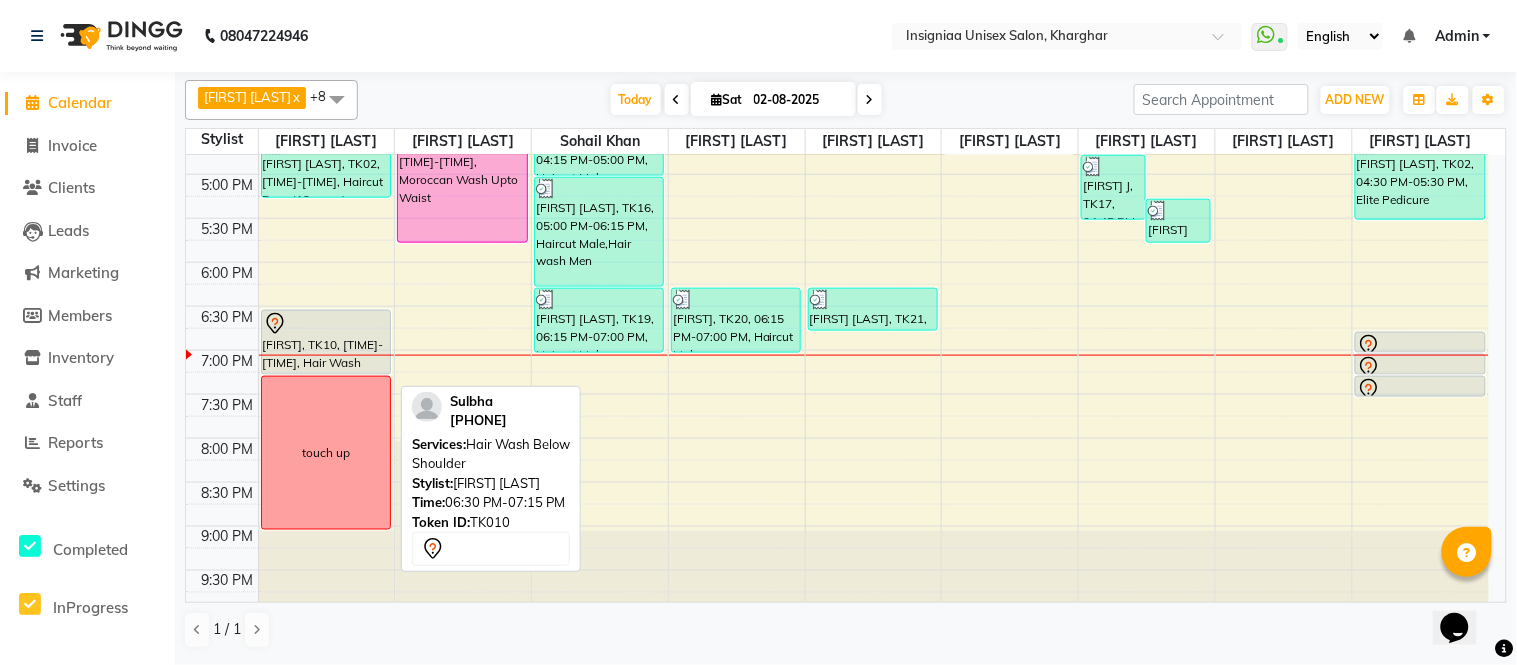 click at bounding box center (326, 324) 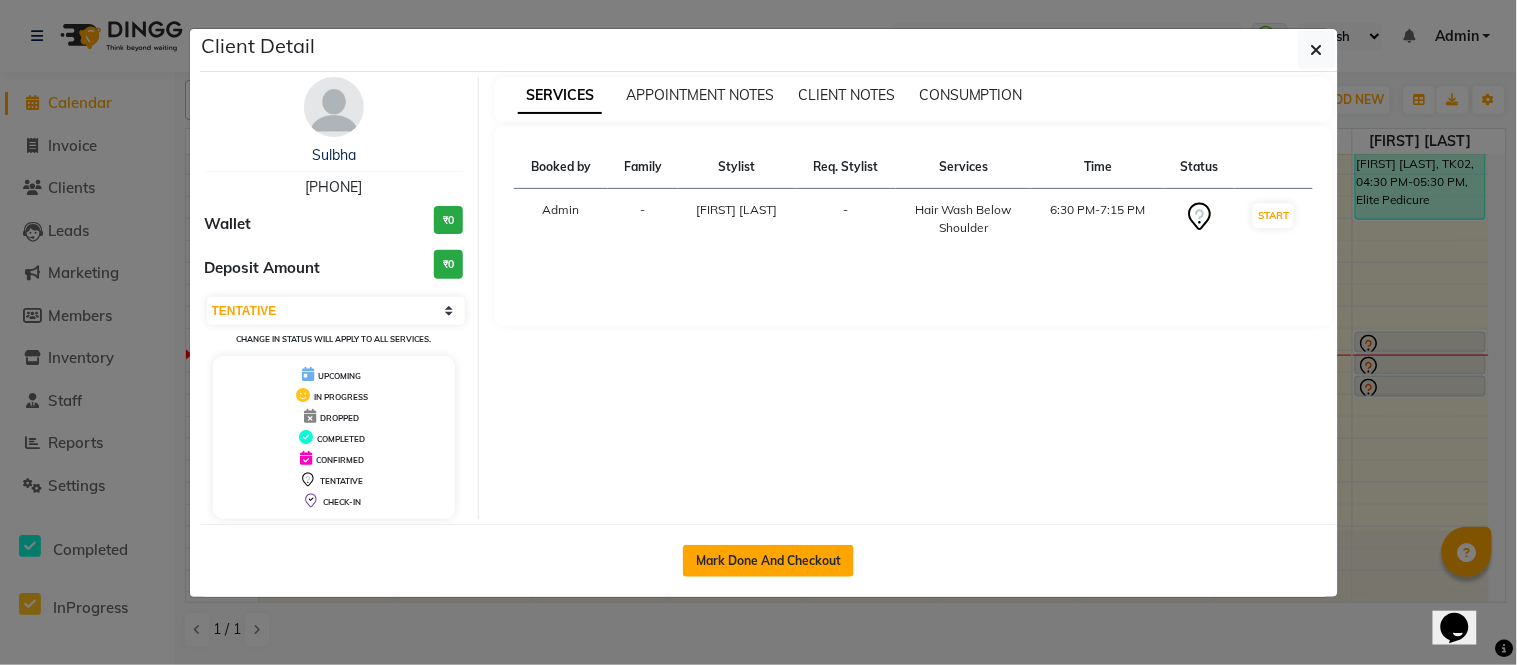 click on "Mark Done And Checkout" 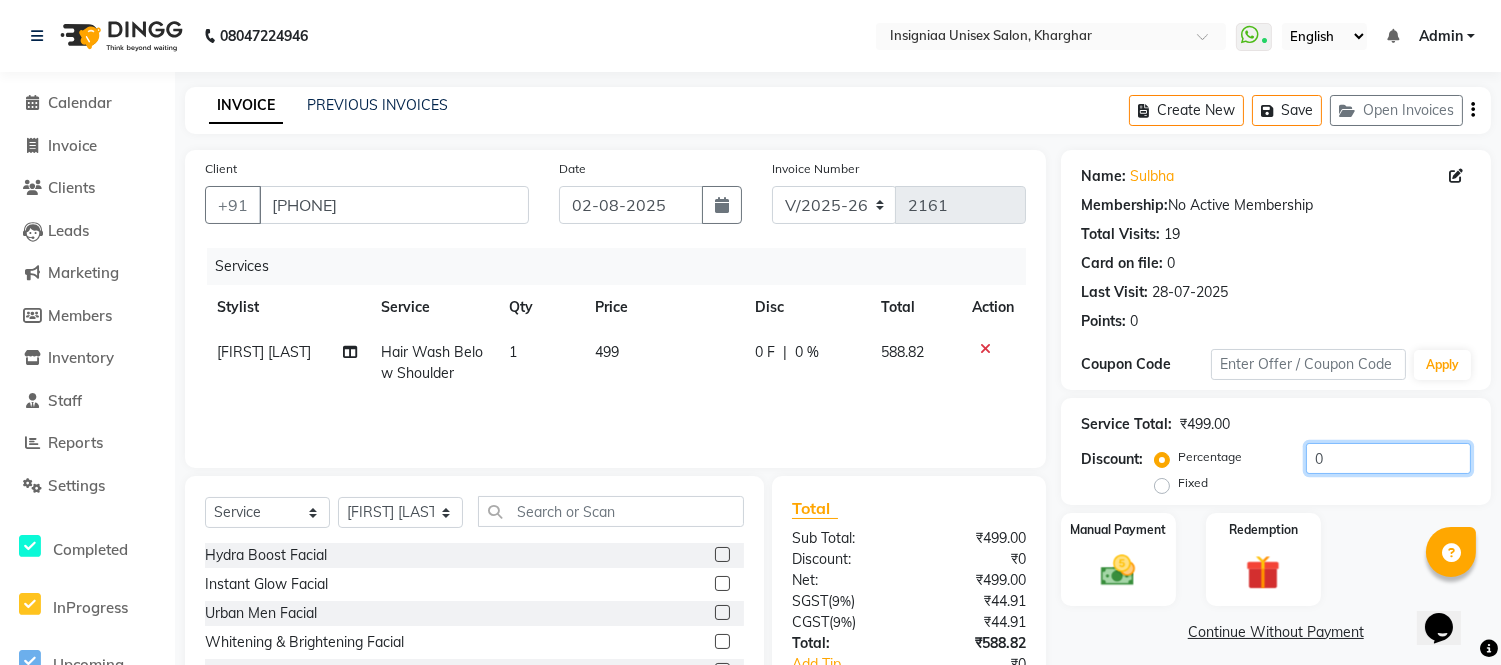 click on "0" 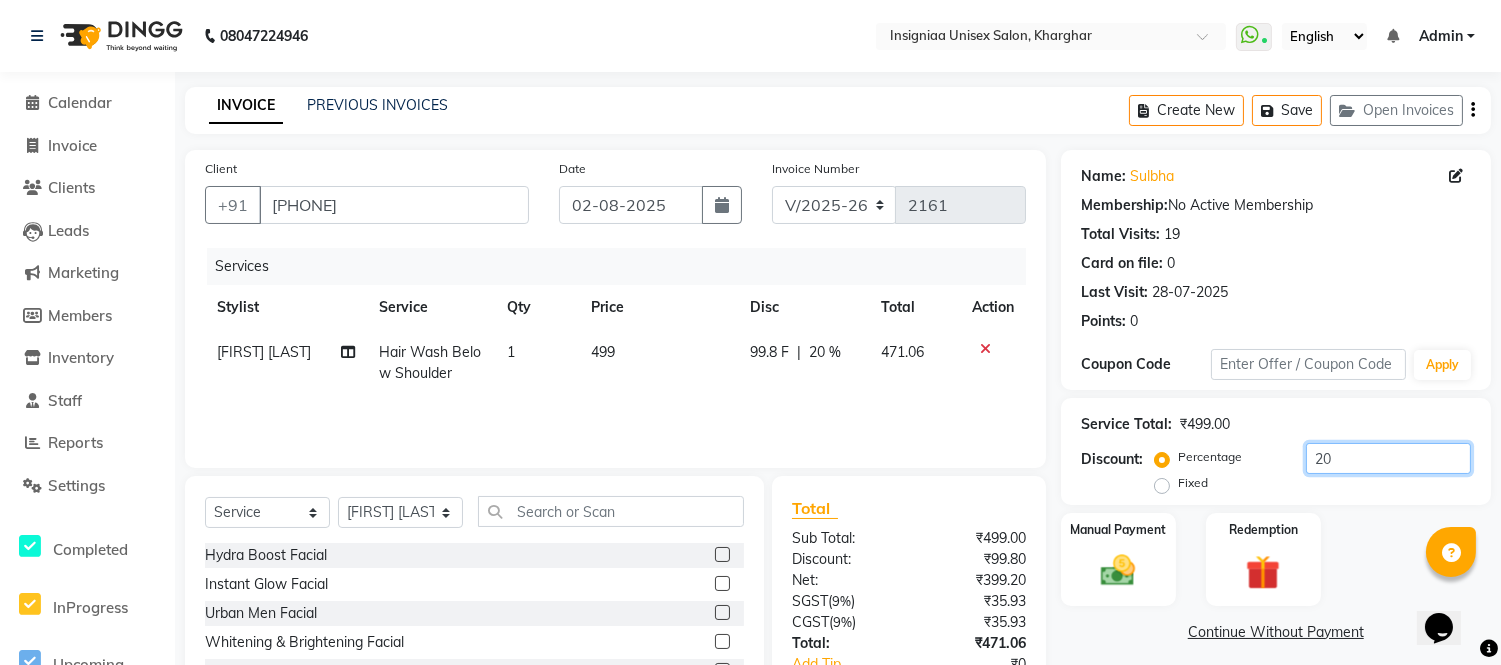 scroll, scrollTop: 155, scrollLeft: 0, axis: vertical 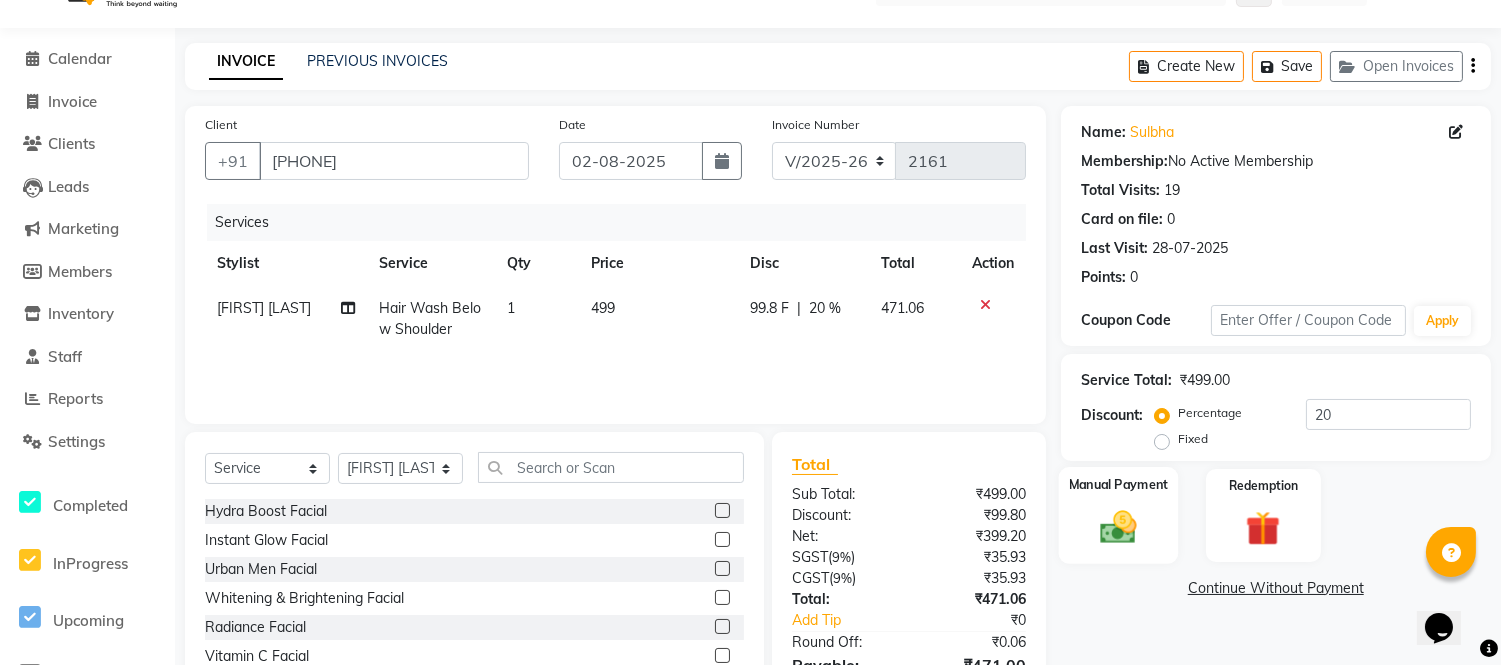 click 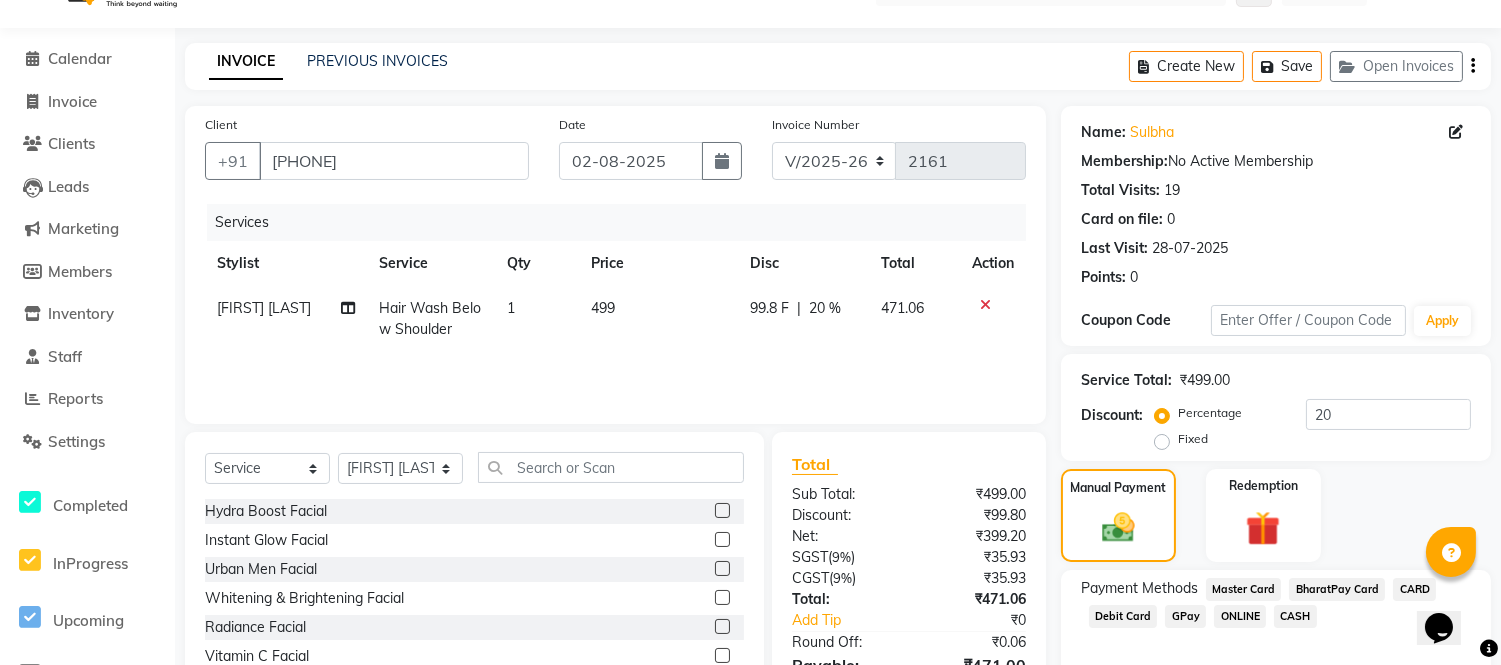 click on "GPay" 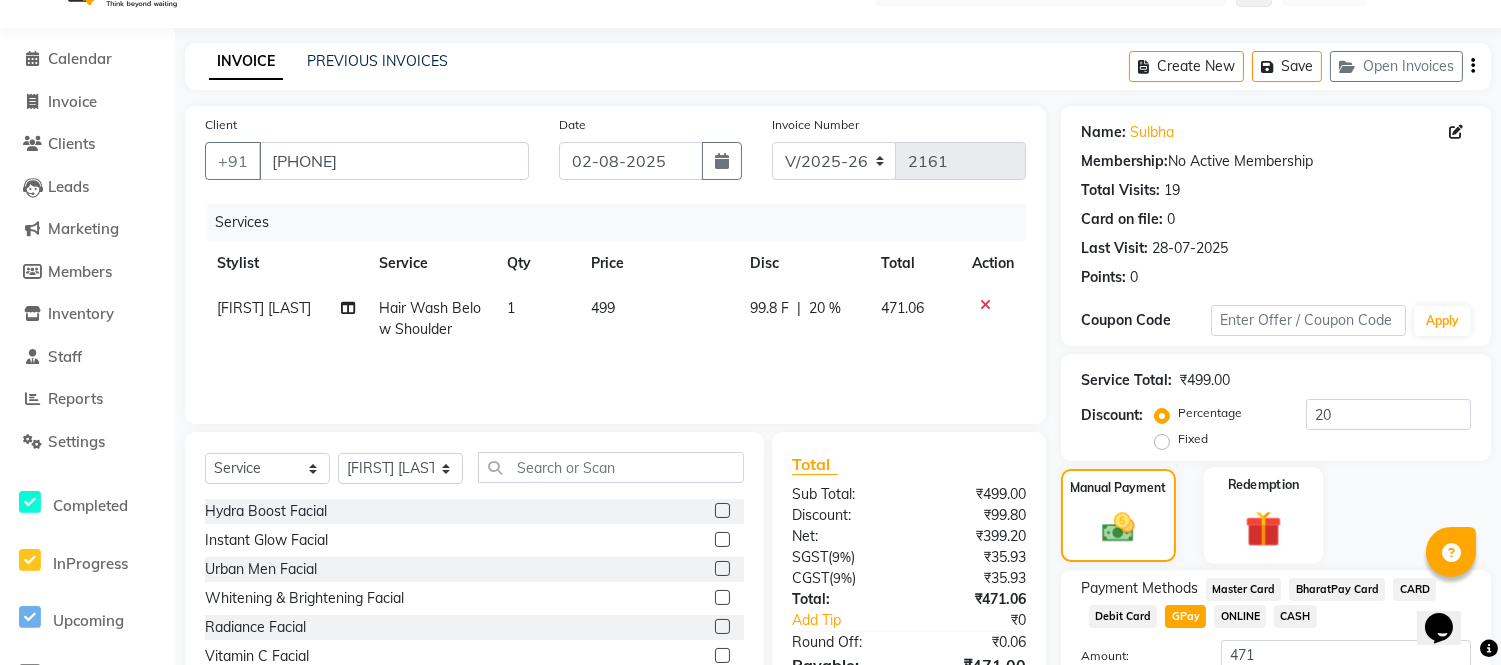 scroll, scrollTop: 196, scrollLeft: 0, axis: vertical 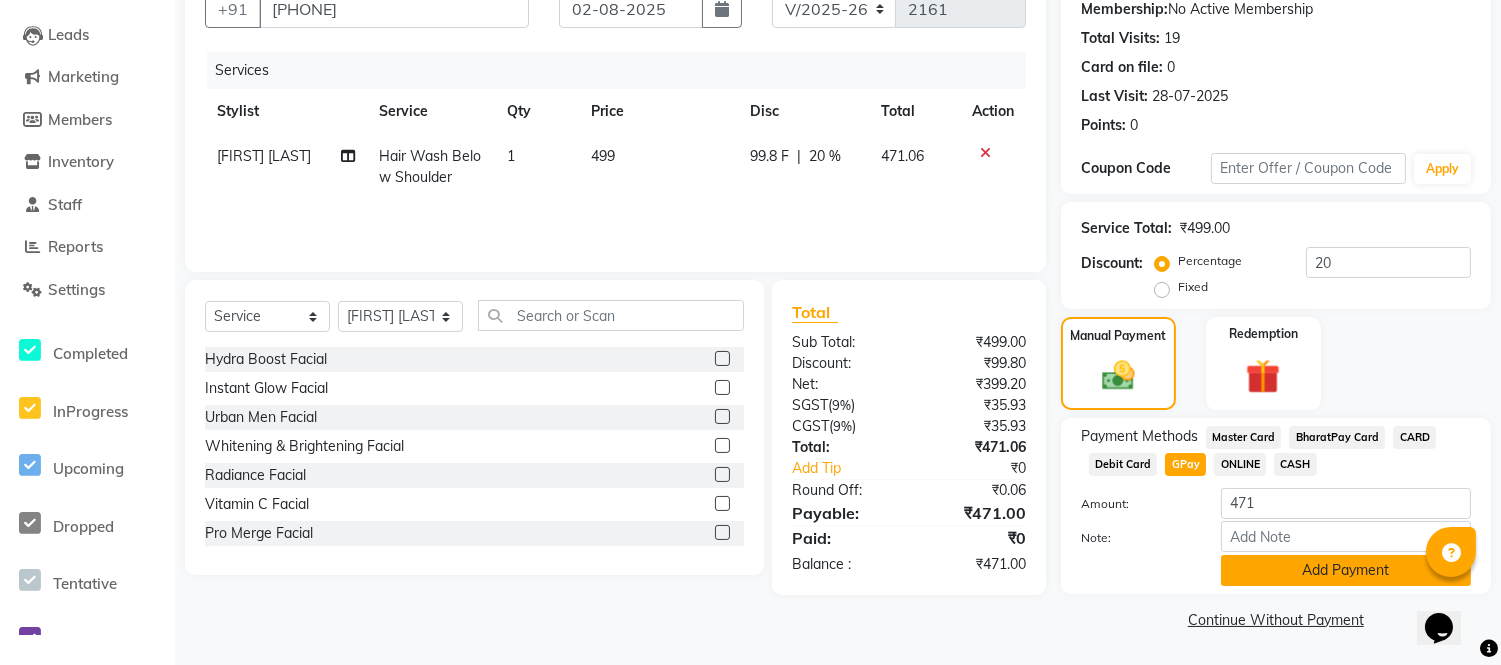 click on "Add Payment" 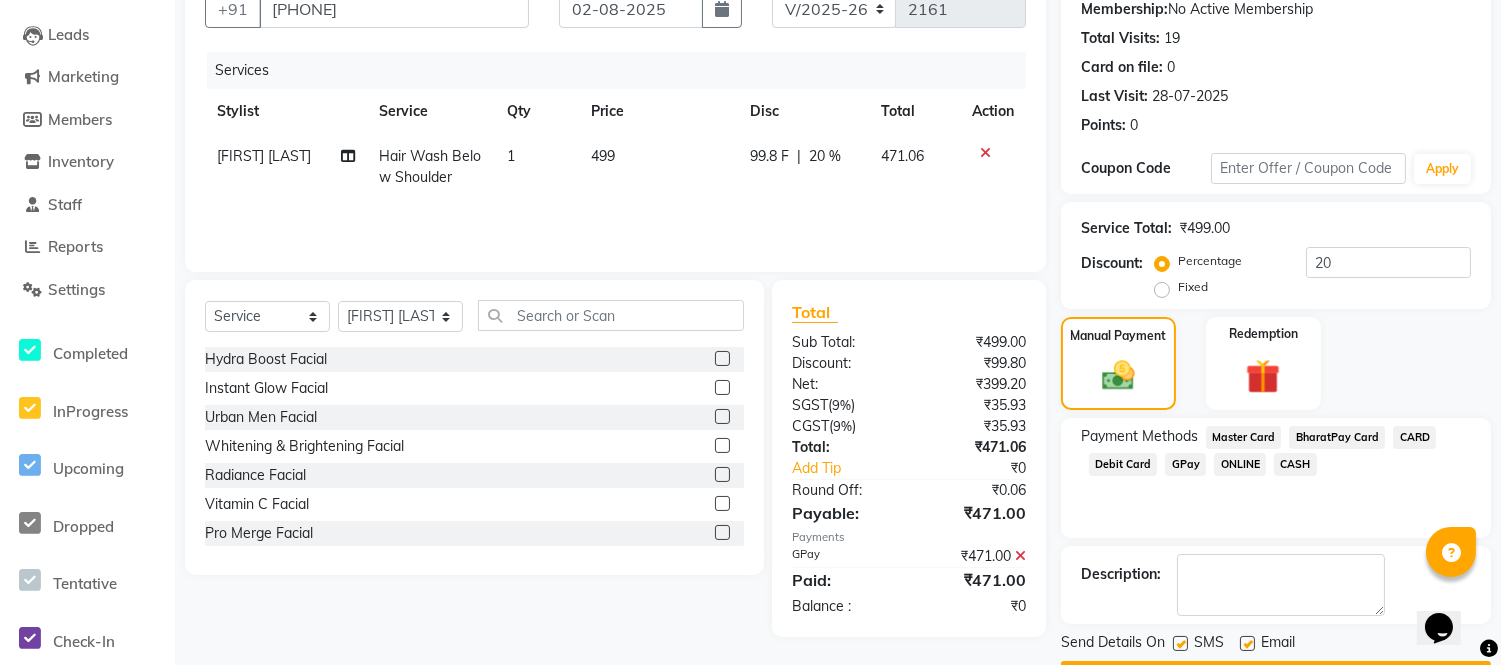scroll, scrollTop: 252, scrollLeft: 0, axis: vertical 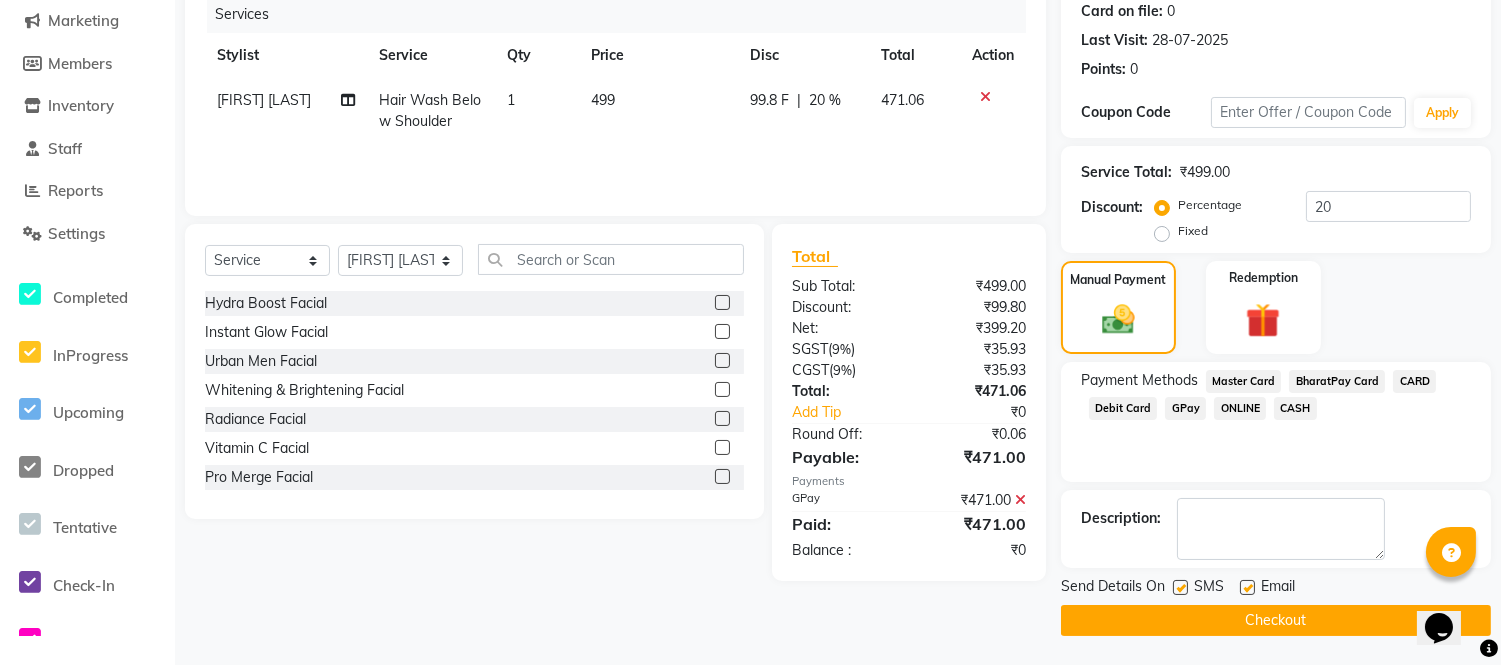 click 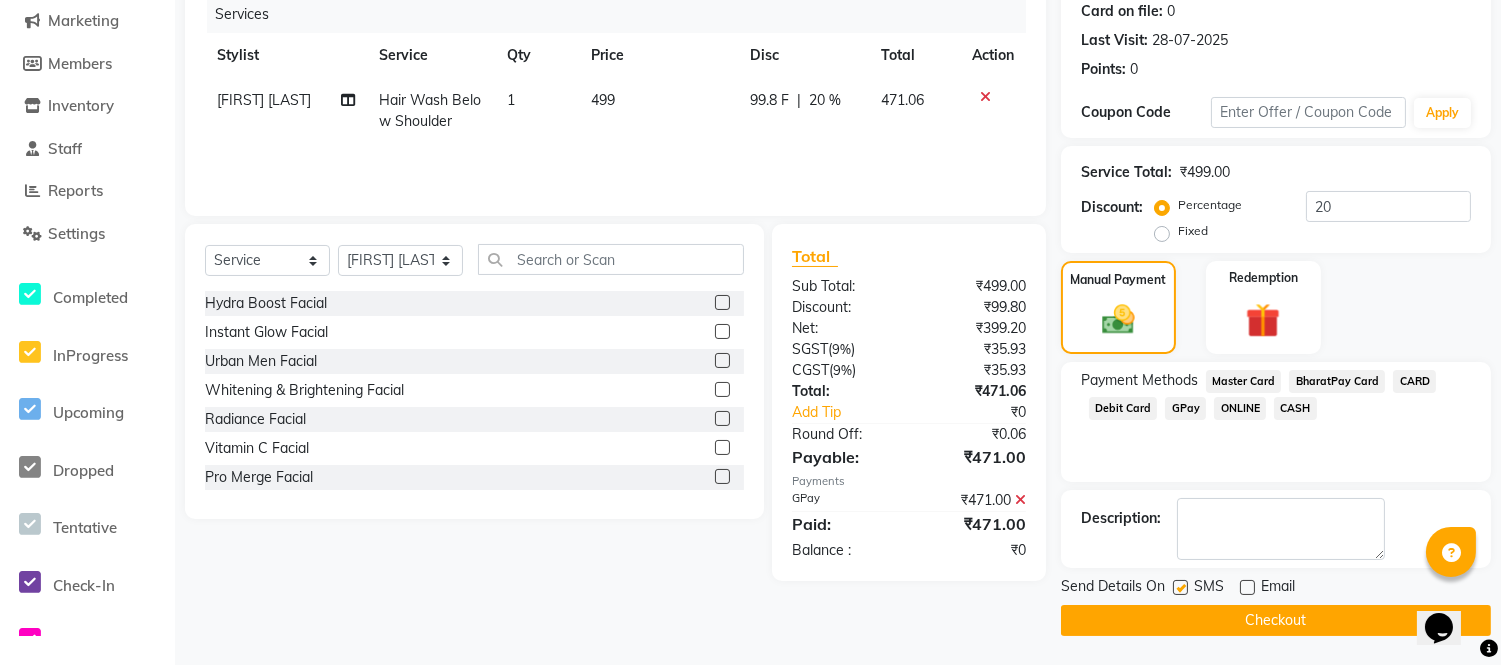 click 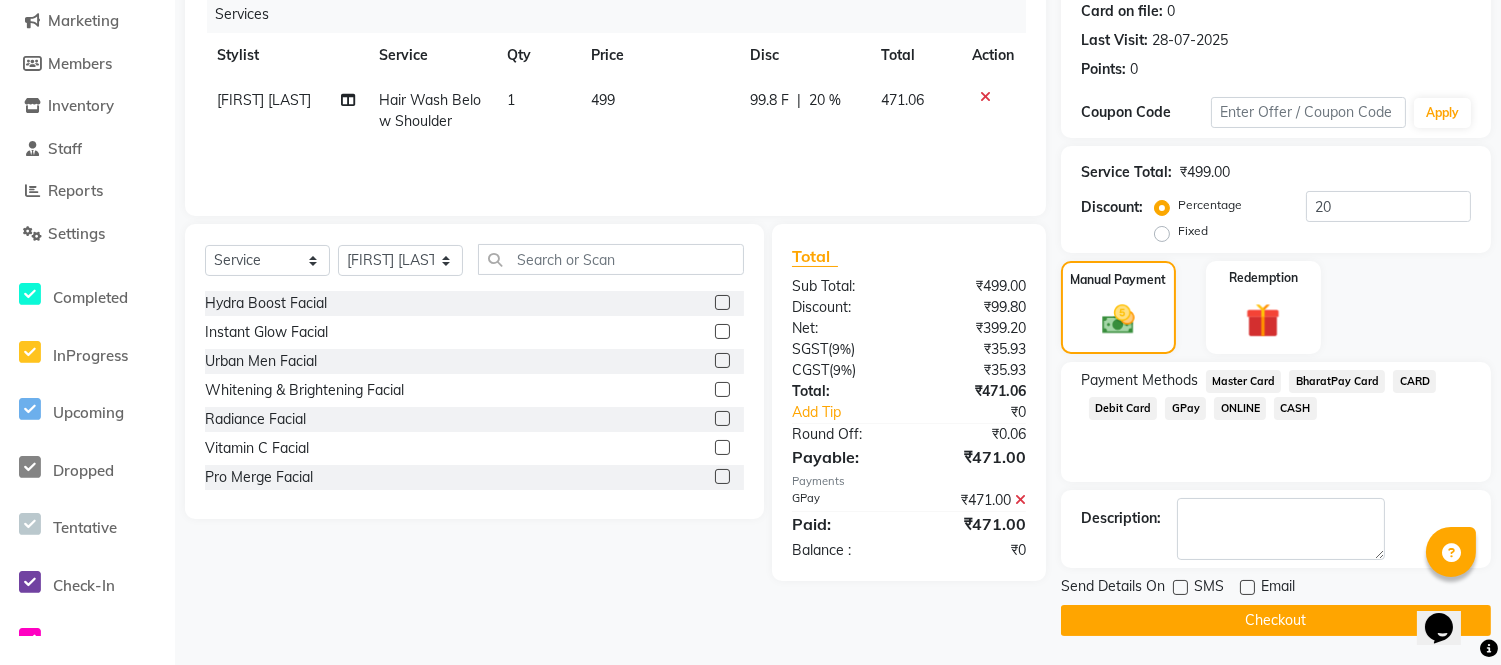 click on "Checkout" 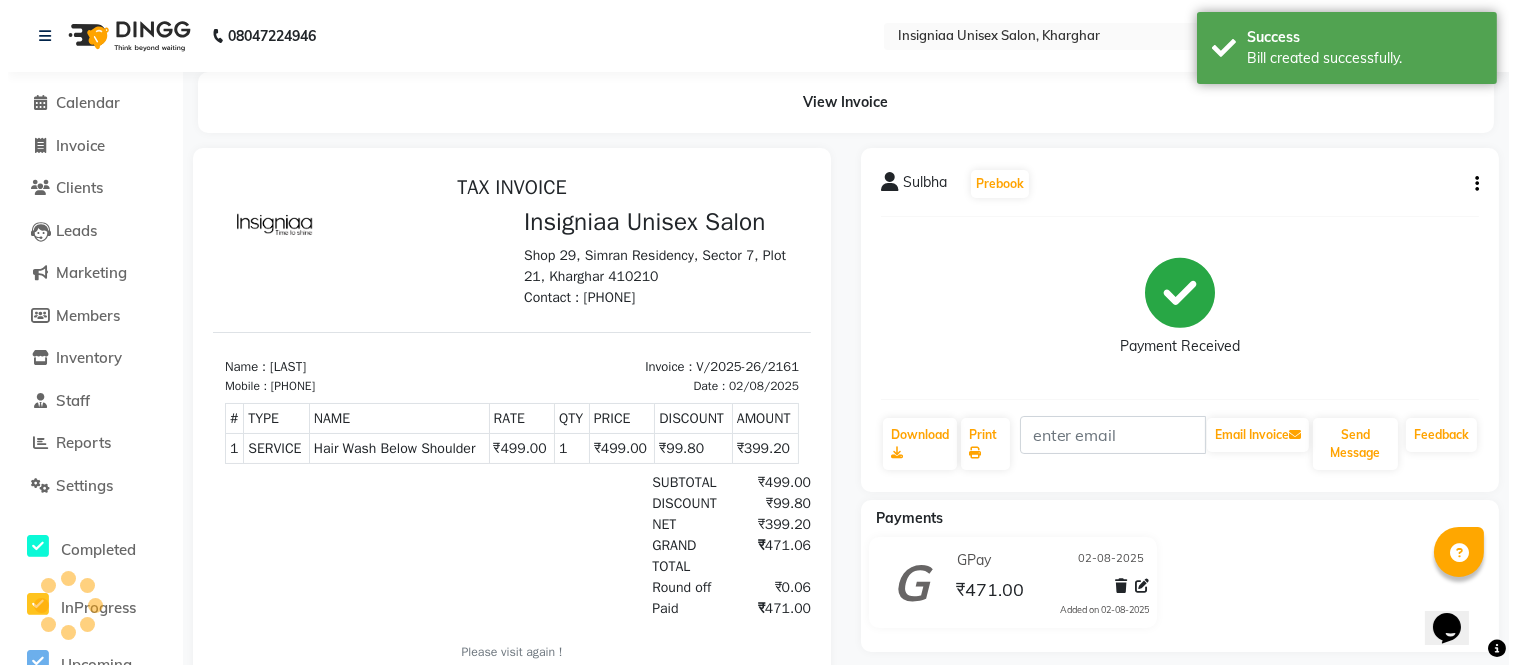 scroll, scrollTop: 0, scrollLeft: 0, axis: both 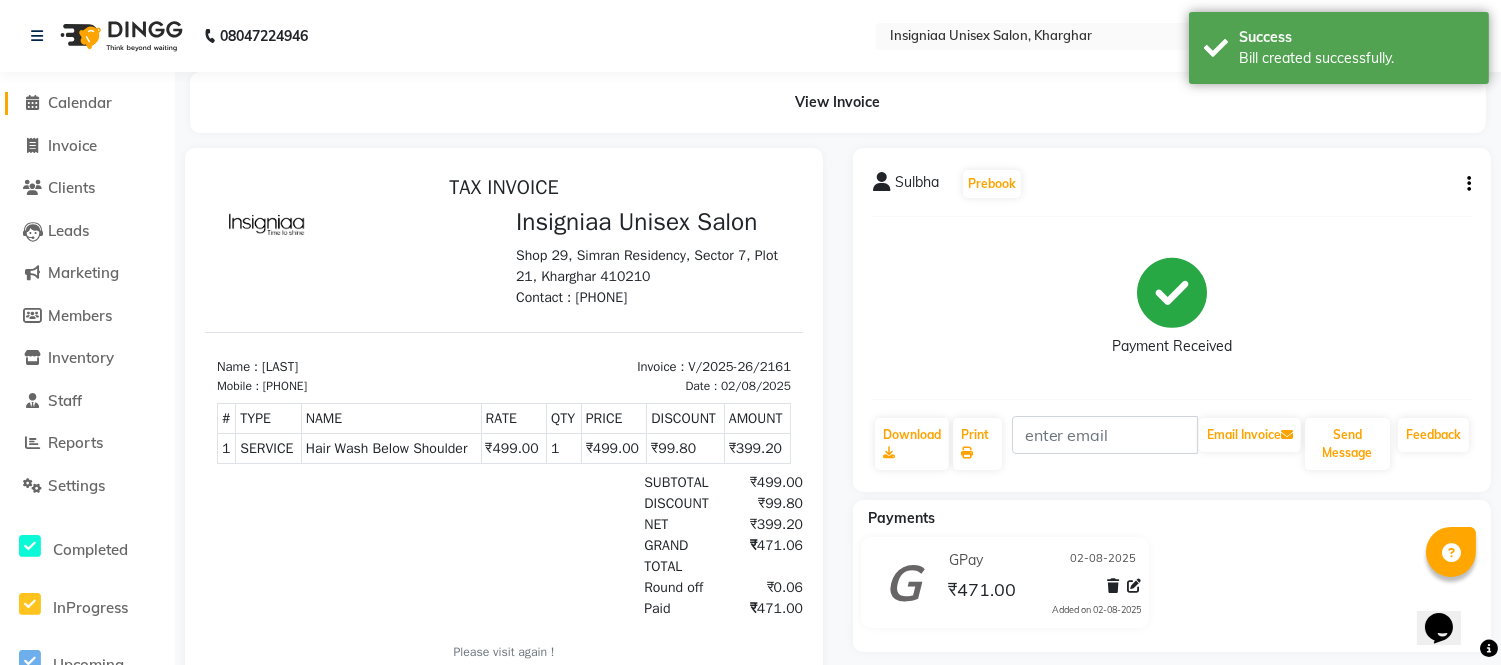 click on "Calendar" 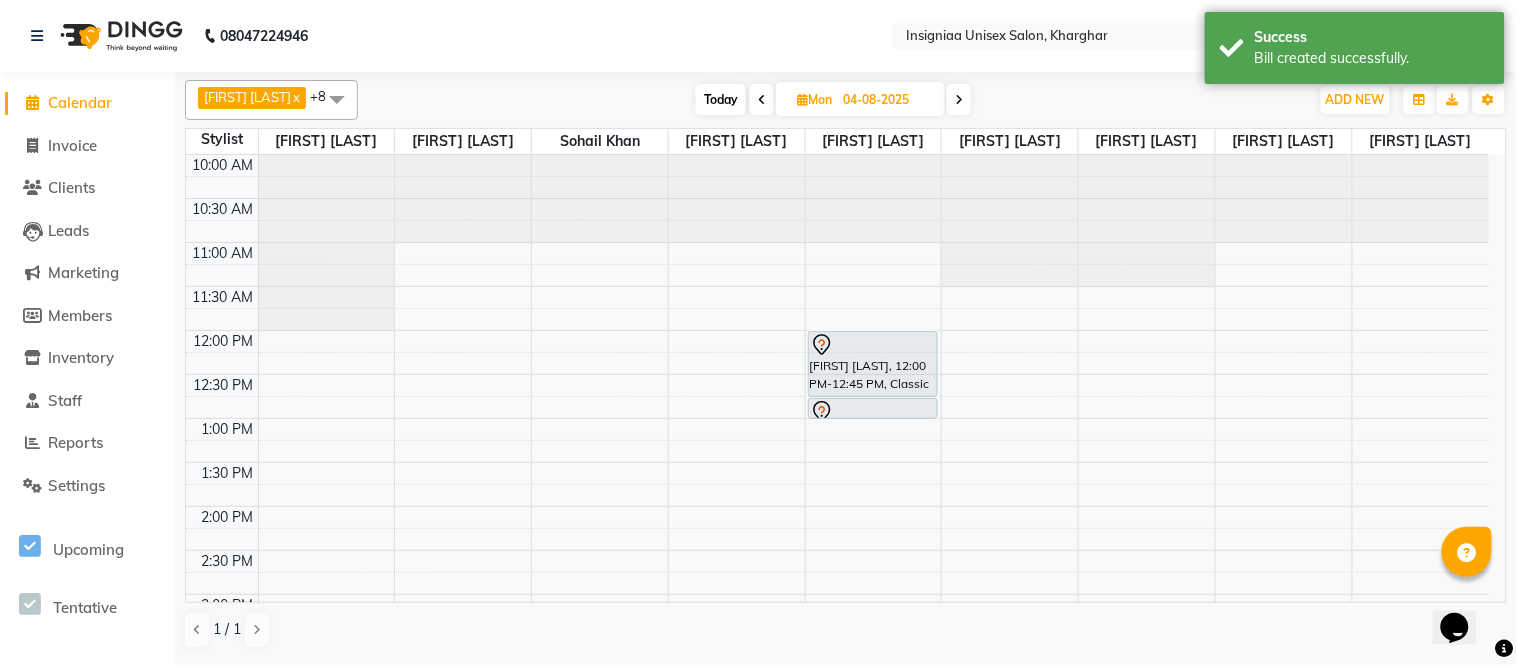 click on "Today" at bounding box center (721, 99) 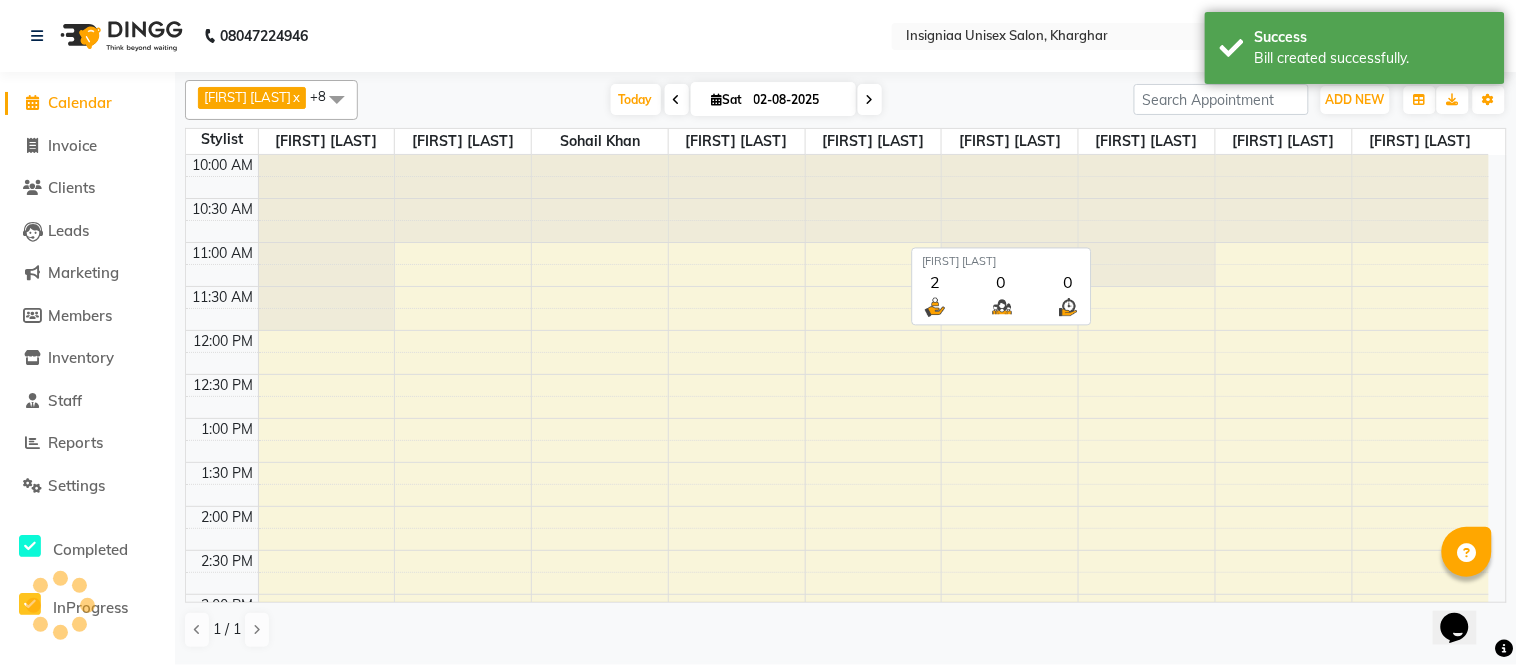 scroll, scrollTop: 634, scrollLeft: 0, axis: vertical 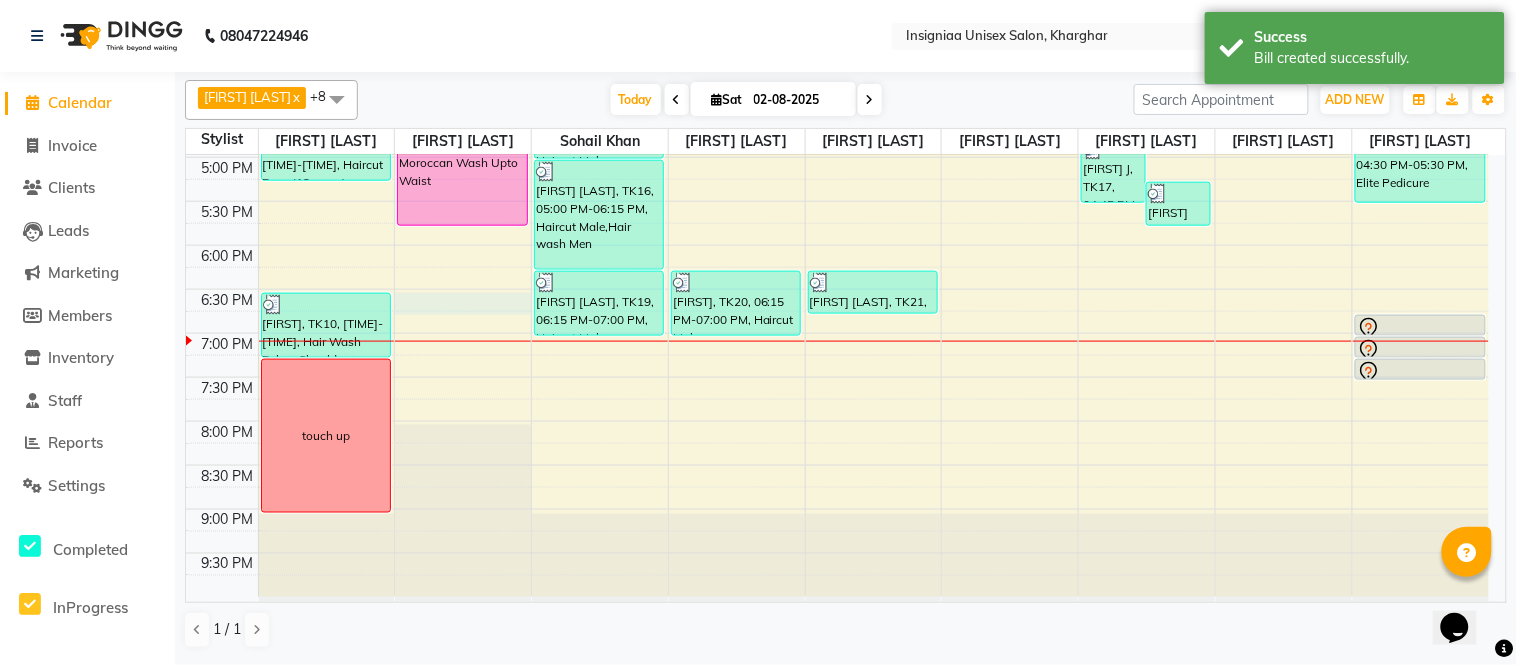 click on "10:00 AM 10:30 AM 11:00 AM 11:30 AM 12:00 PM 12:30 PM 1:00 PM 1:30 PM 2:00 PM 2:30 PM 3:00 PM 3:30 PM 4:00 PM 4:30 PM 5:00 PM 5:30 PM 6:00 PM 6:30 PM 7:00 PM 7:30 PM 8:00 PM 8:30 PM 9:00 PM 9:30 PM     Dr. Dipeeka, TK01, 12:30 PM-02:45 PM, Global Color Below Shoulder     Dr. Dipeeka, TK01, 02:45 PM-03:15 PM, Pre wash Female (without Conditioning)     Shweta Thakkar, TK12, 03:15 PM-03:45 PM, Pre wash Female (without Conditioning)     Shweta Thakkar, TK12, 03:45 PM-04:30 PM, Female Haircut By Senior Stylist     Shweta Dahiya, TK02, 04:30 PM-05:15 PM, Haircut Boys (12 years)     Sulbha, TK10, 06:30 PM-07:15 PM, Hair Wash Below Shoulder  touch up              Nandini Mitra, TK03, 01:30 PM-02:00 PM, Pre wash Female (without Conditioning)             Nandini Mitra, TK03, 02:00 PM-03:30 PM, Touch-up Upto 2 inches (Ammonia Free)     Ananya Das, TK14, 04:30 PM-05:45 PM, Moroccan Wash Upto Waist     Sanjay Sharma, TK06, 01:00 PM-01:45 PM, Haircut Male         Salim Kazi, TK08, 02:45 PM-03:15 PM, Beard Trim & Crafting" at bounding box center (837, 69) 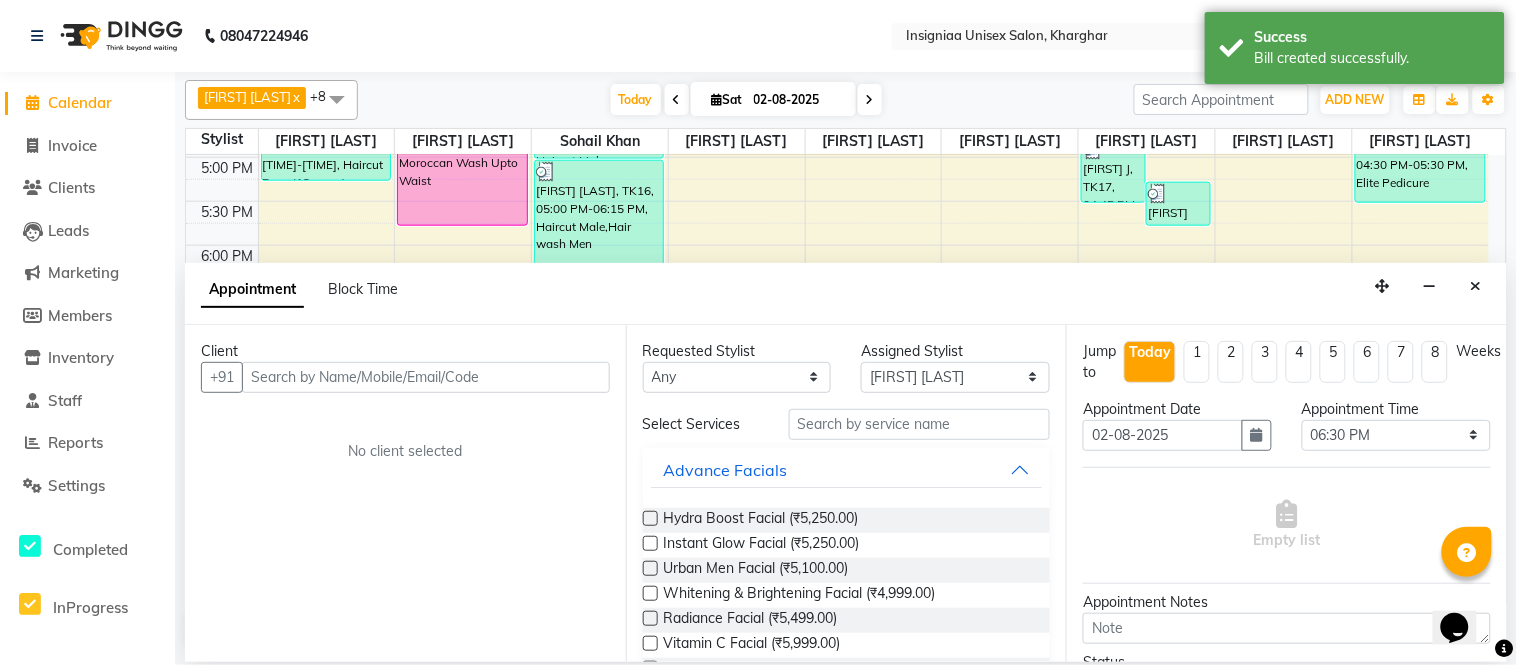 click on "Client +91  No client selected" at bounding box center (405, 493) 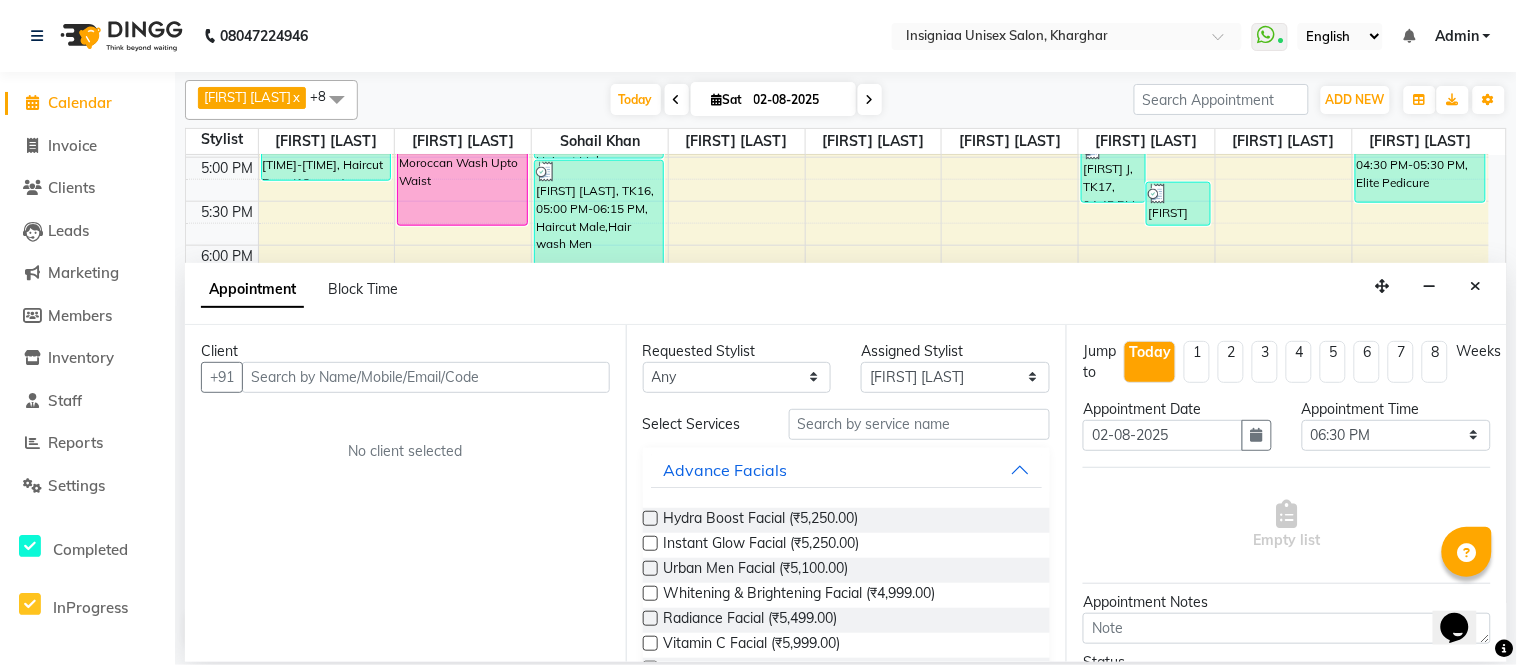 click on "Client +91  No client selected" at bounding box center (405, 493) 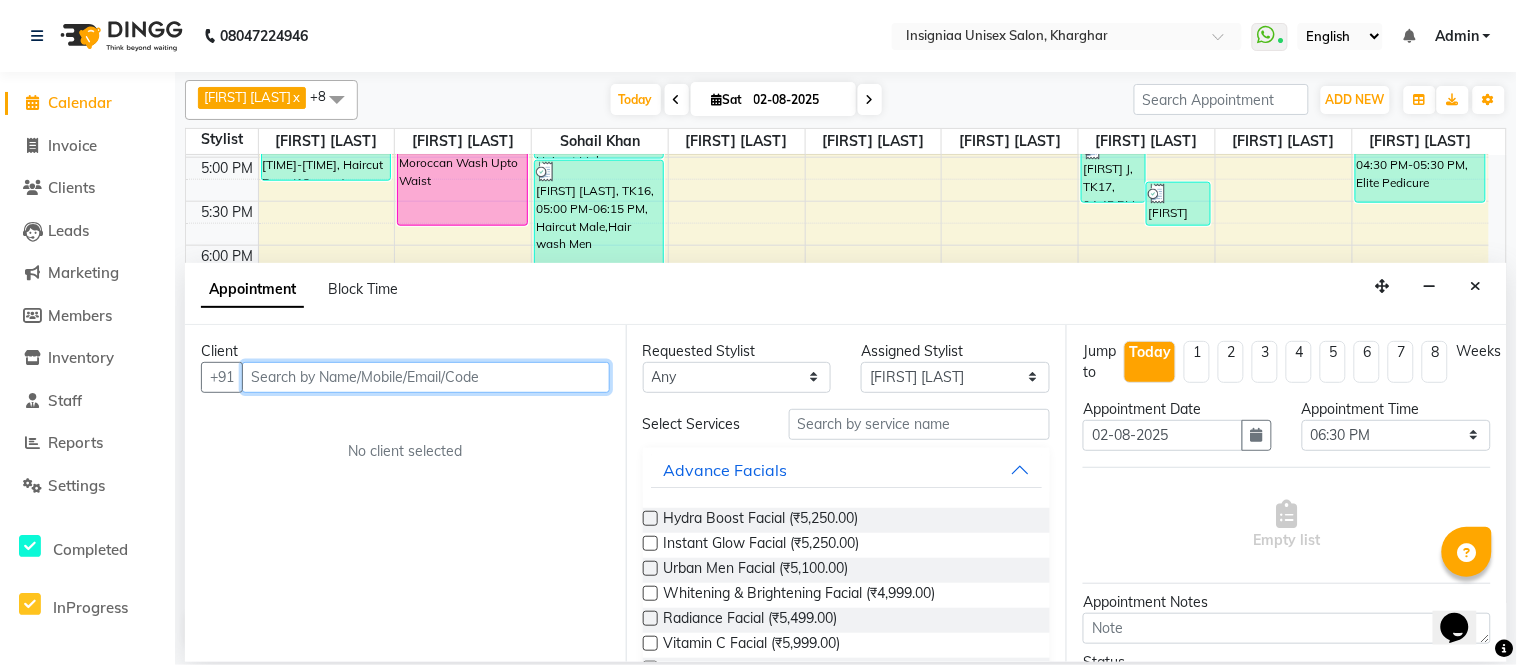 click at bounding box center [426, 377] 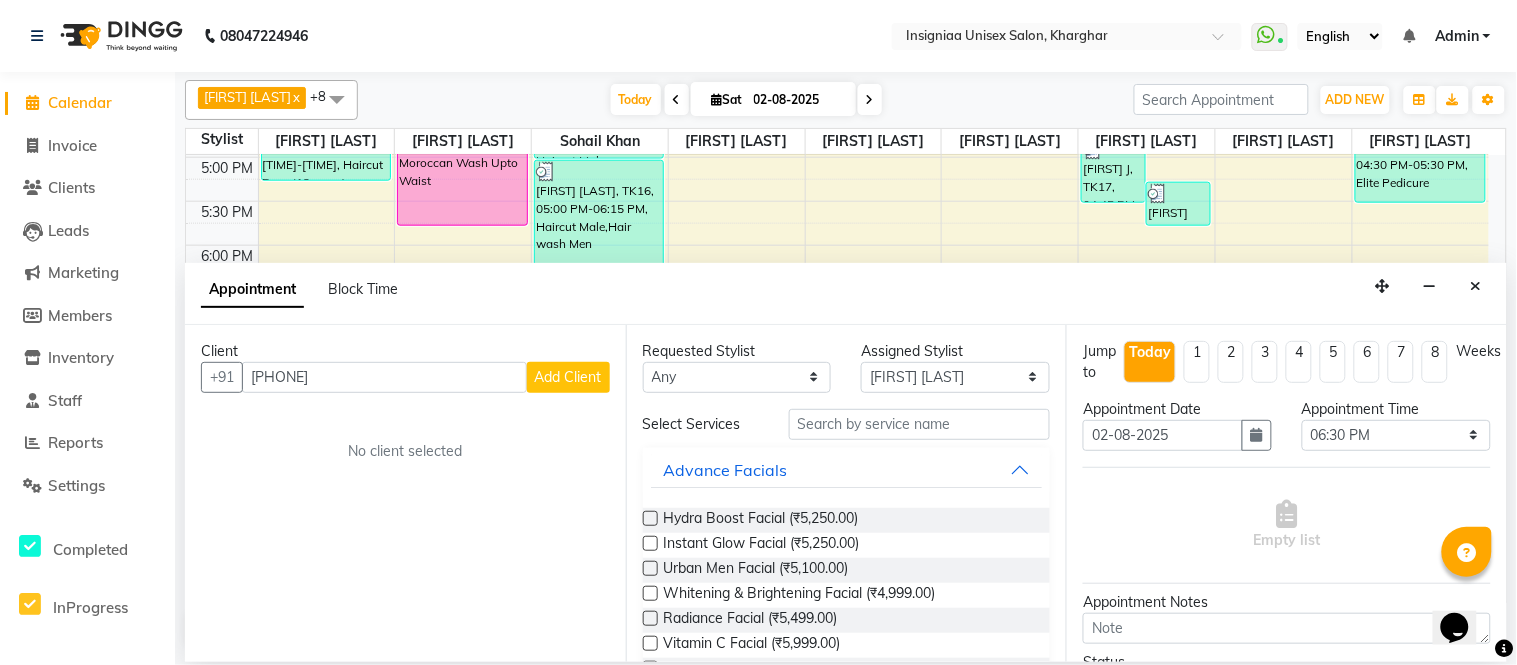 click on "Add Client" at bounding box center (568, 377) 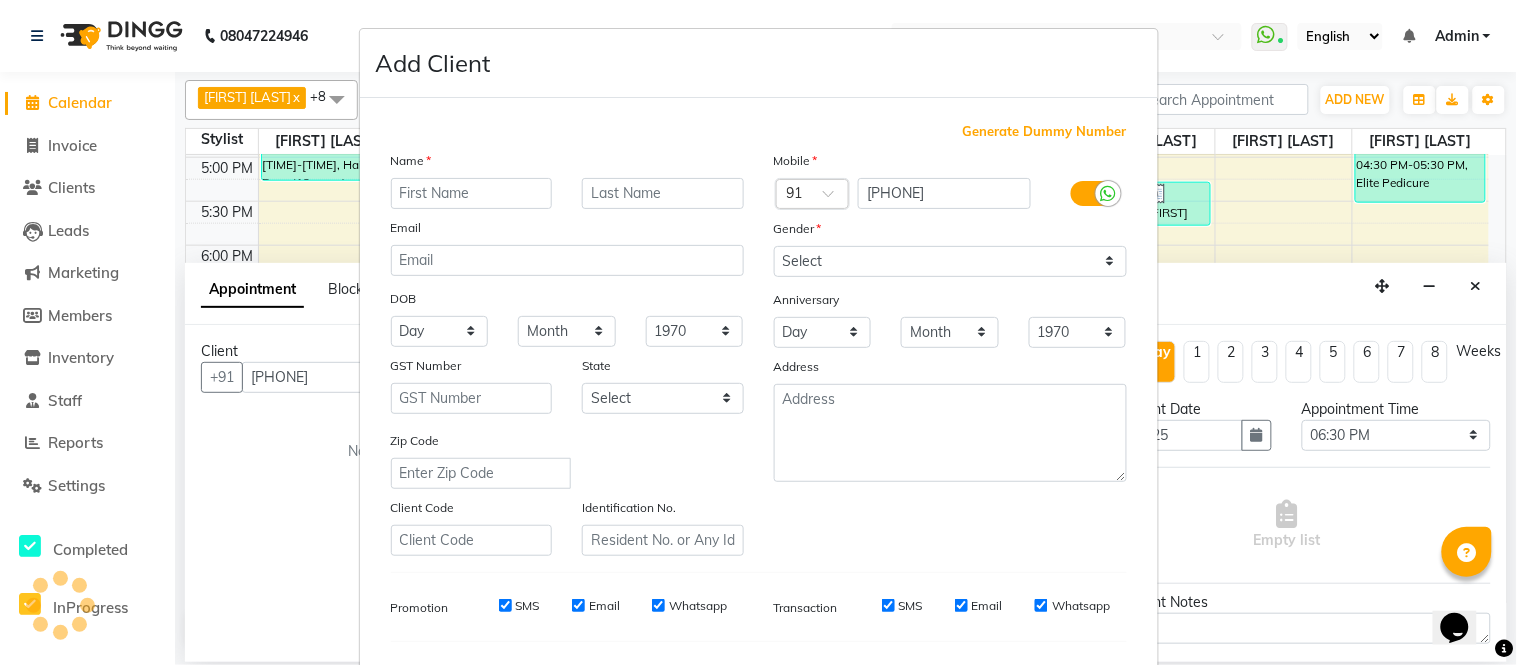 click at bounding box center [472, 193] 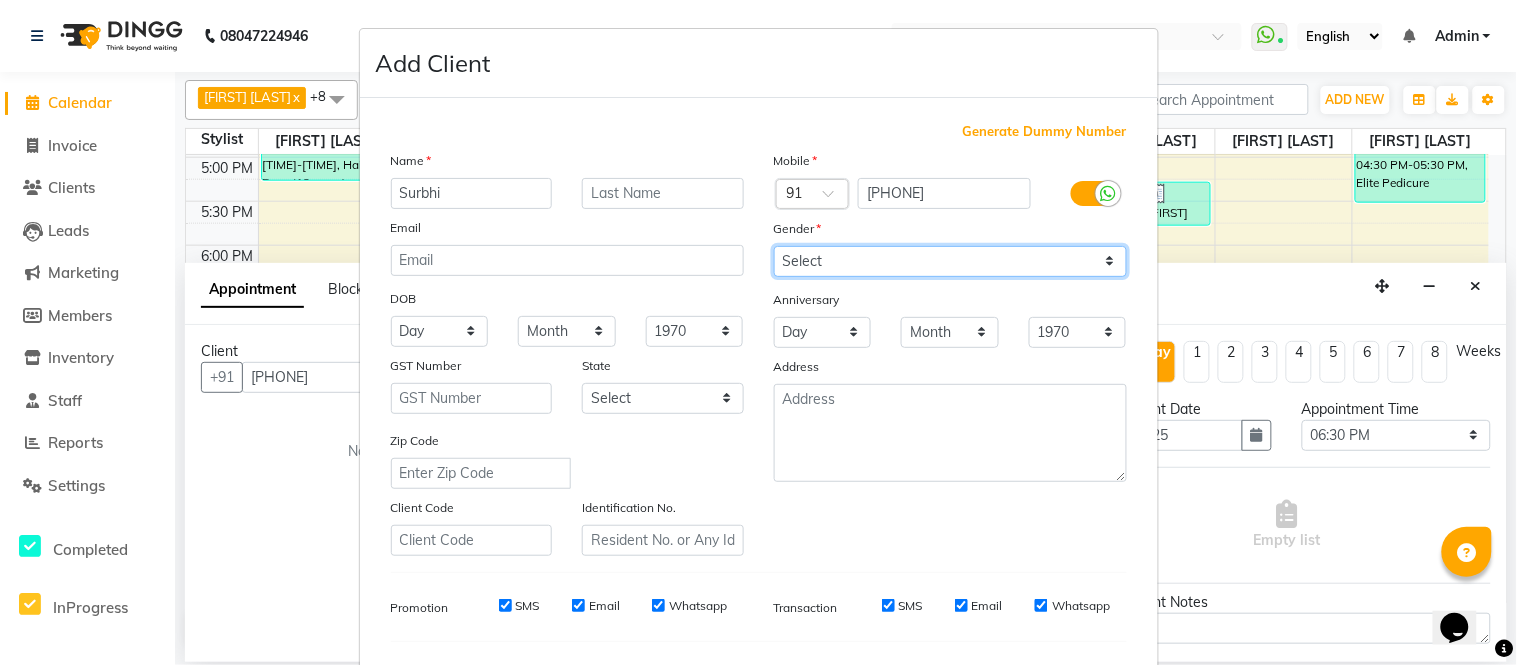 click on "Select Male Female Other Prefer Not To Say" at bounding box center [950, 261] 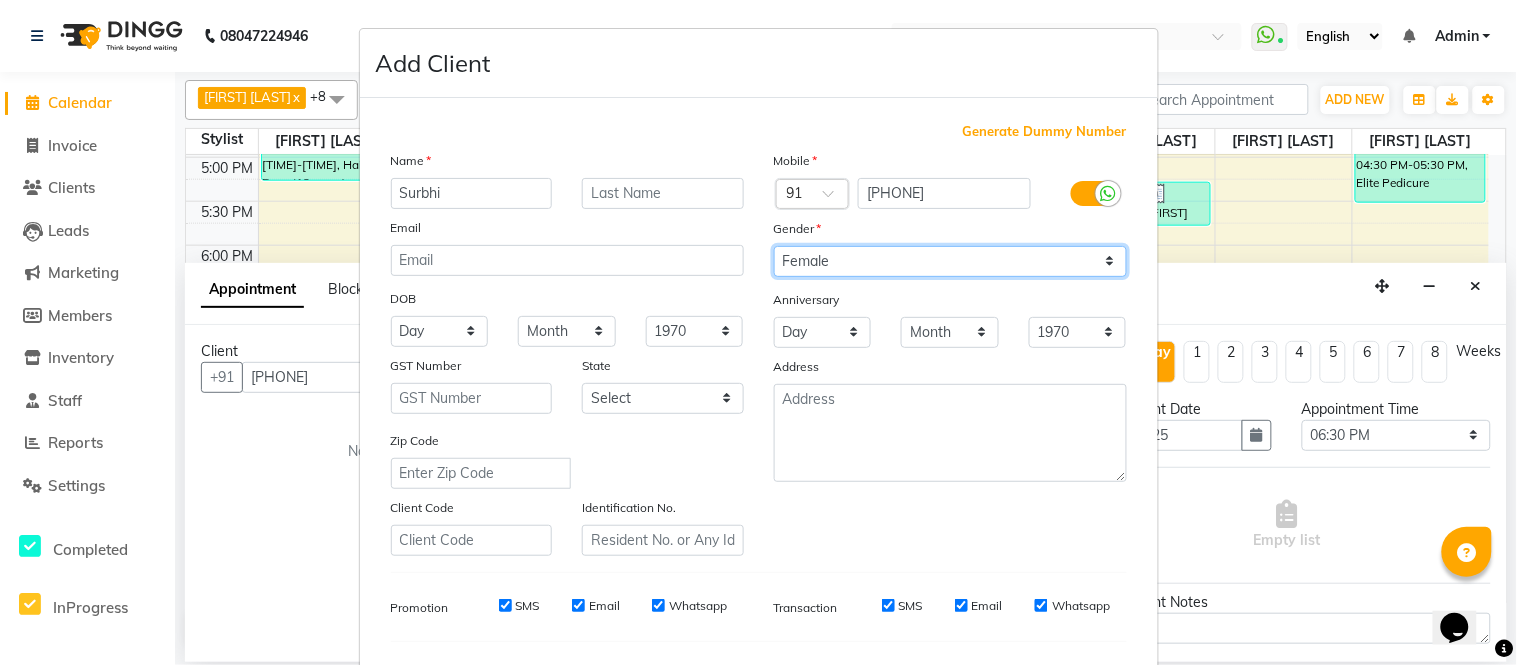 click on "Select Male Female Other Prefer Not To Say" at bounding box center [950, 261] 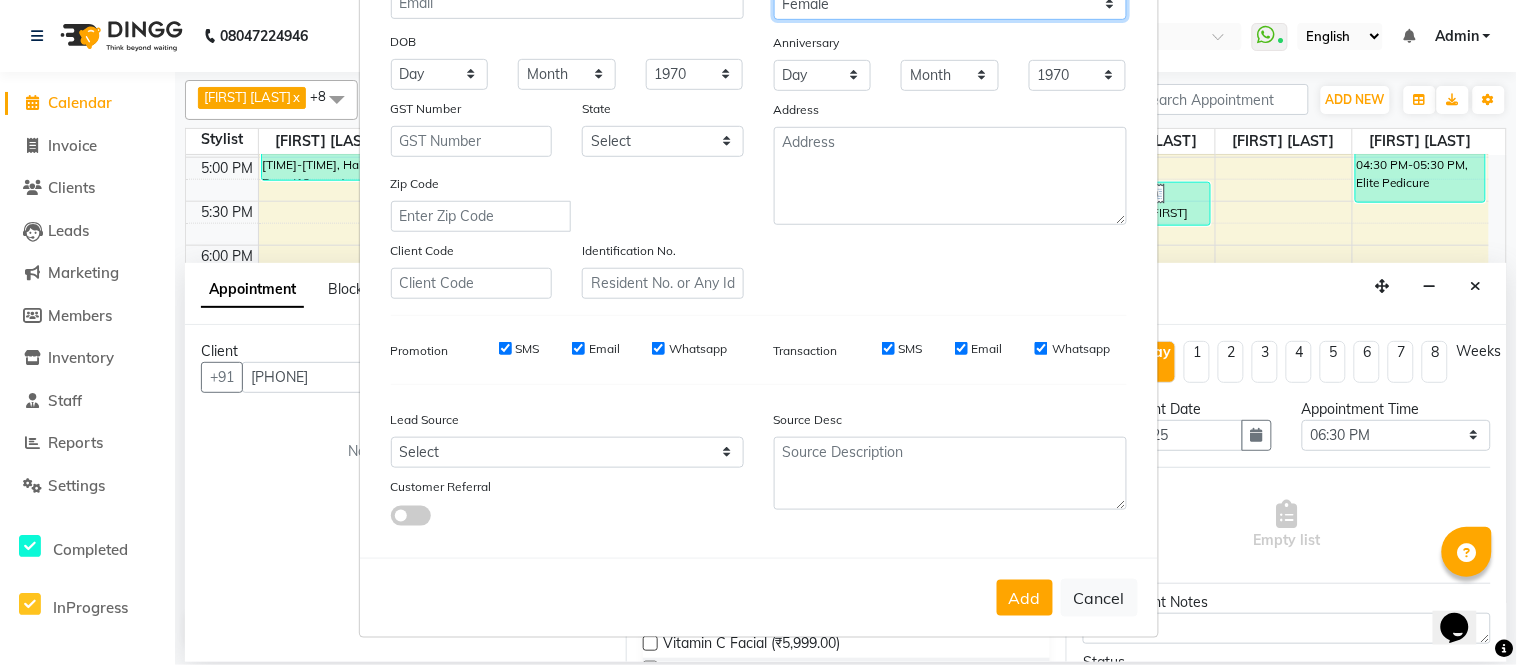 scroll, scrollTop: 258, scrollLeft: 0, axis: vertical 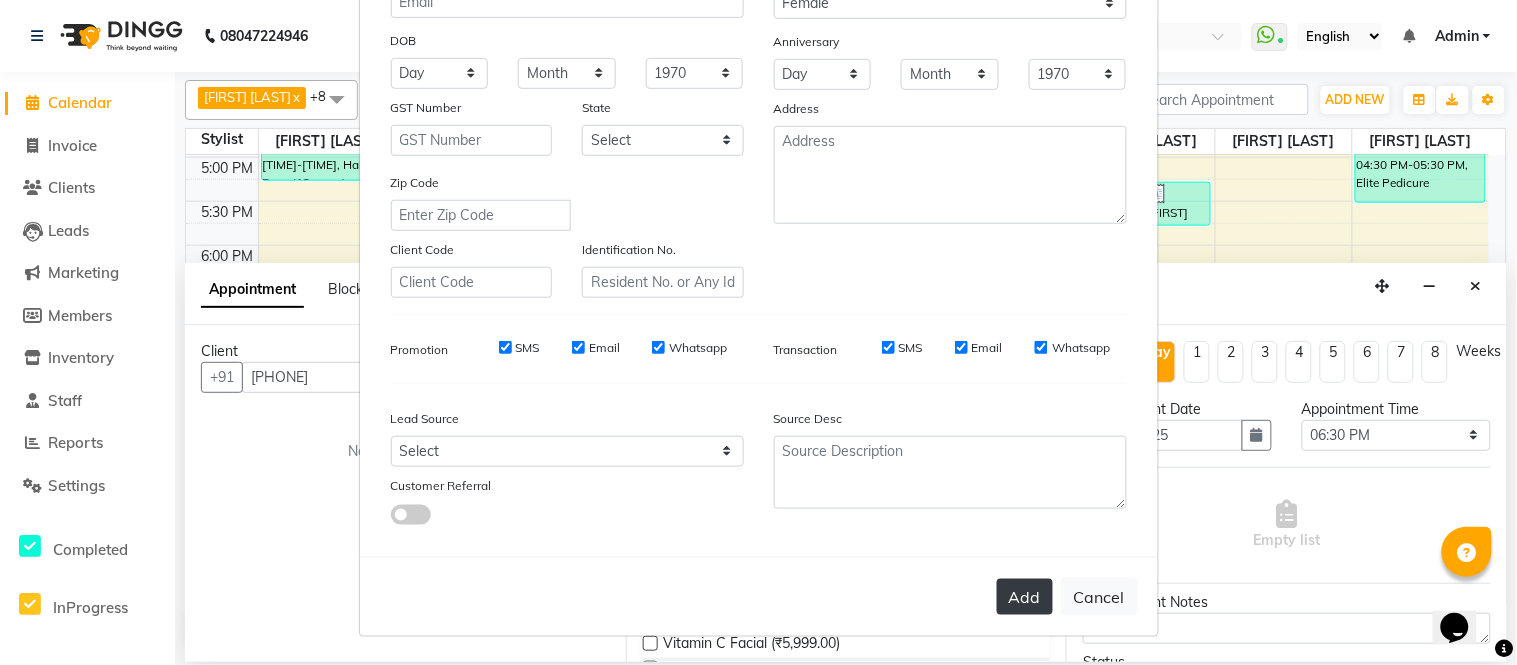 click on "Add" at bounding box center [1025, 597] 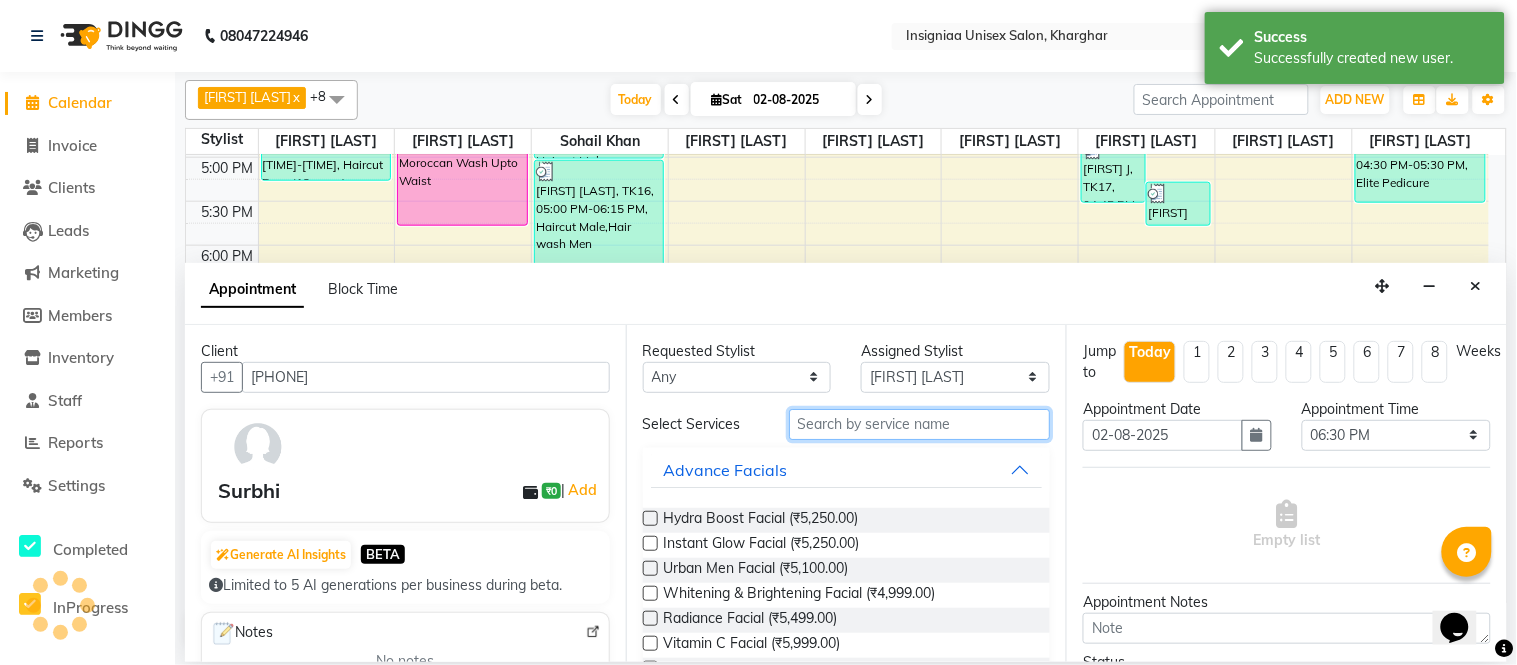 click at bounding box center [920, 424] 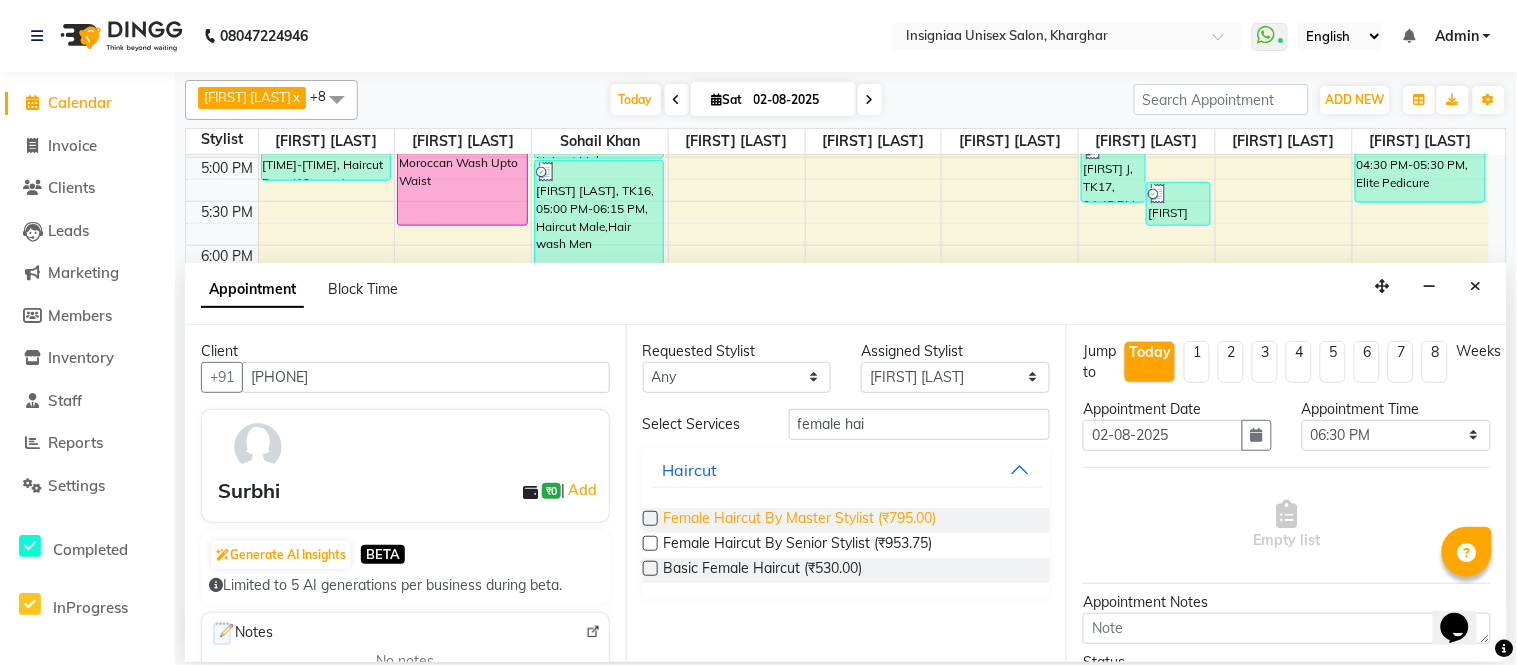 click on "Female Haircut By Master Stylist (₹795.00)" at bounding box center (800, 520) 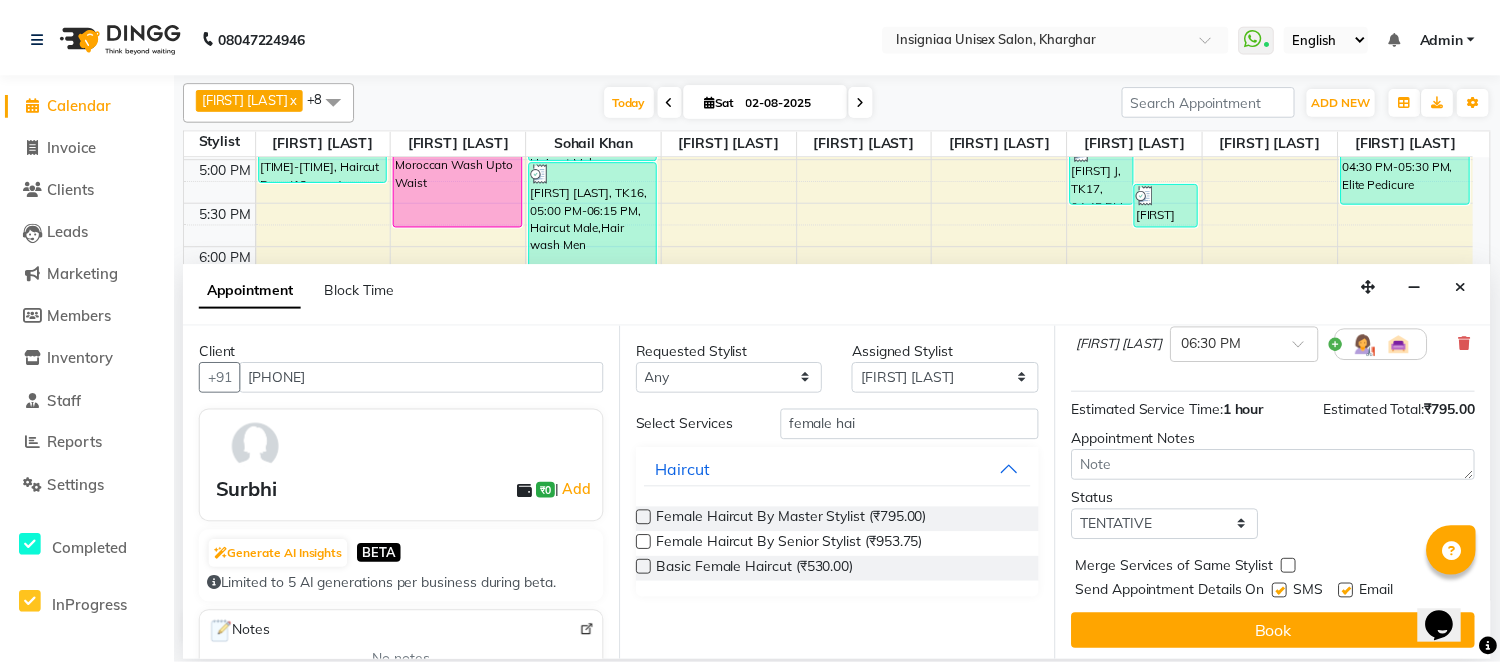 scroll, scrollTop: 191, scrollLeft: 0, axis: vertical 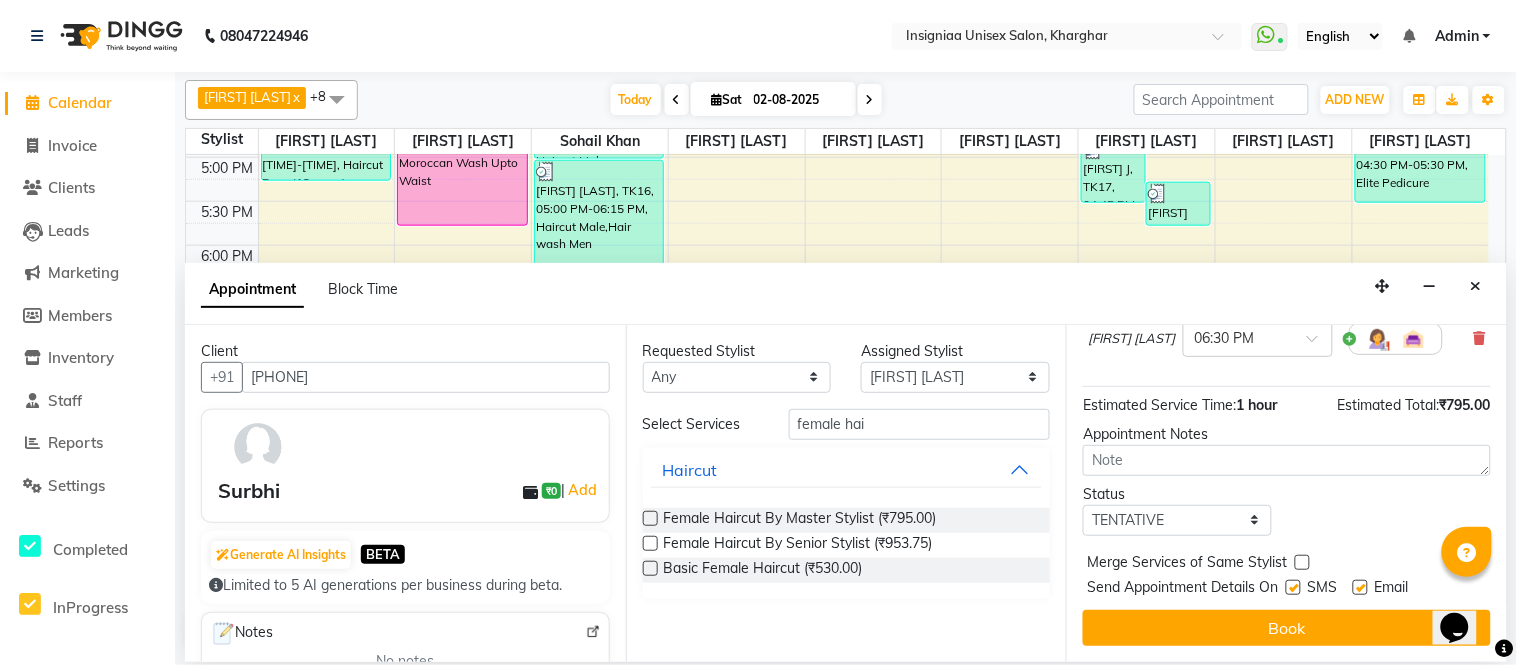click at bounding box center (1360, 587) 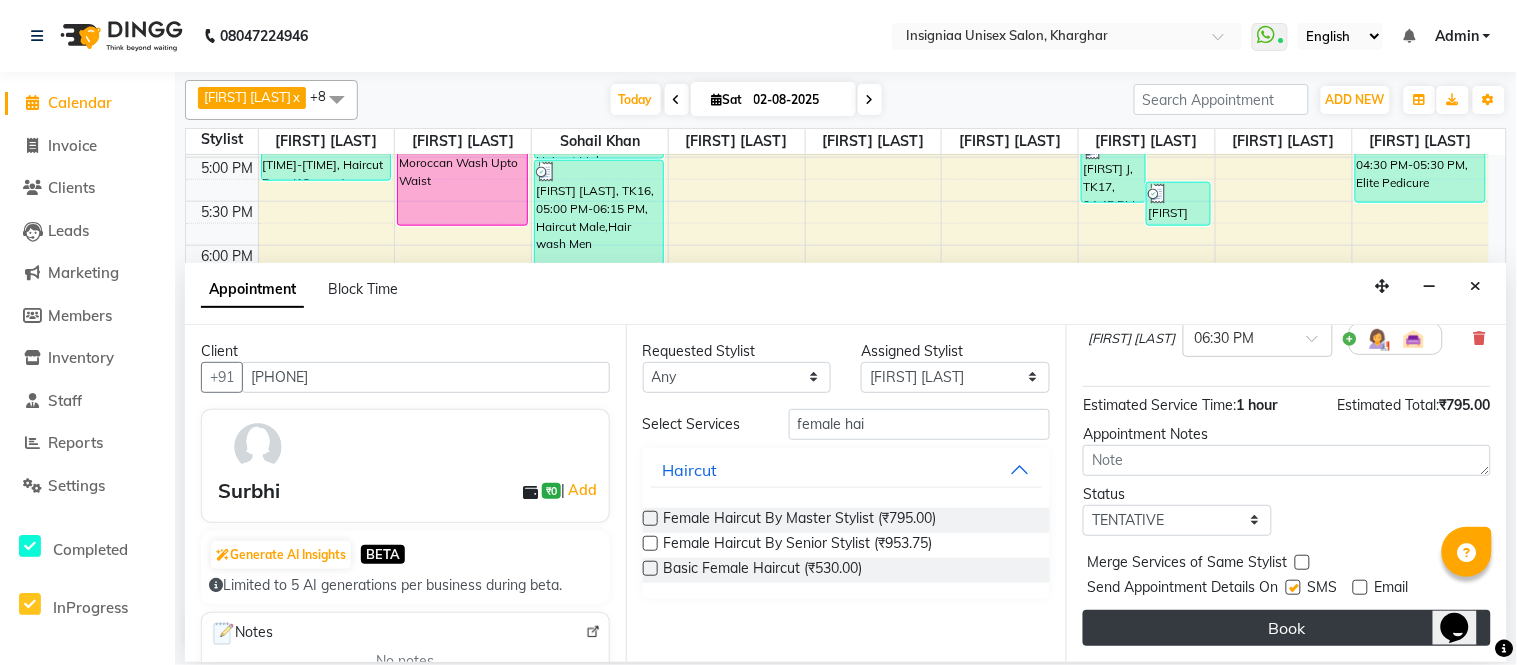 click on "Book" at bounding box center (1287, 628) 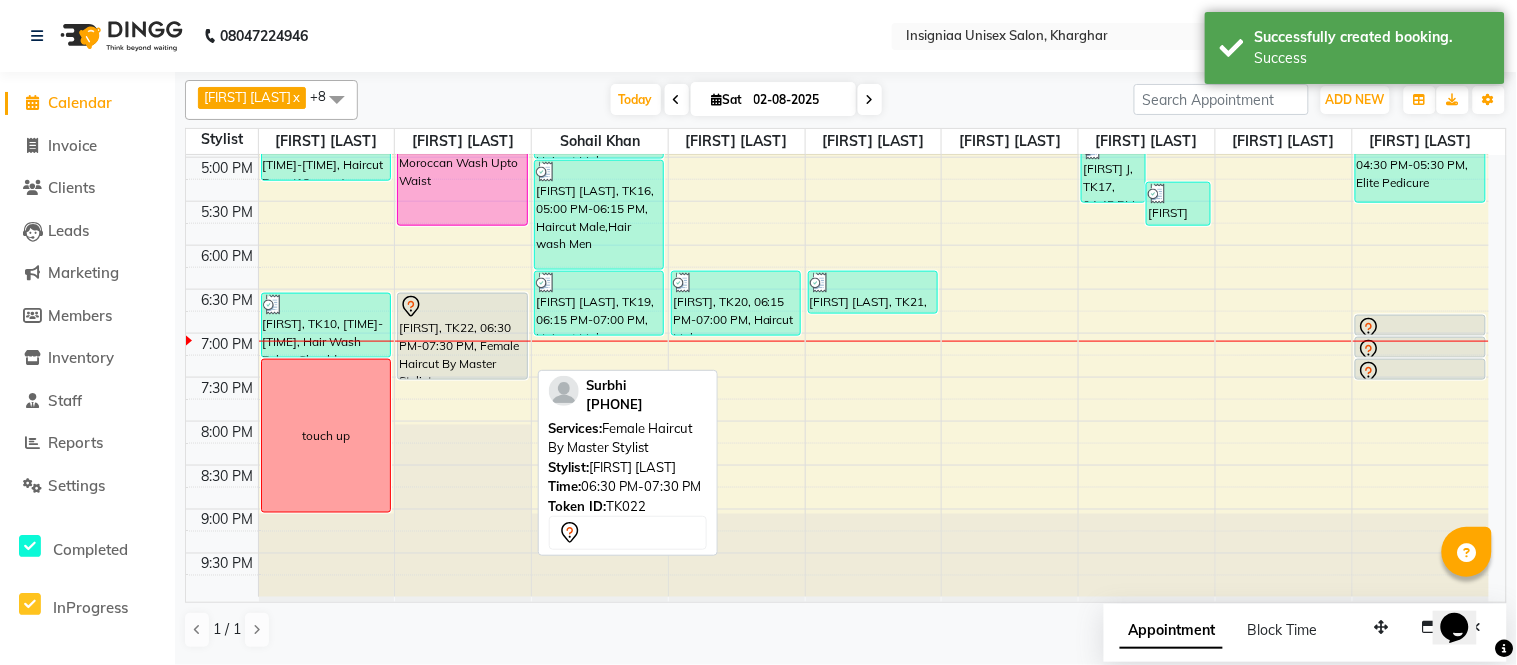 click at bounding box center [462, 307] 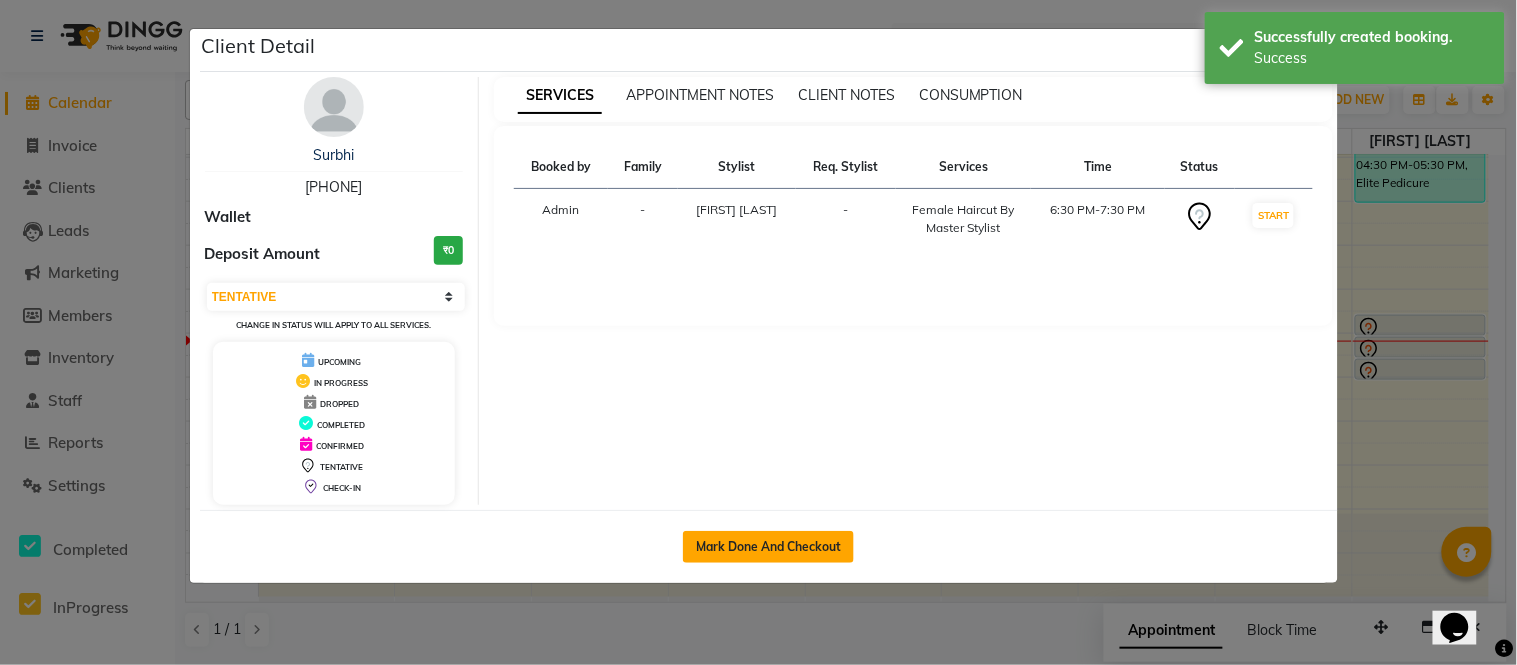 click on "Mark Done And Checkout" 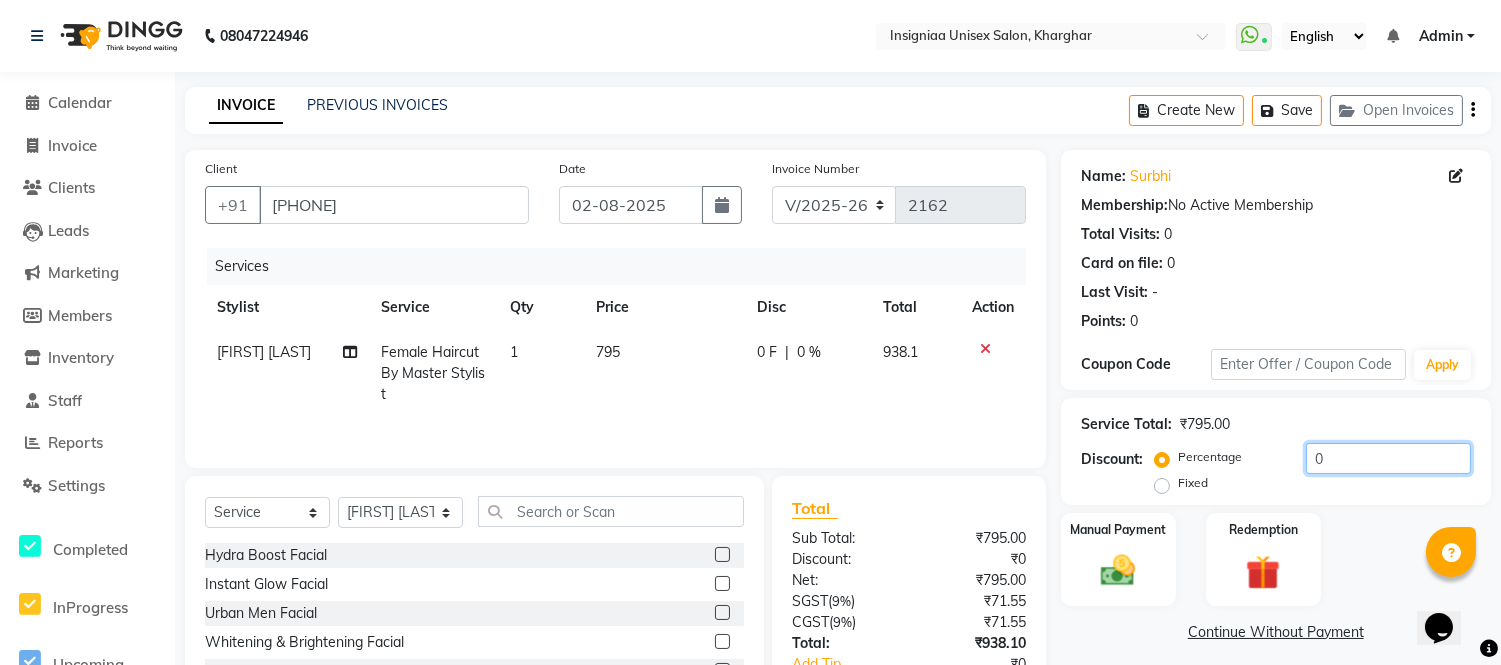 click on "0" 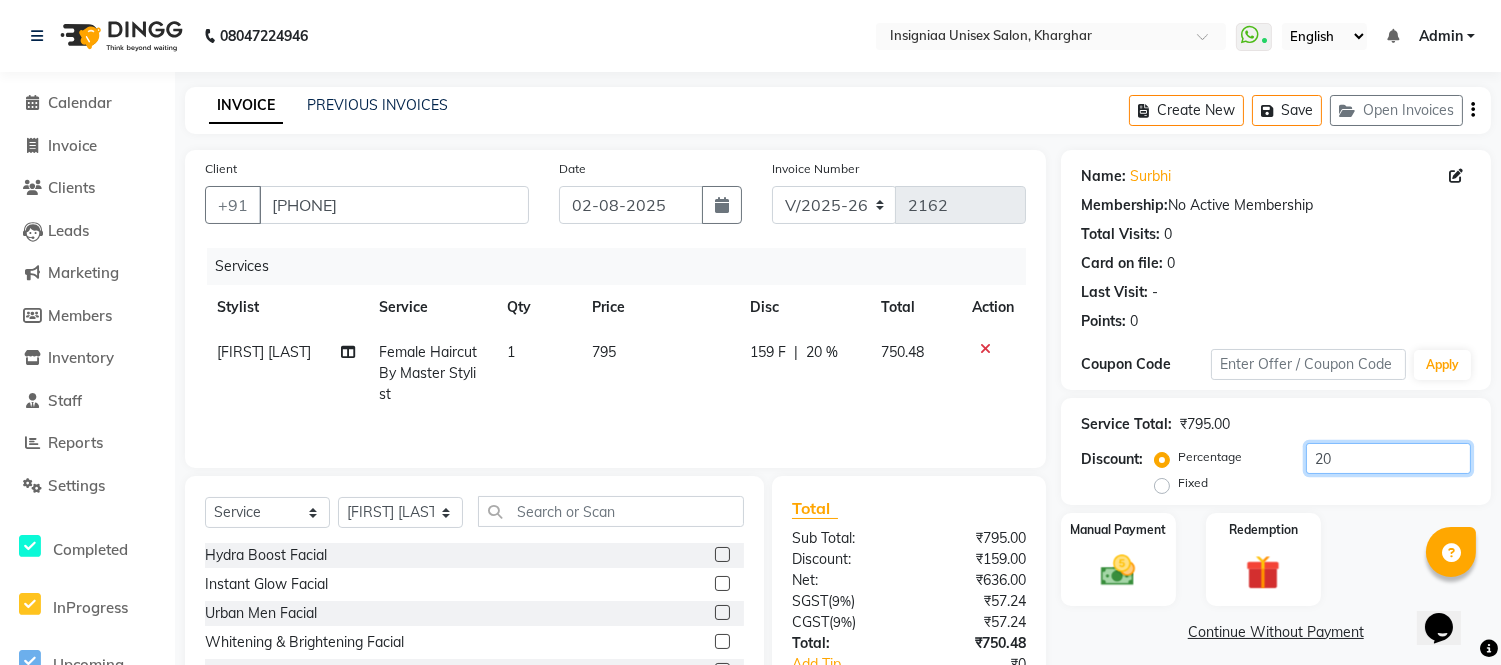 scroll, scrollTop: 157, scrollLeft: 0, axis: vertical 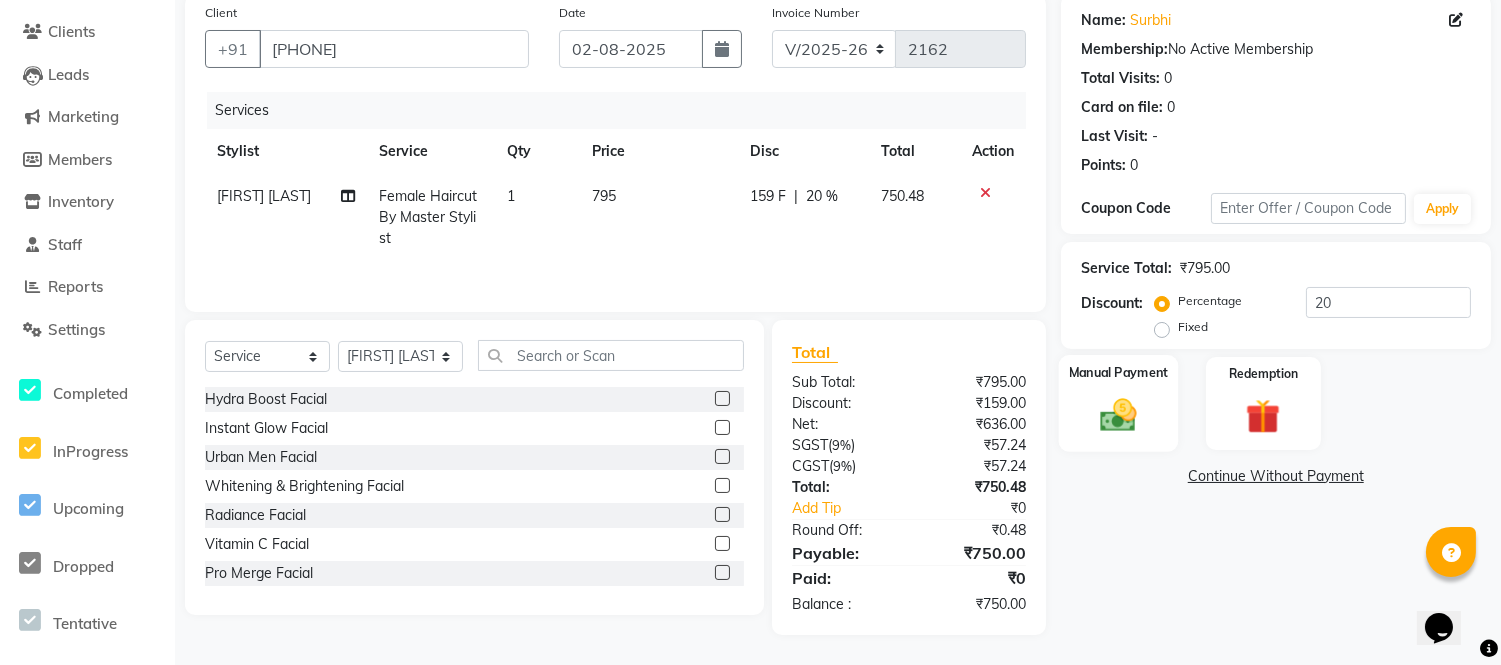 click 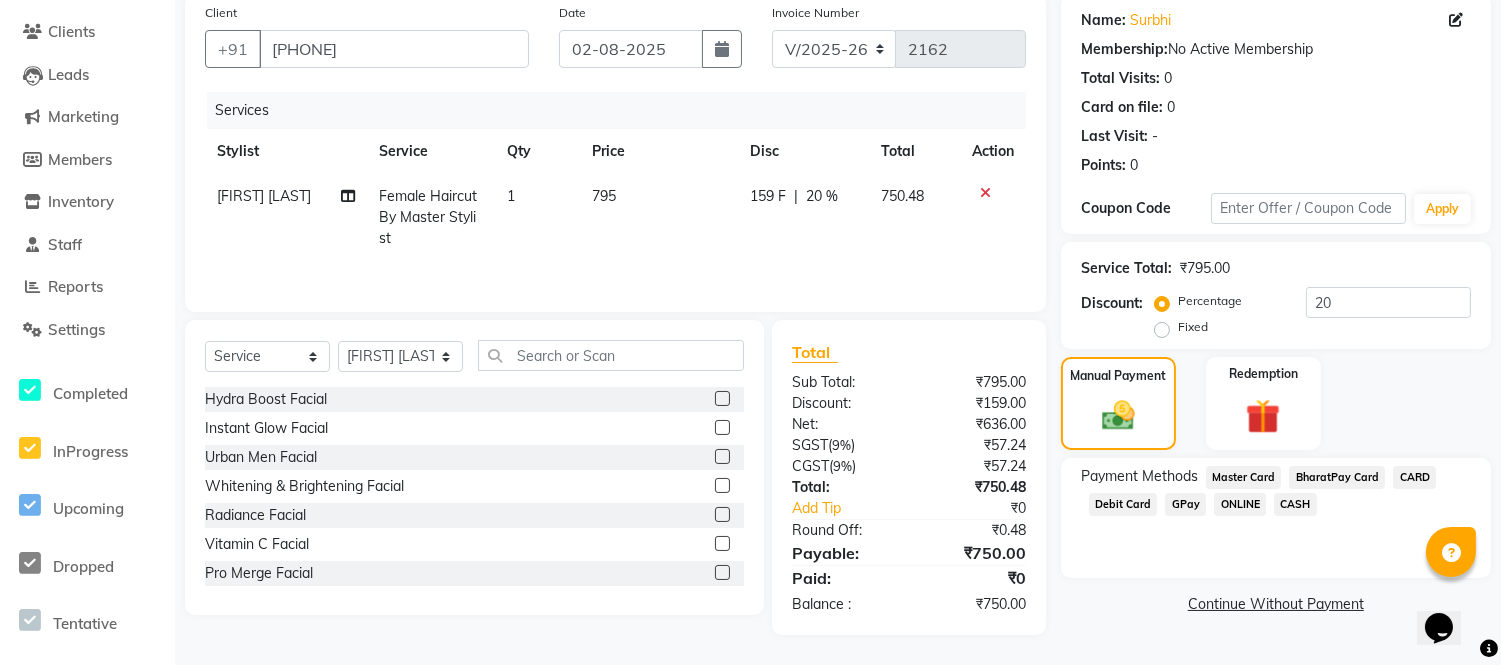 click on "GPay" 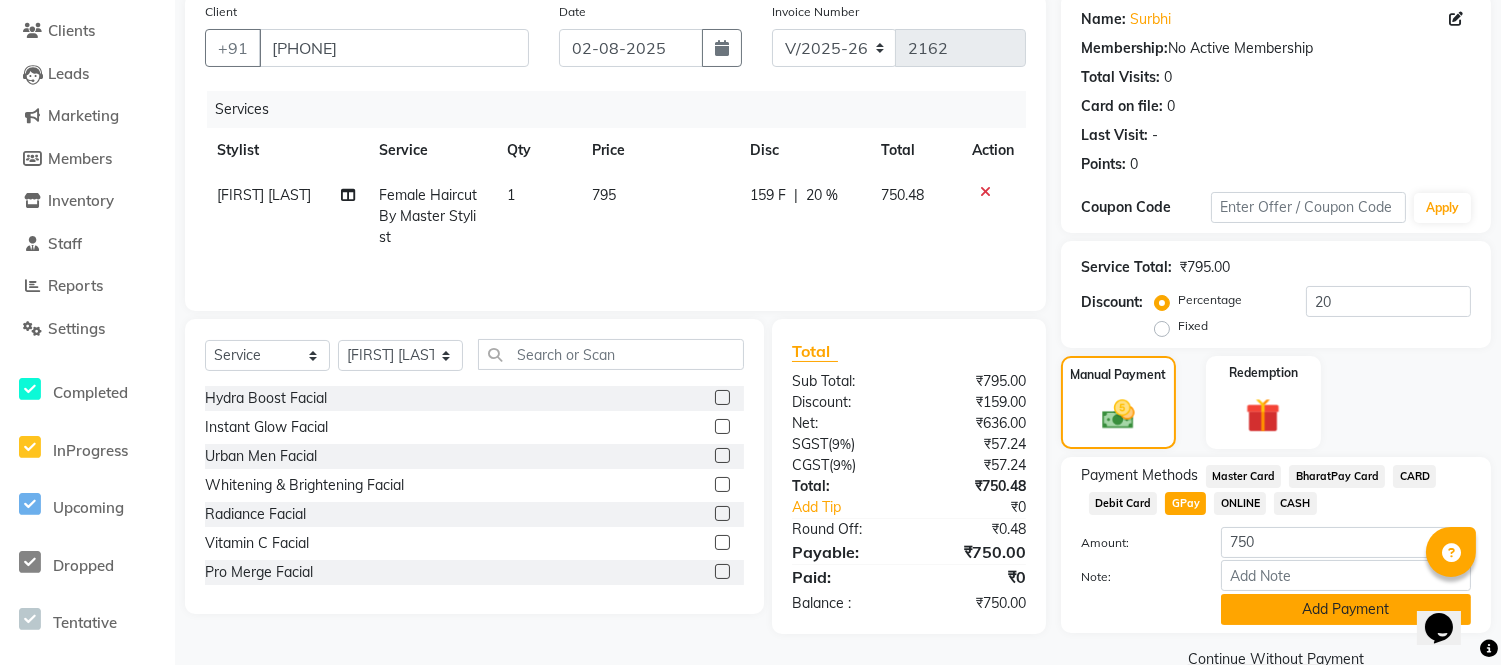 click on "Add Payment" 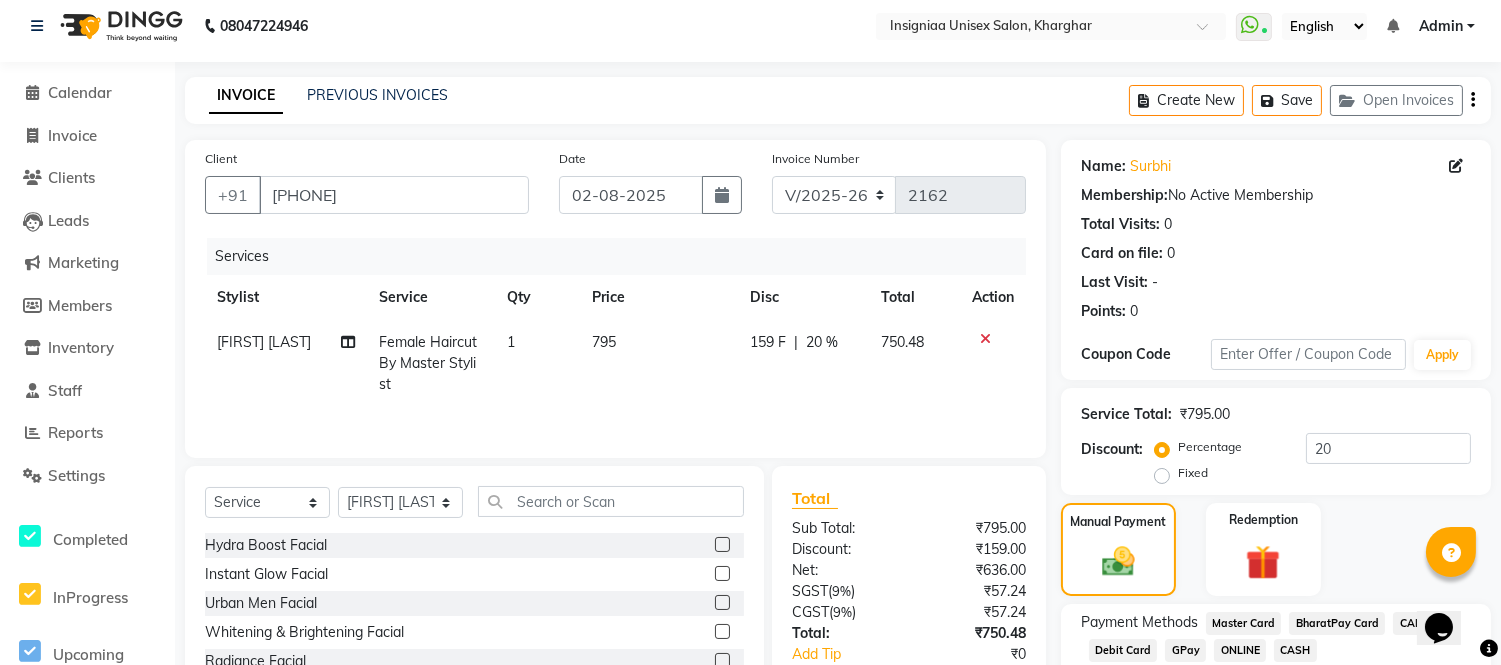 scroll, scrollTop: 252, scrollLeft: 0, axis: vertical 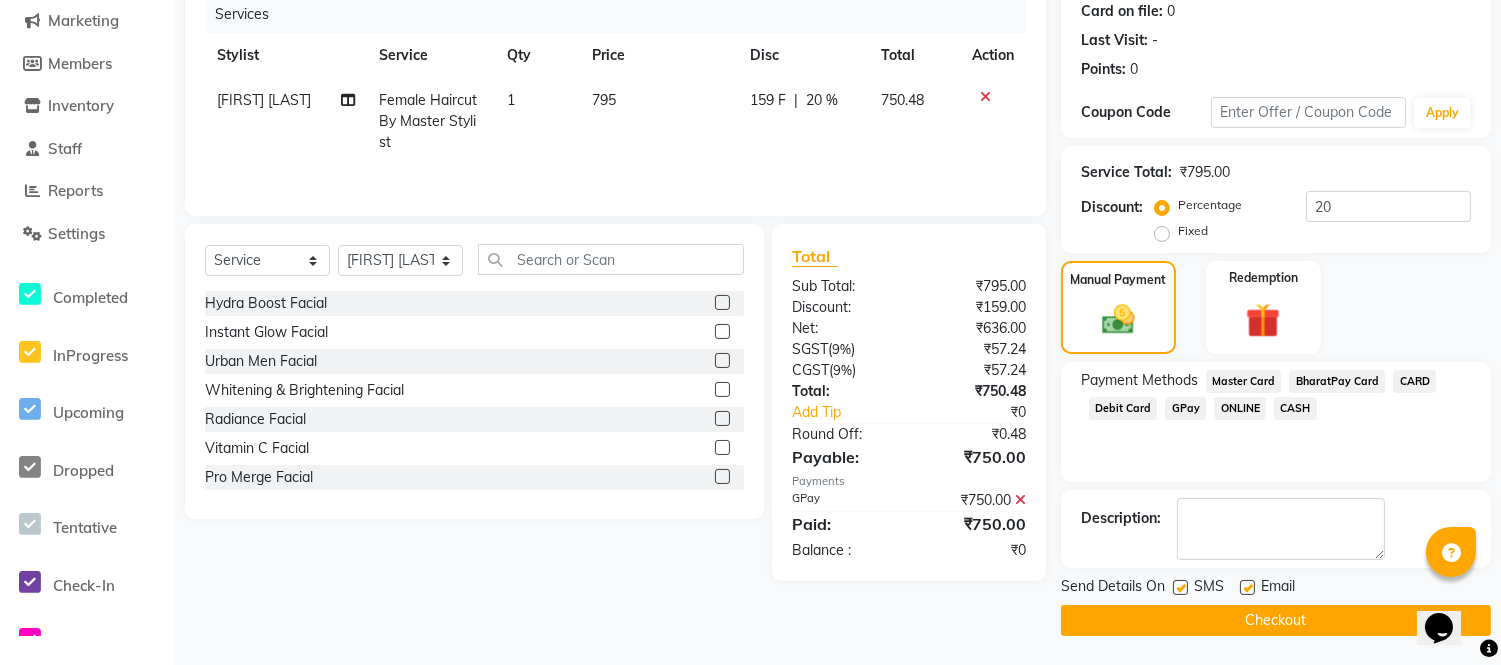 click 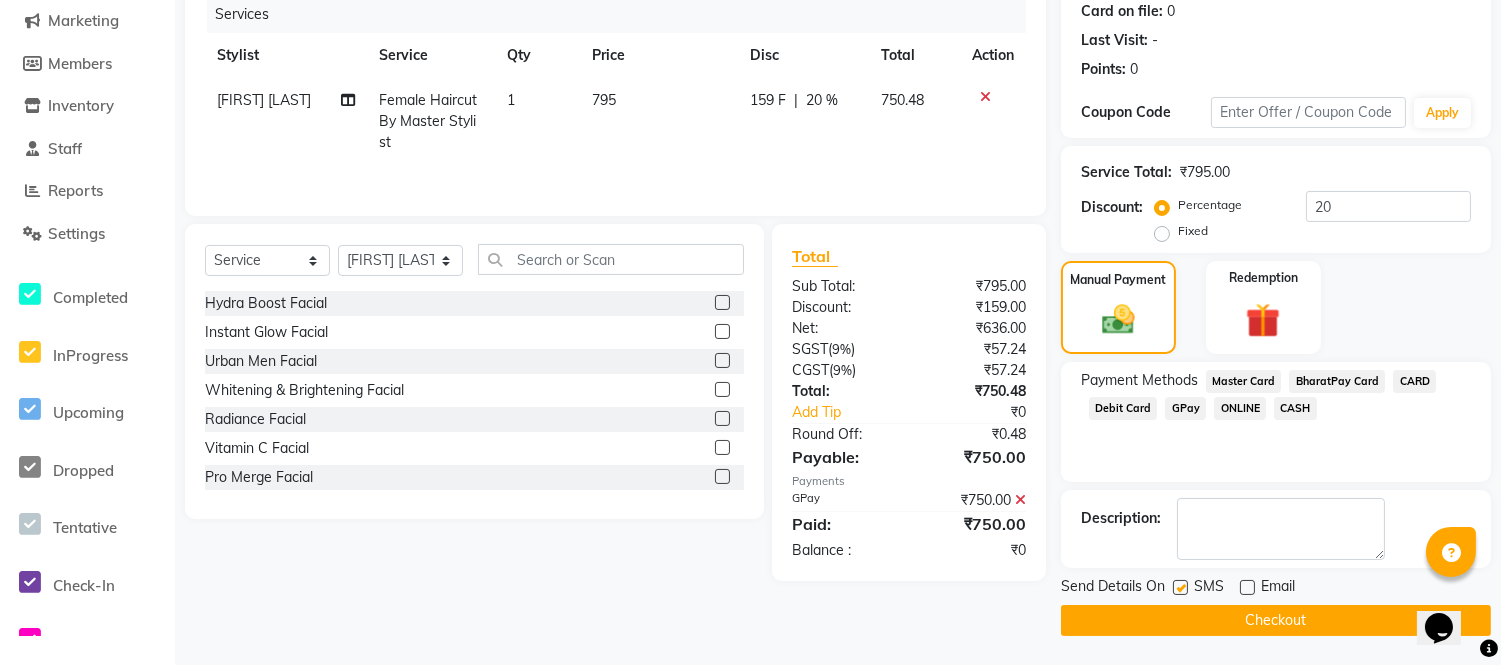 click 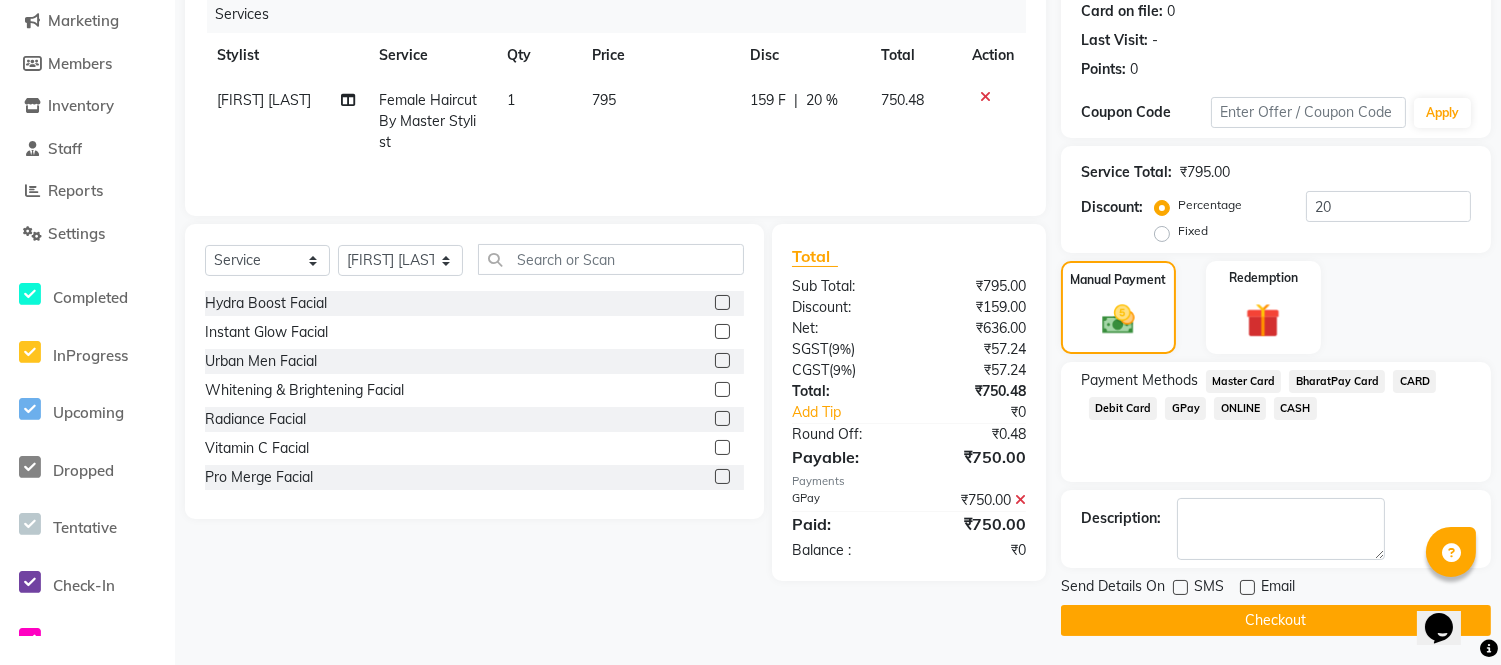 click on "Checkout" 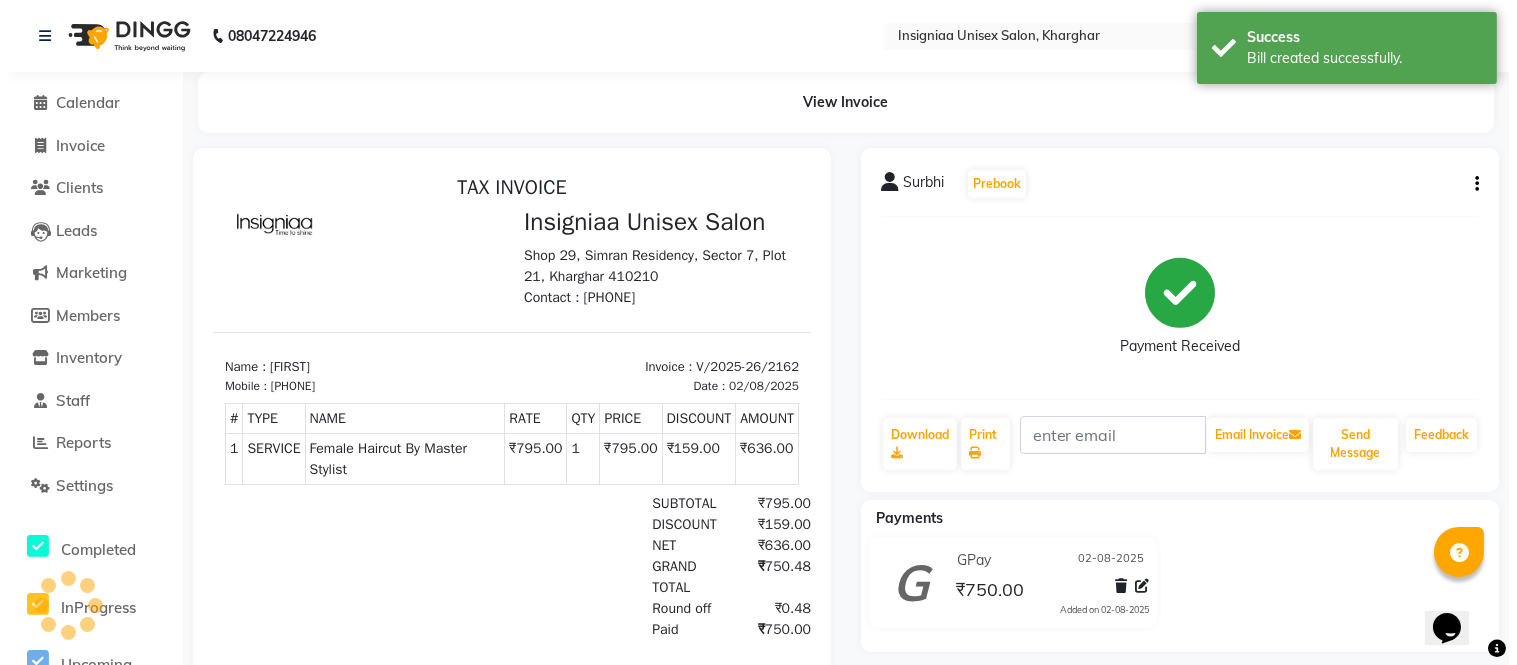 scroll, scrollTop: 0, scrollLeft: 0, axis: both 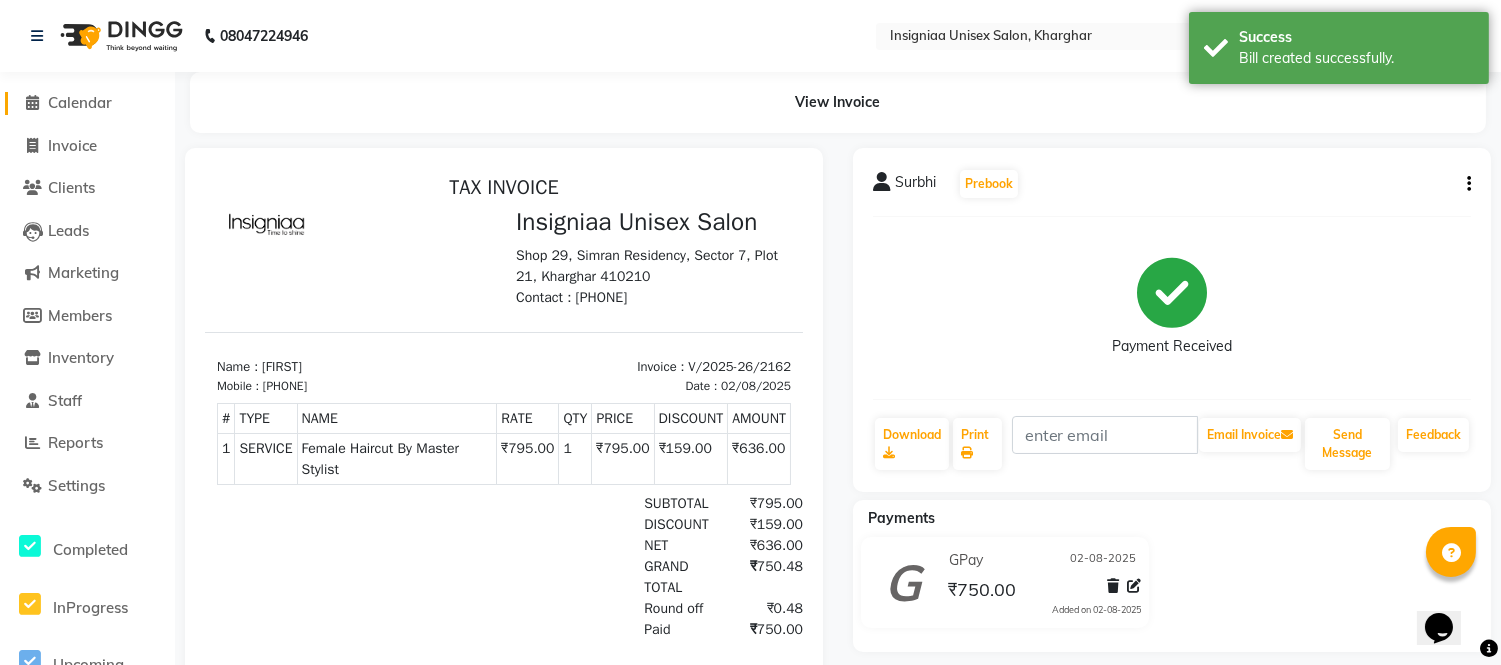 click 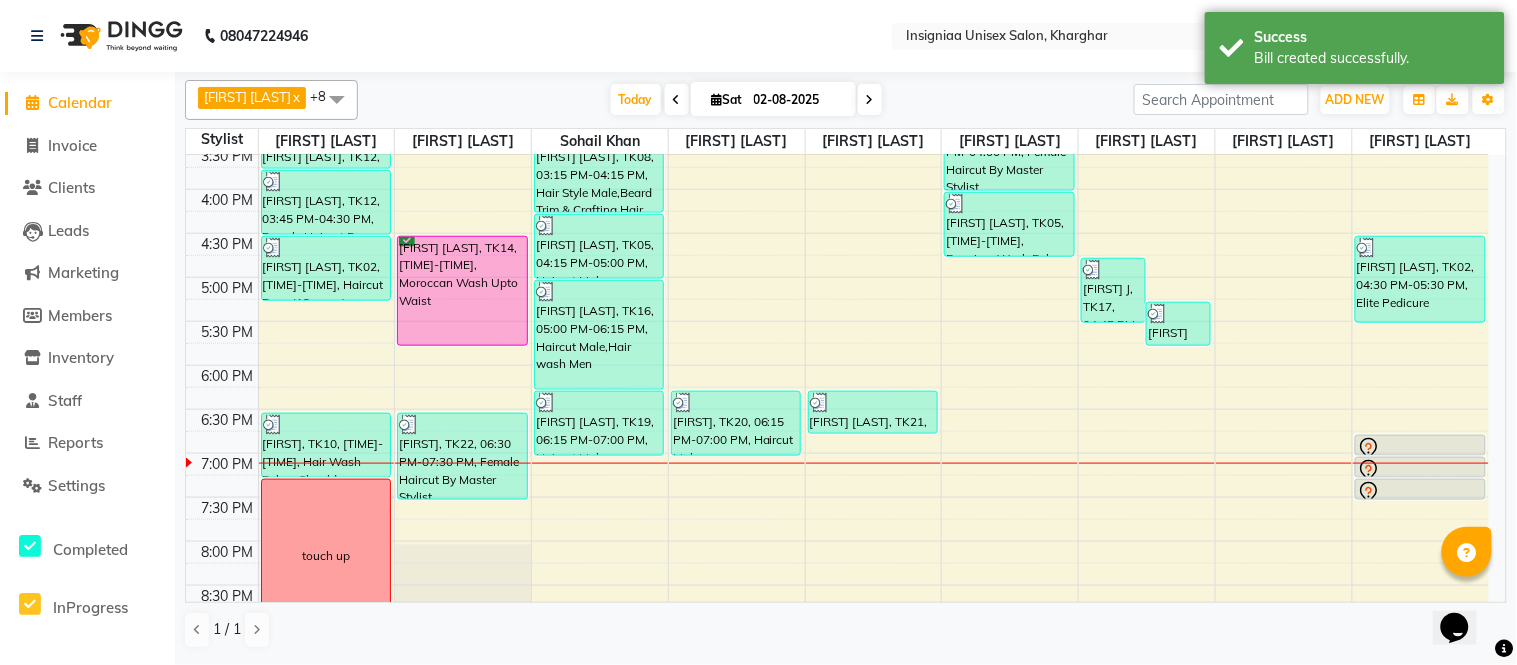 scroll, scrollTop: 555, scrollLeft: 0, axis: vertical 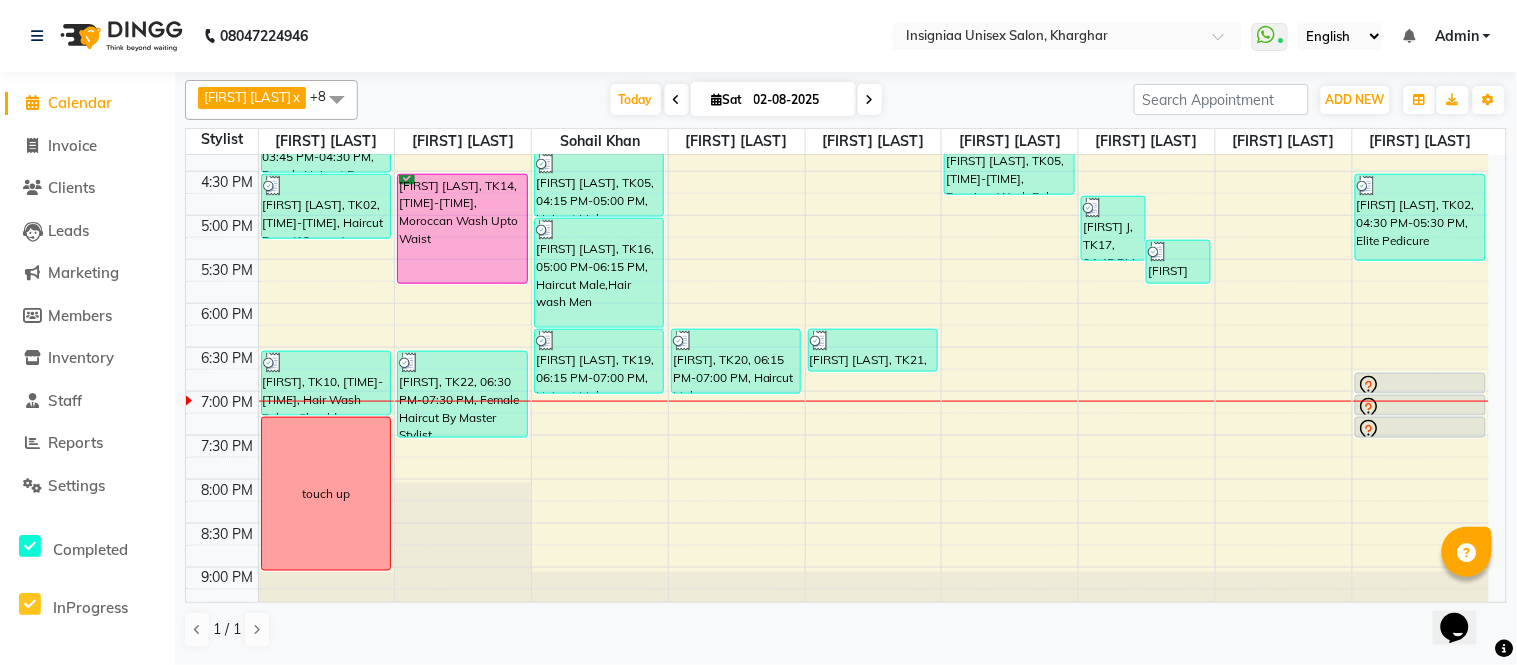 click at bounding box center (870, 100) 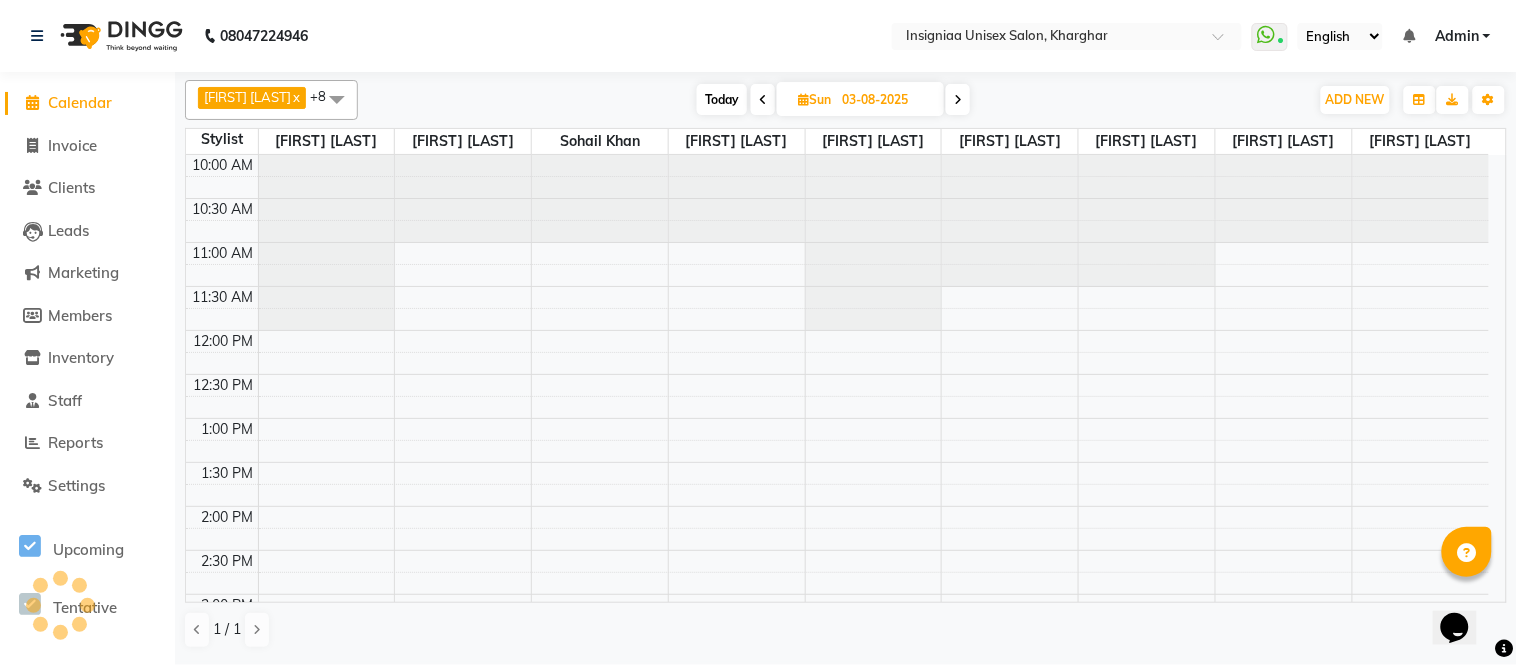 scroll, scrollTop: 634, scrollLeft: 0, axis: vertical 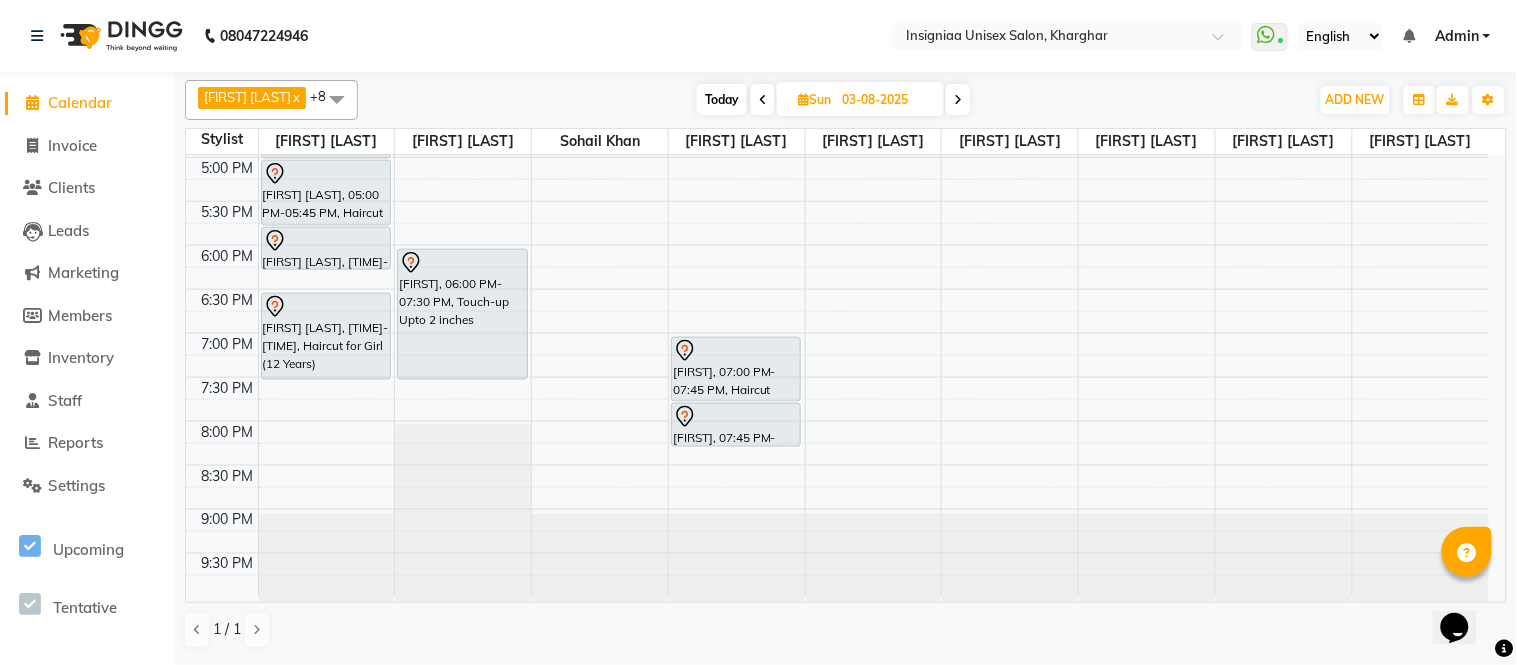 click on "10:00 AM 10:30 AM 11:00 AM 11:30 AM 12:00 PM 12:30 PM 1:00 PM 1:30 PM 2:00 PM 2:30 PM 3:00 PM 3:30 PM 4:00 PM 4:30 PM 5:00 PM 5:30 PM 6:00 PM 6:30 PM 7:00 PM 7:30 PM 8:00 PM 8:30 PM 9:00 PM 9:30 PM             Shweta Thakkar, 12:30 PM-02:00 PM, Touch-up Upto 2 inches (Ammonia Free)             Supriya Mahajan, 03:00 PM-03:45 PM, Haircut Male             Mira Sood, 04:00 PM-05:00 PM, Haircut Male By Senior Stylist             Soumya Sir, 05:00 PM-05:45 PM, Haircut Male             Soumya Sir, 05:45 PM-06:15 PM, Beard Trim & Crafting             Kulwinder Singh, 06:30 PM-07:30 PM, Haircut for Girl (12 Years)             Raunak Singh, 11:30 AM-12:15 PM, Haircut Male             Raunak Singh, 12:15 PM-01:15 PM, Inoa/Zero Color Men             Inderjeet, 06:00 PM-07:30 PM, Touch-up Upto 2 inches              Poonam Limbasia, 11:00 AM-11:45 AM, Haircut Male             Poonam Limbasia, 11:00 AM-11:45 AM, Haircut Male             omkar, 07:00 PM-07:45 PM, Haircut Male" at bounding box center [837, 69] 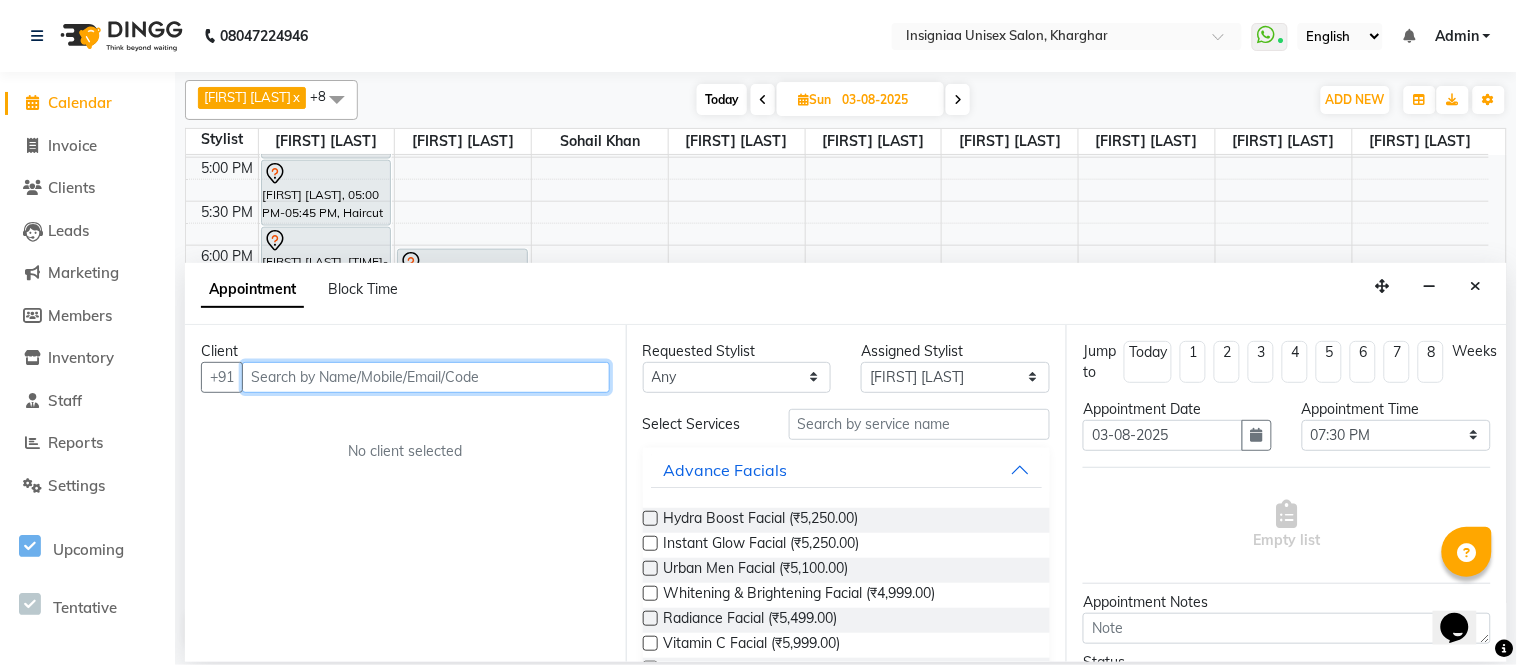 click at bounding box center [426, 377] 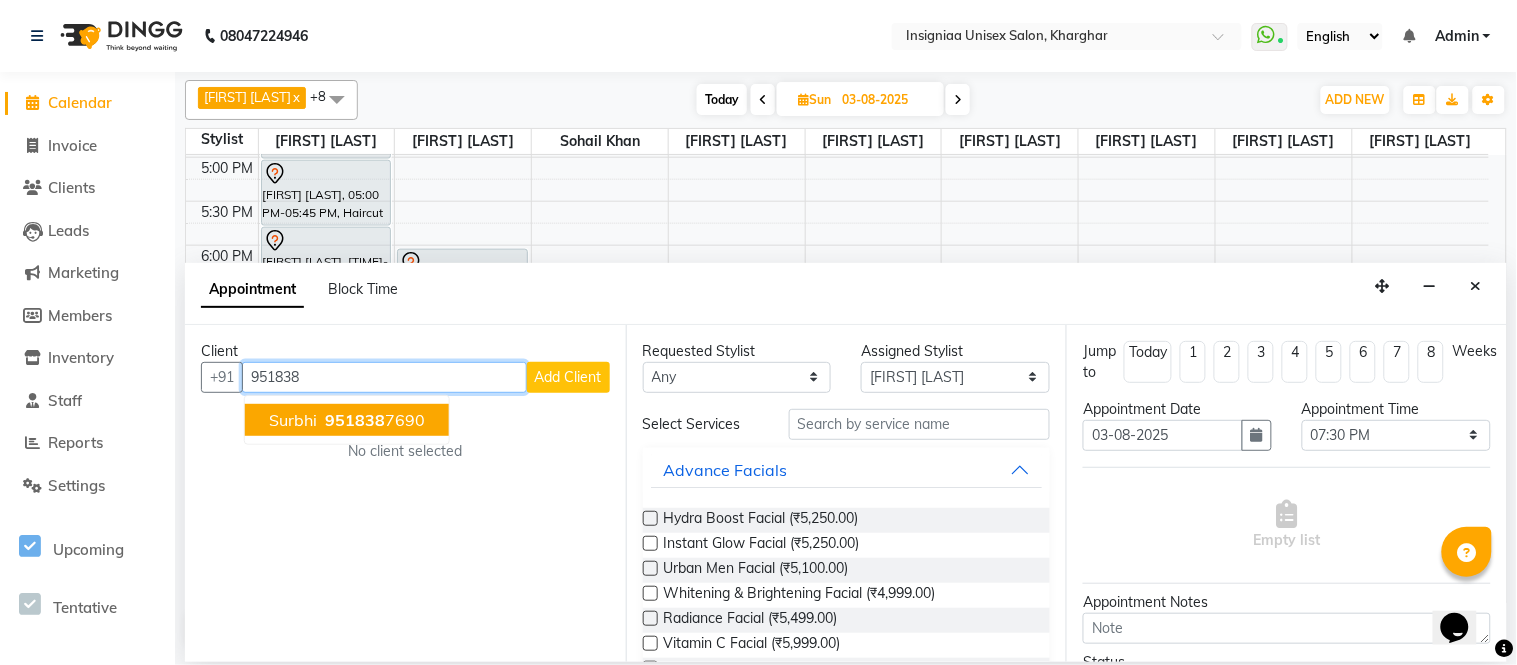 click on "951838 7690" at bounding box center [373, 420] 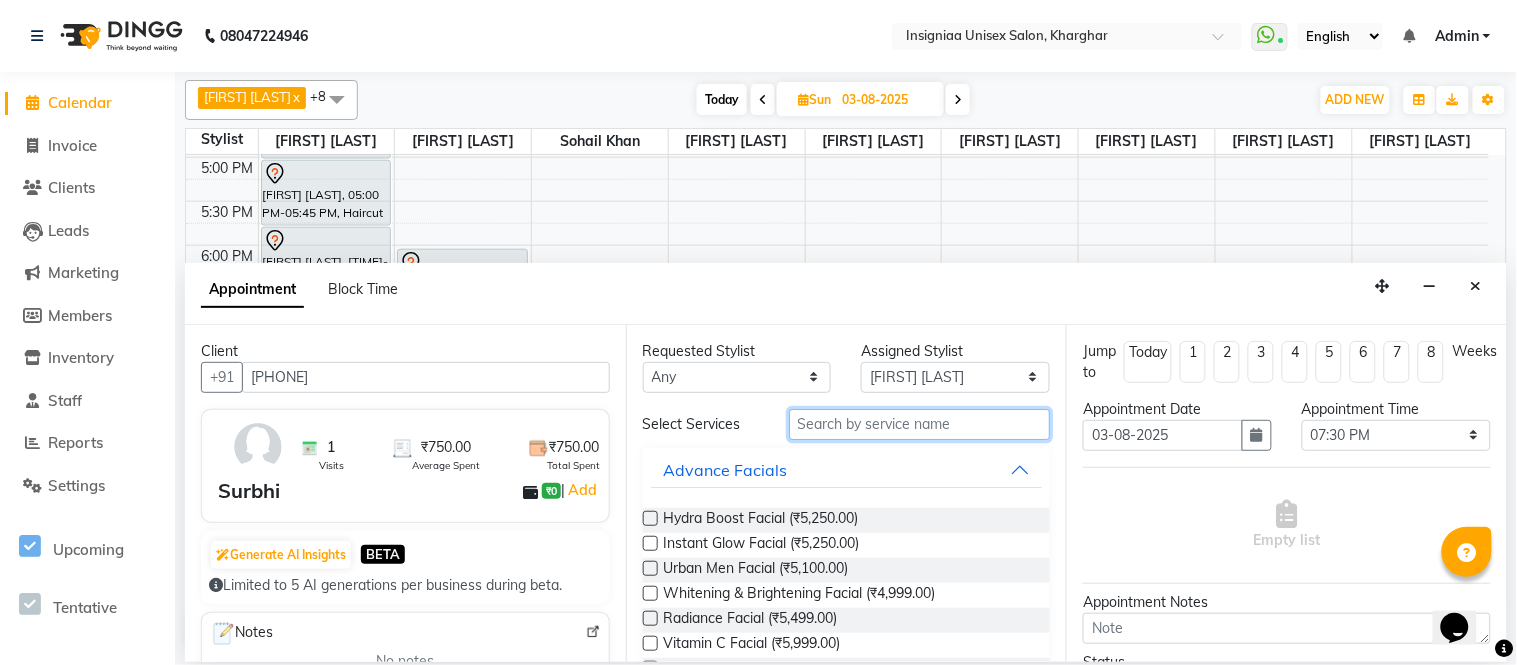 click at bounding box center [920, 424] 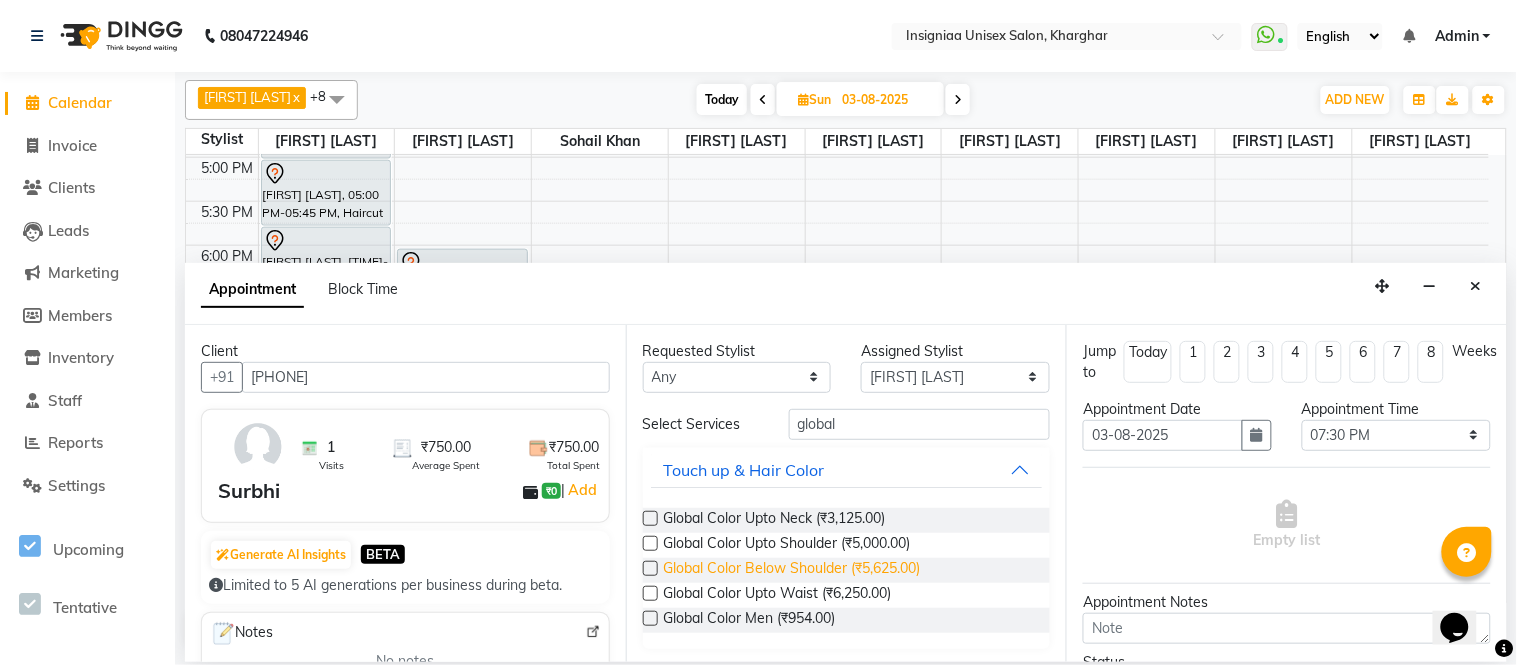 click on "Global Color Below Shoulder (₹5,625.00)" at bounding box center (792, 570) 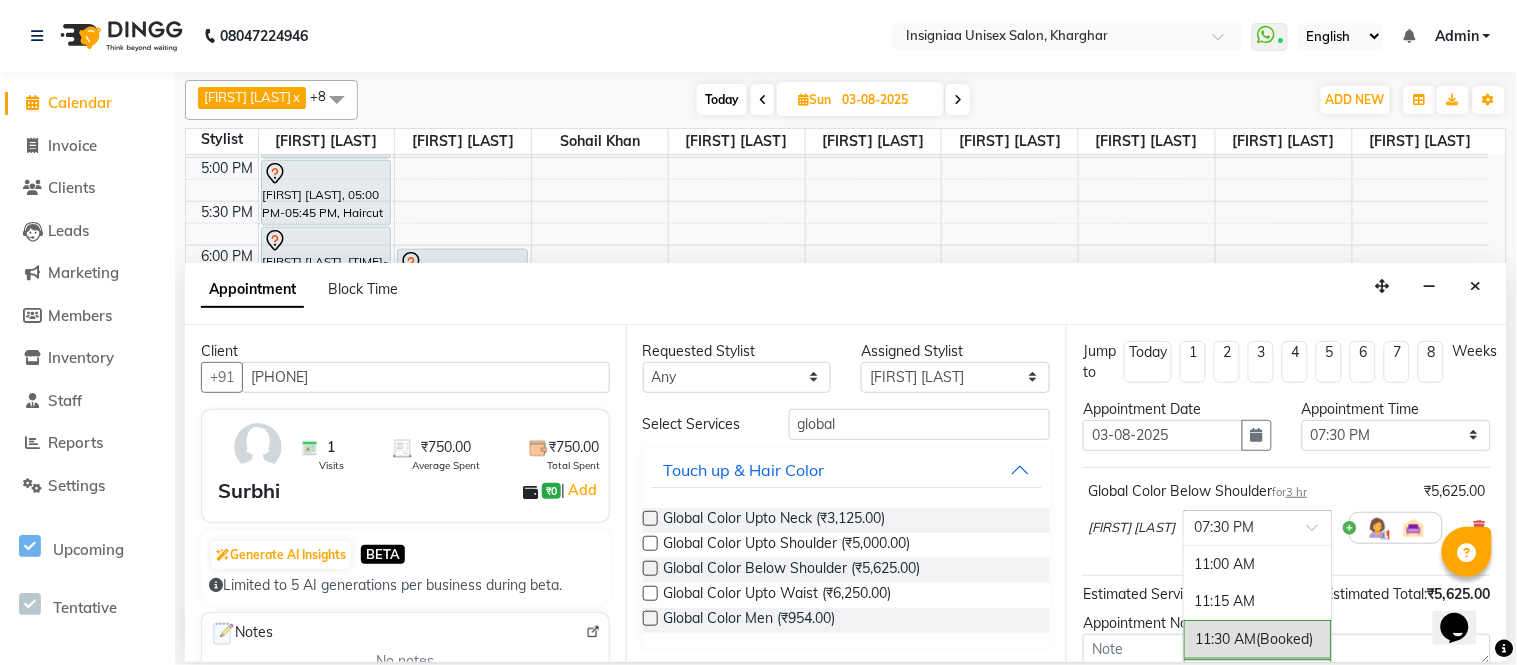 click at bounding box center (1238, 526) 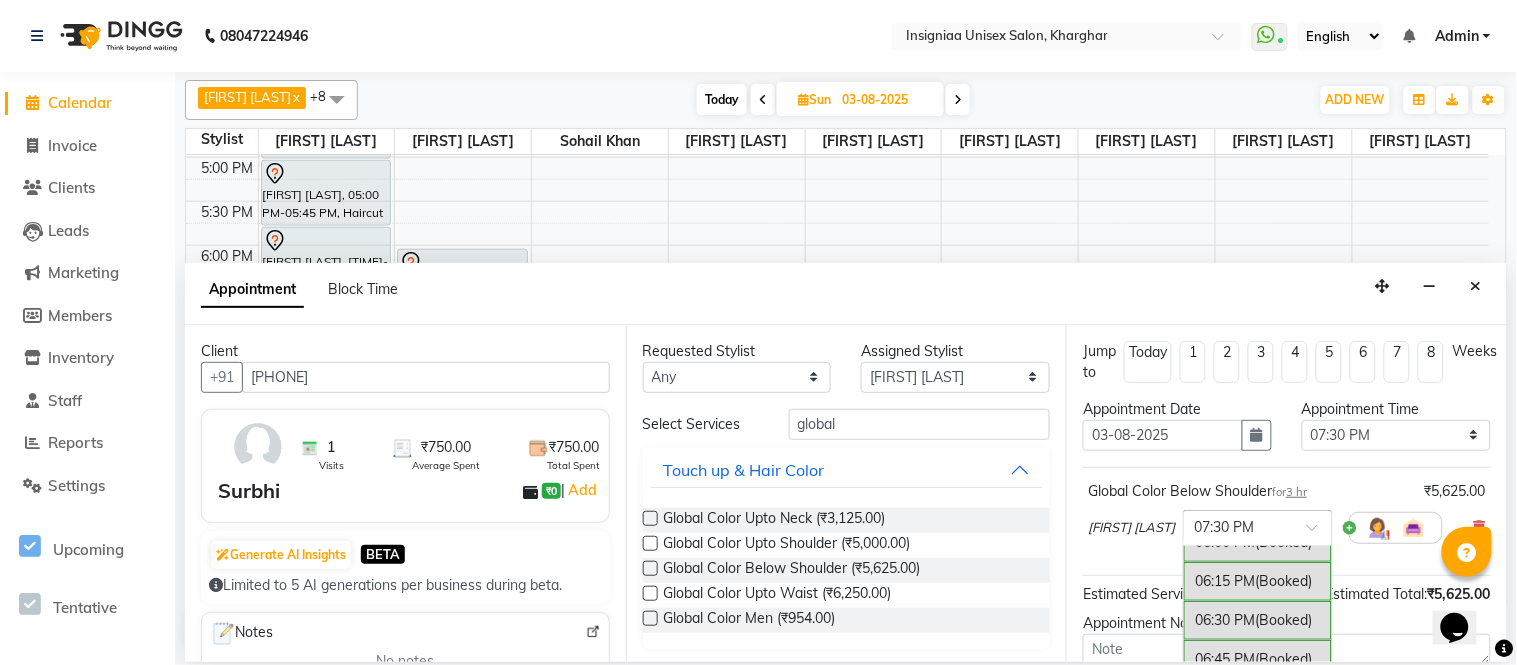 scroll, scrollTop: 1063, scrollLeft: 0, axis: vertical 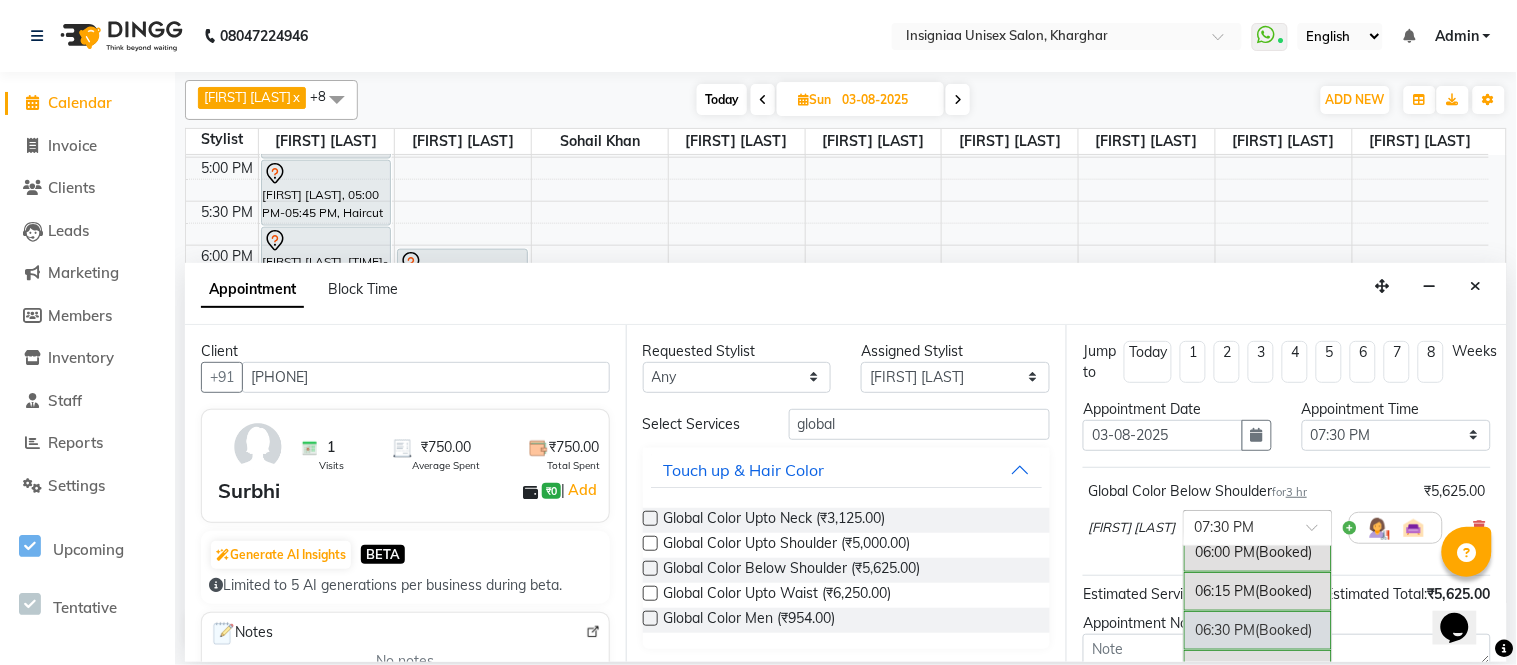 click on "(Booked)" at bounding box center (1283, 630) 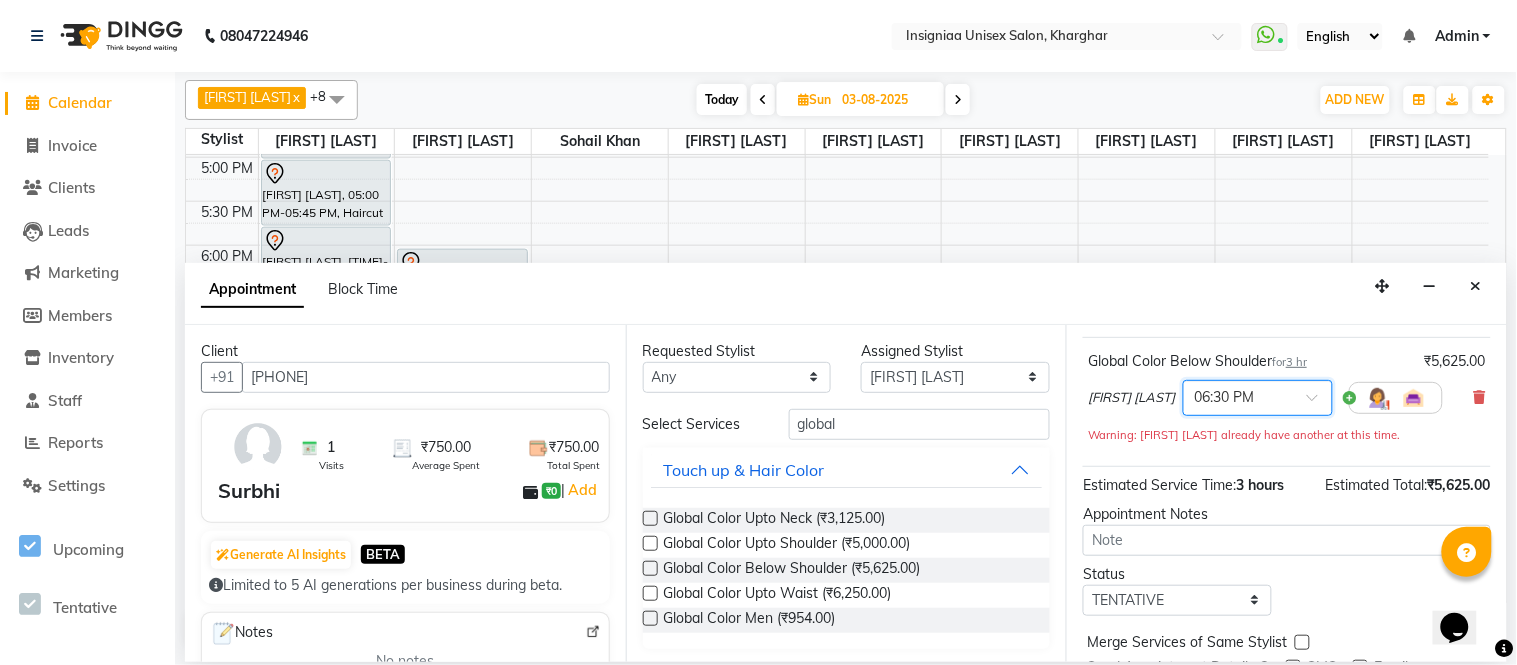 scroll, scrollTop: 212, scrollLeft: 0, axis: vertical 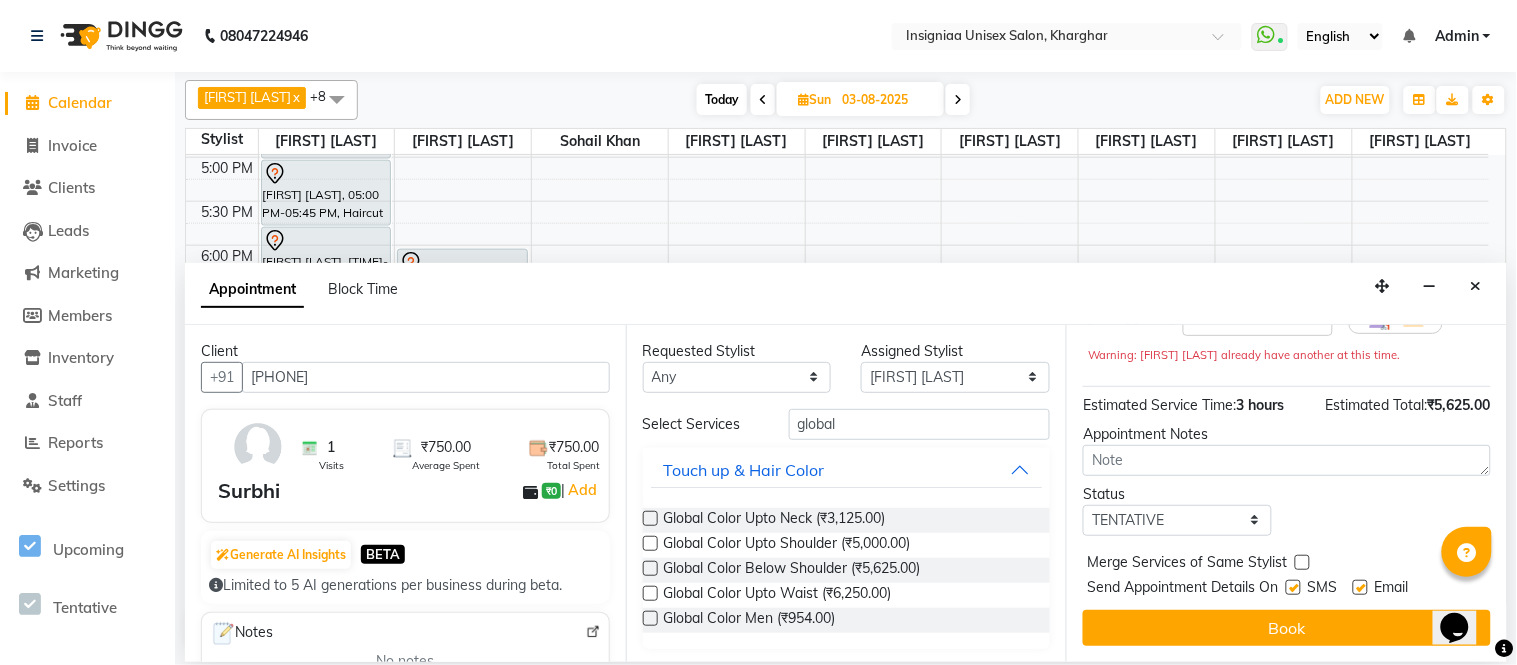 click at bounding box center [1360, 587] 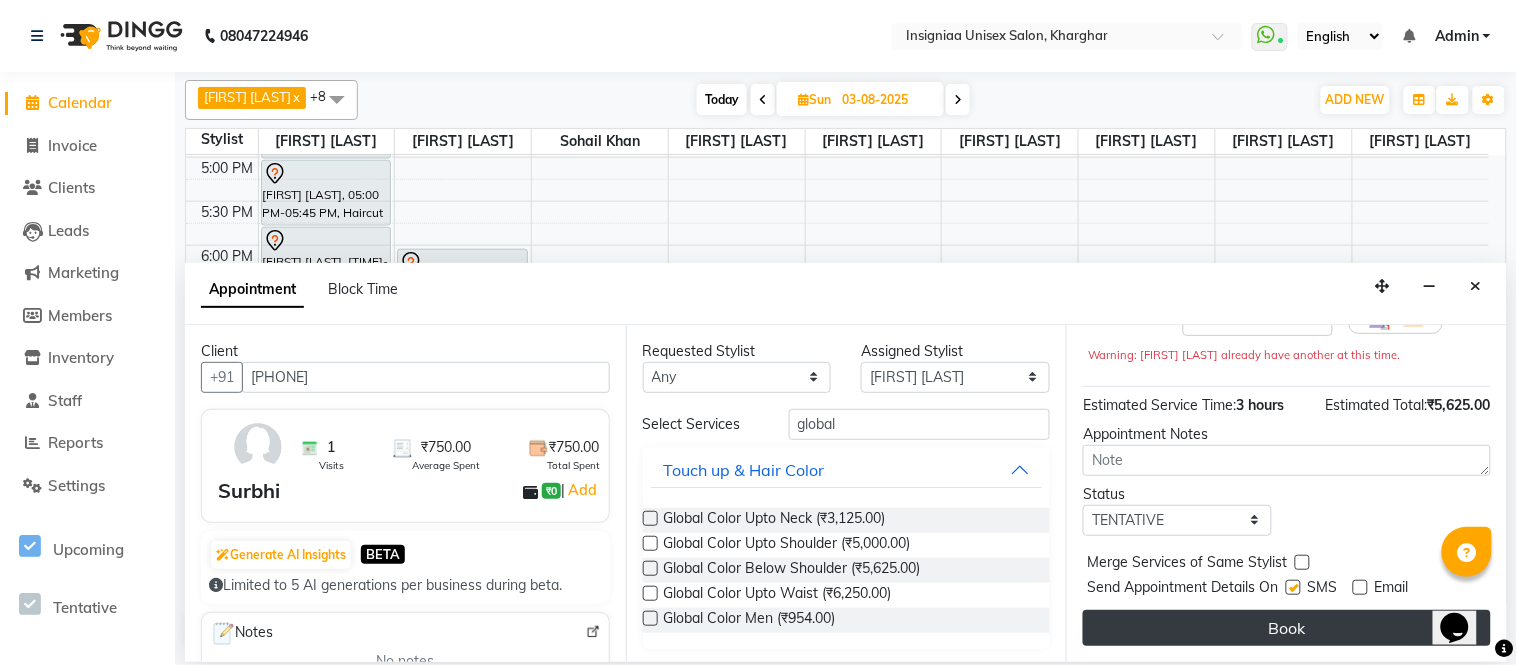 click on "Book" at bounding box center [1287, 628] 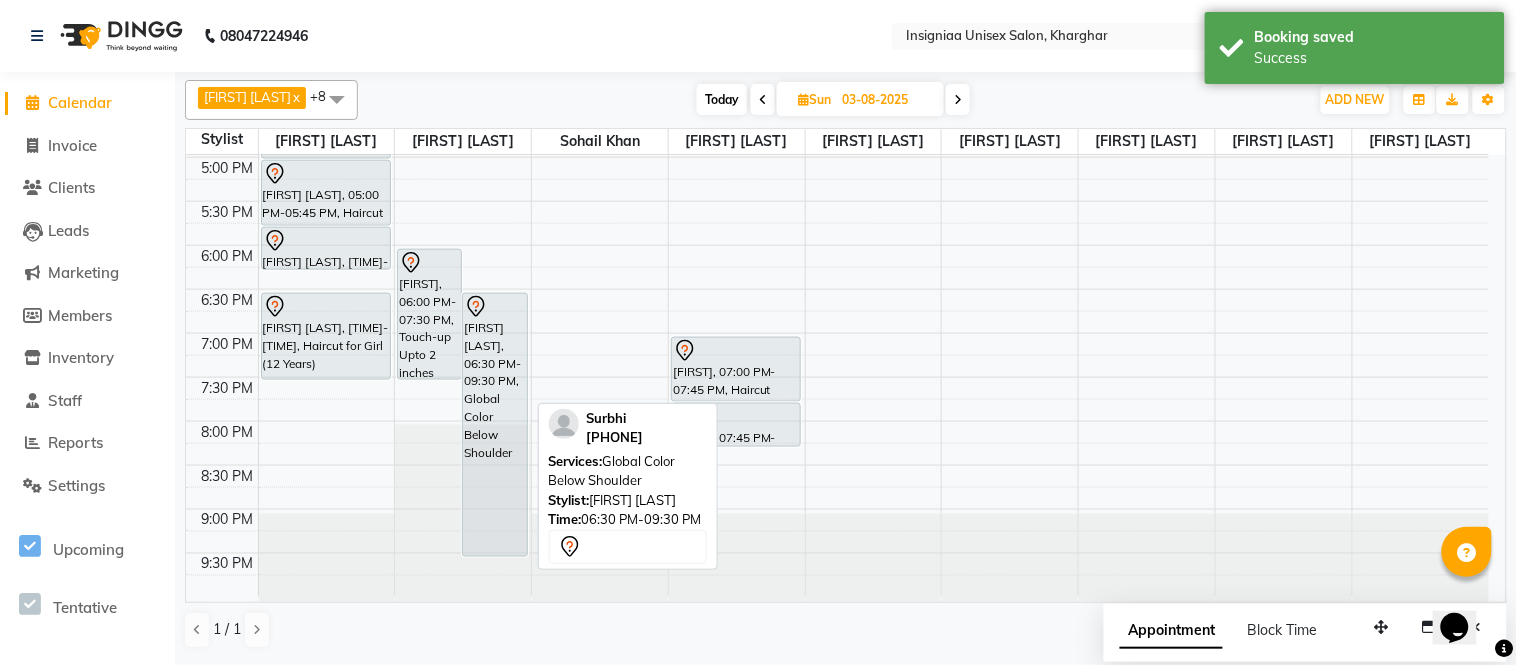 click at bounding box center [494, 307] 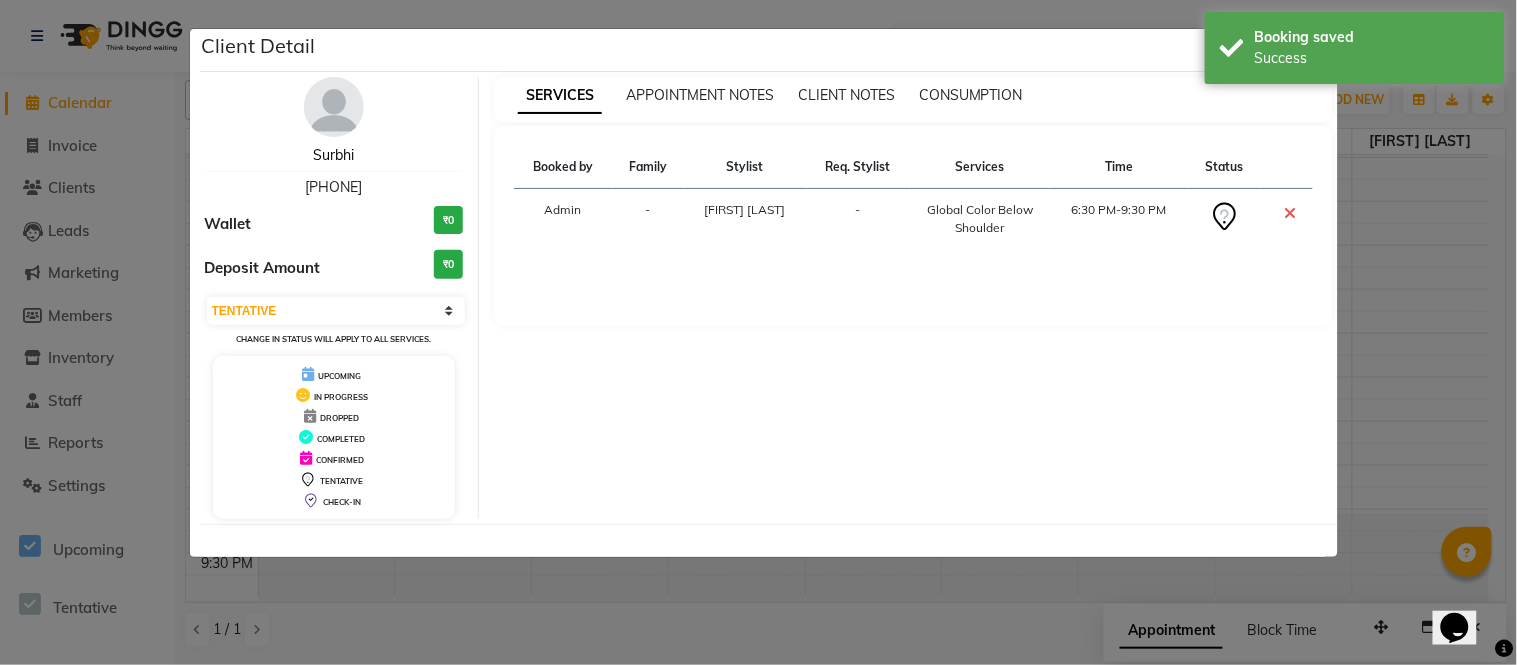click on "Surbhi" at bounding box center [333, 155] 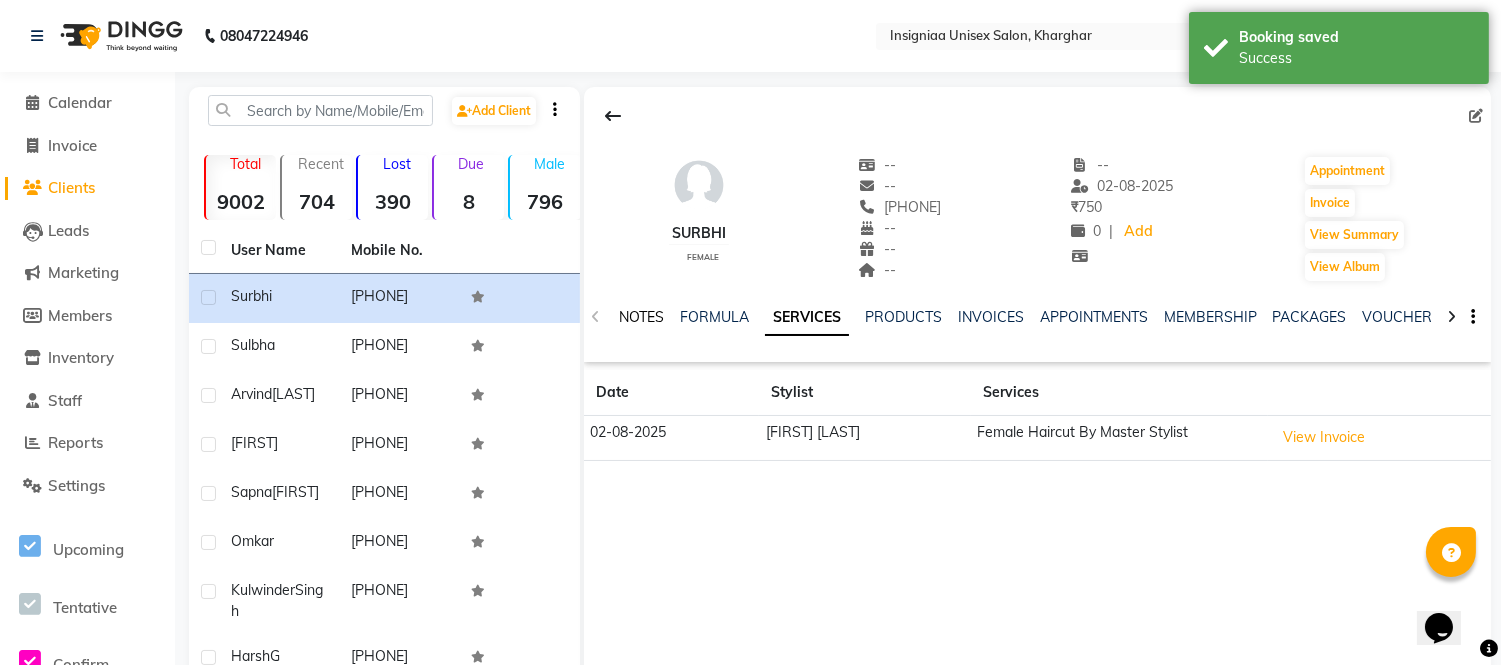 click on "NOTES" 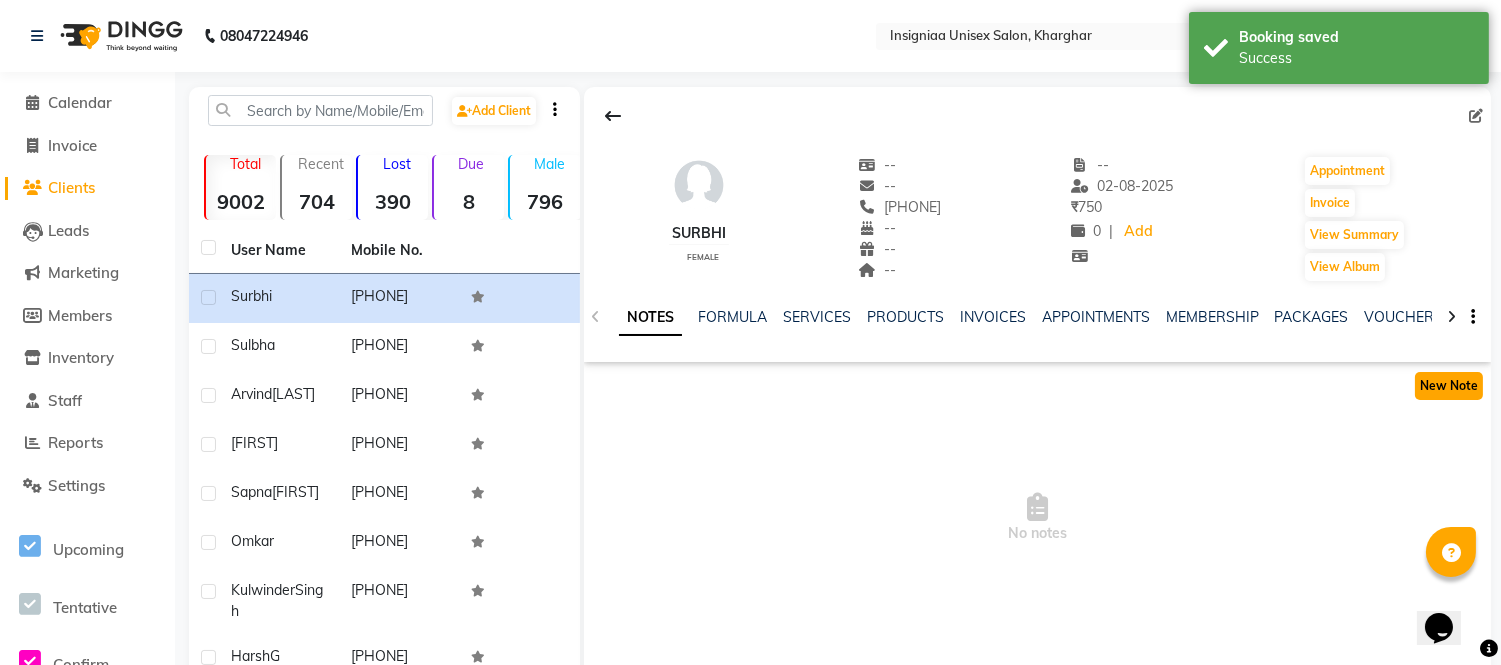 click on "New Note" 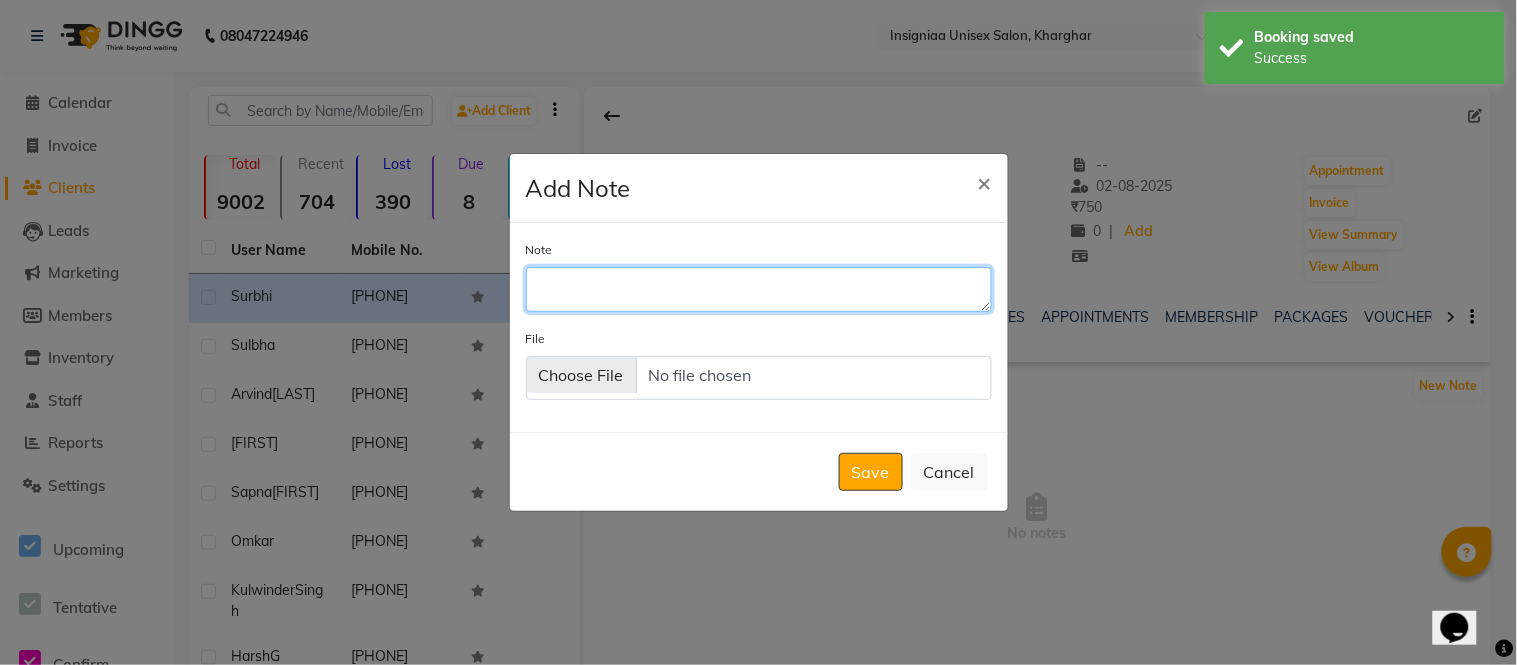 click on "Note" at bounding box center (759, 289) 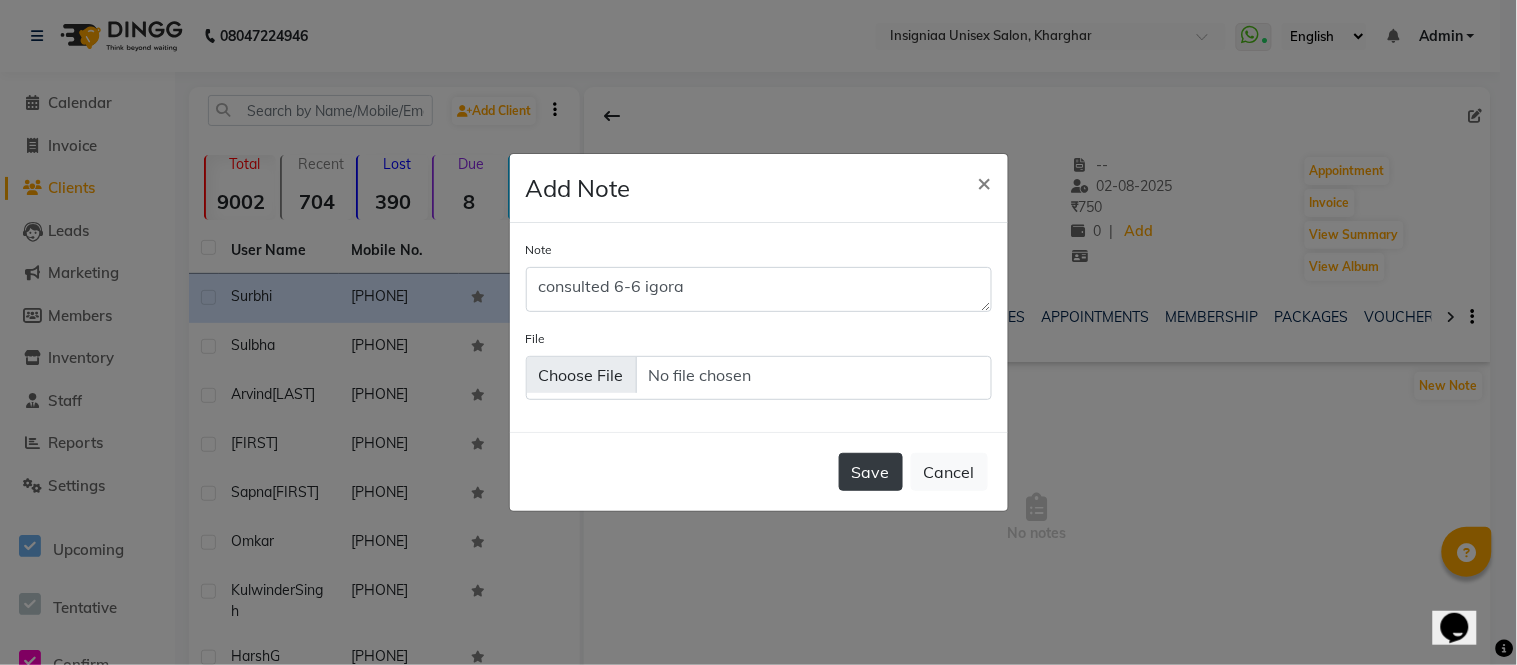 click on "Save" 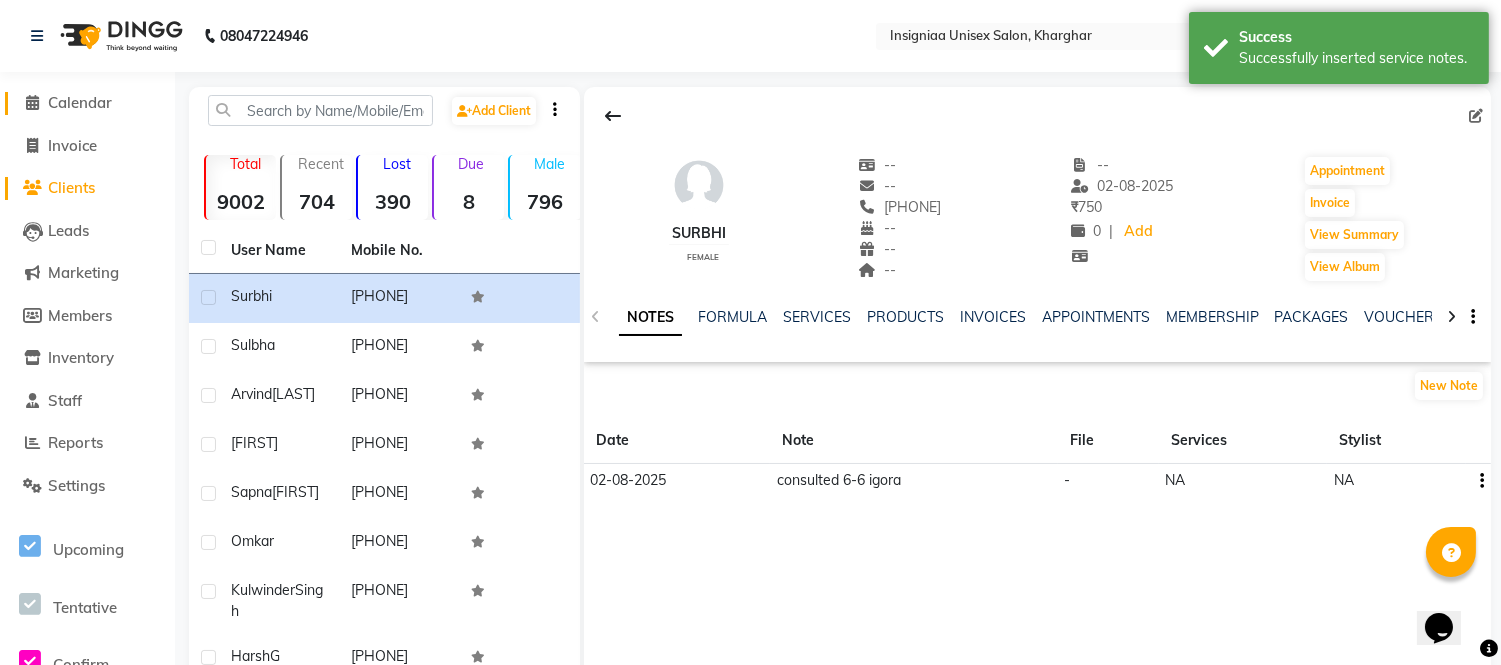 click on "Calendar" 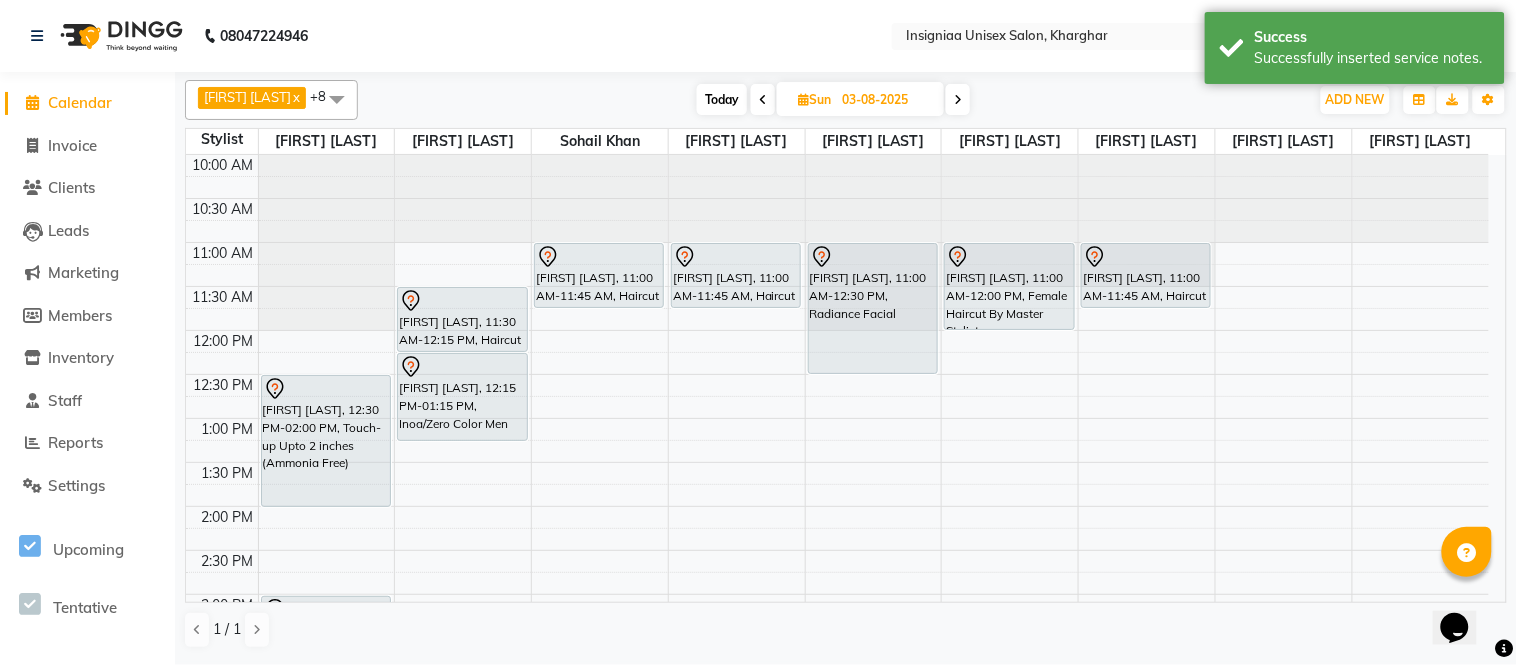 click on "Today" at bounding box center [722, 99] 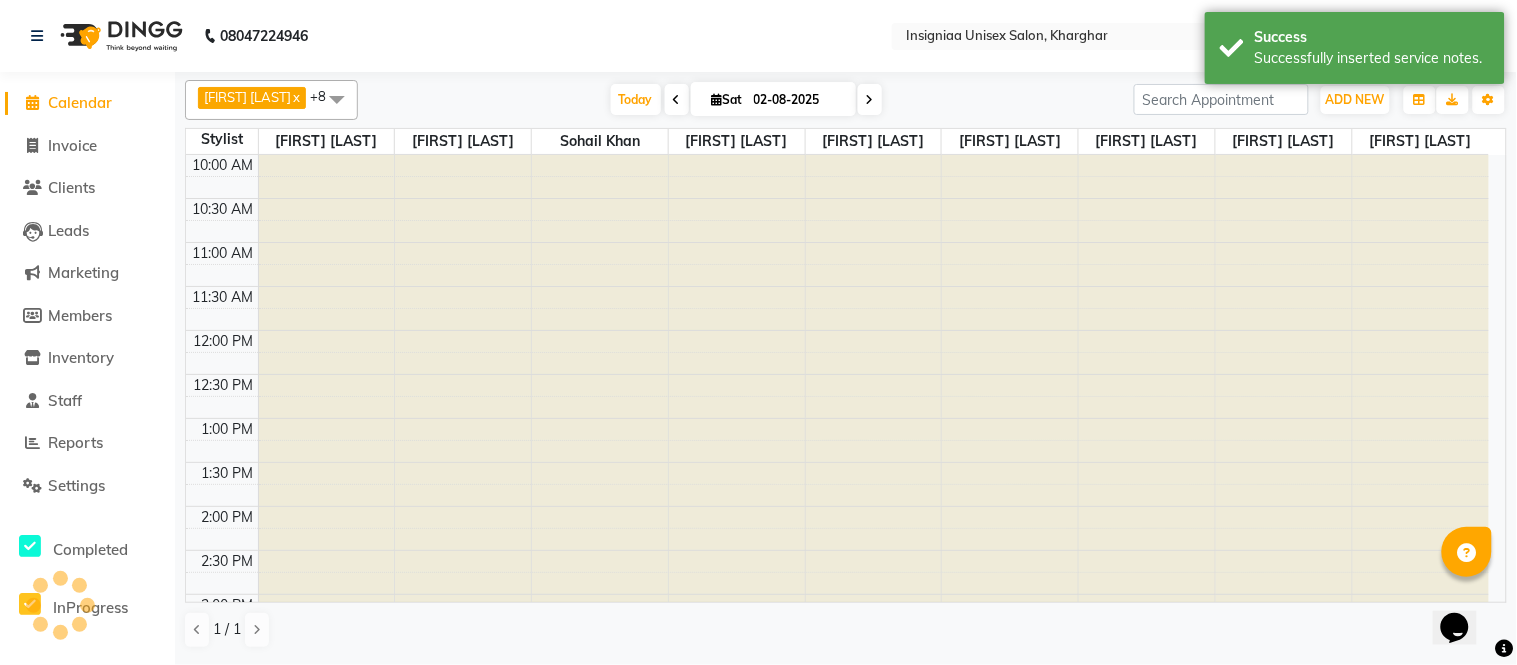 scroll, scrollTop: 634, scrollLeft: 0, axis: vertical 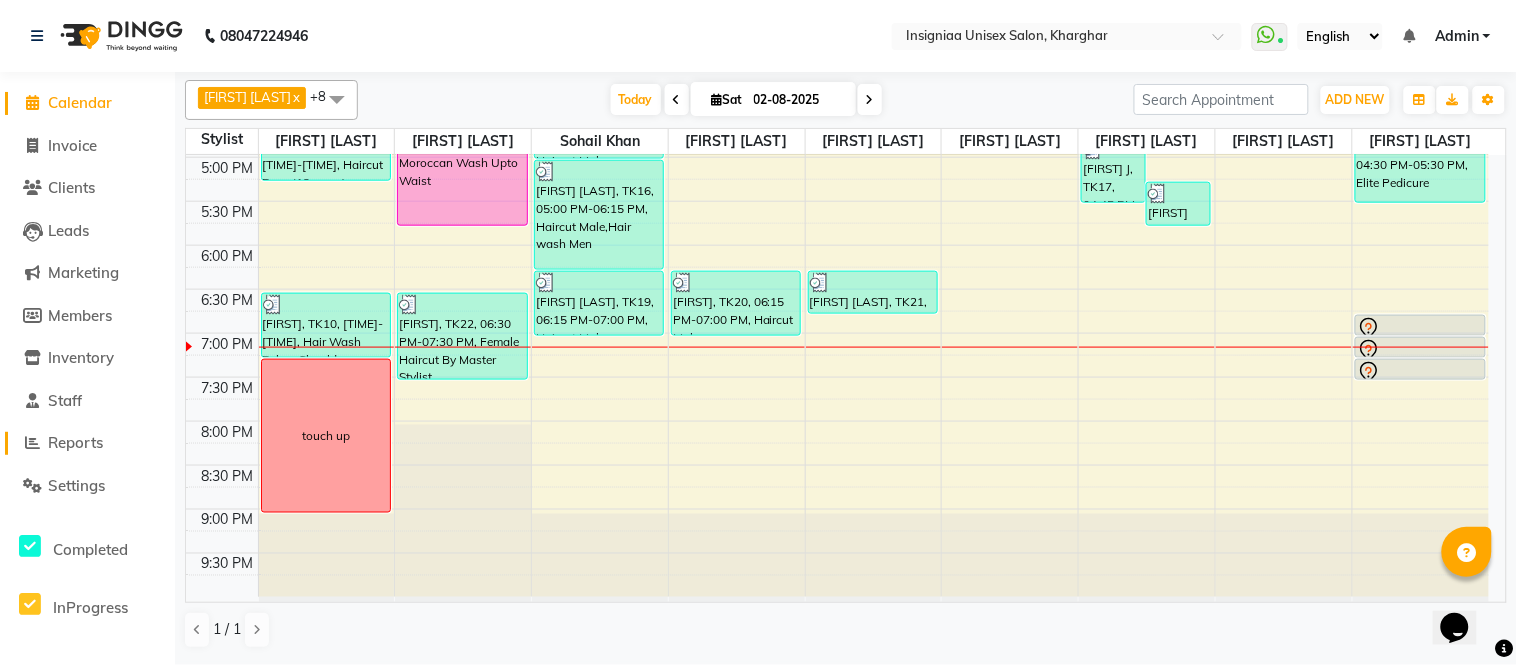 click on "Reports" 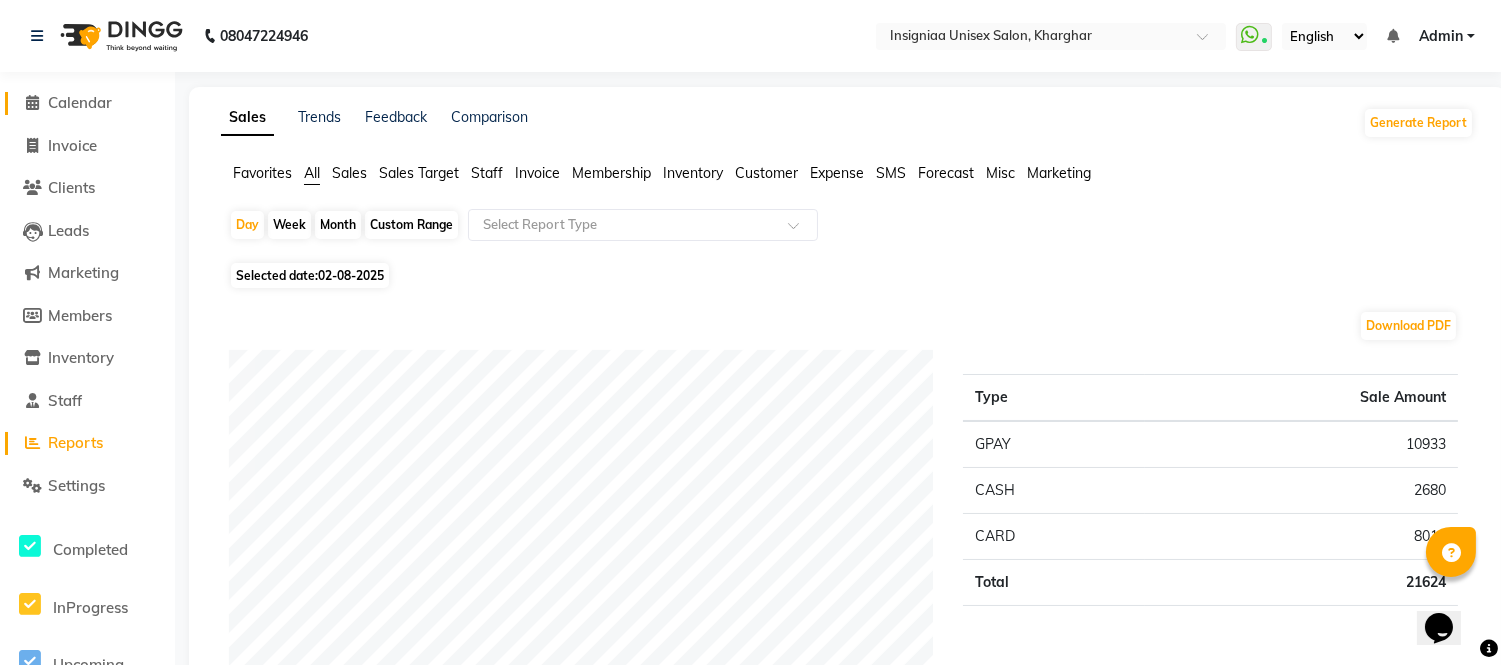 click on "Calendar" 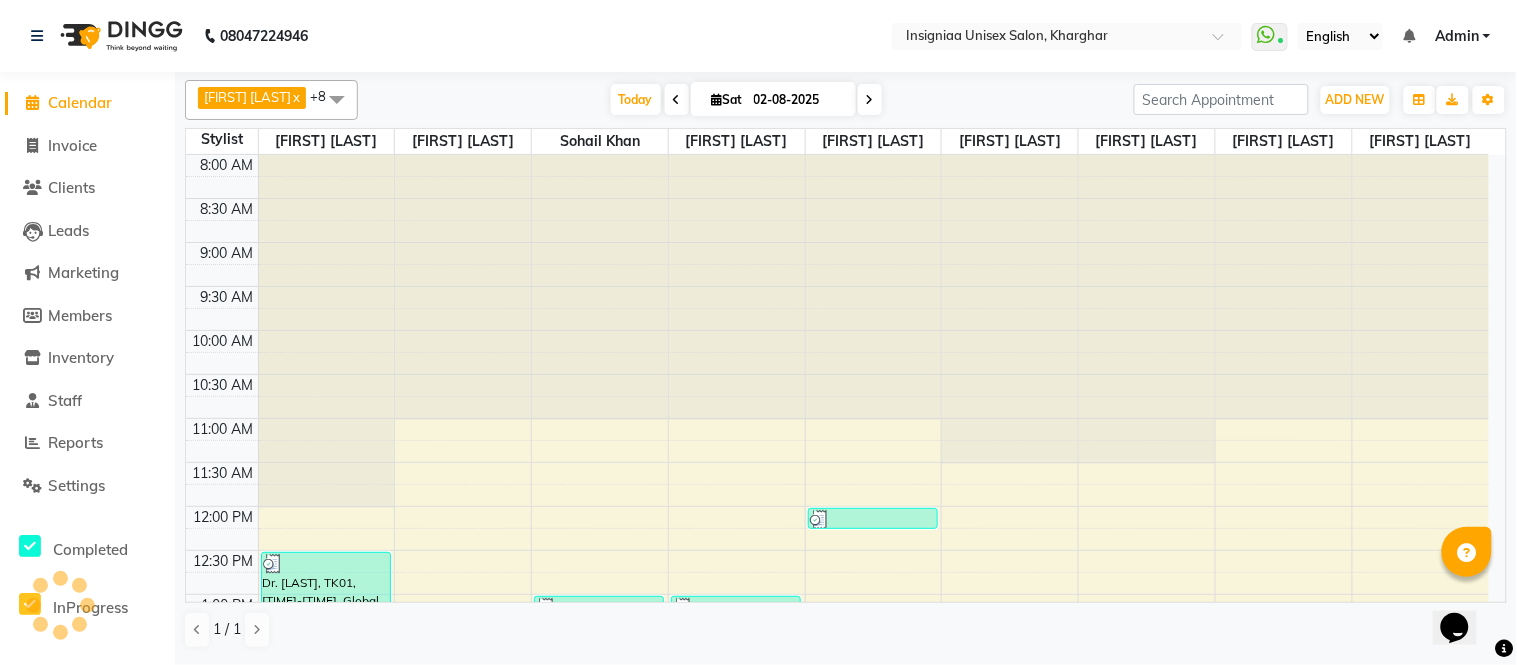 scroll, scrollTop: 634, scrollLeft: 0, axis: vertical 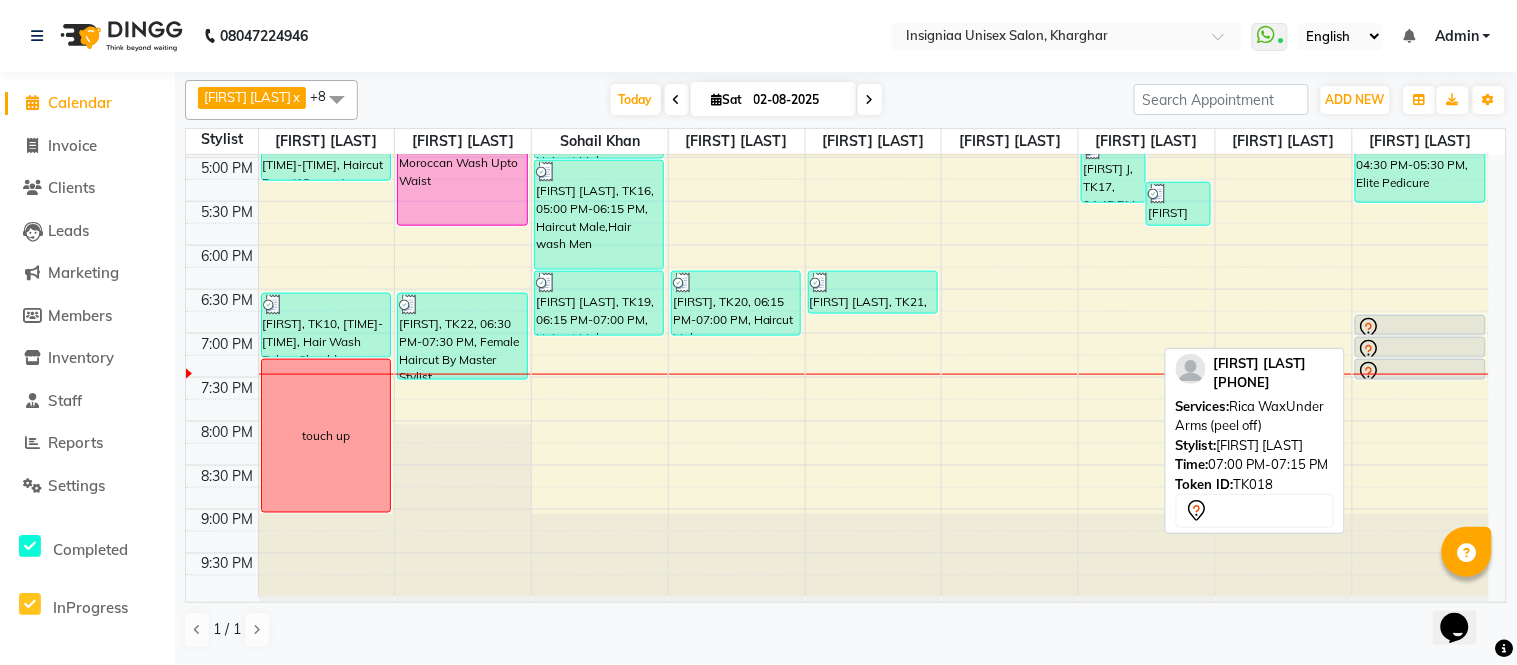 click at bounding box center (1420, 351) 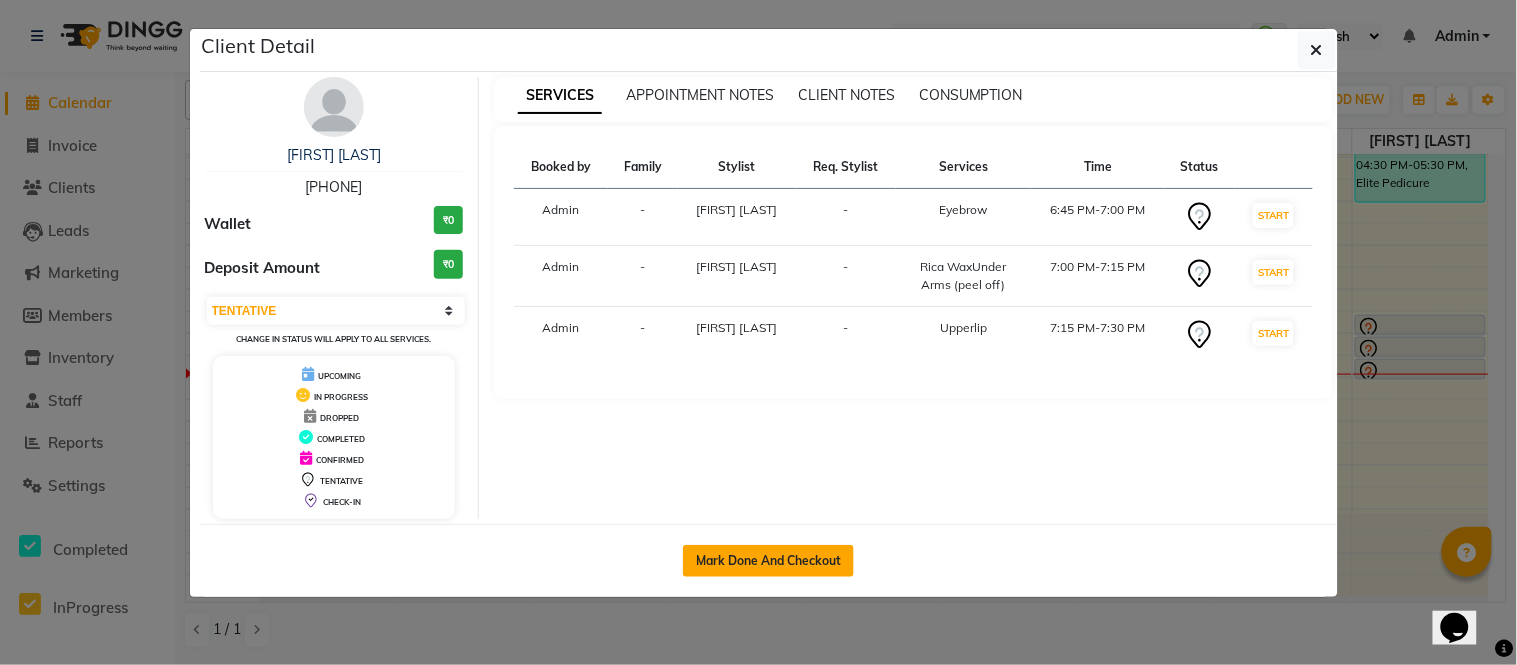 click on "Mark Done And Checkout" 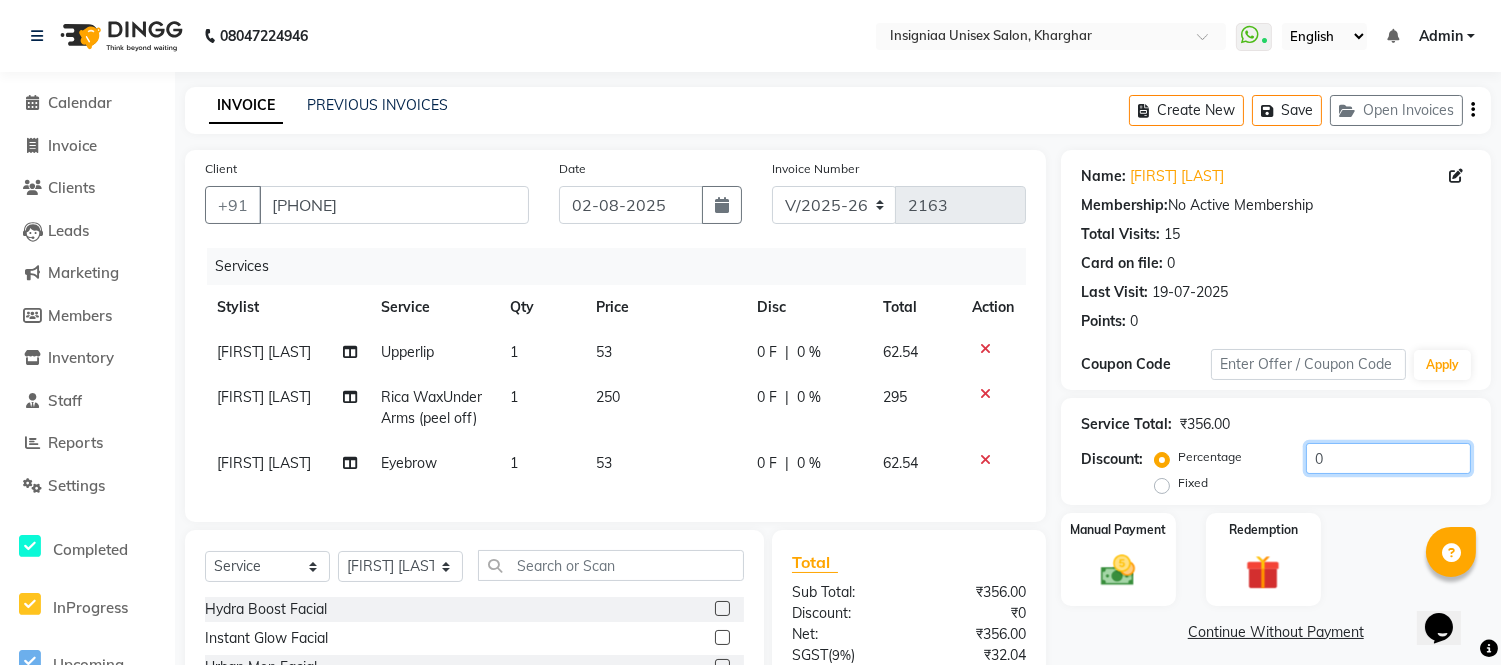 click on "0" 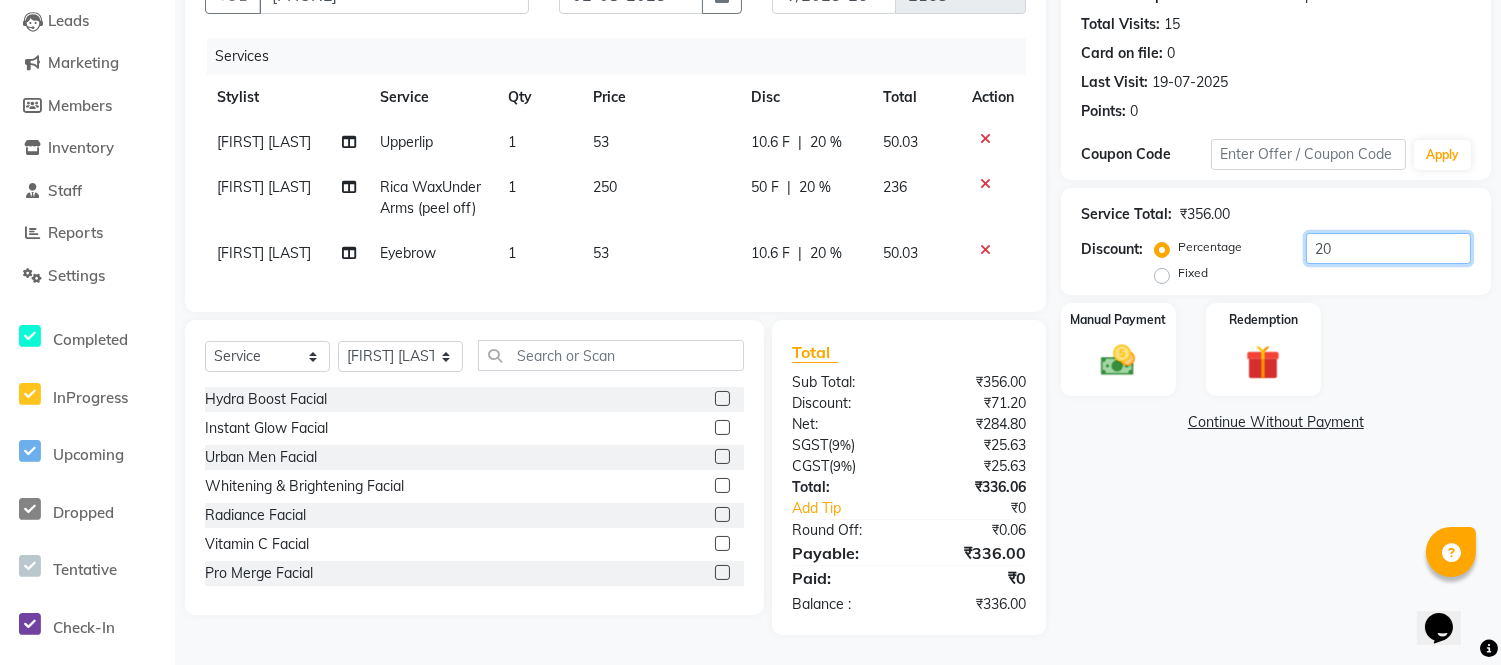 scroll, scrollTop: 25, scrollLeft: 0, axis: vertical 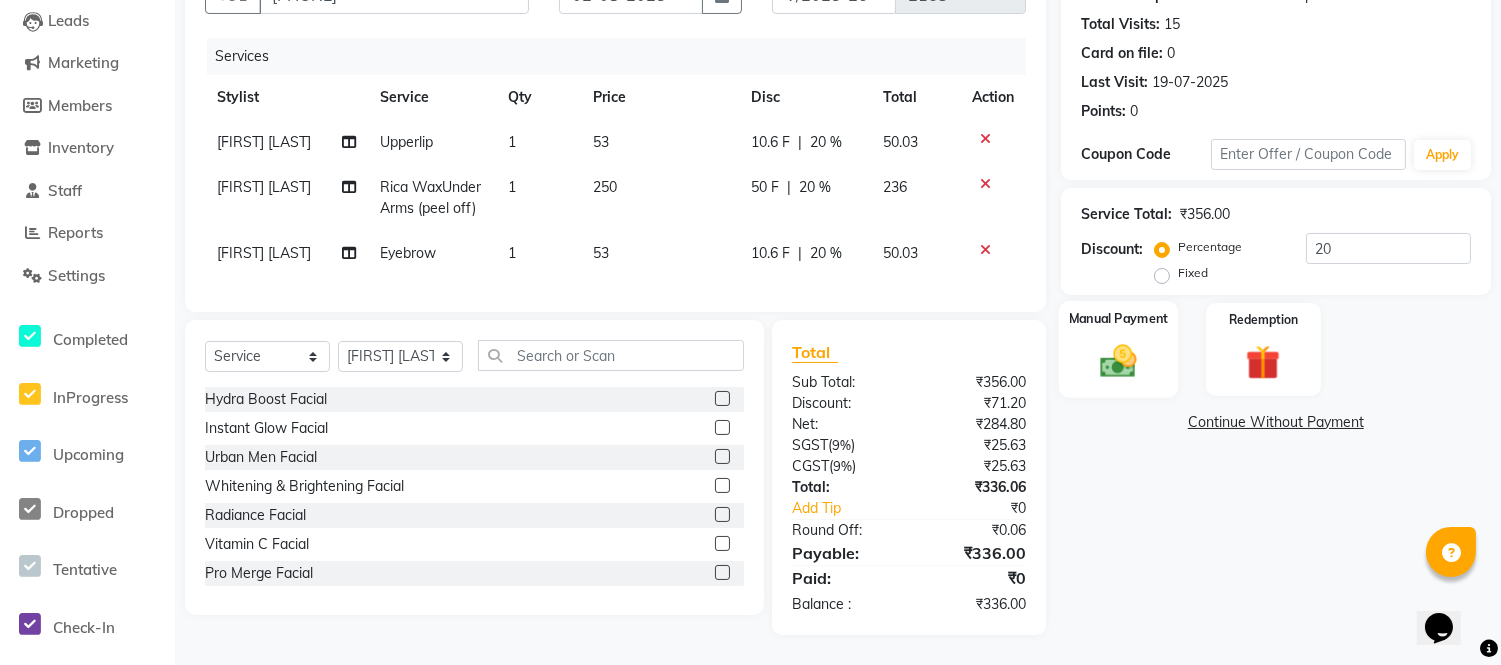 click on "Manual Payment" 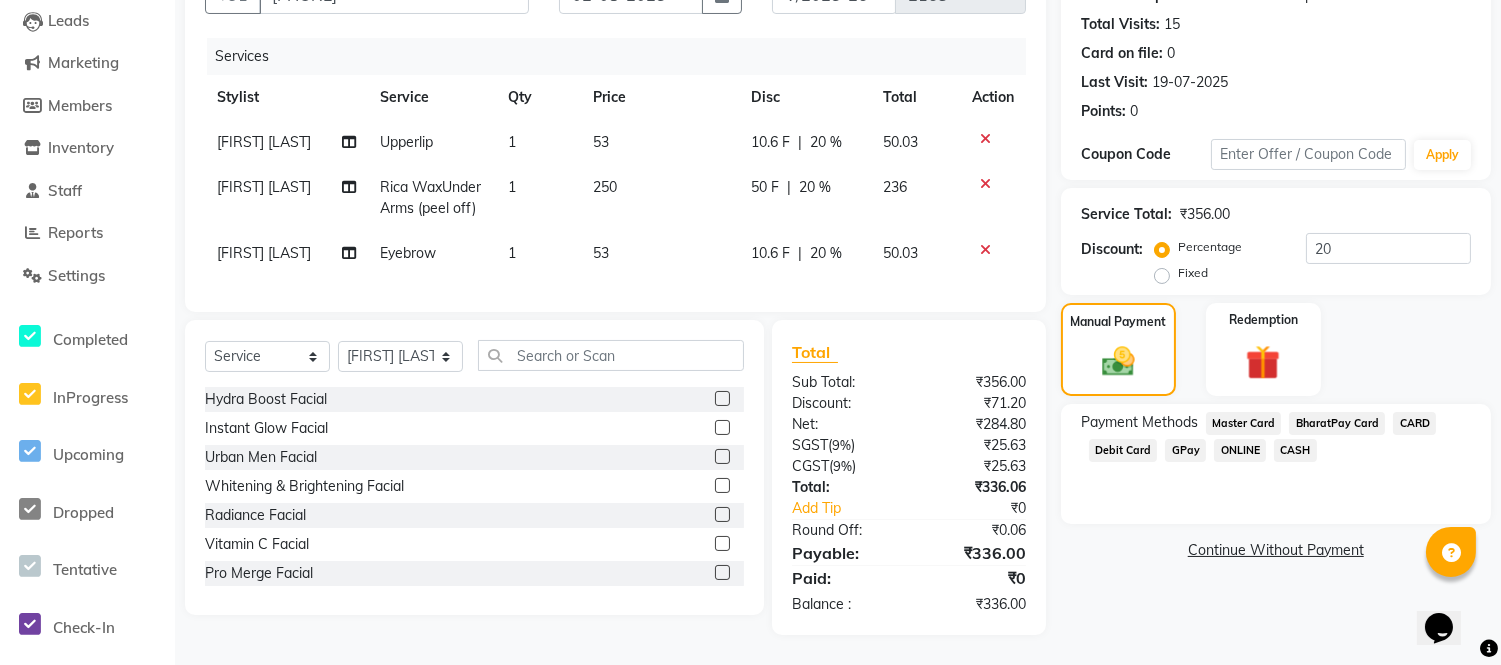 click on "GPay" 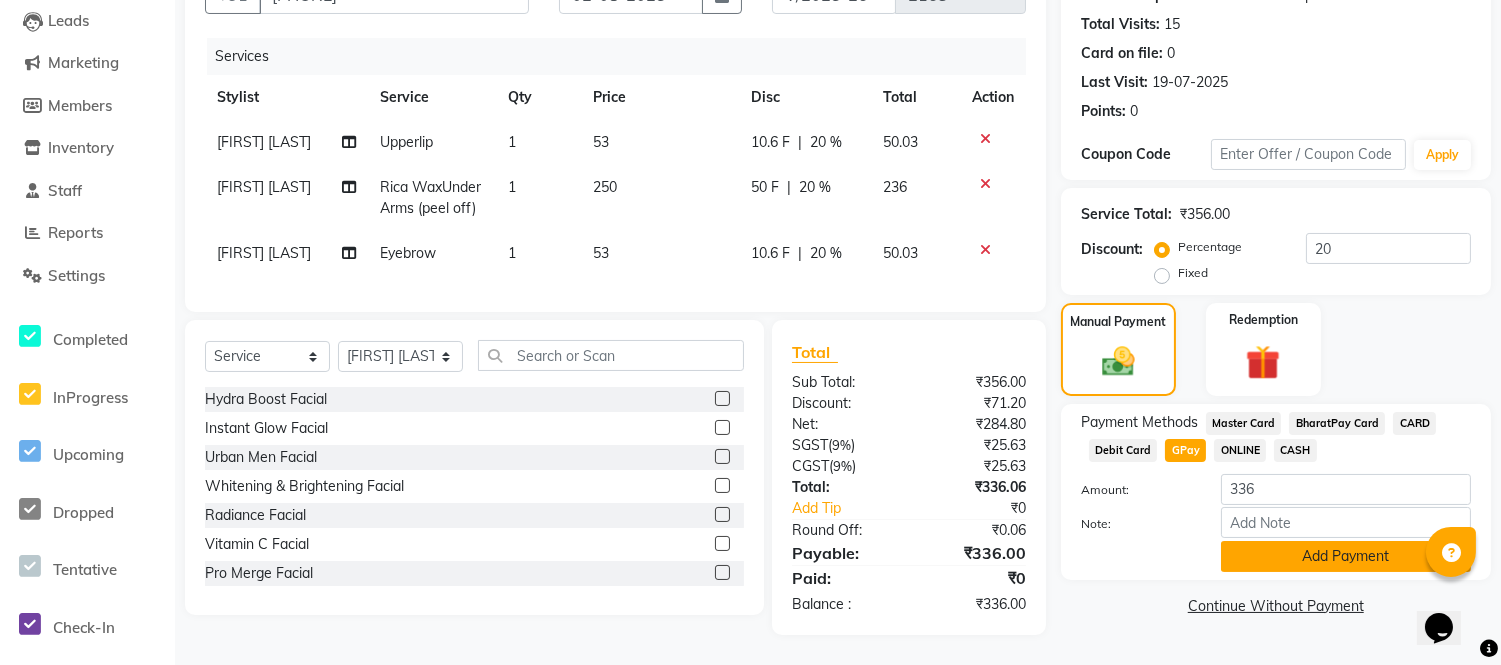 click on "Add Payment" 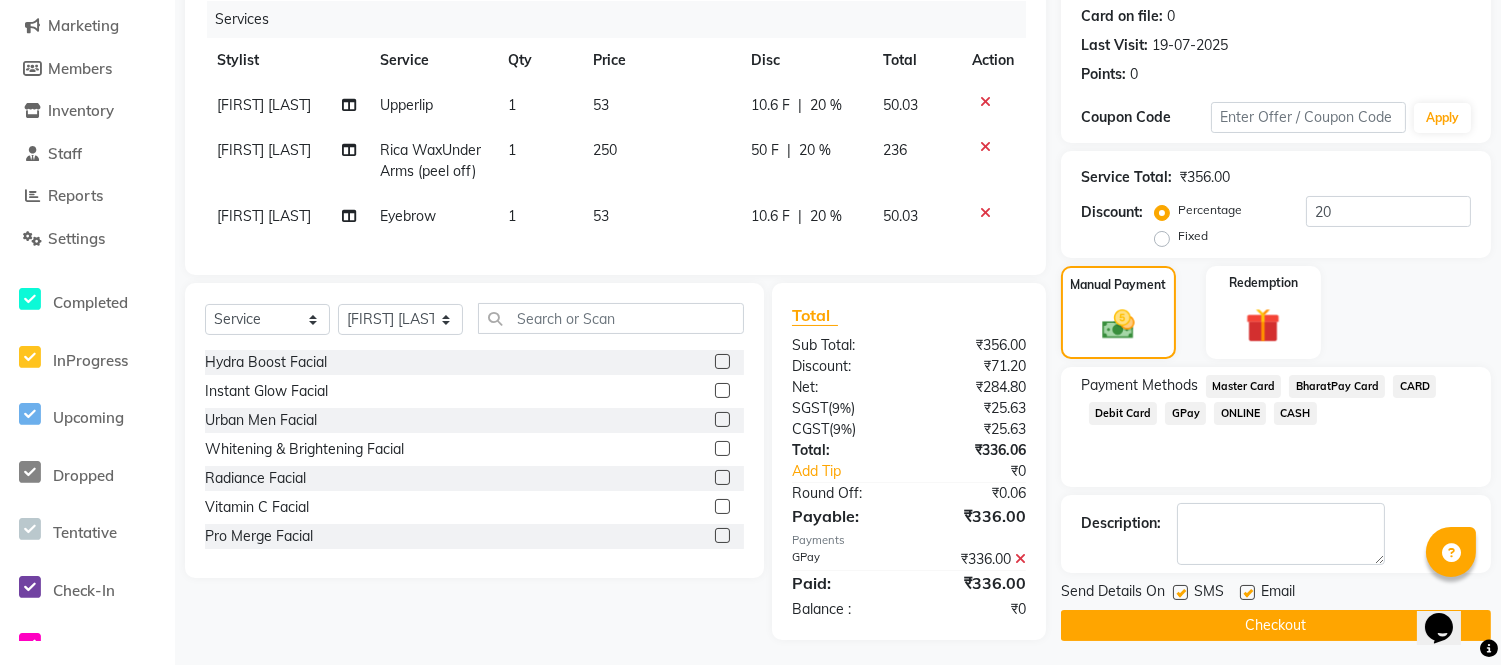 click 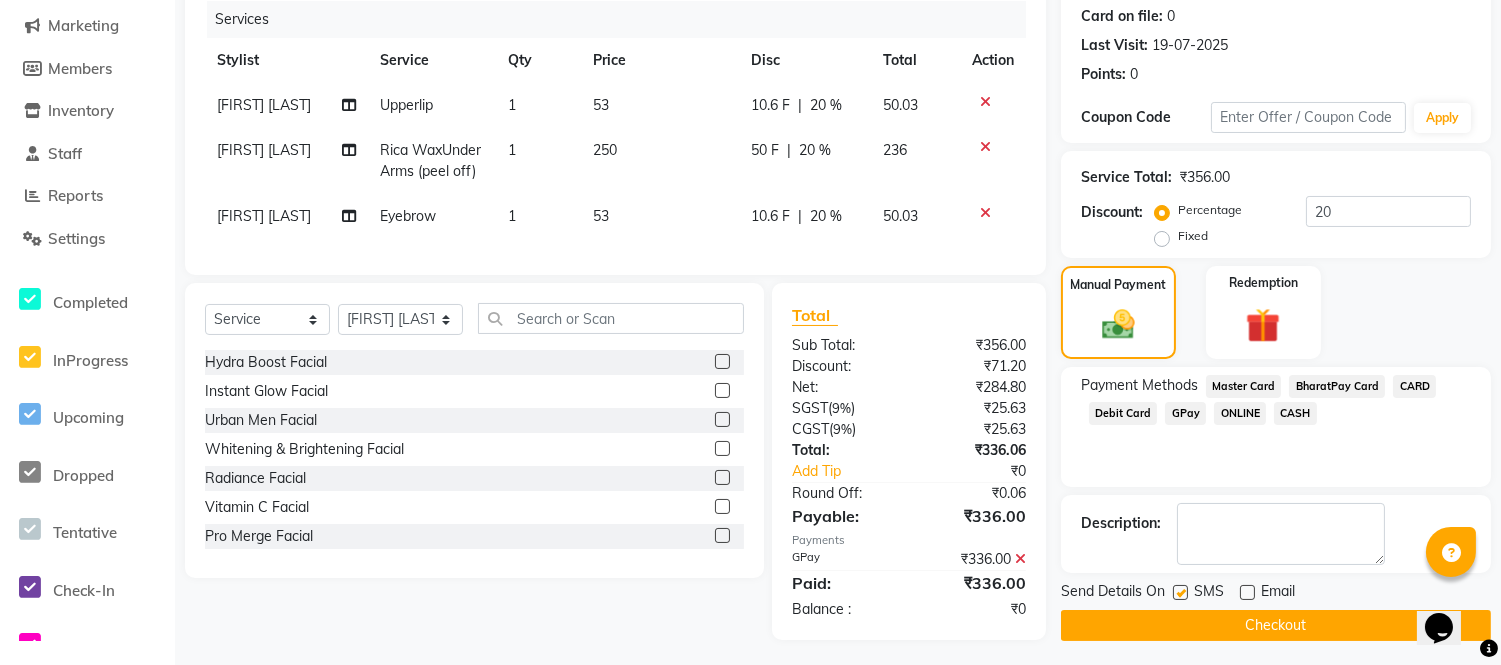 click 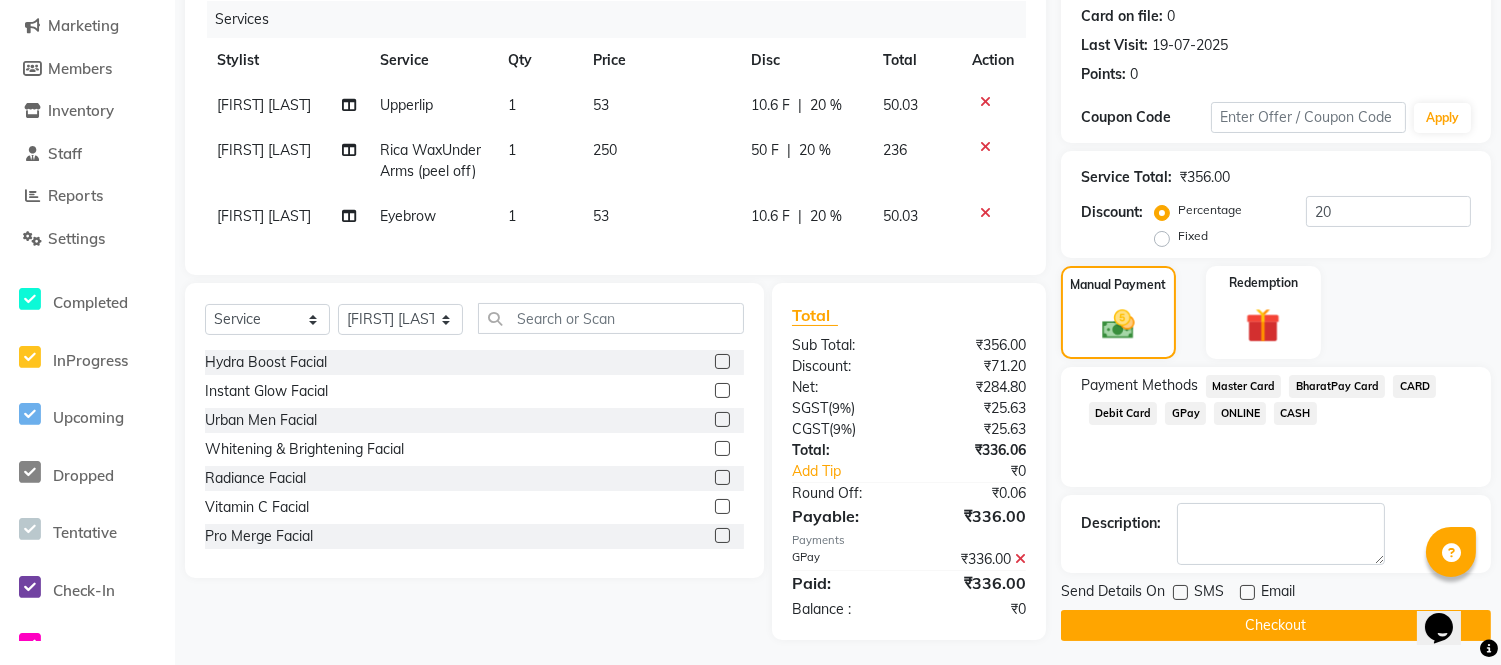 click on "Checkout" 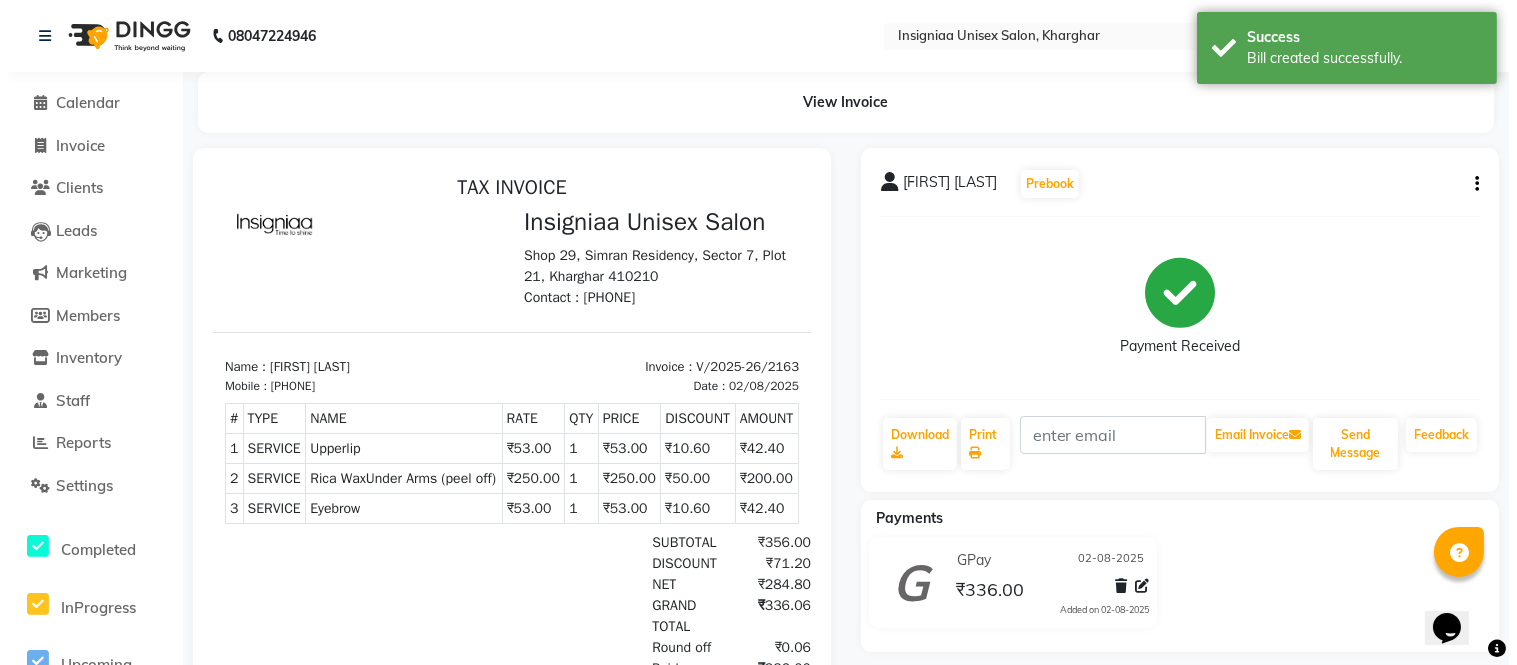 scroll, scrollTop: 0, scrollLeft: 0, axis: both 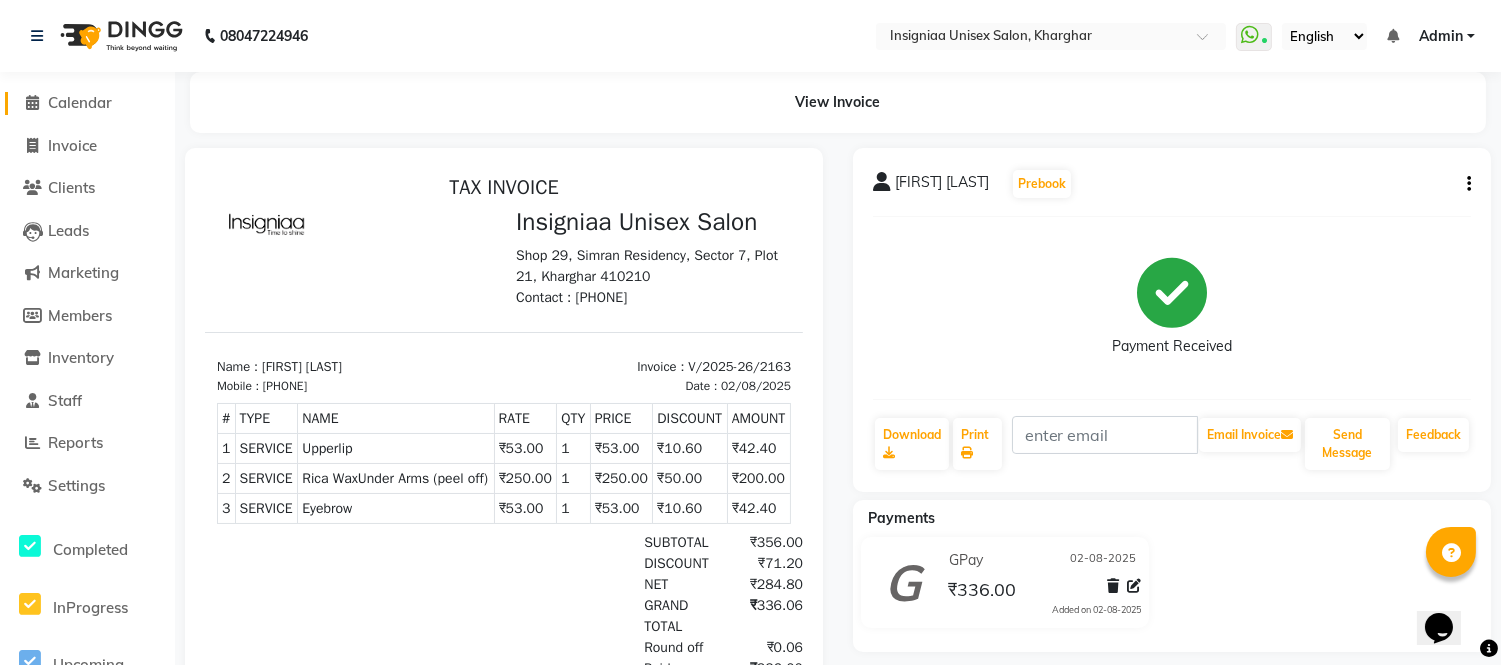 click on "Calendar" 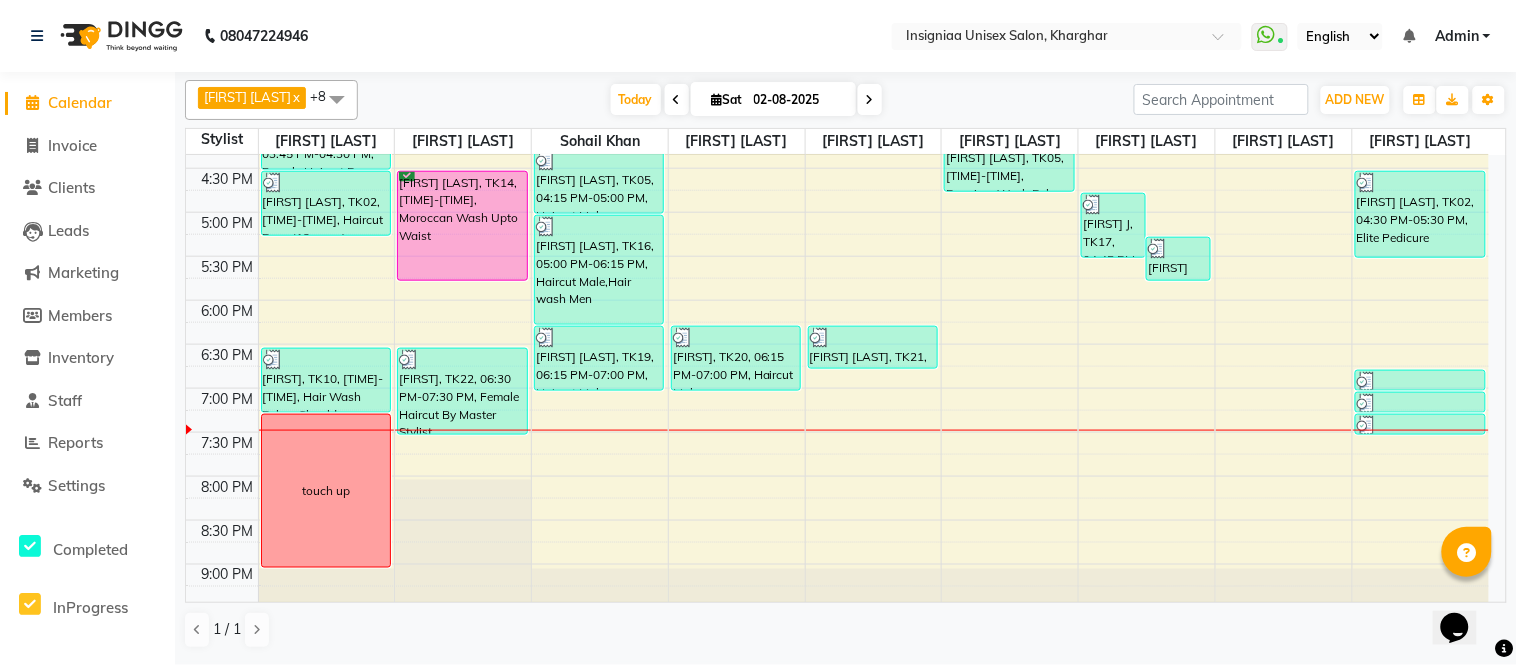 scroll, scrollTop: 634, scrollLeft: 0, axis: vertical 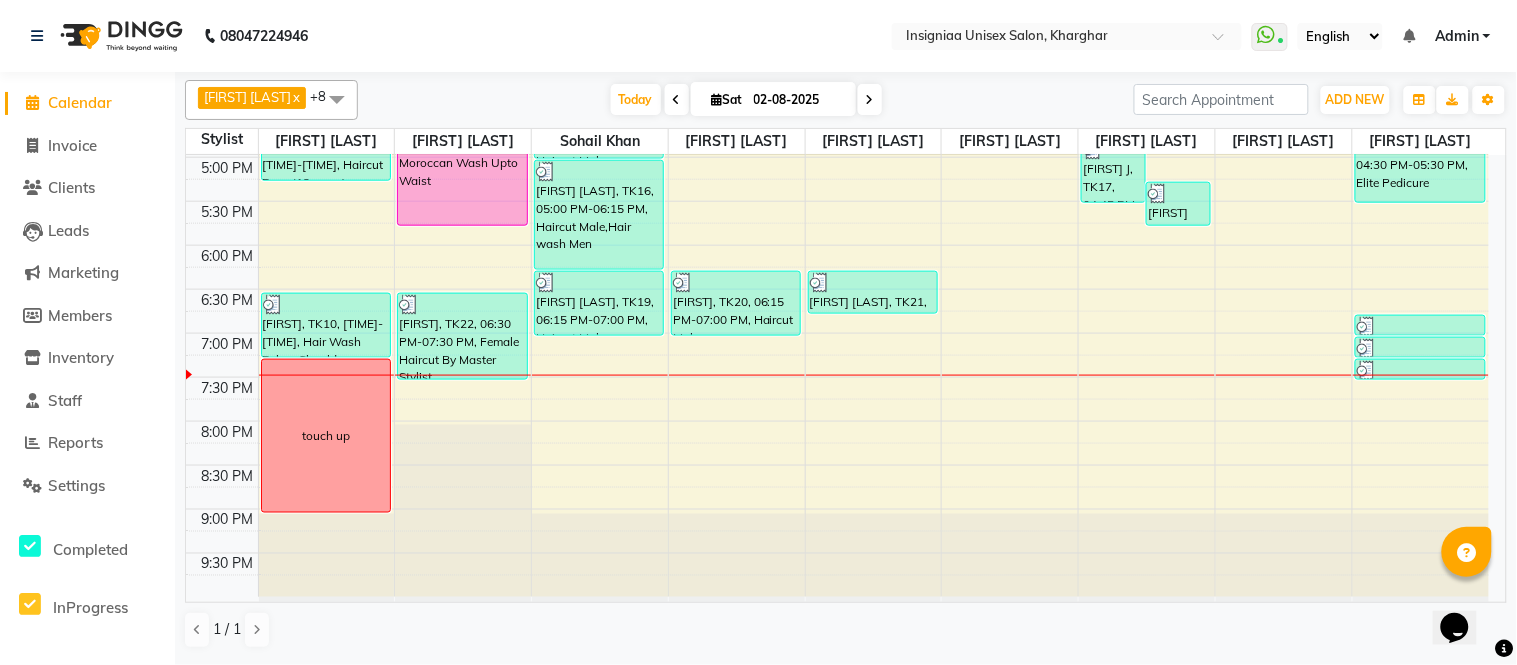 click on "10:00 AM 10:30 AM 11:00 AM 11:30 AM 12:00 PM 12:30 PM 1:00 PM 1:30 PM 2:00 PM 2:30 PM 3:00 PM 3:30 PM 4:00 PM 4:30 PM 5:00 PM 5:30 PM 6:00 PM 6:30 PM 7:00 PM 7:30 PM 8:00 PM 8:30 PM 9:00 PM 9:30 PM     Dr. [LAST], TK01, 12:30 PM-02:45 PM, Global Color Below Shoulder     Dr. [LAST], TK01, 02:45 PM-03:15 PM, Pre wash Female (without Conditioning)     [FIRST] [LAST], TK12, 03:15 PM-03:45 PM, Pre wash Female (without Conditioning)     [FIRST] [LAST], TK12, 03:45 PM-04:30 PM, Female Haircut By Senior Stylist     [FIRST] [LAST], TK02, 04:30 PM-05:15 PM, Haircut Boys (12 years)     [FIRST], TK10, 06:30 PM-07:15 PM, Hair Wash Below Shoulder  touch up              [FIRST] [LAST], TK03, 01:30 PM-02:00 PM, Pre wash Female (without Conditioning)             [FIRST] [LAST], TK03, 02:00 PM-03:30 PM, Touch-up Upto 2 inches (Ammonia Free)     [FIRST] [LAST], TK14, 04:30 PM-05:45 PM, Moroccan Wash Upto Waist     [FIRST], TK22, 06:30 PM-07:30 PM, Female Haircut By Master Stylist" at bounding box center [837, 69] 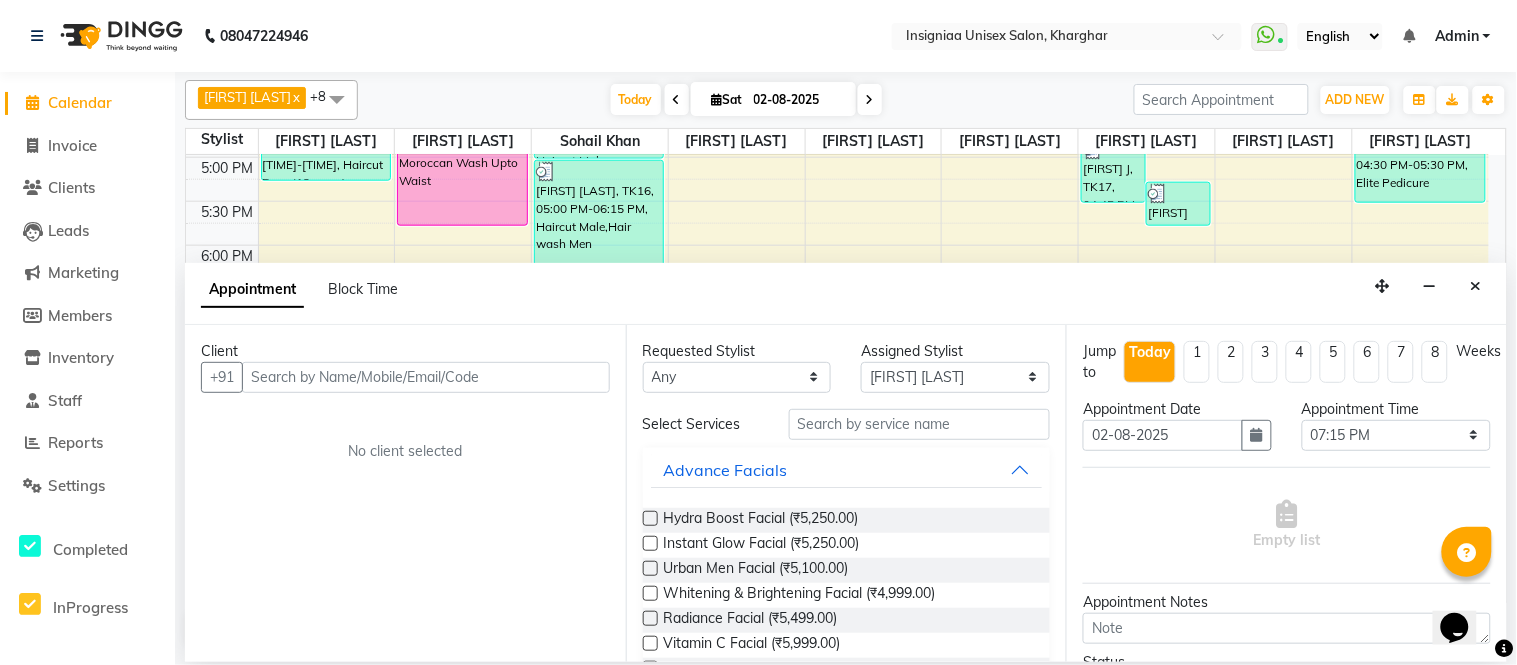 click at bounding box center [426, 377] 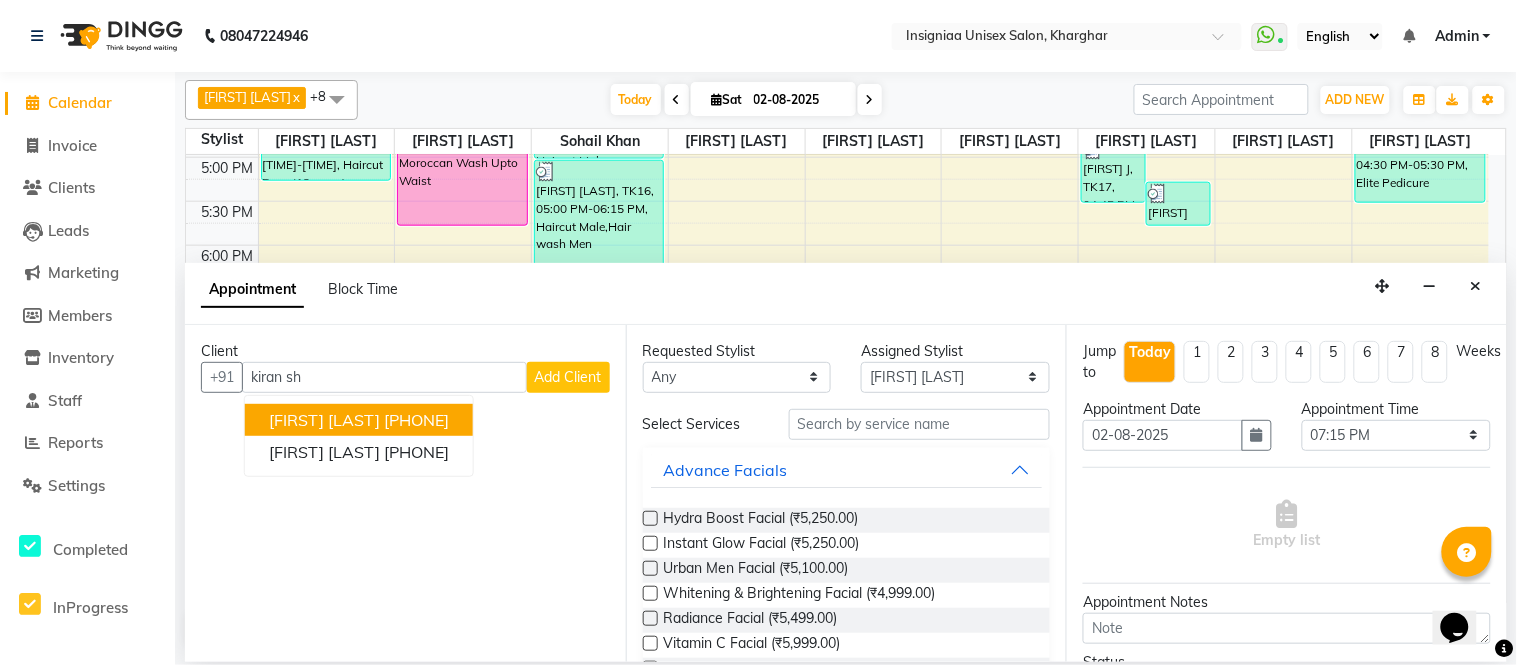 click on "8433995871" at bounding box center (416, 420) 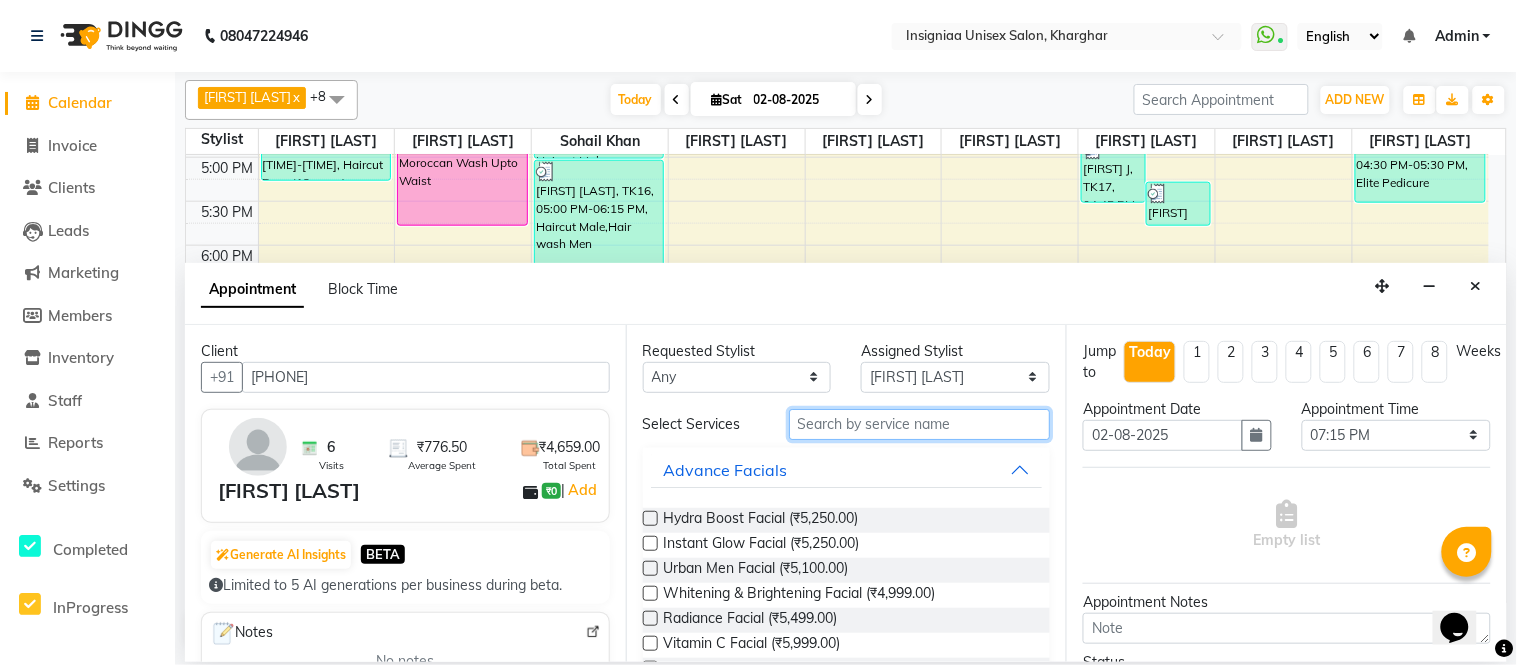 click at bounding box center [920, 424] 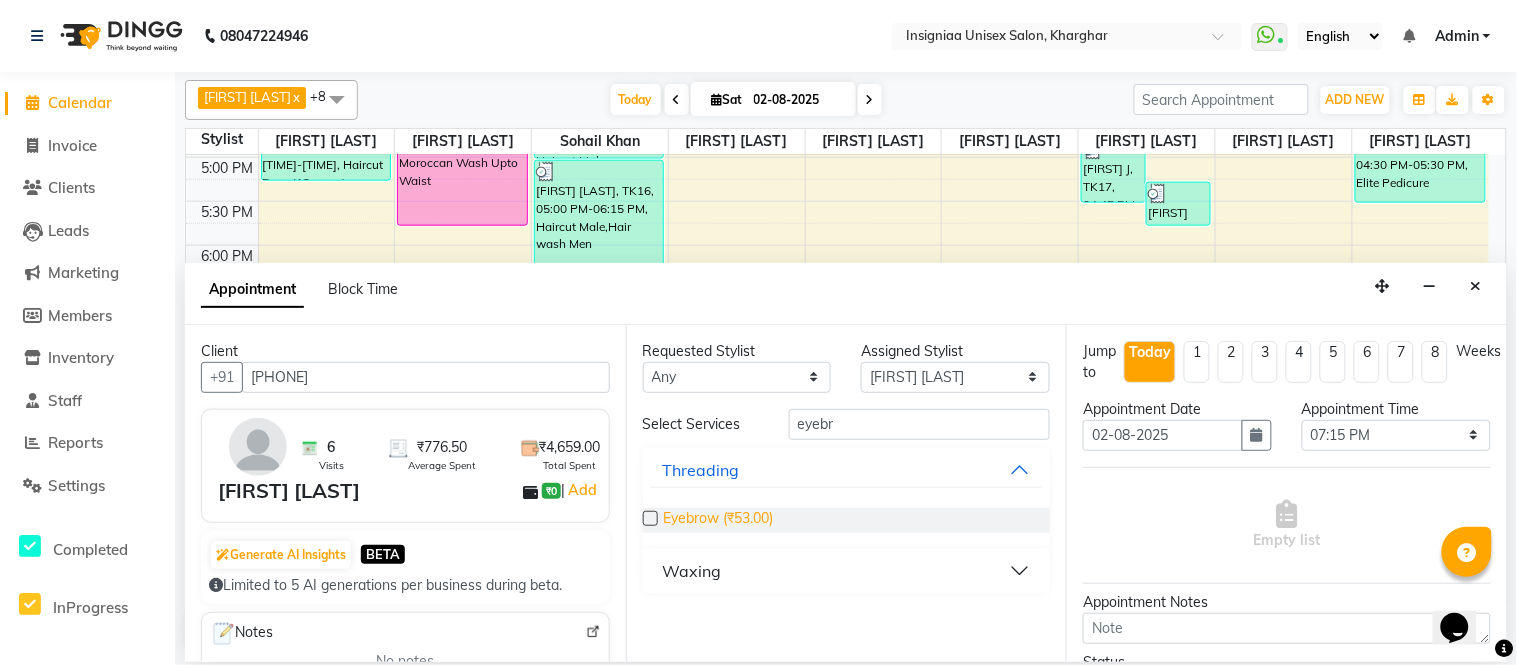 click on "Eyebrow (₹53.00)" at bounding box center (719, 520) 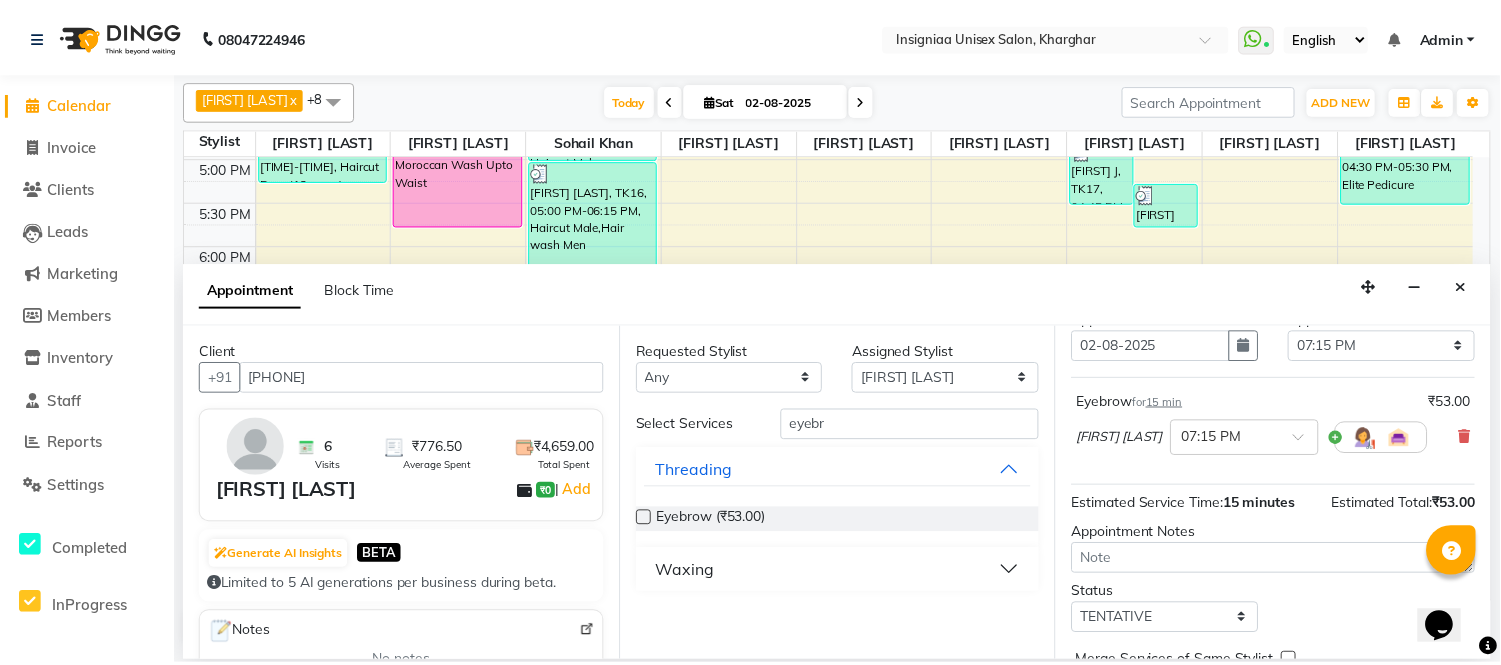 scroll, scrollTop: 188, scrollLeft: 0, axis: vertical 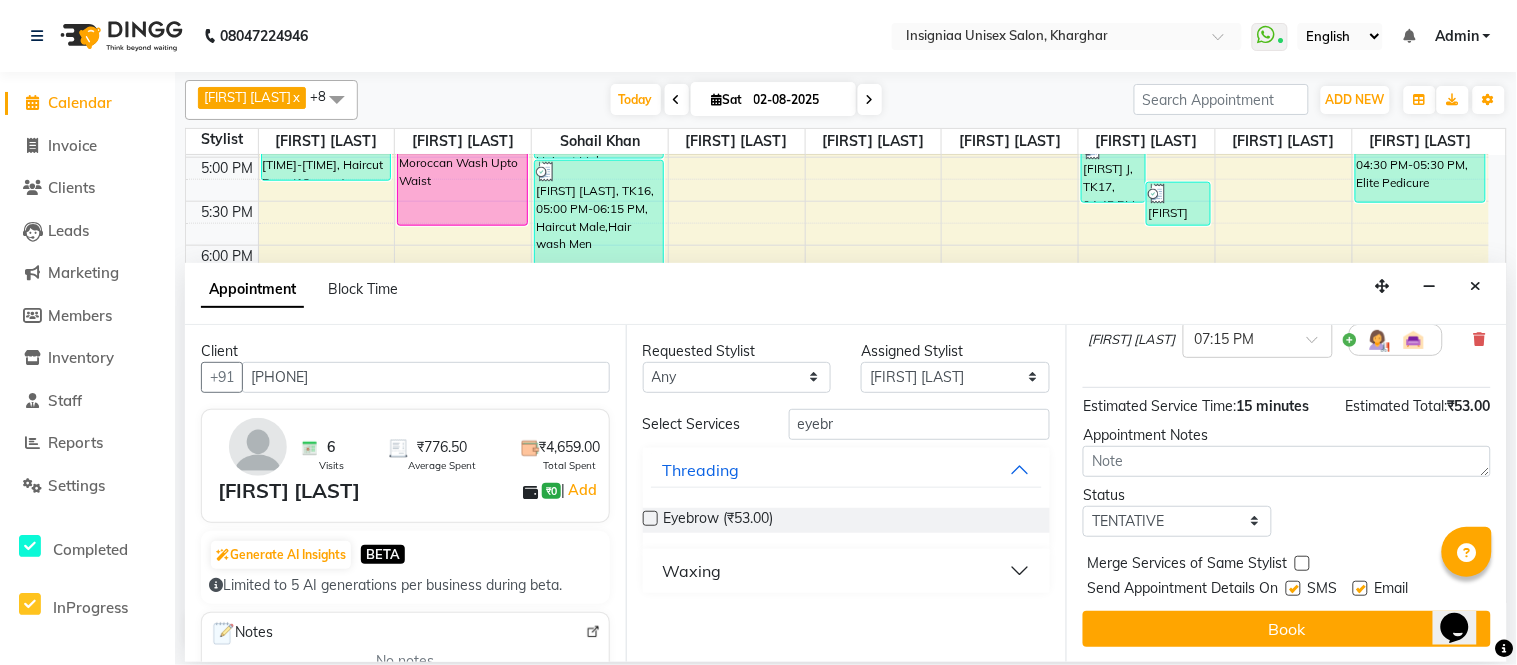 click at bounding box center (1360, 588) 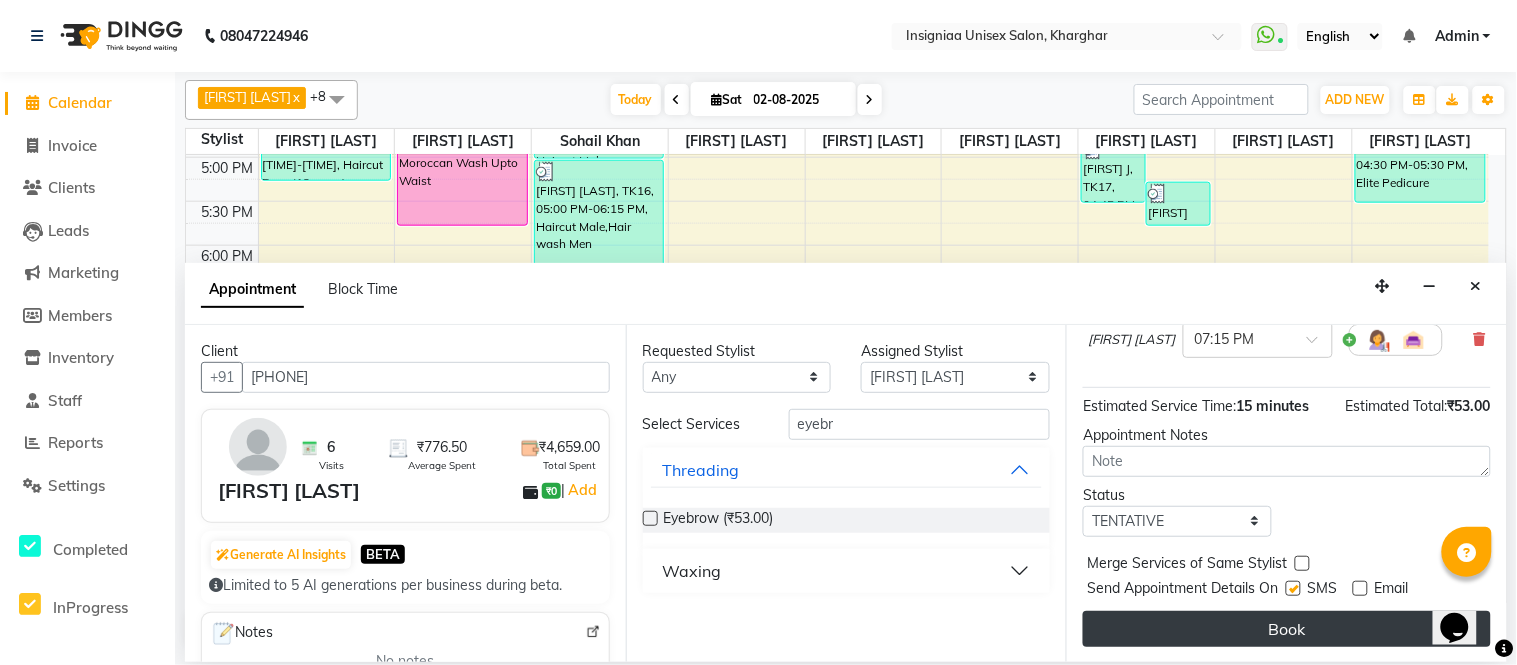 drag, startPoint x: 1298, startPoint y: 583, endPoint x: 1290, endPoint y: 611, distance: 29.12044 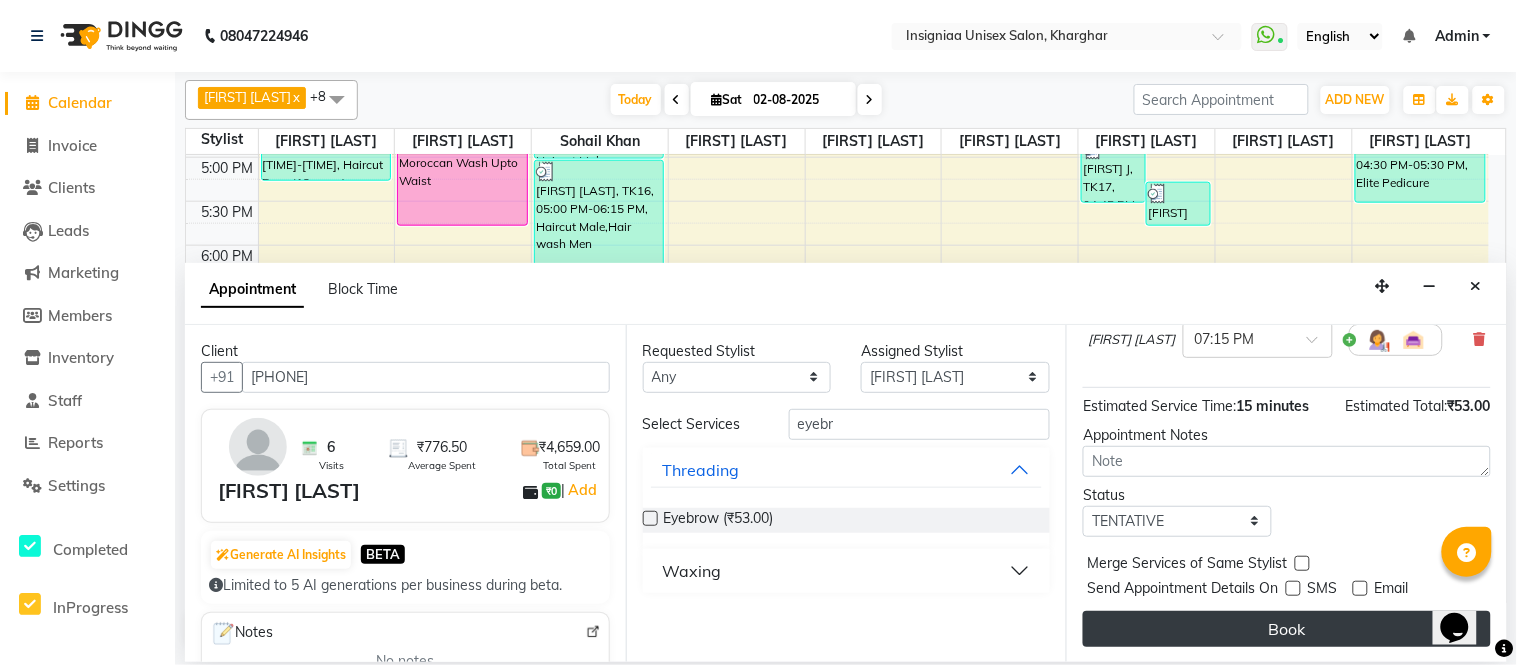click on "Book" at bounding box center [1287, 629] 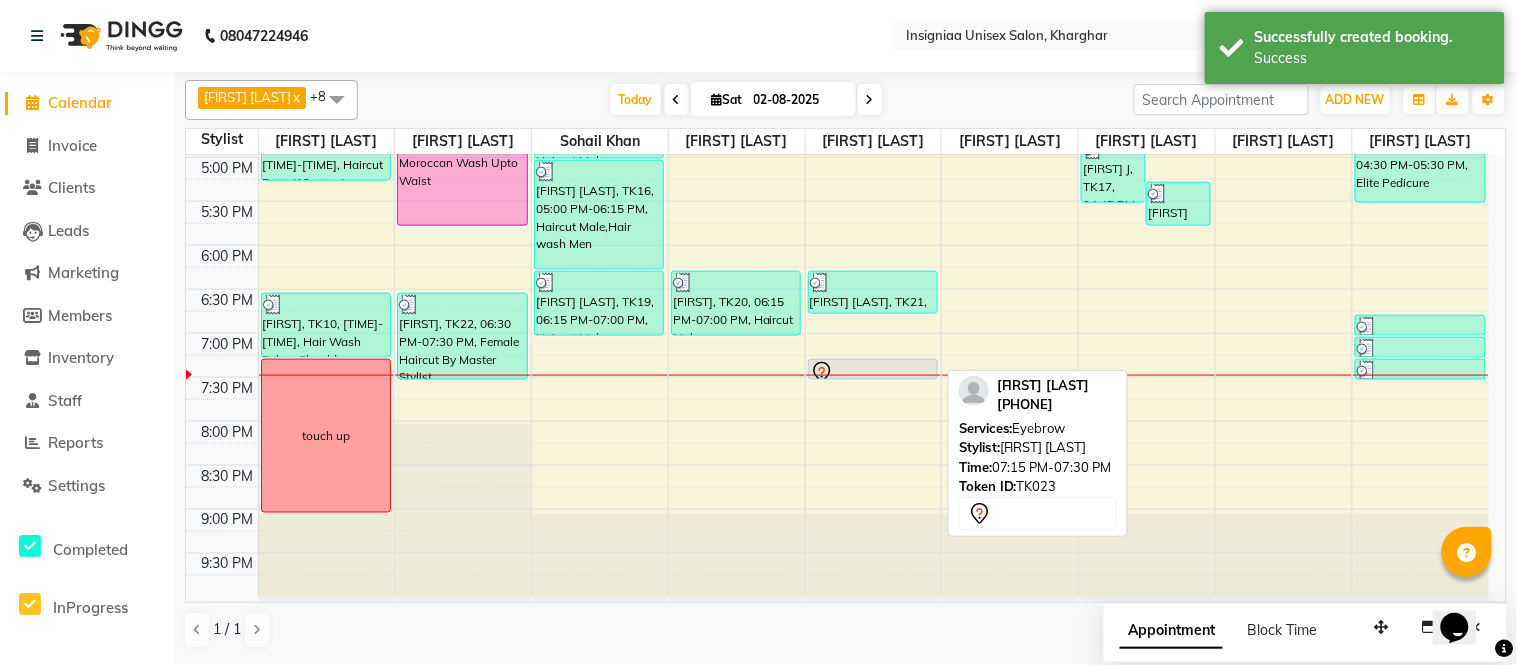 click at bounding box center [873, 373] 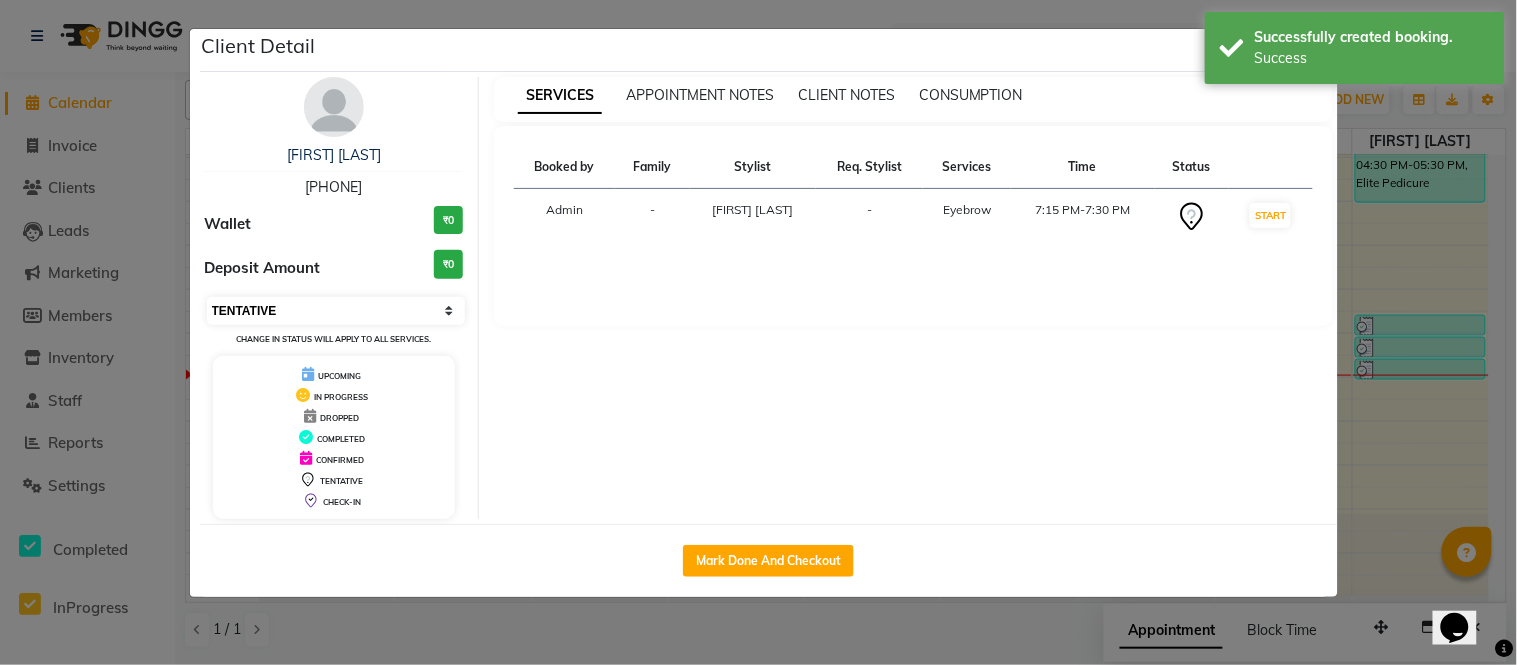 click on "Select IN SERVICE CONFIRMED TENTATIVE CHECK IN MARK DONE DROPPED UPCOMING" at bounding box center [336, 311] 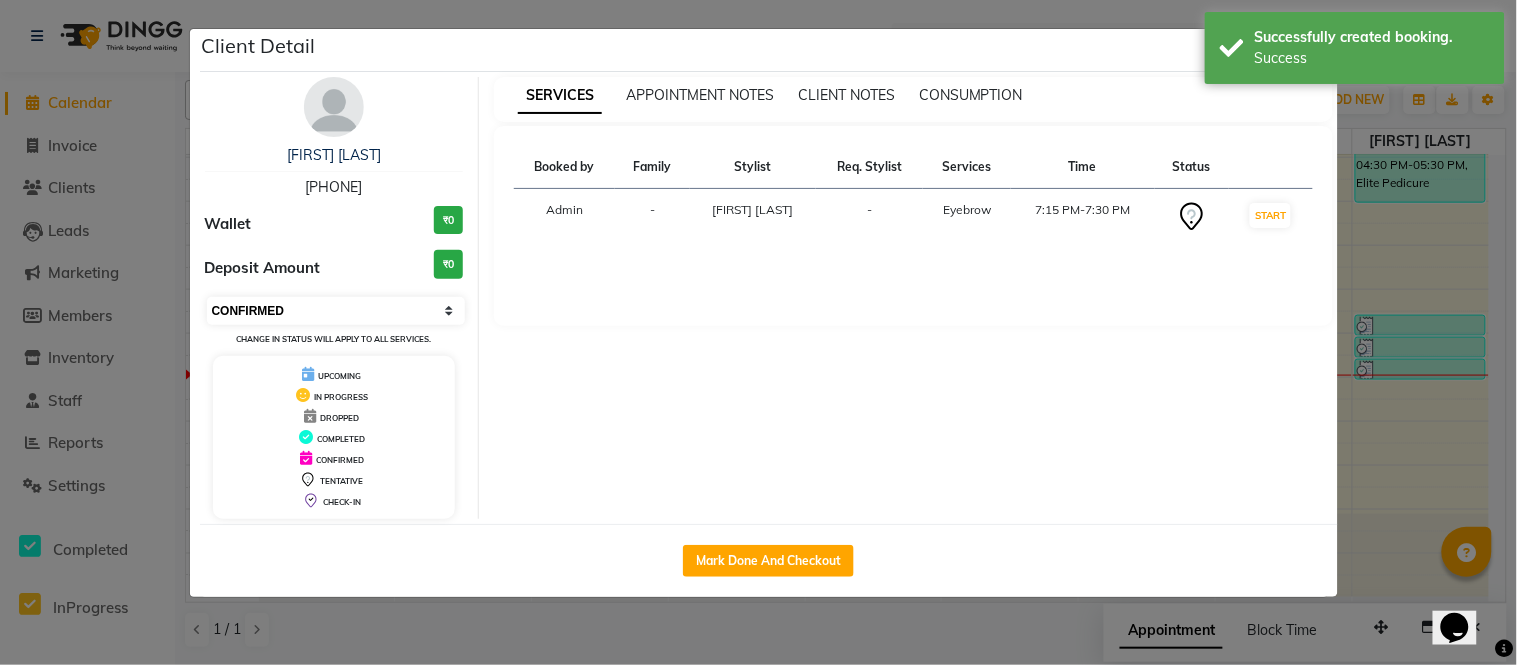 click on "Select IN SERVICE CONFIRMED TENTATIVE CHECK IN MARK DONE DROPPED UPCOMING" at bounding box center (336, 311) 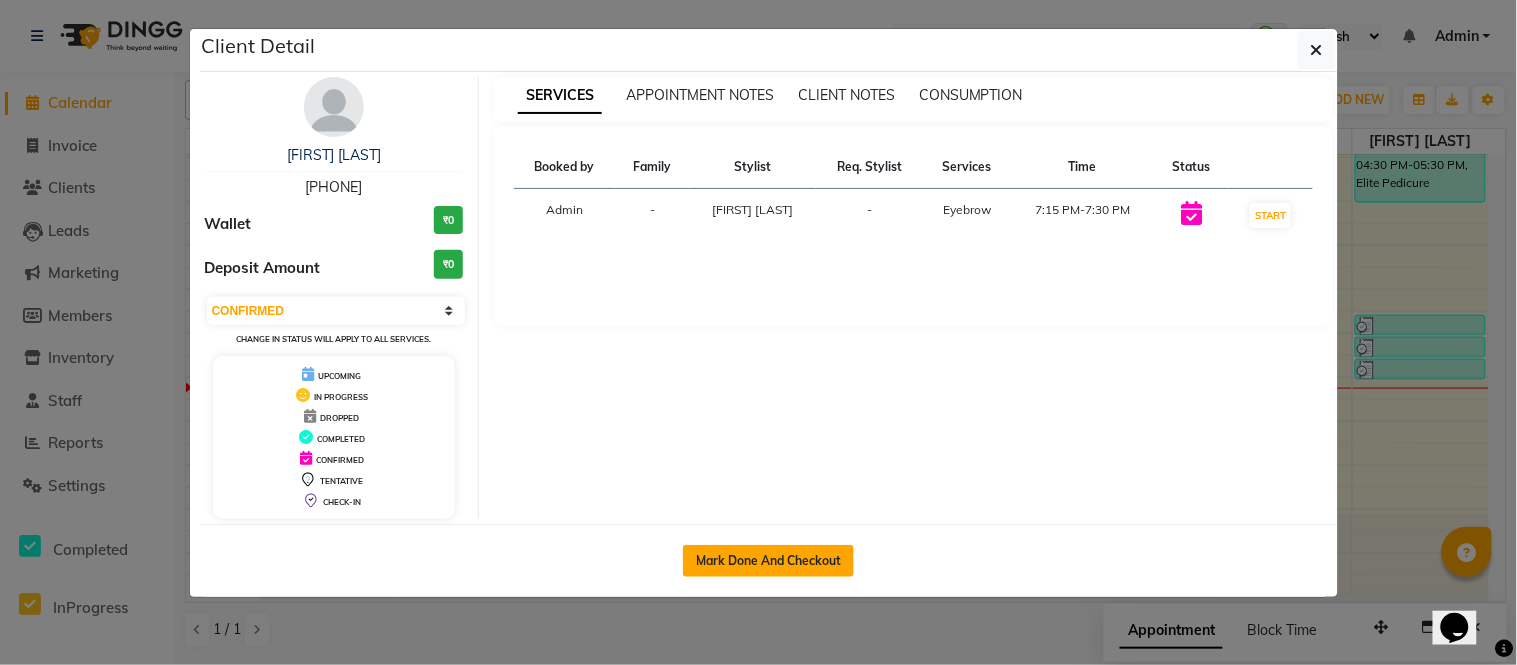 click on "Mark Done And Checkout" 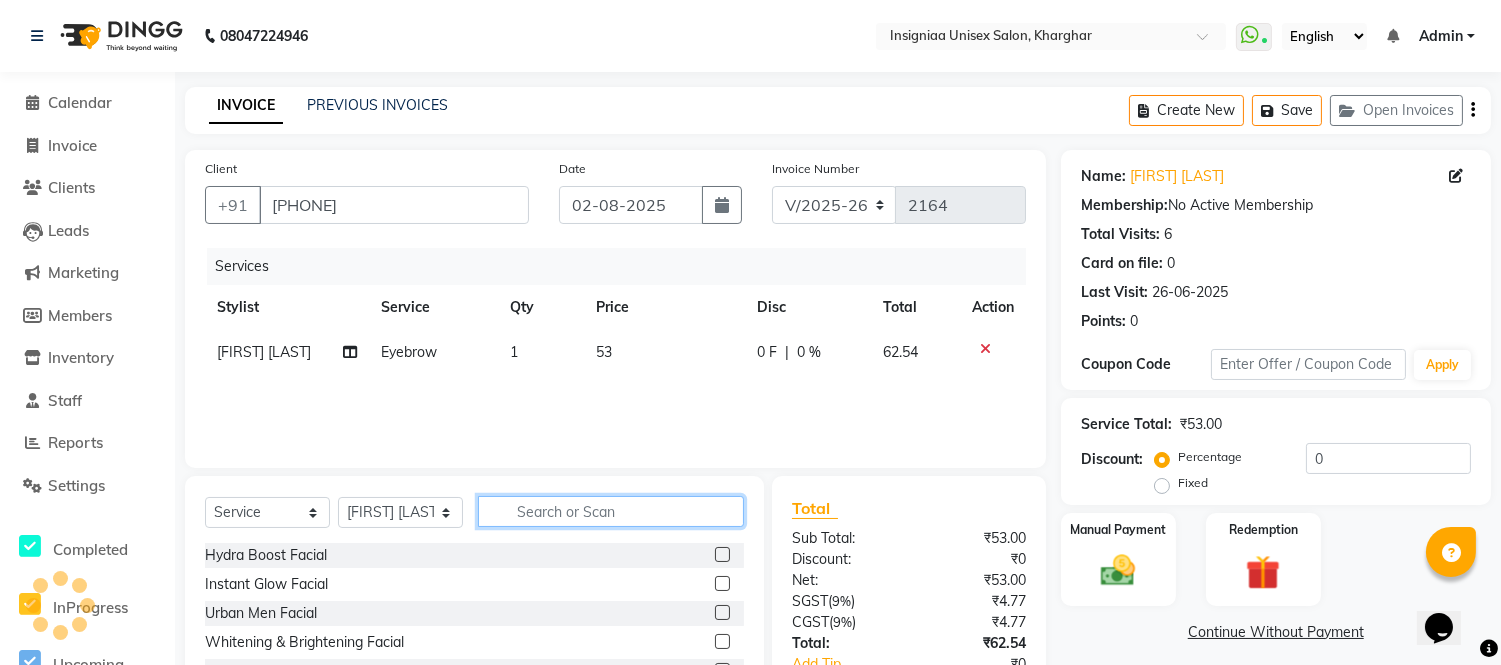 click 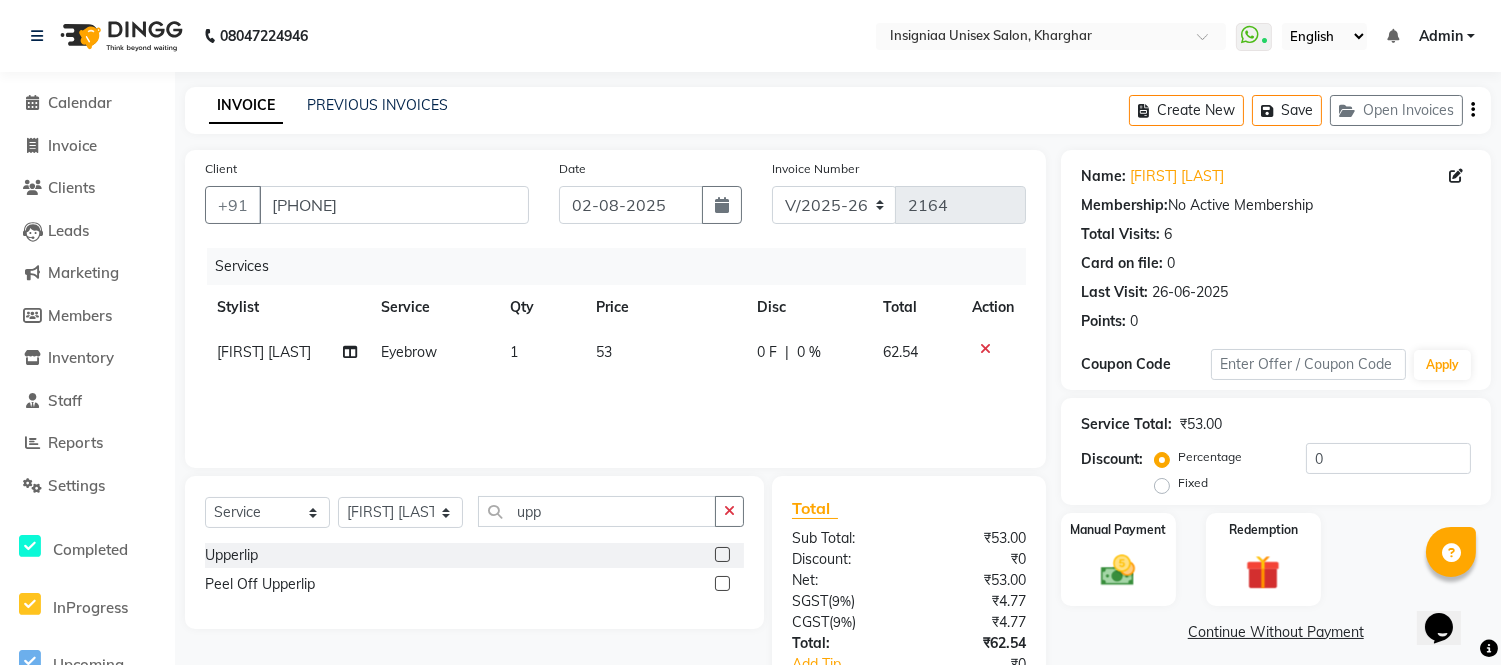click 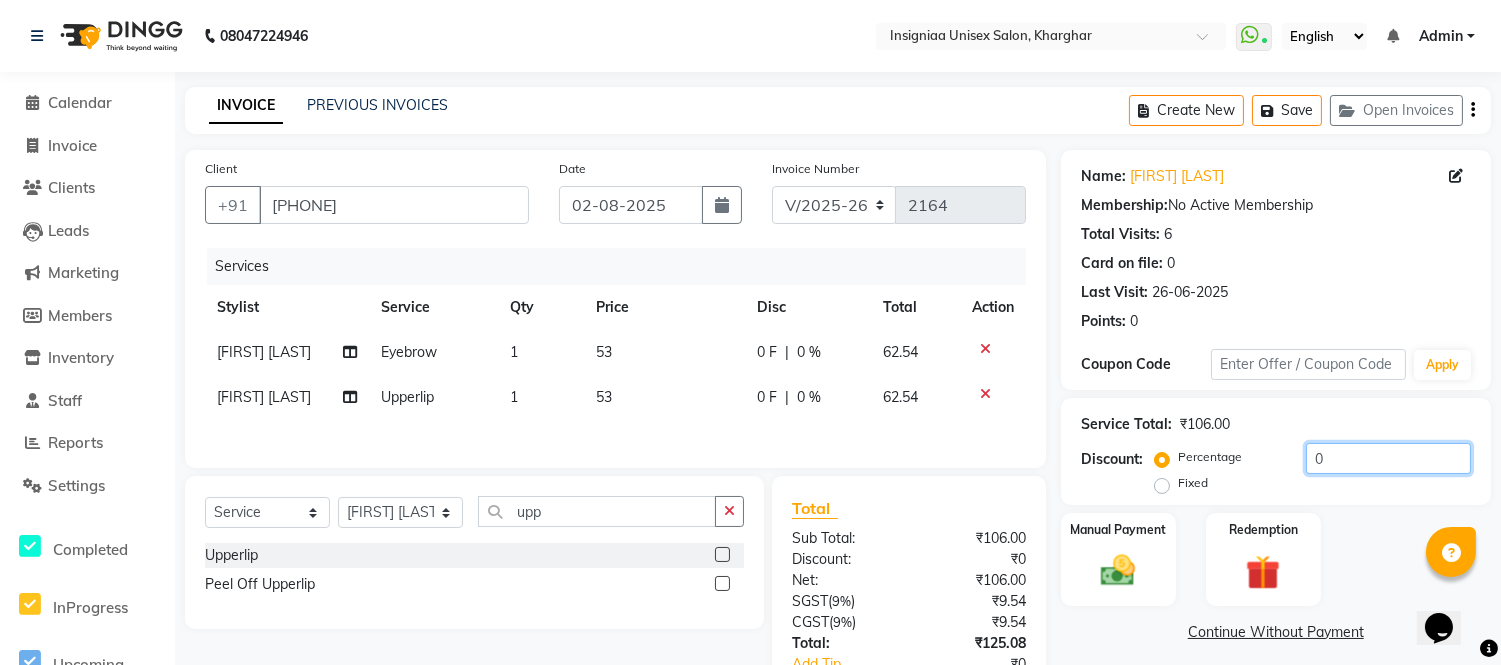 click on "0" 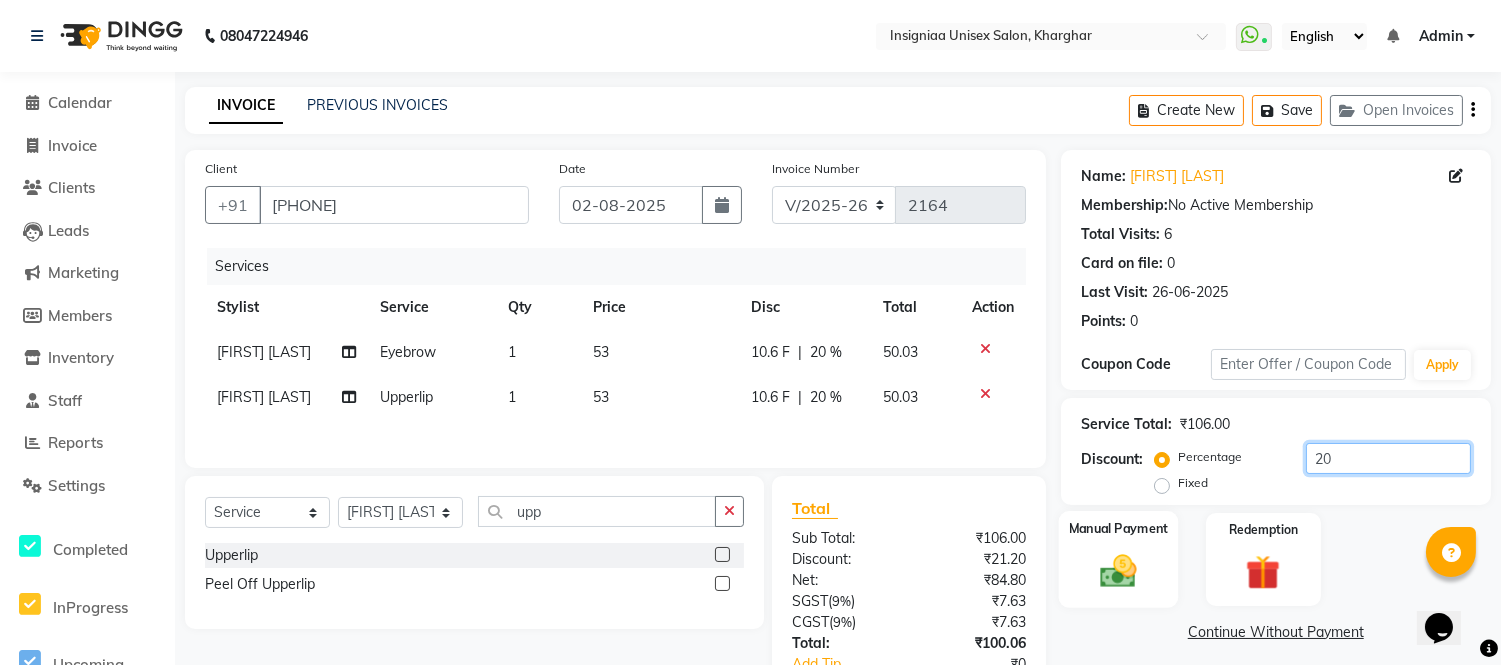 scroll, scrollTop: 160, scrollLeft: 0, axis: vertical 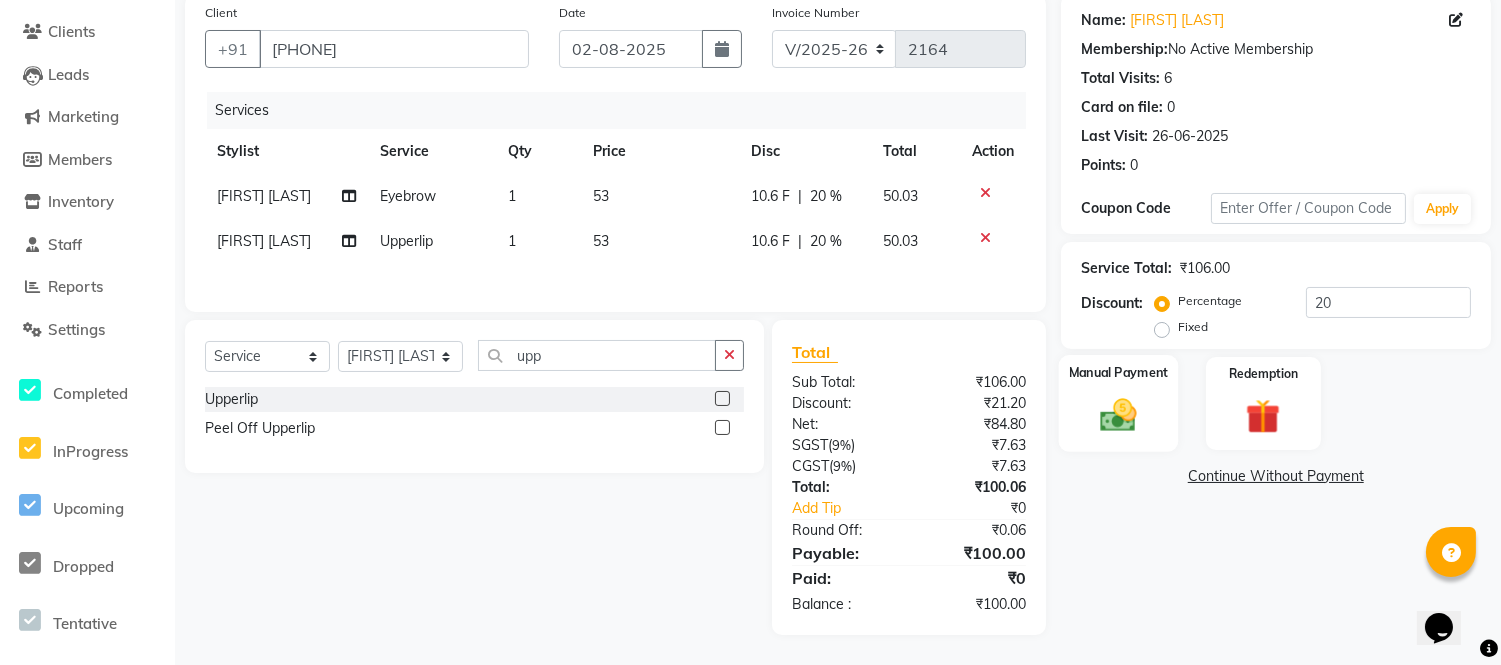 click 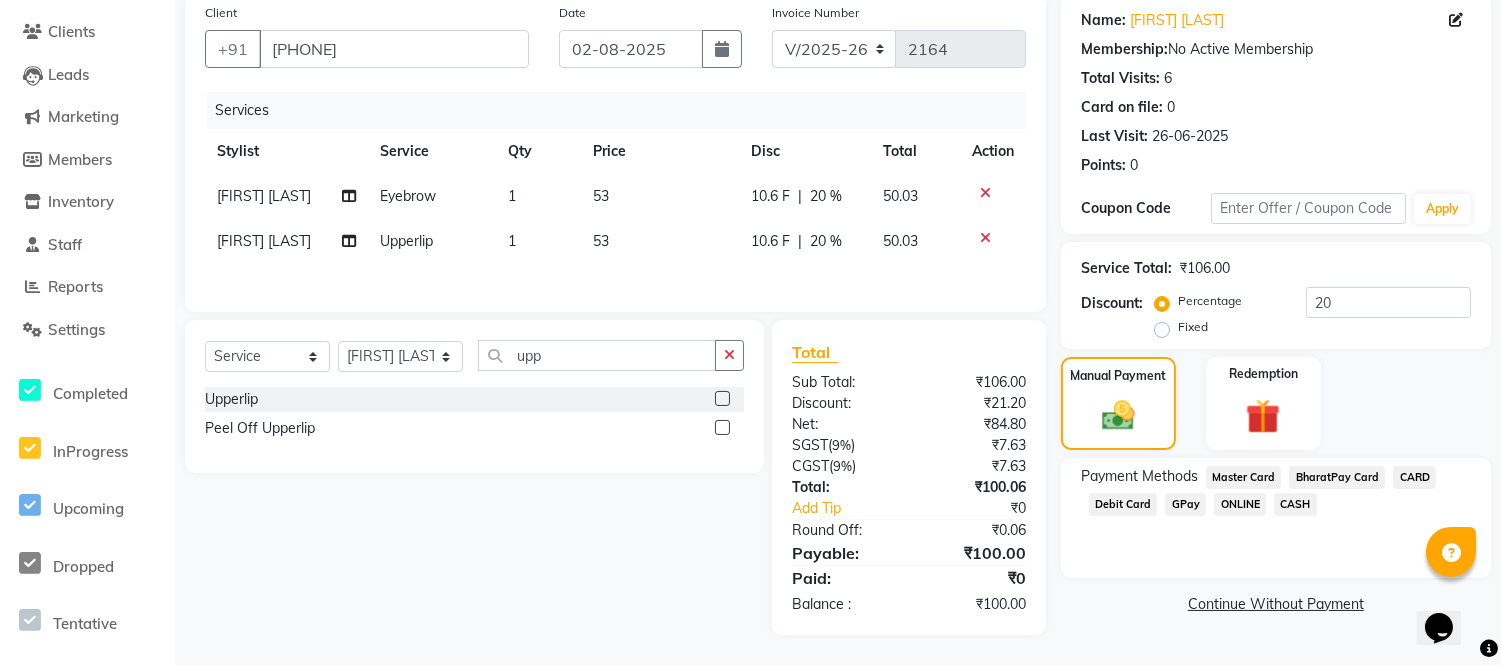 click on "GPay" 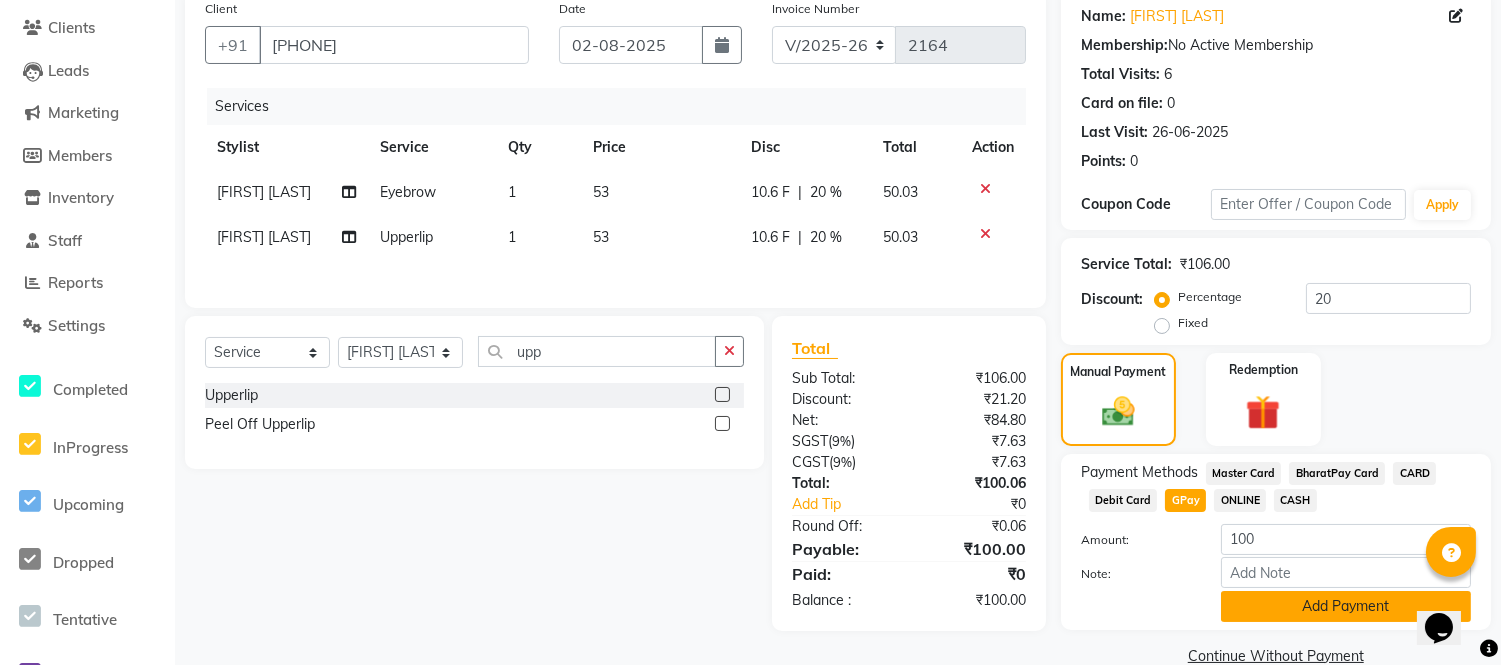 click on "Add Payment" 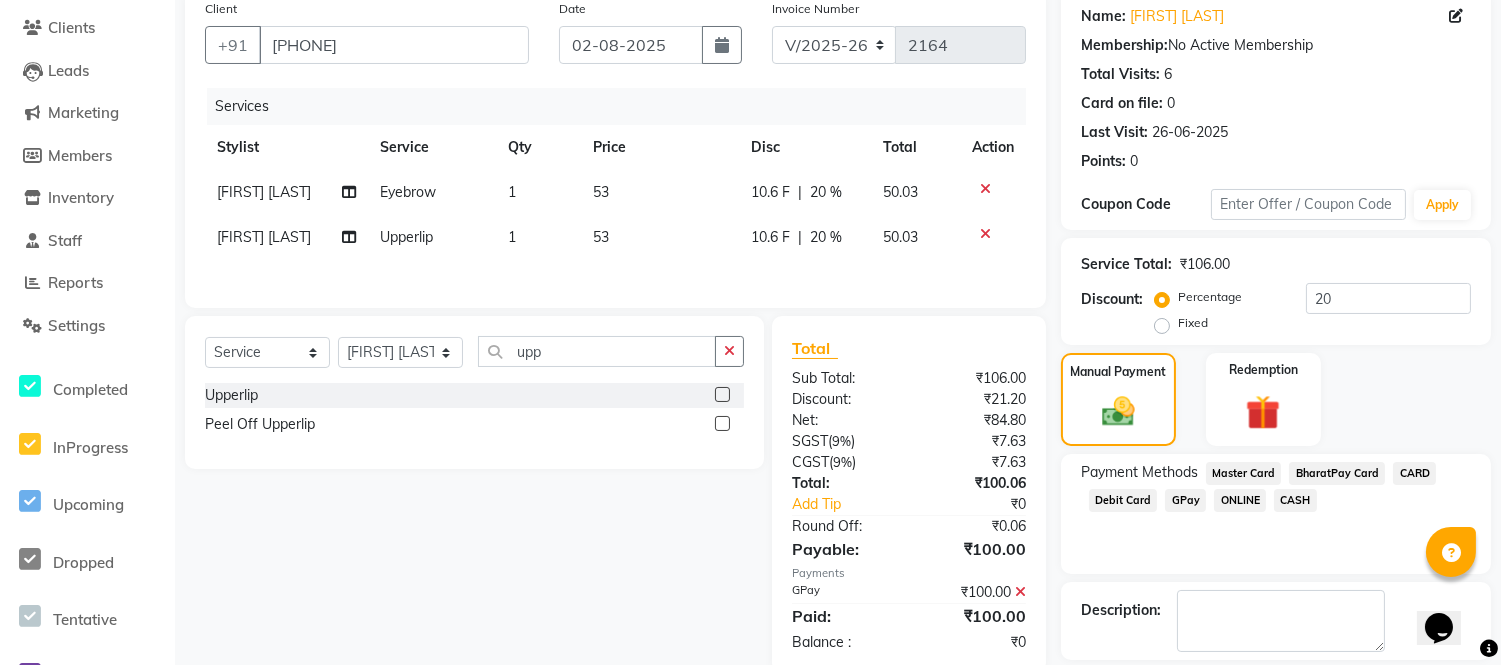 scroll, scrollTop: 252, scrollLeft: 0, axis: vertical 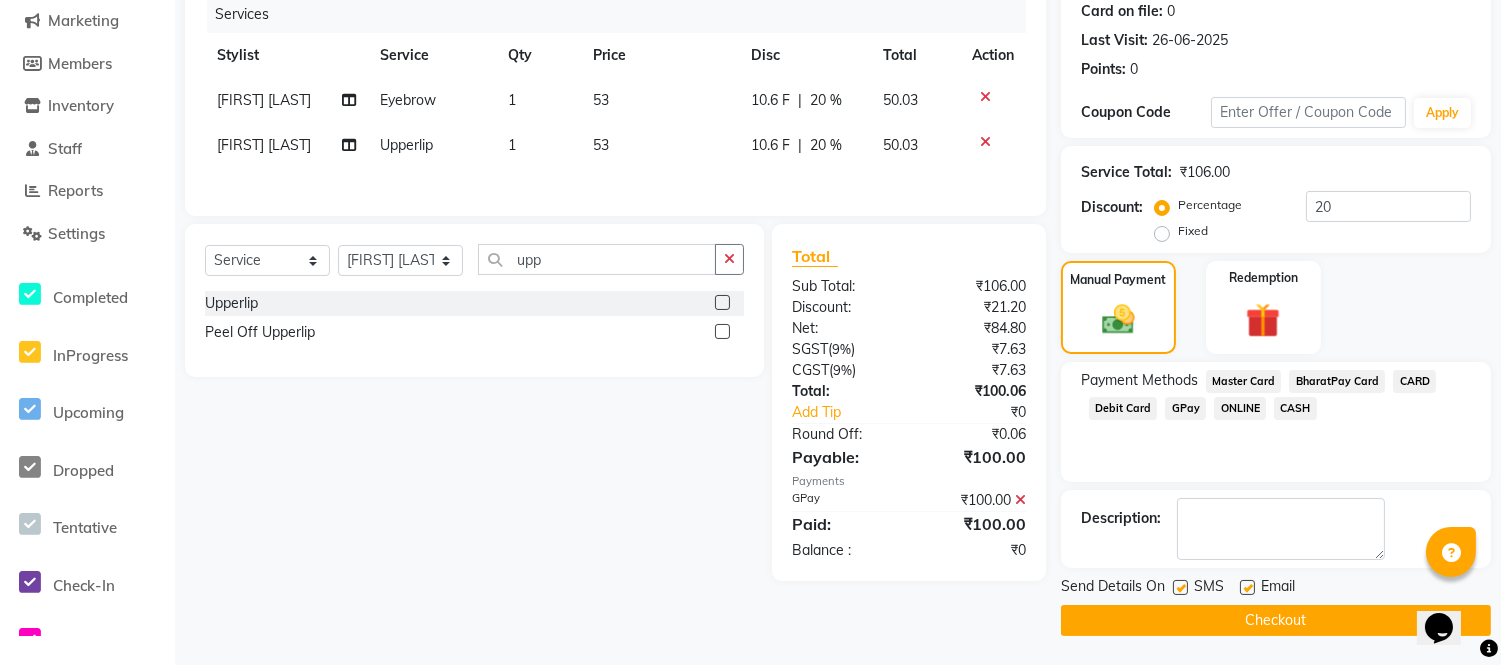 click 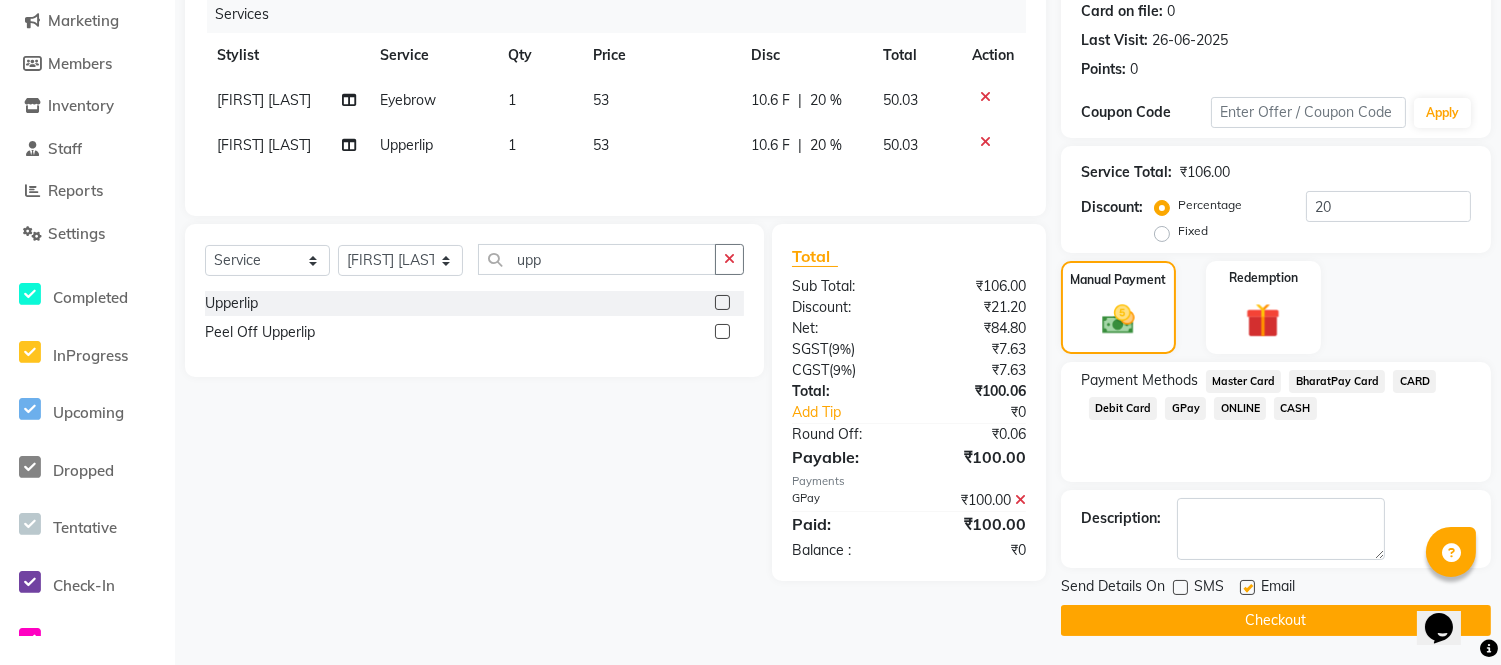 click on "SMS" 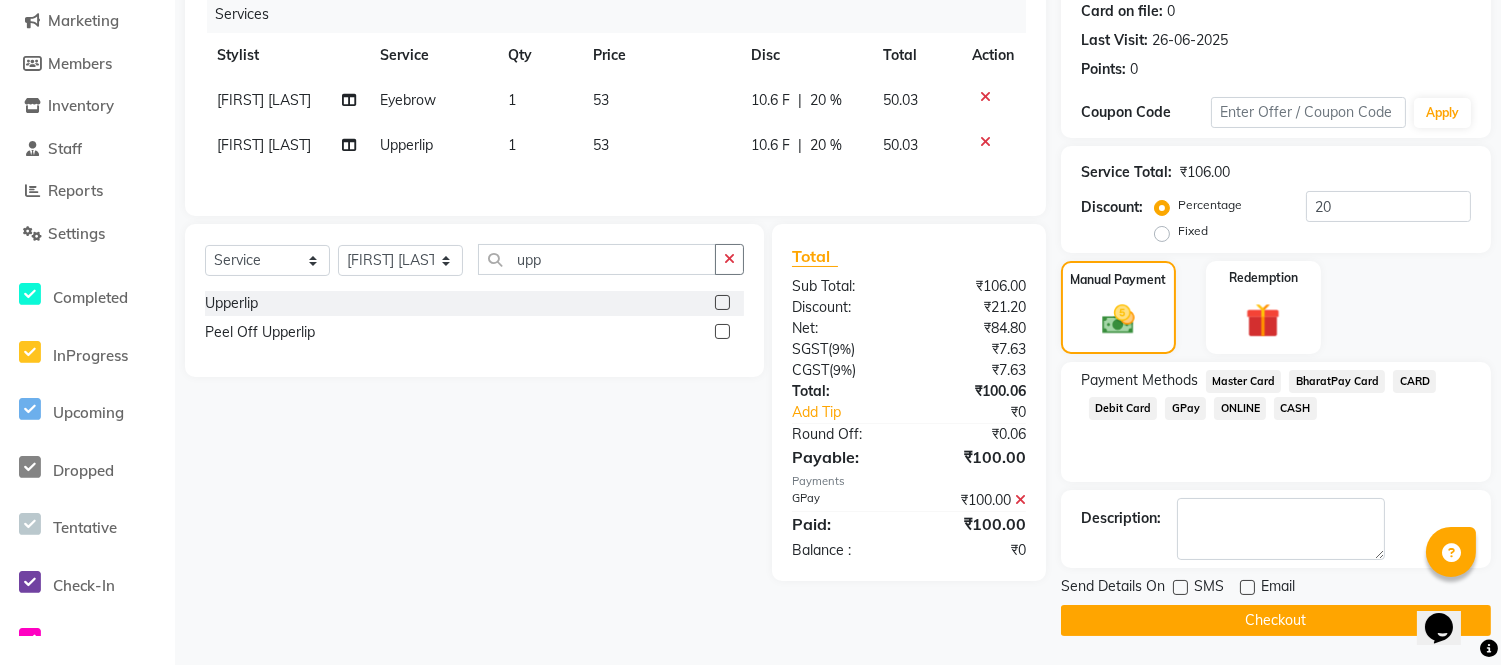 click on "Checkout" 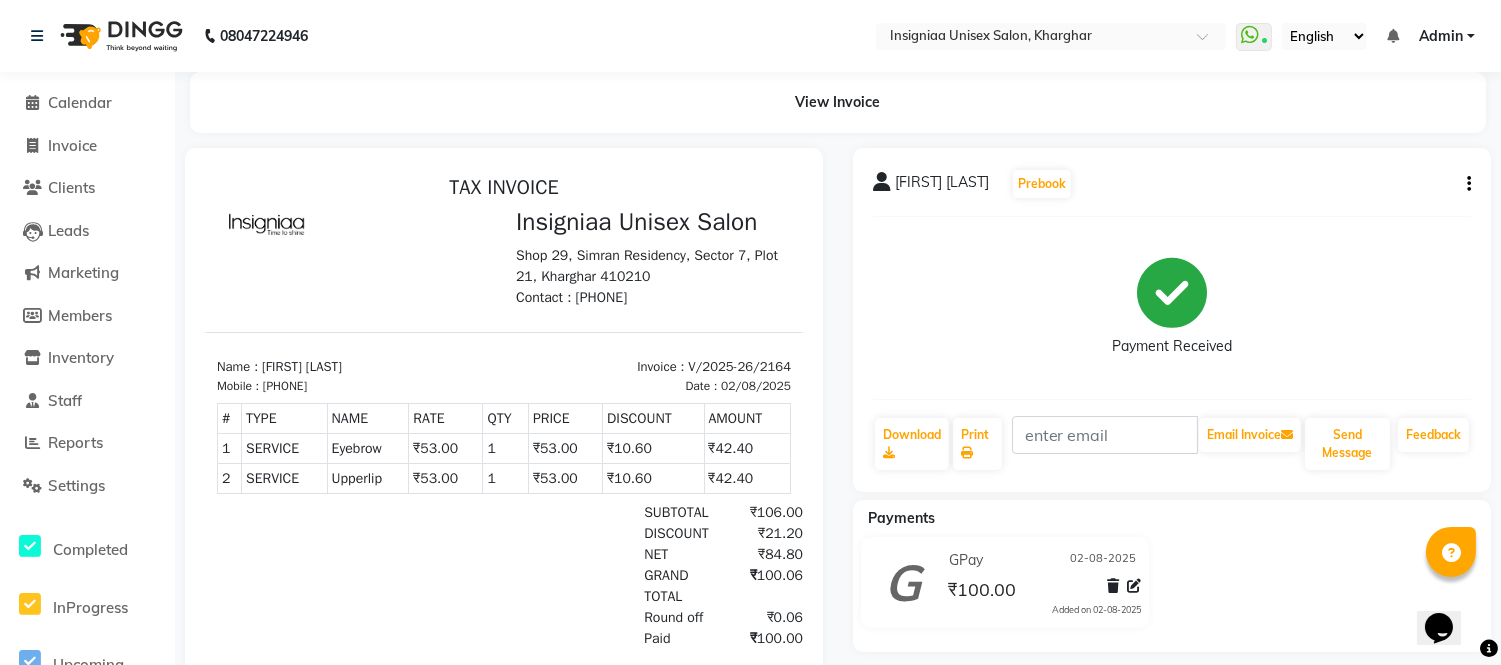 scroll, scrollTop: 116, scrollLeft: 0, axis: vertical 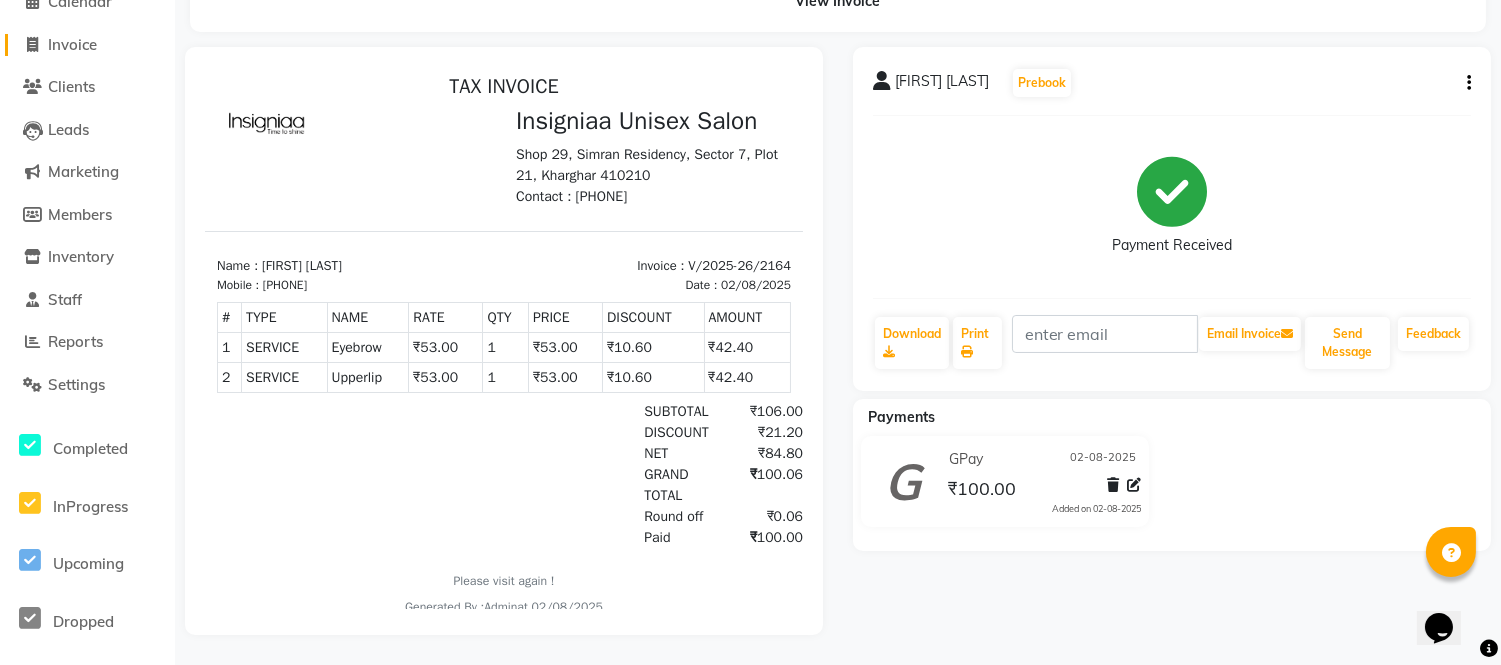 click on "Invoice" 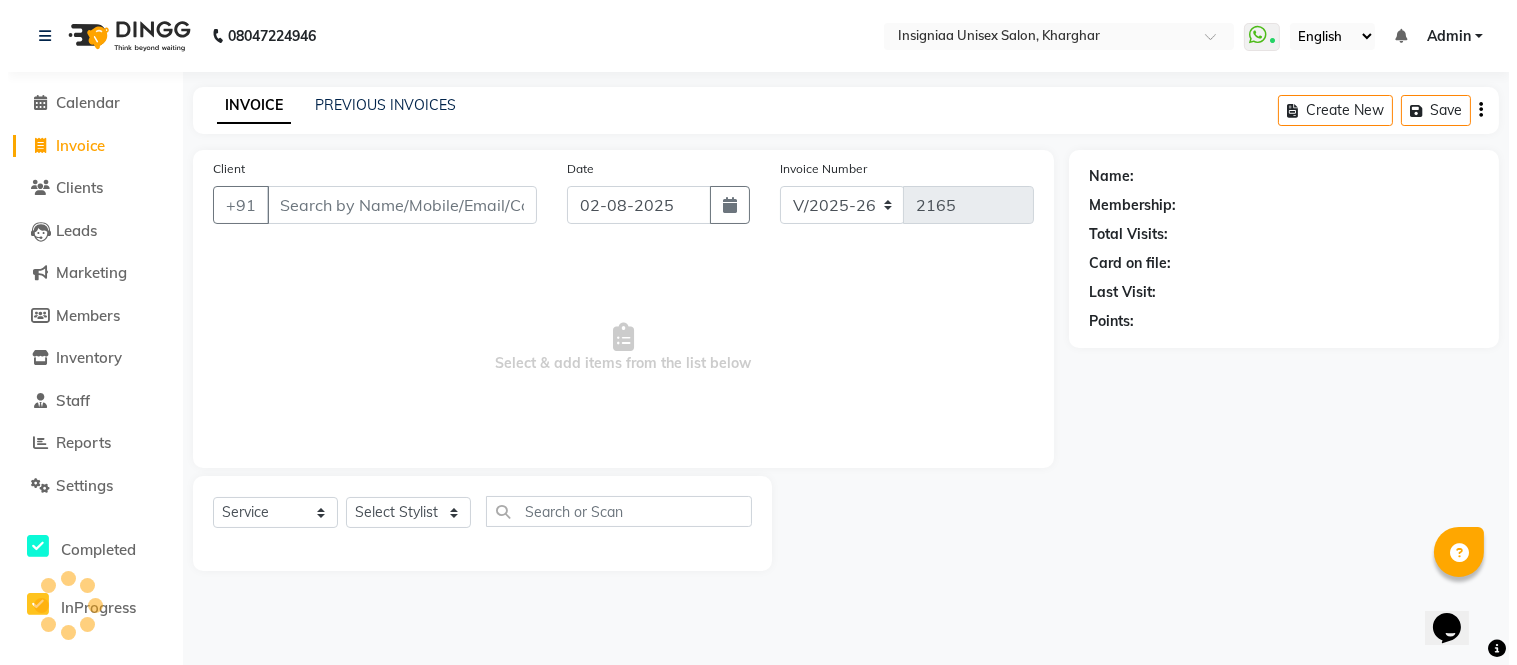 scroll, scrollTop: 0, scrollLeft: 0, axis: both 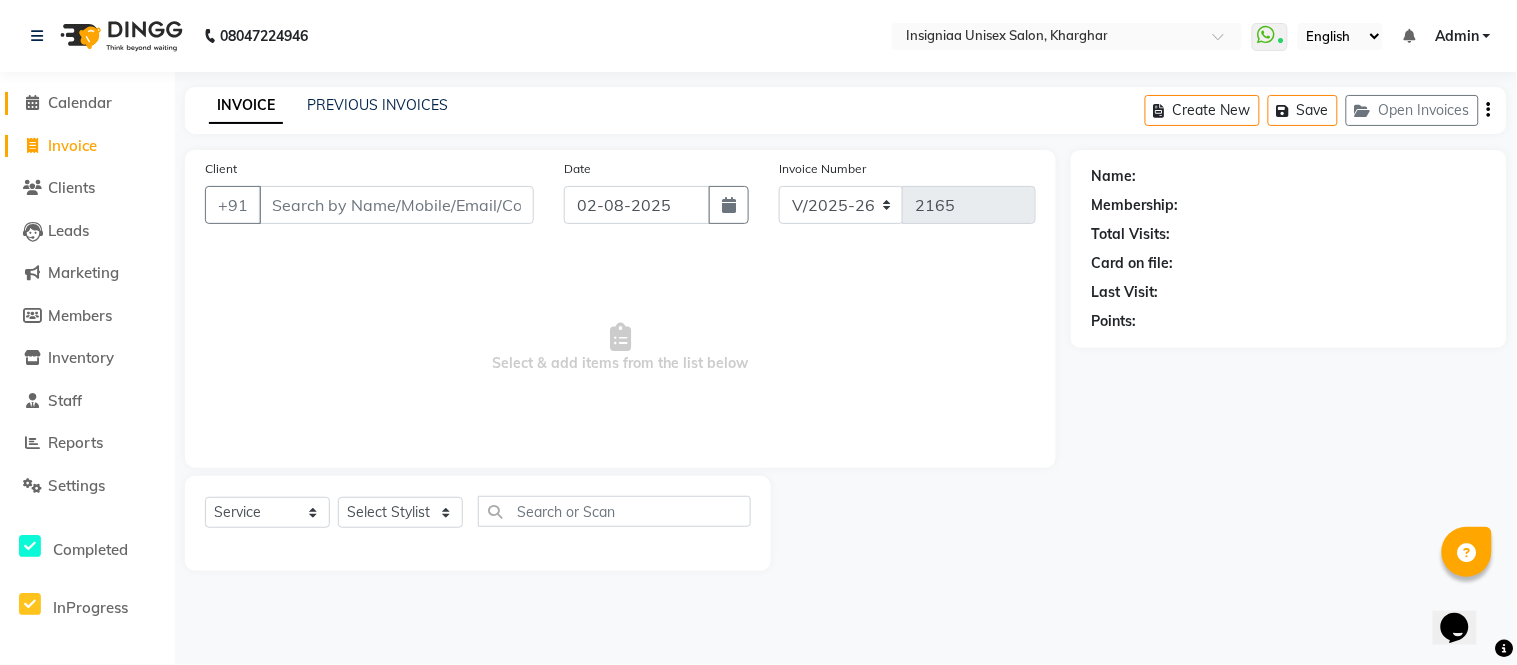 click on "Calendar" 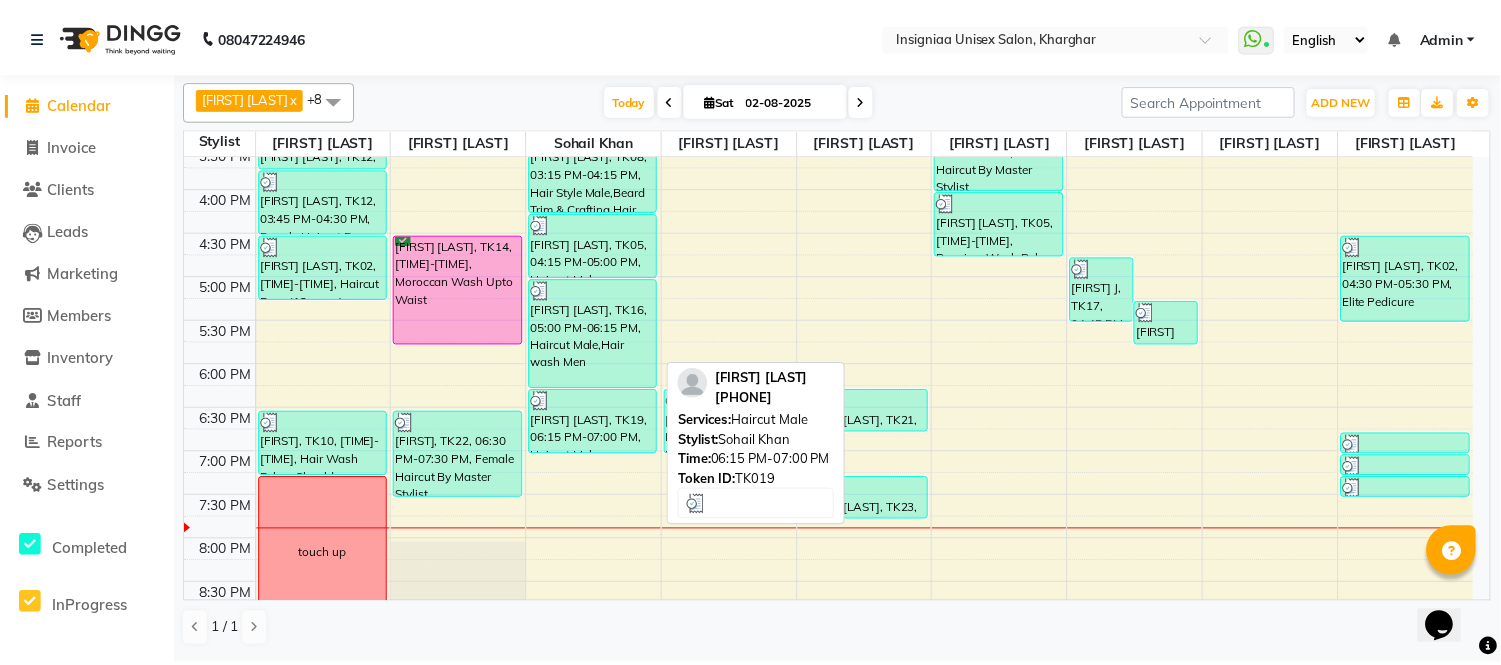 scroll, scrollTop: 634, scrollLeft: 0, axis: vertical 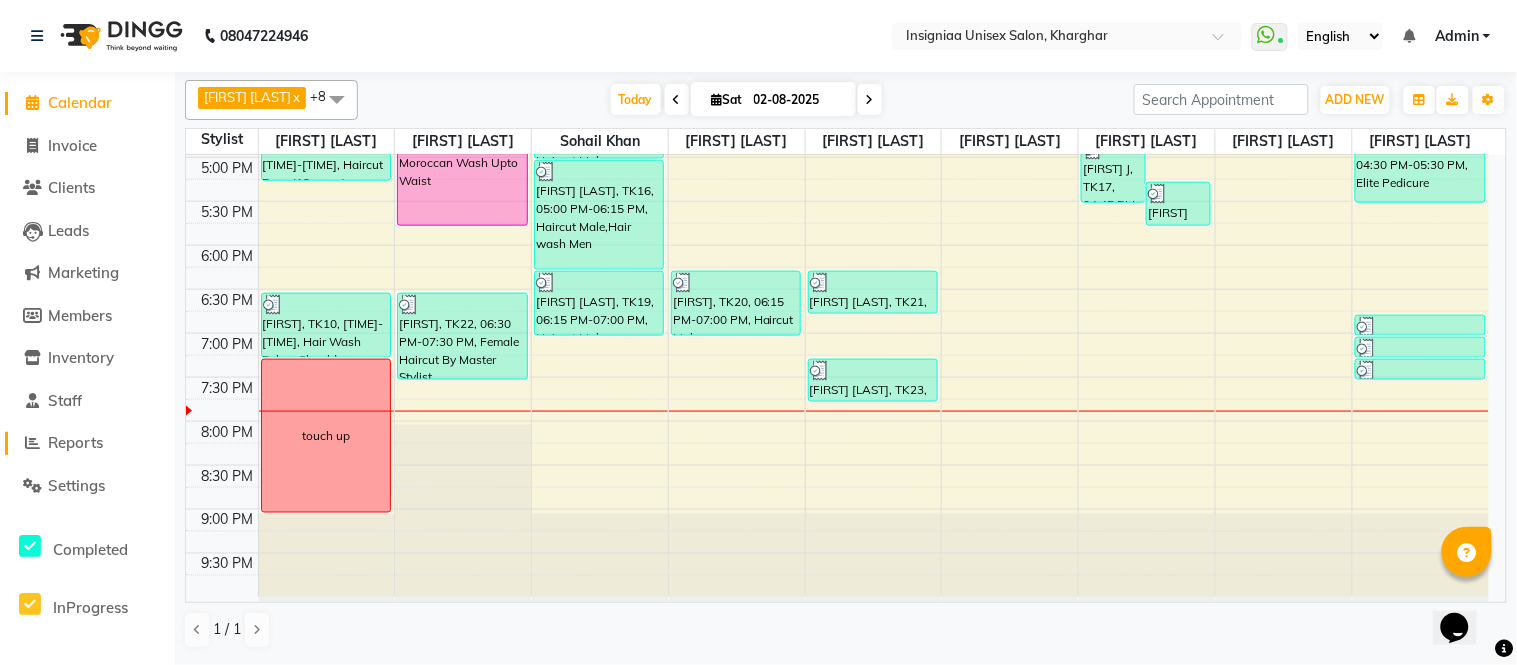 click on "Reports" 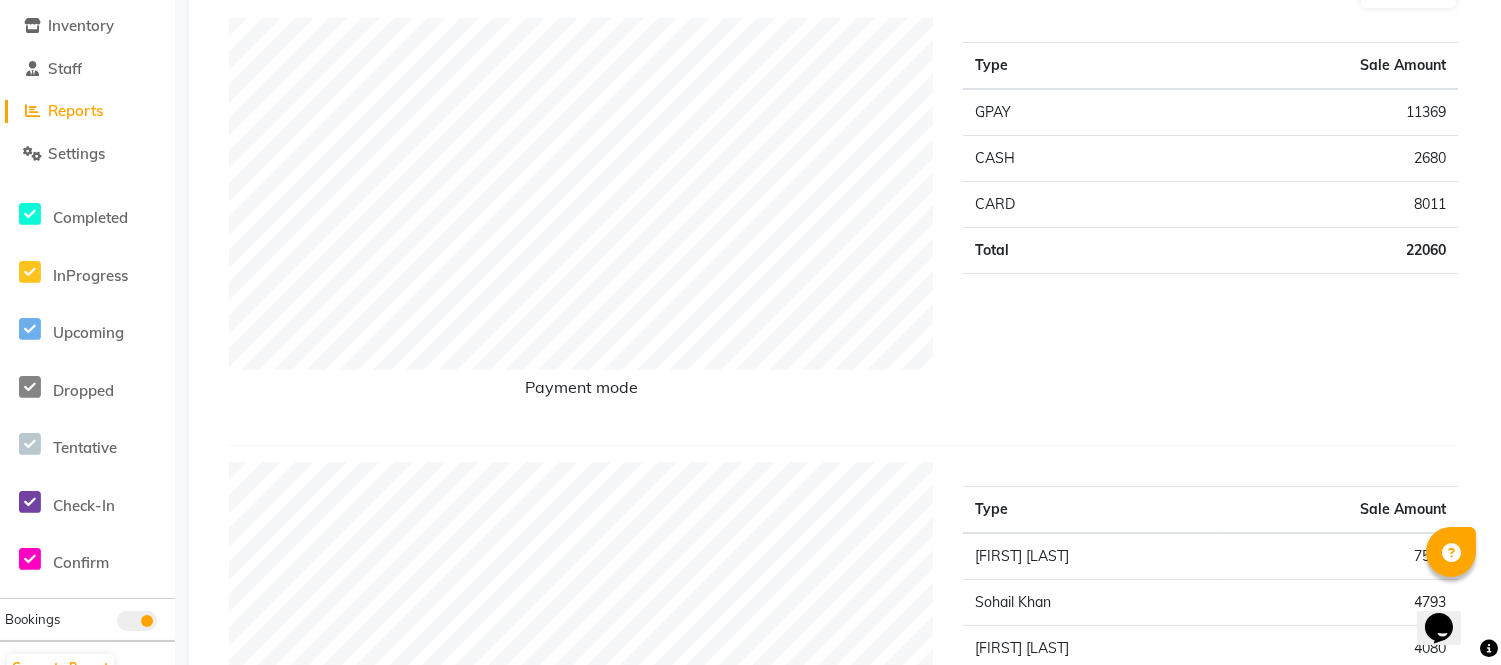 scroll, scrollTop: 333, scrollLeft: 0, axis: vertical 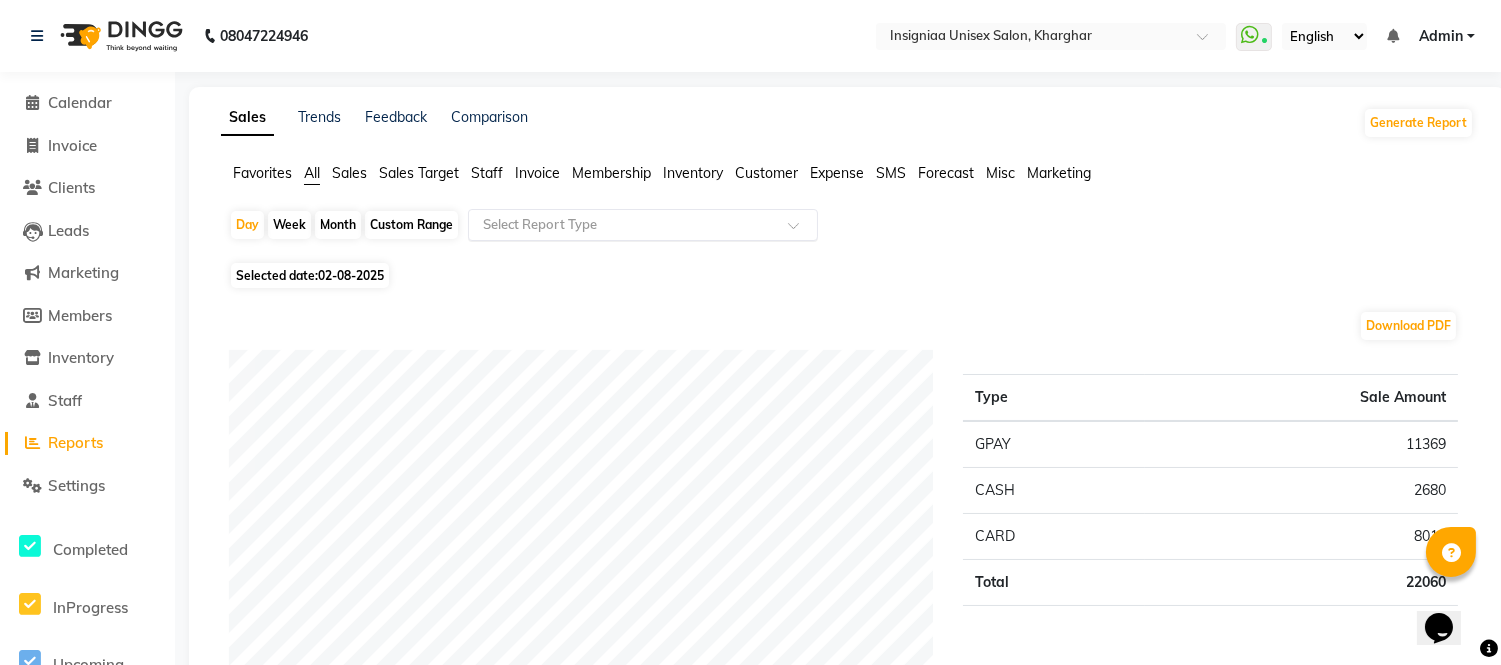 click 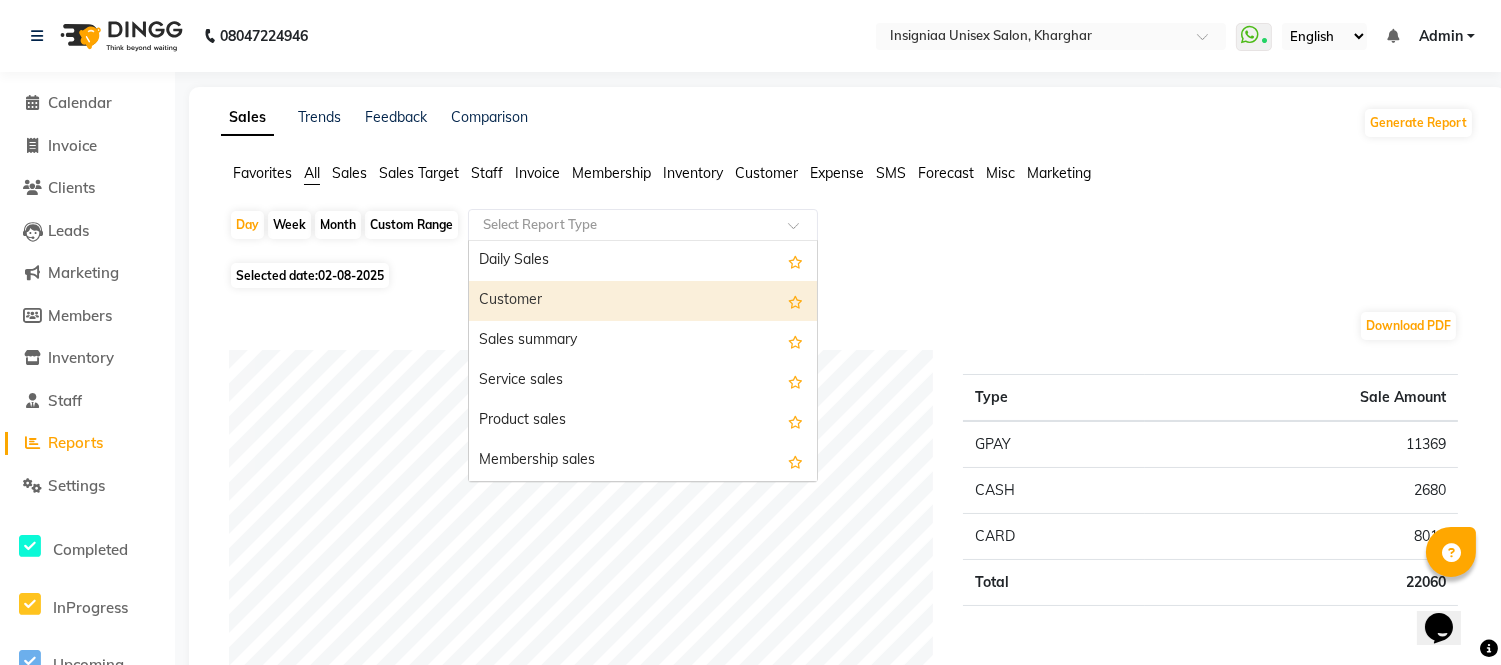 click on "Customer" at bounding box center (643, 301) 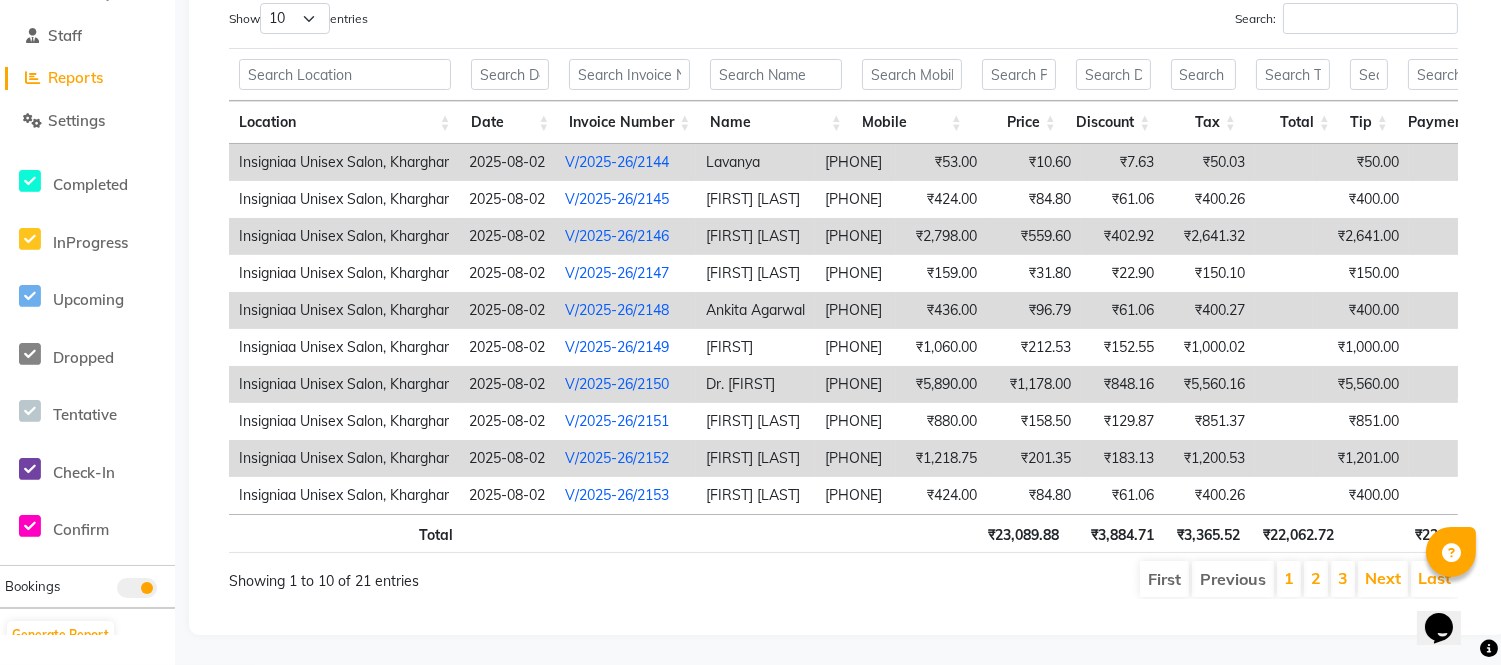 scroll, scrollTop: 111, scrollLeft: 0, axis: vertical 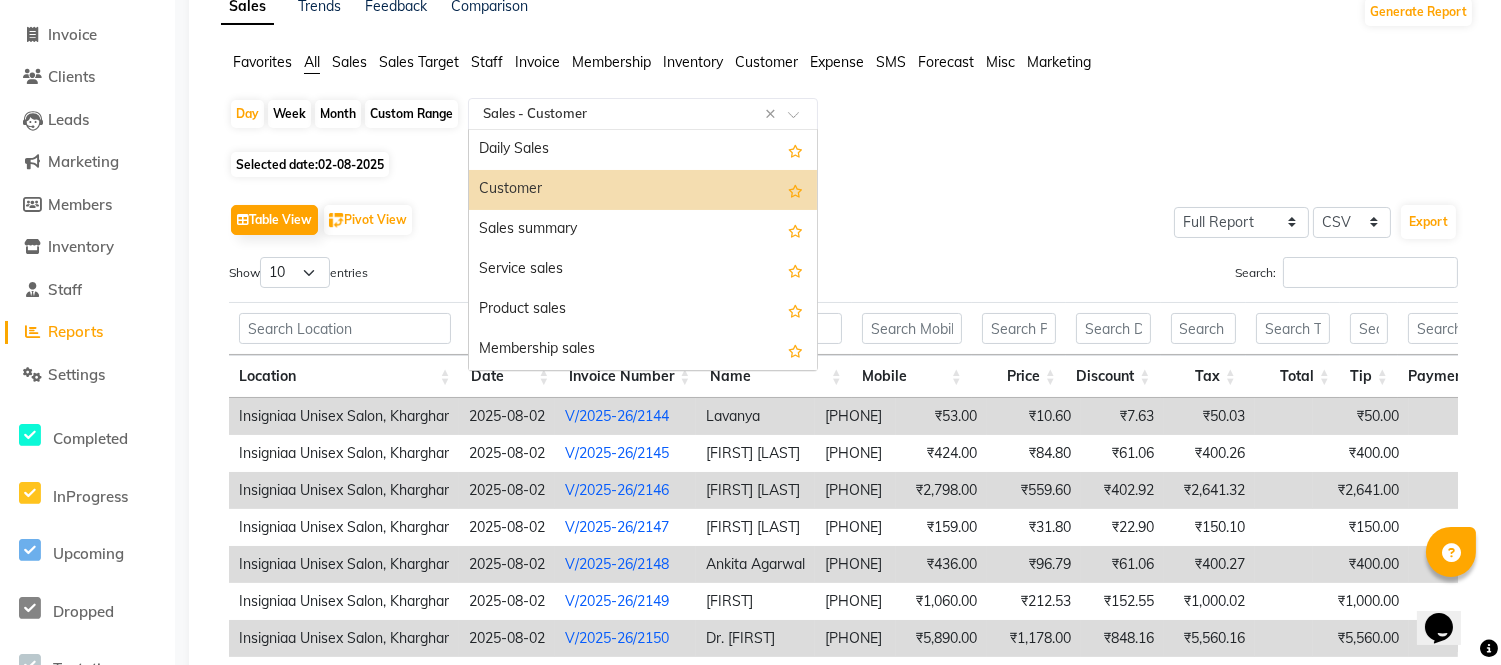 click 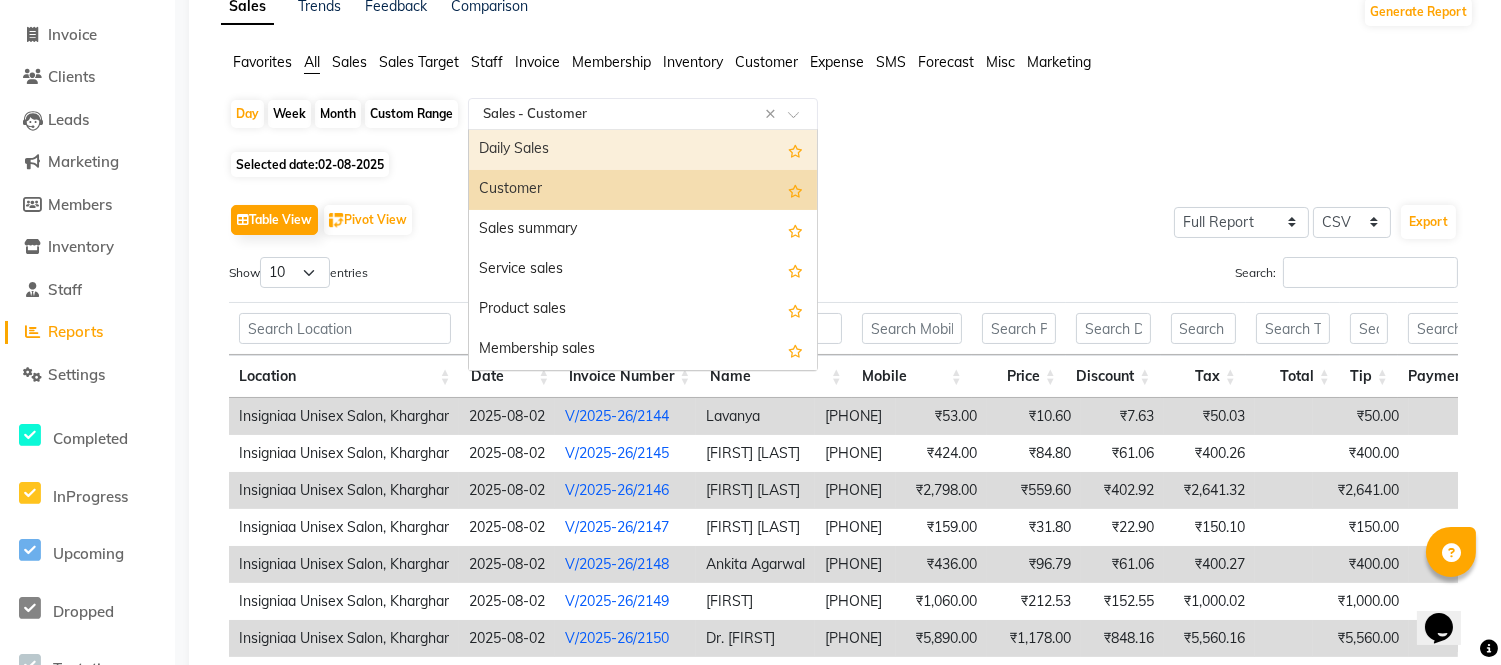 click on "Daily Sales" at bounding box center [643, 150] 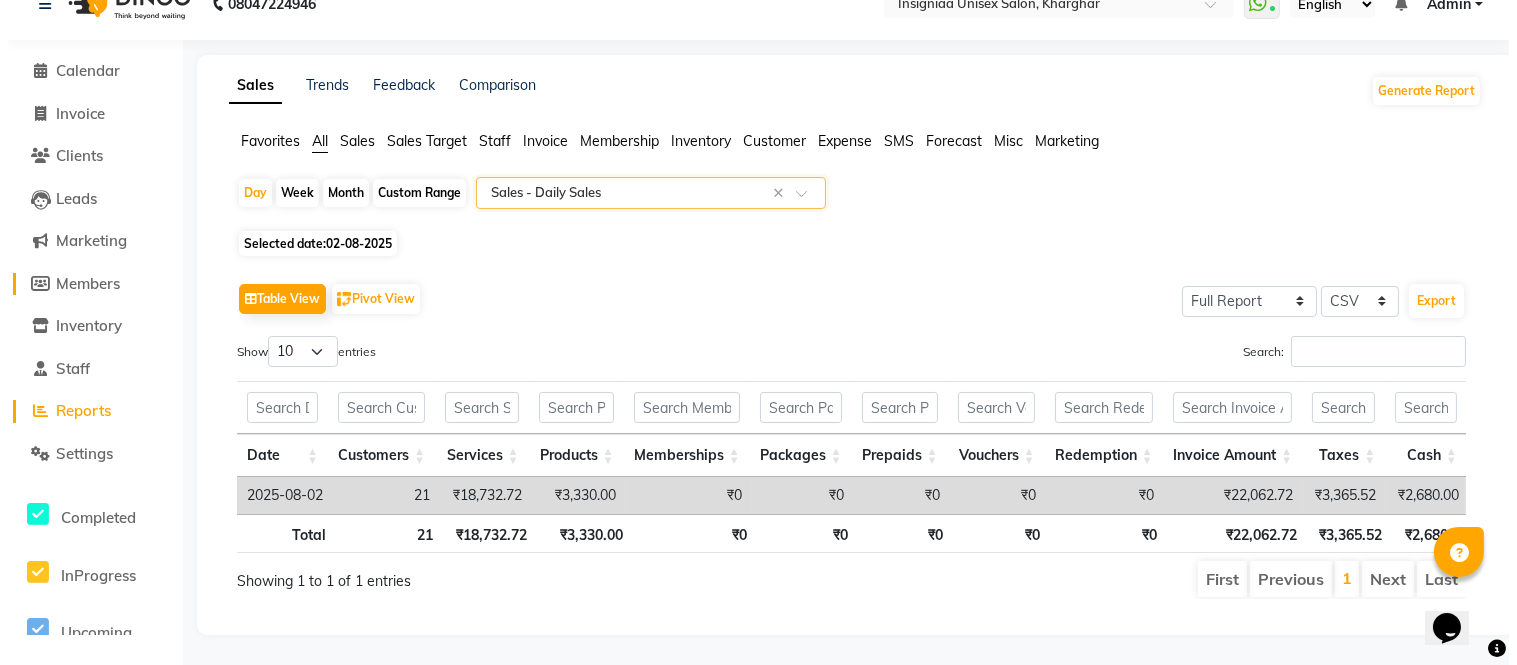 scroll, scrollTop: 0, scrollLeft: 0, axis: both 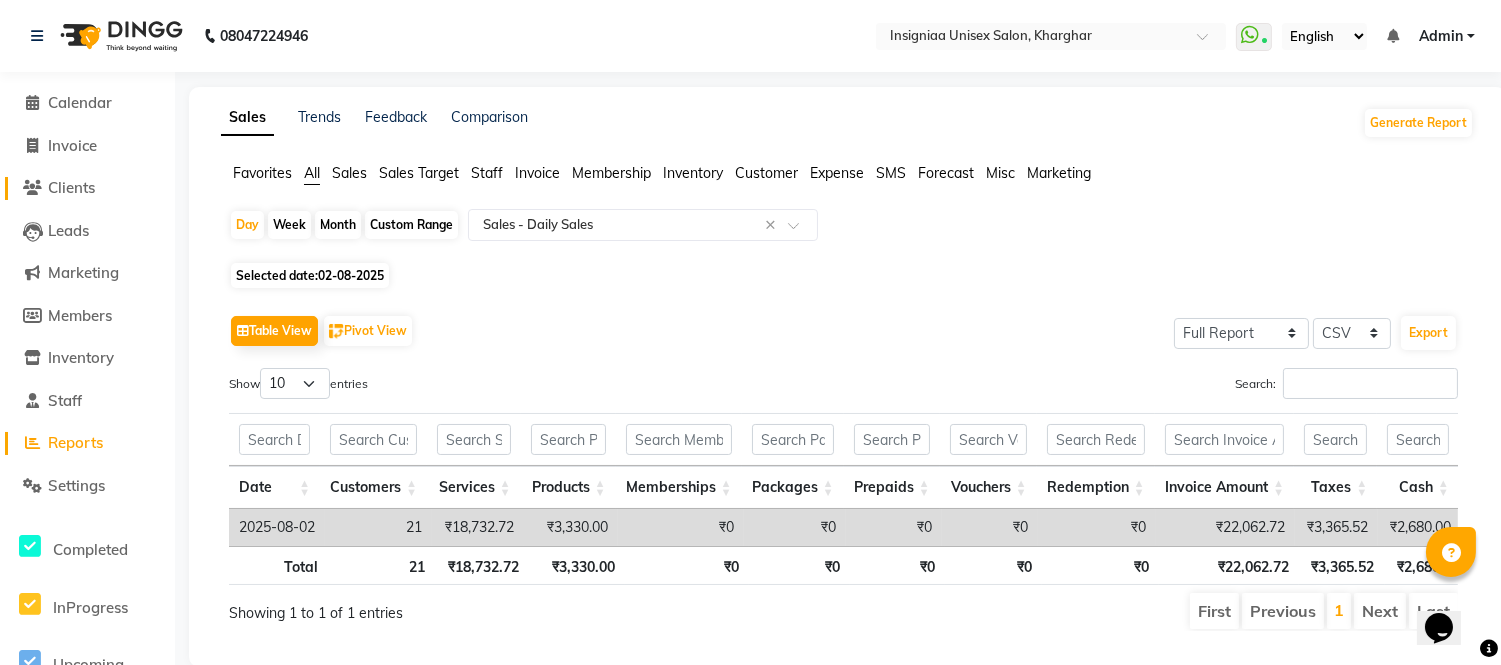 click on "Clients" 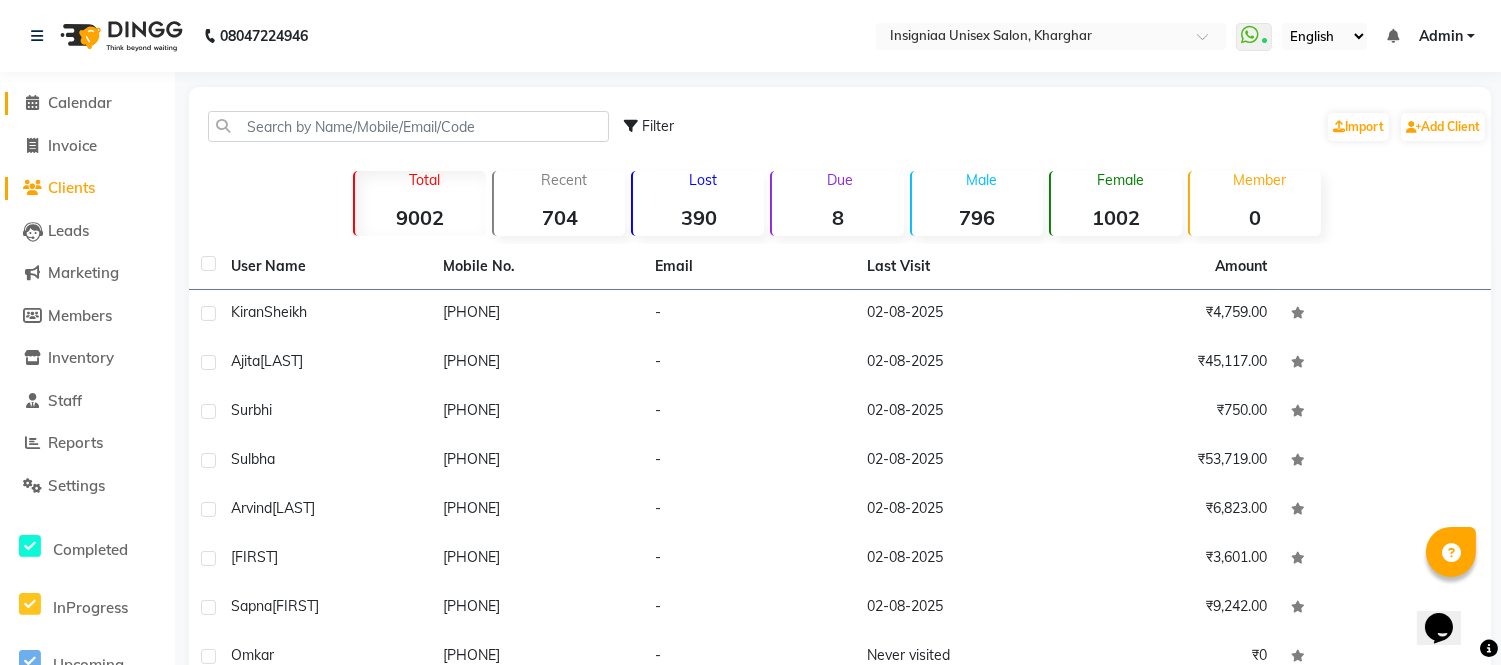 click on "Calendar" 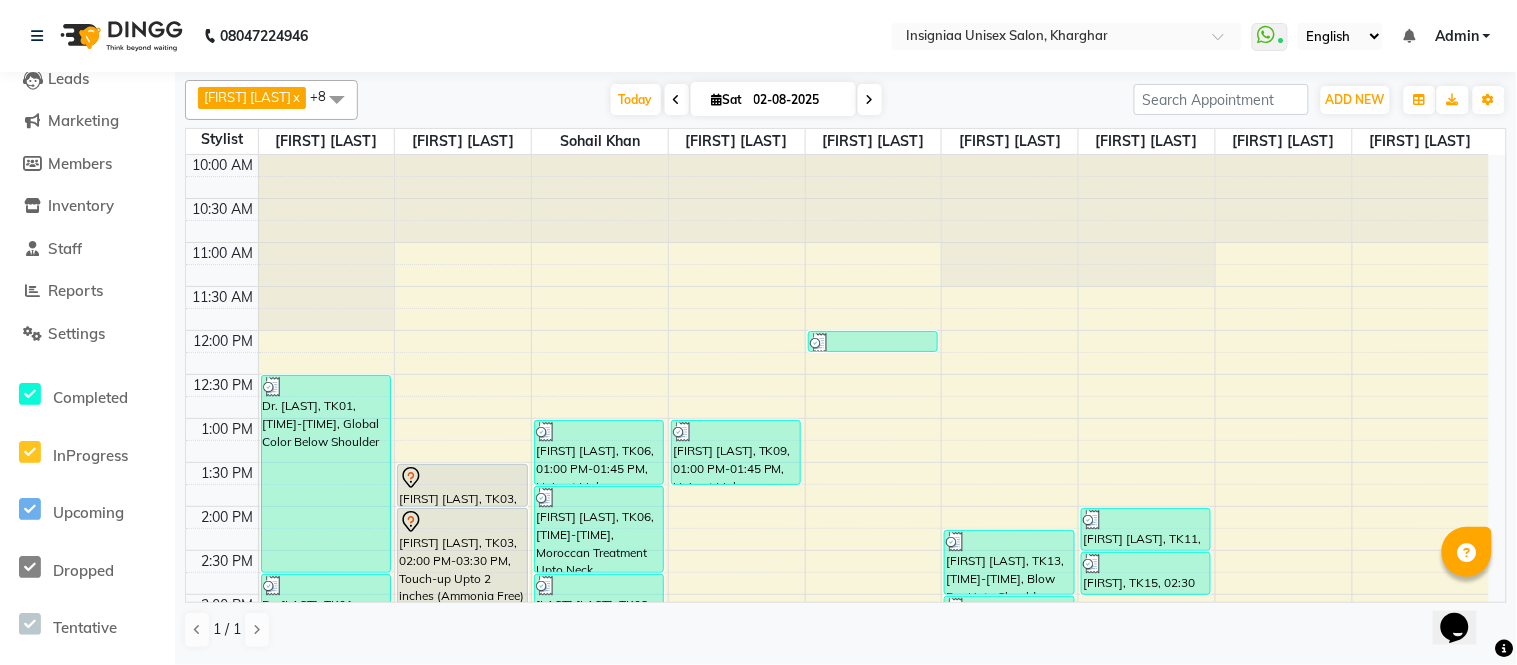 scroll, scrollTop: 222, scrollLeft: 0, axis: vertical 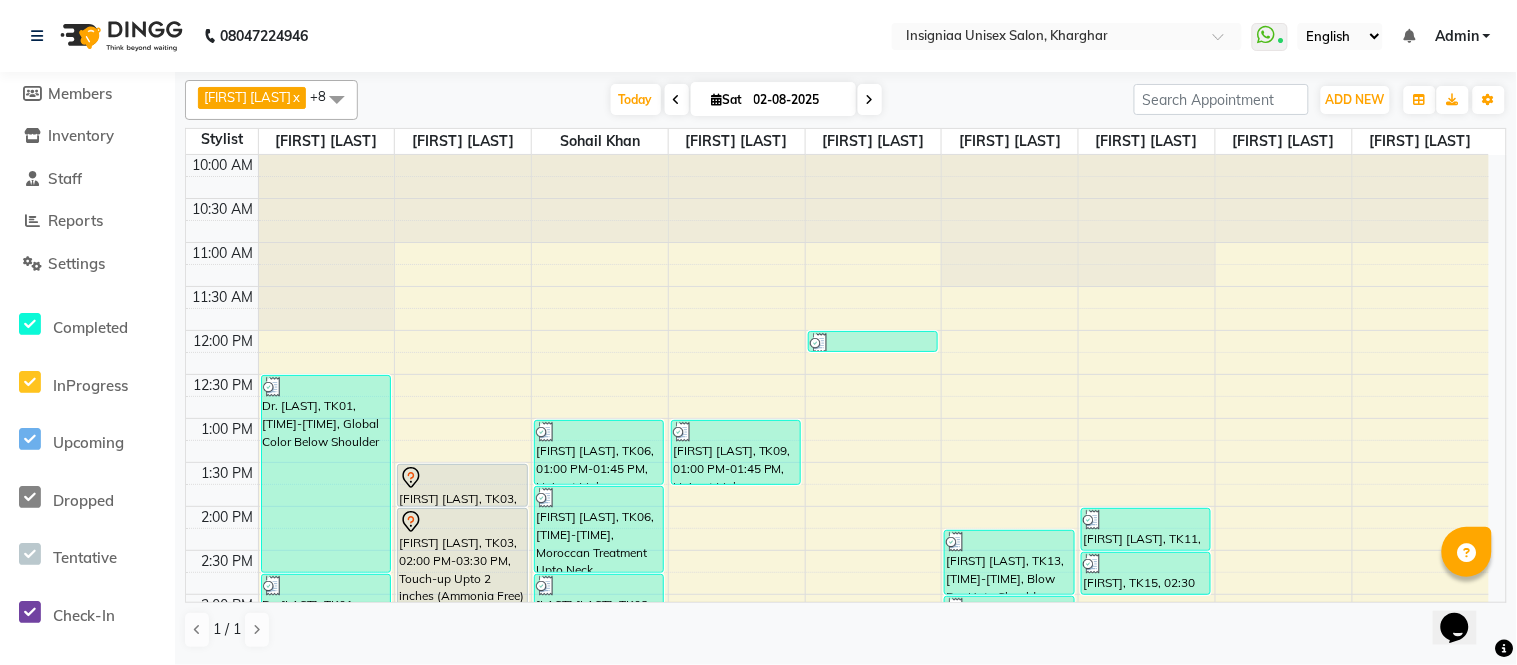 click at bounding box center (870, 99) 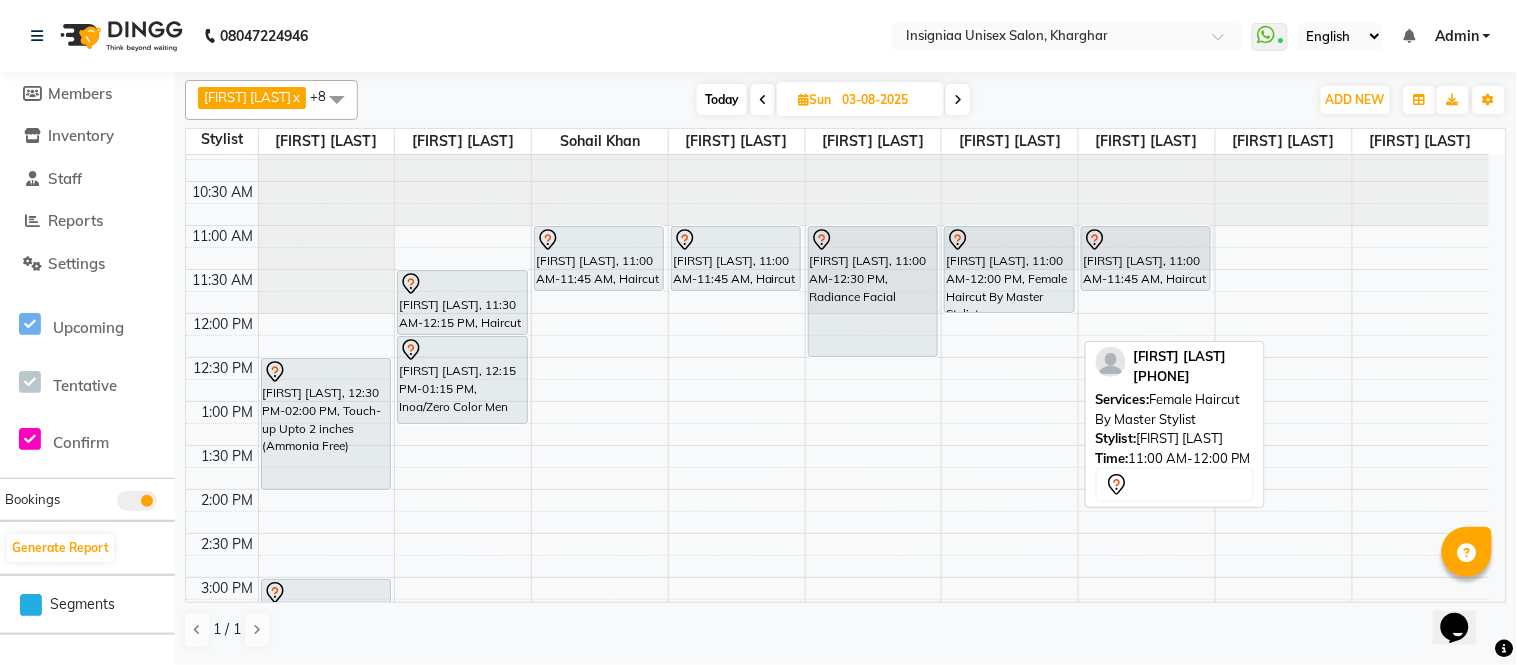 scroll, scrollTop: 0, scrollLeft: 0, axis: both 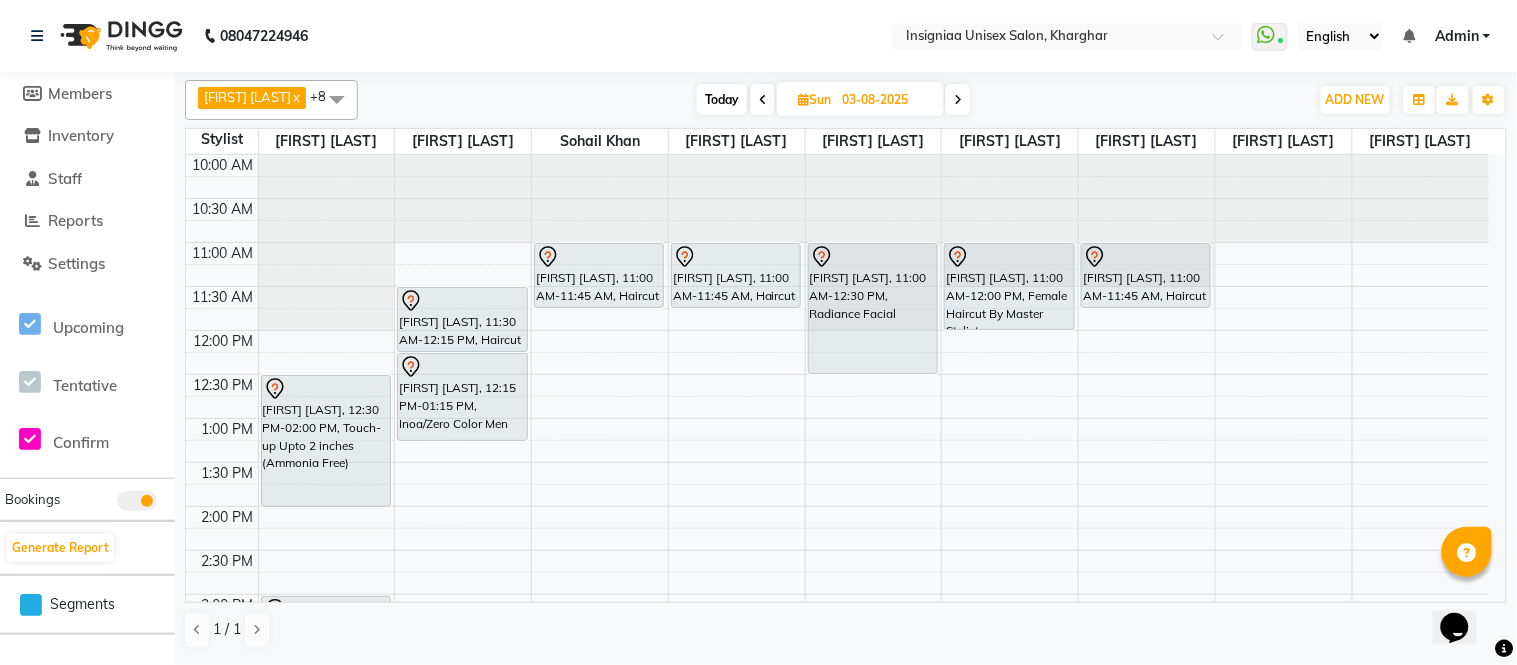 click on "Today" at bounding box center (722, 99) 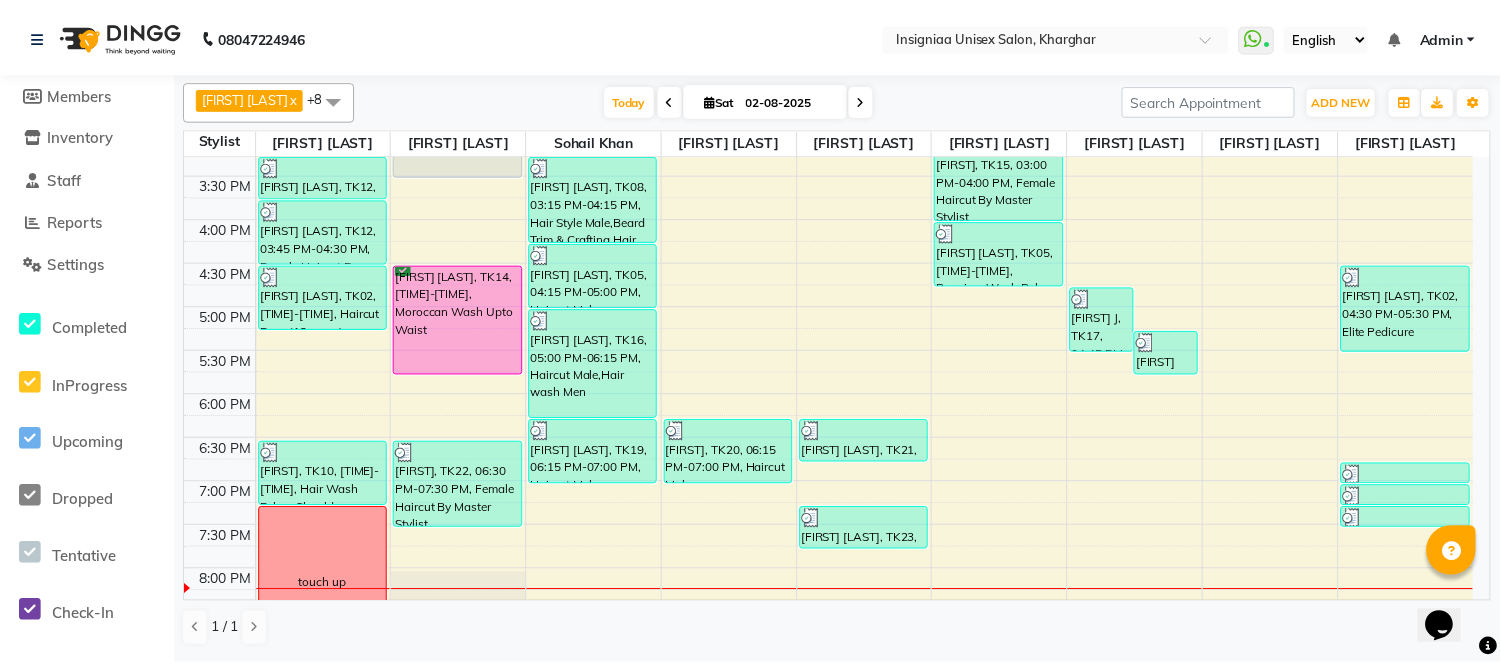 scroll, scrollTop: 634, scrollLeft: 0, axis: vertical 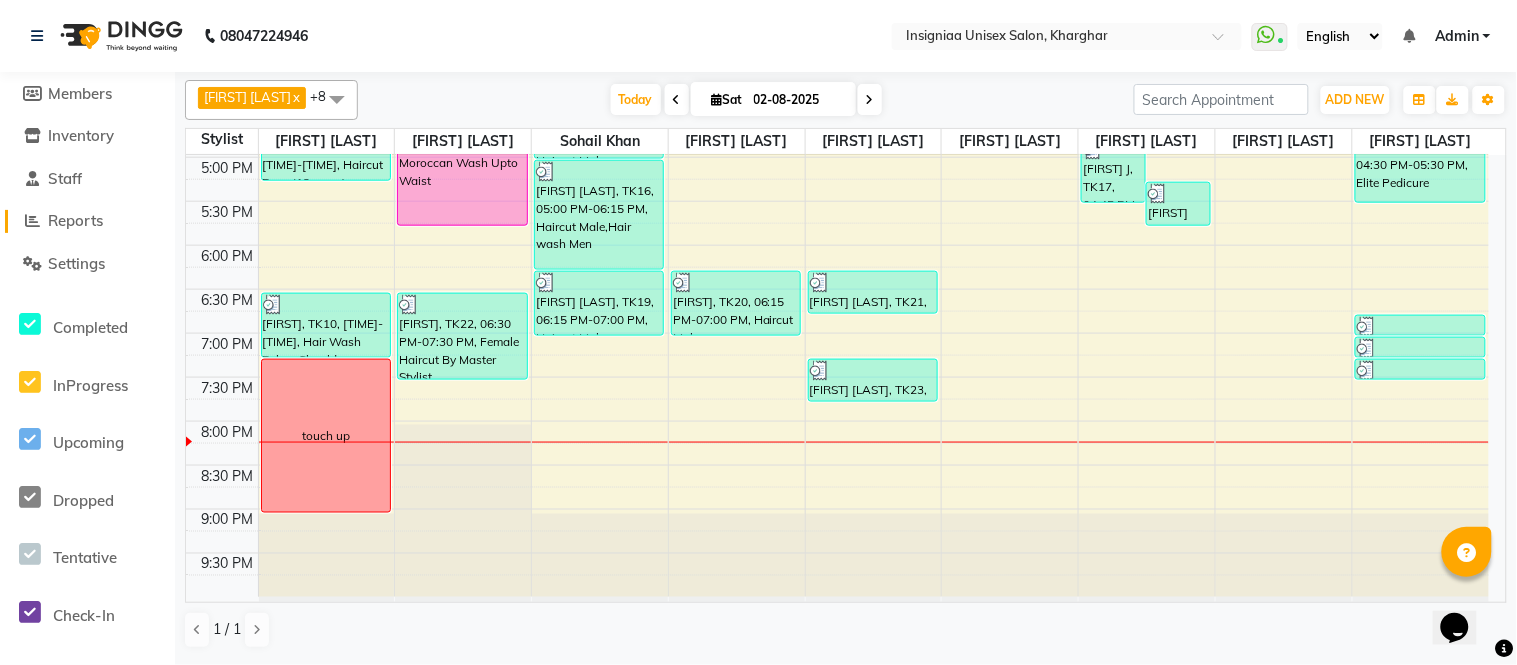 click on "Reports" 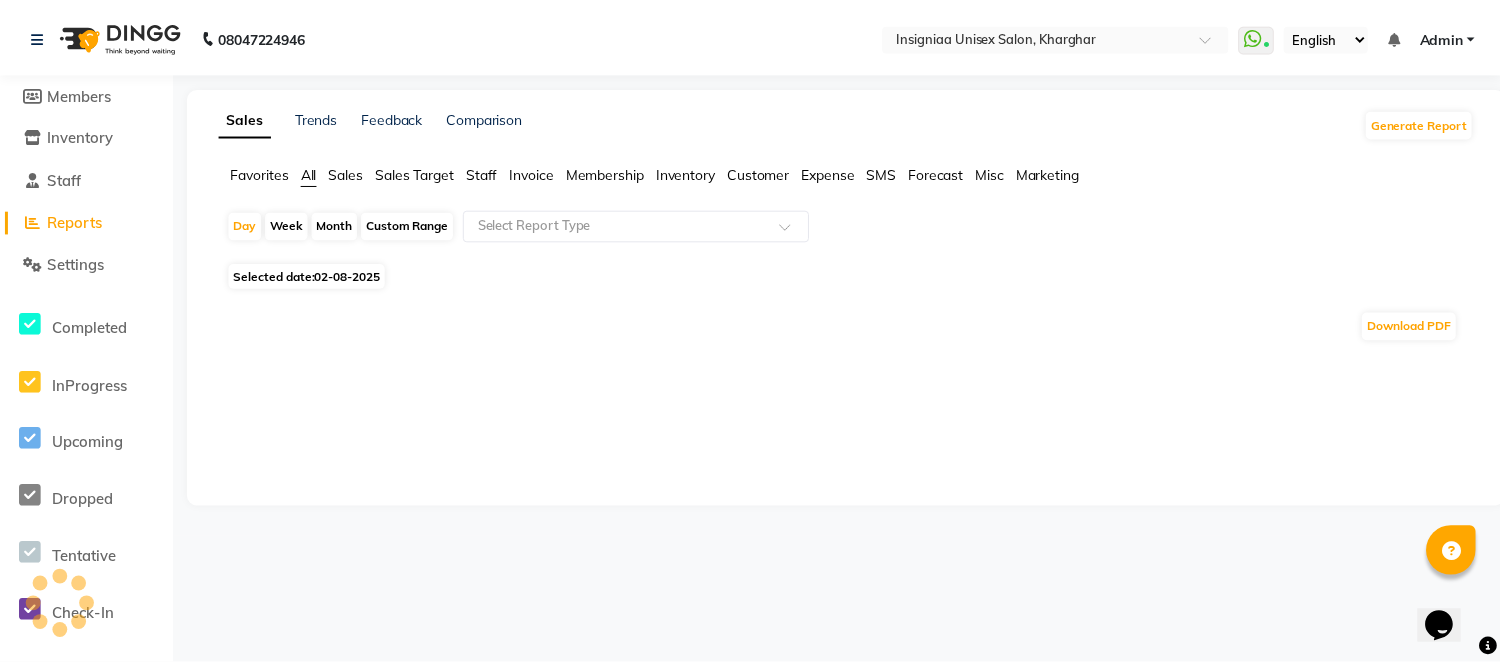 scroll, scrollTop: 0, scrollLeft: 0, axis: both 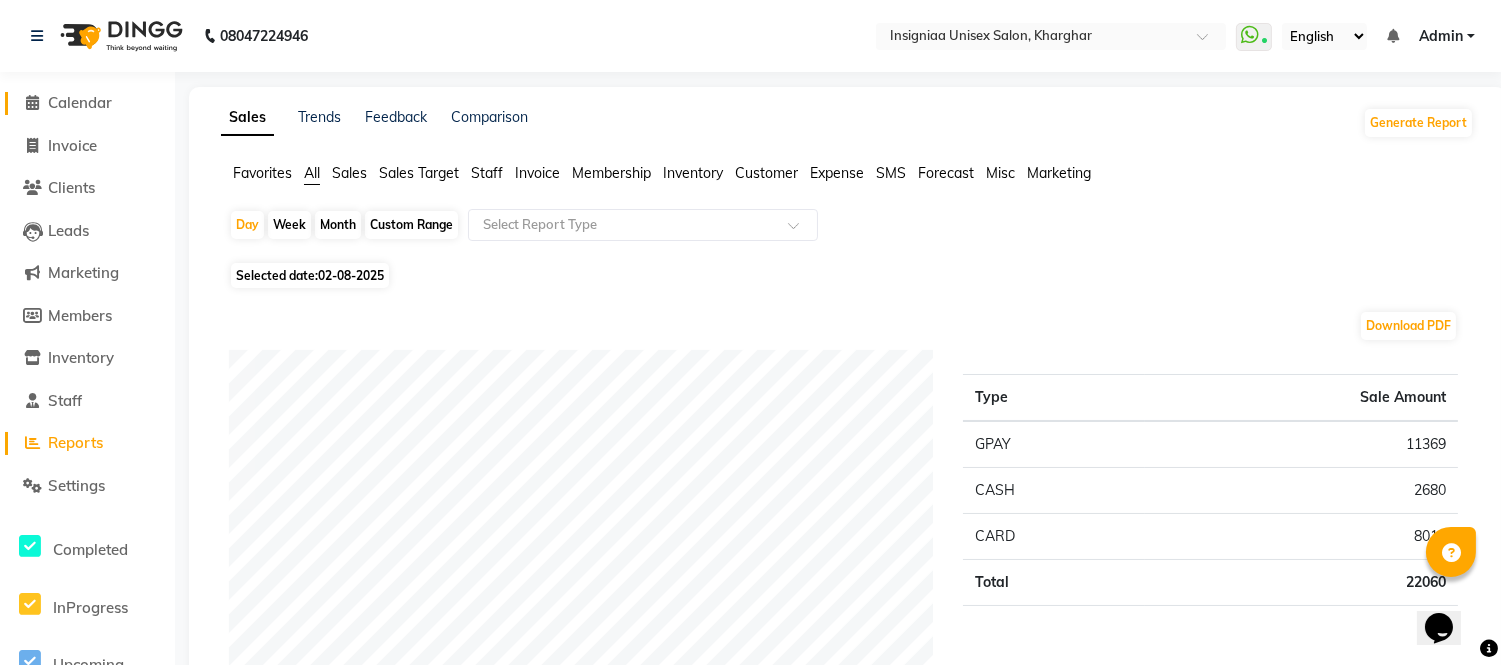 click on "Calendar" 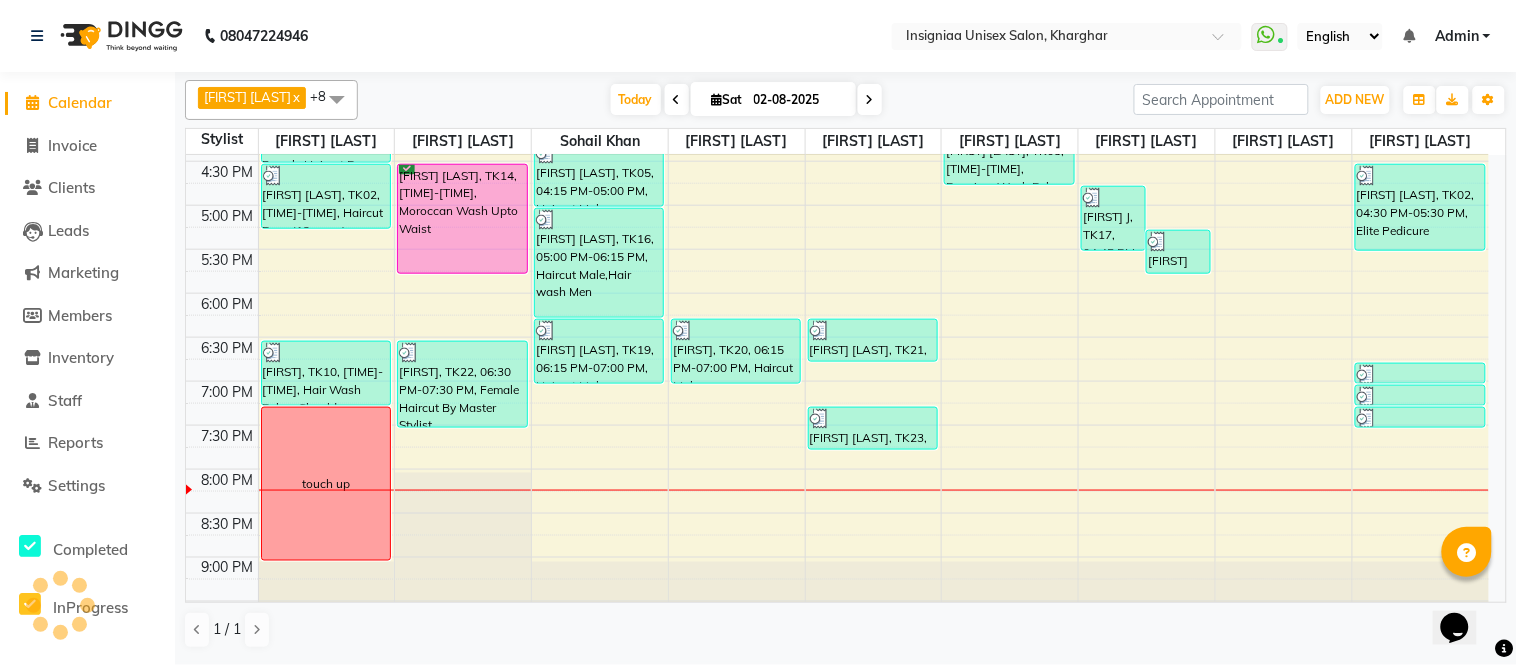 scroll, scrollTop: 0, scrollLeft: 0, axis: both 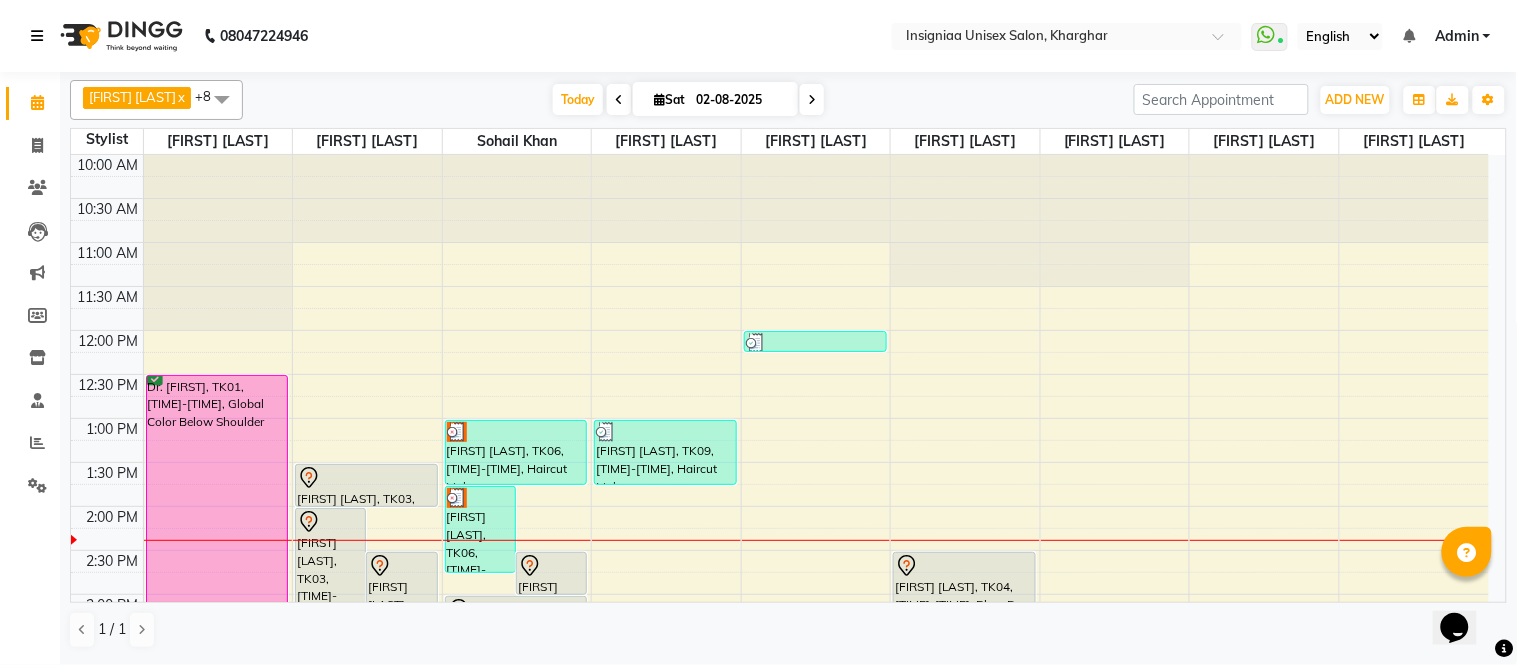 click at bounding box center (37, 36) 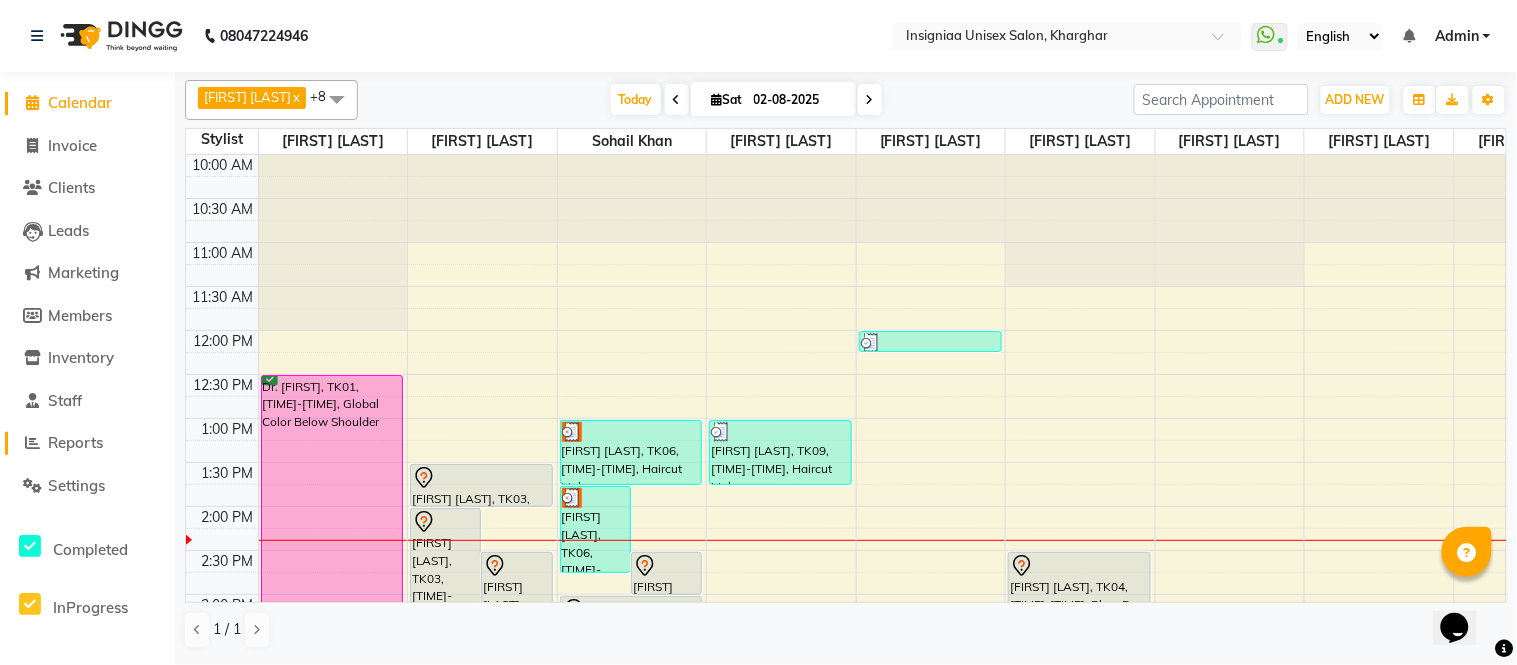 click on "Reports" 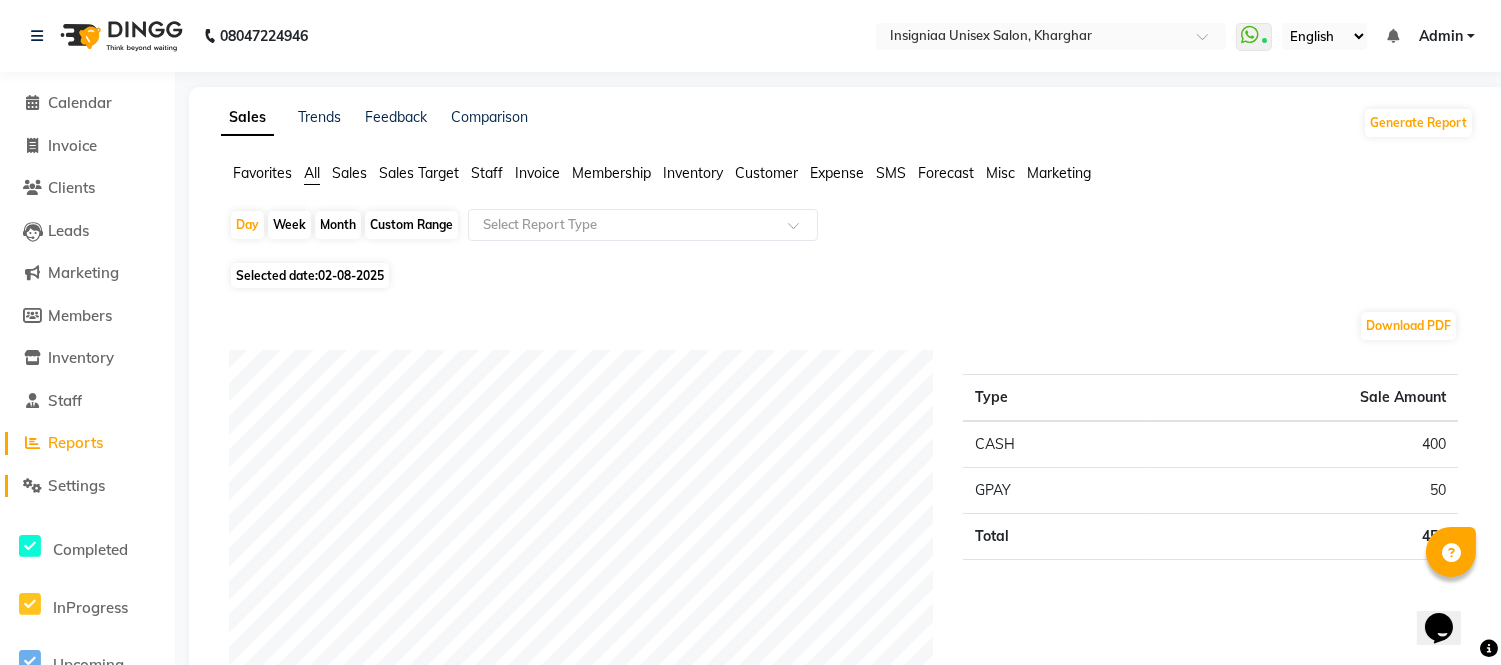 click on "Settings" 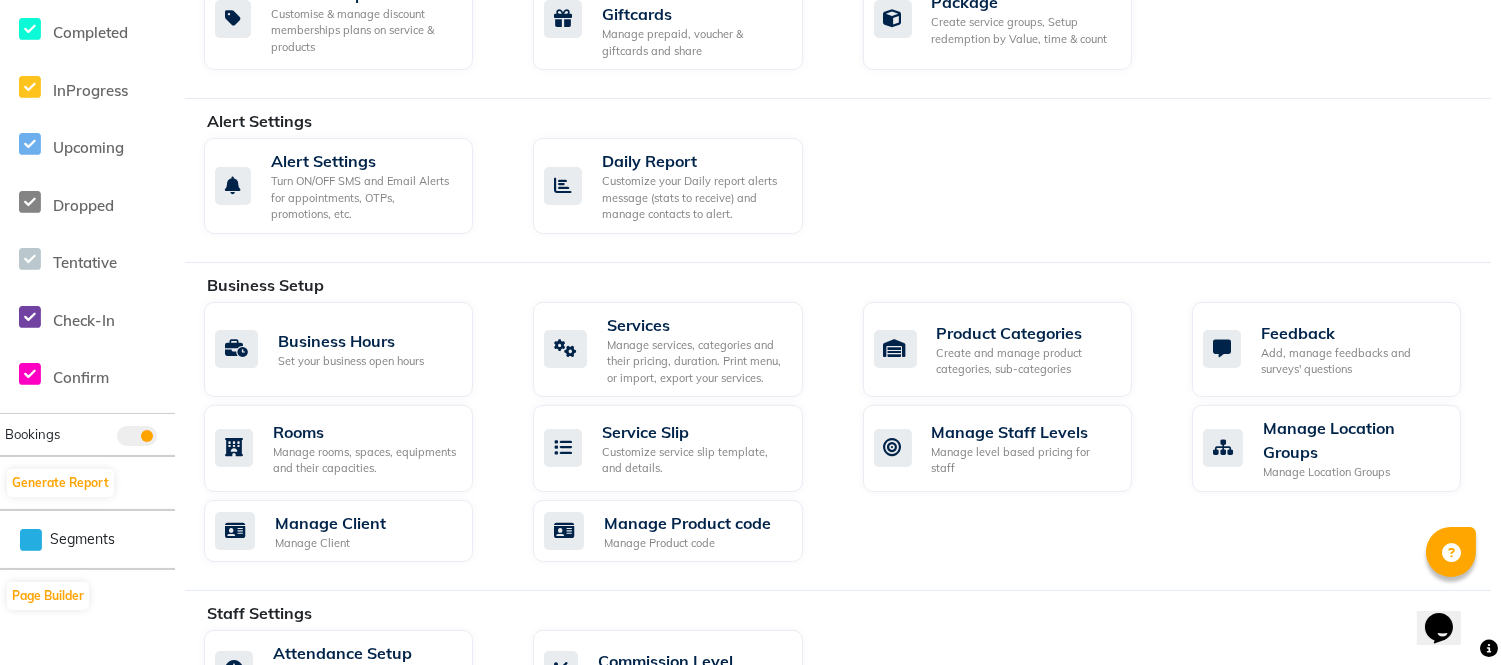 scroll, scrollTop: 555, scrollLeft: 0, axis: vertical 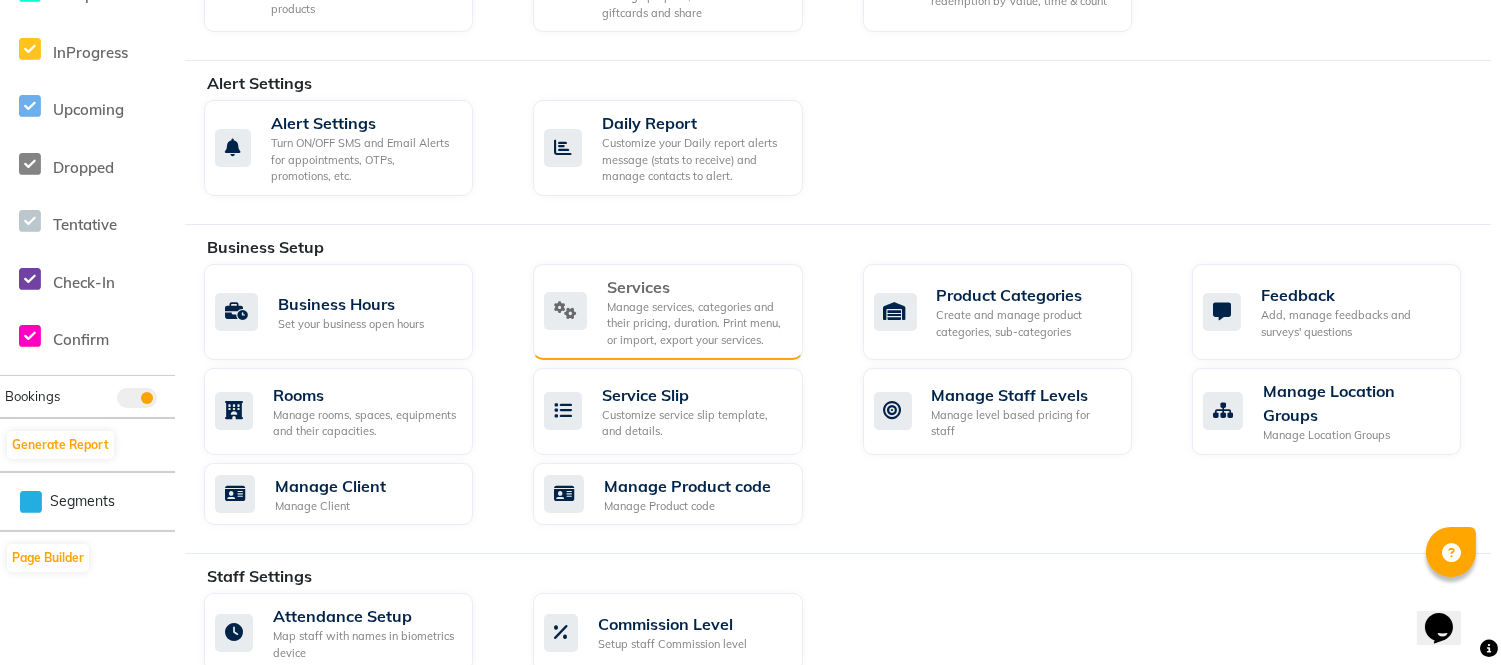 click on "Manage services, categories and their pricing, duration. Print menu, or import, export your services." 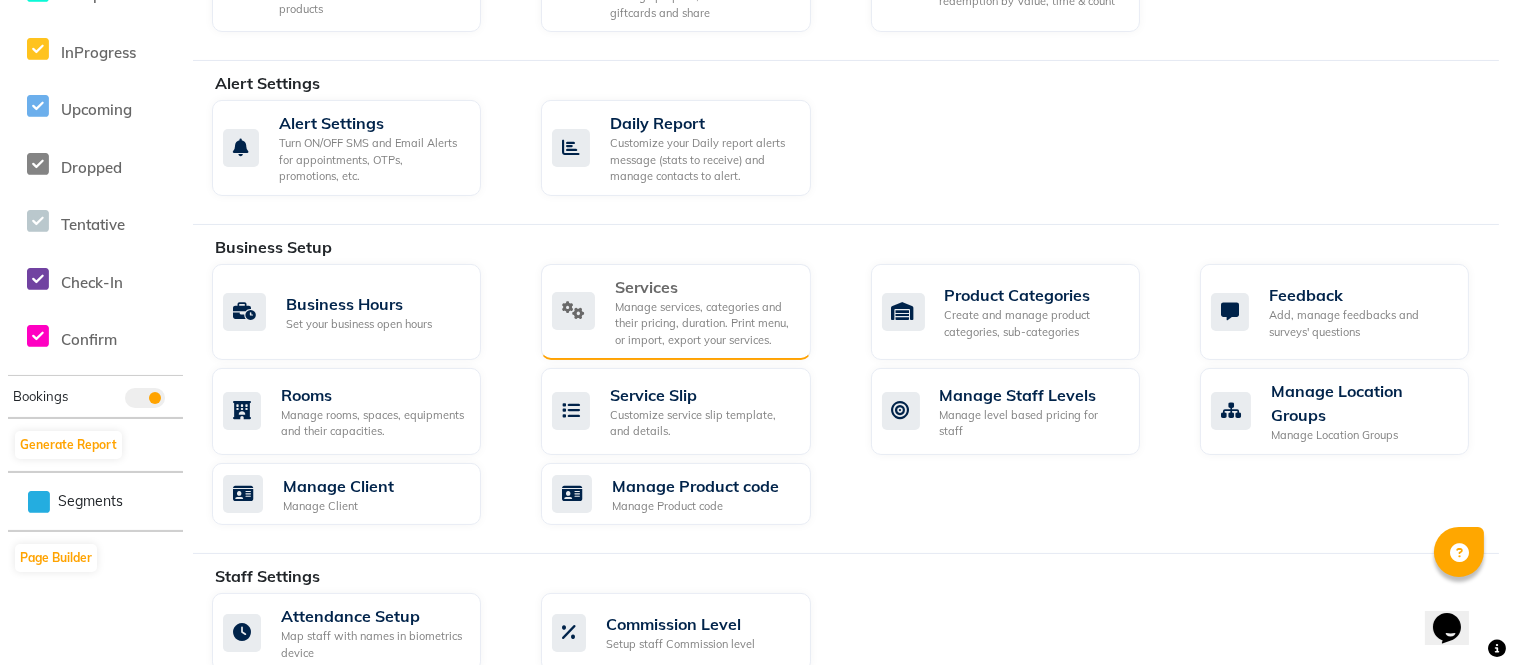 scroll, scrollTop: 0, scrollLeft: 0, axis: both 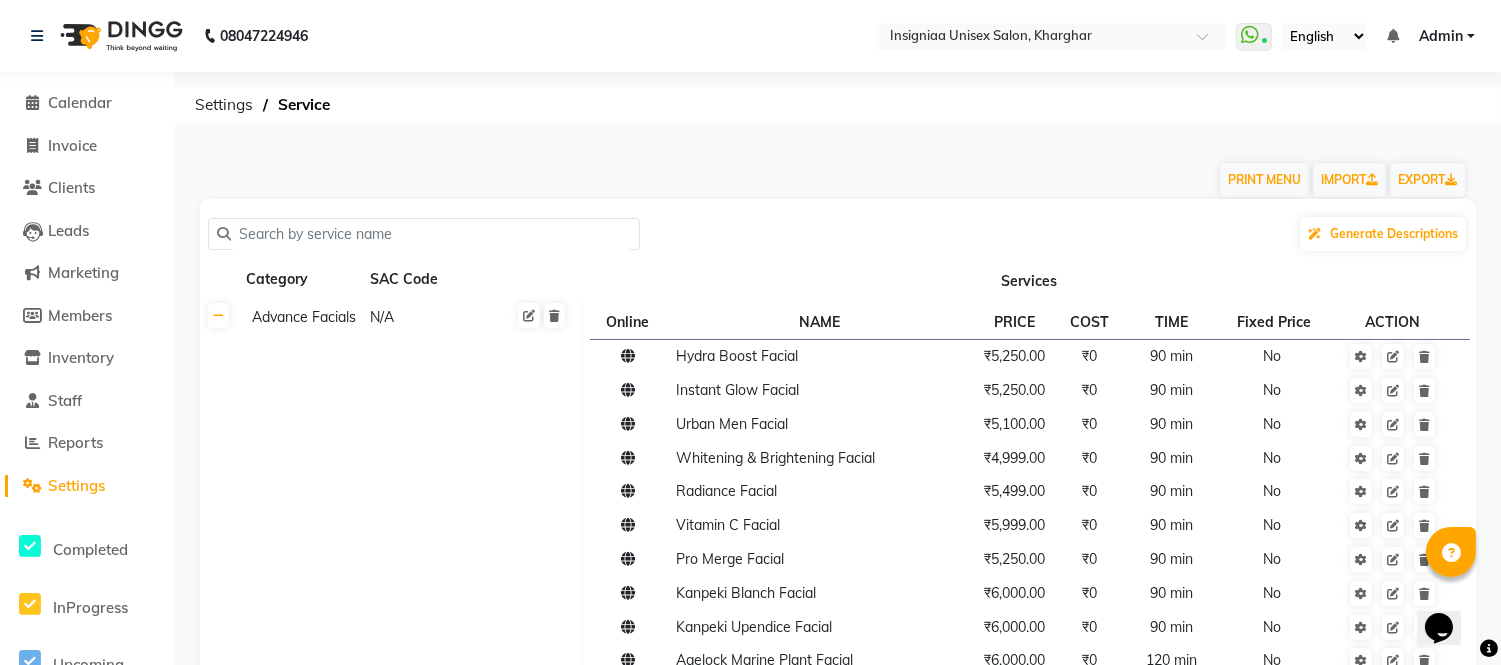 click 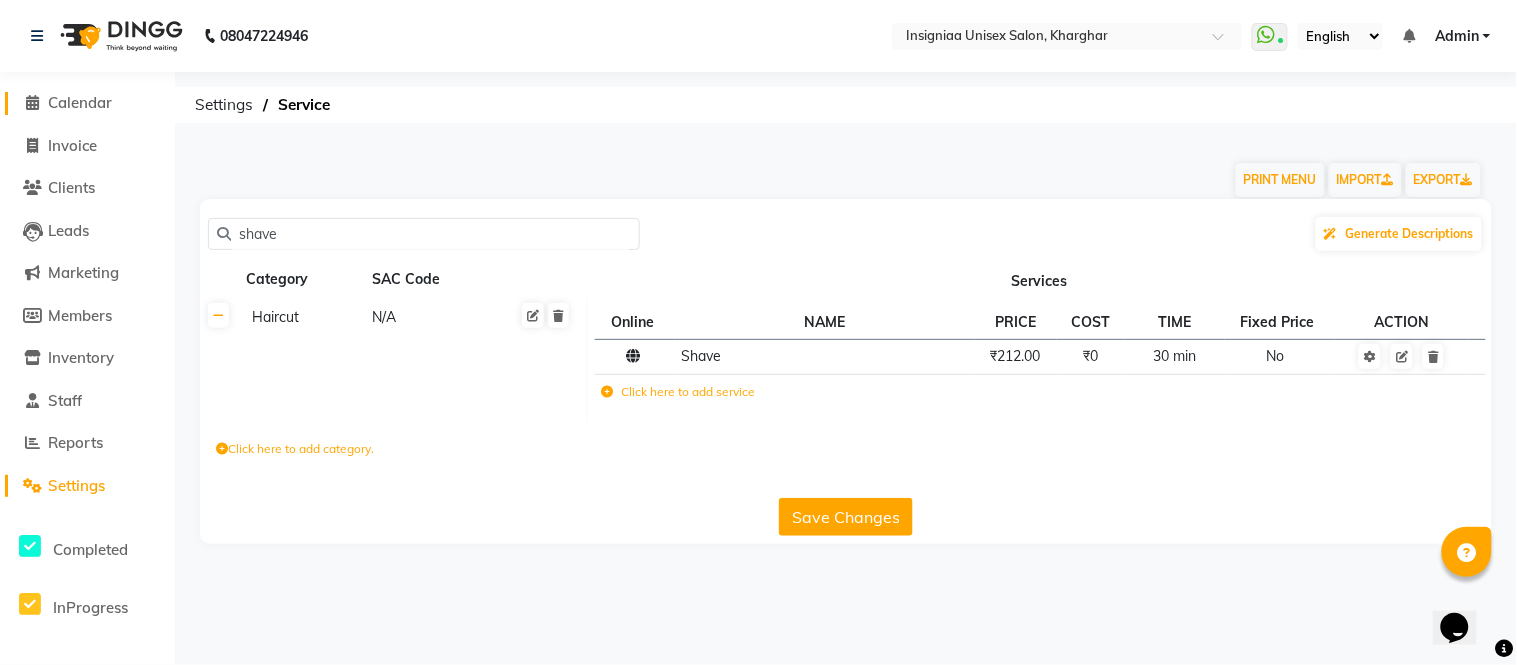 type on "shave" 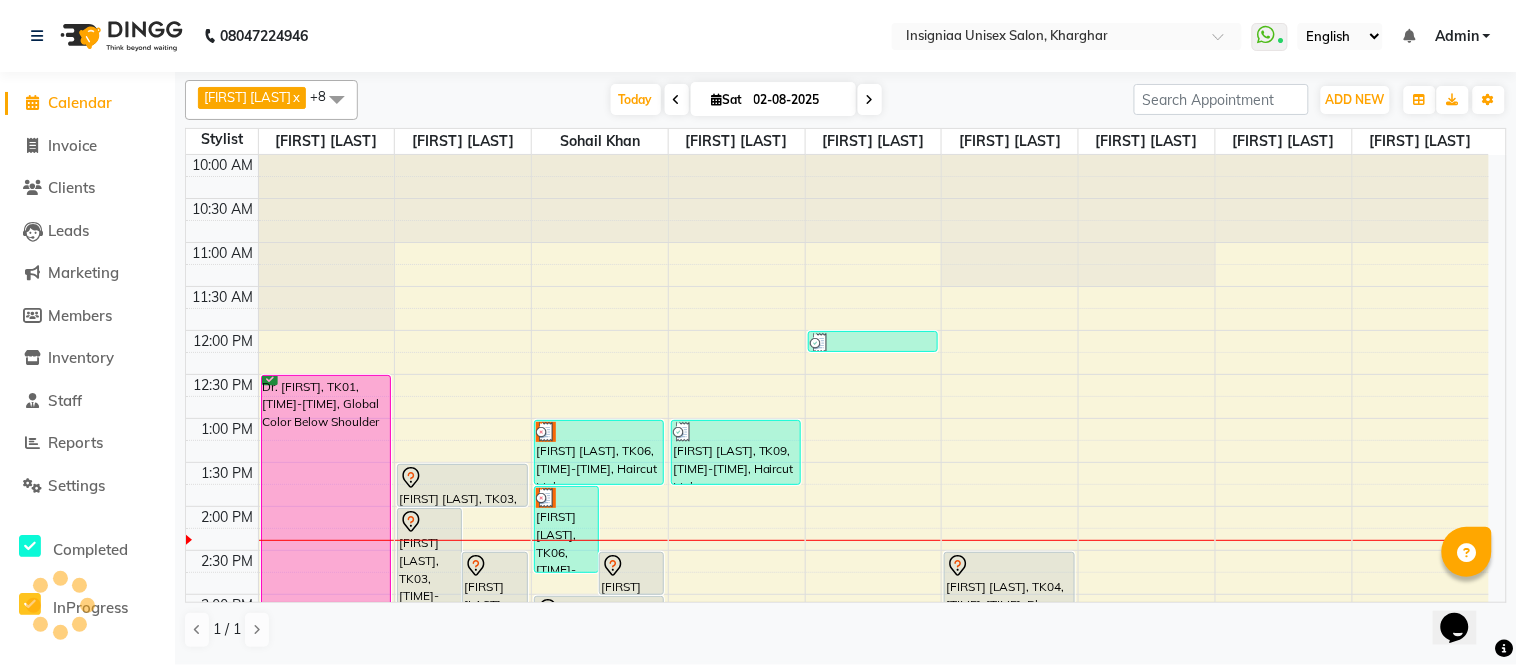 scroll, scrollTop: 355, scrollLeft: 0, axis: vertical 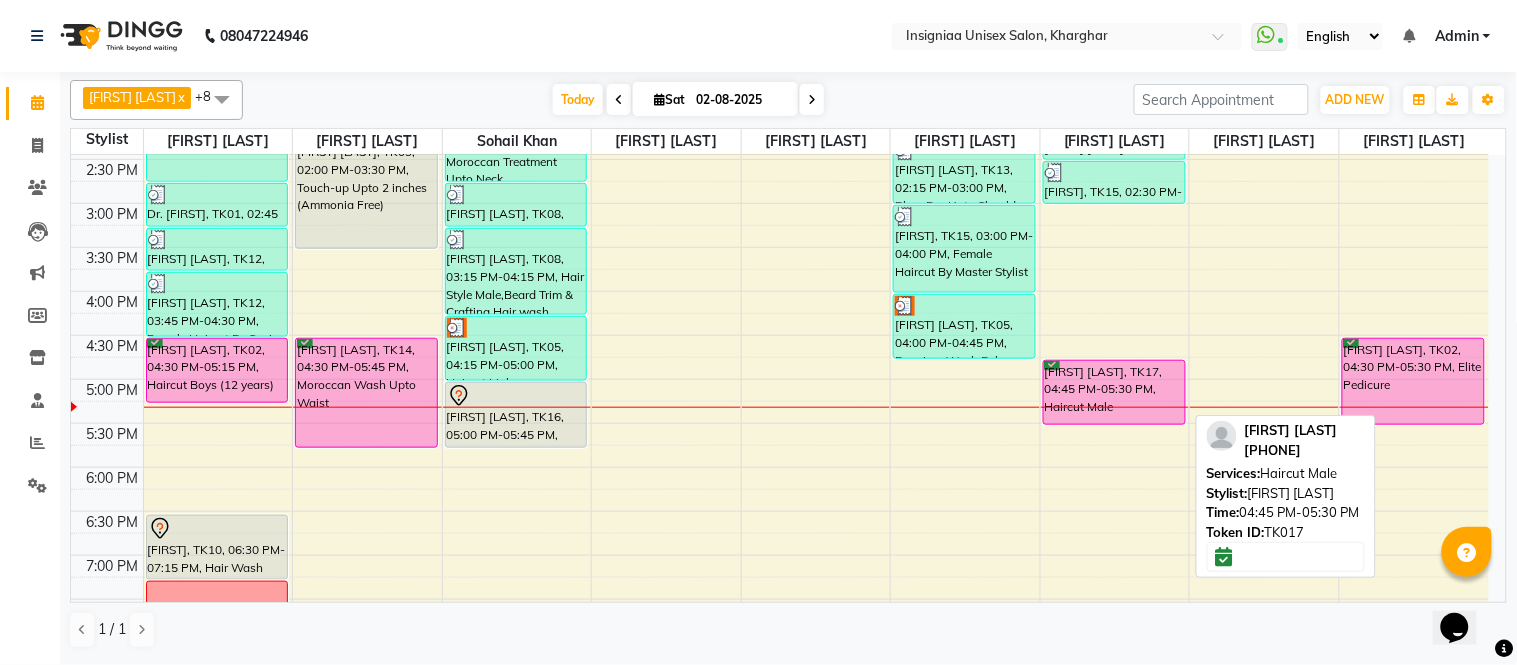 click on "[FIRST] [LAST], TK17, 04:45 PM-05:30 PM, Haircut Male" at bounding box center [1114, 392] 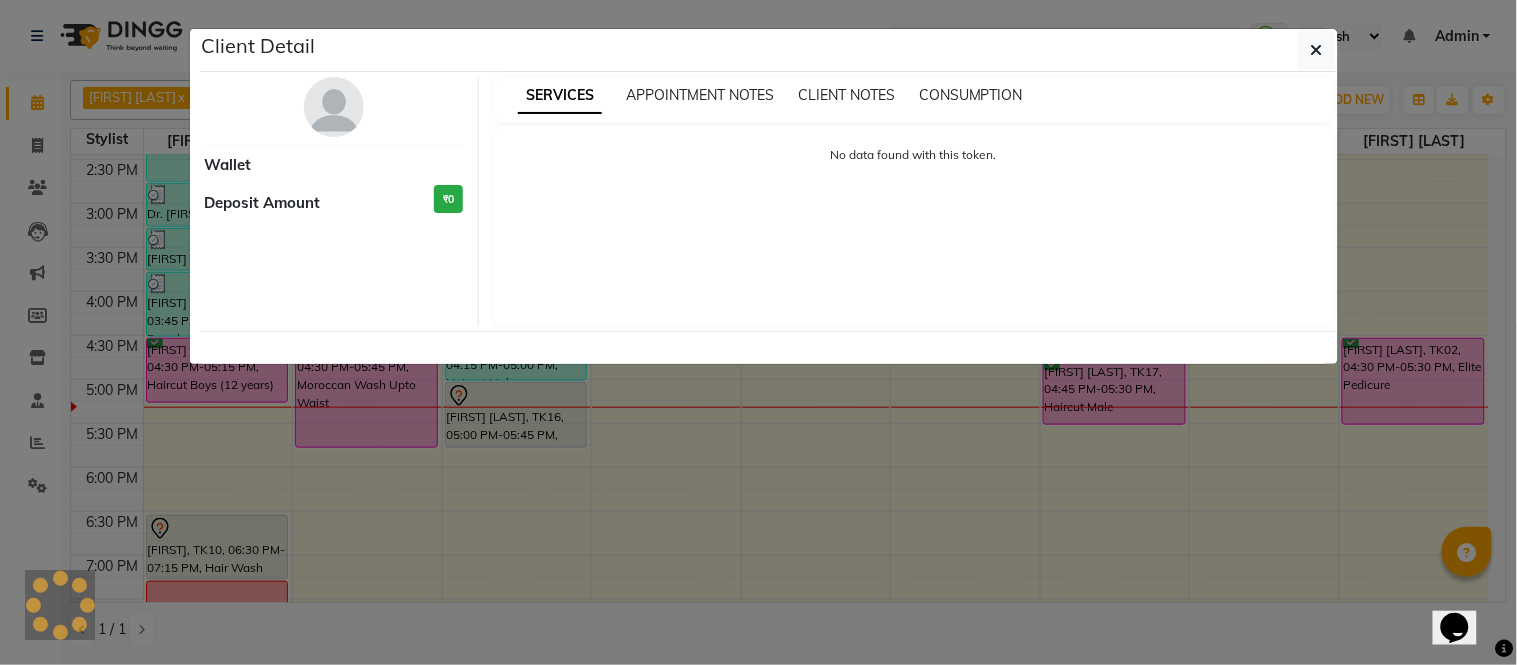 select on "6" 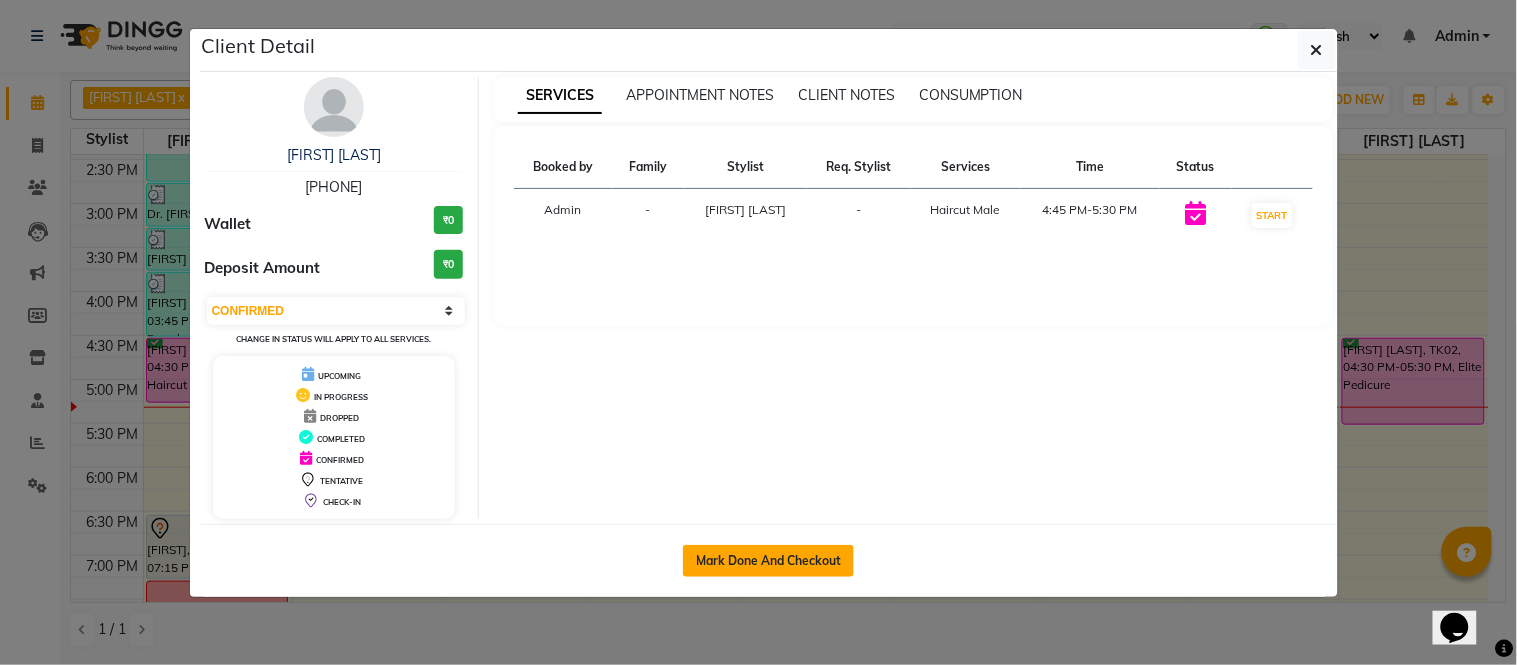 click on "Mark Done And Checkout" 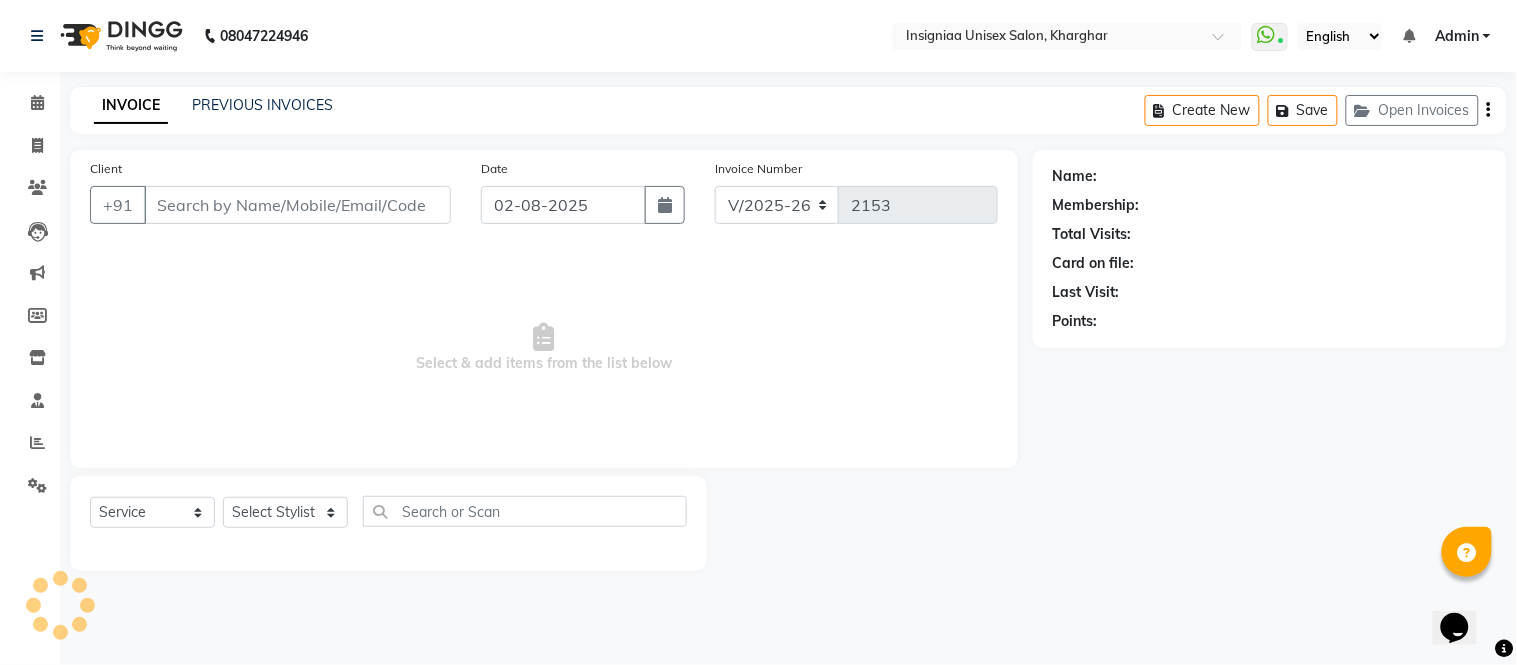 type on "[PHONE]" 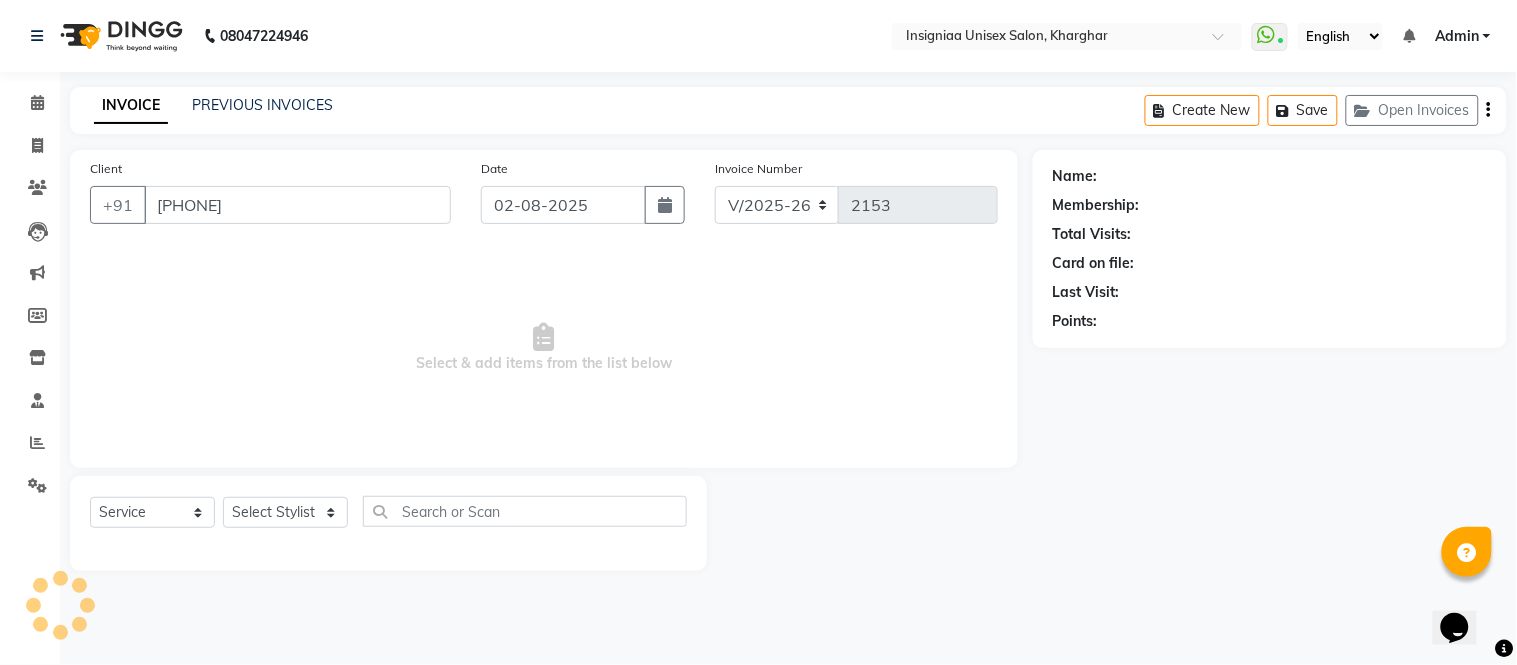 select on "67590" 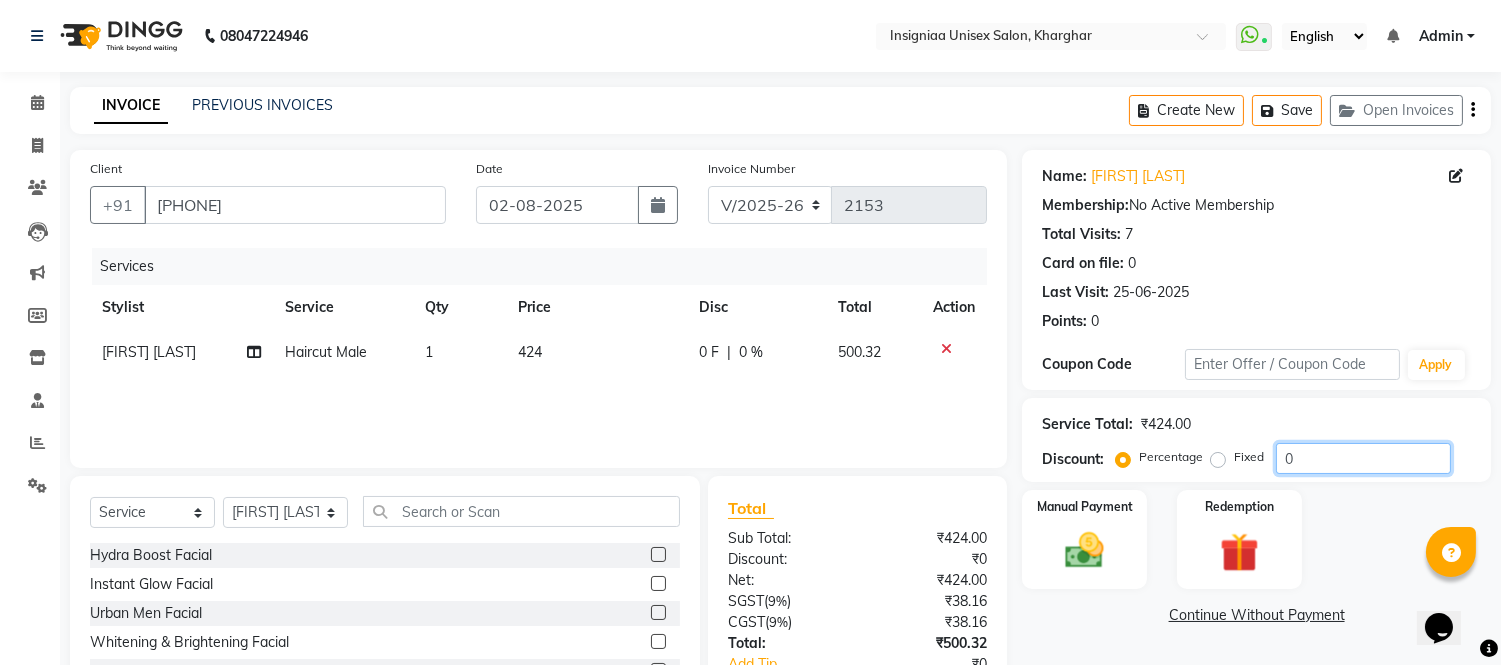 click on "0" 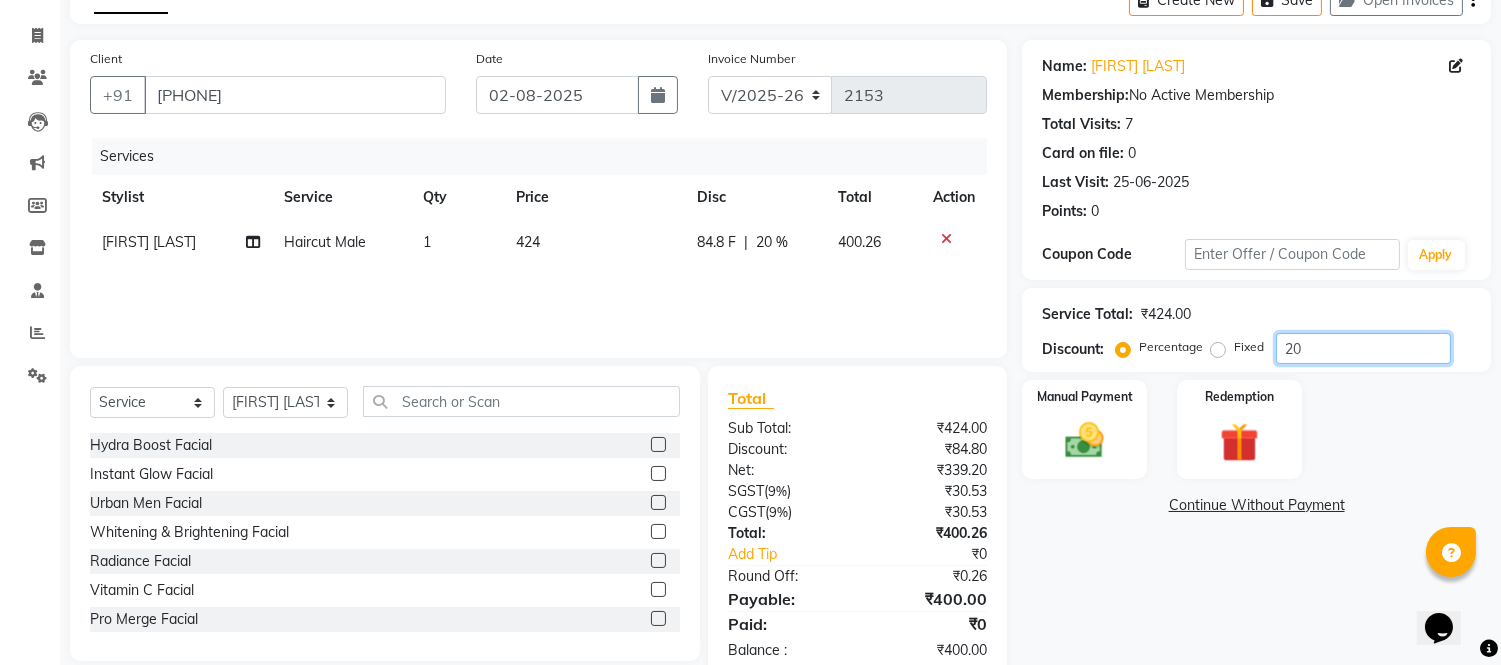 scroll, scrollTop: 111, scrollLeft: 0, axis: vertical 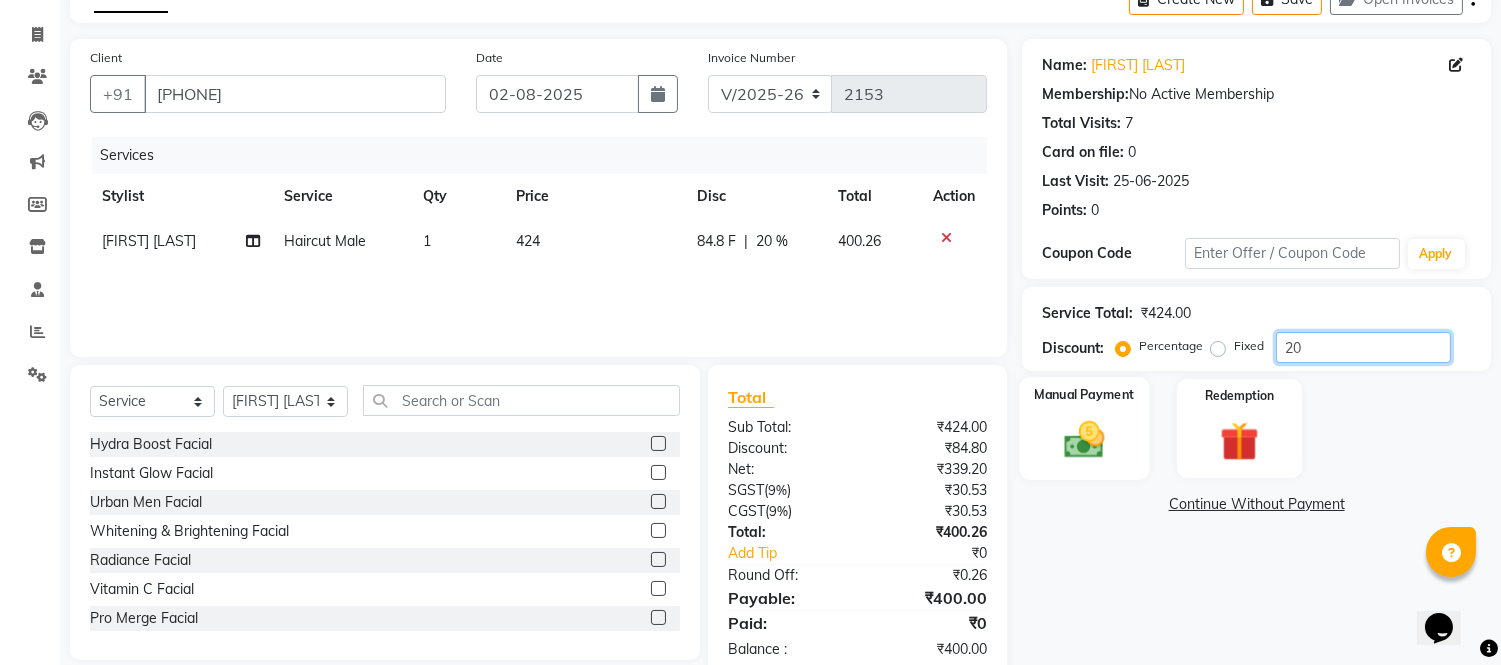type on "20" 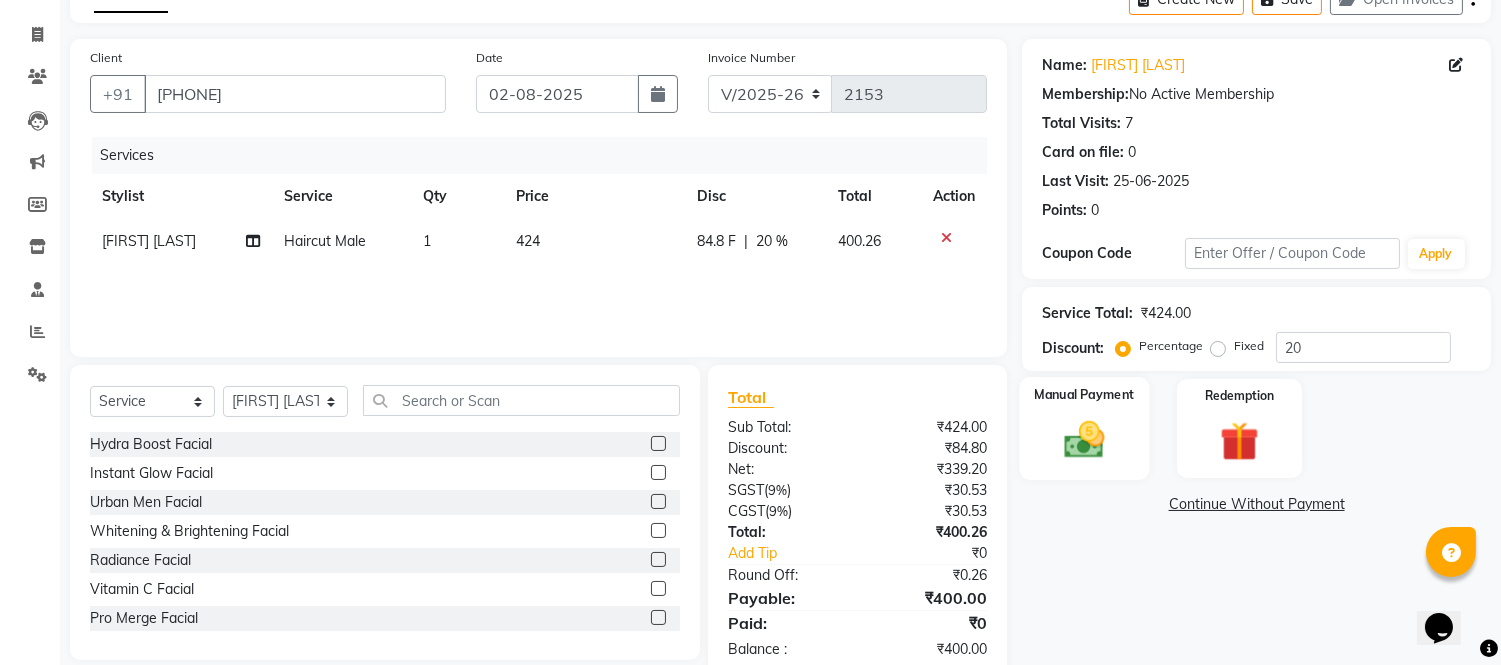 click 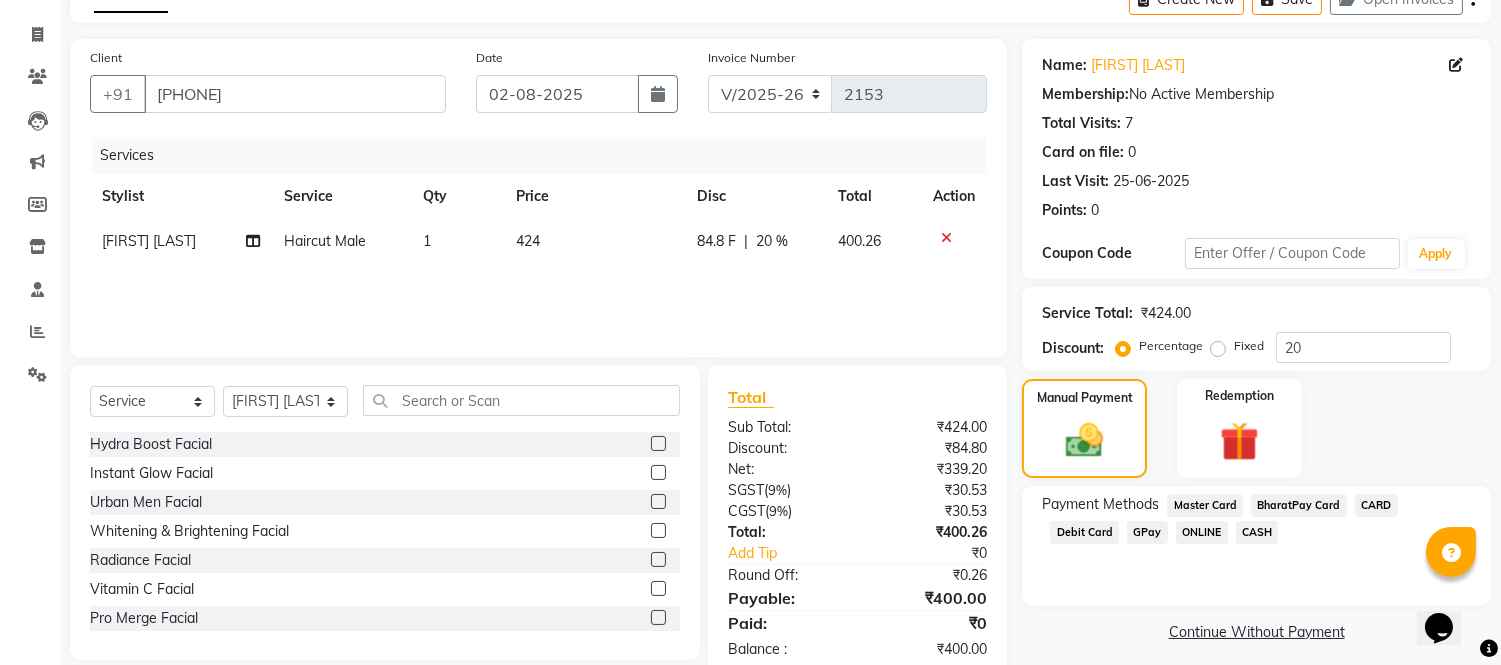 click on "CASH" 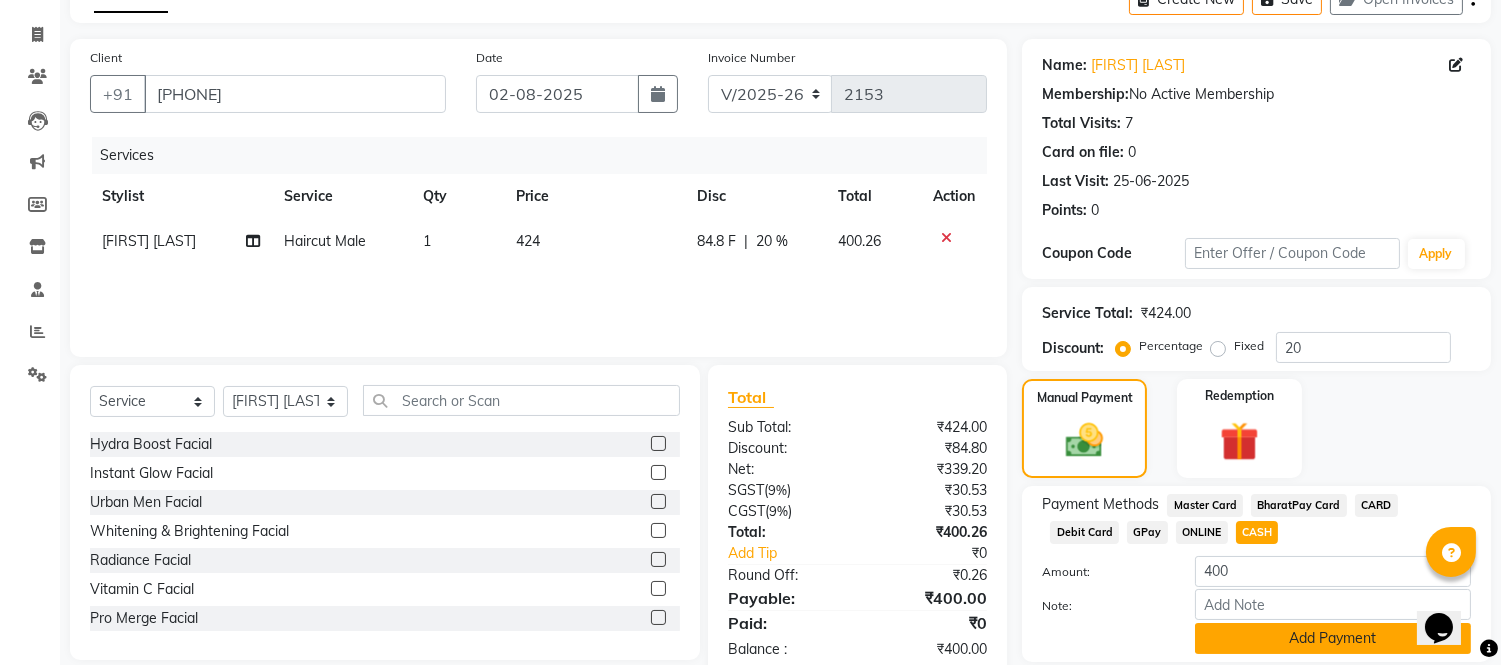 click on "Add Payment" 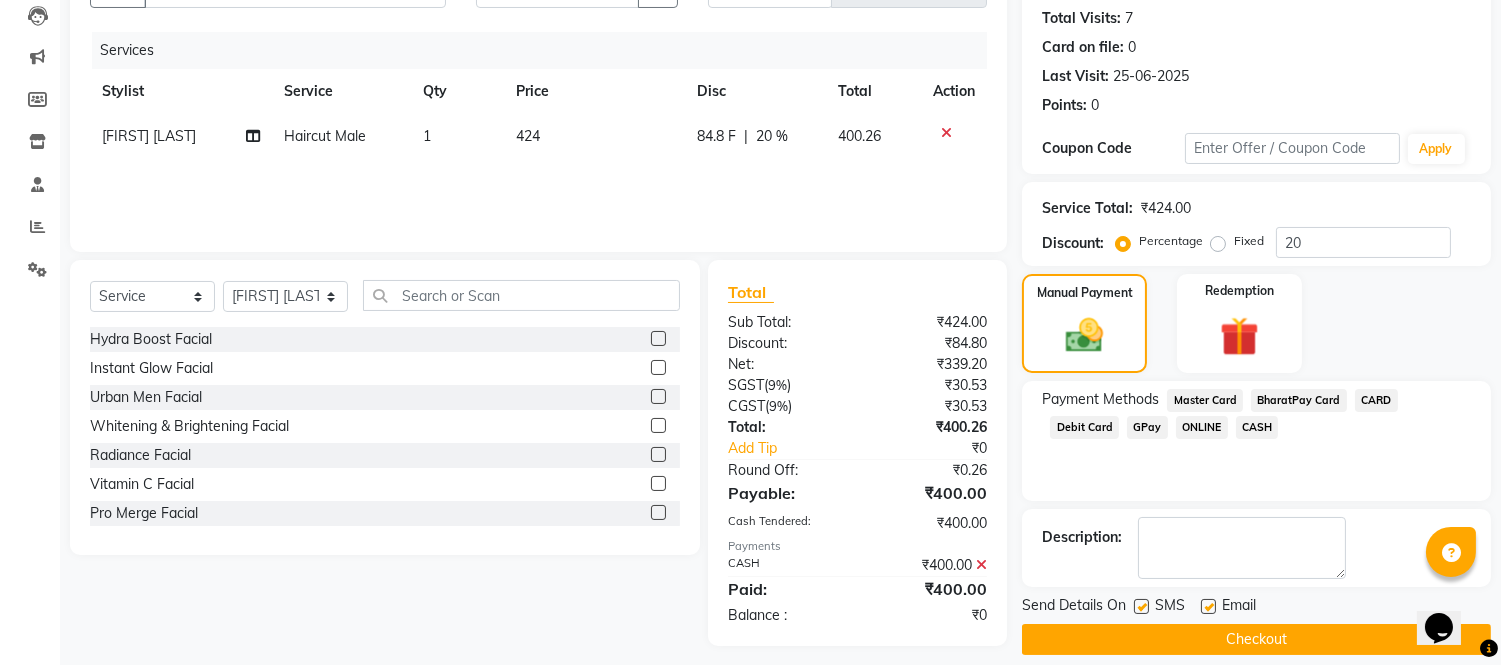 scroll, scrollTop: 222, scrollLeft: 0, axis: vertical 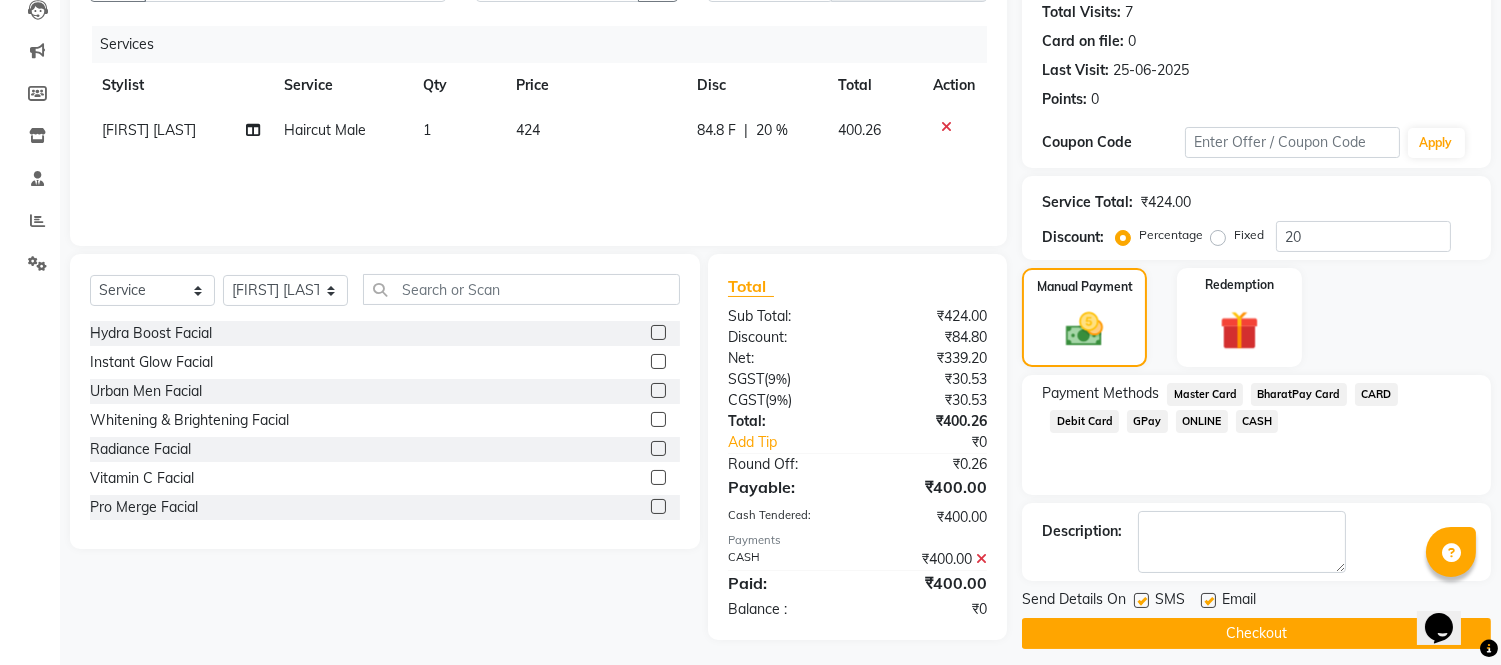 click 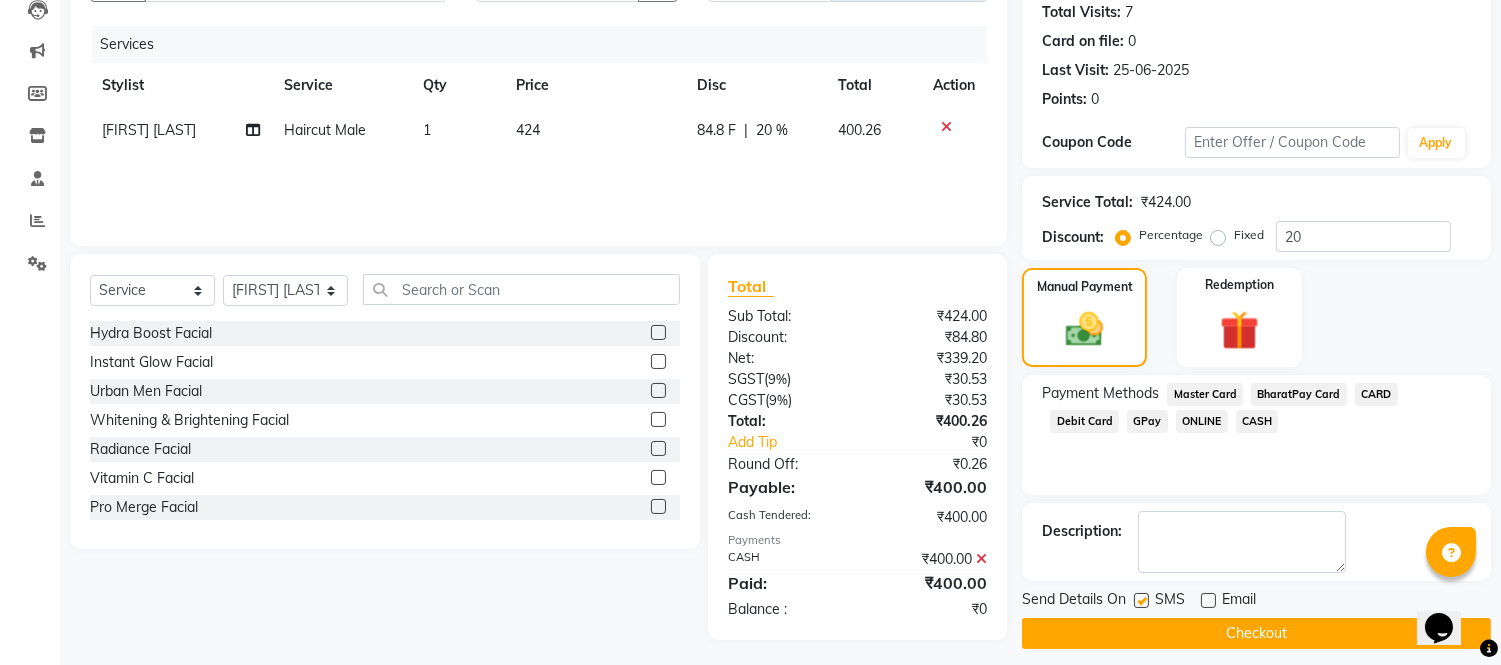 click 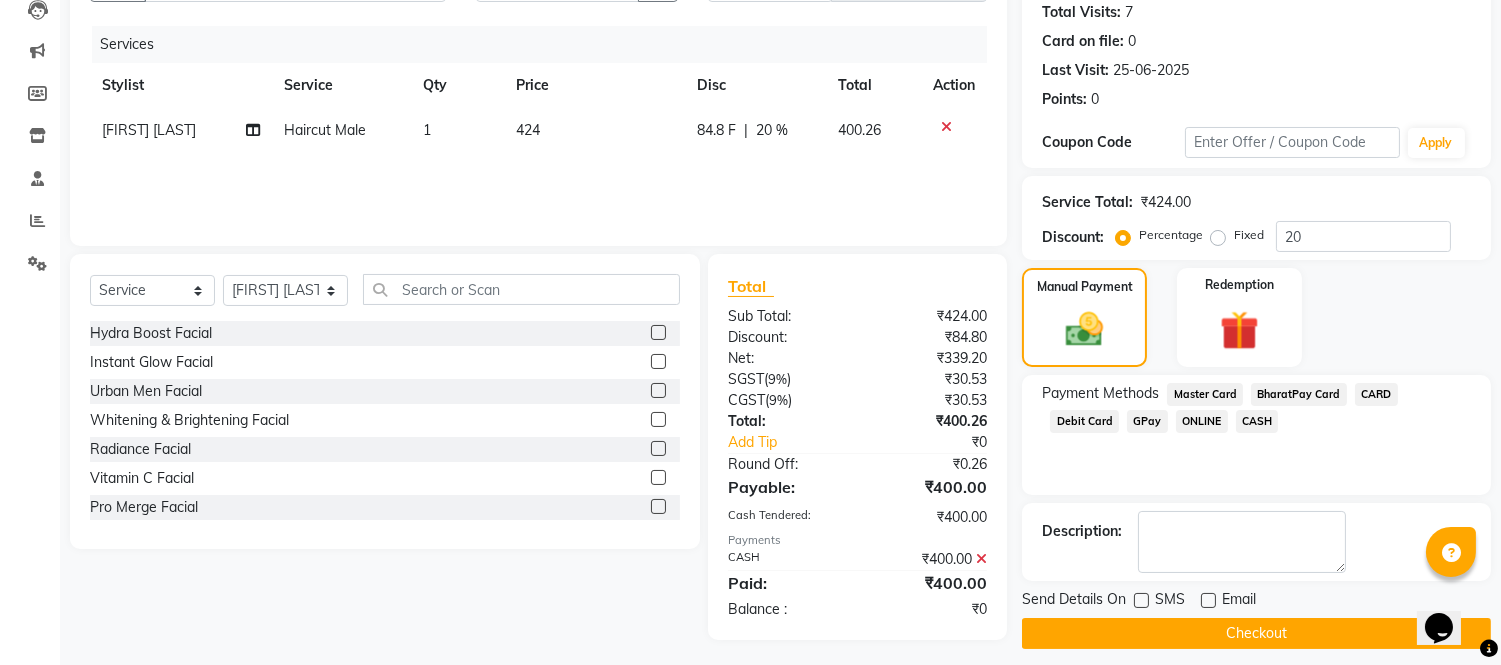 click on "Checkout" 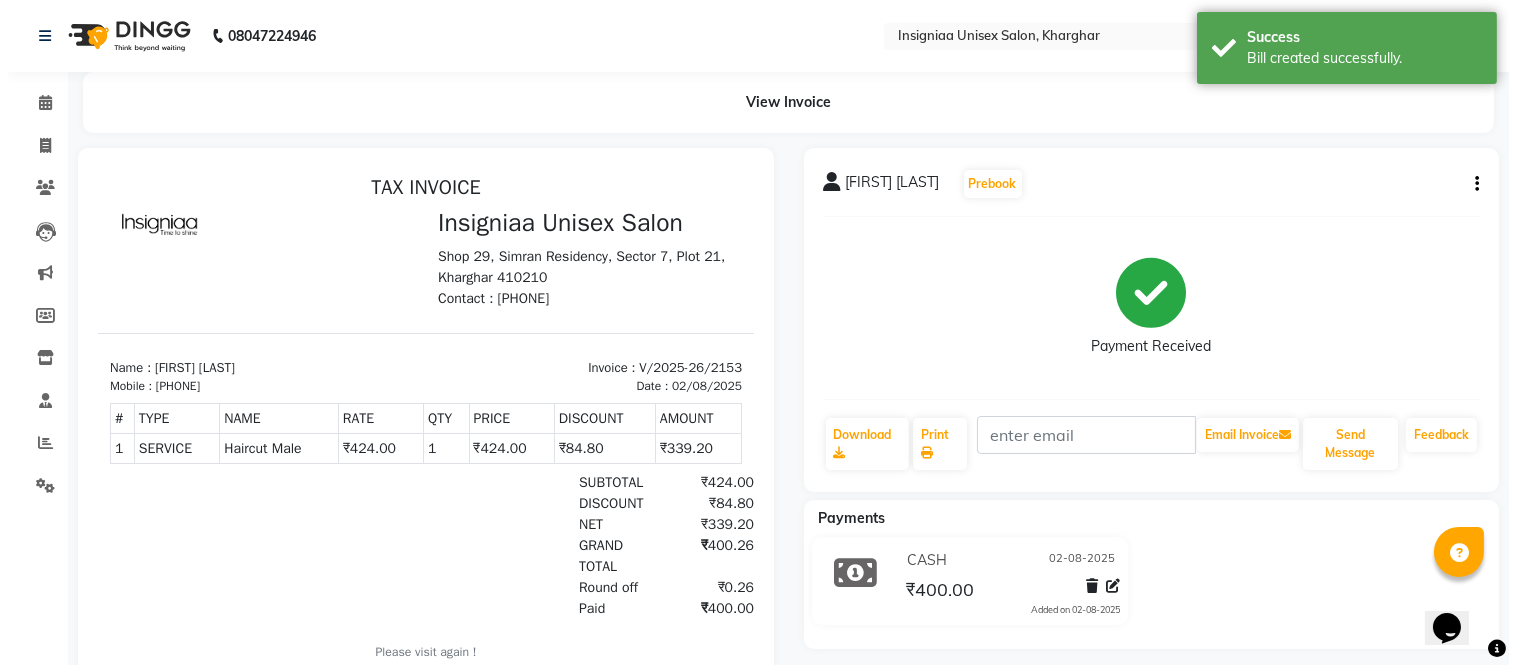 scroll, scrollTop: 0, scrollLeft: 0, axis: both 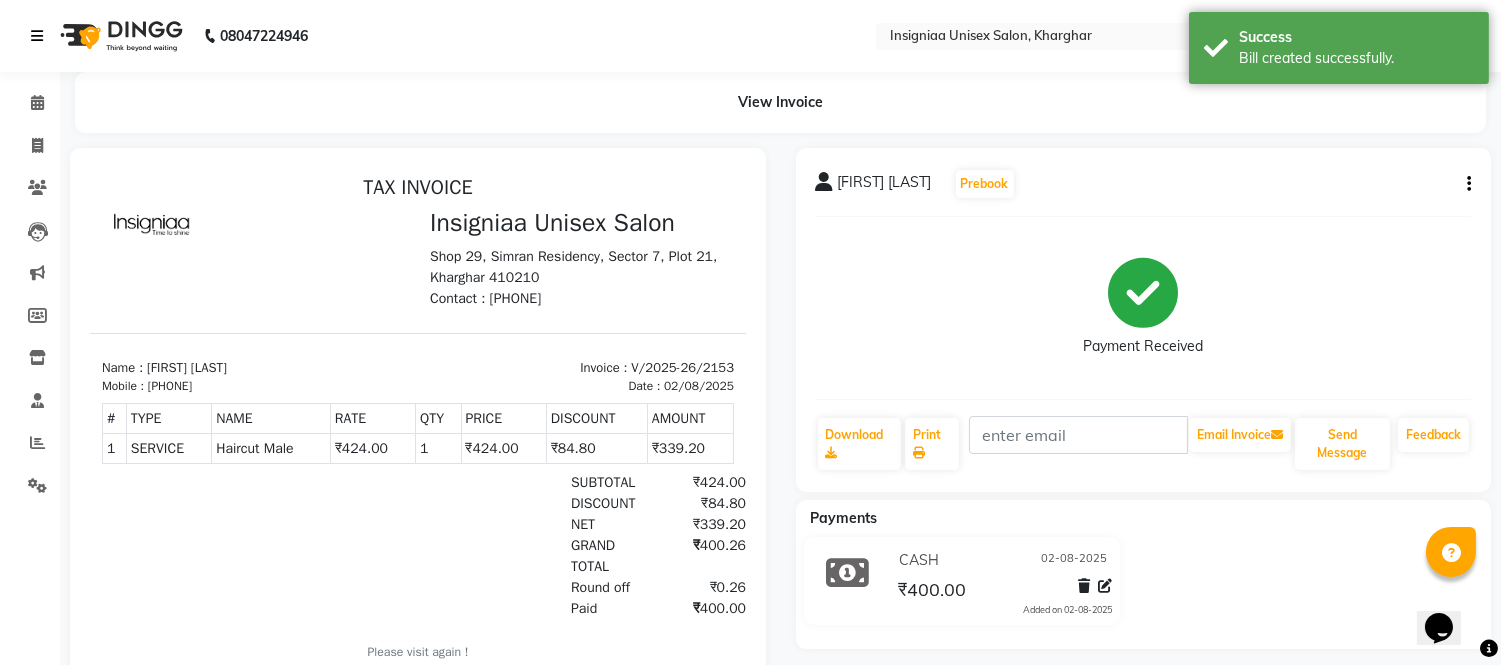 click at bounding box center (37, 36) 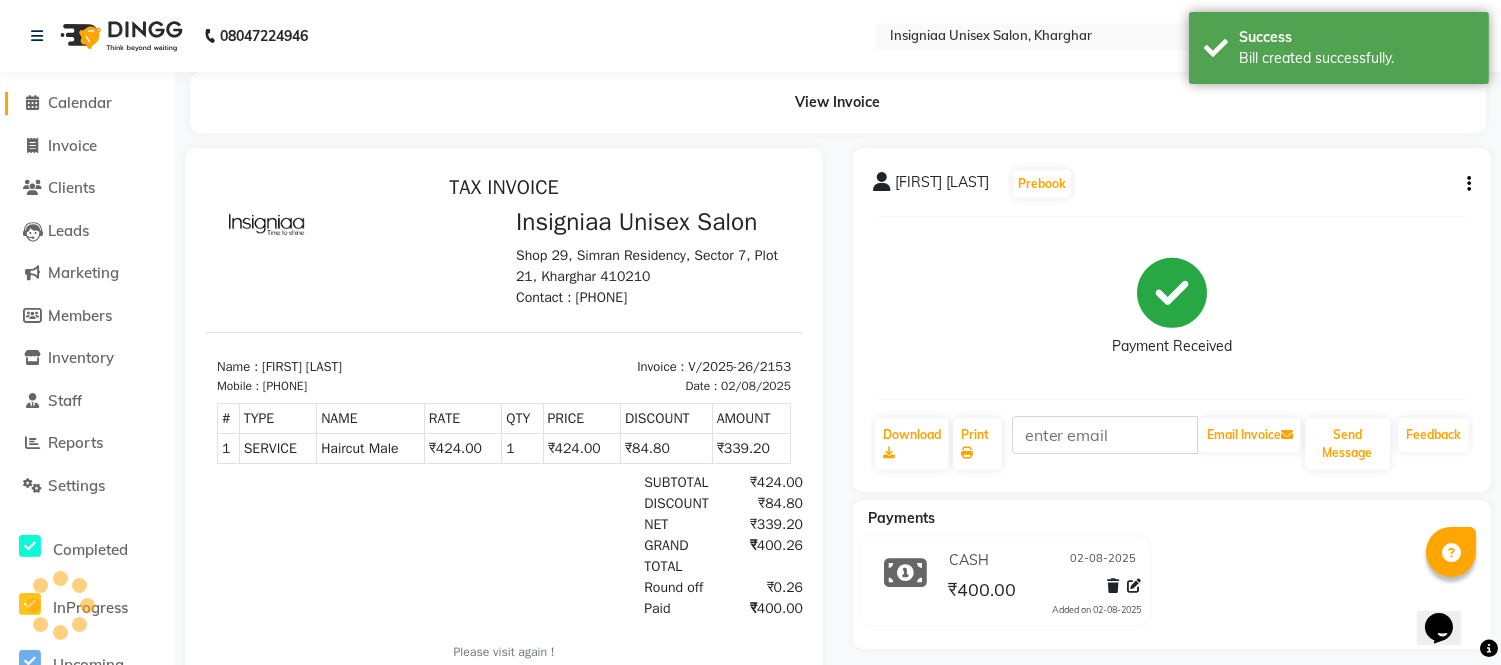 click on "Calendar" 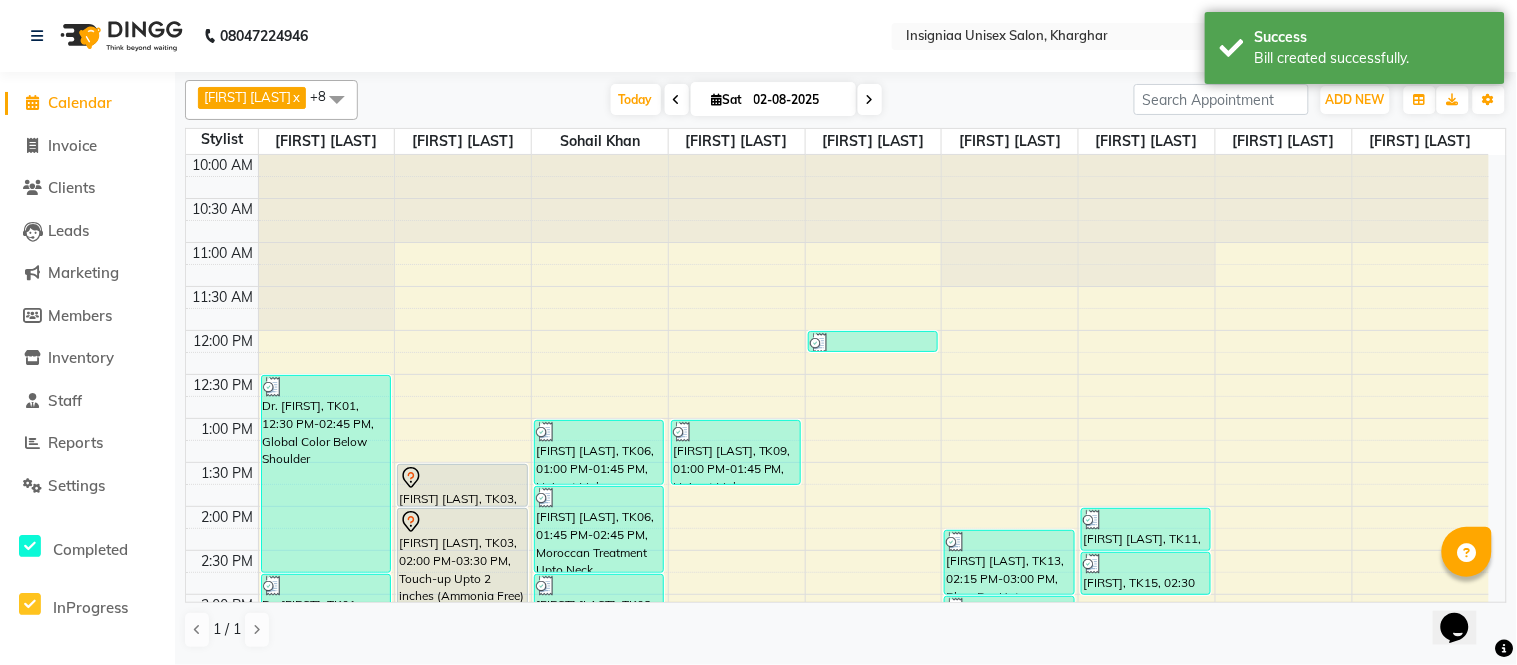 scroll, scrollTop: 620, scrollLeft: 0, axis: vertical 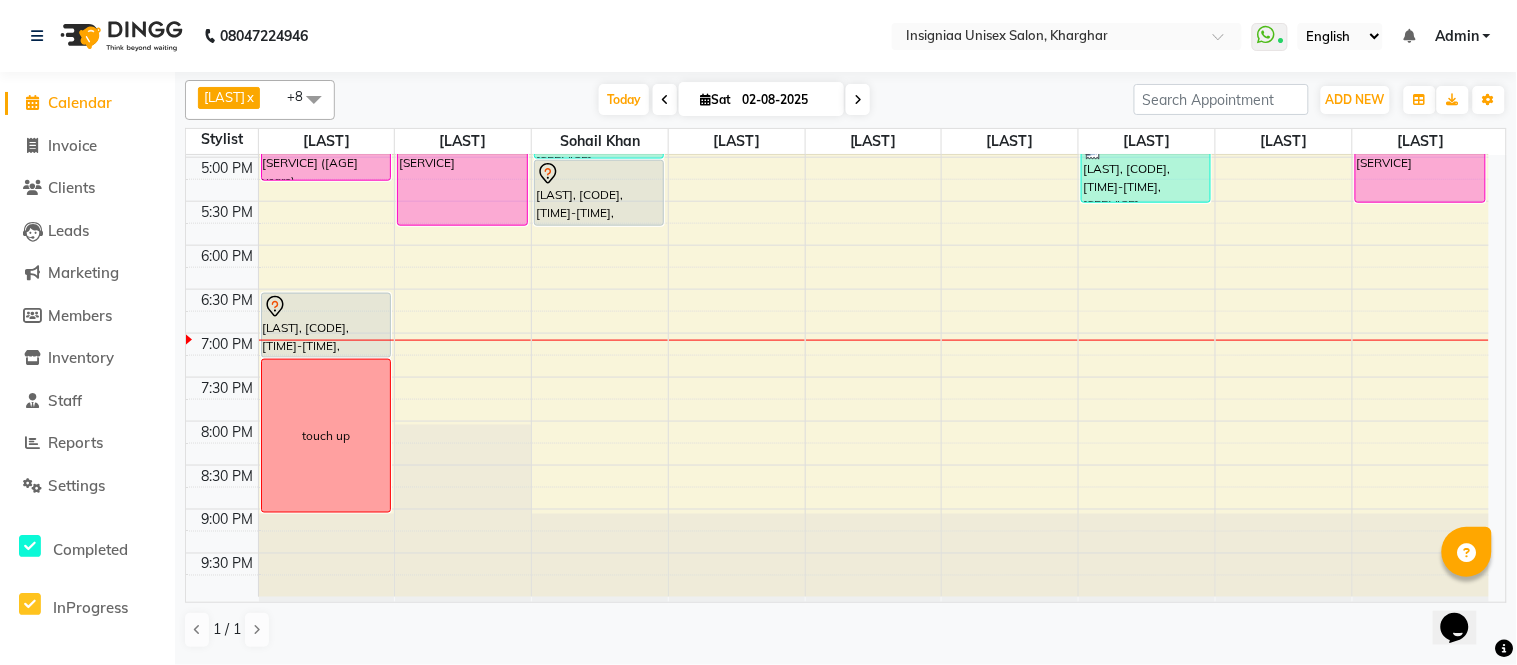 click on "02-08-2025" at bounding box center (786, 100) 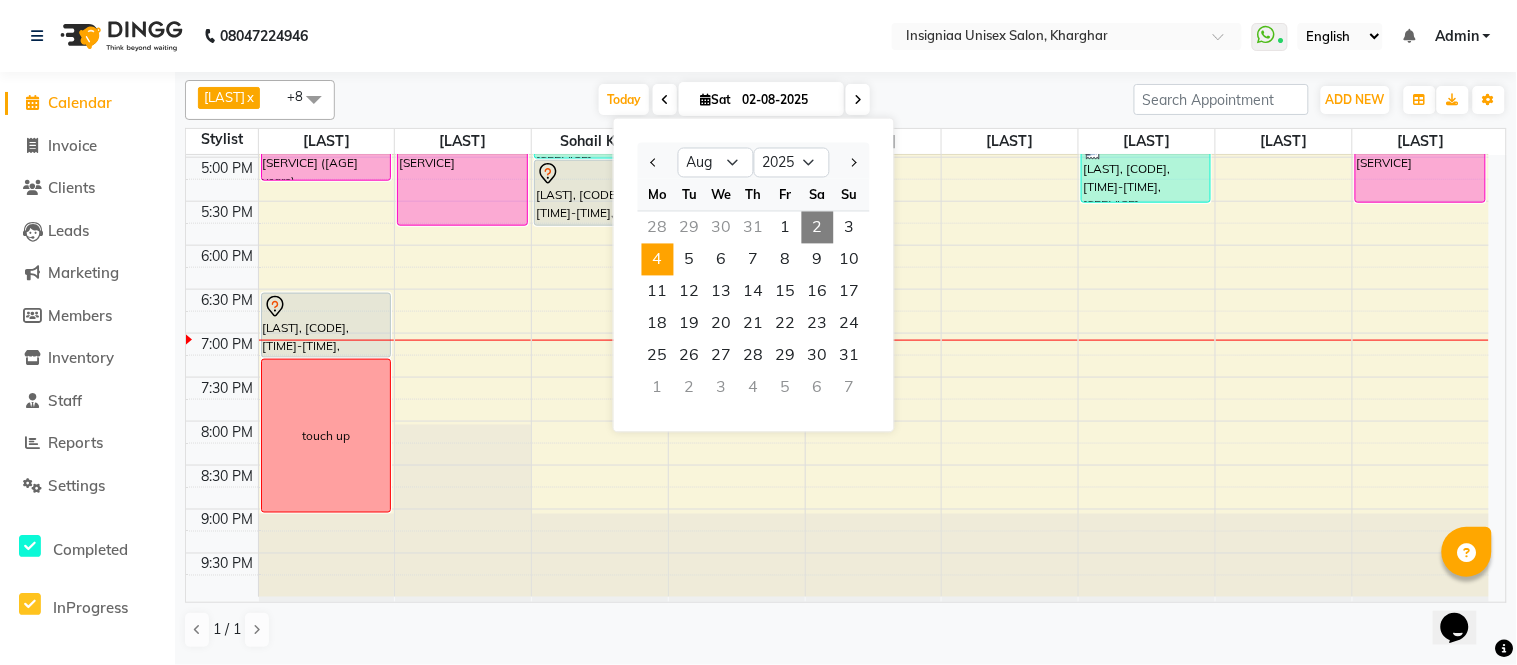 click on "4" at bounding box center [658, 260] 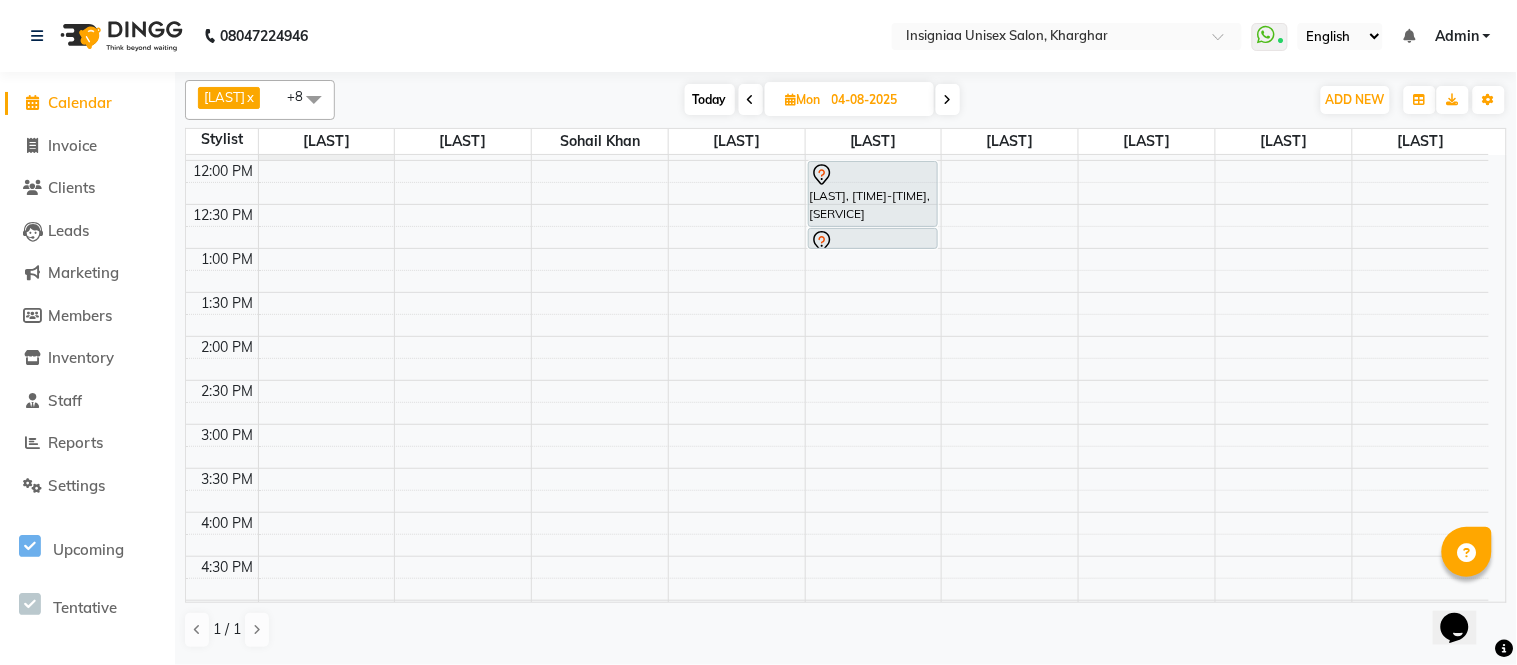 scroll, scrollTop: 222, scrollLeft: 0, axis: vertical 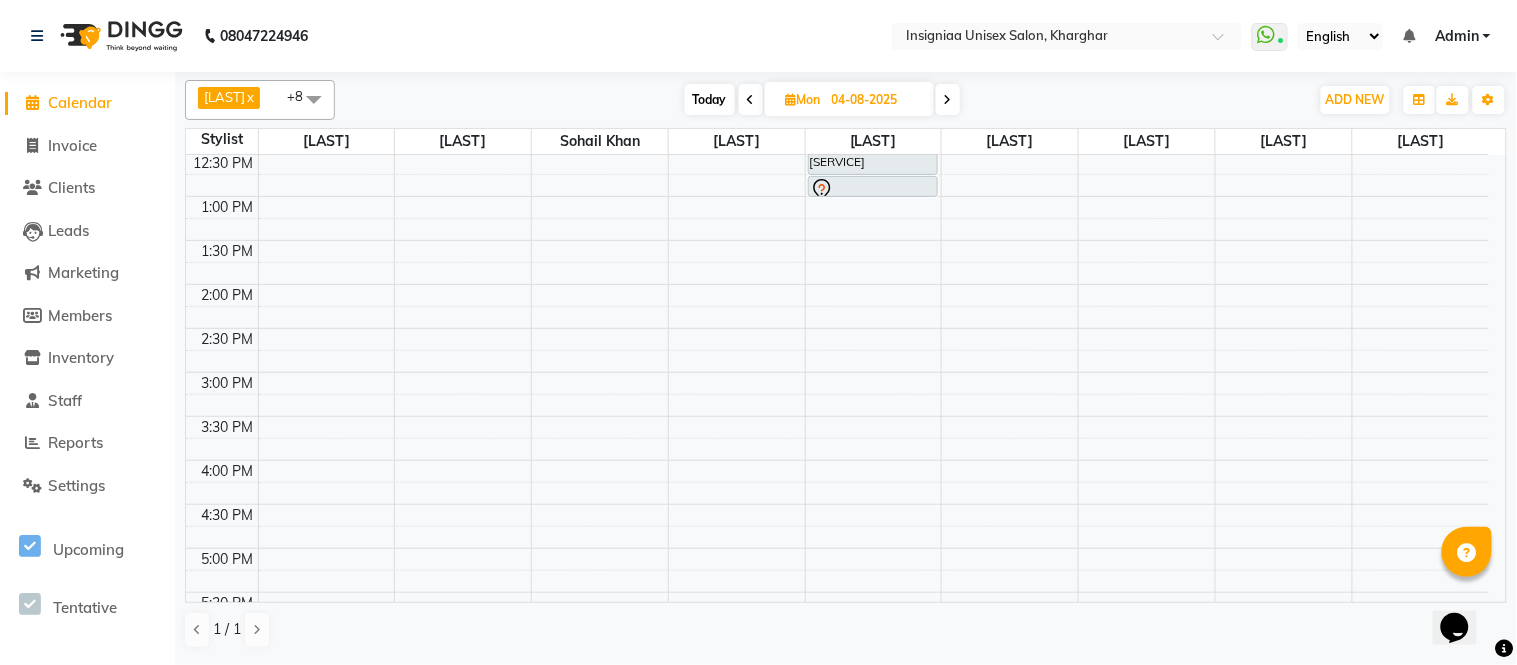 click on "[TIME] [TIME] [TIME] [TIME] [TIME] [TIME] [TIME] [TIME] [TIME] [TIME] [TIME] [TIME] [TIME] [TIME] [TIME] [TIME] [TIME] [TIME] [TIME] [TIME] [TIME] [TIME] [TIME] [TIME]             [LAST], [TIME]-[TIME], [SERVICE]             [LAST], [TIME]-[TIME], [SERVICE]" at bounding box center [837, 460] 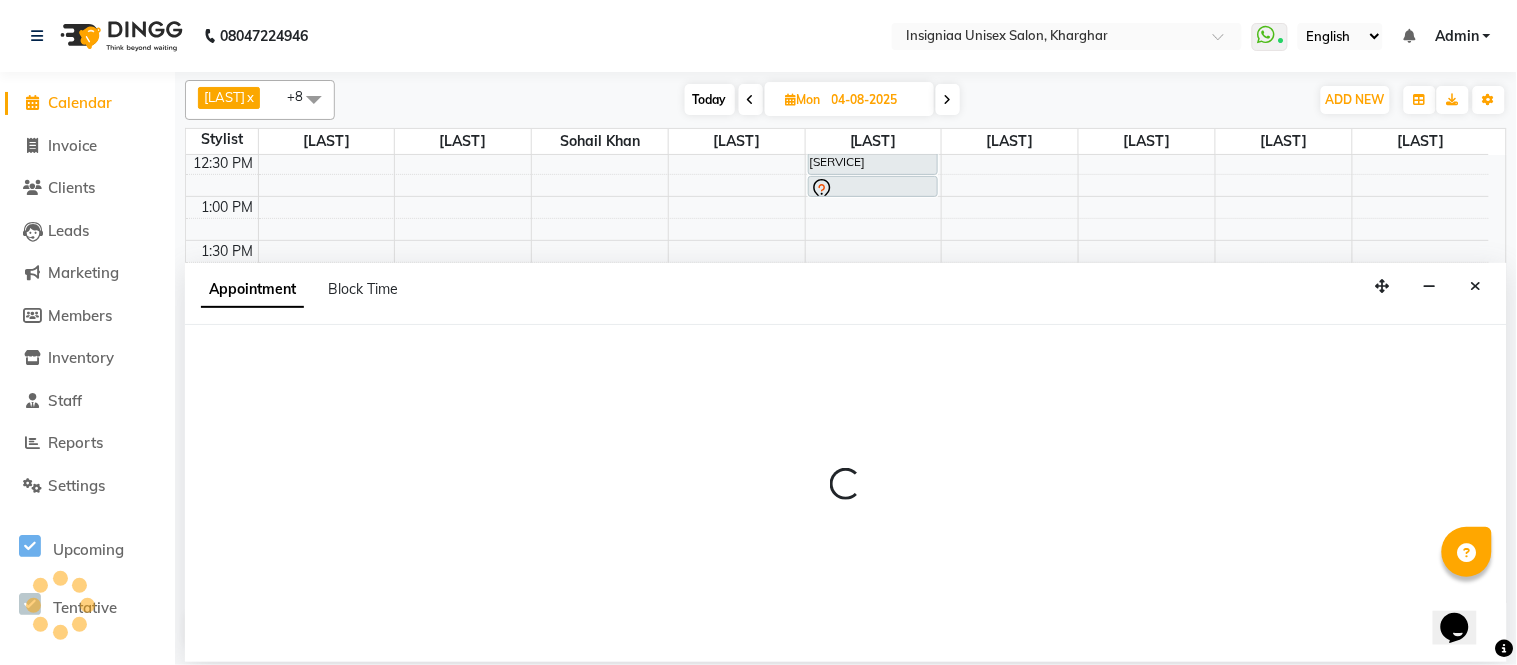 select on "58131" 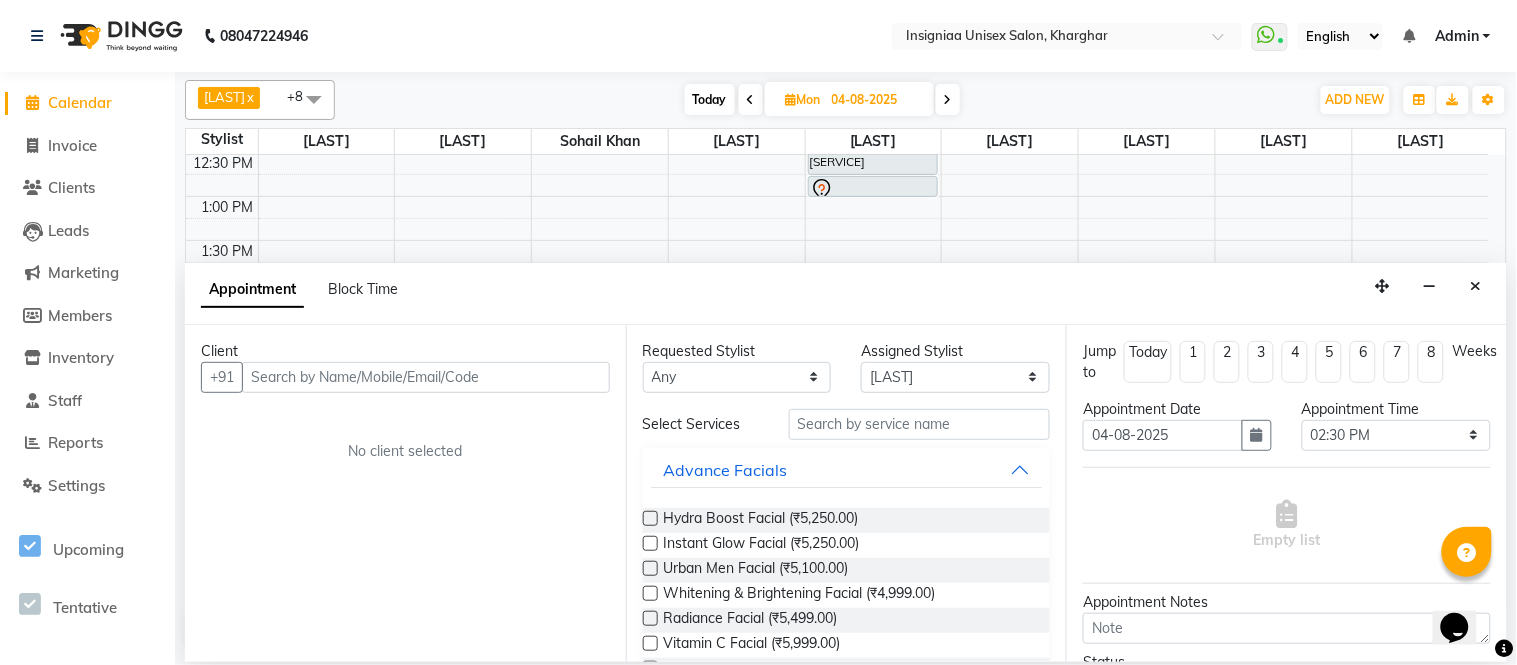 click at bounding box center (426, 377) 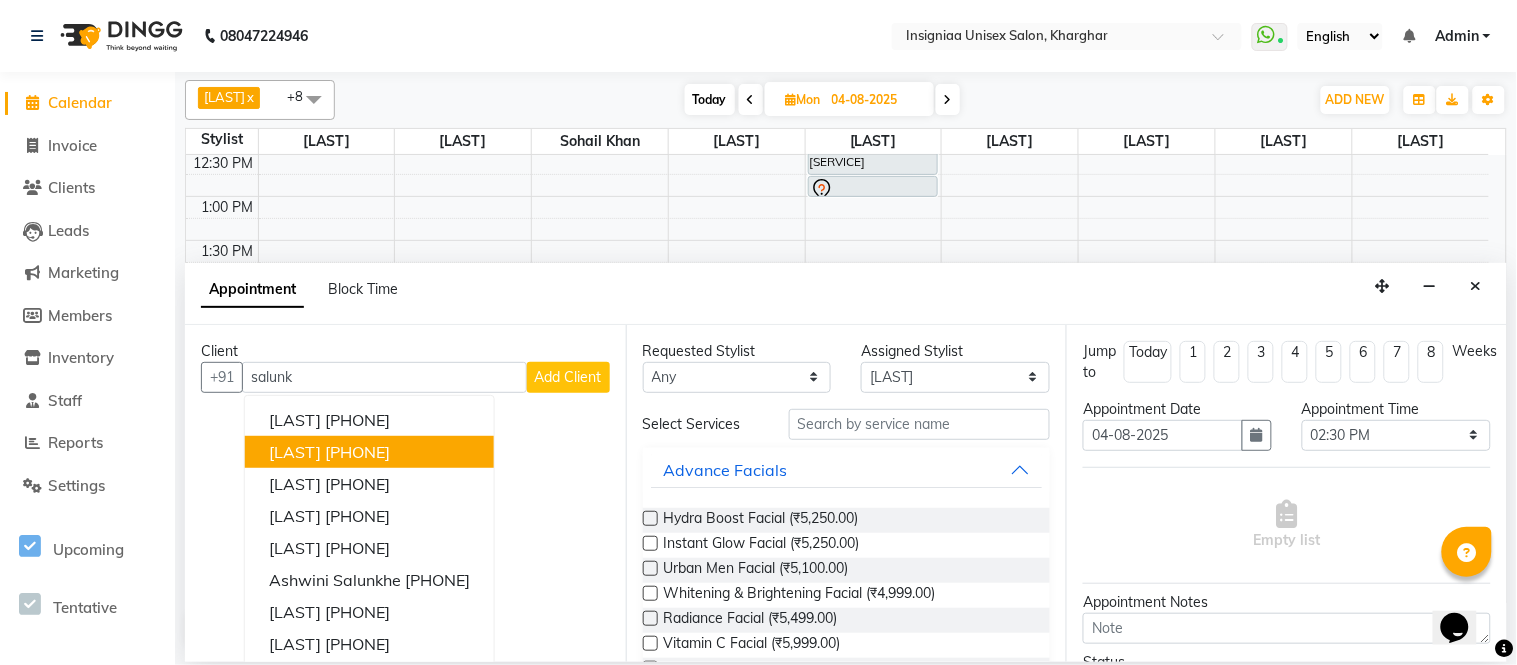 click on "[LAST]" at bounding box center (295, 452) 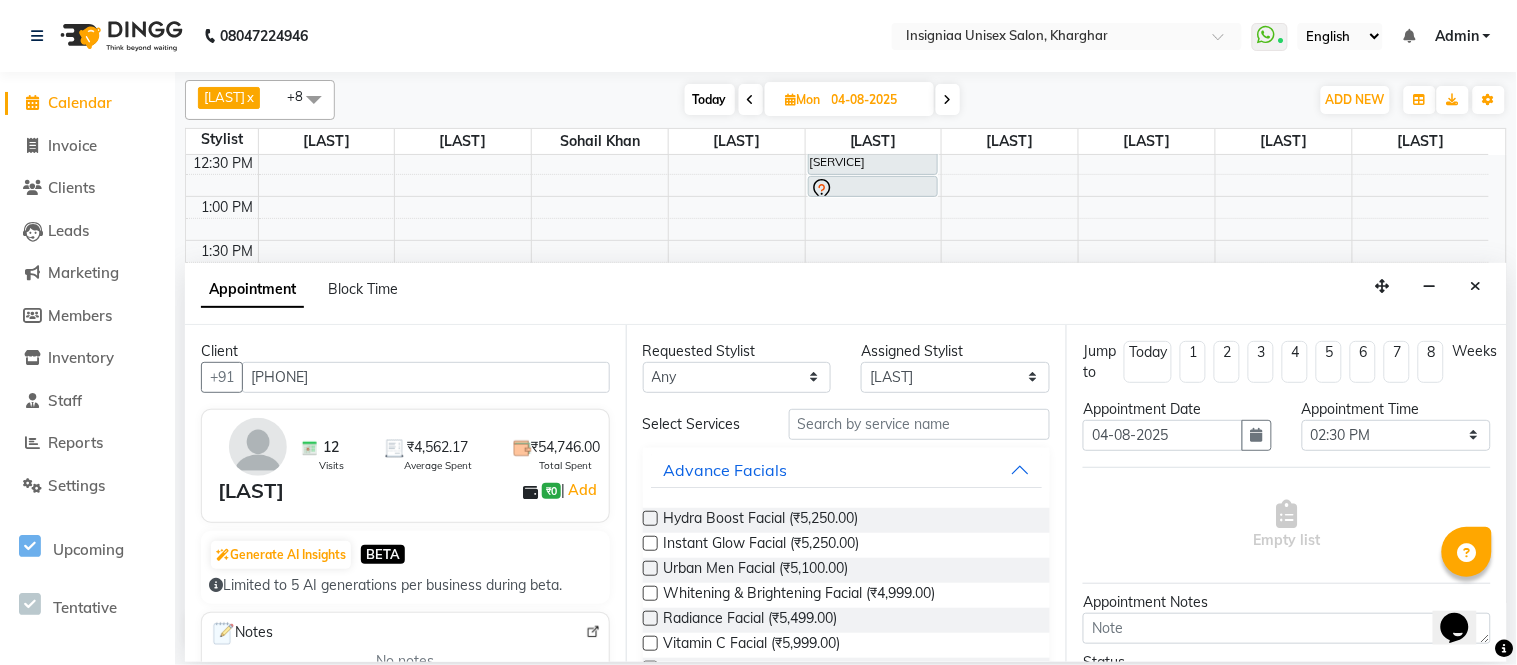 type on "[PHONE]" 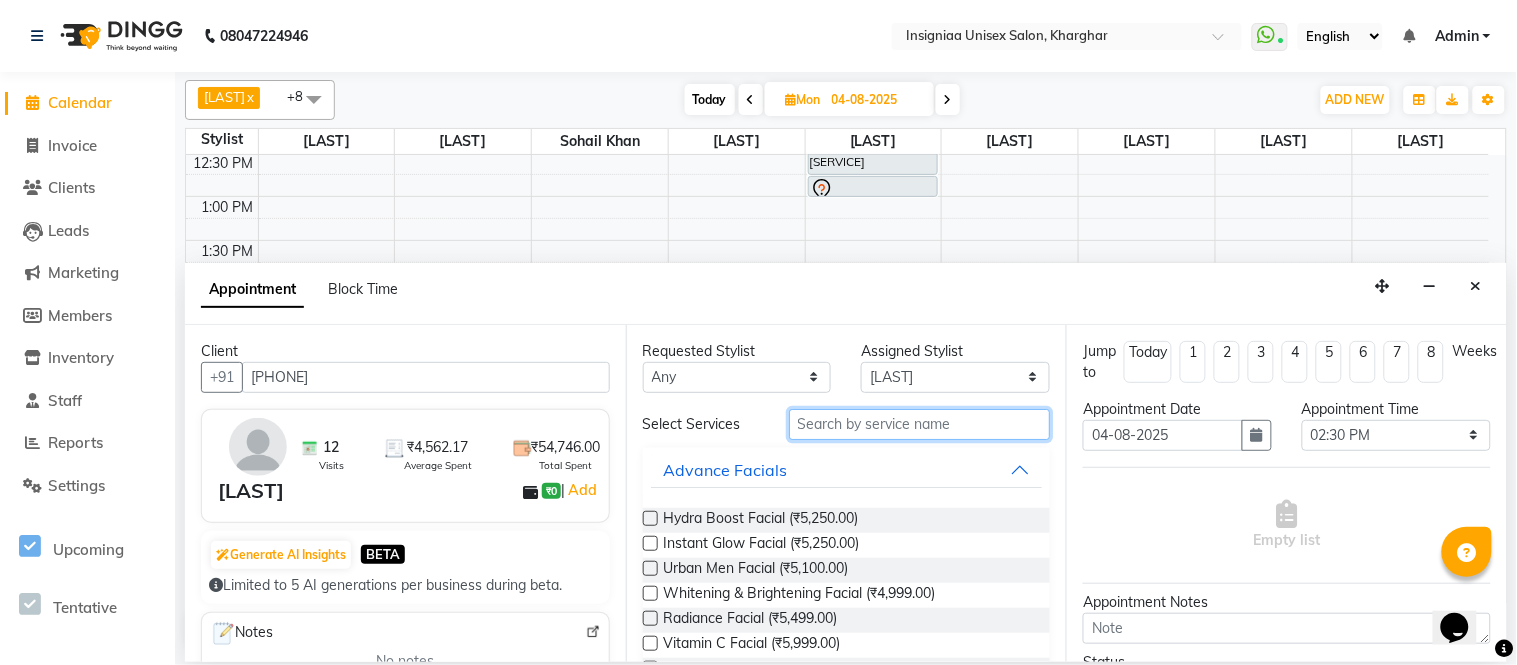 click at bounding box center [920, 424] 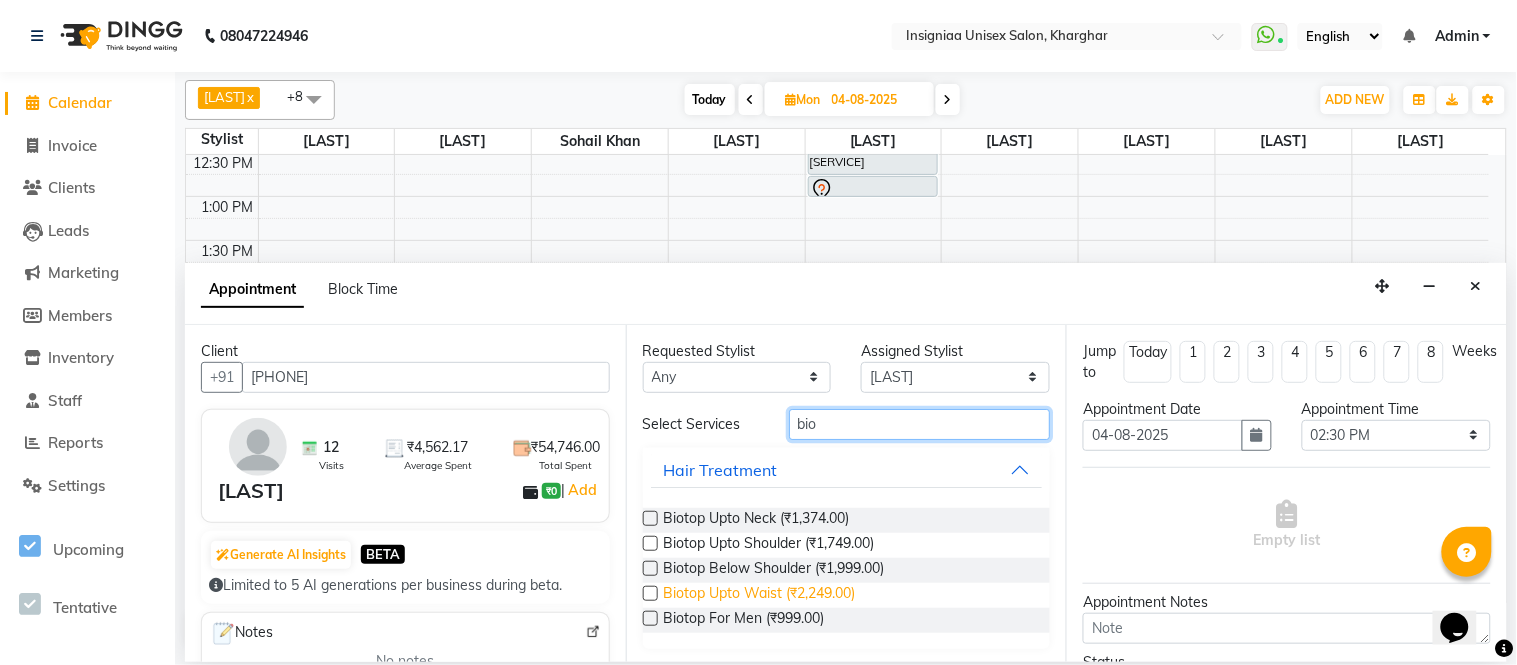 type on "bio" 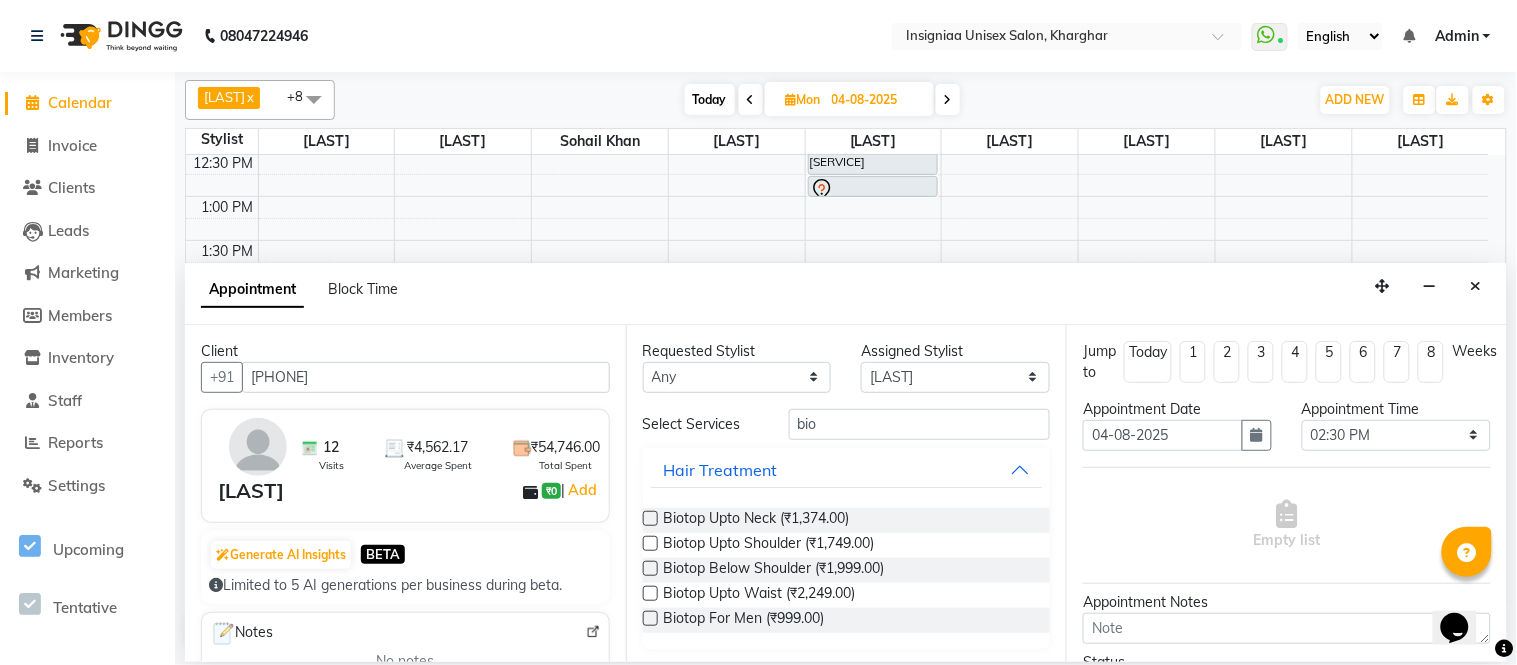 click on "Biotop Upto Waist (₹2,249.00)" at bounding box center (847, 595) 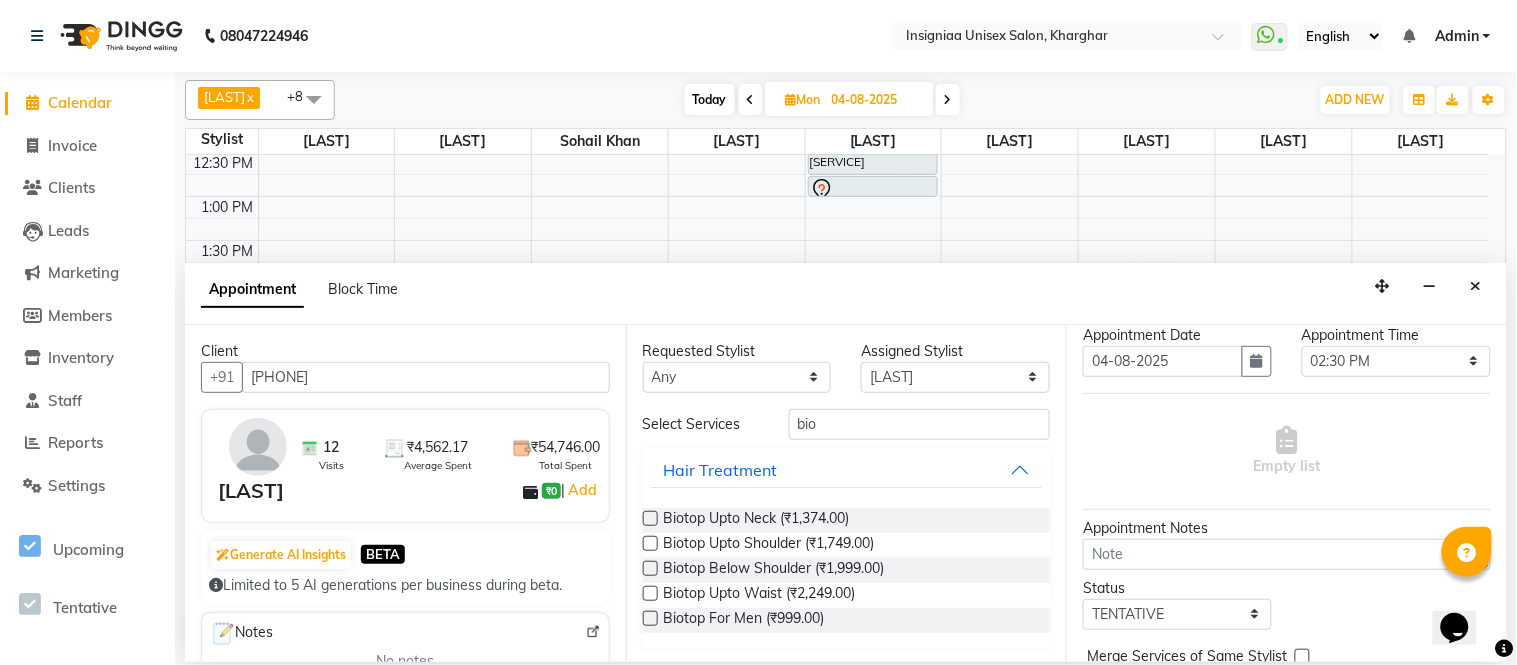 scroll, scrollTop: 0, scrollLeft: 0, axis: both 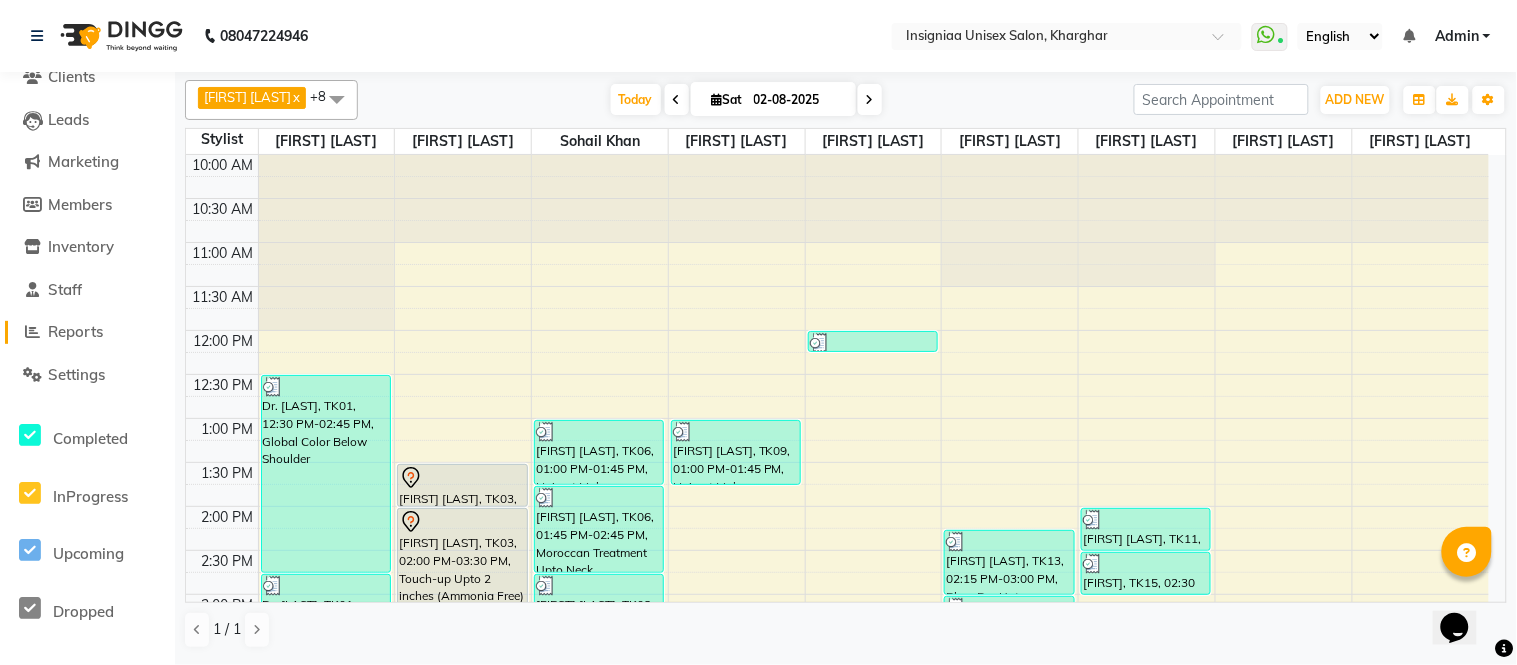 click on "Reports" 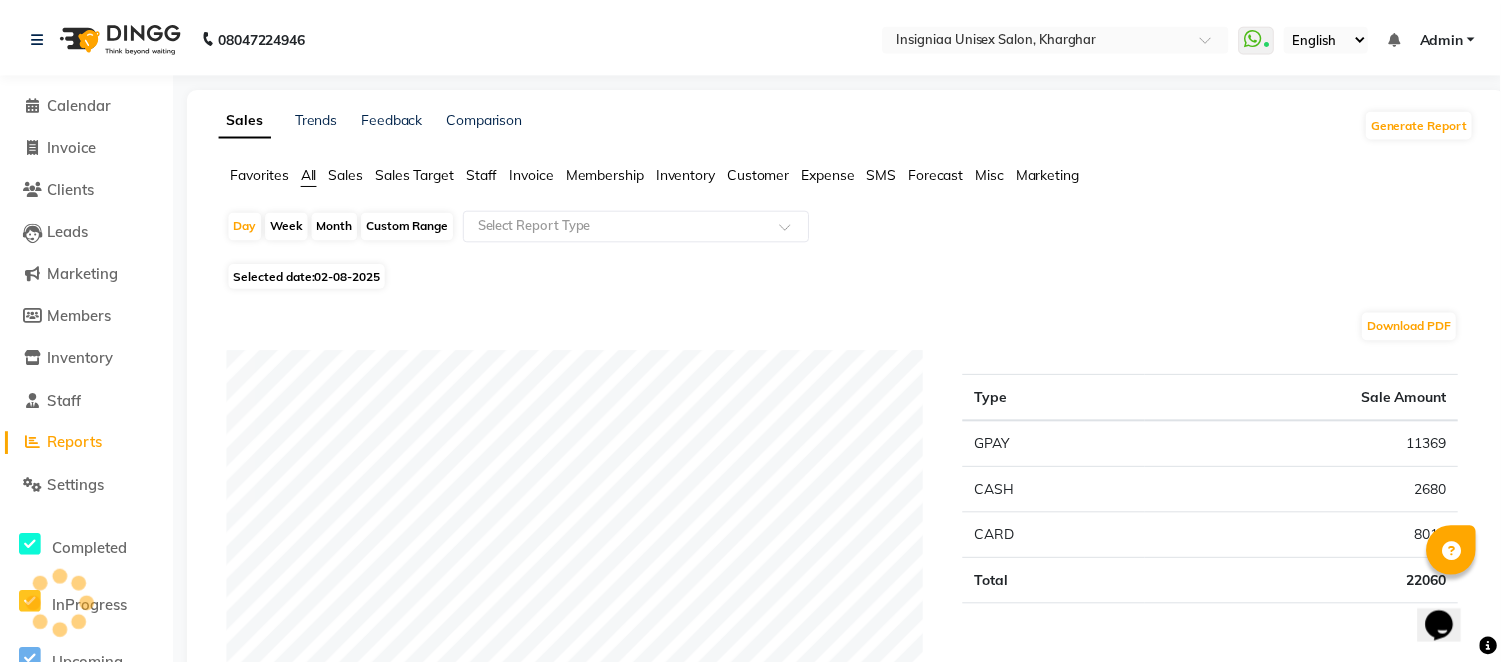 scroll, scrollTop: 0, scrollLeft: 0, axis: both 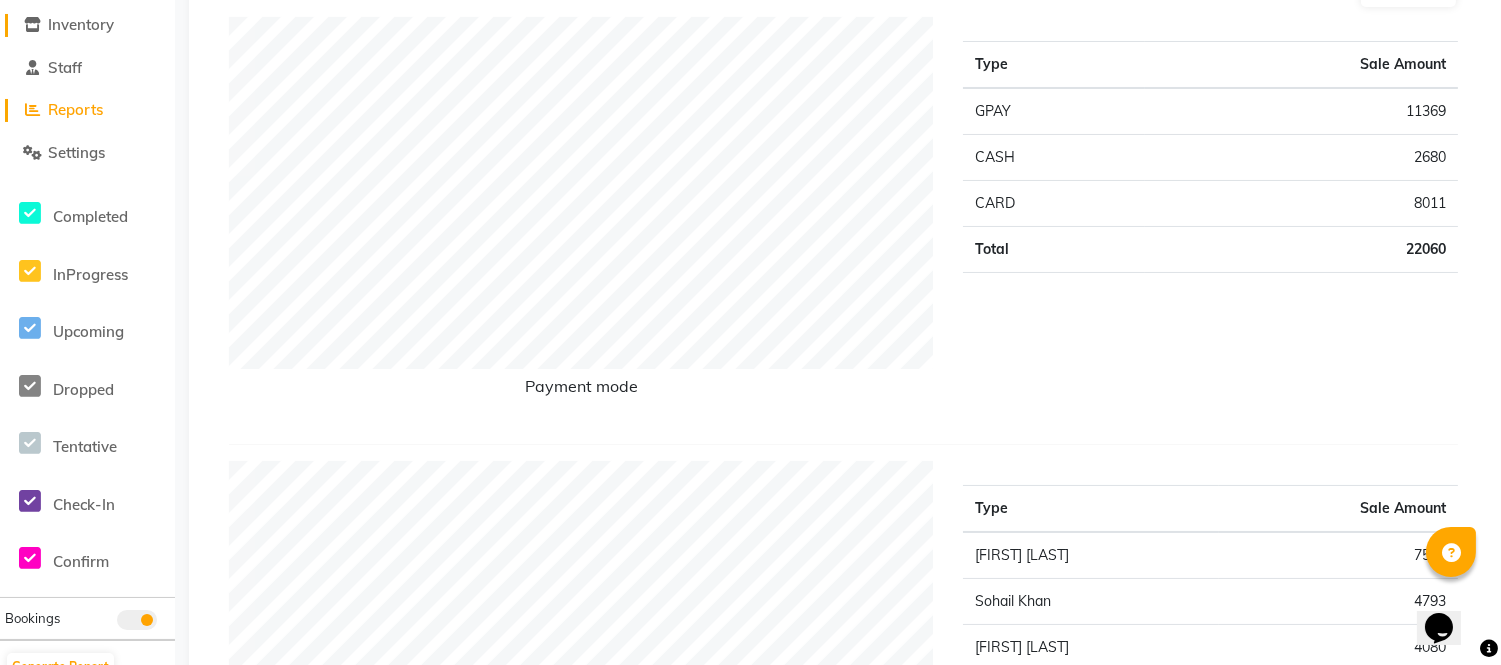click on "Inventory" 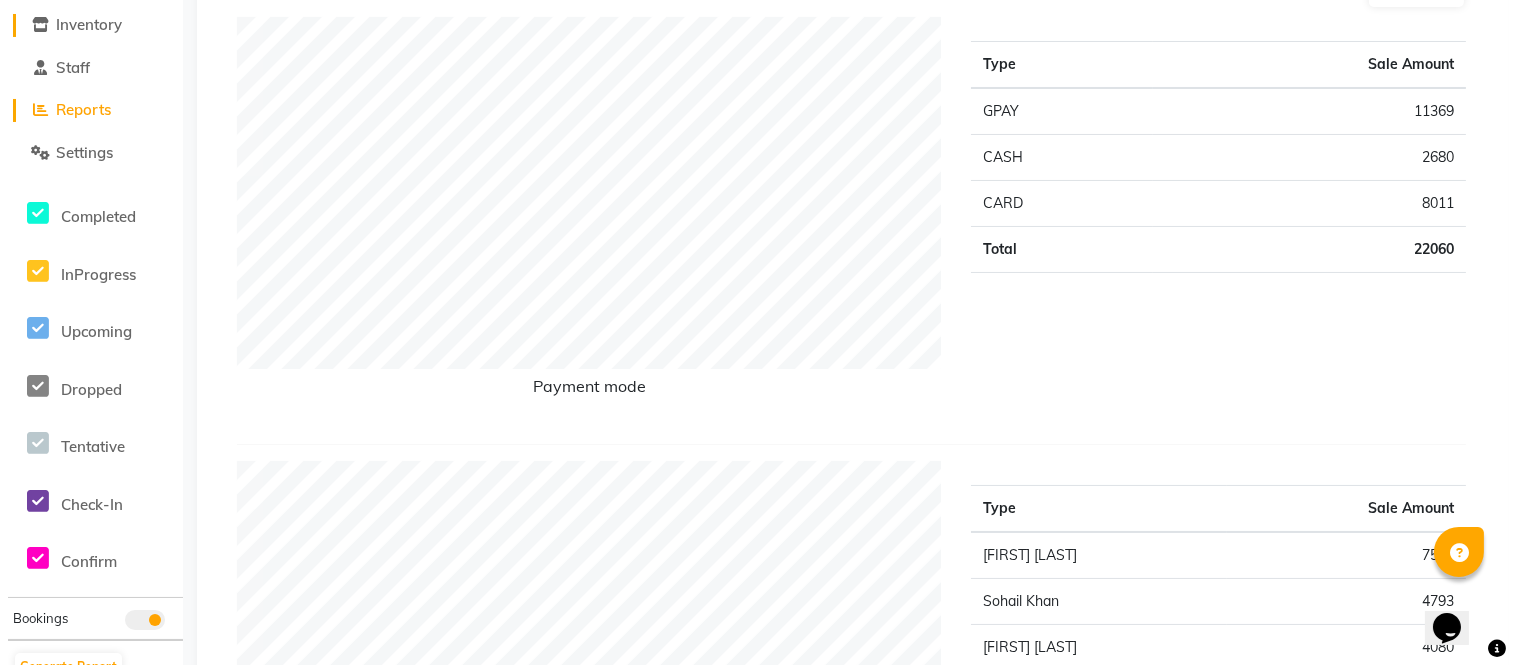 scroll, scrollTop: 0, scrollLeft: 0, axis: both 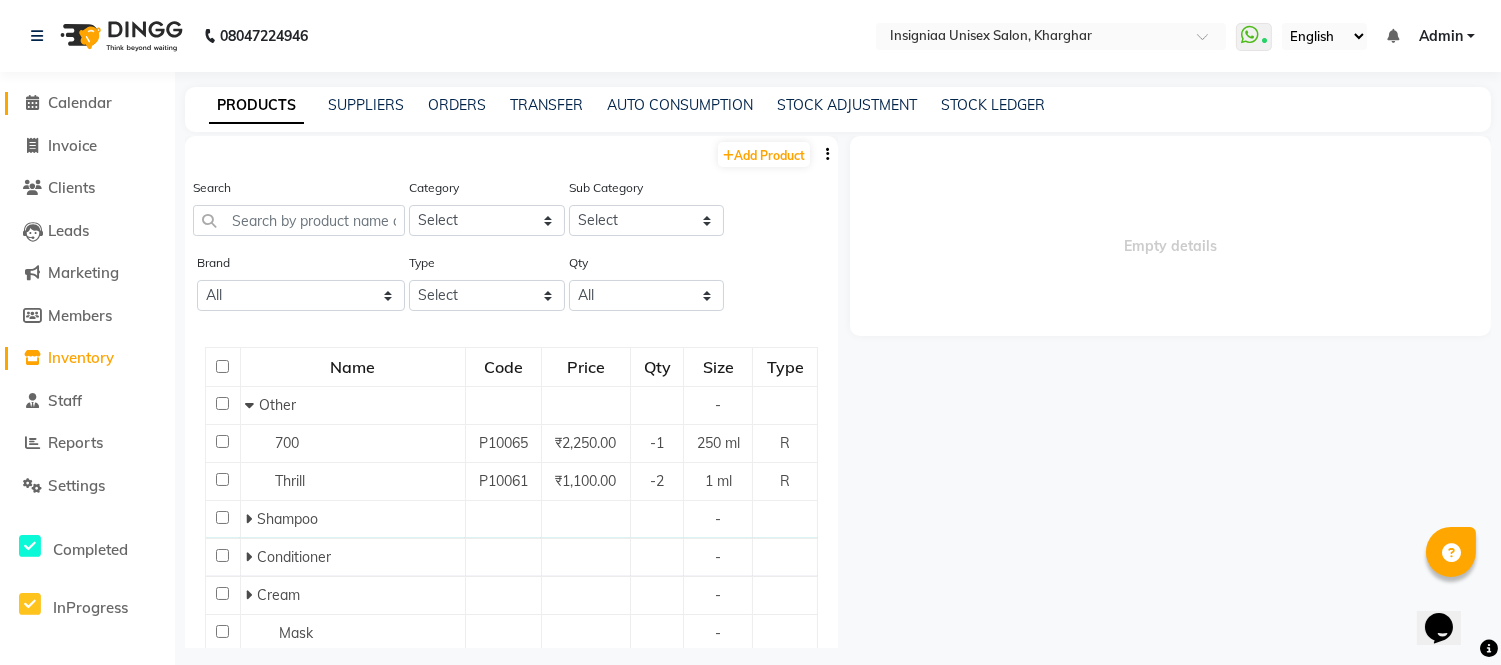 click on "Calendar" 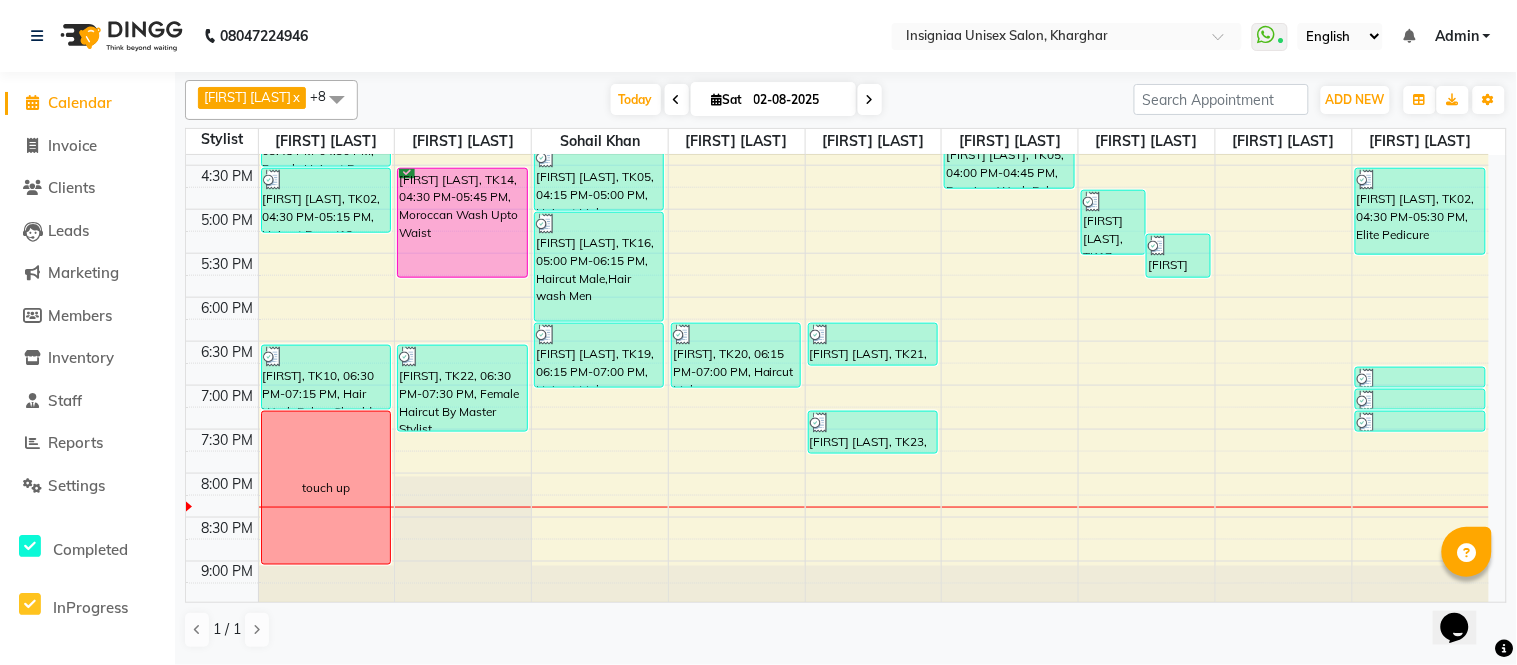 scroll, scrollTop: 523, scrollLeft: 0, axis: vertical 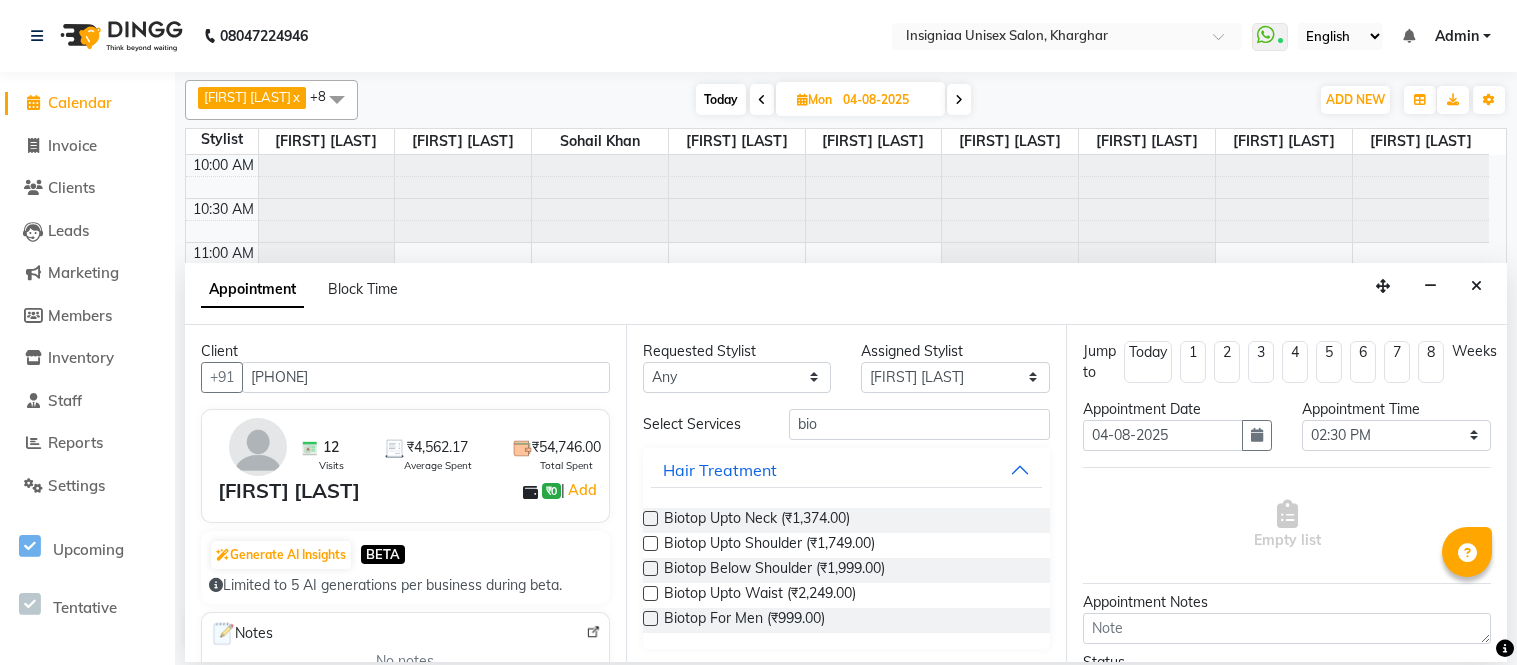 select on "58131" 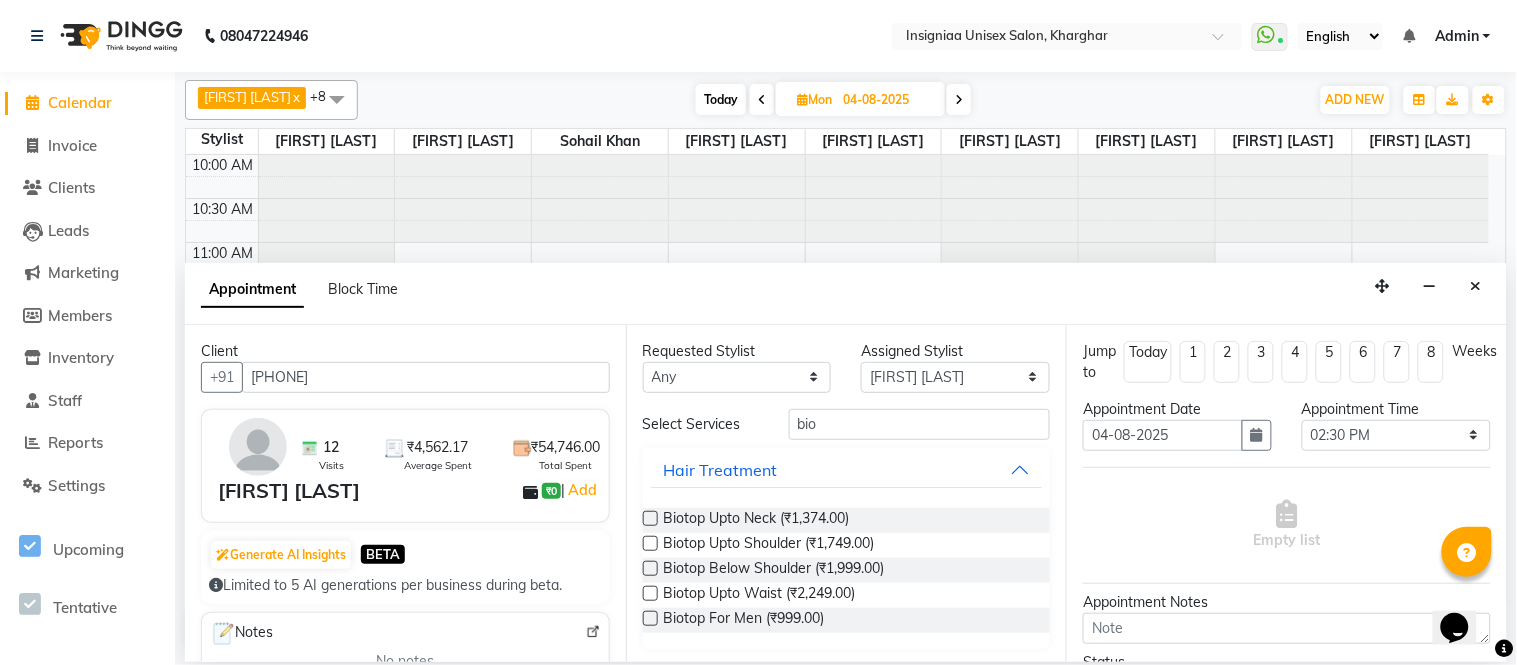 scroll, scrollTop: 0, scrollLeft: 0, axis: both 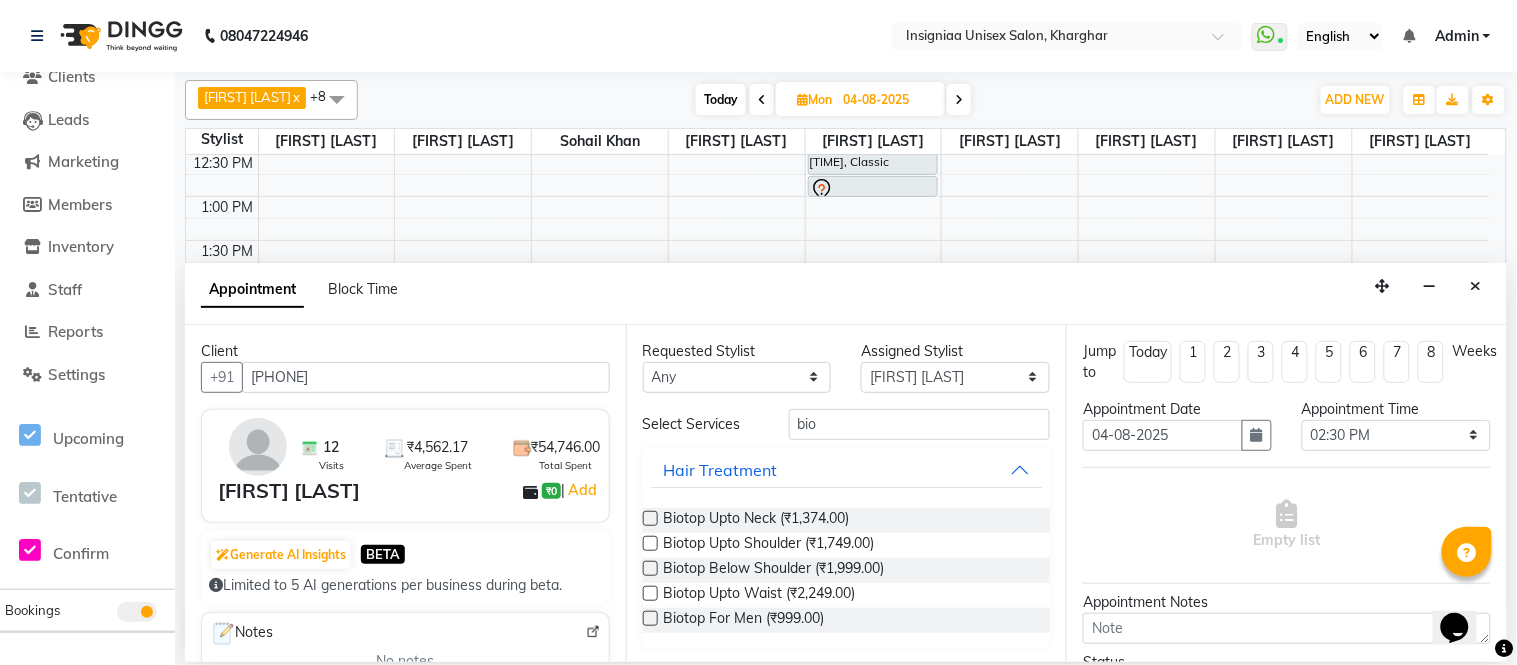 drag, startPoint x: 1487, startPoint y: 285, endPoint x: 1420, endPoint y: 276, distance: 67.601776 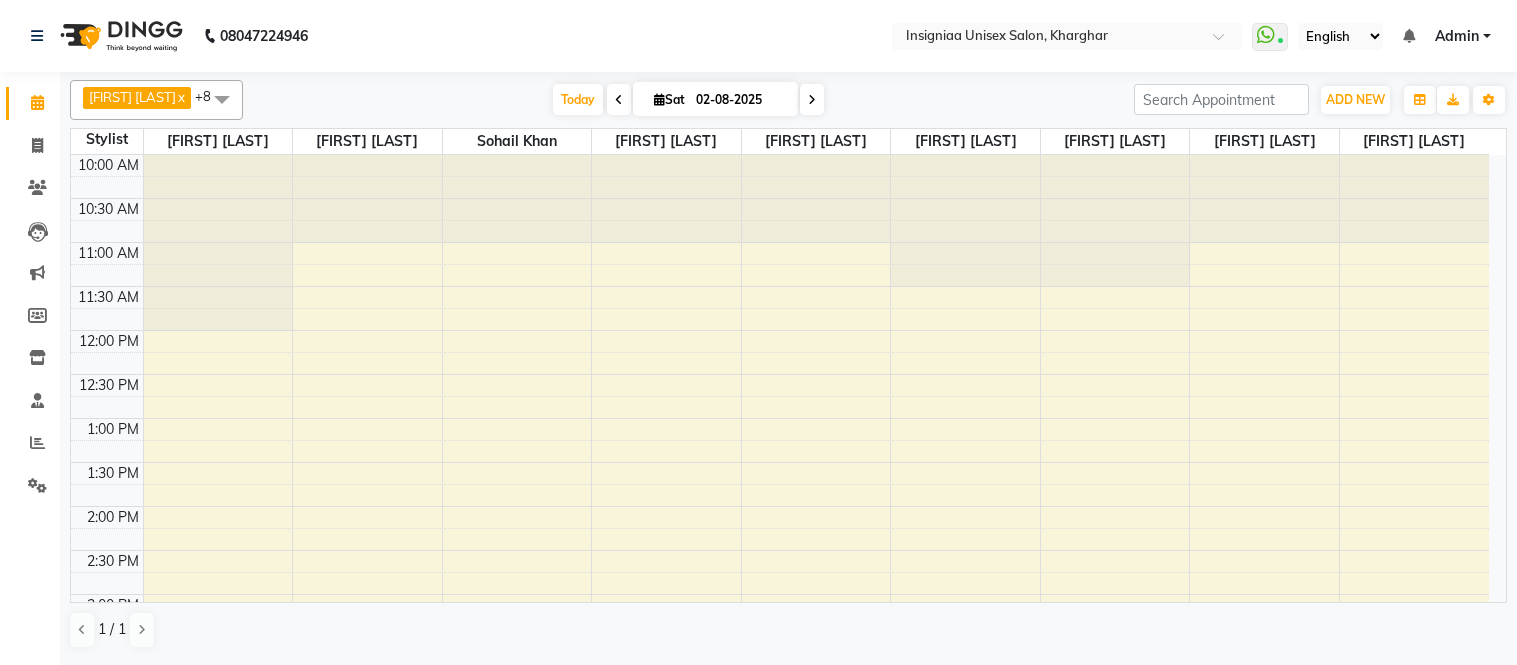 scroll, scrollTop: 0, scrollLeft: 0, axis: both 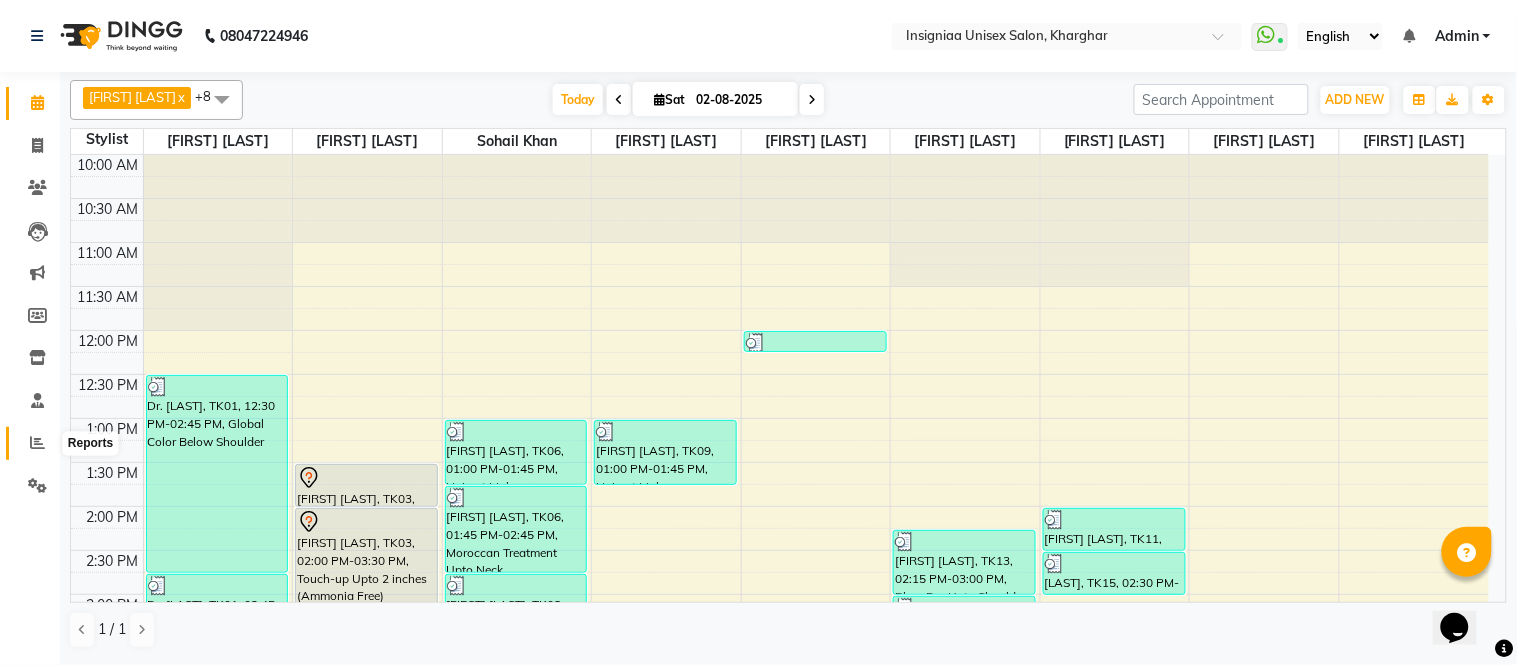 click 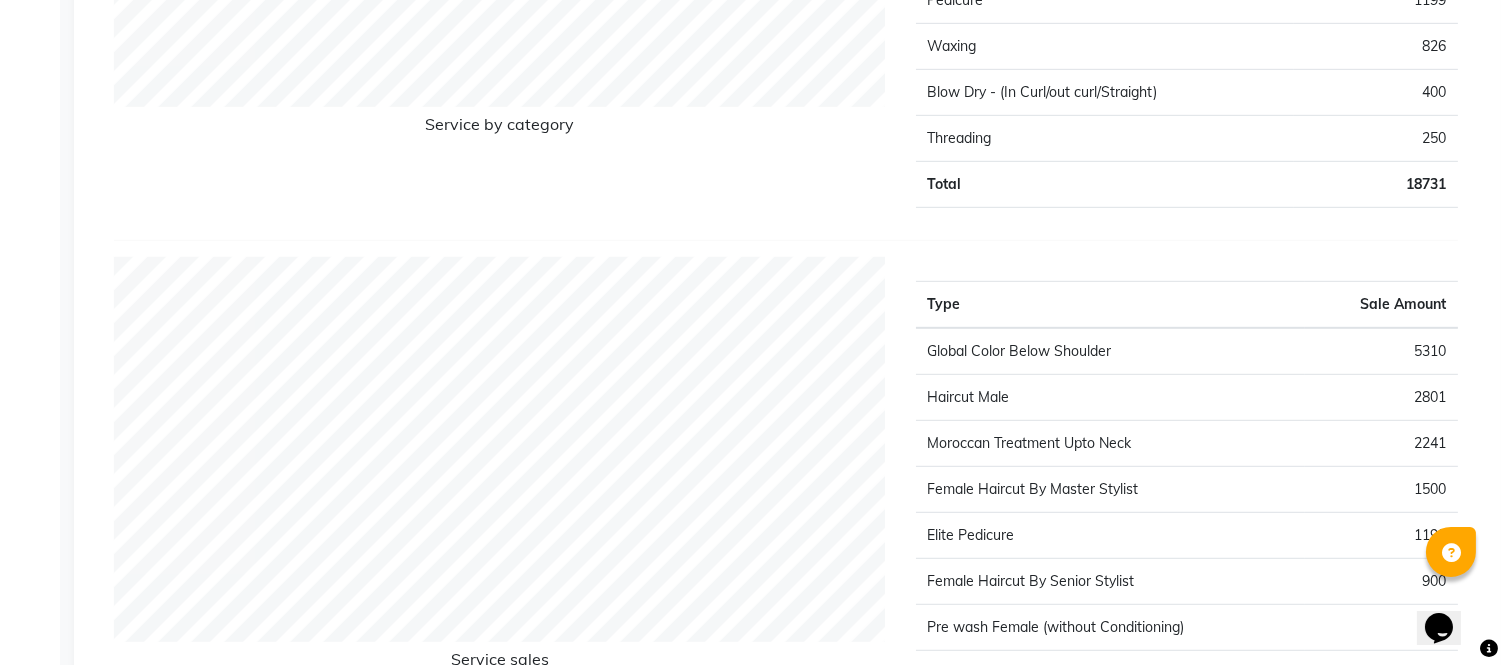scroll, scrollTop: 2218, scrollLeft: 0, axis: vertical 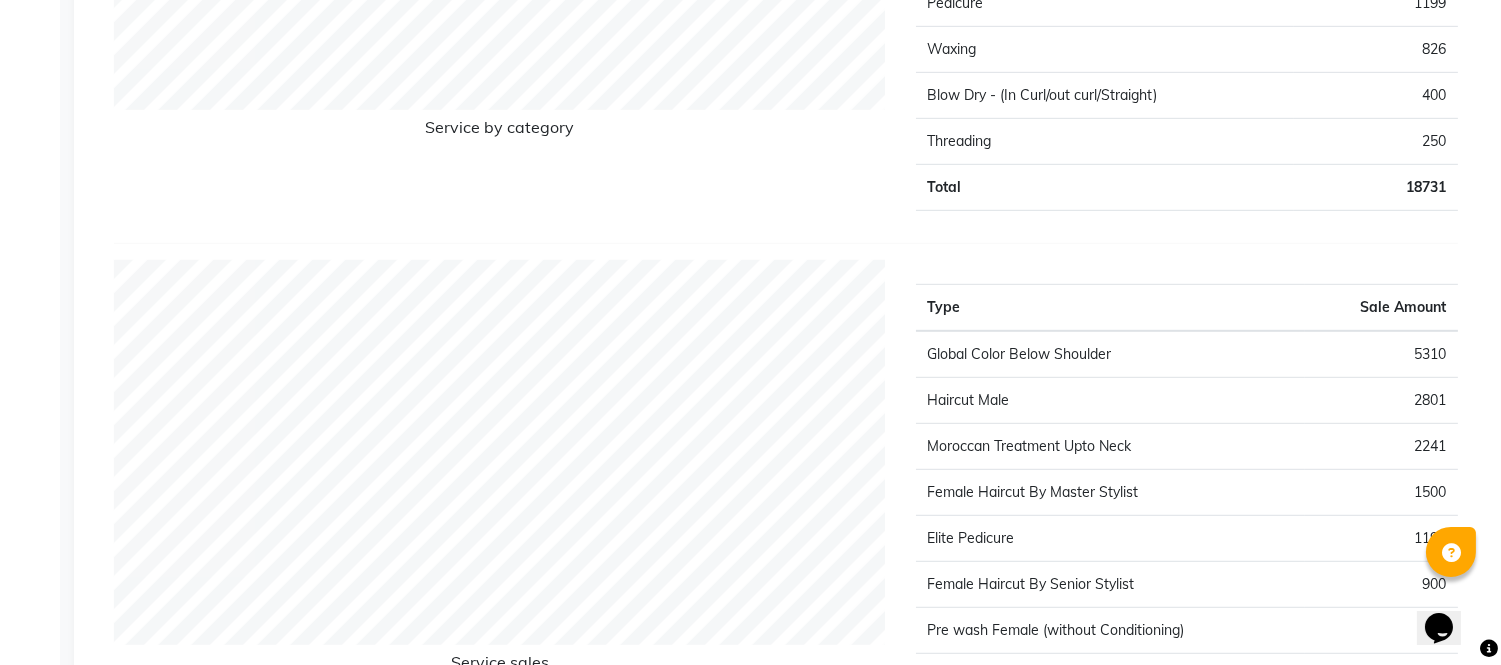 click on "Sale Amount" 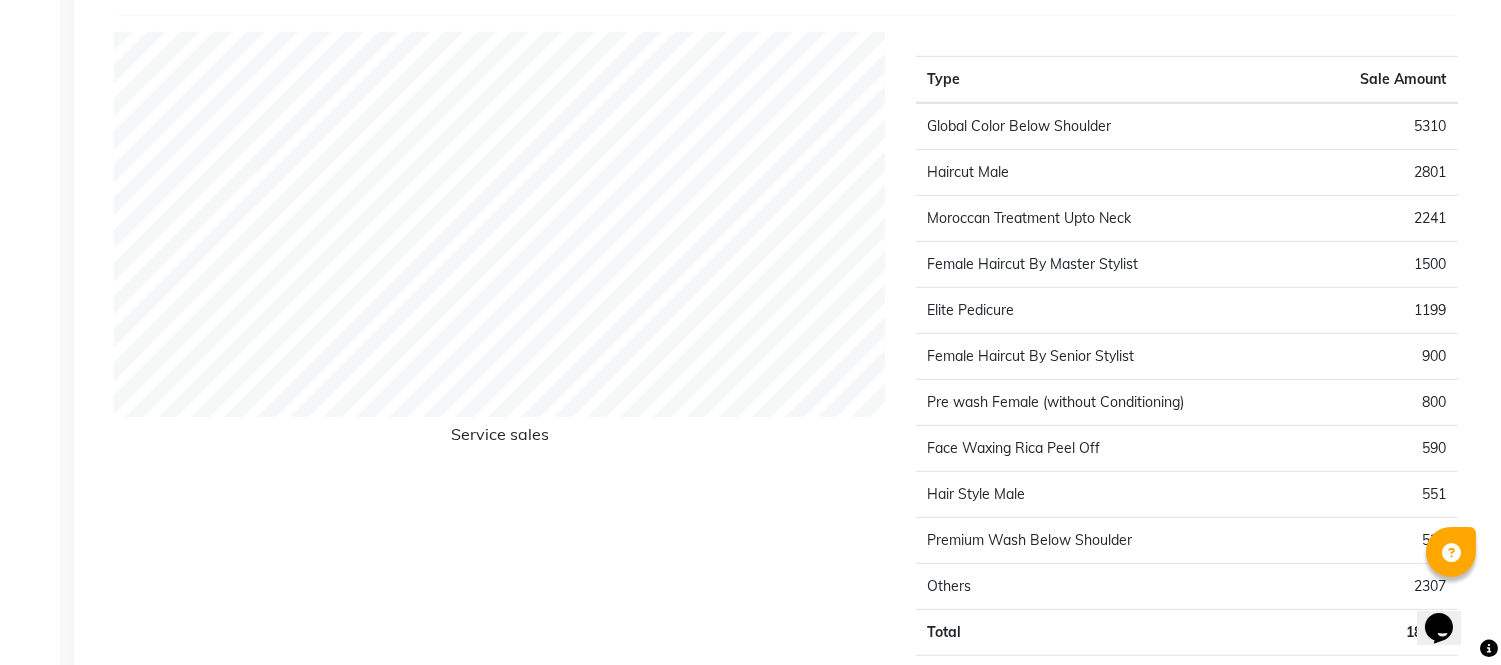 scroll, scrollTop: 2441, scrollLeft: 0, axis: vertical 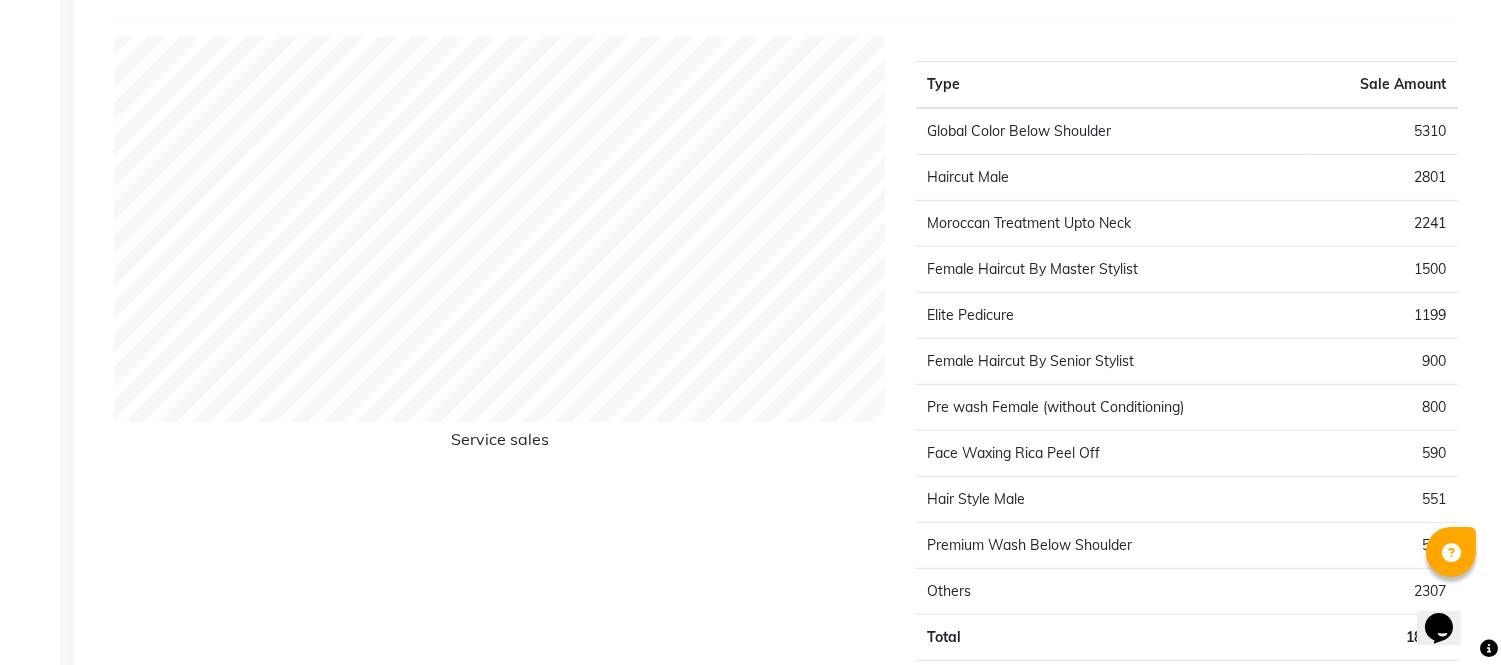 click on "Service sales" 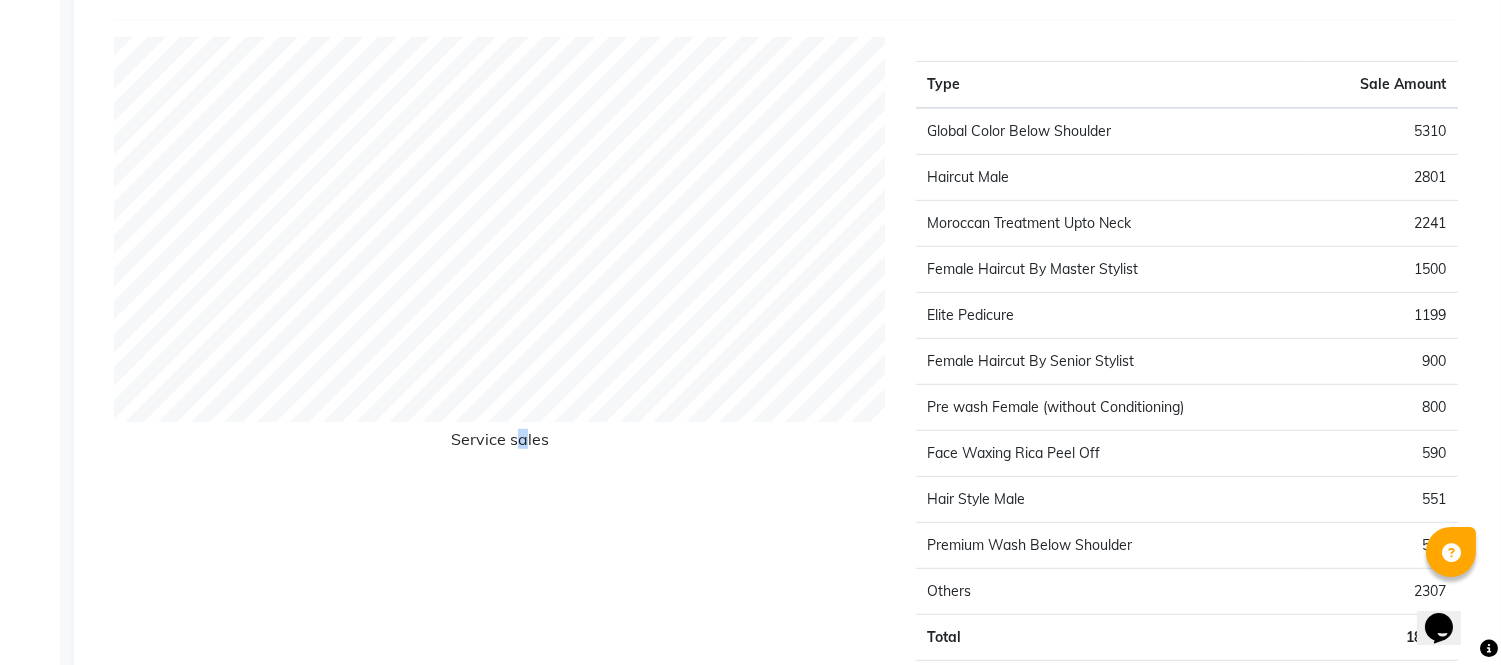 click on "Service sales" 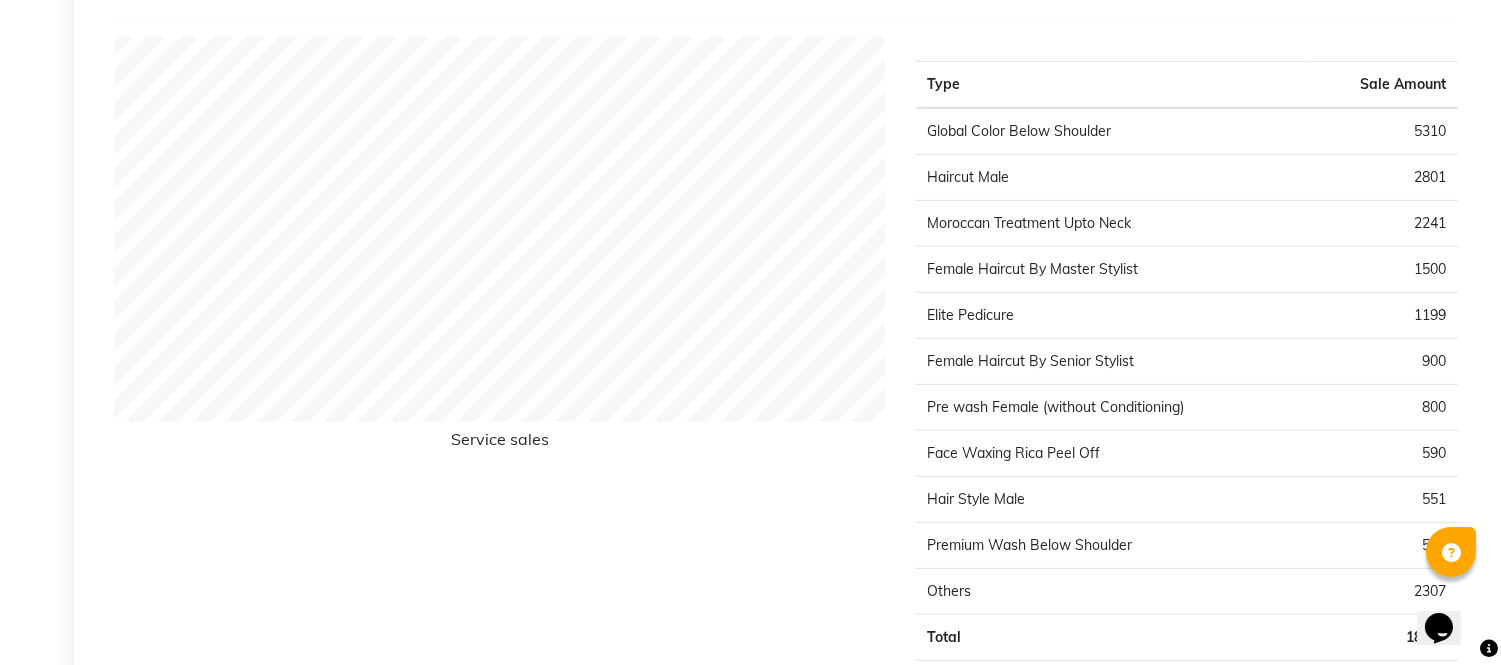 drag, startPoint x: 682, startPoint y: 440, endPoint x: 671, endPoint y: 428, distance: 16.27882 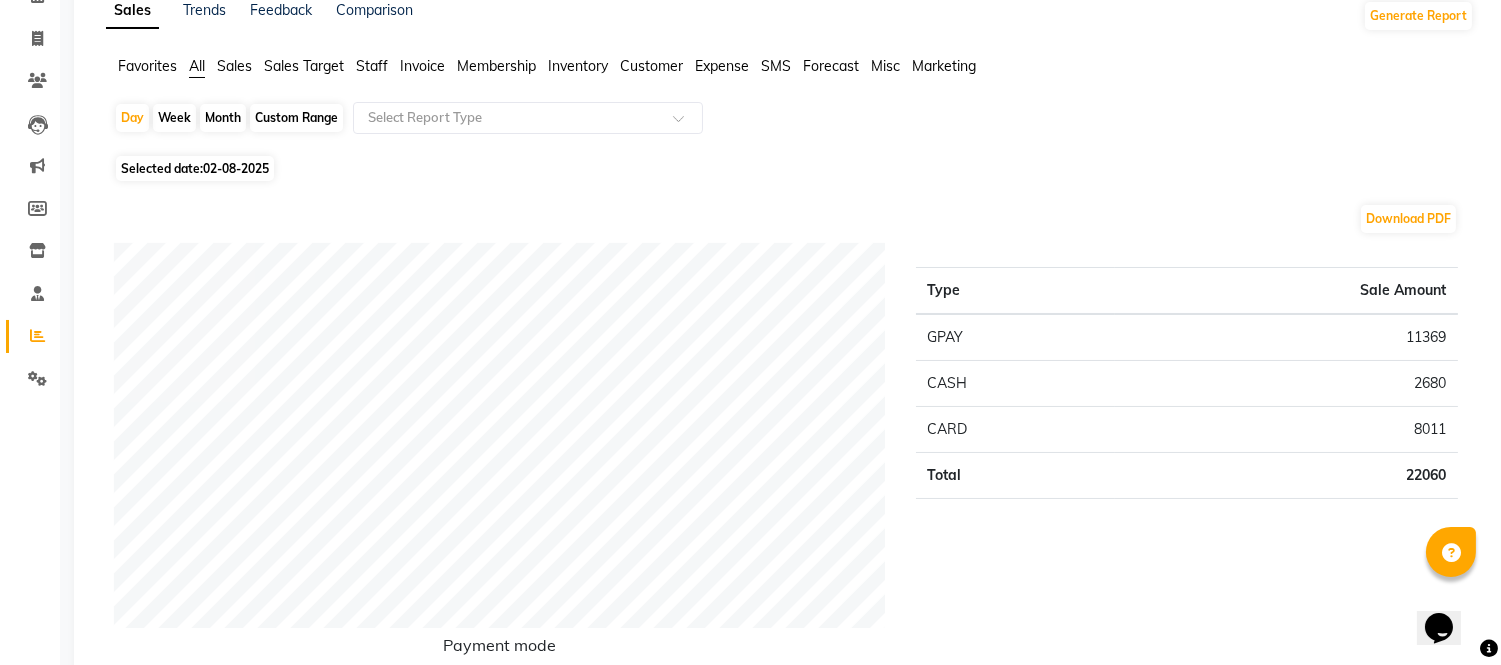 scroll, scrollTop: 0, scrollLeft: 0, axis: both 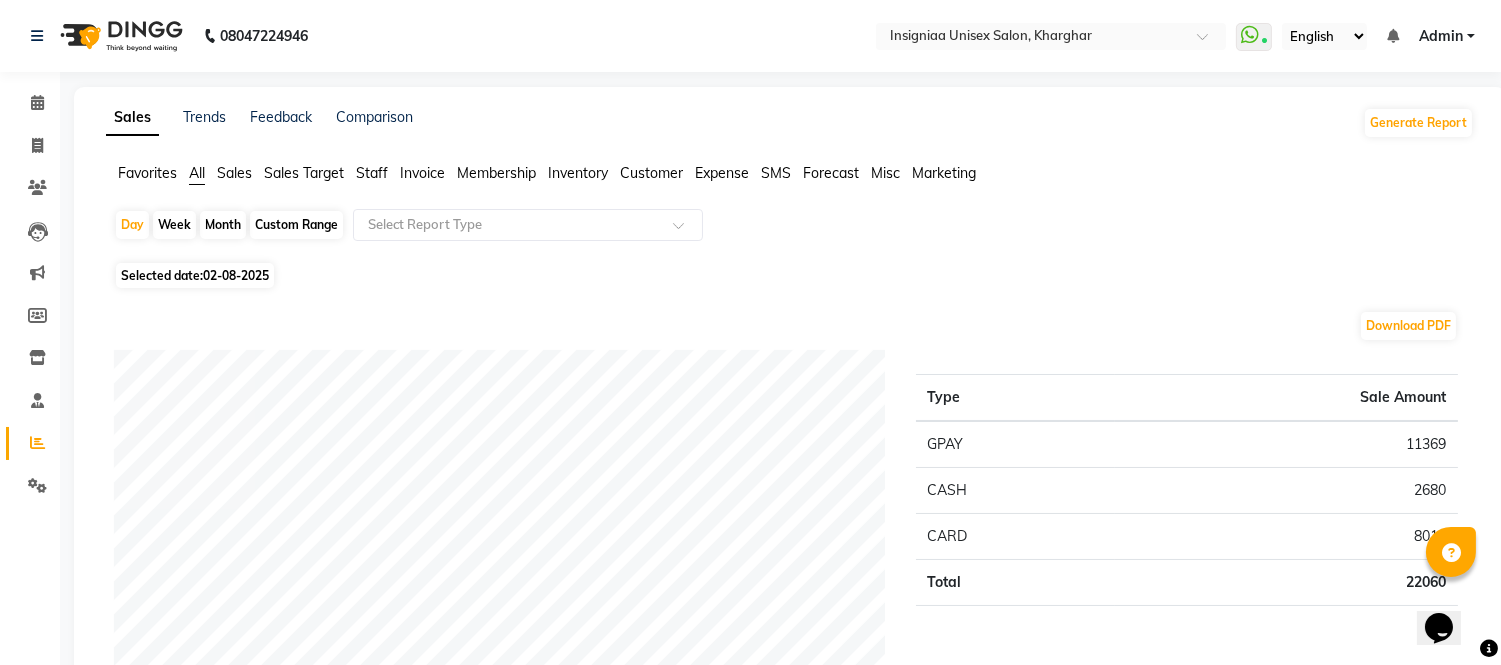 click on "Invoice" 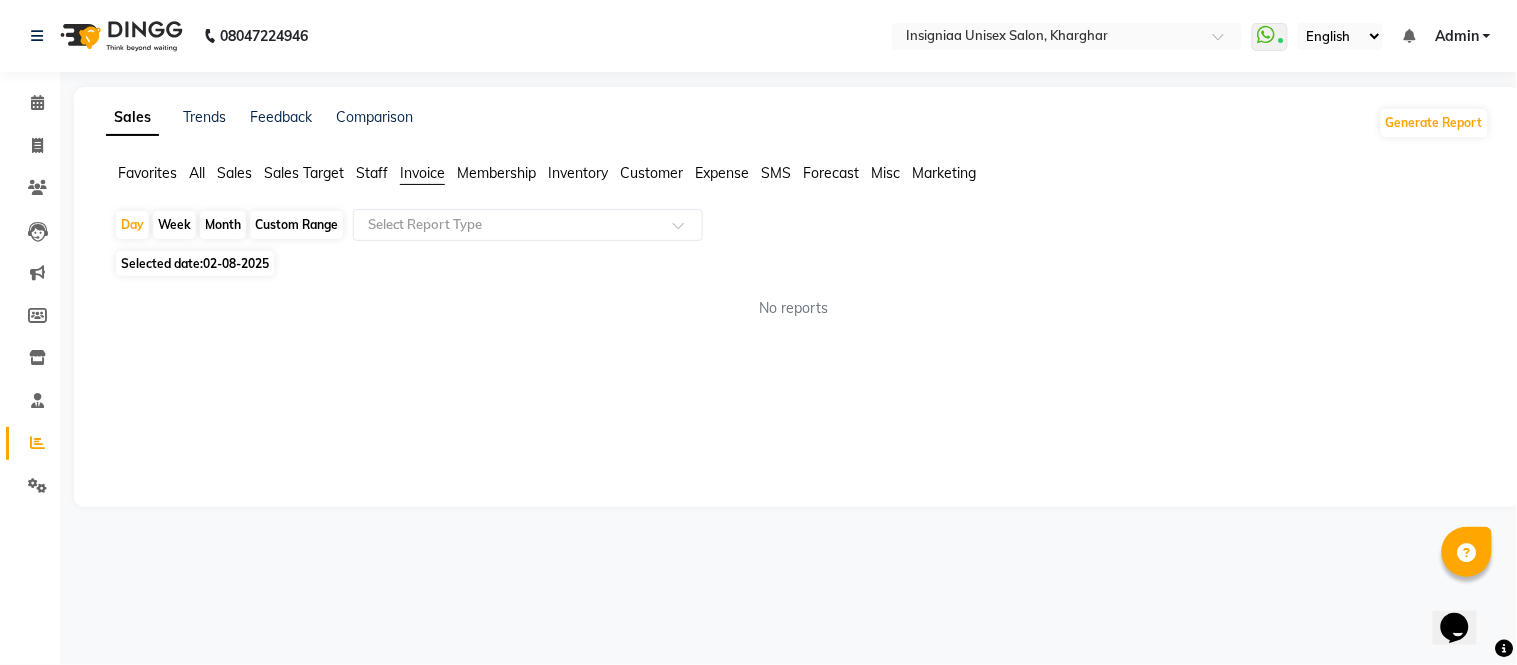 click on "Staff" 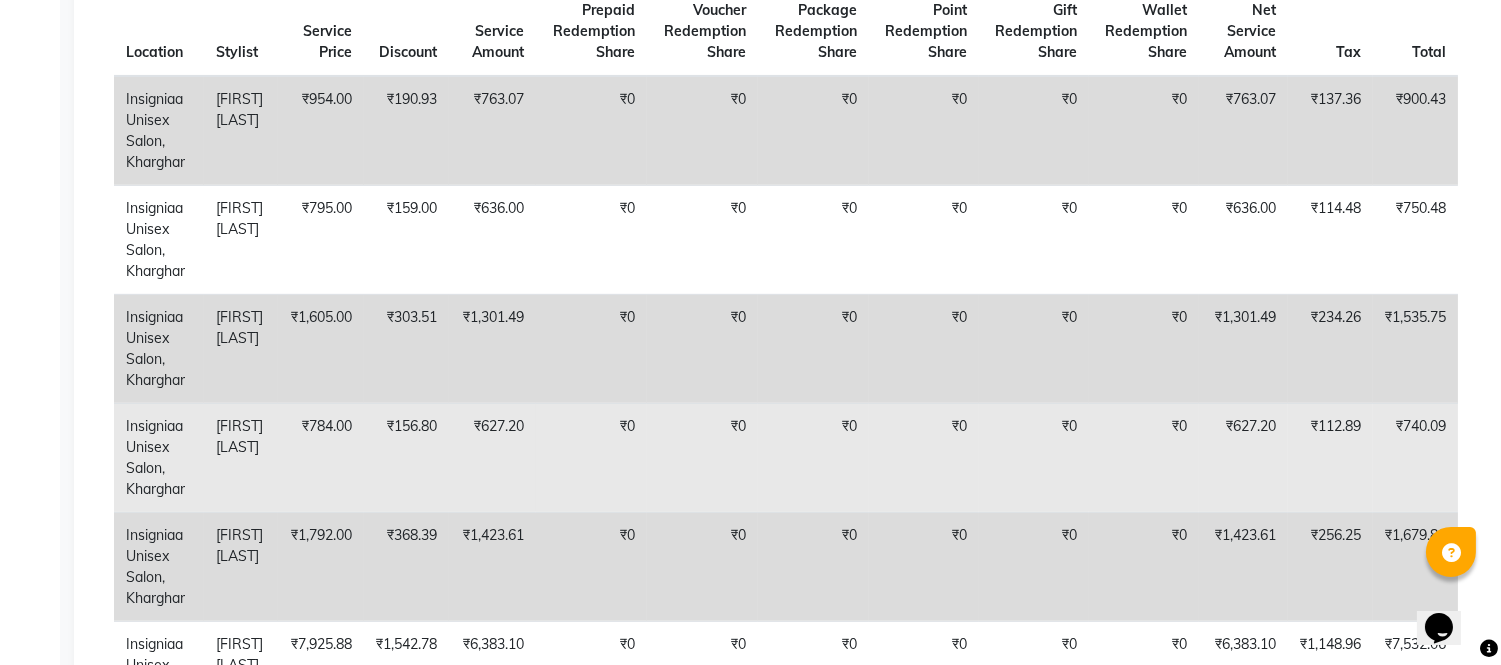 scroll, scrollTop: 1111, scrollLeft: 0, axis: vertical 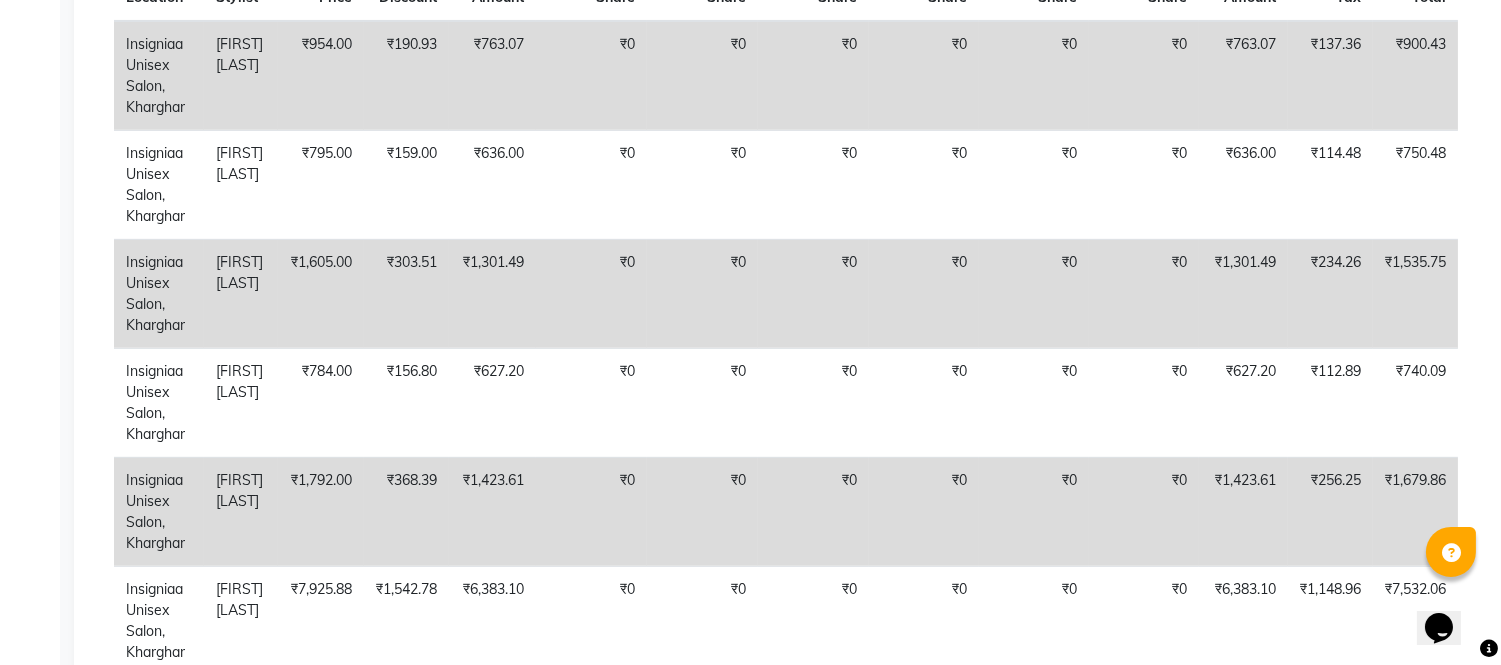 click on "₹0" 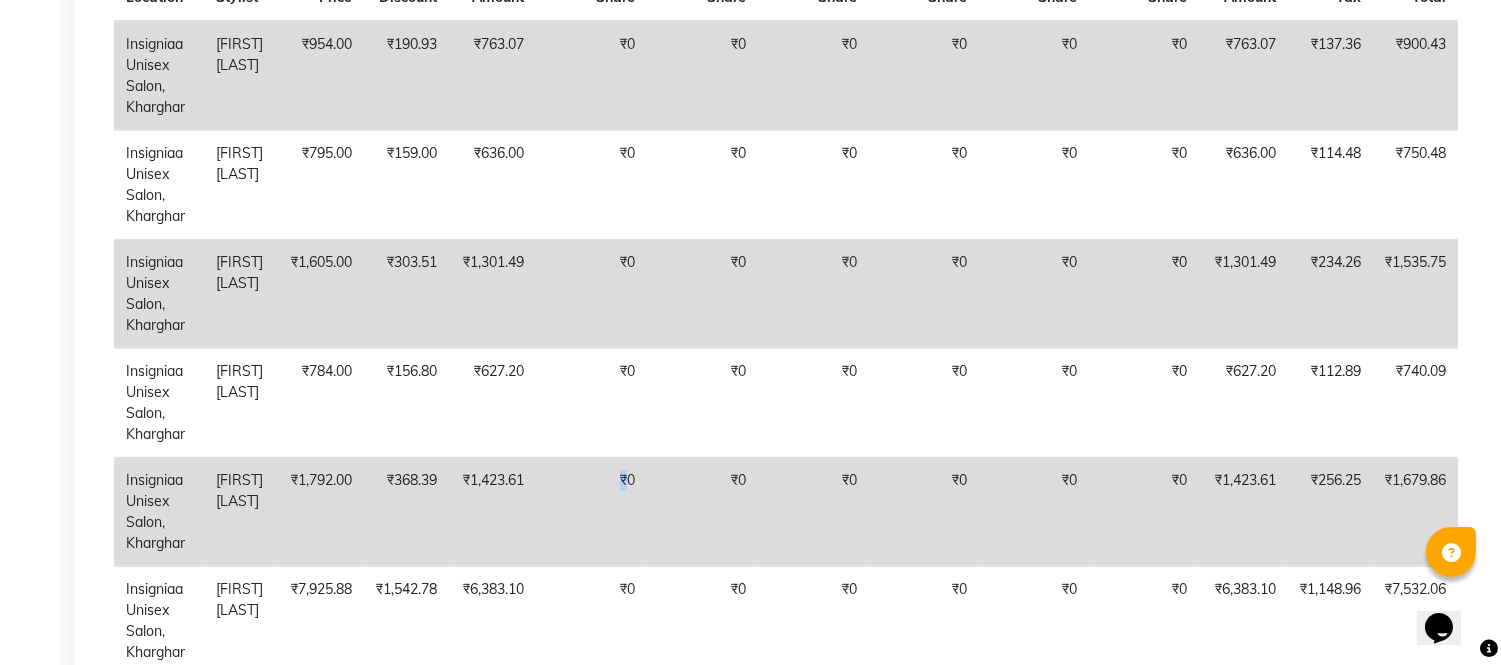 click on "₹0" 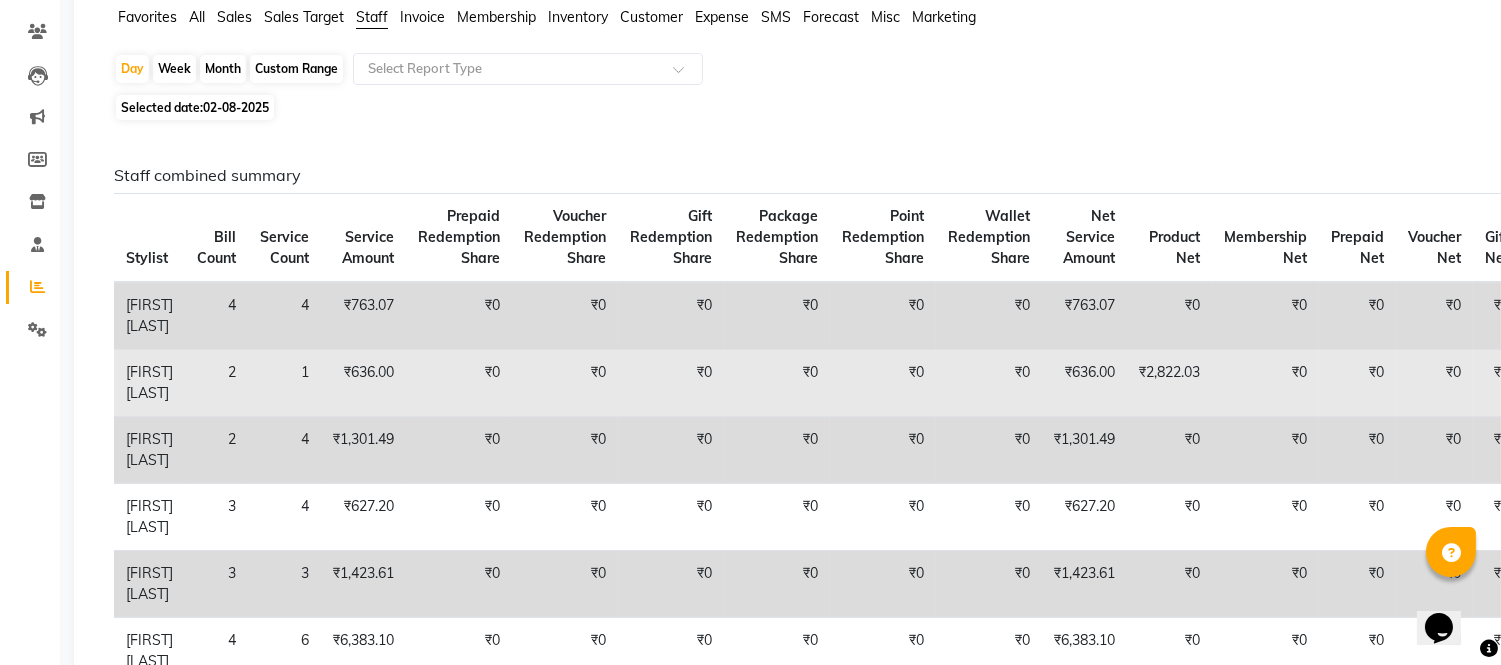 scroll, scrollTop: 0, scrollLeft: 0, axis: both 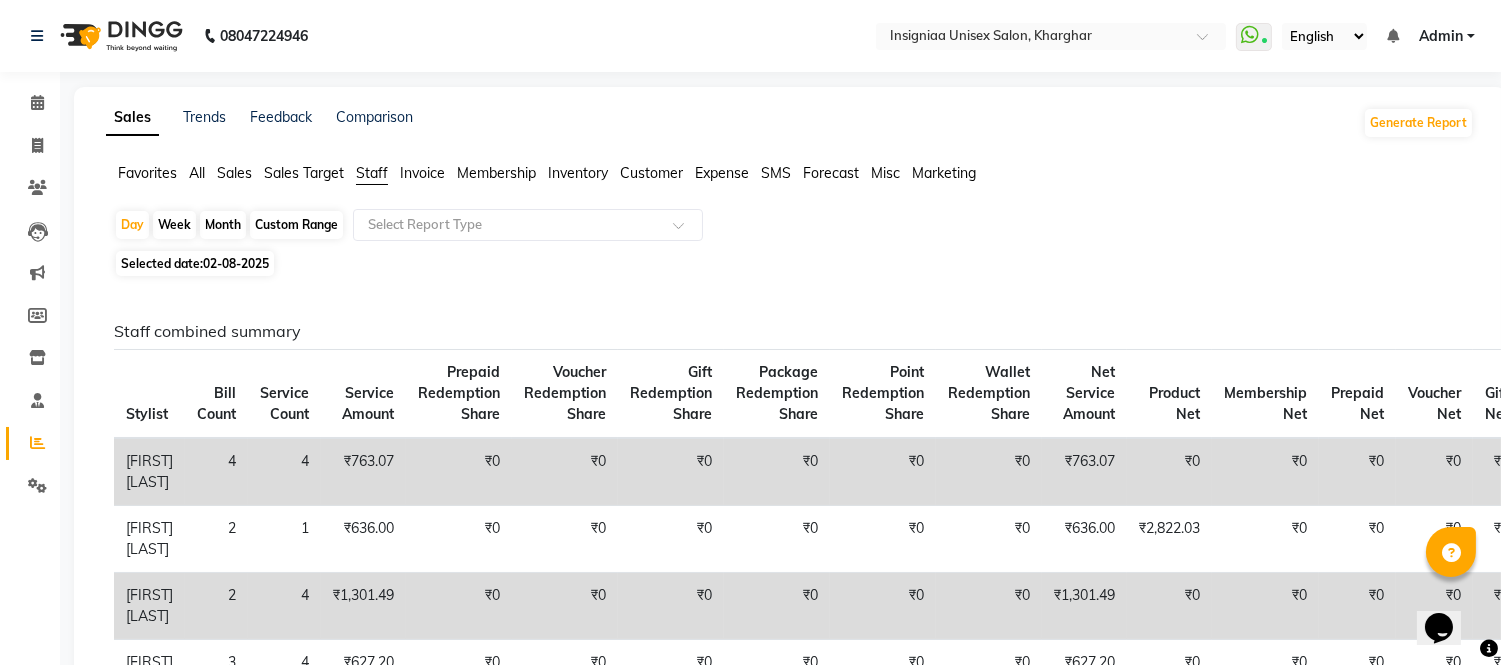 click on "Membership" 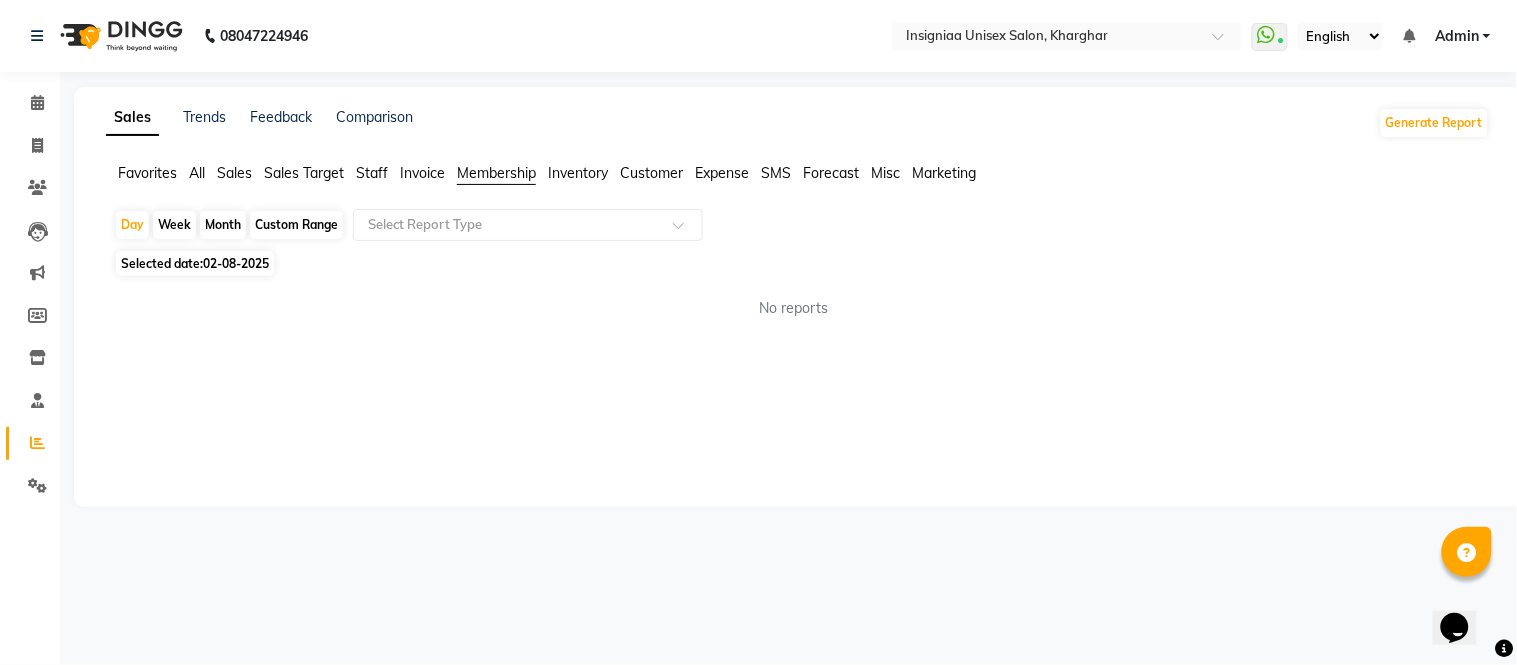 click on "Inventory" 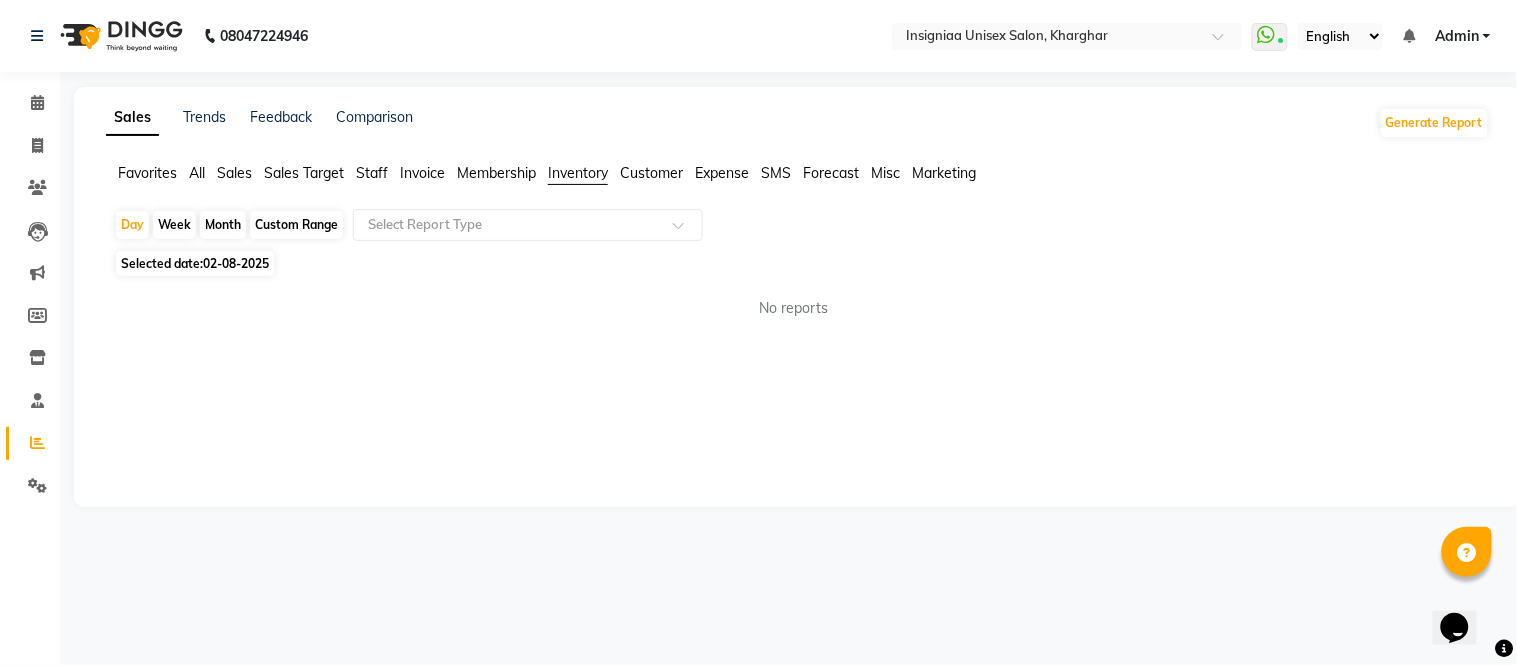 click on "Customer" 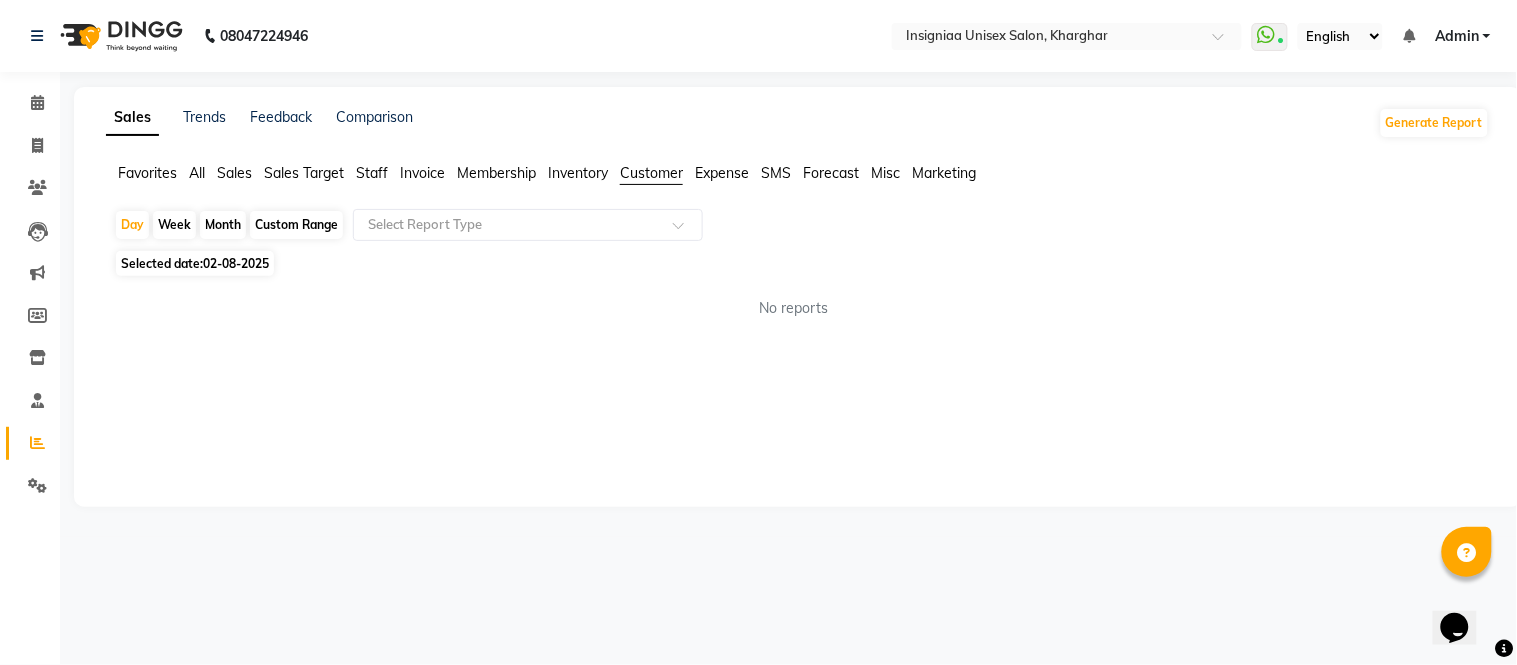 click on "SMS" 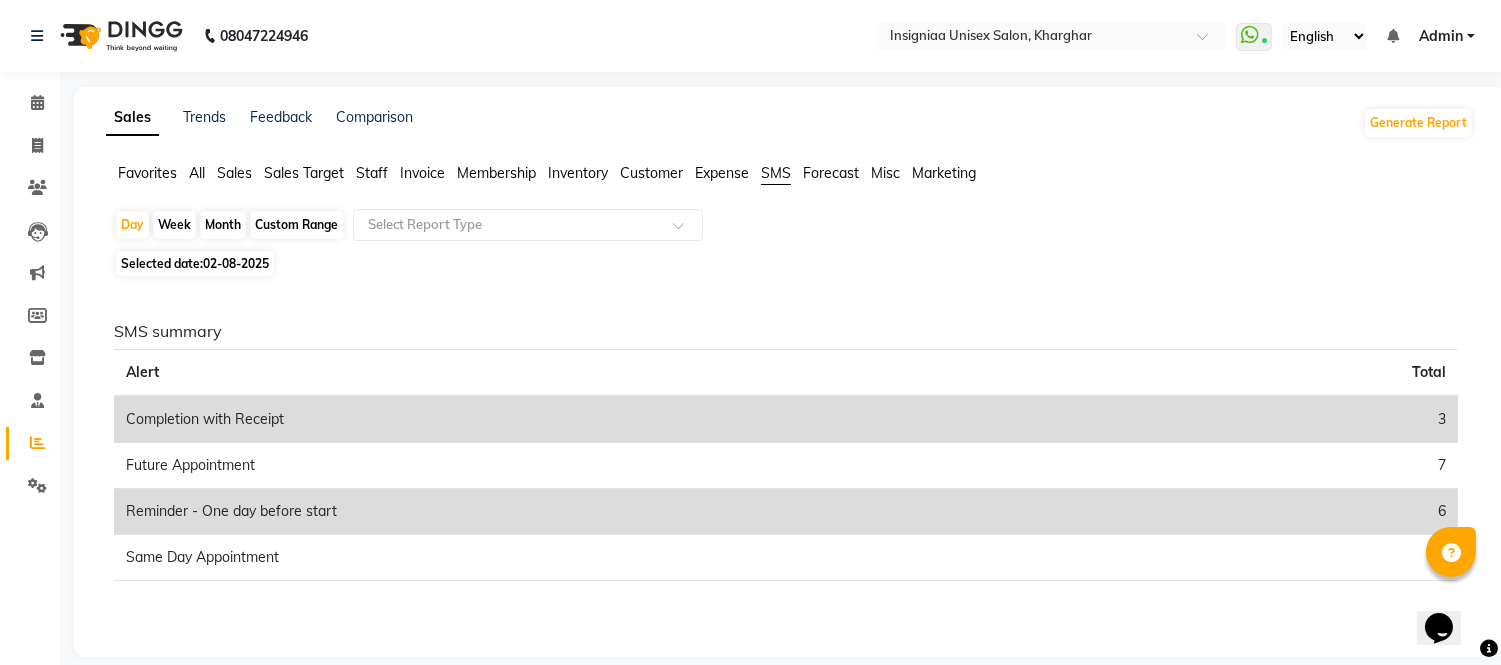 click on "Sales" 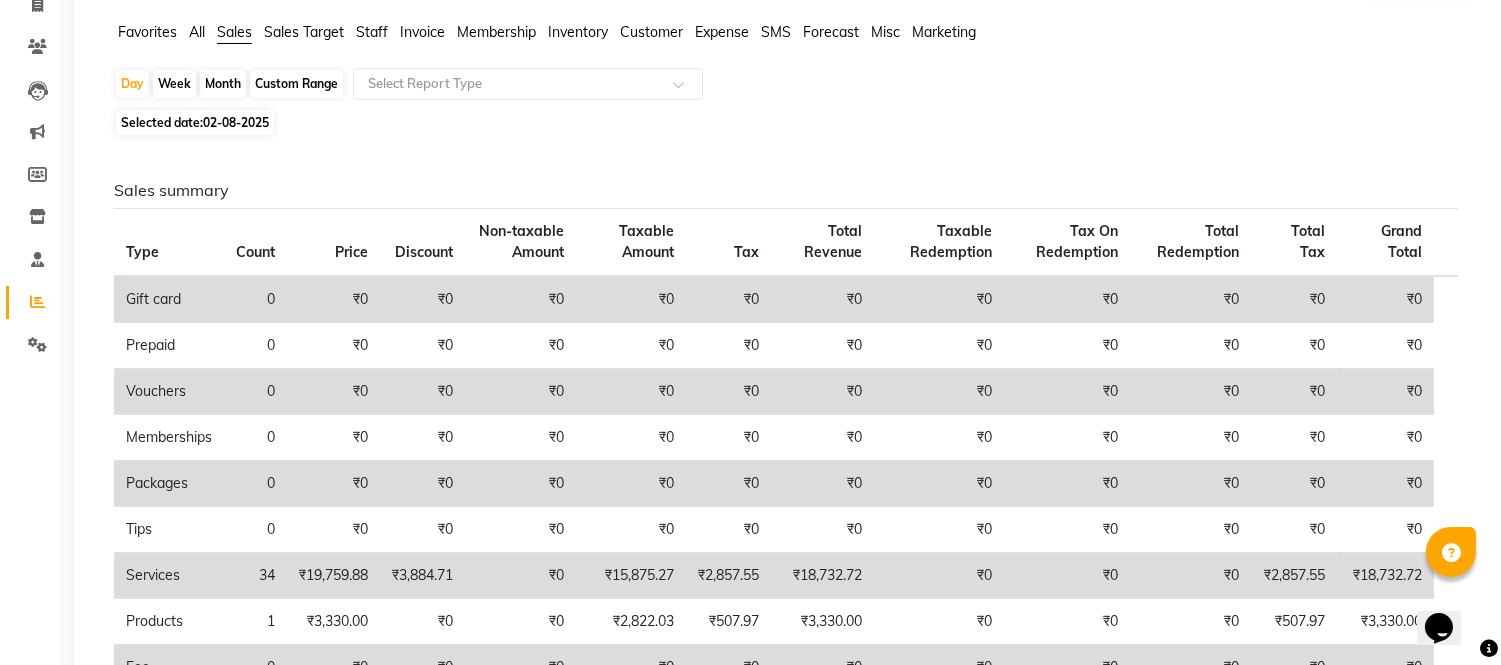 scroll, scrollTop: 102, scrollLeft: 0, axis: vertical 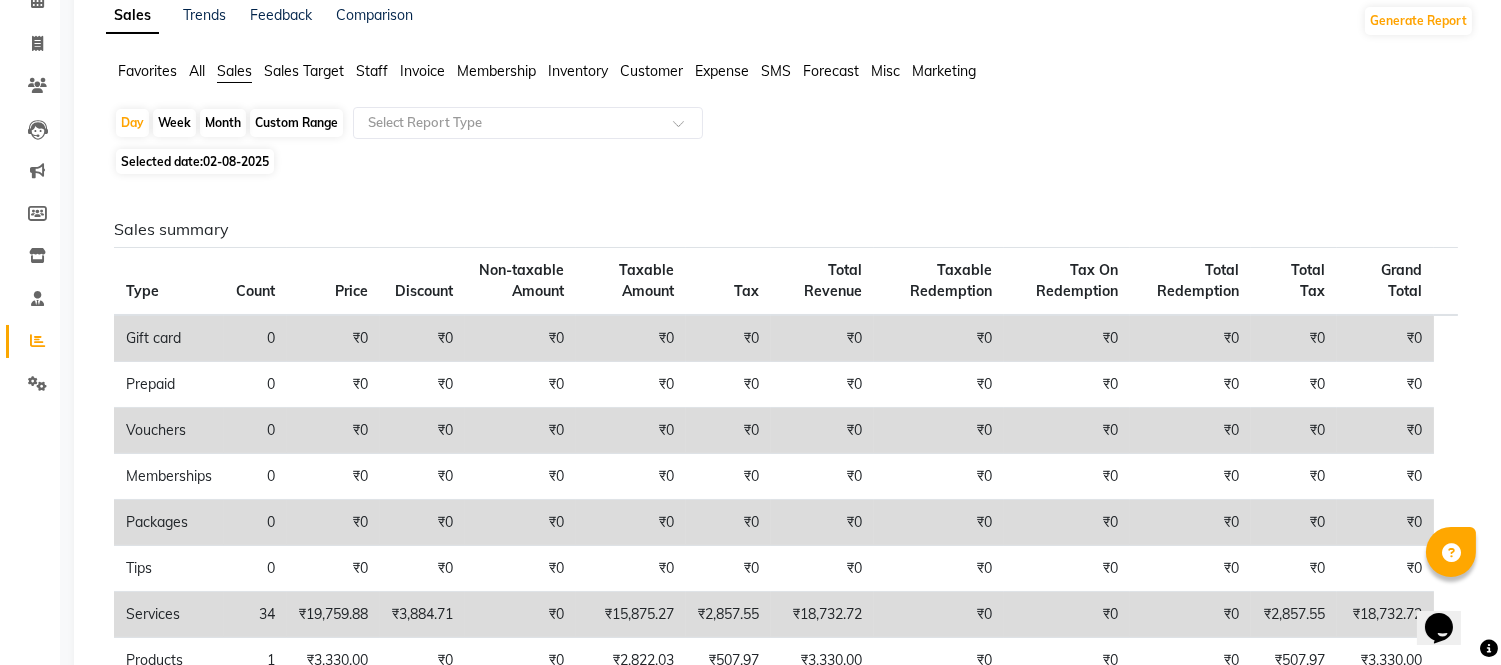 click on "Selected date:  02-08-2025" 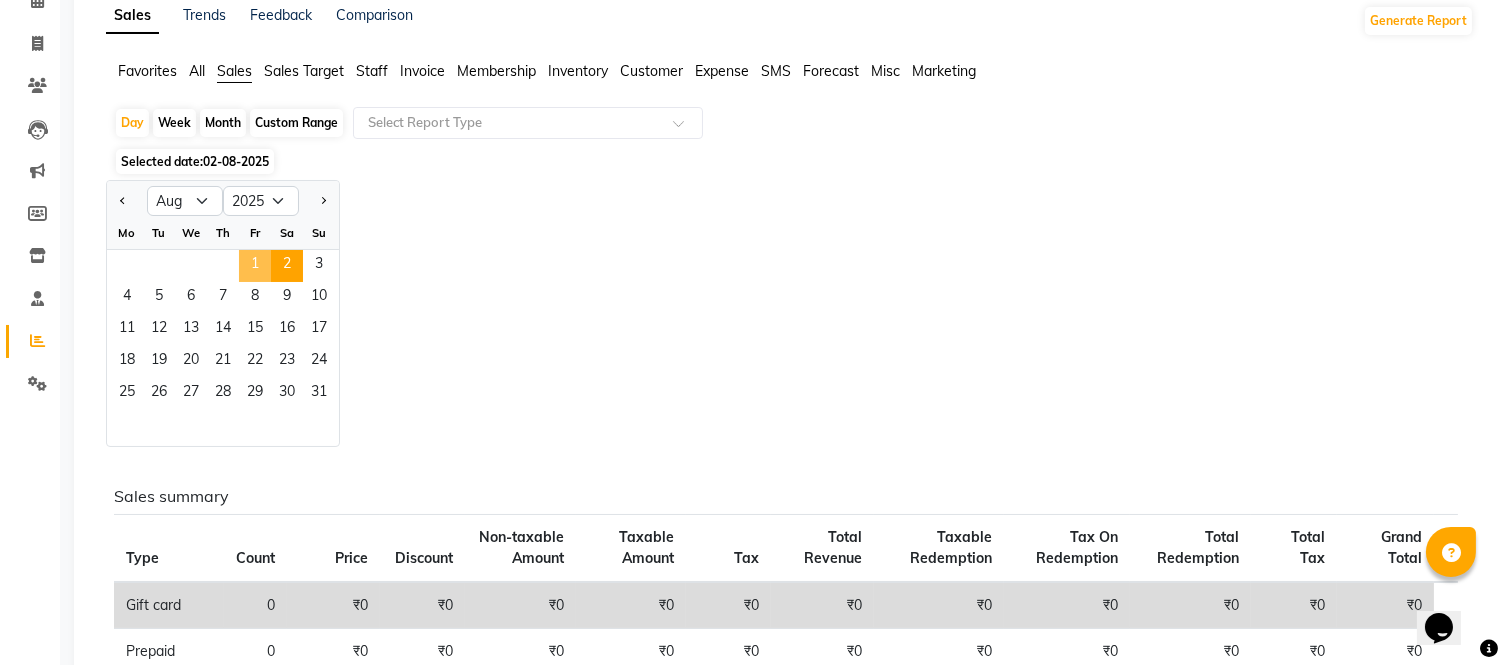 click on "1" 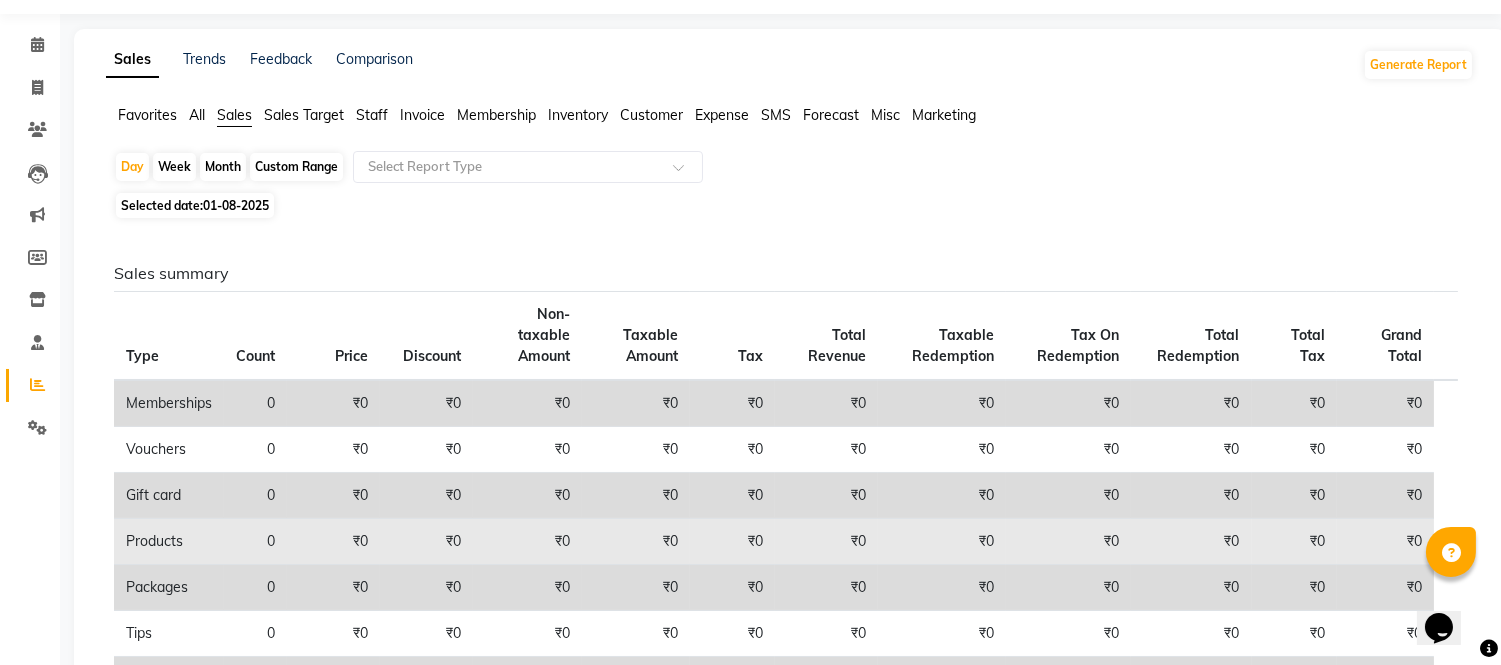 scroll, scrollTop: 0, scrollLeft: 0, axis: both 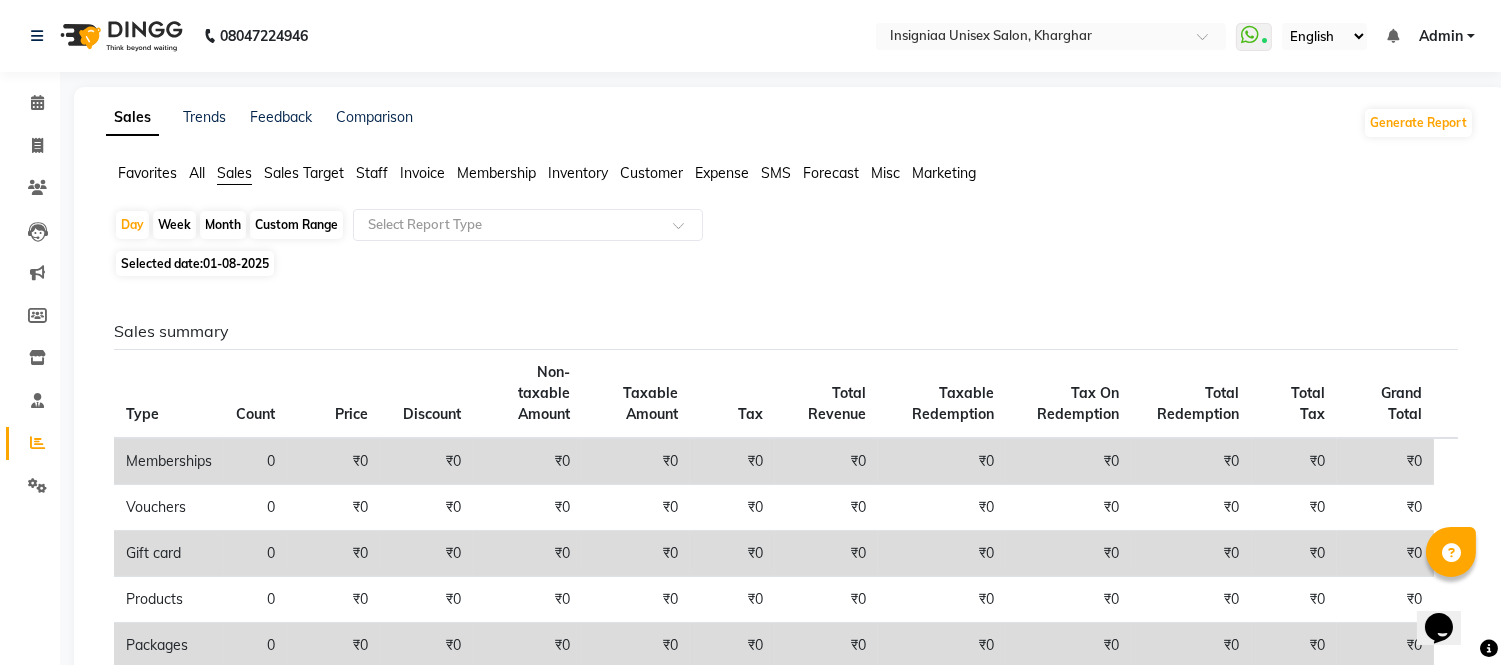 click on "Invoice" 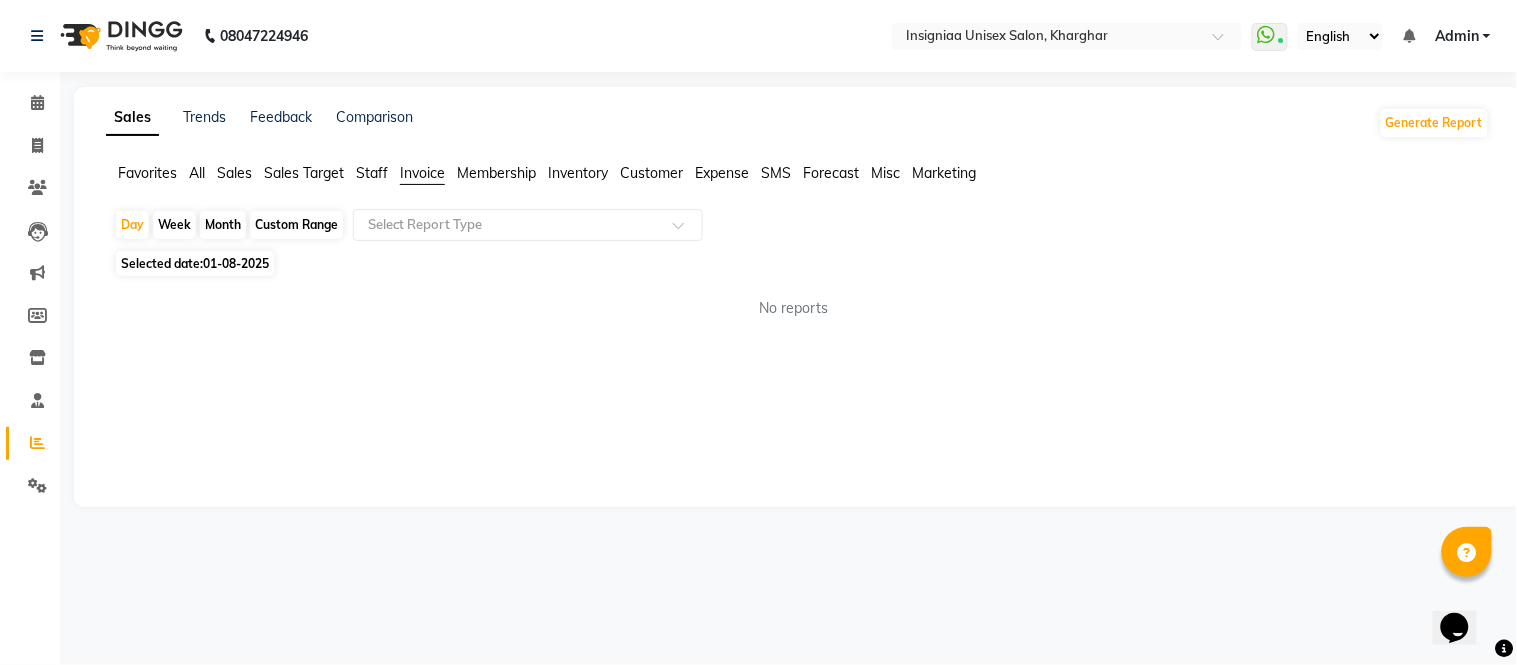 click on "Invoice" 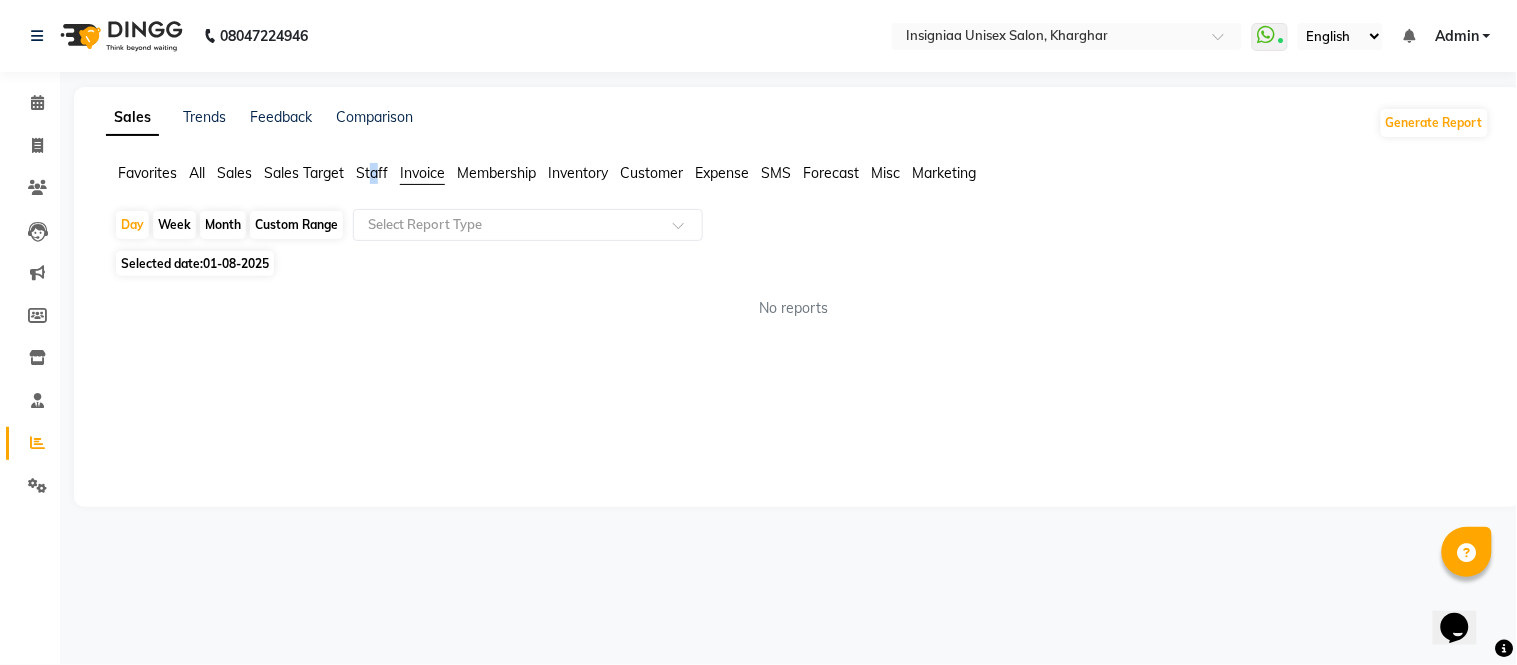 click on "Staff" 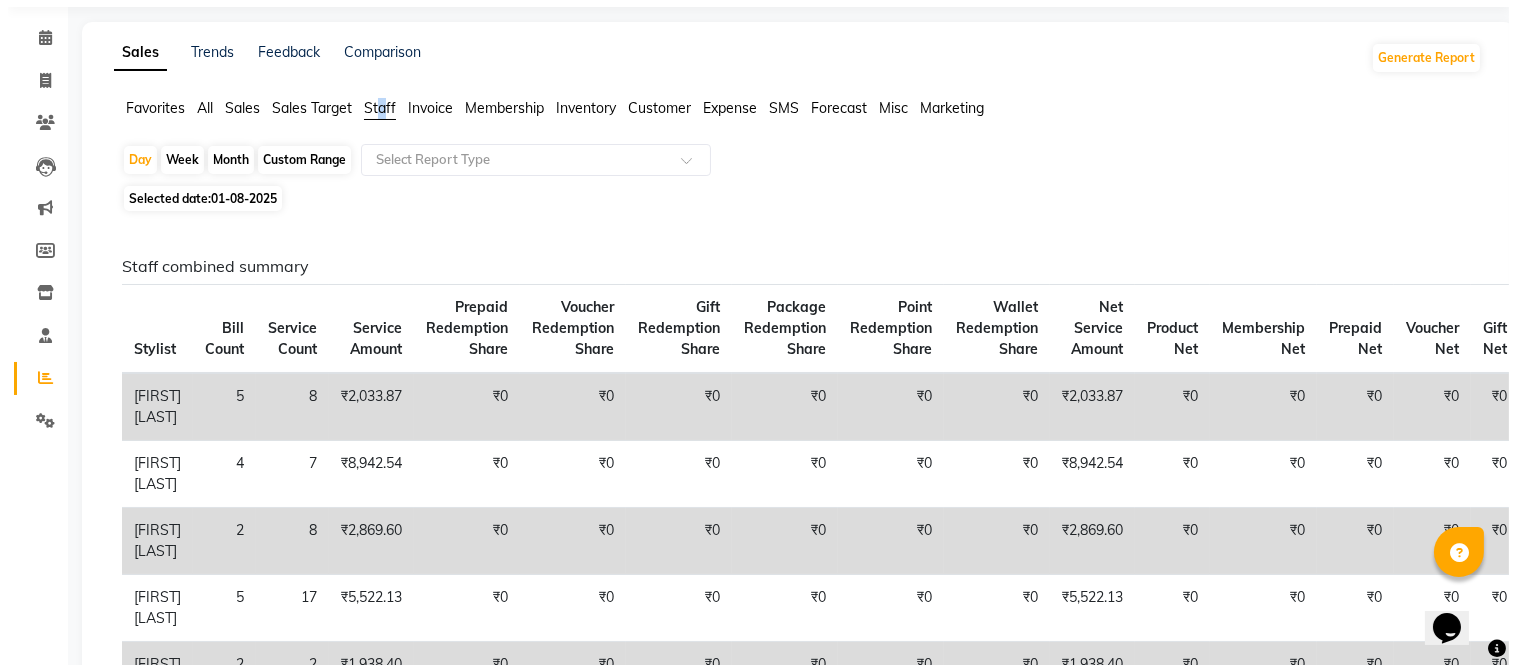 scroll, scrollTop: 0, scrollLeft: 0, axis: both 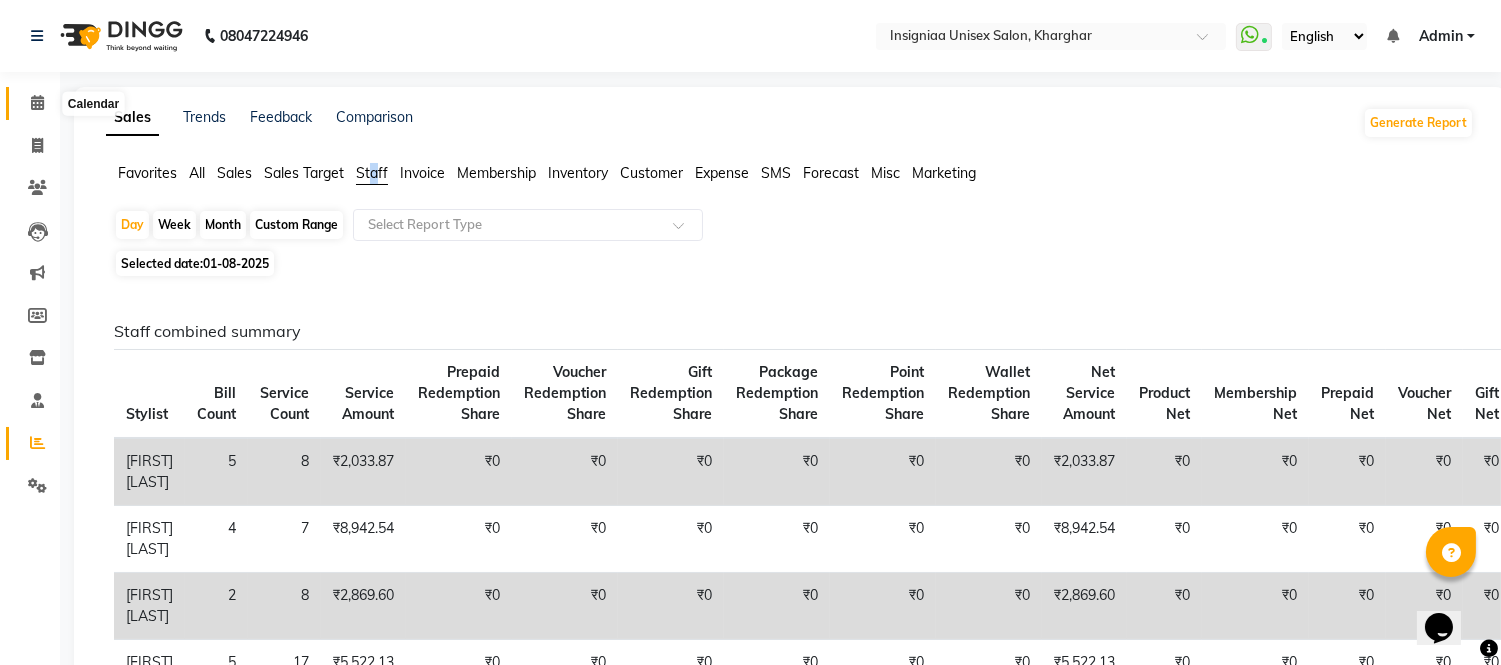 click 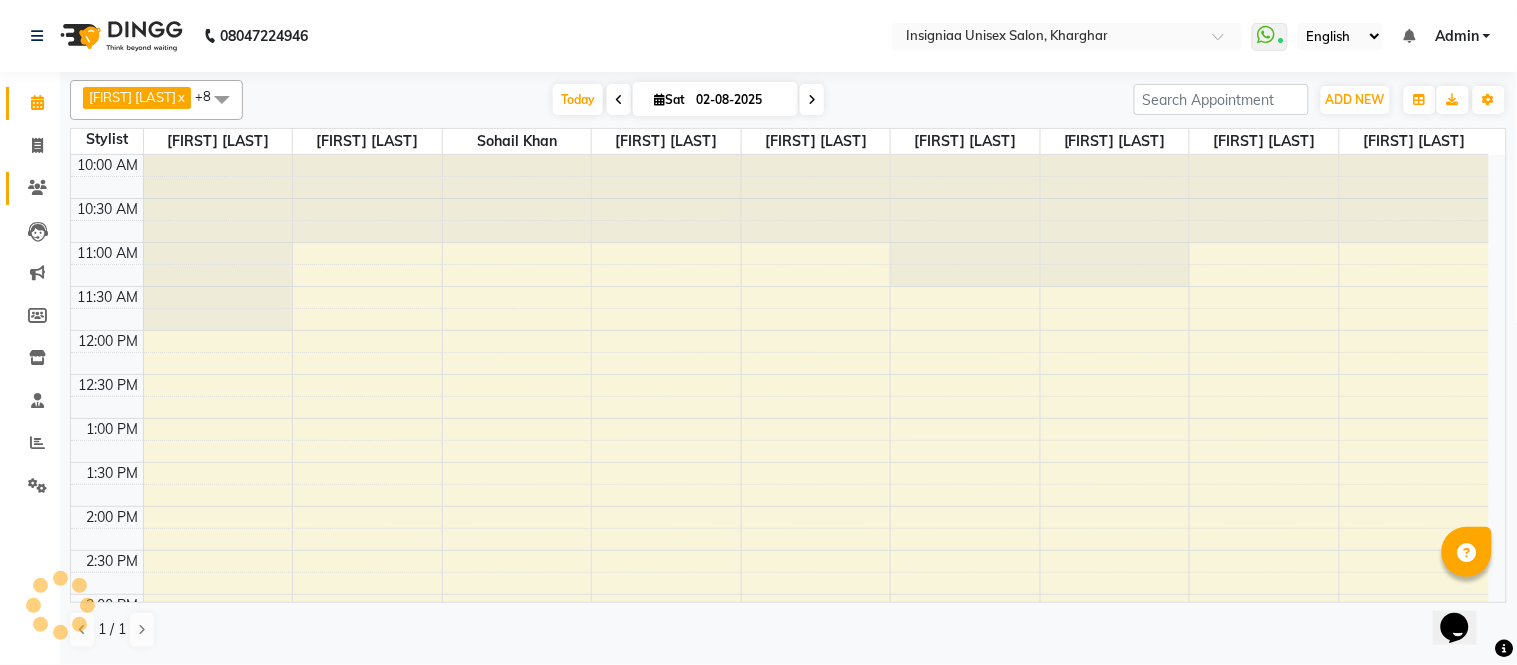 scroll, scrollTop: 575, scrollLeft: 0, axis: vertical 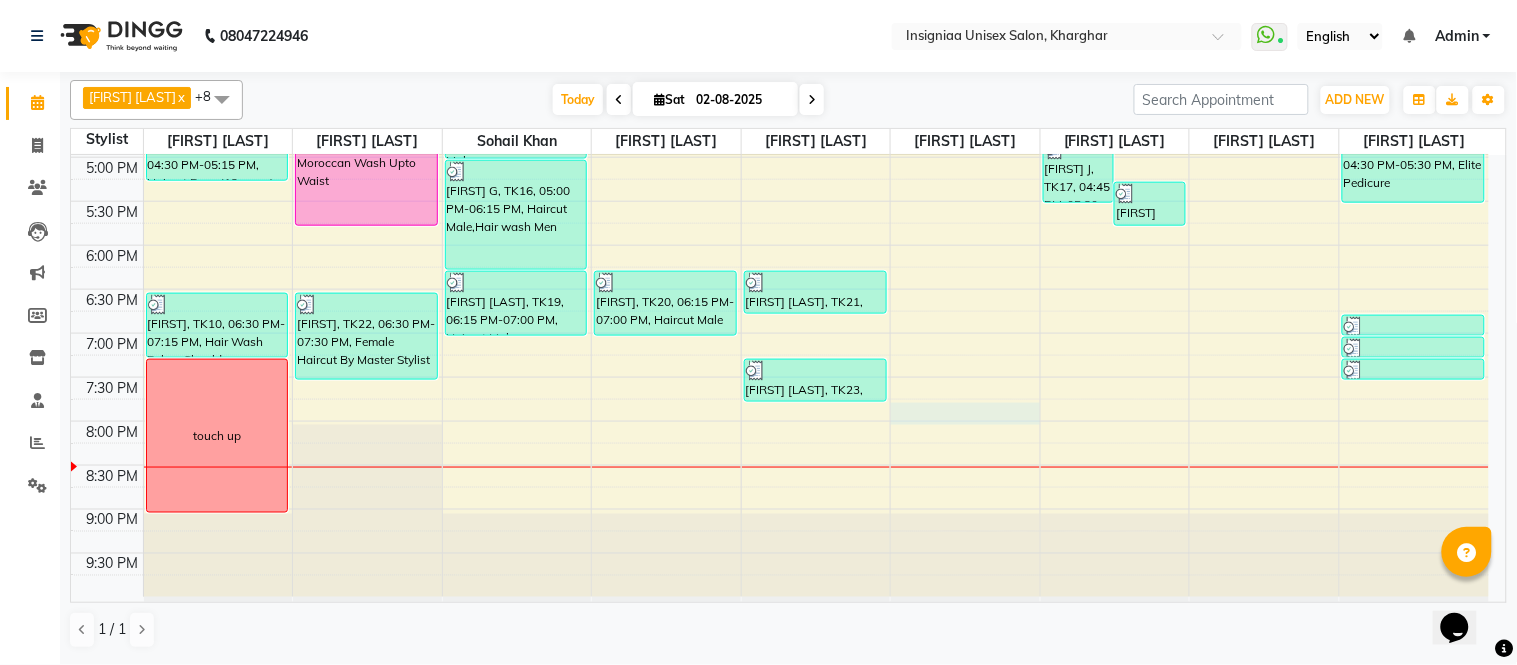 click on "10:00 AM 10:30 AM 11:00 AM 11:30 AM 12:00 PM 12:30 PM 1:00 PM 1:30 PM 2:00 PM 2:30 PM 3:00 PM 3:30 PM 4:00 PM 4:30 PM 5:00 PM 5:30 PM 6:00 PM 6:30 PM 7:00 PM 7:30 PM 8:00 PM 8:30 PM 9:00 PM 9:30 PM     Dr. [LAST], TK01, 12:30 PM-02:45 PM, Global Color Below Shoulder     Dr. [LAST], TK01, 02:45 PM-03:15 PM, Pre wash Female (without Conditioning)     [FIRST] [LAST], TK12, 03:15 PM-03:45 PM, Pre wash Female (without Conditioning)     [FIRST] [LAST], TK12, 03:45 PM-04:30 PM, Female Haircut By Senior Stylist     [FIRST] [LAST], TK02, 04:30 PM-05:15 PM, Haircut Boys (12 years)     [FIRST], TK10, 06:30 PM-07:15 PM, Hair Wash Below Shoulder  touch up              [FIRST] [LAST], TK03, 01:30 PM-02:00 PM, Pre wash Female (without Conditioning)             [FIRST] [LAST], TK03, 02:00 PM-03:30 PM, Touch-up Upto 2 inches (Ammonia Free)     [FIRST] [LAST], TK14, 04:30 PM-05:45 PM, Moroccan Wash Upto Waist     [FIRST], TK22, 06:30 PM-07:30 PM, Female Haircut By Master Stylist" at bounding box center (780, 69) 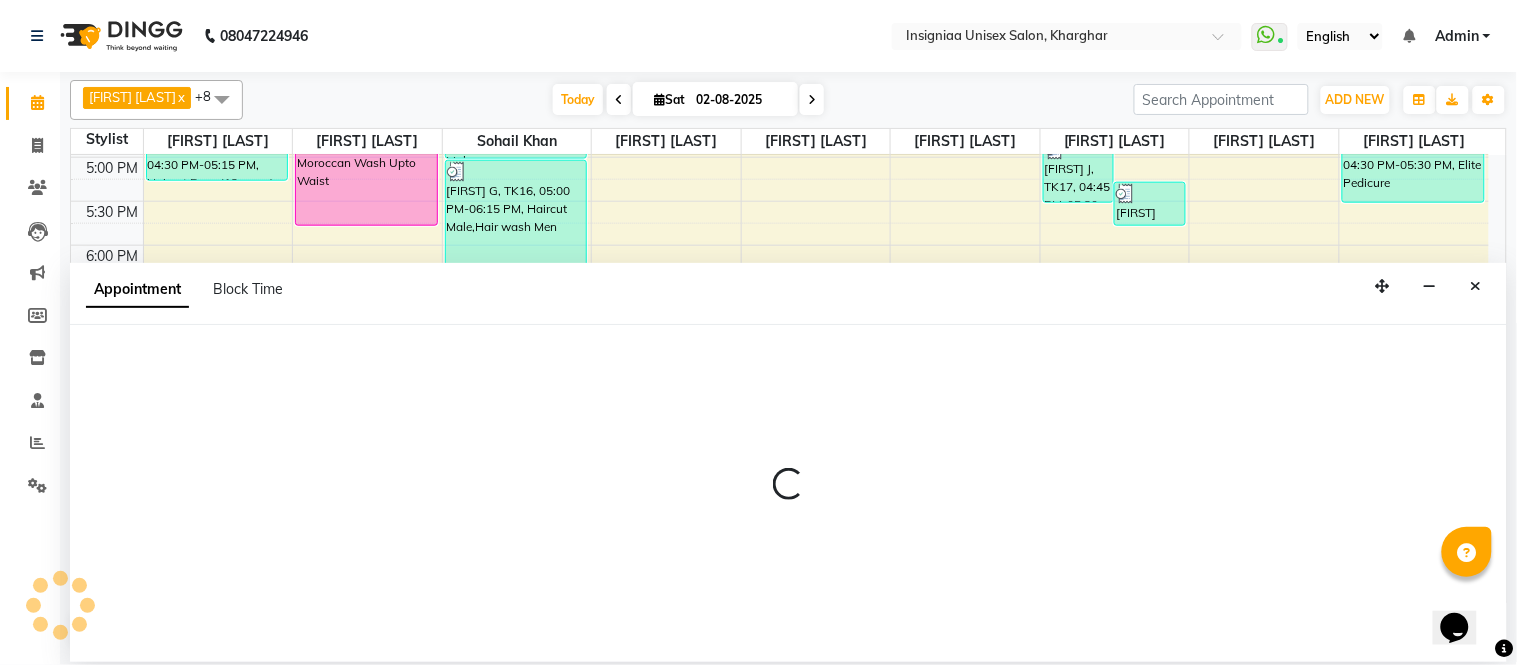 select on "58139" 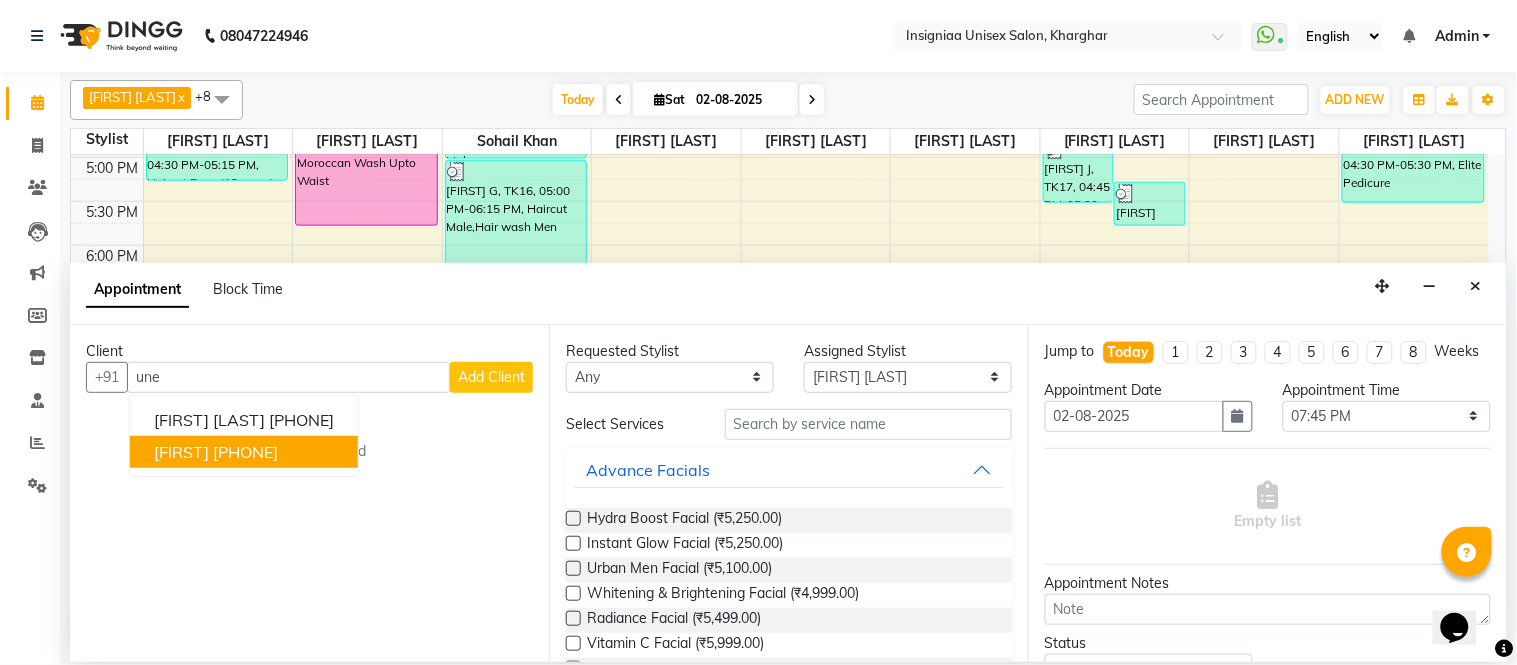 click on "[FIRST] [LAST] [PHONE] [FIRST] [PHONE]" at bounding box center [244, 436] 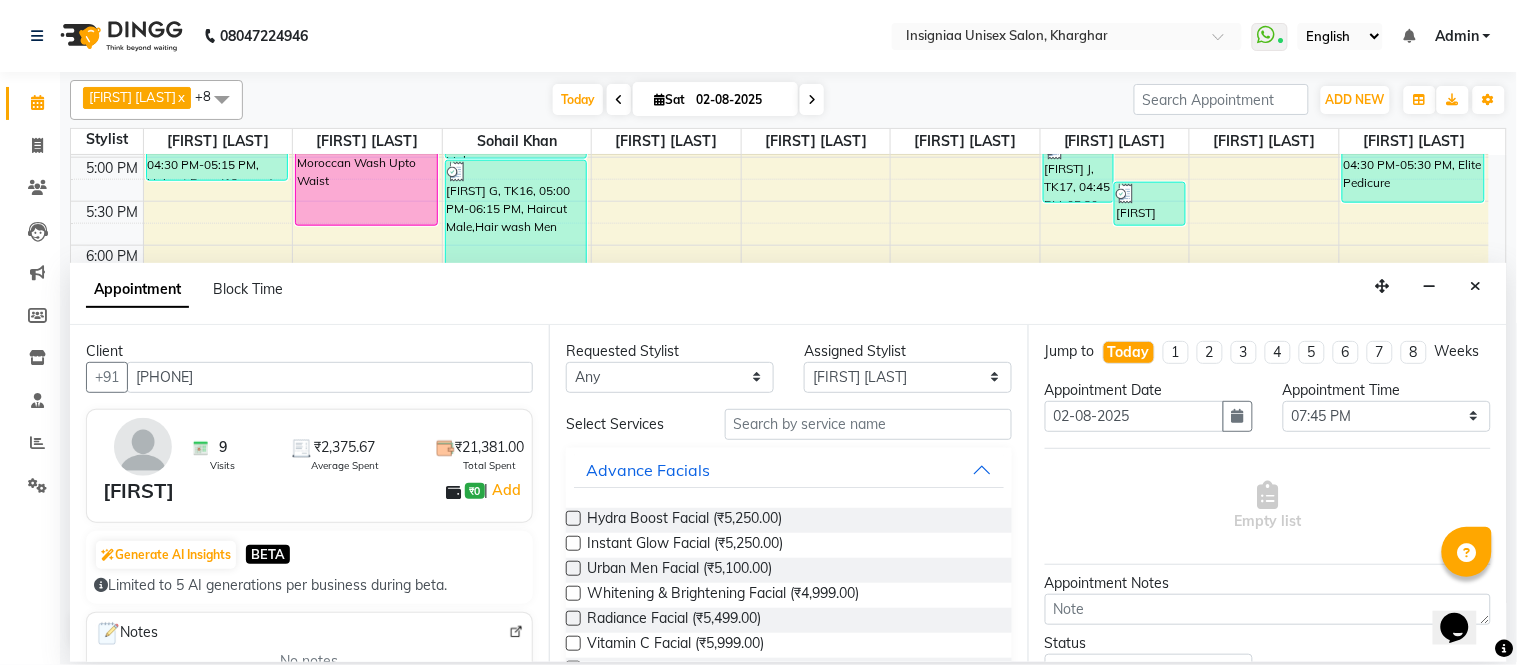 type on "[PHONE]" 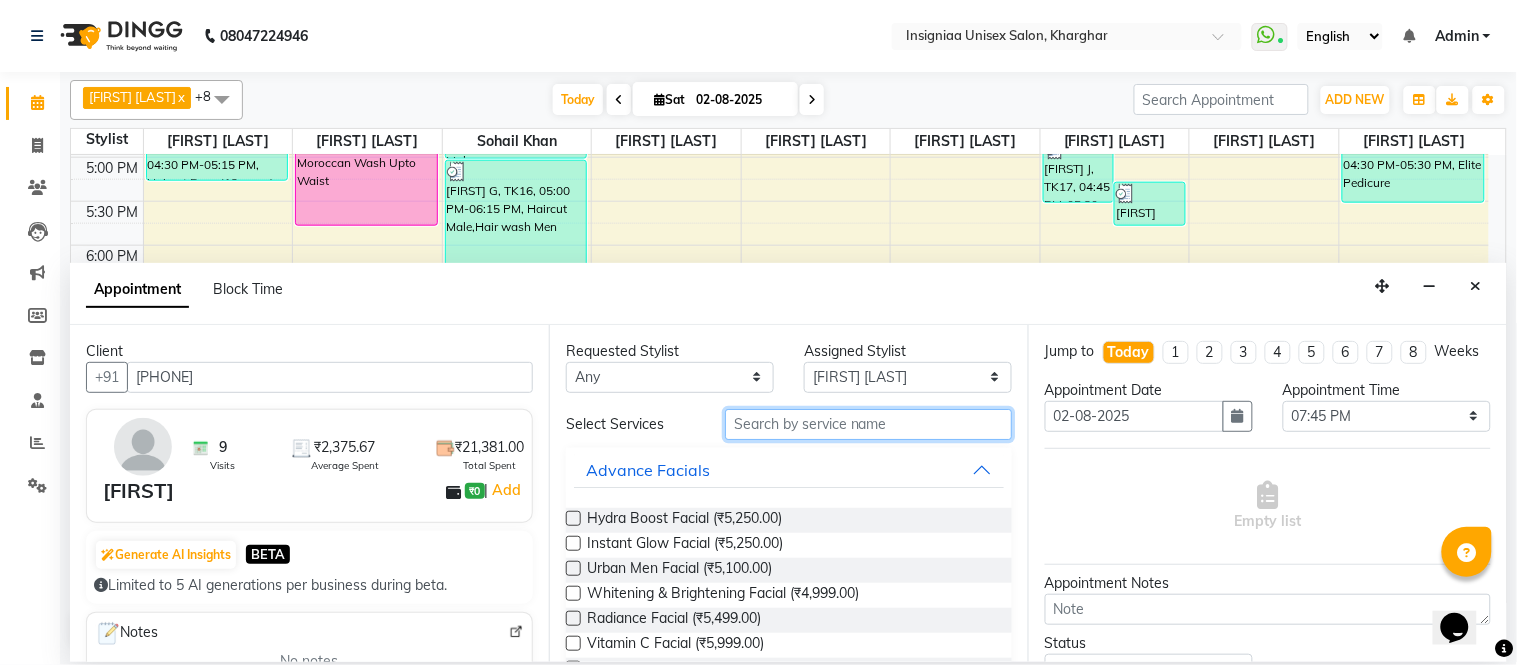 click at bounding box center (868, 424) 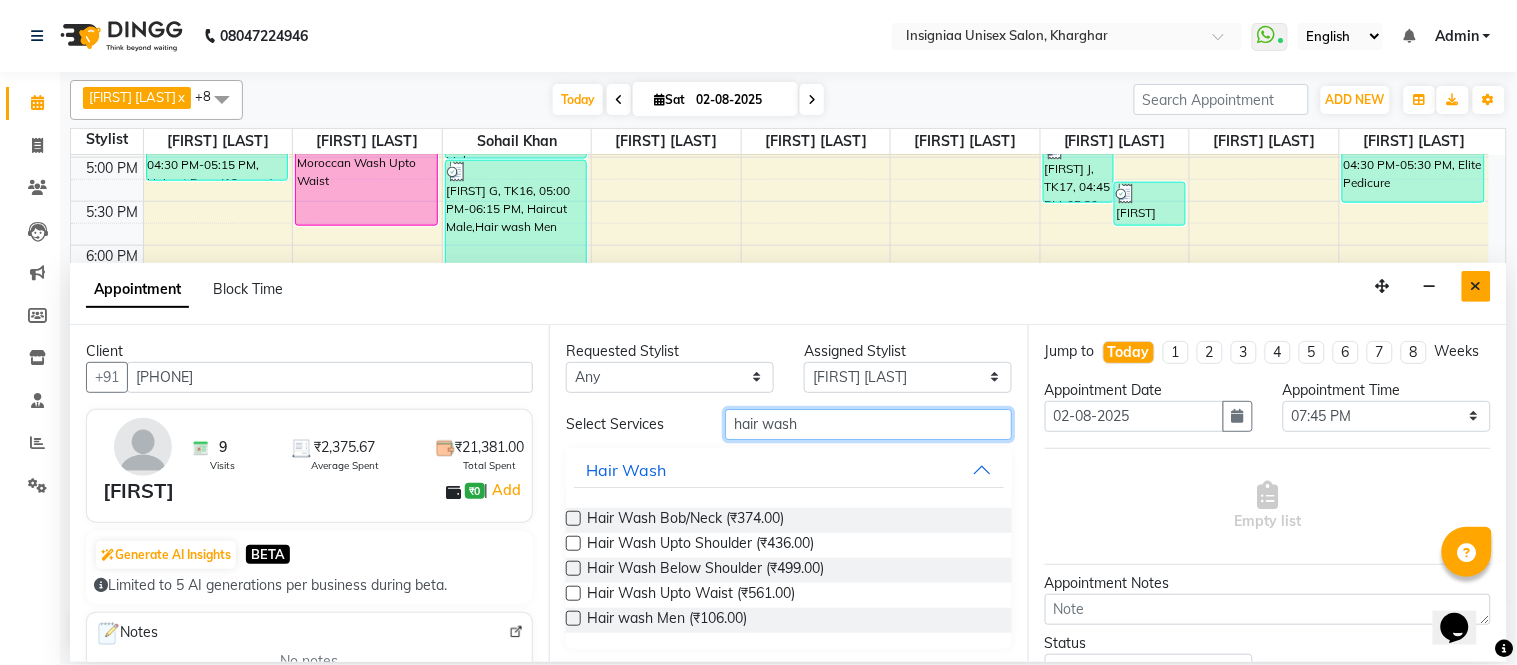 type on "hair wash" 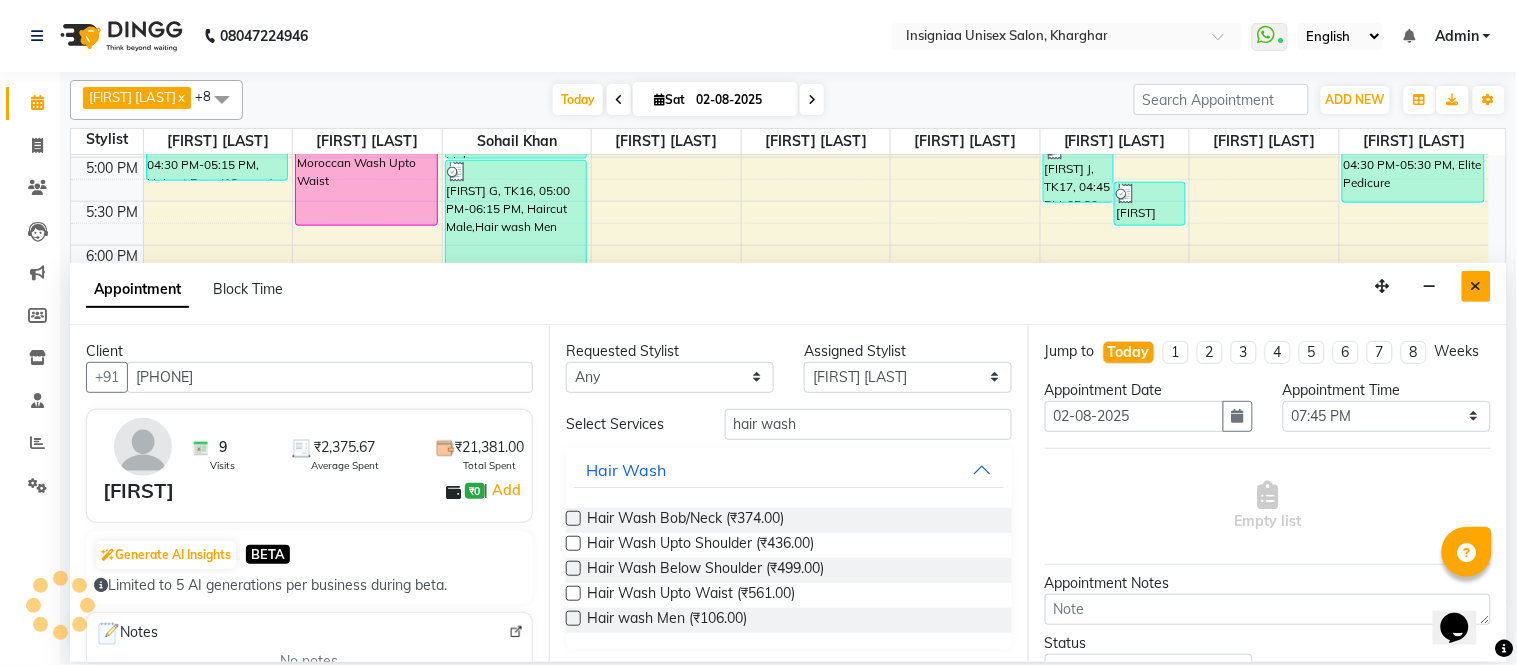 click at bounding box center (1476, 286) 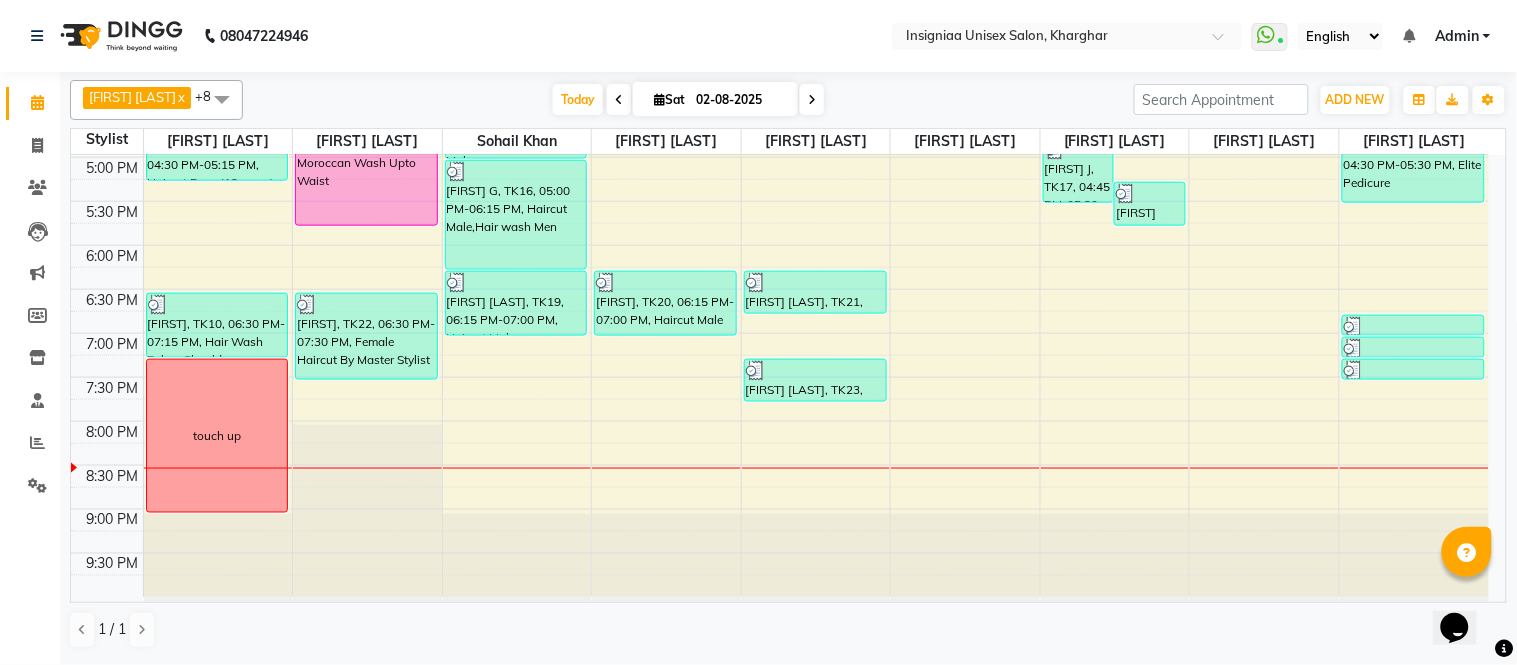 scroll, scrollTop: 613, scrollLeft: 0, axis: vertical 